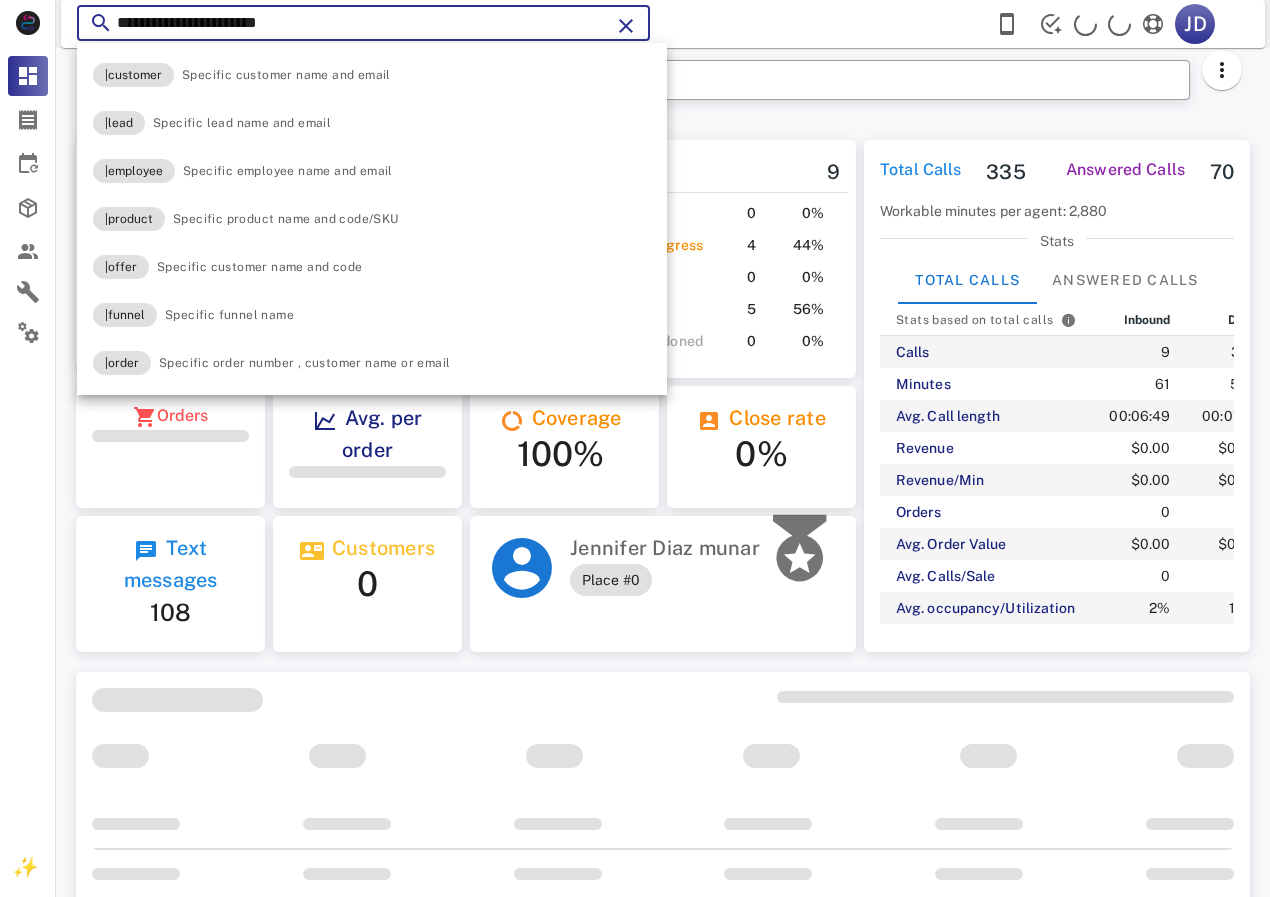 scroll, scrollTop: 0, scrollLeft: 0, axis: both 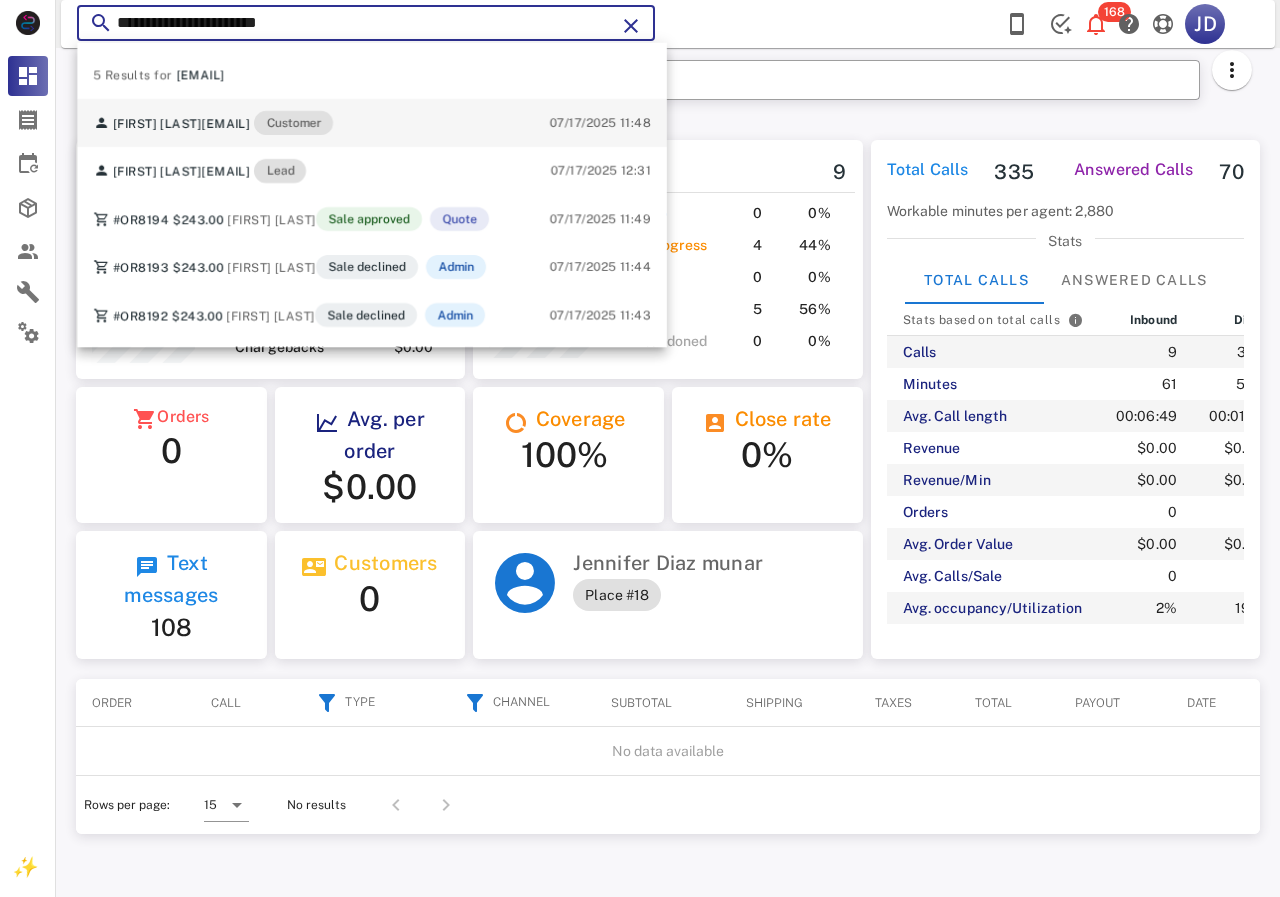 type on "**********" 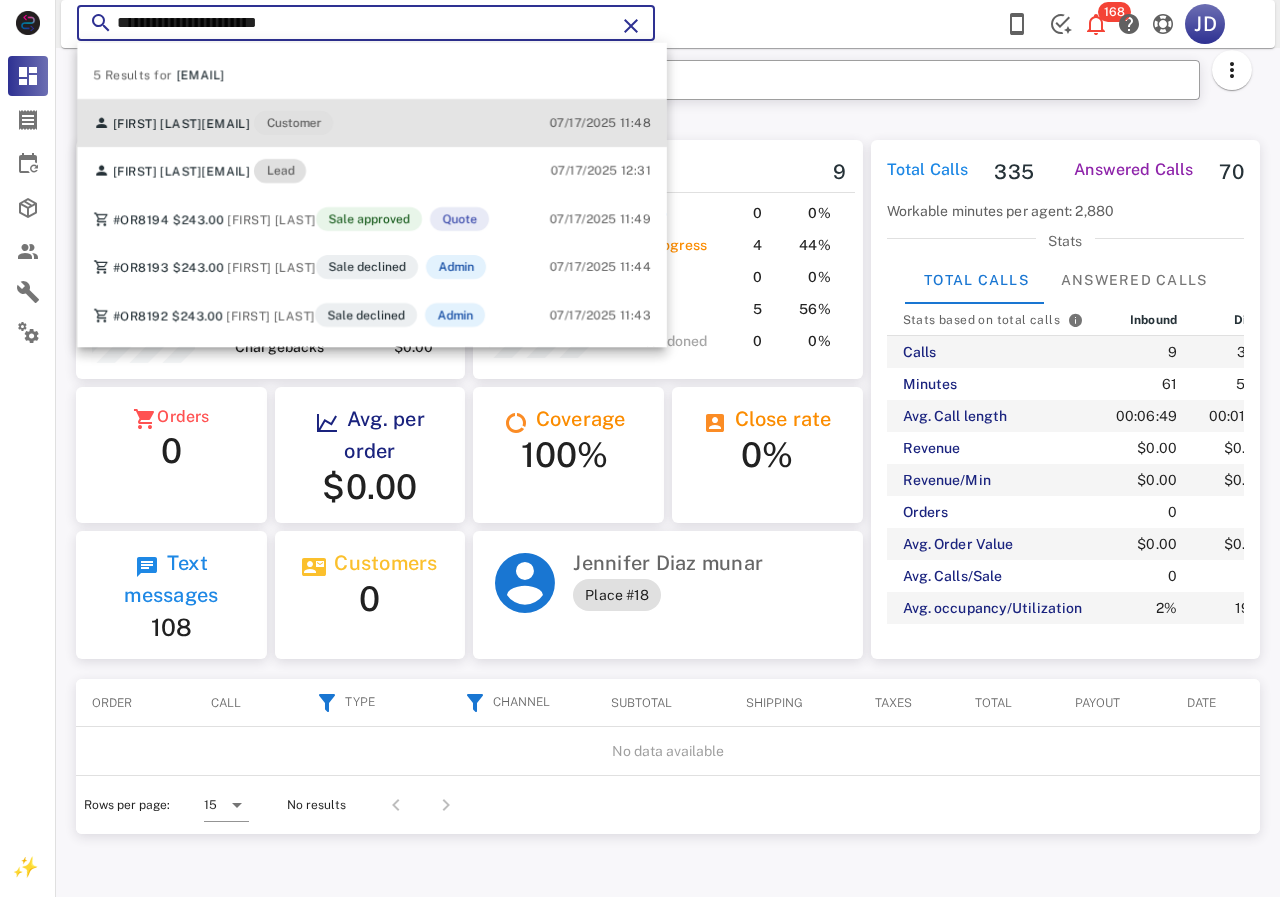 click on "[EMAIL]" at bounding box center [226, 124] 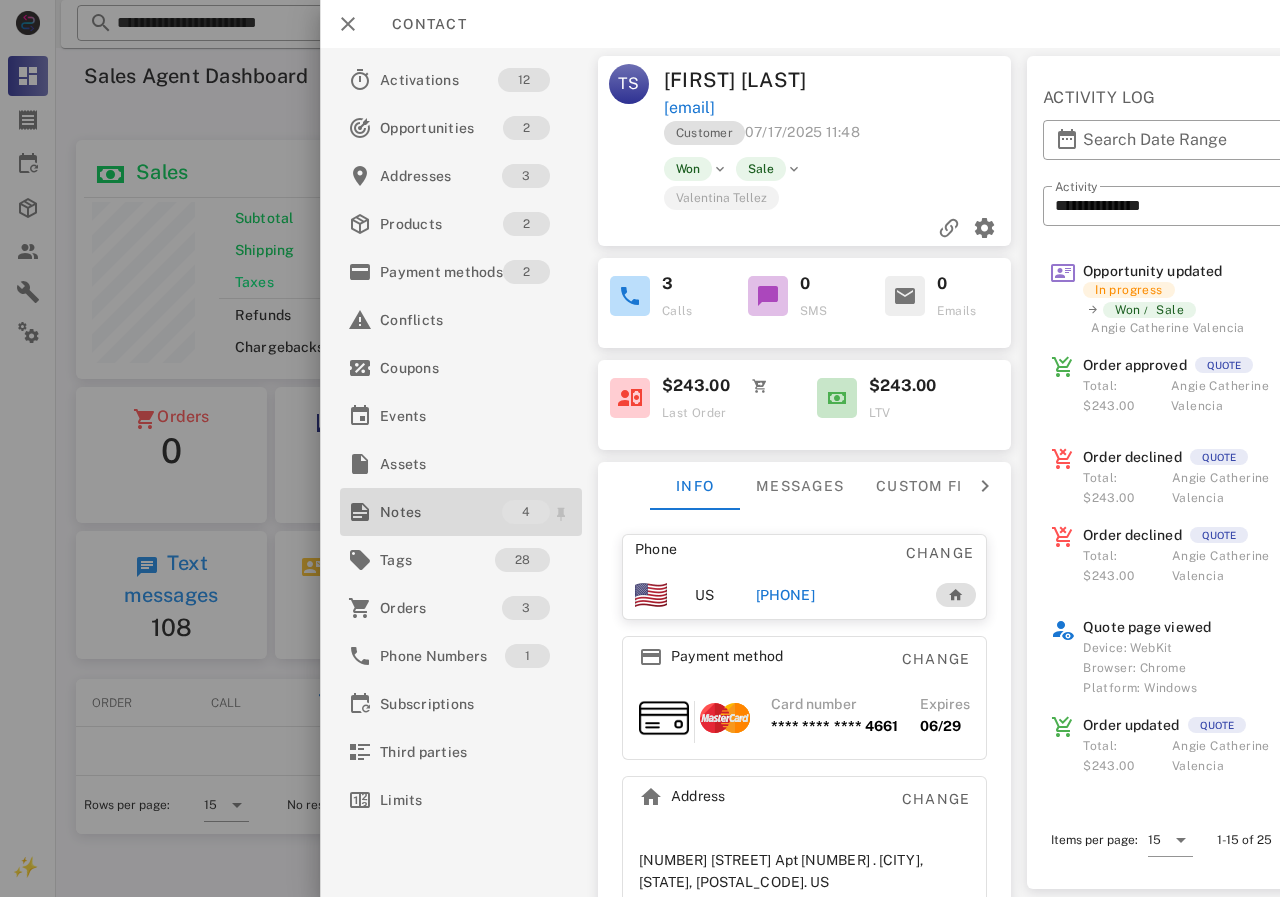 click on "Notes" at bounding box center (441, 512) 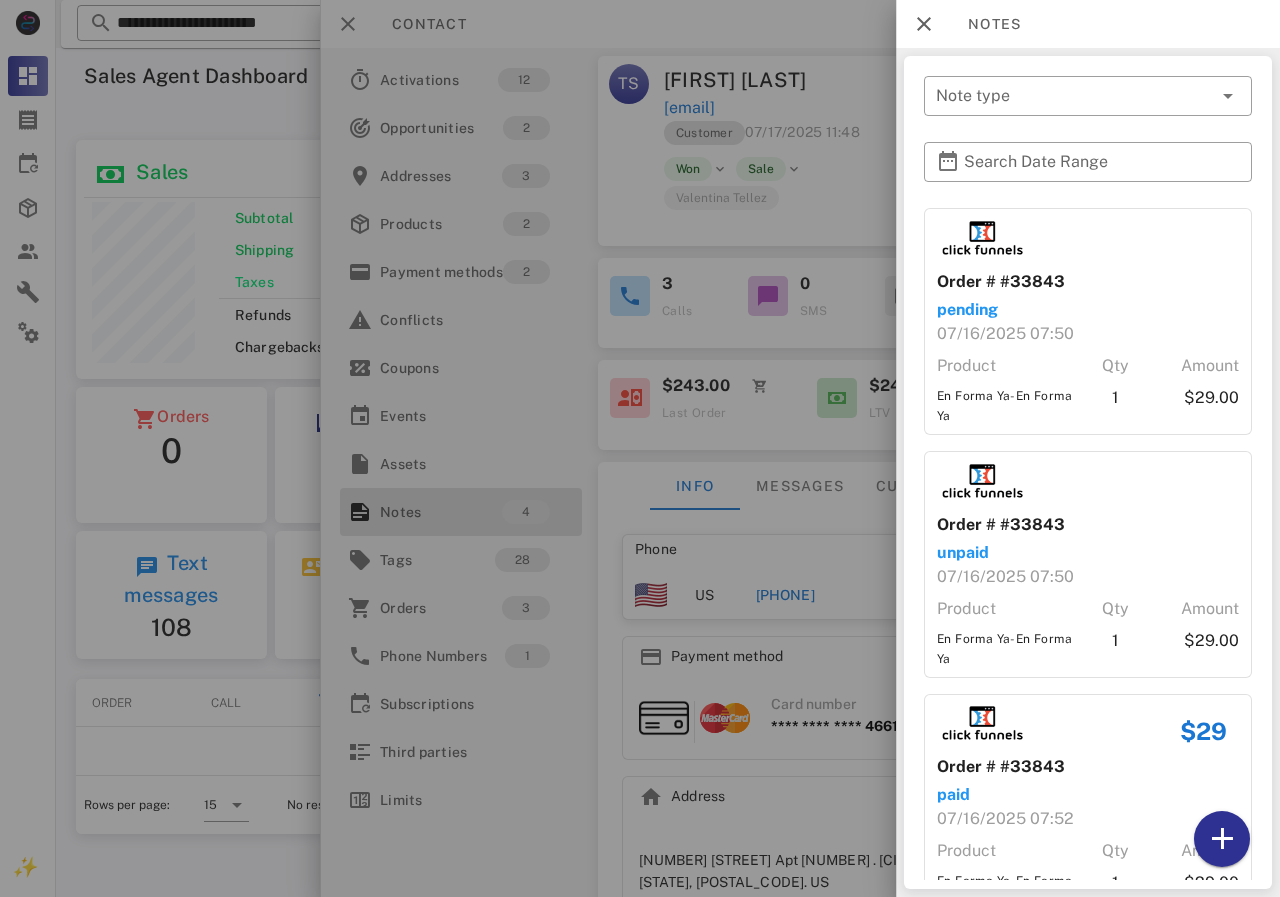 scroll, scrollTop: 282, scrollLeft: 0, axis: vertical 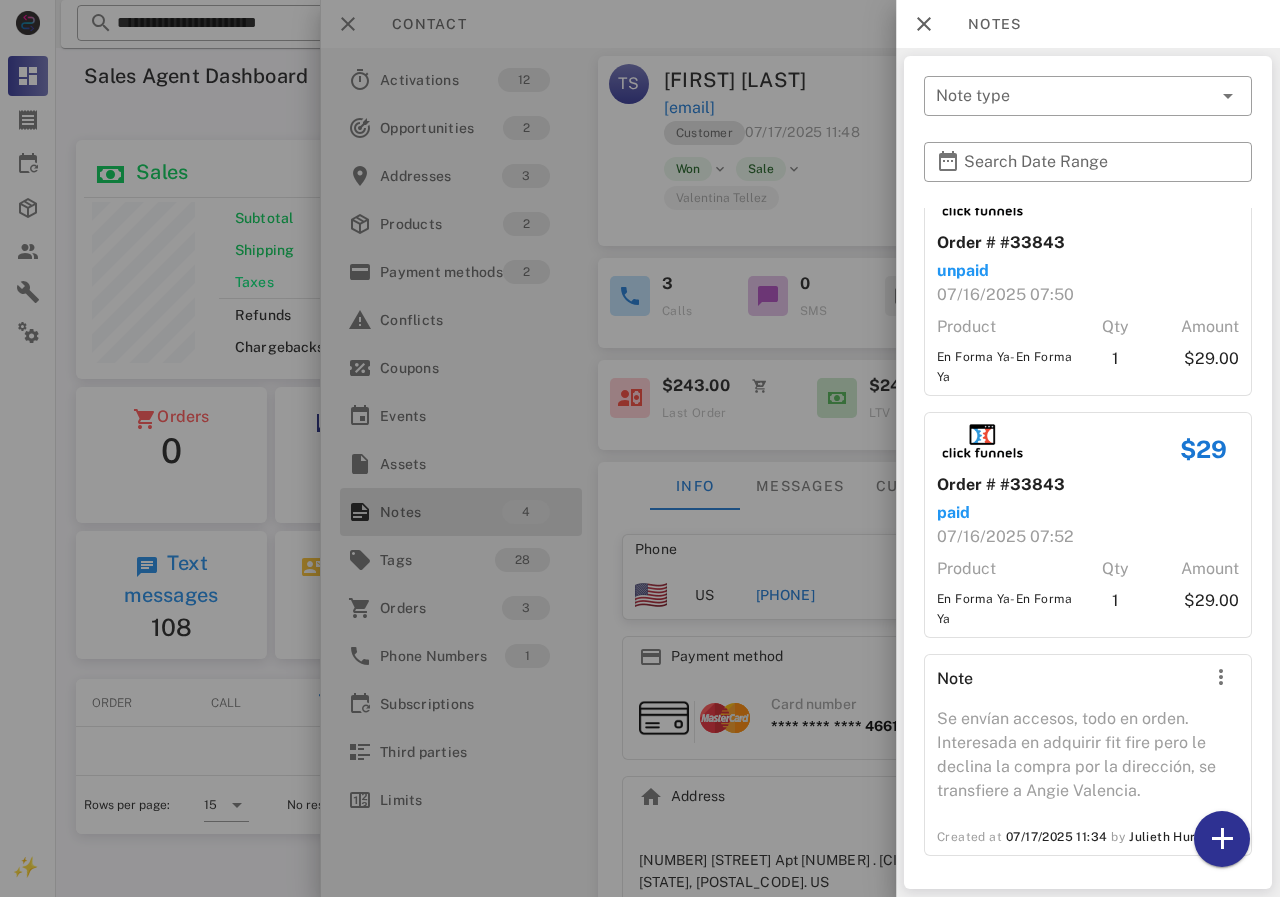 click at bounding box center [640, 448] 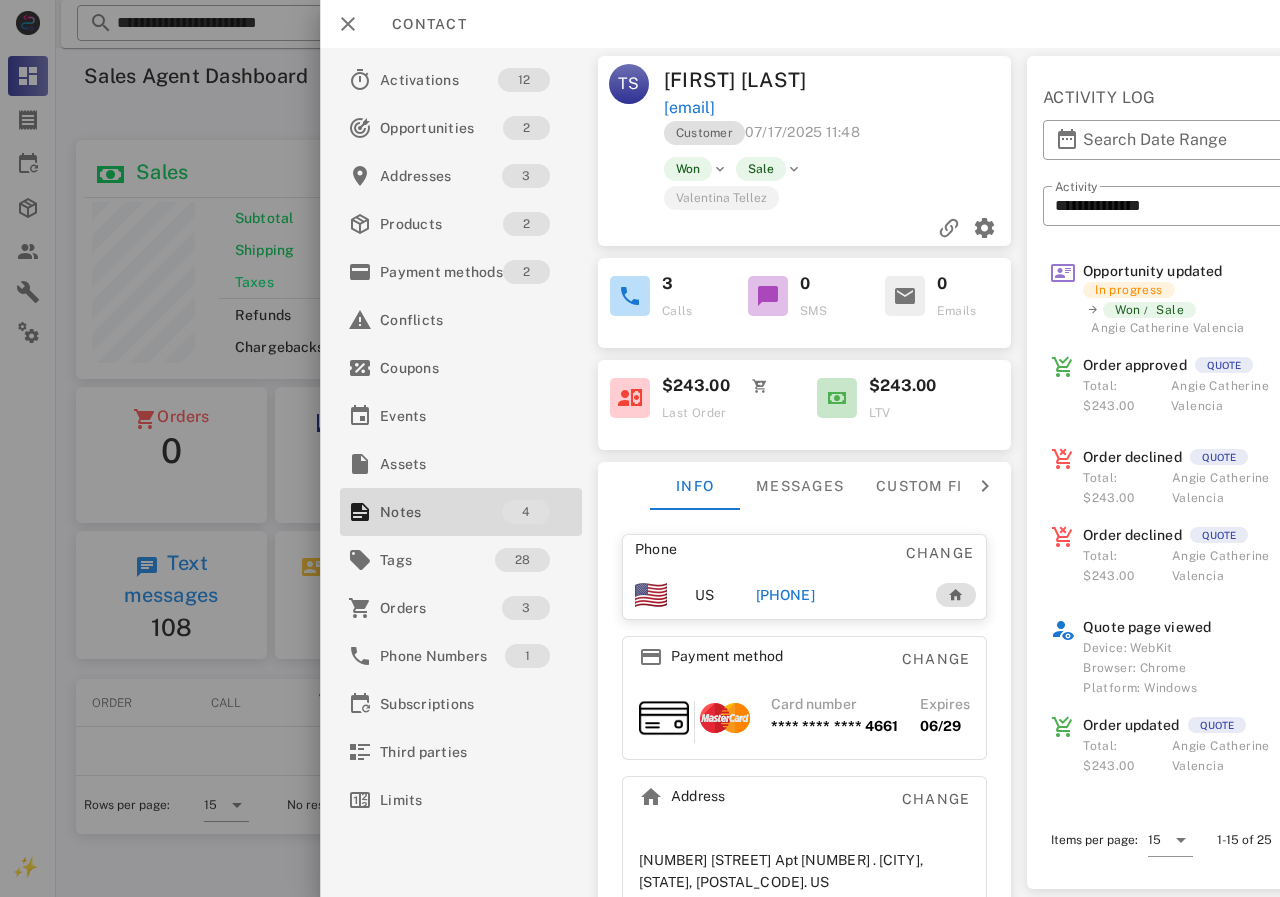 click on "[PHONE]" at bounding box center (785, 595) 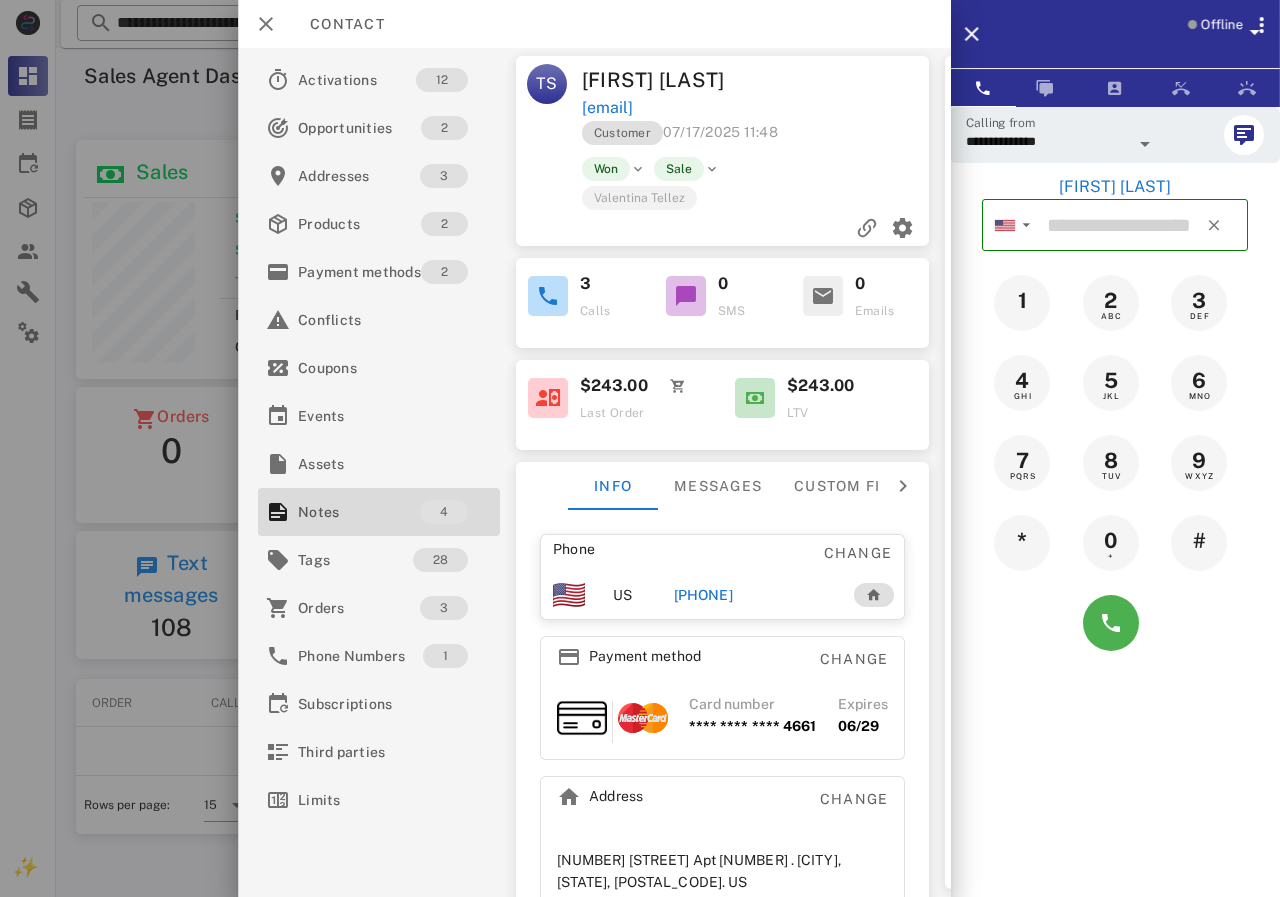 type on "**********" 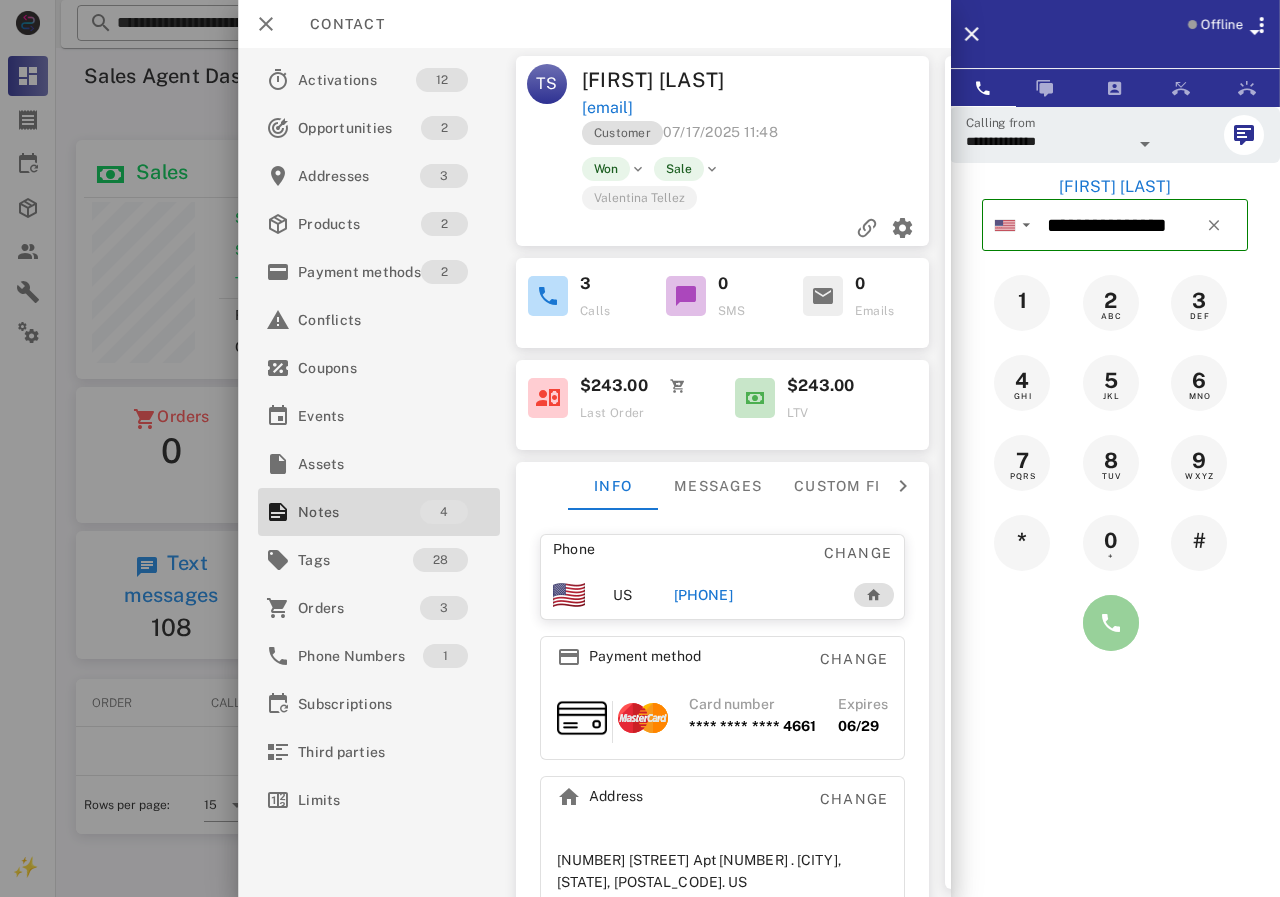 click at bounding box center [1111, 623] 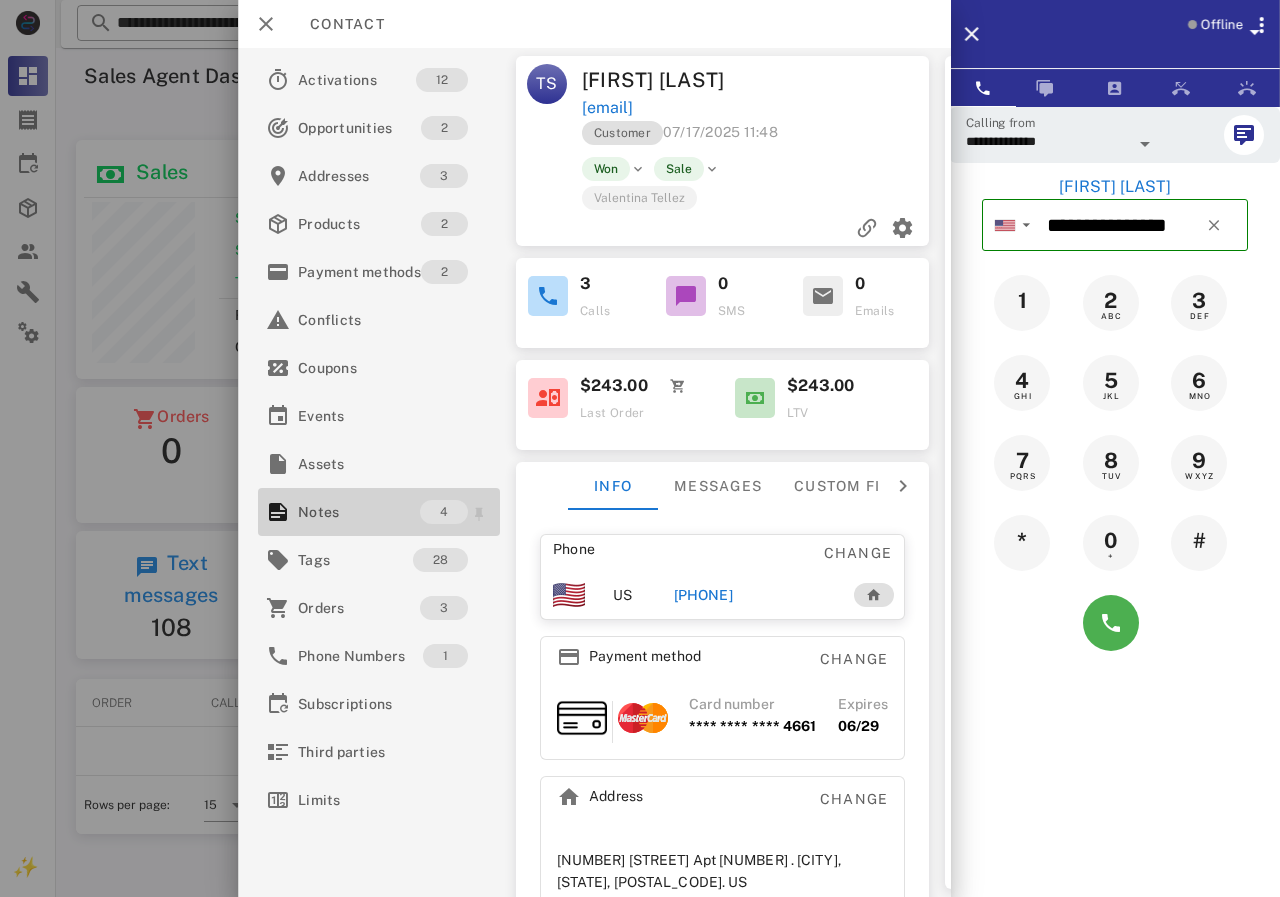 click on "Notes" at bounding box center (359, 512) 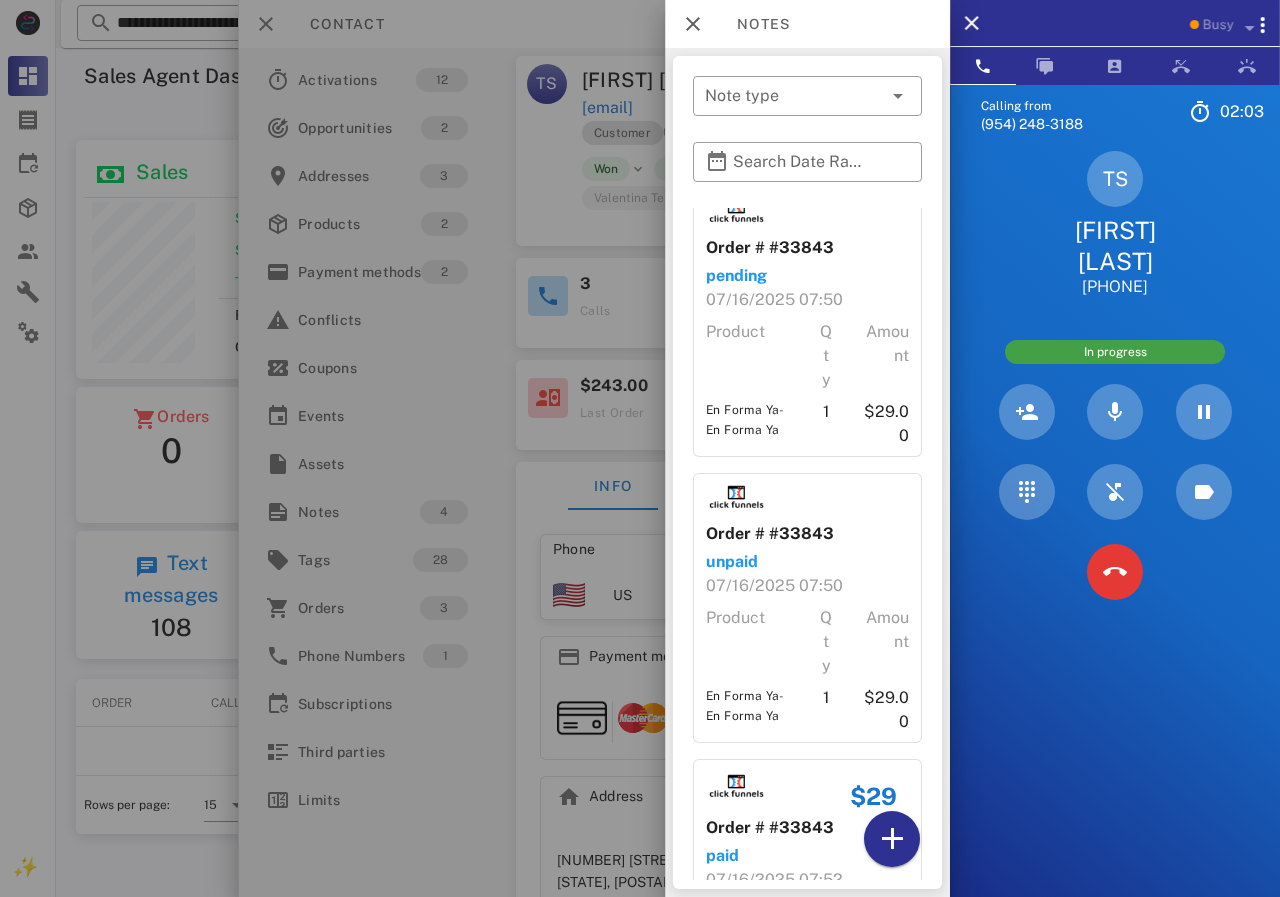 scroll, scrollTop: 0, scrollLeft: 0, axis: both 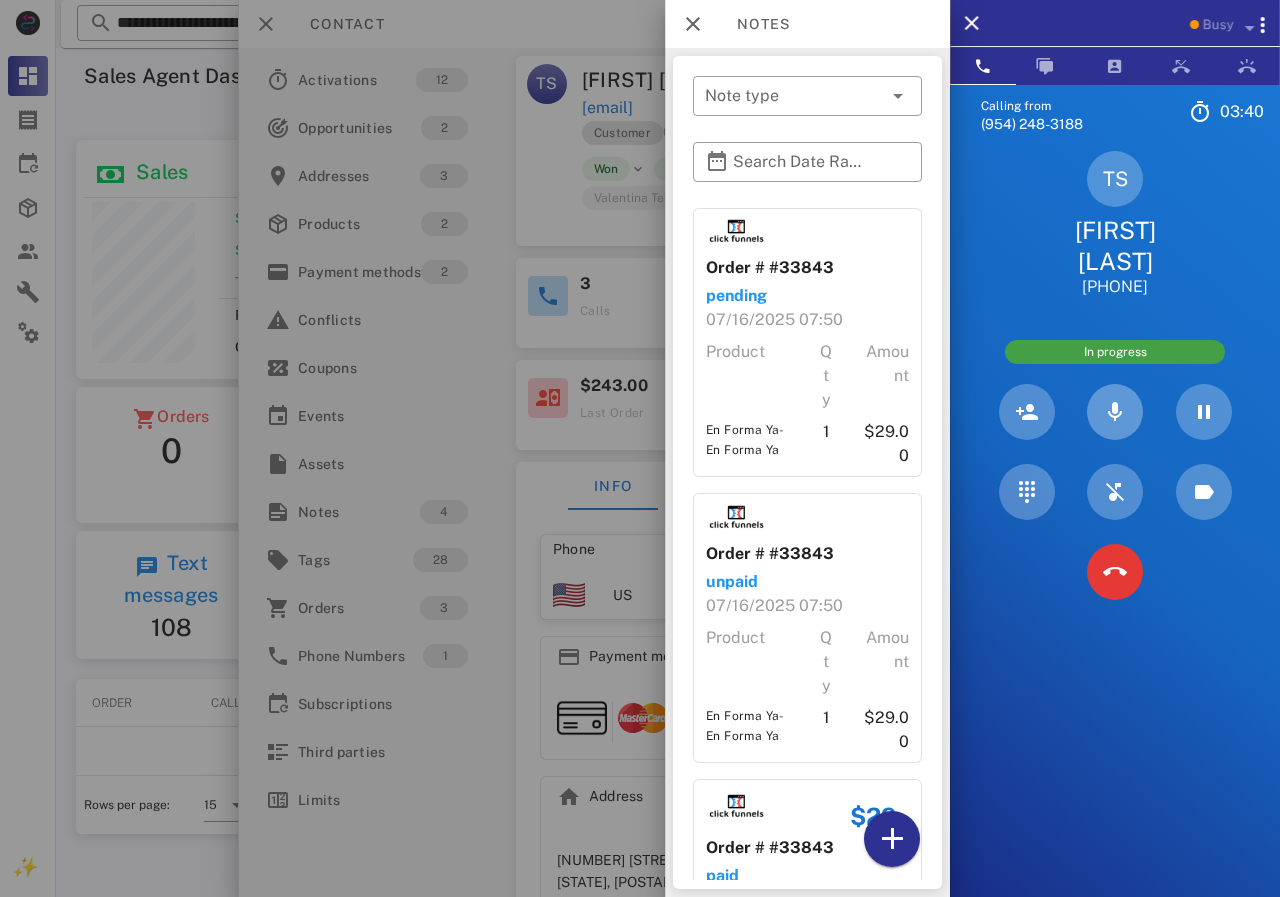 drag, startPoint x: 1087, startPoint y: 419, endPoint x: 1098, endPoint y: 419, distance: 11 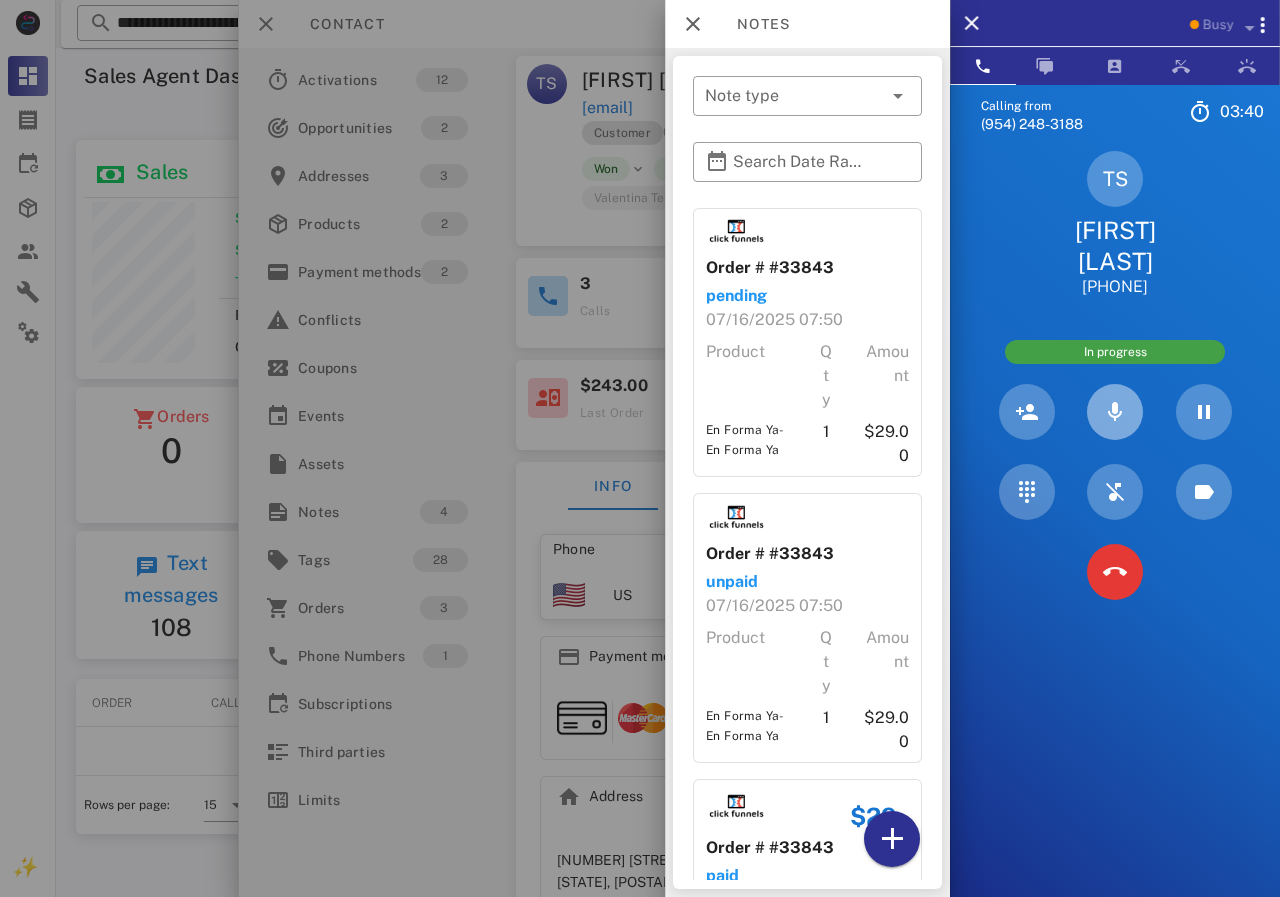click at bounding box center [1115, 412] 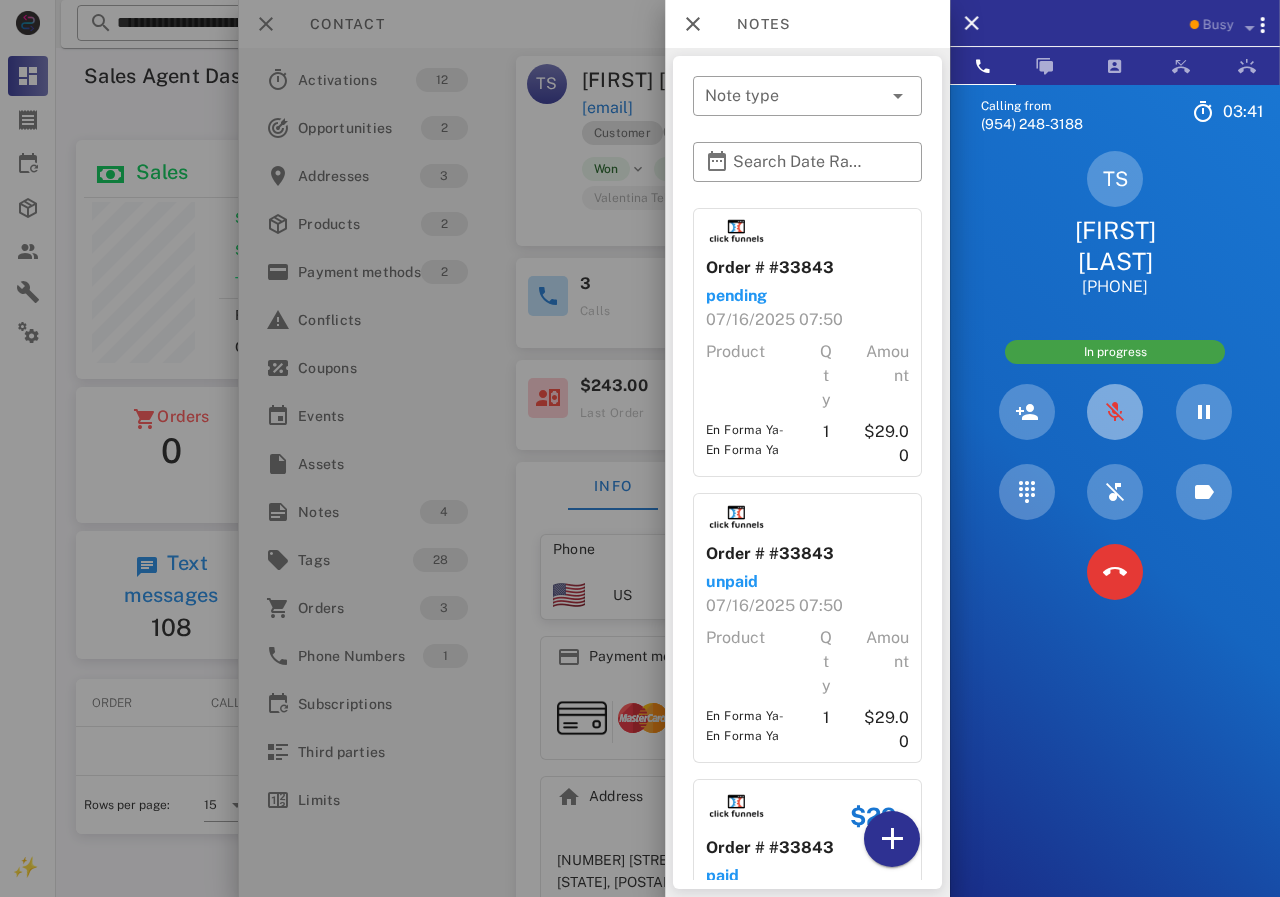 click at bounding box center (1115, 412) 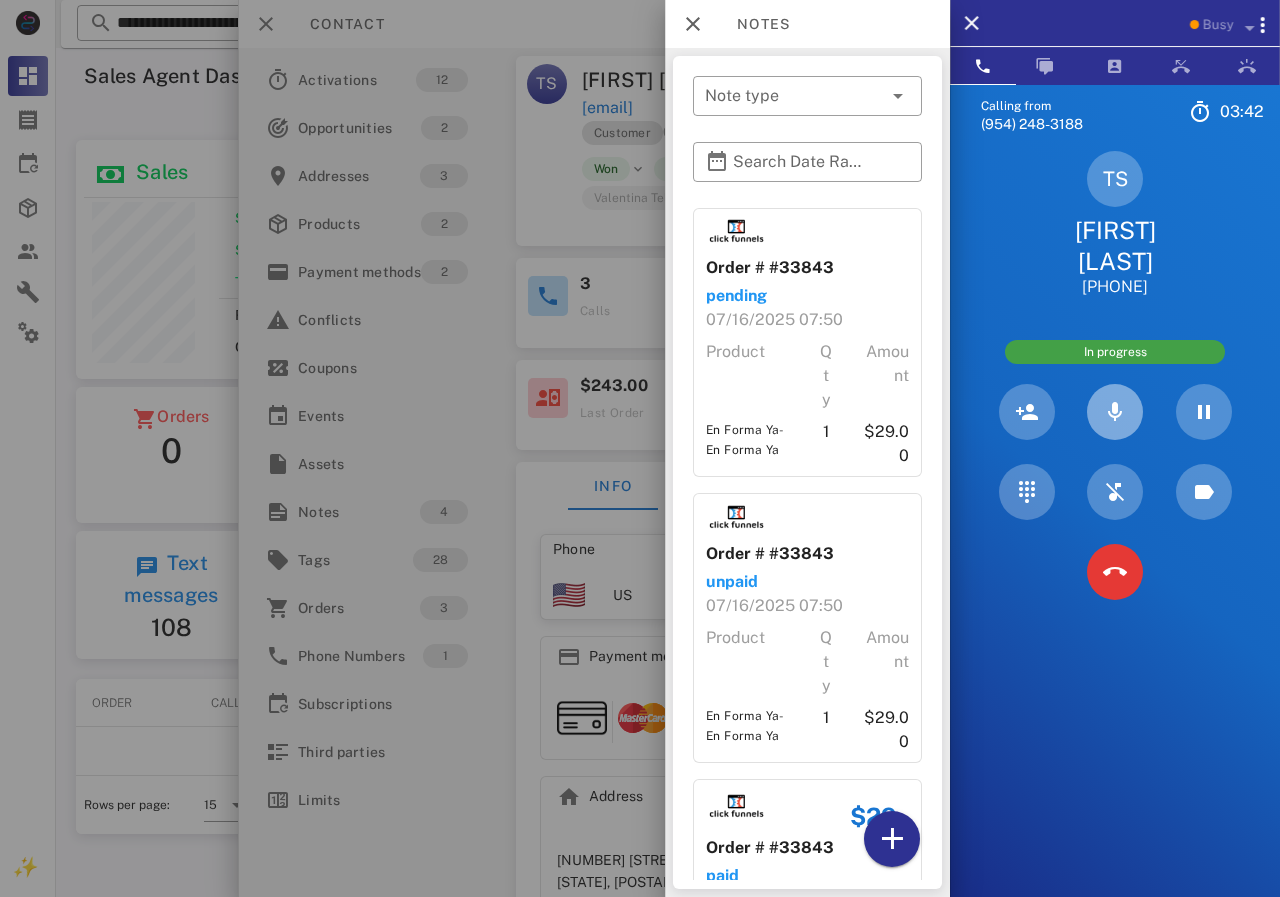 type 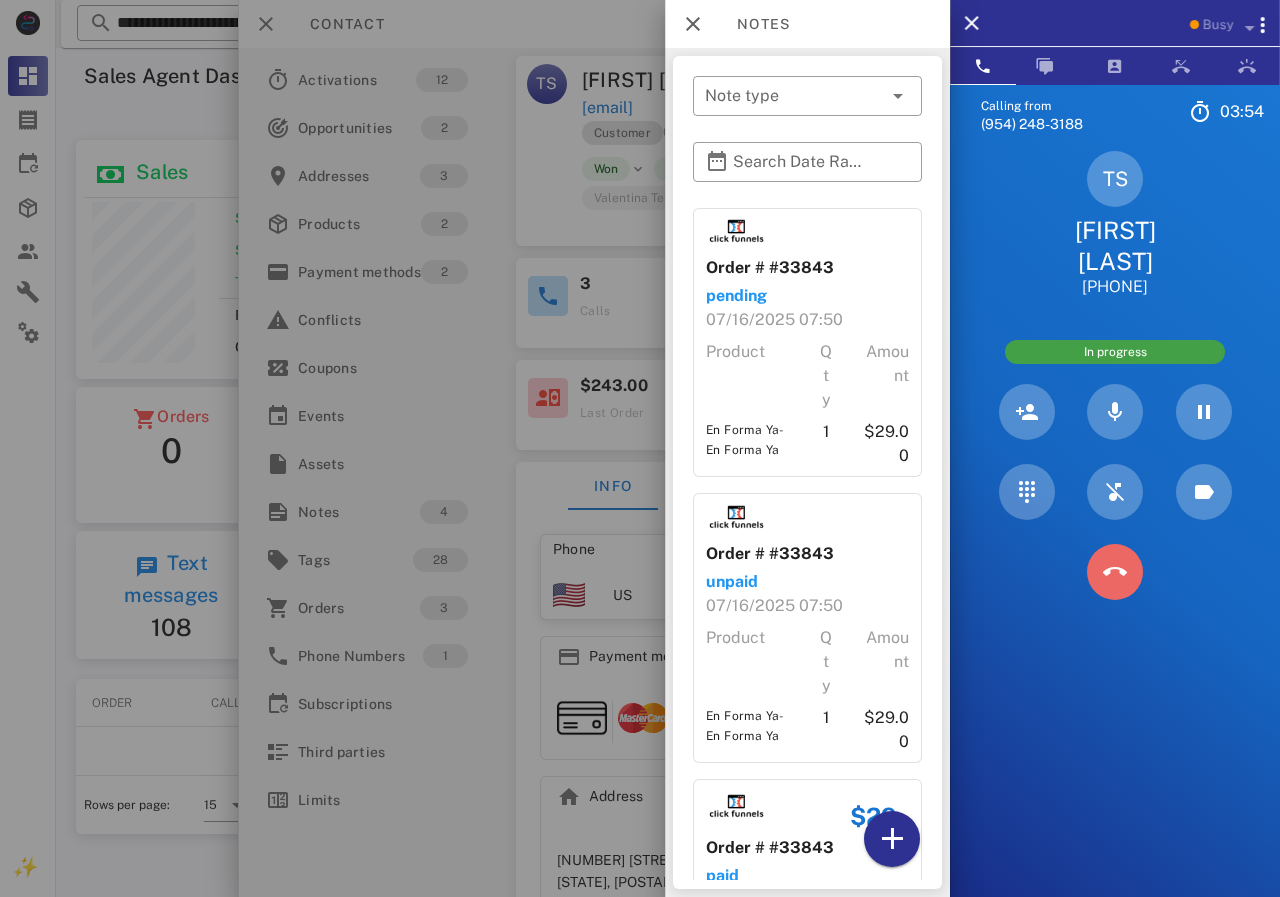click at bounding box center [1115, 572] 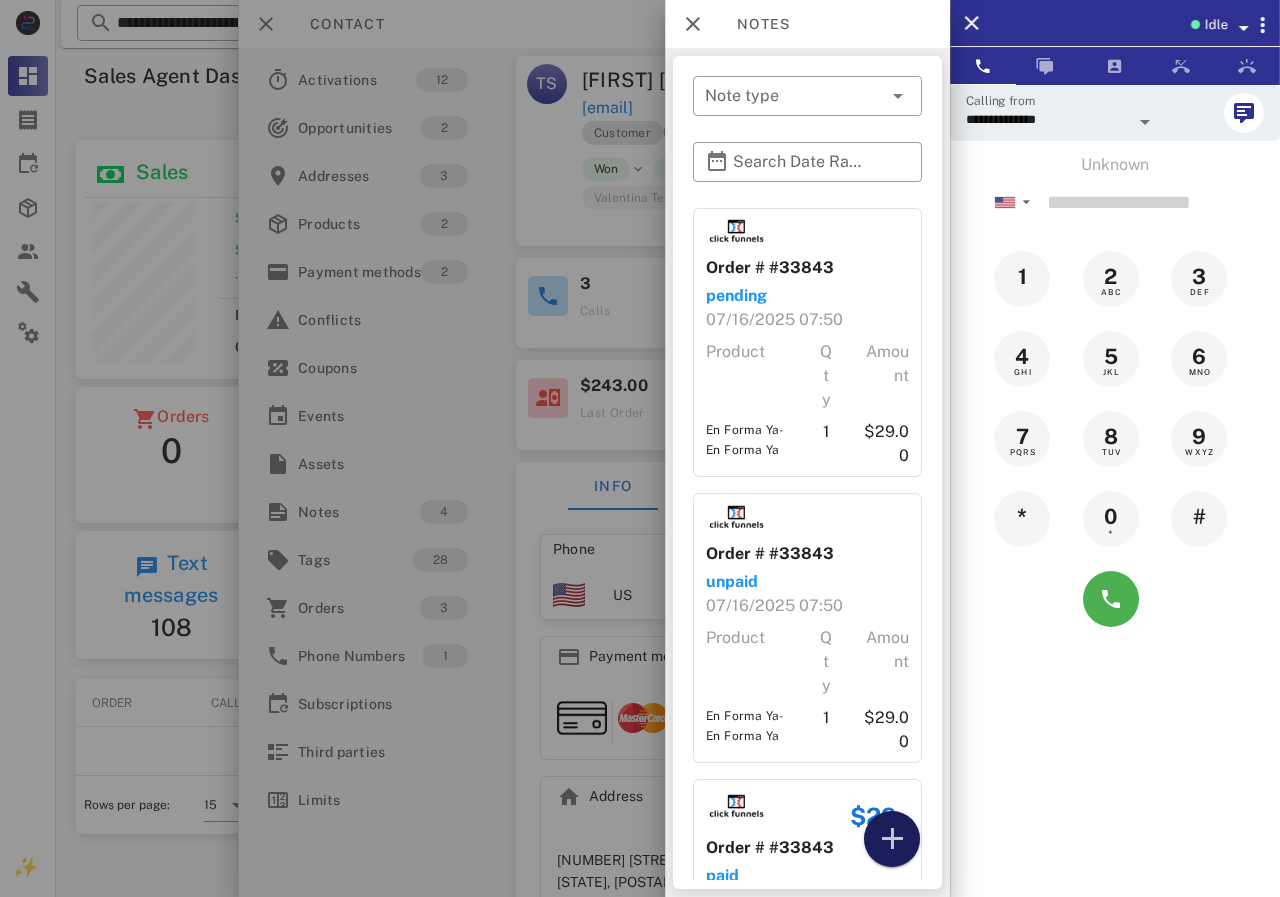 click at bounding box center (892, 839) 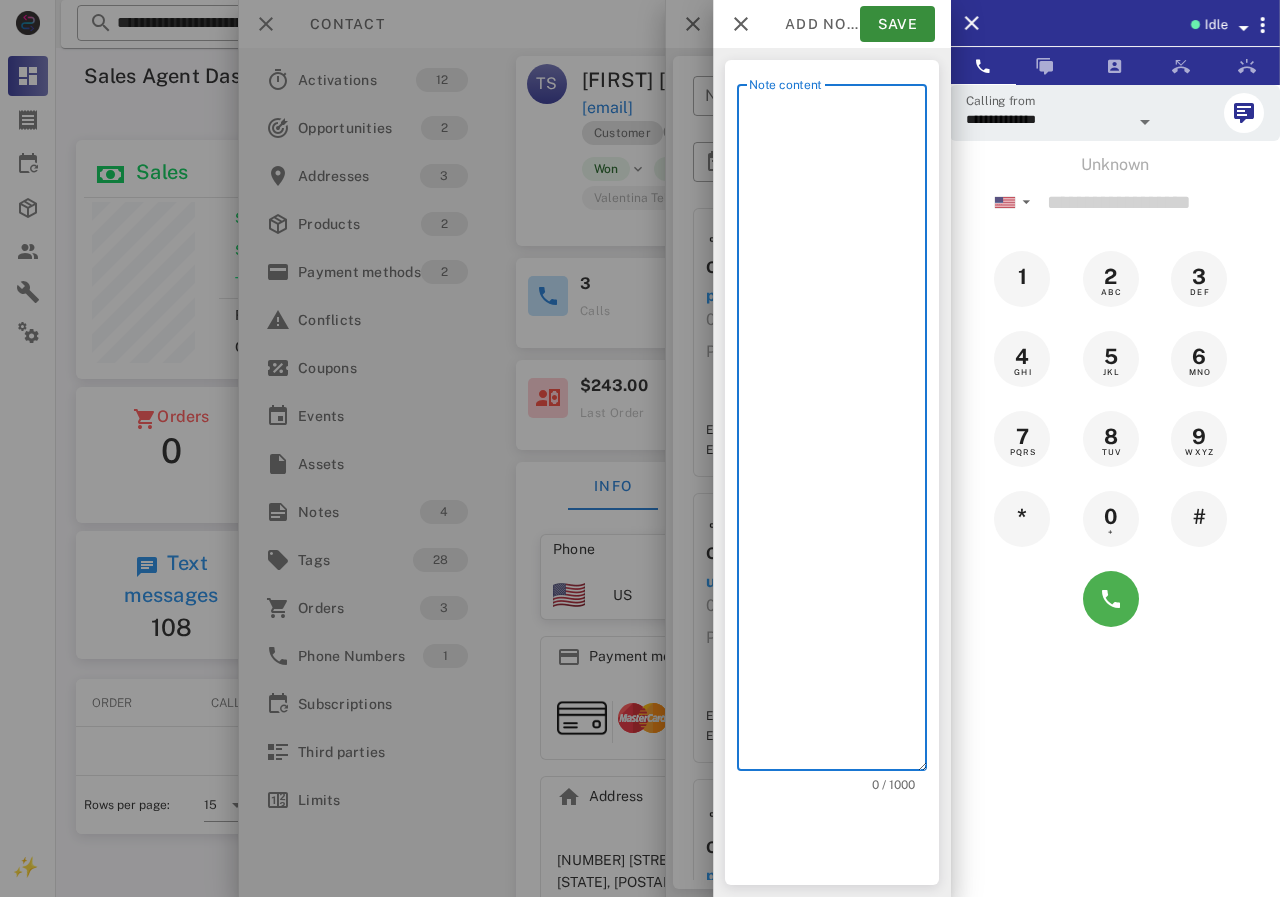 click on "Note content" at bounding box center [838, 432] 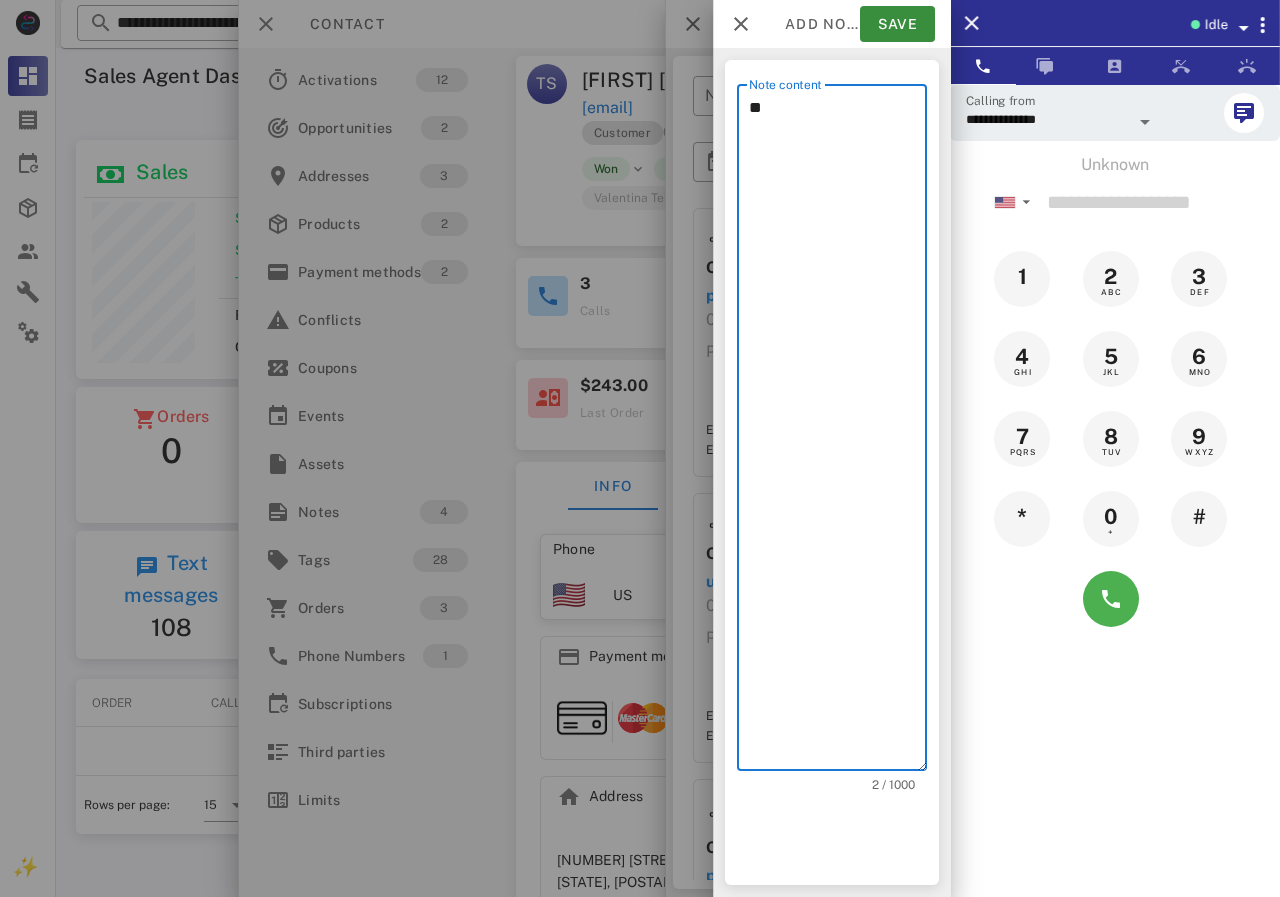 type on "*" 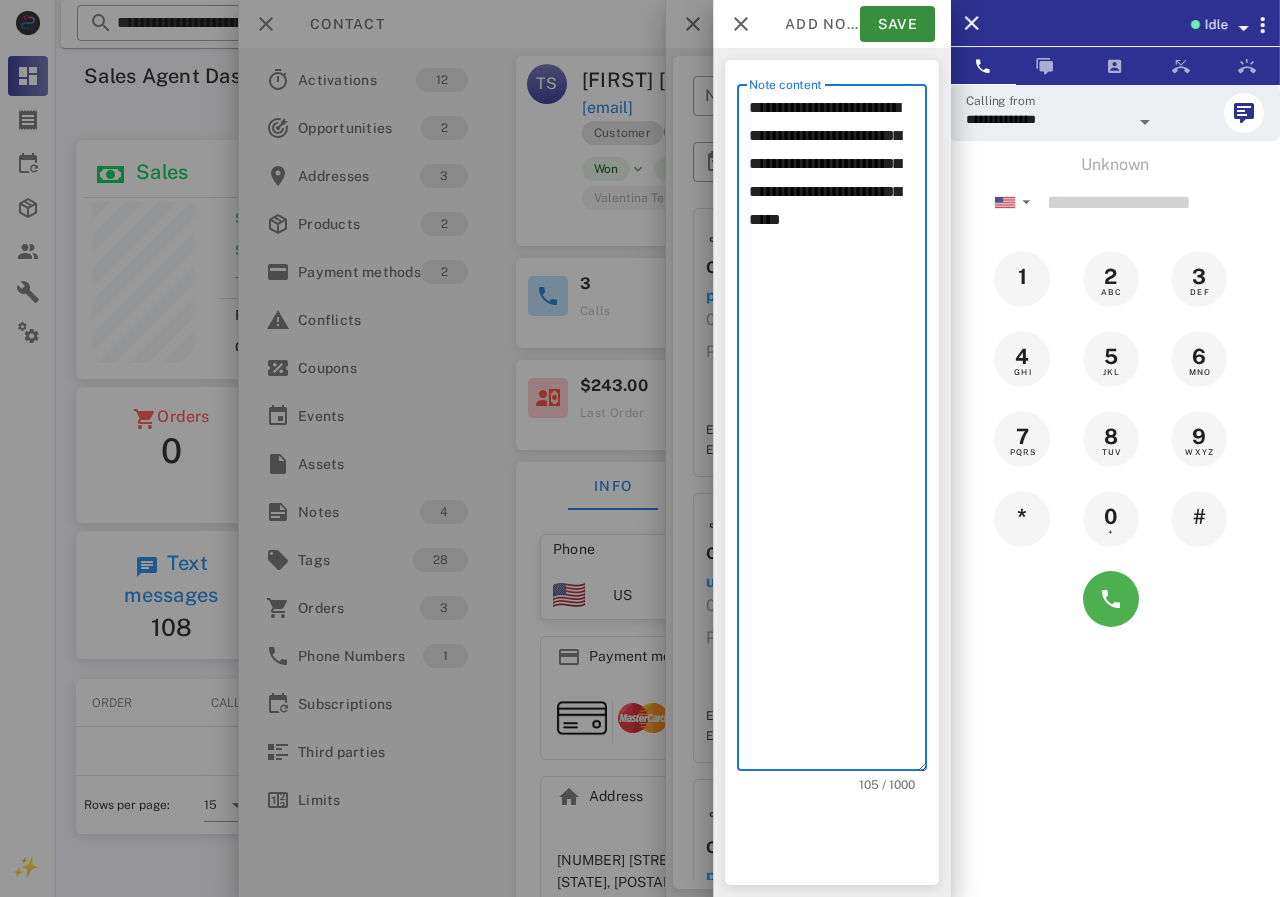 click on "**********" at bounding box center (838, 432) 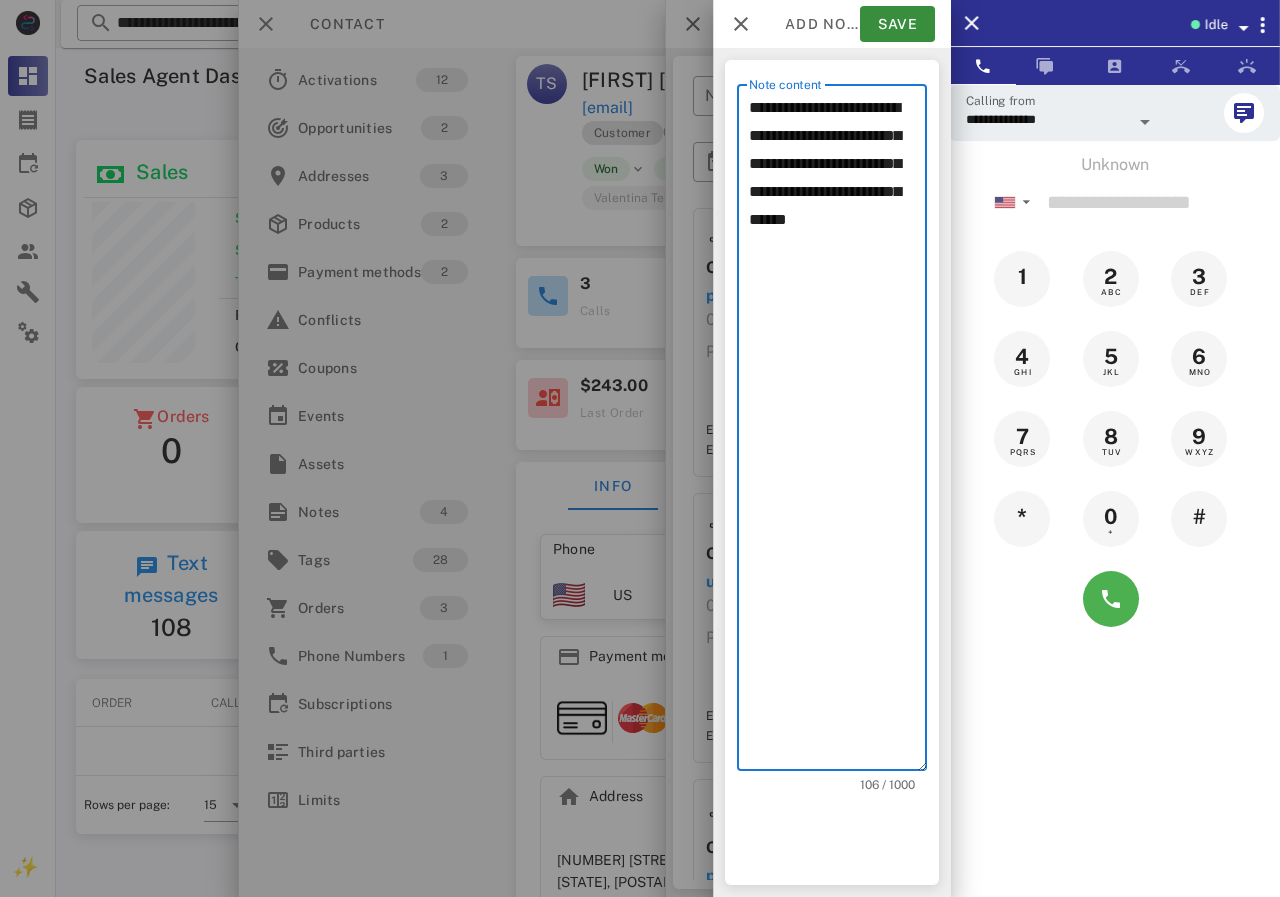 paste on "**********" 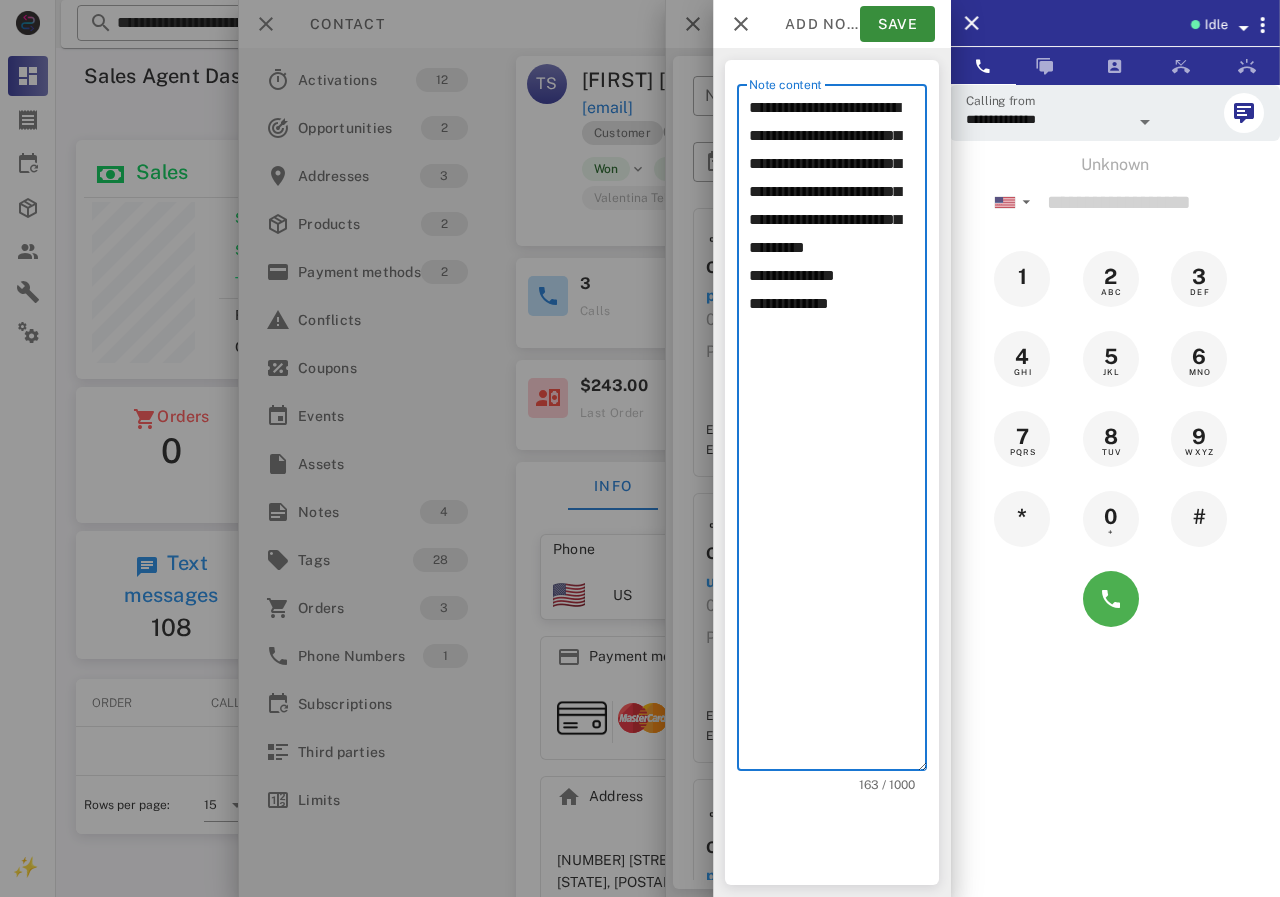 click on "**********" at bounding box center [838, 432] 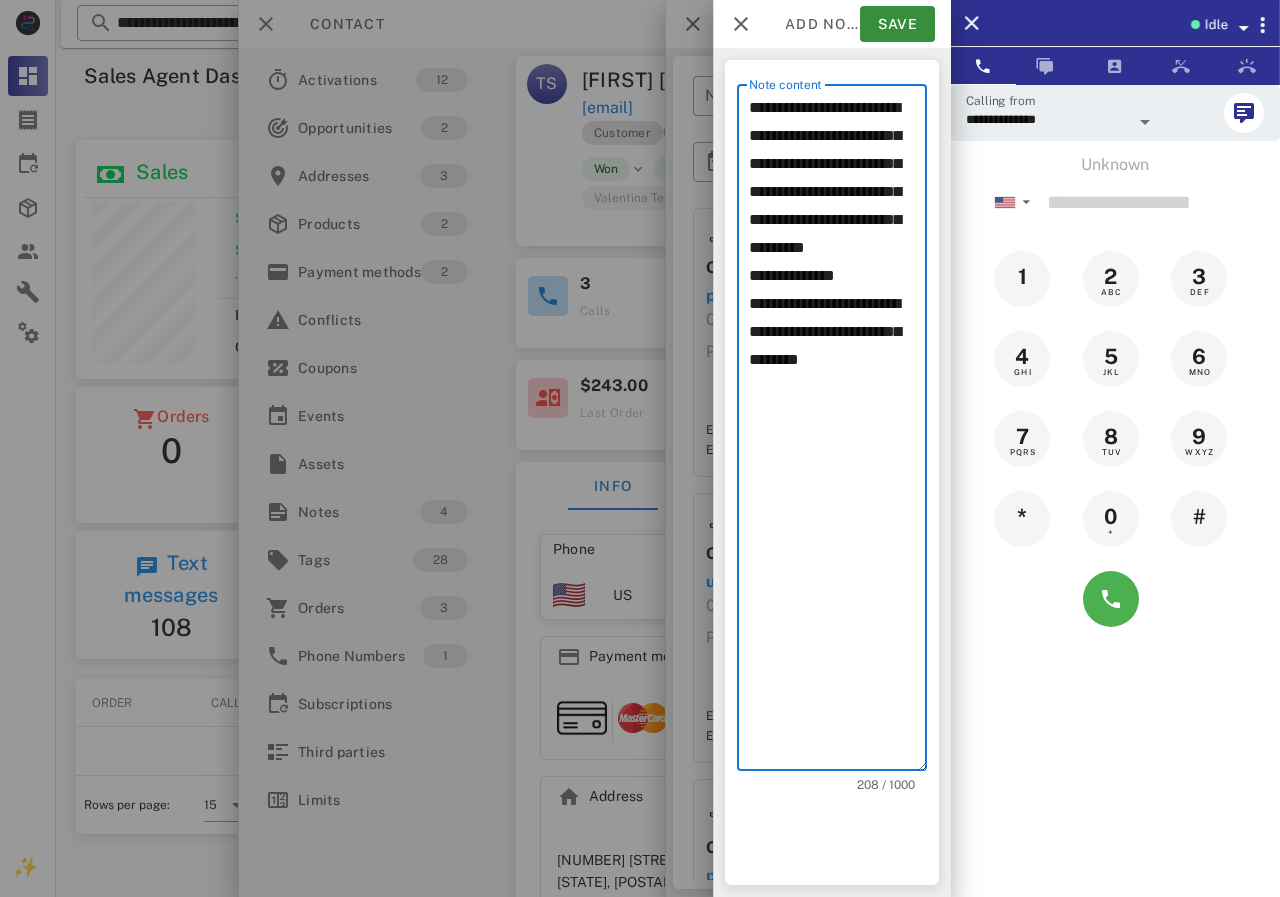 click on "**********" at bounding box center (838, 432) 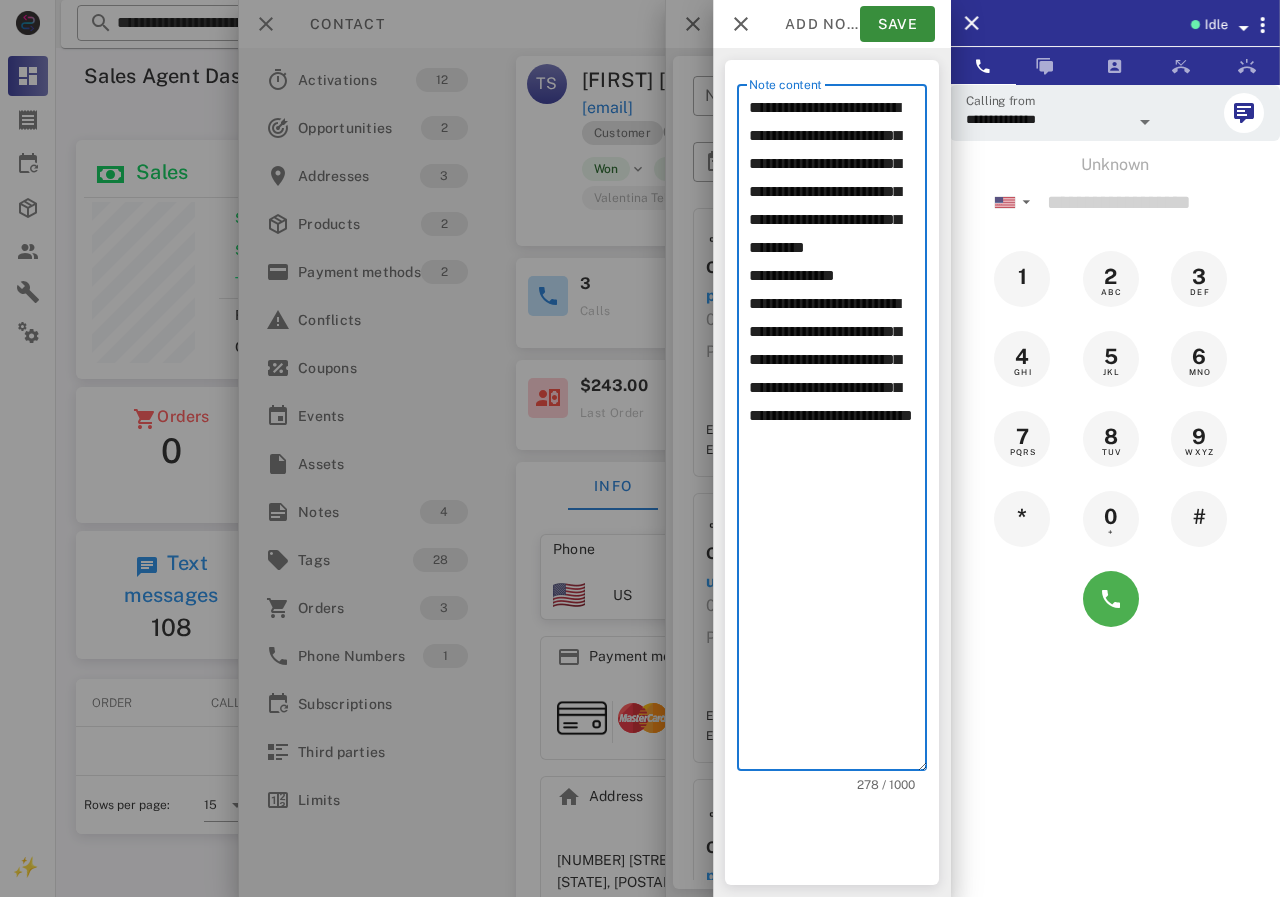 click on "**********" at bounding box center (838, 432) 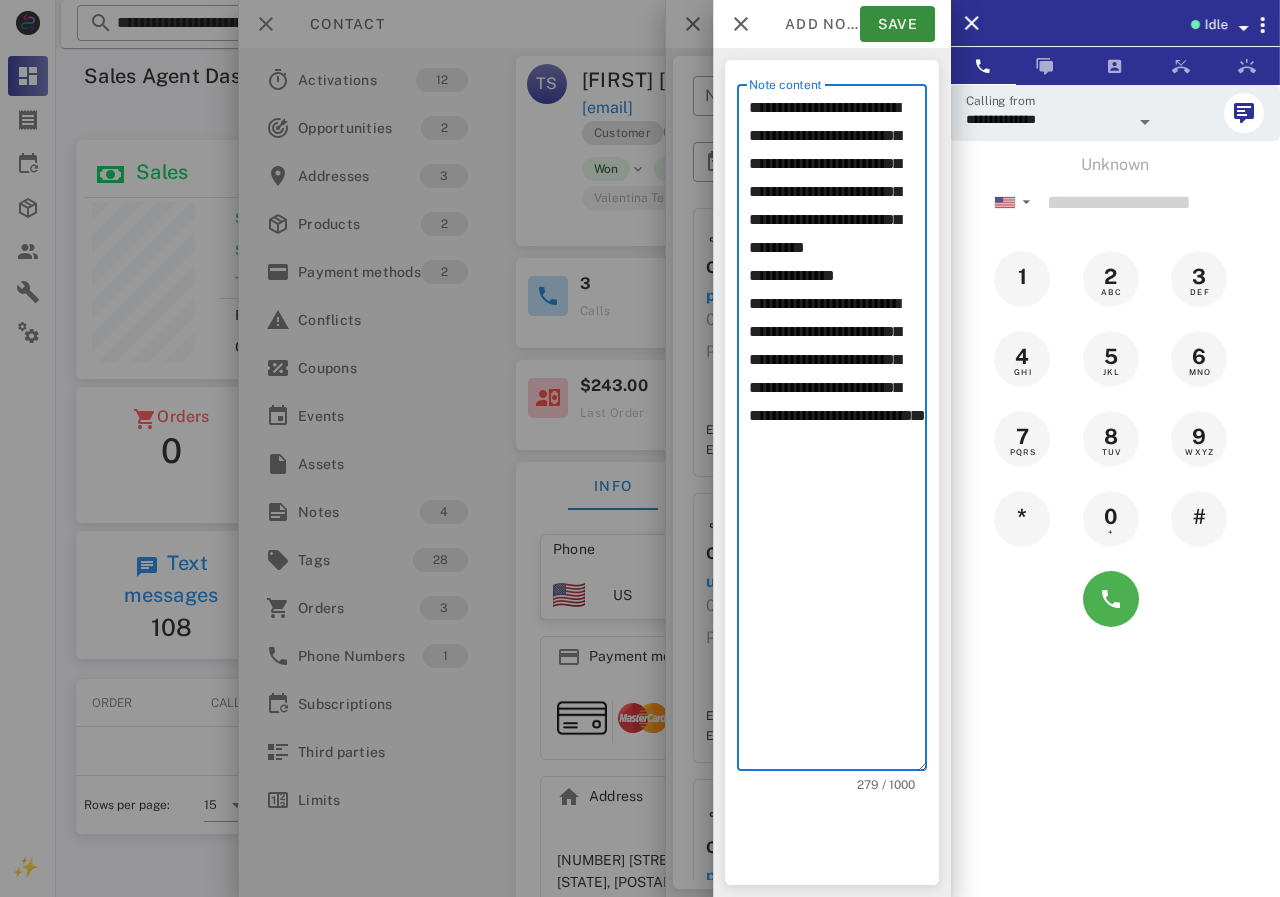 paste on "**********" 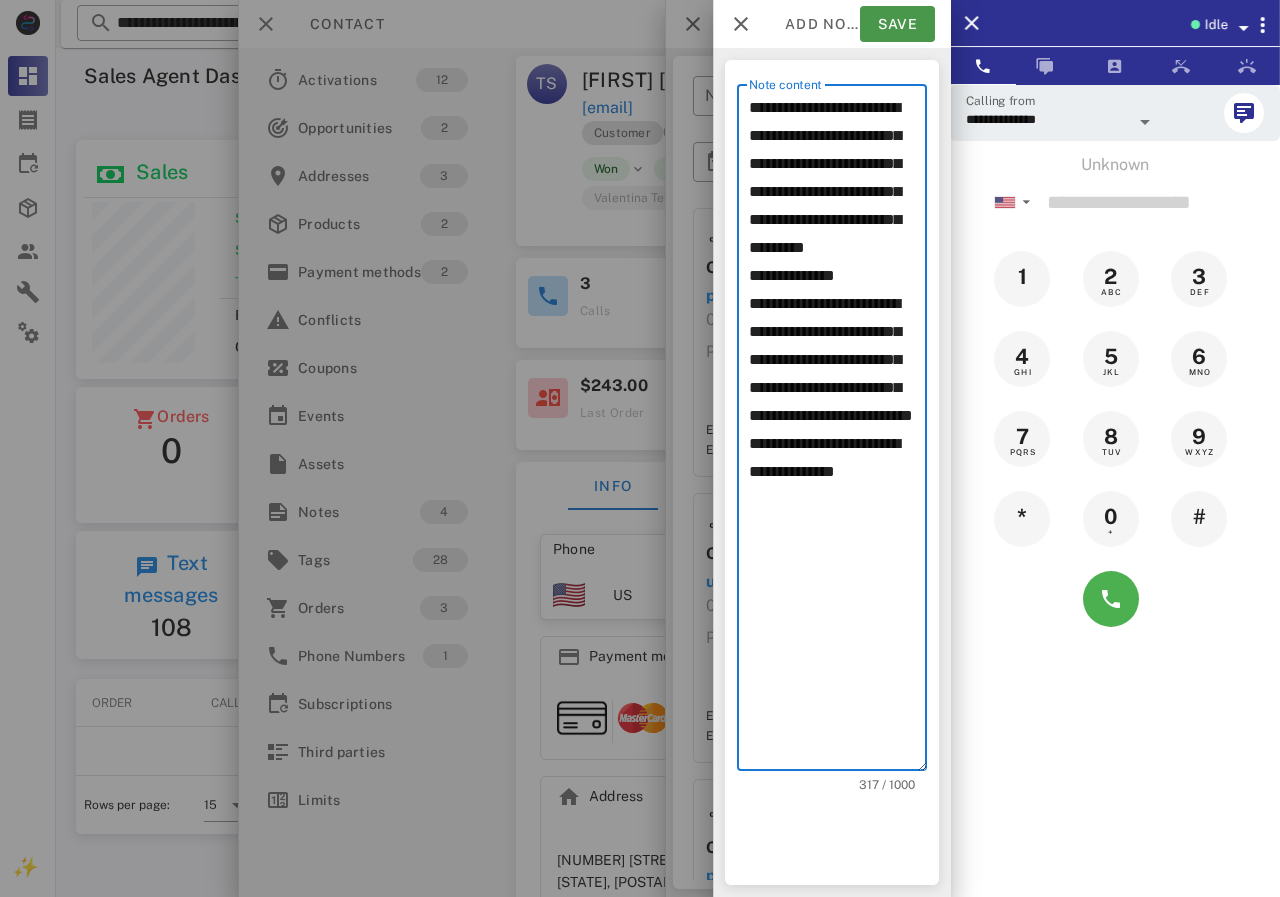 type on "**********" 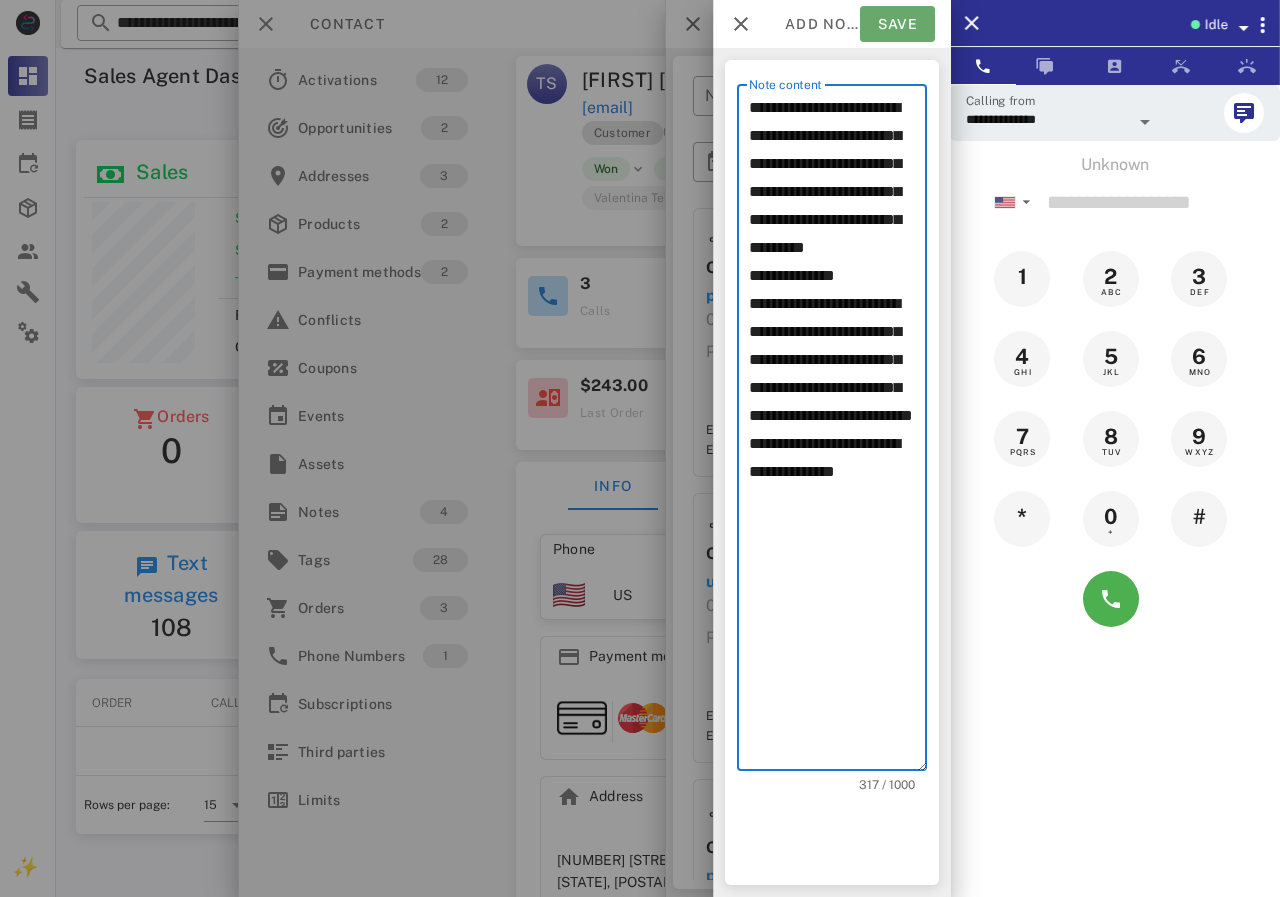 click on "Save" at bounding box center (897, 24) 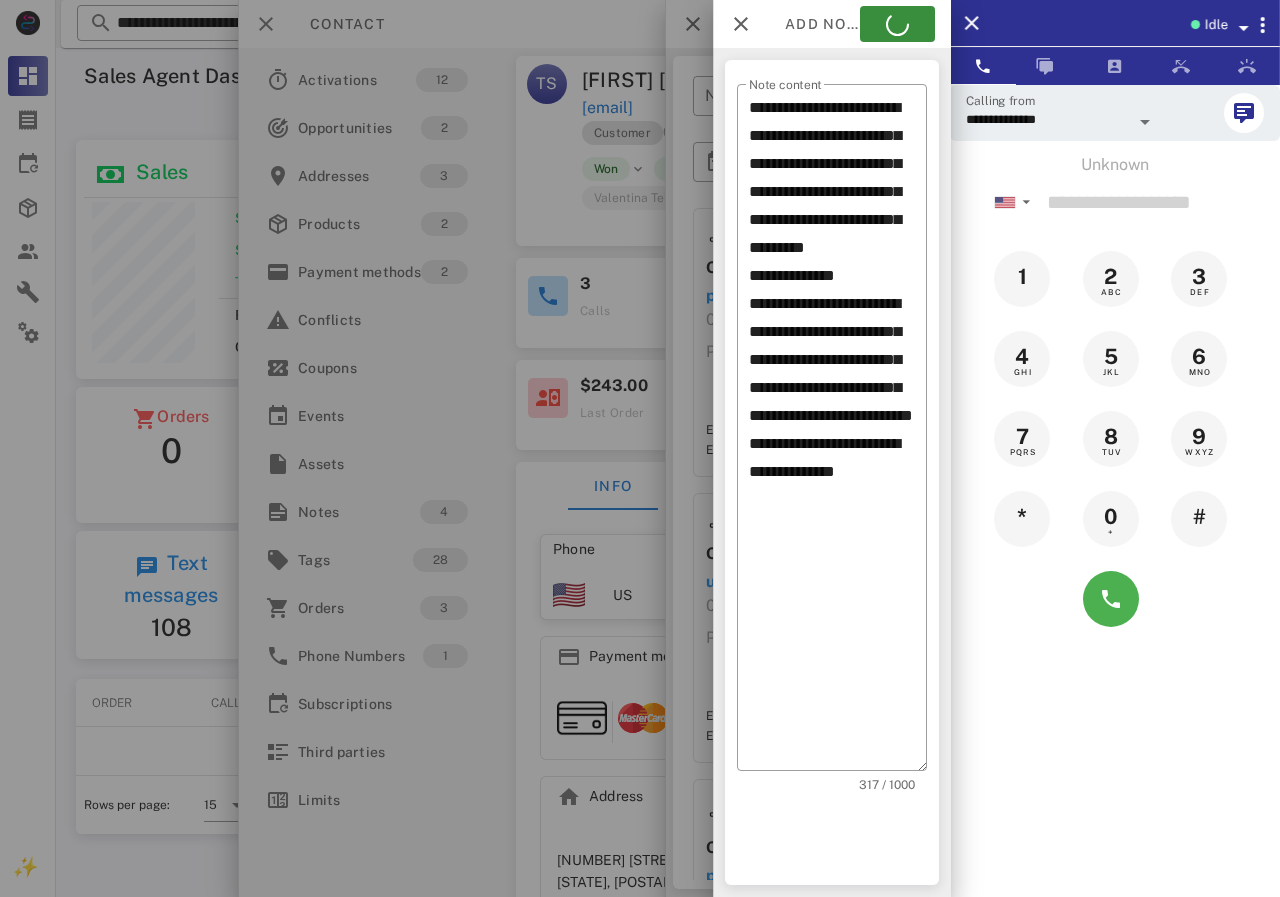 click at bounding box center [640, 448] 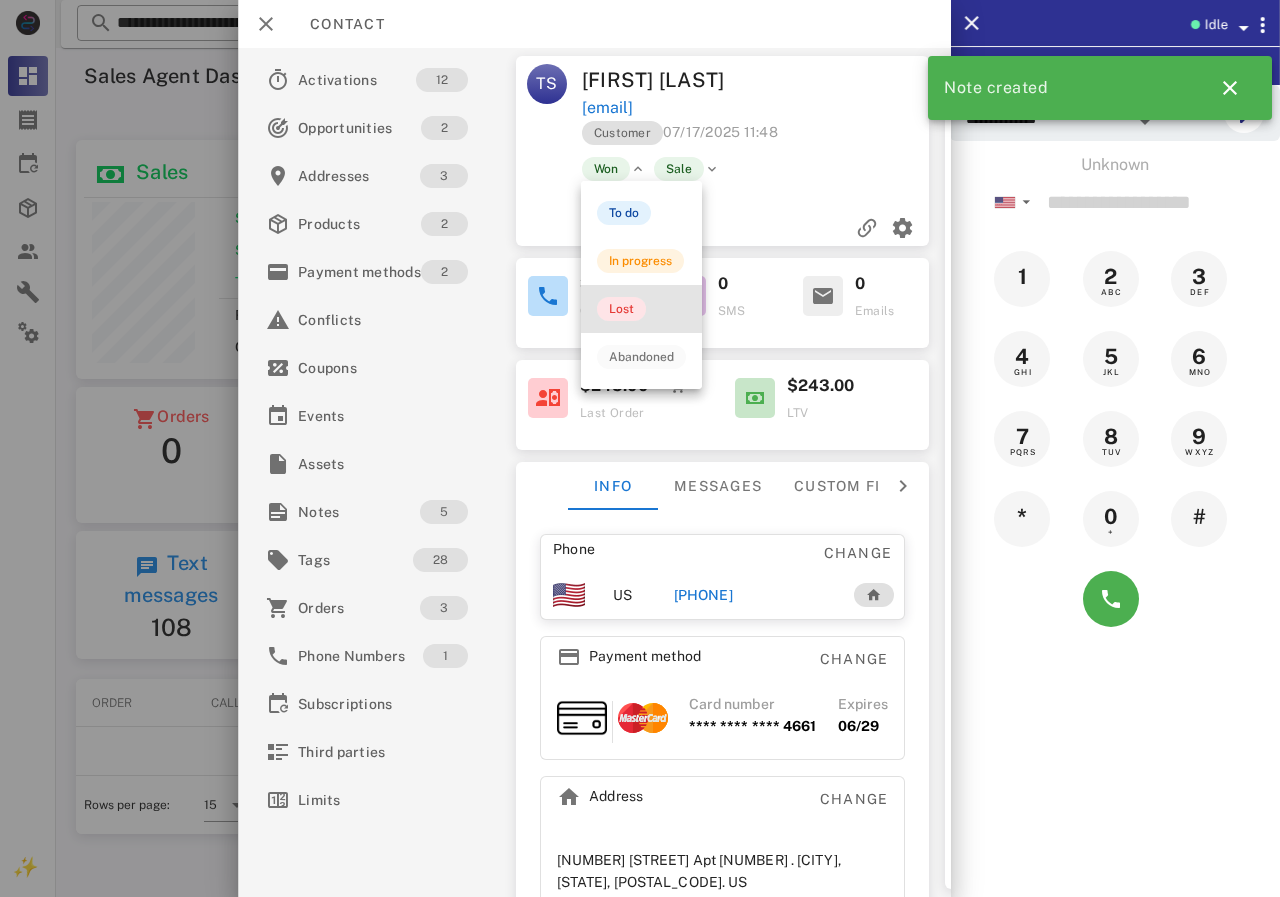 click on "Lost" at bounding box center [621, 309] 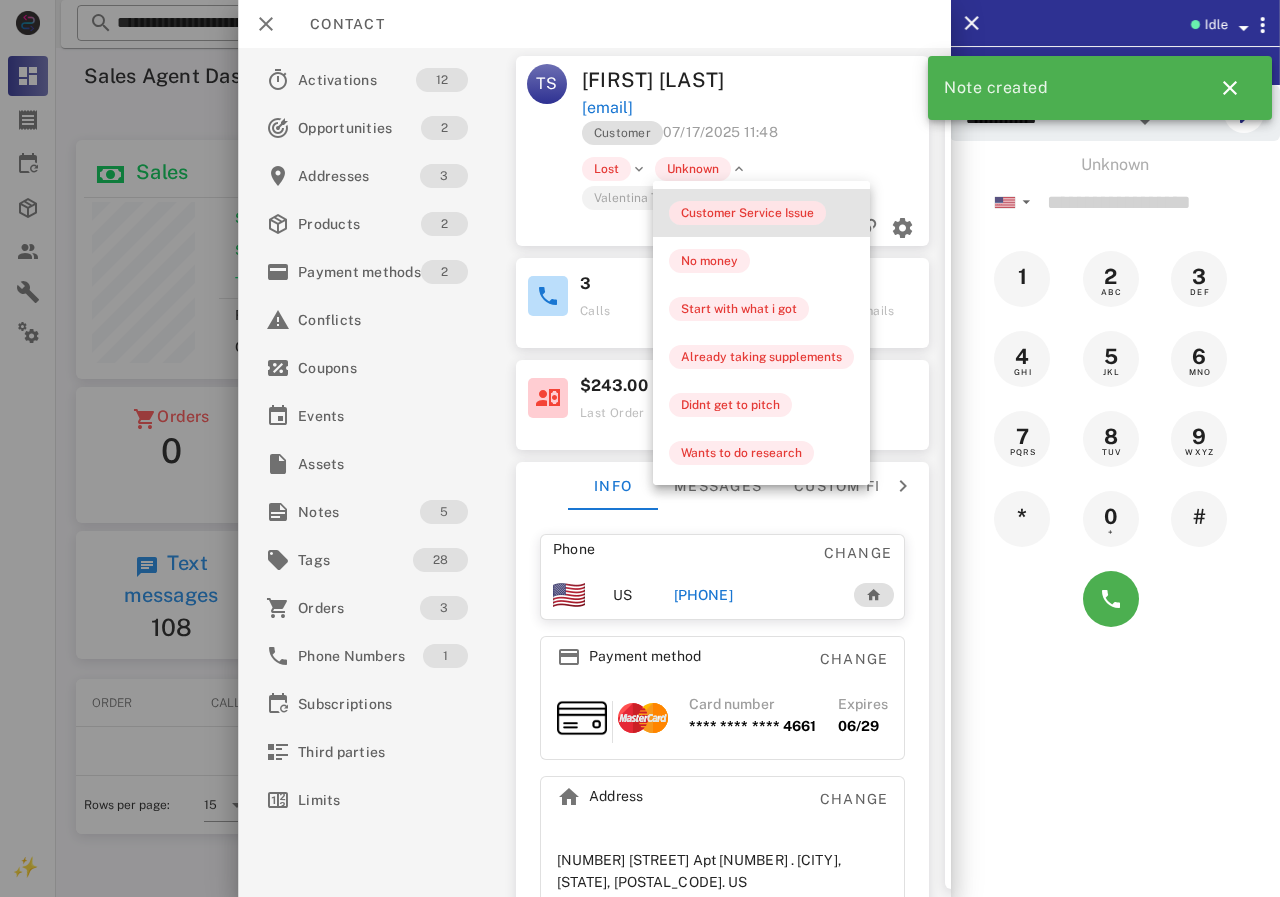click on "Customer Service Issue" at bounding box center (747, 213) 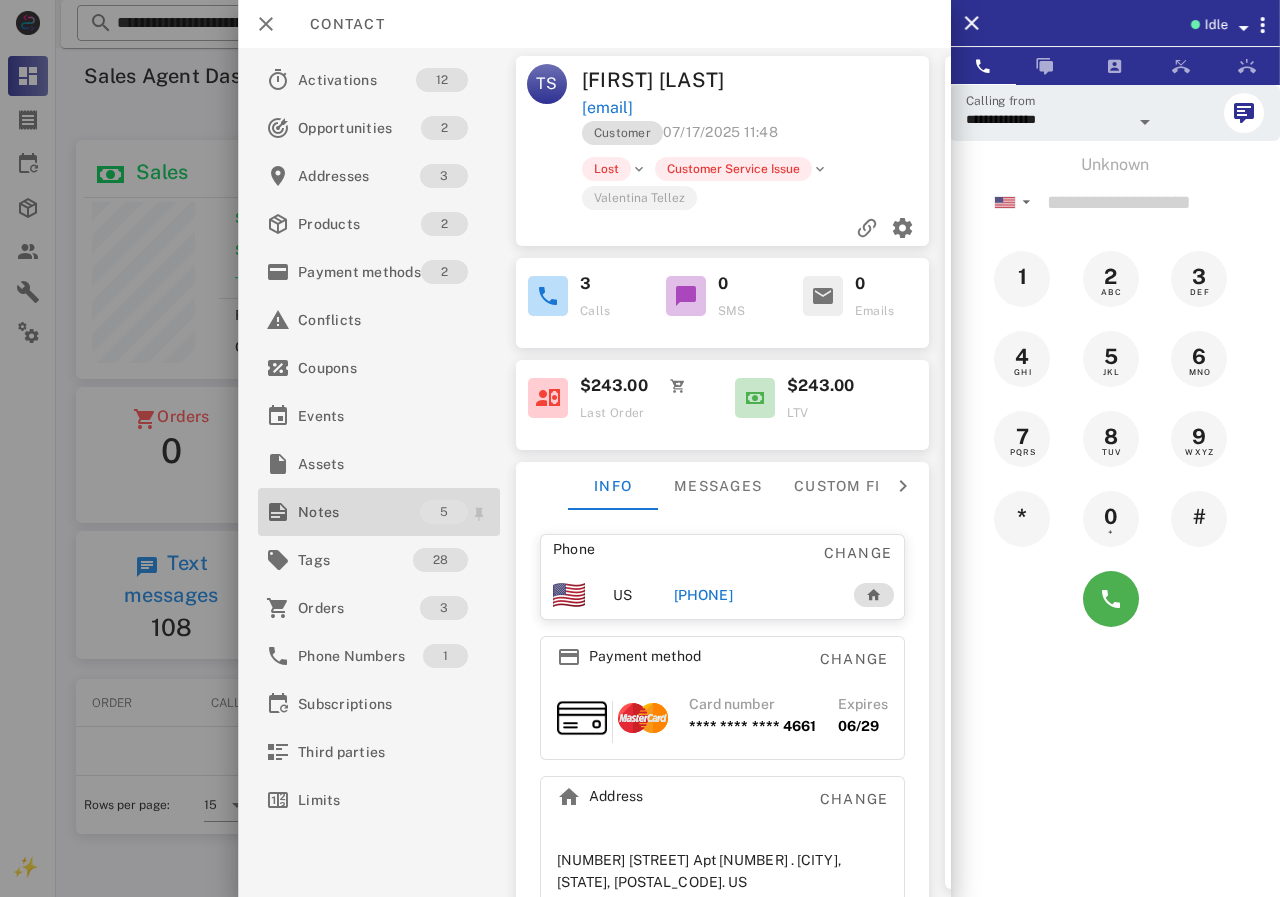 click on "Notes  5" at bounding box center [379, 512] 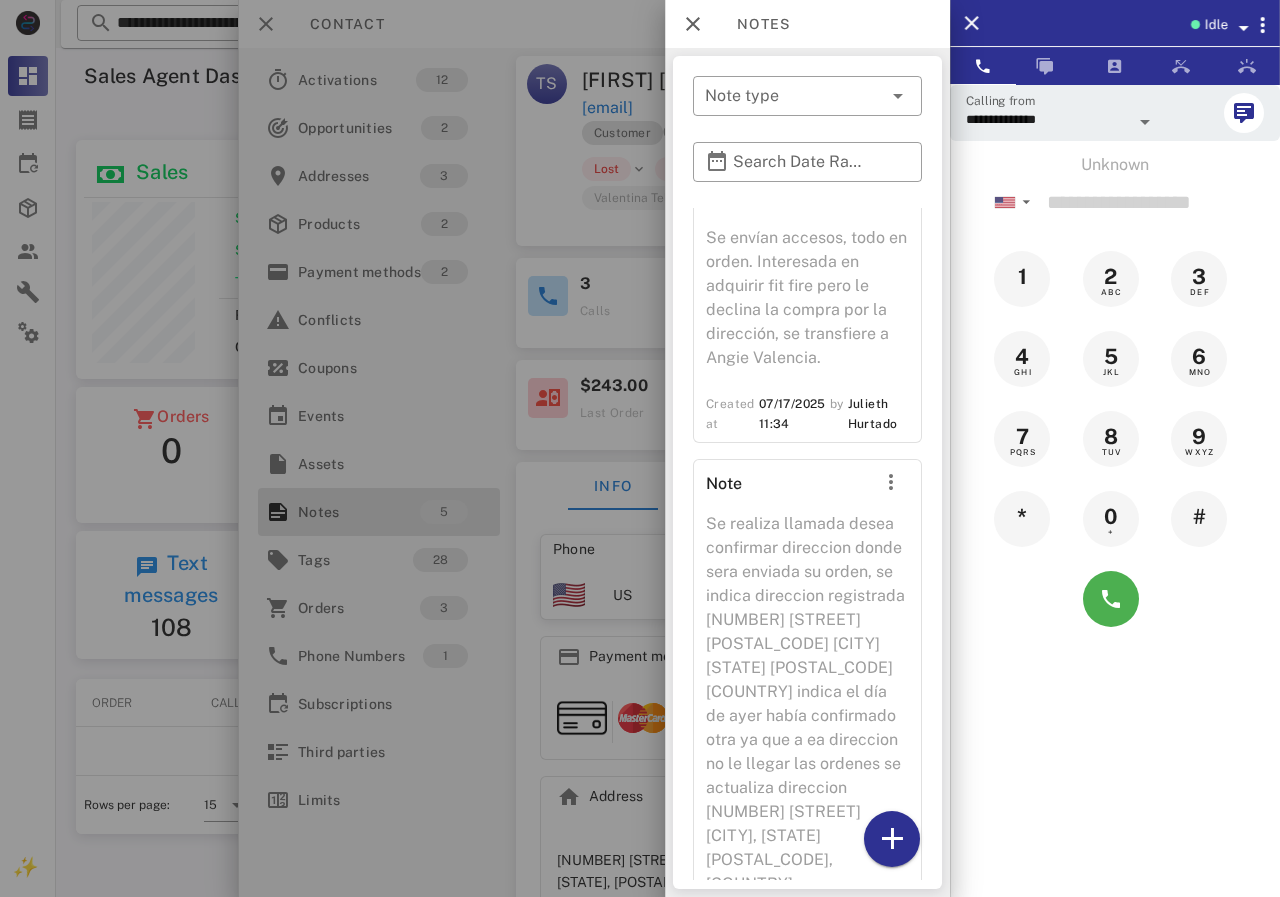 scroll, scrollTop: 986, scrollLeft: 0, axis: vertical 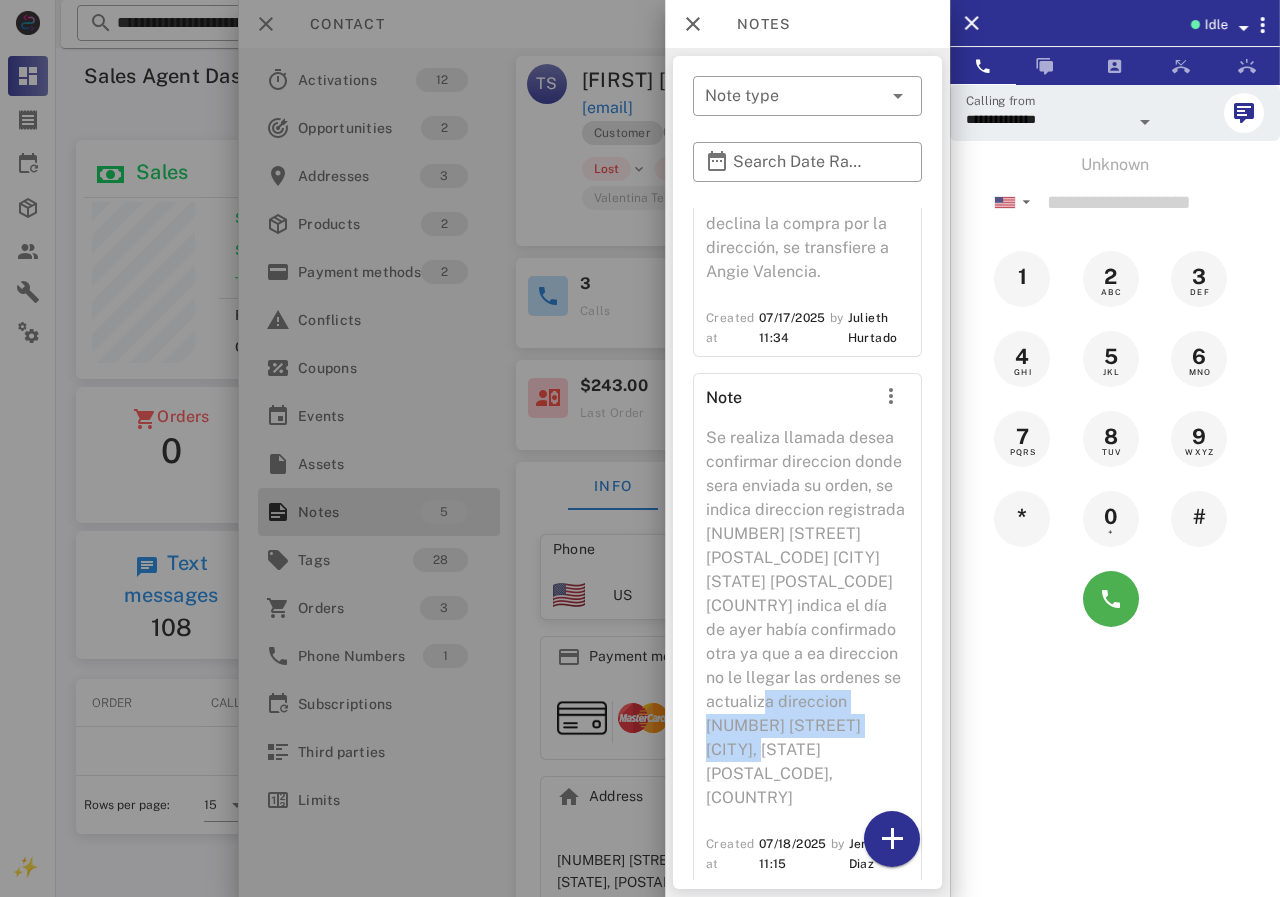 drag, startPoint x: 794, startPoint y: 697, endPoint x: 884, endPoint y: 738, distance: 98.89894 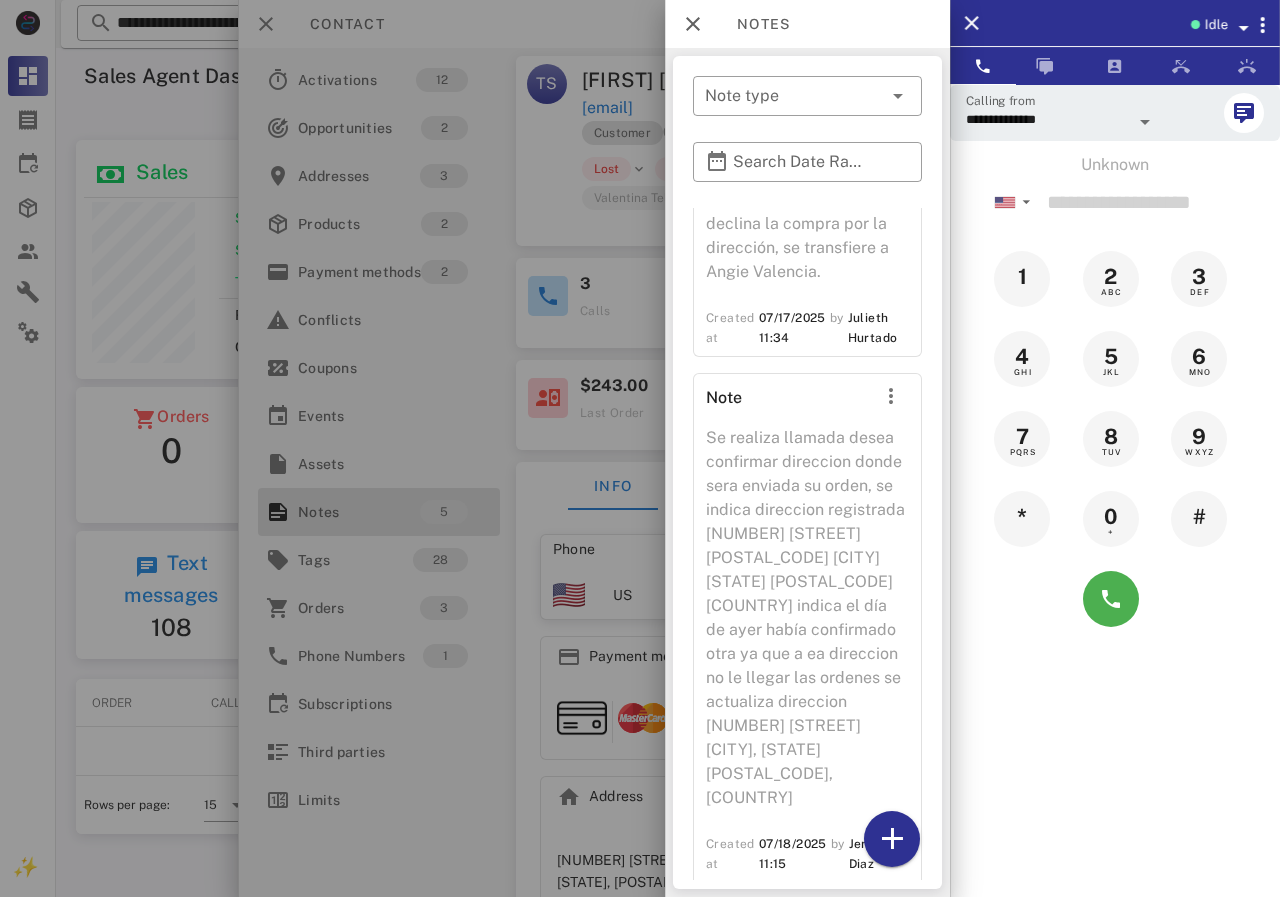click at bounding box center (640, 448) 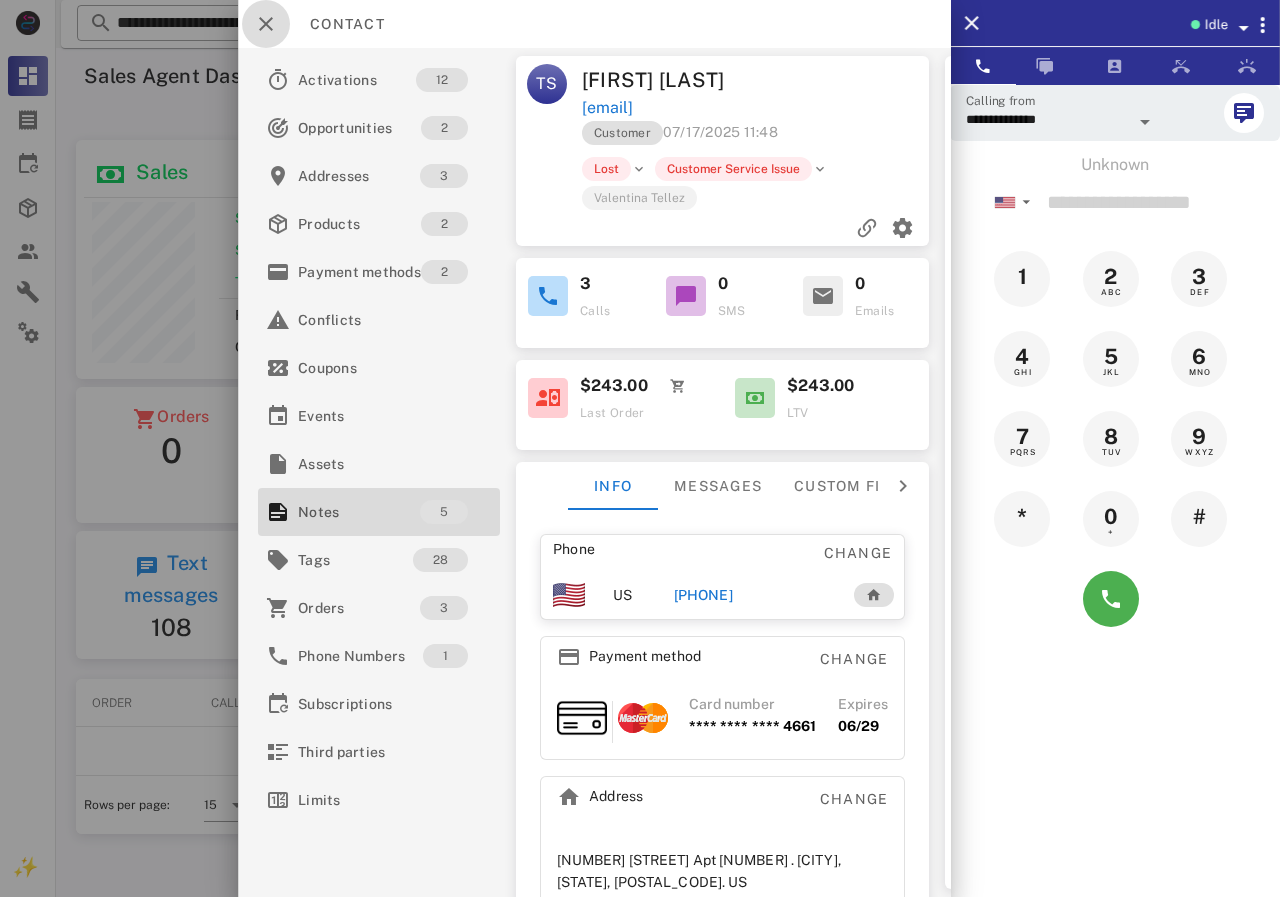 click at bounding box center (266, 24) 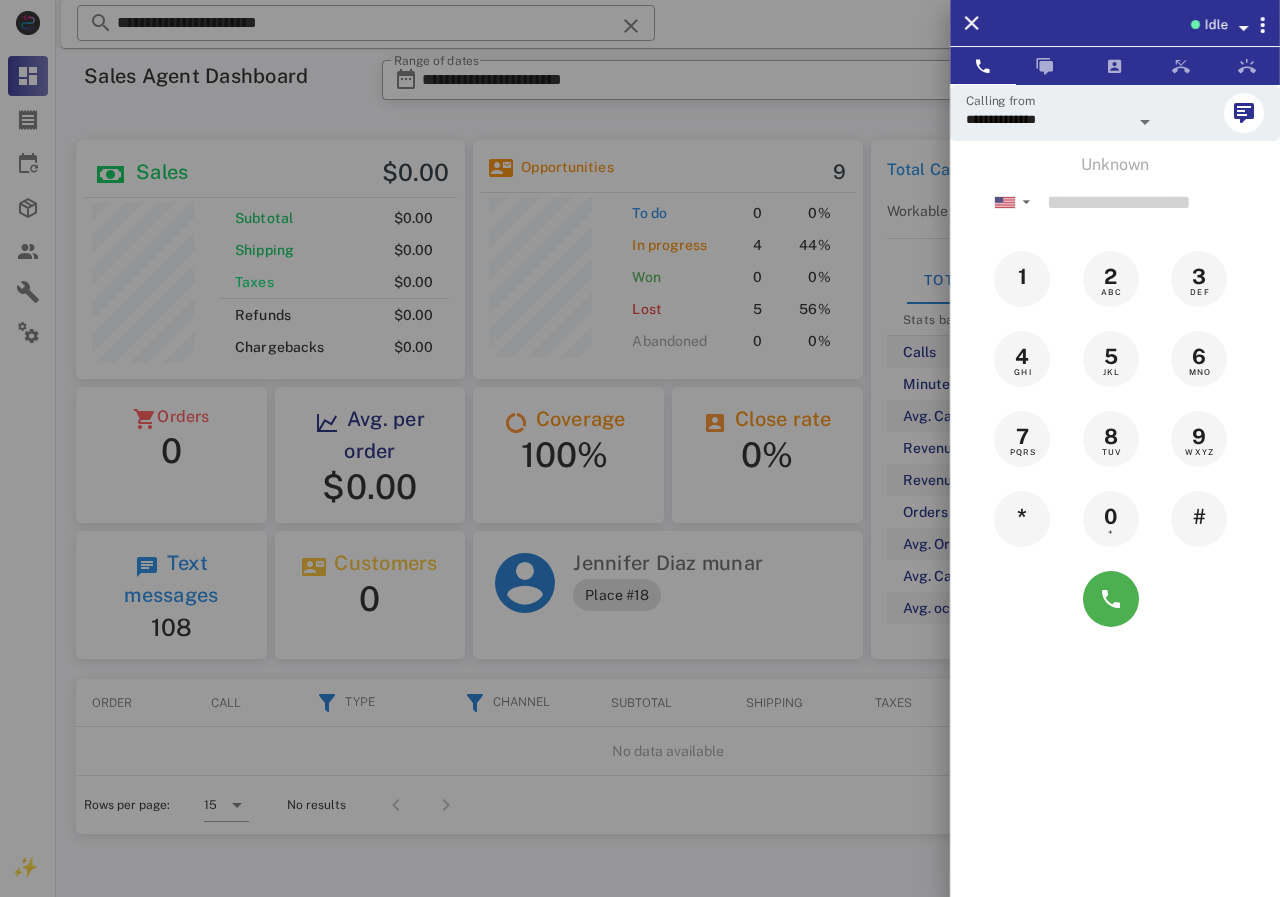 click at bounding box center (640, 448) 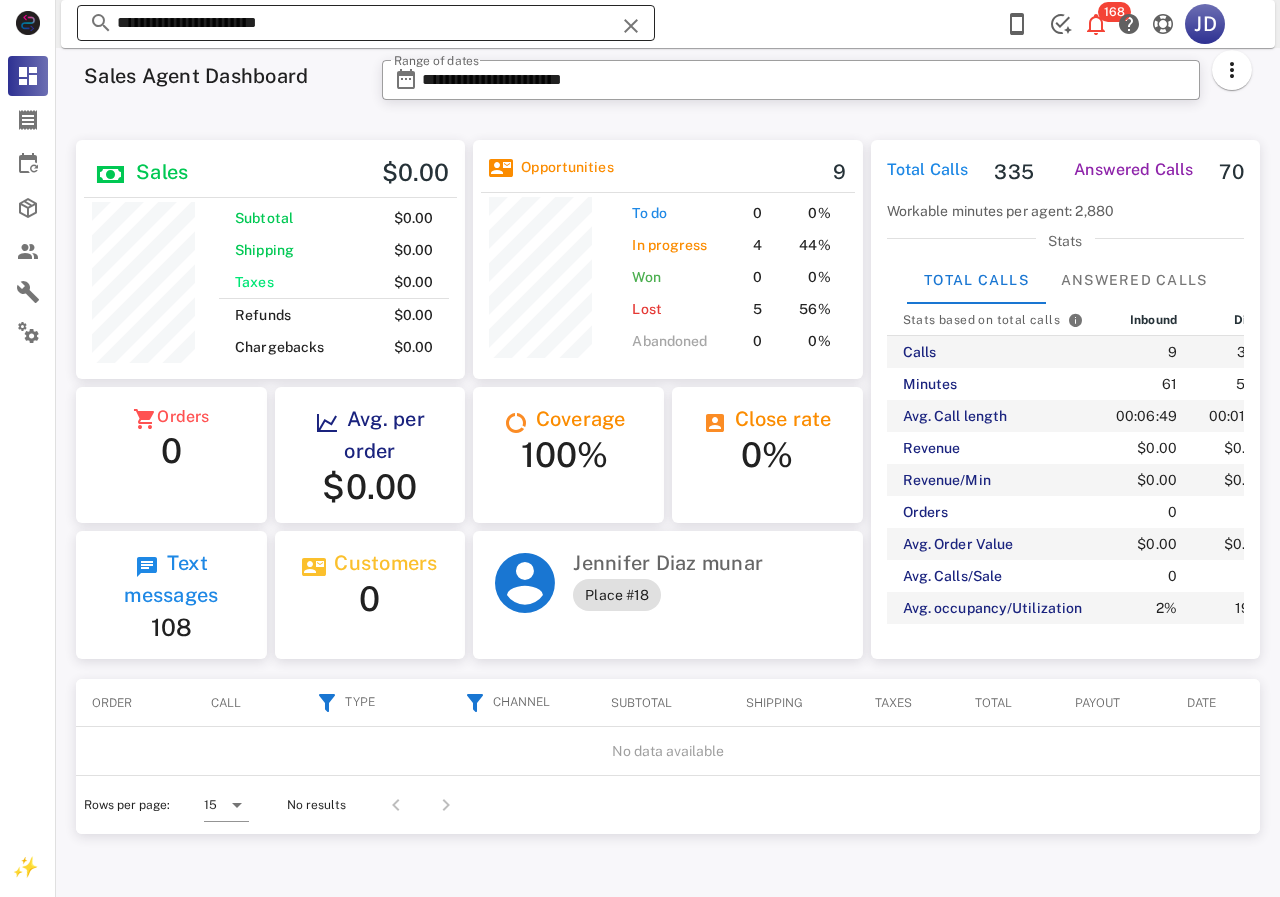 drag, startPoint x: 368, startPoint y: 47, endPoint x: 165, endPoint y: 25, distance: 204.18864 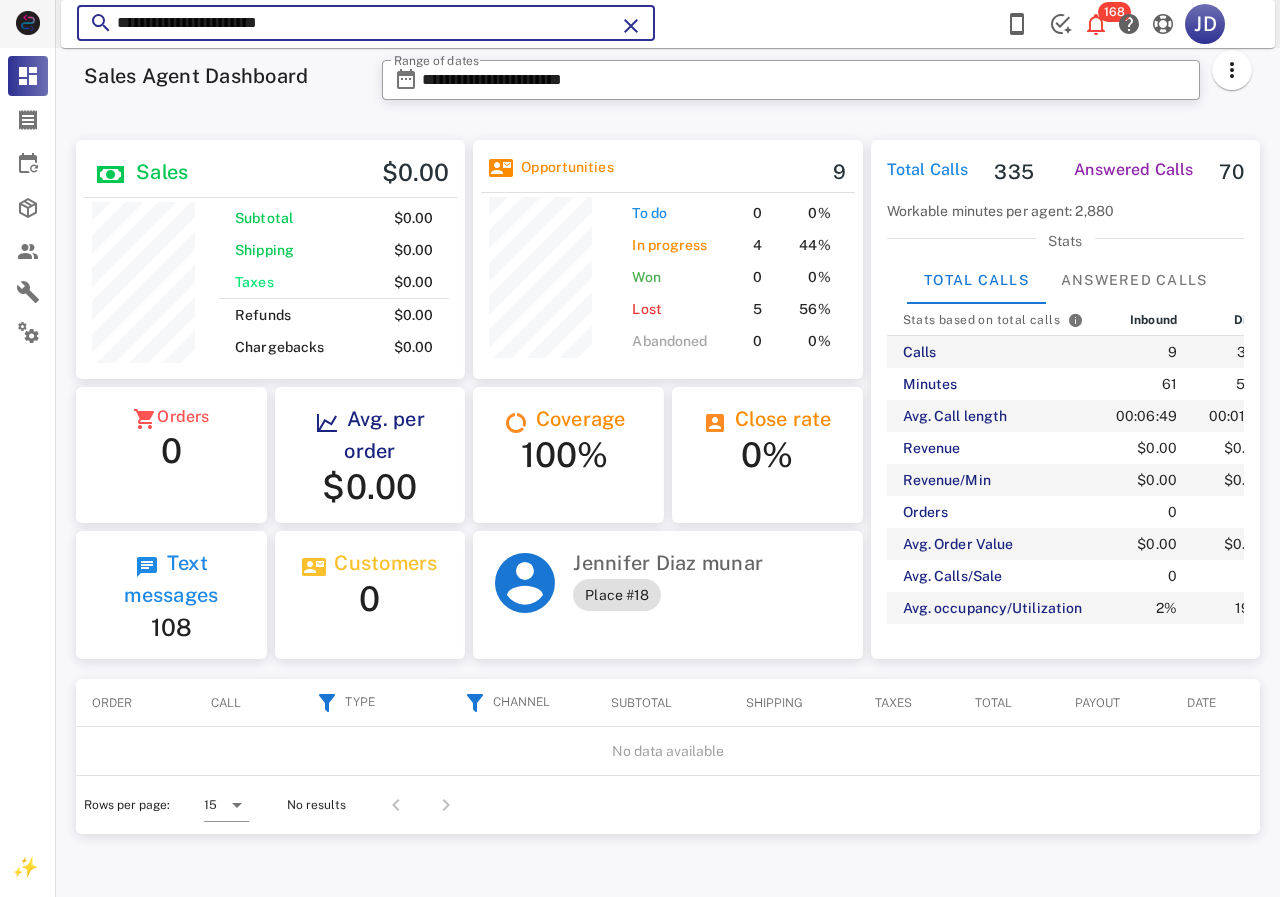 drag, startPoint x: 338, startPoint y: 34, endPoint x: 0, endPoint y: 34, distance: 338 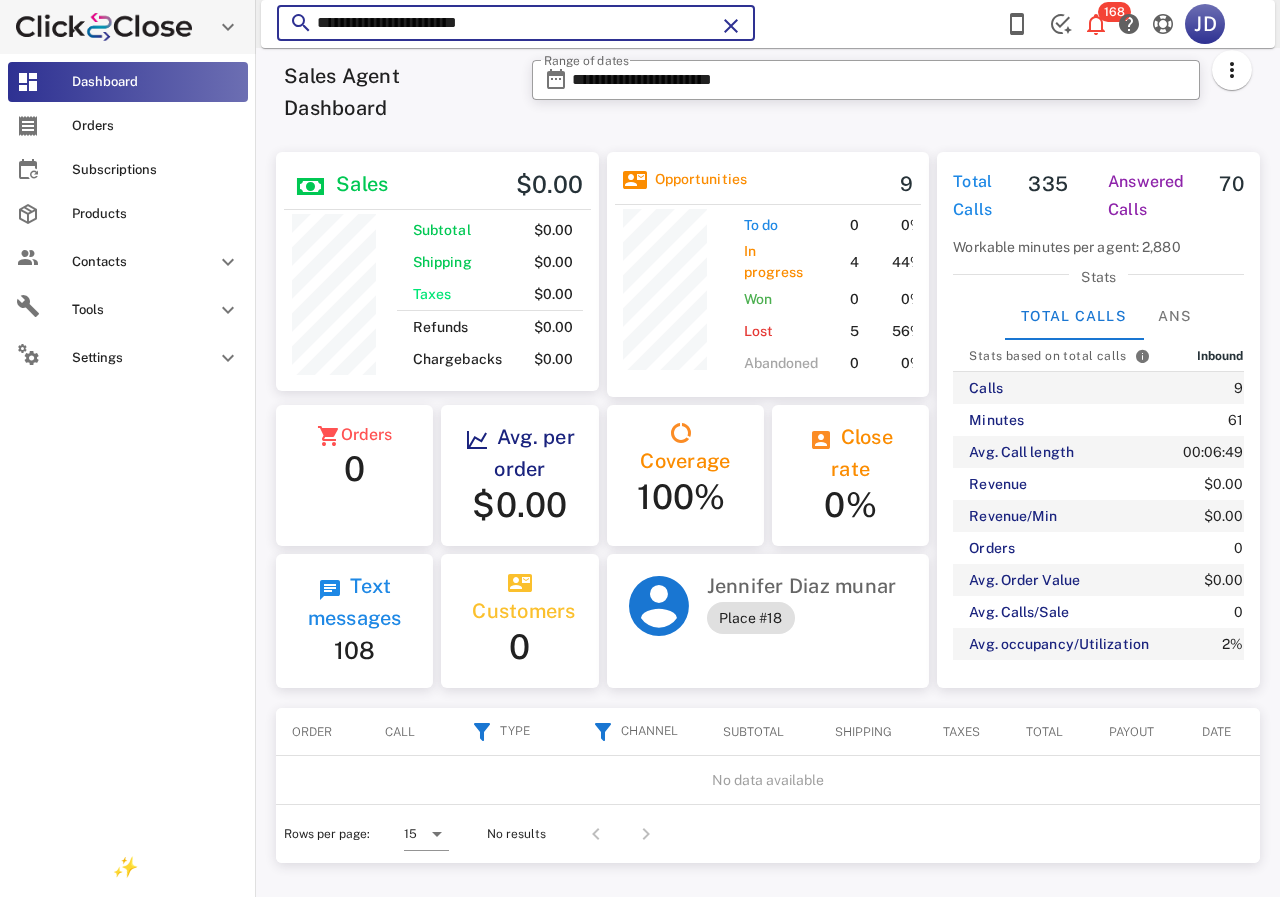 scroll, scrollTop: 250, scrollLeft: 319, axis: both 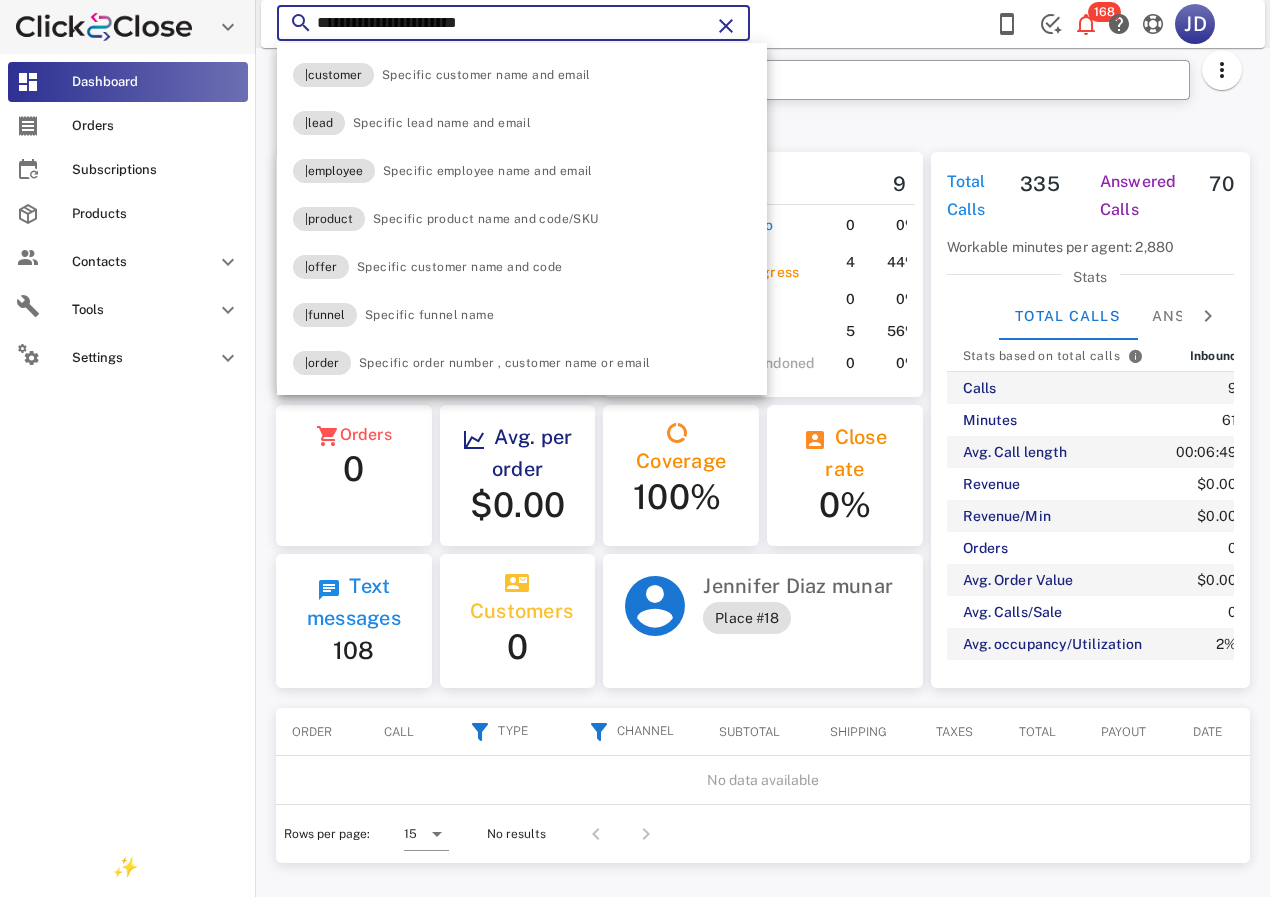 paste 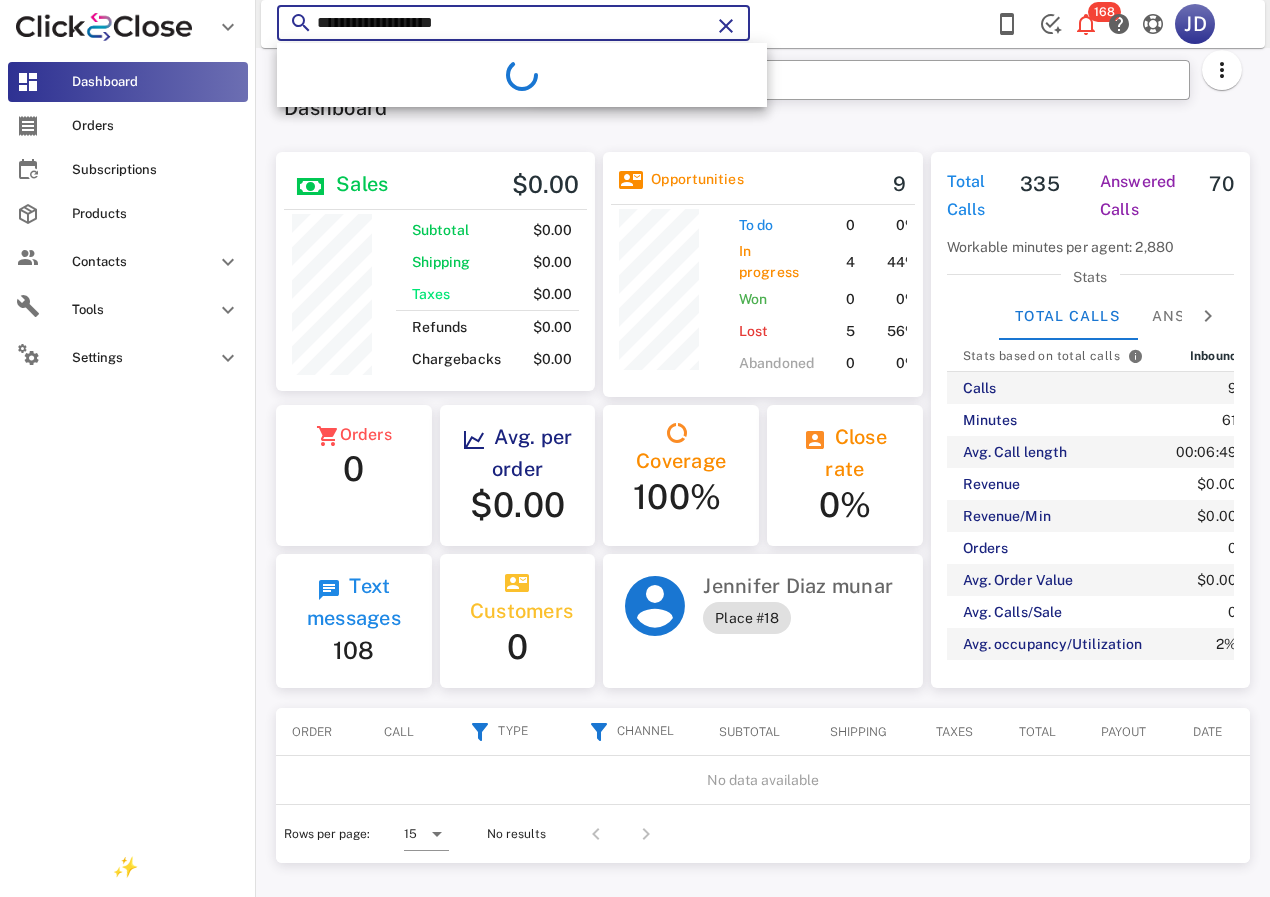 type on "**********" 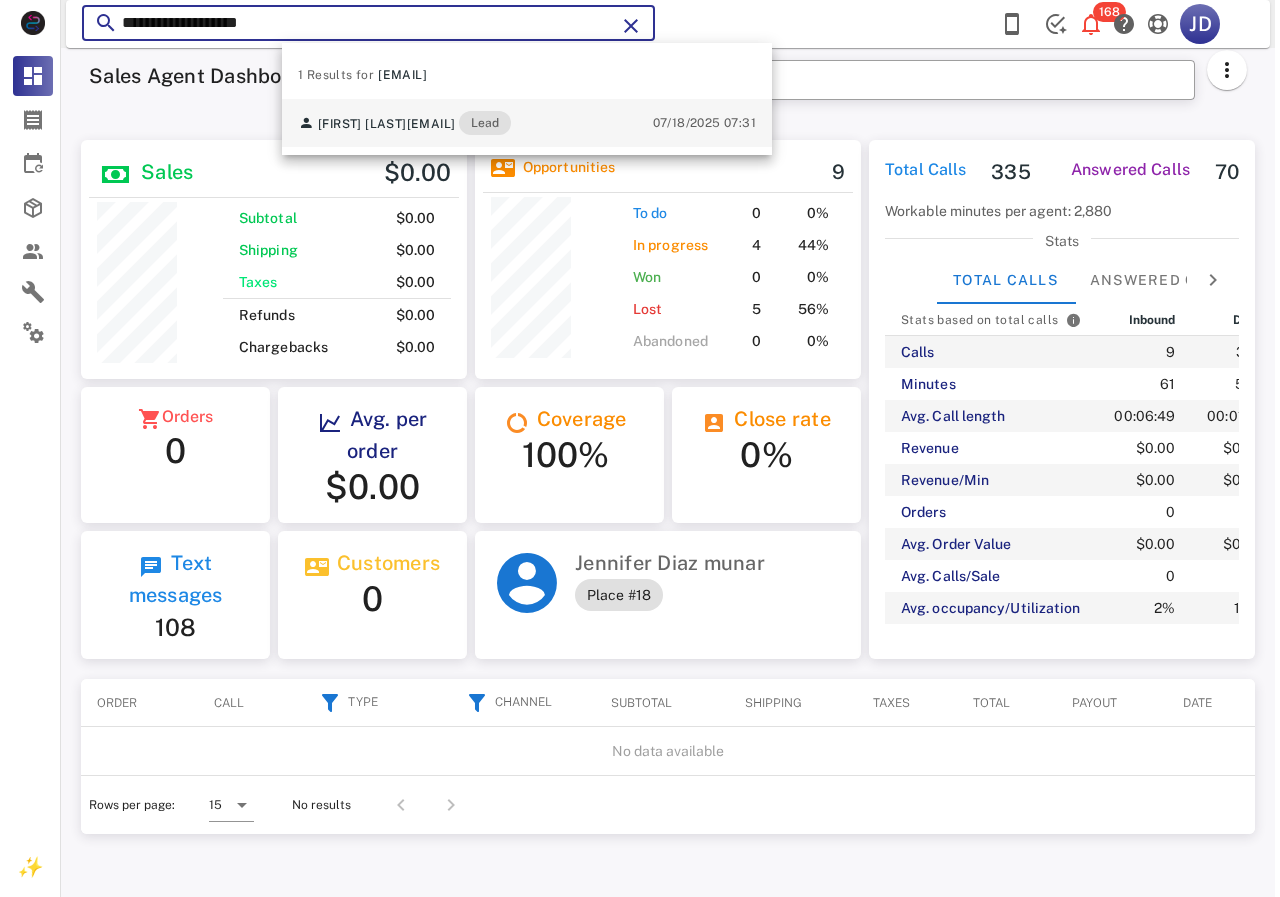 scroll, scrollTop: 999761, scrollLeft: 999611, axis: both 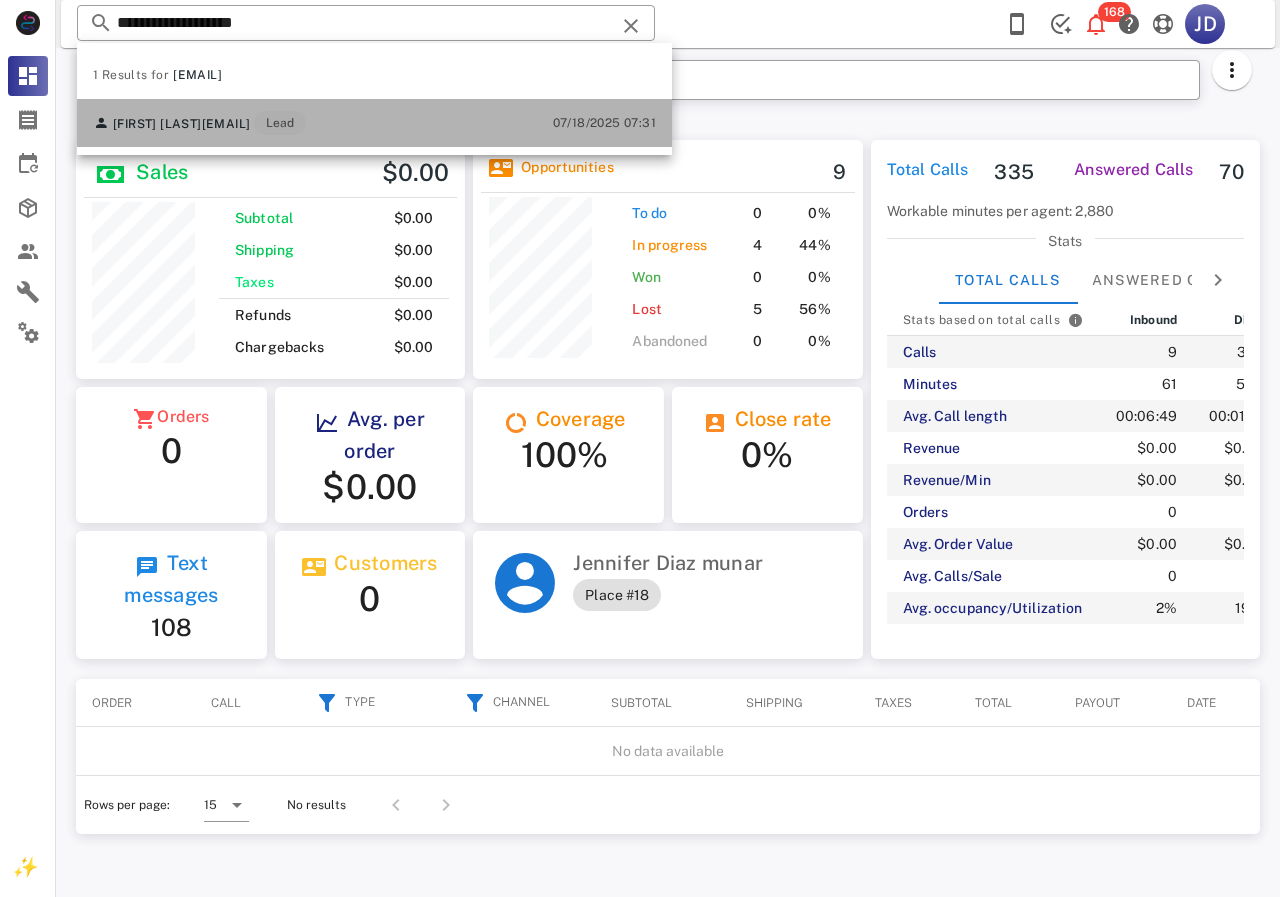 click on "[EMAIL]" at bounding box center [226, 124] 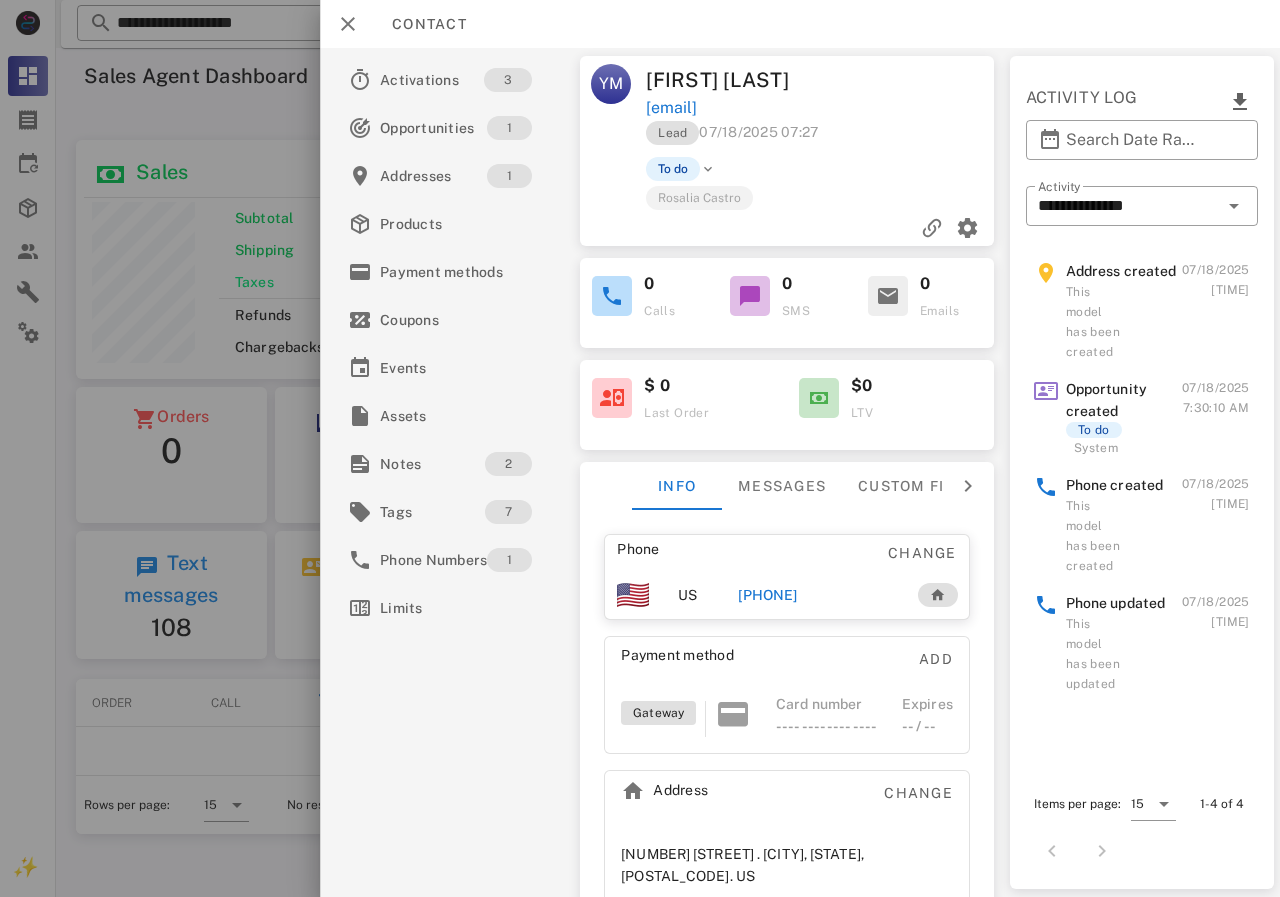 click on "[PHONE]" at bounding box center [767, 595] 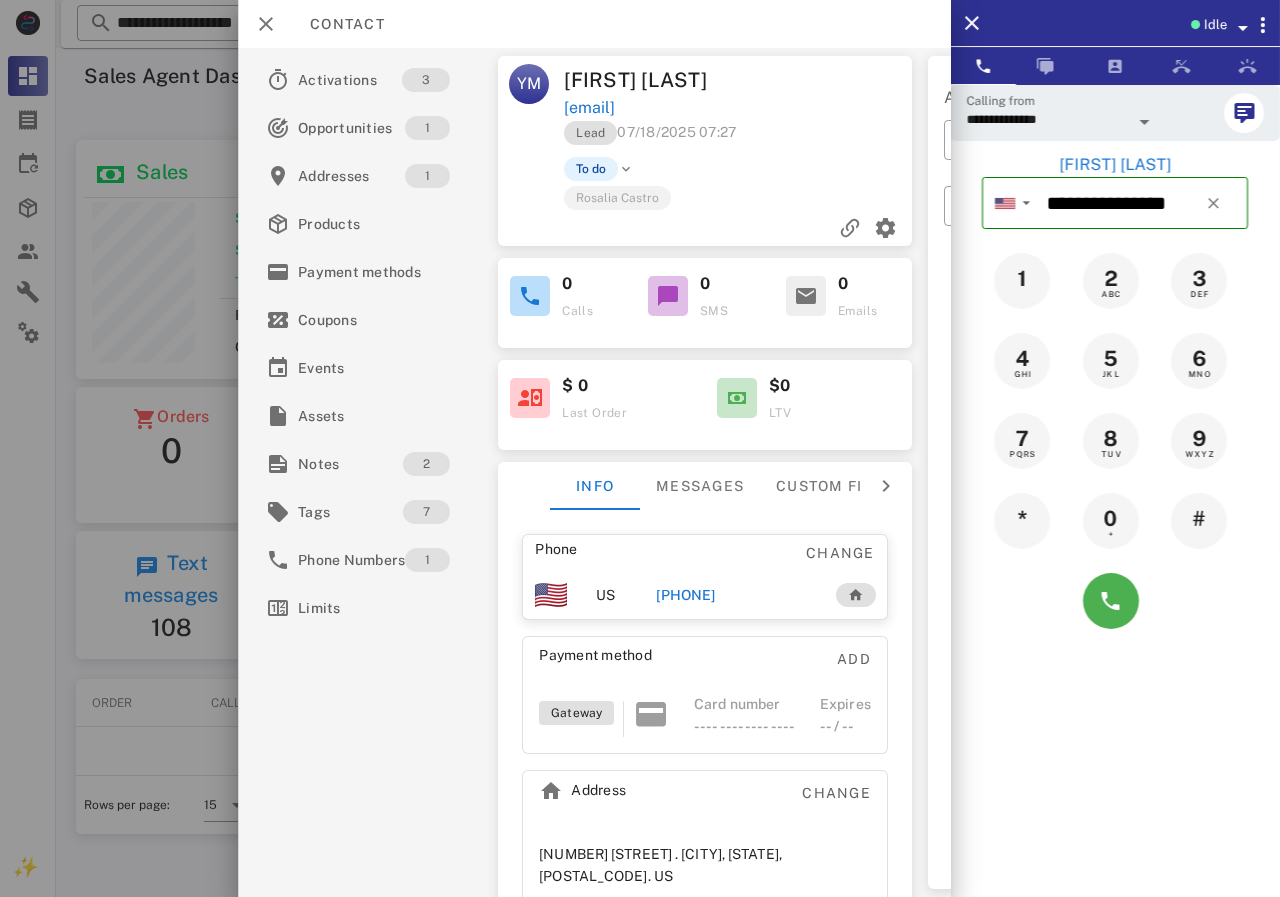 click on "[PHONE]" at bounding box center (685, 595) 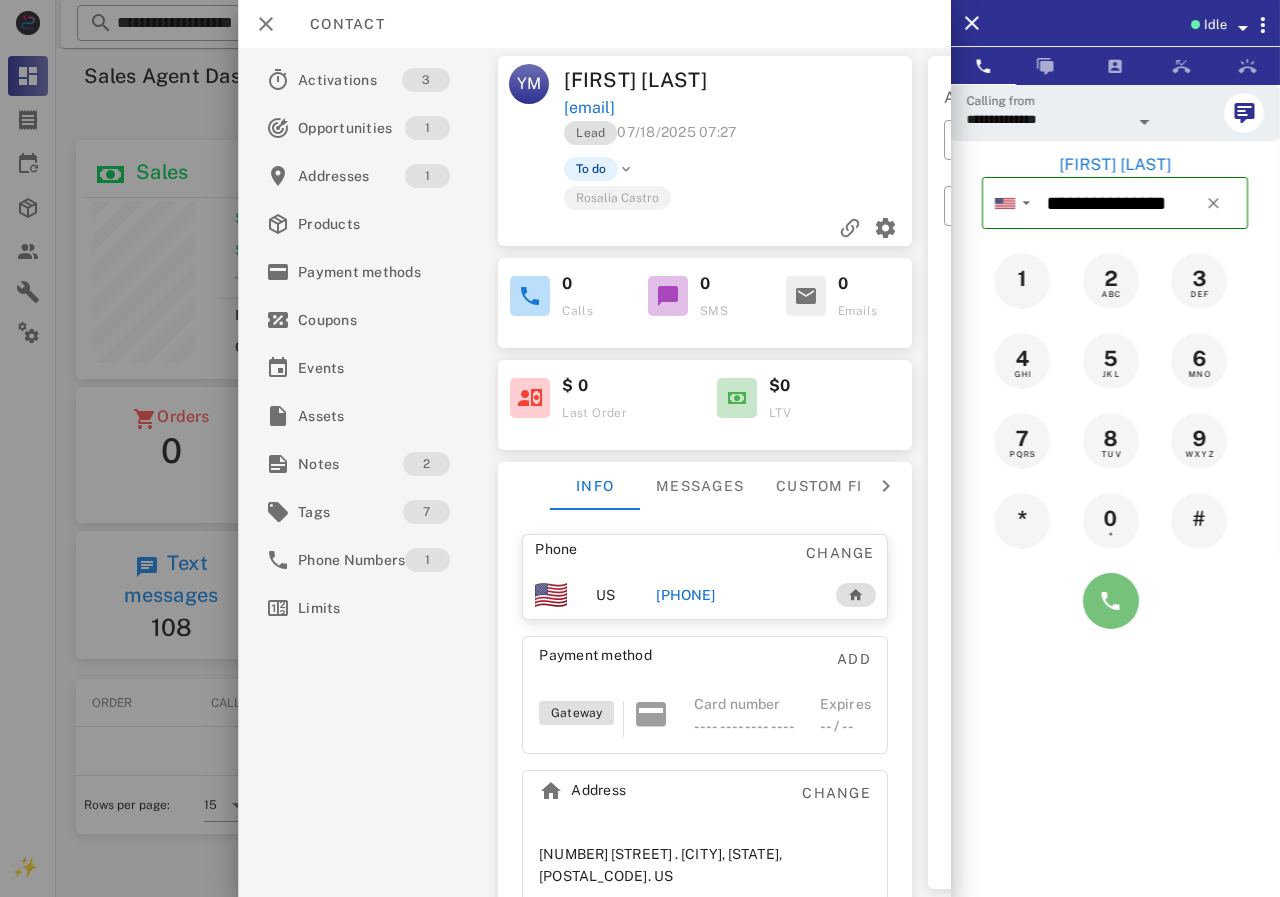 click at bounding box center (1111, 601) 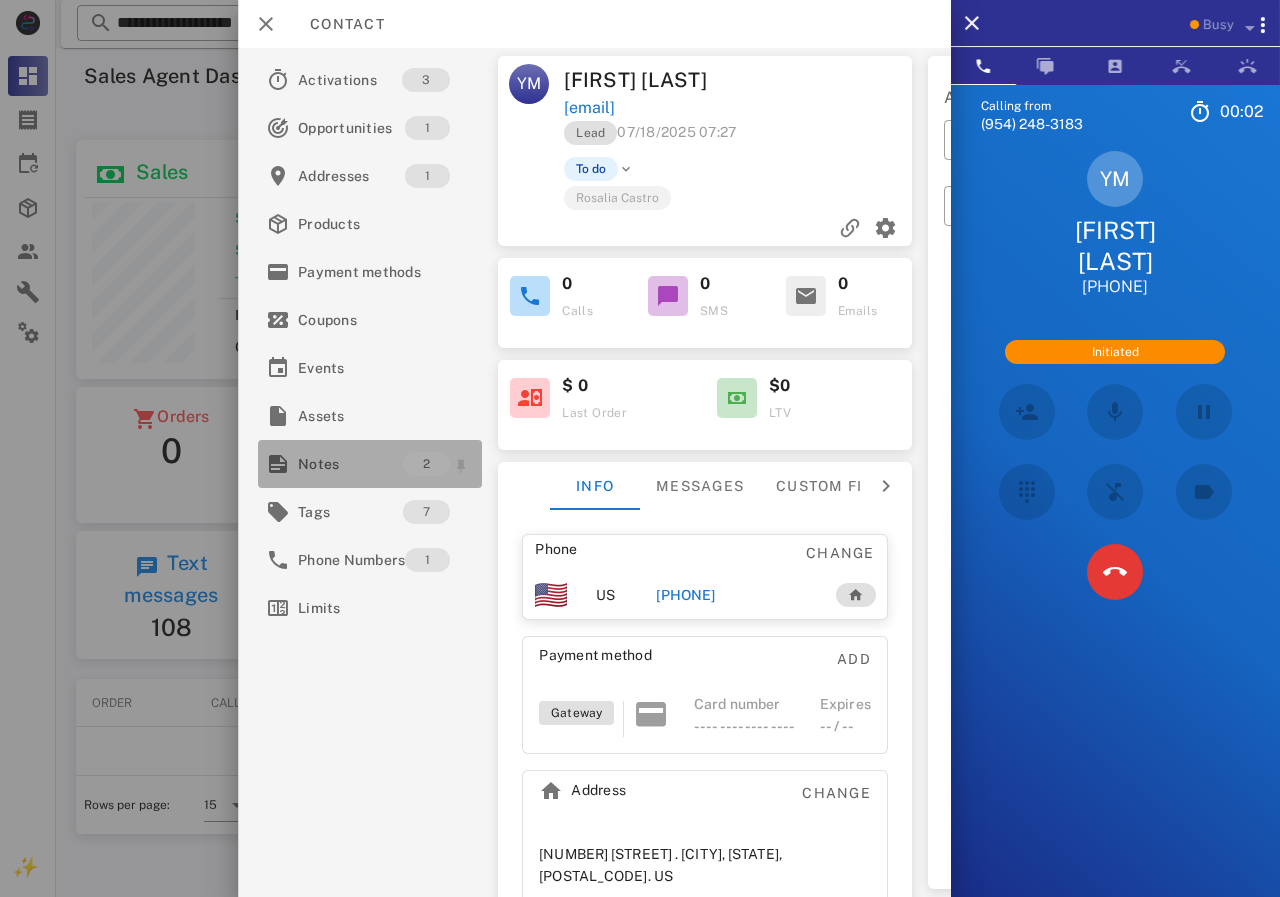 click on "Notes" at bounding box center [350, 464] 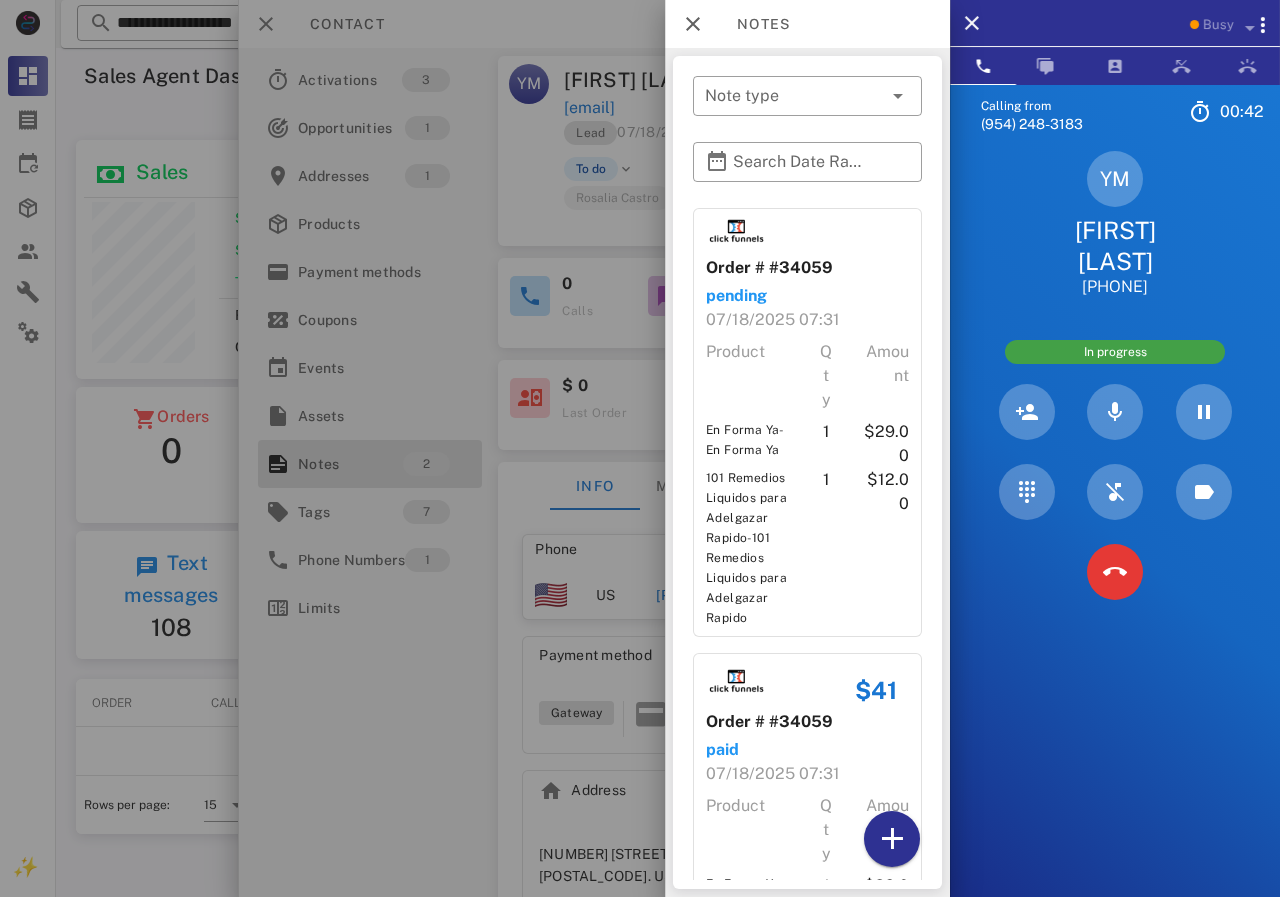 click at bounding box center [640, 448] 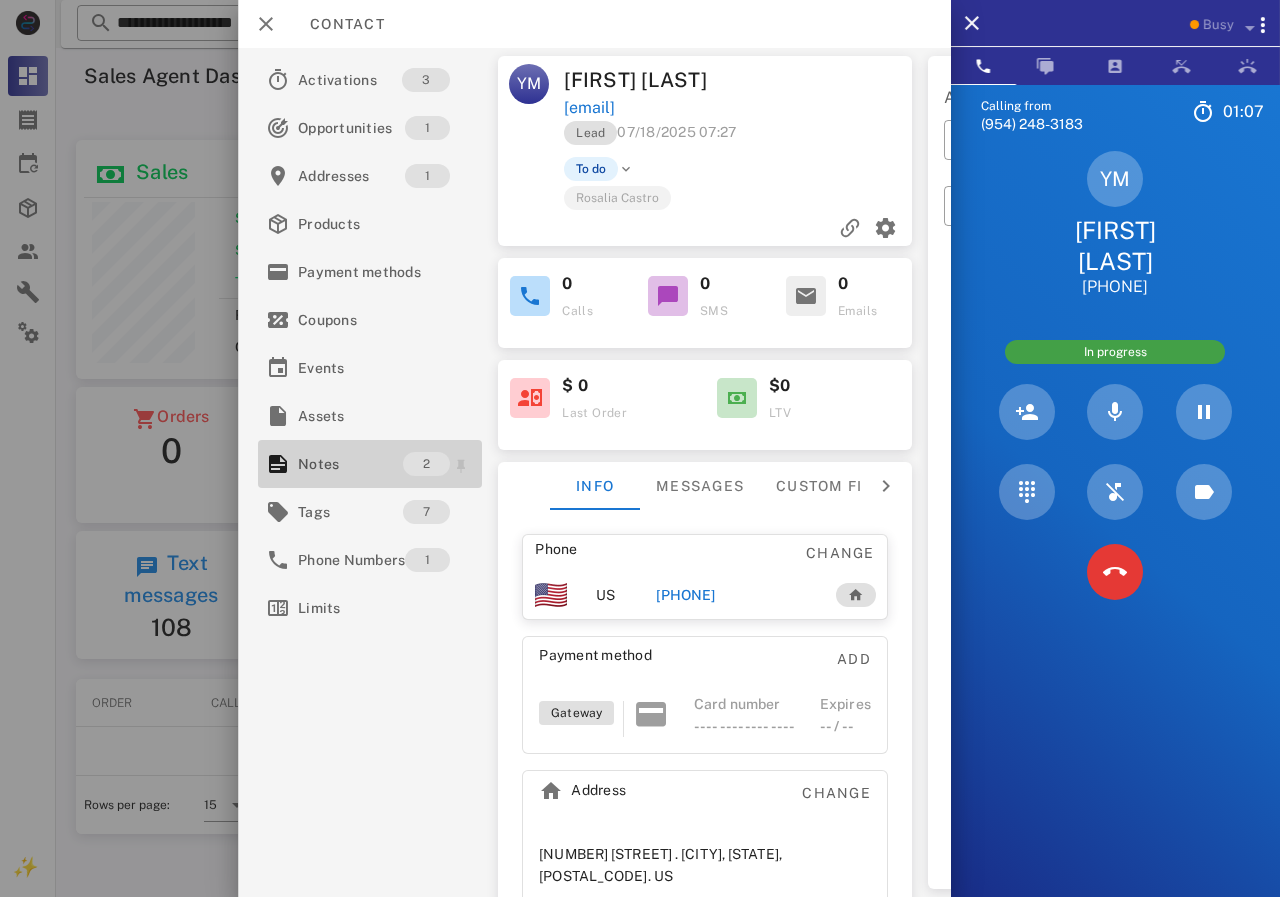 click on "Notes  2" at bounding box center (370, 464) 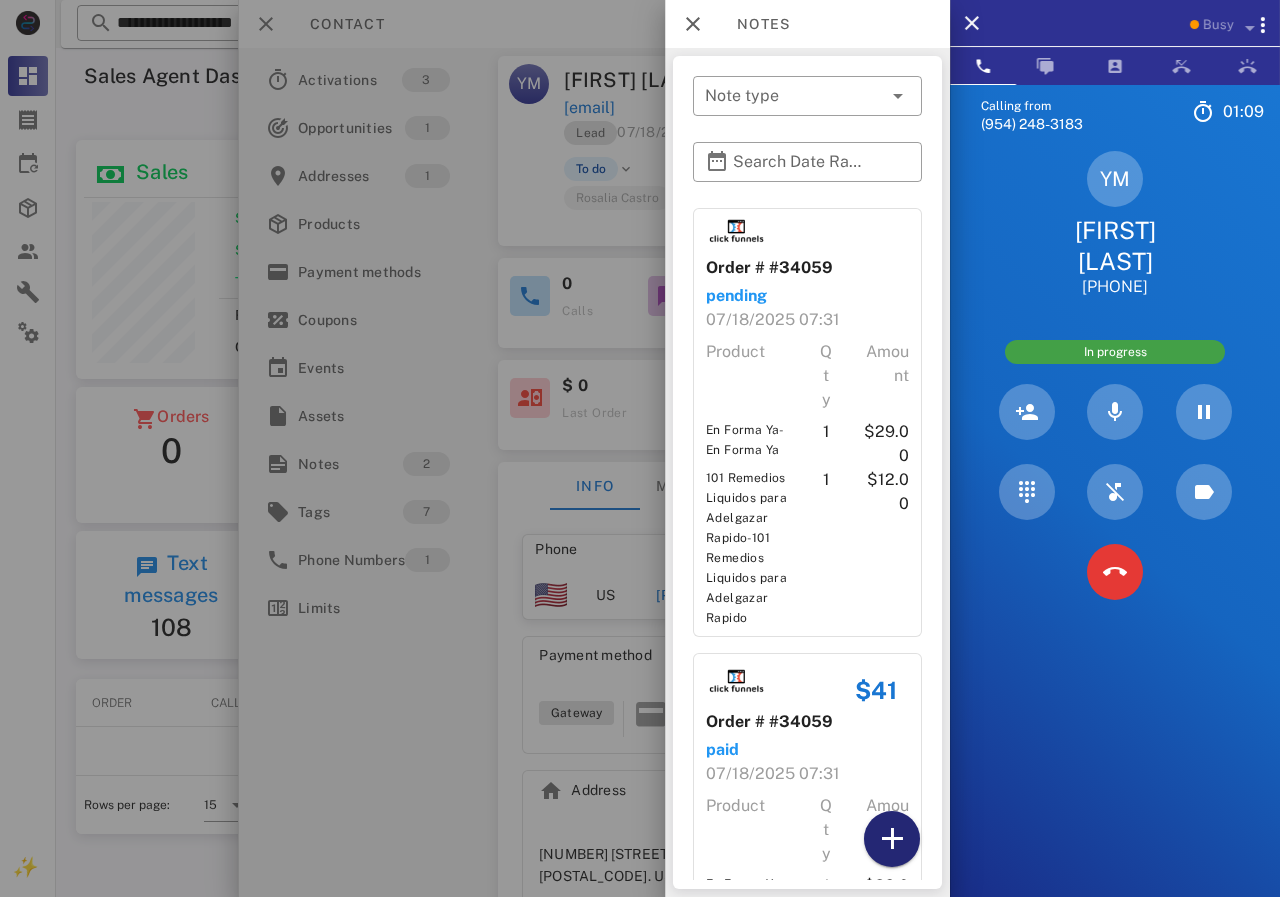 click at bounding box center (892, 839) 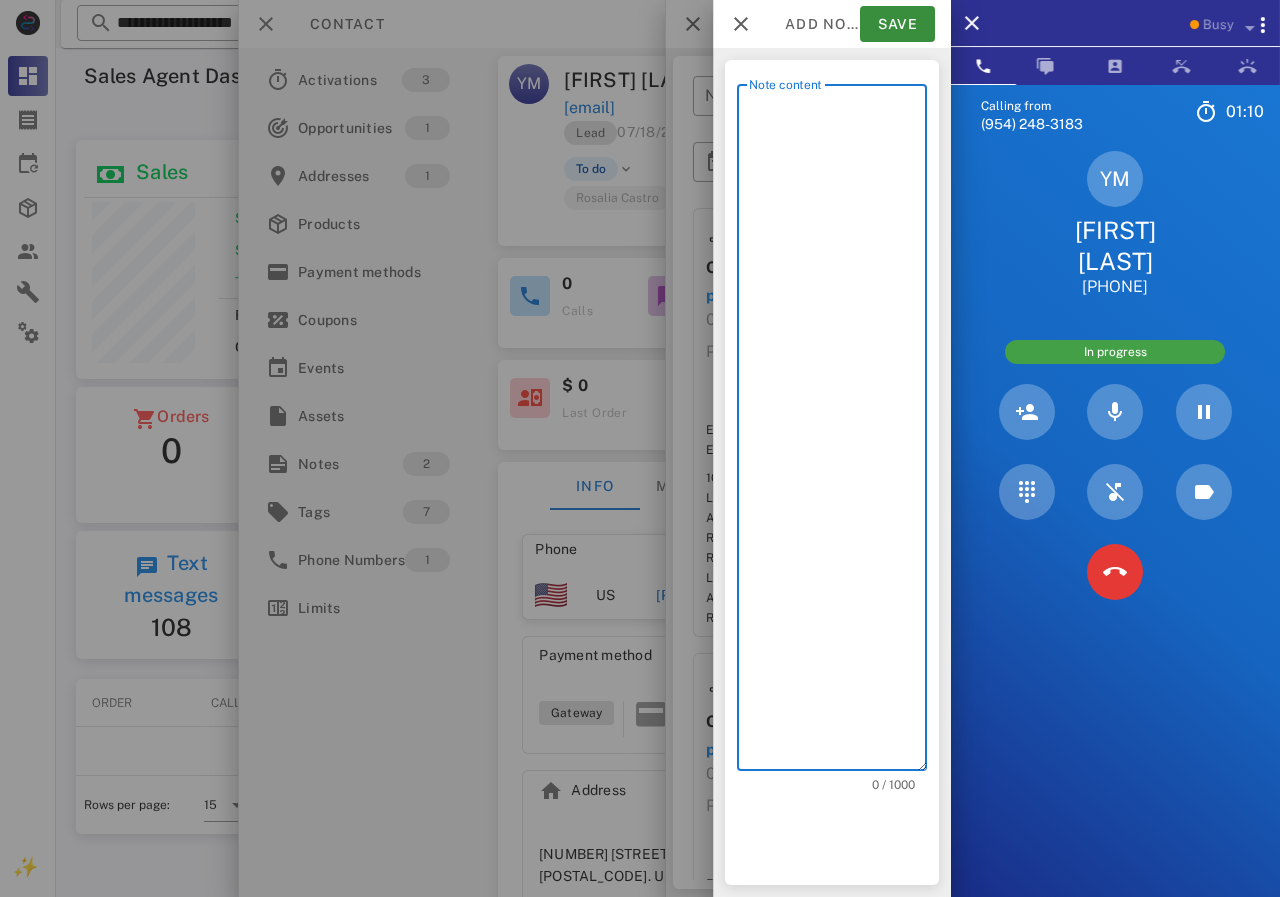 scroll, scrollTop: 240, scrollLeft: 390, axis: both 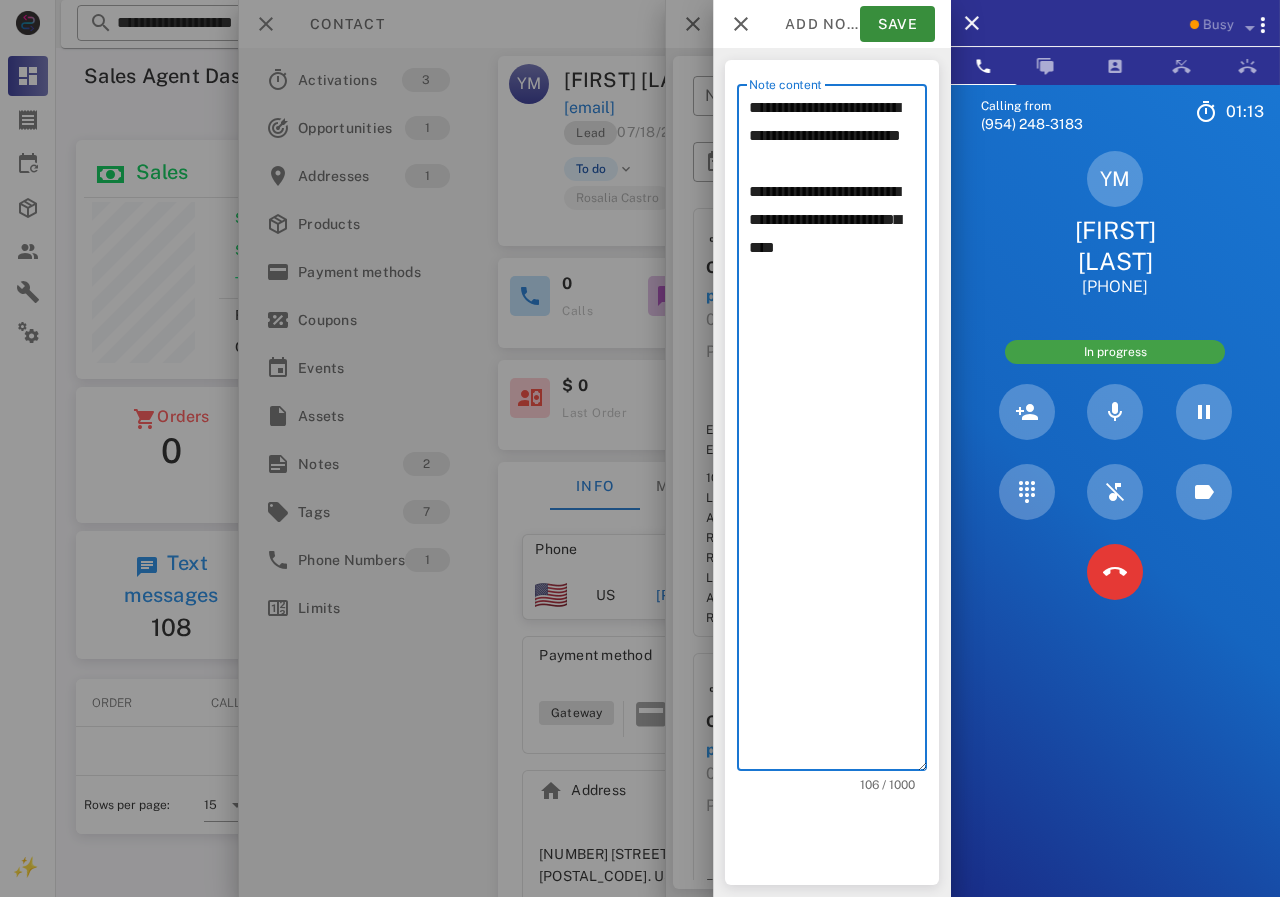 drag, startPoint x: 761, startPoint y: 222, endPoint x: 892, endPoint y: 379, distance: 204.47493 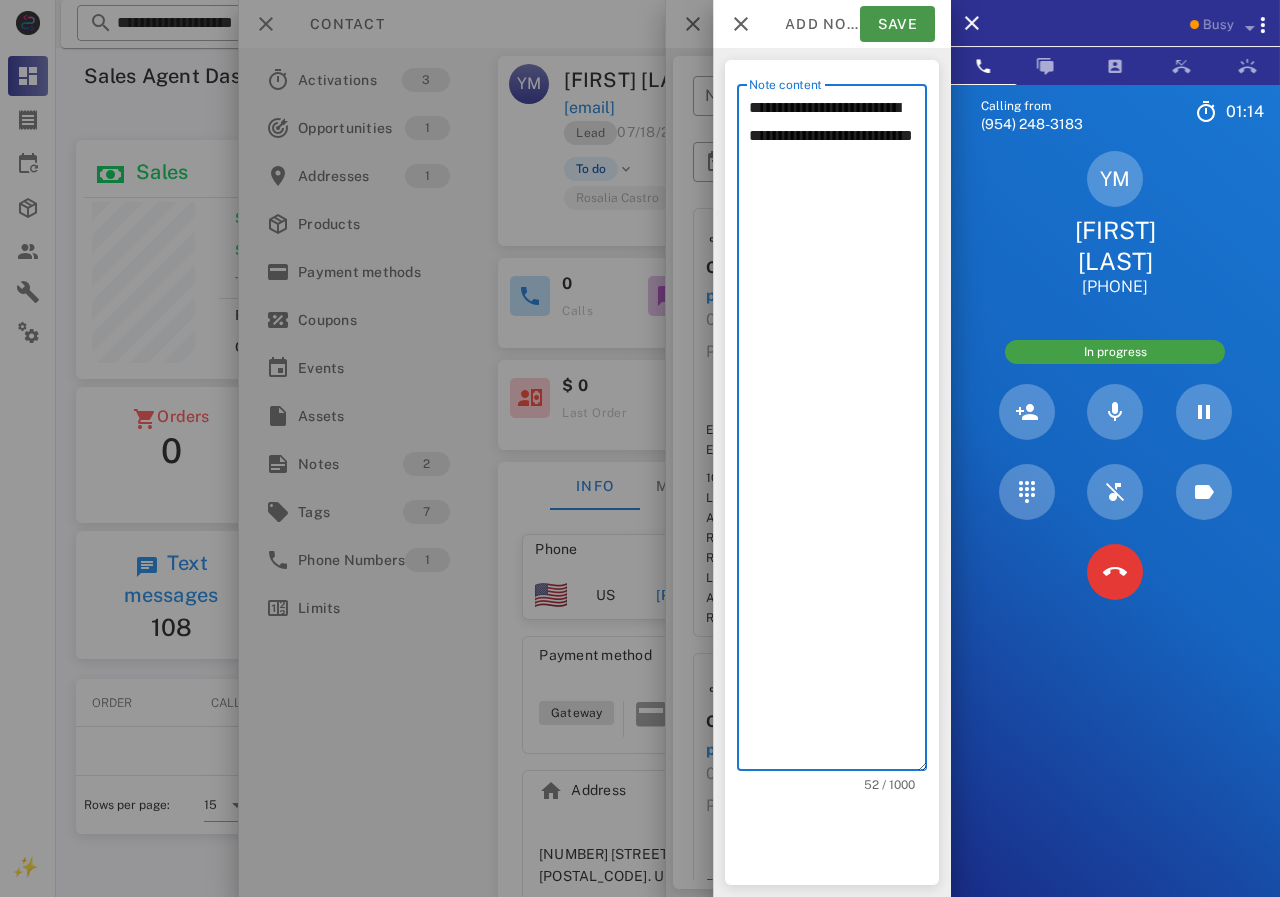 type on "**********" 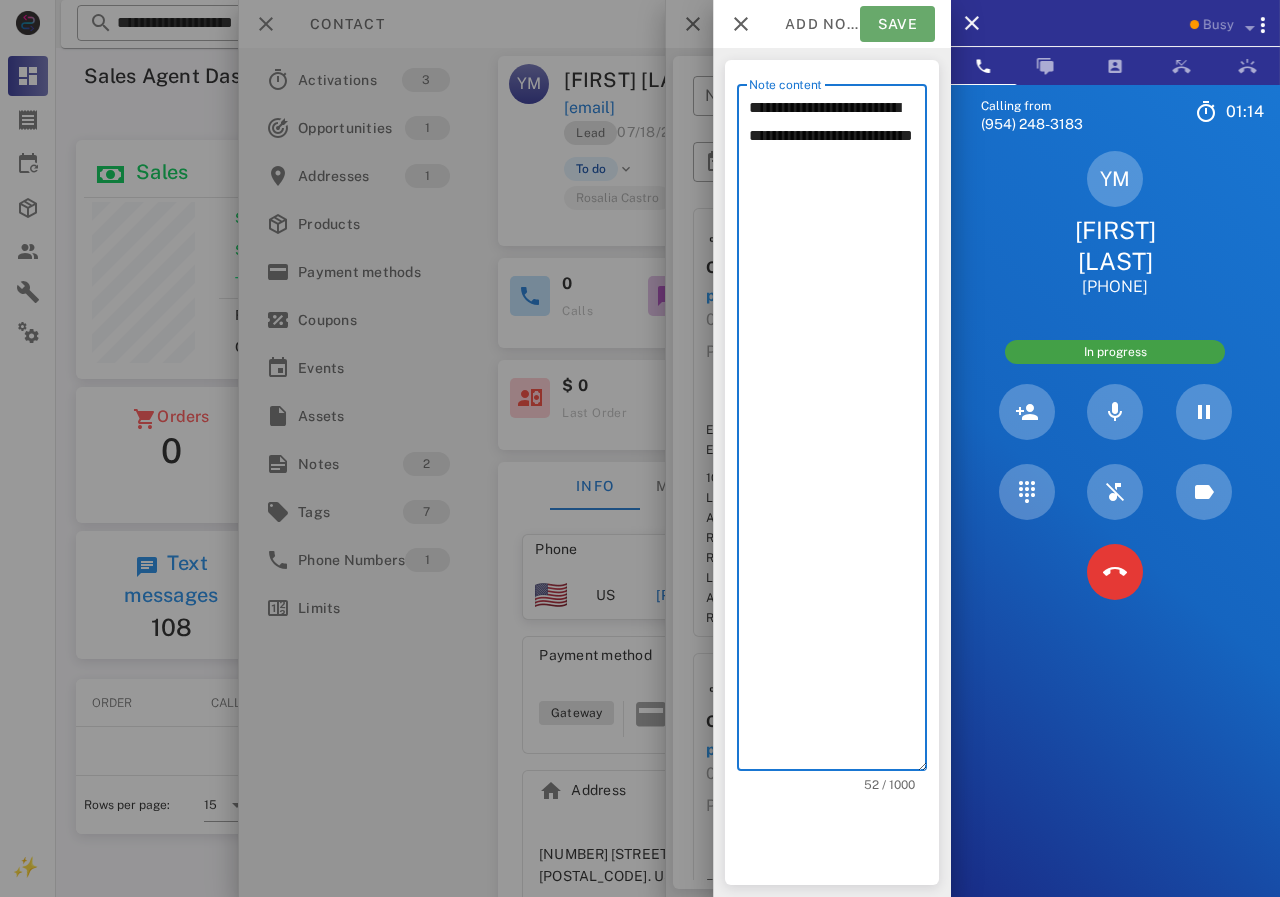 click on "Save" at bounding box center [897, 24] 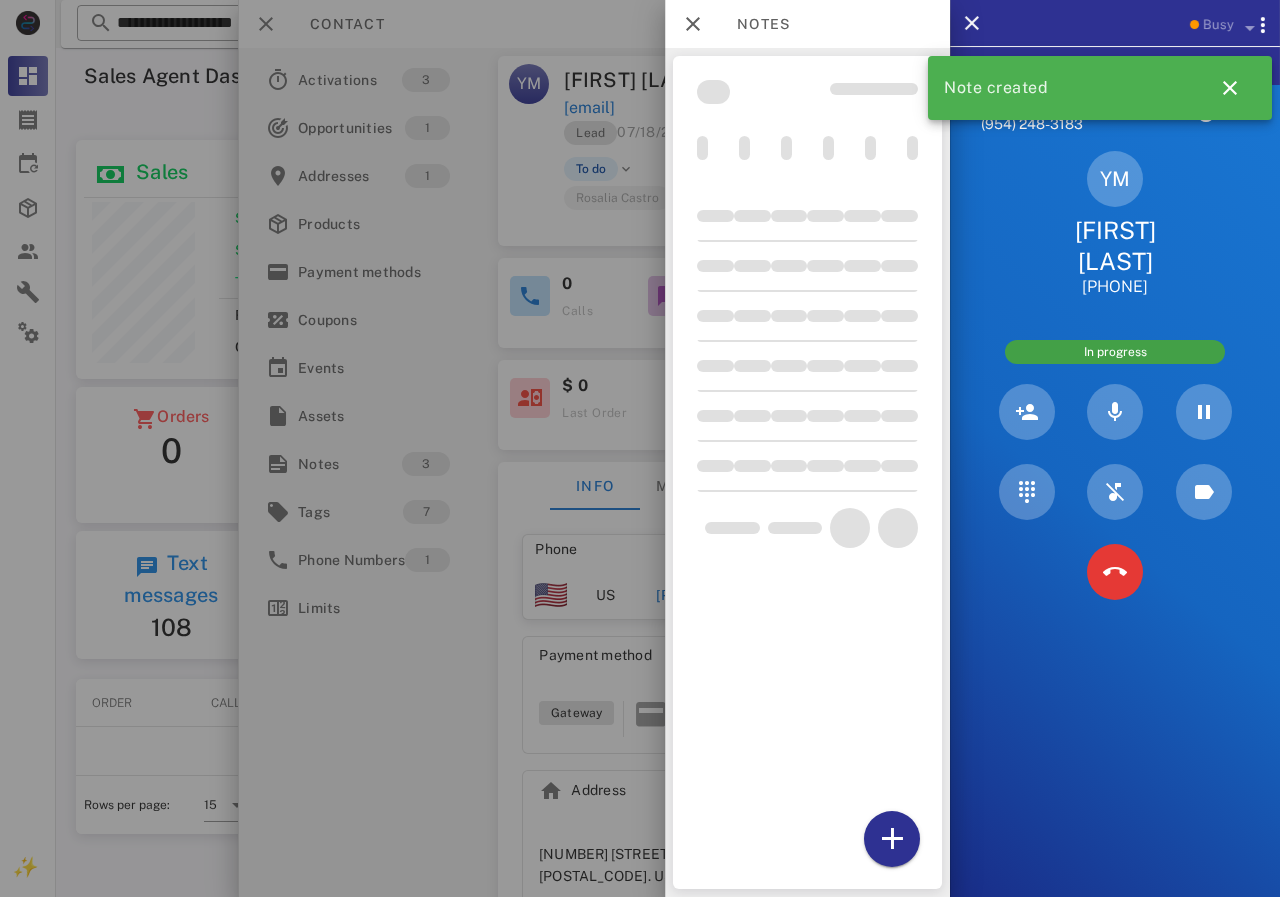 click at bounding box center (640, 448) 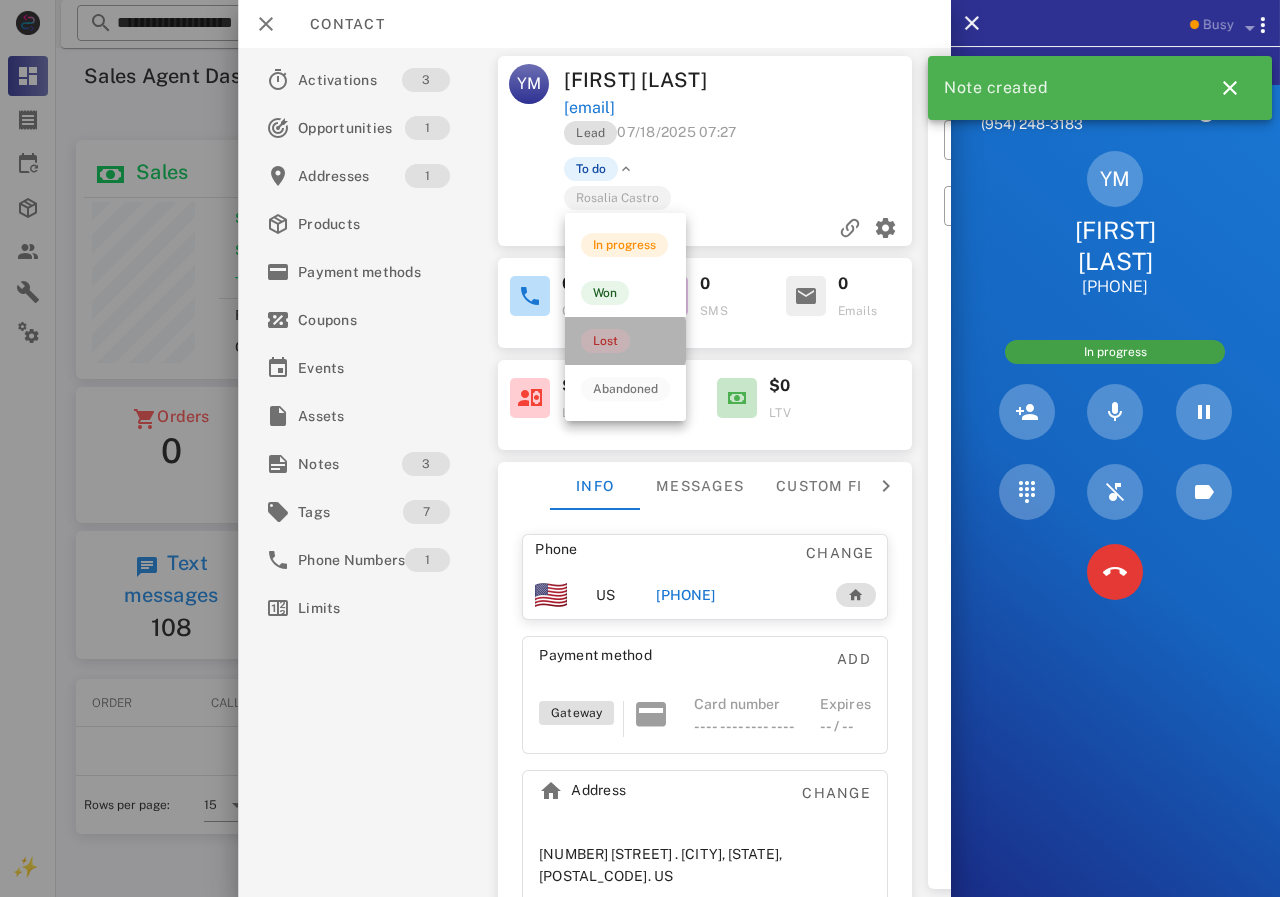 click on "Lost" at bounding box center (605, 341) 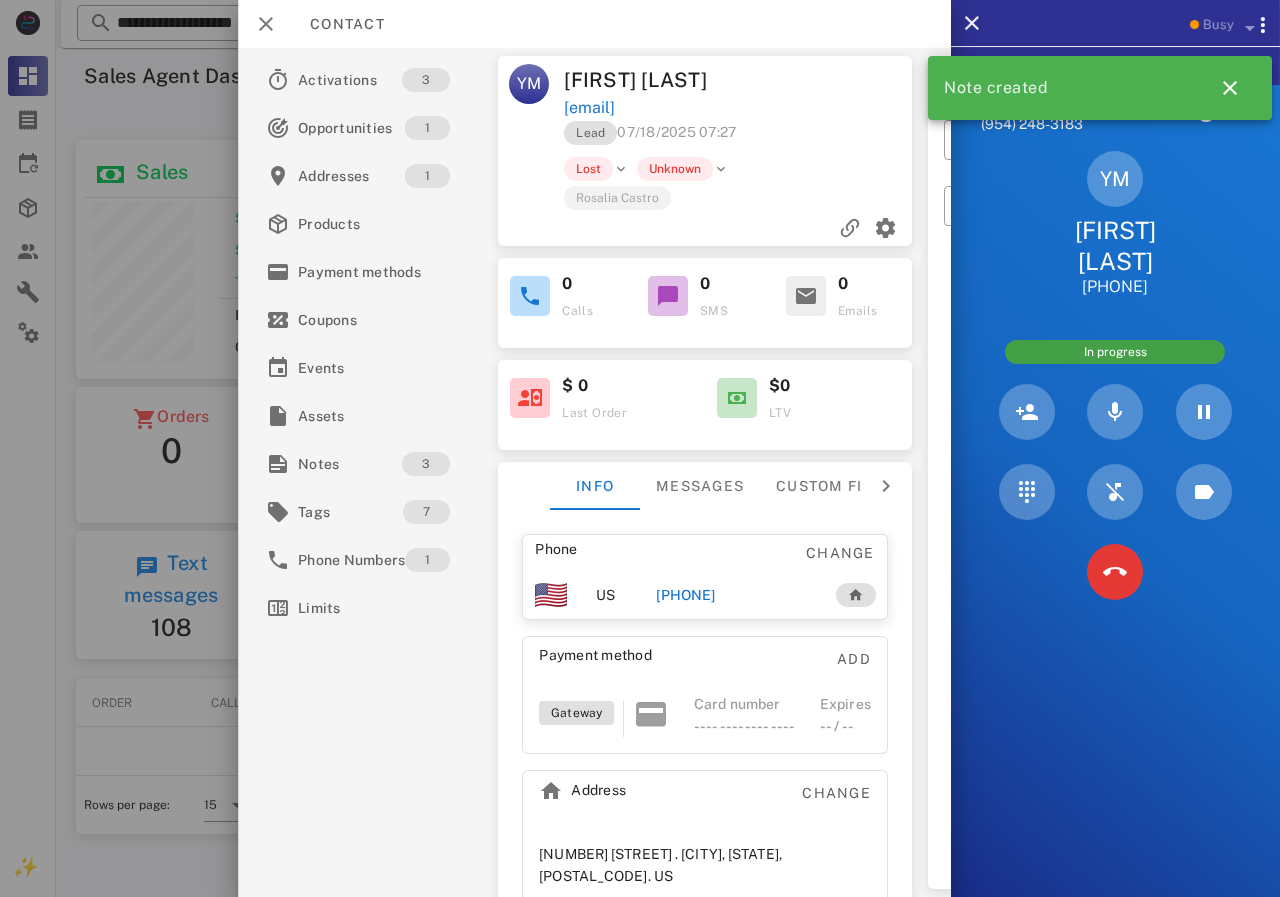 click on "Rosalia Castro" at bounding box center (775, 197) 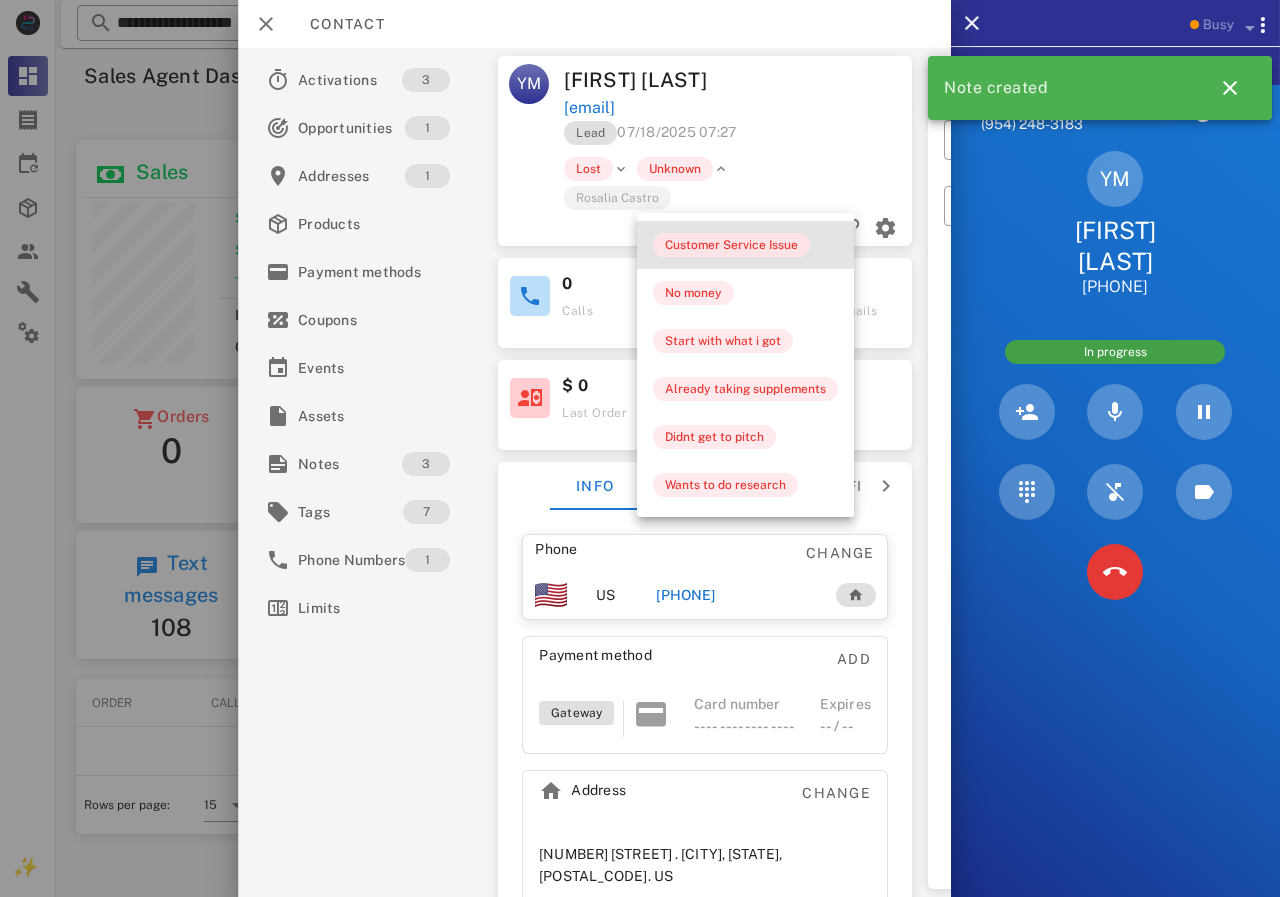 click on "Customer Service Issue" at bounding box center [731, 245] 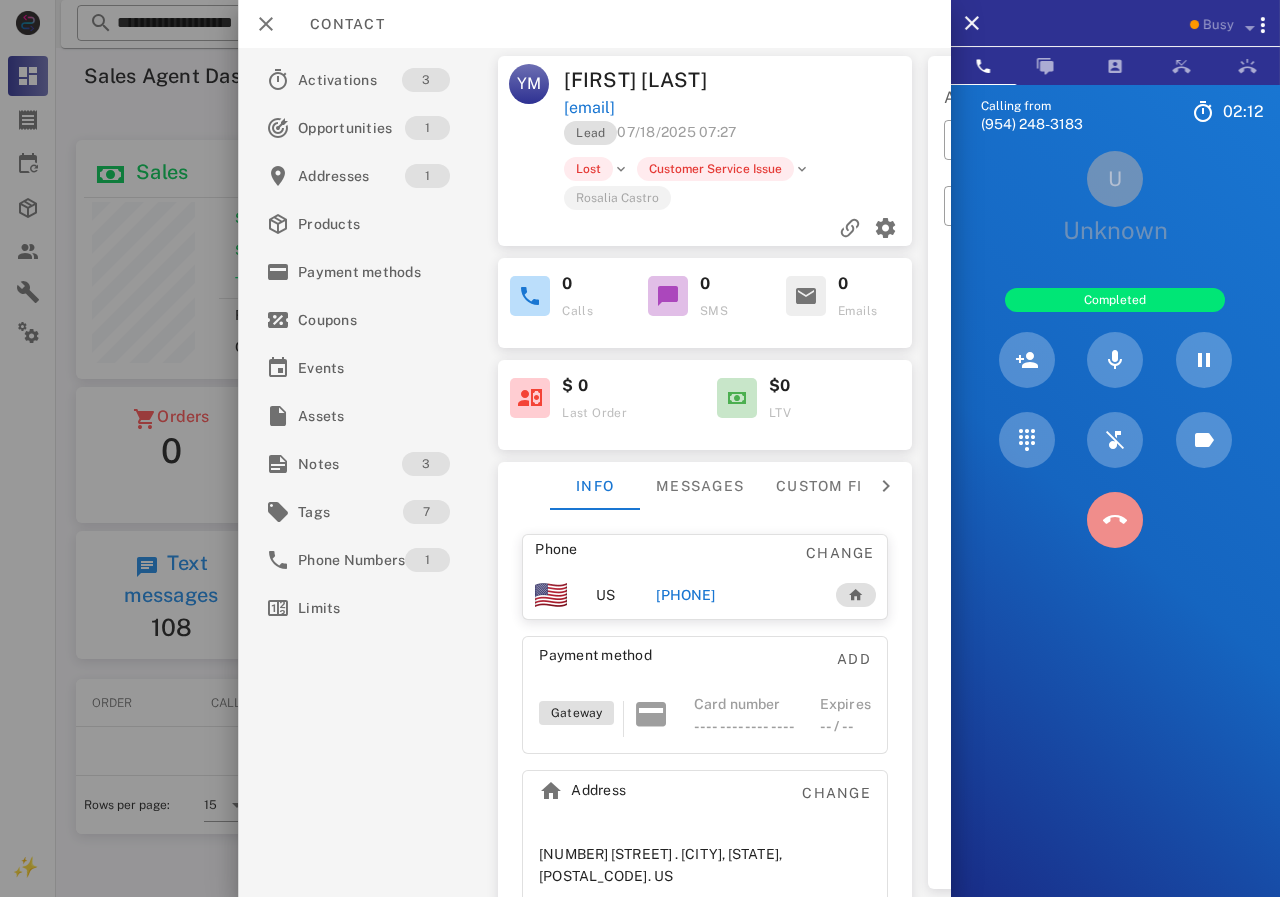 click at bounding box center [1115, 520] 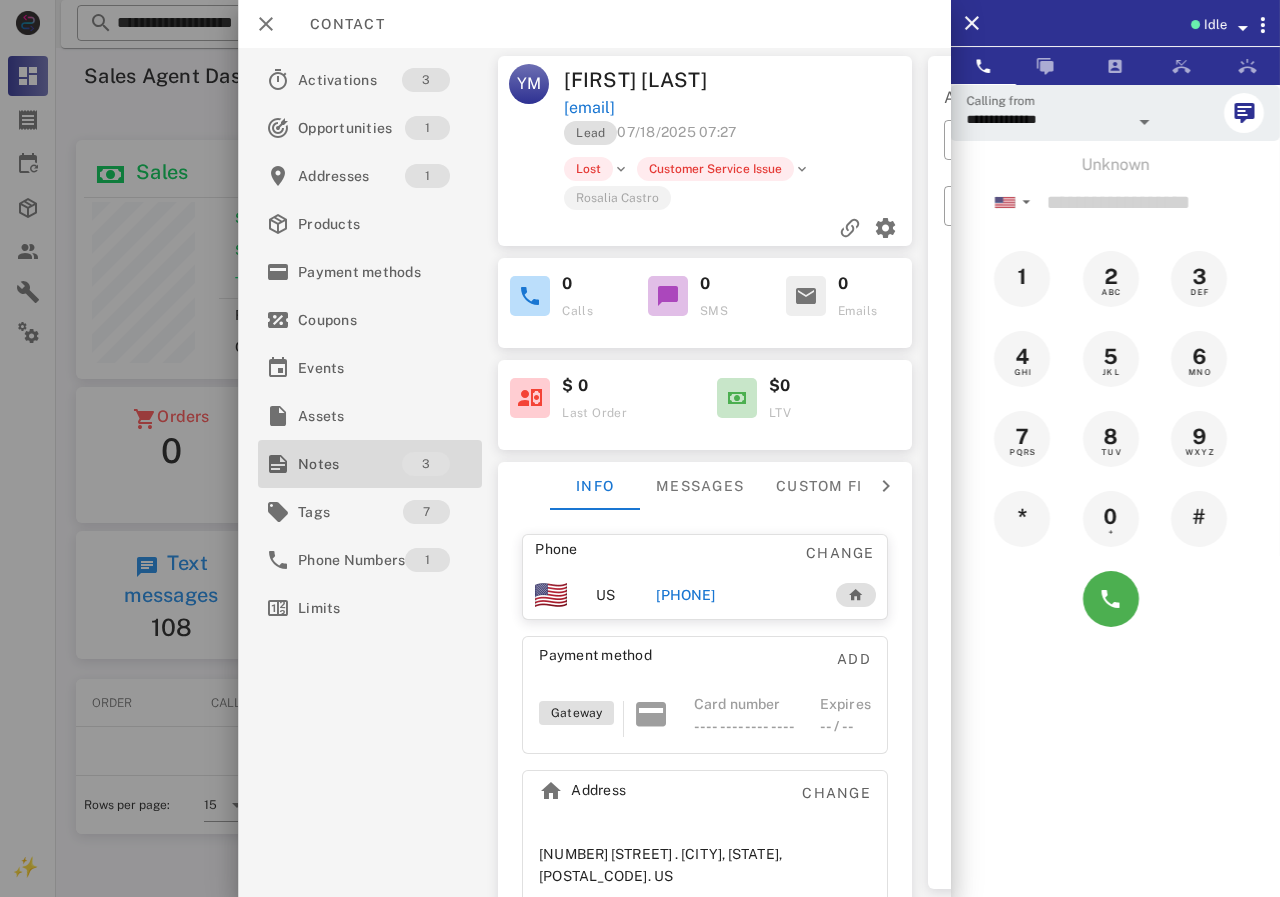 click on "Notes" at bounding box center (350, 464) 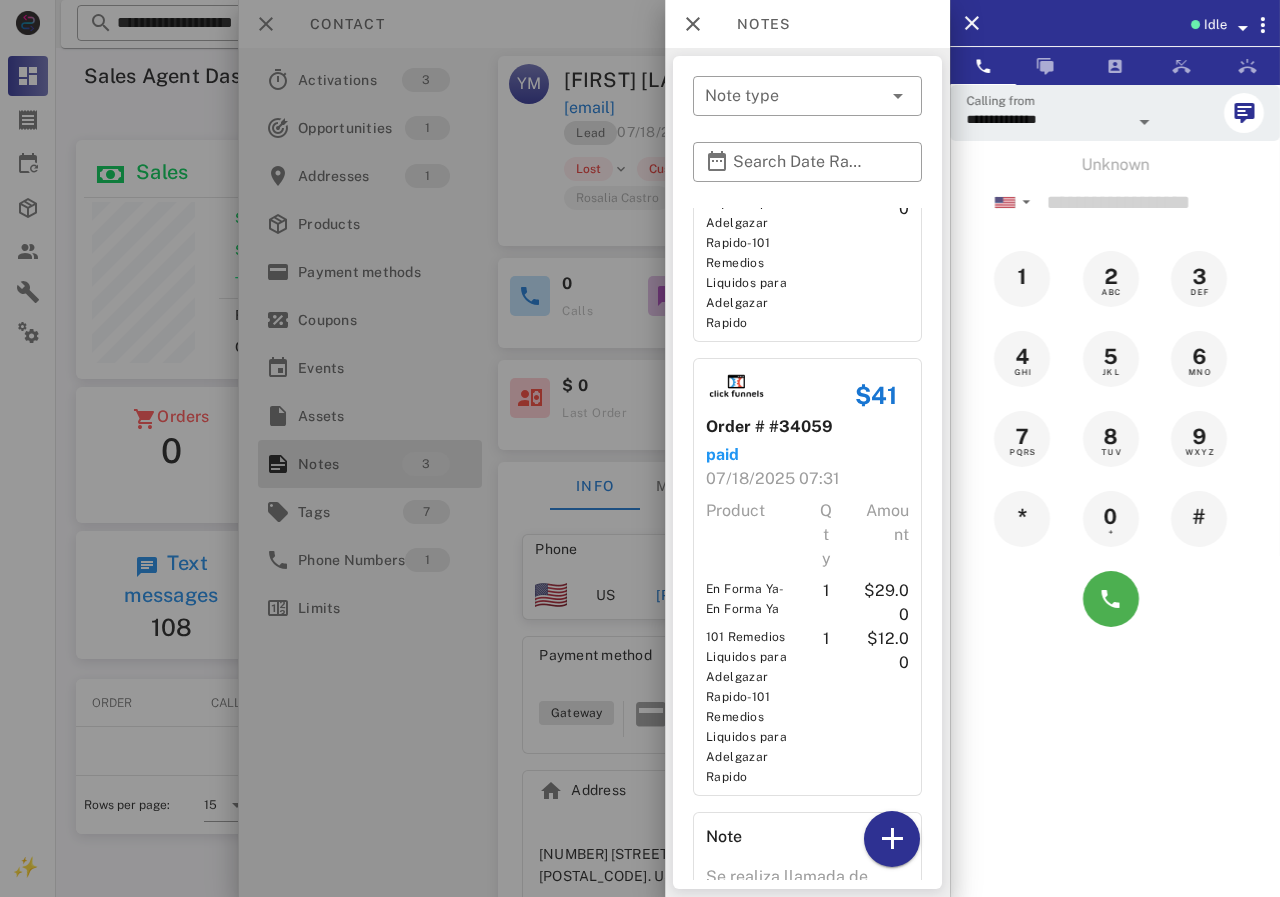 scroll, scrollTop: 472, scrollLeft: 0, axis: vertical 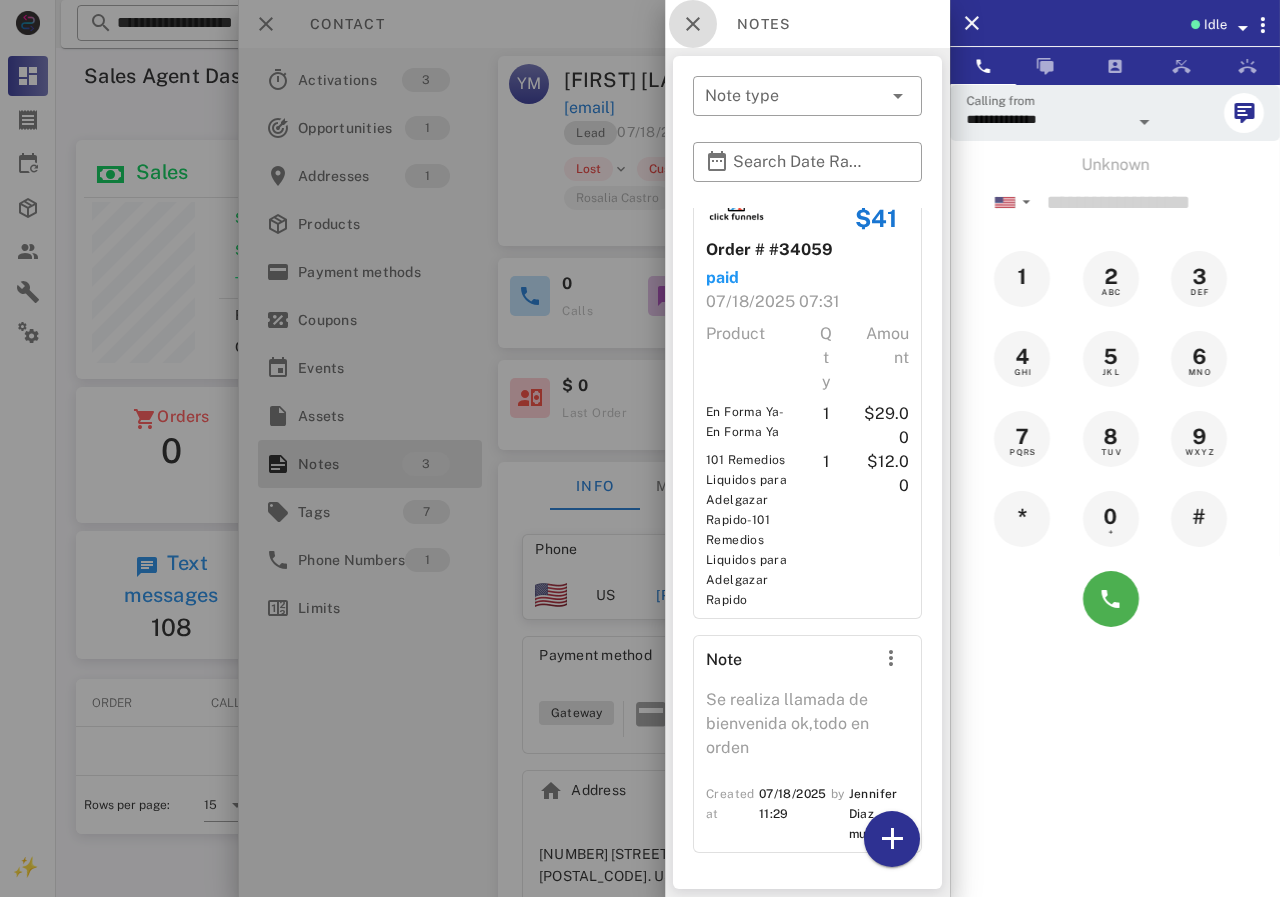 click at bounding box center (693, 24) 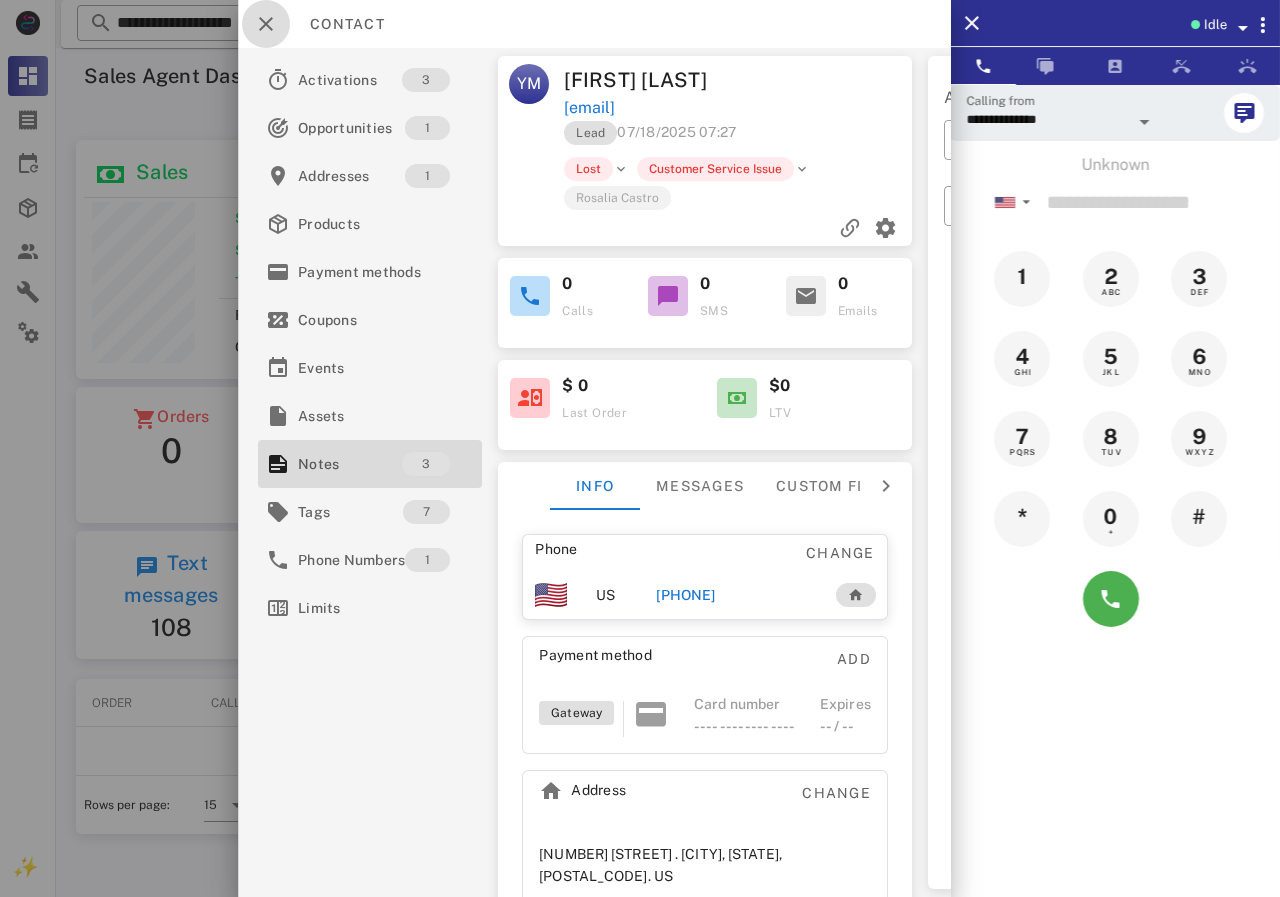 click at bounding box center (266, 24) 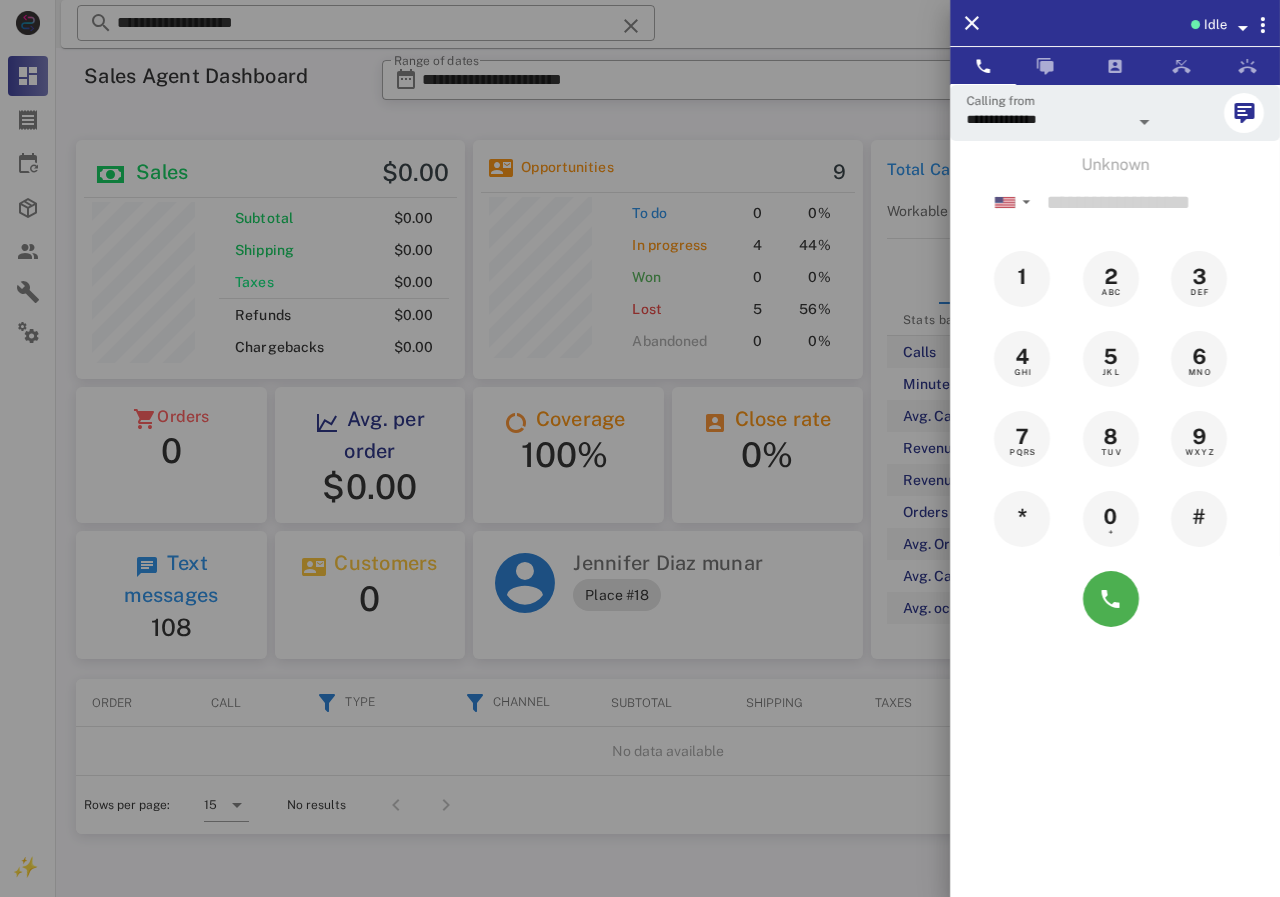 click at bounding box center [640, 448] 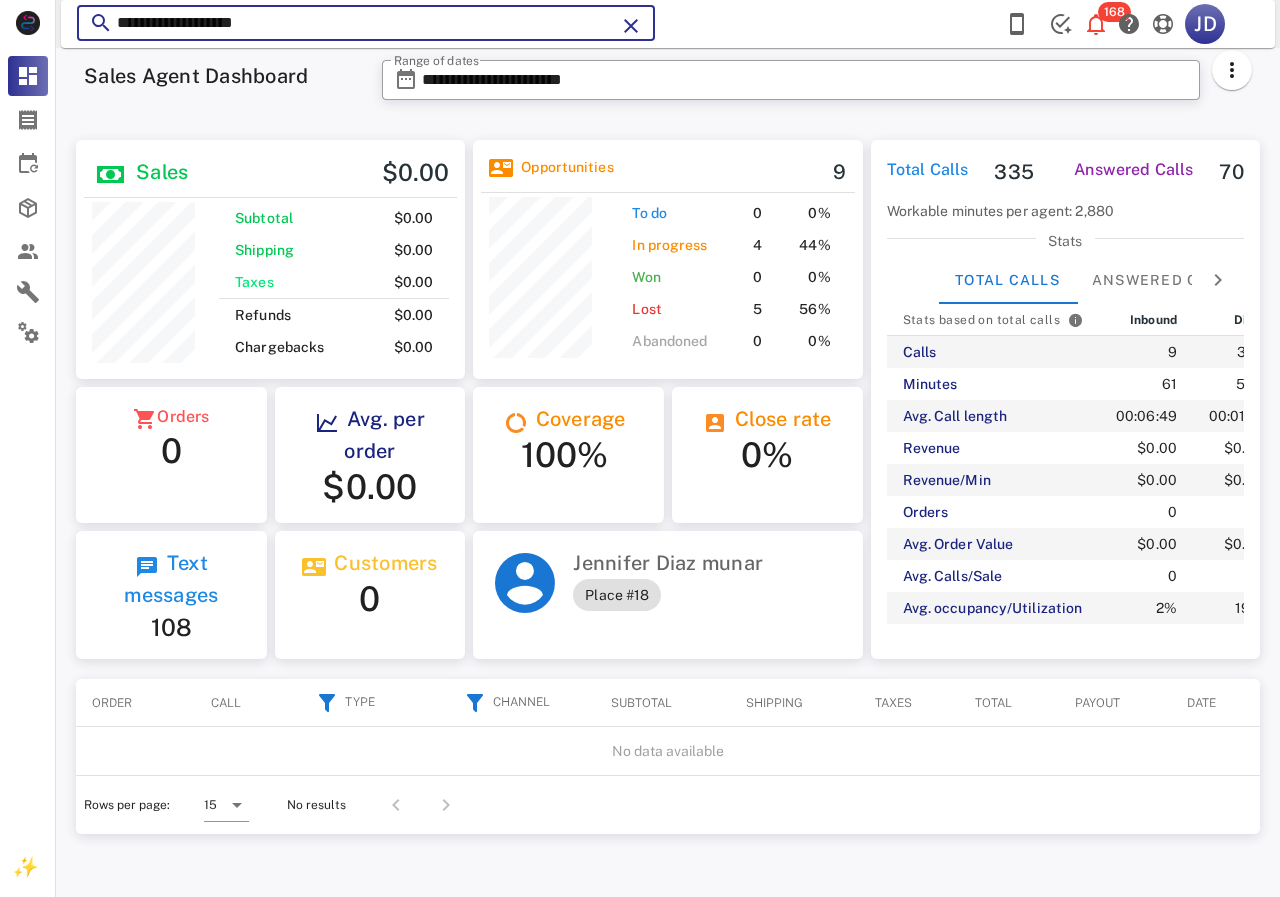 drag, startPoint x: 502, startPoint y: 15, endPoint x: 116, endPoint y: 7, distance: 386.0829 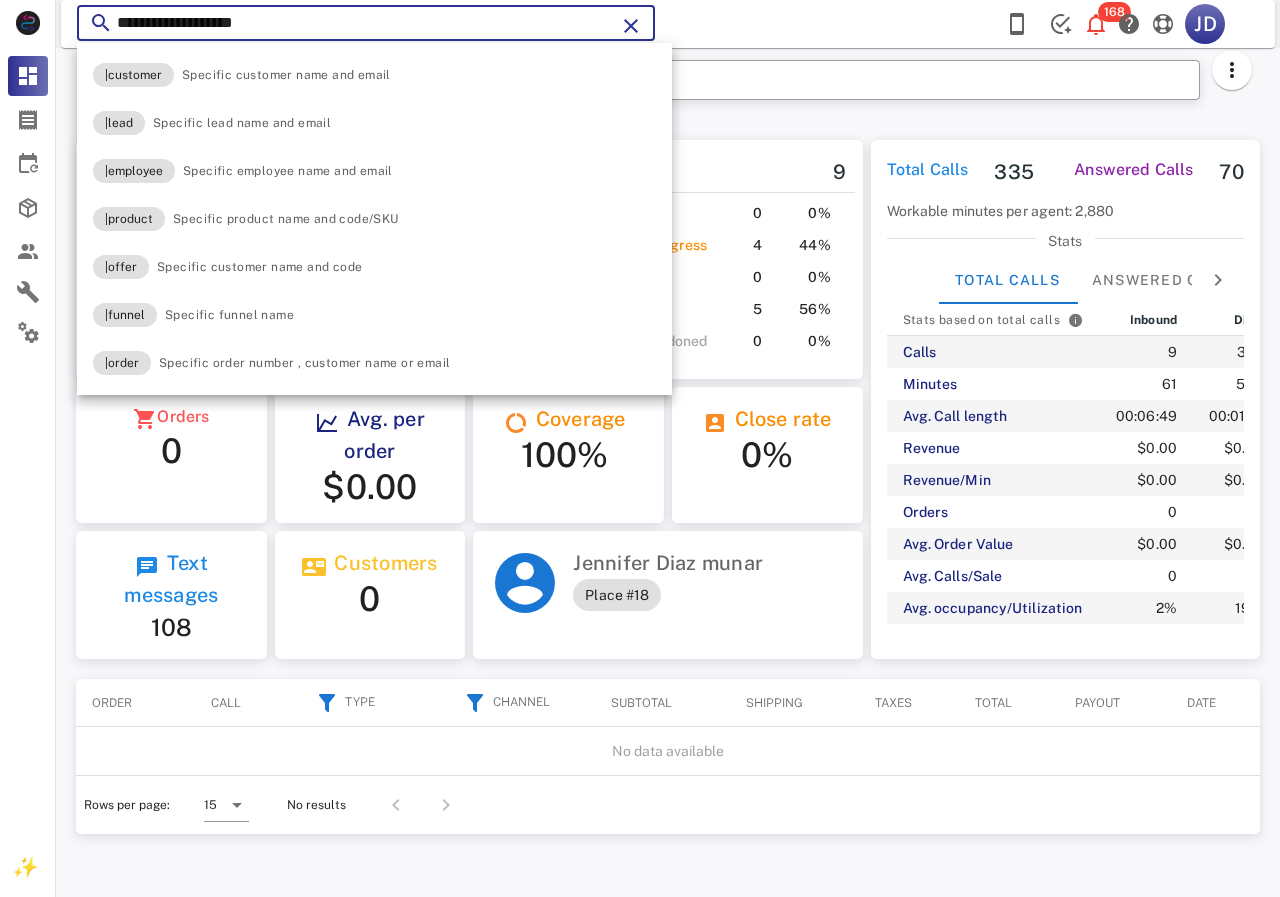paste on "*" 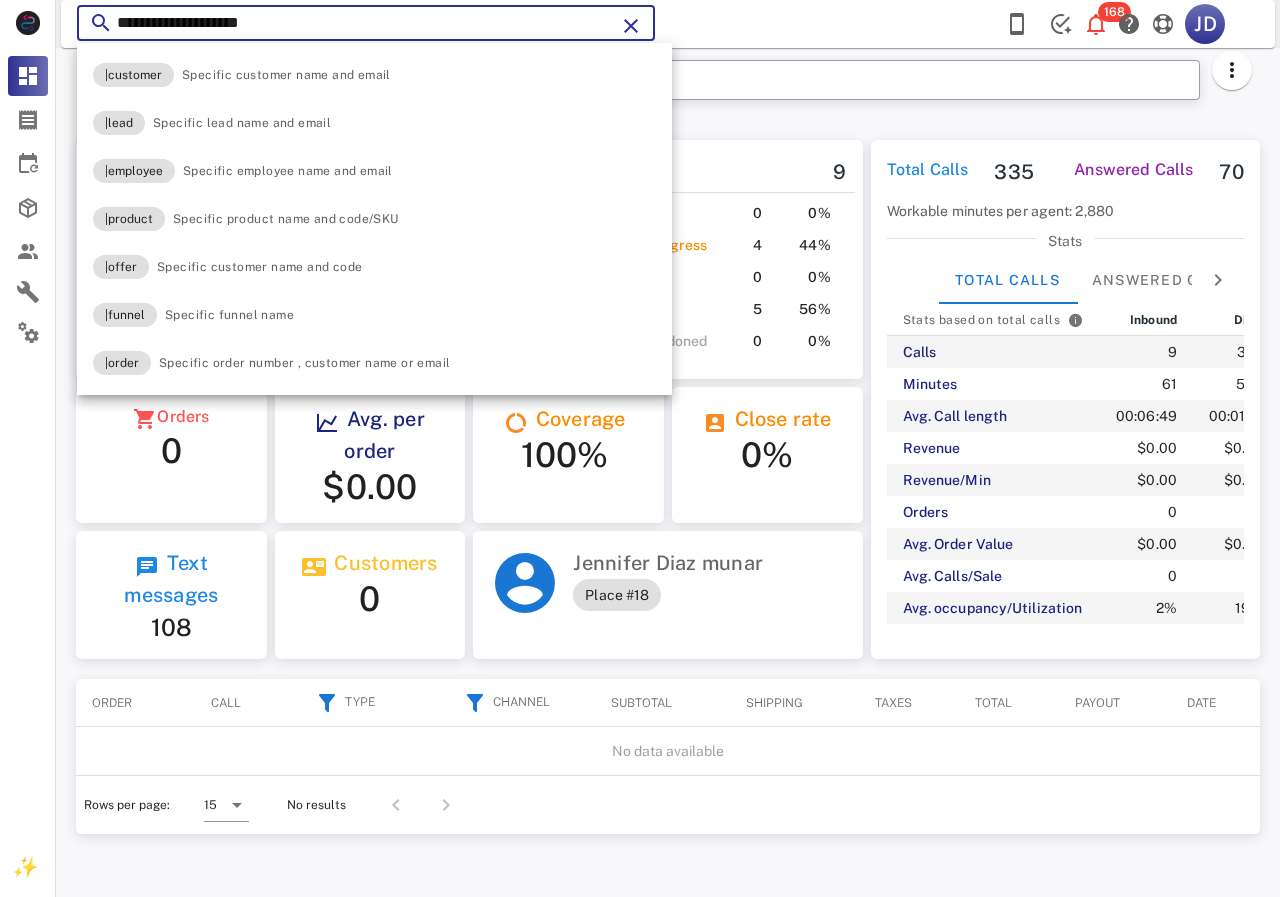 type on "**********" 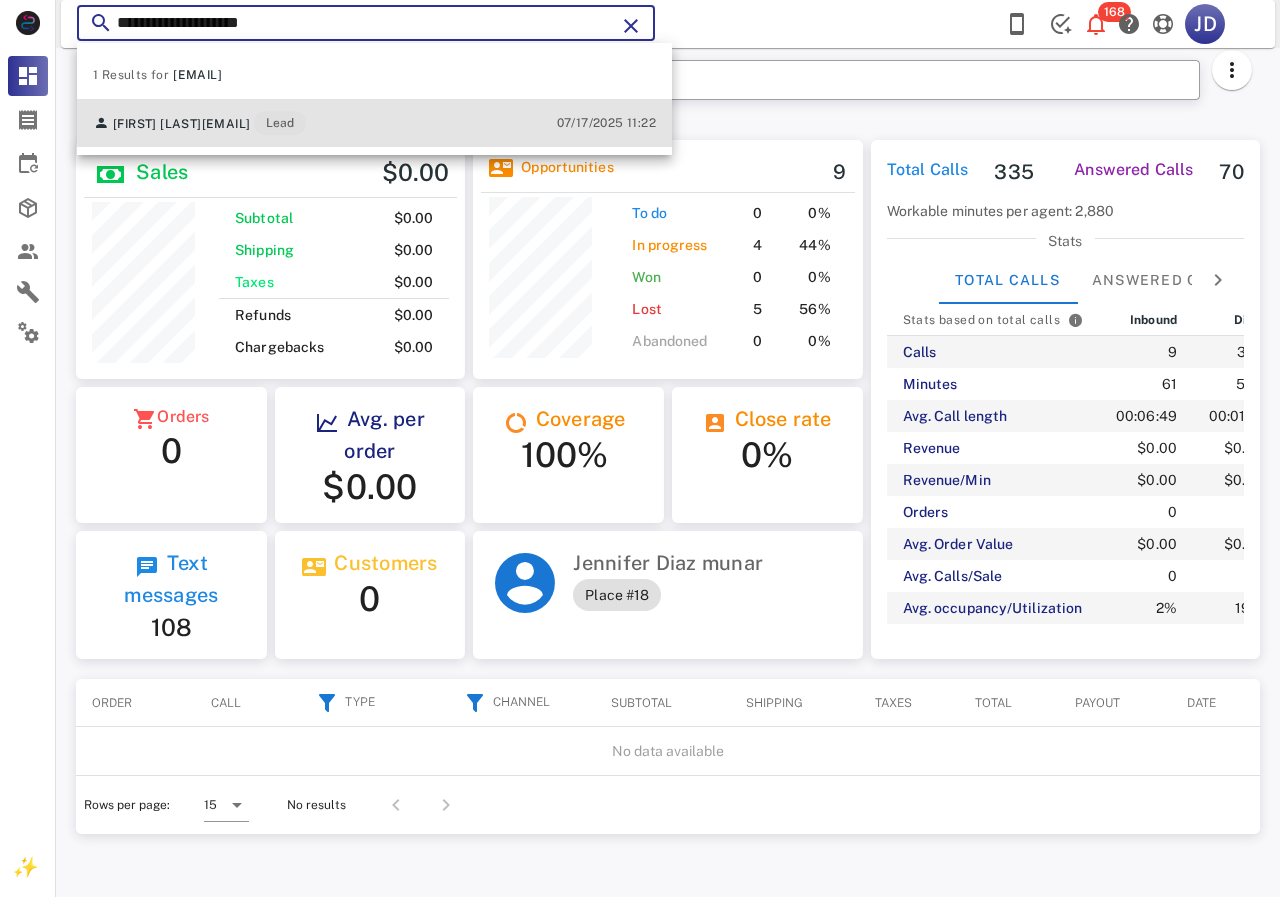 click on "[FIRST] [LAST]" at bounding box center (157, 124) 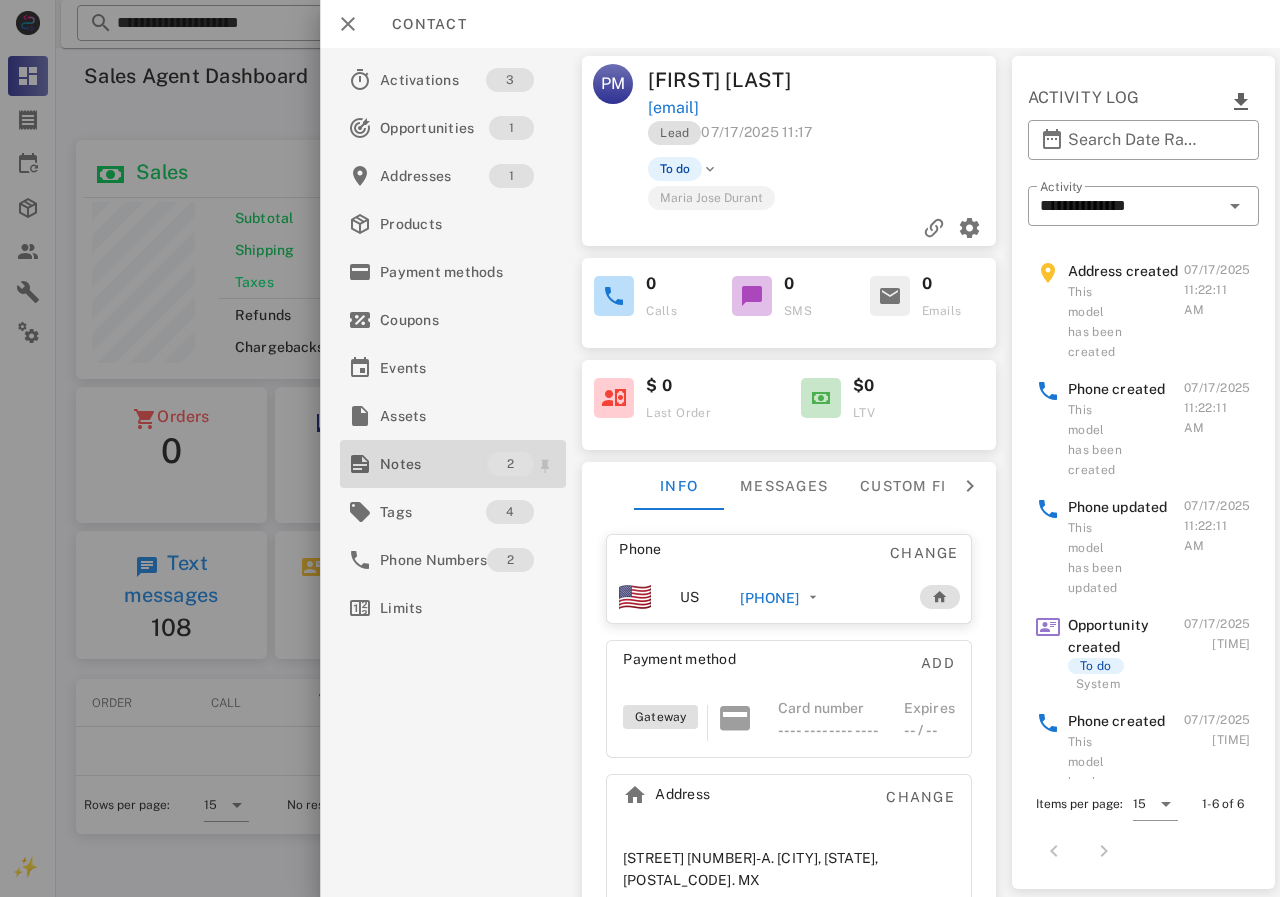 click on "Notes  2" at bounding box center (453, 464) 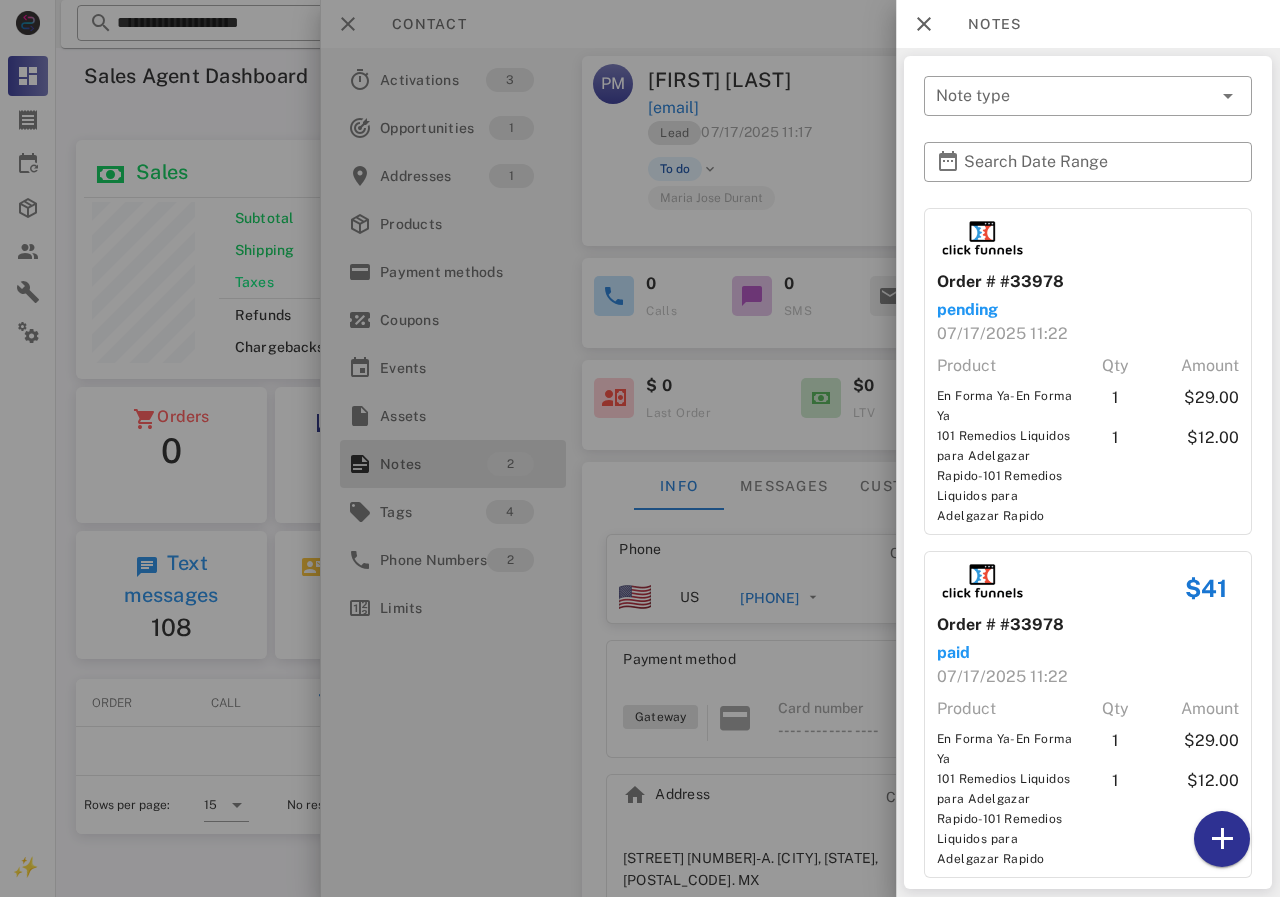 drag, startPoint x: 785, startPoint y: 233, endPoint x: 785, endPoint y: 302, distance: 69 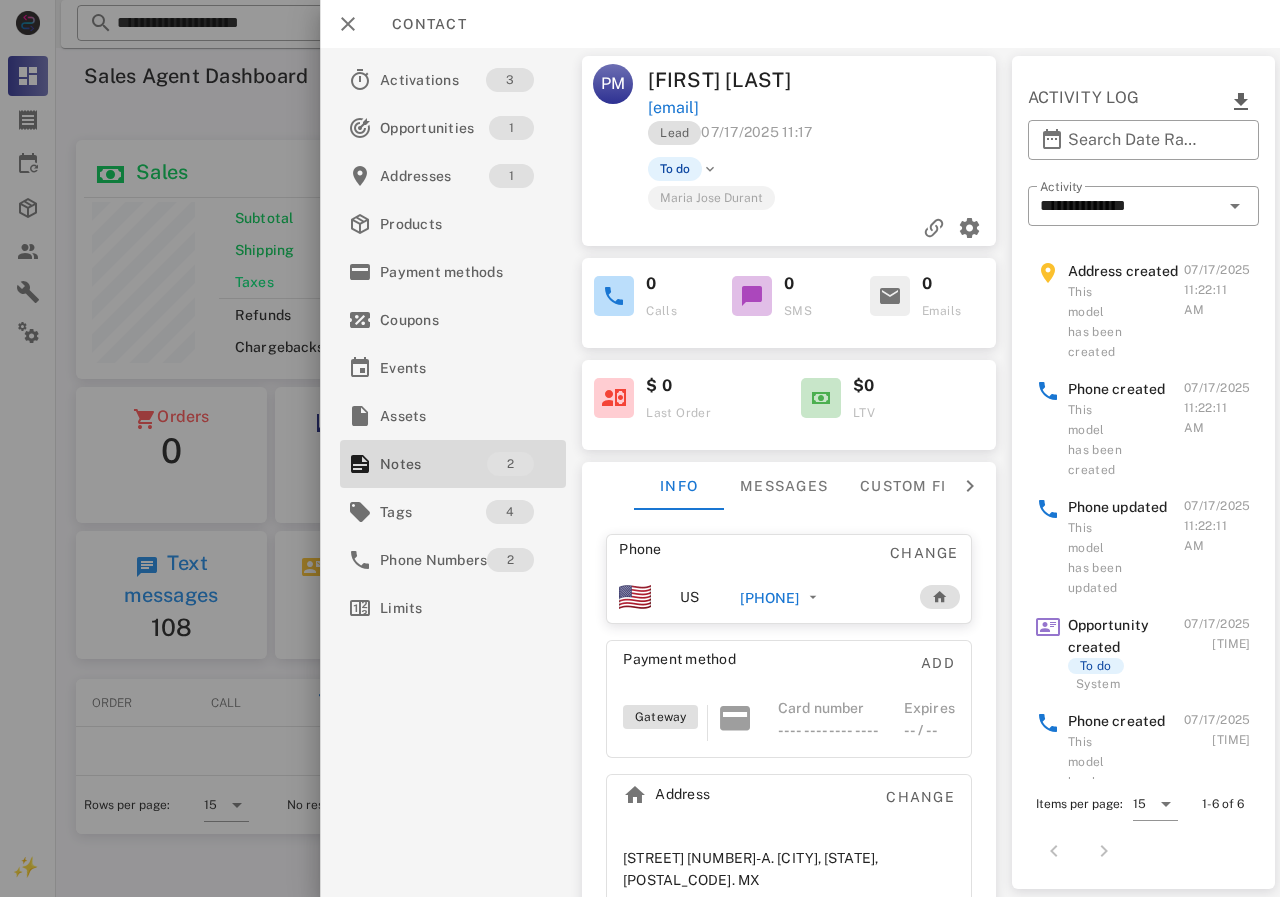 click on "[PHONE]" at bounding box center (769, 598) 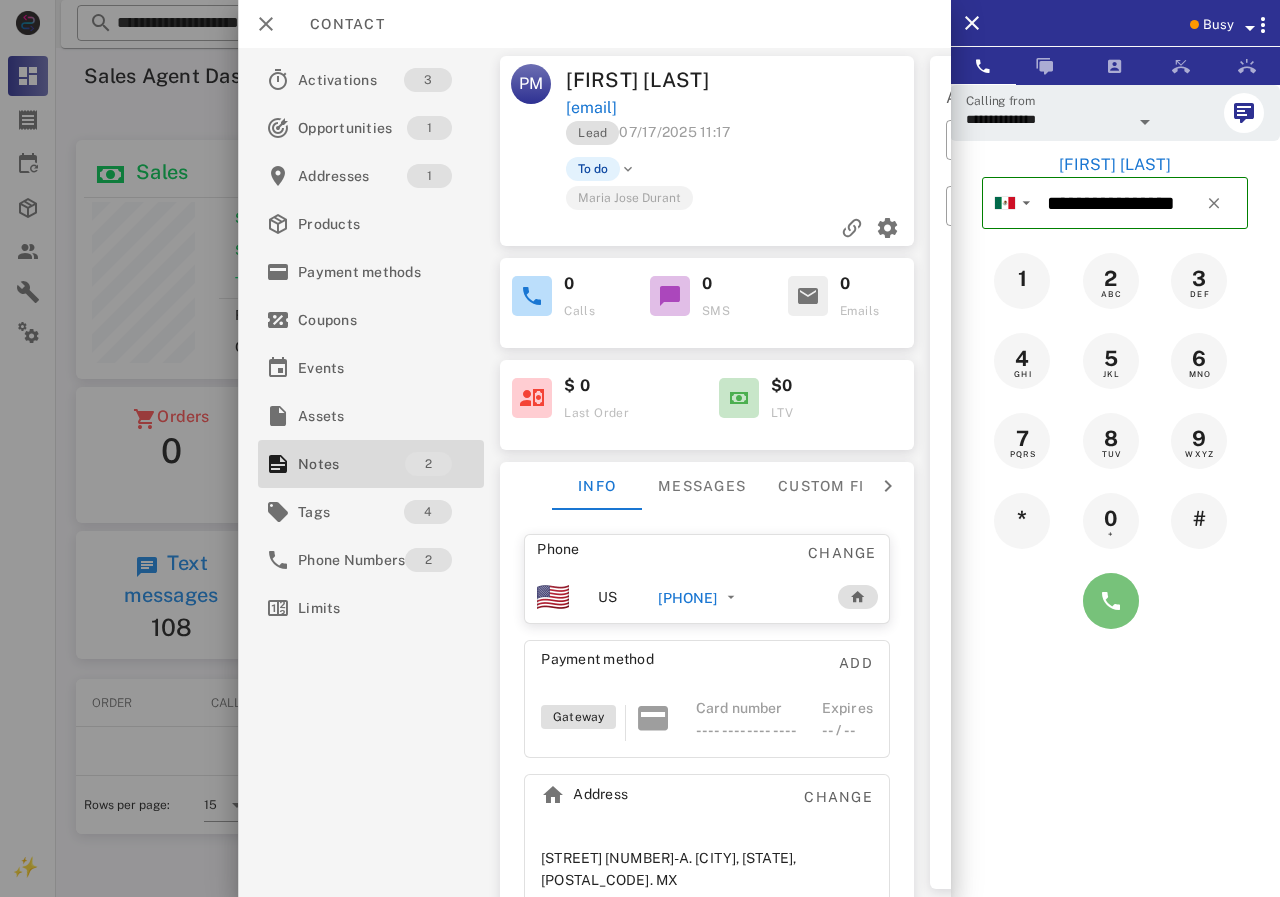 click at bounding box center (1111, 601) 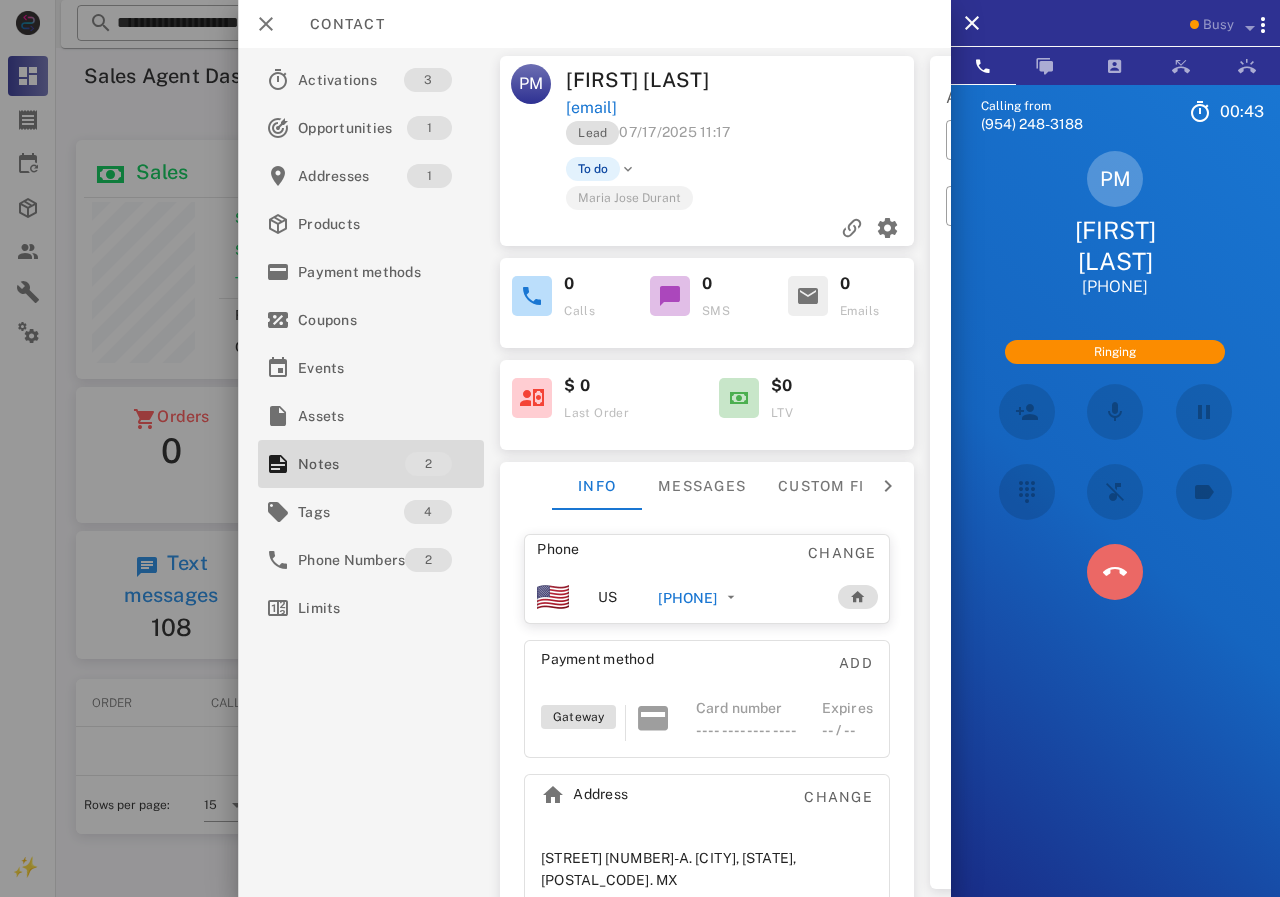 click at bounding box center (1115, 572) 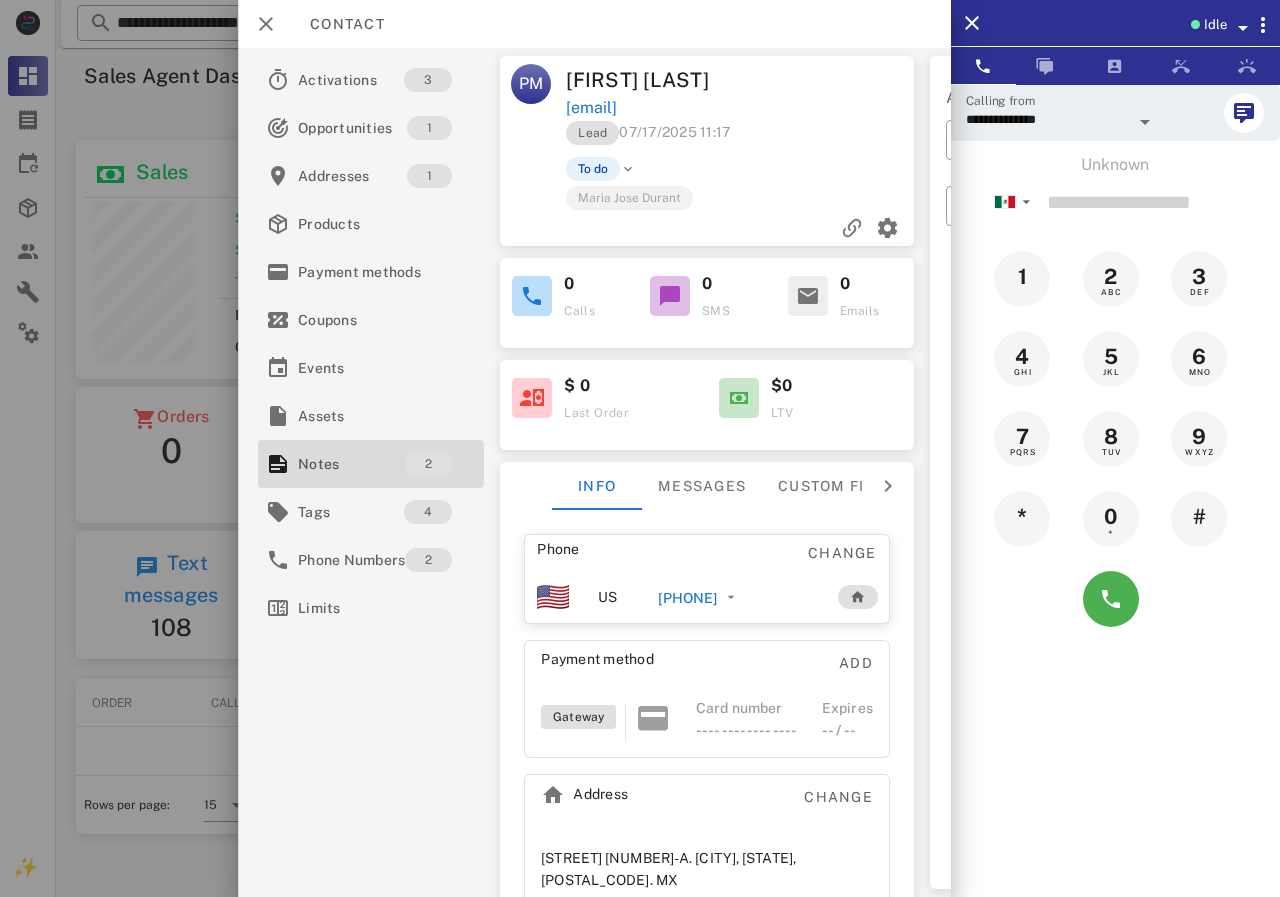 click on "[PHONE]" at bounding box center [687, 598] 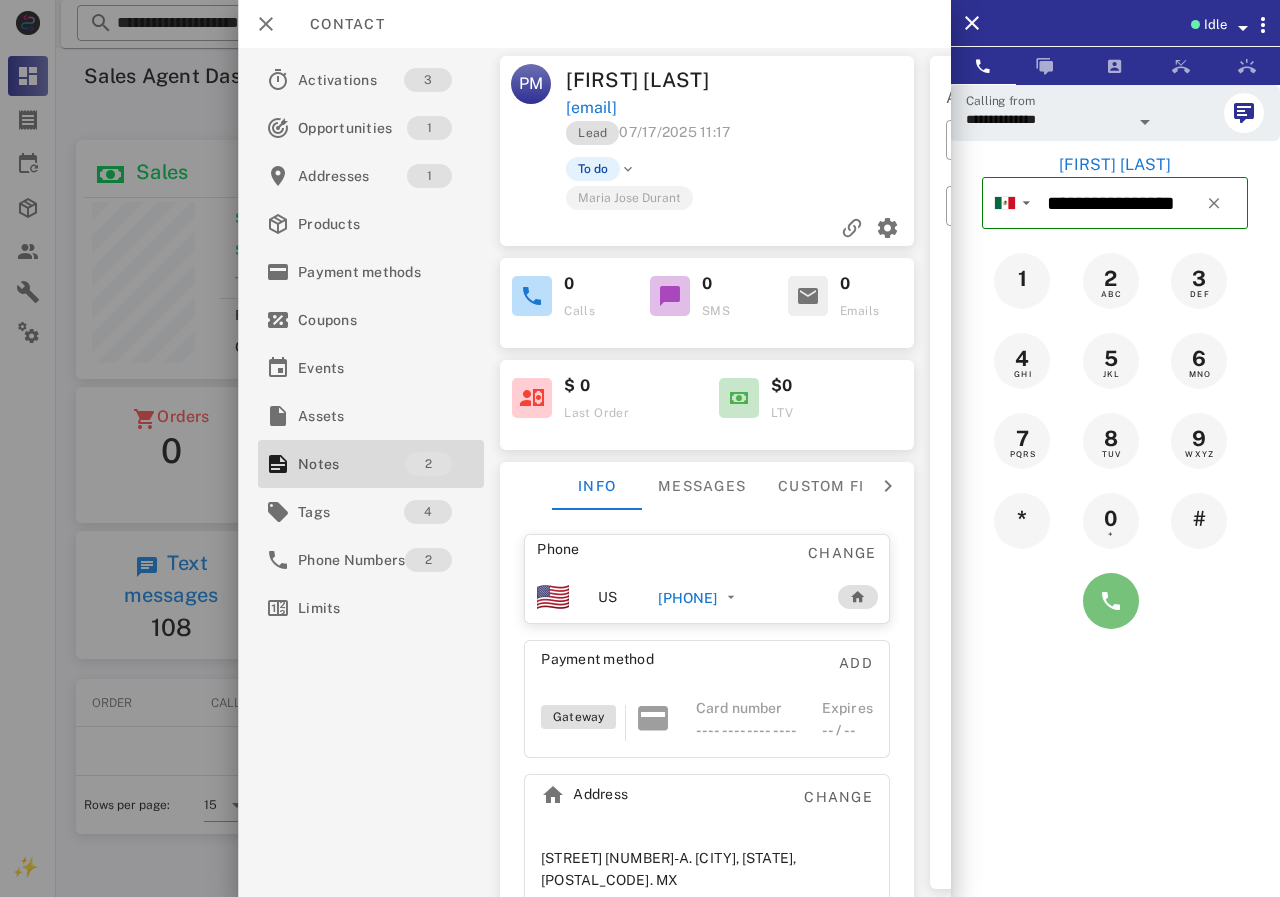 click at bounding box center (1111, 601) 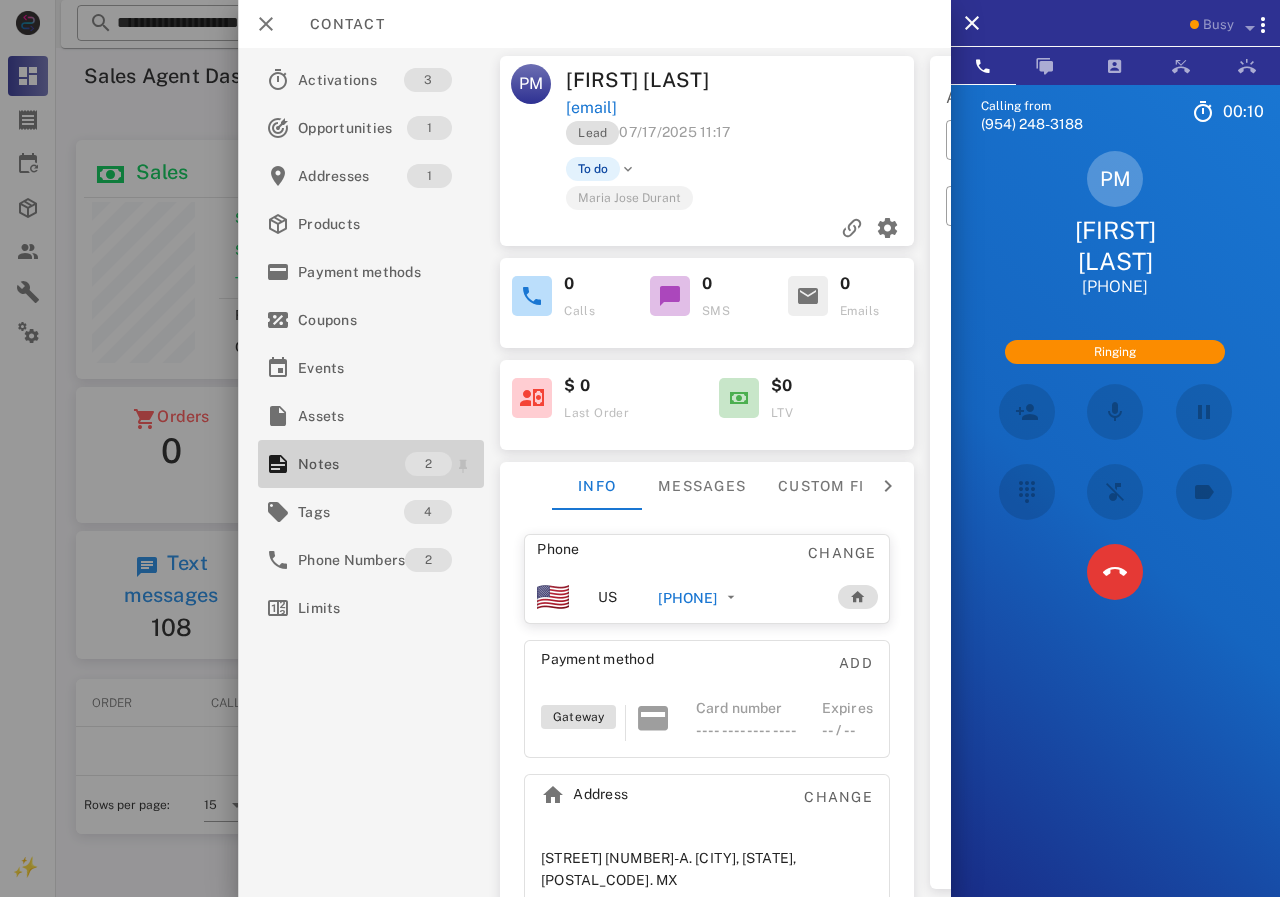 click on "2" at bounding box center (440, 464) 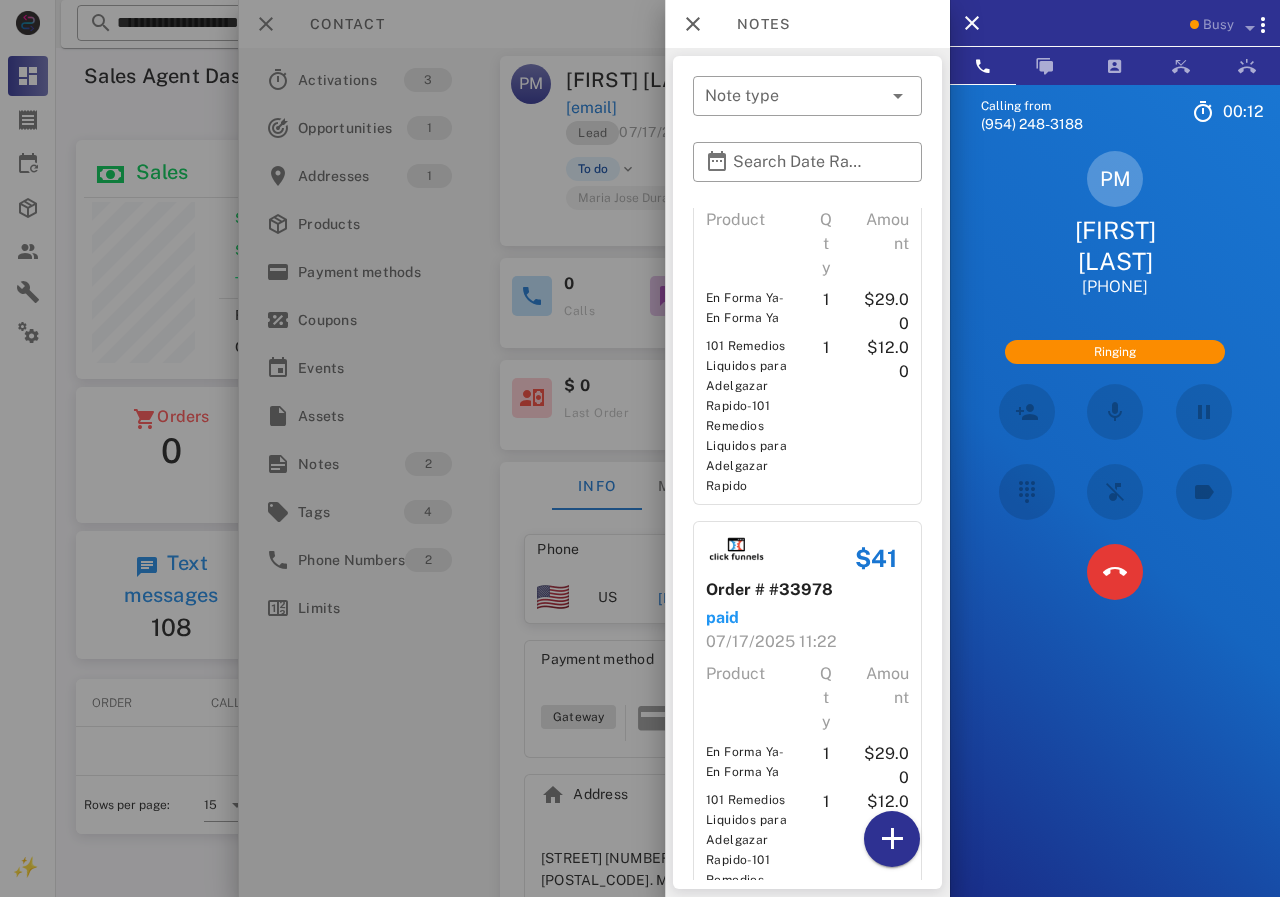 scroll, scrollTop: 238, scrollLeft: 0, axis: vertical 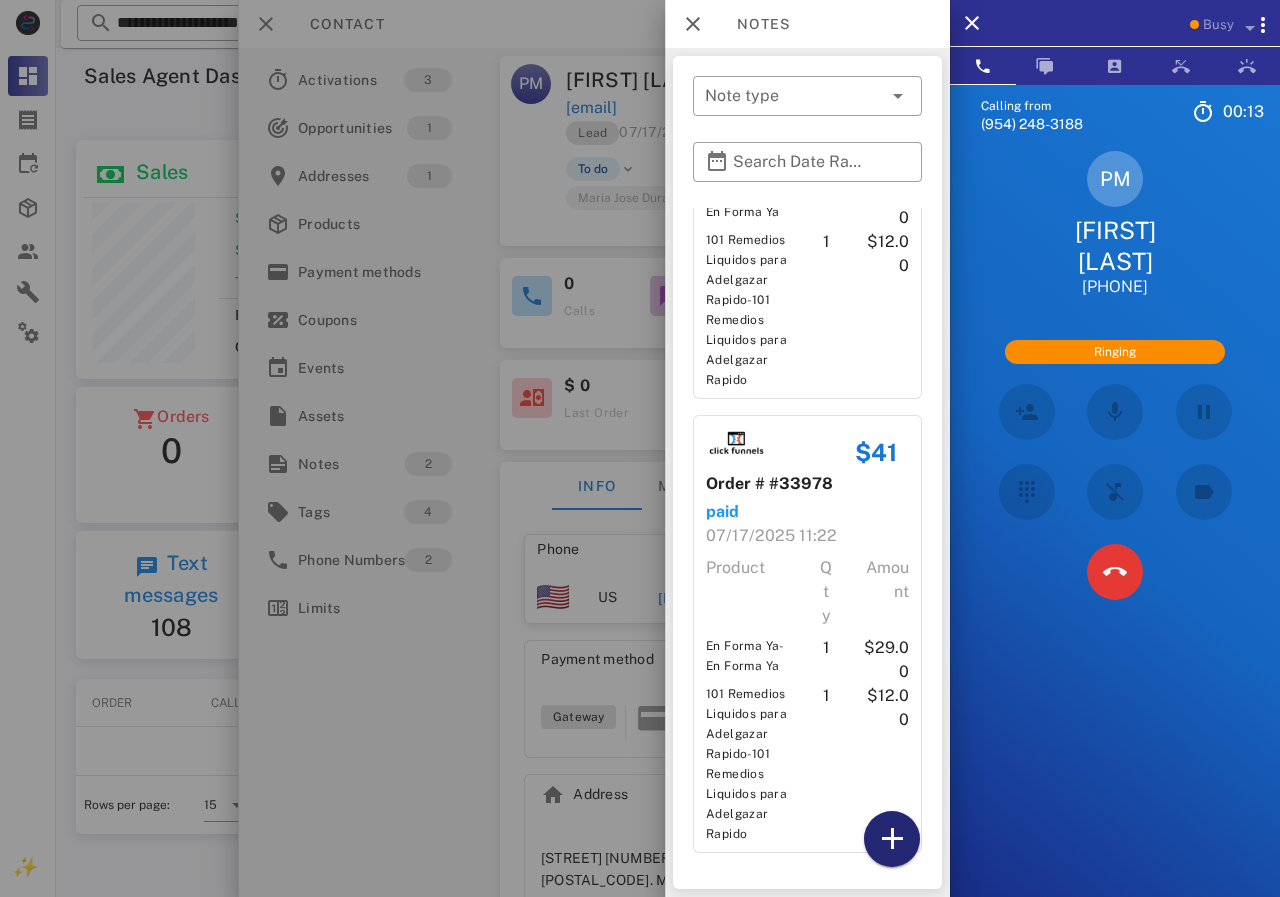 click at bounding box center (892, 839) 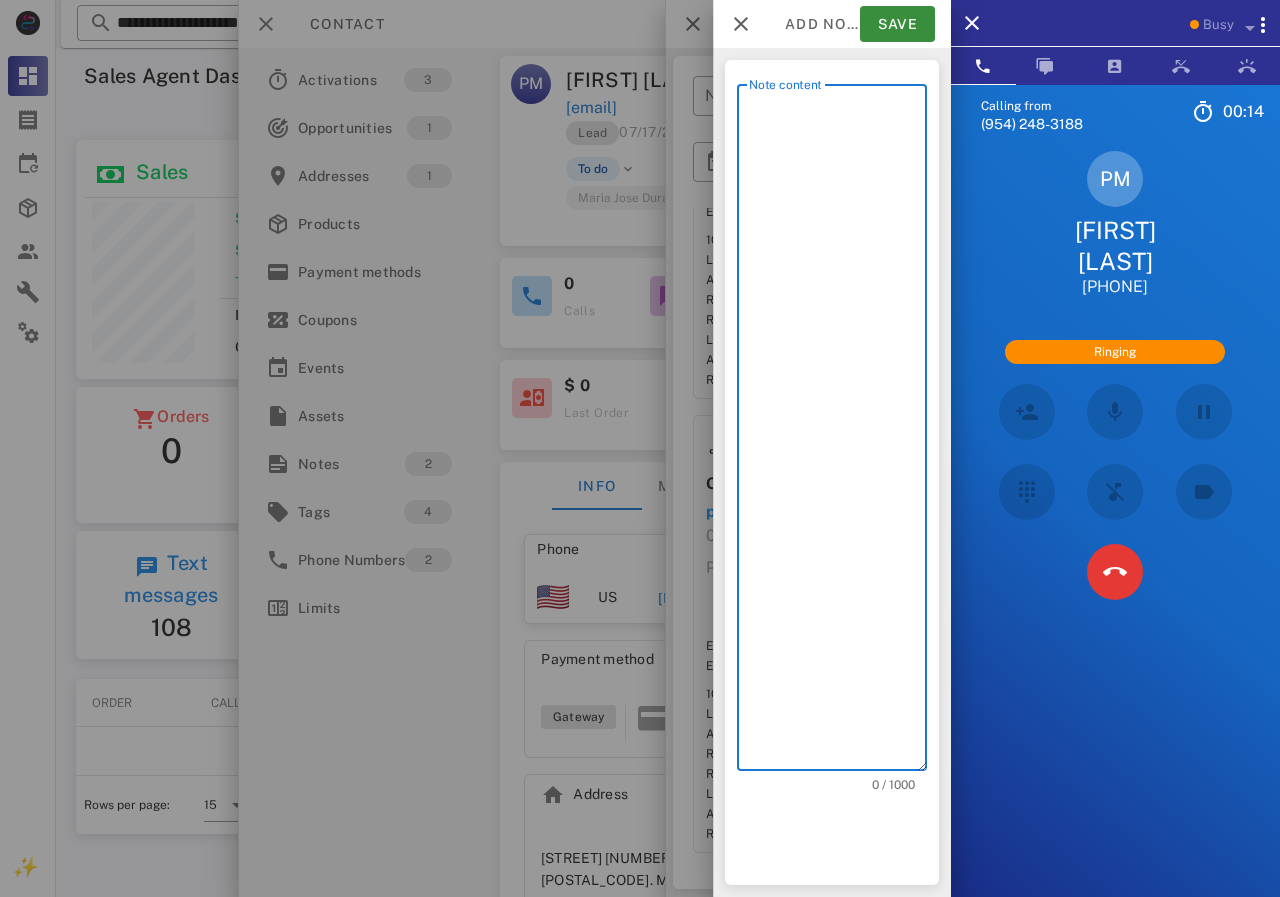 scroll, scrollTop: 240, scrollLeft: 390, axis: both 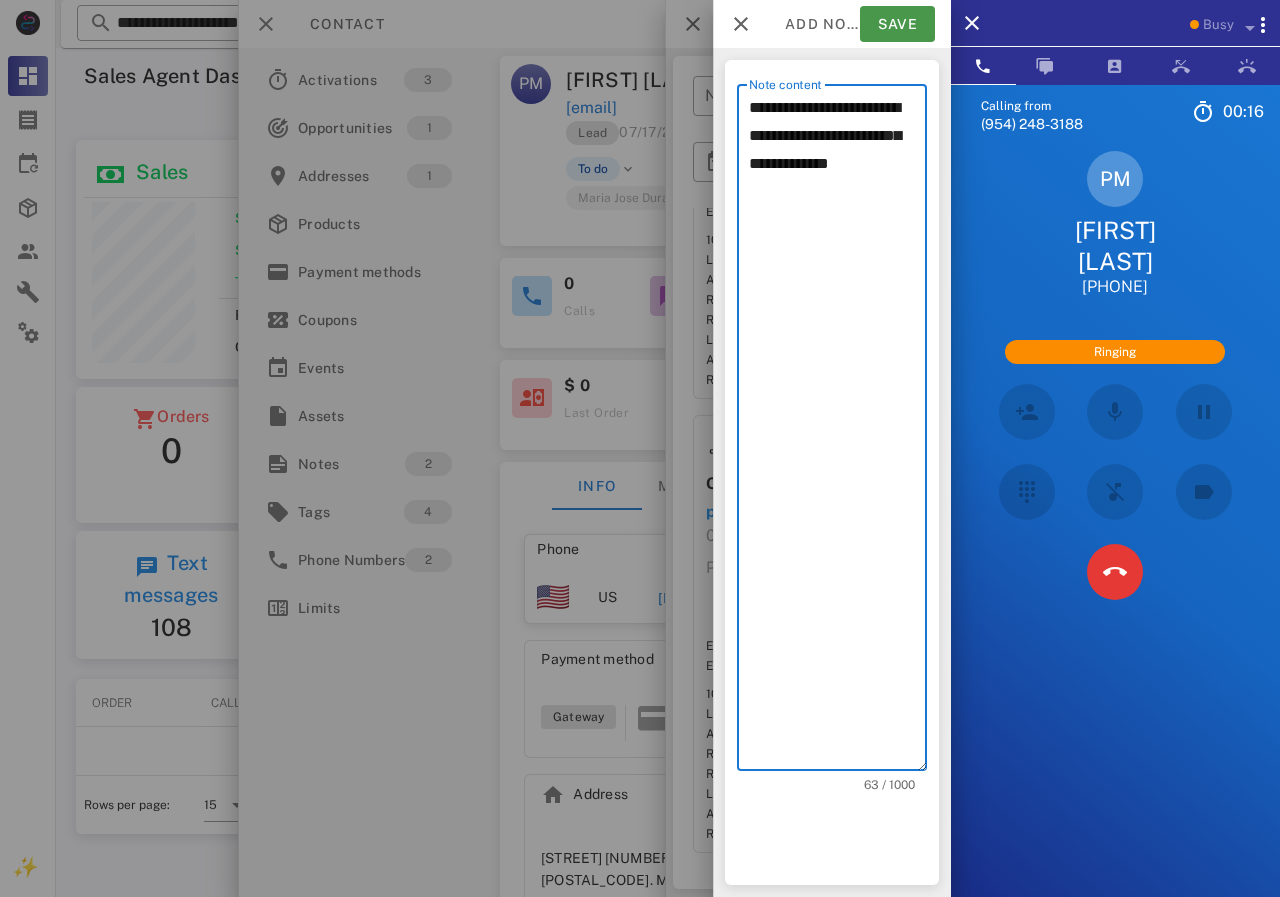 type on "**********" 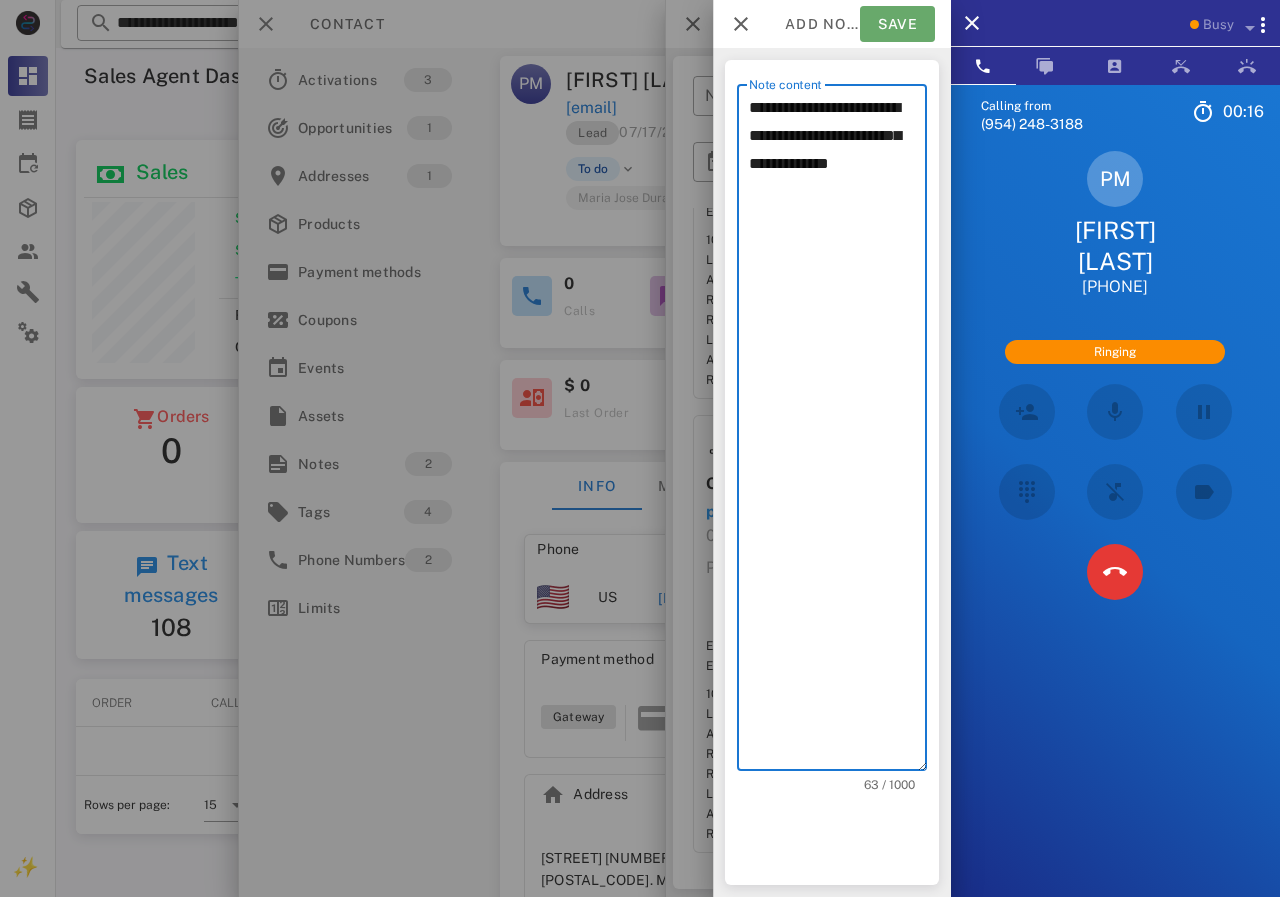 click on "Save" at bounding box center (897, 24) 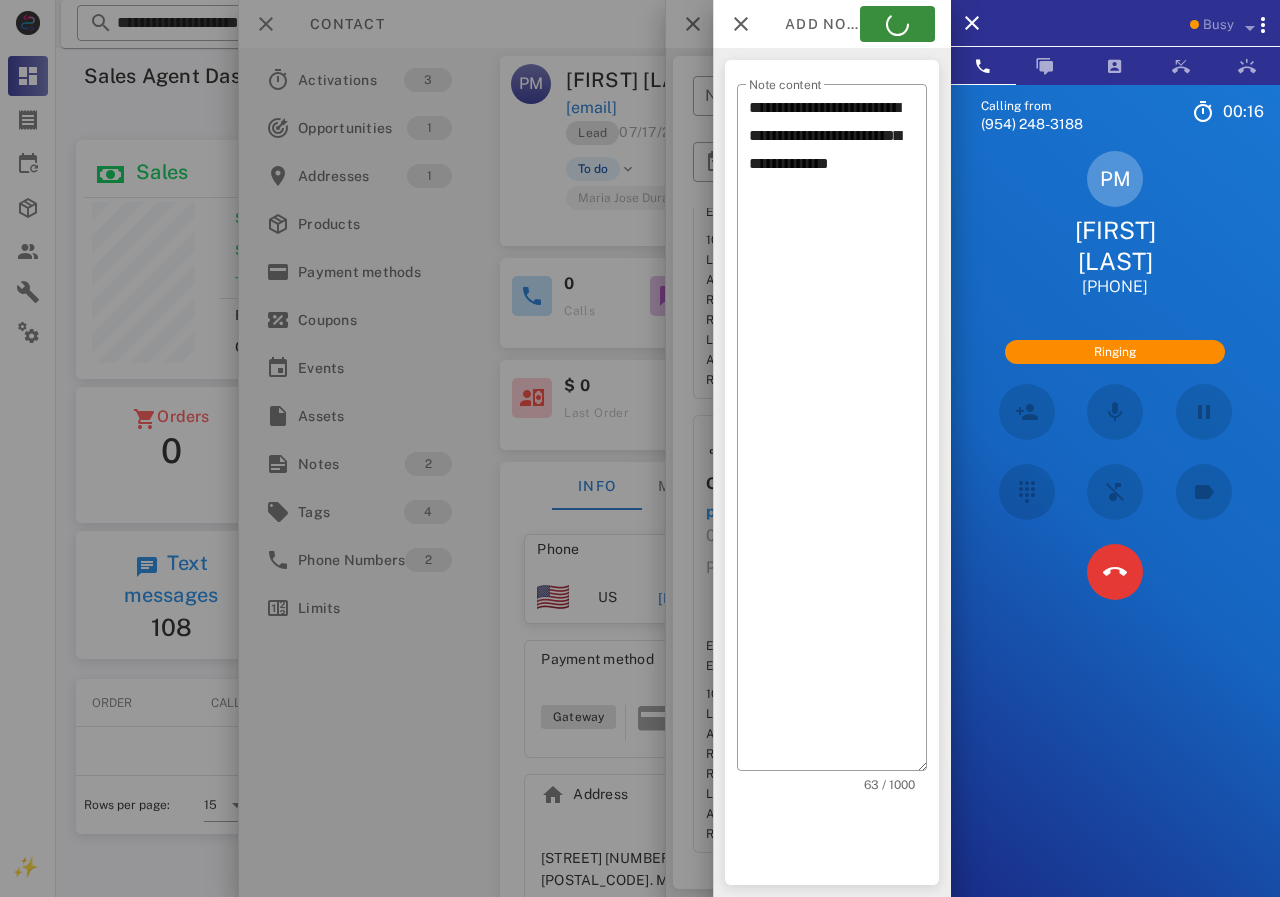 click at bounding box center [640, 448] 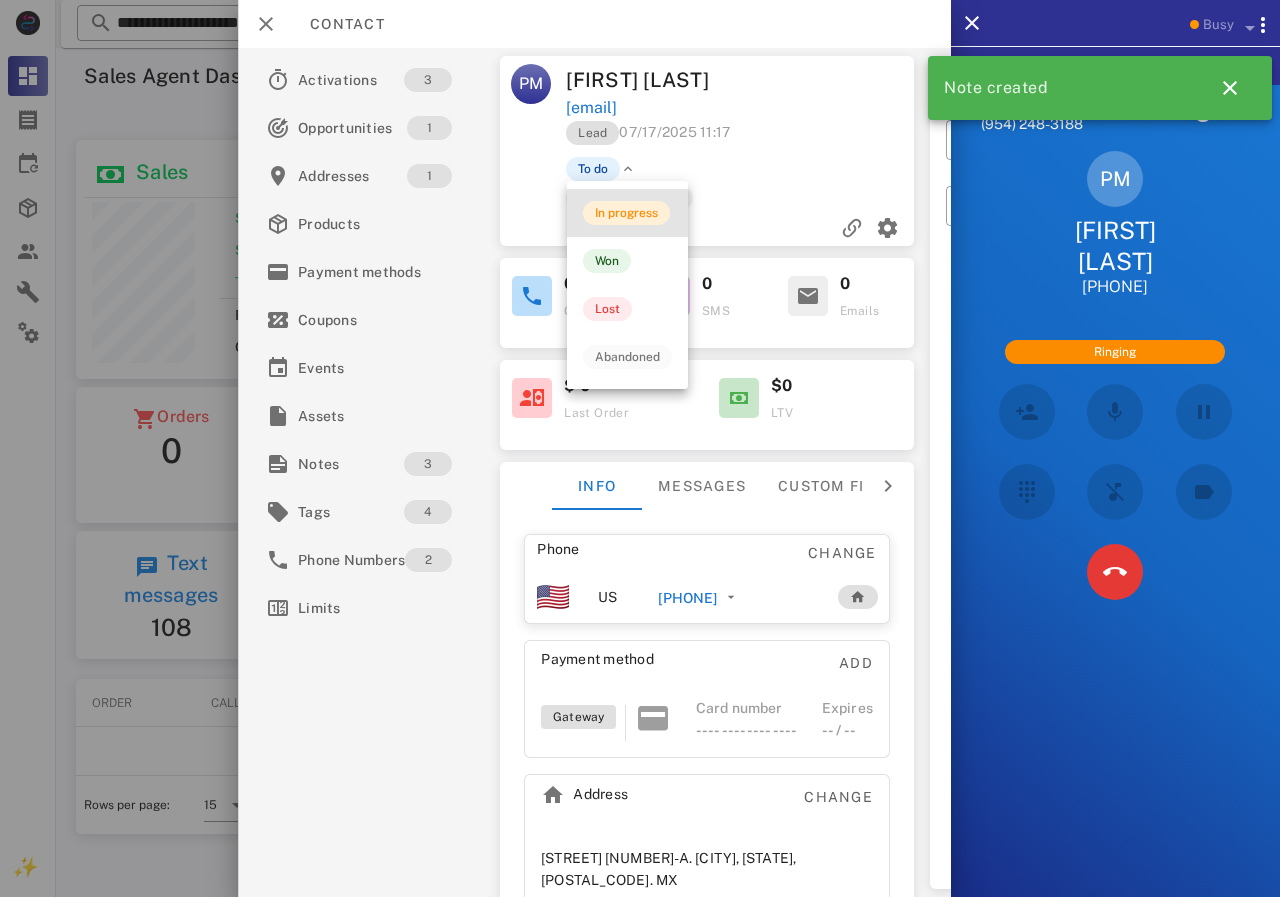 click on "In progress" at bounding box center [626, 213] 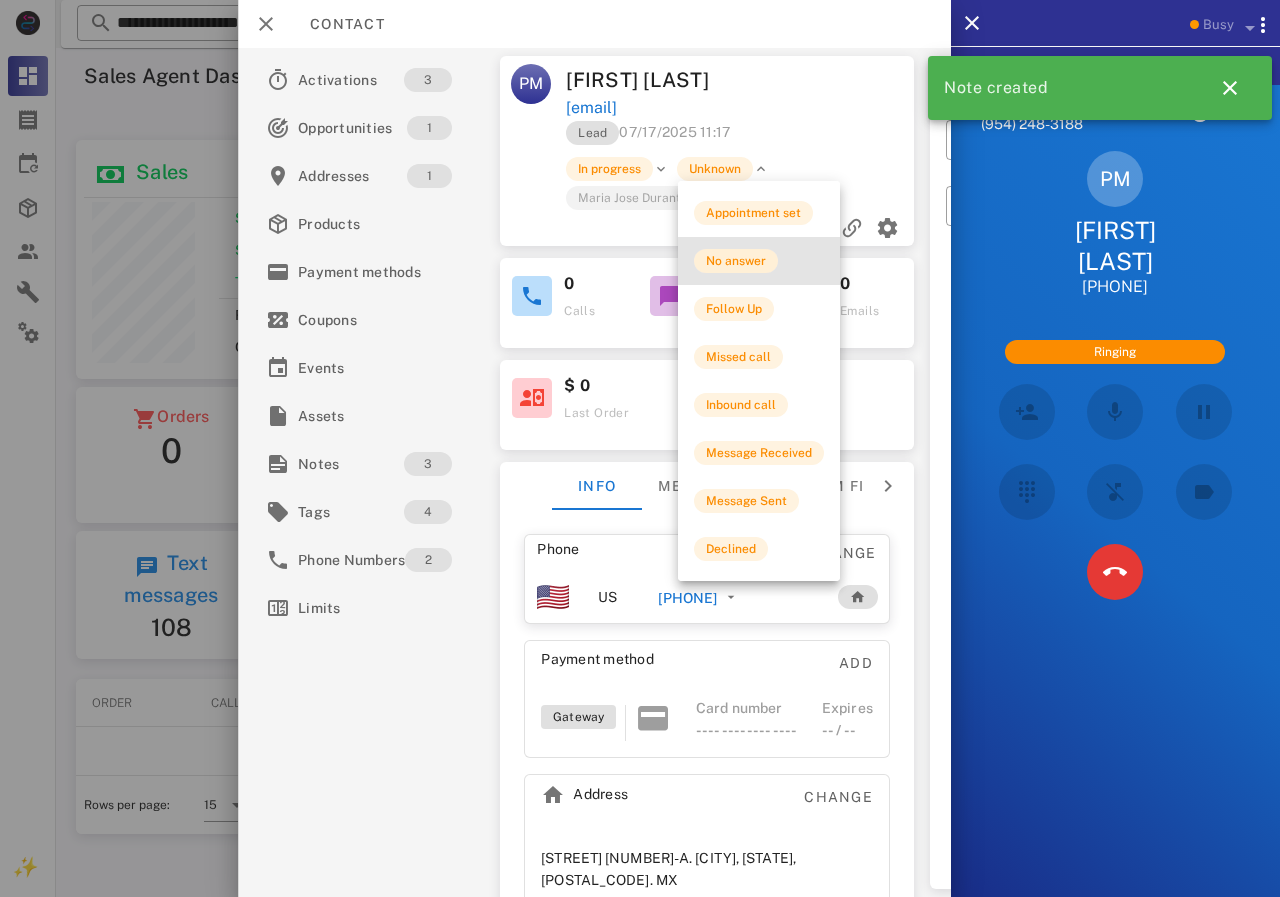 click on "No answer" at bounding box center [736, 261] 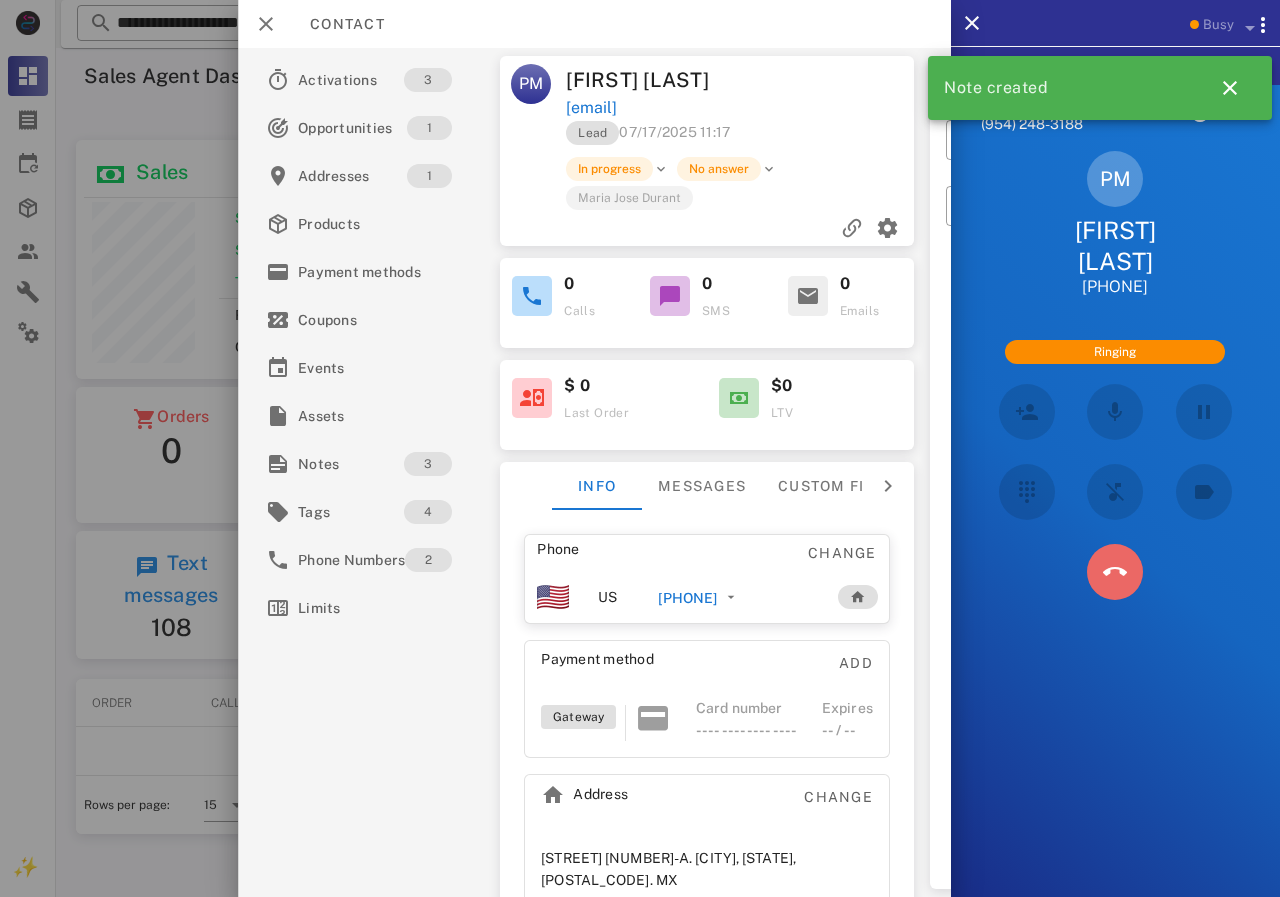 click at bounding box center (1115, 572) 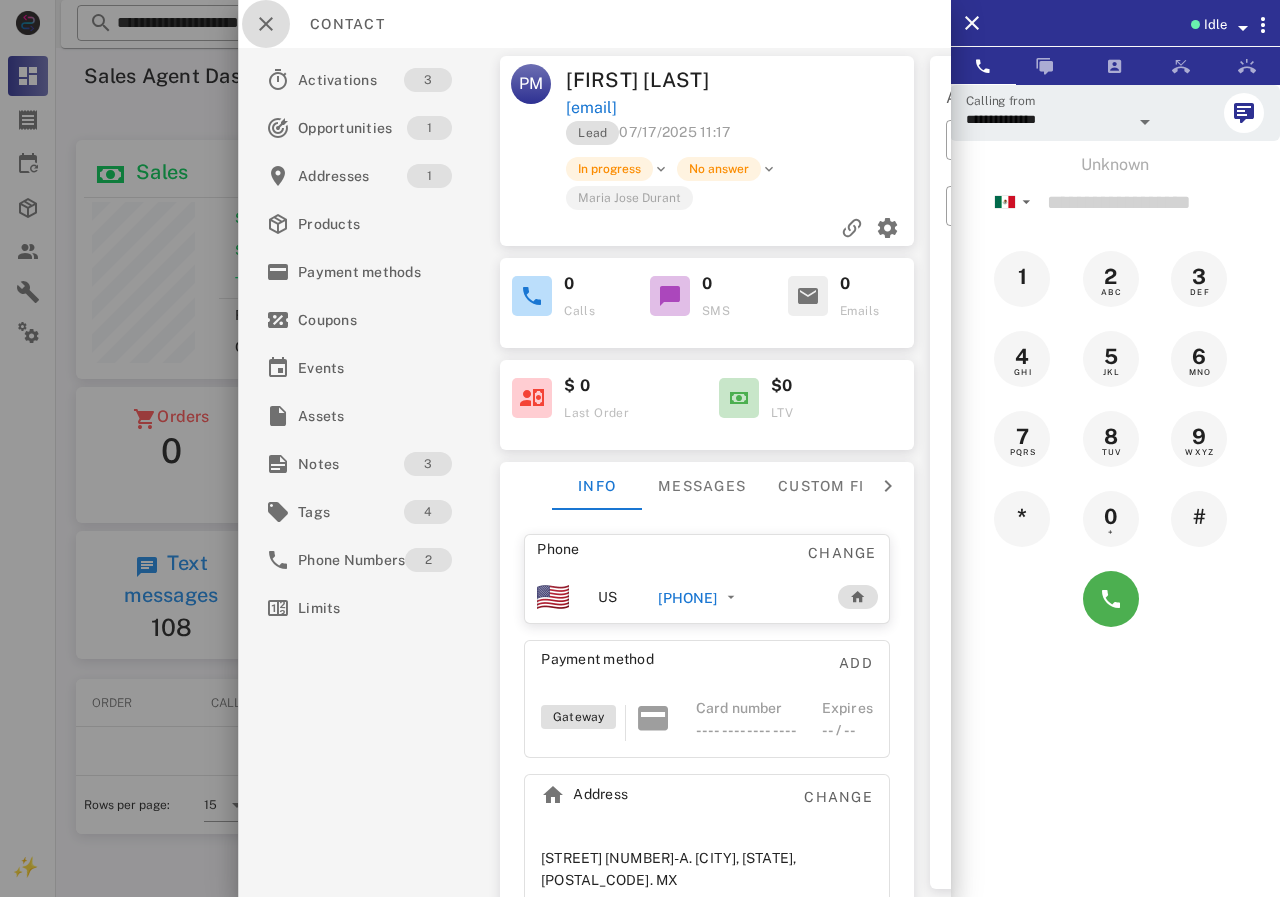 click at bounding box center (266, 24) 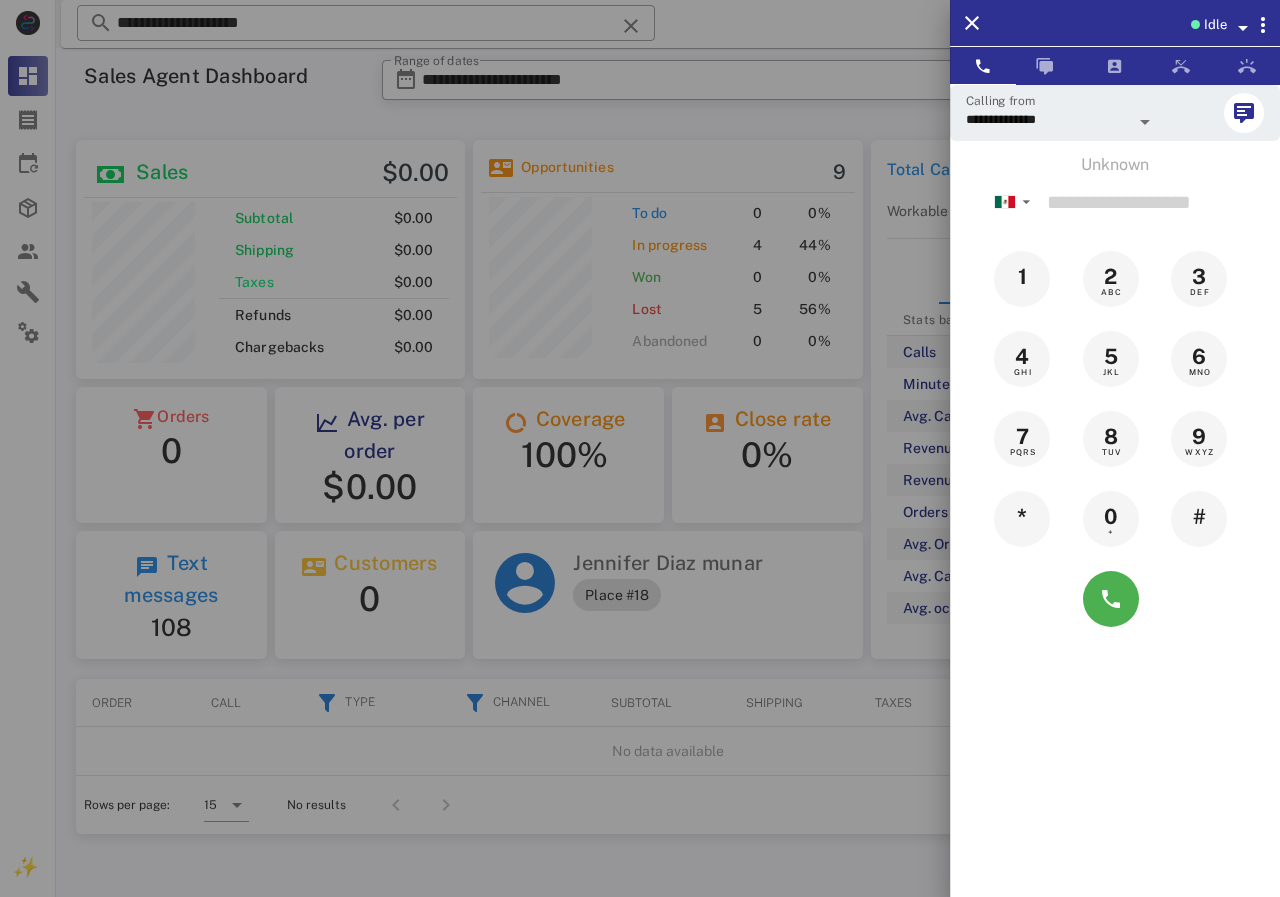click at bounding box center [640, 448] 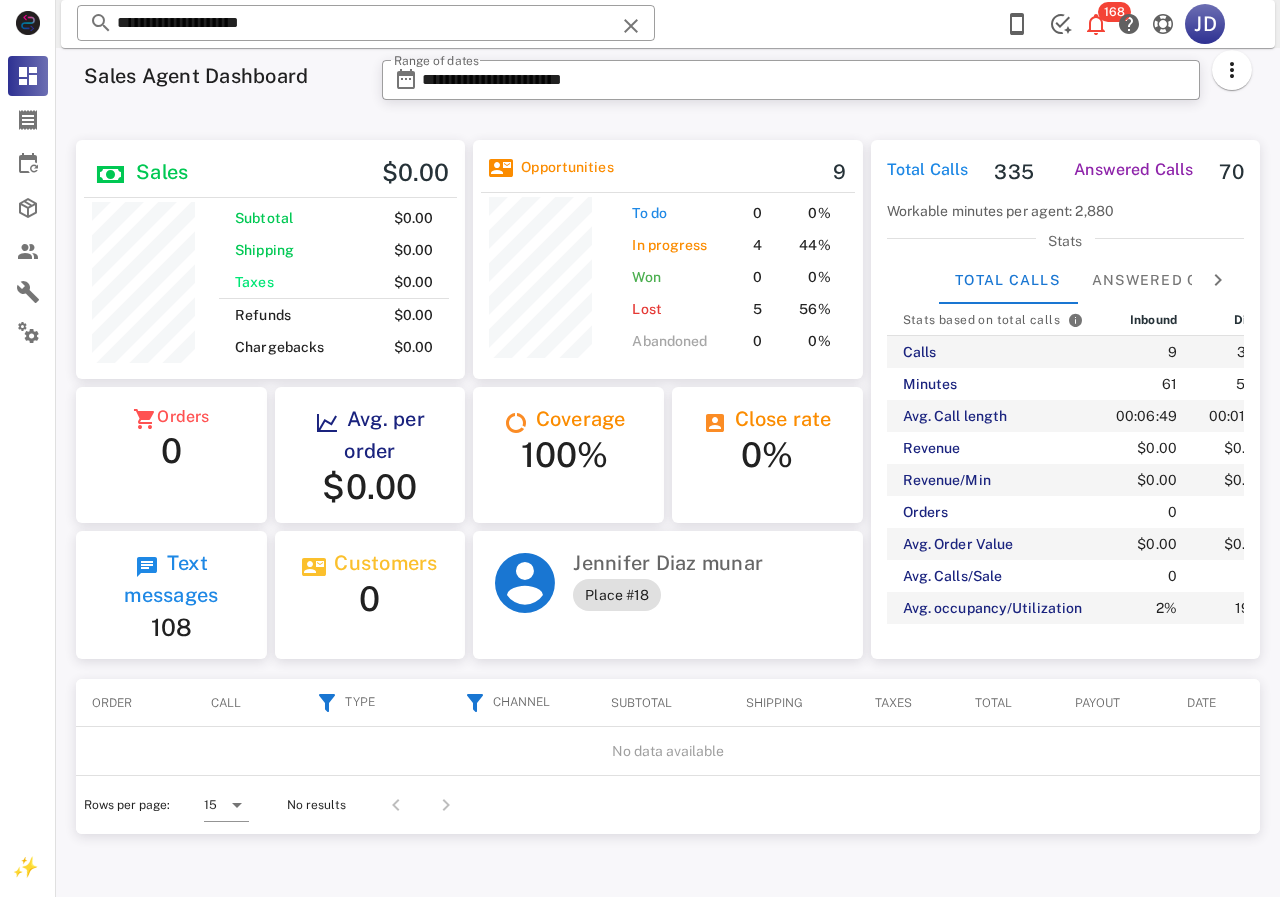 click on "**********" at bounding box center (366, 24) 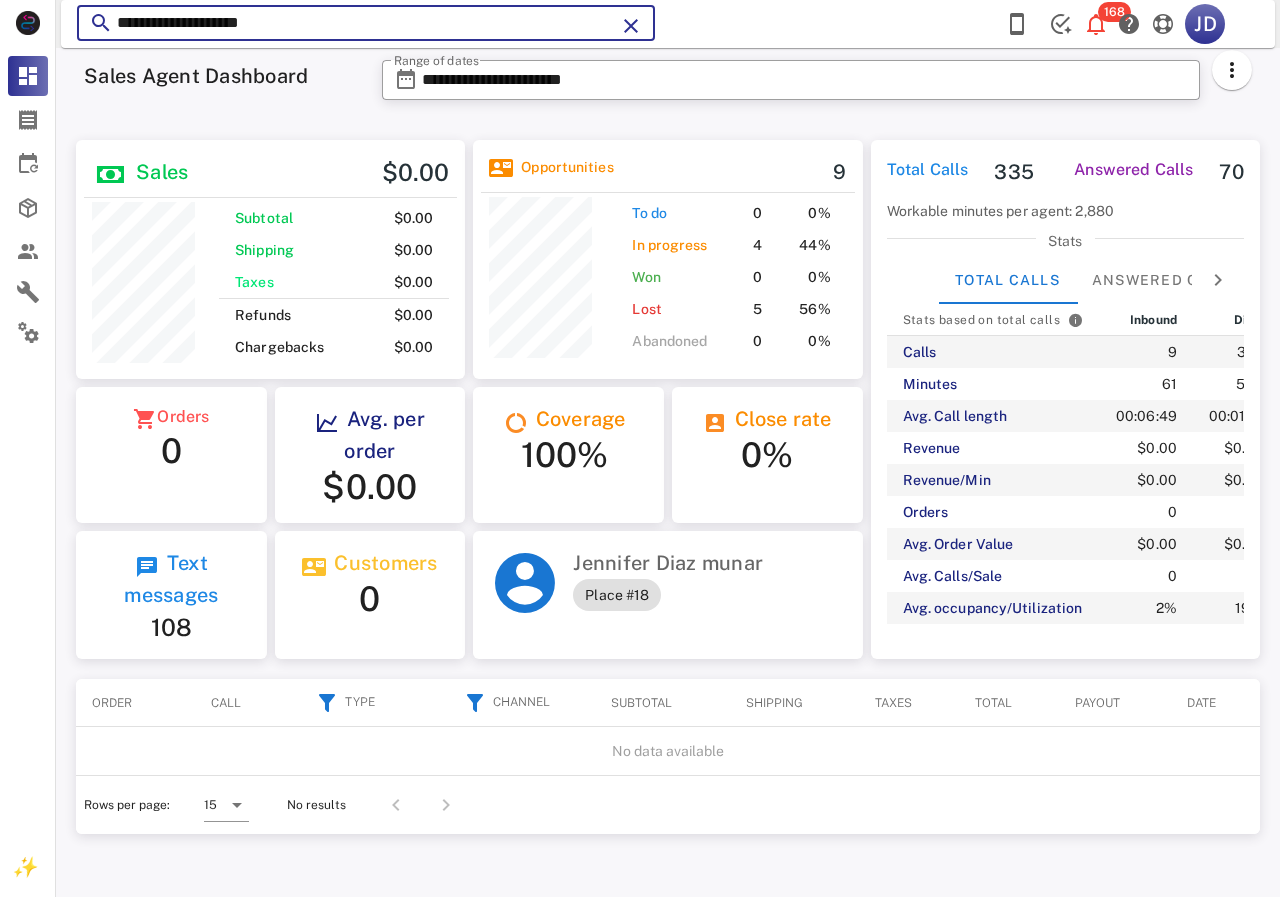 paste on "**" 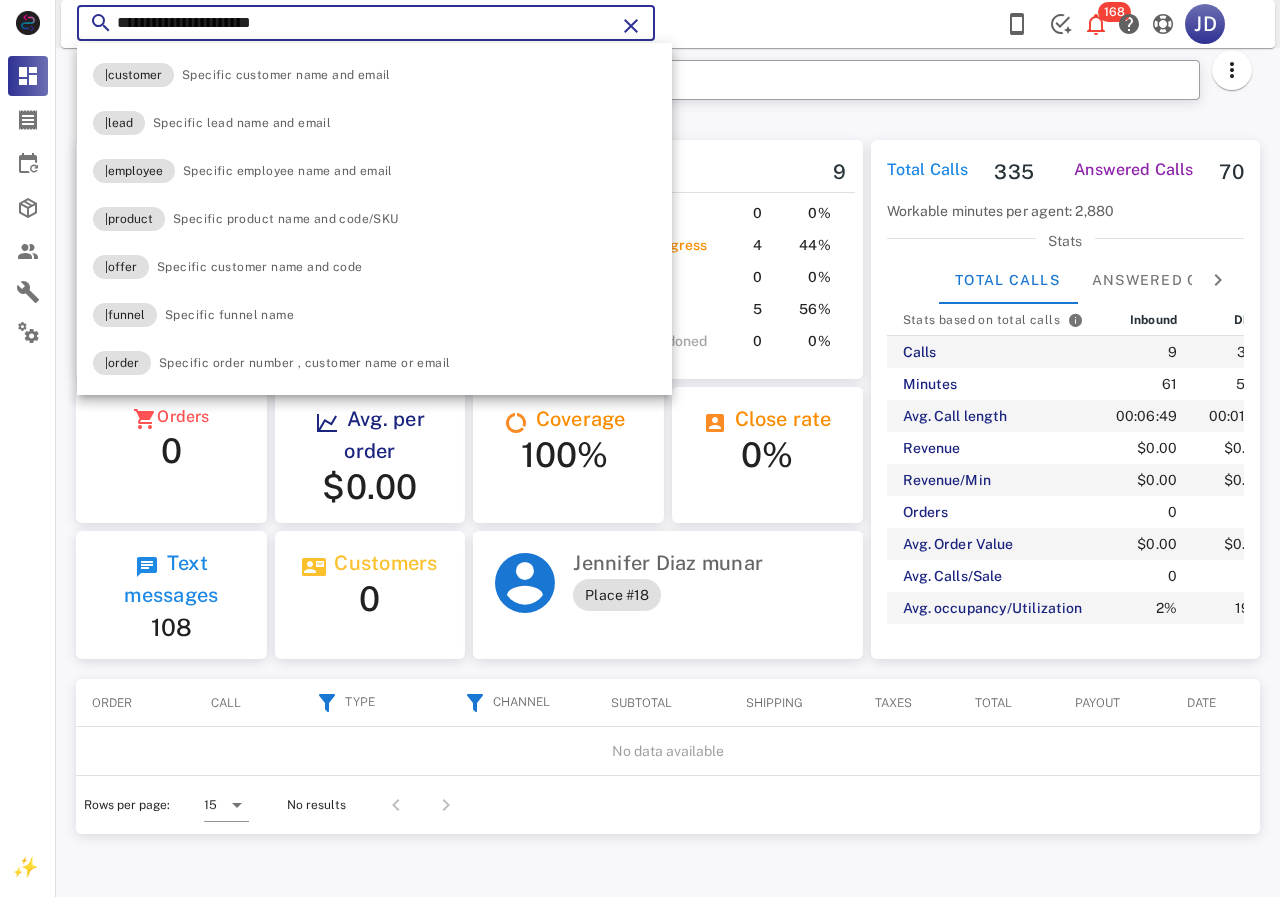 type on "**********" 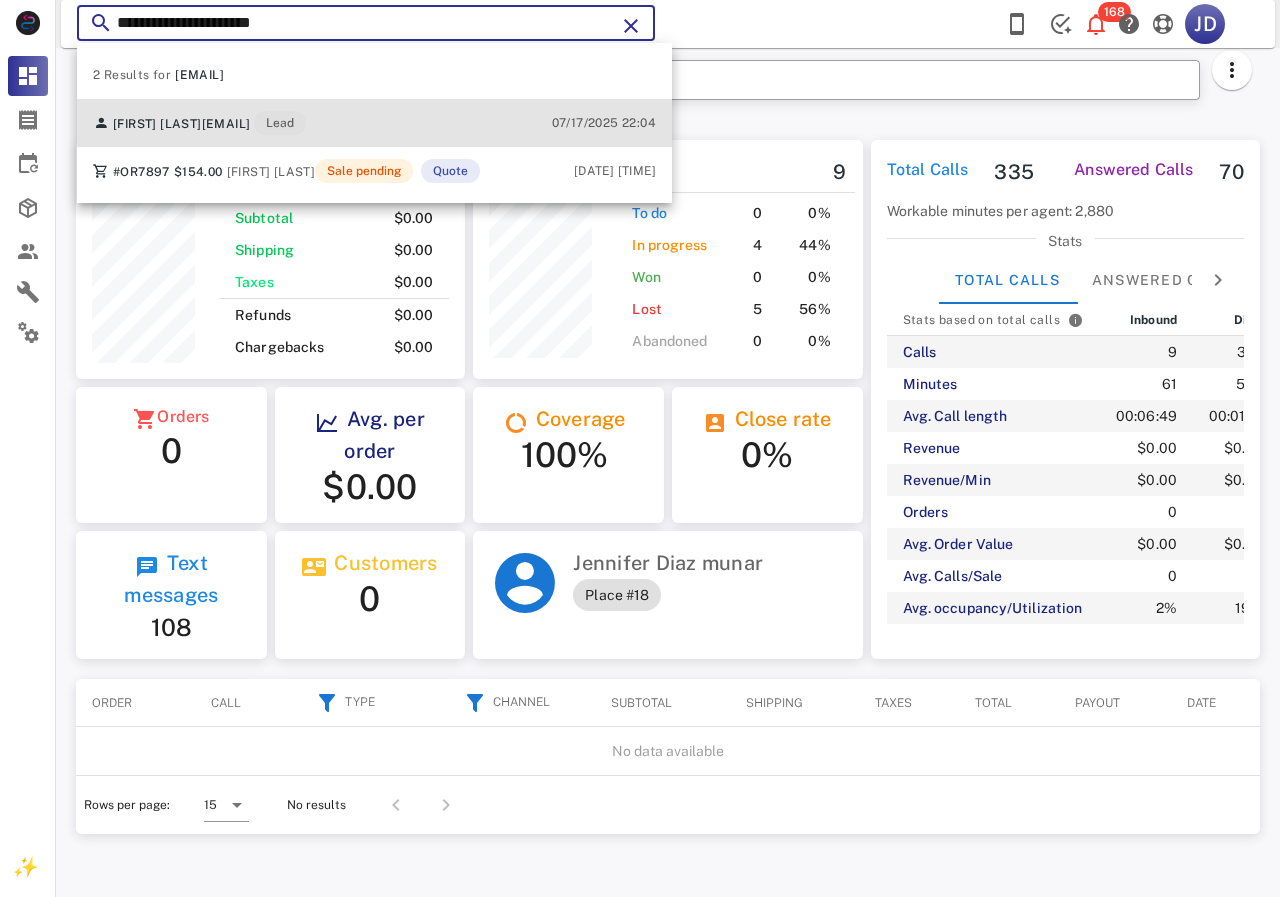 click on "[EMAIL]" at bounding box center [226, 124] 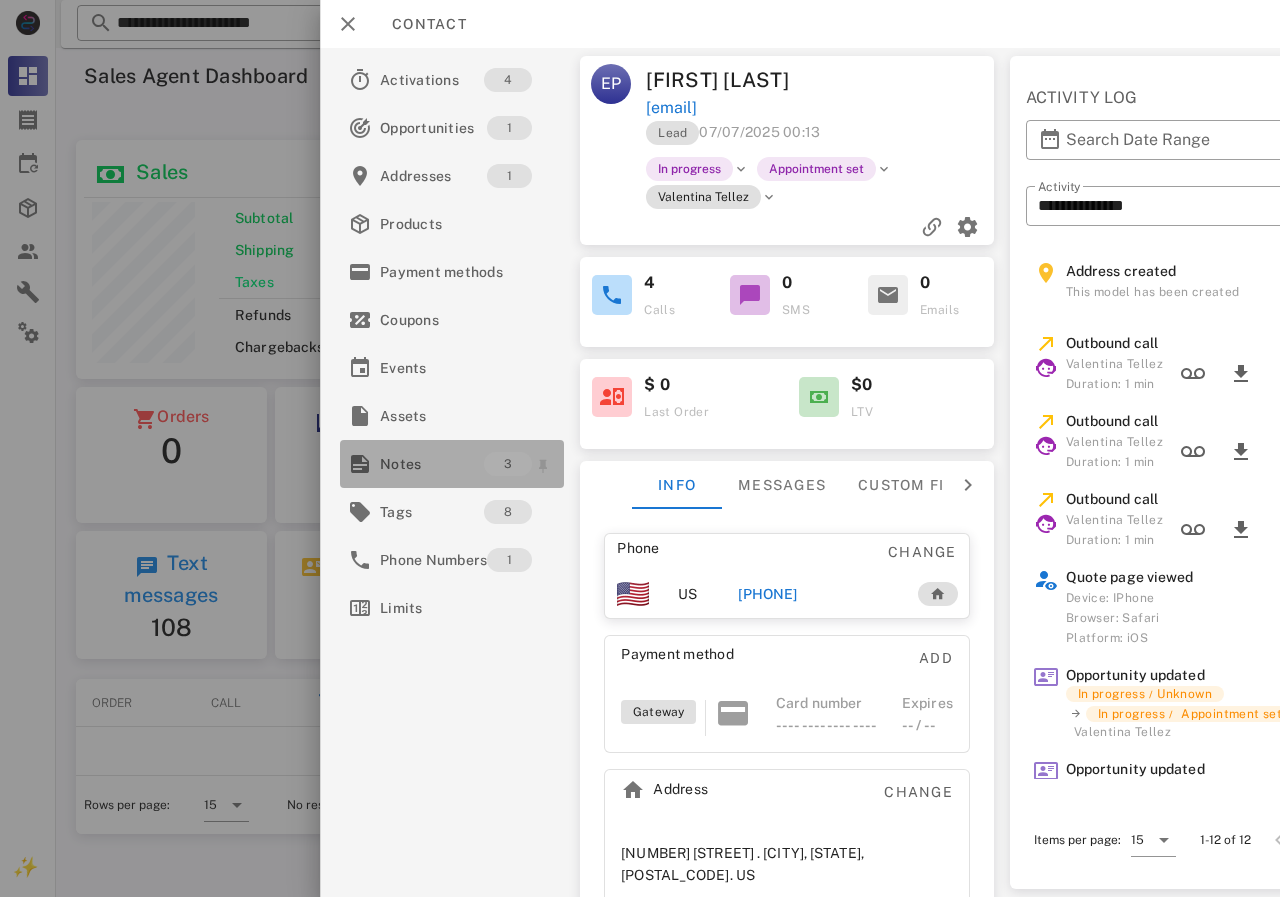 click on "Notes" at bounding box center [432, 464] 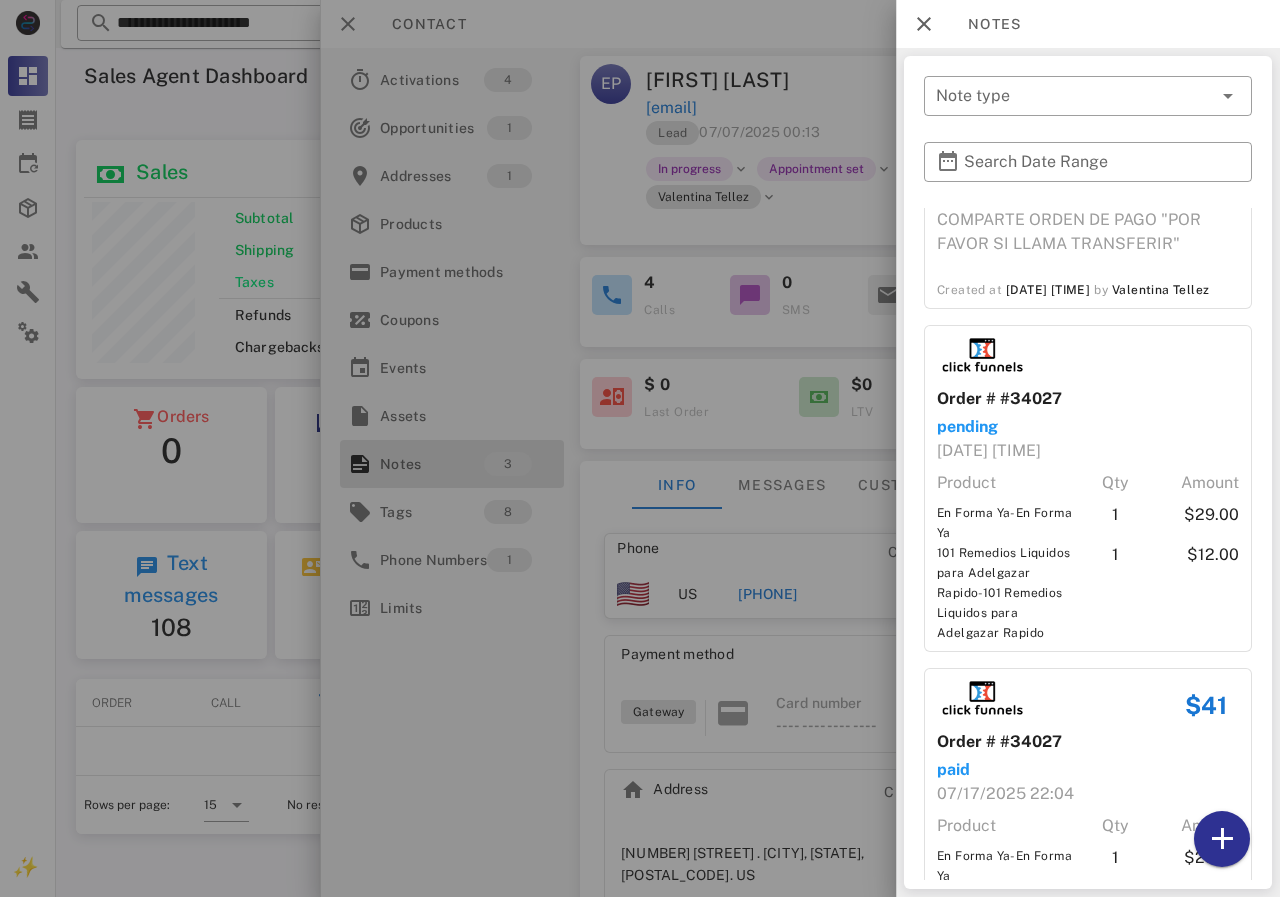 scroll, scrollTop: 0, scrollLeft: 0, axis: both 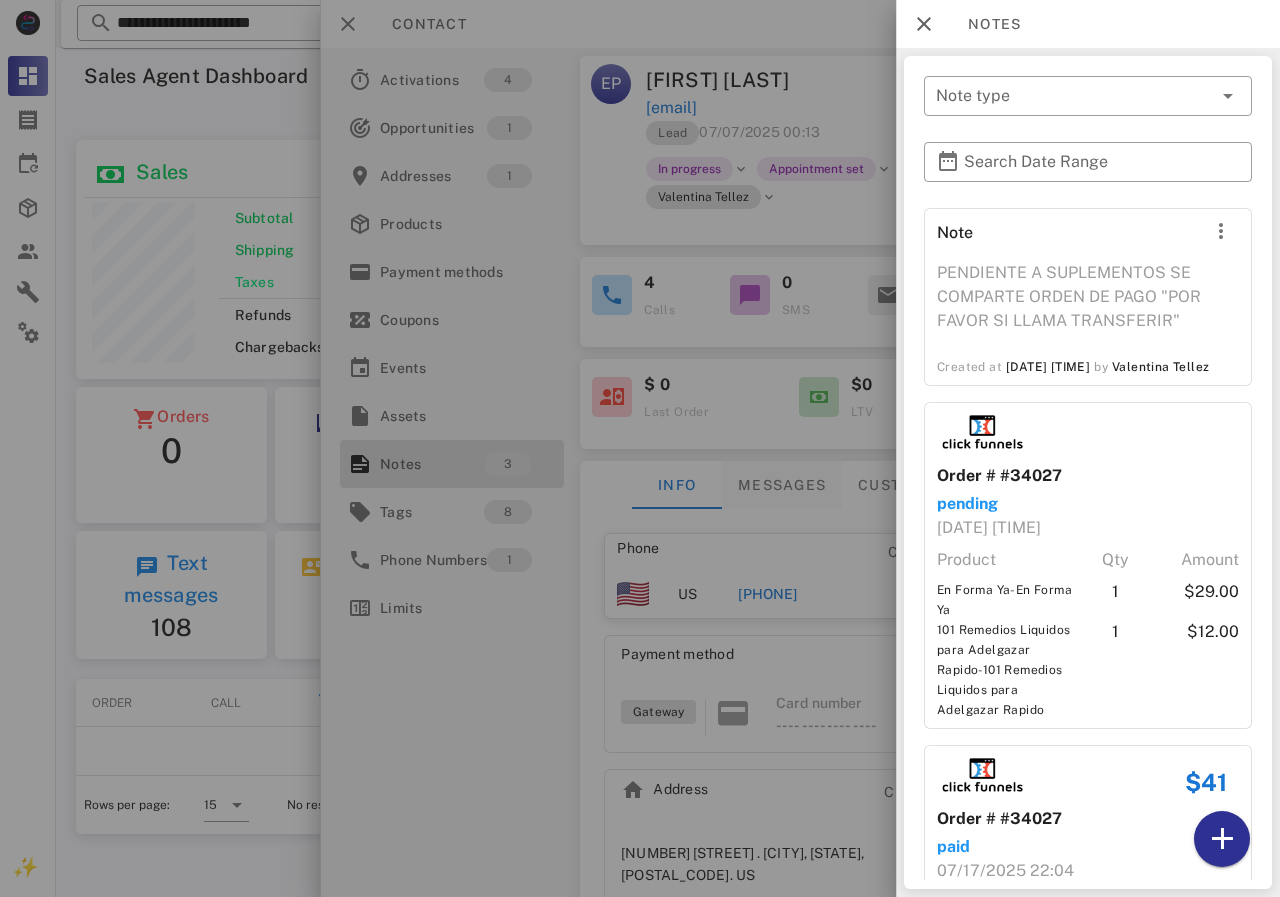 drag, startPoint x: 761, startPoint y: 467, endPoint x: 760, endPoint y: 539, distance: 72.00694 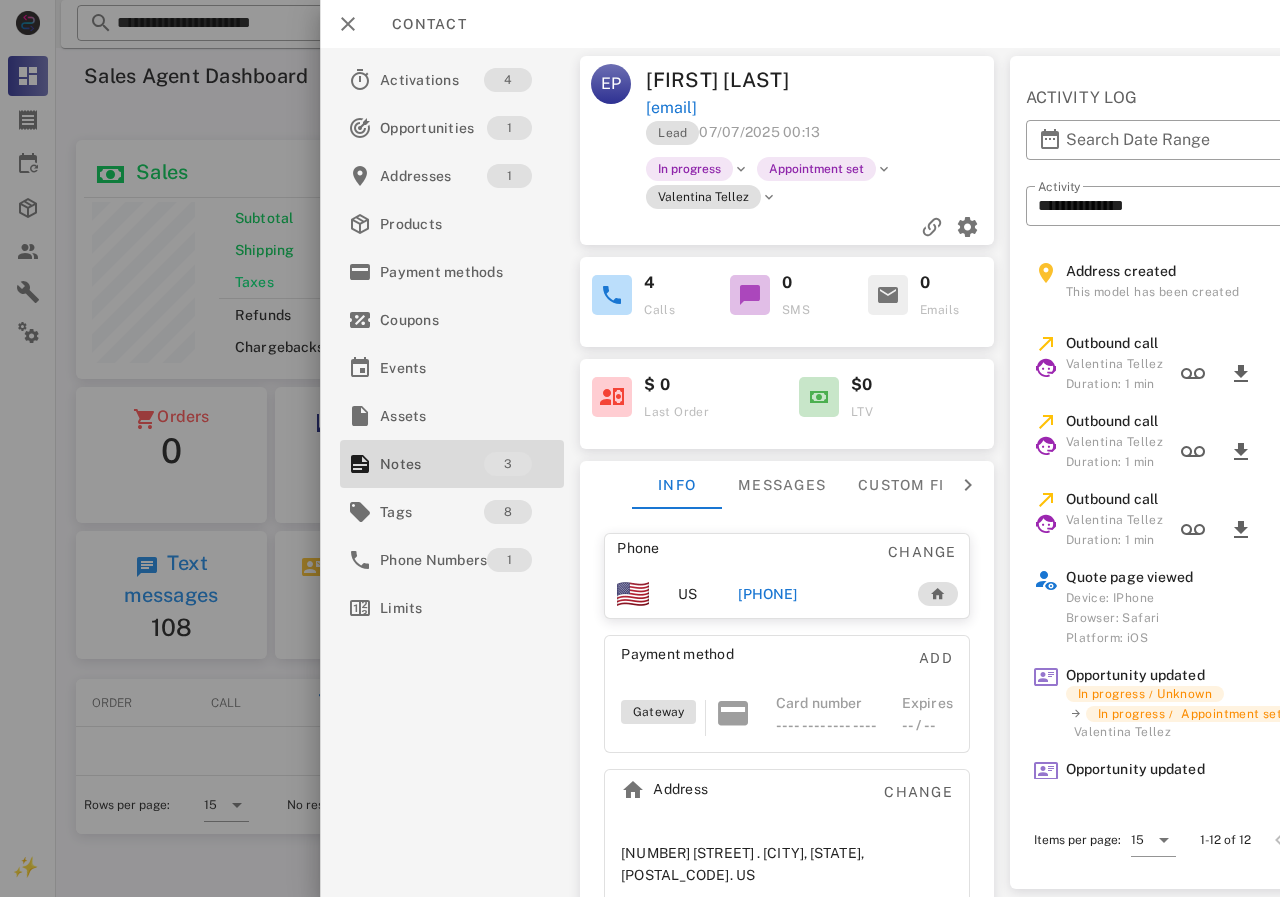 click on "[PHONE]" at bounding box center (767, 594) 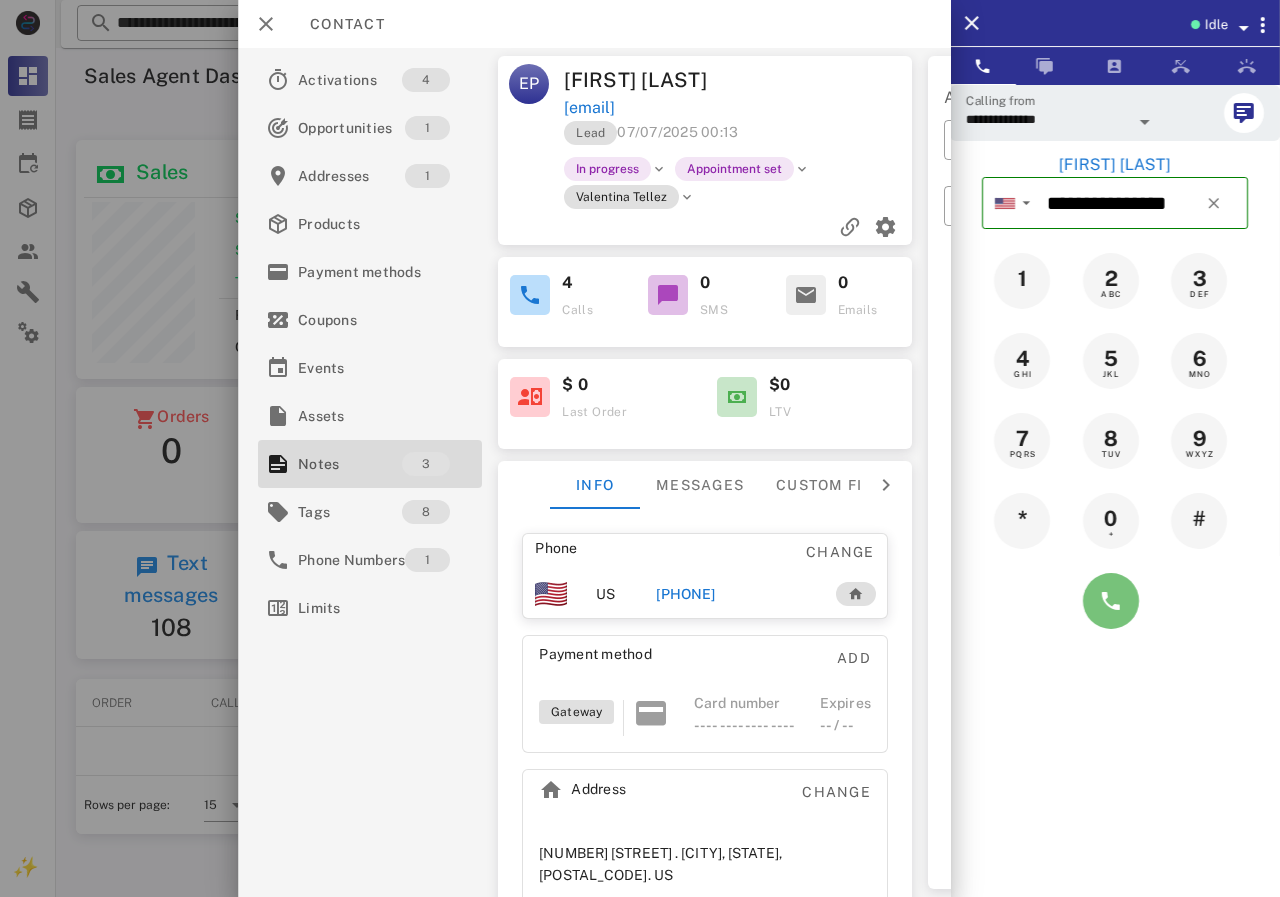 click at bounding box center (1111, 601) 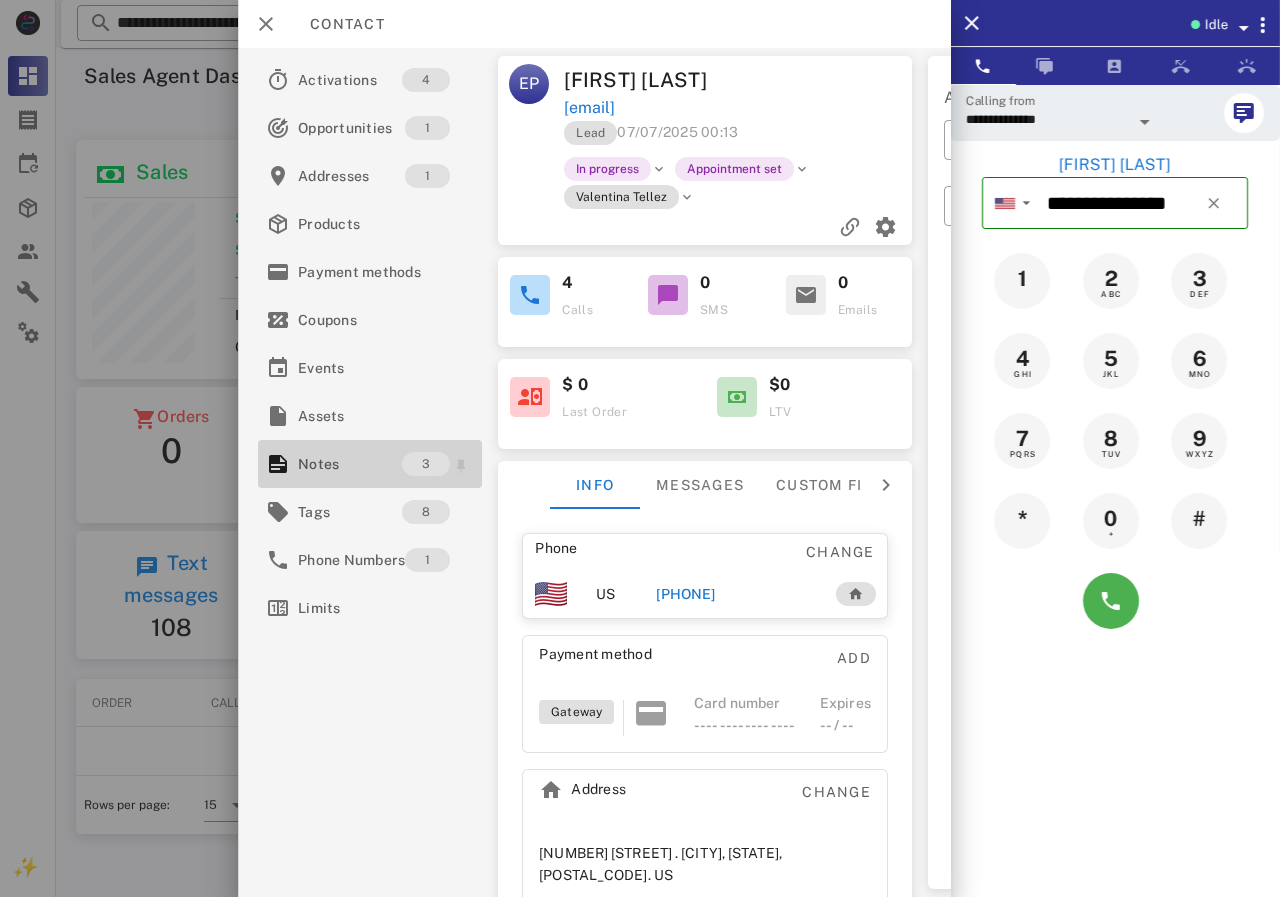 click on "Notes" at bounding box center [350, 464] 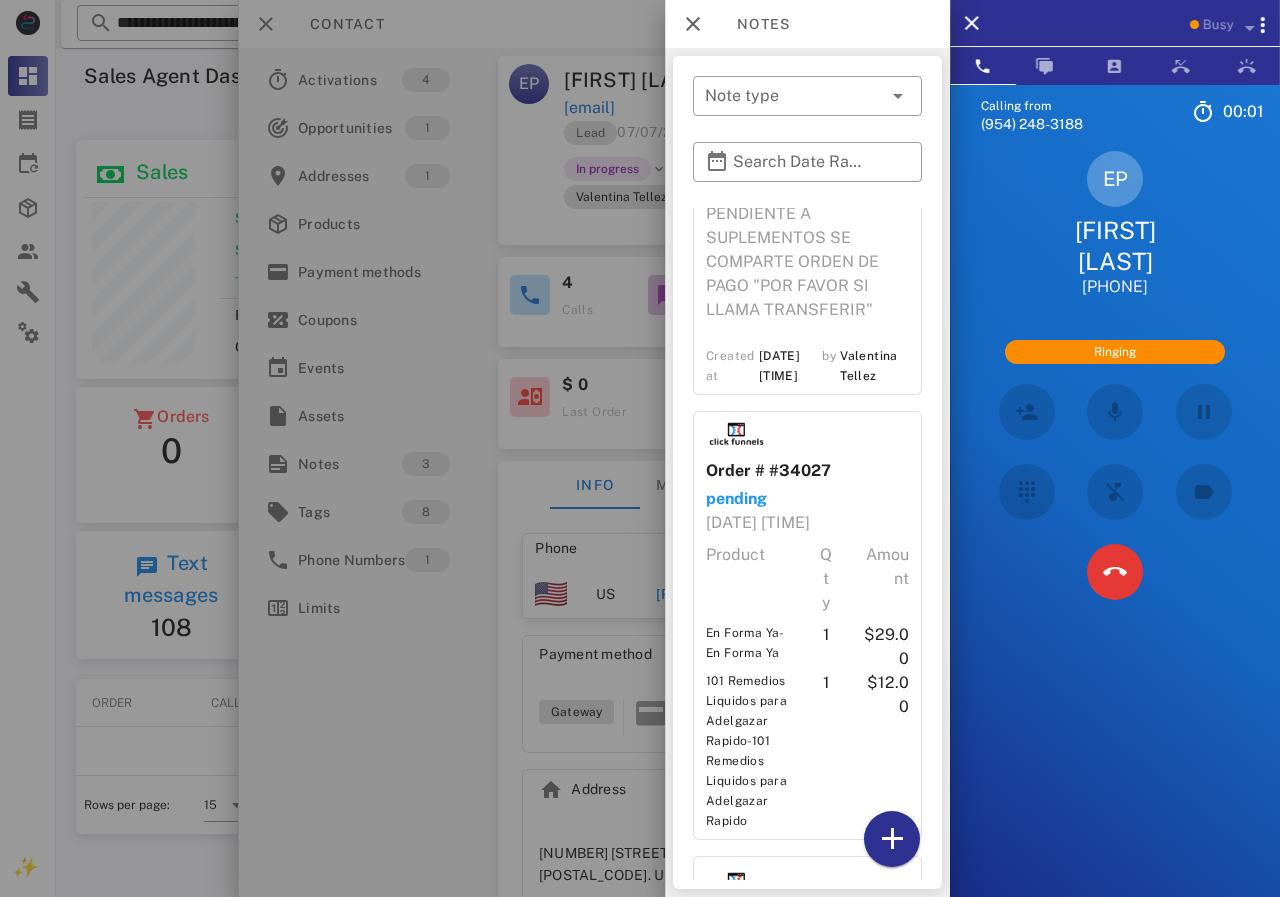 scroll, scrollTop: 0, scrollLeft: 0, axis: both 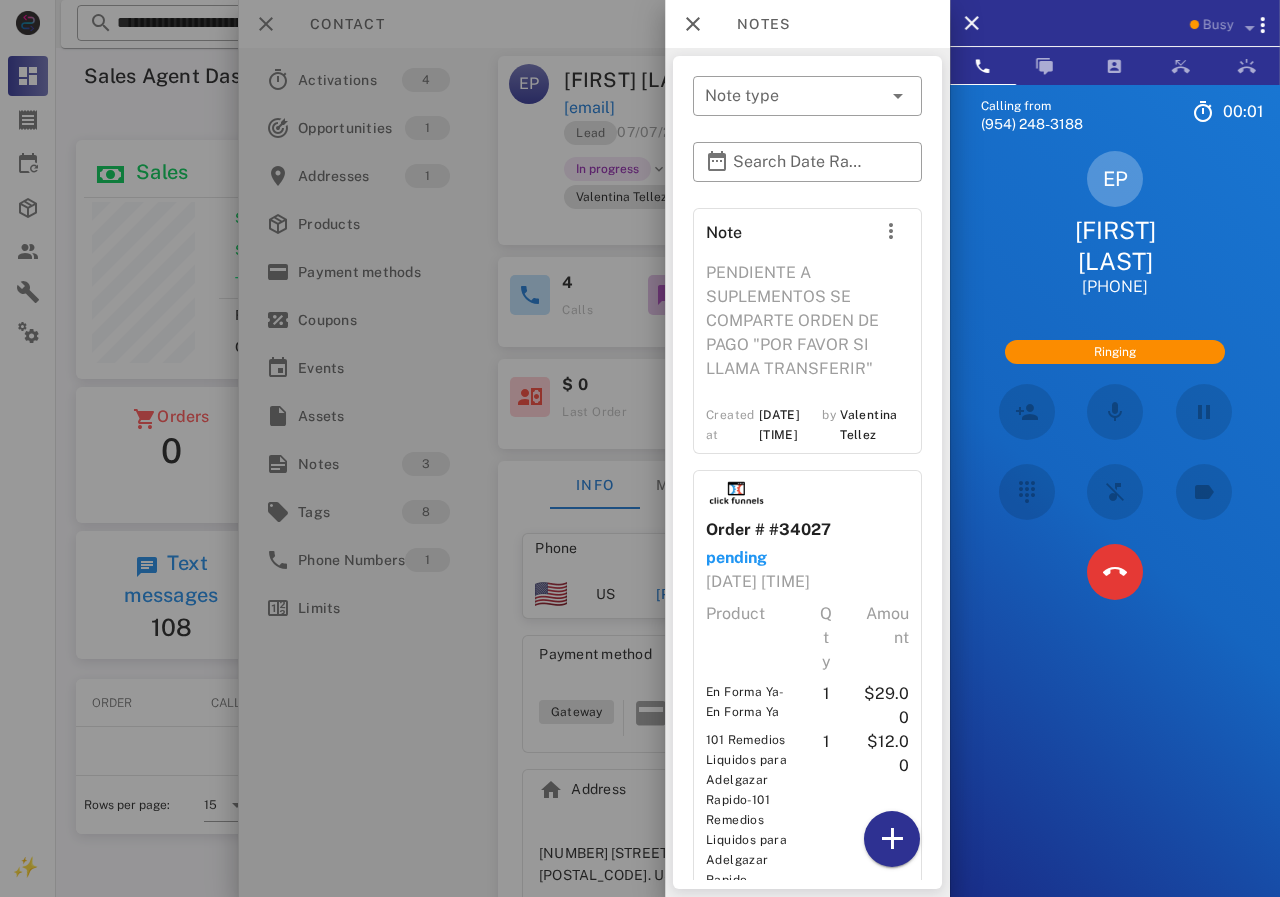 click at bounding box center (640, 448) 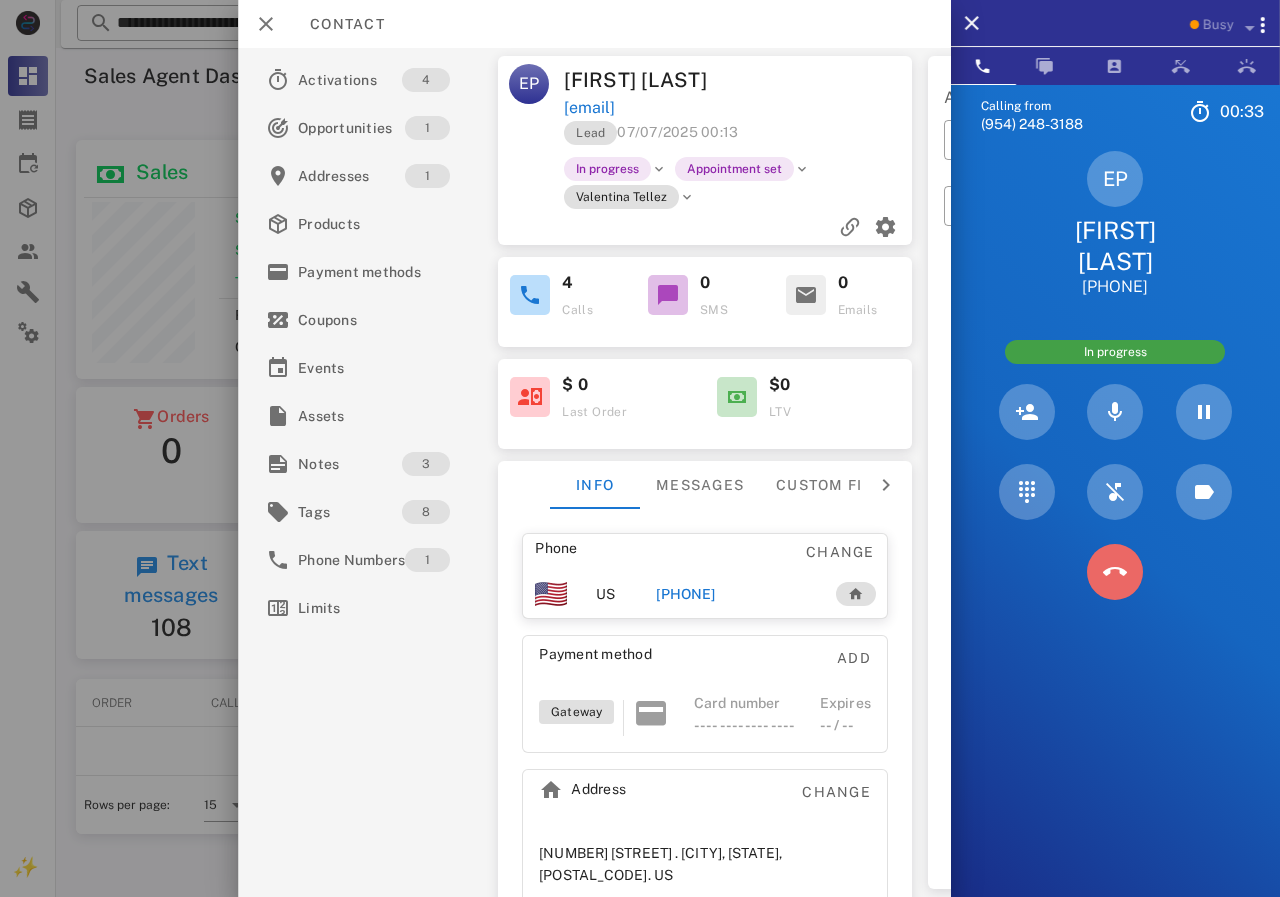 click at bounding box center (1115, 572) 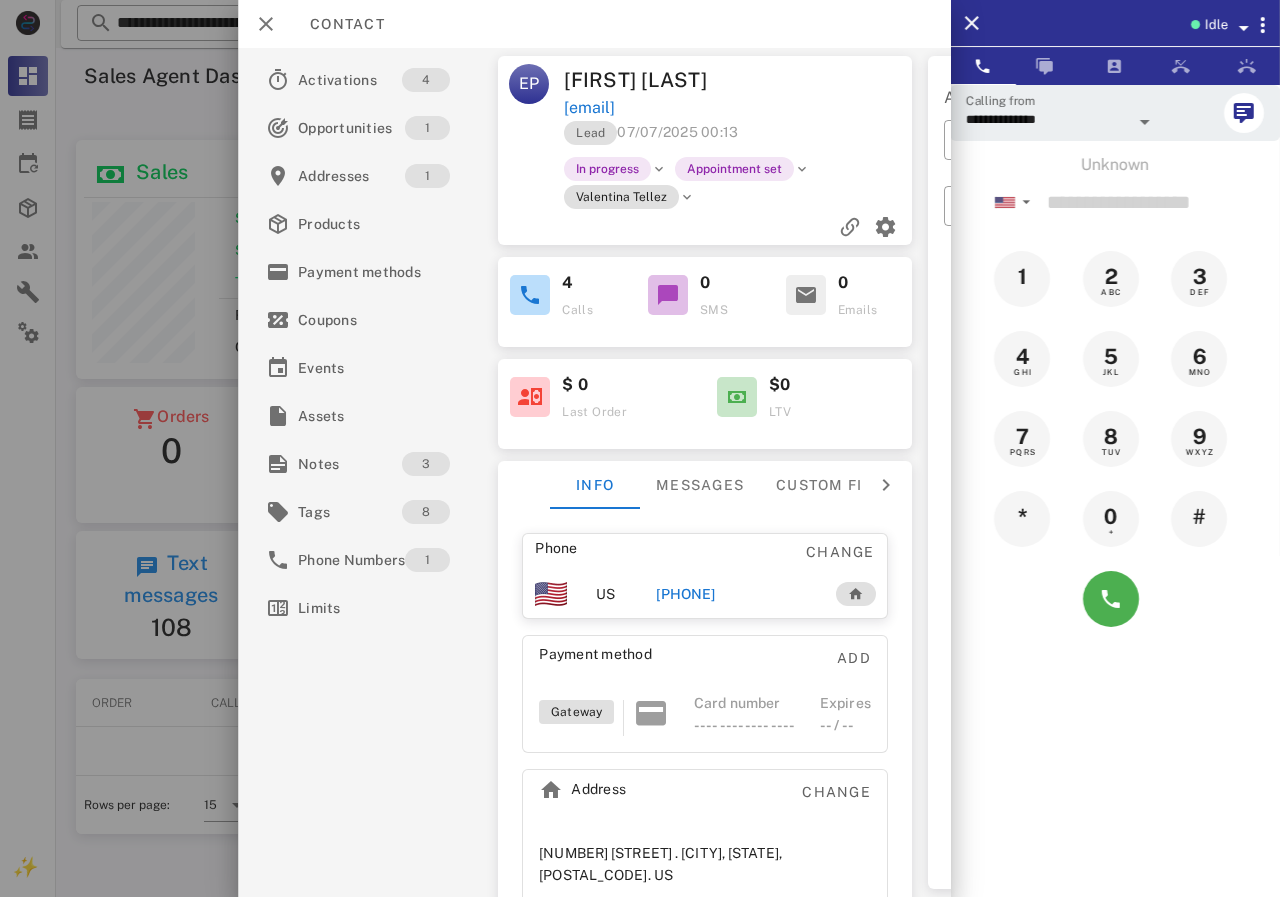 click on "[PHONE]" at bounding box center [685, 594] 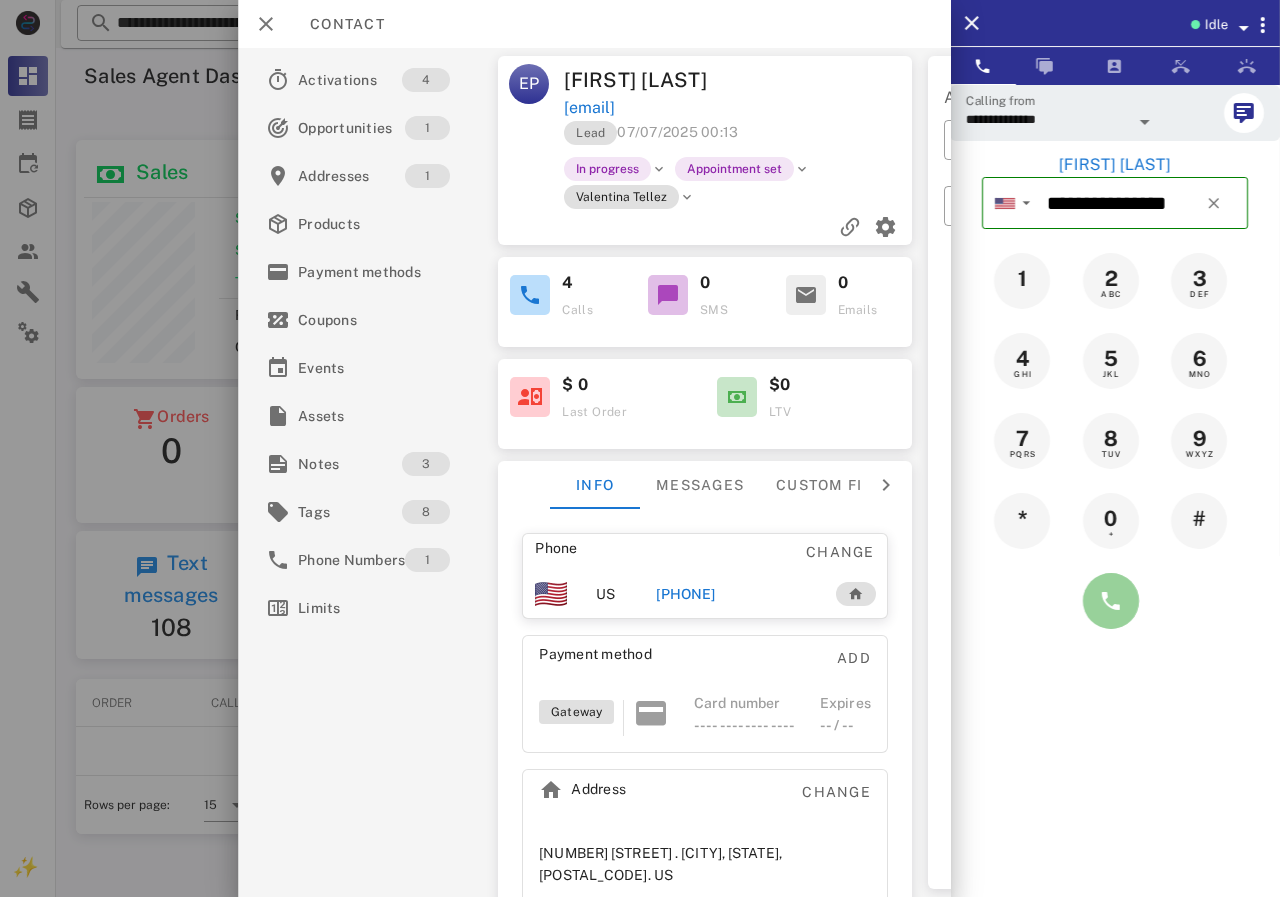 click at bounding box center (1111, 601) 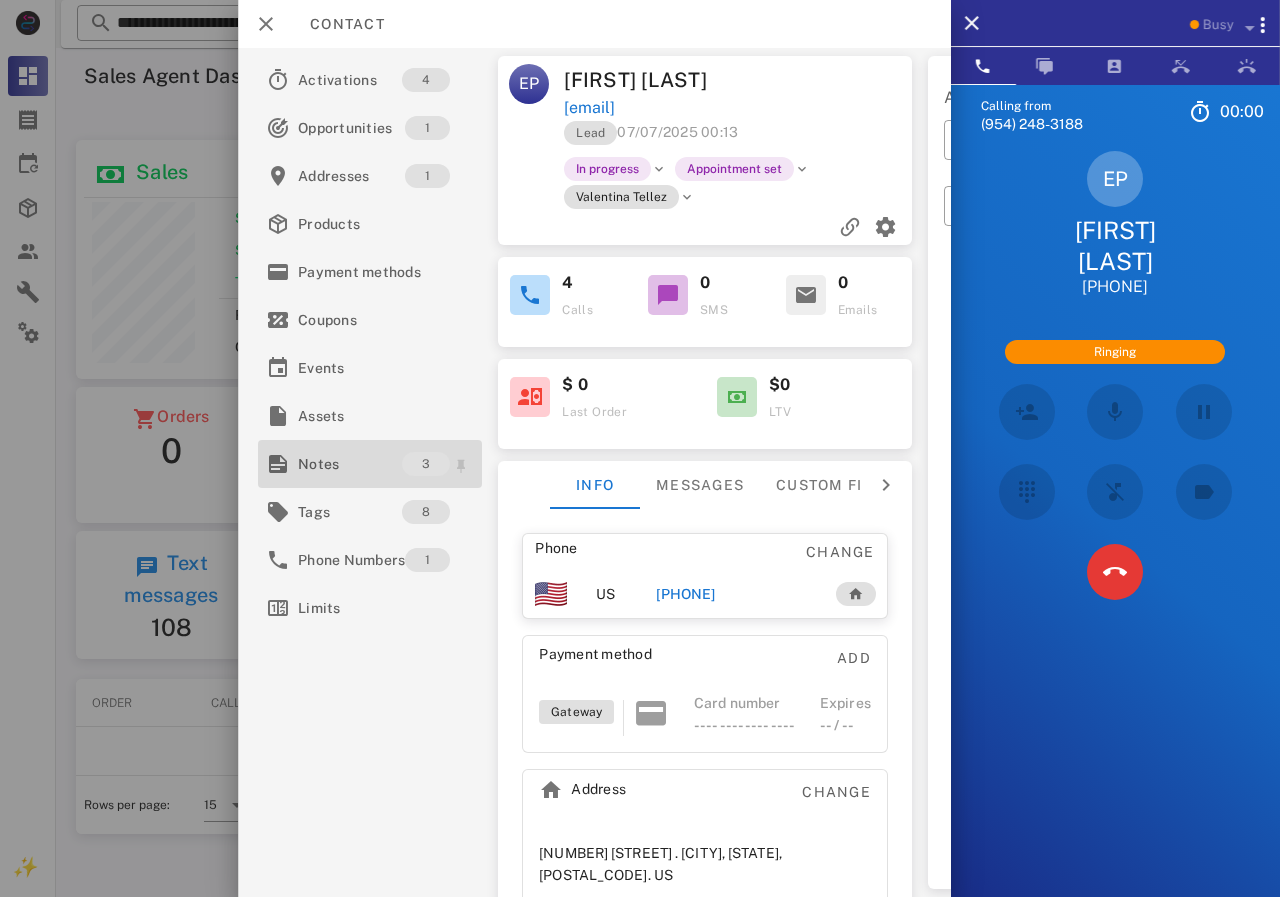 click on "Notes" at bounding box center [350, 464] 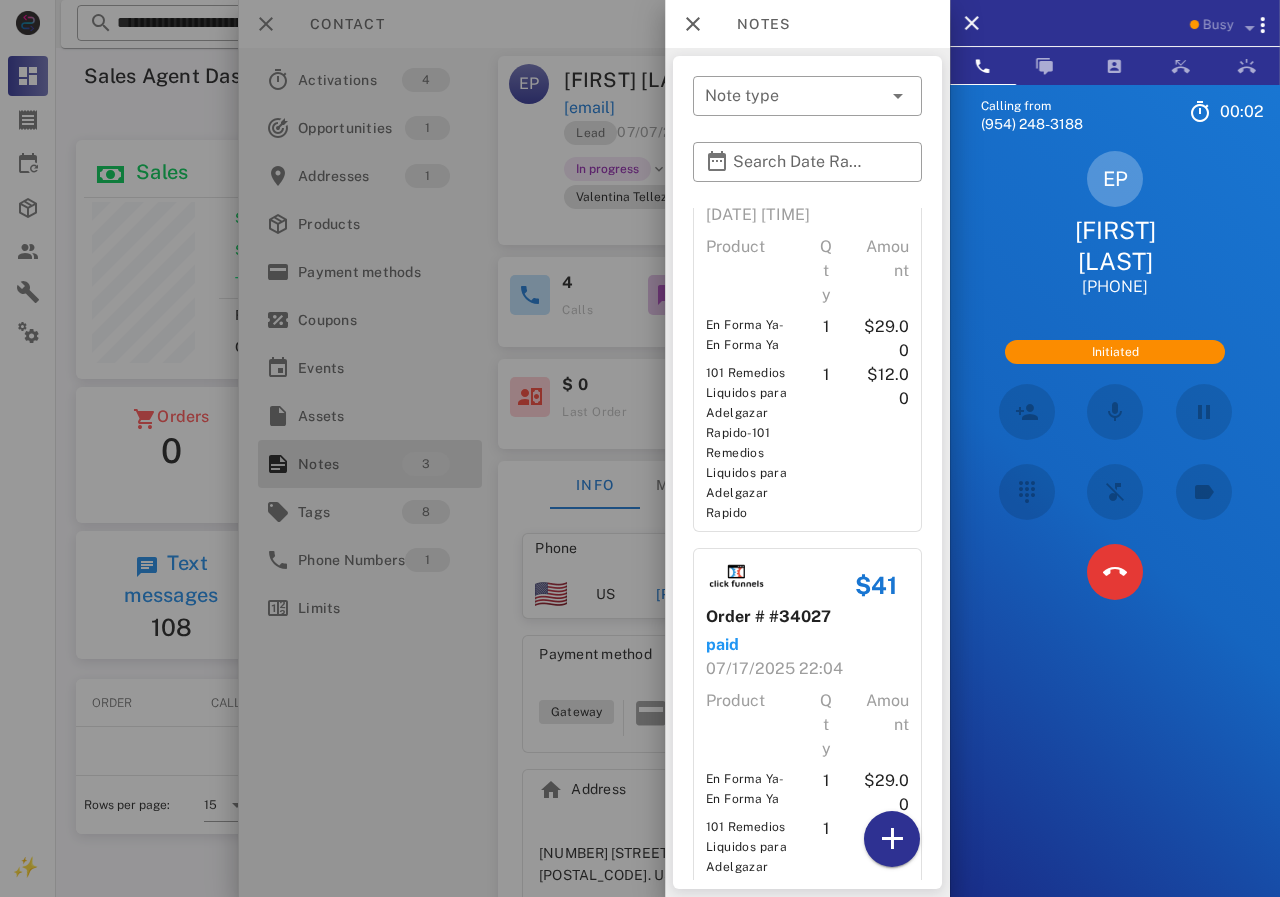scroll, scrollTop: 500, scrollLeft: 0, axis: vertical 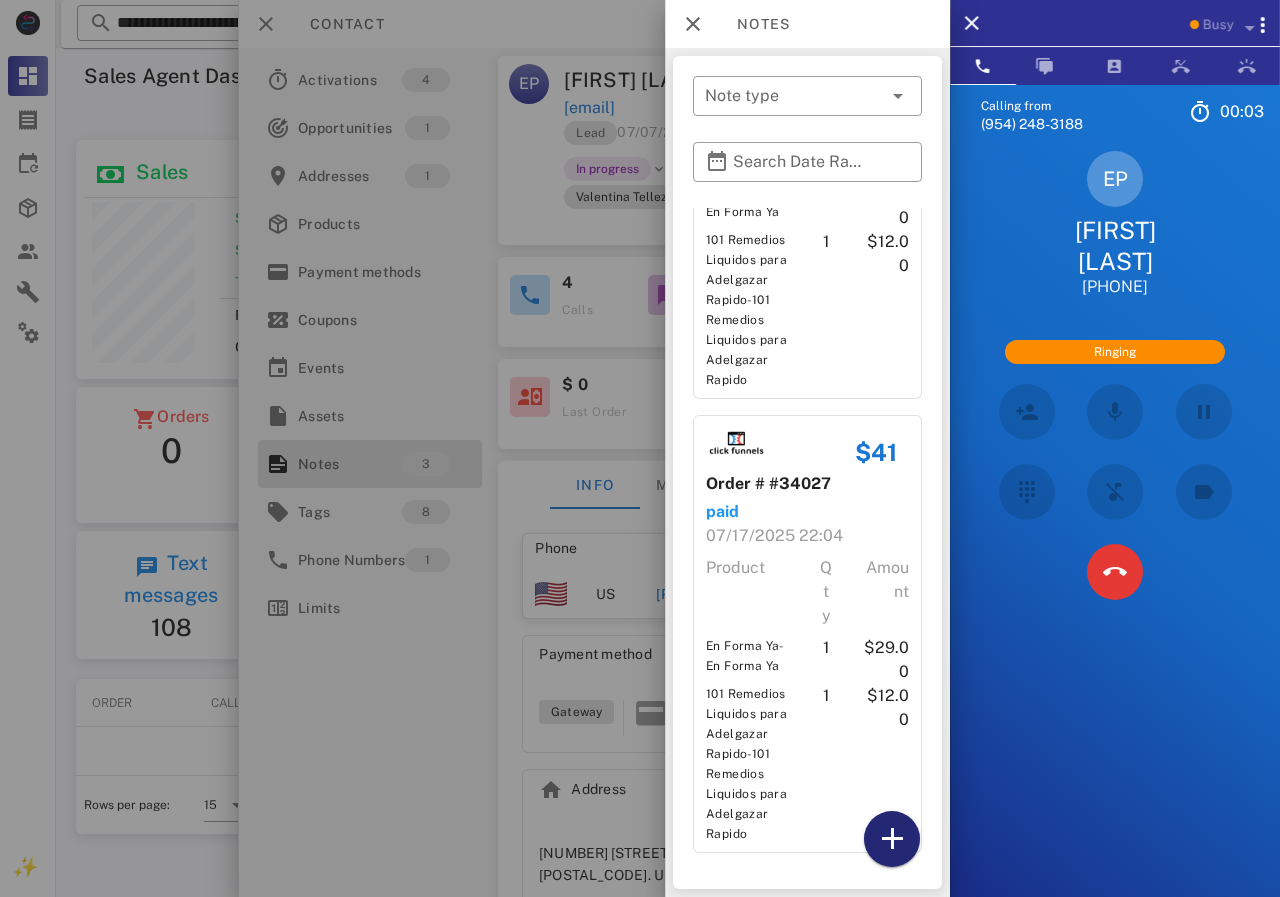 click at bounding box center [892, 839] 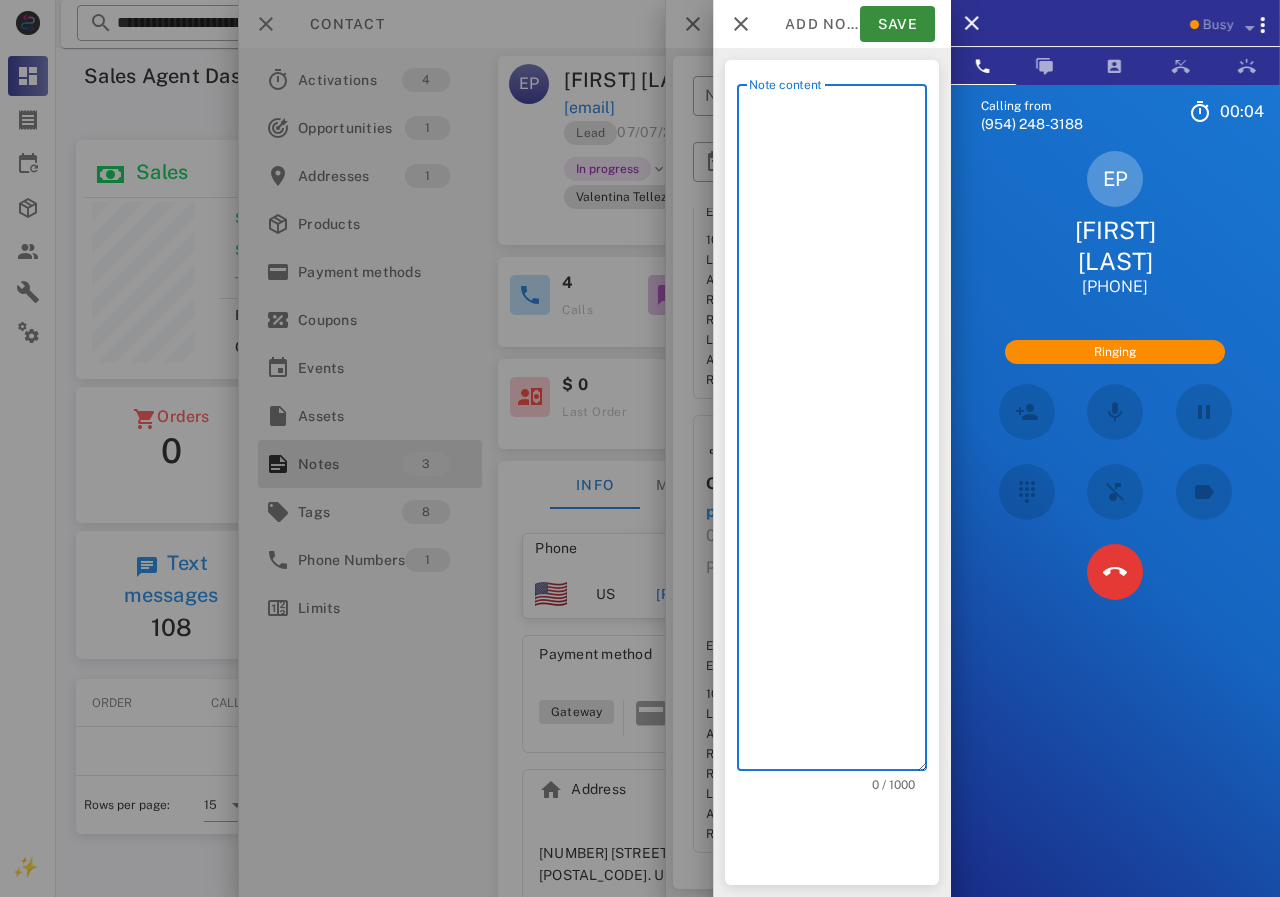 scroll, scrollTop: 240, scrollLeft: 390, axis: both 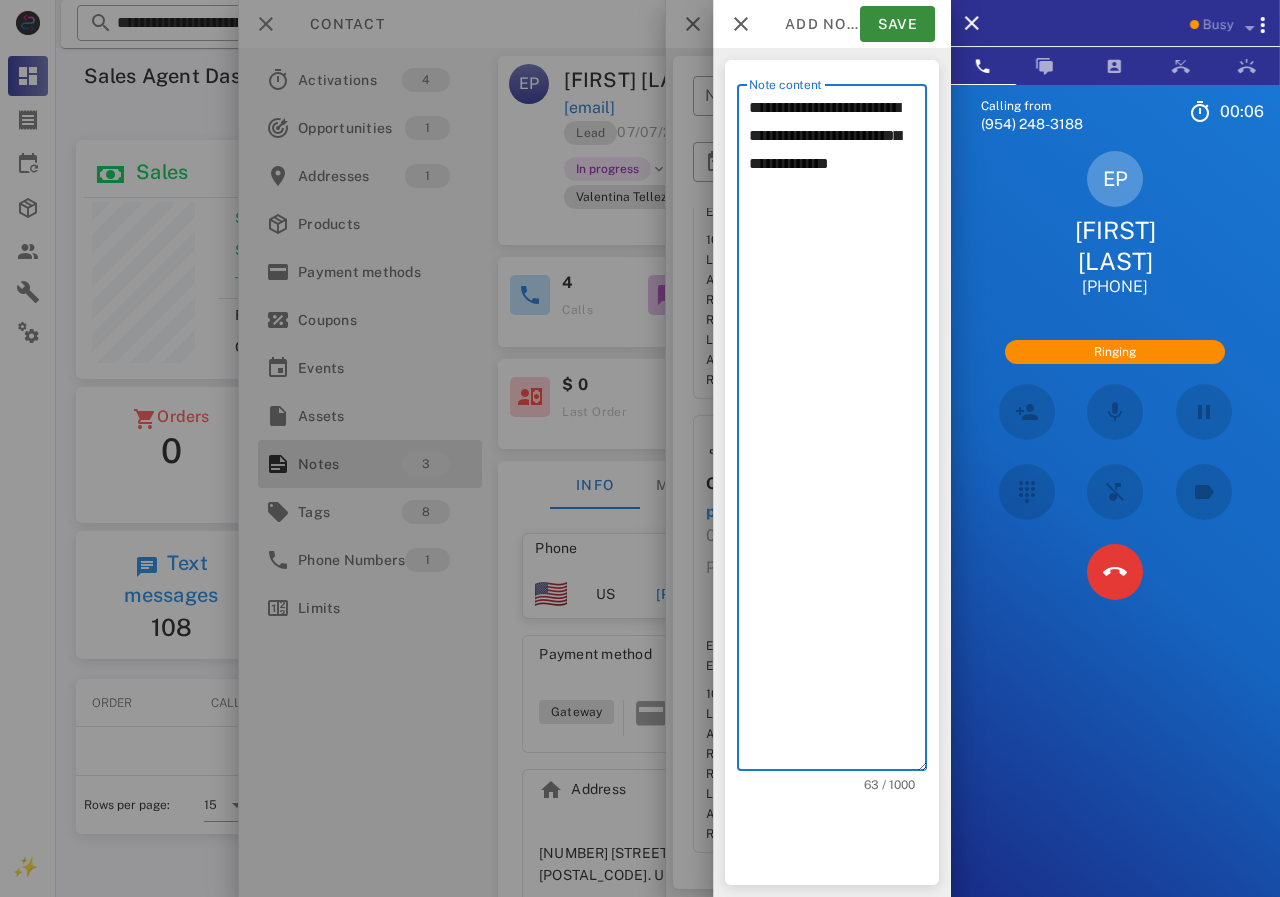 type on "**********" 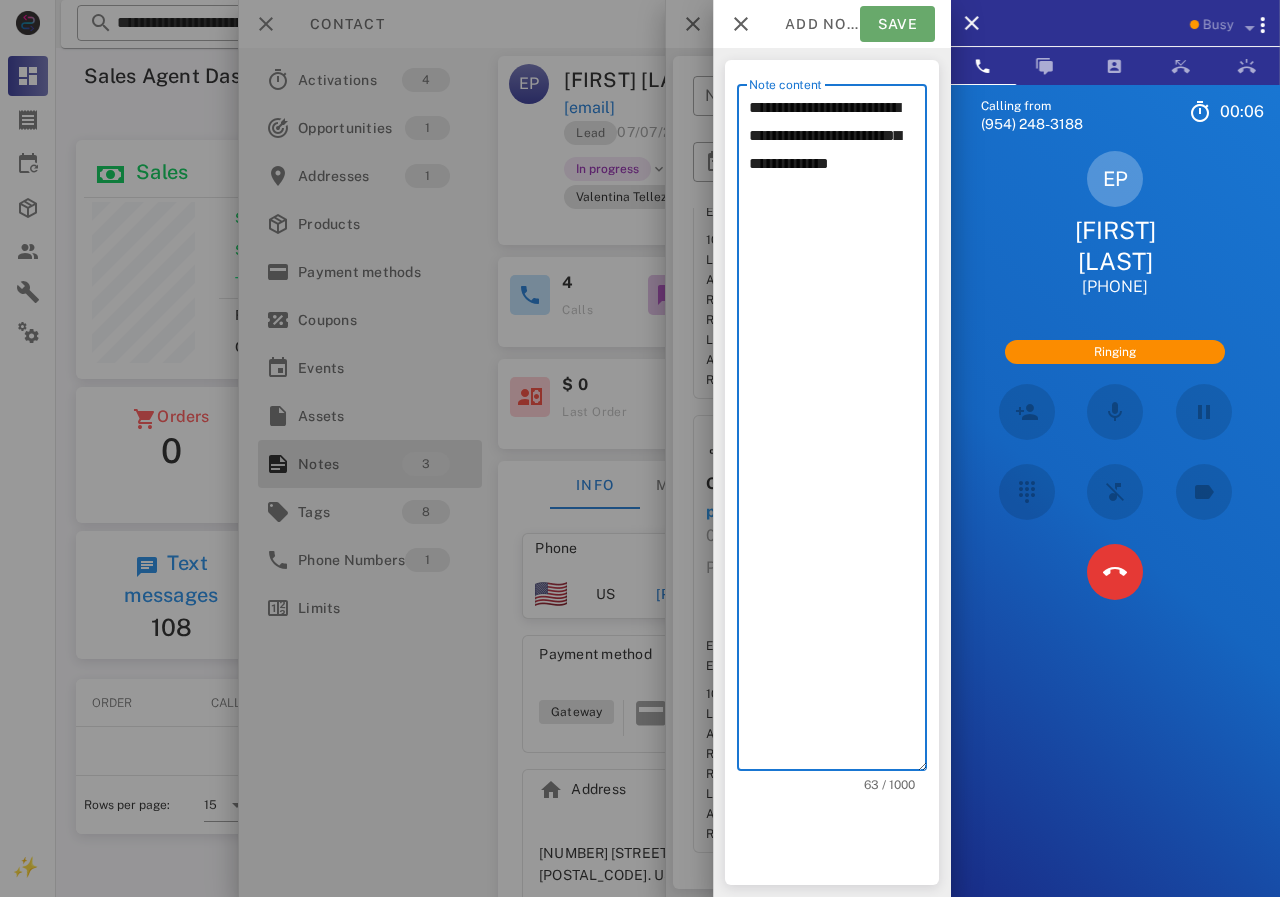 click on "Save" at bounding box center (897, 24) 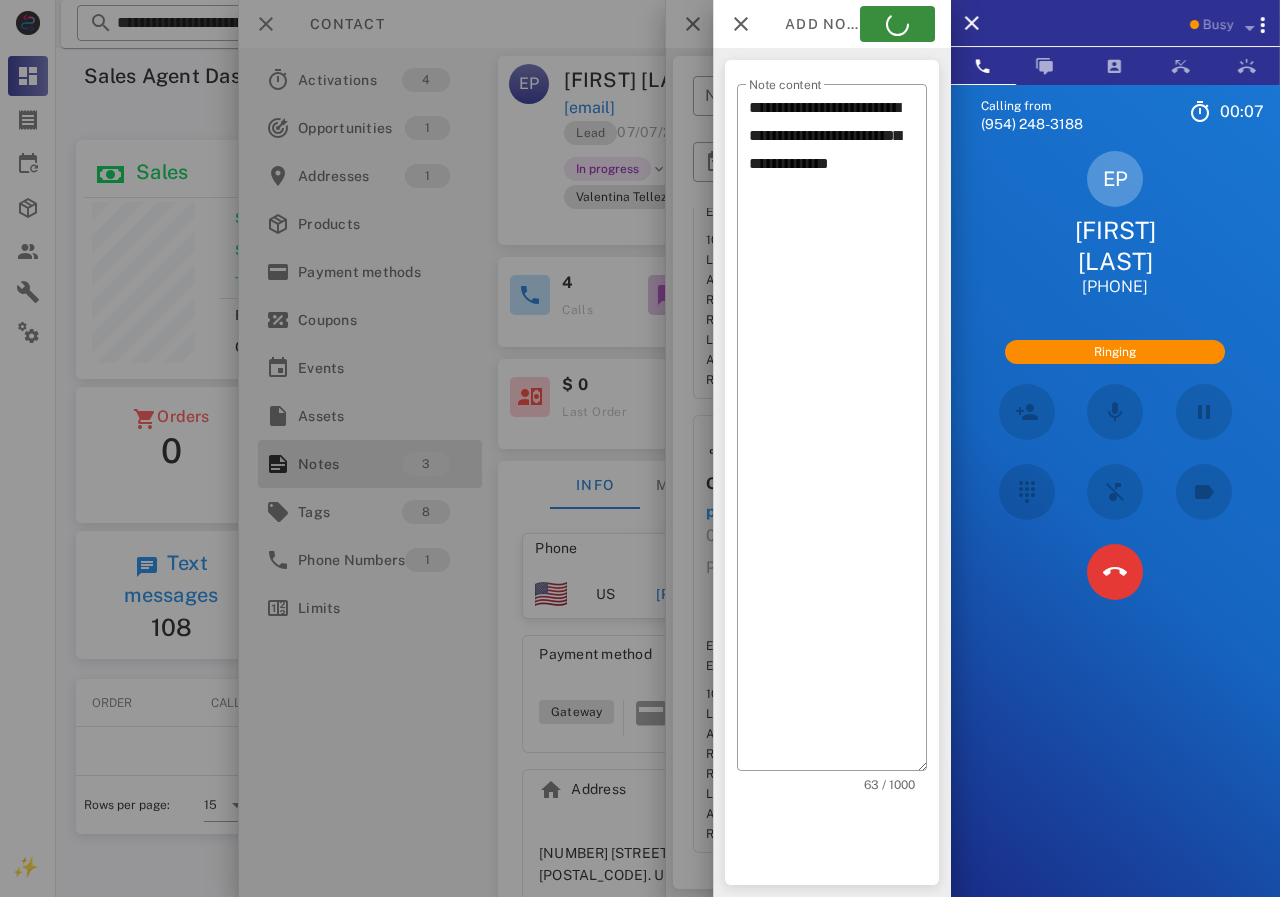 click at bounding box center (640, 448) 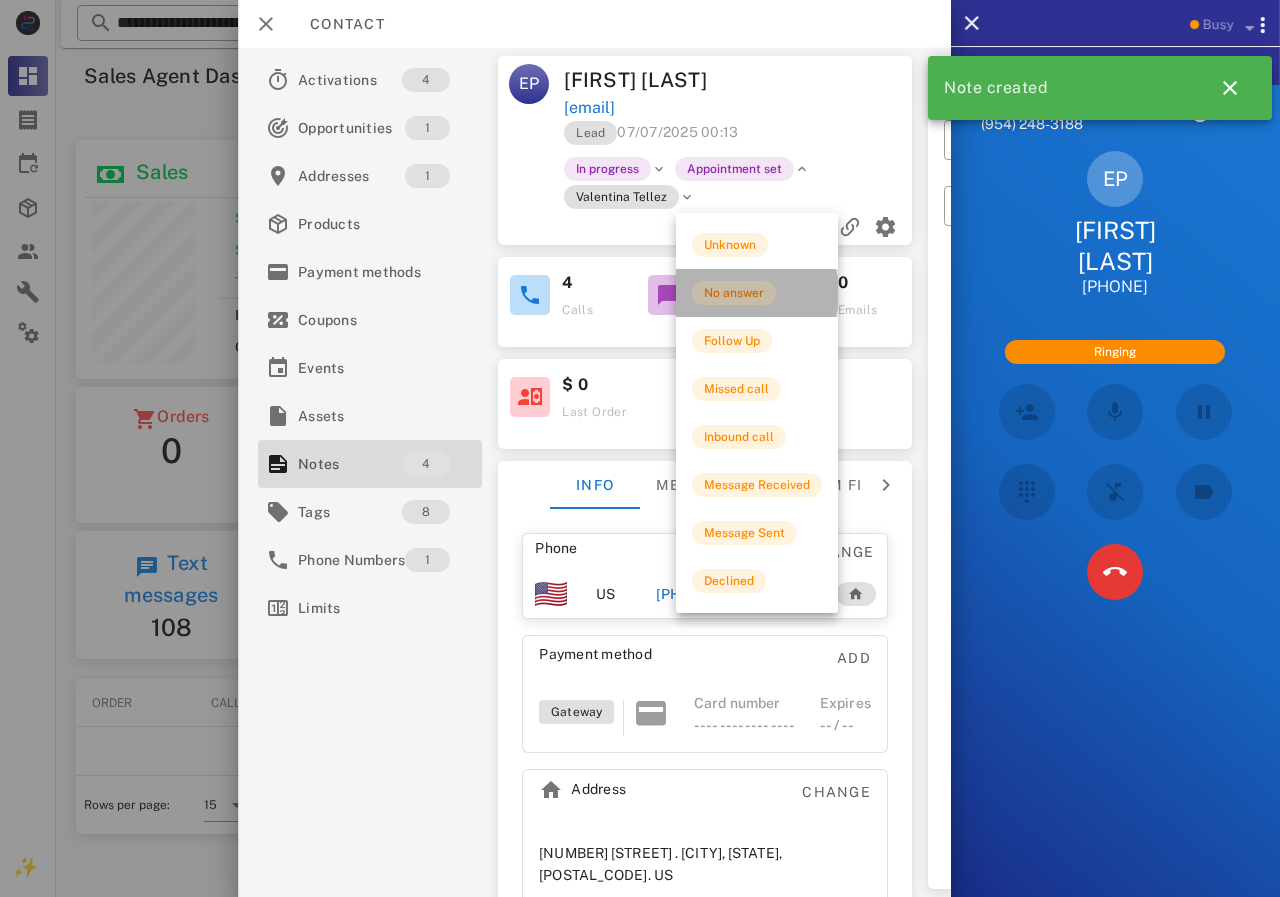 click on "No answer" at bounding box center (734, 293) 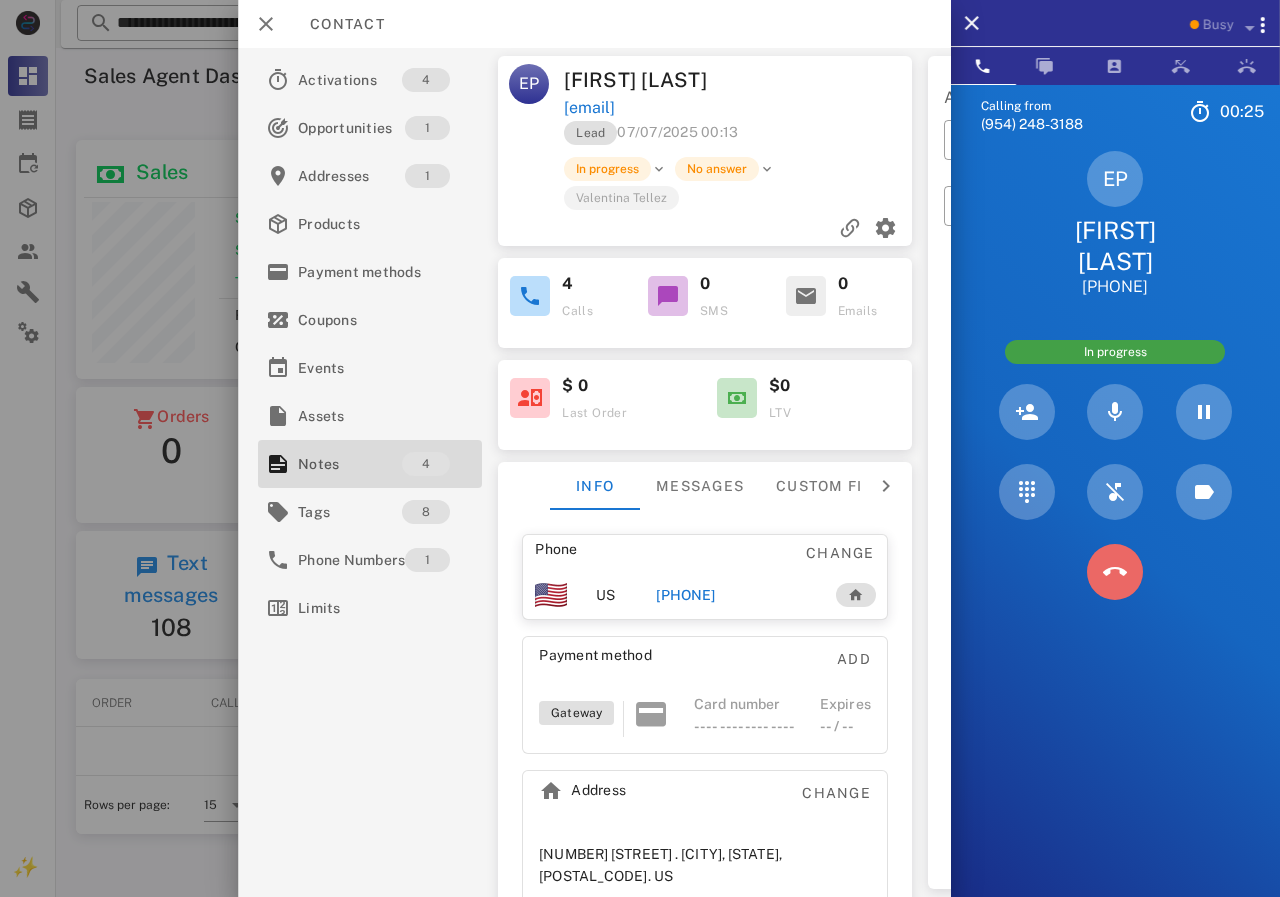 click at bounding box center (1115, 572) 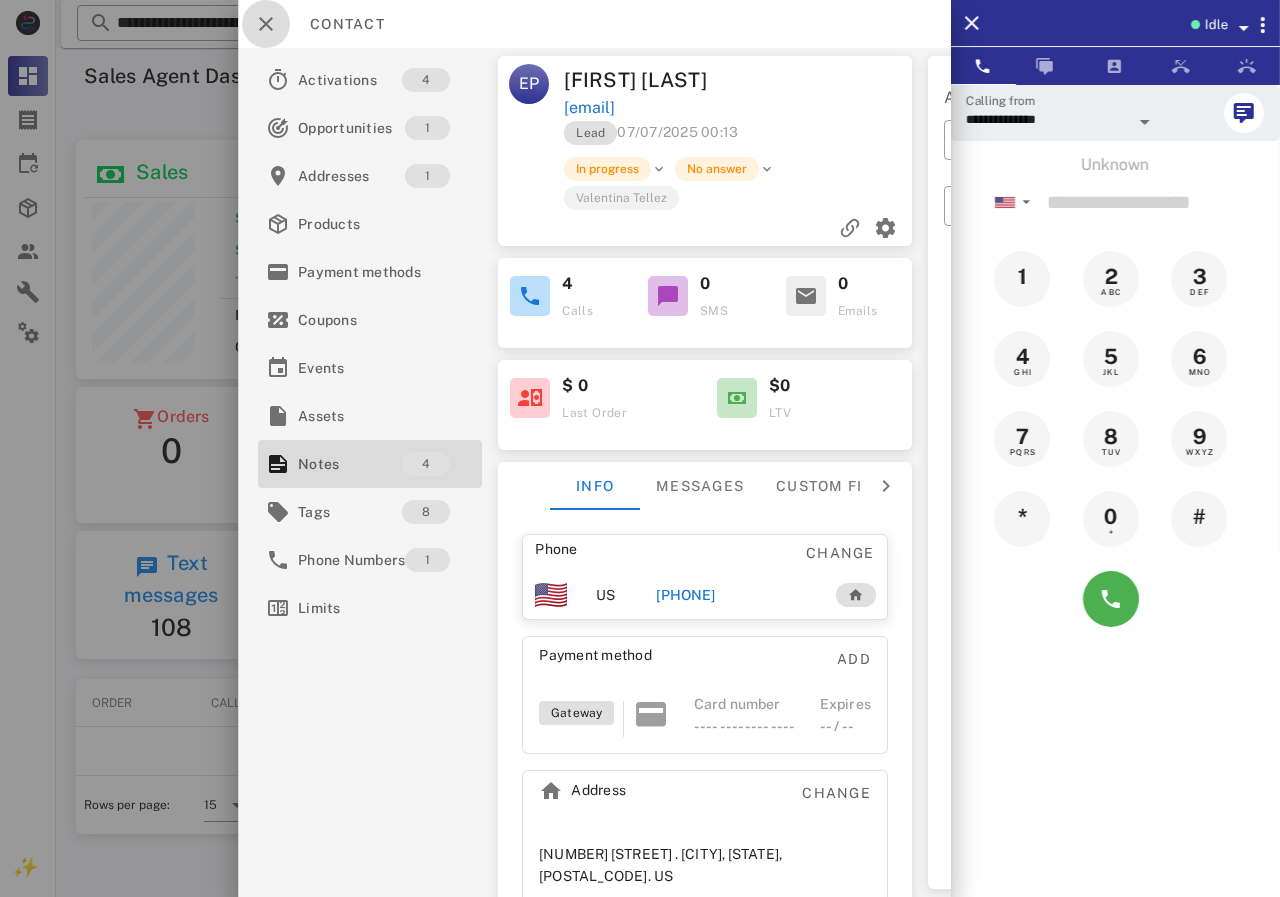 click at bounding box center (266, 24) 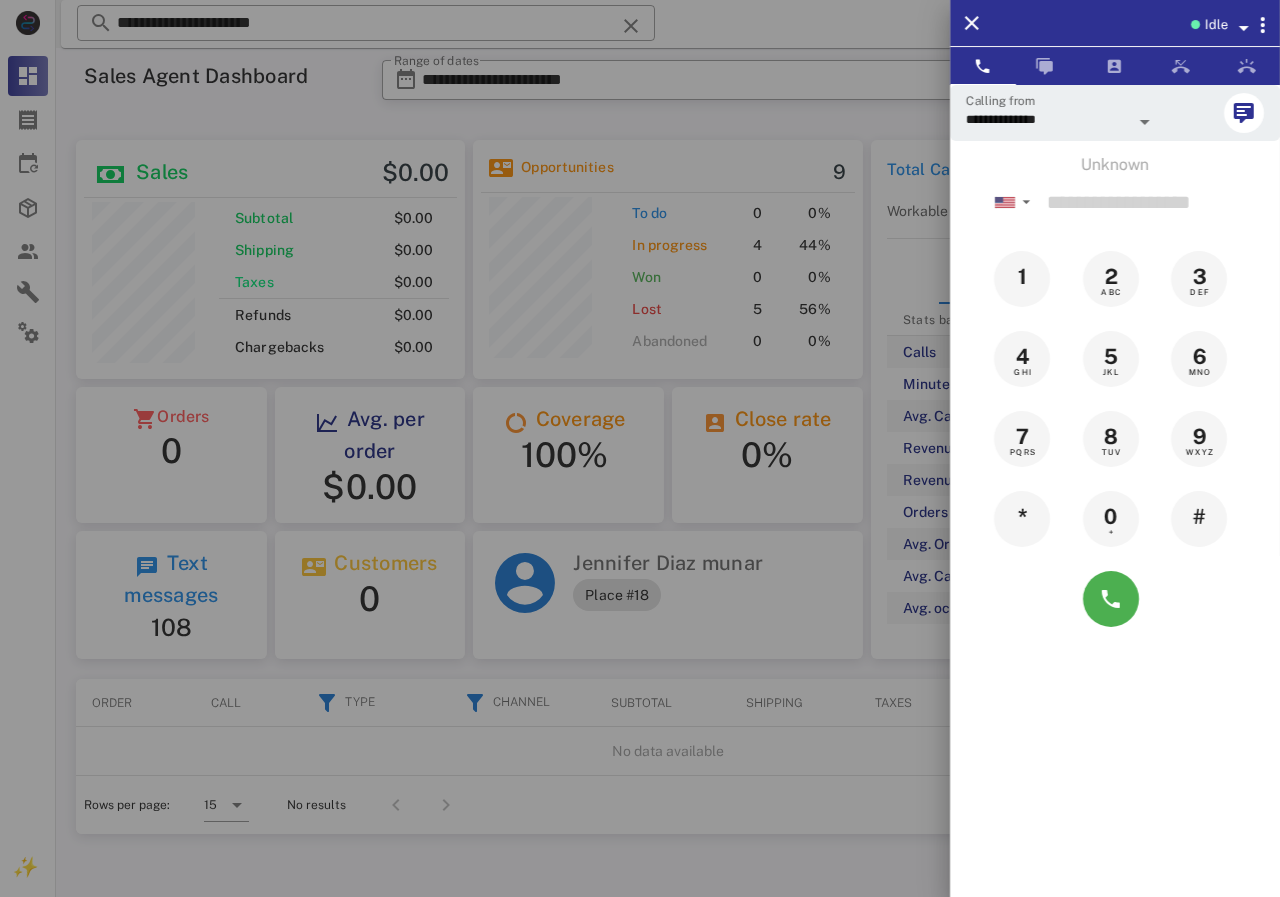 click at bounding box center (640, 448) 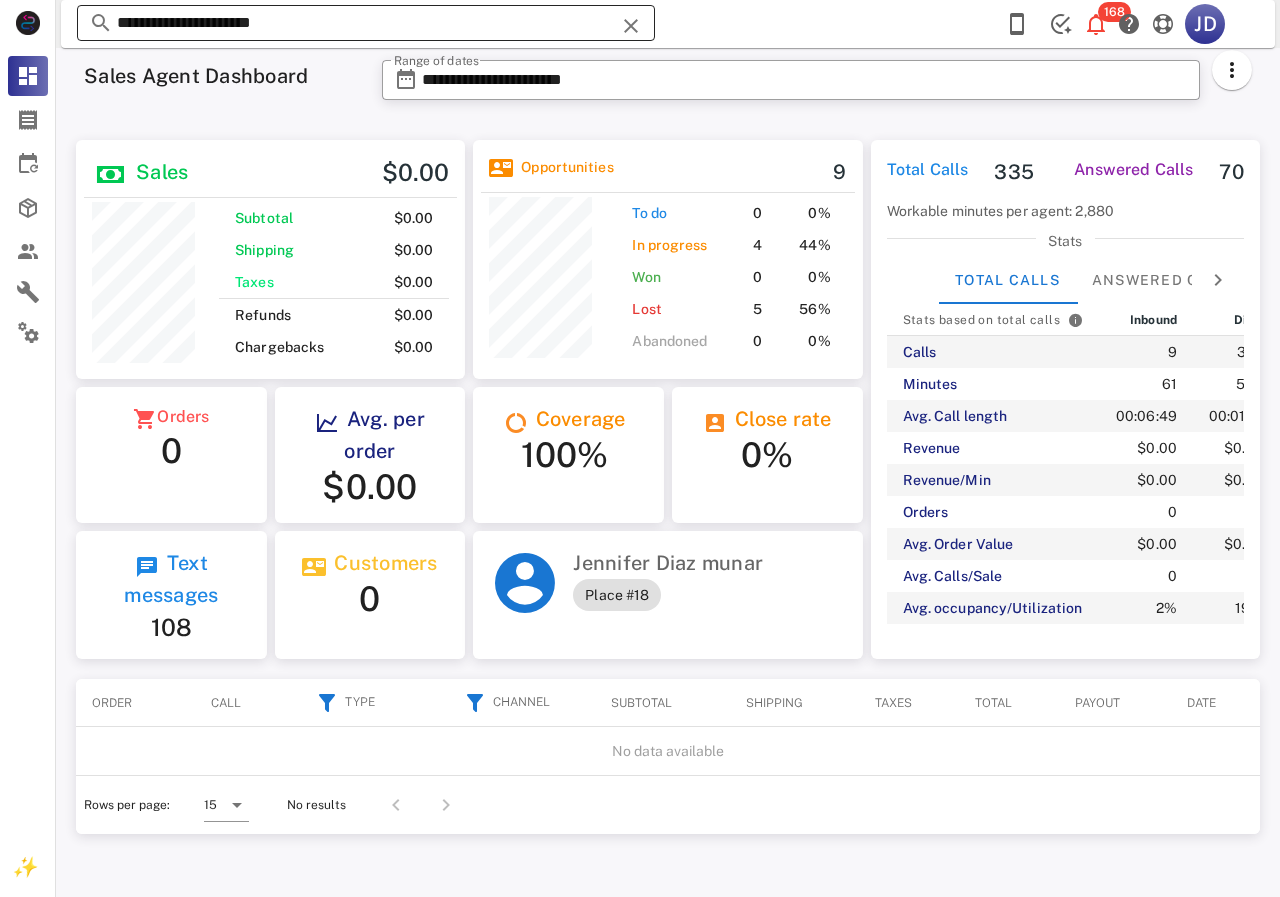 drag, startPoint x: 380, startPoint y: 28, endPoint x: 138, endPoint y: 28, distance: 242 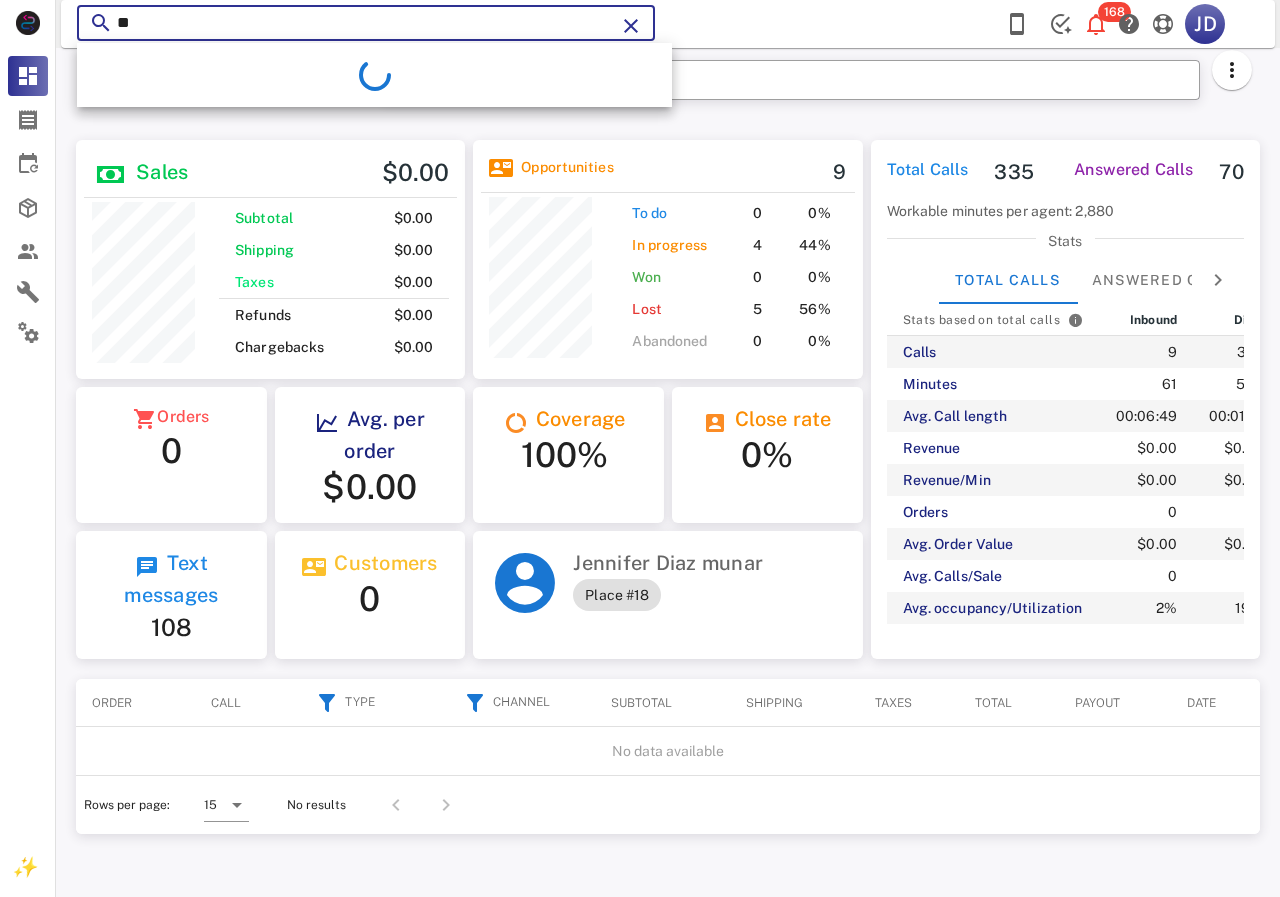 type on "*" 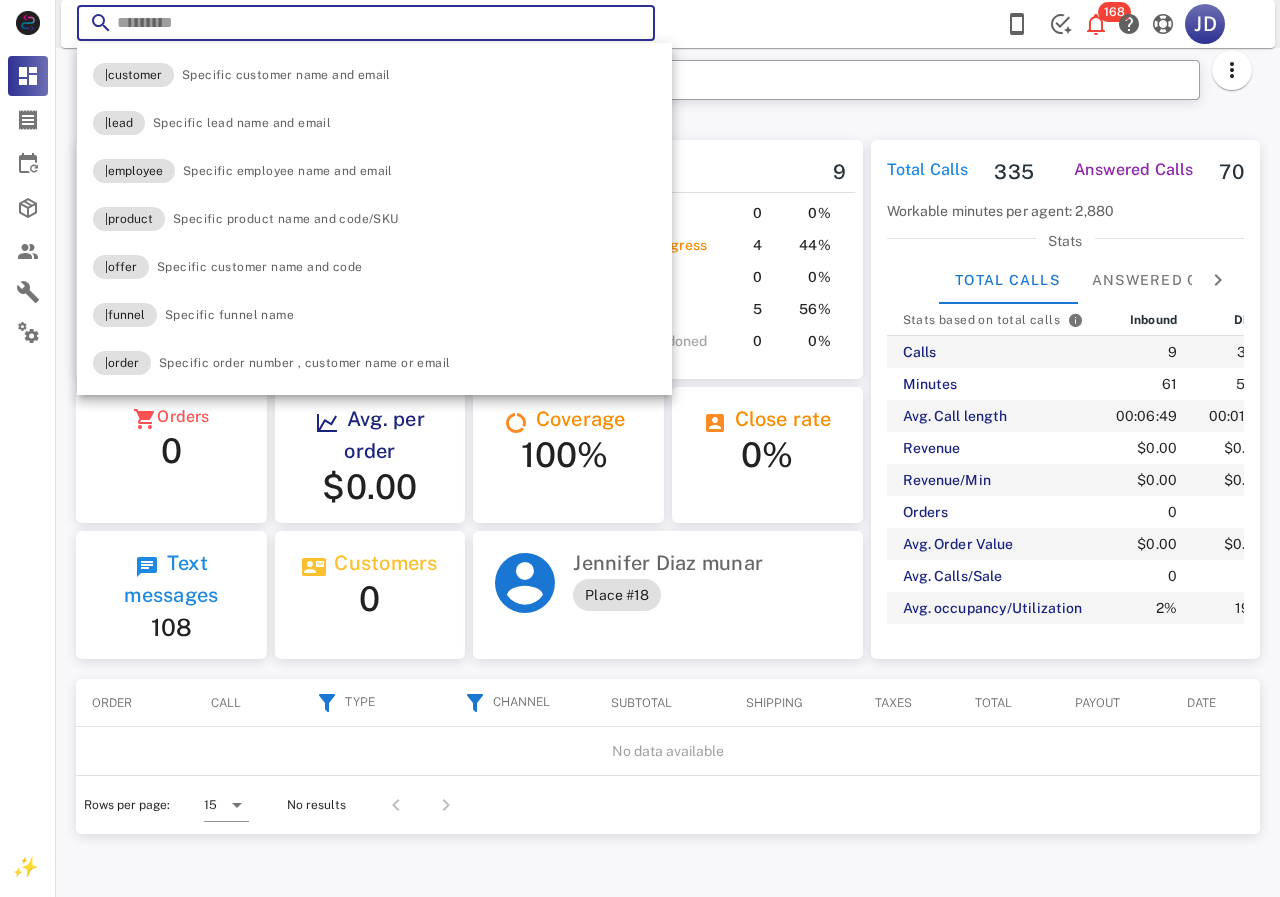 paste on "**********" 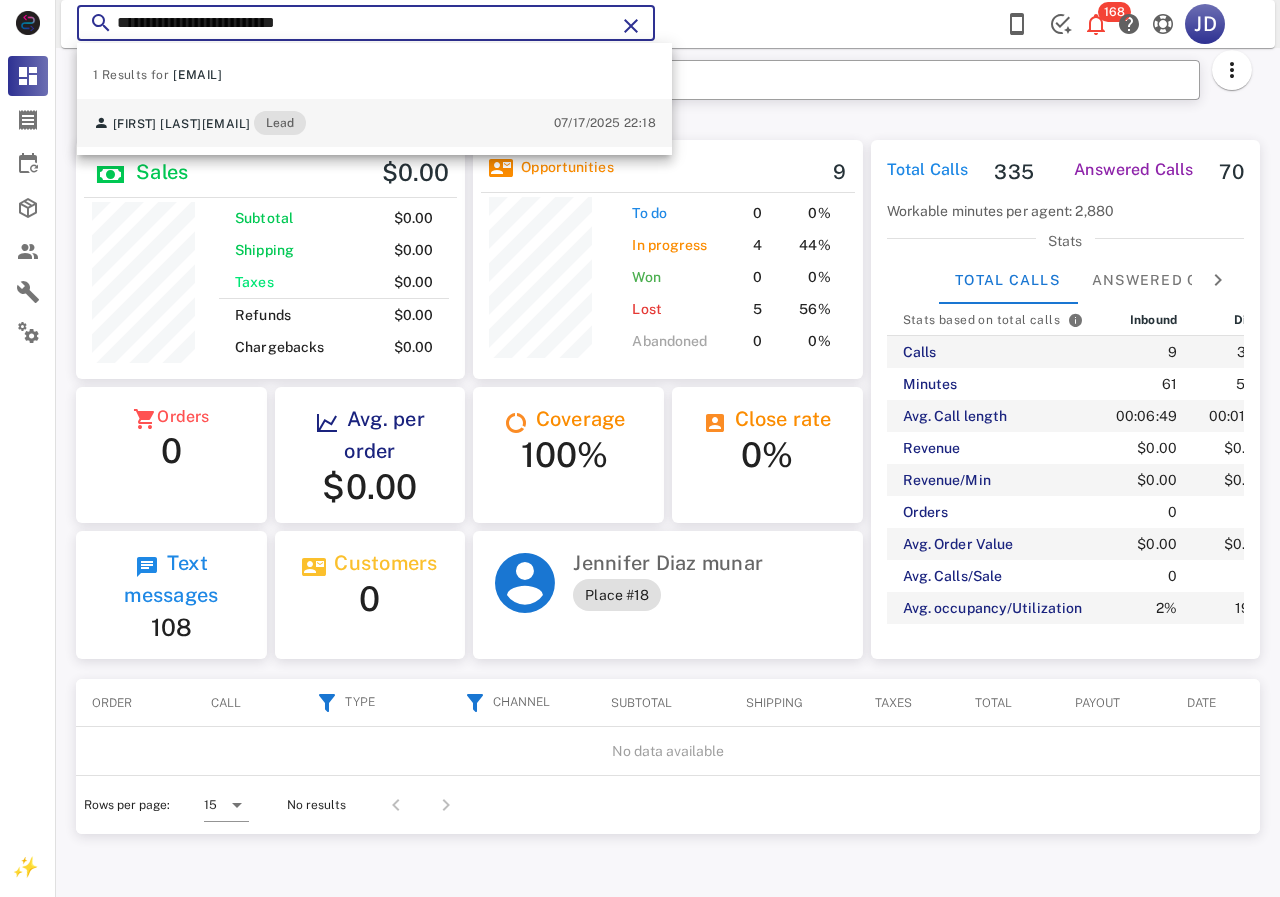 type on "**********" 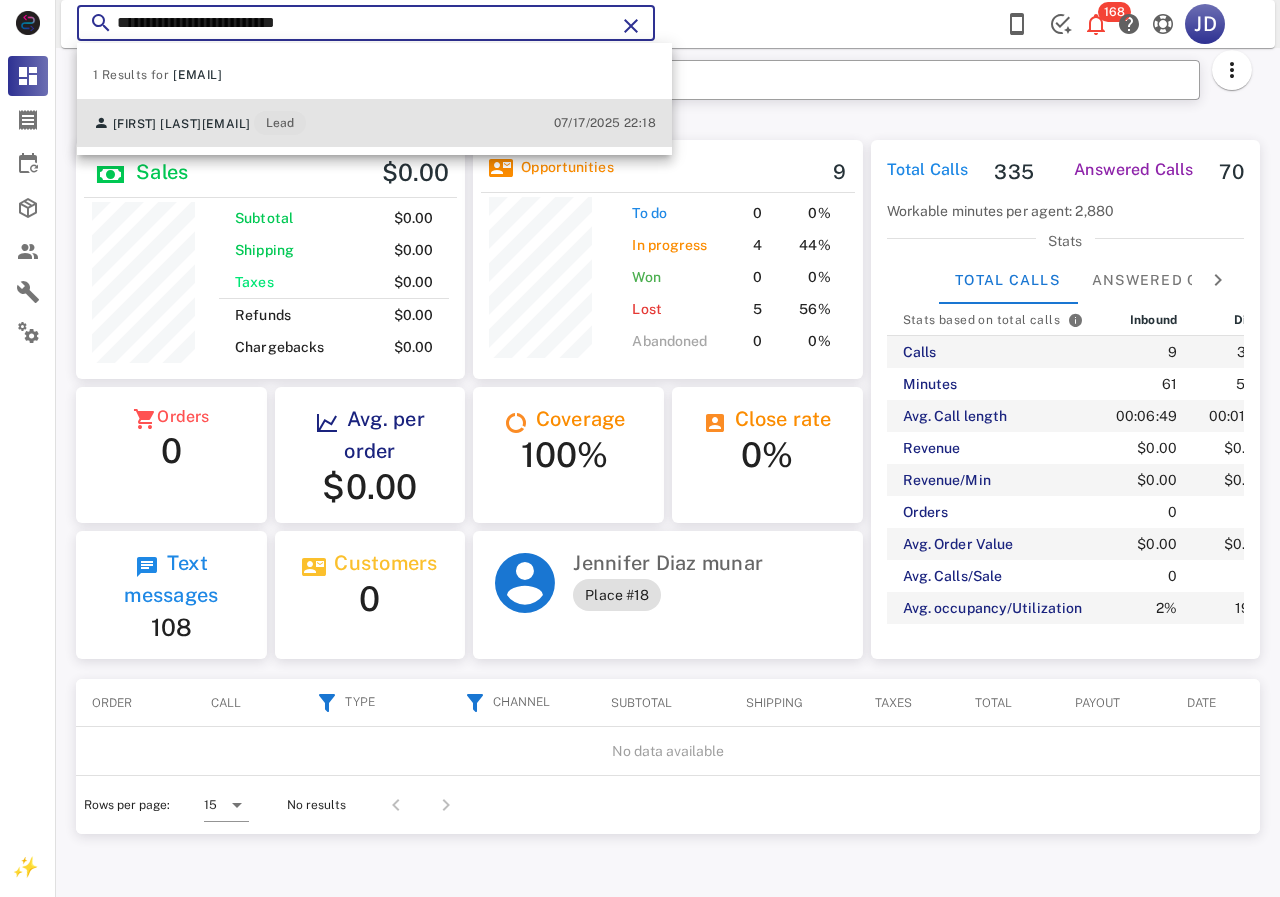click on "[EMAIL]" at bounding box center (226, 124) 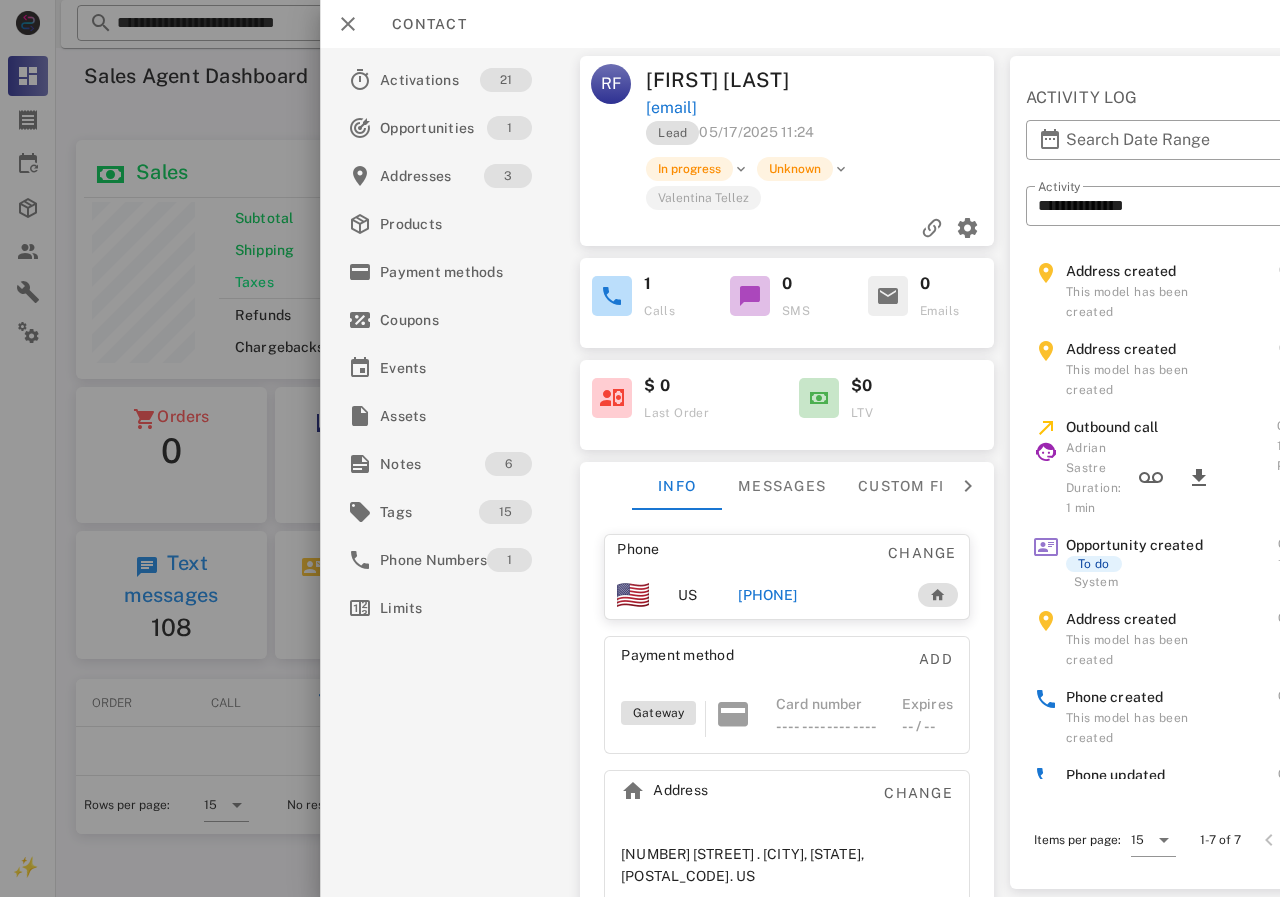 click on "[PHONE]" at bounding box center [767, 595] 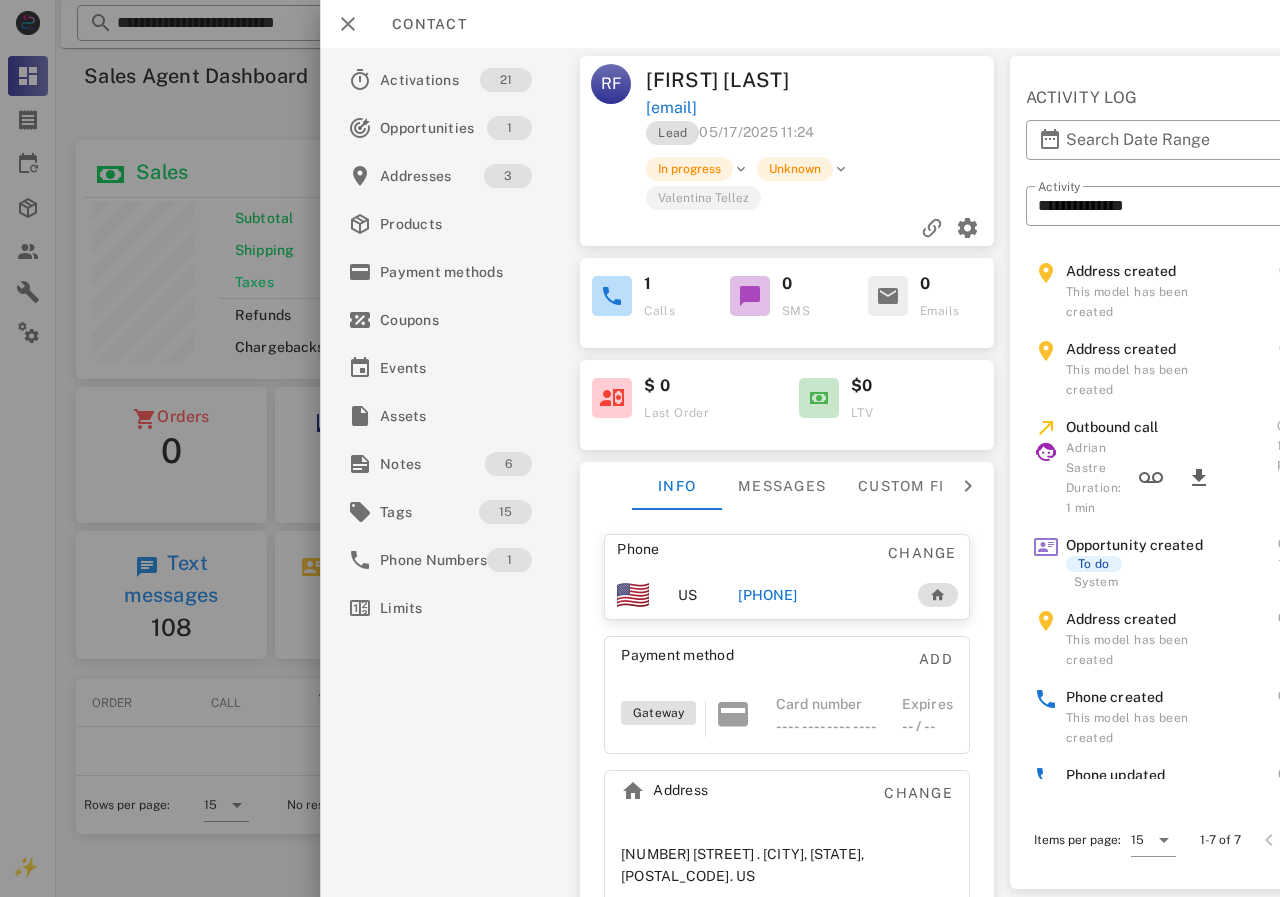 type on "**********" 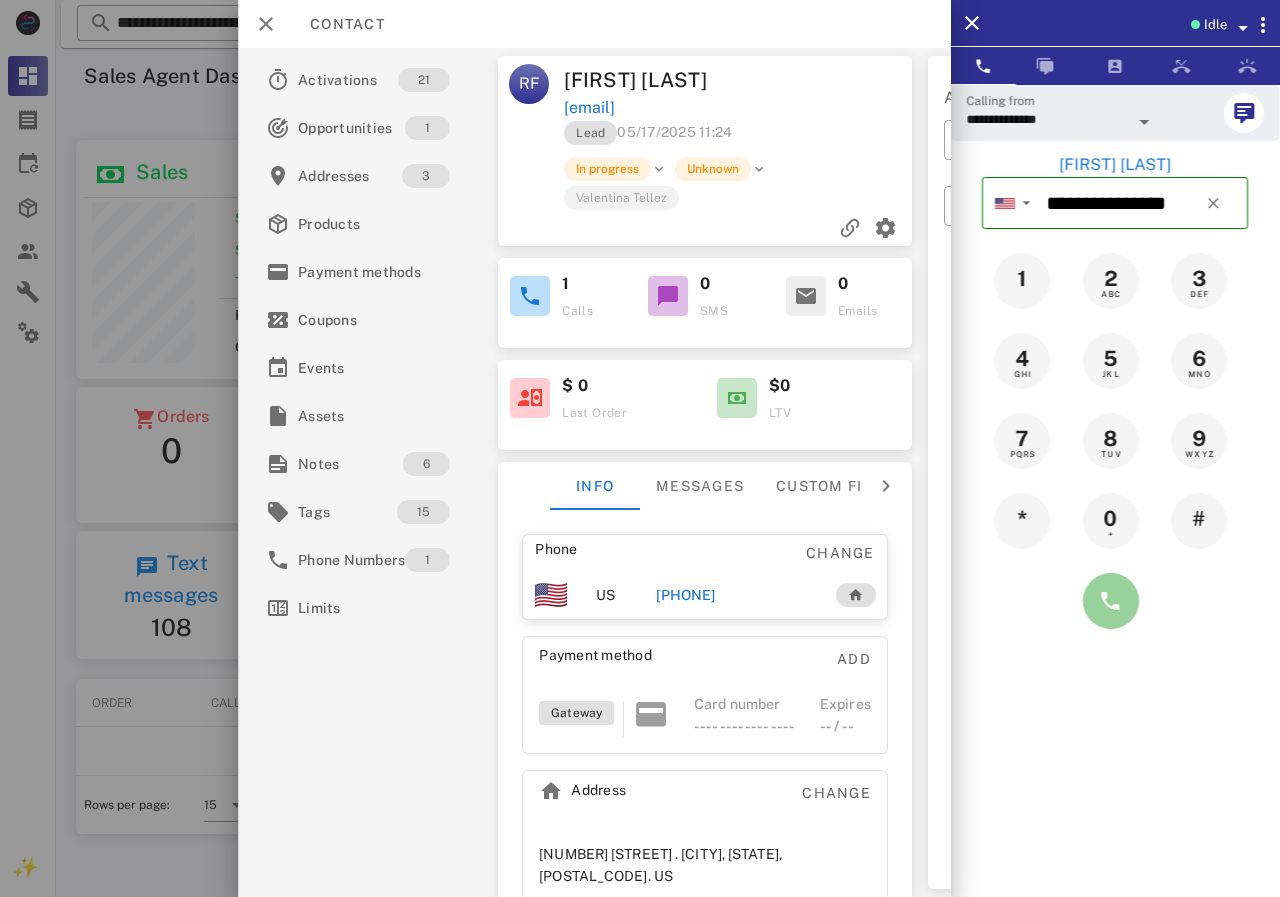click at bounding box center (1111, 601) 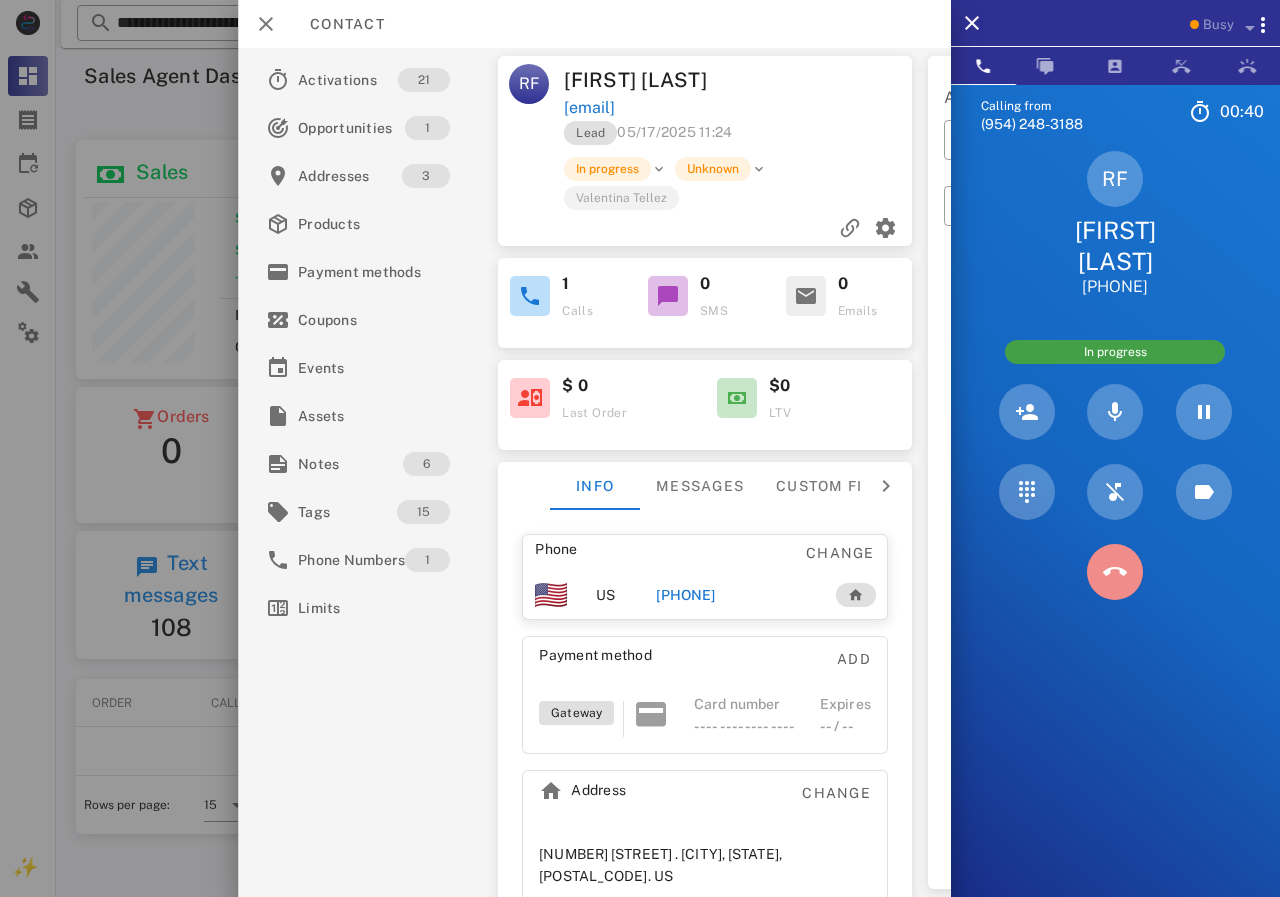 click at bounding box center (1115, 572) 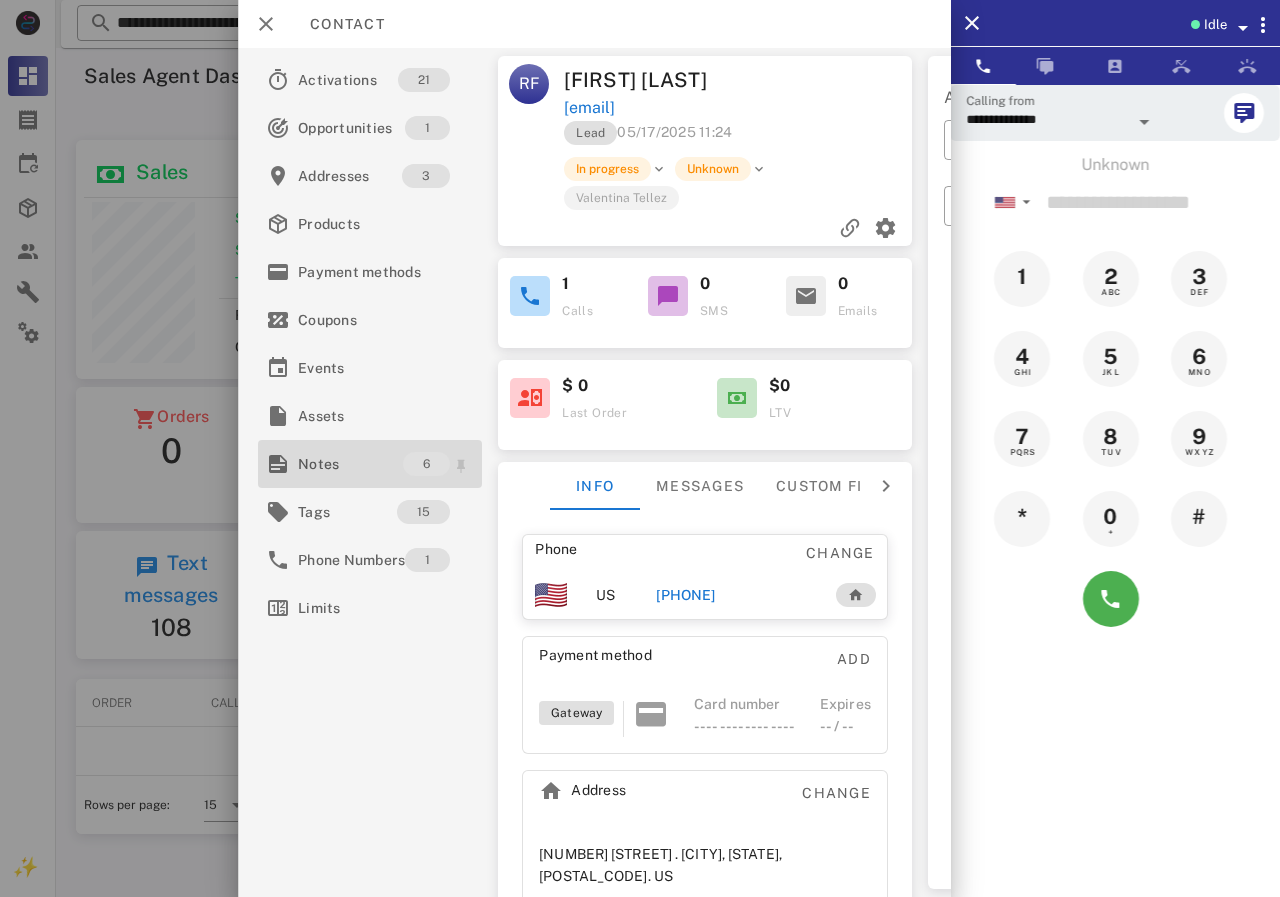 click on "Notes" at bounding box center (350, 464) 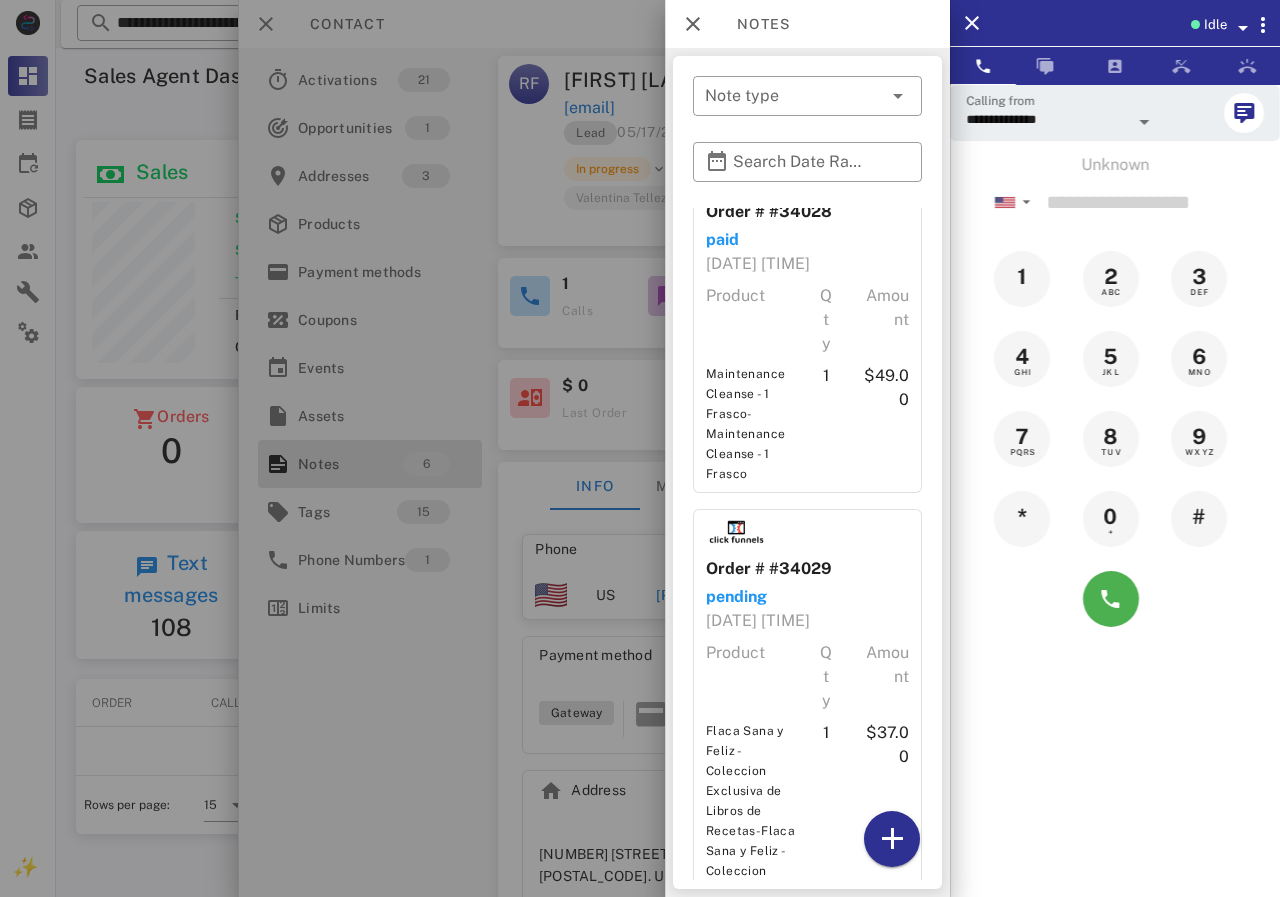 scroll, scrollTop: 1602, scrollLeft: 0, axis: vertical 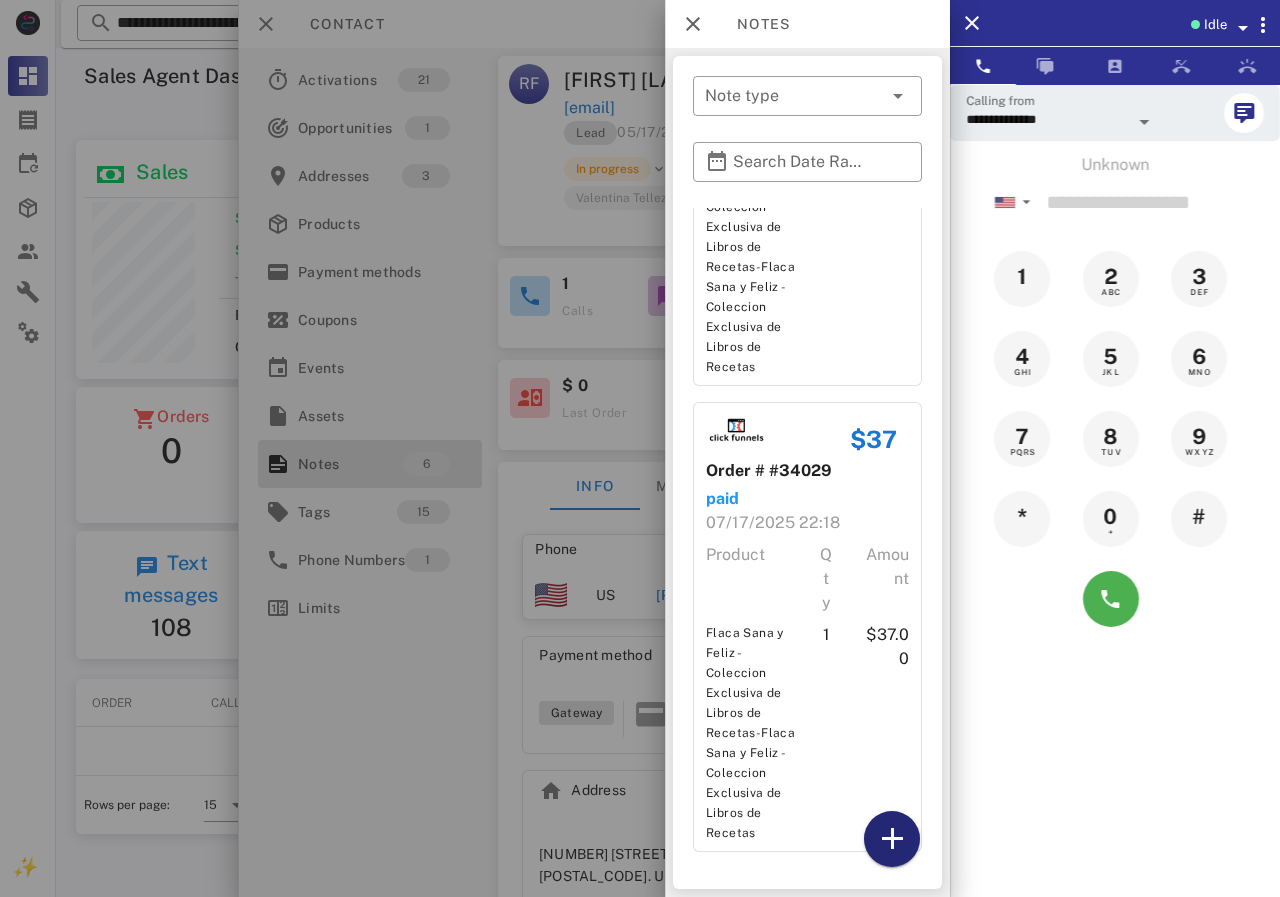 click at bounding box center (892, 839) 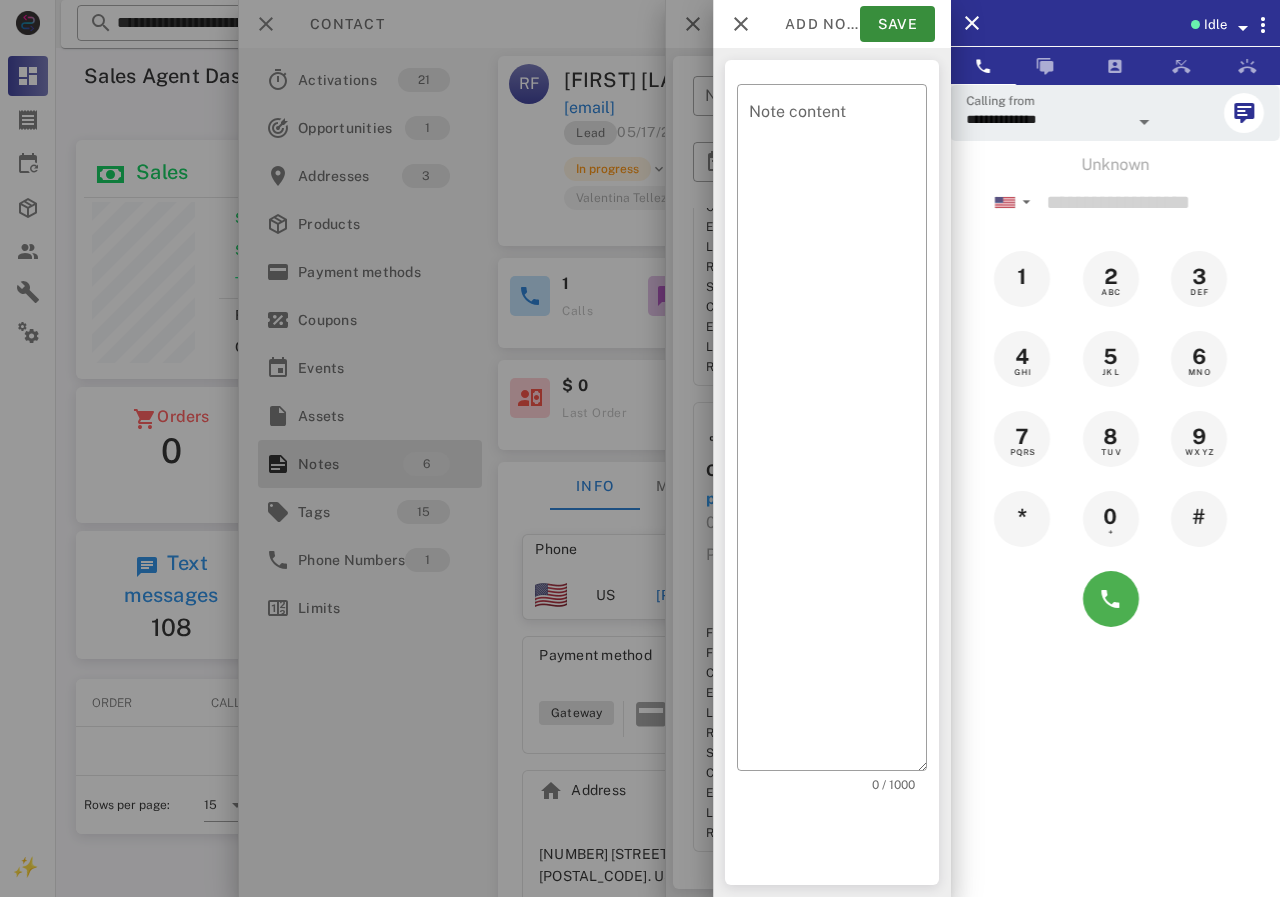 click at bounding box center [640, 448] 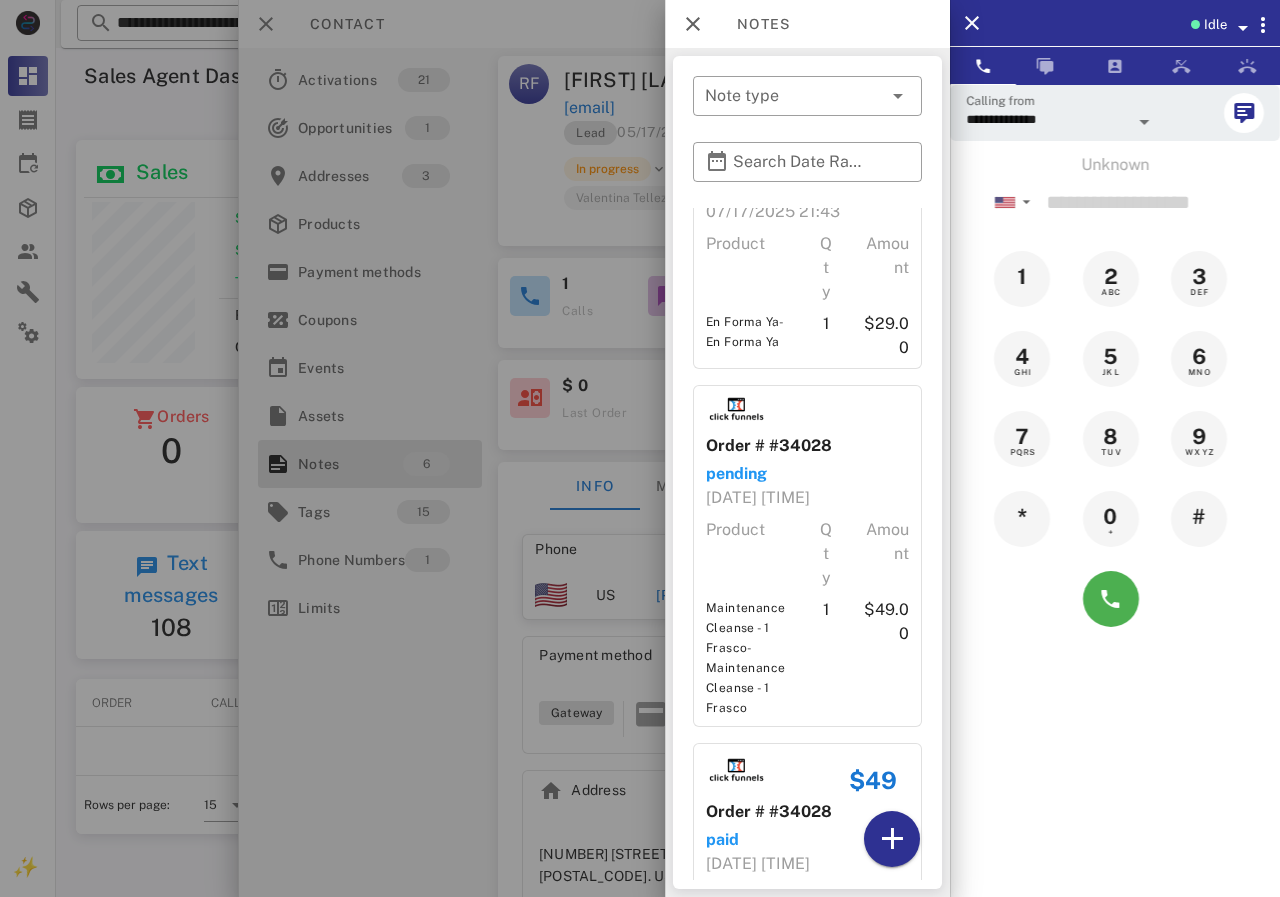 scroll, scrollTop: 0, scrollLeft: 0, axis: both 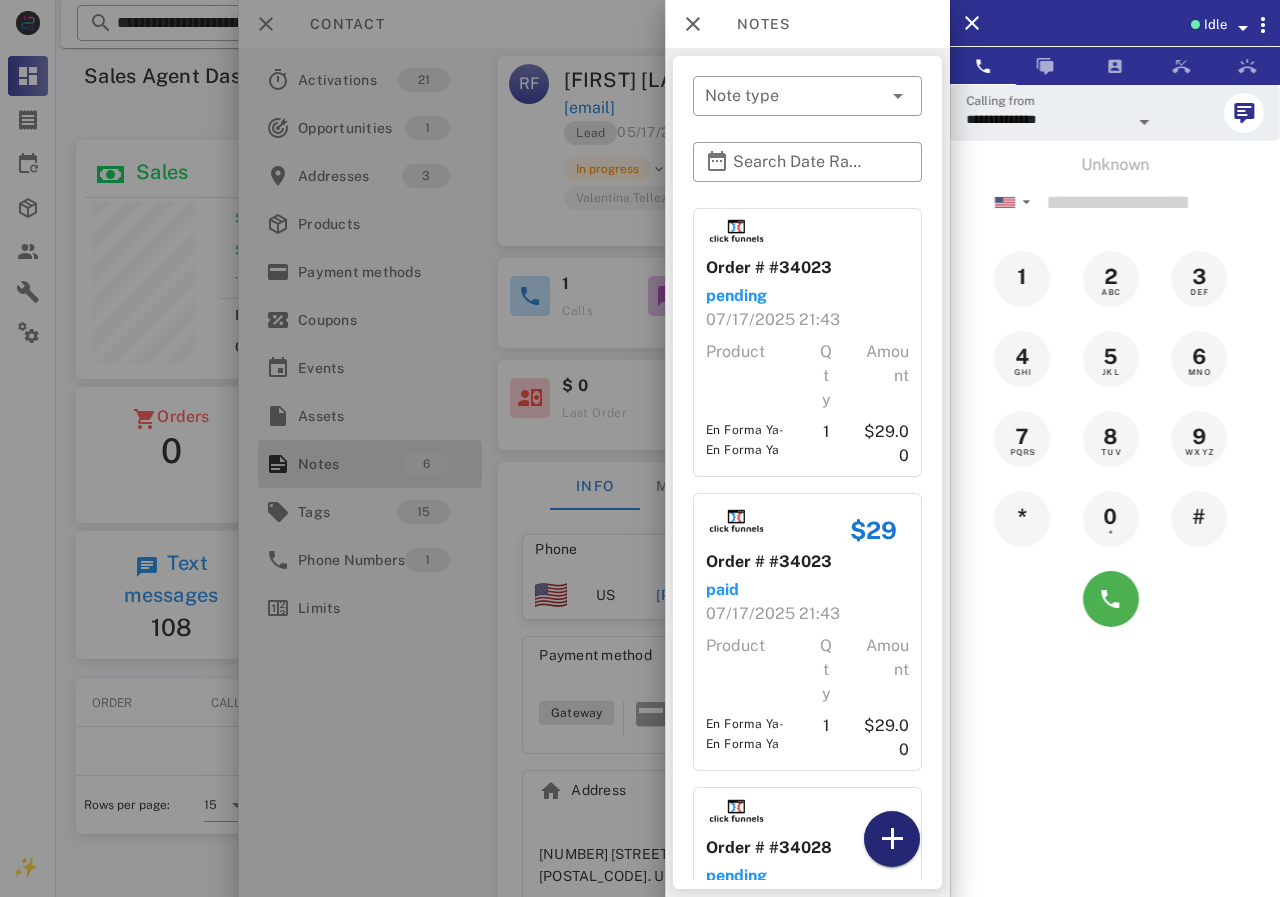 click at bounding box center [892, 839] 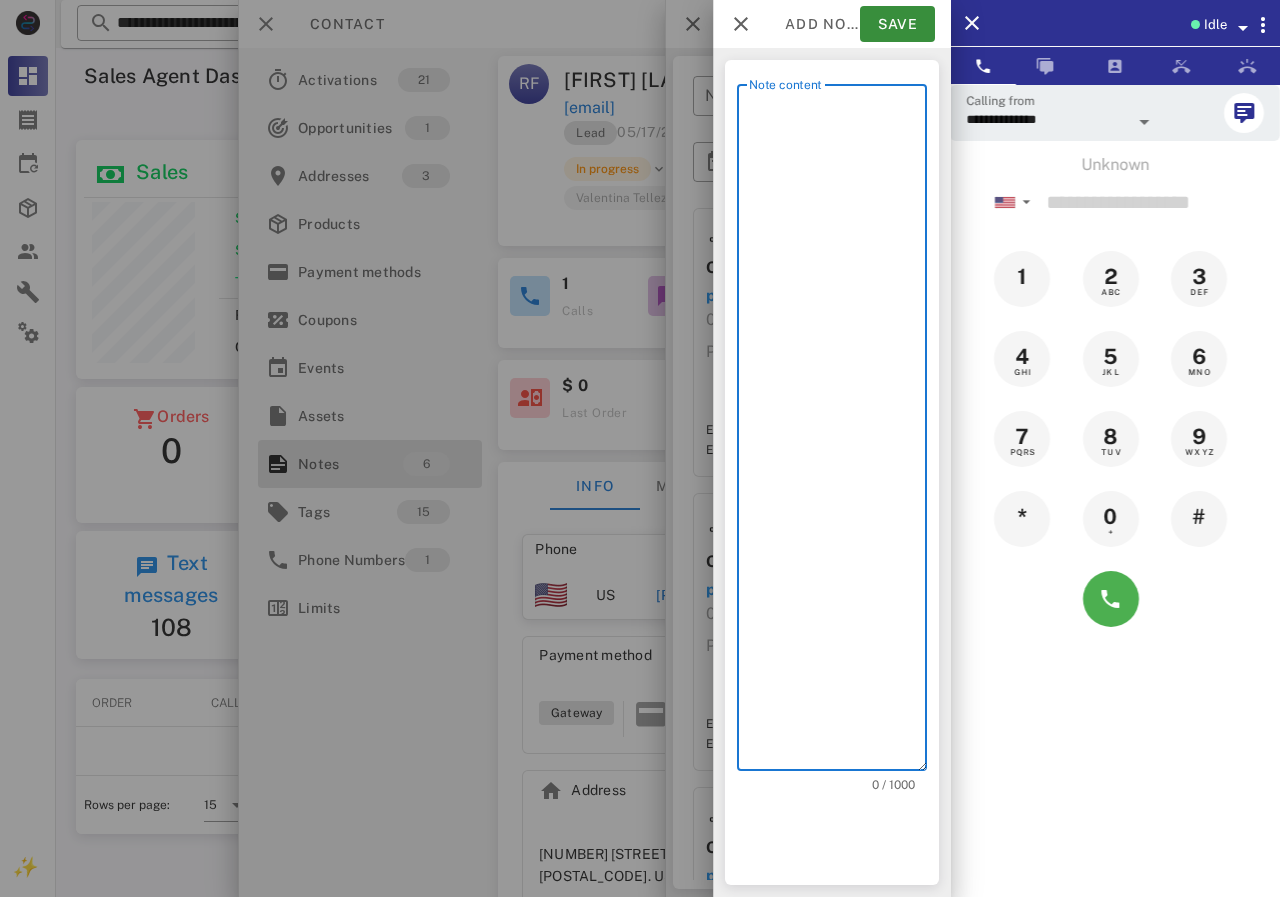 scroll, scrollTop: 240, scrollLeft: 390, axis: both 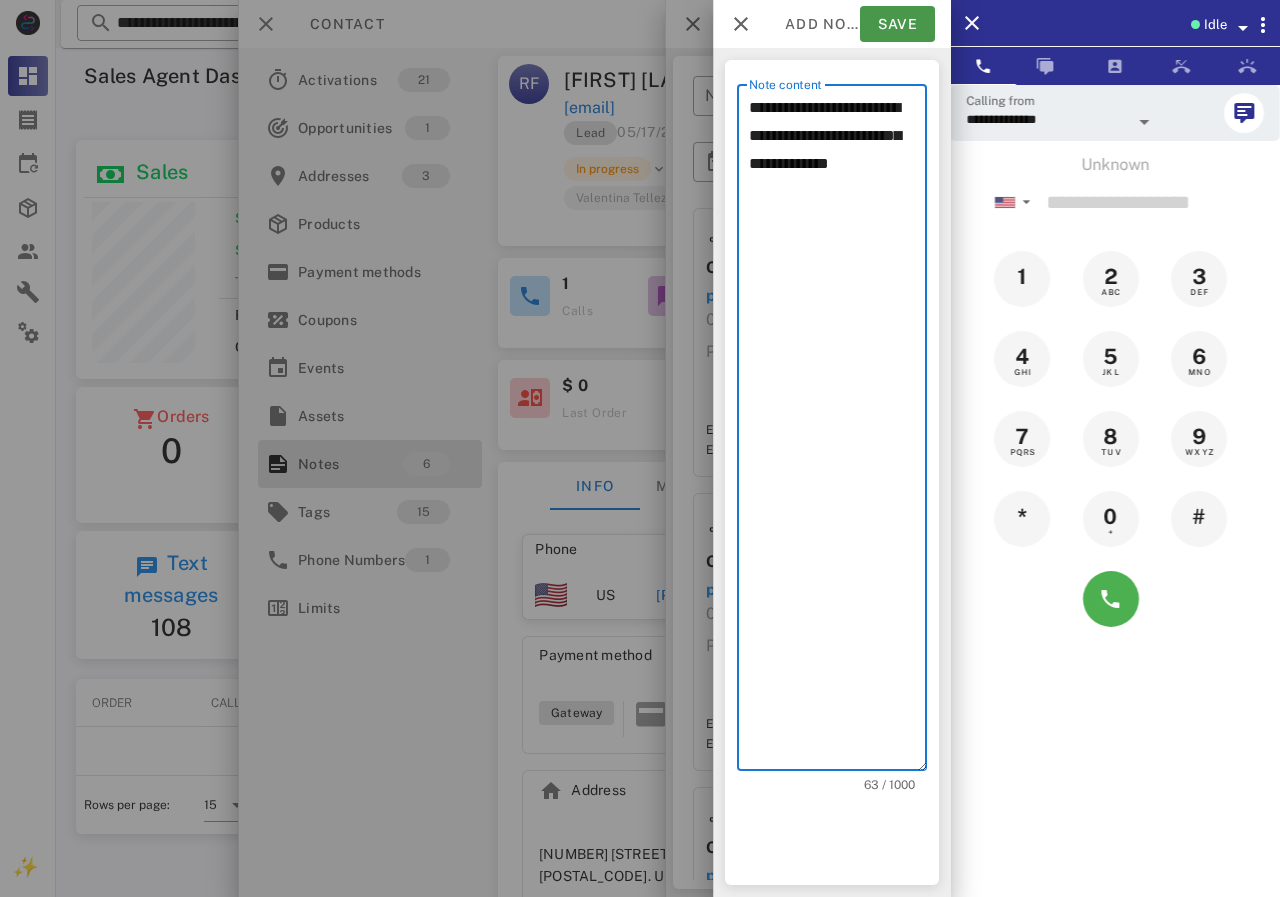 type on "**********" 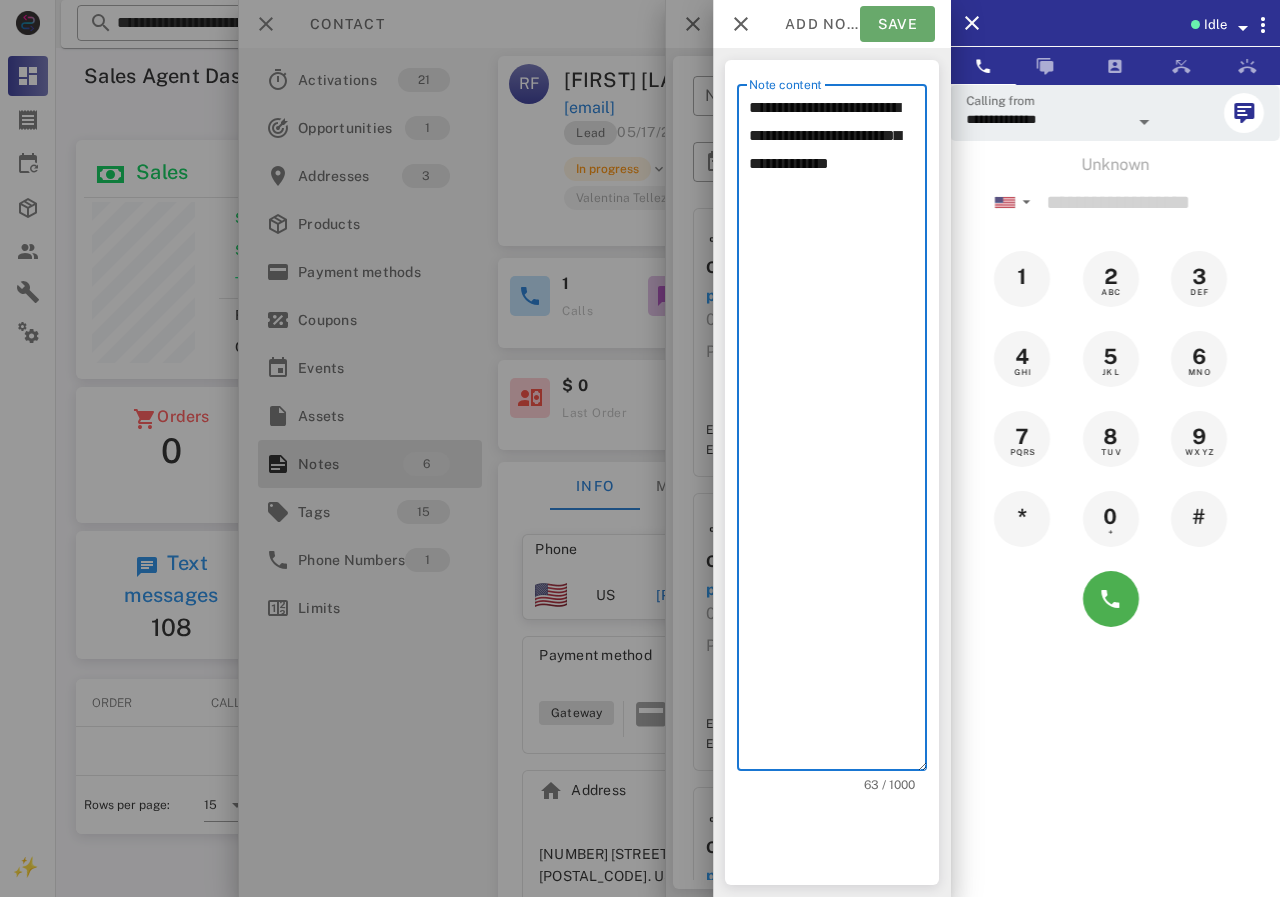 click on "Save" at bounding box center (897, 24) 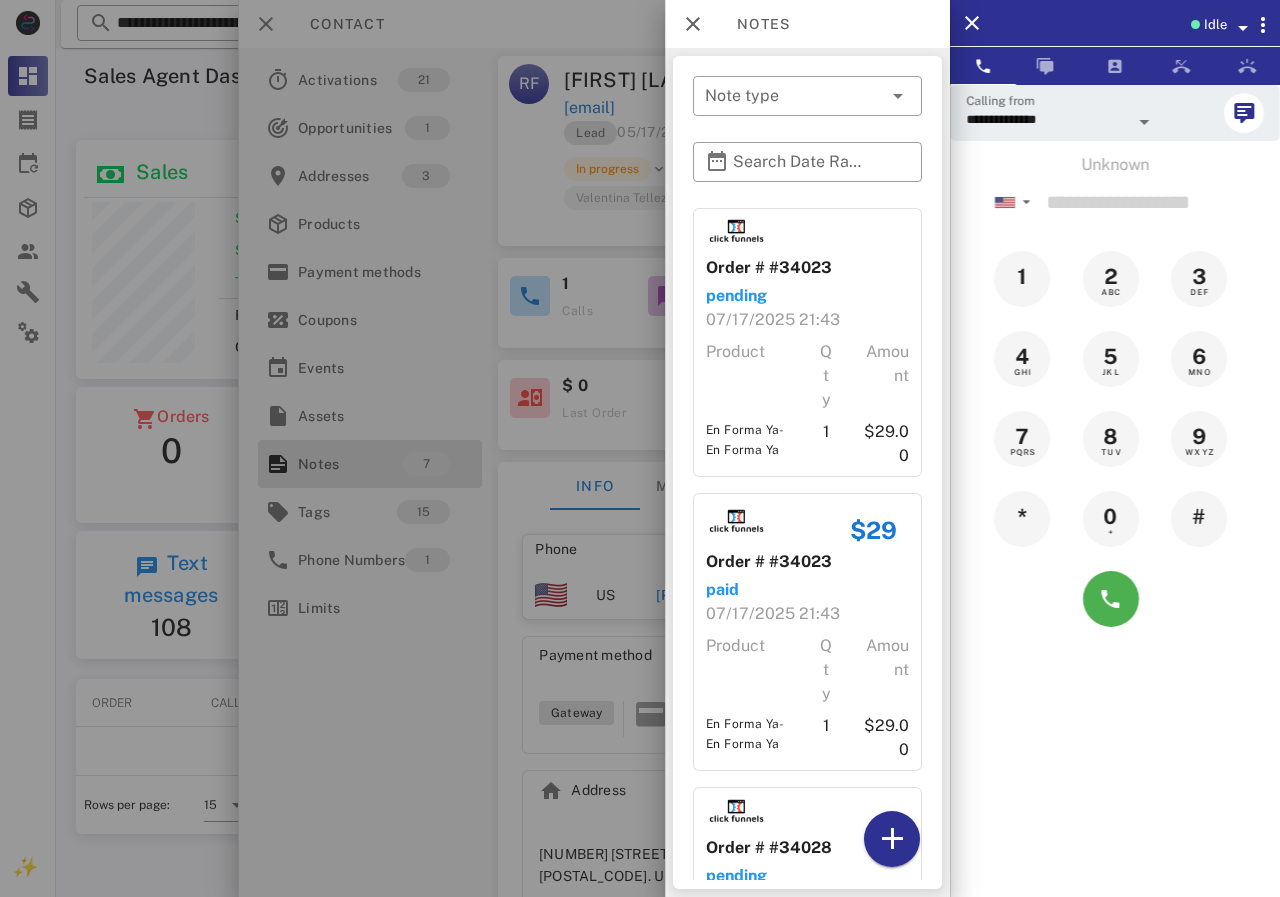 click at bounding box center [1243, 28] 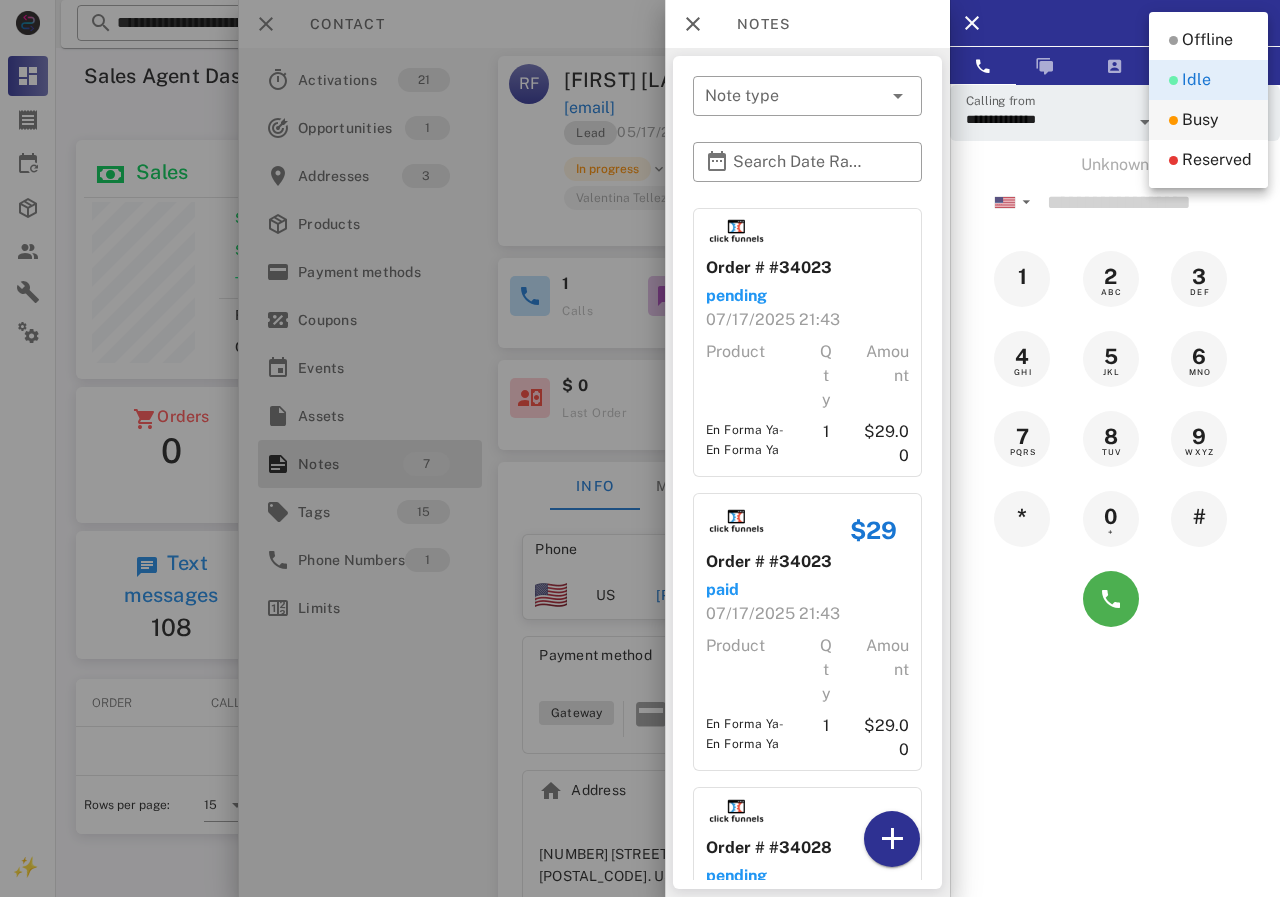 click on "Busy" at bounding box center [1200, 120] 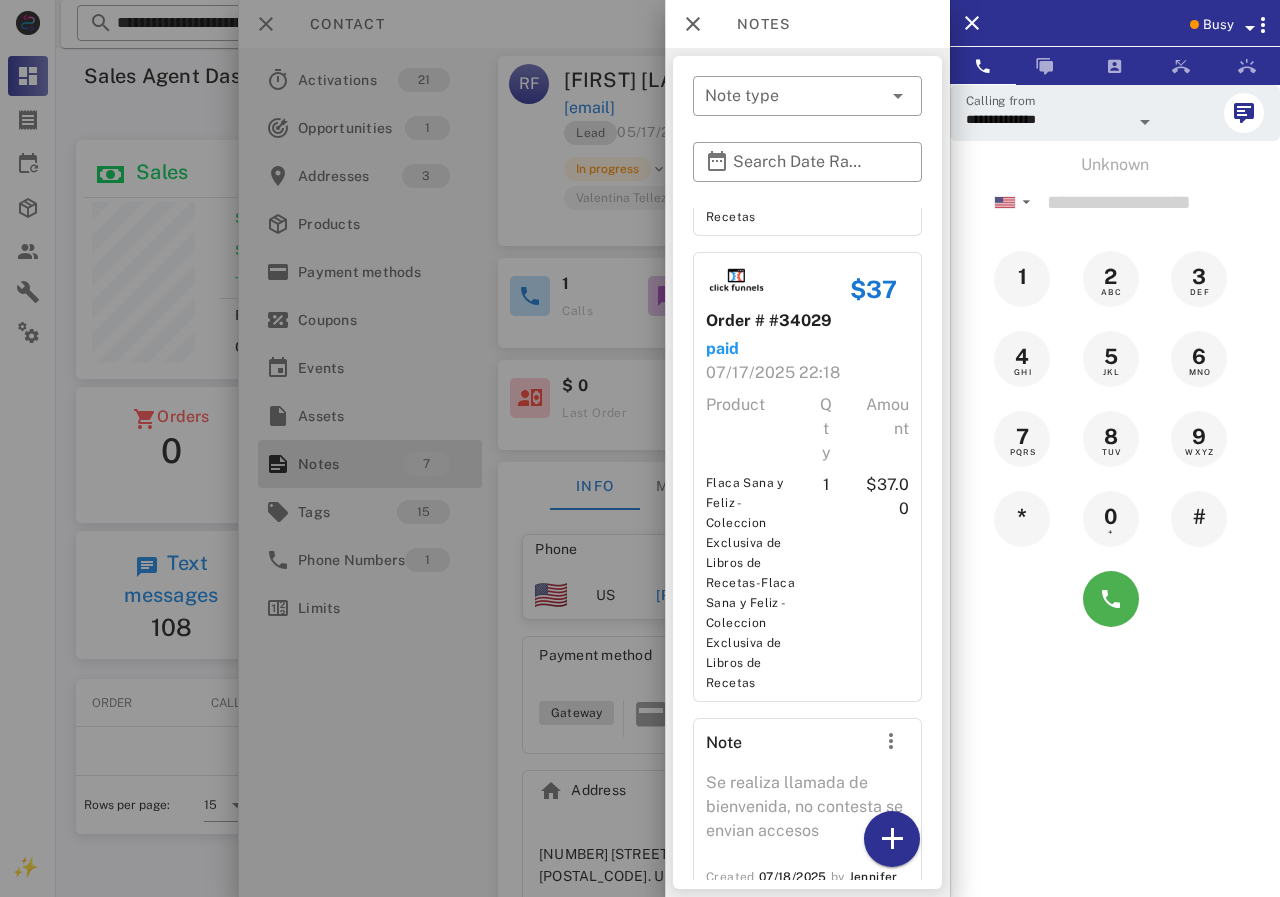 scroll, scrollTop: 1836, scrollLeft: 0, axis: vertical 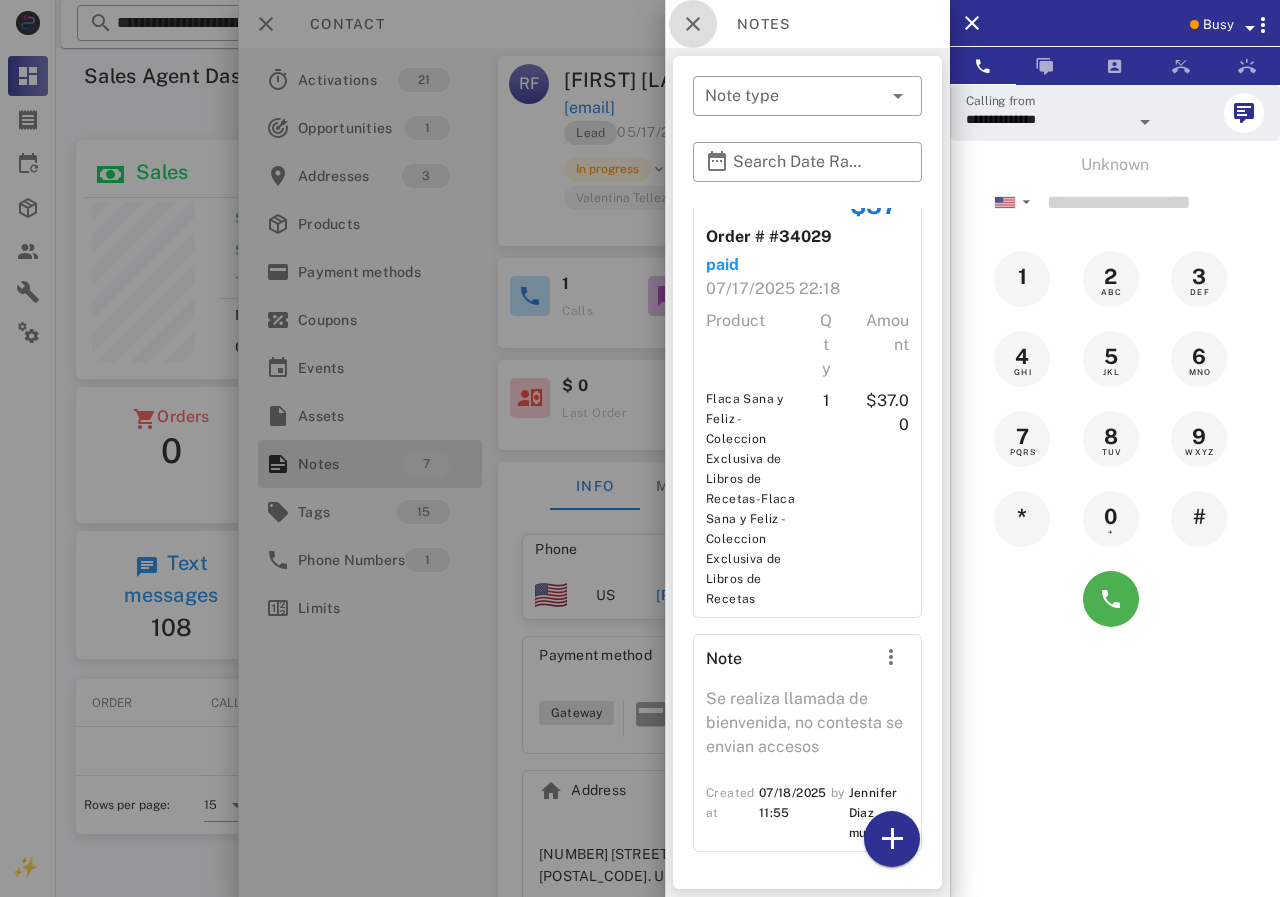 click at bounding box center [693, 24] 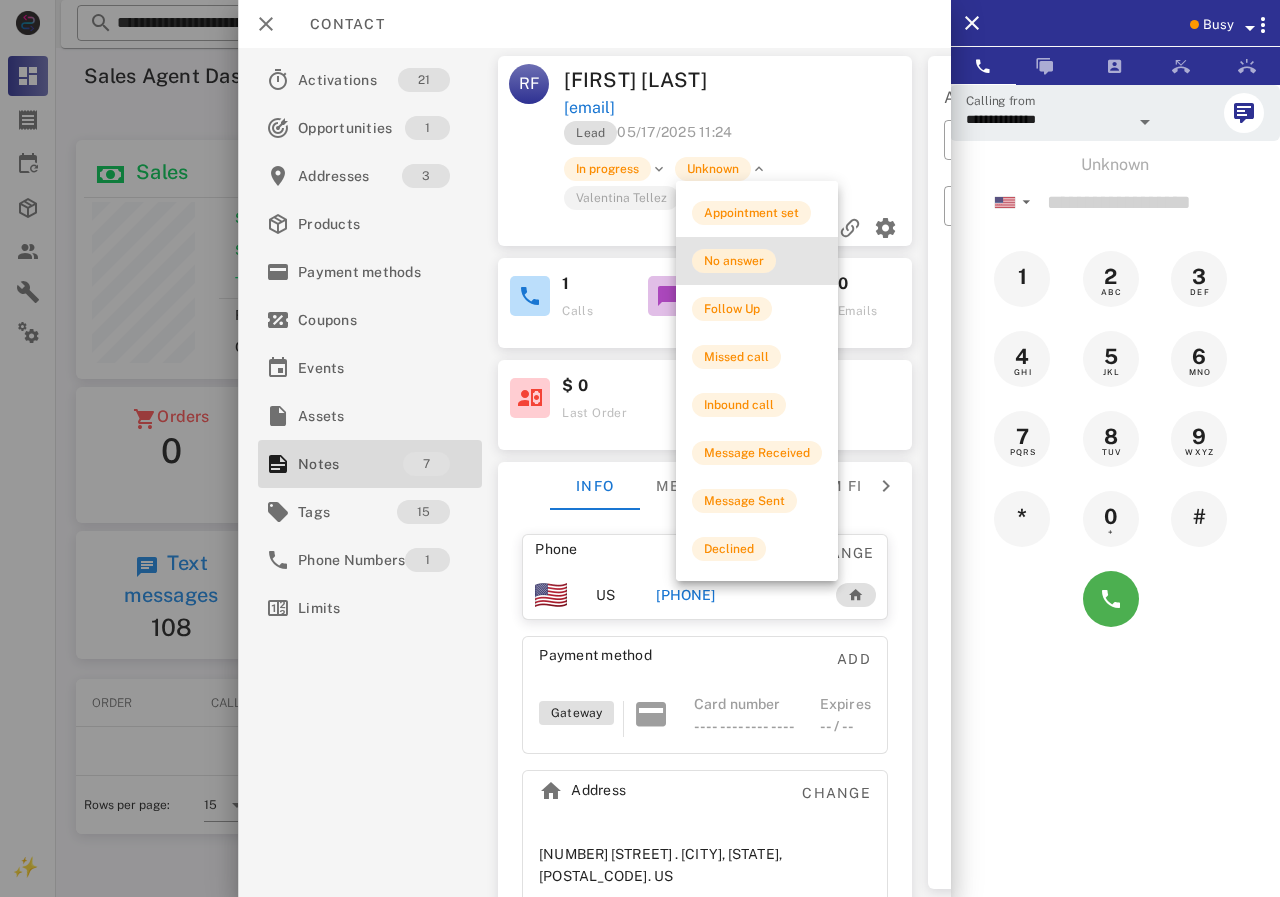 click on "No answer" at bounding box center [734, 261] 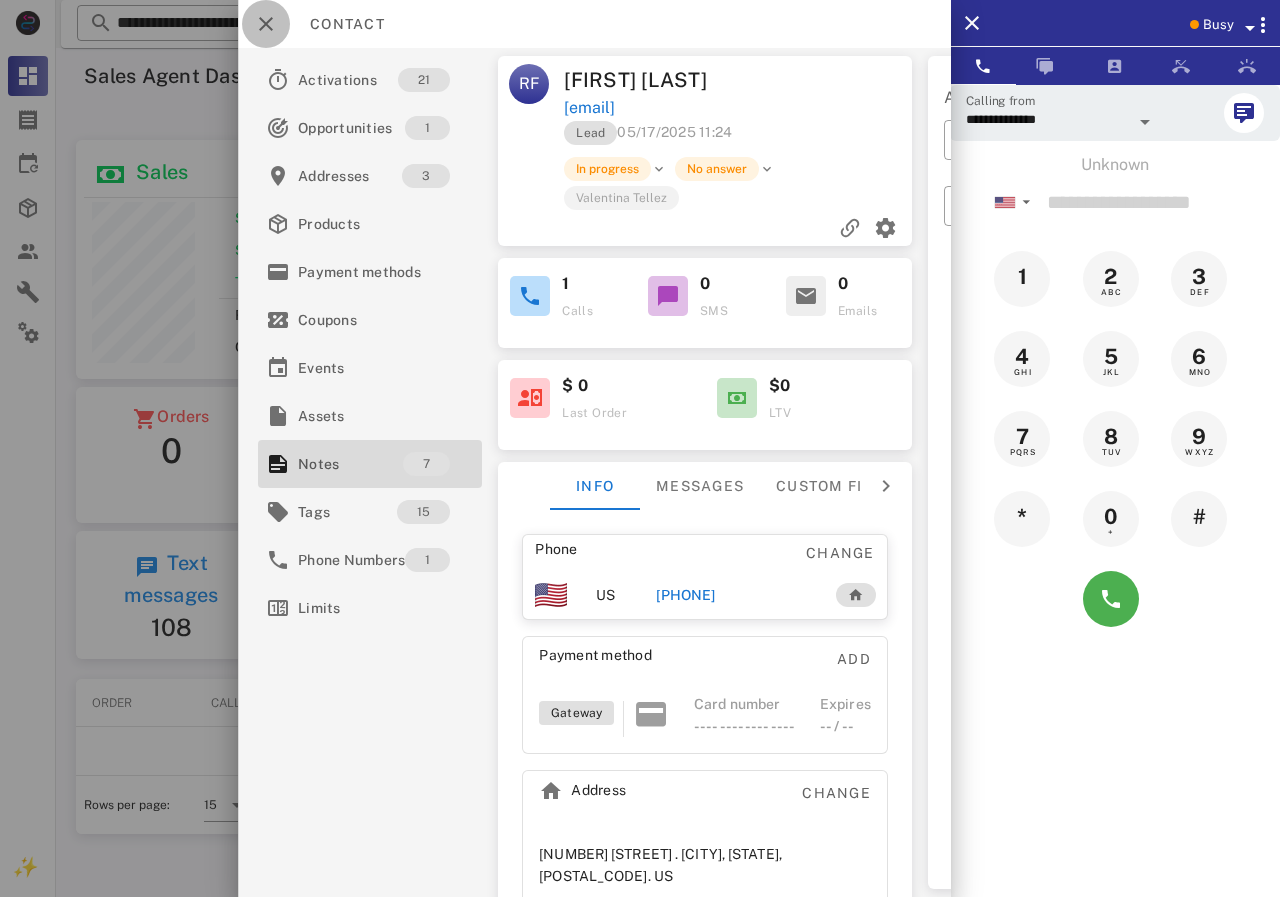 click at bounding box center (266, 24) 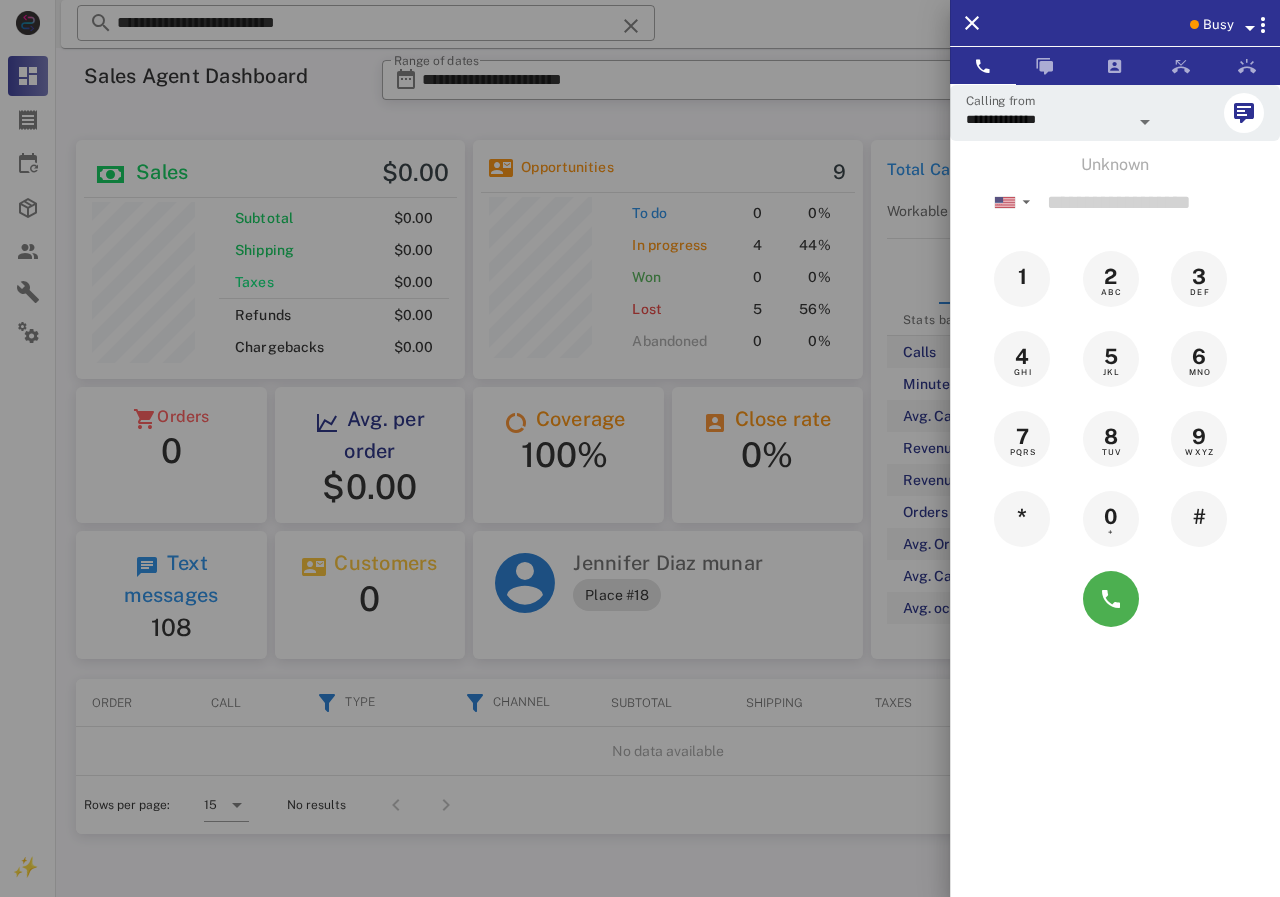 click at bounding box center [640, 448] 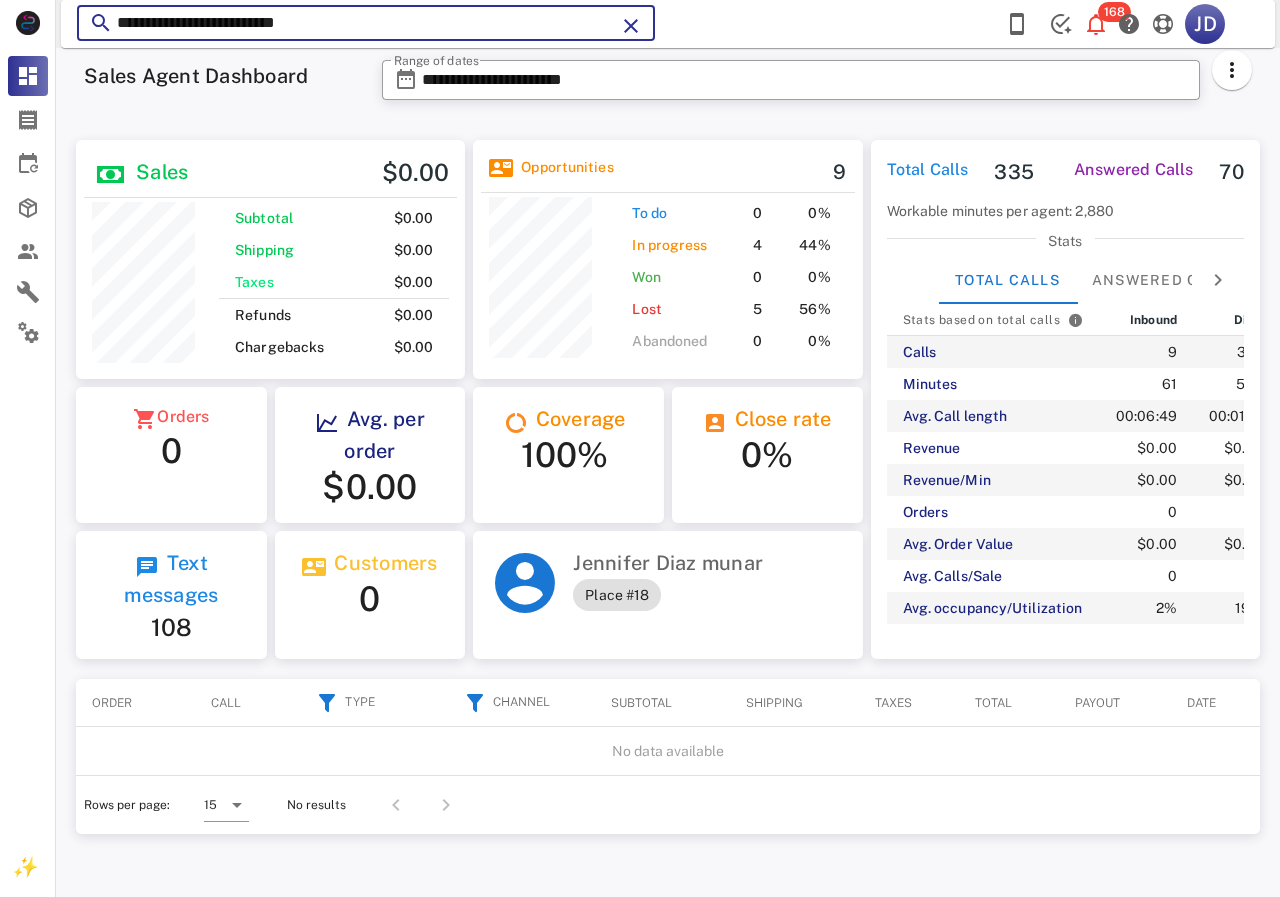 drag, startPoint x: 148, startPoint y: 20, endPoint x: 132, endPoint y: 20, distance: 16 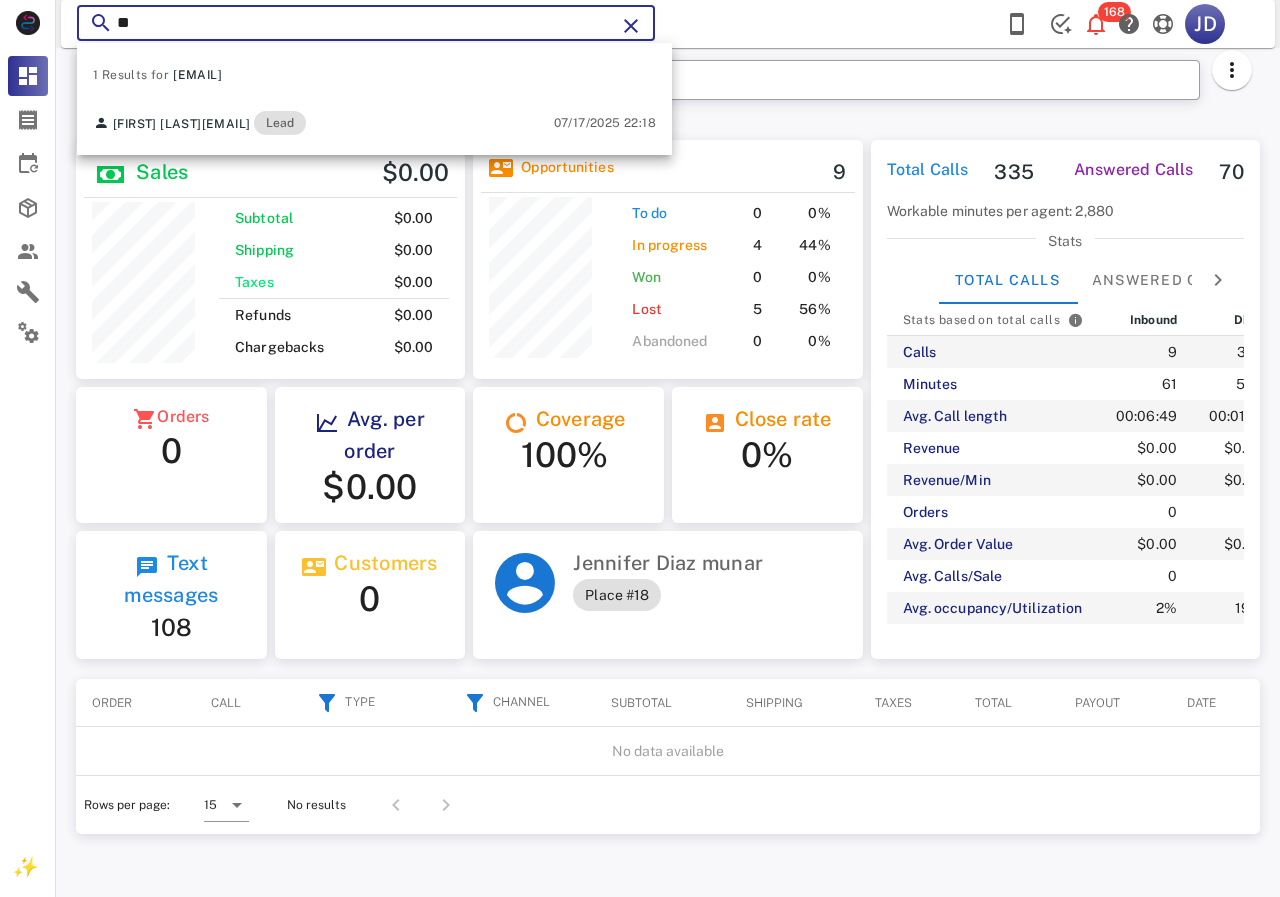 type on "*" 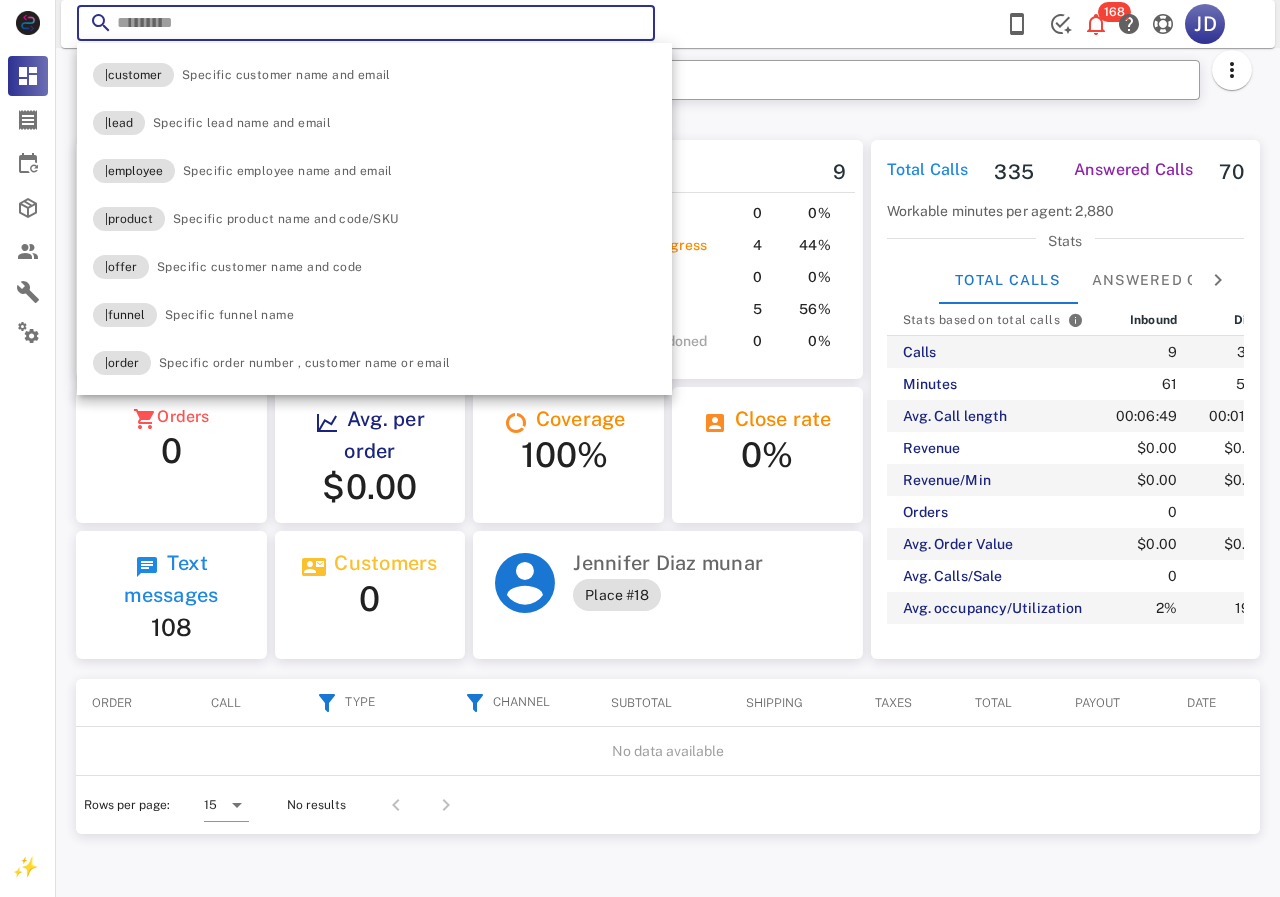 paste on "**********" 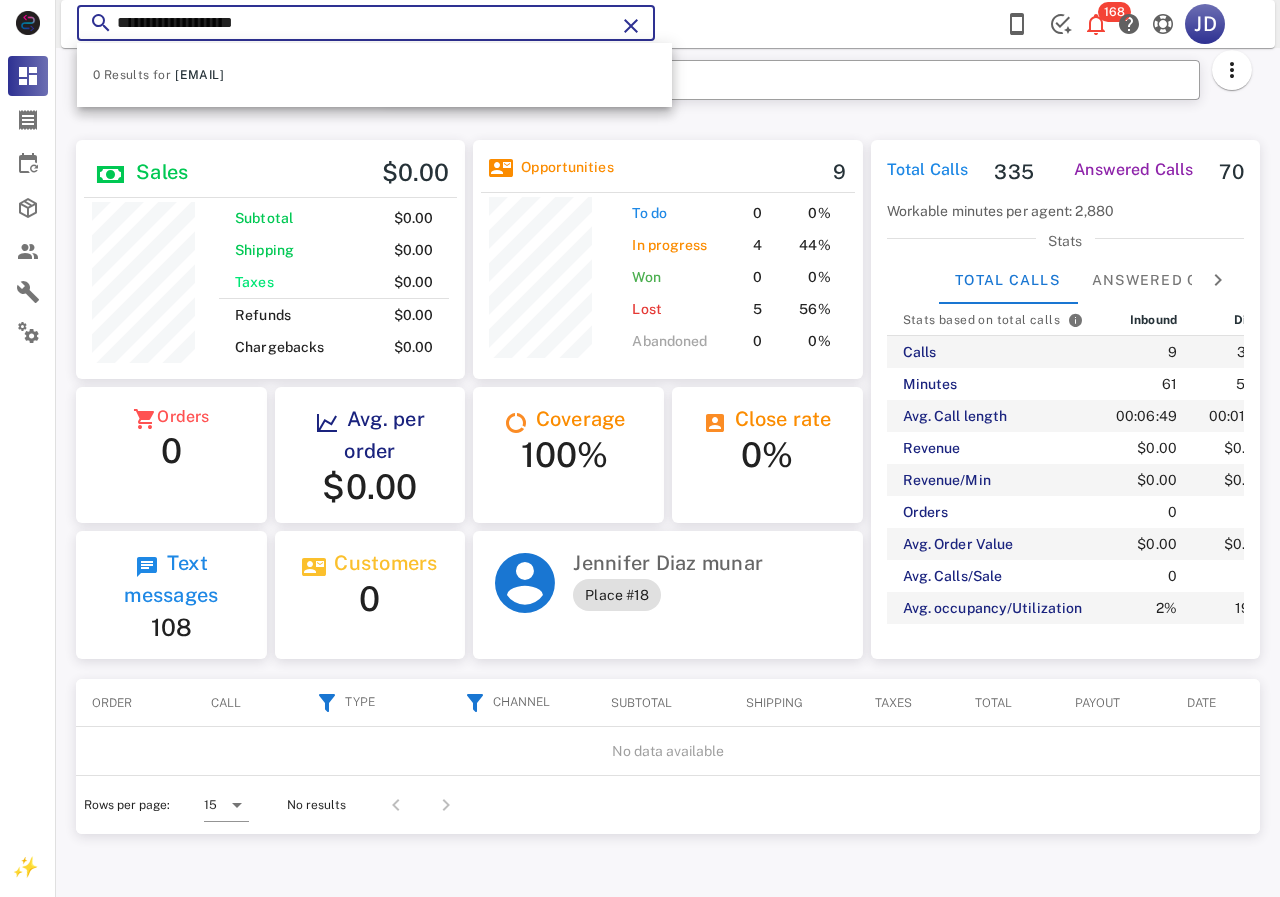 drag, startPoint x: 300, startPoint y: 36, endPoint x: 126, endPoint y: 29, distance: 174.14075 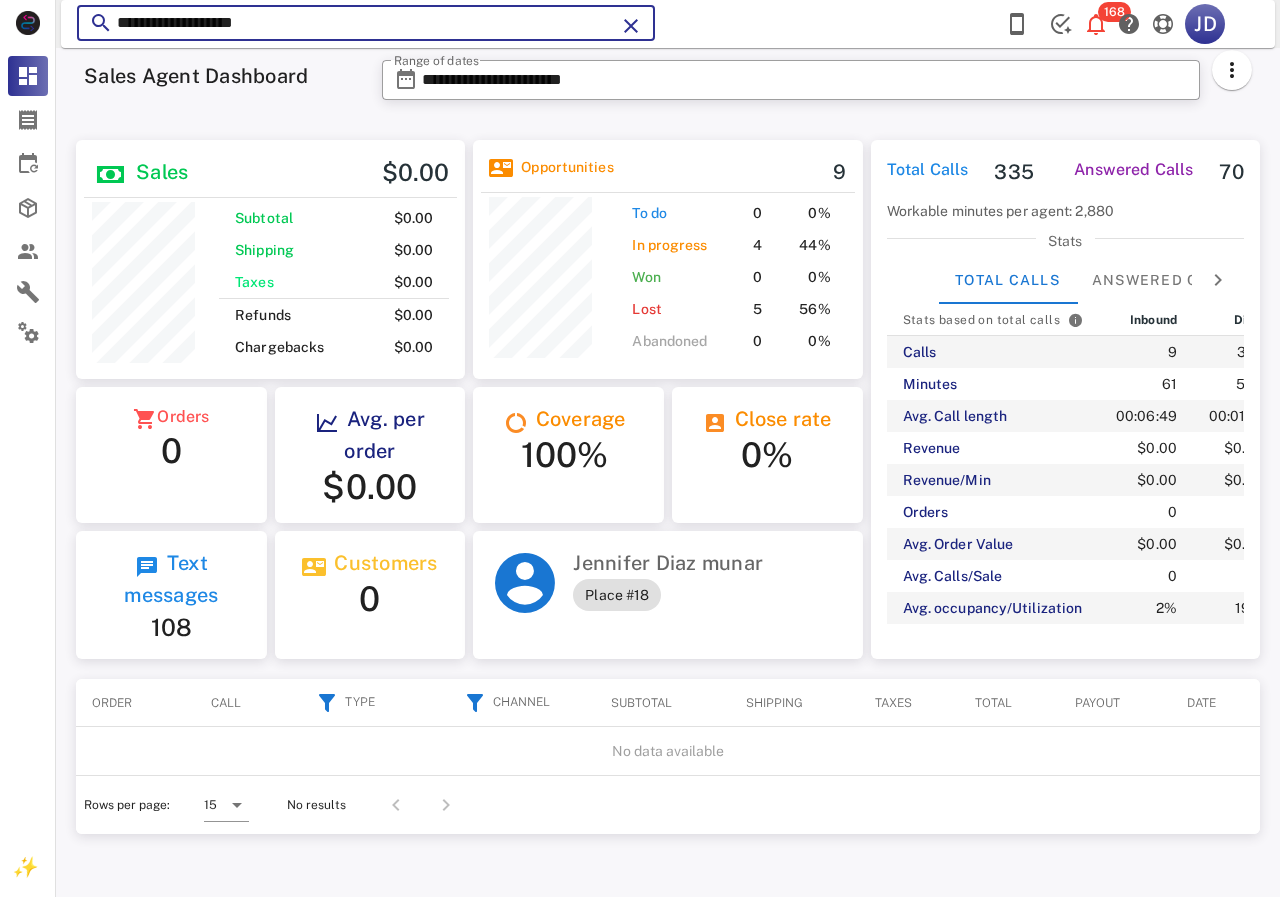 type on "*" 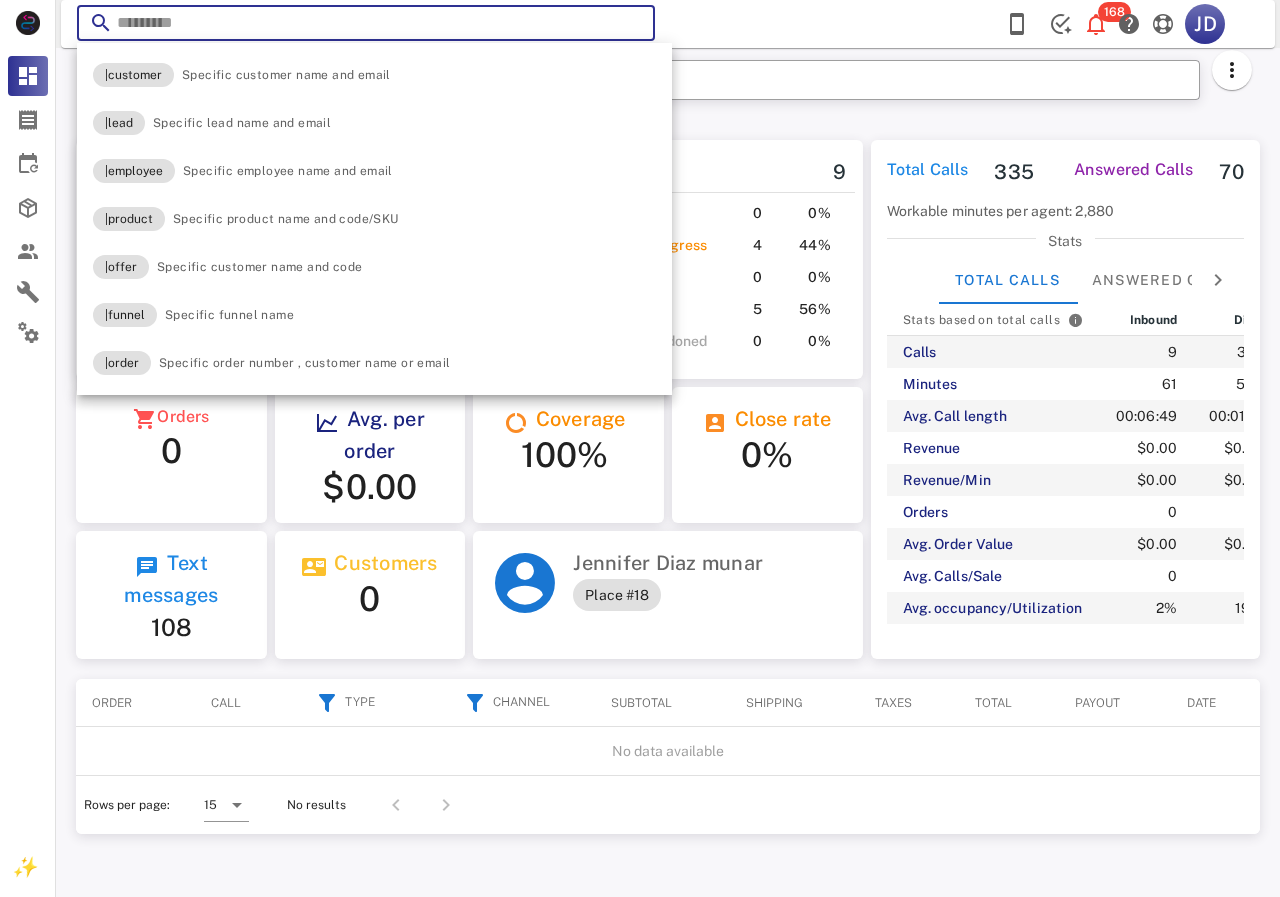 paste on "**********" 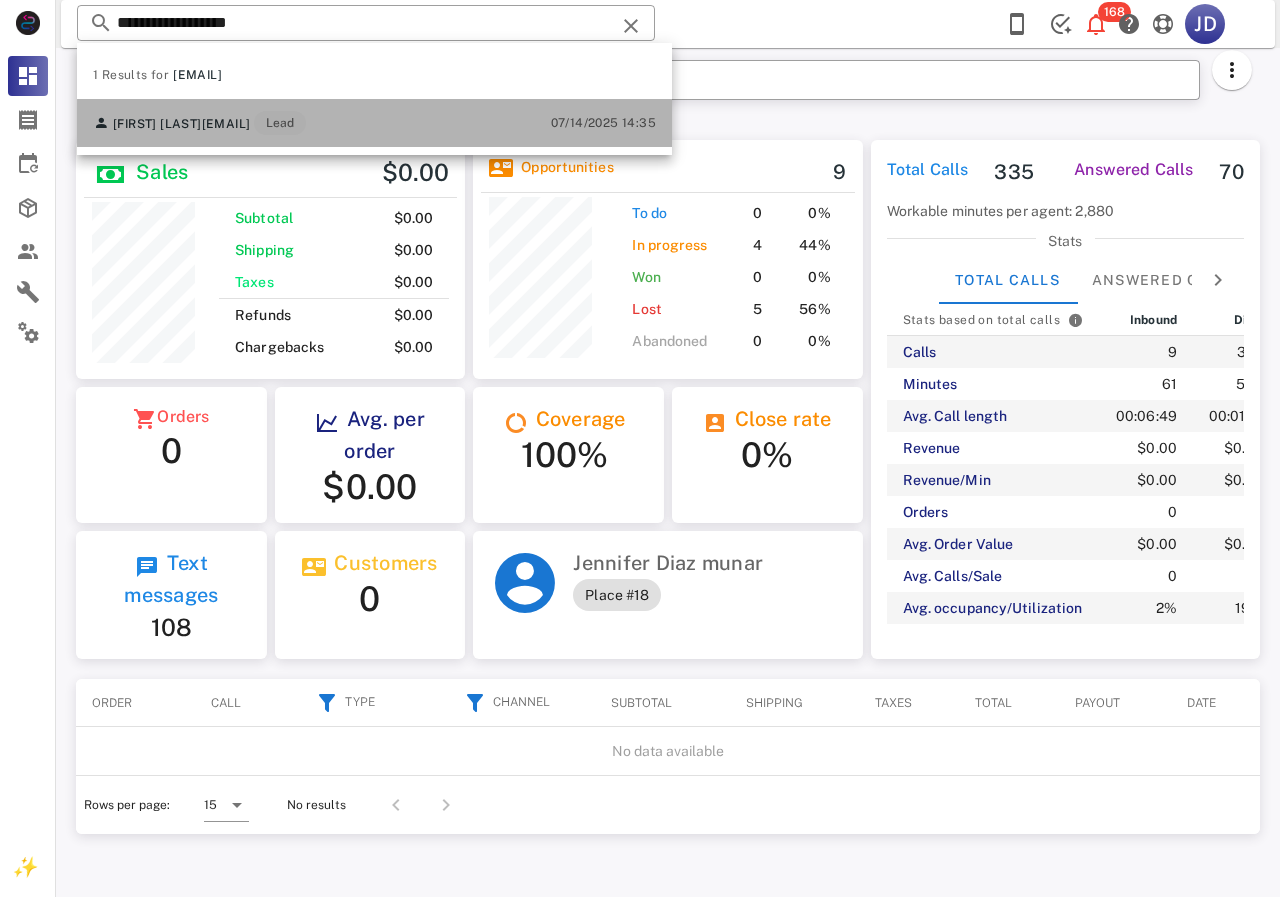 click on "[EMAIL]" at bounding box center (226, 124) 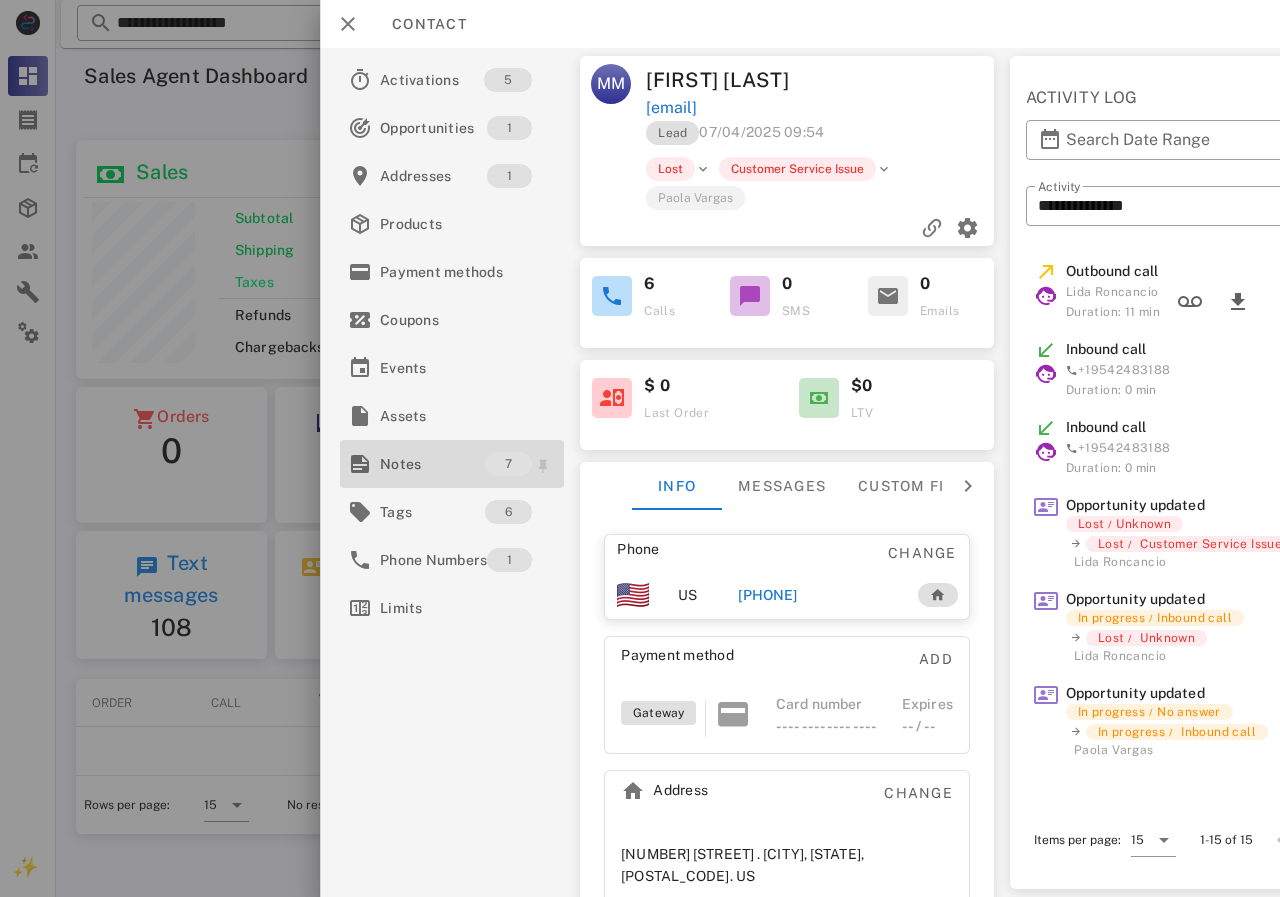 click on "Notes" at bounding box center (432, 464) 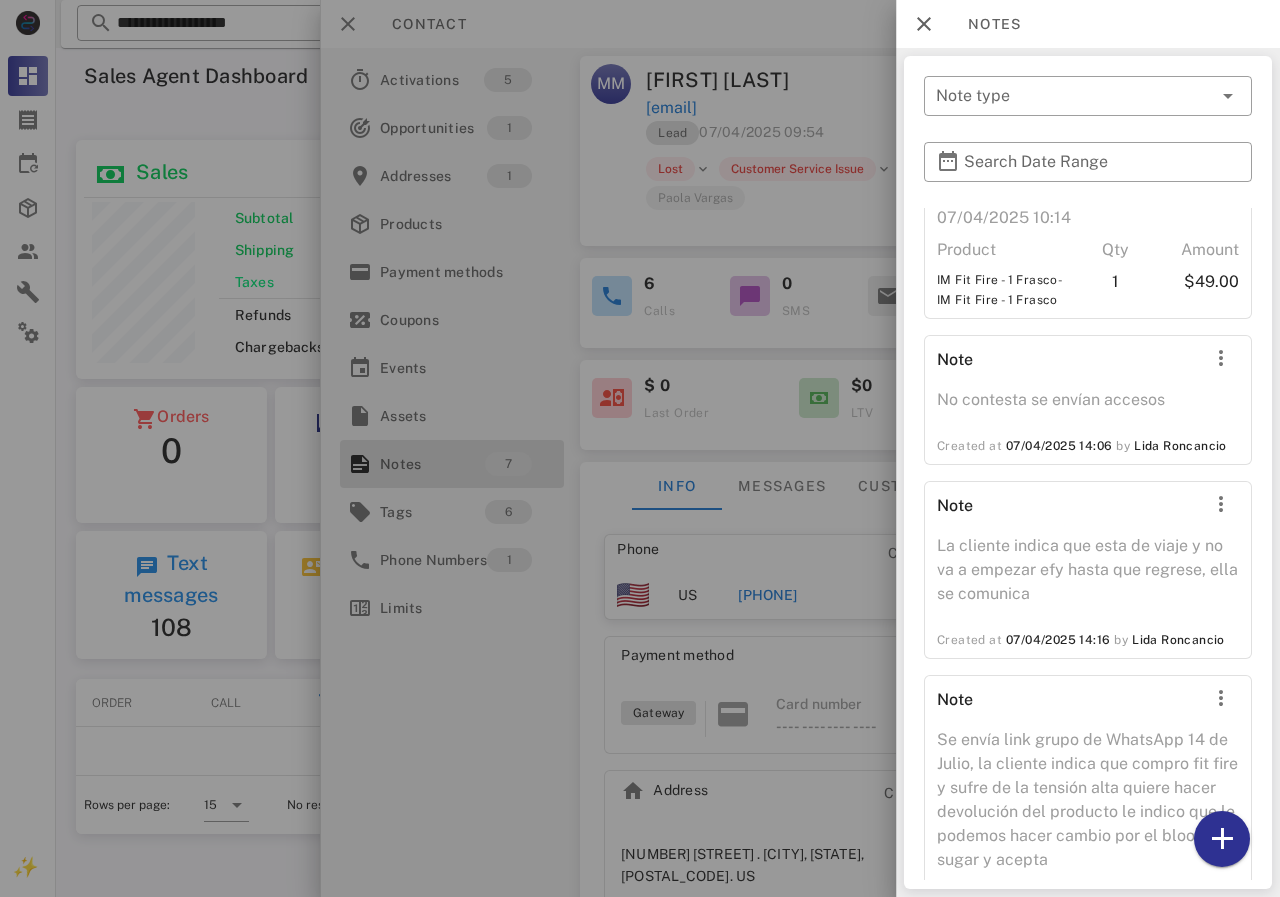 scroll, scrollTop: 912, scrollLeft: 0, axis: vertical 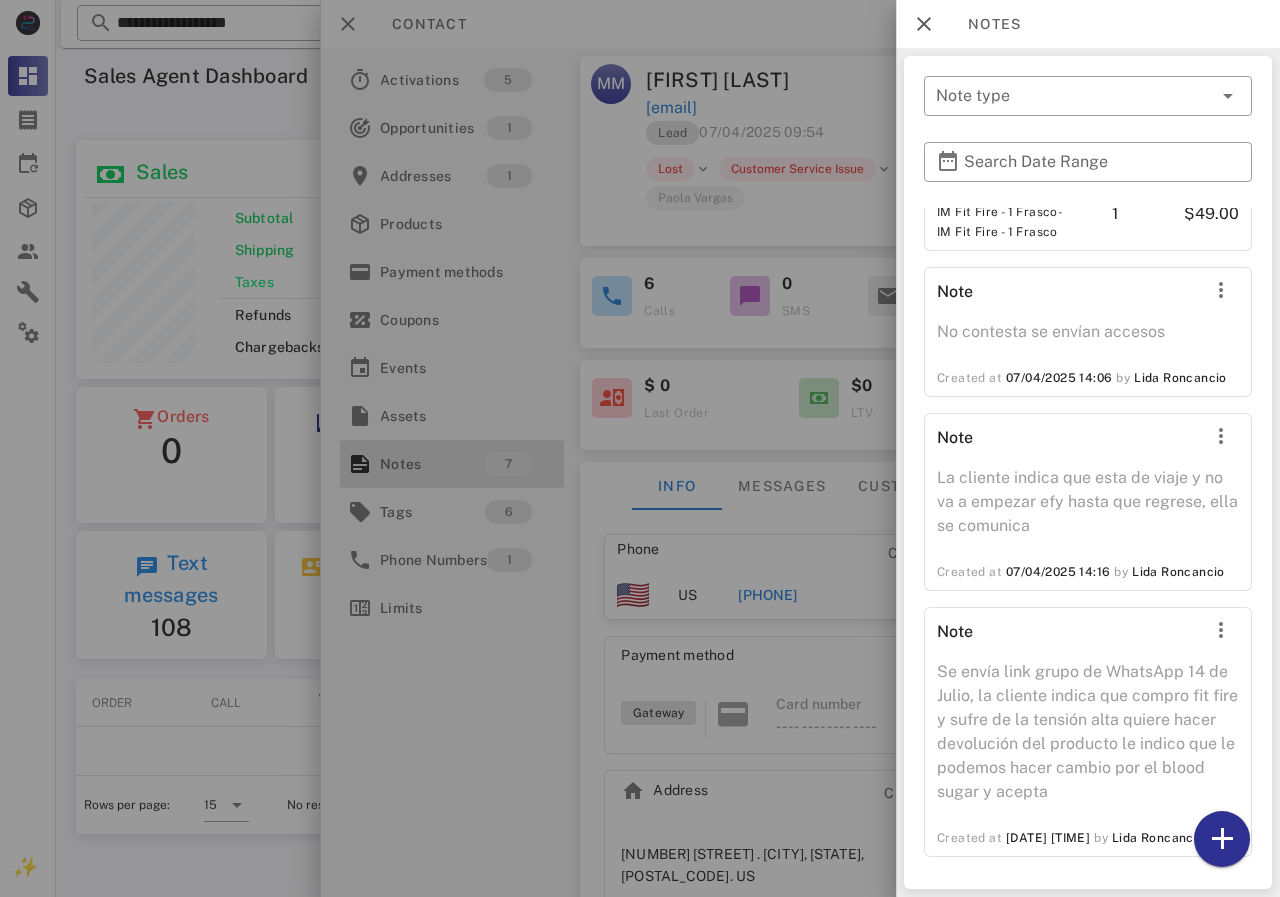 click at bounding box center [640, 448] 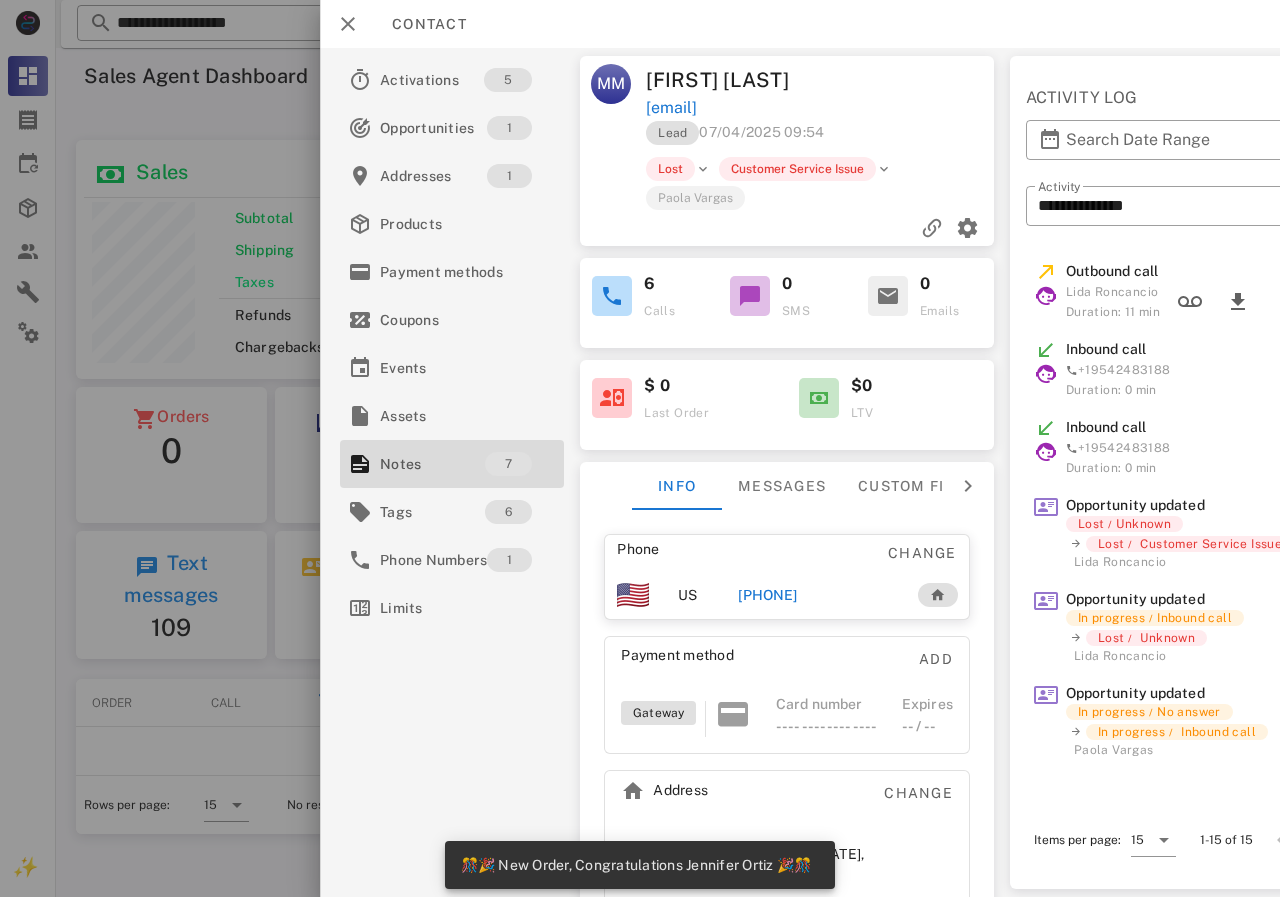 scroll, scrollTop: 999756, scrollLeft: 999611, axis: both 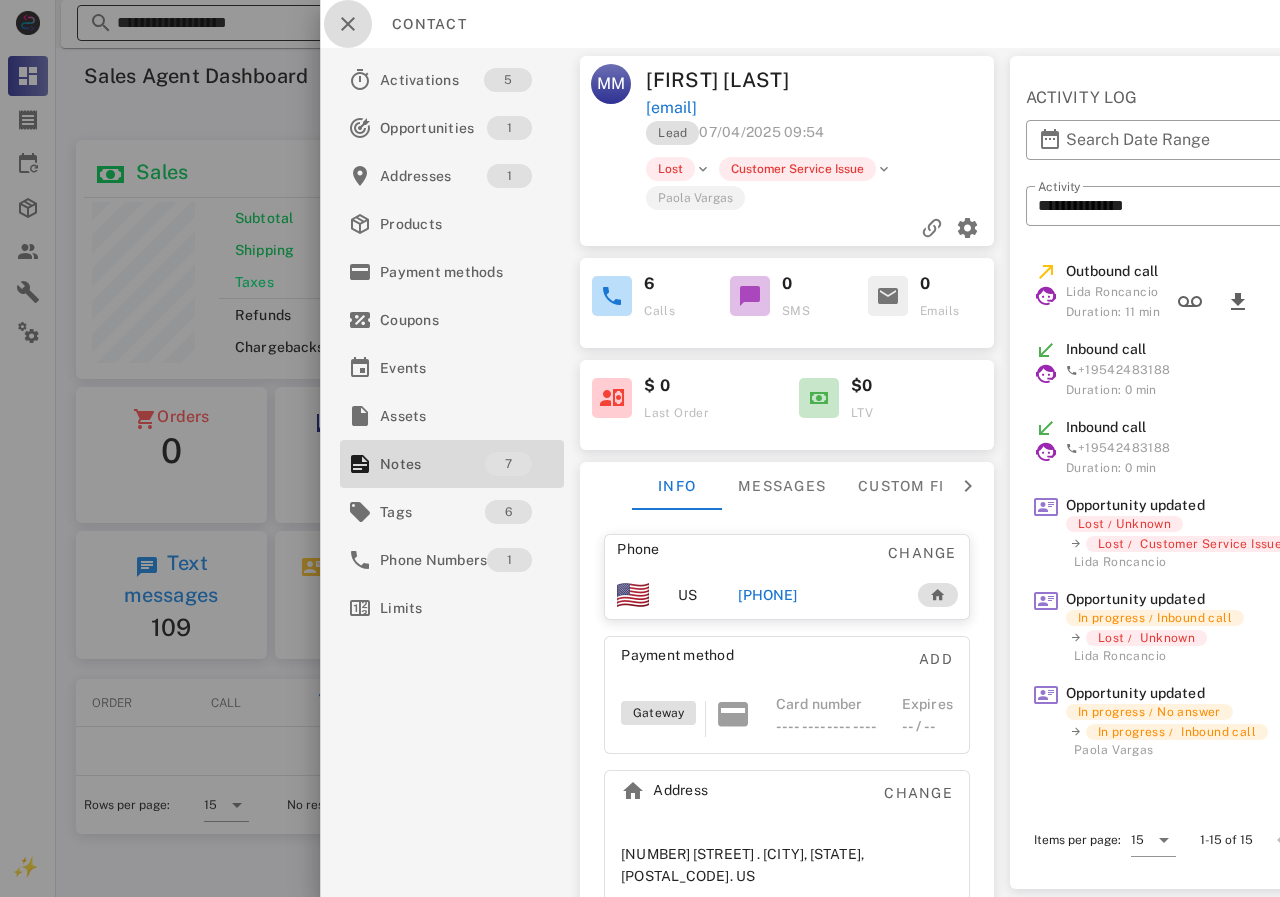 drag, startPoint x: 337, startPoint y: 17, endPoint x: 307, endPoint y: 25, distance: 31.04835 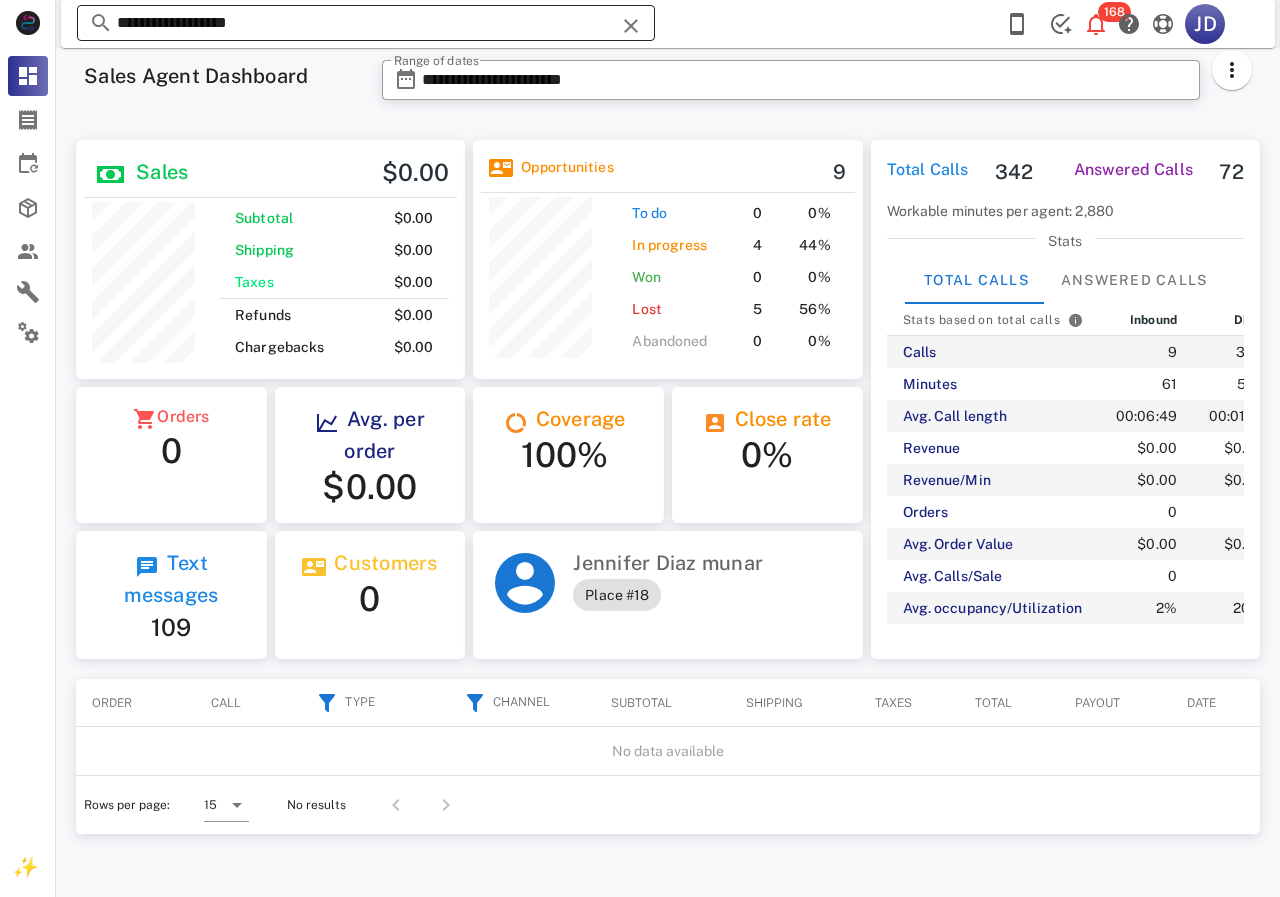 click on "**********" at bounding box center (366, 23) 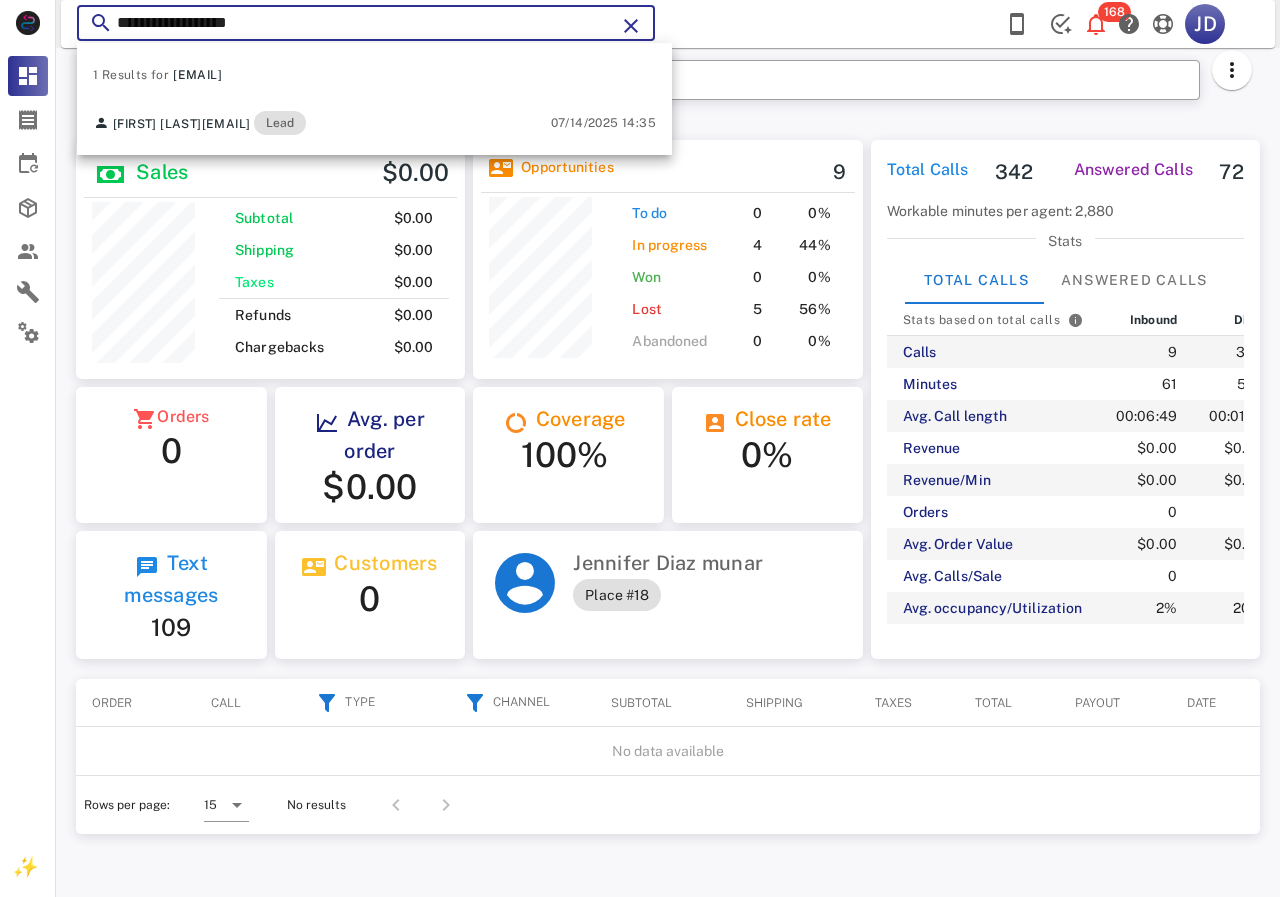 click on "**********" at bounding box center [366, 23] 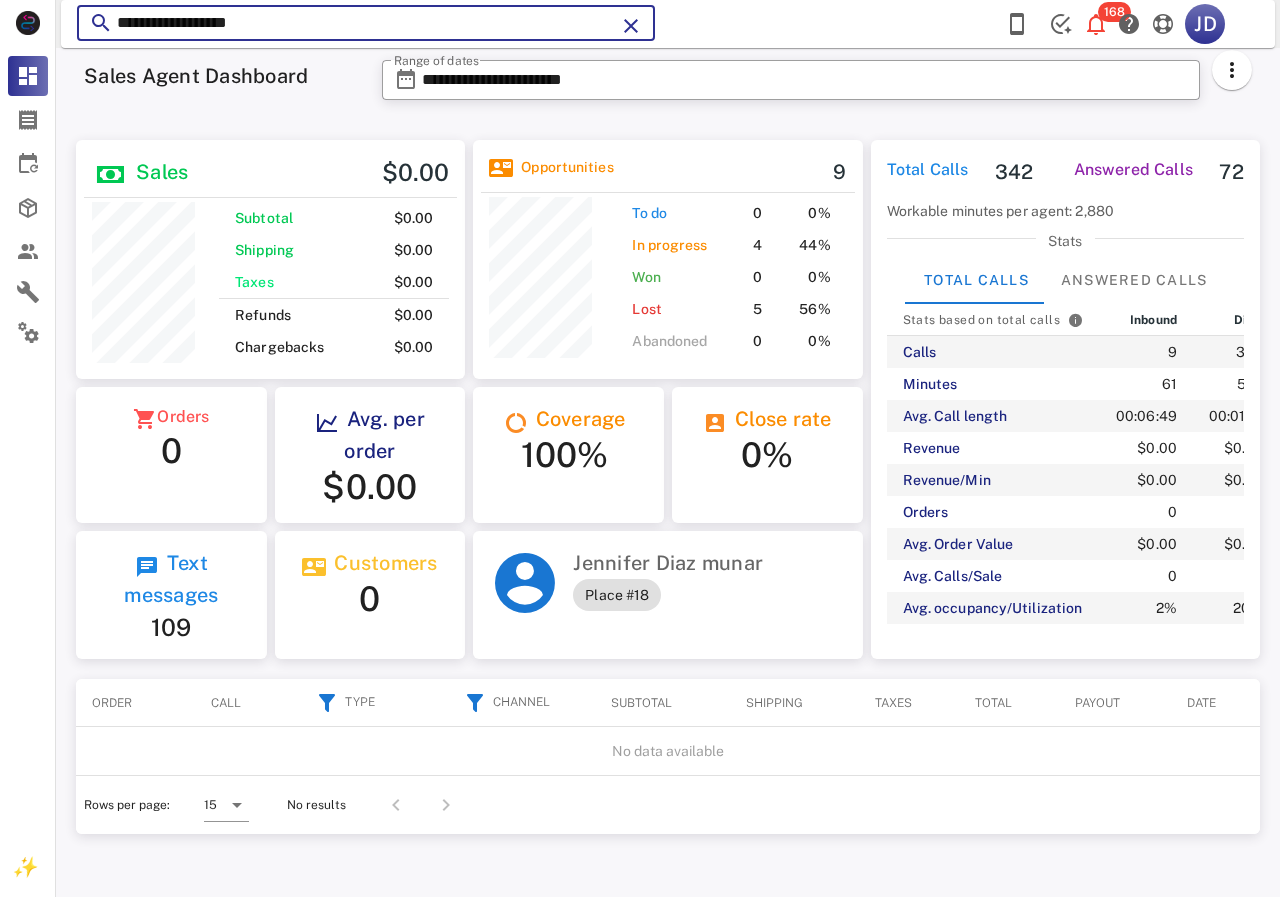 paste on "*********" 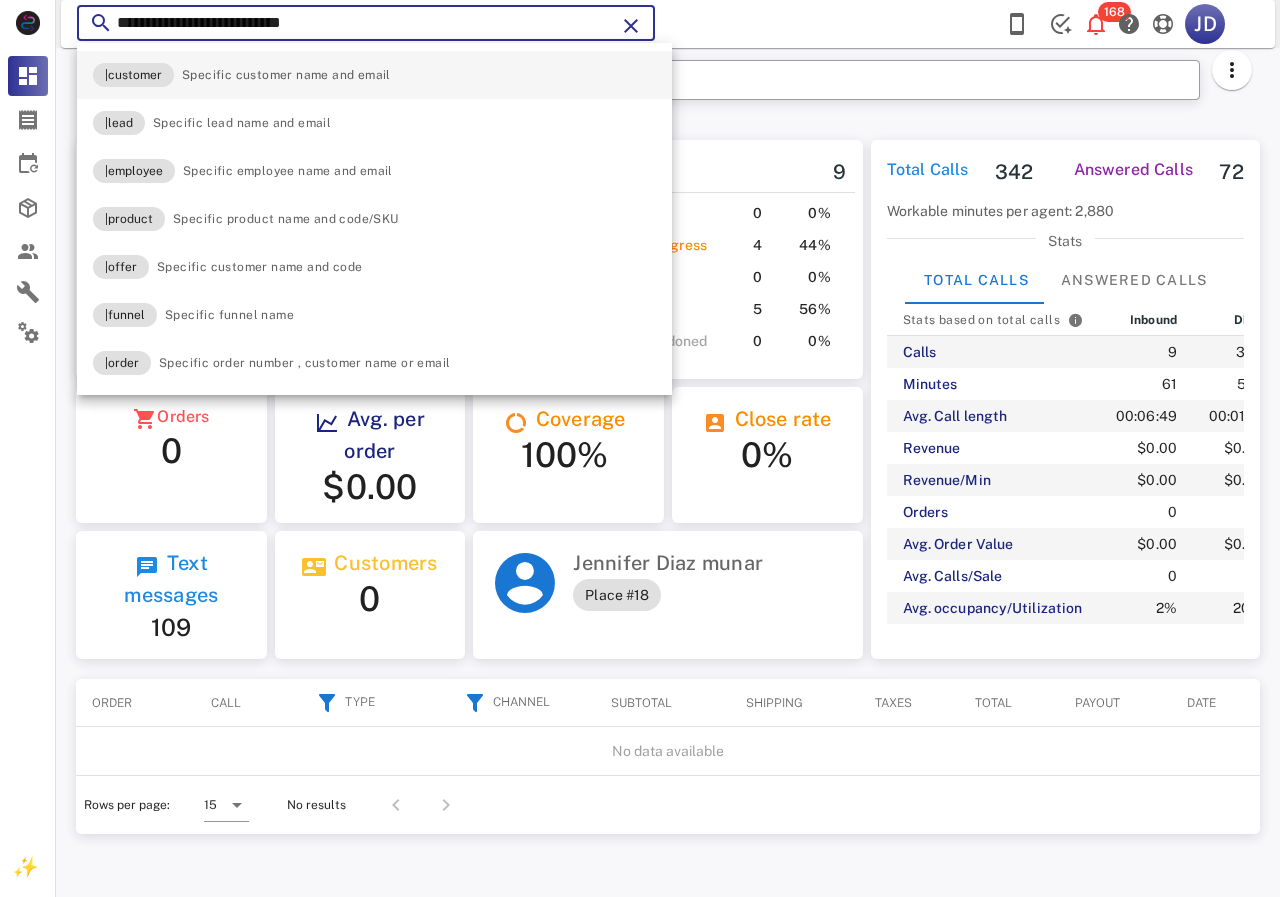 type on "**********" 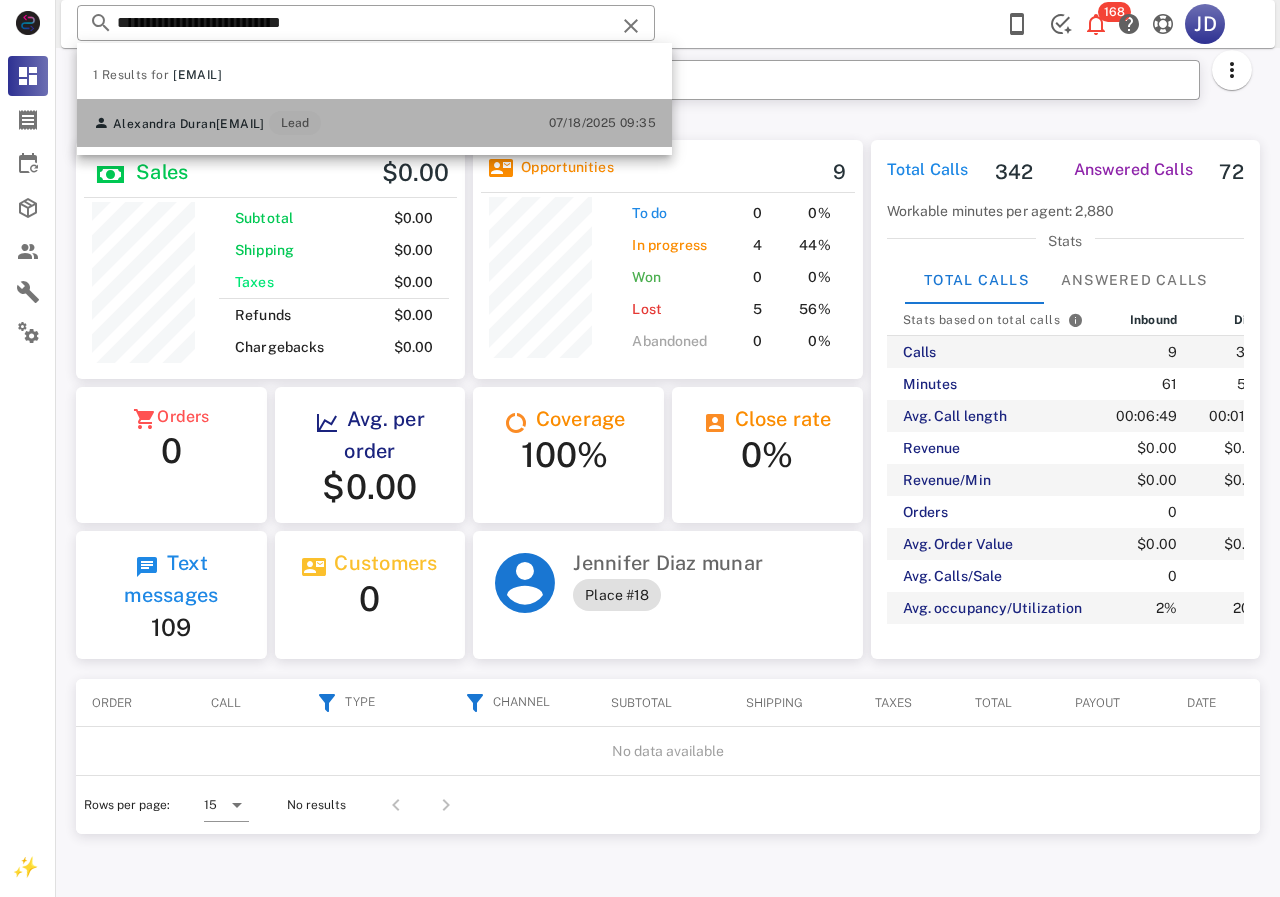 click on "[EMAIL]" at bounding box center (240, 124) 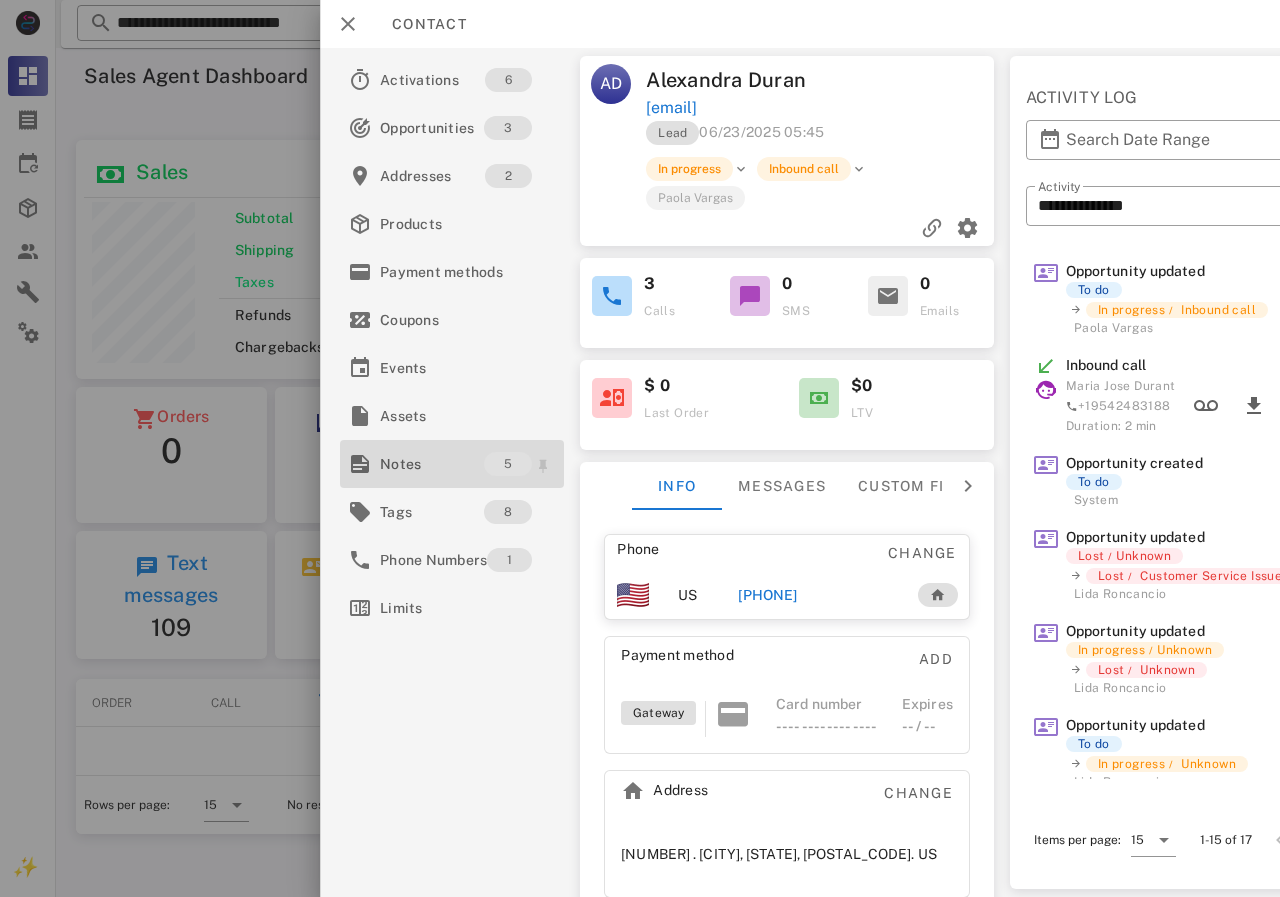 click on "Notes" at bounding box center (432, 464) 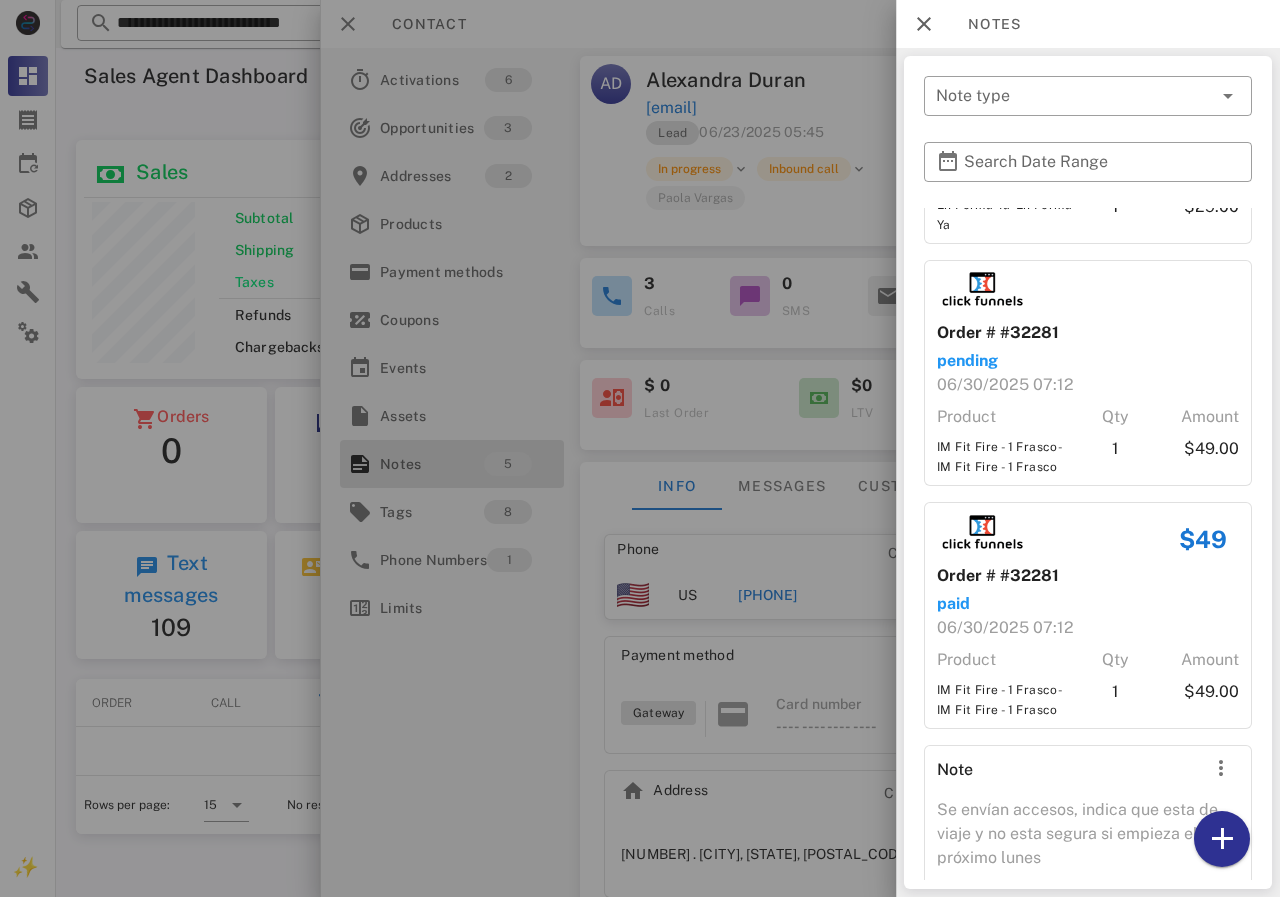 scroll, scrollTop: 500, scrollLeft: 0, axis: vertical 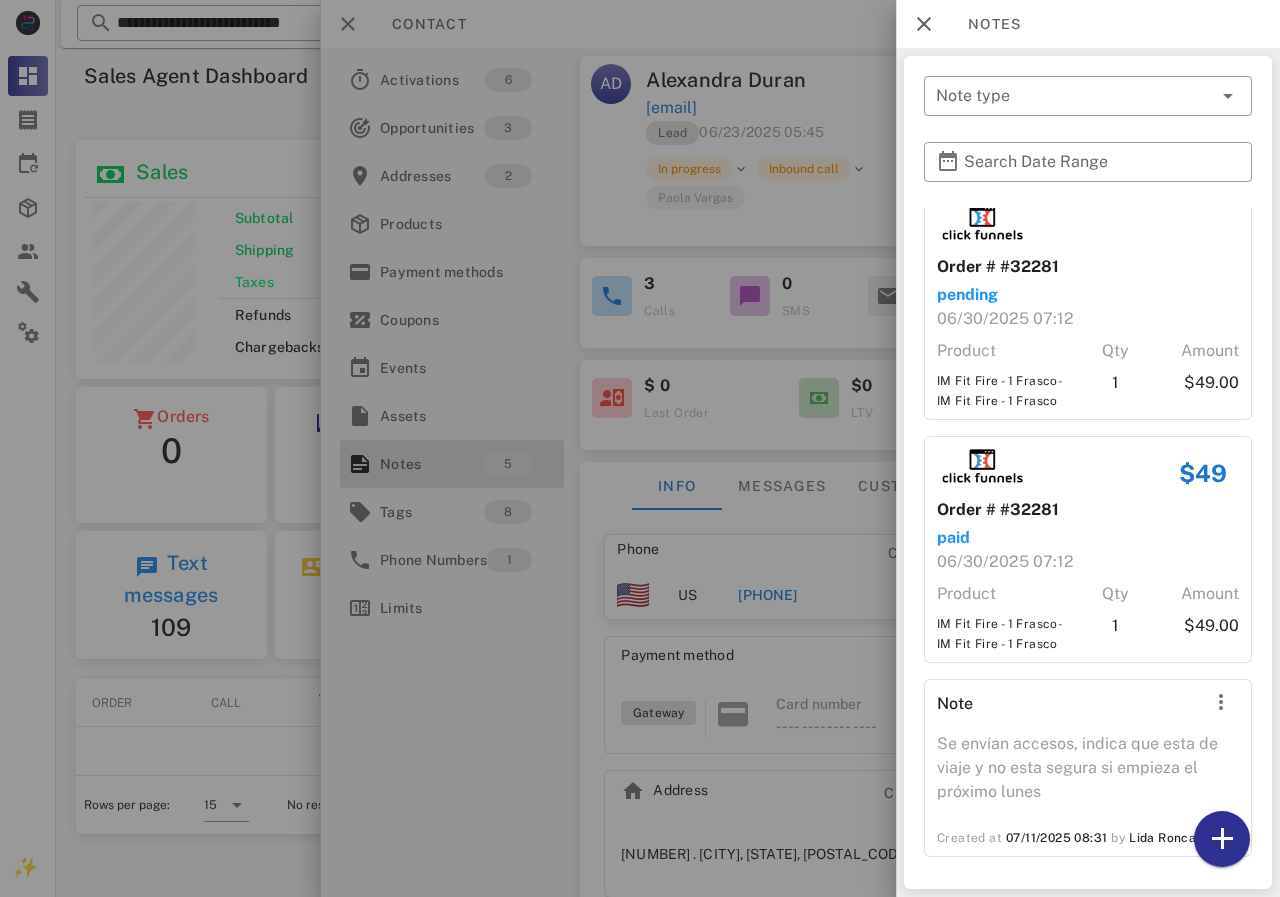 click at bounding box center [640, 448] 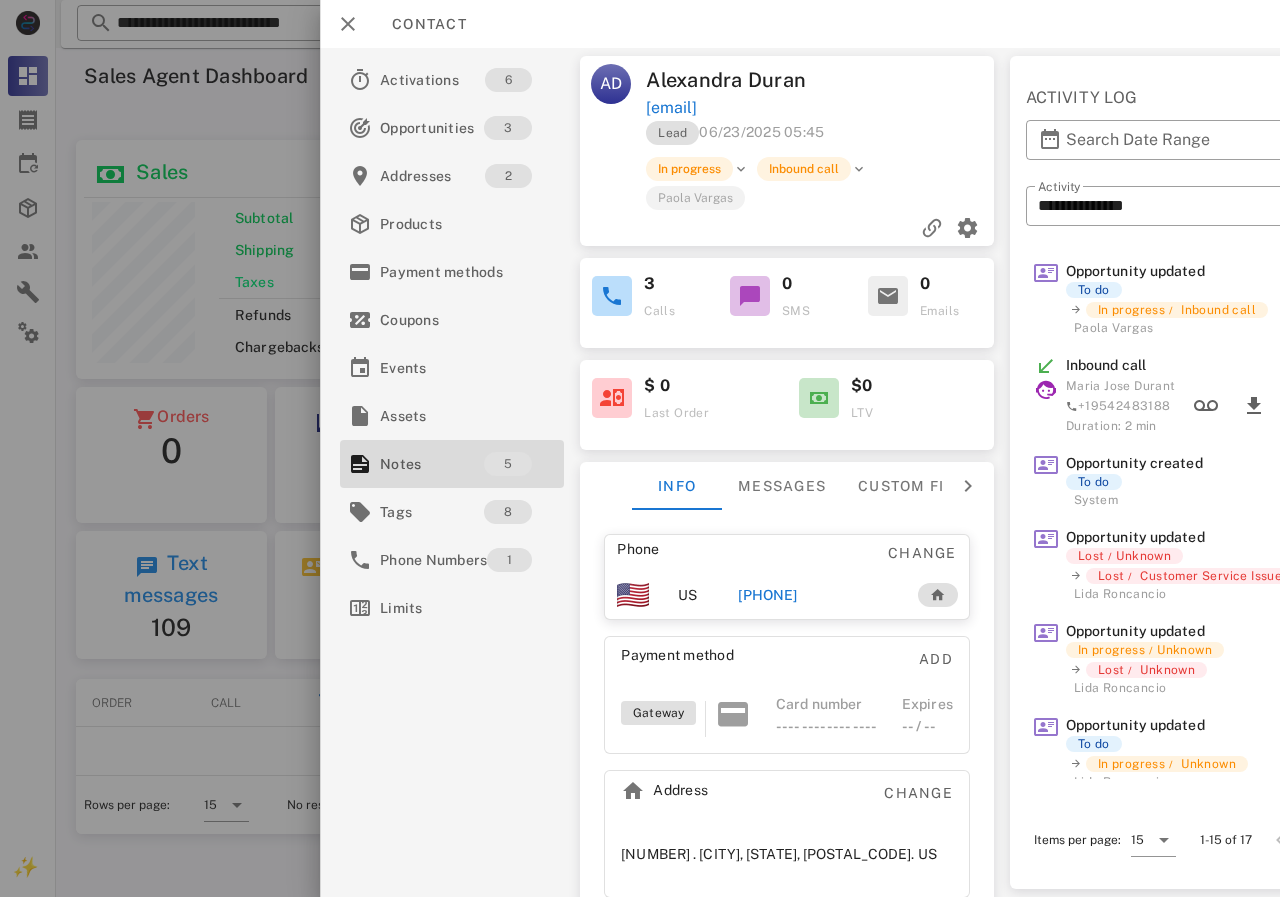 click on "[PHONE]" at bounding box center (767, 595) 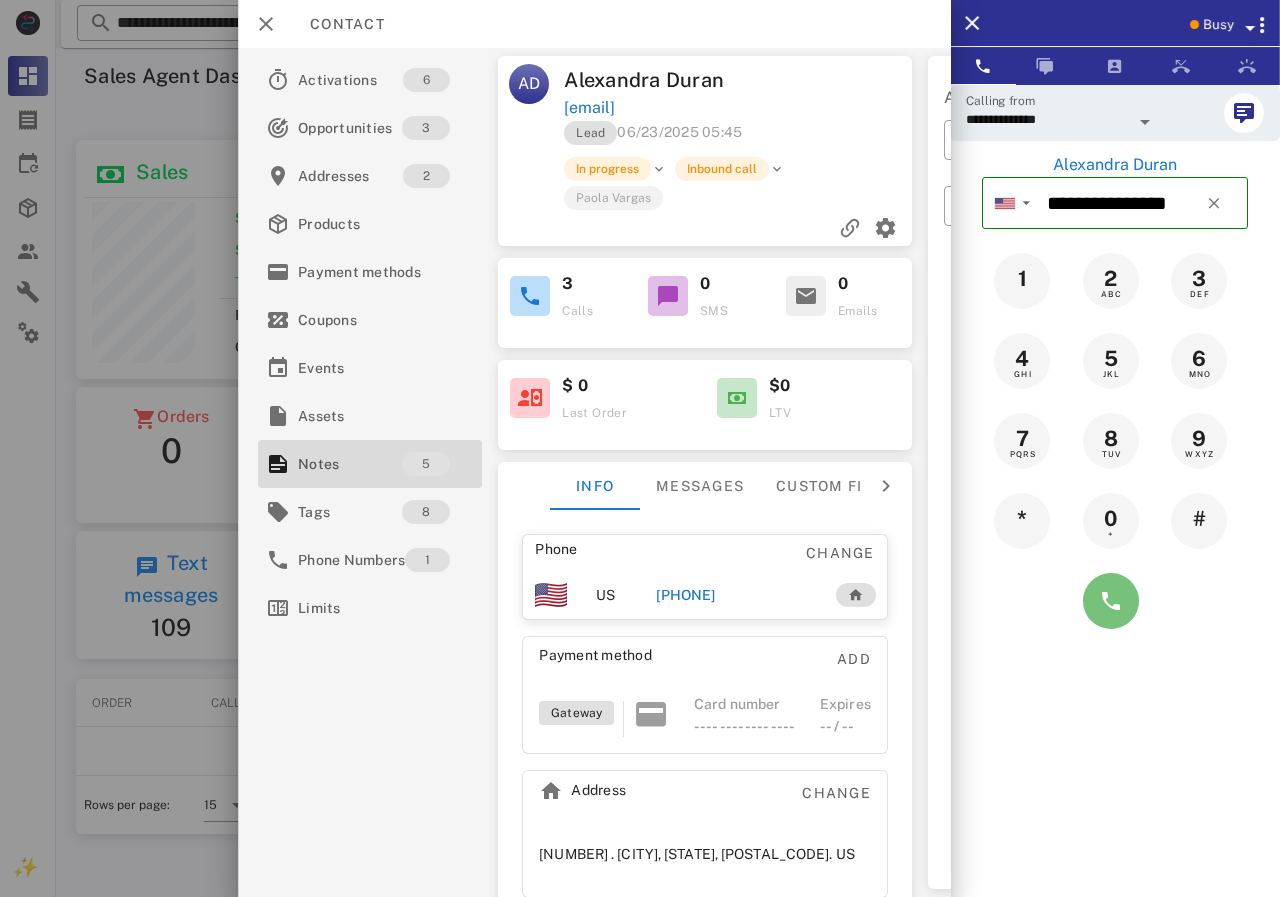 click at bounding box center (1111, 601) 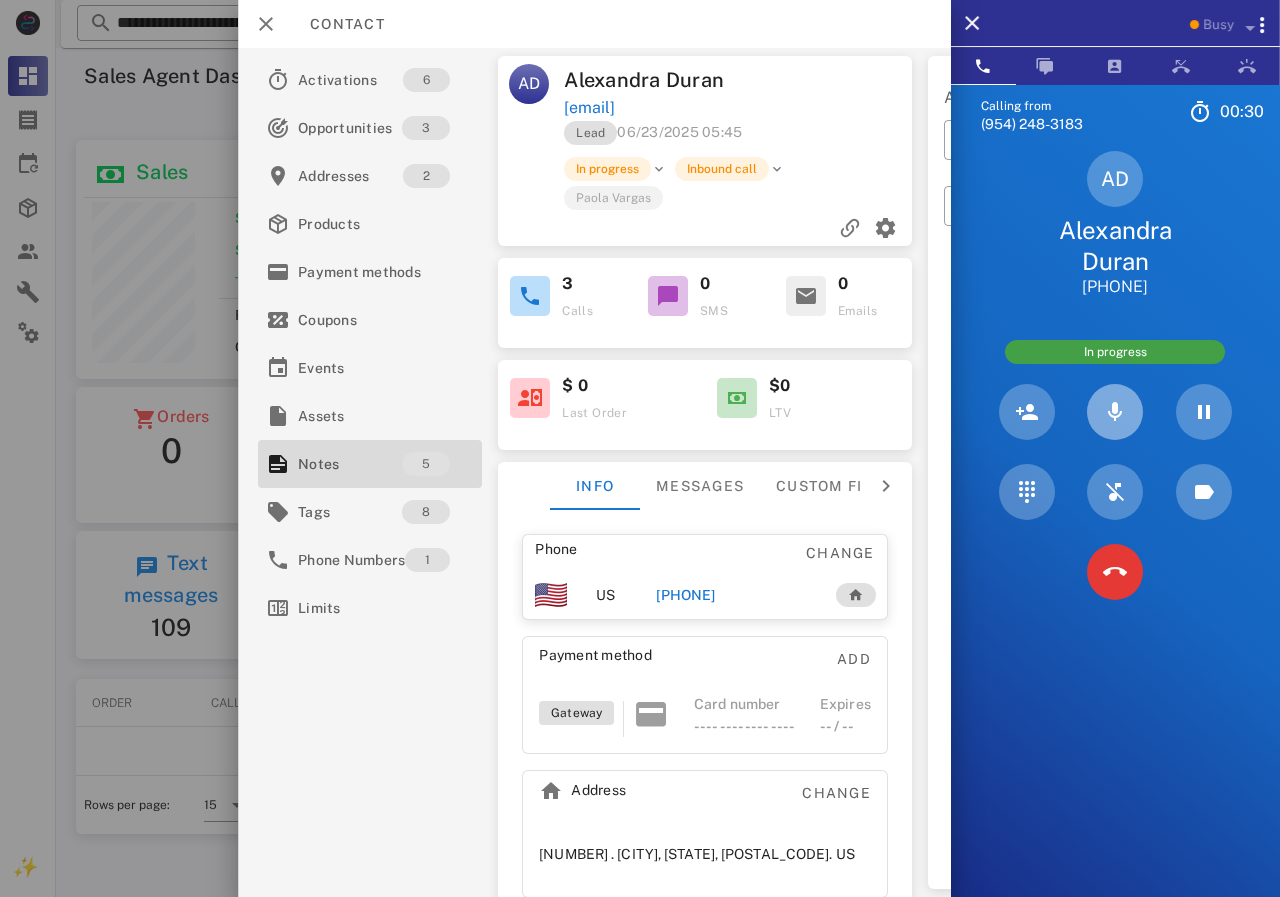 click at bounding box center (1115, 412) 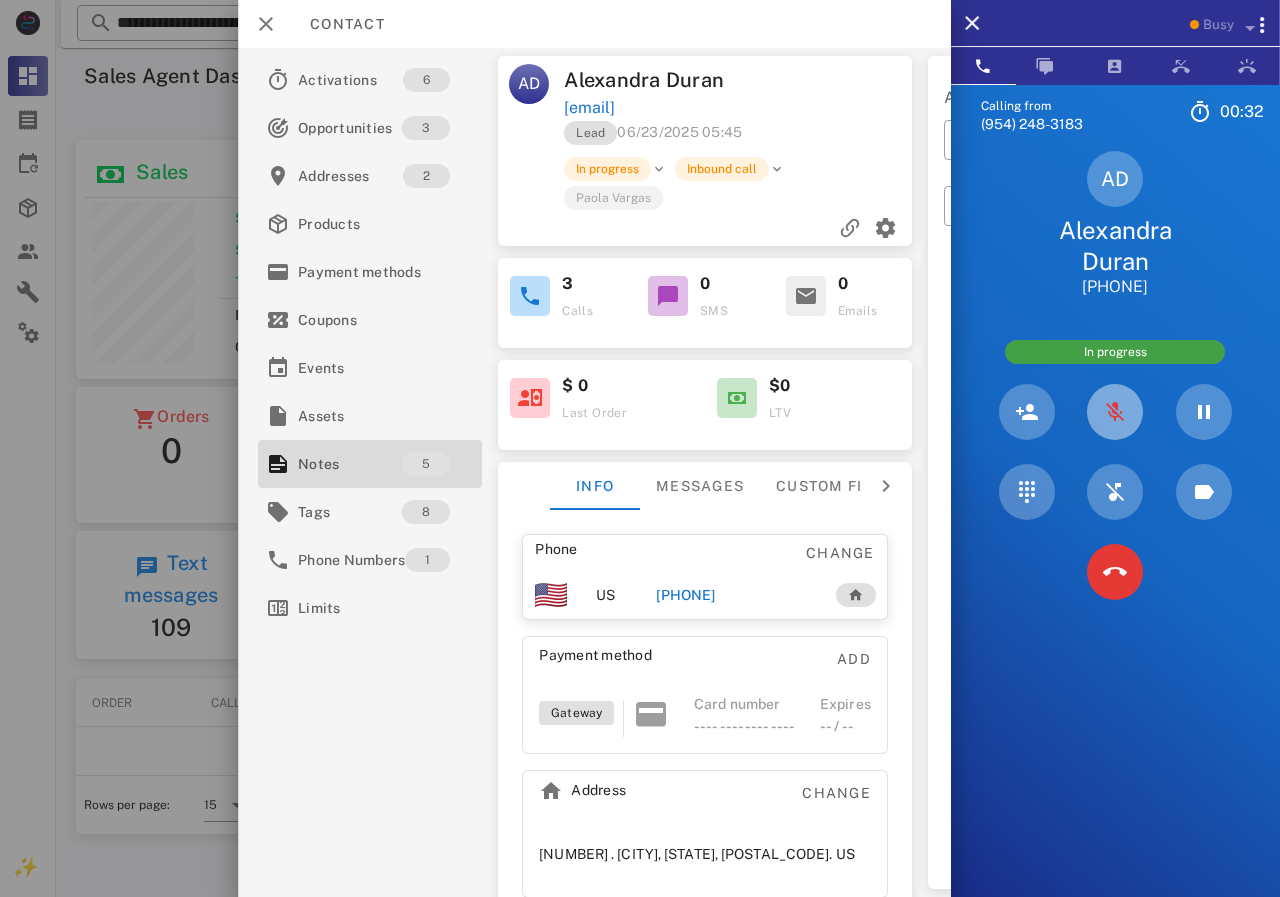 click at bounding box center [1115, 412] 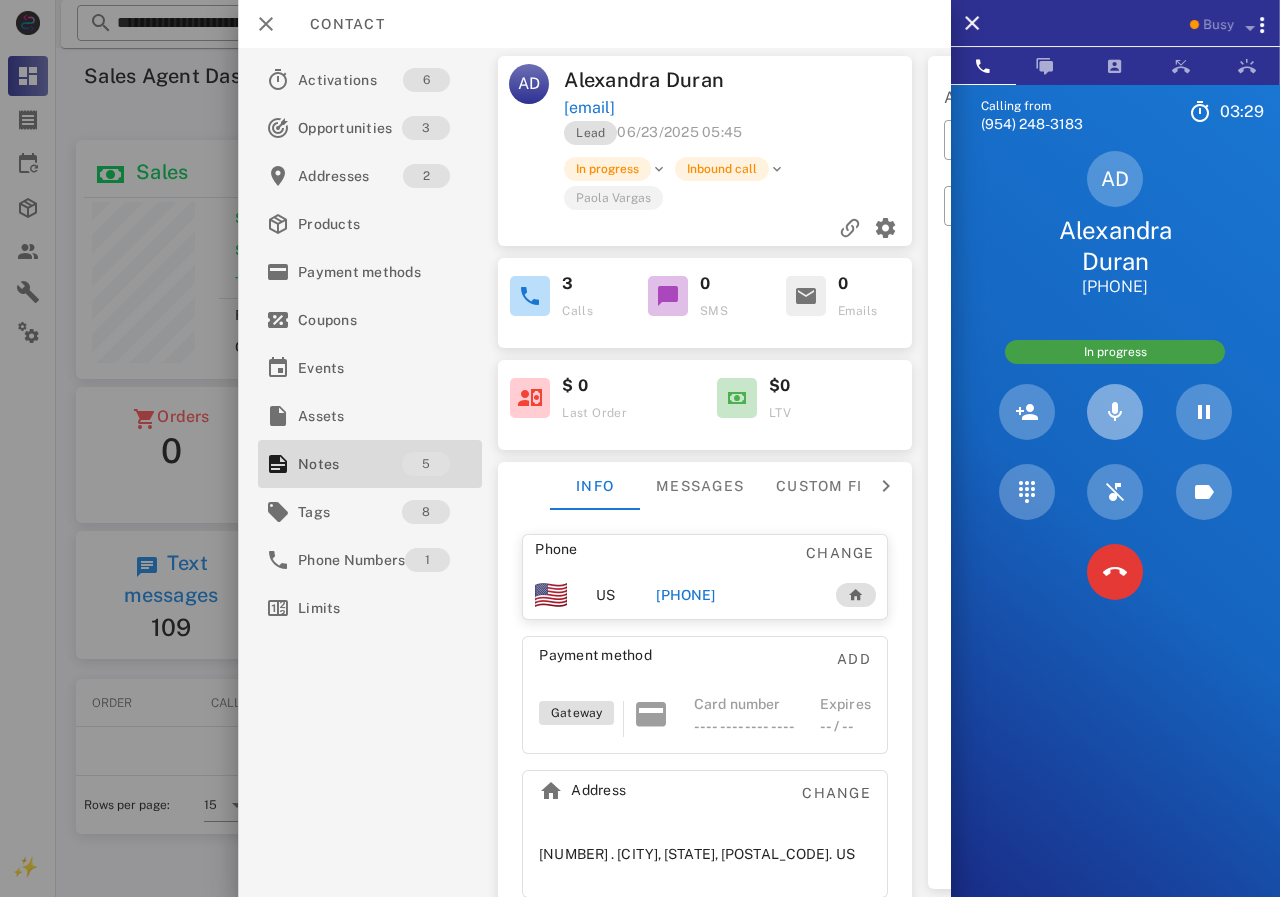 click at bounding box center [1115, 412] 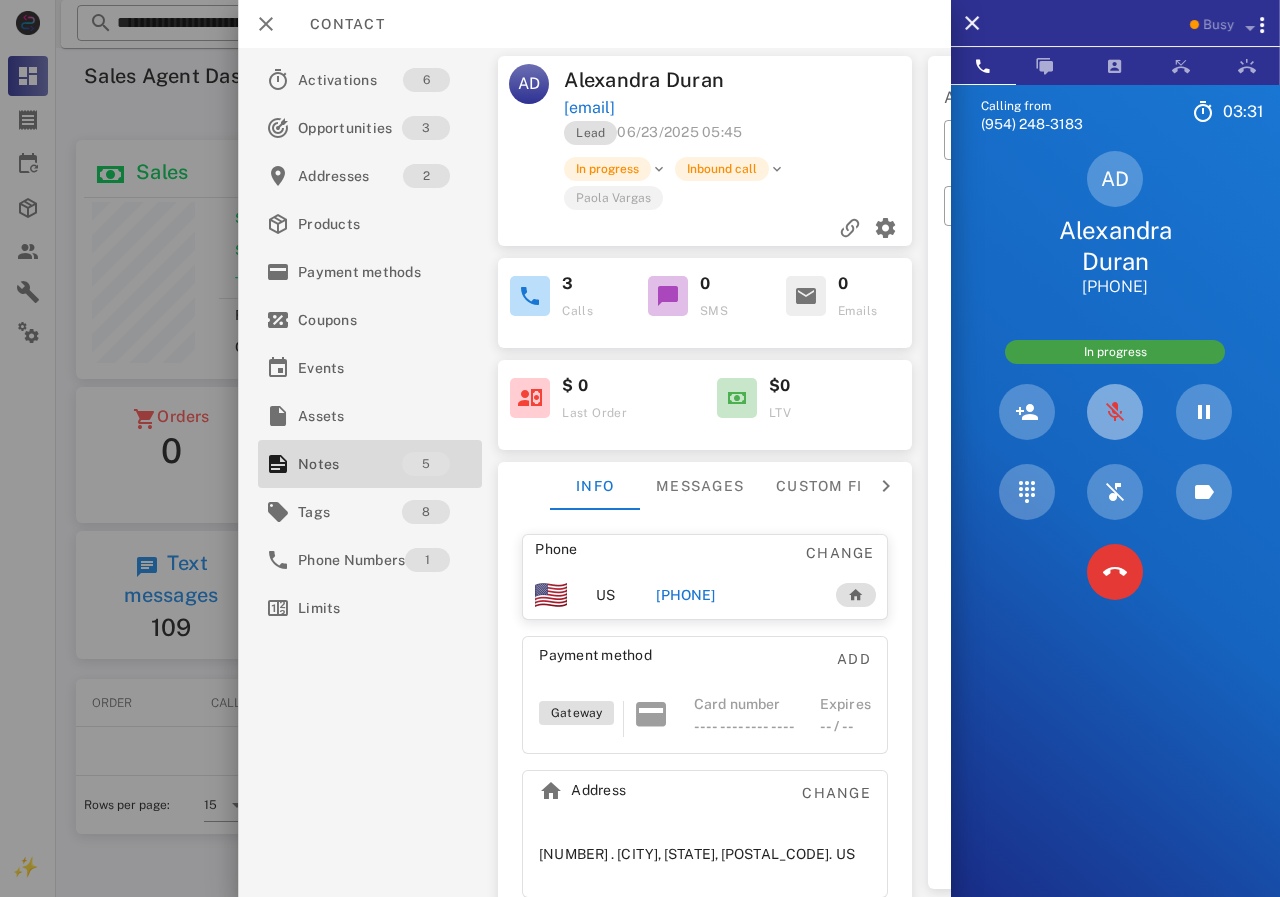 click at bounding box center (1115, 412) 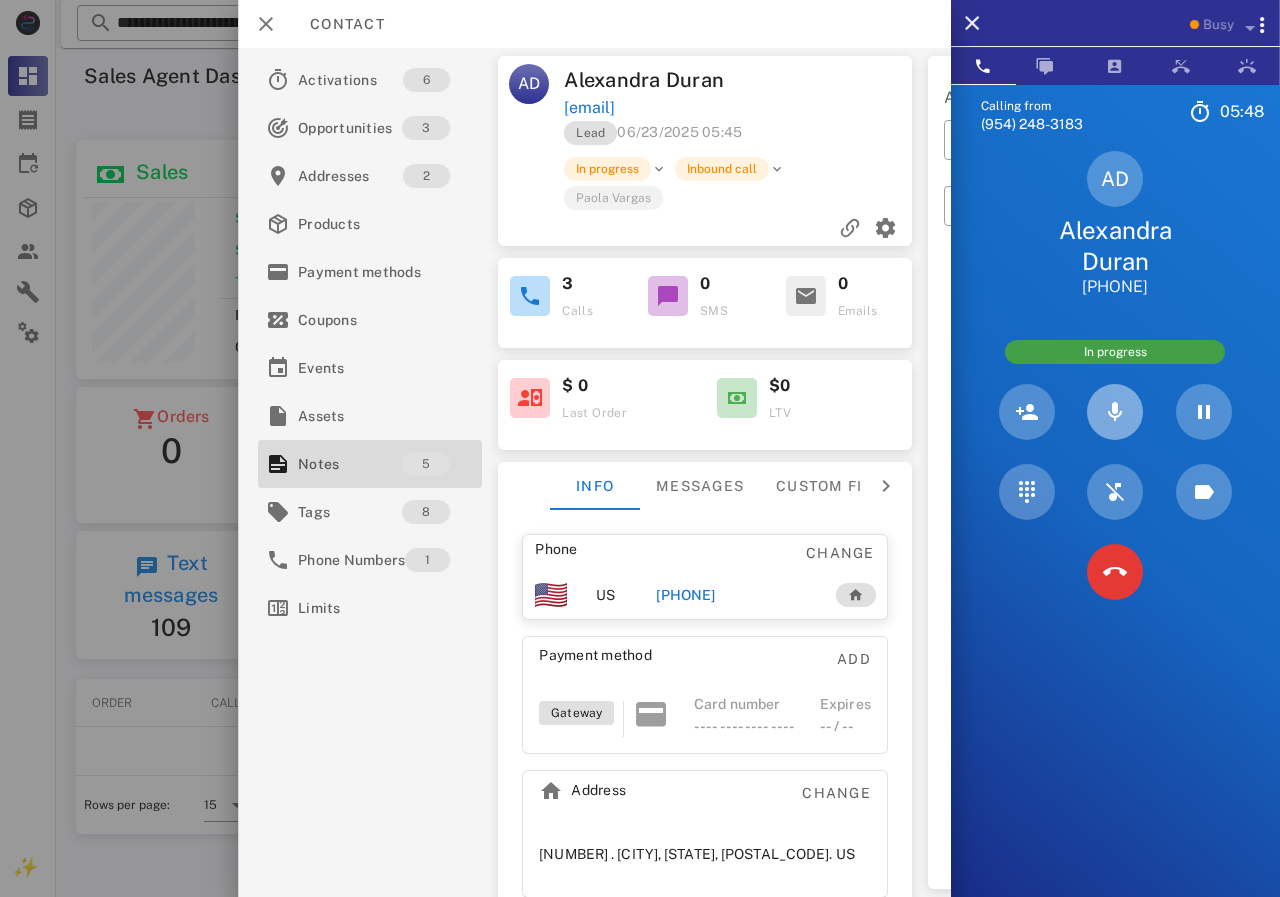 click at bounding box center [1115, 412] 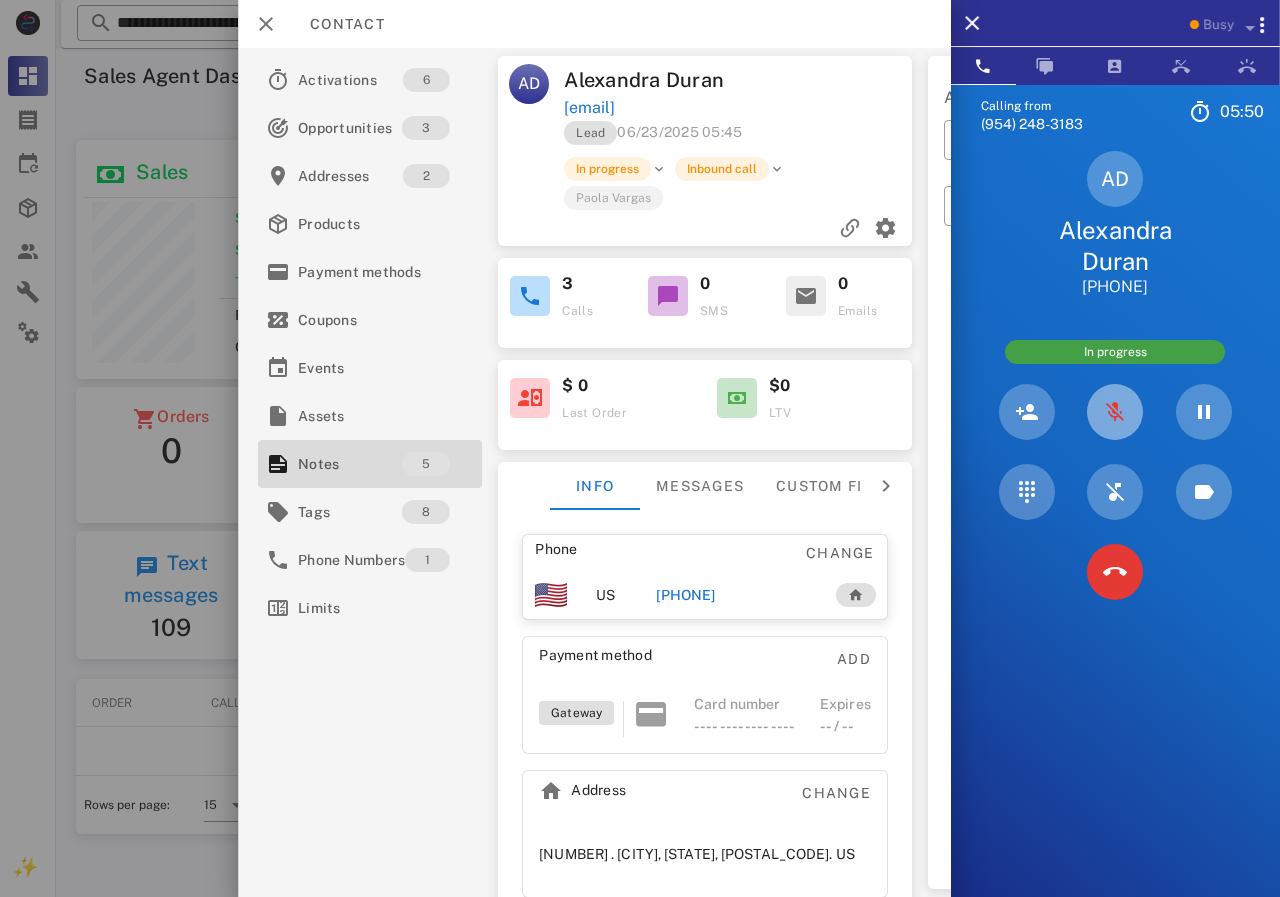 click at bounding box center [1115, 412] 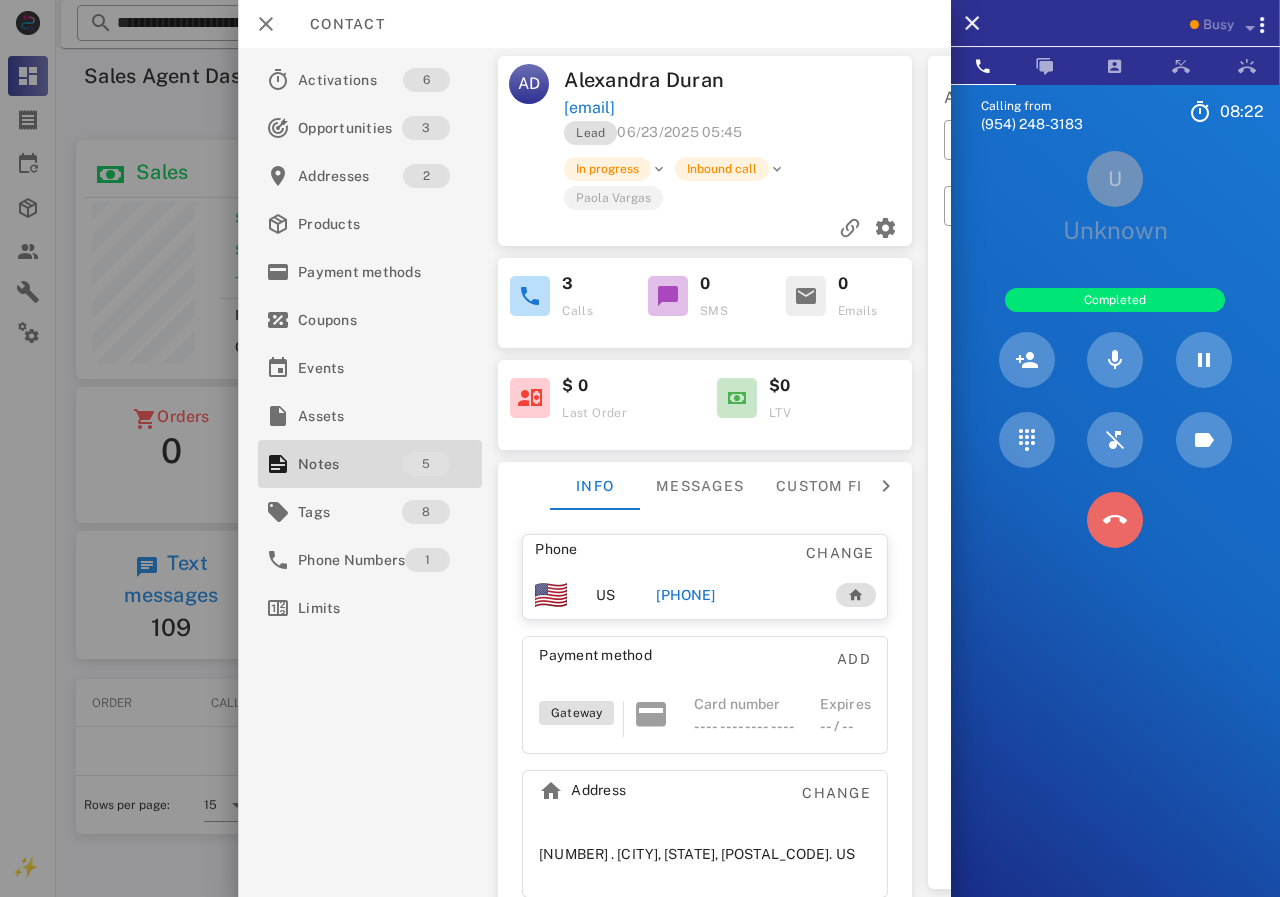 click at bounding box center [1115, 520] 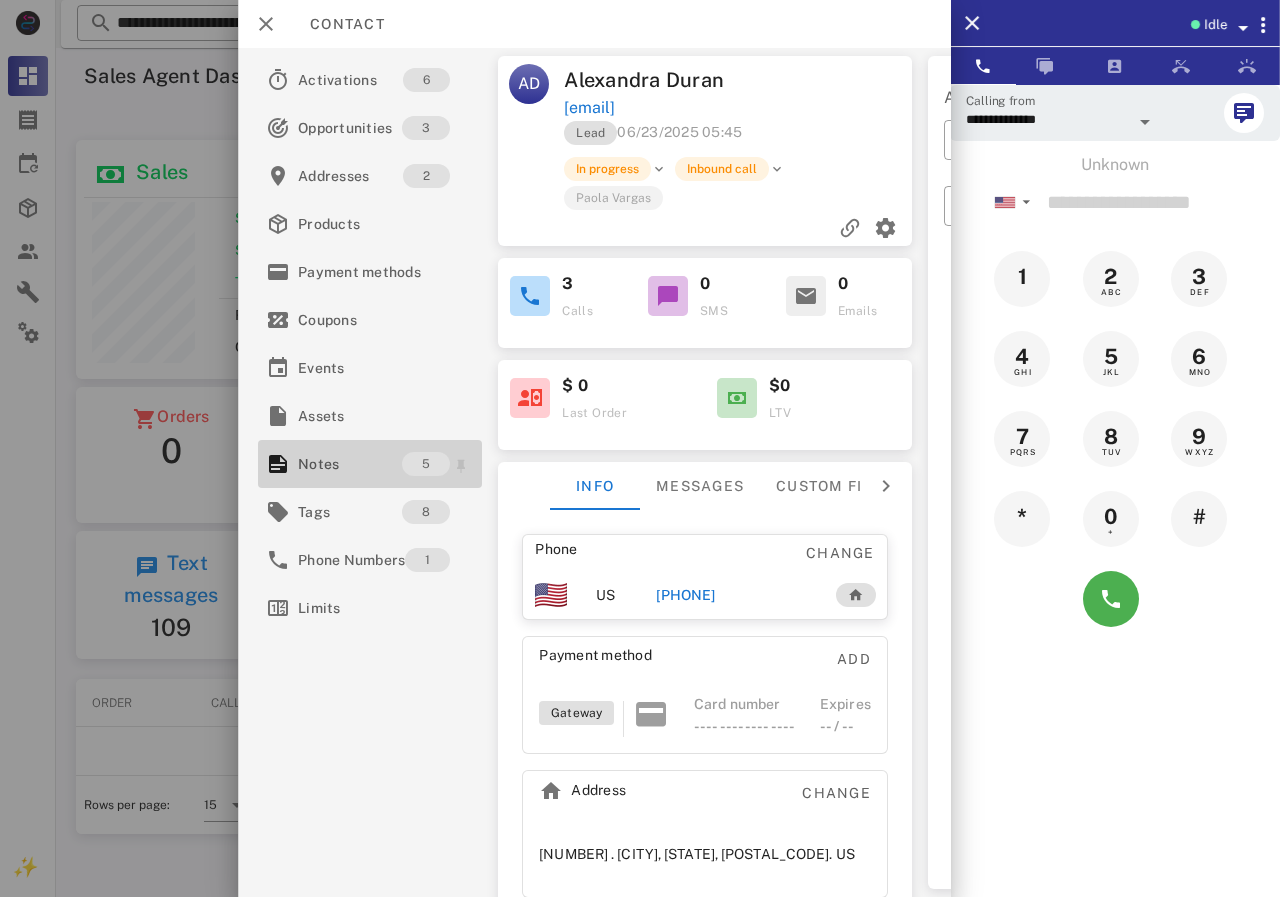 click on "Notes" at bounding box center [350, 464] 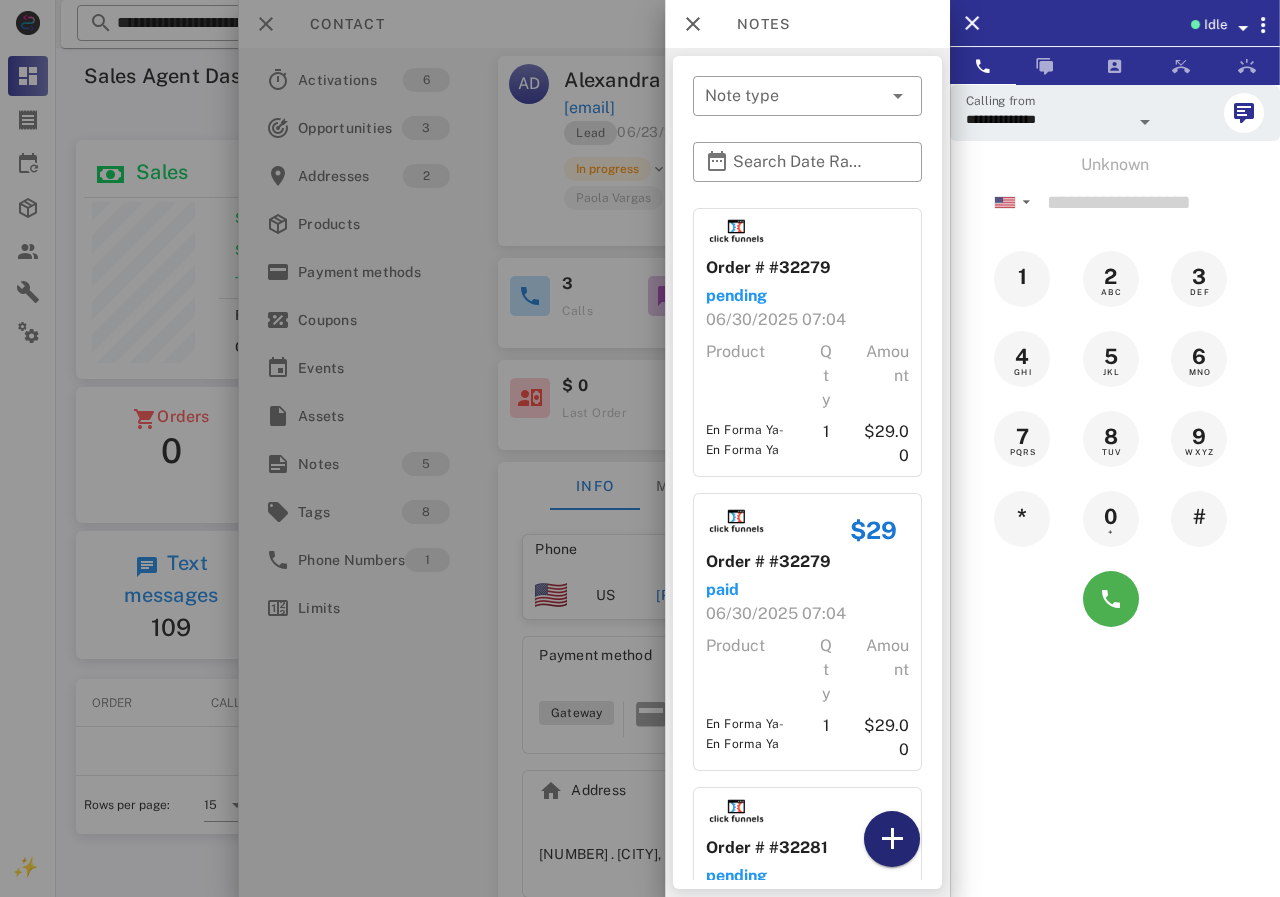 click at bounding box center (892, 839) 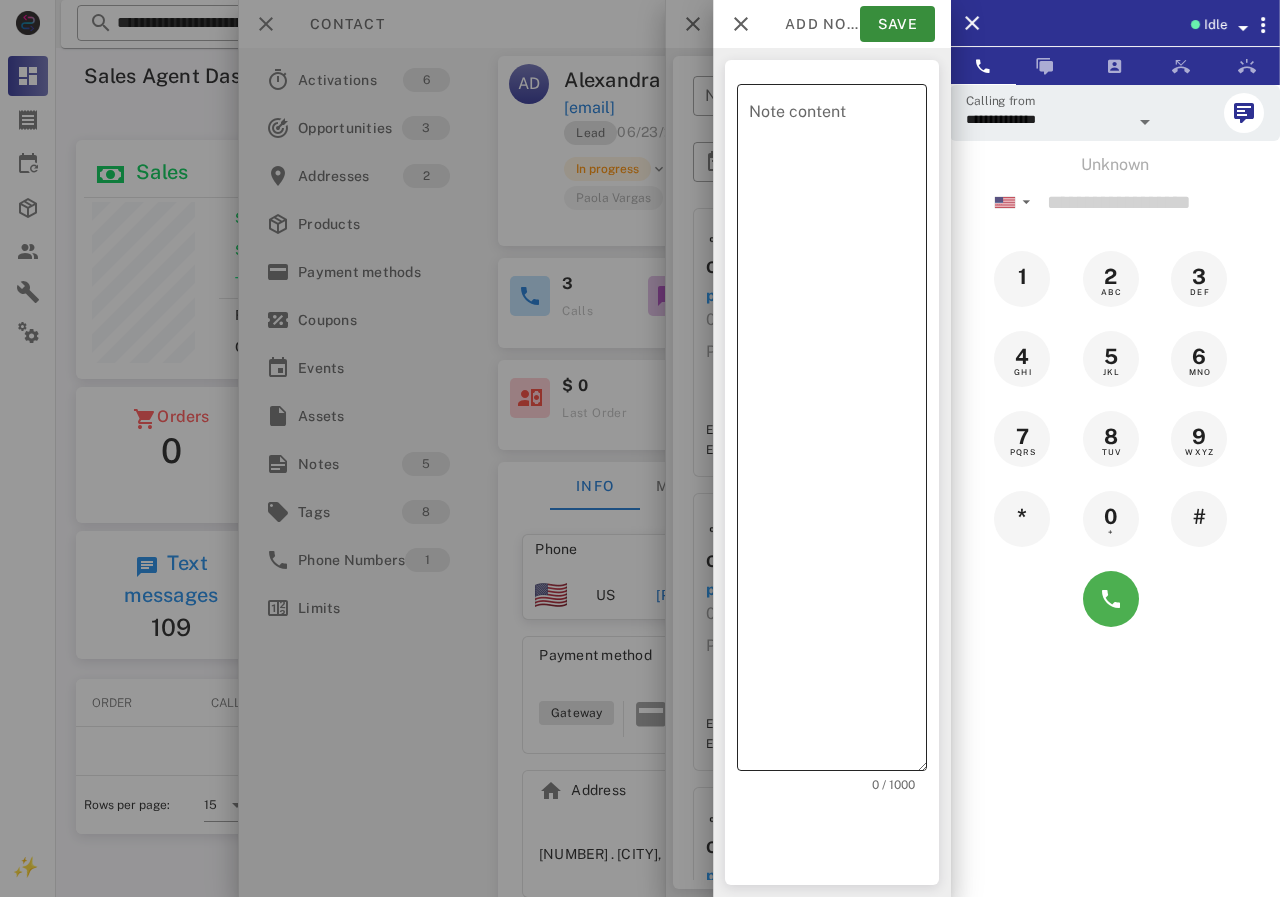 click on "Note content" at bounding box center [838, 432] 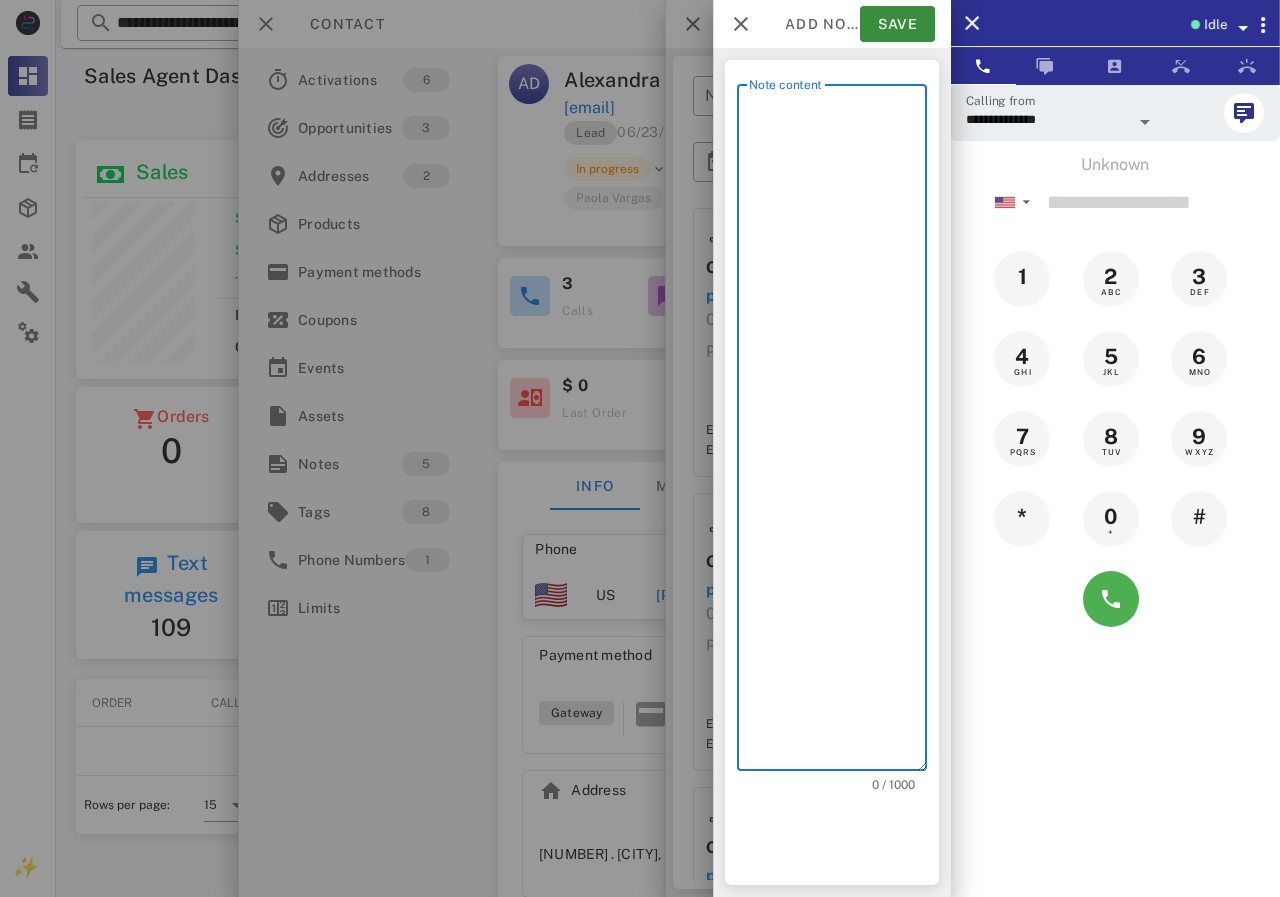 scroll, scrollTop: 240, scrollLeft: 390, axis: both 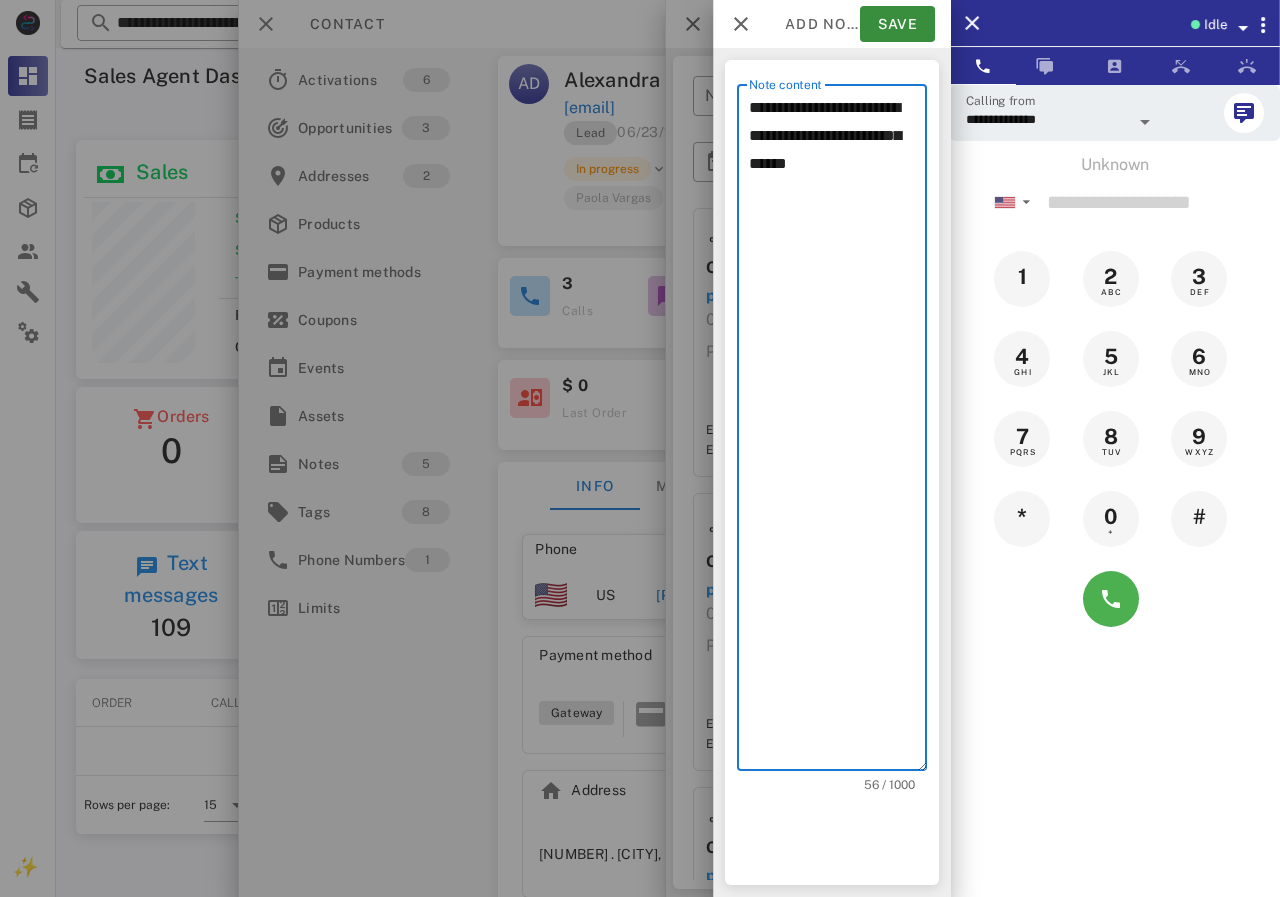 click on "**********" at bounding box center [838, 432] 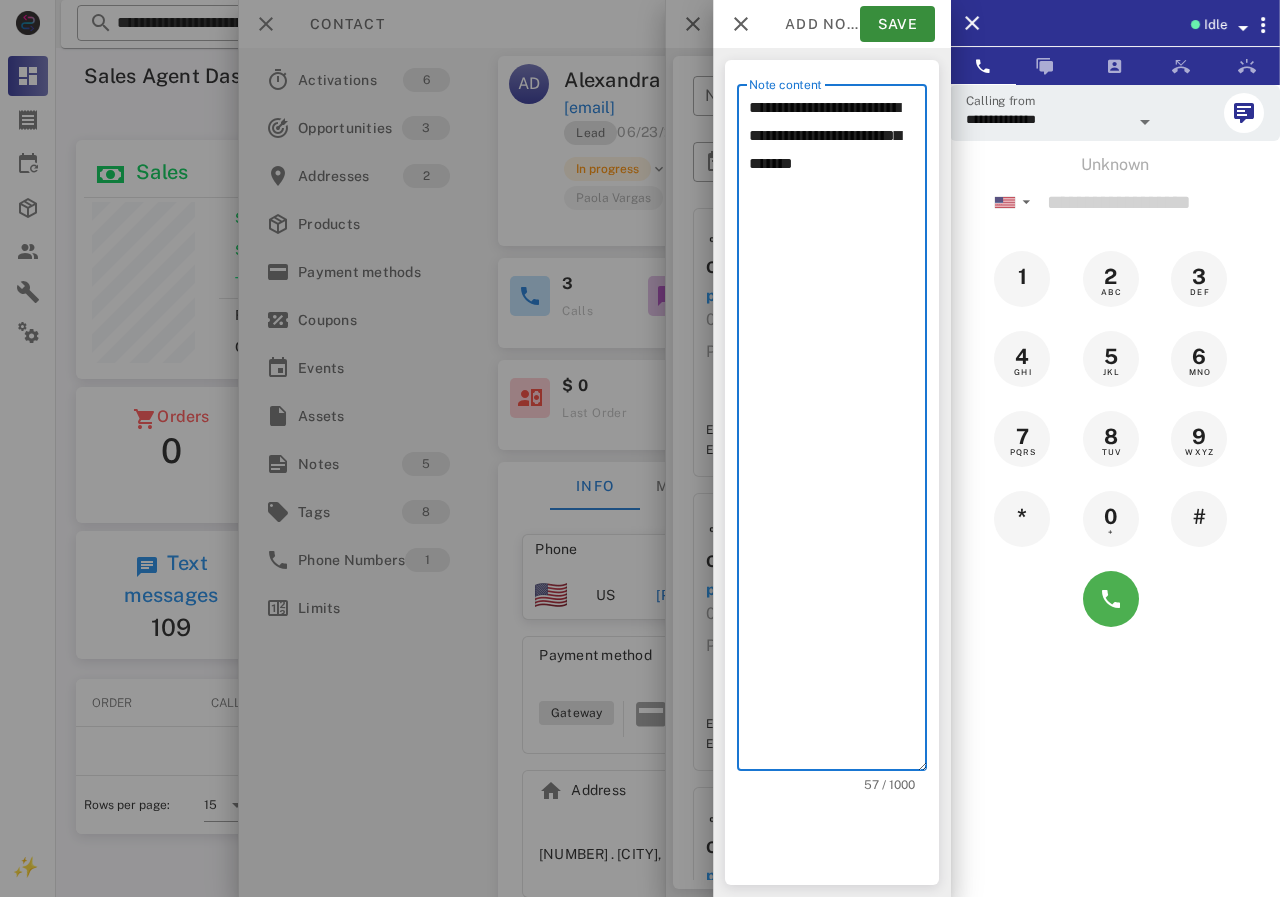 click on "**********" at bounding box center (838, 432) 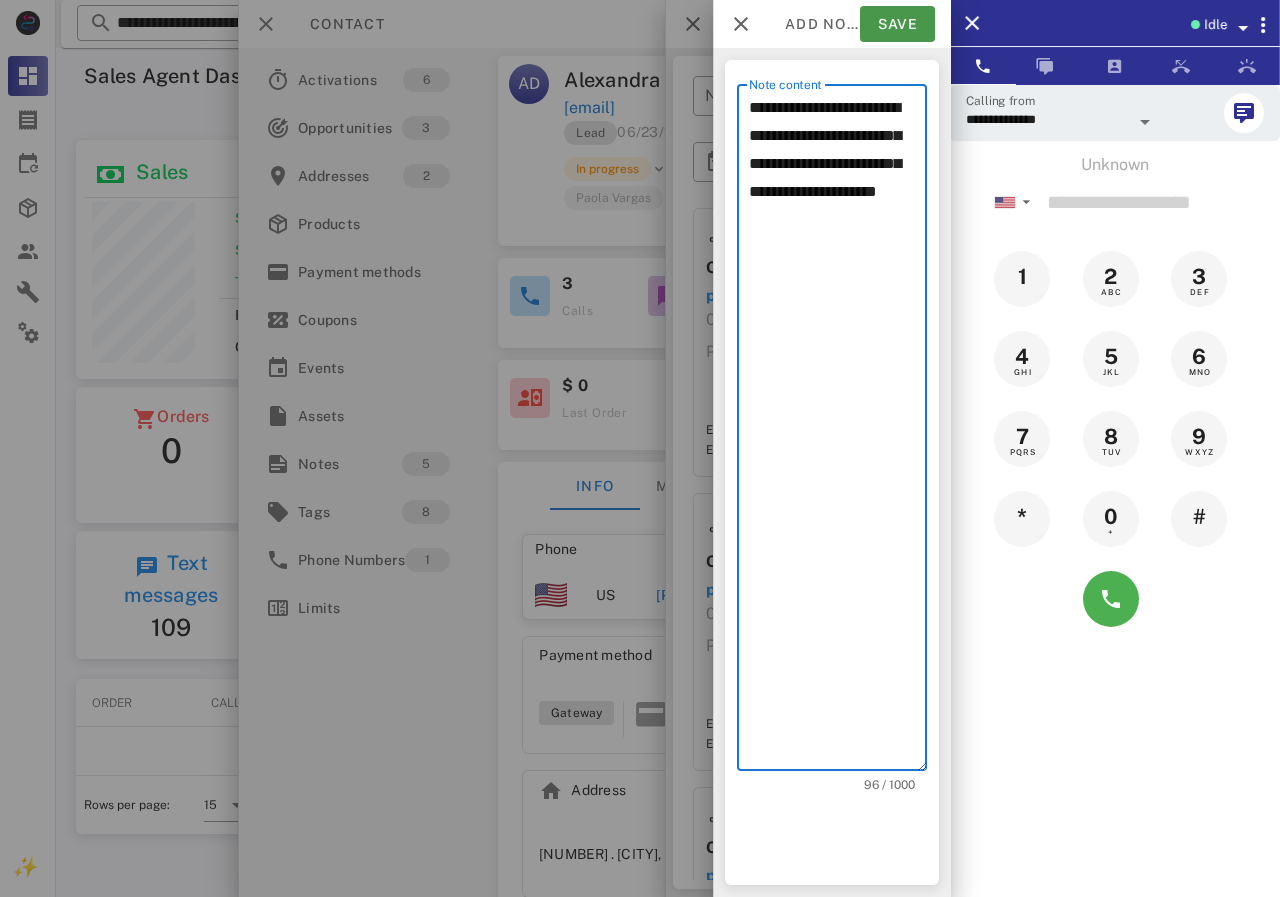 type on "**********" 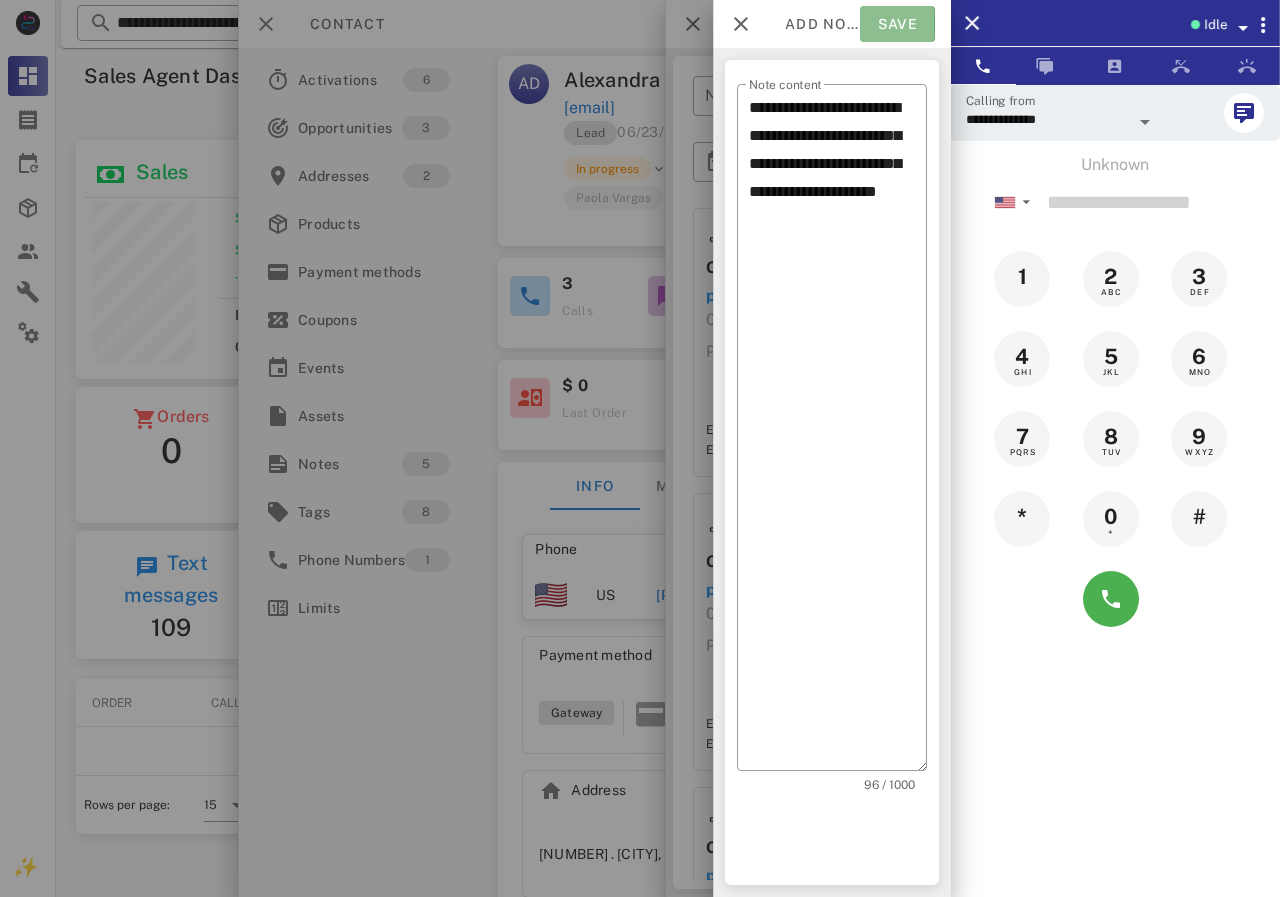 click on "Save" at bounding box center [897, 24] 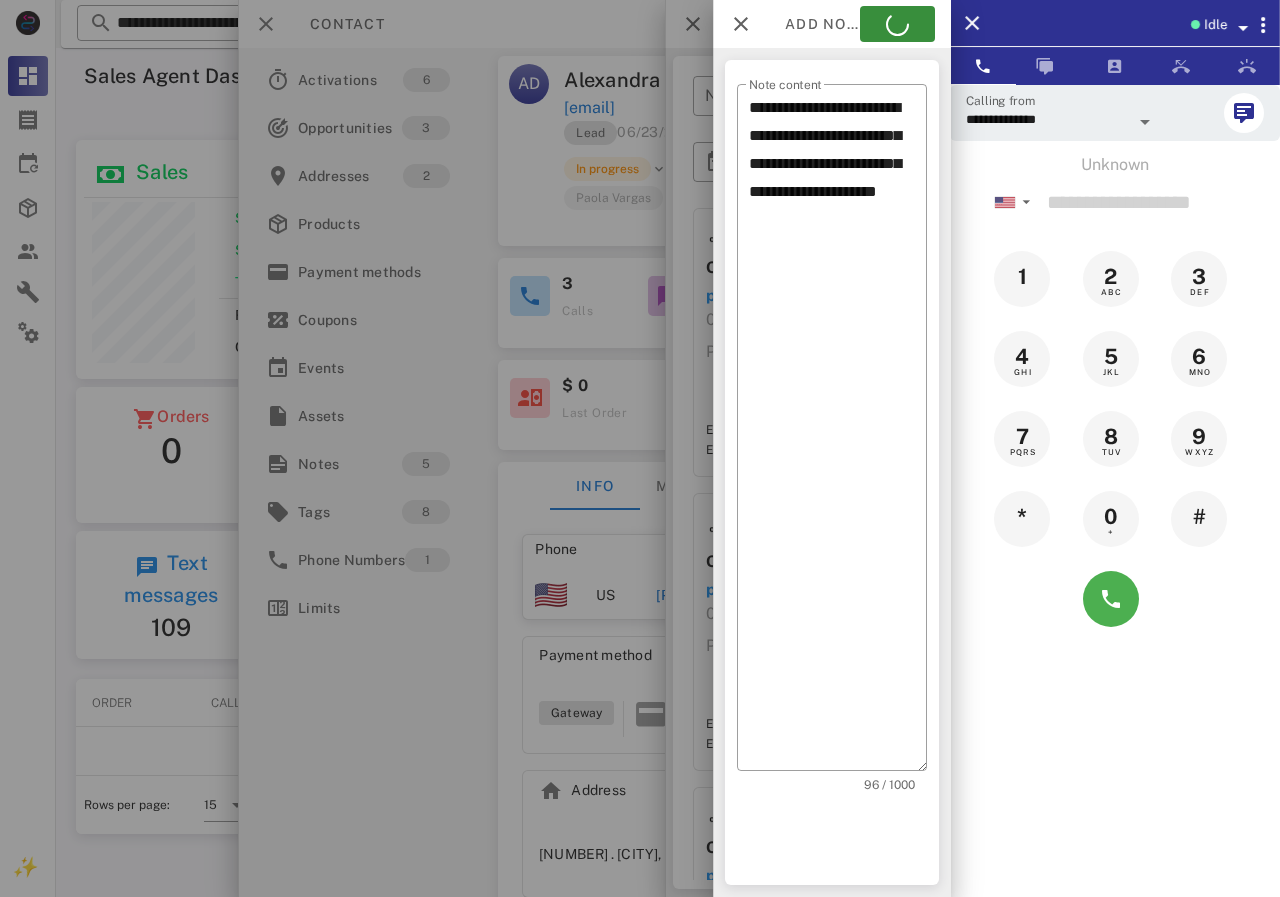 click at bounding box center (640, 448) 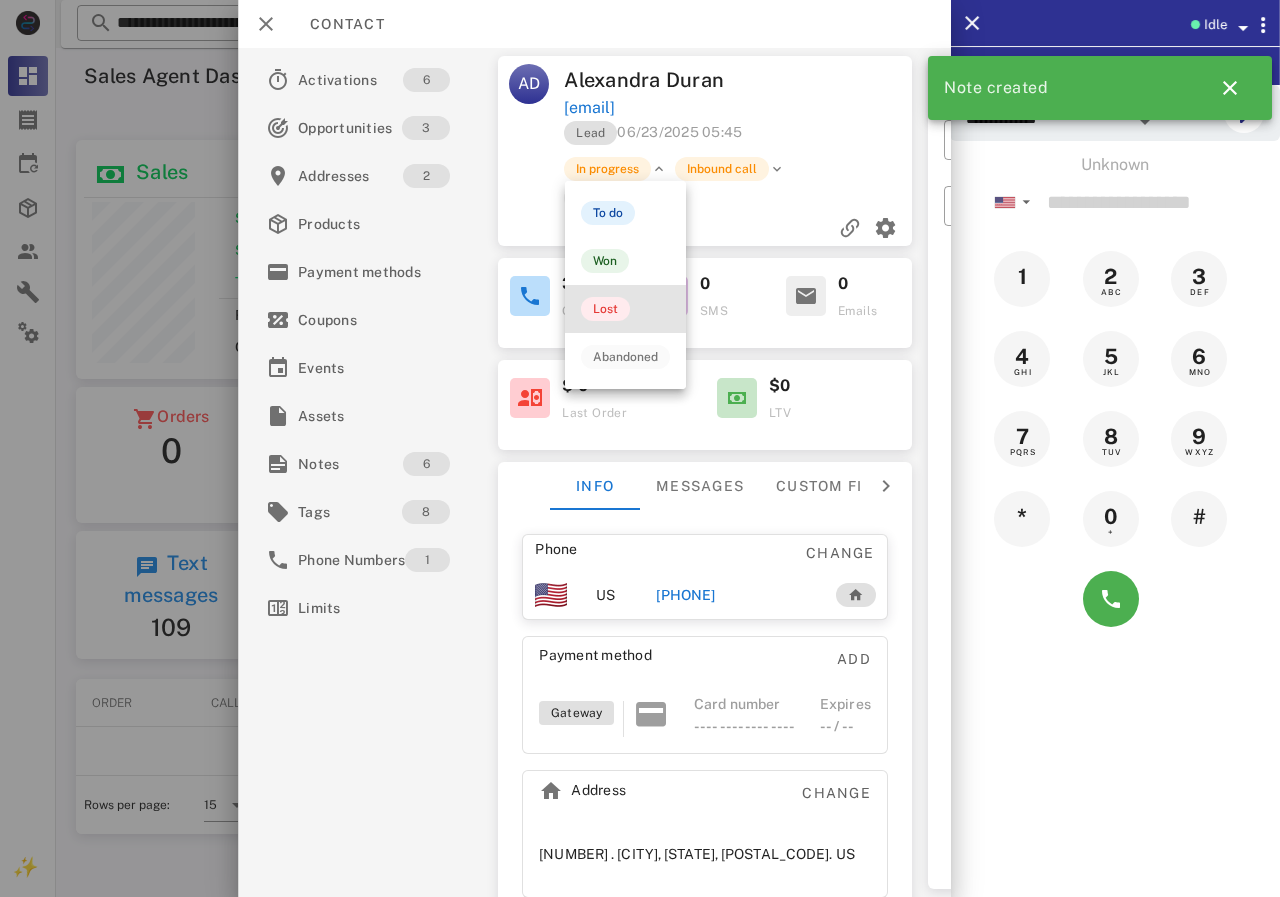 click on "Lost" at bounding box center [625, 309] 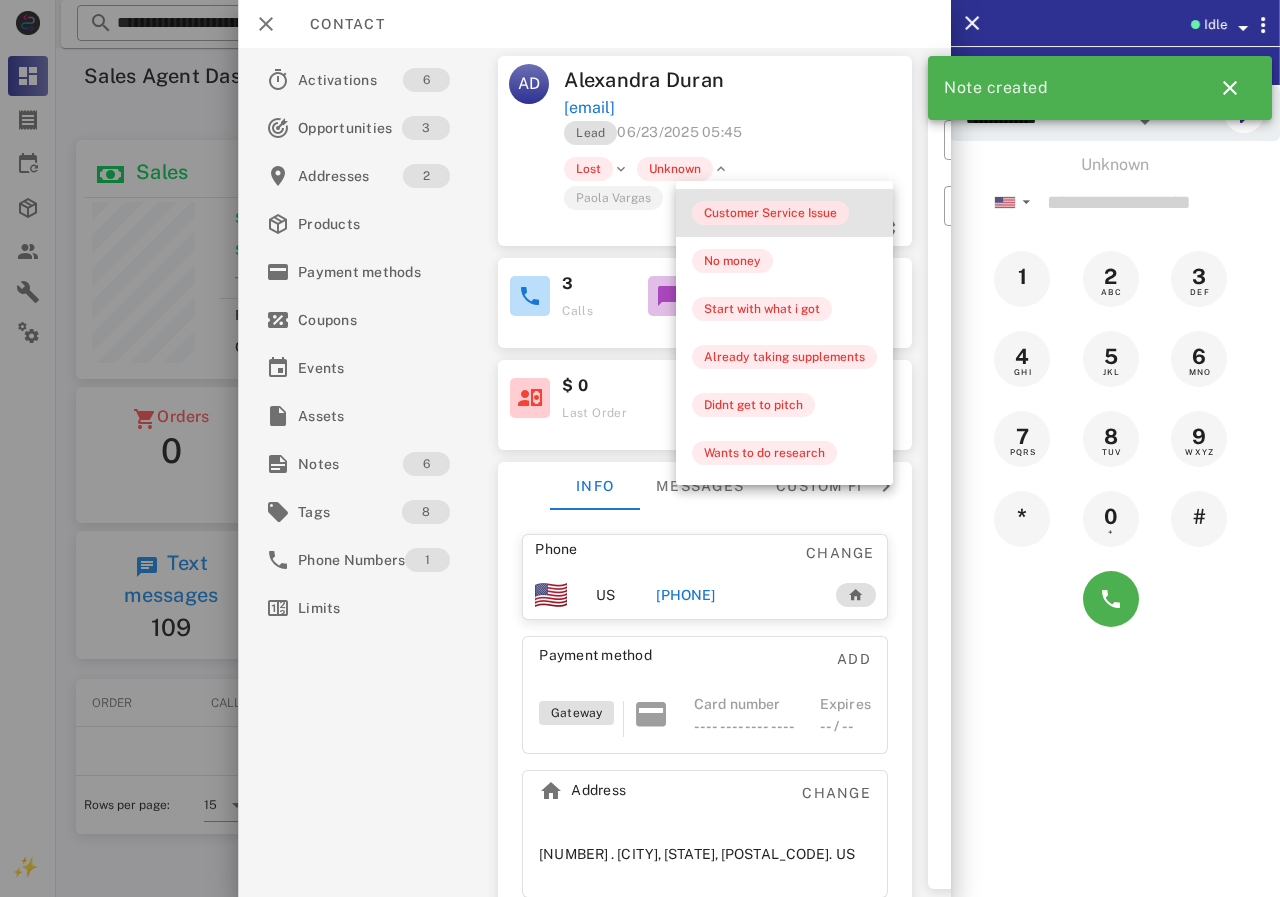 click on "Customer Service Issue" at bounding box center [770, 213] 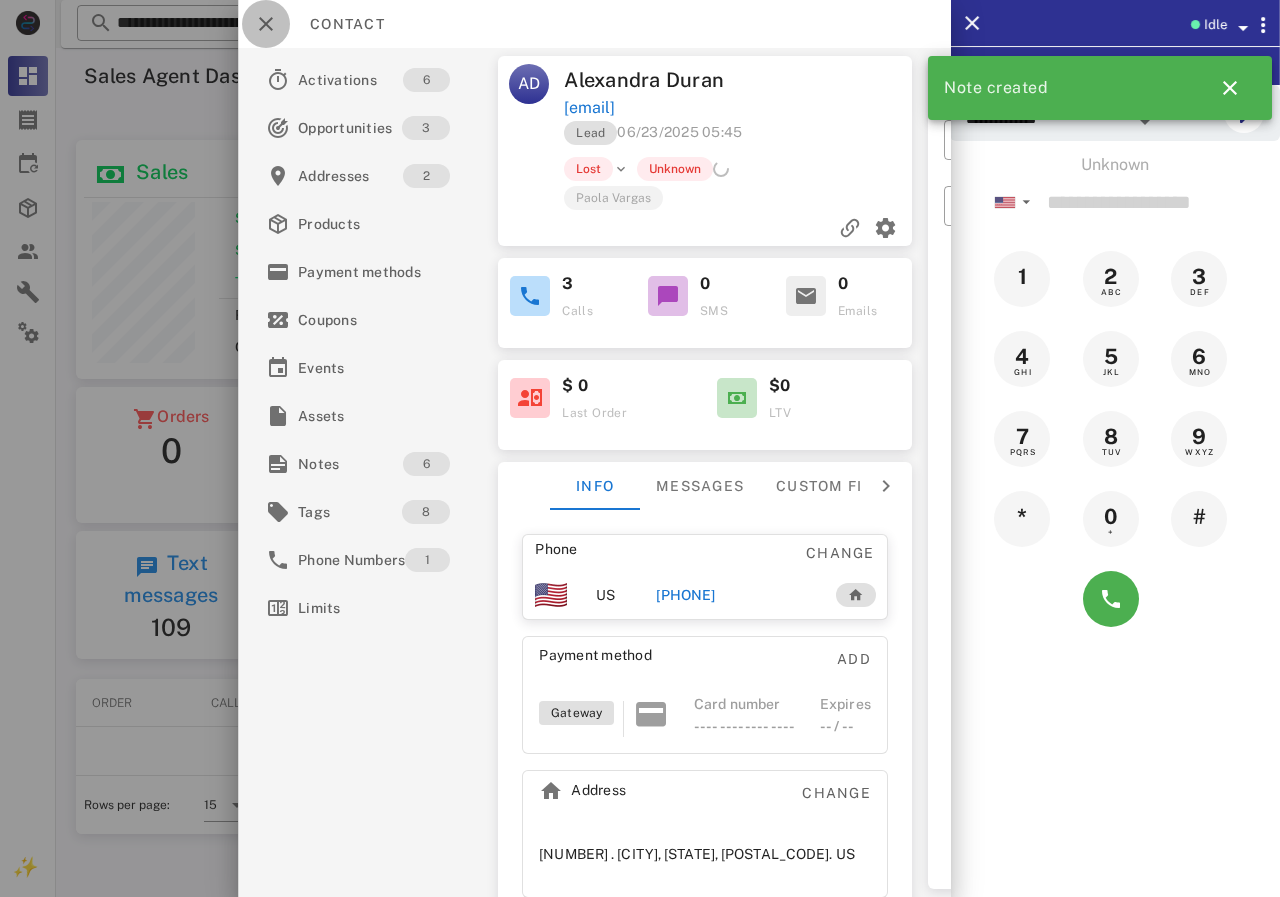 click at bounding box center (266, 24) 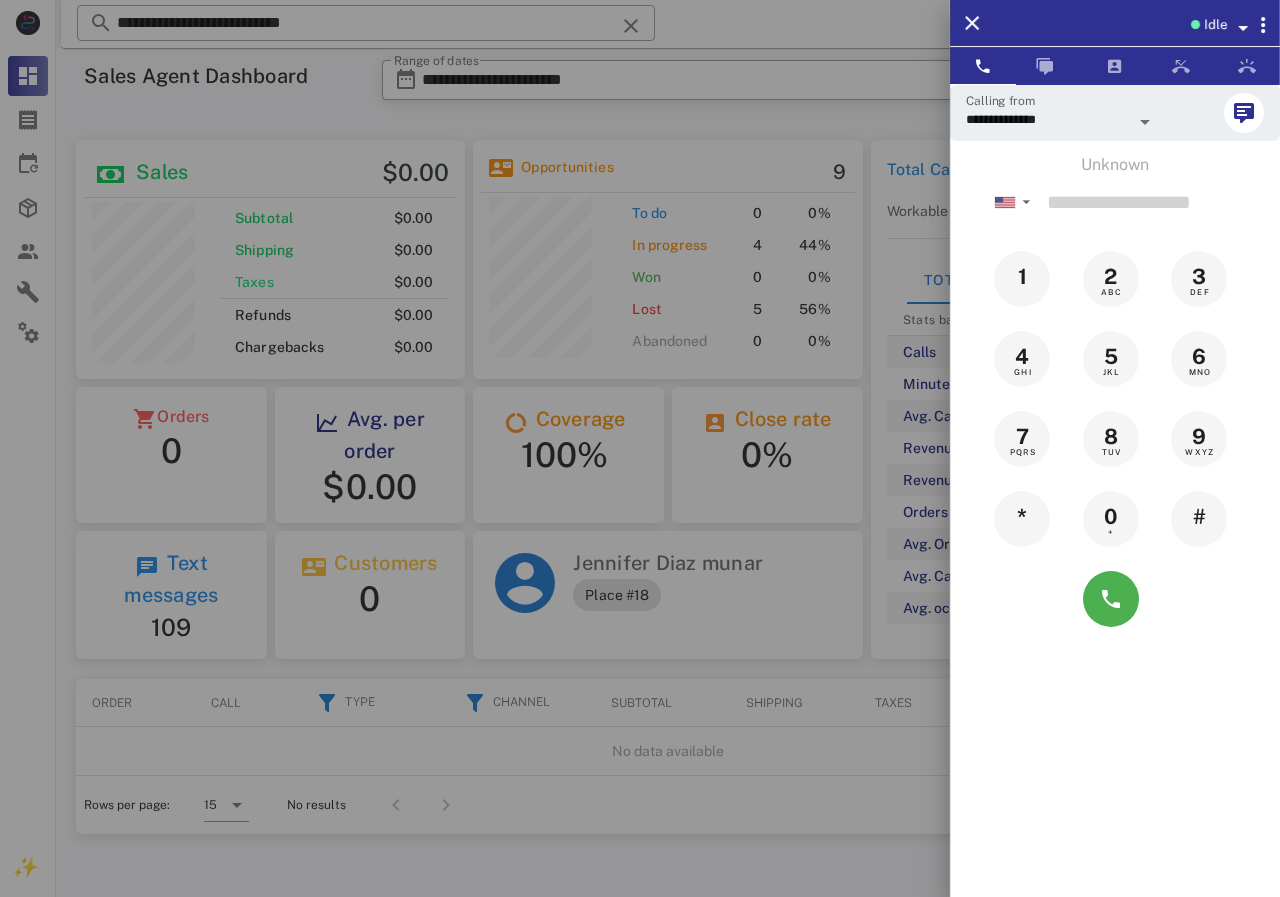 click at bounding box center (640, 448) 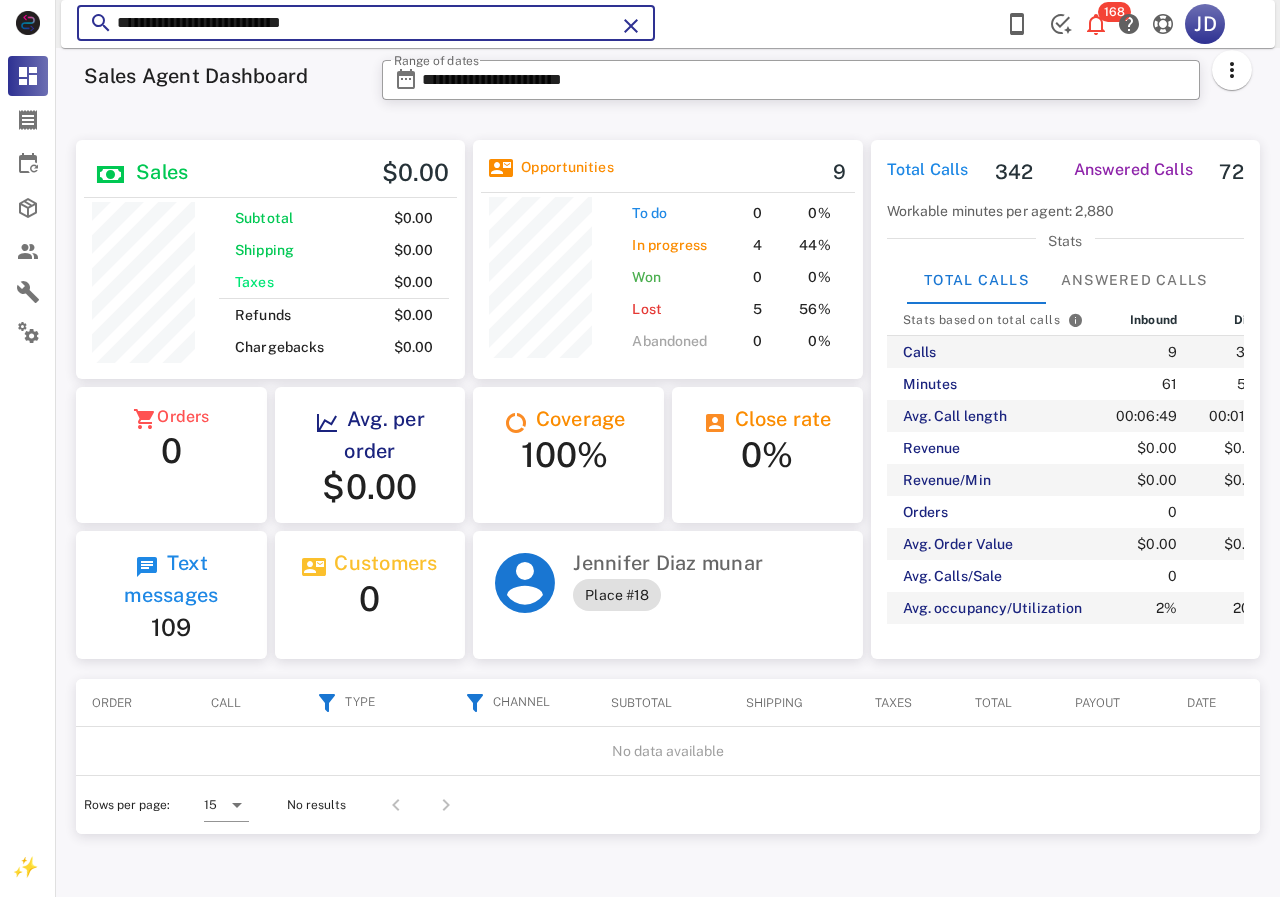drag, startPoint x: 367, startPoint y: 30, endPoint x: 82, endPoint y: 47, distance: 285.50656 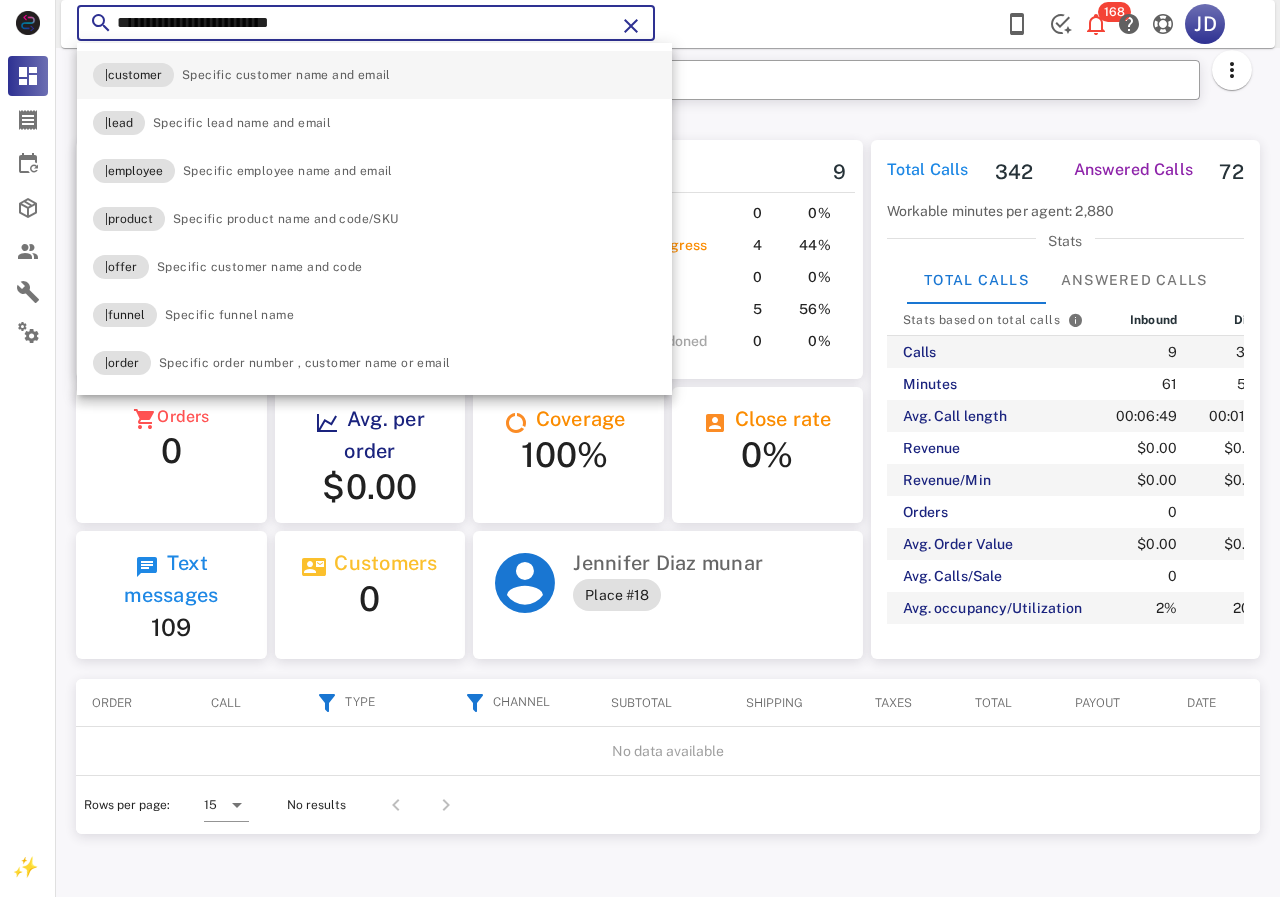 type on "**********" 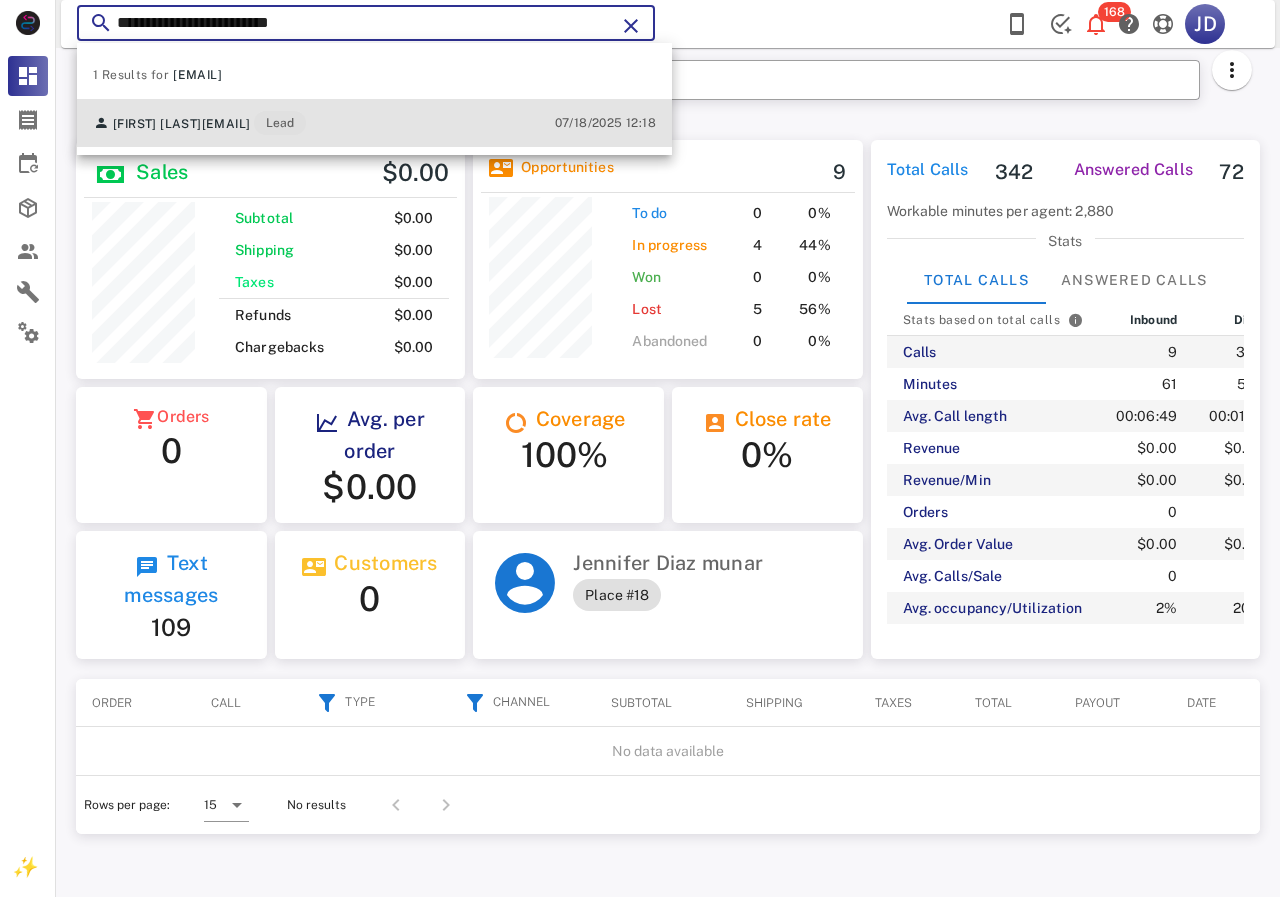 click on "[EMAIL]" at bounding box center [226, 124] 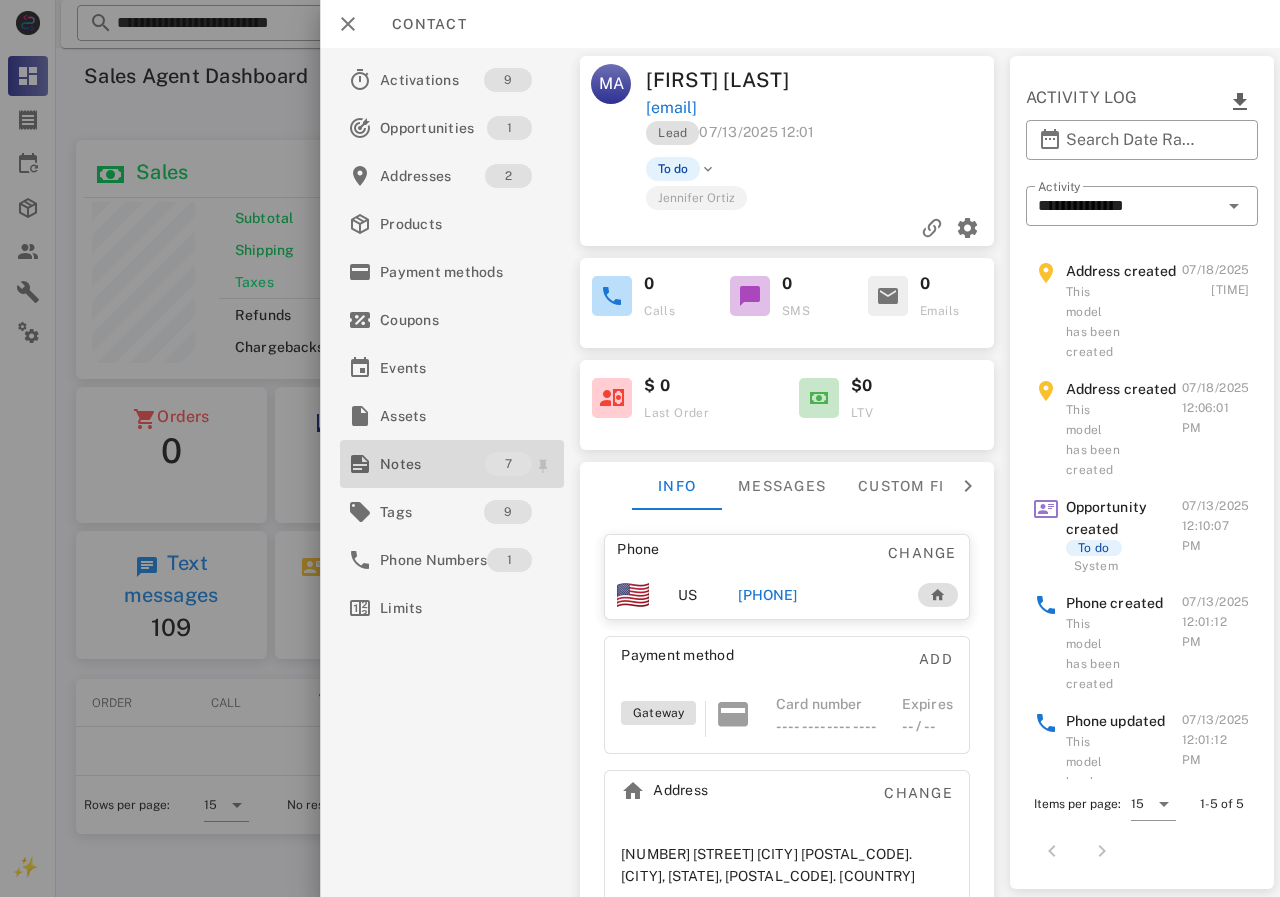 click on "Notes" at bounding box center (432, 464) 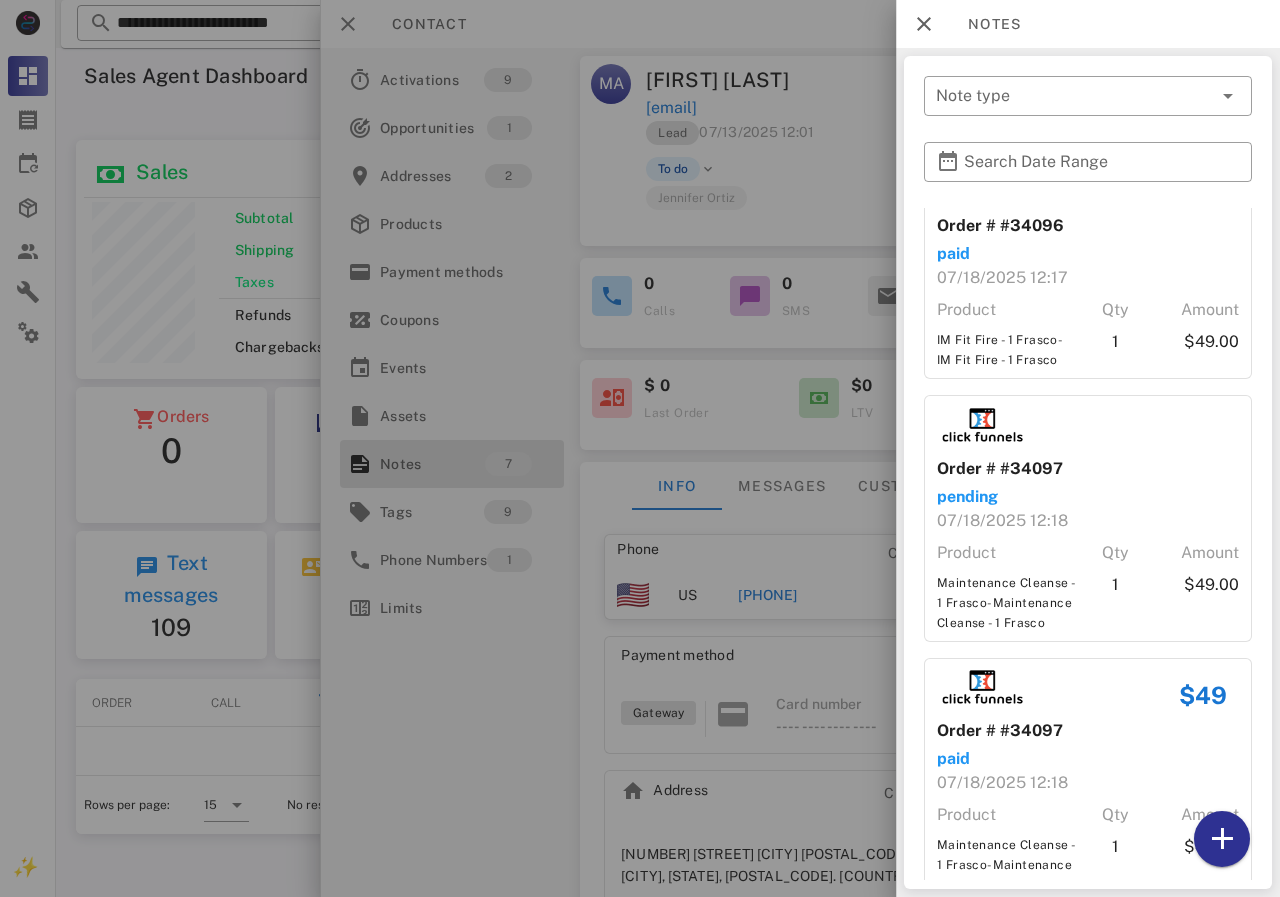 scroll, scrollTop: 1070, scrollLeft: 0, axis: vertical 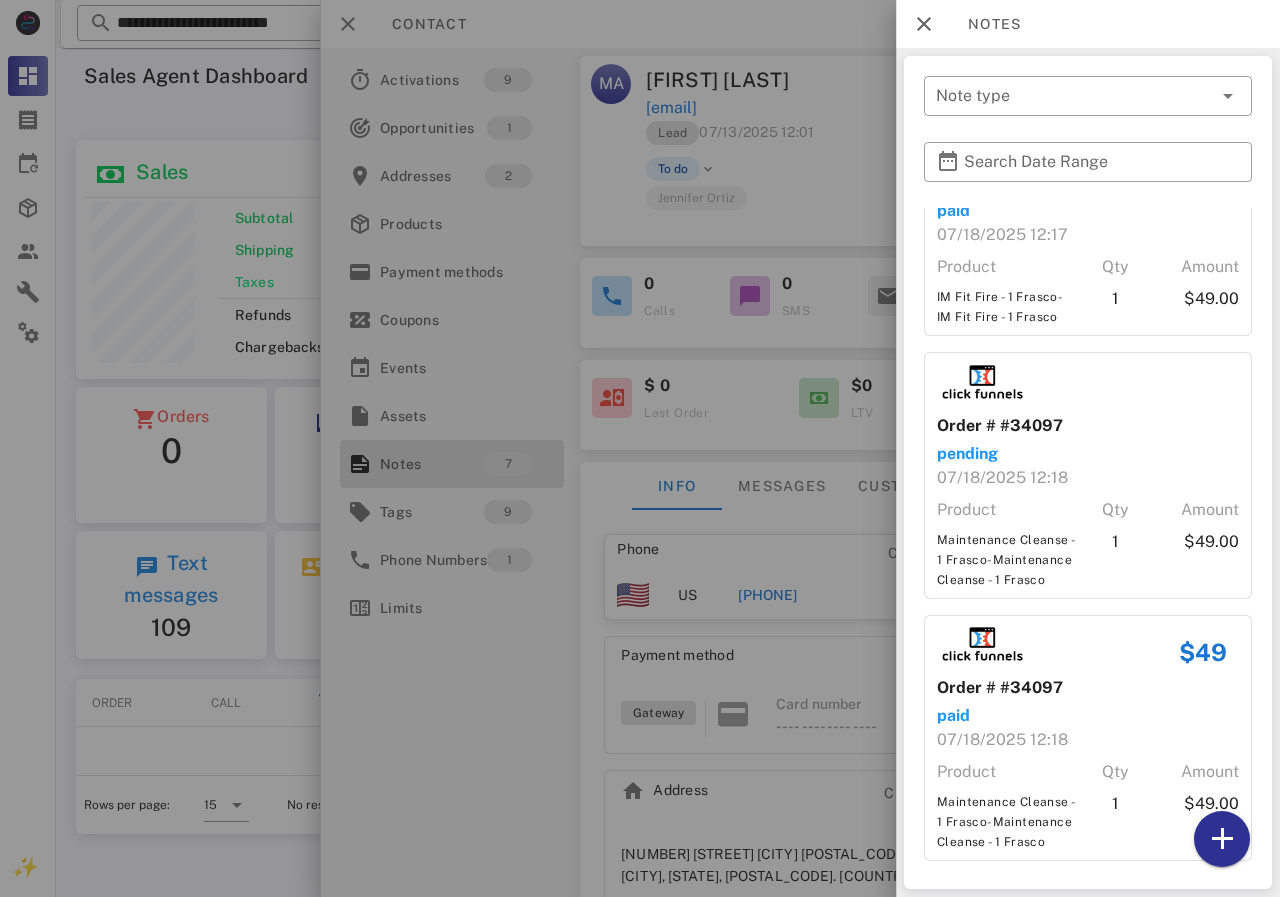 click at bounding box center [640, 448] 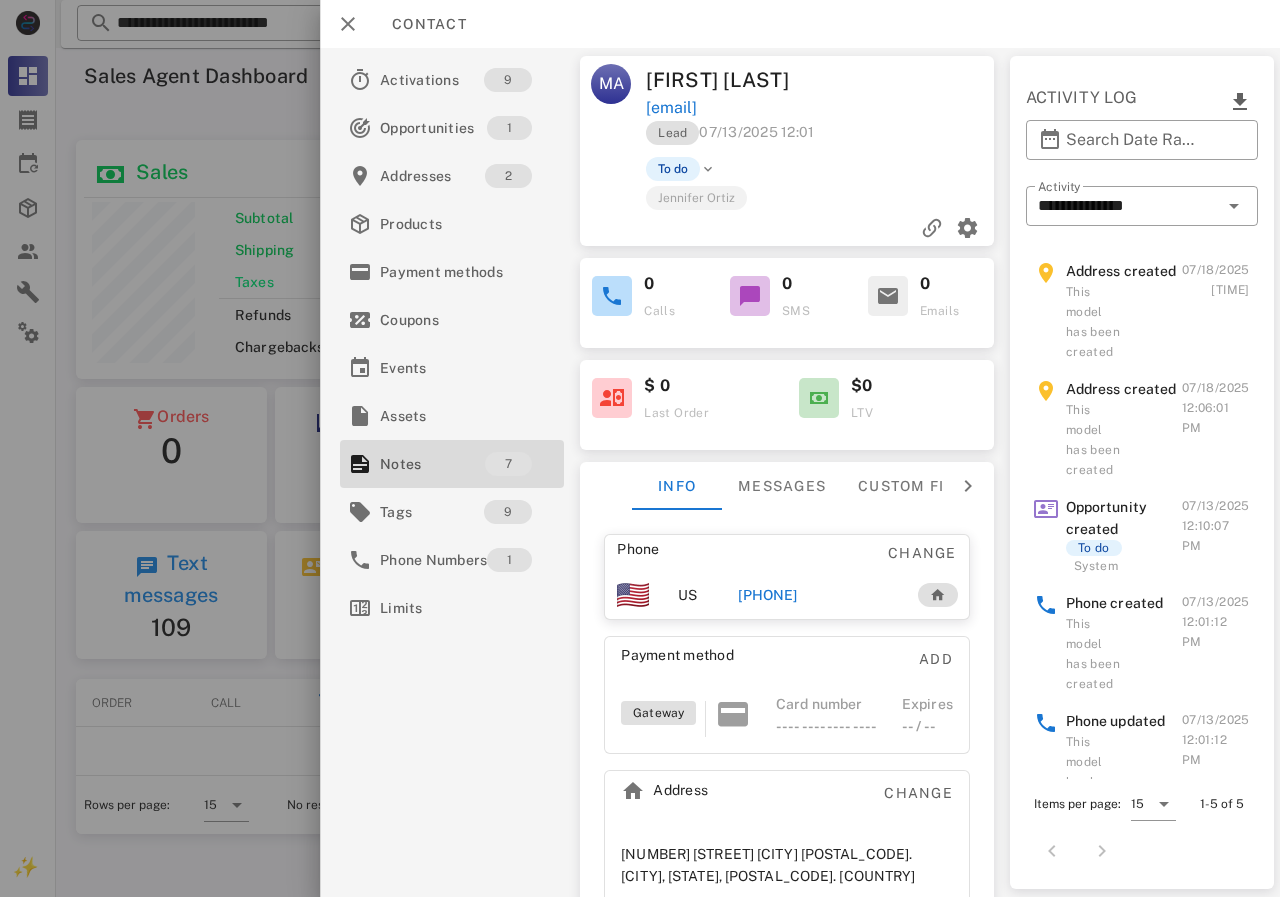 click on "[PHONE]" at bounding box center [767, 595] 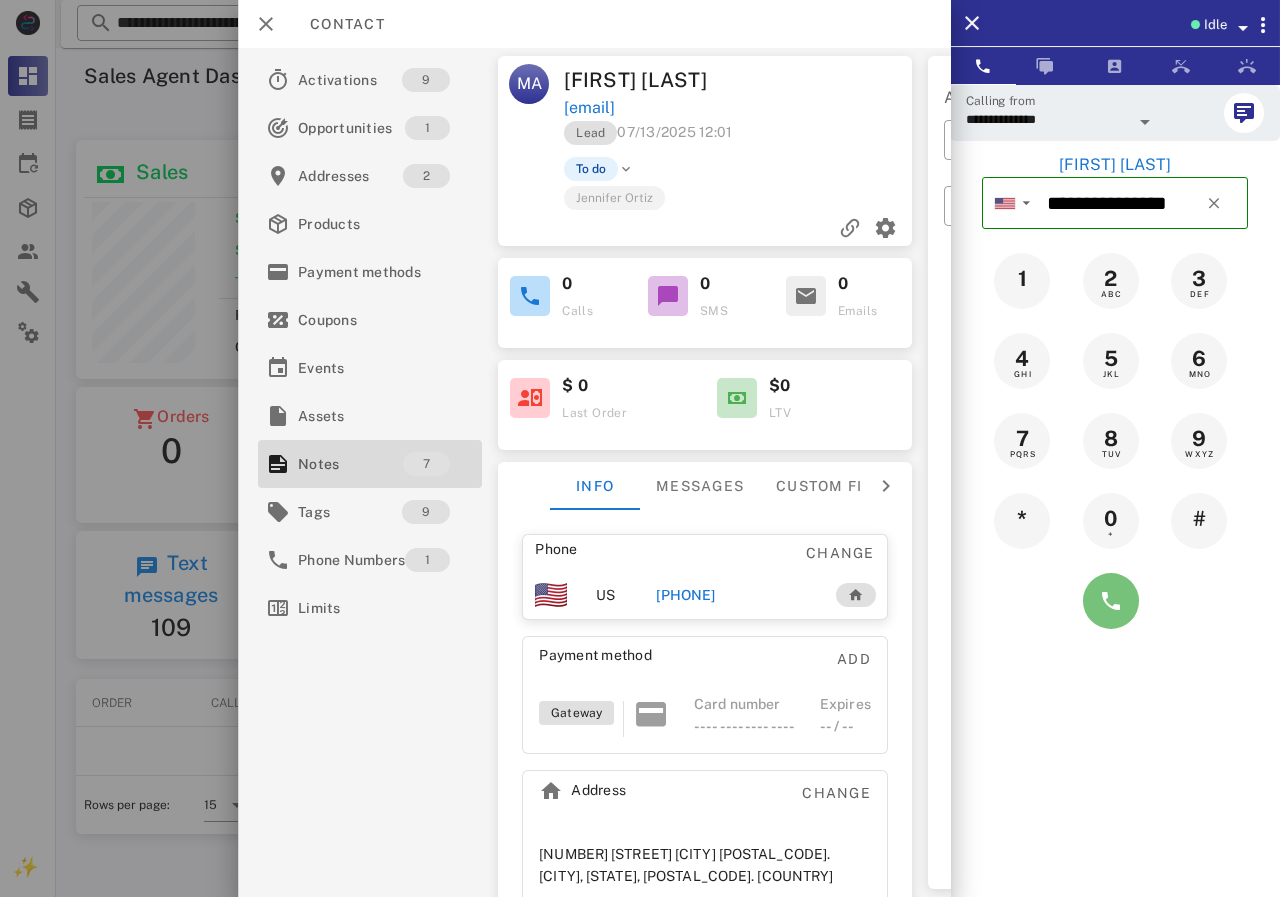 click at bounding box center [1111, 601] 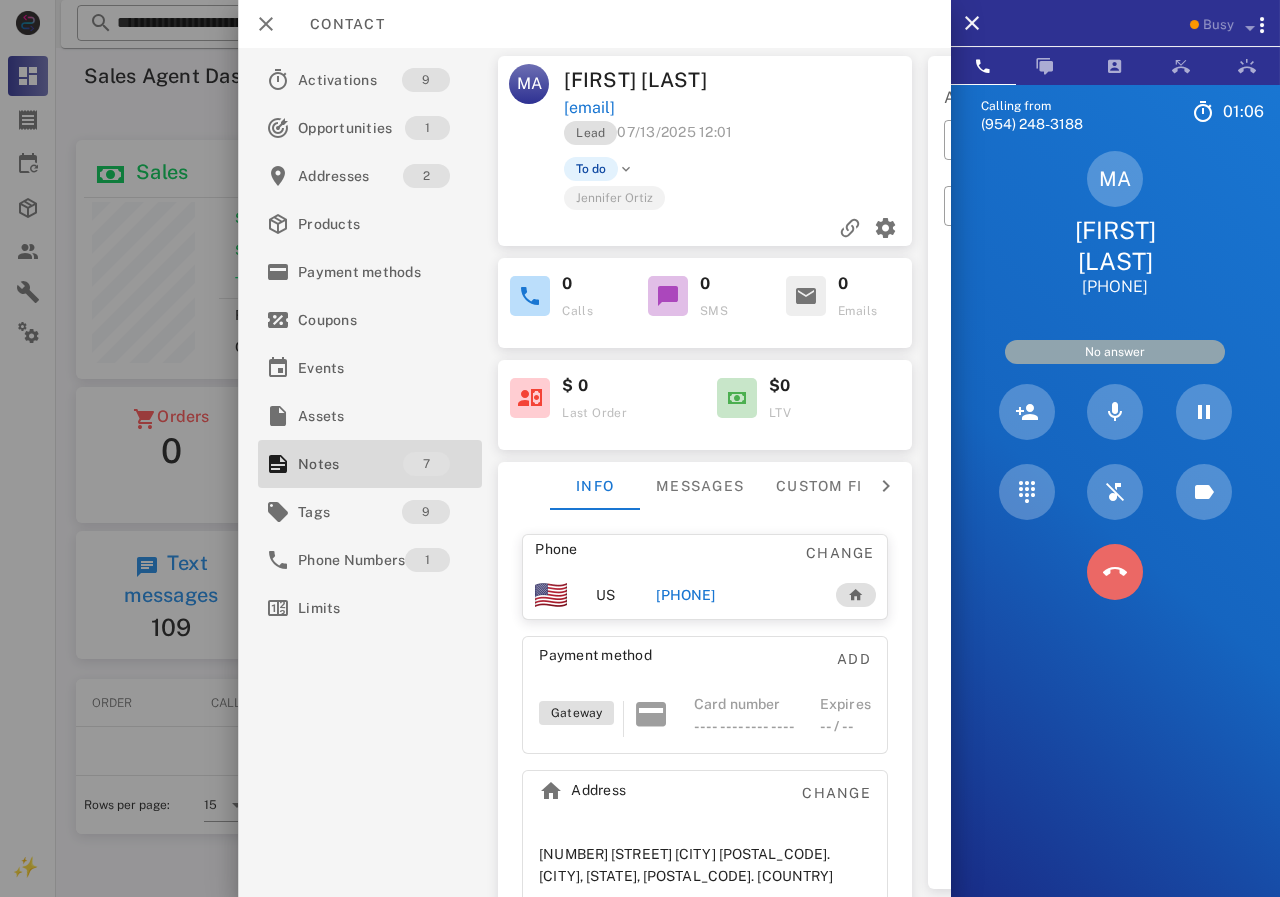 drag, startPoint x: 1108, startPoint y: 582, endPoint x: 885, endPoint y: 586, distance: 223.03587 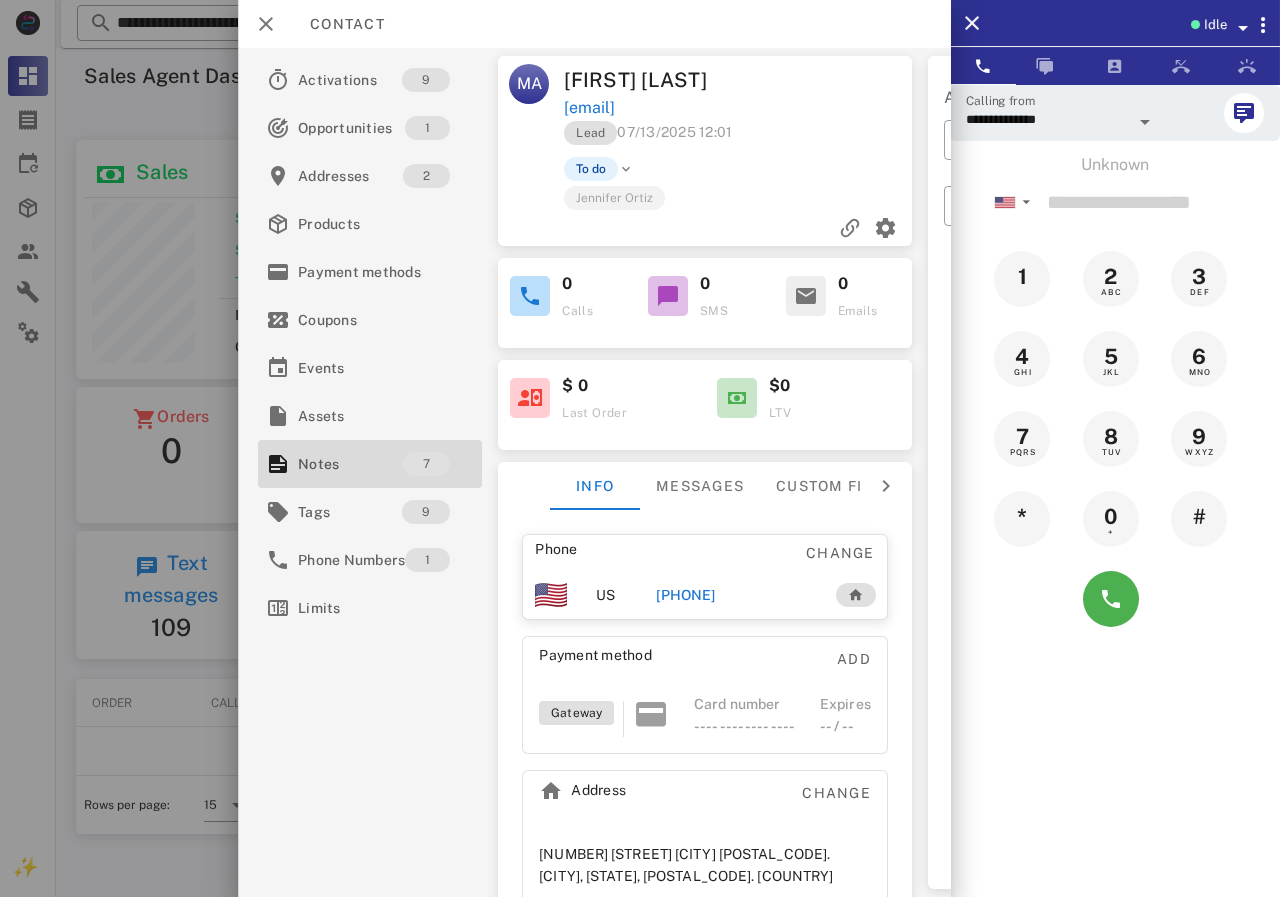 click on "[PHONE]" at bounding box center (685, 595) 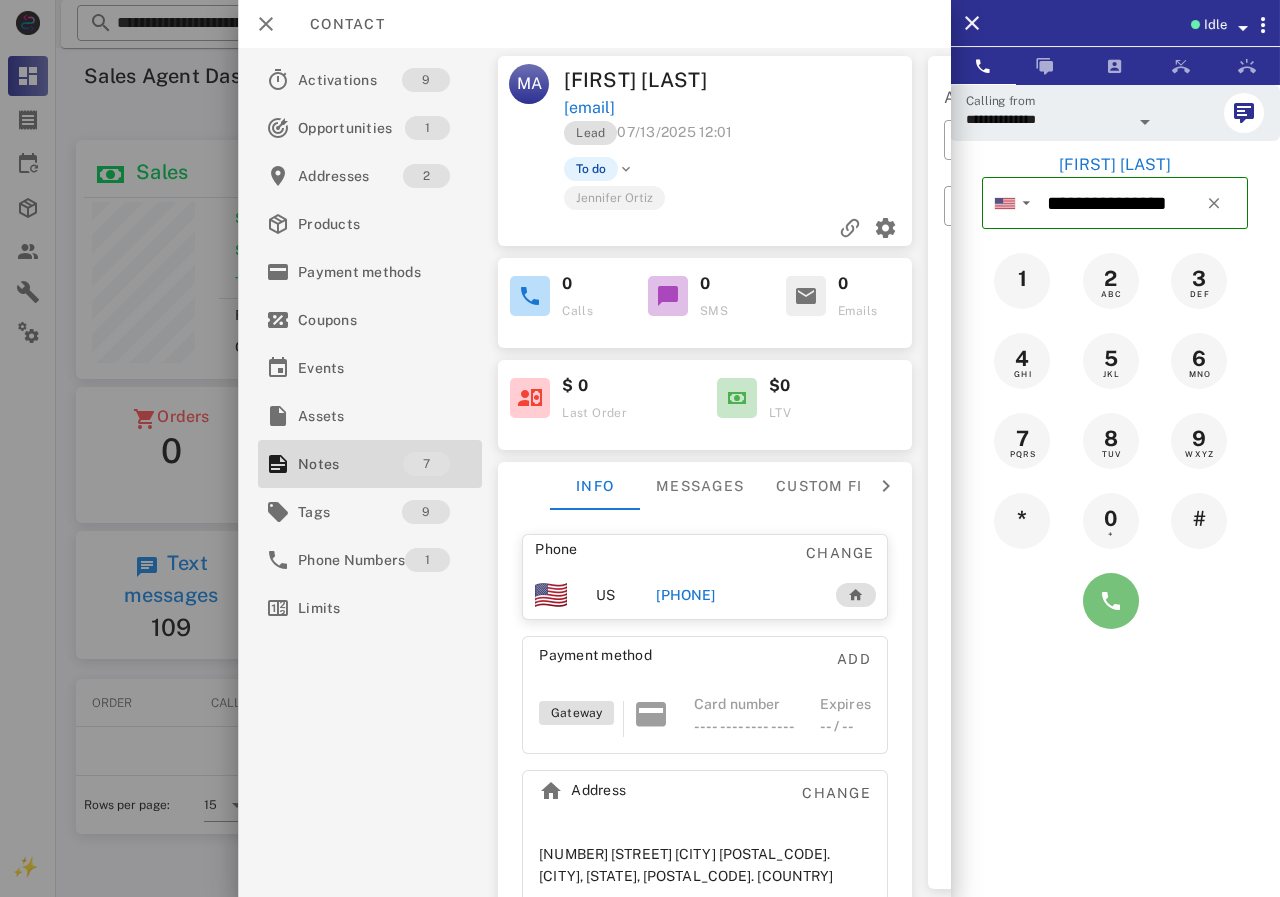 click at bounding box center (1111, 601) 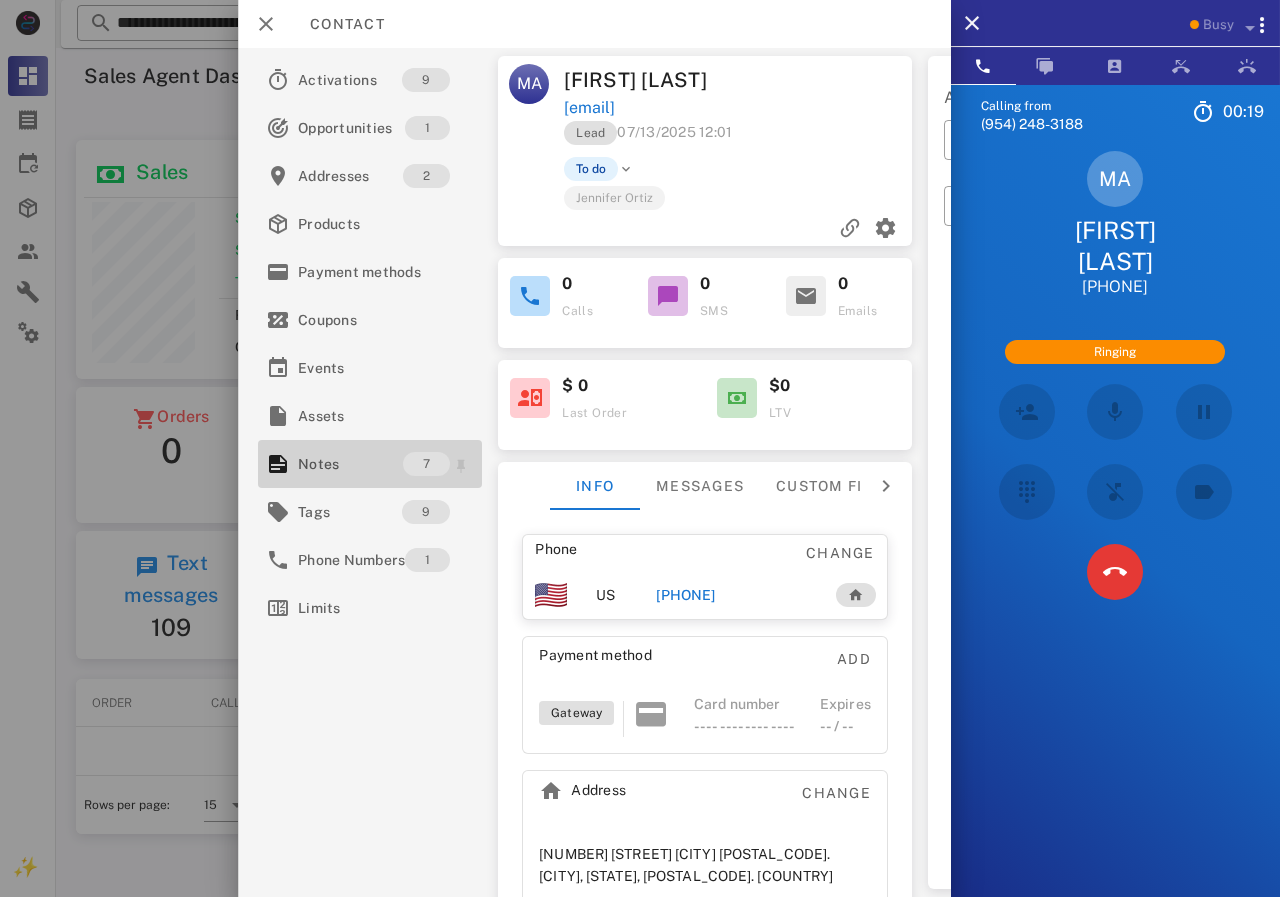click on "Notes" at bounding box center (350, 464) 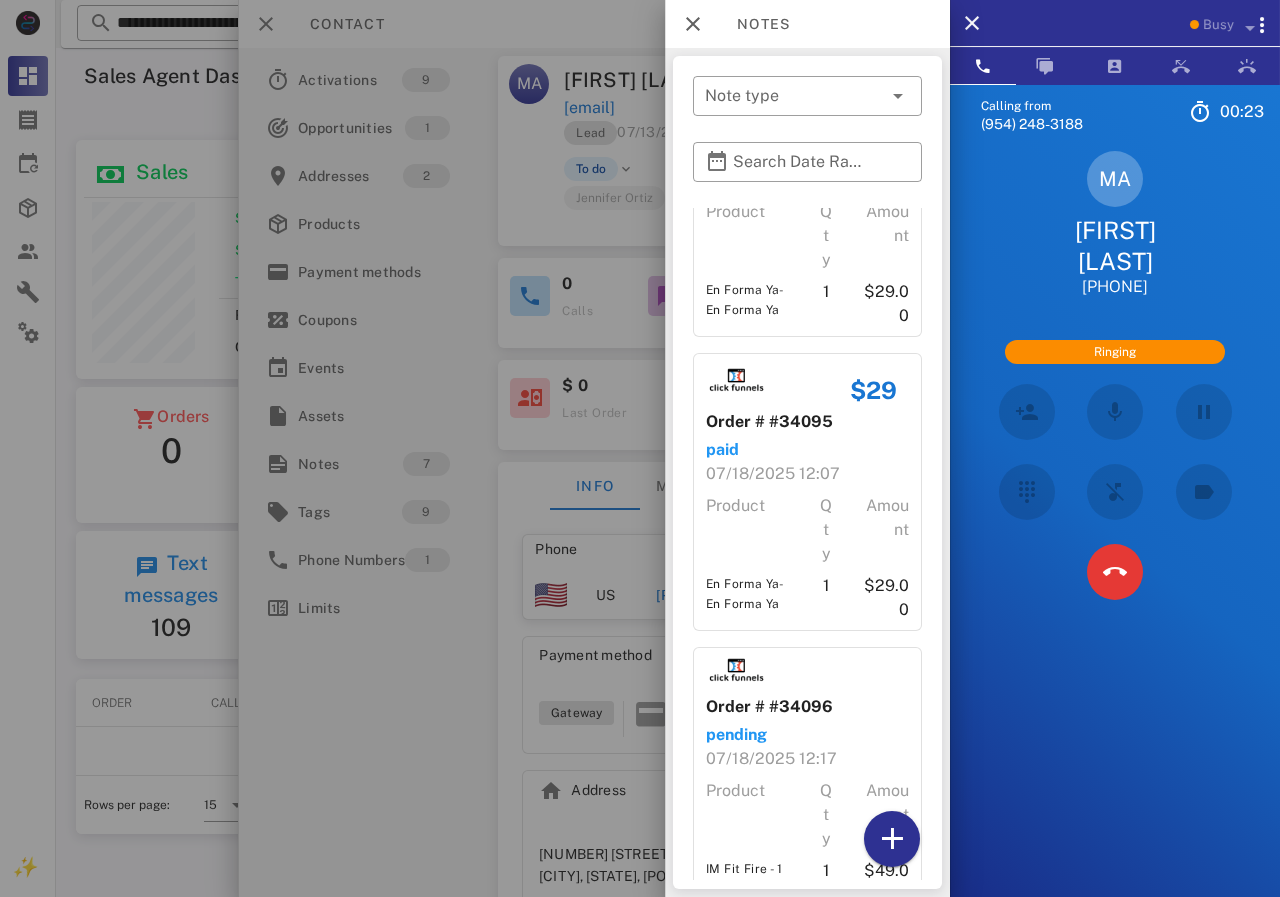scroll, scrollTop: 0, scrollLeft: 0, axis: both 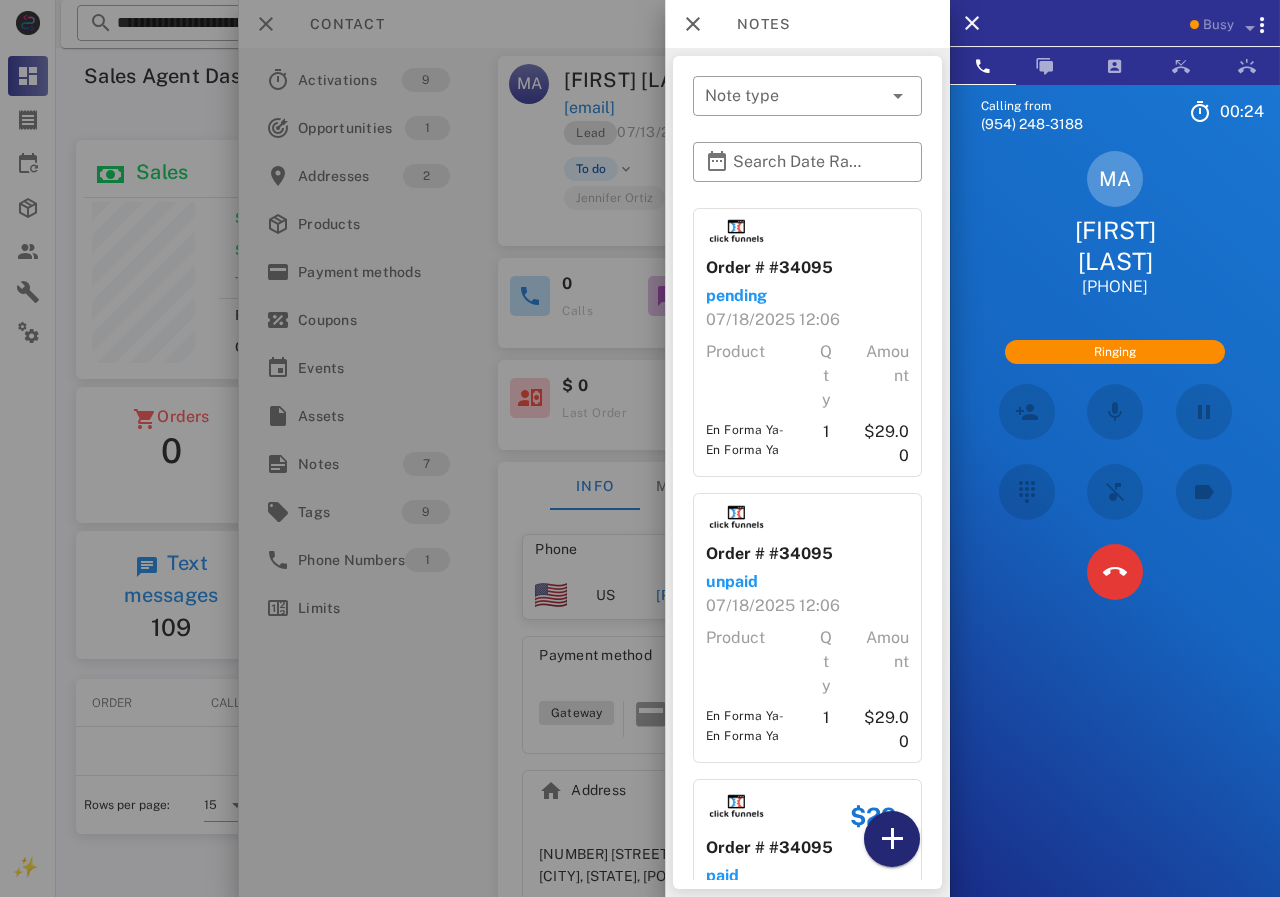 click at bounding box center [892, 839] 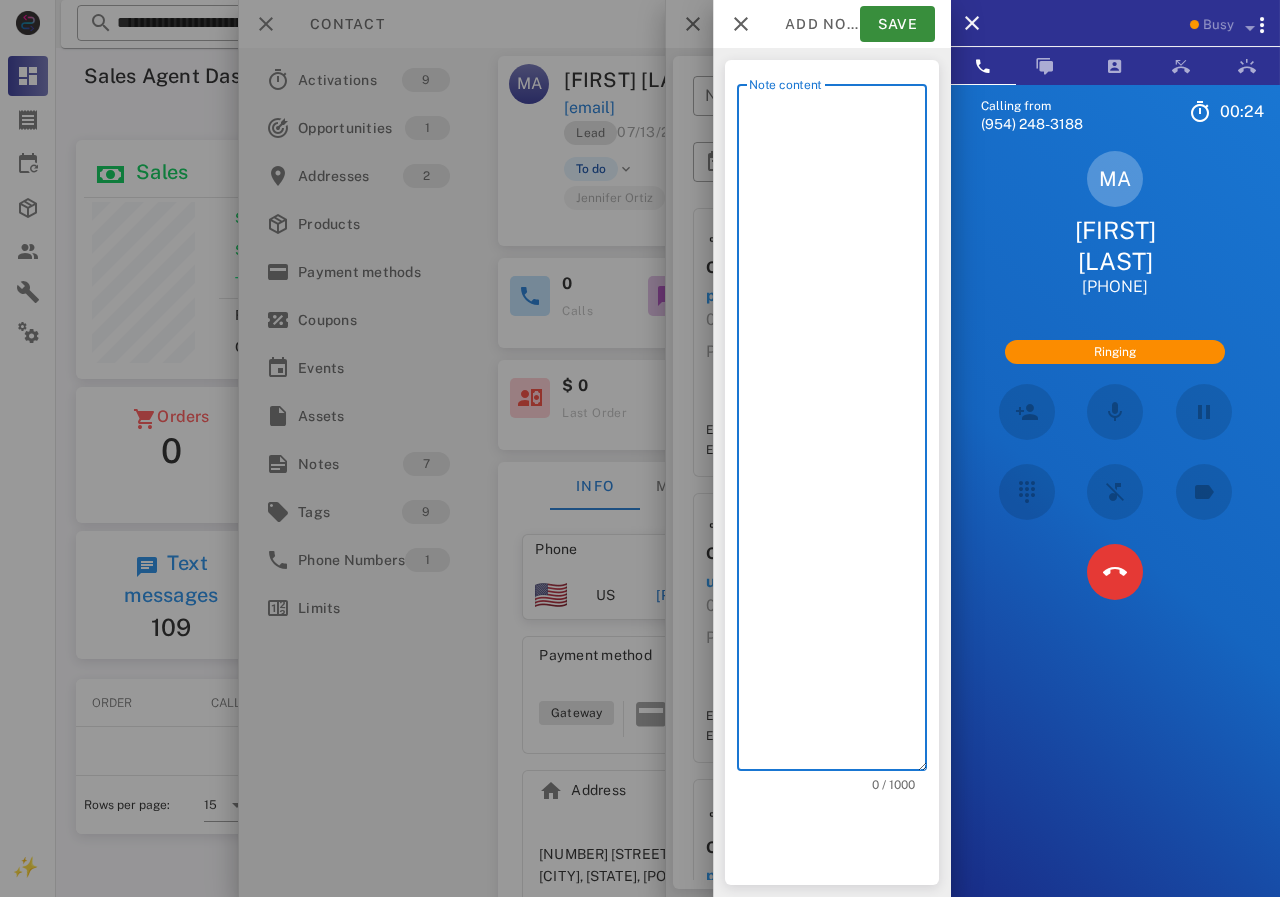 scroll, scrollTop: 240, scrollLeft: 390, axis: both 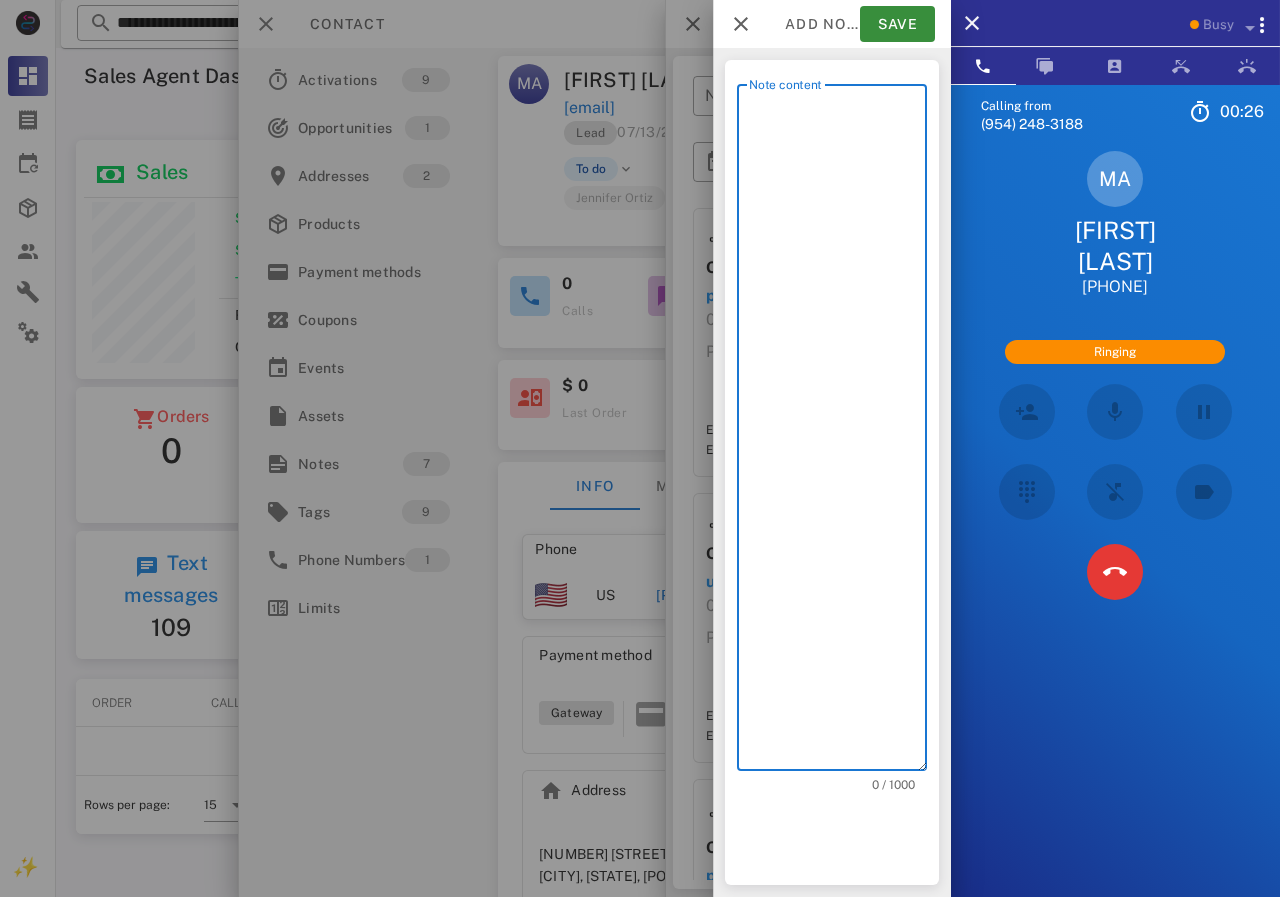 type on "**********" 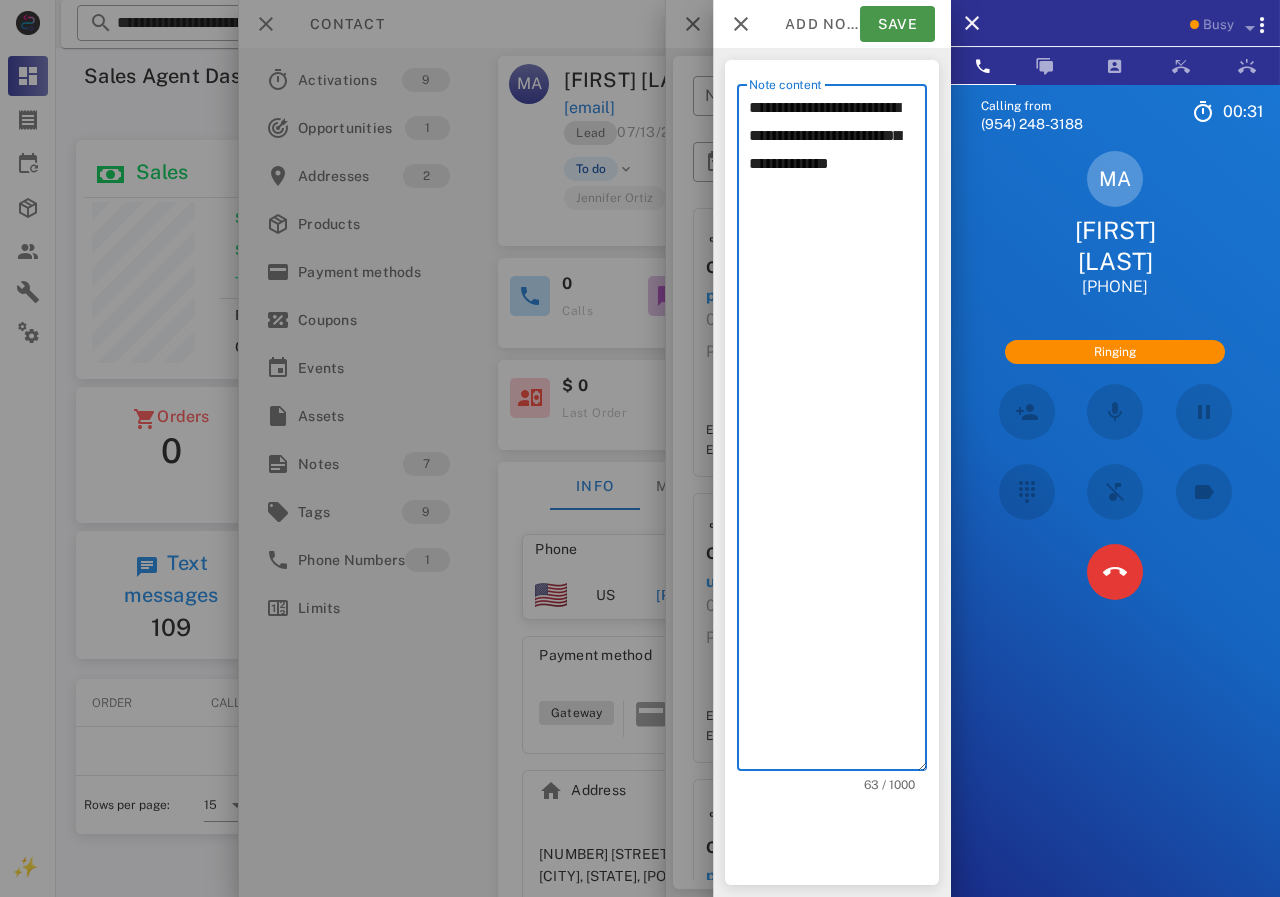 type on "**********" 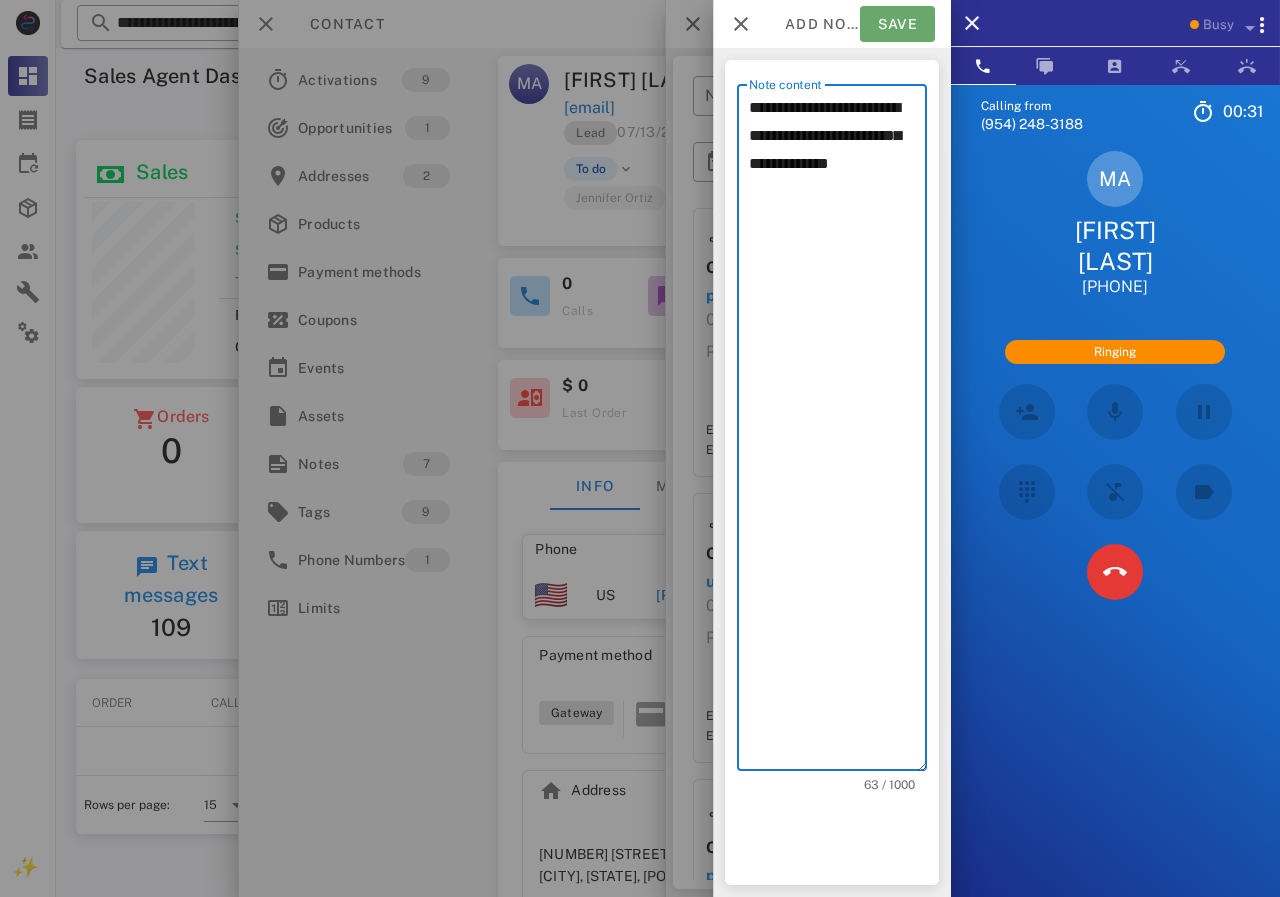 click on "Save" at bounding box center (897, 24) 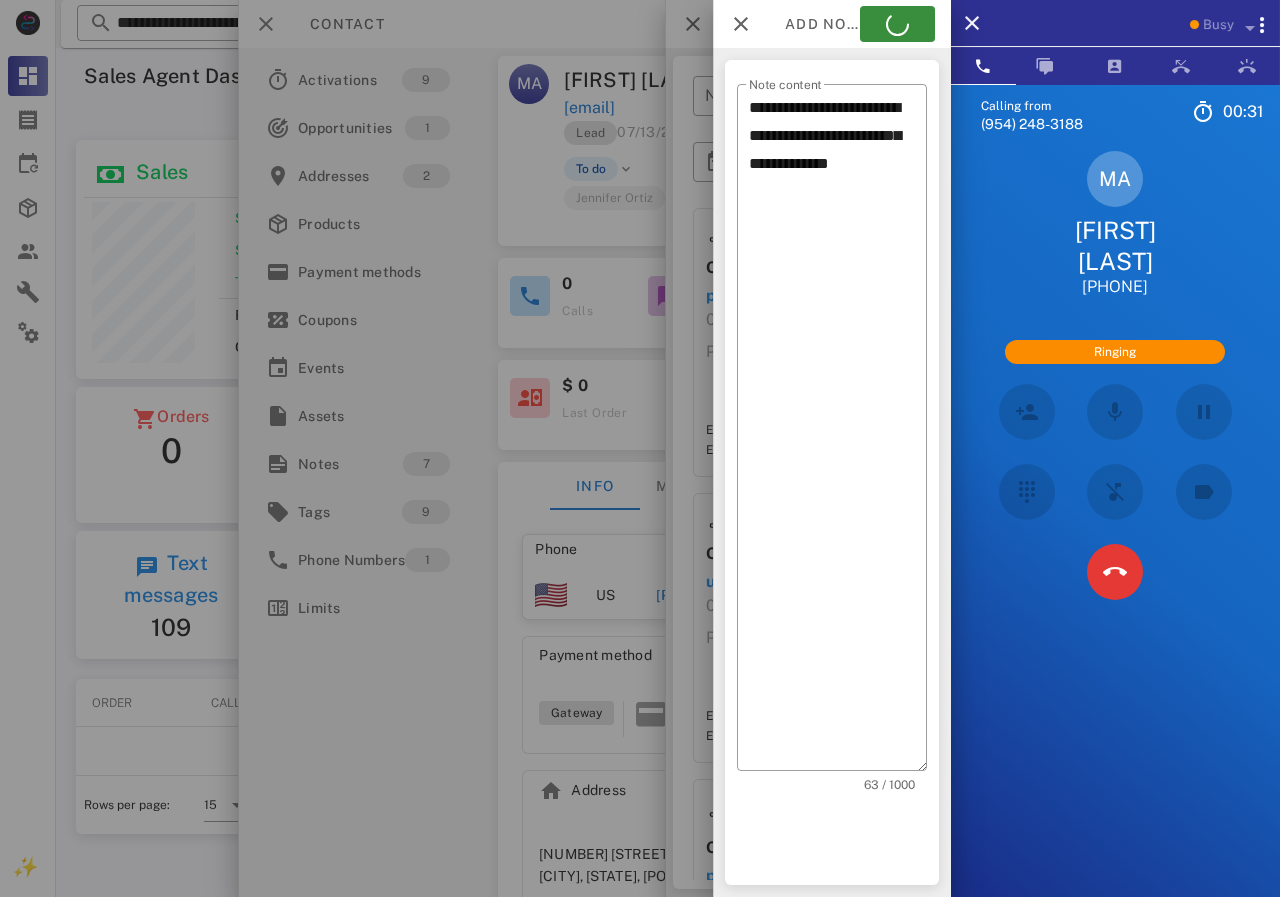 click at bounding box center [640, 448] 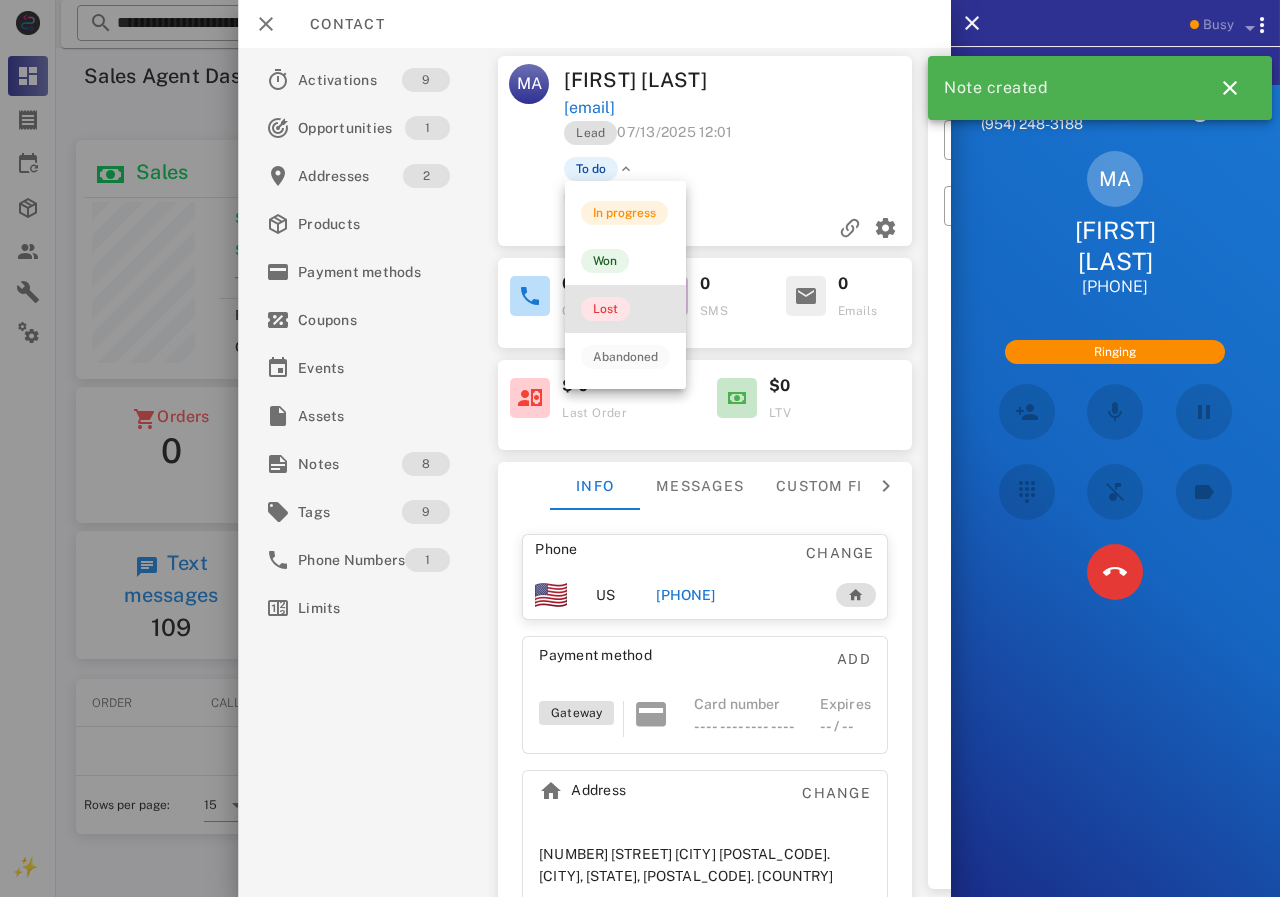 click on "Lost" at bounding box center (605, 309) 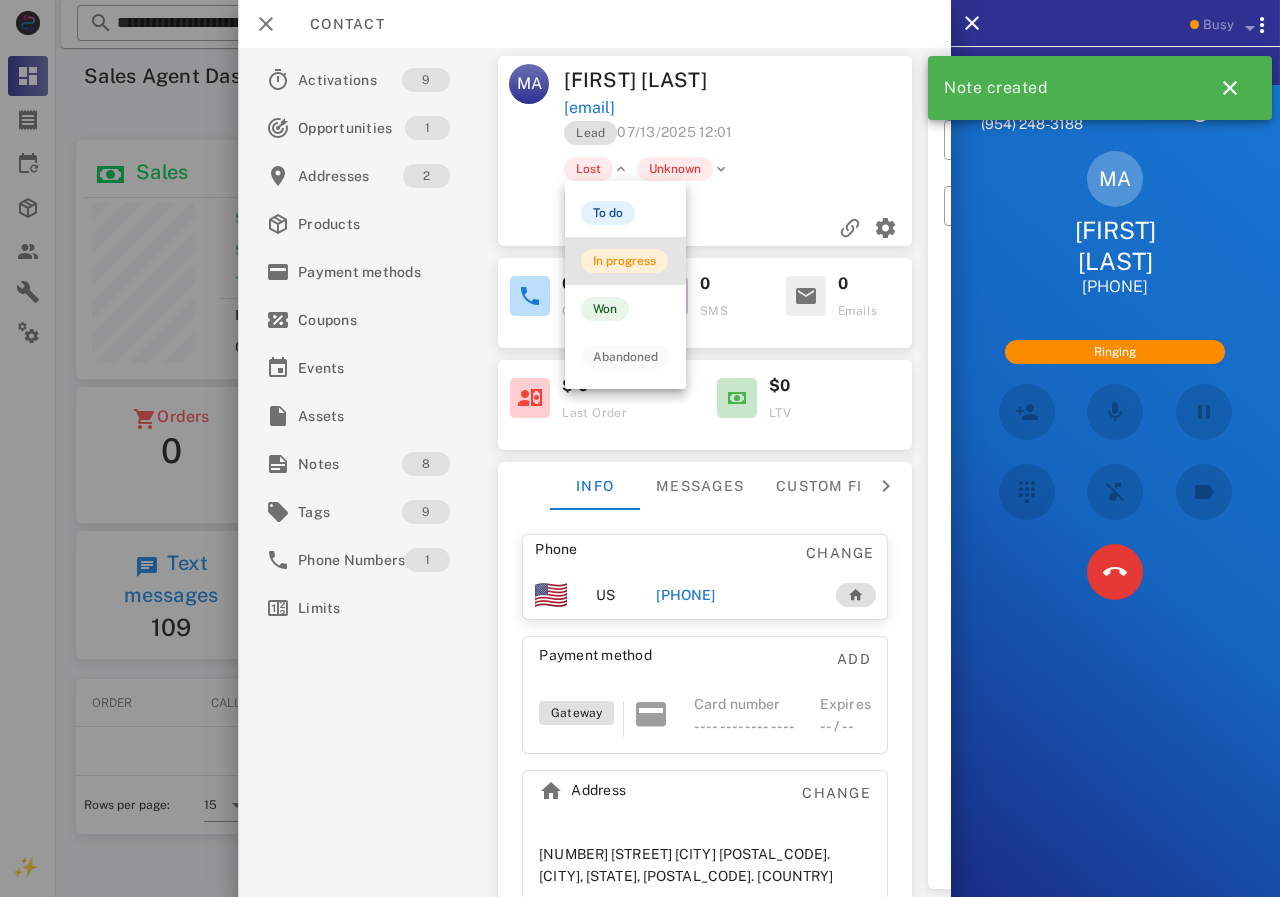 click on "In progress" at bounding box center (624, 261) 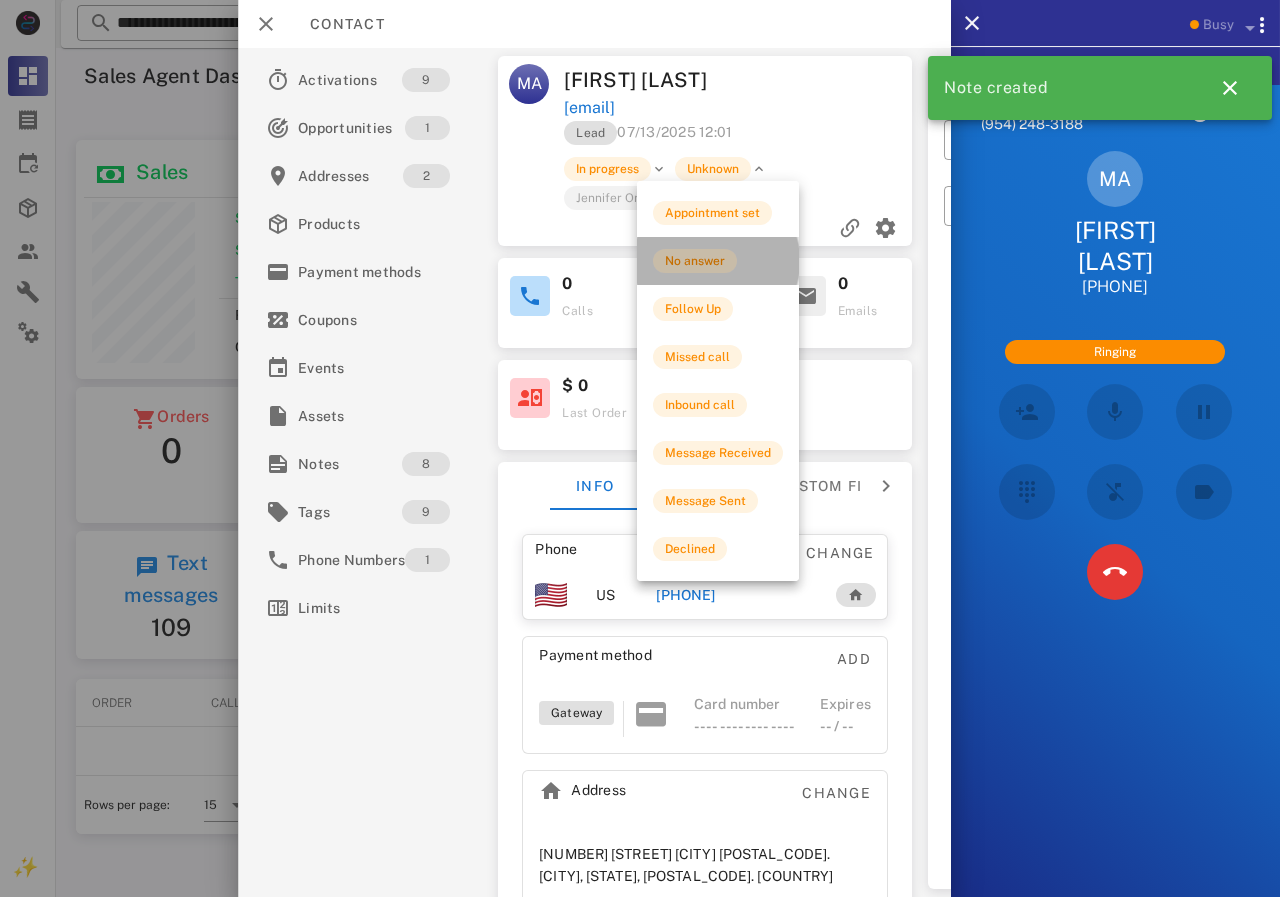 click on "No answer" at bounding box center [695, 261] 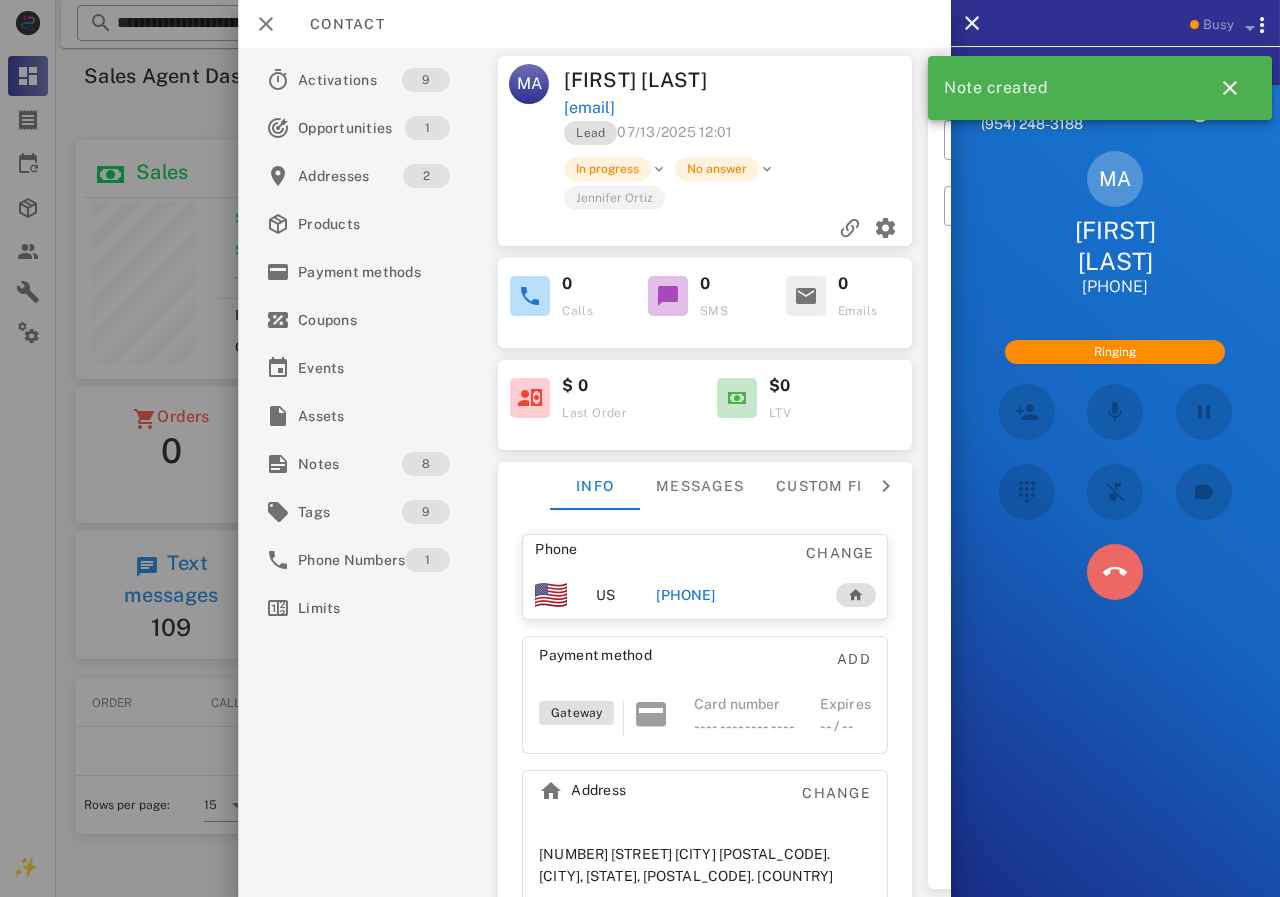 click at bounding box center [1115, 572] 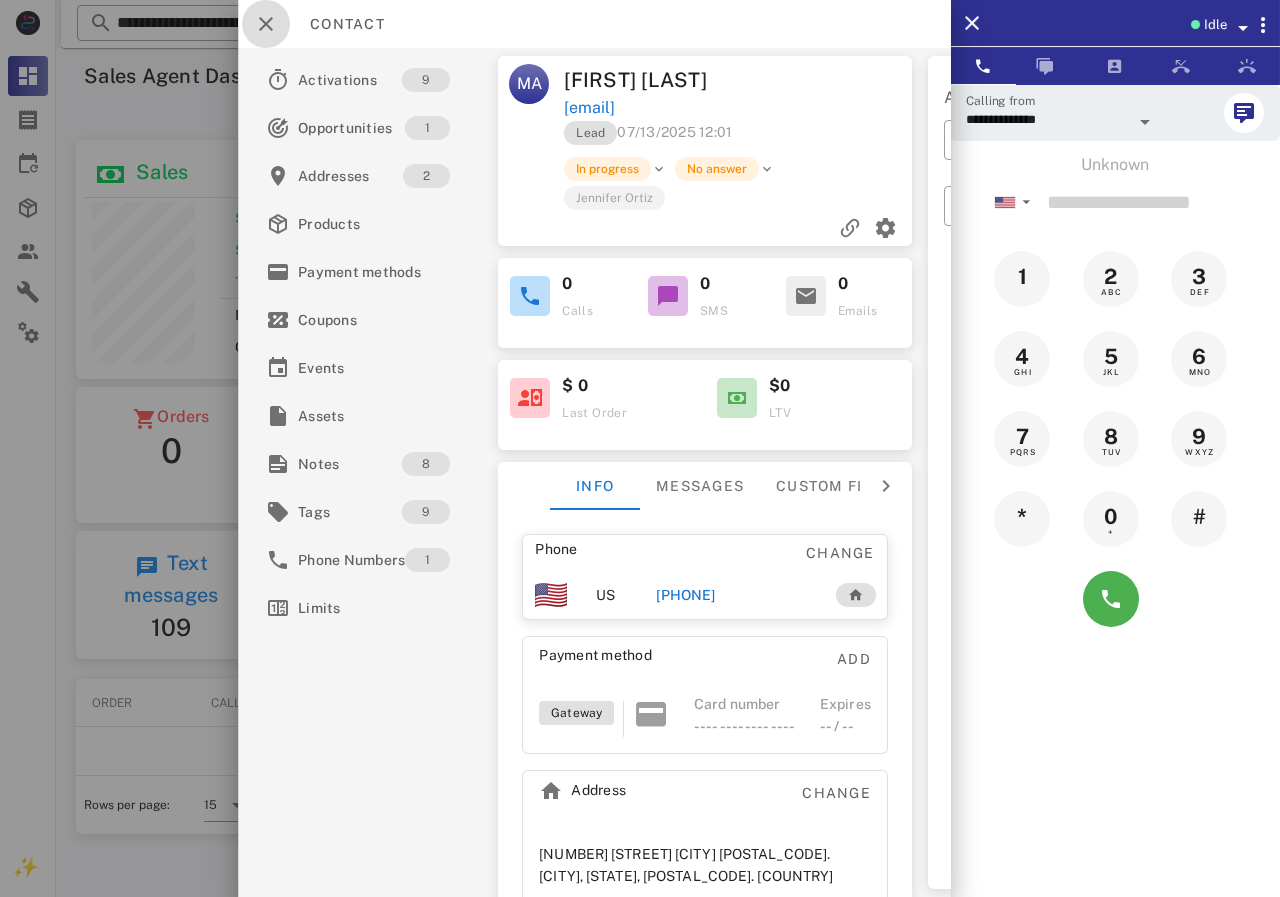 click at bounding box center (266, 24) 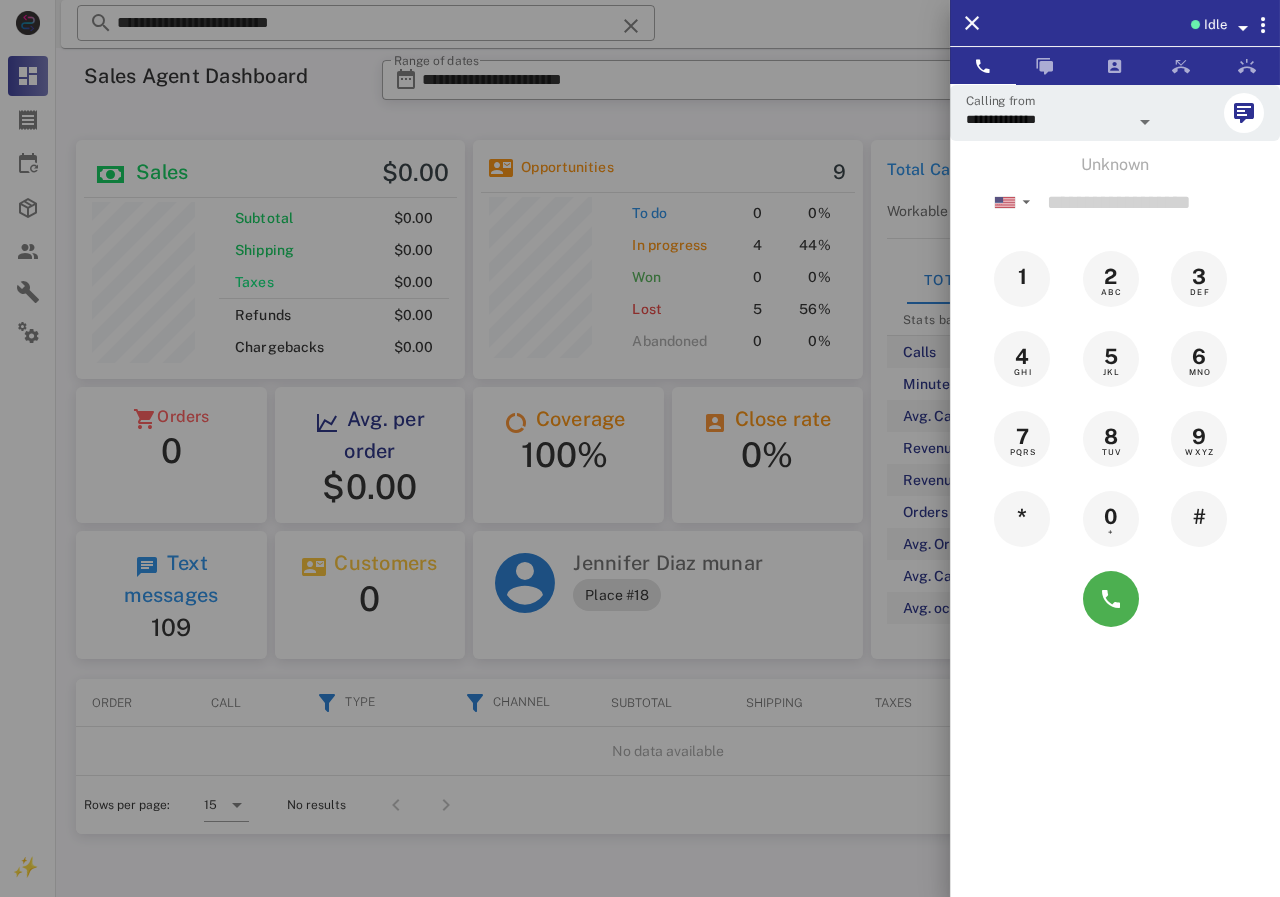 click at bounding box center (640, 448) 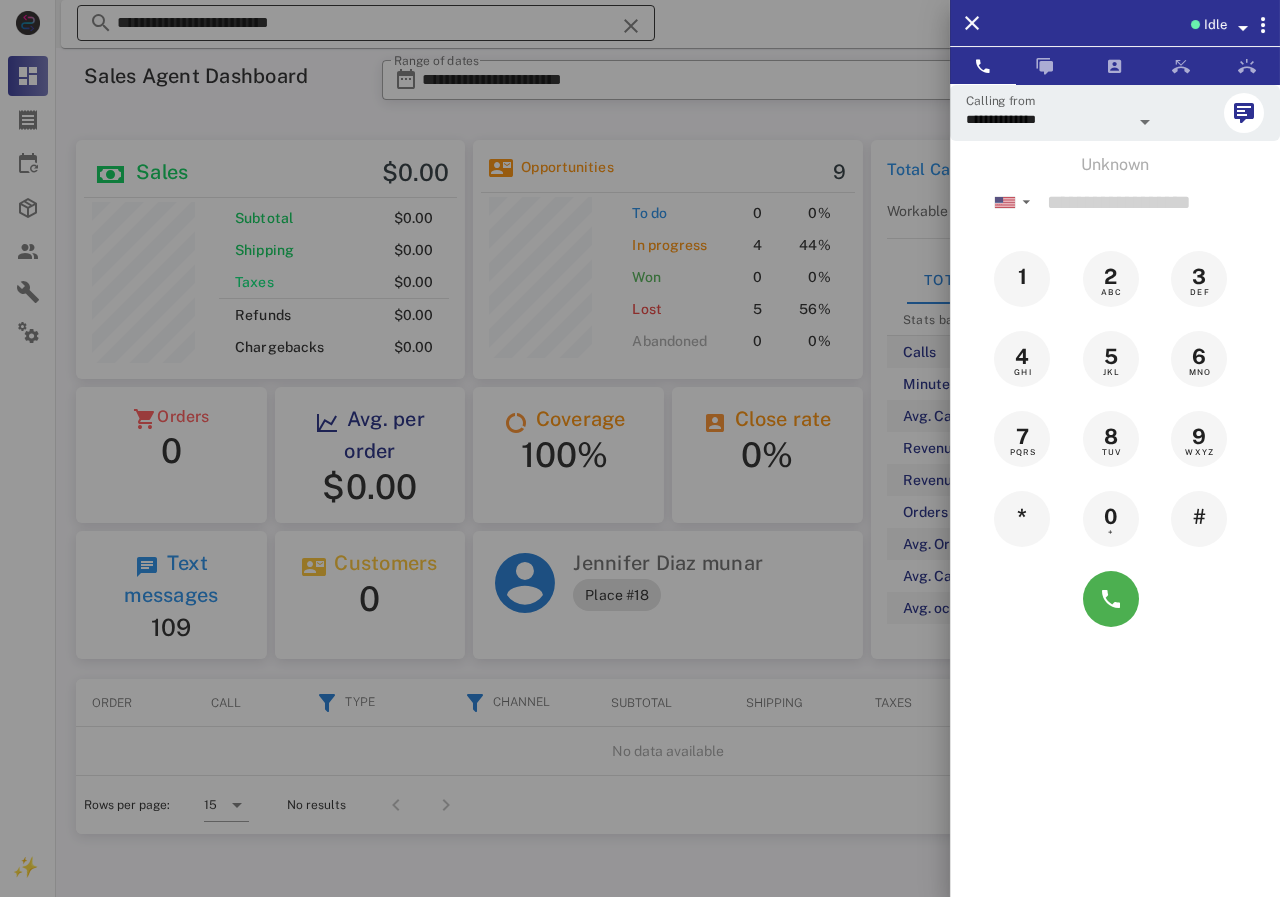 click on "**********" at bounding box center [366, 23] 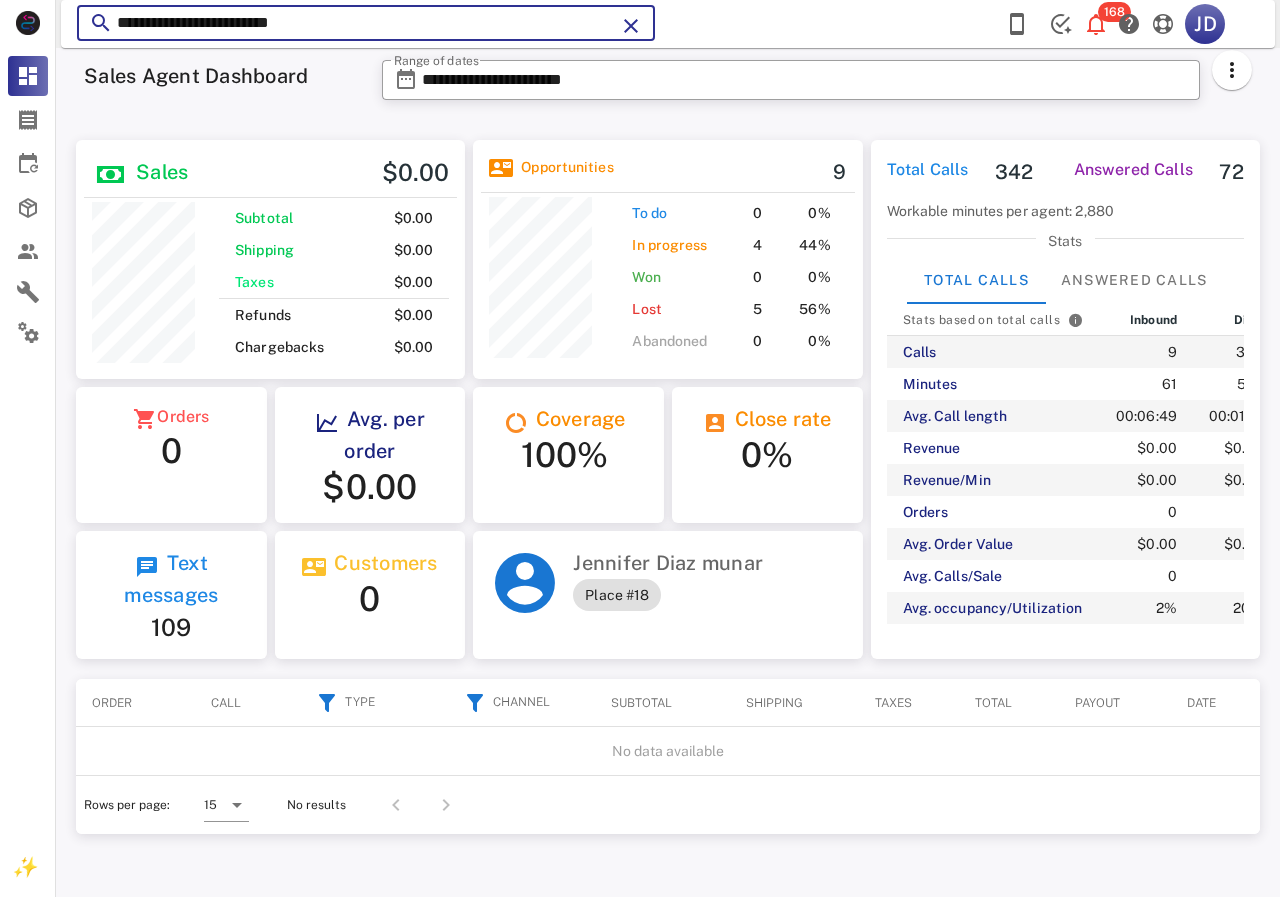 paste on "*****" 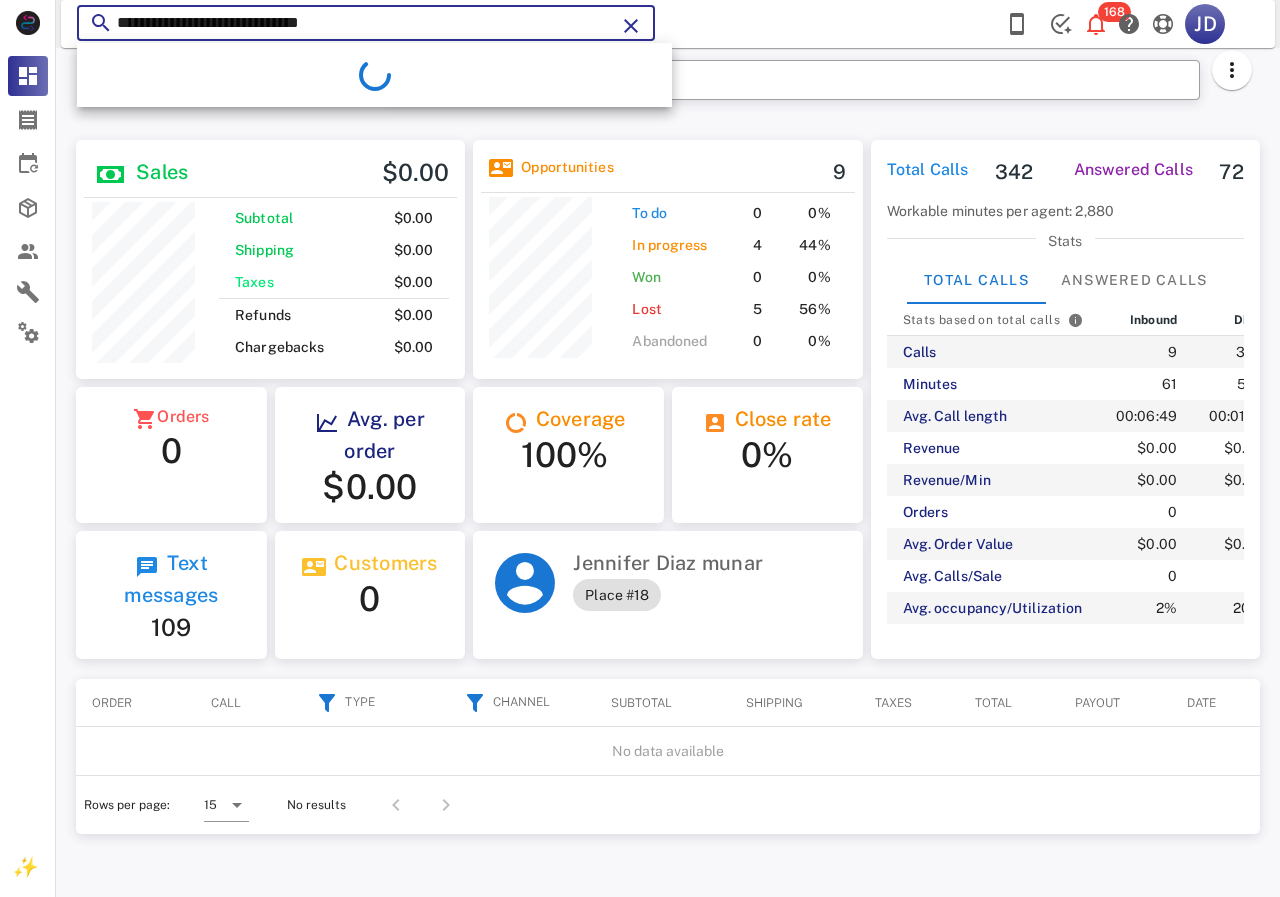 drag, startPoint x: 440, startPoint y: 18, endPoint x: 155, endPoint y: 18, distance: 285 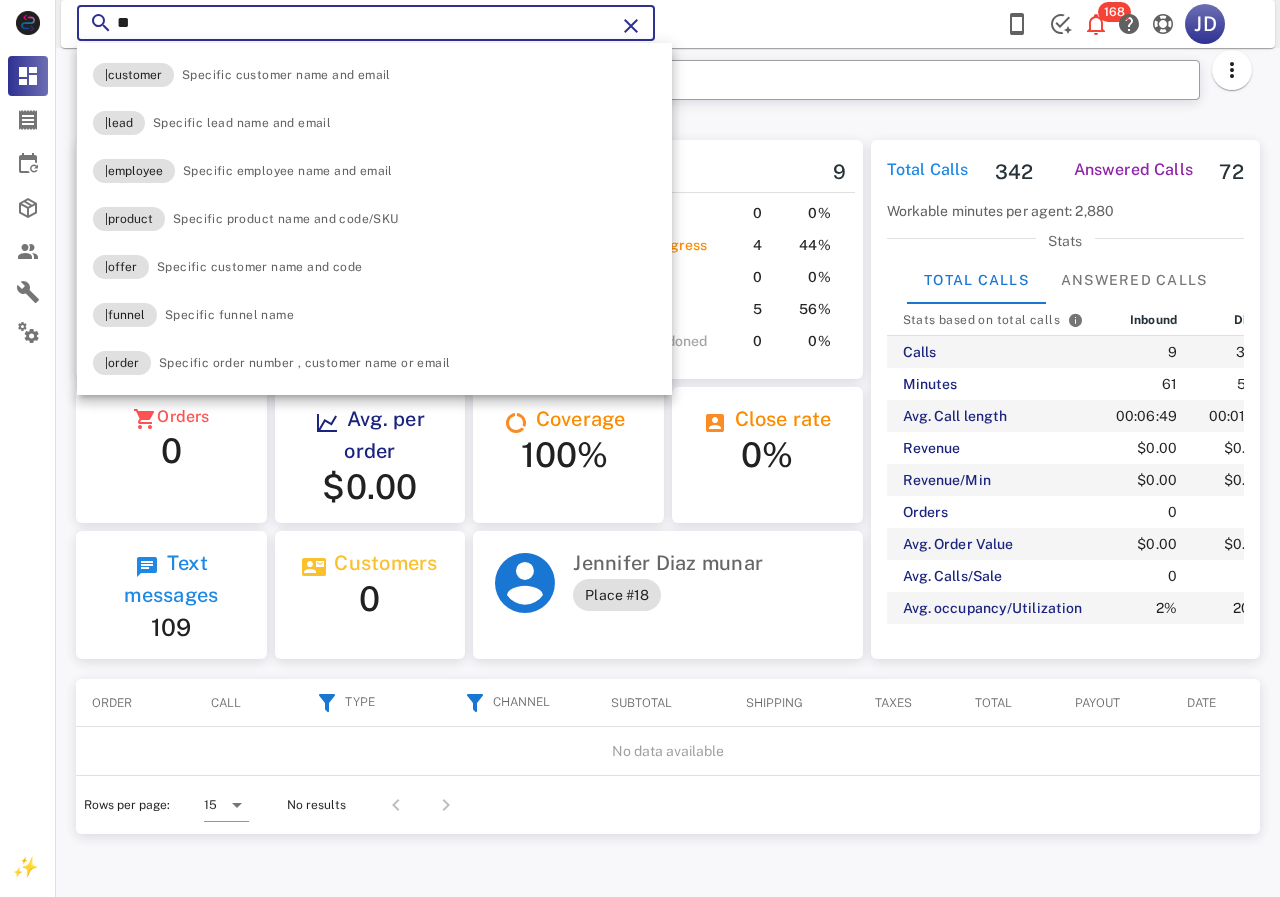 type on "*" 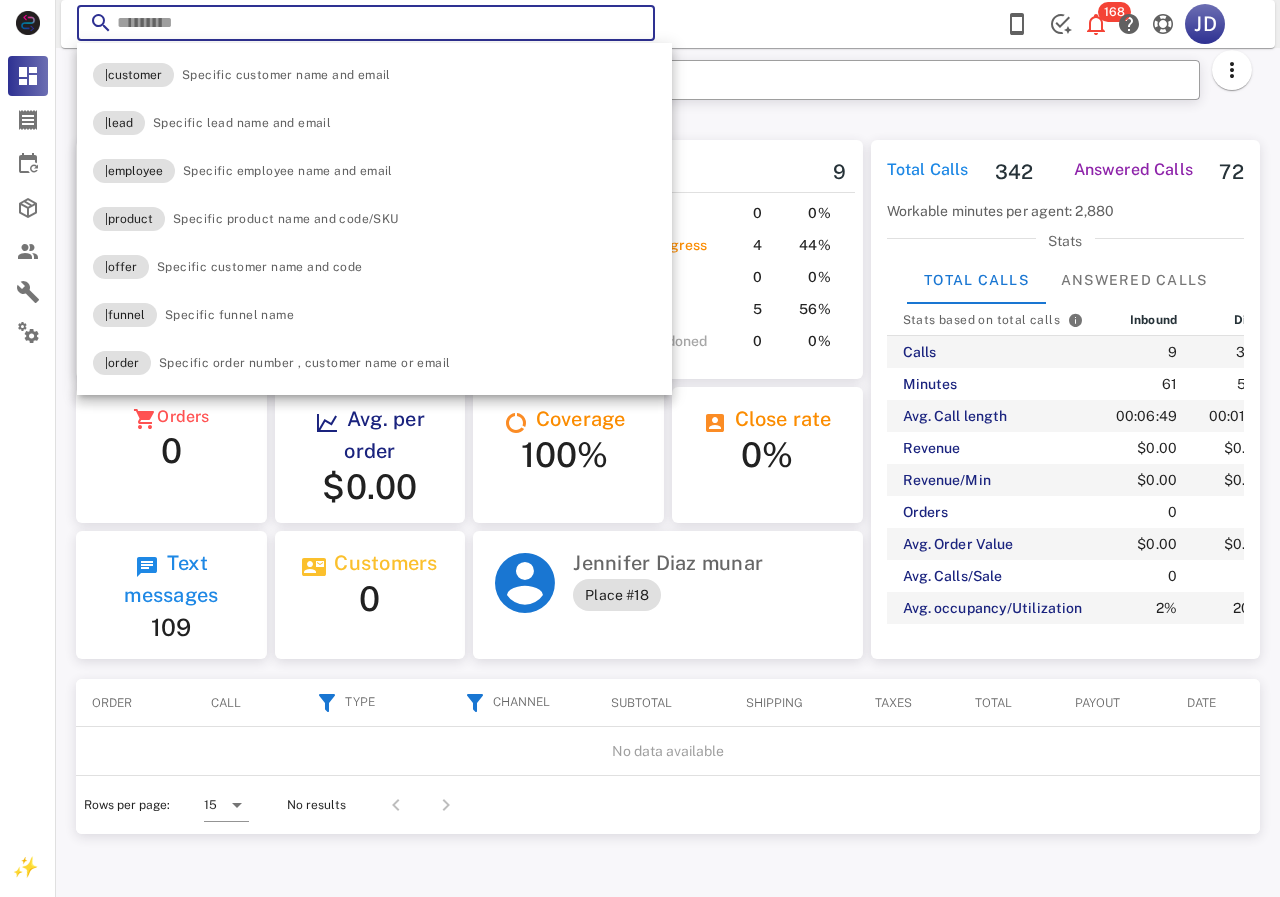 paste on "**********" 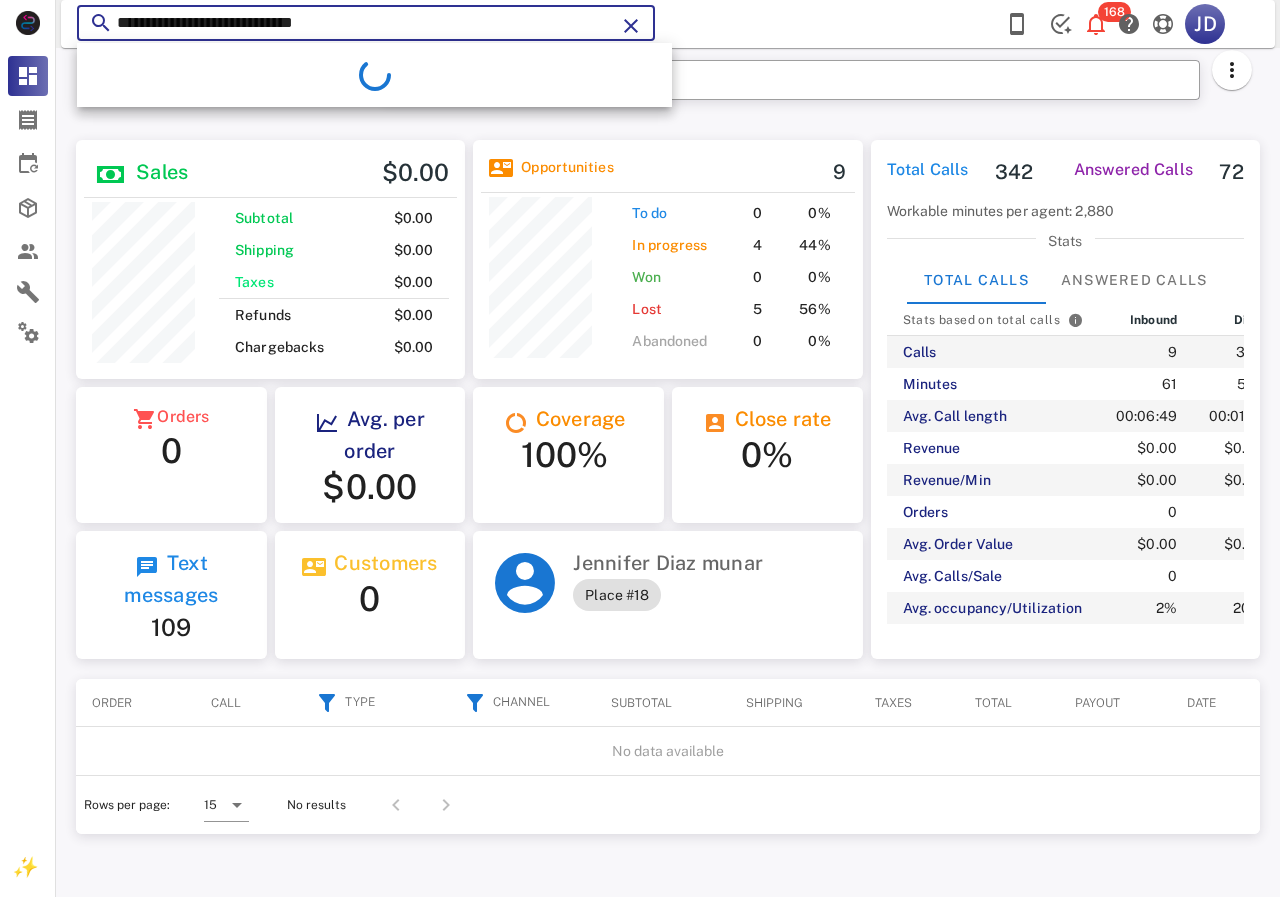 type on "**********" 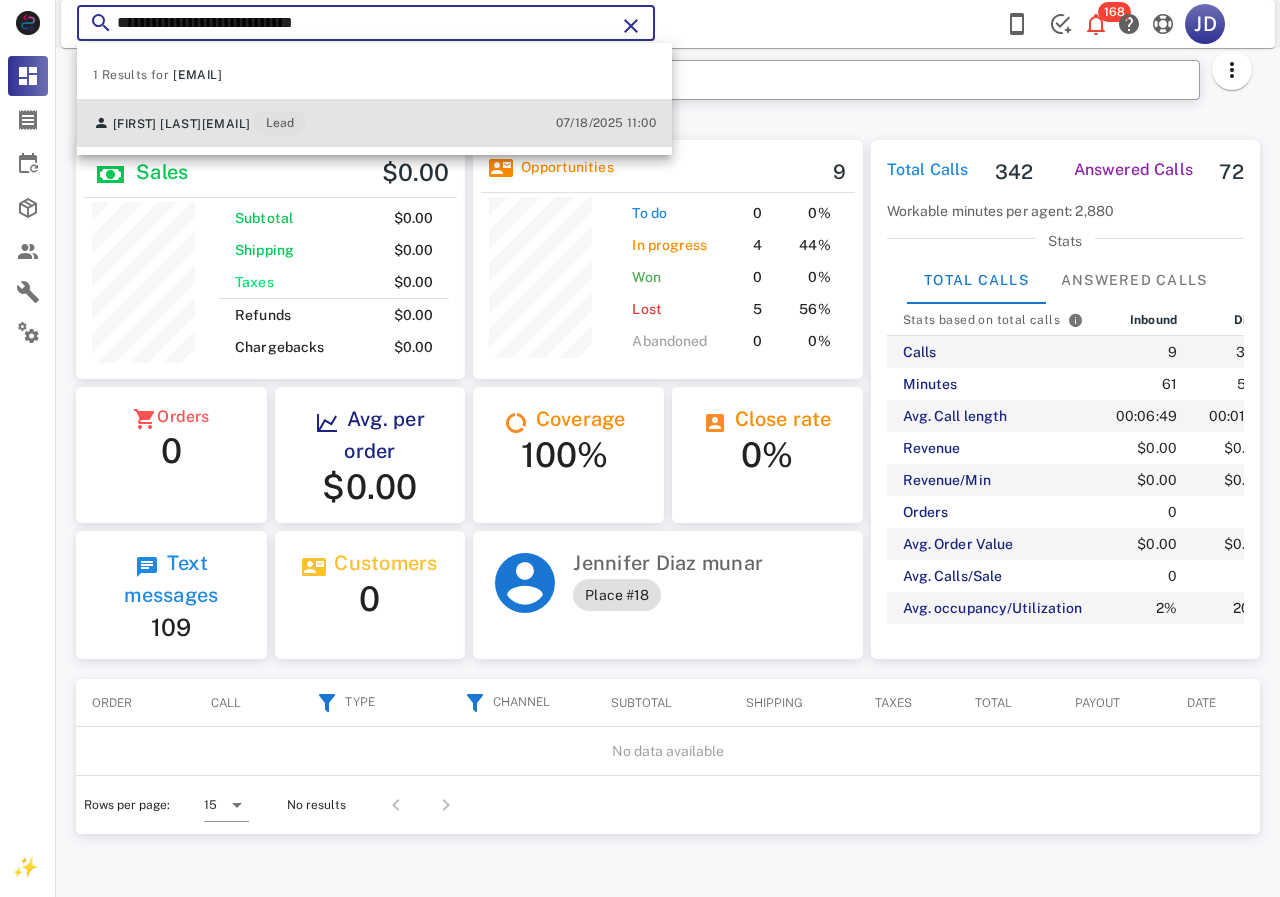 click on "[FIRST] [LAST]   [EMAIL]   Lead   [DATE] [TIME]" at bounding box center [374, 123] 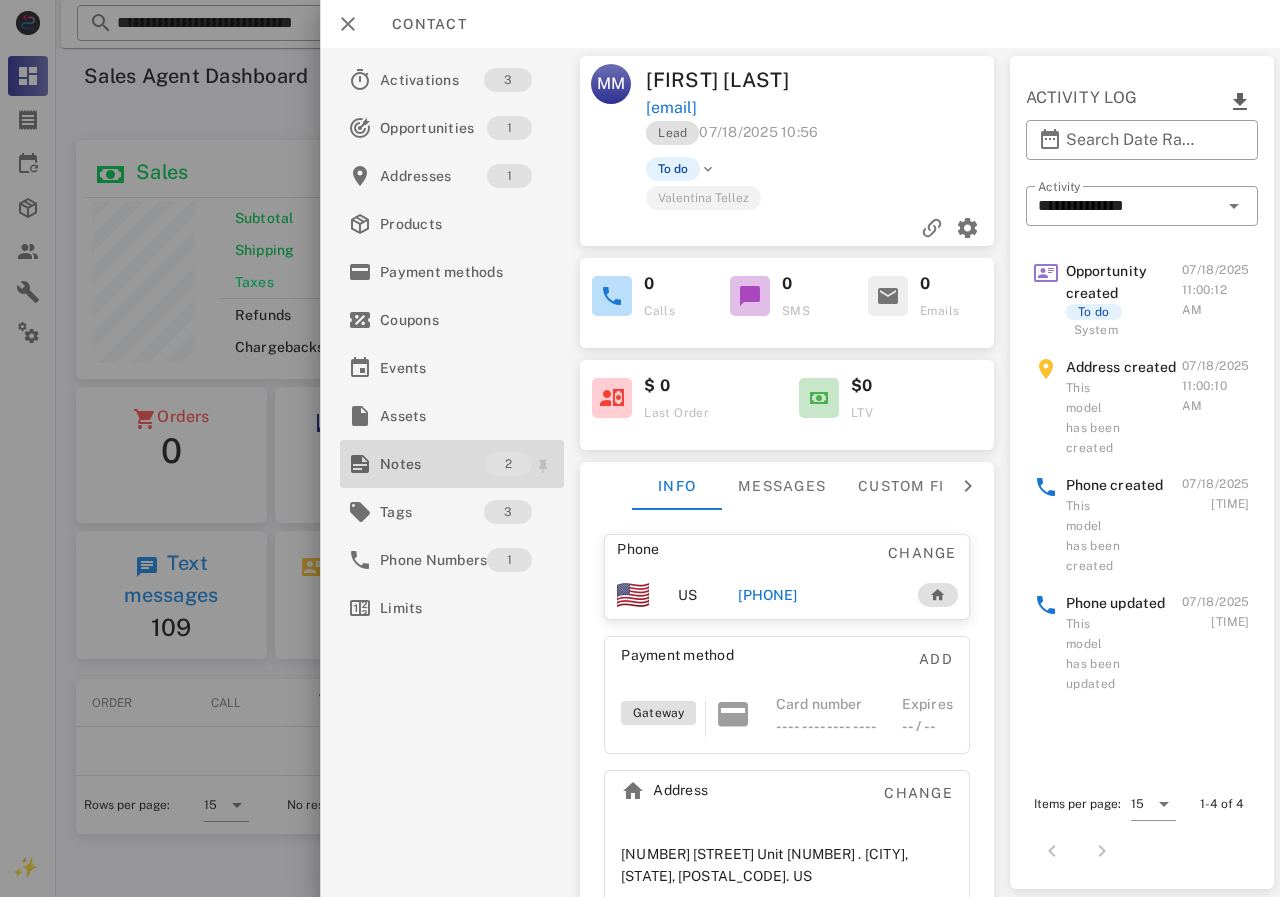 click on "Notes" at bounding box center [432, 464] 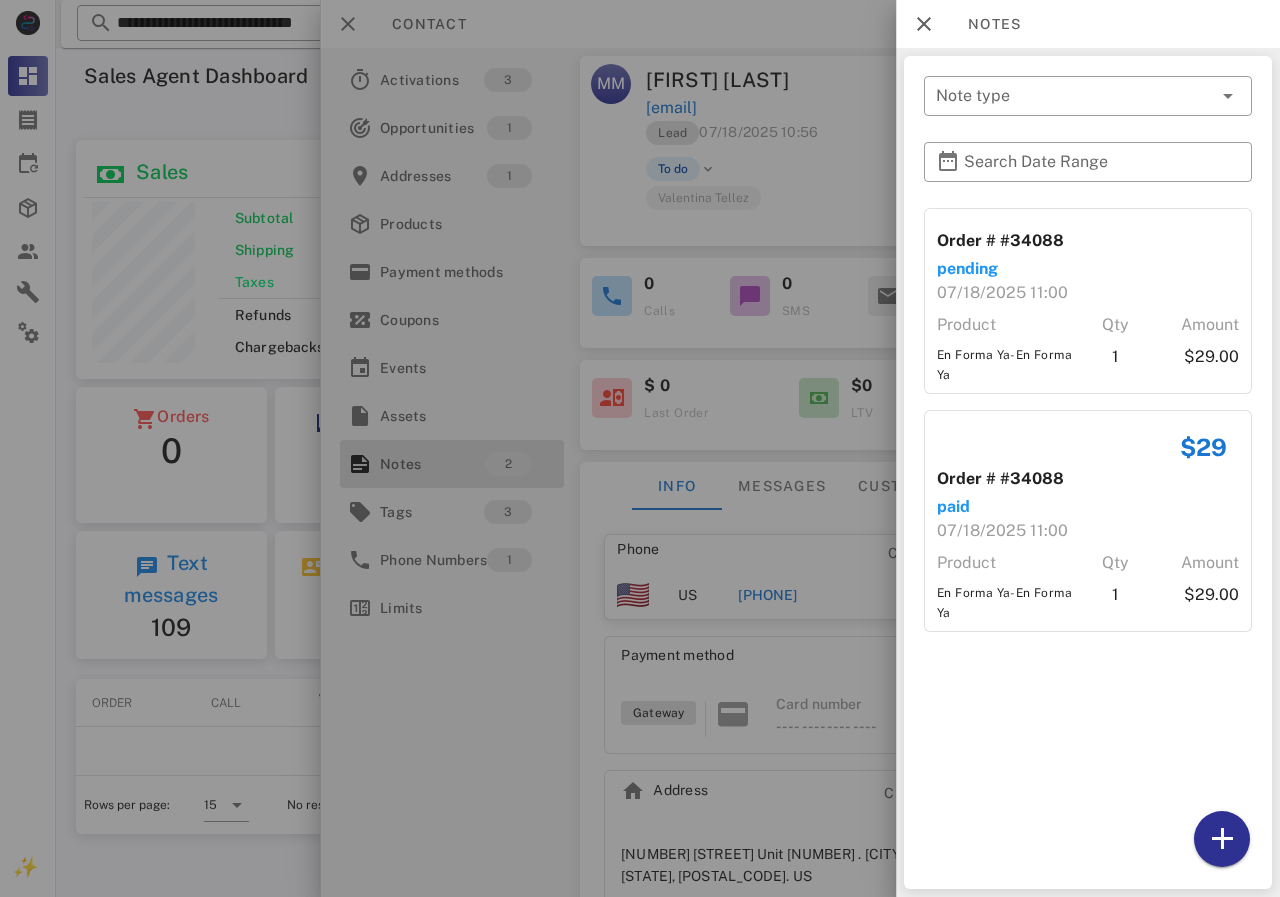 click at bounding box center (640, 448) 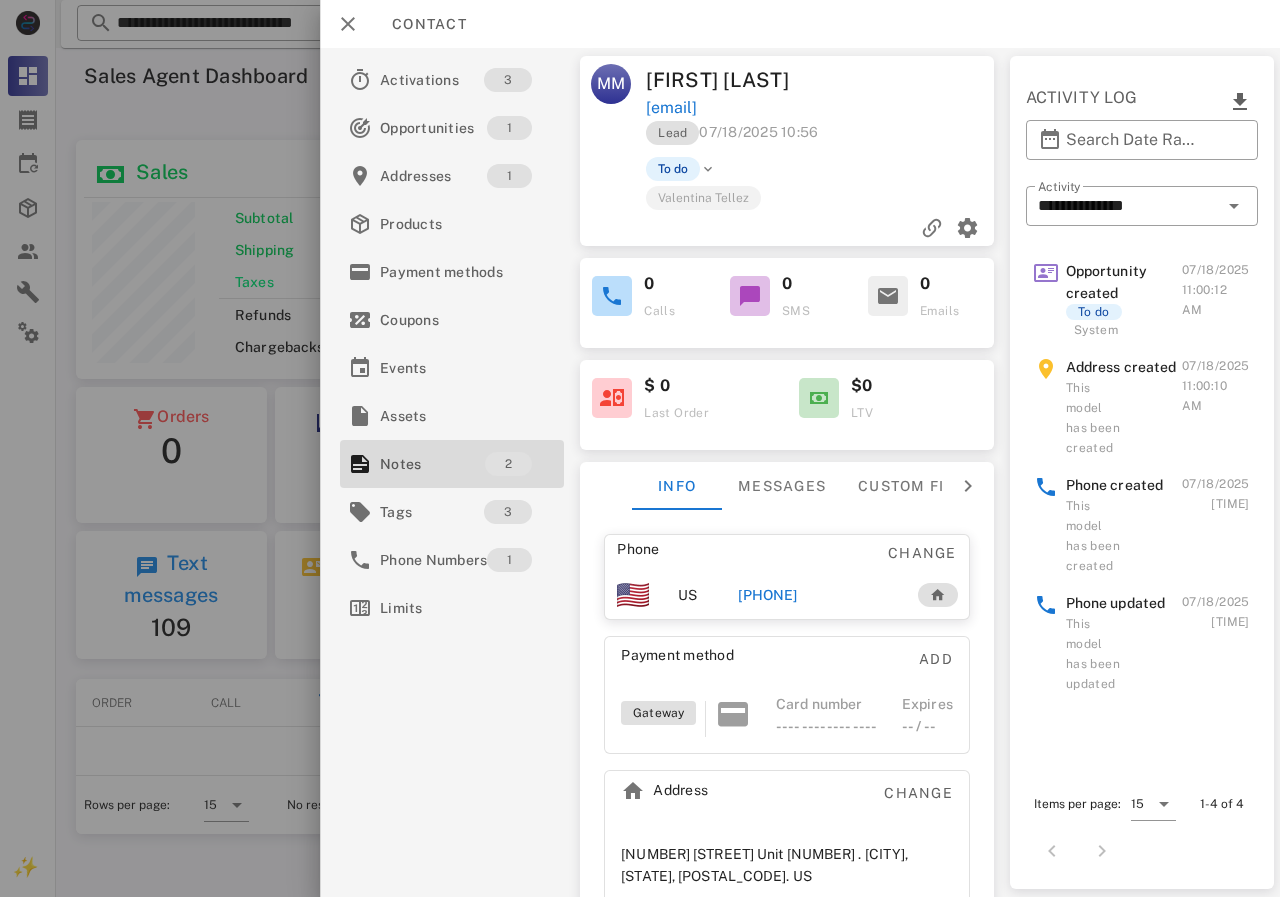 click on "[PHONE]" at bounding box center (767, 595) 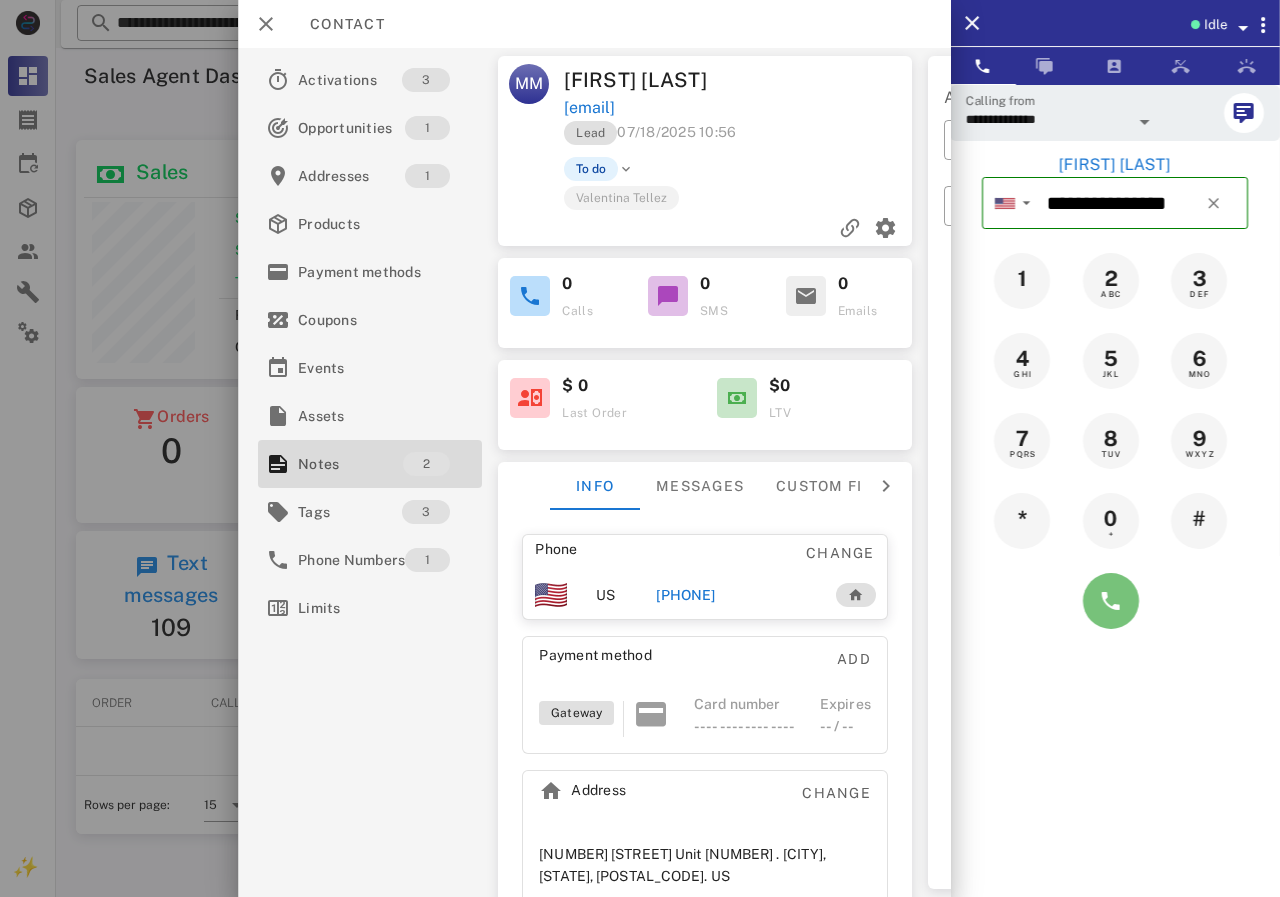 click at bounding box center [1111, 601] 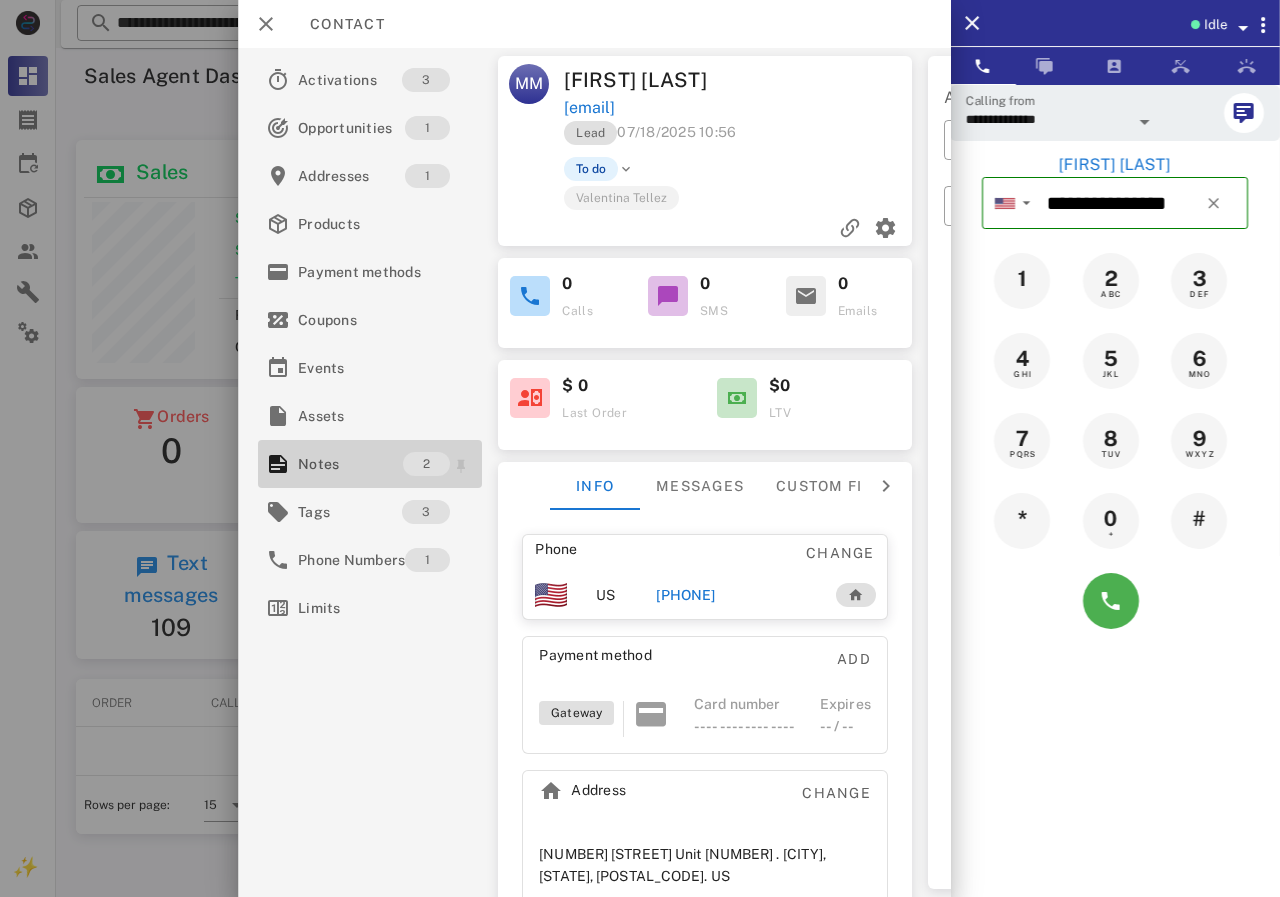 click on "Notes" at bounding box center [350, 464] 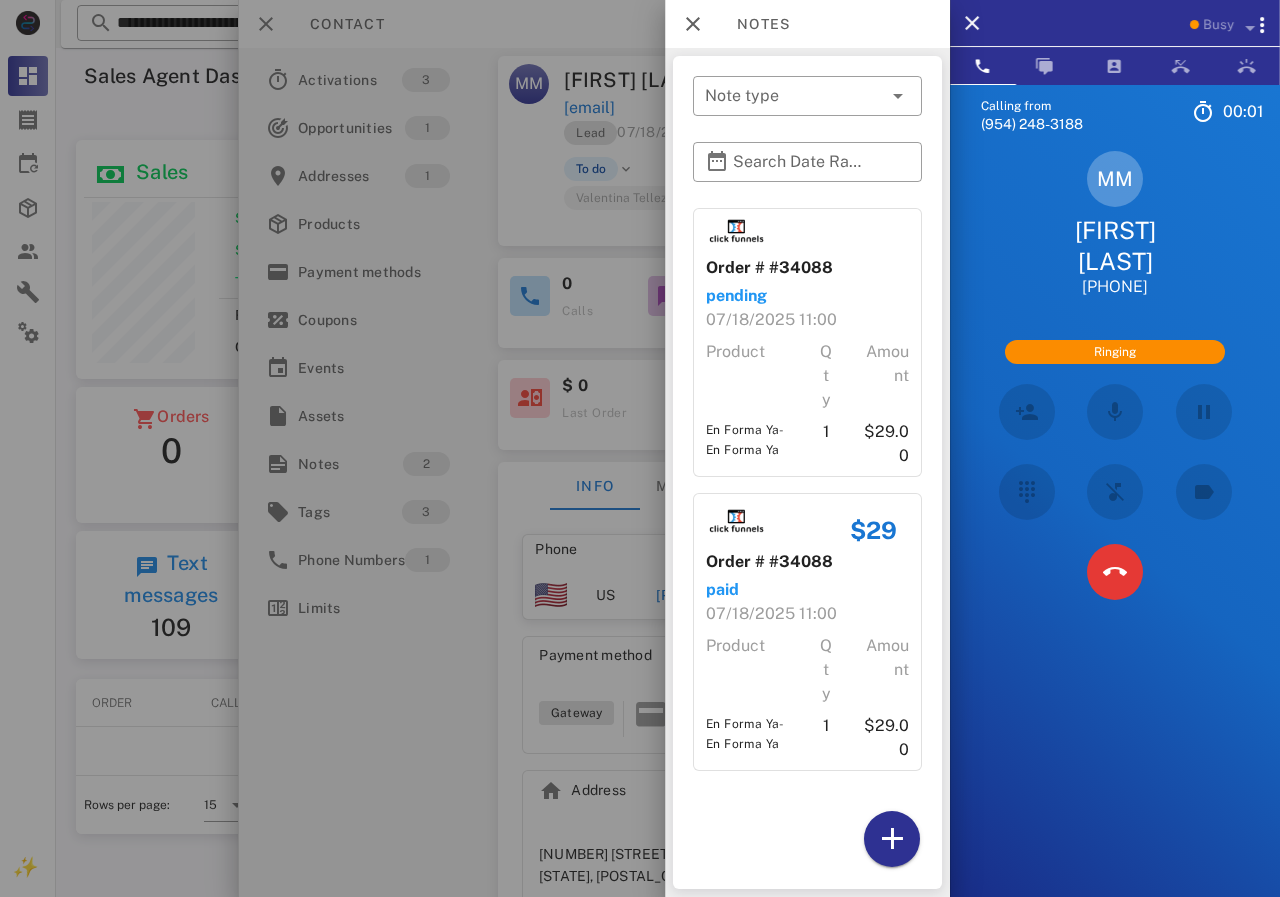 click at bounding box center [640, 448] 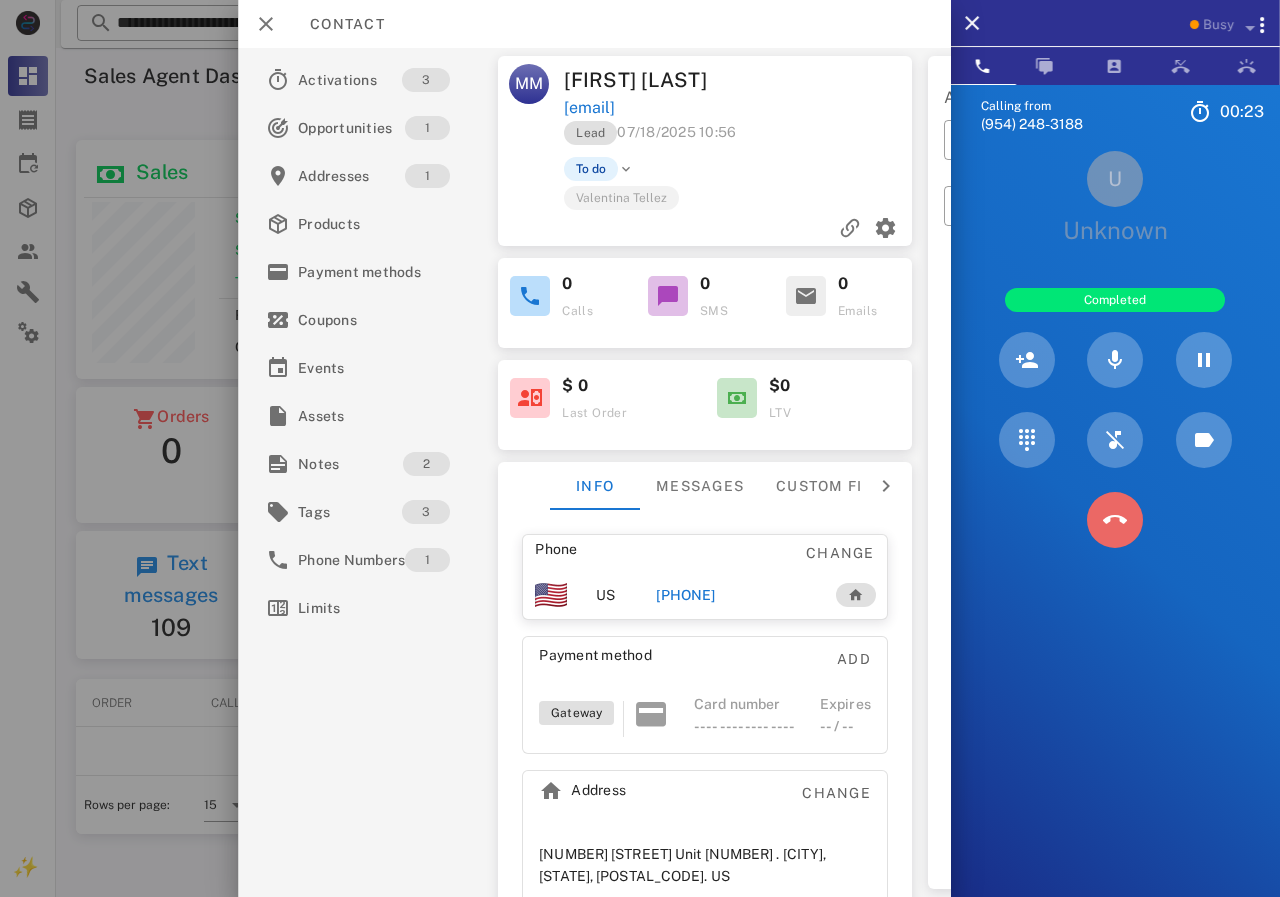 click at bounding box center (1115, 520) 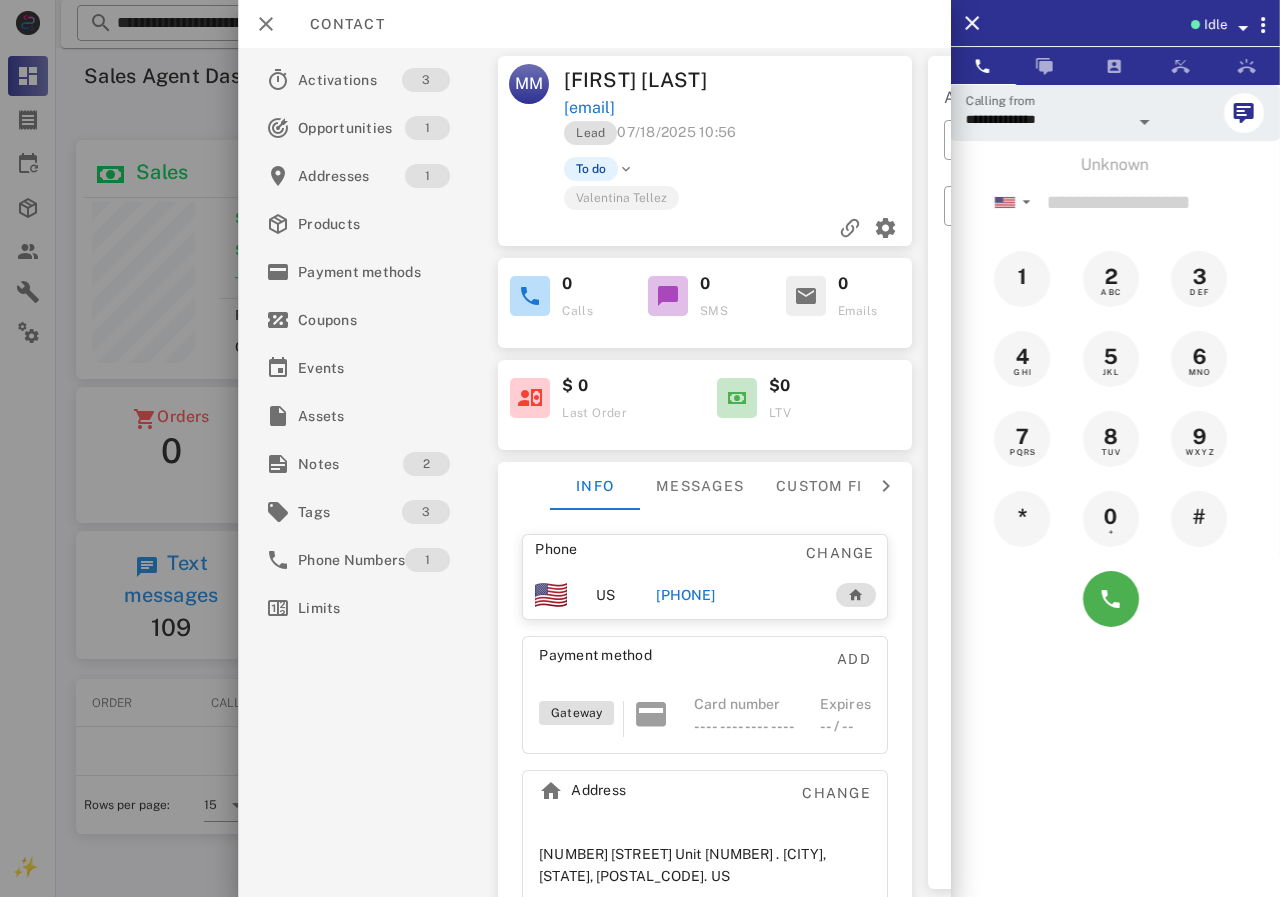 click on "[PHONE]" at bounding box center (685, 595) 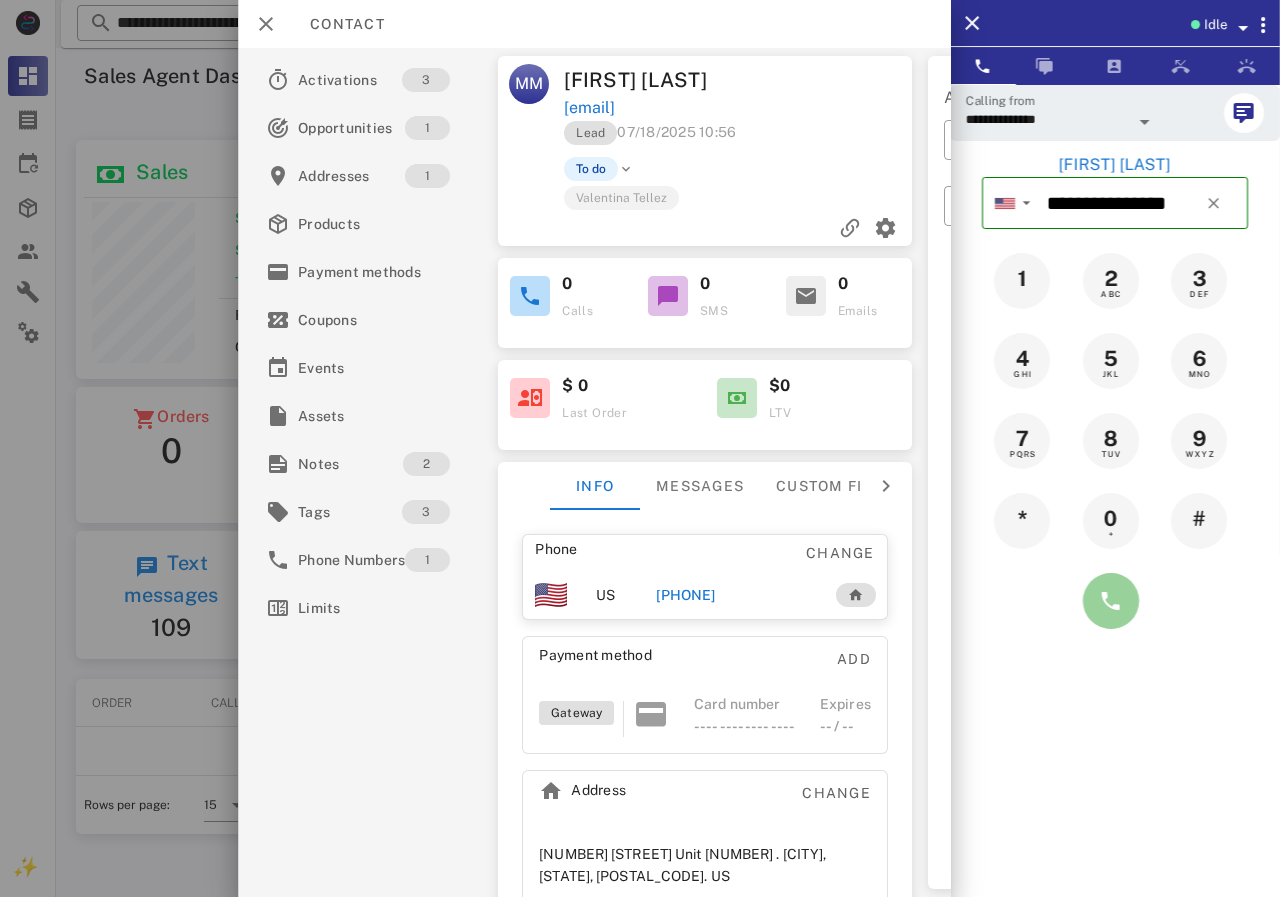 click at bounding box center (1111, 601) 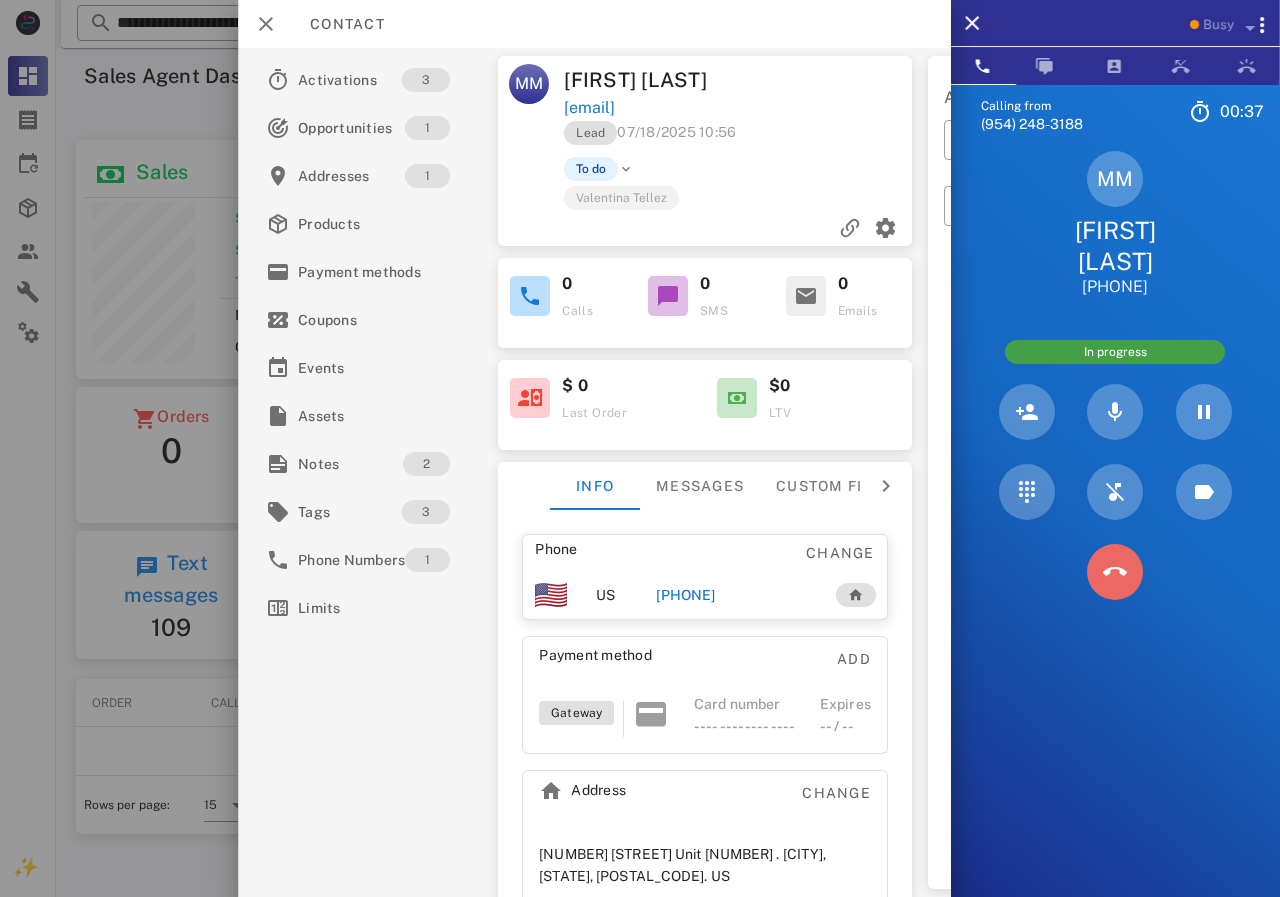 click at bounding box center (1115, 572) 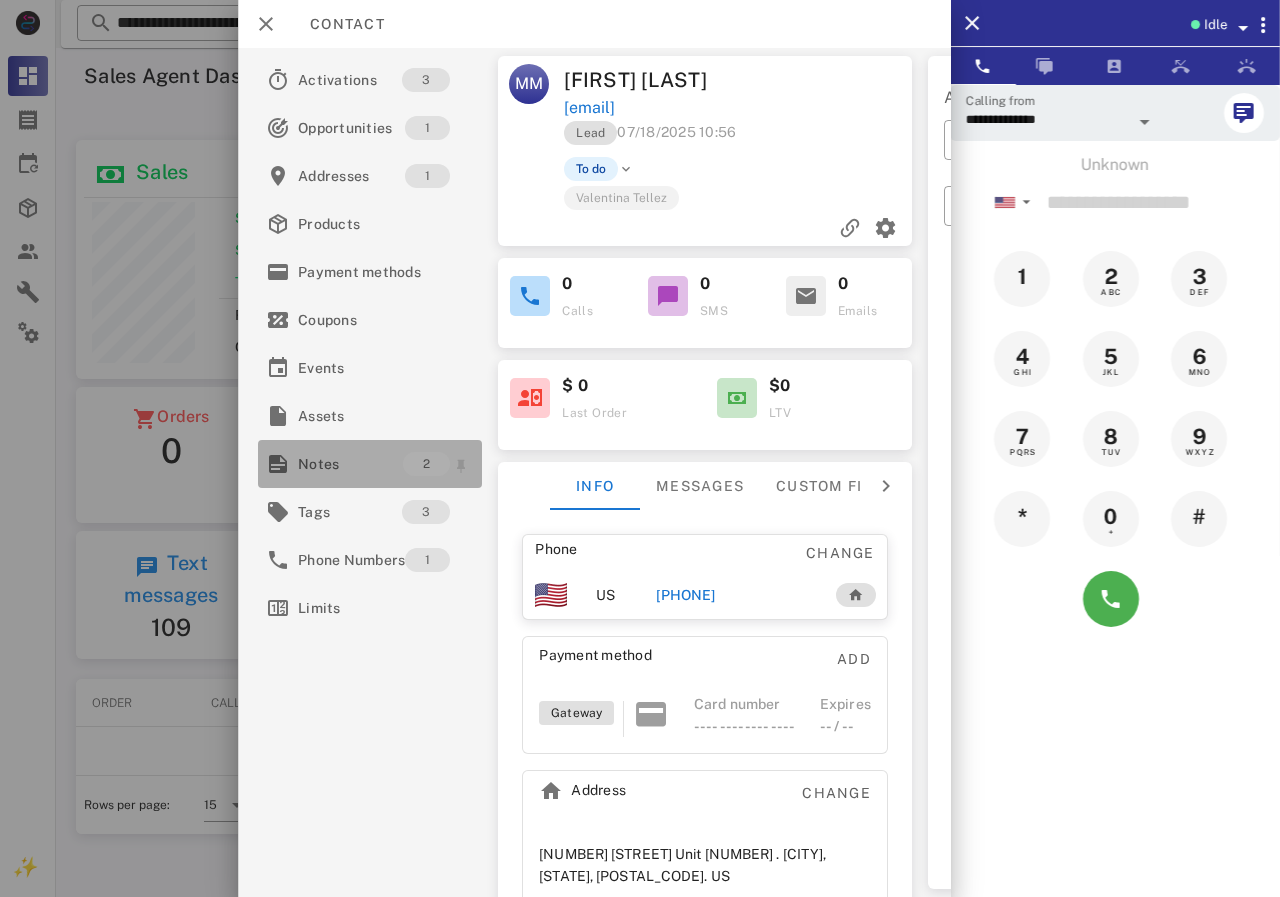 click on "Notes" at bounding box center (350, 464) 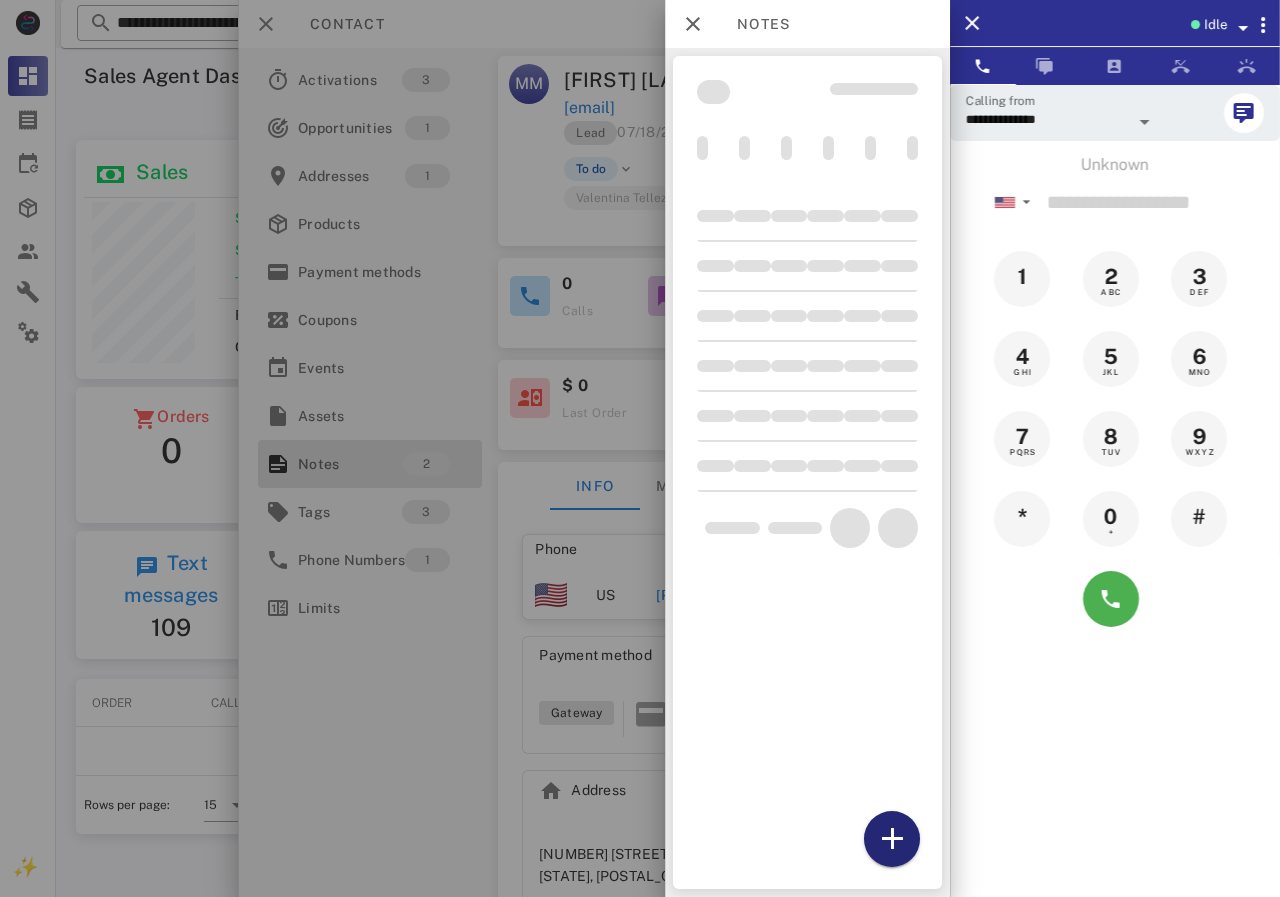 click at bounding box center (892, 839) 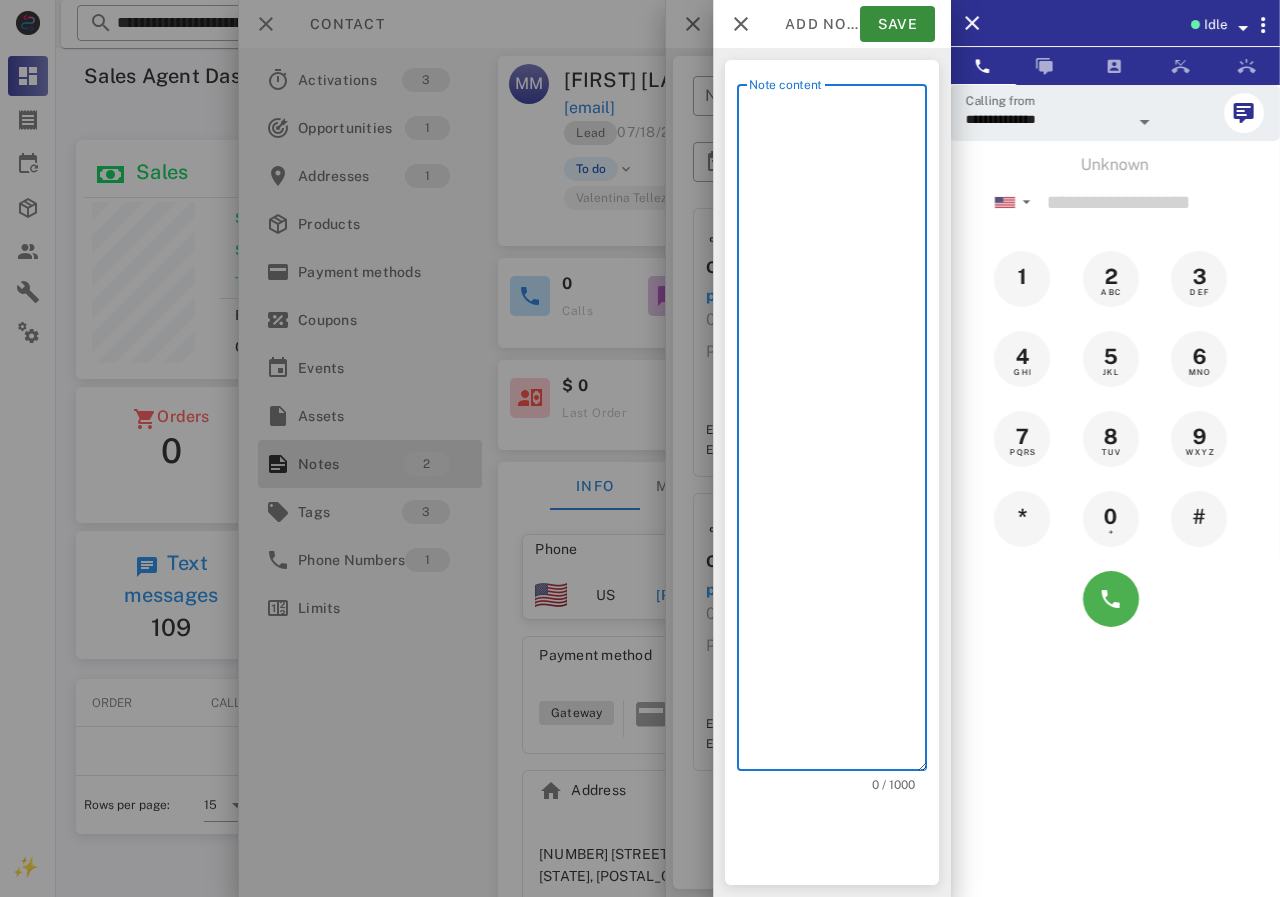 scroll, scrollTop: 240, scrollLeft: 390, axis: both 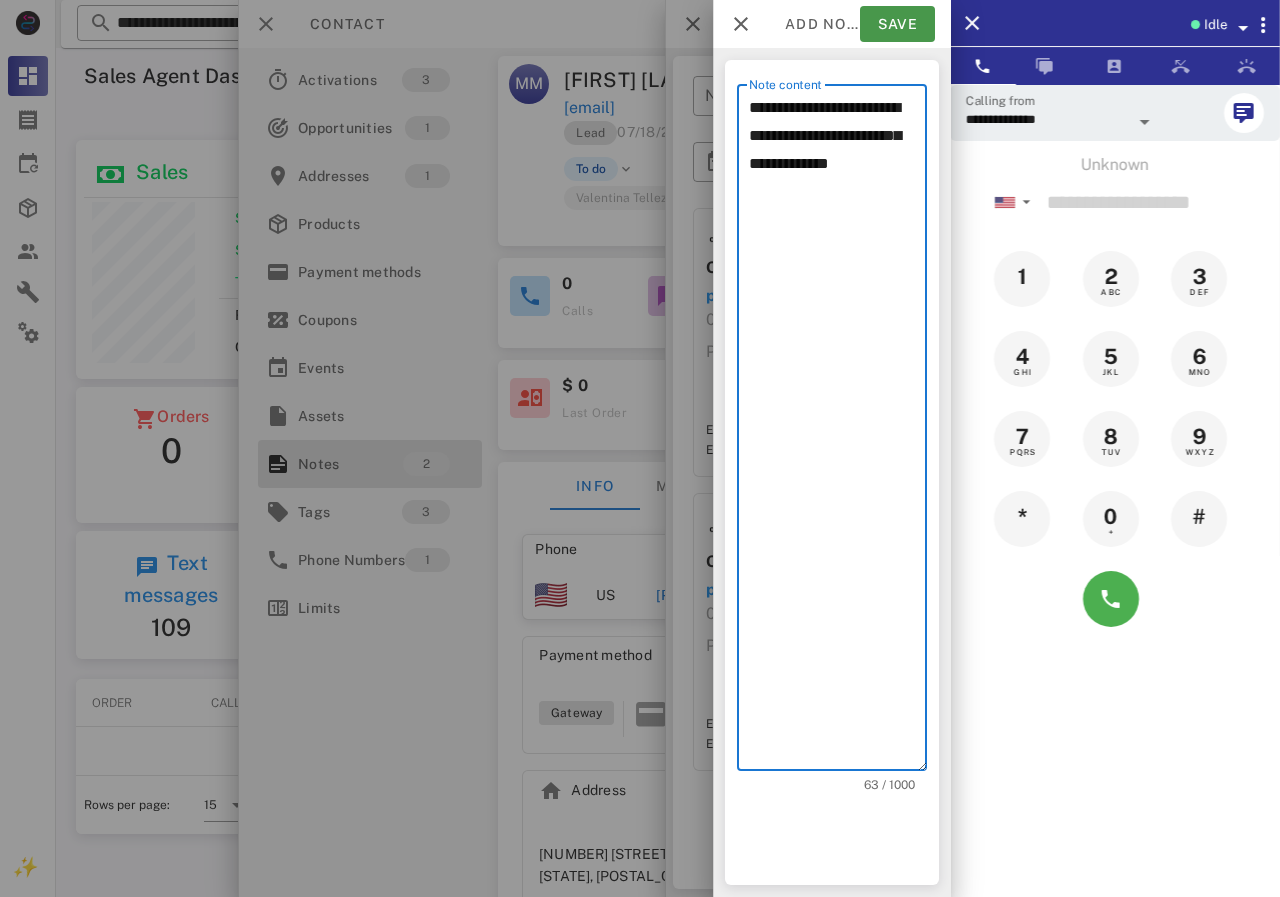 type on "**********" 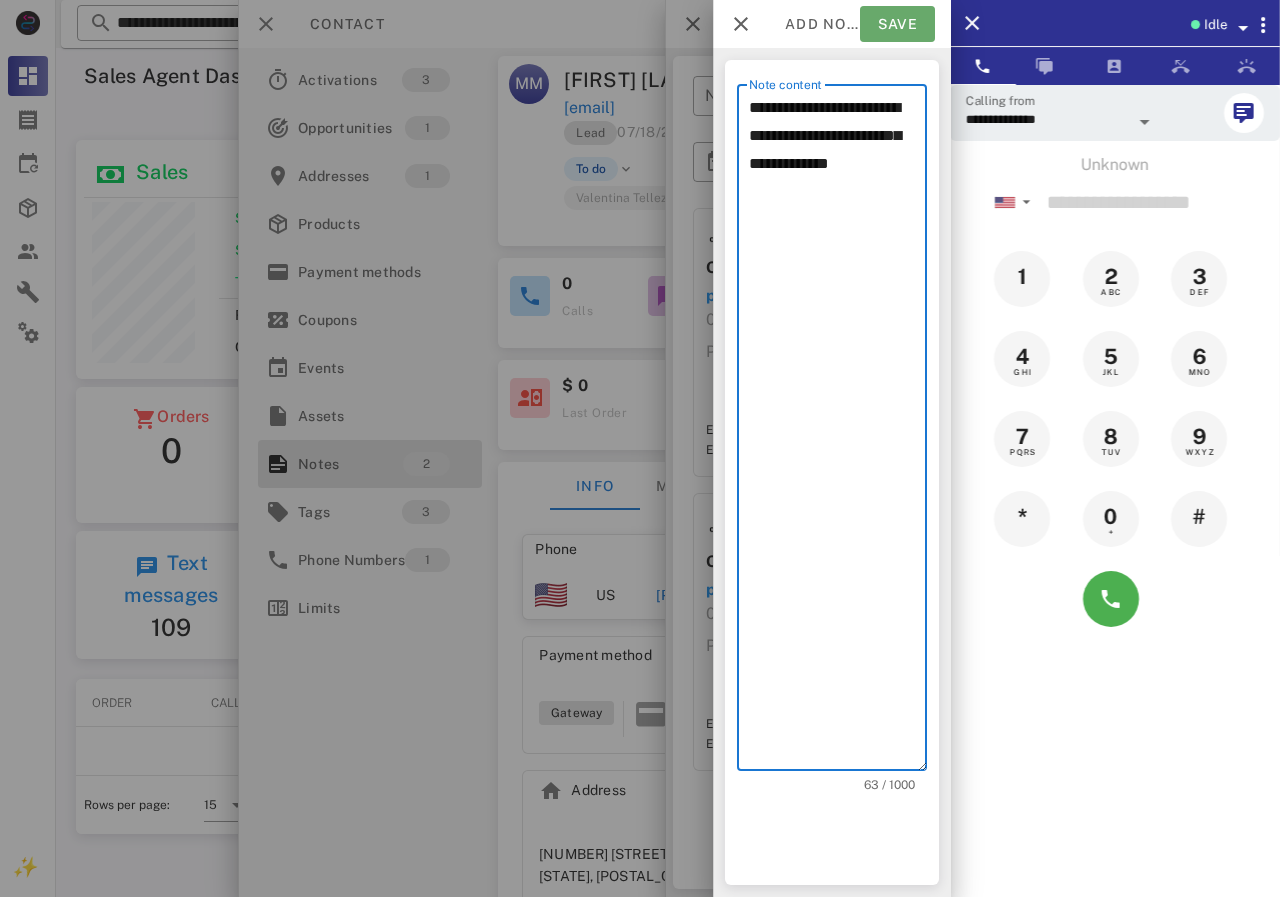 click on "Save" at bounding box center [897, 24] 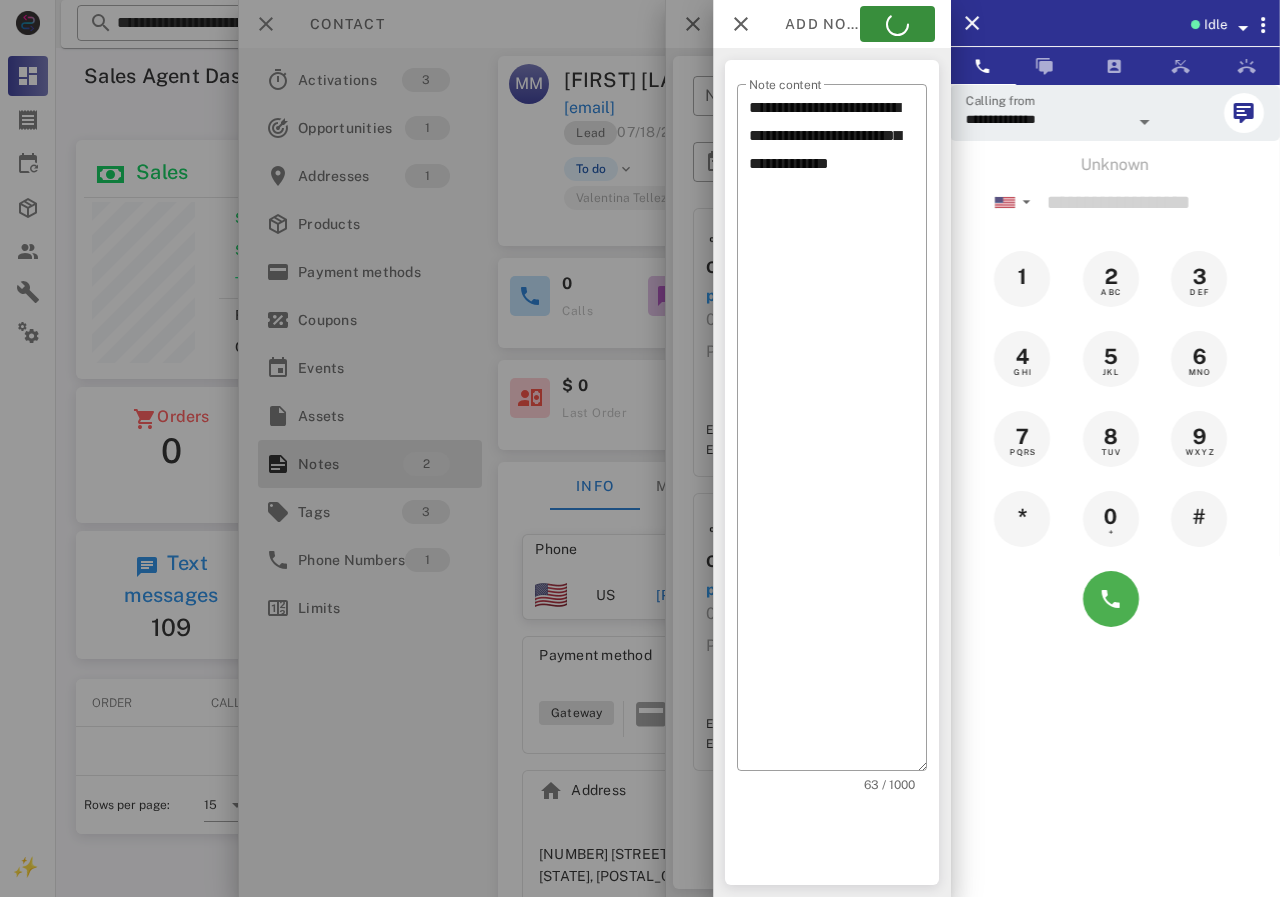 click at bounding box center [640, 448] 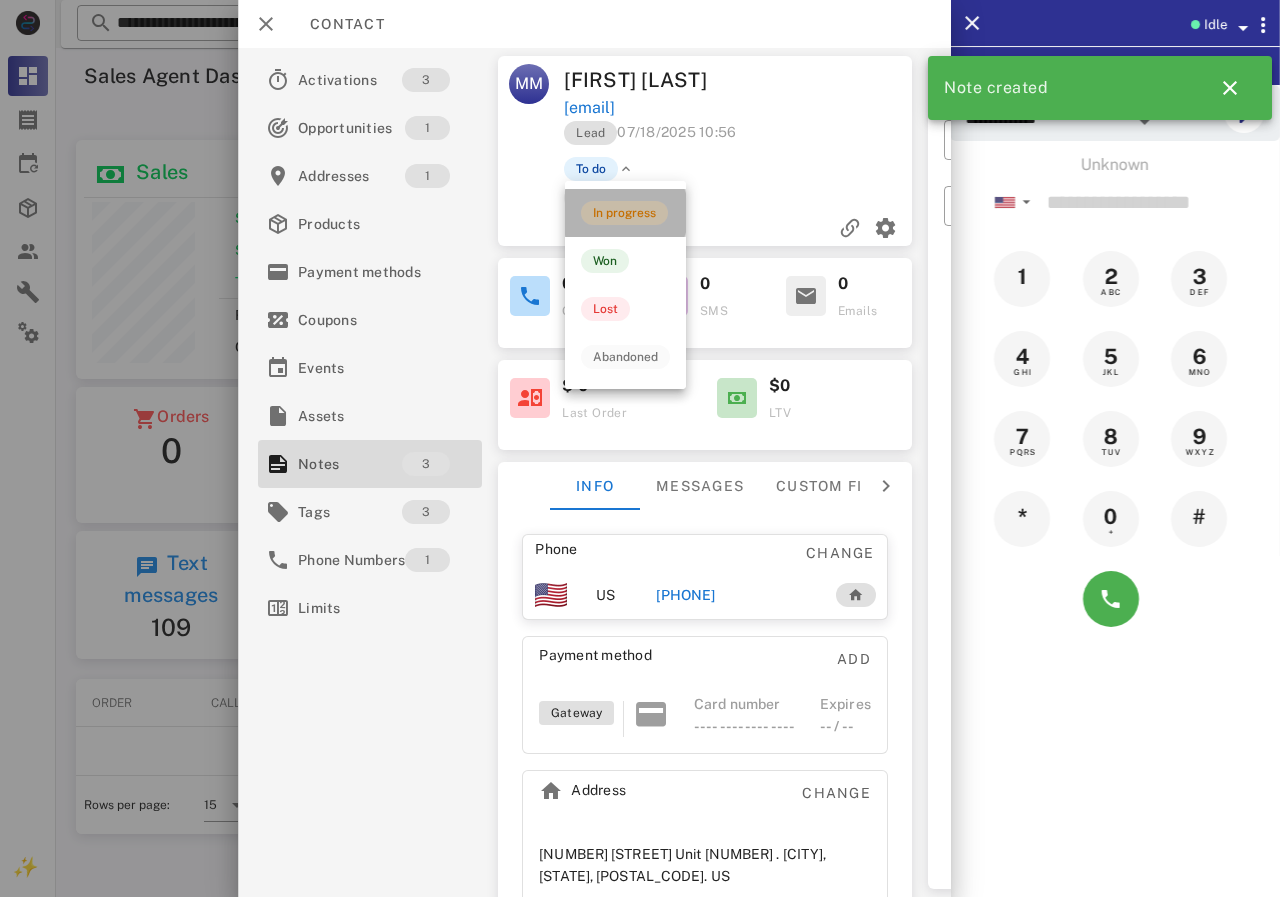 click on "In progress" at bounding box center [624, 213] 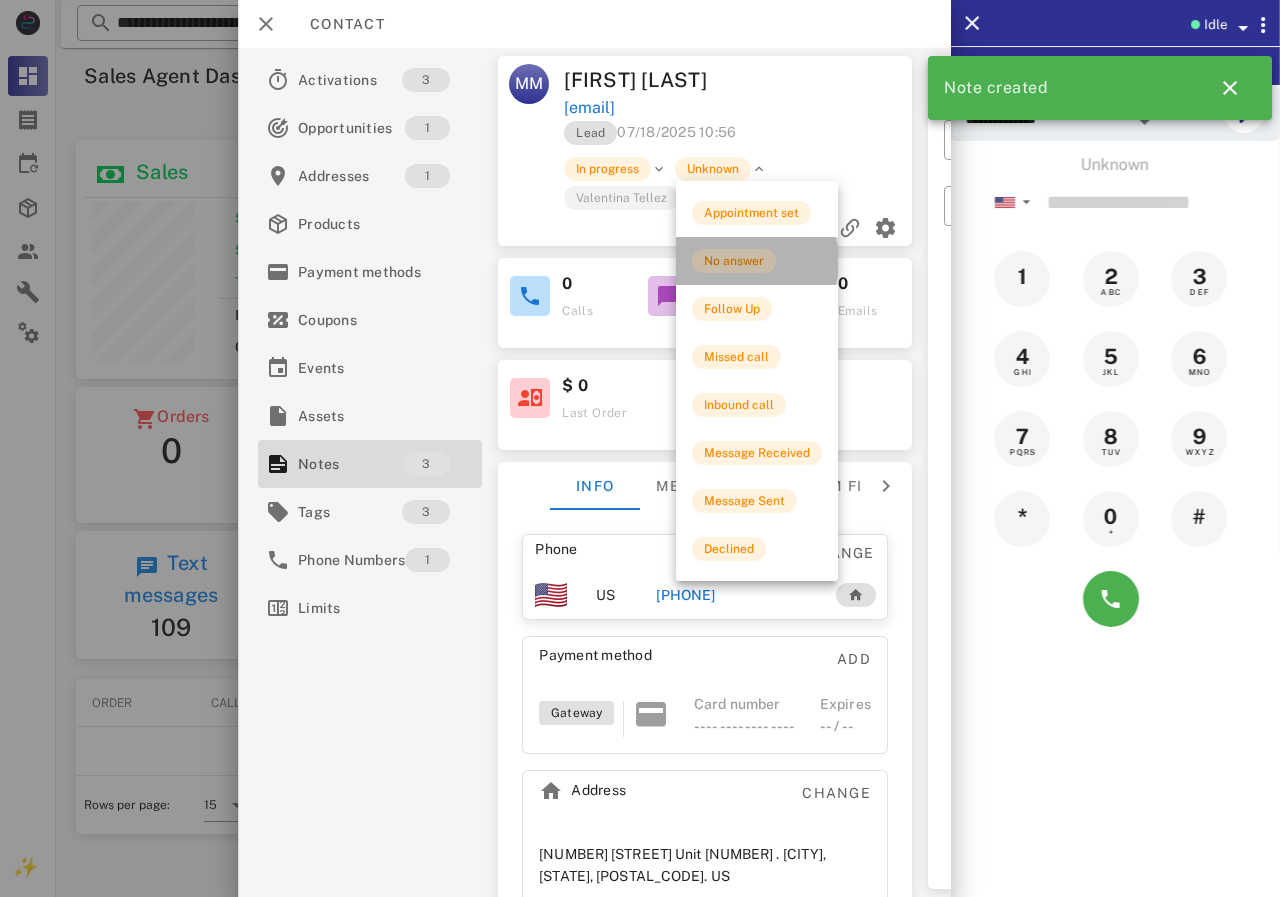 click on "No answer" at bounding box center [734, 261] 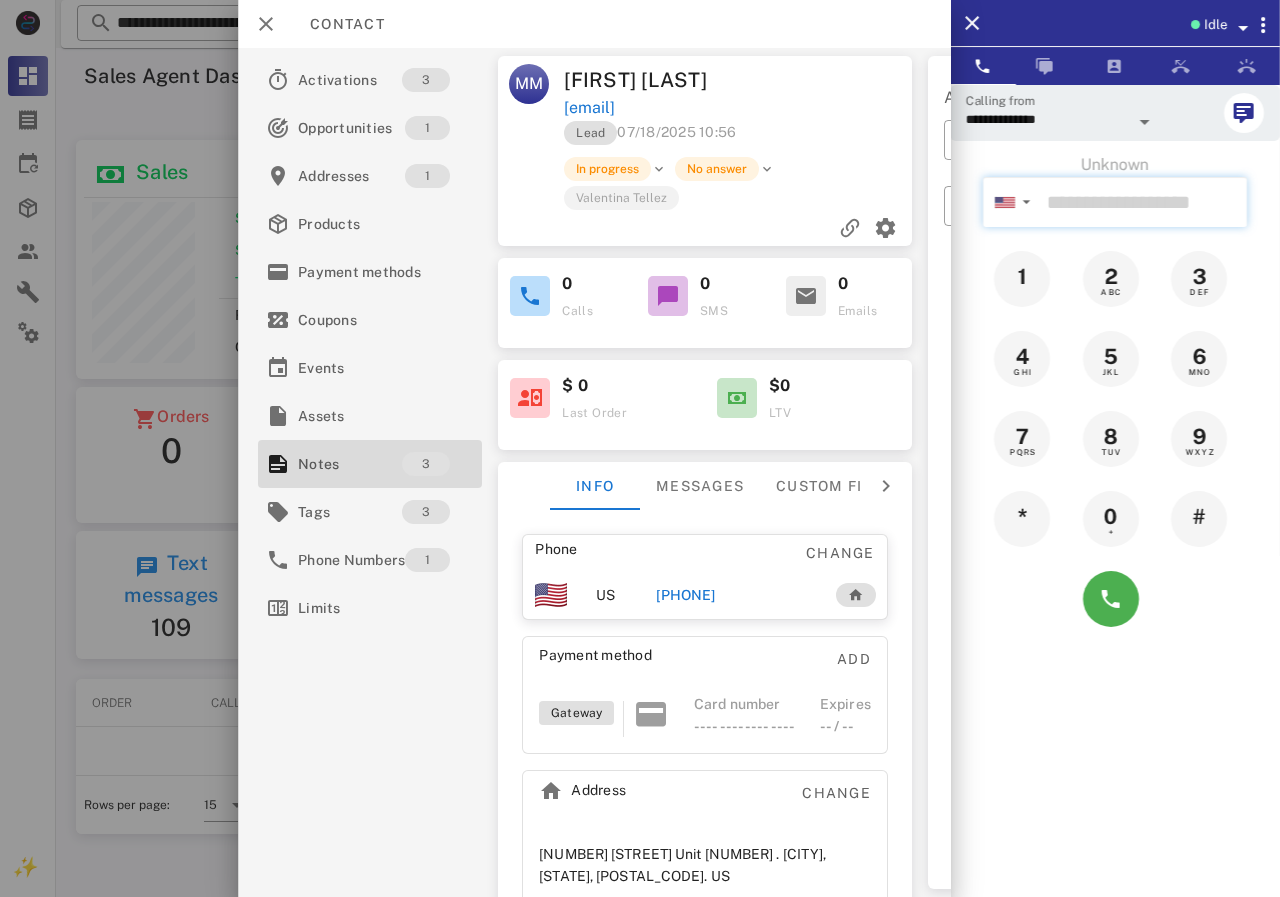 click at bounding box center [1143, 202] 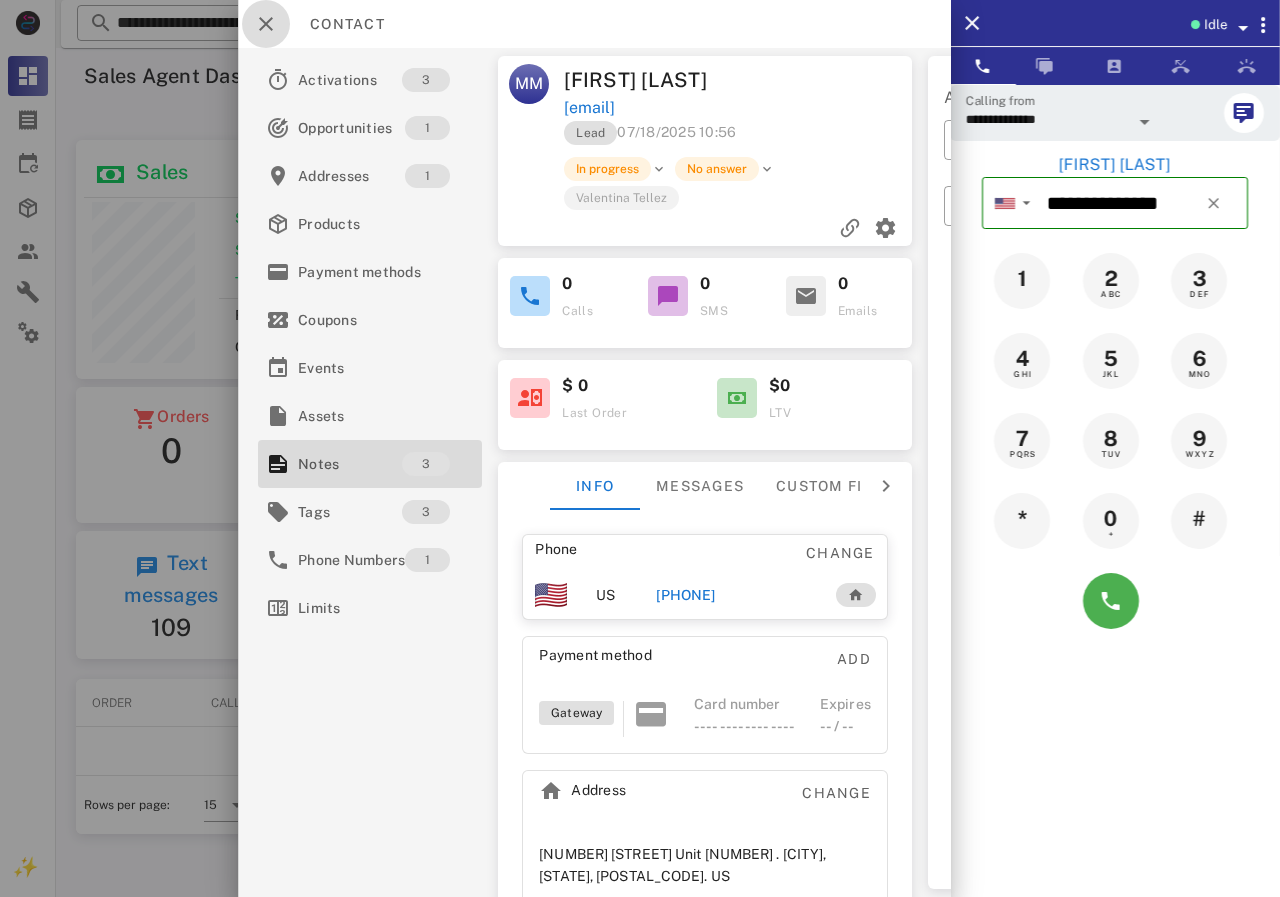click at bounding box center [266, 24] 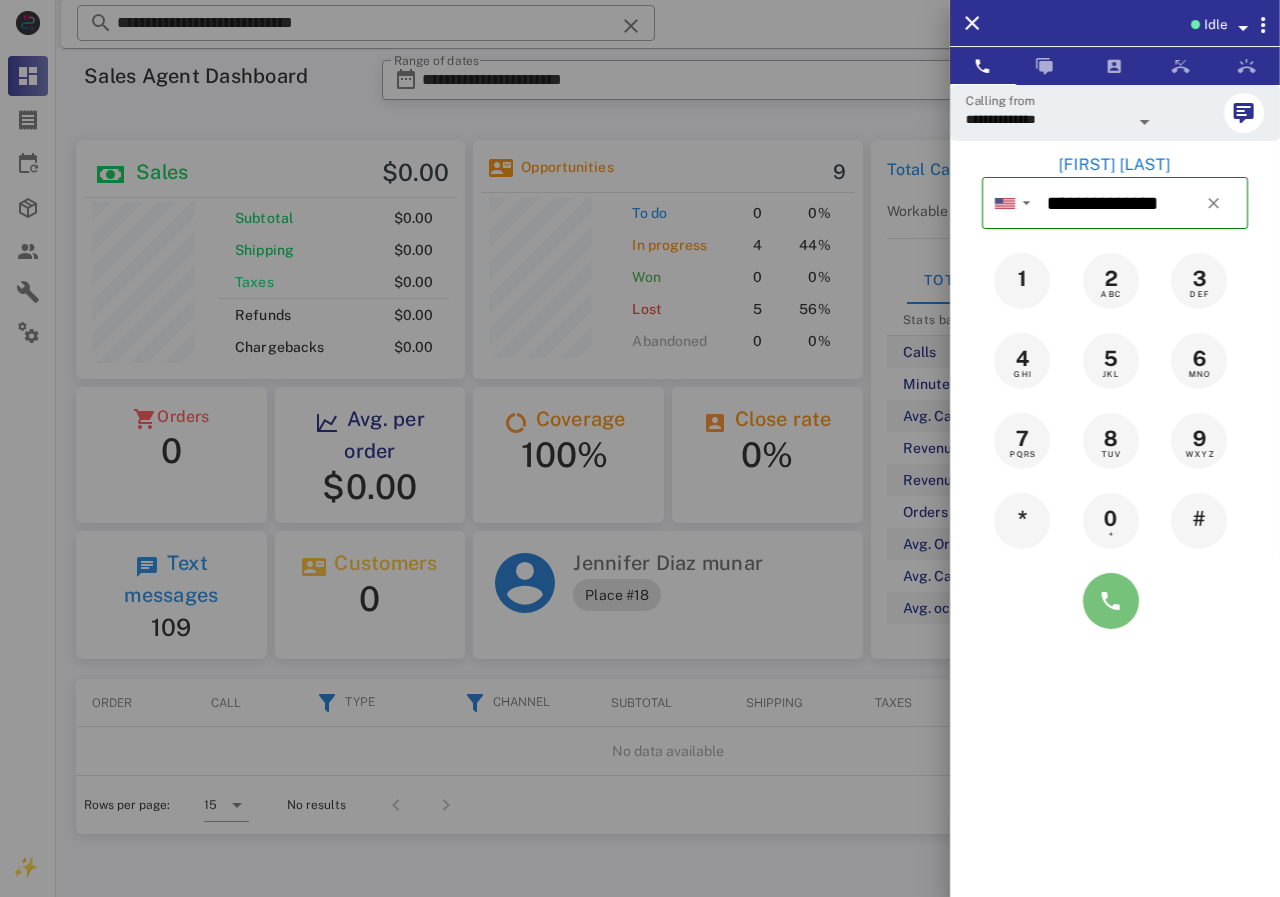 click at bounding box center (1111, 601) 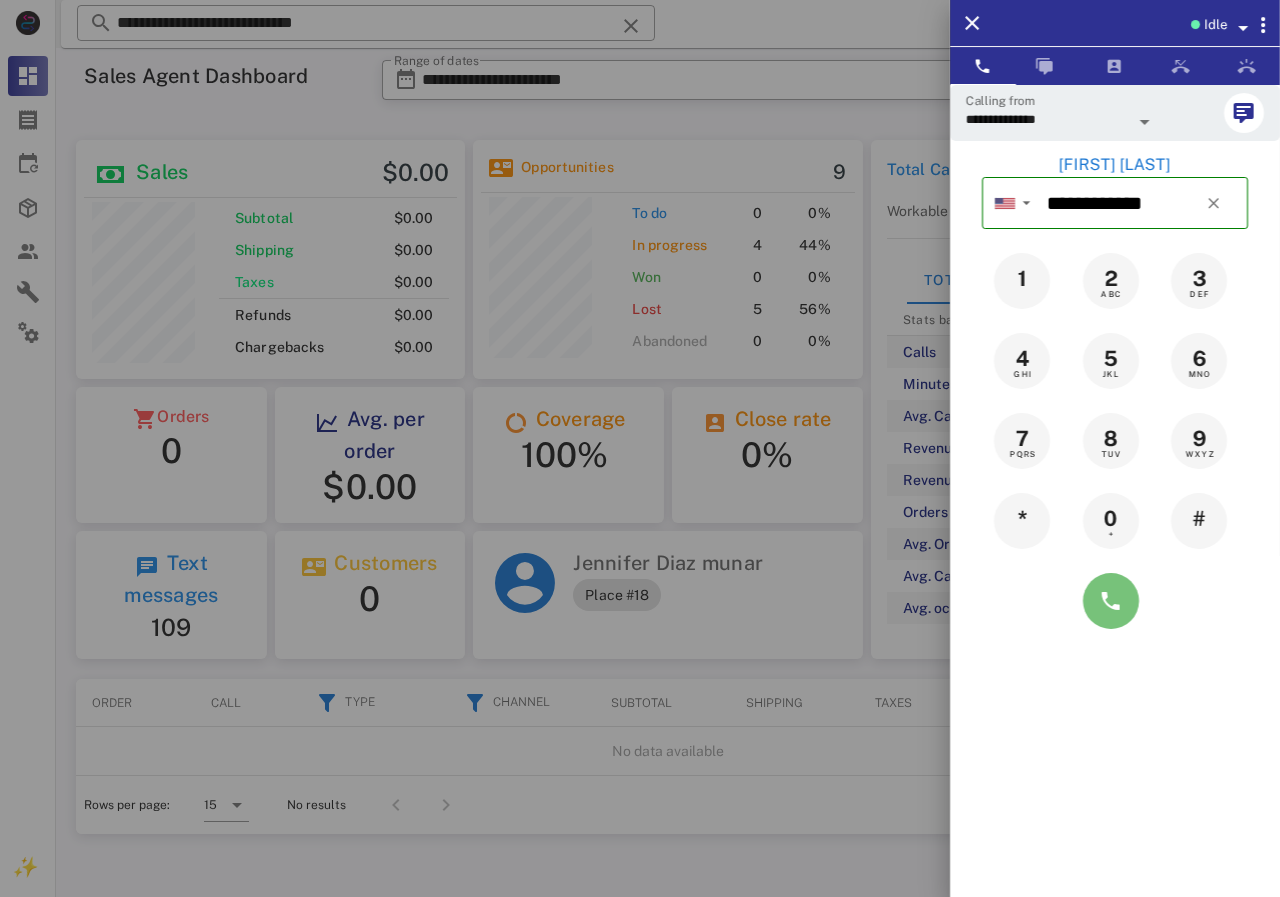 type 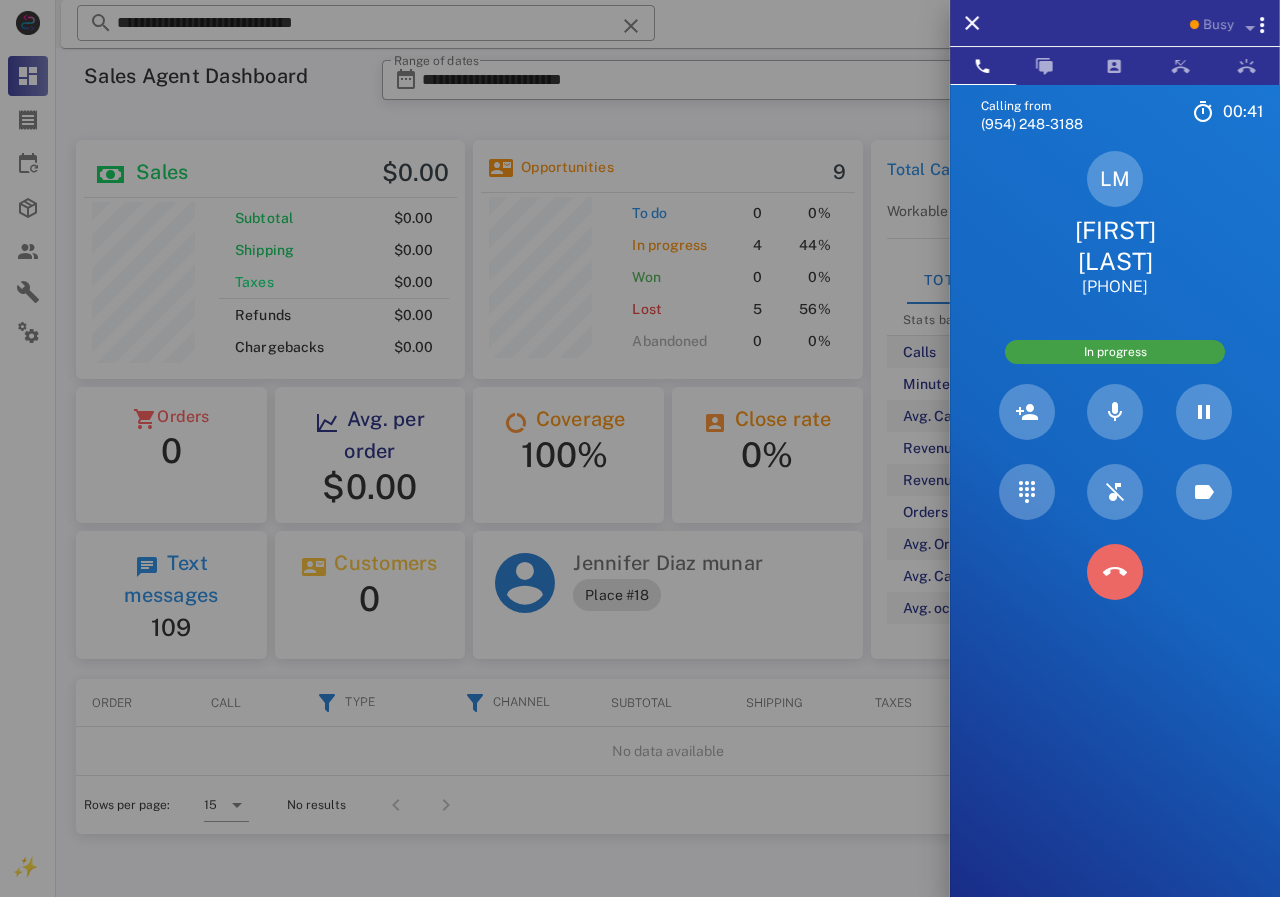 click at bounding box center [1115, 572] 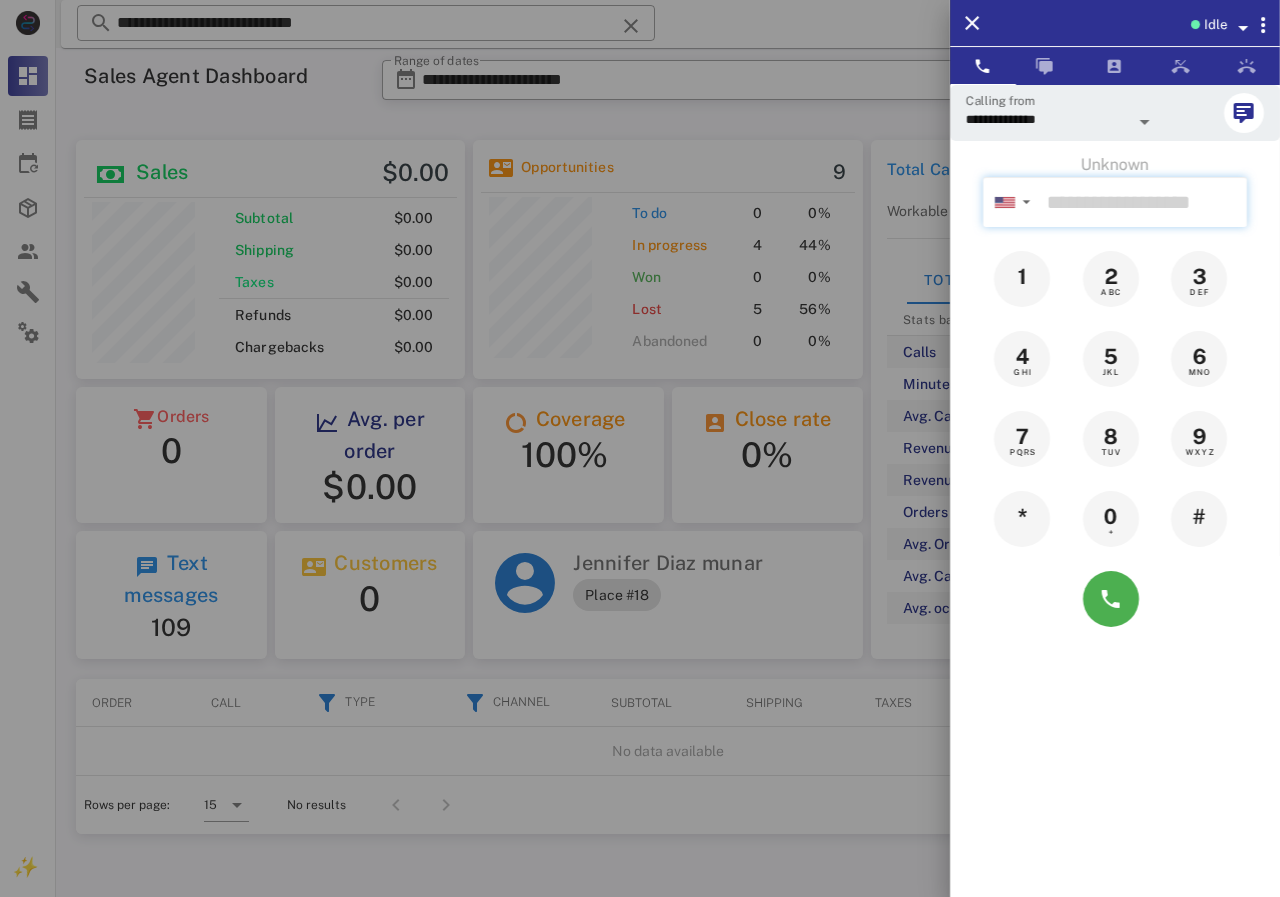click at bounding box center (1143, 202) 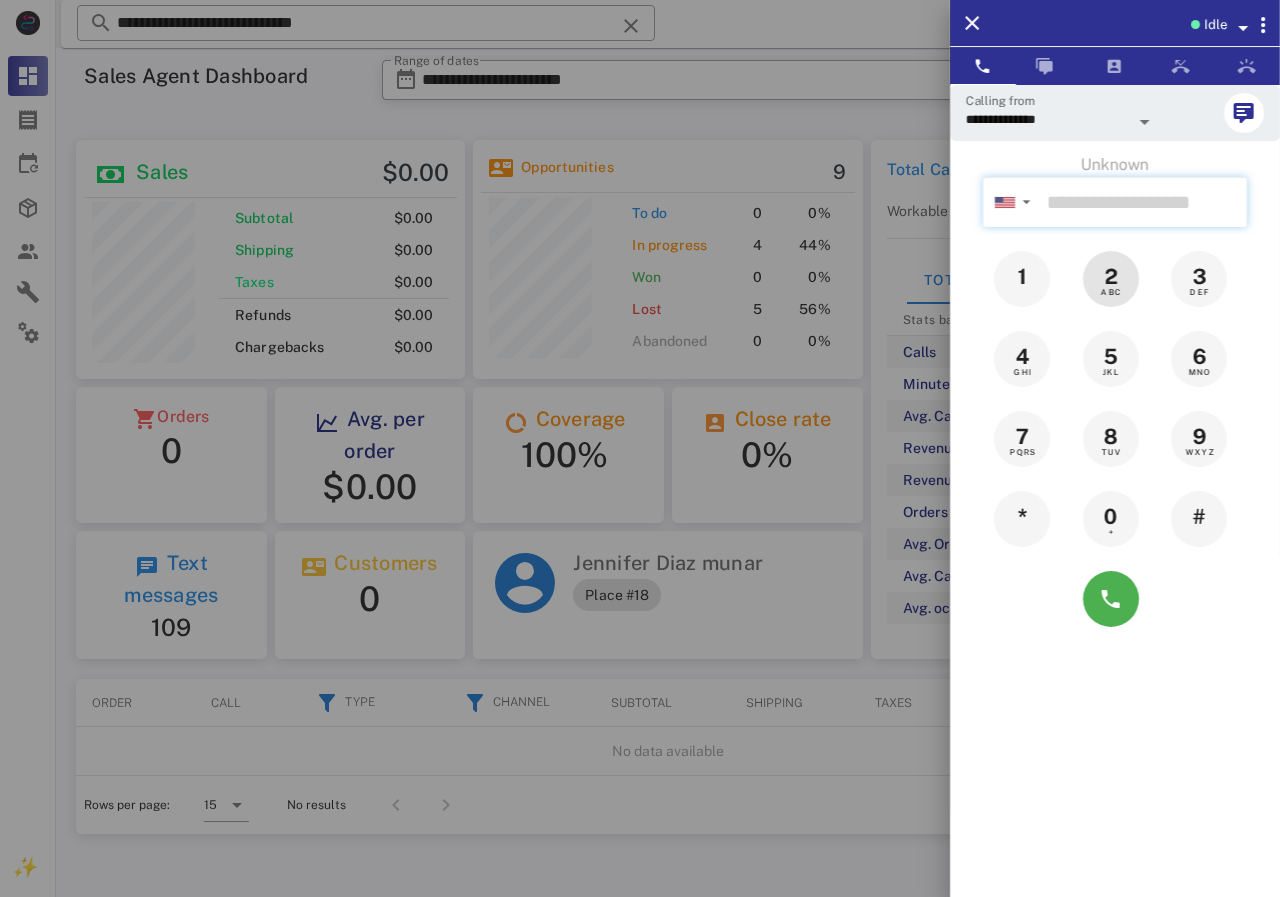 paste on "**********" 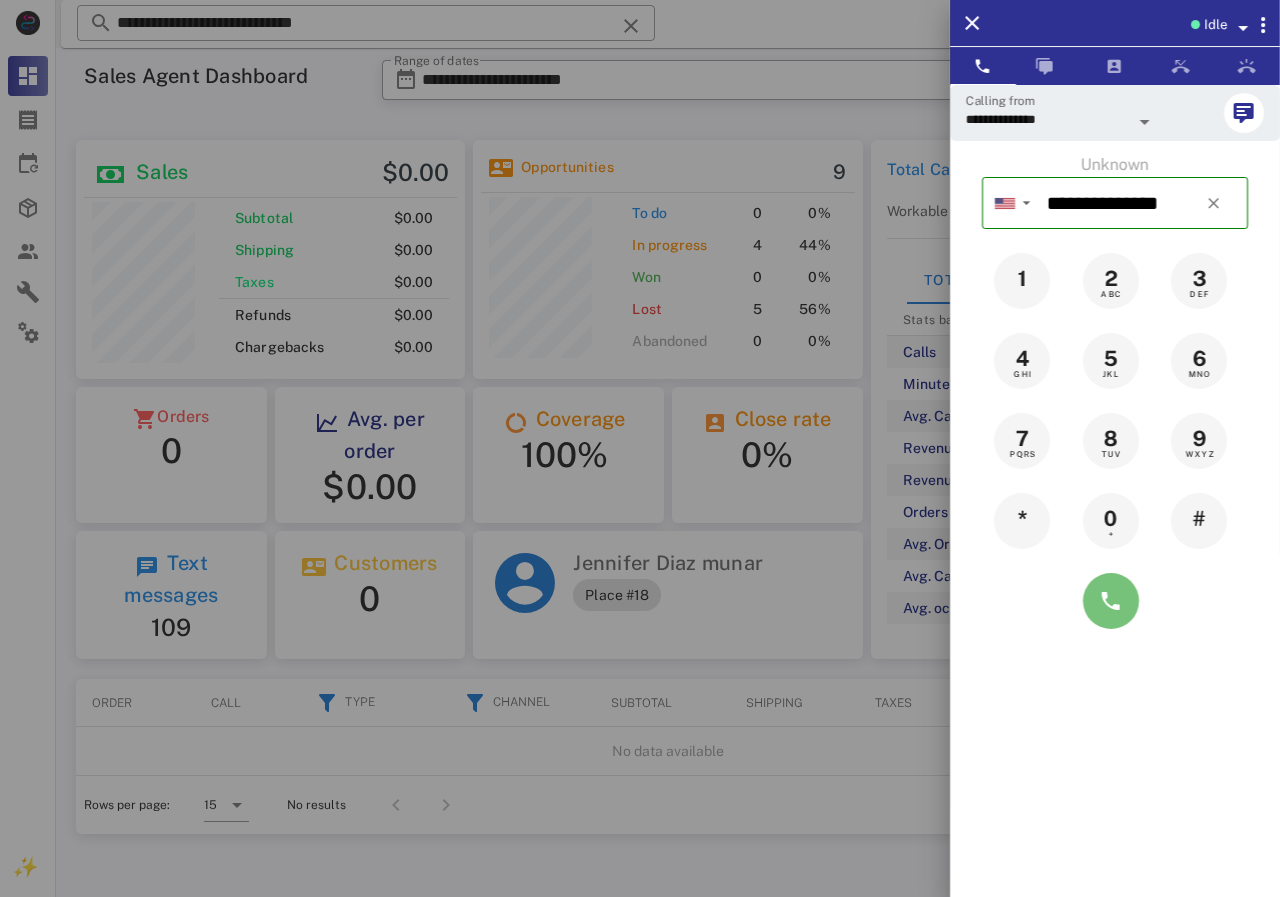 click at bounding box center (1111, 601) 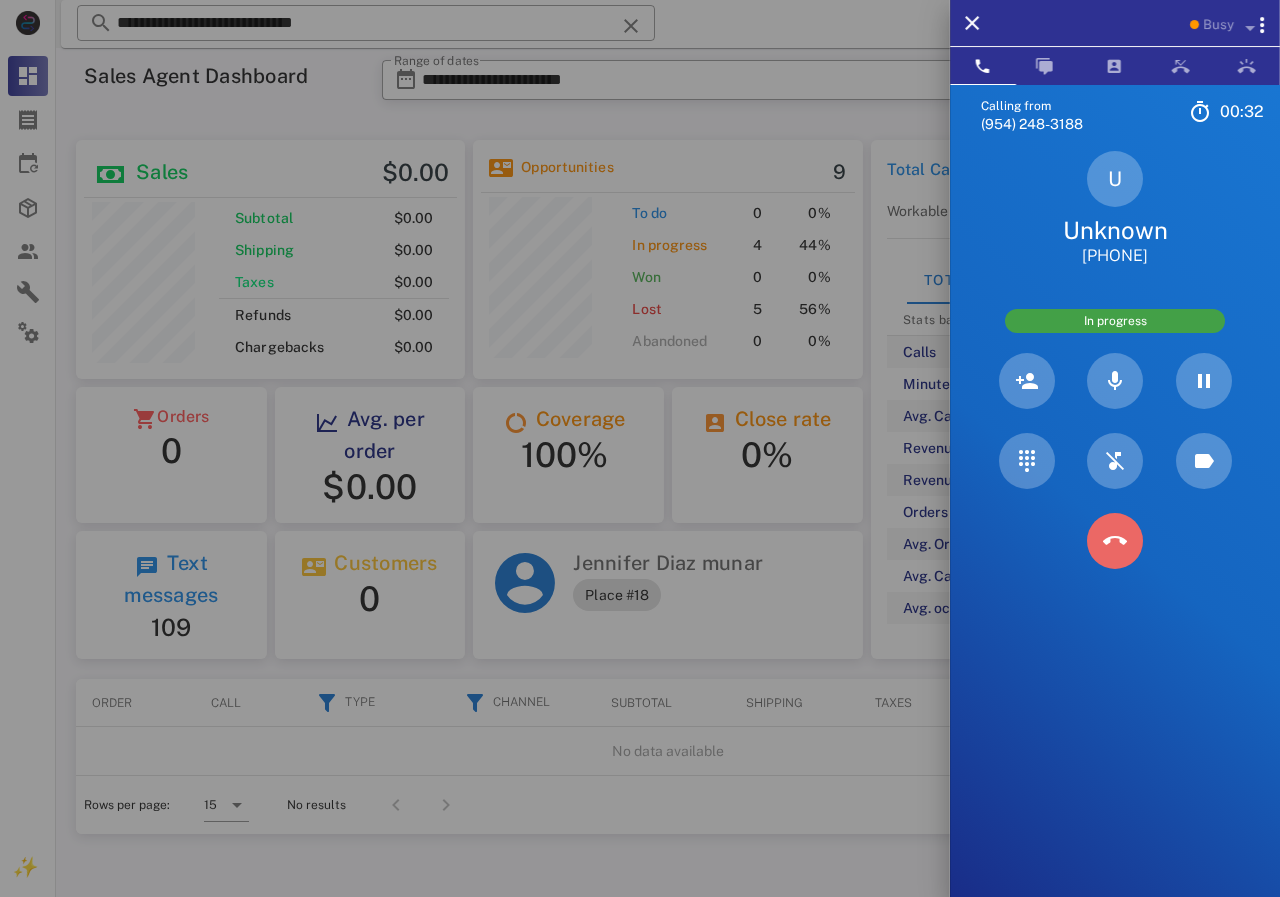 click at bounding box center (1115, 541) 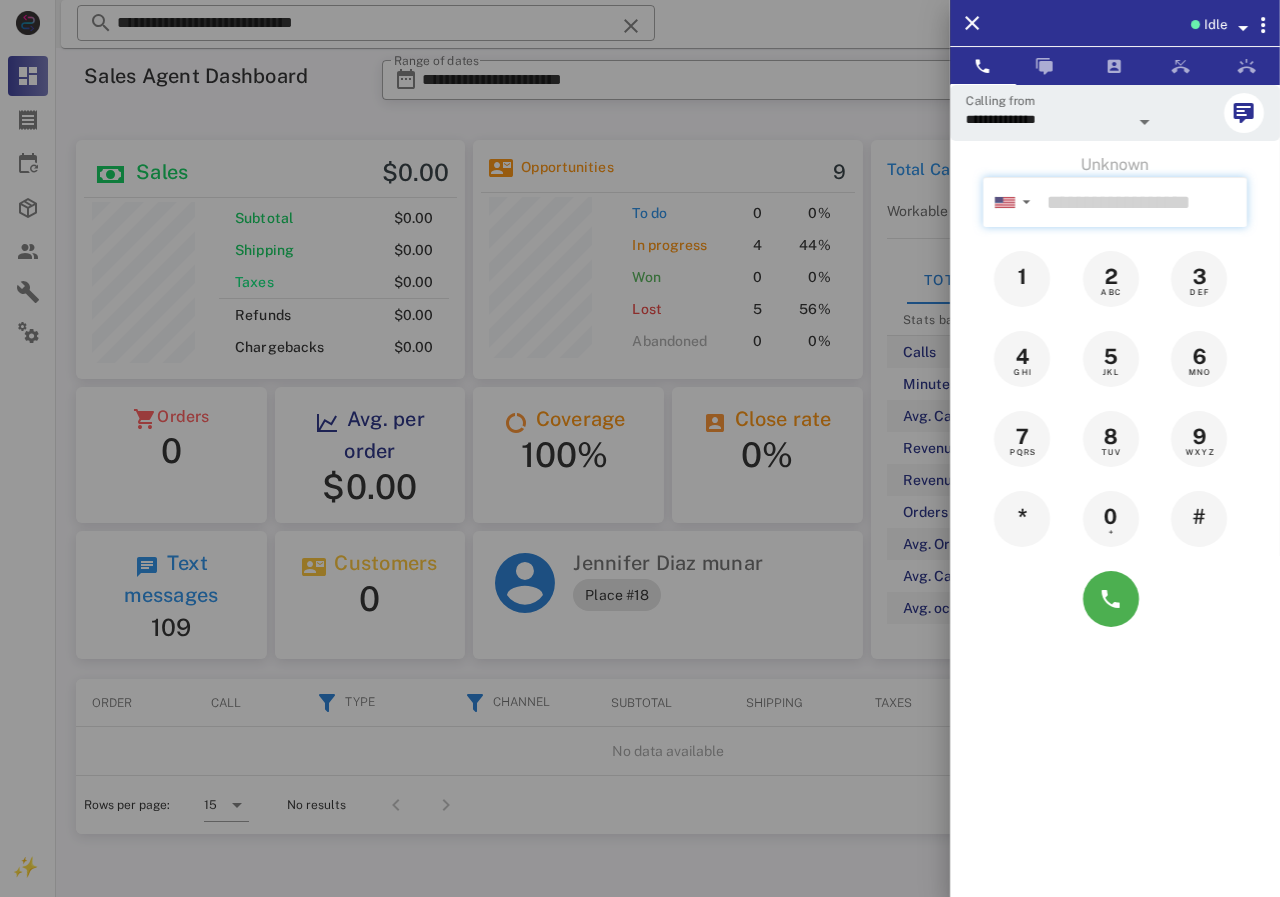 click at bounding box center (1143, 202) 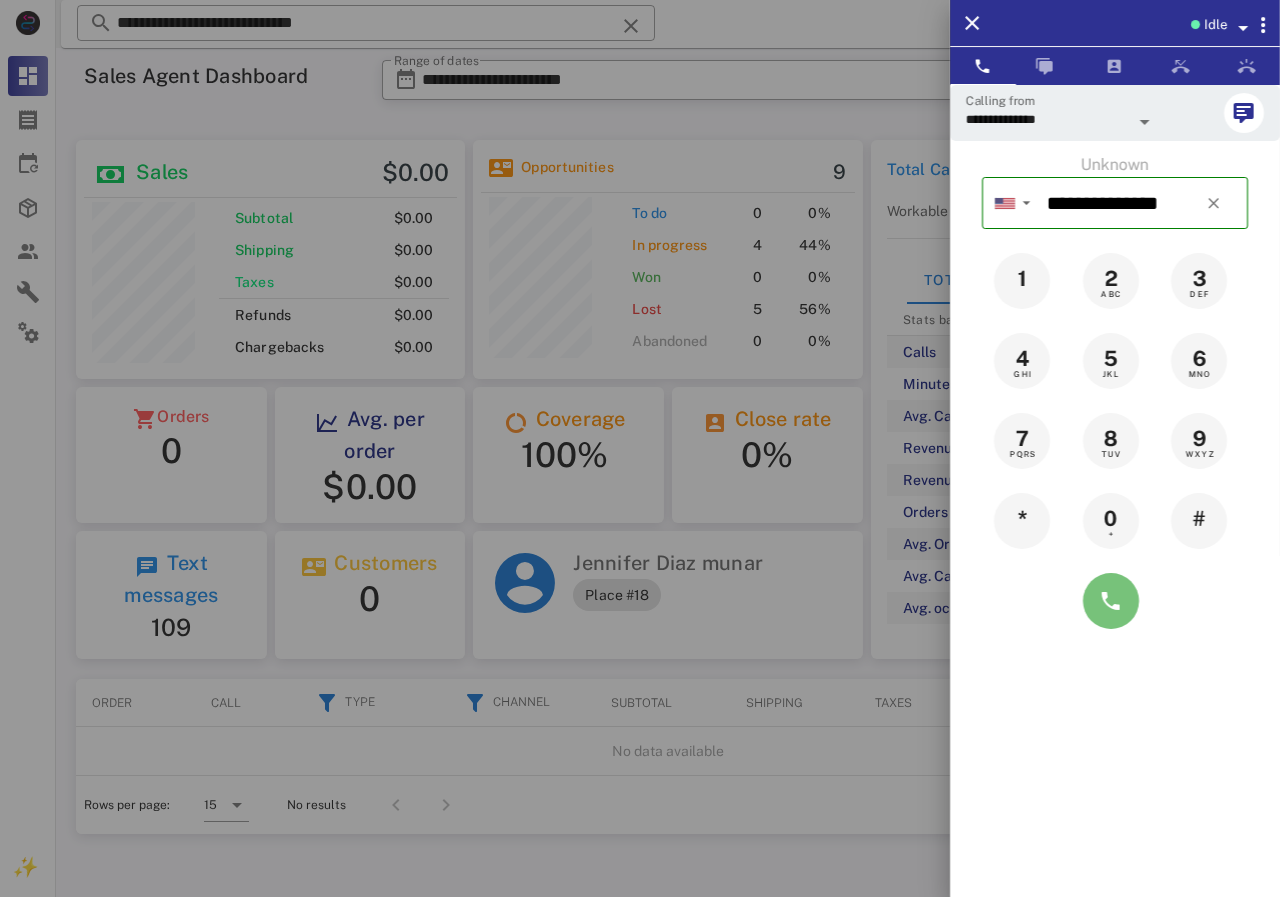 click at bounding box center (1111, 601) 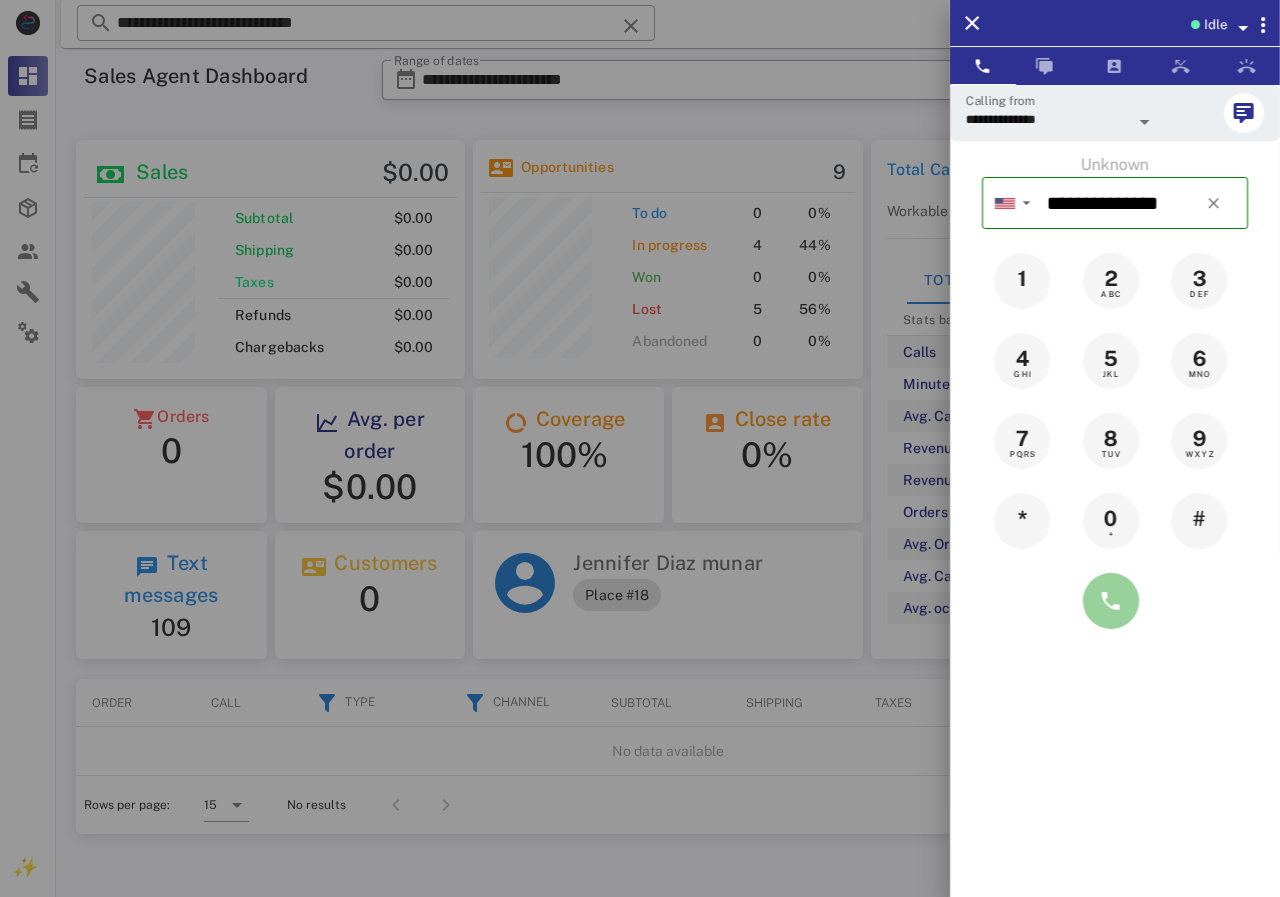 type on "**********" 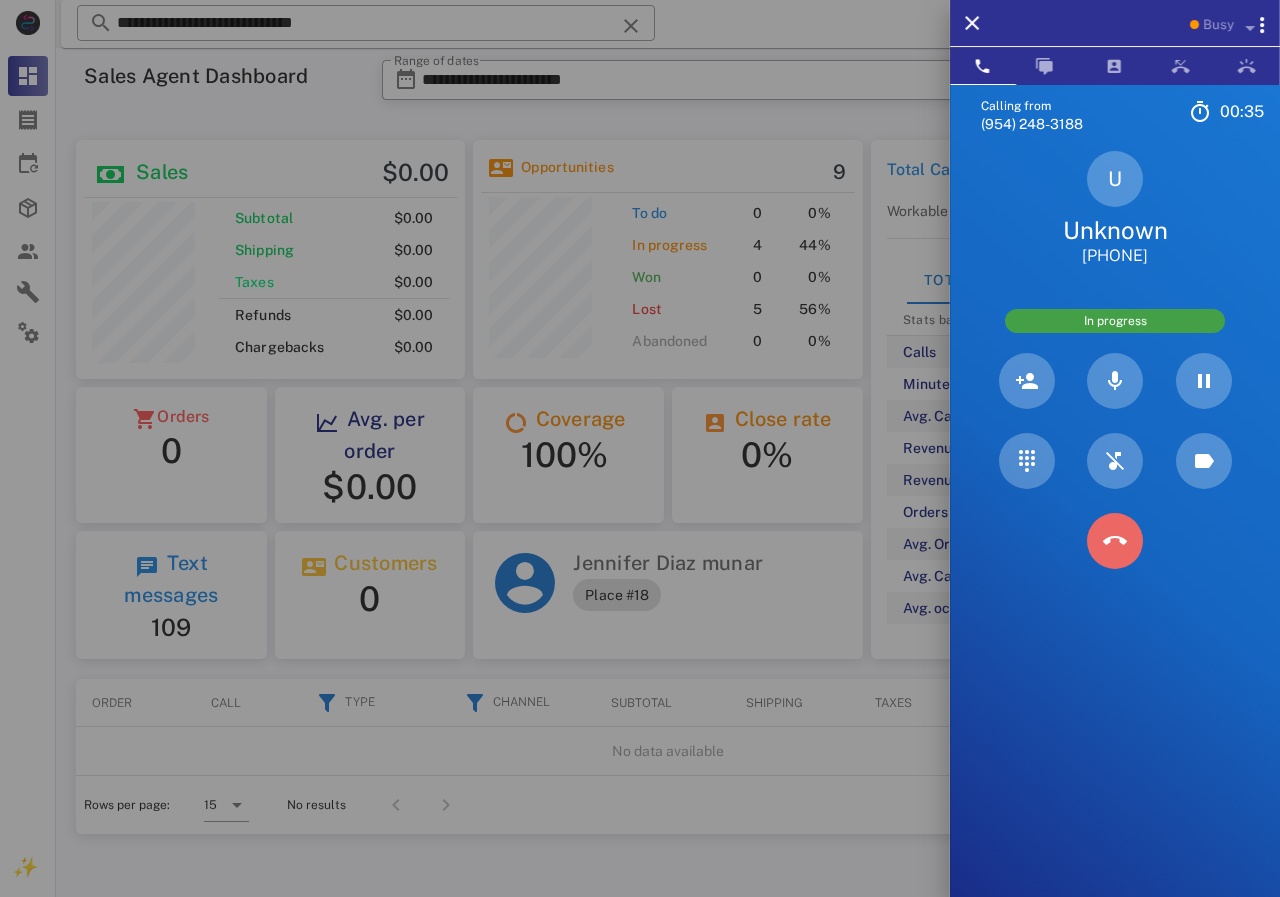 click at bounding box center [1115, 541] 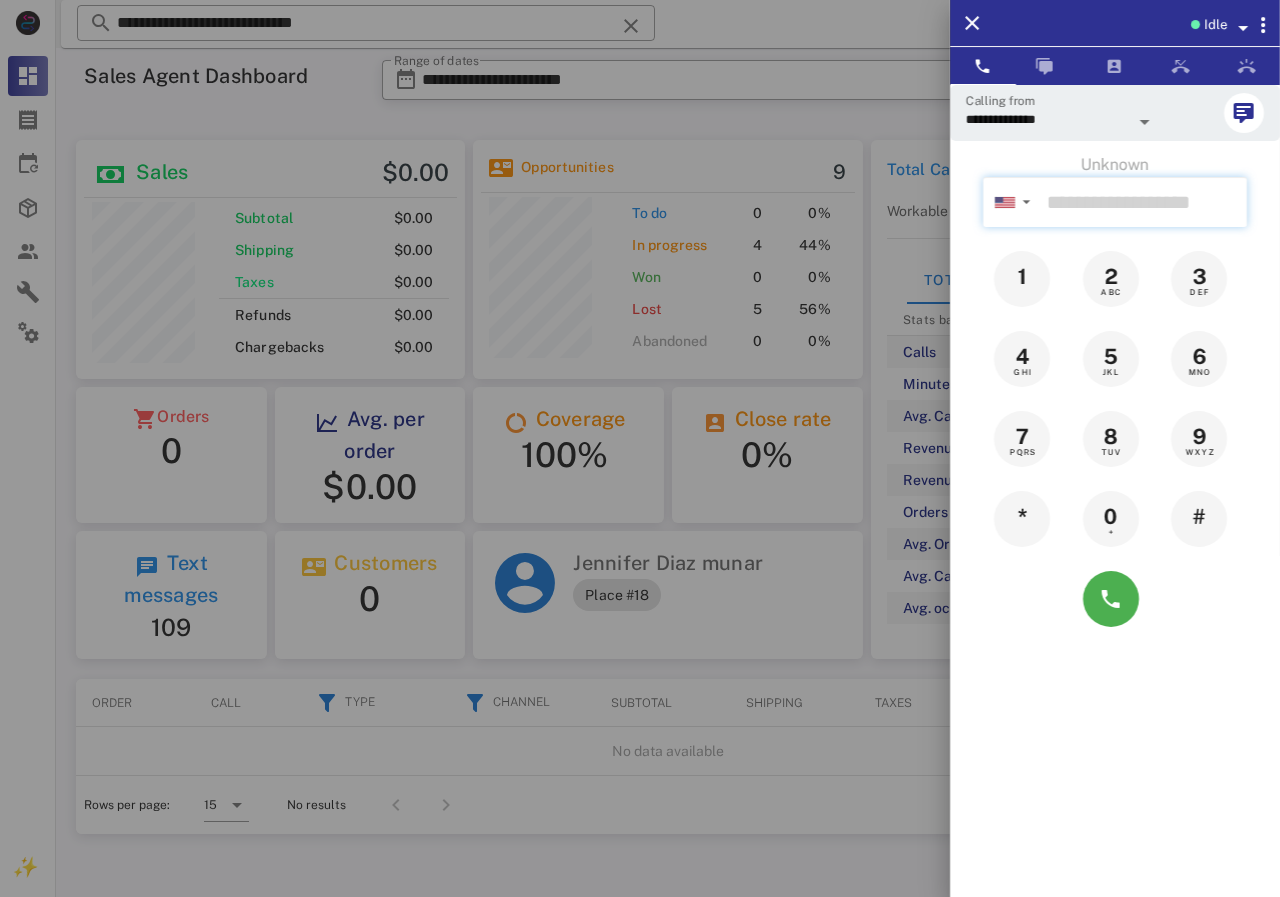 click at bounding box center [1143, 202] 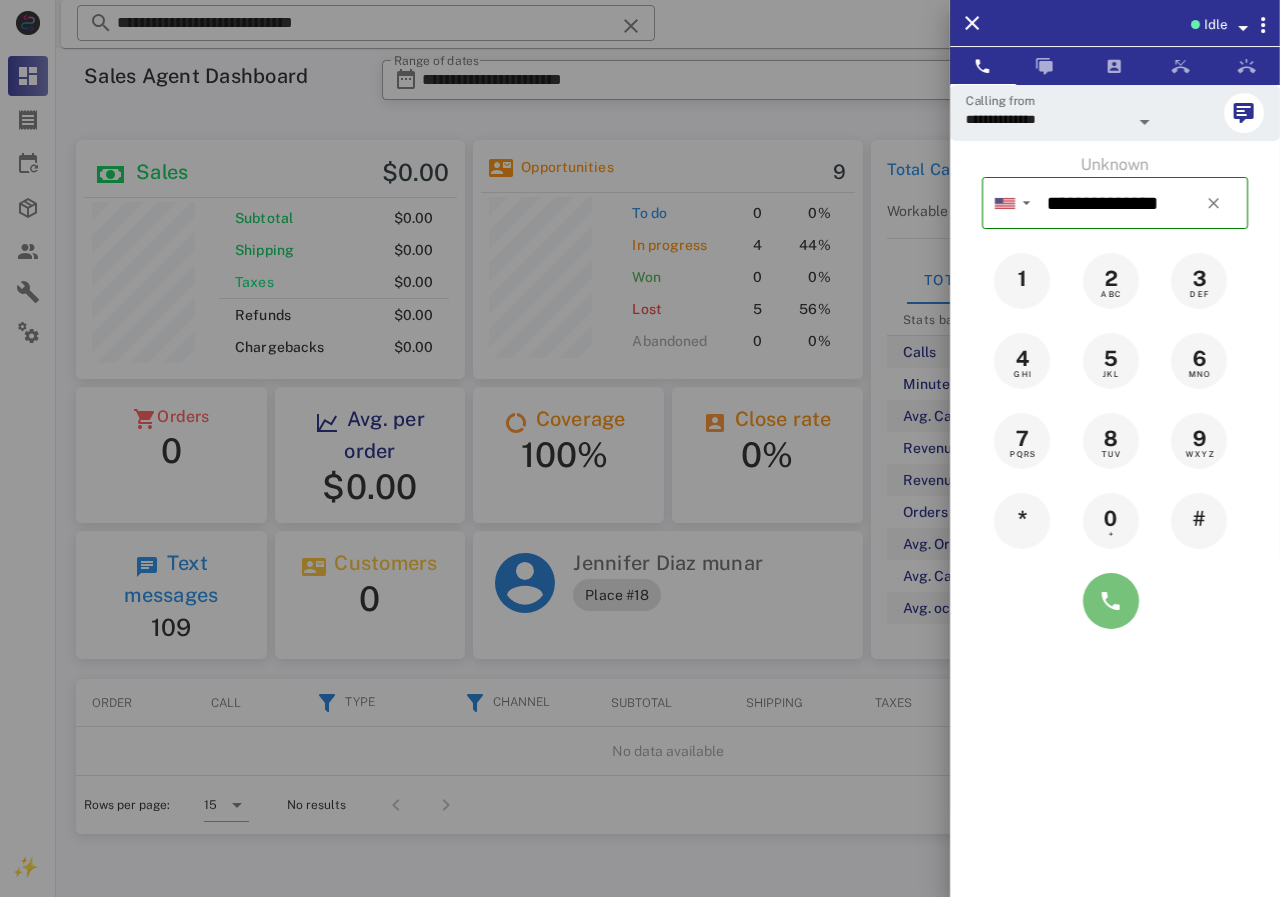 click at bounding box center [1111, 601] 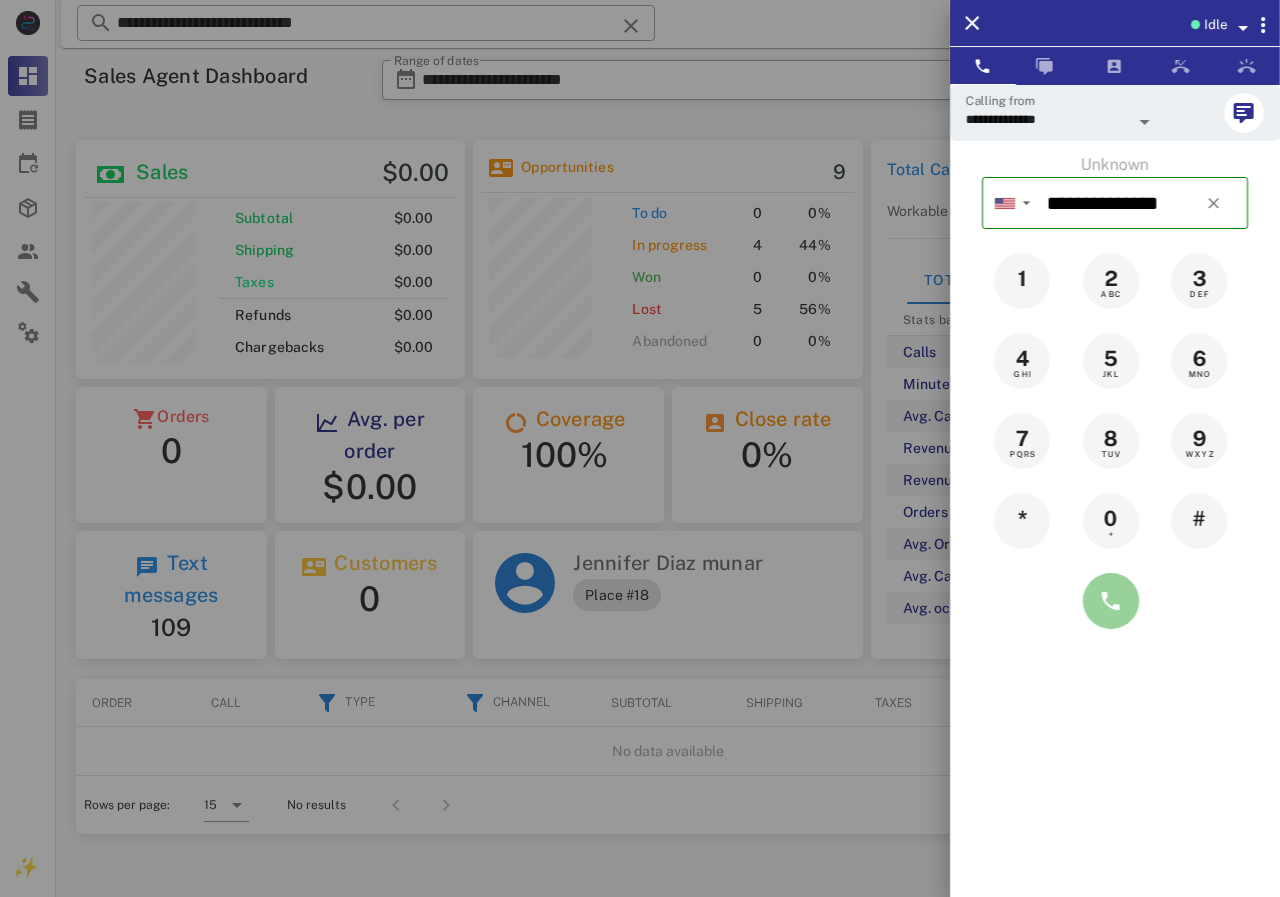 type on "**********" 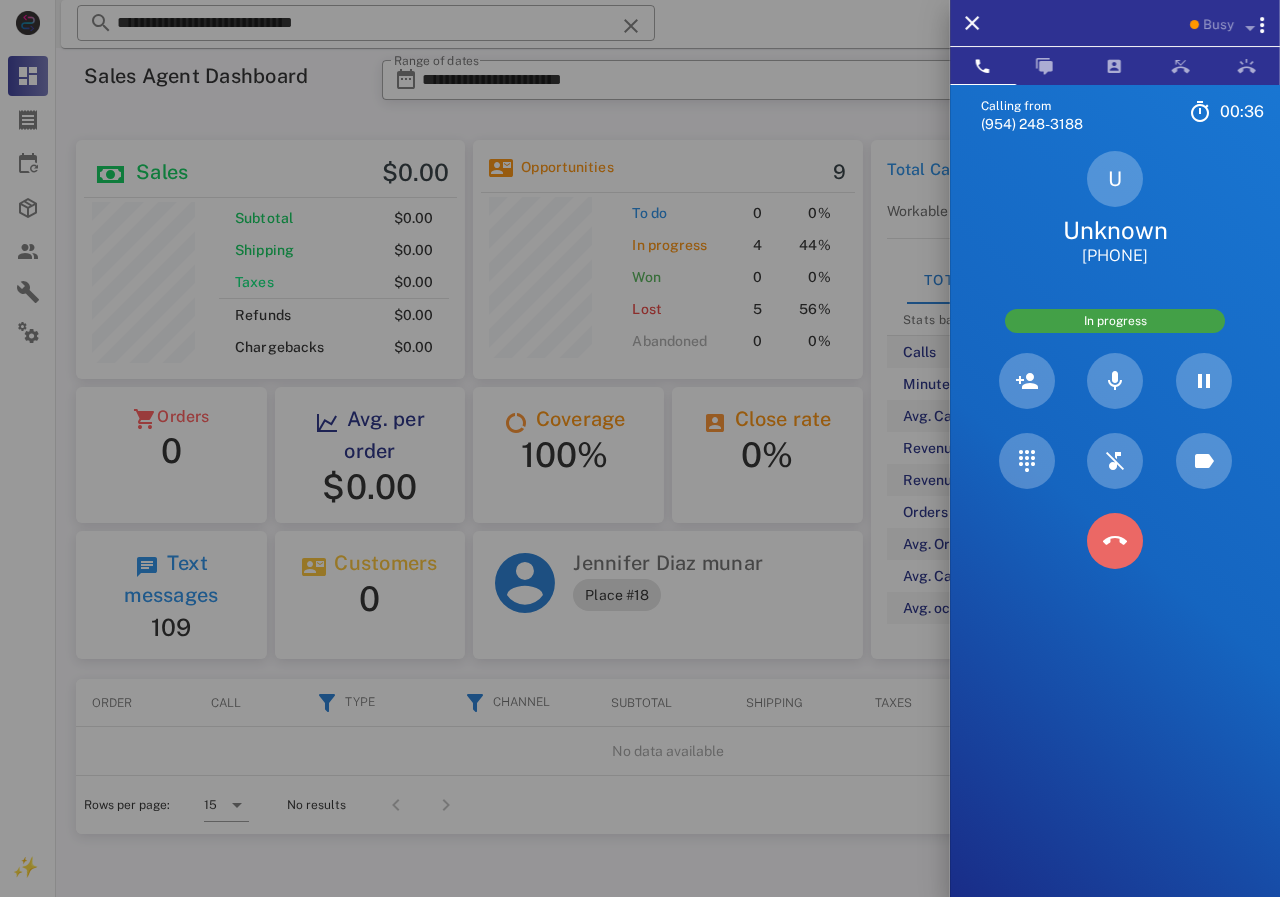 click at bounding box center [1115, 541] 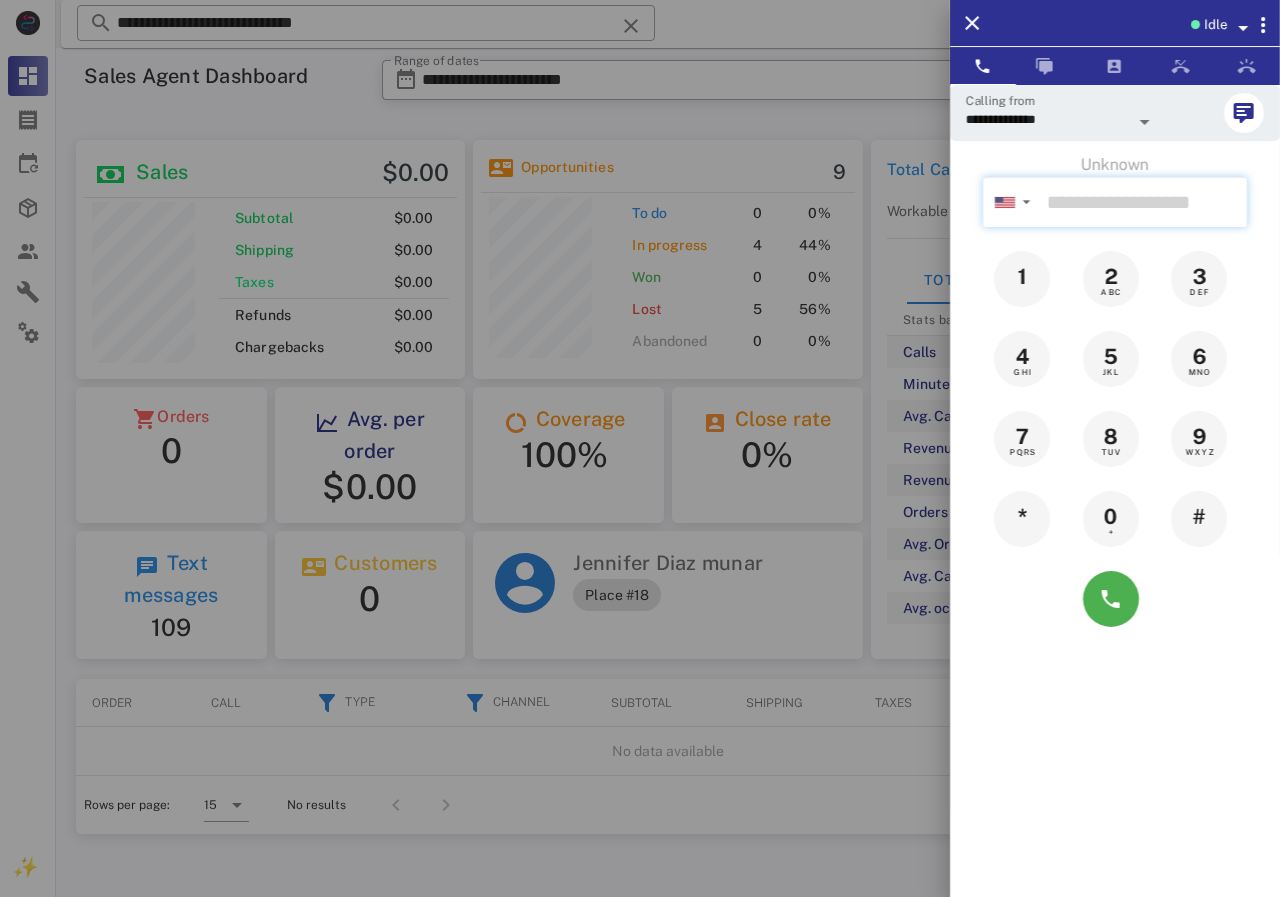drag, startPoint x: 1124, startPoint y: 181, endPoint x: 1131, endPoint y: 199, distance: 19.313208 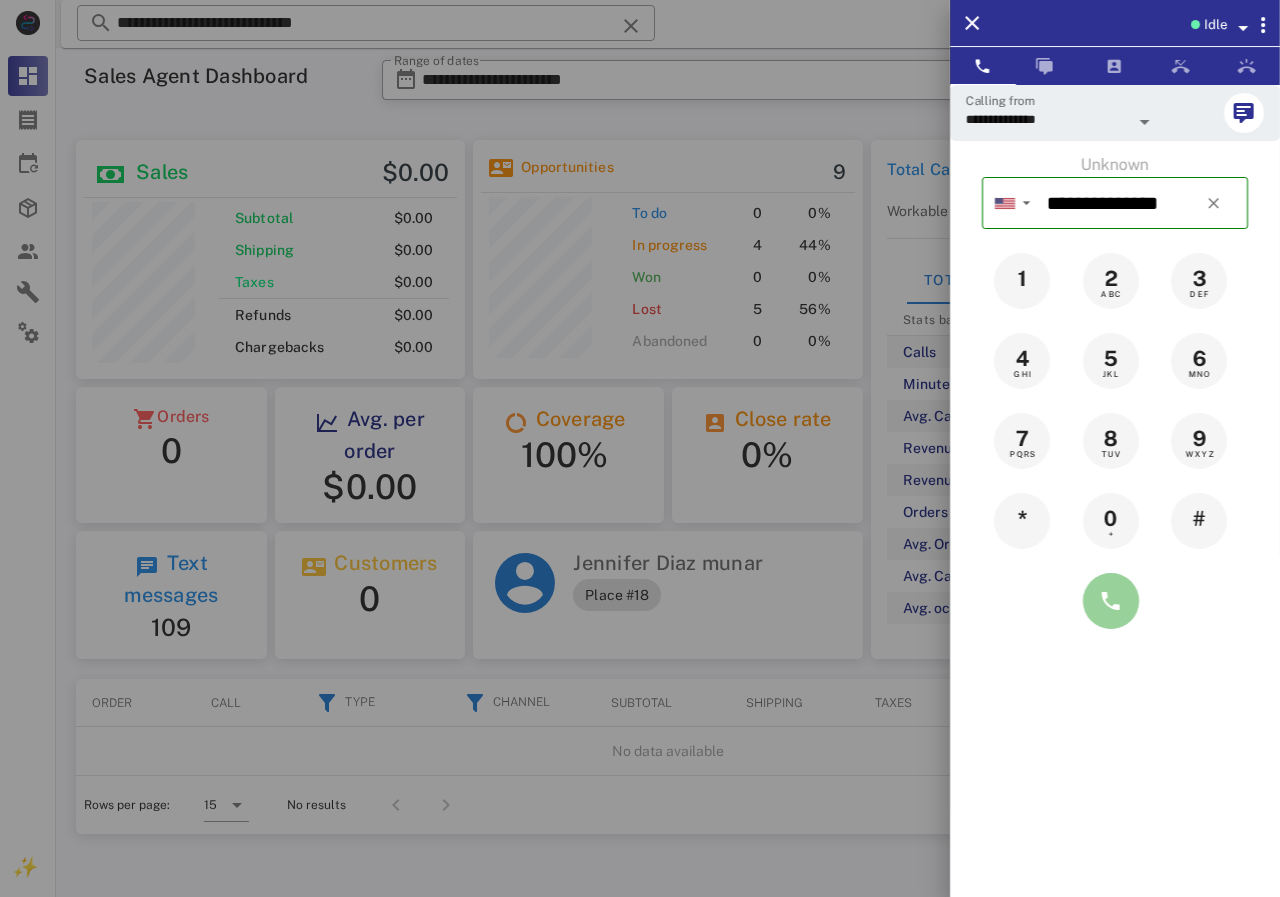 click at bounding box center (1111, 601) 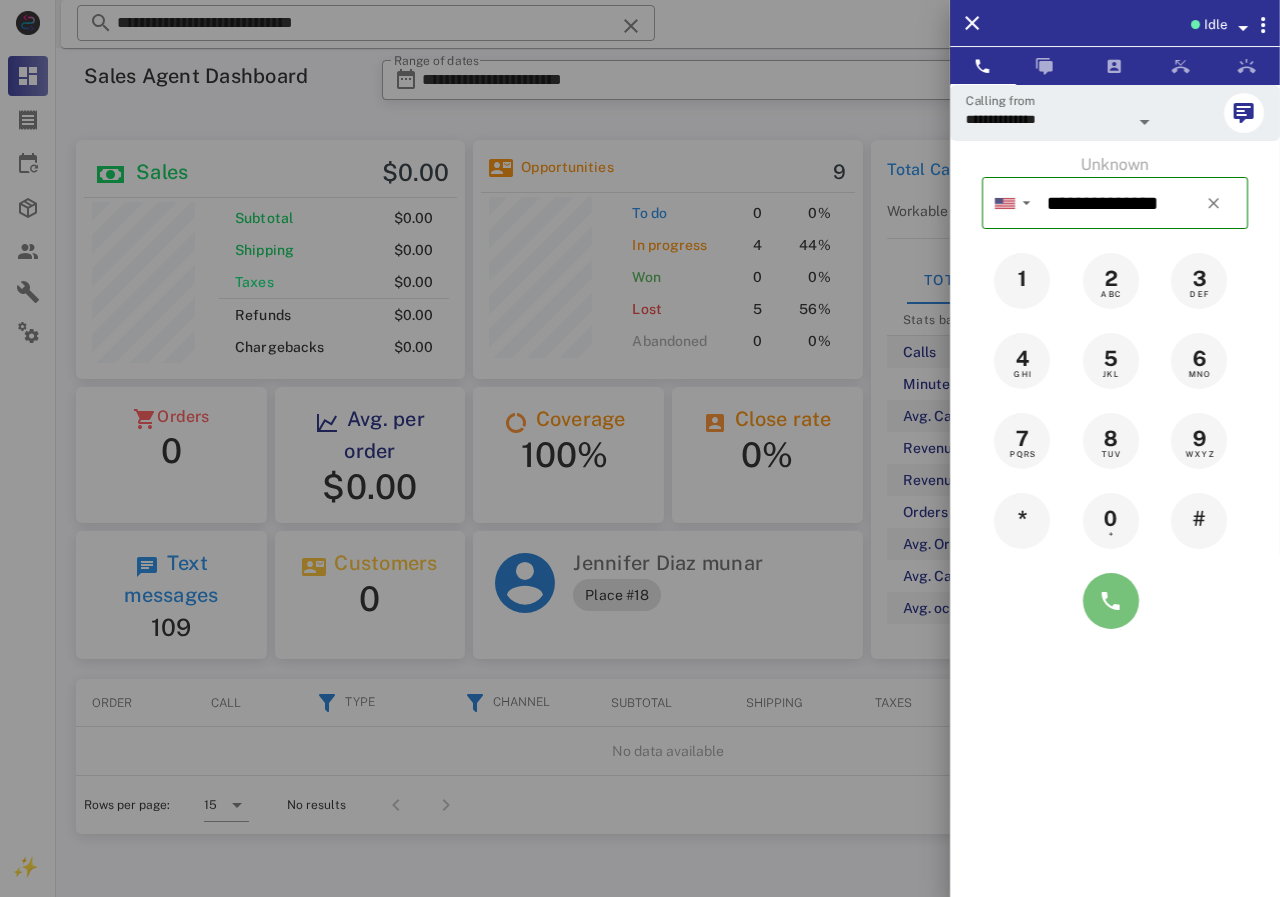 type on "**********" 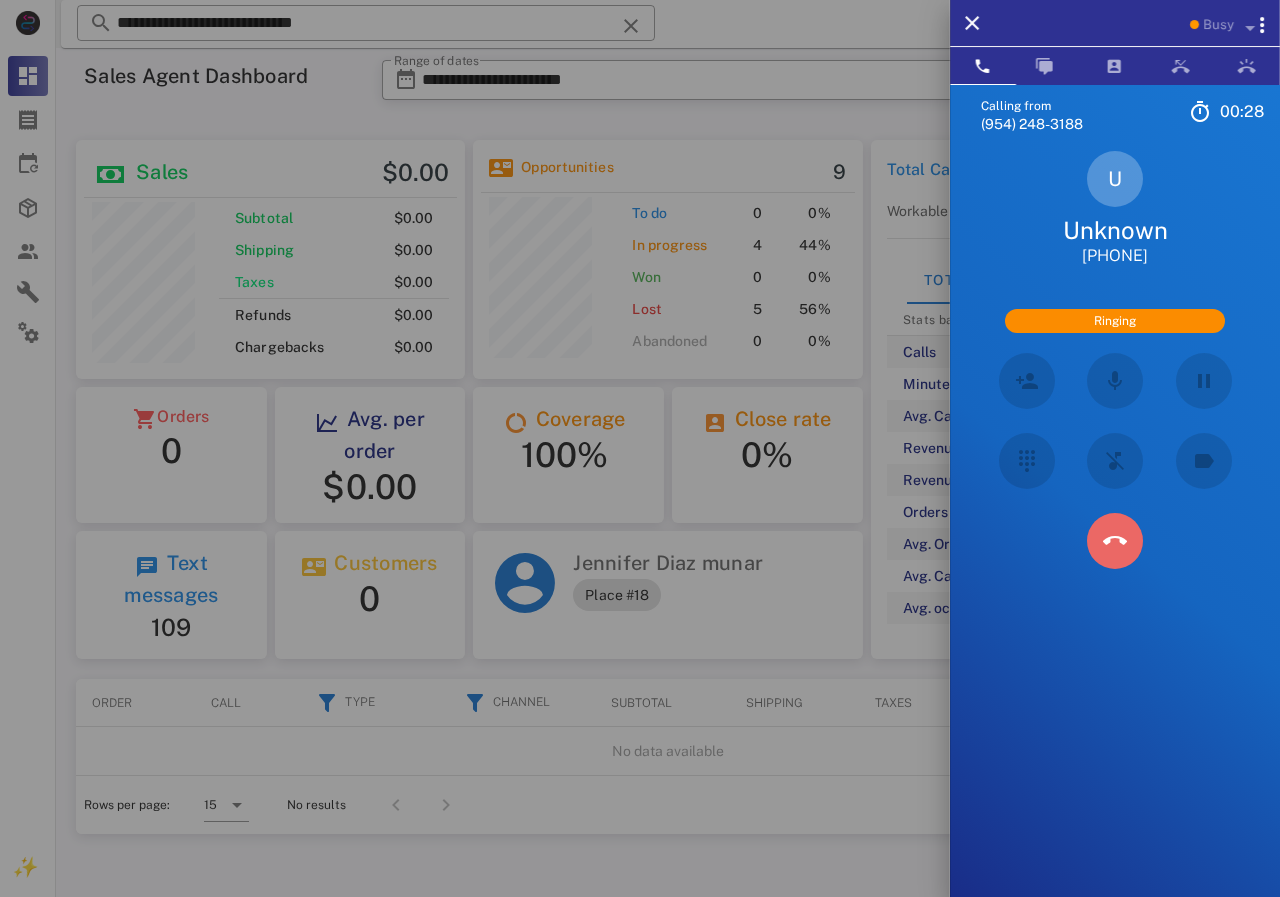 click at bounding box center [1115, 541] 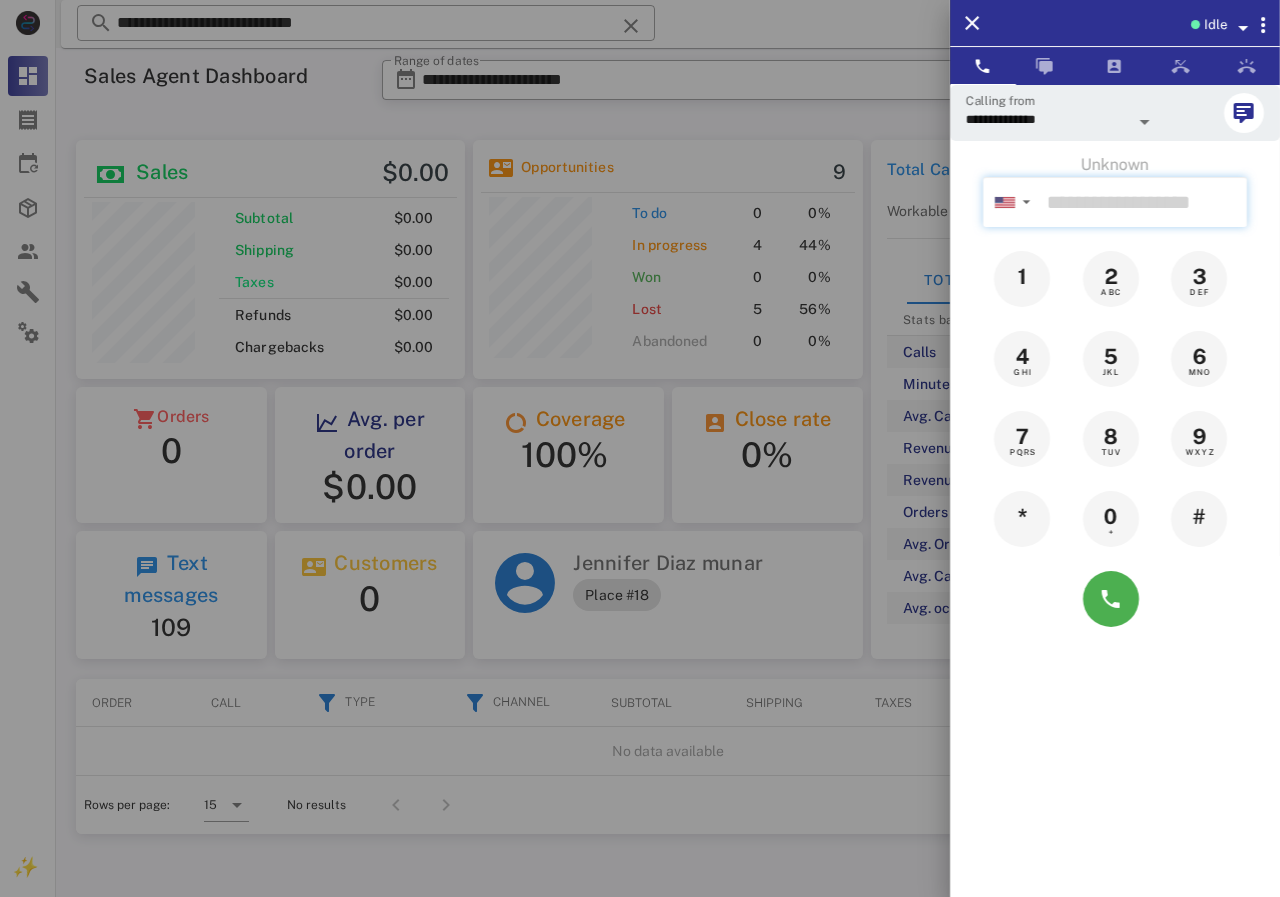 click at bounding box center (1143, 202) 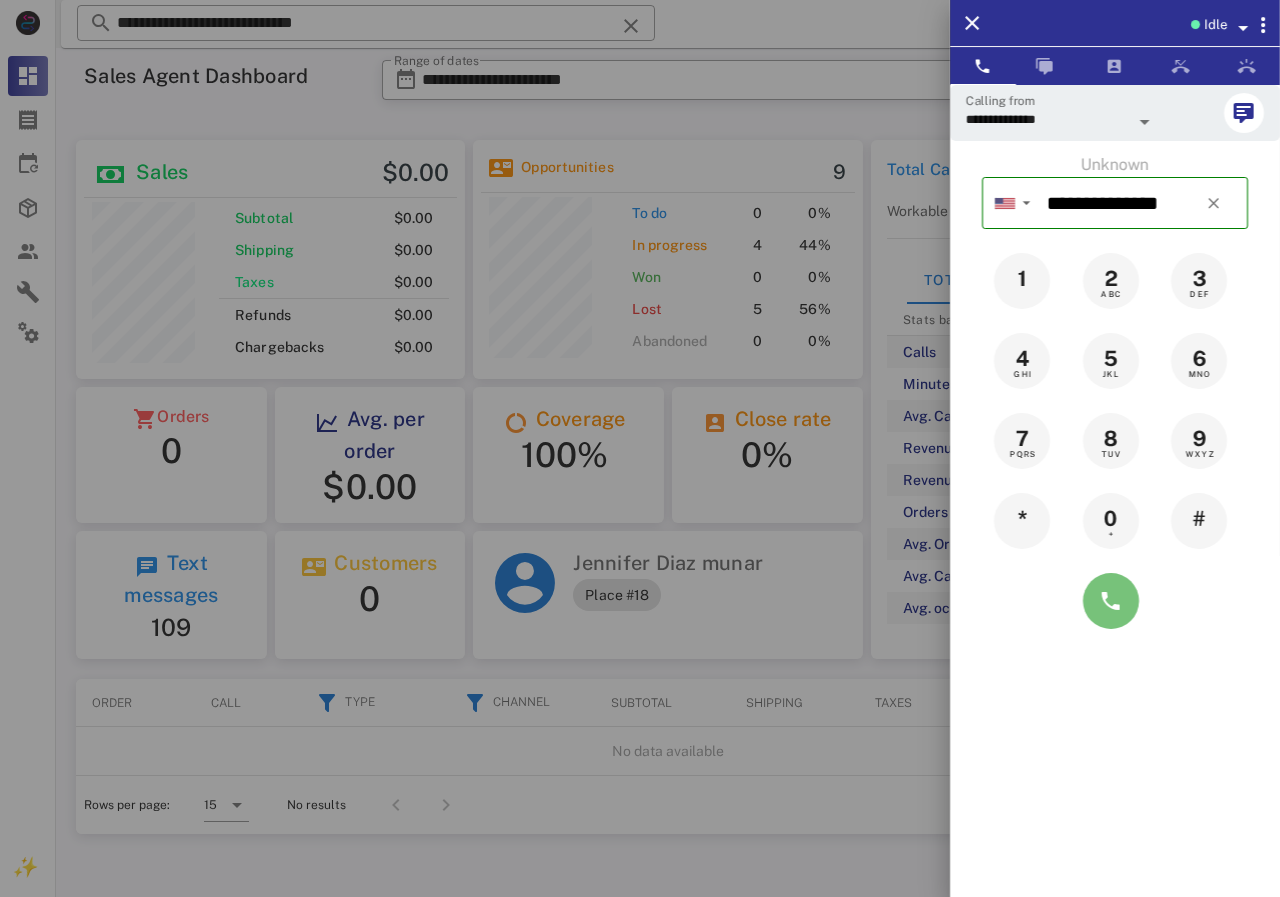 click at bounding box center [1111, 601] 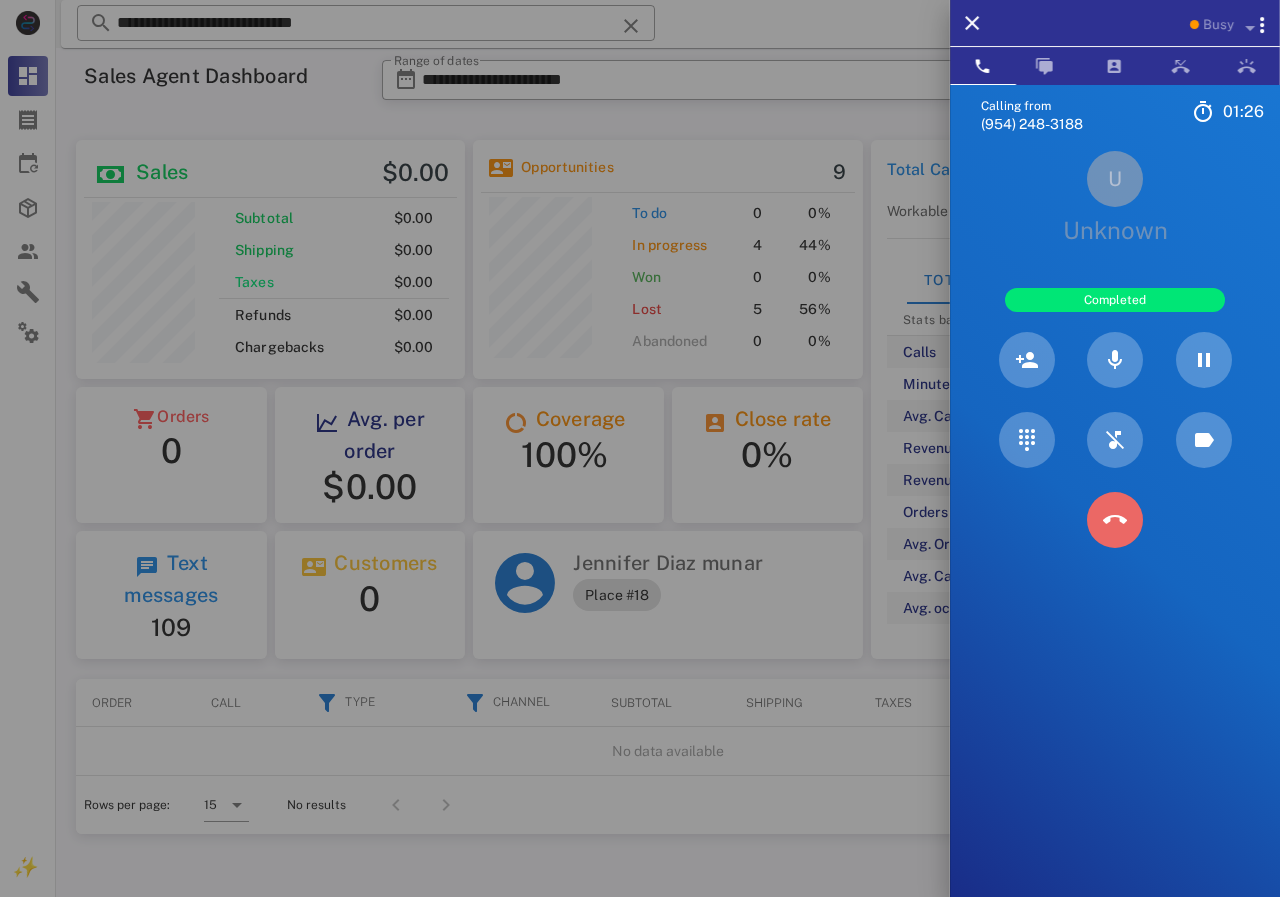 click at bounding box center [1115, 520] 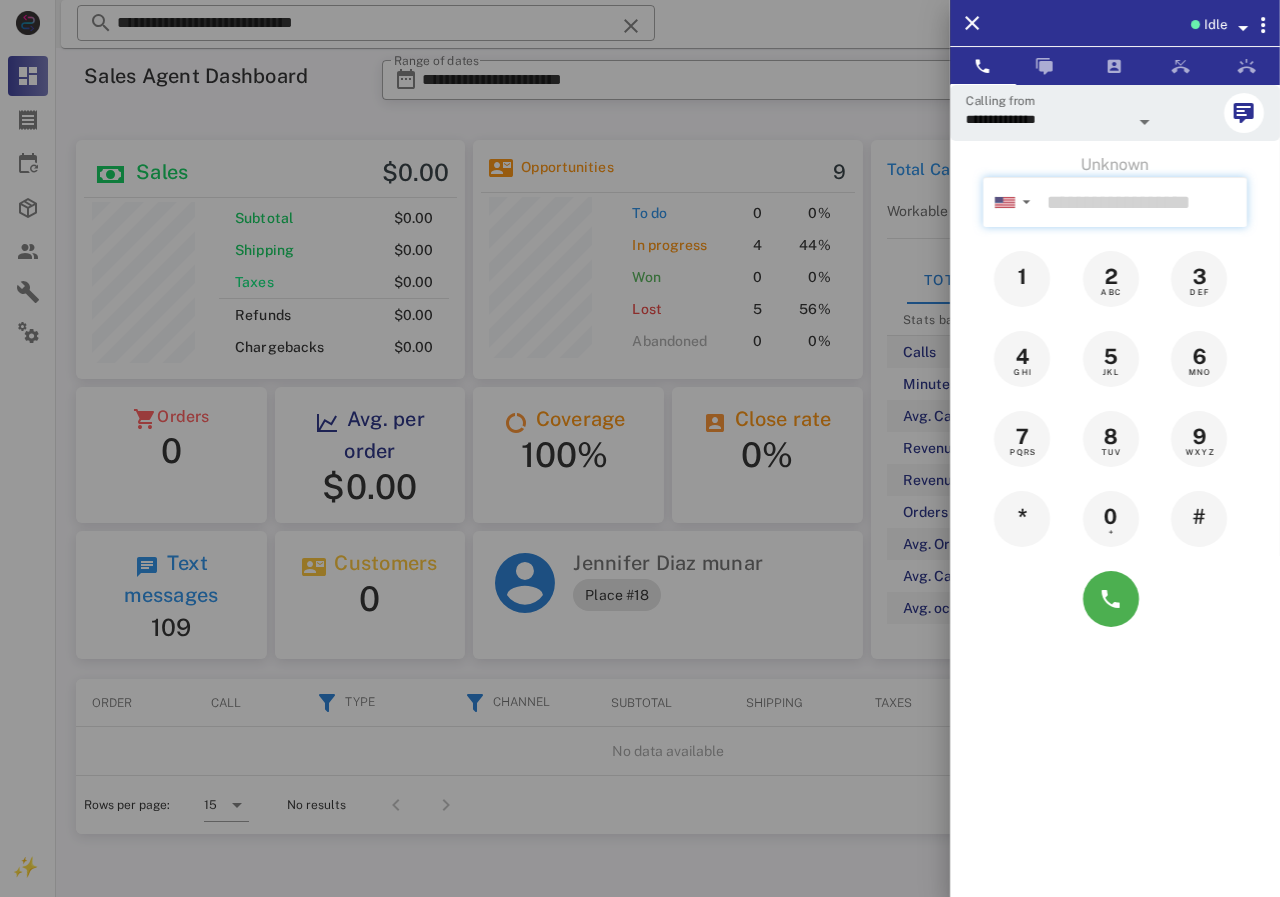 click at bounding box center (1143, 202) 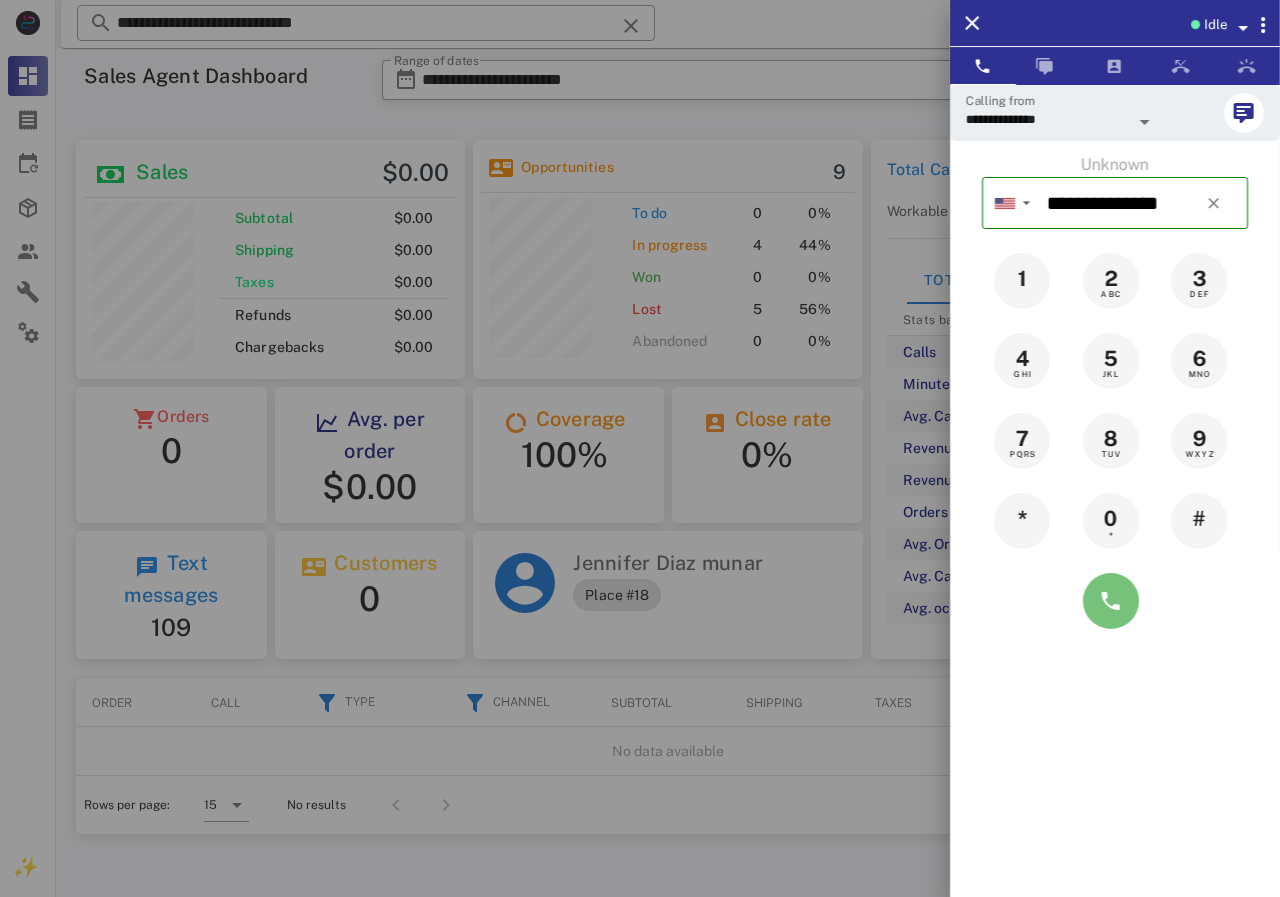 click at bounding box center (1111, 601) 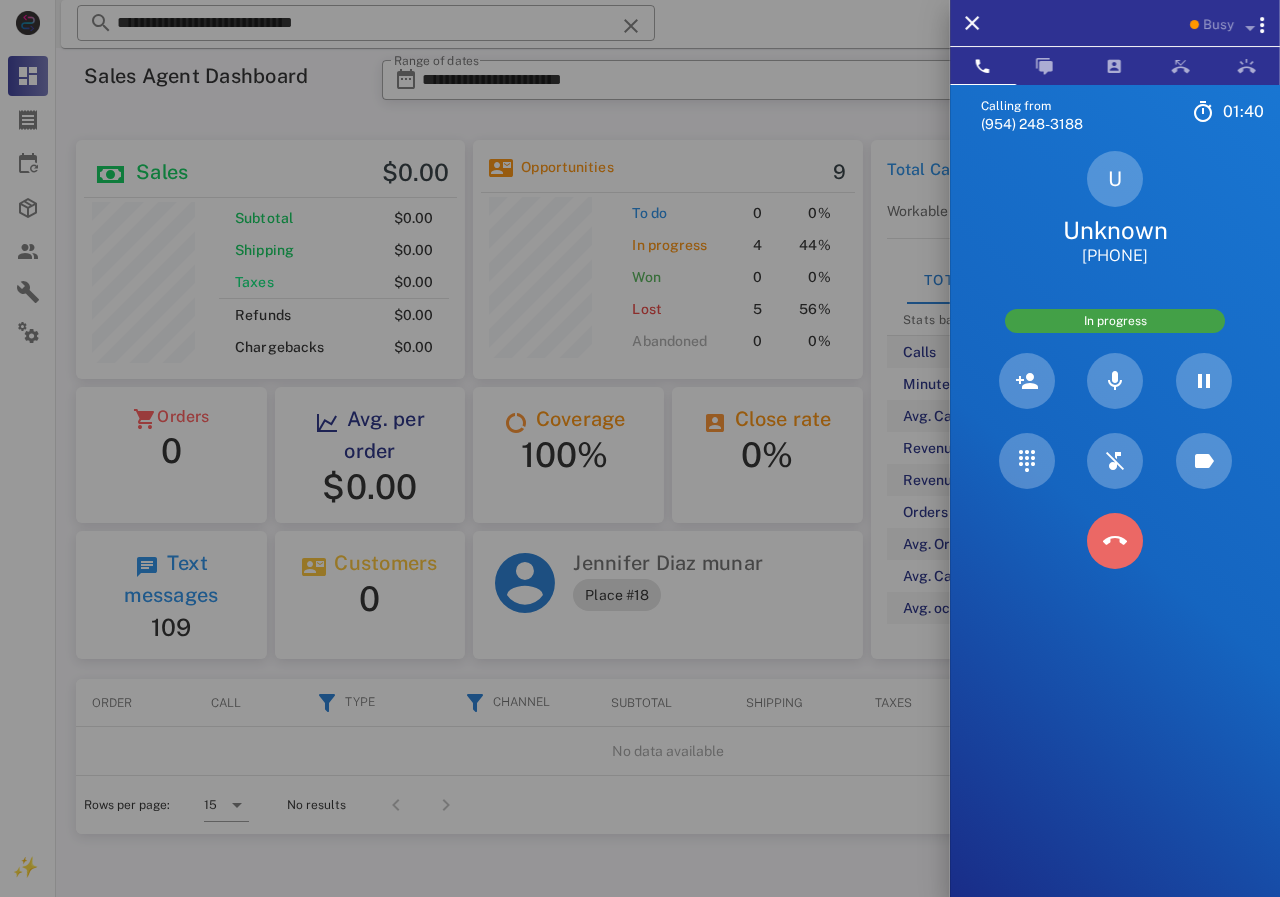 drag, startPoint x: 1130, startPoint y: 537, endPoint x: 1201, endPoint y: 396, distance: 157.86703 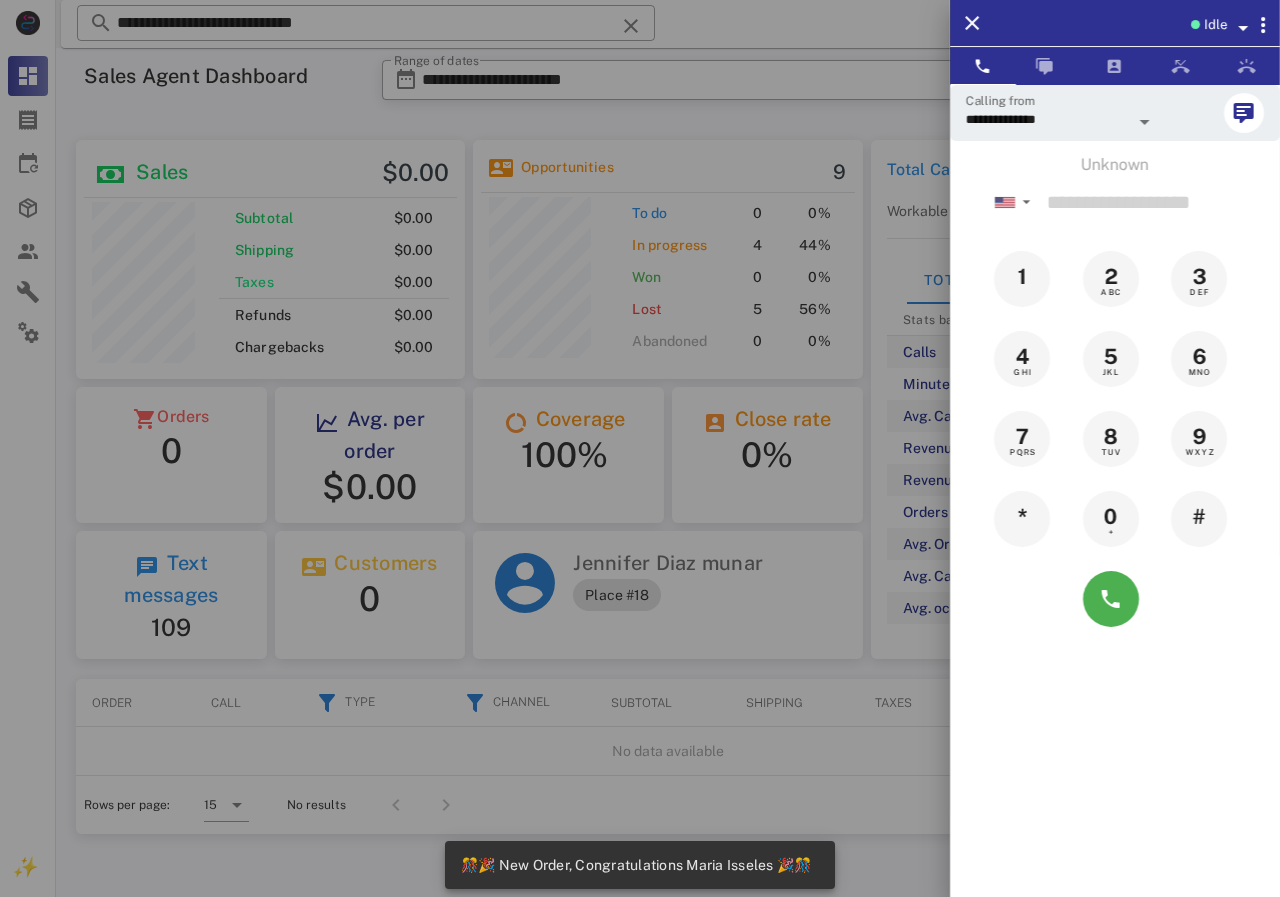 scroll, scrollTop: 999761, scrollLeft: 999611, axis: both 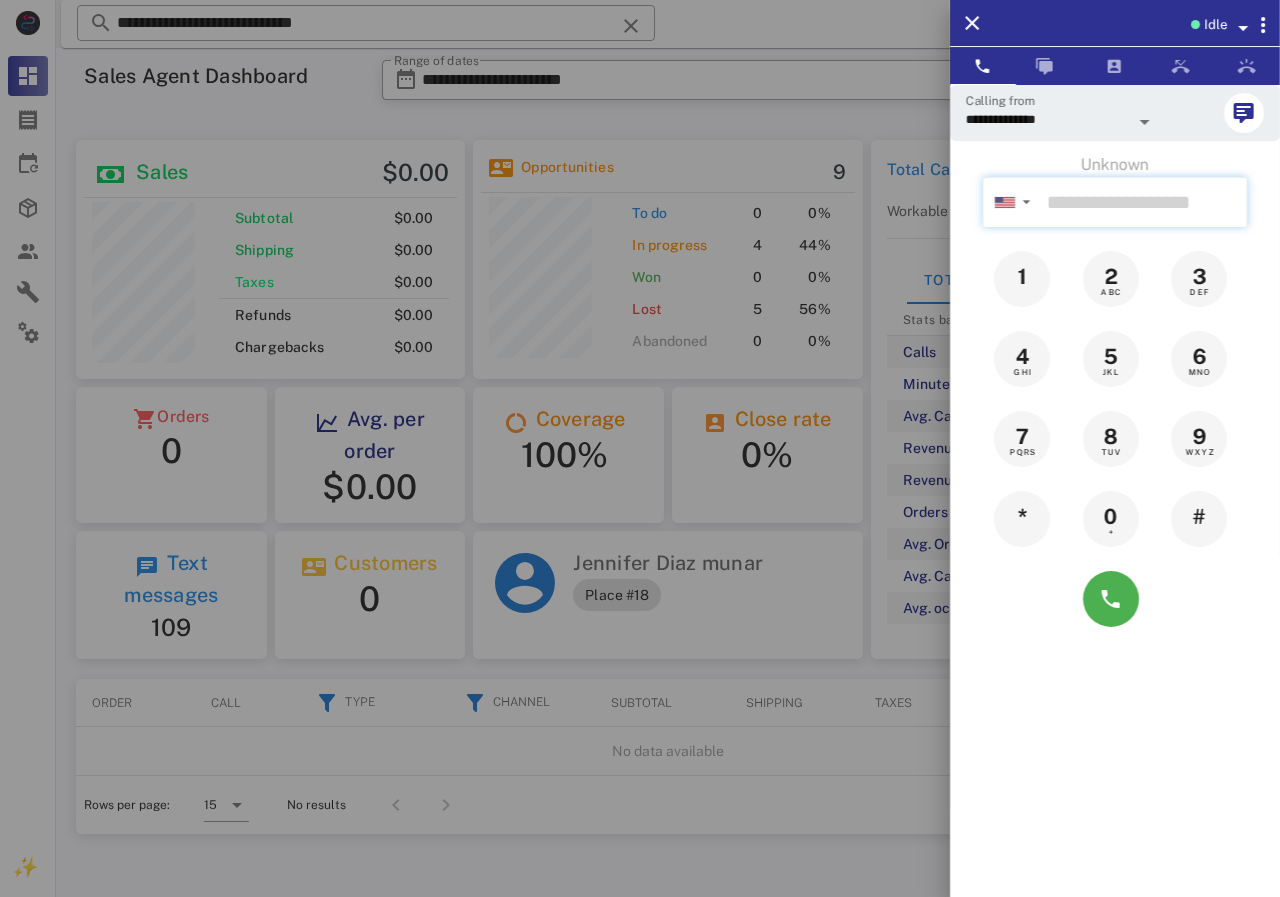 click at bounding box center (1143, 202) 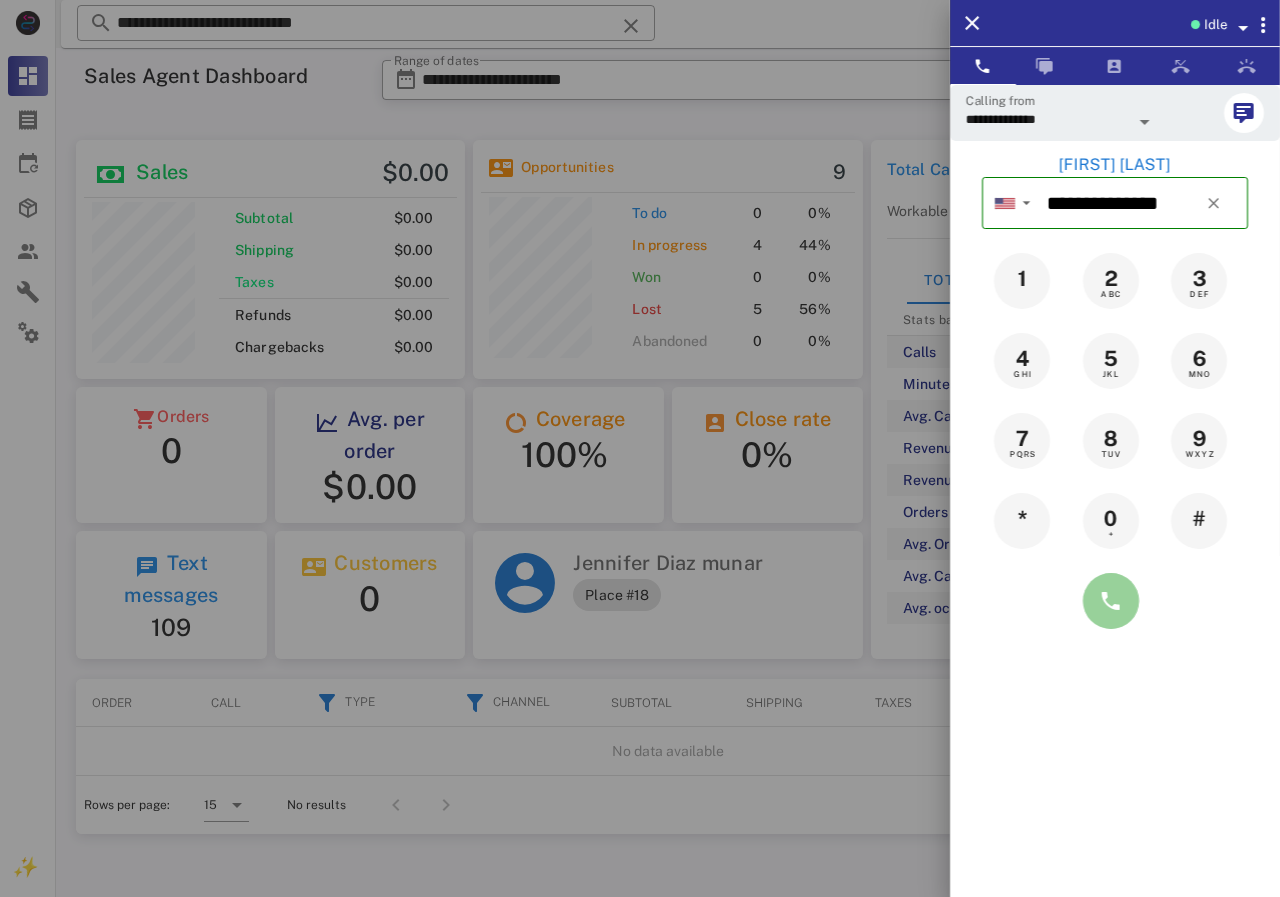 click at bounding box center (1111, 601) 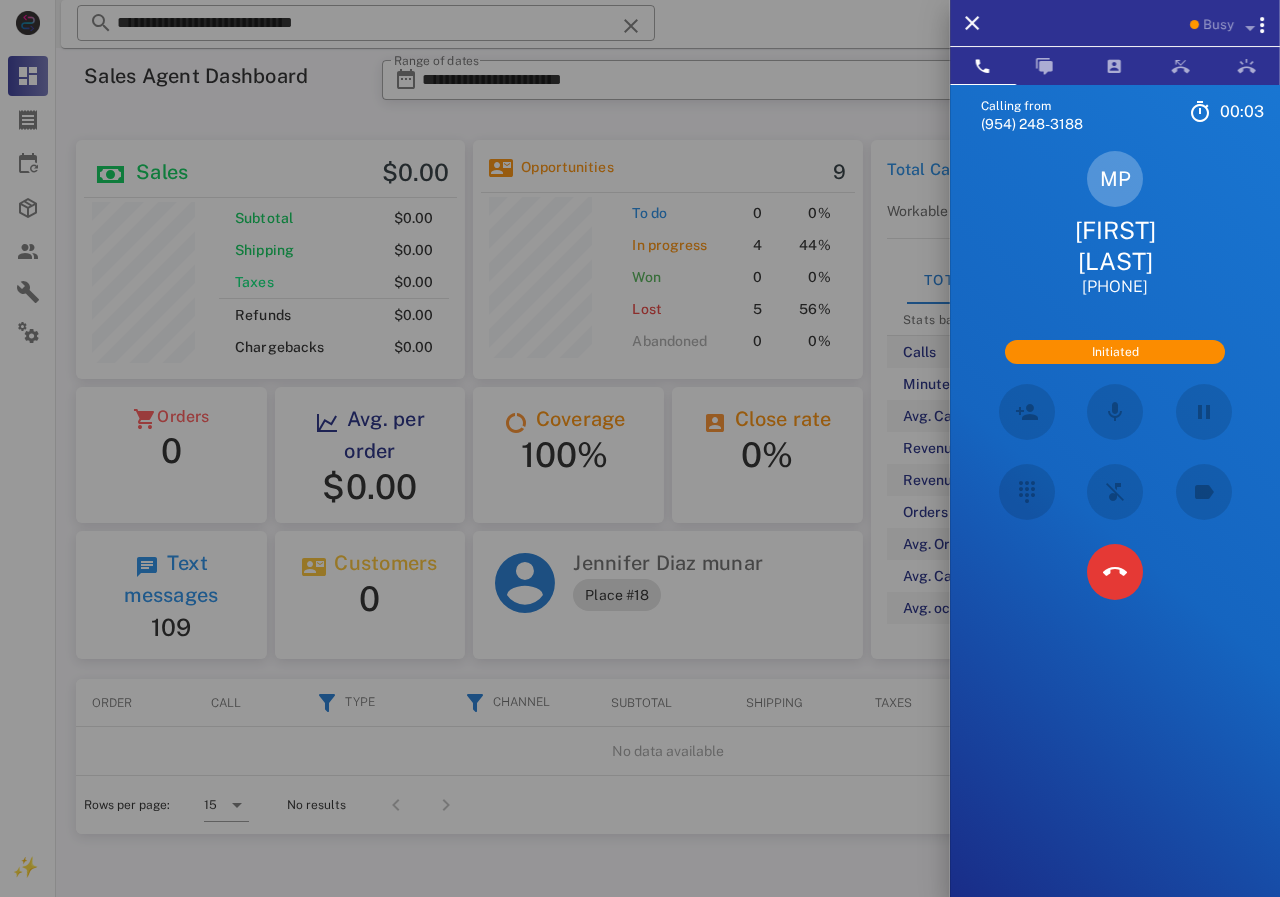 click on "[FIRST] [LAST]" at bounding box center [1115, 246] 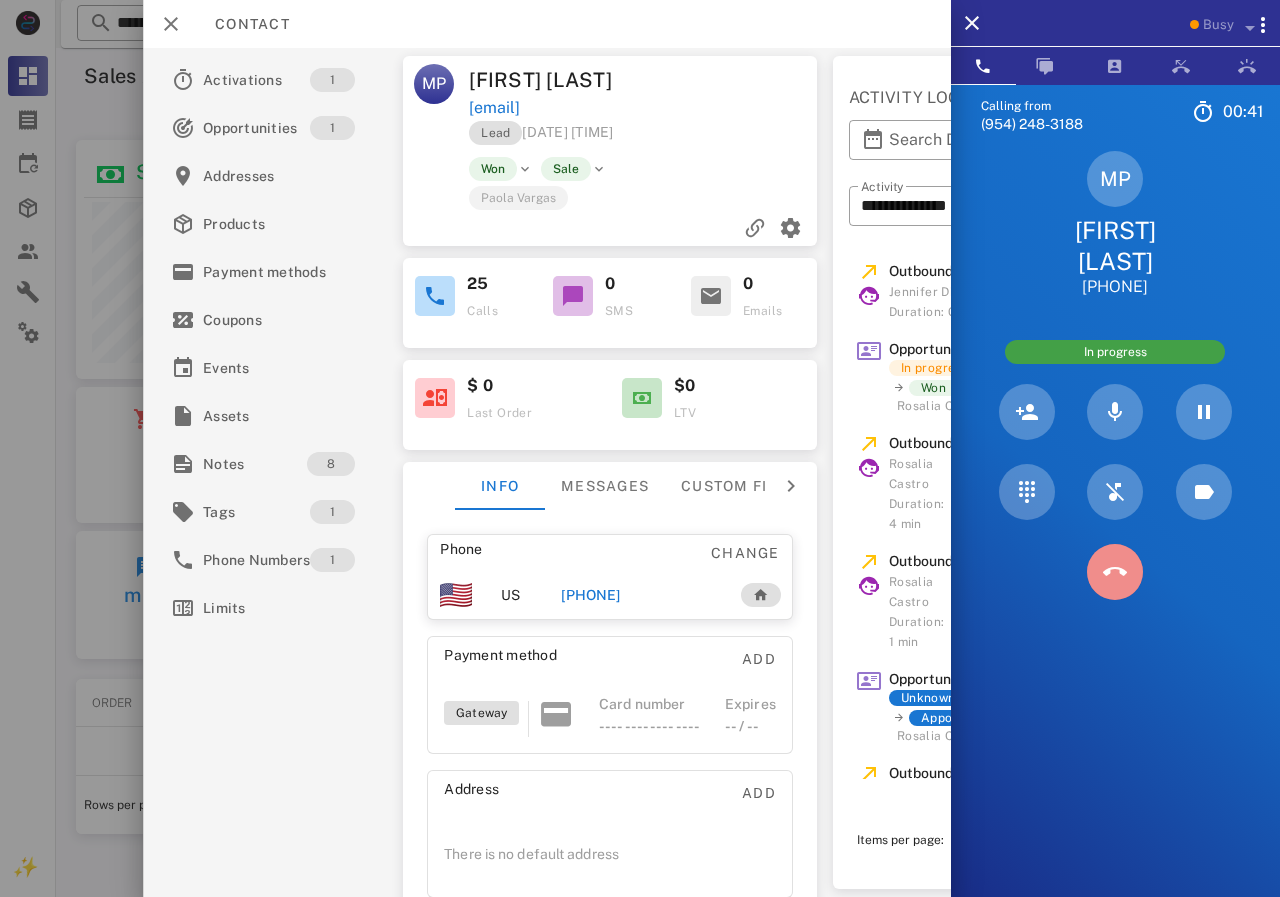 click at bounding box center [1115, 572] 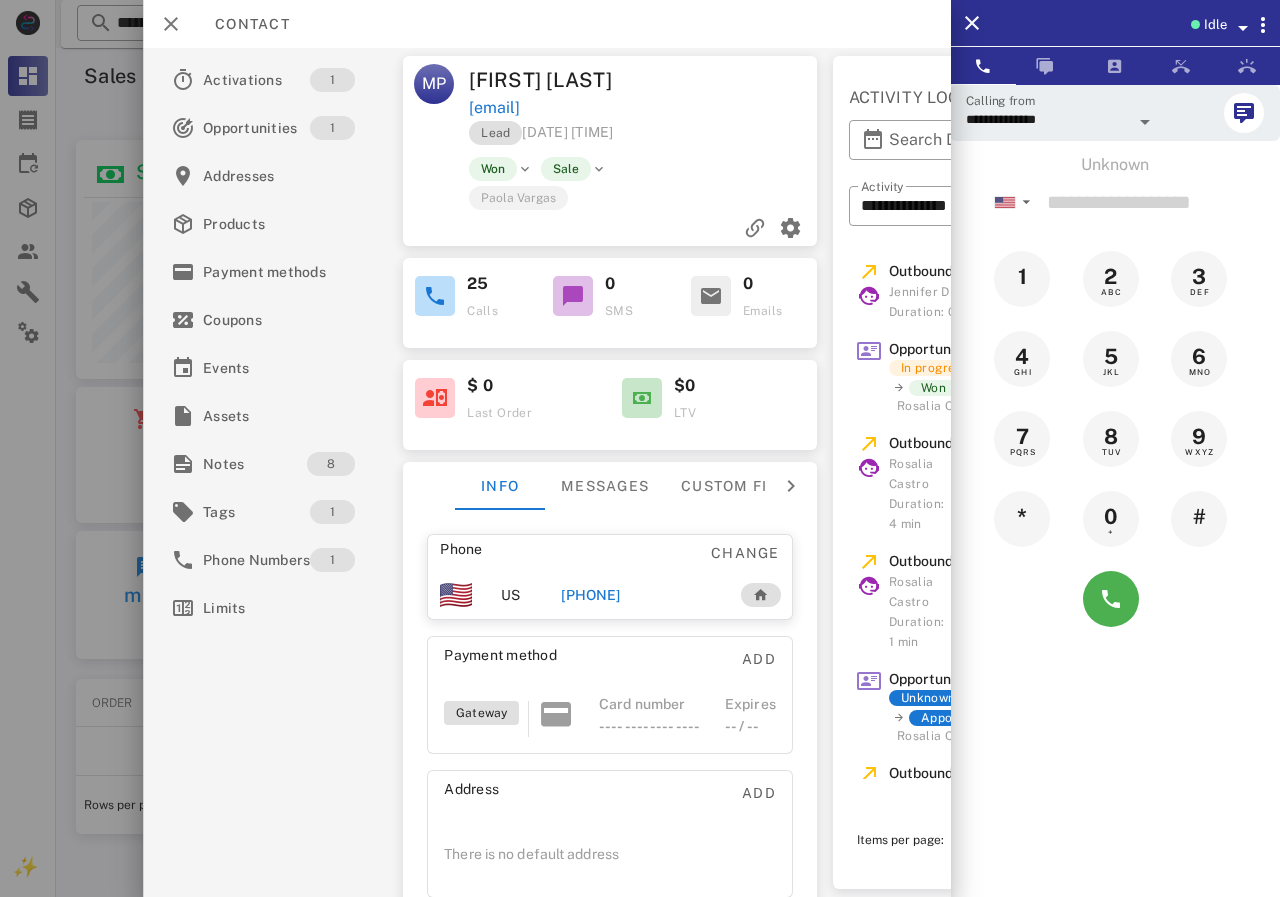 click on "[PHONE]" at bounding box center [590, 595] 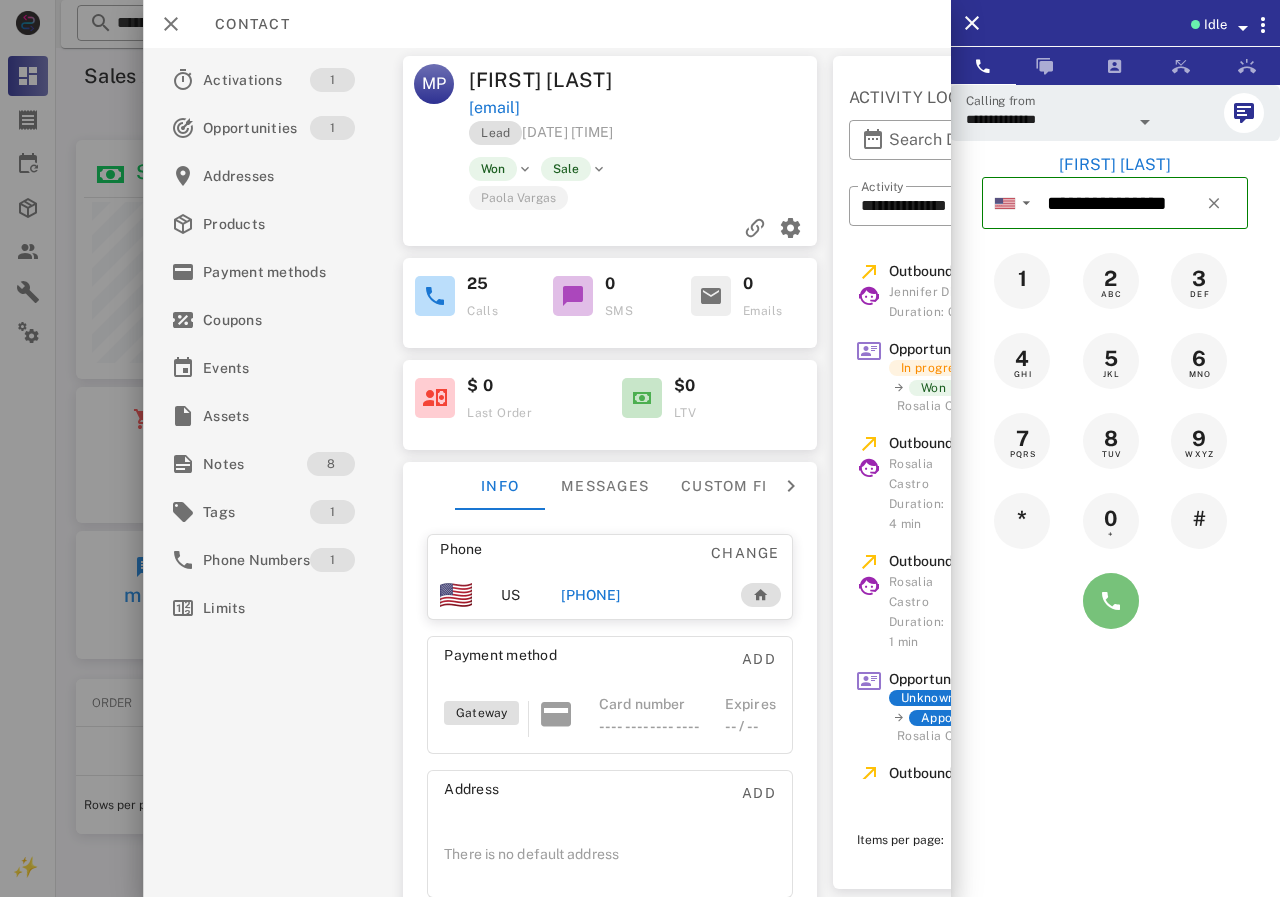 click at bounding box center (1111, 601) 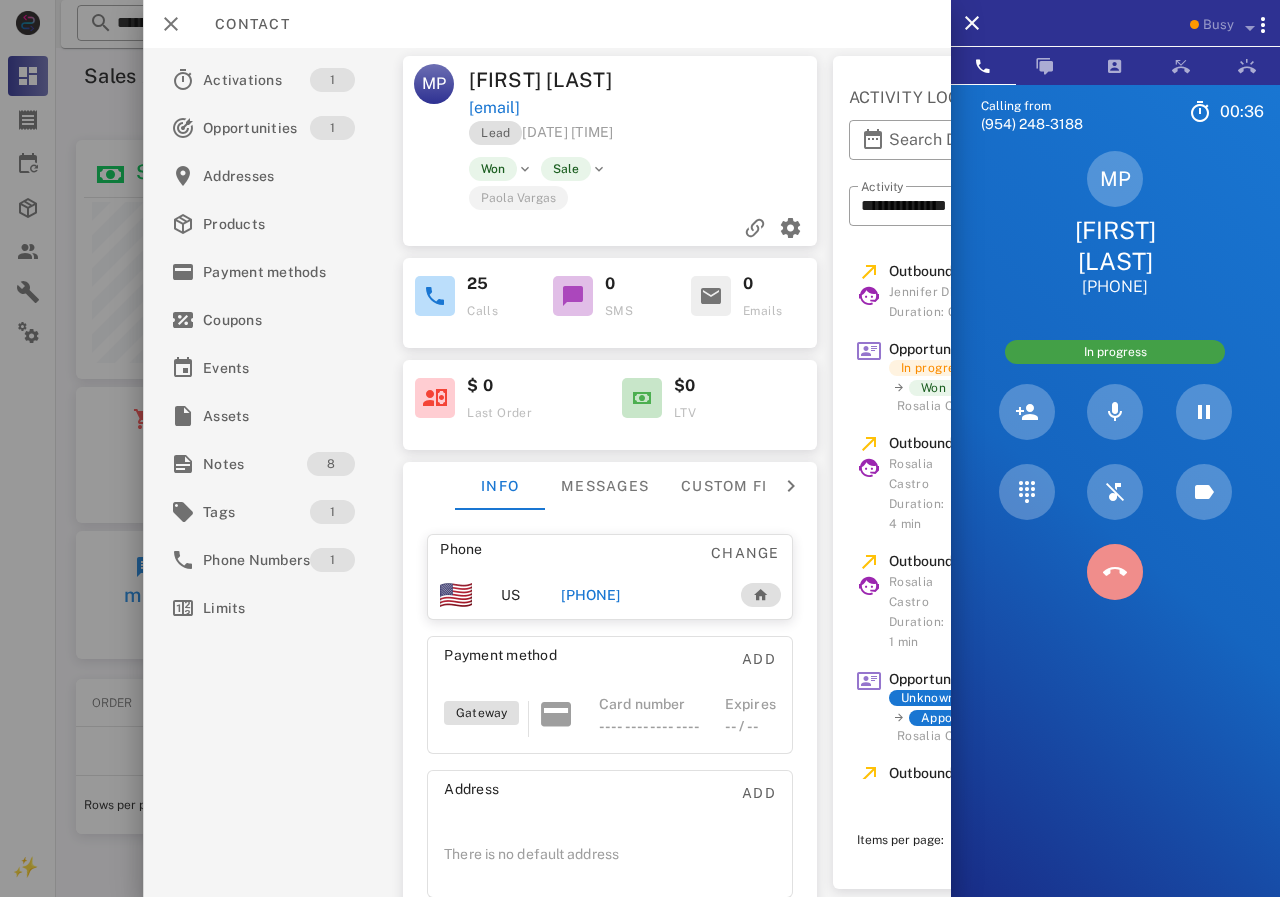 click at bounding box center [1115, 572] 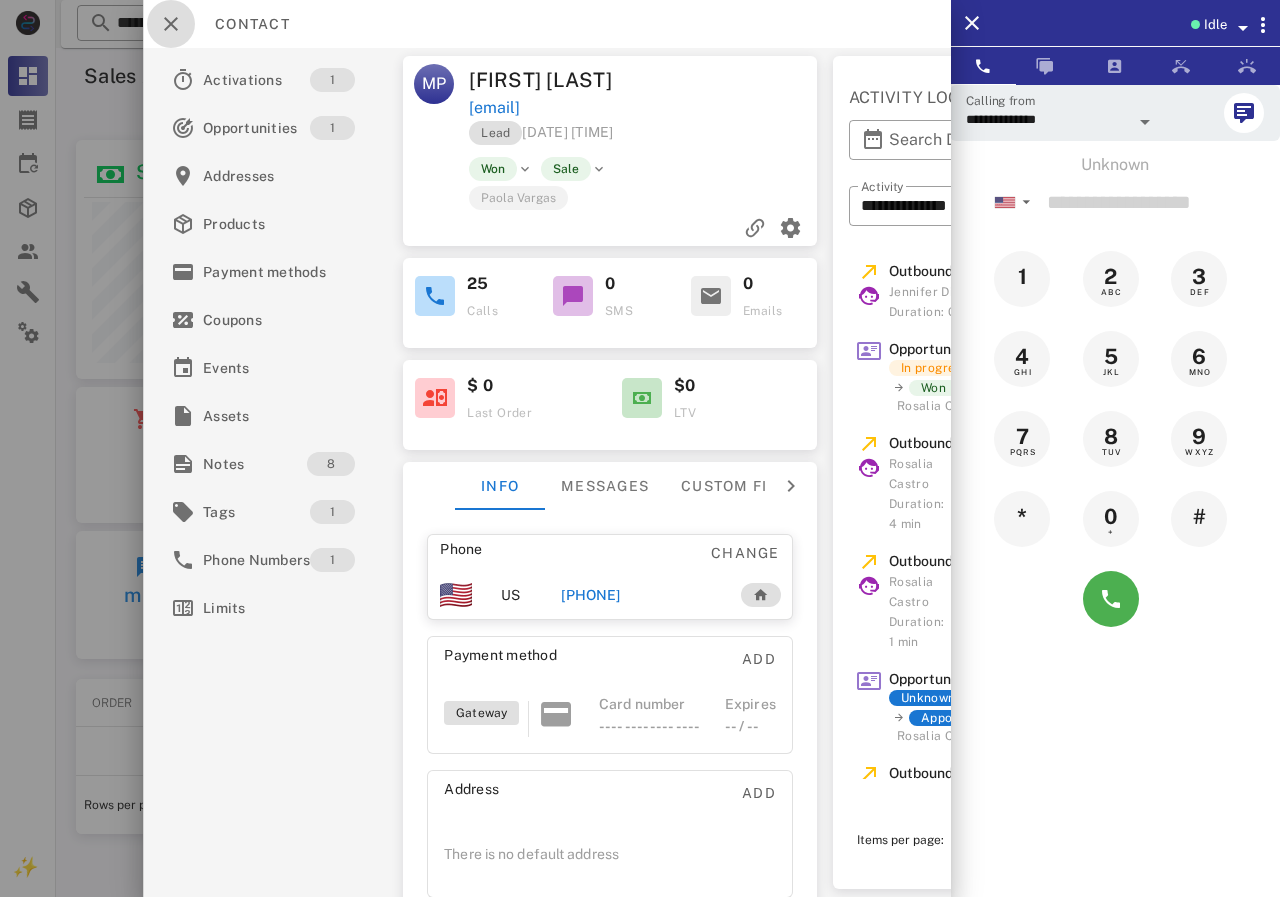 click at bounding box center (171, 24) 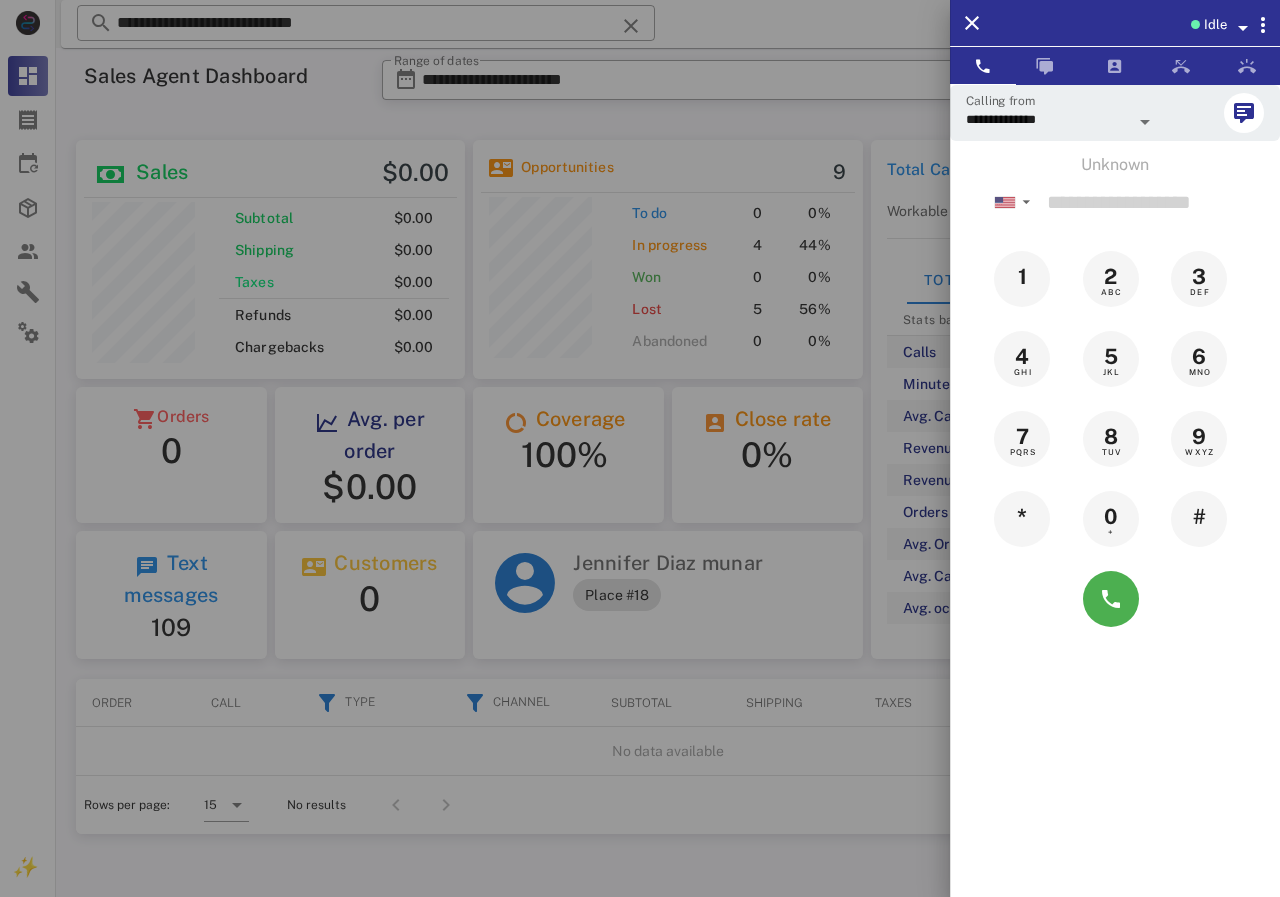 click at bounding box center (640, 448) 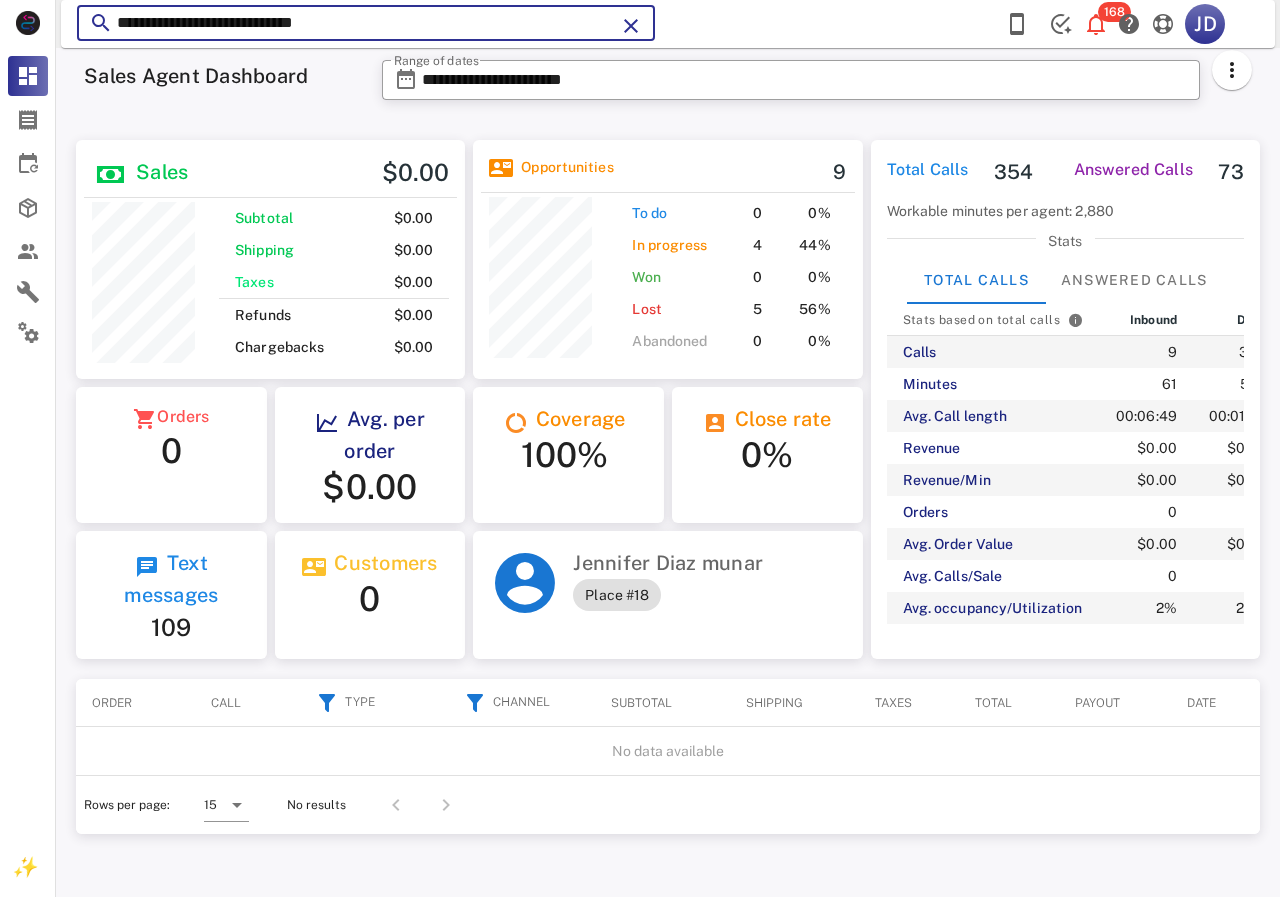 drag, startPoint x: 331, startPoint y: 32, endPoint x: 104, endPoint y: 38, distance: 227.07928 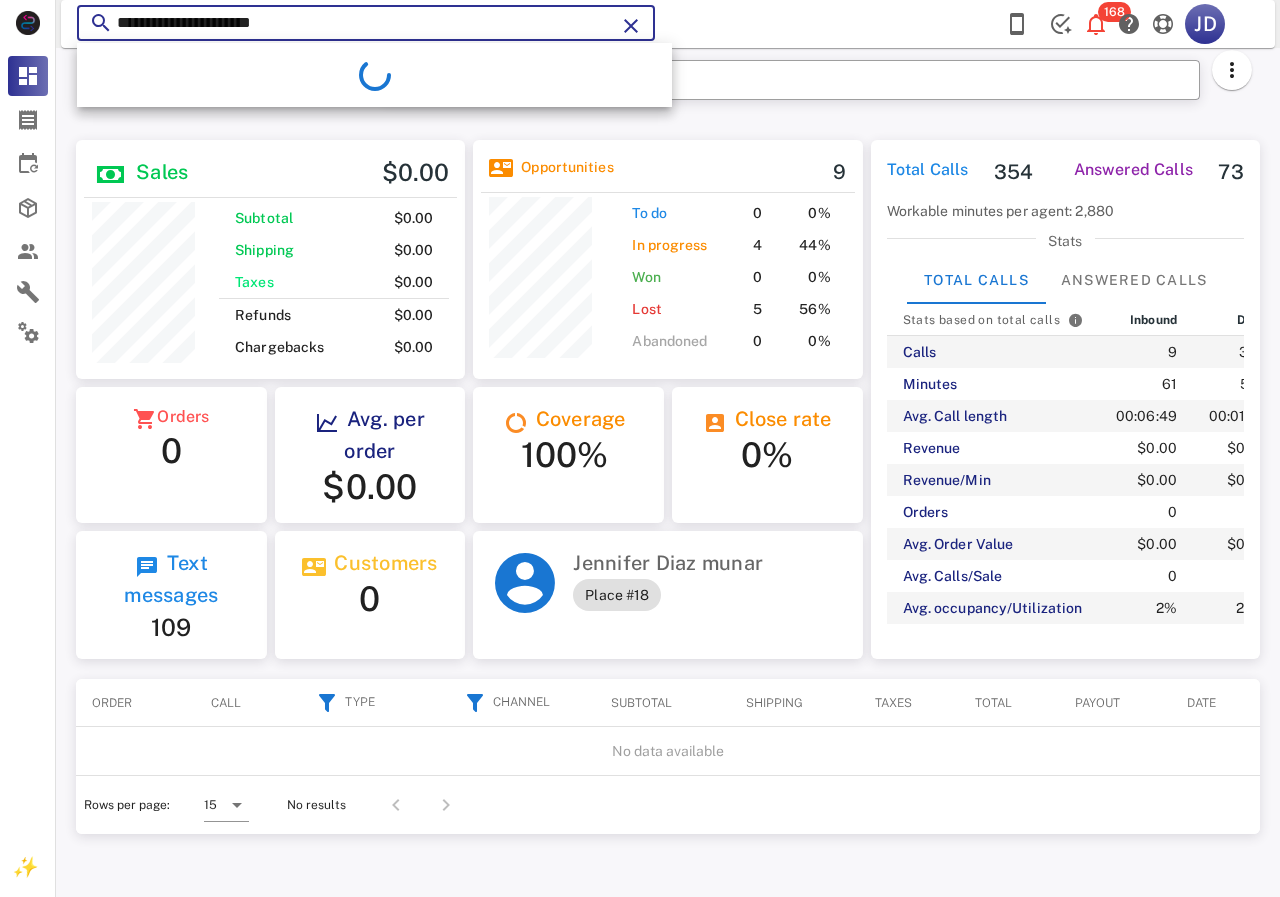 type on "**********" 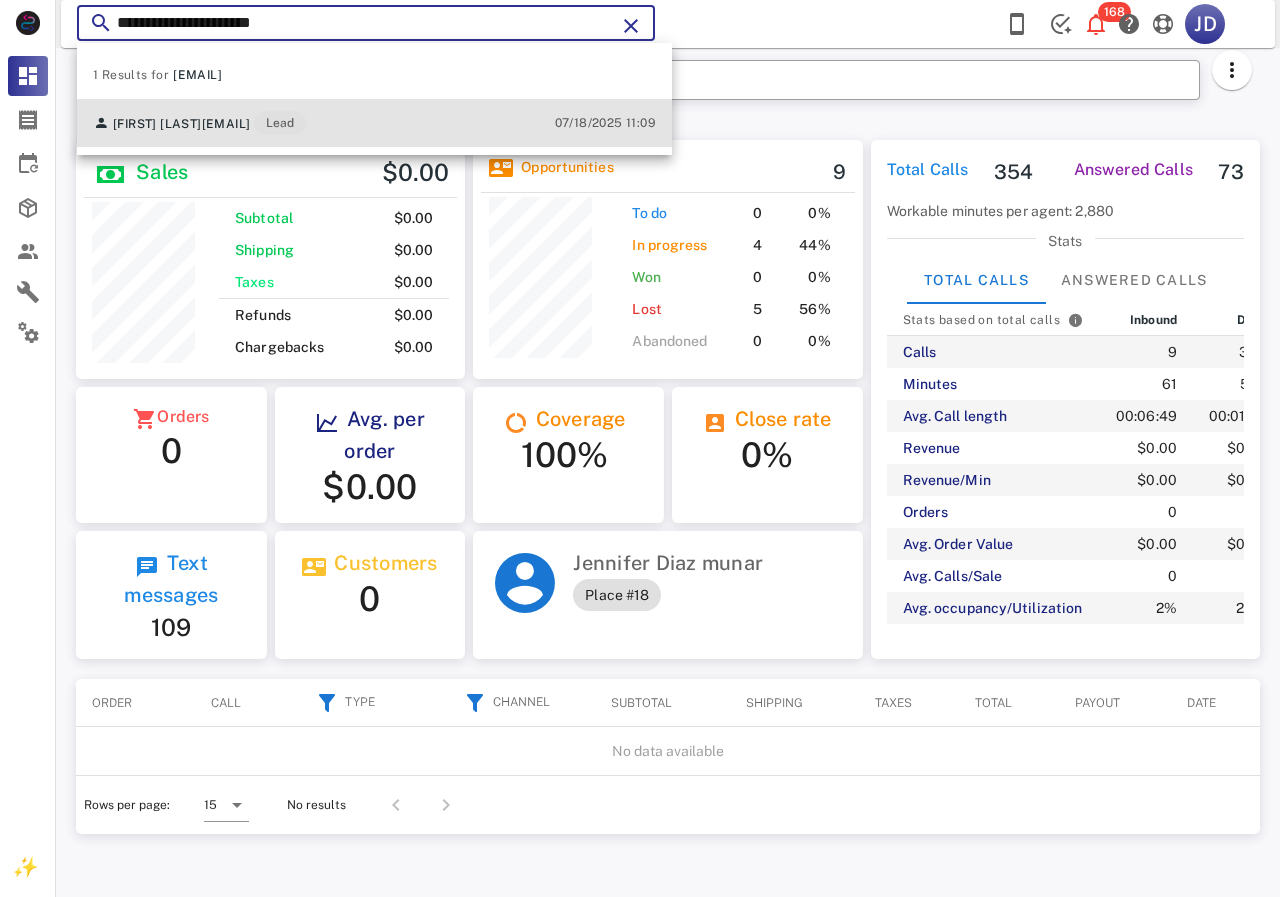 click on "[EMAIL]" at bounding box center (226, 124) 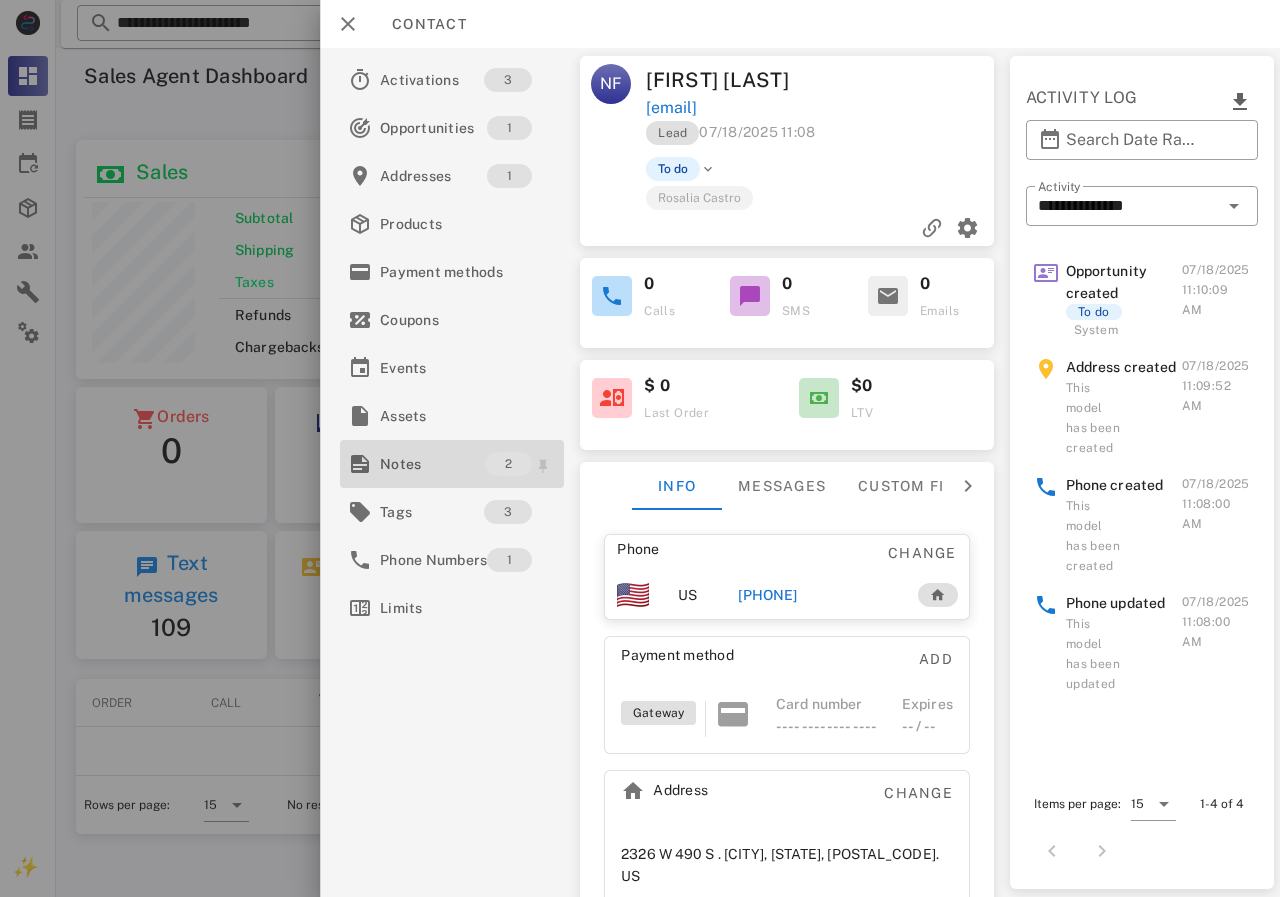 click on "Notes" at bounding box center [432, 464] 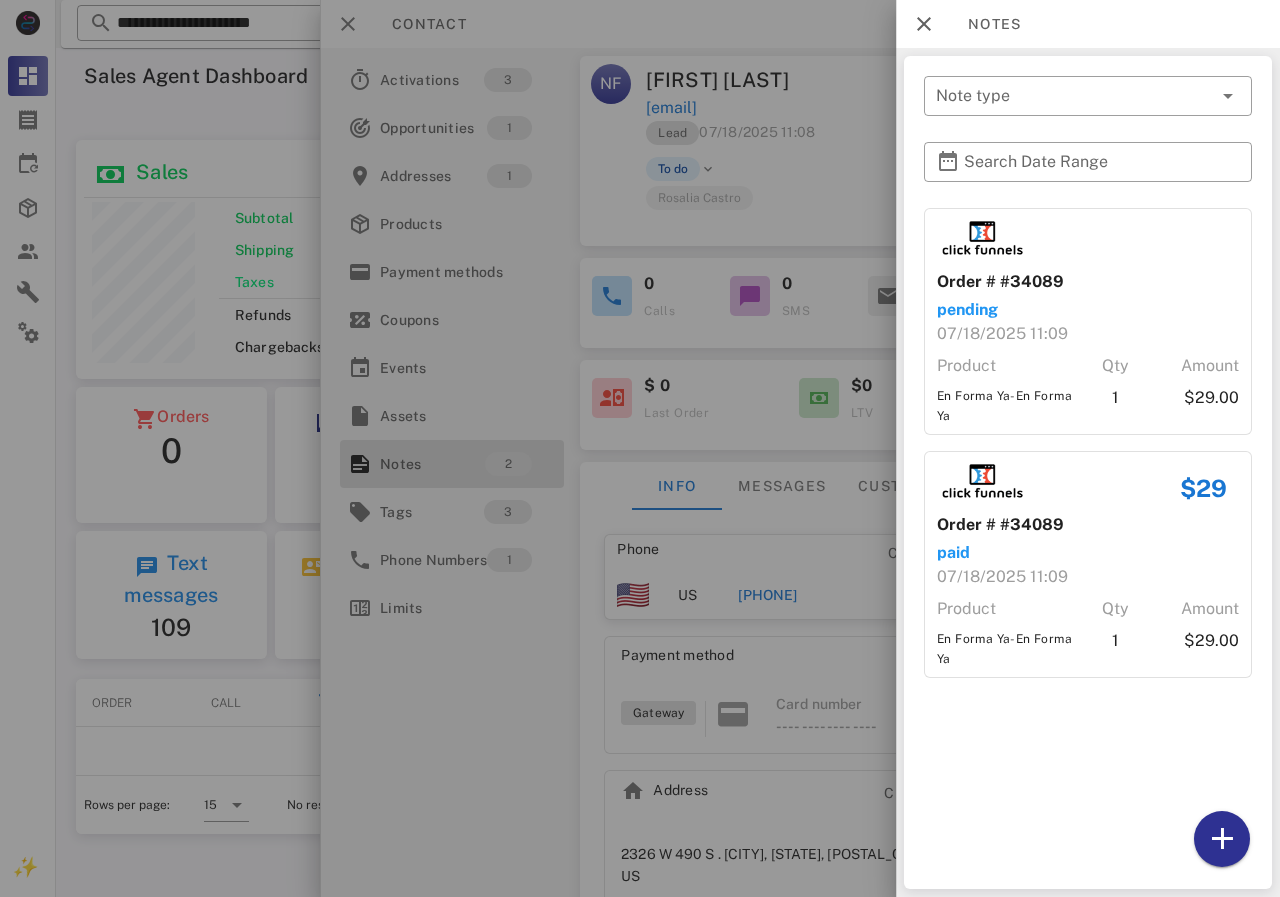 click at bounding box center (640, 448) 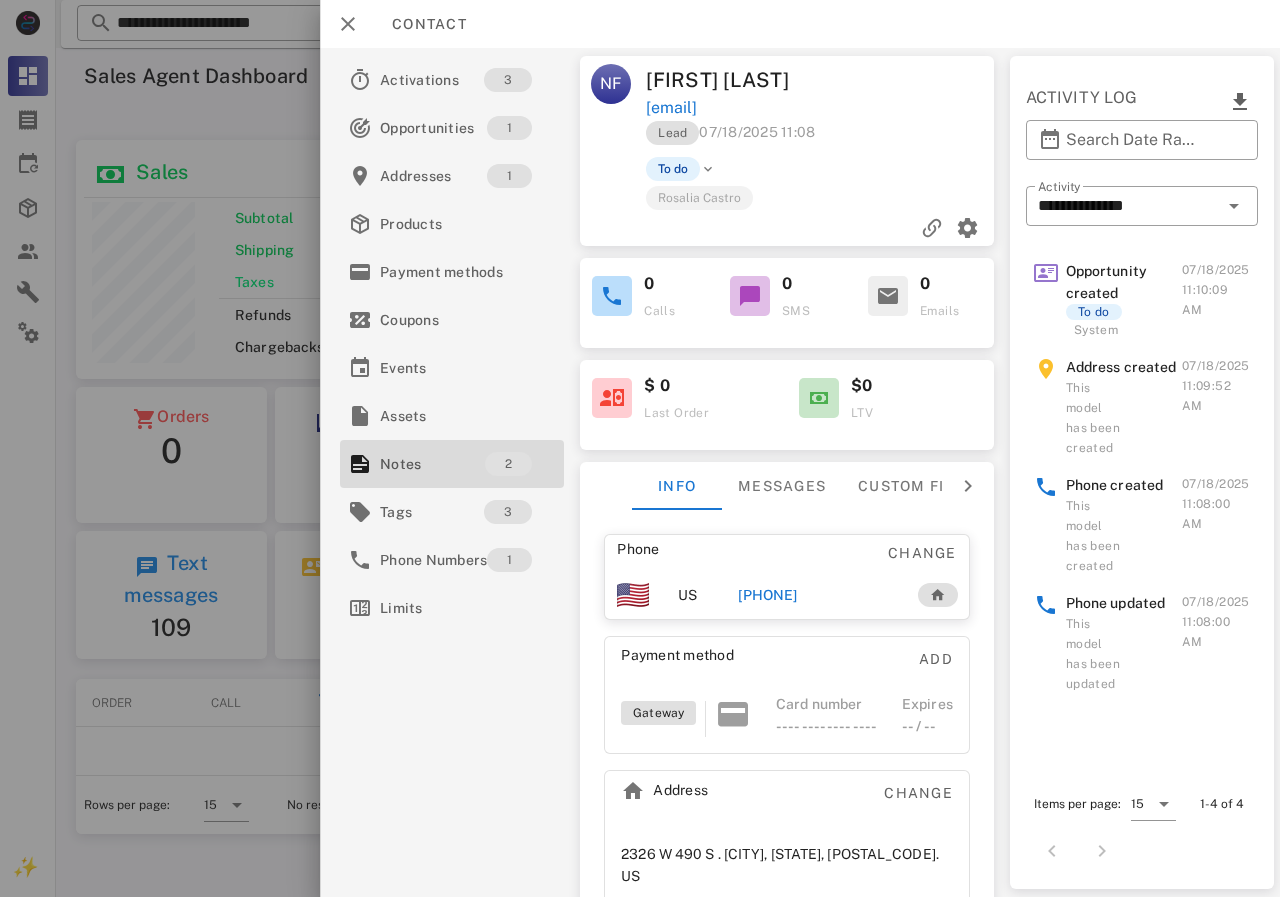 click on "[PHONE]" at bounding box center (767, 595) 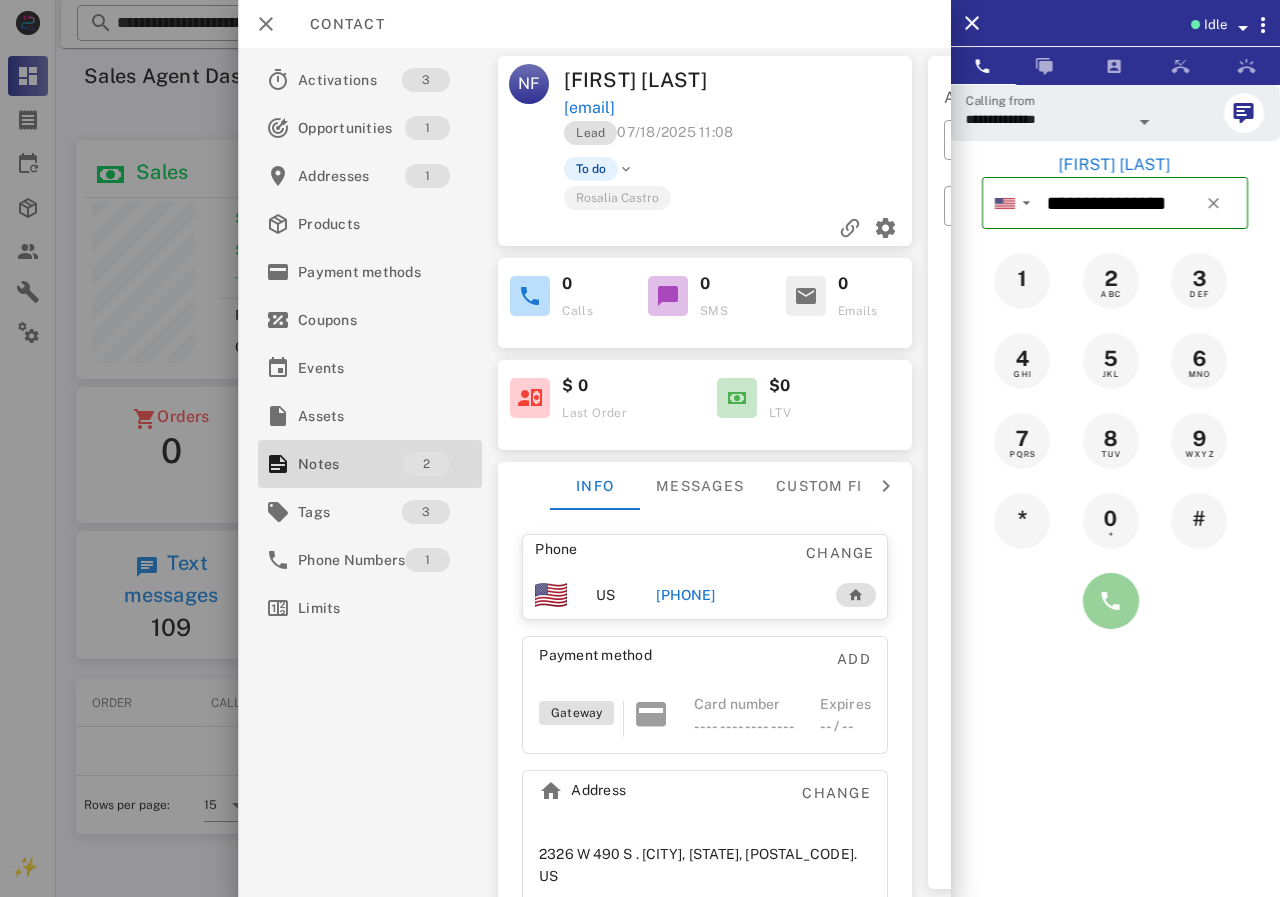 click at bounding box center [1111, 601] 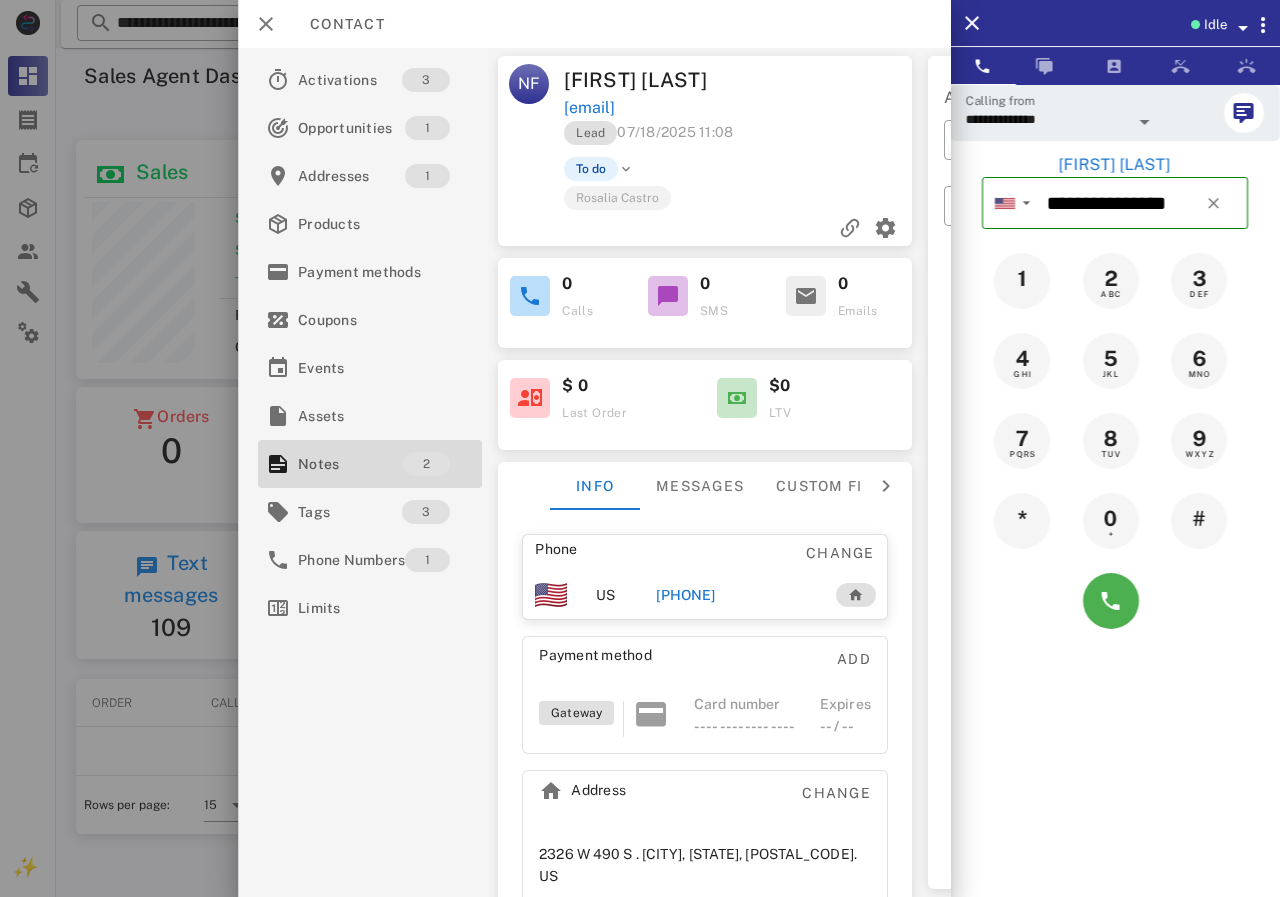 type 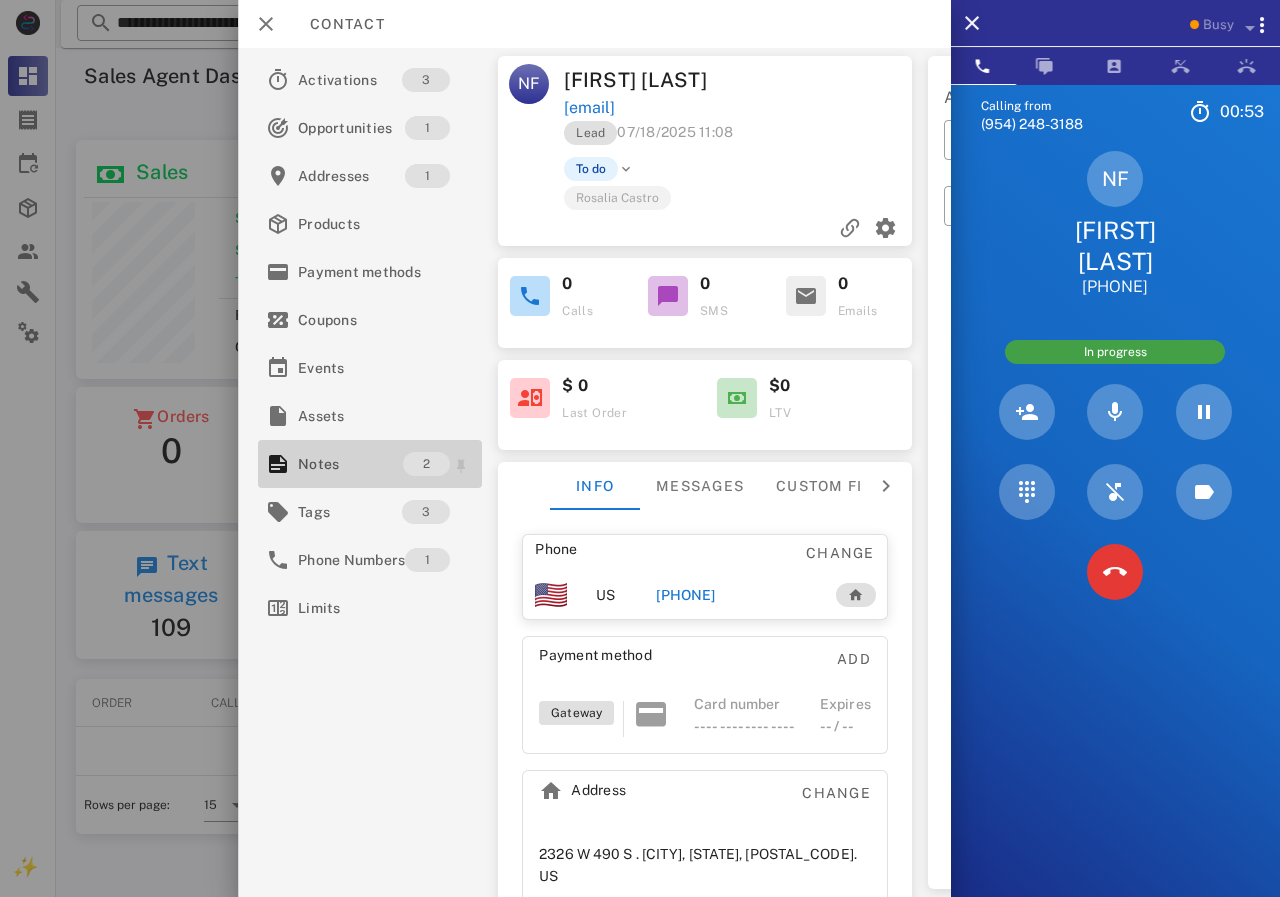 click on "Notes" at bounding box center [350, 464] 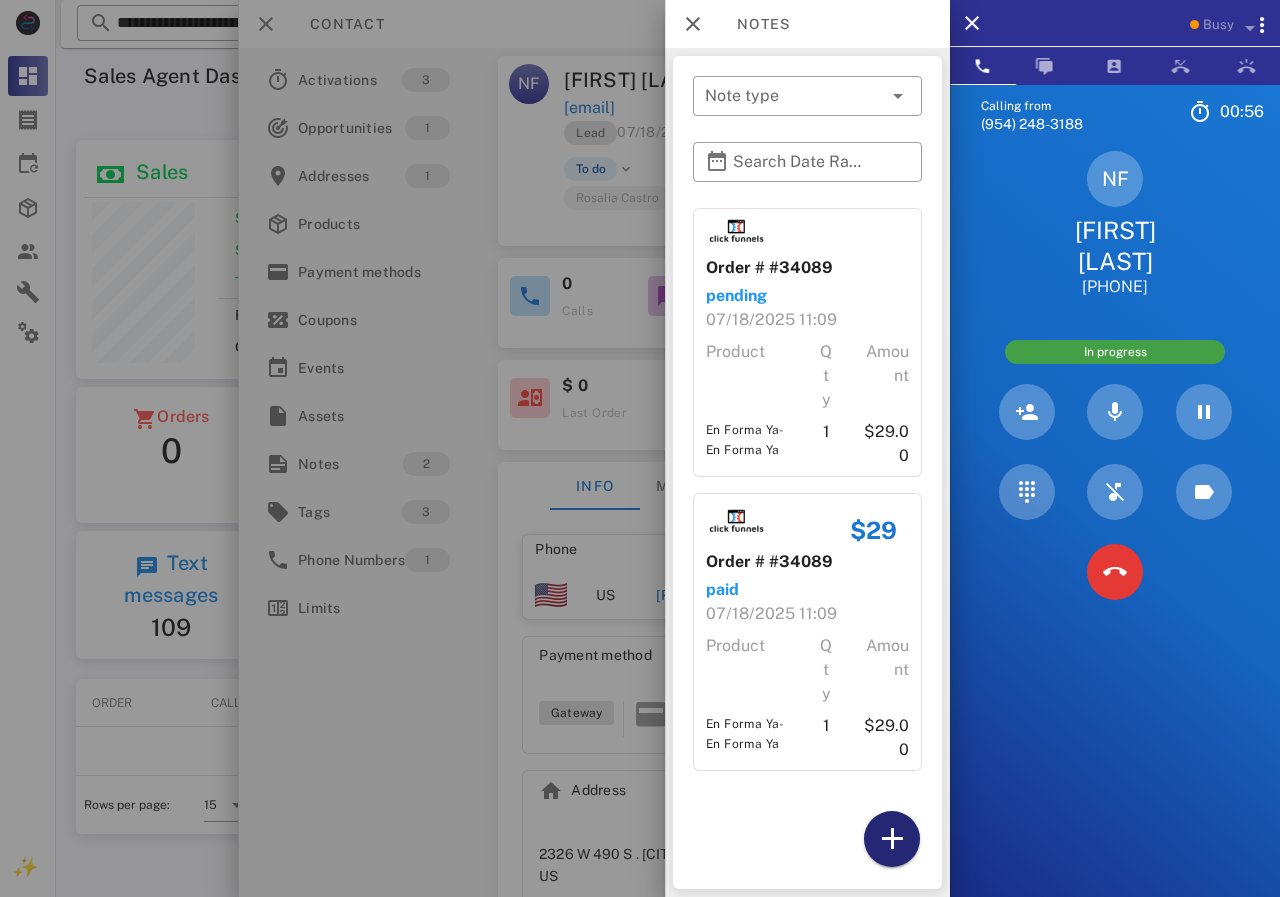 click at bounding box center (892, 839) 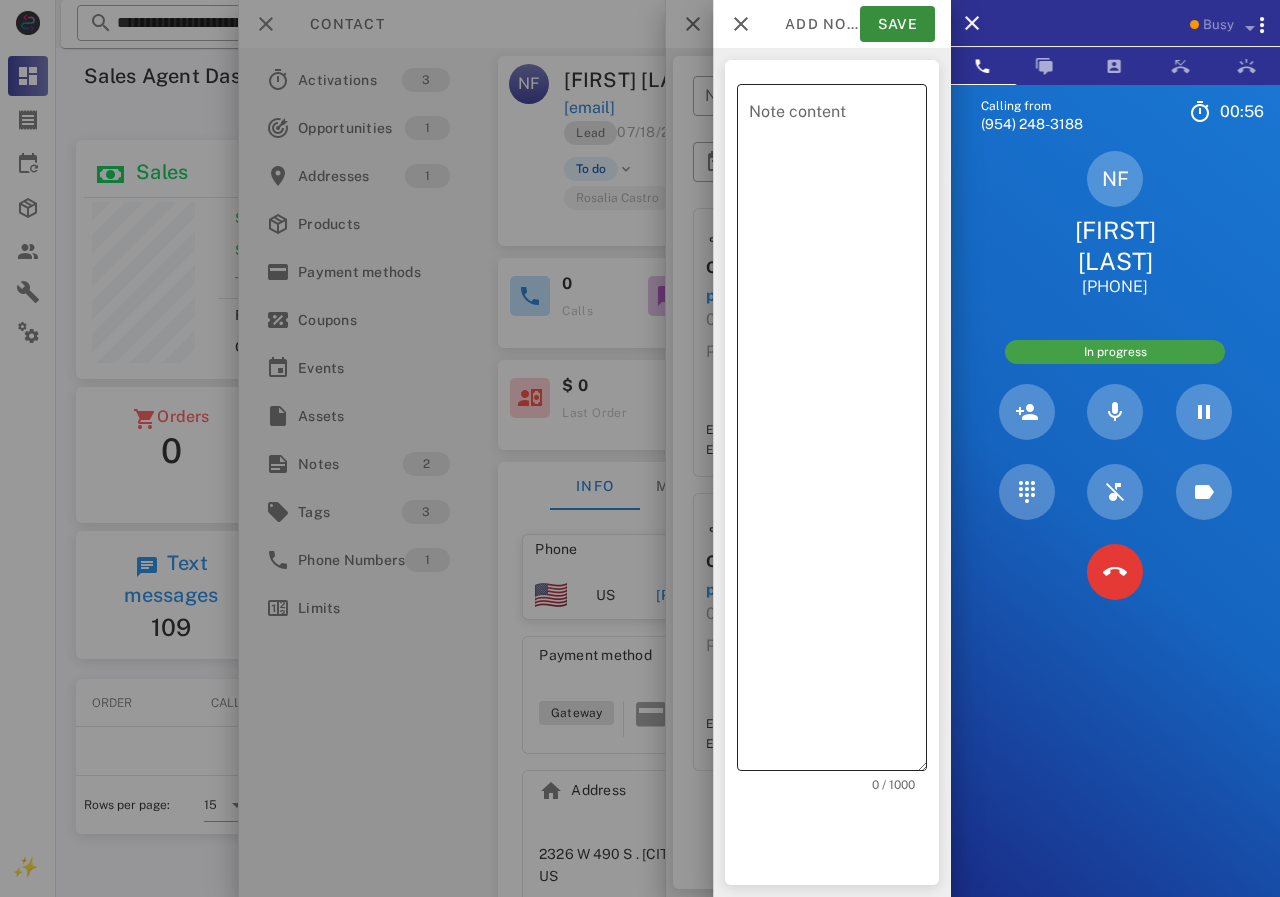 click on "Note content" at bounding box center (838, 432) 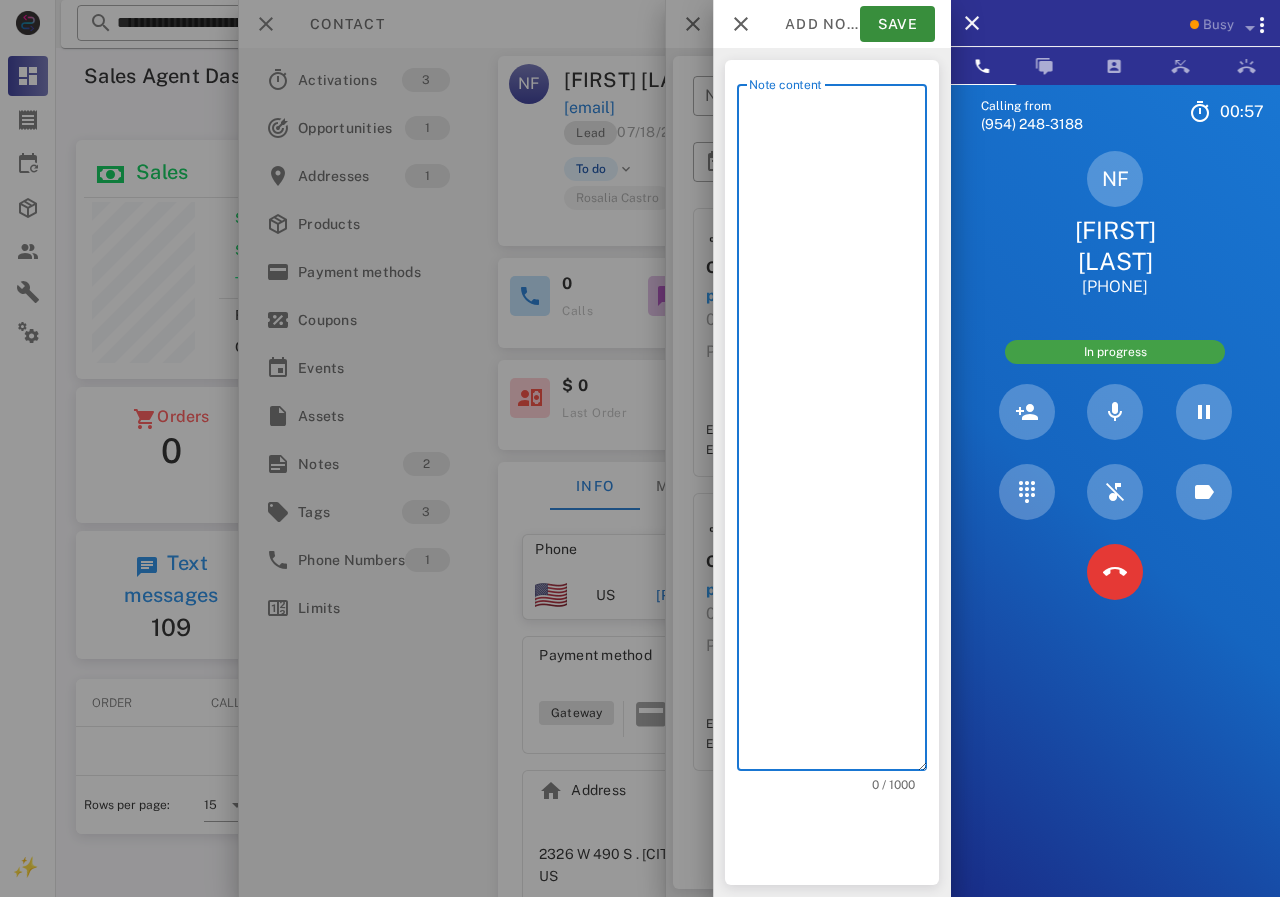 scroll, scrollTop: 240, scrollLeft: 390, axis: both 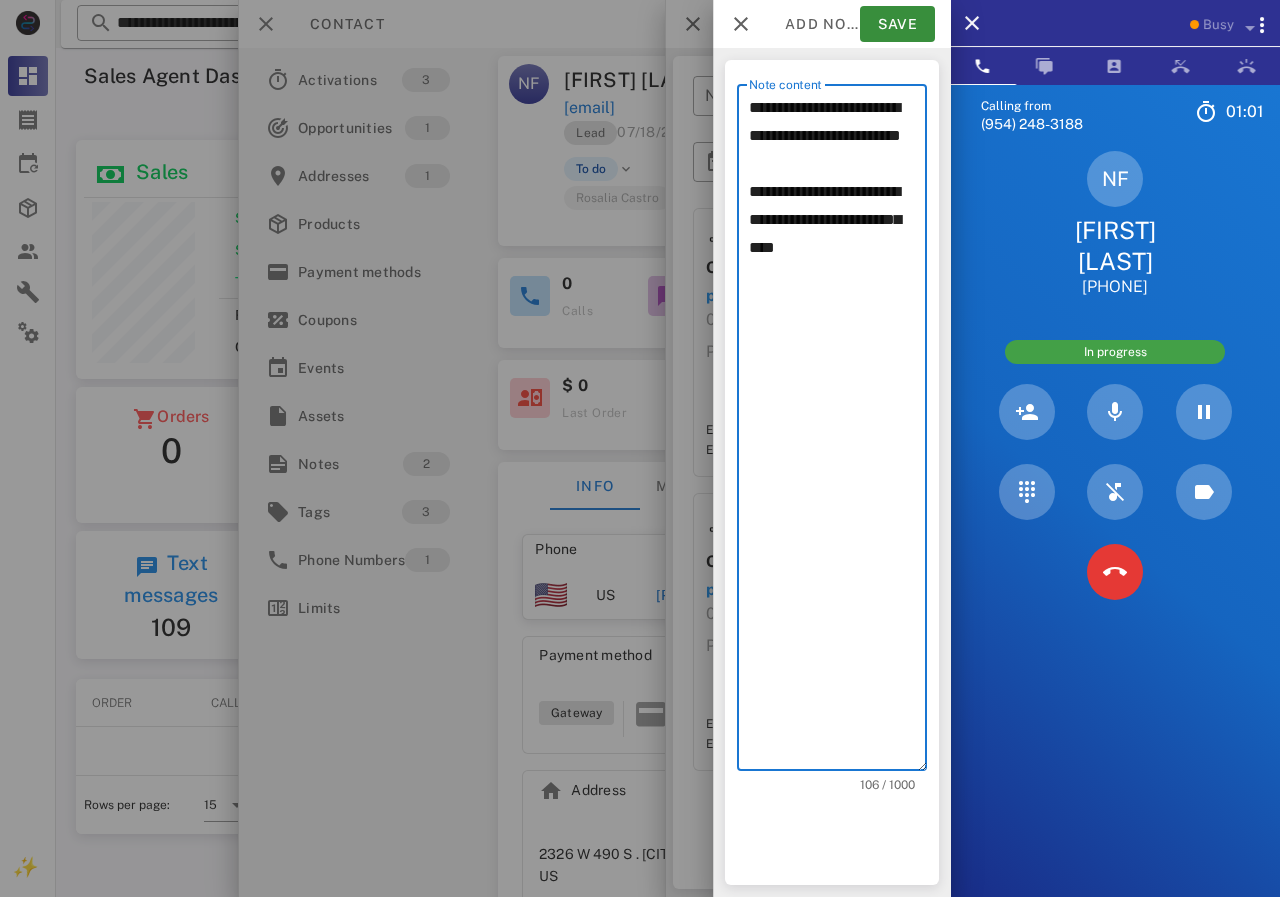 drag, startPoint x: 752, startPoint y: 216, endPoint x: 919, endPoint y: 347, distance: 212.24985 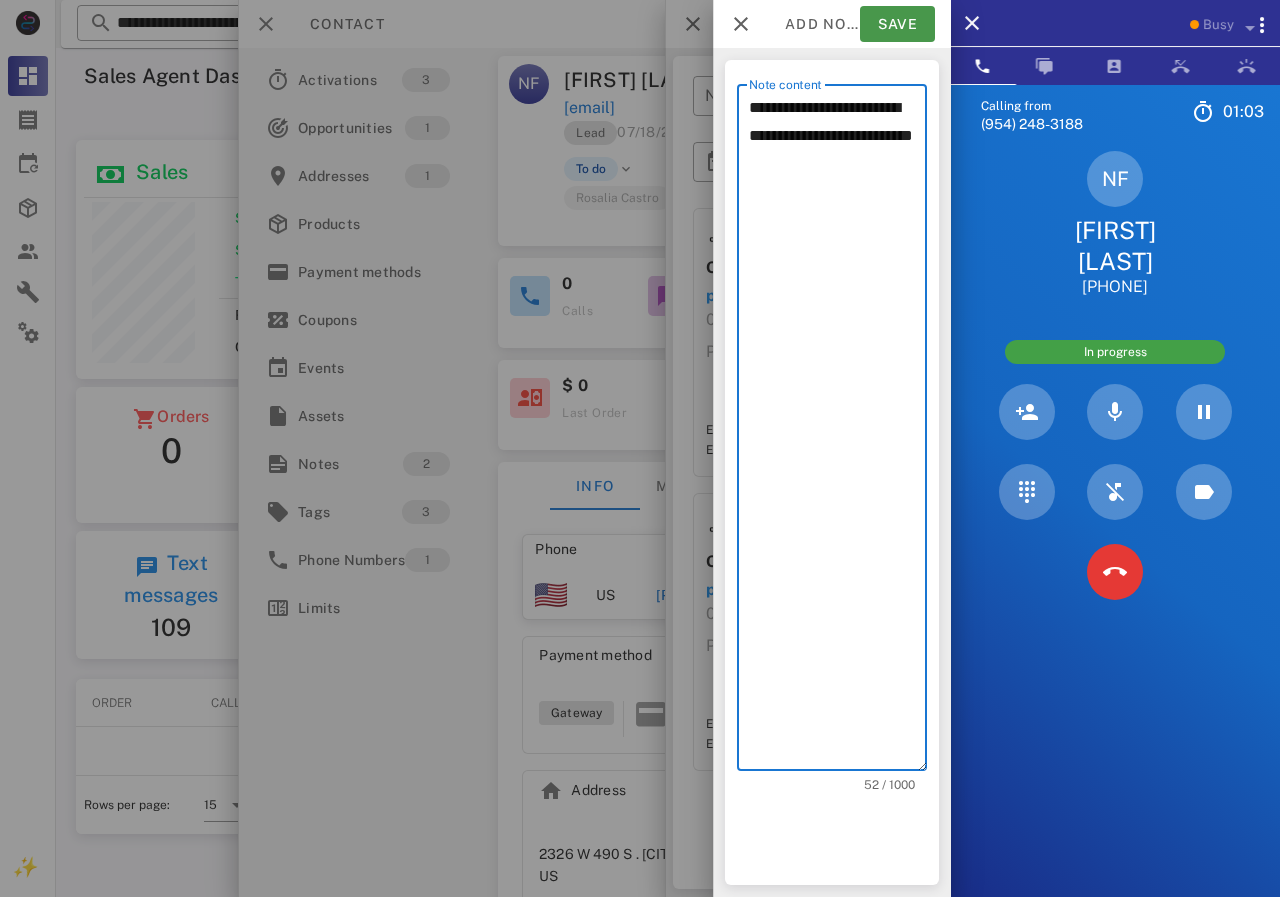 type on "**********" 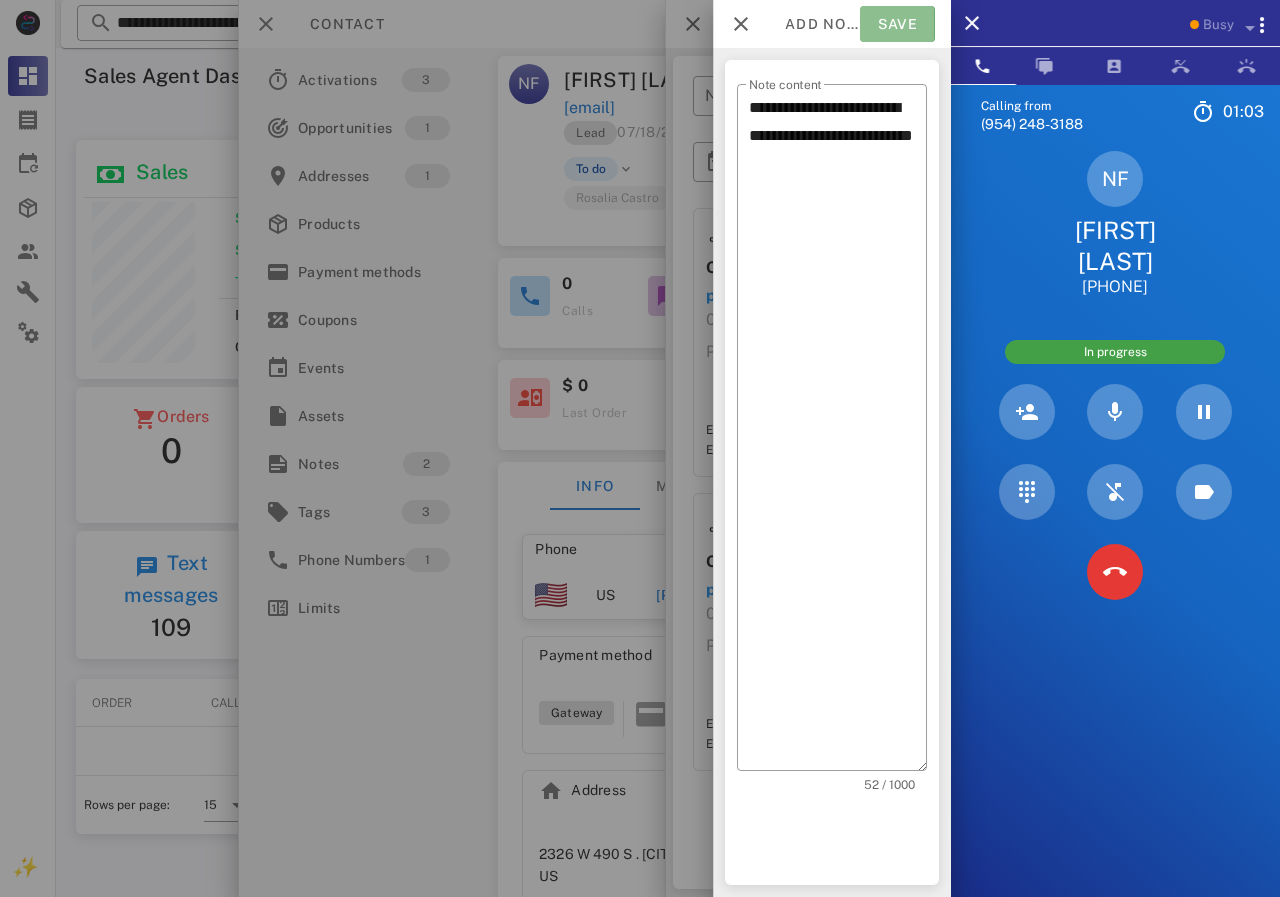 click on "Save" at bounding box center [897, 24] 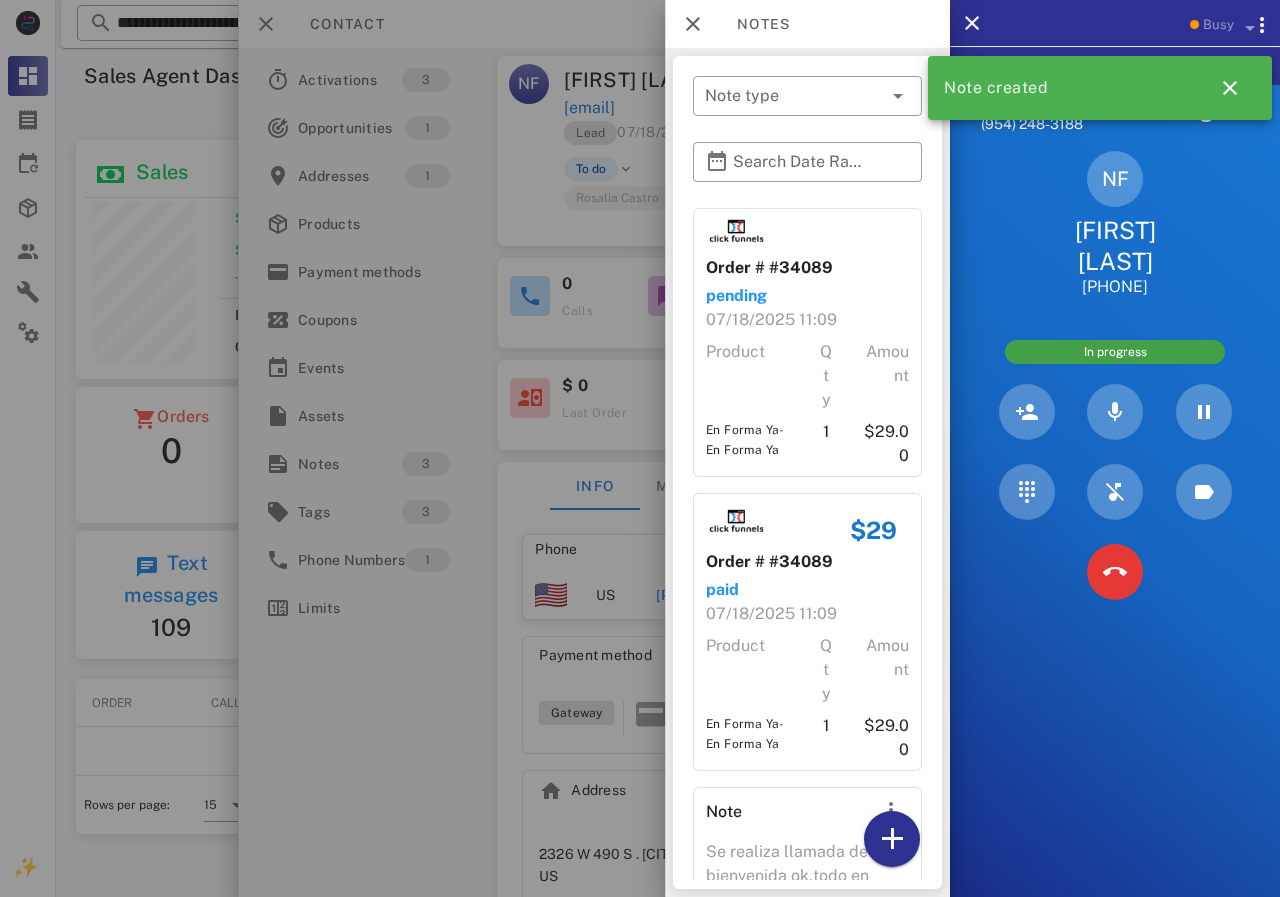 drag, startPoint x: 538, startPoint y: 172, endPoint x: 659, endPoint y: 79, distance: 152.61061 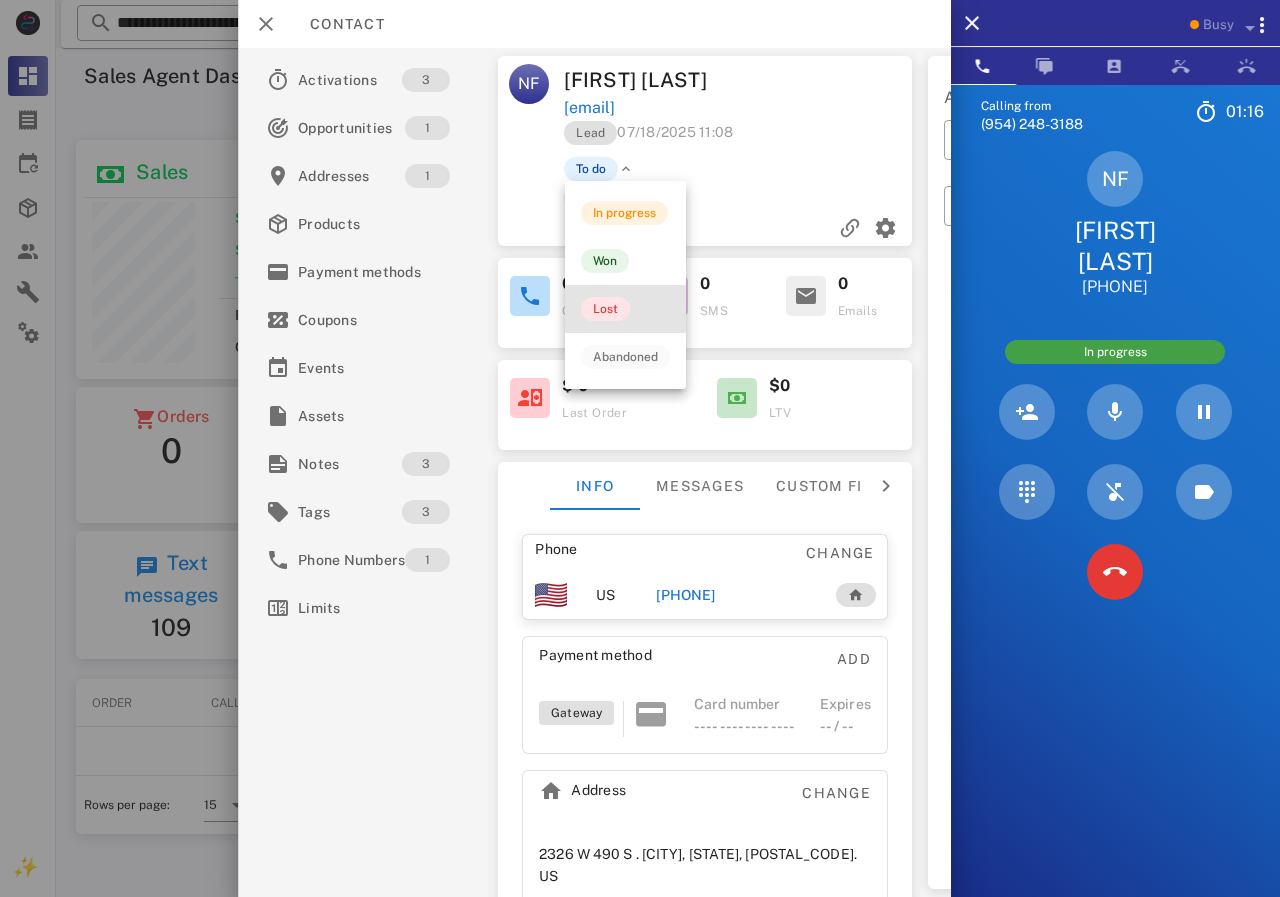 click on "Lost" at bounding box center (605, 309) 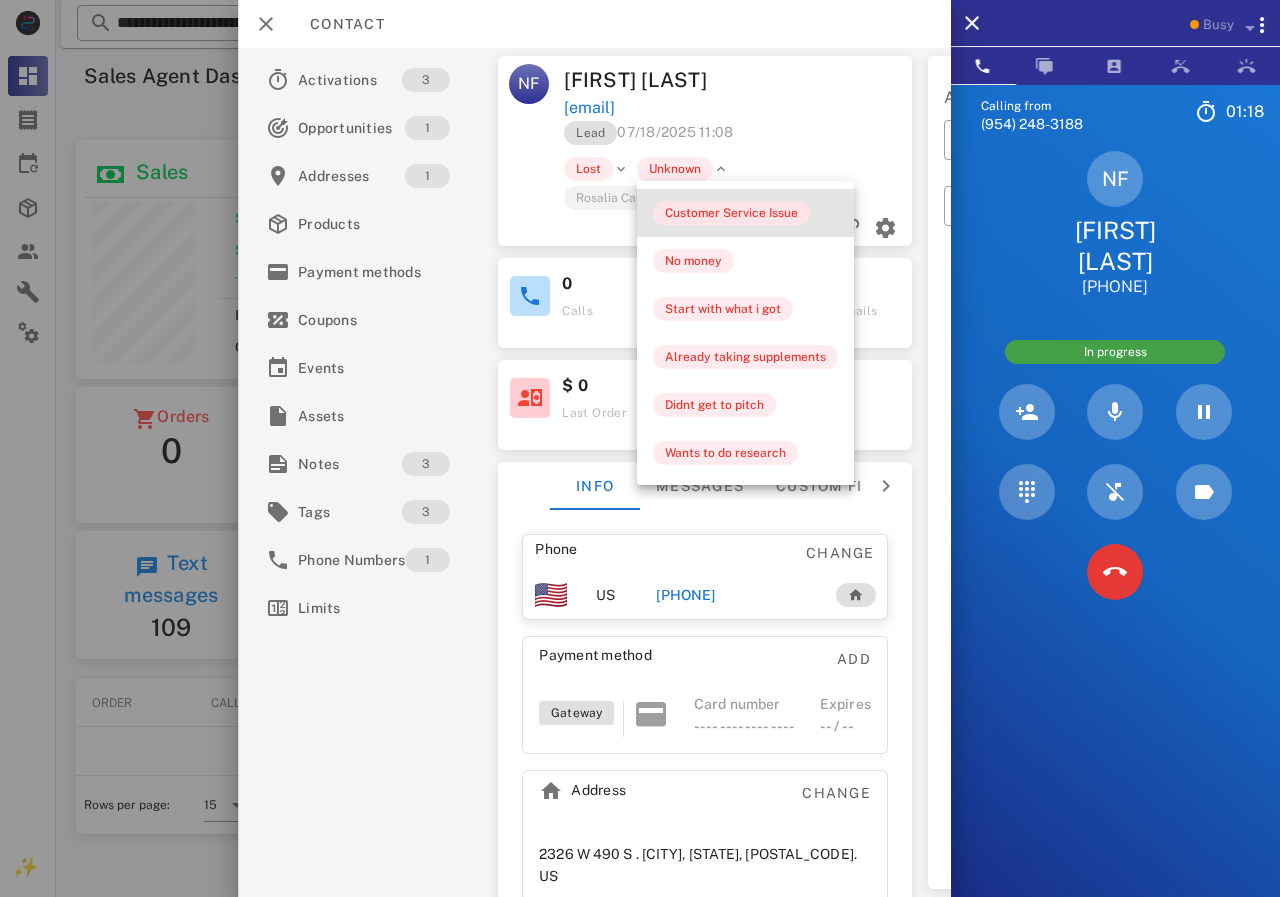 click on "Customer Service Issue" at bounding box center [731, 213] 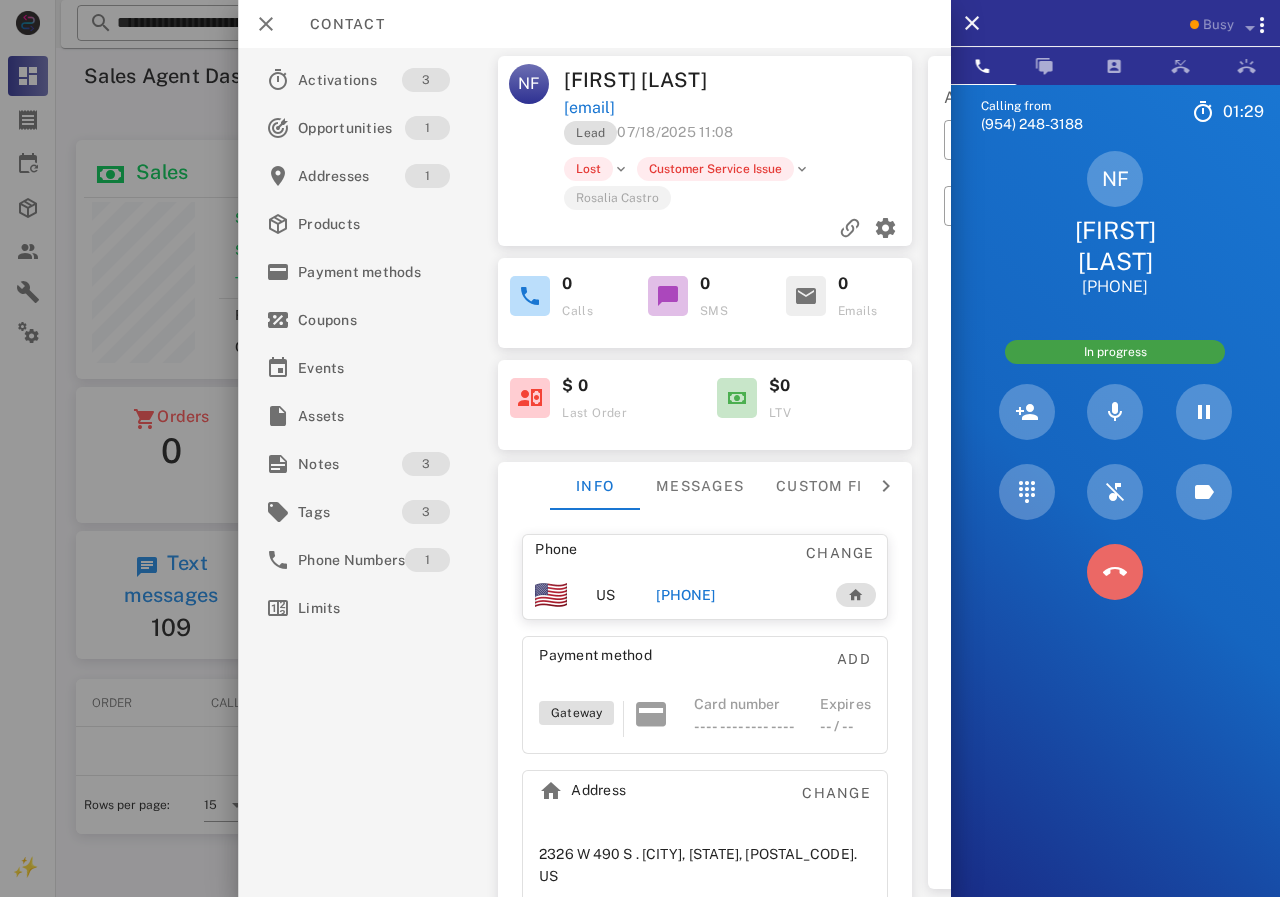 click at bounding box center (1115, 572) 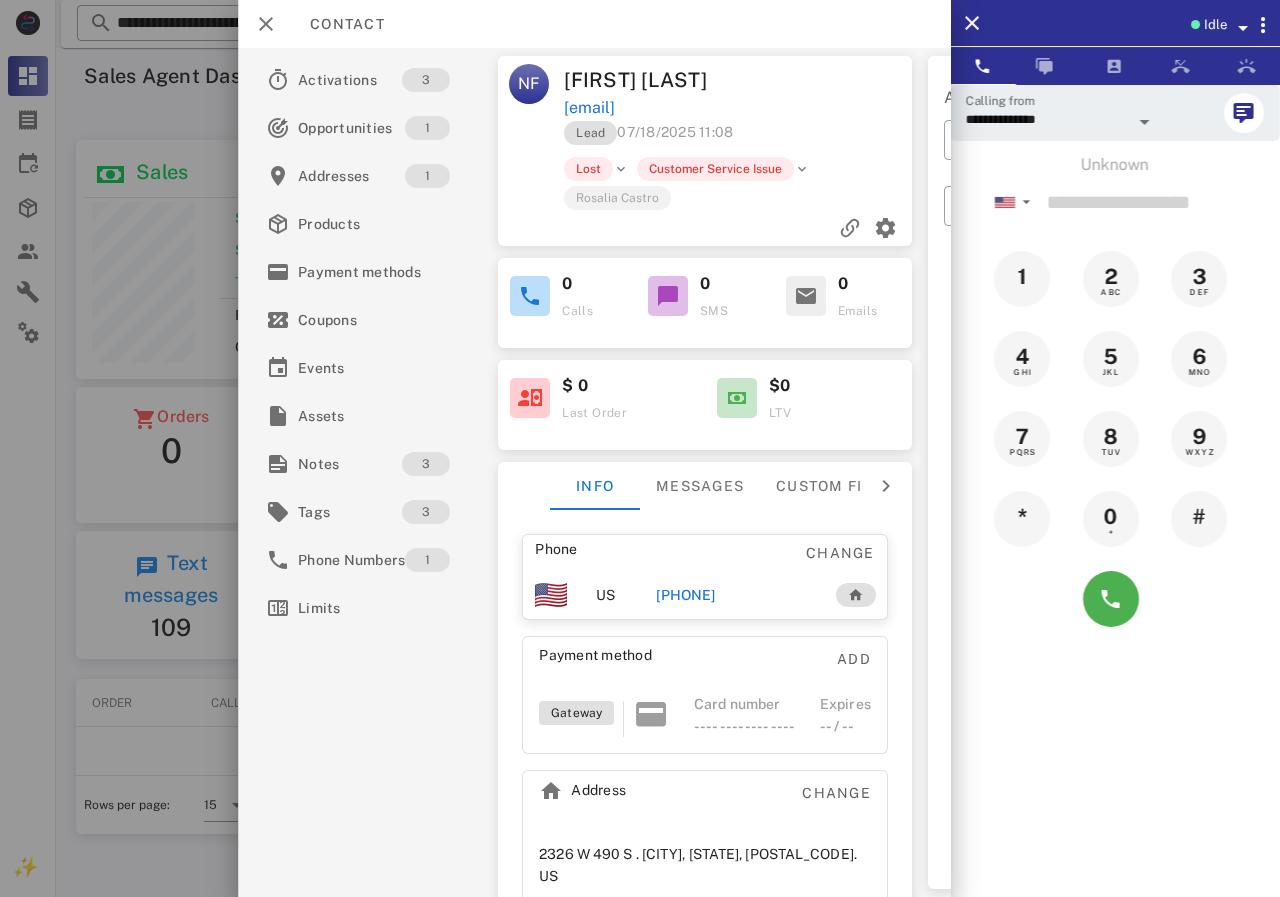 click at bounding box center (640, 448) 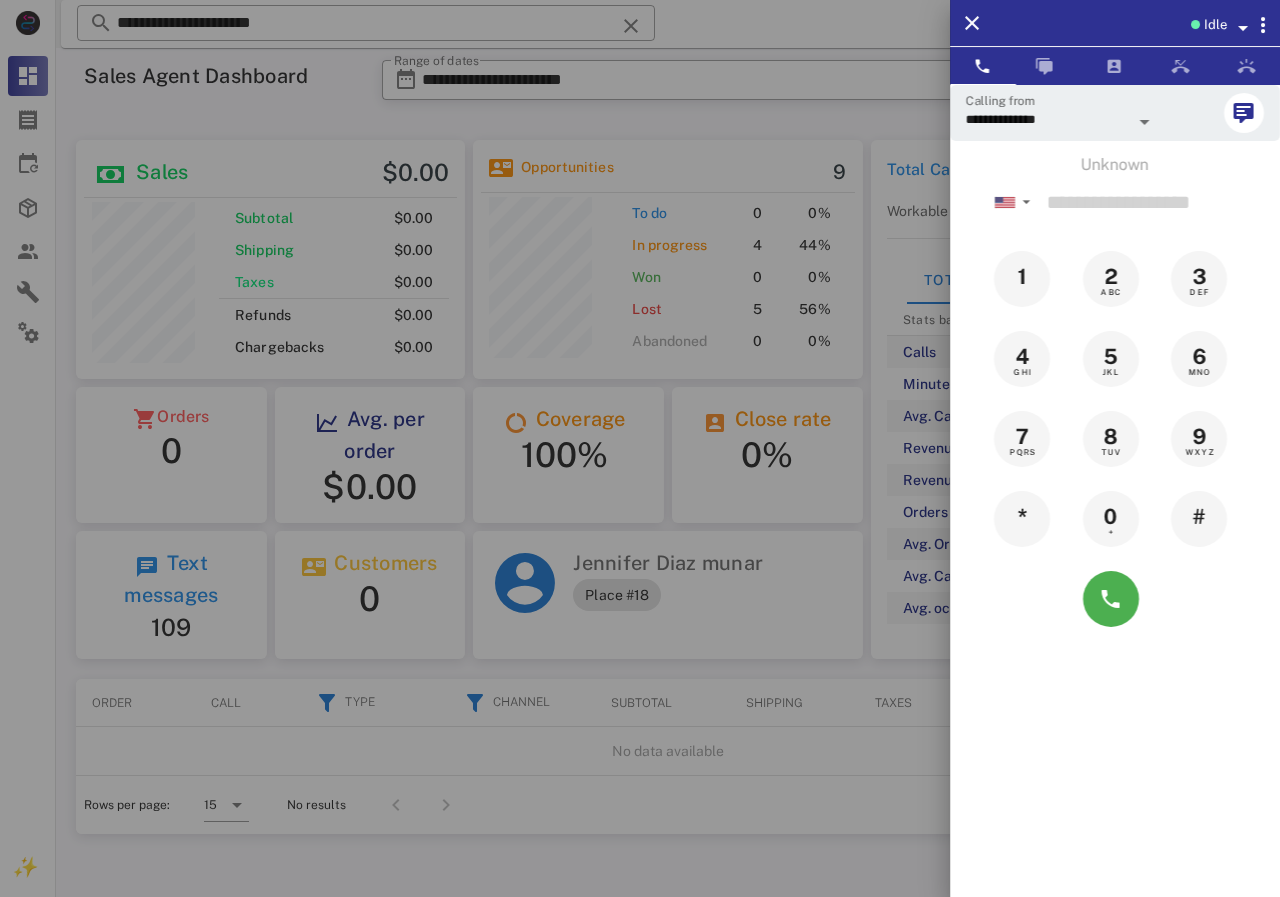 click at bounding box center (640, 448) 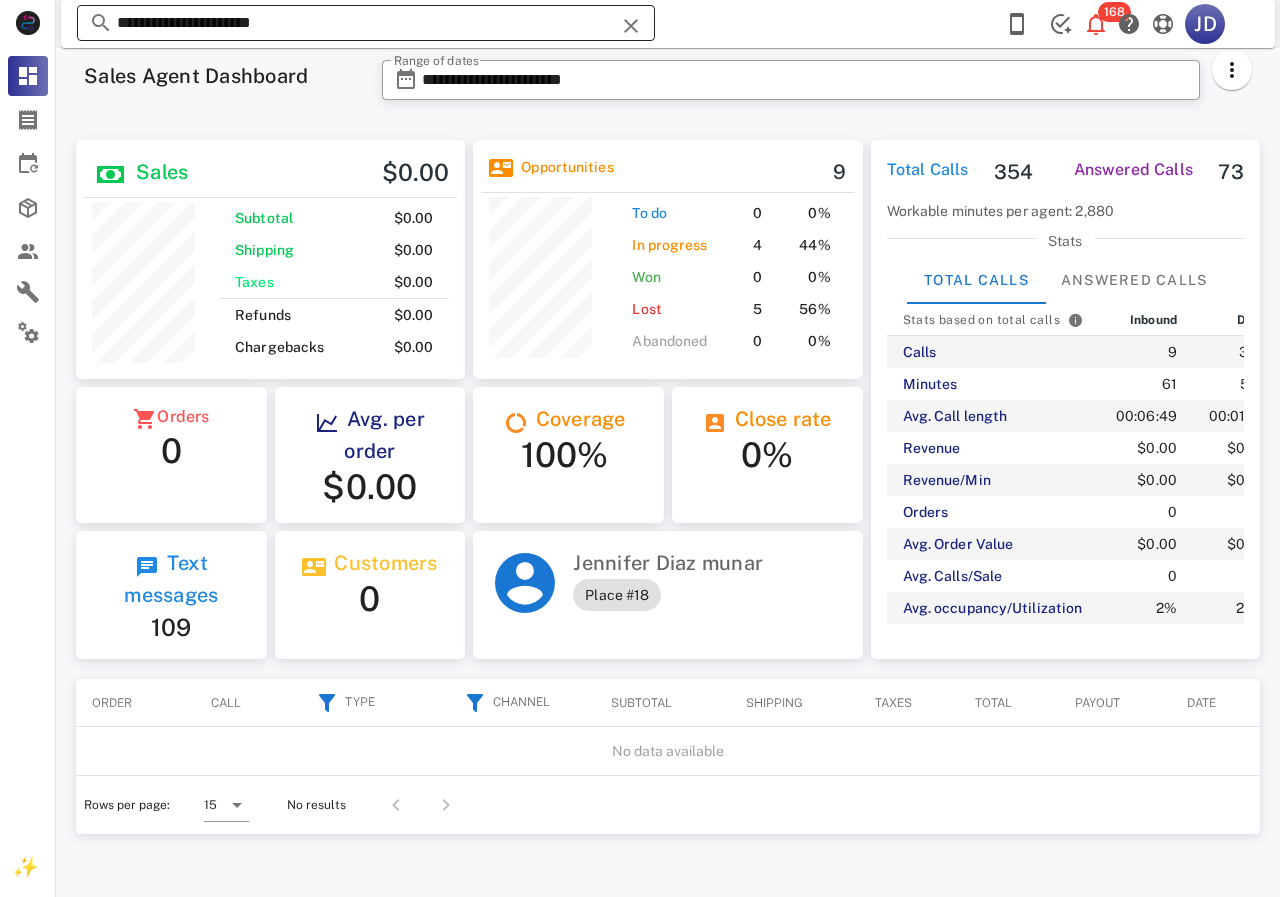click on "**********" at bounding box center (366, 23) 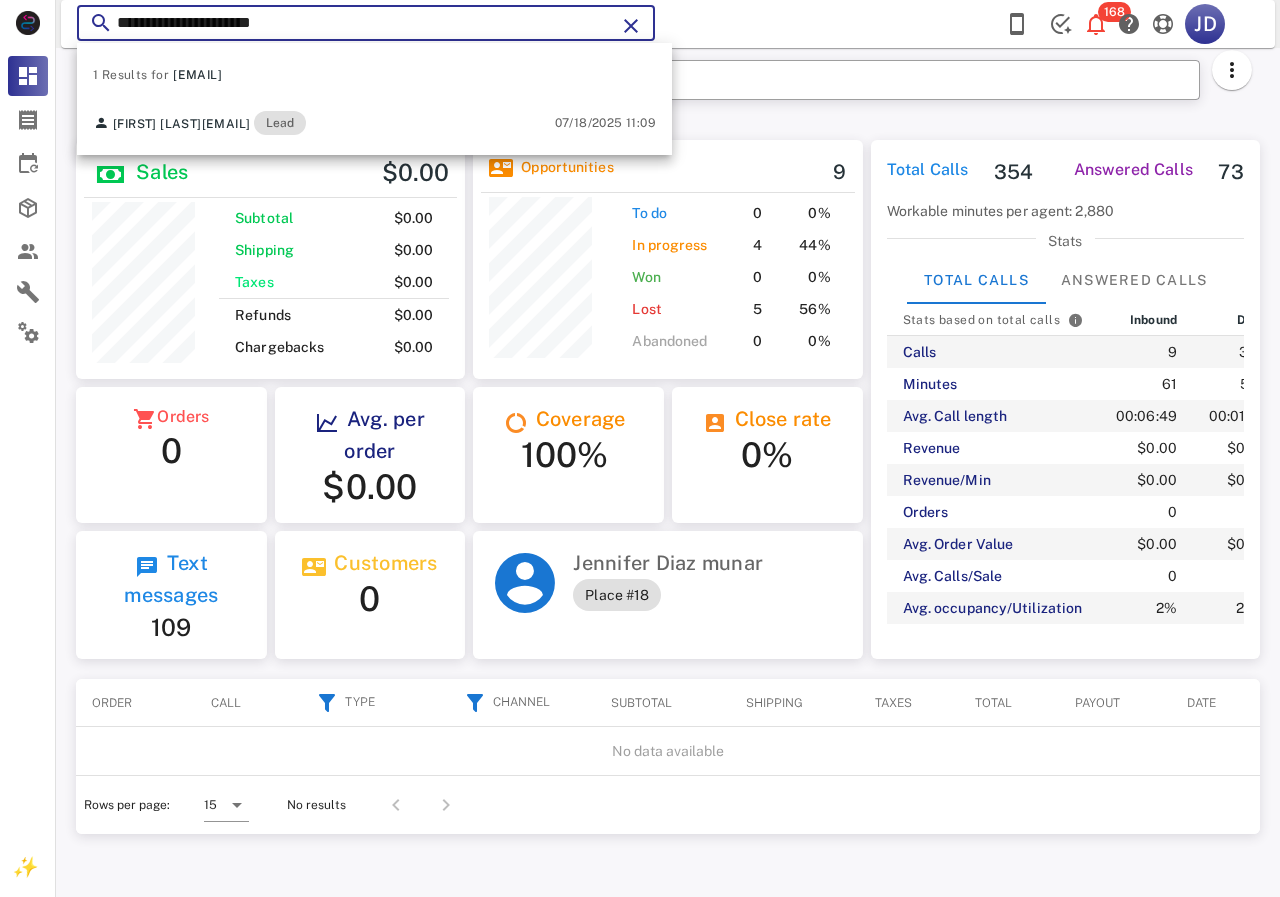 drag, startPoint x: 235, startPoint y: 23, endPoint x: 87, endPoint y: 23, distance: 148 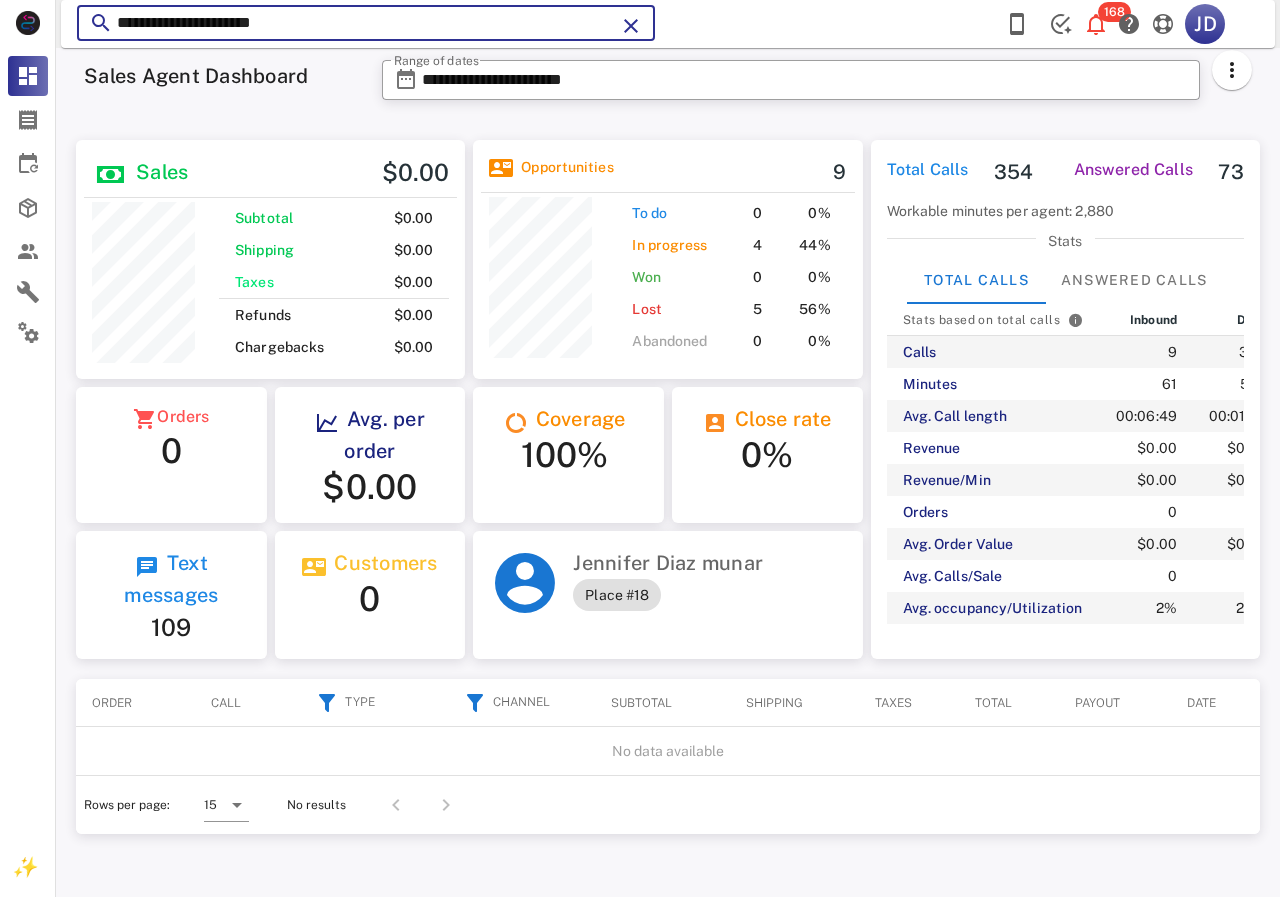 paste 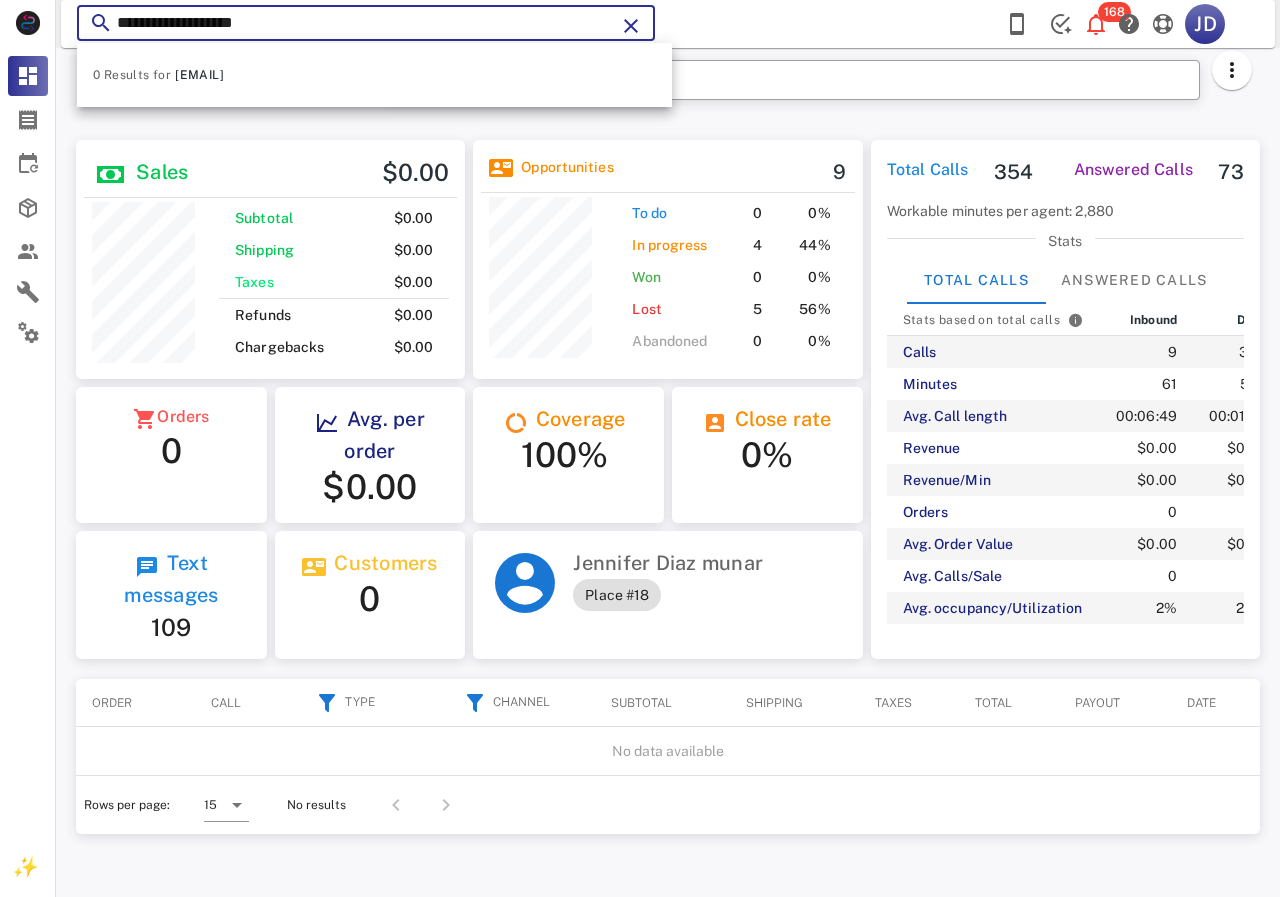 drag, startPoint x: 311, startPoint y: 20, endPoint x: 122, endPoint y: 20, distance: 189 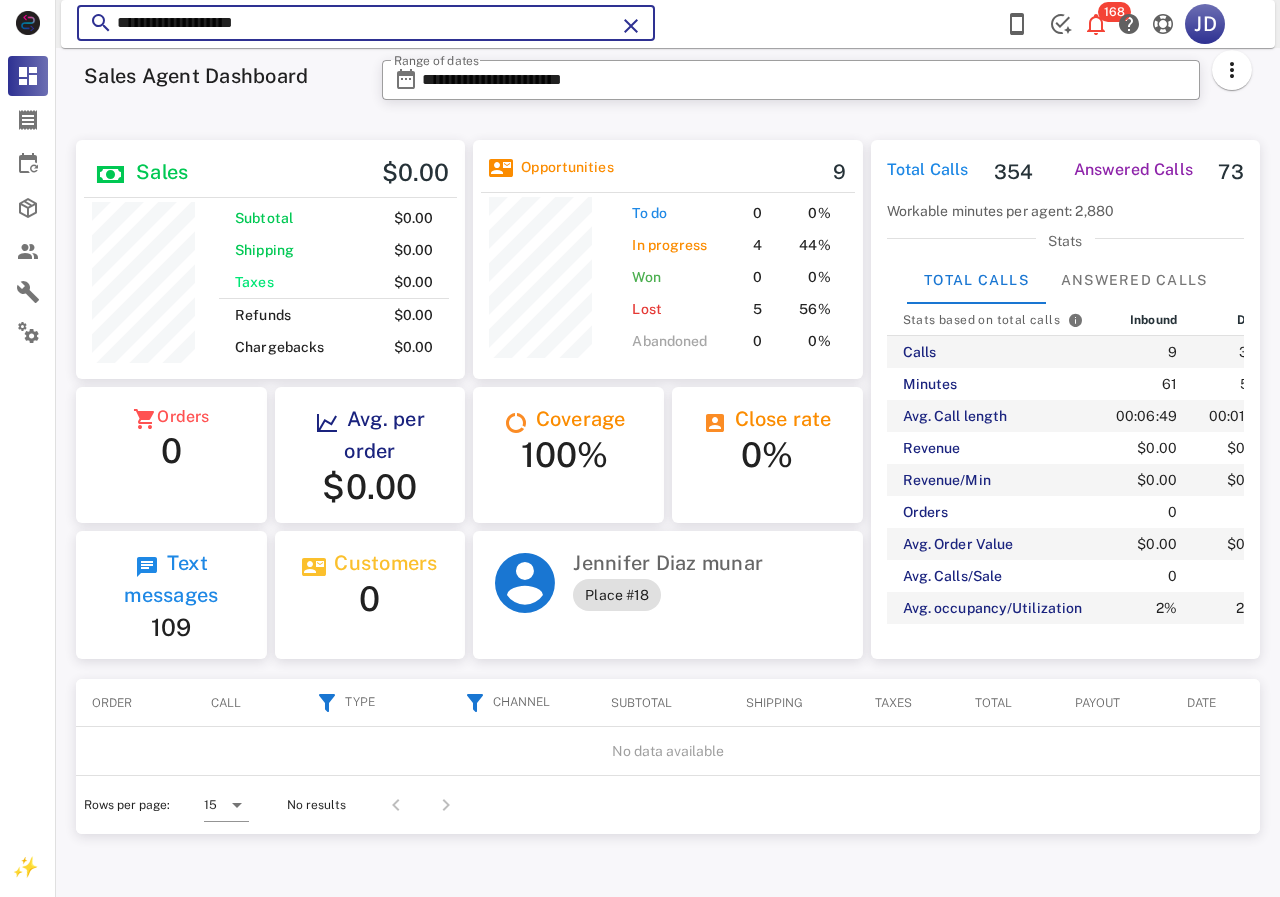 paste on "**" 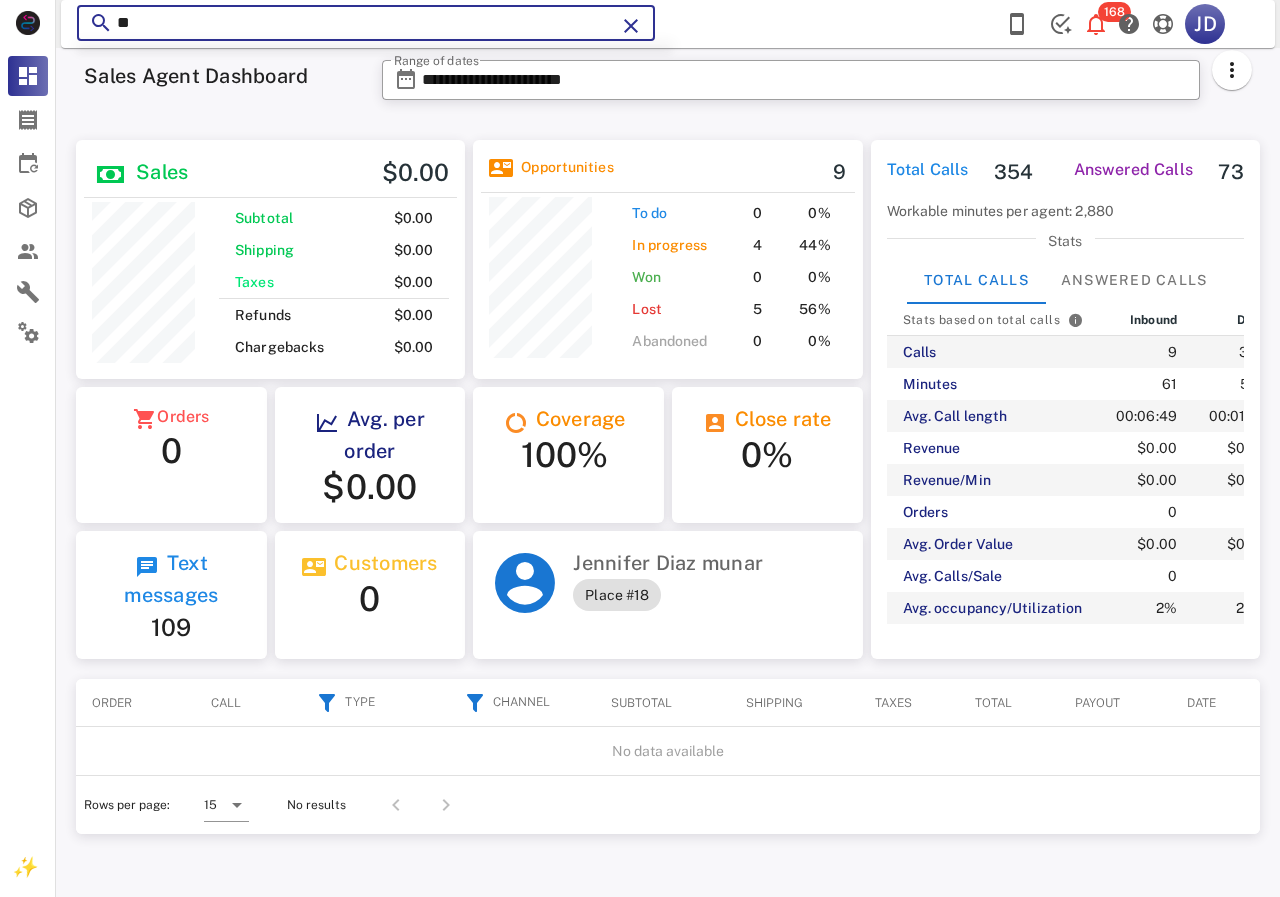type on "*" 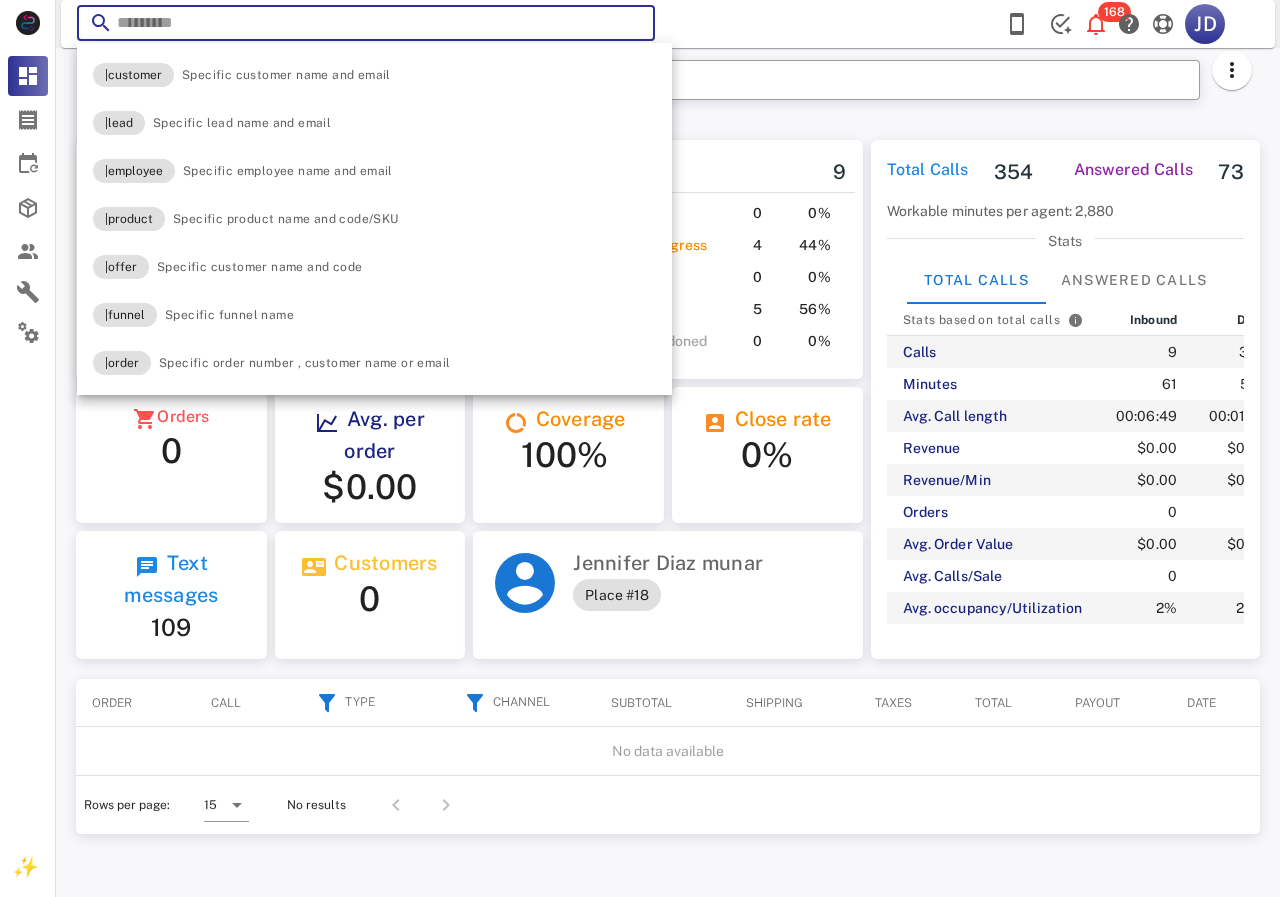 paste on "**********" 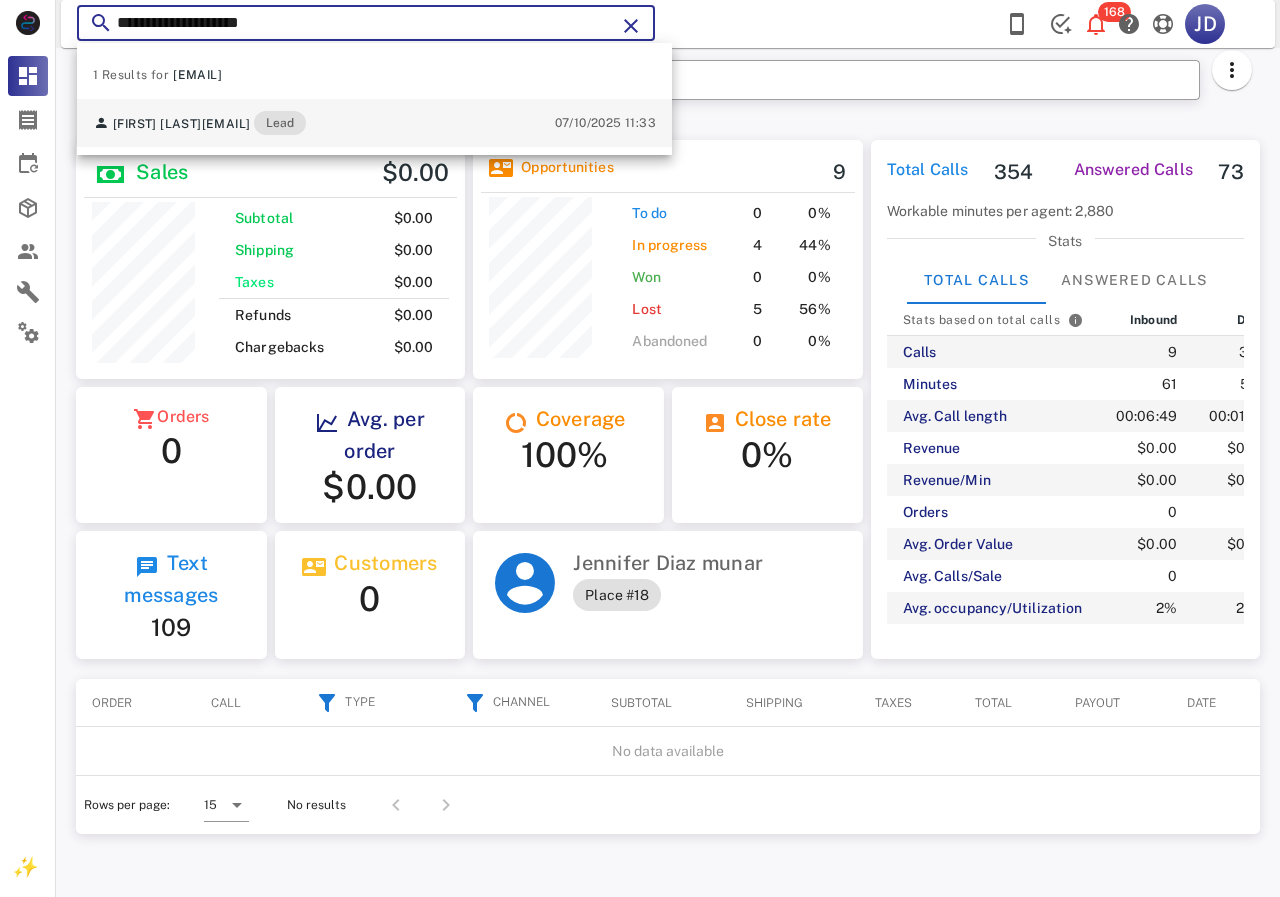 type on "**********" 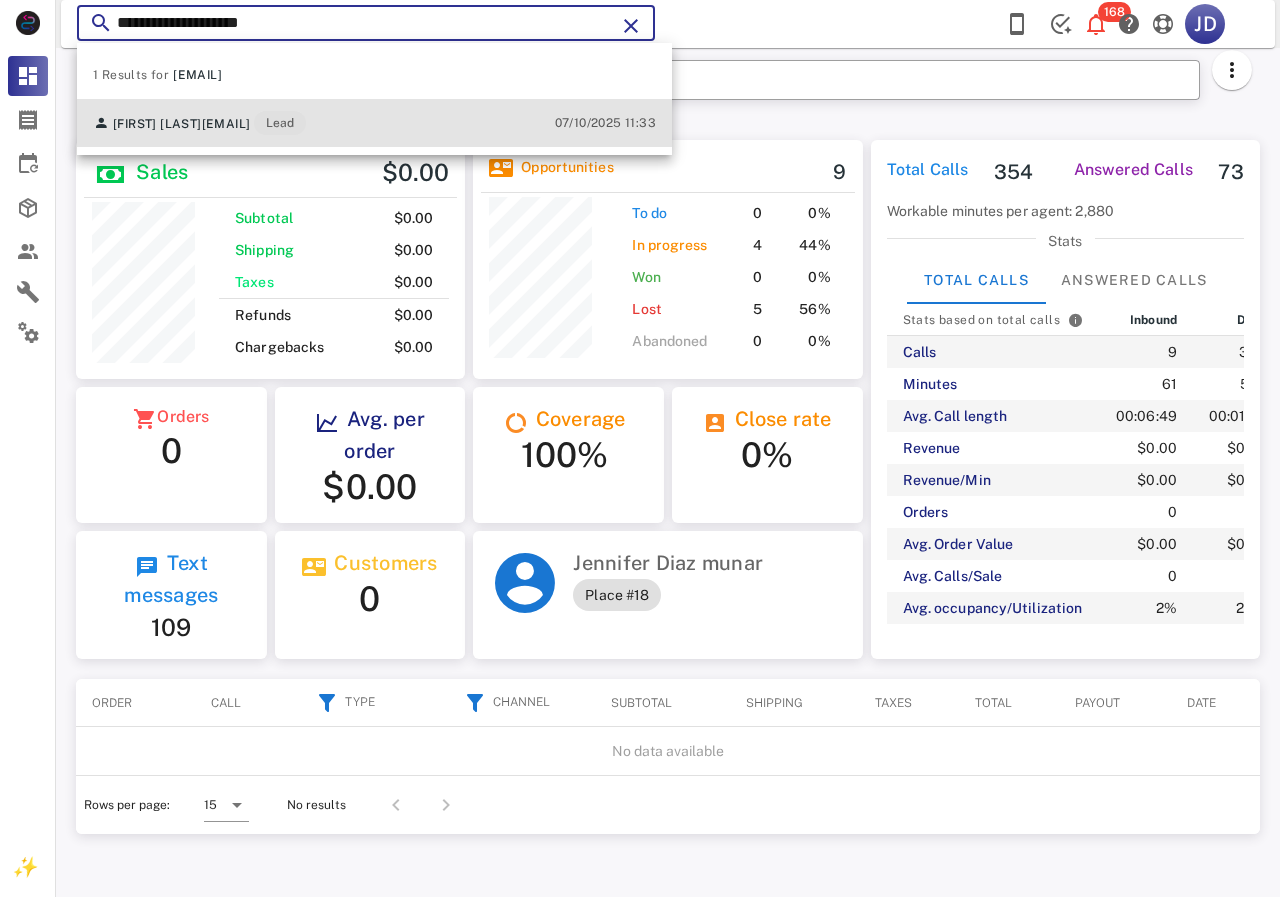 click on "[FIRST] [LAST]" at bounding box center [157, 124] 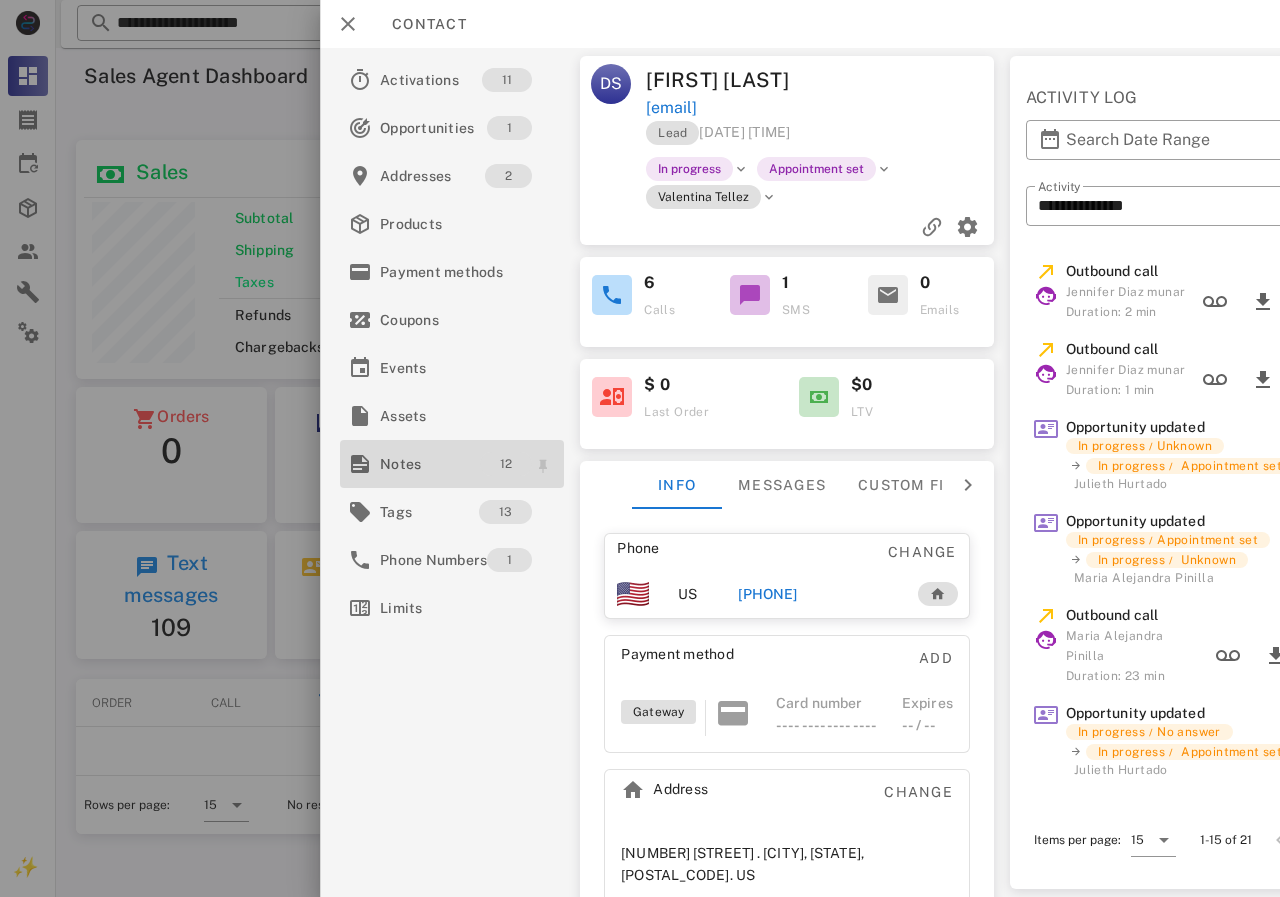 click on "12" at bounding box center [506, 464] 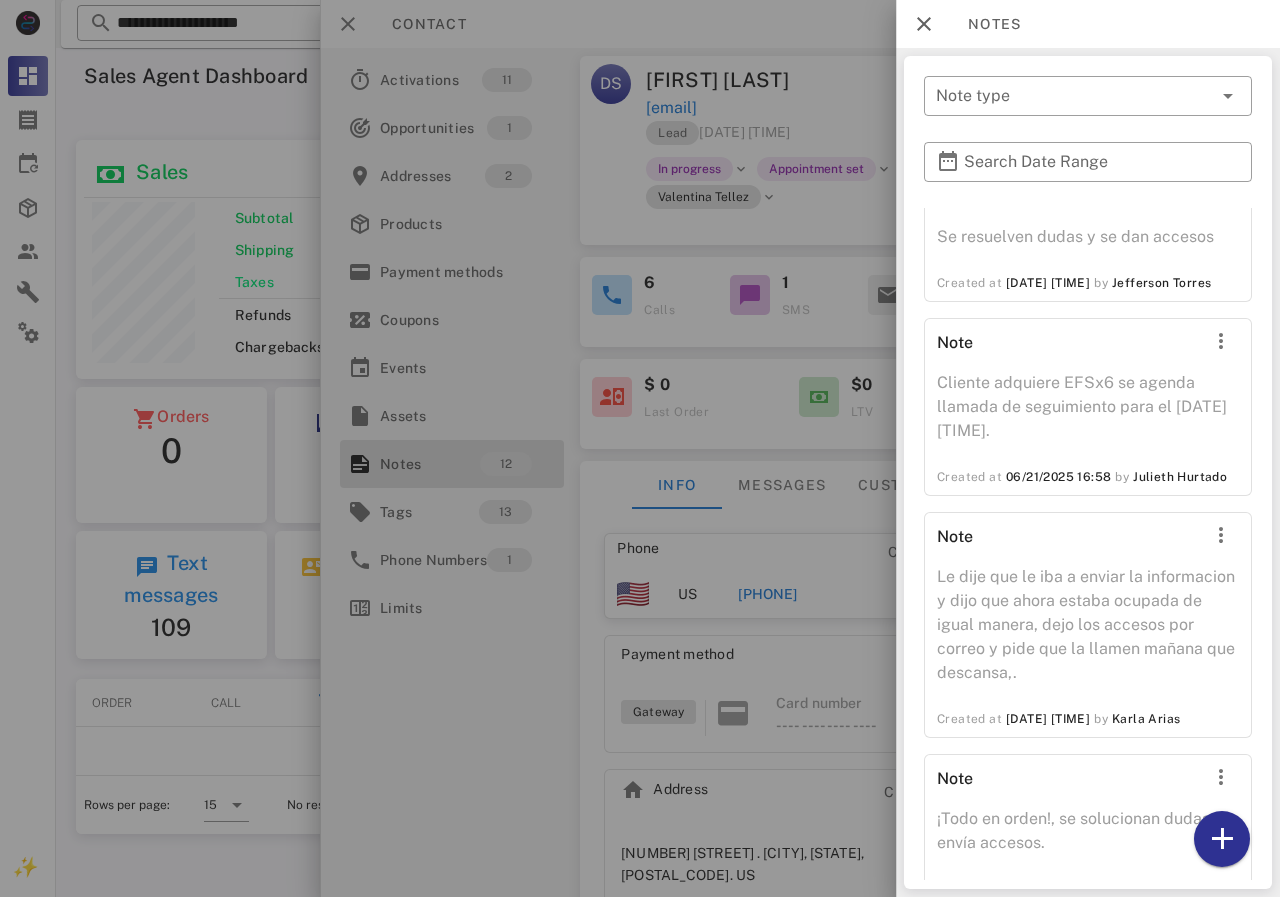 scroll, scrollTop: 1883, scrollLeft: 0, axis: vertical 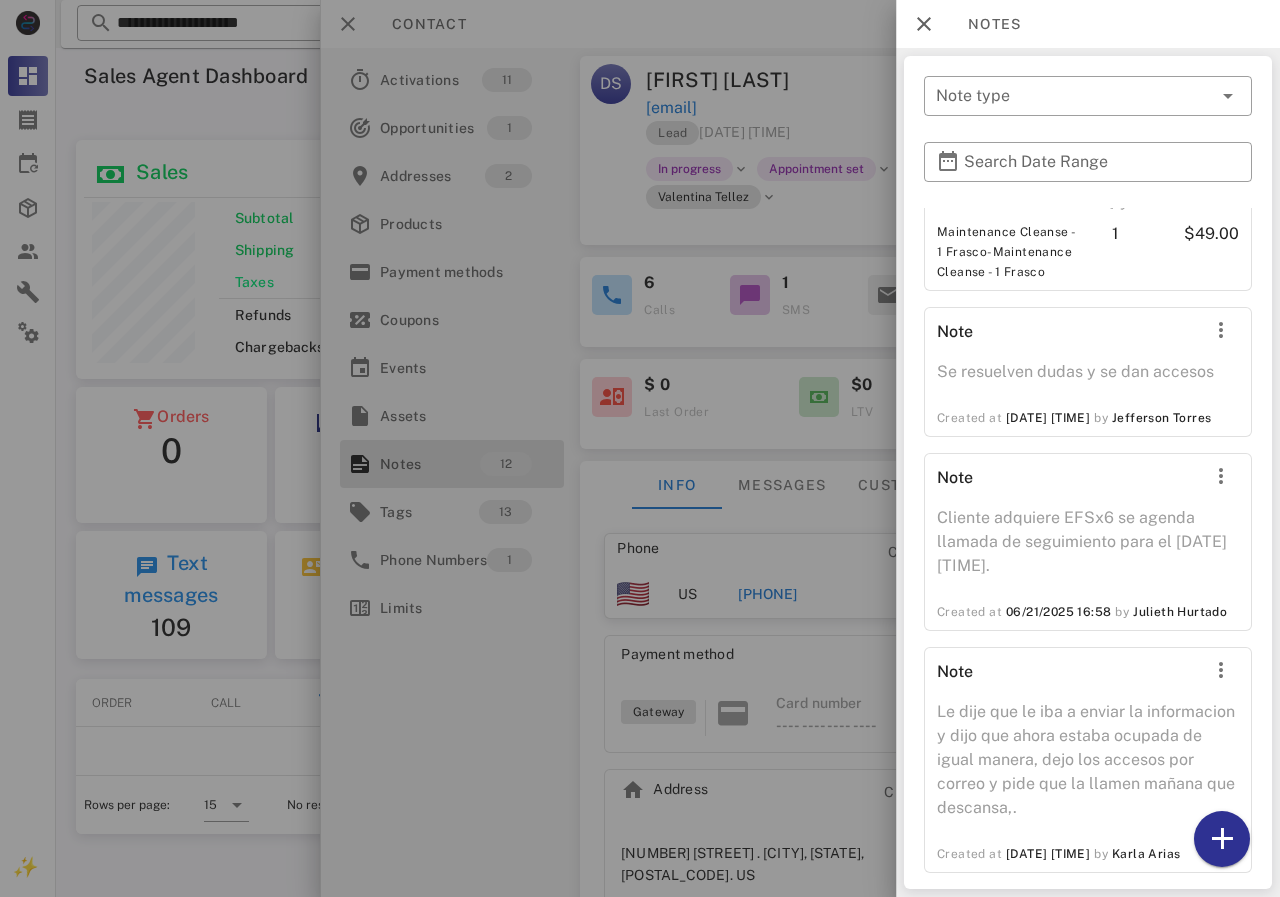 click at bounding box center (640, 448) 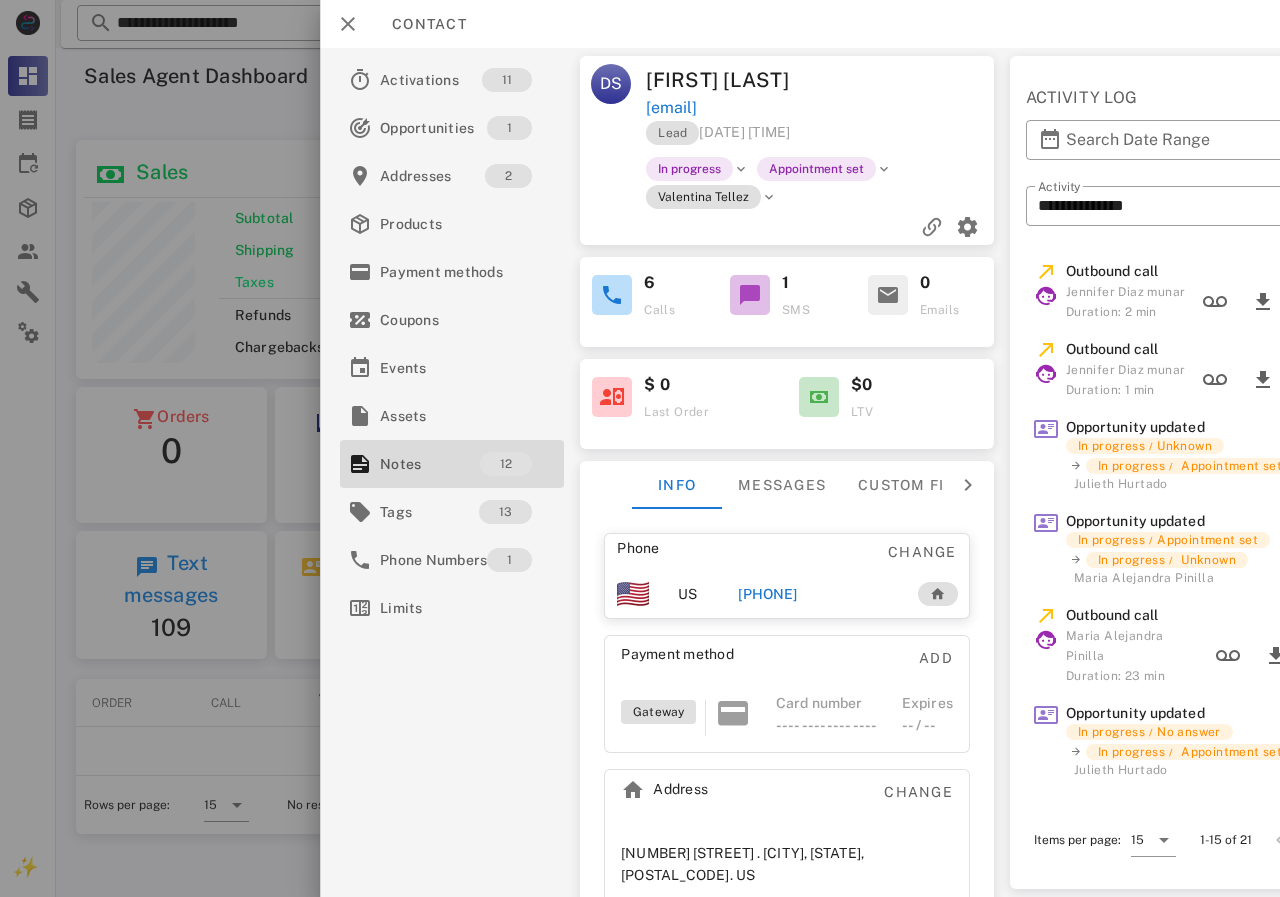 click on "[PHONE]" at bounding box center (767, 594) 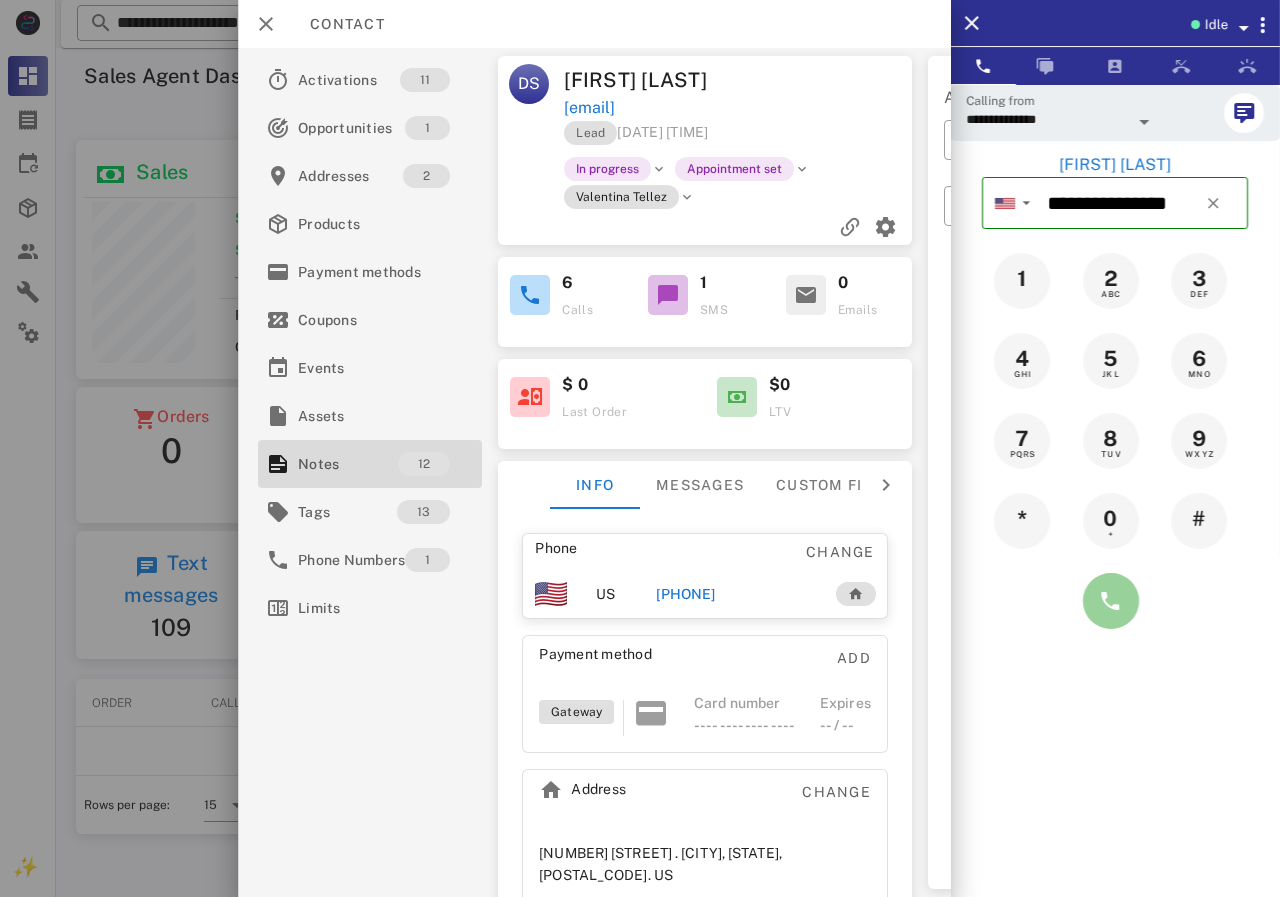 click at bounding box center [1111, 601] 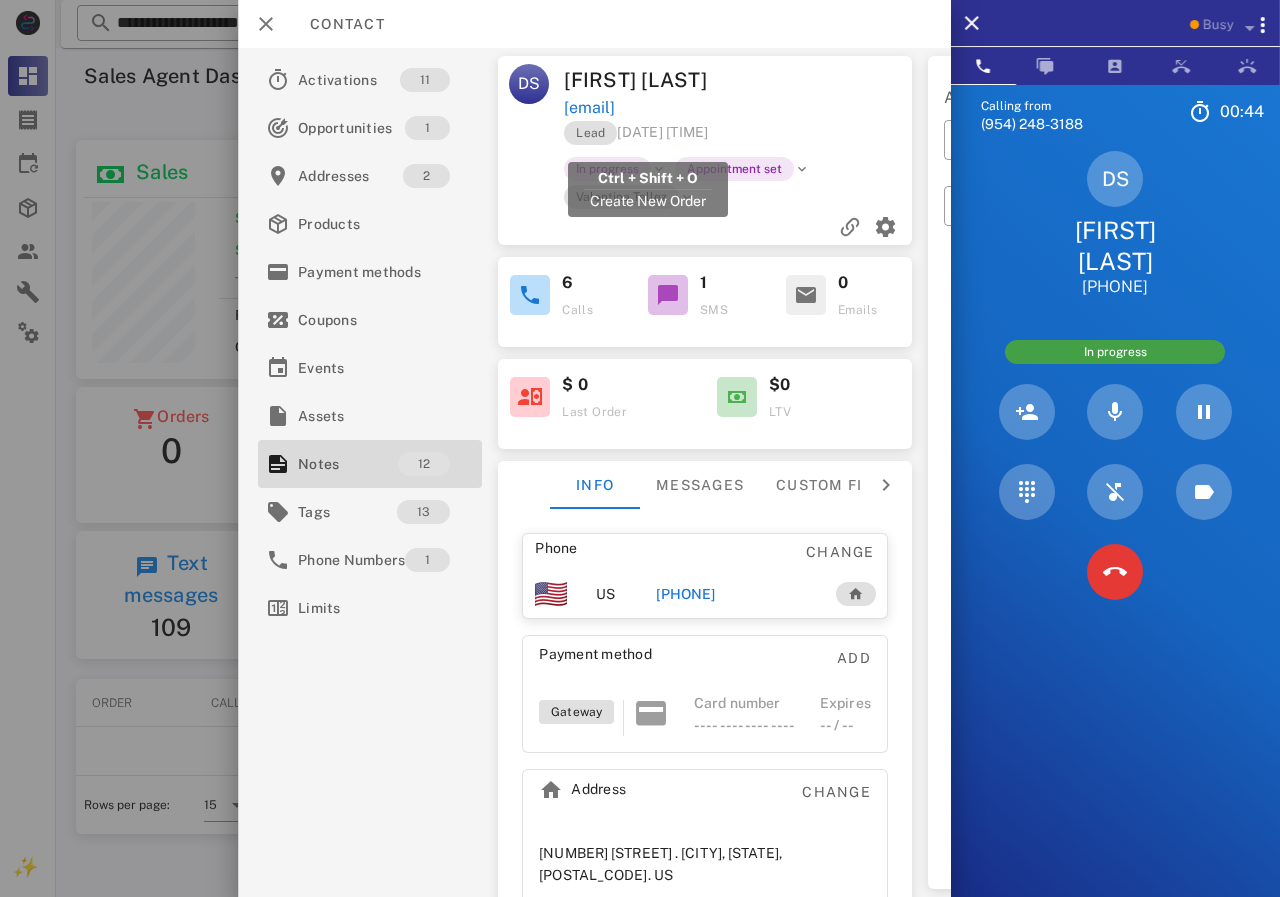 drag, startPoint x: 773, startPoint y: 142, endPoint x: 565, endPoint y: 141, distance: 208.00241 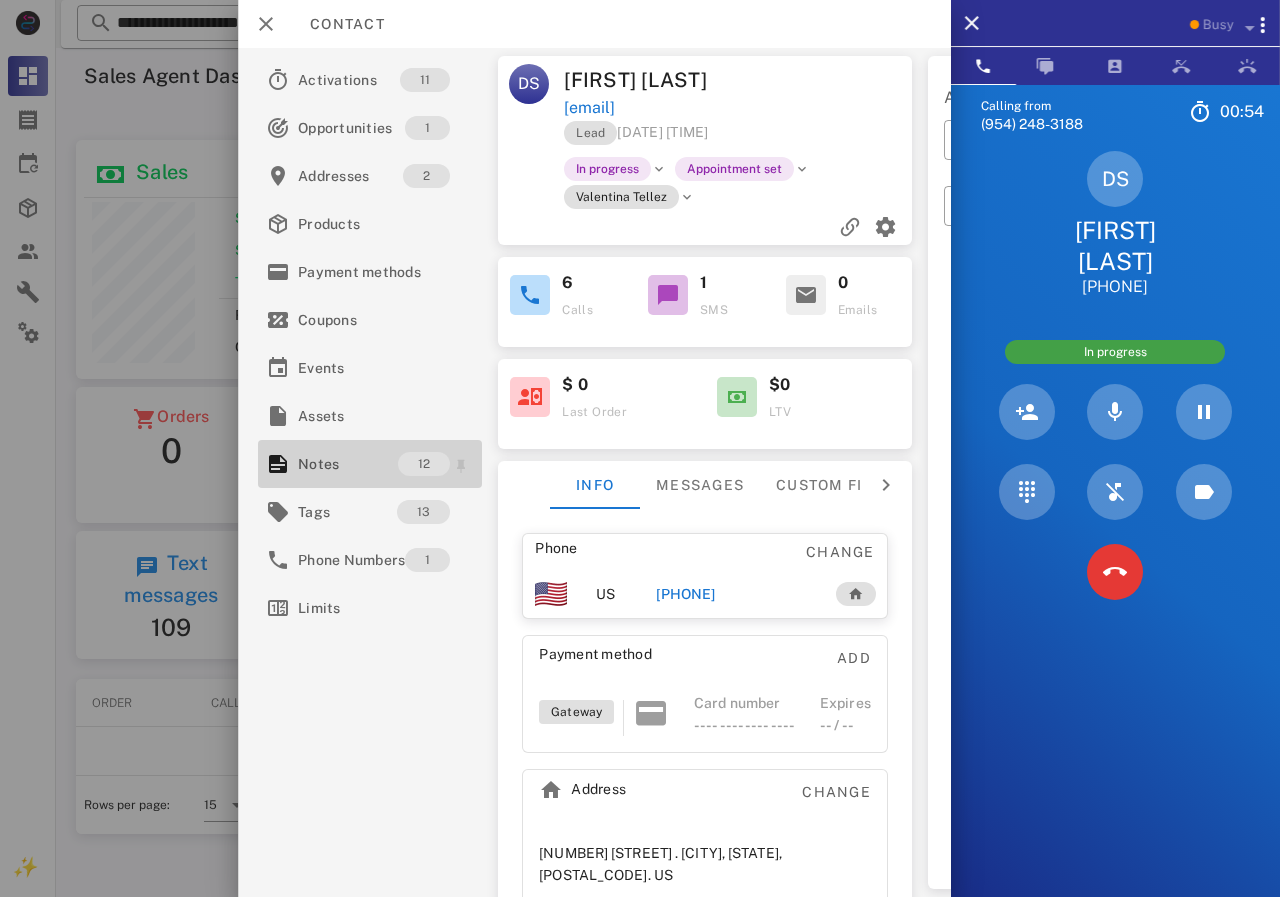 click on "Notes" at bounding box center (348, 464) 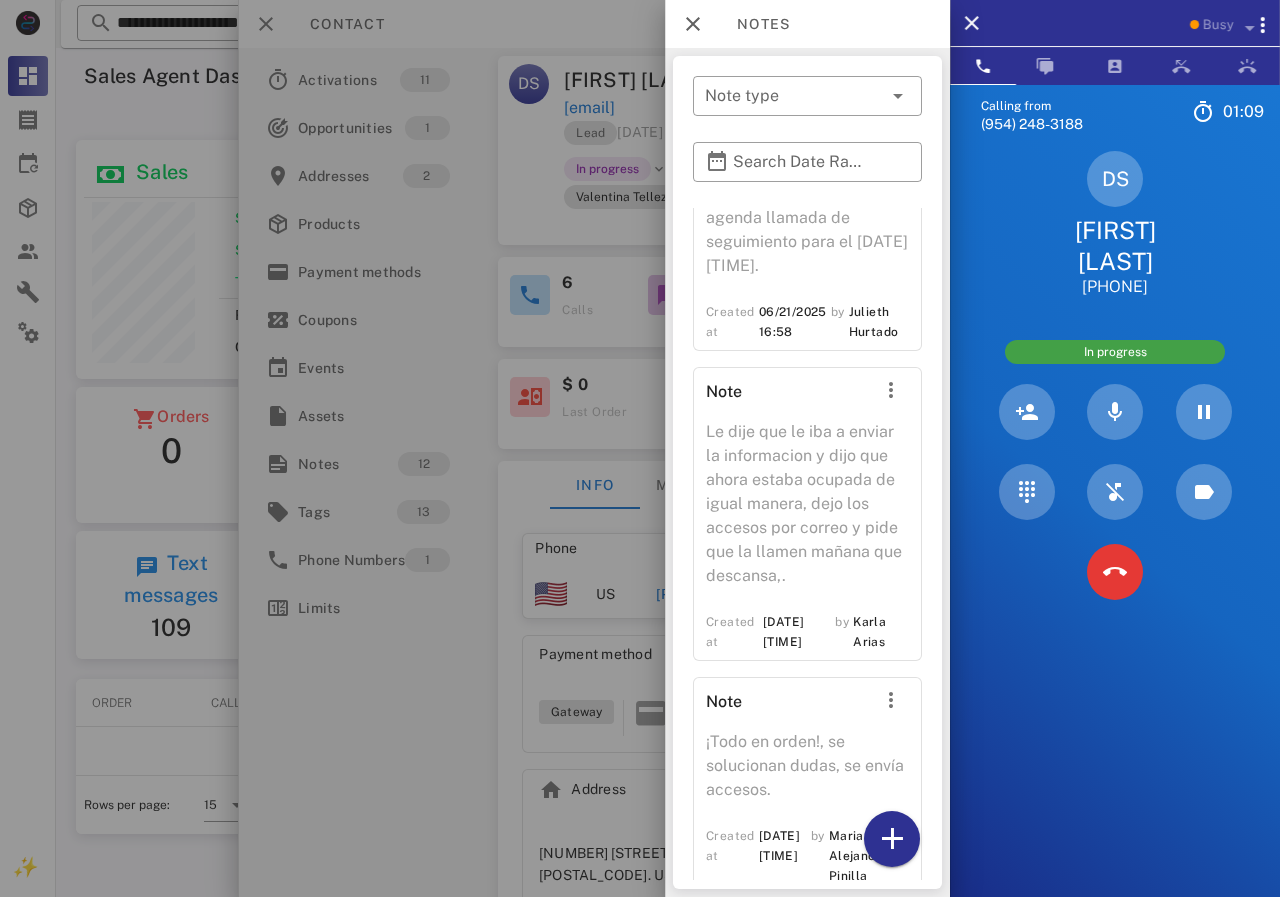 scroll, scrollTop: 2782, scrollLeft: 0, axis: vertical 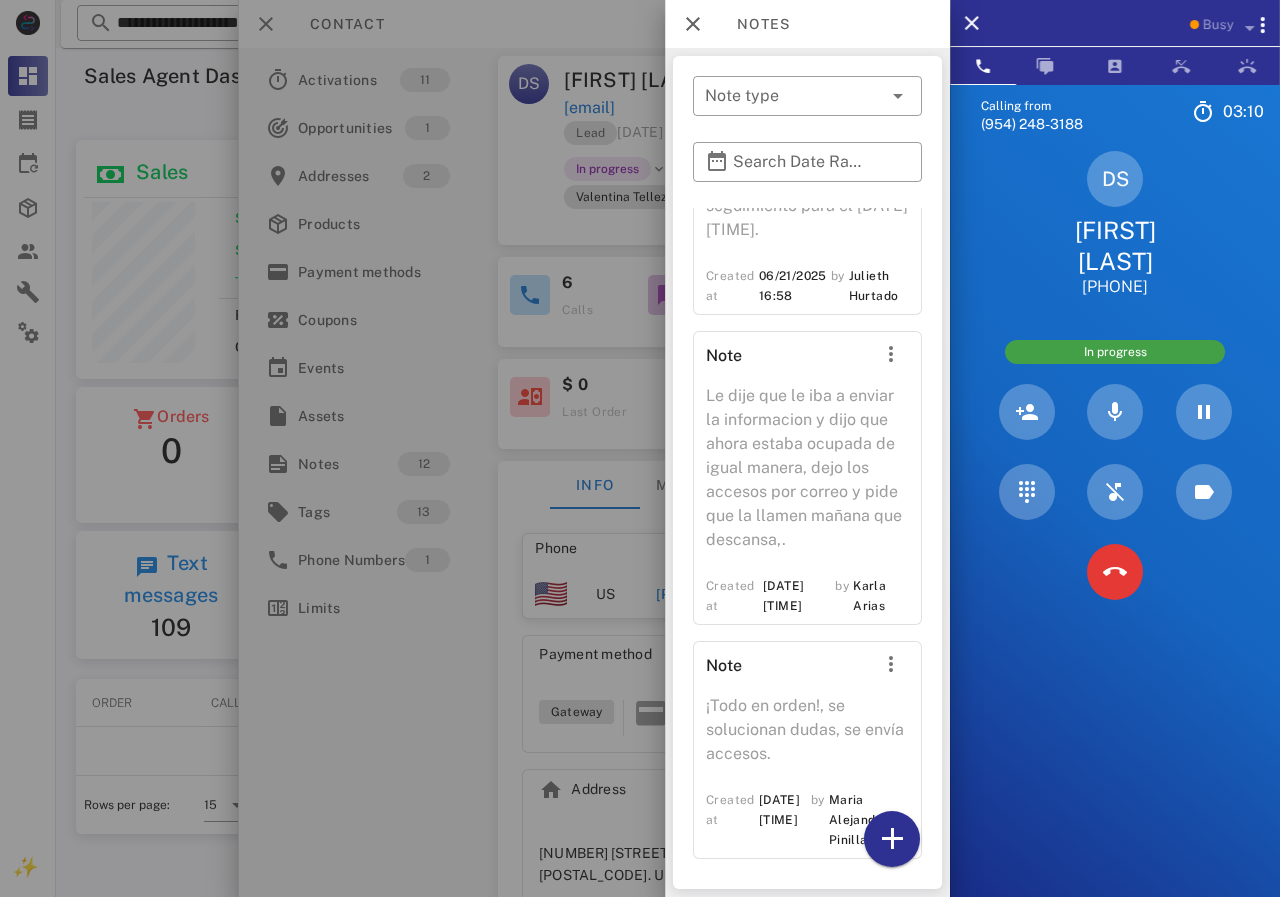click at bounding box center [640, 448] 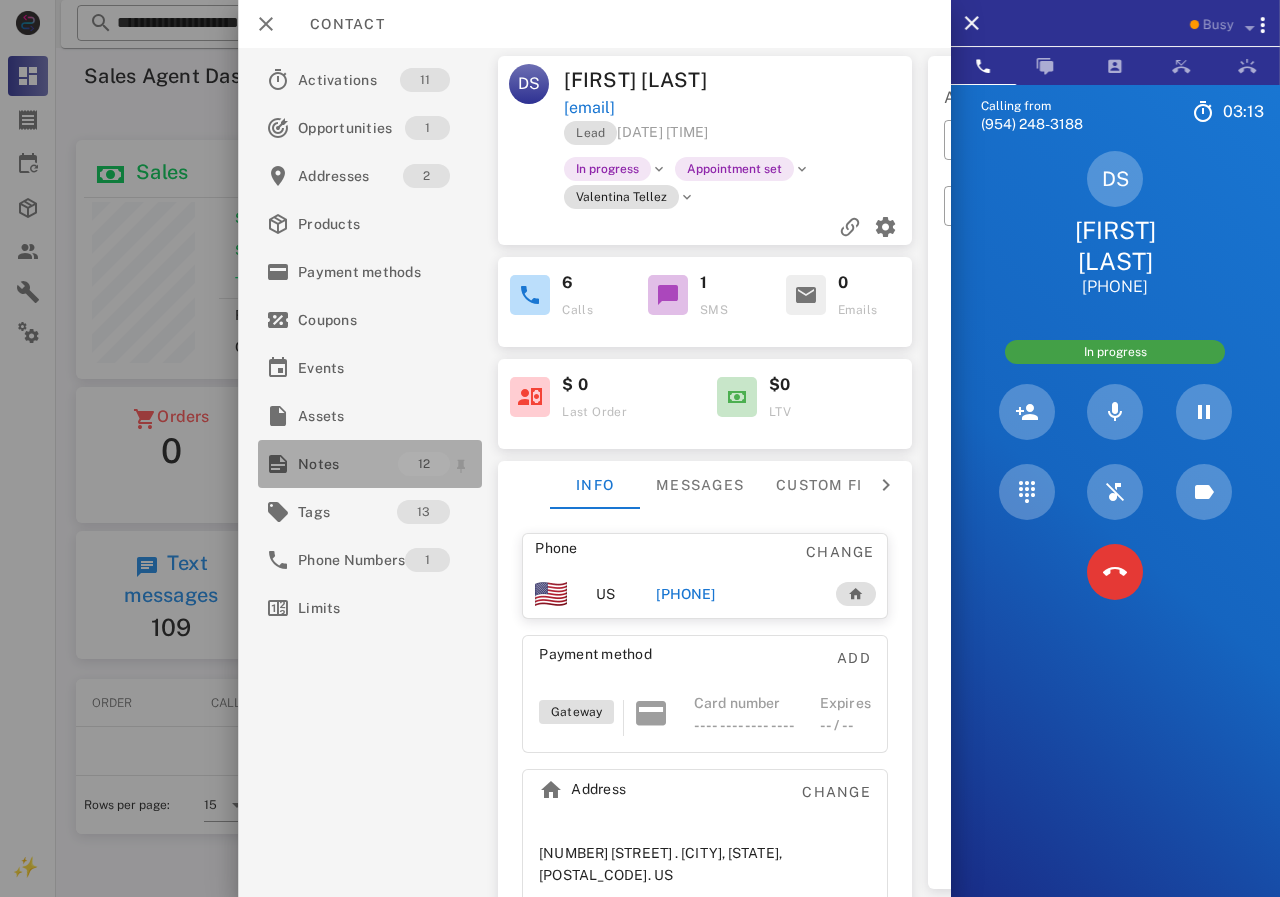 click on "Notes" at bounding box center [348, 464] 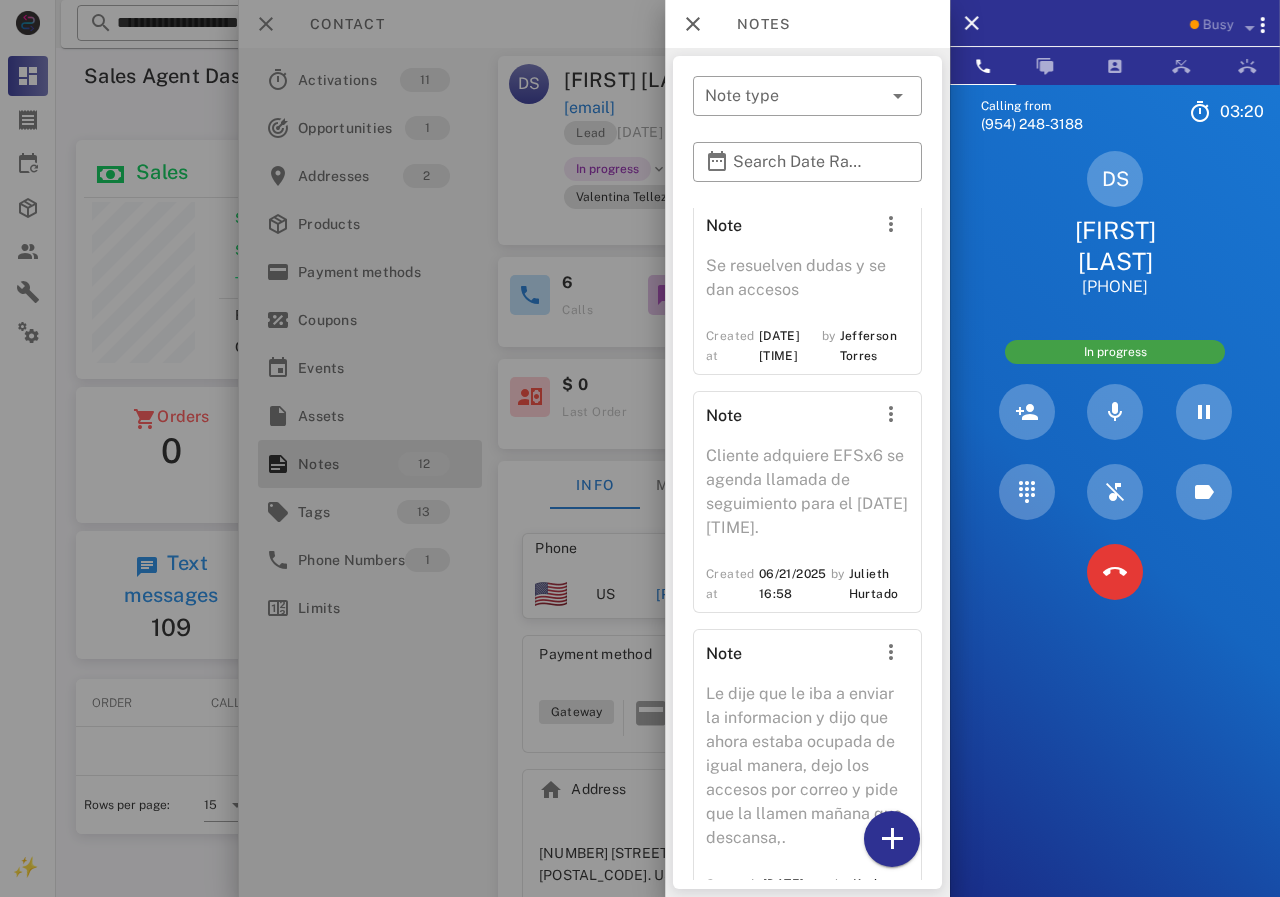 scroll, scrollTop: 2482, scrollLeft: 0, axis: vertical 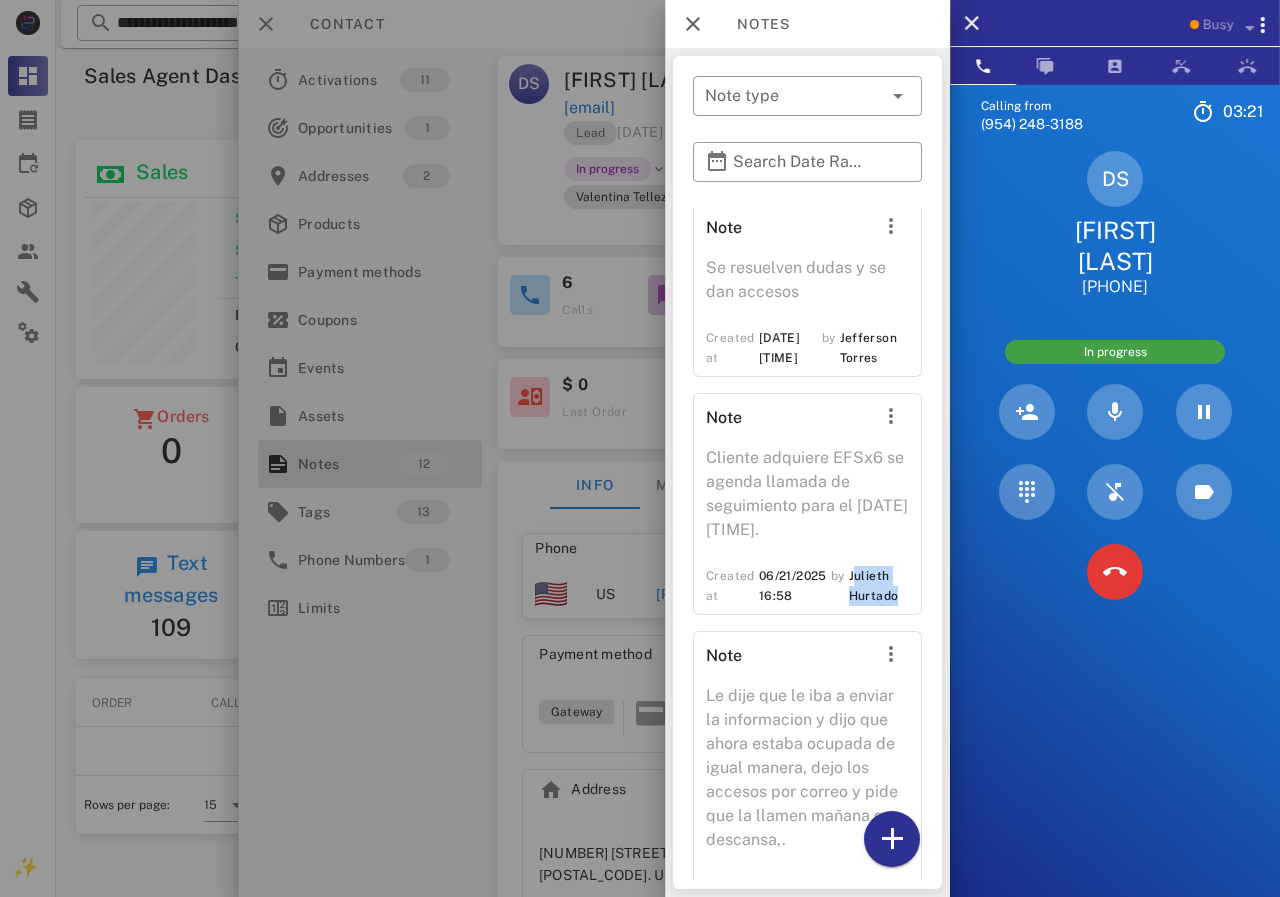 drag, startPoint x: 851, startPoint y: 573, endPoint x: 892, endPoint y: 596, distance: 47.010635 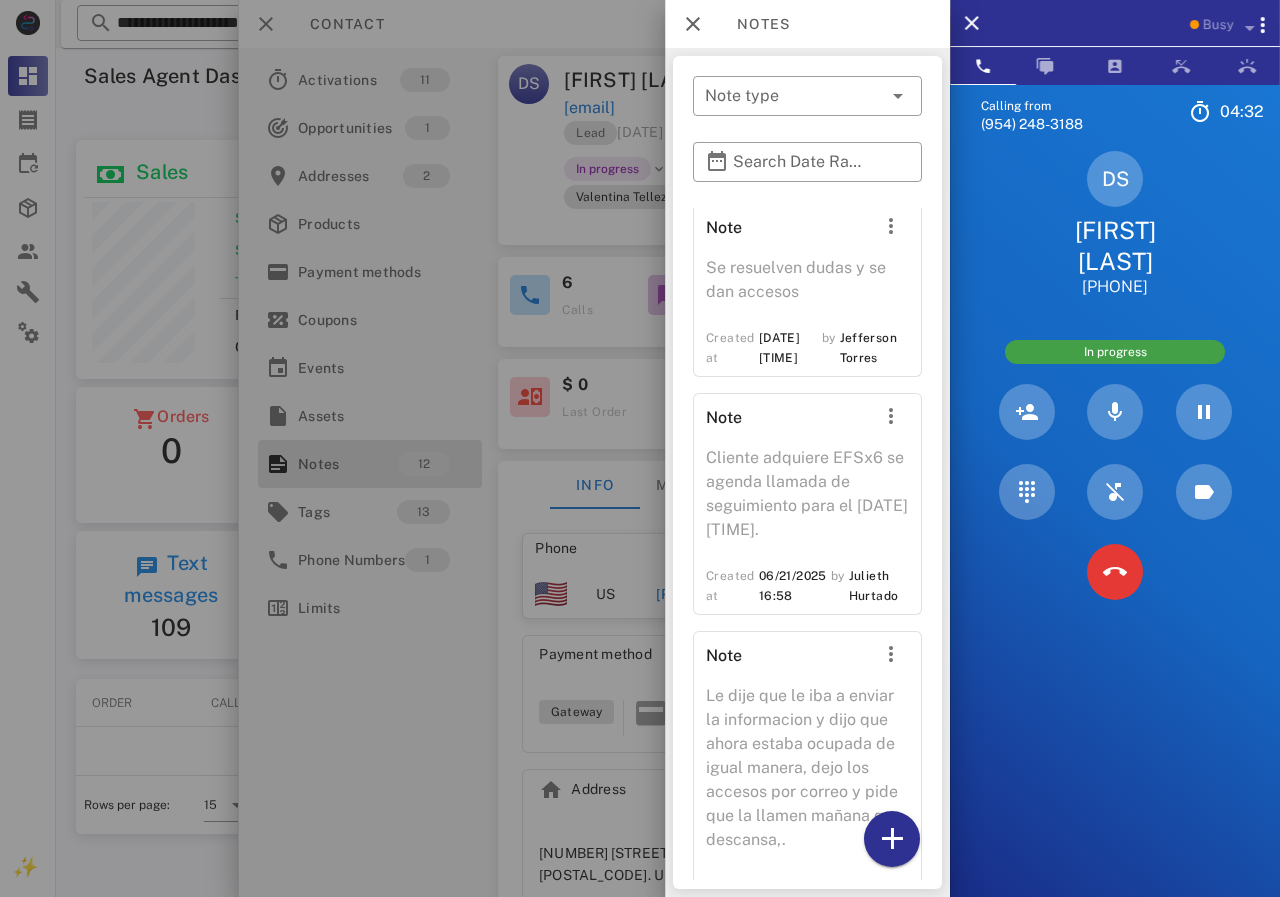 click on "Note" at bounding box center (788, 420) 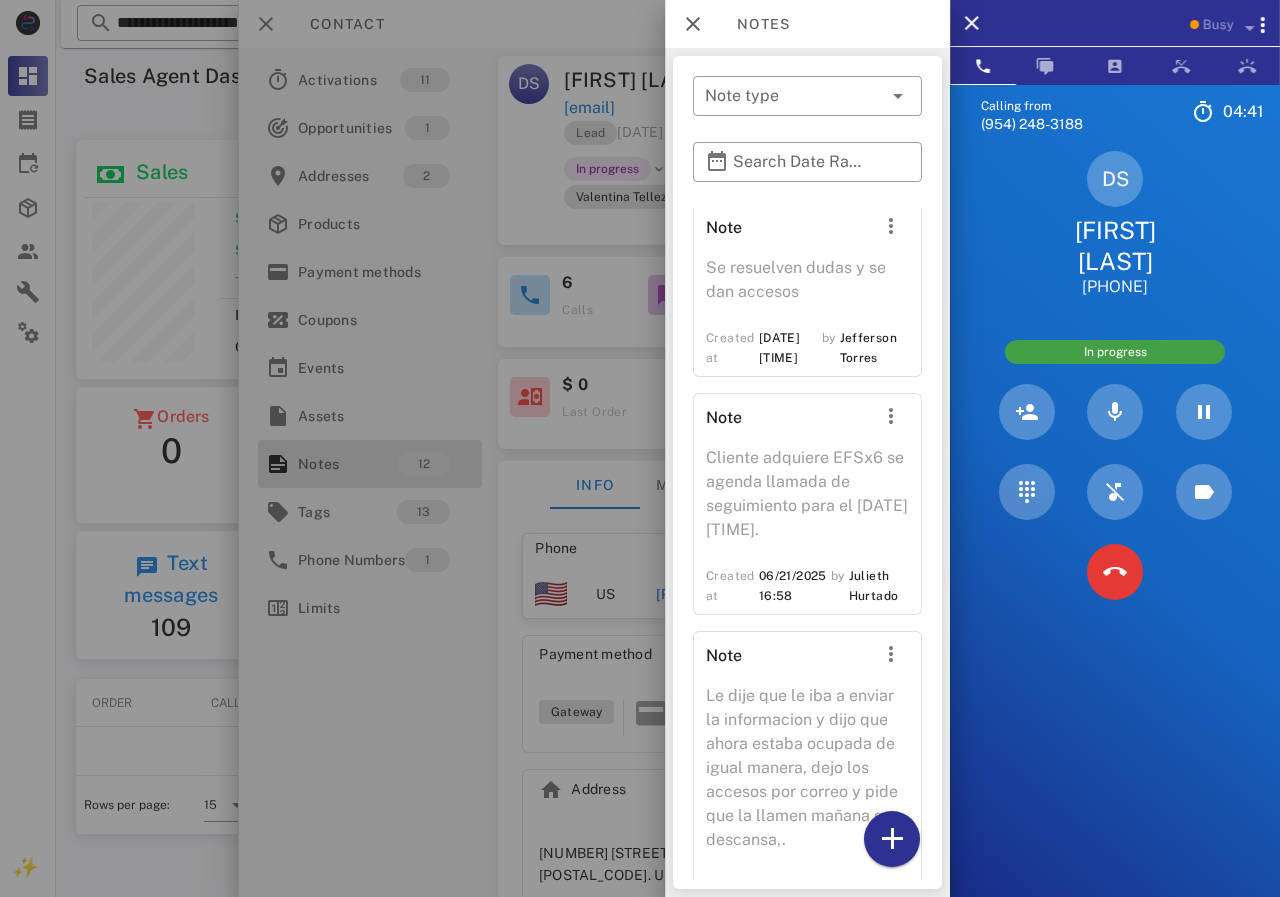 click on "Note" at bounding box center (788, 420) 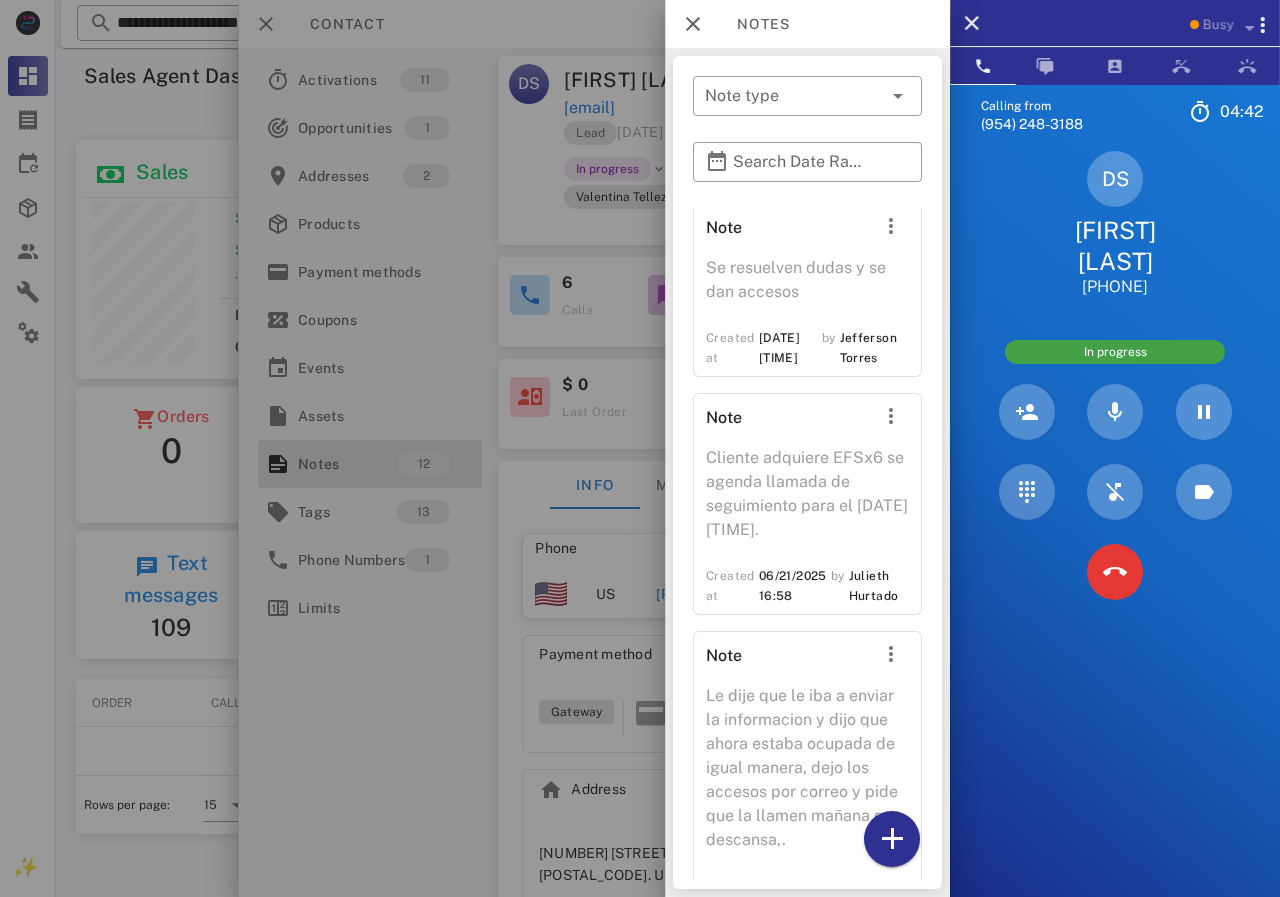 scroll, scrollTop: 2782, scrollLeft: 0, axis: vertical 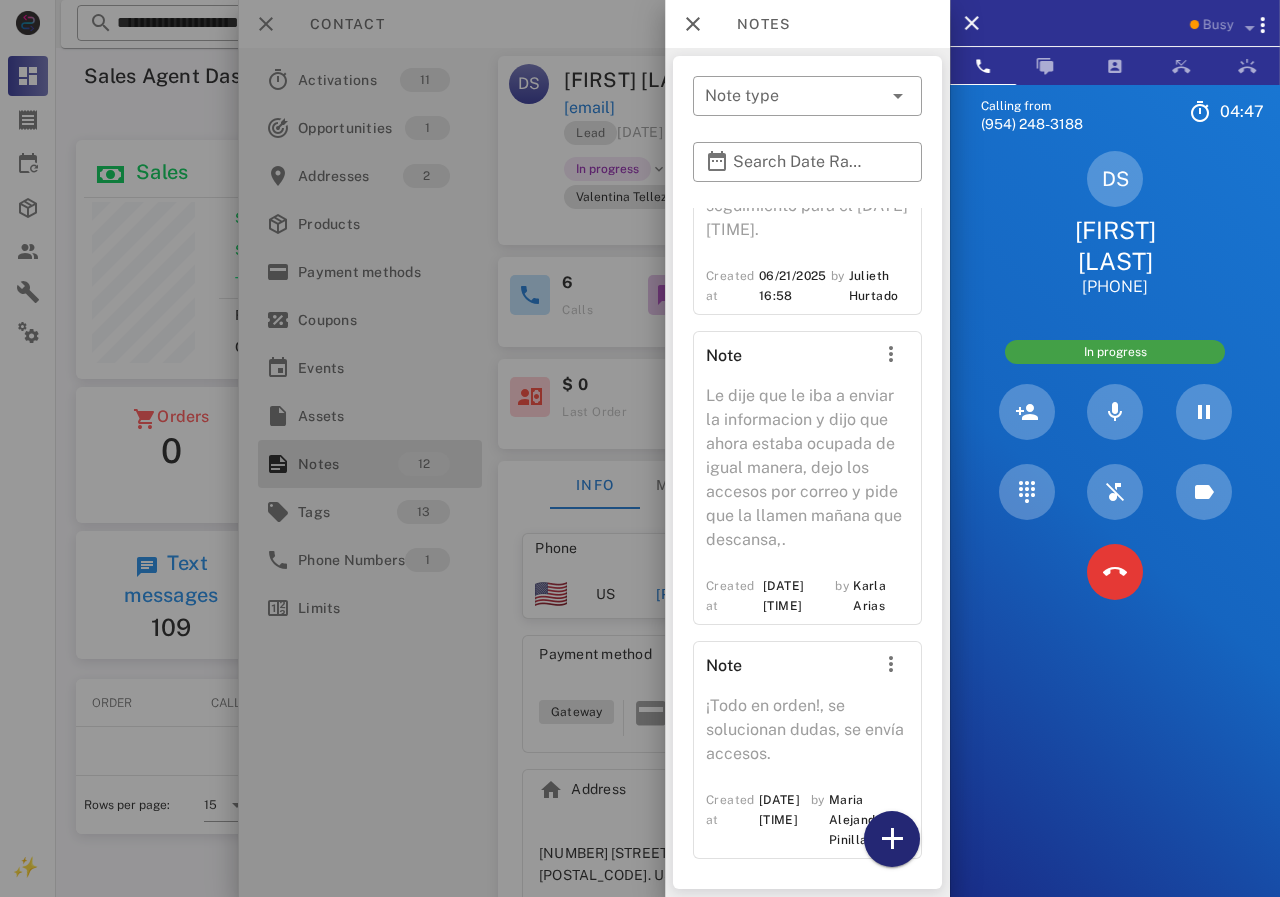click at bounding box center [892, 839] 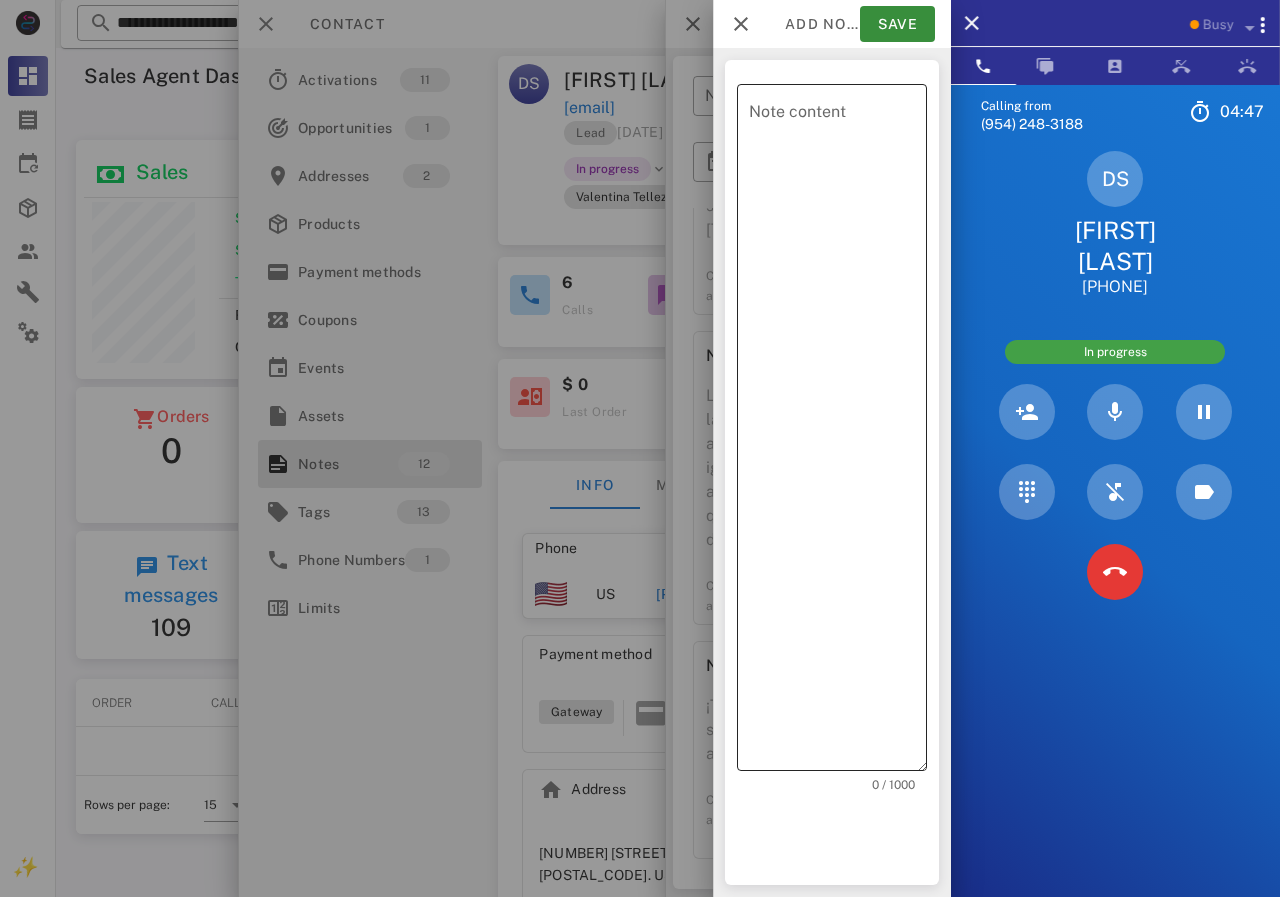 click on "Note content" at bounding box center (838, 432) 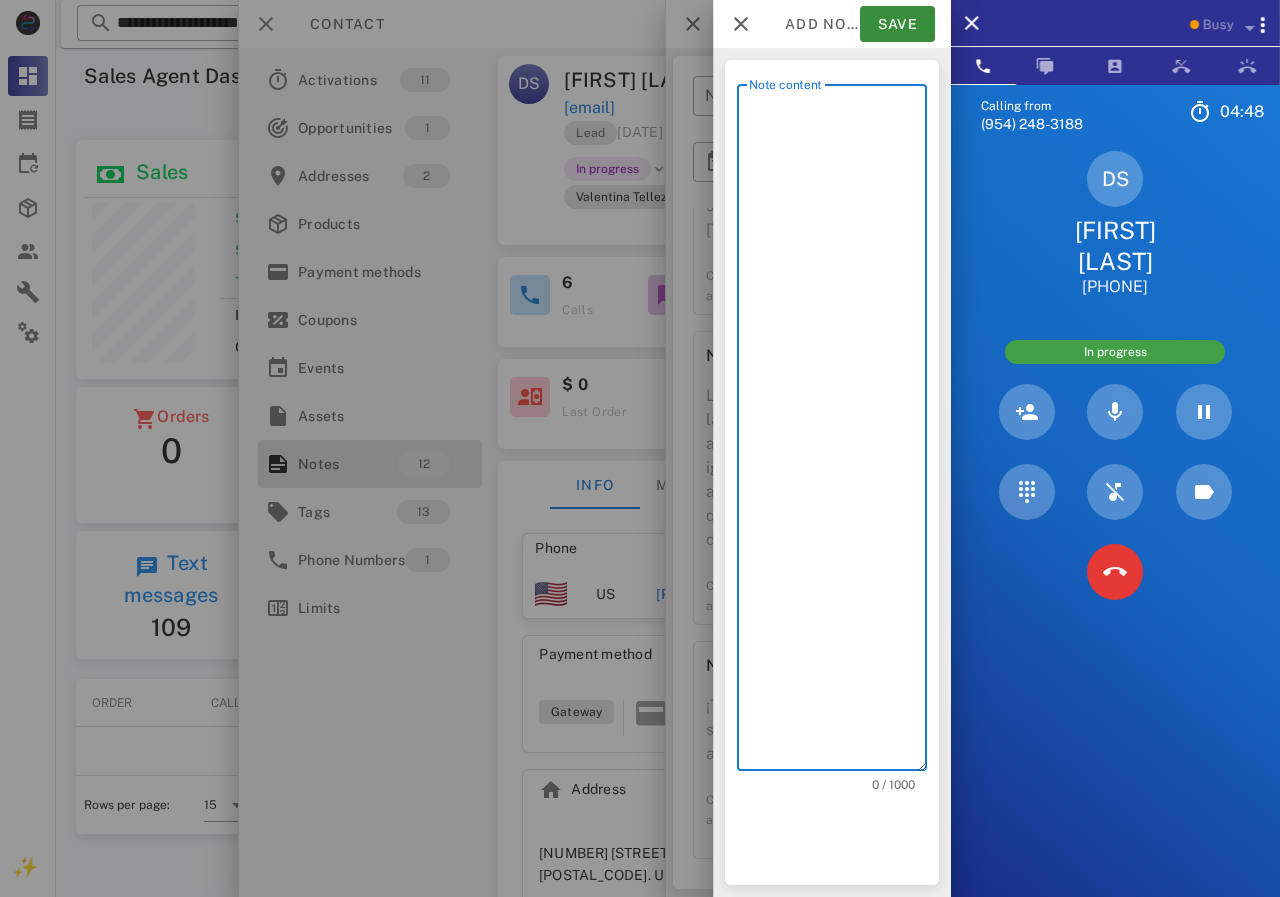 scroll, scrollTop: 240, scrollLeft: 390, axis: both 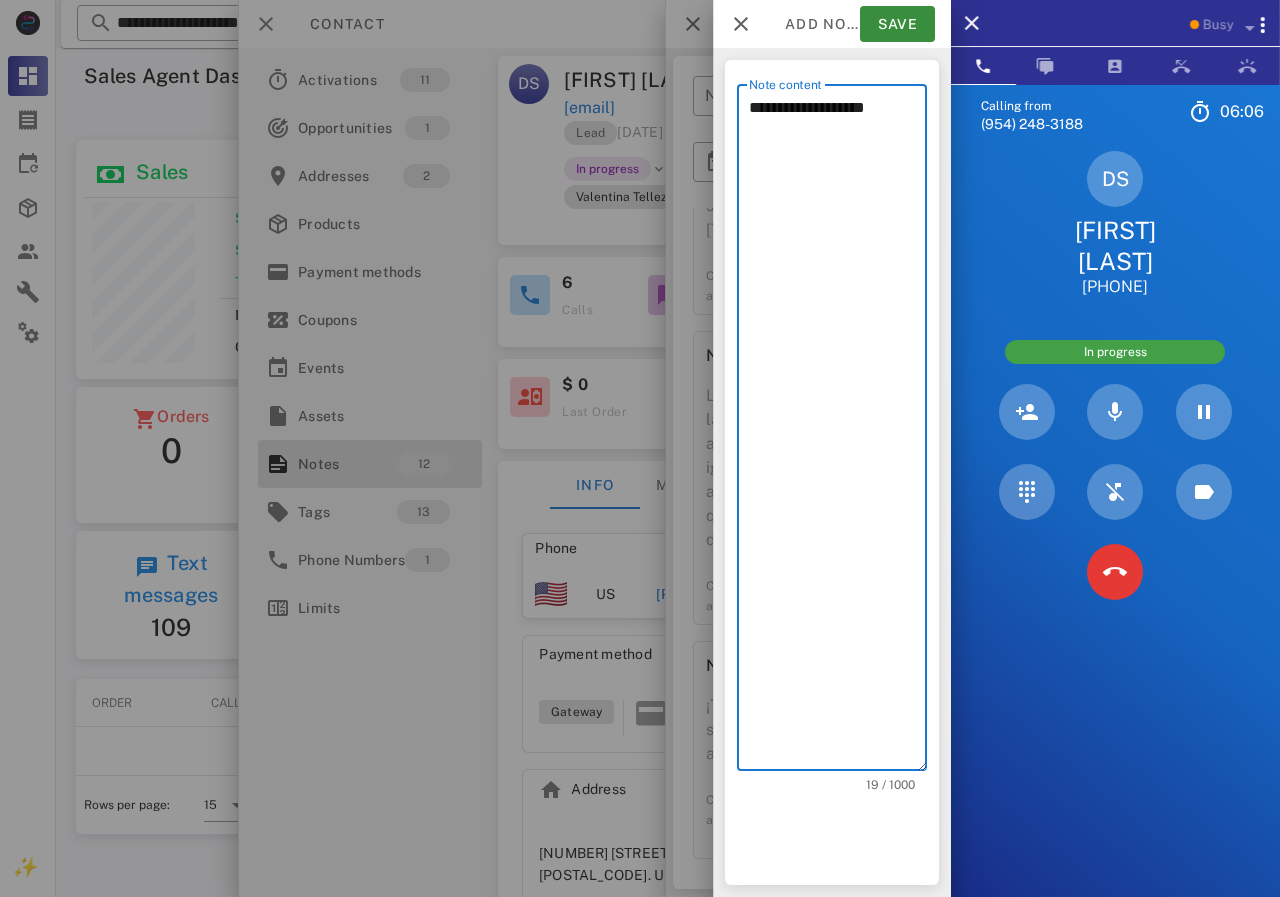 click on "**********" at bounding box center (838, 432) 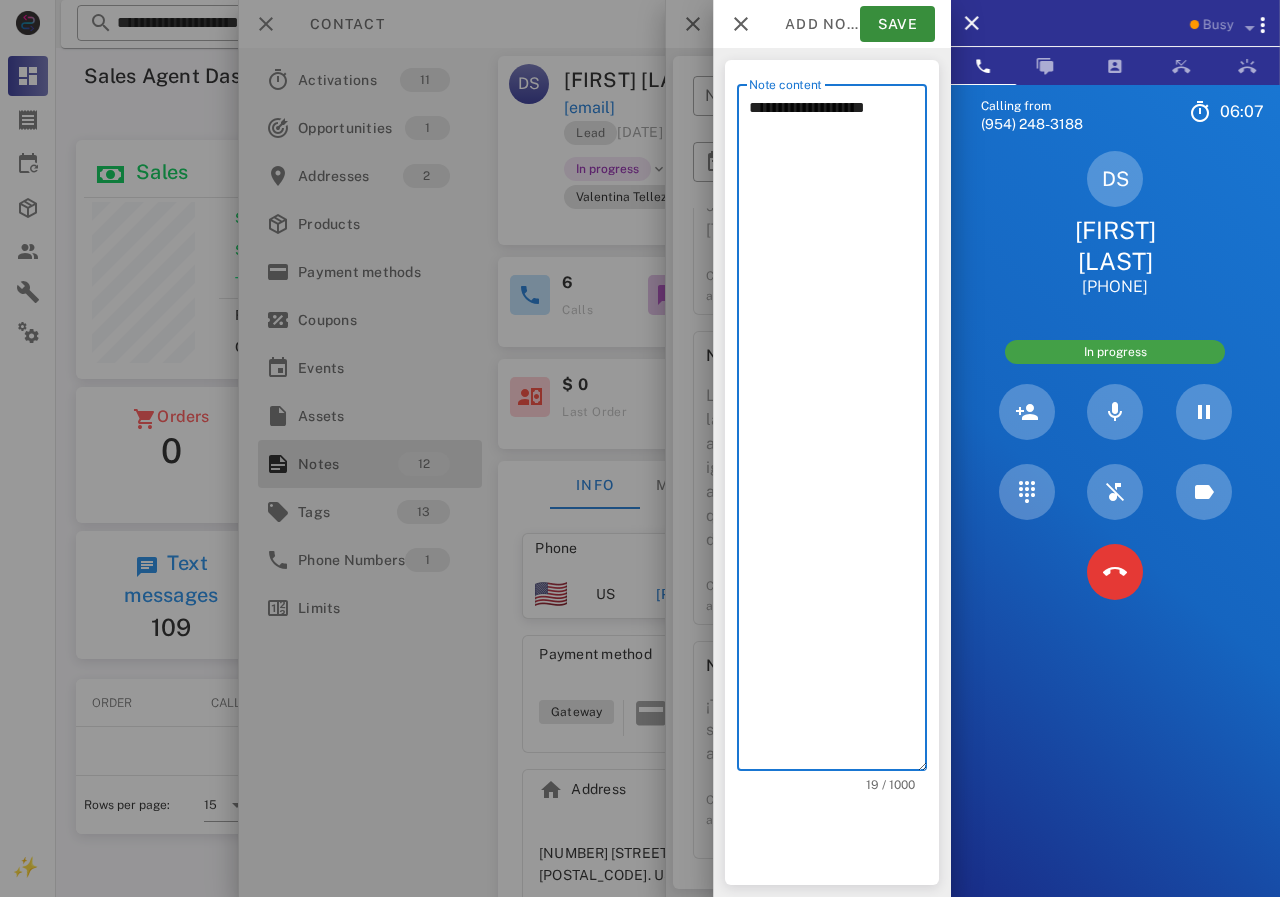 click on "**********" at bounding box center (838, 432) 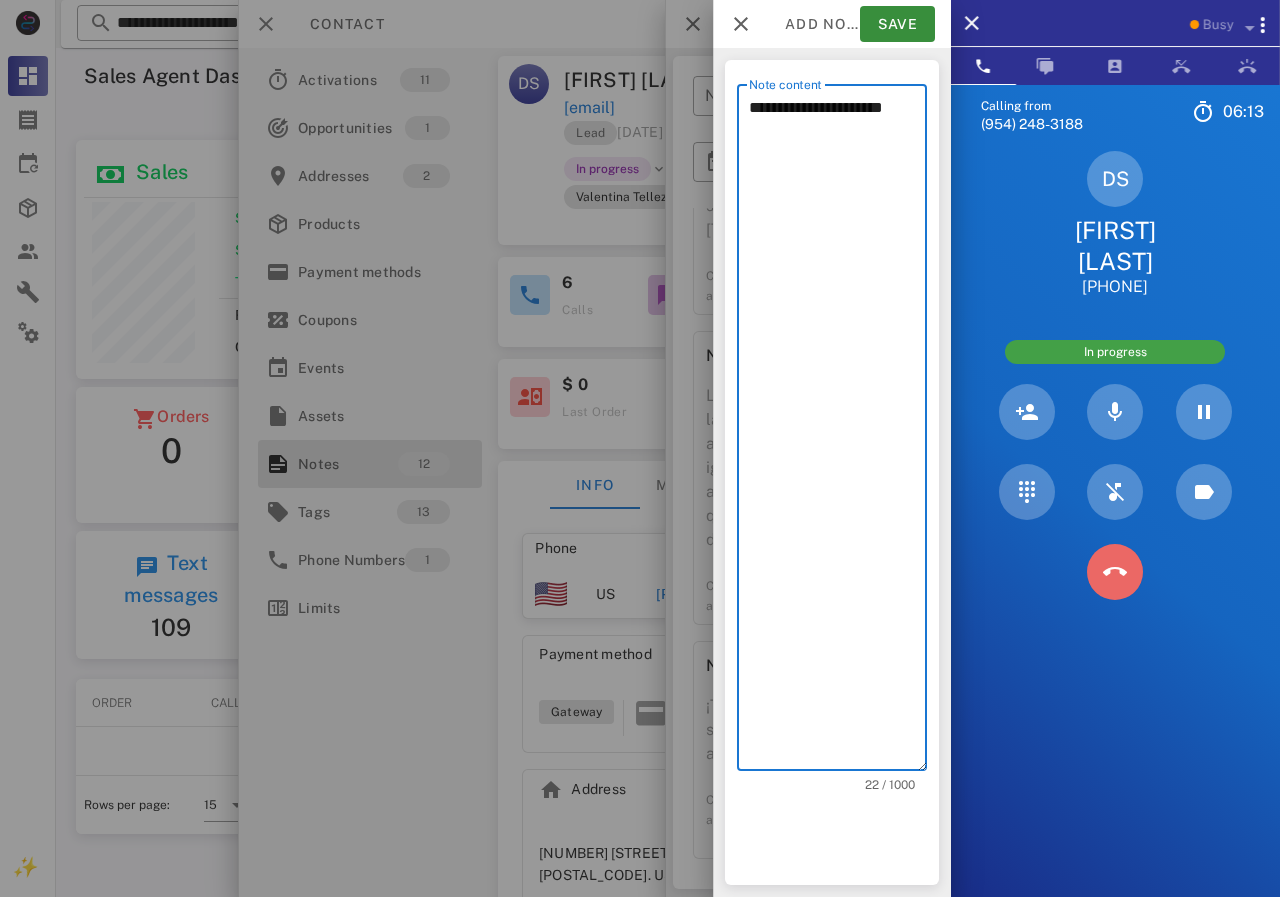 click at bounding box center (1115, 572) 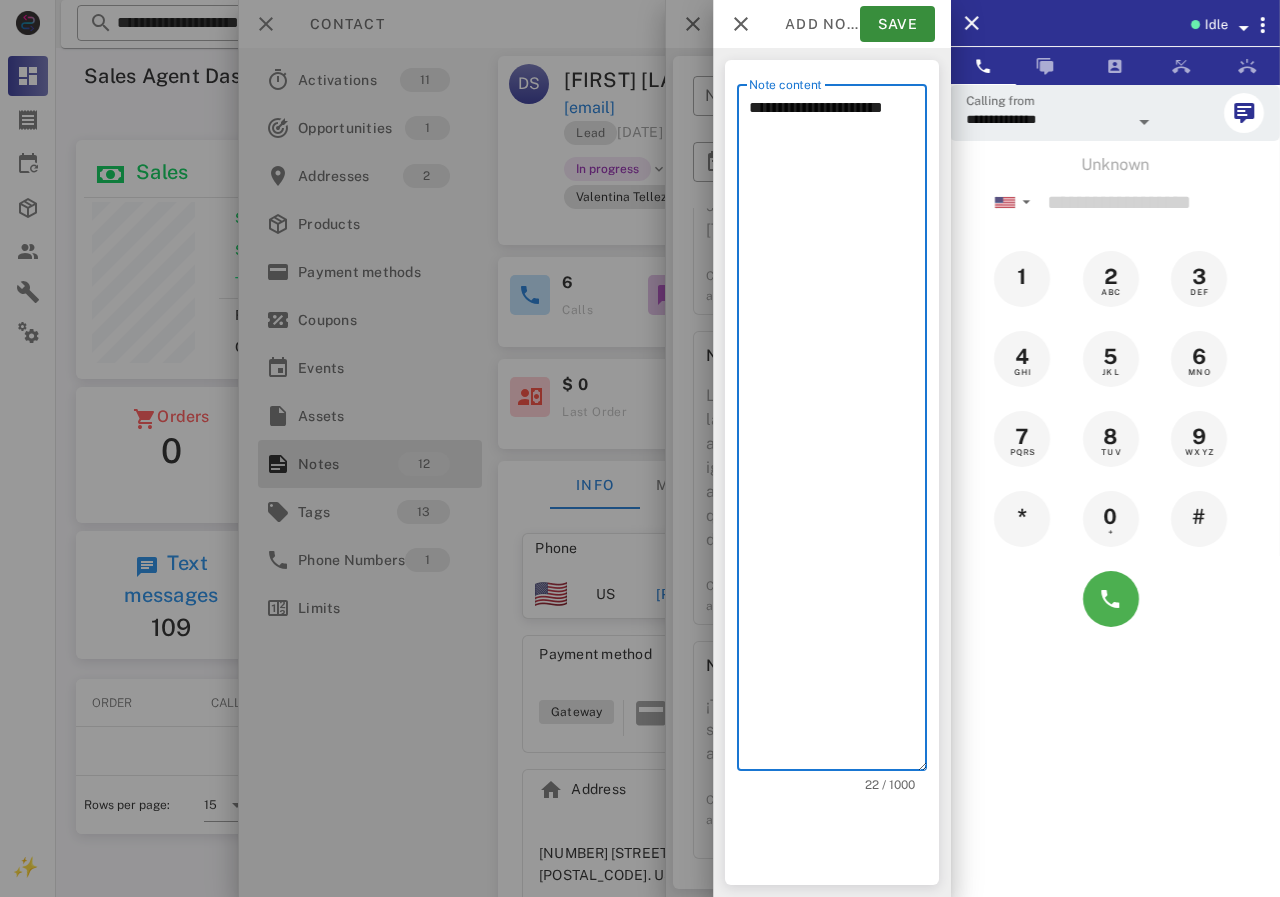 drag, startPoint x: 891, startPoint y: 105, endPoint x: 919, endPoint y: 113, distance: 29.12044 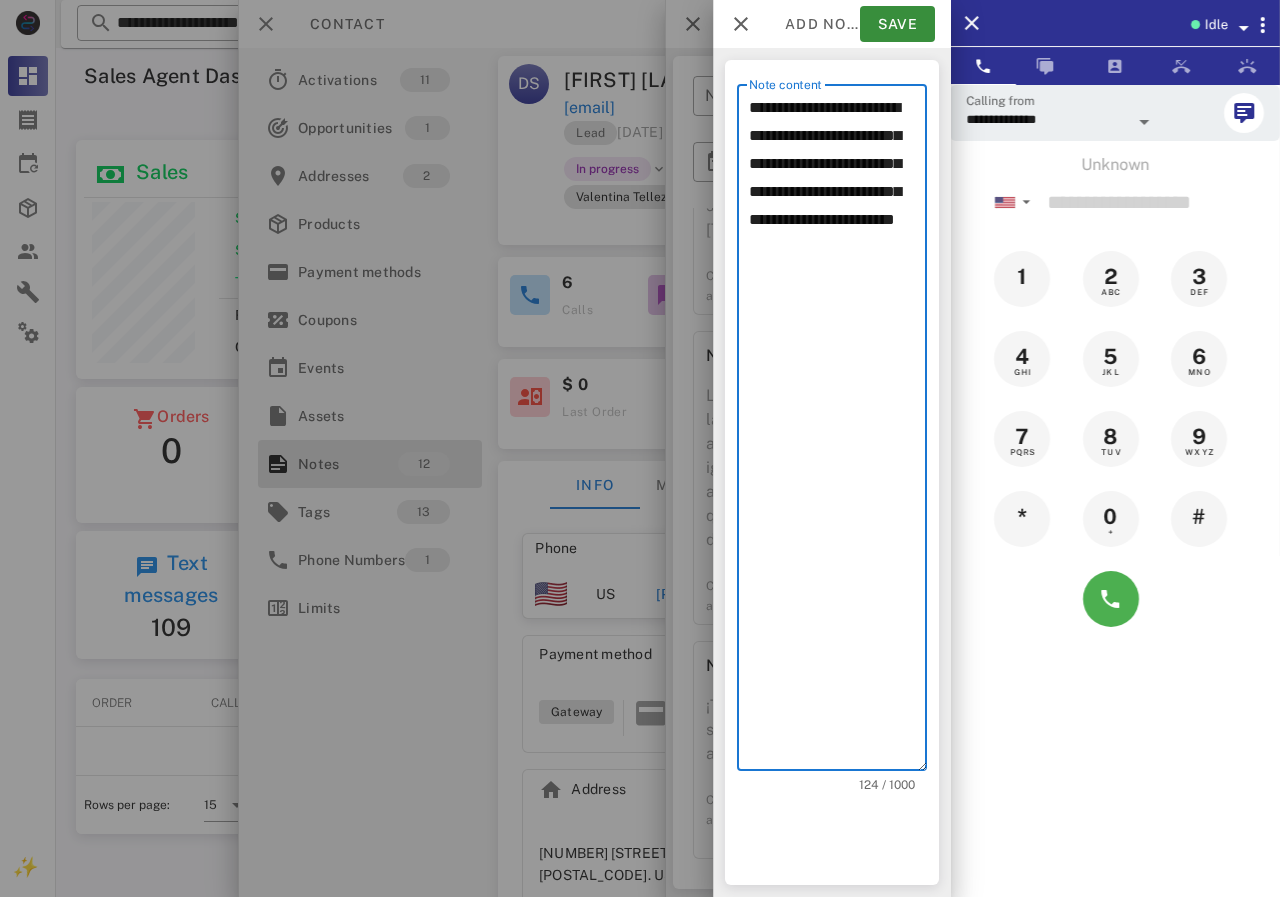 click on "**********" at bounding box center [838, 432] 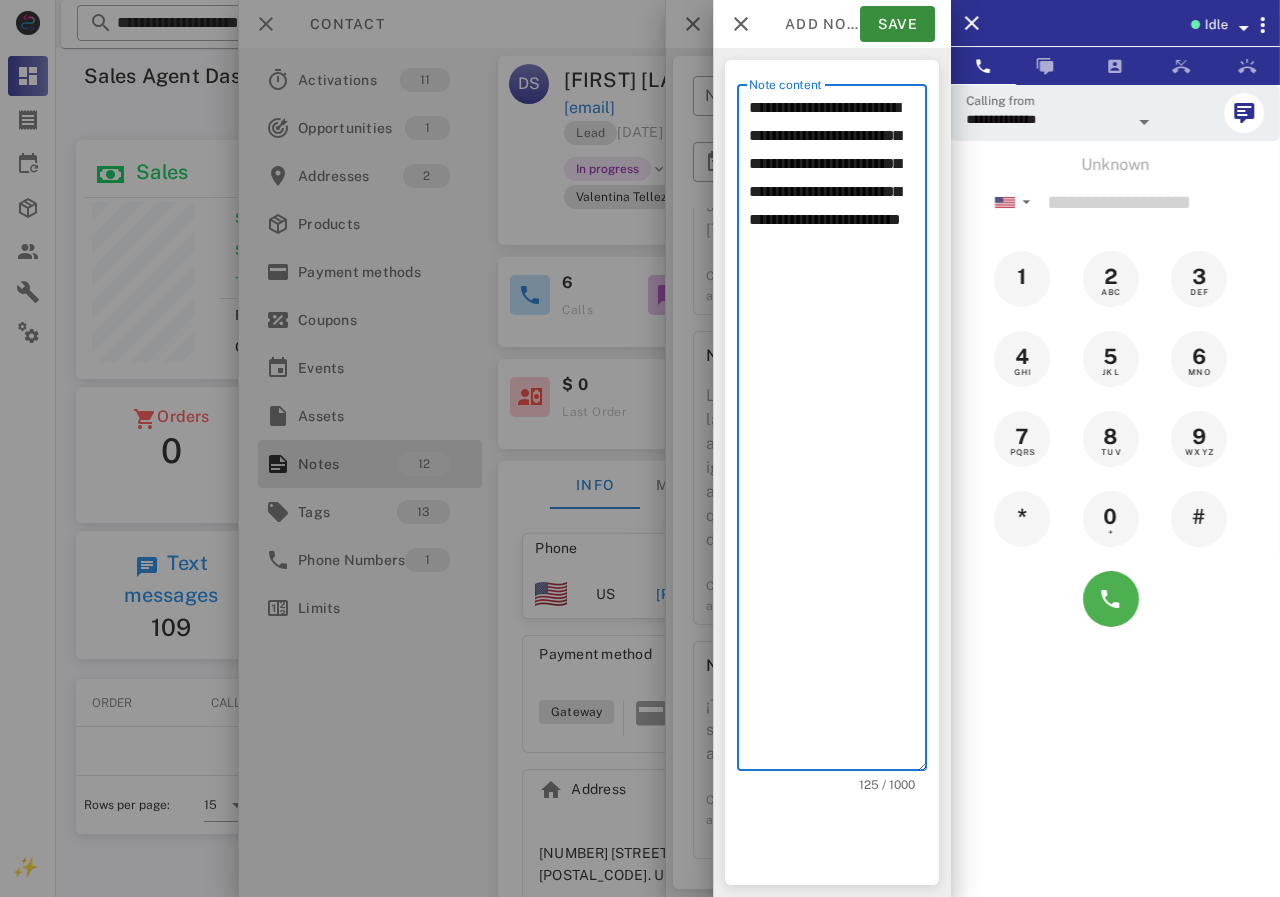 click on "**********" at bounding box center (838, 432) 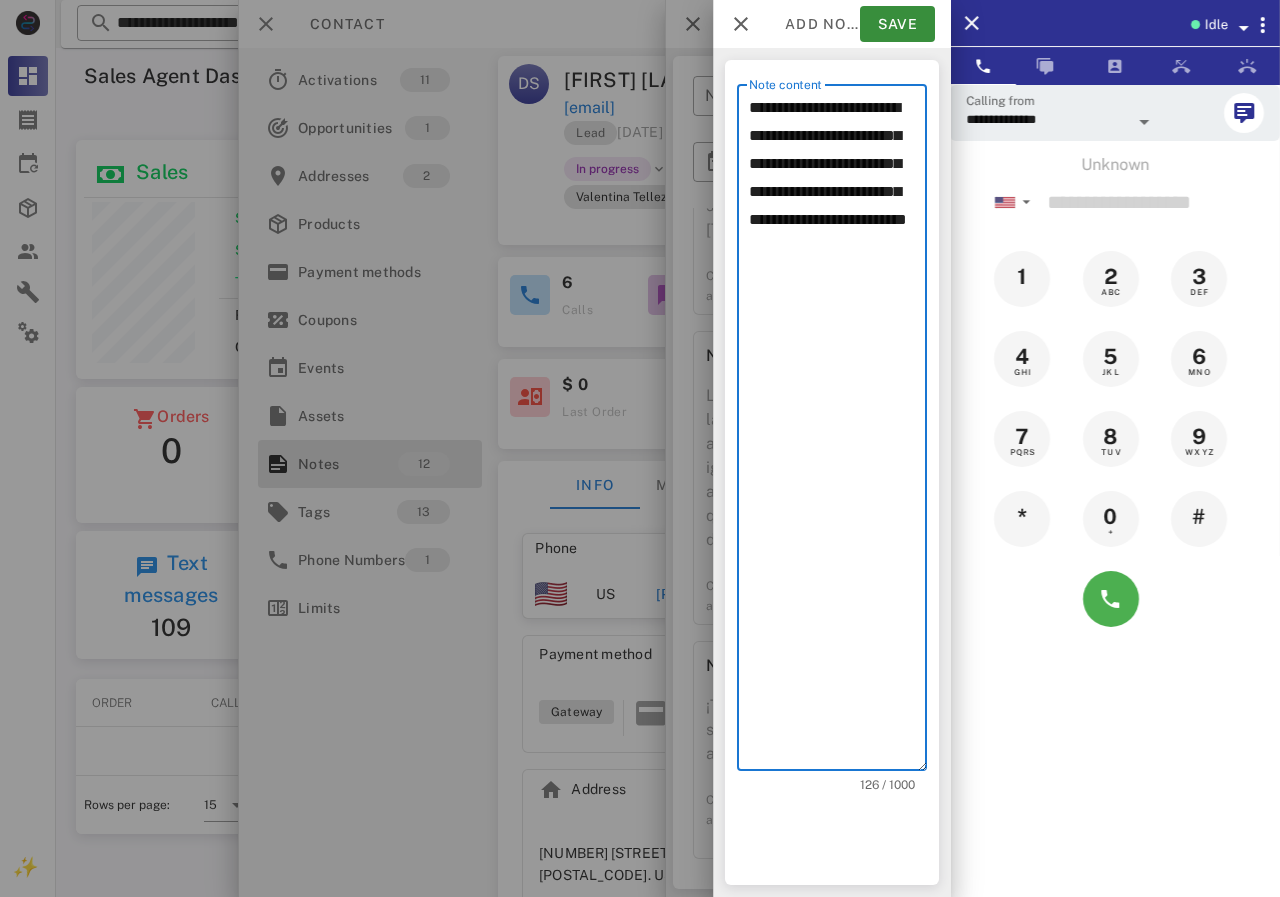 click on "**********" at bounding box center [838, 432] 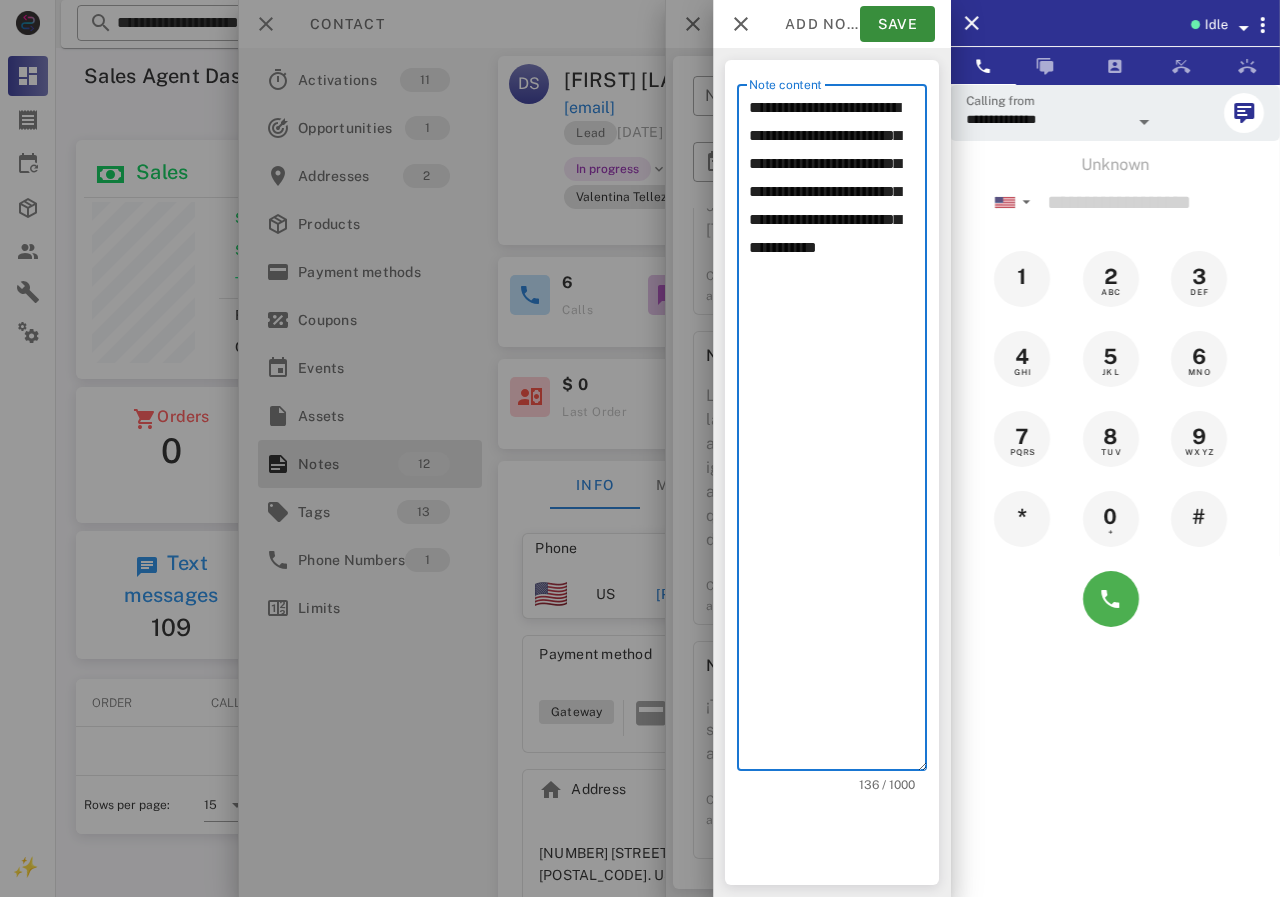 click on "**********" at bounding box center [838, 432] 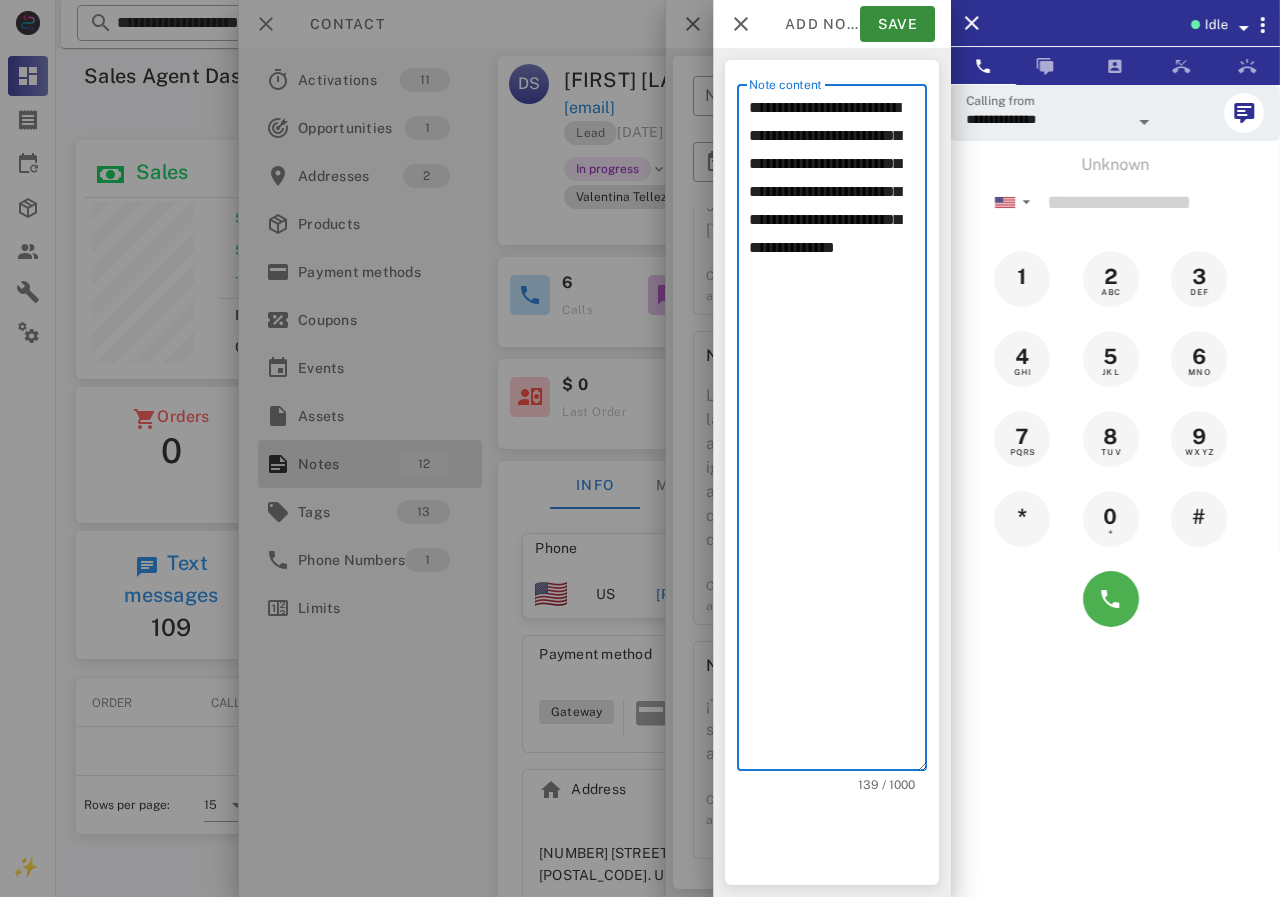 click on "**********" at bounding box center [838, 432] 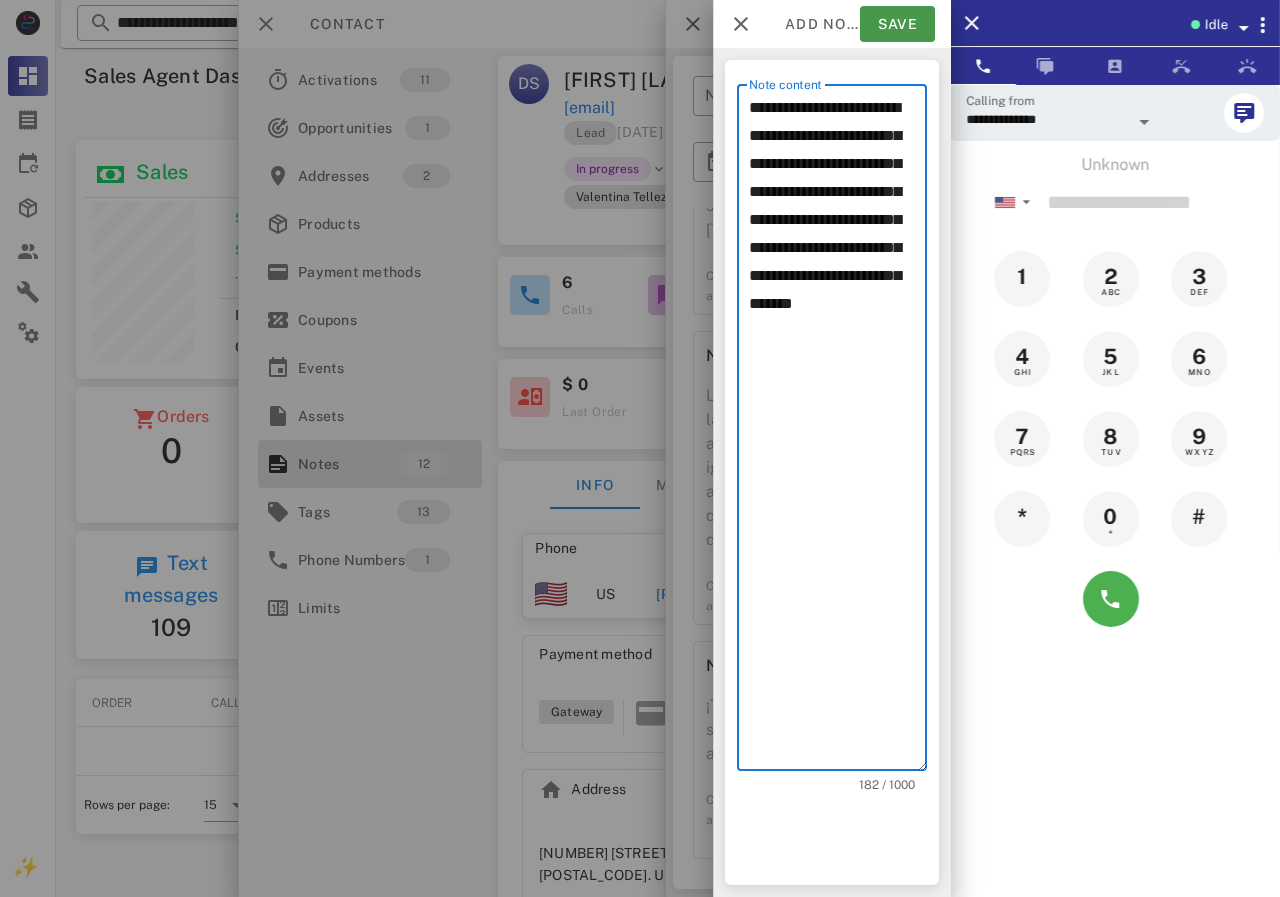 type on "**********" 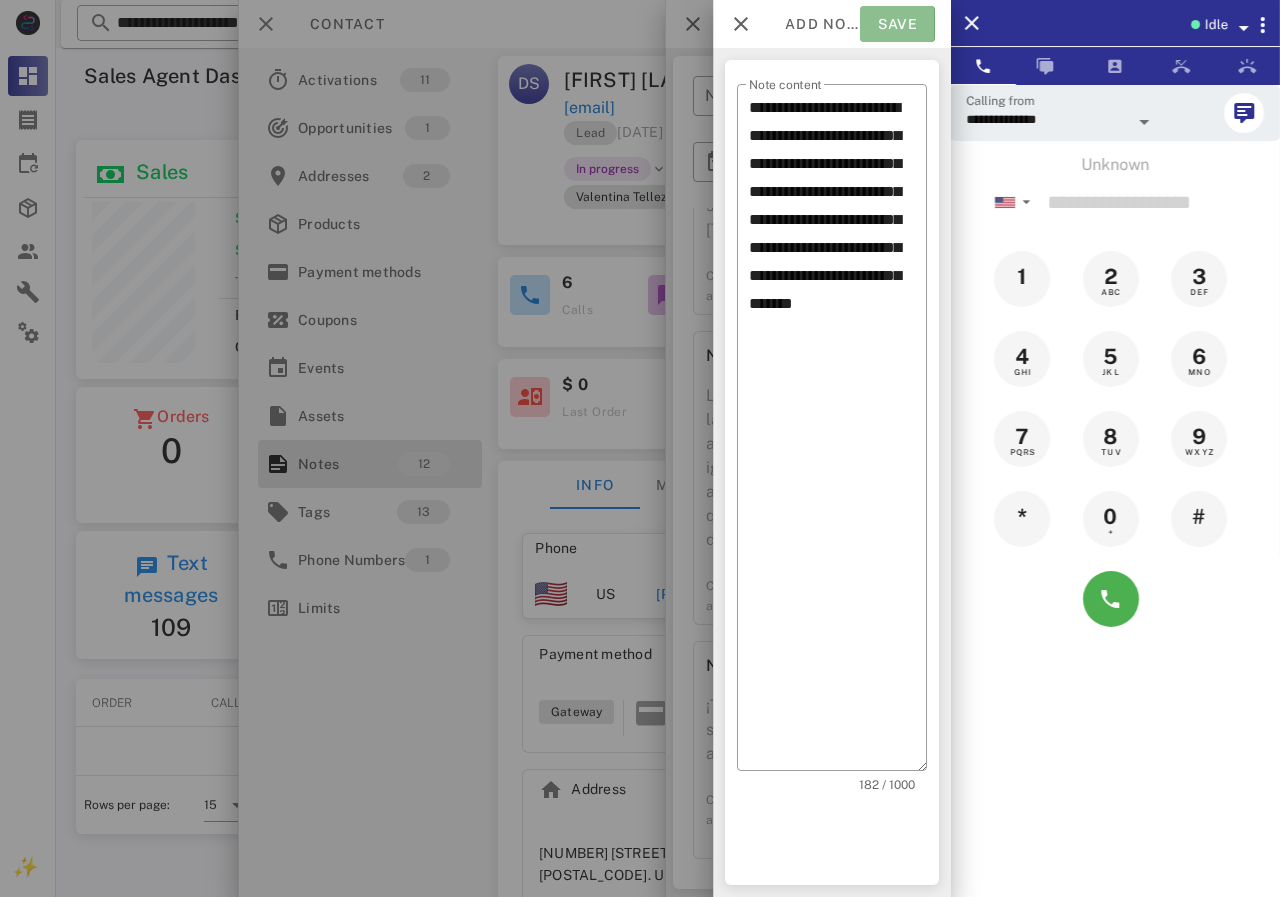 drag, startPoint x: 886, startPoint y: 9, endPoint x: 702, endPoint y: 59, distance: 190.6725 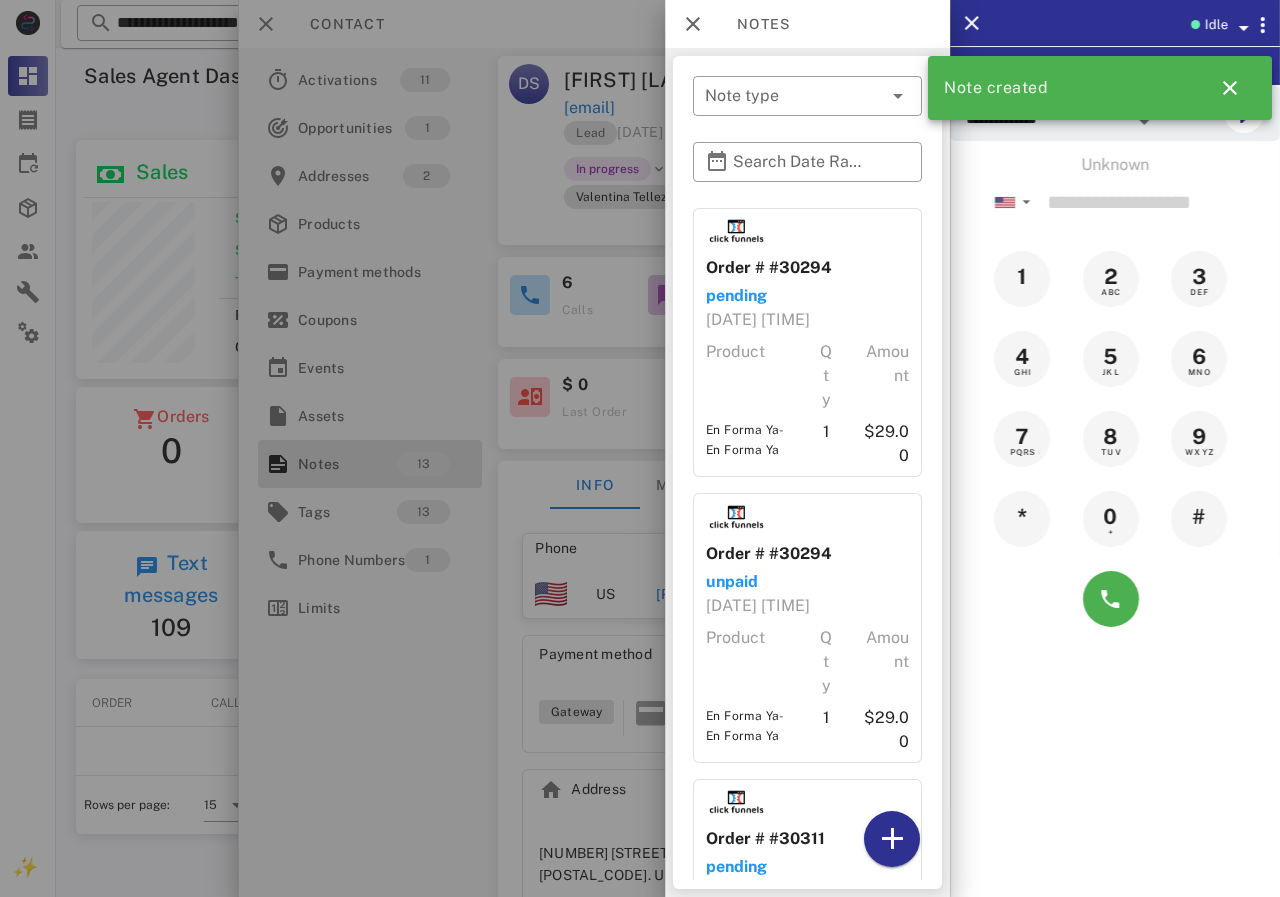 click at bounding box center [640, 448] 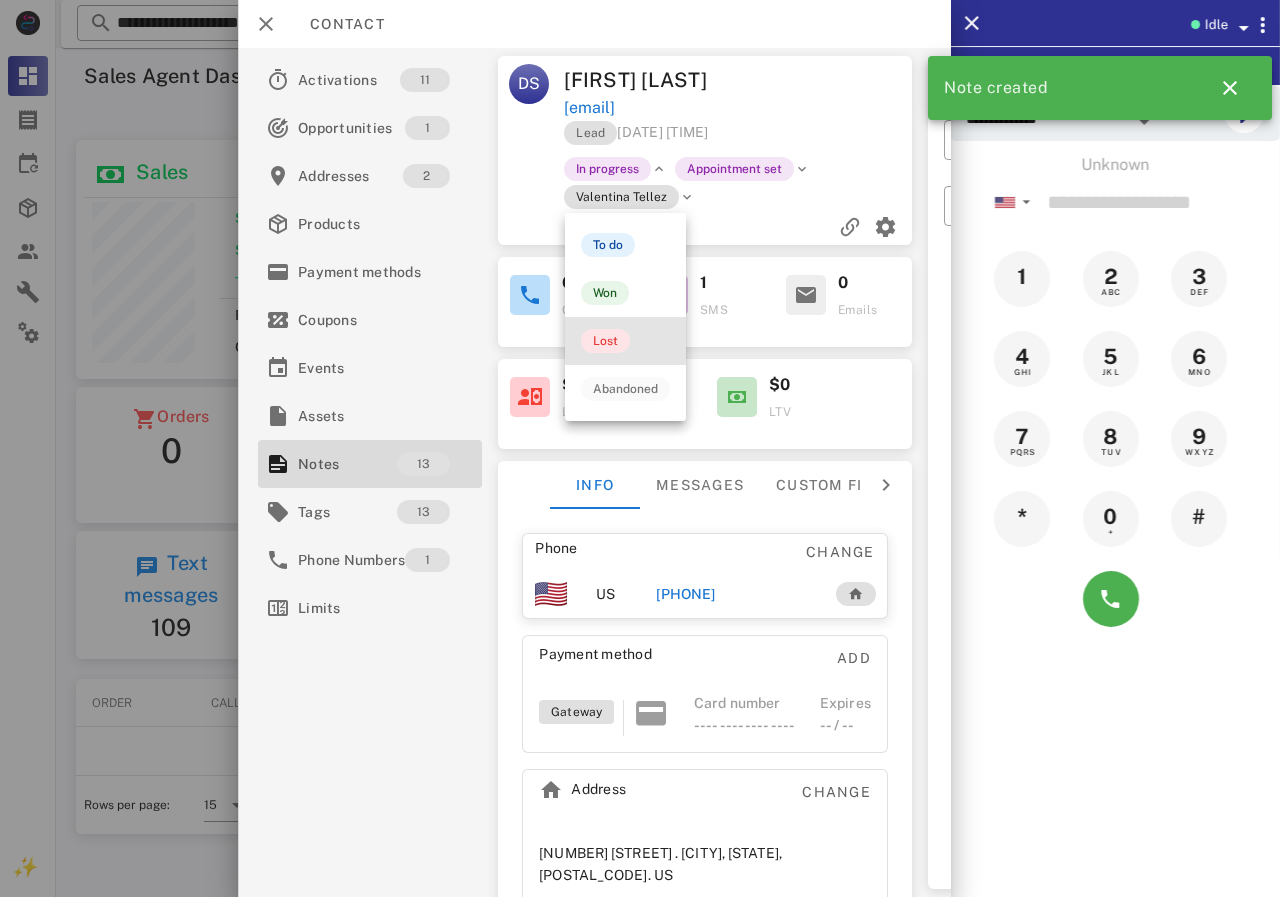 drag, startPoint x: 608, startPoint y: 340, endPoint x: 753, endPoint y: 229, distance: 182.60887 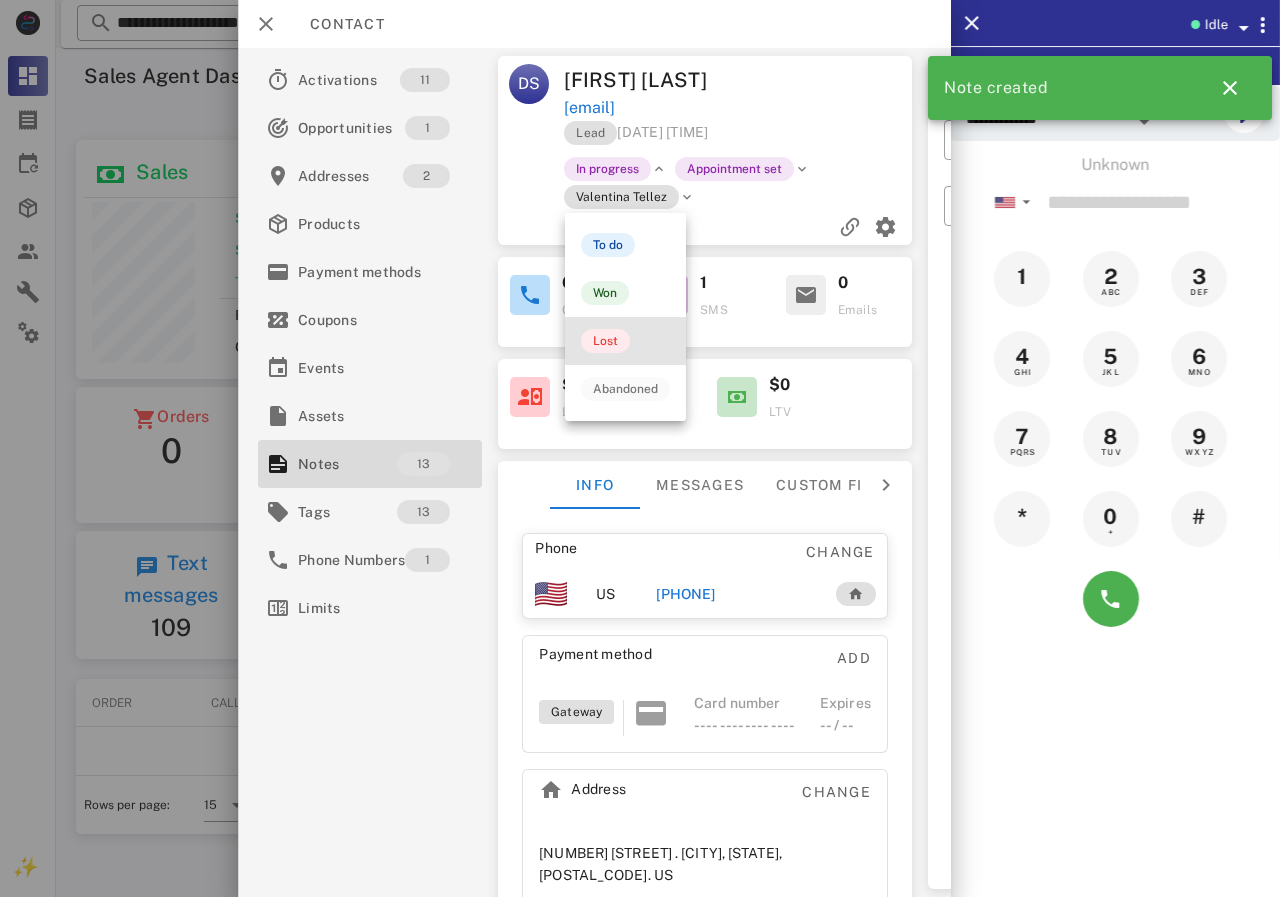 click on "Lost" at bounding box center [605, 341] 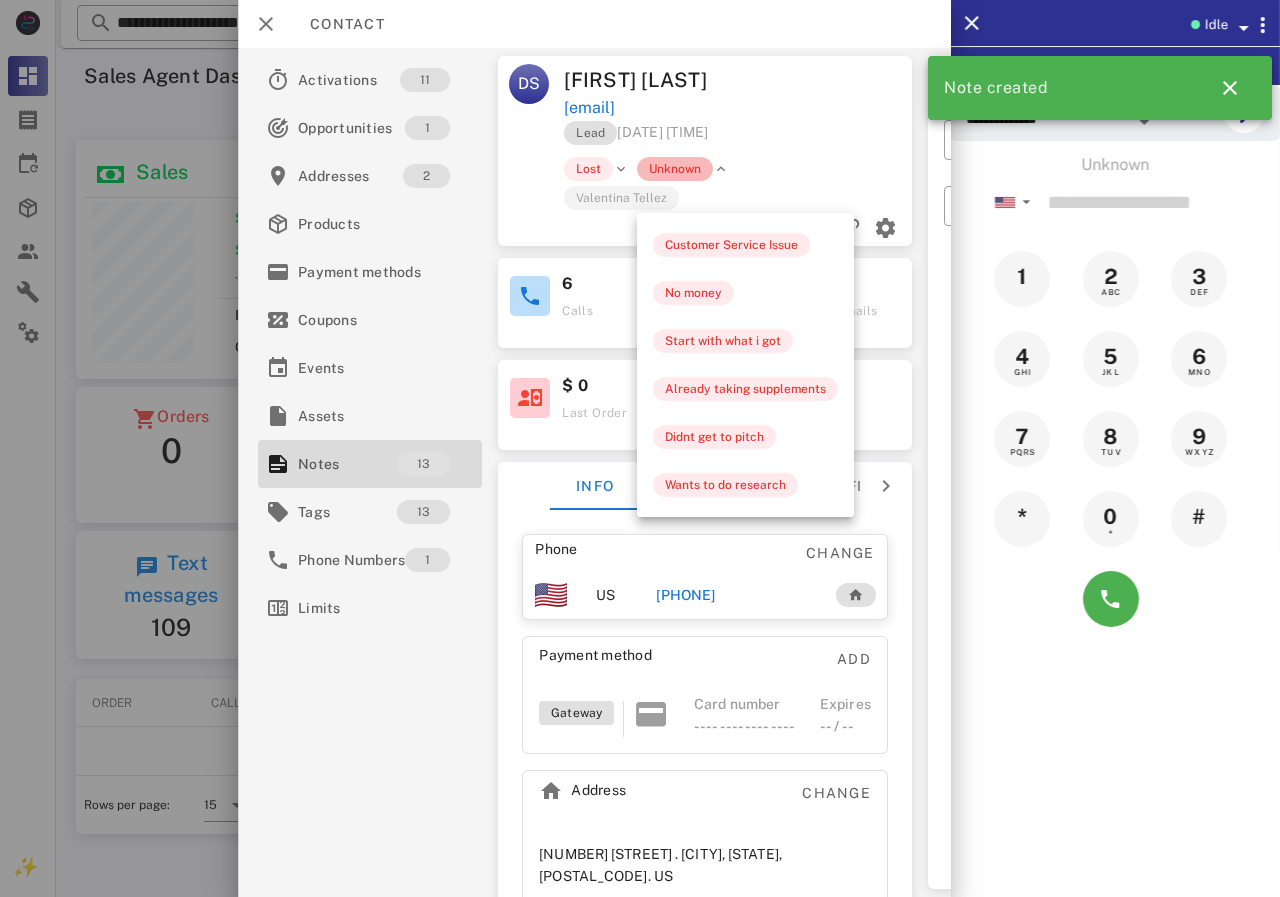 click on "Unknown" at bounding box center [675, 169] 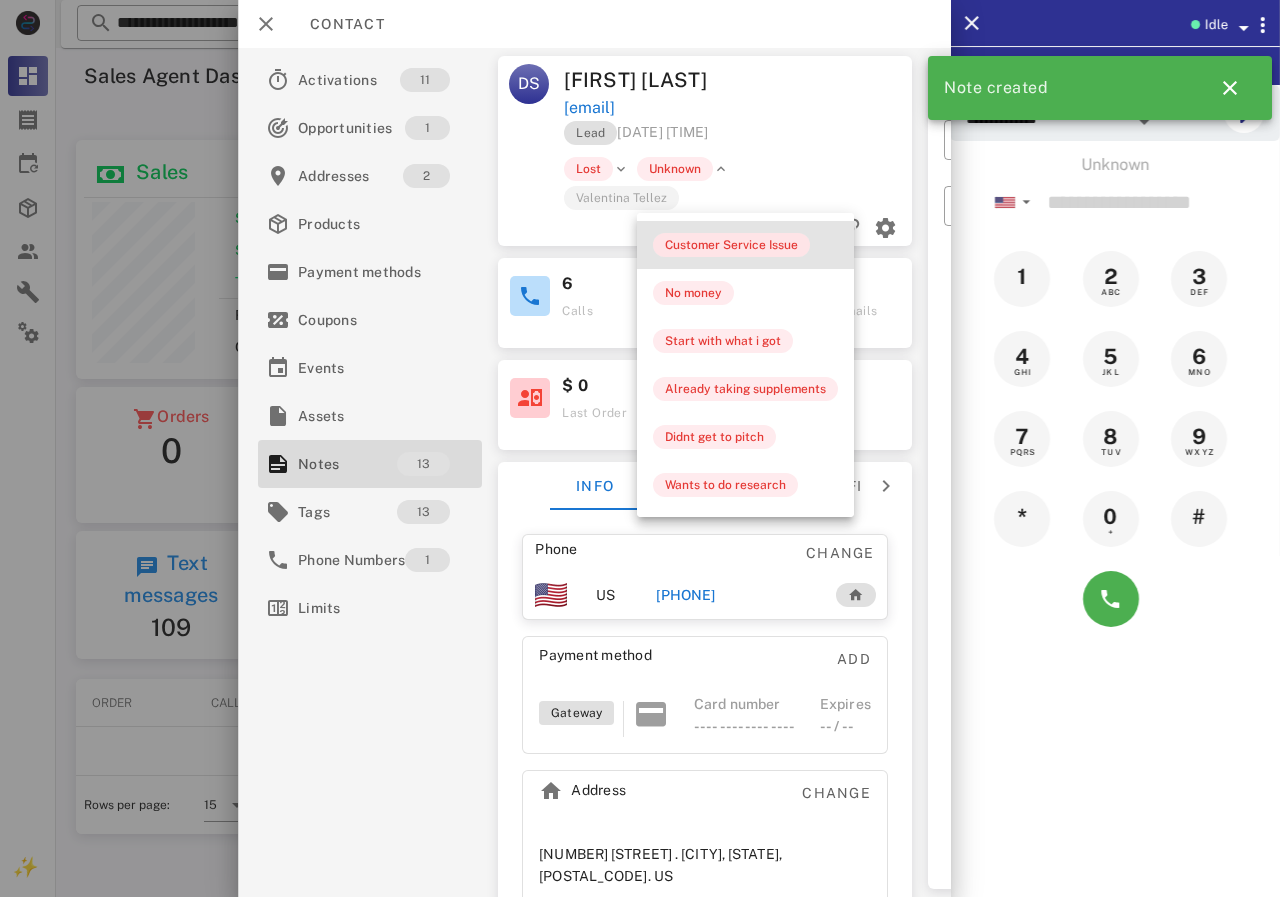 click on "Customer Service Issue" at bounding box center [731, 245] 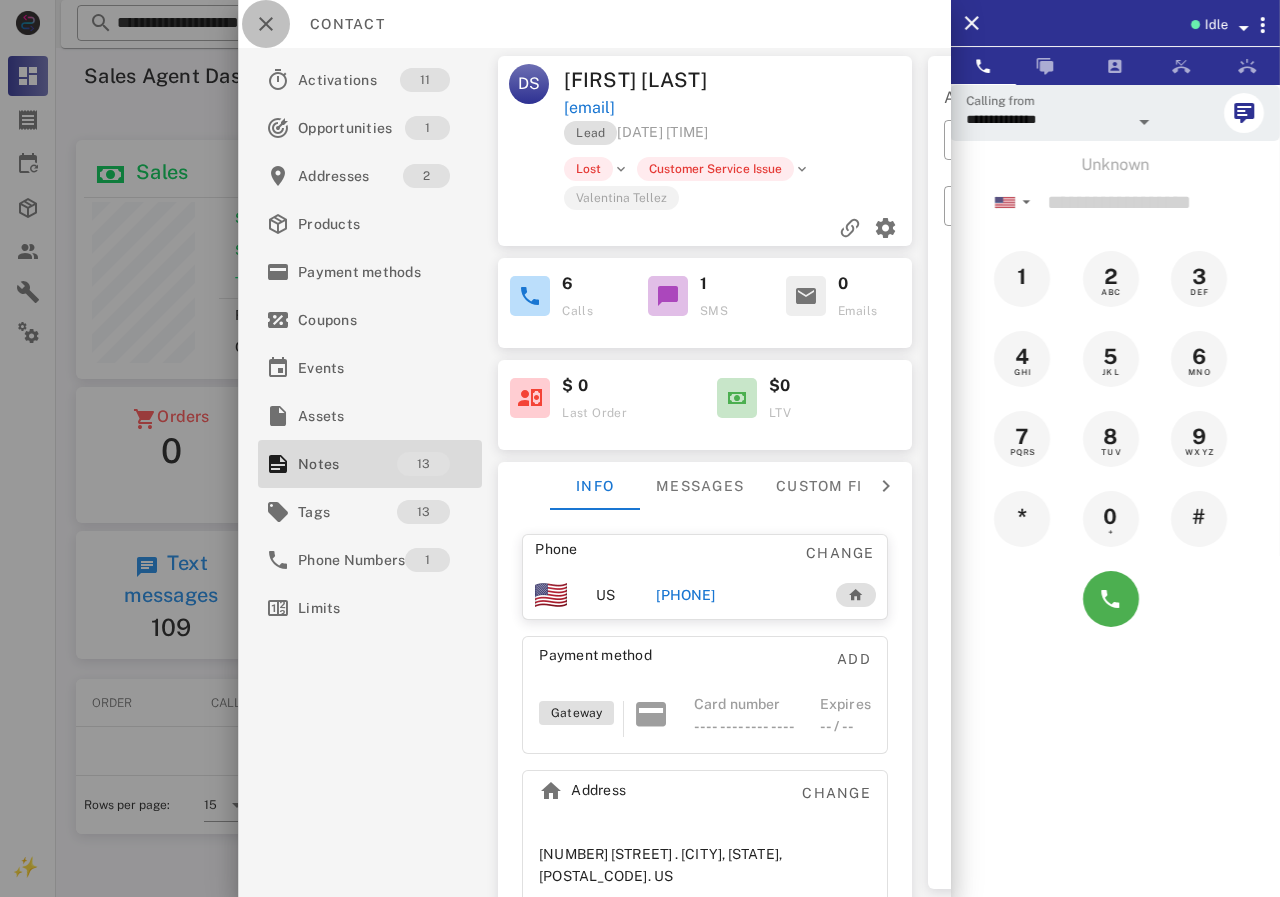 click at bounding box center (266, 24) 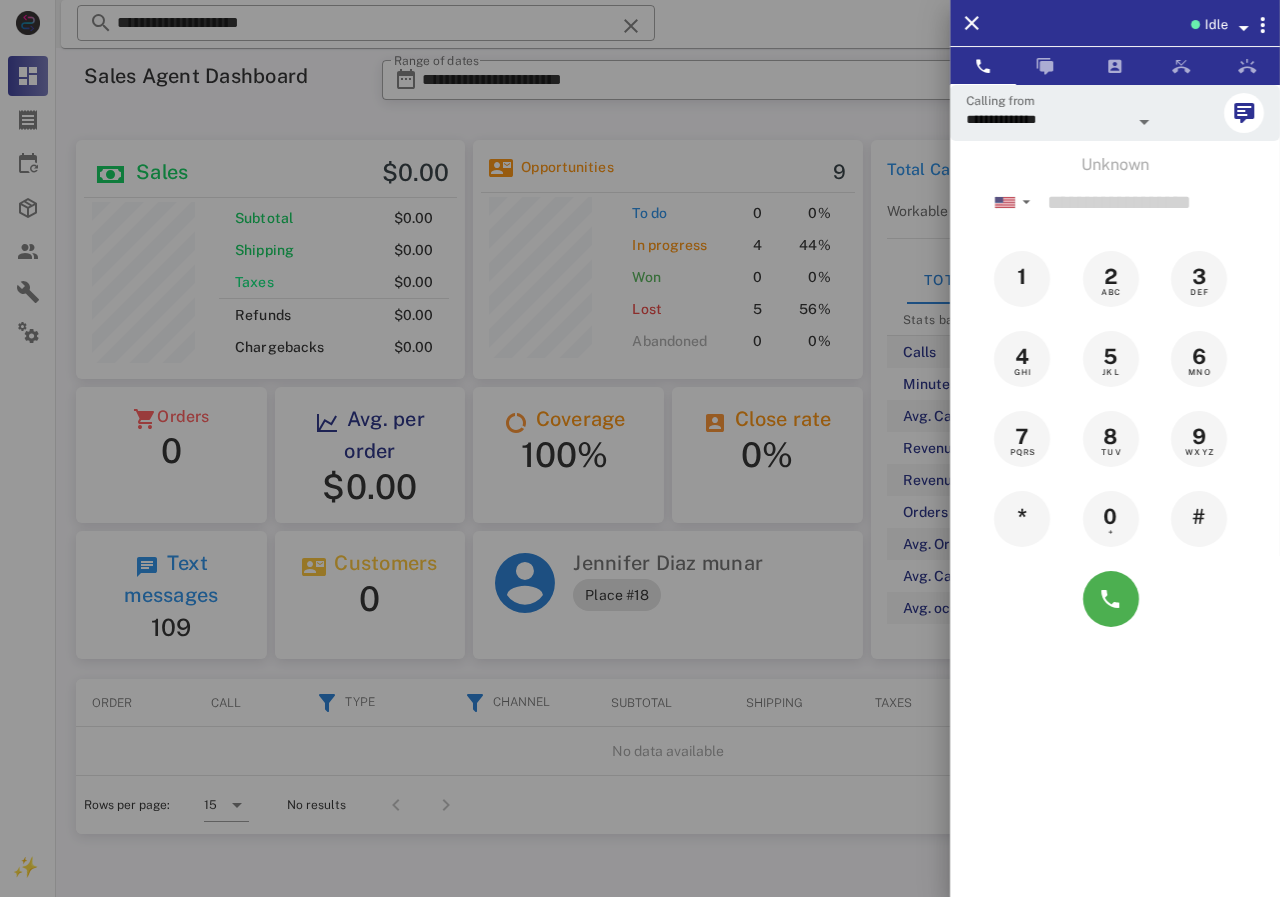 click at bounding box center (640, 448) 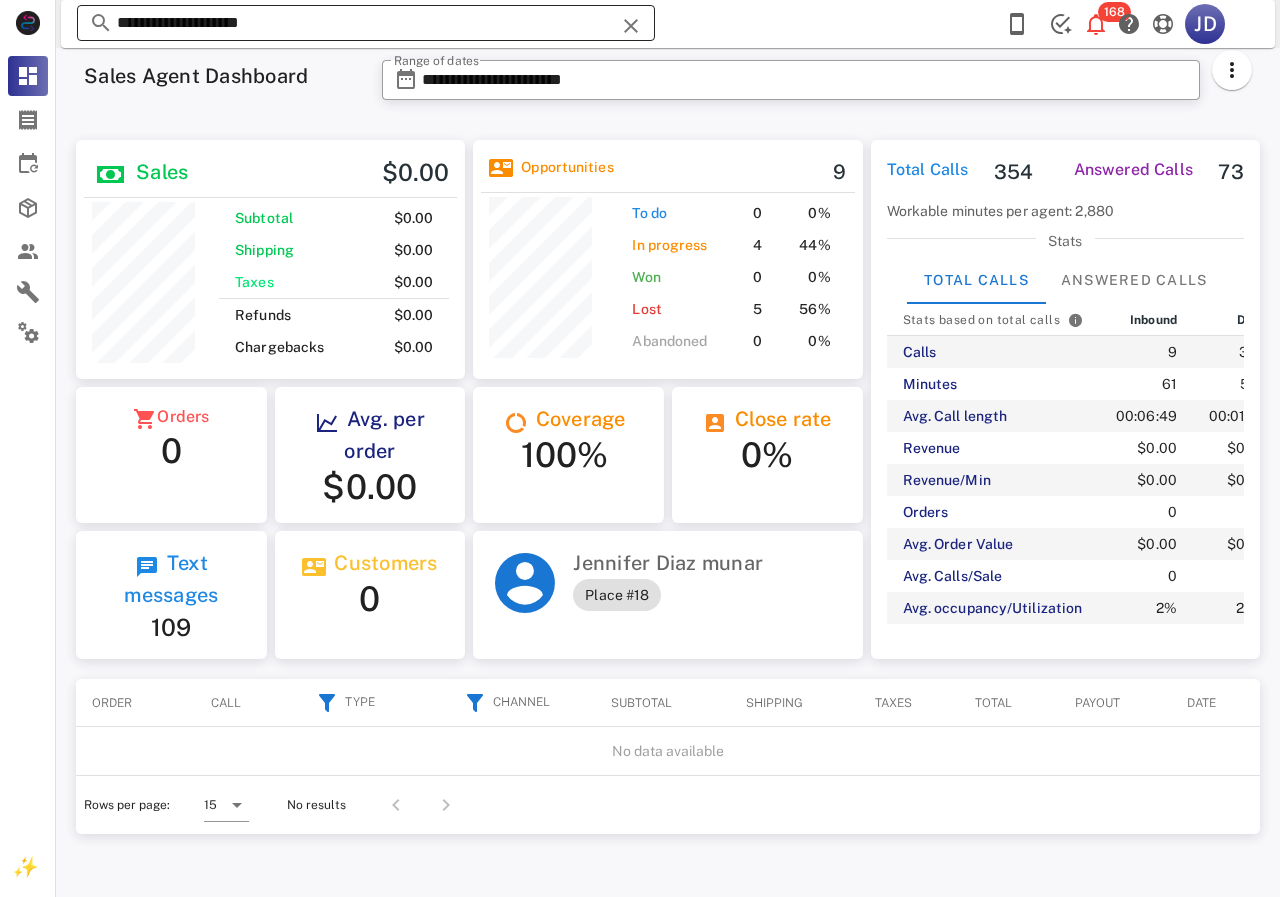 drag, startPoint x: 389, startPoint y: 32, endPoint x: 116, endPoint y: 31, distance: 273.00183 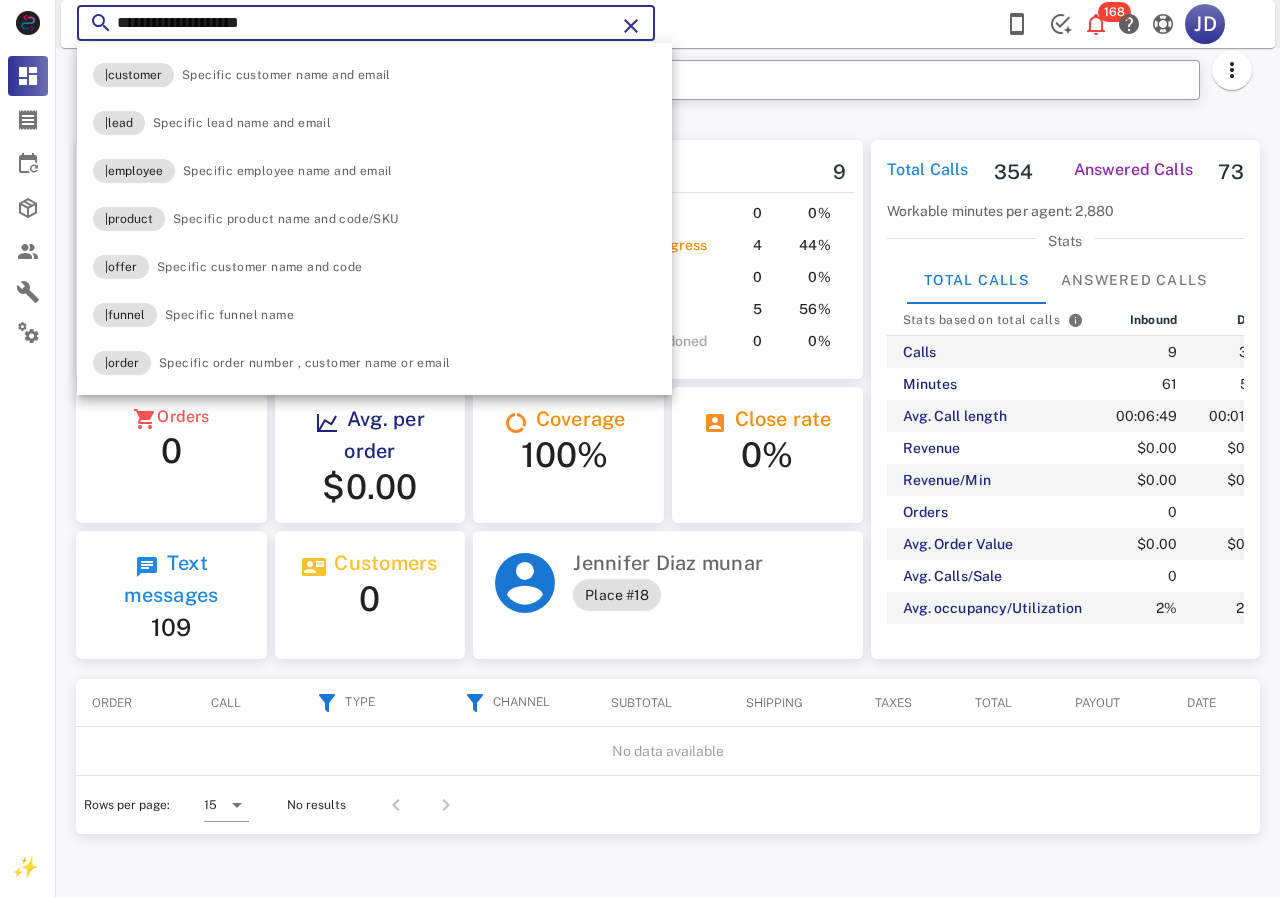 paste on "********" 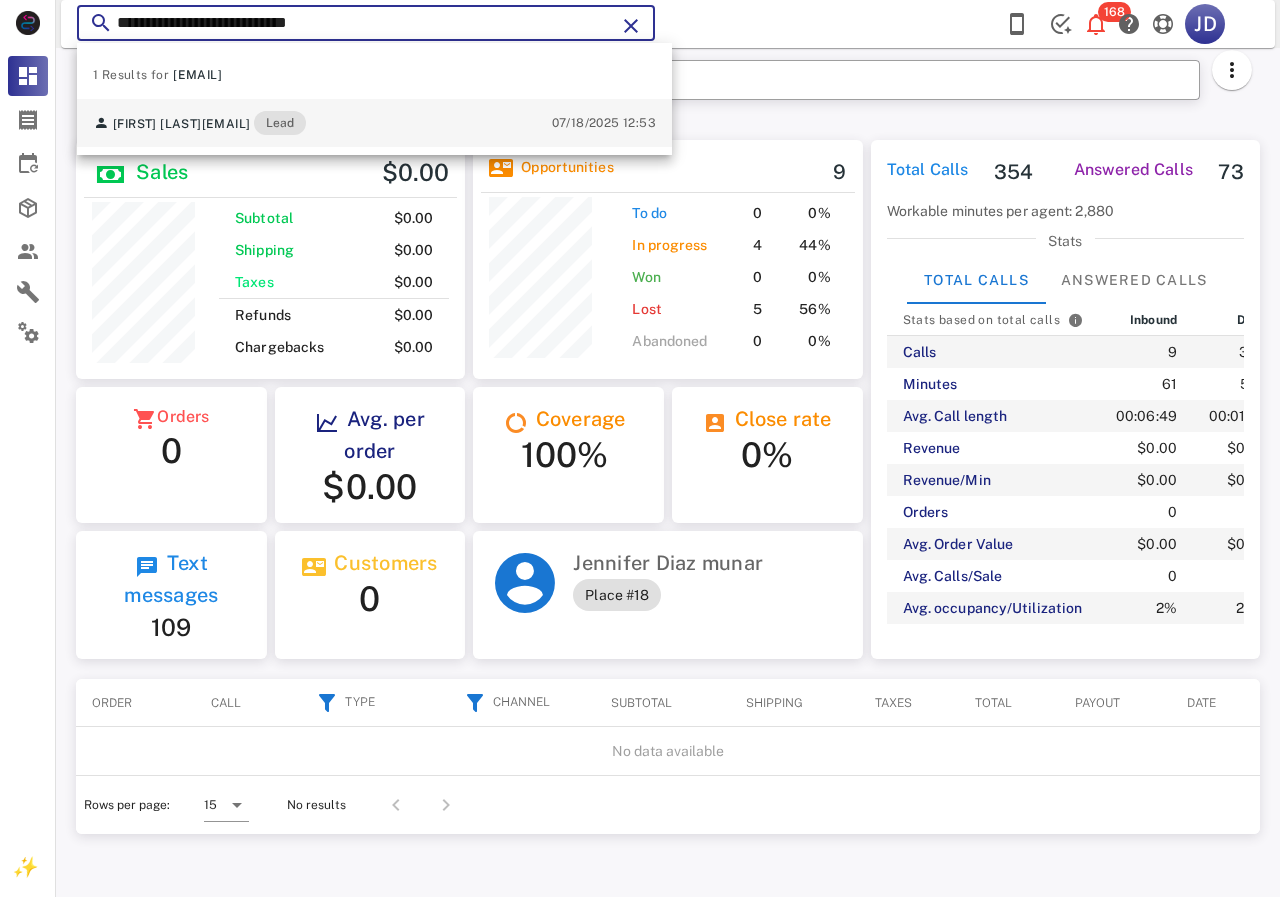 type on "**********" 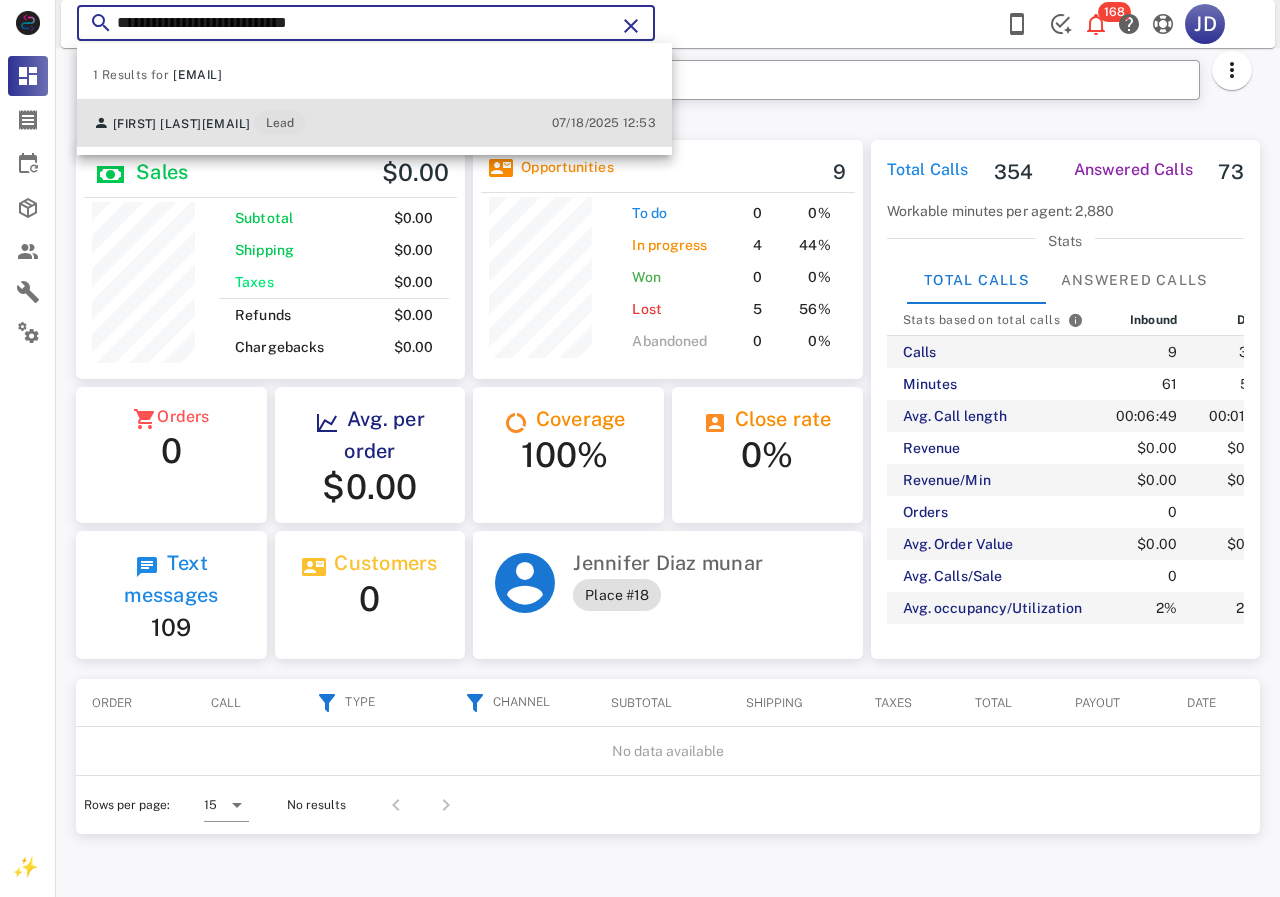 click on "[EMAIL]" at bounding box center (226, 124) 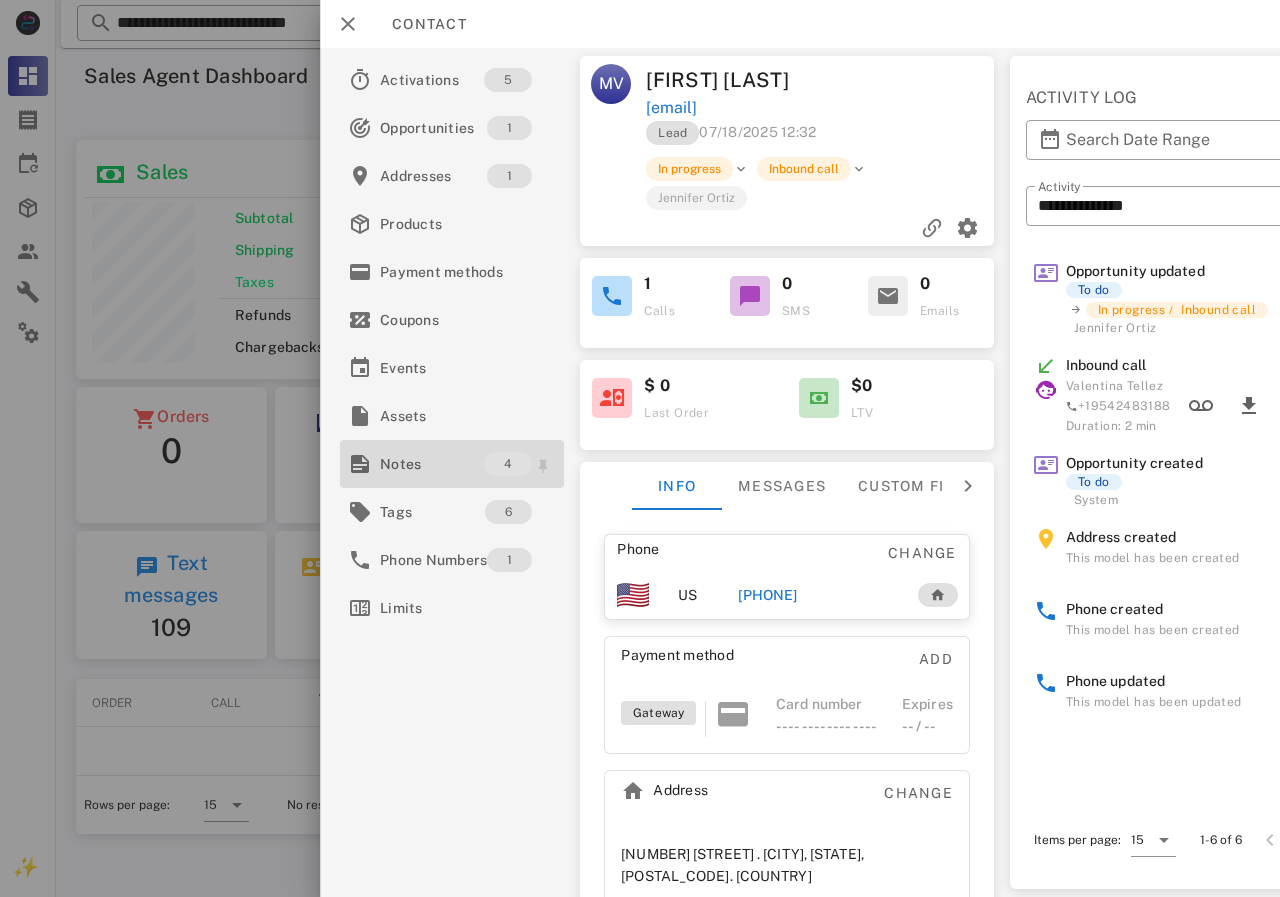 click on "Notes" at bounding box center (432, 464) 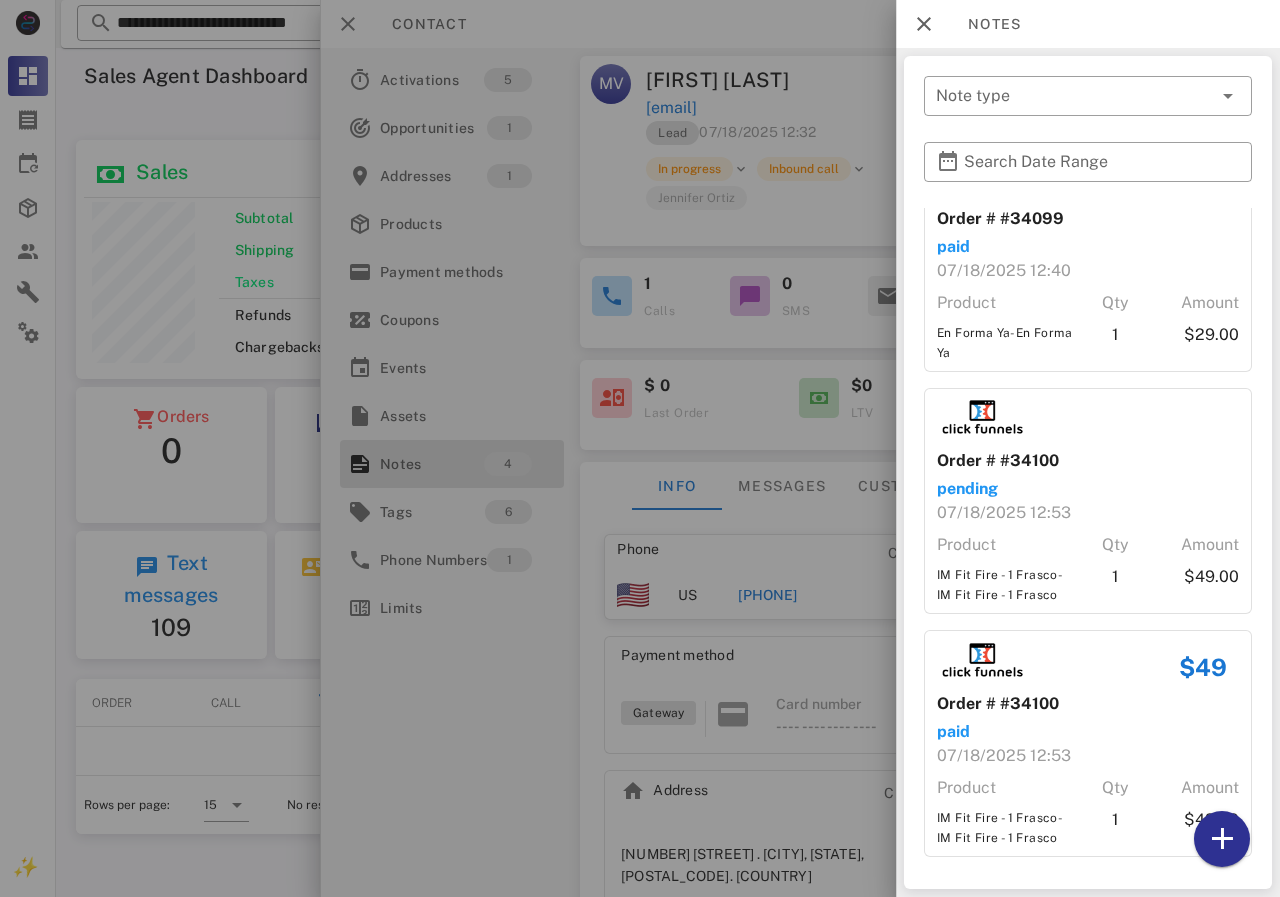 scroll, scrollTop: 0, scrollLeft: 0, axis: both 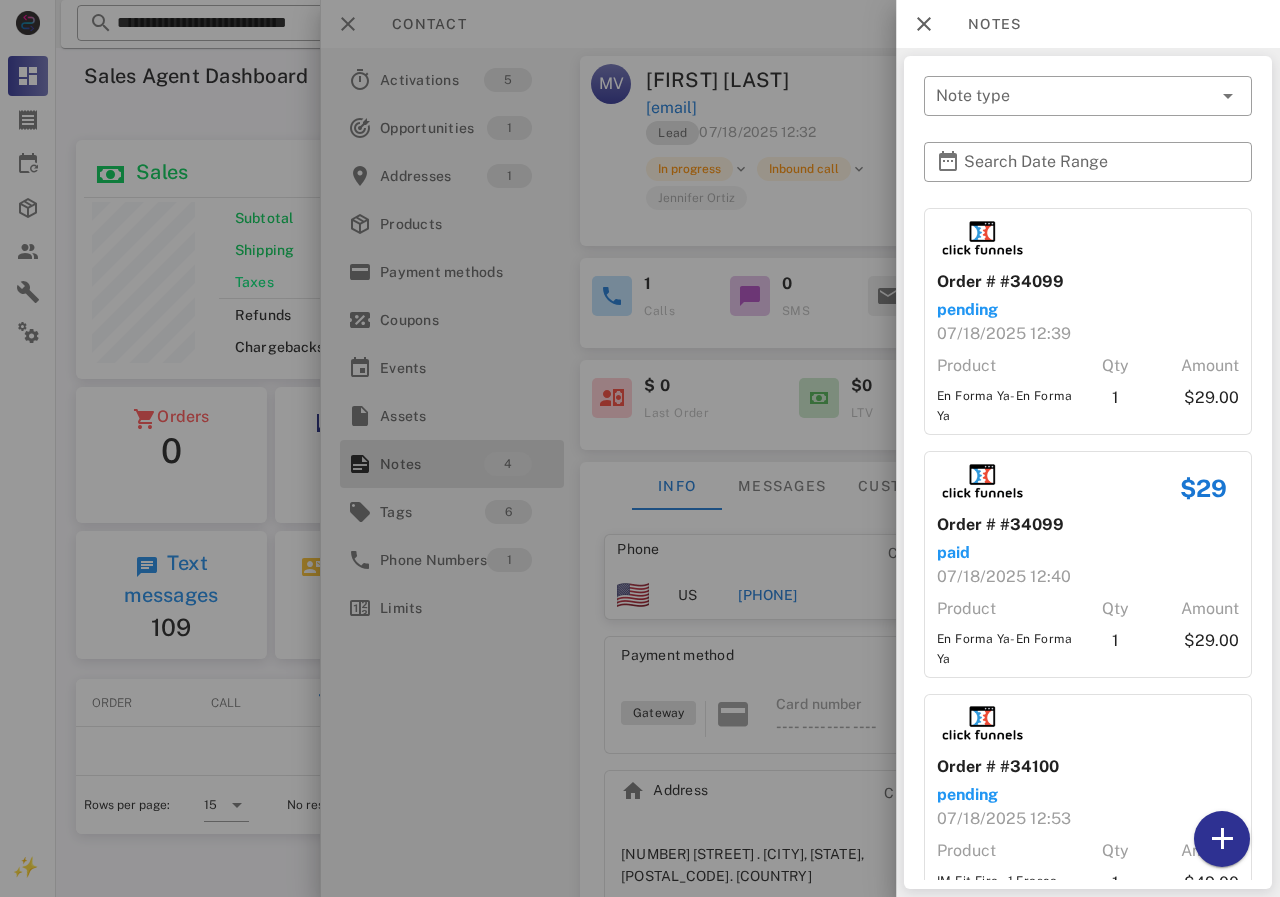 click at bounding box center [640, 448] 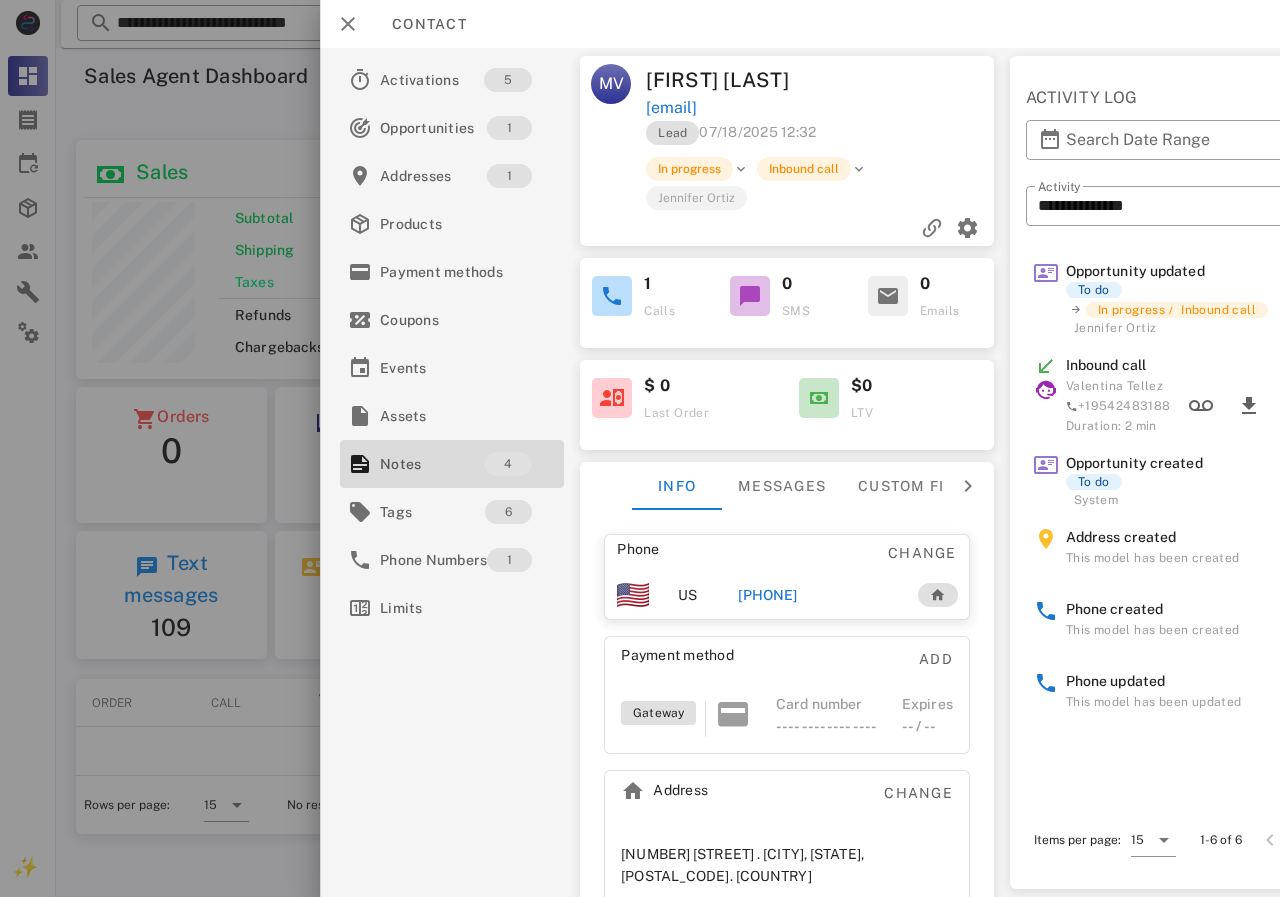 click on "[PHONE]" at bounding box center [767, 595] 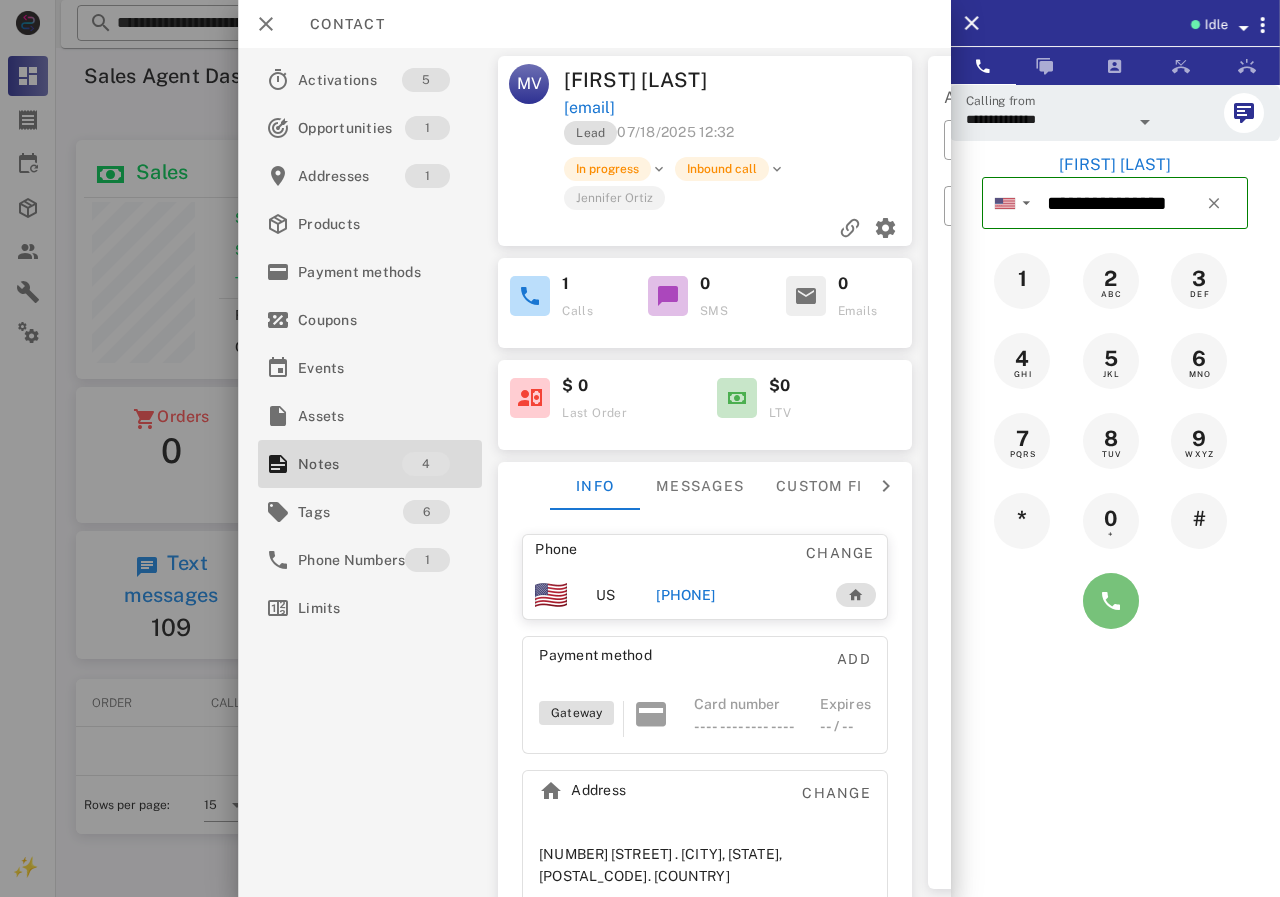click at bounding box center (1111, 601) 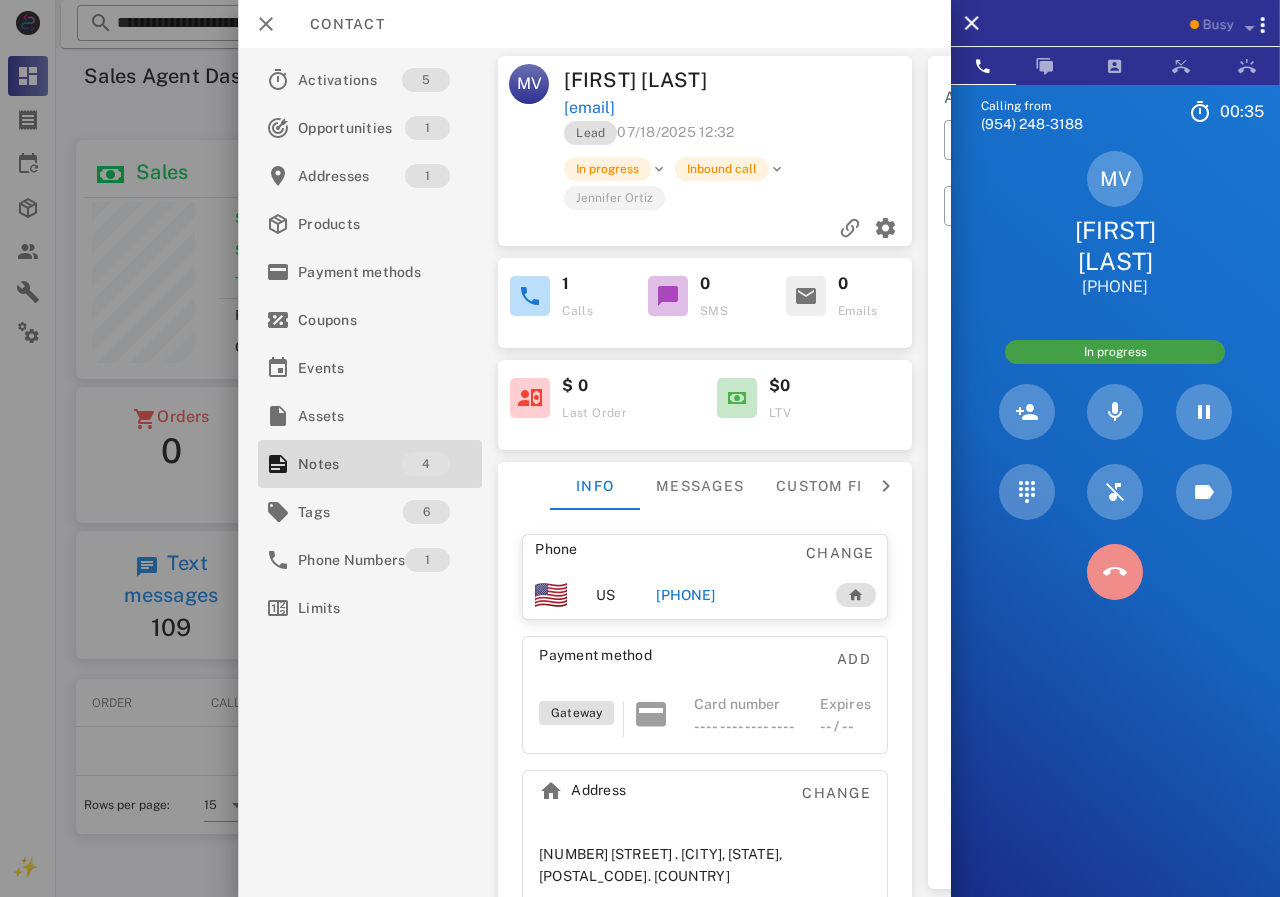 click at bounding box center (1115, 572) 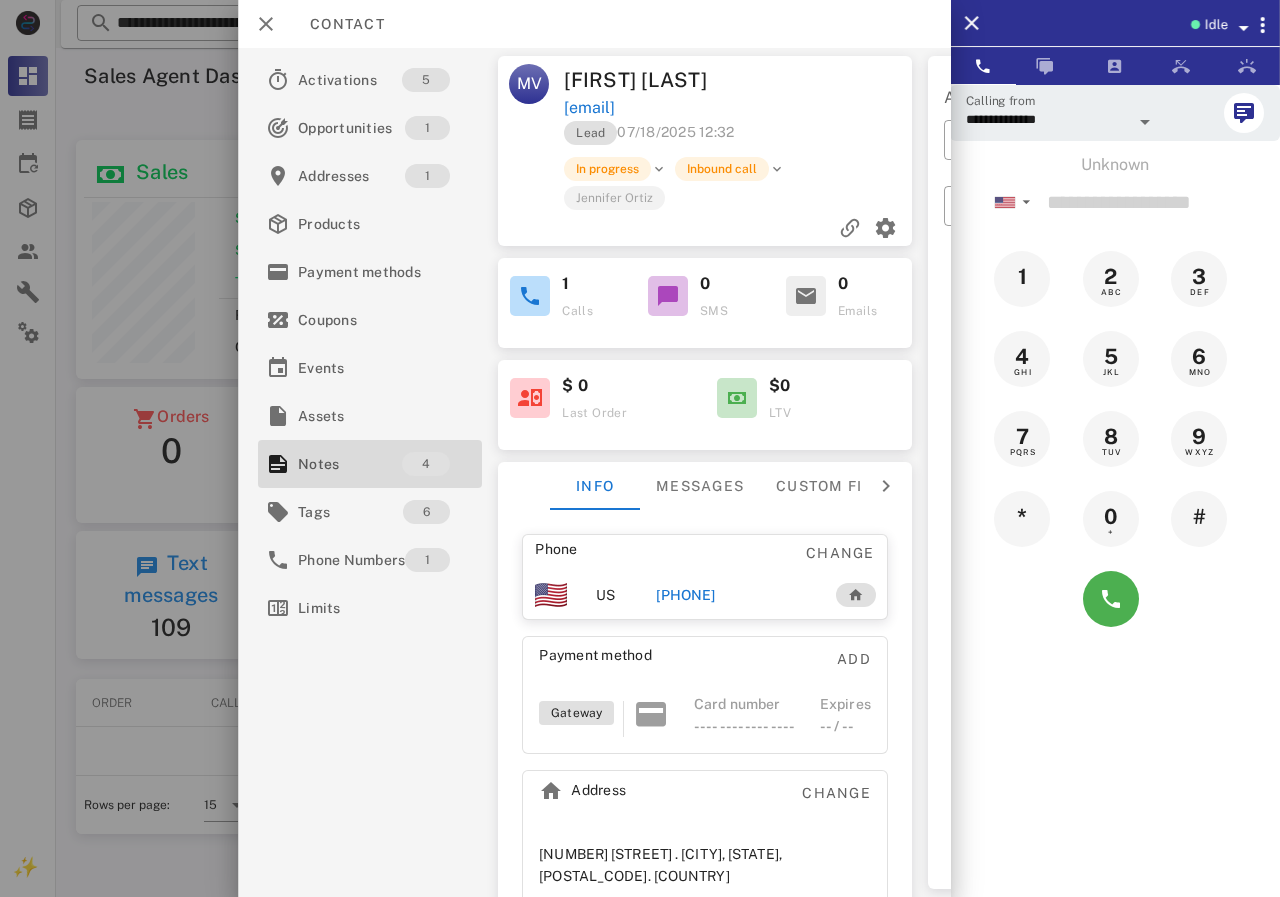 click on "[PHONE]" at bounding box center (685, 595) 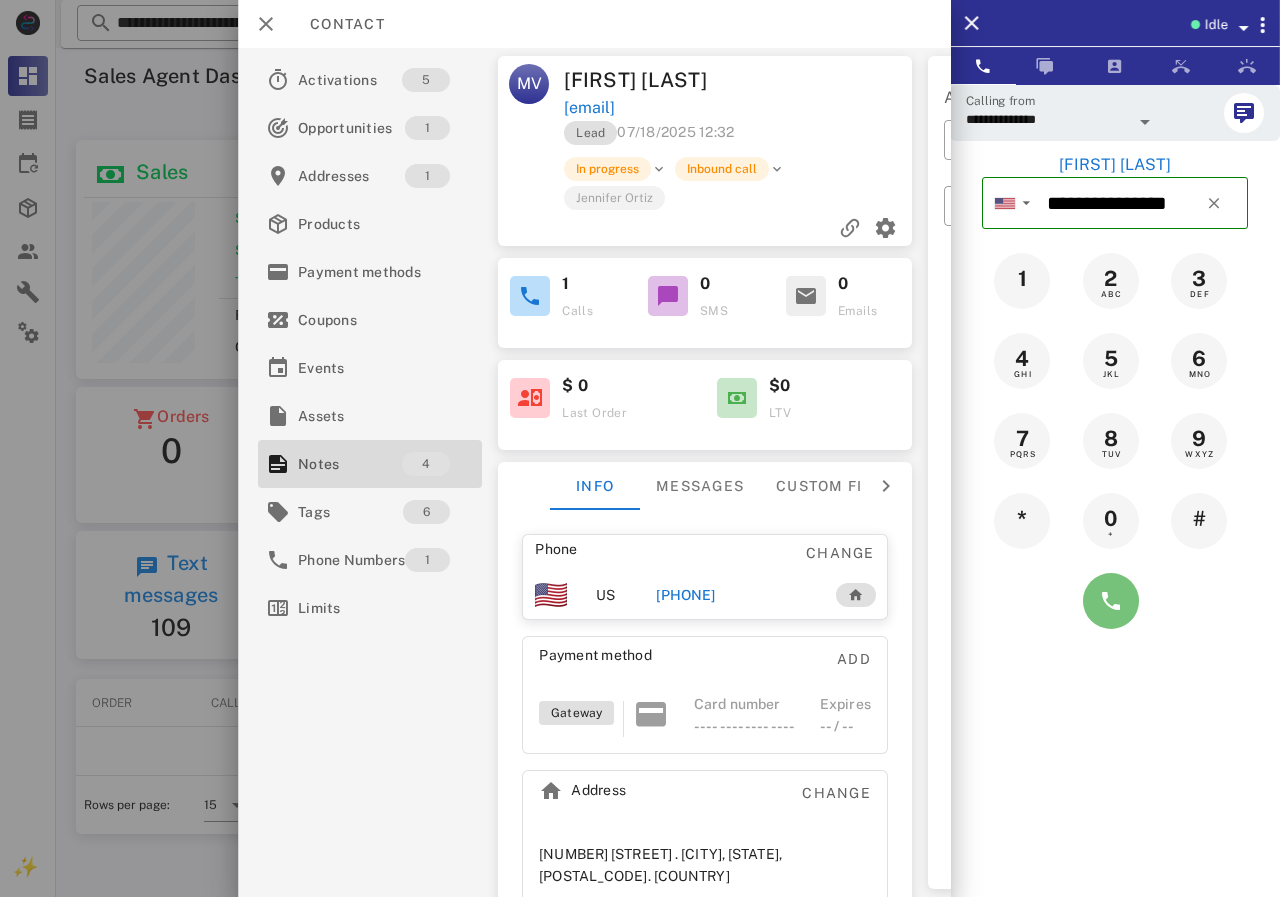 click at bounding box center [1111, 601] 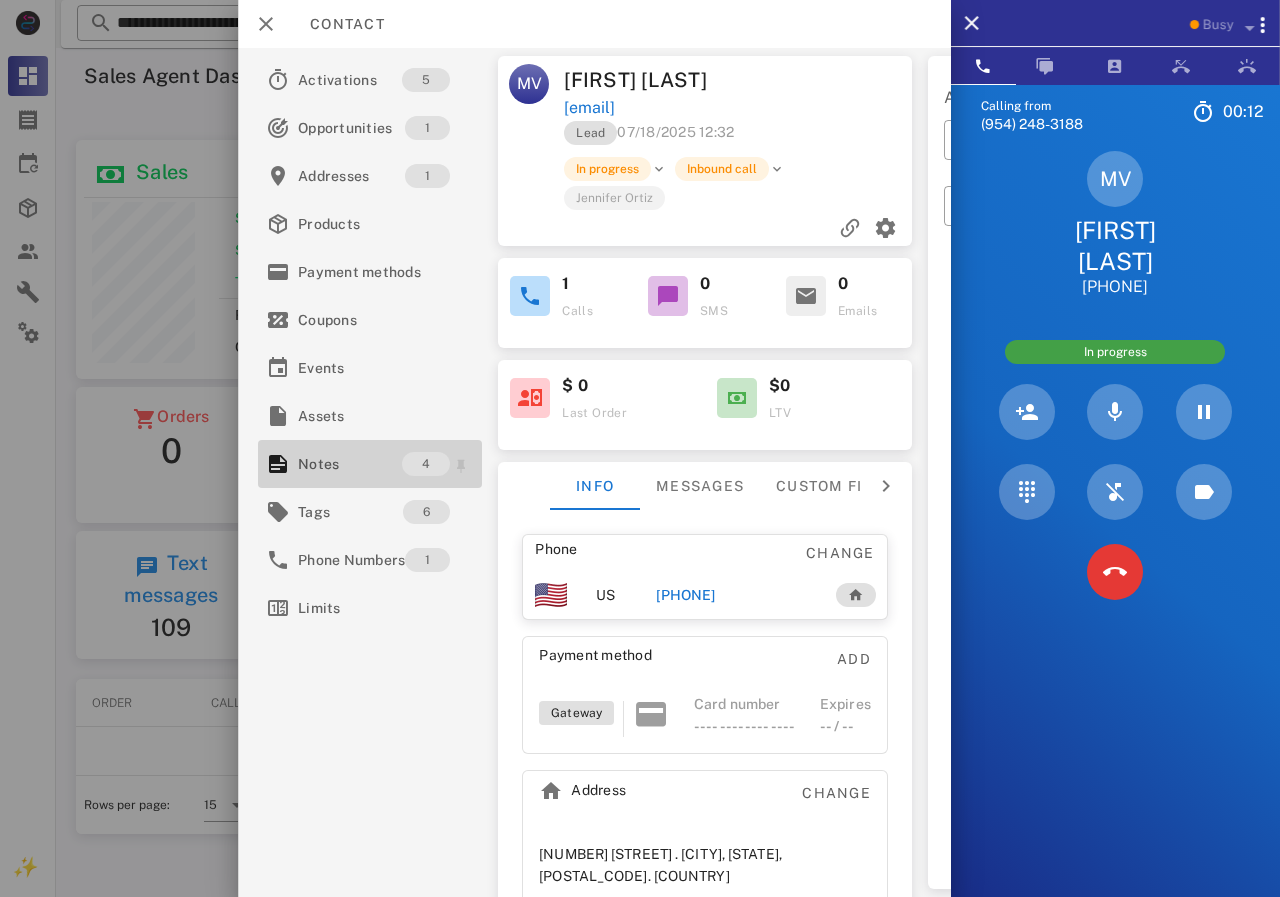 click on "Notes" at bounding box center (350, 464) 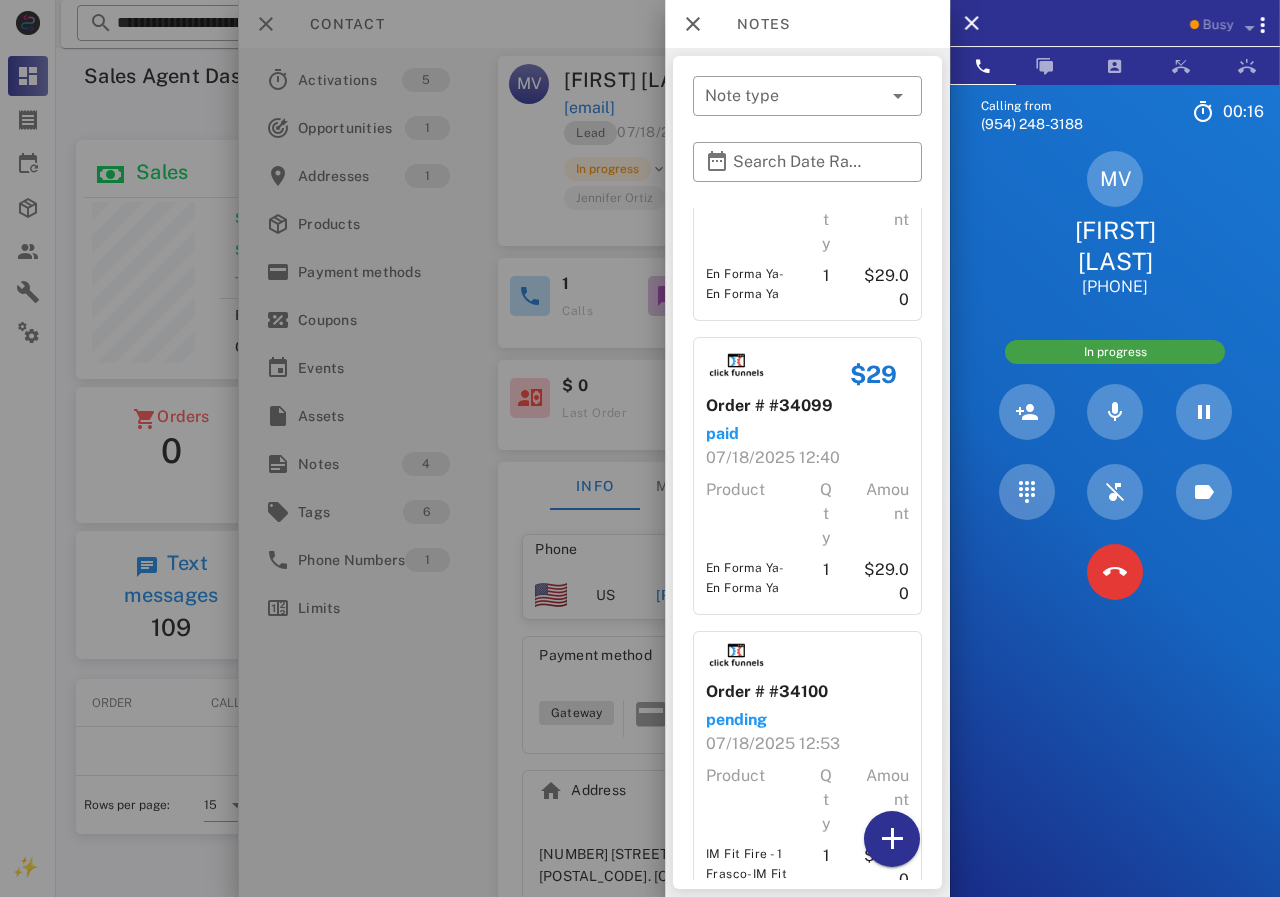scroll, scrollTop: 20, scrollLeft: 0, axis: vertical 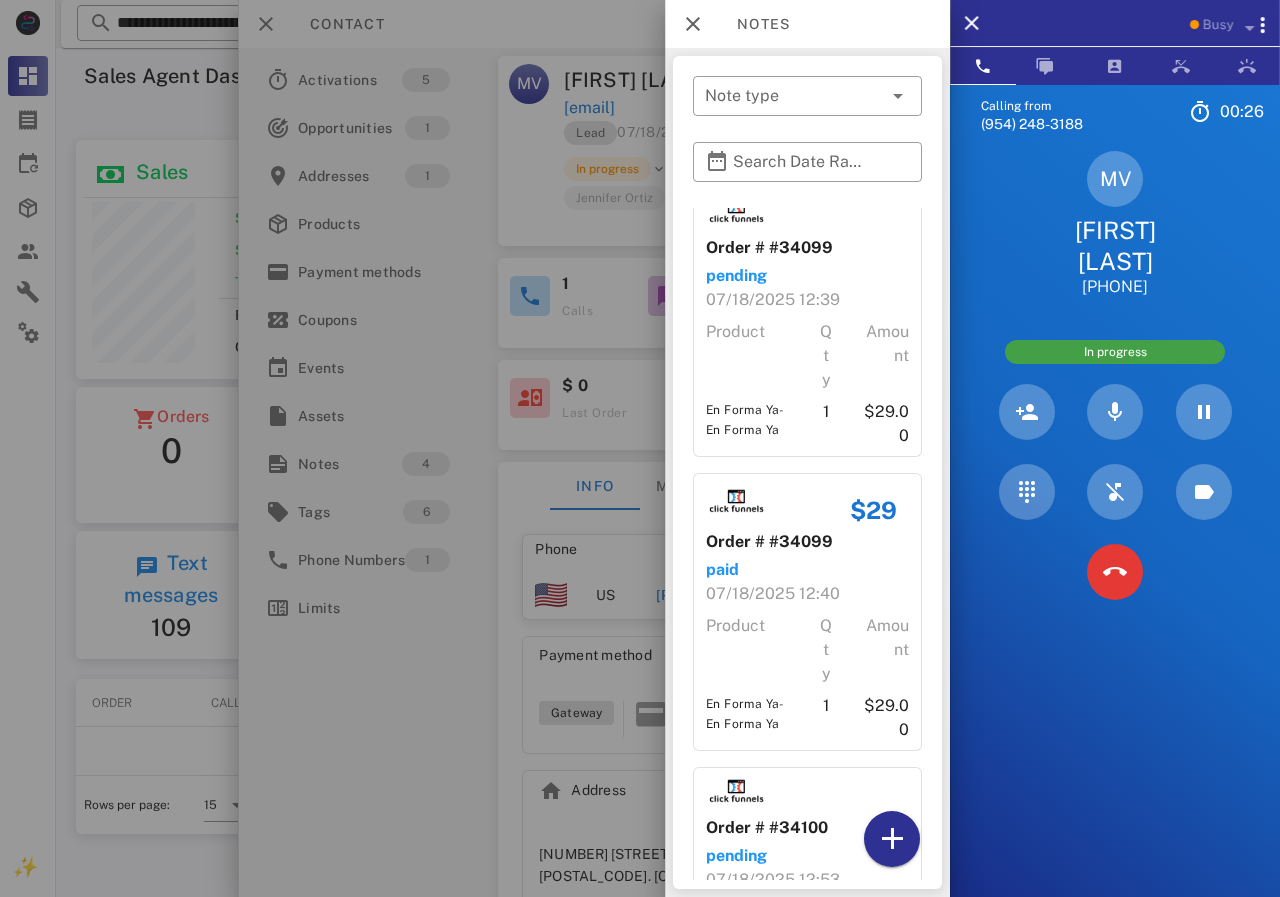 click at bounding box center [640, 448] 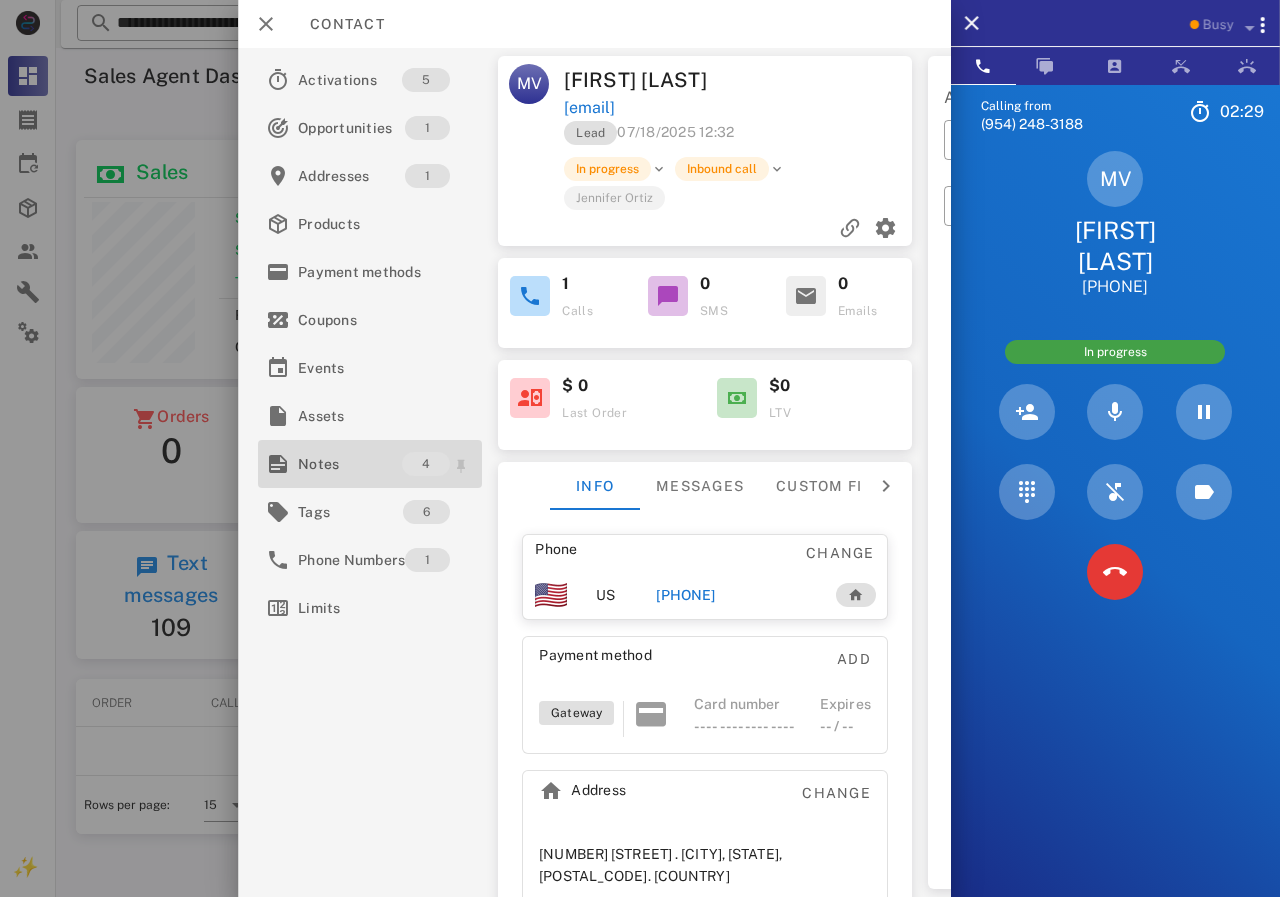 click on "Notes" at bounding box center [350, 464] 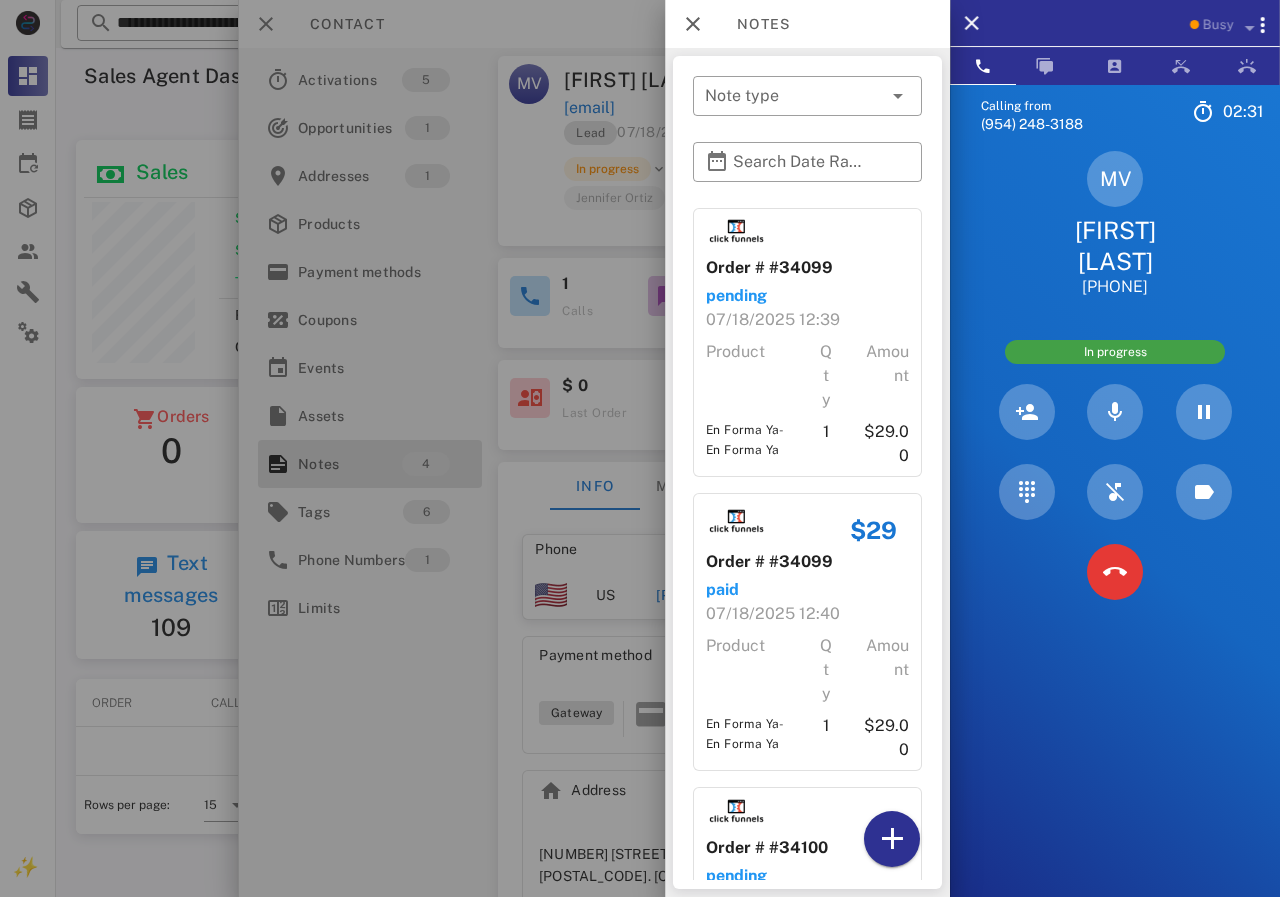 scroll, scrollTop: 520, scrollLeft: 0, axis: vertical 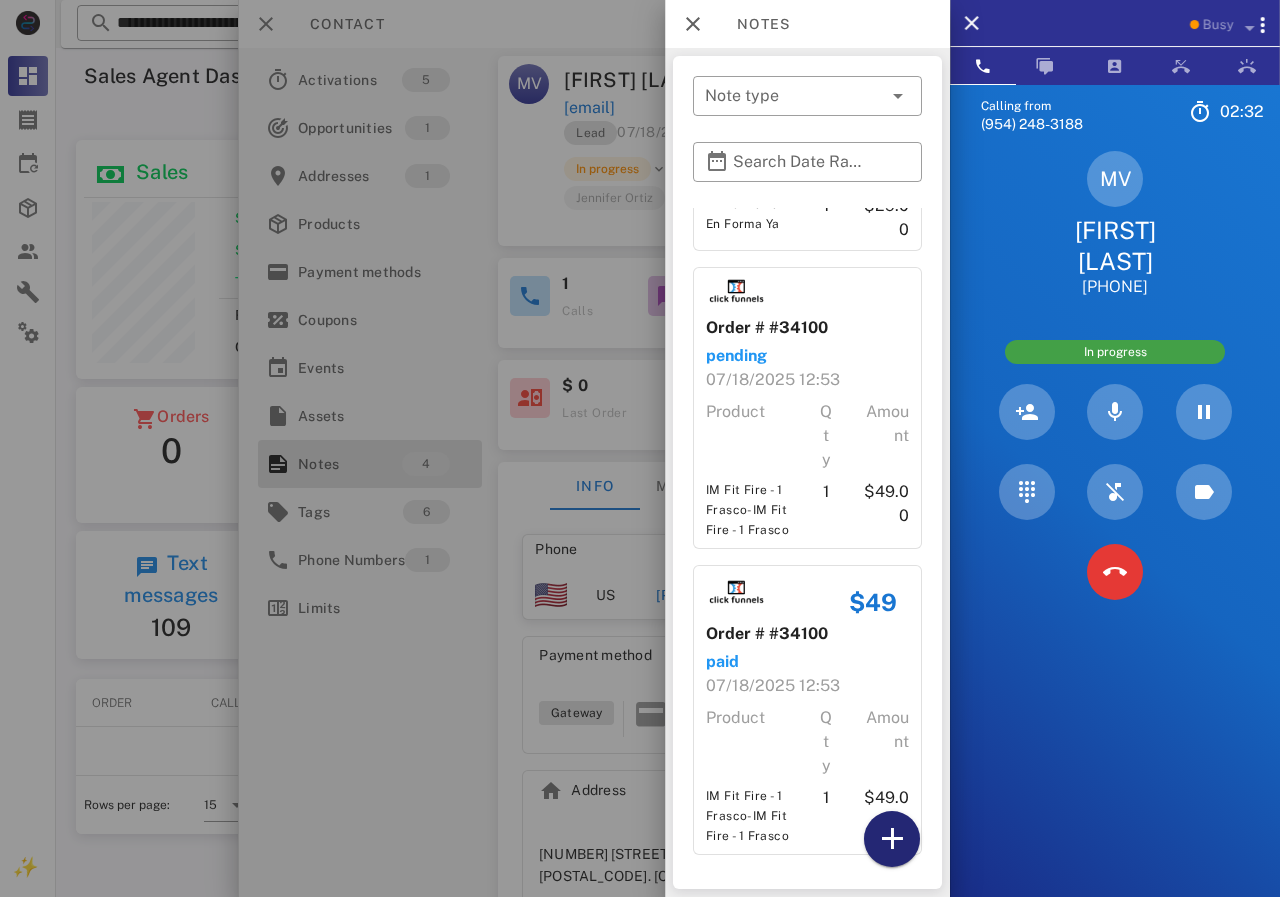 click at bounding box center [892, 839] 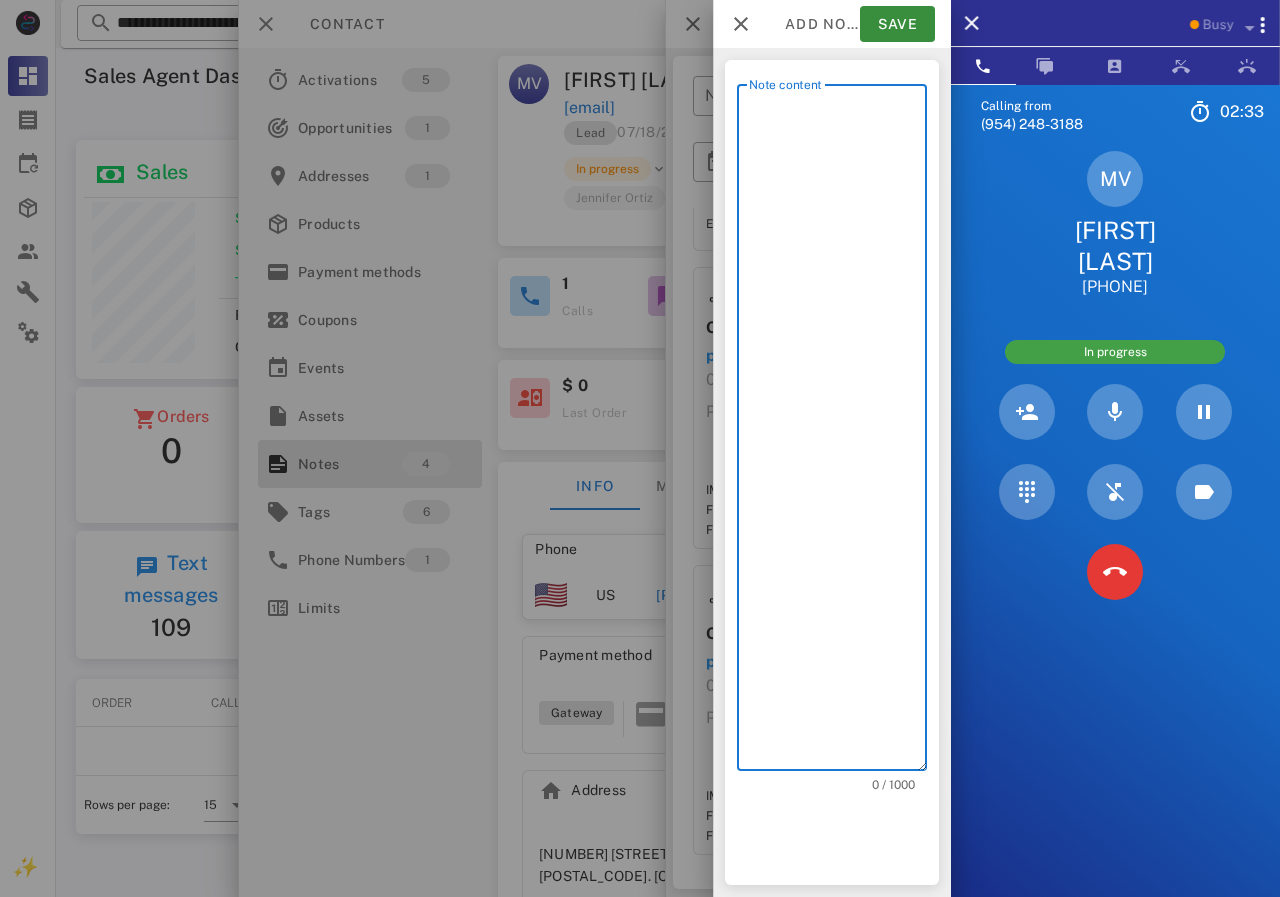 scroll, scrollTop: 240, scrollLeft: 390, axis: both 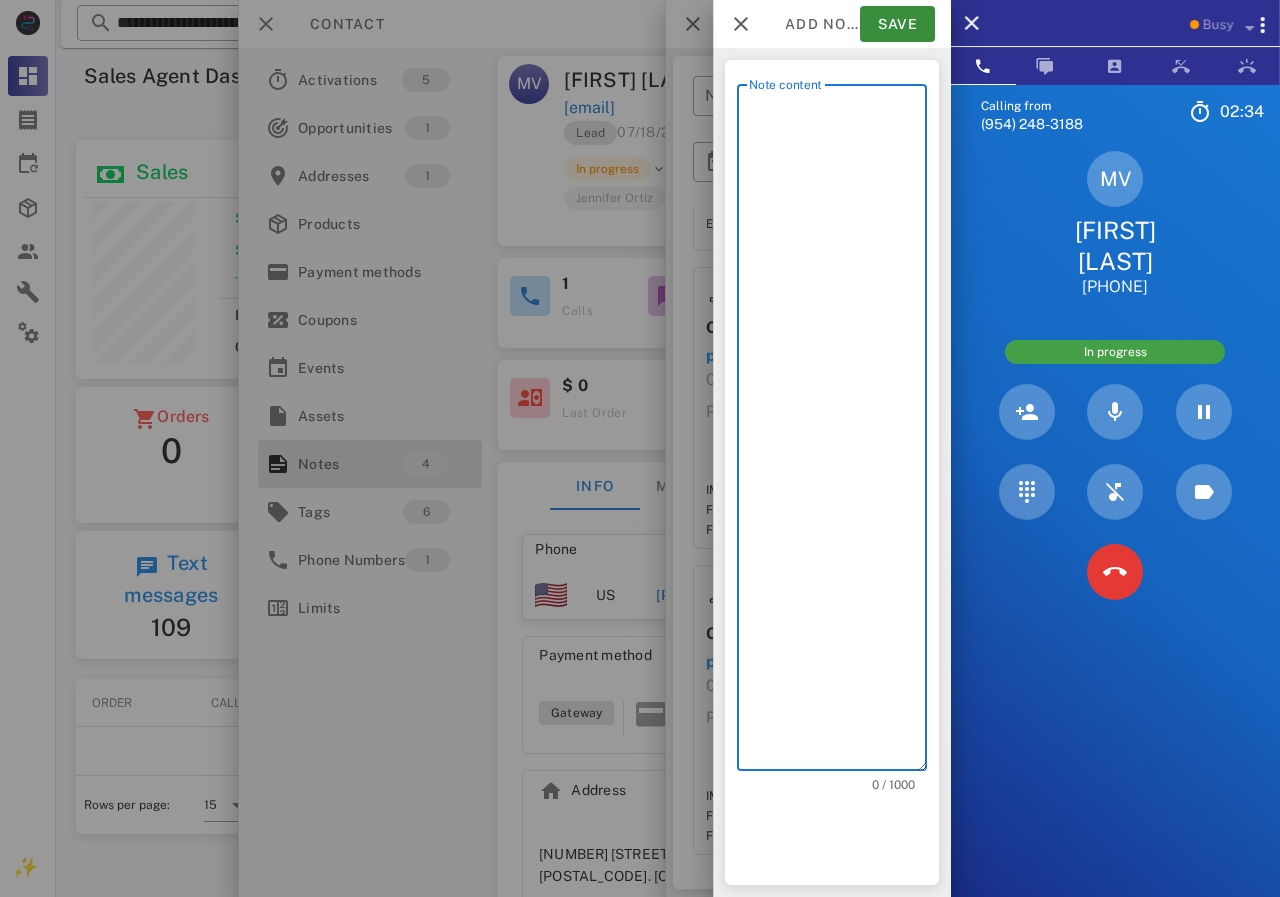 type on "**********" 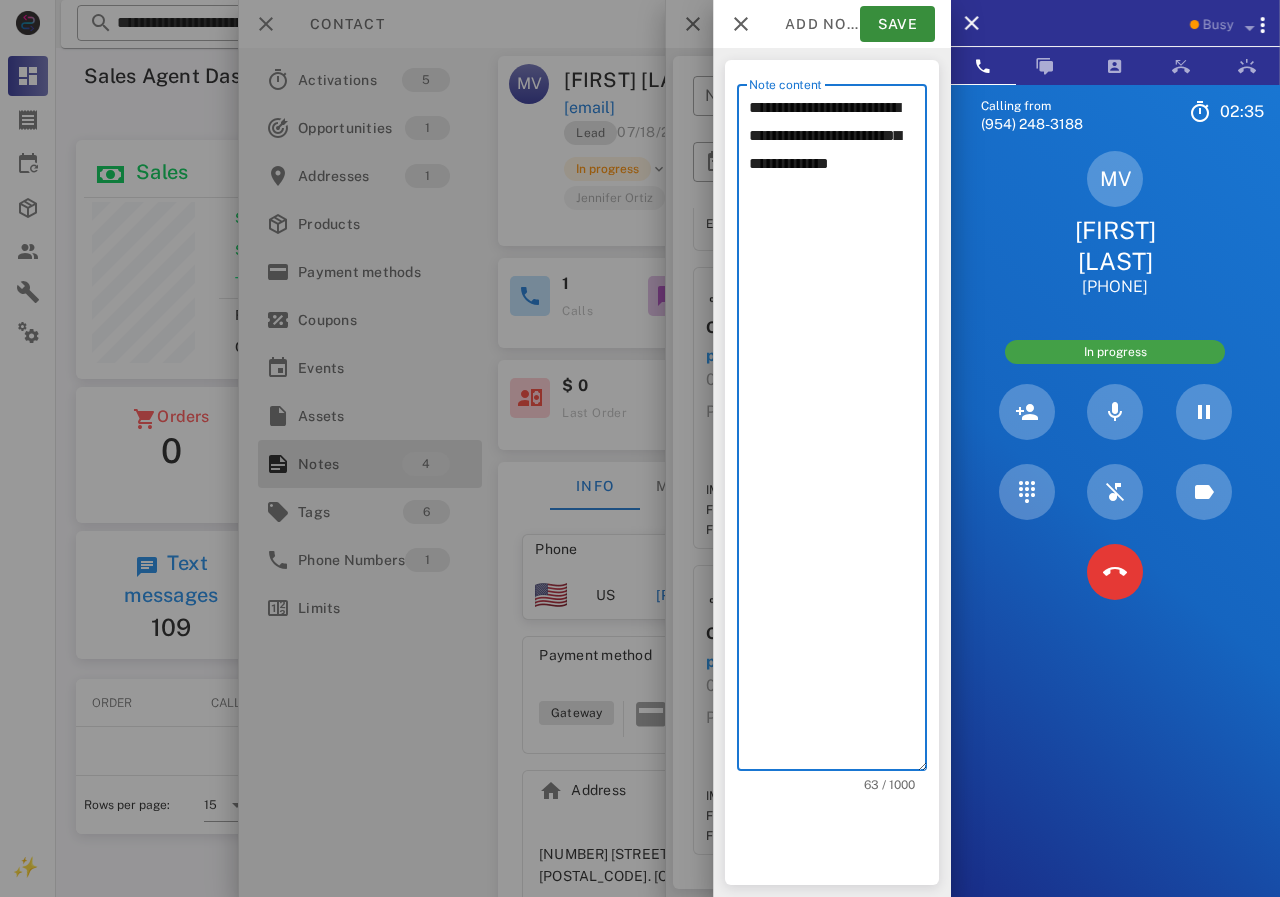 drag, startPoint x: 758, startPoint y: 152, endPoint x: 726, endPoint y: 77, distance: 81.5414 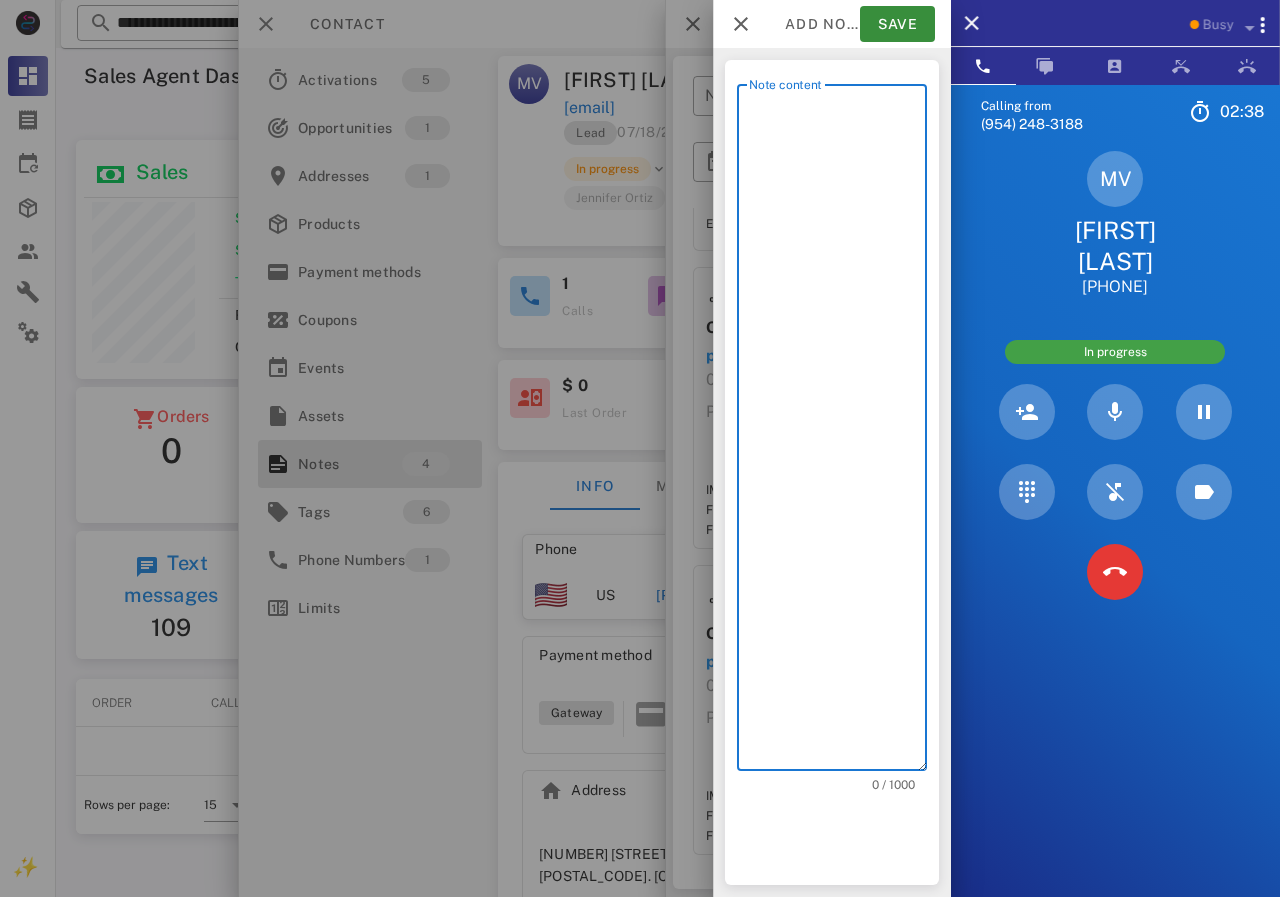 type on "**********" 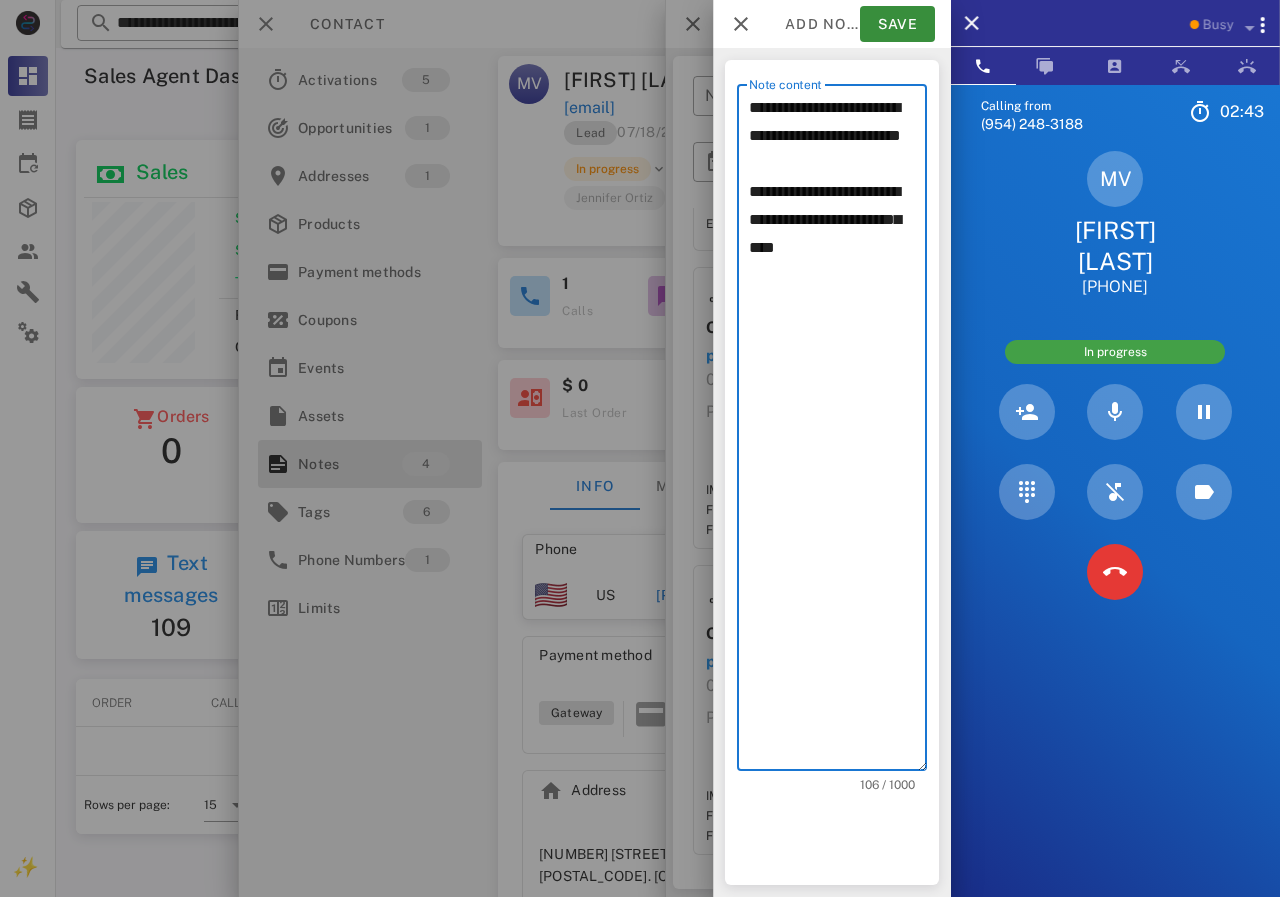 drag, startPoint x: 817, startPoint y: 175, endPoint x: 732, endPoint y: 81, distance: 126.732 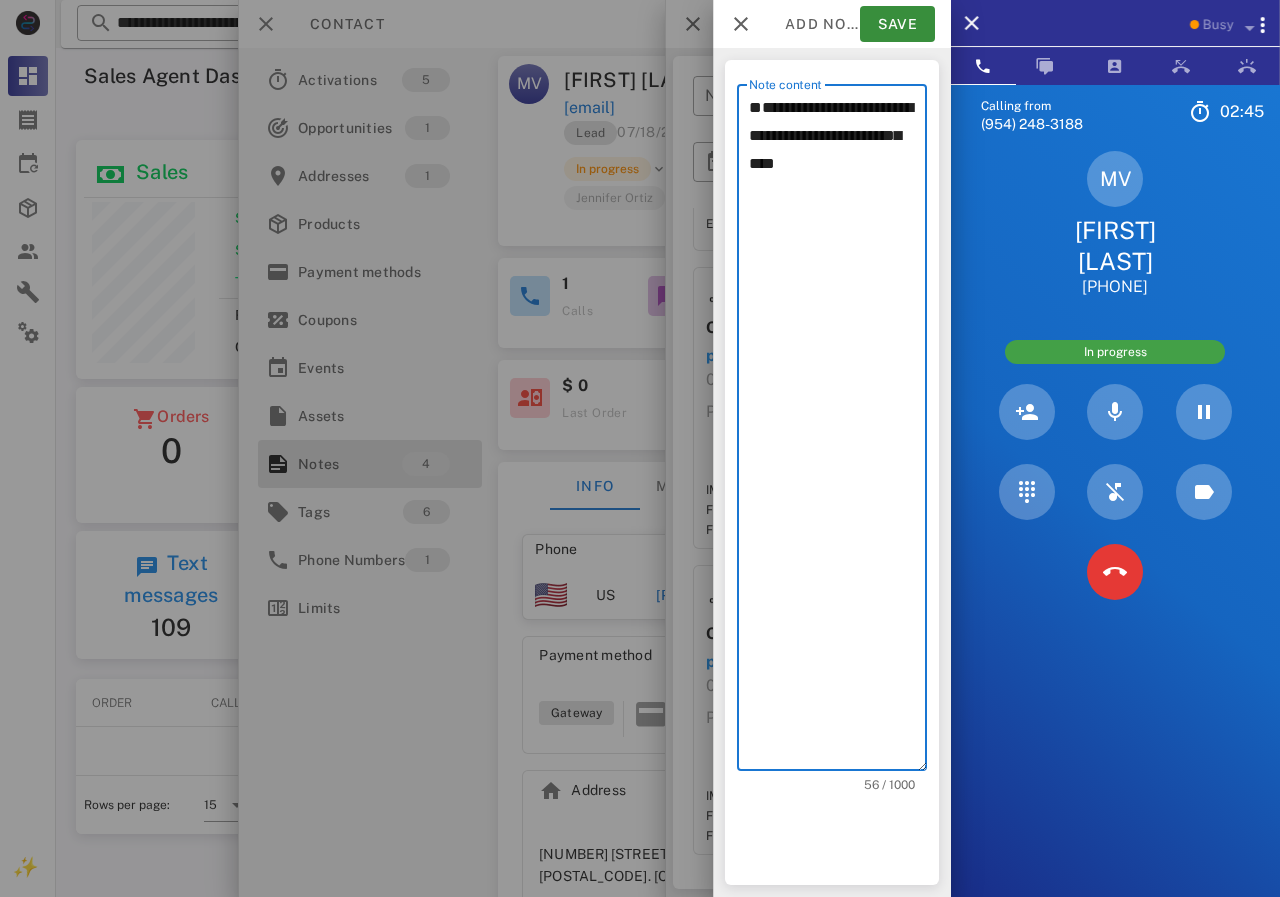 click on "**********" at bounding box center (832, 427) 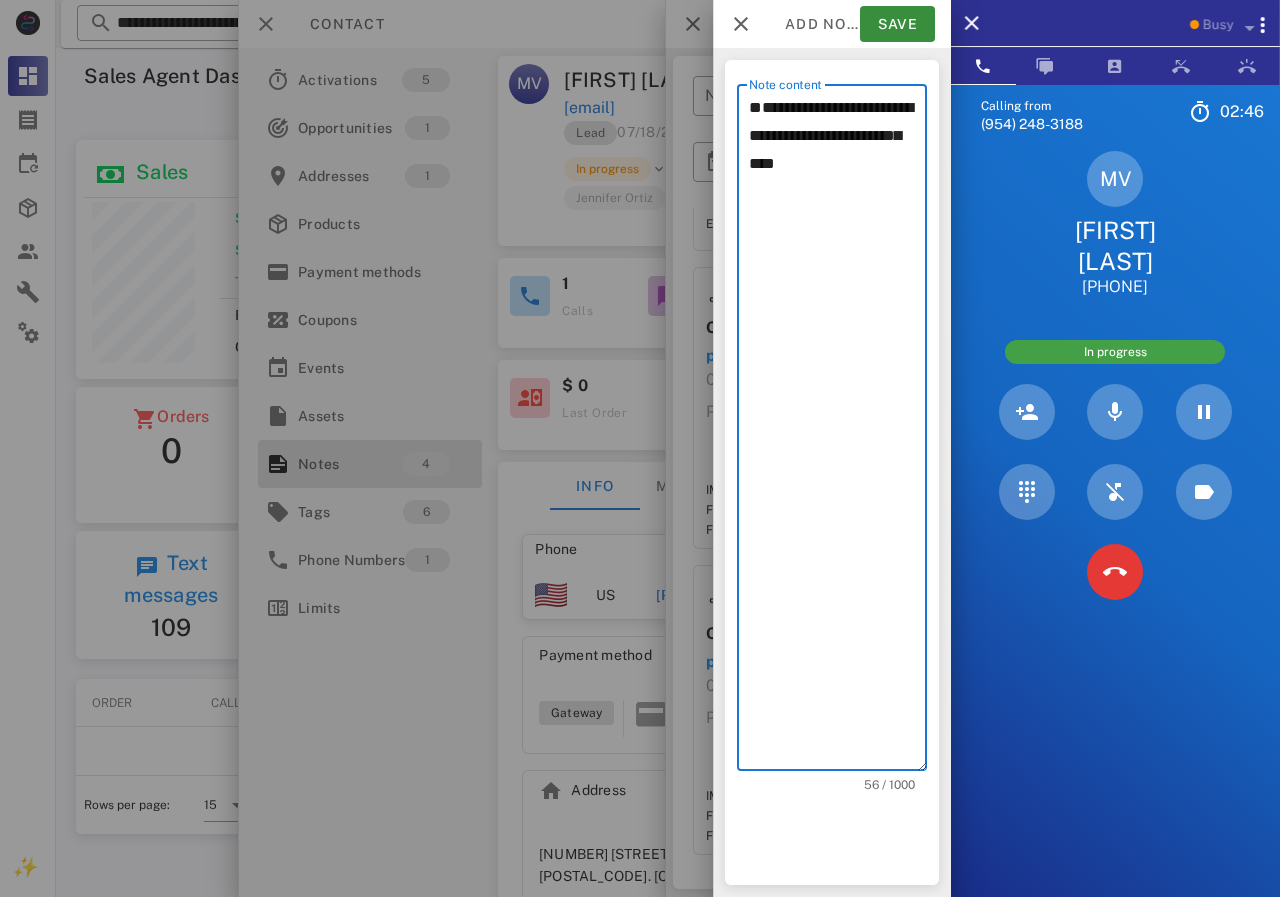 click on "**********" at bounding box center (838, 432) 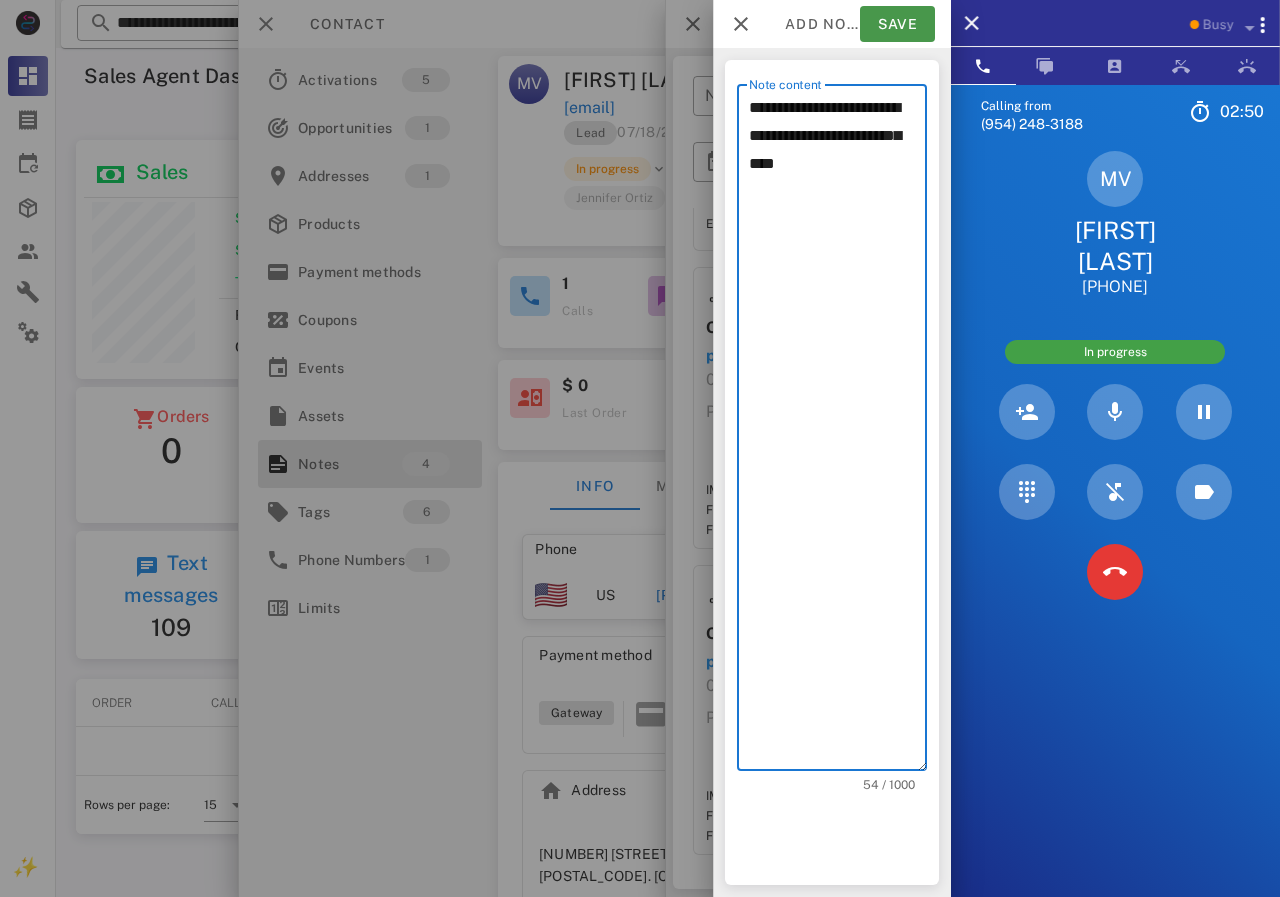 type on "**********" 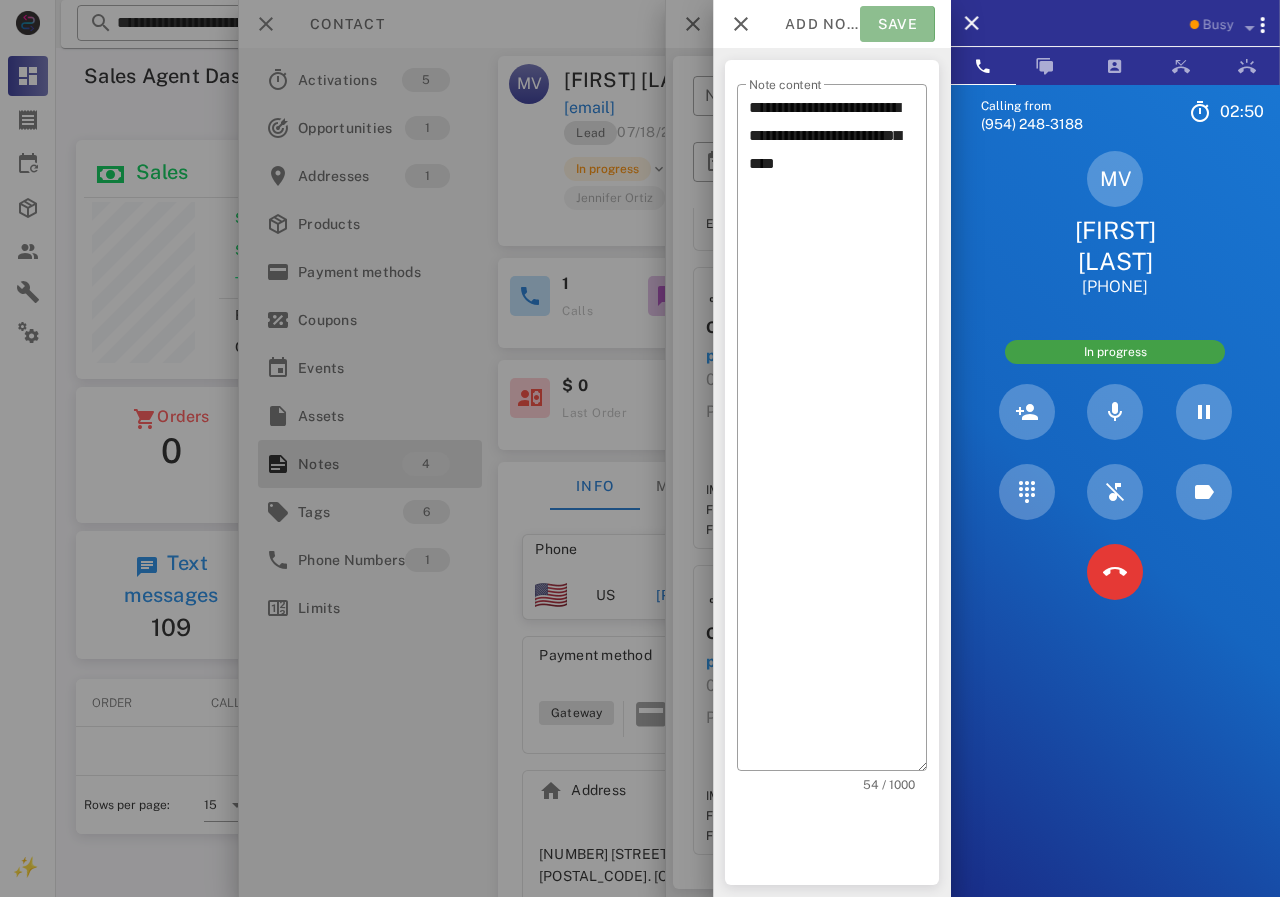 click on "Save" at bounding box center (897, 24) 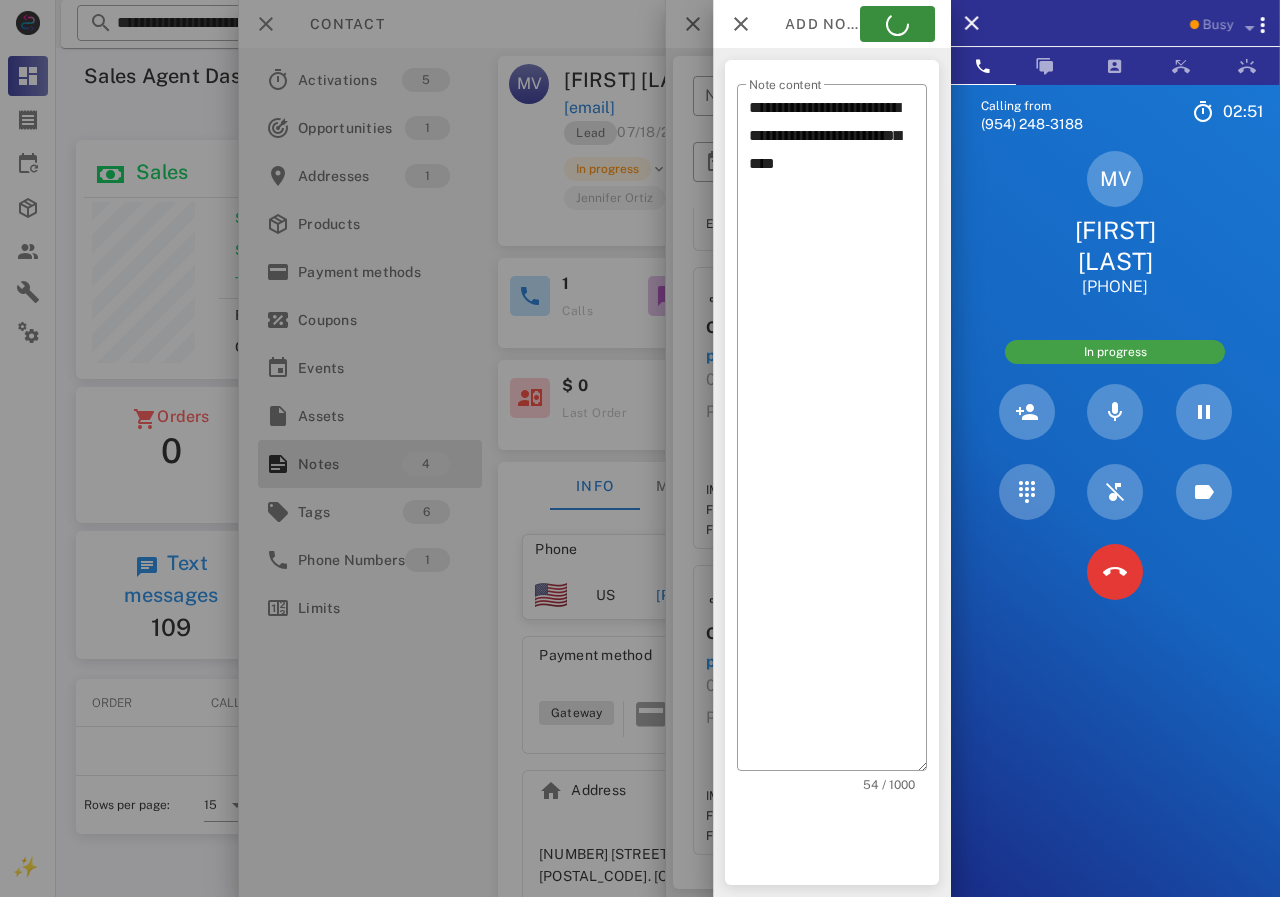 click at bounding box center [640, 448] 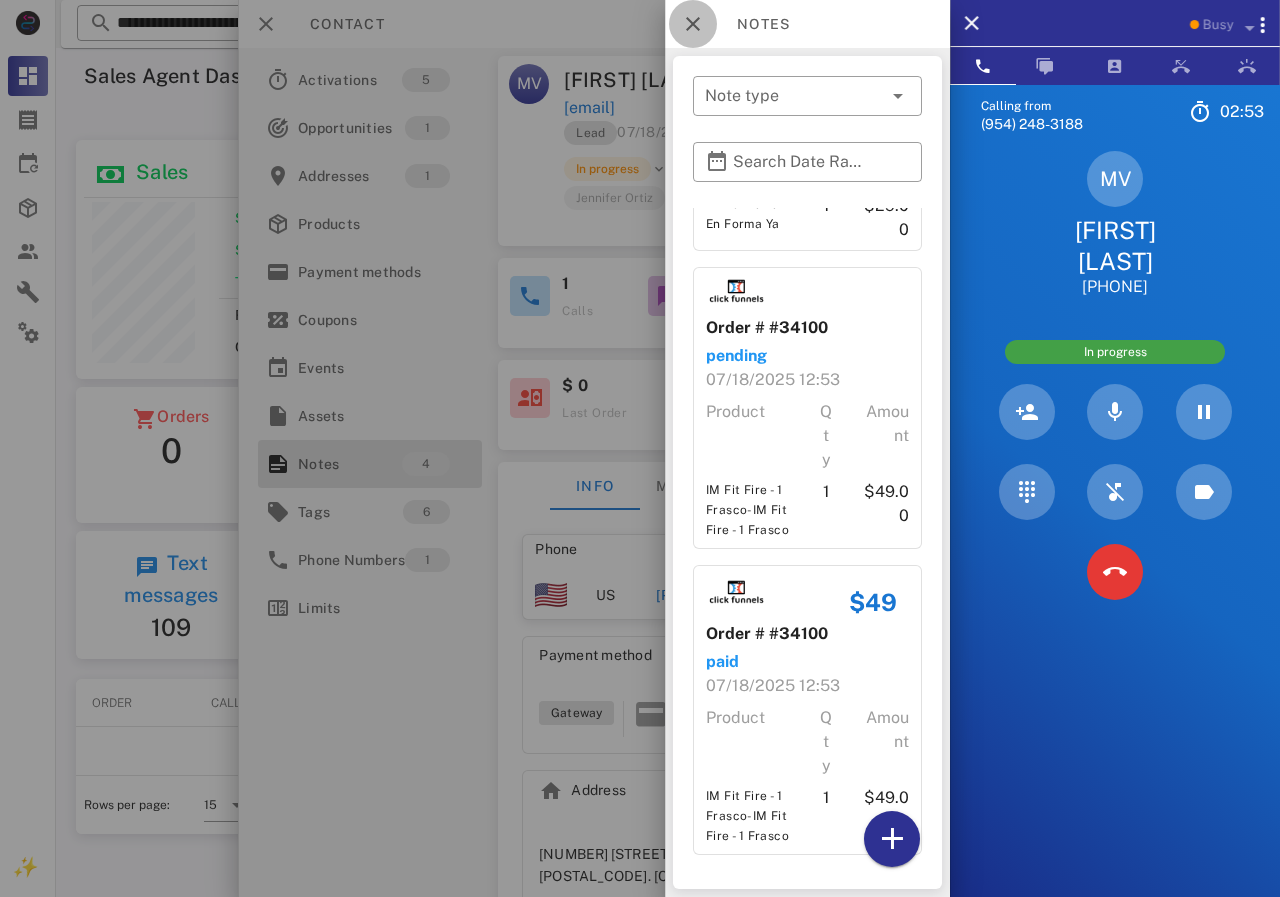 click at bounding box center [693, 24] 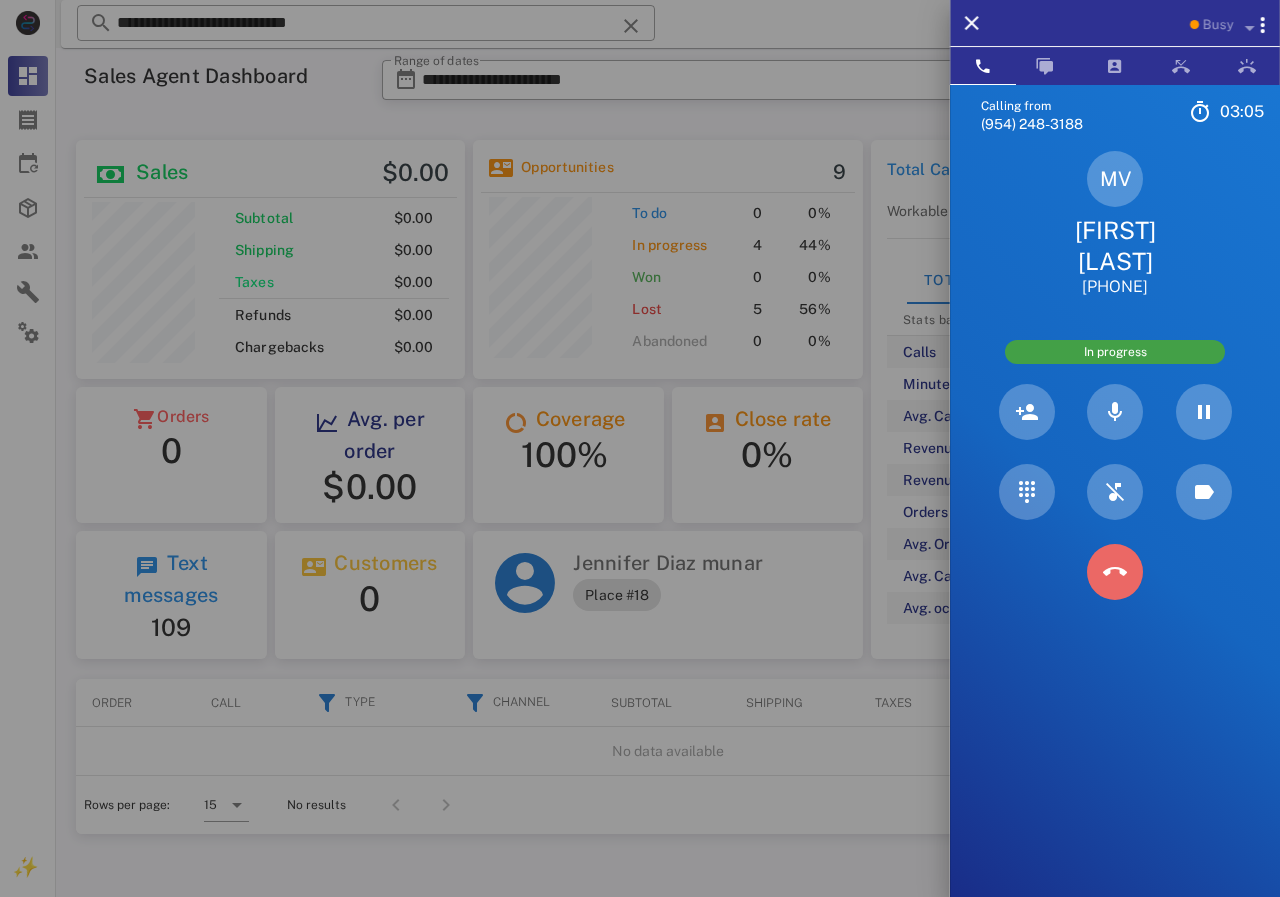 click at bounding box center [1115, 572] 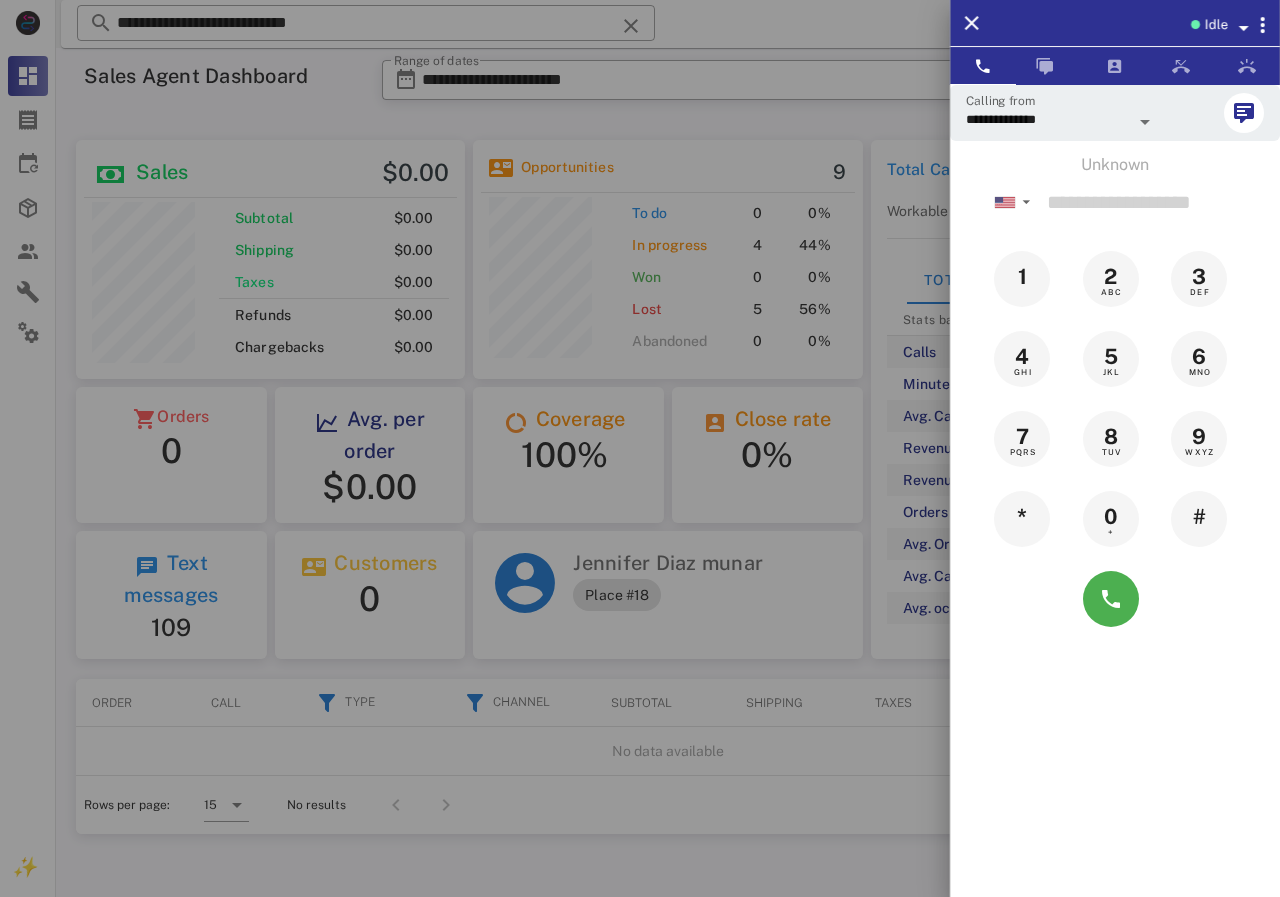 click at bounding box center [640, 448] 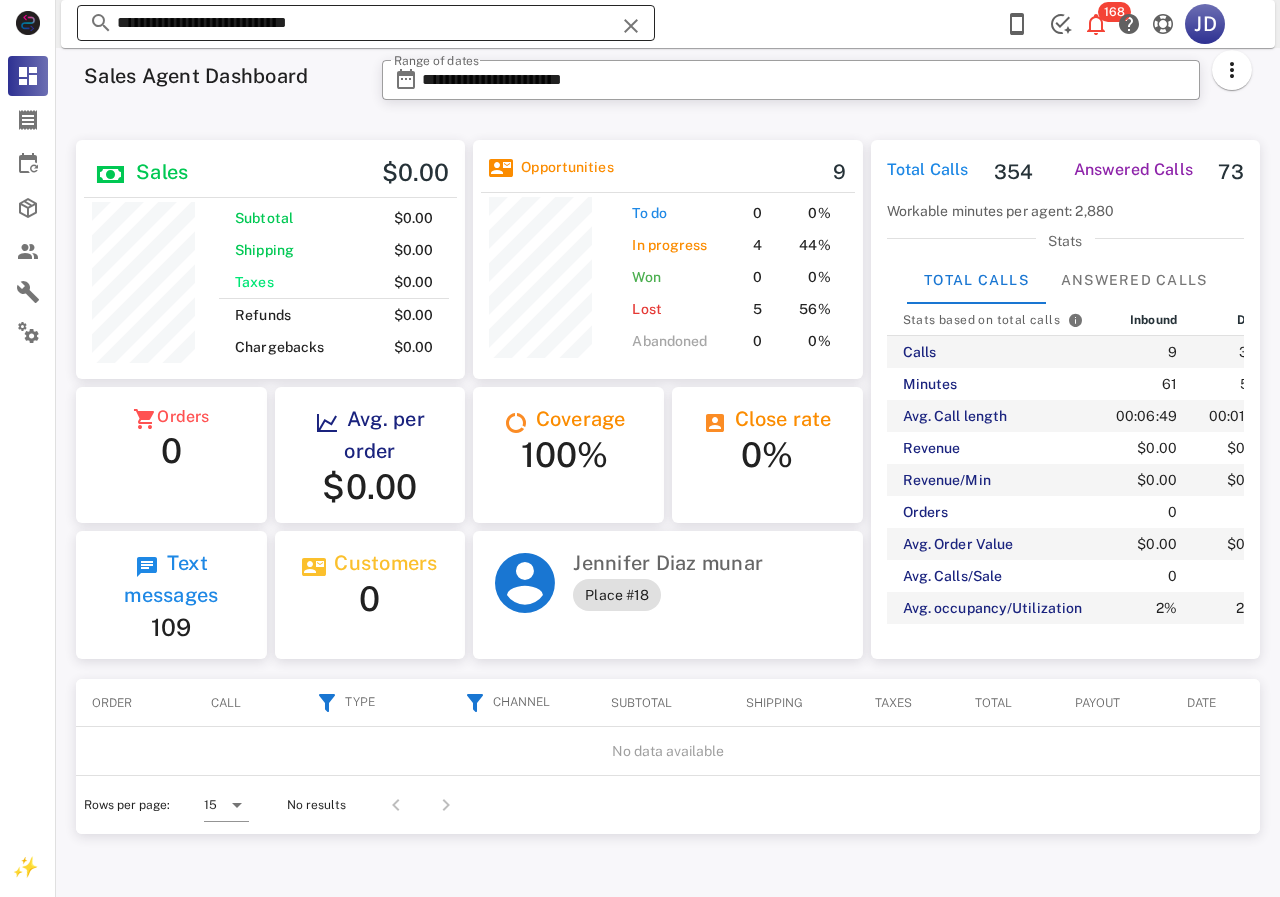 click on "**********" at bounding box center (366, 23) 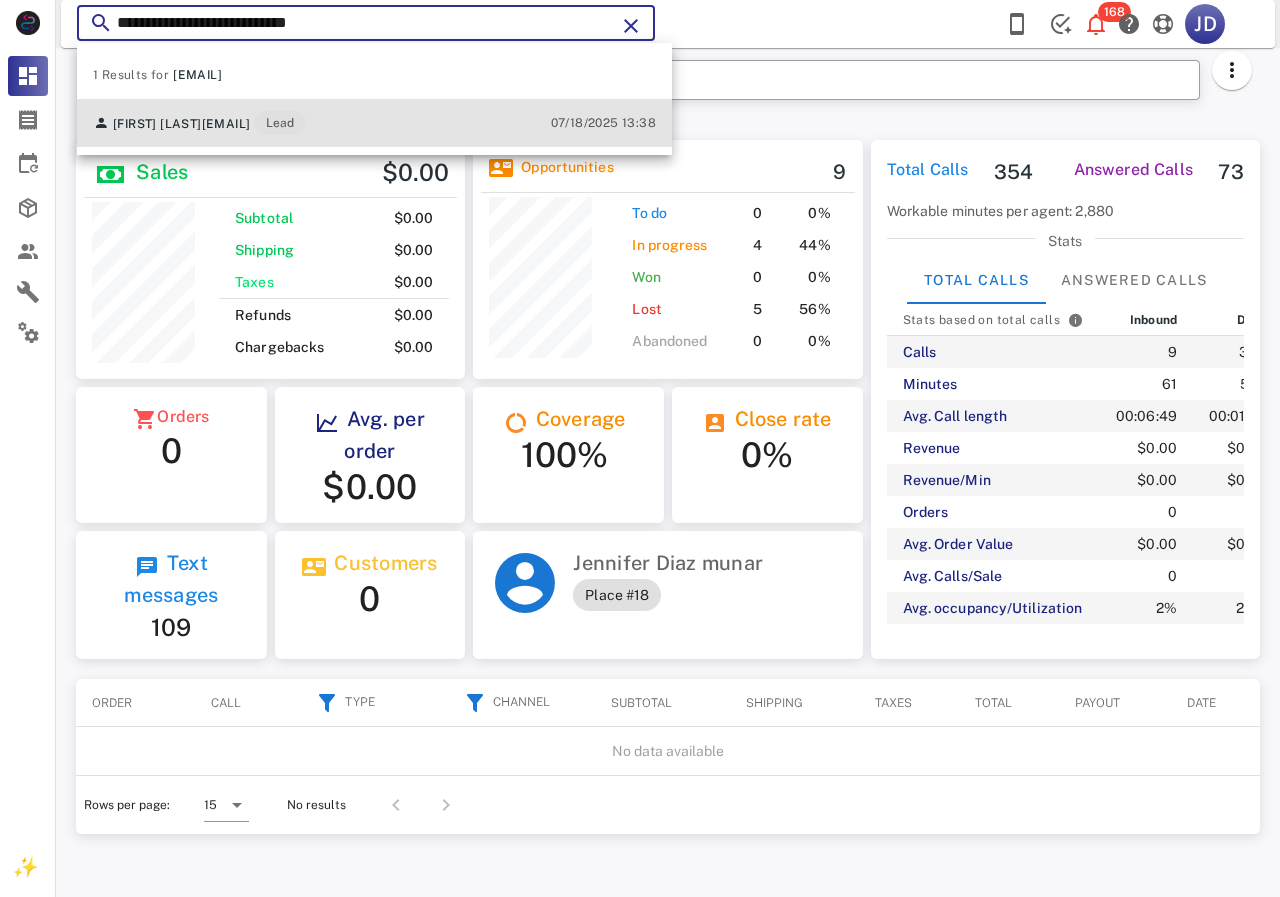 click on "[FIRST] [LAST]   [EMAIL]   Lead" at bounding box center [199, 123] 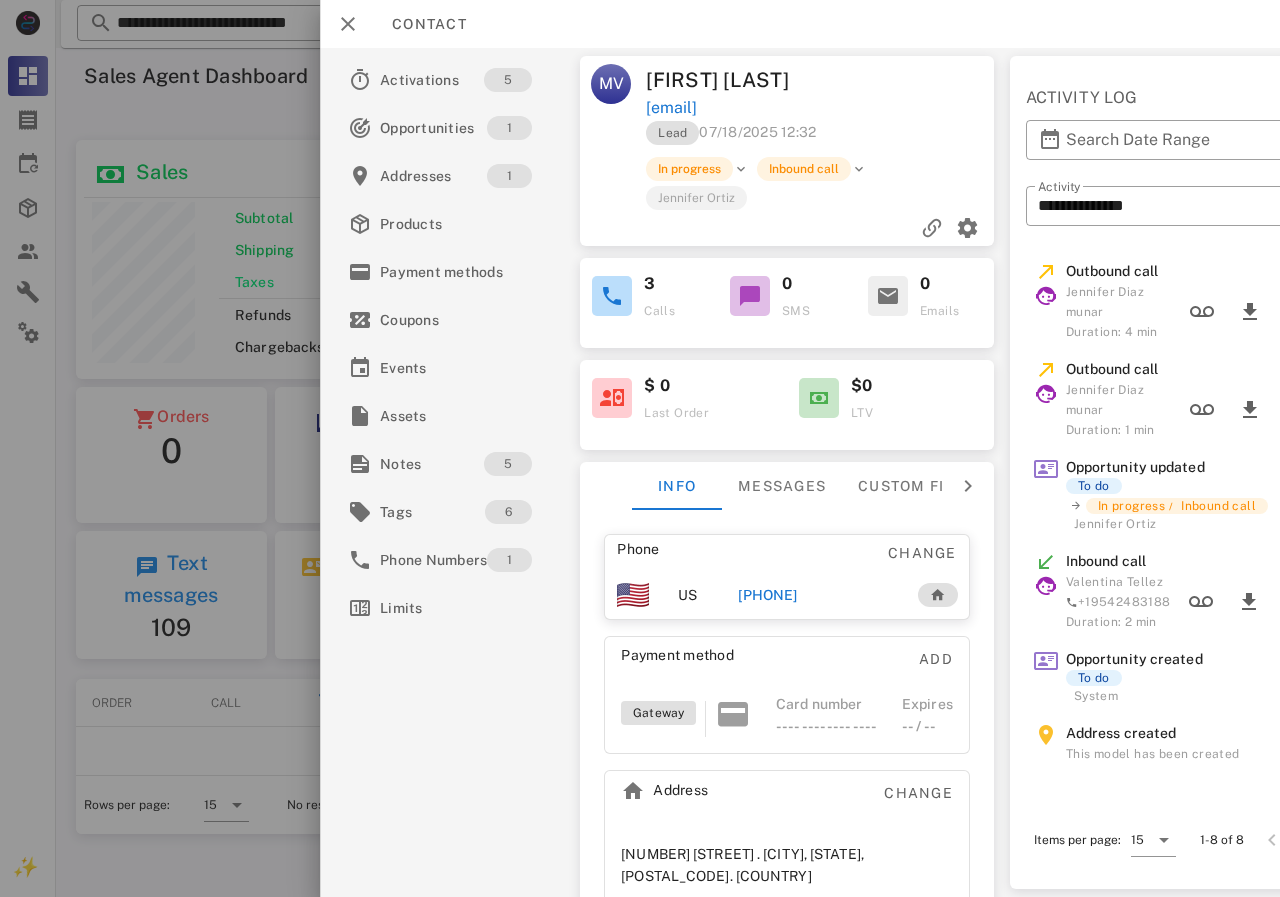 click on "[PHONE]" at bounding box center (767, 595) 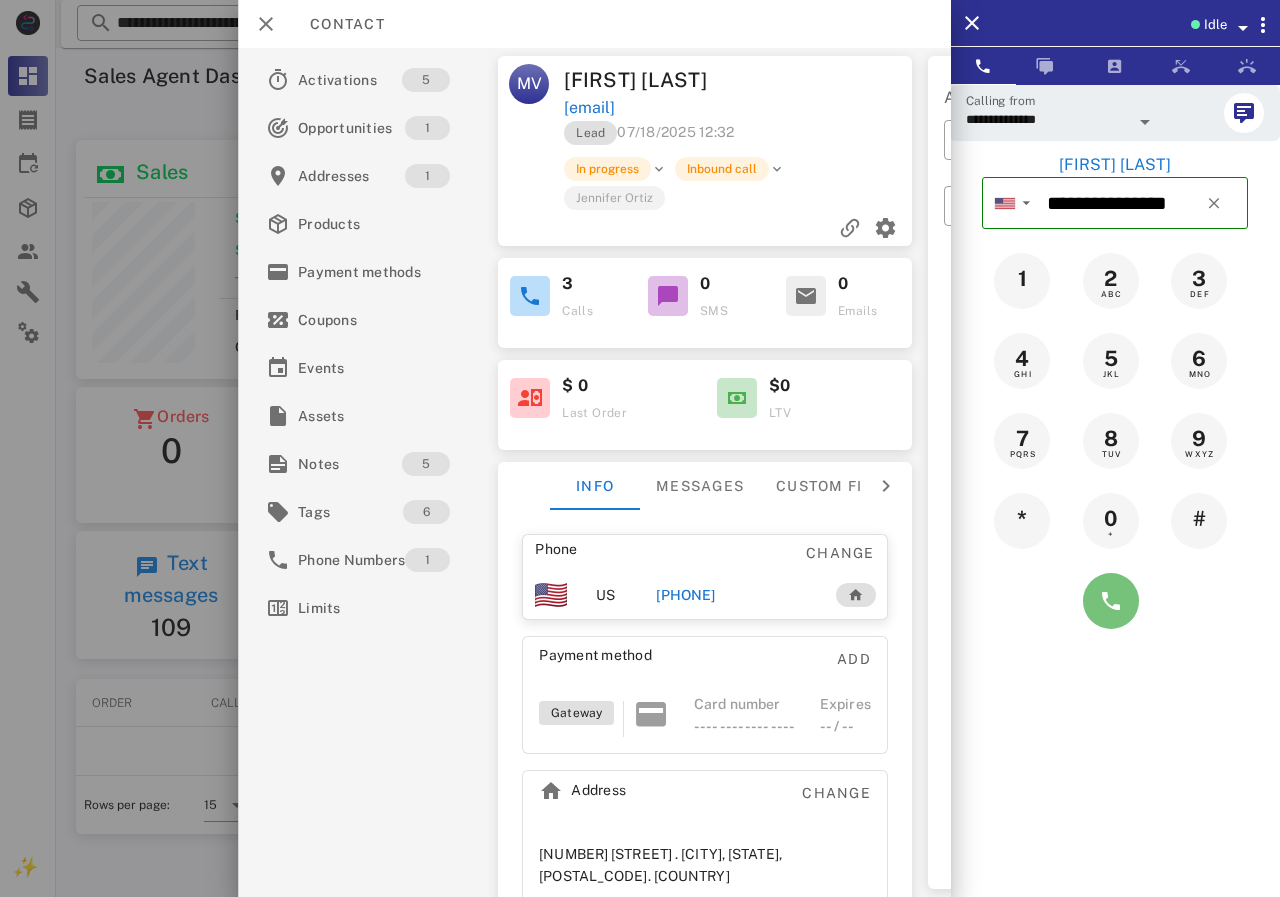 click at bounding box center (1111, 601) 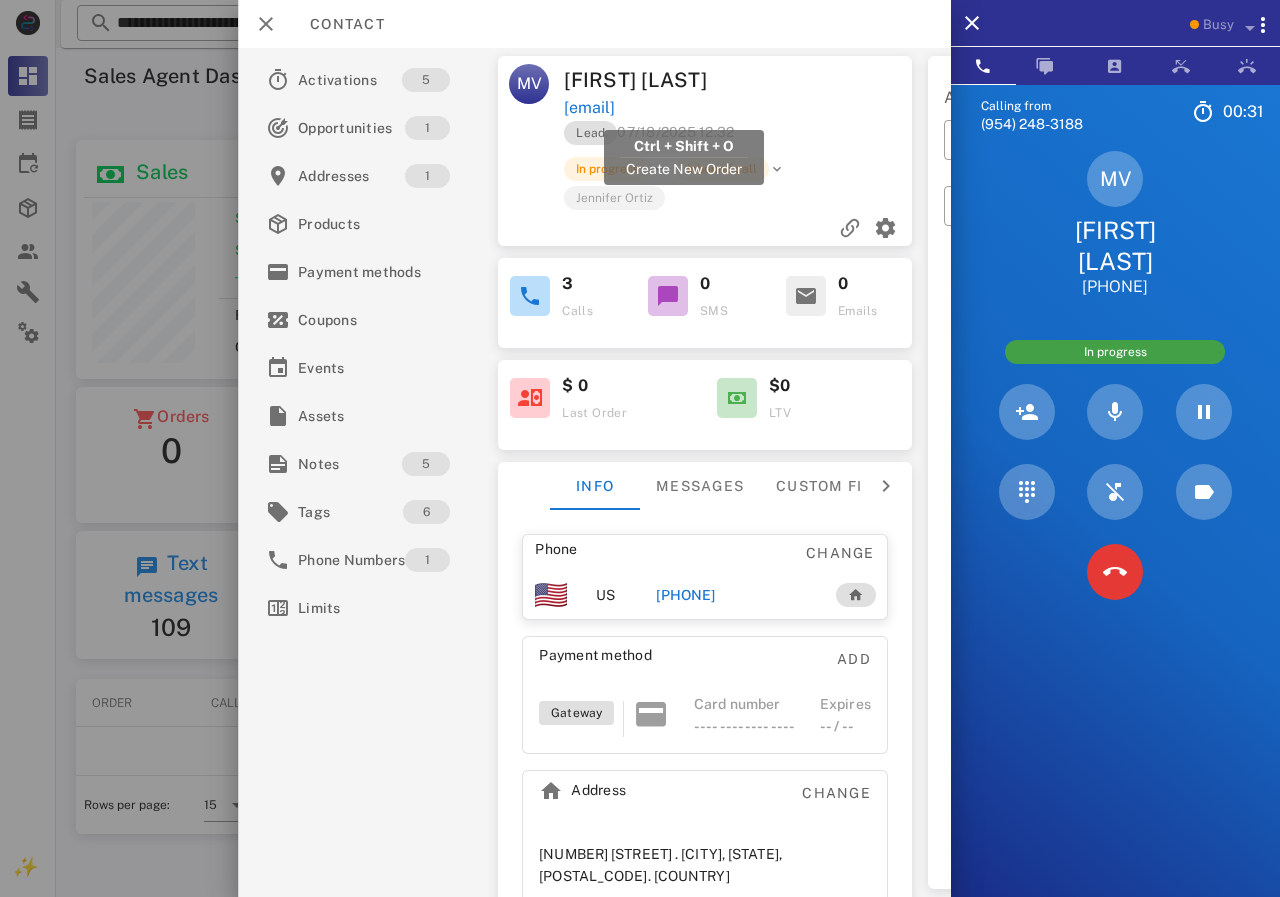 drag, startPoint x: 836, startPoint y: 108, endPoint x: 567, endPoint y: 106, distance: 269.00745 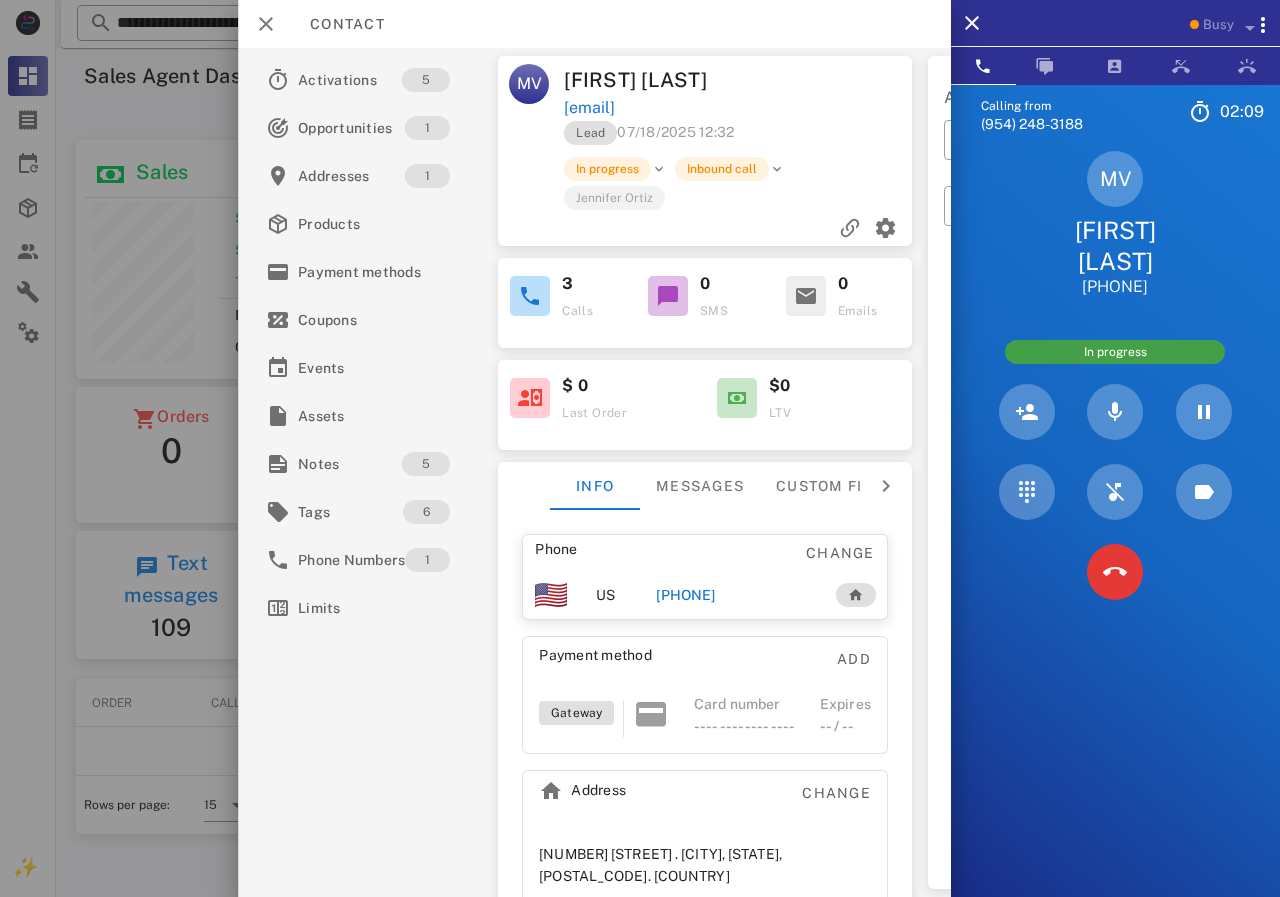 drag, startPoint x: 662, startPoint y: 603, endPoint x: 756, endPoint y: 599, distance: 94.08507 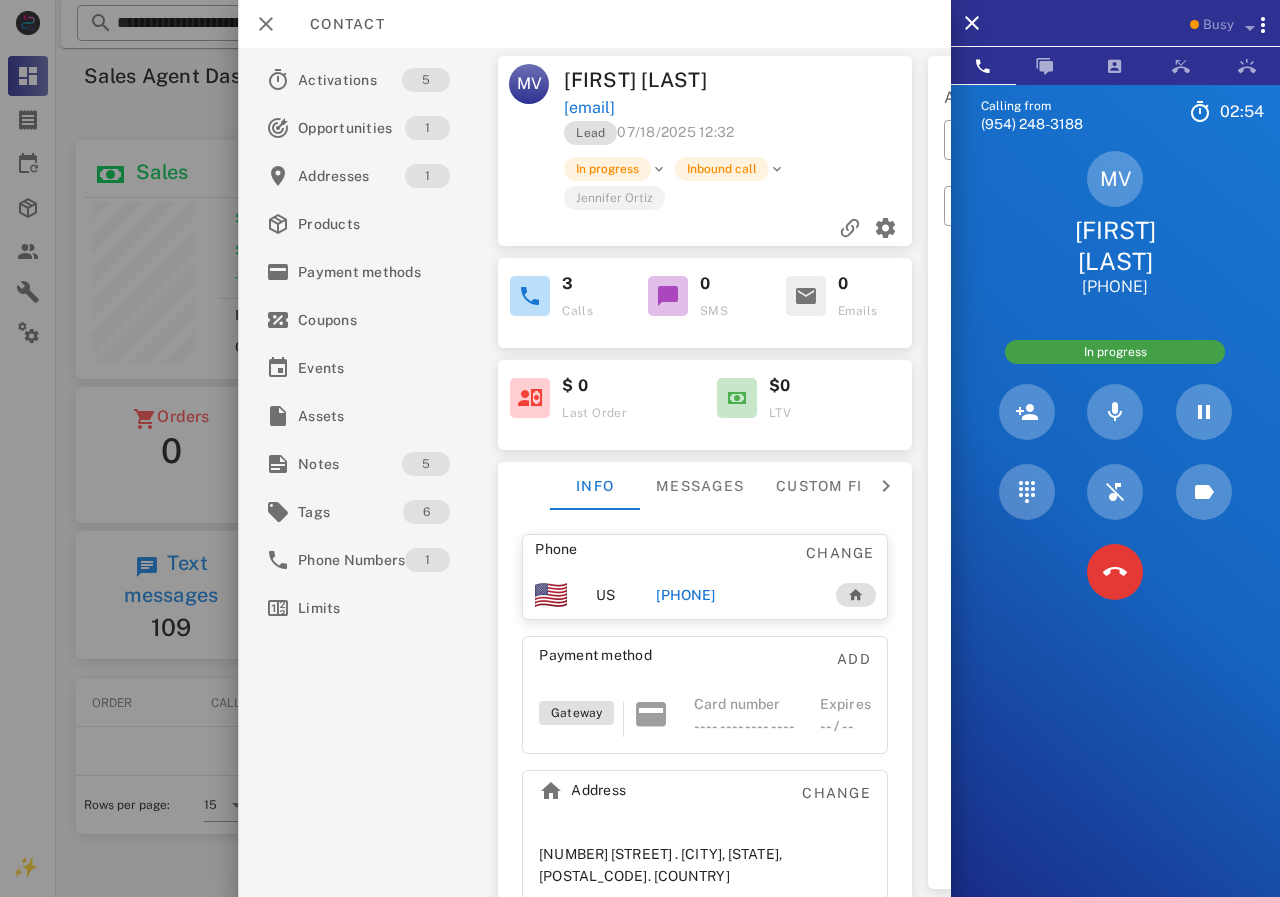 click at bounding box center [640, 448] 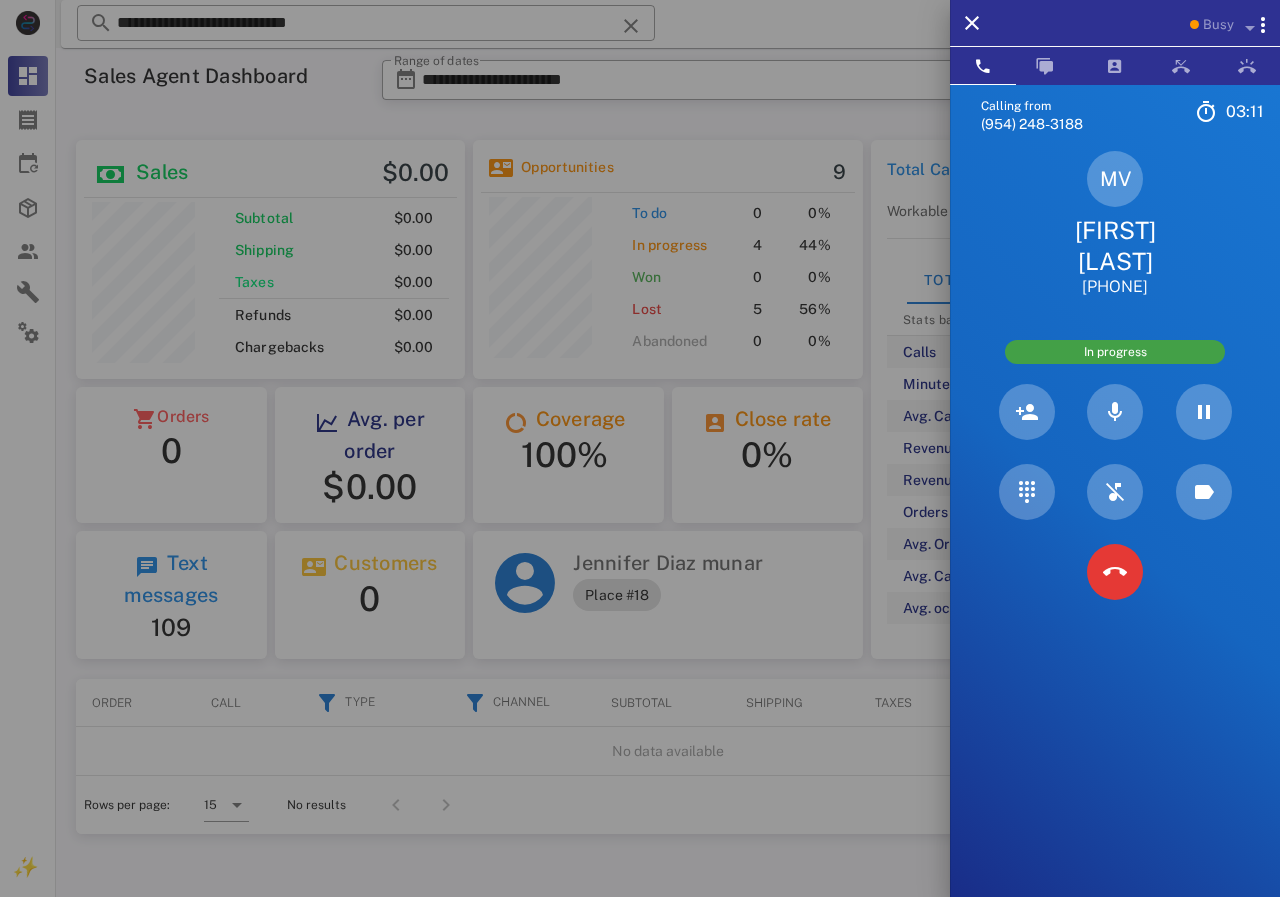 click at bounding box center [640, 448] 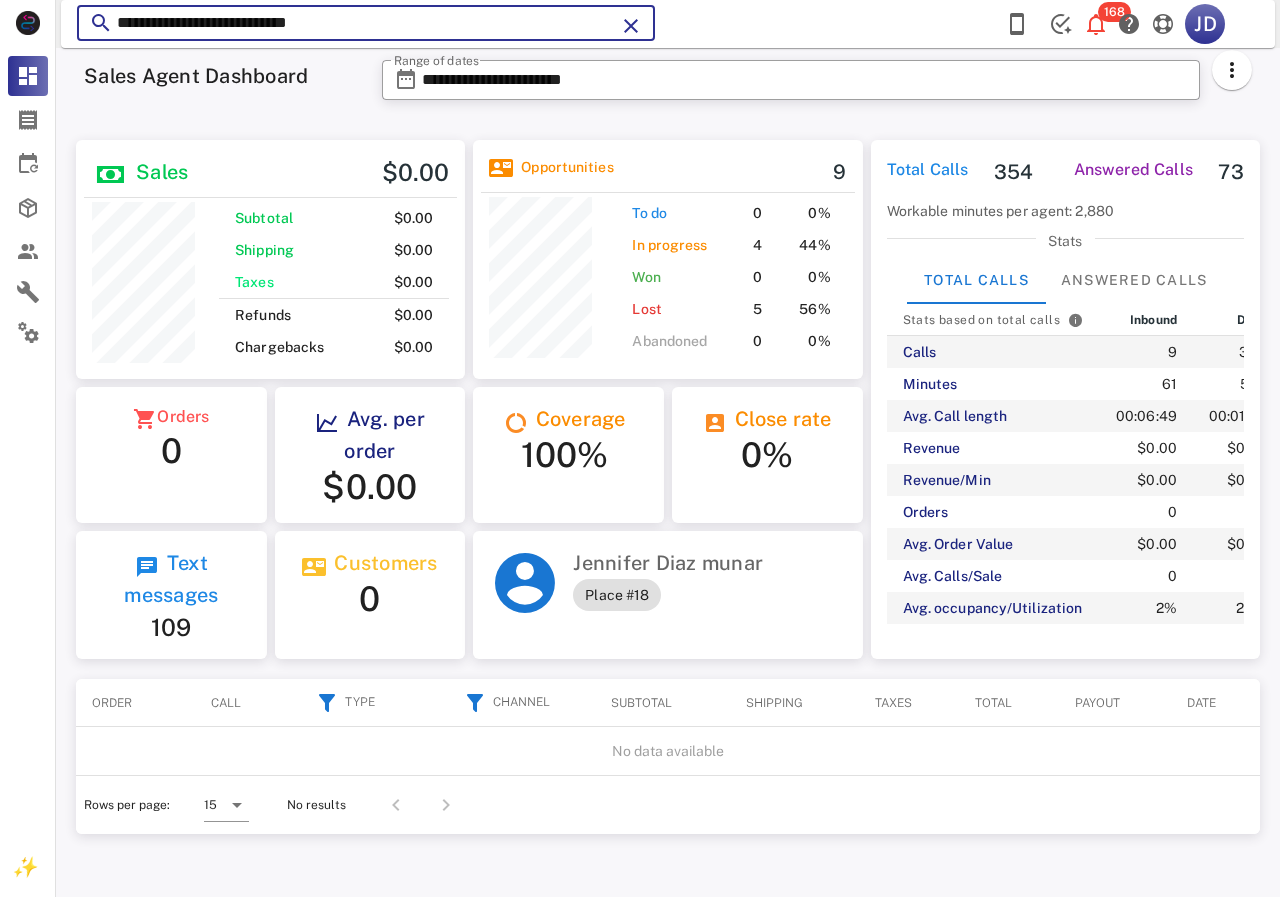 click on "**********" at bounding box center [366, 23] 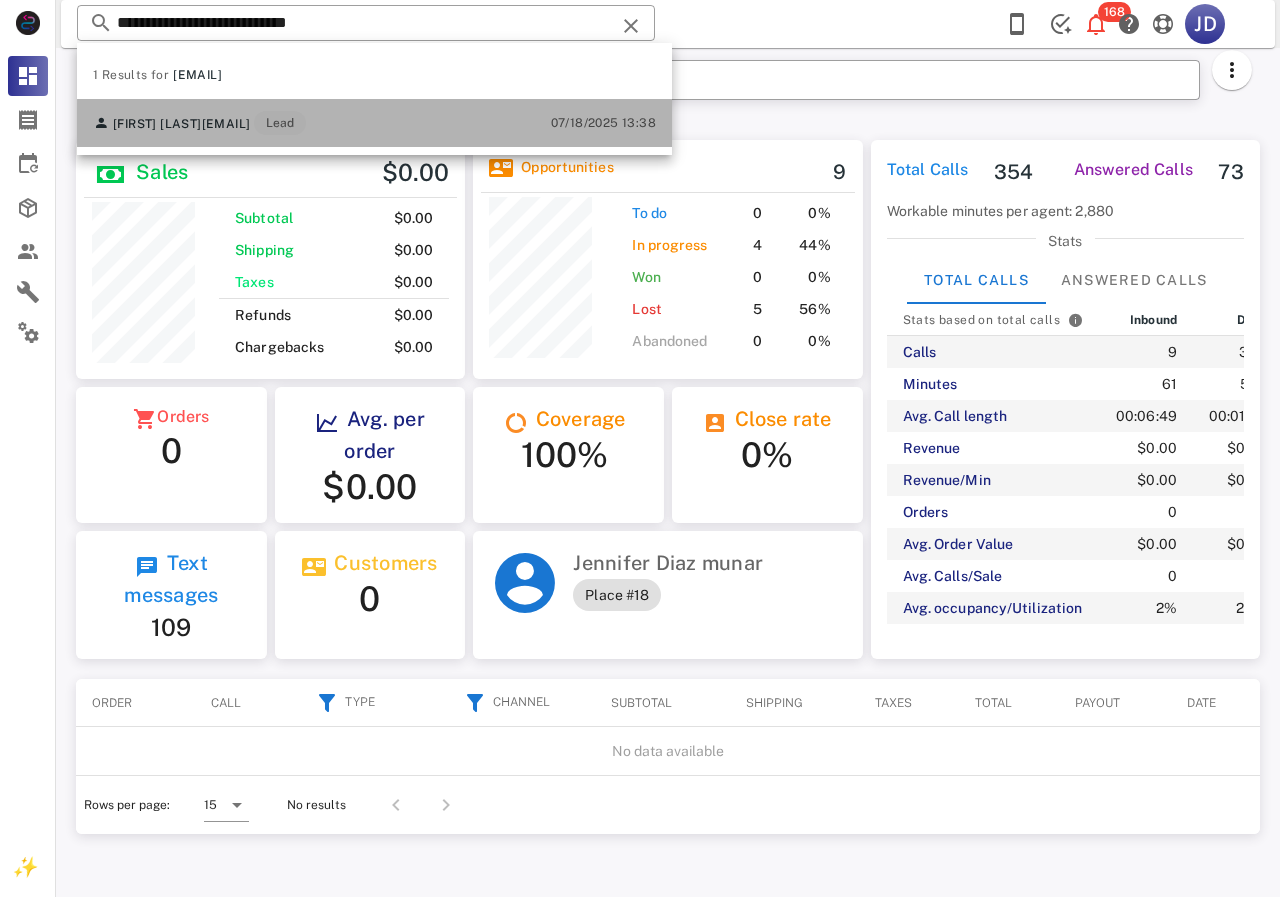 click on "[FIRST] [LAST]   [EMAIL]   Lead   [DATE] [TIME]" at bounding box center [374, 123] 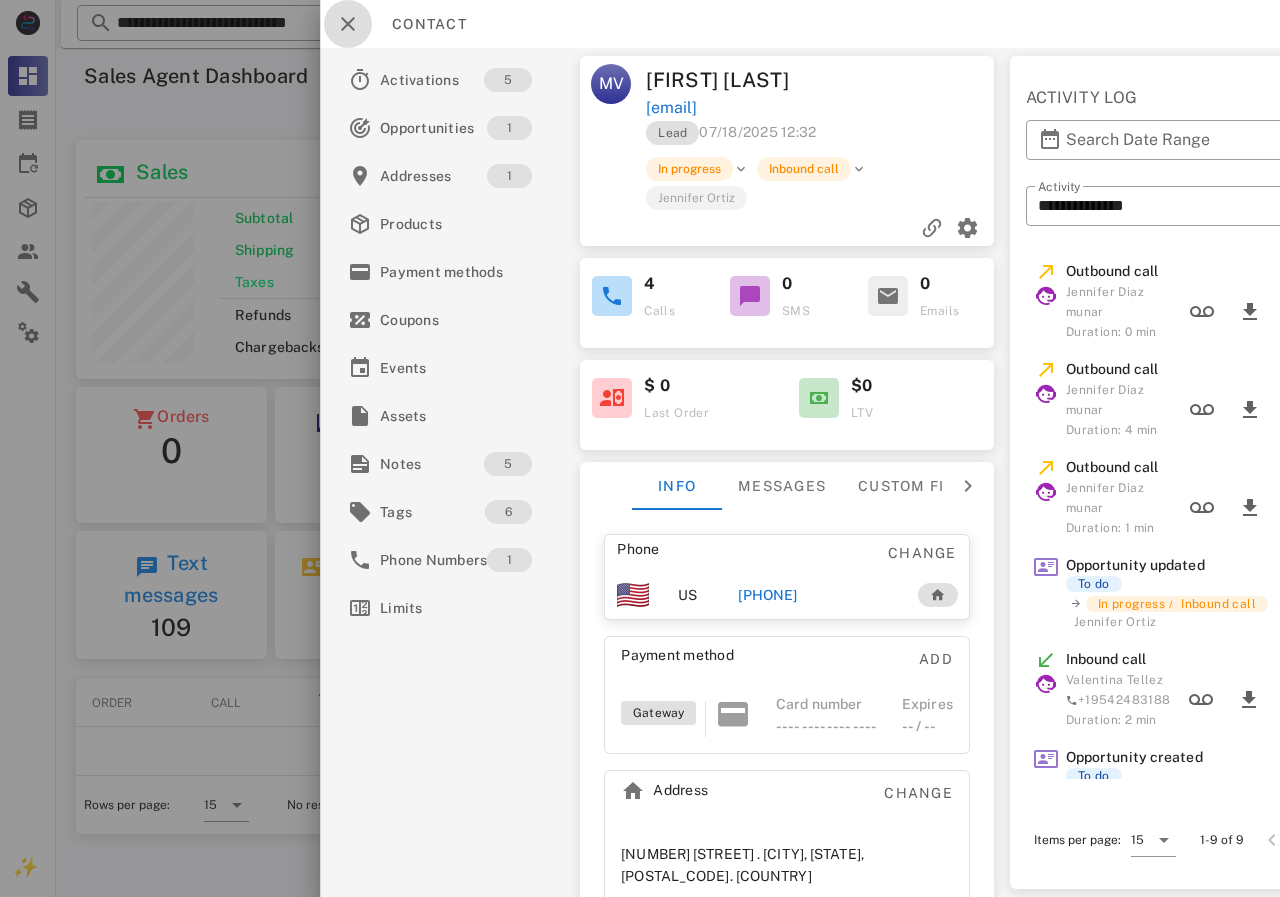 click at bounding box center (348, 24) 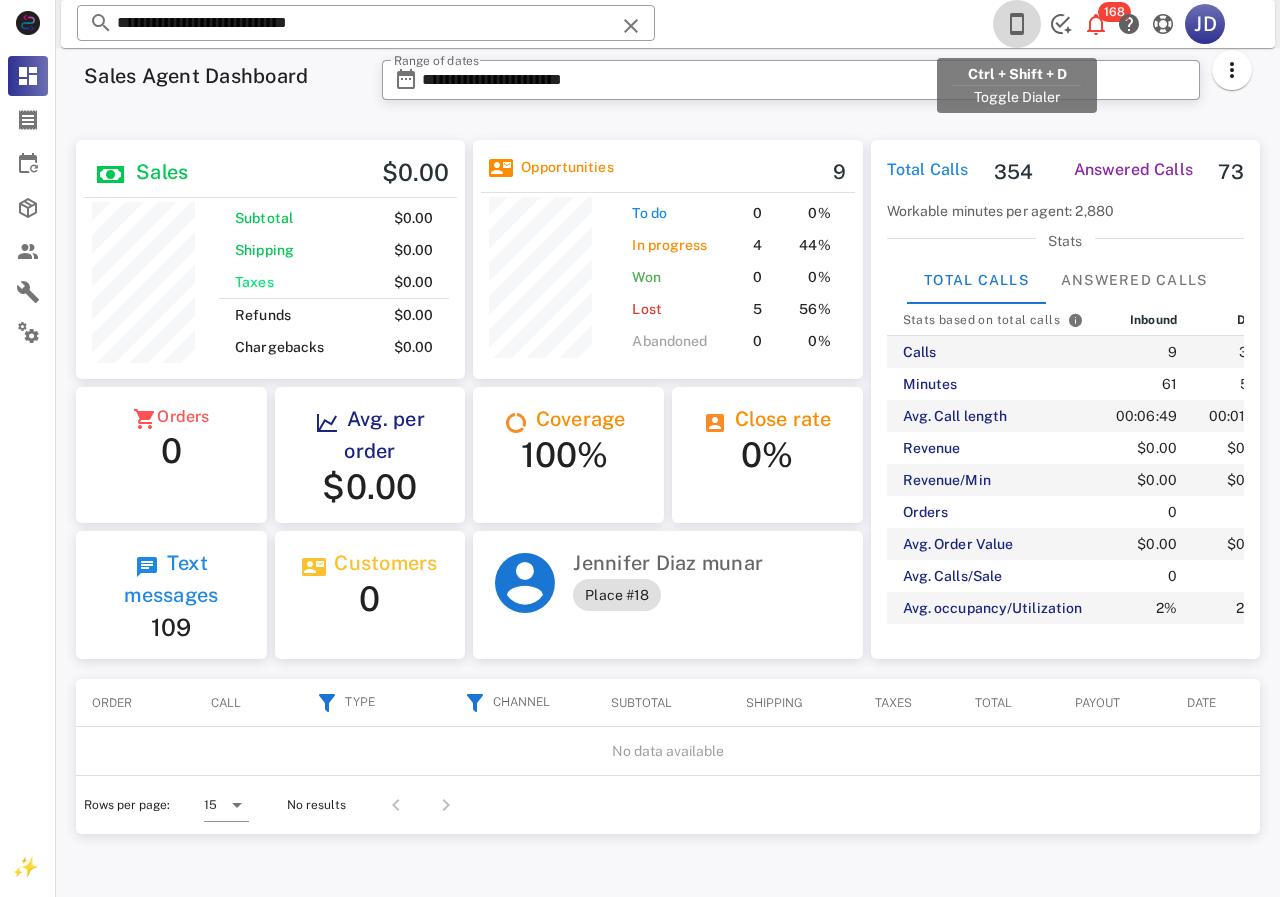 click at bounding box center [1017, 24] 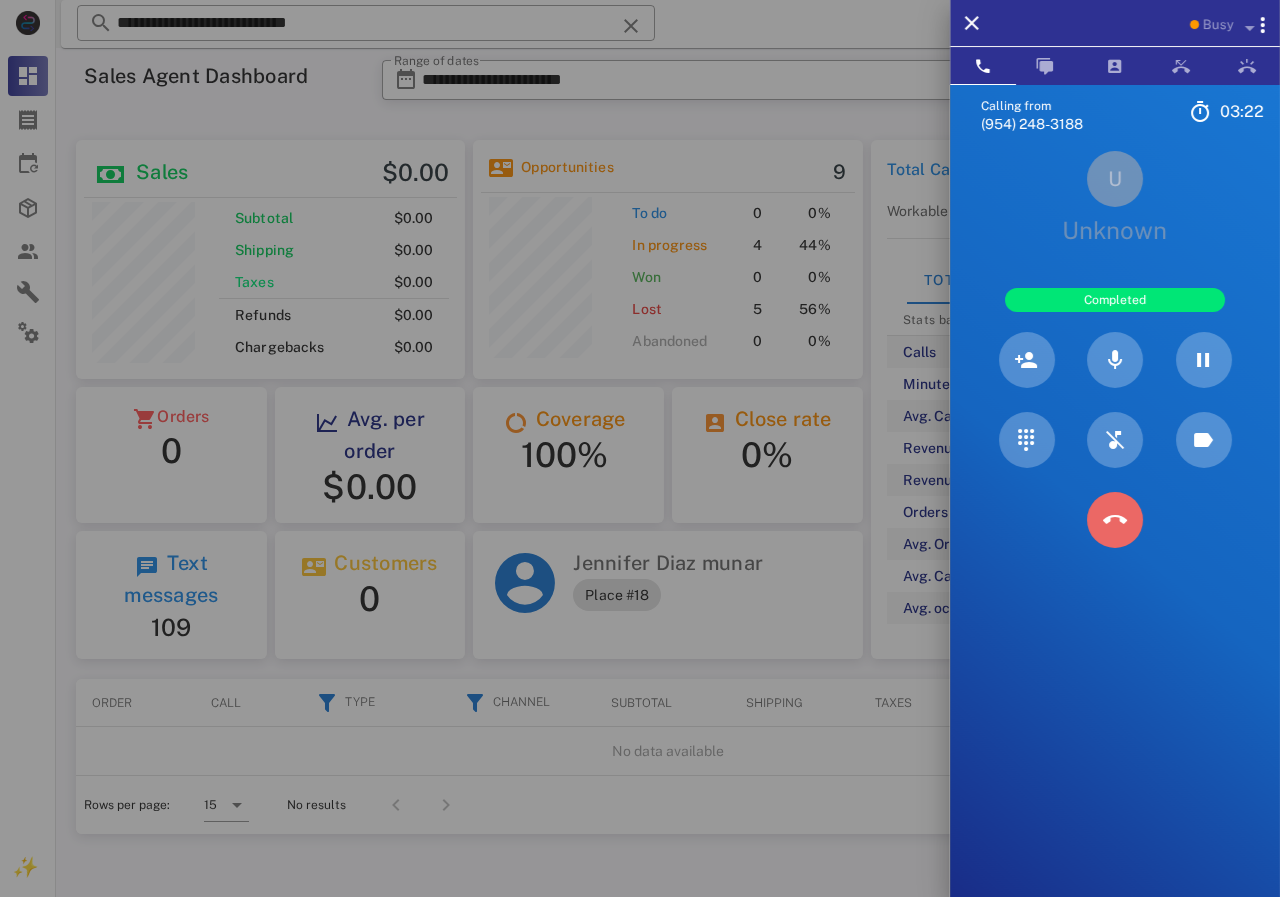 click at bounding box center (1115, 520) 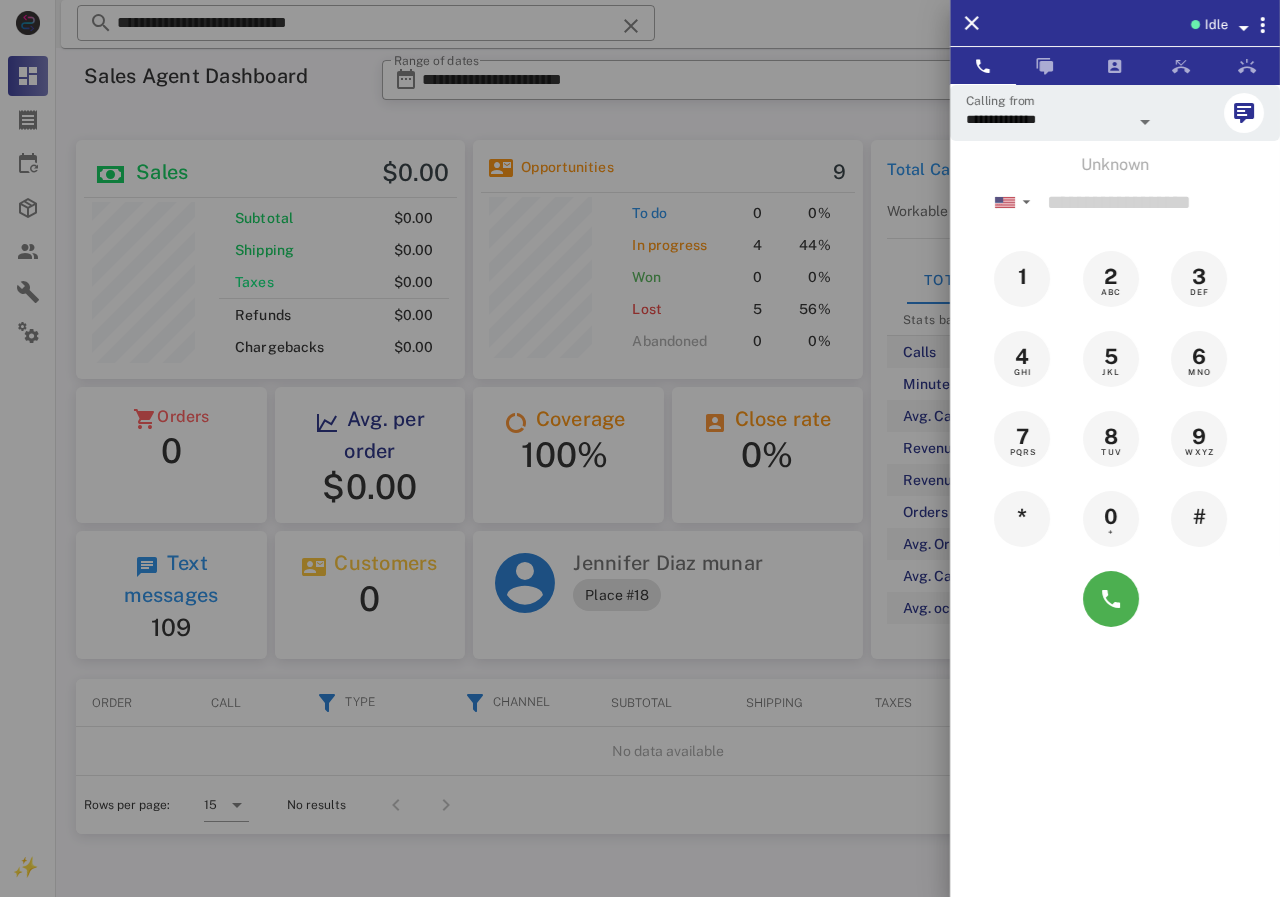 click at bounding box center (640, 448) 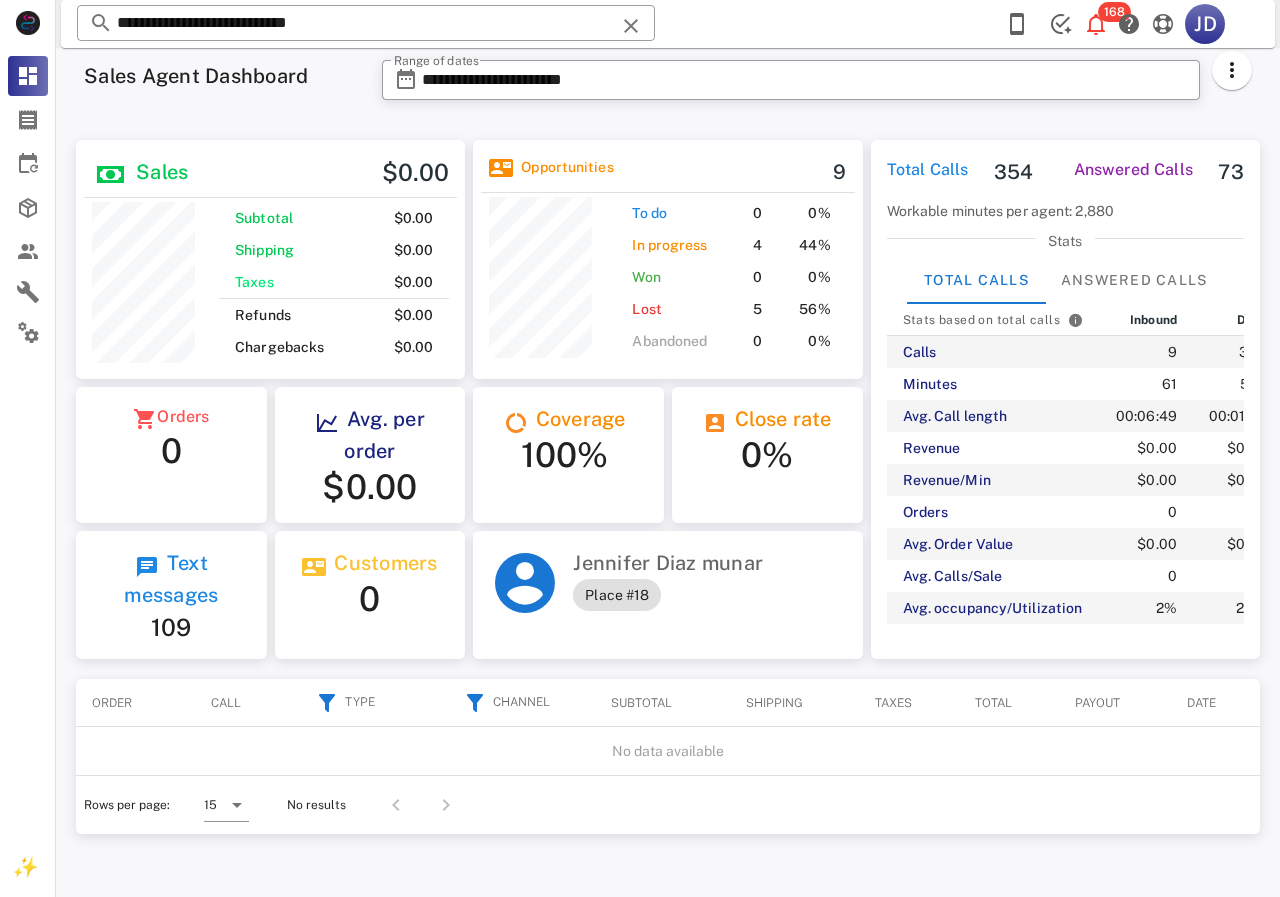 click on "**********" at bounding box center [366, 23] 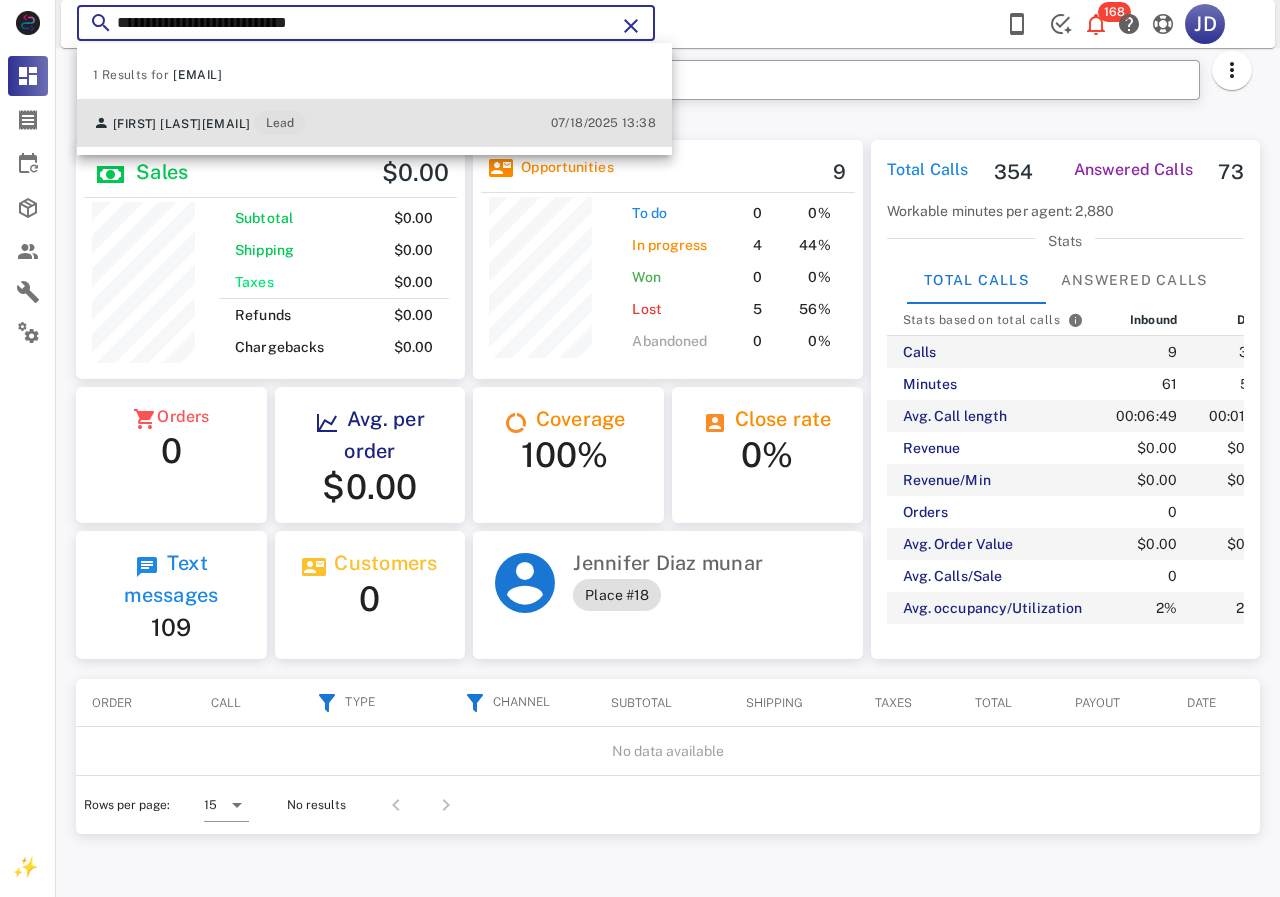 click on "[FIRST] [LAST]   [EMAIL]   Lead" at bounding box center [199, 123] 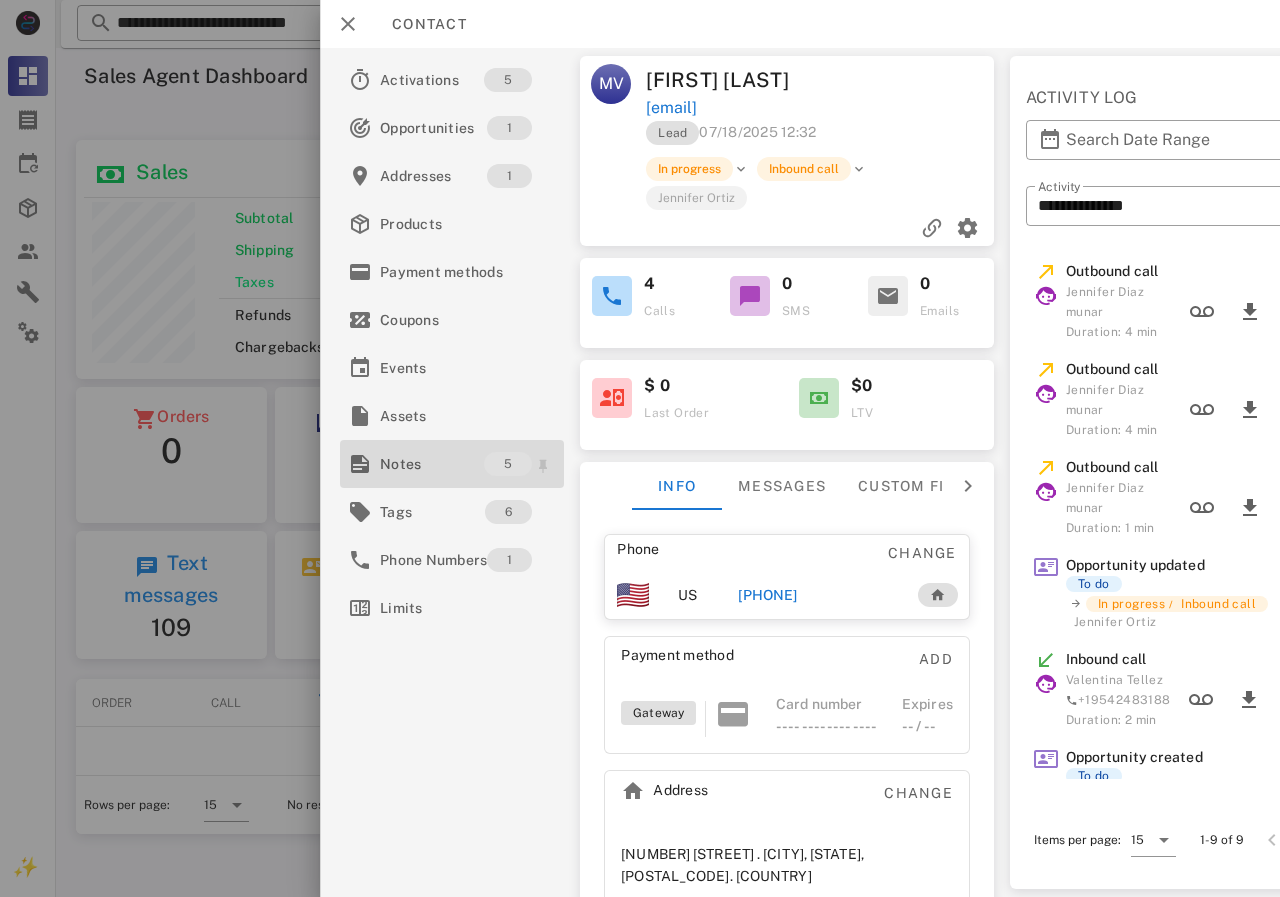 click on "Notes" at bounding box center [432, 464] 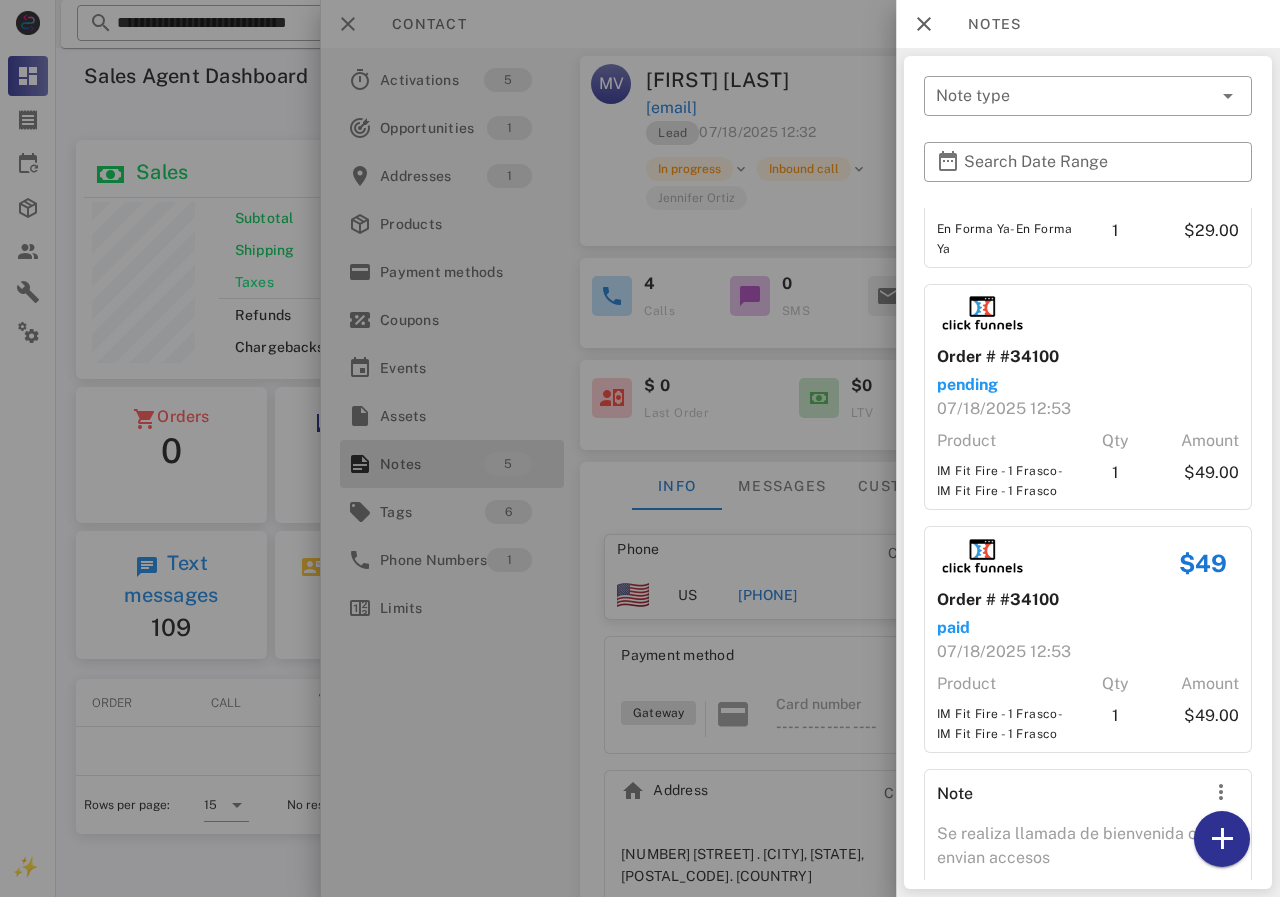 scroll, scrollTop: 496, scrollLeft: 0, axis: vertical 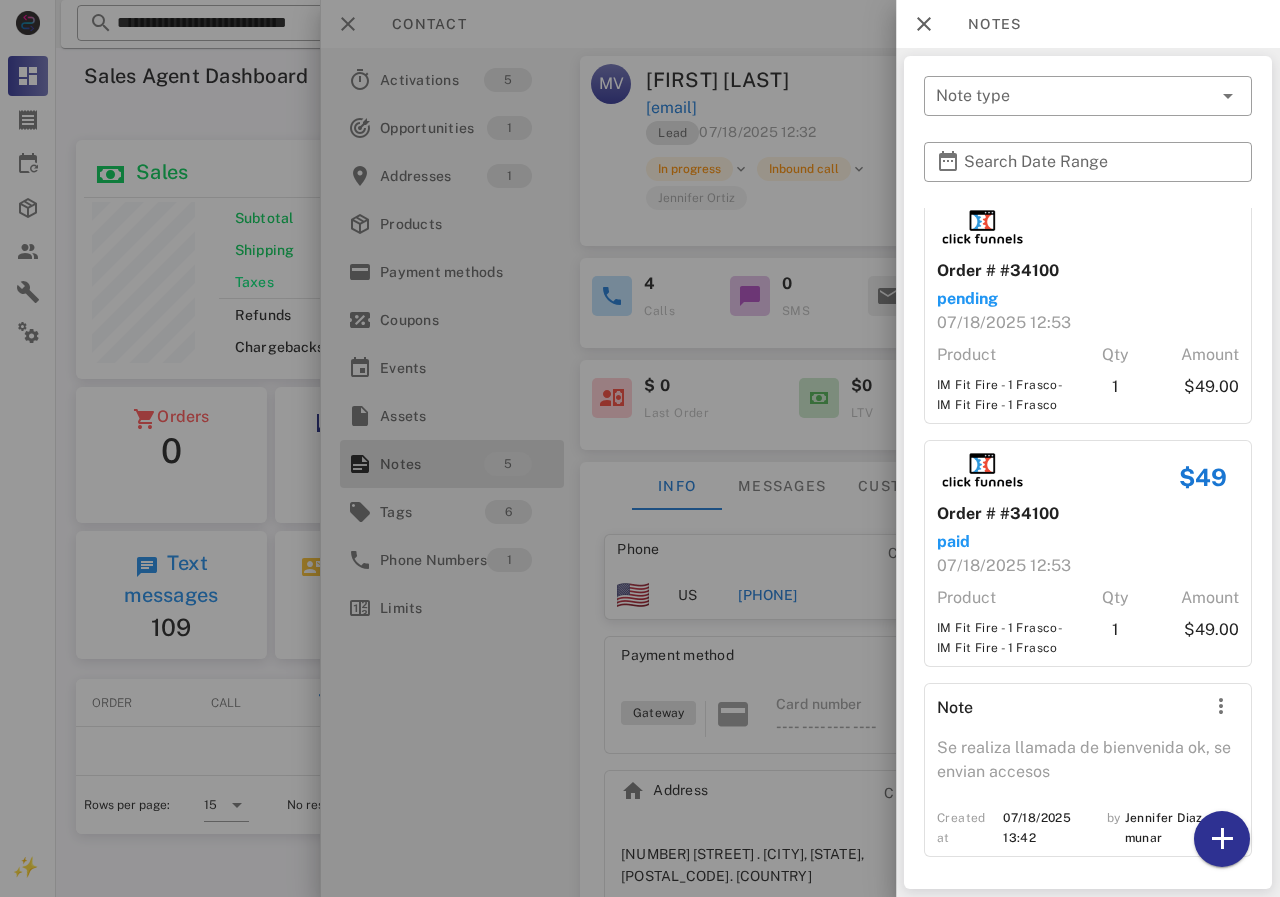 click on "Se realiza llamada de bienvenida ok, se envian accesos" at bounding box center [1088, 766] 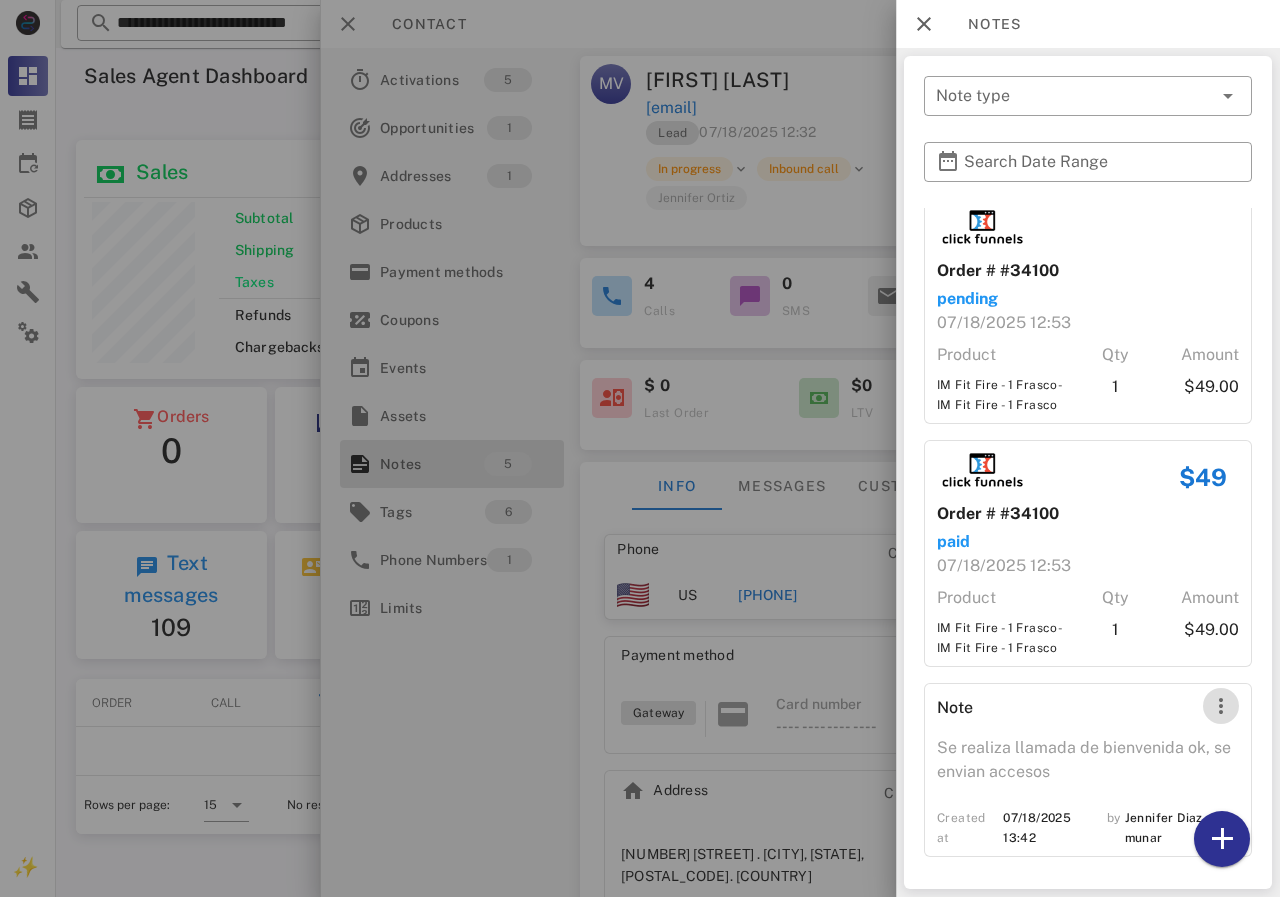 click at bounding box center [1221, 706] 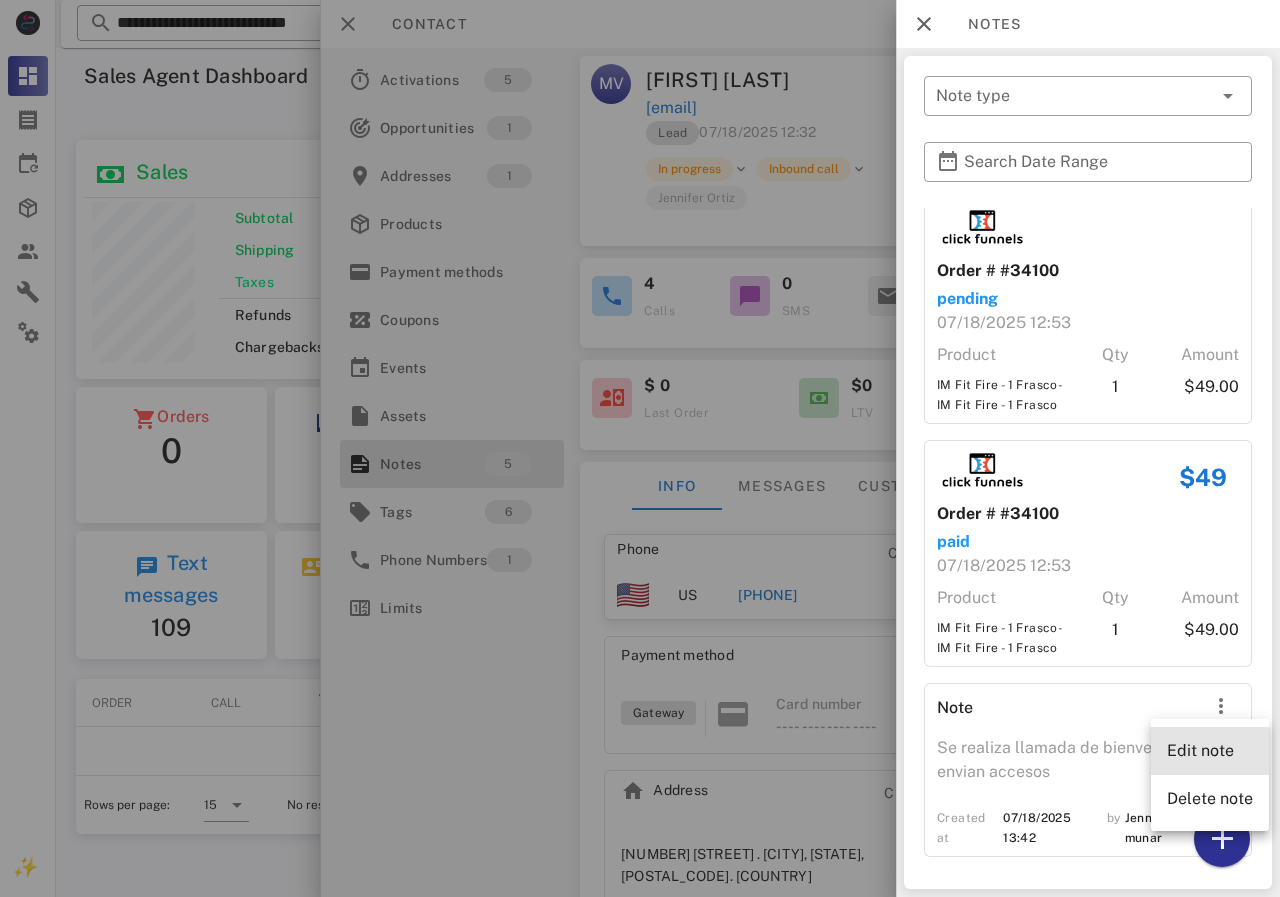 click on "Edit note" at bounding box center (1210, 750) 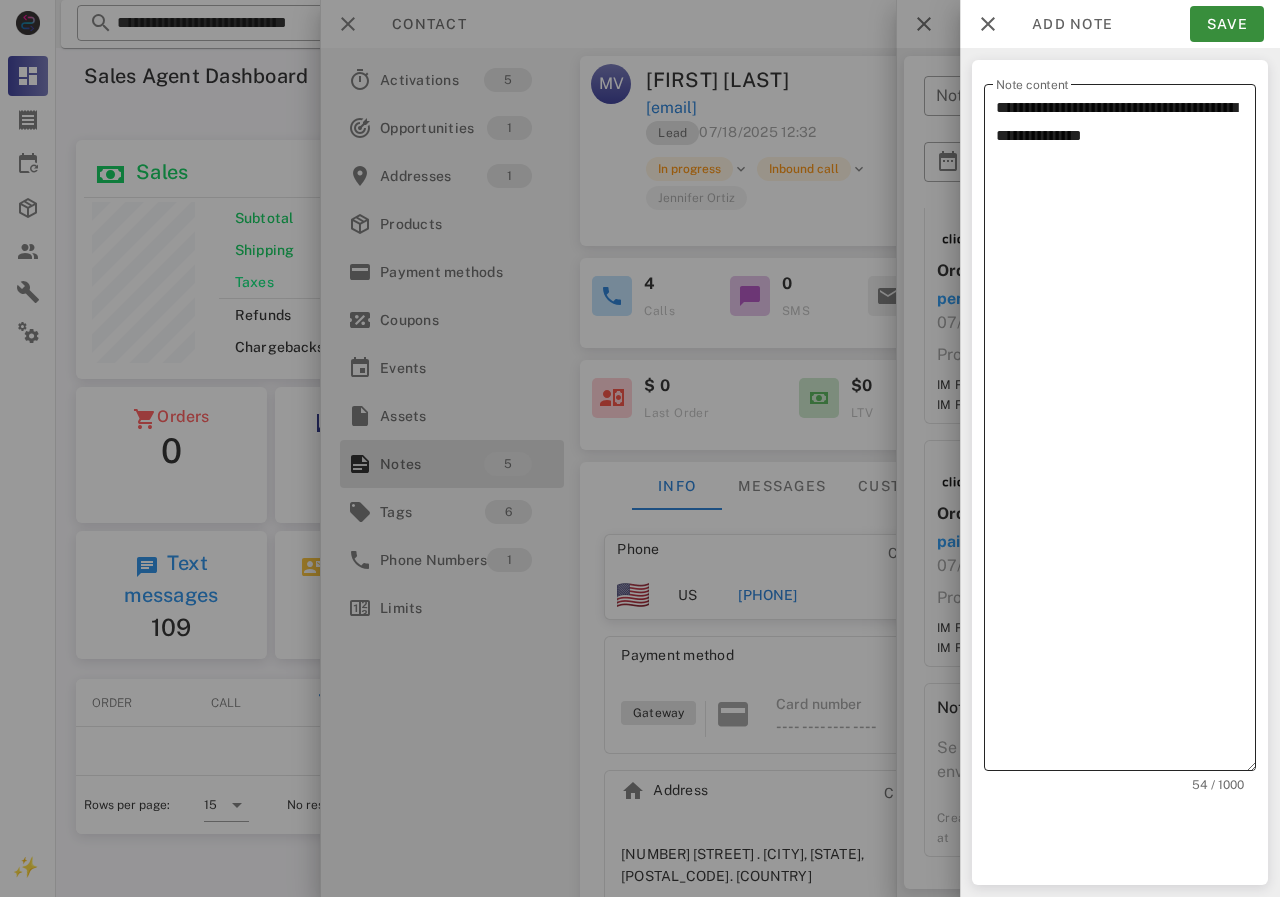 click on "**********" at bounding box center [1126, 432] 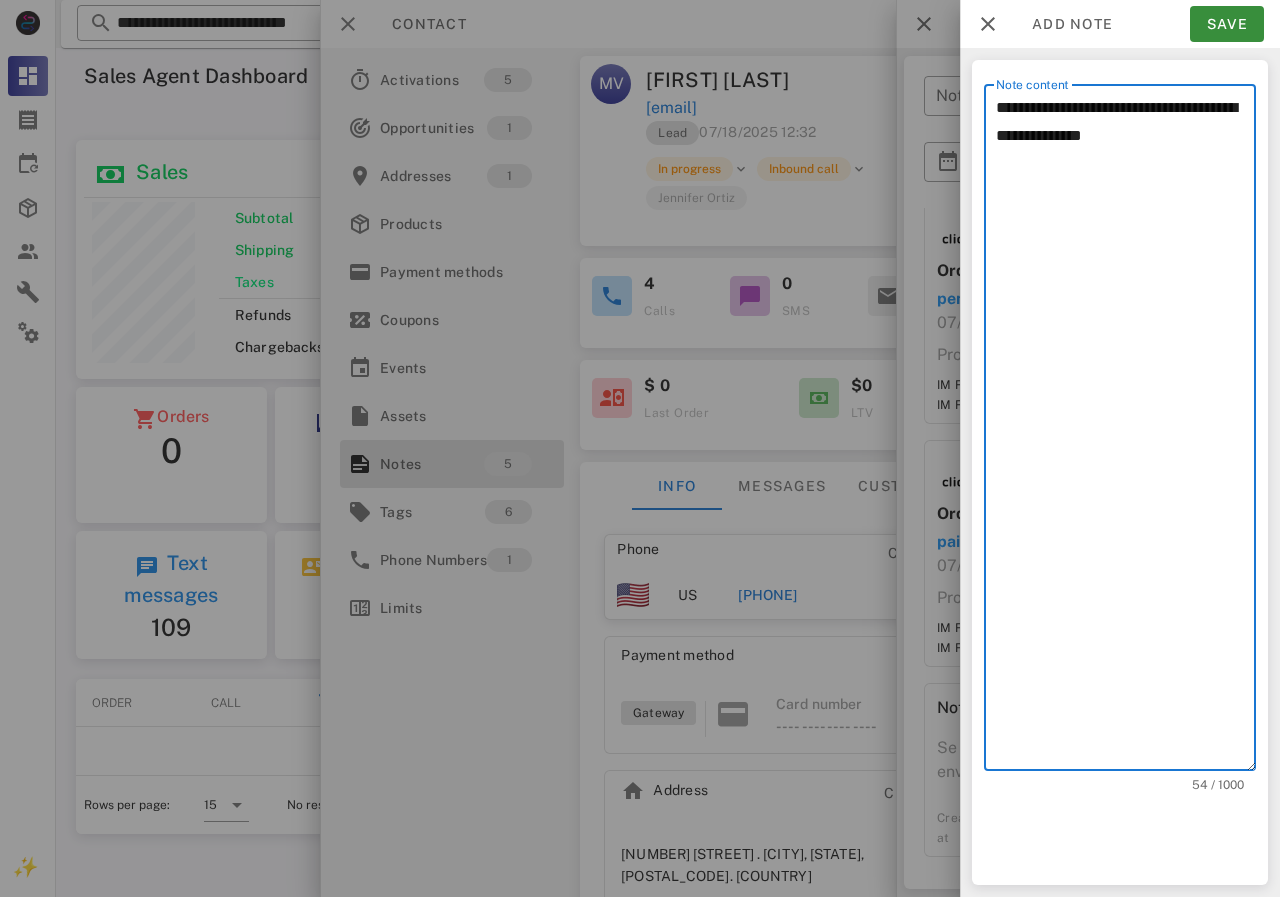 scroll, scrollTop: 240, scrollLeft: 390, axis: both 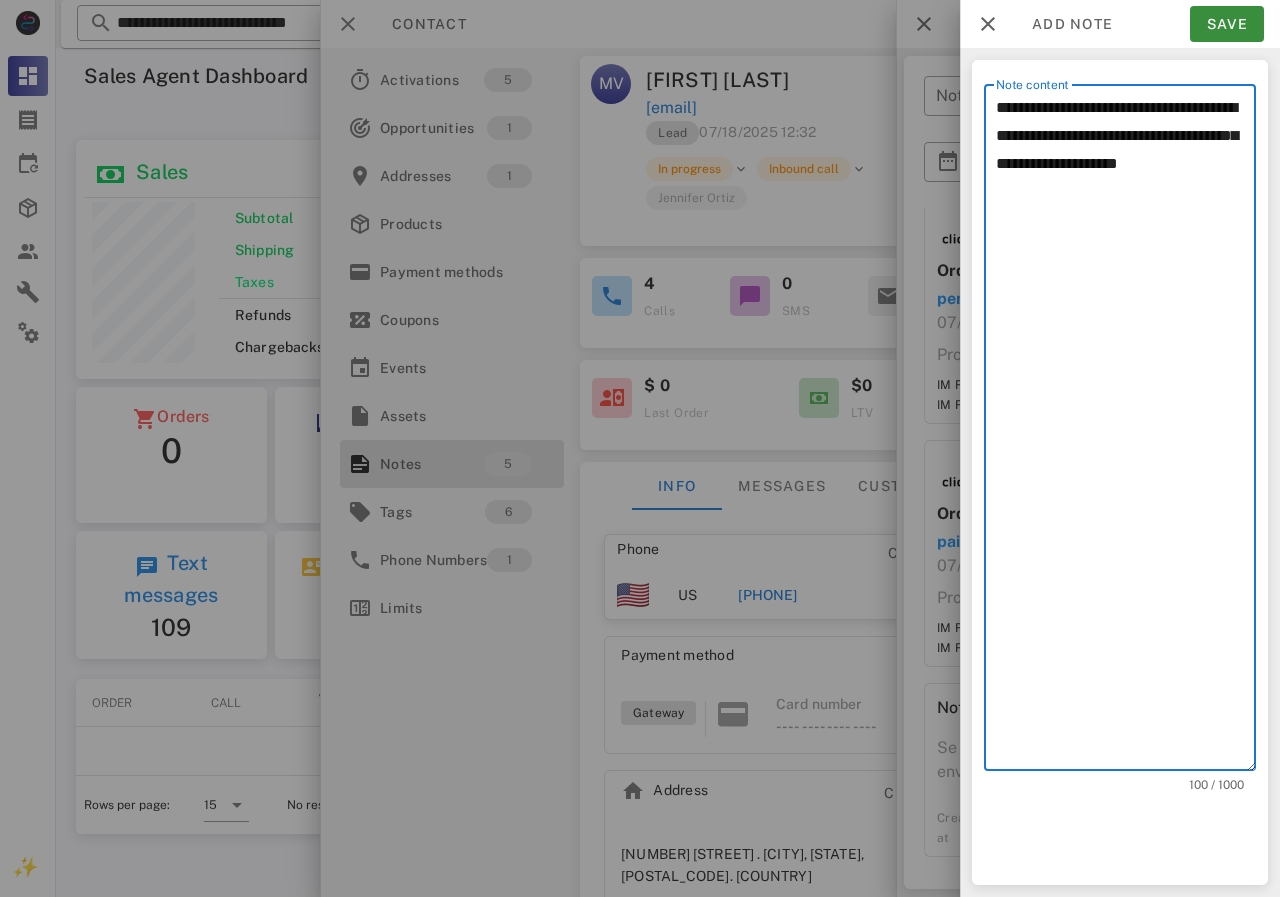 click on "**********" at bounding box center [1126, 432] 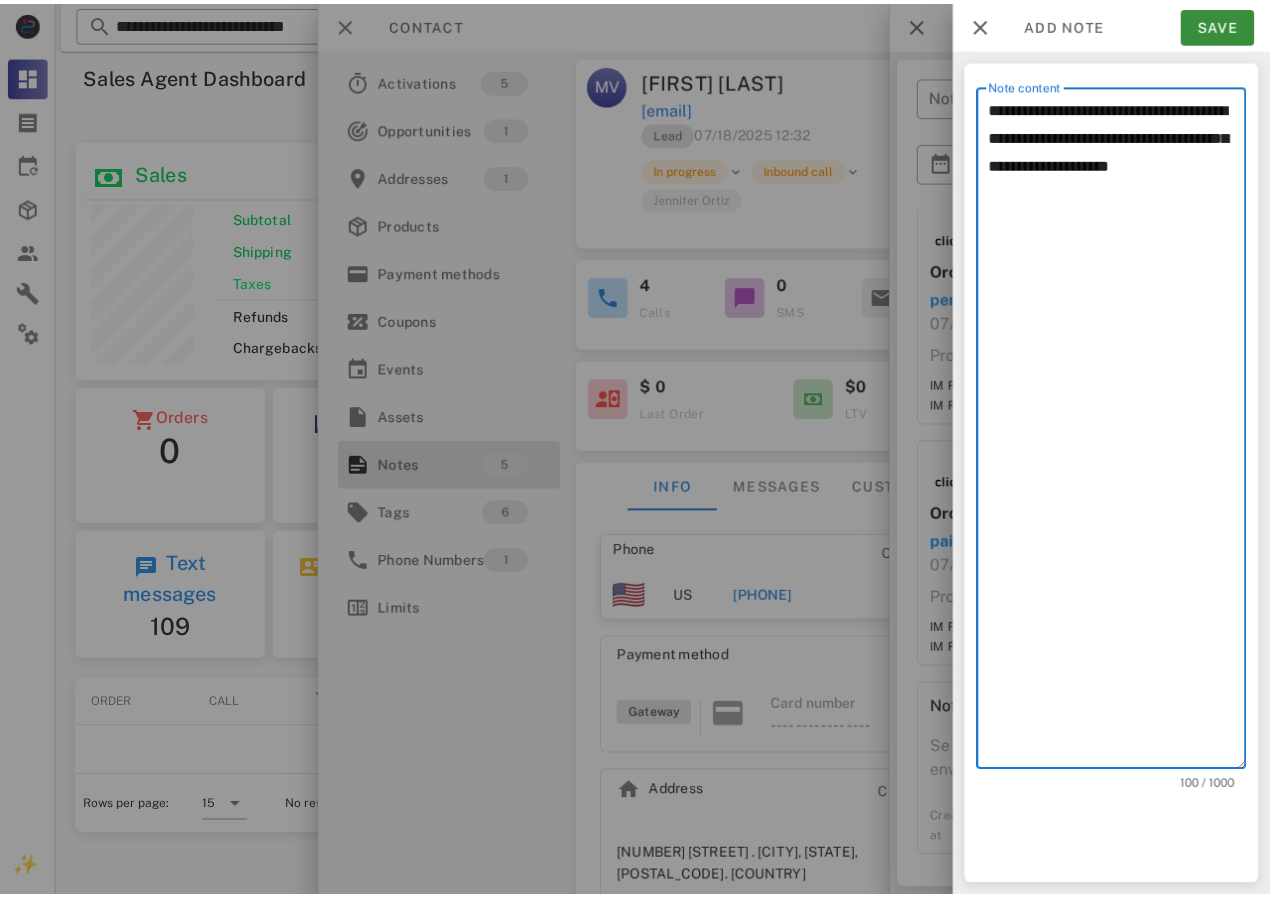 scroll, scrollTop: 243, scrollLeft: 390, axis: both 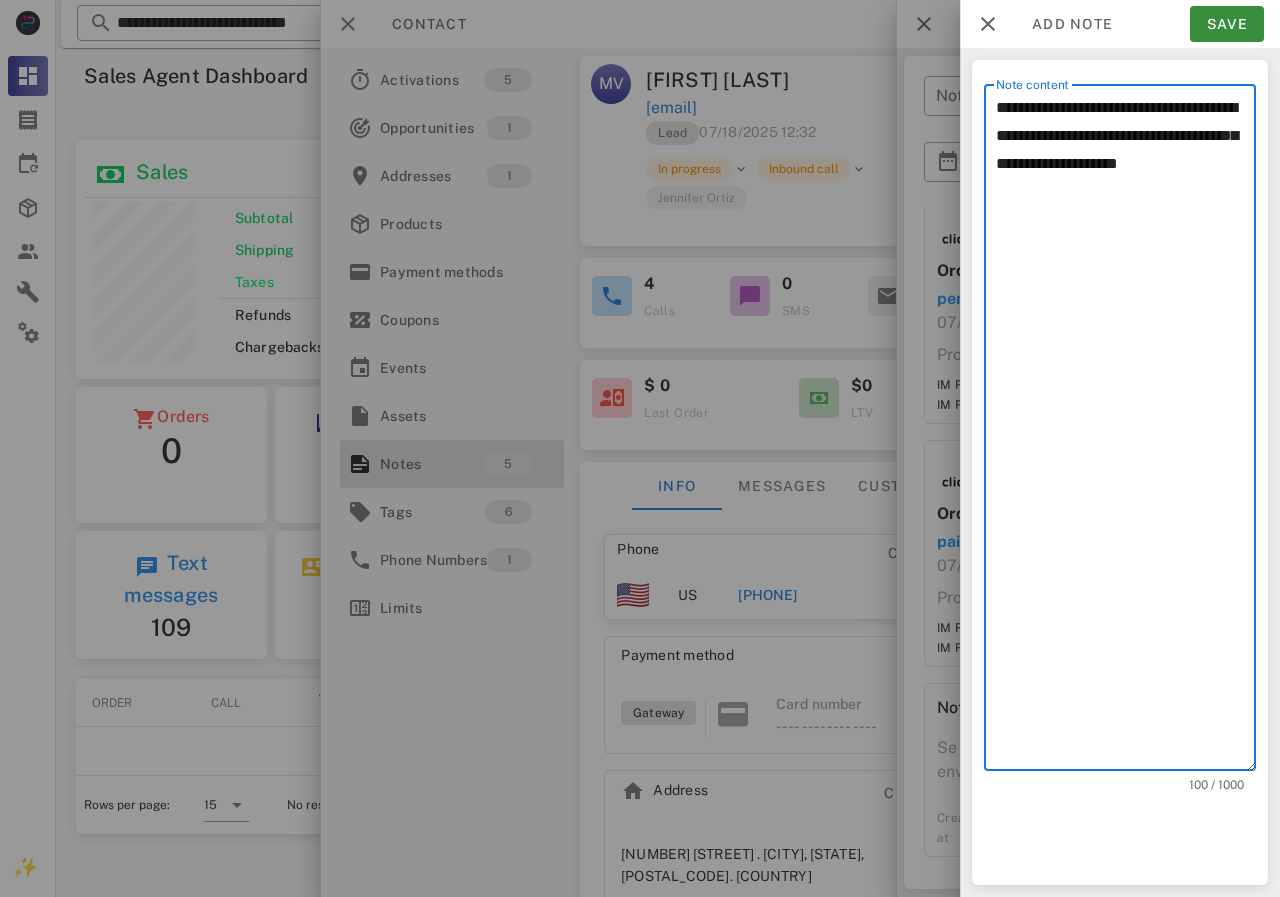 click on "* ******" 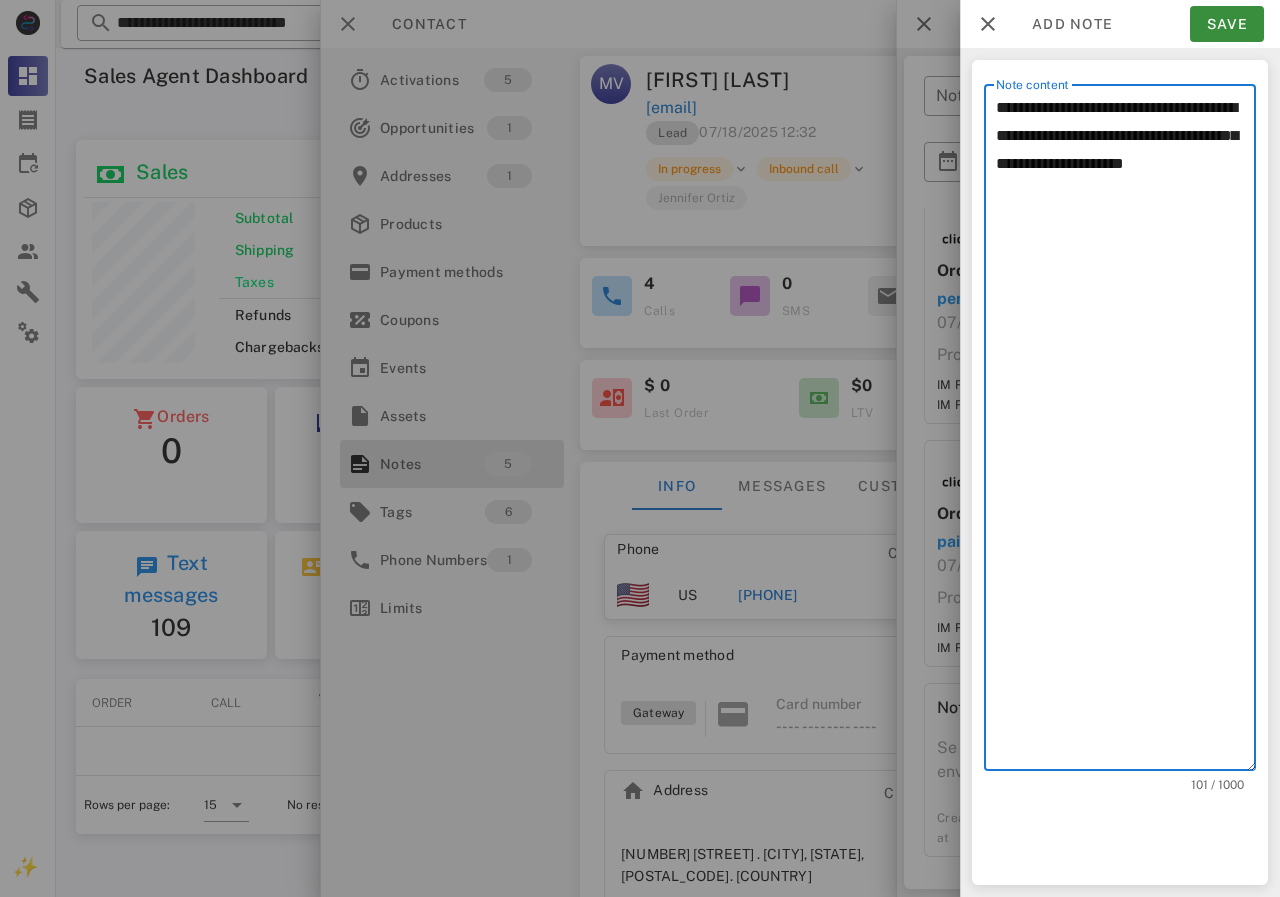 type on "**********" 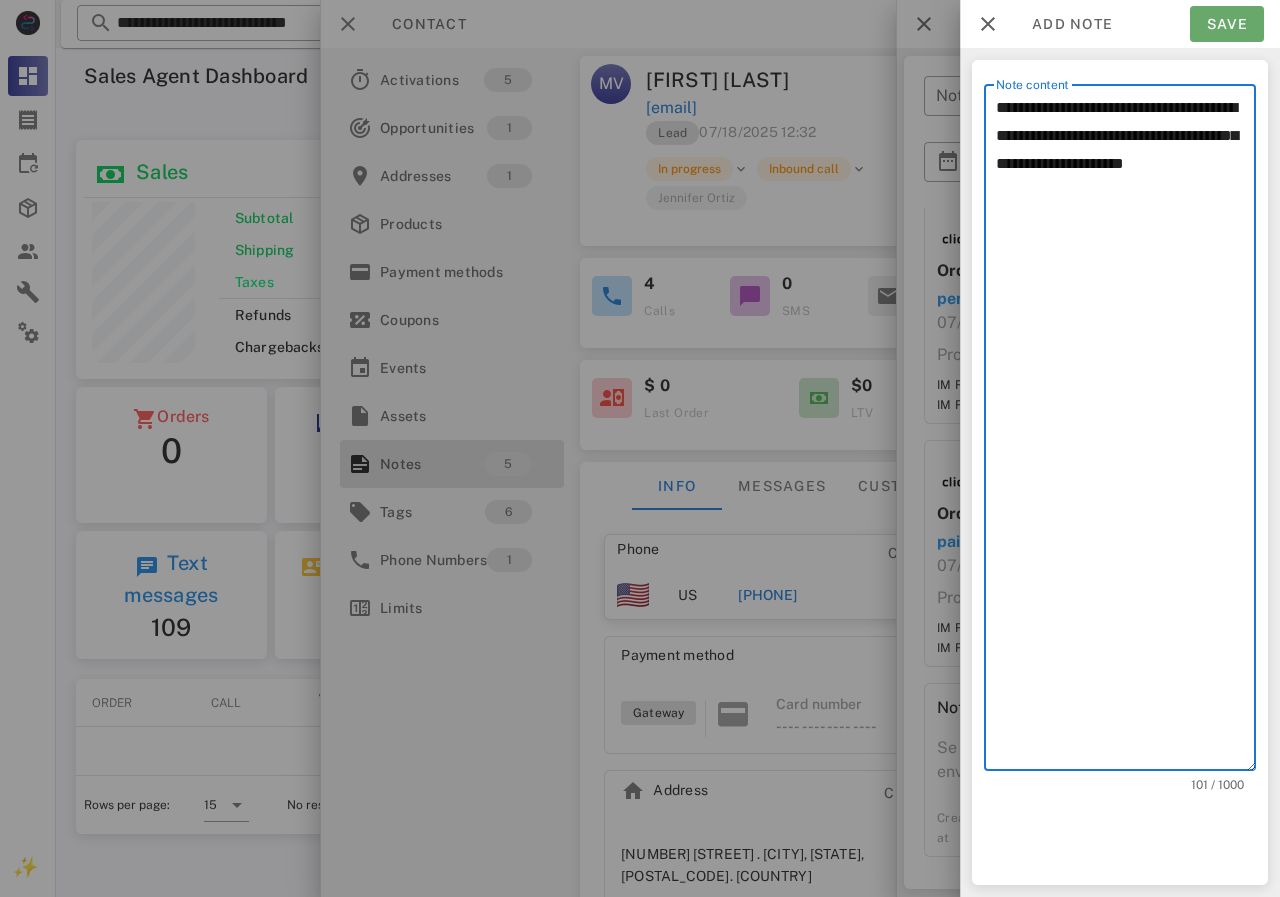 click on "Save" at bounding box center [1227, 24] 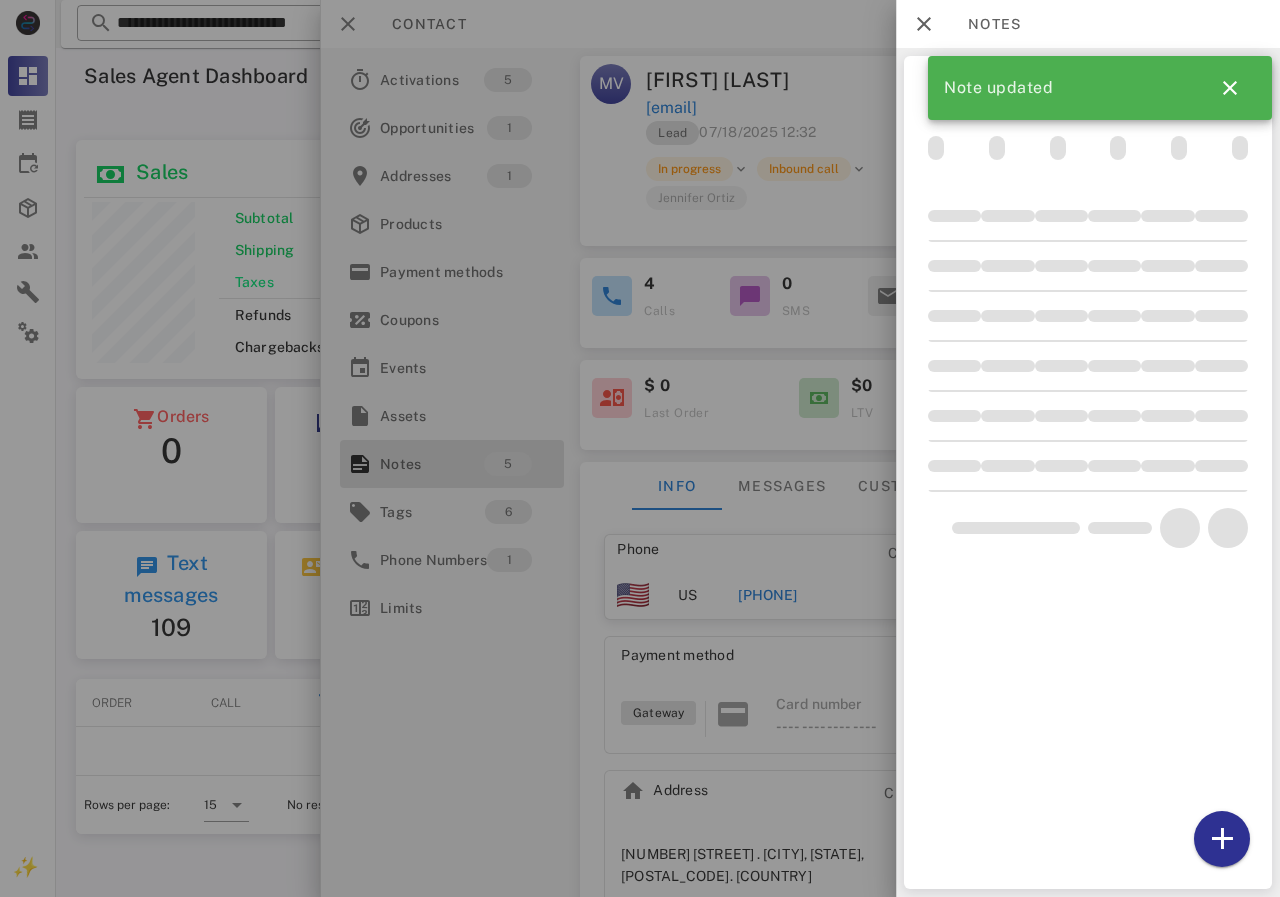 click at bounding box center [640, 448] 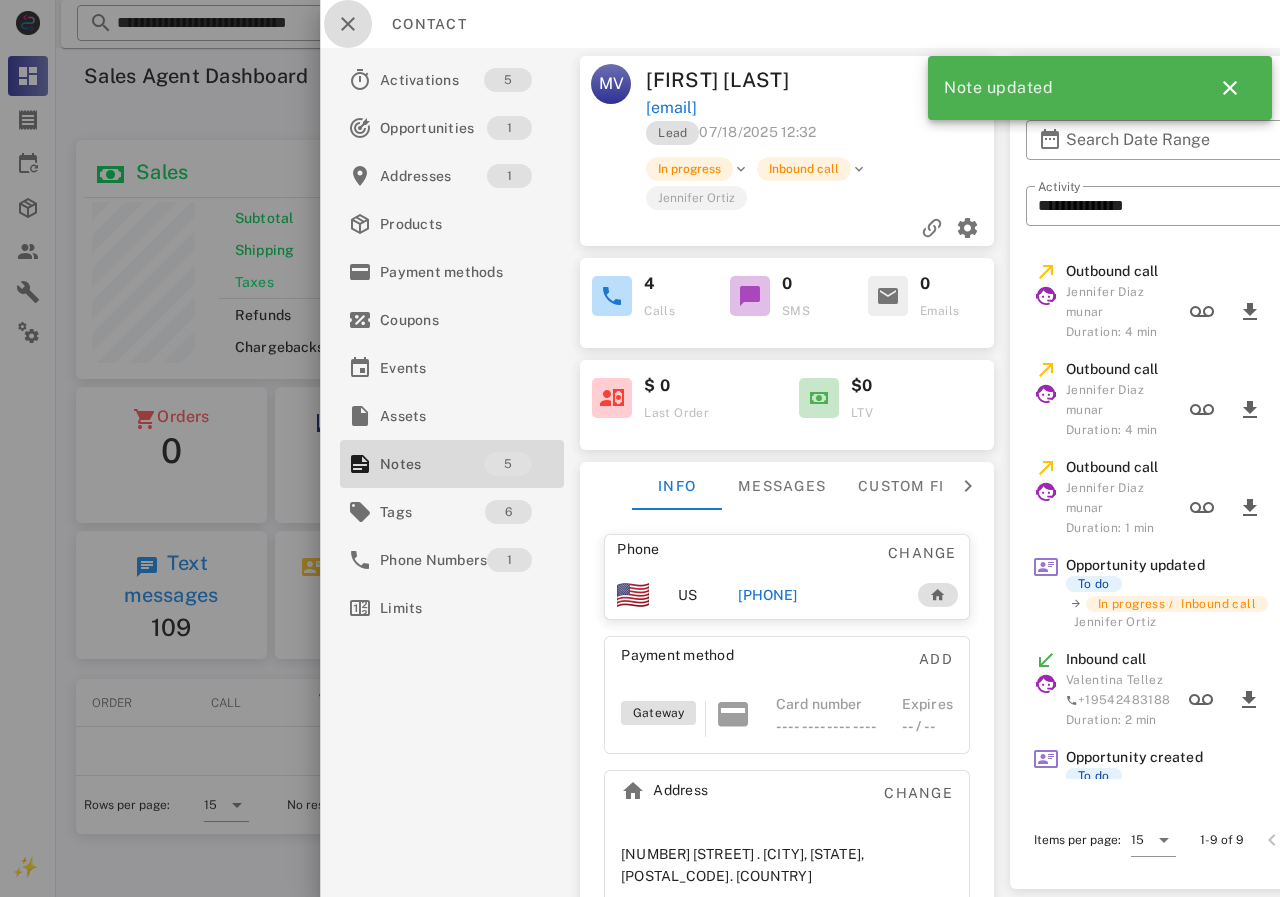 click at bounding box center (348, 24) 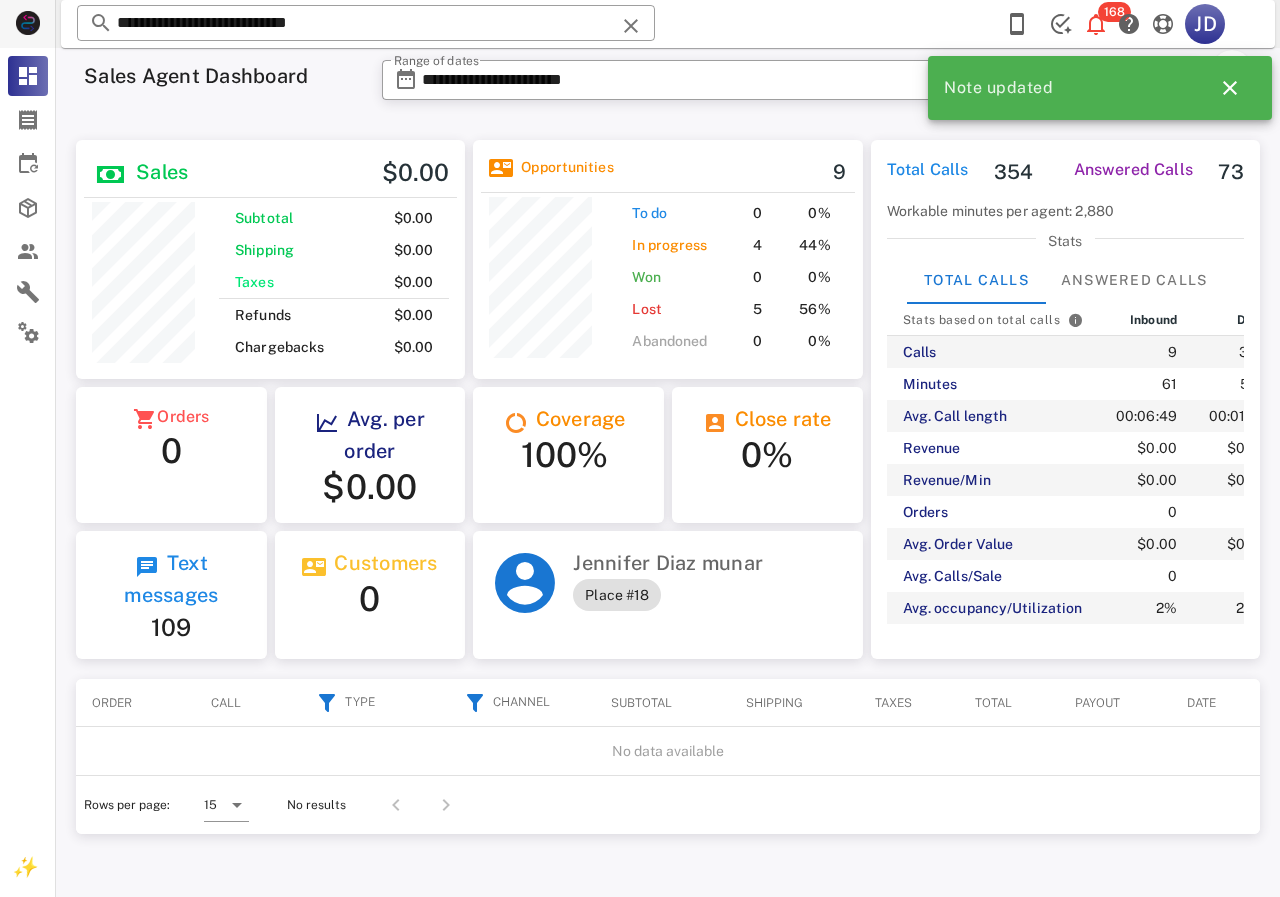 drag, startPoint x: 375, startPoint y: 21, endPoint x: 40, endPoint y: 35, distance: 335.29242 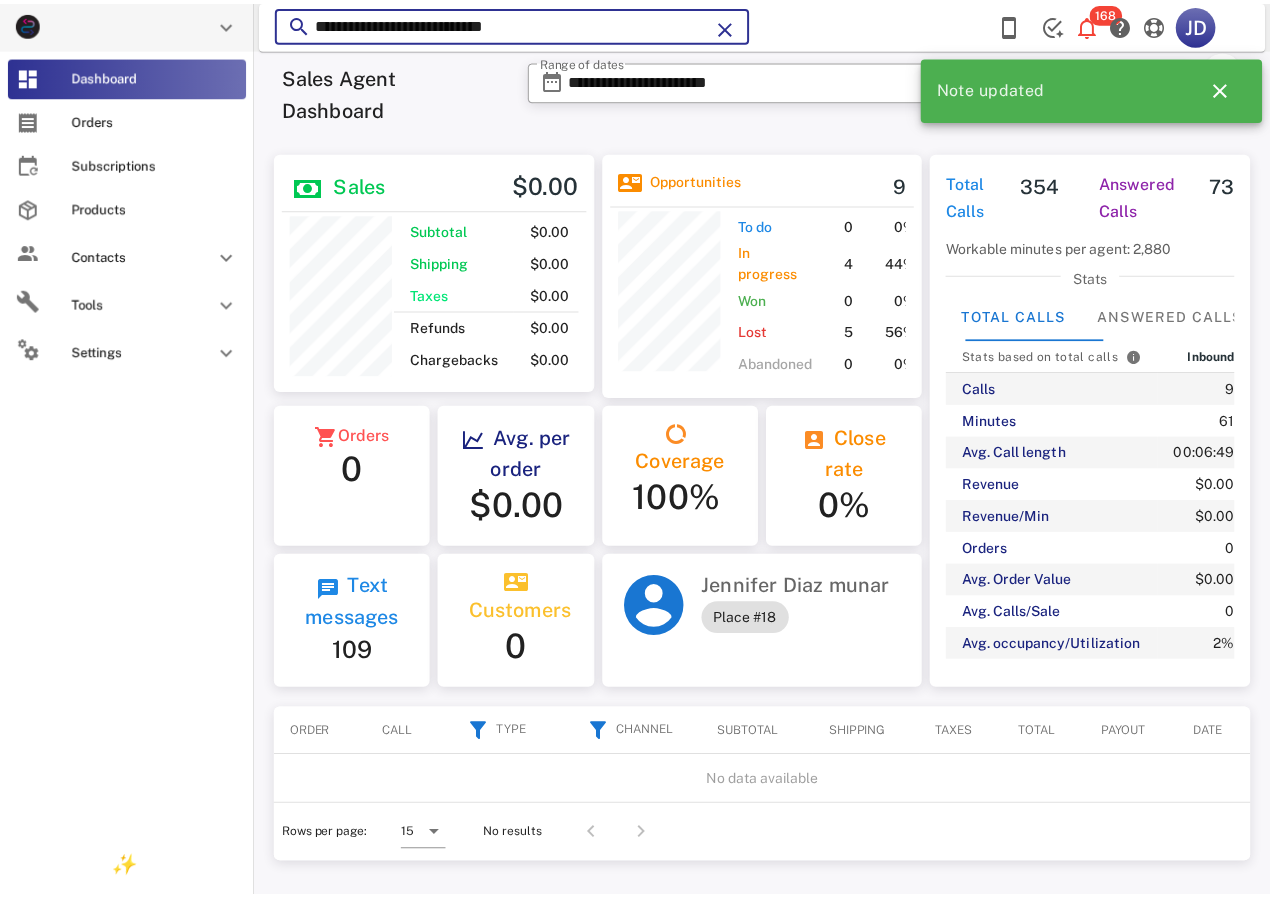 scroll, scrollTop: 250, scrollLeft: 319, axis: both 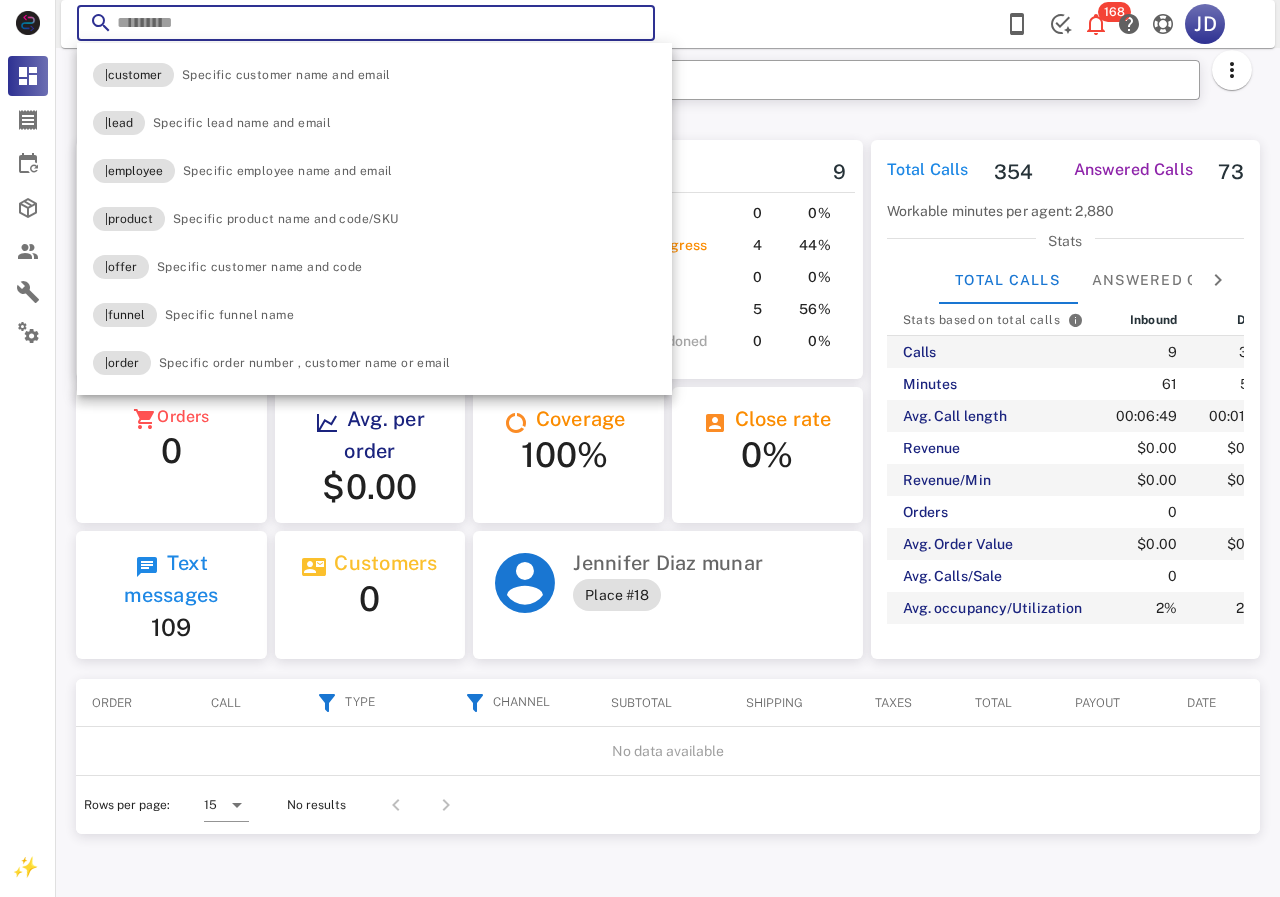 click at bounding box center [366, 23] 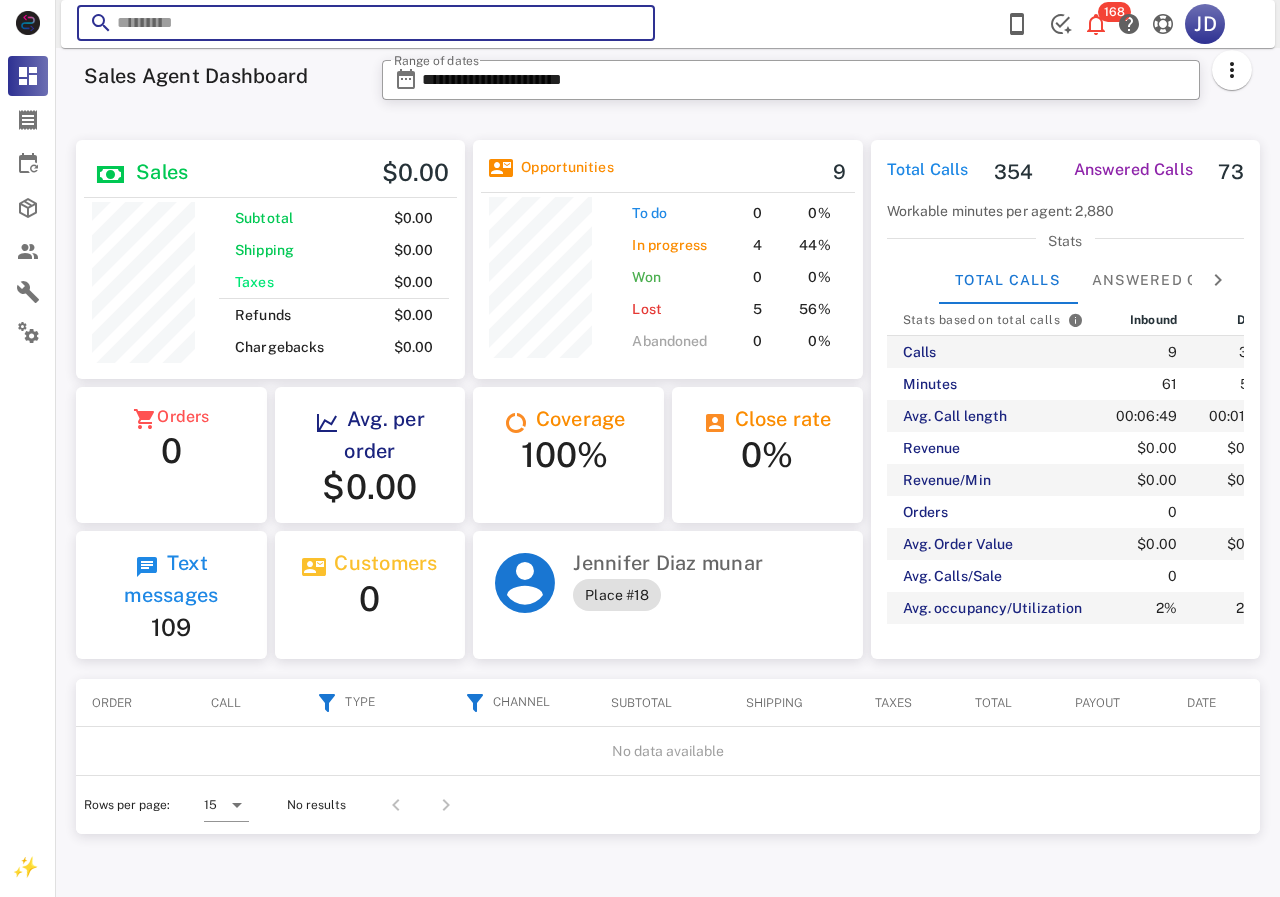 paste on "**********" 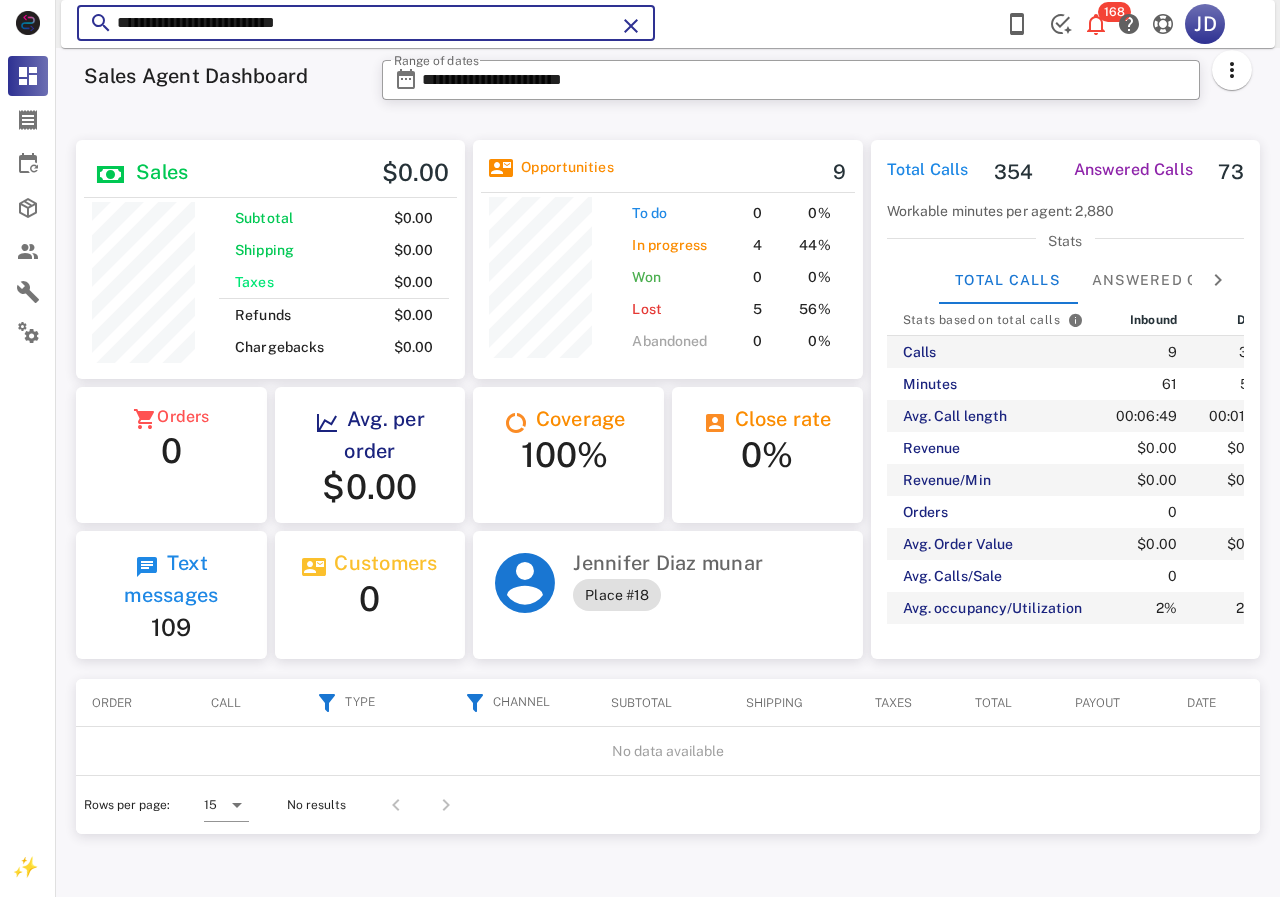type on "**********" 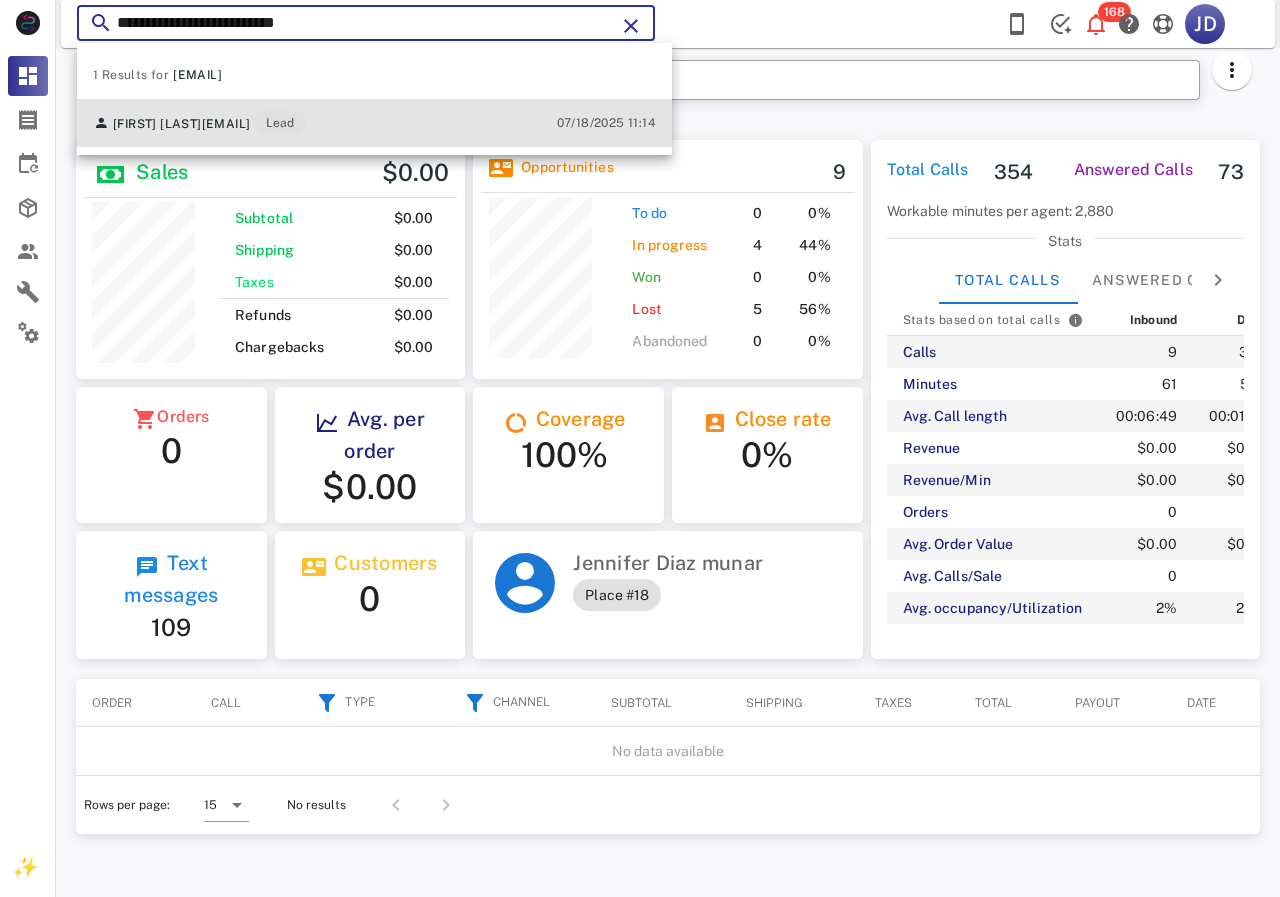 click on "[FIRST] [LAST]   [EMAIL]   Lead" at bounding box center [199, 123] 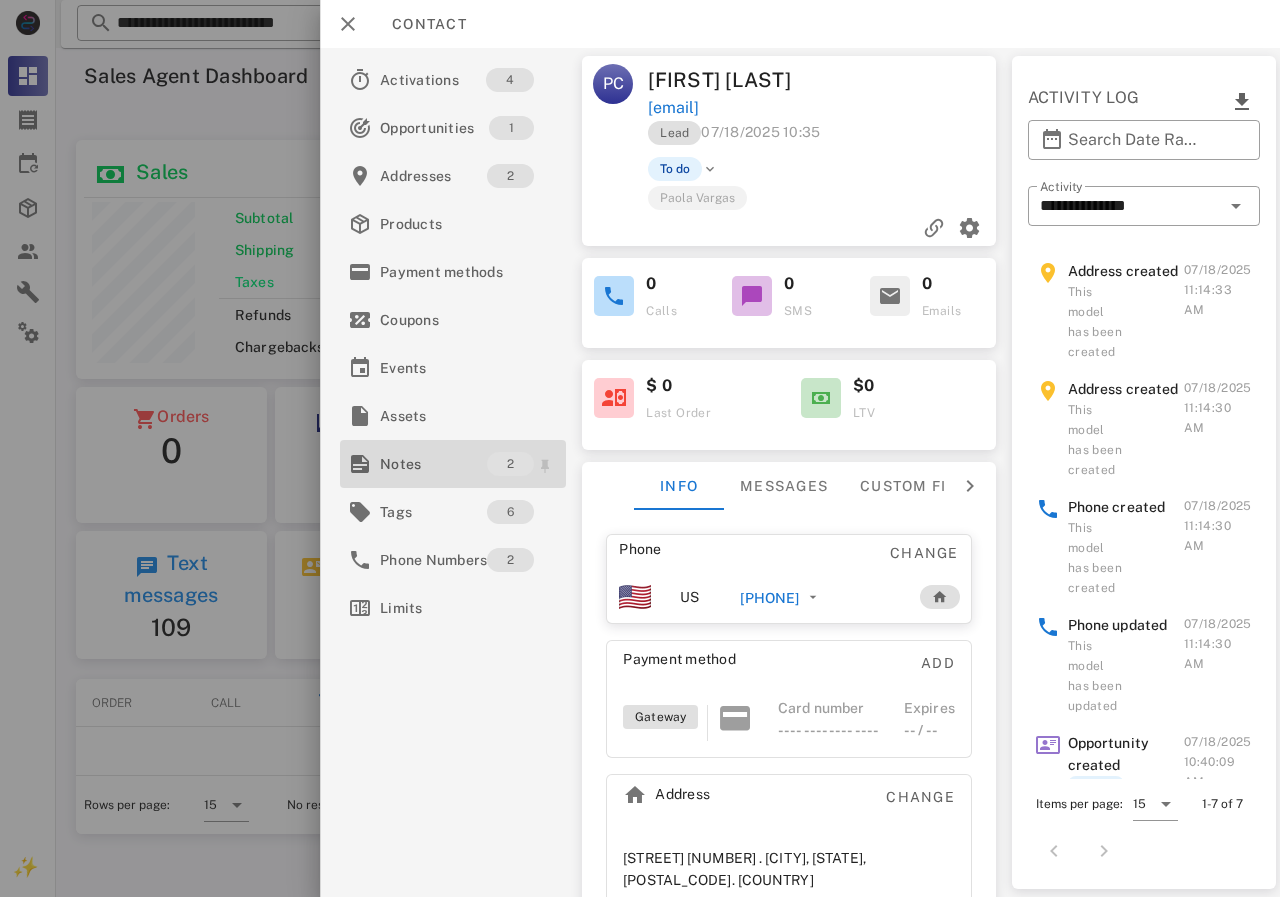 click on "Notes" at bounding box center (433, 464) 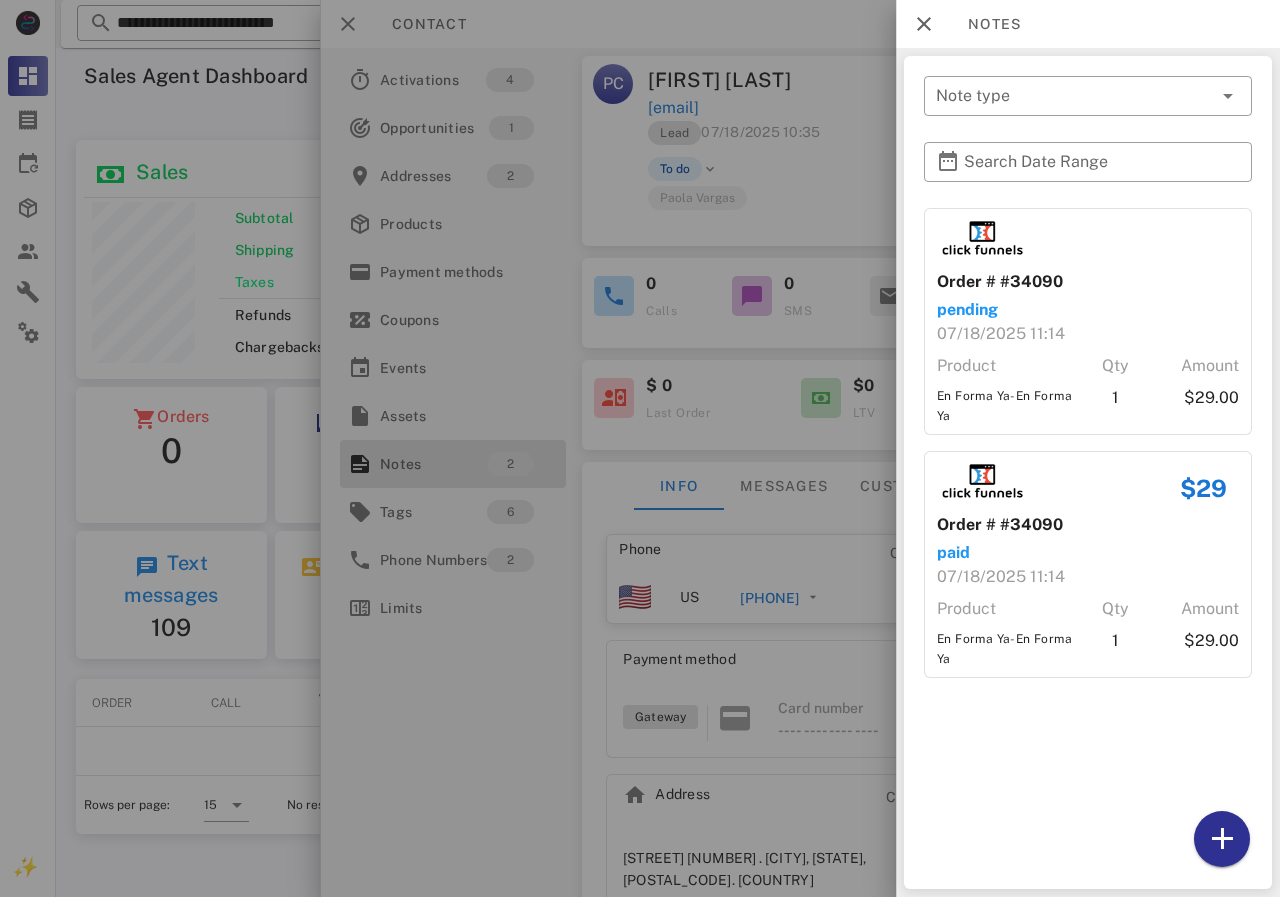 drag, startPoint x: 758, startPoint y: 410, endPoint x: 791, endPoint y: 574, distance: 167.28719 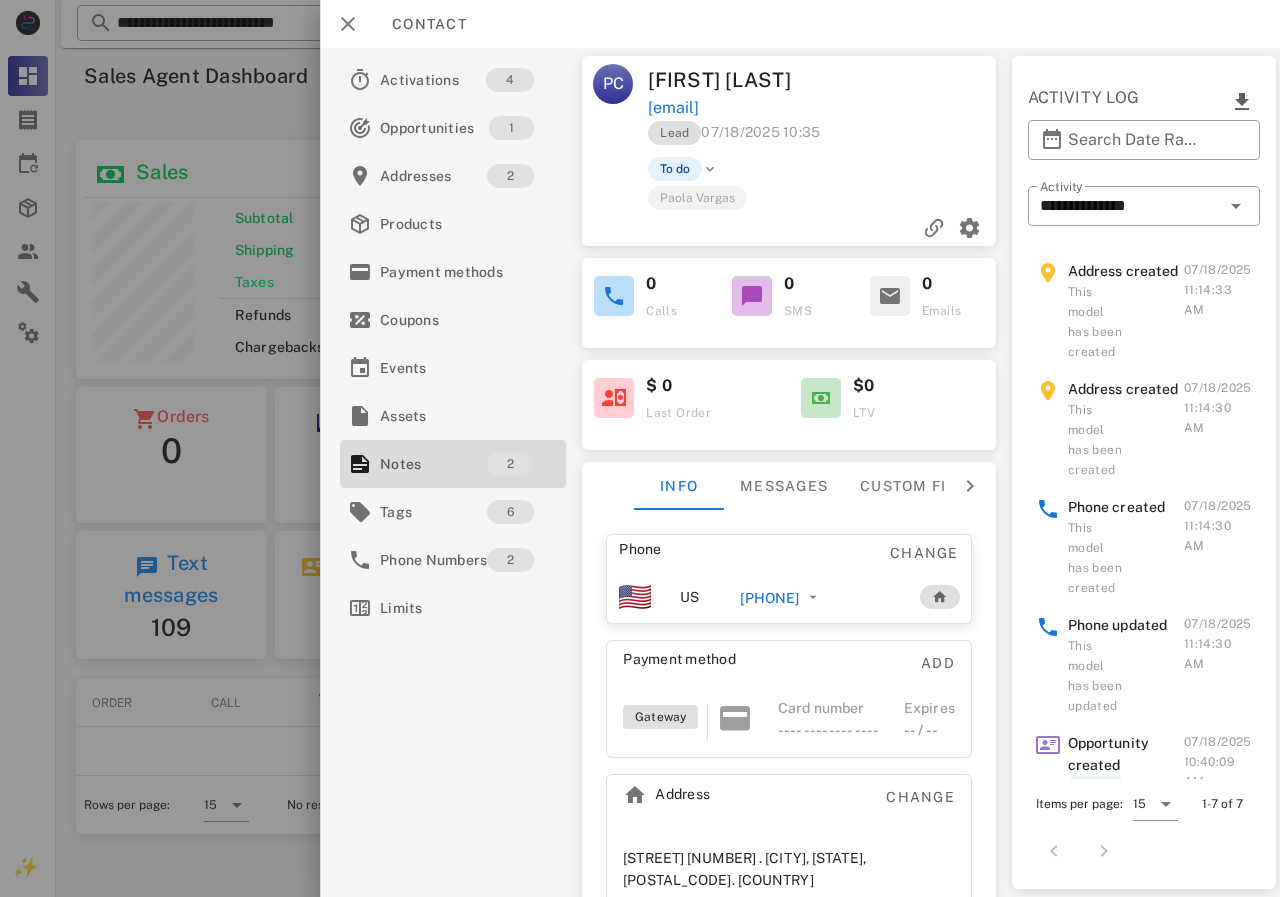click on "[PHONE]" at bounding box center [769, 598] 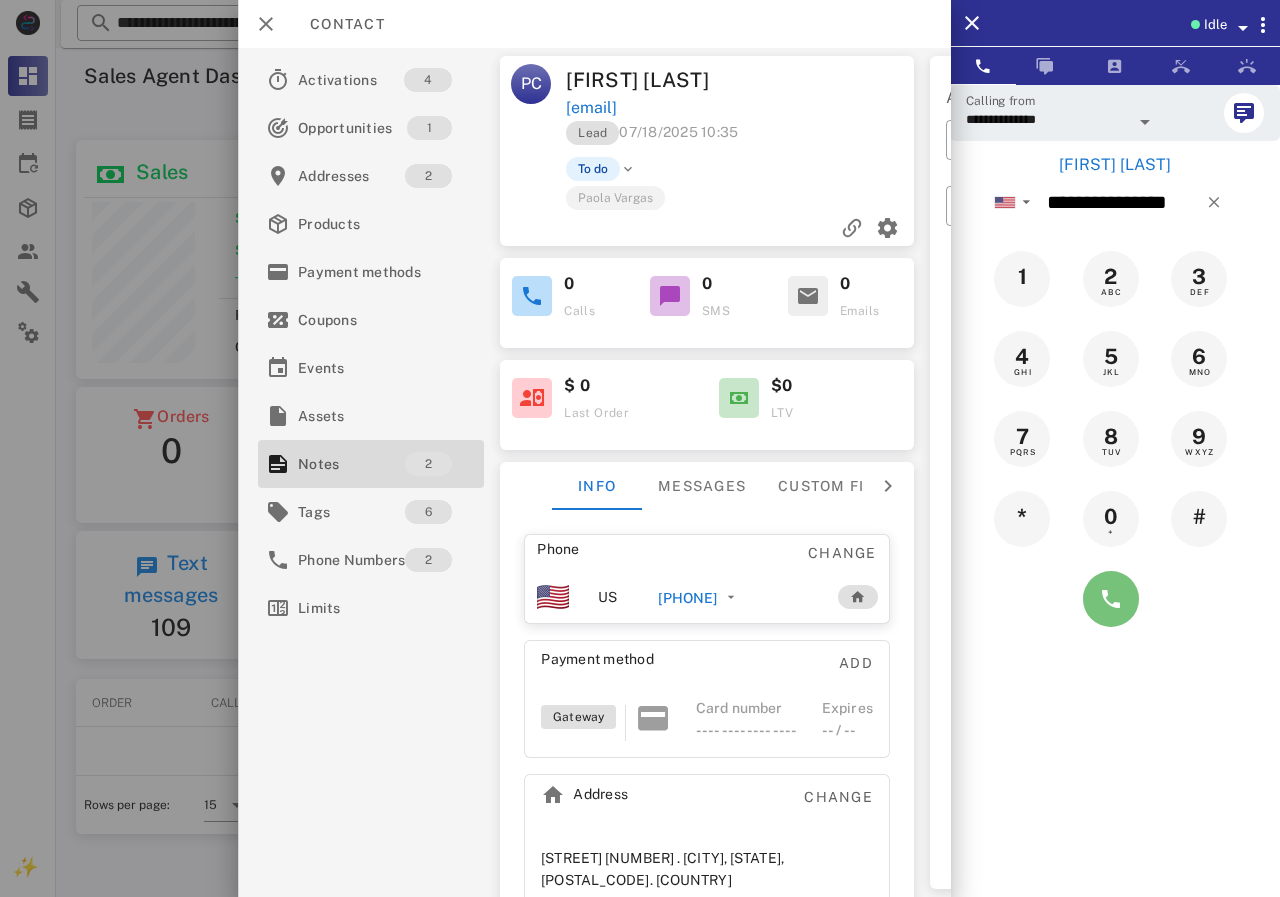 click at bounding box center [1111, 599] 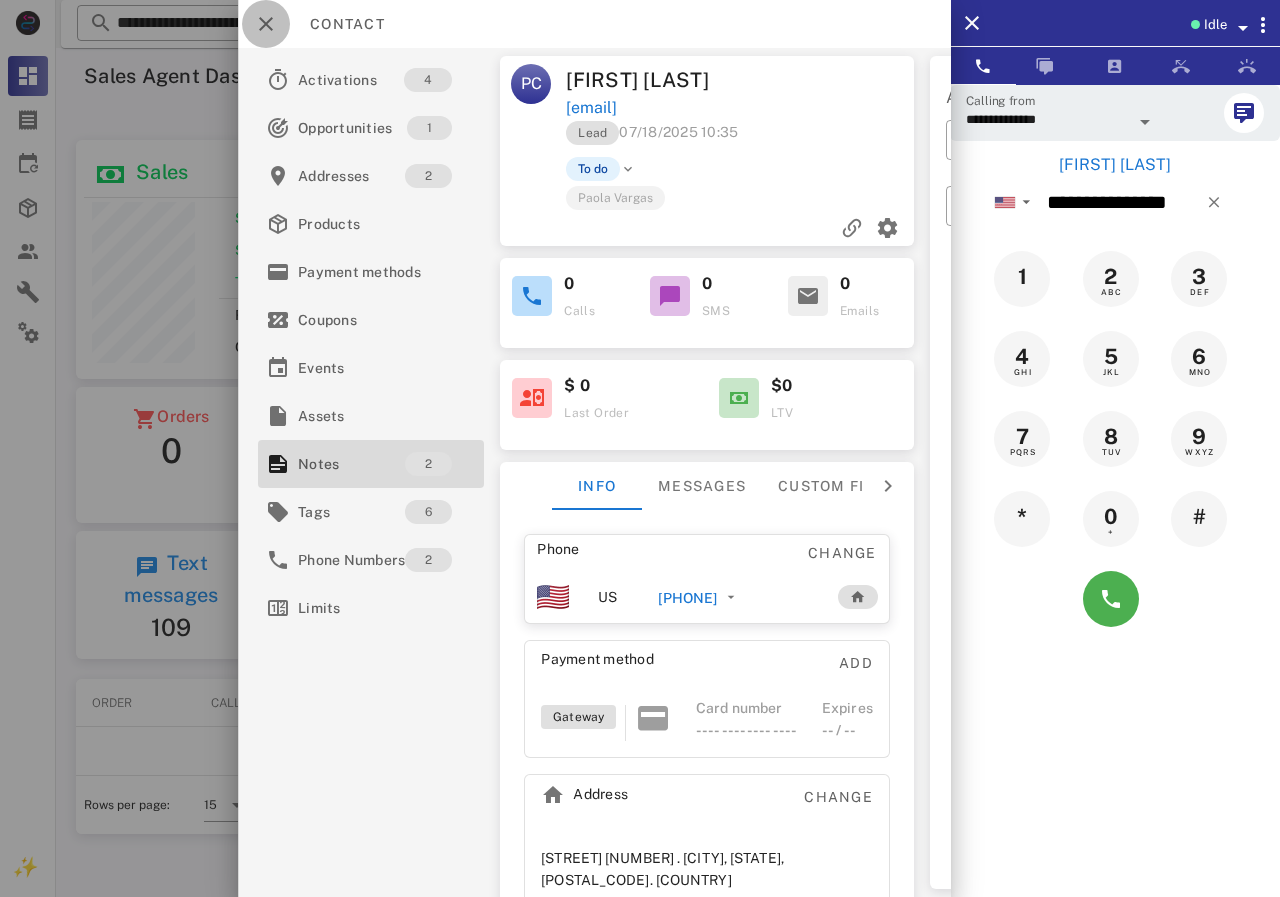 click at bounding box center (266, 24) 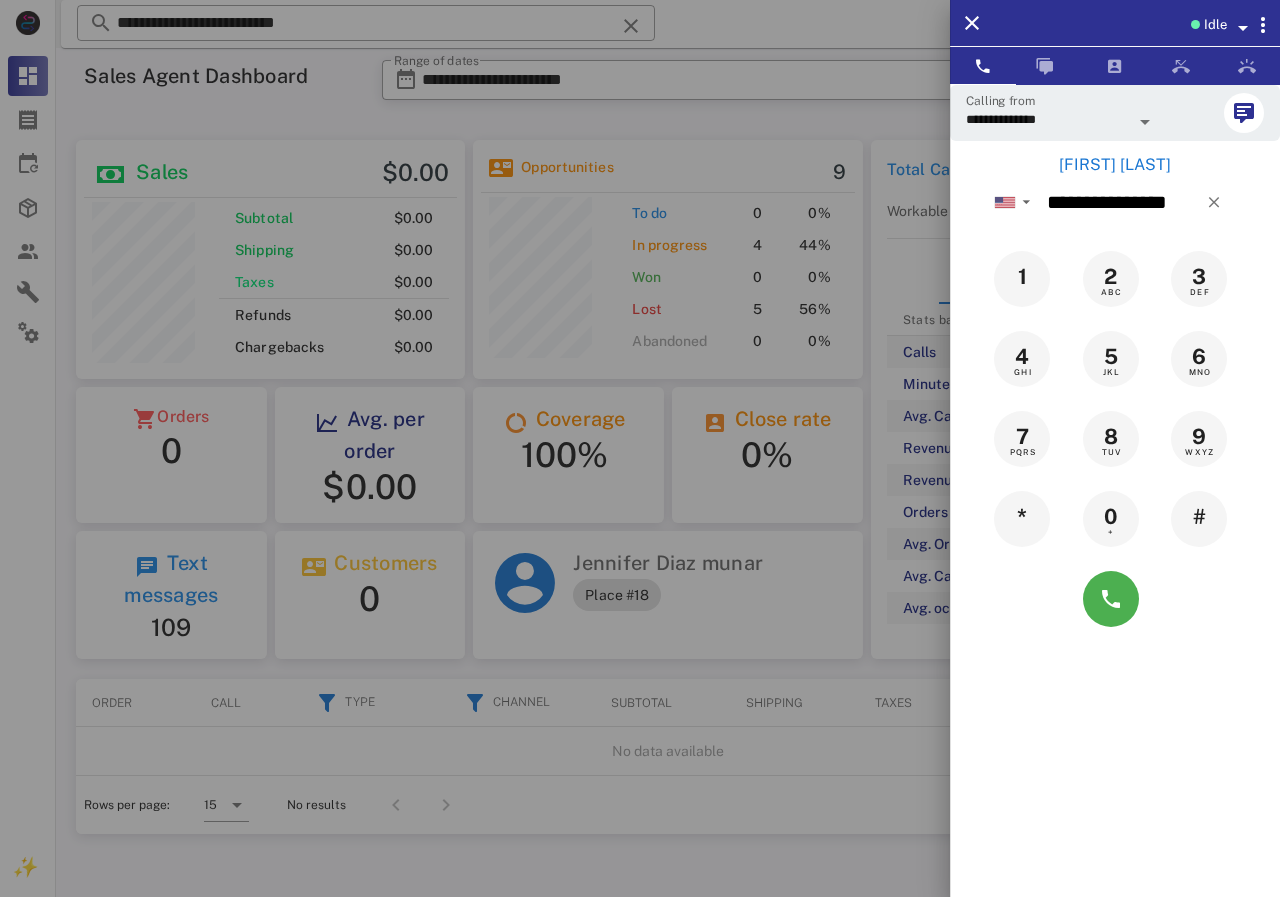 click at bounding box center (640, 448) 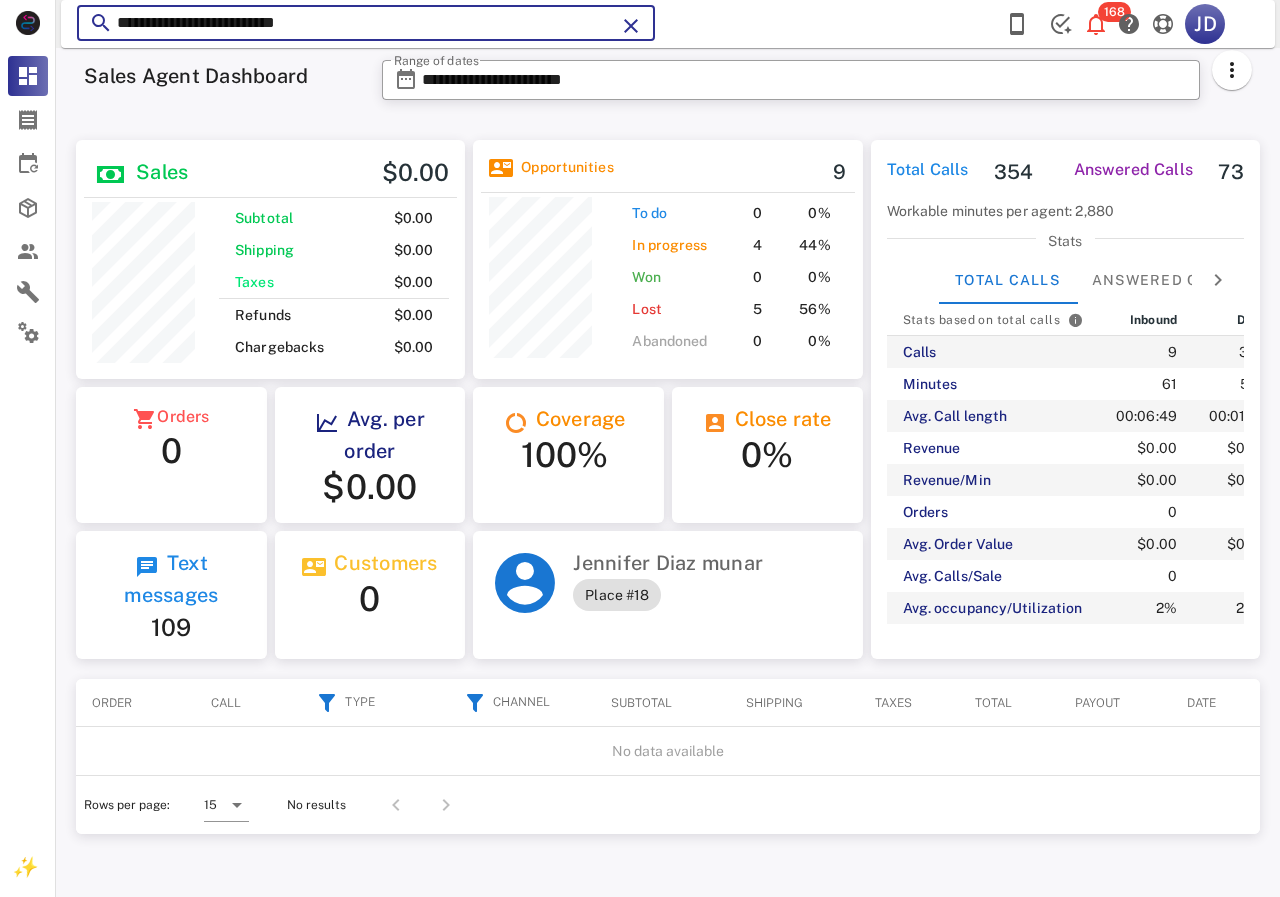 click on "**********" at bounding box center (366, 23) 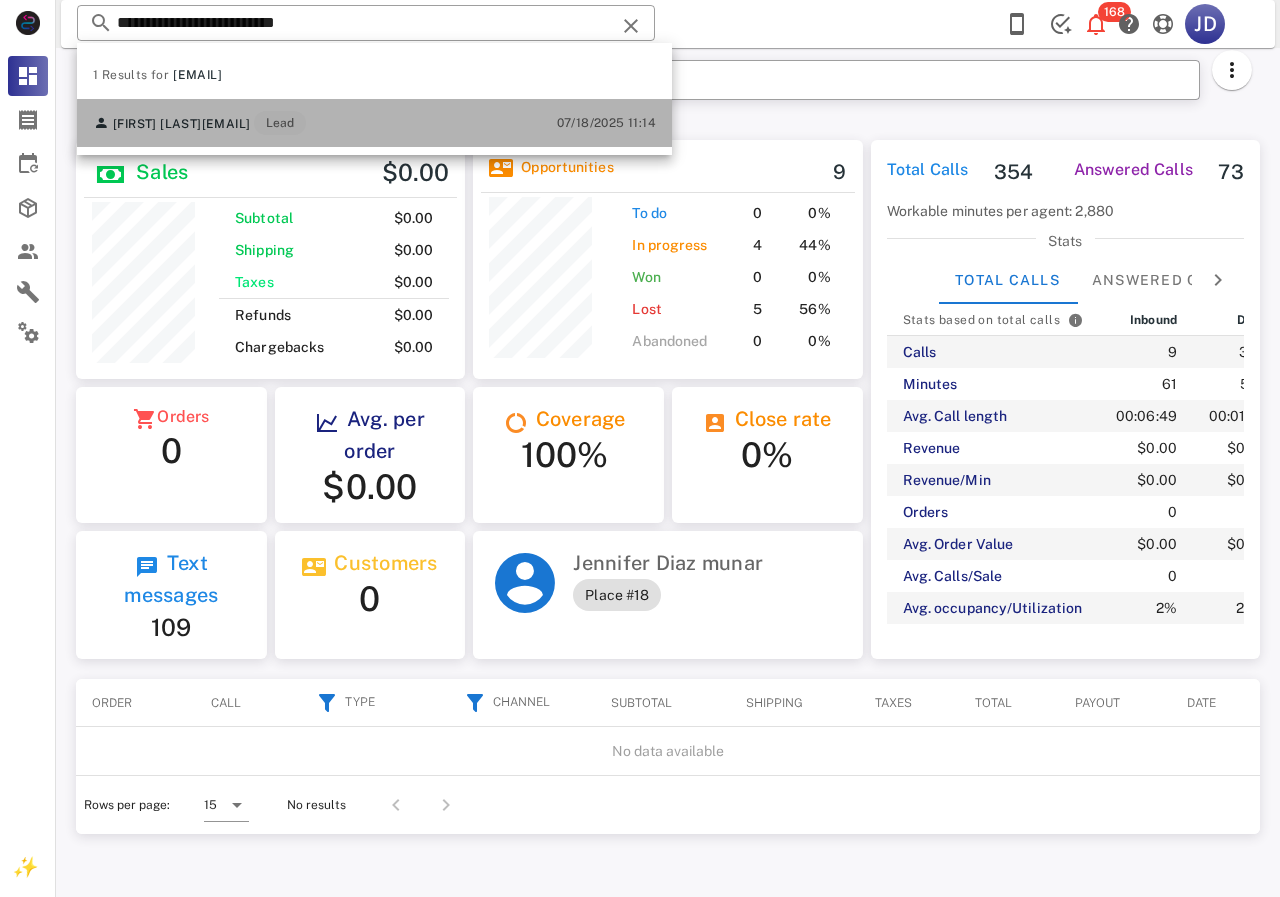 click on "[FIRST] [LAST]   [EMAIL]   Lead" at bounding box center (199, 123) 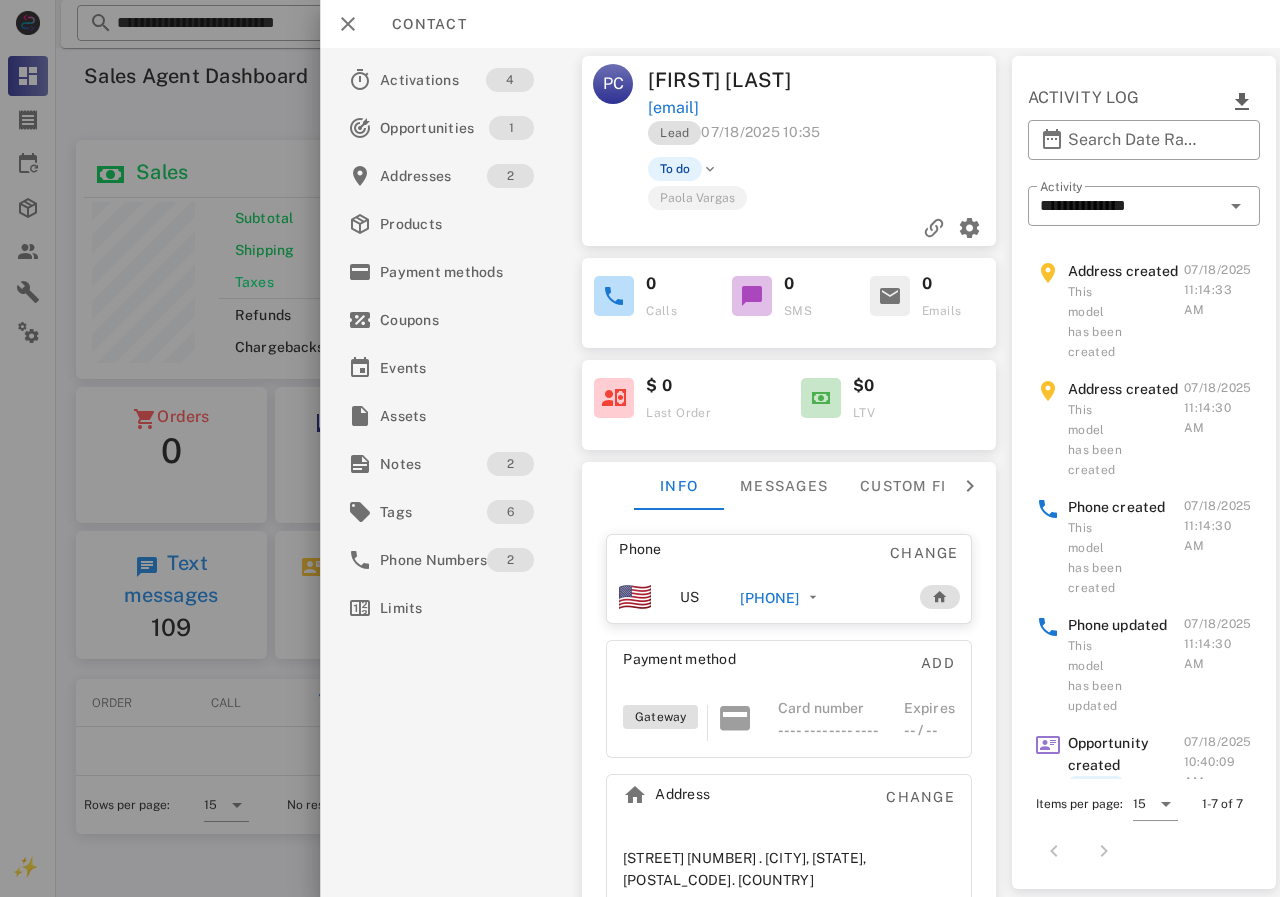 click on "[PHONE]" at bounding box center (769, 598) 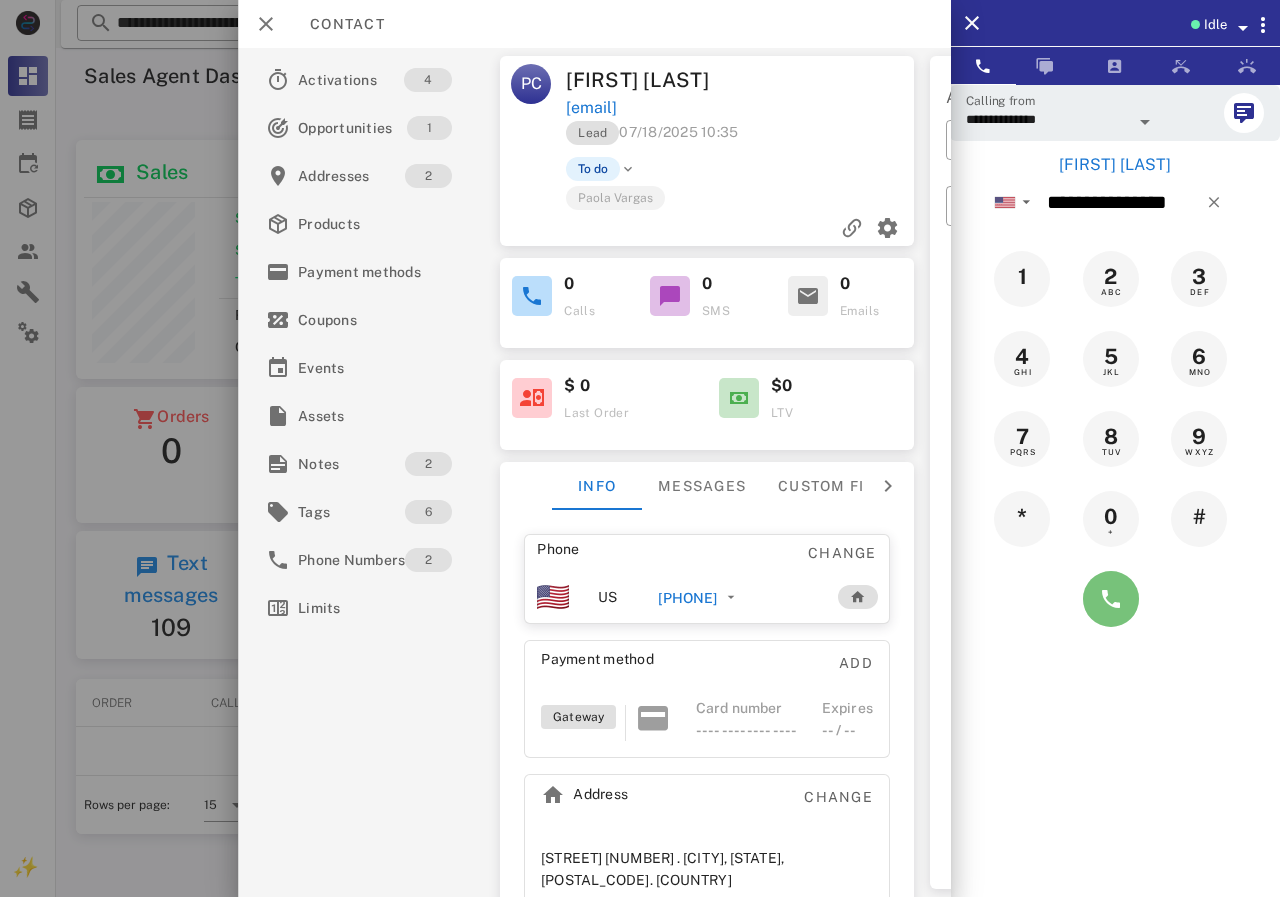 click at bounding box center (1111, 599) 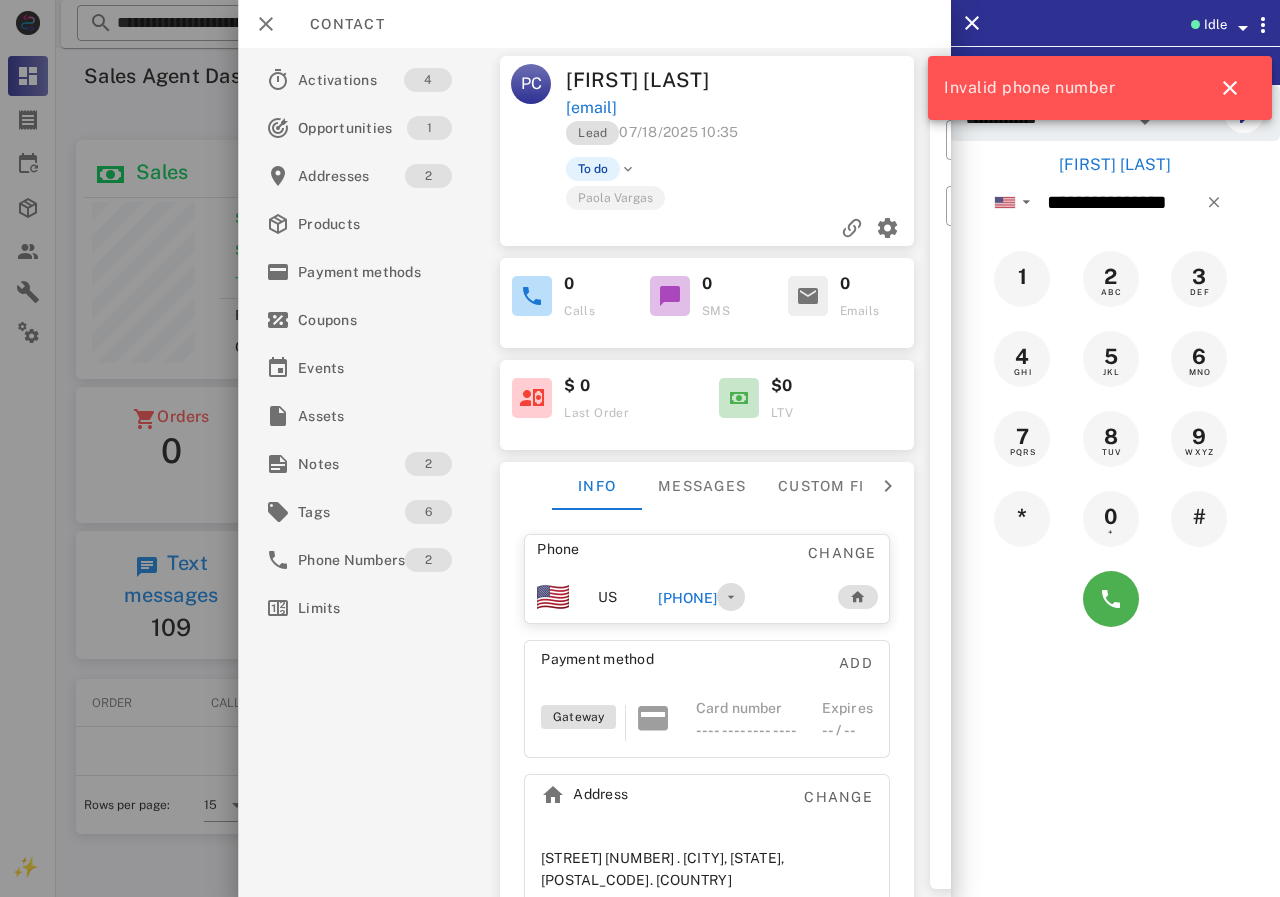 click at bounding box center (731, 597) 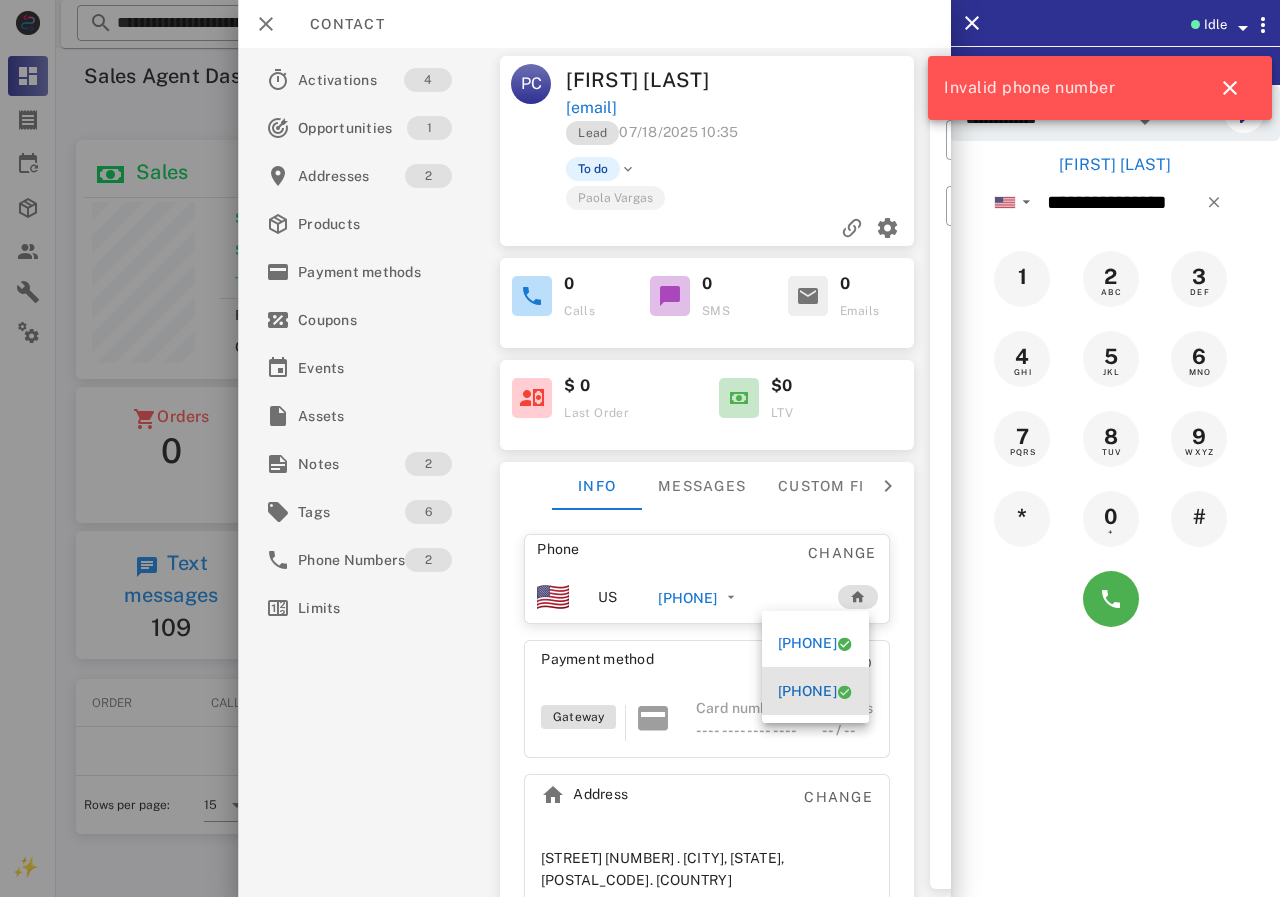 click on "[PHONE]" at bounding box center [807, 691] 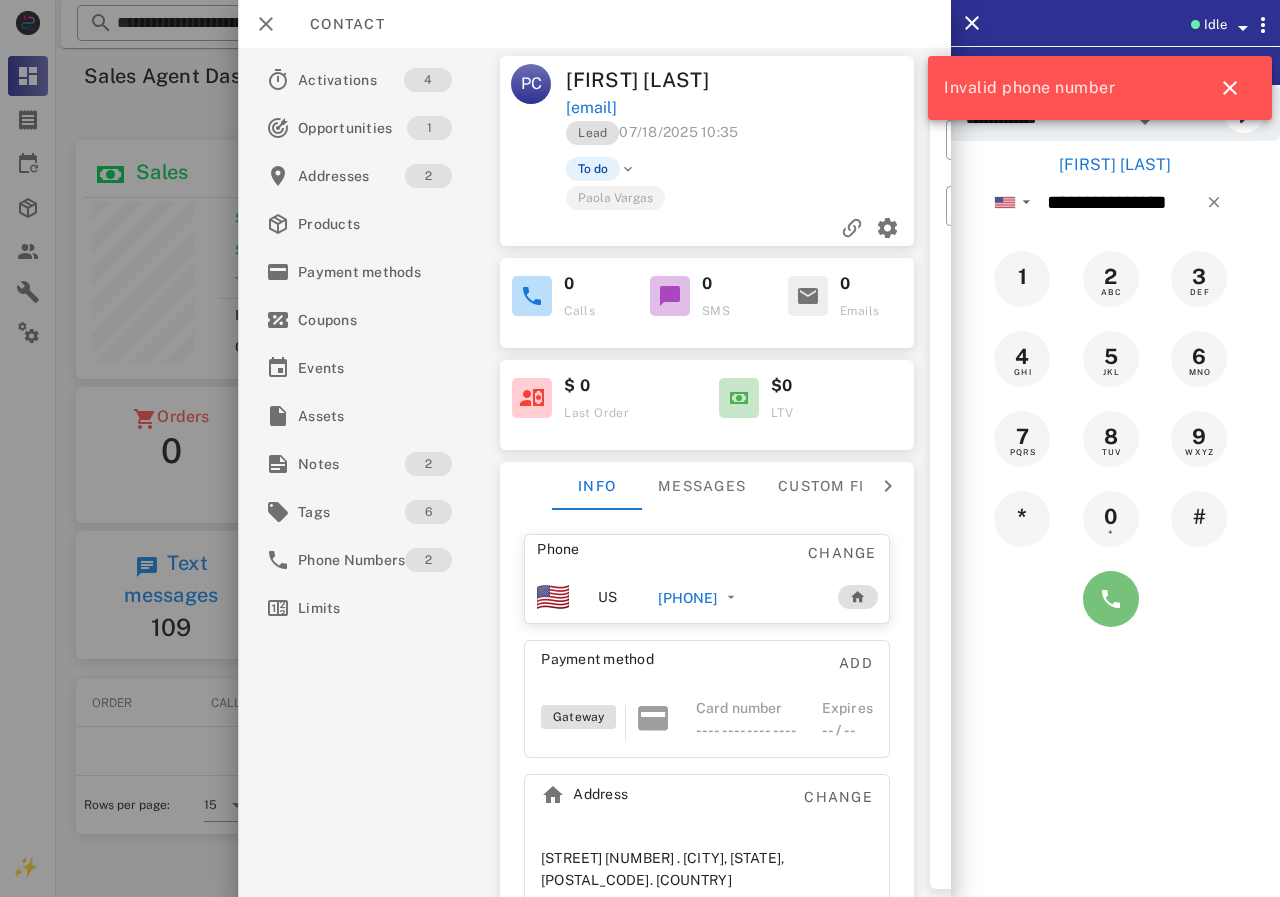 click at bounding box center [1111, 599] 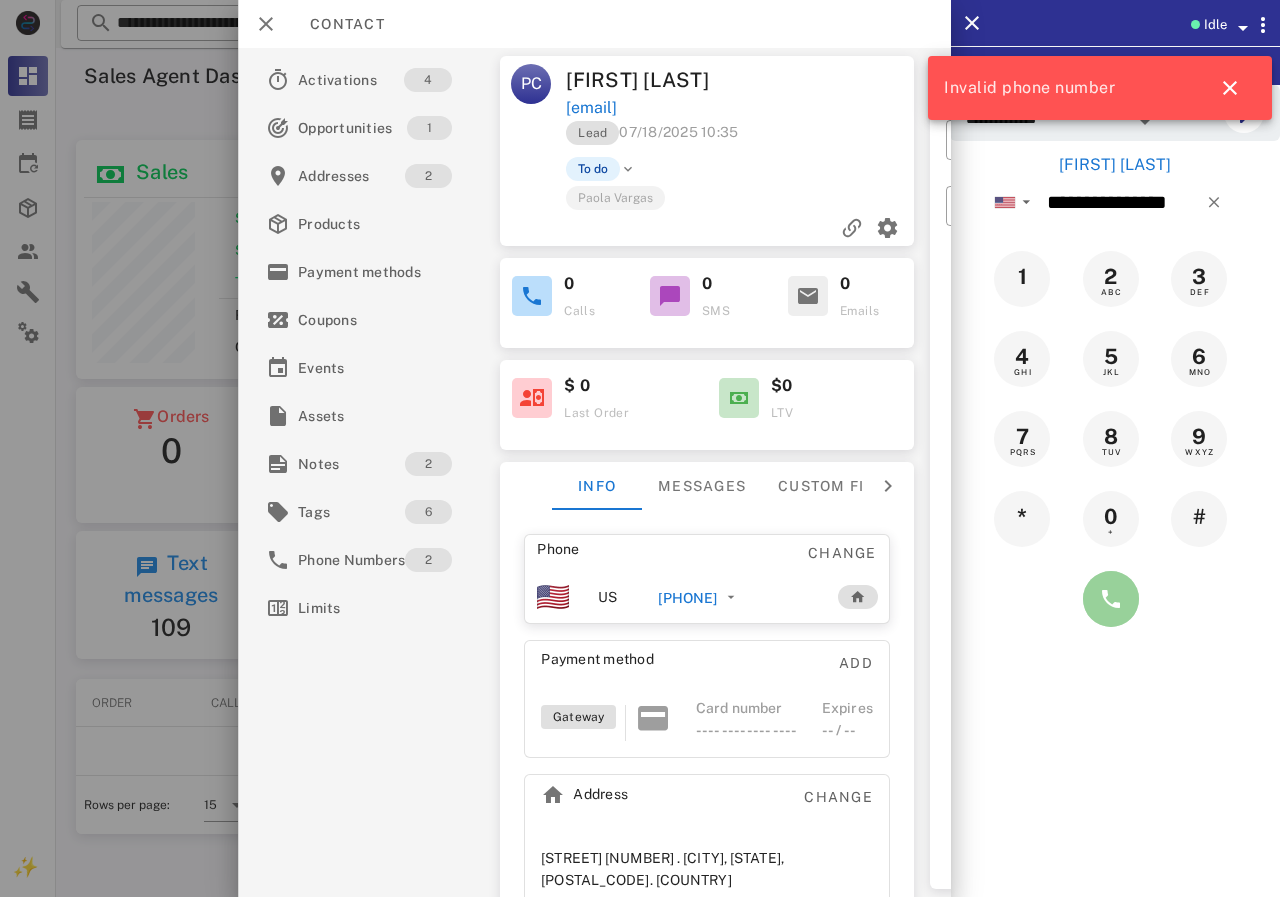 click at bounding box center [1111, 599] 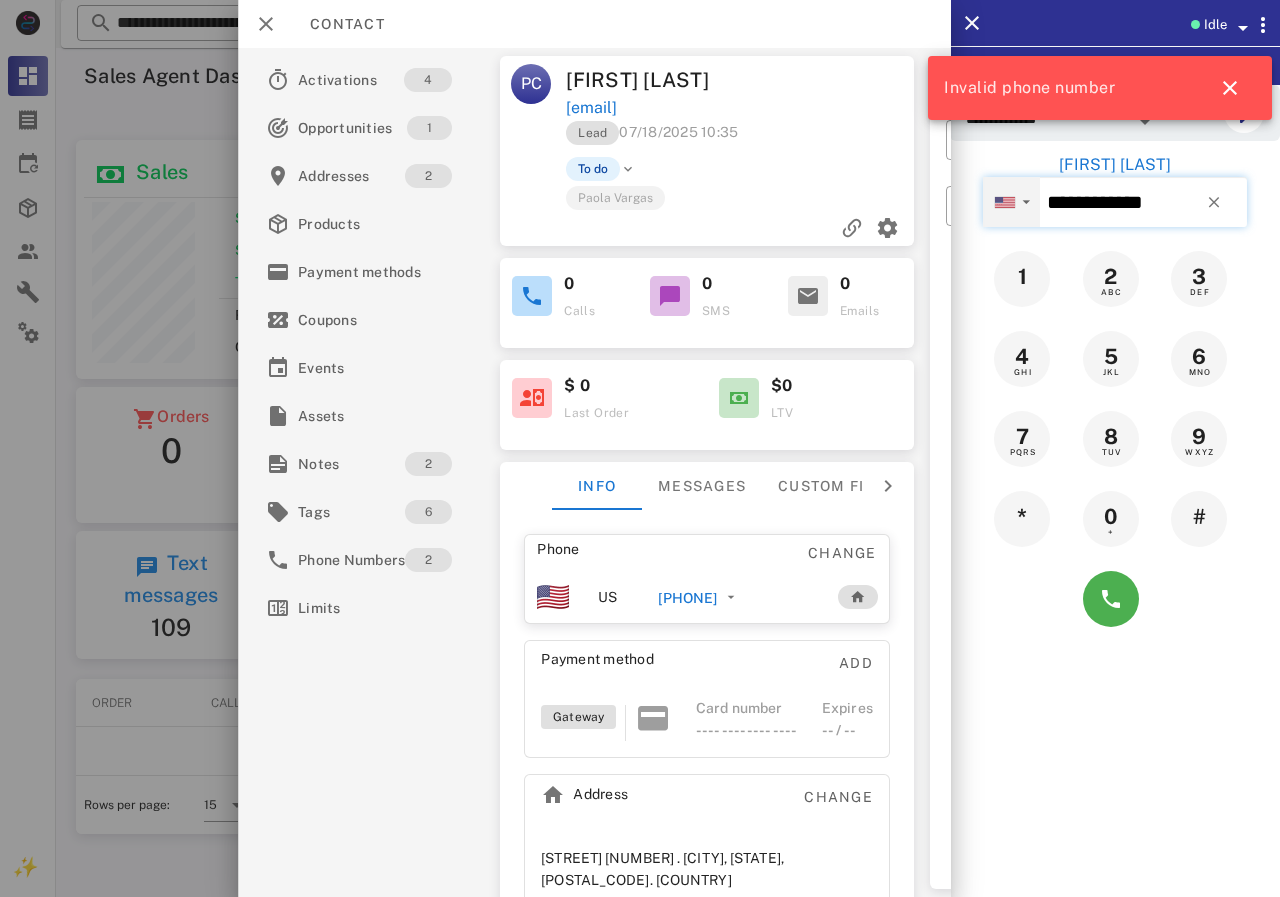 click on "▼     Andorra
+376
Argentina
+54
Aruba
+297
Australia
+61
Belgium (België)
+32
Bolivia
+591
Brazil (Brasil)
+55
Canada
+1
Chile
+56
Colombia
+57
Costa Rica
+506
Dominican Republic (República Dominicana)
+1
Ecuador
+593
El Salvador
+503
France
+33
Germany (Deutschland)
+49
Guadeloupe
+590
Guatemala
+502
Honduras
+504
Iceland (Ísland)
+354
India (भारत)
+91
Israel (‫ישראל‬‎)
+972
Italy (Italia)
+39
Japan (日本)
+81" at bounding box center (1011, 202) 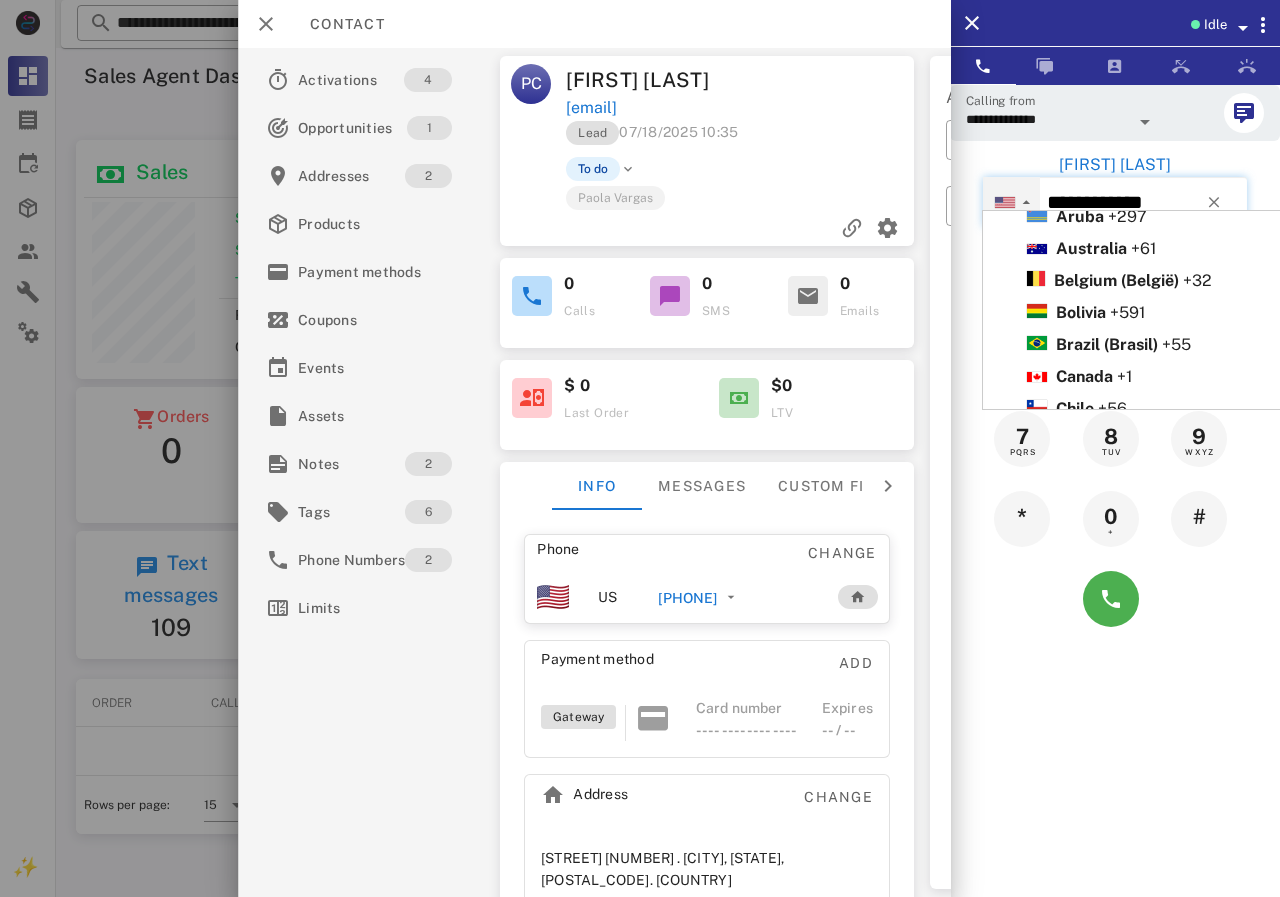 scroll, scrollTop: 0, scrollLeft: 0, axis: both 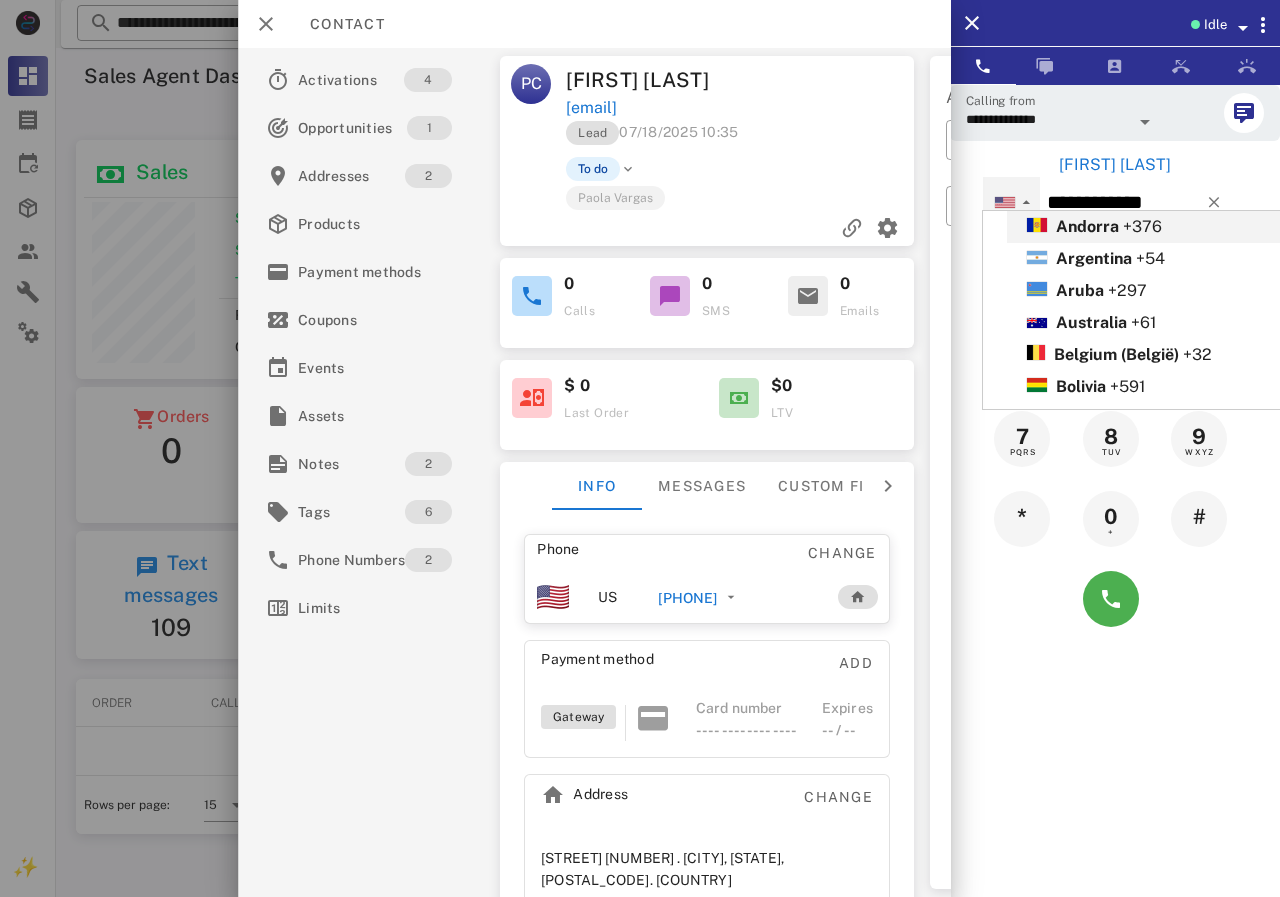 click on "[FIRST] [LAST]" at bounding box center (1115, 165) 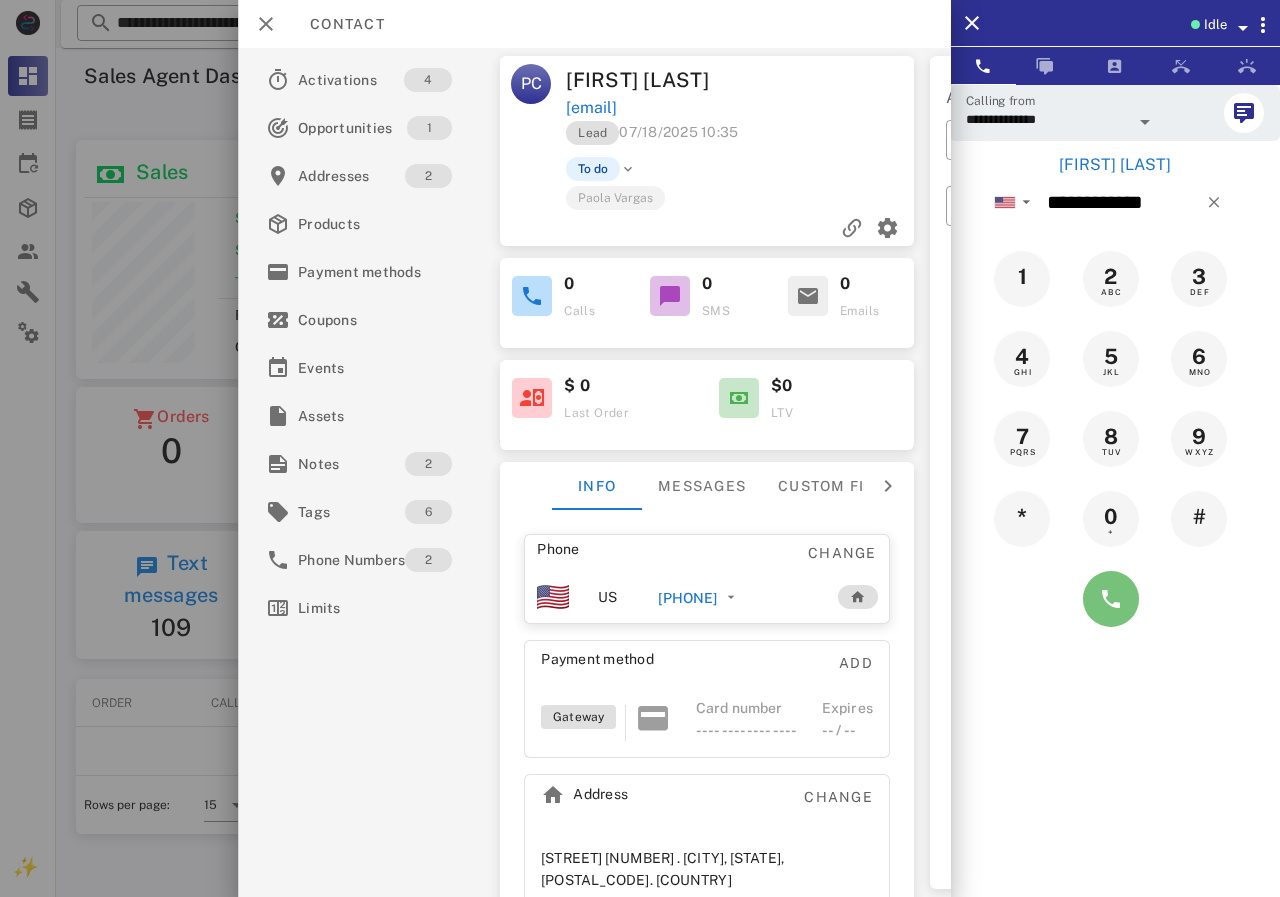 click at bounding box center [1111, 599] 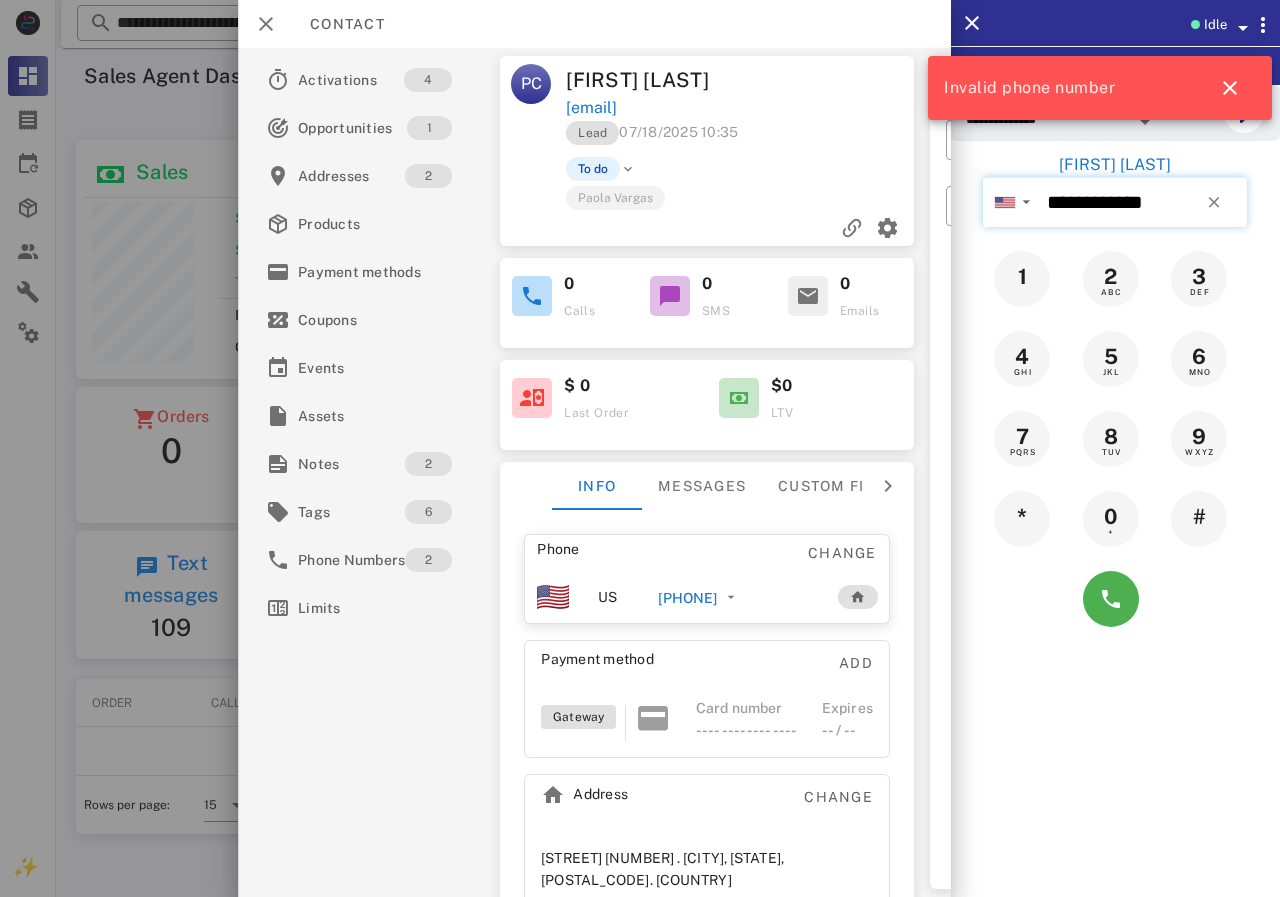 click on "**********" at bounding box center [1143, 202] 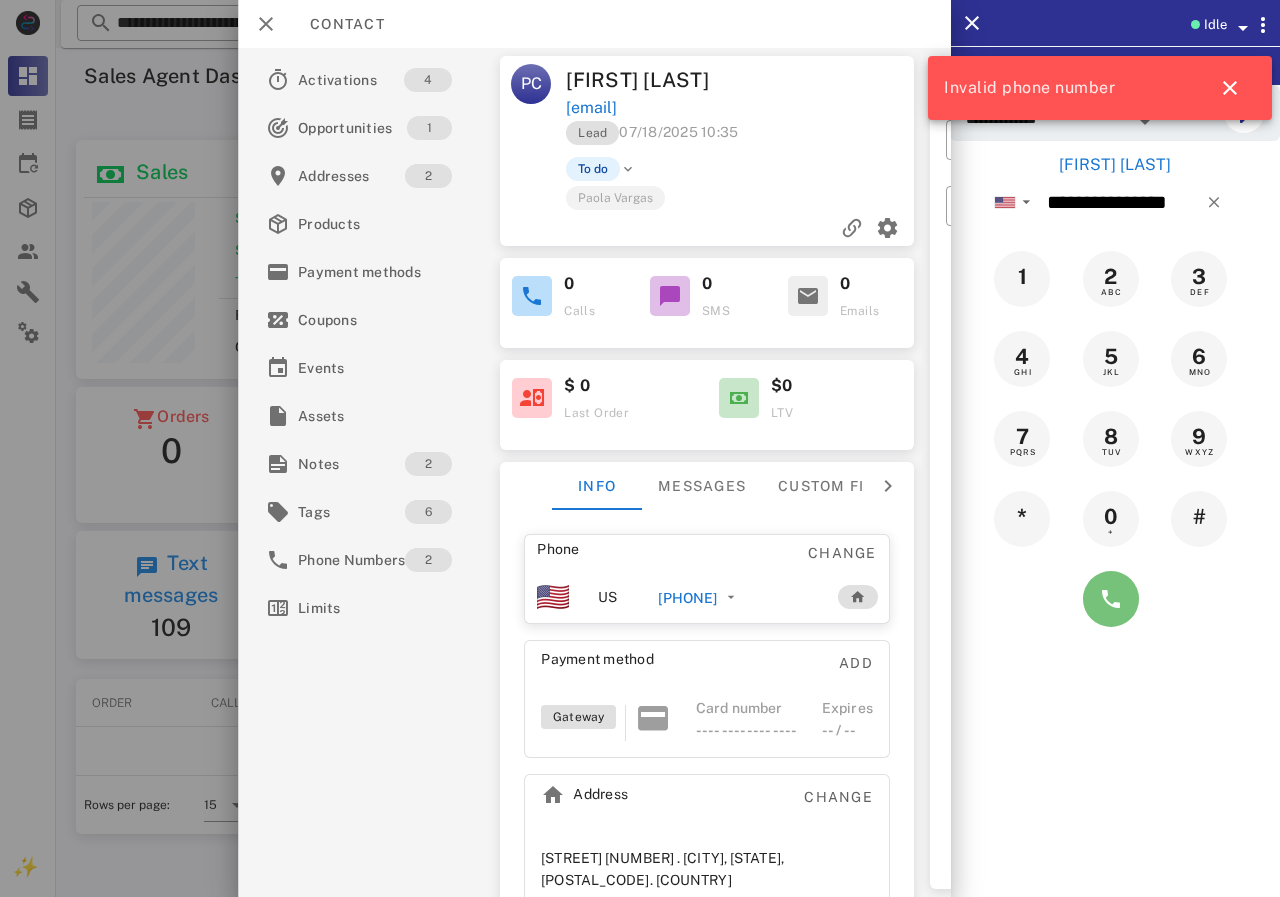 click at bounding box center [1111, 599] 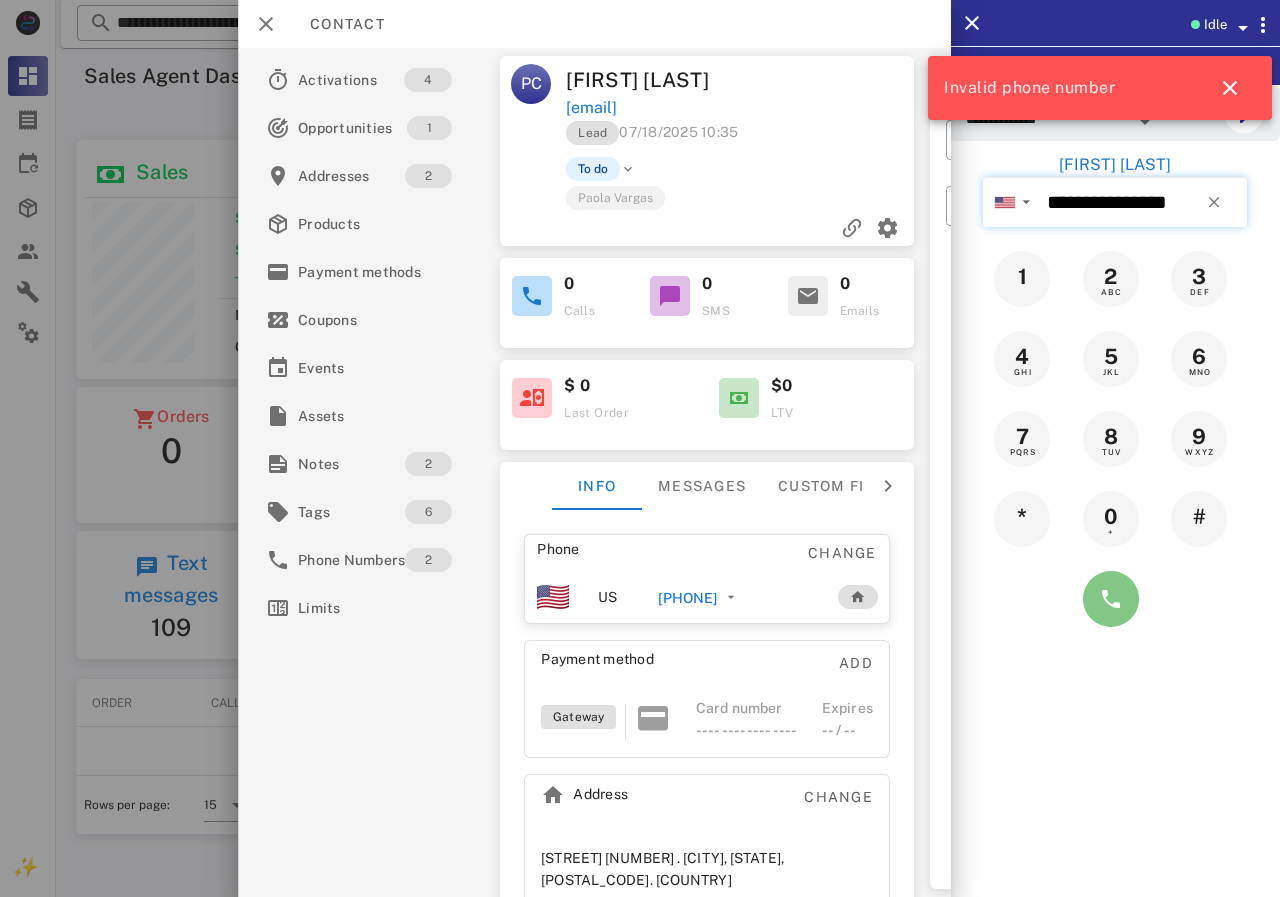 type on "**********" 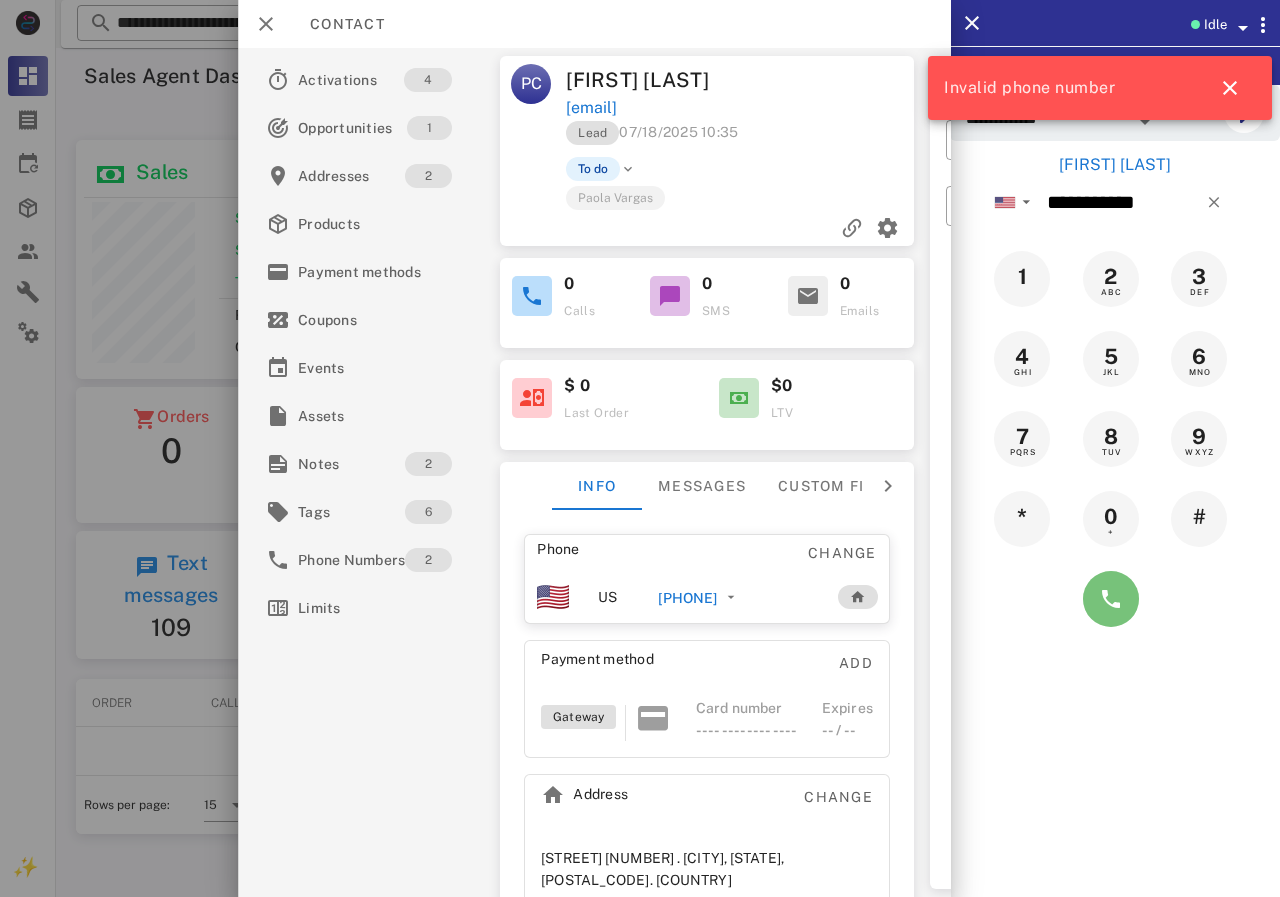 click at bounding box center (1111, 599) 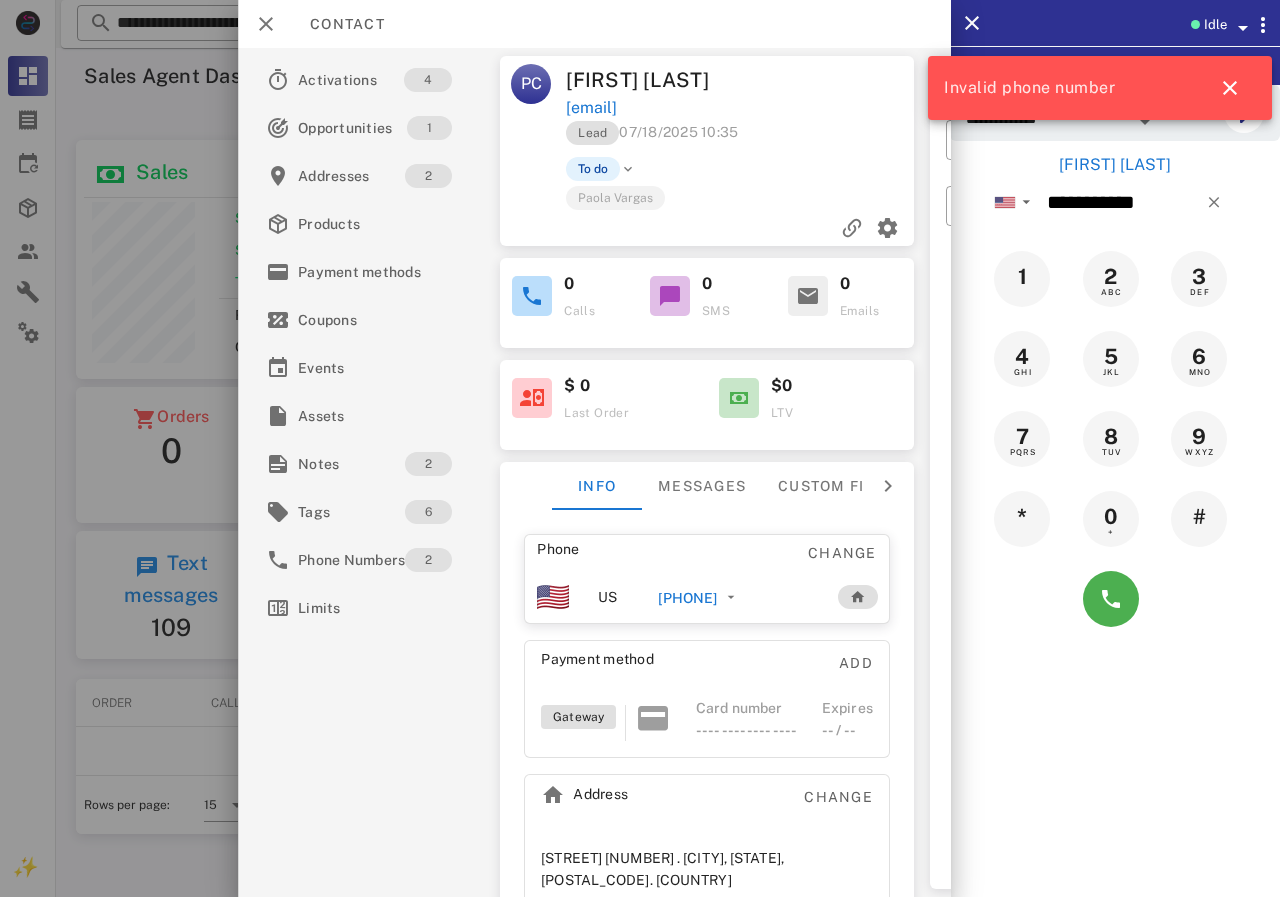 click on "[FIRST] [LAST]" at bounding box center (1115, 165) 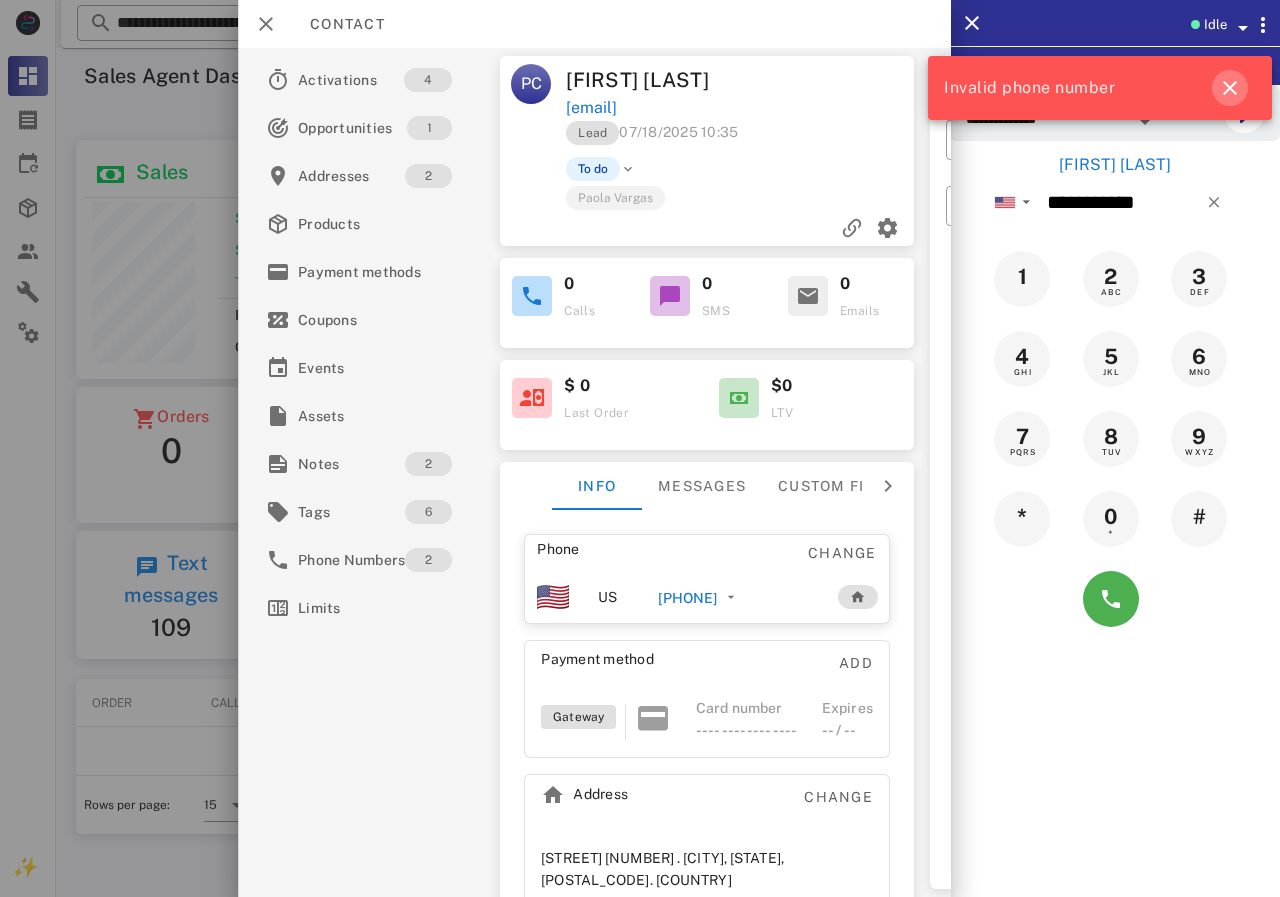 click at bounding box center (1230, 88) 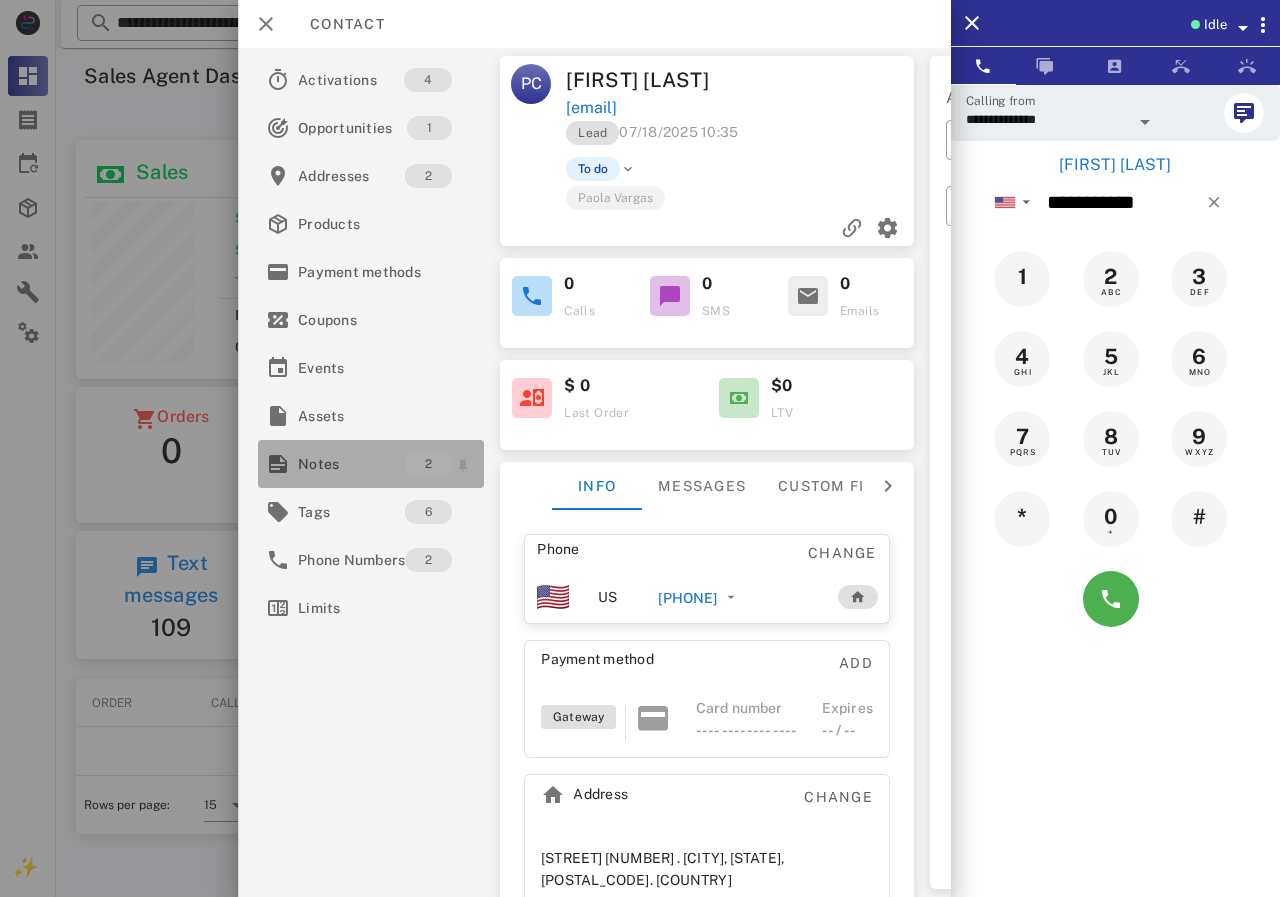 click on "Notes" at bounding box center [351, 464] 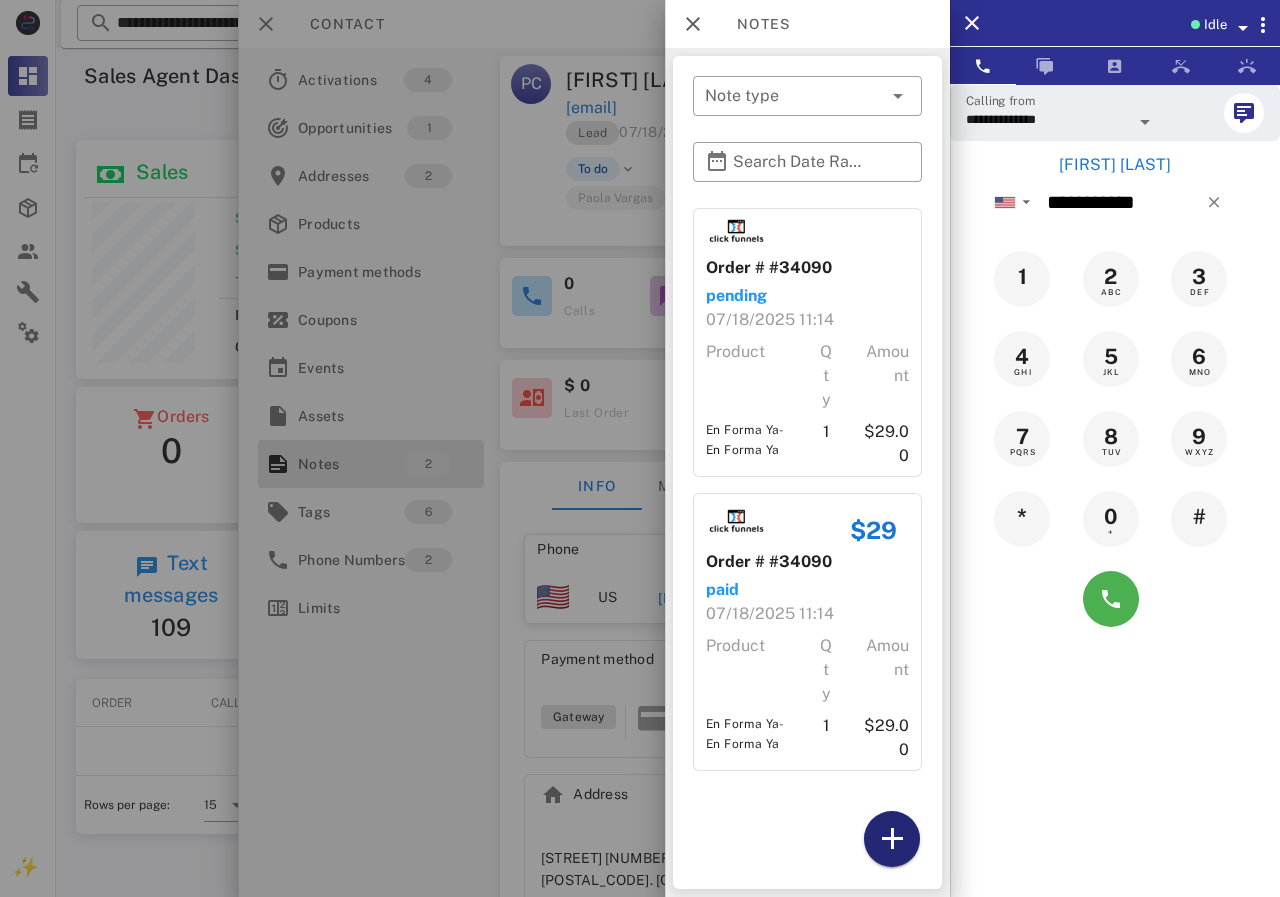 click at bounding box center (892, 839) 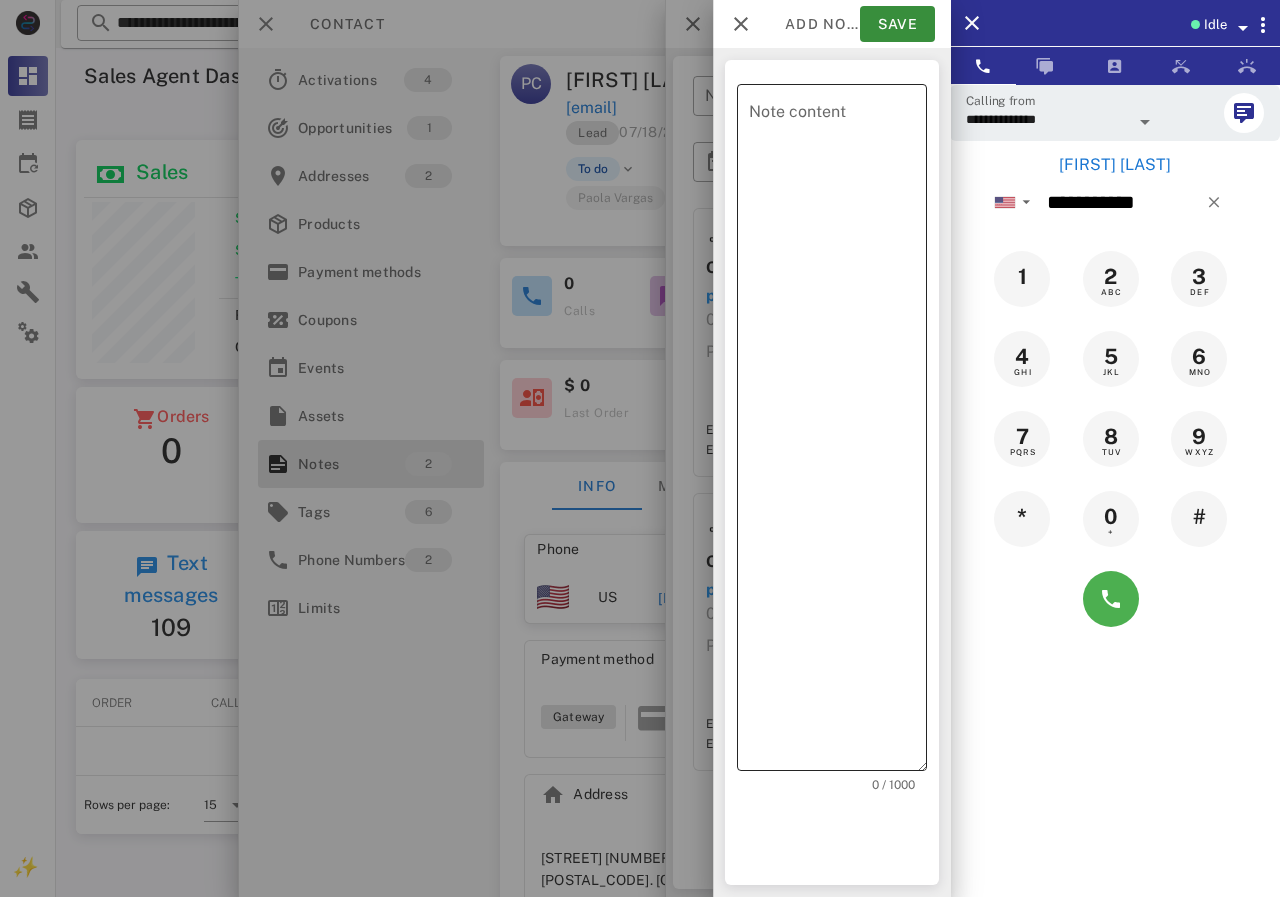 click on "Note content" at bounding box center (838, 432) 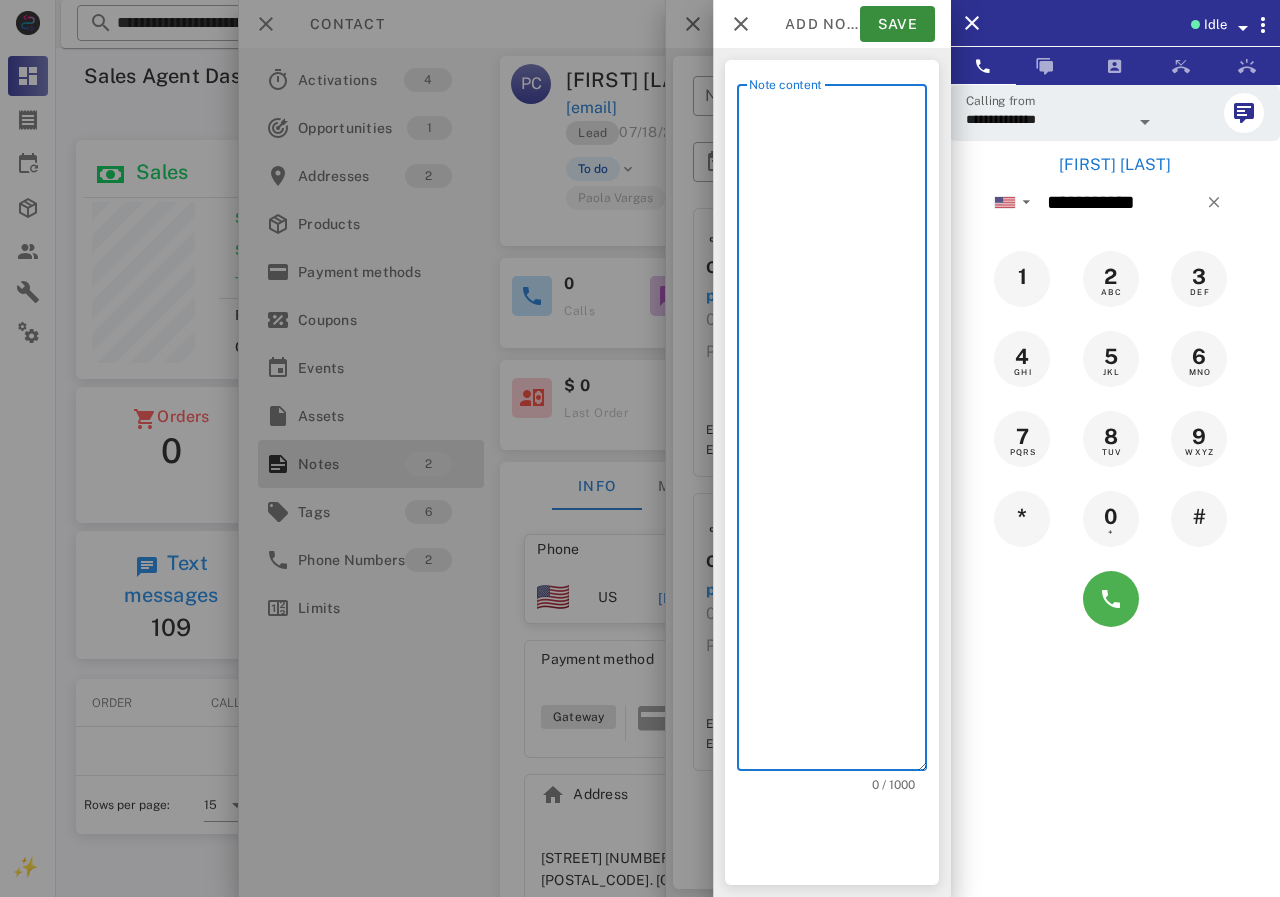 scroll, scrollTop: 240, scrollLeft: 390, axis: both 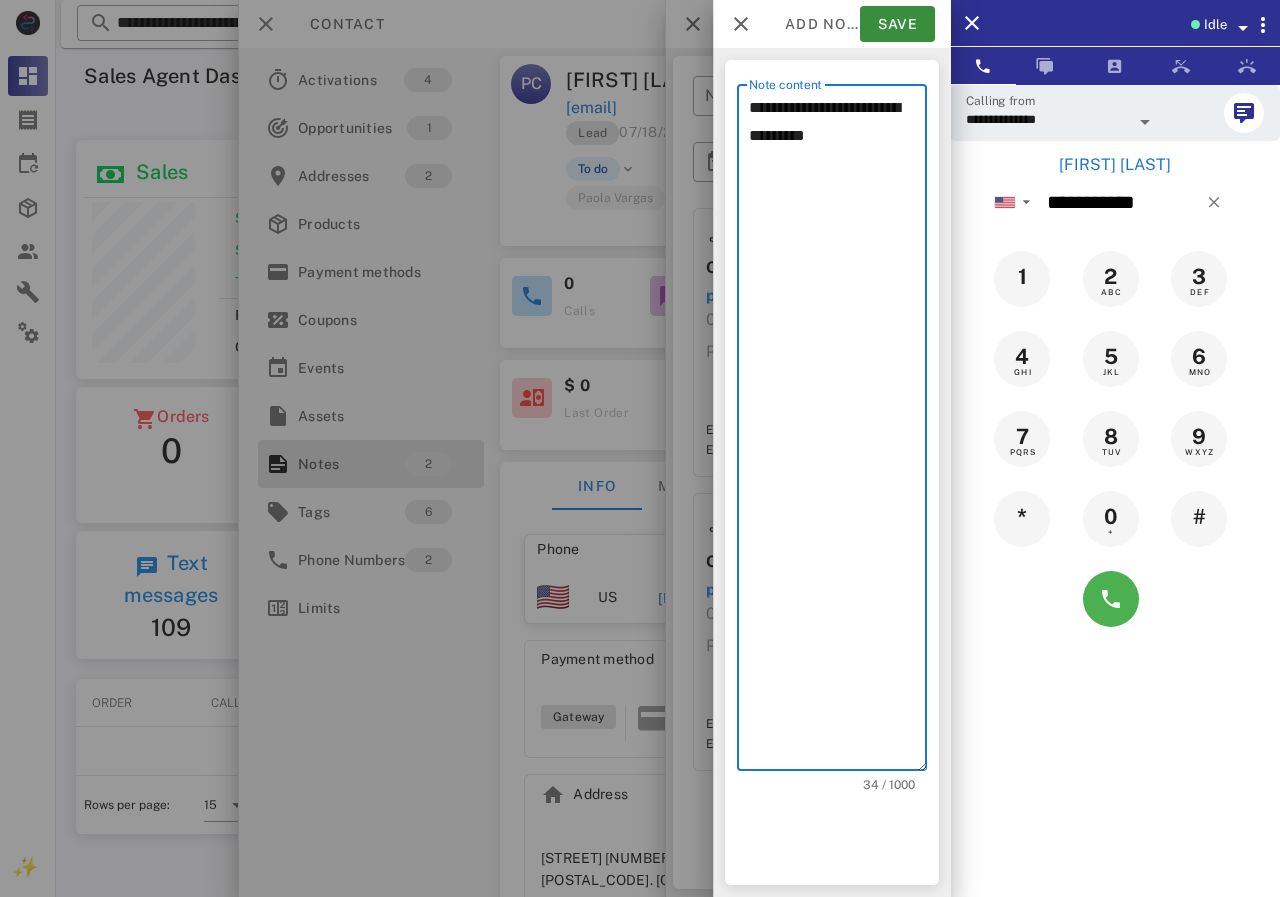 click on "**********" at bounding box center (838, 432) 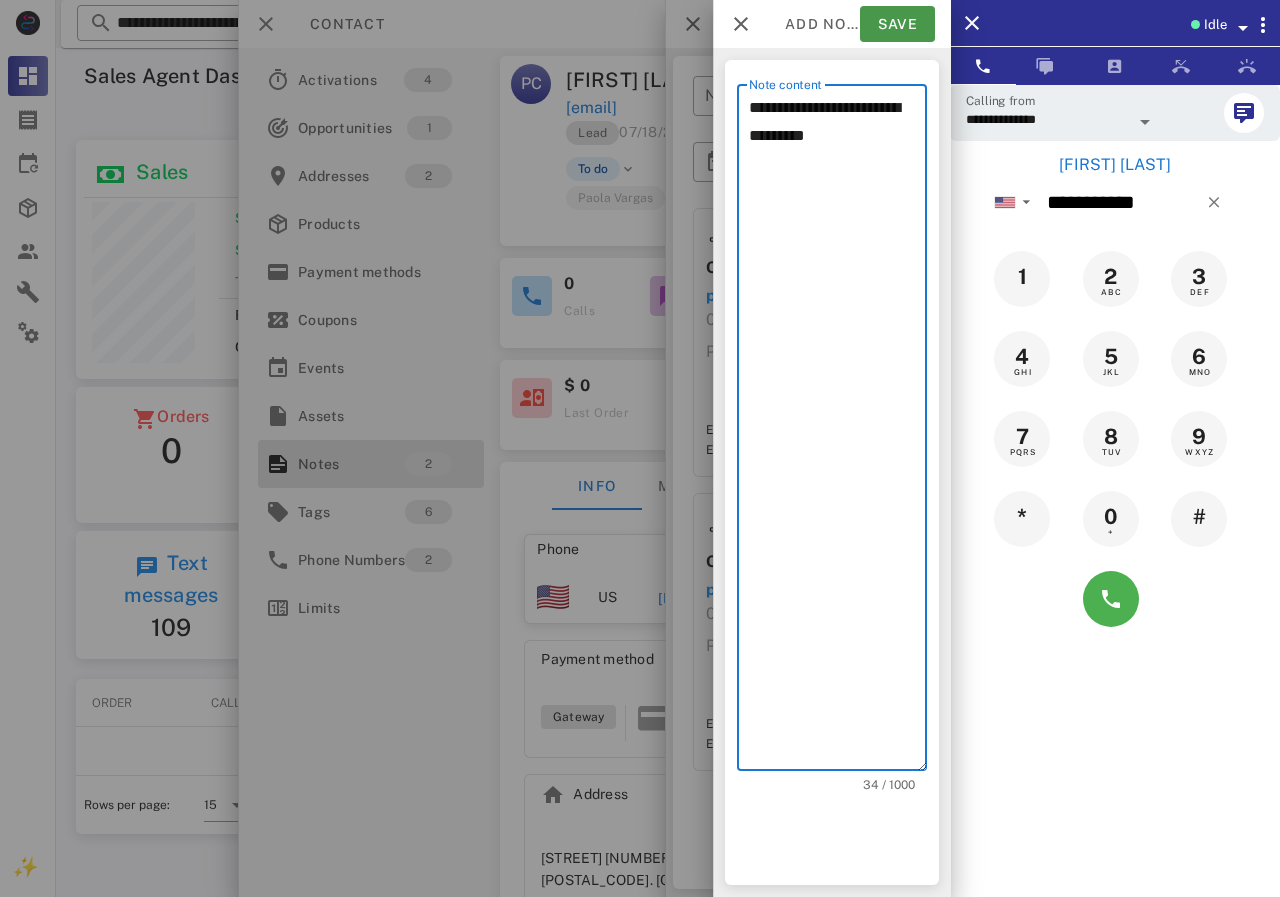 type on "**********" 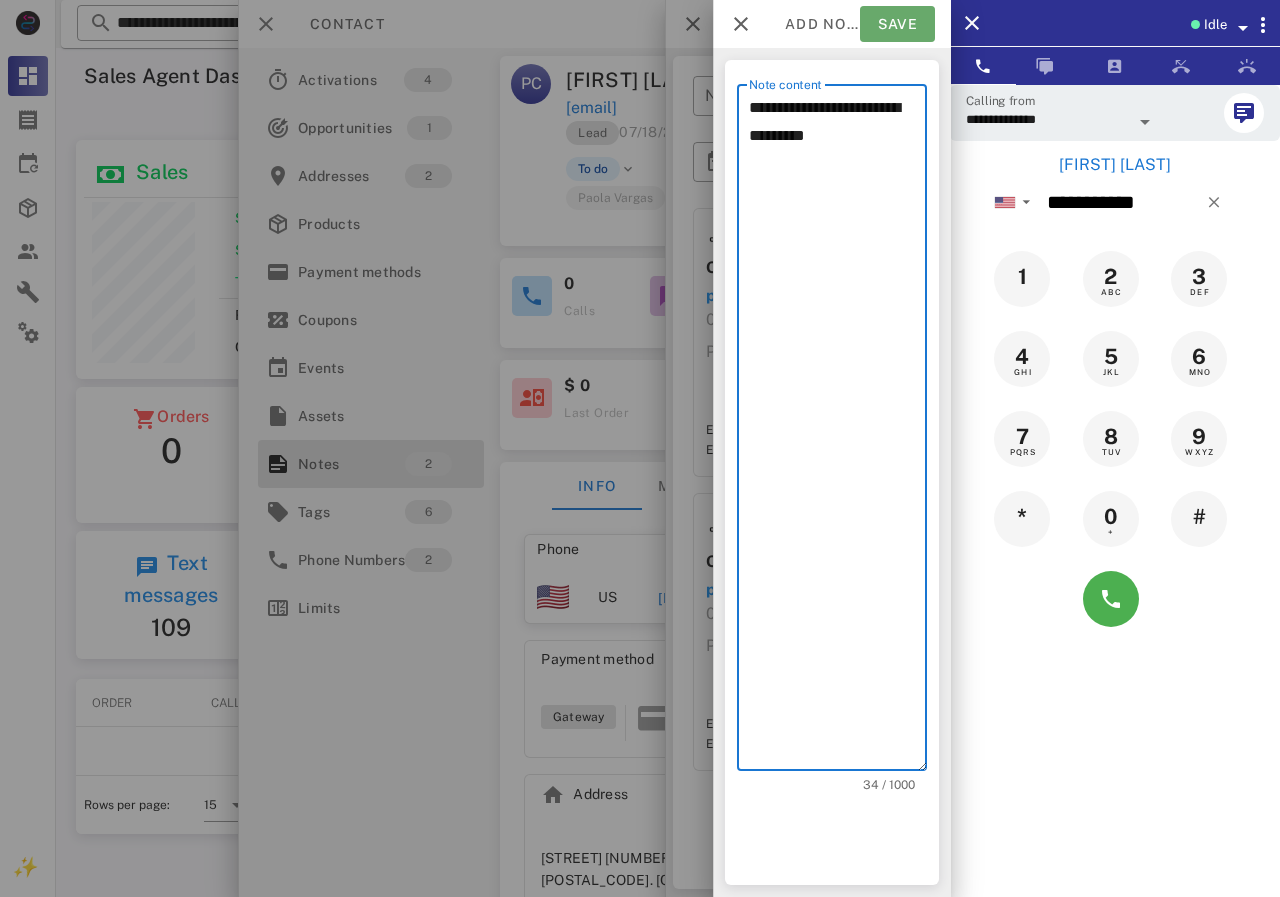 click on "Save" at bounding box center (897, 24) 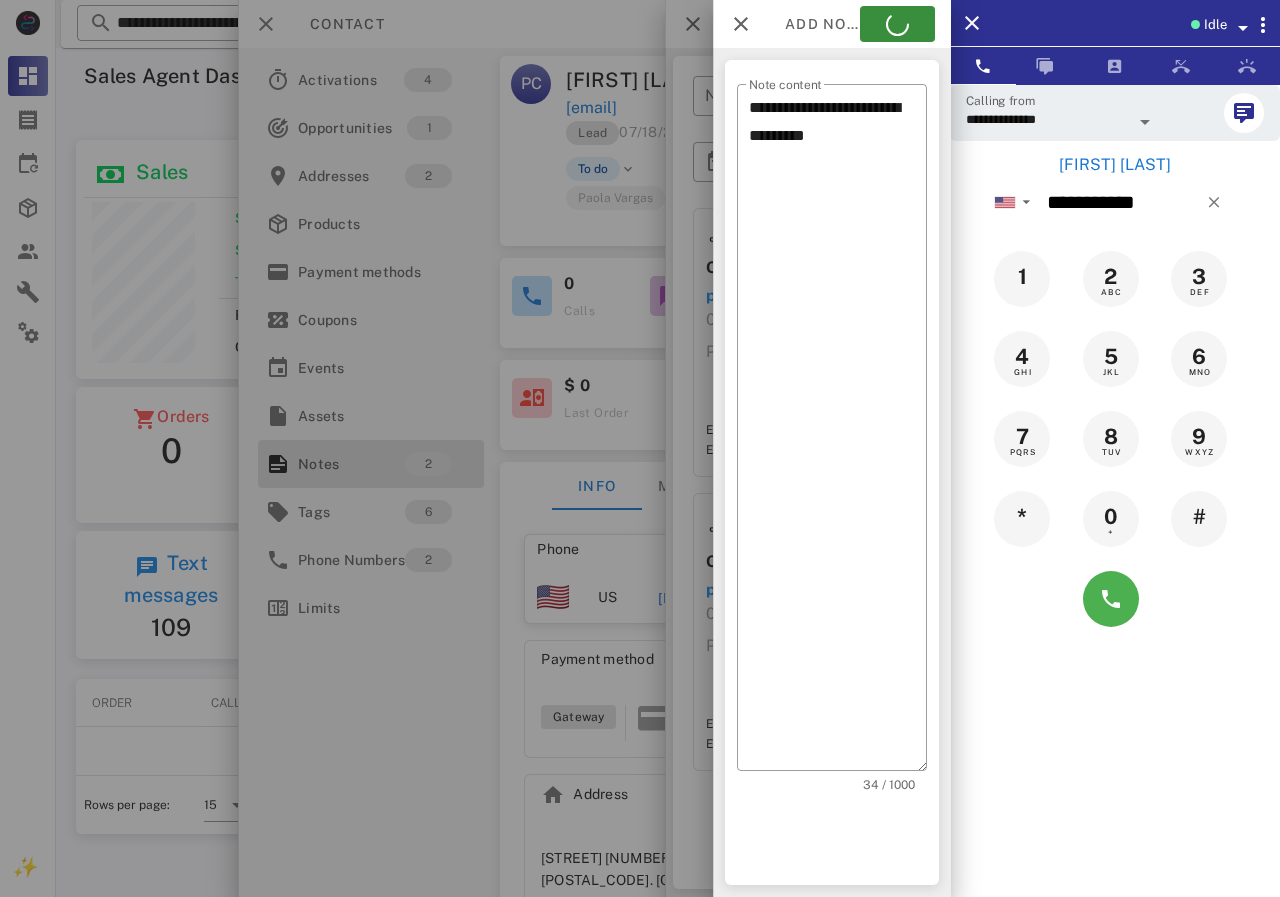click at bounding box center [640, 448] 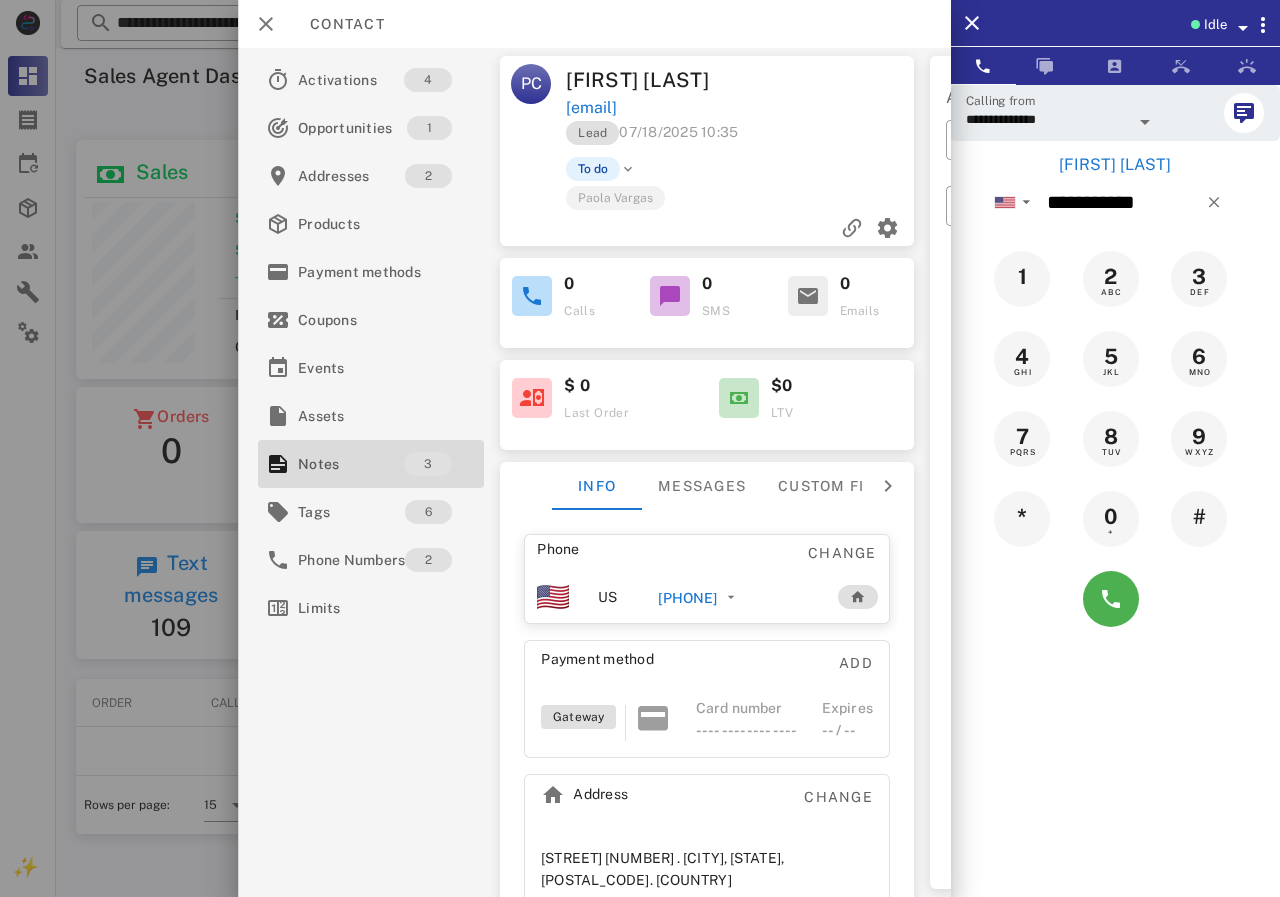 click at bounding box center [1195, 24] 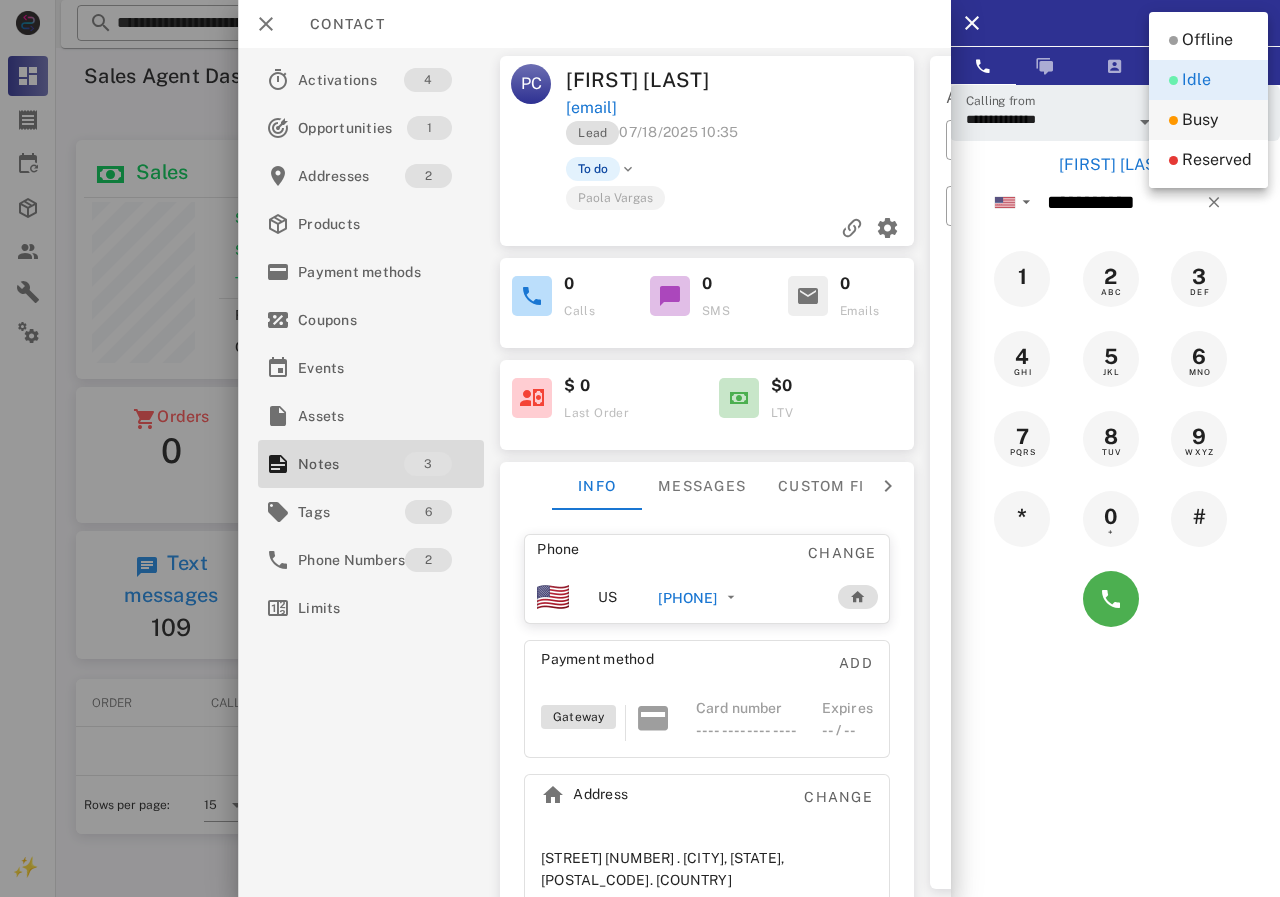 click on "Busy" at bounding box center (1200, 120) 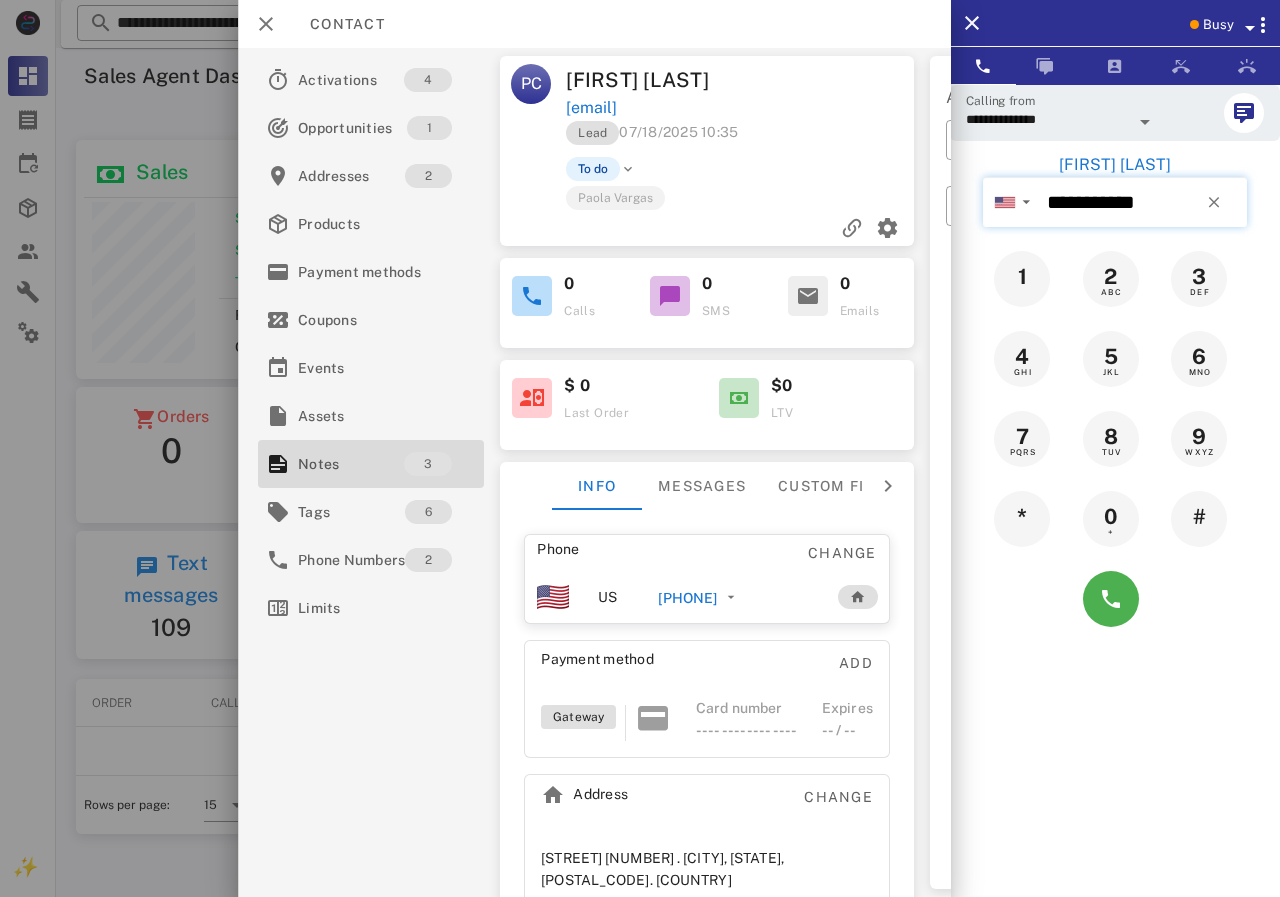 drag, startPoint x: 1180, startPoint y: 204, endPoint x: 1029, endPoint y: 215, distance: 151.40013 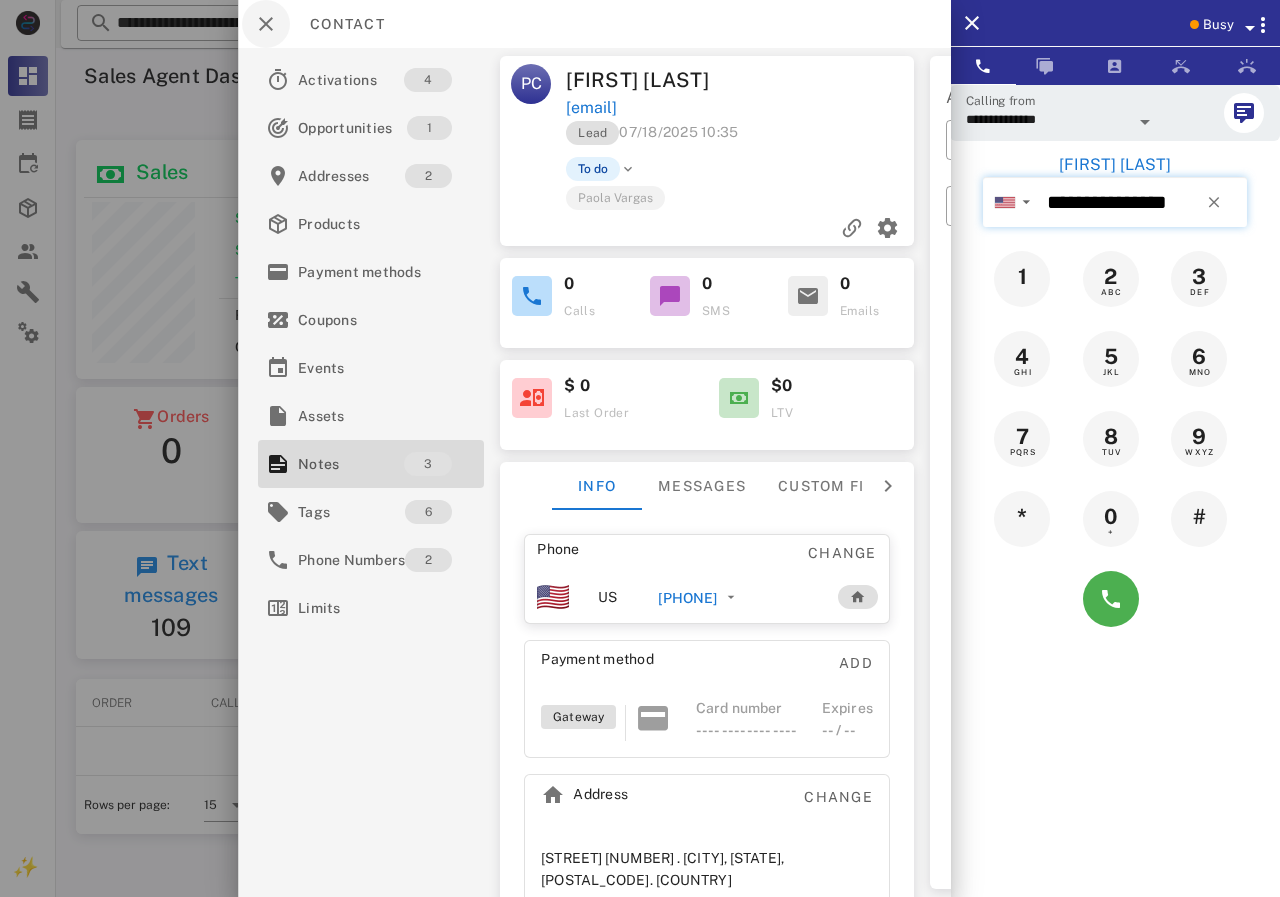 type on "**********" 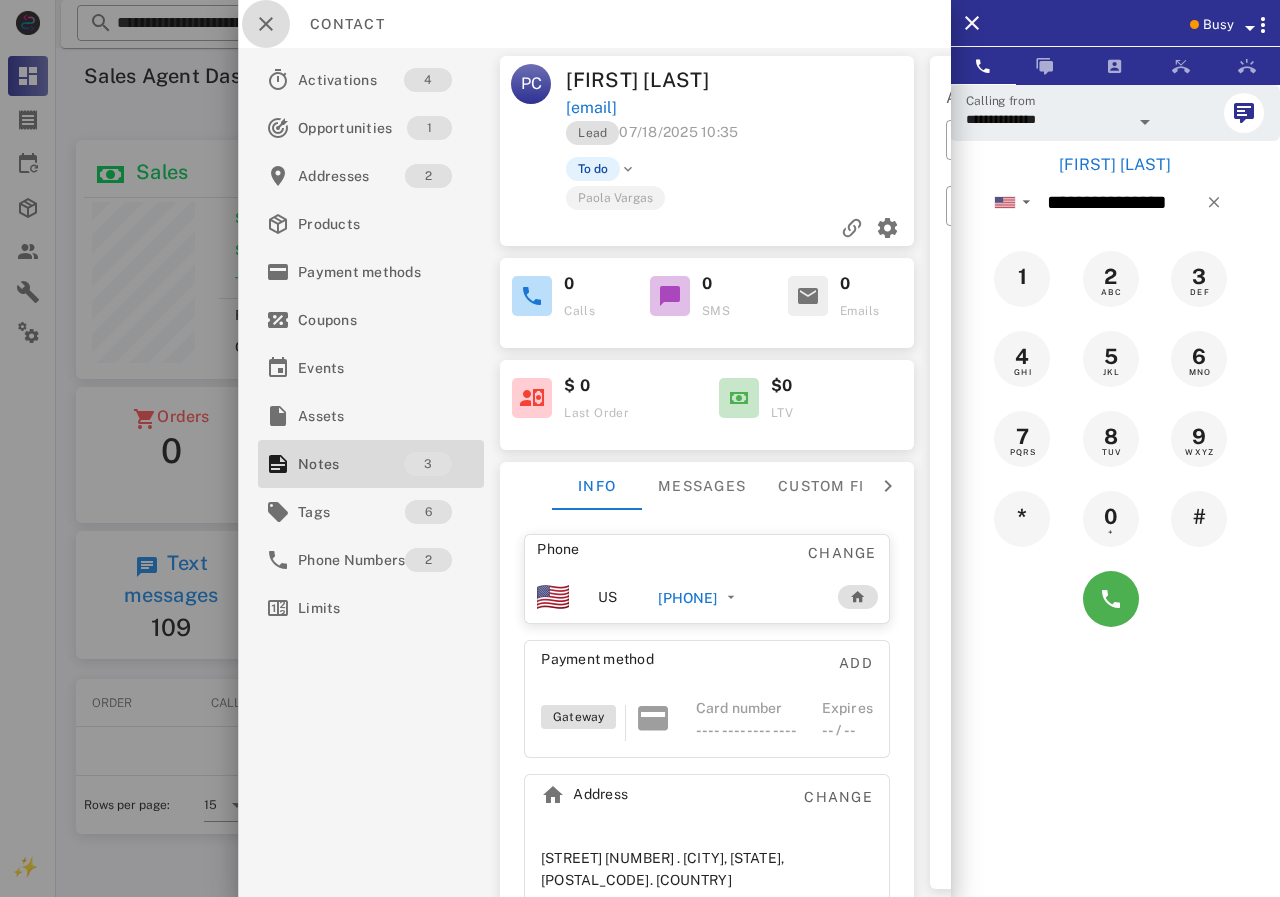 click at bounding box center (266, 24) 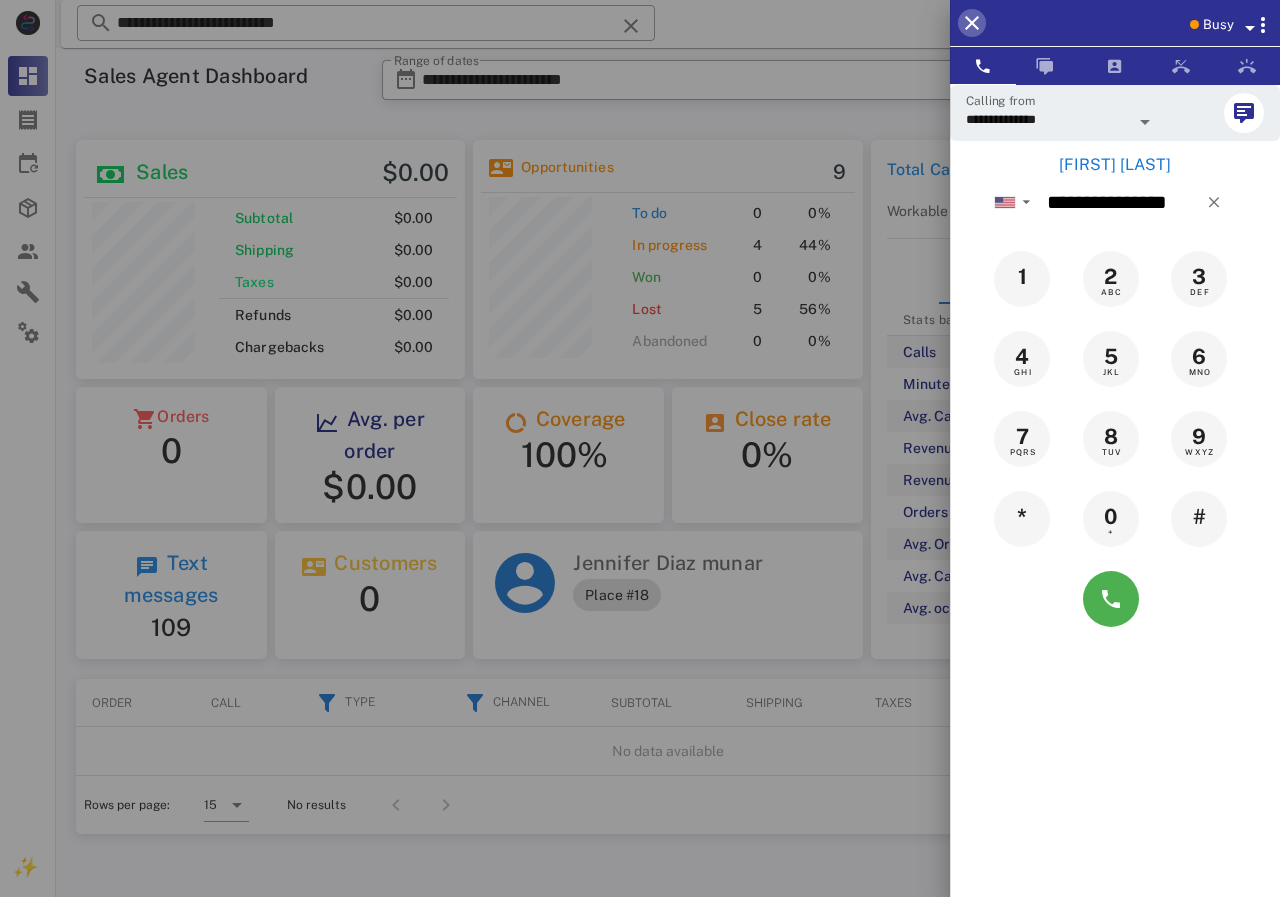 click at bounding box center (972, 23) 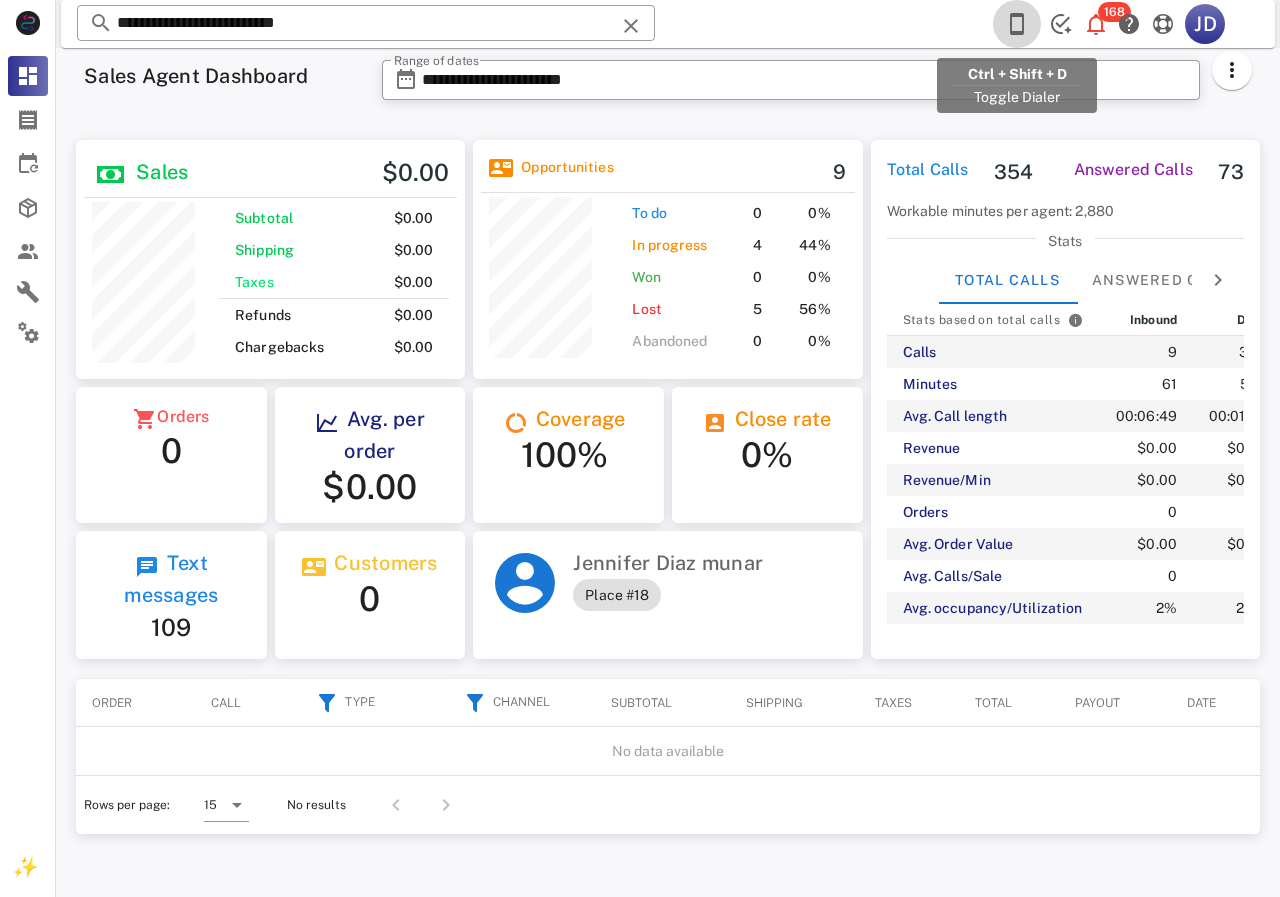 click at bounding box center [1017, 24] 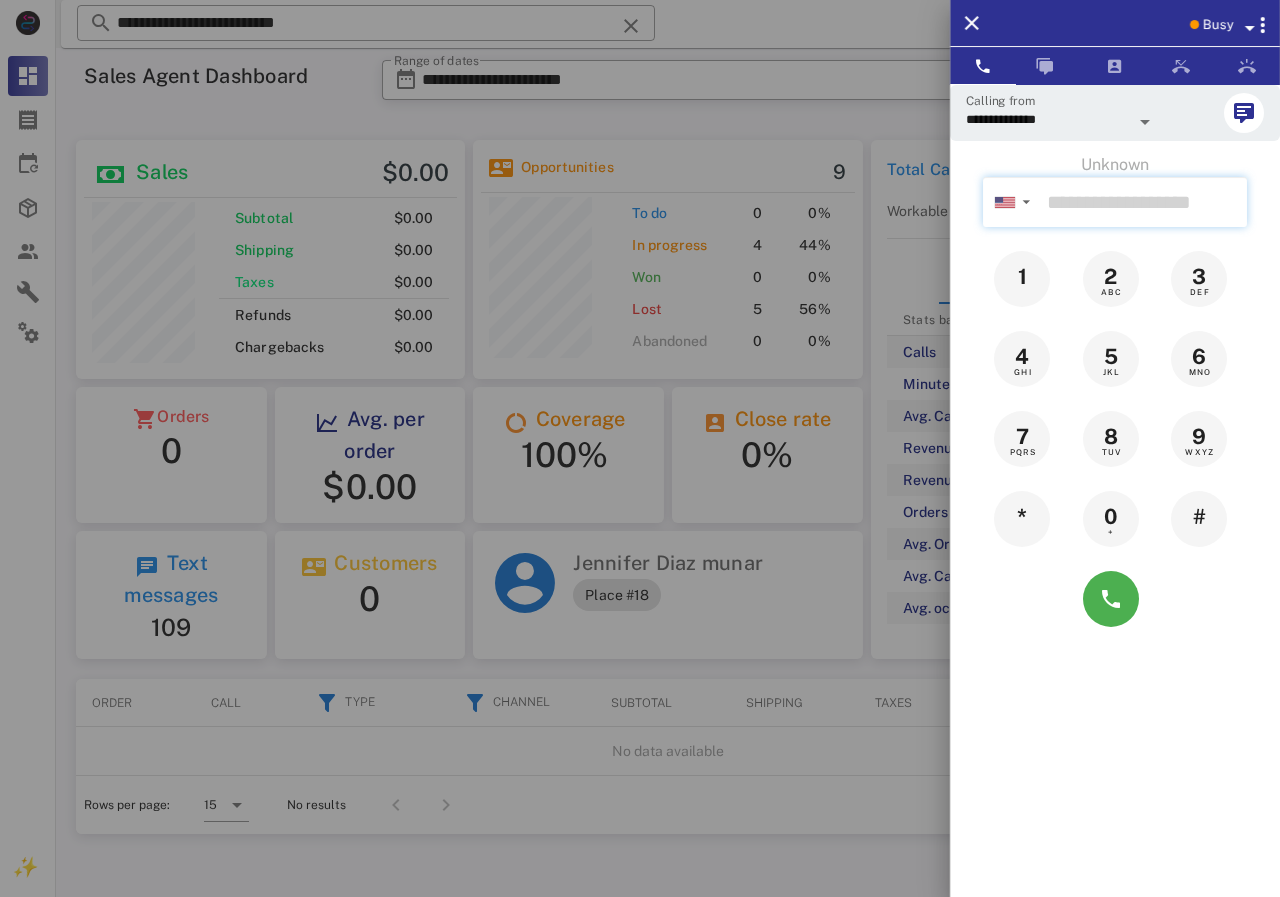 click at bounding box center (1143, 202) 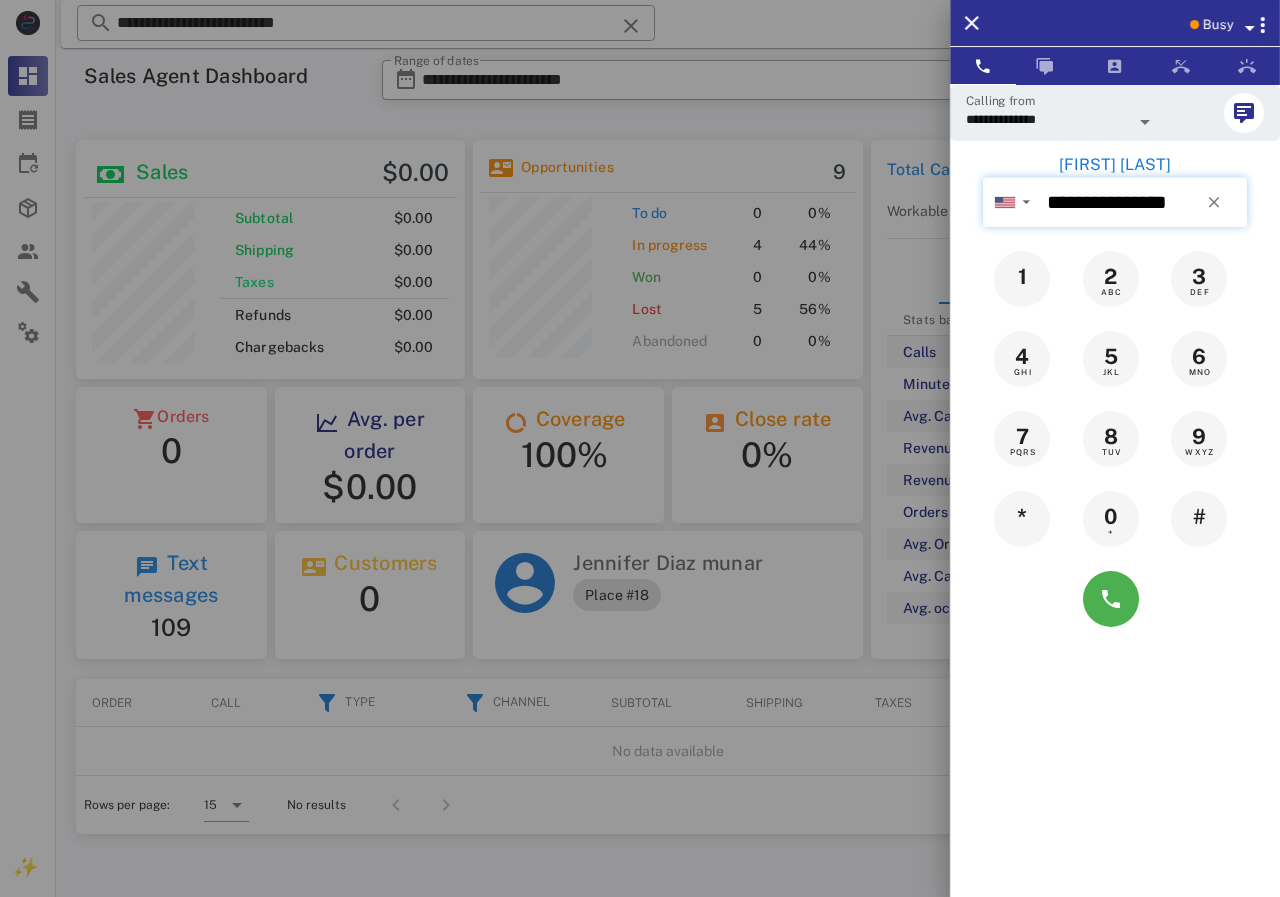 type on "**********" 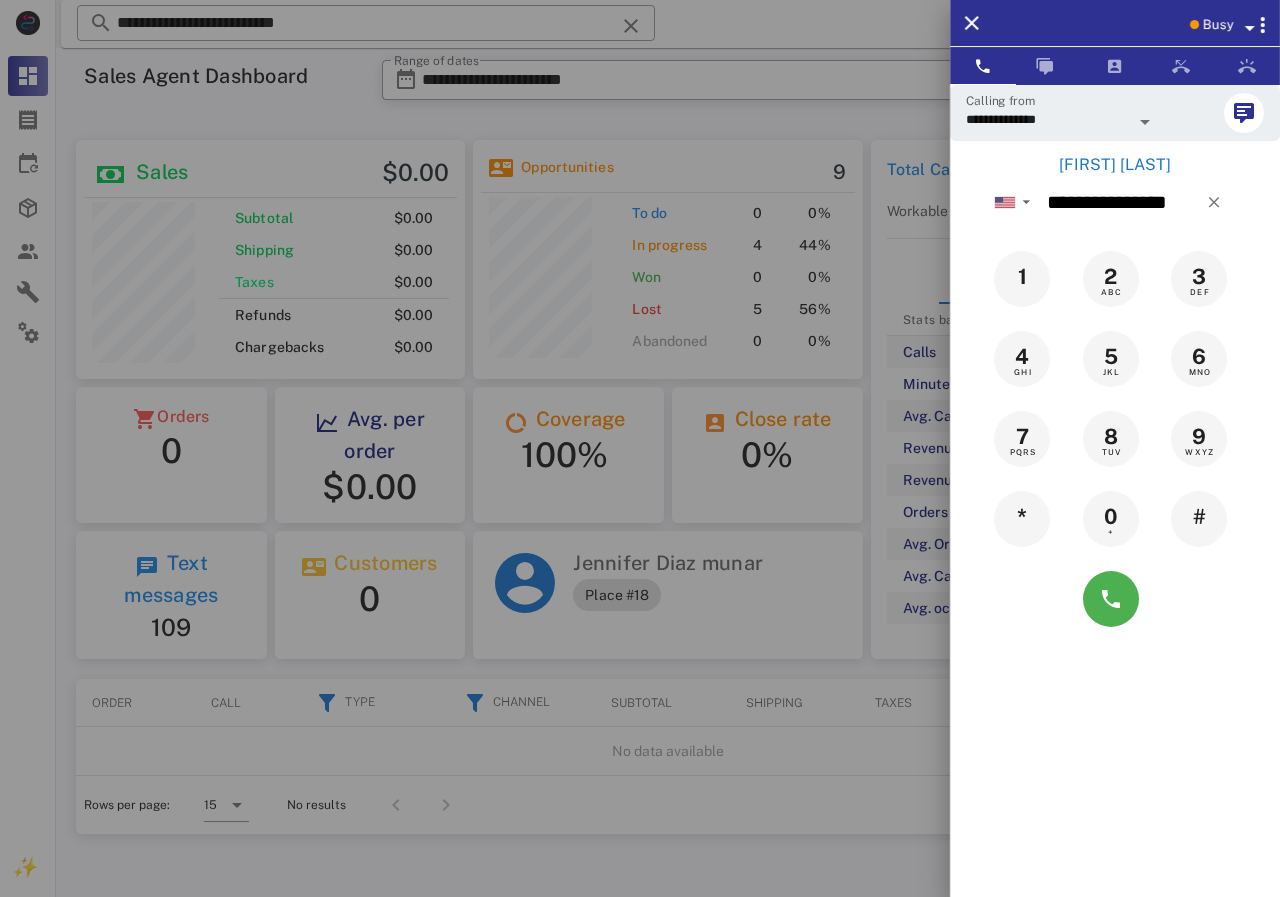 click on "[FIRST] [LAST]" at bounding box center (1115, 165) 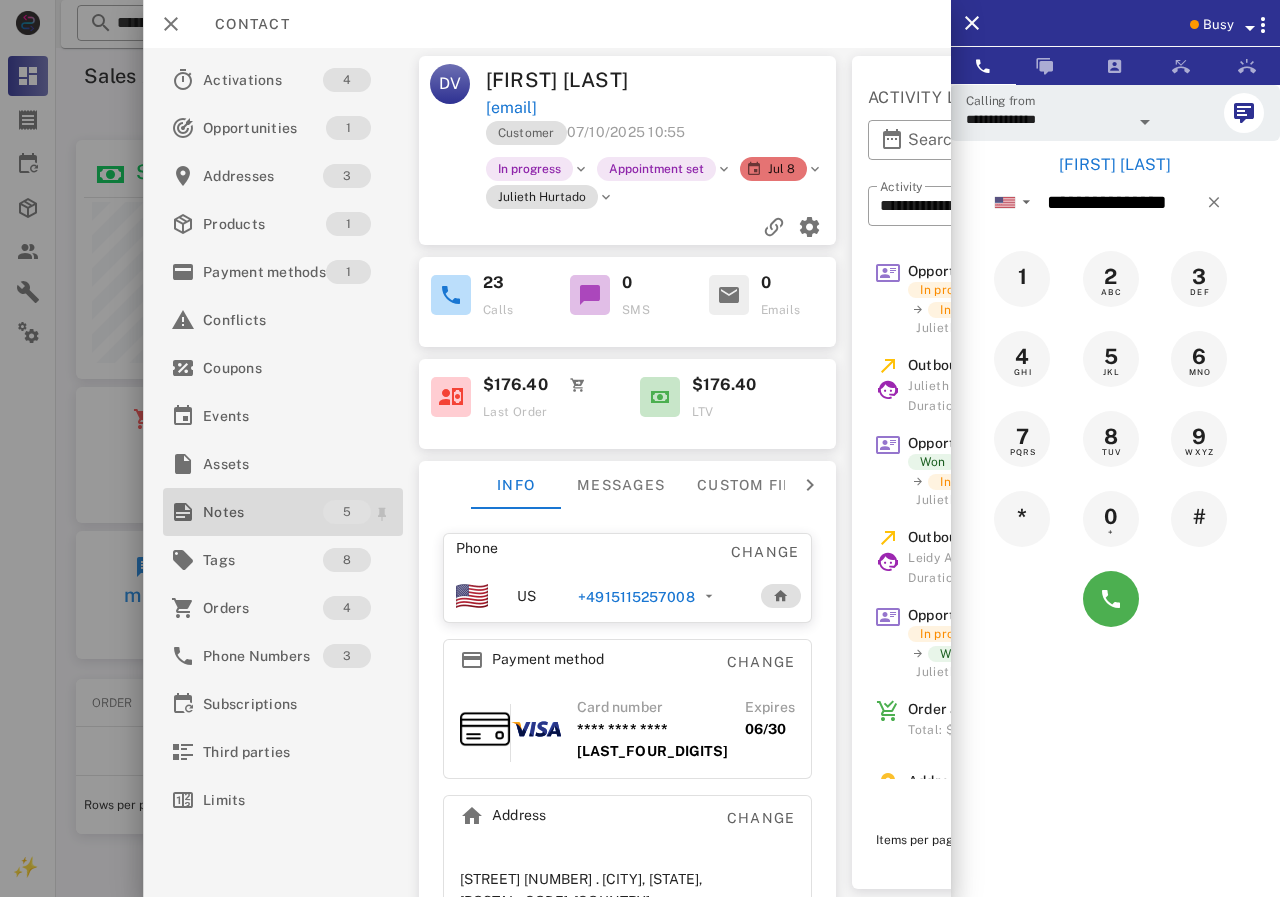 click on "Notes" at bounding box center (263, 512) 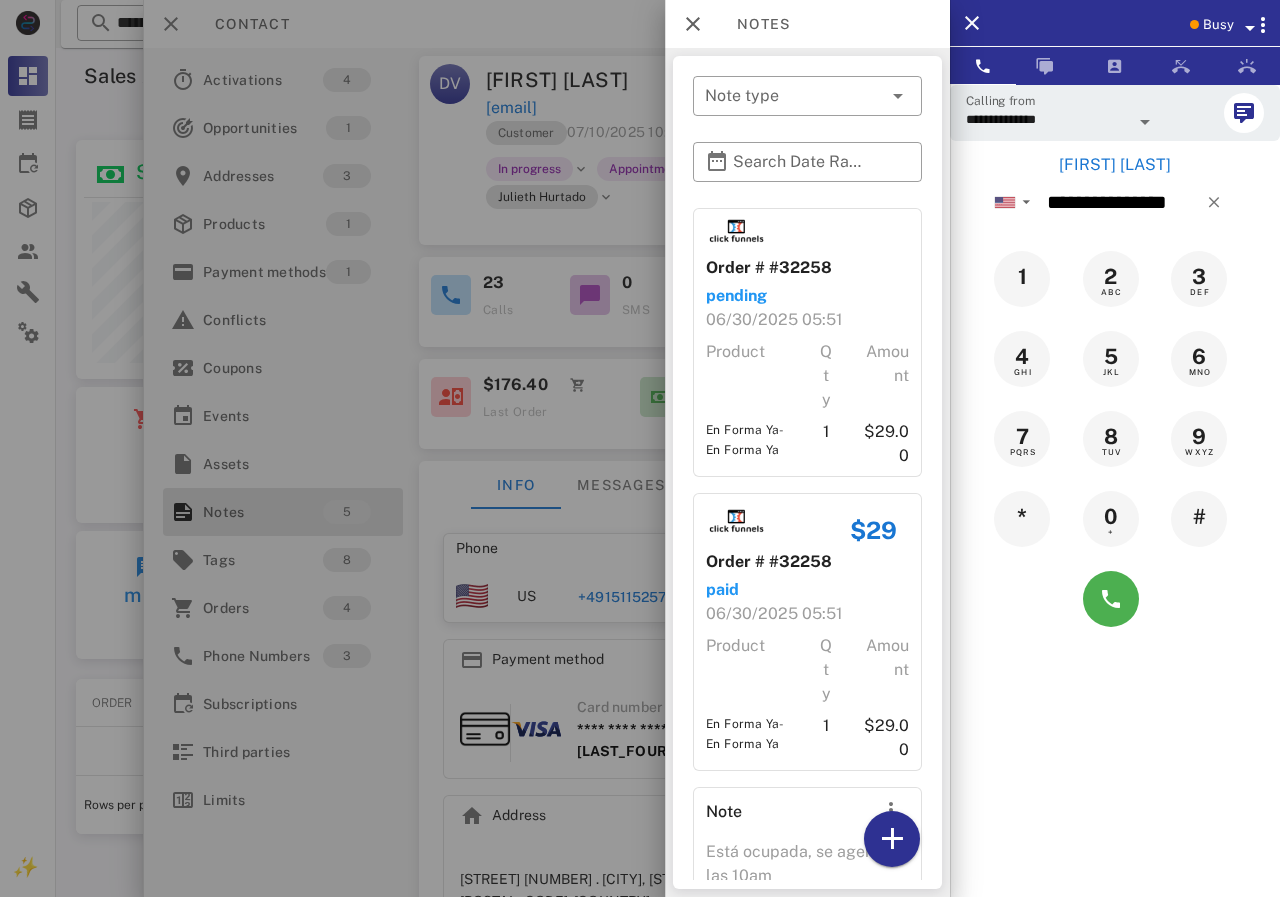 scroll, scrollTop: 536, scrollLeft: 0, axis: vertical 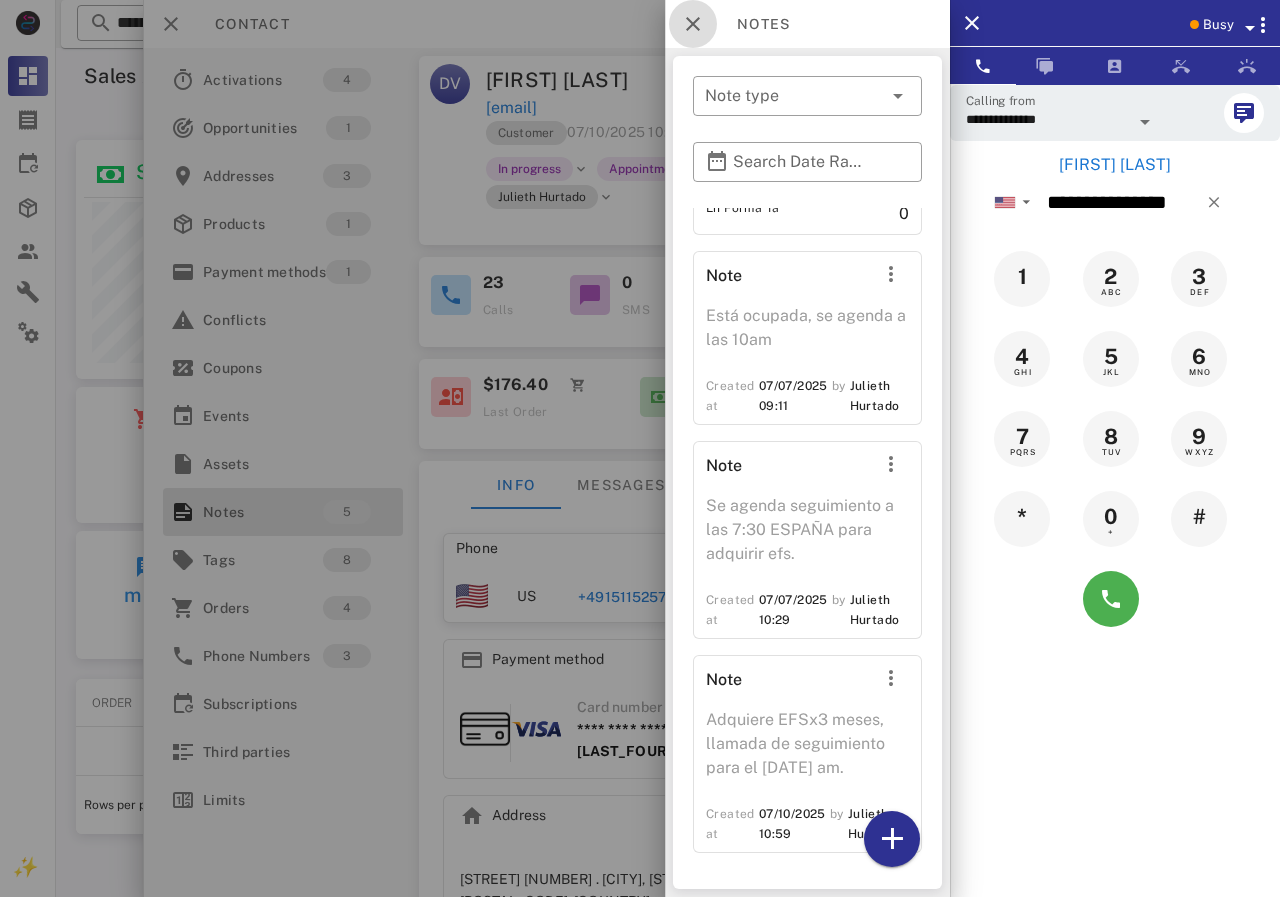 click at bounding box center (693, 24) 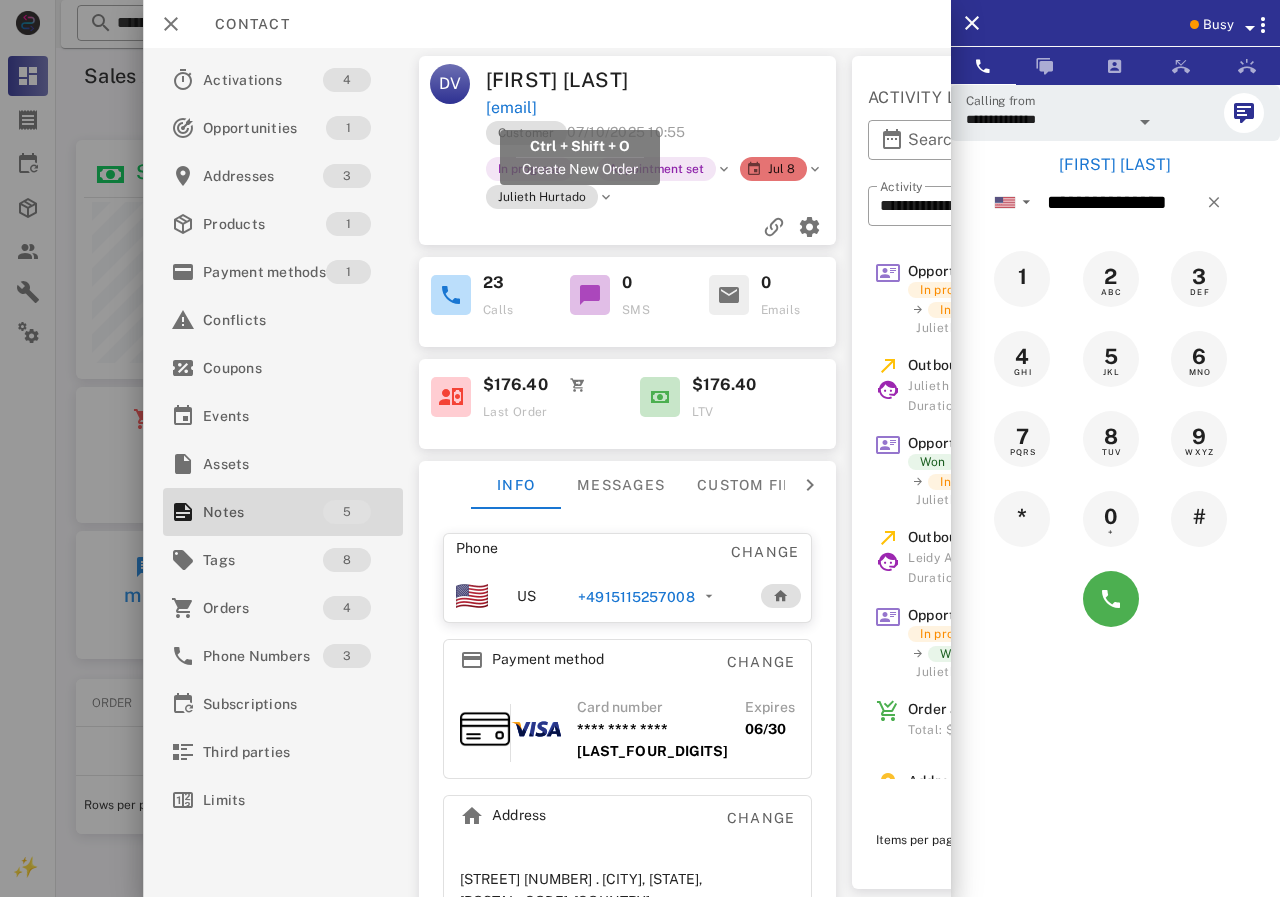 drag, startPoint x: 710, startPoint y: 107, endPoint x: 488, endPoint y: 116, distance: 222.18236 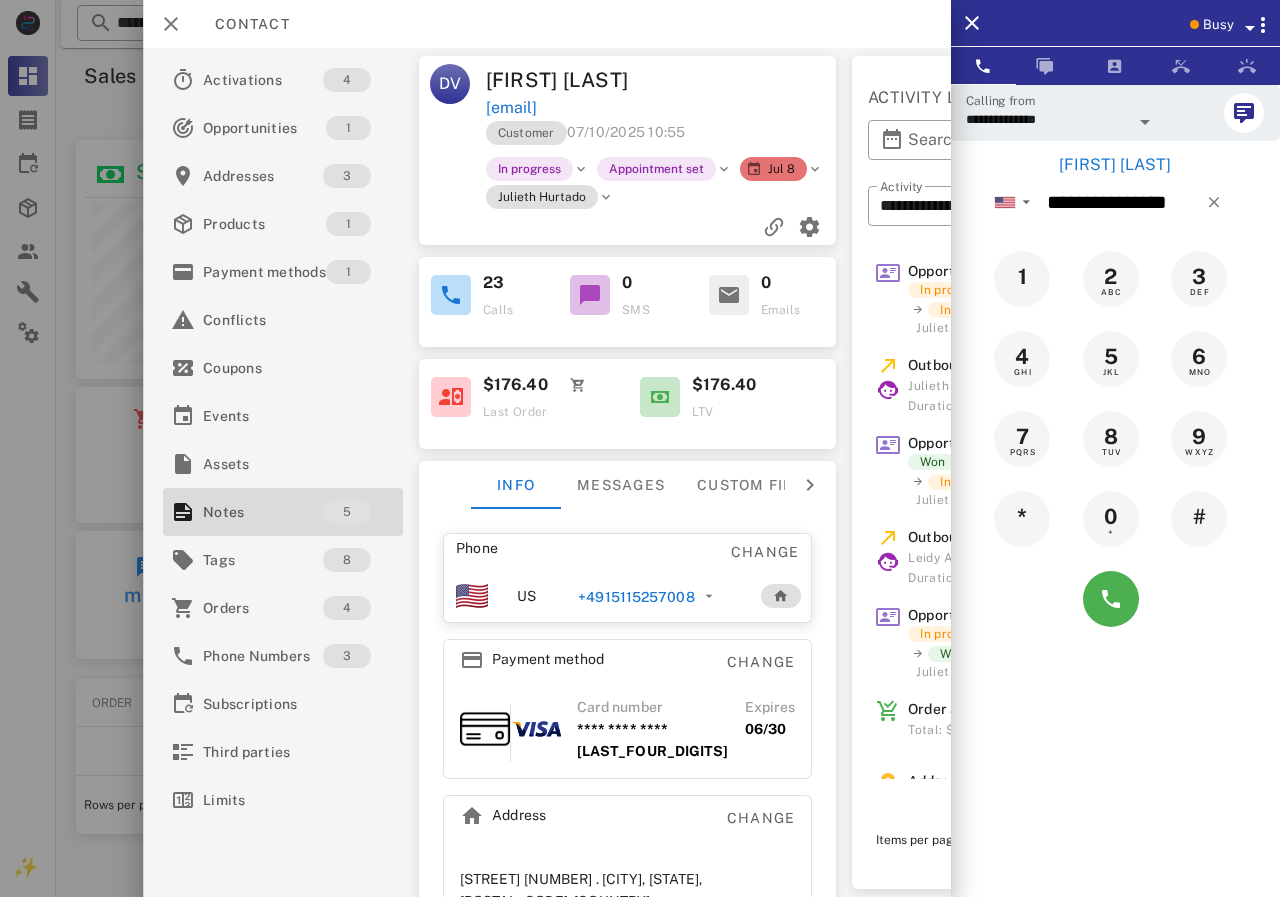 copy on "[EMAIL]" 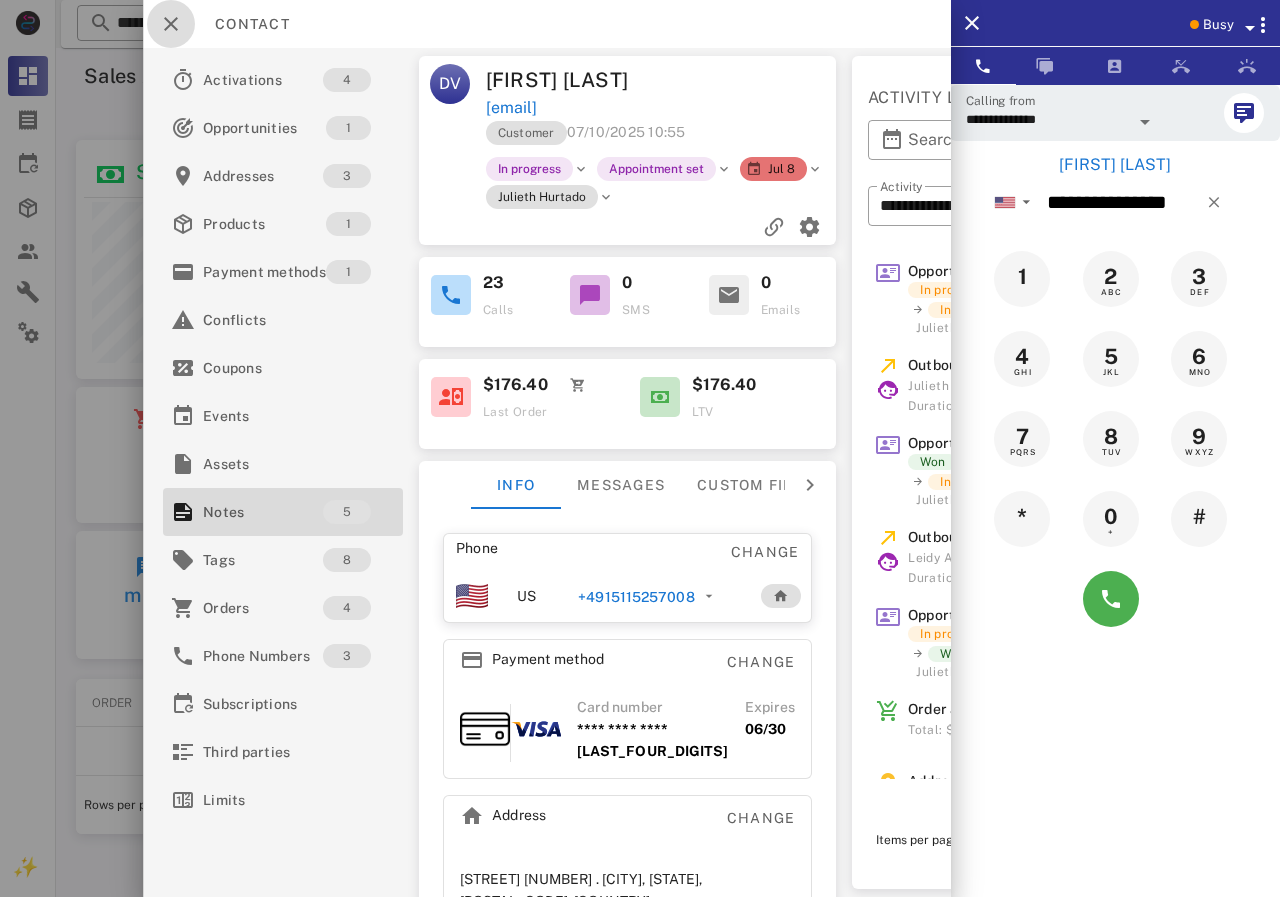 click at bounding box center [171, 24] 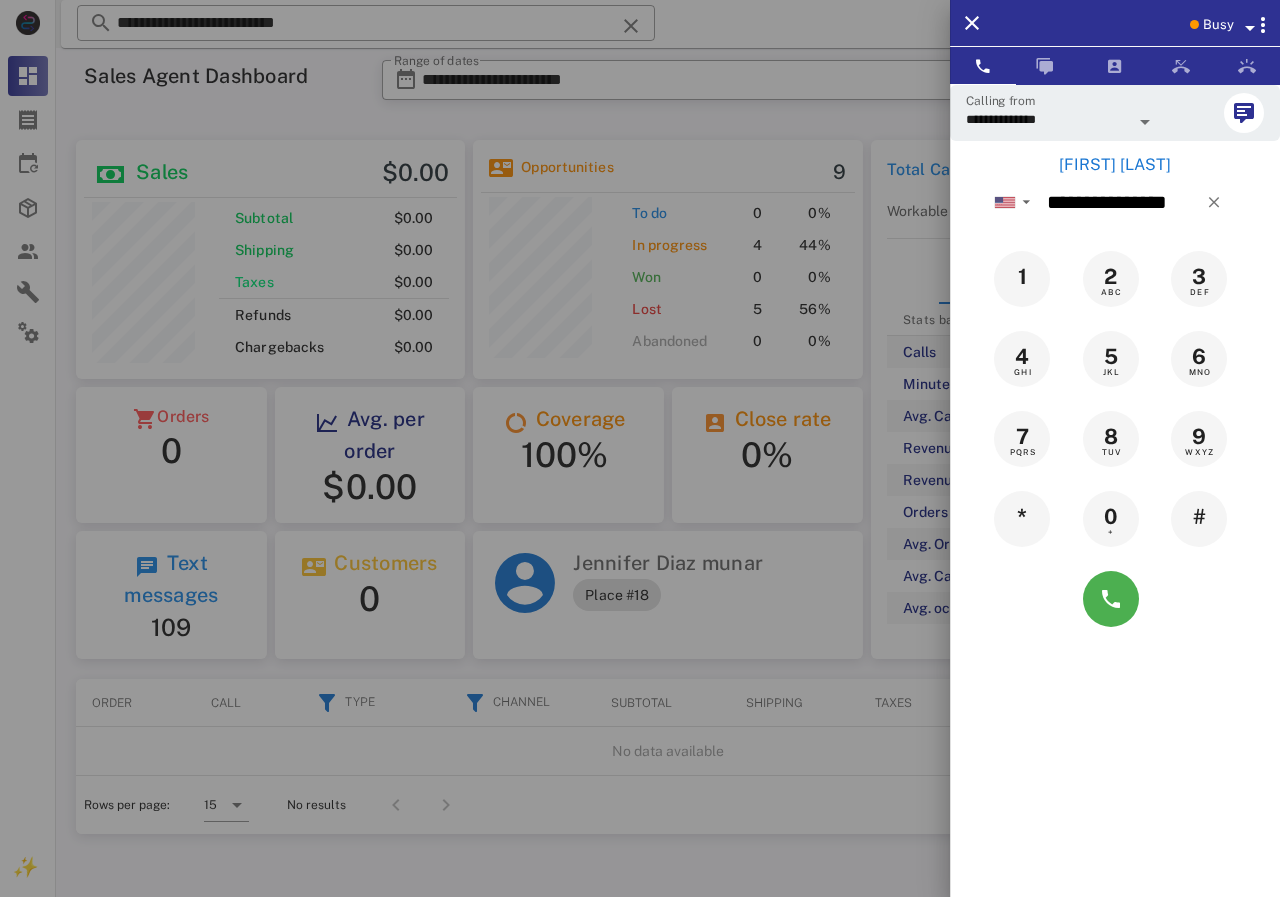 click at bounding box center [640, 448] 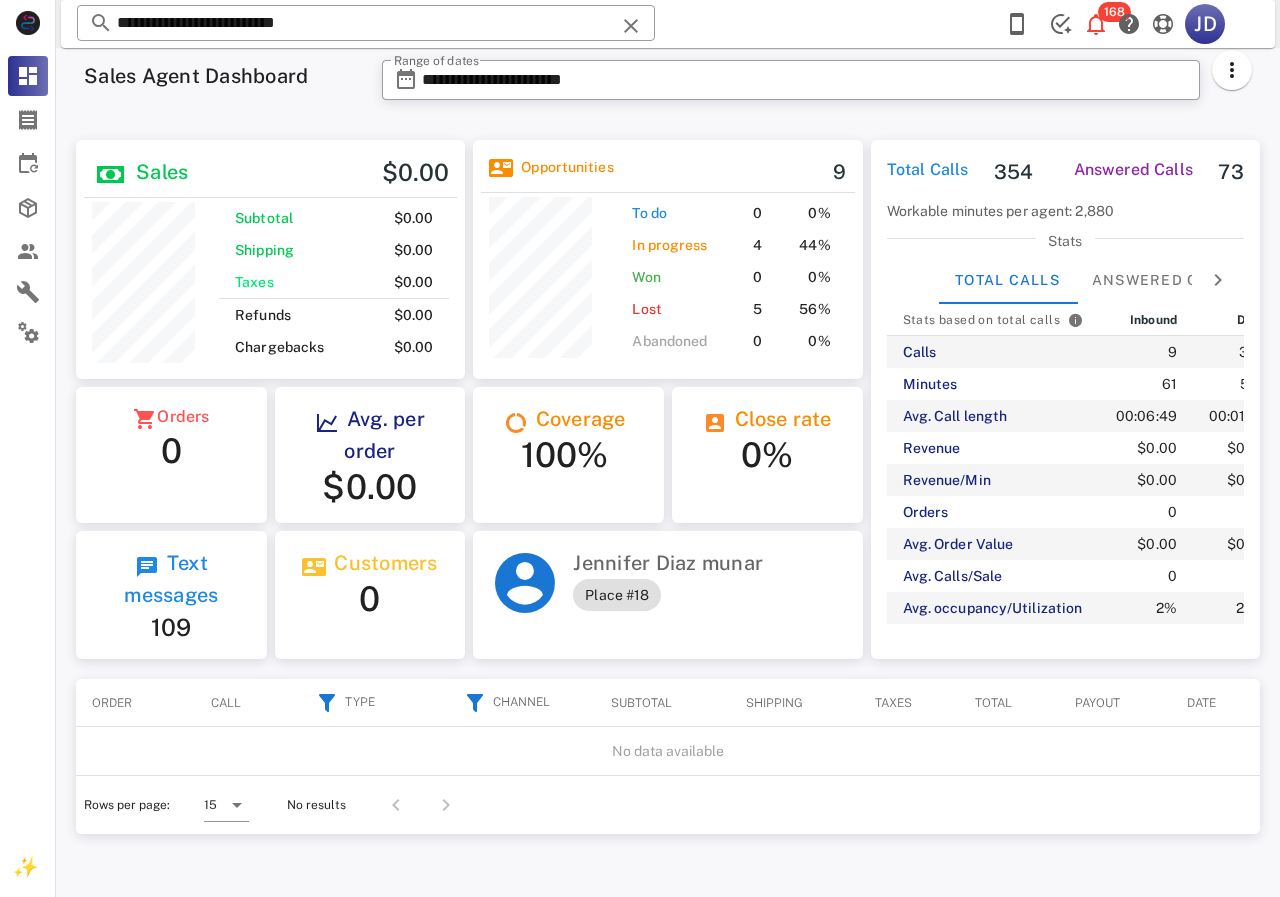 type 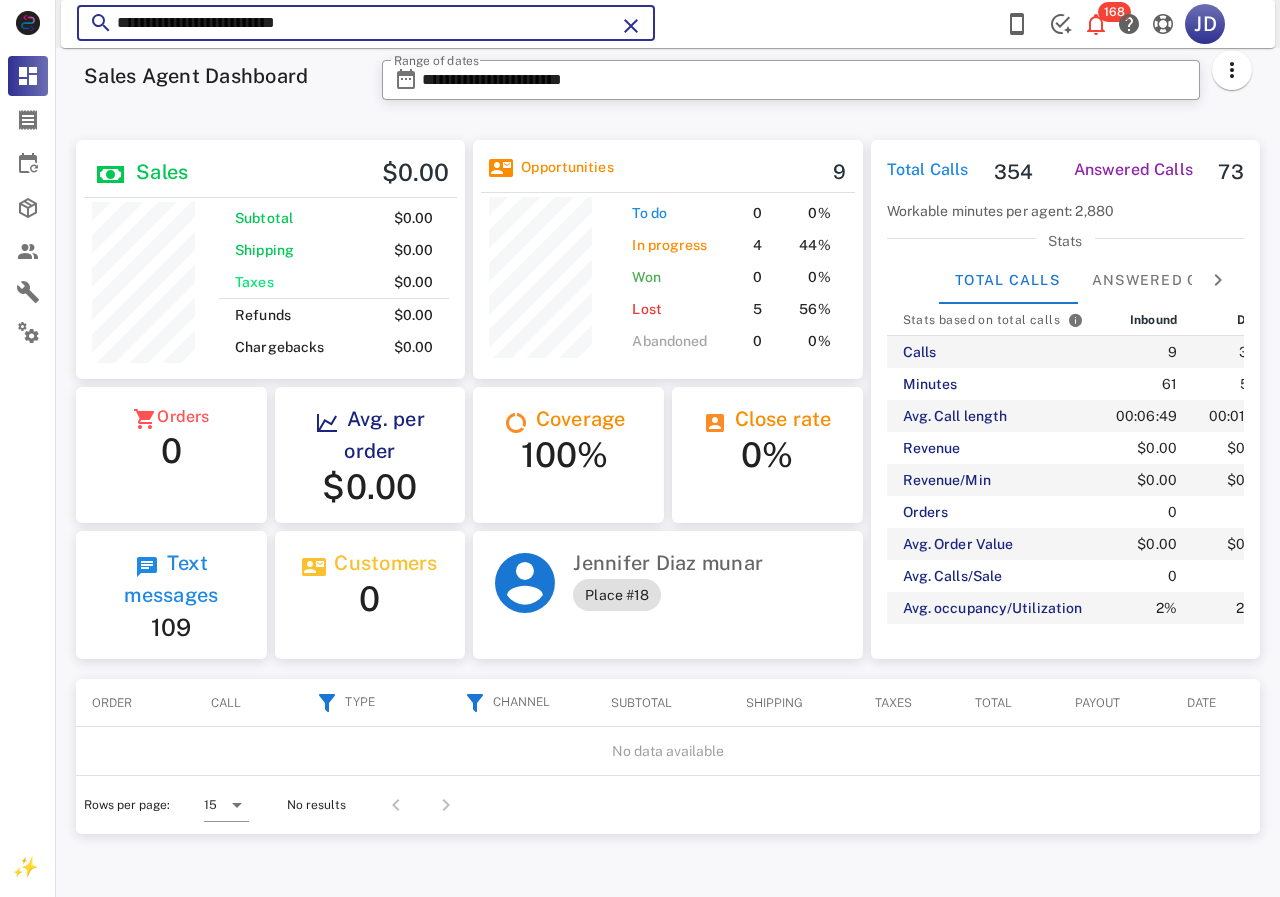 drag, startPoint x: 427, startPoint y: 24, endPoint x: 155, endPoint y: 10, distance: 272.36005 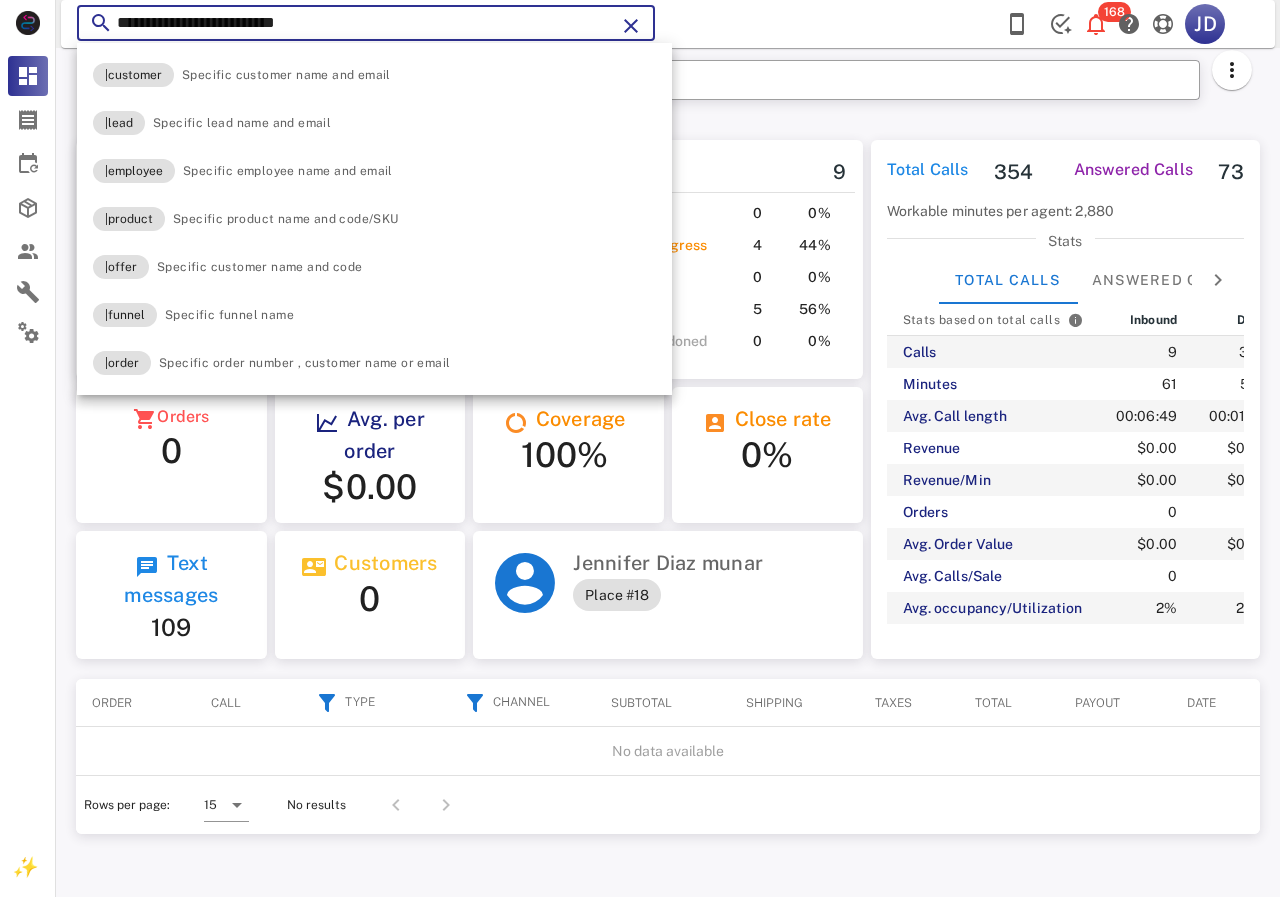 click on "**********" at bounding box center [366, 23] 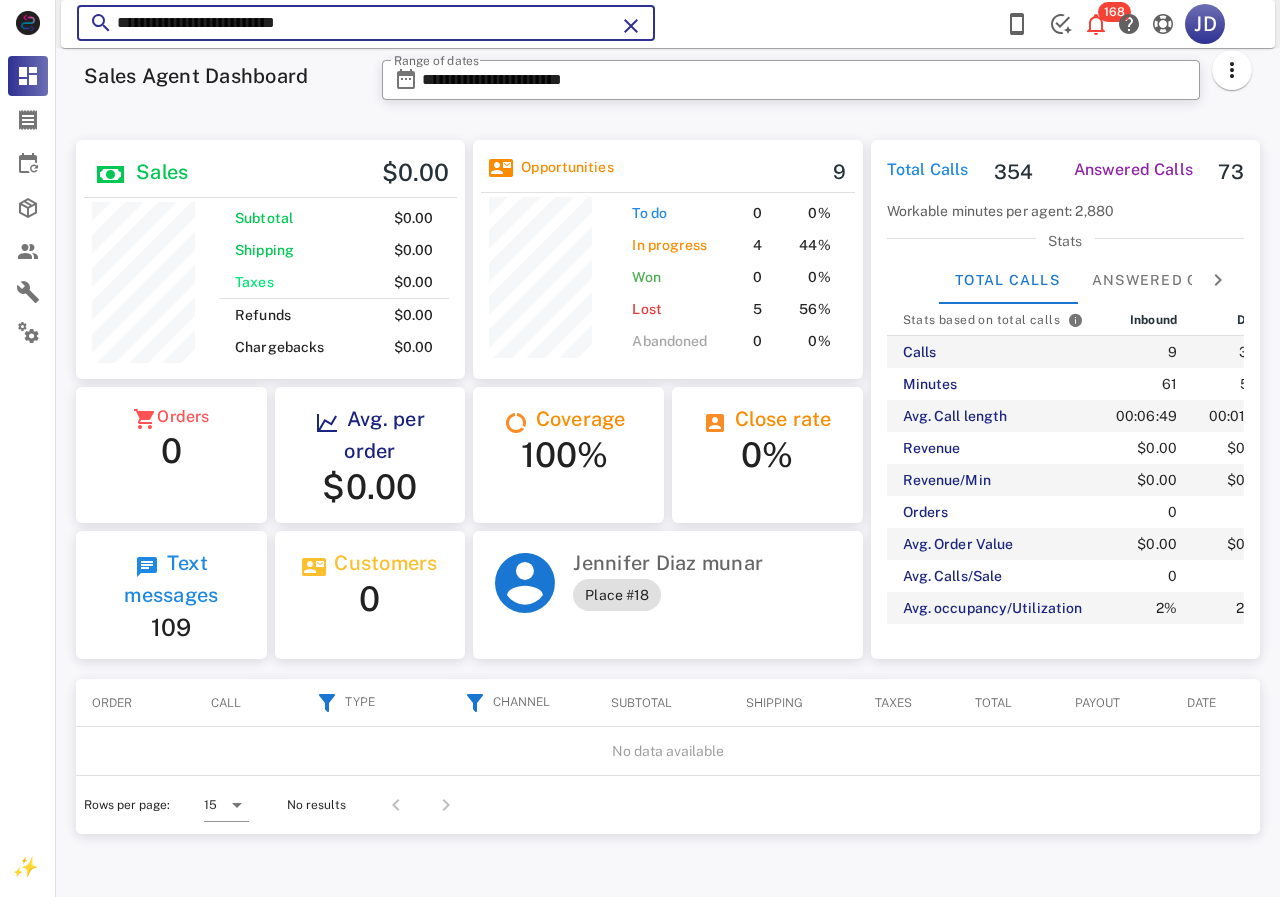drag, startPoint x: 426, startPoint y: 26, endPoint x: 210, endPoint y: 24, distance: 216.00926 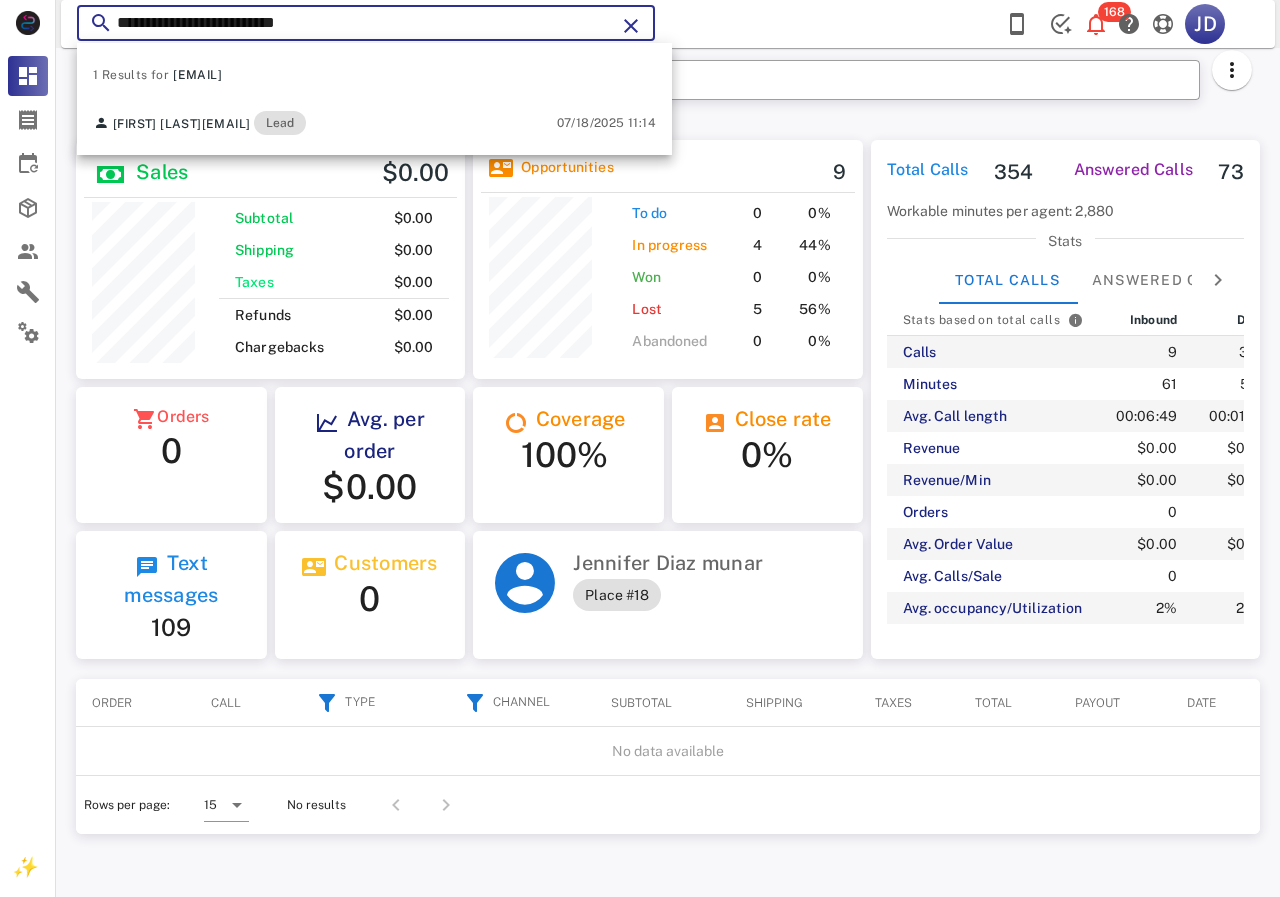click at bounding box center [631, 26] 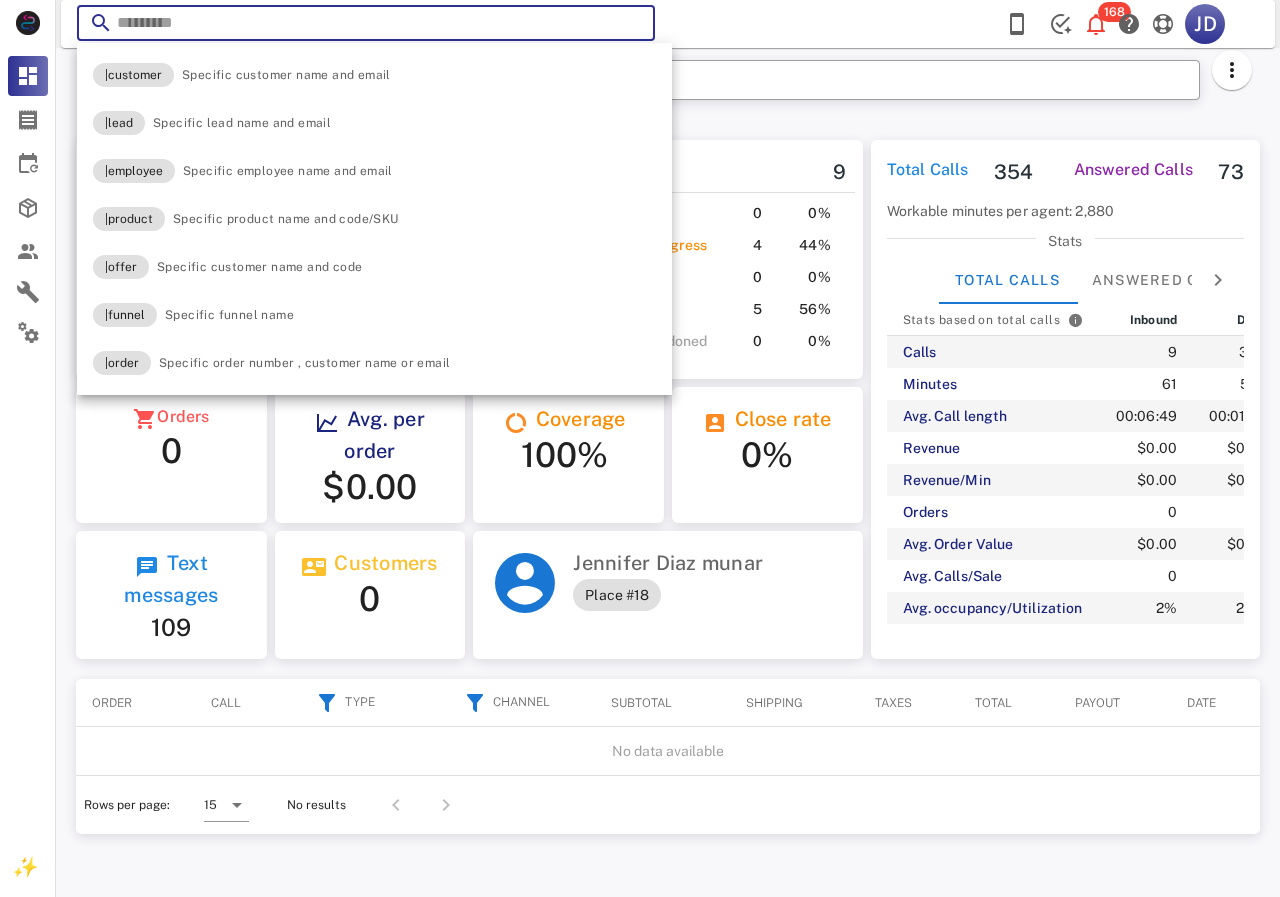 drag, startPoint x: 432, startPoint y: 10, endPoint x: 215, endPoint y: 13, distance: 217.02074 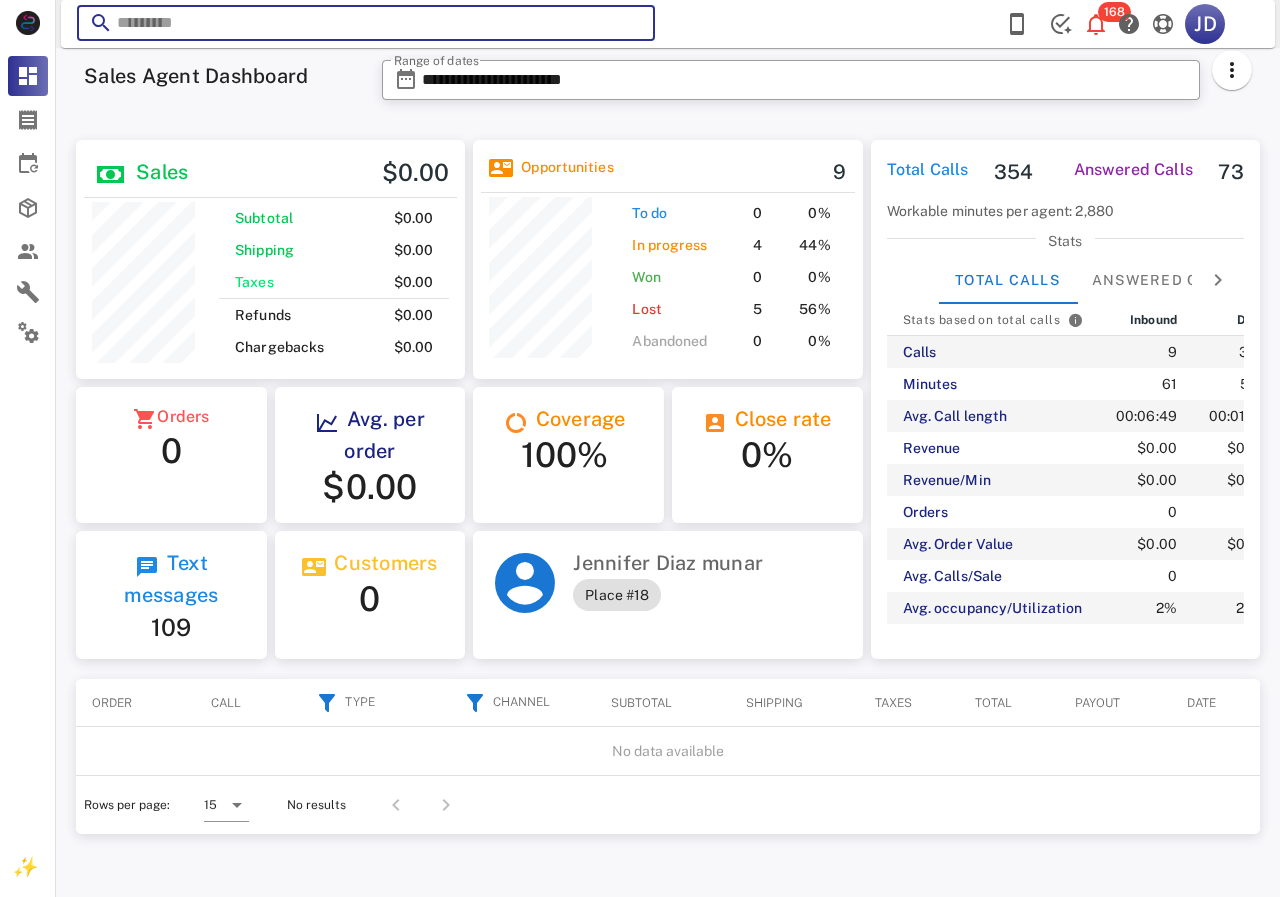 paste on "**********" 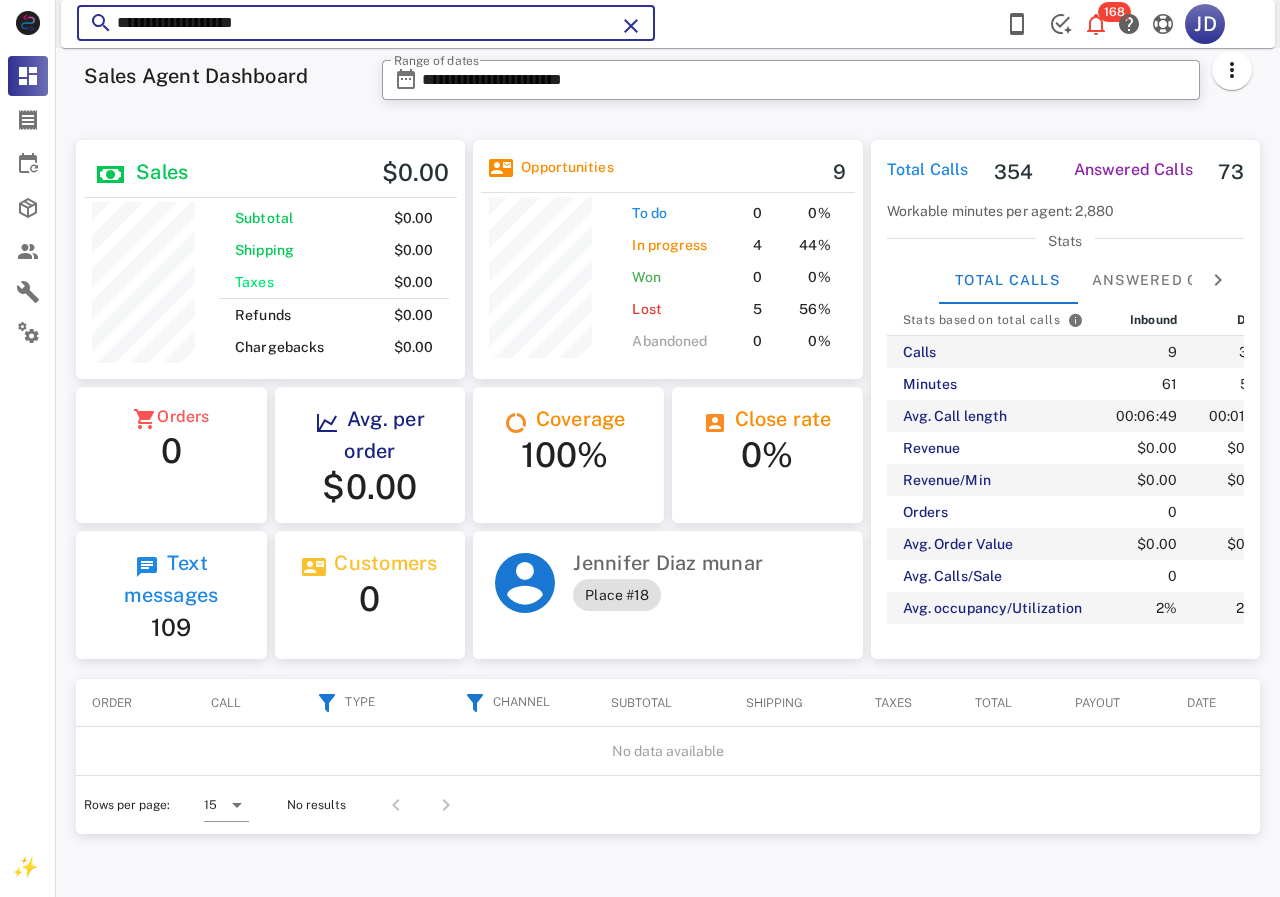 type on "**********" 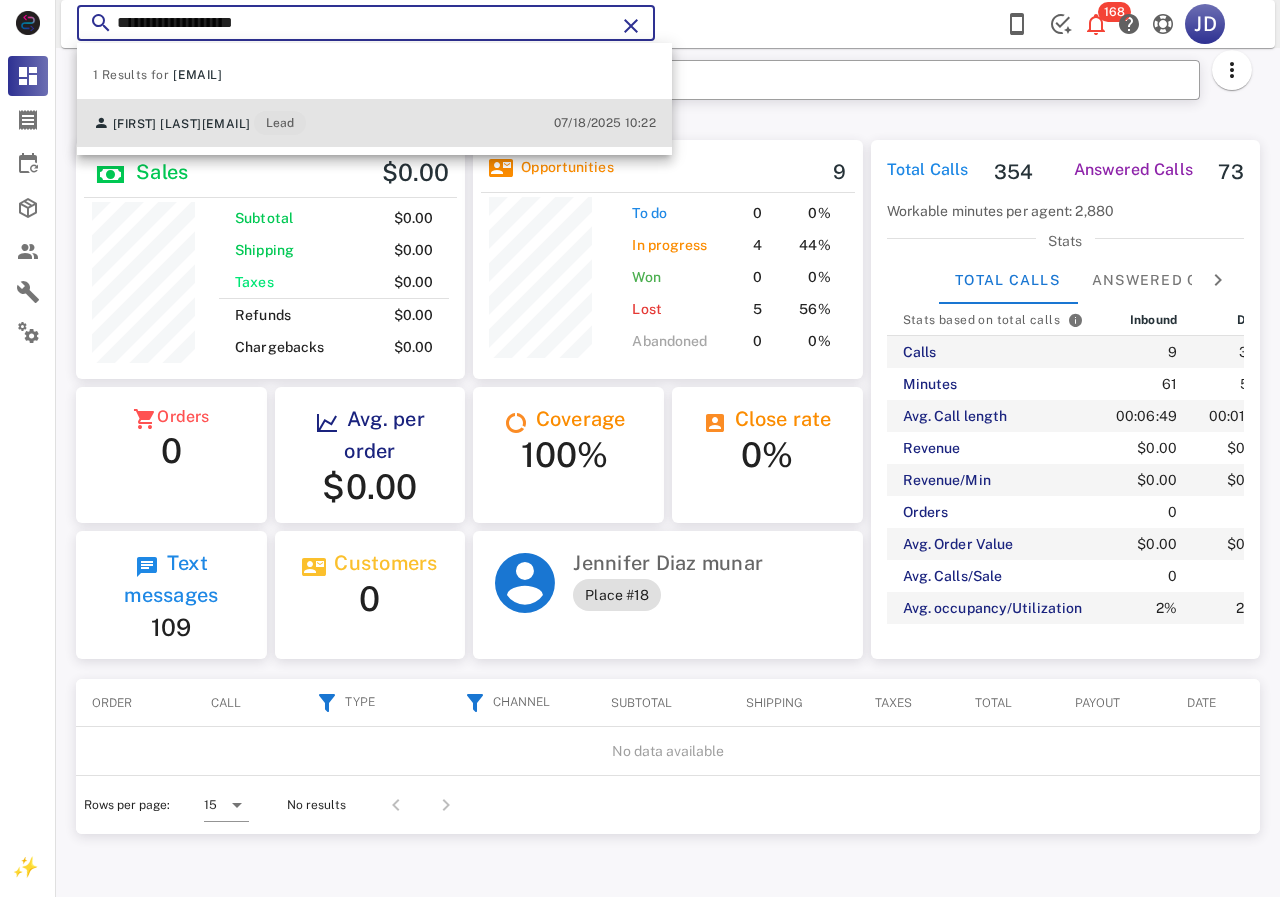 click on "[FIRST] [LAST]" at bounding box center [157, 124] 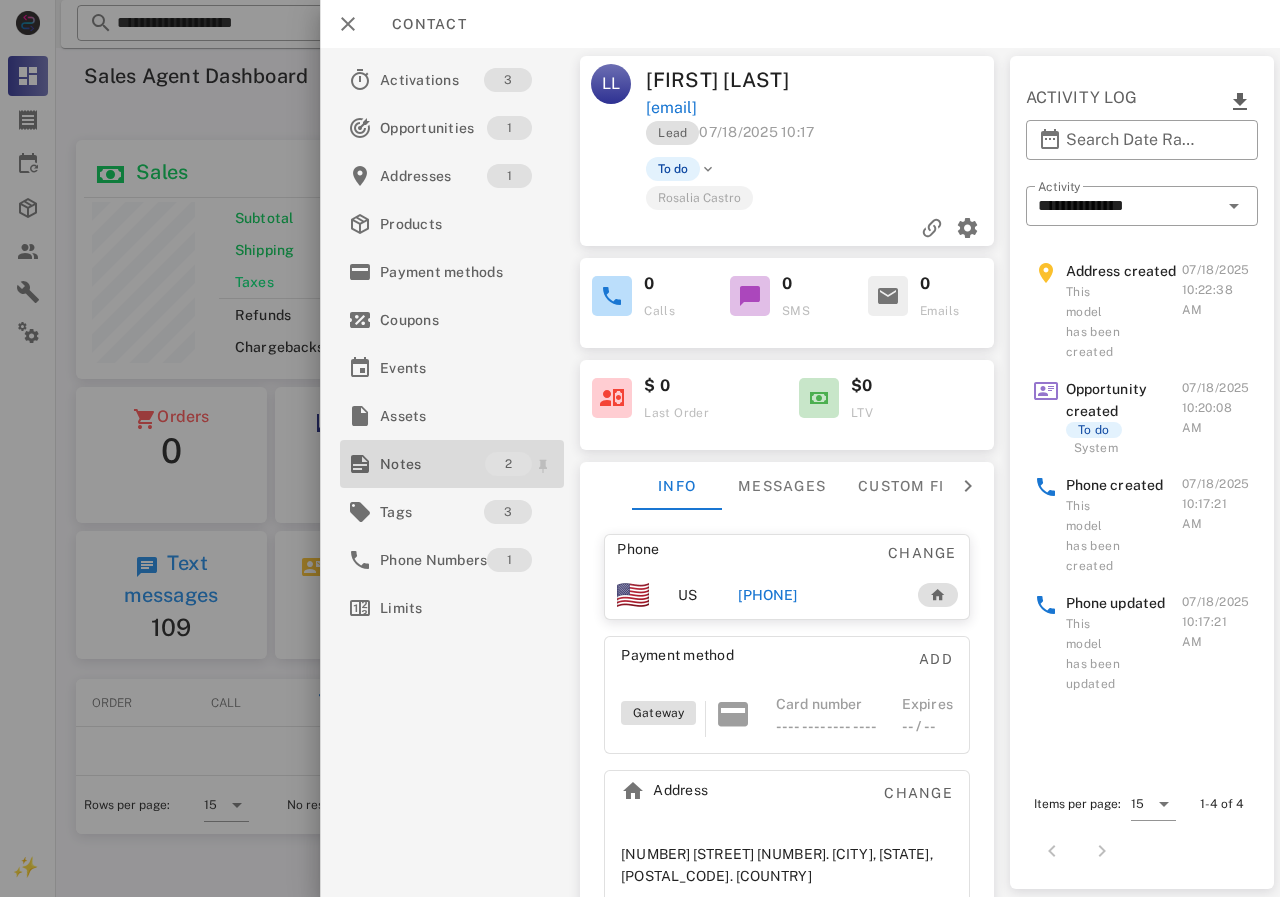 click on "Notes" at bounding box center [432, 464] 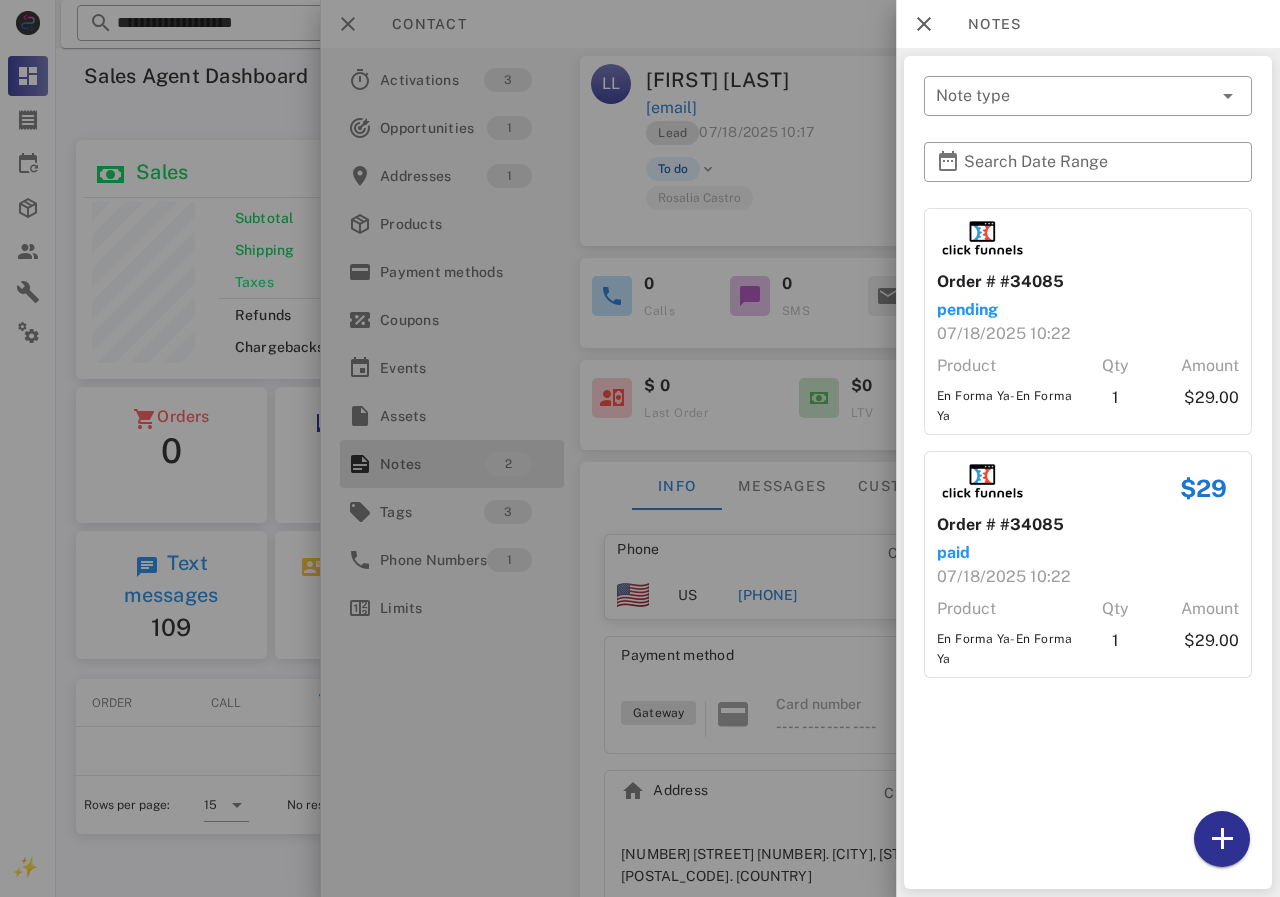 drag, startPoint x: 795, startPoint y: 360, endPoint x: 794, endPoint y: 378, distance: 18.027756 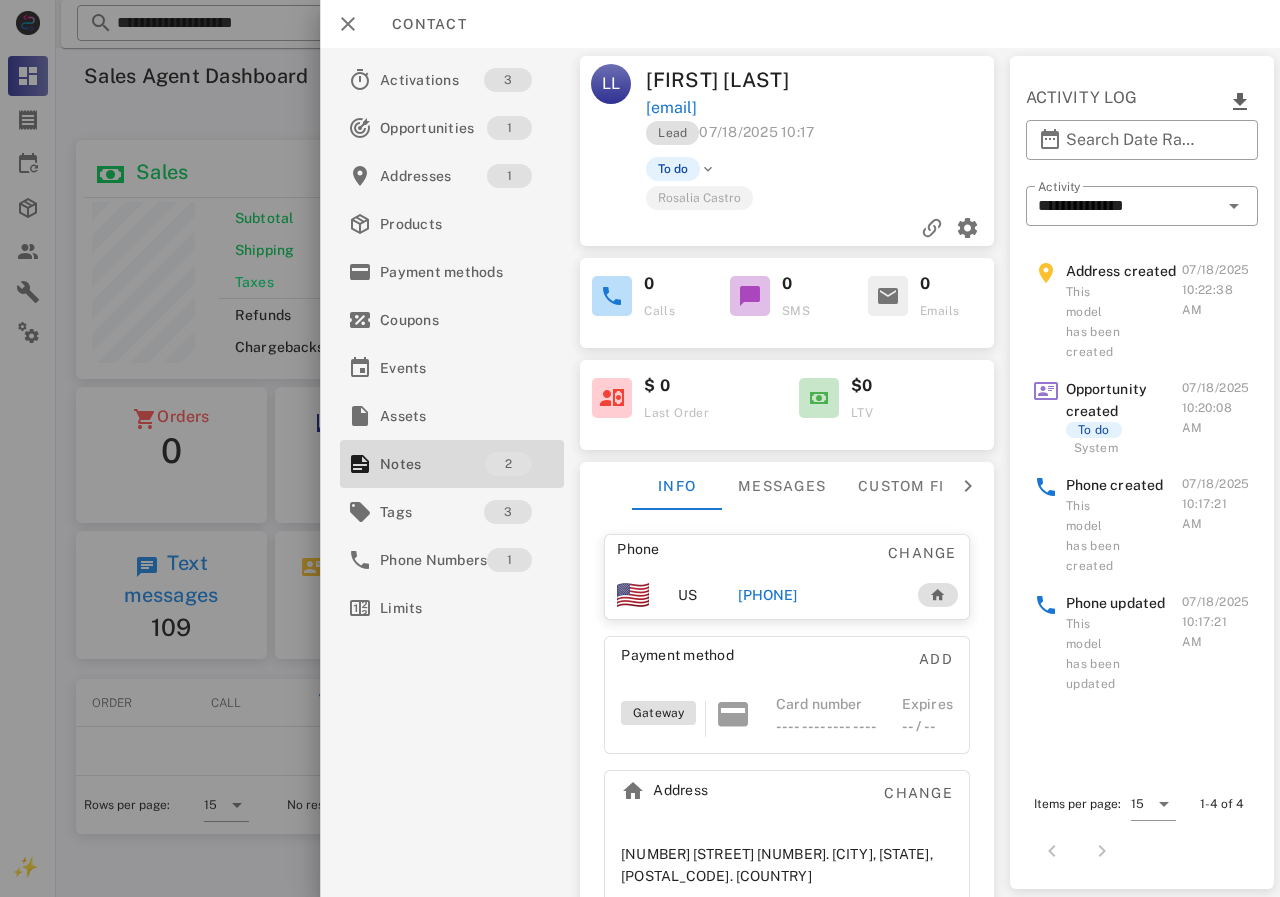 drag, startPoint x: 785, startPoint y: 583, endPoint x: 905, endPoint y: 619, distance: 125.283676 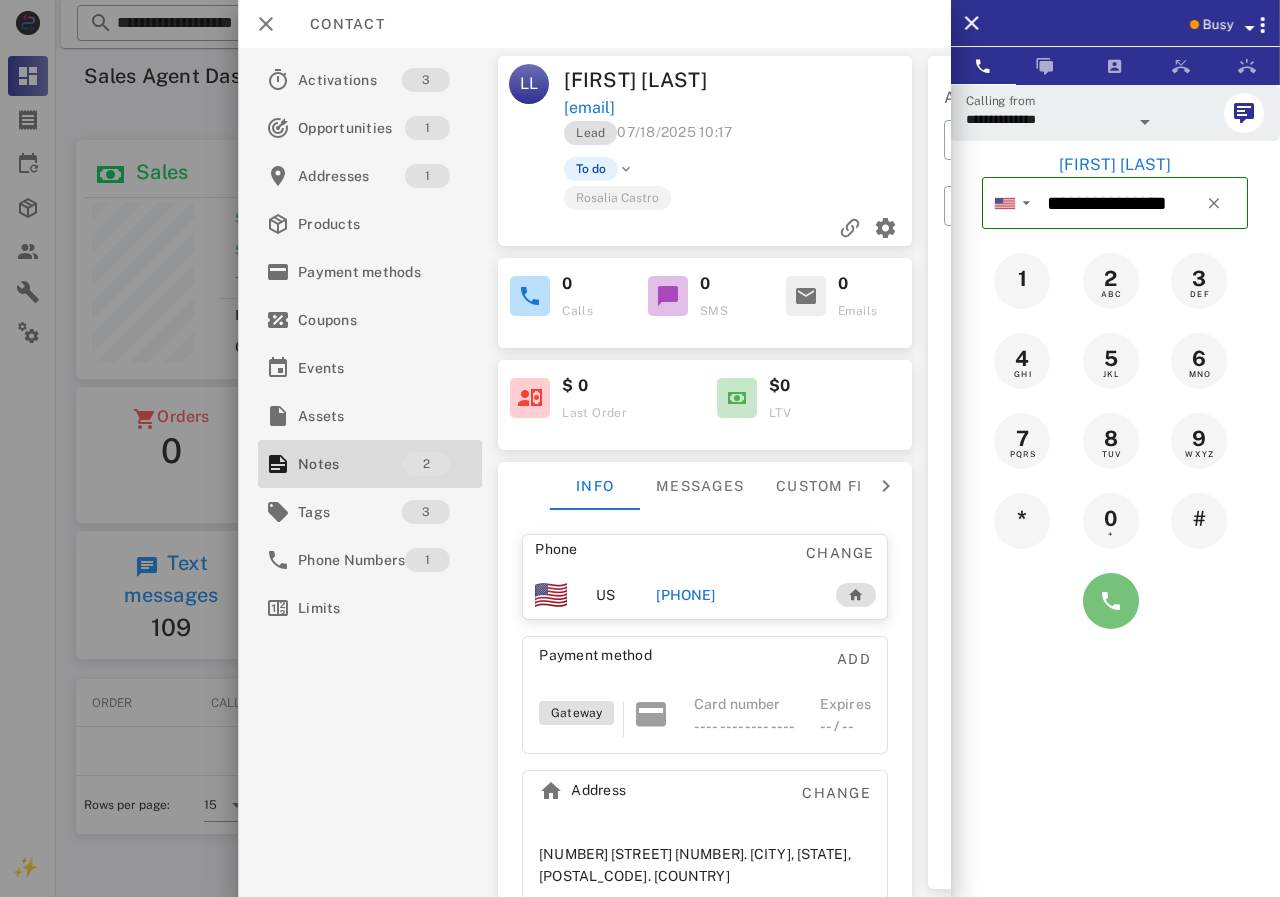 click at bounding box center (1111, 601) 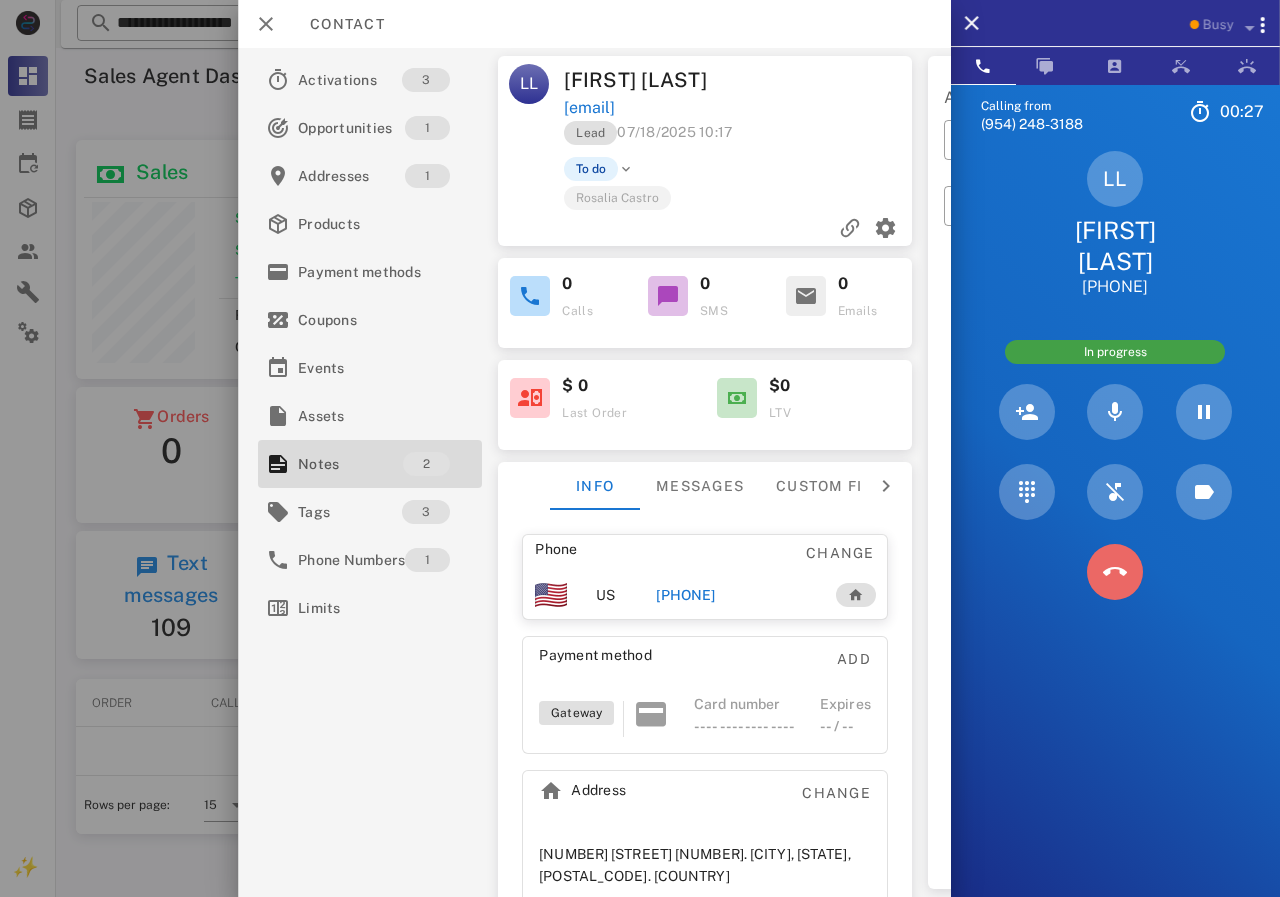click at bounding box center (1115, 572) 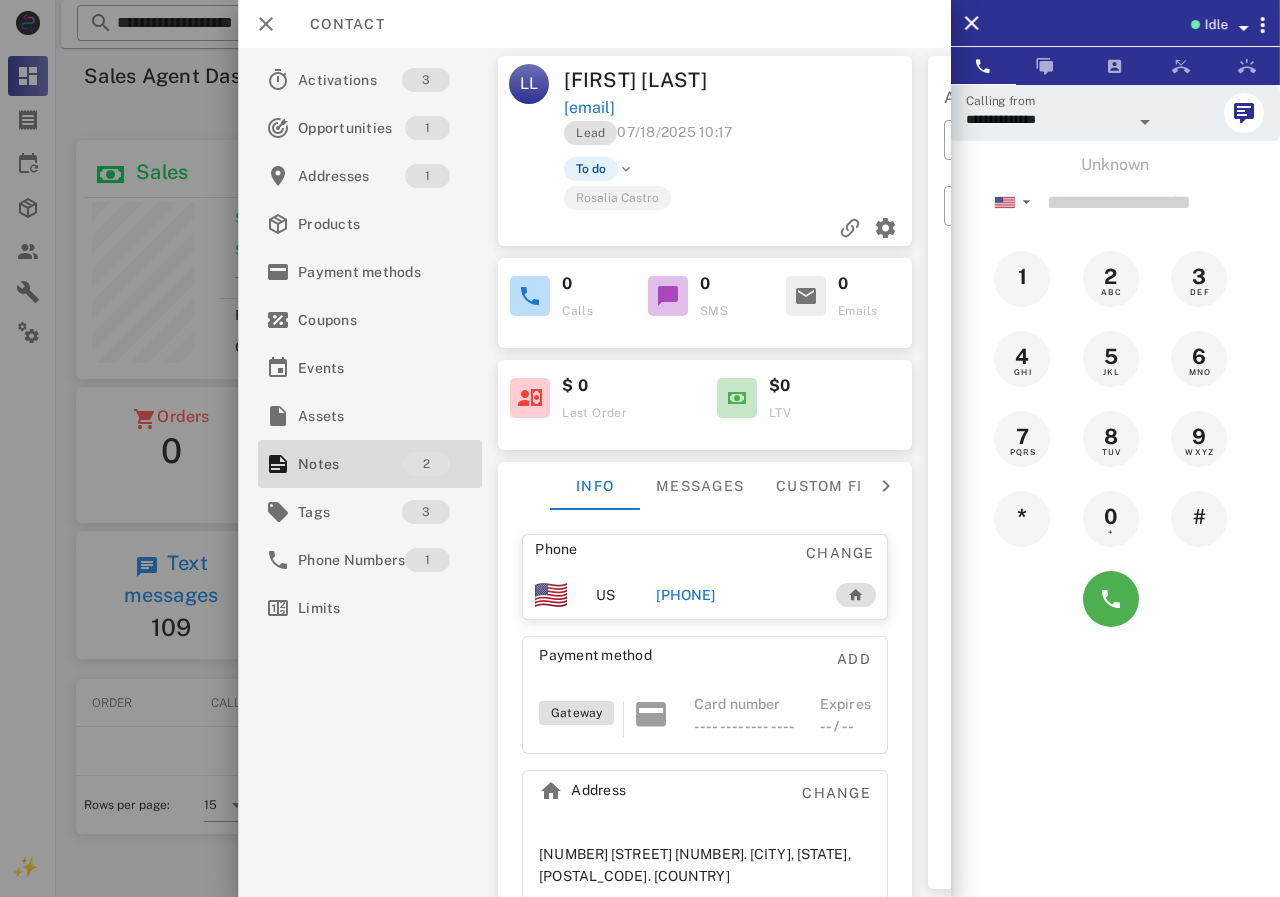 click on "[PHONE]" at bounding box center [685, 595] 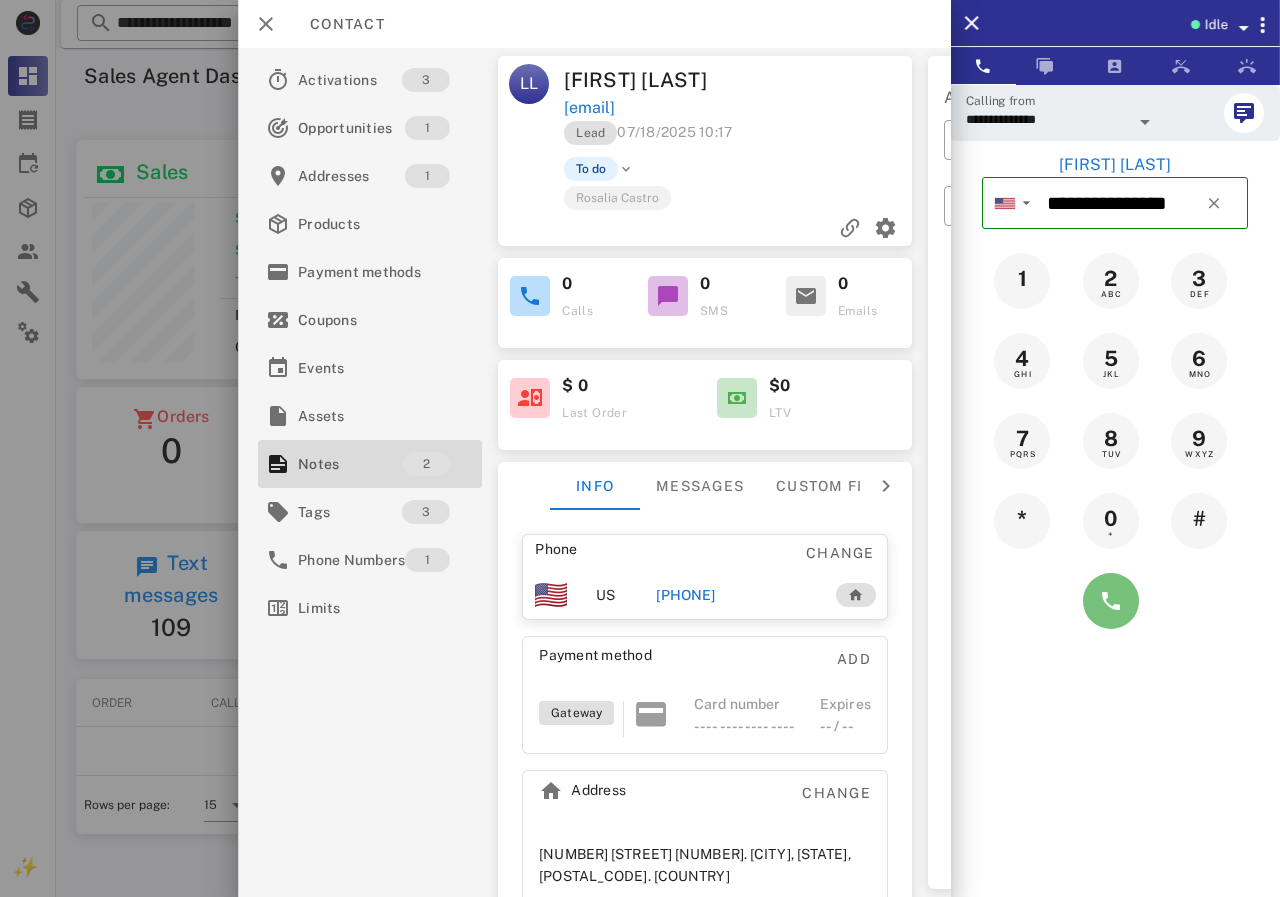 click at bounding box center (1111, 601) 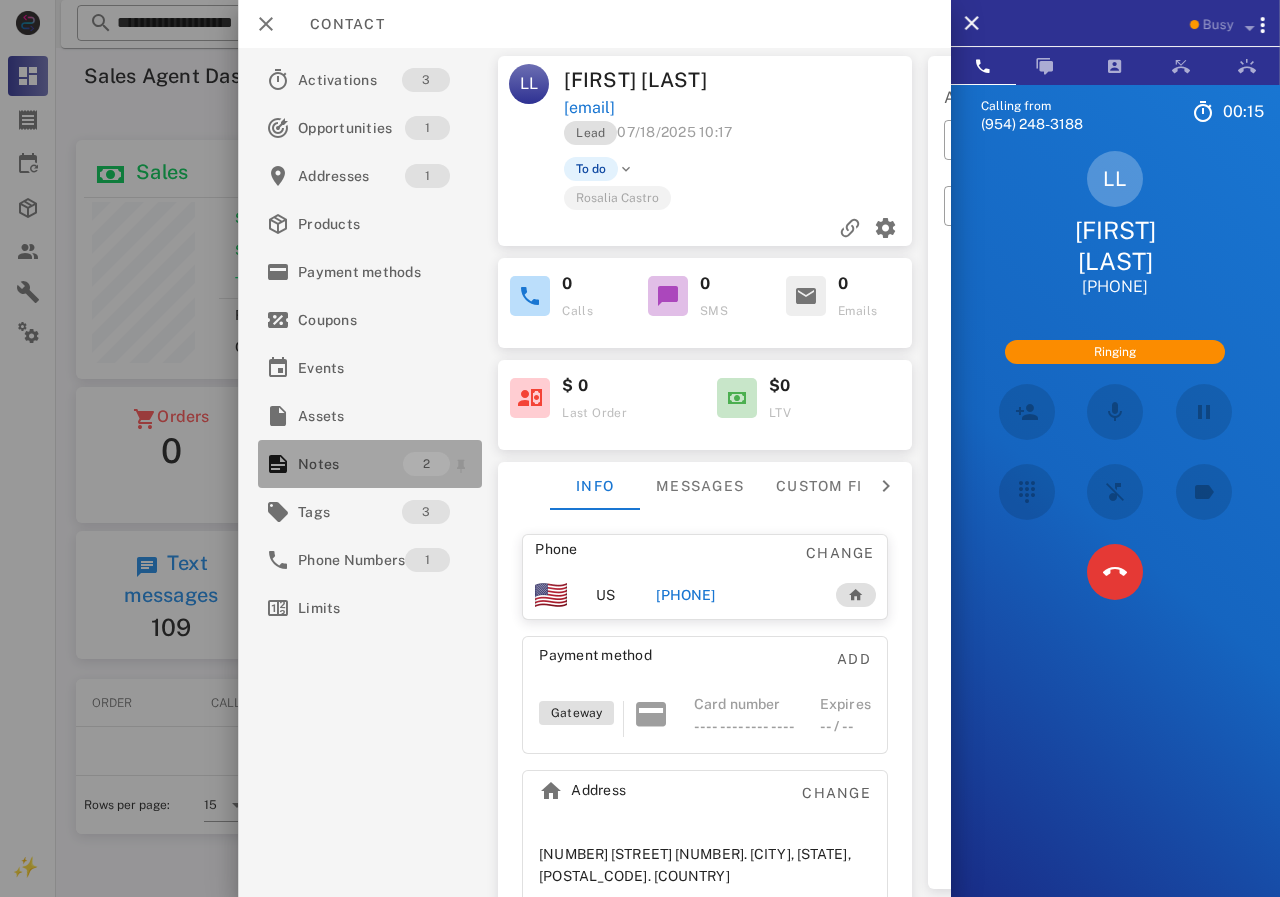 click on "Notes" at bounding box center [350, 464] 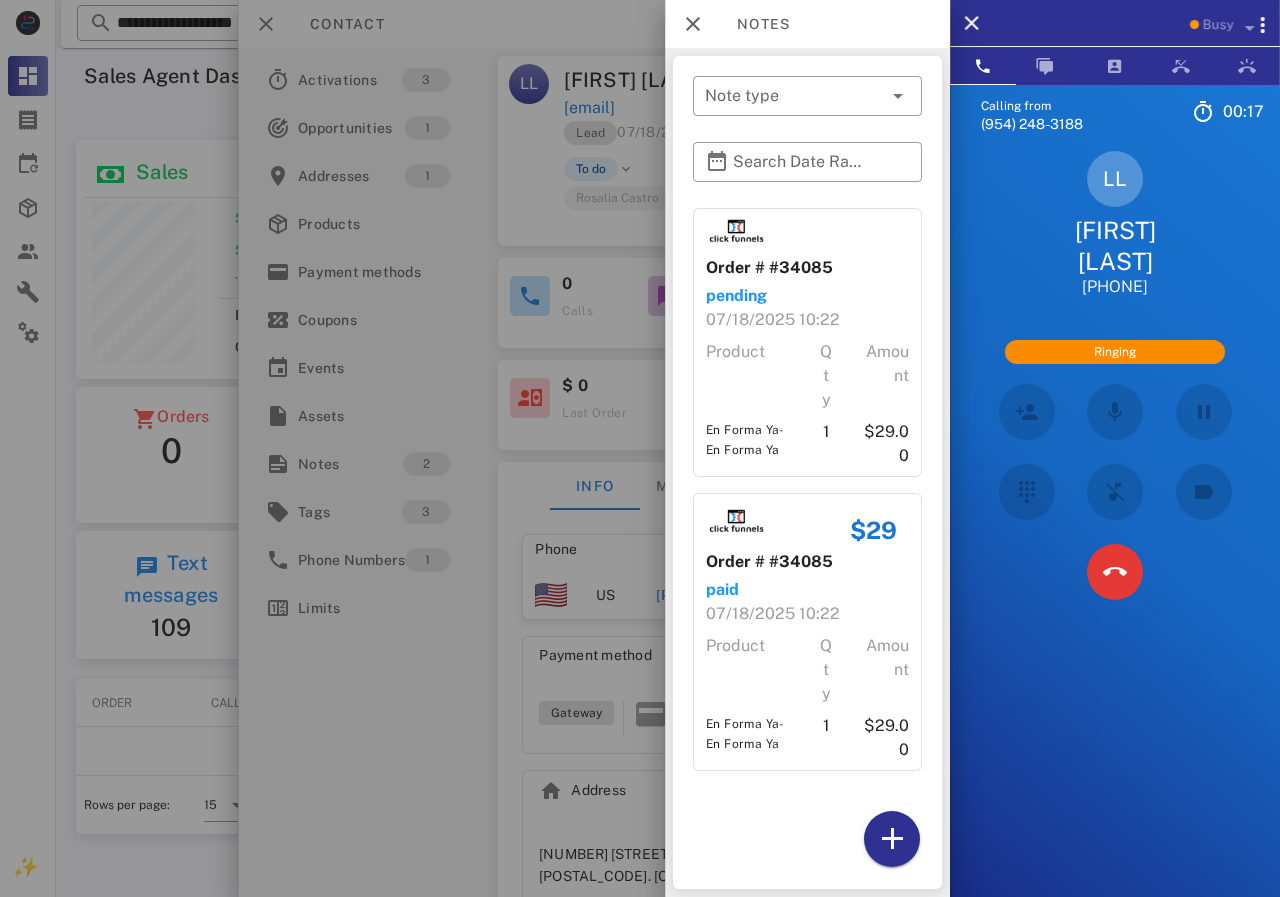 click at bounding box center (640, 448) 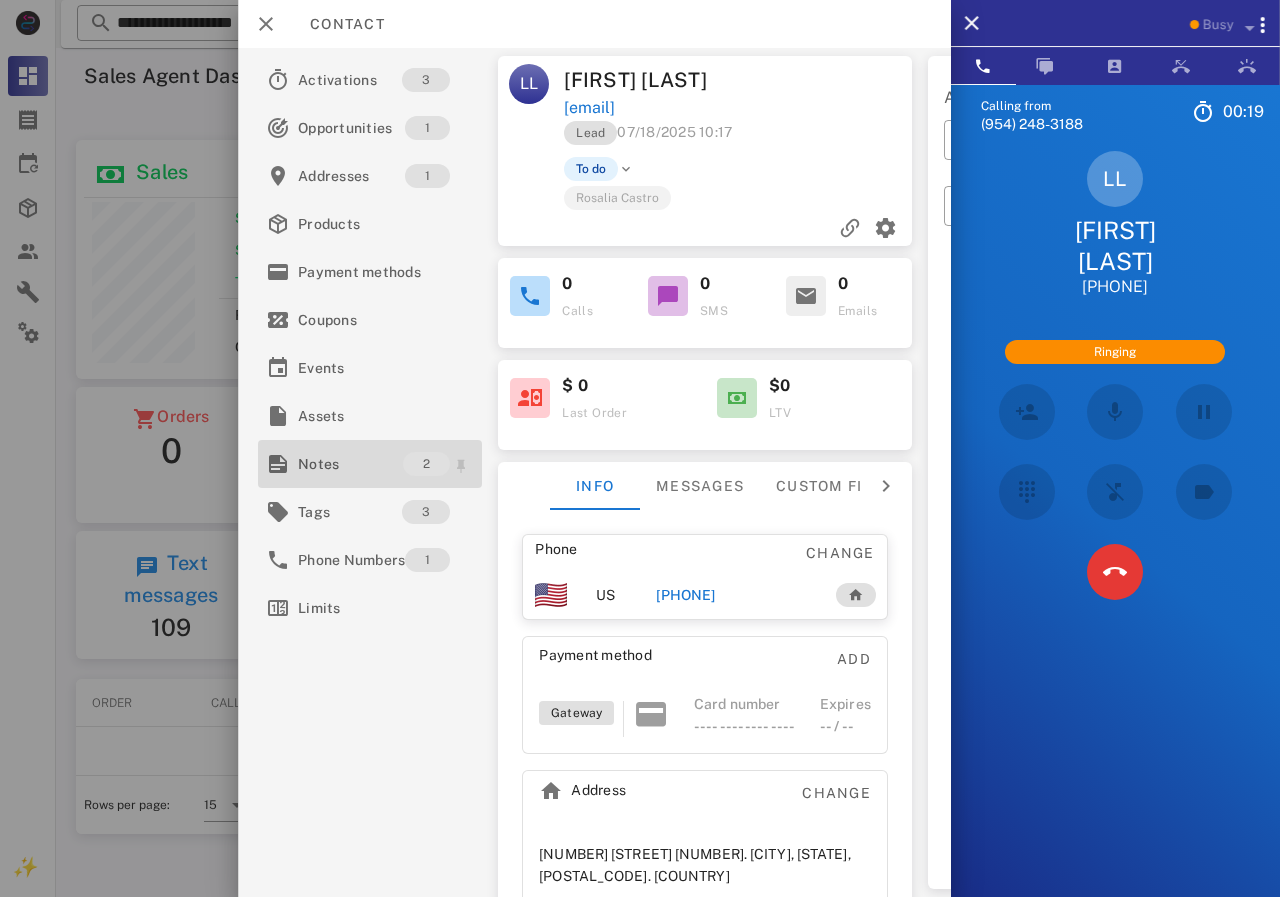 click on "Notes" at bounding box center [350, 464] 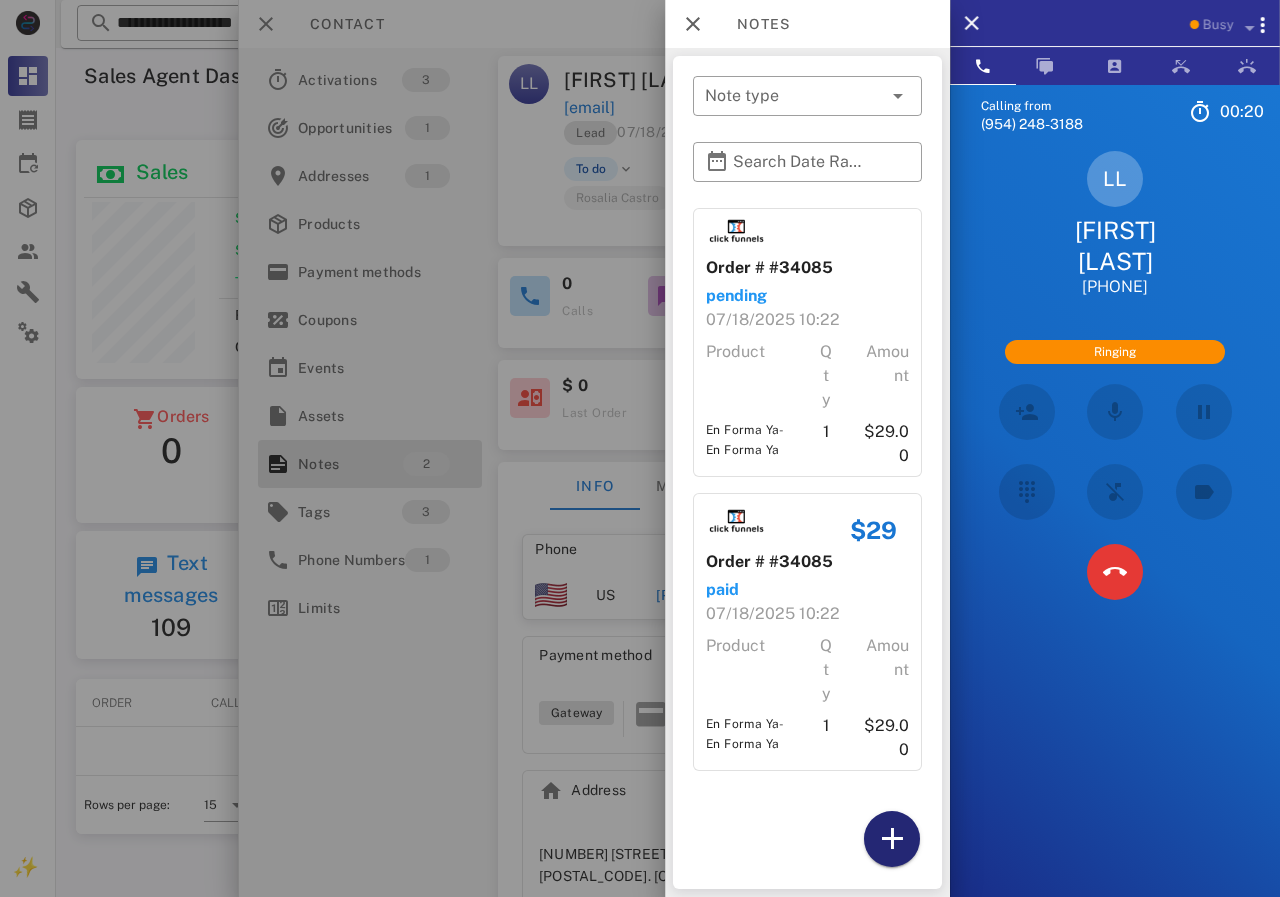 click at bounding box center (892, 839) 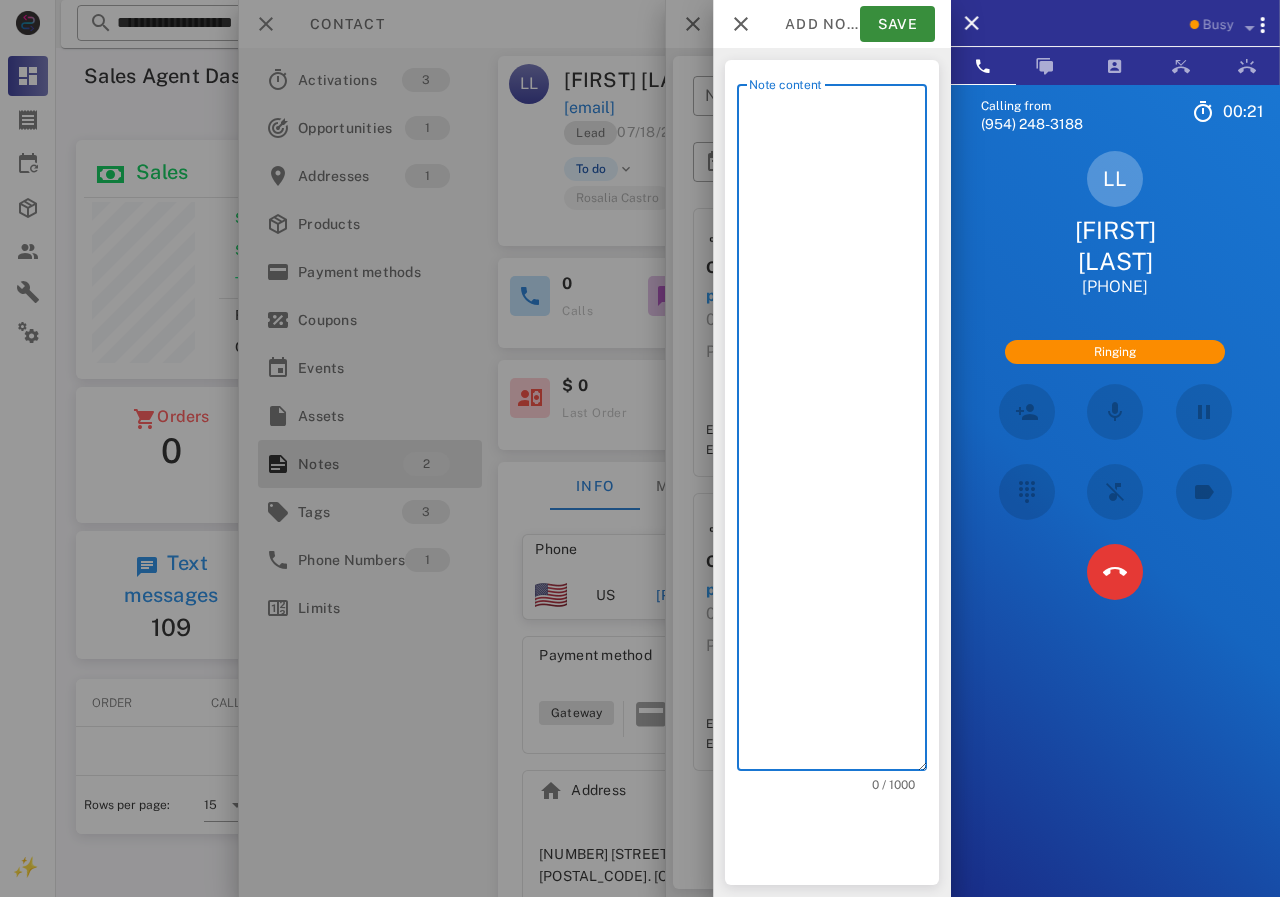 scroll, scrollTop: 240, scrollLeft: 390, axis: both 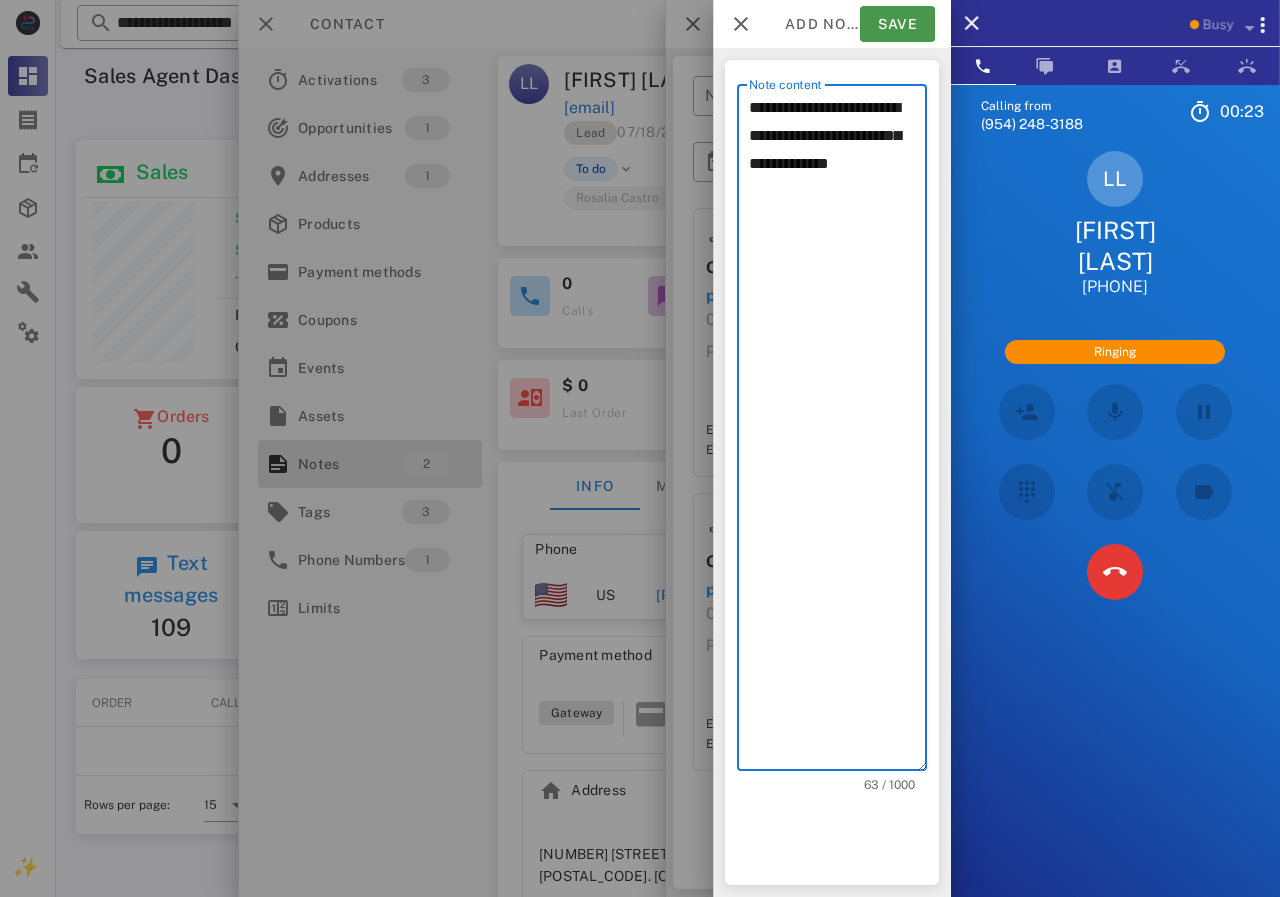 type on "**********" 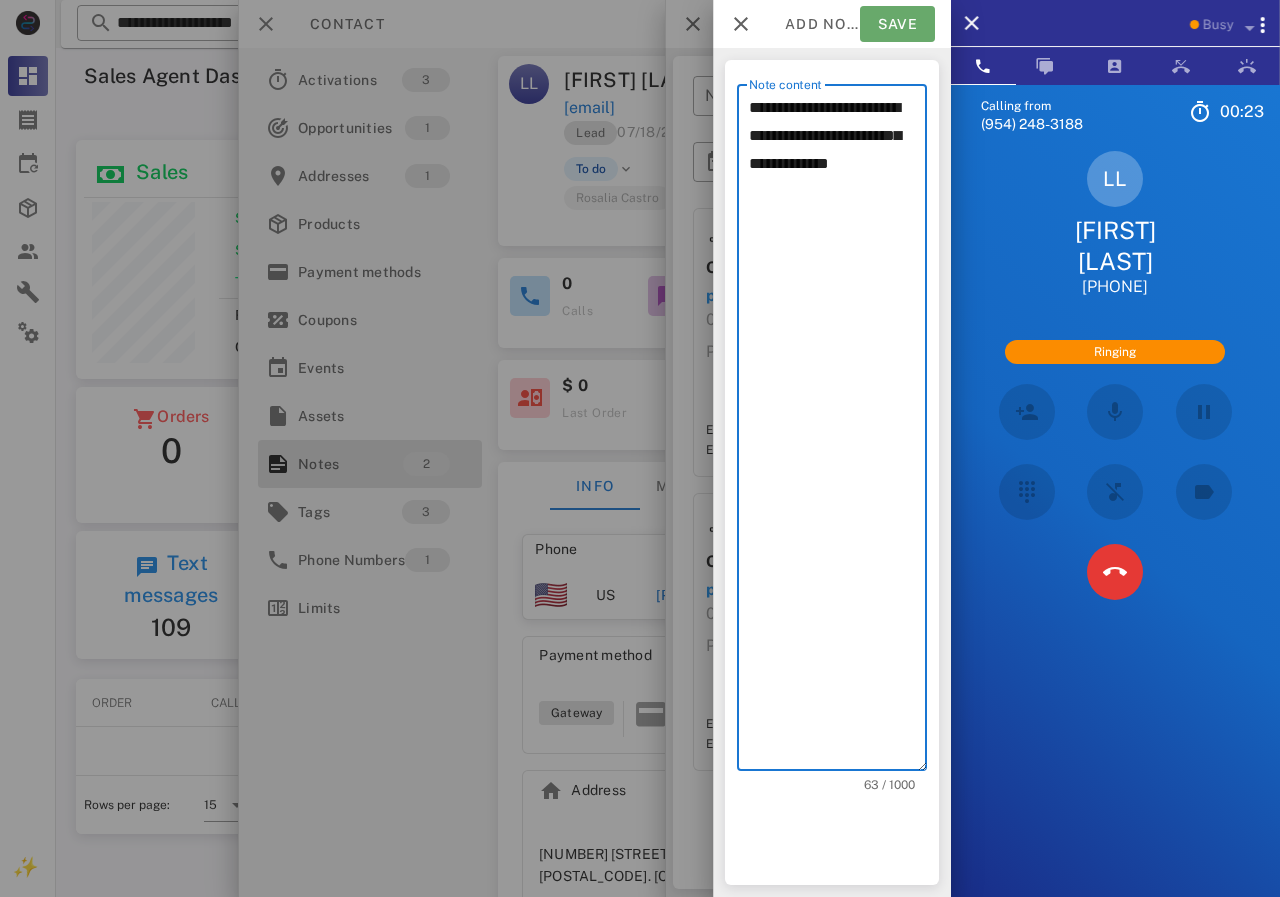 click on "Save" at bounding box center [897, 24] 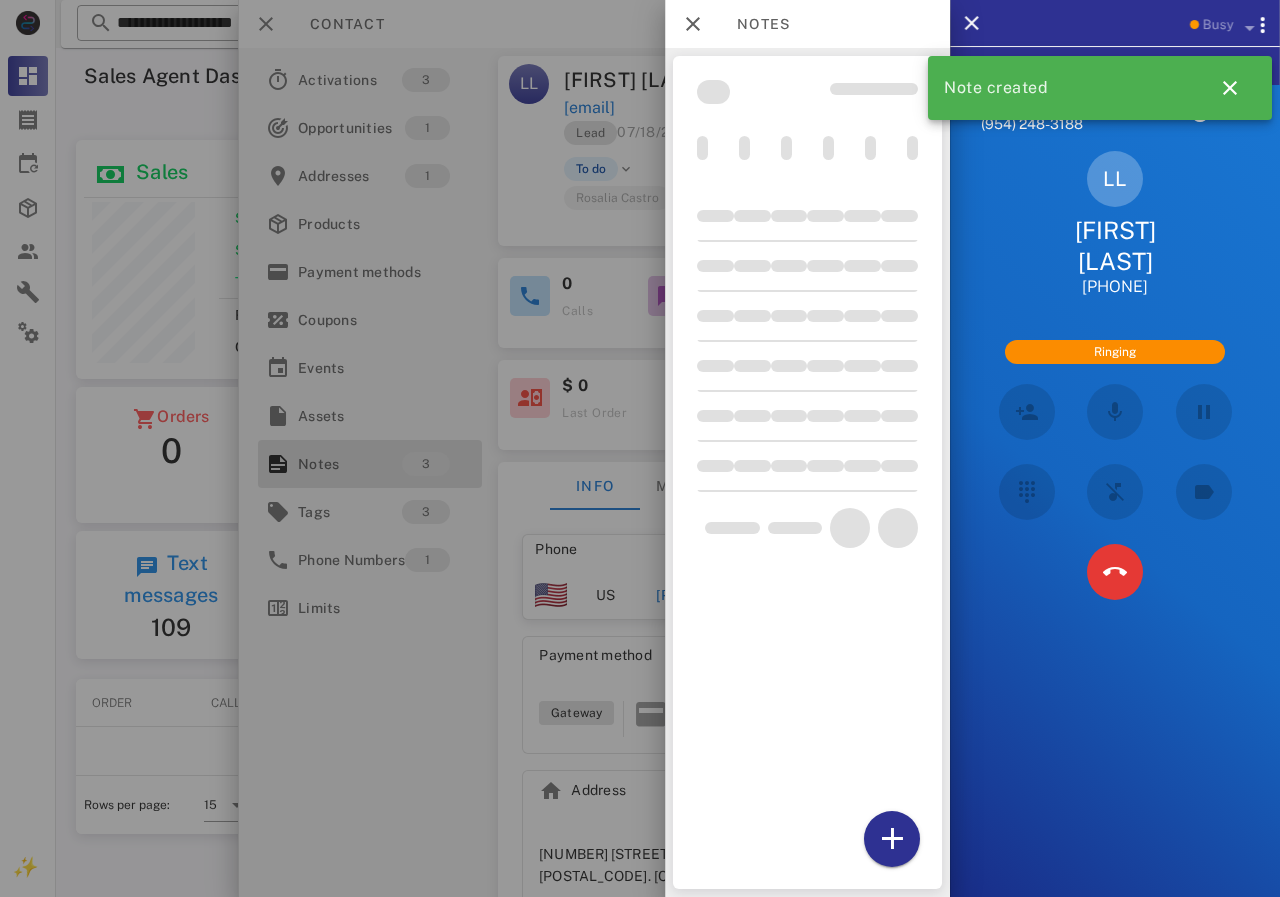 click at bounding box center [640, 448] 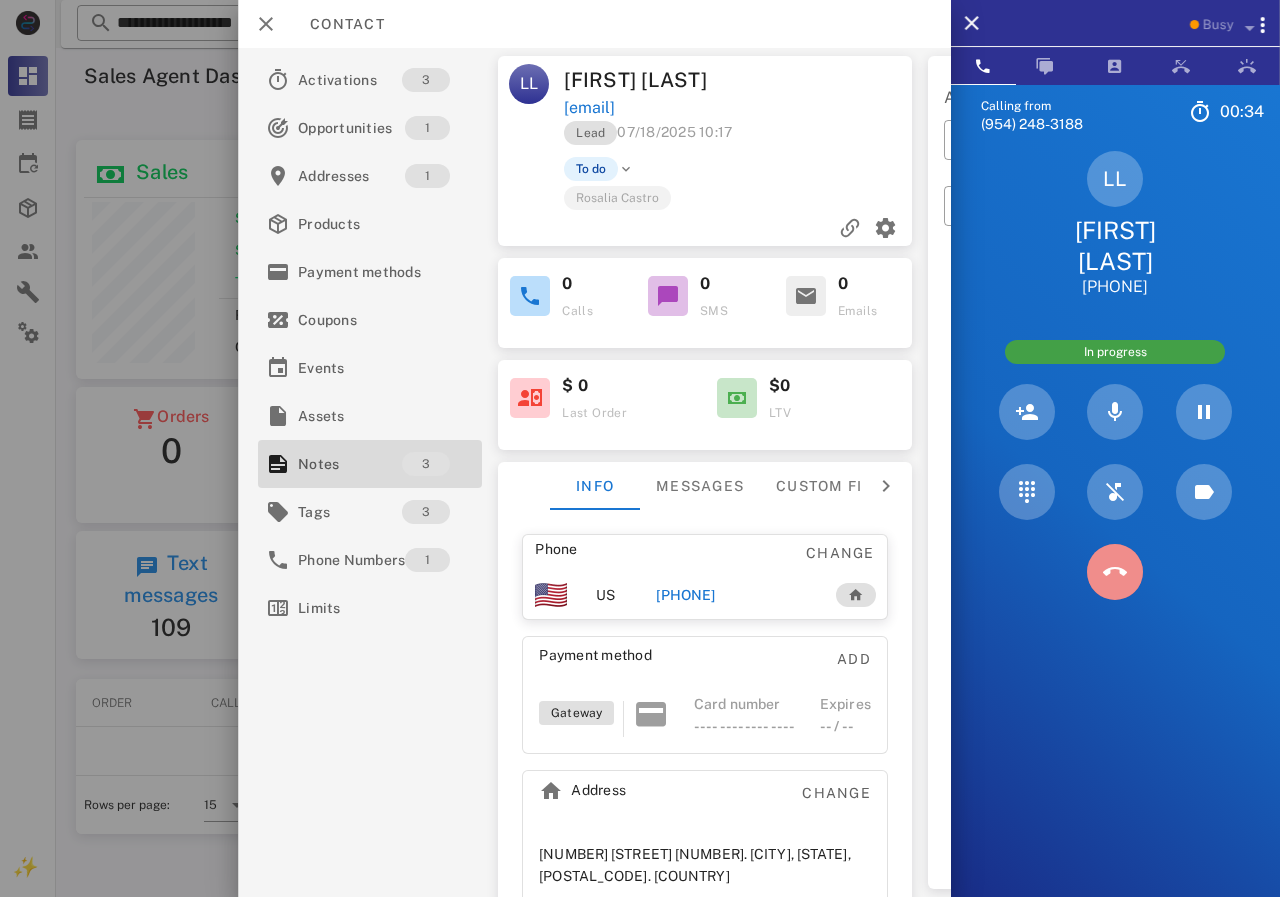 click at bounding box center (1115, 572) 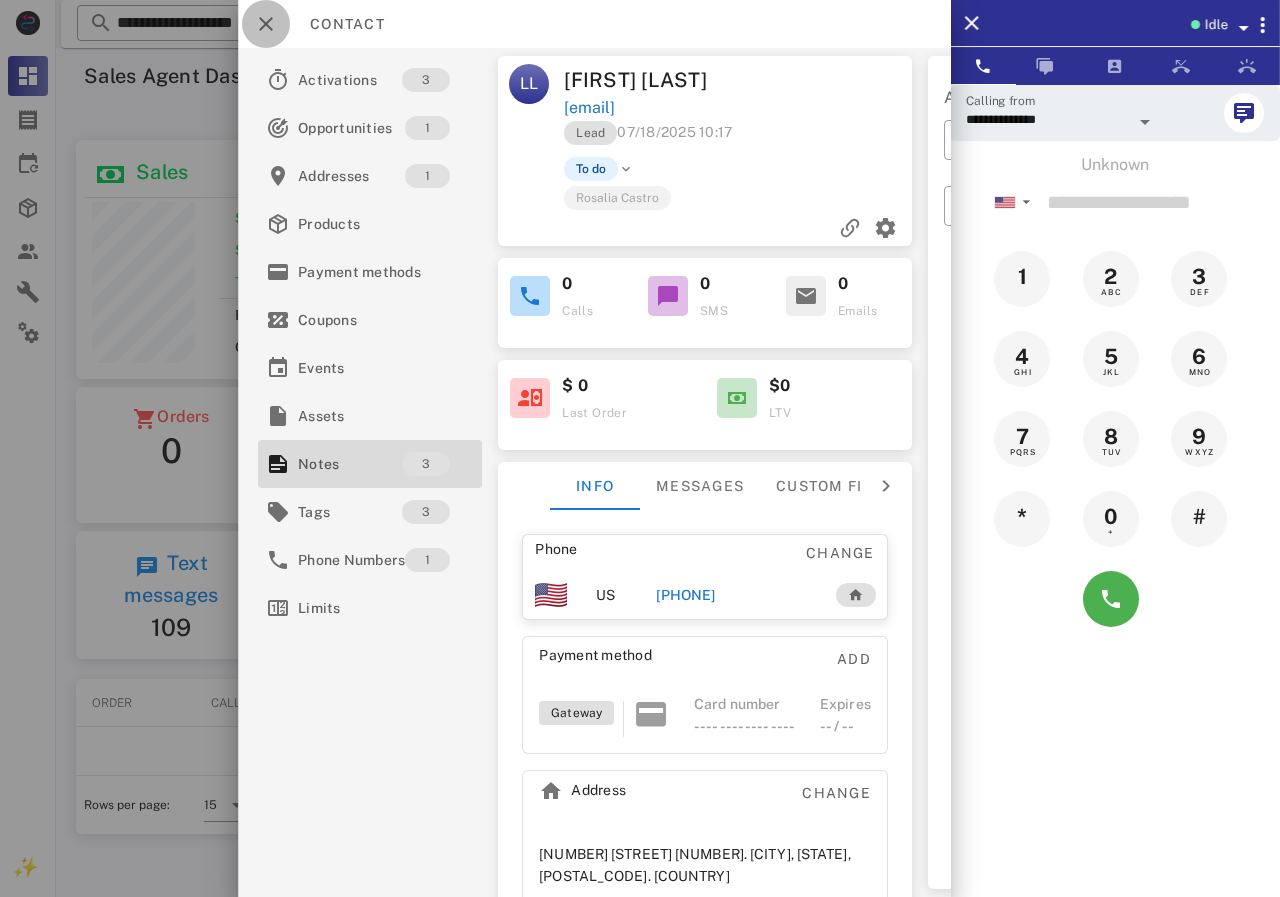 click at bounding box center (266, 24) 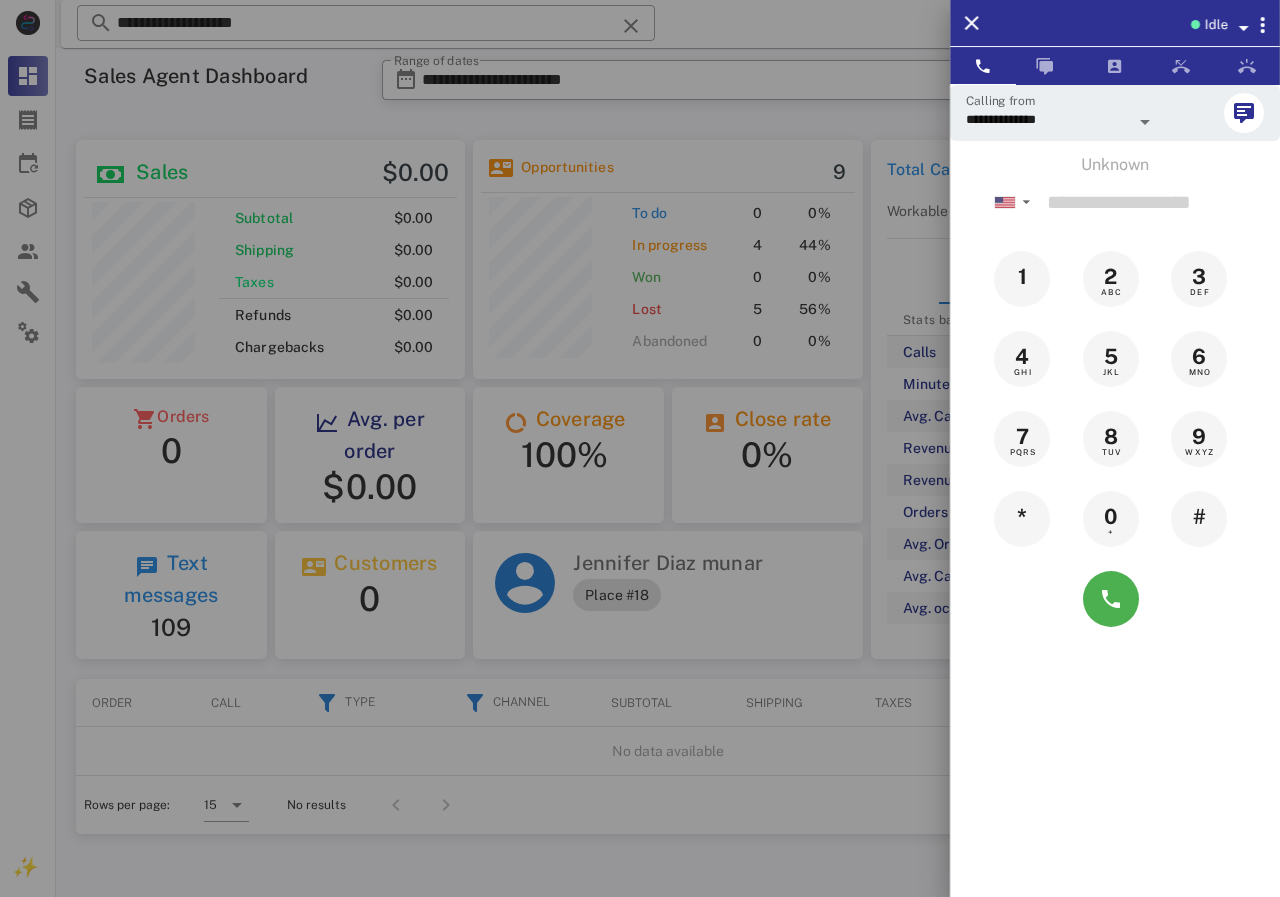 click at bounding box center [640, 448] 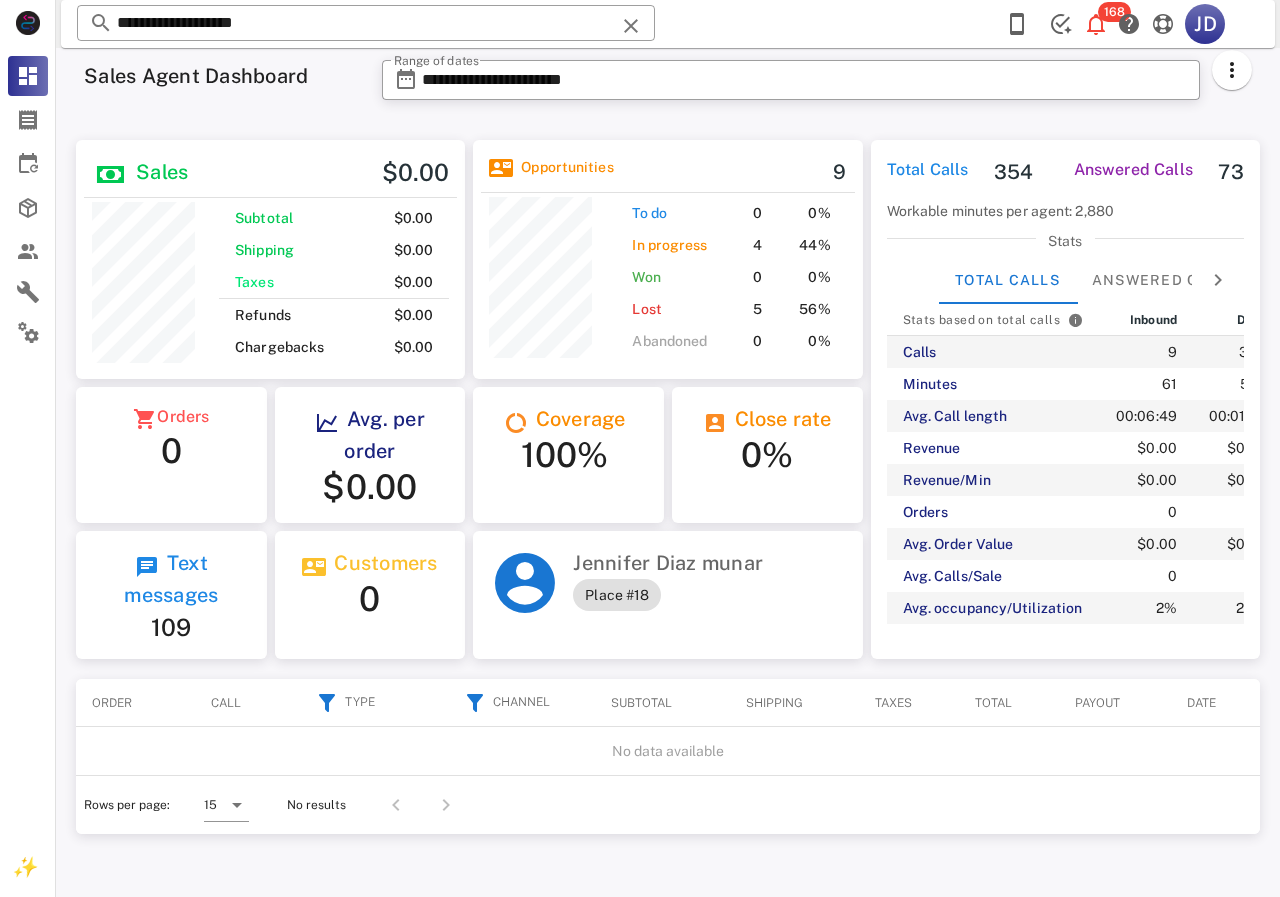 drag, startPoint x: 332, startPoint y: 28, endPoint x: 91, endPoint y: -5, distance: 243.24884 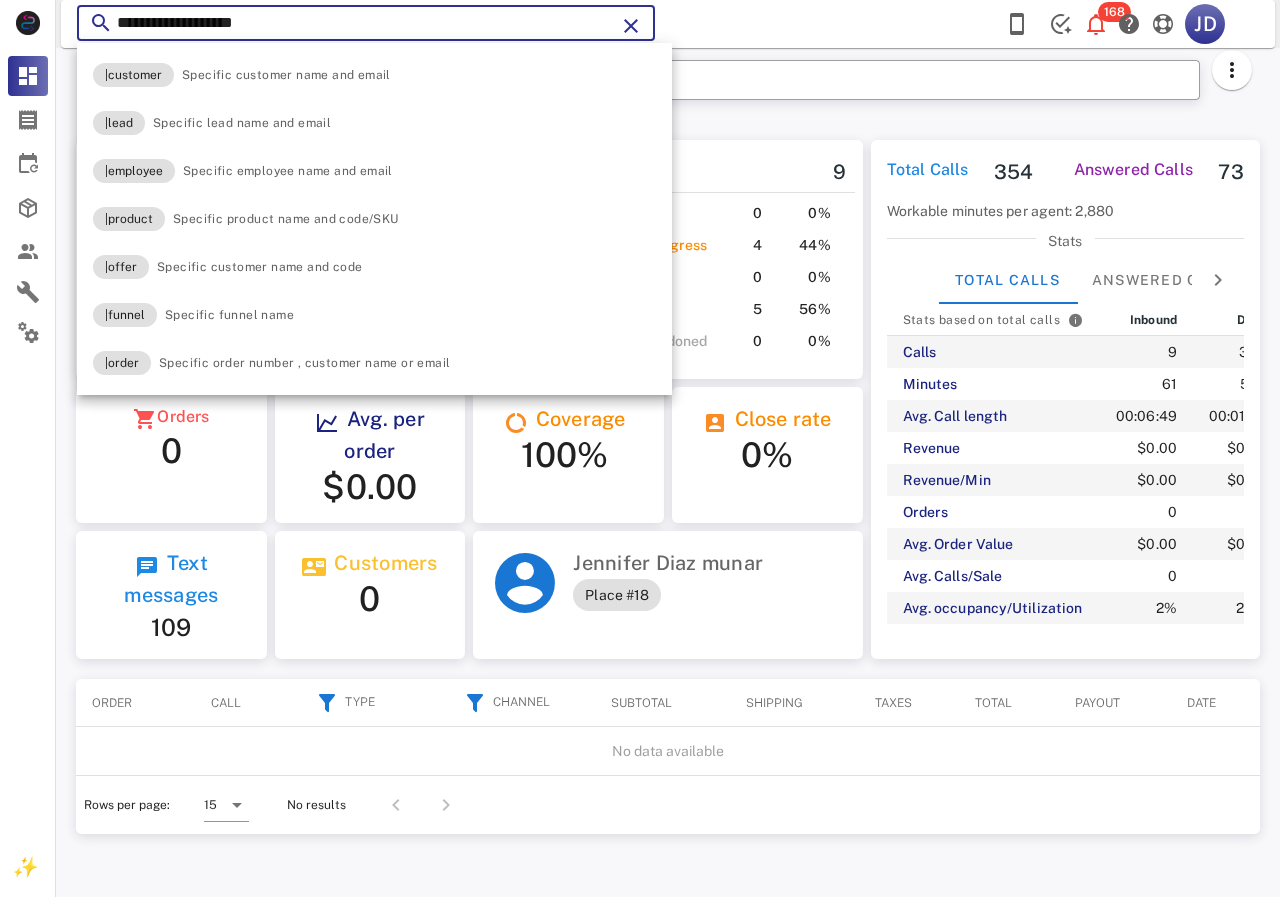paste 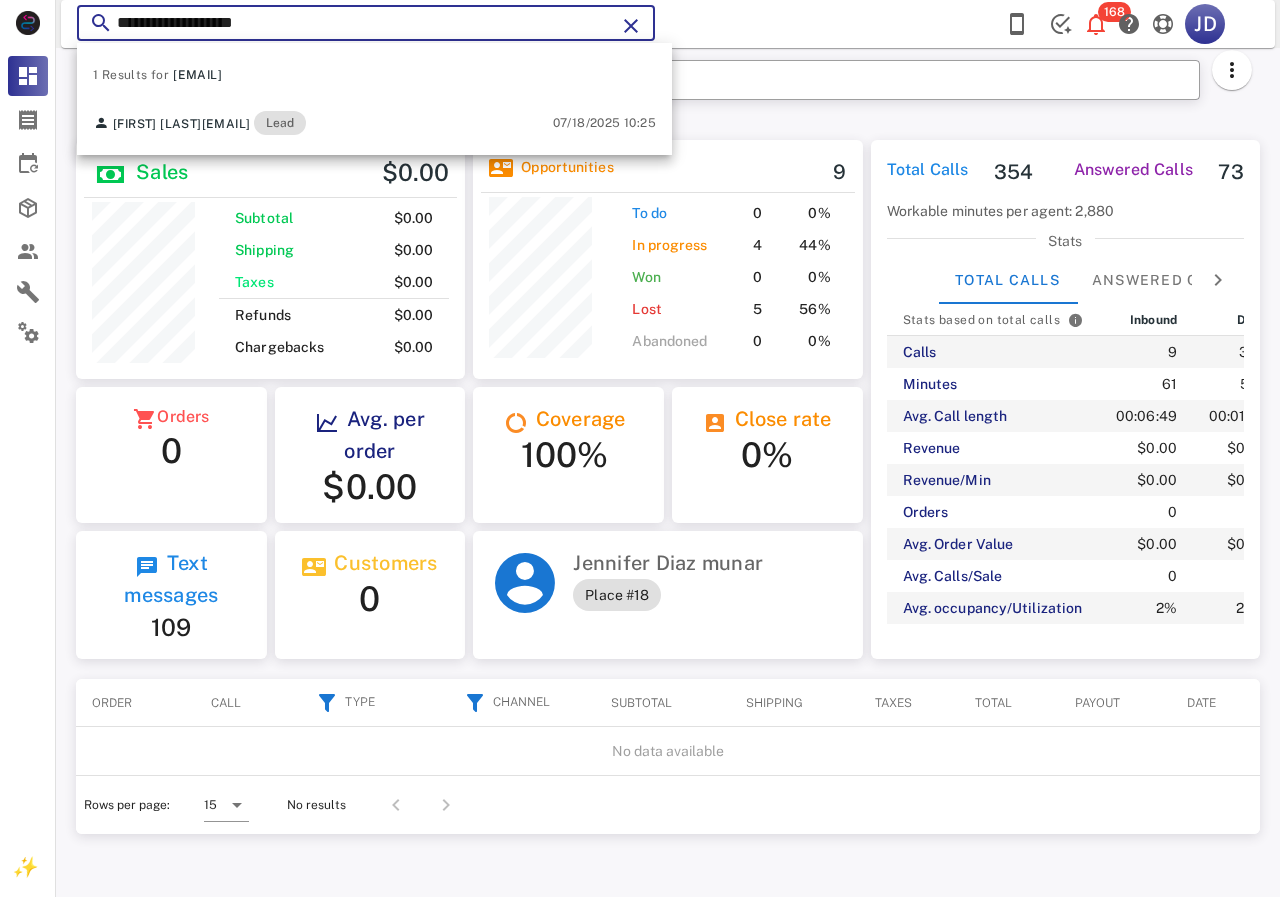 type on "**********" 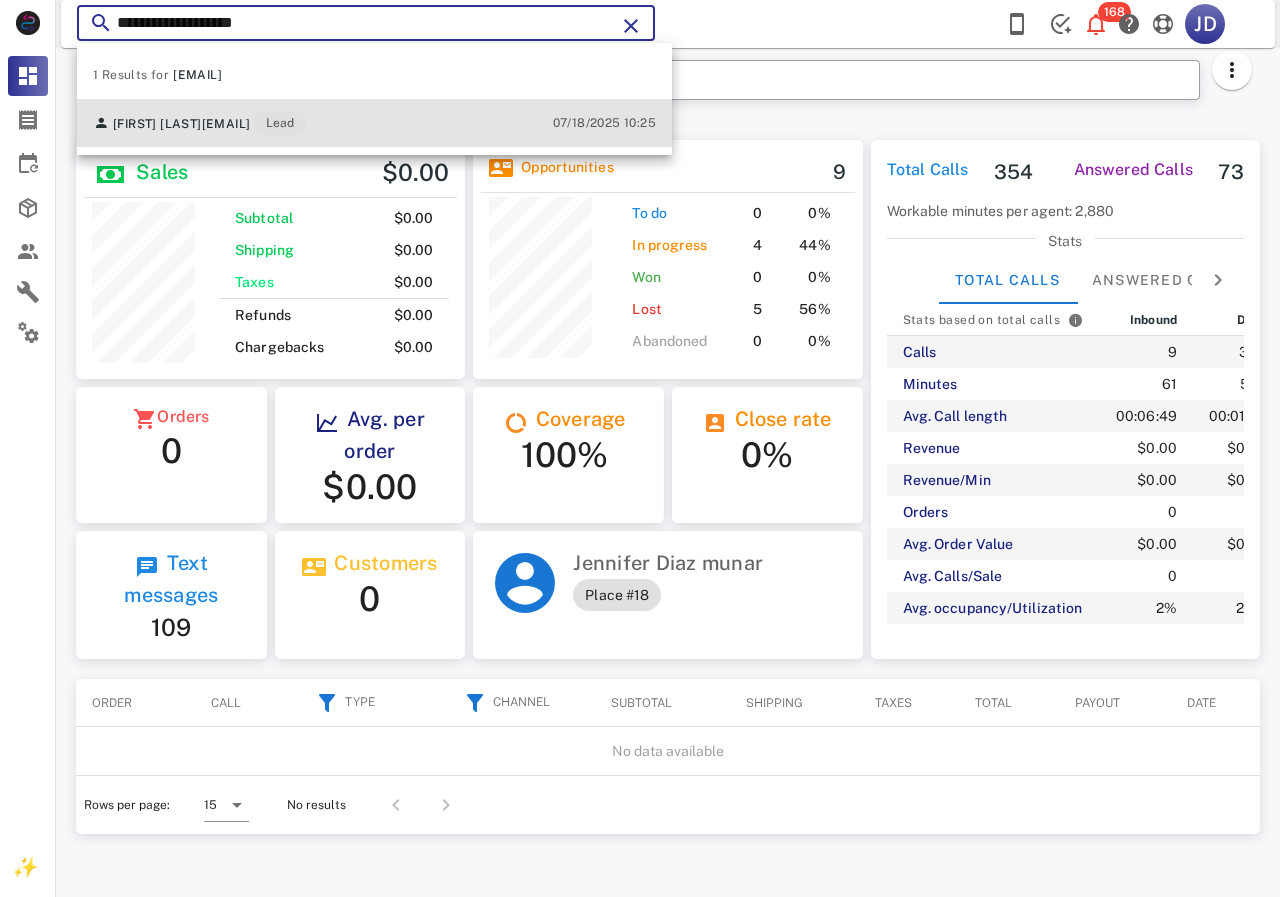click on "[FIRST] [LAST]   [EMAIL]   Lead" at bounding box center [199, 123] 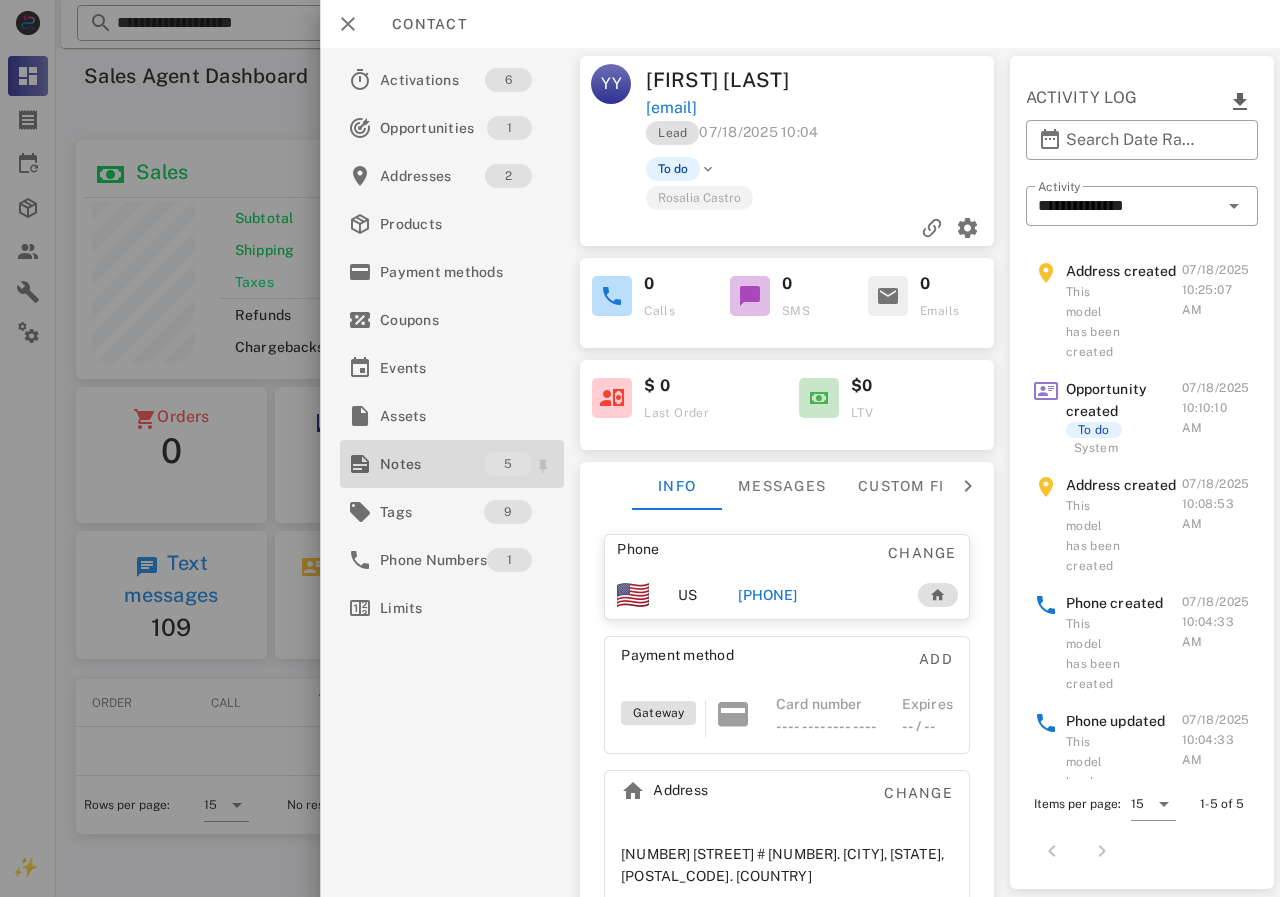 click on "Notes" at bounding box center (432, 464) 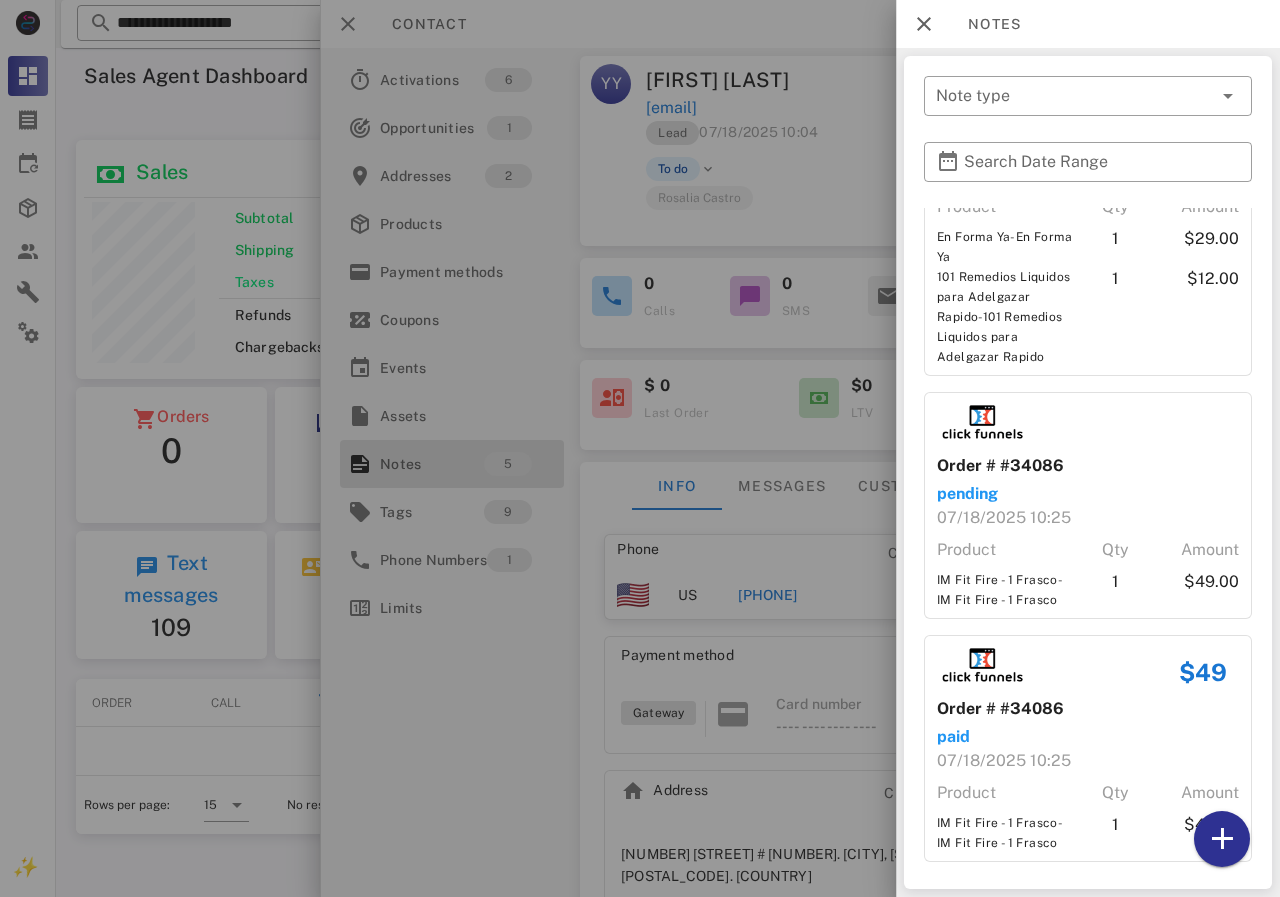 scroll, scrollTop: 847, scrollLeft: 0, axis: vertical 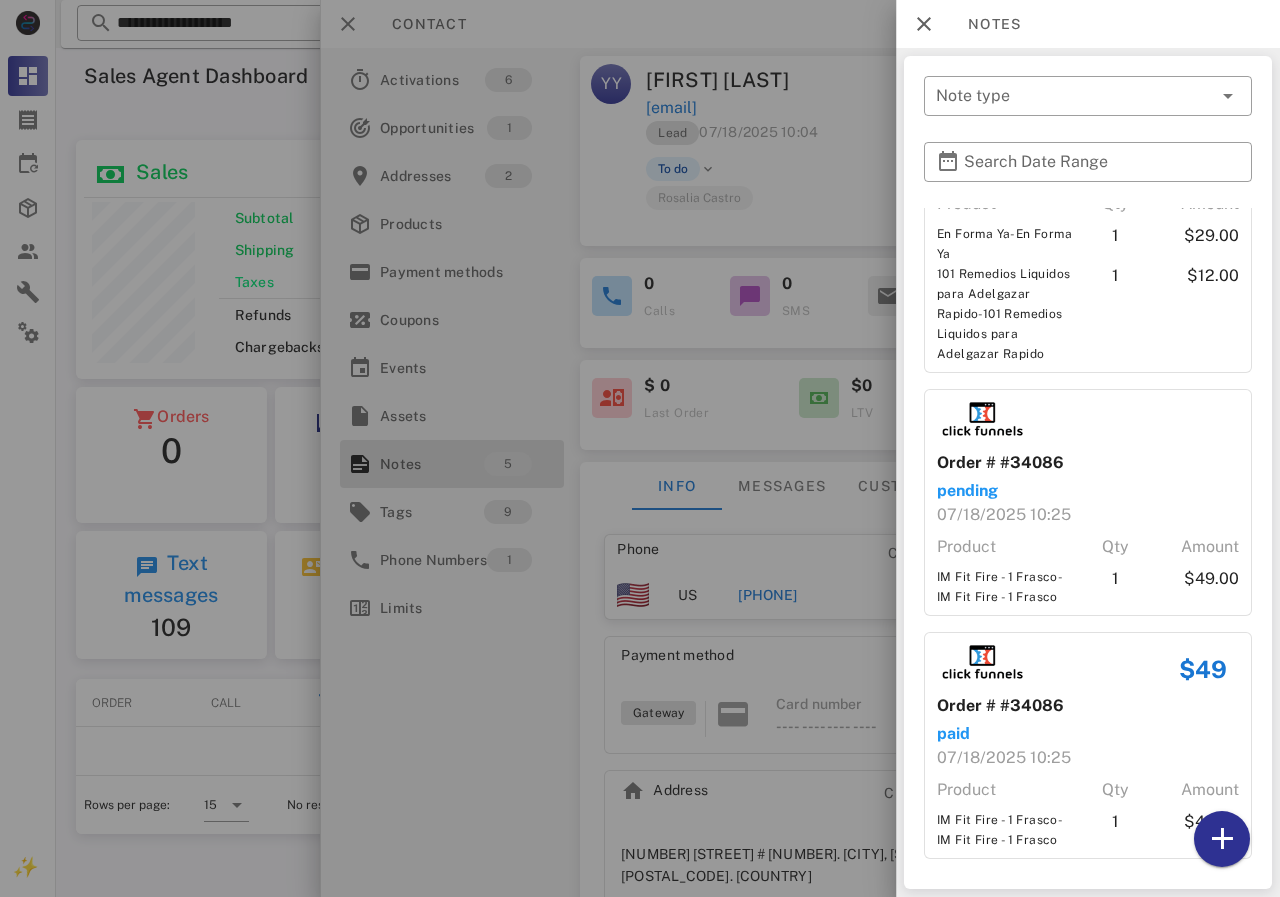 drag, startPoint x: 835, startPoint y: 571, endPoint x: 824, endPoint y: 605, distance: 35.735138 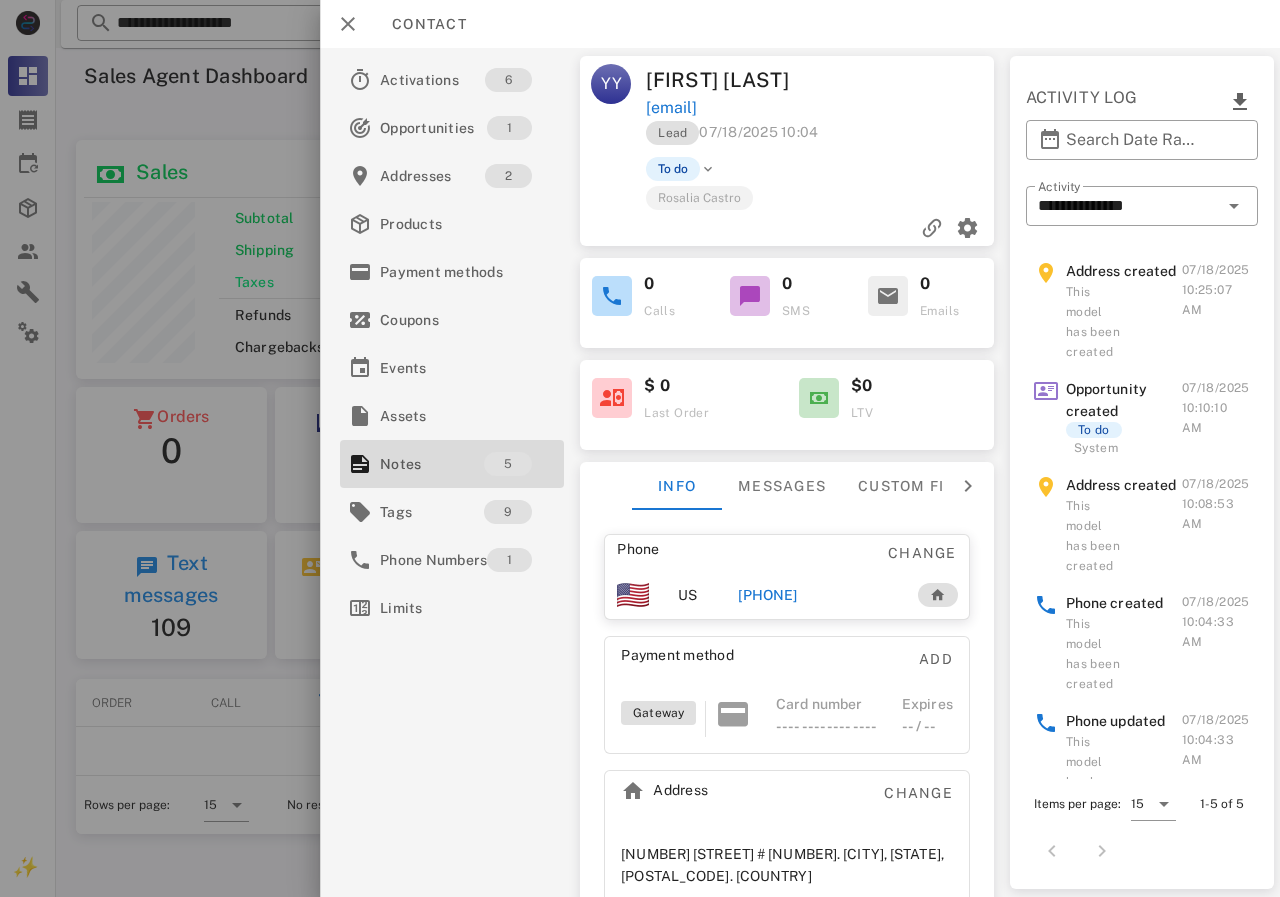 click on "[PHONE]" at bounding box center (817, 595) 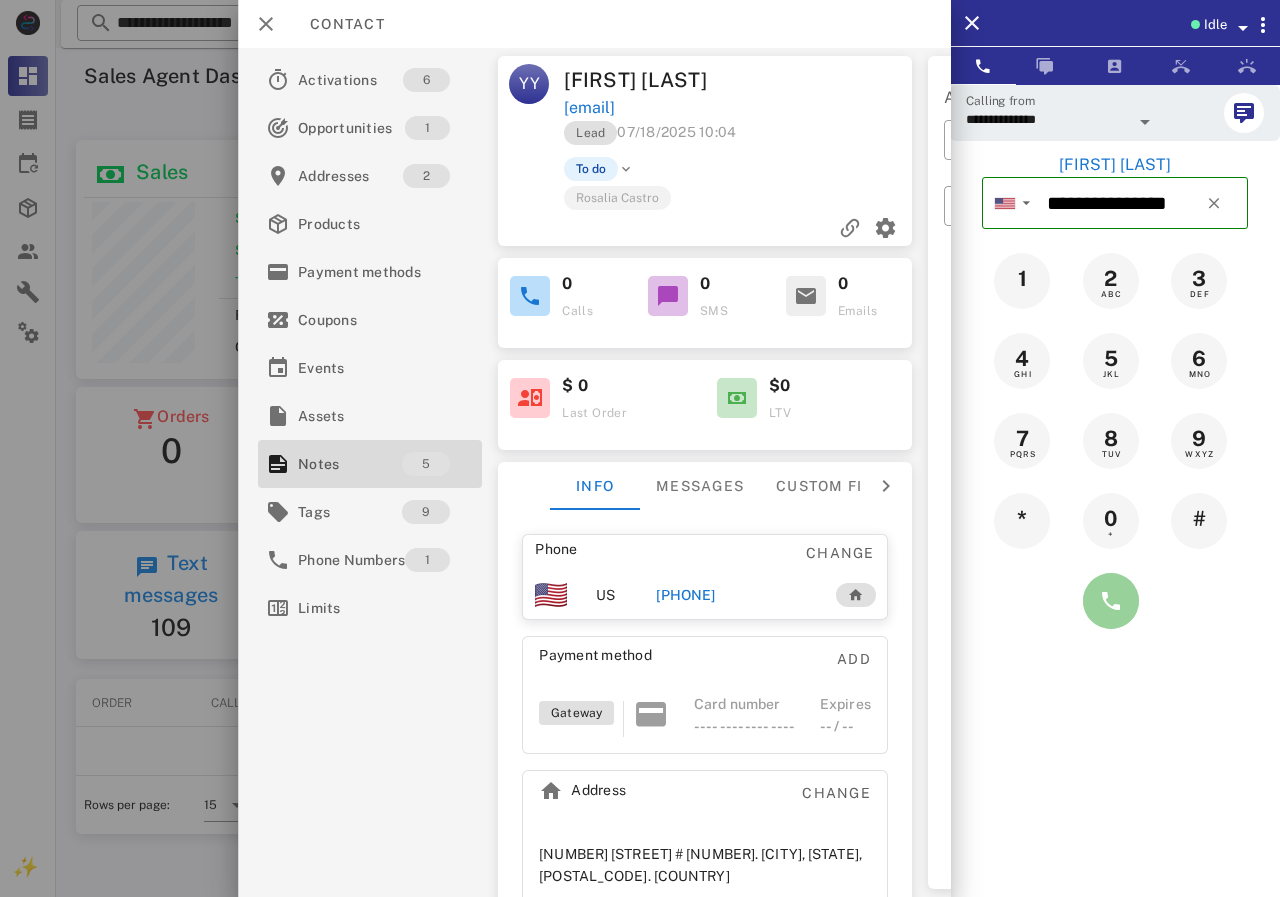click at bounding box center [1111, 601] 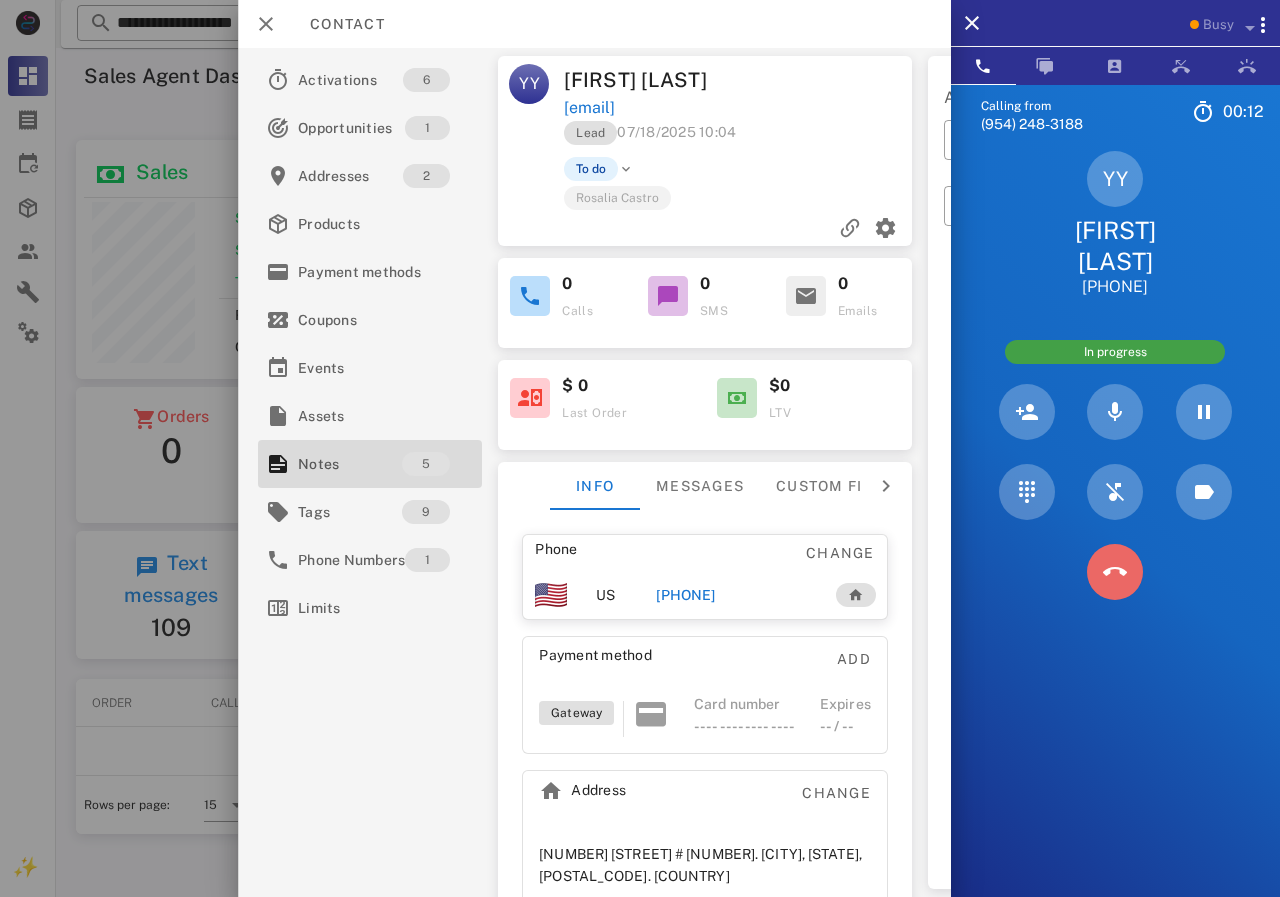 click at bounding box center (1115, 572) 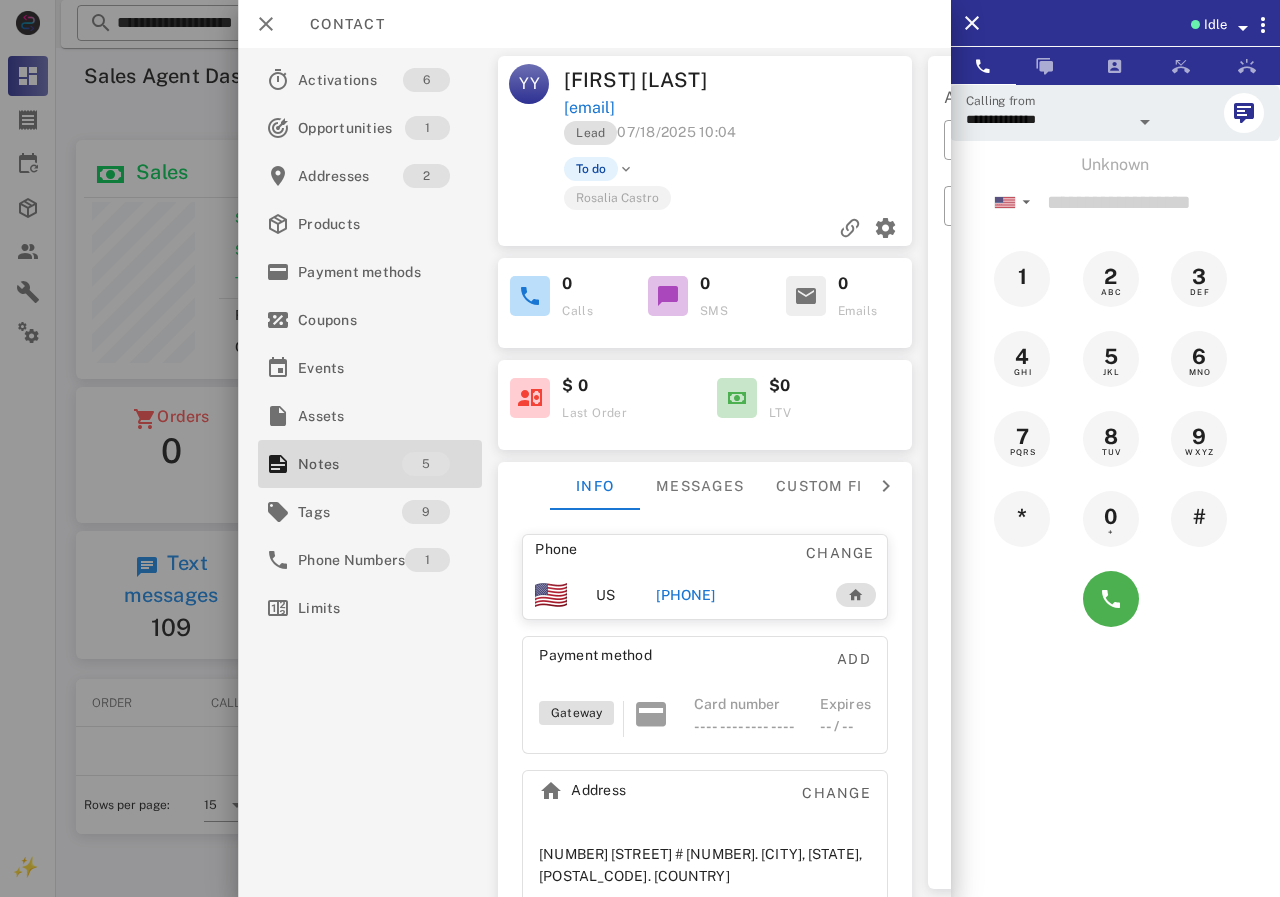 click on "[PHONE]" at bounding box center (685, 595) 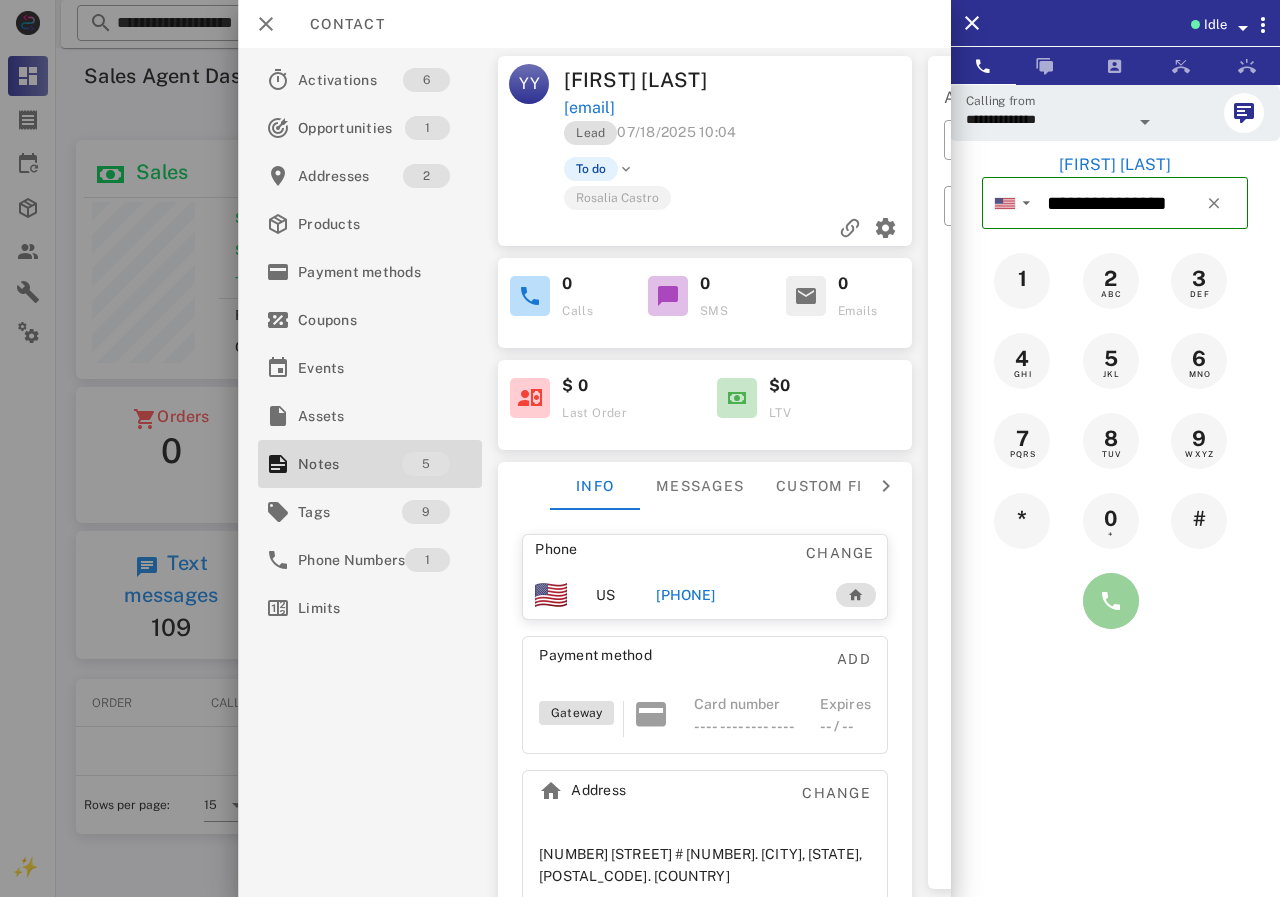 click at bounding box center [1111, 601] 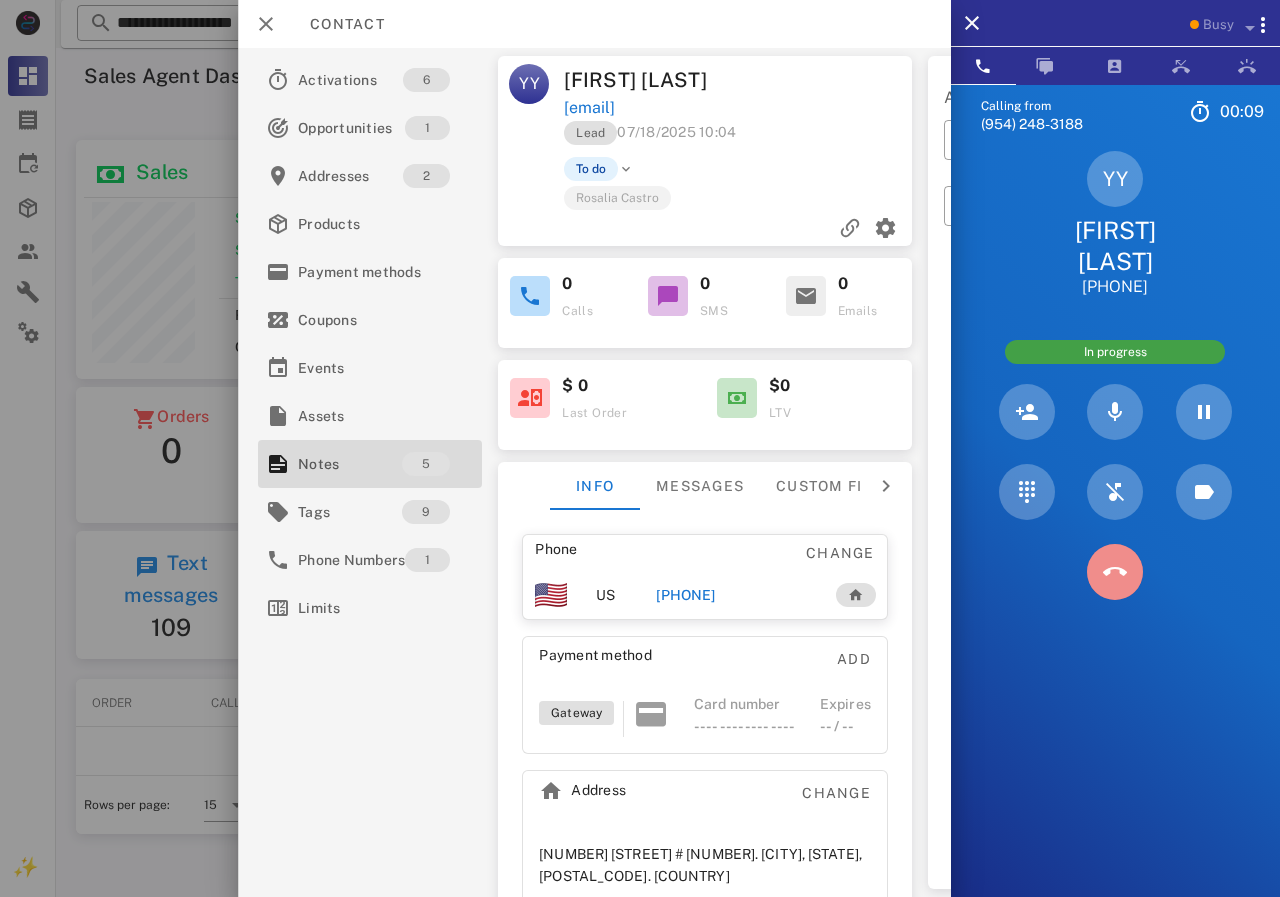click at bounding box center [1115, 572] 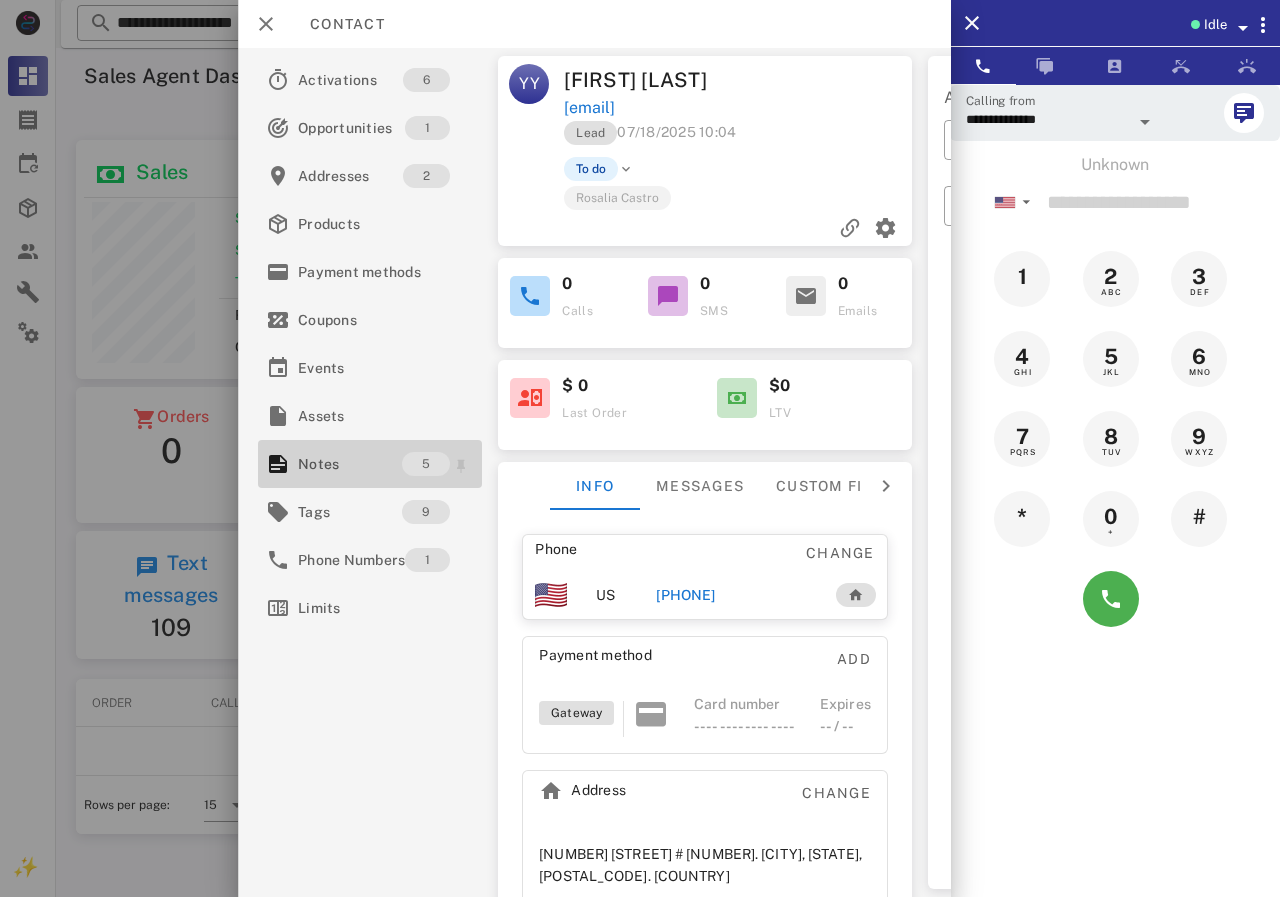 click on "Notes" at bounding box center [350, 464] 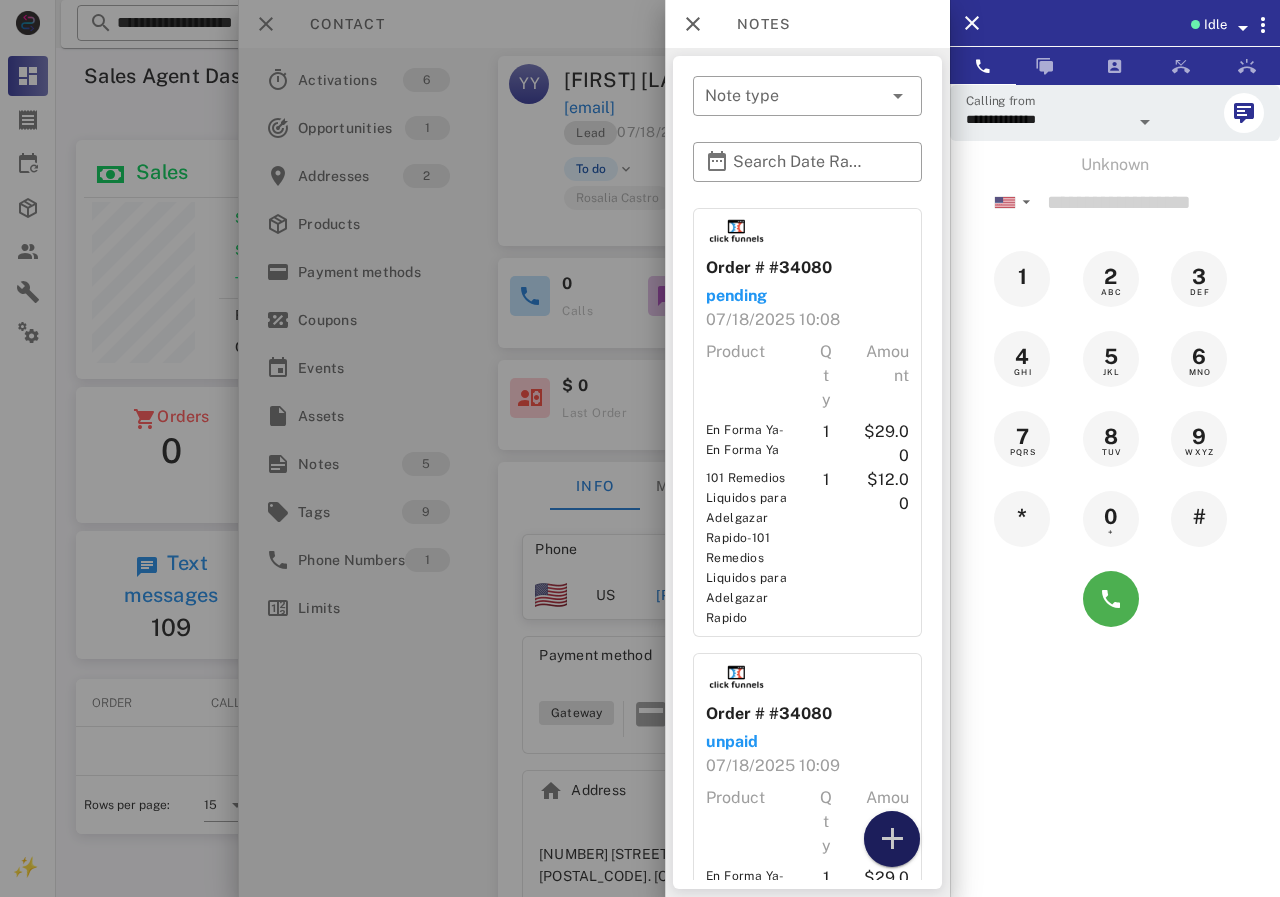 click at bounding box center (892, 839) 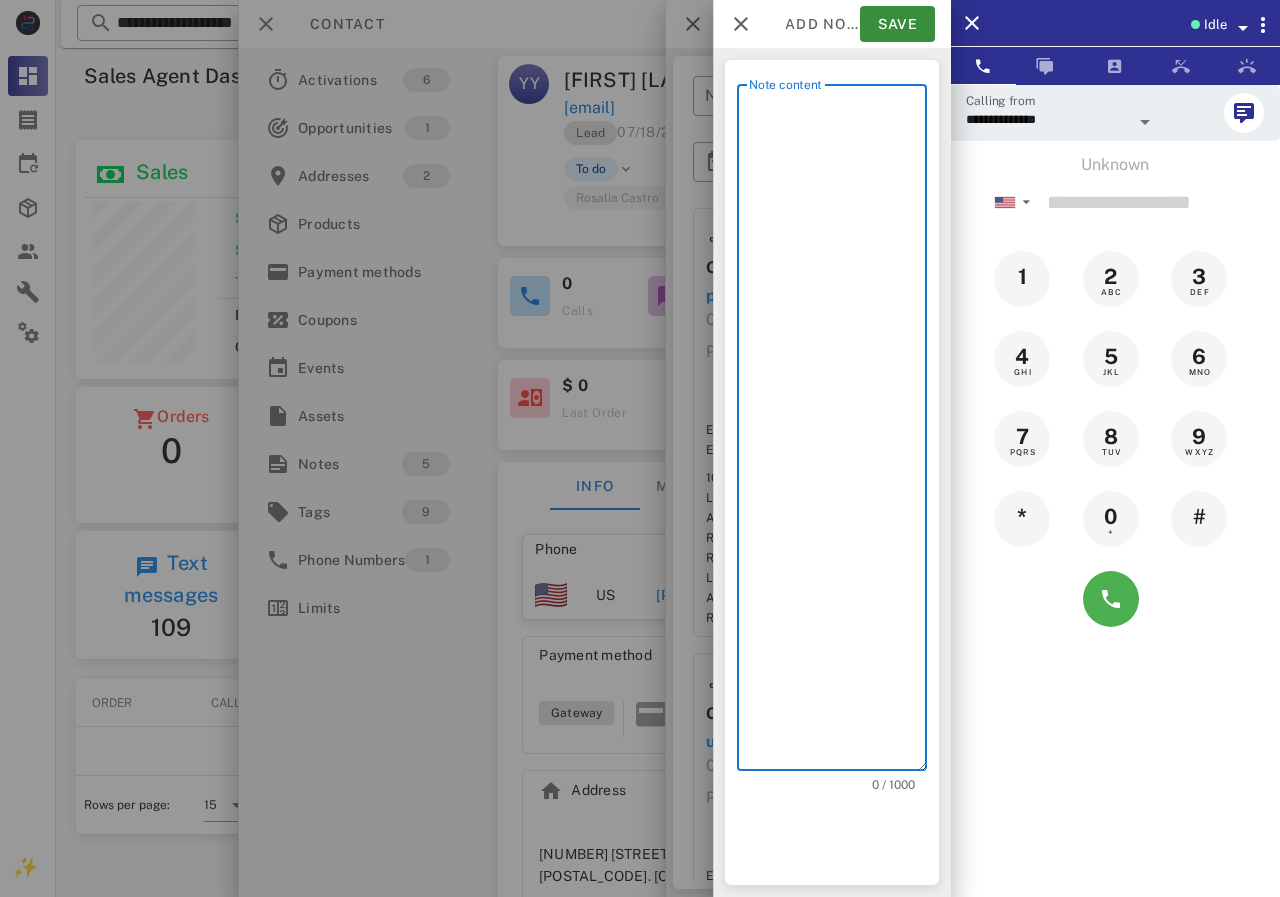 scroll, scrollTop: 240, scrollLeft: 390, axis: both 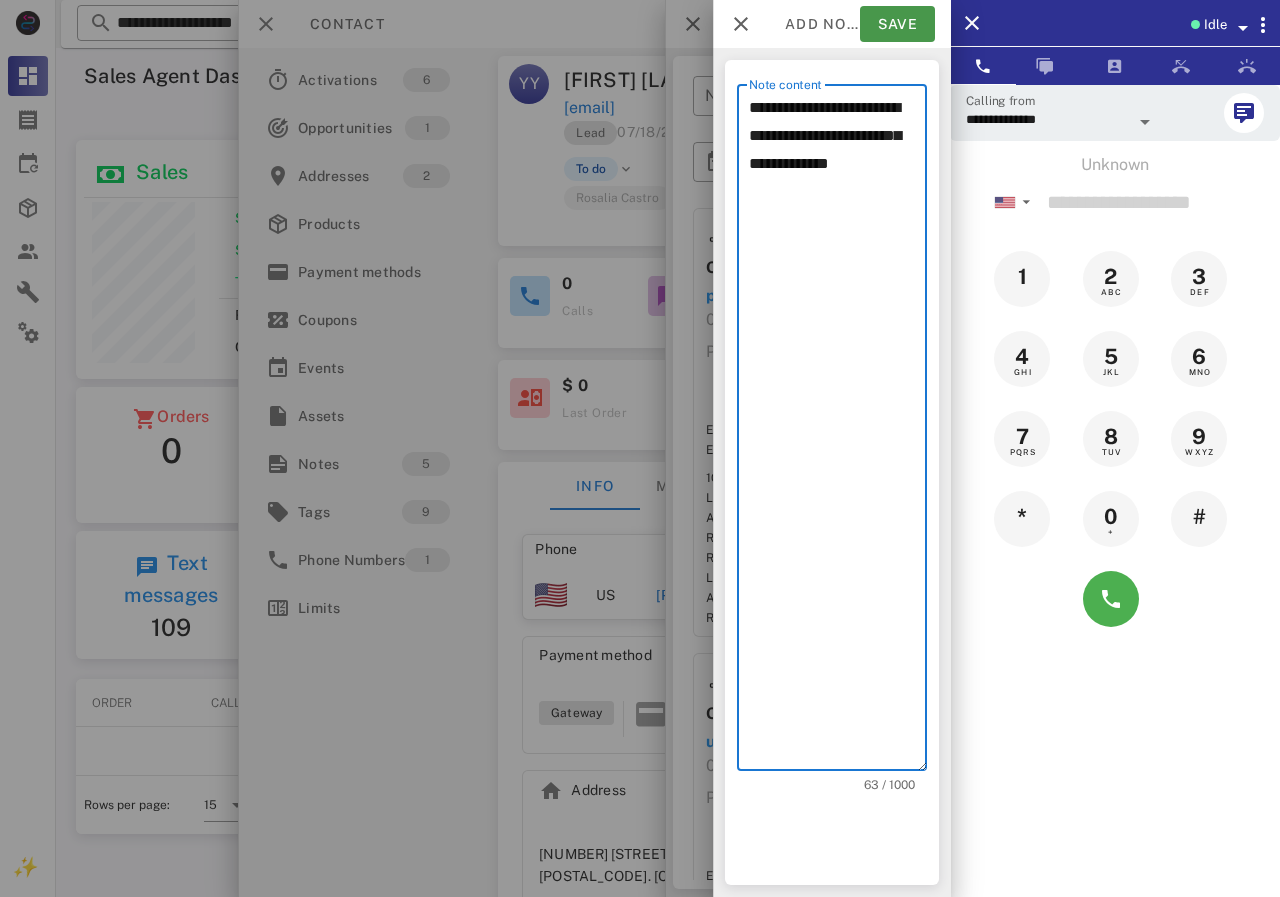 type on "**********" 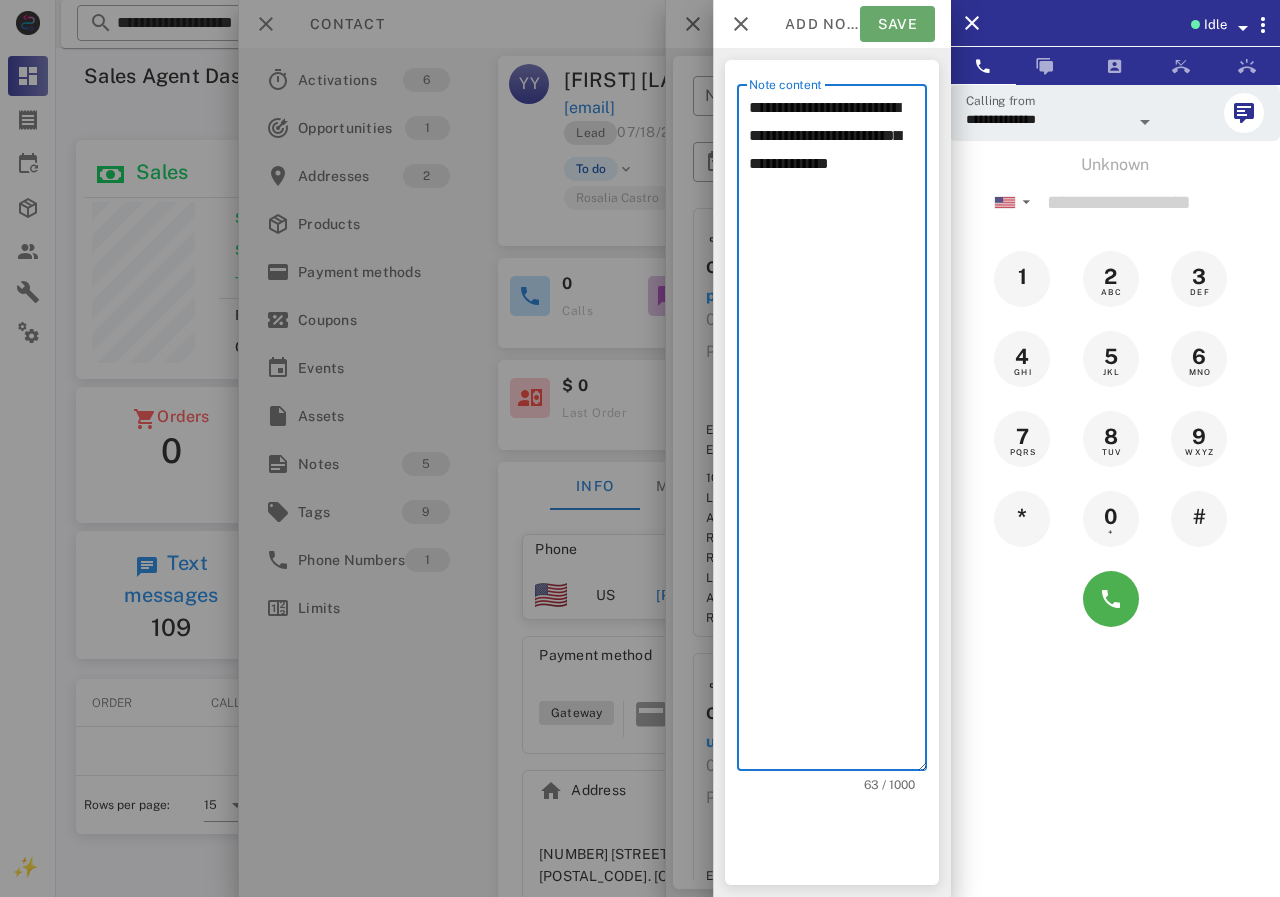 click on "Save" at bounding box center (897, 24) 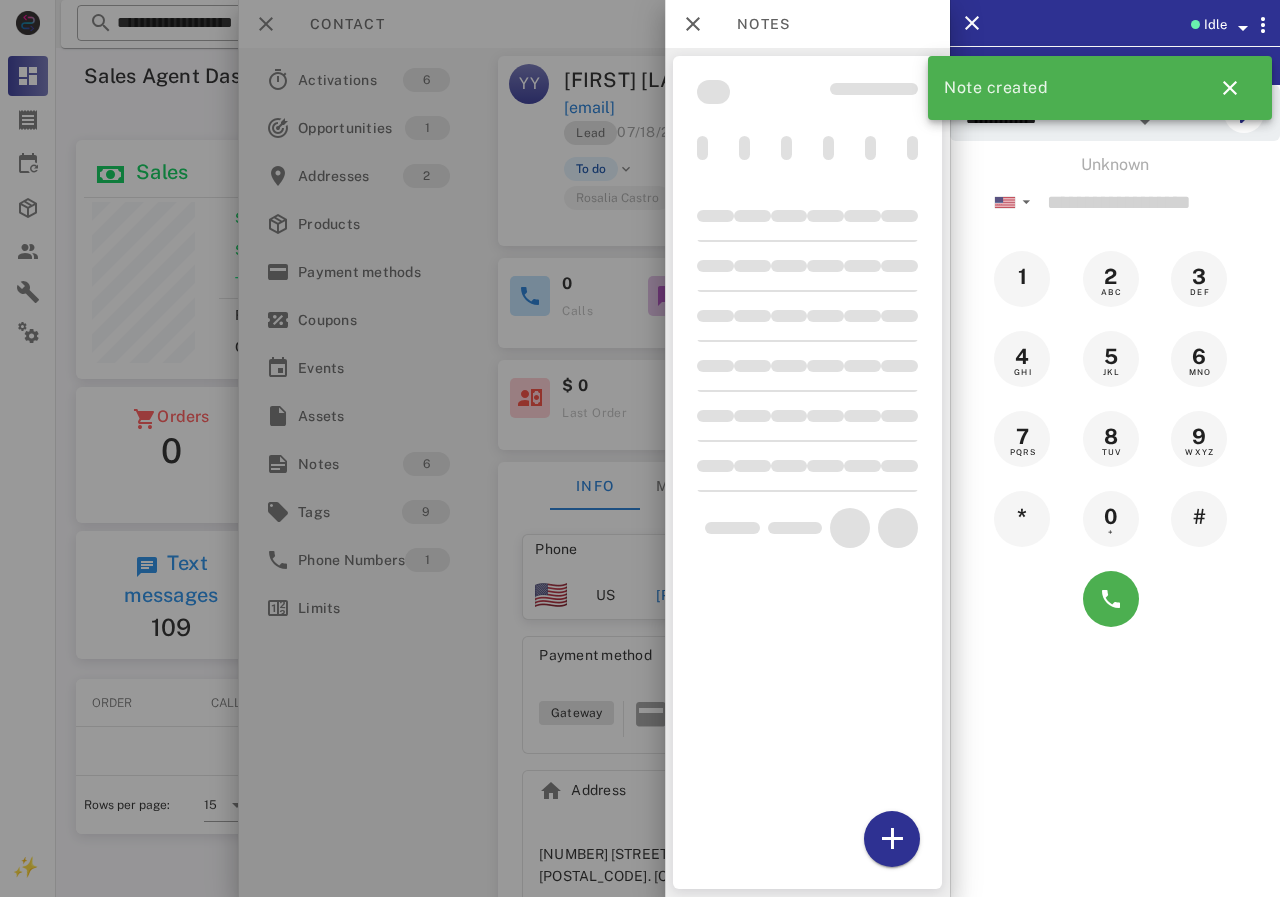 click at bounding box center (640, 448) 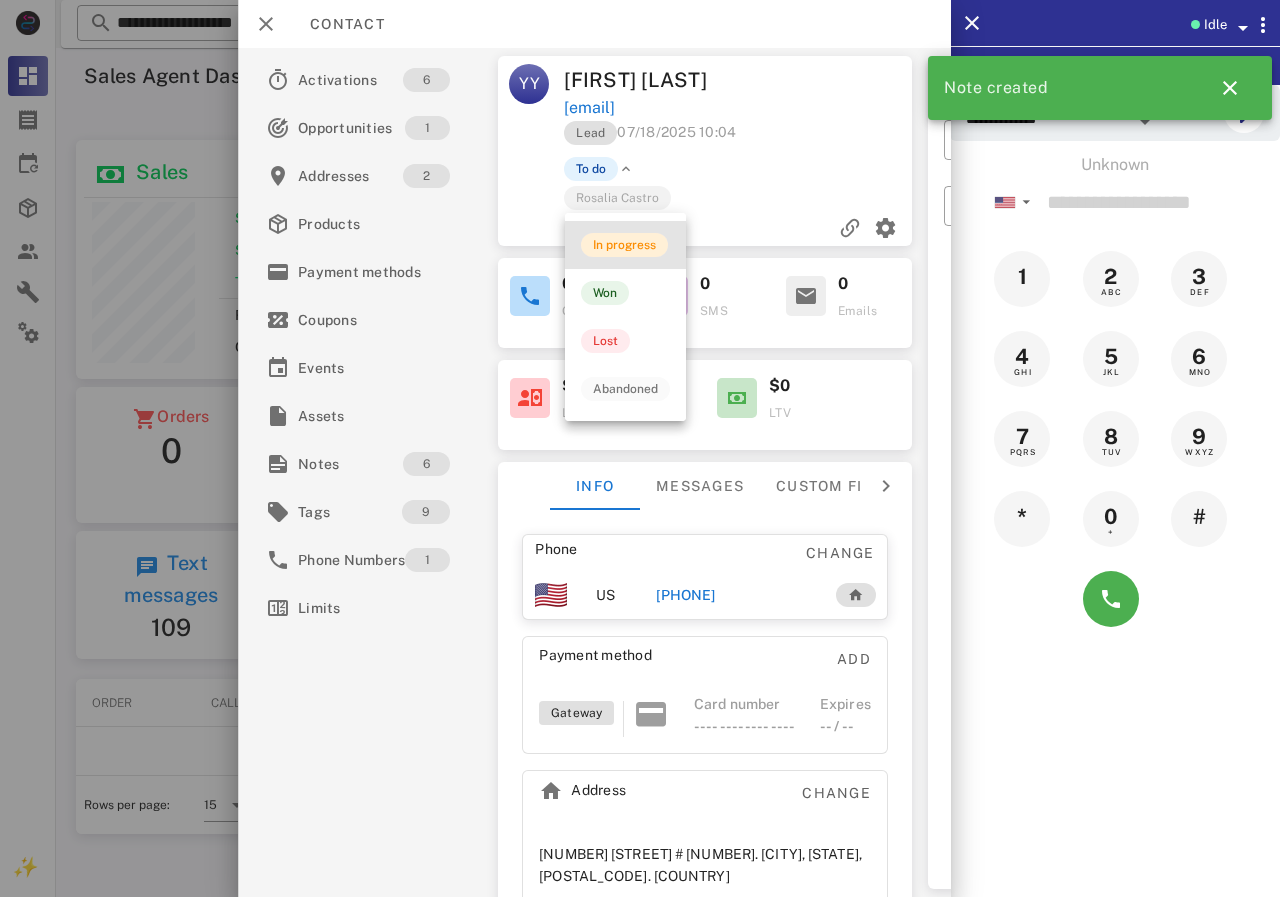 click on "In progress" at bounding box center (624, 245) 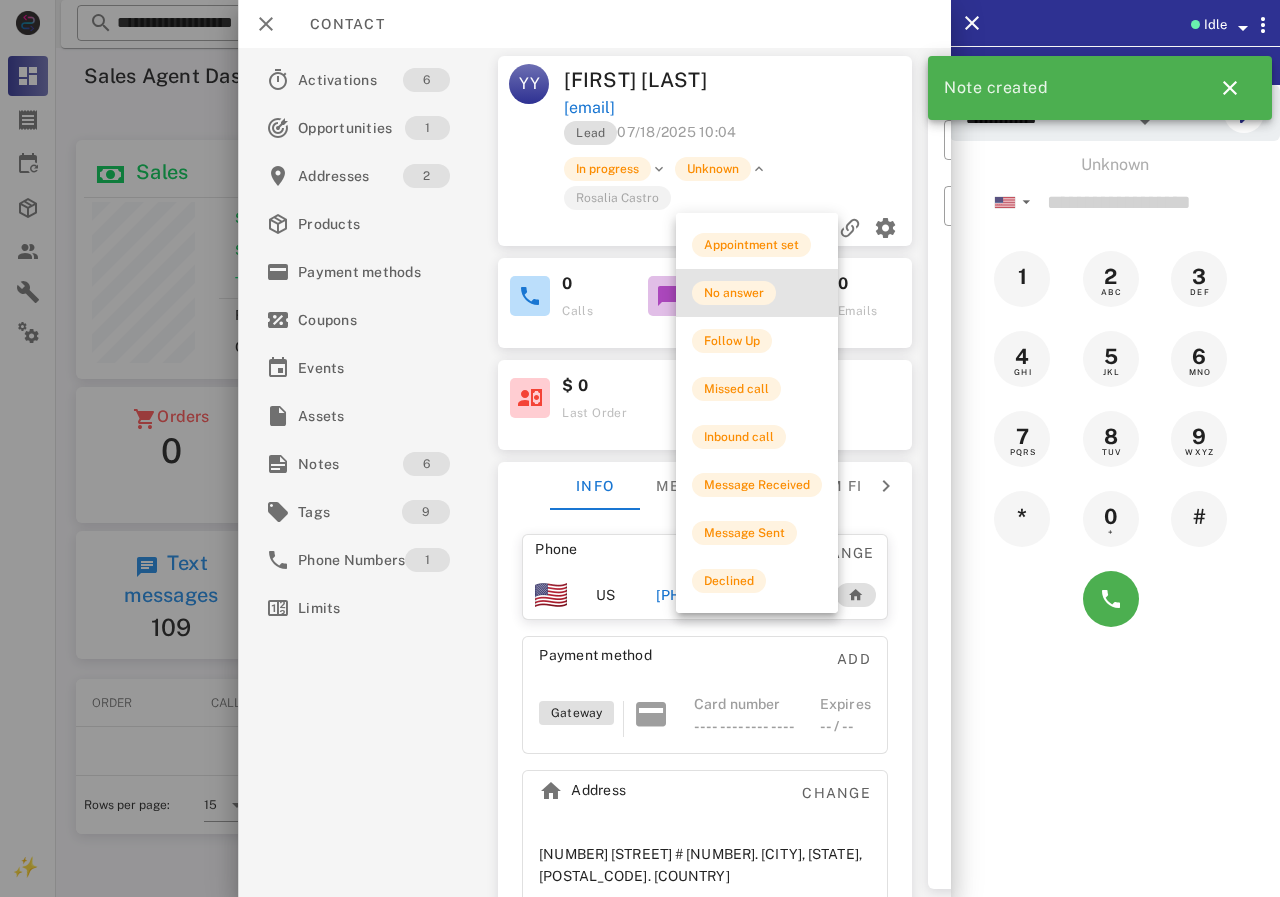 click on "No answer" at bounding box center [734, 293] 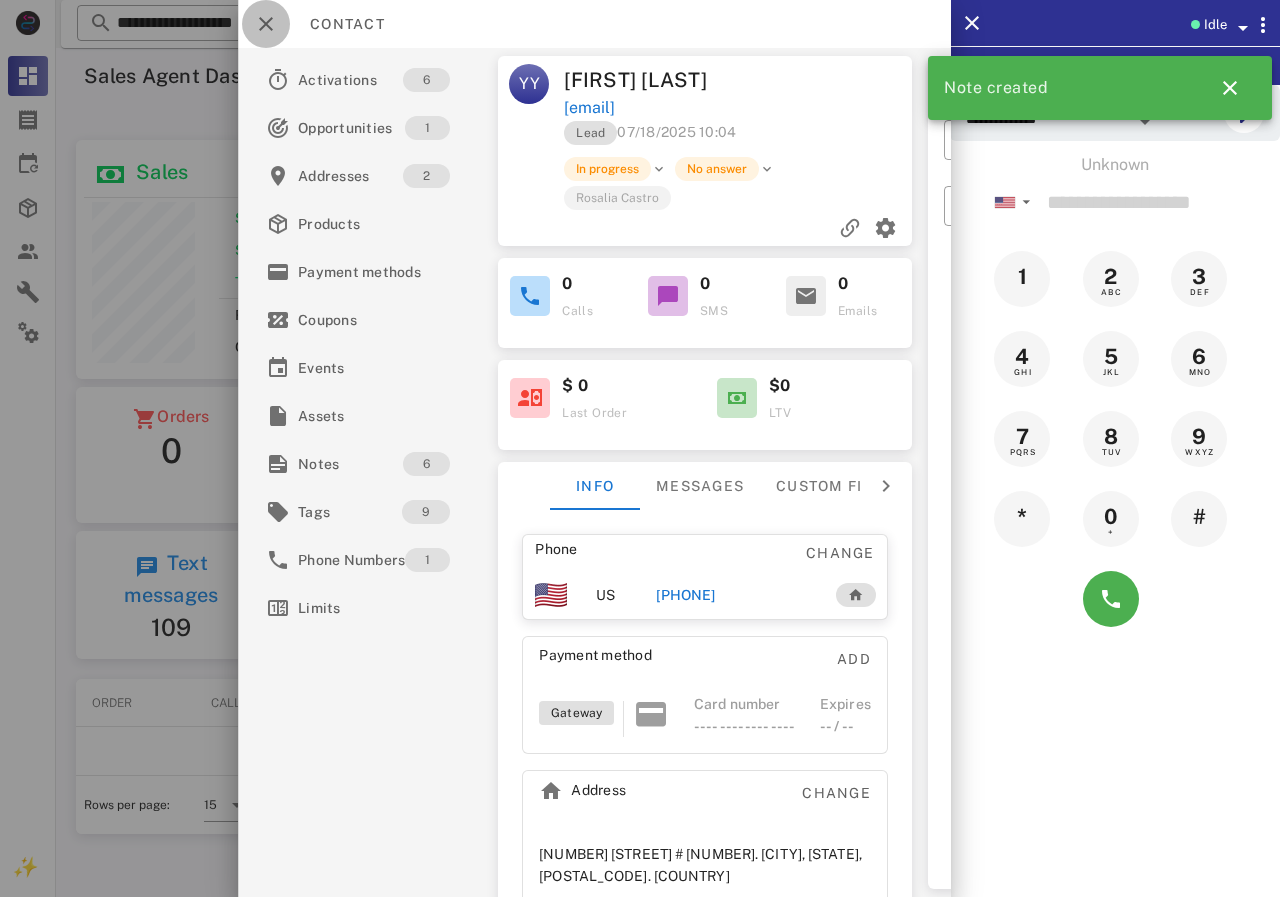 click at bounding box center [266, 24] 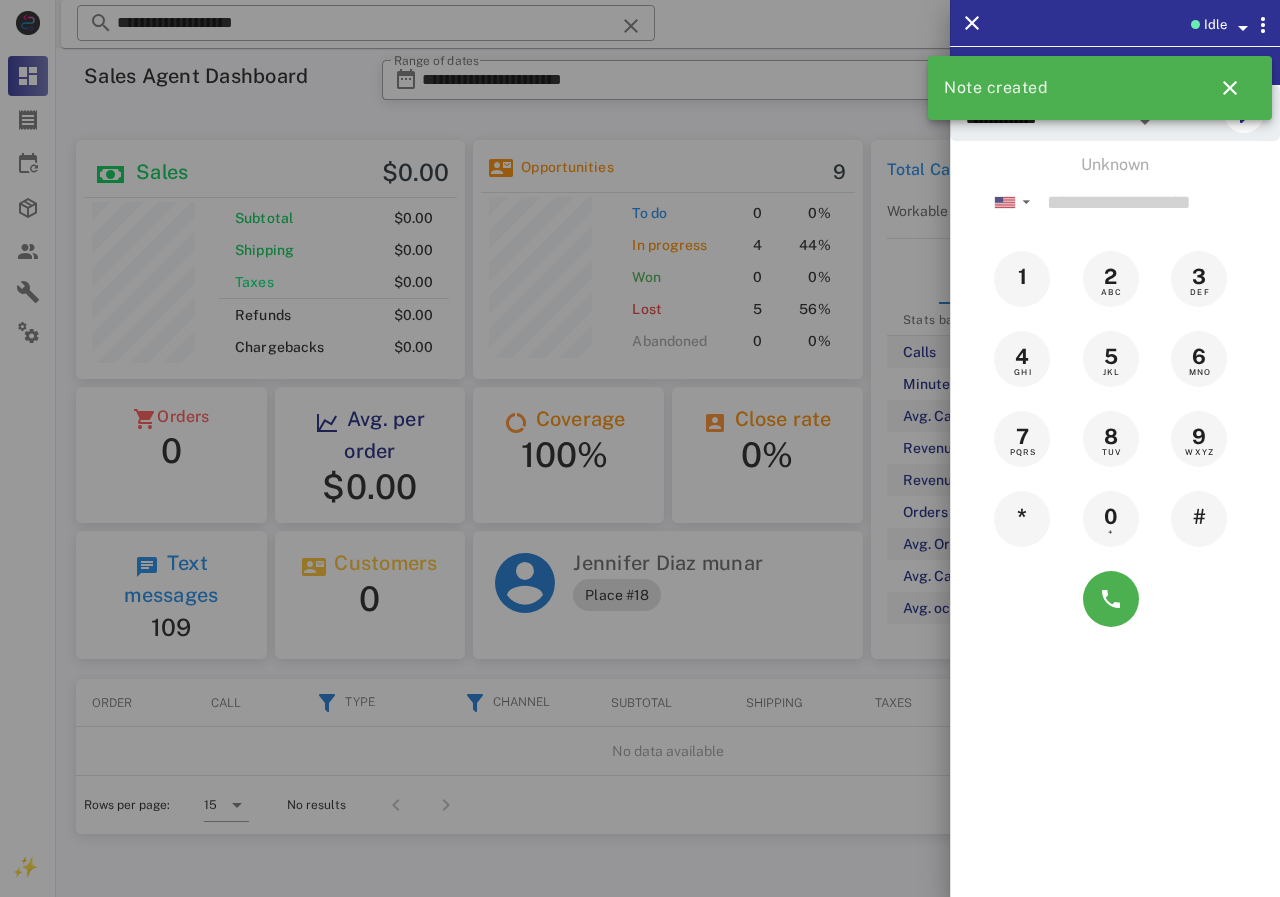 click at bounding box center [640, 448] 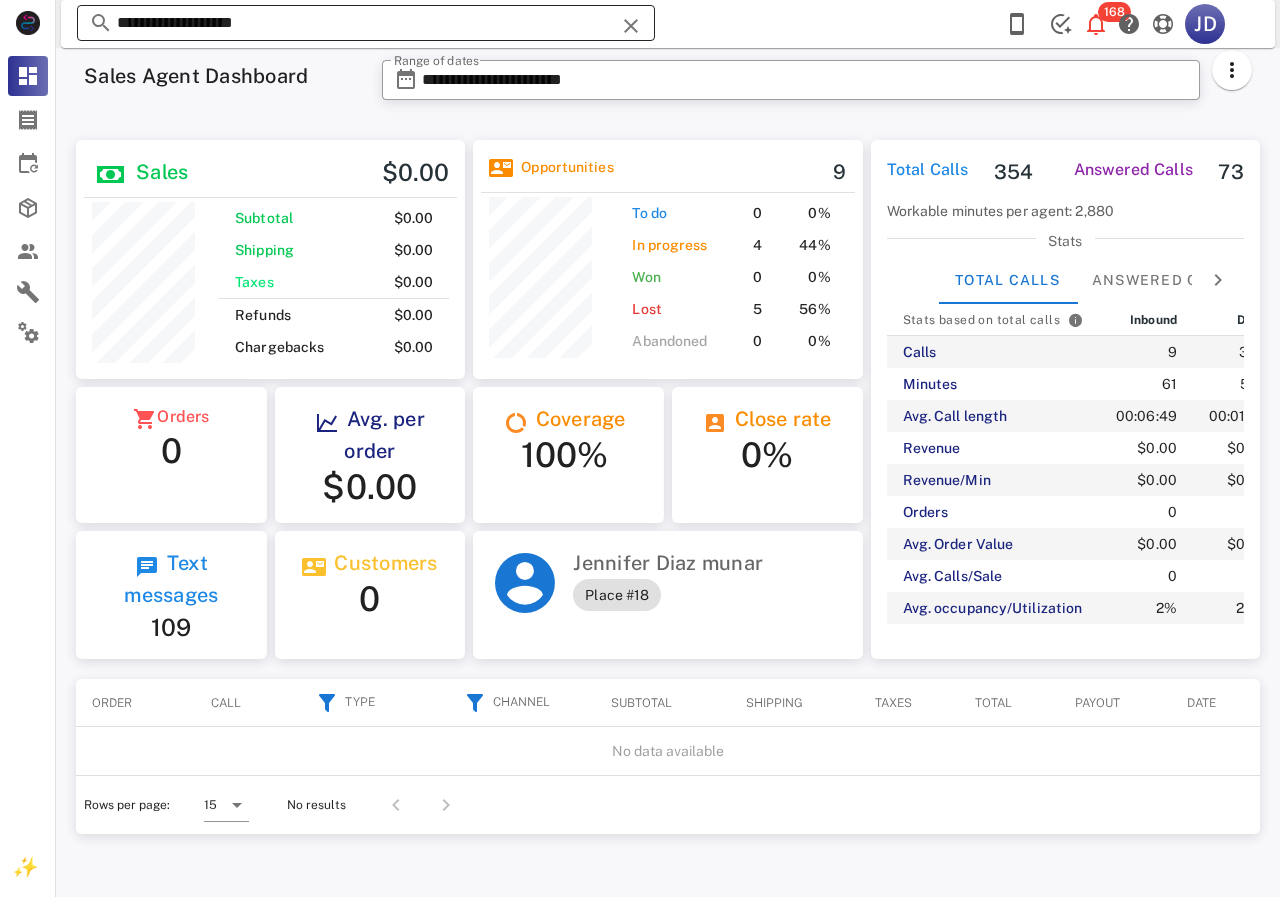 click on "**********" at bounding box center (366, 23) 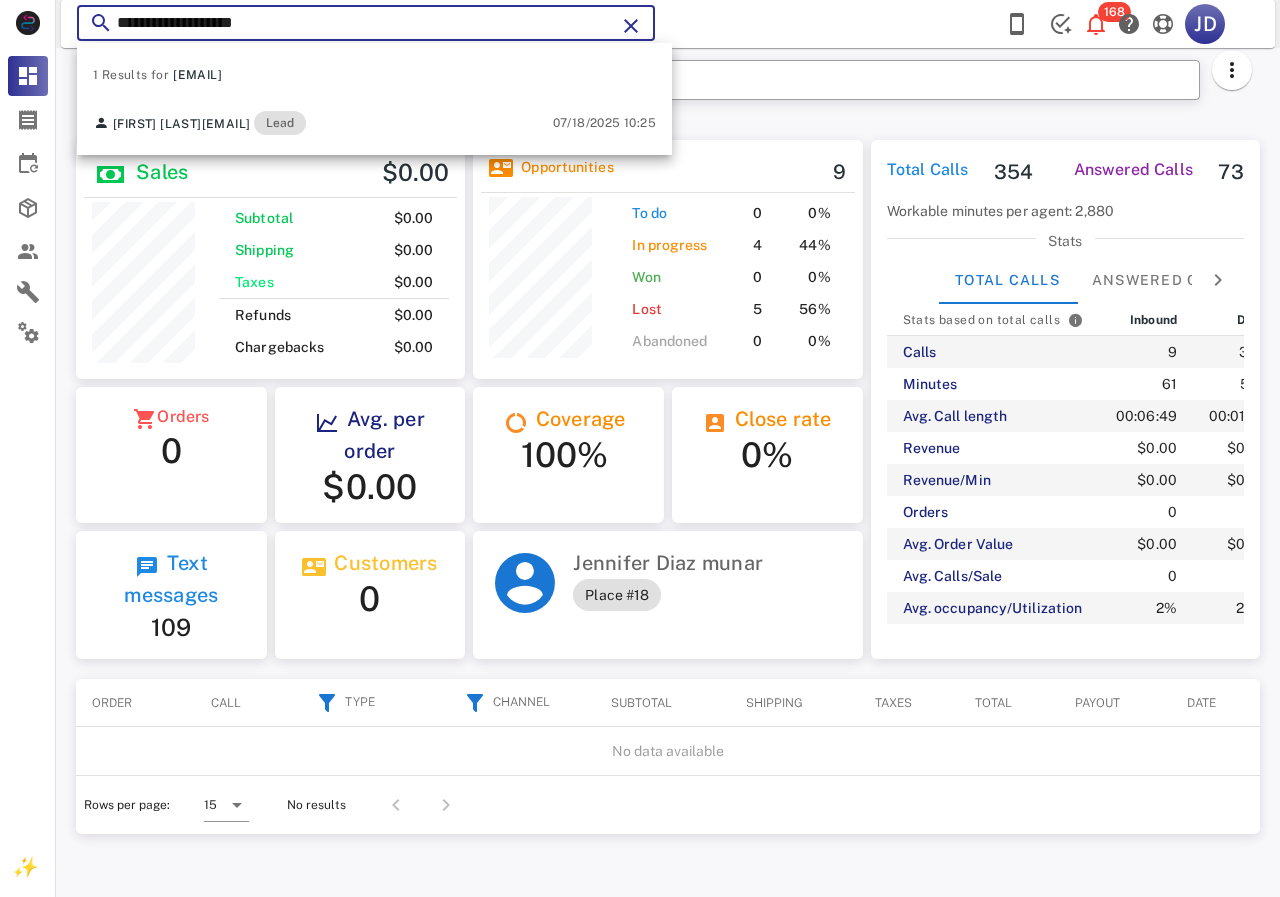 drag, startPoint x: 373, startPoint y: 17, endPoint x: 77, endPoint y: 7, distance: 296.16888 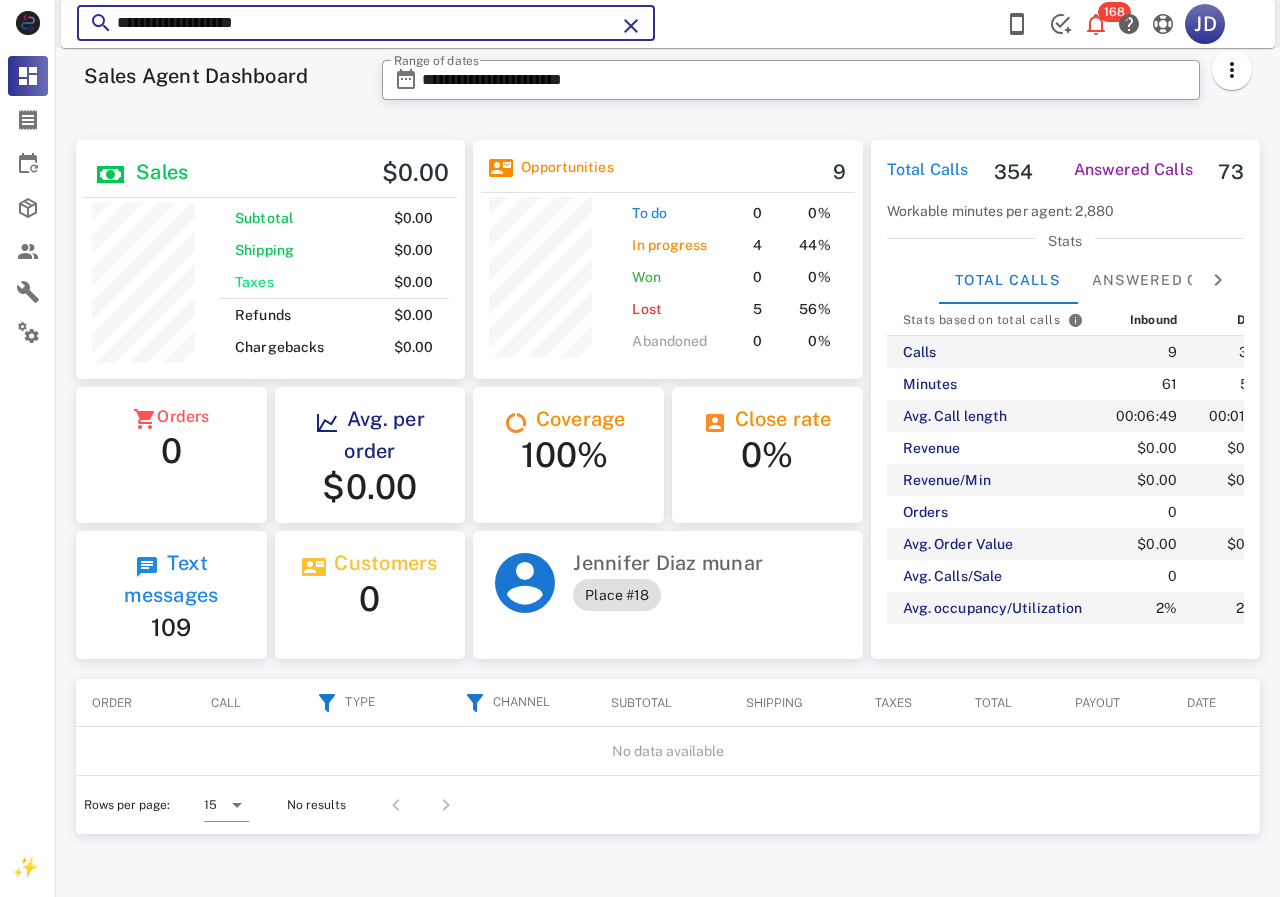 paste on "******" 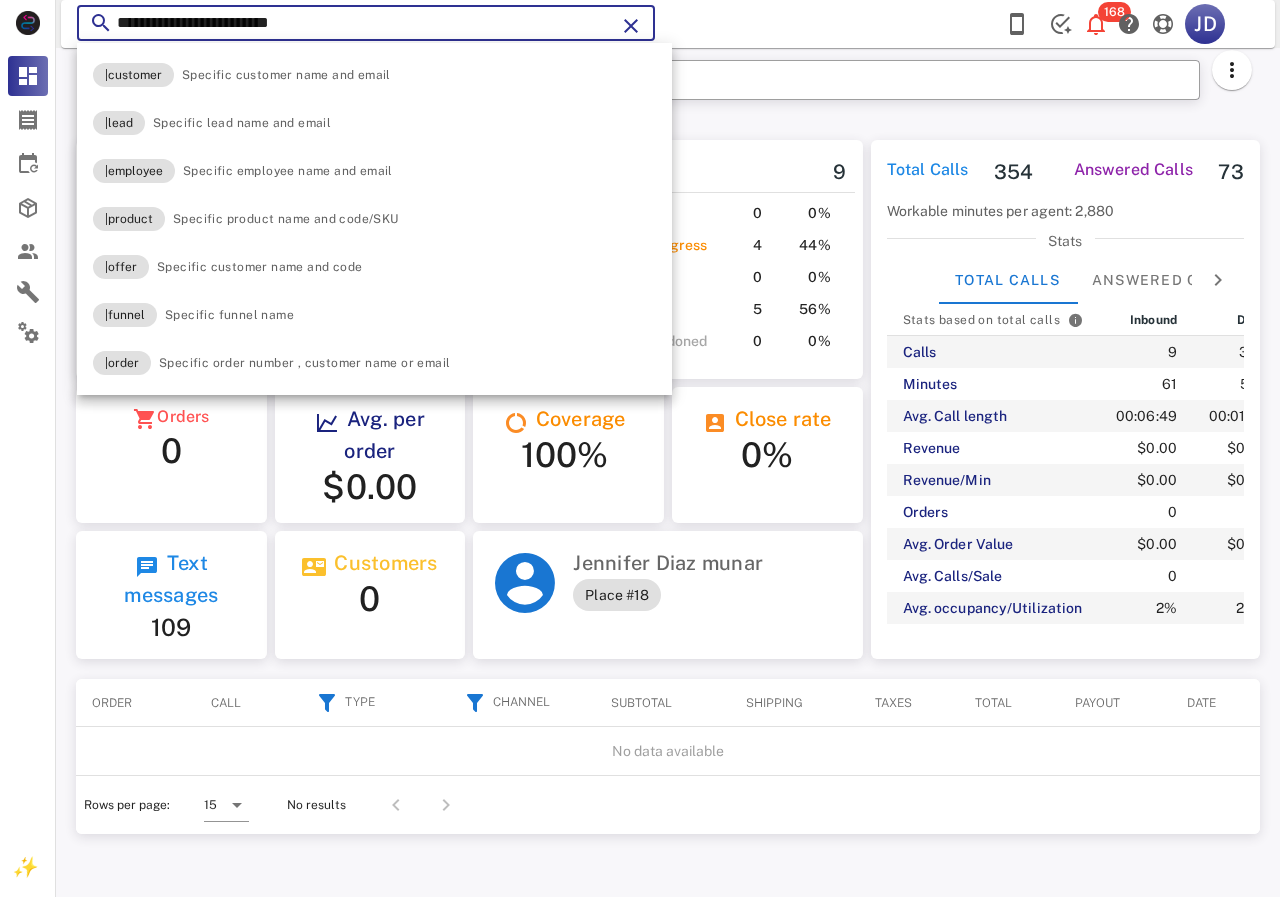 type on "**********" 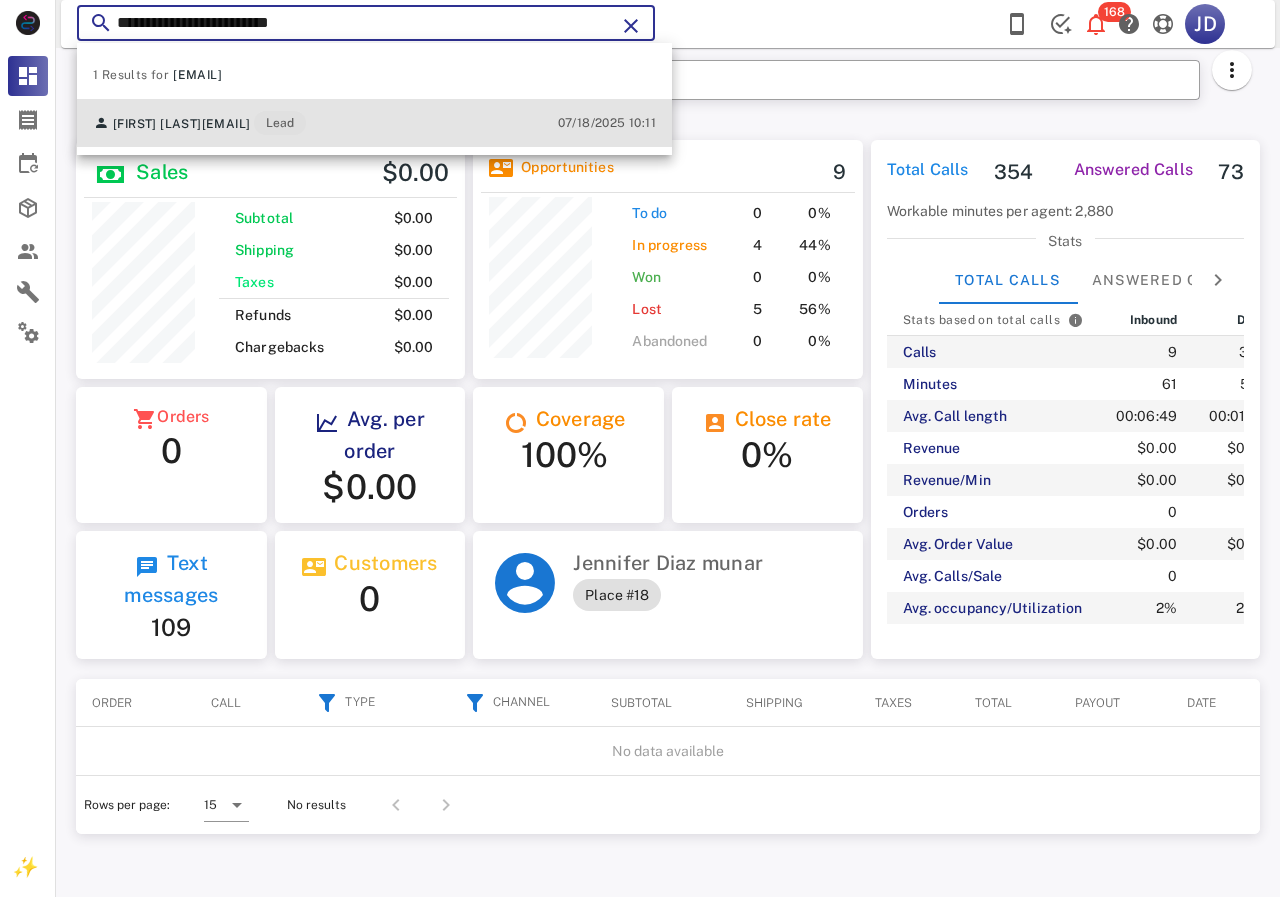 click on "[FIRST] [LAST]   [EMAIL]   Lead" at bounding box center (199, 123) 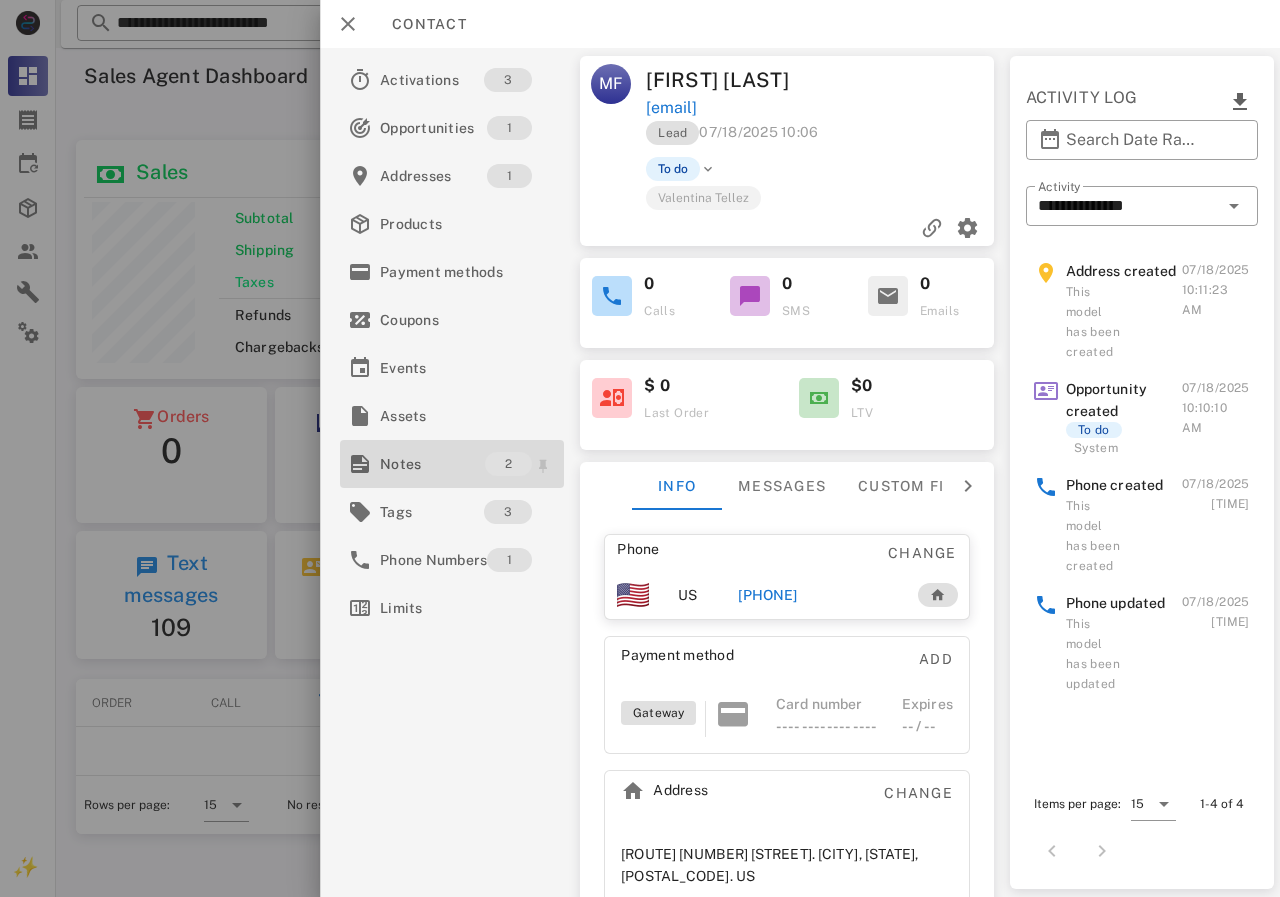 click on "Notes" at bounding box center (432, 464) 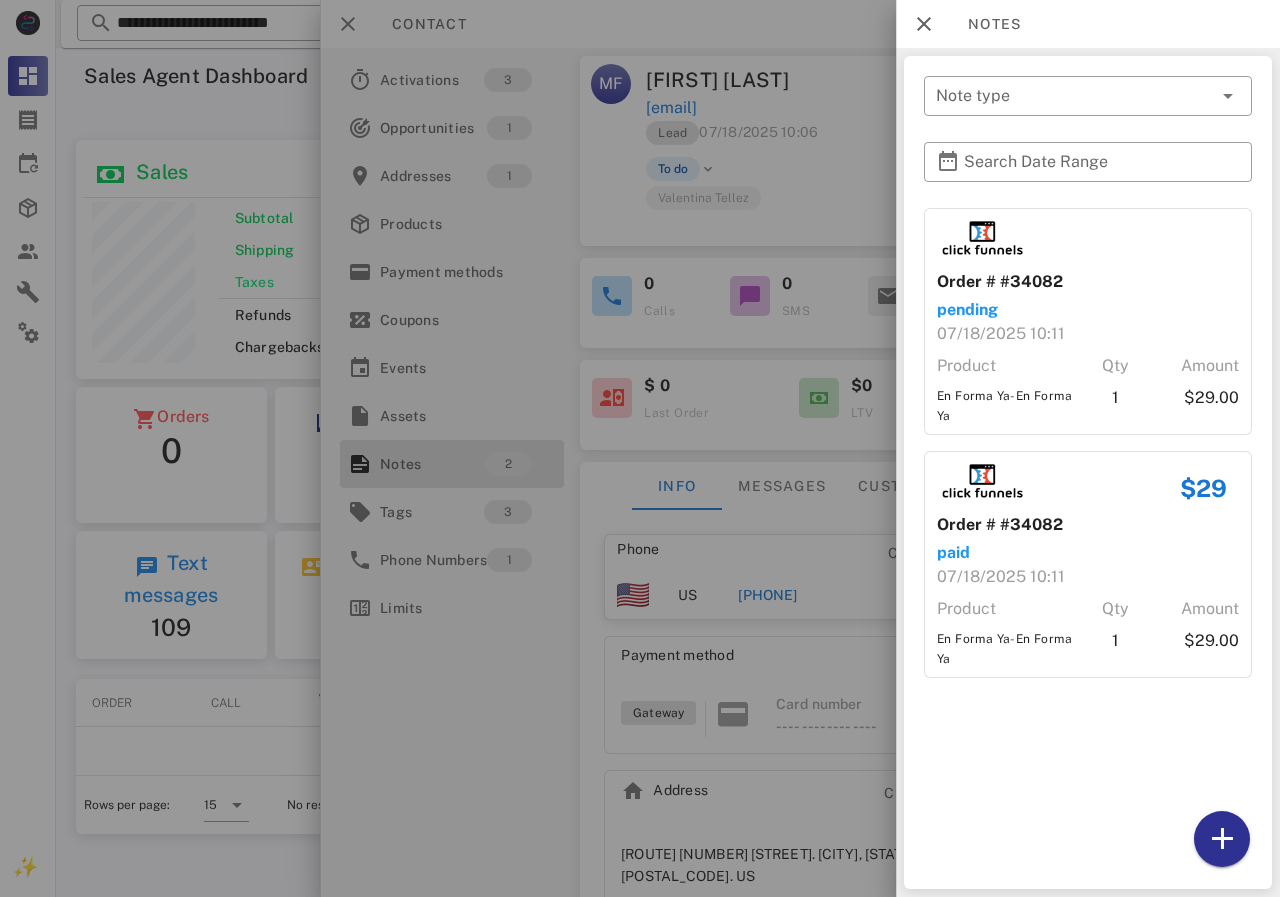 drag, startPoint x: 799, startPoint y: 514, endPoint x: 788, endPoint y: 578, distance: 64.93843 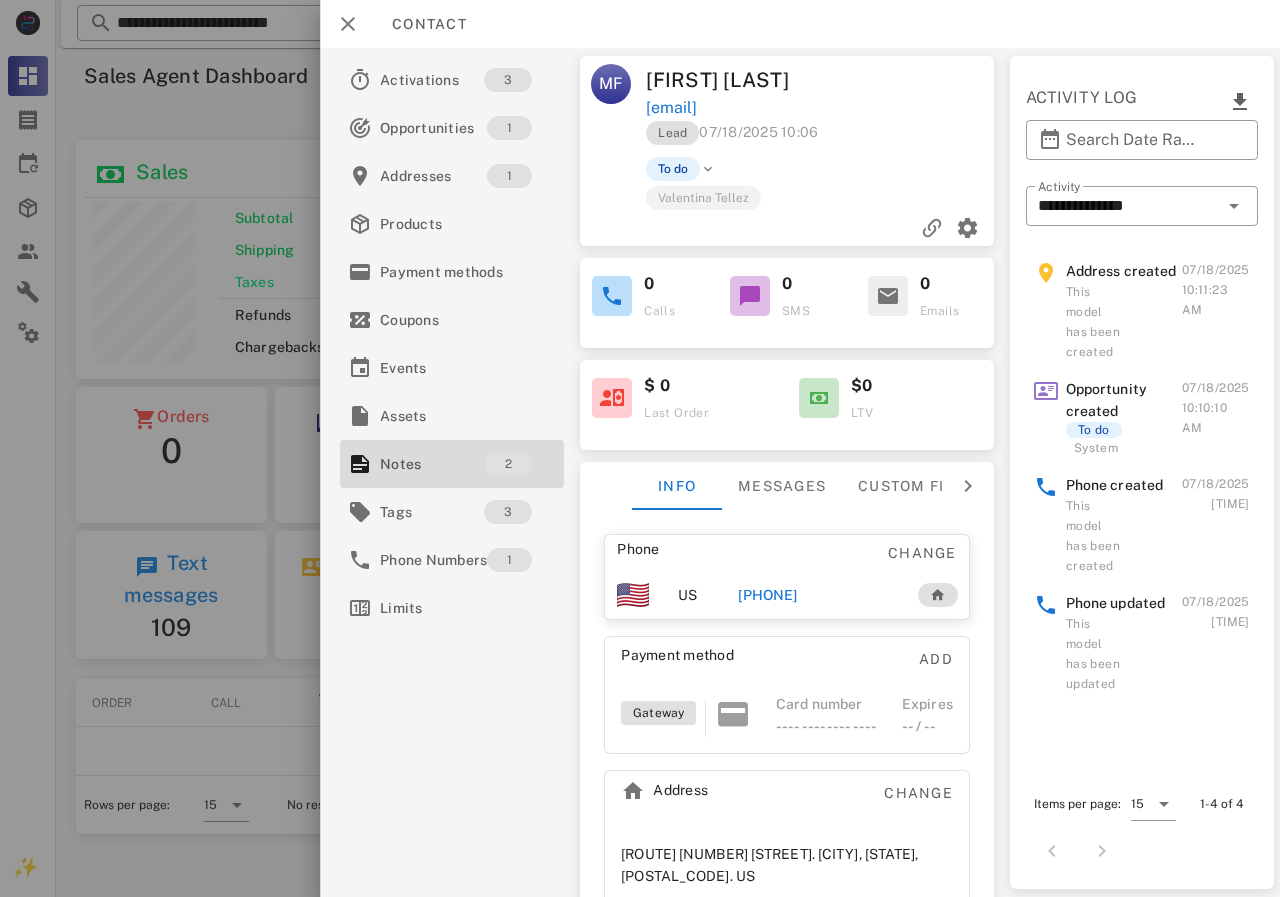 click on "[PHONE]" at bounding box center (767, 595) 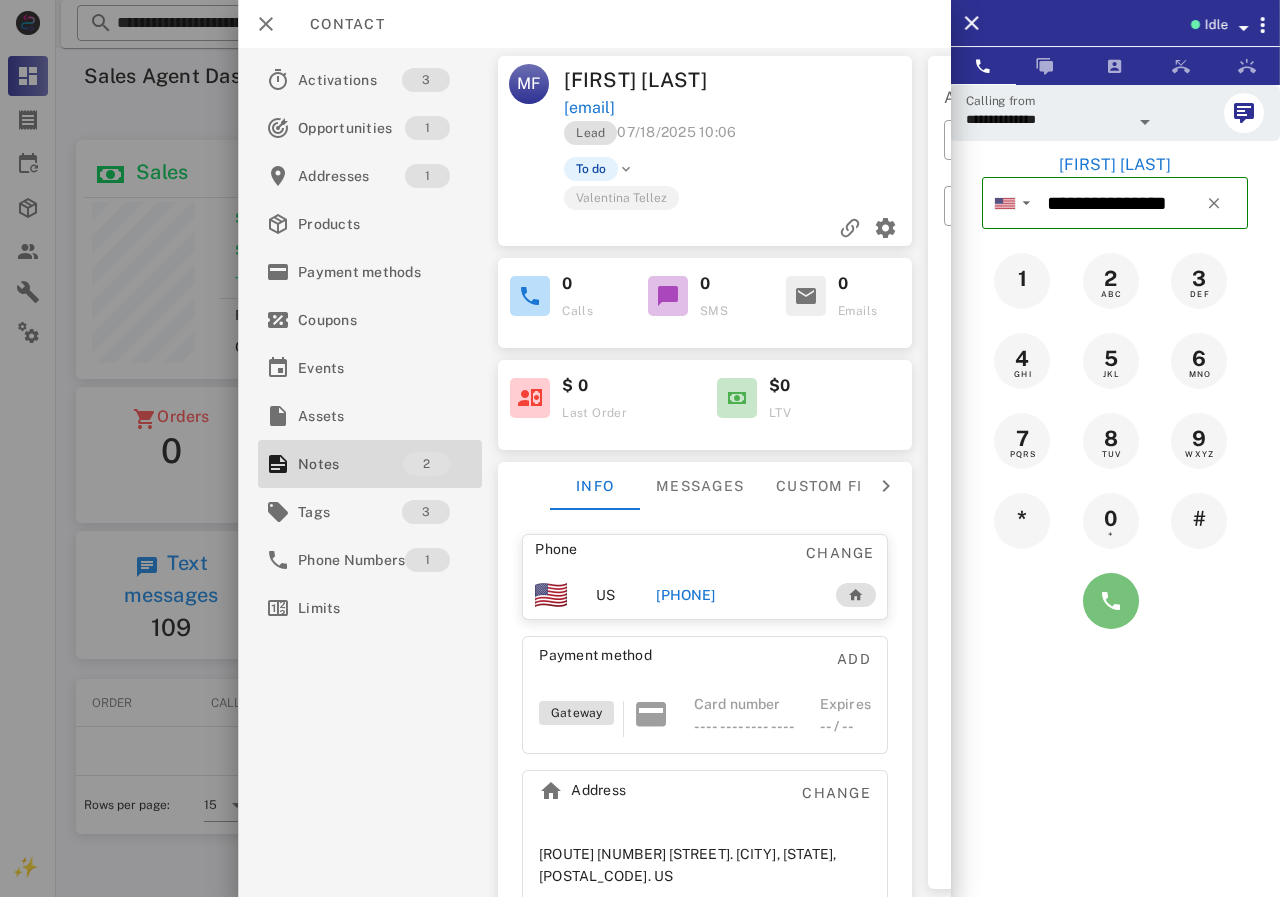 click at bounding box center [1111, 601] 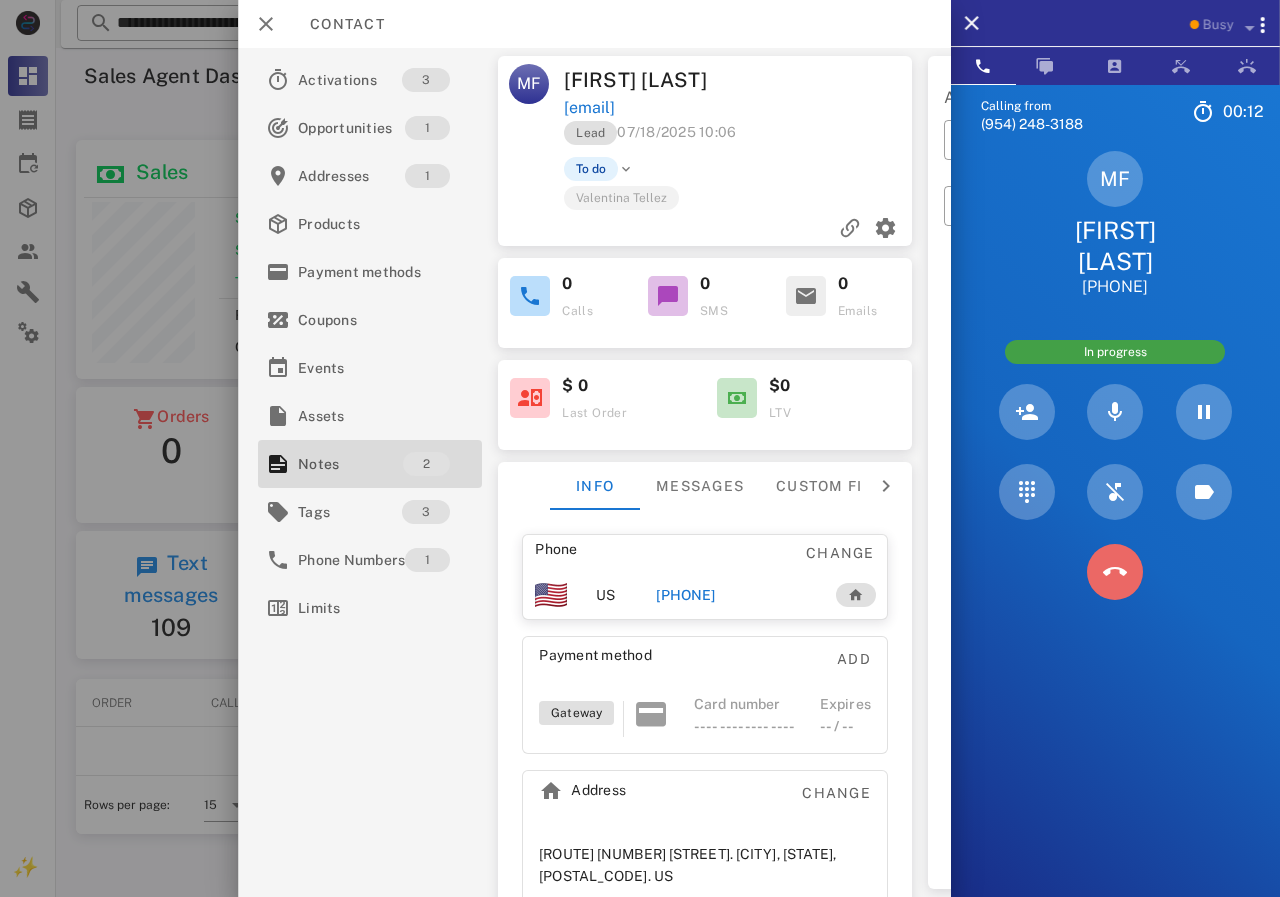 click at bounding box center (1115, 572) 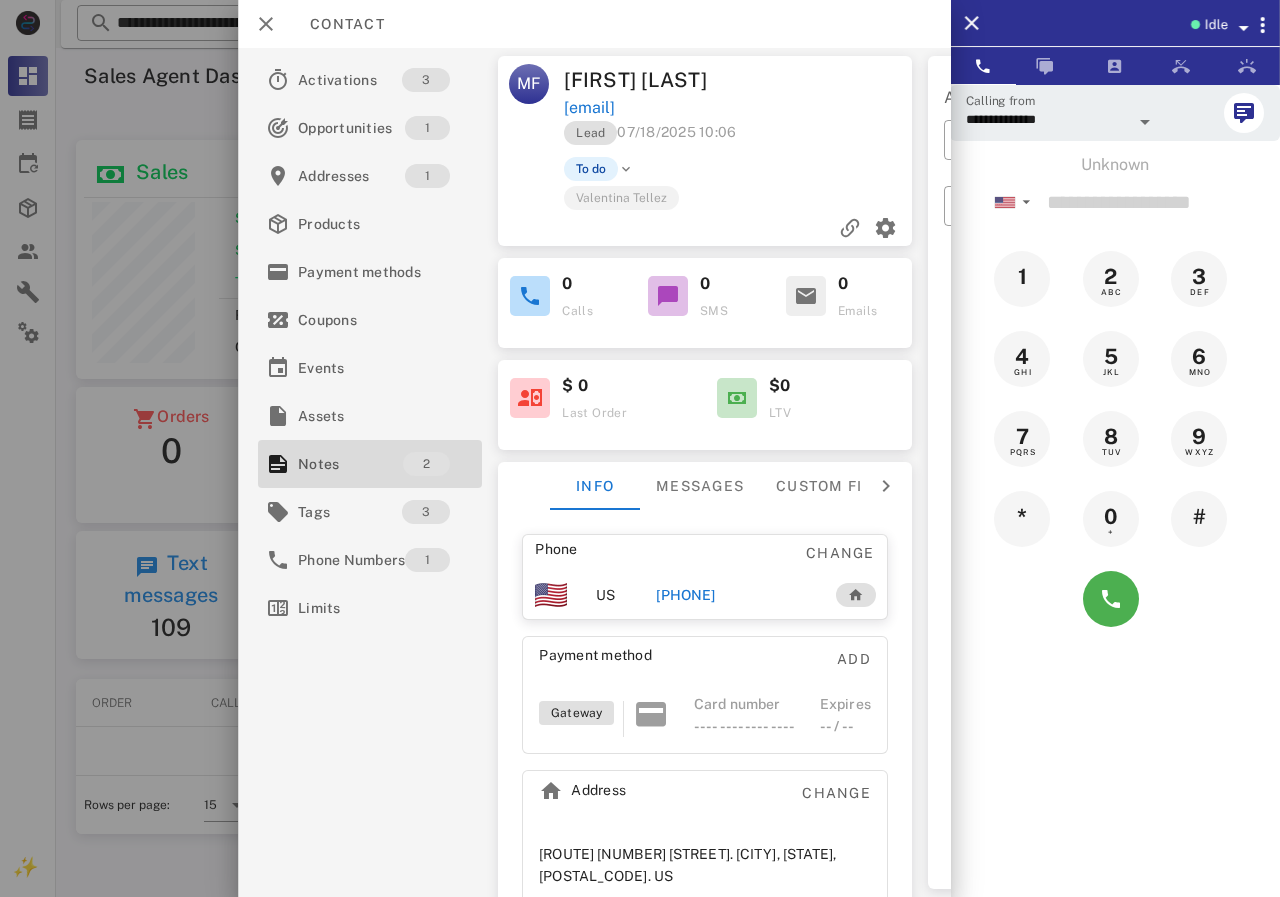 click on "[PHONE]" at bounding box center (685, 595) 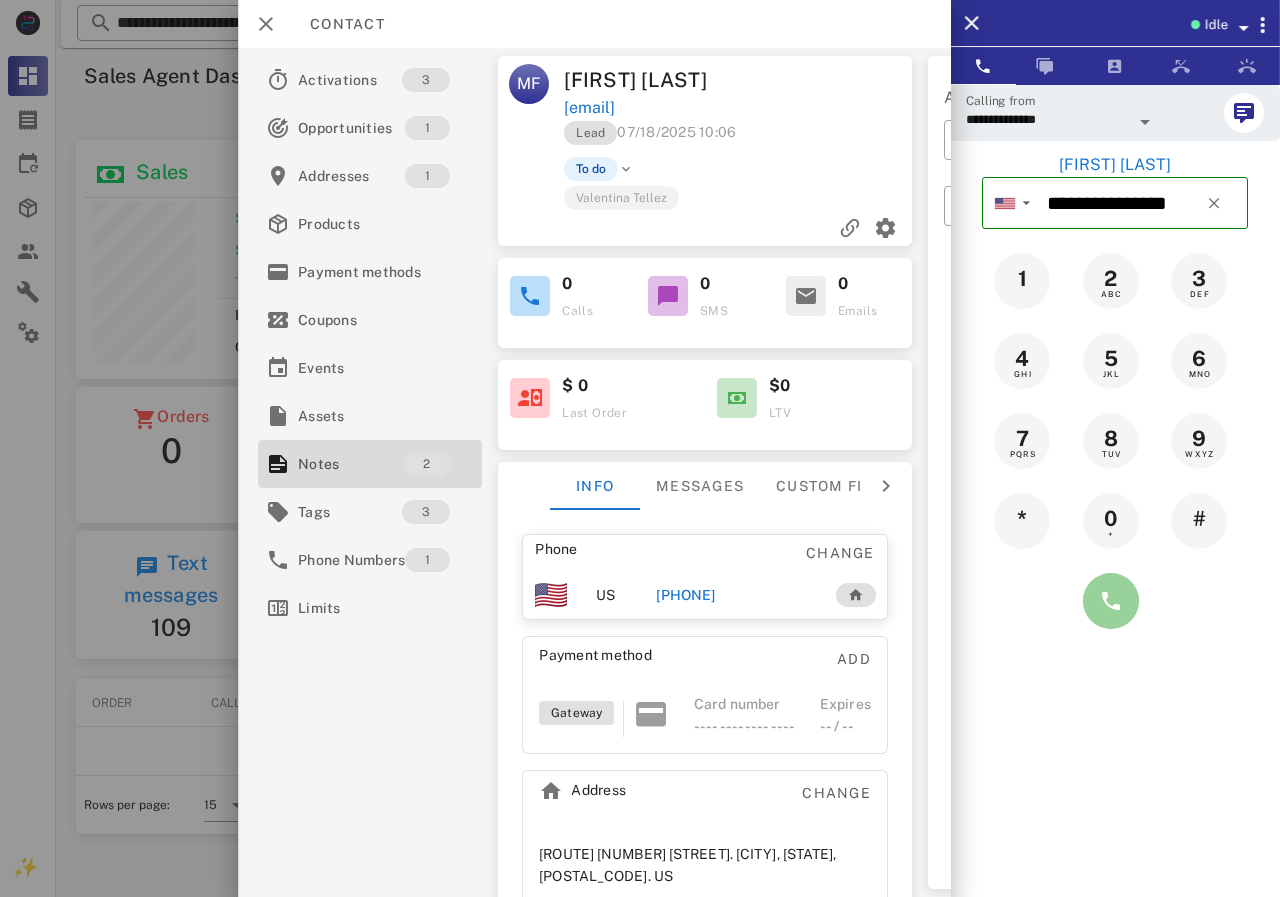 click at bounding box center (1111, 601) 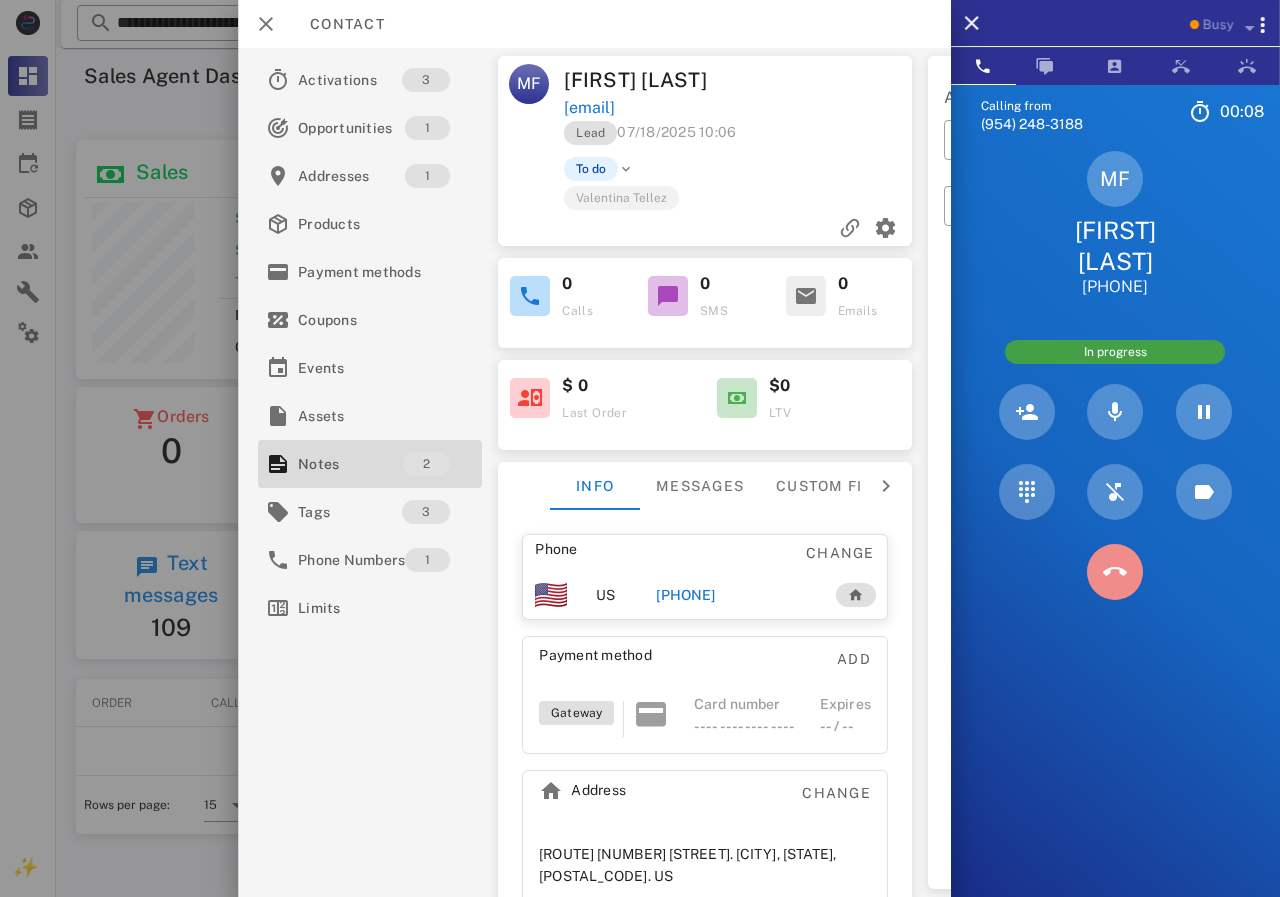 click at bounding box center [1115, 572] 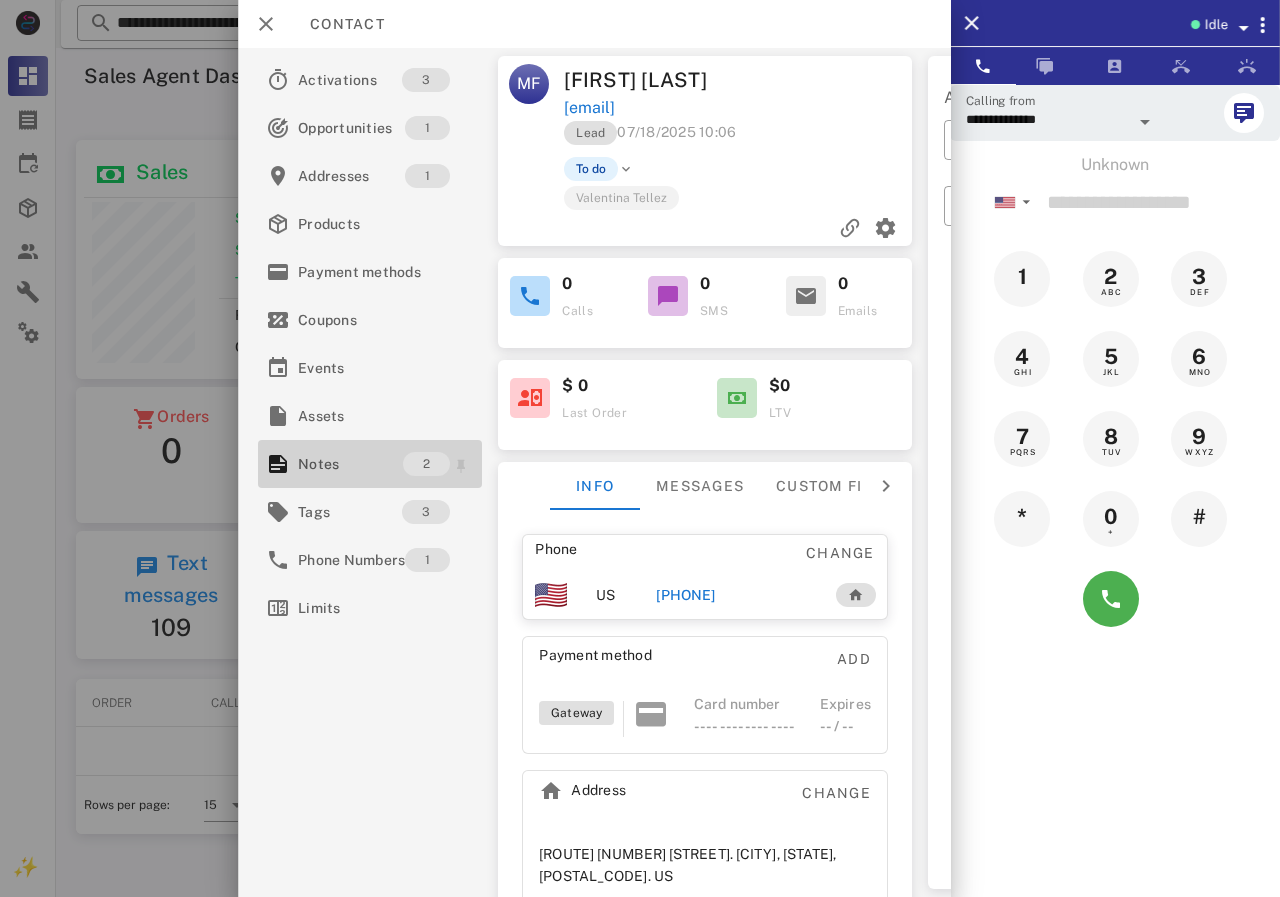 click on "Notes" at bounding box center (350, 464) 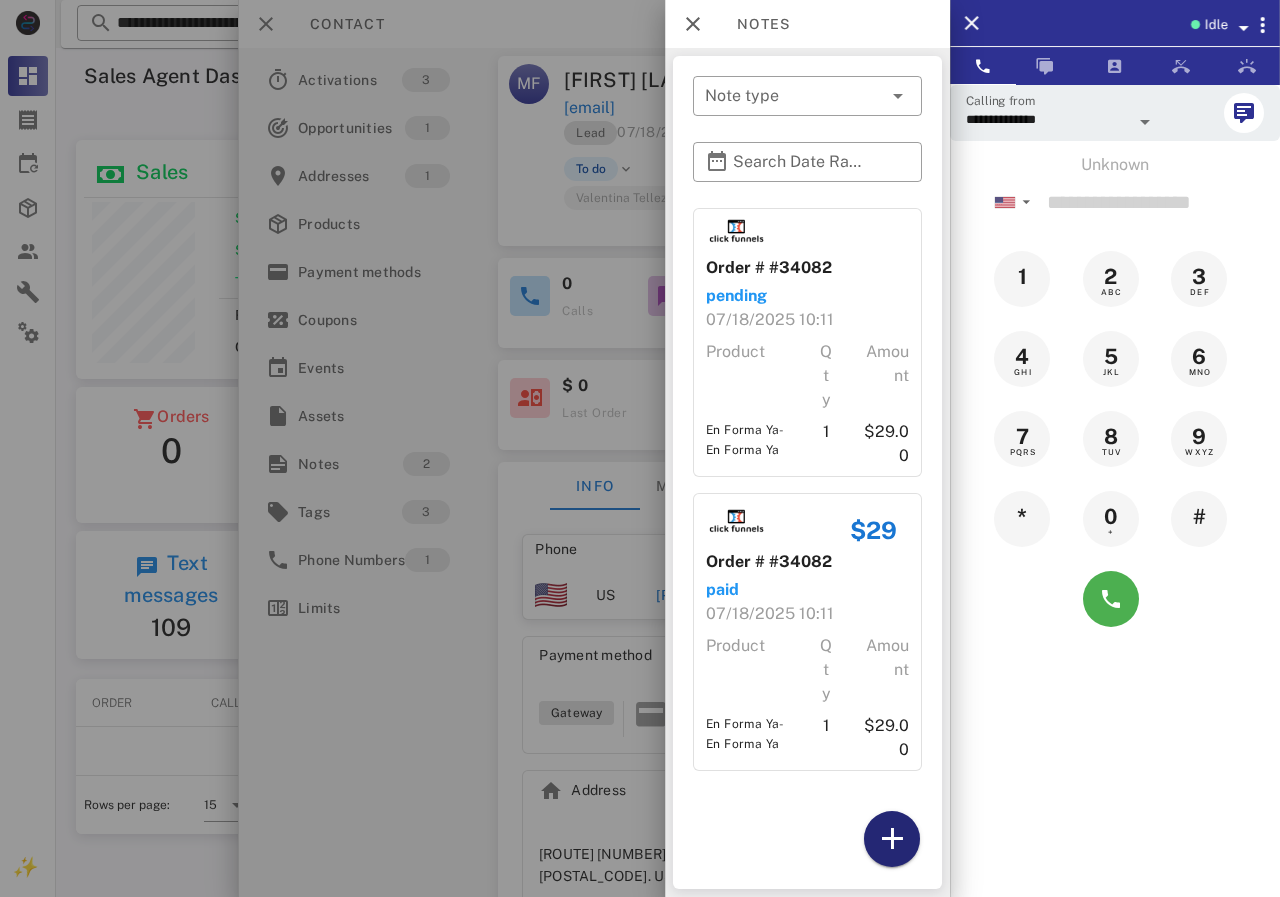 click at bounding box center (892, 839) 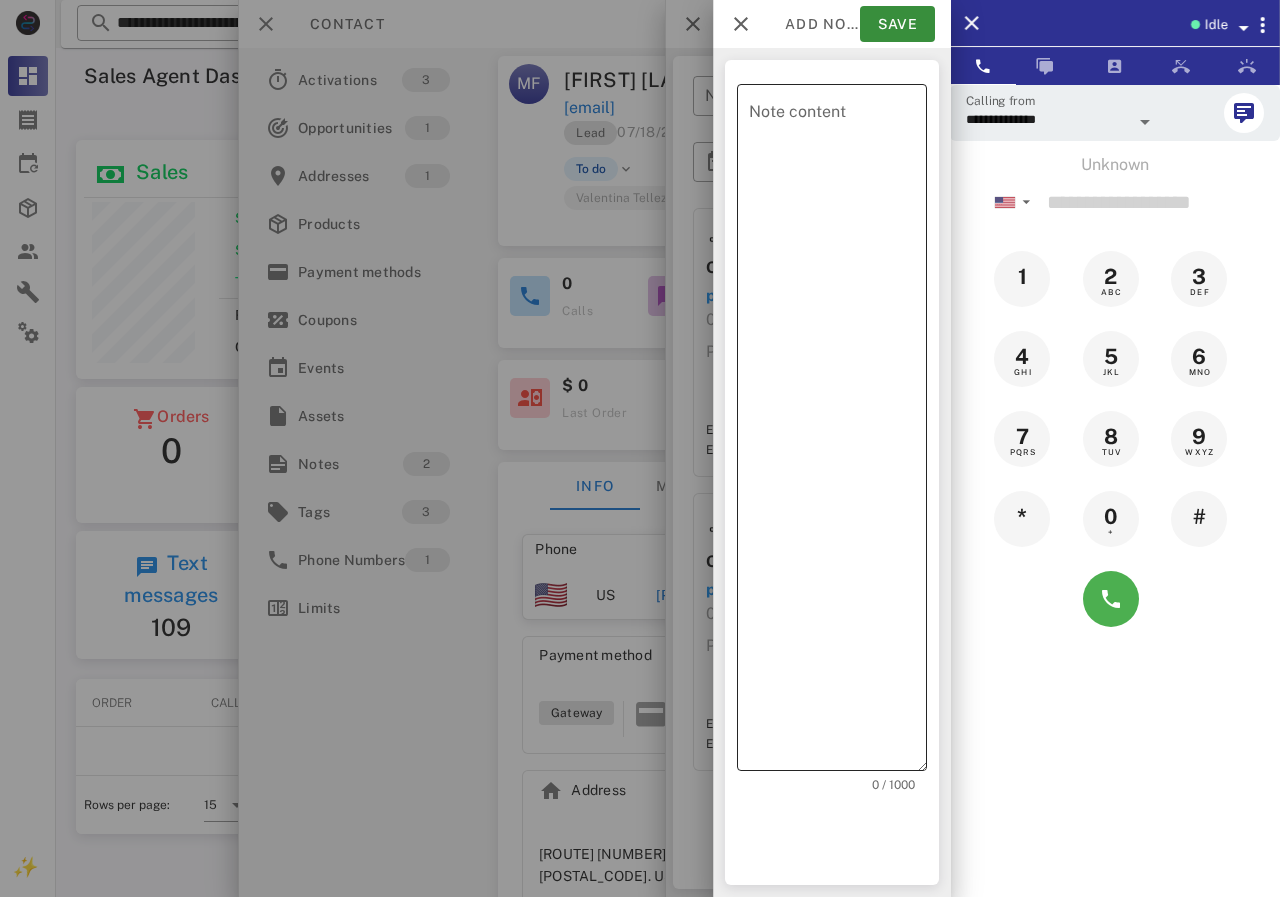 click on "Note content" at bounding box center [838, 432] 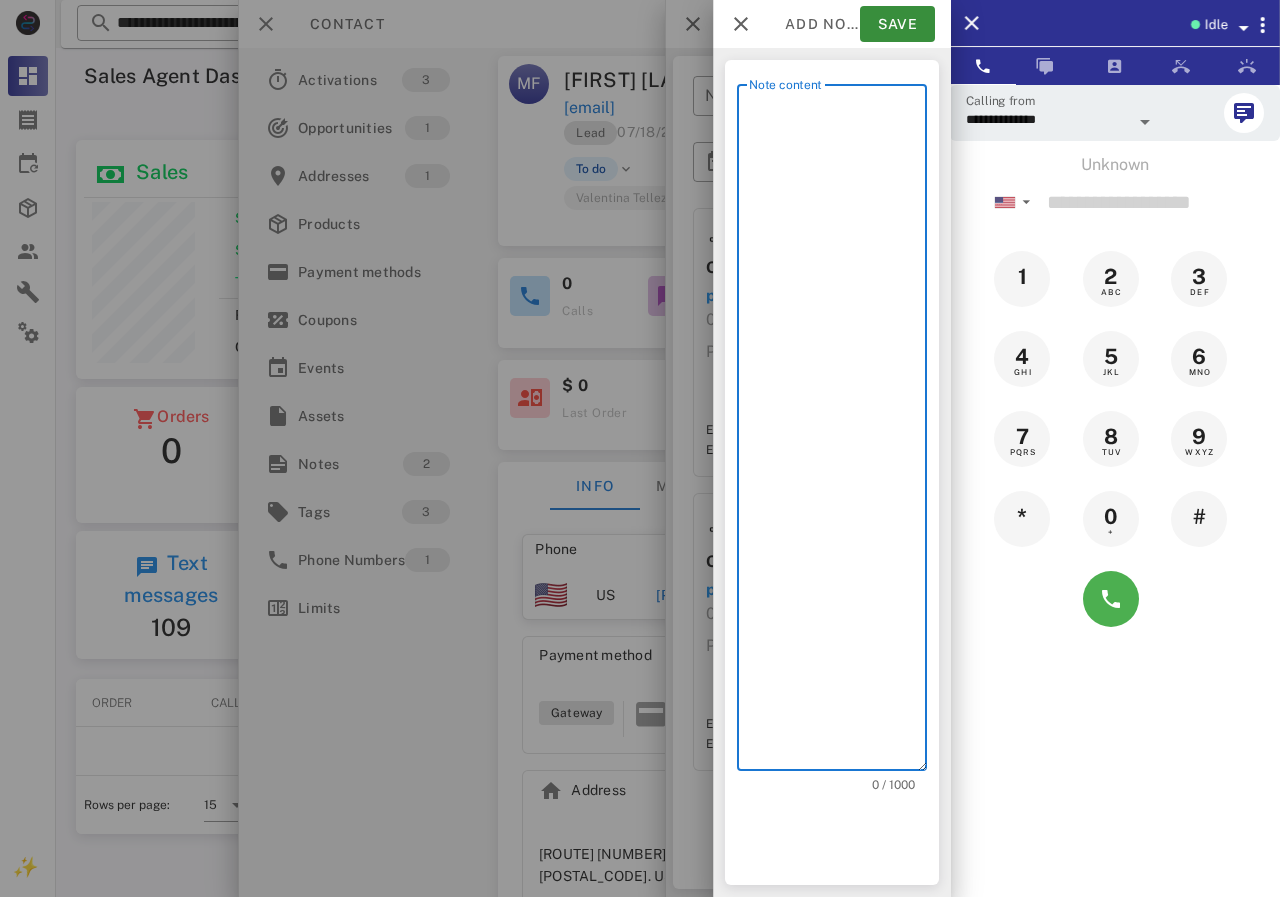 scroll, scrollTop: 240, scrollLeft: 390, axis: both 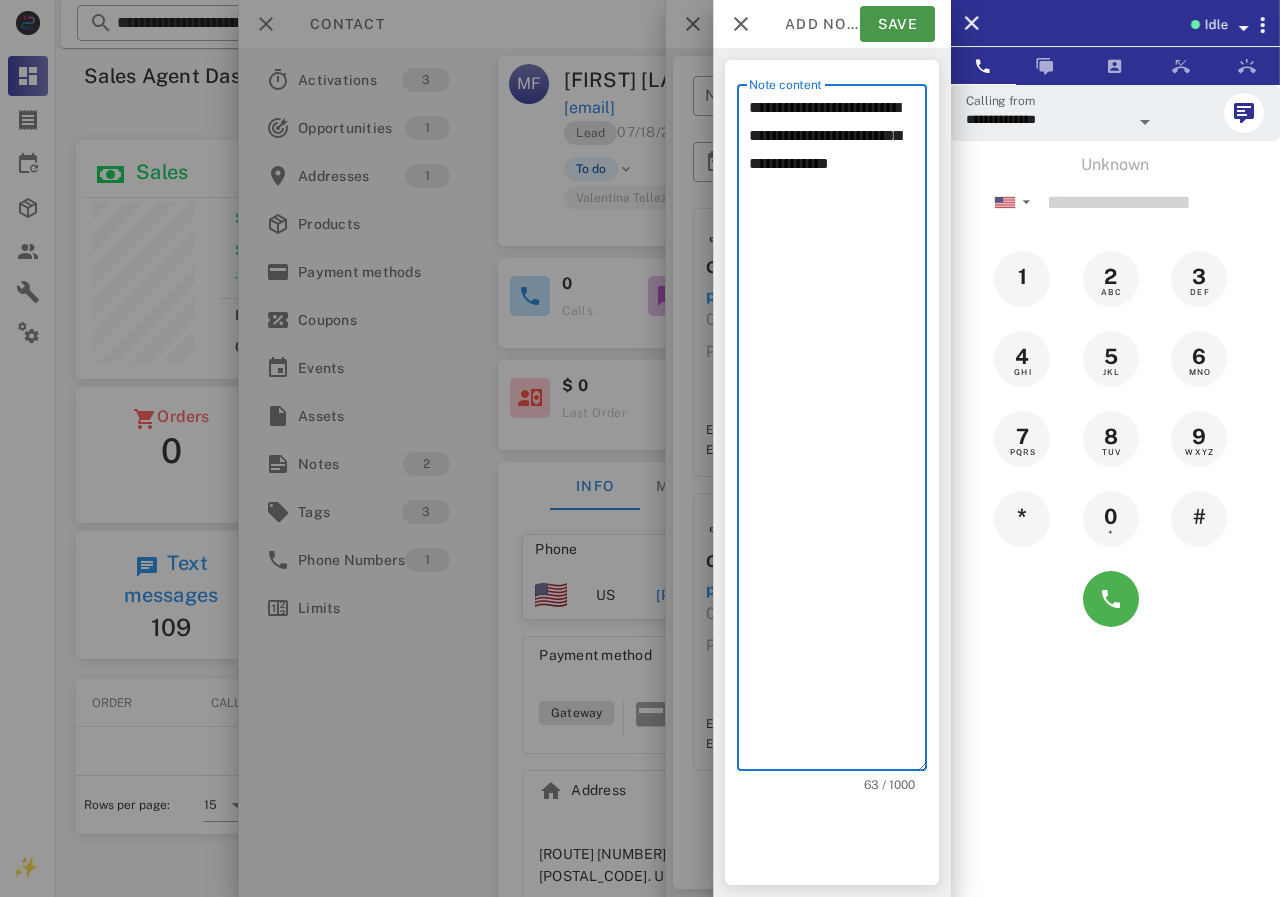 type on "**********" 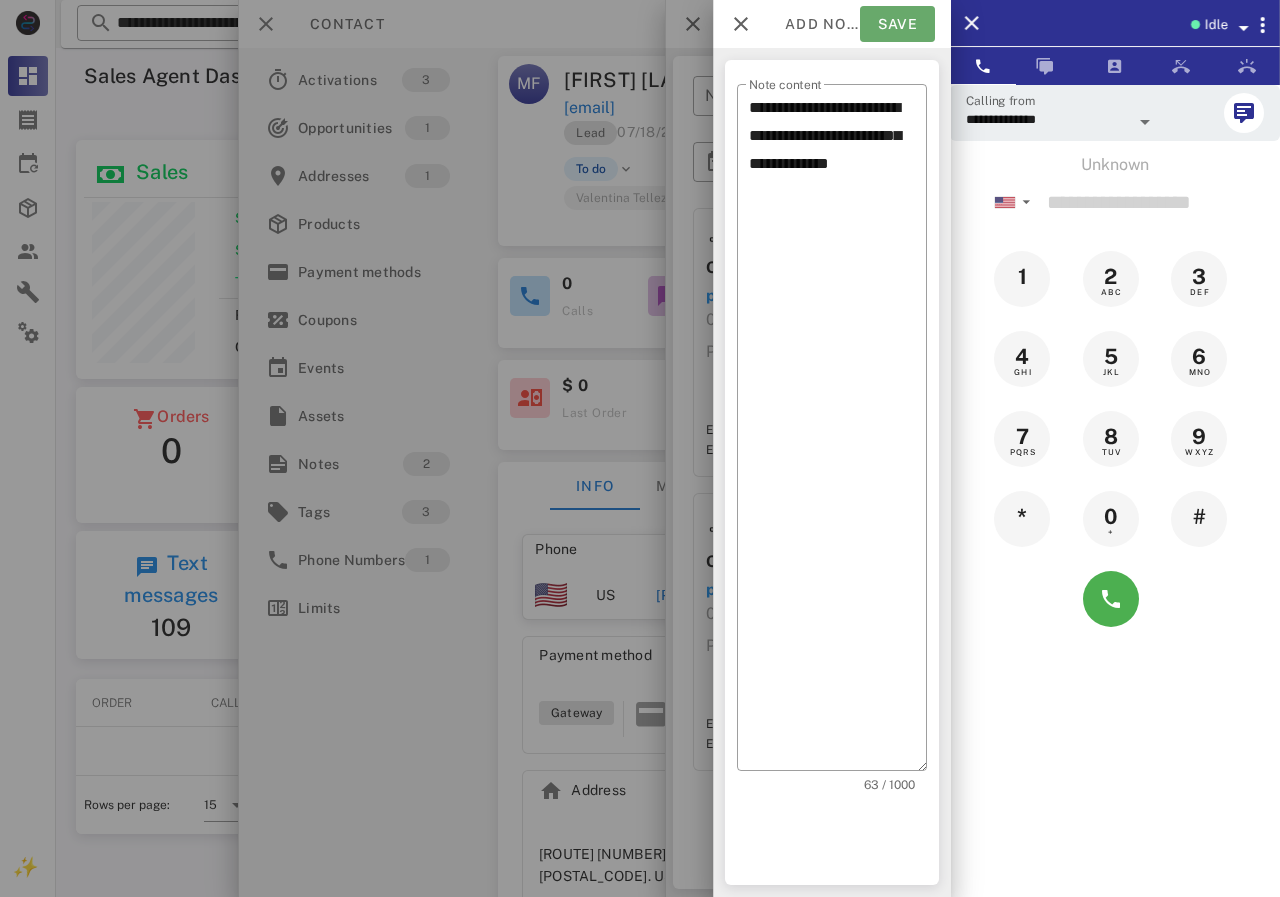 click on "Save" at bounding box center [897, 24] 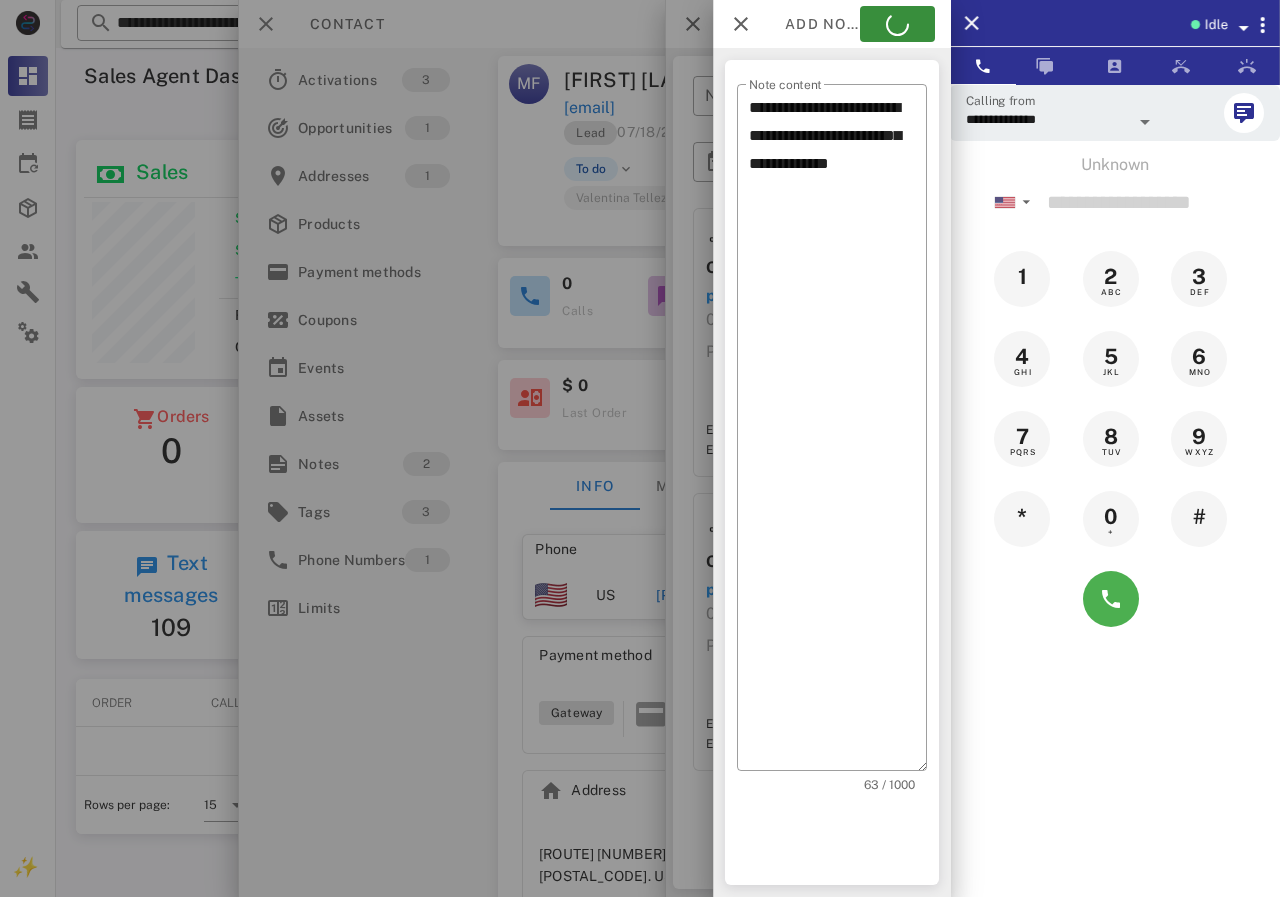 click at bounding box center (640, 448) 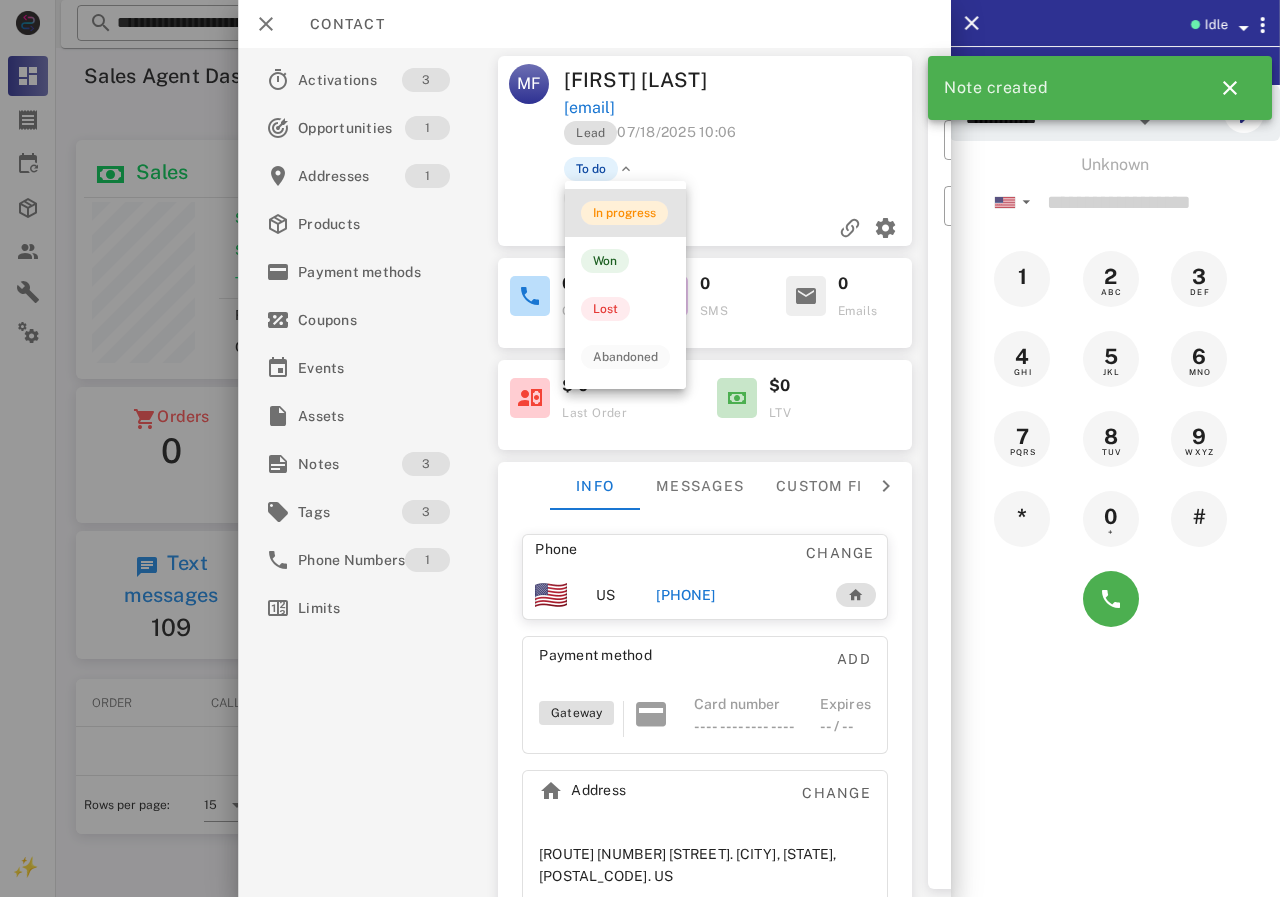 click on "In progress" at bounding box center (624, 213) 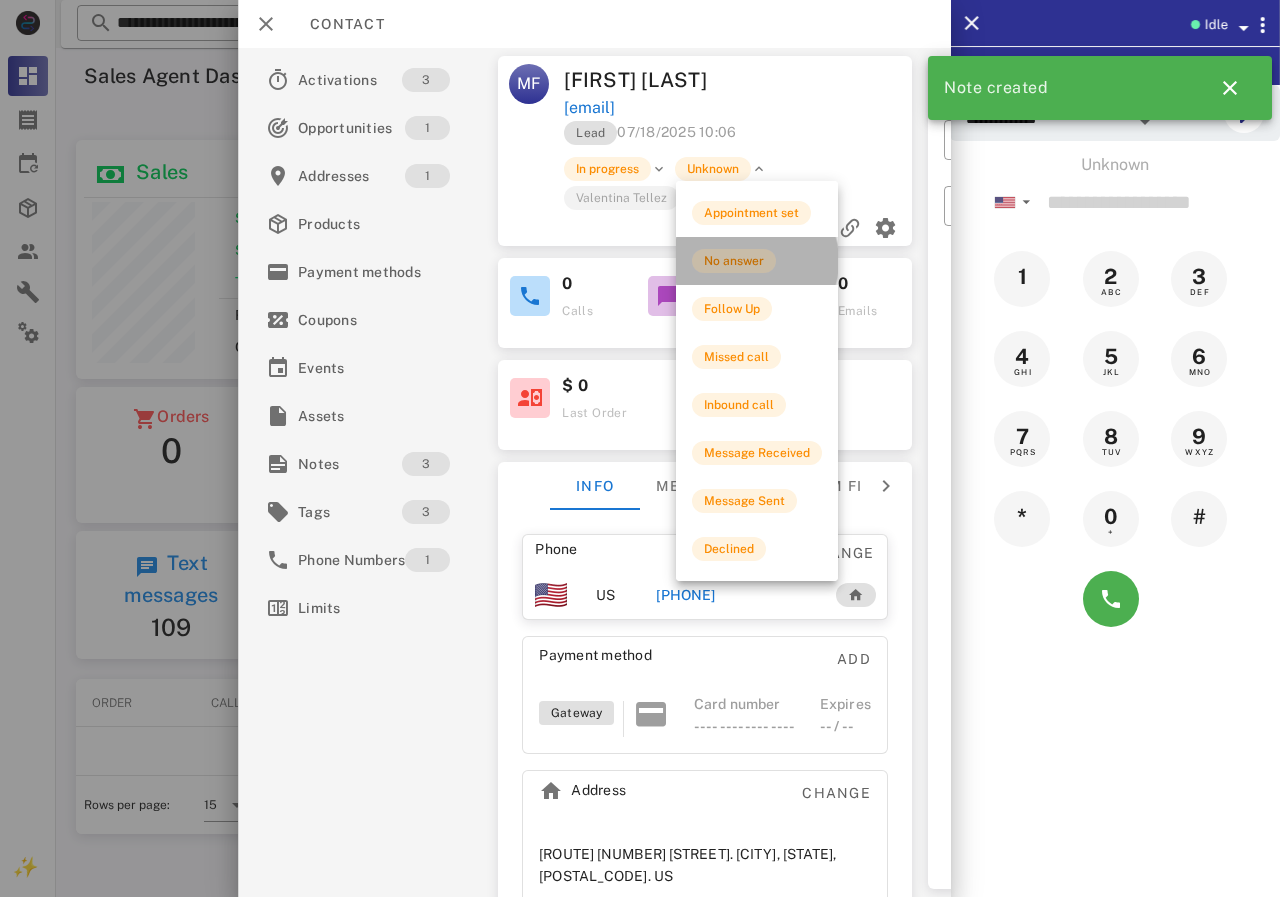 click on "No answer" at bounding box center [734, 261] 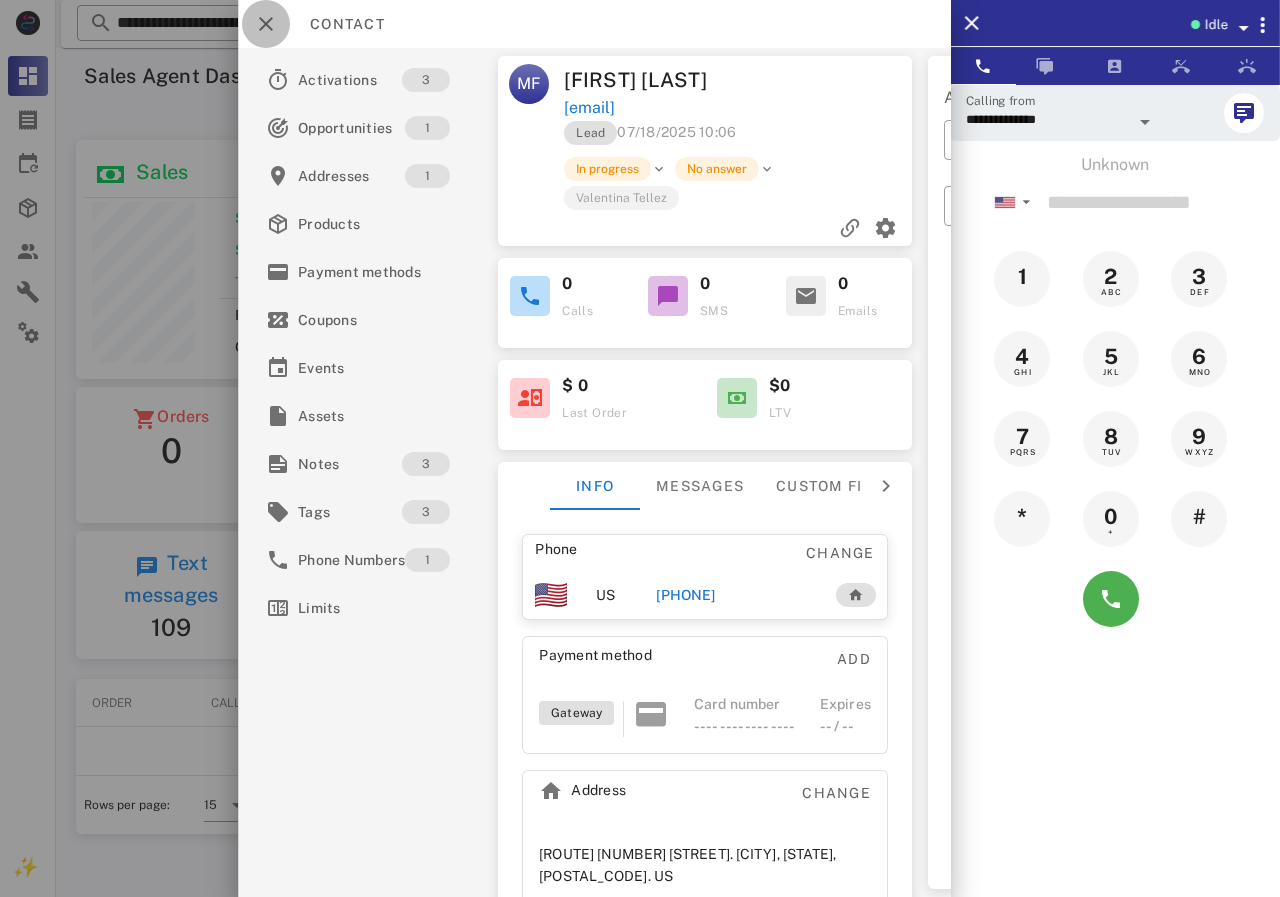 click at bounding box center [266, 24] 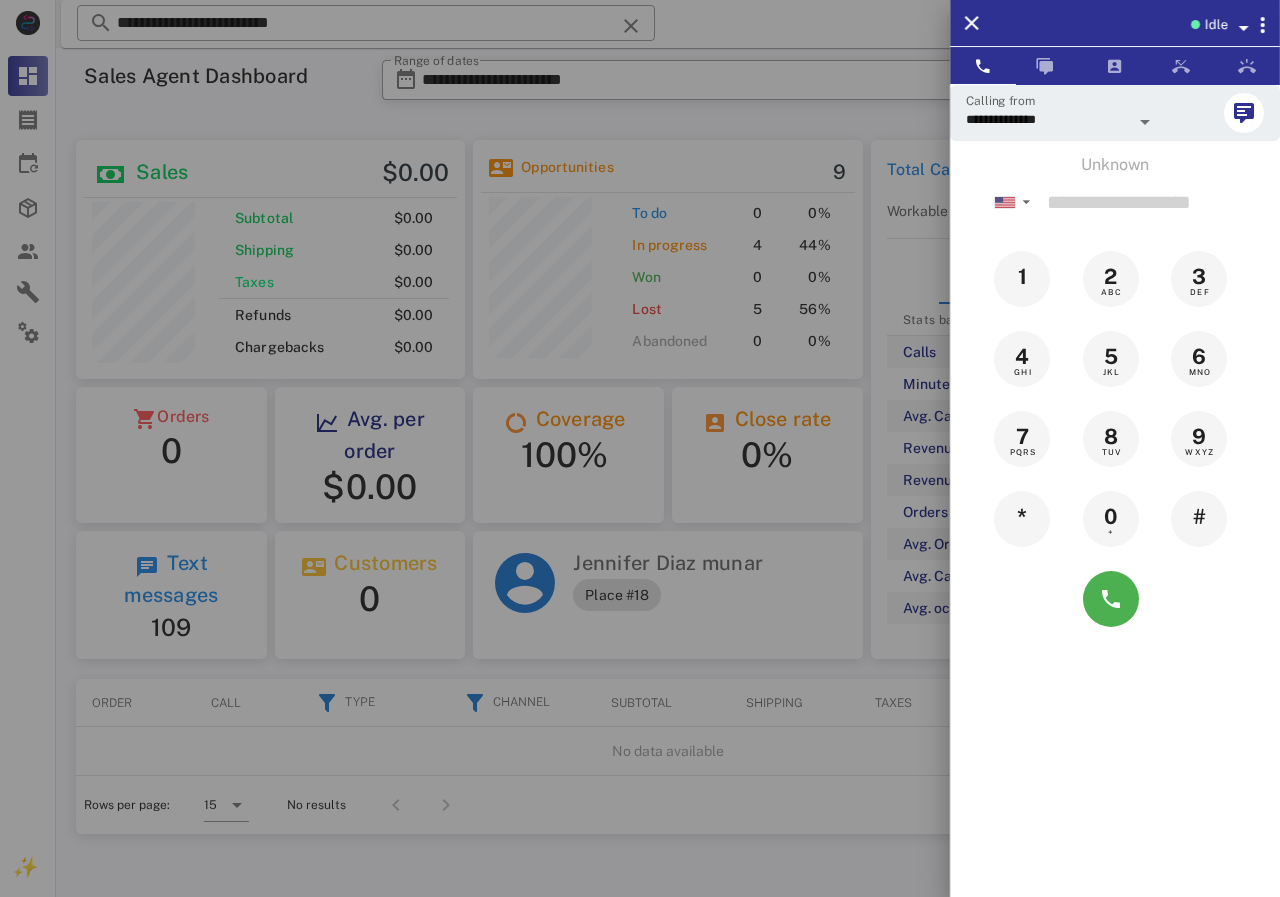 click at bounding box center (640, 448) 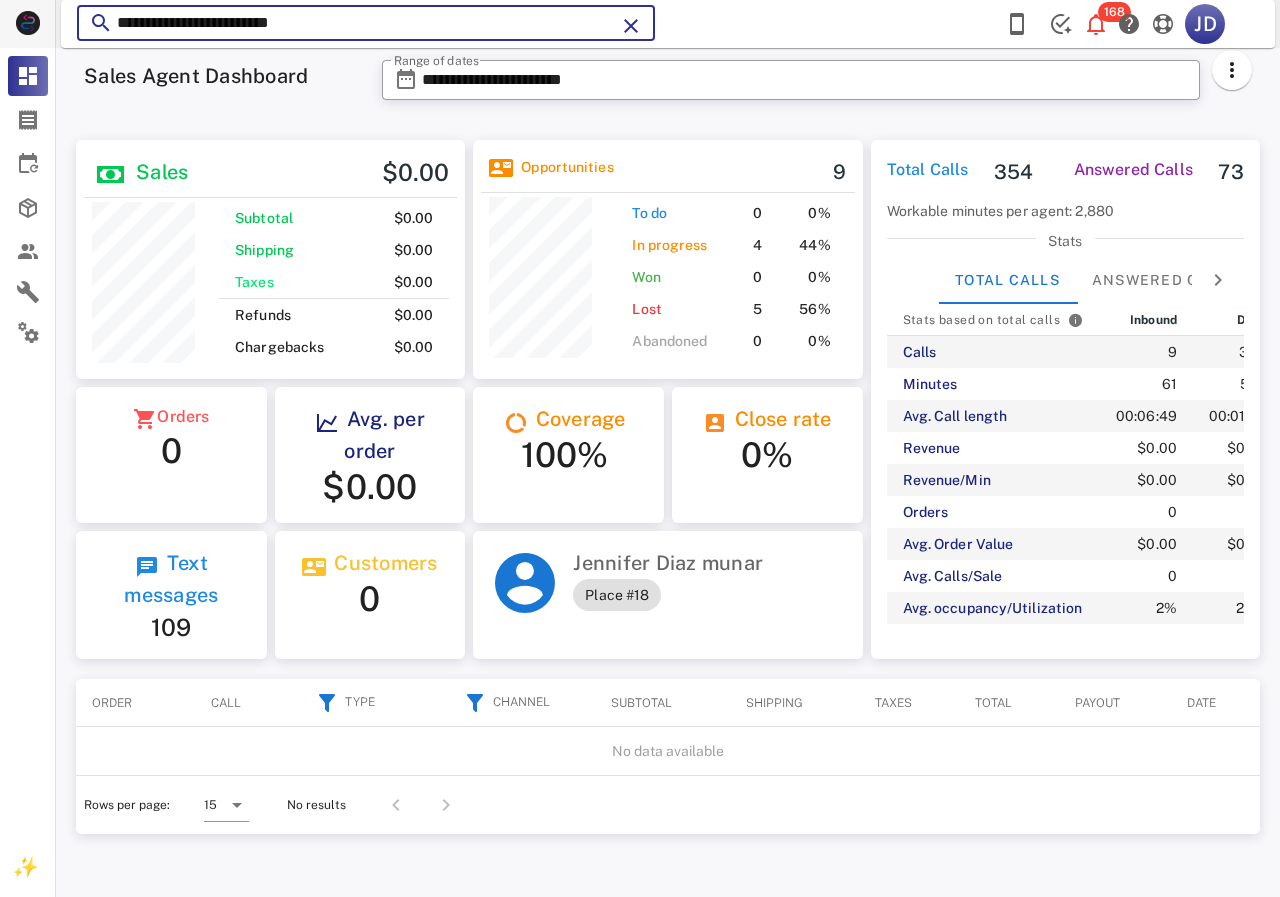 drag, startPoint x: 118, startPoint y: 23, endPoint x: 47, endPoint y: 23, distance: 71 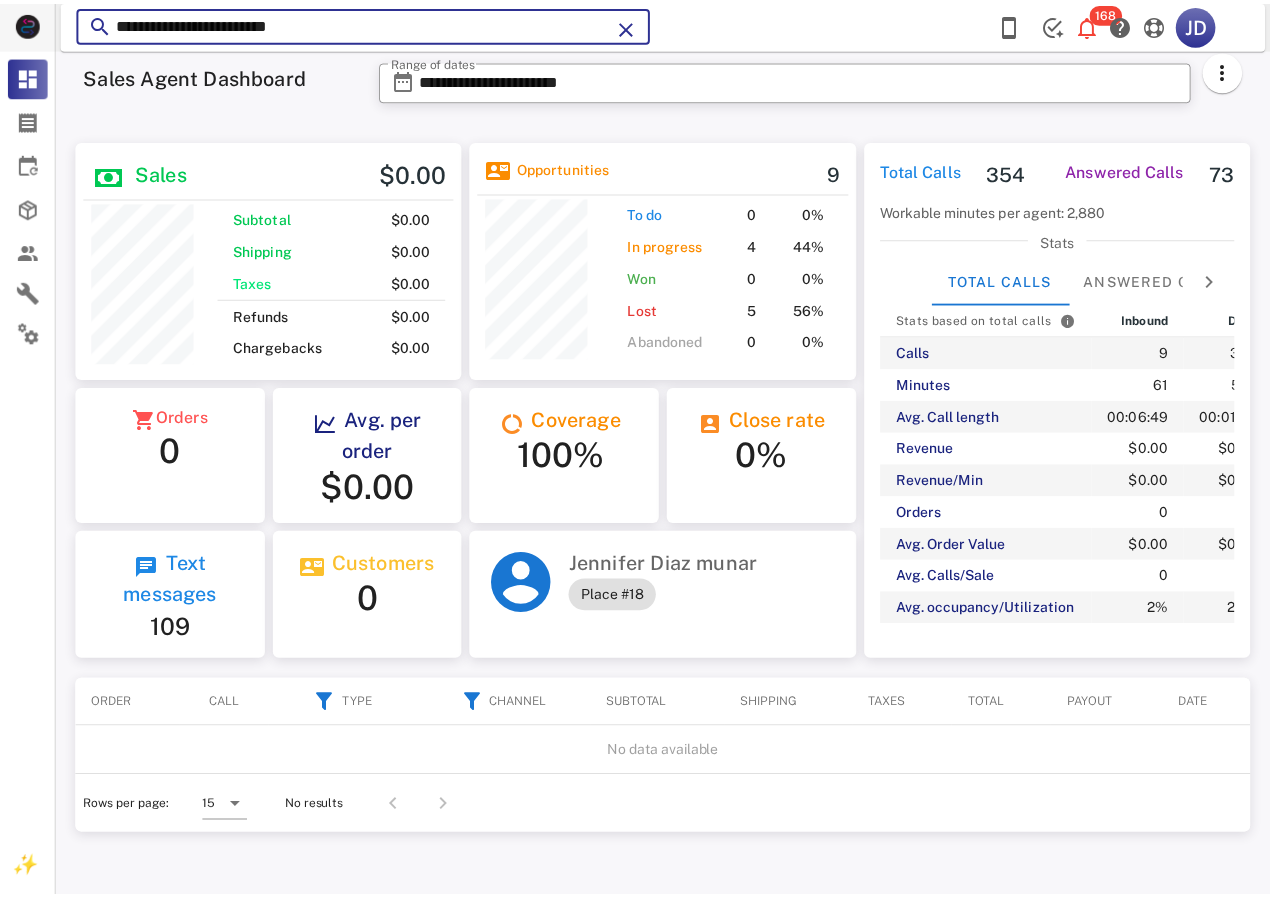 scroll, scrollTop: 999744, scrollLeft: 999676, axis: both 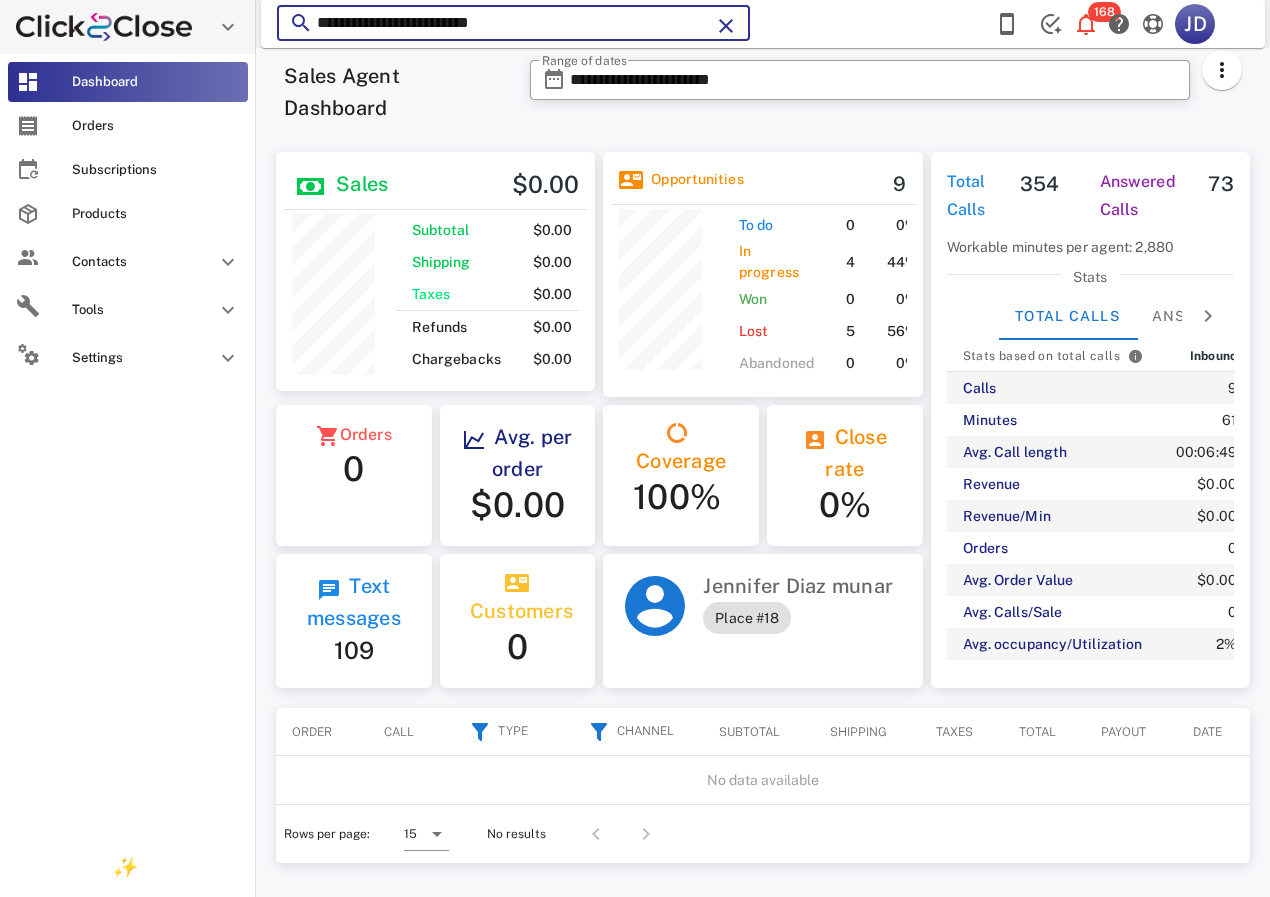 paste 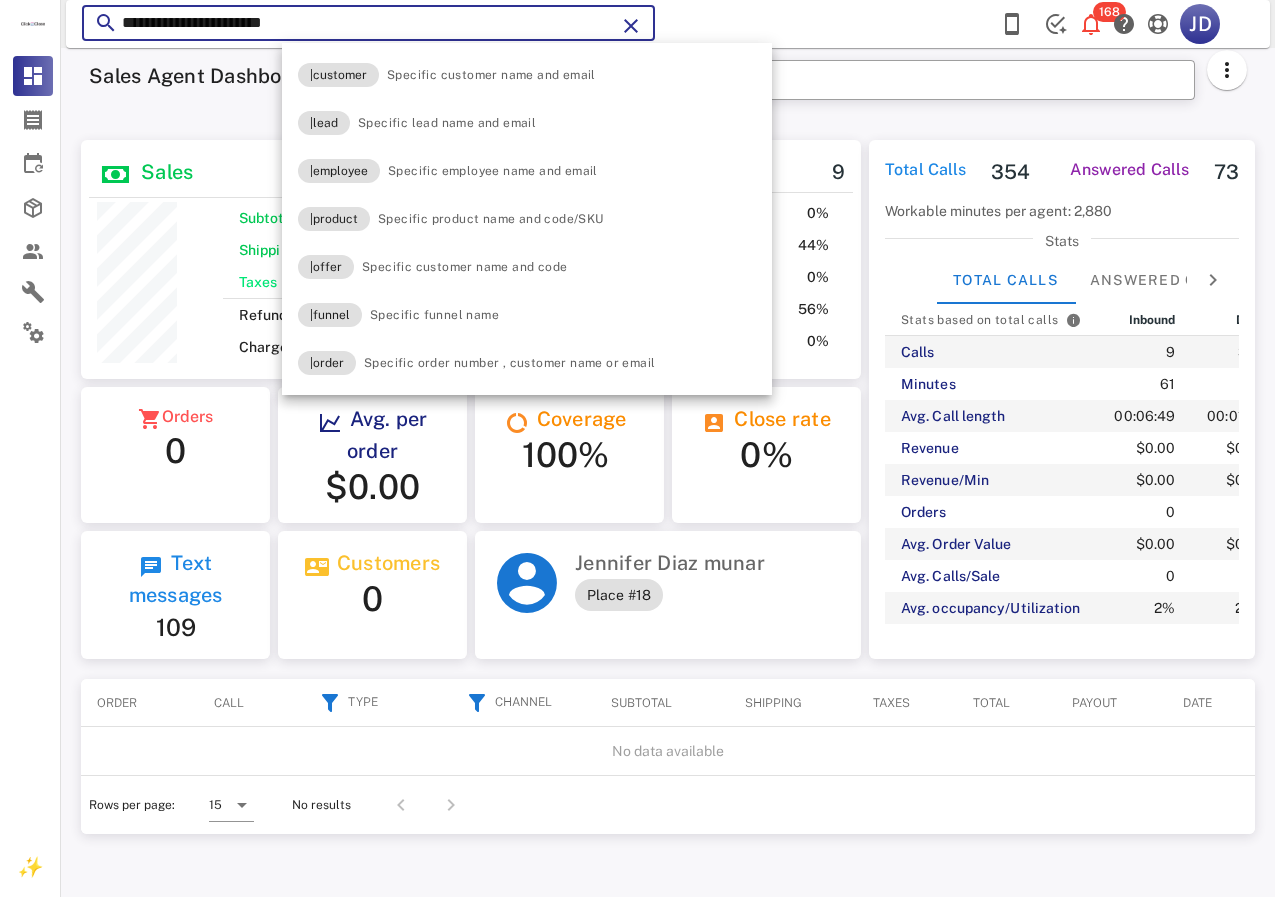 scroll, scrollTop: 999761, scrollLeft: 999611, axis: both 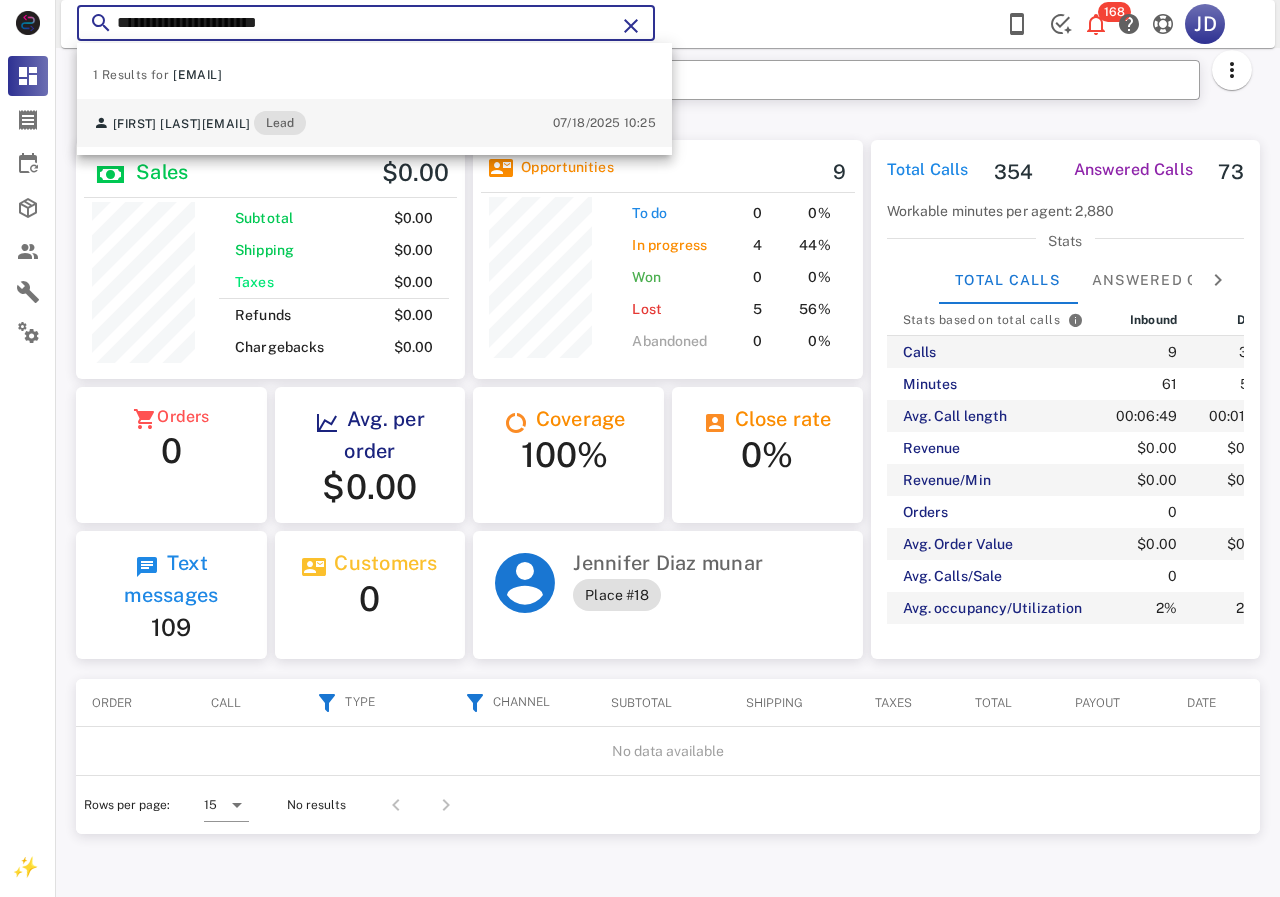 type on "**********" 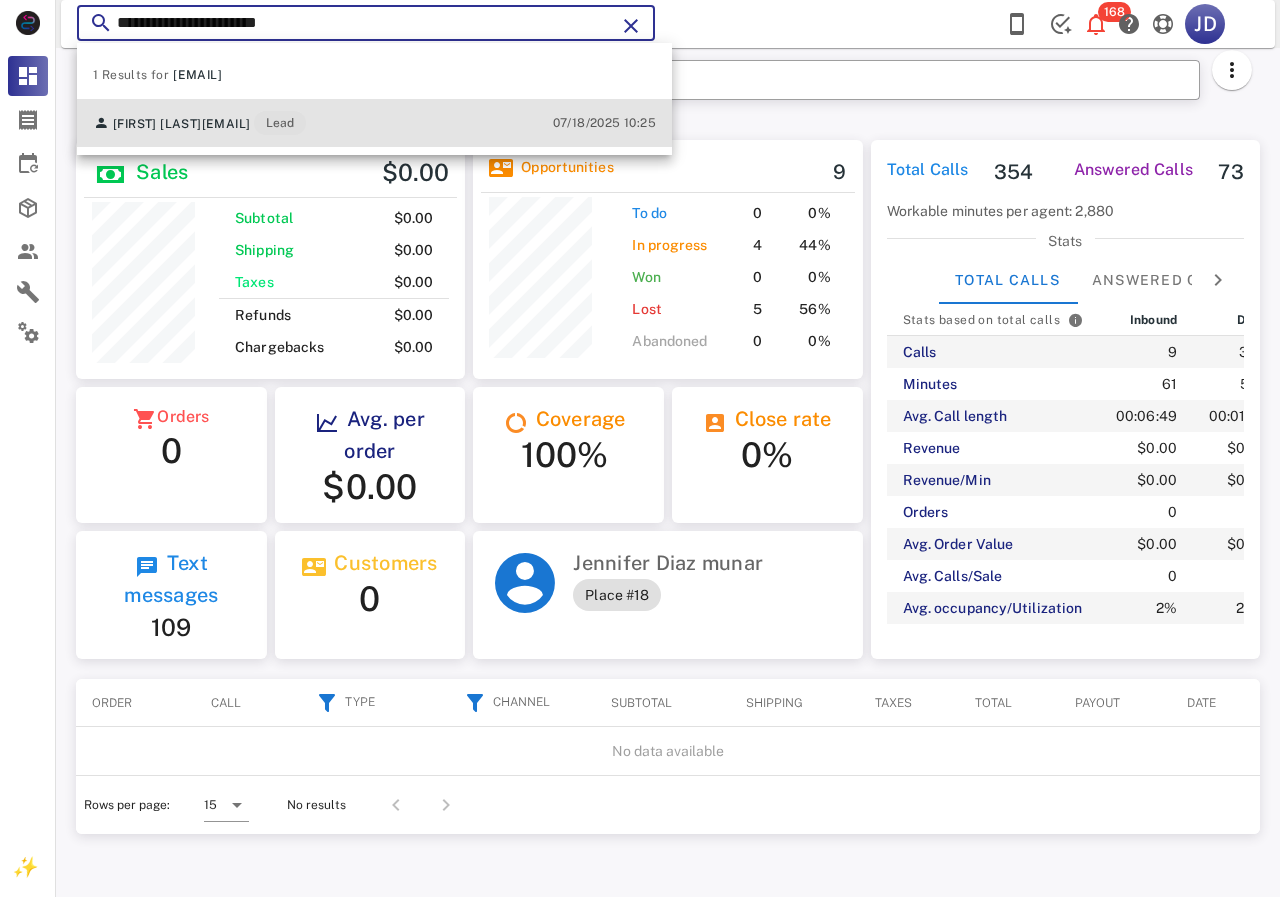 click on "[EMAIL]" at bounding box center (226, 124) 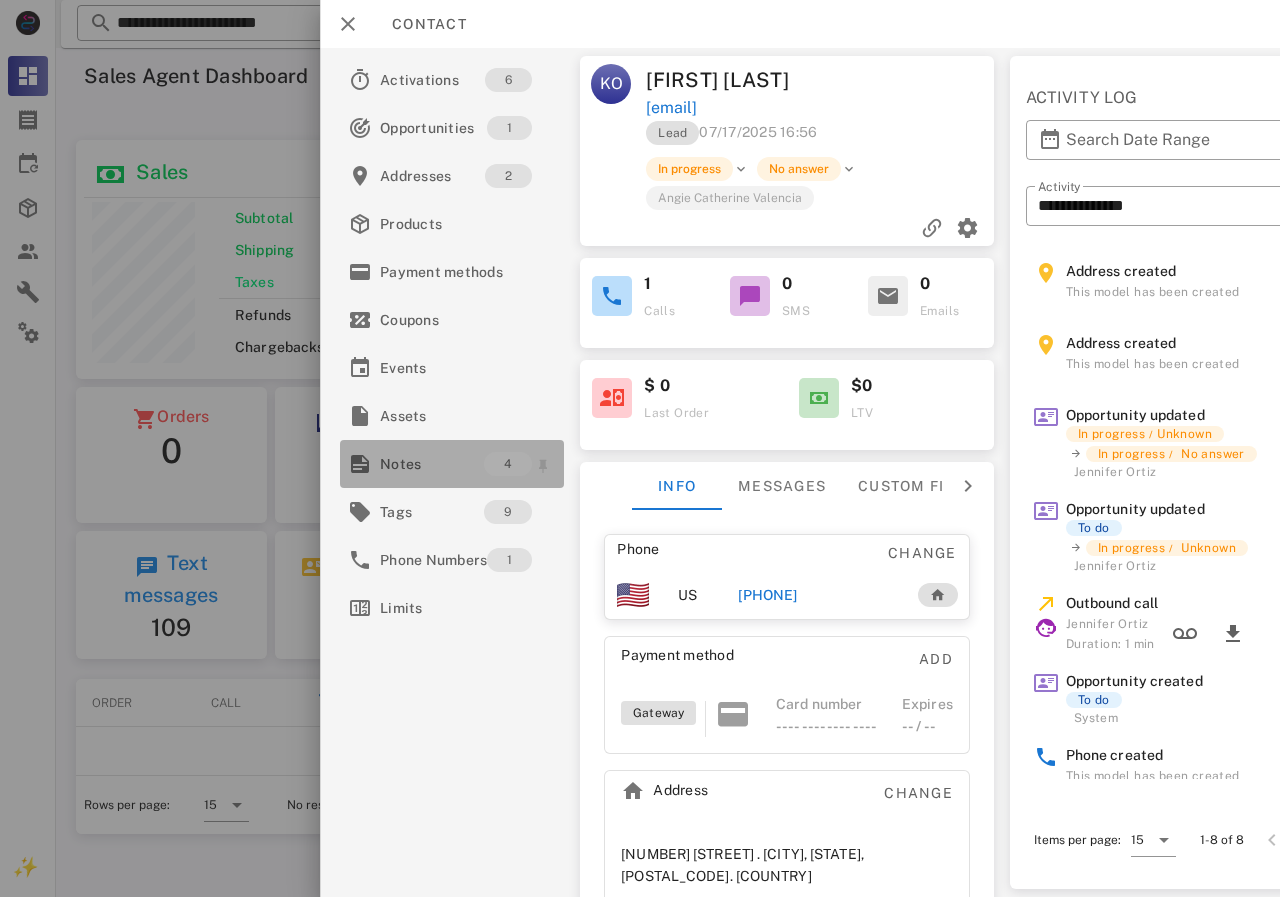 click on "Notes" at bounding box center [432, 464] 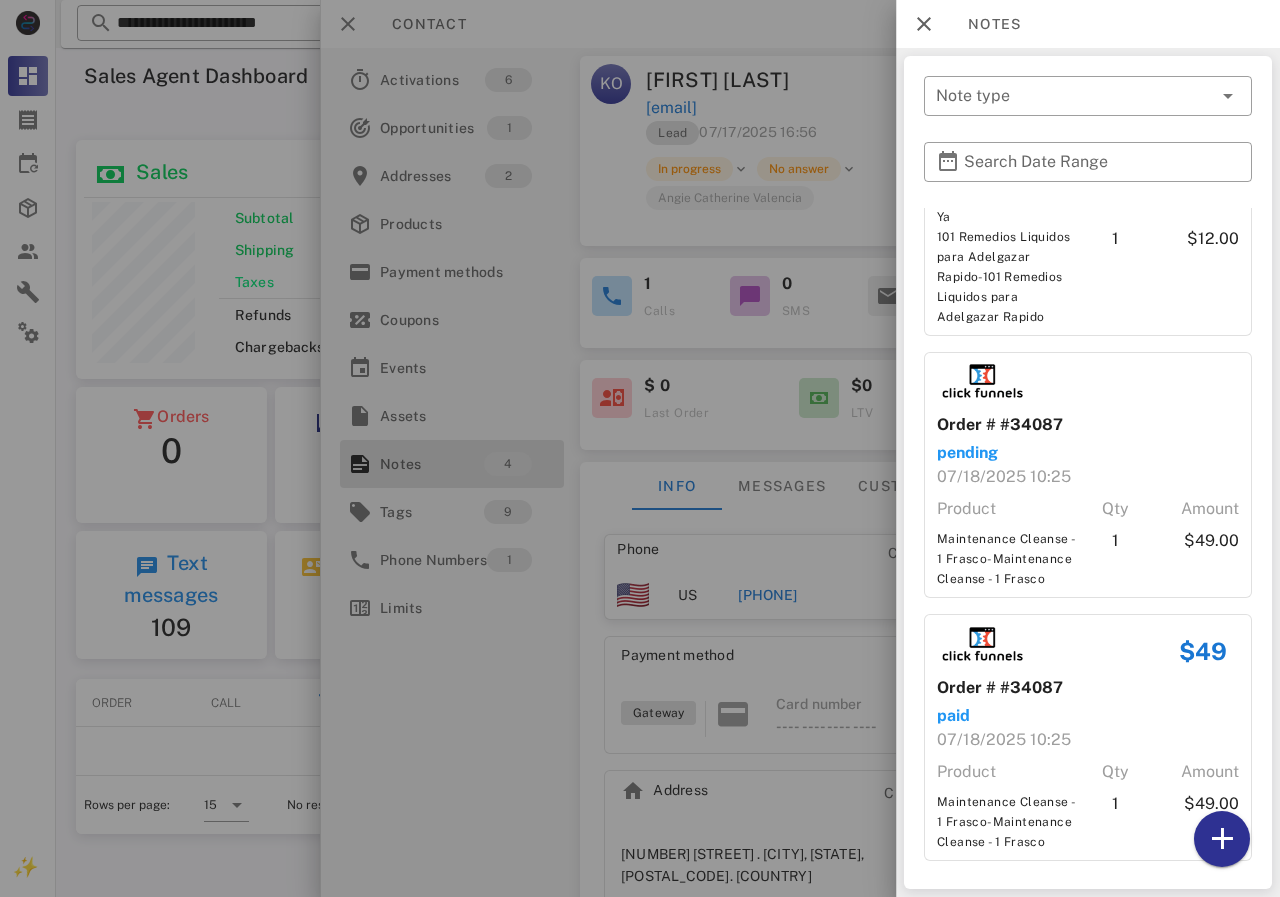 scroll, scrollTop: 546, scrollLeft: 0, axis: vertical 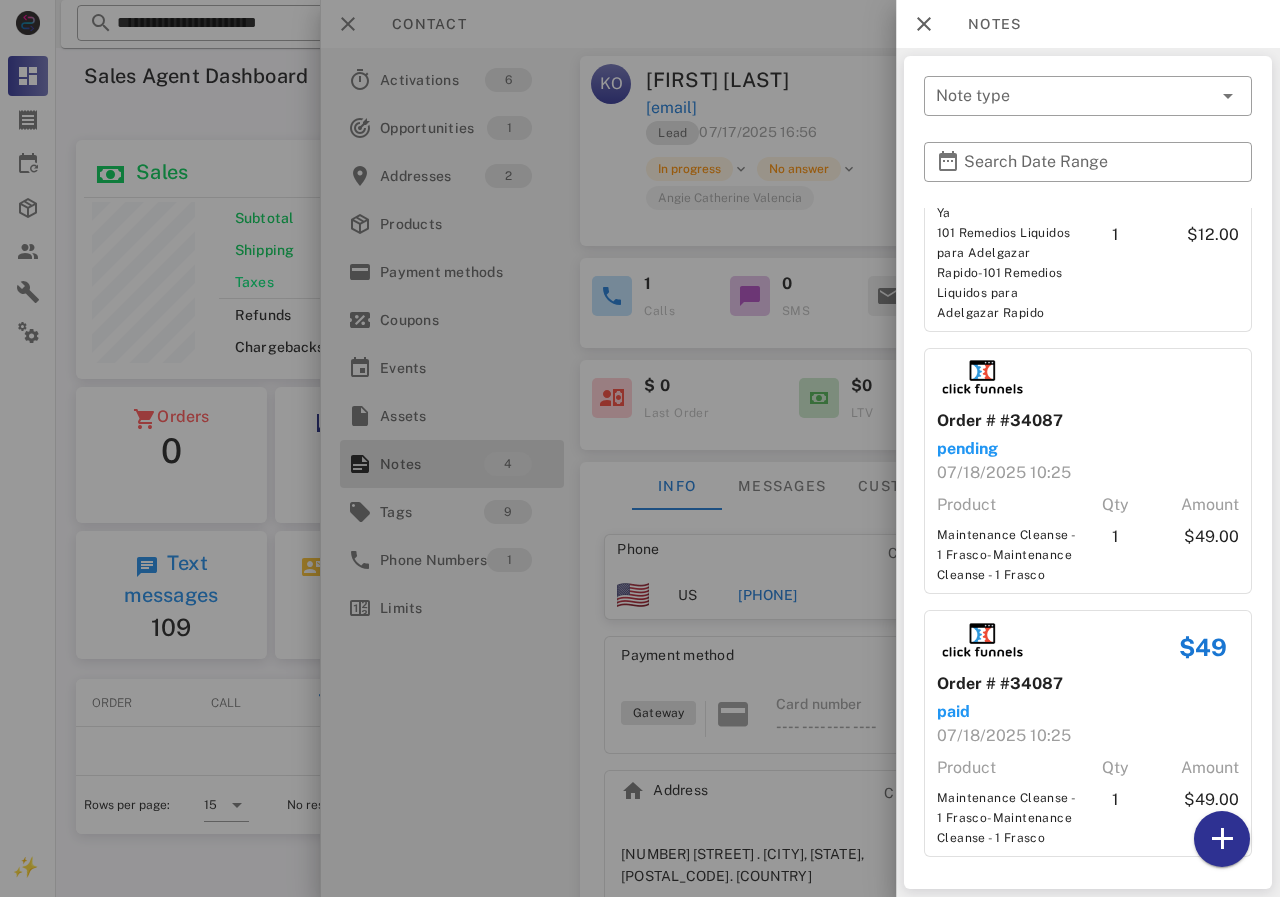 click at bounding box center [640, 448] 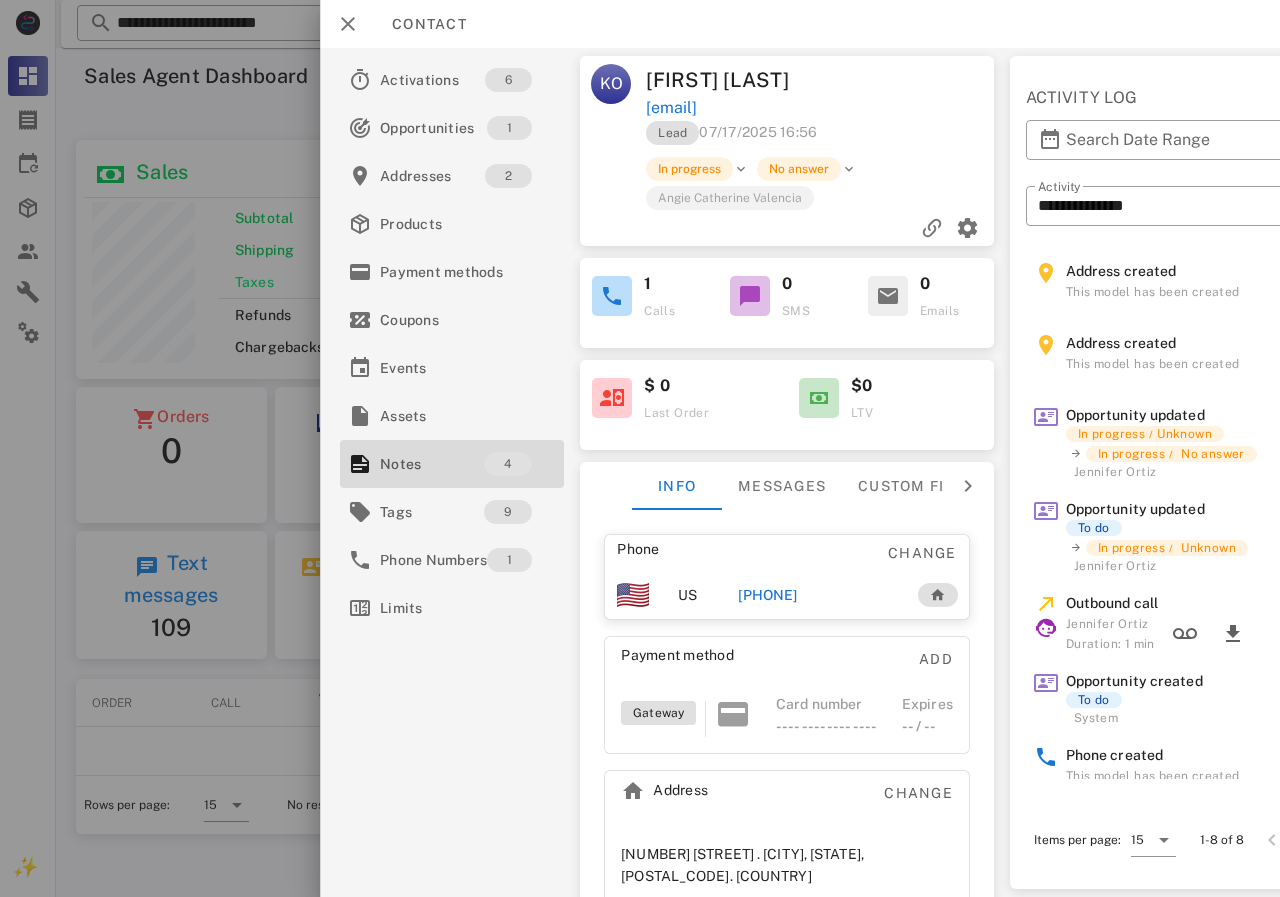click on "[PHONE]" at bounding box center [767, 595] 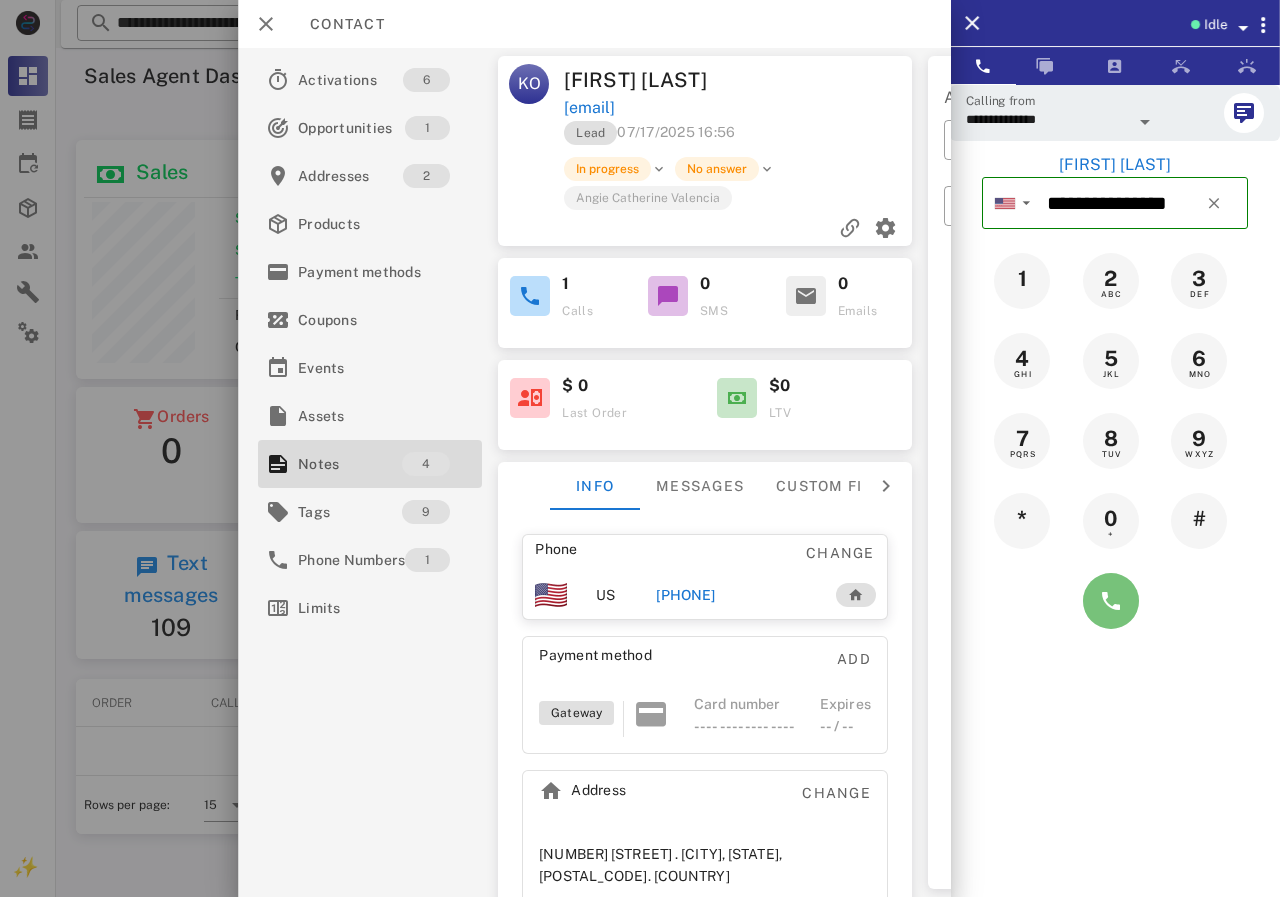 click at bounding box center (1111, 601) 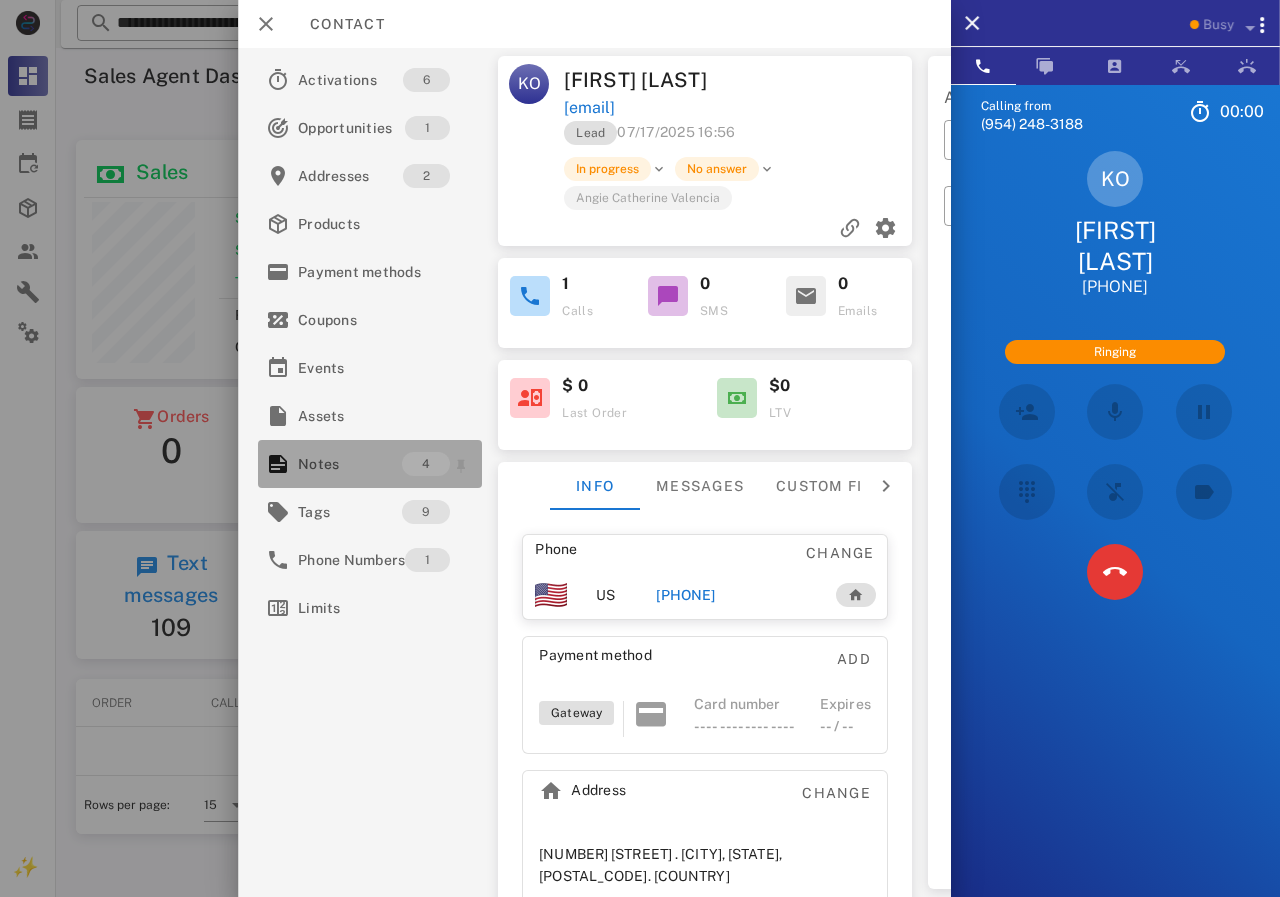 click on "Notes" at bounding box center (350, 464) 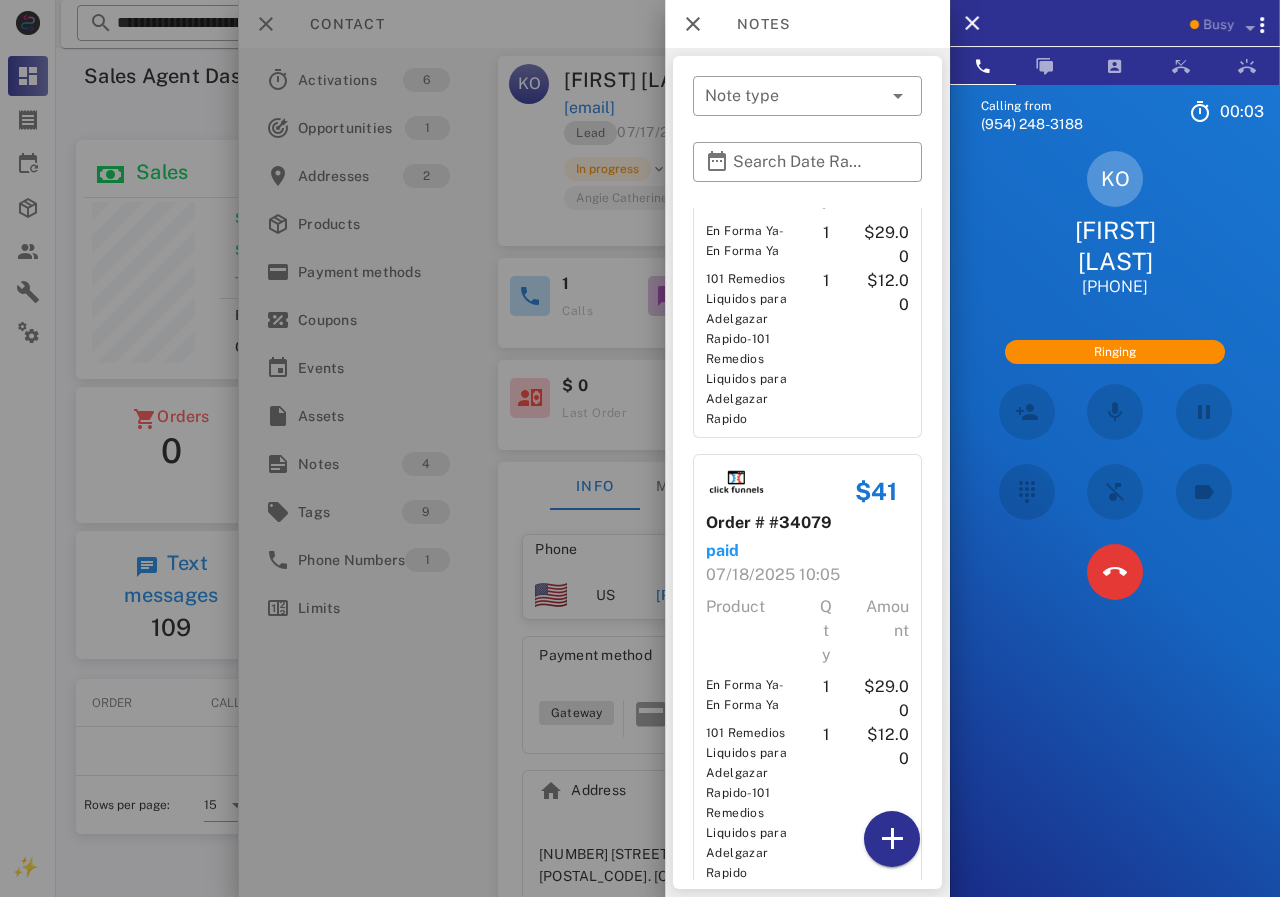 scroll, scrollTop: 200, scrollLeft: 0, axis: vertical 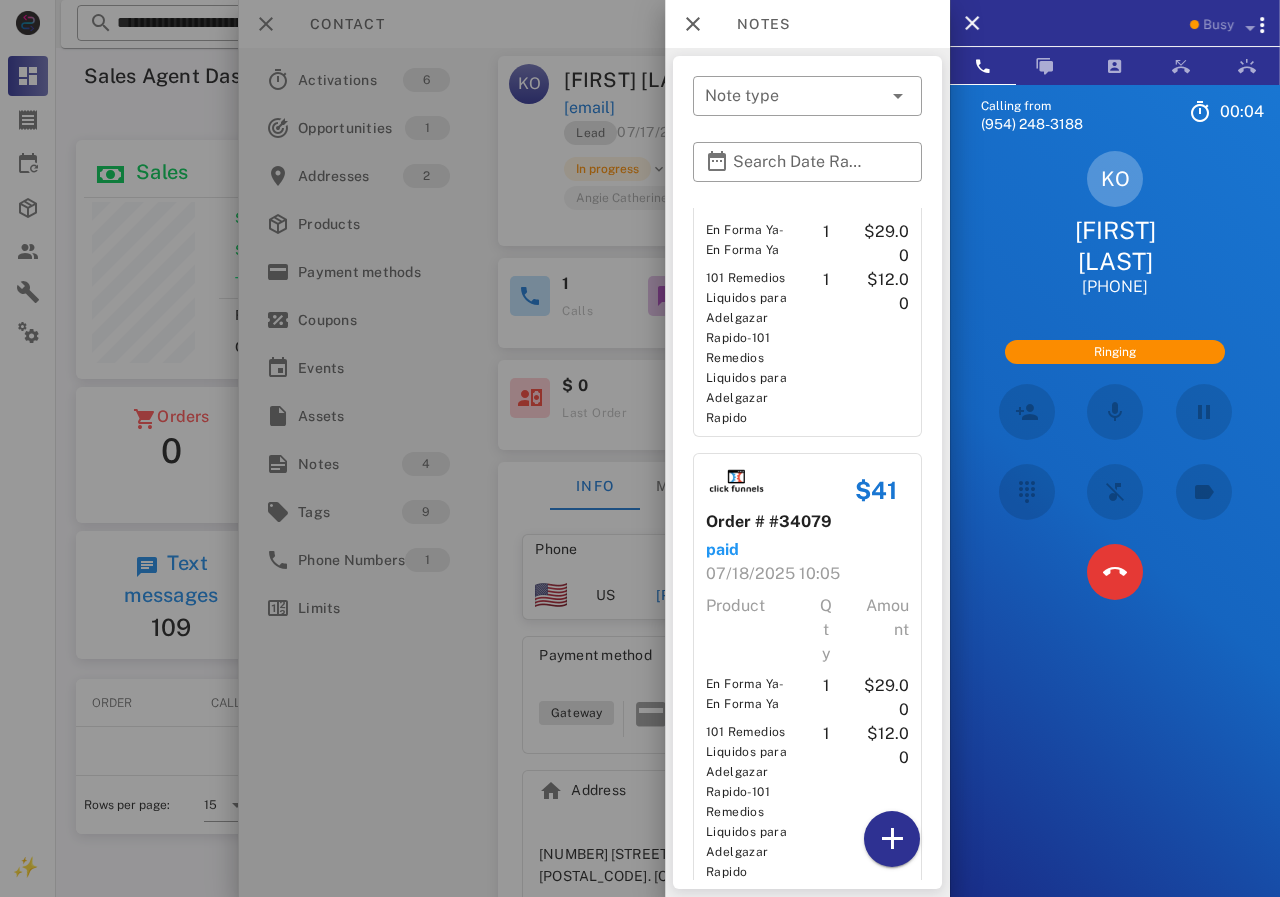 click at bounding box center (640, 448) 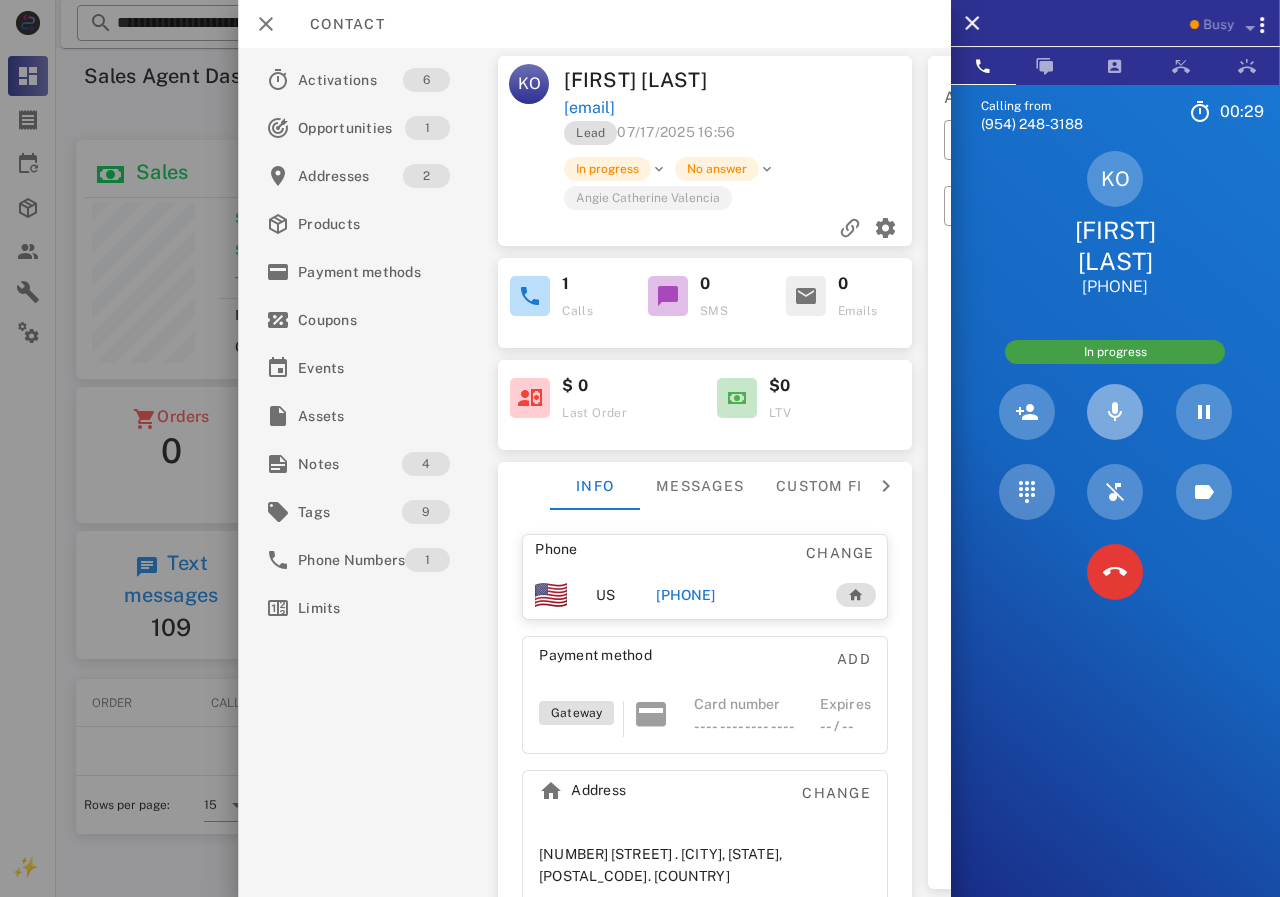 click at bounding box center (1115, 412) 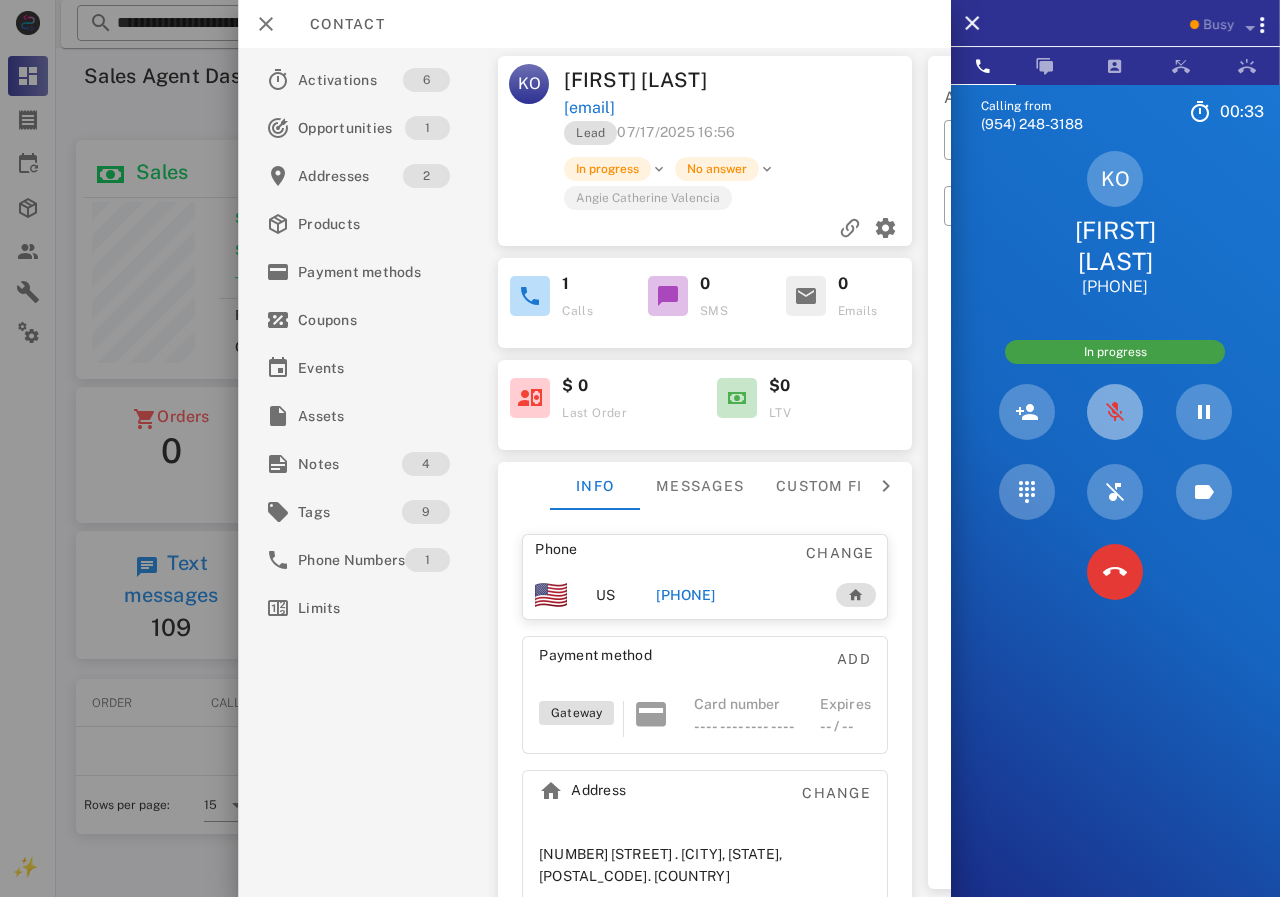 click at bounding box center [1115, 412] 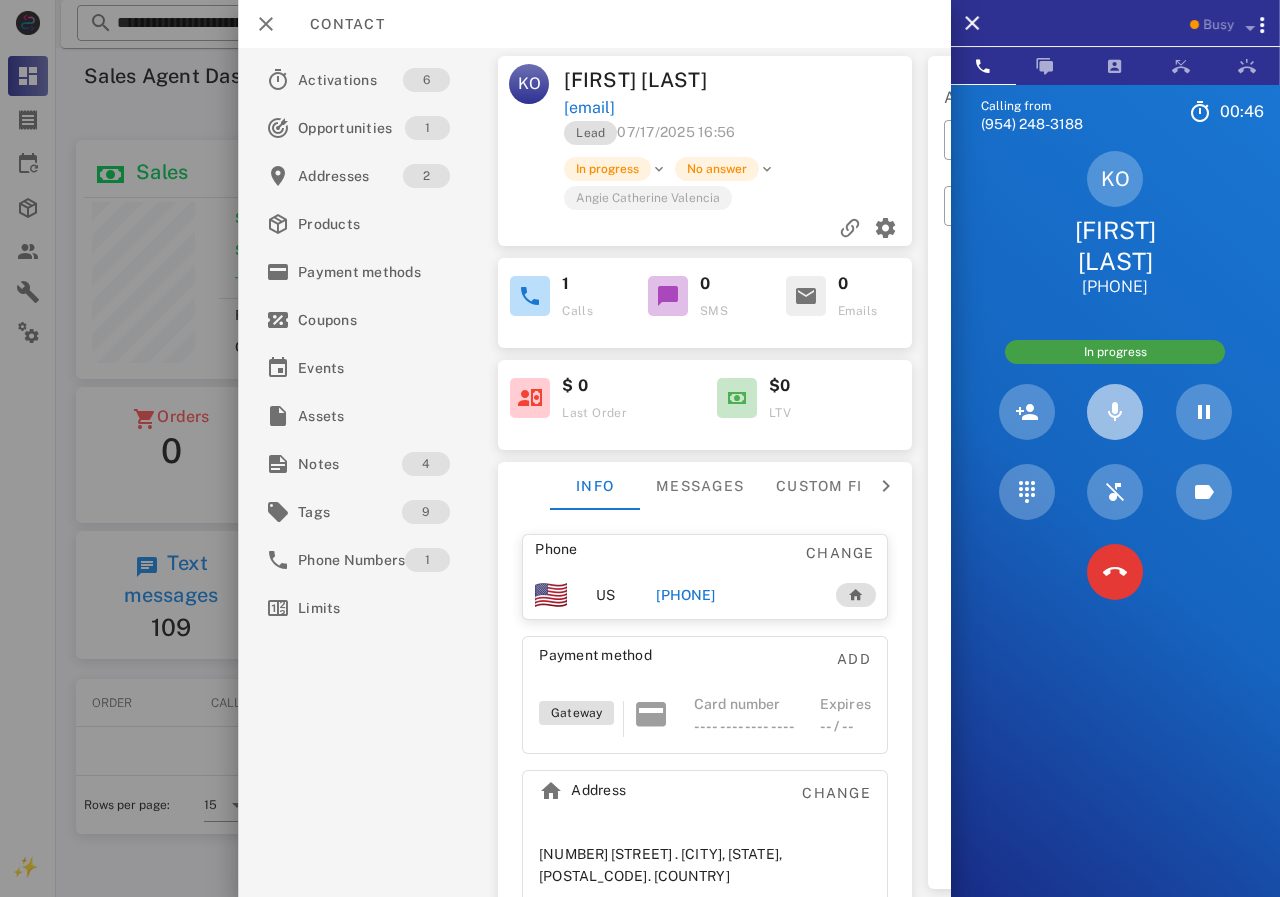 click at bounding box center (1115, 412) 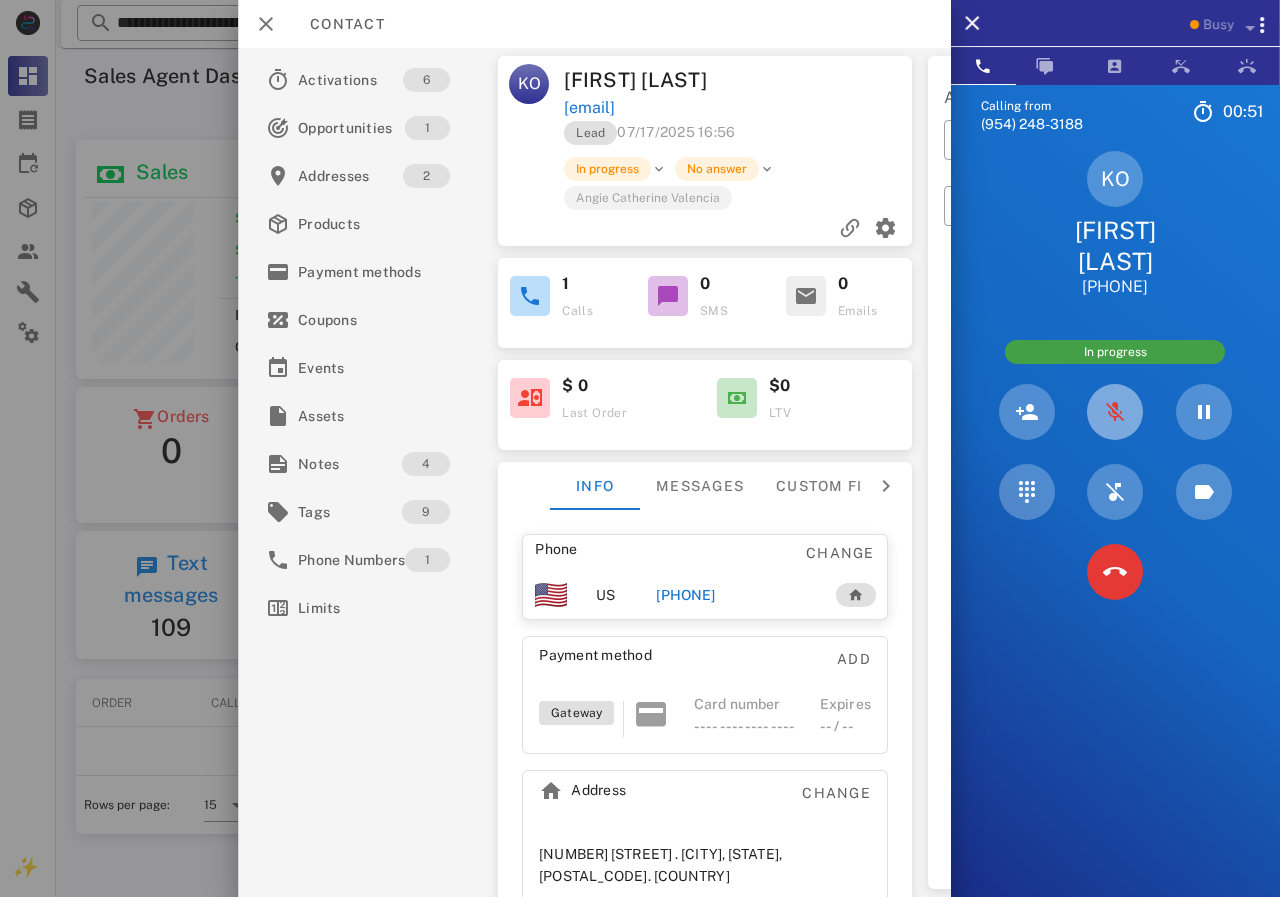 click at bounding box center [1115, 412] 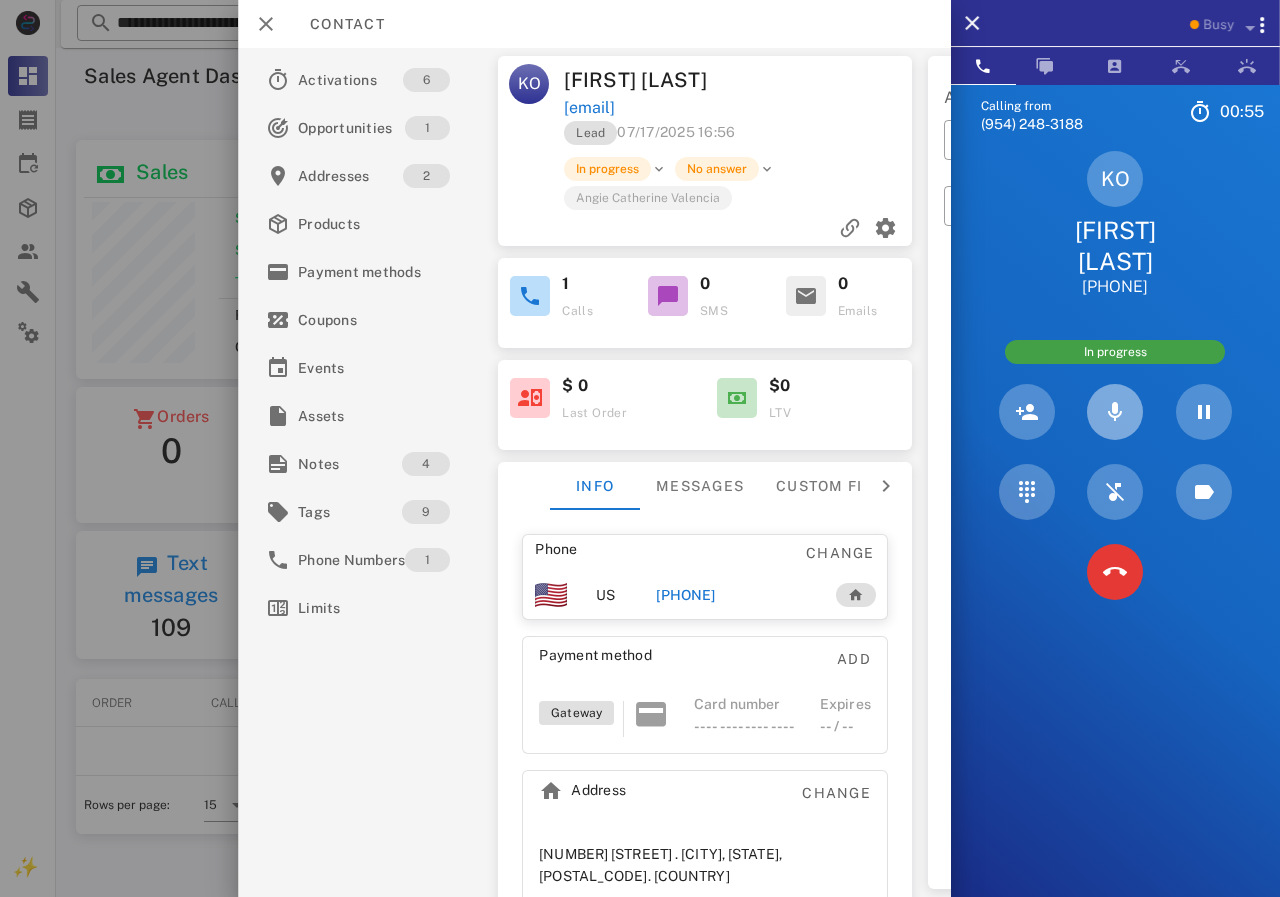 click at bounding box center [1115, 412] 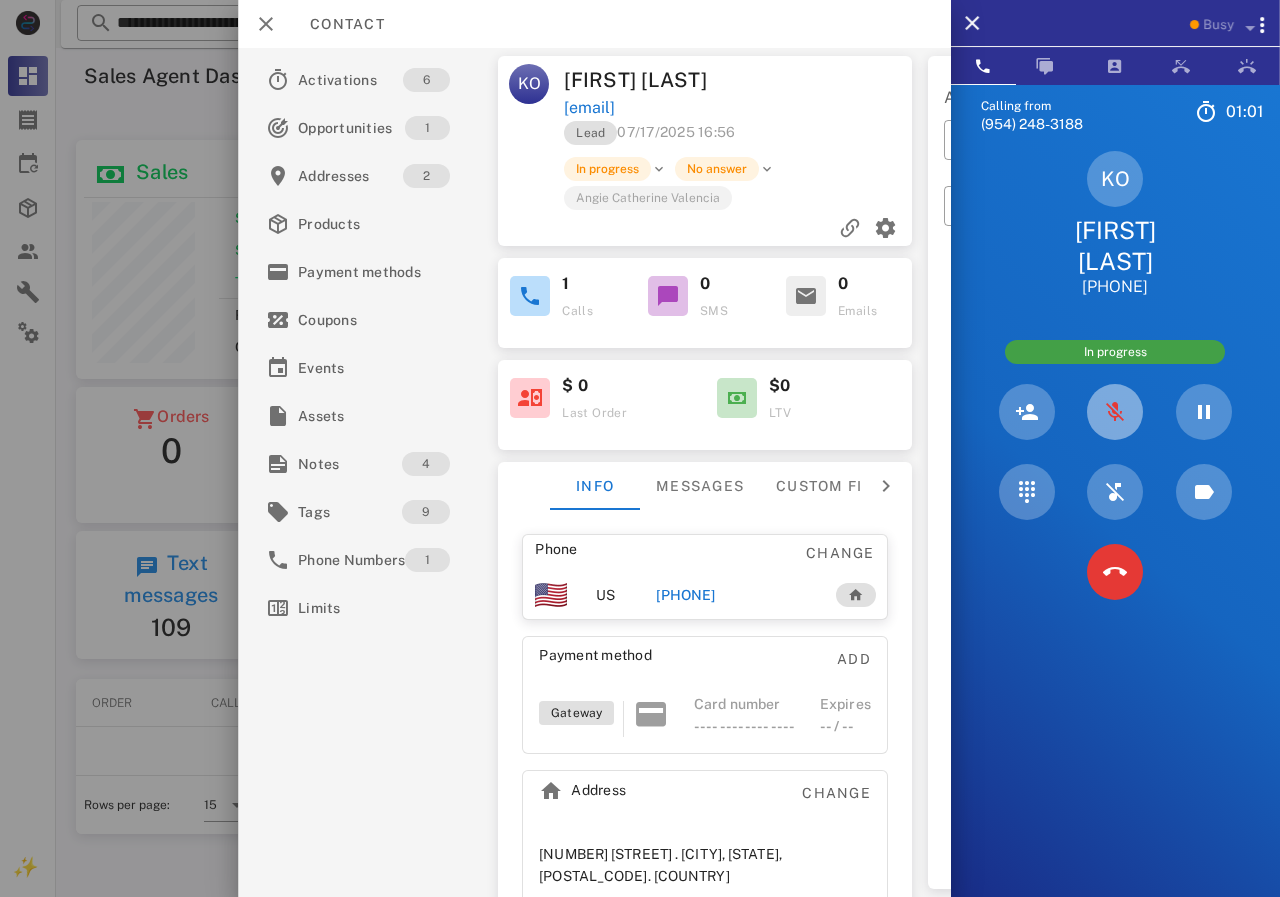 click at bounding box center (1115, 412) 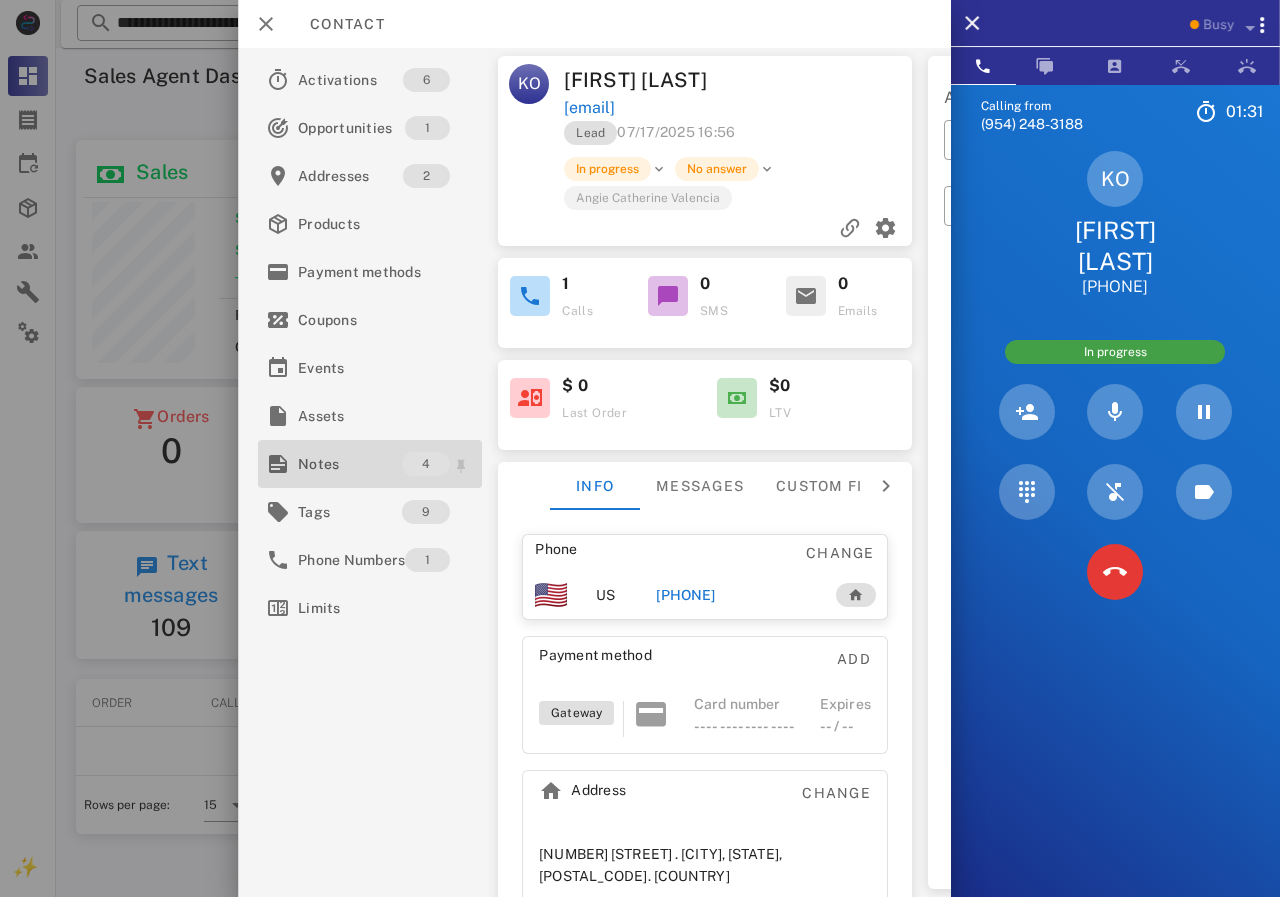 click on "Notes" at bounding box center (350, 464) 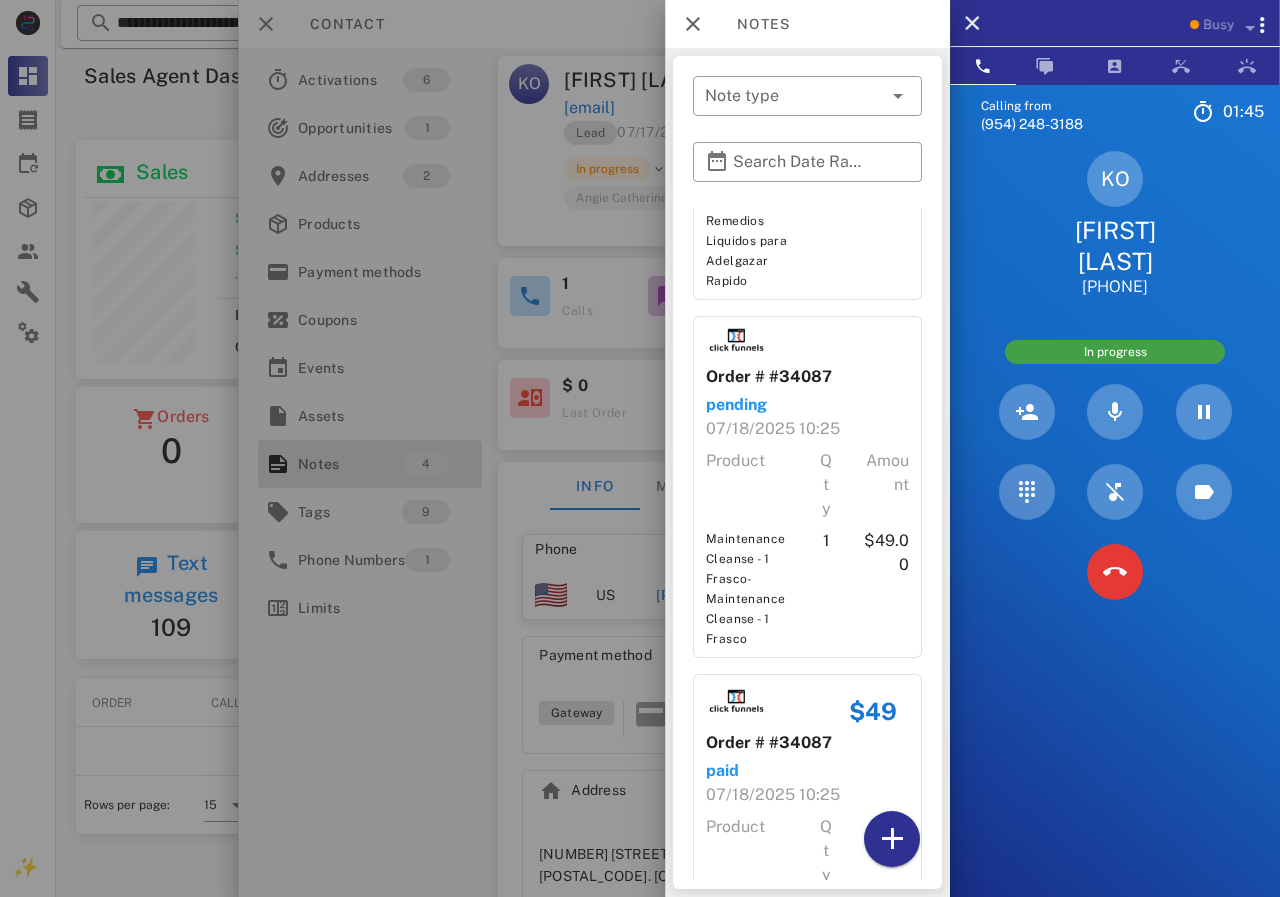 scroll, scrollTop: 960, scrollLeft: 0, axis: vertical 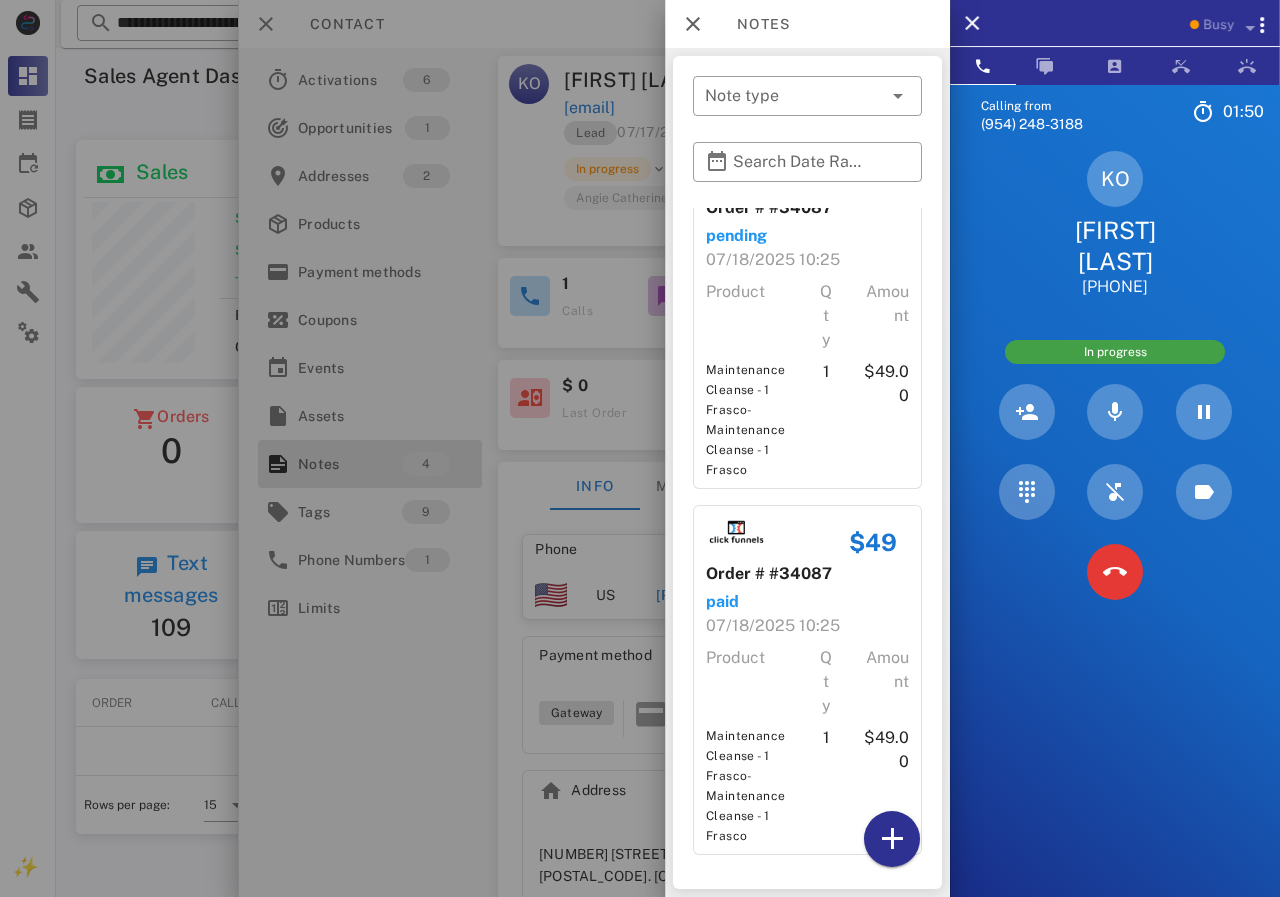click at bounding box center (640, 448) 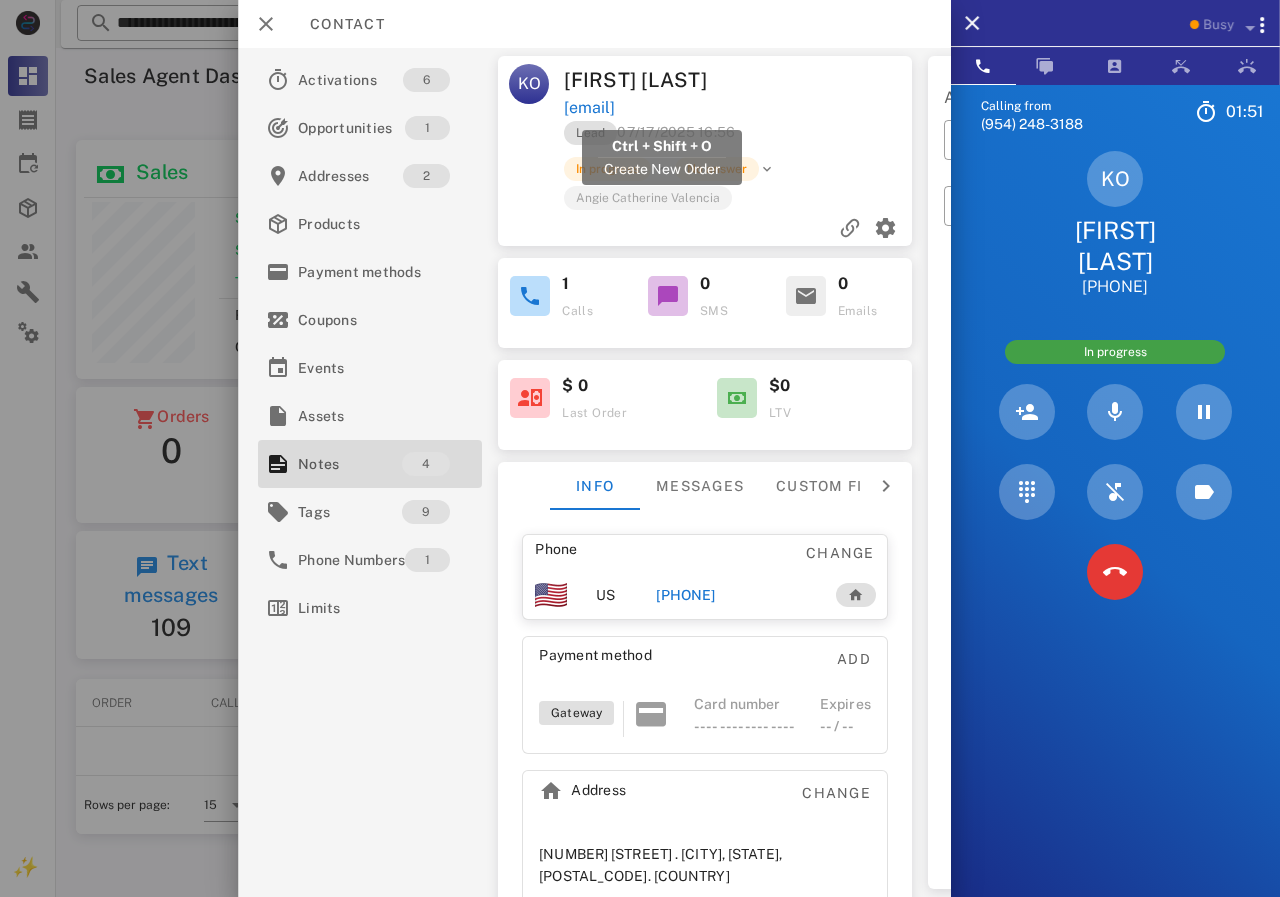 drag, startPoint x: 697, startPoint y: 108, endPoint x: 566, endPoint y: 97, distance: 131.46101 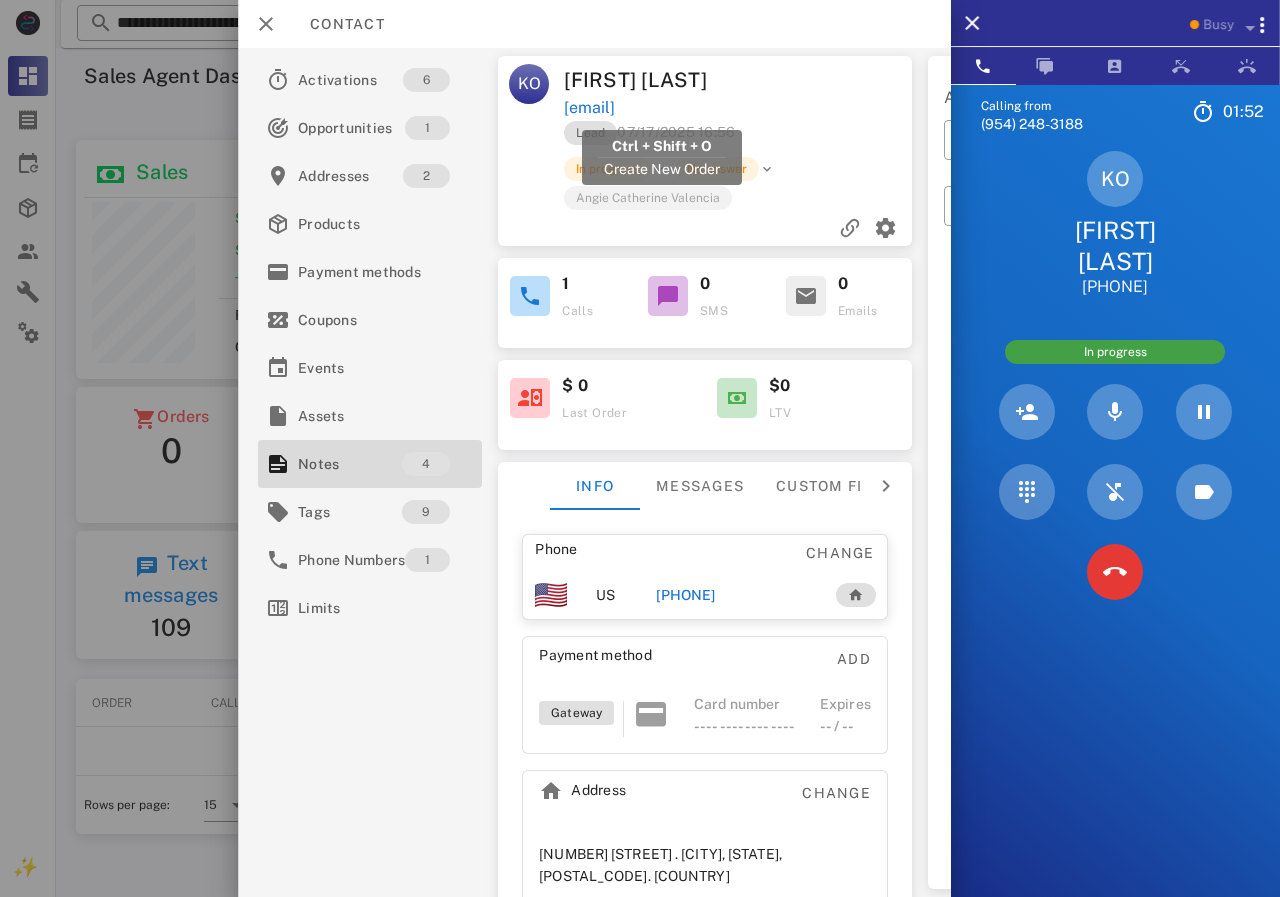 copy on "[EMAIL]" 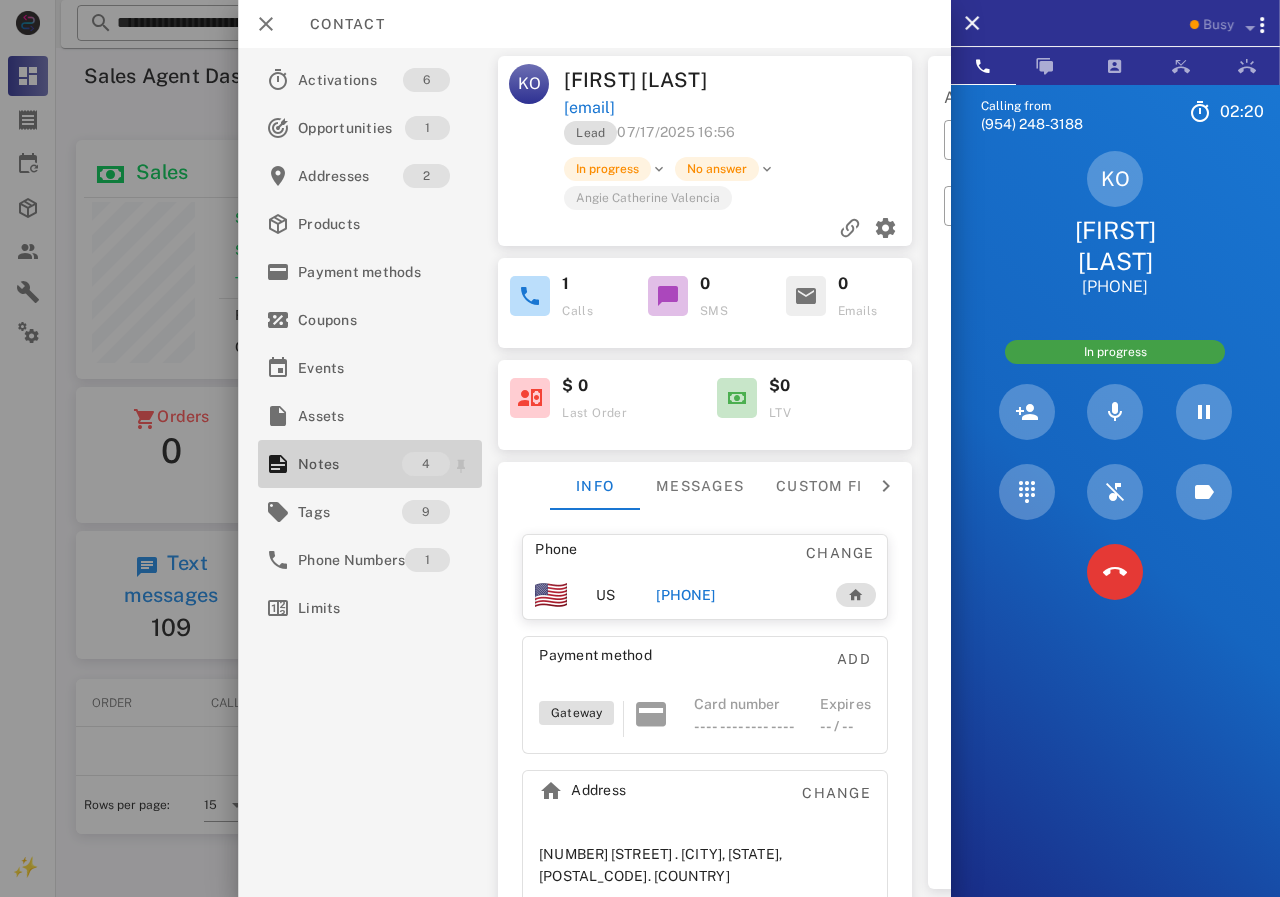 click on "4" at bounding box center (426, 464) 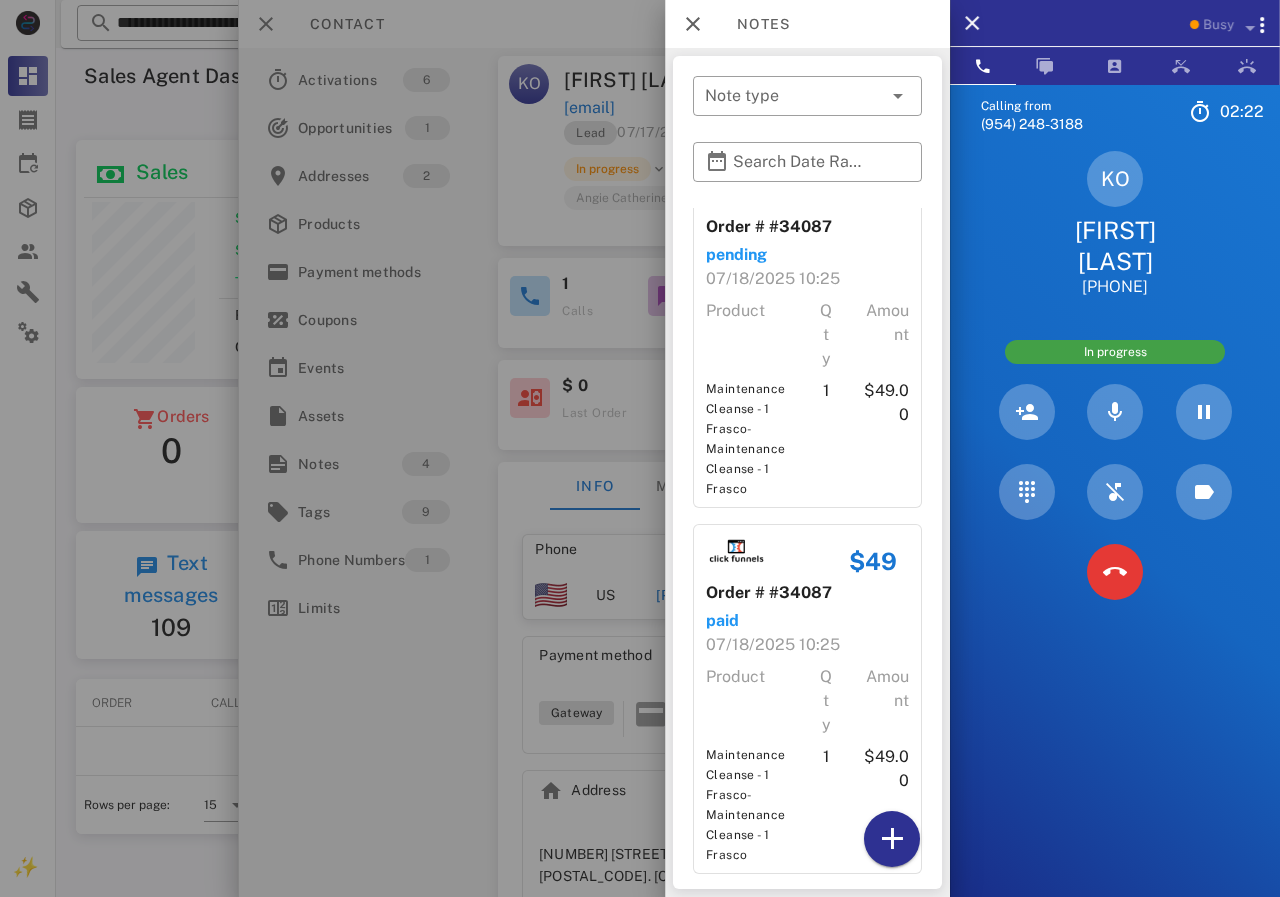 scroll, scrollTop: 960, scrollLeft: 0, axis: vertical 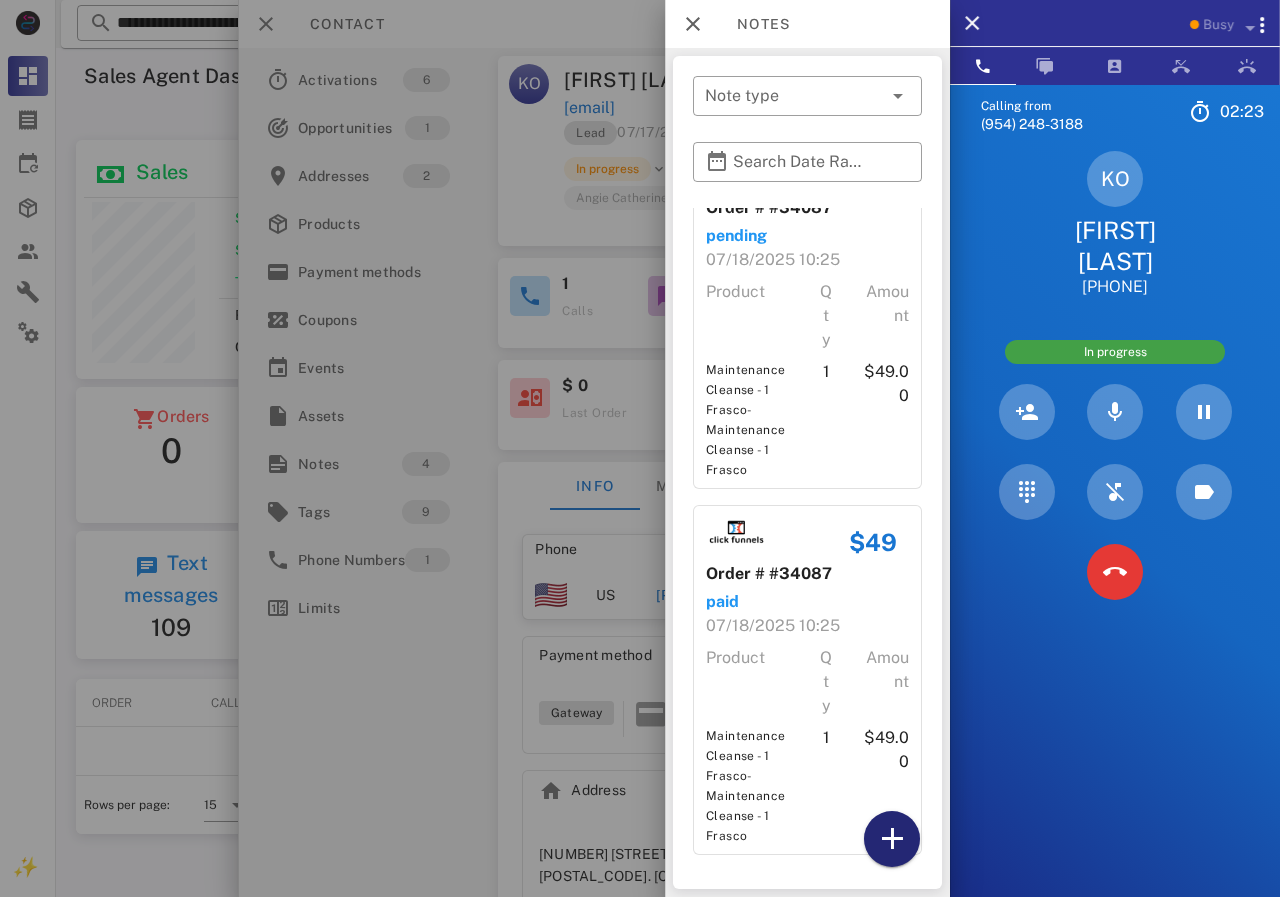 click at bounding box center (892, 839) 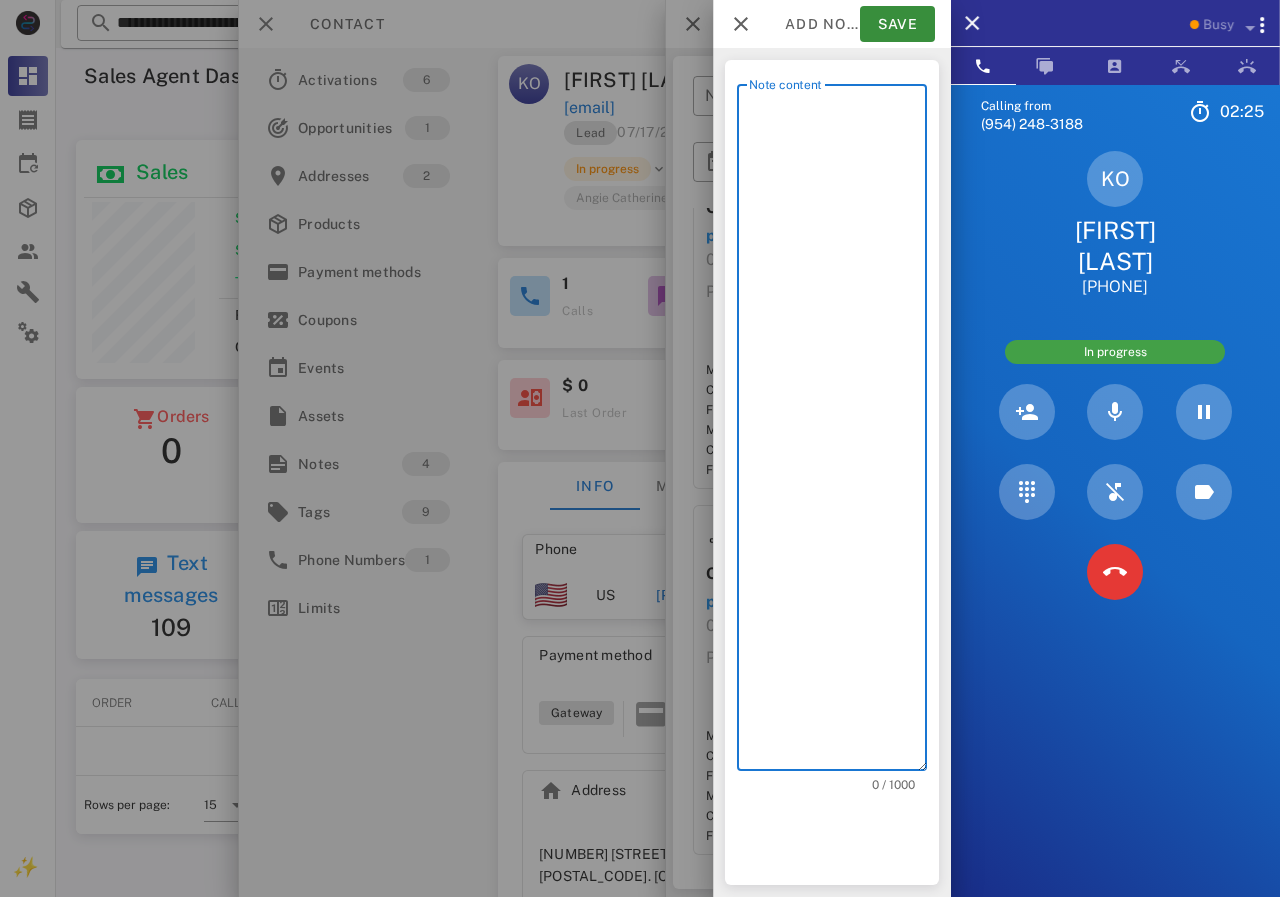 scroll, scrollTop: 240, scrollLeft: 390, axis: both 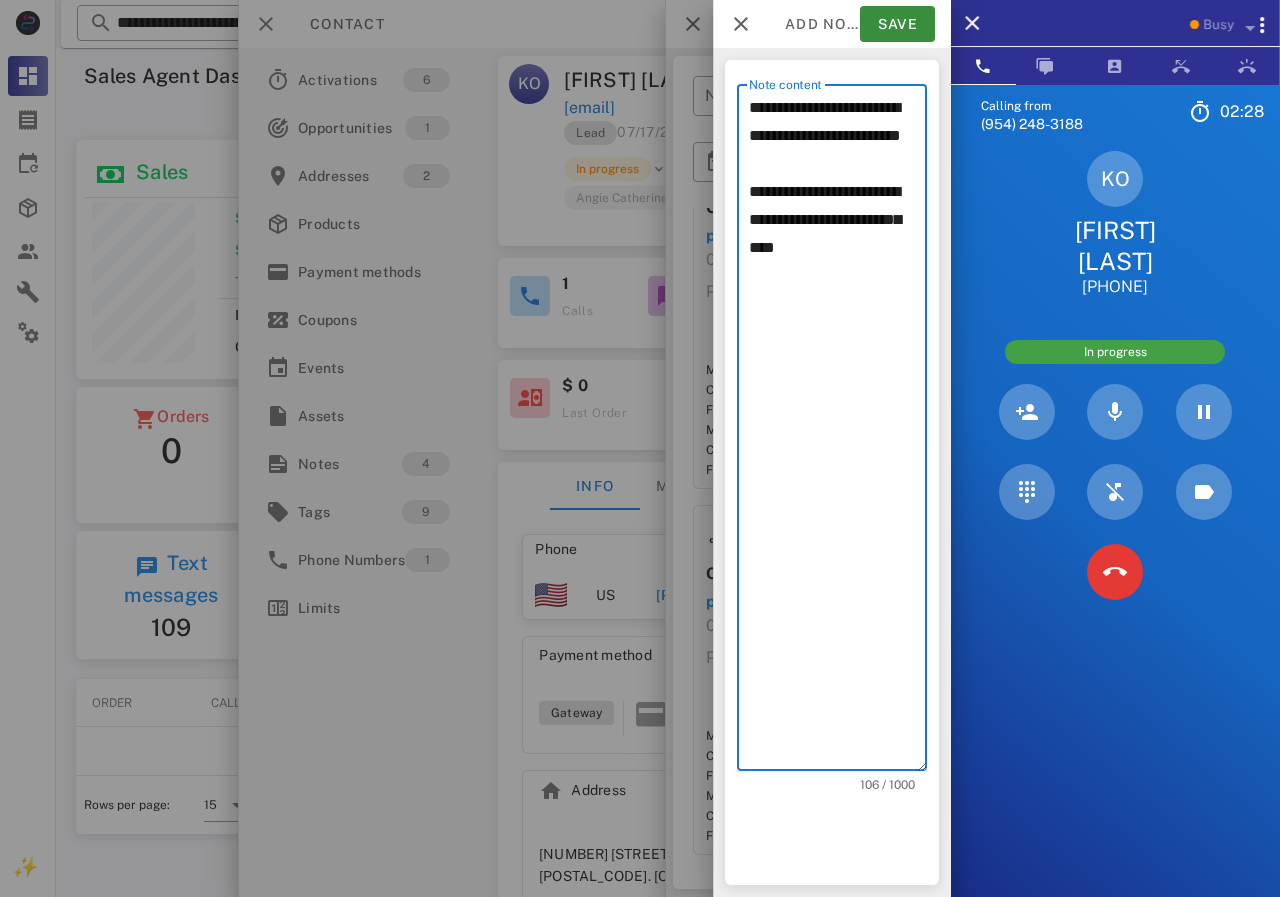drag, startPoint x: 756, startPoint y: 146, endPoint x: 721, endPoint y: 117, distance: 45.453274 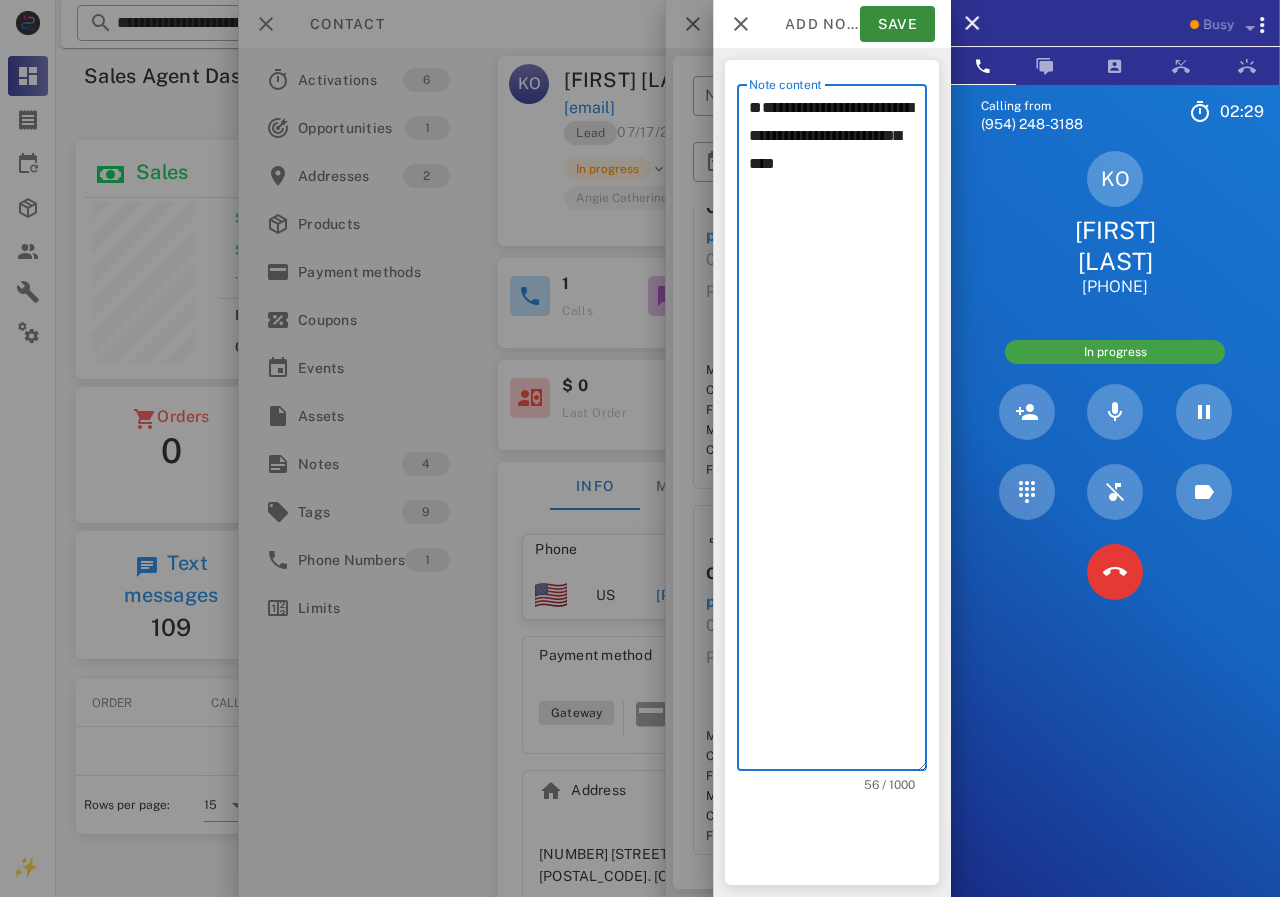 click on "**********" at bounding box center [838, 432] 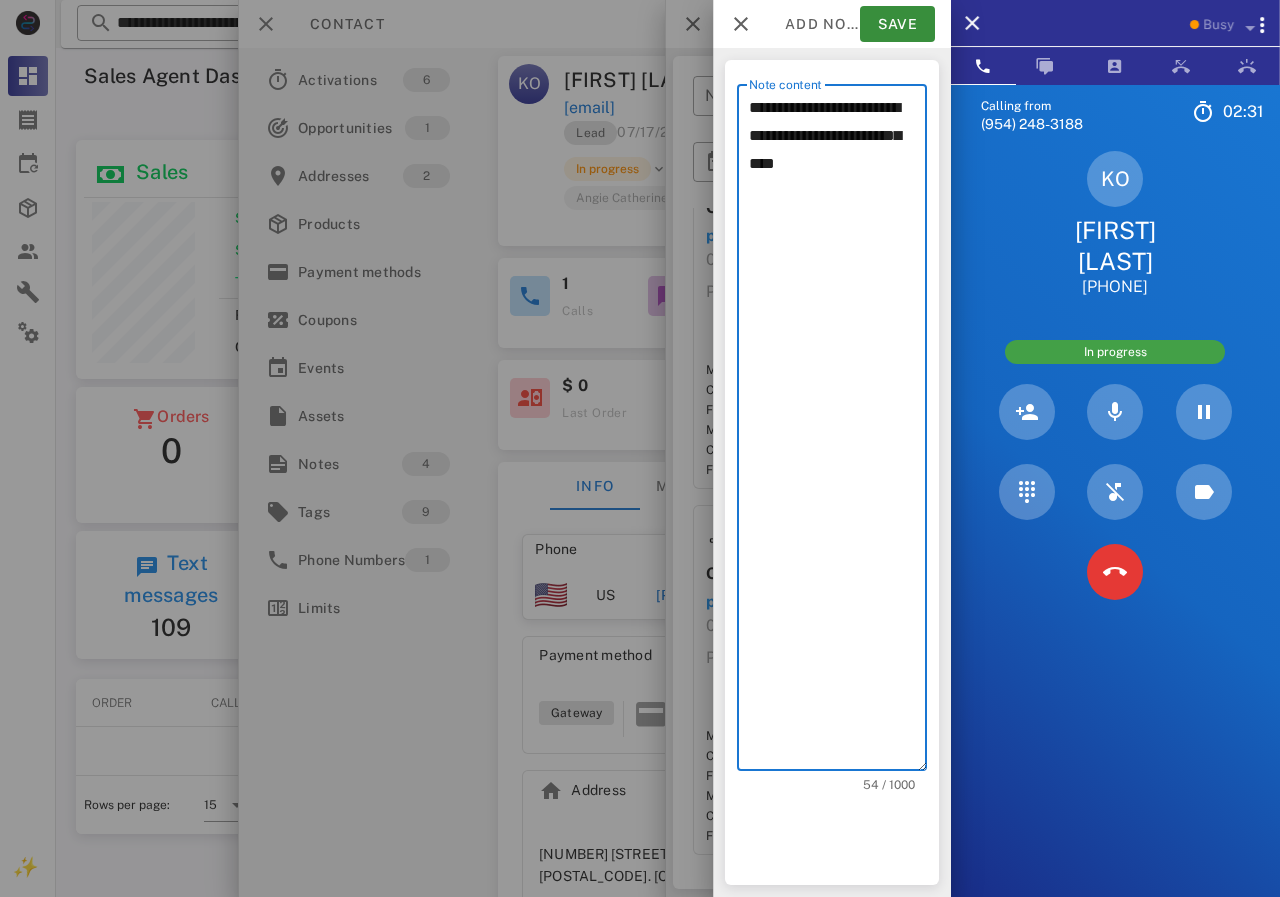 click on "**********" at bounding box center (838, 432) 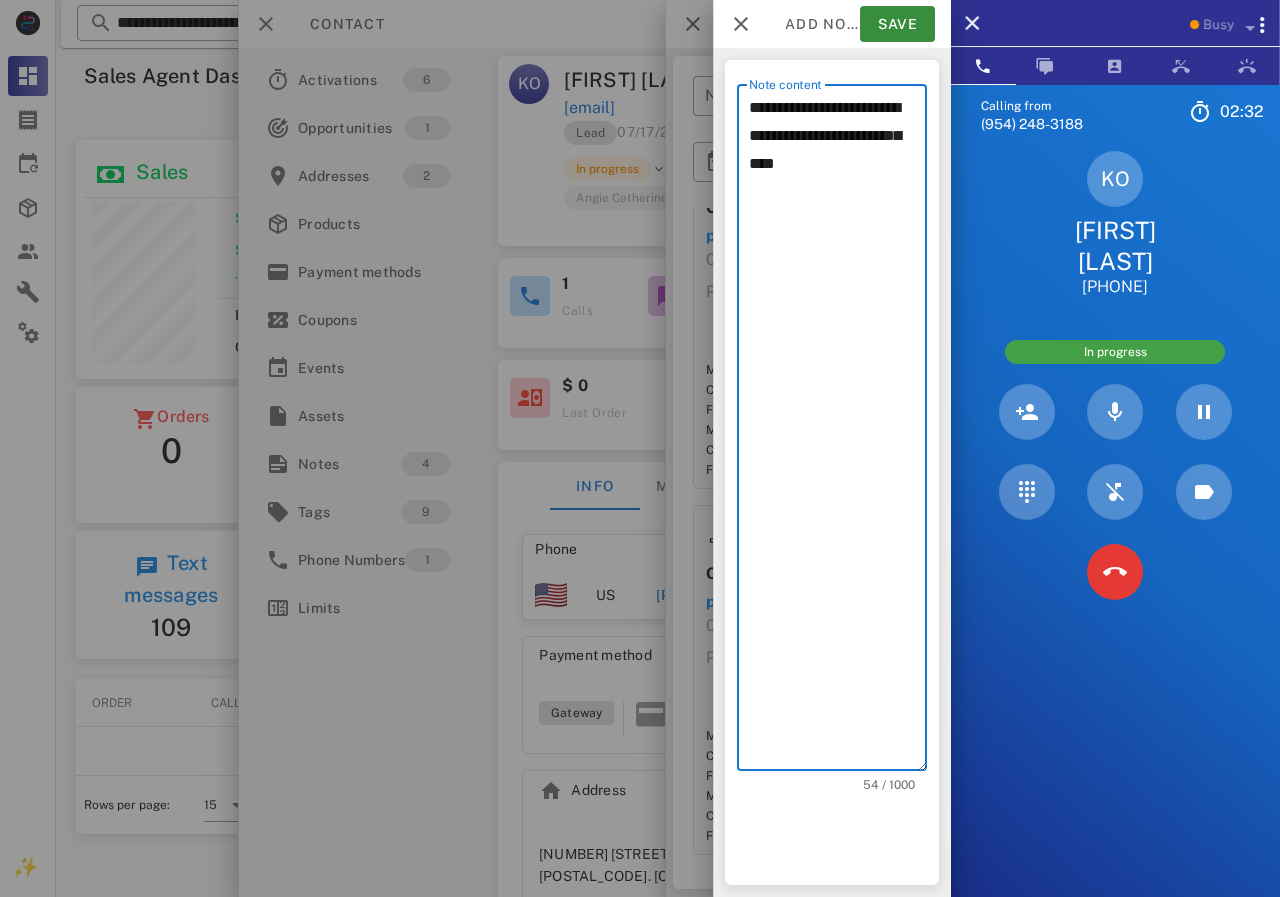 click on "**********" at bounding box center [838, 432] 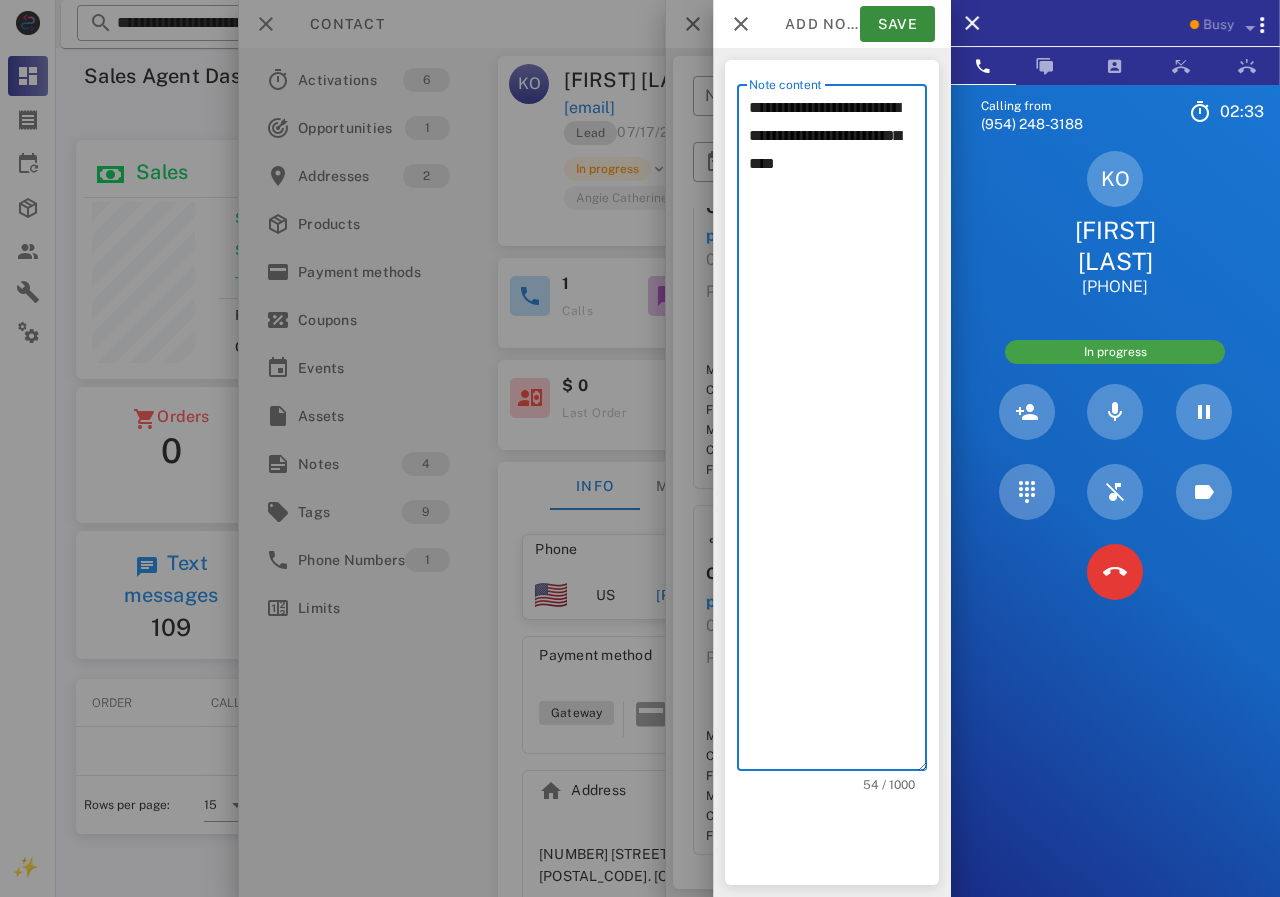 click on "******" 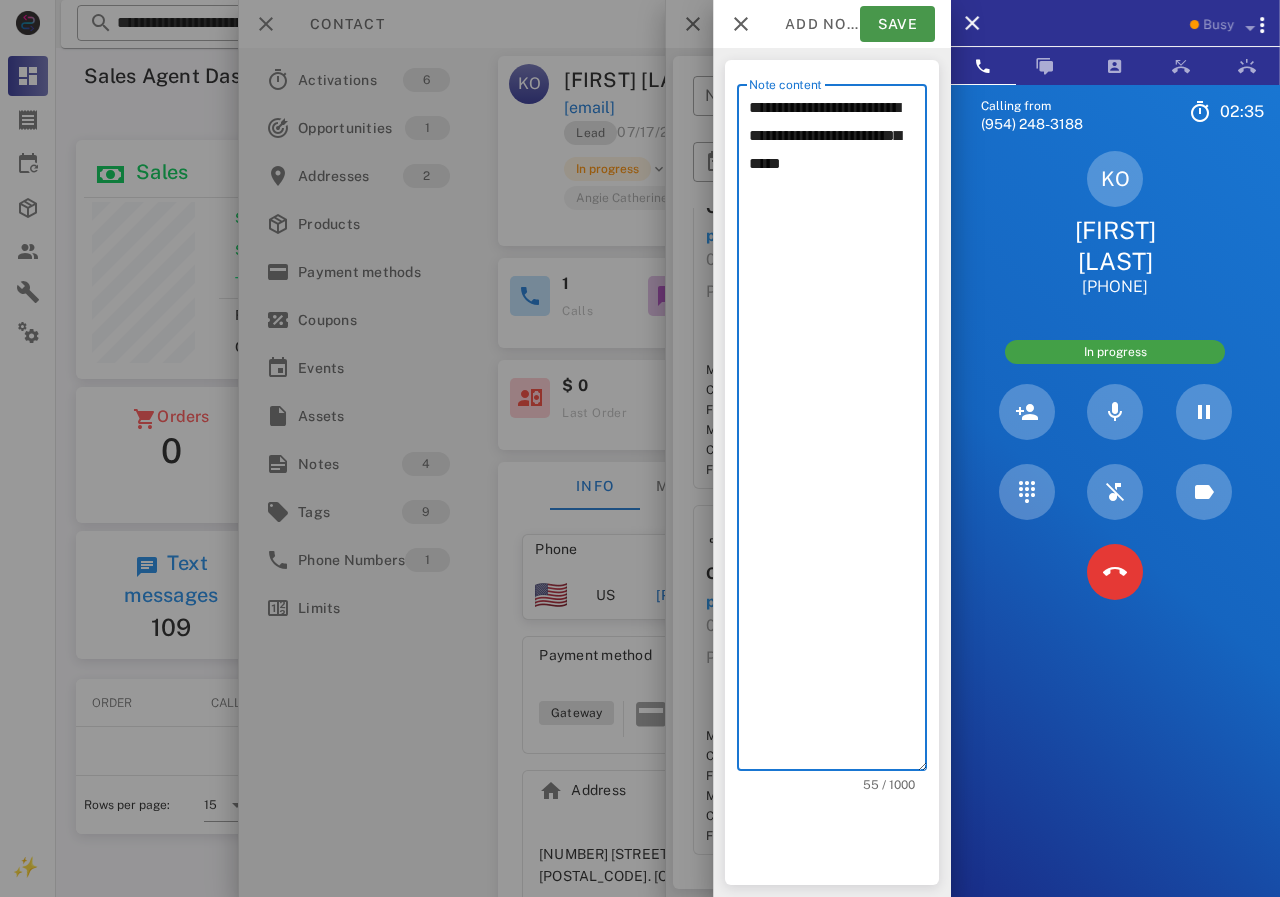 type on "**********" 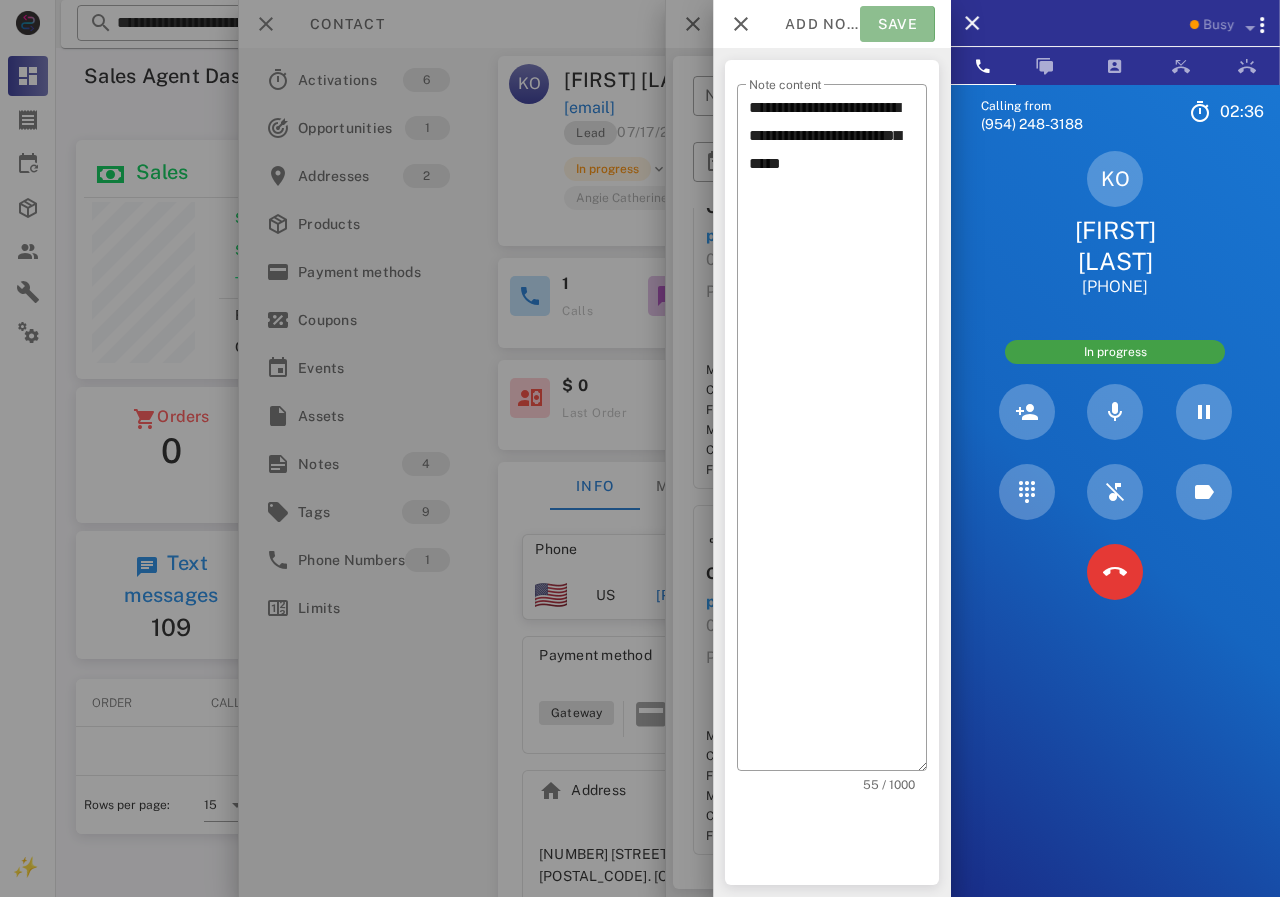 click on "Save" at bounding box center (897, 24) 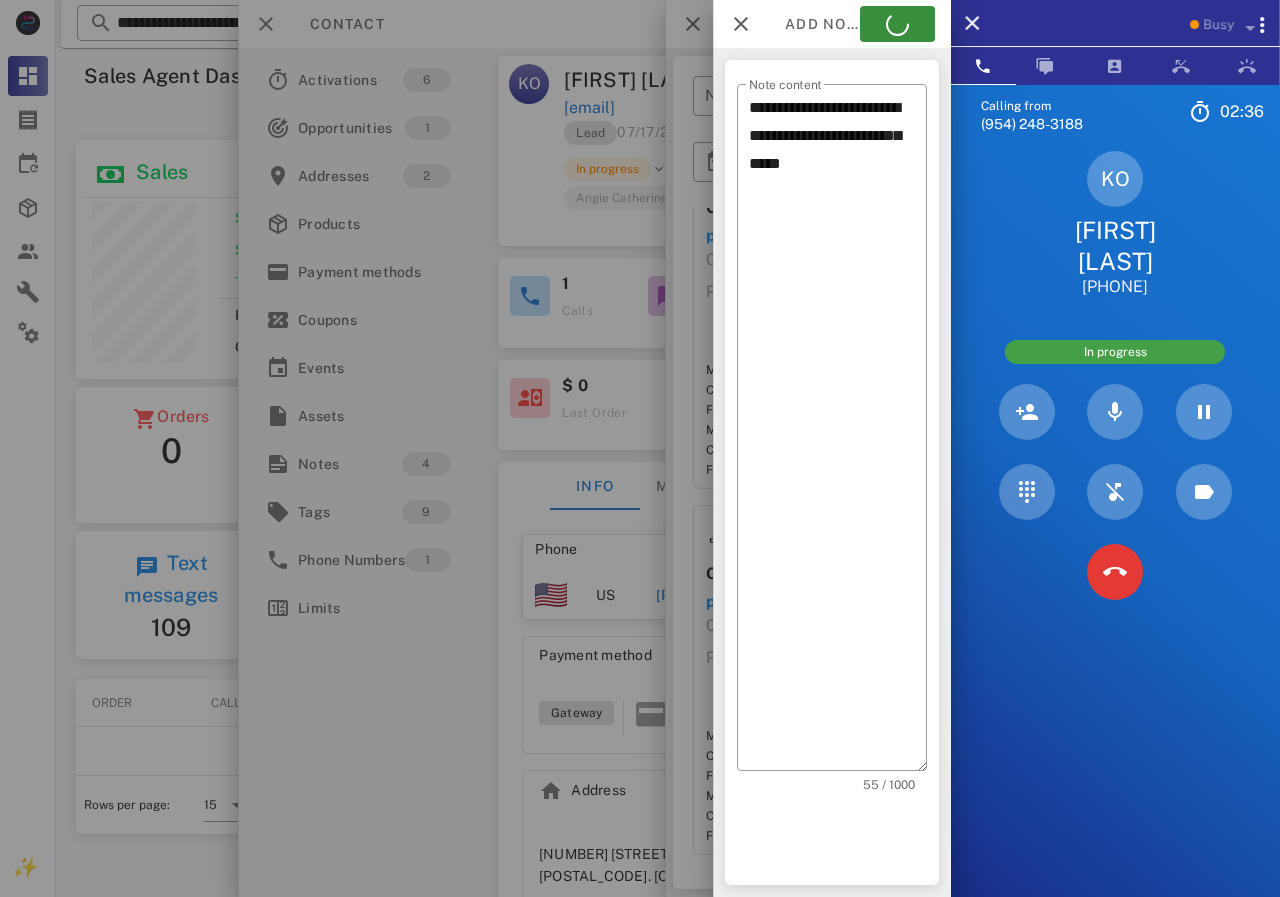 click at bounding box center [640, 448] 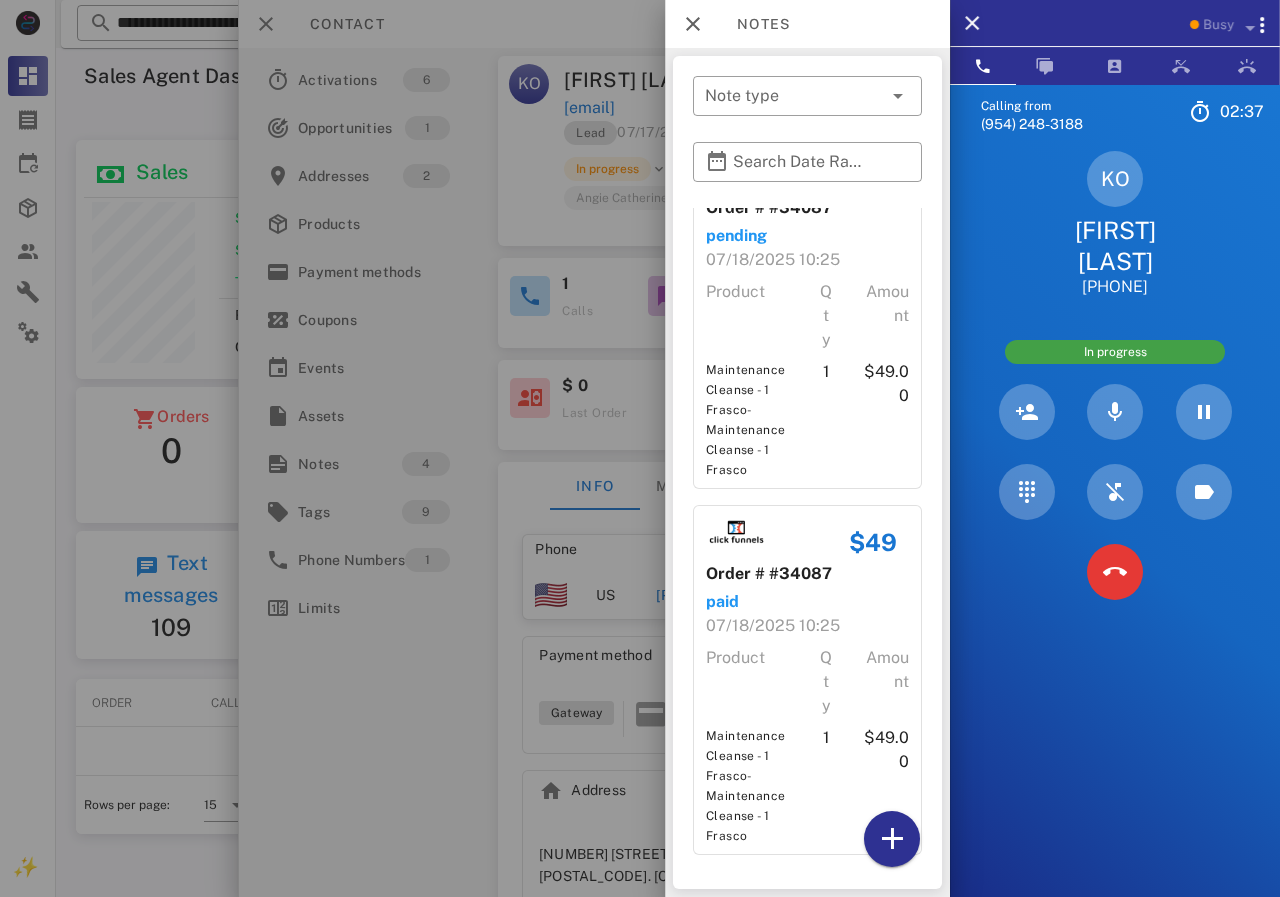 click on "Lead   [DATE] [TIME]   In progress   No answer   [FIRST] [LAST]" at bounding box center [705, 183] 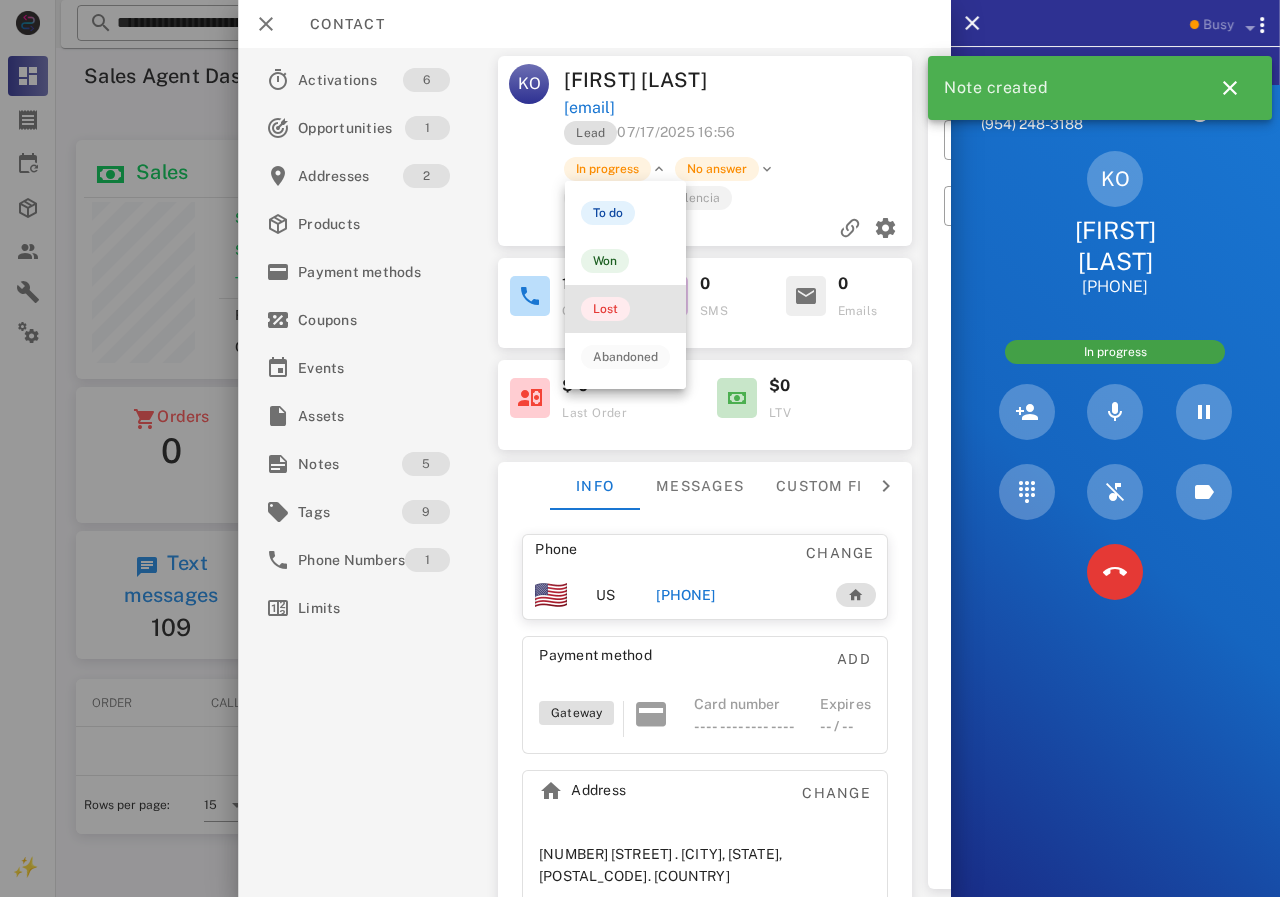 click on "Lost" at bounding box center (625, 309) 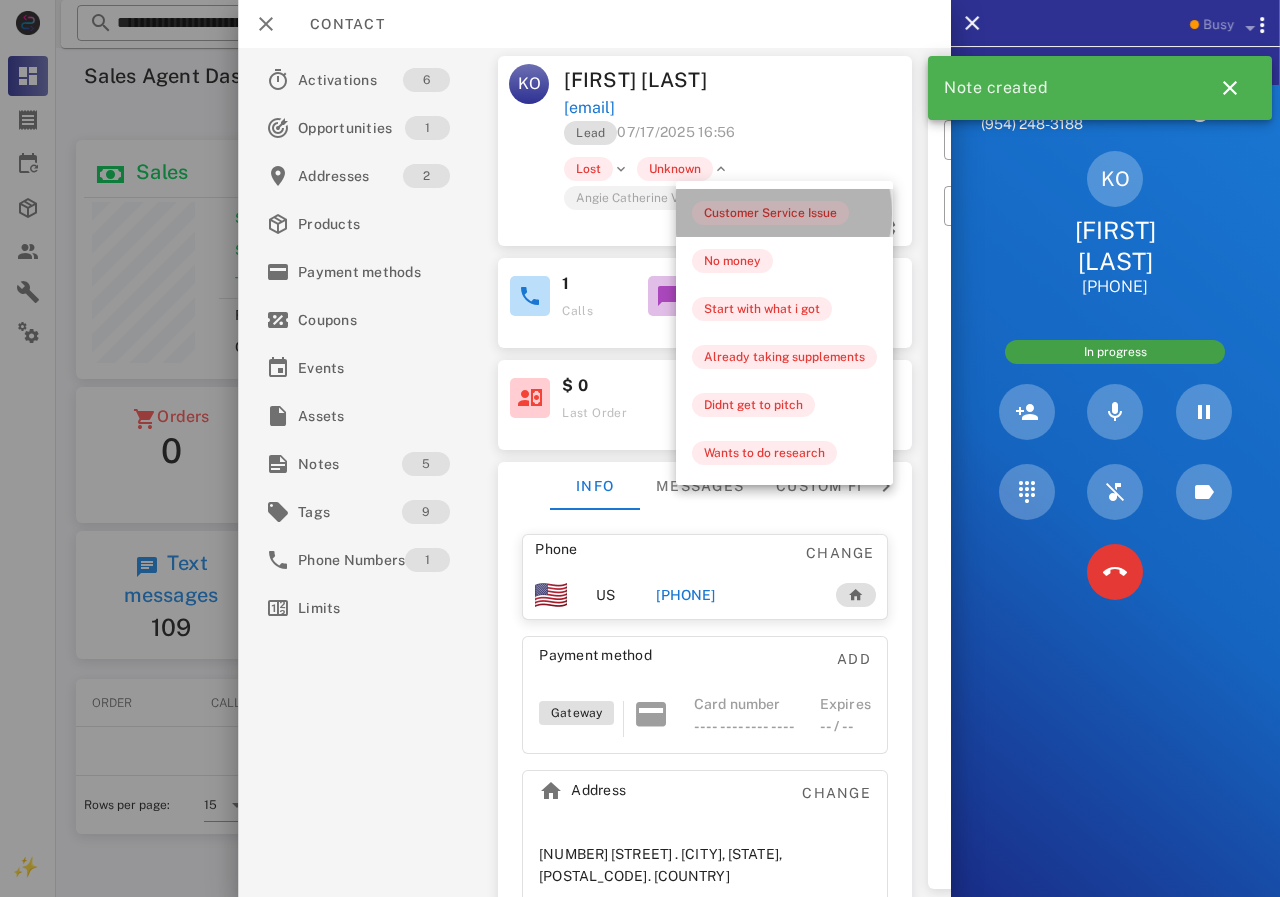 click on "Customer Service Issue" at bounding box center [770, 213] 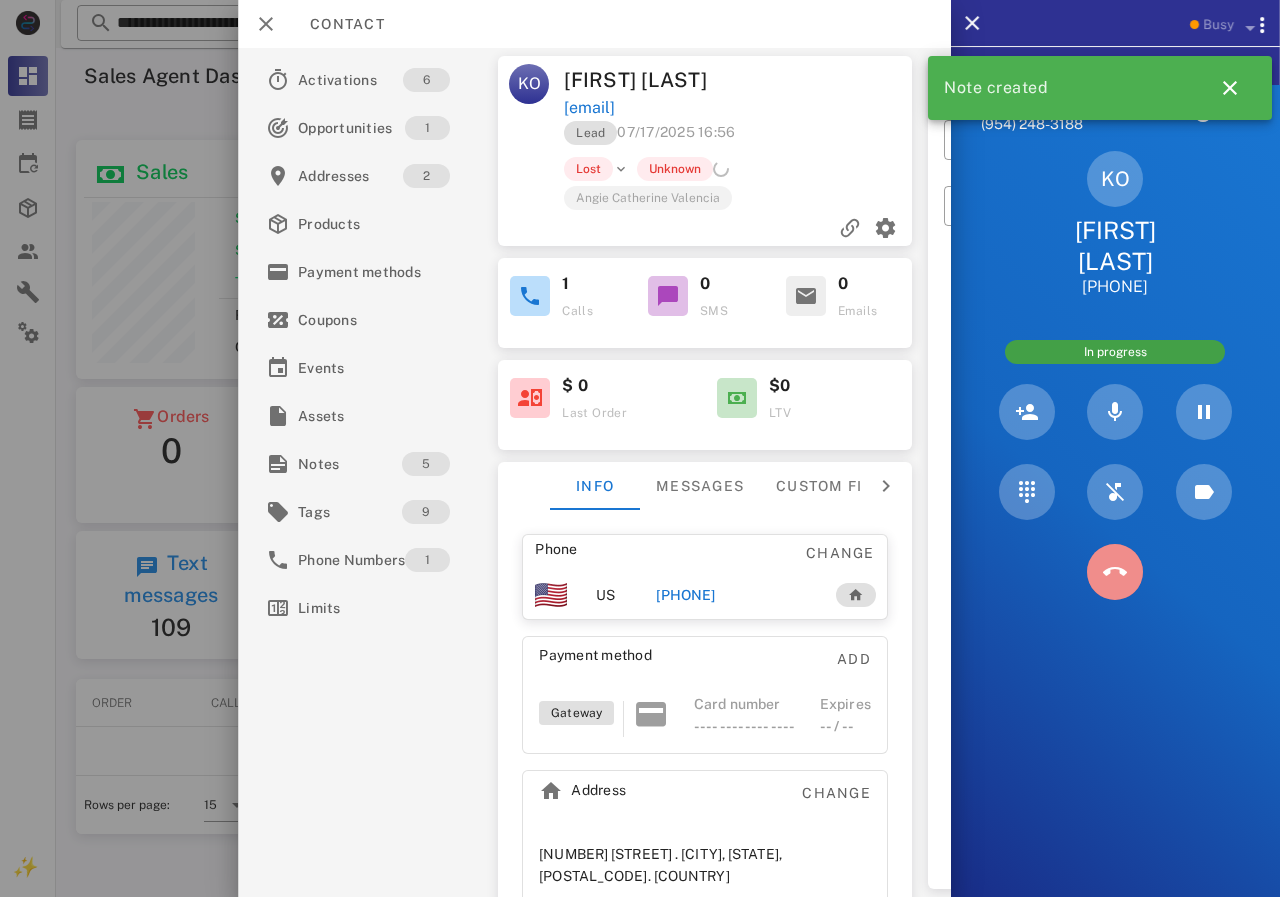 click at bounding box center (1115, 572) 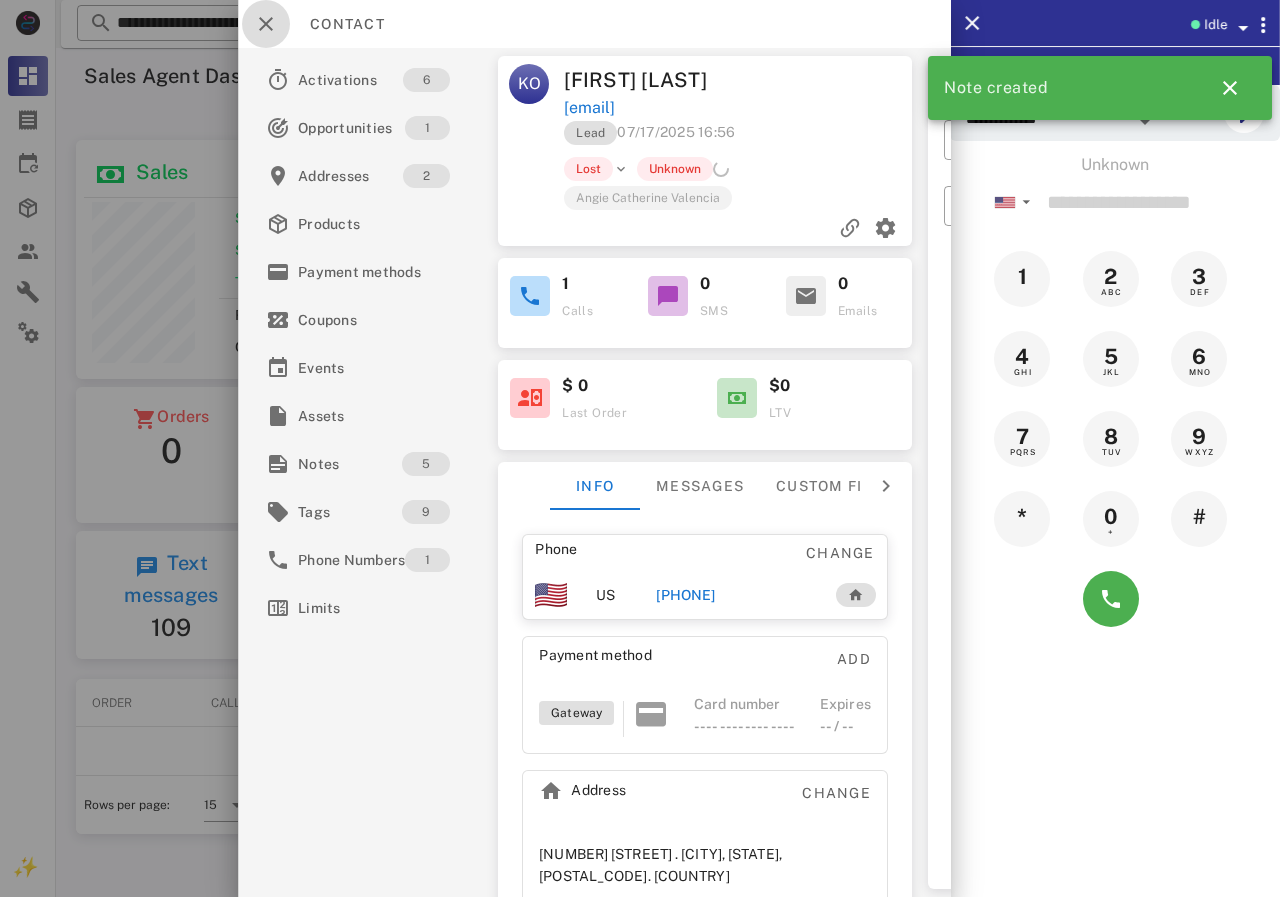 click at bounding box center (266, 24) 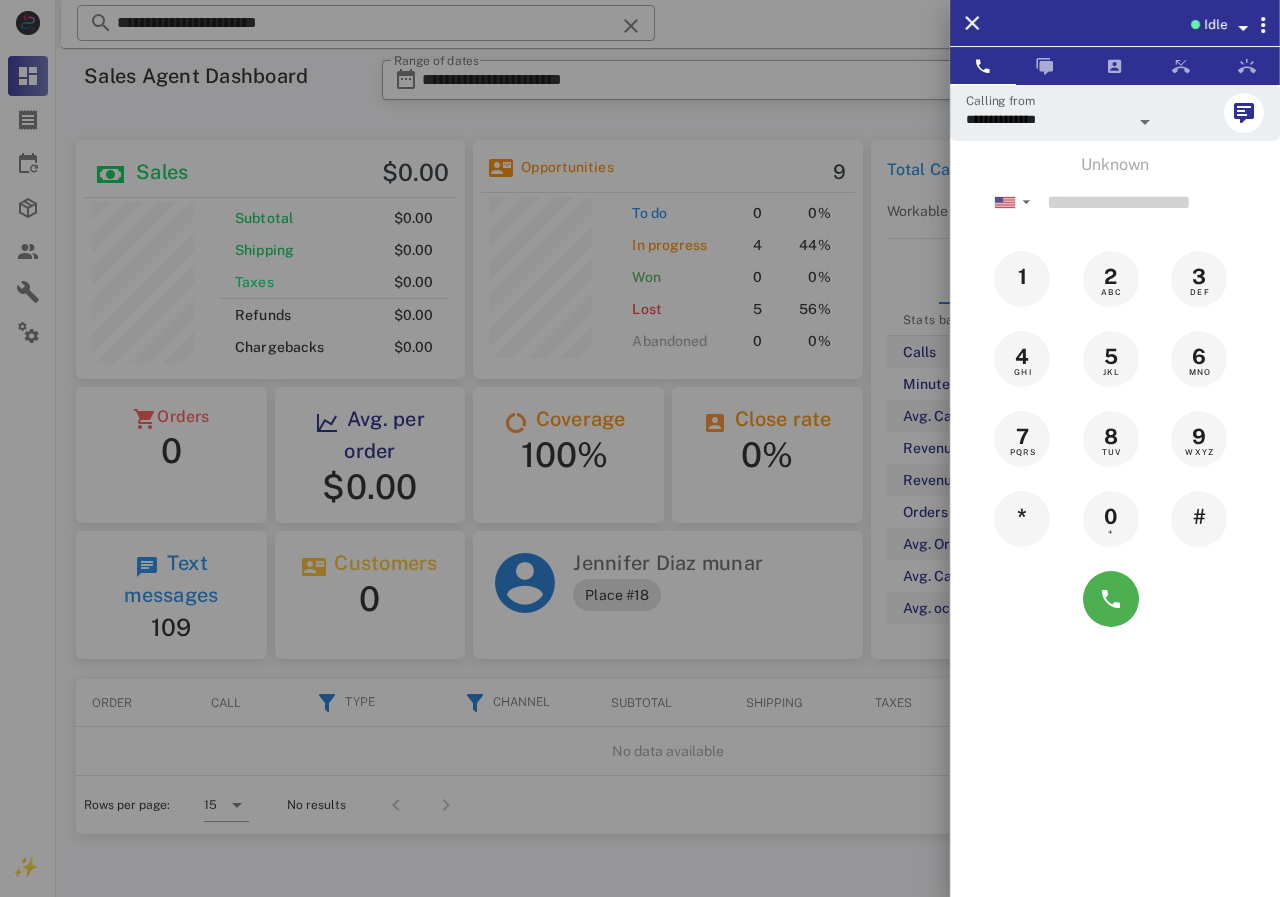click at bounding box center (640, 448) 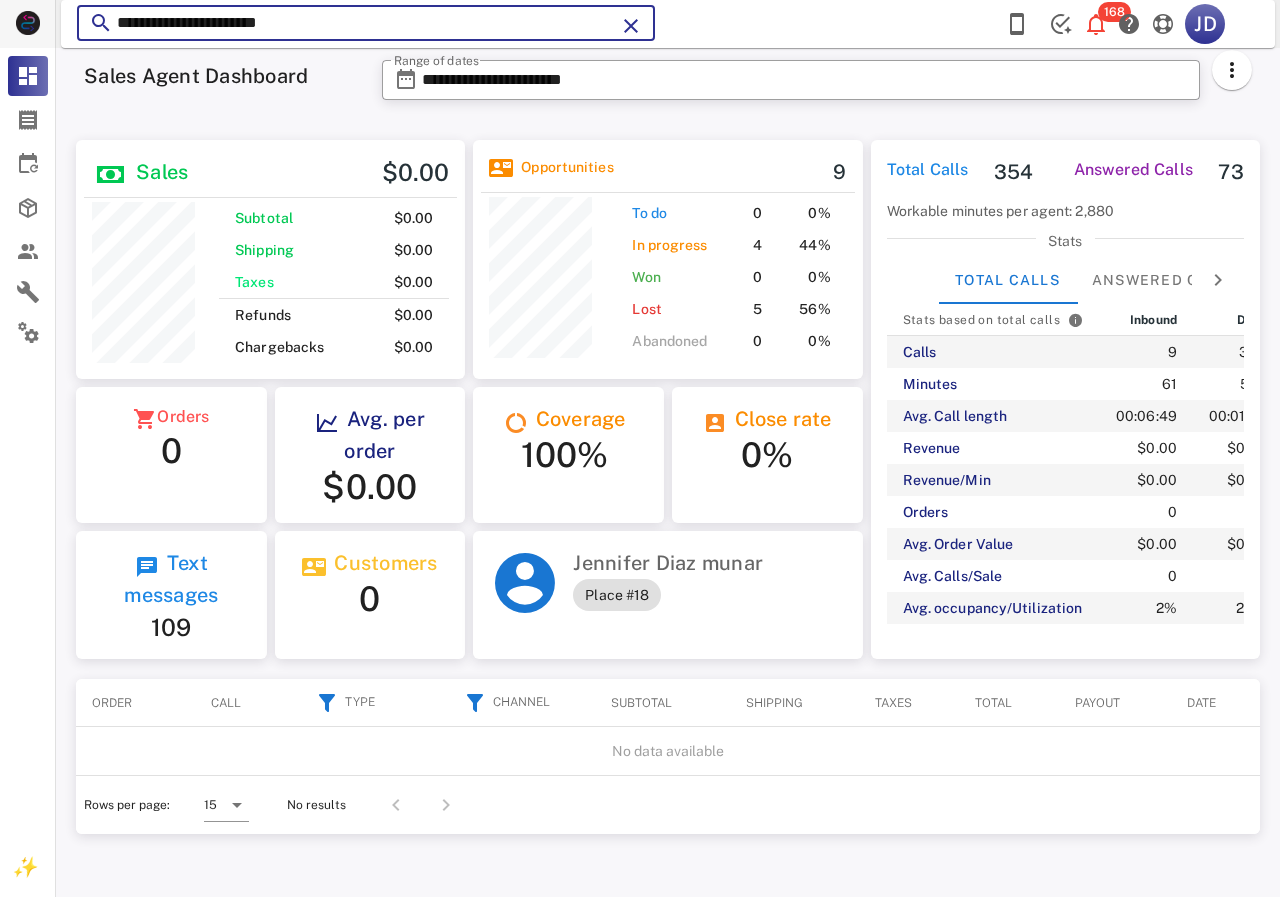 drag, startPoint x: 170, startPoint y: 26, endPoint x: 42, endPoint y: 26, distance: 128 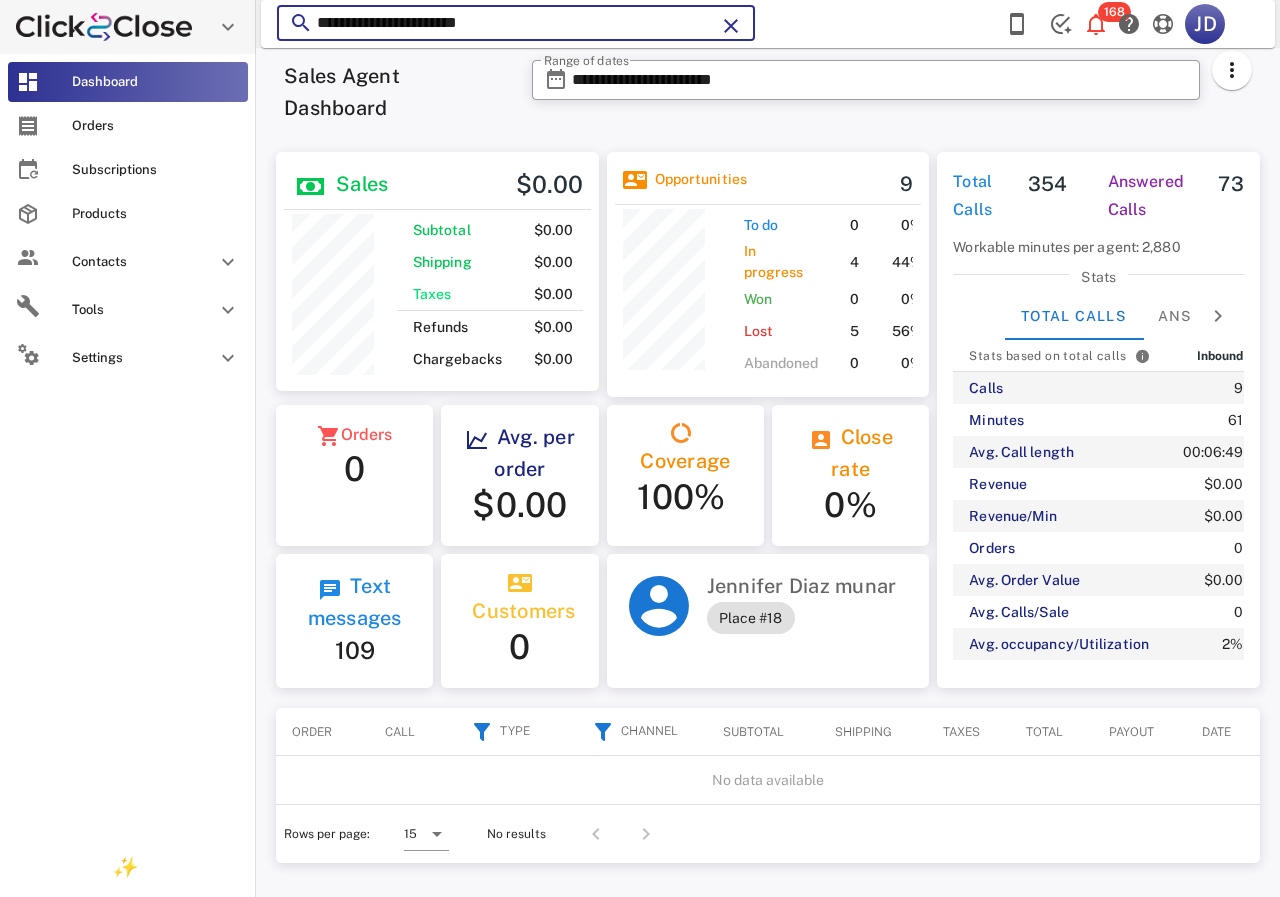 scroll, scrollTop: 250, scrollLeft: 320, axis: both 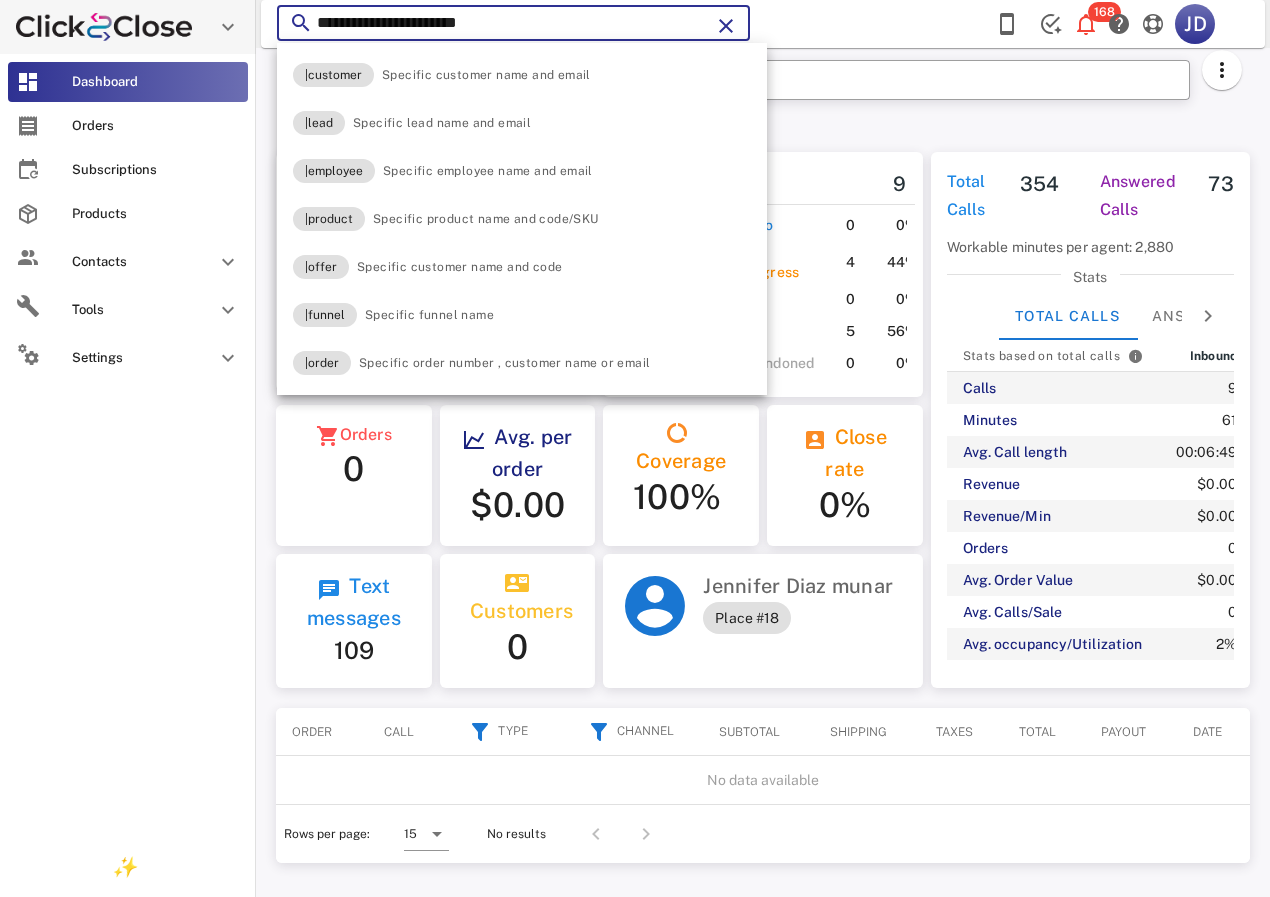 paste 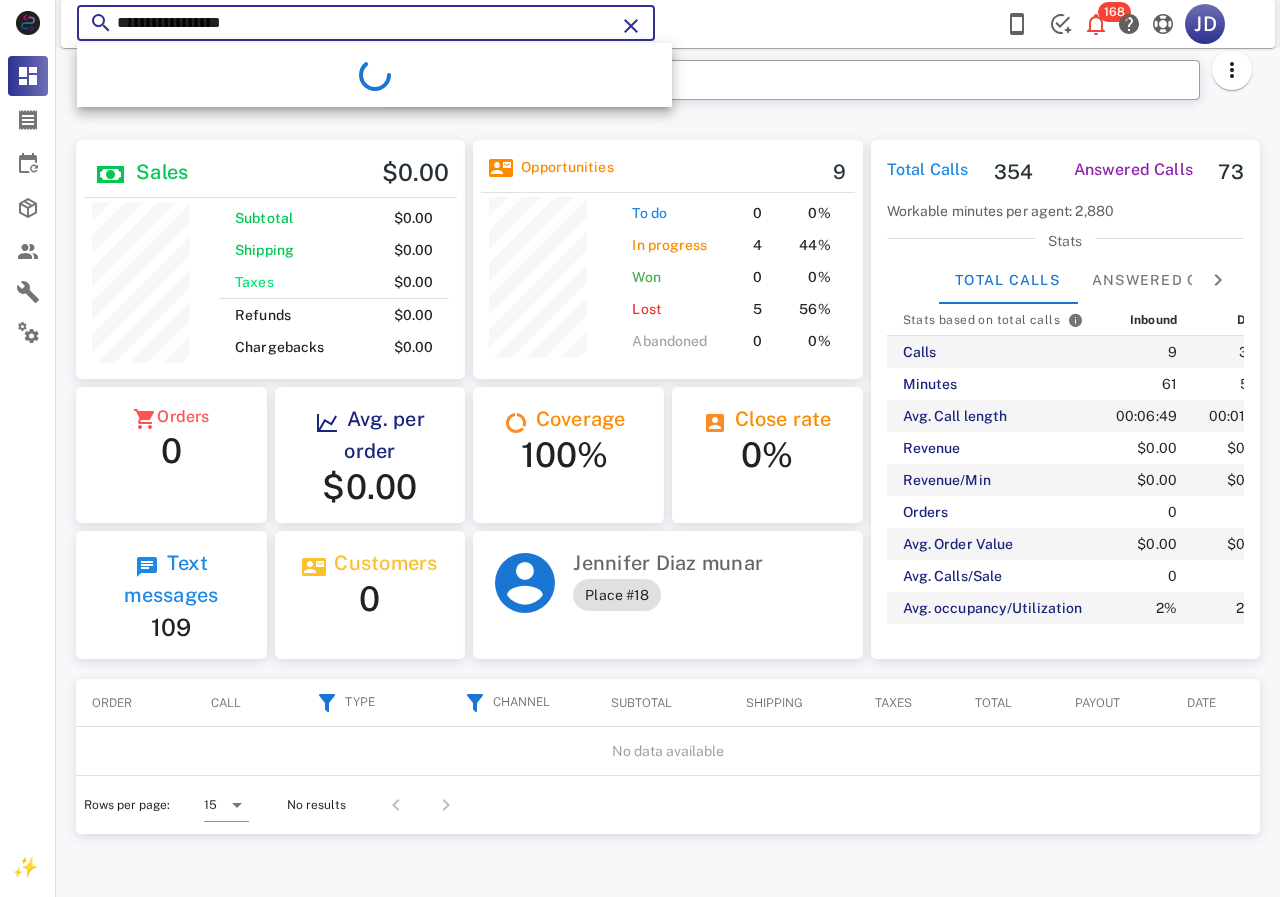 scroll, scrollTop: 999761, scrollLeft: 999611, axis: both 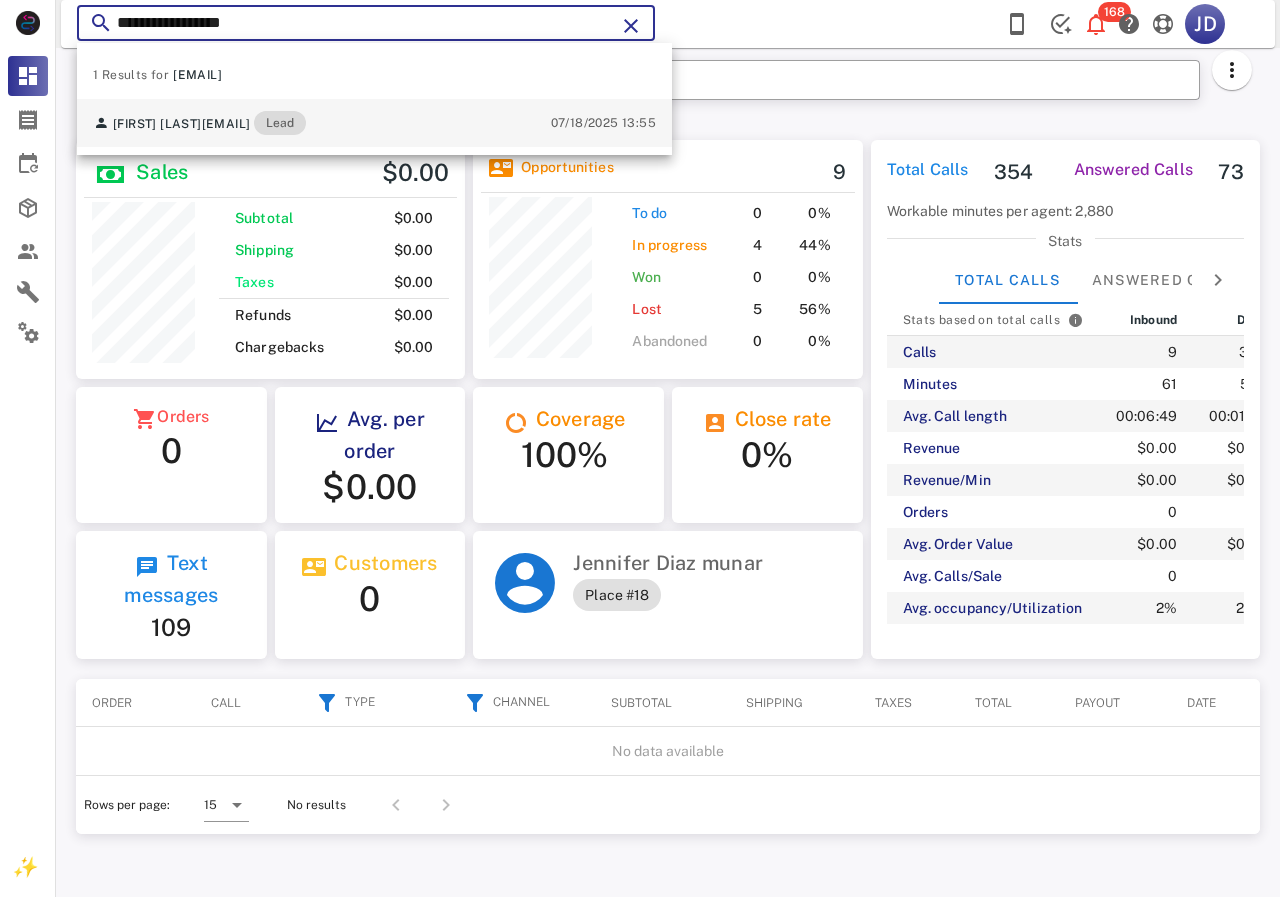 type on "**********" 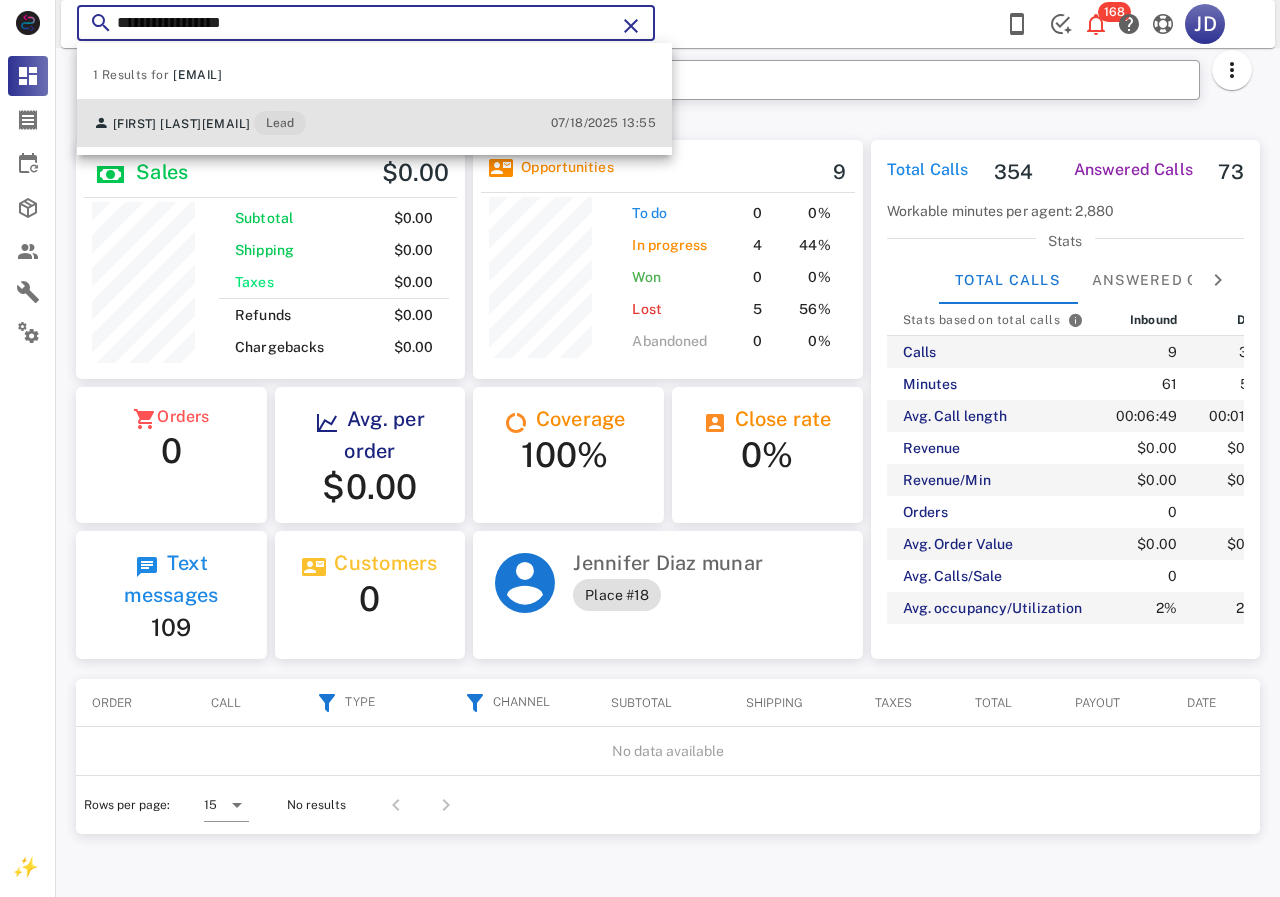 click on "Lead" at bounding box center (280, 123) 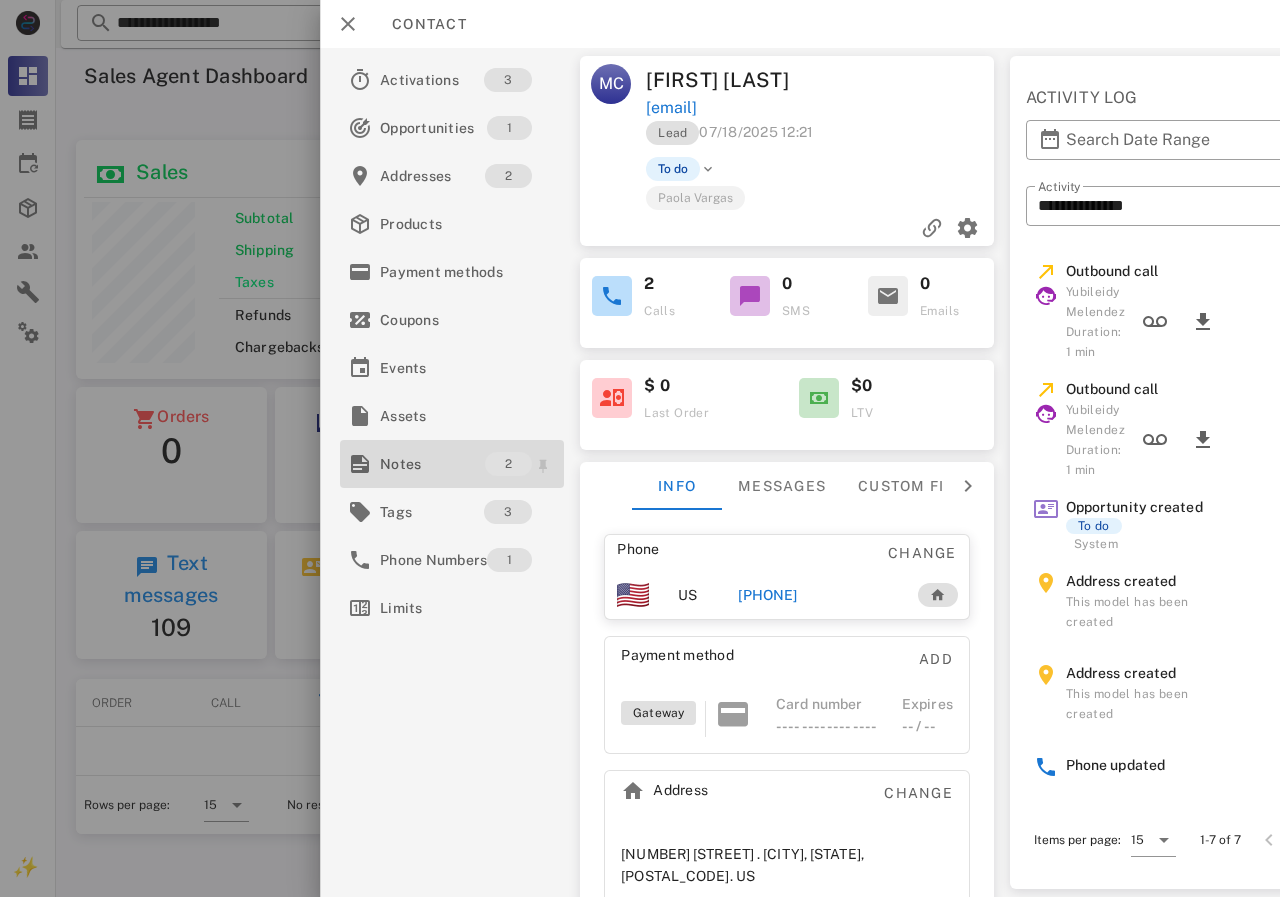 click on "Notes" at bounding box center [432, 464] 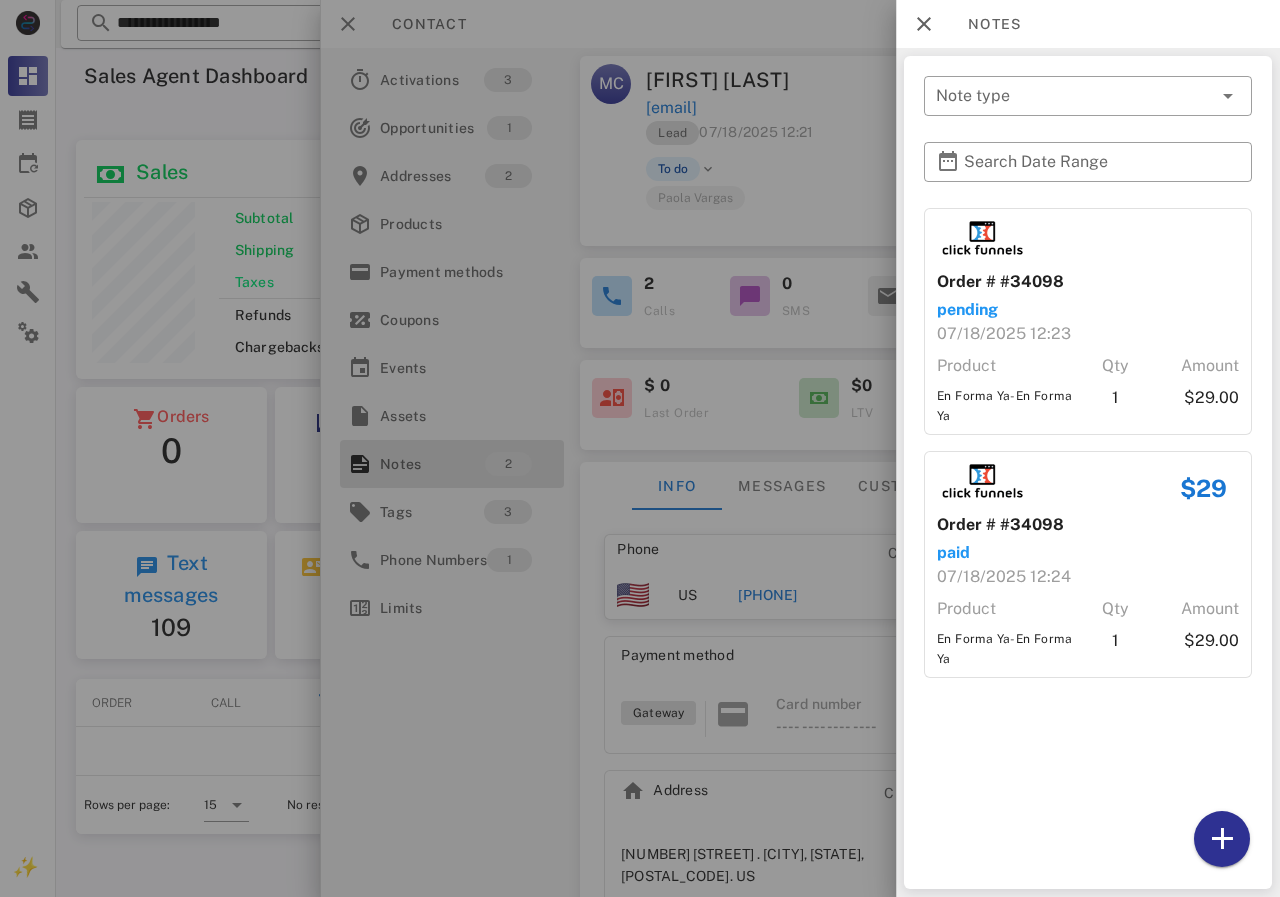 click on "Order # #34098   pending   [DATE] [TIME]   Product Qty Amount  En Forma Ya-En Forma Ya  1 $29.00  $29   Order # #34098   paid   [DATE] [TIME]   Product Qty Amount  En Forma Ya-En Forma Ya  1 $29.00" at bounding box center (1088, 544) 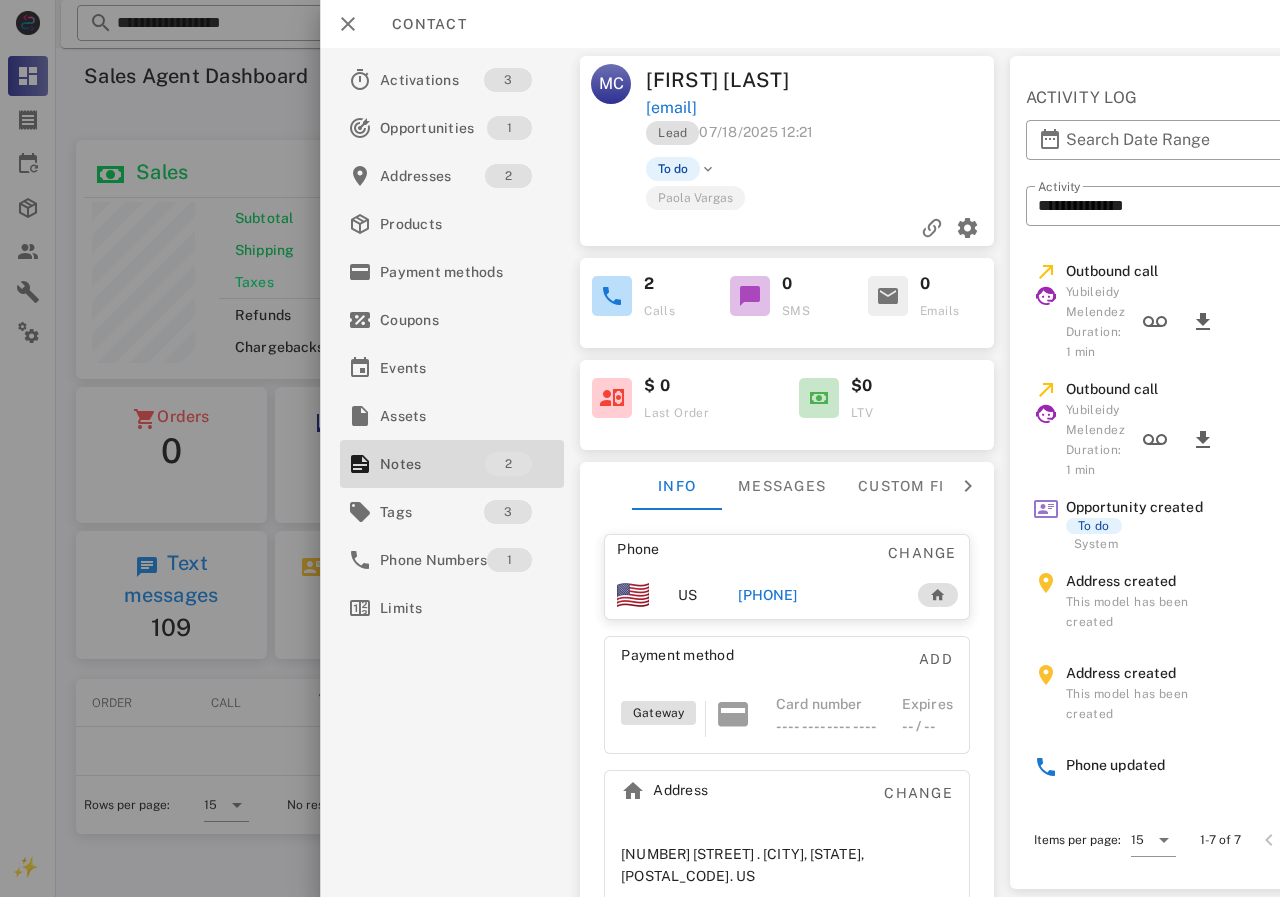 click on "[PHONE]" at bounding box center [767, 595] 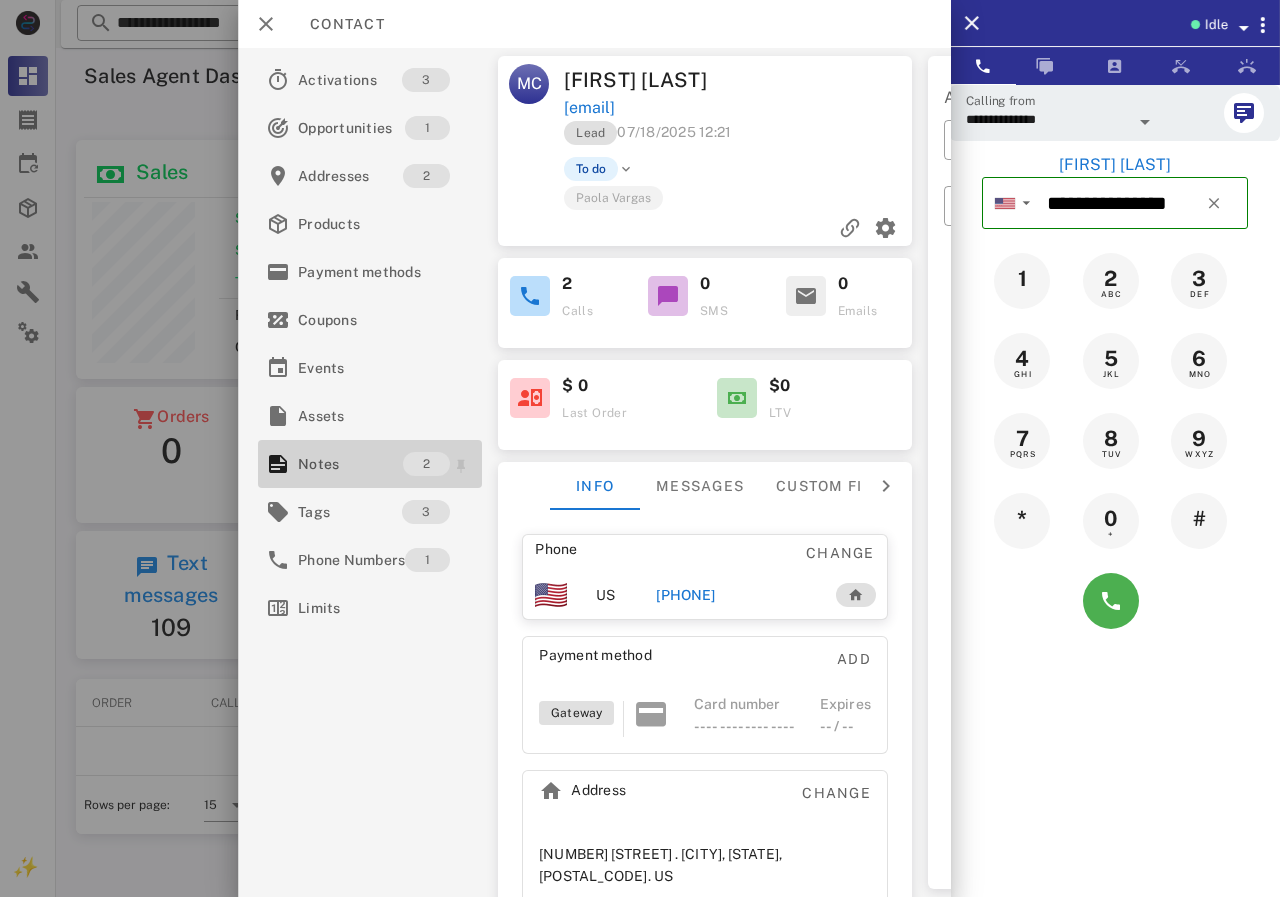 click on "Notes" at bounding box center [350, 464] 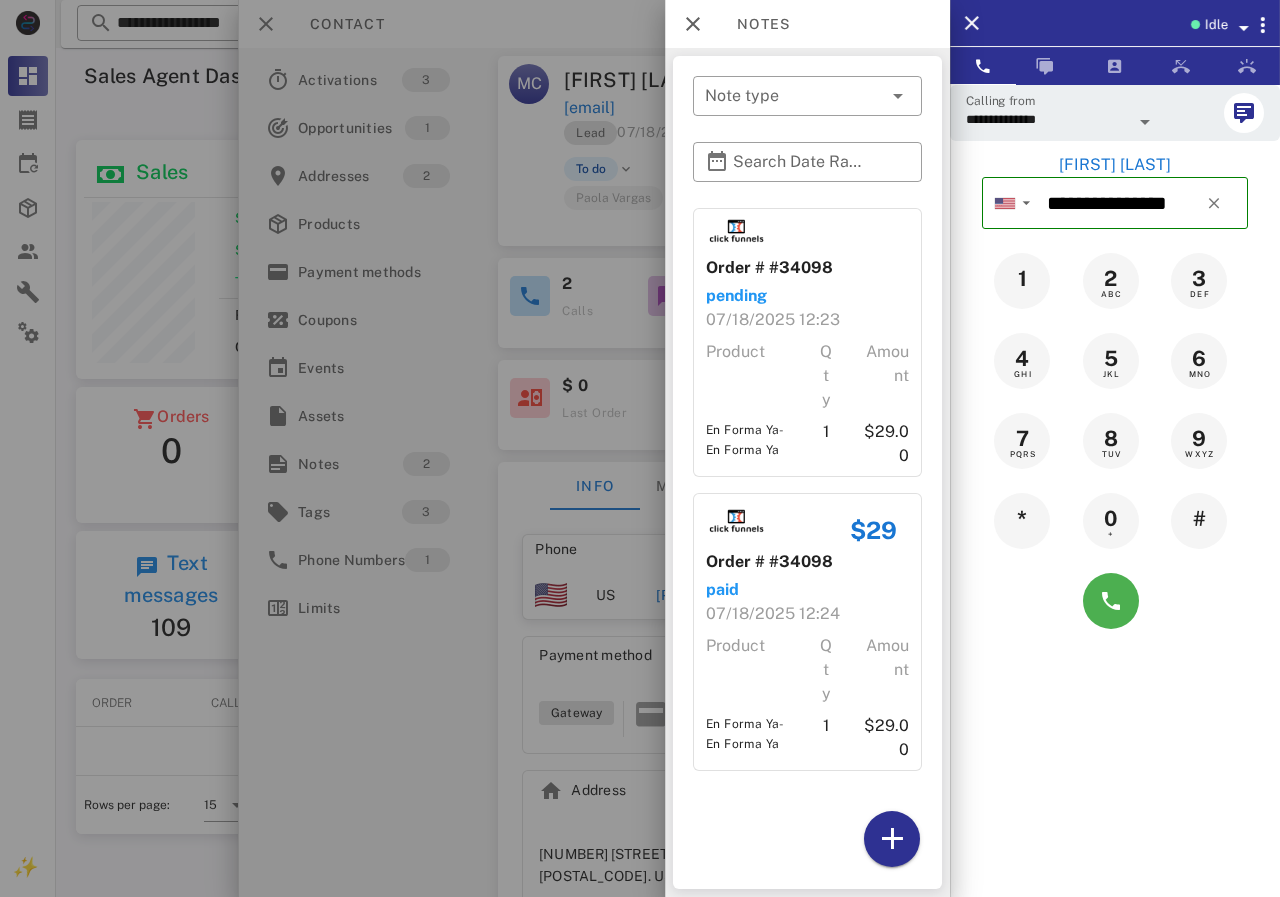click at bounding box center [640, 448] 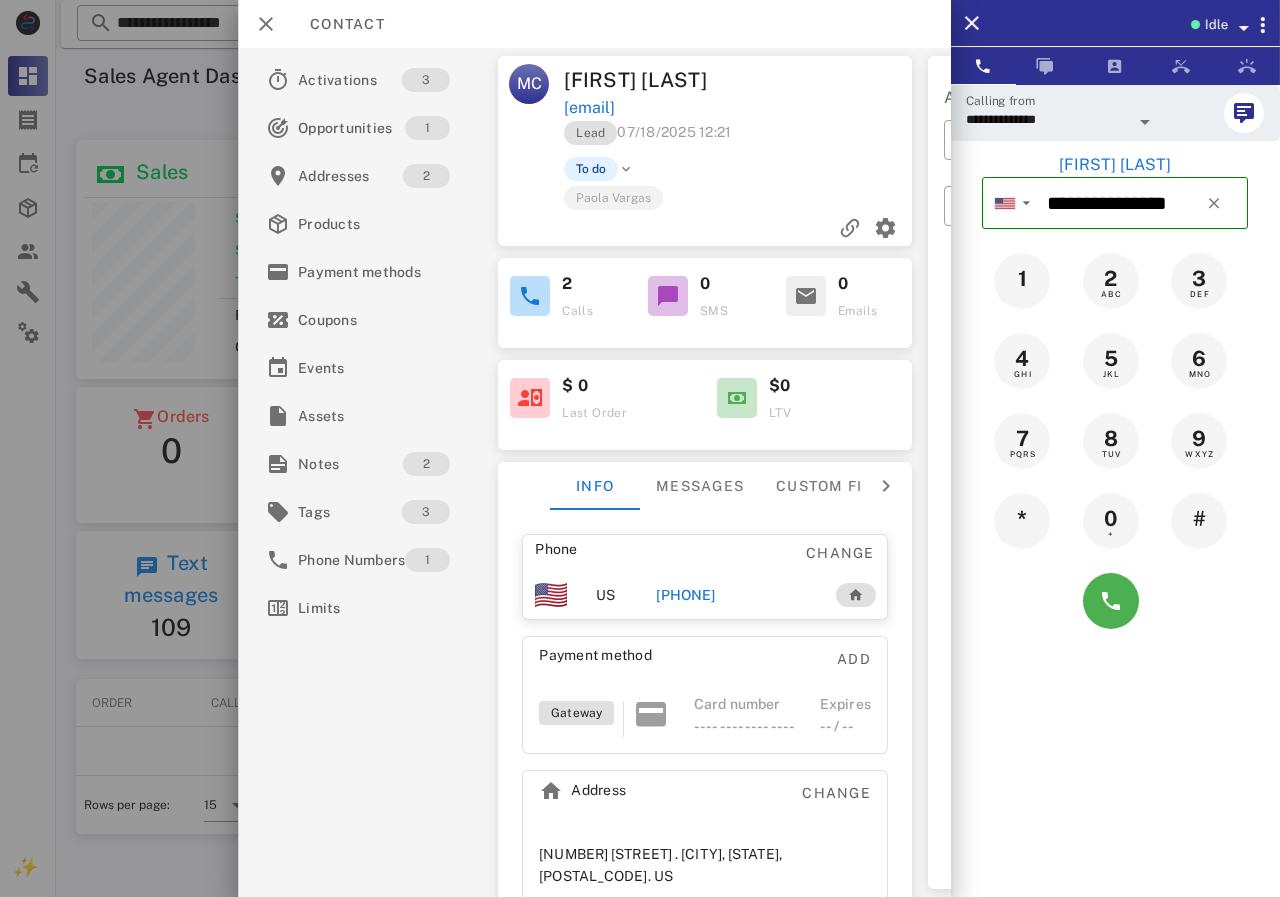 click on "[PHONE]" at bounding box center (685, 595) 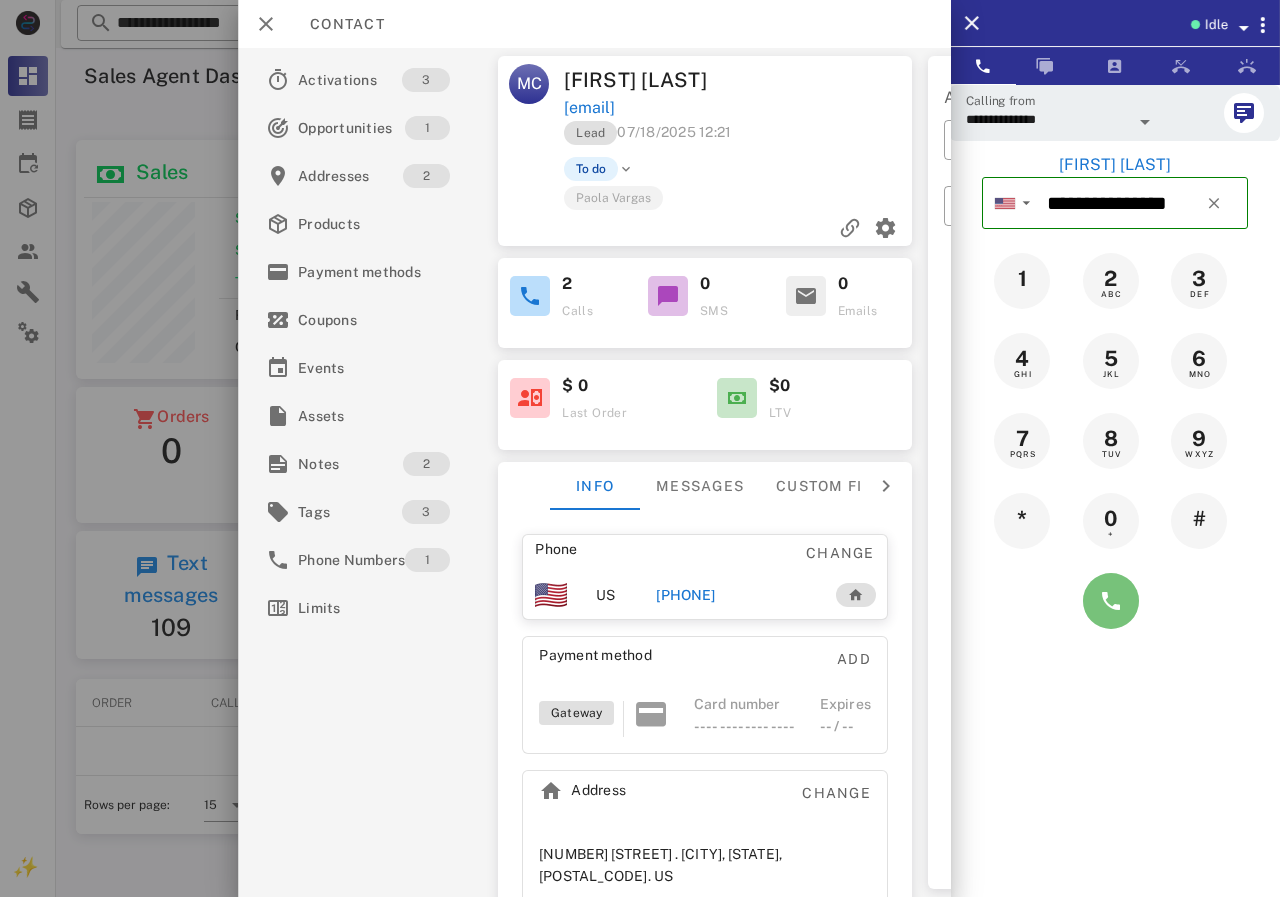 click at bounding box center [1111, 601] 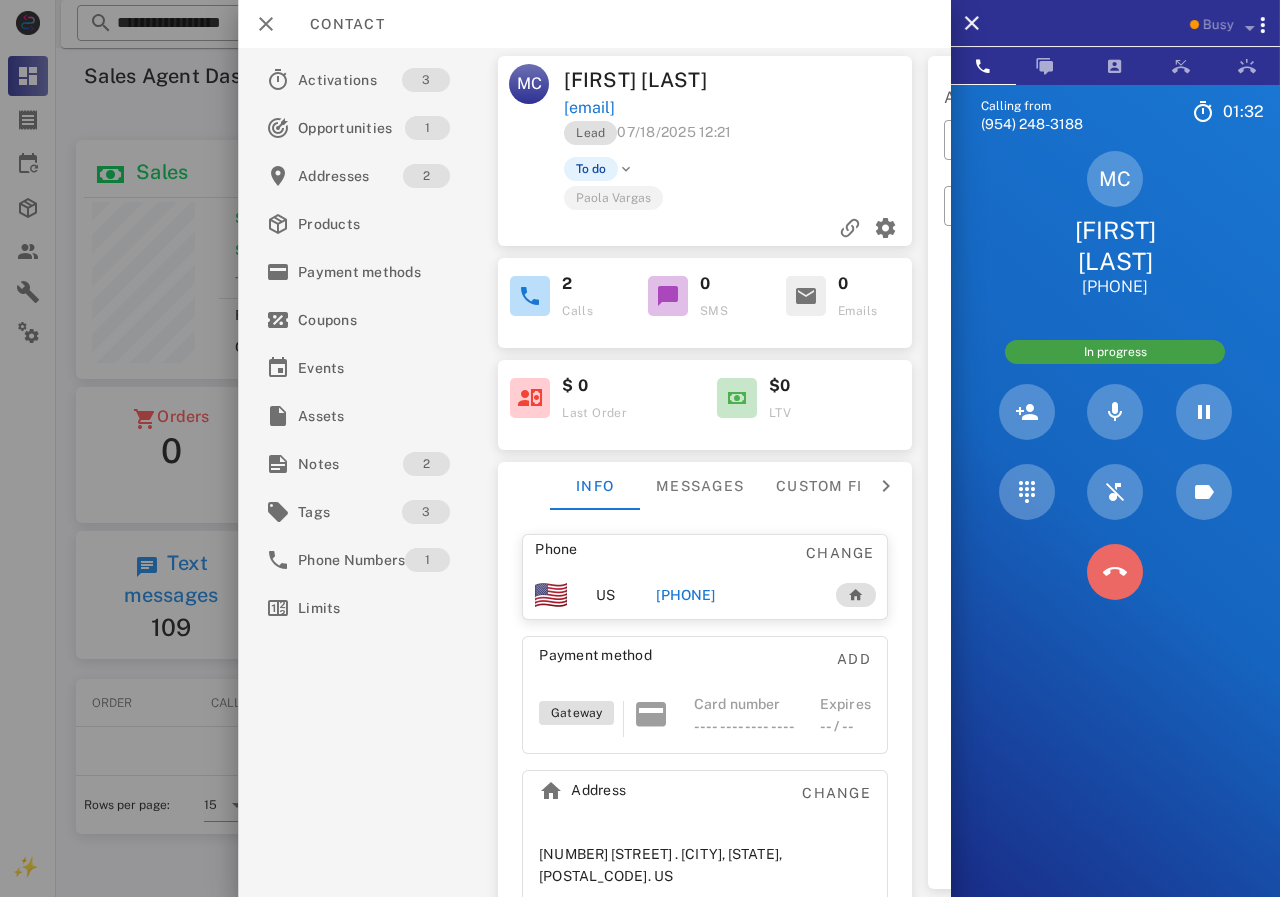 click at bounding box center [1115, 572] 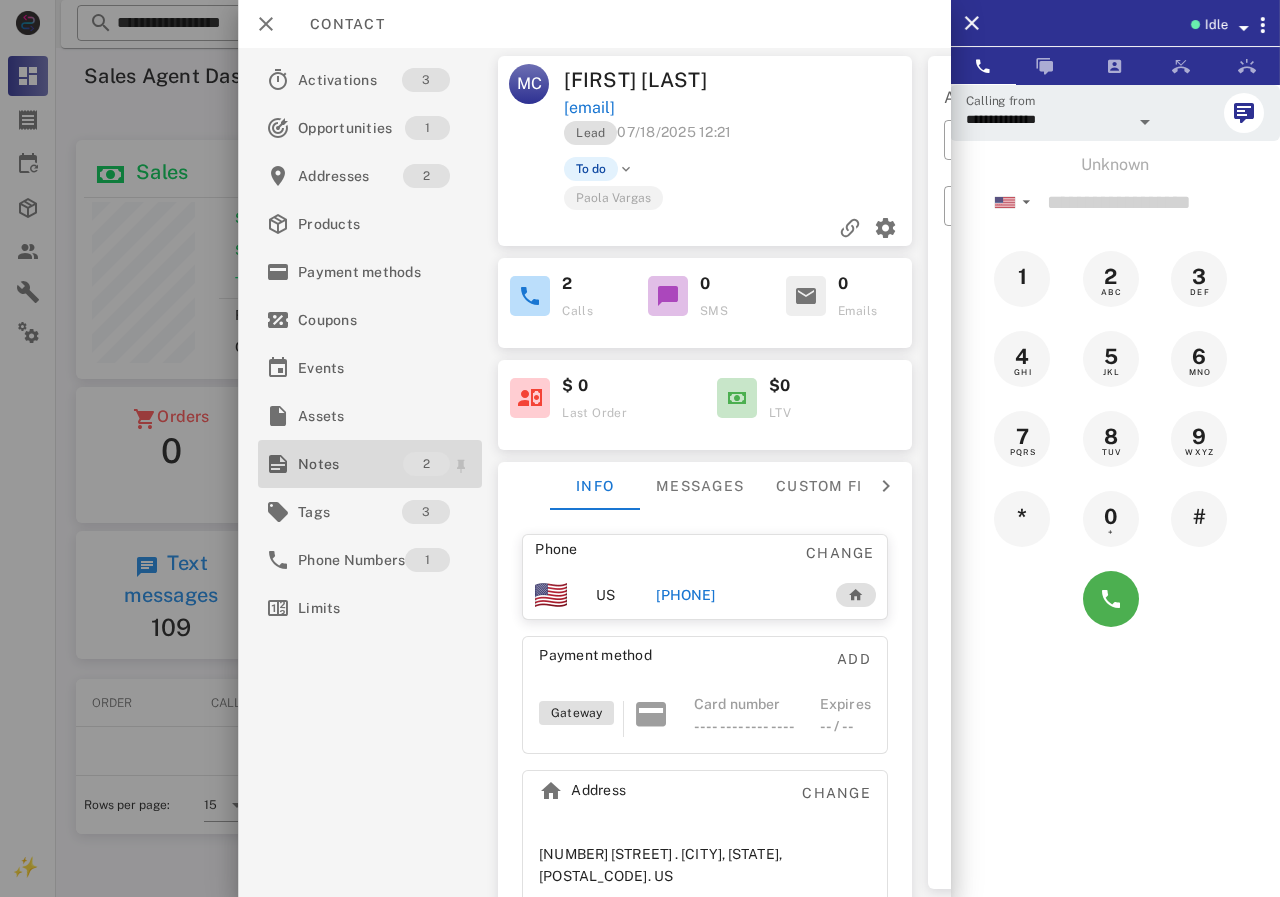 click on "Notes" at bounding box center (350, 464) 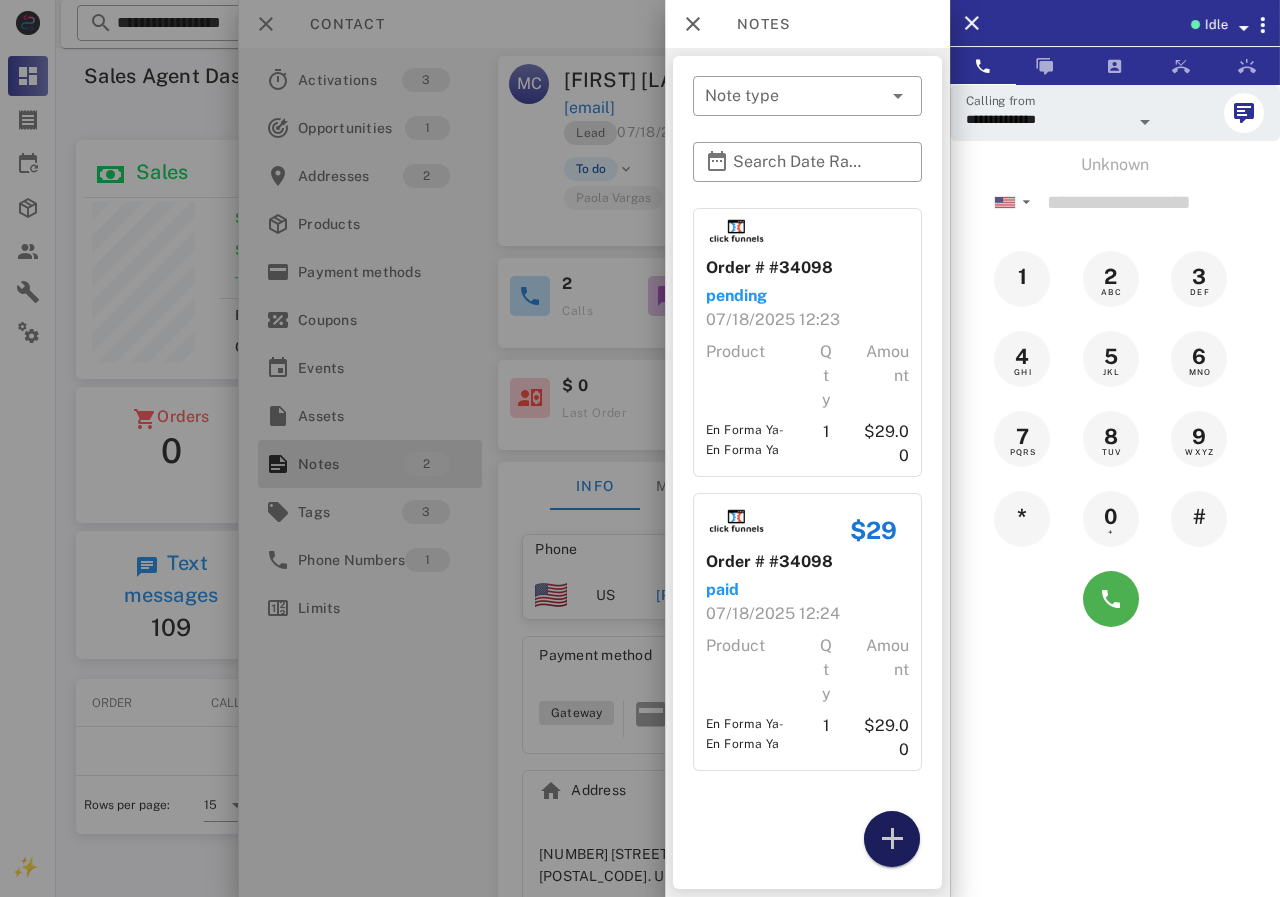 drag, startPoint x: 885, startPoint y: 818, endPoint x: 873, endPoint y: 684, distance: 134.53624 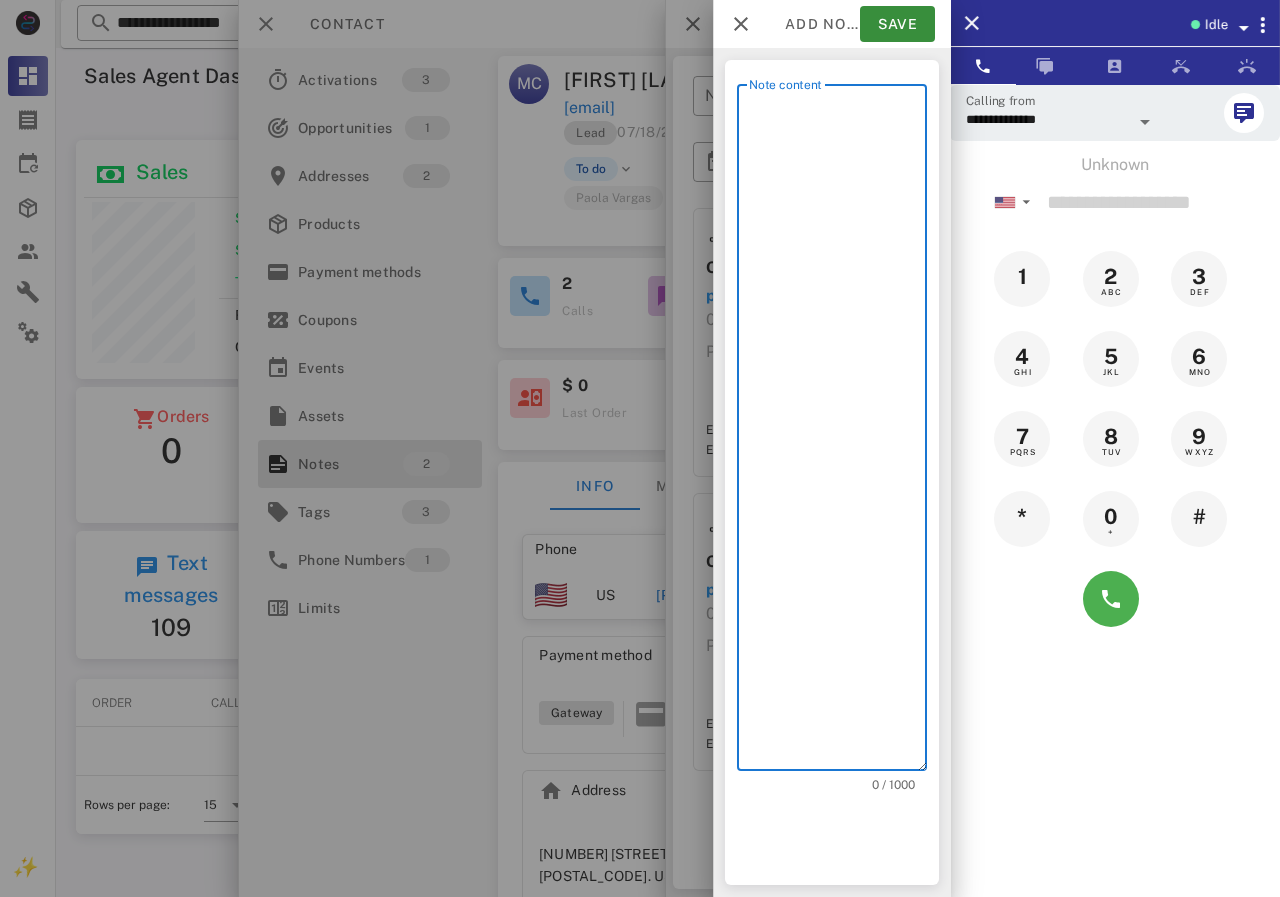 scroll, scrollTop: 240, scrollLeft: 390, axis: both 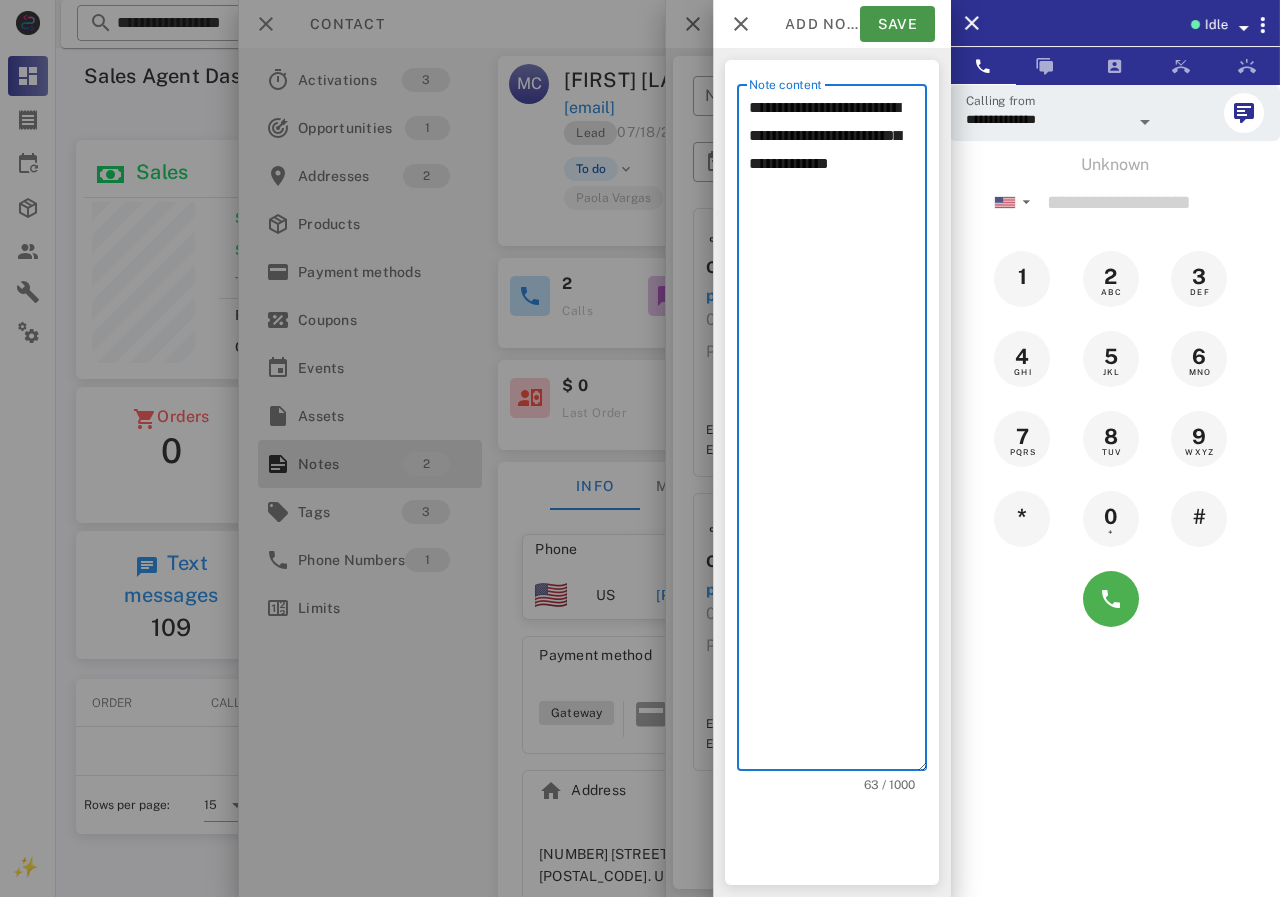 type on "**********" 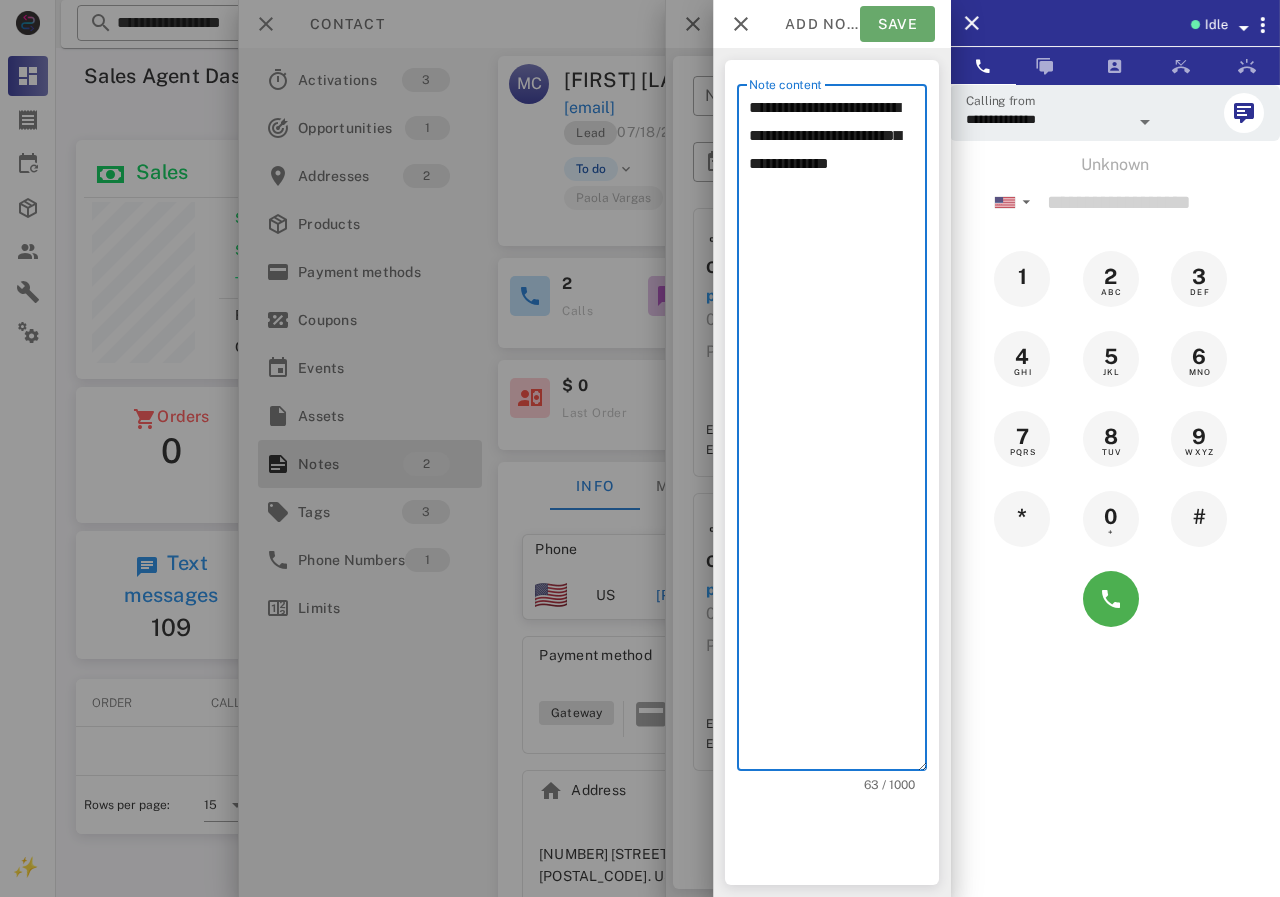 click on "Save" at bounding box center (897, 24) 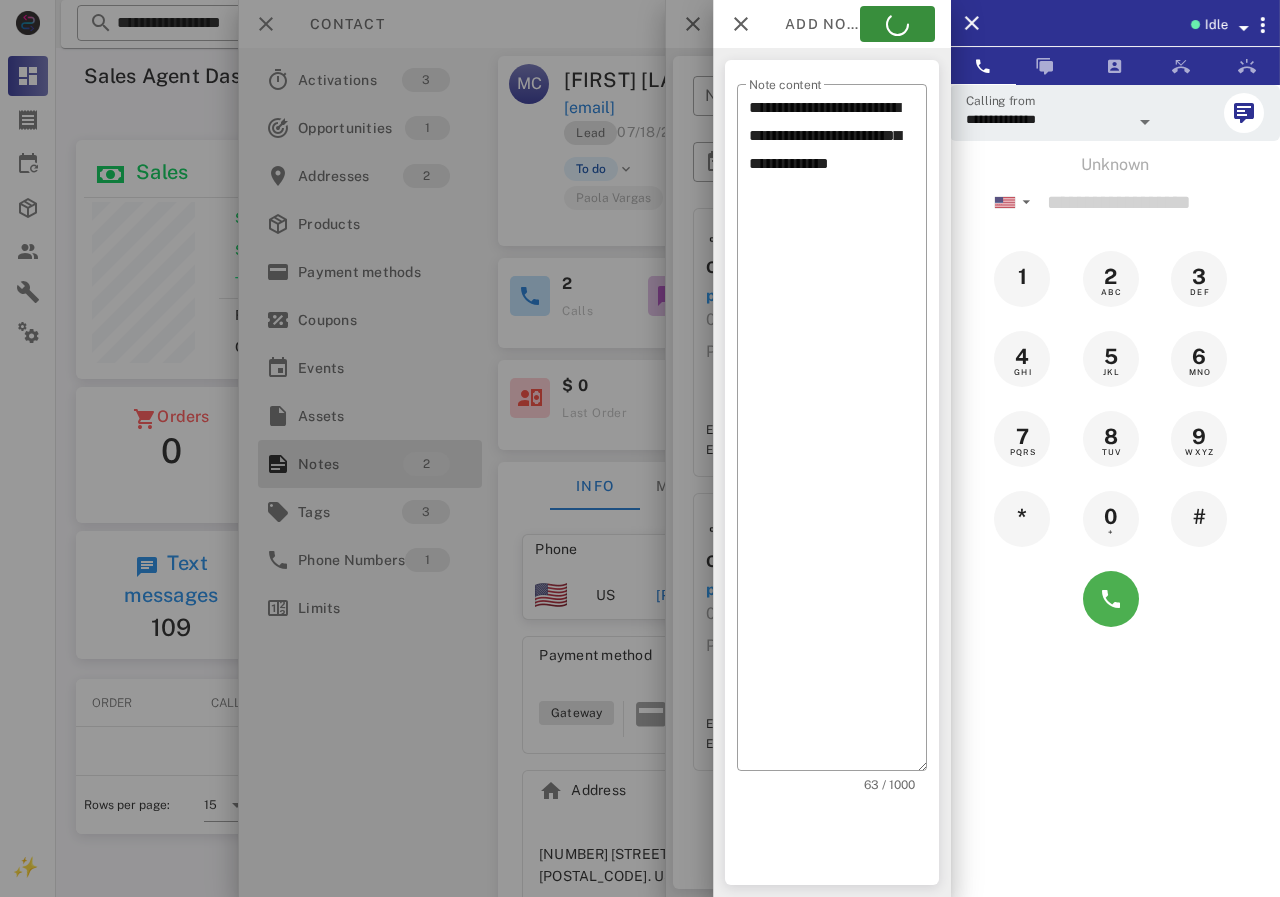 click at bounding box center (640, 448) 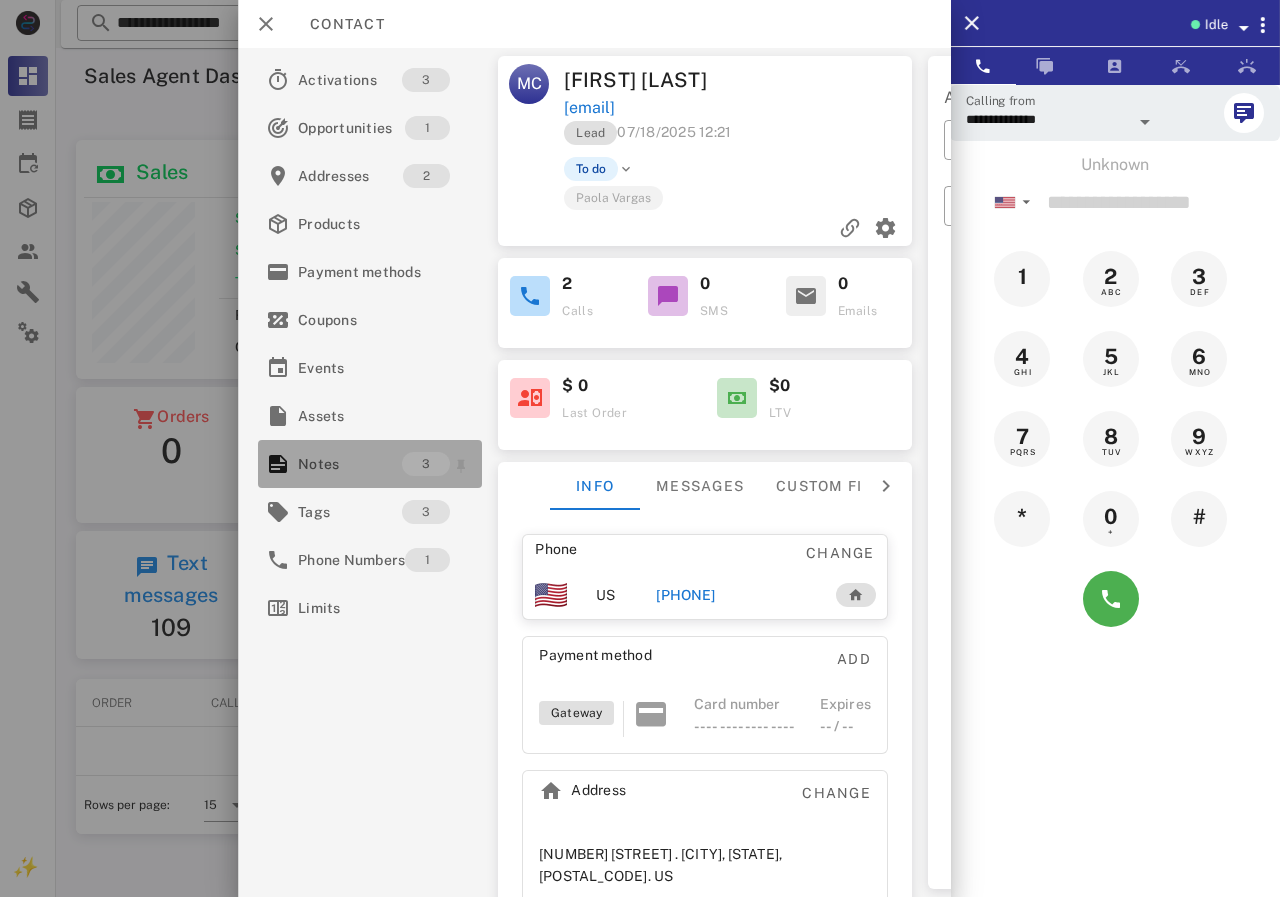 click on "Notes" at bounding box center [350, 464] 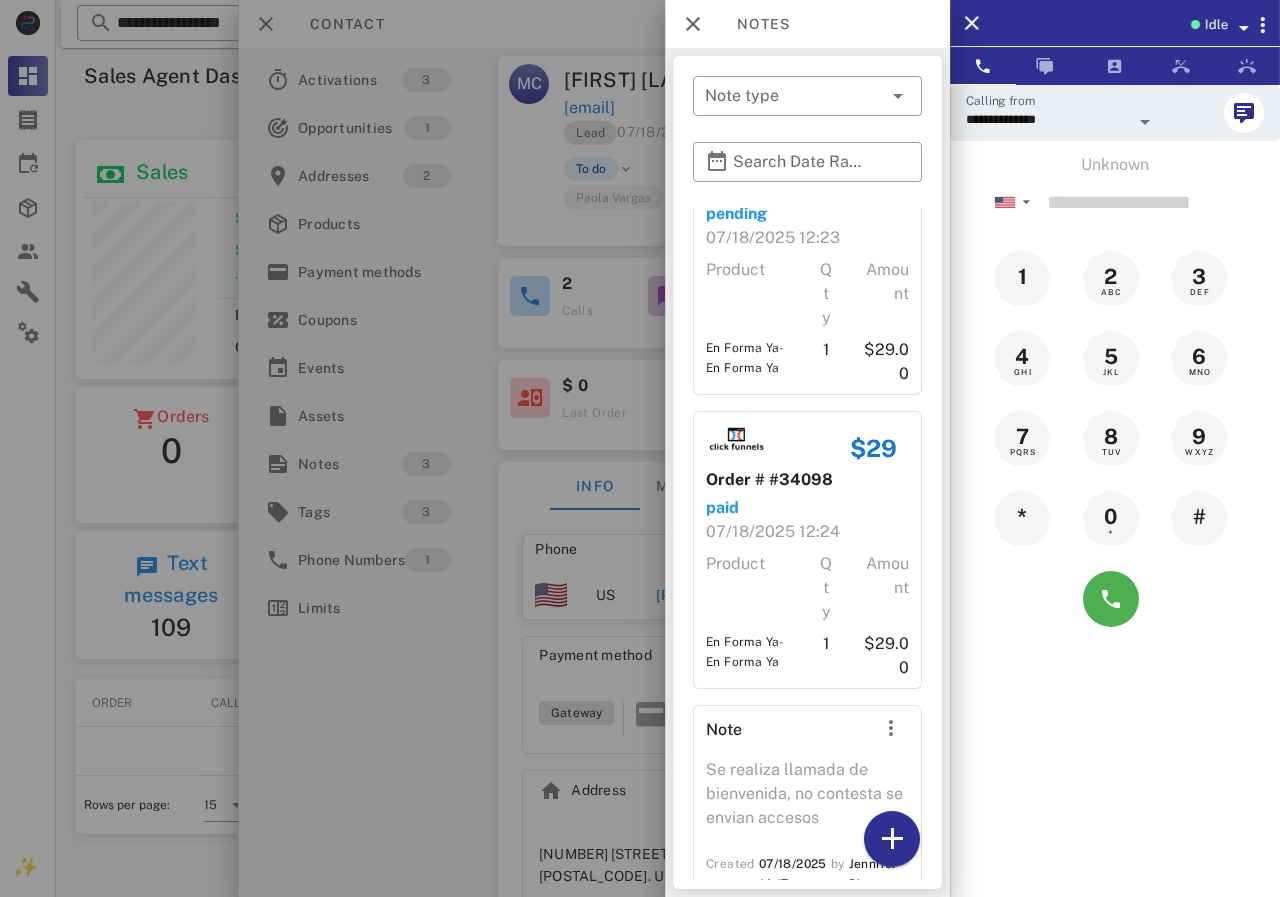 scroll, scrollTop: 152, scrollLeft: 0, axis: vertical 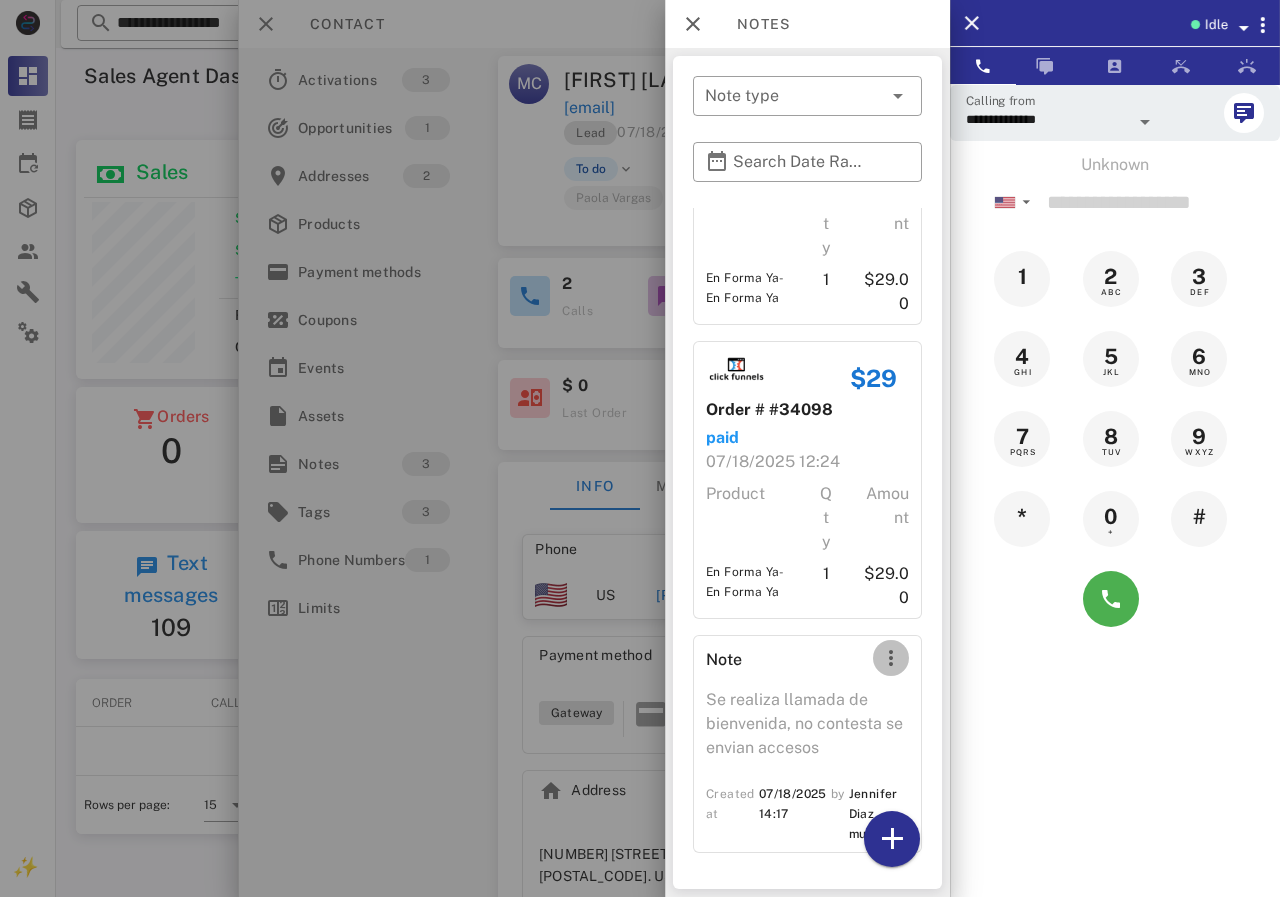 click at bounding box center [891, 658] 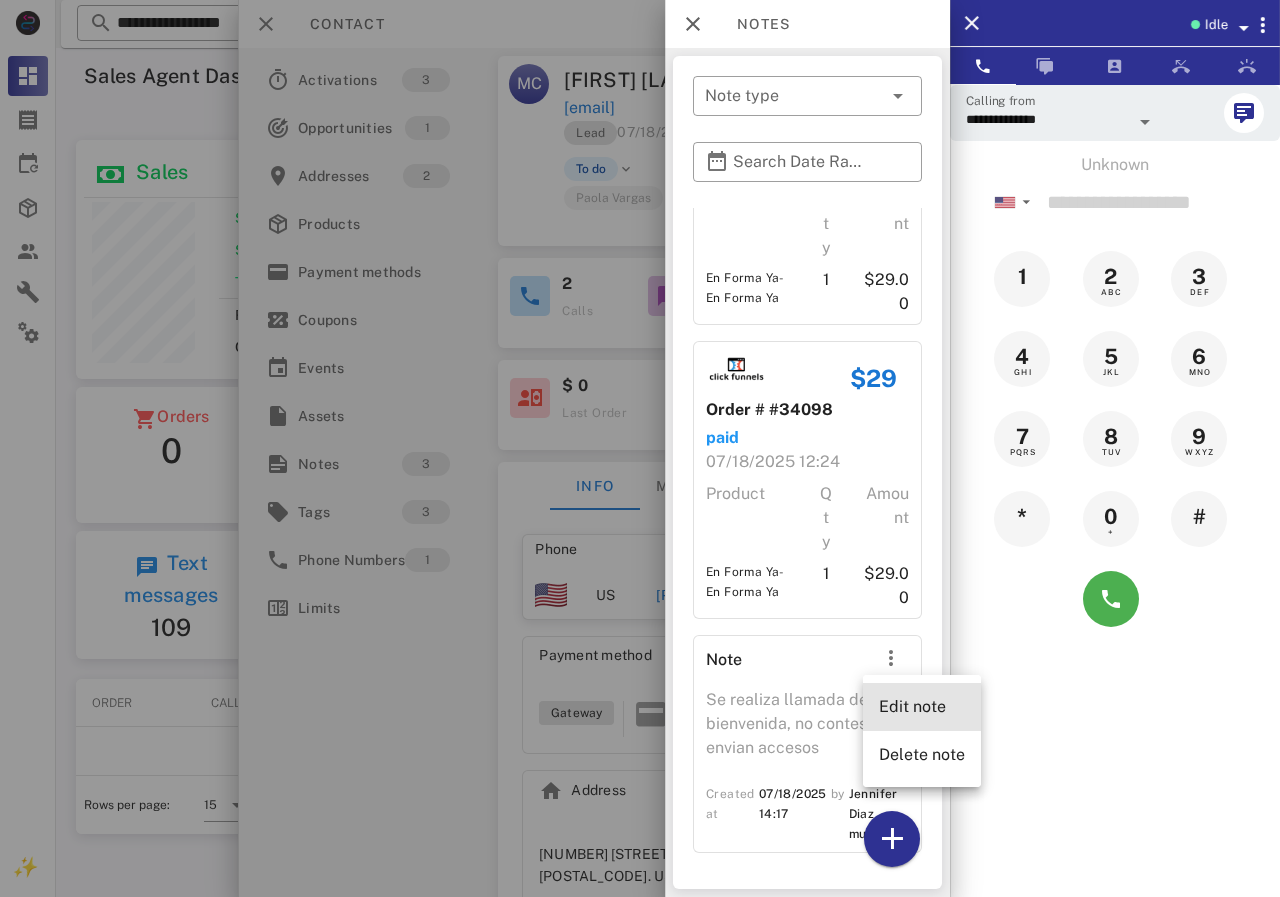 click on "Edit note" at bounding box center (922, 706) 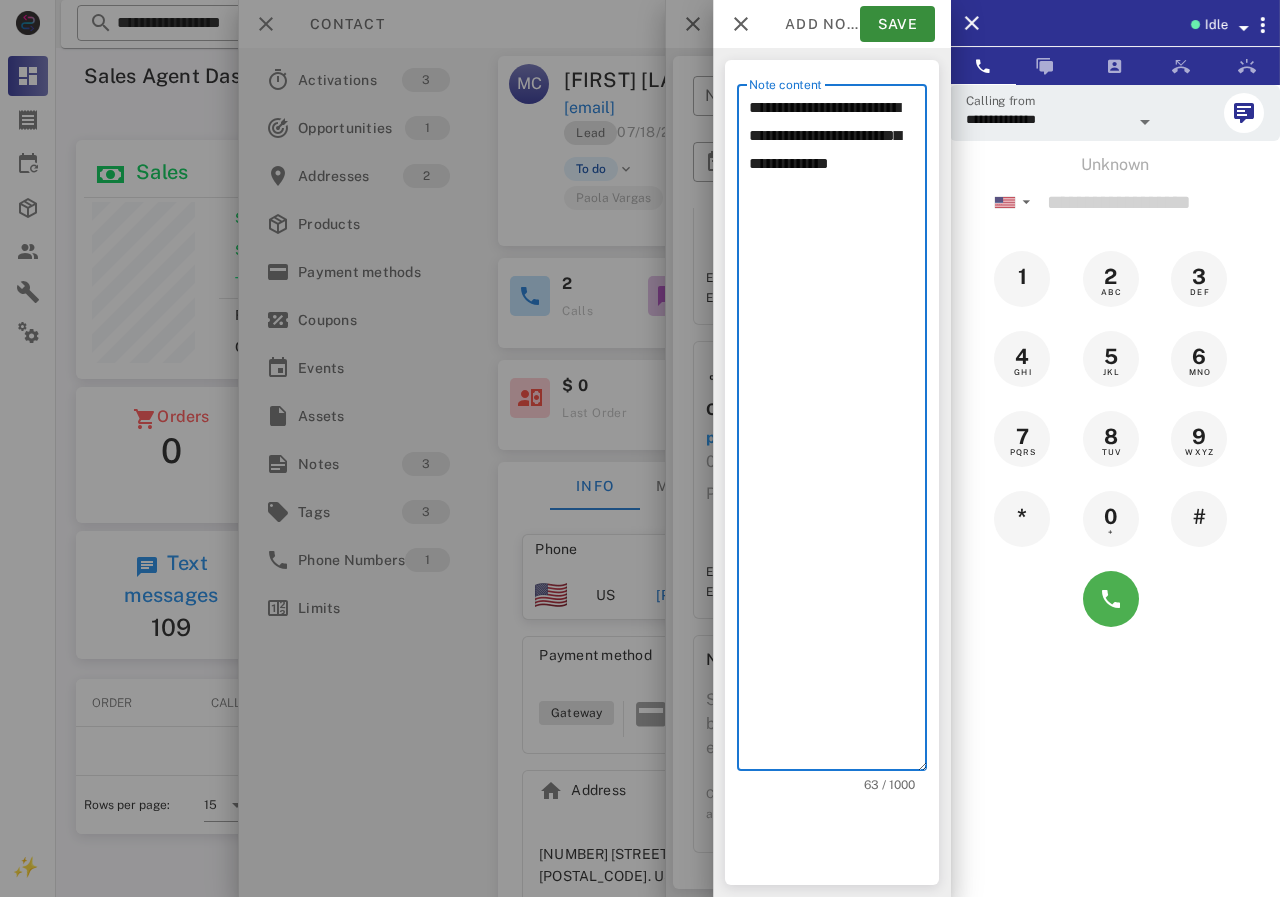 drag, startPoint x: 844, startPoint y: 209, endPoint x: 757, endPoint y: 90, distance: 147.411 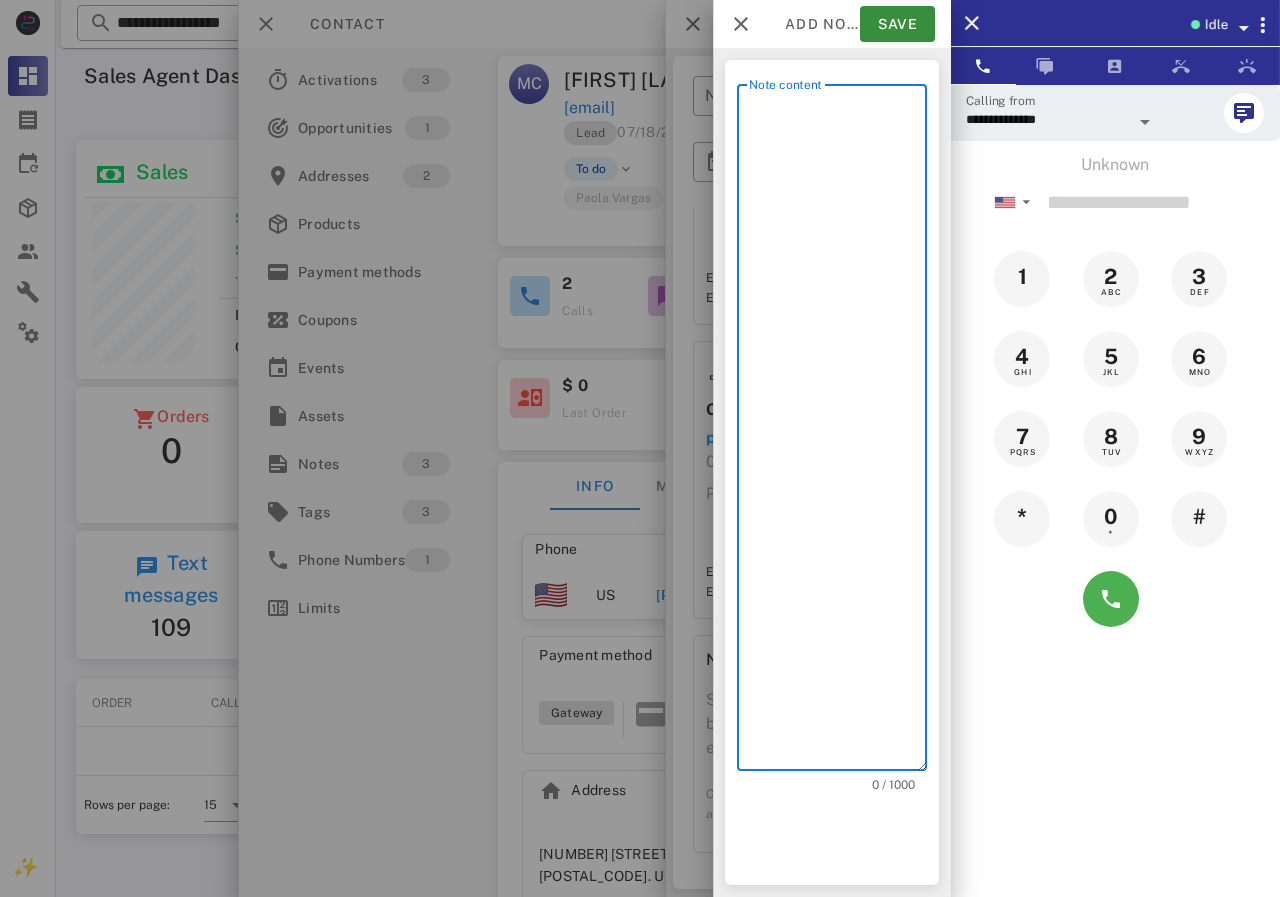 click on "Note content" at bounding box center (838, 432) 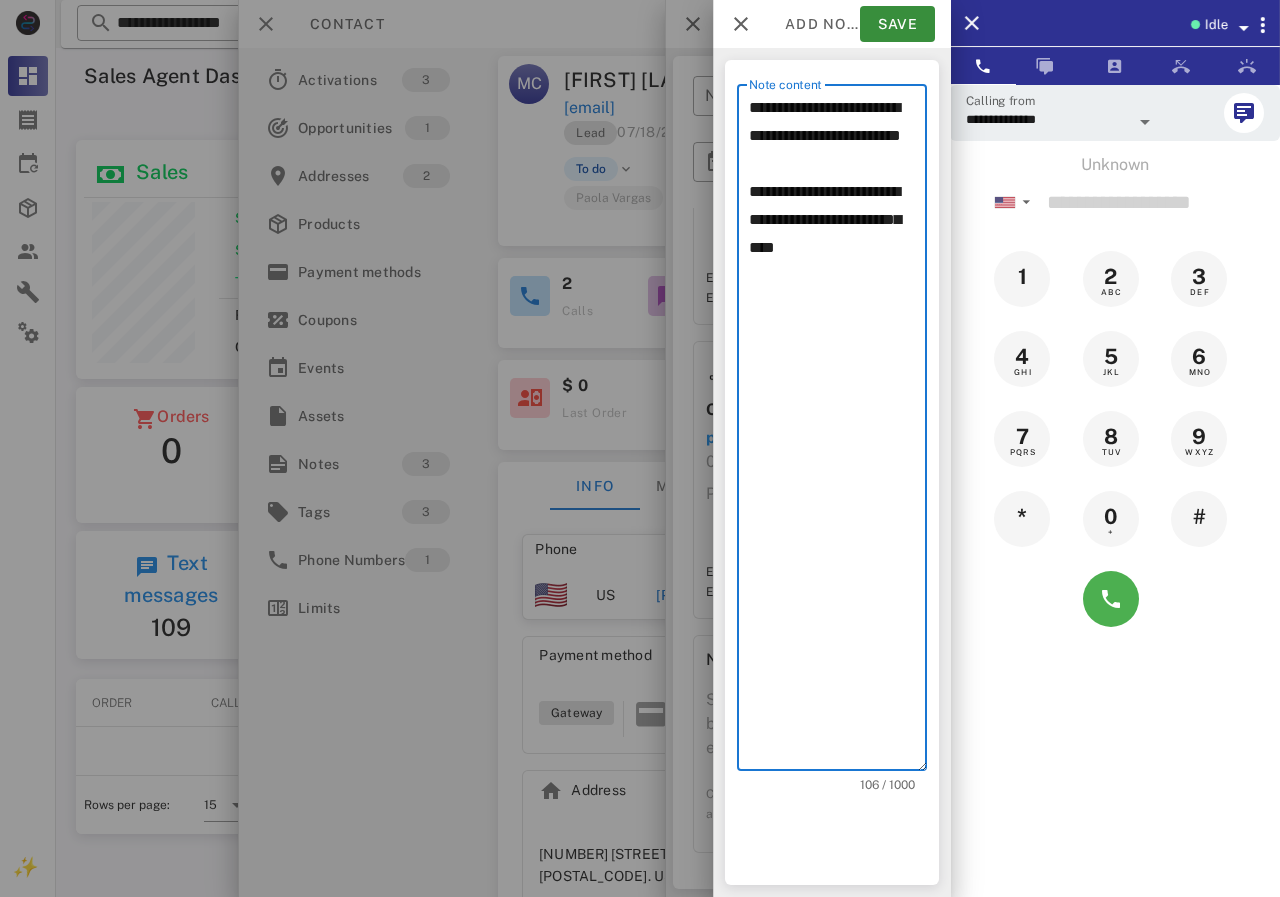 drag, startPoint x: 749, startPoint y: 212, endPoint x: 885, endPoint y: 324, distance: 176.18172 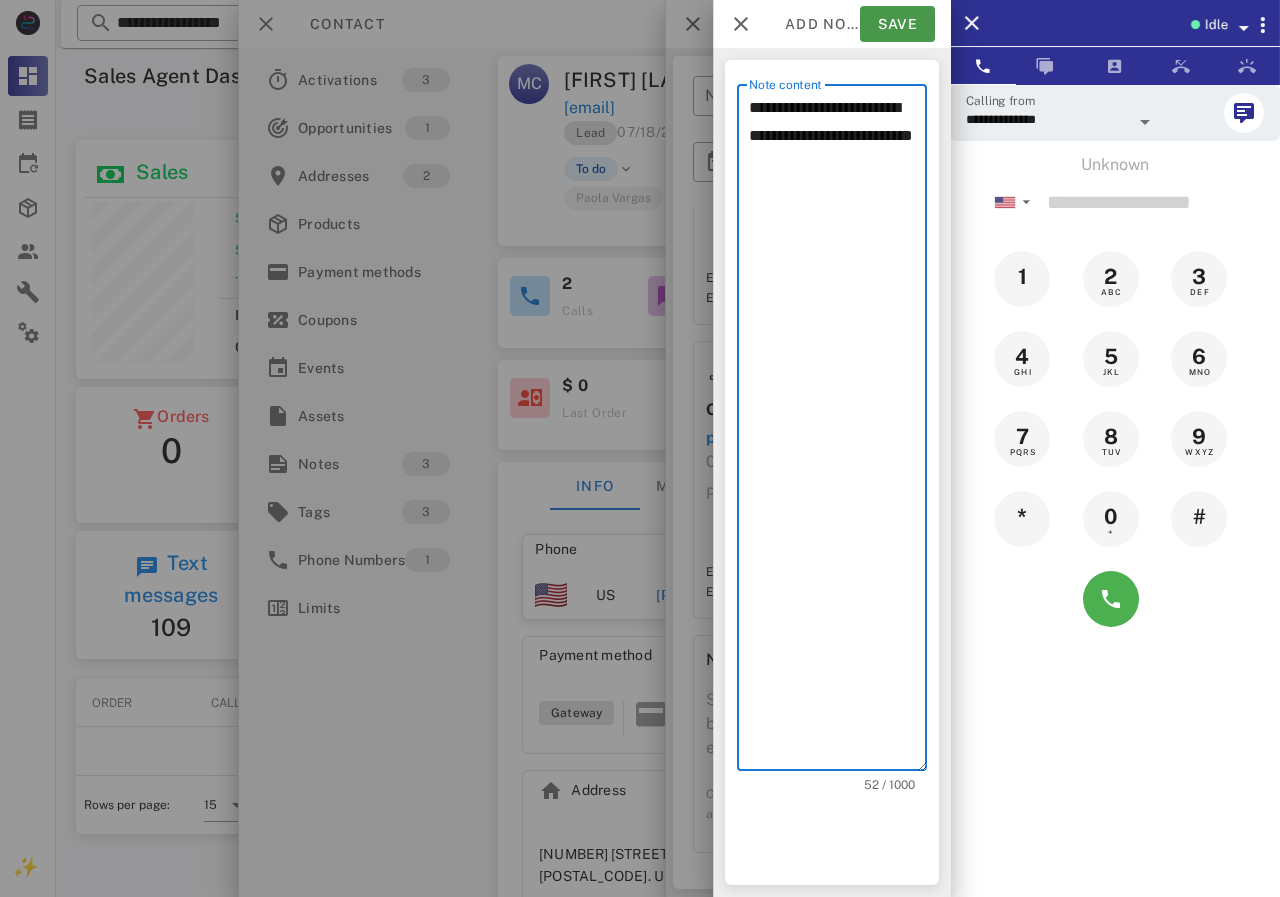 type on "**********" 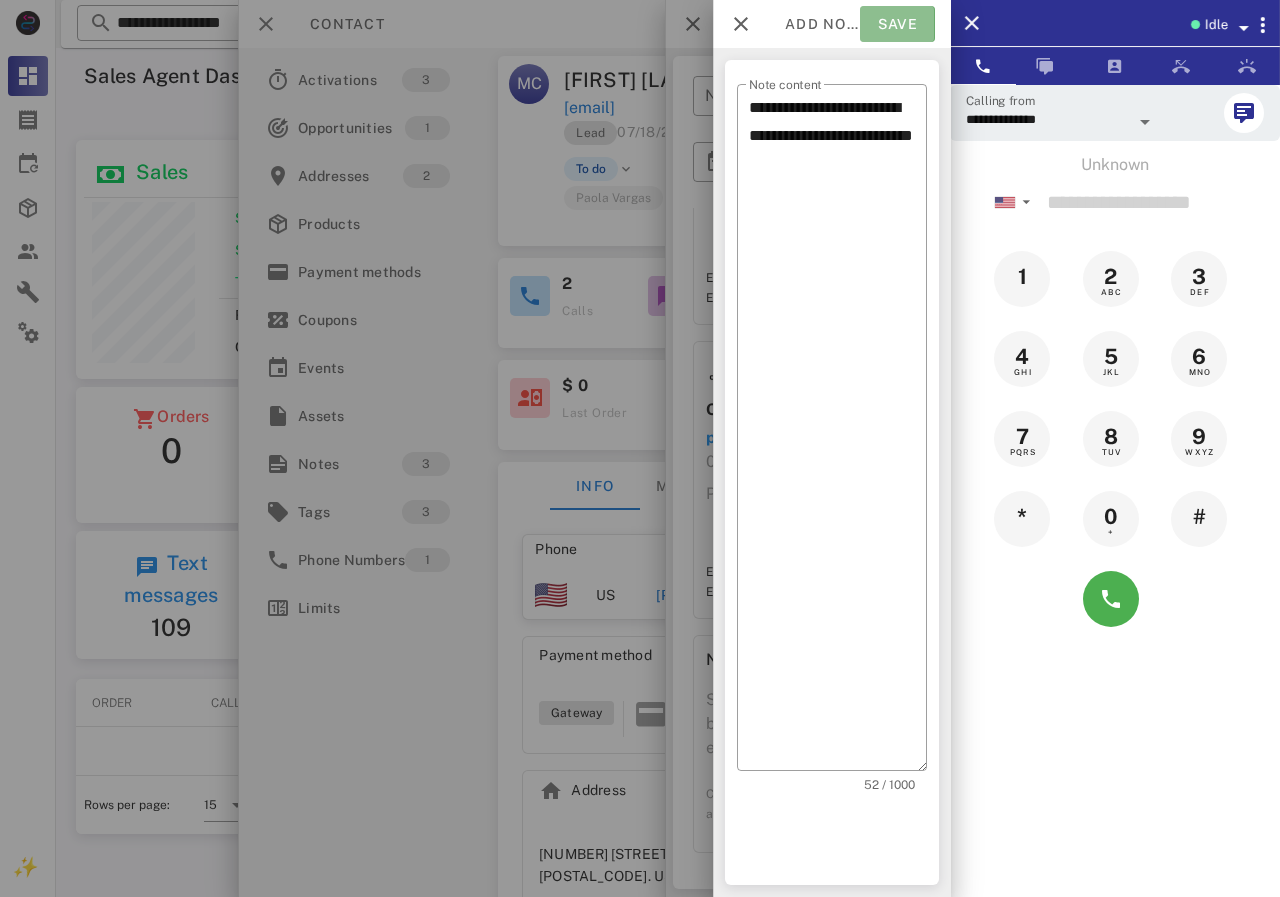 click on "Save" at bounding box center (897, 24) 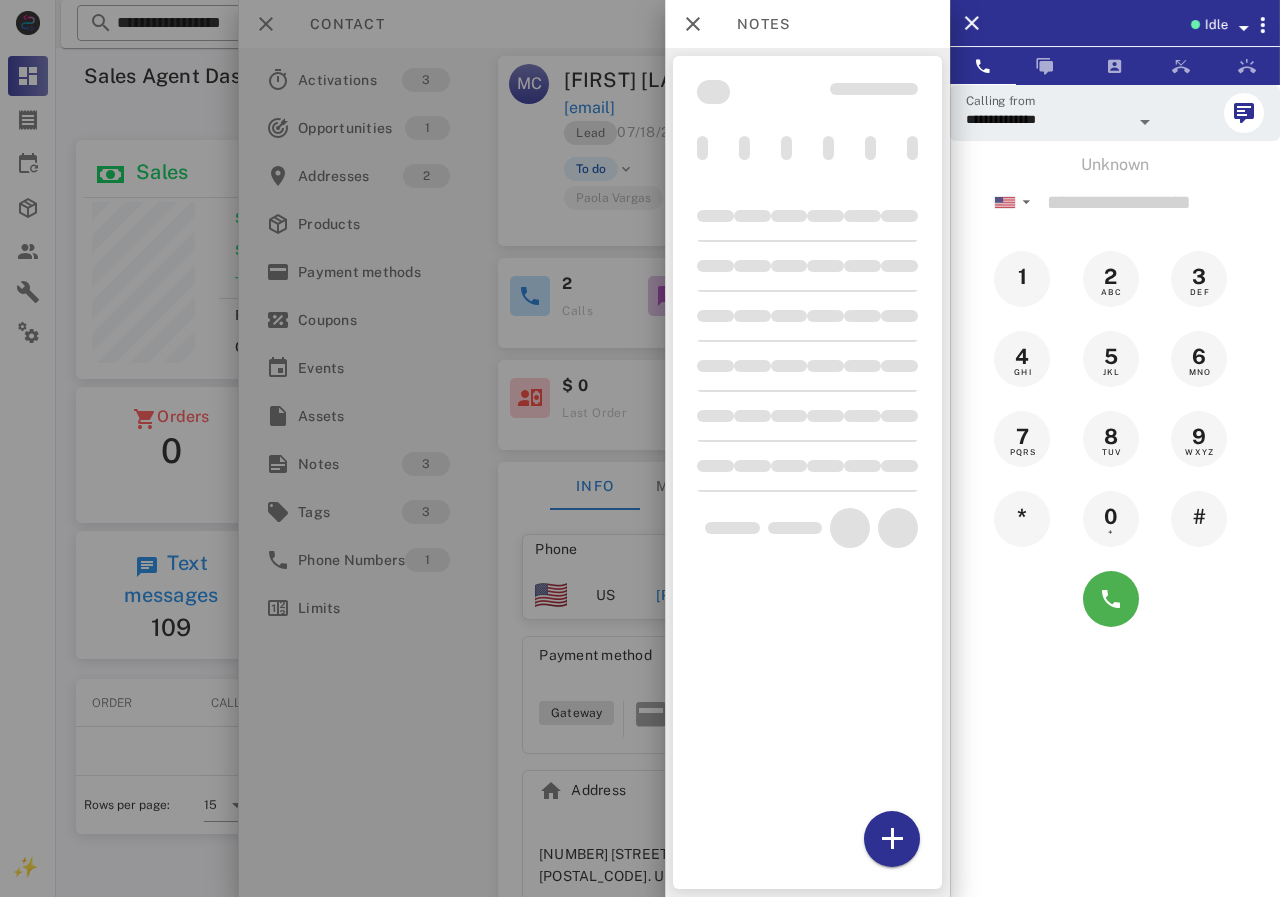 click at bounding box center [640, 448] 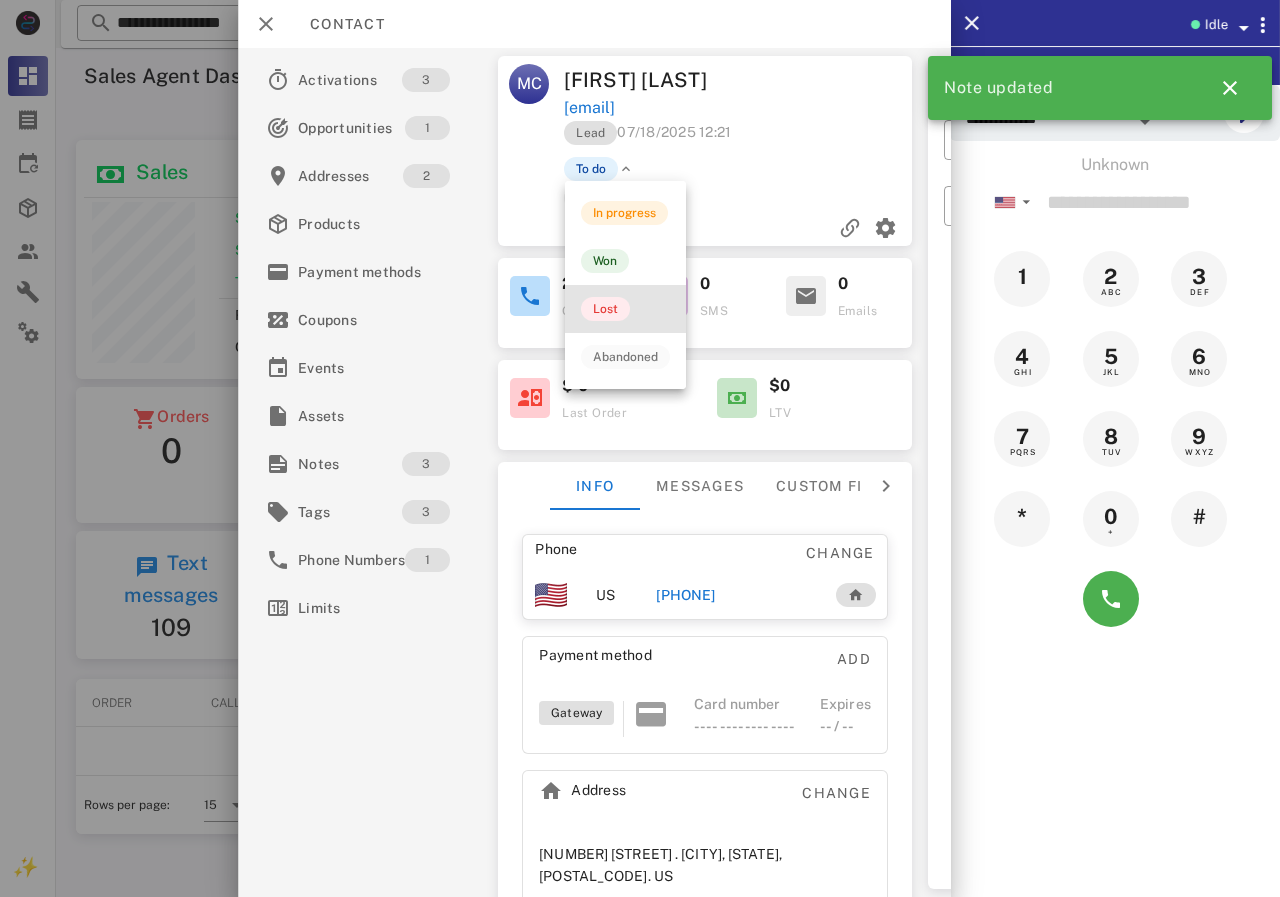 click on "Lost" at bounding box center [625, 309] 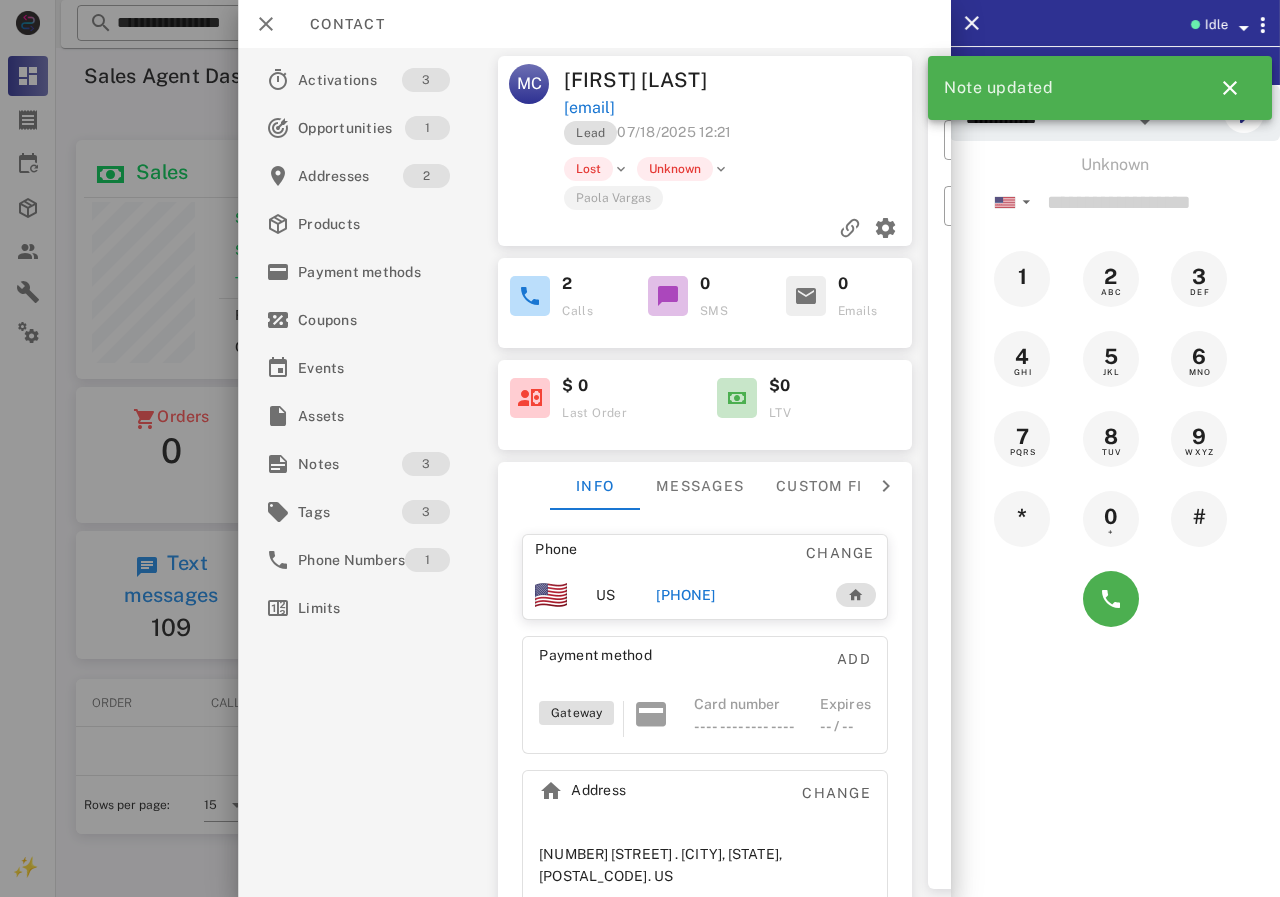 click at bounding box center [705, 228] 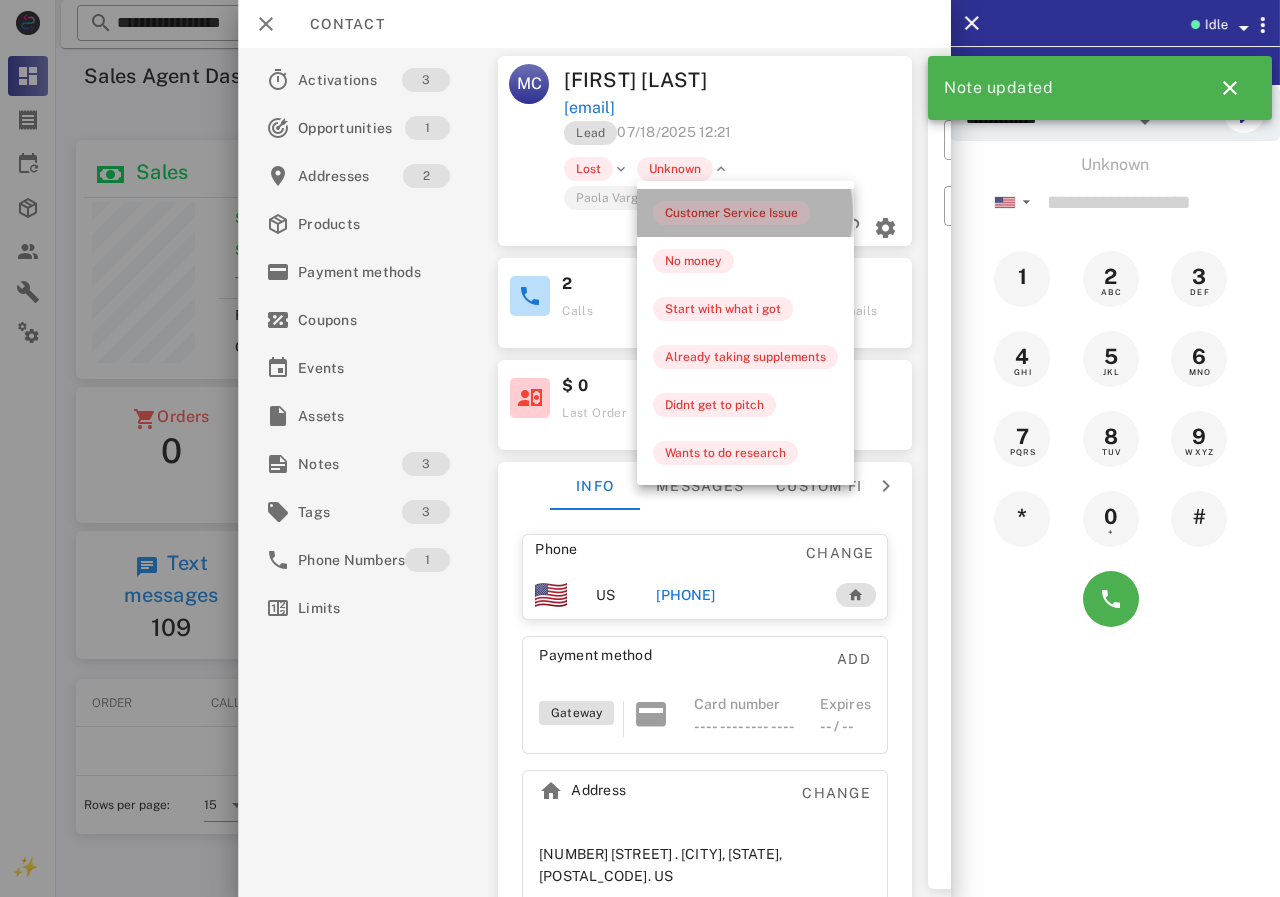 click on "Customer Service Issue" at bounding box center [731, 213] 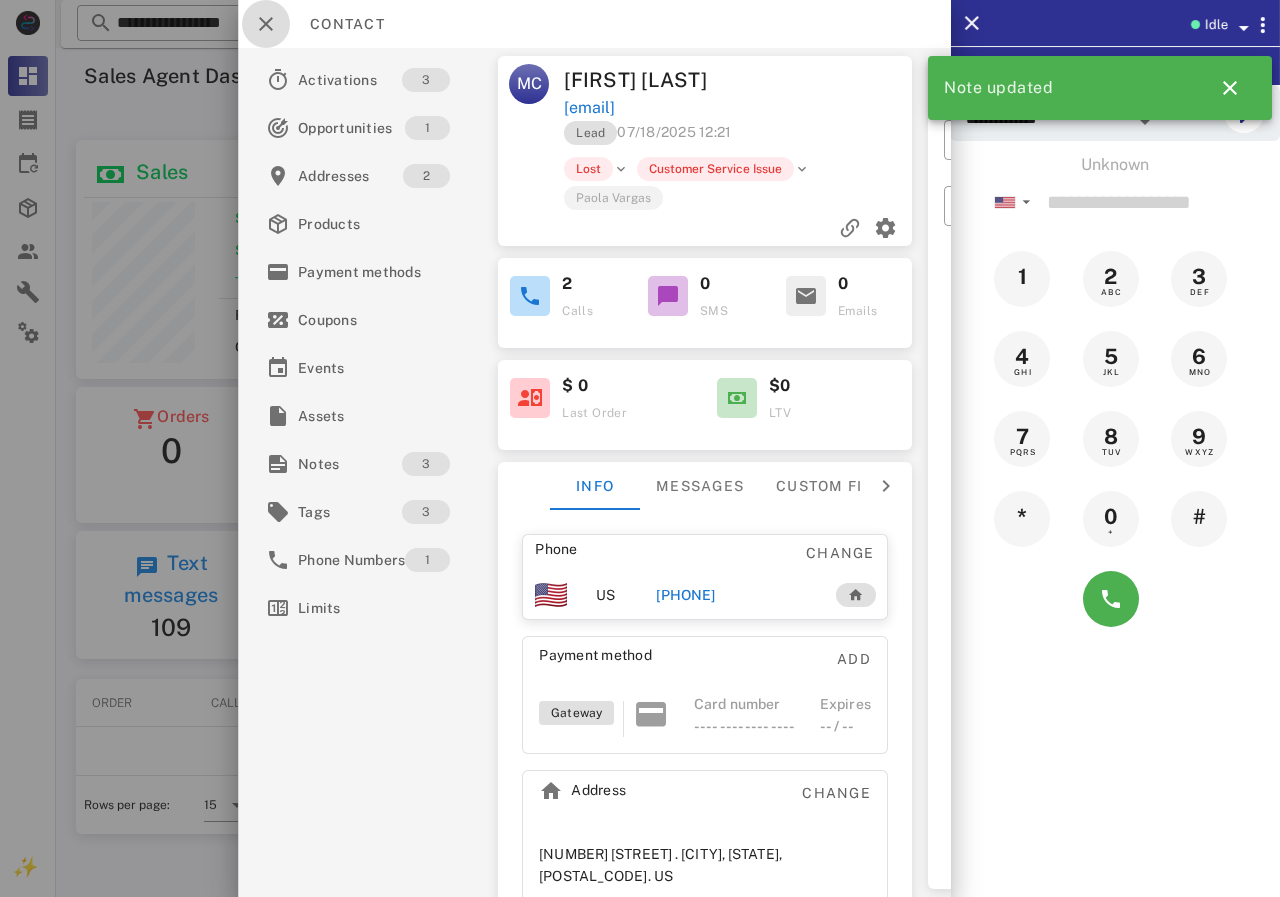 click at bounding box center (266, 24) 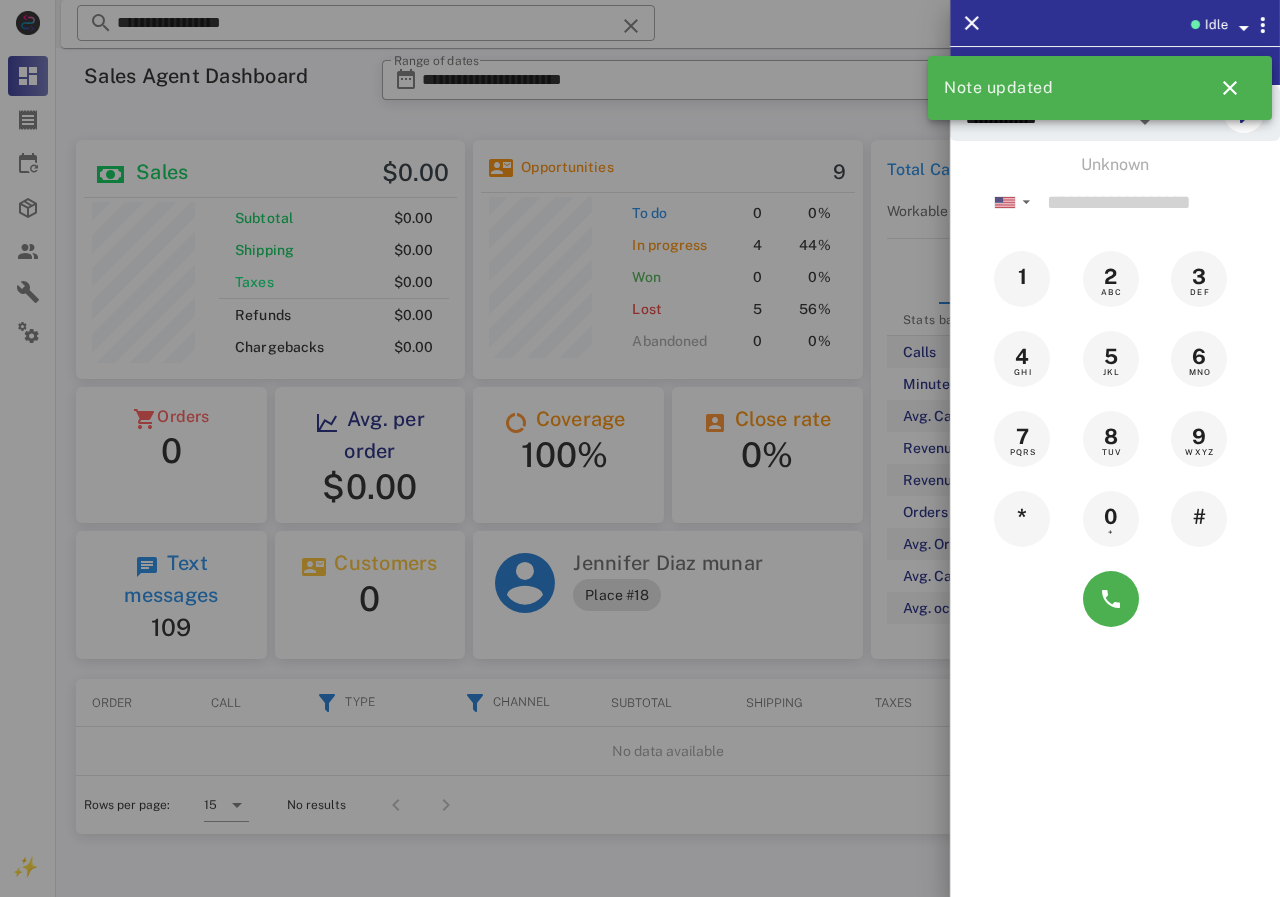click at bounding box center [640, 448] 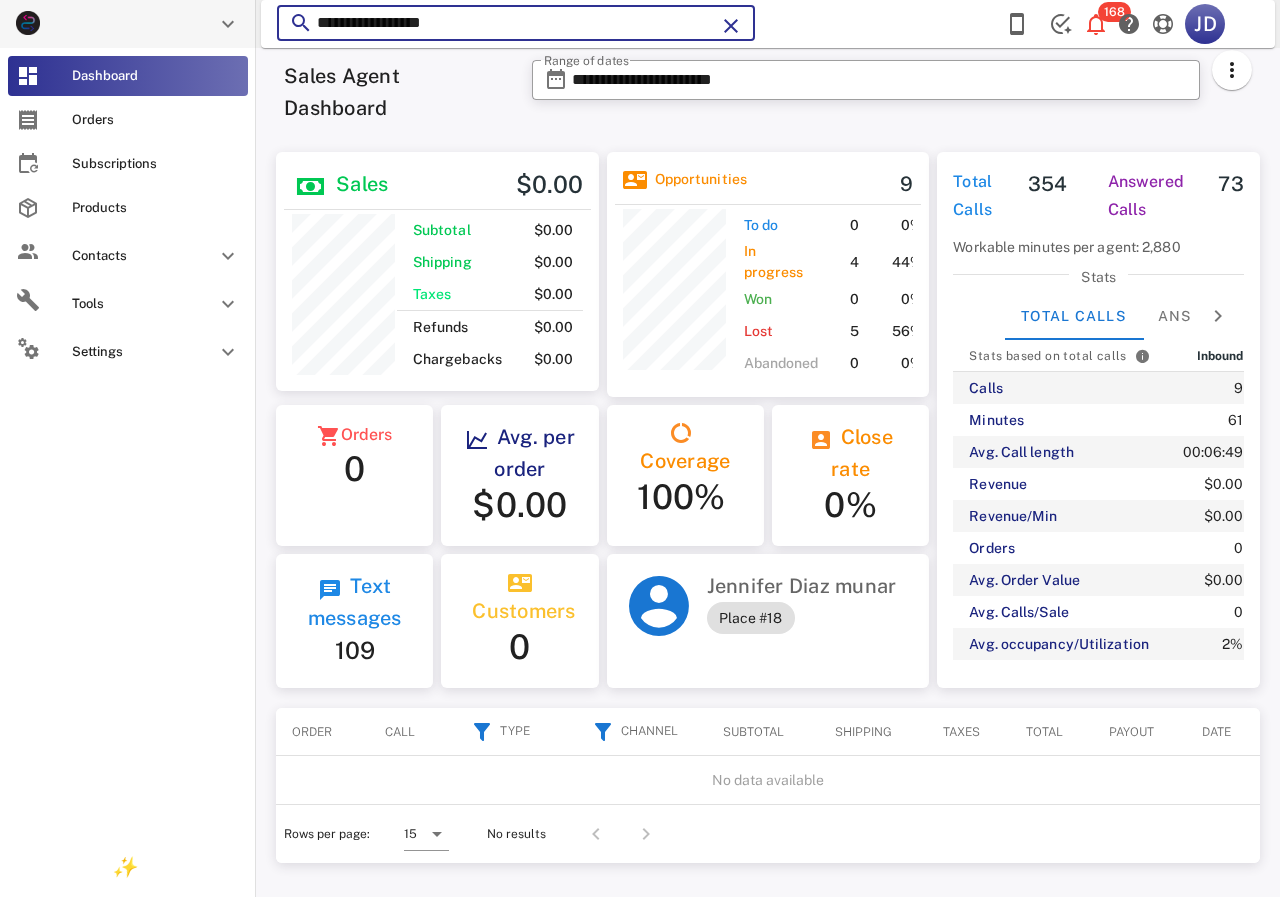 drag, startPoint x: 315, startPoint y: 21, endPoint x: 0, endPoint y: 10, distance: 315.19202 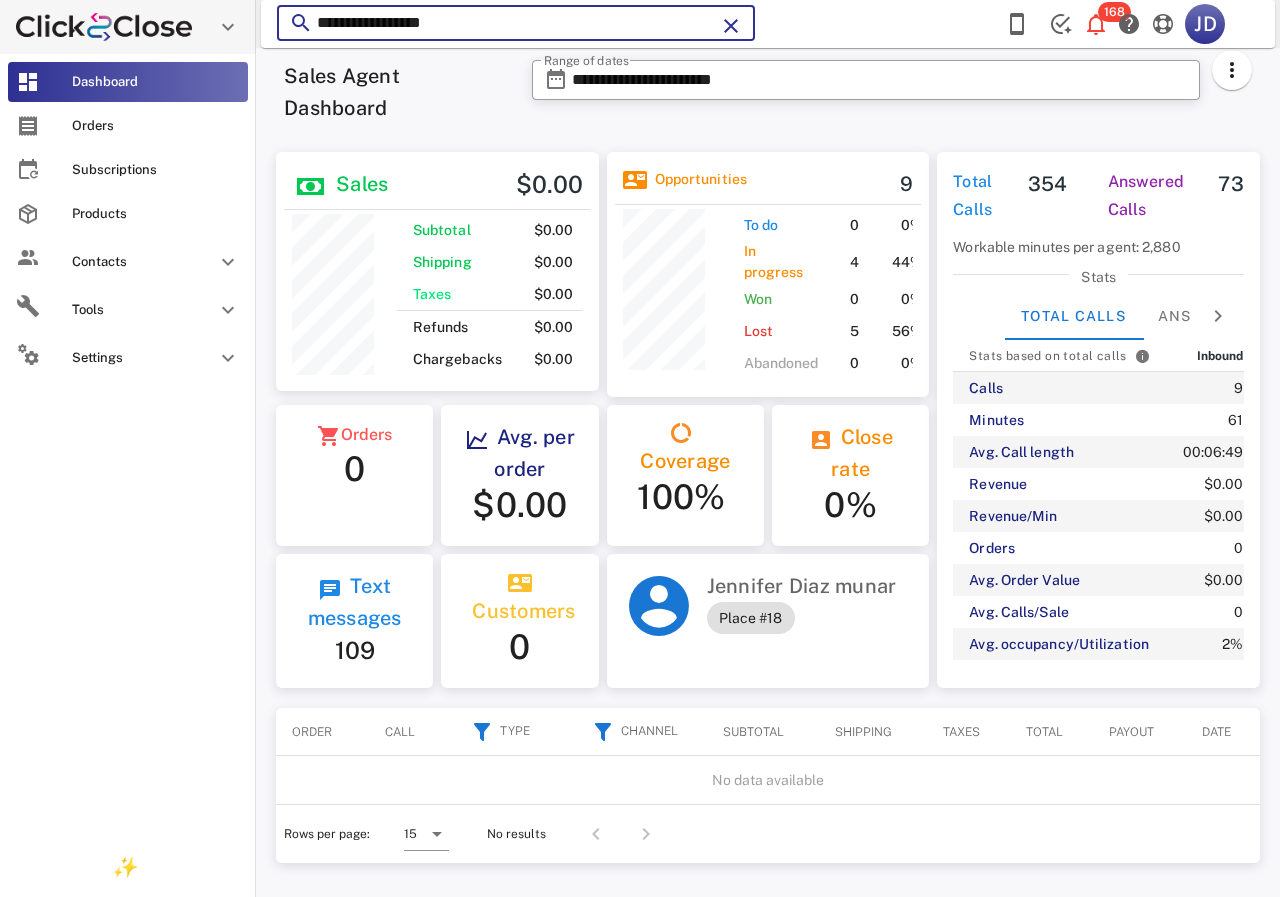 scroll, scrollTop: 250, scrollLeft: 319, axis: both 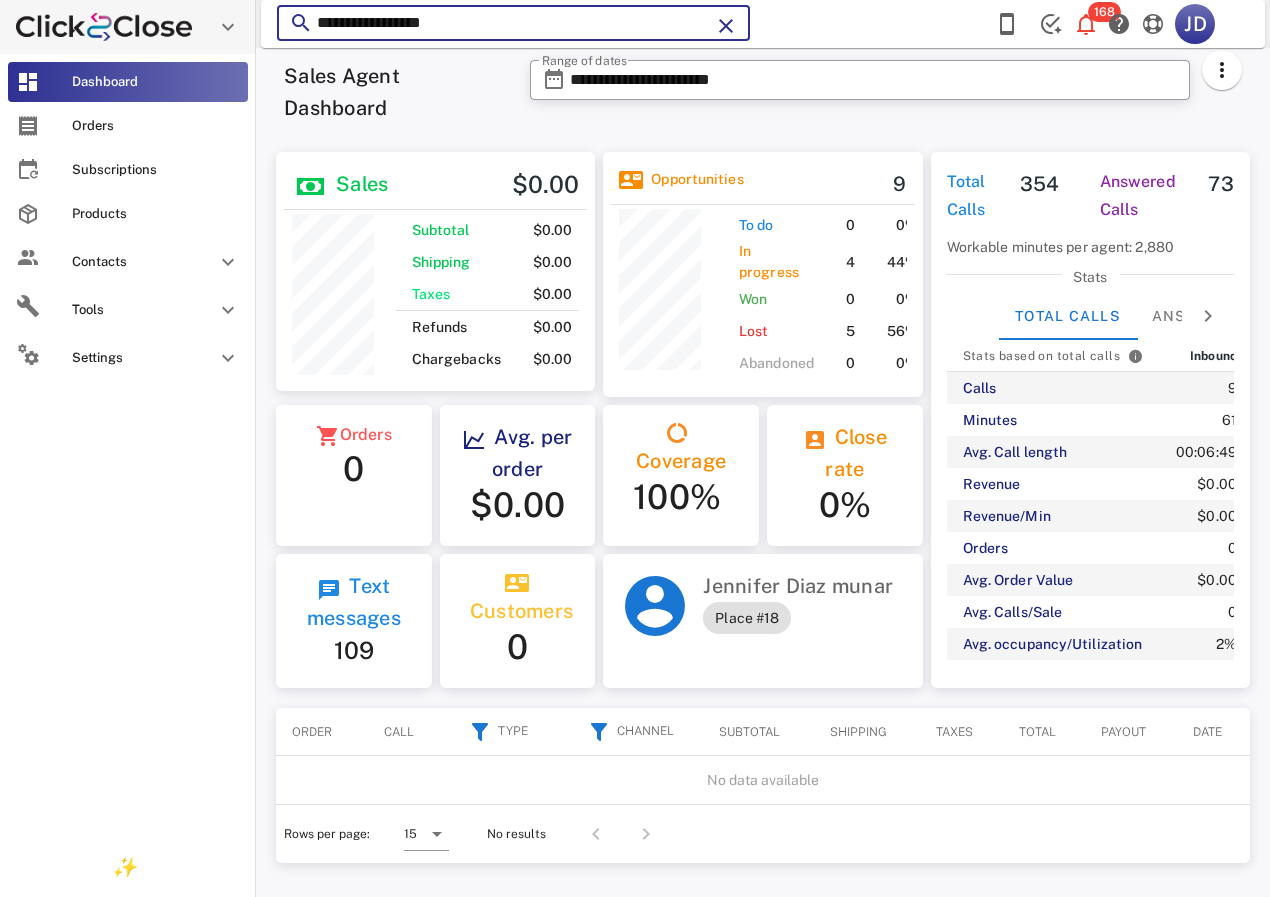 paste on "**" 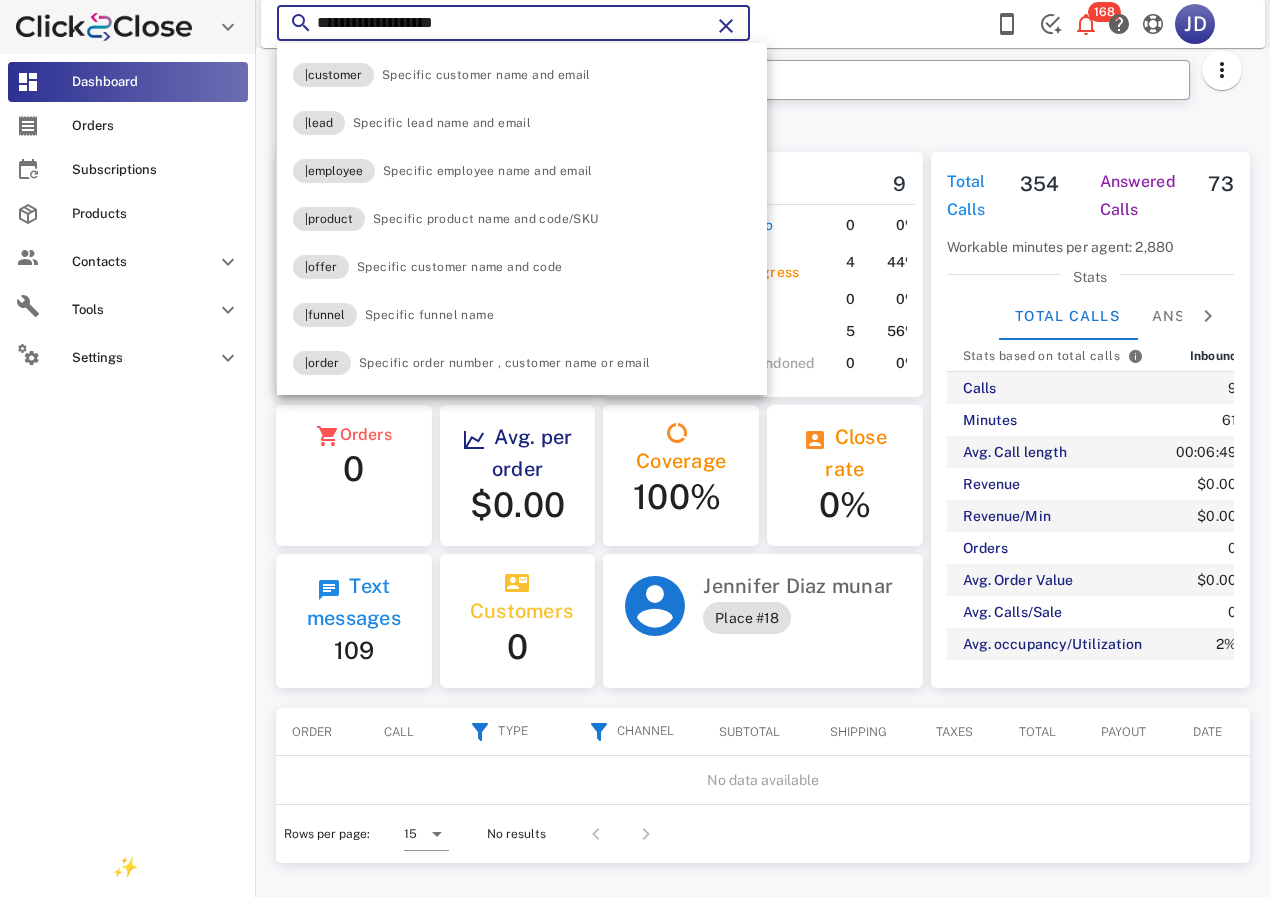 type on "**********" 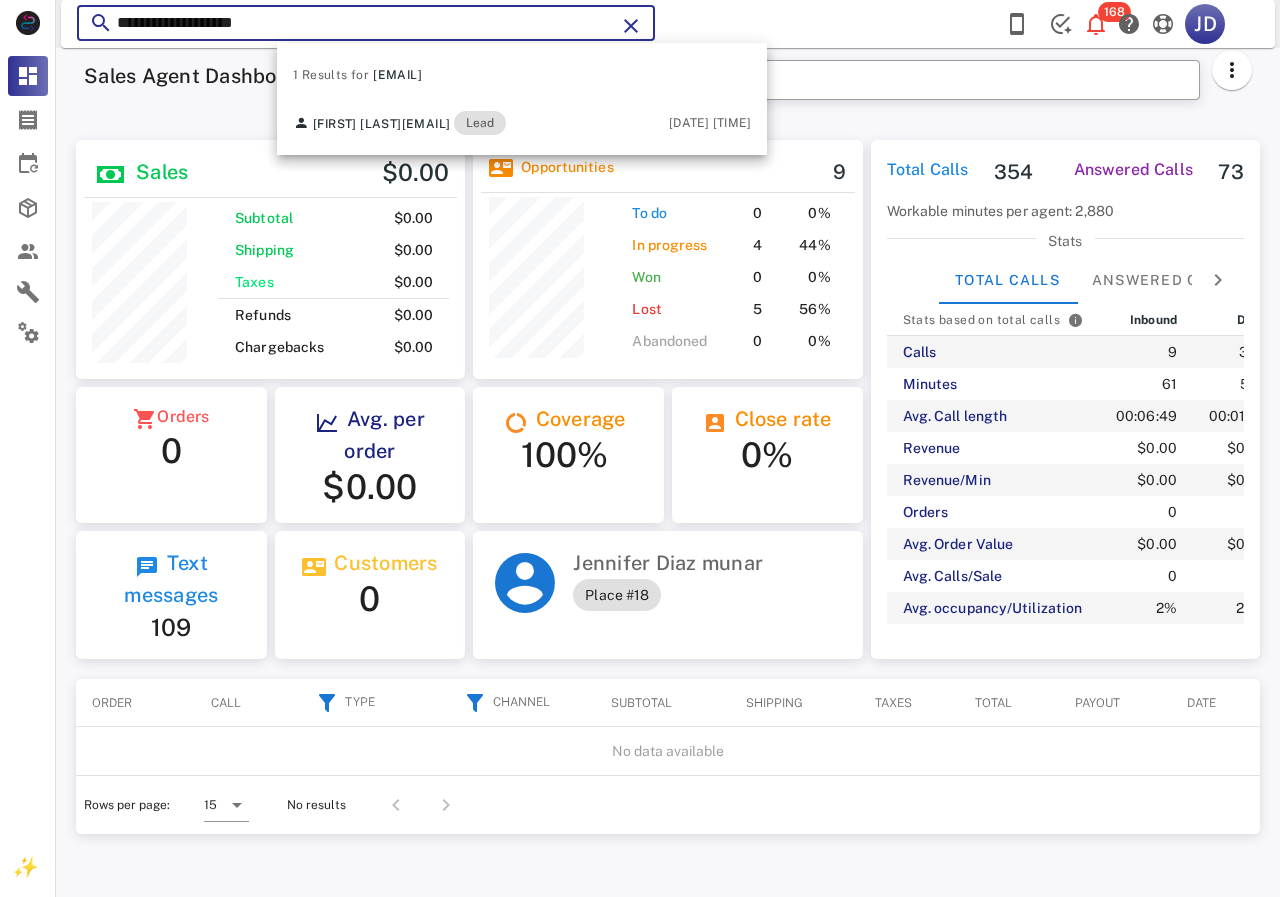 scroll, scrollTop: 999761, scrollLeft: 999611, axis: both 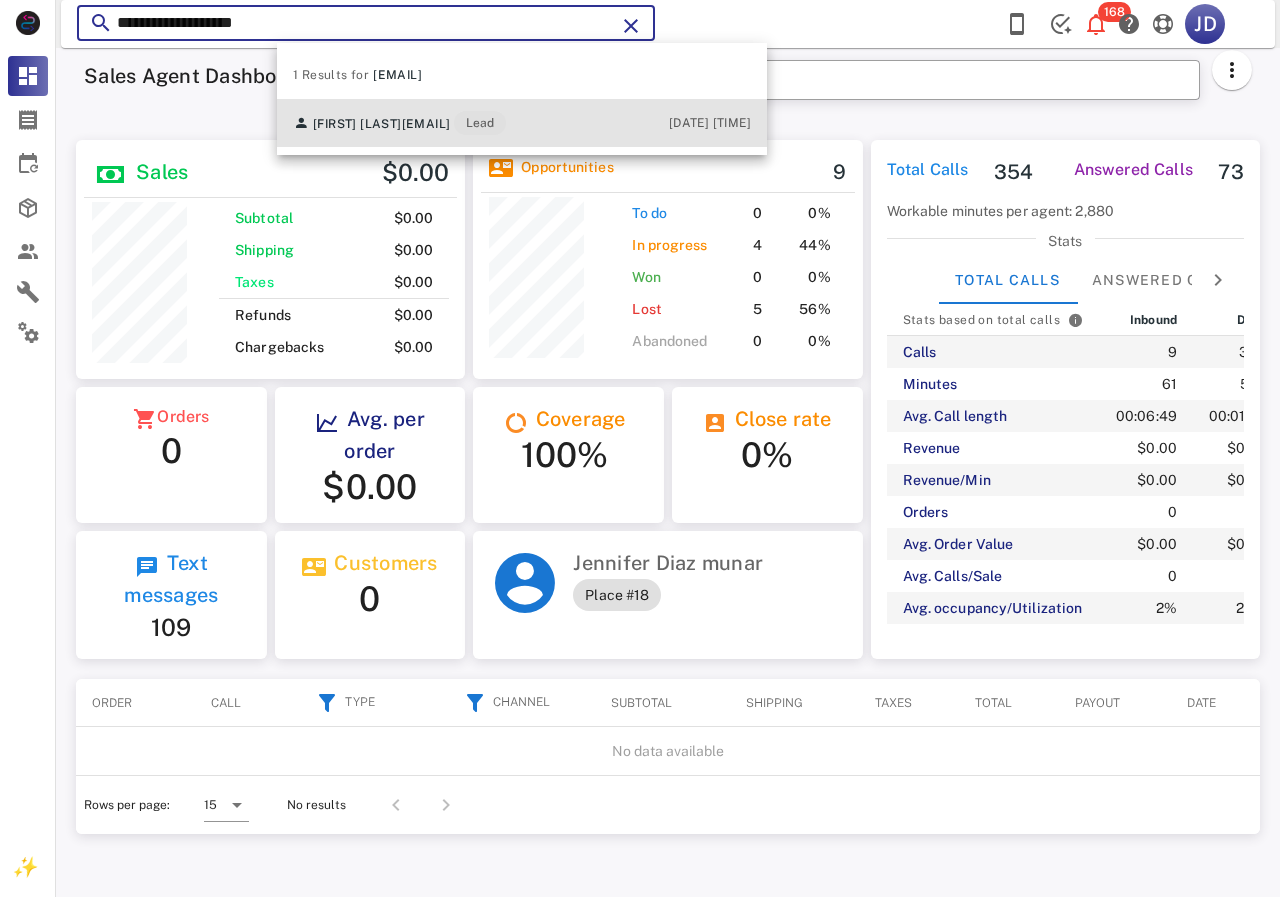 click on "[FIRST] [LAST]   [EMAIL]   Lead" at bounding box center (399, 123) 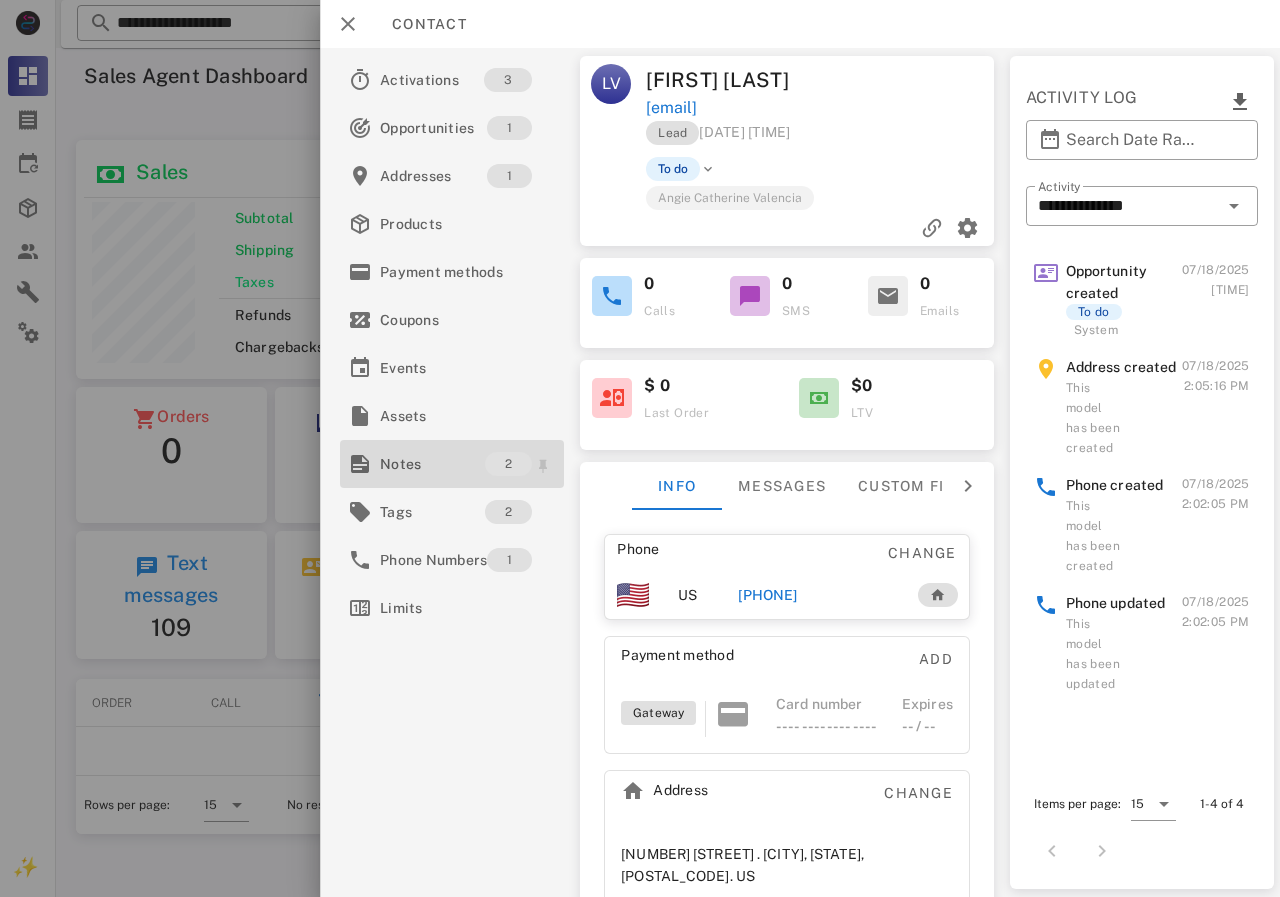 click on "Notes" at bounding box center [432, 464] 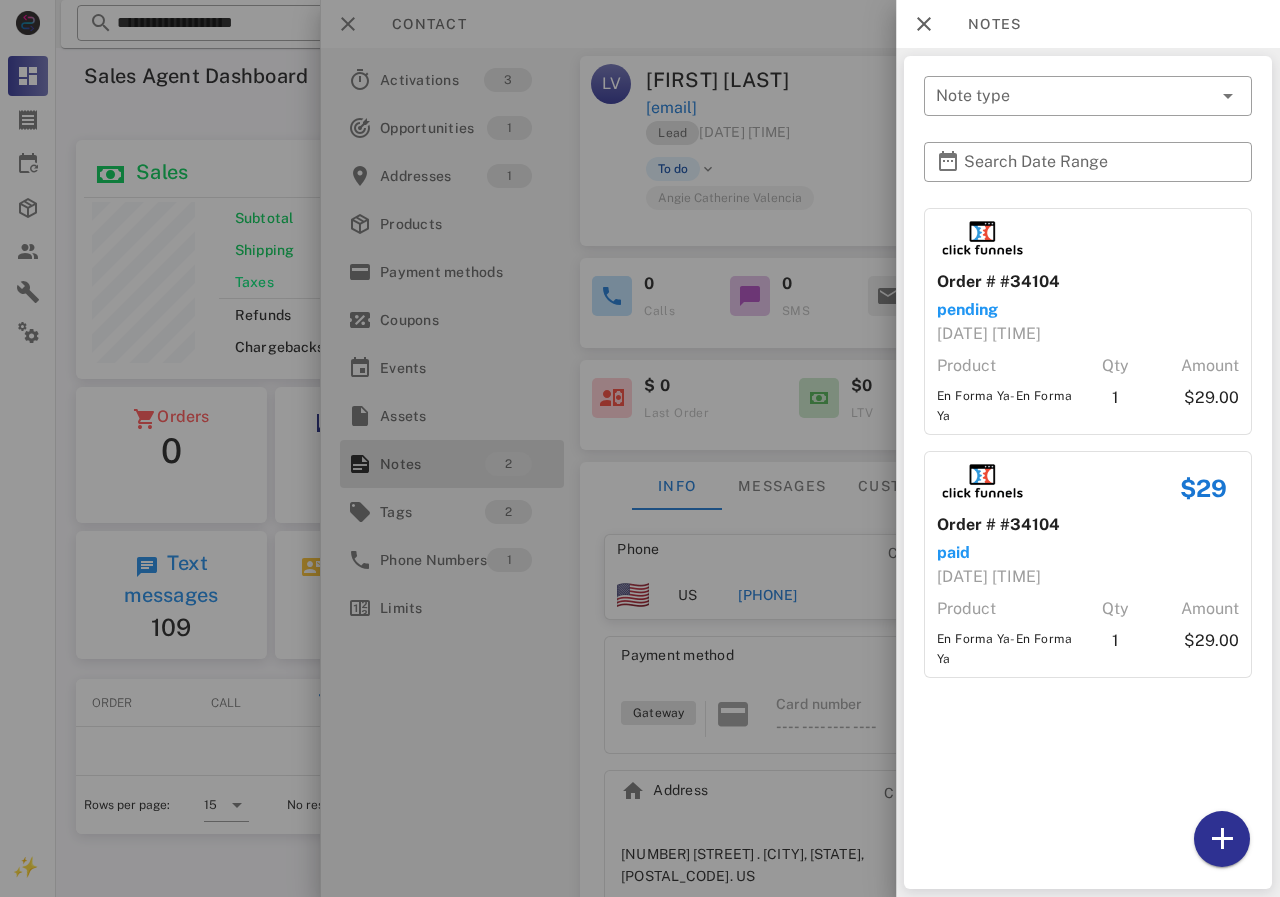 click at bounding box center (640, 448) 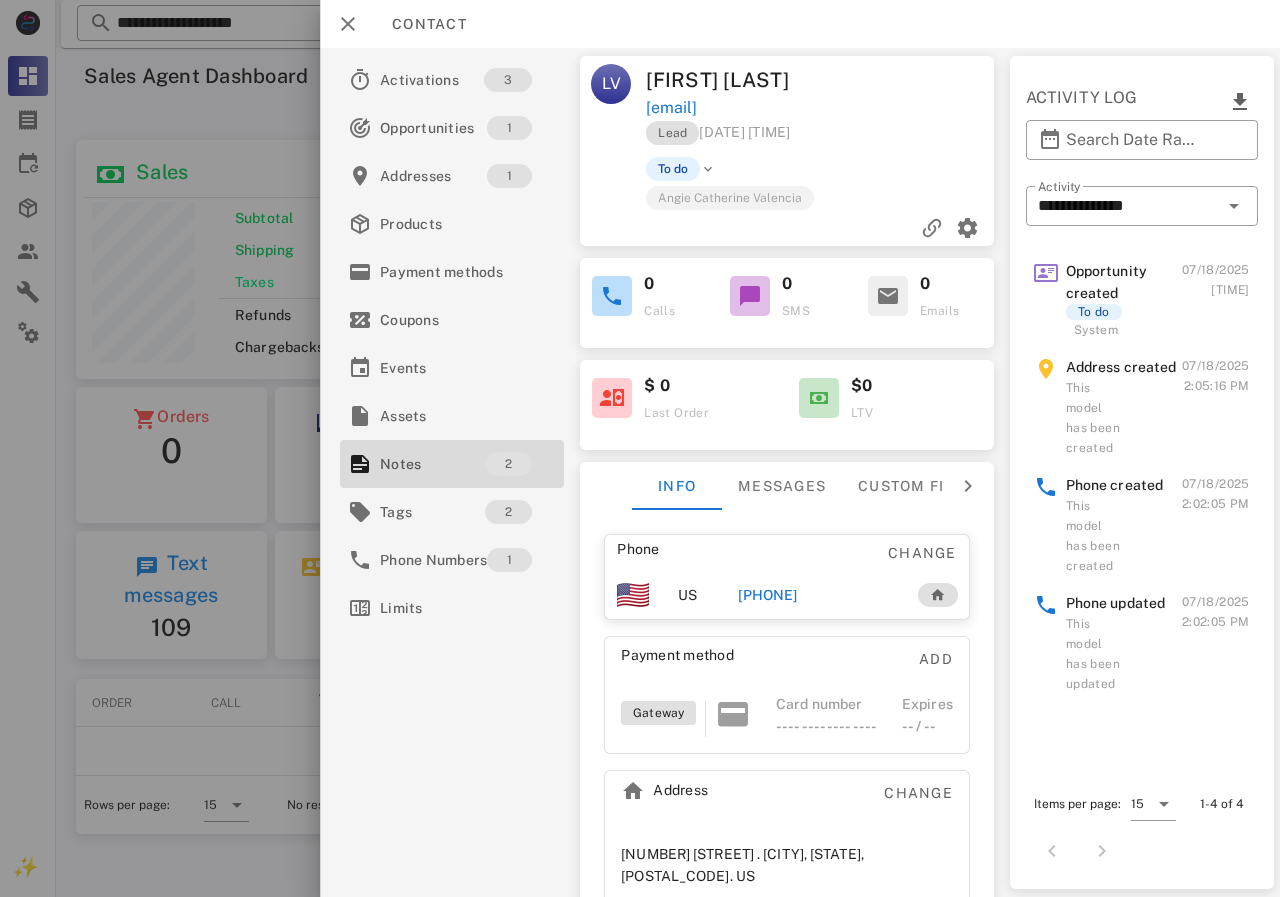 click on "[PHONE]" at bounding box center (767, 595) 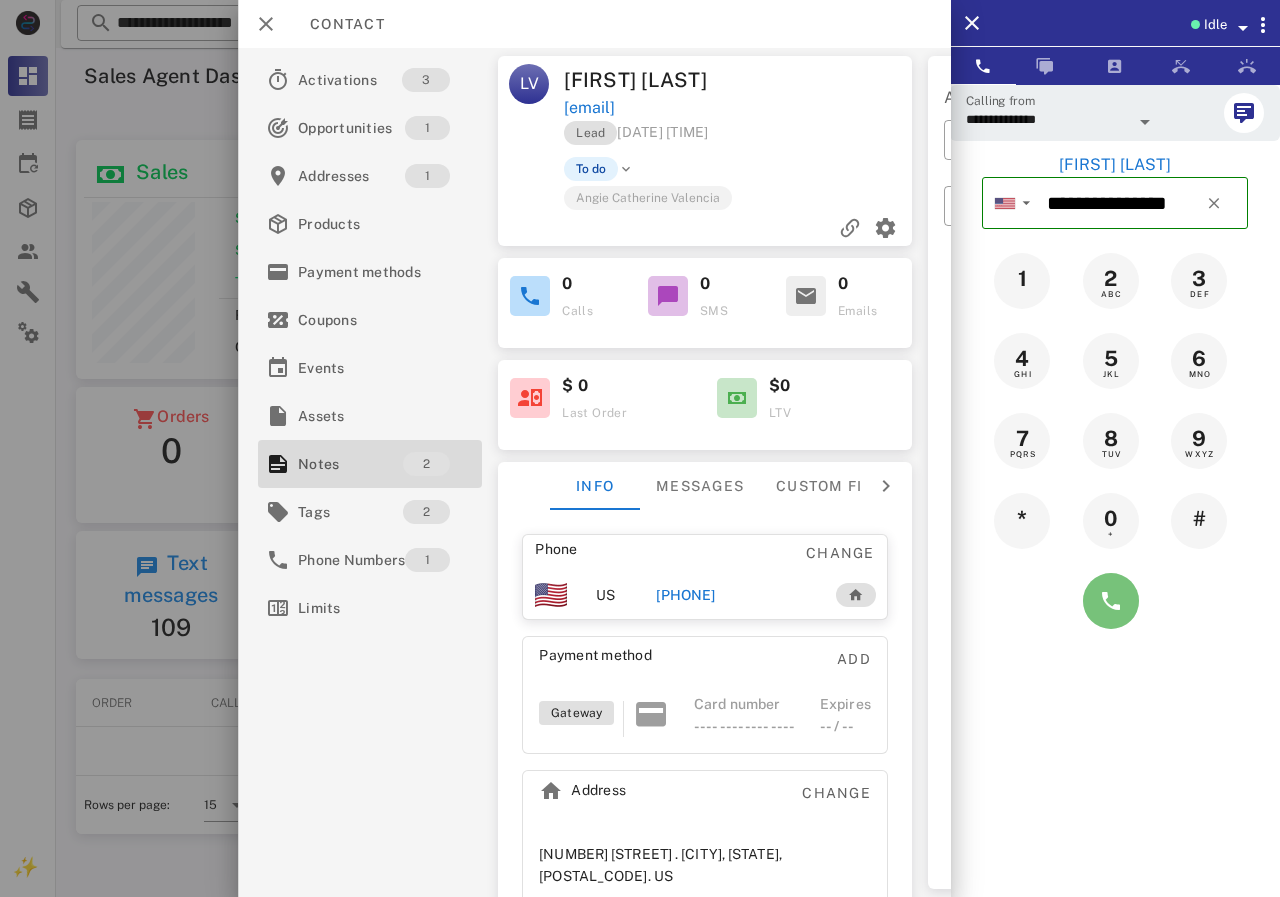 click at bounding box center [1111, 601] 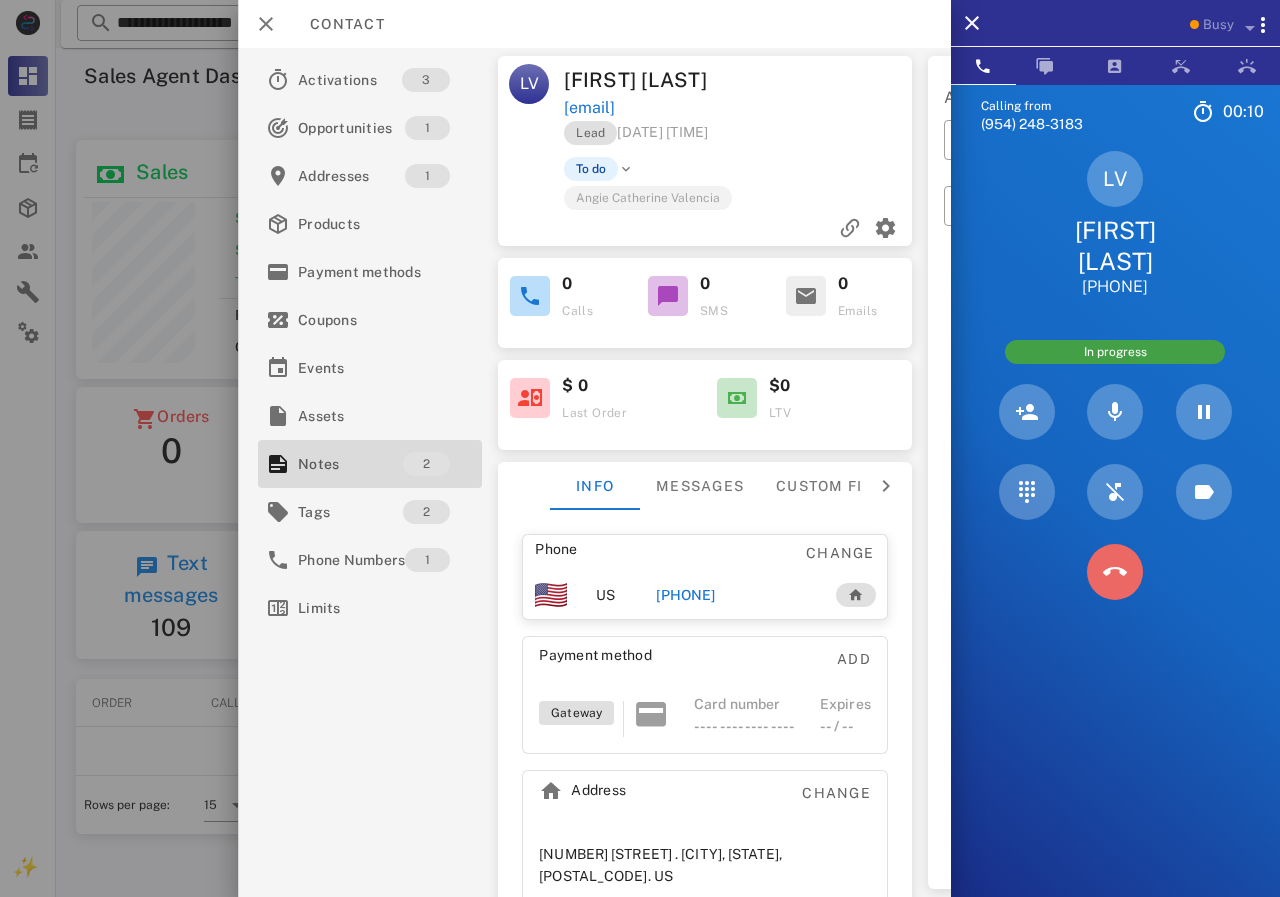 drag, startPoint x: 1126, startPoint y: 570, endPoint x: 865, endPoint y: 481, distance: 275.75714 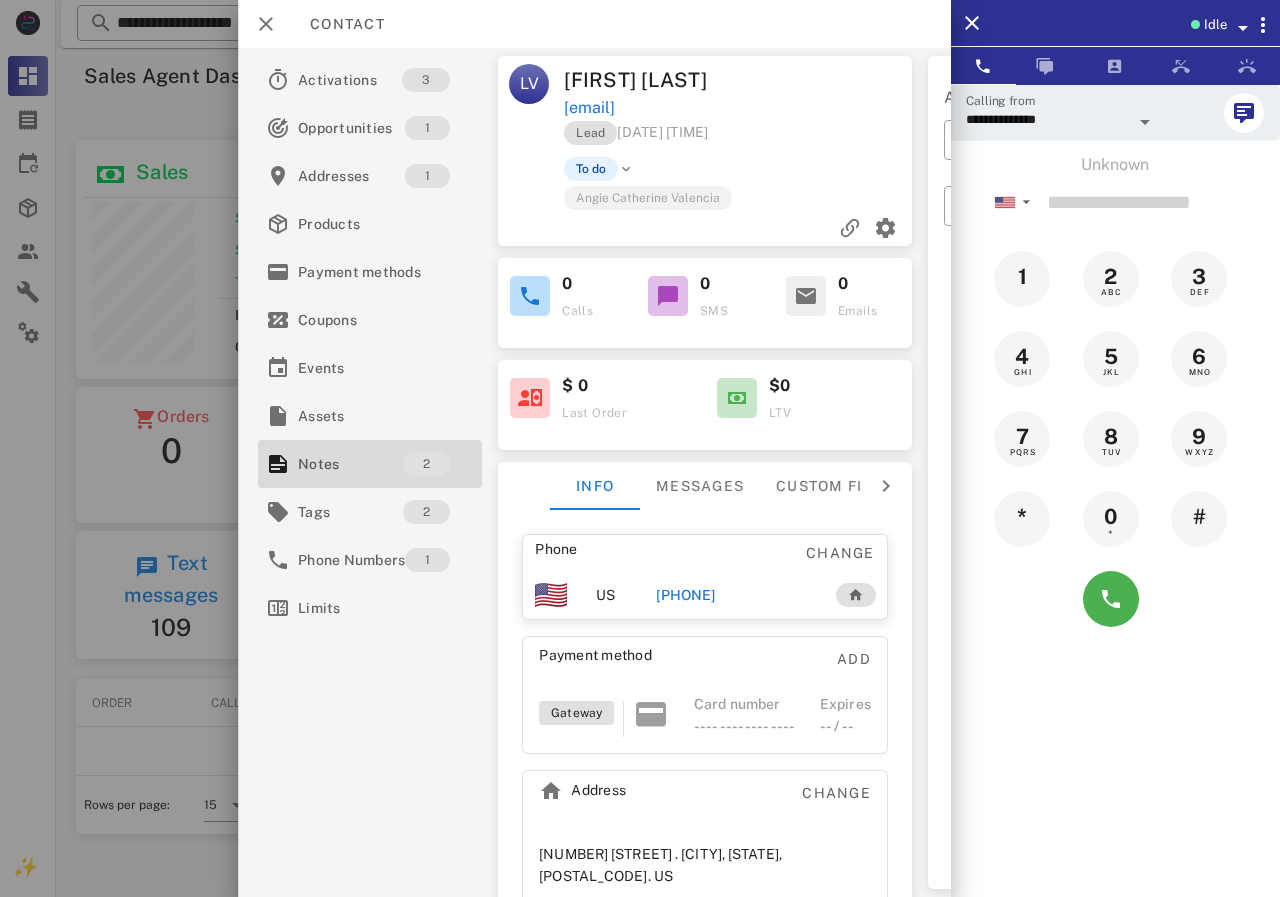 click on "[PHONE]" at bounding box center [685, 595] 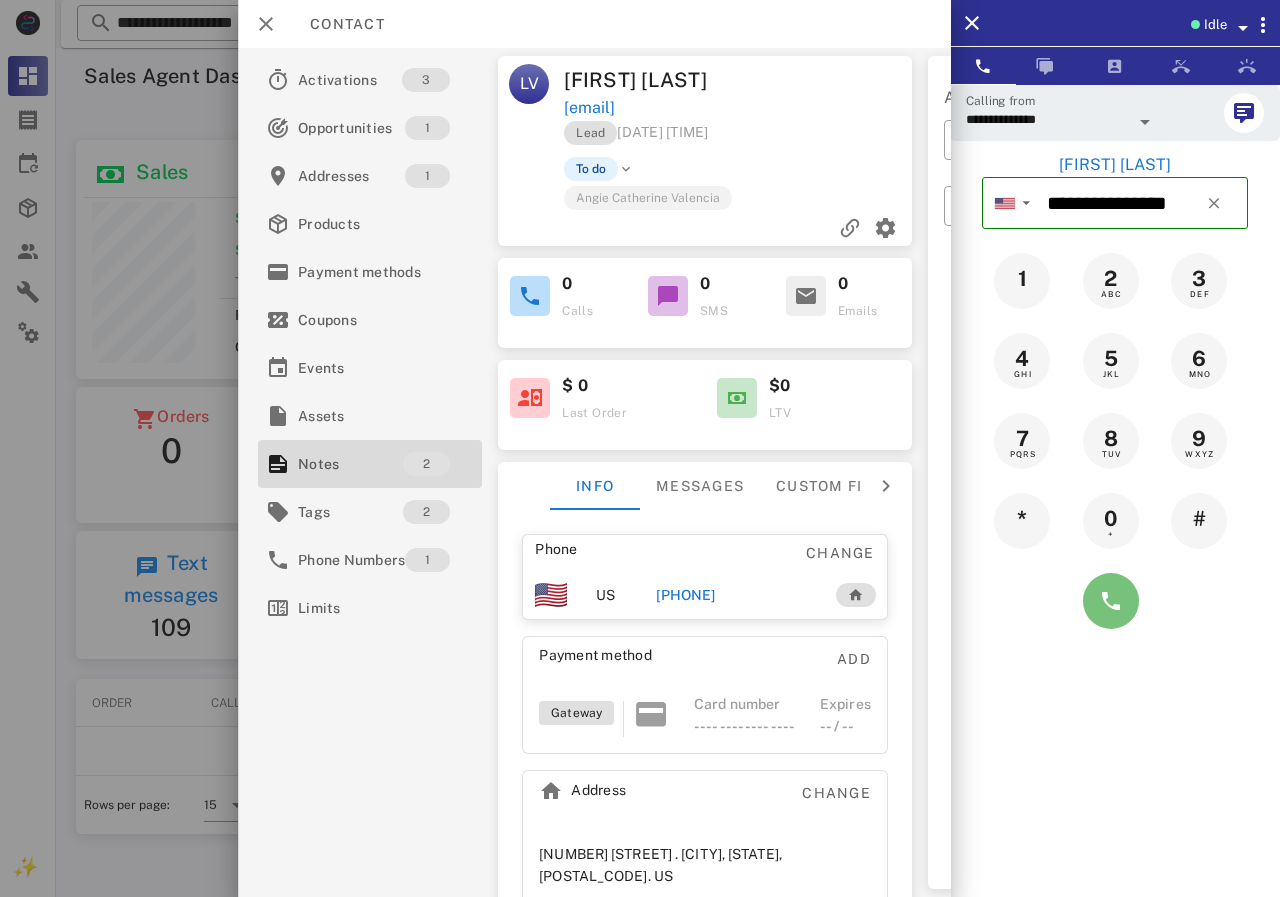 click at bounding box center [1111, 601] 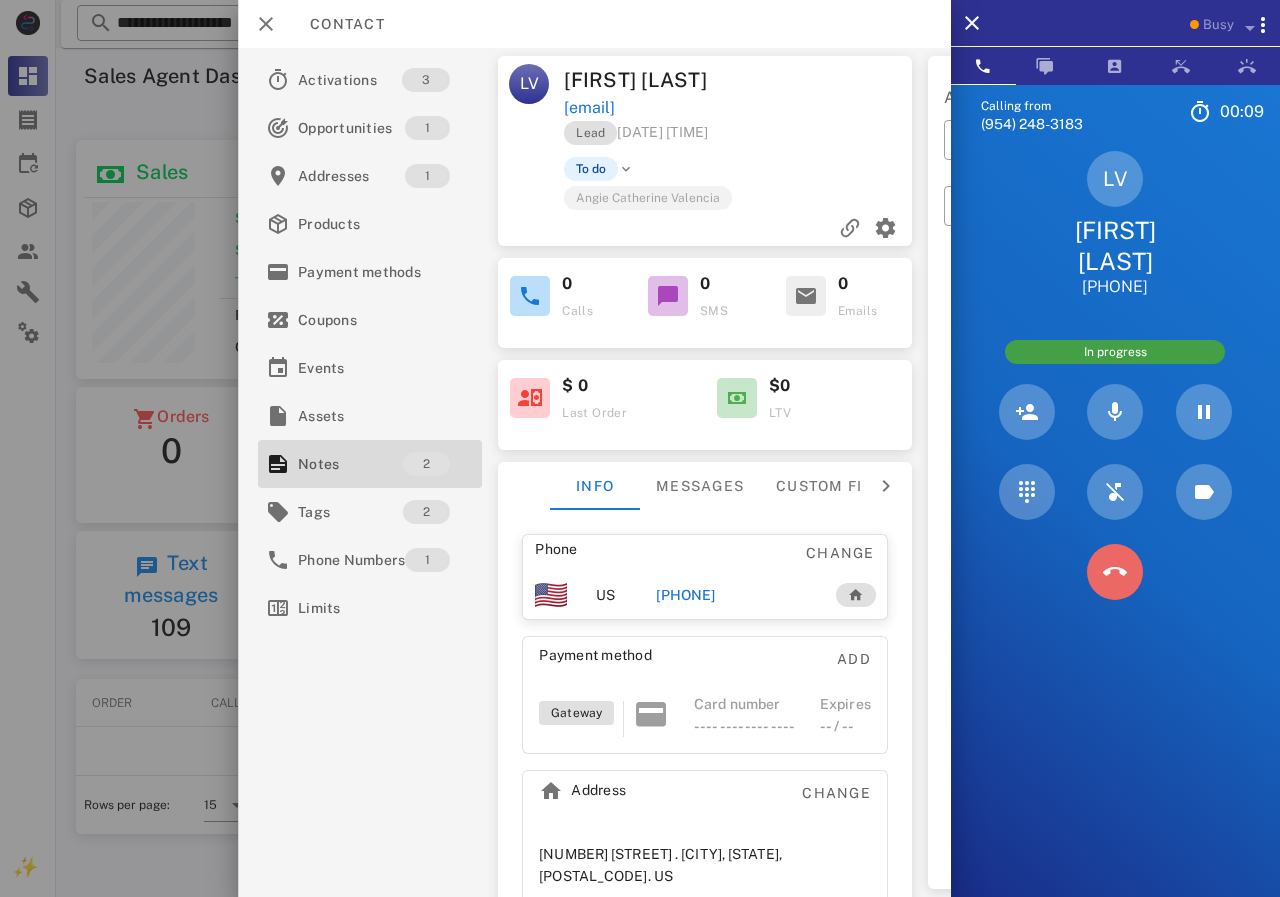 click at bounding box center (1115, 572) 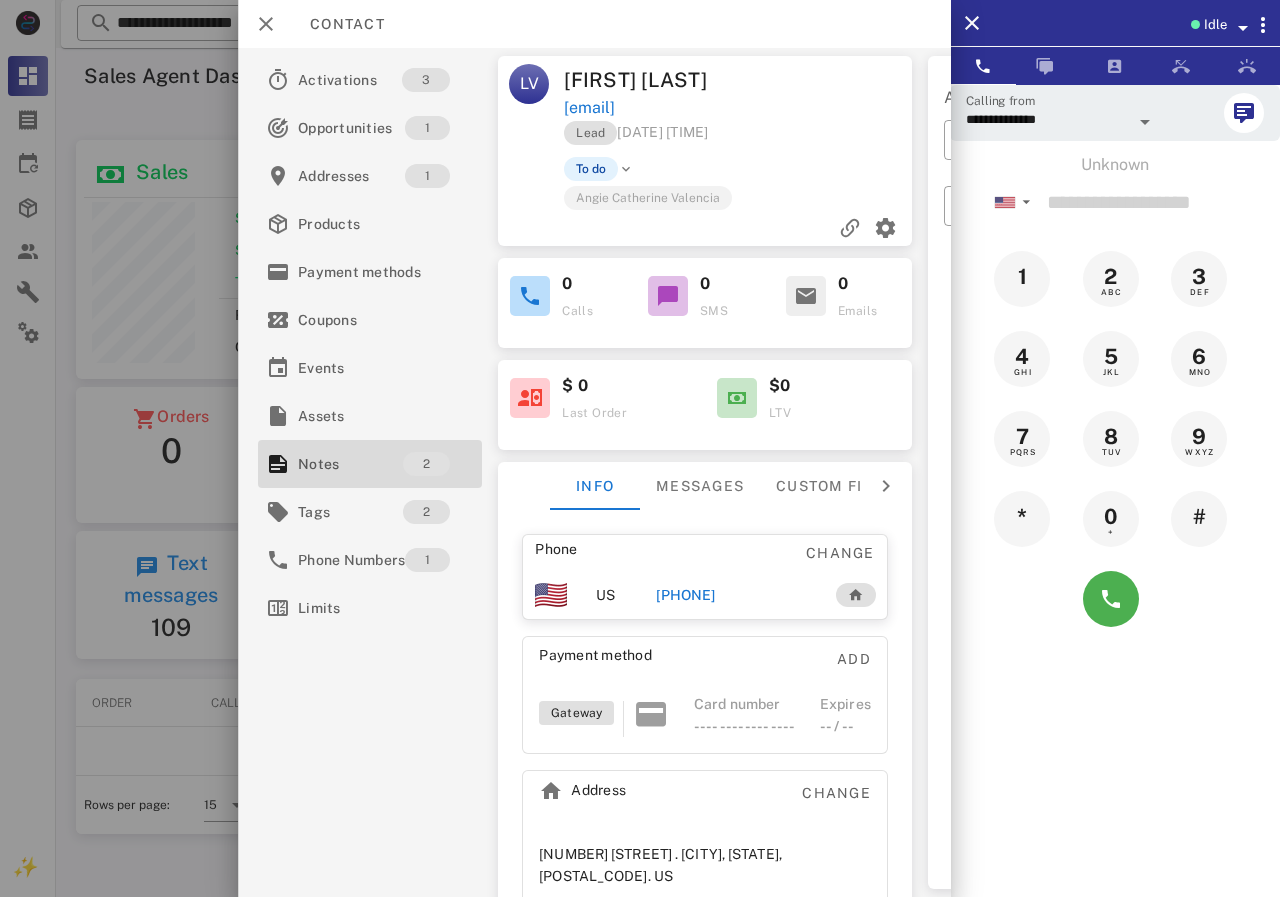 click on "[PHONE]" at bounding box center (685, 595) 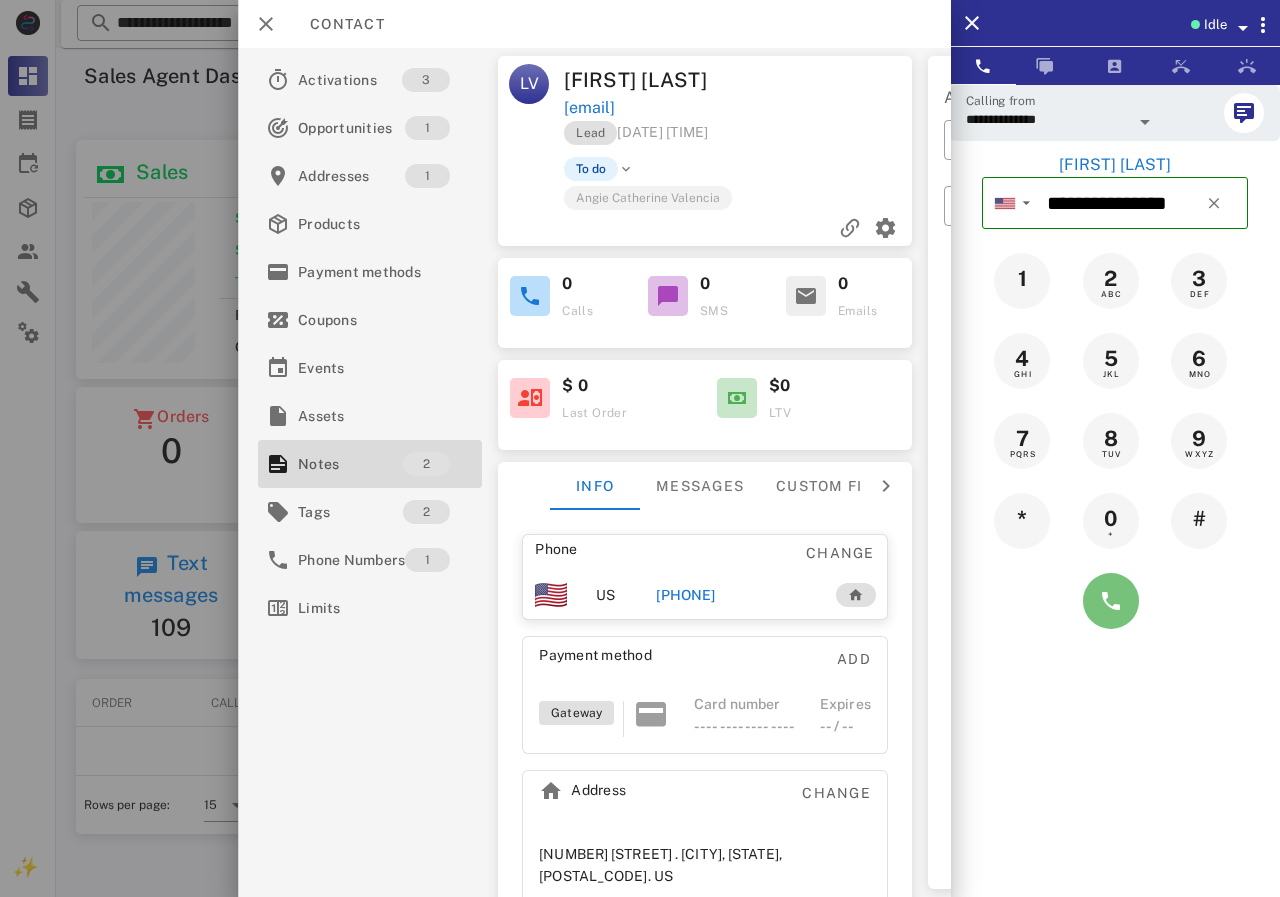 click at bounding box center [1111, 601] 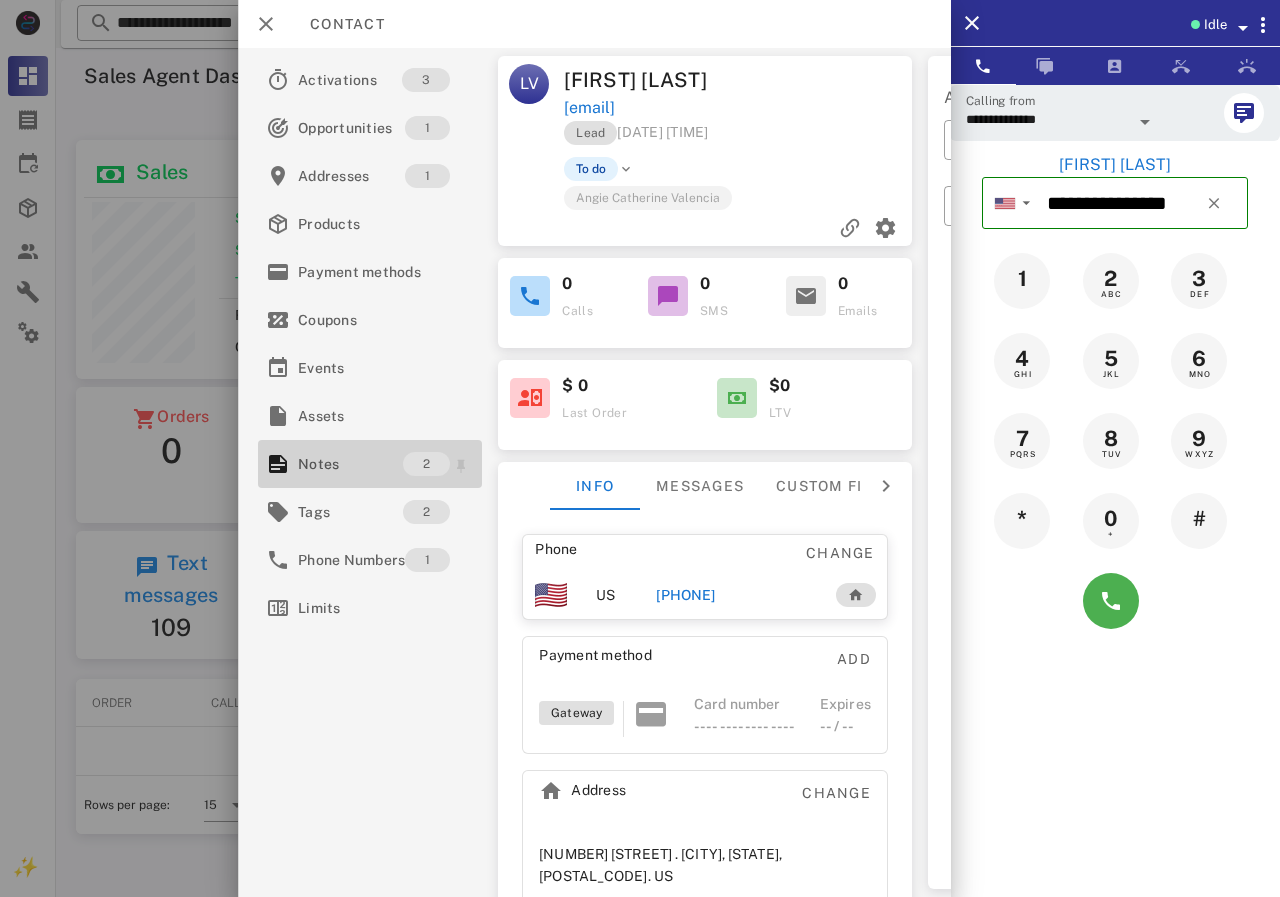 click on "Notes" at bounding box center (350, 464) 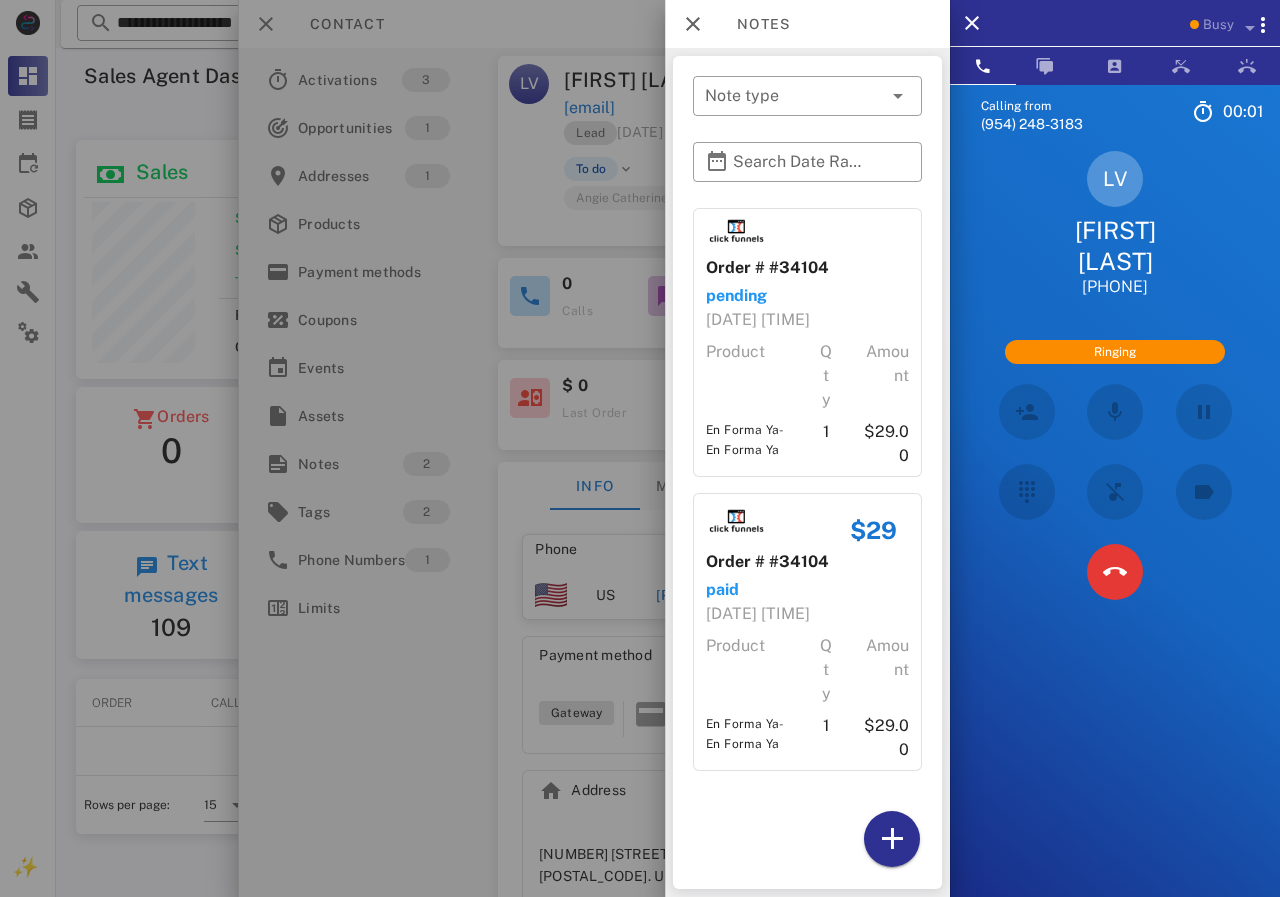 click at bounding box center (640, 448) 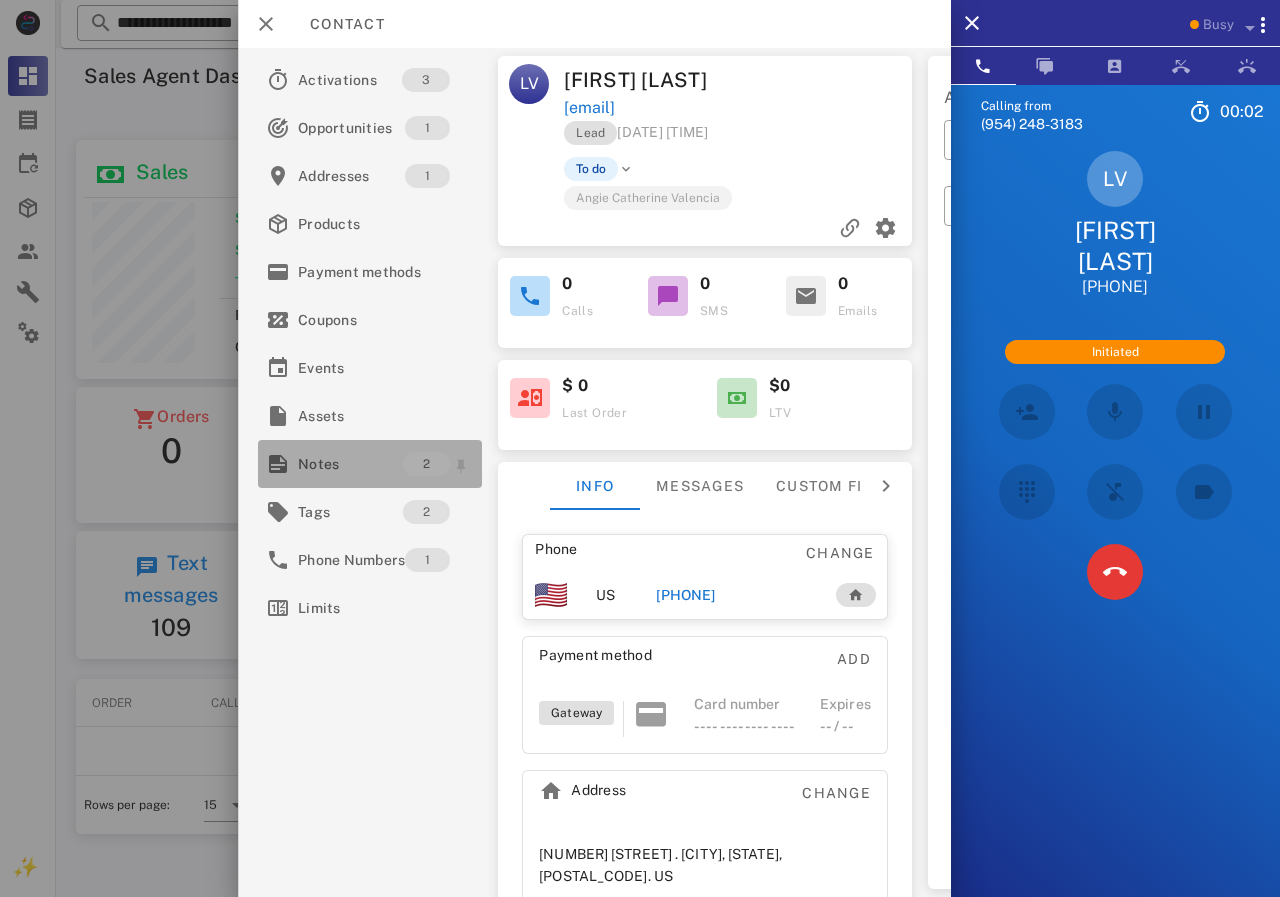 click on "Notes" at bounding box center (350, 464) 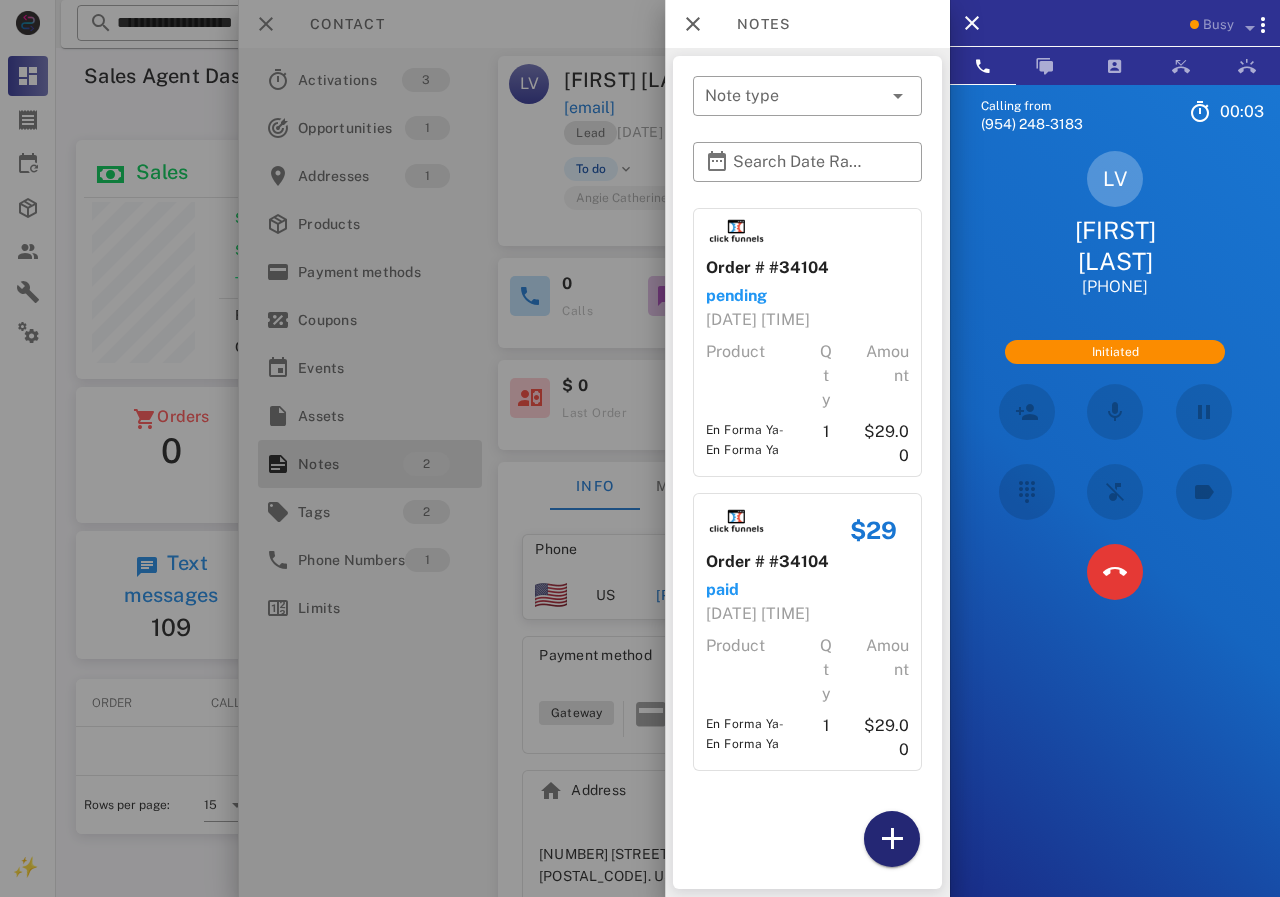 click at bounding box center [892, 839] 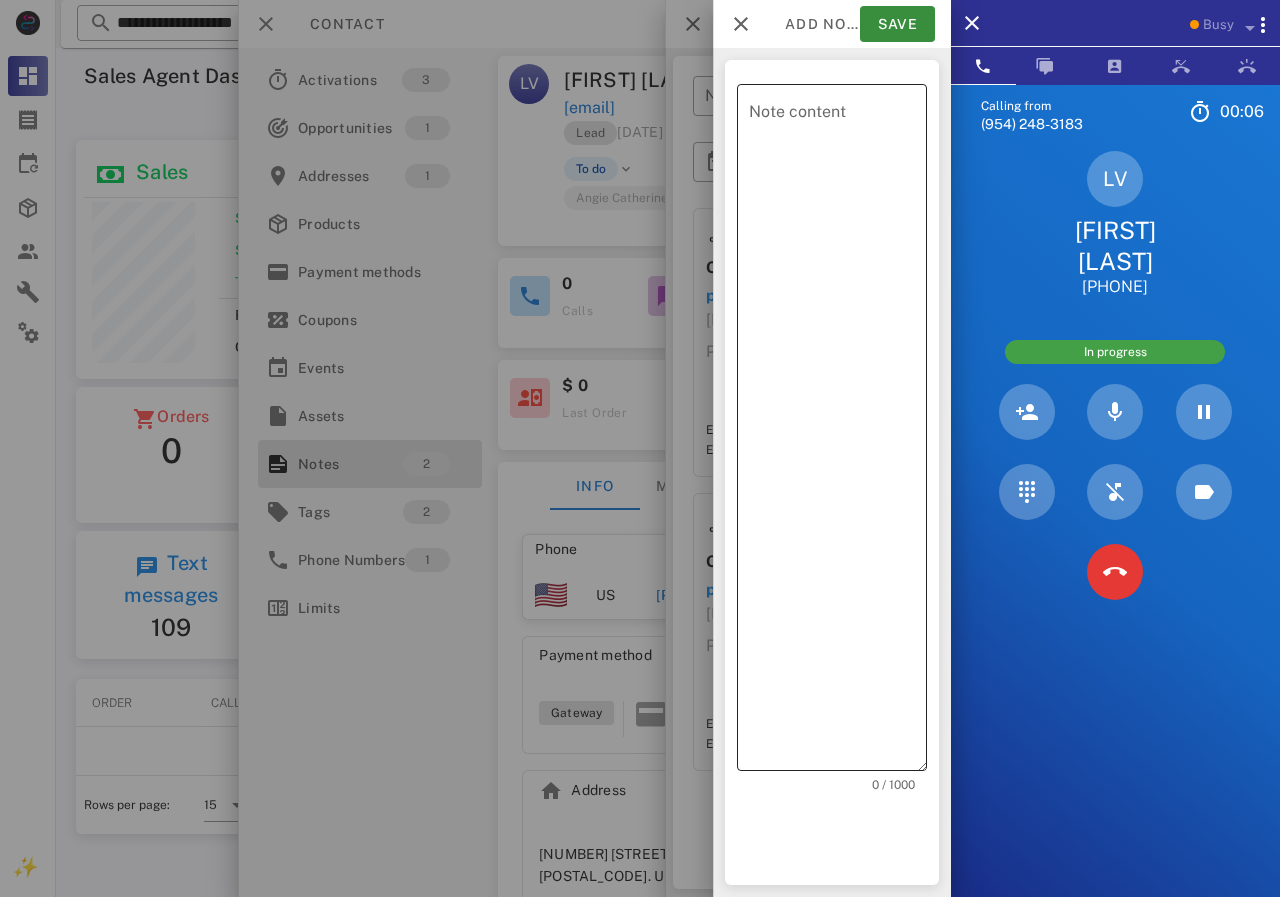 drag, startPoint x: 812, startPoint y: 274, endPoint x: 775, endPoint y: 233, distance: 55.226807 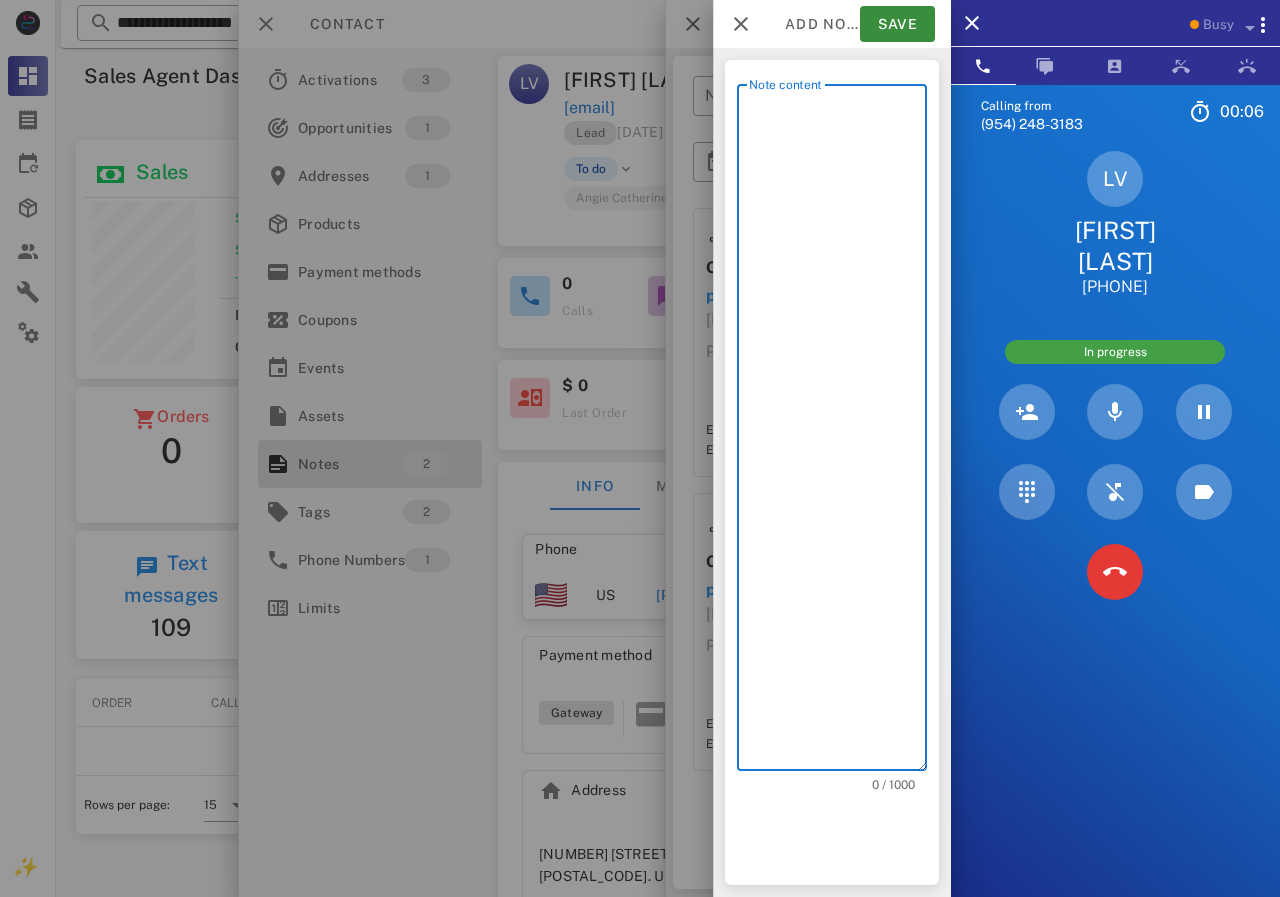 scroll, scrollTop: 240, scrollLeft: 390, axis: both 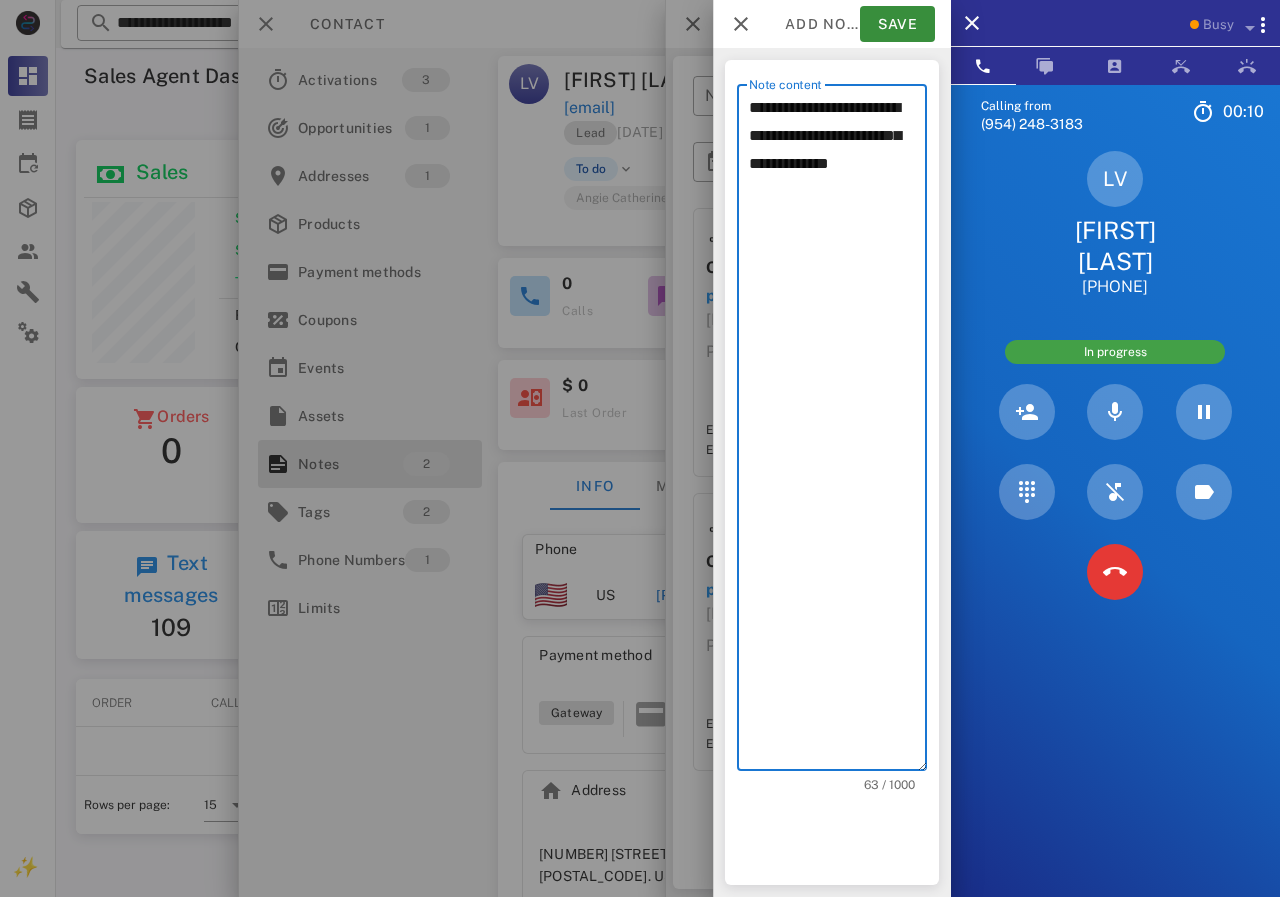 type on "**********" 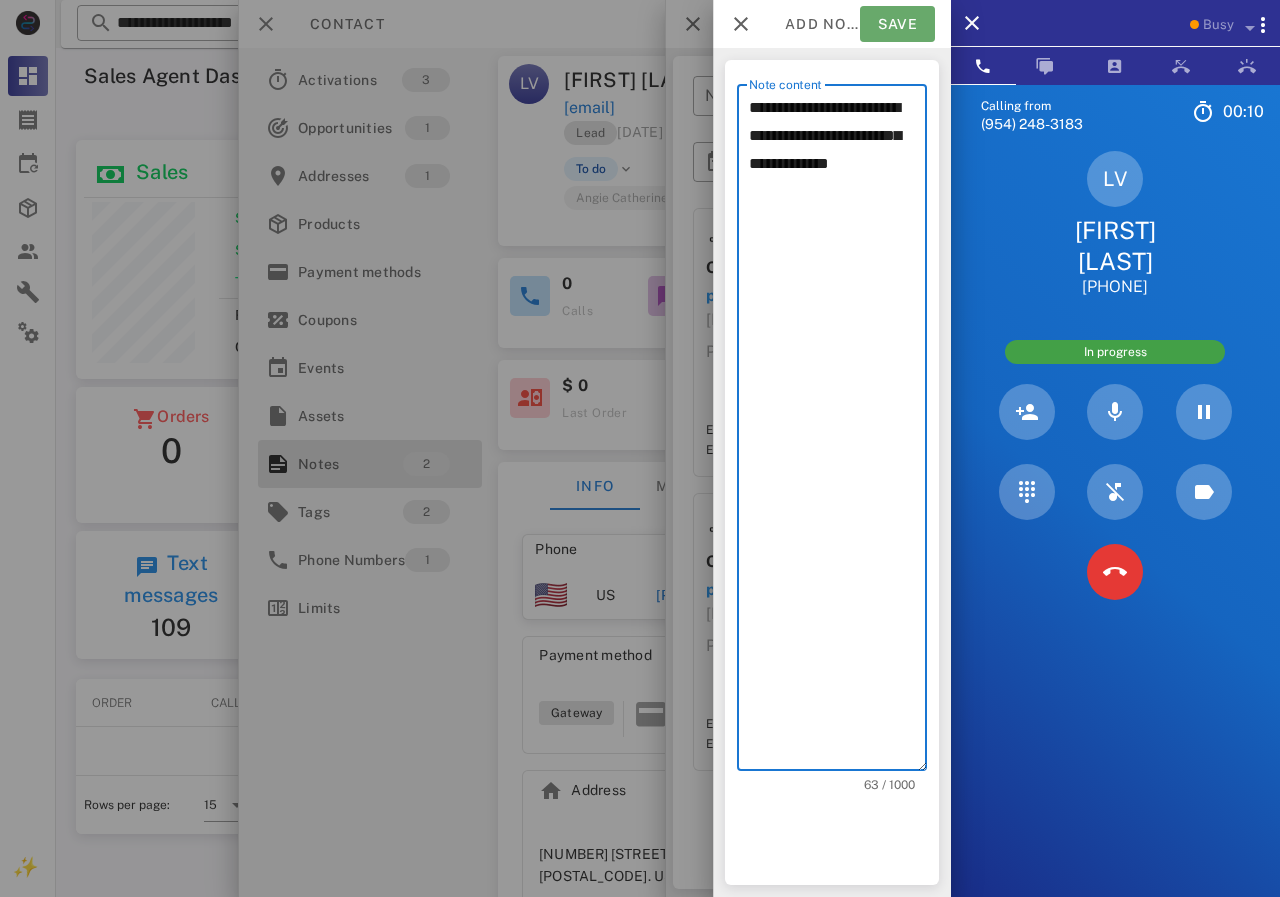 click on "Save" at bounding box center (897, 24) 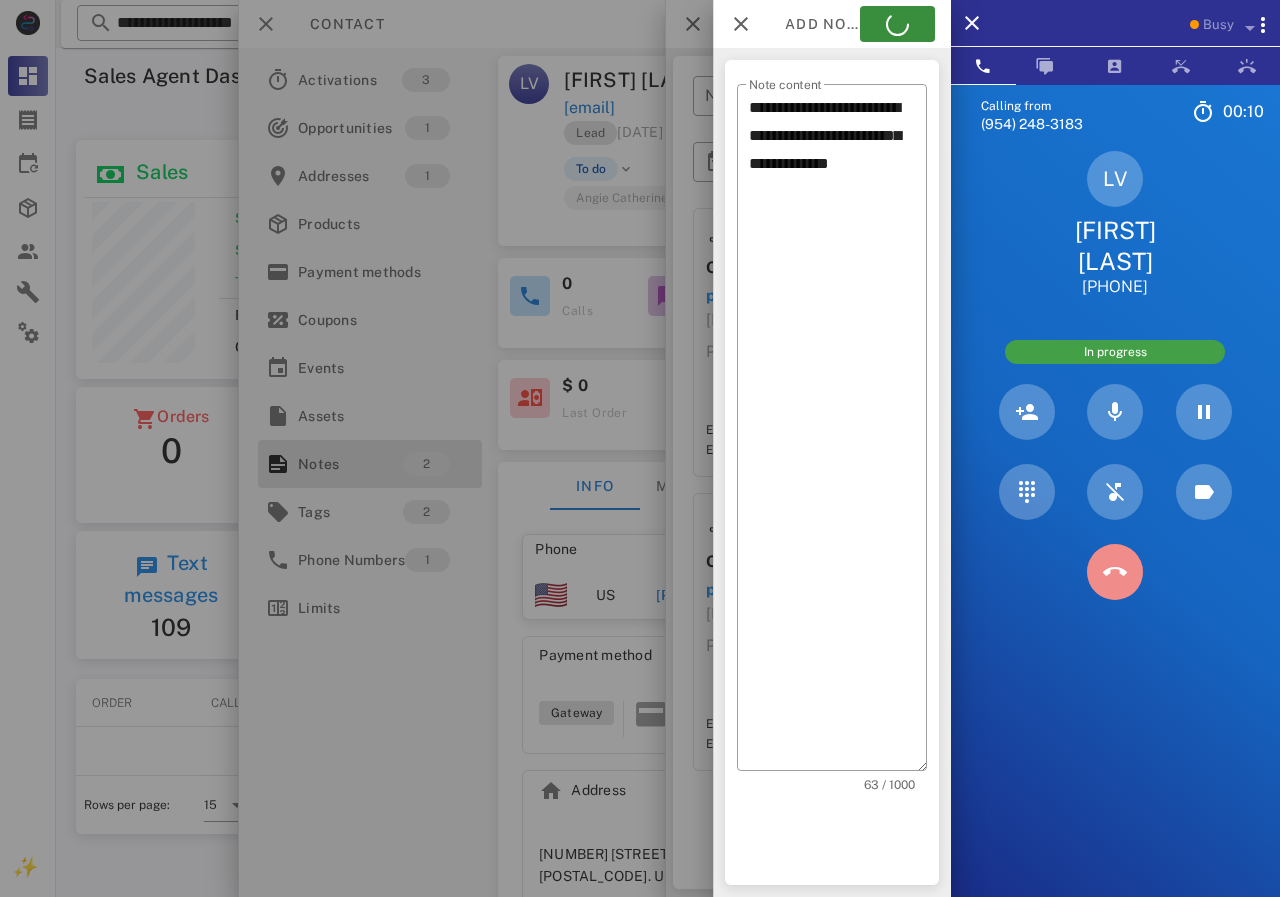click at bounding box center [1115, 572] 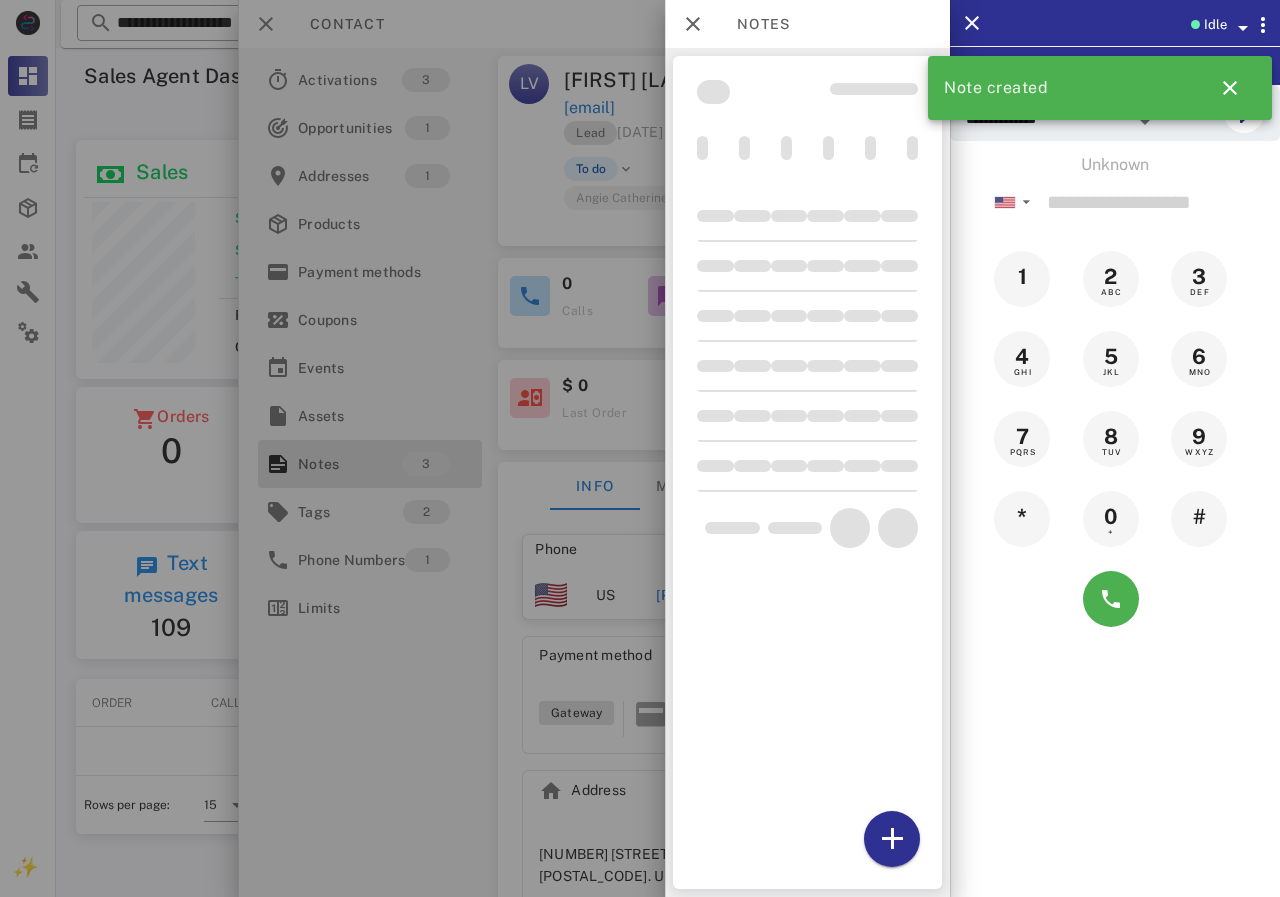 click at bounding box center [640, 448] 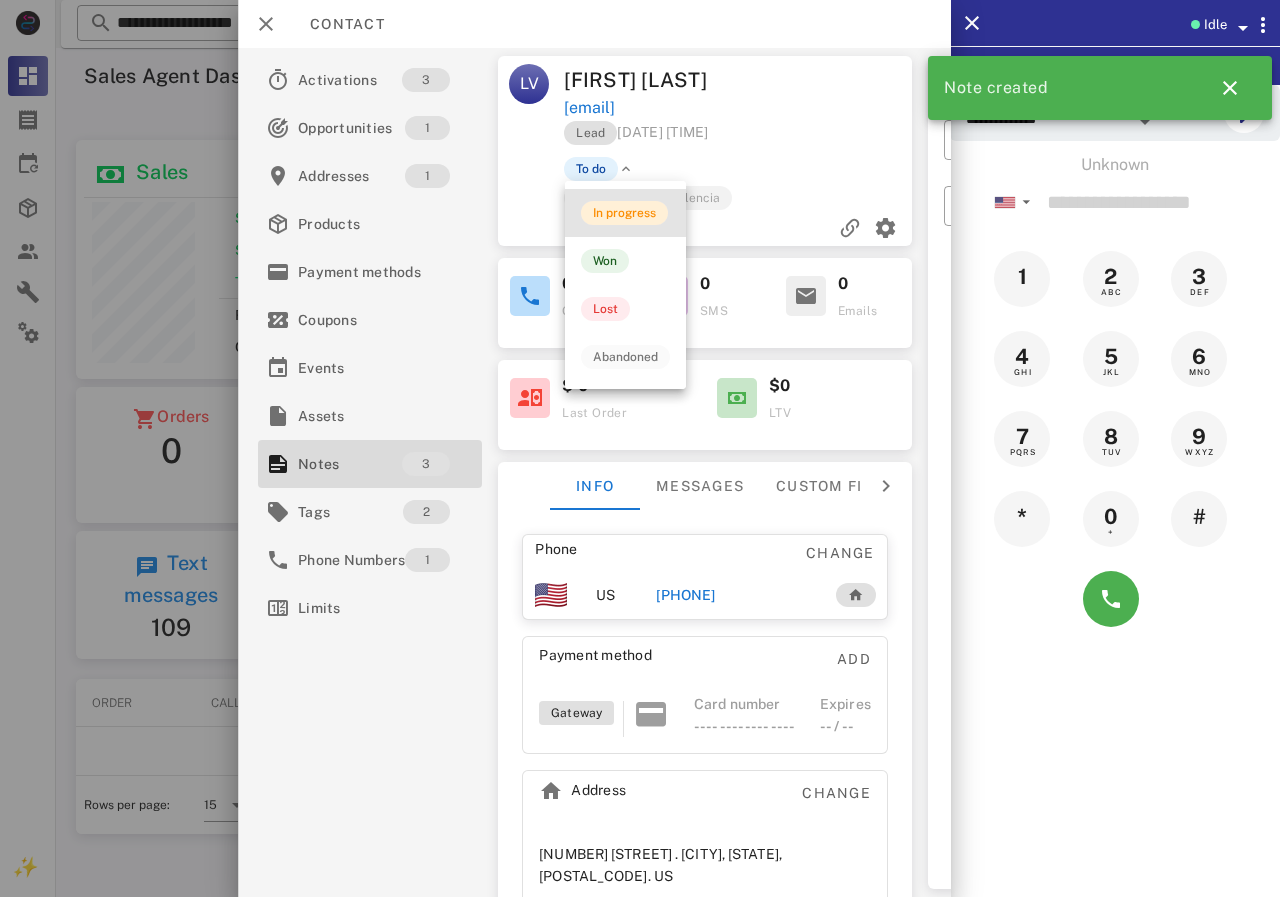 click on "In progress" at bounding box center (624, 213) 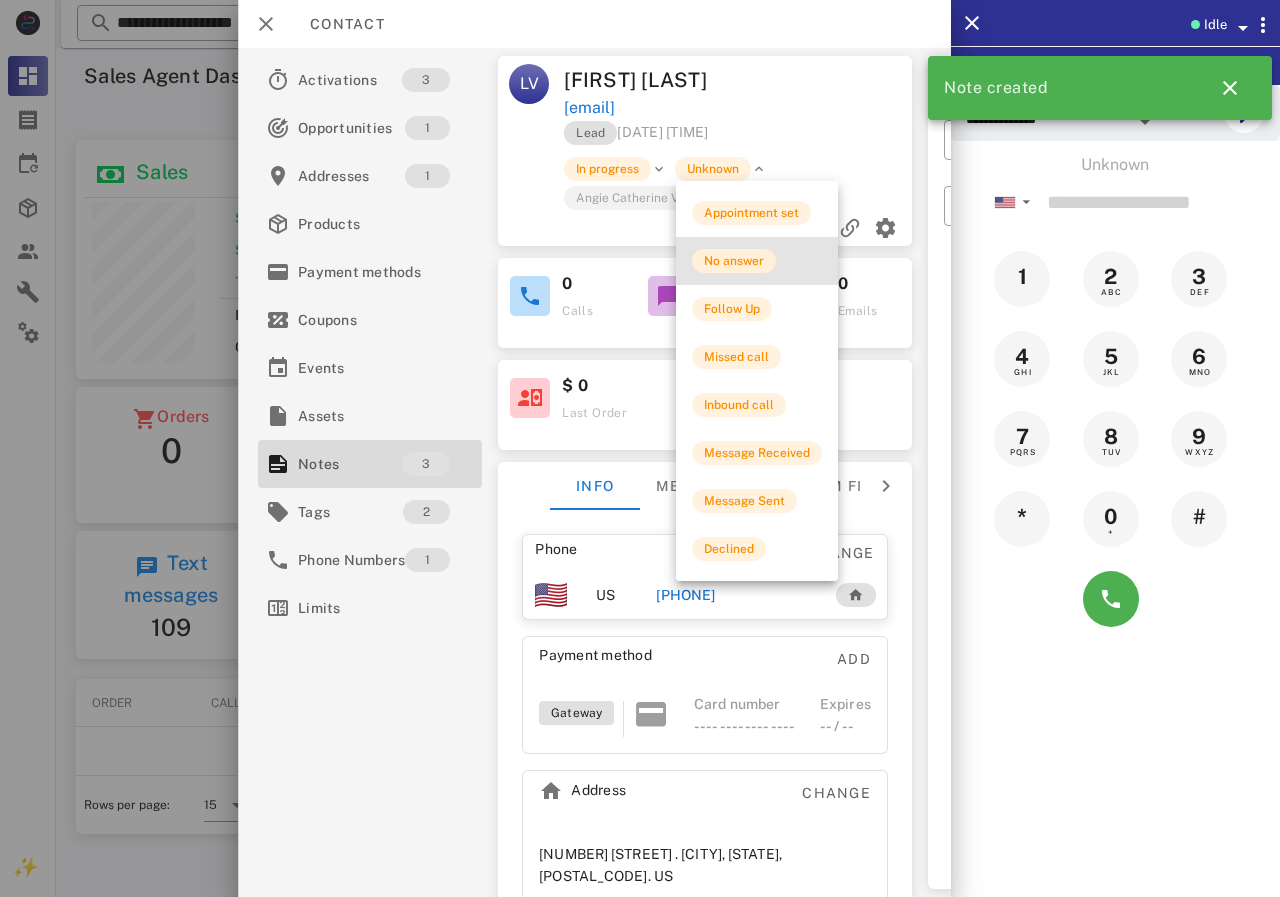 click on "No answer" at bounding box center (734, 261) 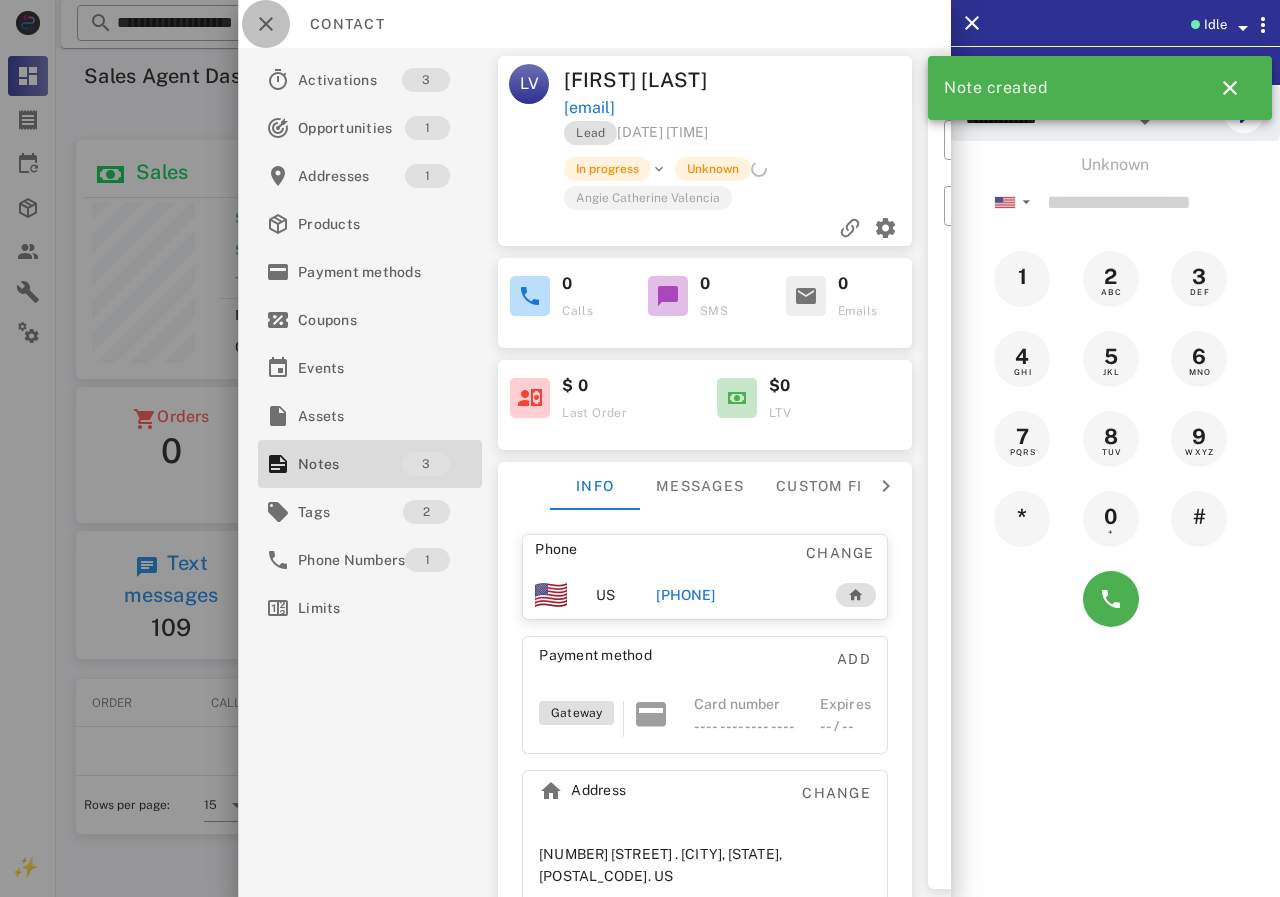 click at bounding box center (266, 24) 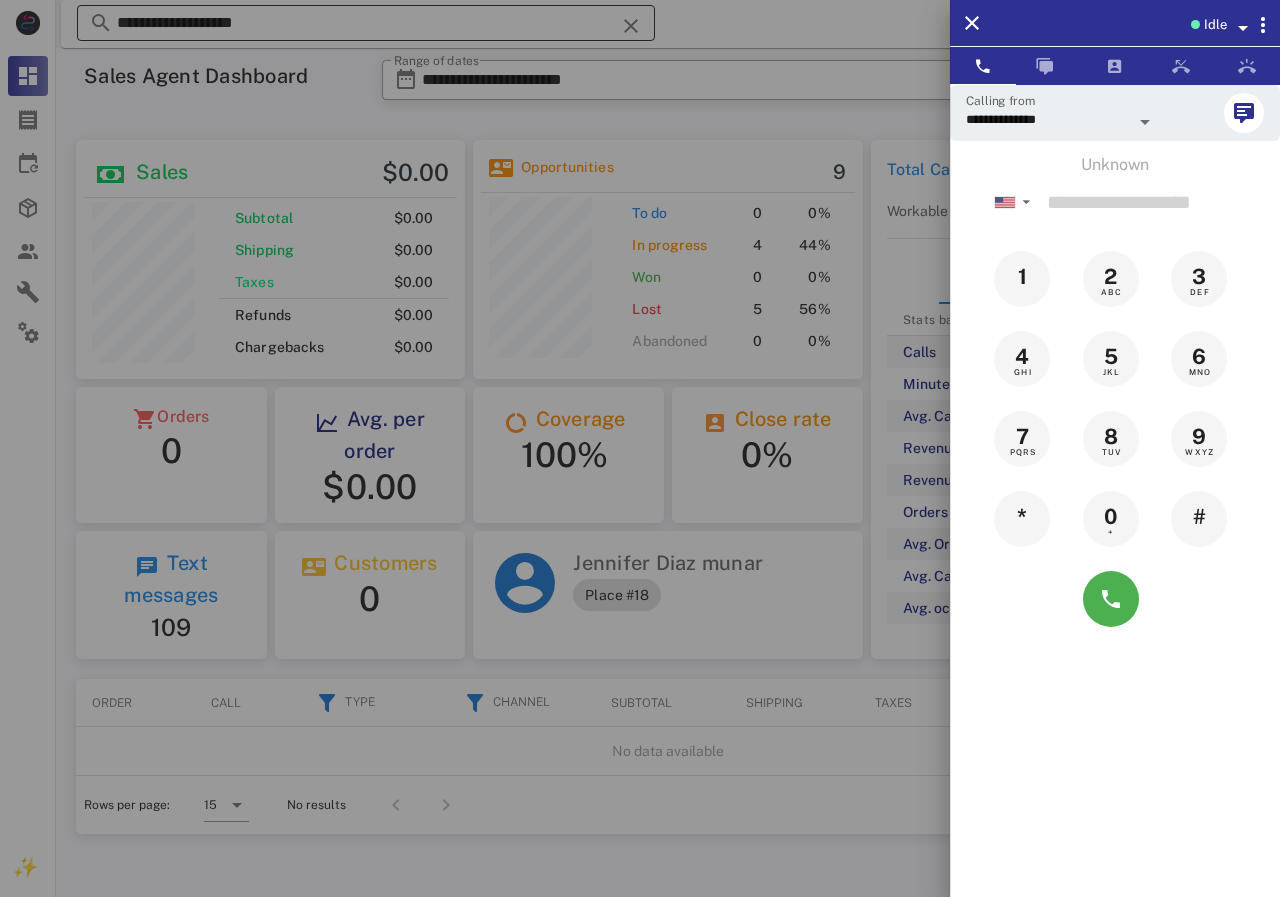 click at bounding box center (640, 448) 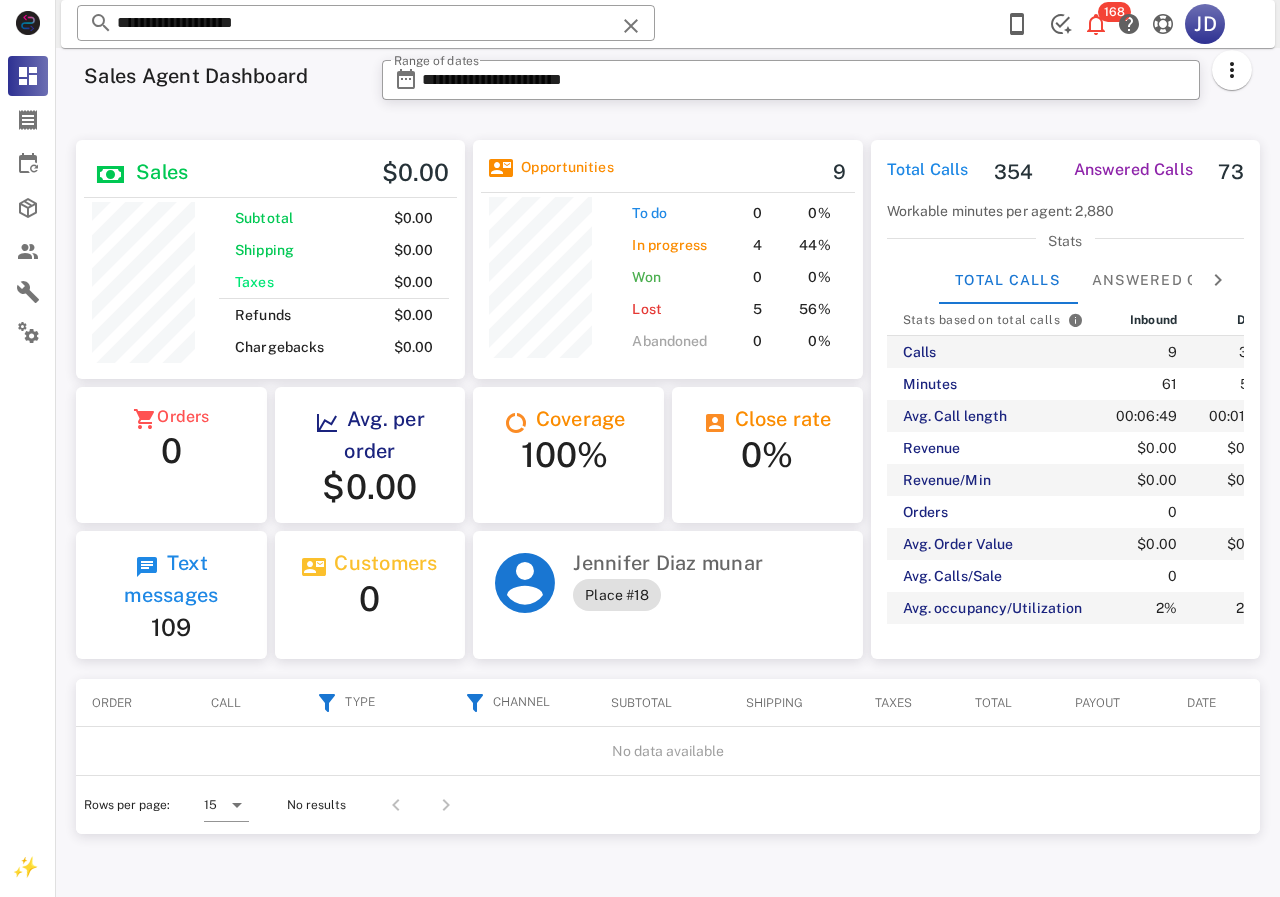 drag, startPoint x: 391, startPoint y: 24, endPoint x: 111, endPoint y: 46, distance: 280.86295 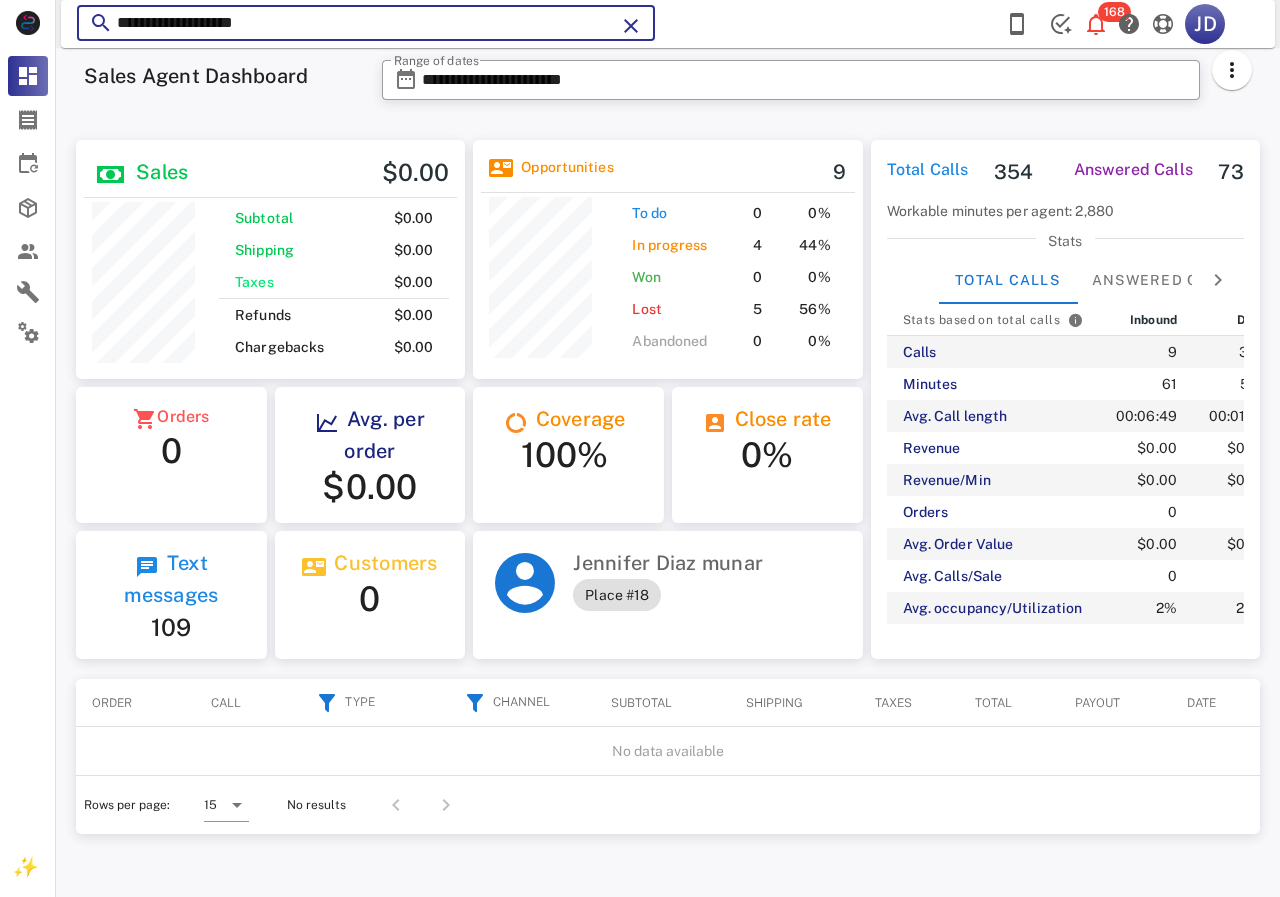 paste on "***" 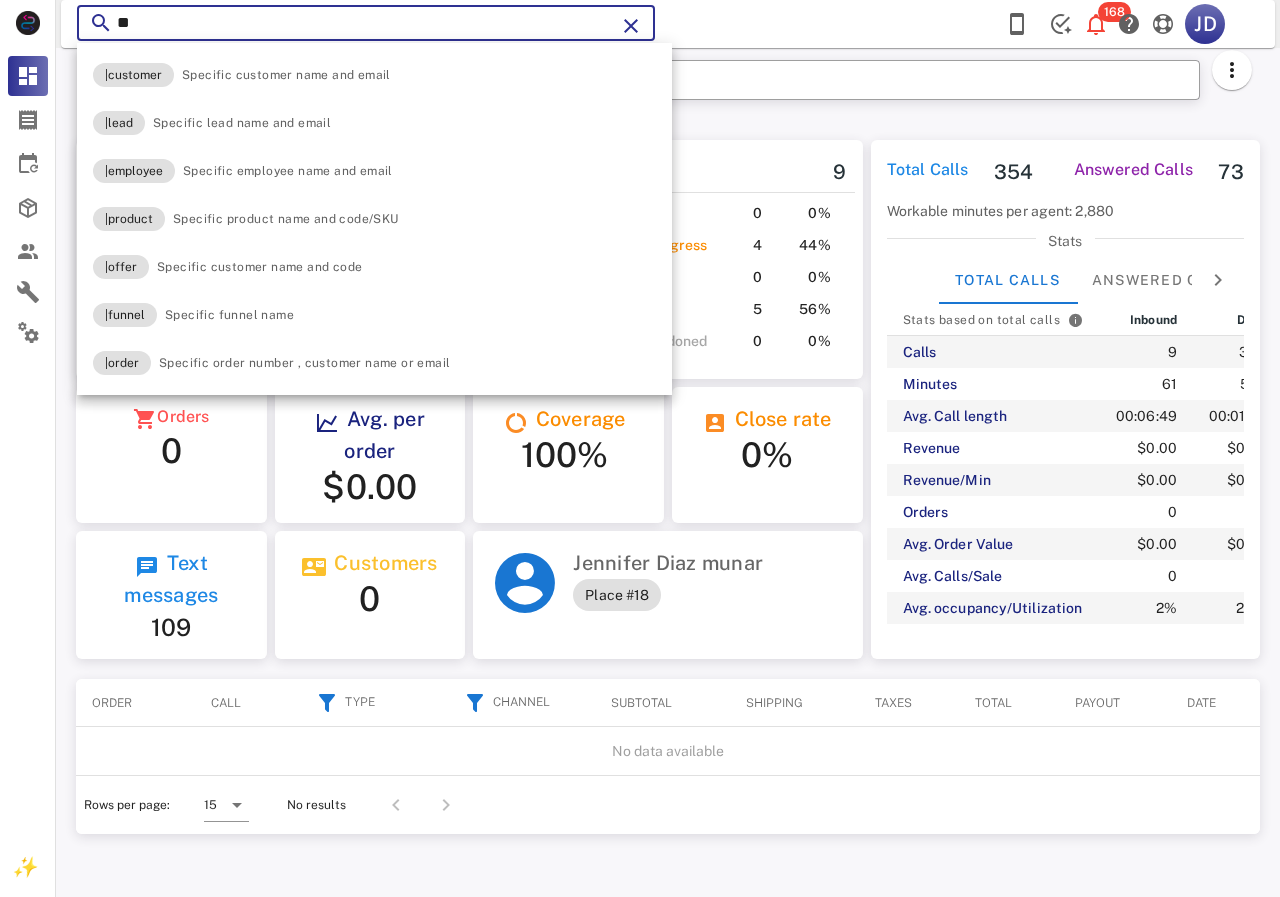 type on "*" 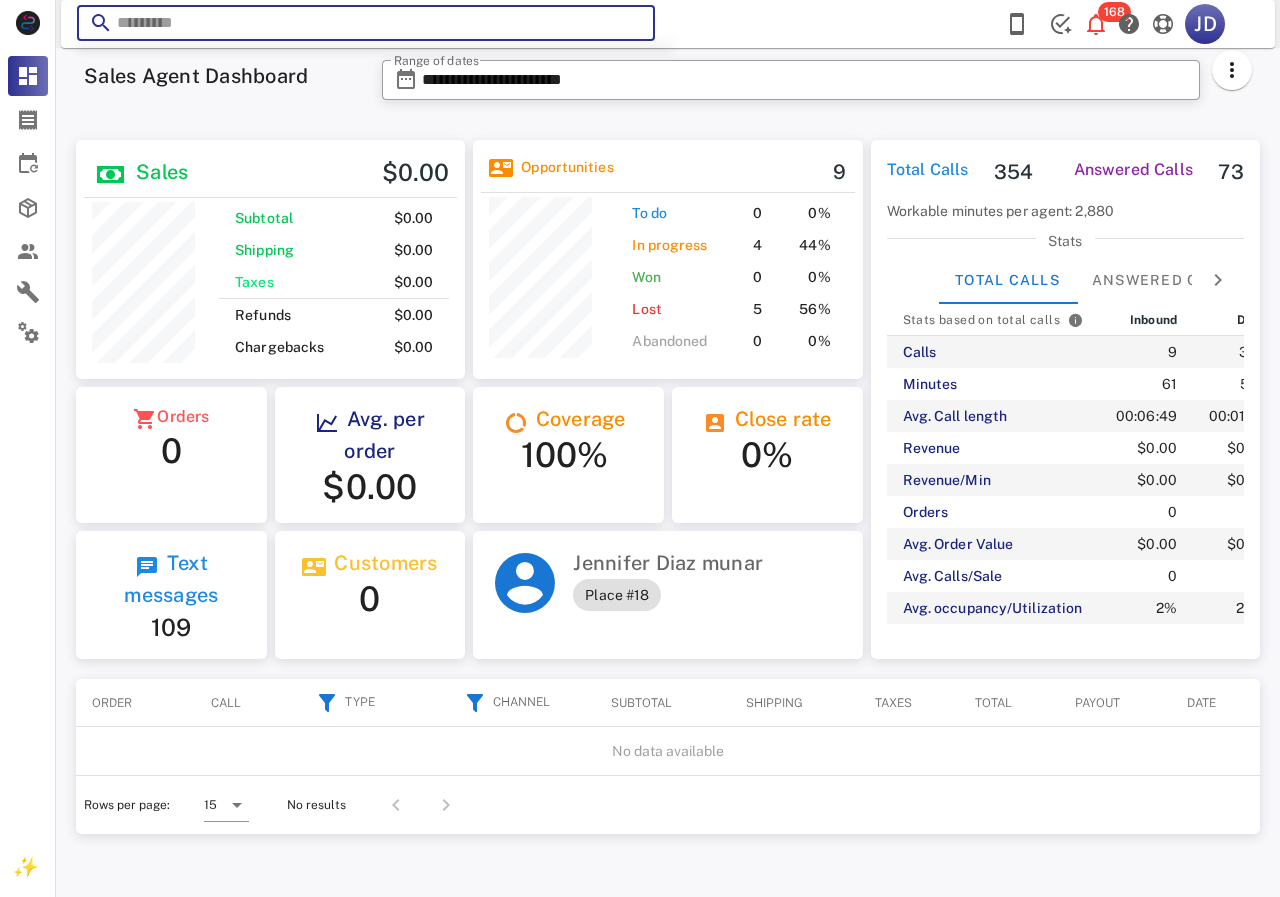 paste on "**********" 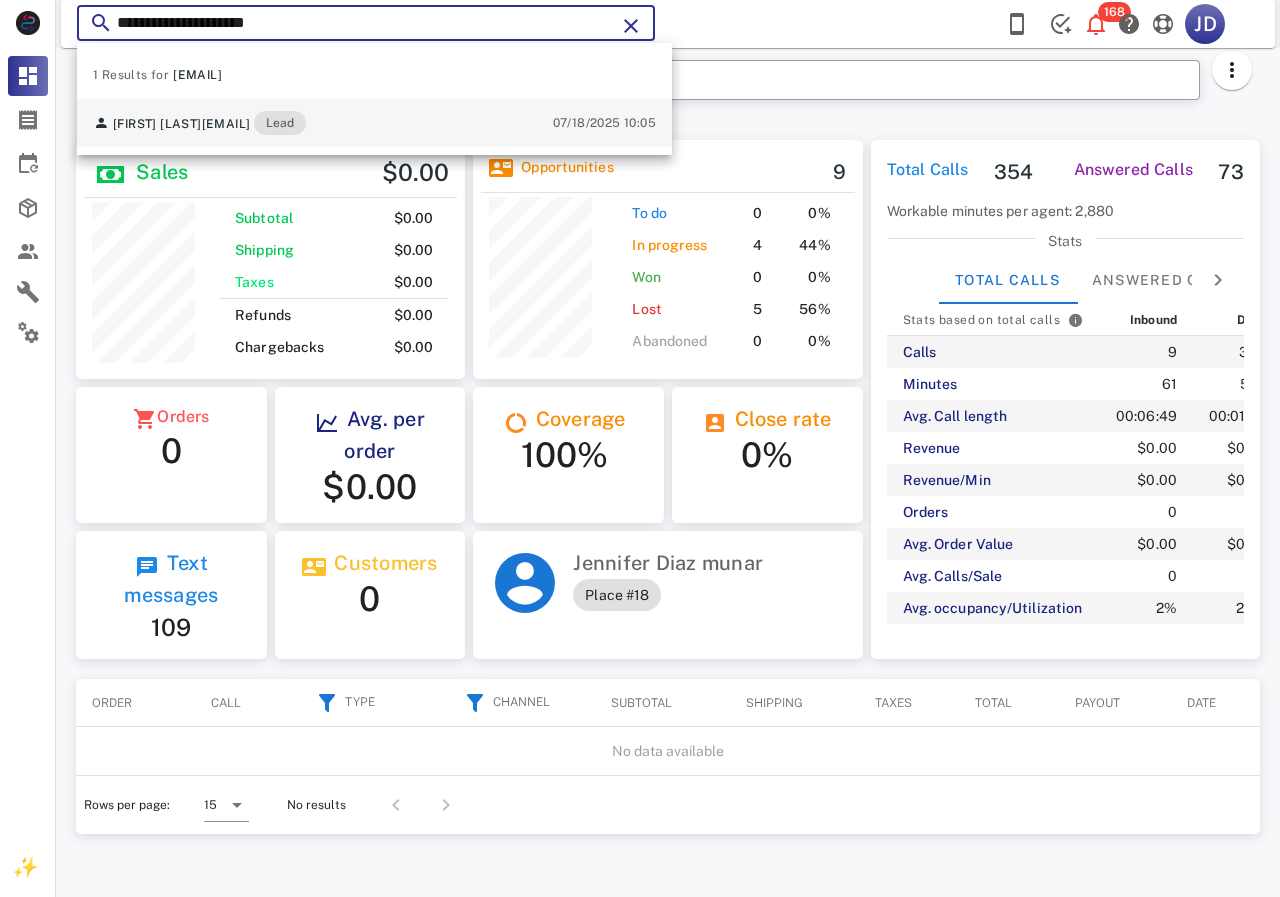 type on "**********" 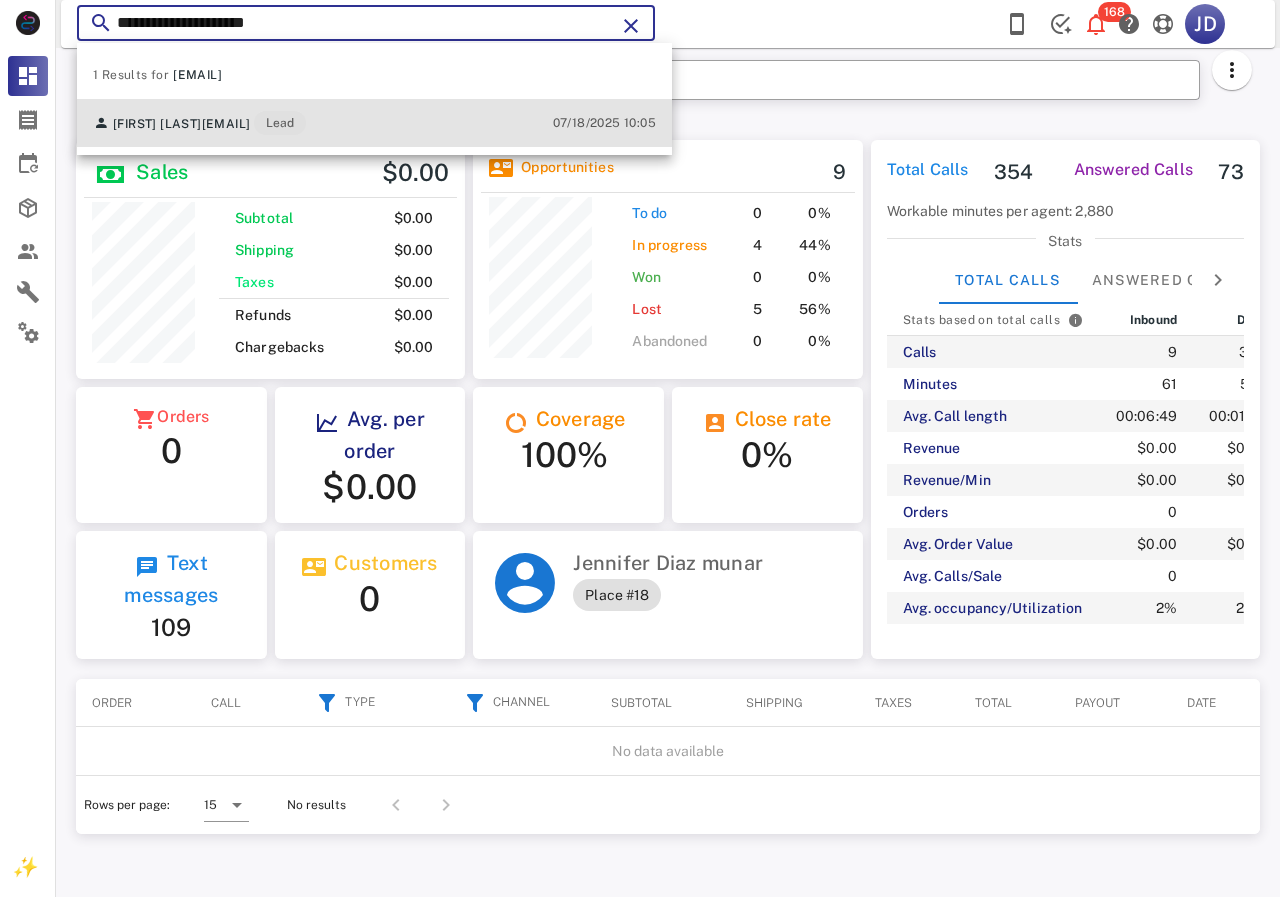 click on "[FIRST] [LAST]   [EMAIL]   Lead   [DATE] [TIME]" at bounding box center (374, 123) 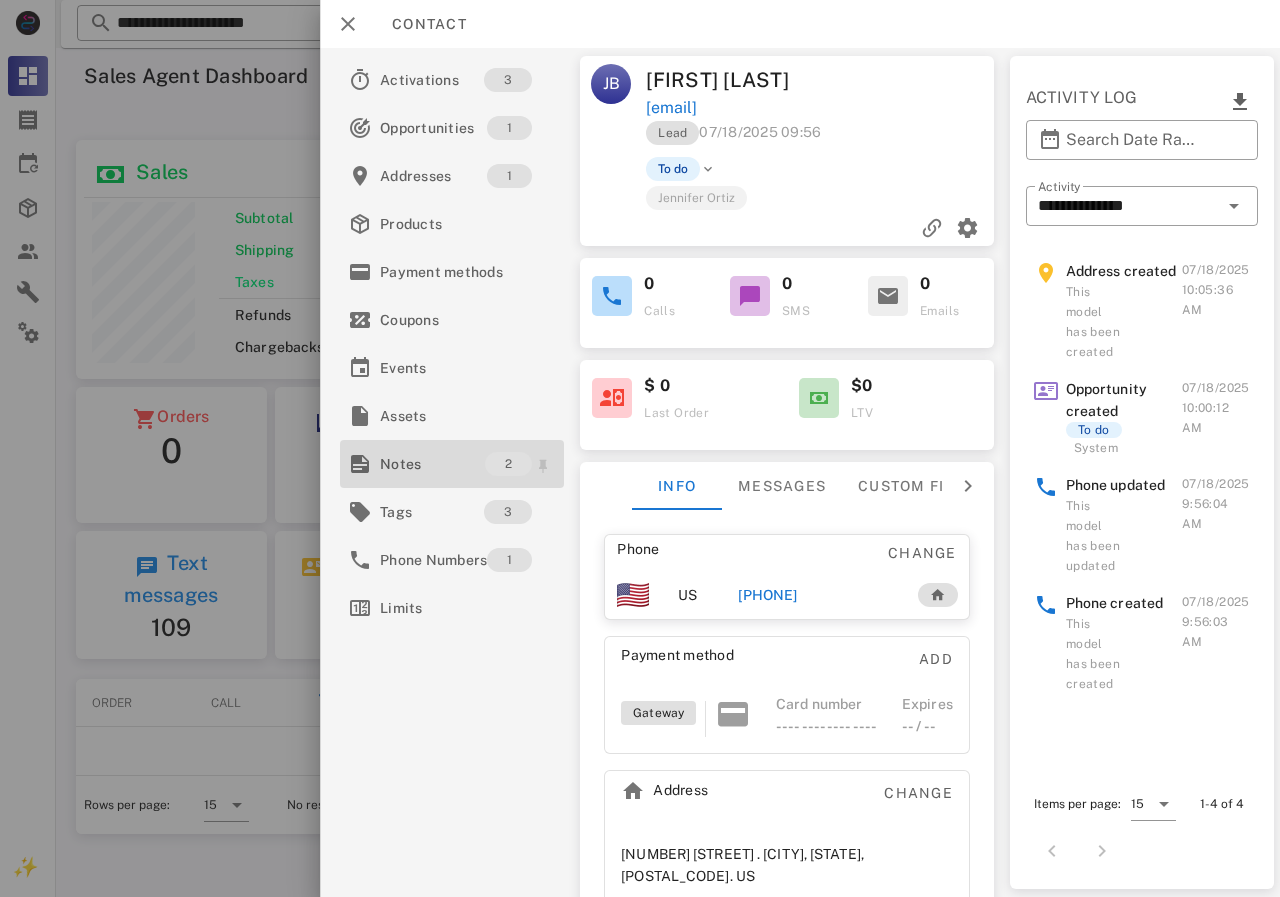 click on "Notes" at bounding box center (432, 464) 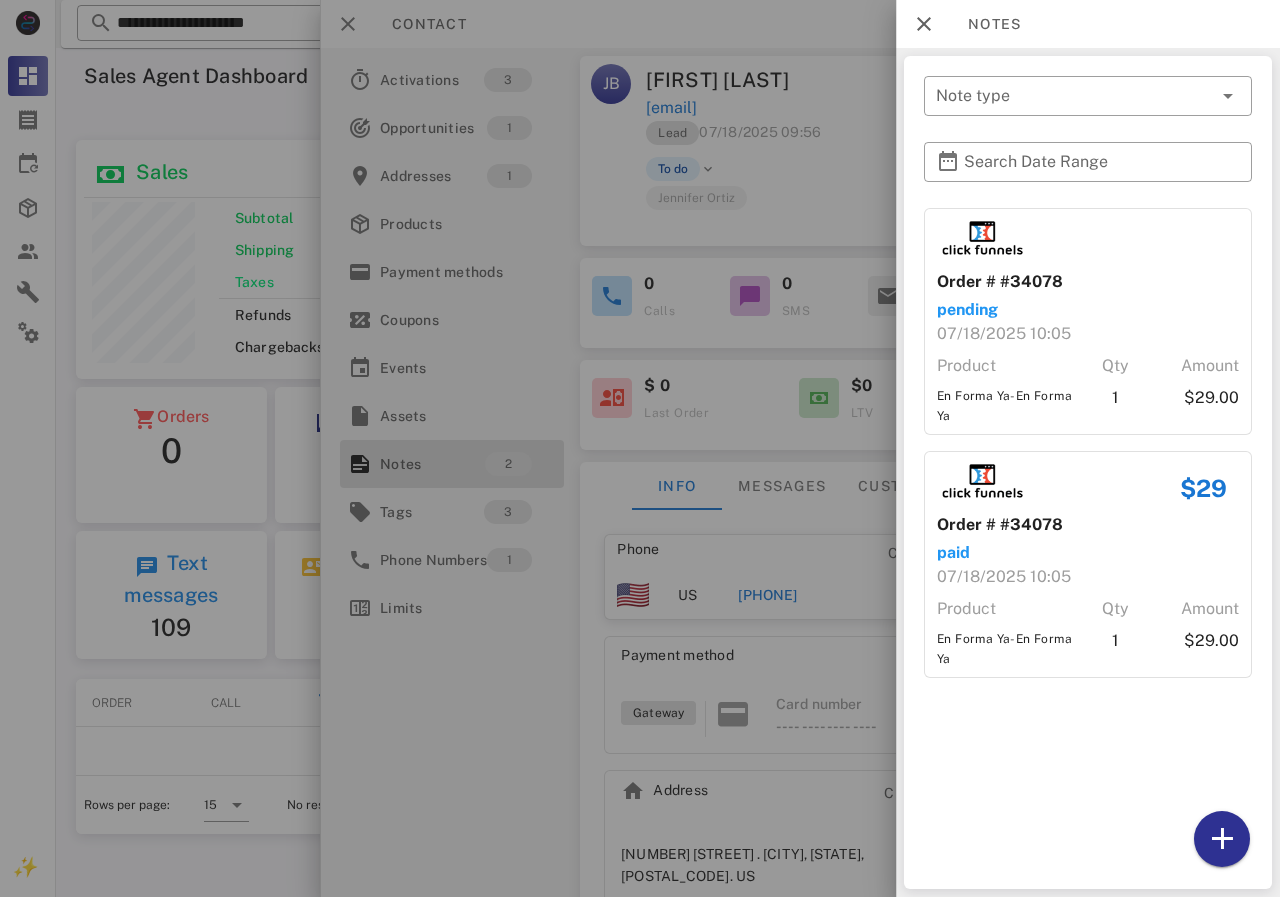 drag, startPoint x: 756, startPoint y: 545, endPoint x: 775, endPoint y: 583, distance: 42.48529 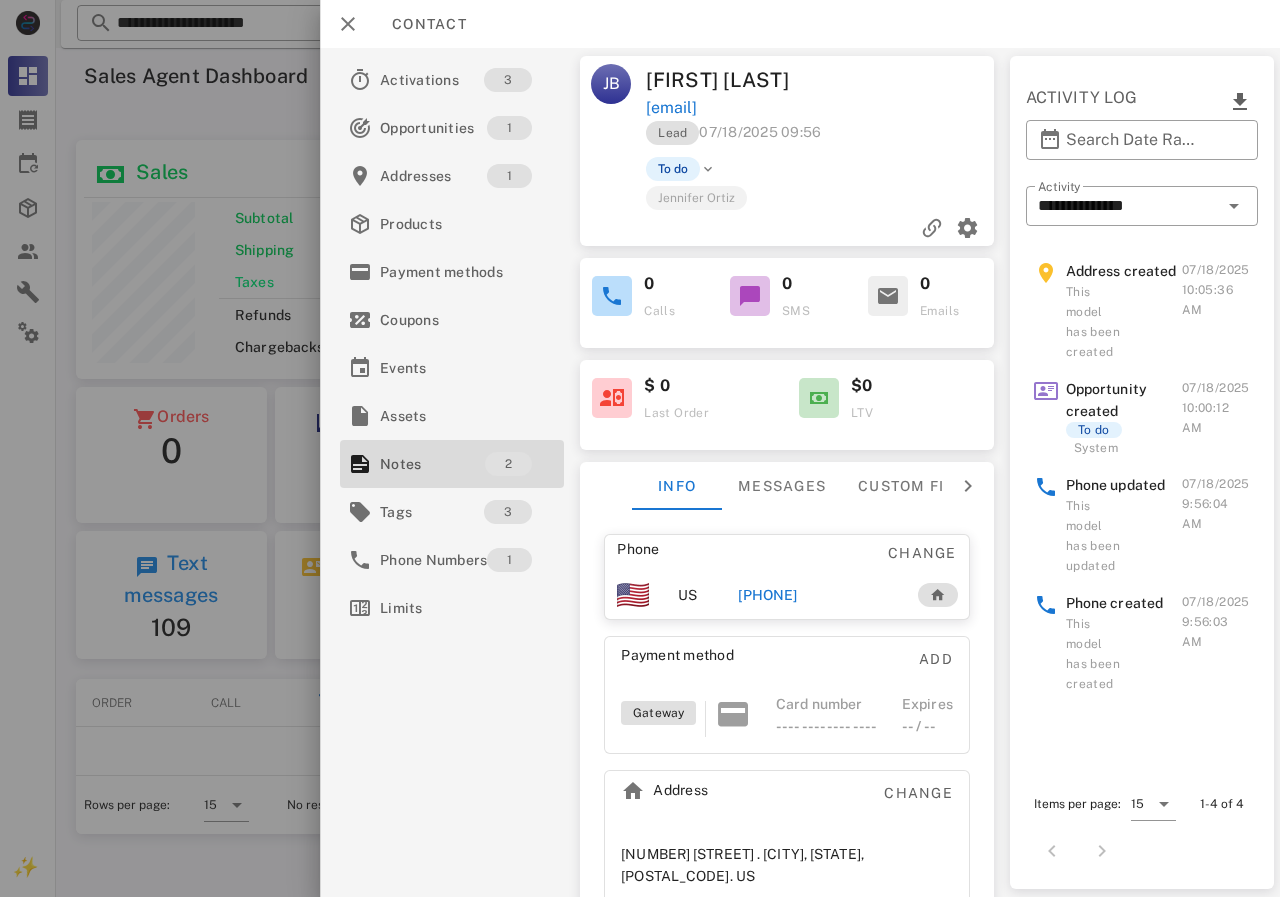 click on "[PHONE]" at bounding box center (767, 595) 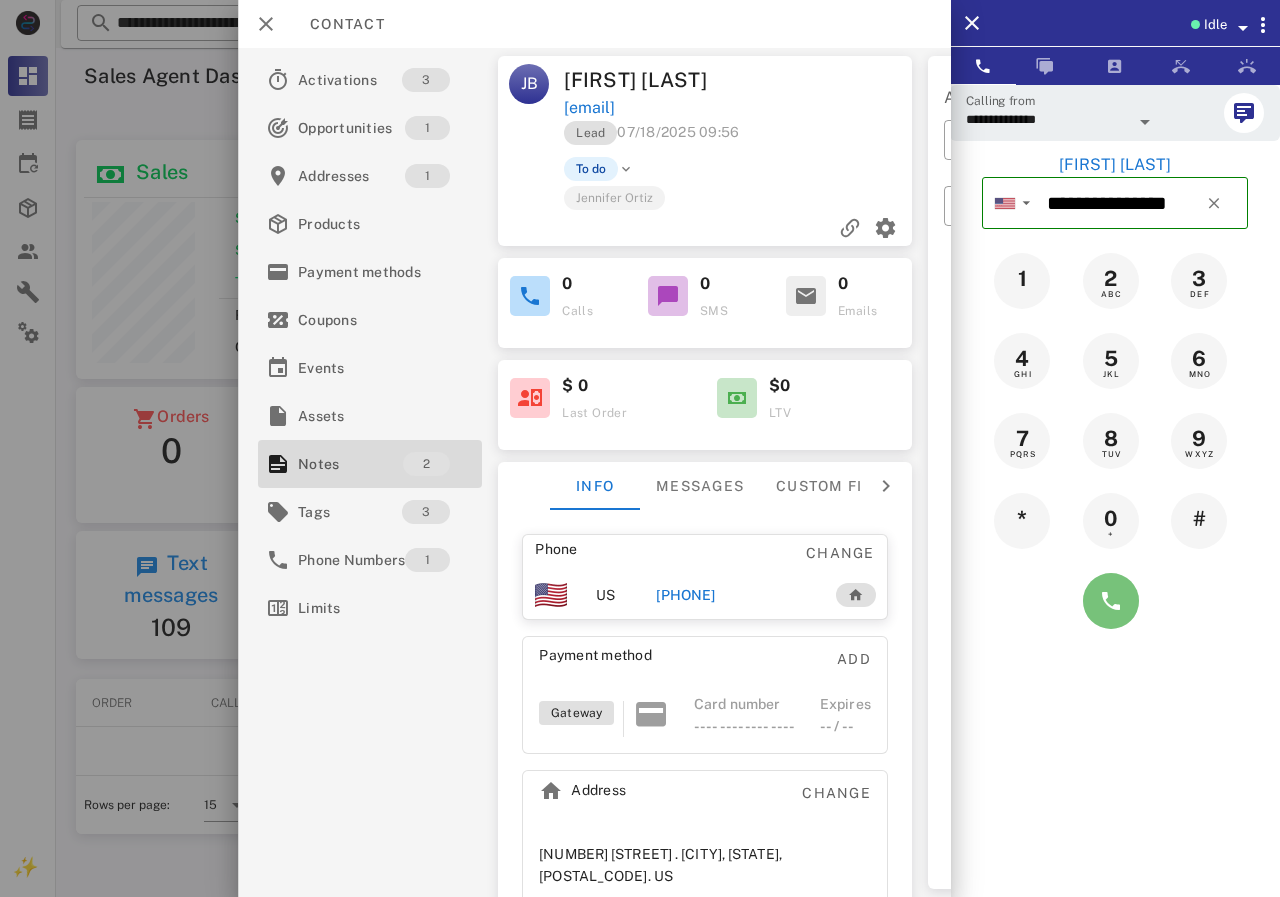 click at bounding box center (1111, 601) 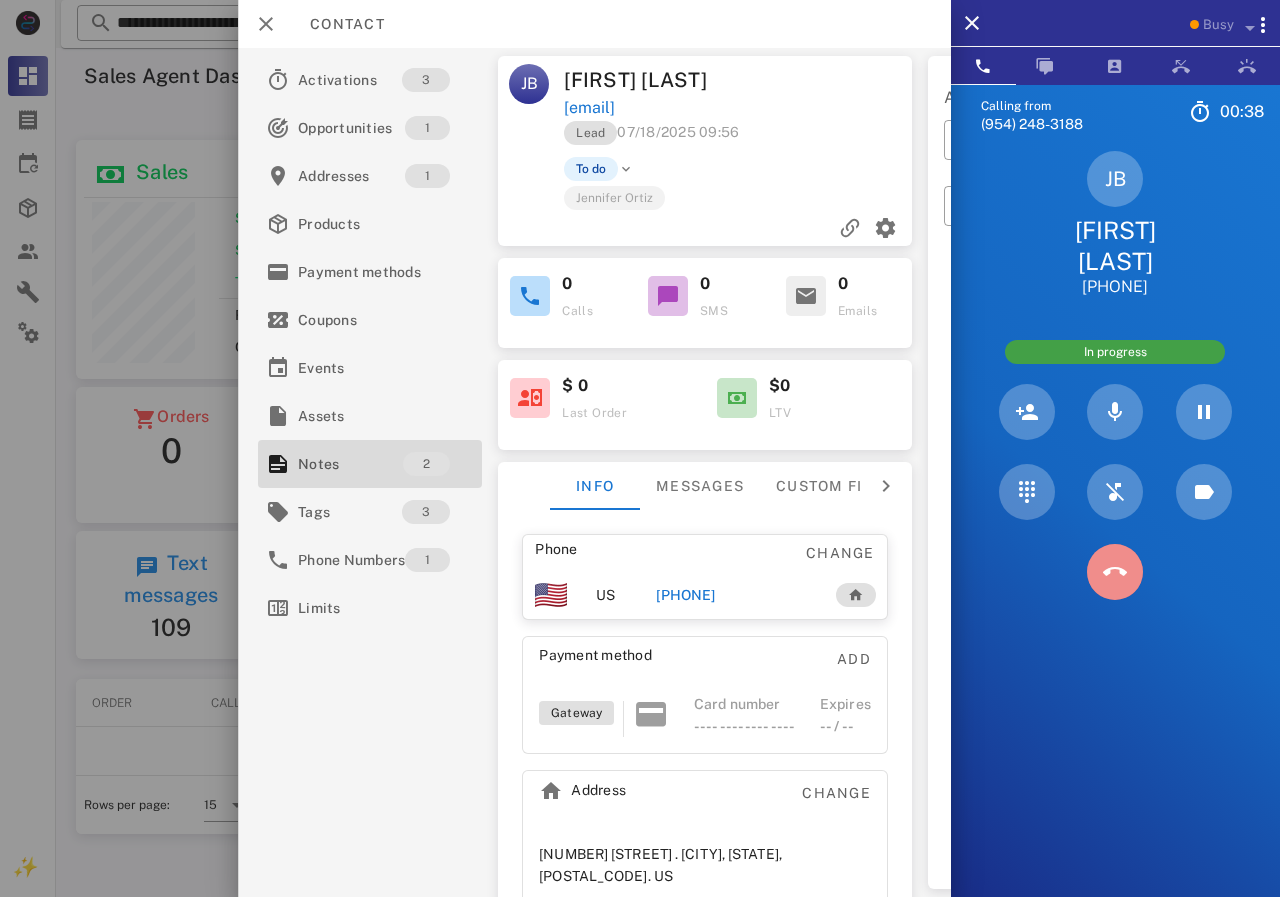 click at bounding box center (1115, 572) 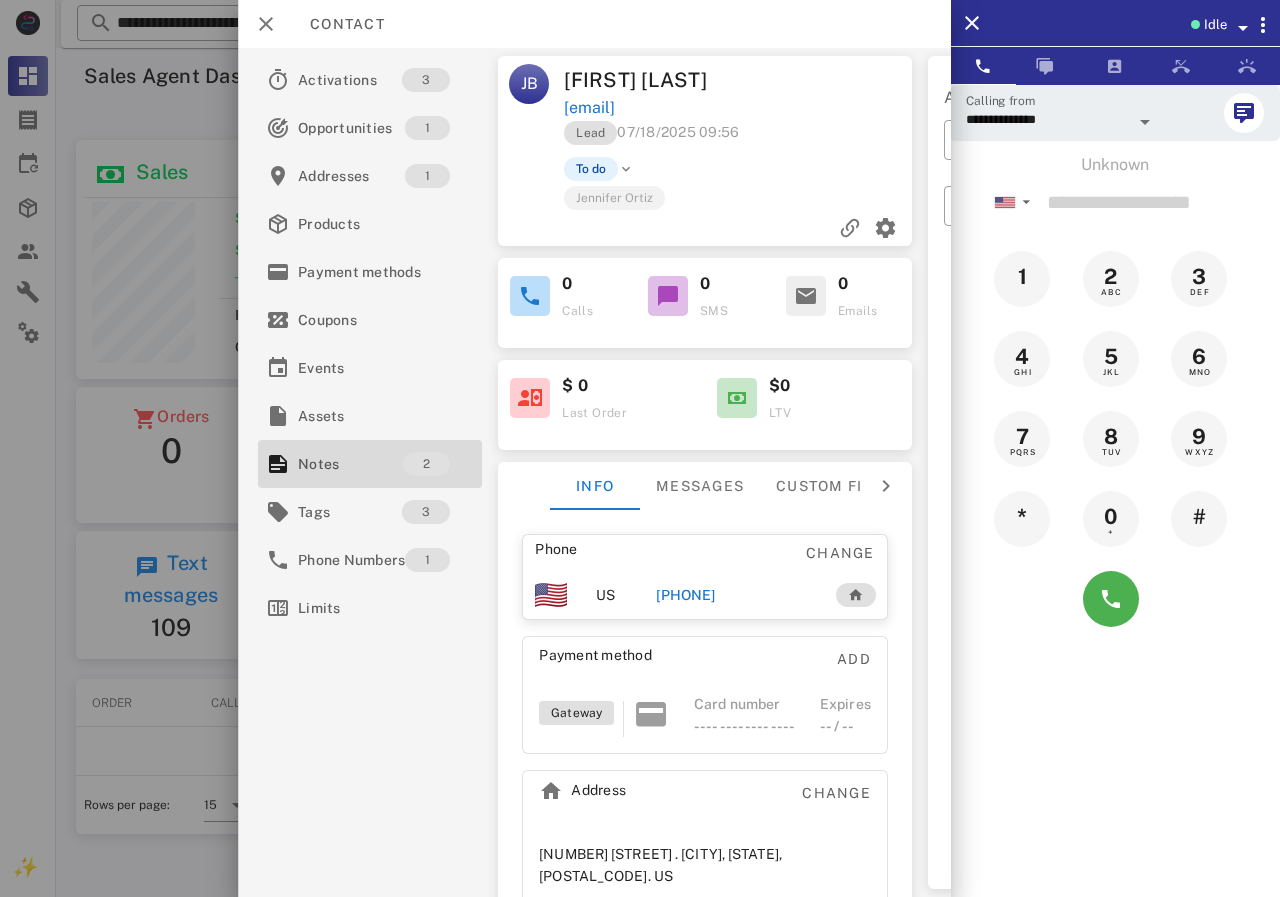 click on "[PHONE]" at bounding box center [735, 595] 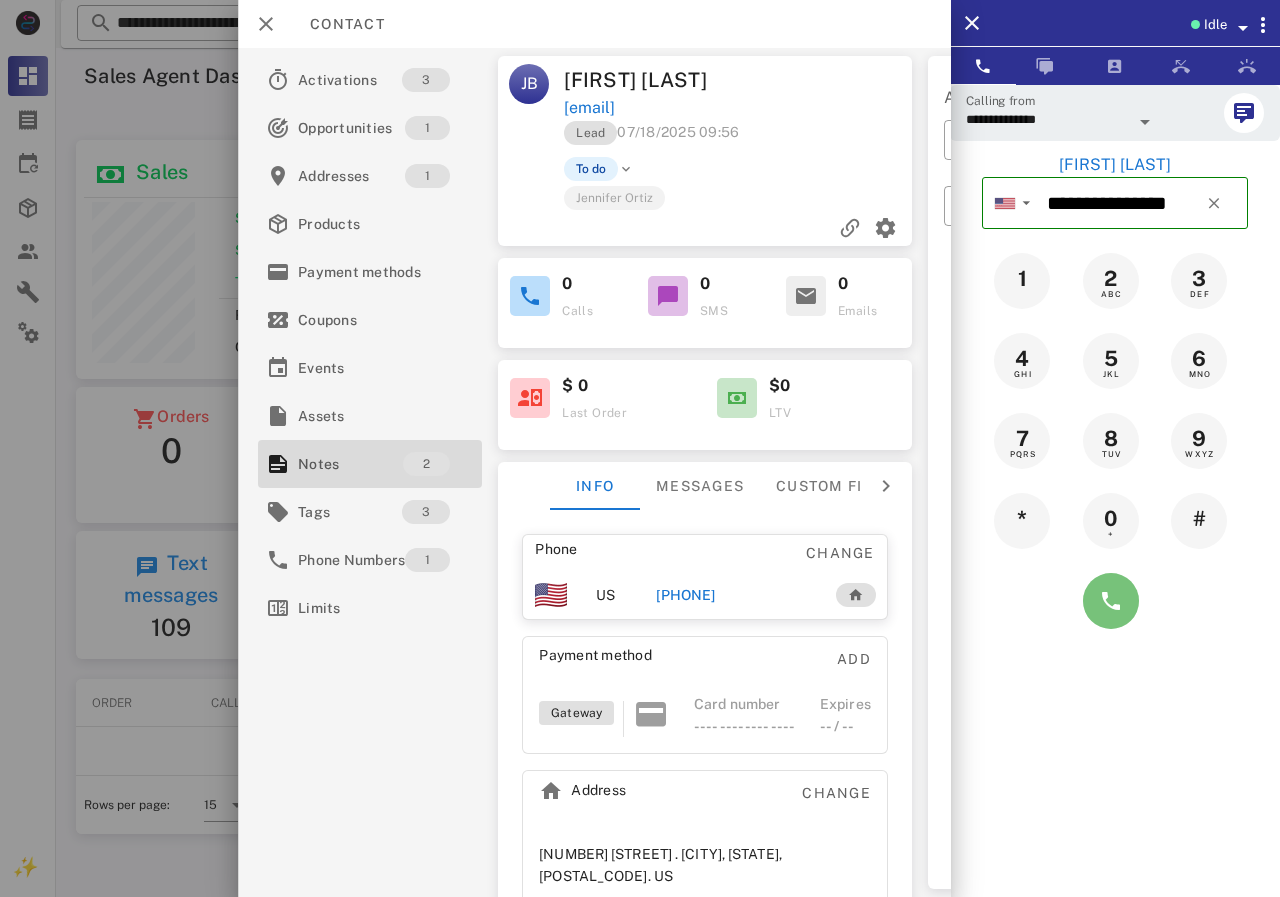 click at bounding box center (1111, 601) 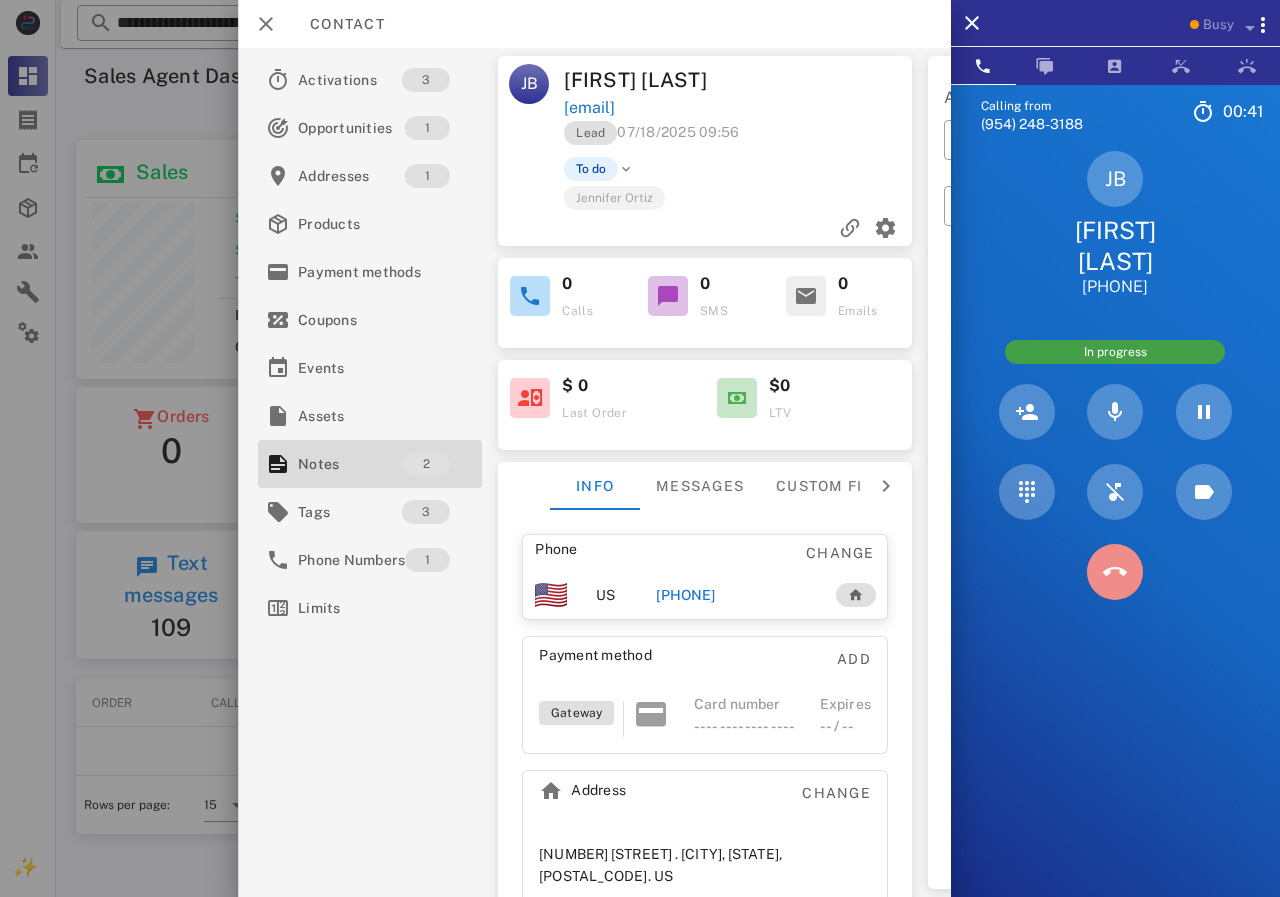 click at bounding box center (1115, 572) 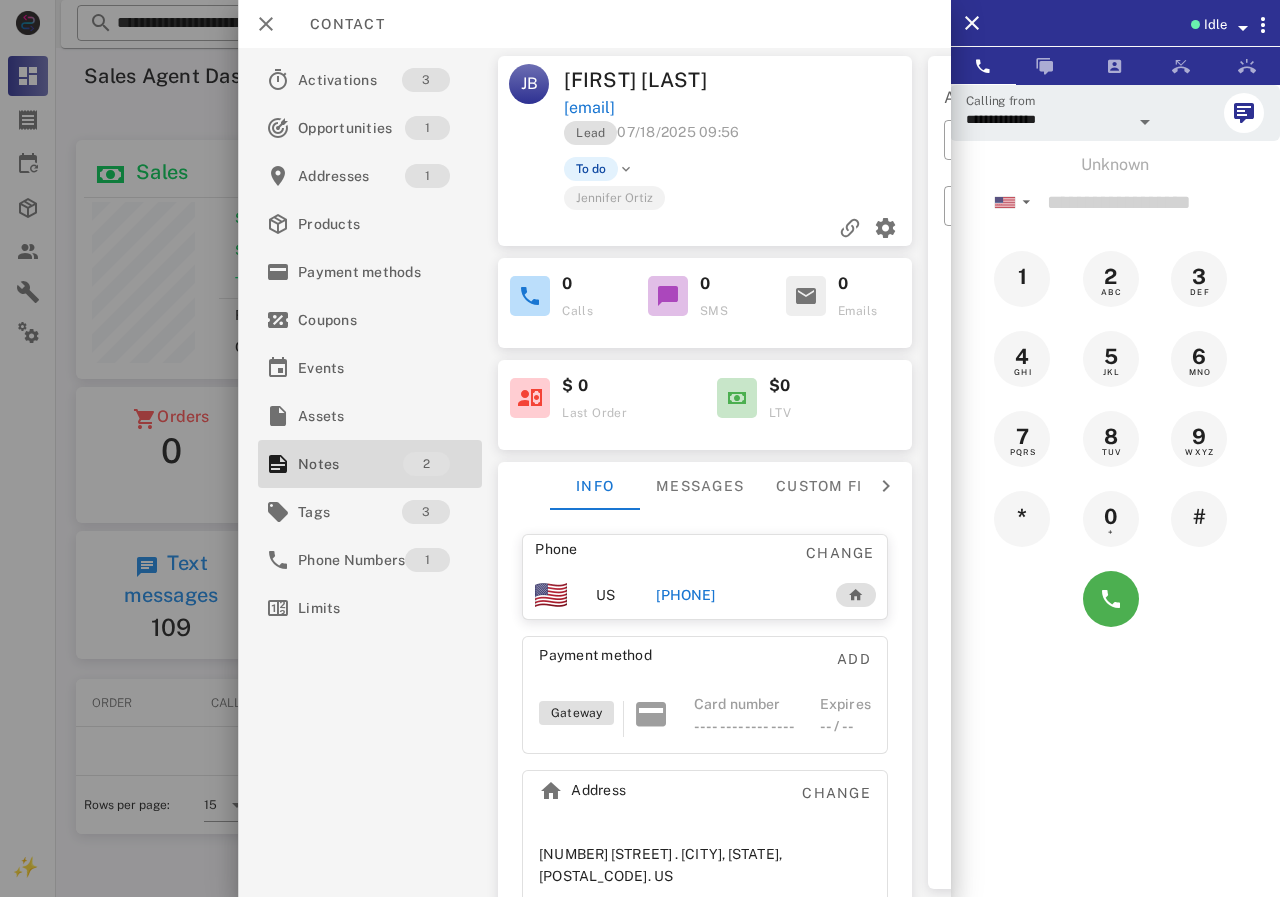 click on "[PHONE]" at bounding box center (685, 595) 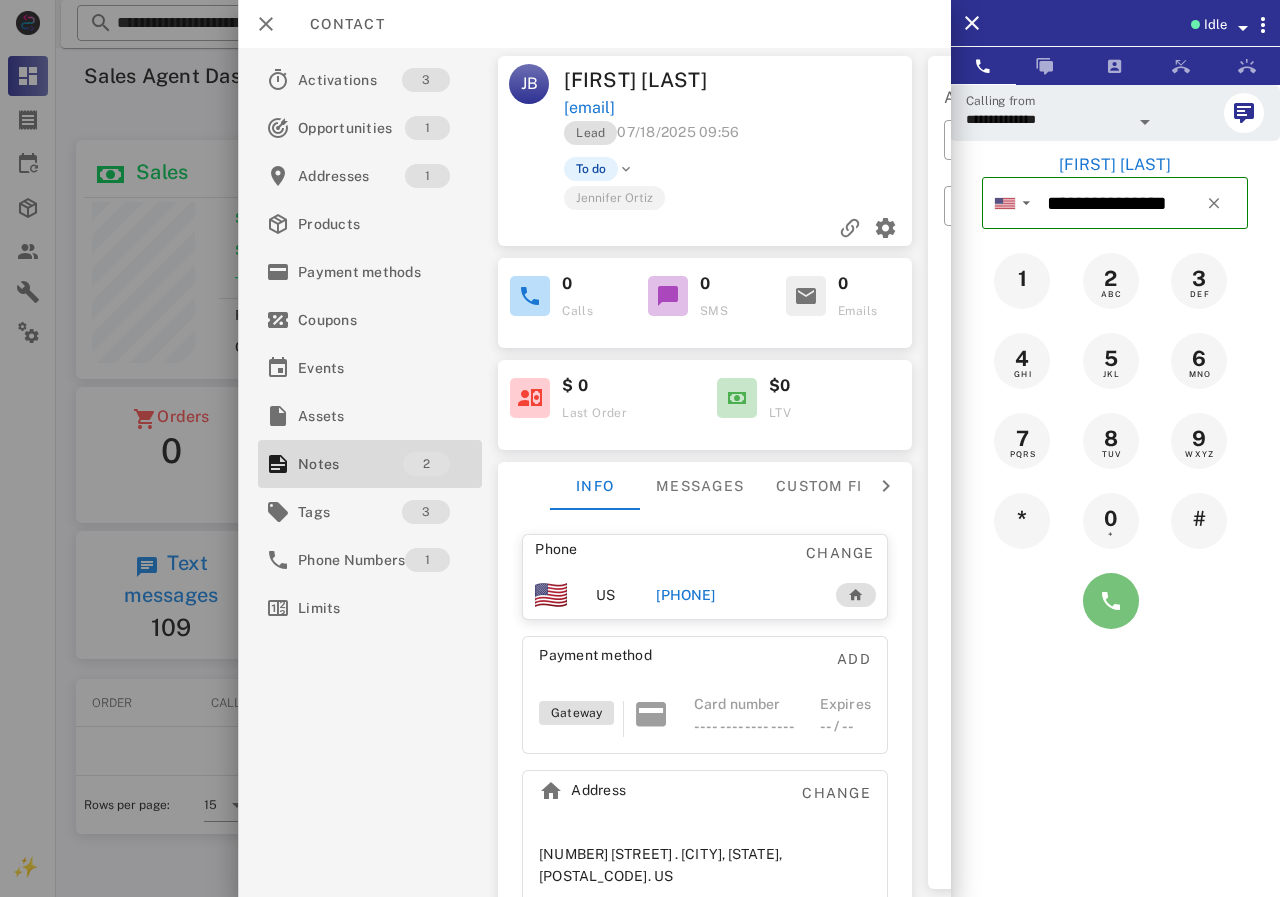 click at bounding box center (1111, 601) 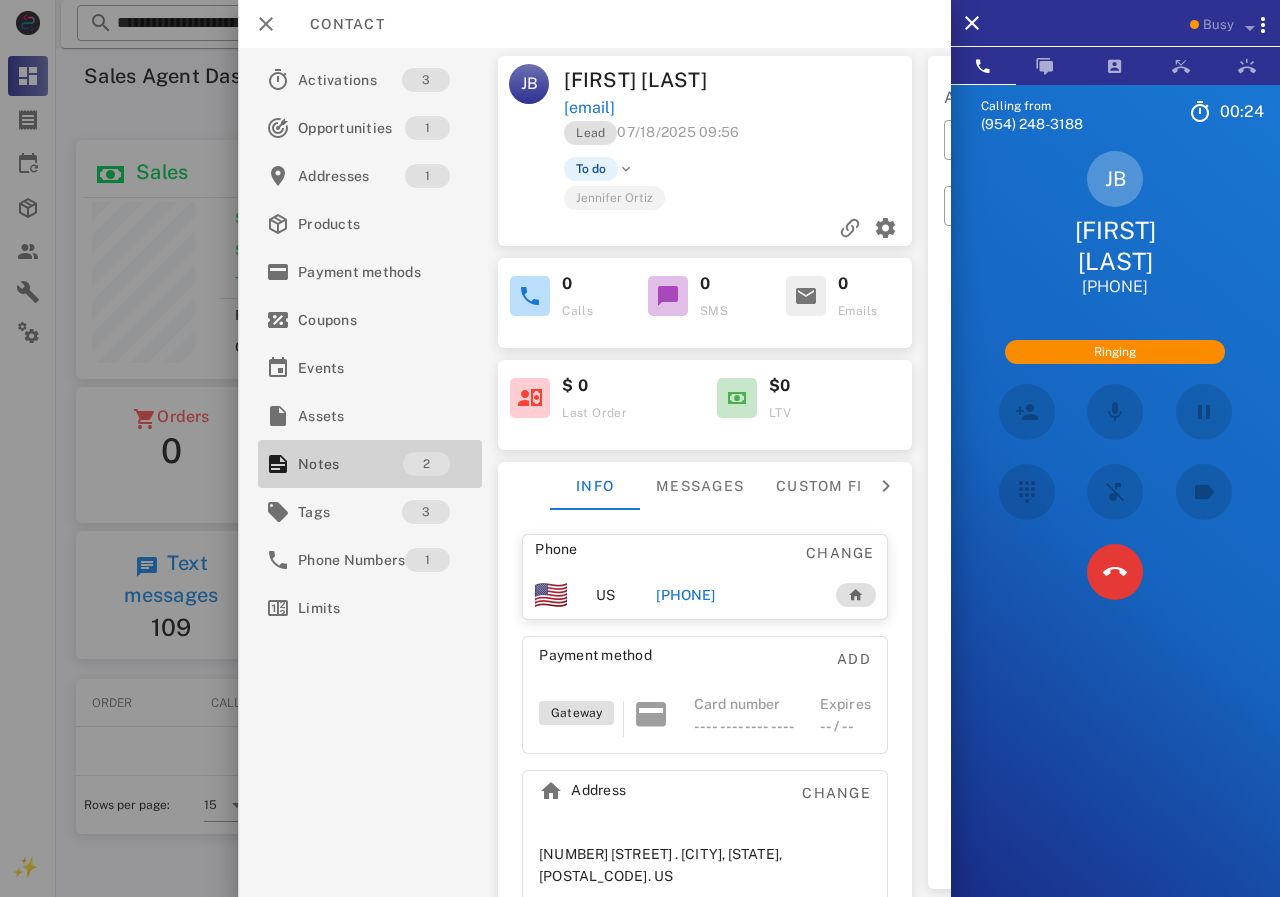 drag, startPoint x: 385, startPoint y: 464, endPoint x: 407, endPoint y: 447, distance: 27.802877 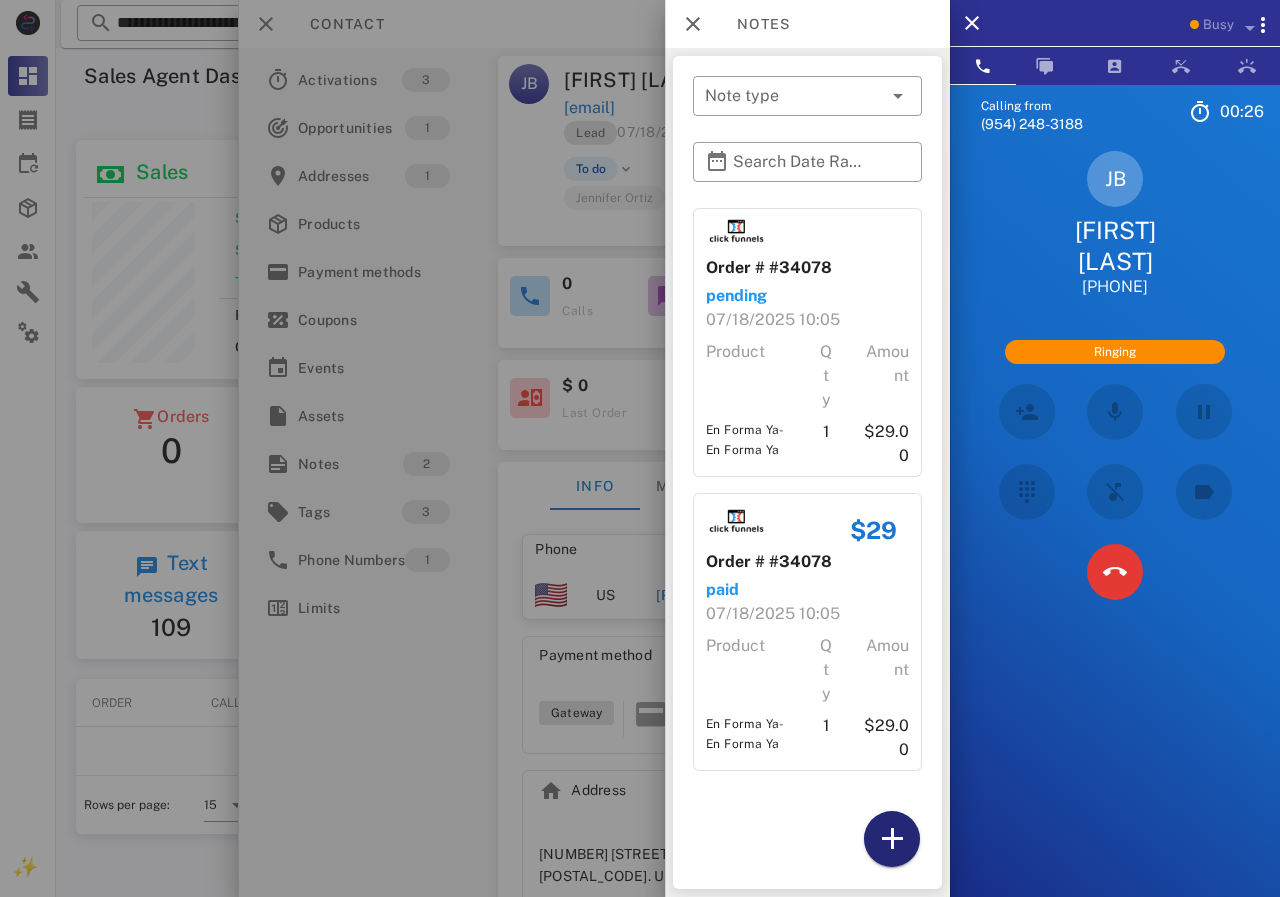click at bounding box center [892, 839] 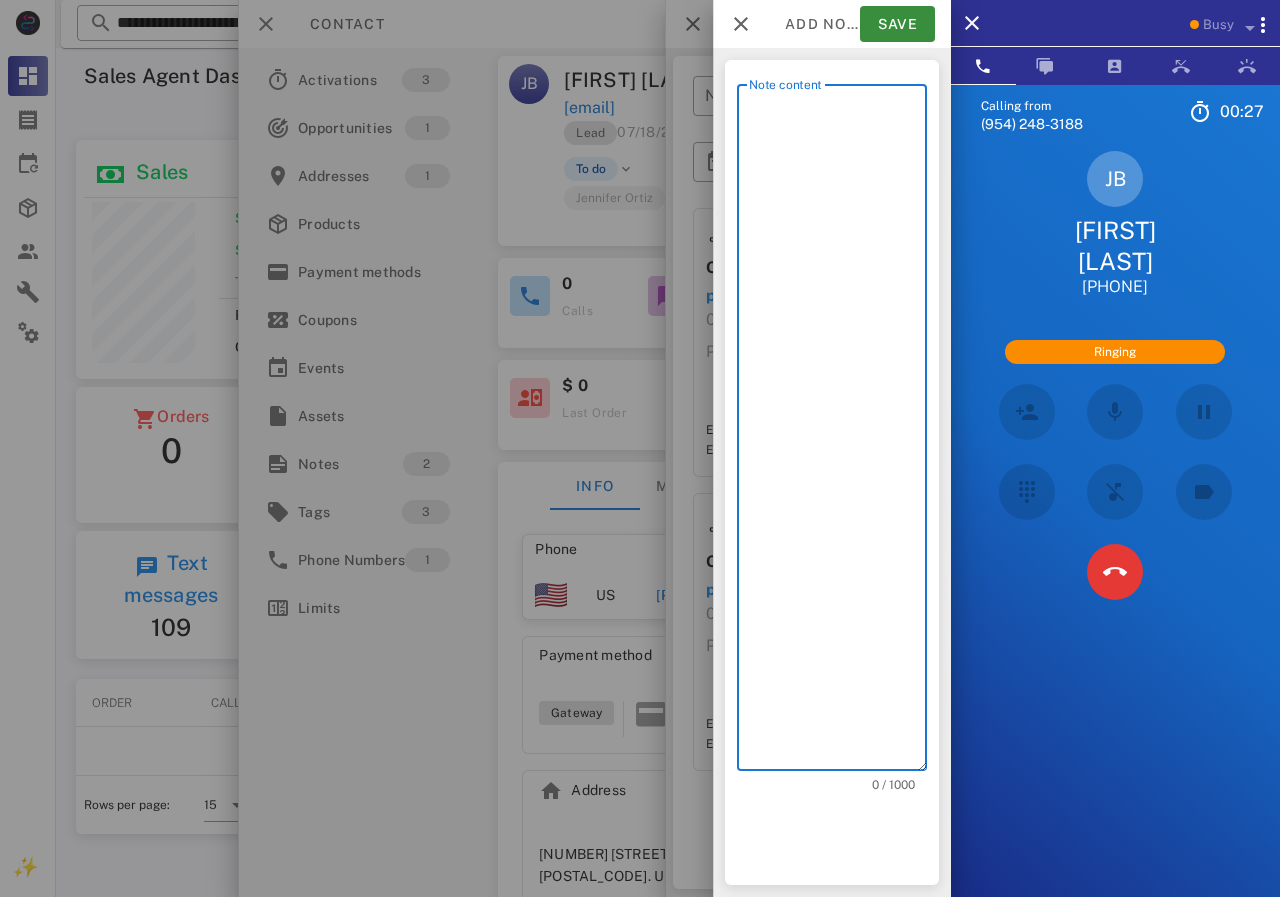 scroll, scrollTop: 240, scrollLeft: 390, axis: both 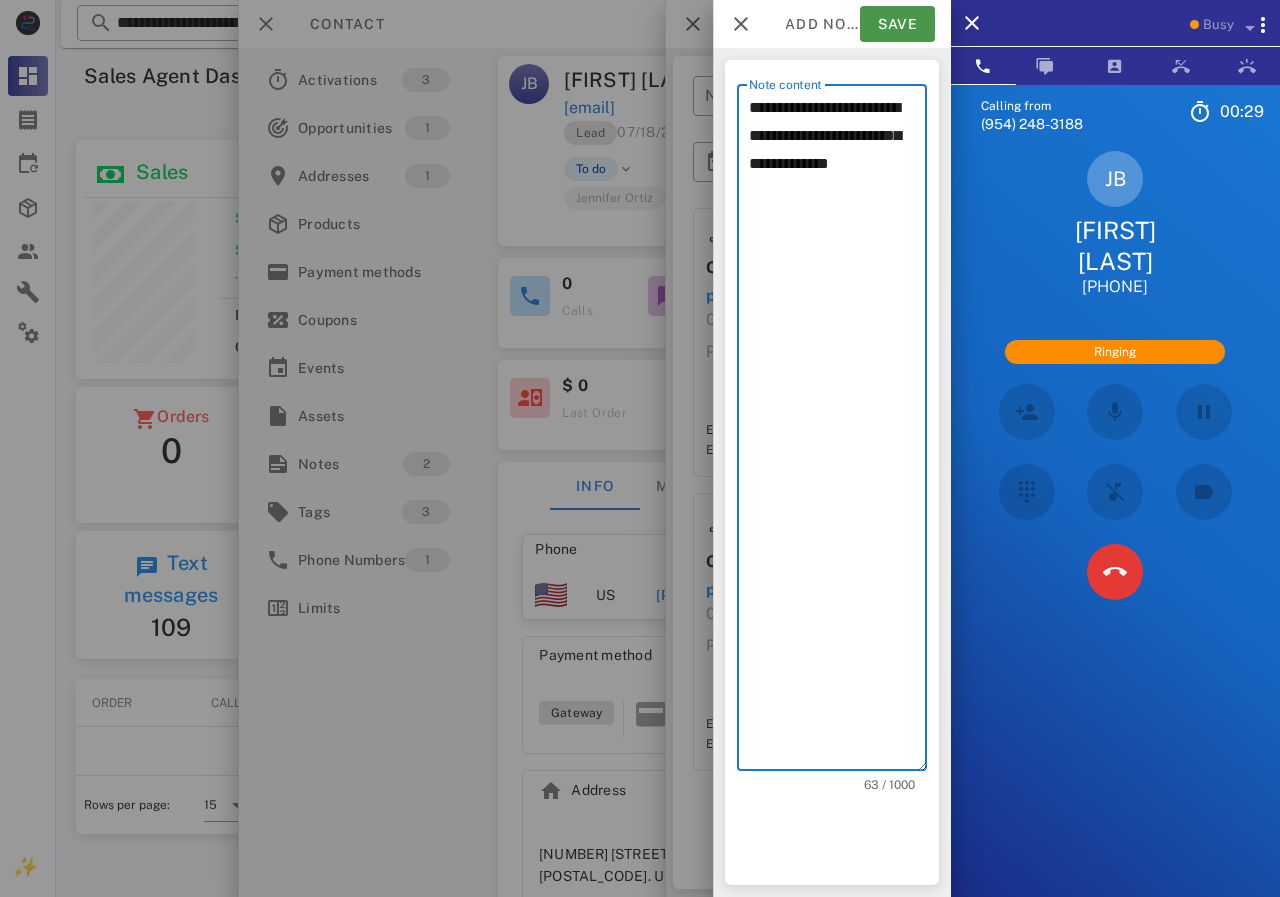 type on "**********" 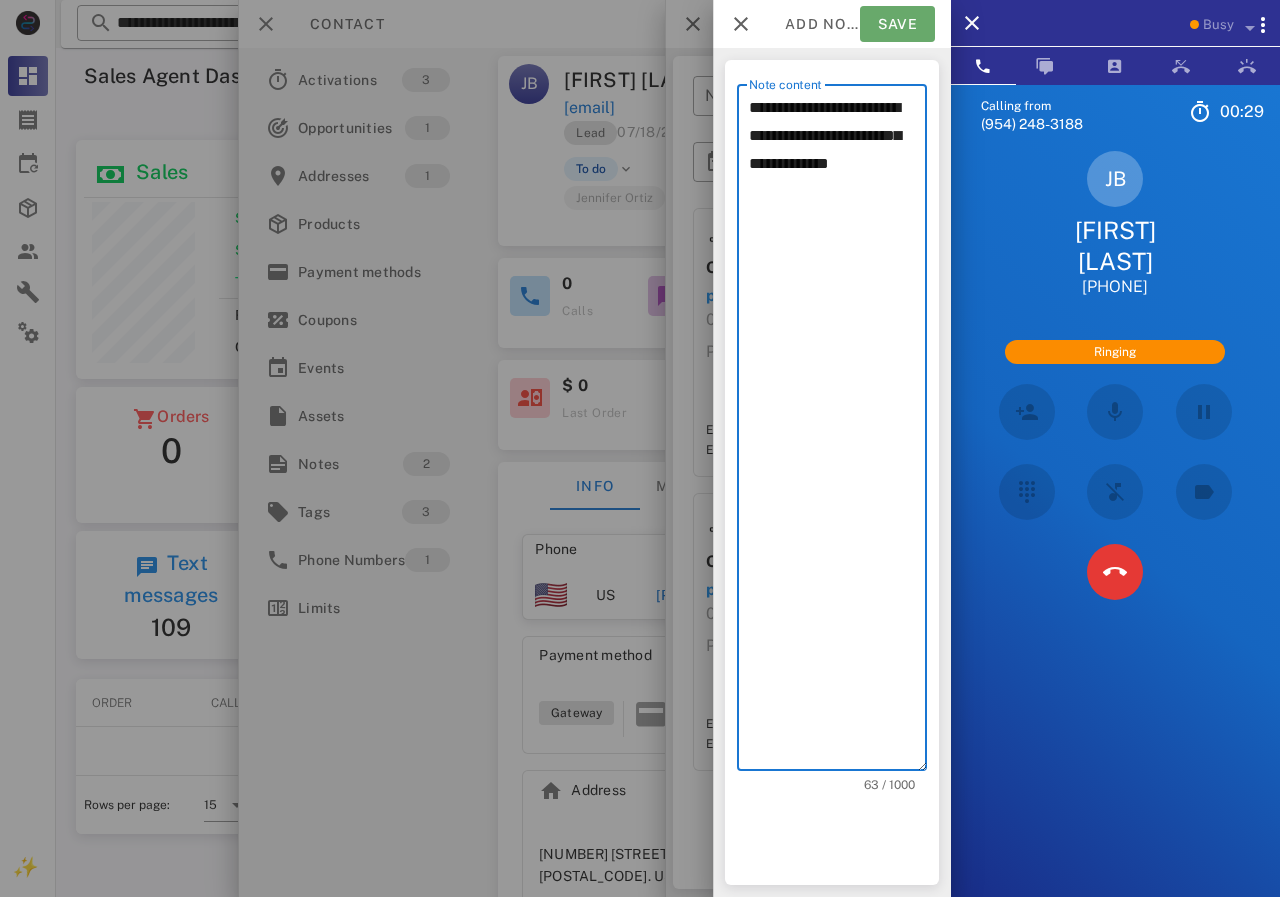 click on "Save" at bounding box center [897, 24] 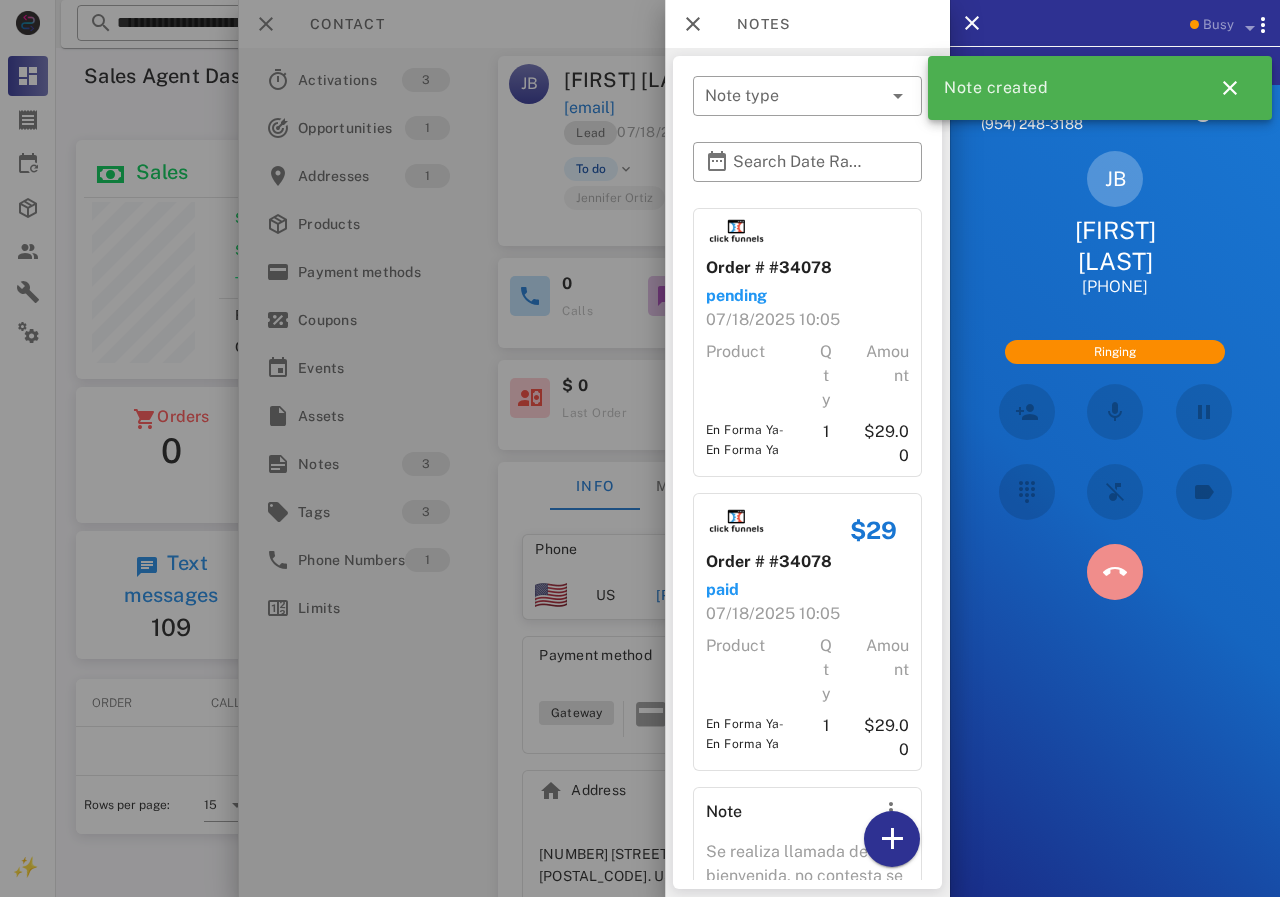 click at bounding box center [1115, 572] 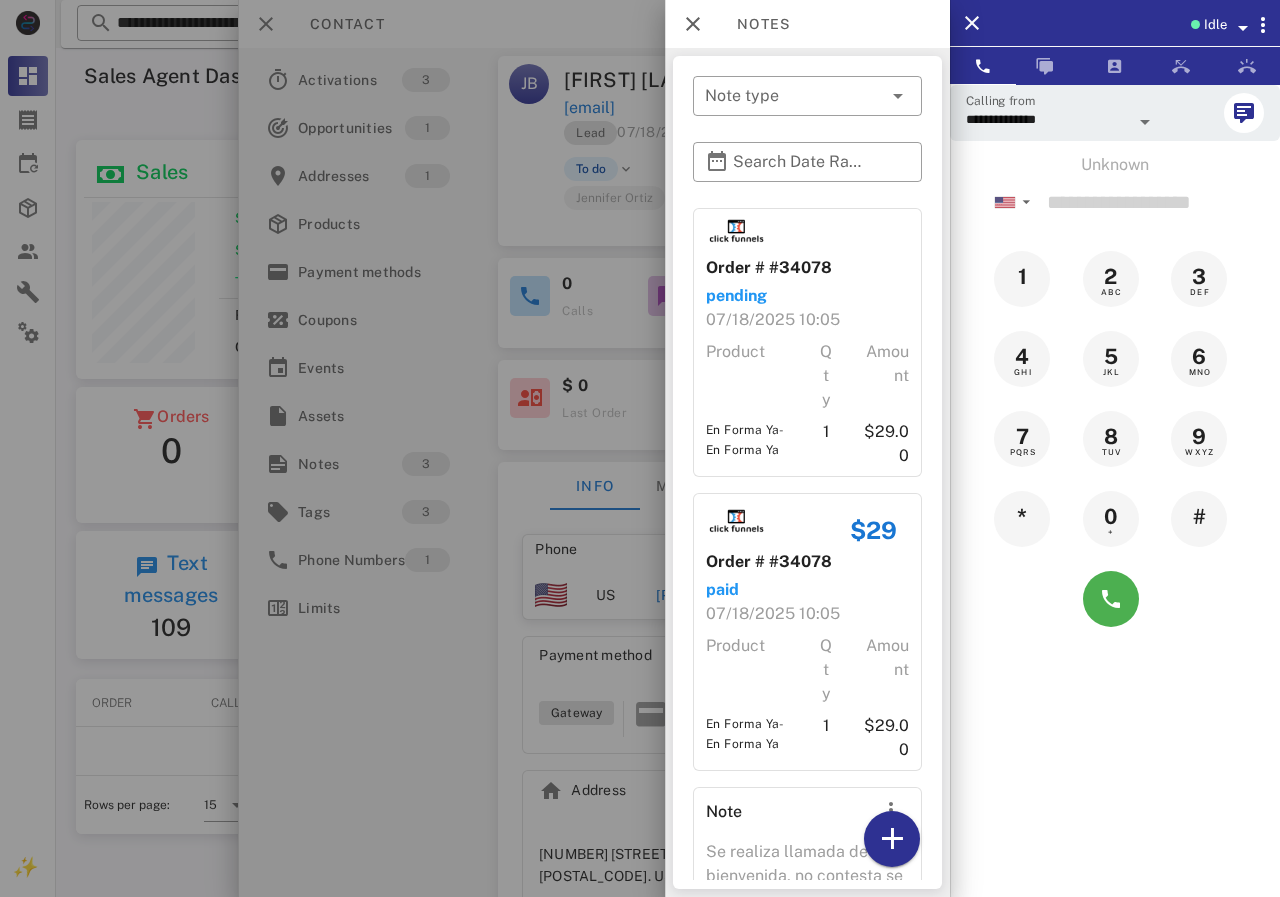 click at bounding box center [640, 448] 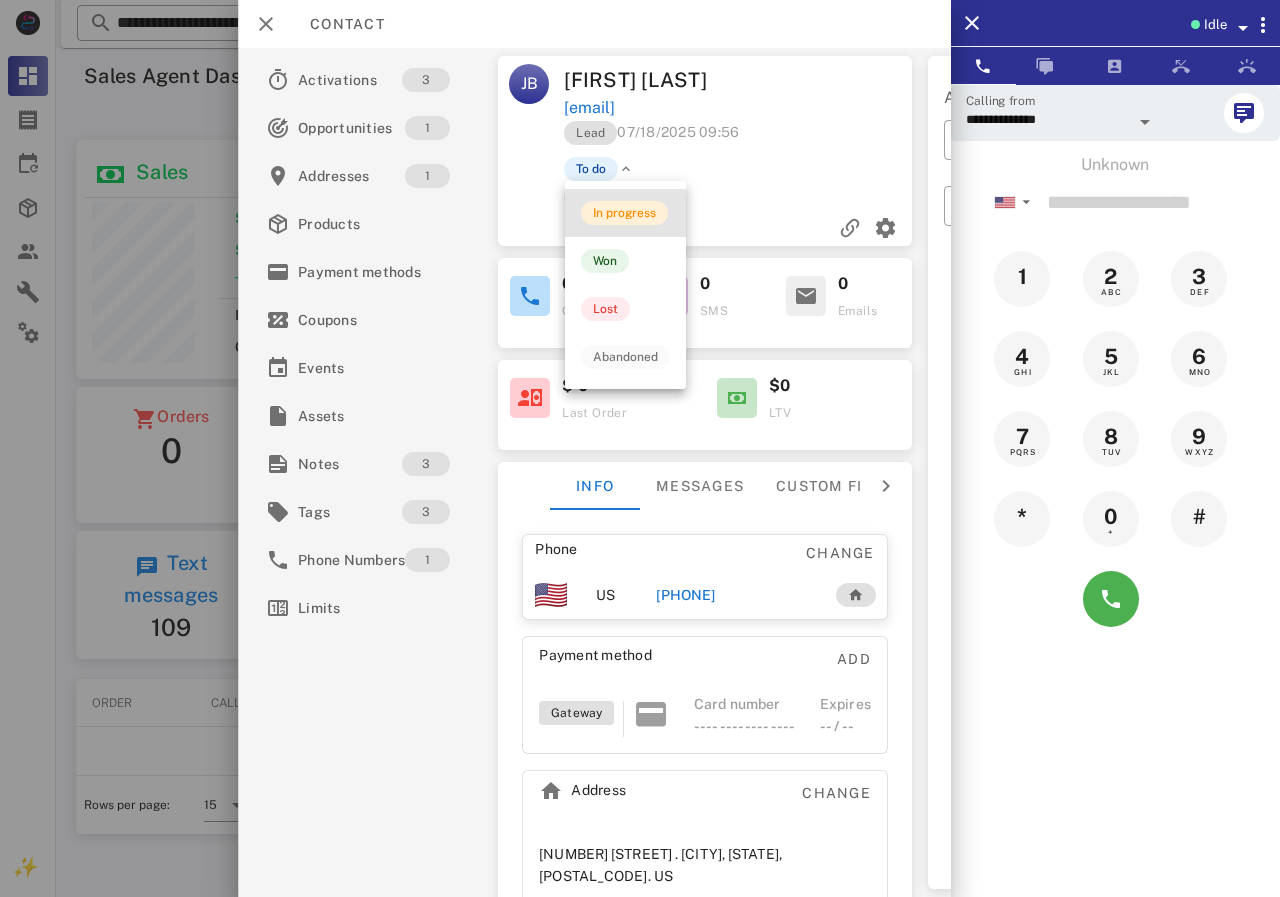 click on "In progress" at bounding box center (624, 213) 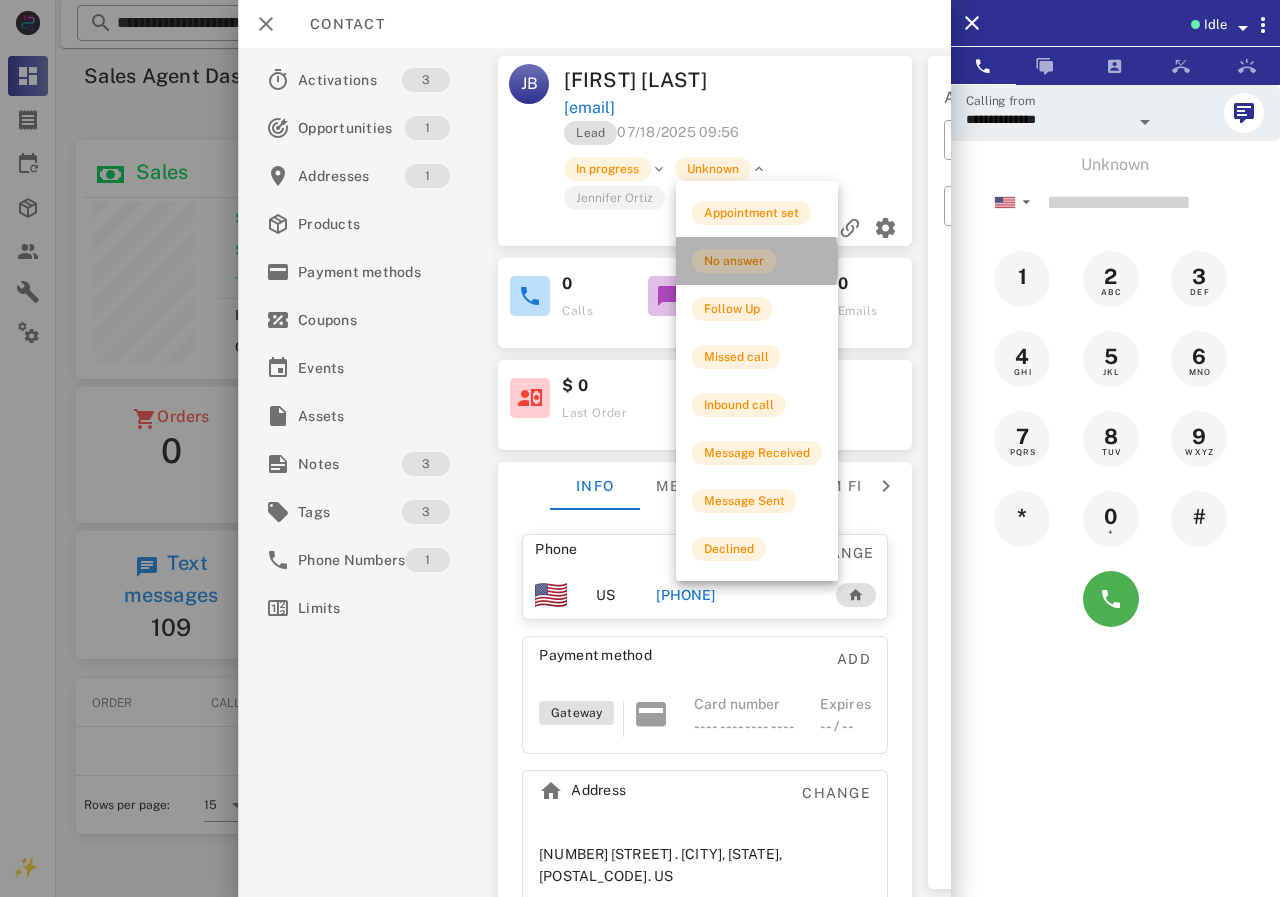 drag, startPoint x: 728, startPoint y: 260, endPoint x: 590, endPoint y: 33, distance: 265.6558 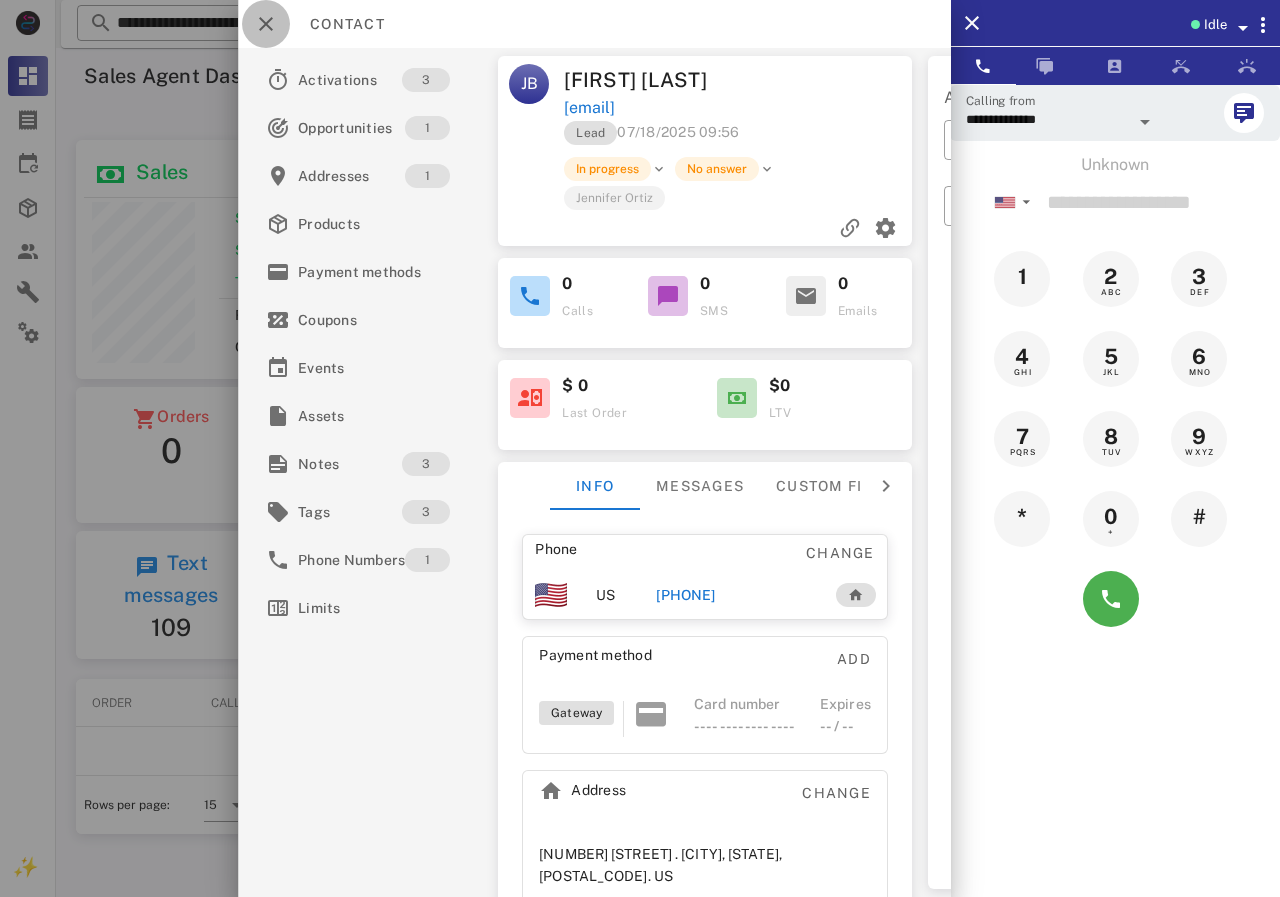 click at bounding box center (266, 24) 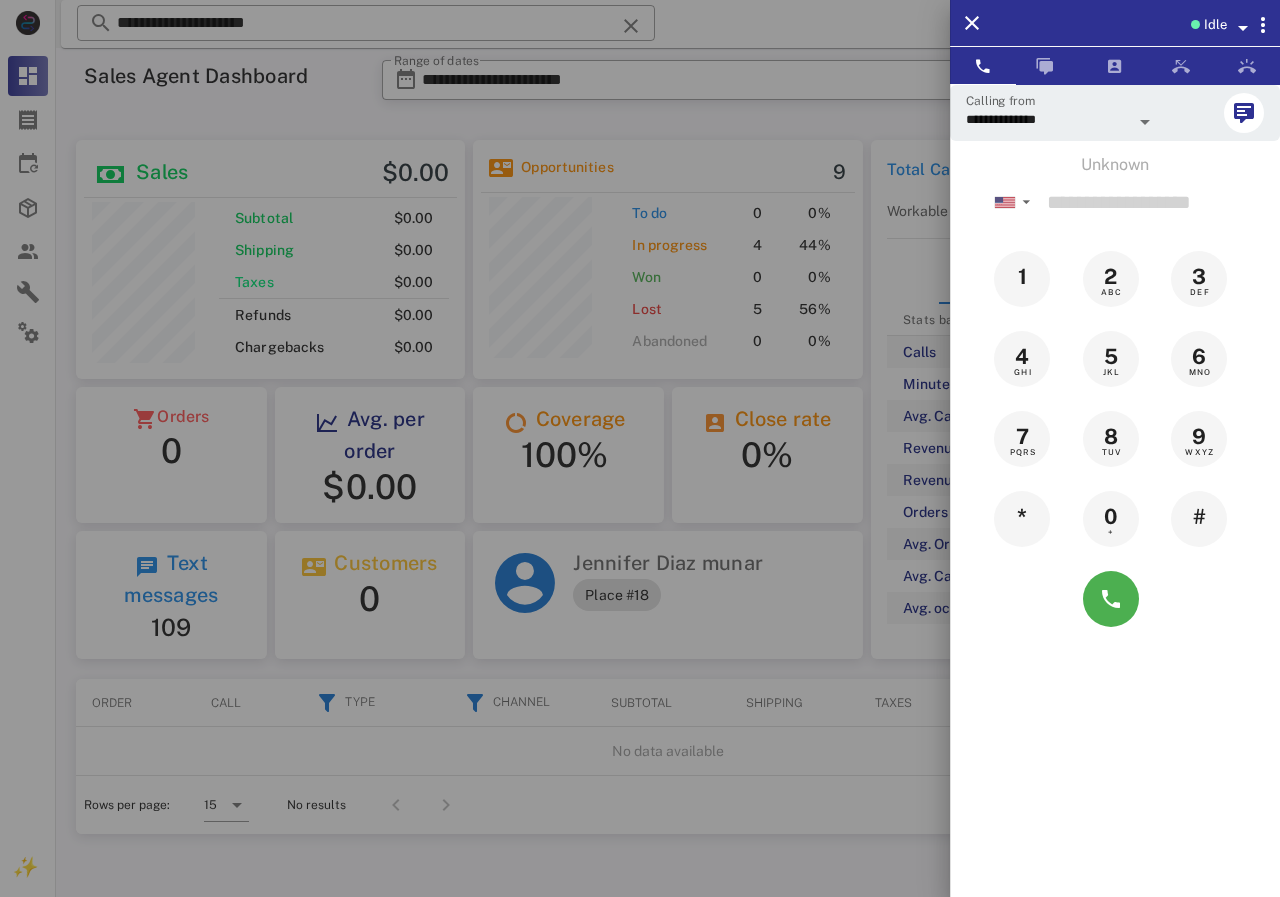 click at bounding box center (640, 448) 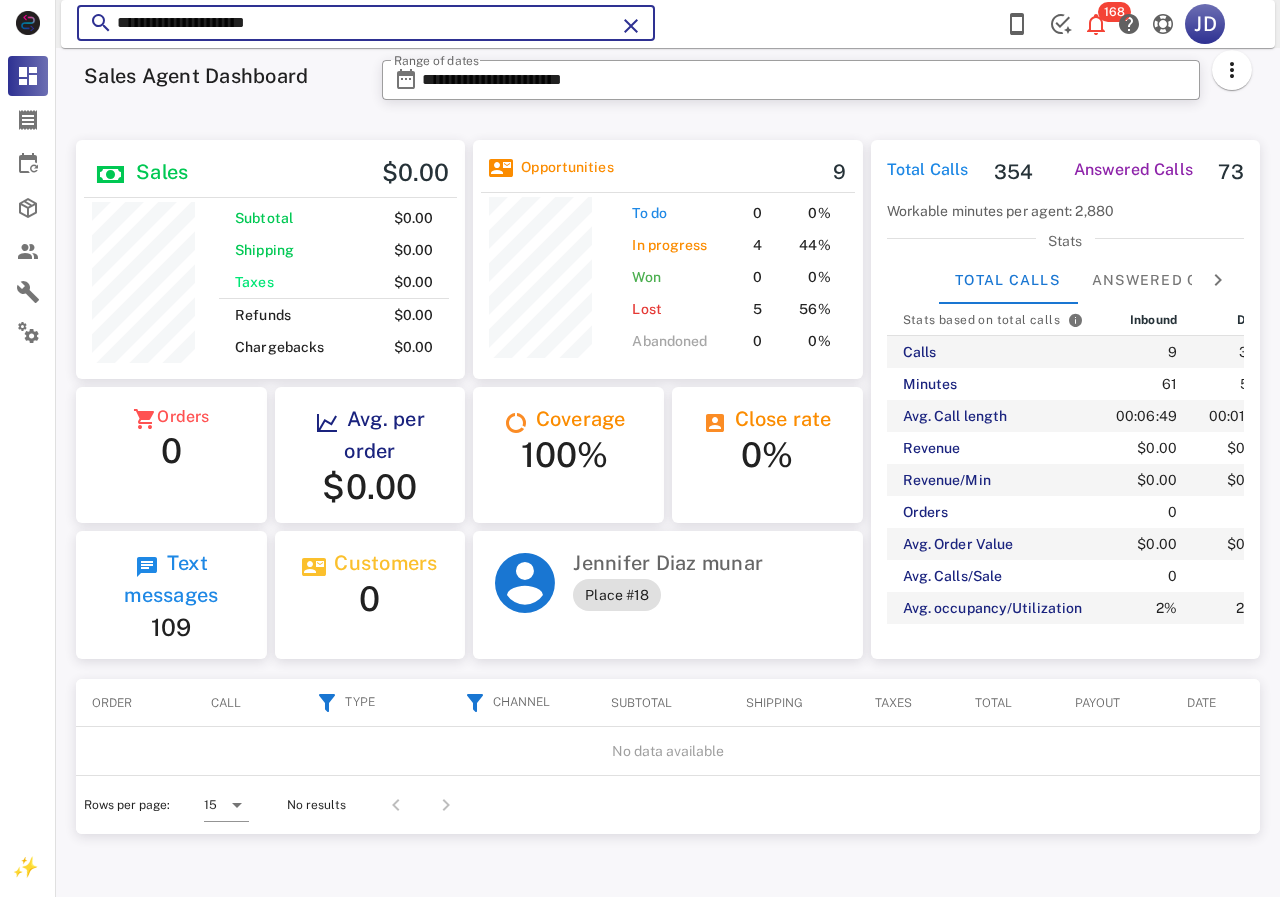 drag, startPoint x: 426, startPoint y: 32, endPoint x: 129, endPoint y: 32, distance: 297 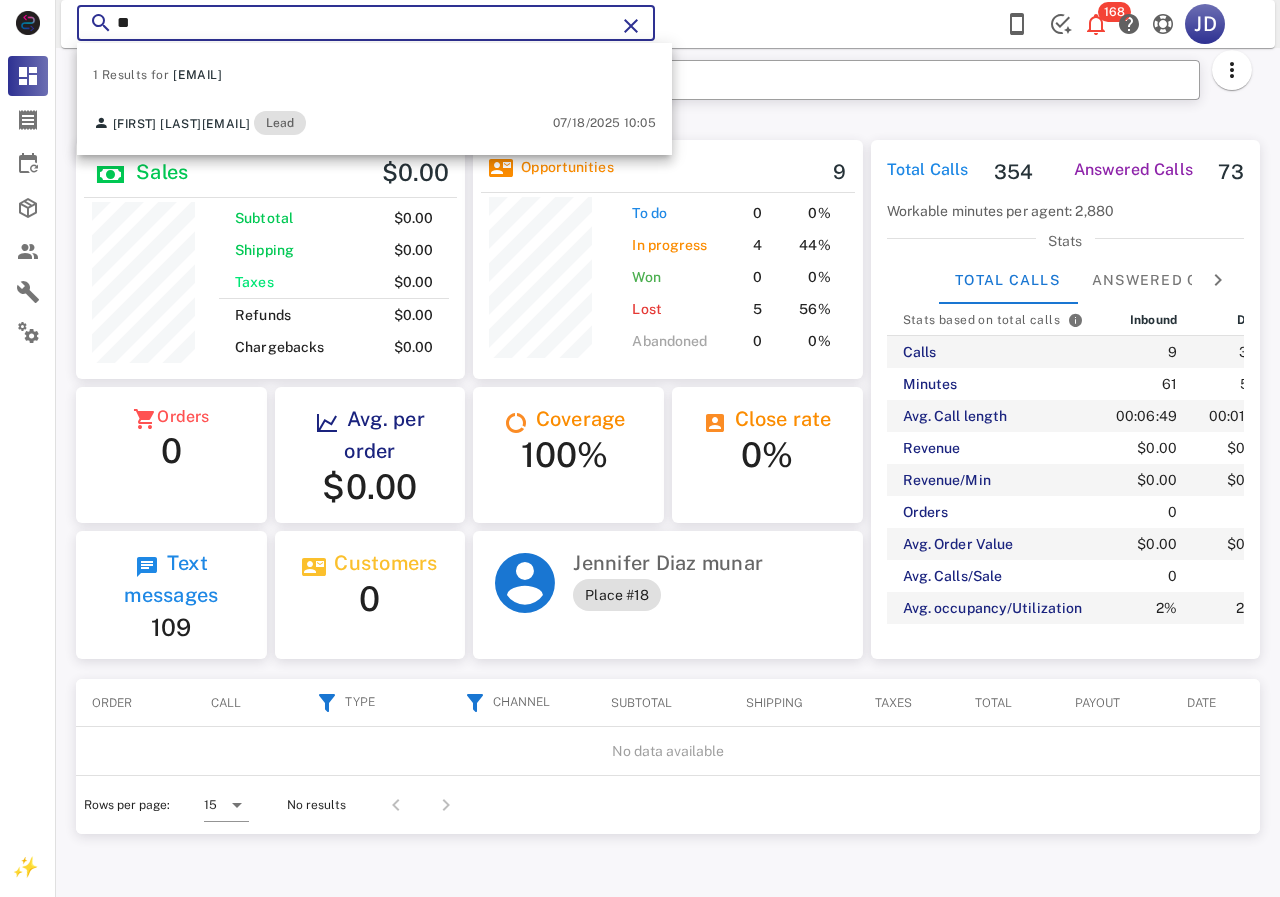 type on "*" 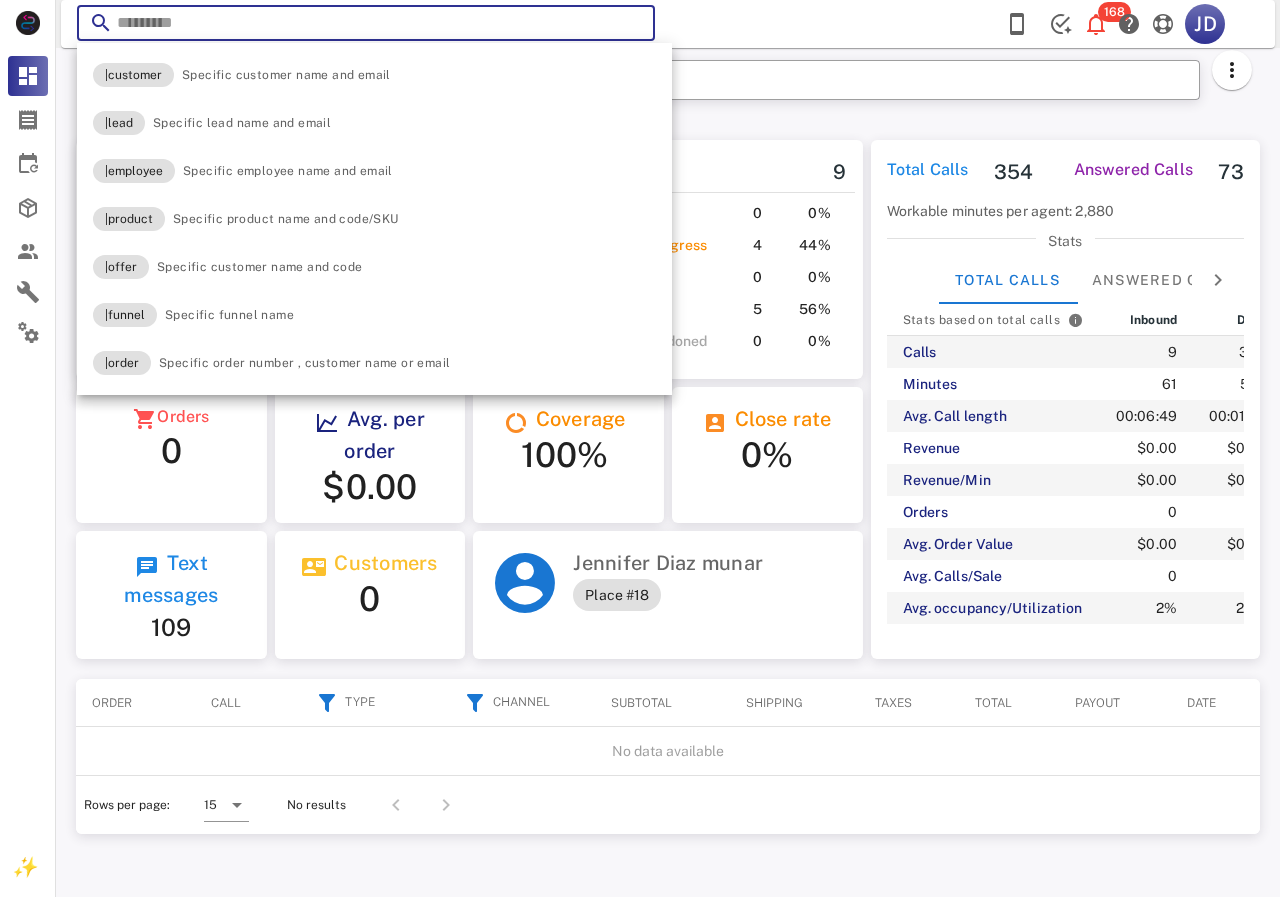 paste on "**********" 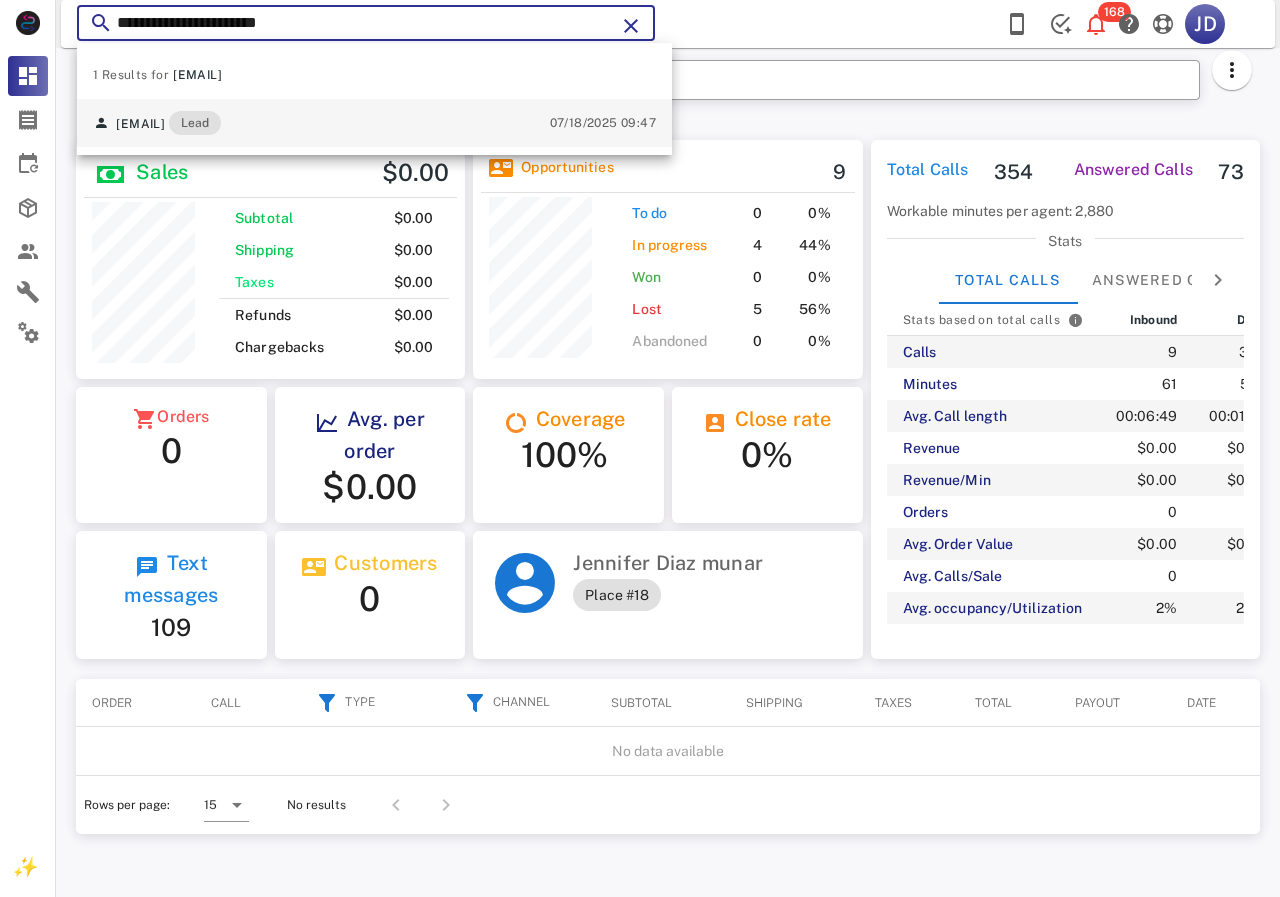 type on "**********" 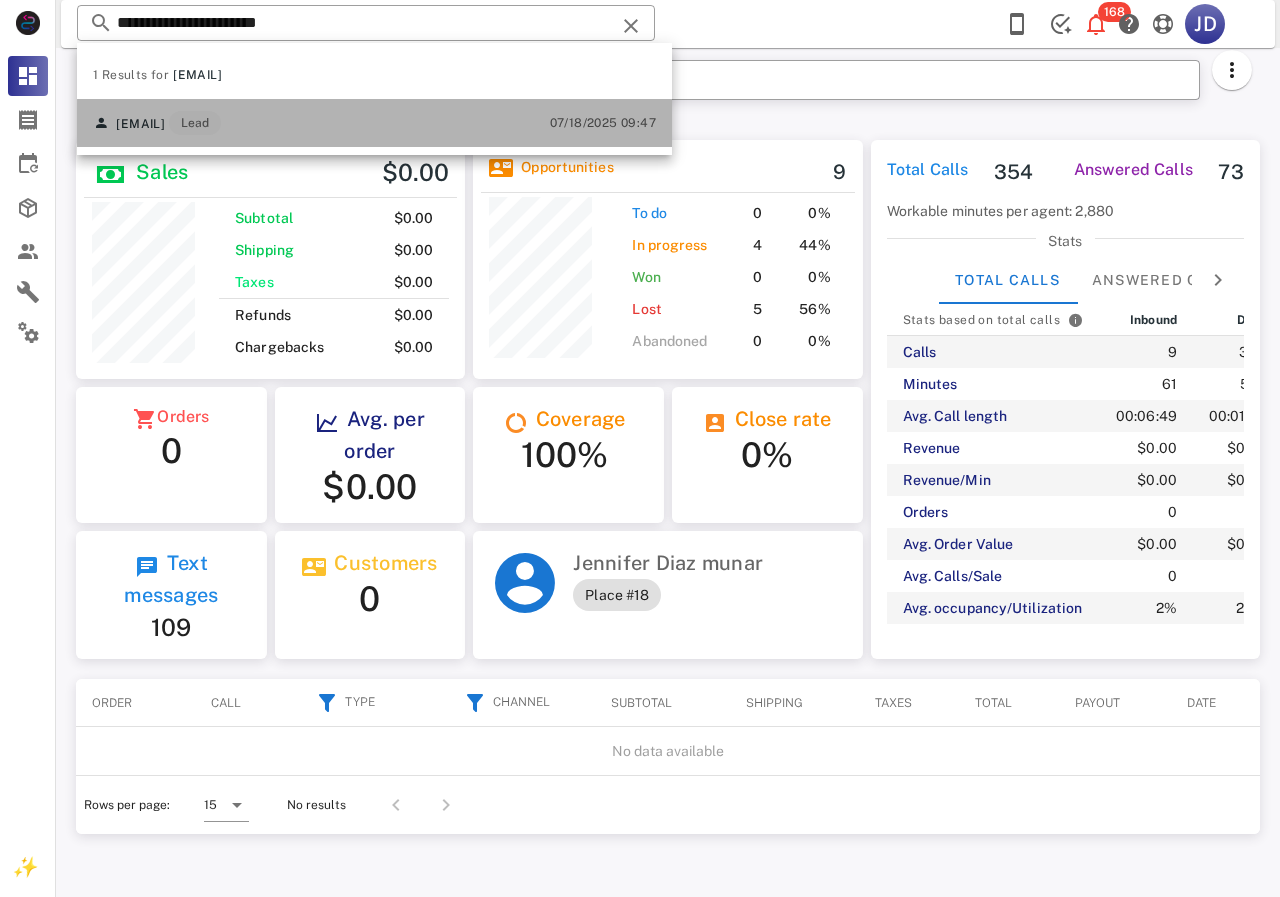 click on "[EMAIL]" at bounding box center [140, 124] 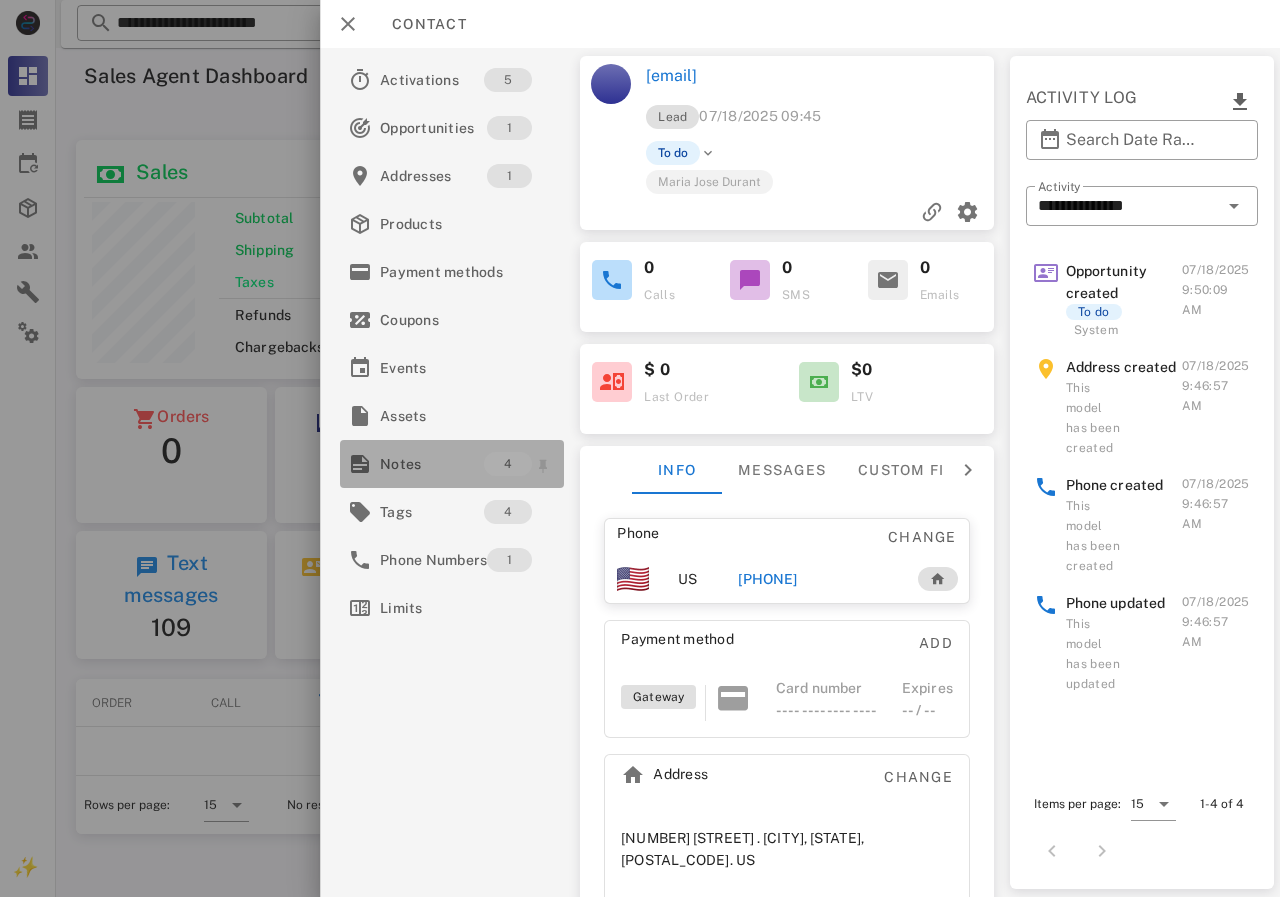 click on "Notes" at bounding box center (432, 464) 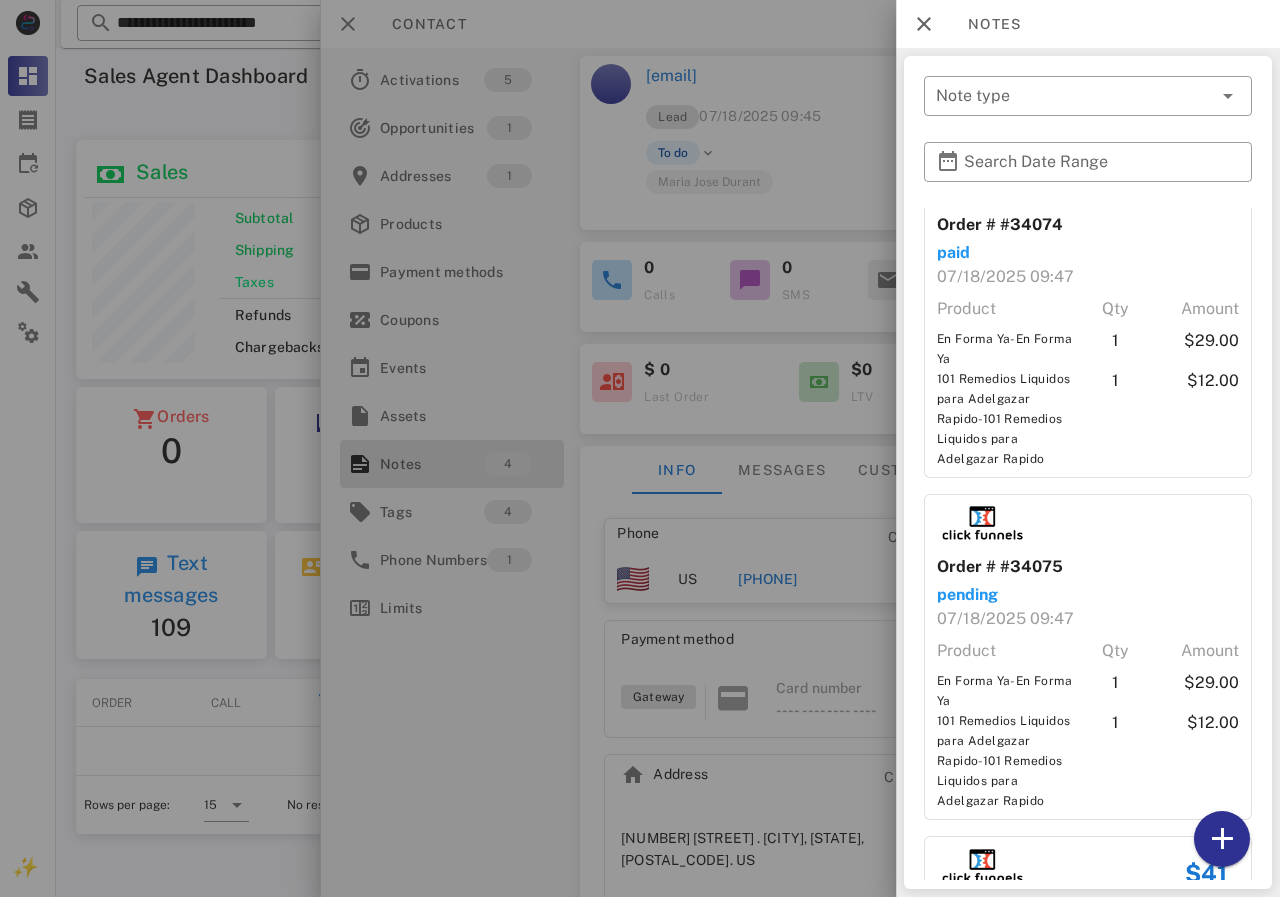 scroll, scrollTop: 706, scrollLeft: 0, axis: vertical 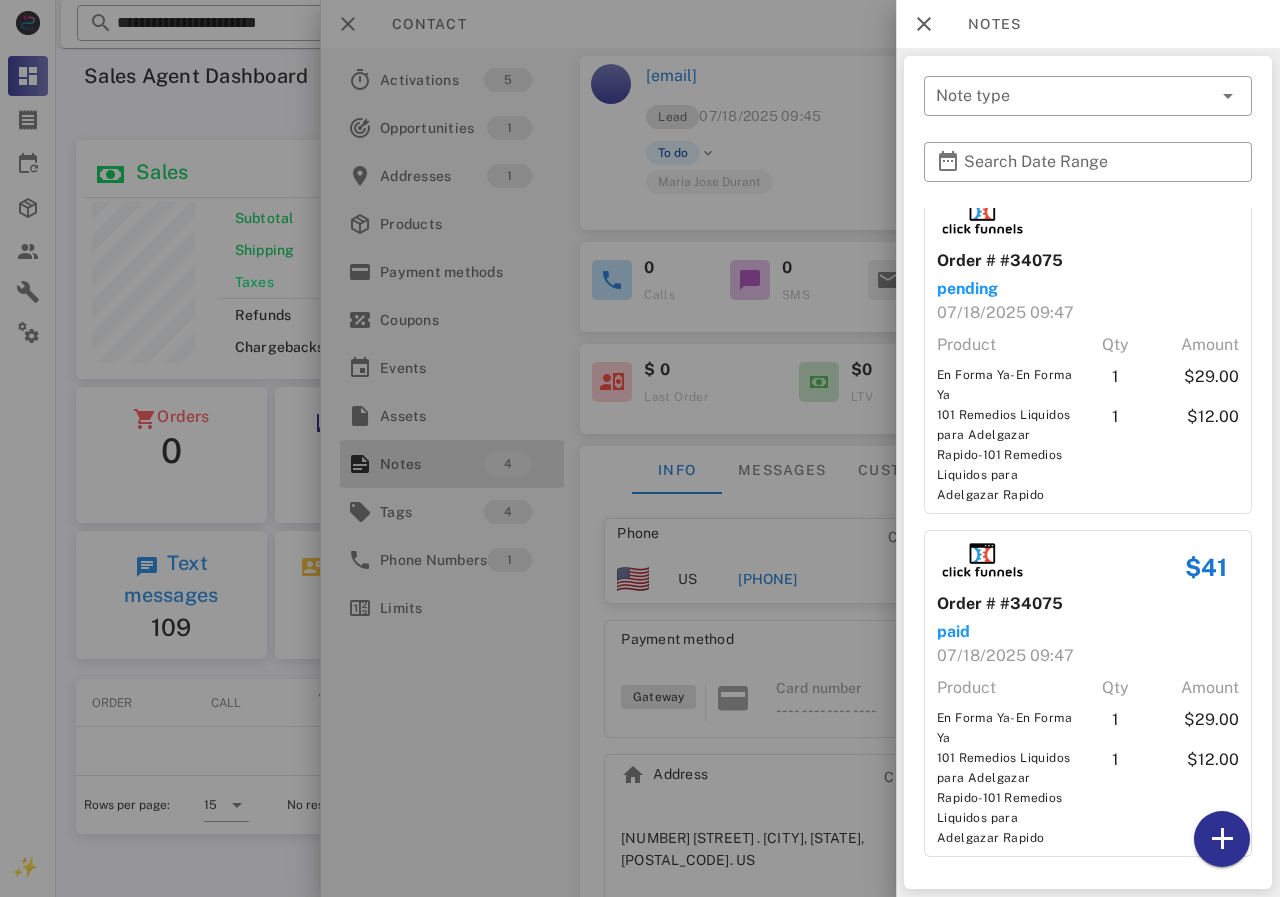 drag, startPoint x: 819, startPoint y: 544, endPoint x: 815, endPoint y: 562, distance: 18.439089 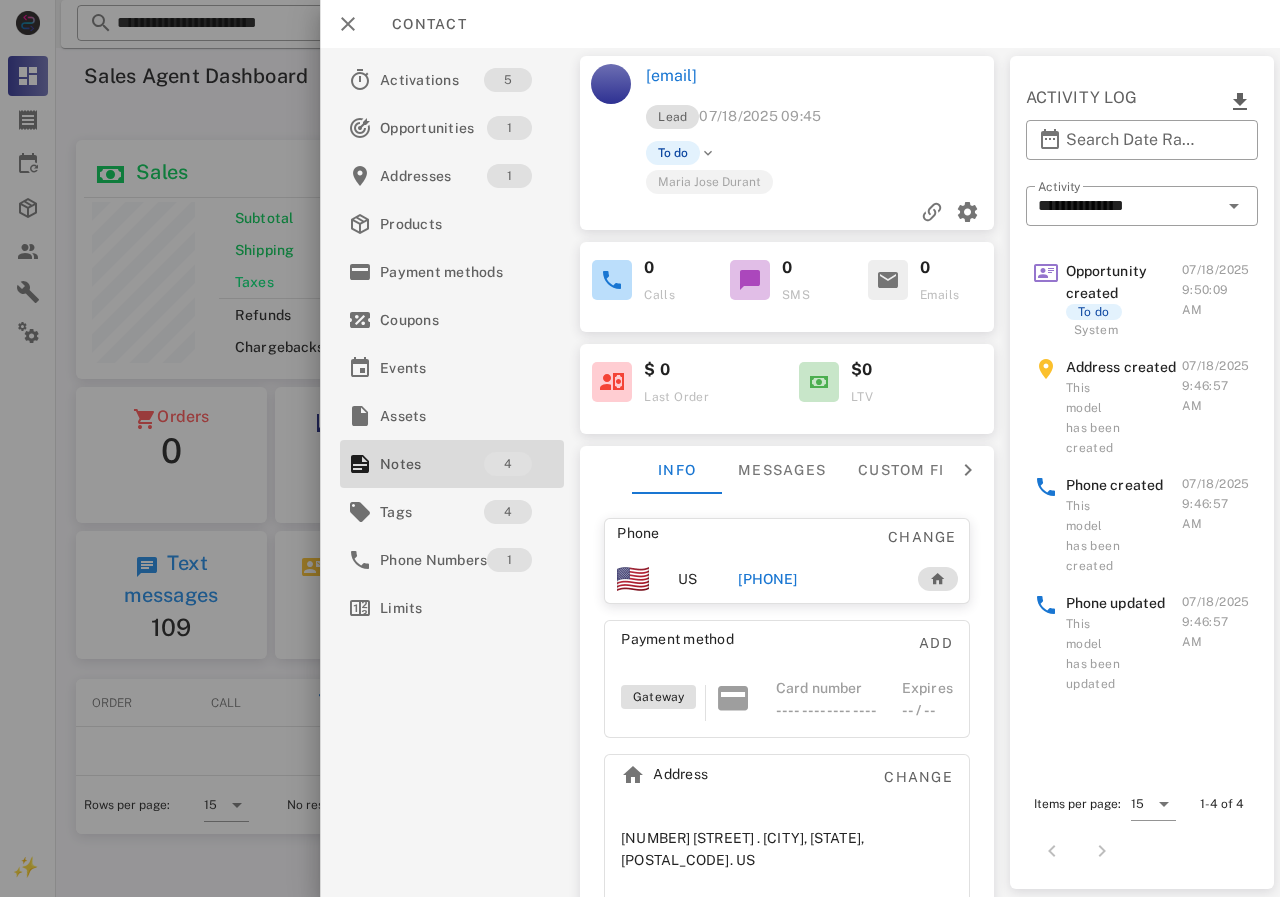 click on "[PHONE]" at bounding box center (767, 579) 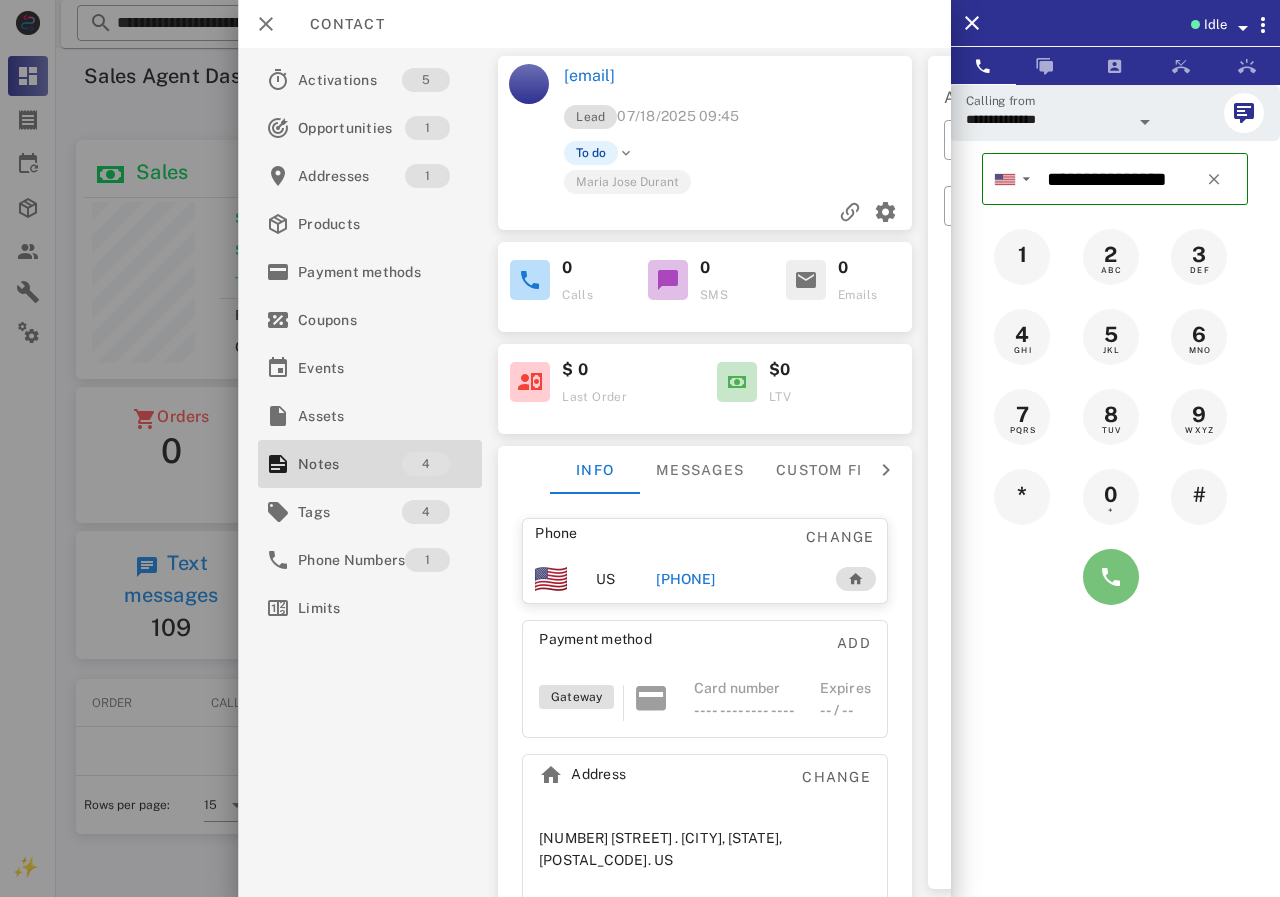 click at bounding box center [1111, 577] 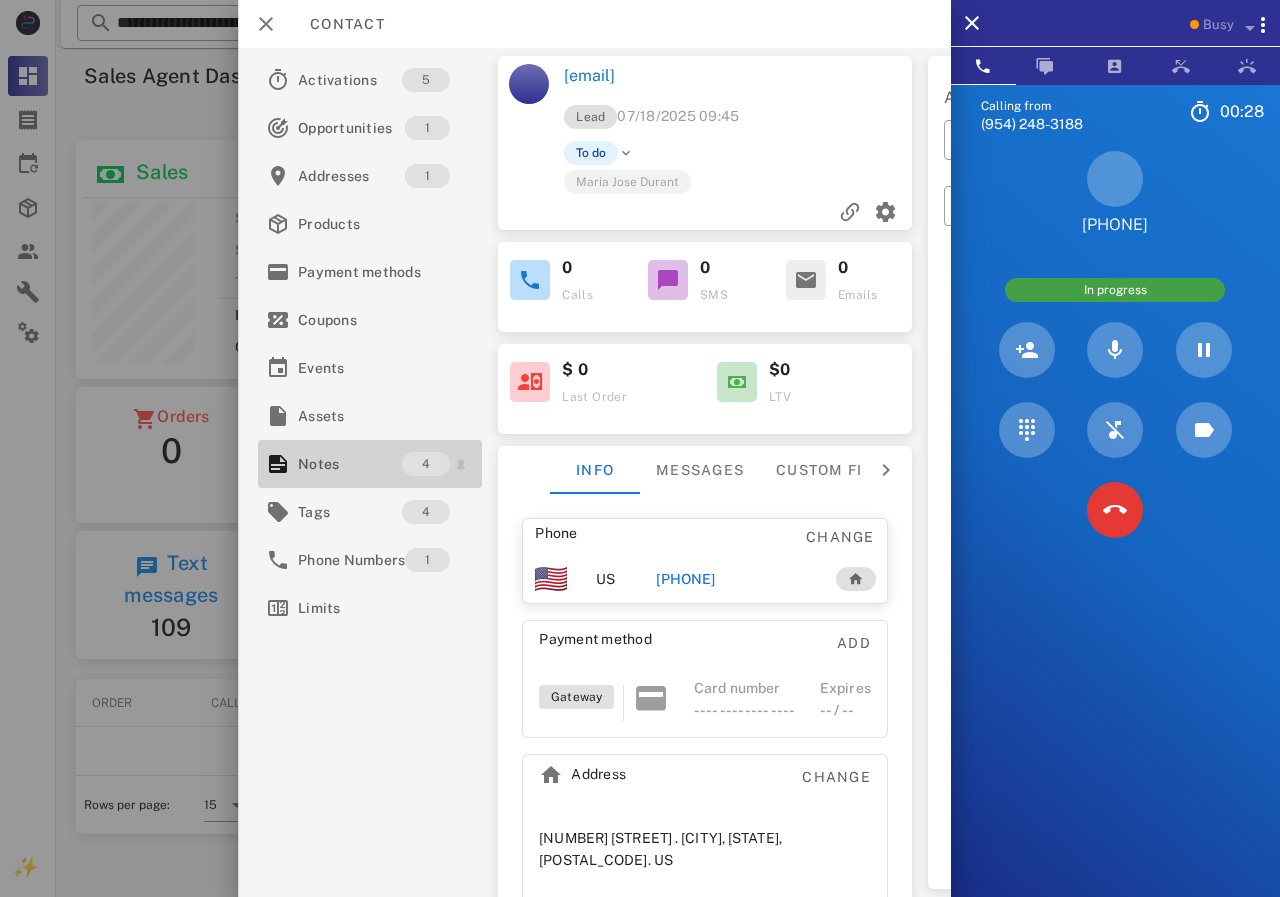 click on "Notes" at bounding box center (350, 464) 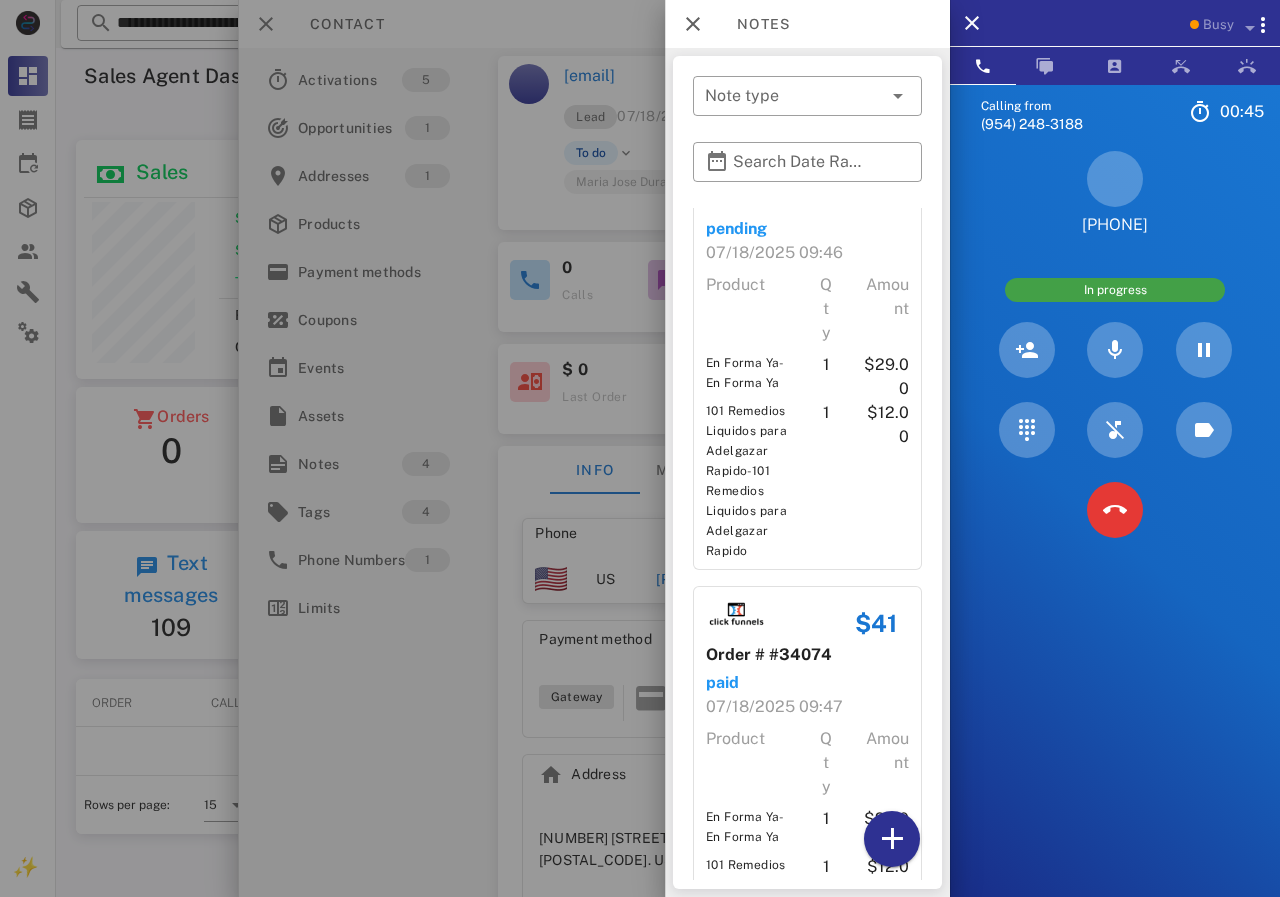 scroll, scrollTop: 0, scrollLeft: 0, axis: both 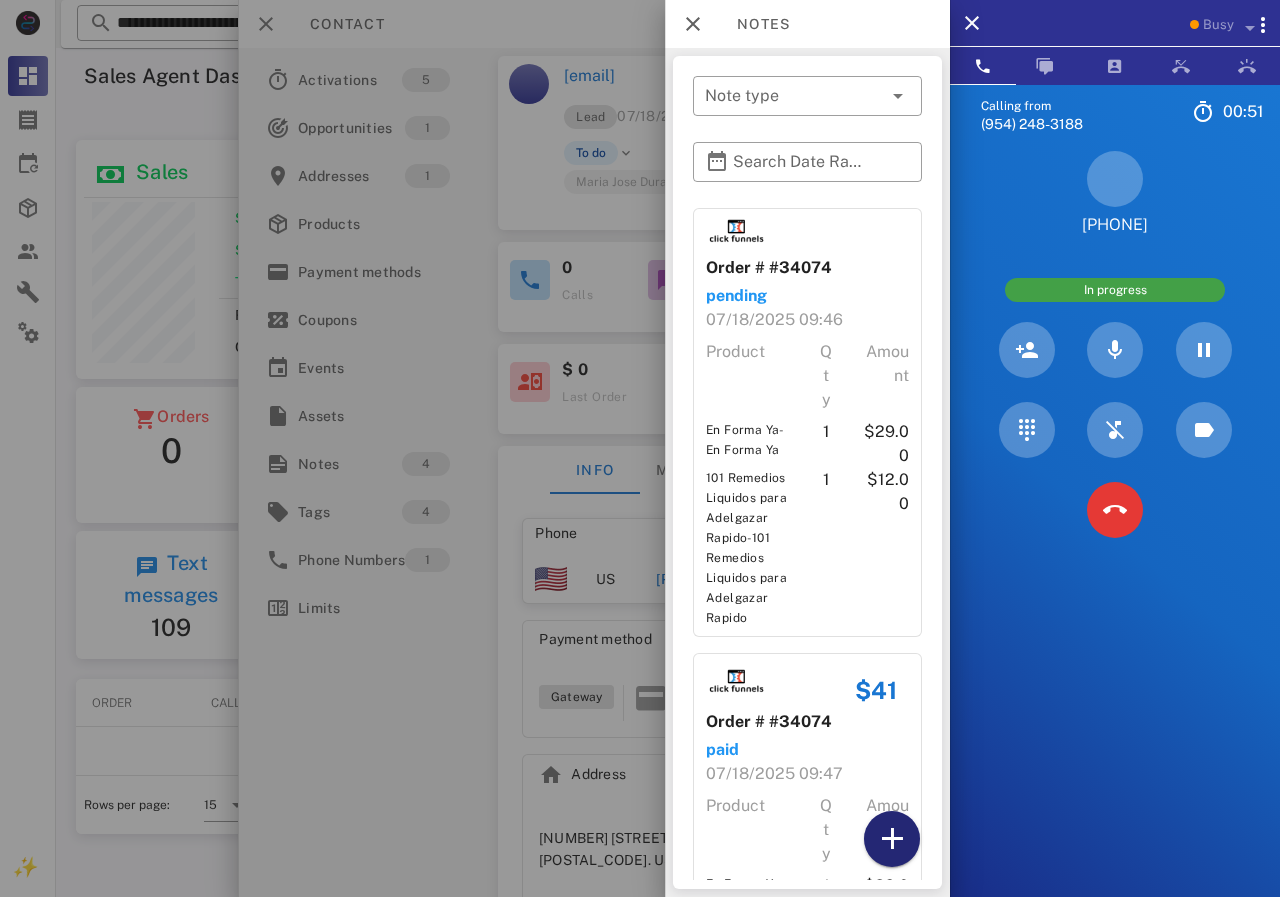 click at bounding box center [892, 839] 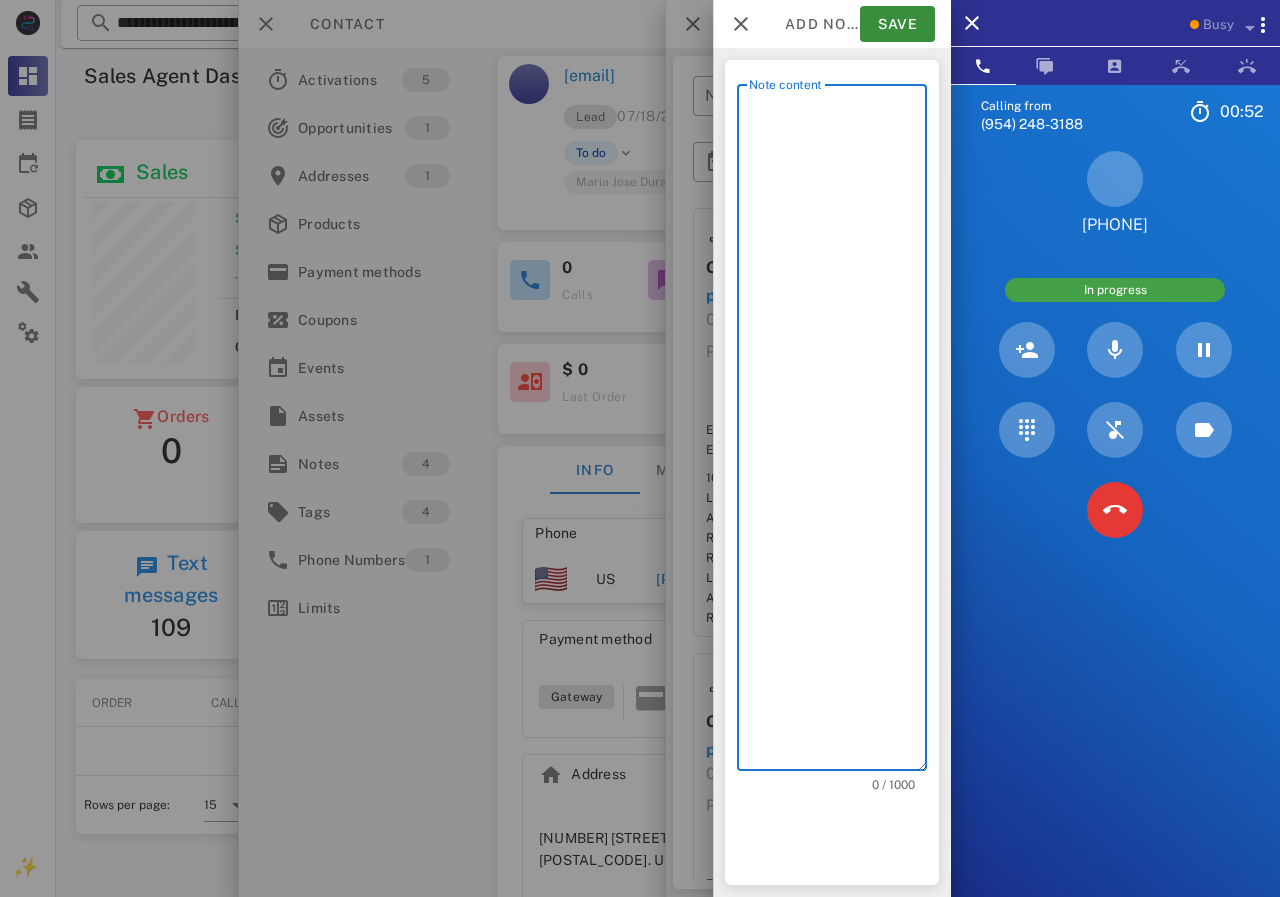 scroll, scrollTop: 240, scrollLeft: 390, axis: both 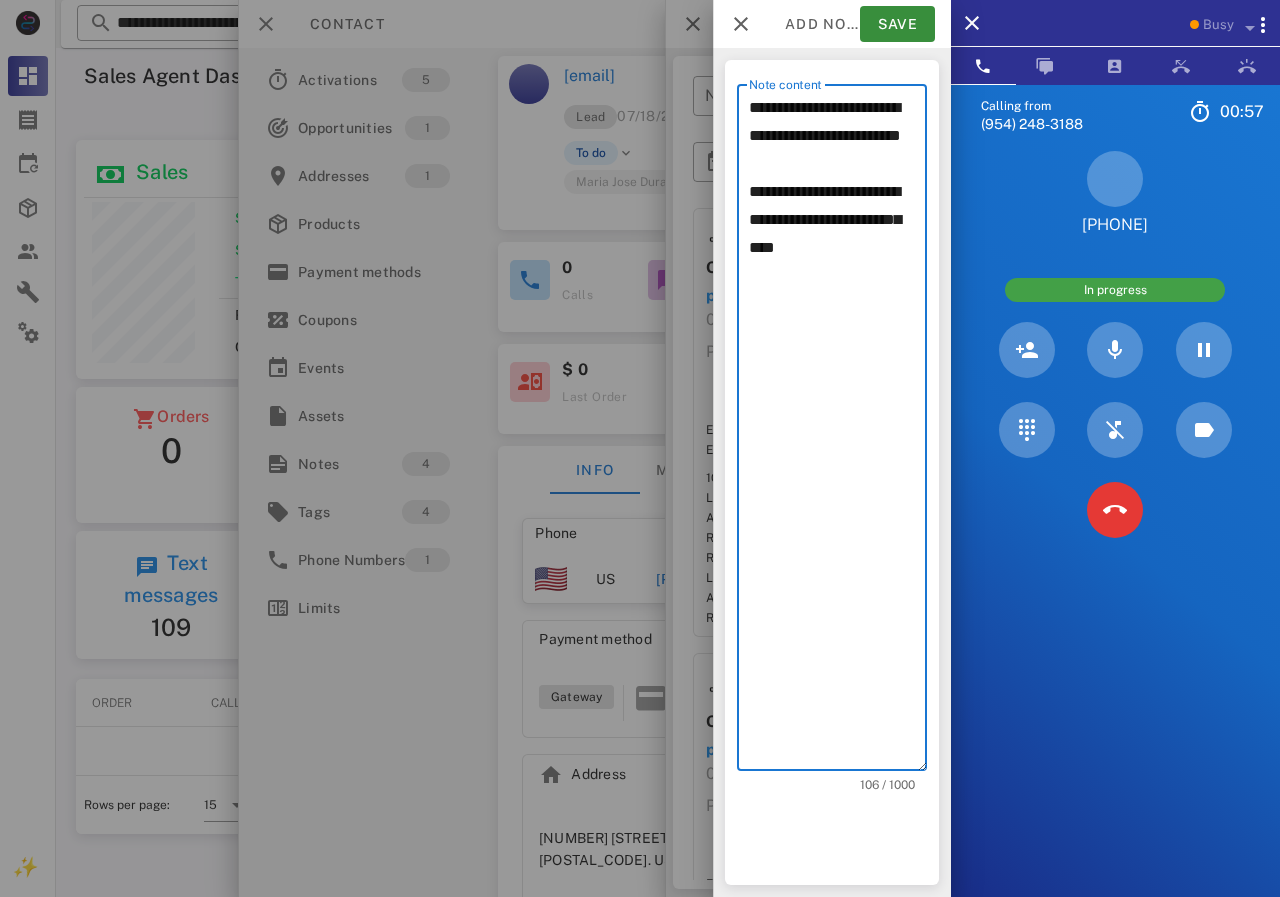 drag, startPoint x: 755, startPoint y: 219, endPoint x: 875, endPoint y: 357, distance: 182.87701 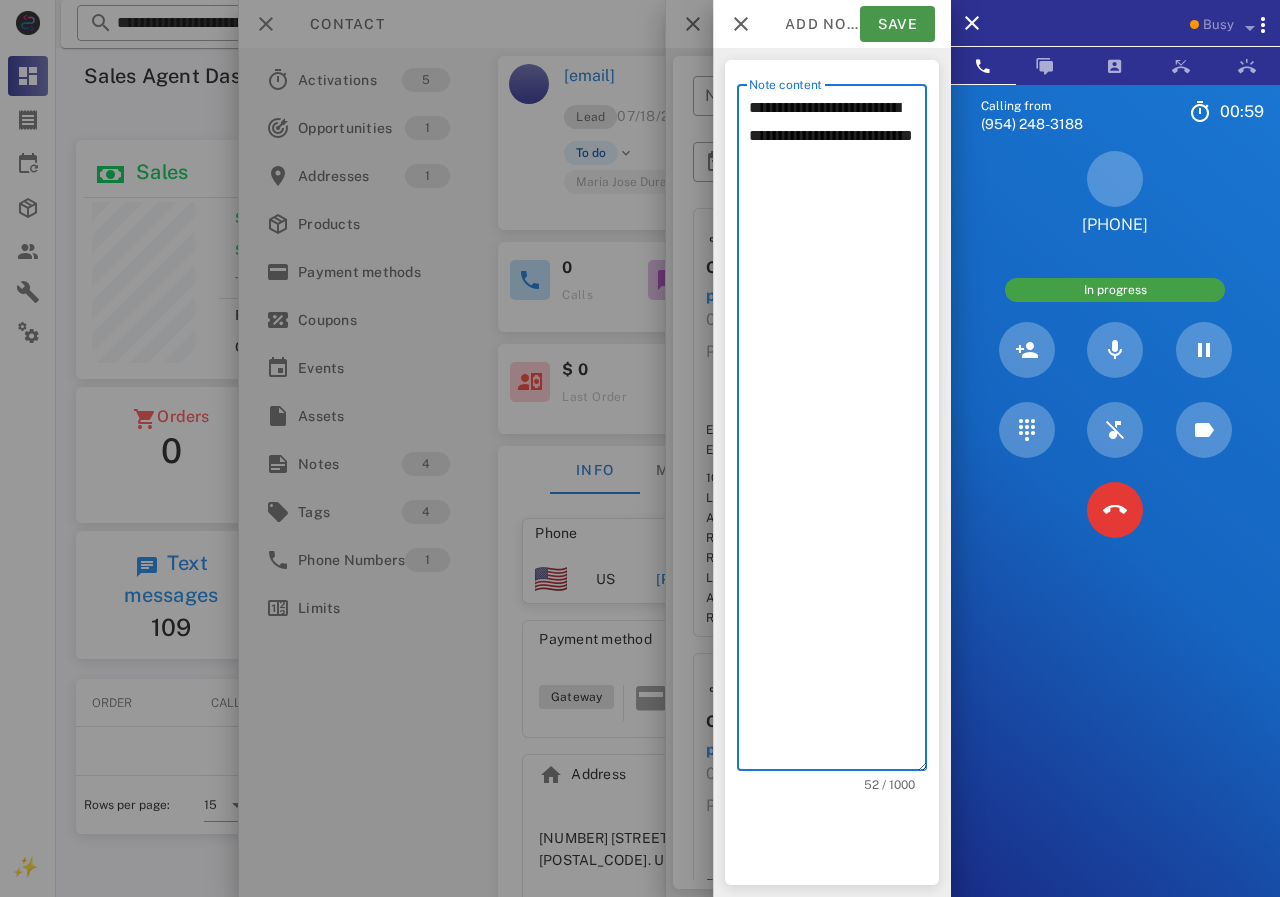 type on "**********" 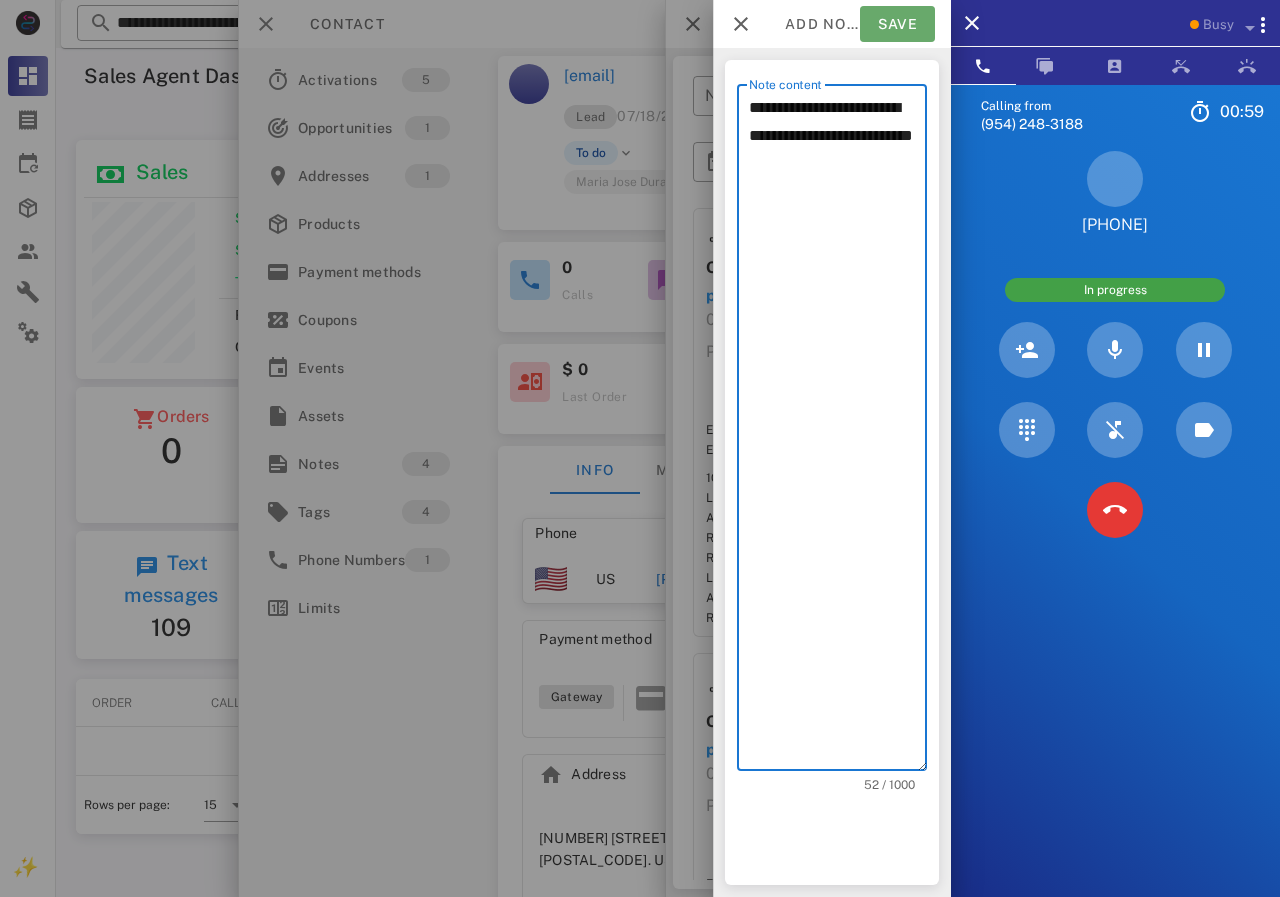 click on "Save" at bounding box center (897, 24) 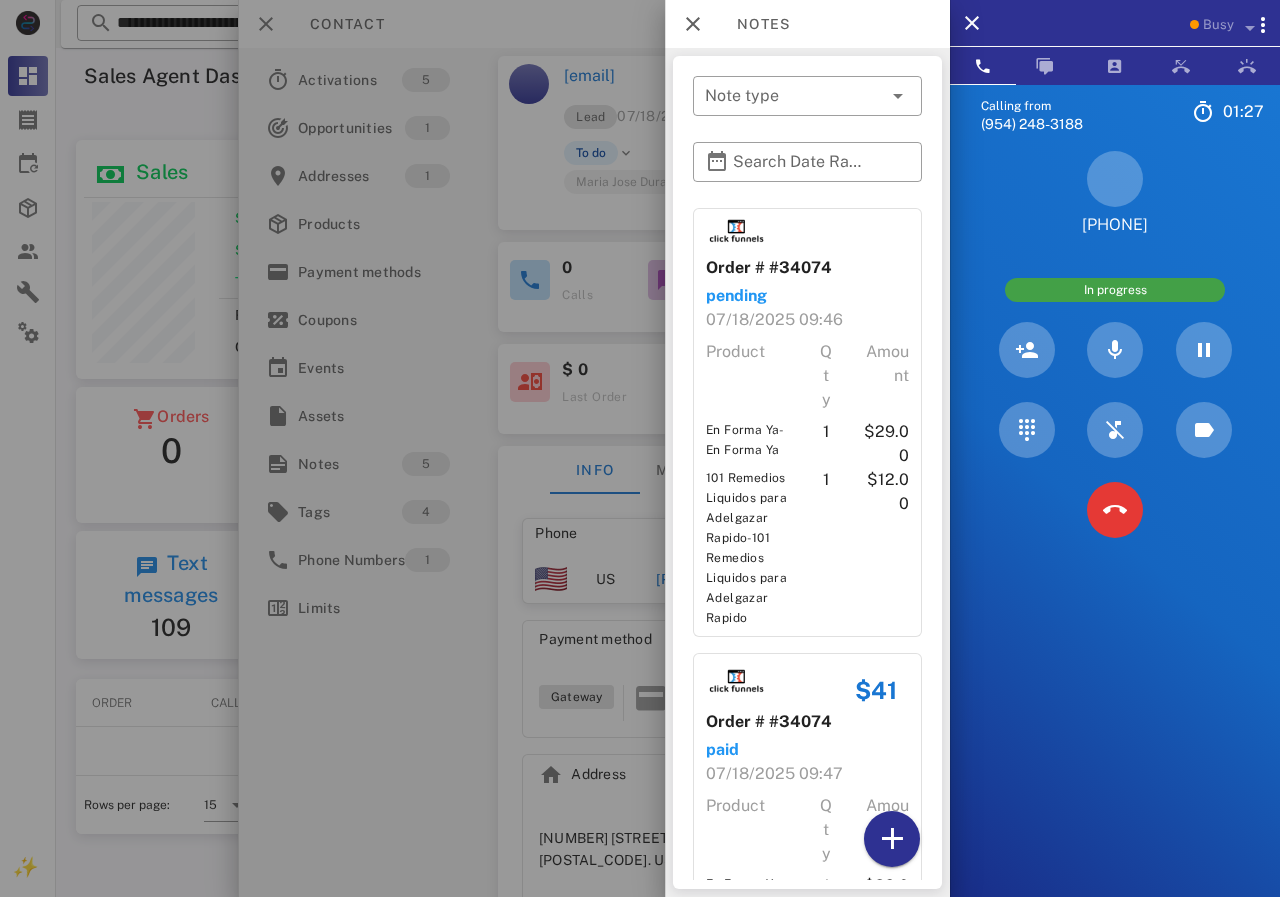 click on "101 Remedios Liquidos para Adelgazar Rapido-101 Remedios Liquidos para Adelgazar Rapido" at bounding box center [751, 548] 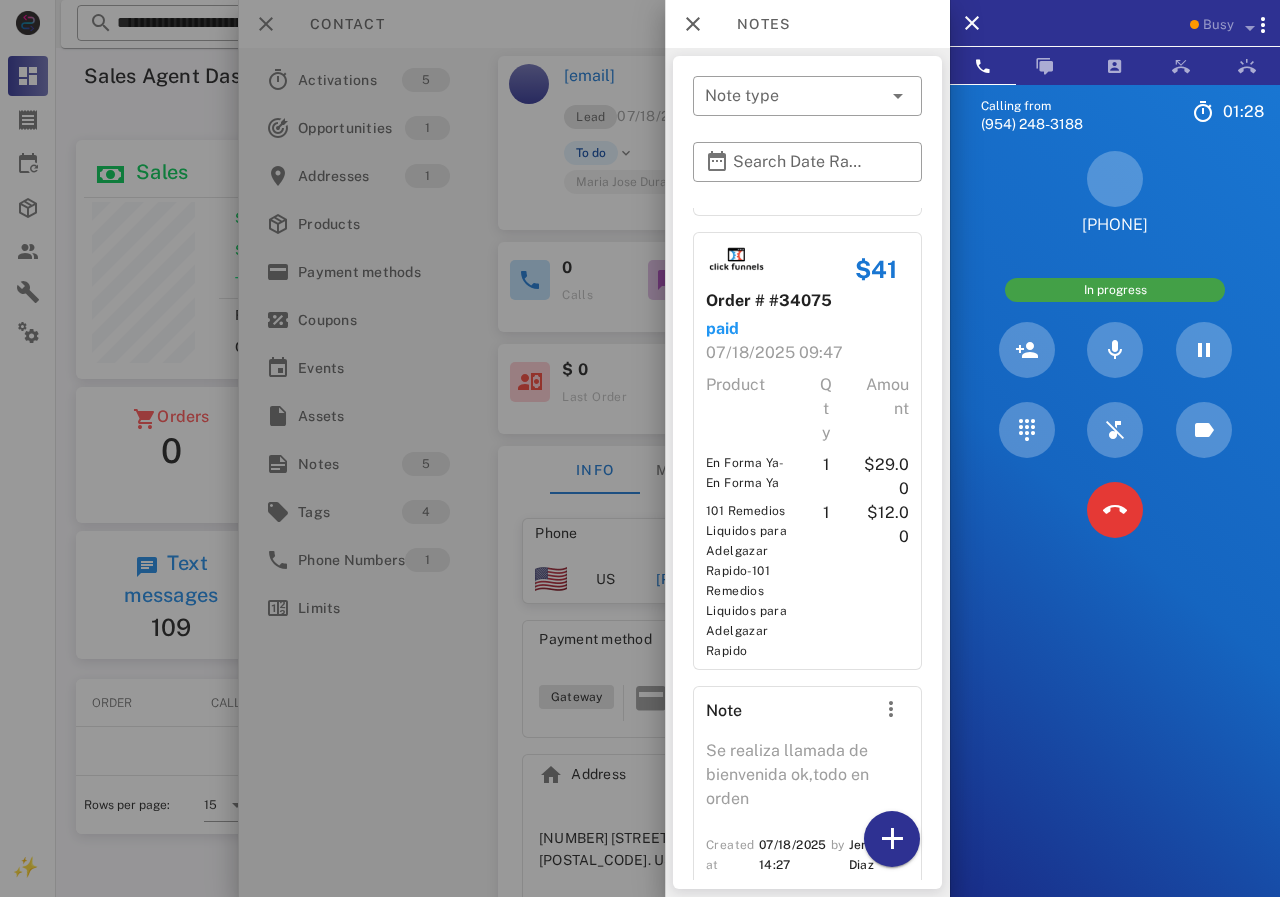 scroll, scrollTop: 1370, scrollLeft: 0, axis: vertical 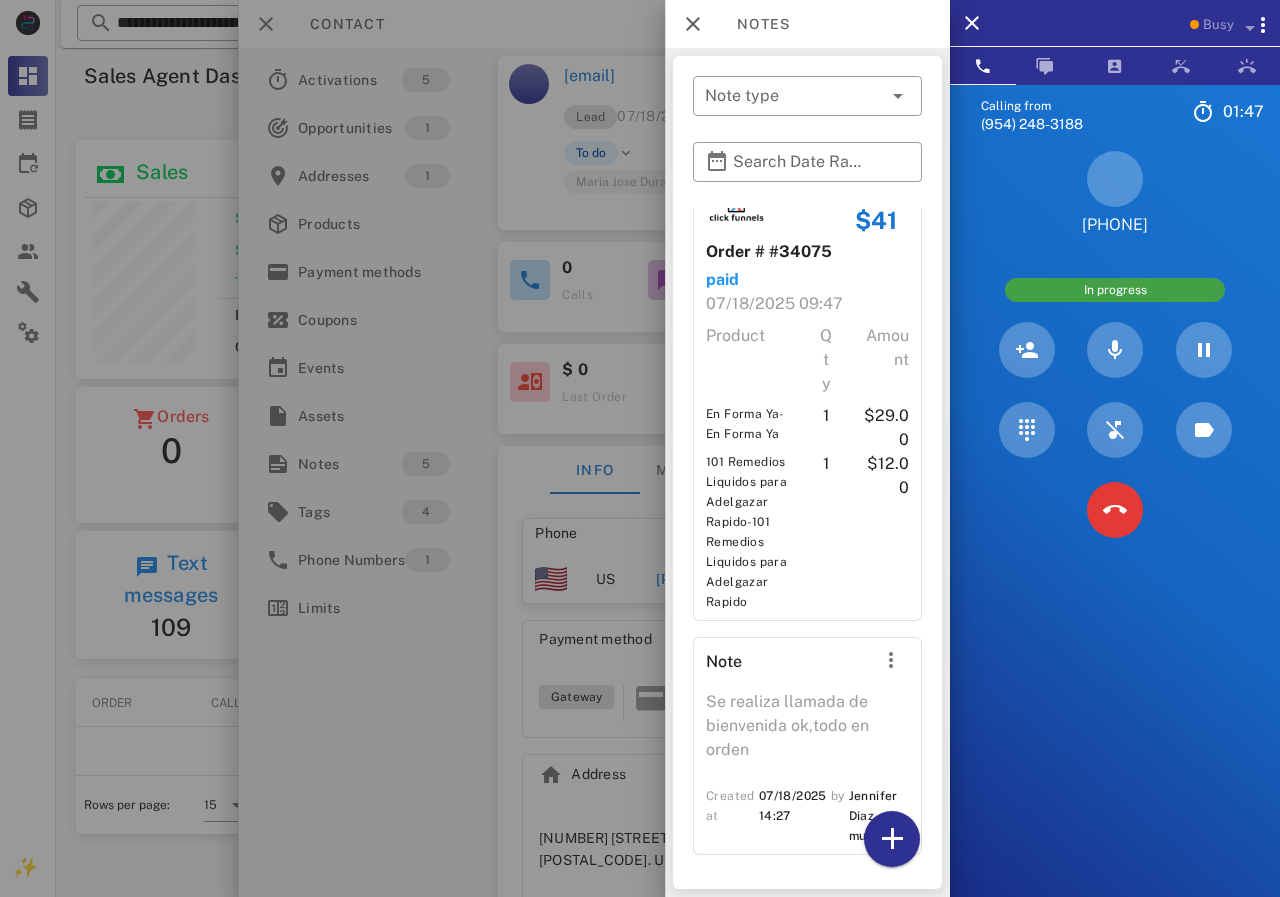 click at bounding box center (640, 448) 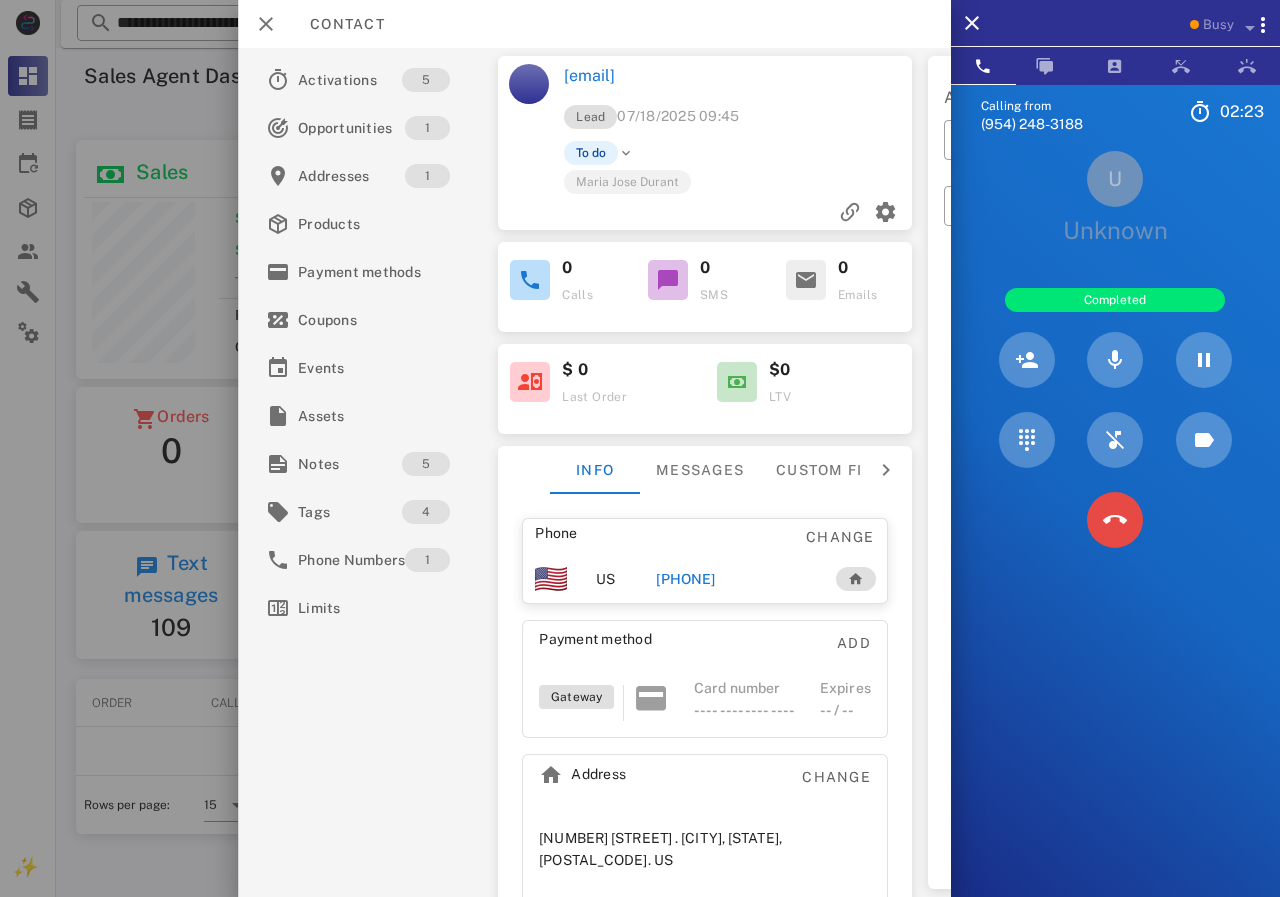 click at bounding box center [1115, 520] 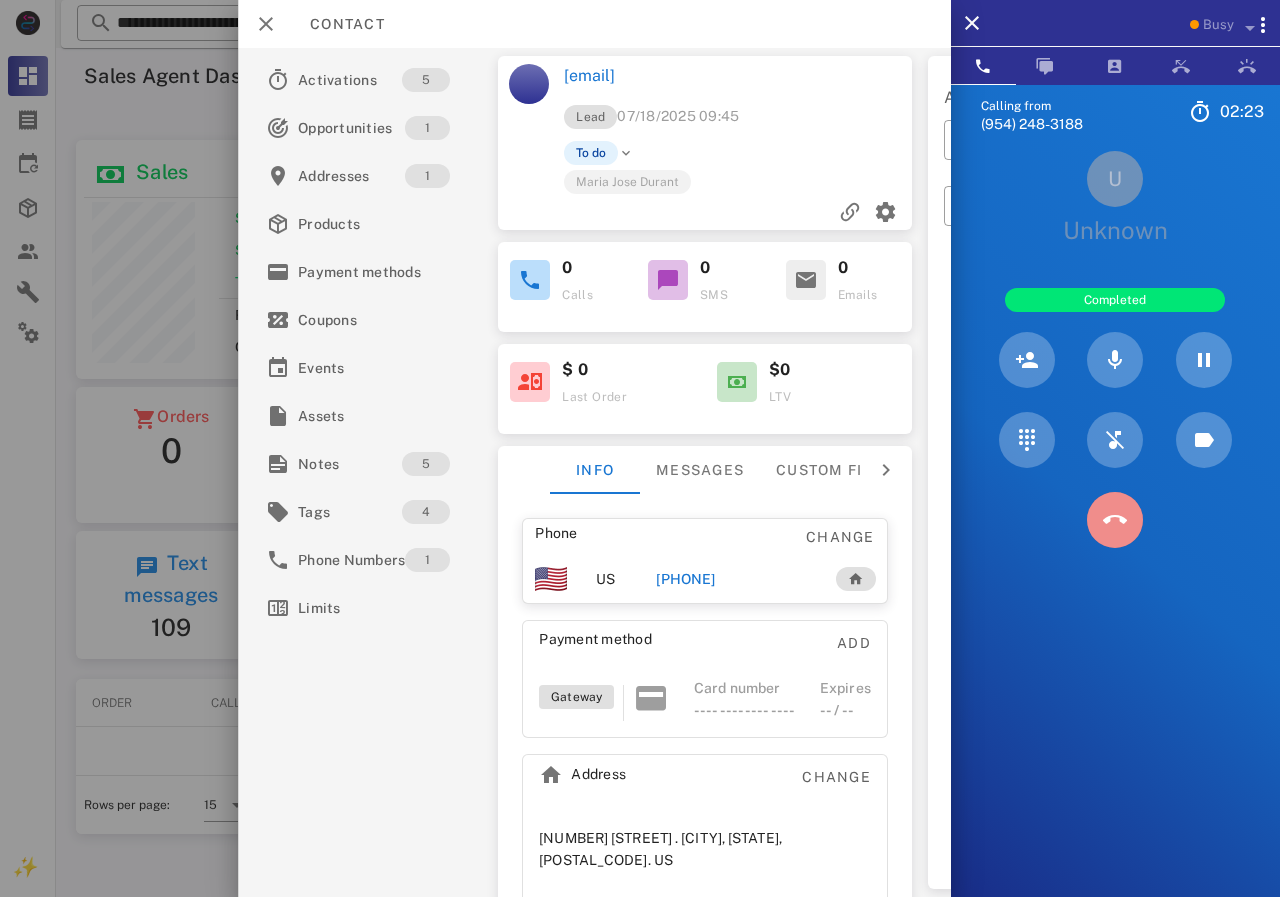click at bounding box center (1115, 520) 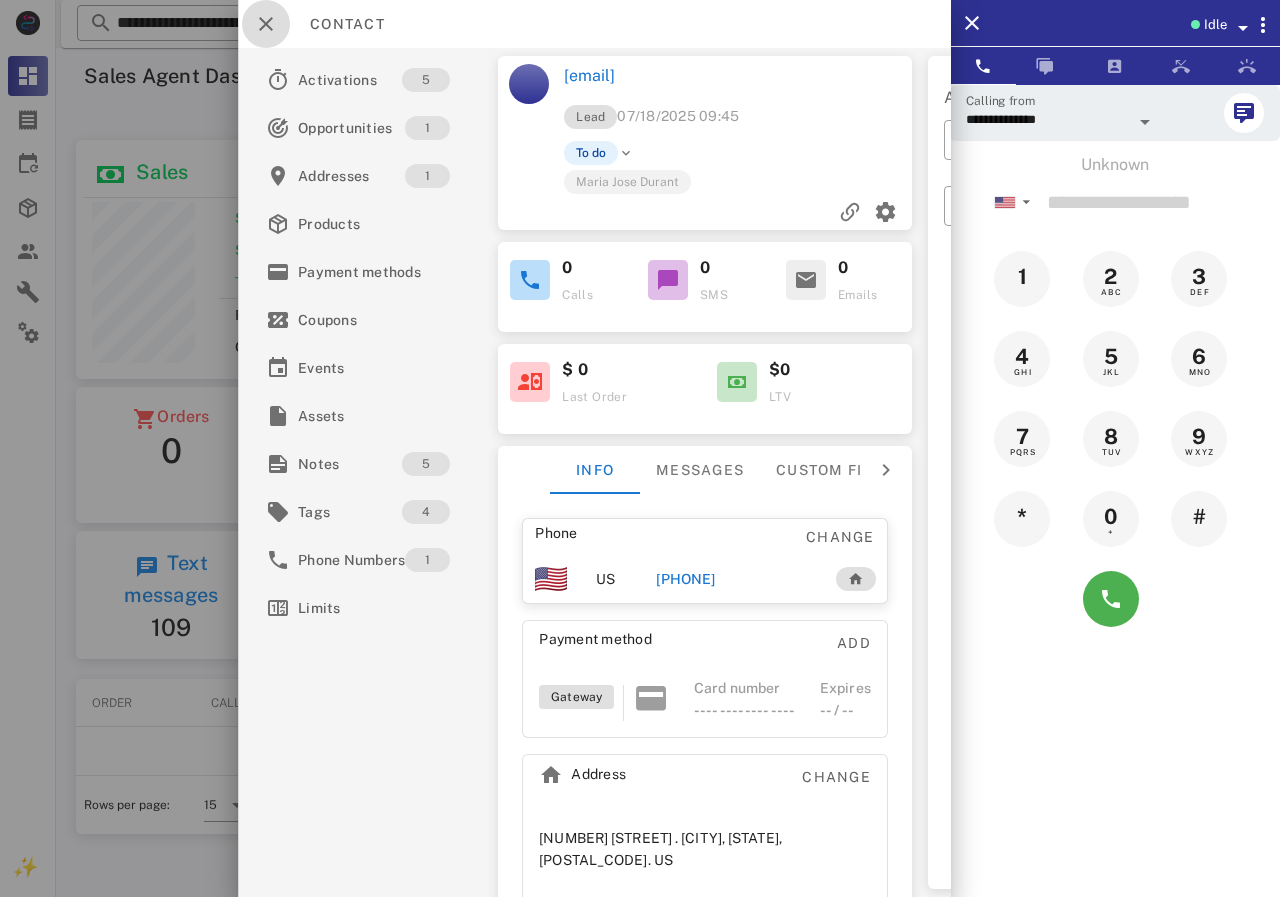 click at bounding box center [266, 24] 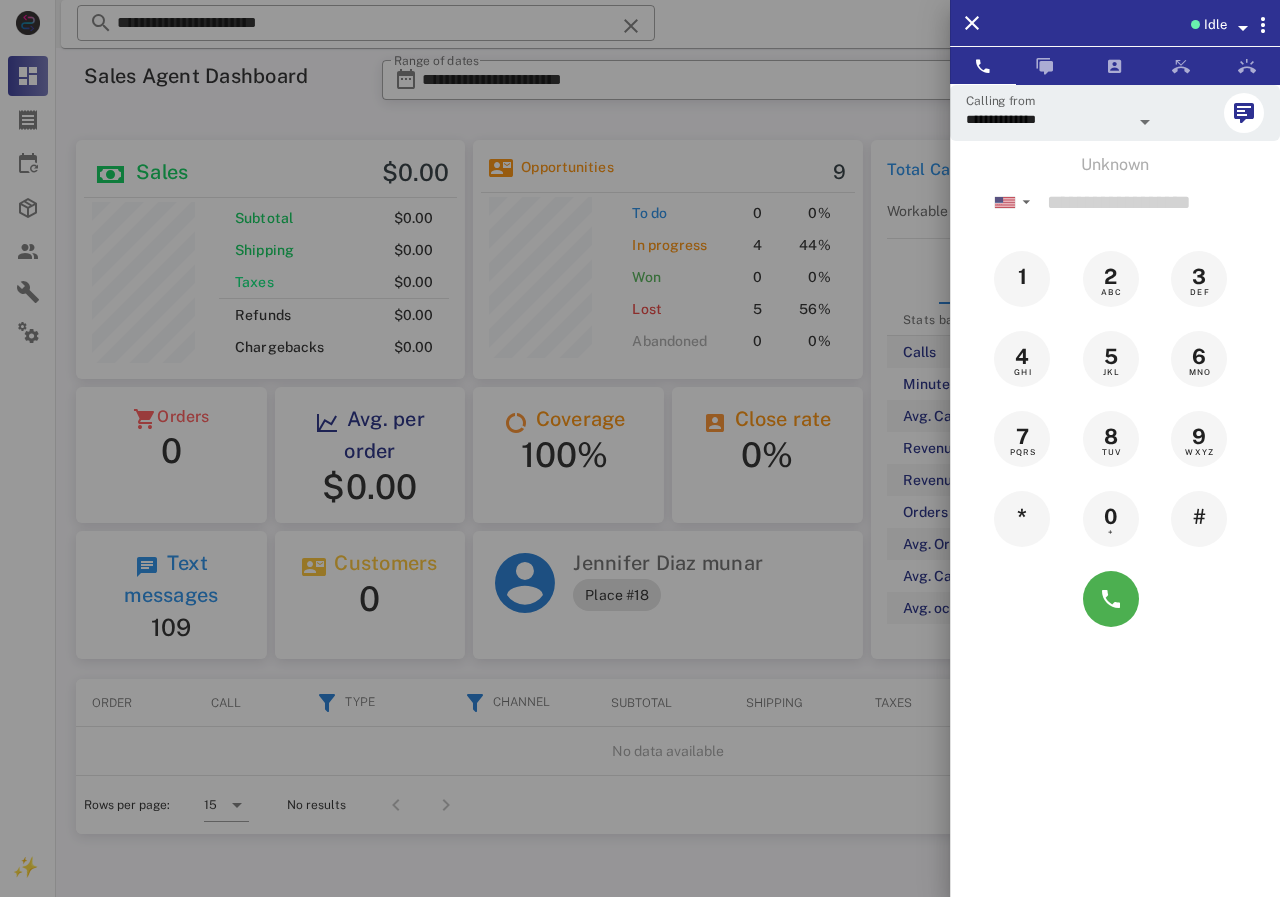 click at bounding box center [640, 448] 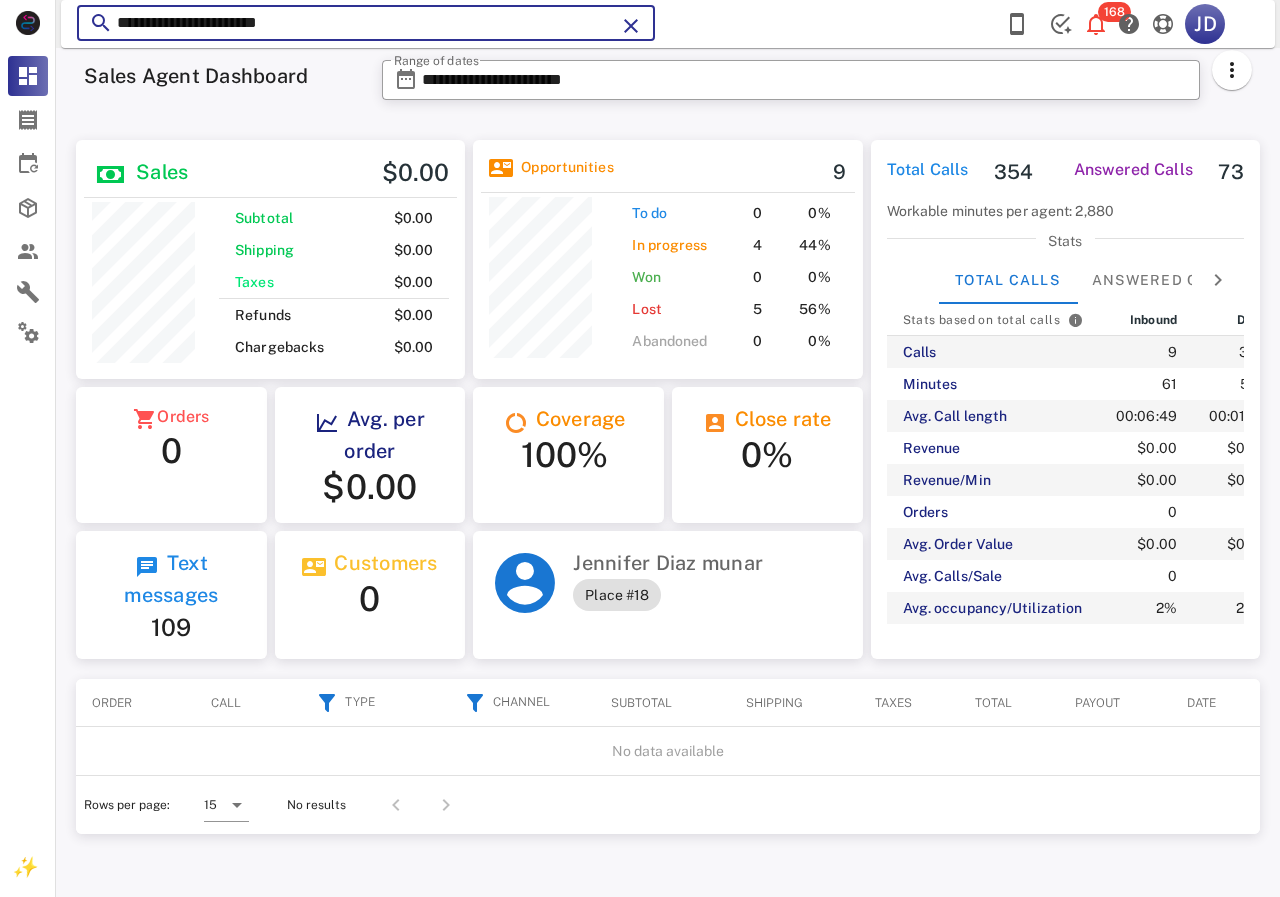 drag, startPoint x: 449, startPoint y: 19, endPoint x: 109, endPoint y: -26, distance: 342.96503 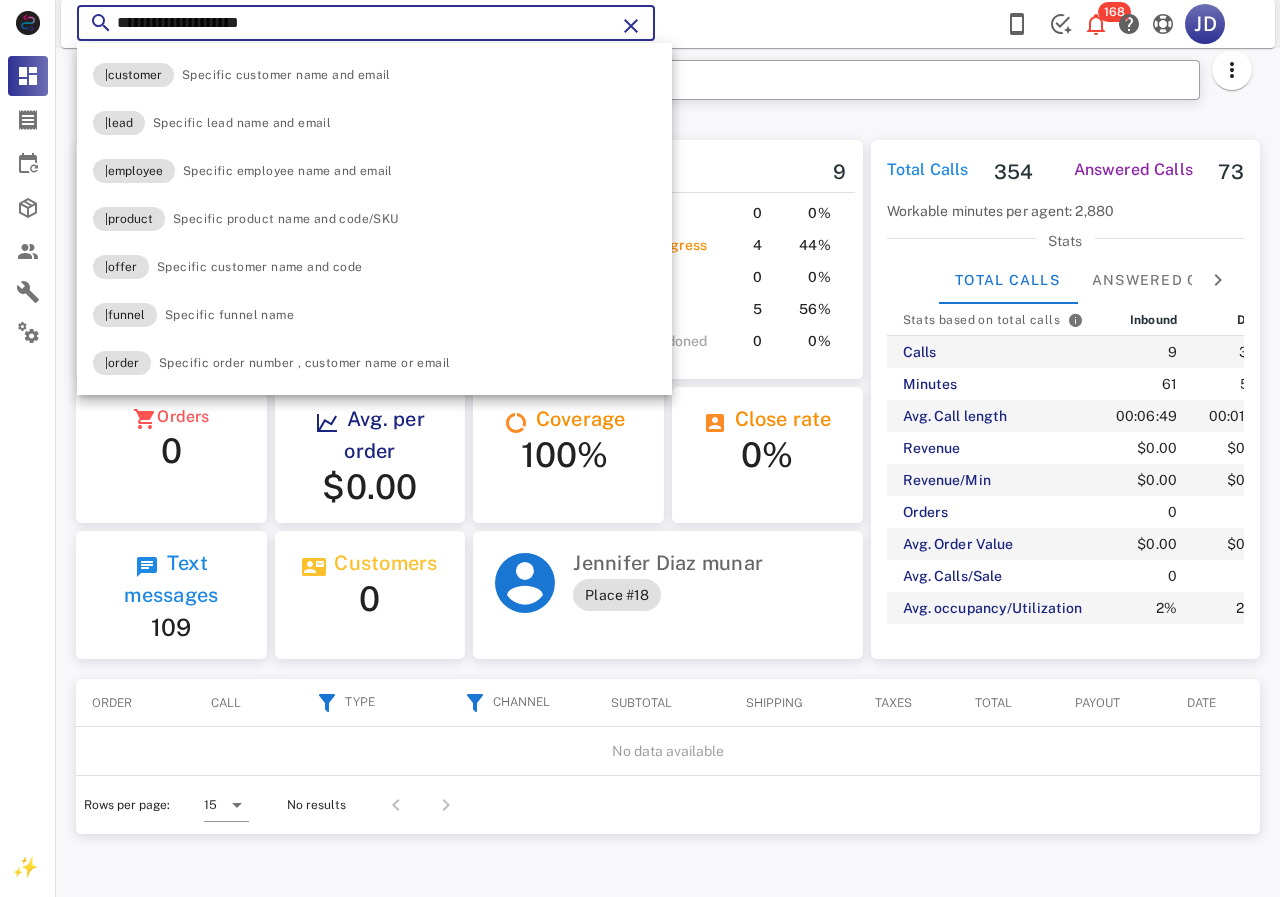 type on "**********" 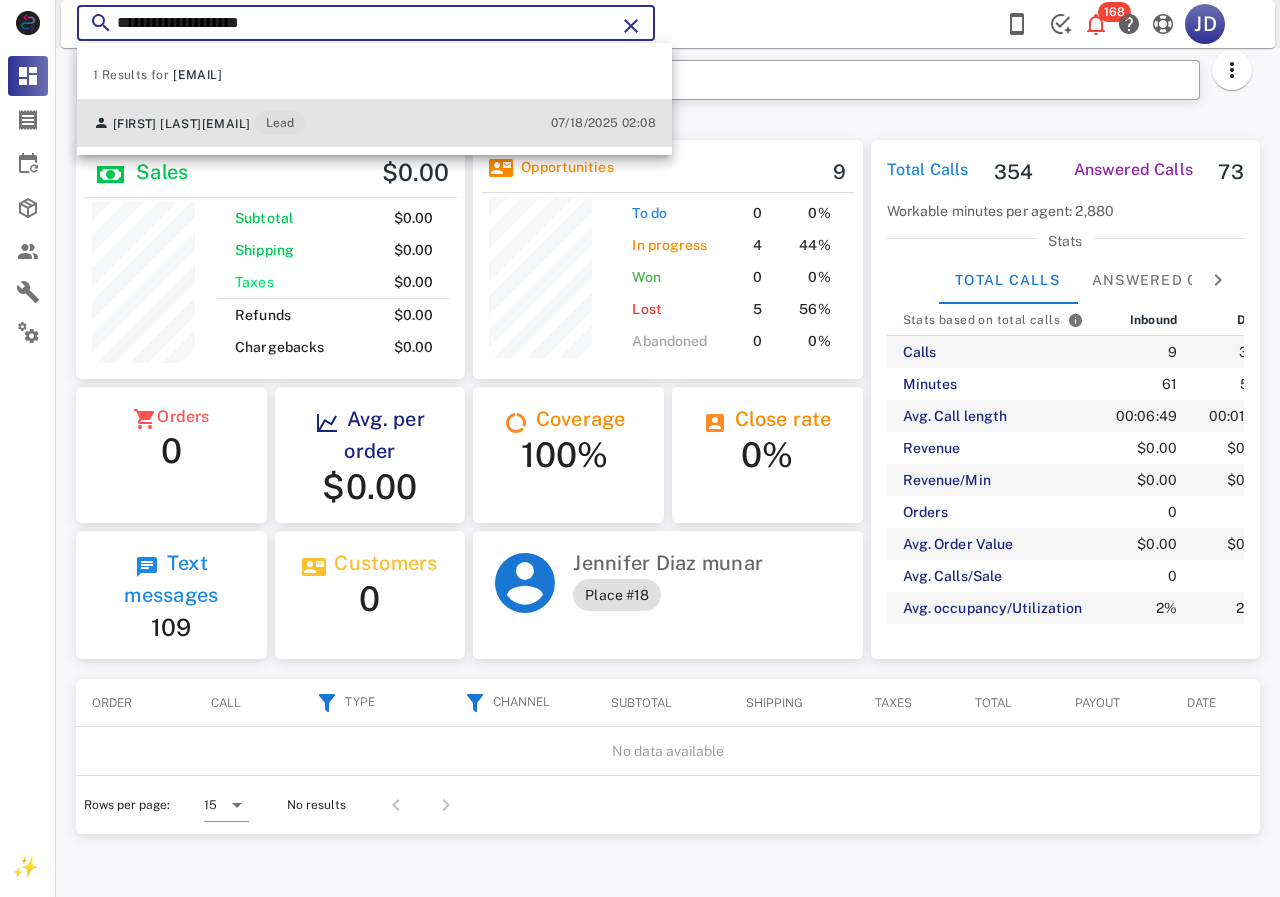 click on "[EMAIL]" at bounding box center (226, 124) 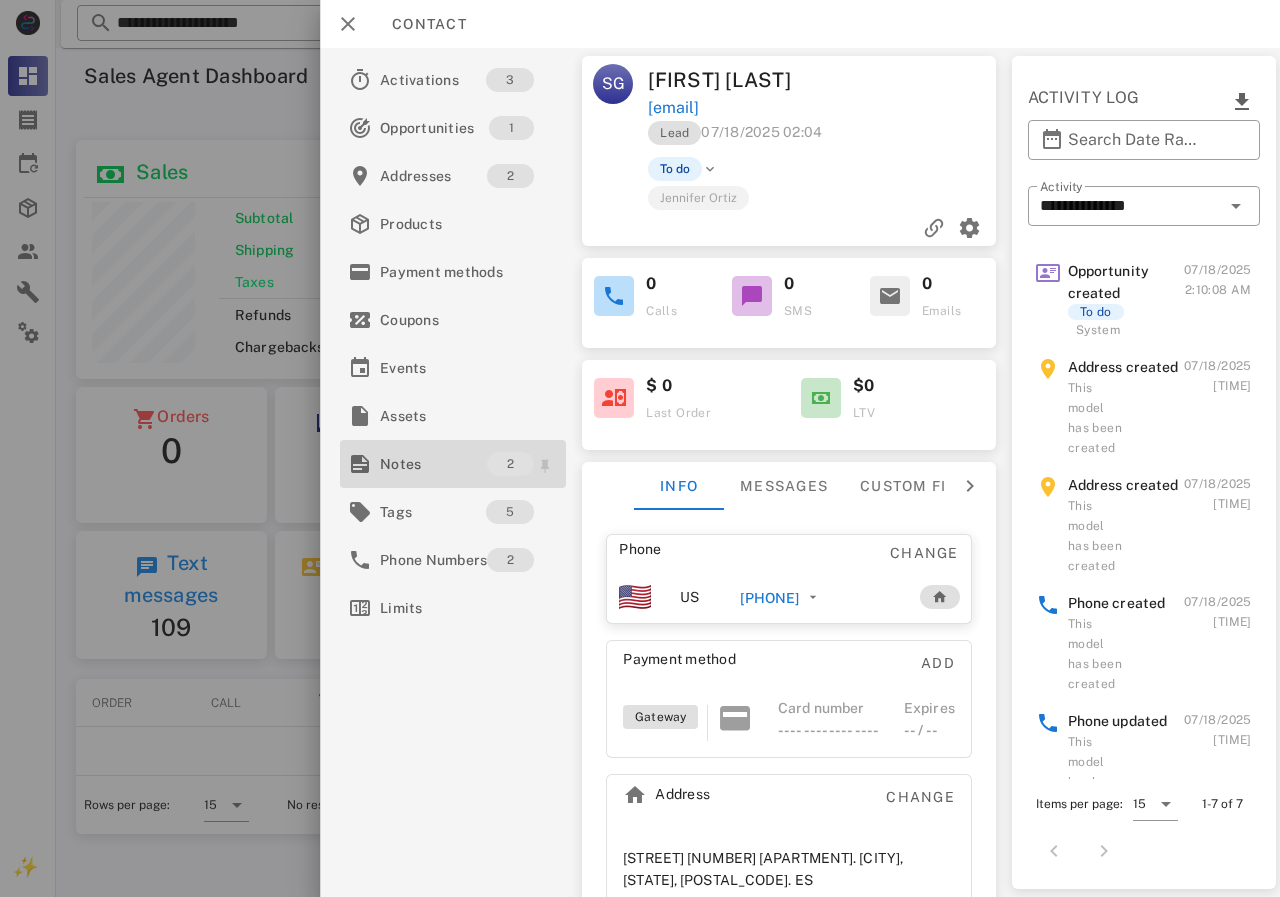 click on "Notes" at bounding box center [433, 464] 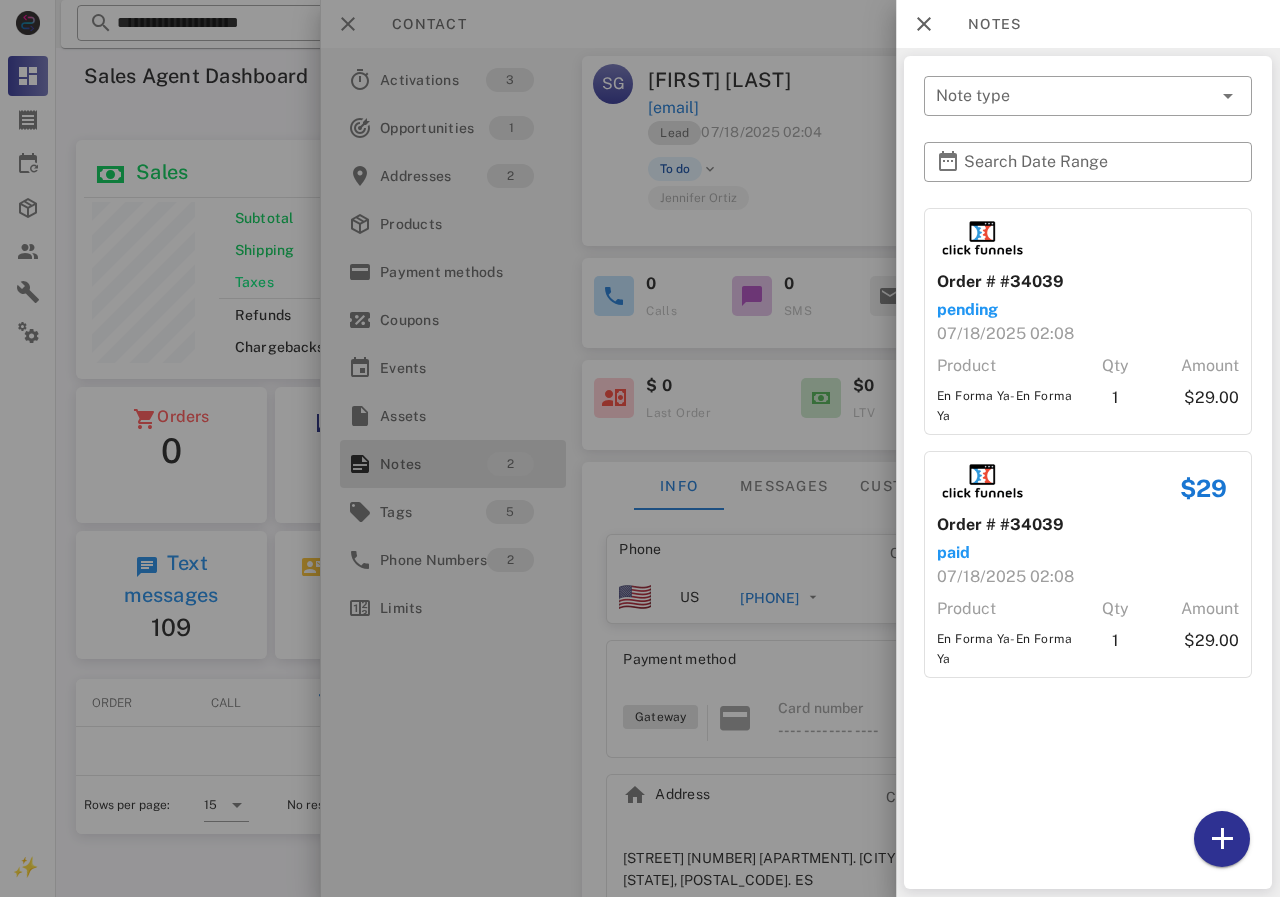 click at bounding box center [640, 448] 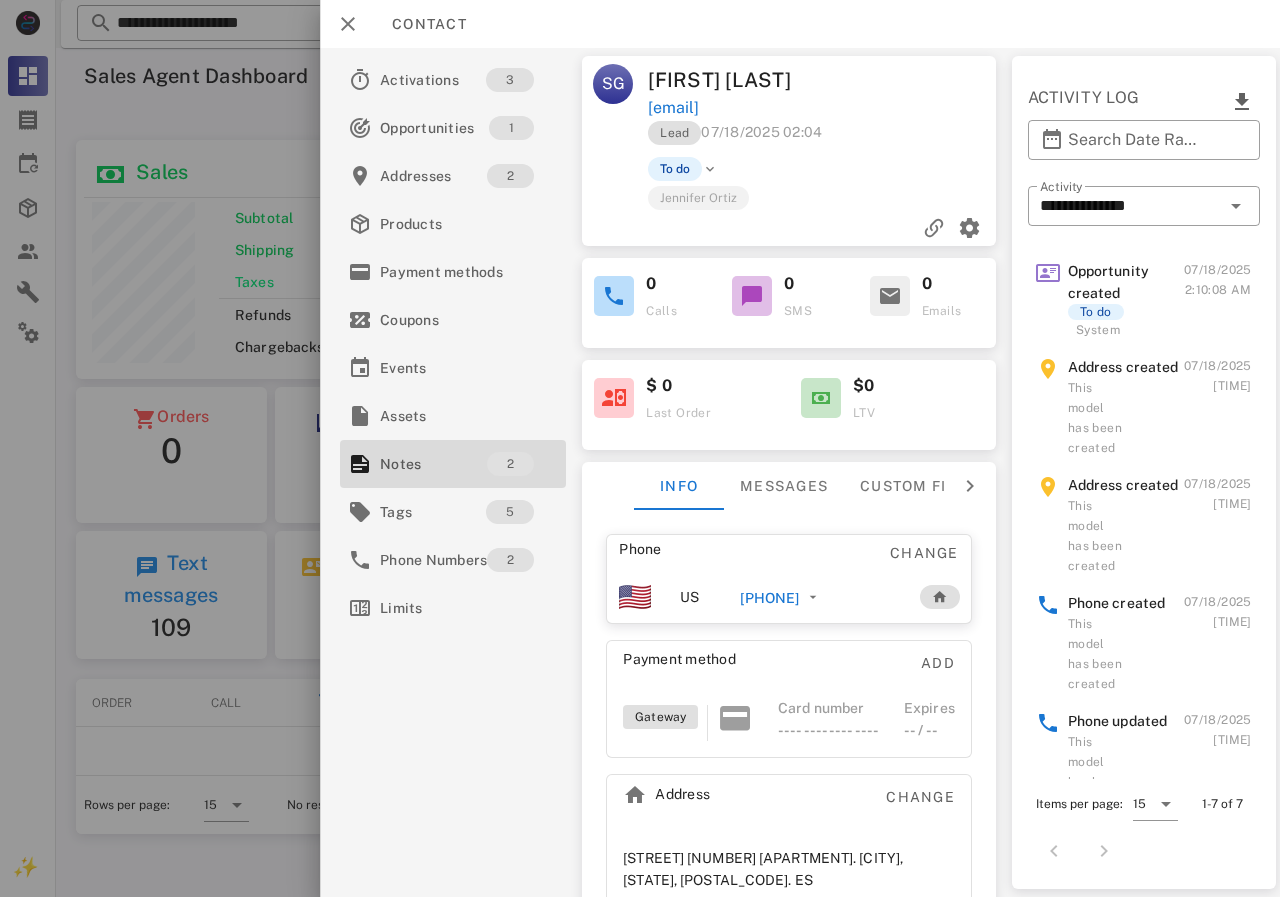 click on "[PHONE]" at bounding box center (819, 597) 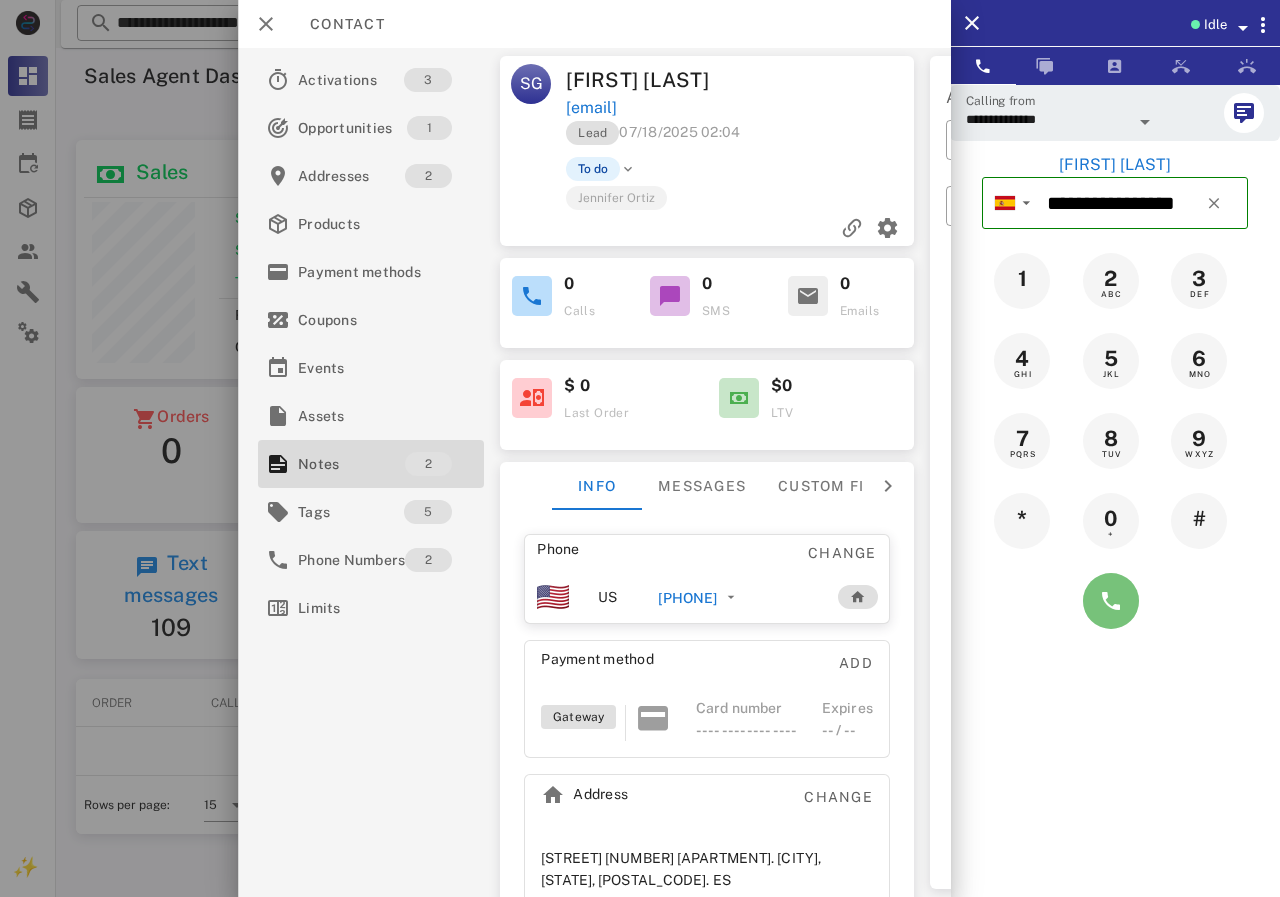 click at bounding box center [1111, 601] 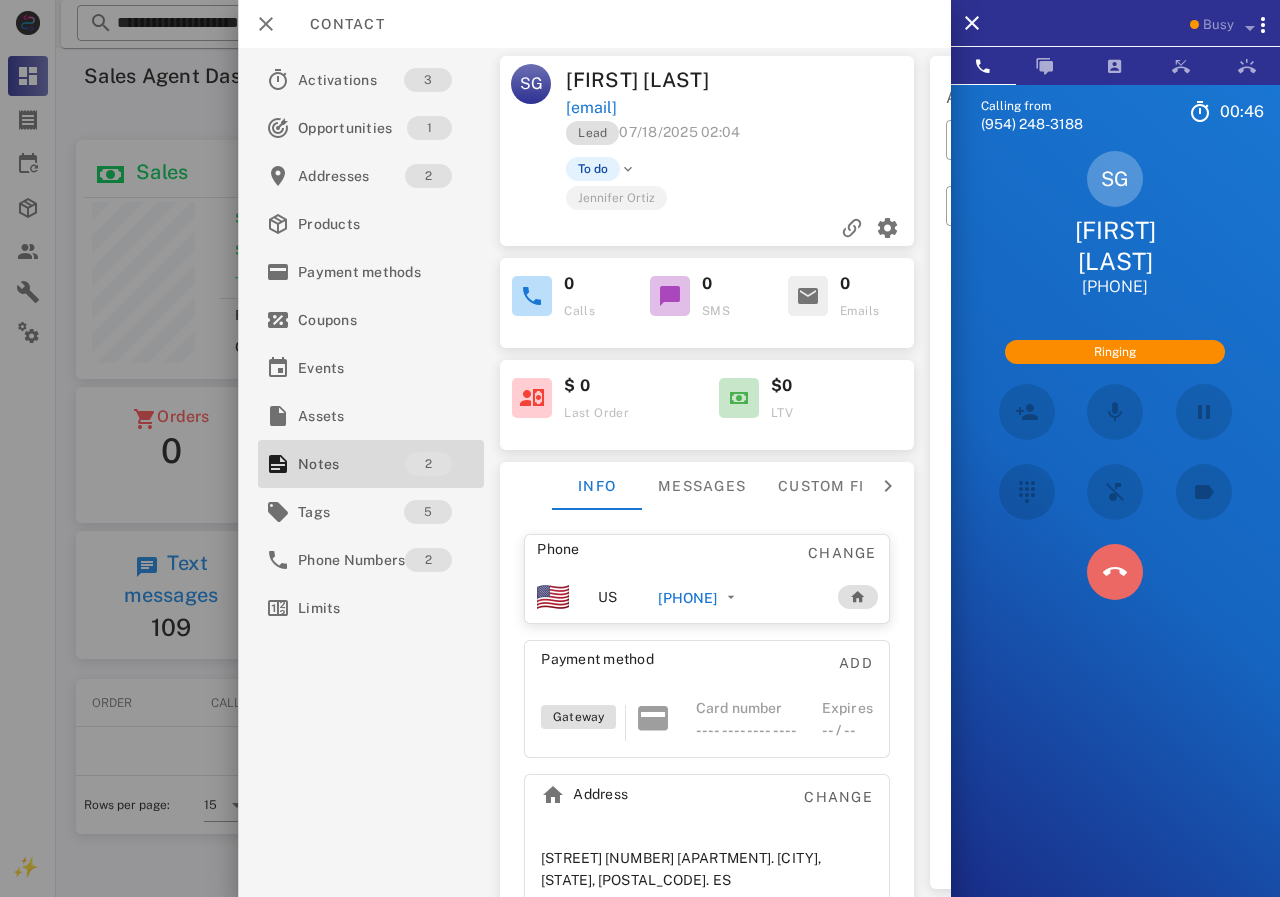 click at bounding box center (1115, 572) 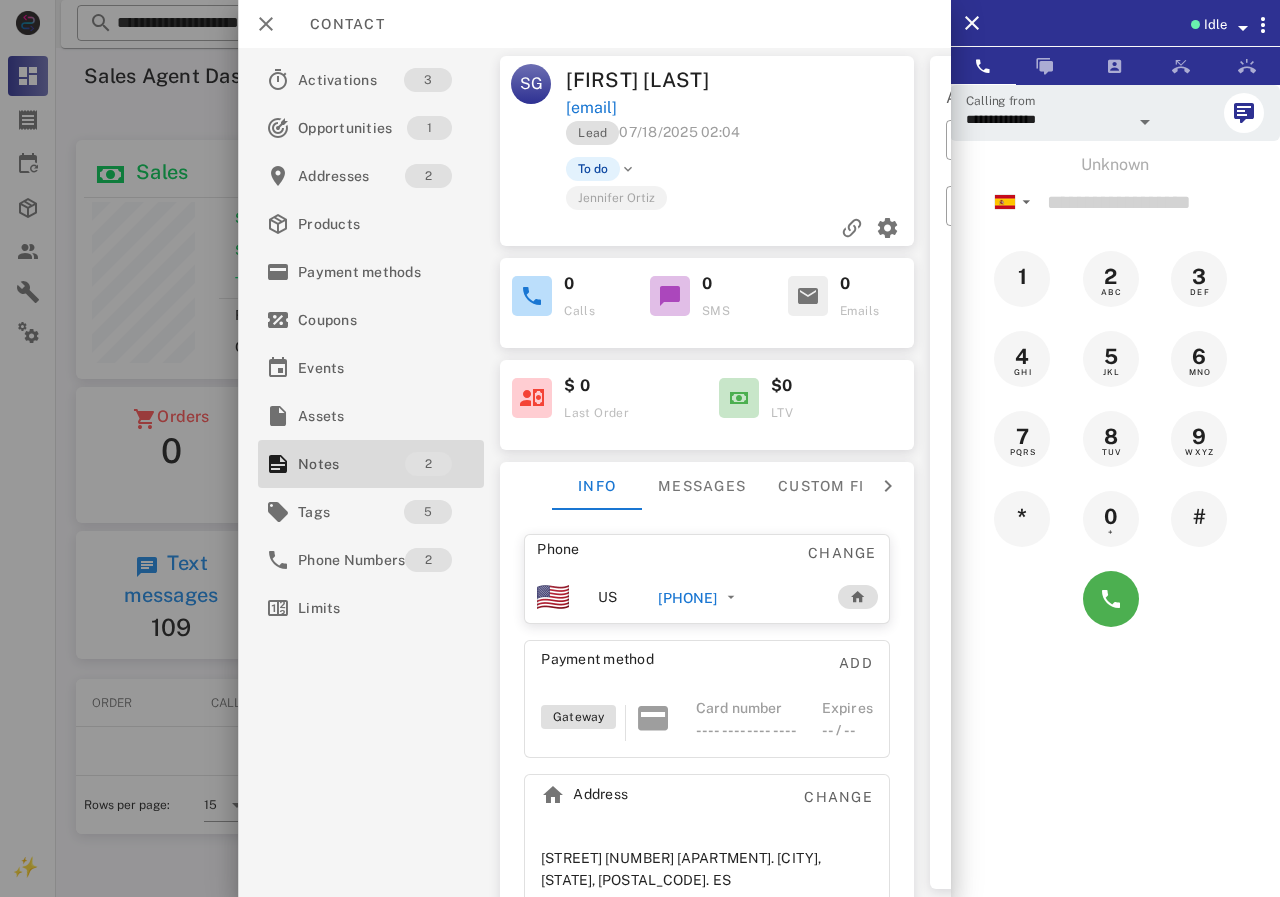 click on "[PHONE]" at bounding box center [687, 598] 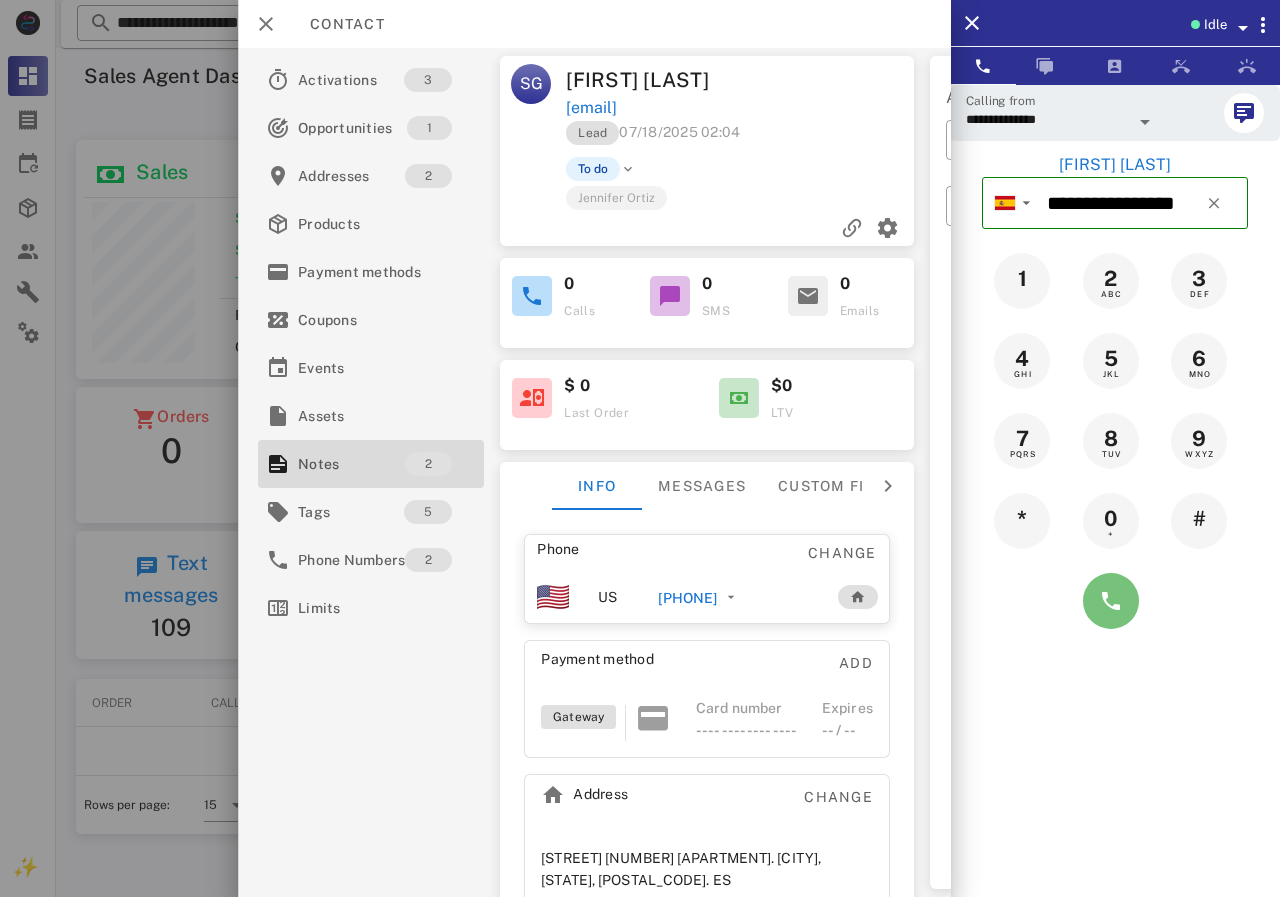 click at bounding box center [1111, 601] 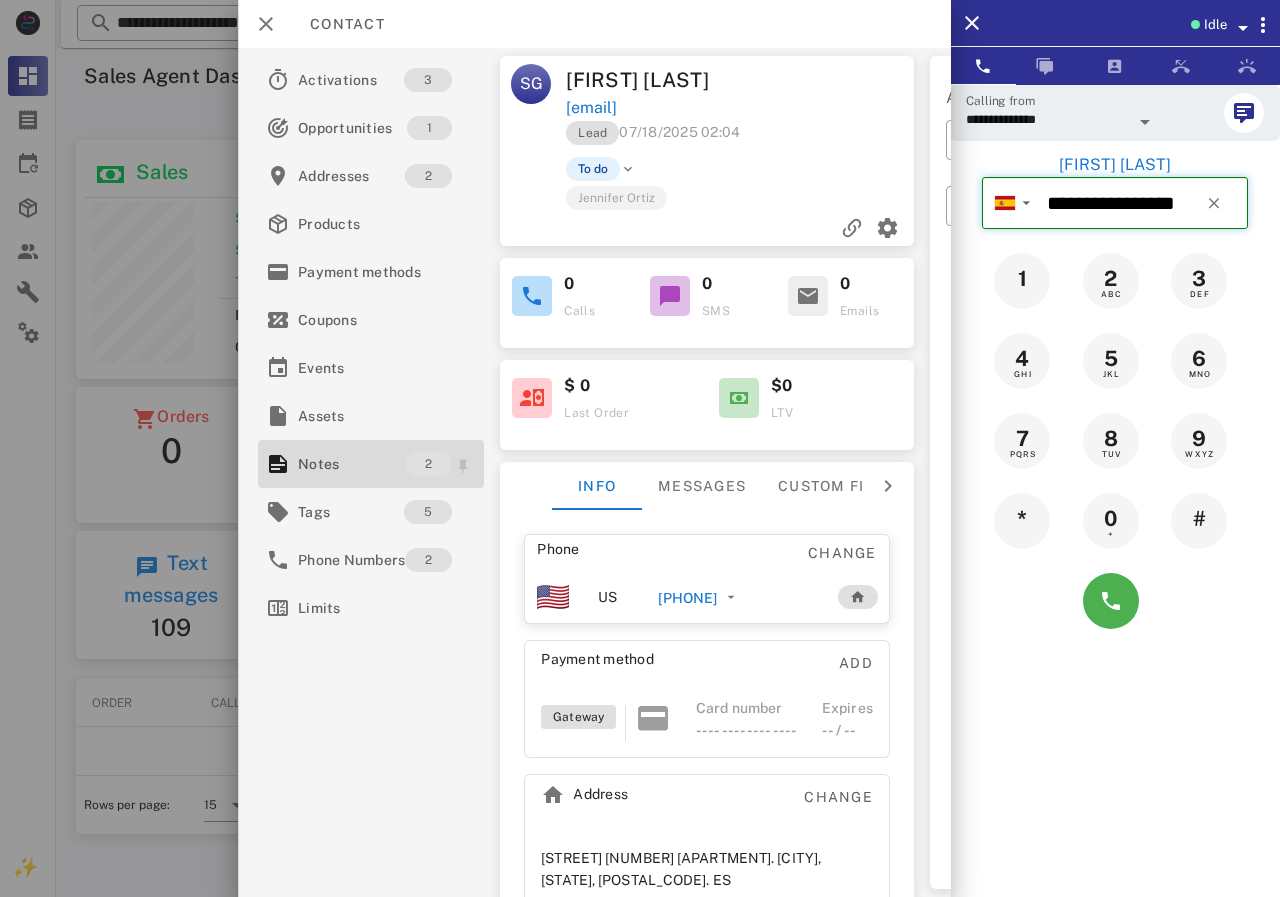 click on "Notes" at bounding box center [351, 464] 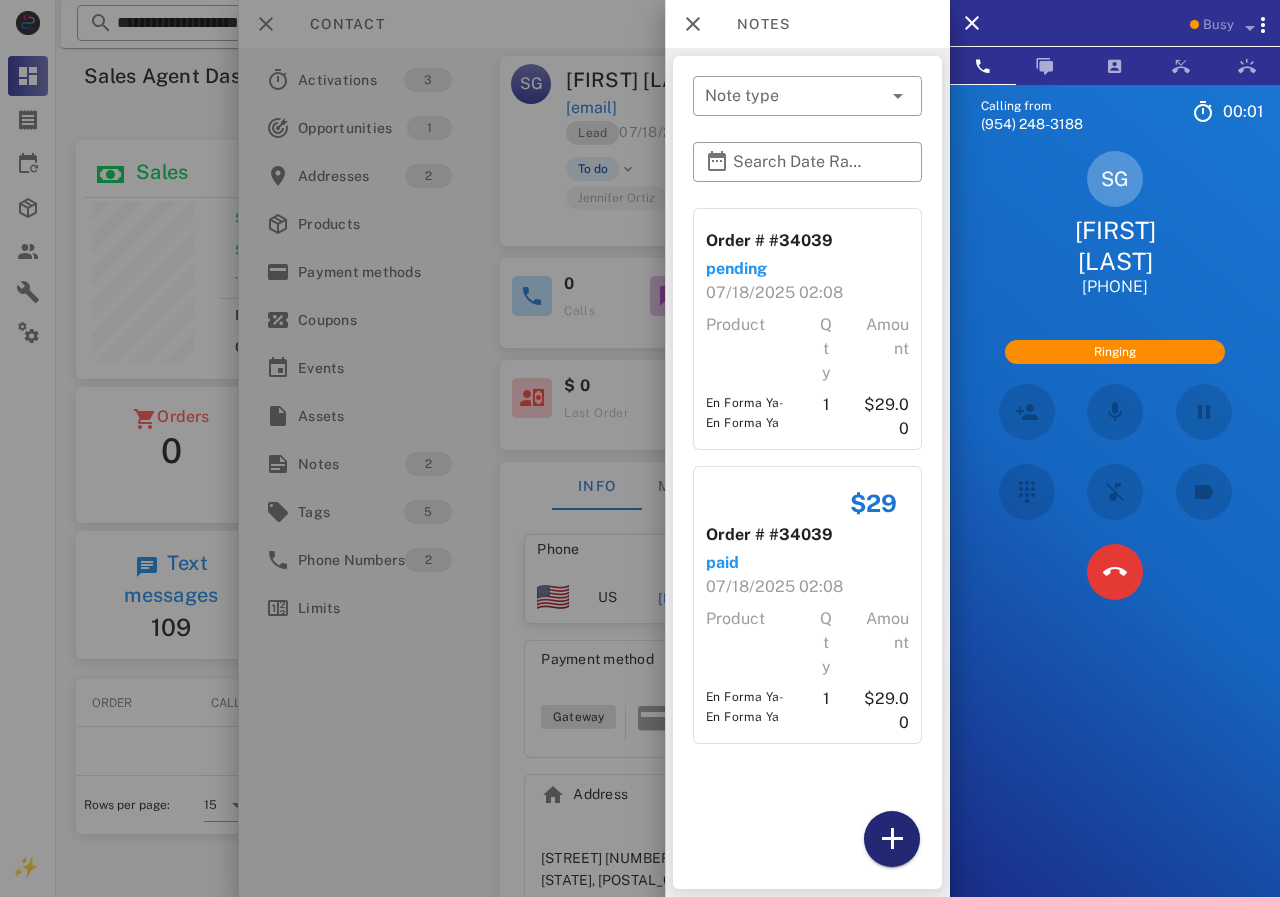 click at bounding box center [892, 839] 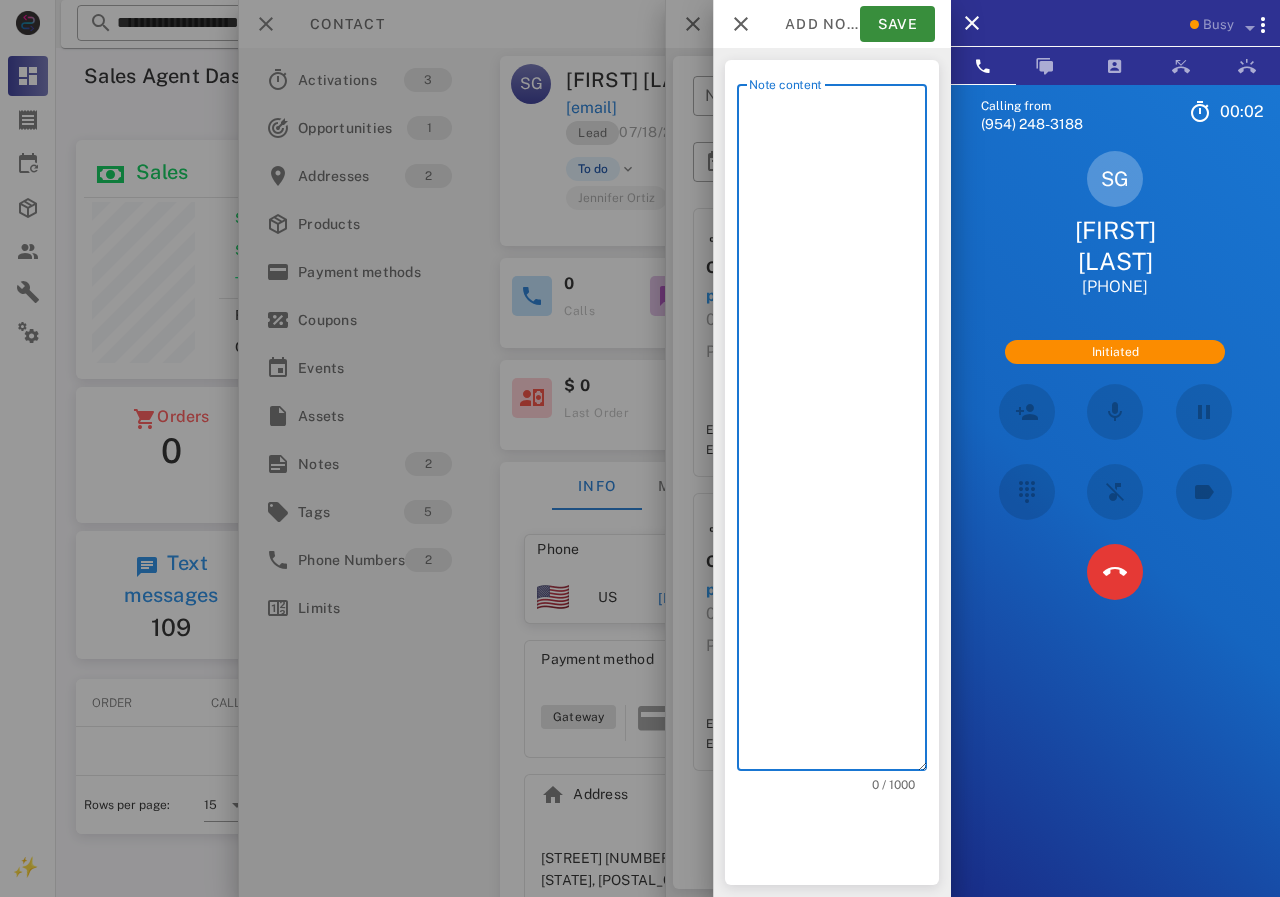 scroll, scrollTop: 240, scrollLeft: 390, axis: both 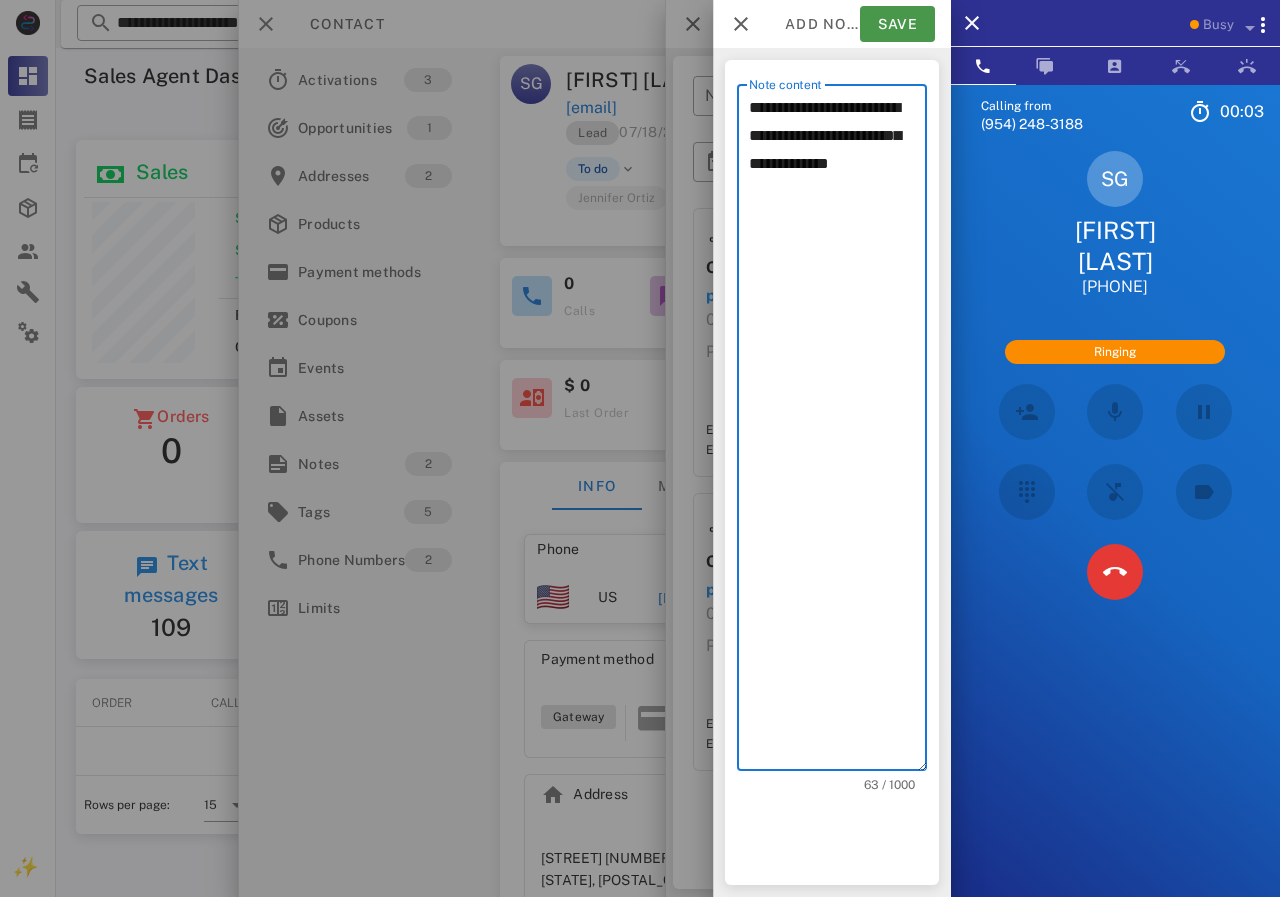 type on "**********" 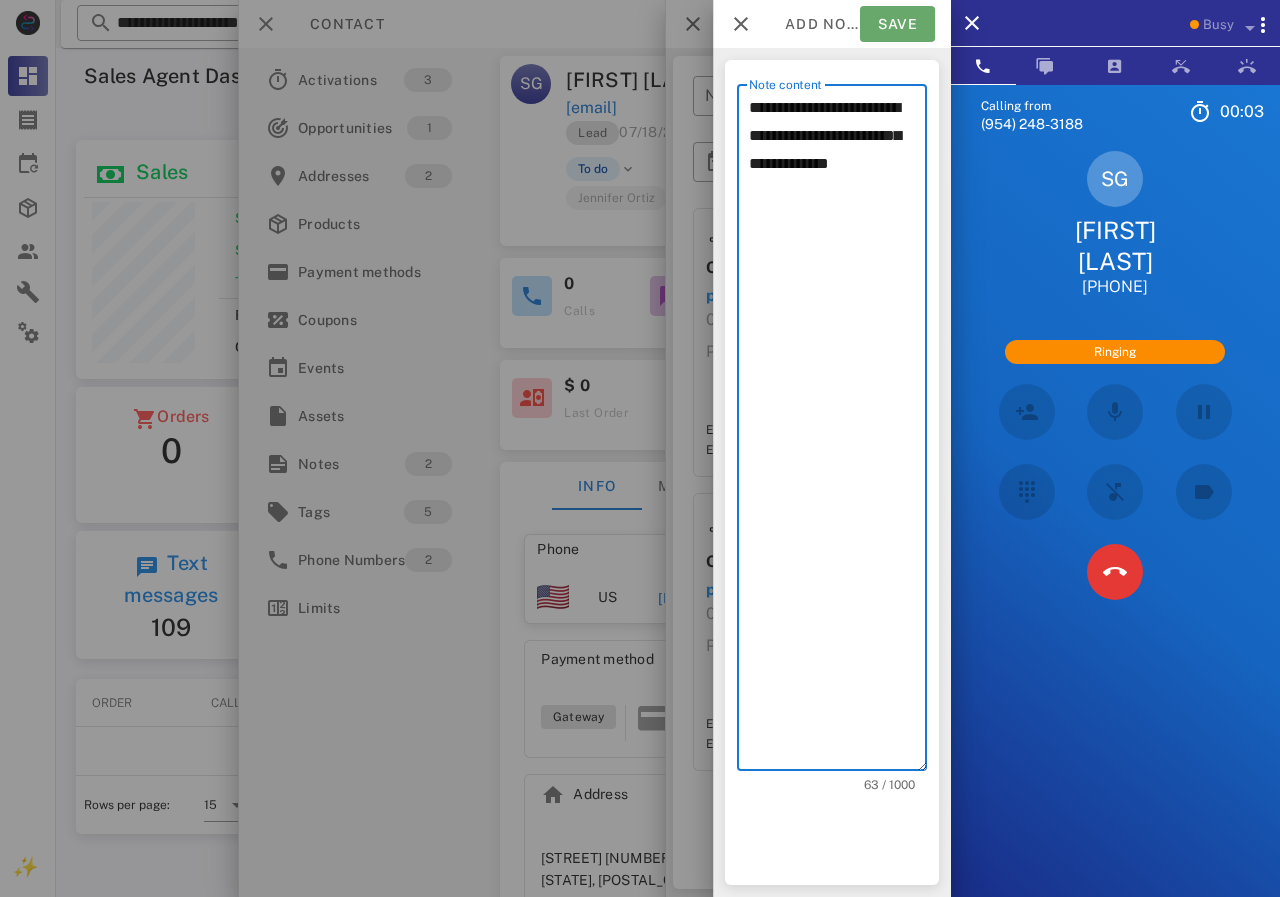 click on "Save" at bounding box center (897, 24) 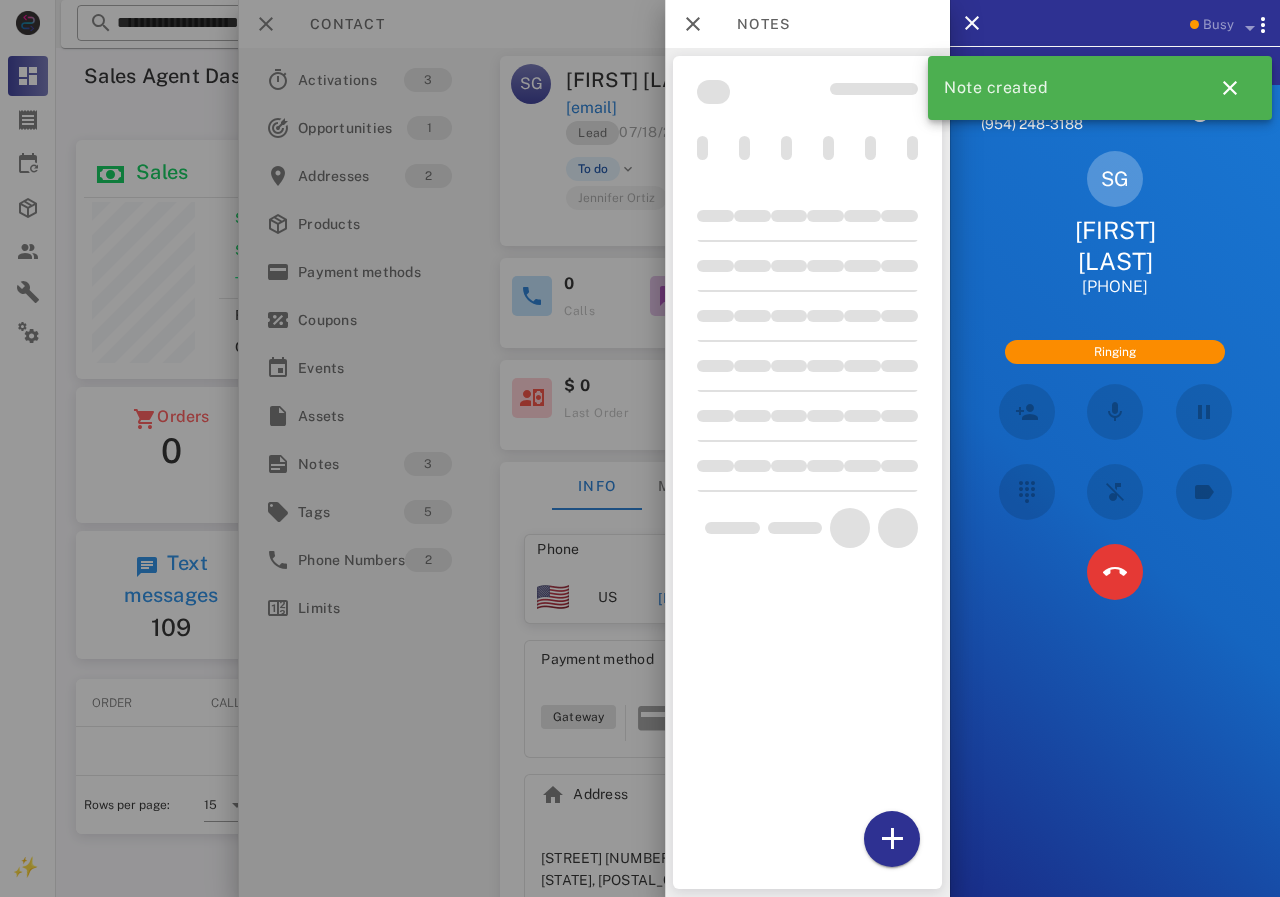 click at bounding box center [640, 448] 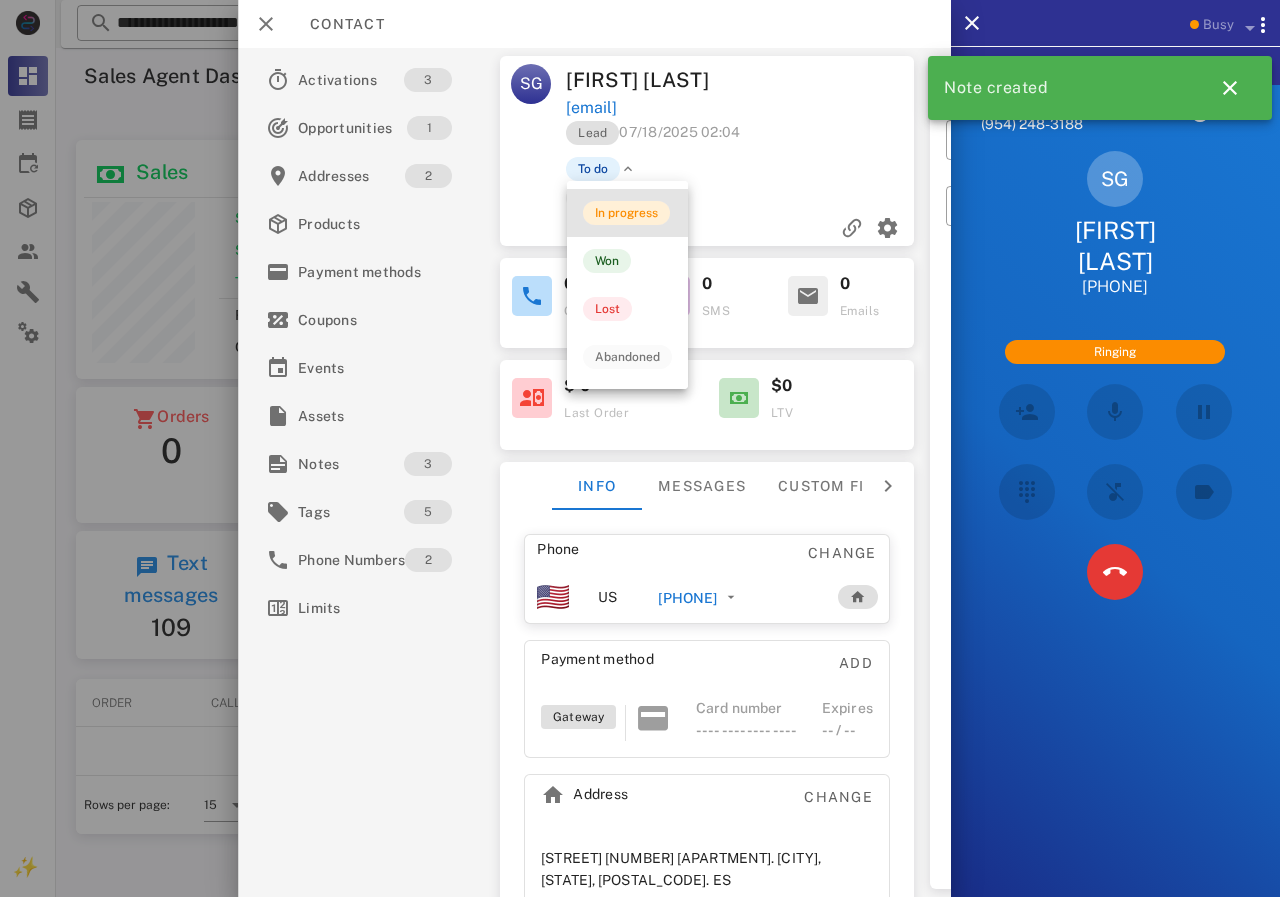 click on "In progress" at bounding box center [626, 213] 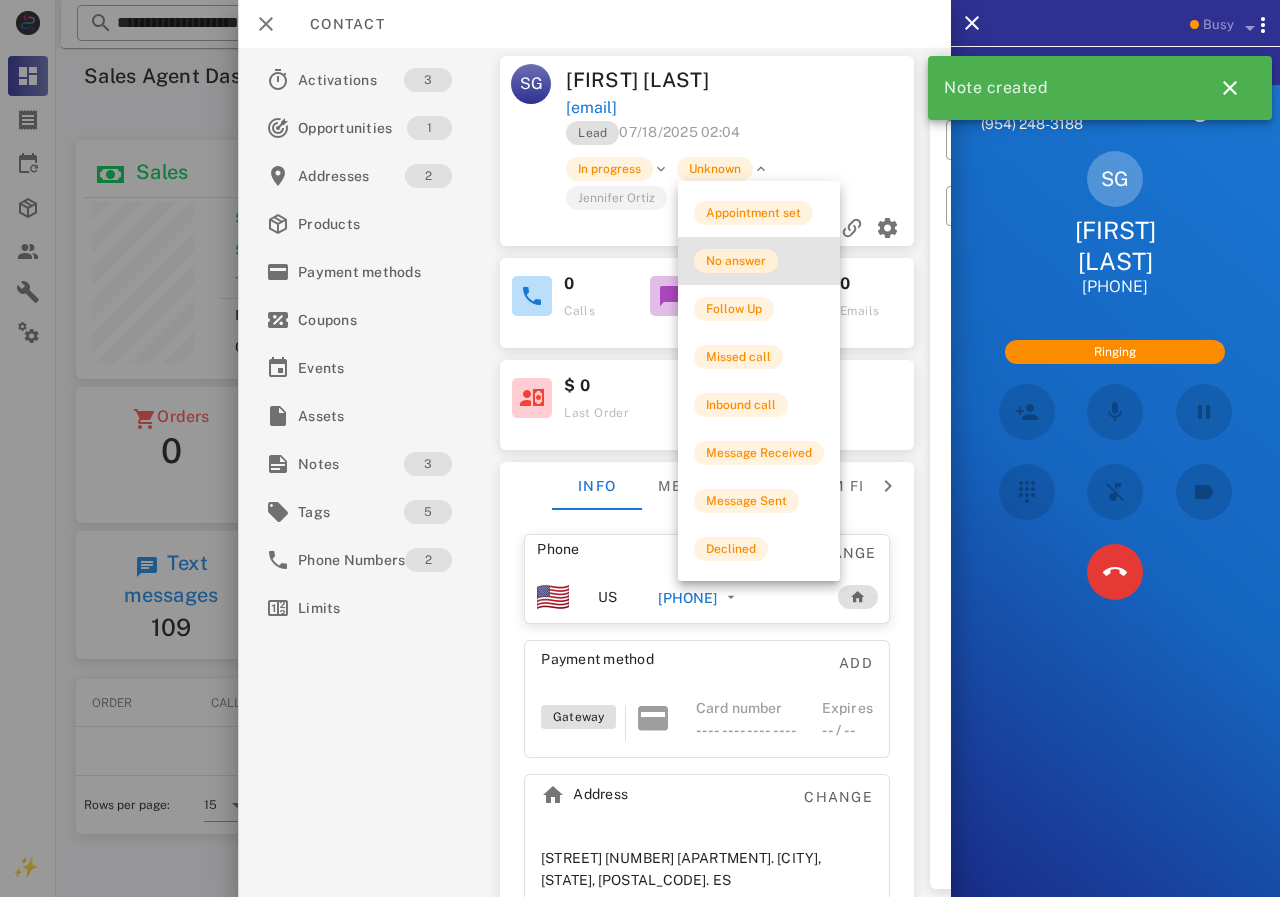 click on "No answer" at bounding box center (736, 261) 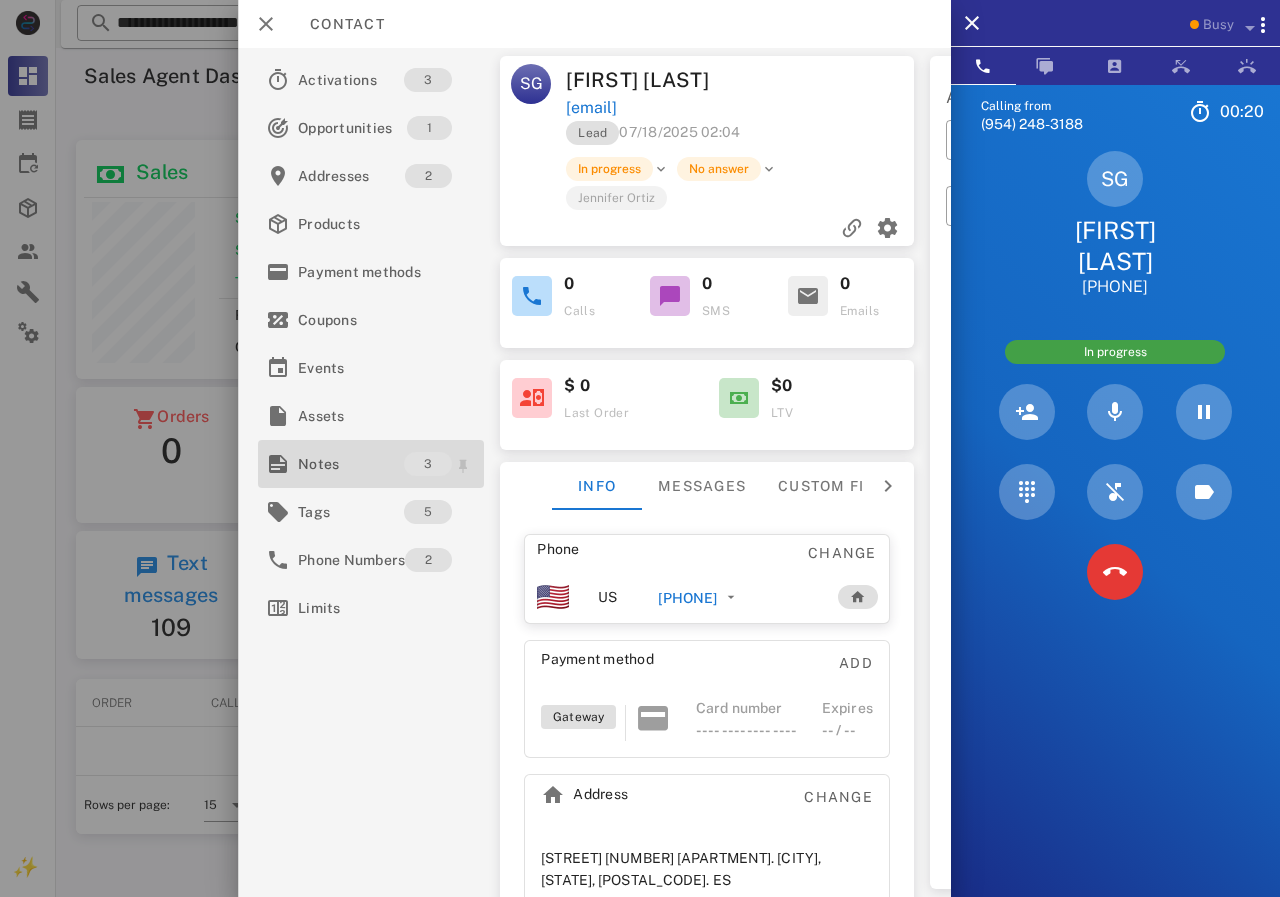 click on "Notes" at bounding box center [351, 464] 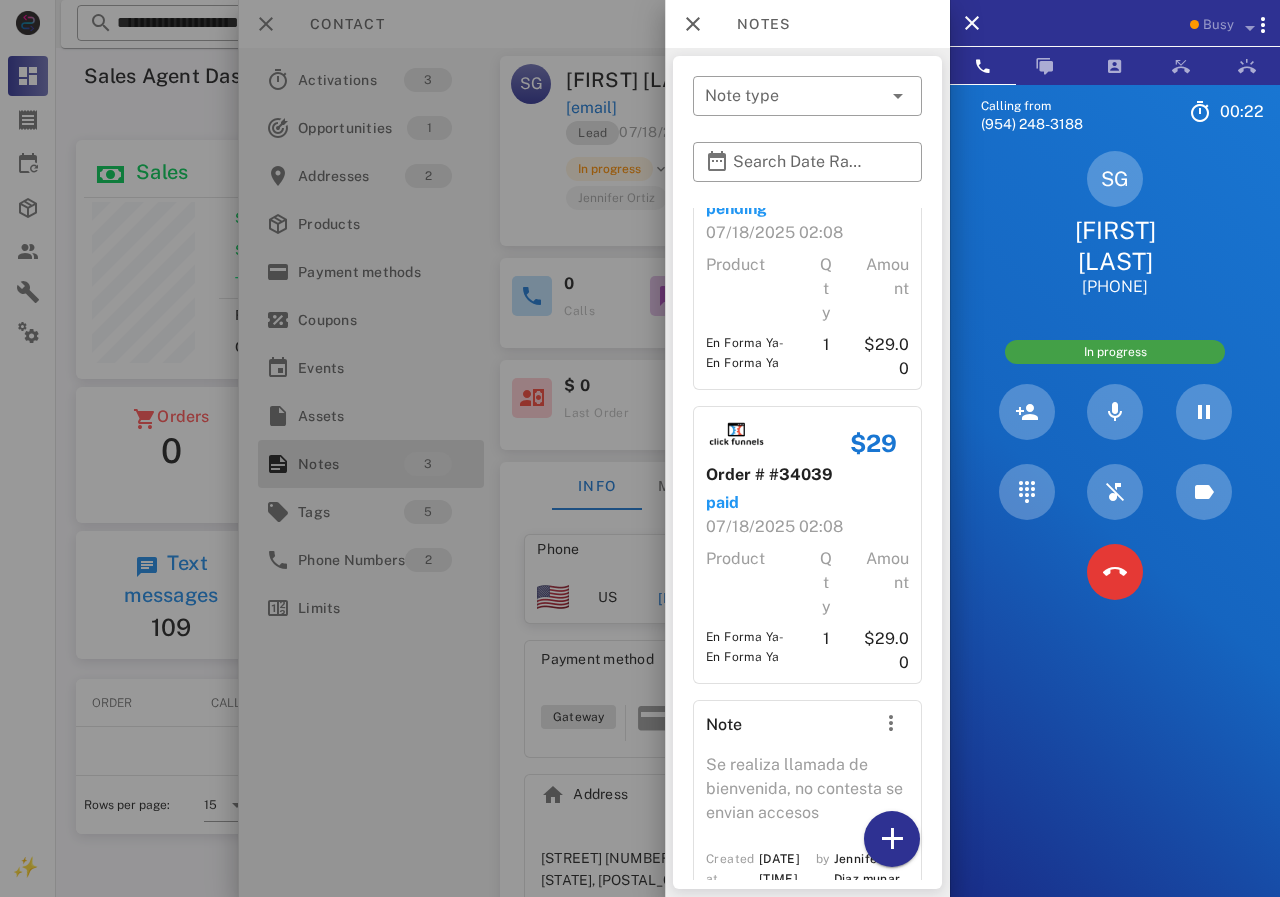 scroll, scrollTop: 152, scrollLeft: 0, axis: vertical 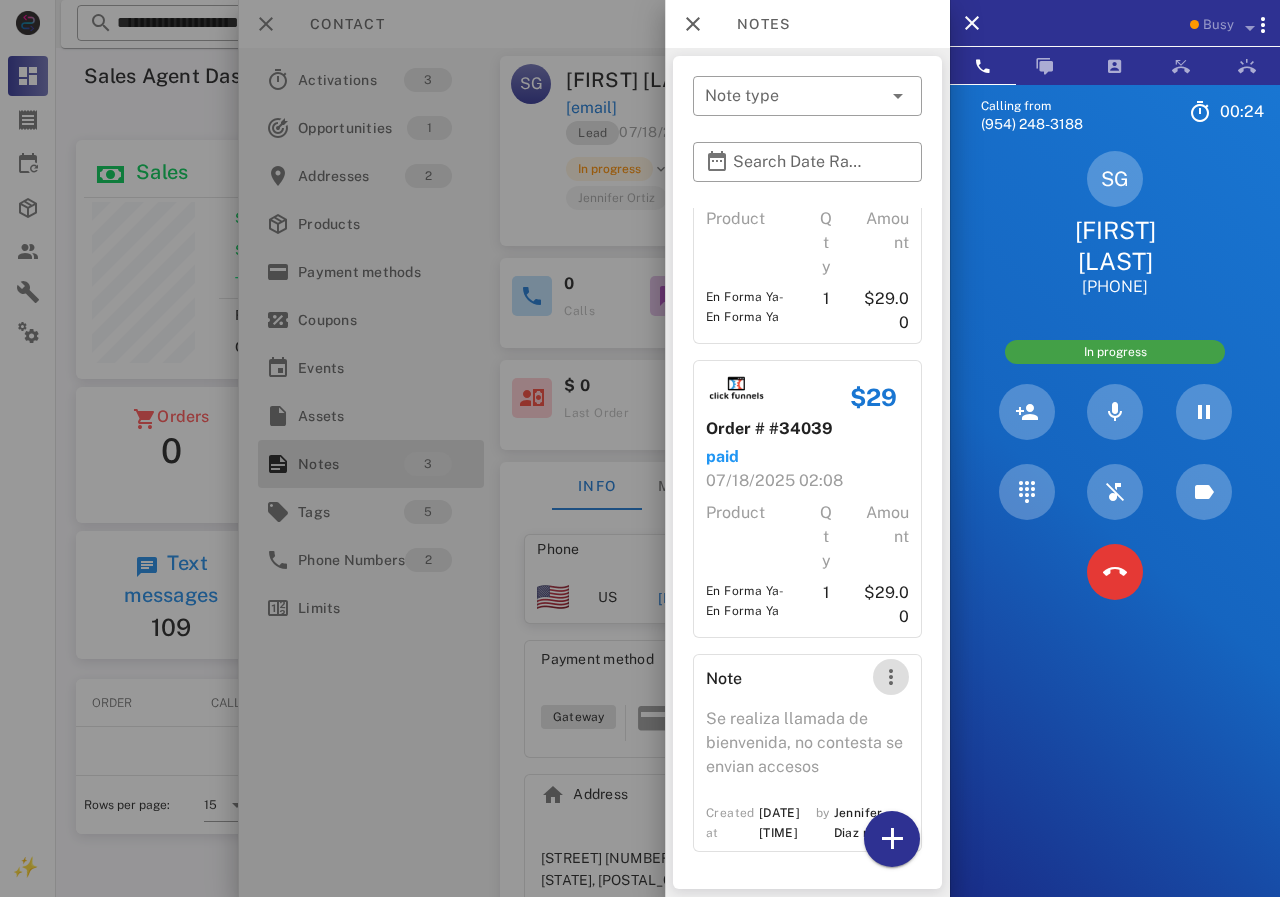 click at bounding box center (891, 677) 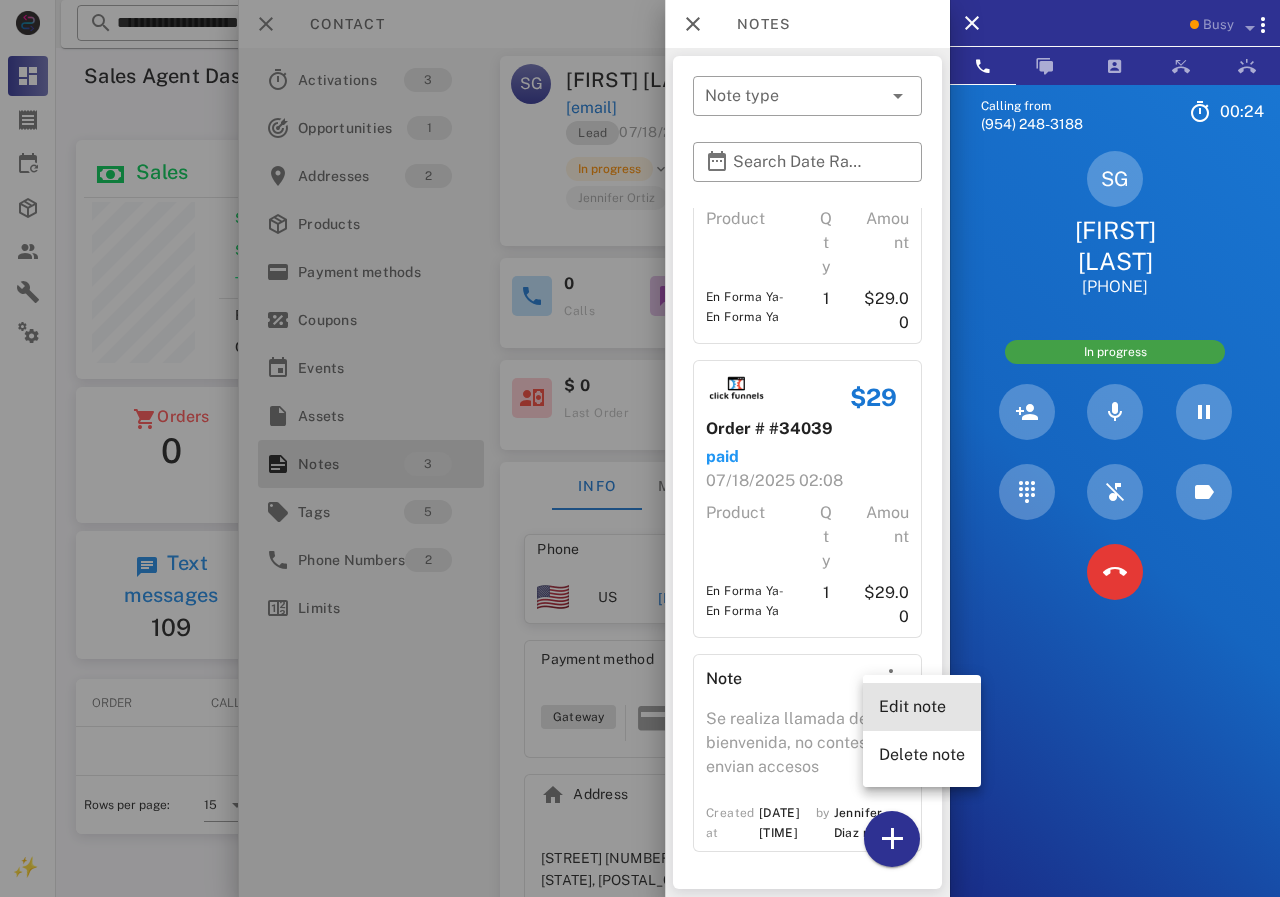 click on "Edit note" at bounding box center [922, 706] 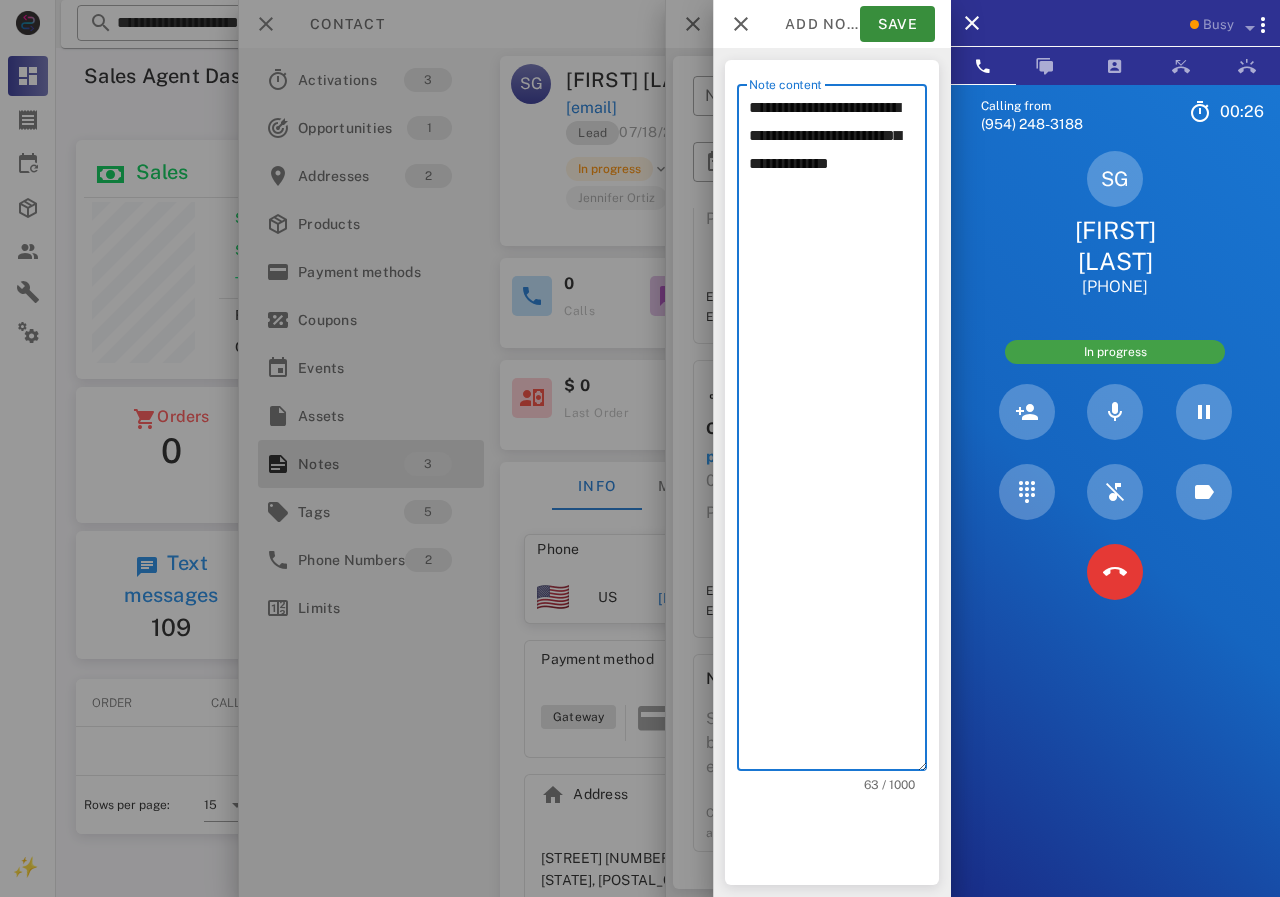 drag, startPoint x: 842, startPoint y: 188, endPoint x: 682, endPoint y: 70, distance: 198.80644 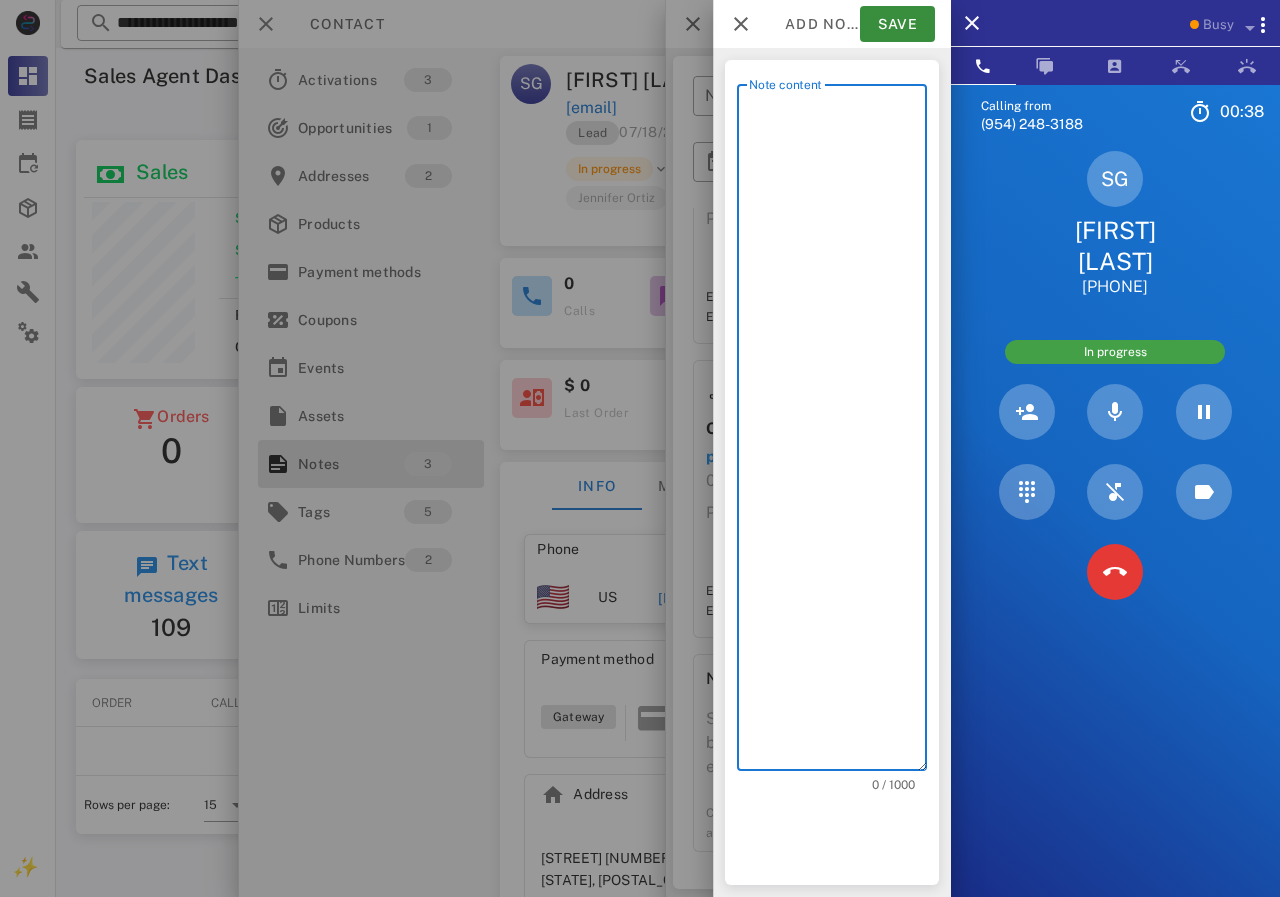 type 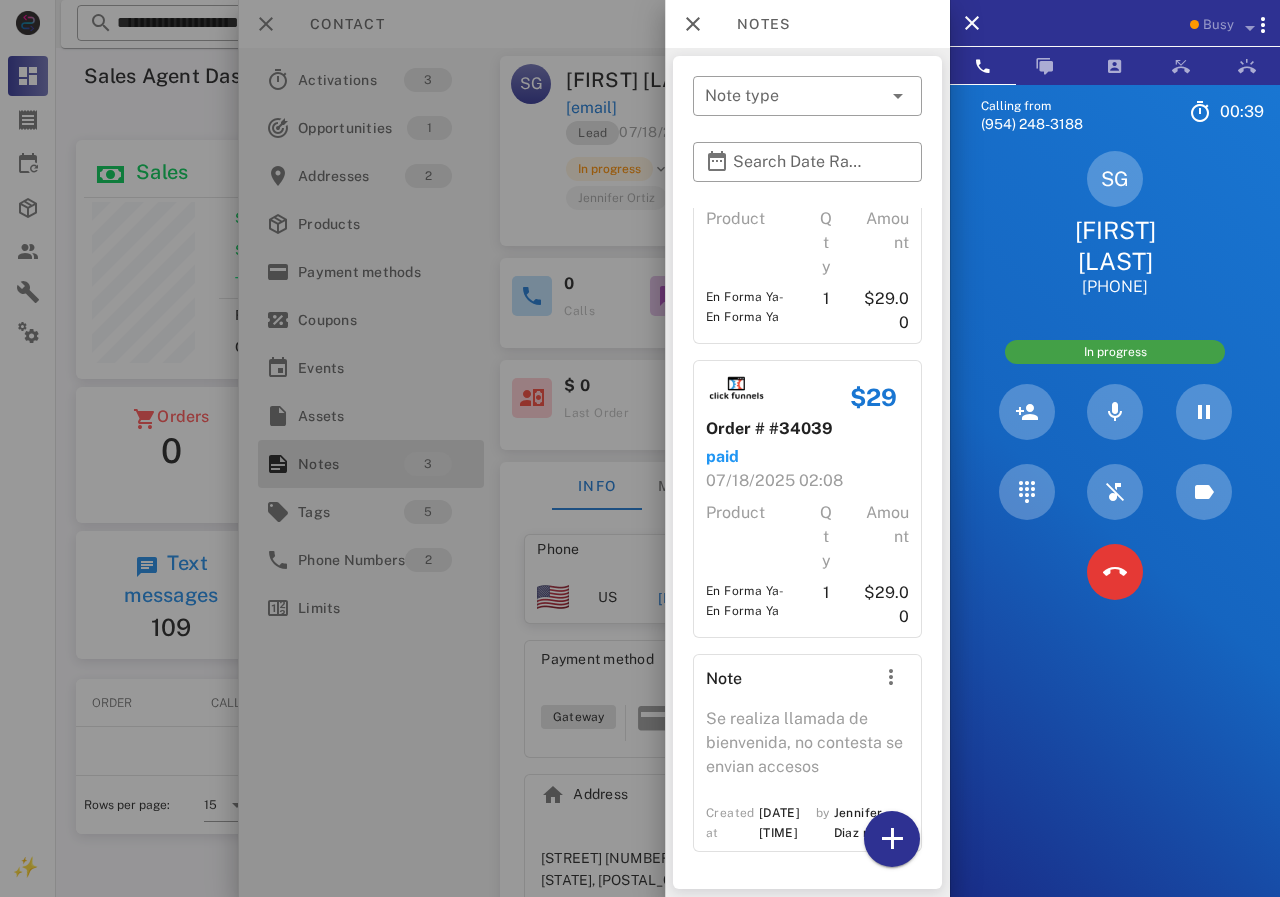 click at bounding box center [640, 448] 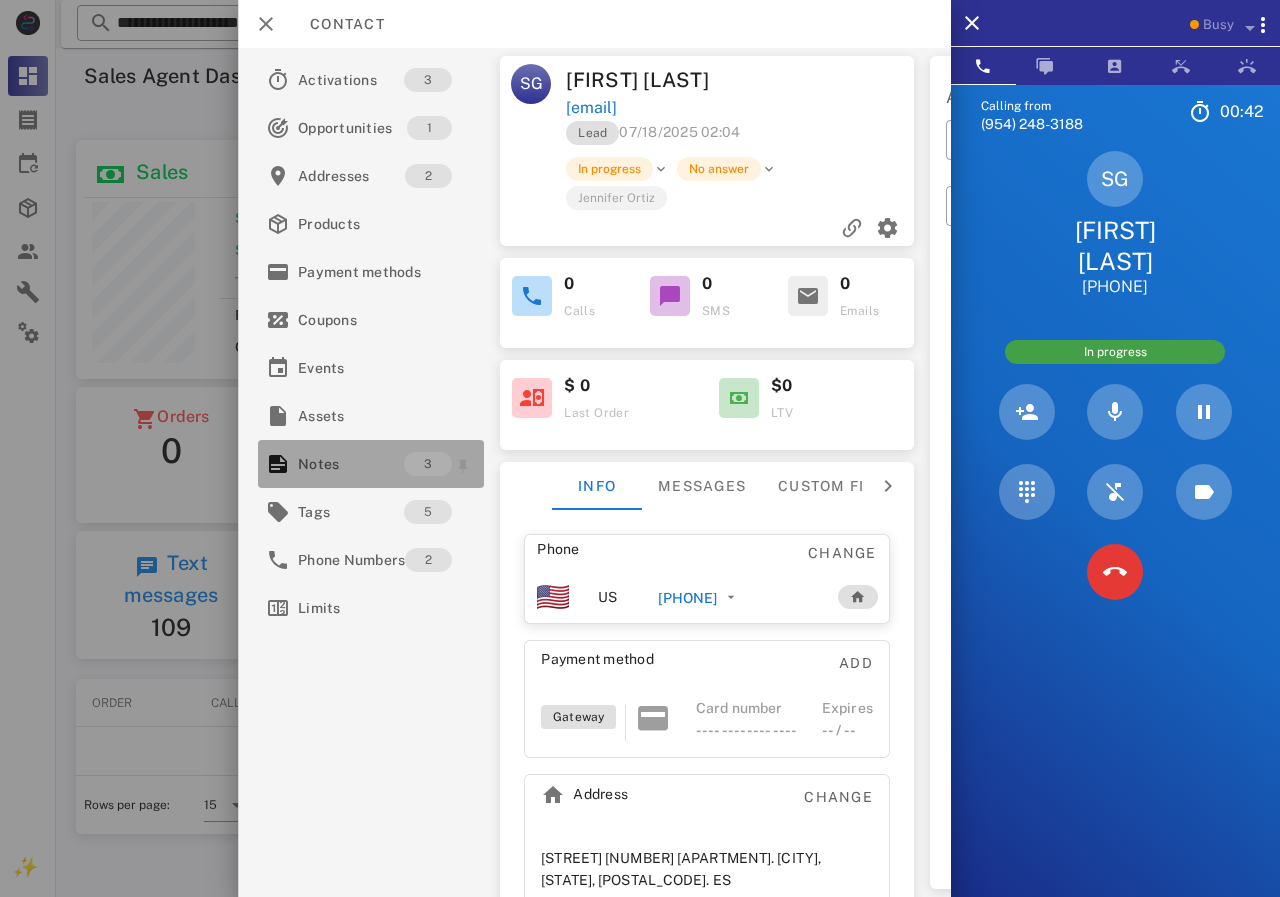 click on "Notes" at bounding box center [351, 464] 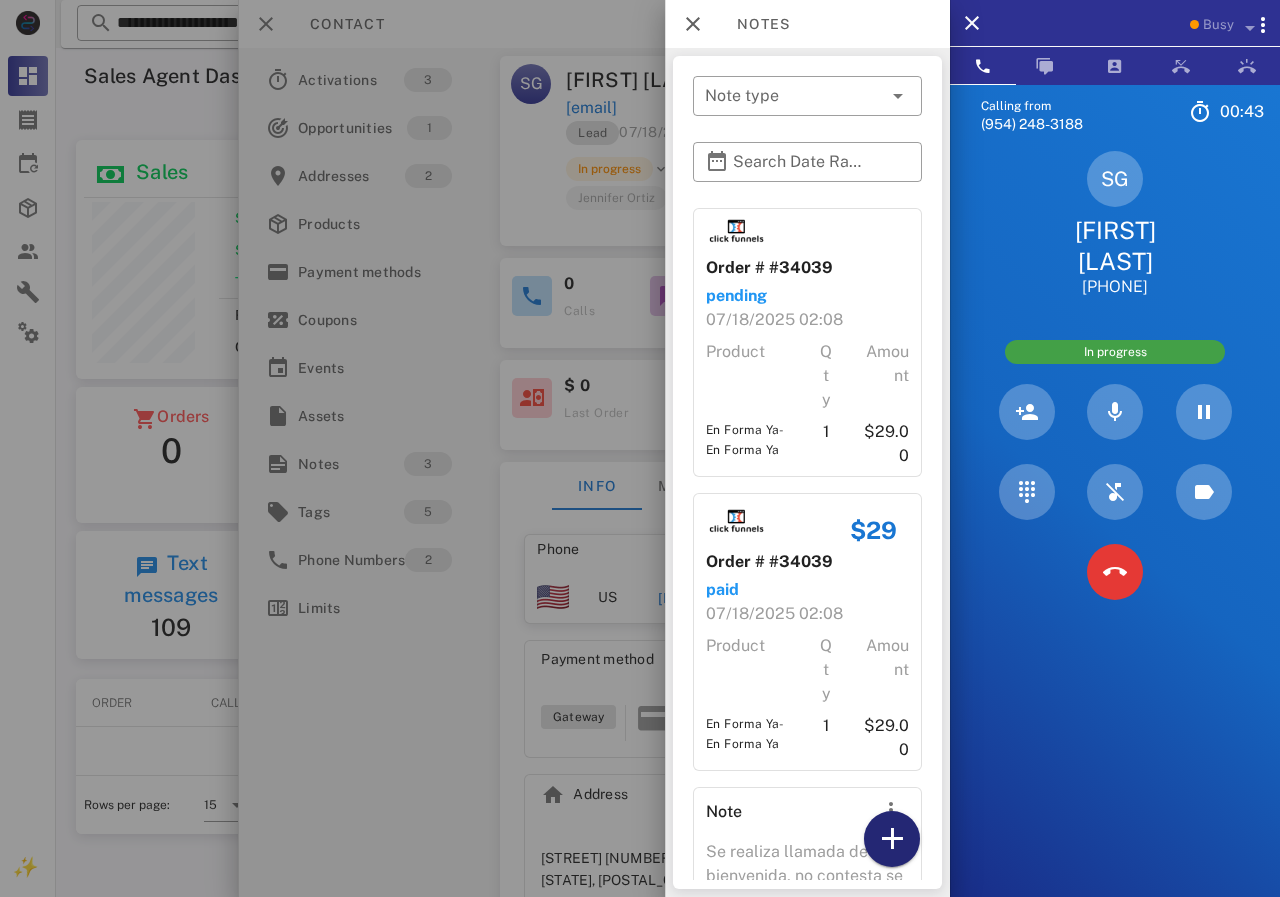 click at bounding box center (892, 839) 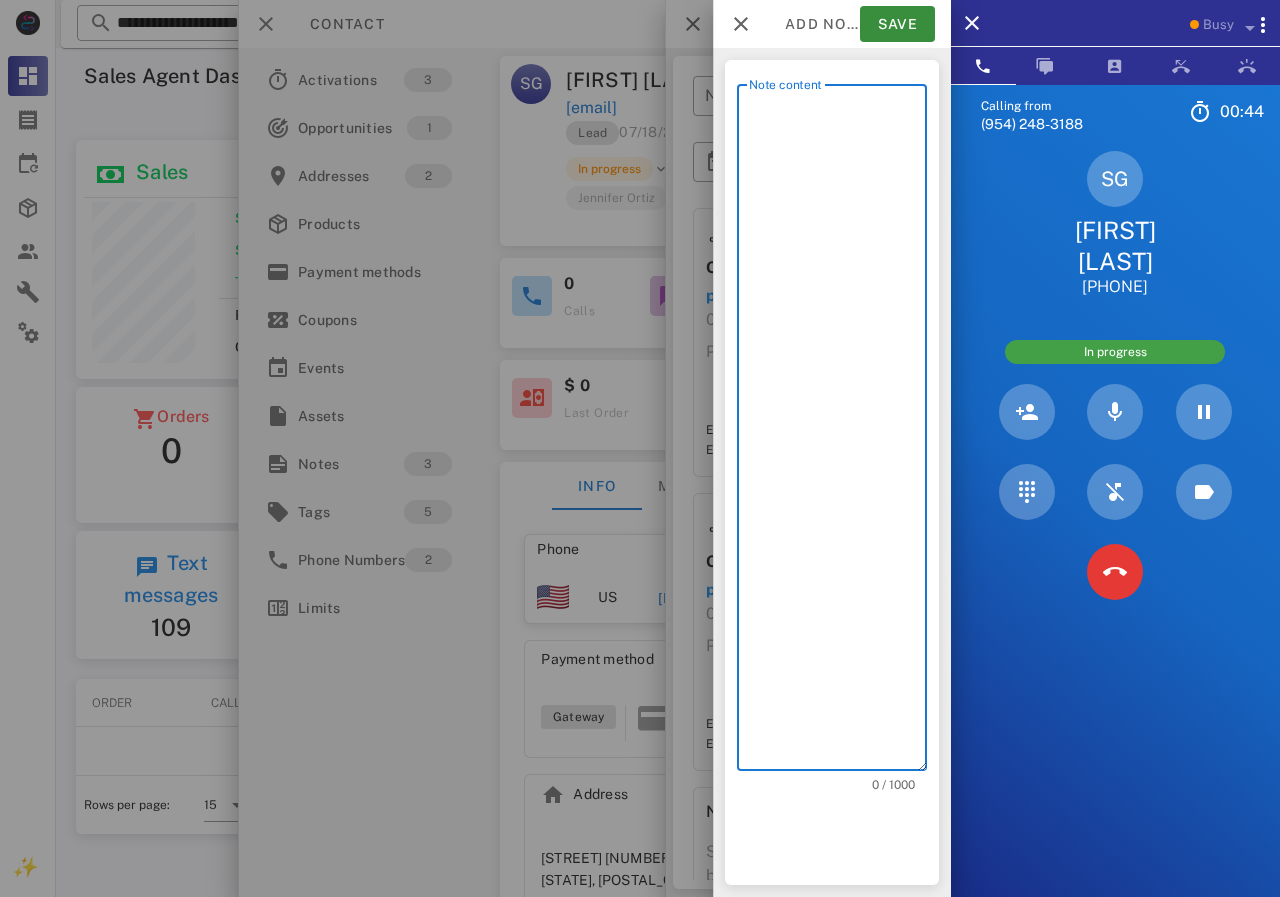 scroll, scrollTop: 240, scrollLeft: 390, axis: both 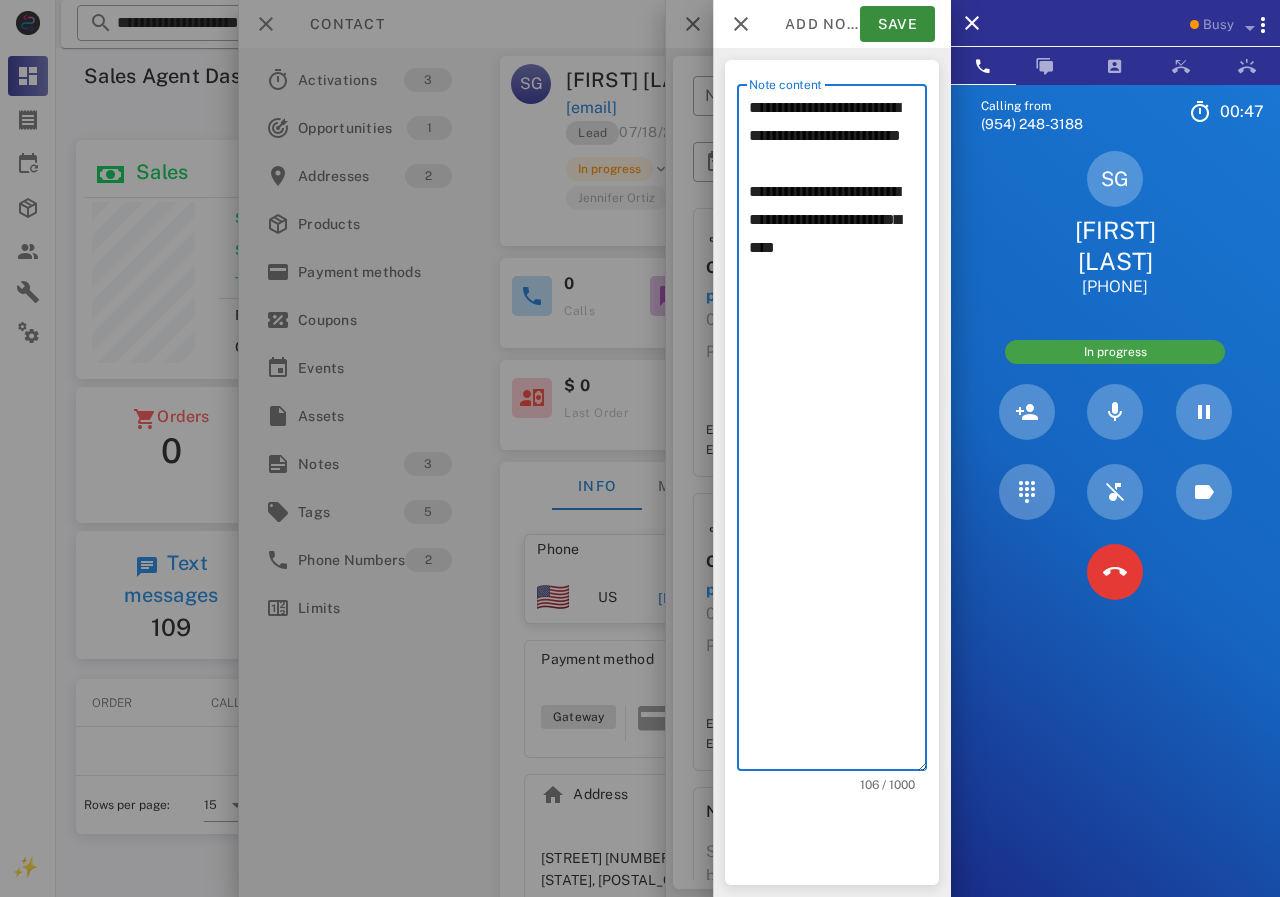 drag, startPoint x: 857, startPoint y: 325, endPoint x: 894, endPoint y: 401, distance: 84.5281 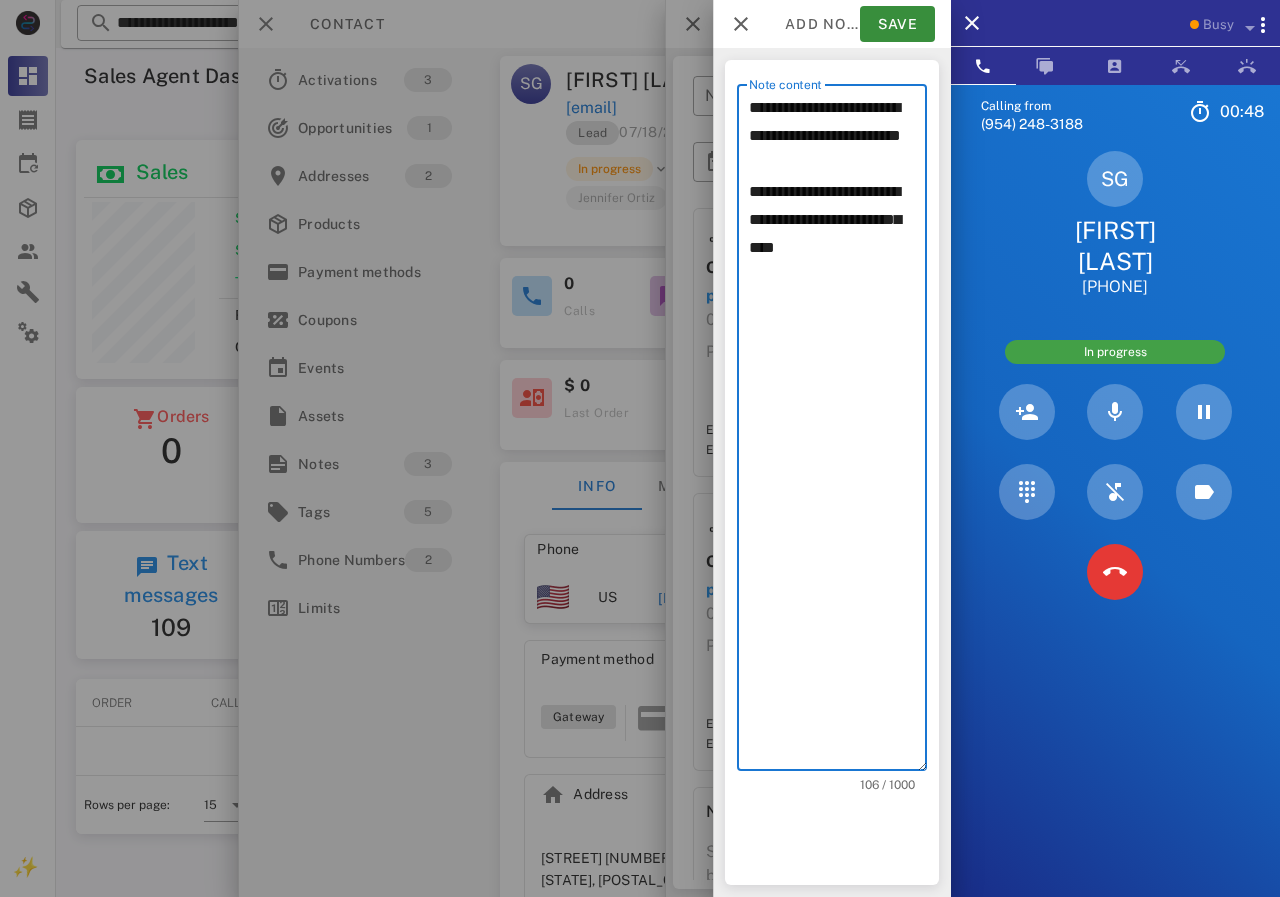 drag, startPoint x: 856, startPoint y: 287, endPoint x: 748, endPoint y: 211, distance: 132.0606 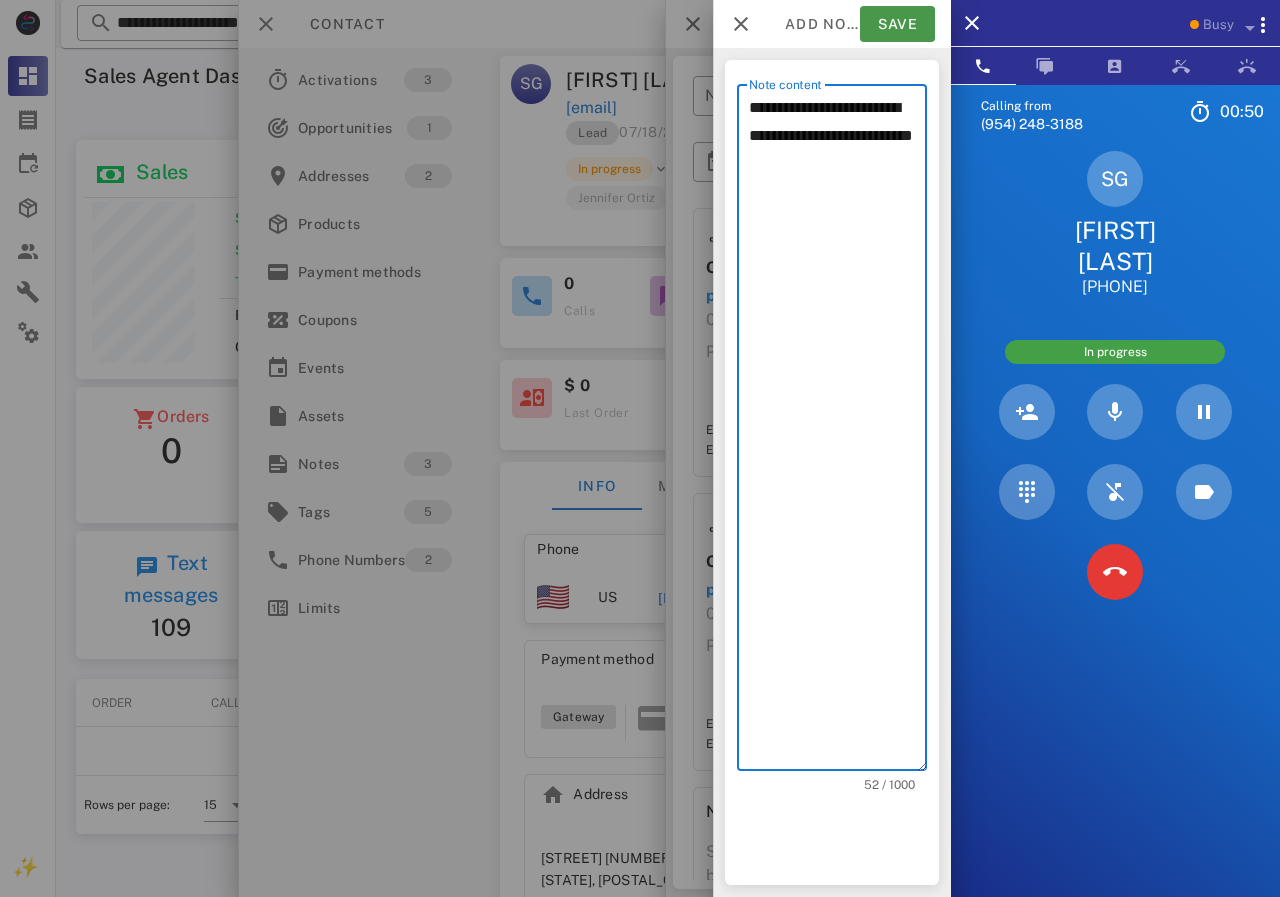 type on "**********" 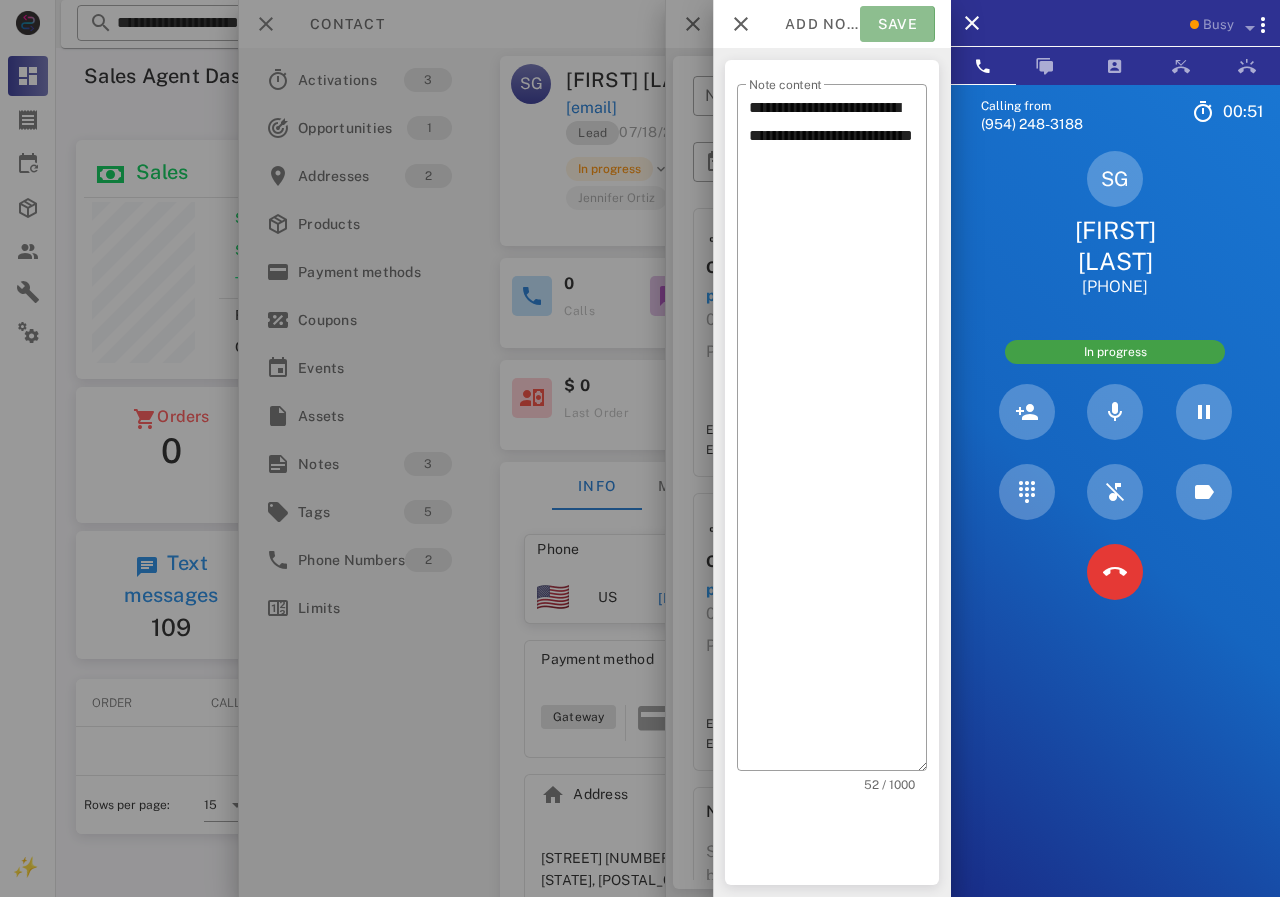 click on "Save" at bounding box center (897, 24) 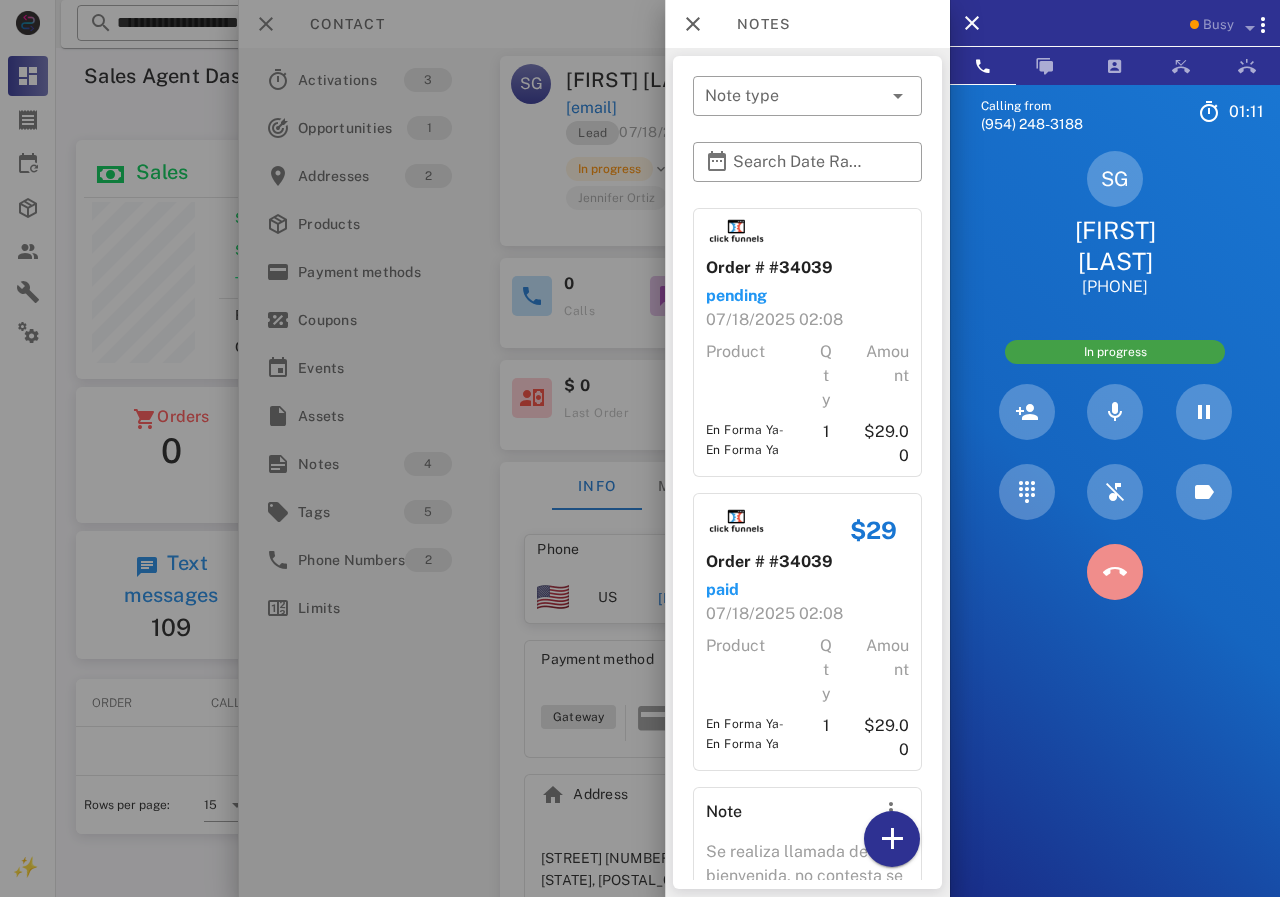 click at bounding box center [1115, 572] 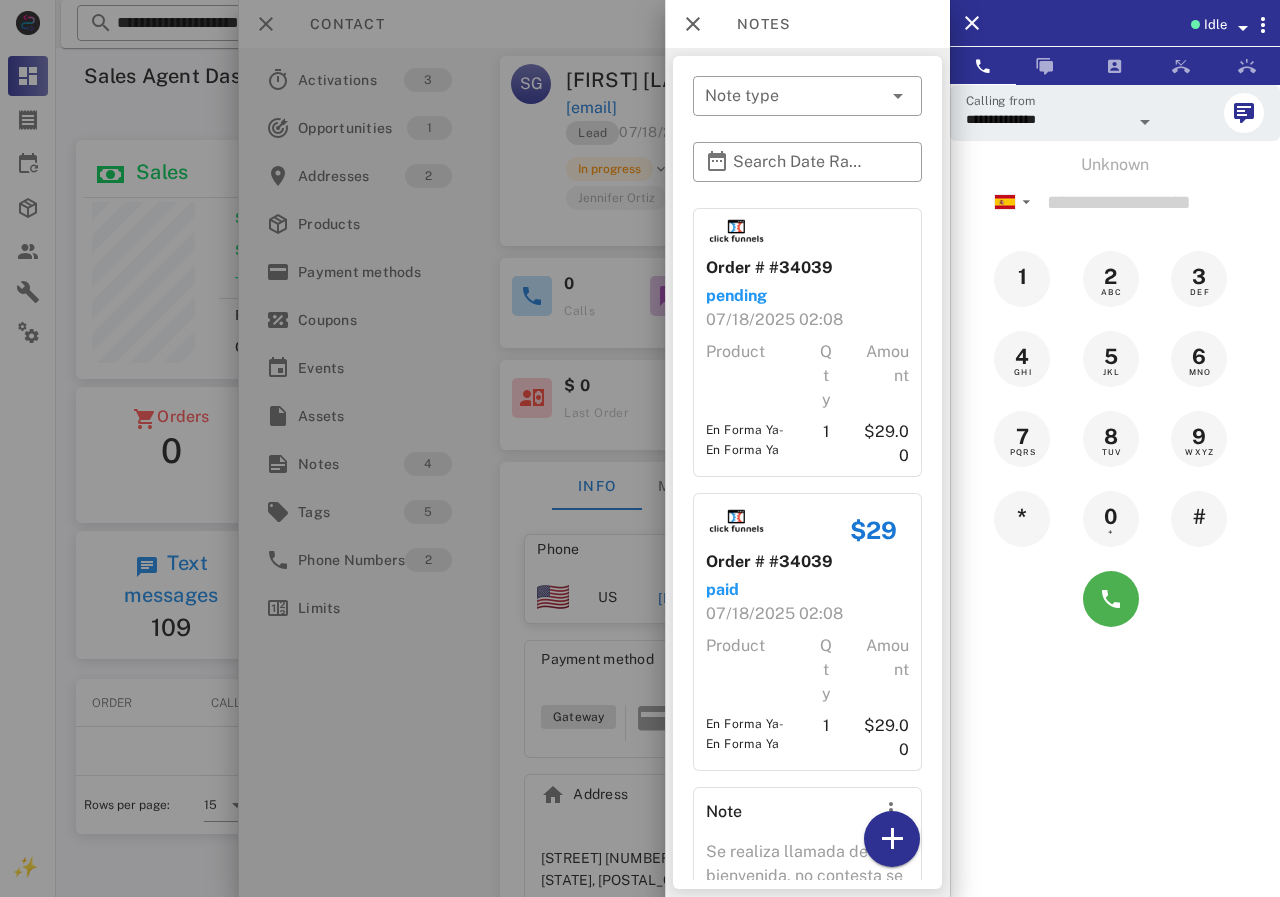 click at bounding box center (640, 448) 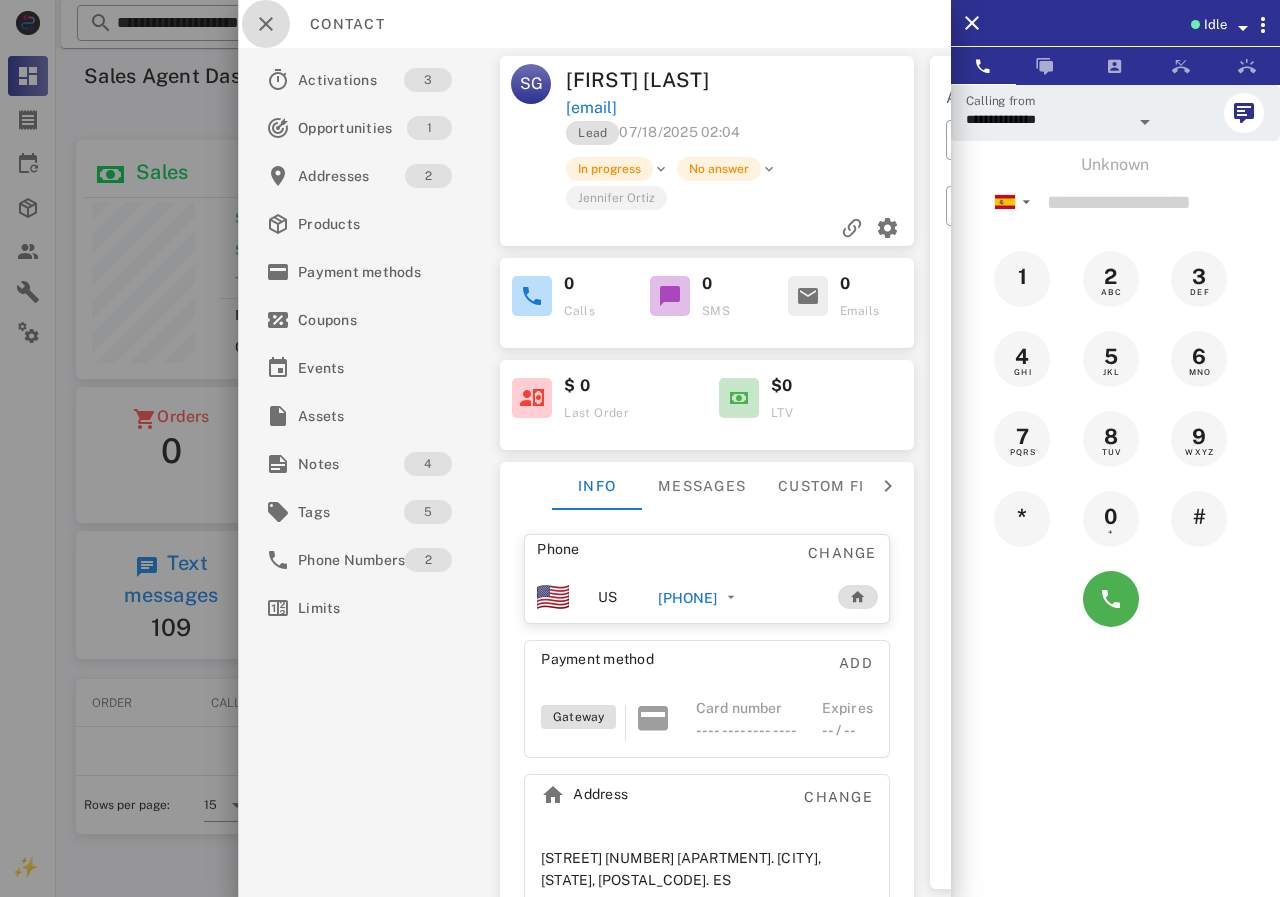 click at bounding box center [266, 24] 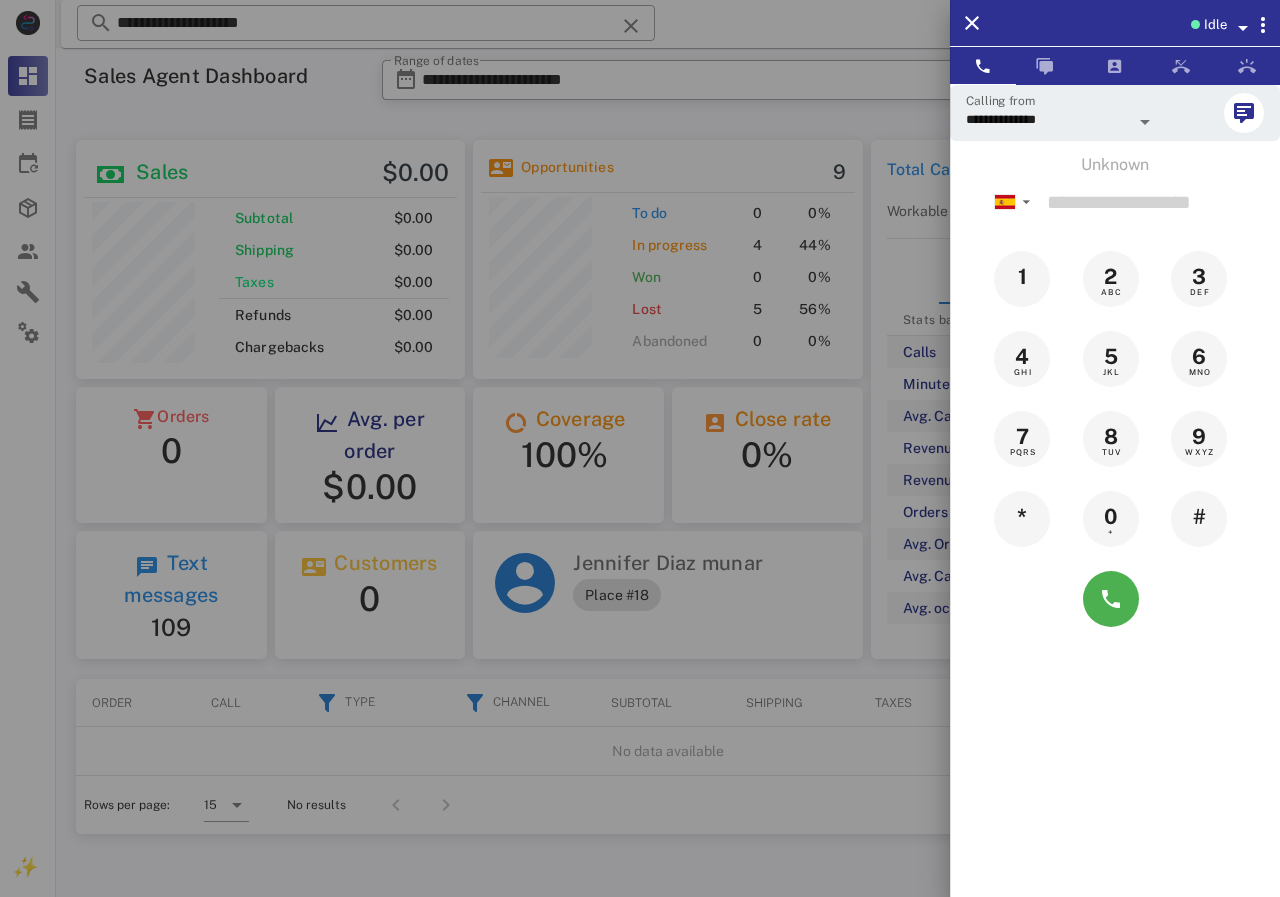 click at bounding box center [640, 448] 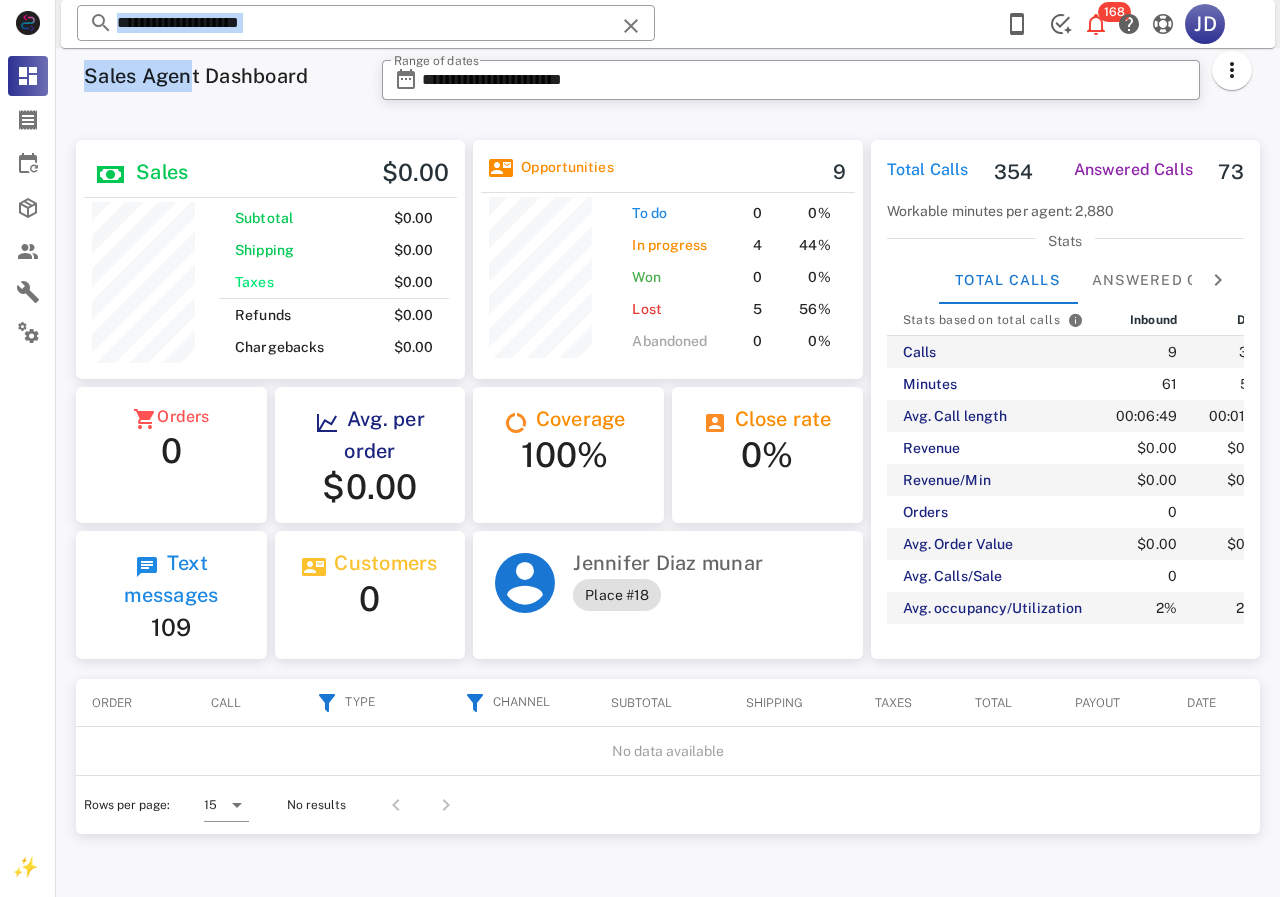 drag, startPoint x: 190, startPoint y: 51, endPoint x: 11, endPoint y: 51, distance: 179 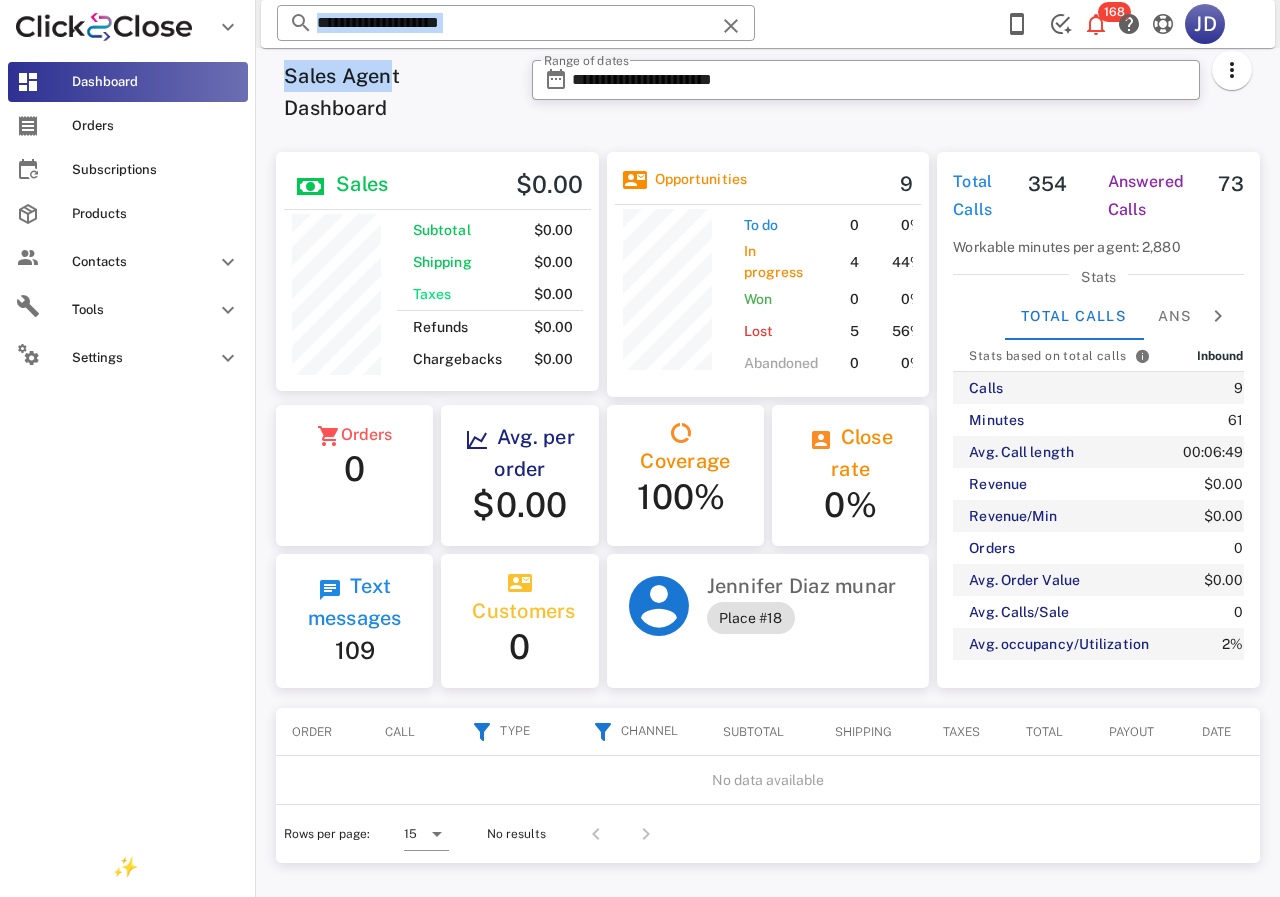 scroll, scrollTop: 250, scrollLeft: 319, axis: both 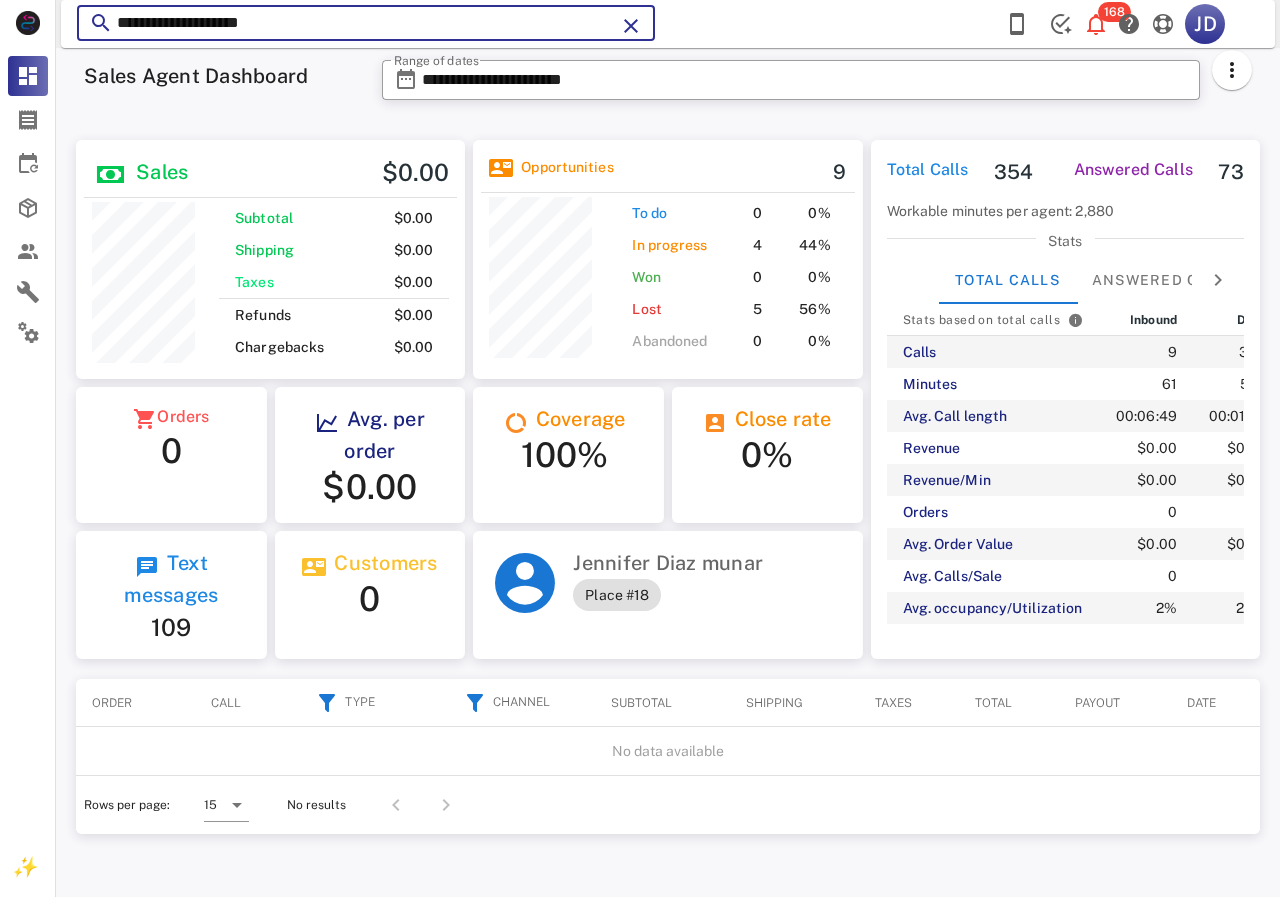 drag, startPoint x: 456, startPoint y: 19, endPoint x: 108, endPoint y: 31, distance: 348.20685 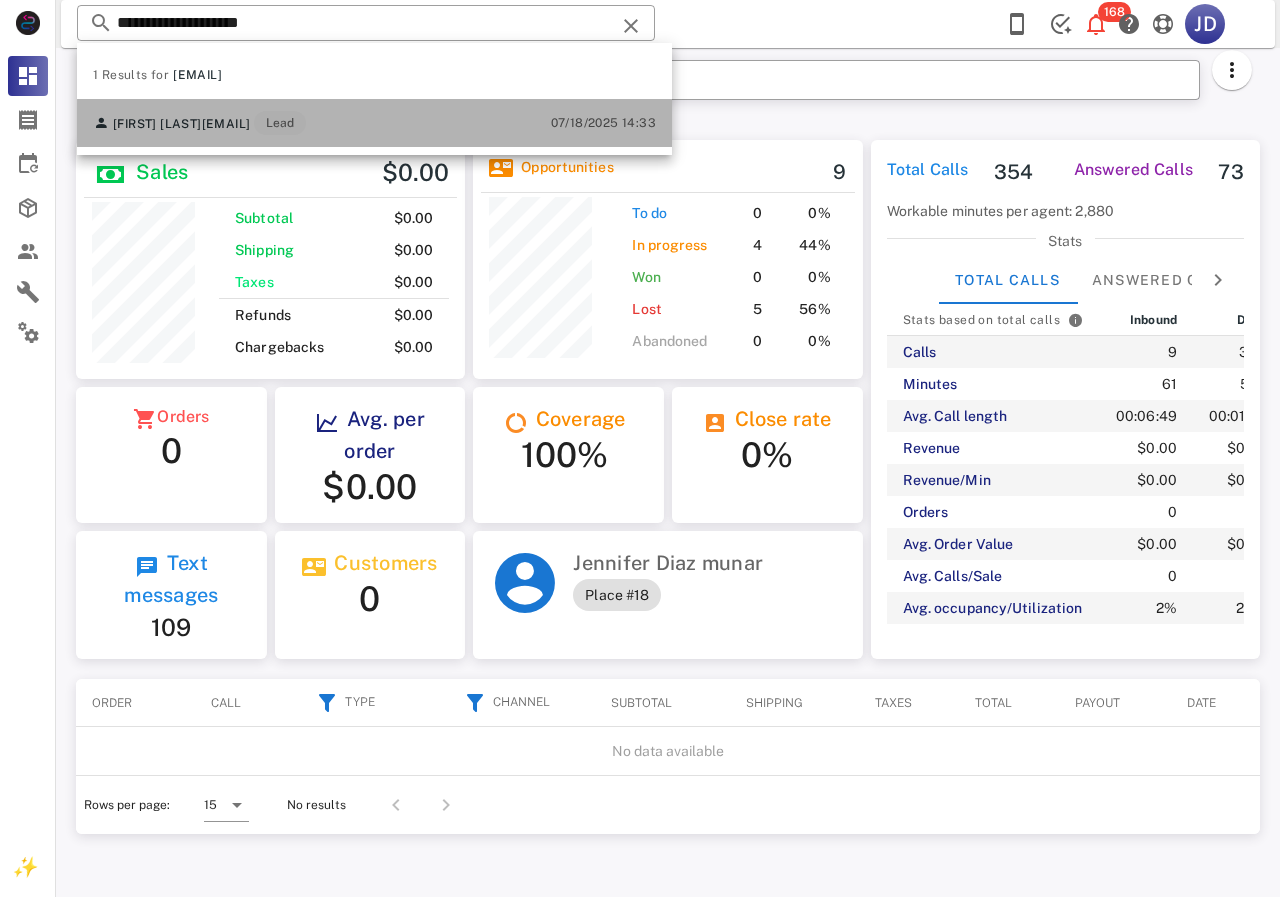 click on "[FIRST] [LAST]   [EMAIL]   Lead   [DATE] [TIME]" at bounding box center [374, 123] 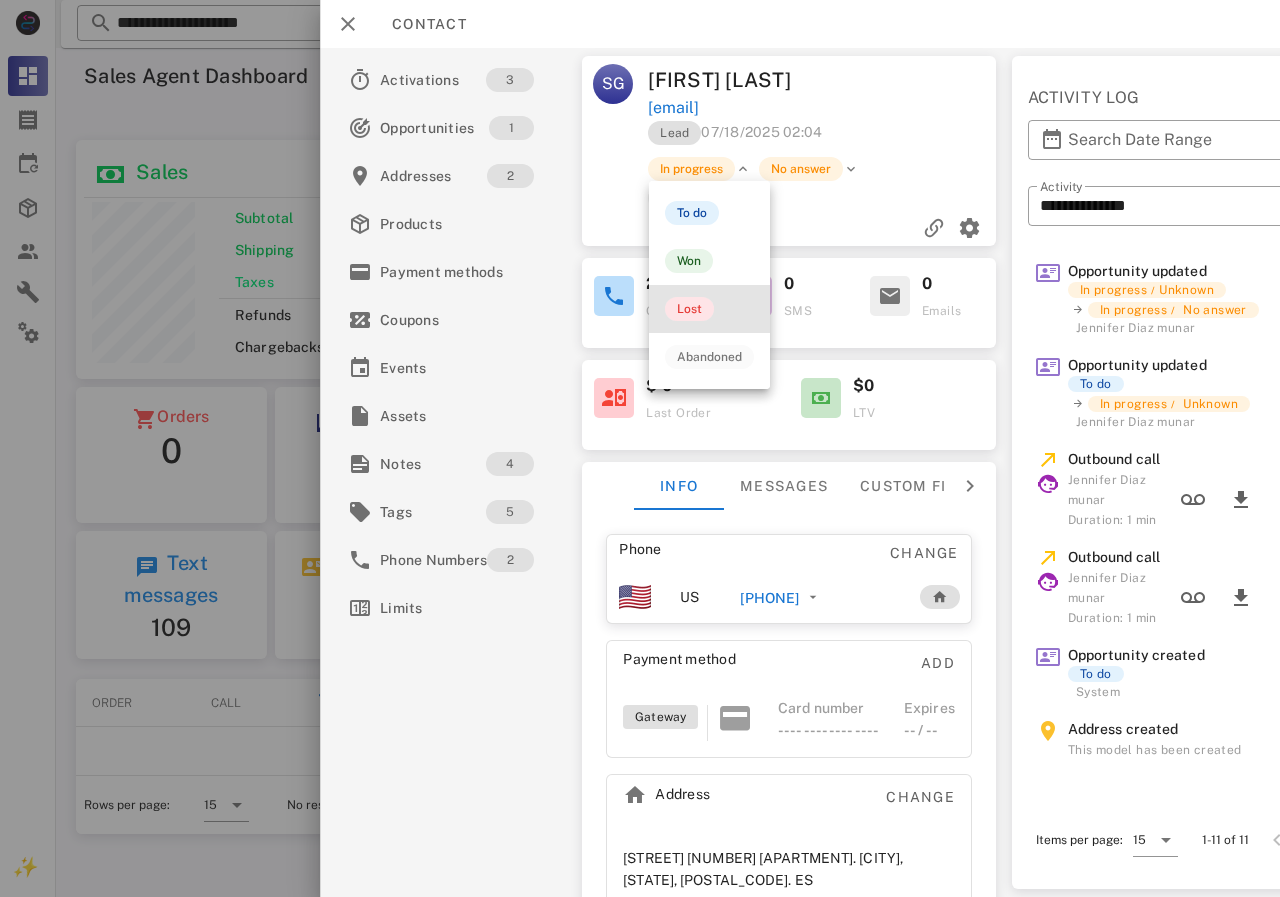 click on "Lost" at bounding box center [689, 309] 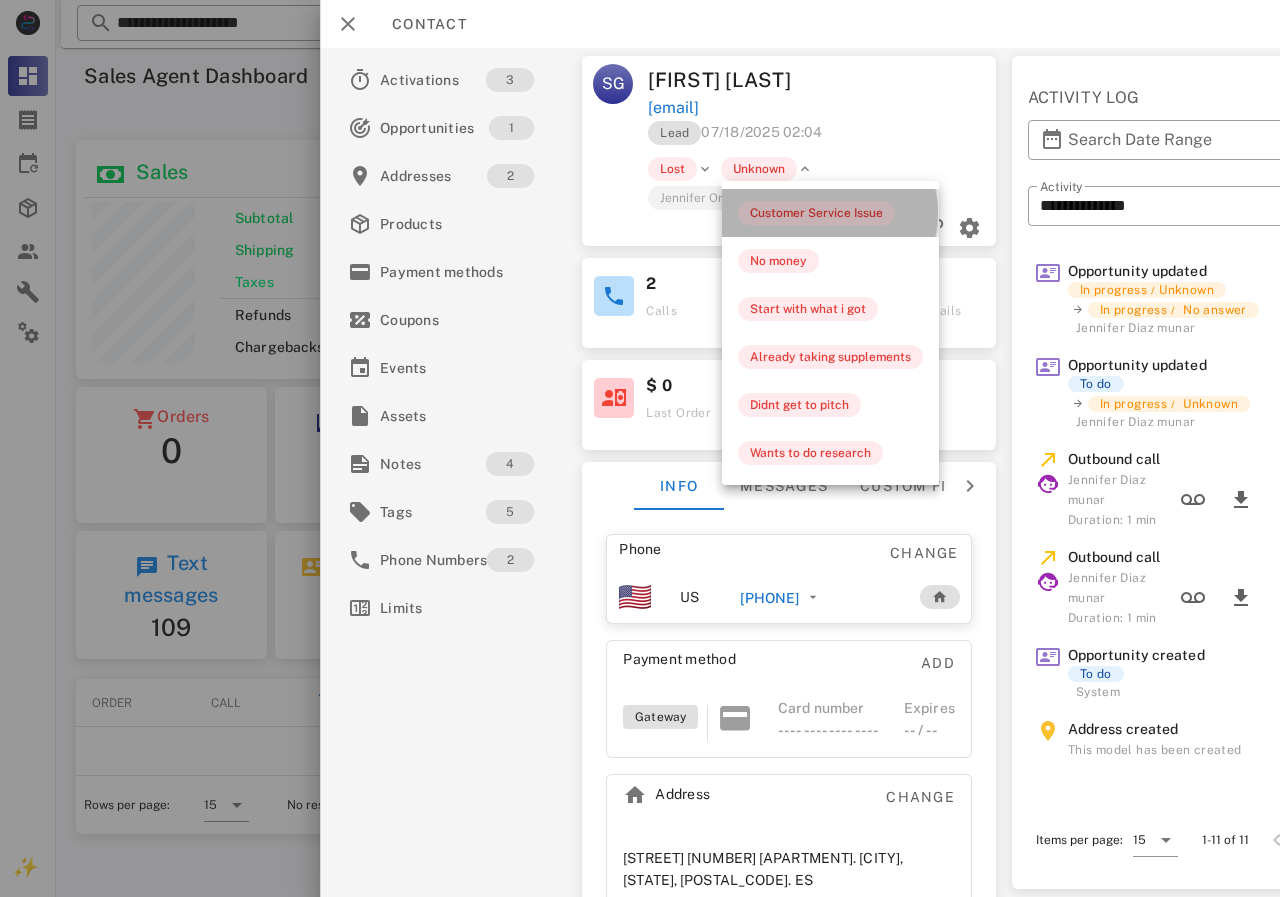 click on "Customer Service Issue" at bounding box center [816, 213] 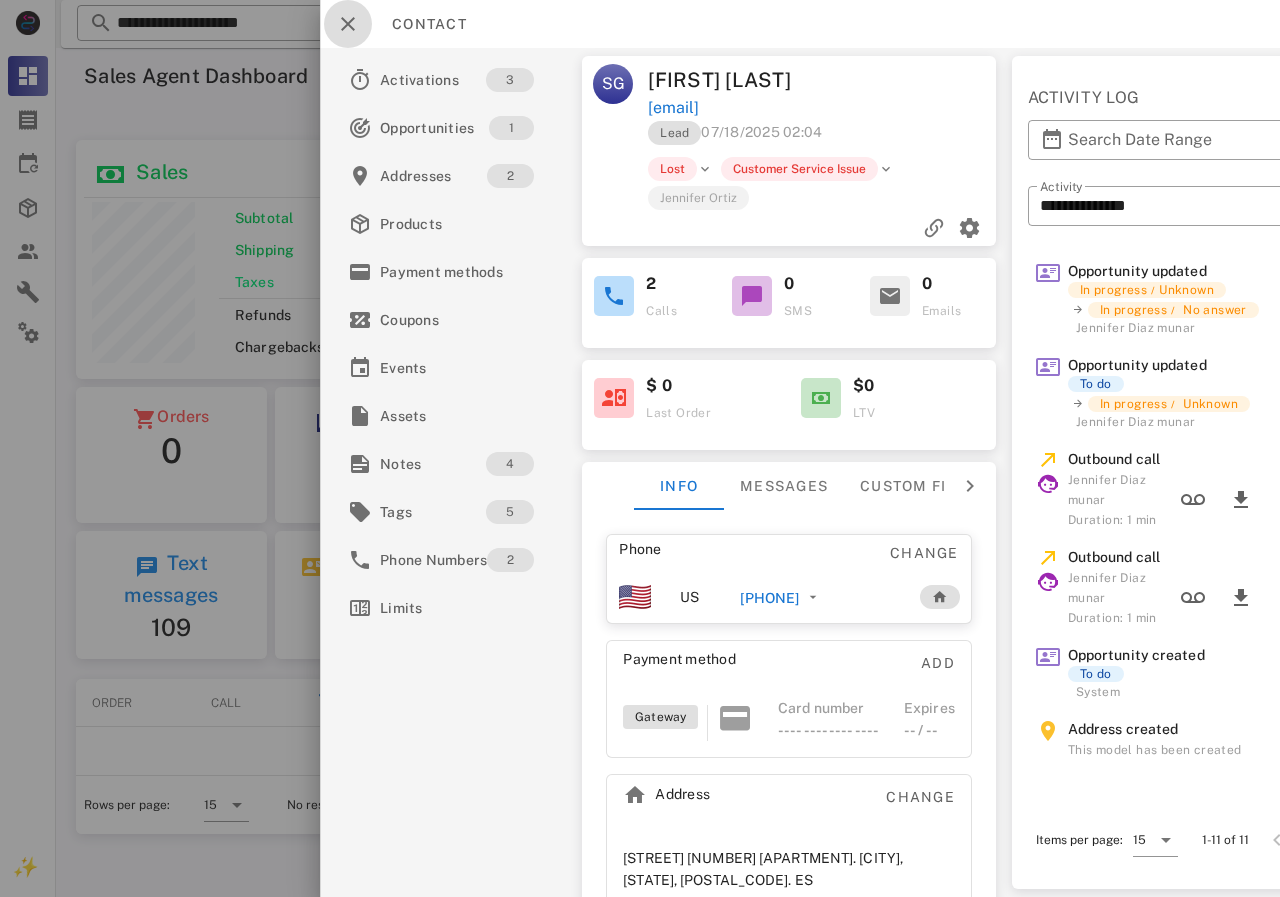 click at bounding box center [348, 24] 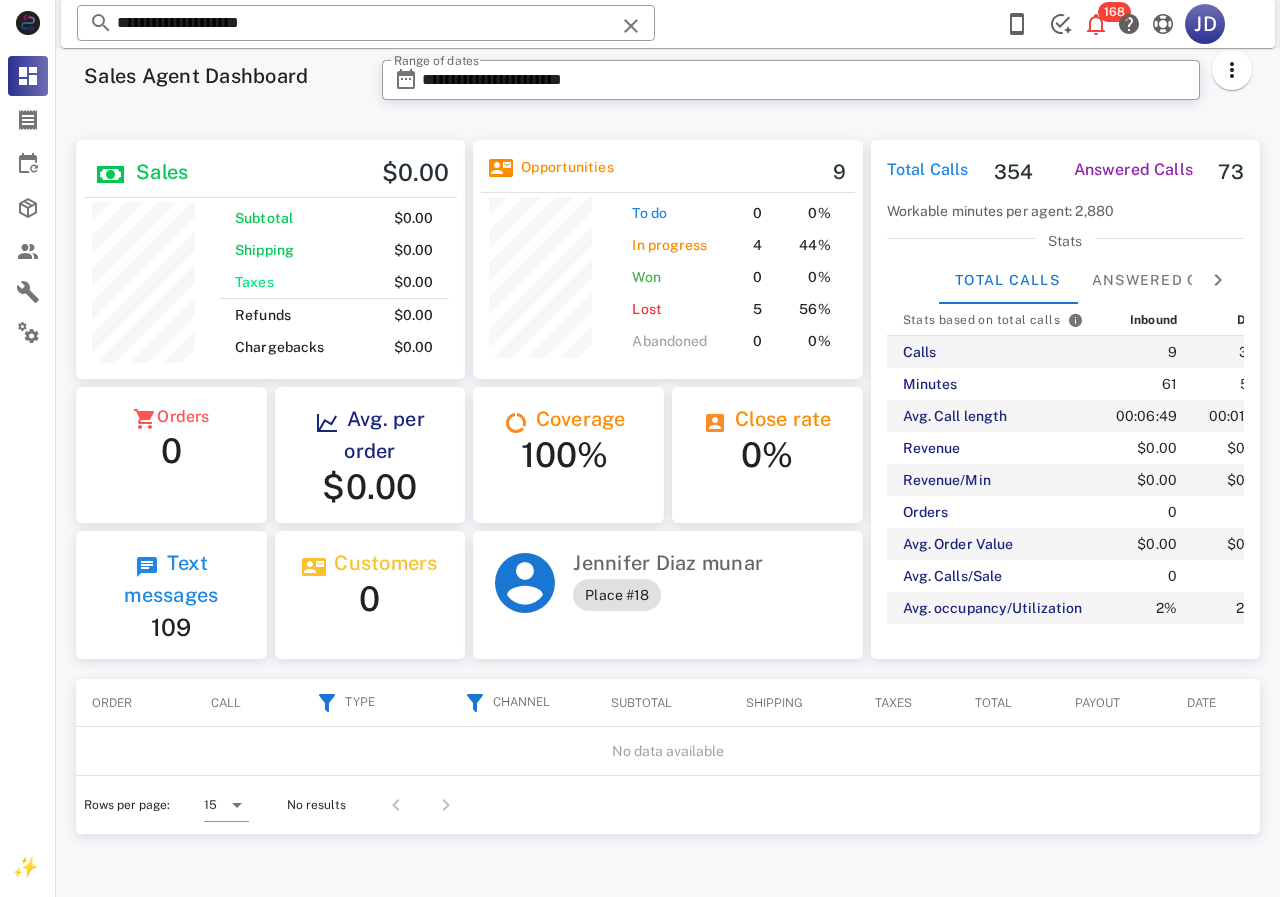 click on "Sales  $0.00   Subtotal   $0.00   Shipping   $0.00   Taxes   $0.00   Refunds   $0.00   Chargebacks   $0.00" at bounding box center (270, 259) 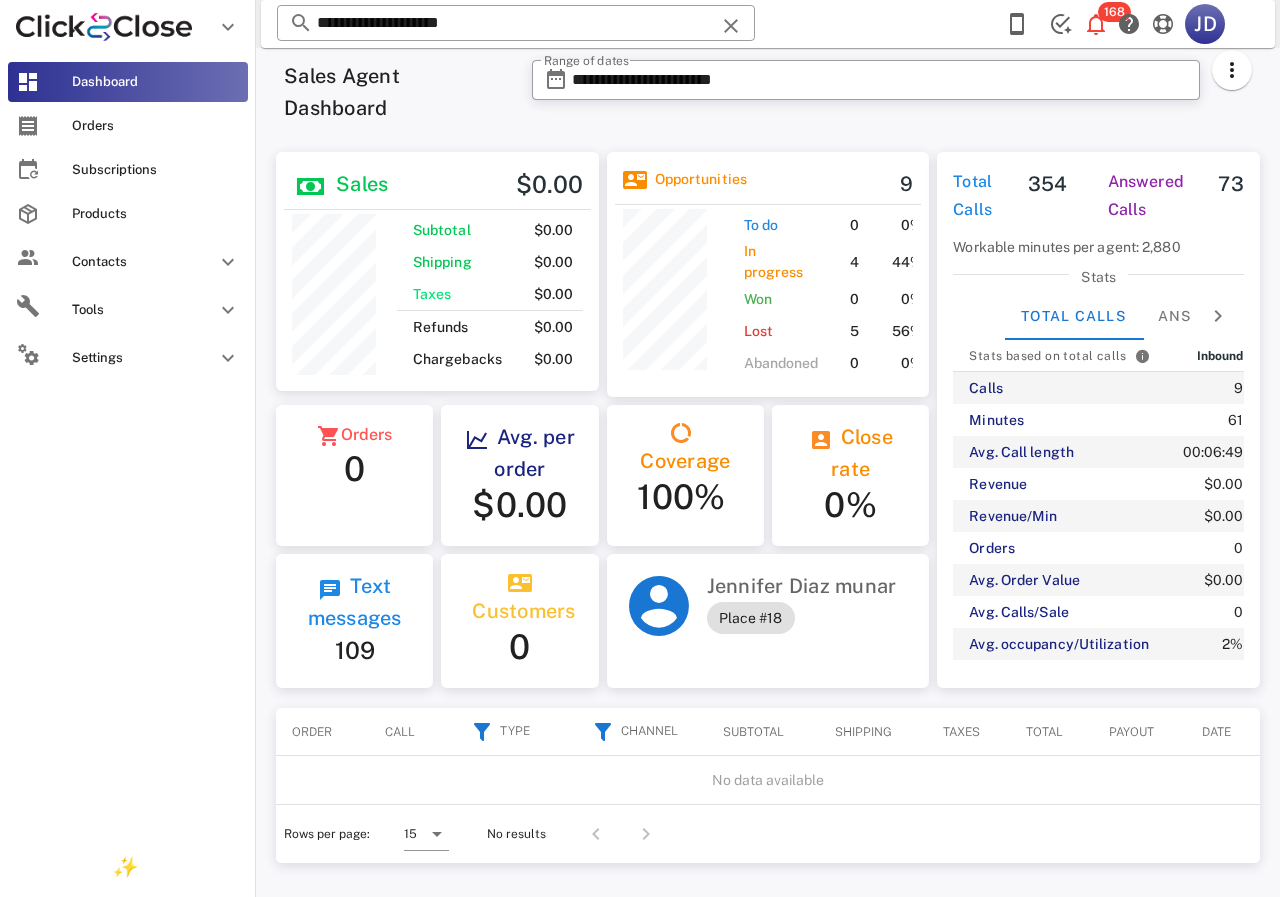scroll, scrollTop: 250, scrollLeft: 319, axis: both 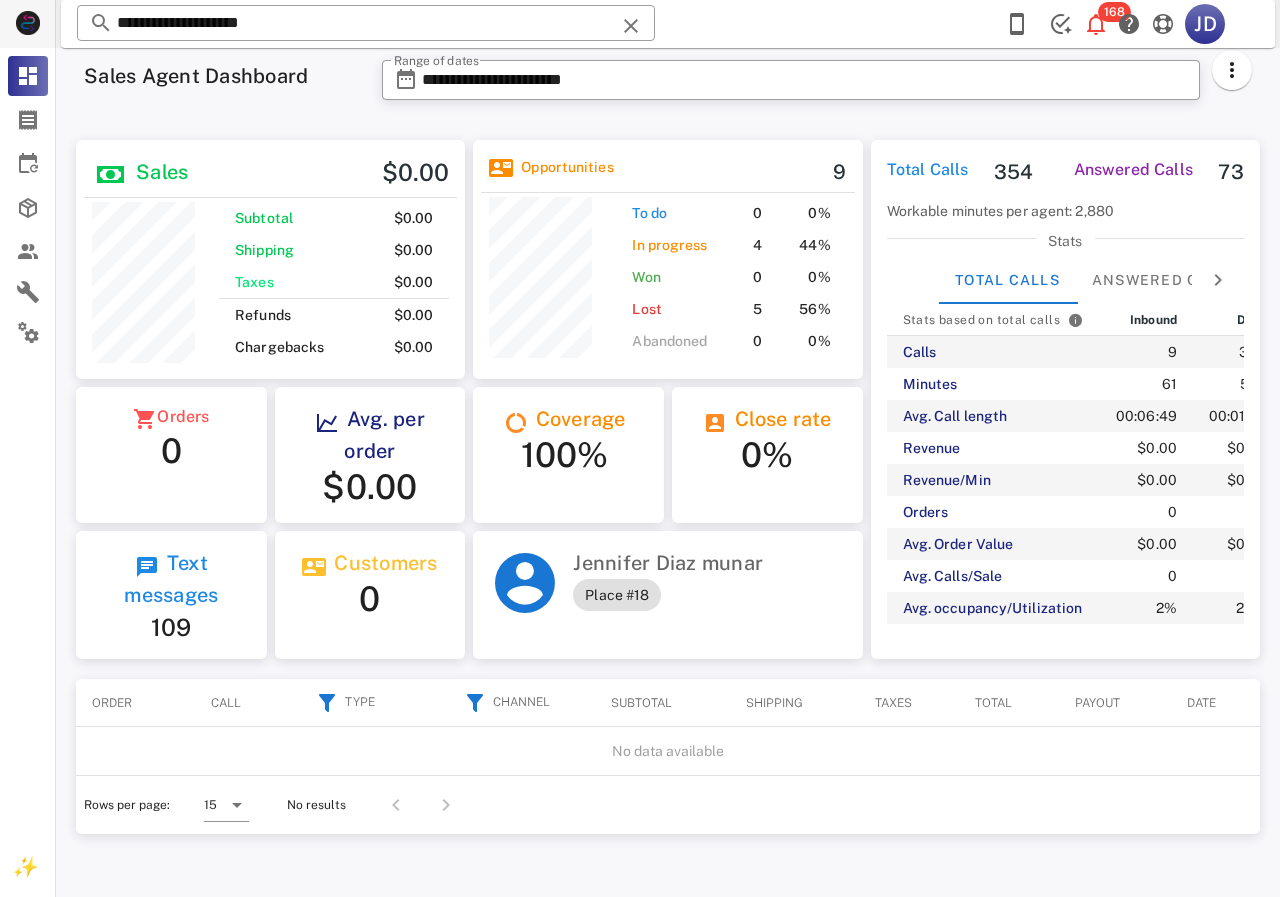 click on "**********" at bounding box center (668, 472) 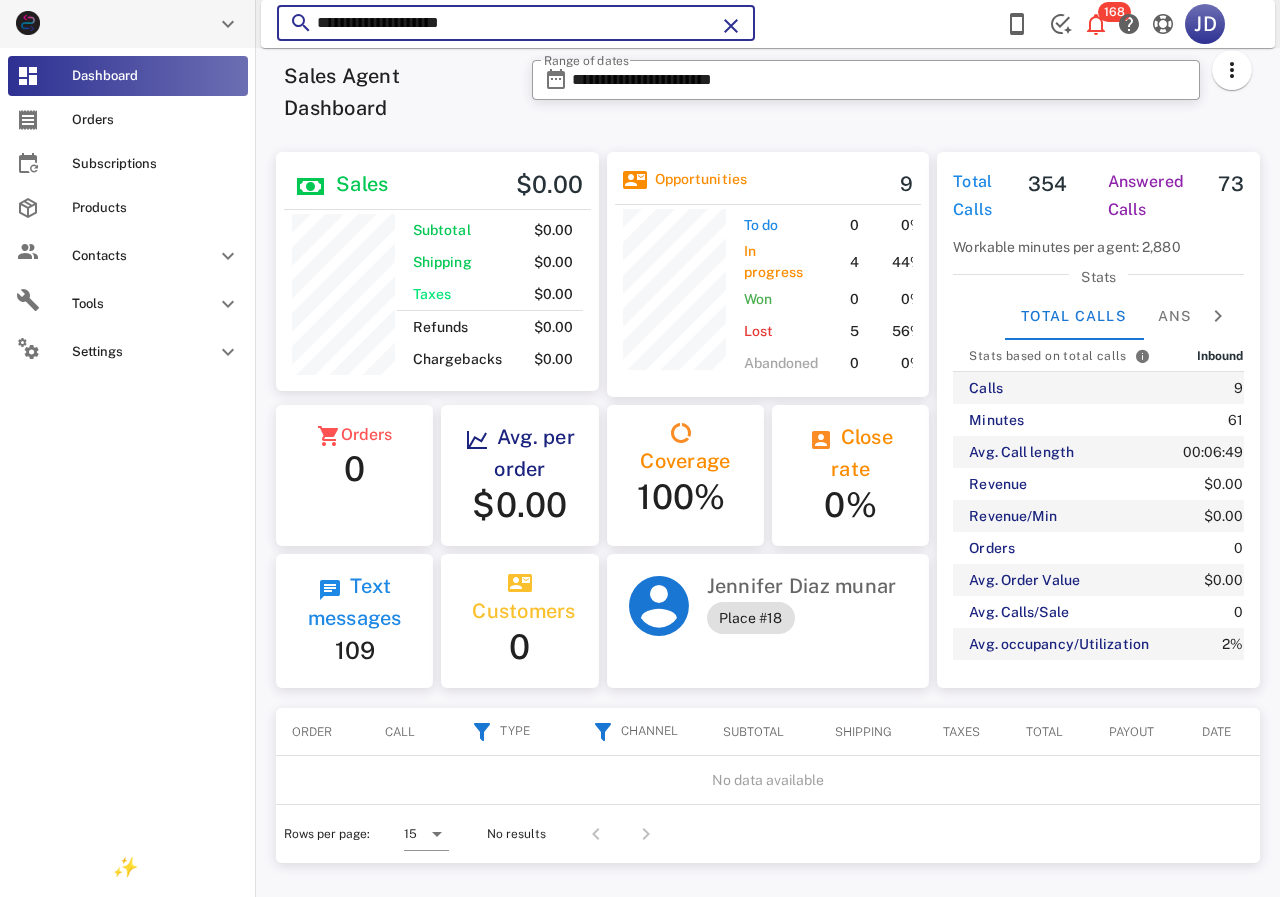 paste on "*****" 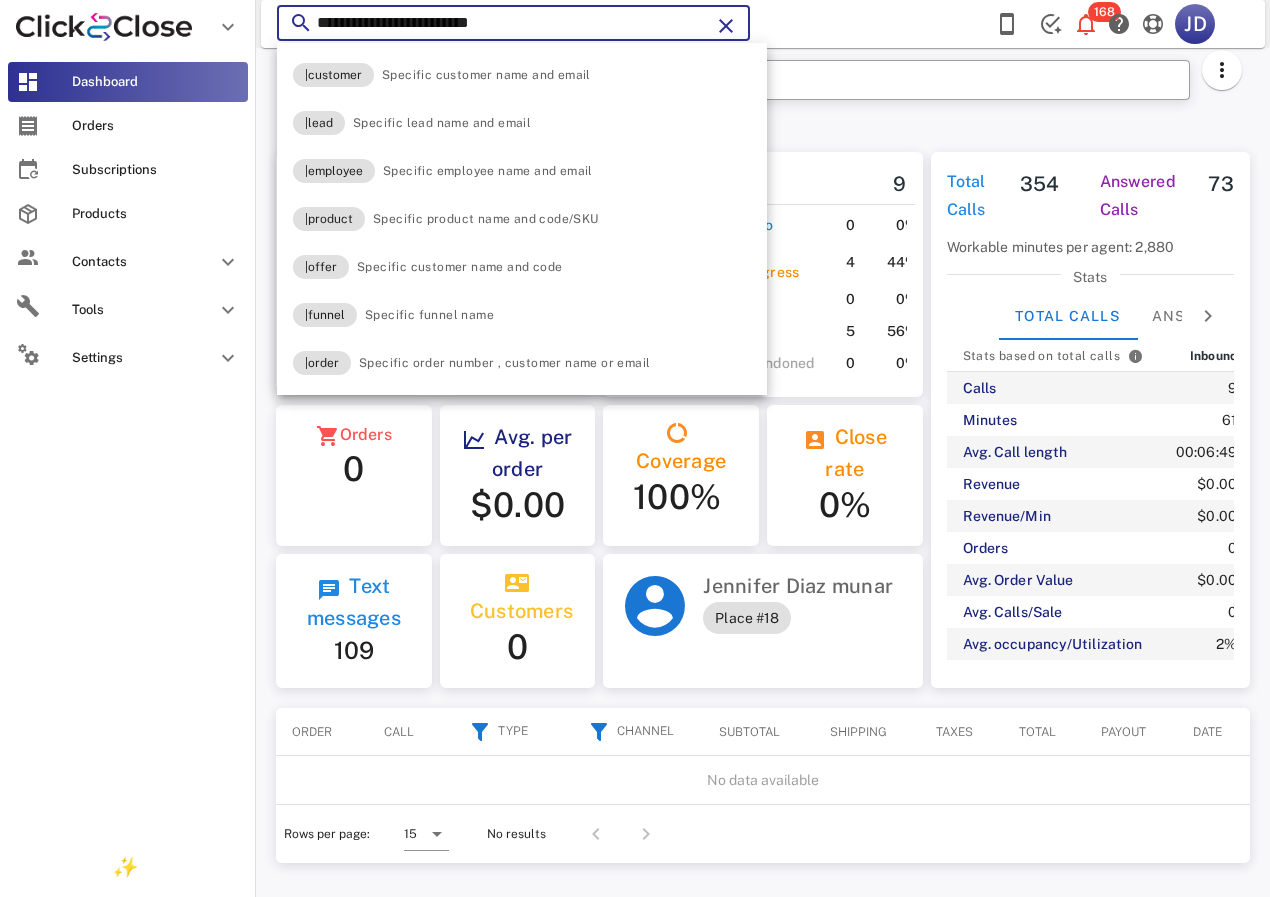 scroll, scrollTop: 999761, scrollLeft: 999611, axis: both 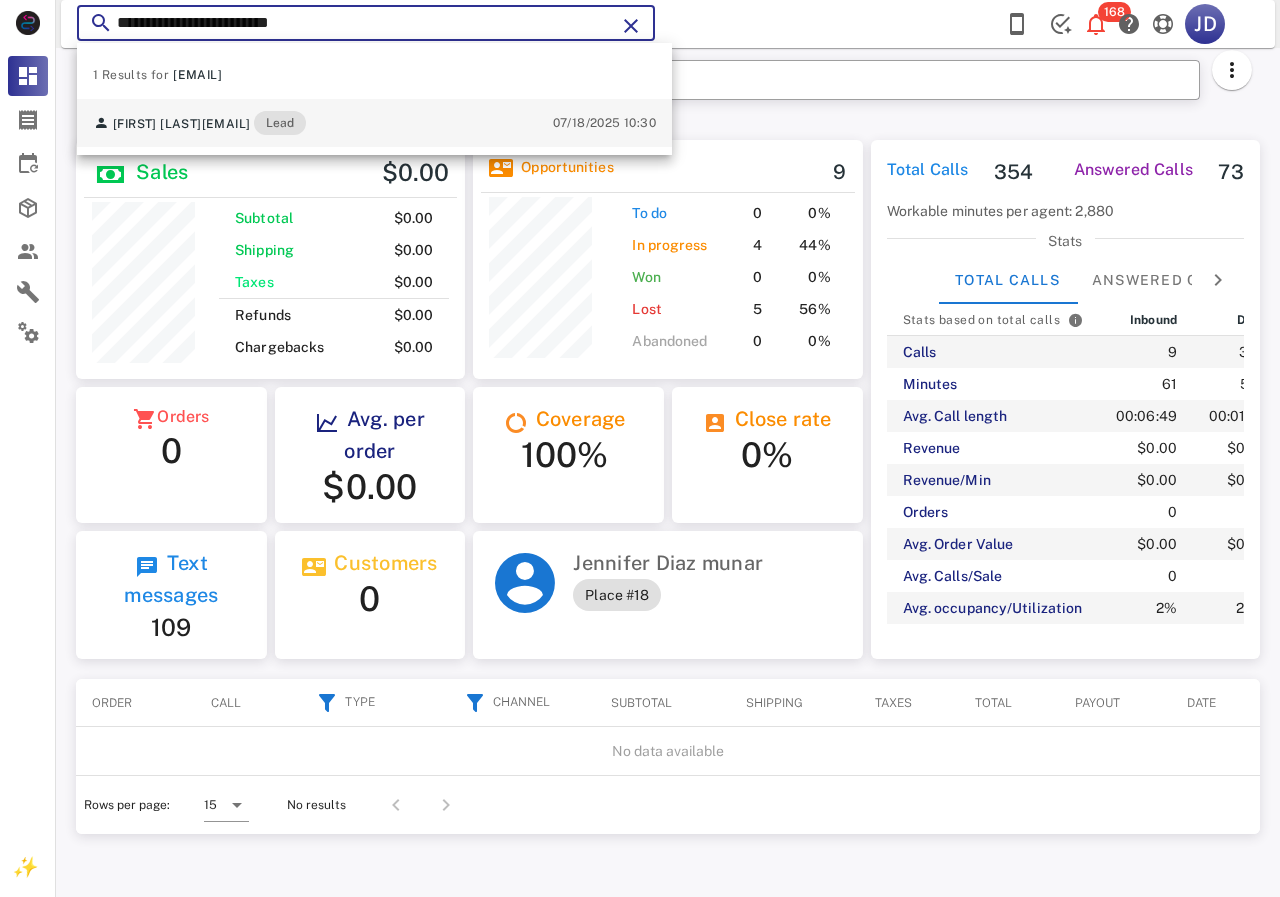 type on "**********" 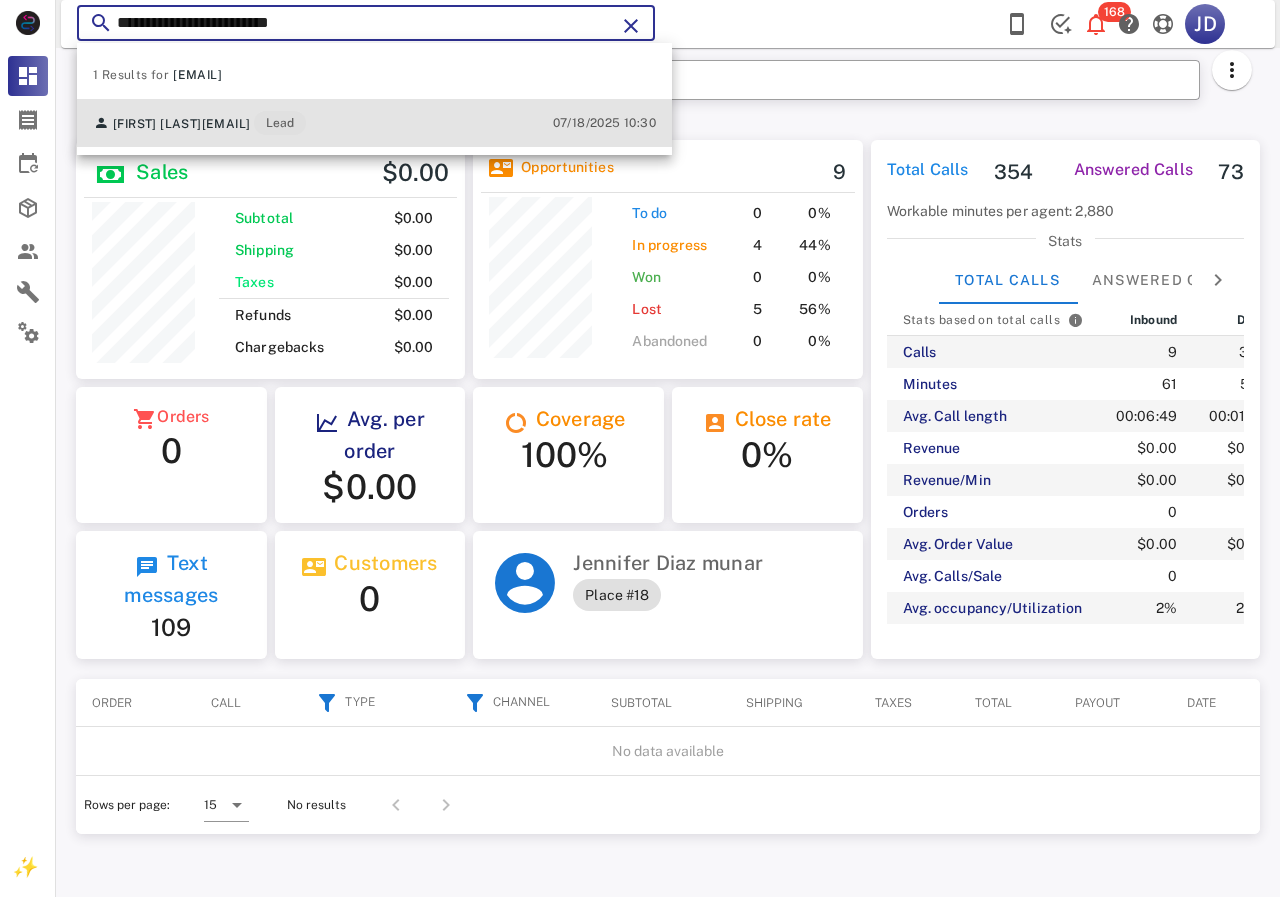 click on "[EMAIL]" at bounding box center [226, 124] 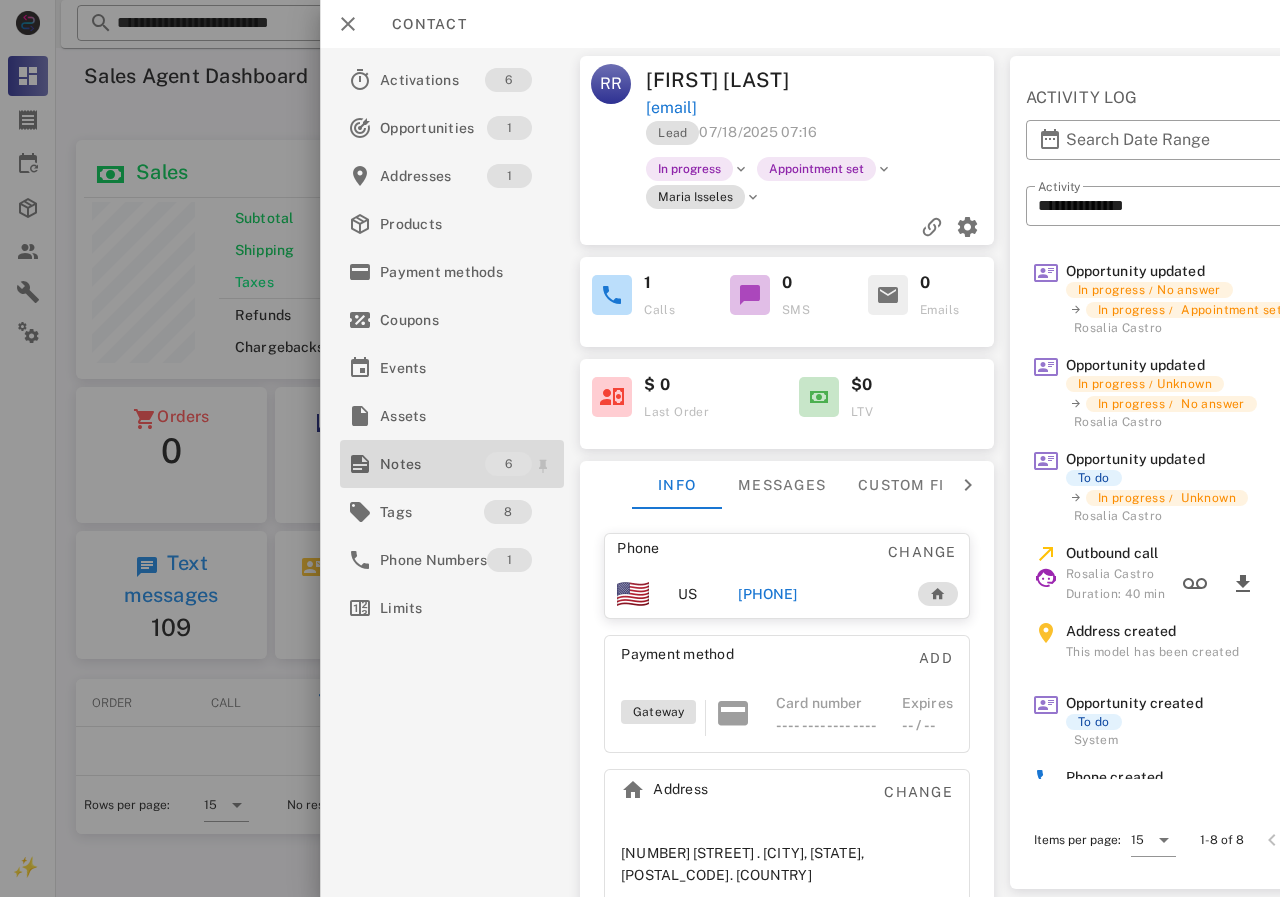 click on "Notes" at bounding box center [432, 464] 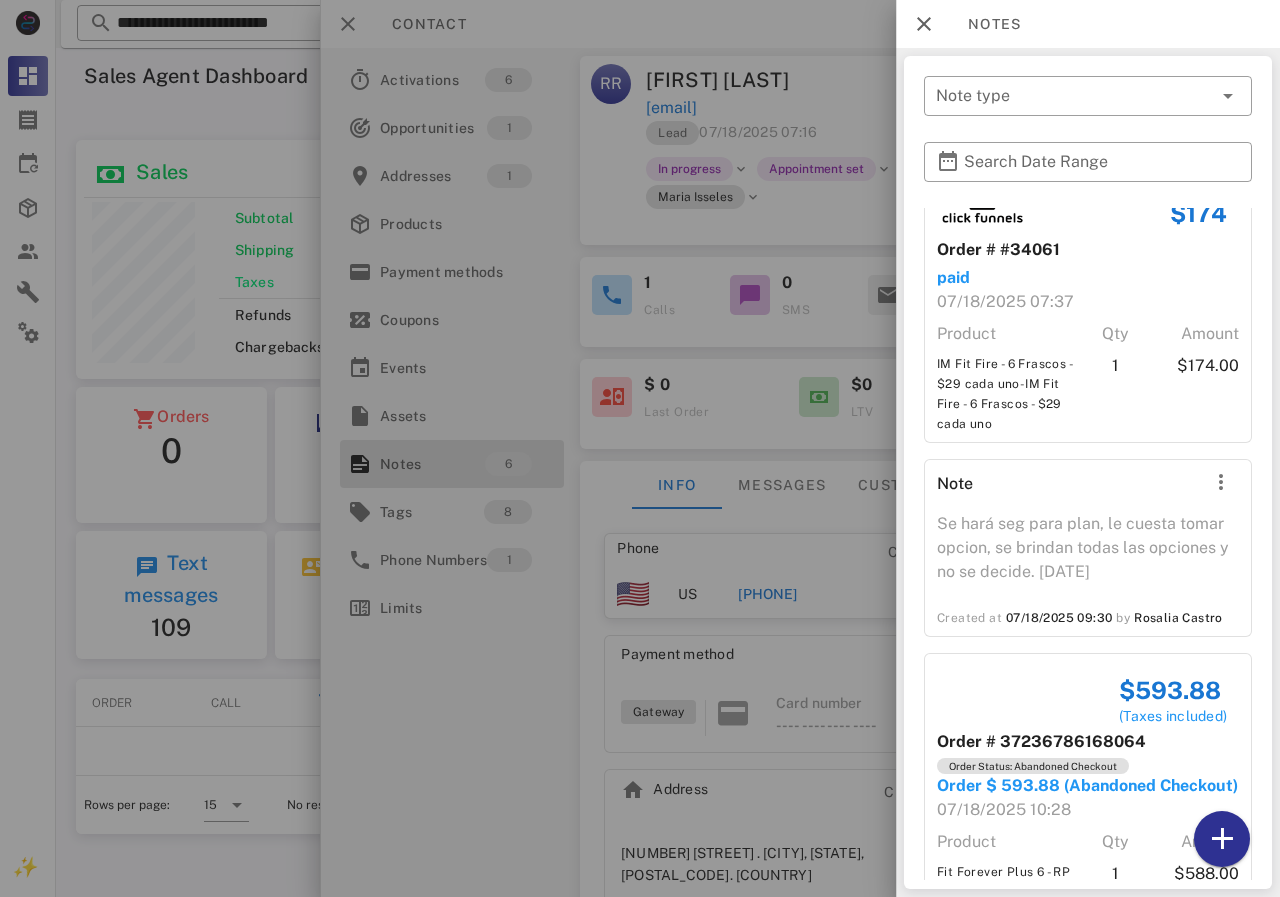 scroll, scrollTop: 862, scrollLeft: 0, axis: vertical 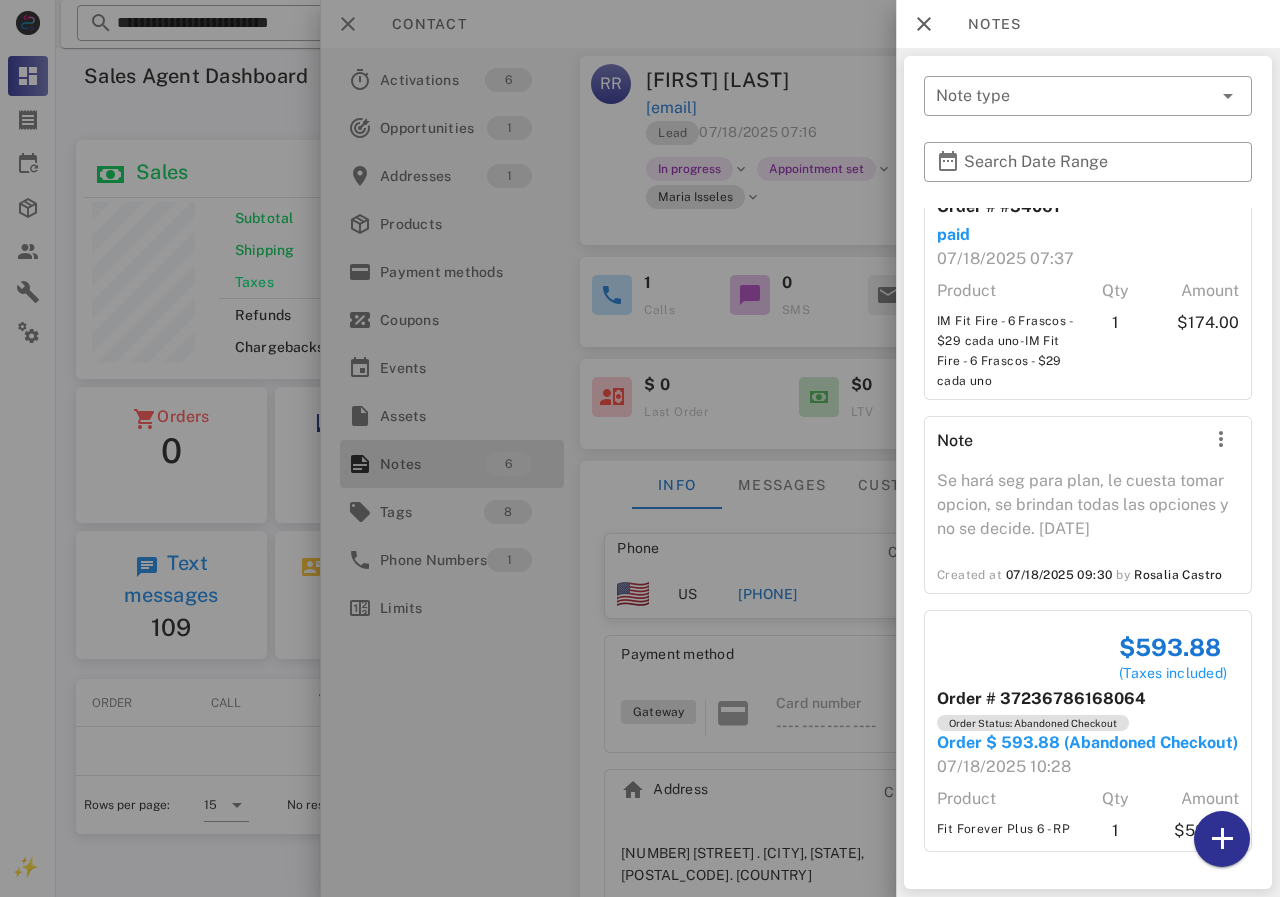 click at bounding box center (640, 448) 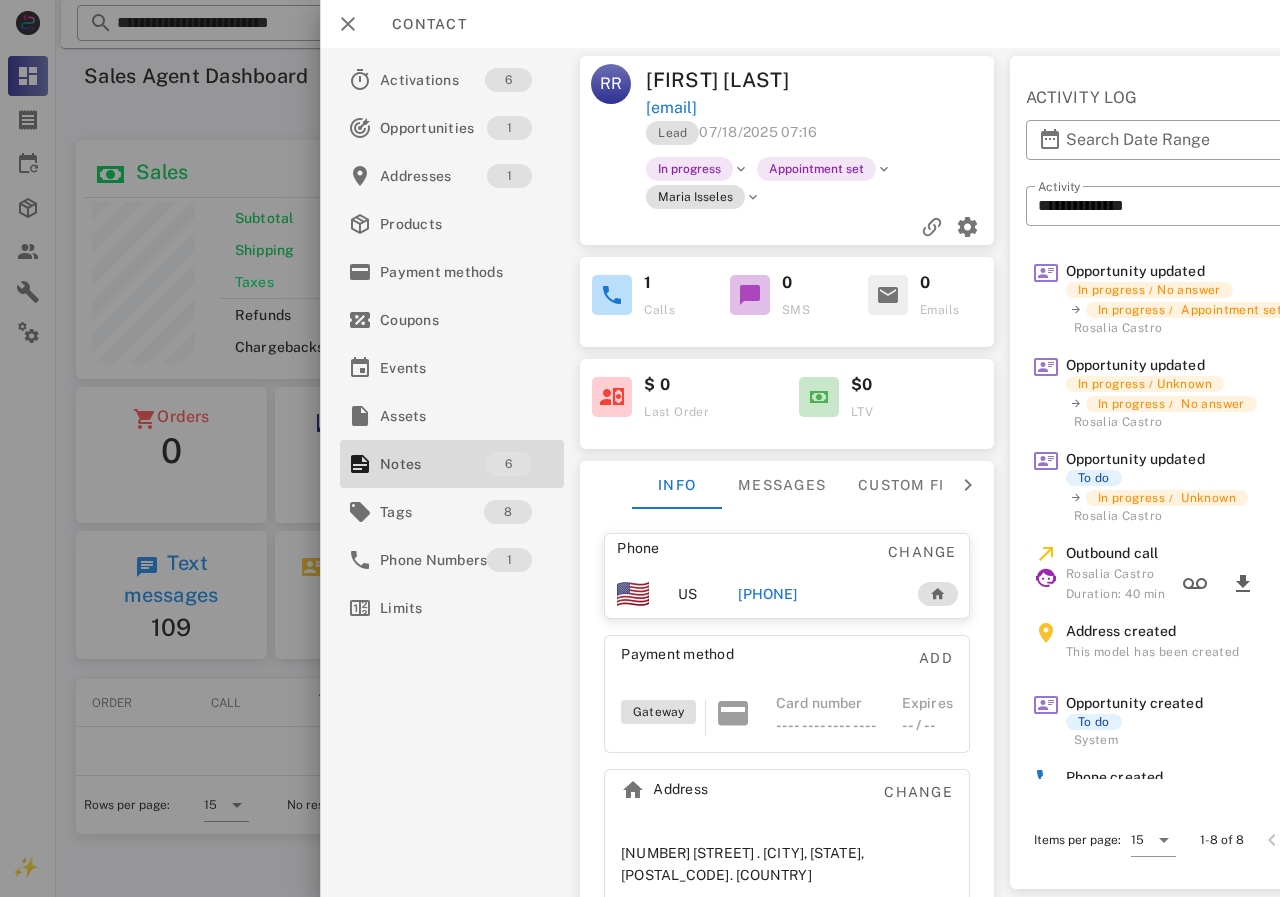 click on "[PHONE]" at bounding box center (767, 594) 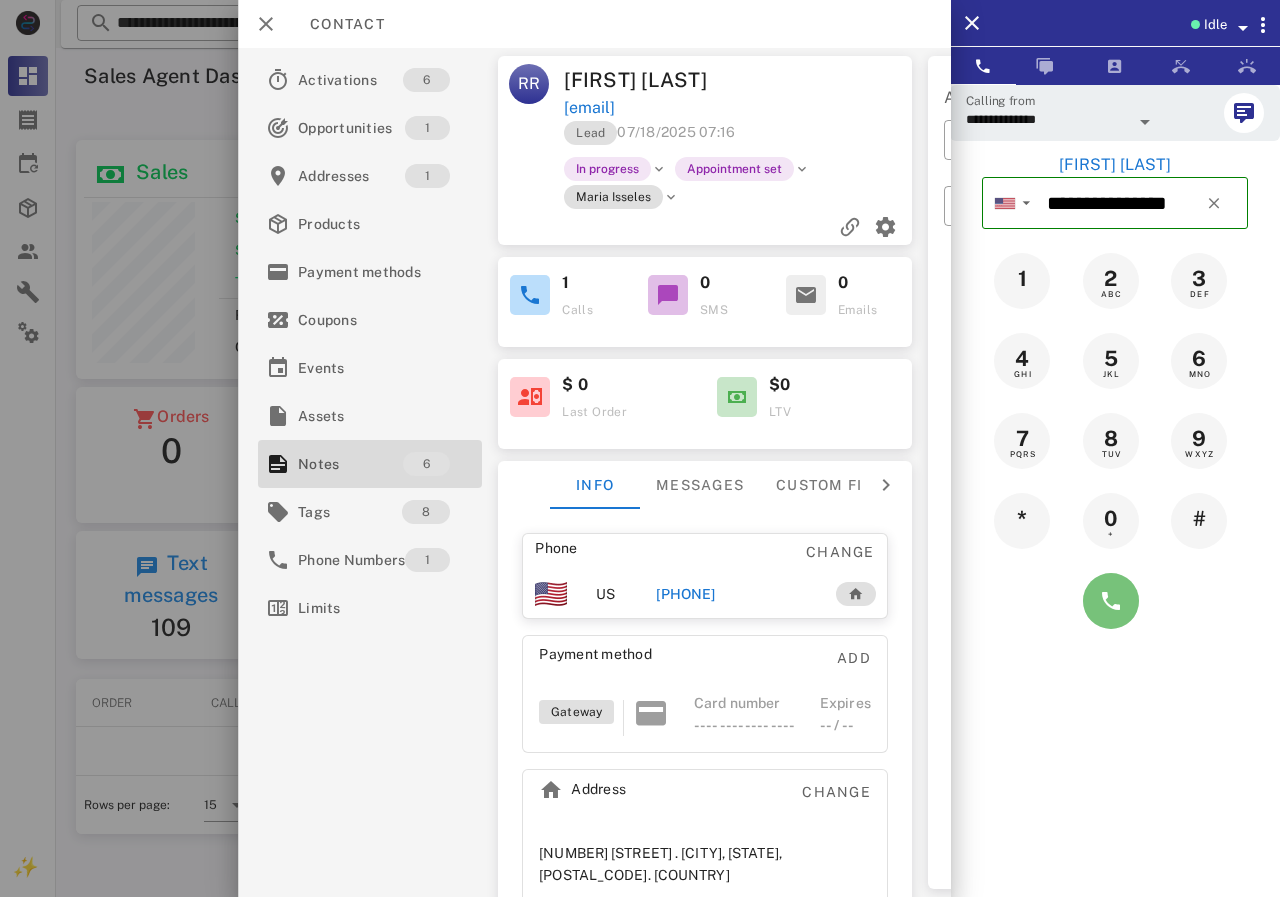 click at bounding box center [1111, 601] 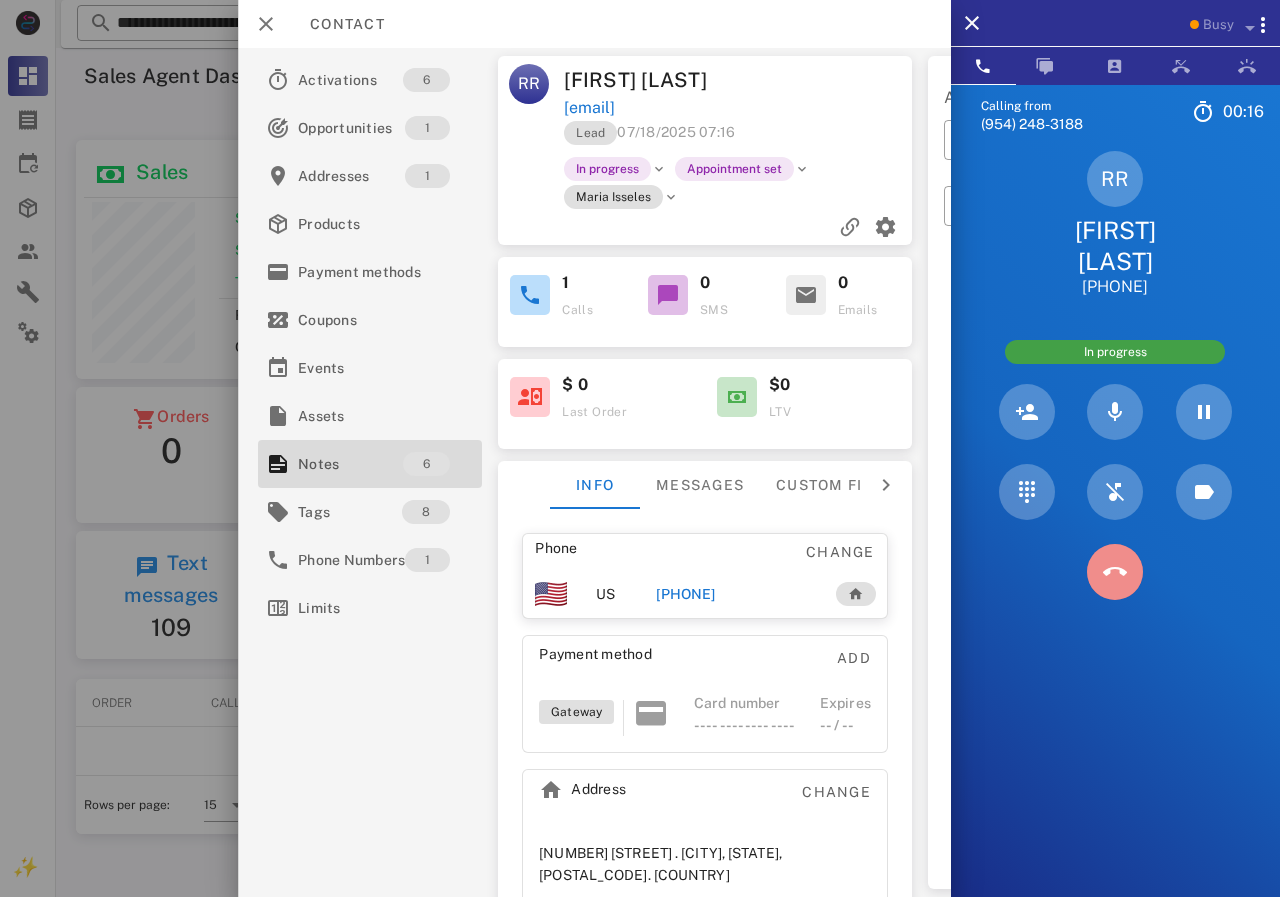 click at bounding box center (1115, 572) 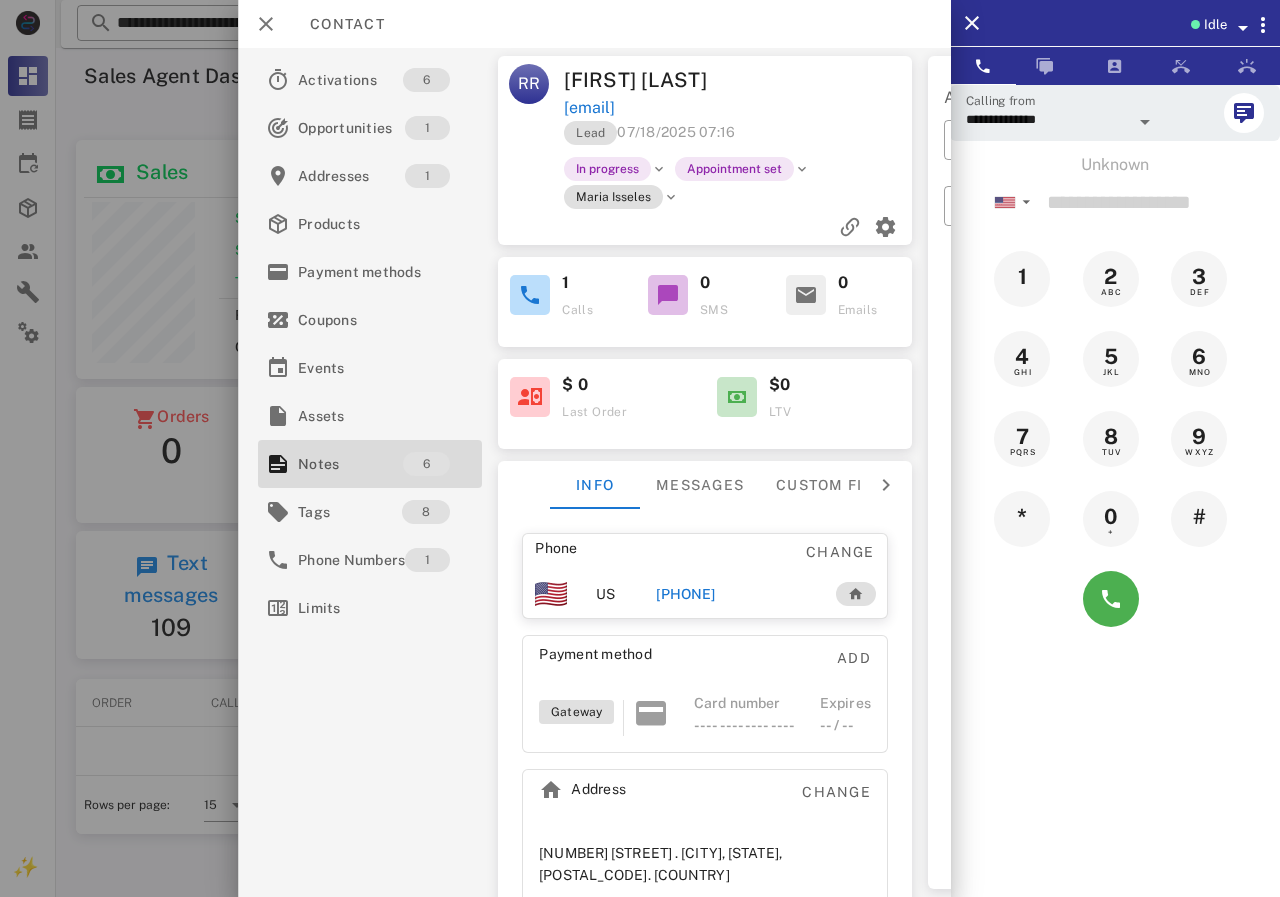 click on "[PHONE]" at bounding box center (685, 594) 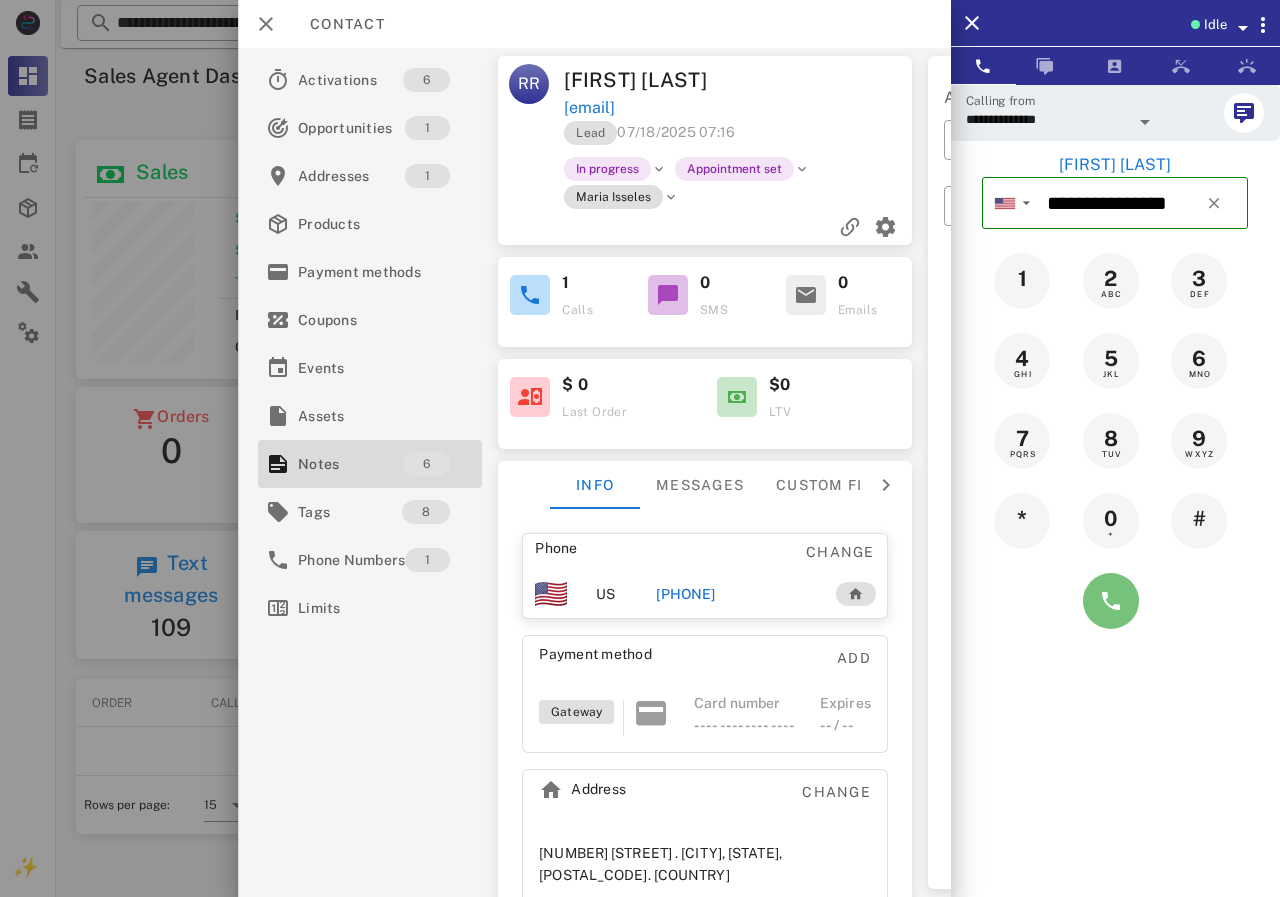 click at bounding box center (1111, 601) 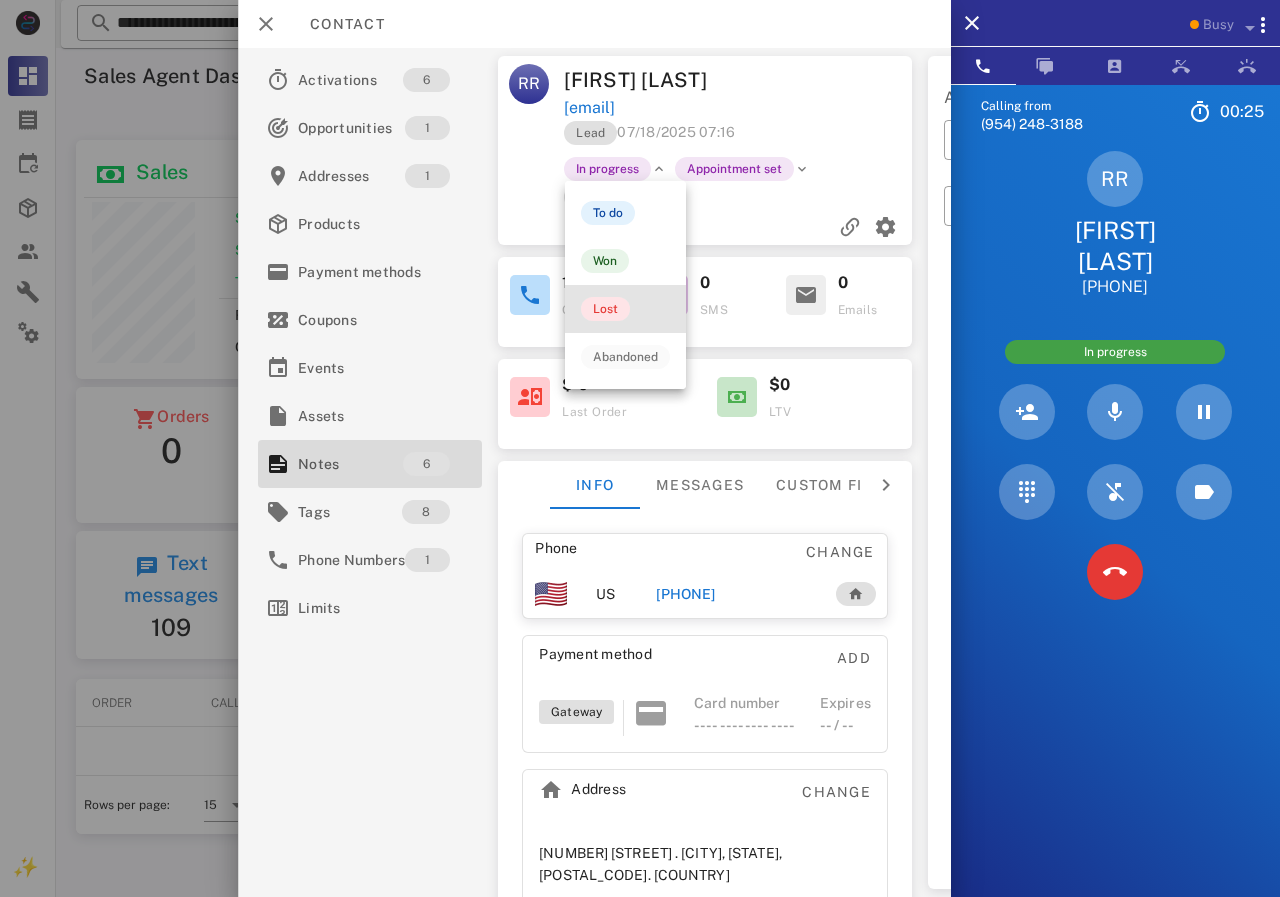 click on "Lost" at bounding box center (605, 309) 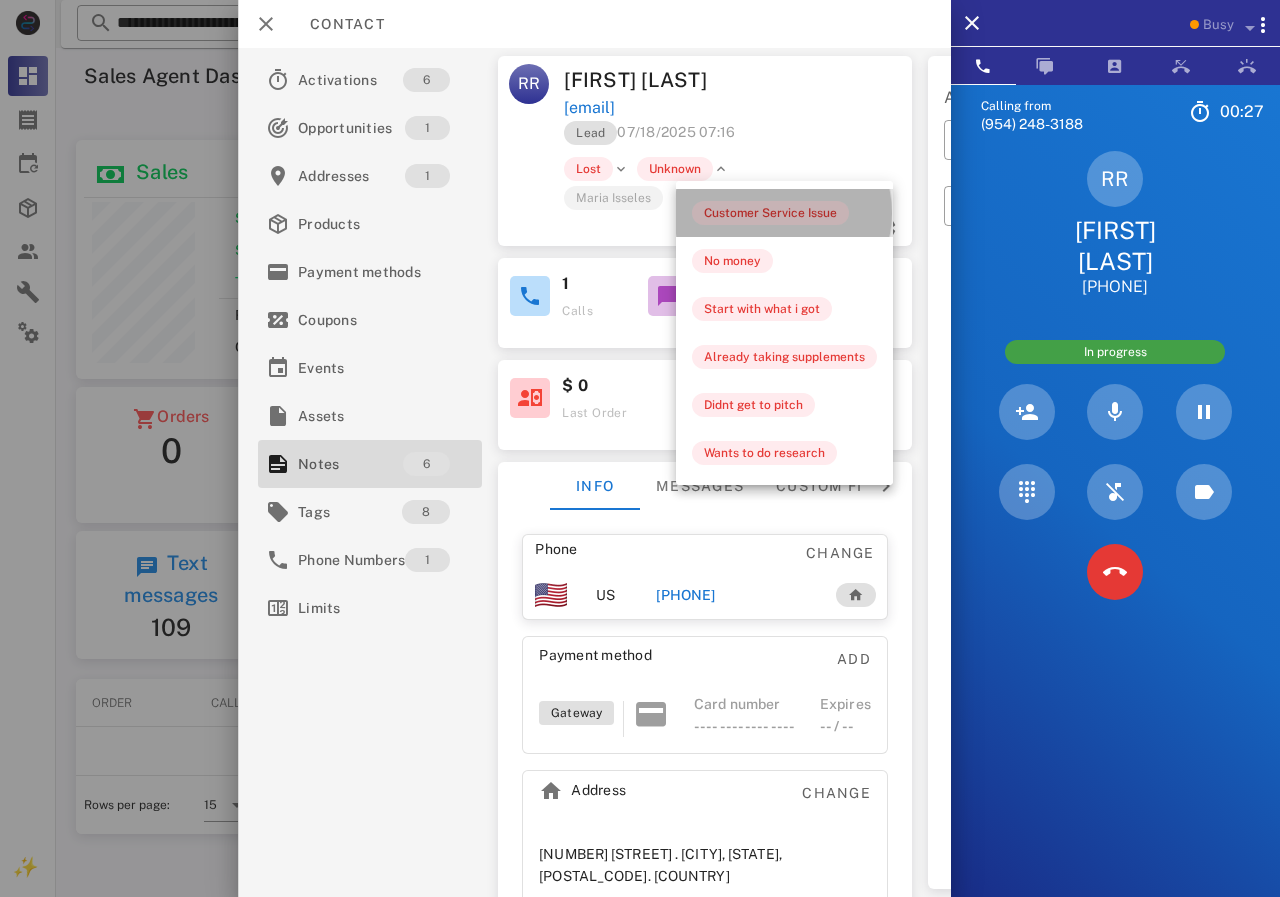 click on "Customer Service Issue" at bounding box center (770, 213) 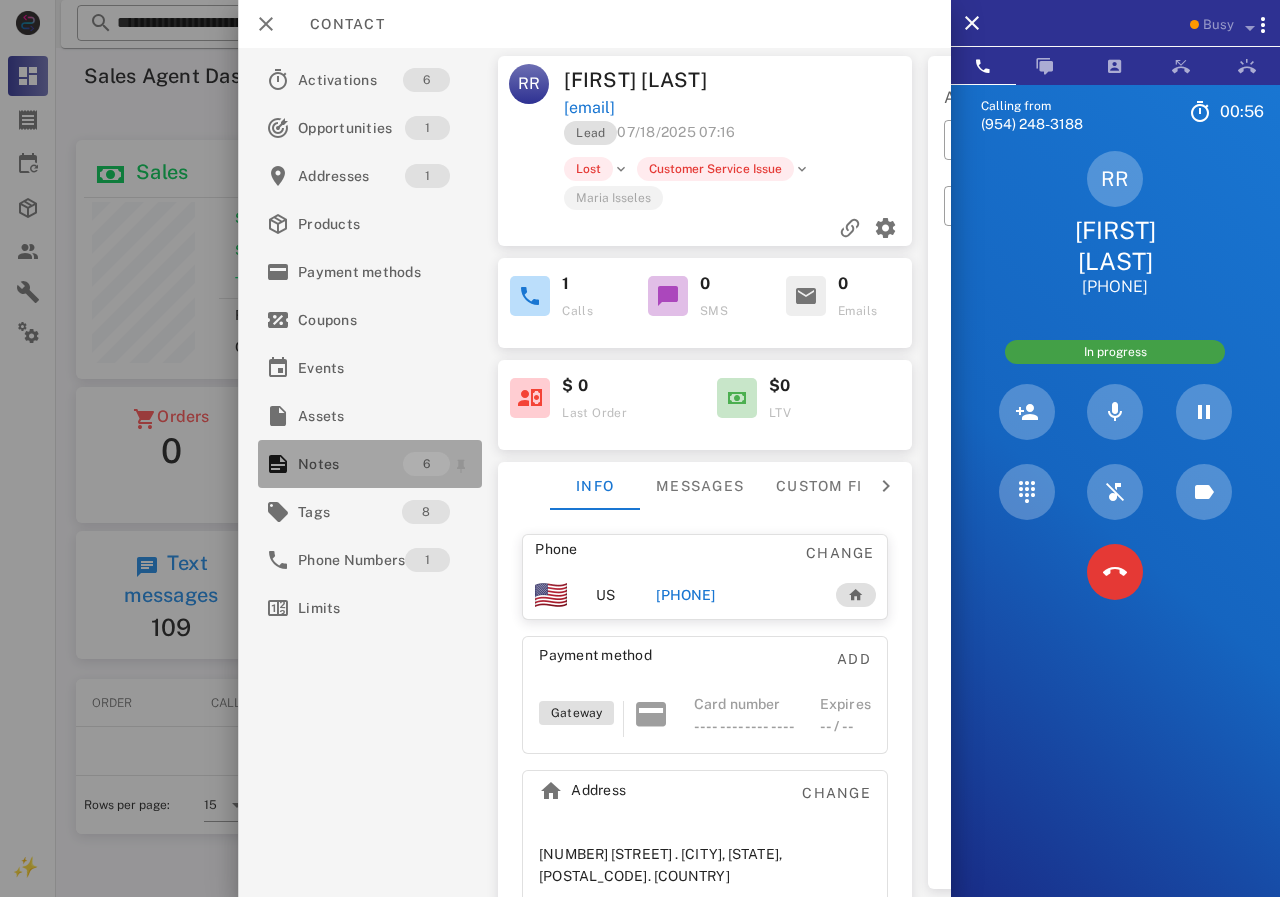 click on "Notes" at bounding box center [350, 464] 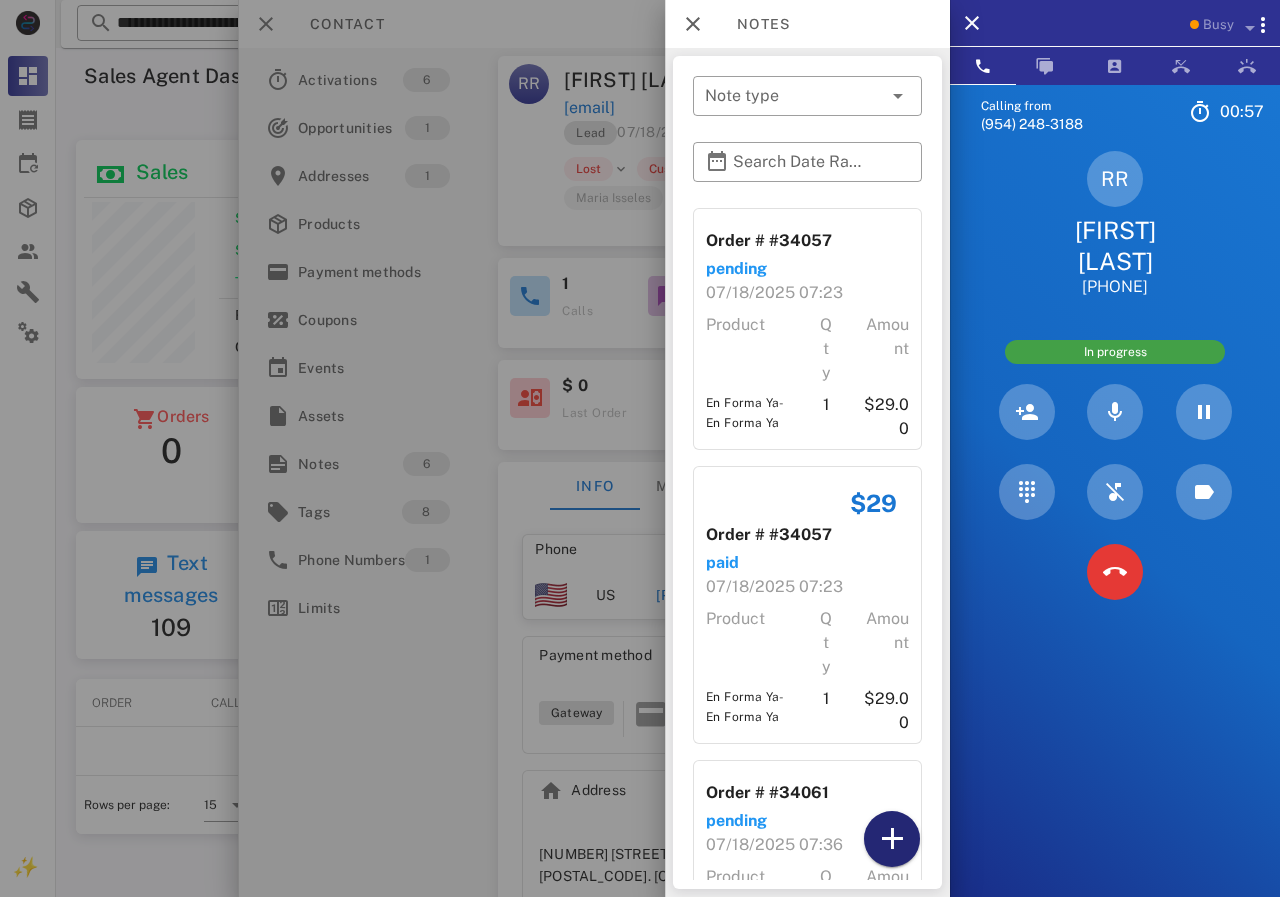 click at bounding box center (892, 839) 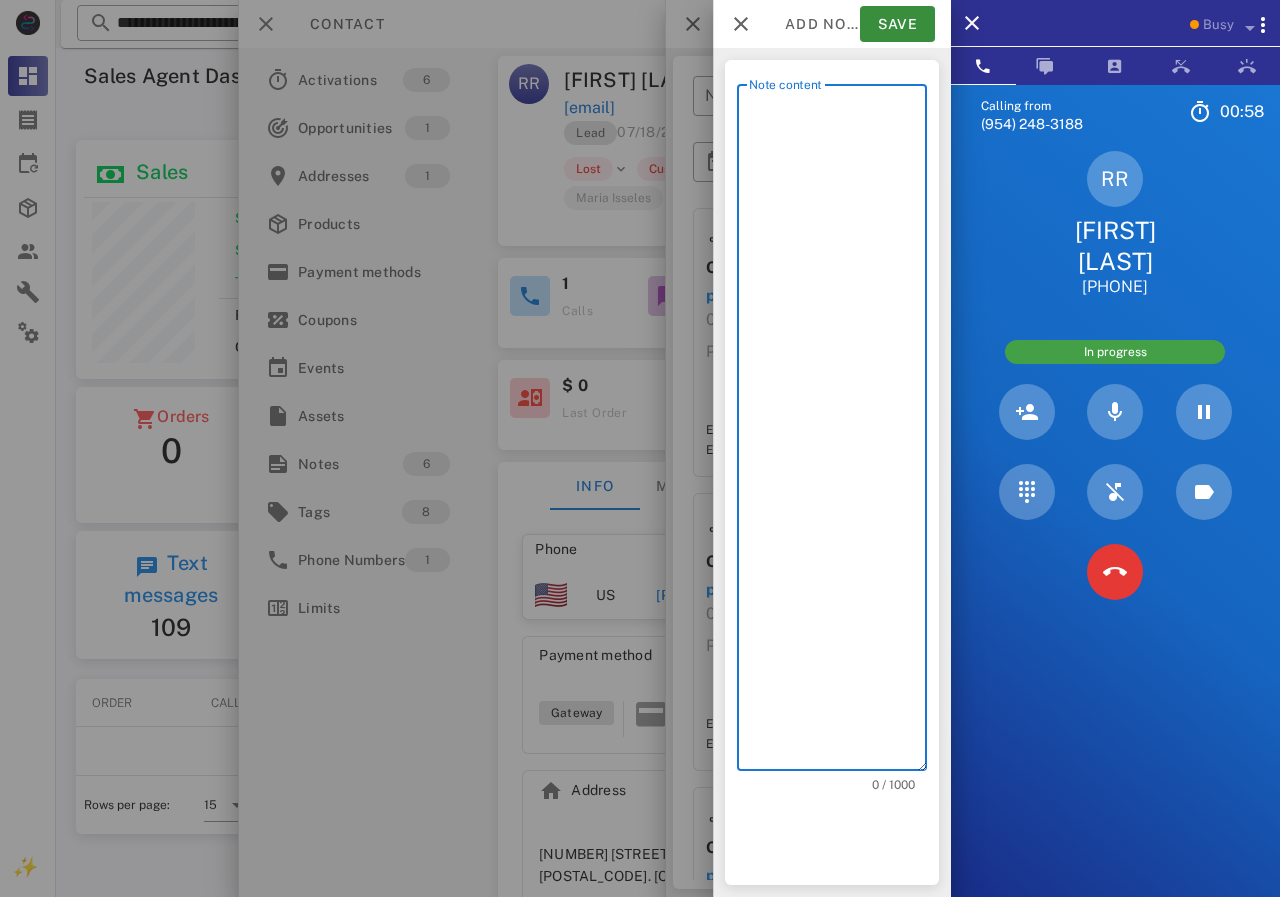 scroll, scrollTop: 240, scrollLeft: 390, axis: both 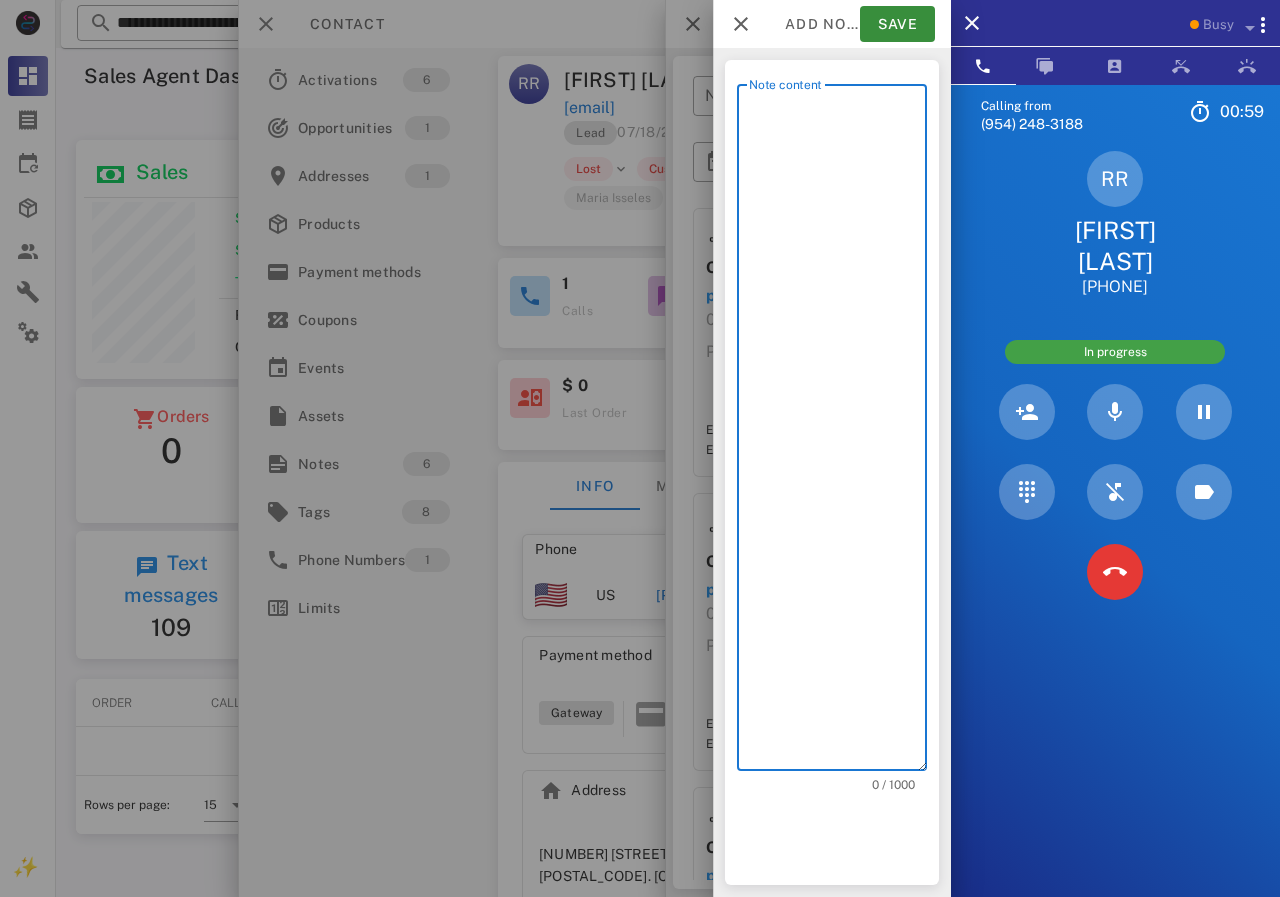 drag, startPoint x: 743, startPoint y: 315, endPoint x: 799, endPoint y: 241, distance: 92.800865 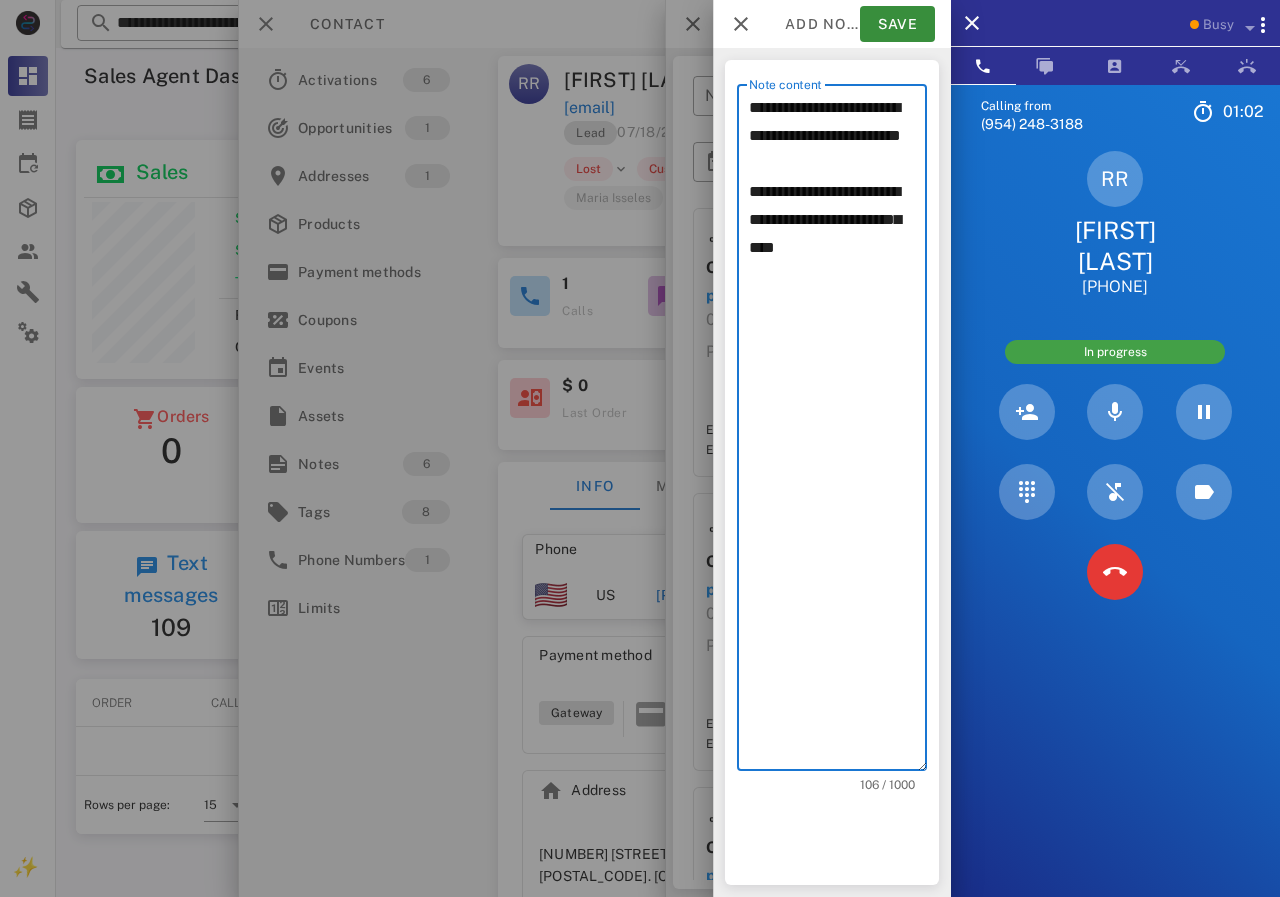 drag, startPoint x: 752, startPoint y: 217, endPoint x: 885, endPoint y: 388, distance: 216.63333 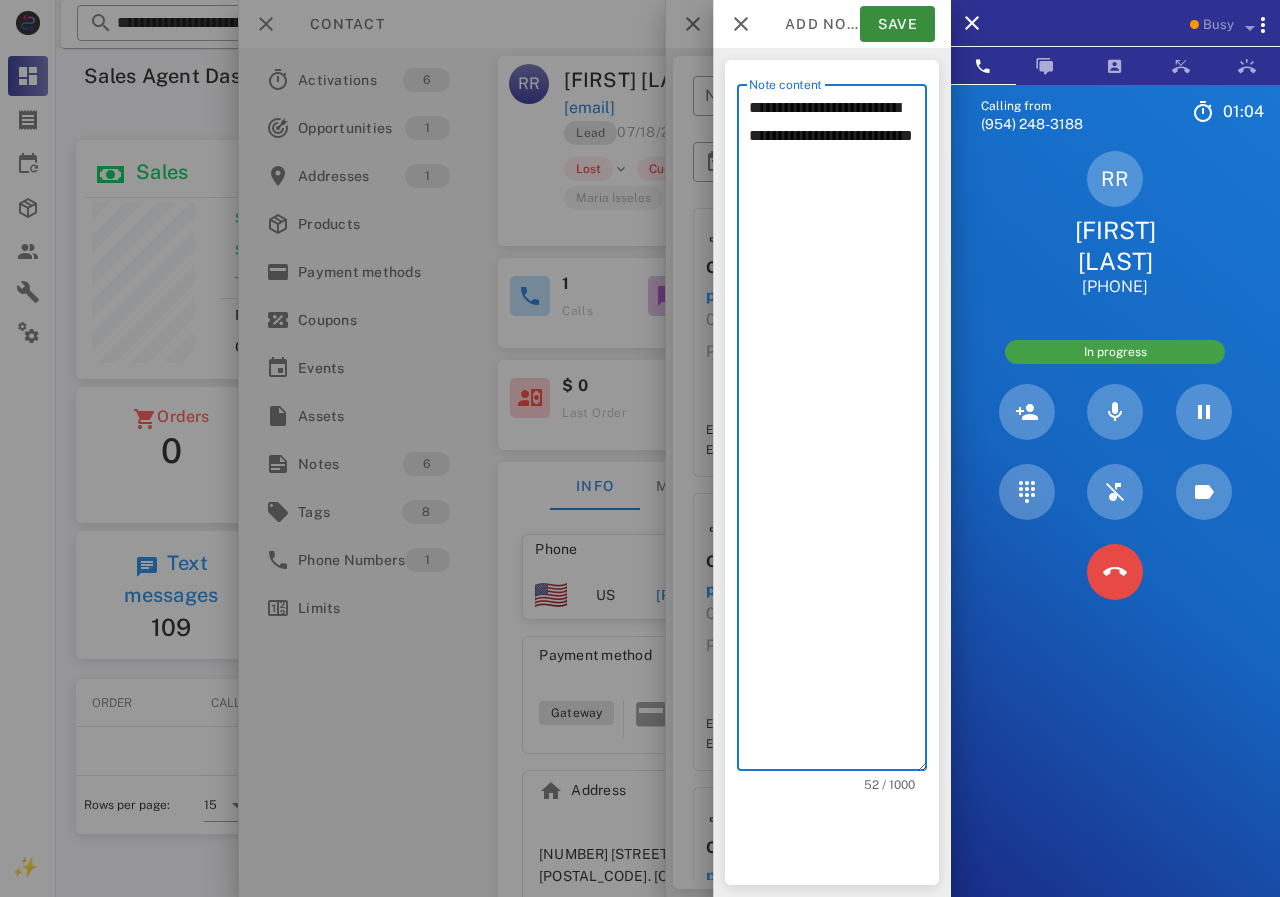 type on "**********" 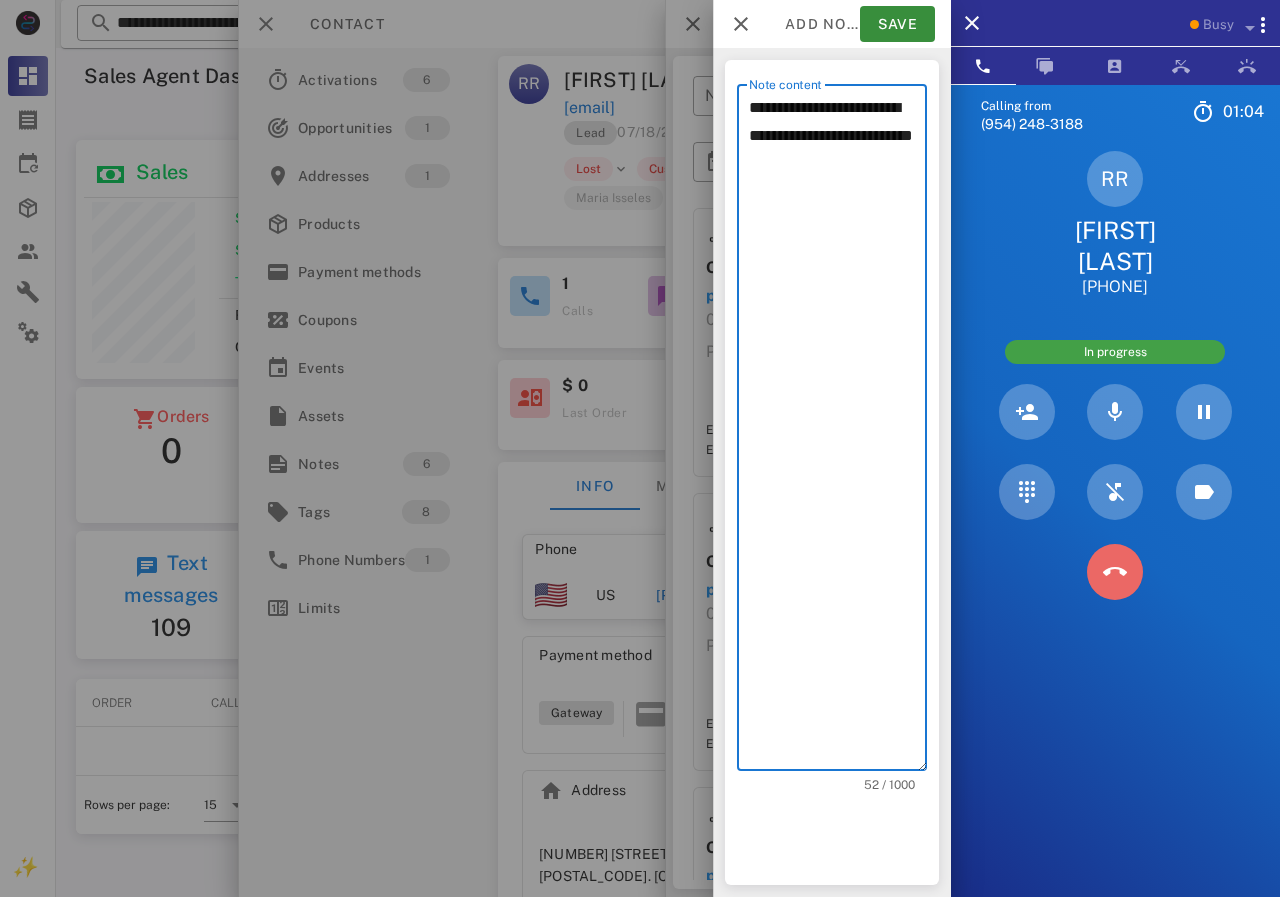 click at bounding box center [1115, 572] 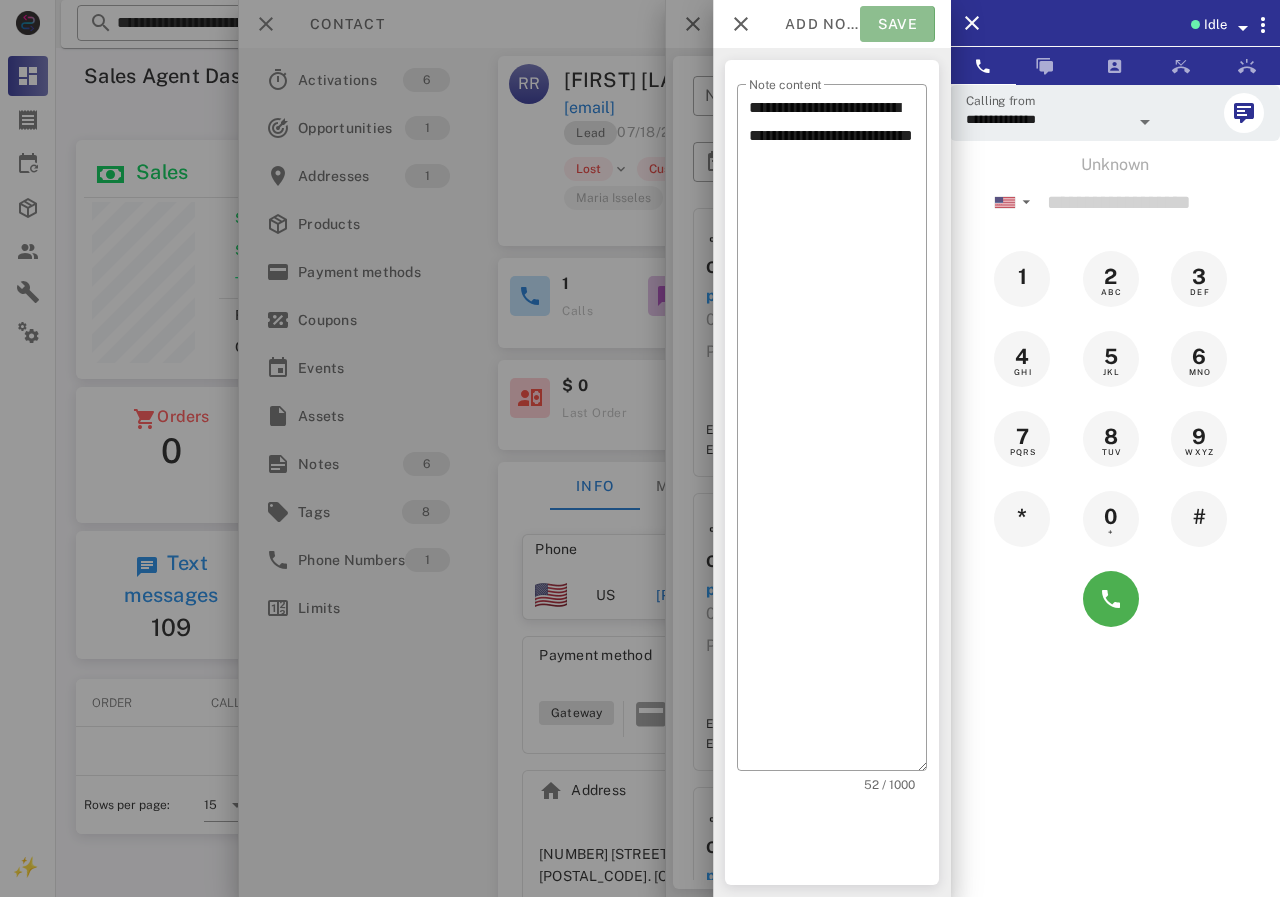 click on "Save" at bounding box center (897, 24) 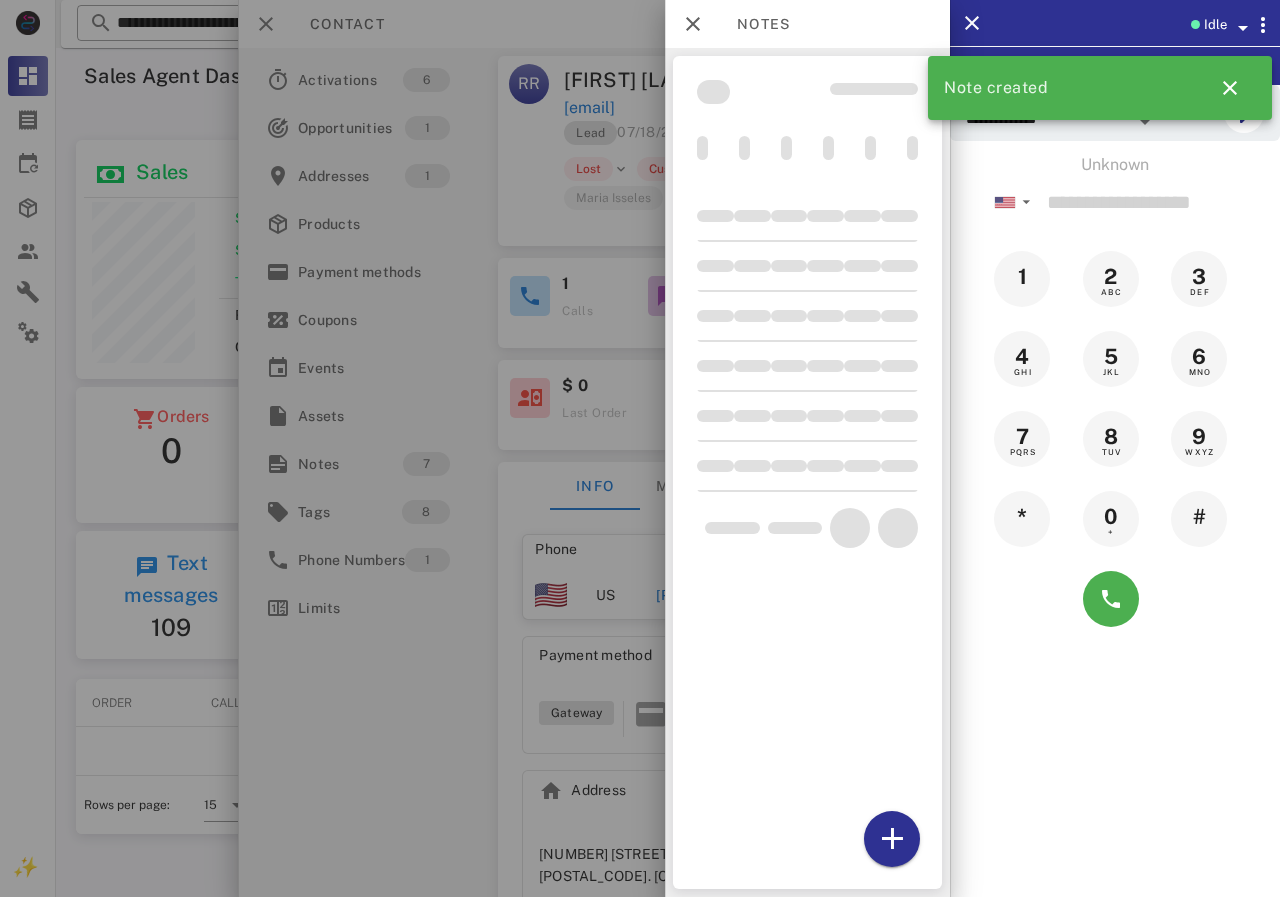 click at bounding box center [640, 448] 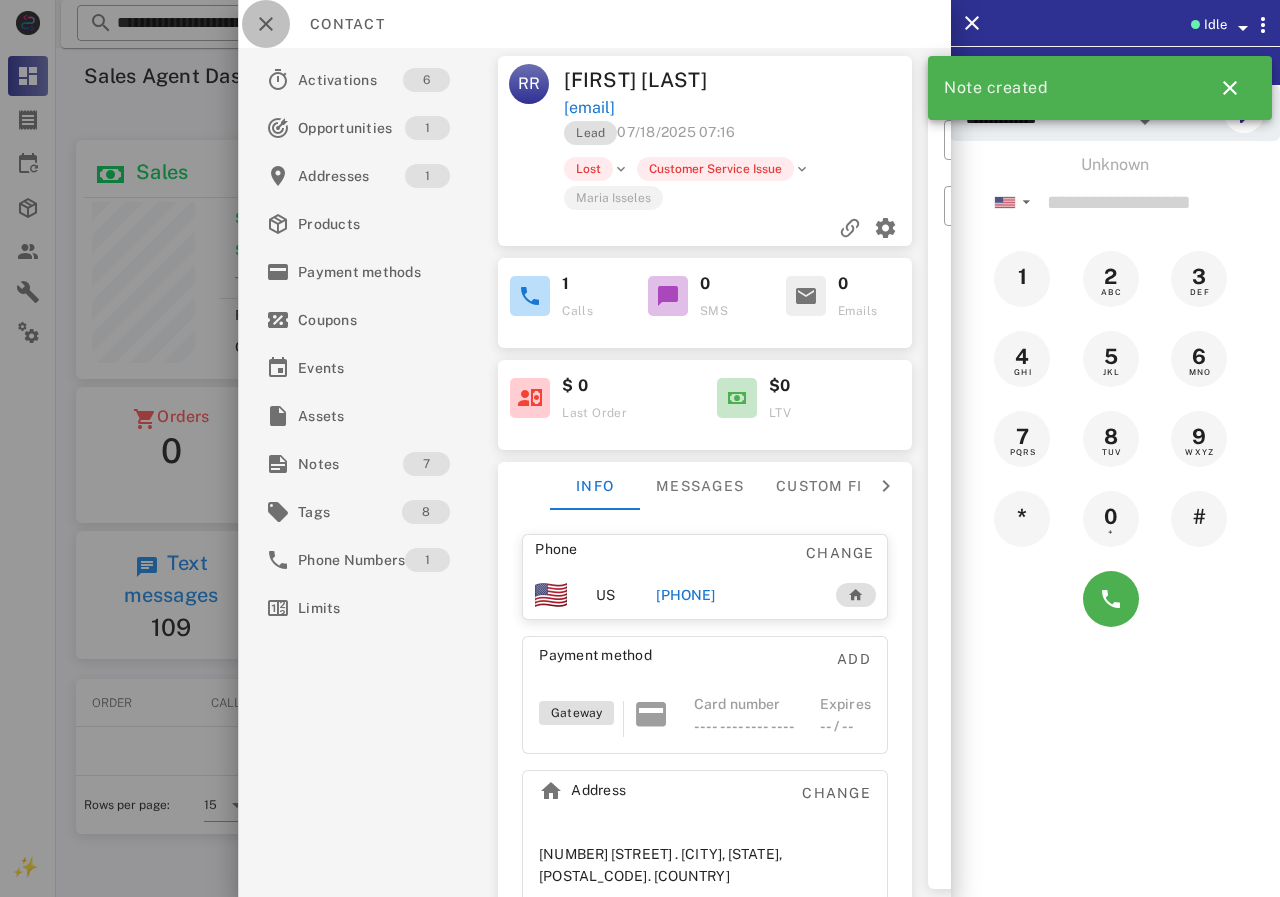 click at bounding box center (266, 24) 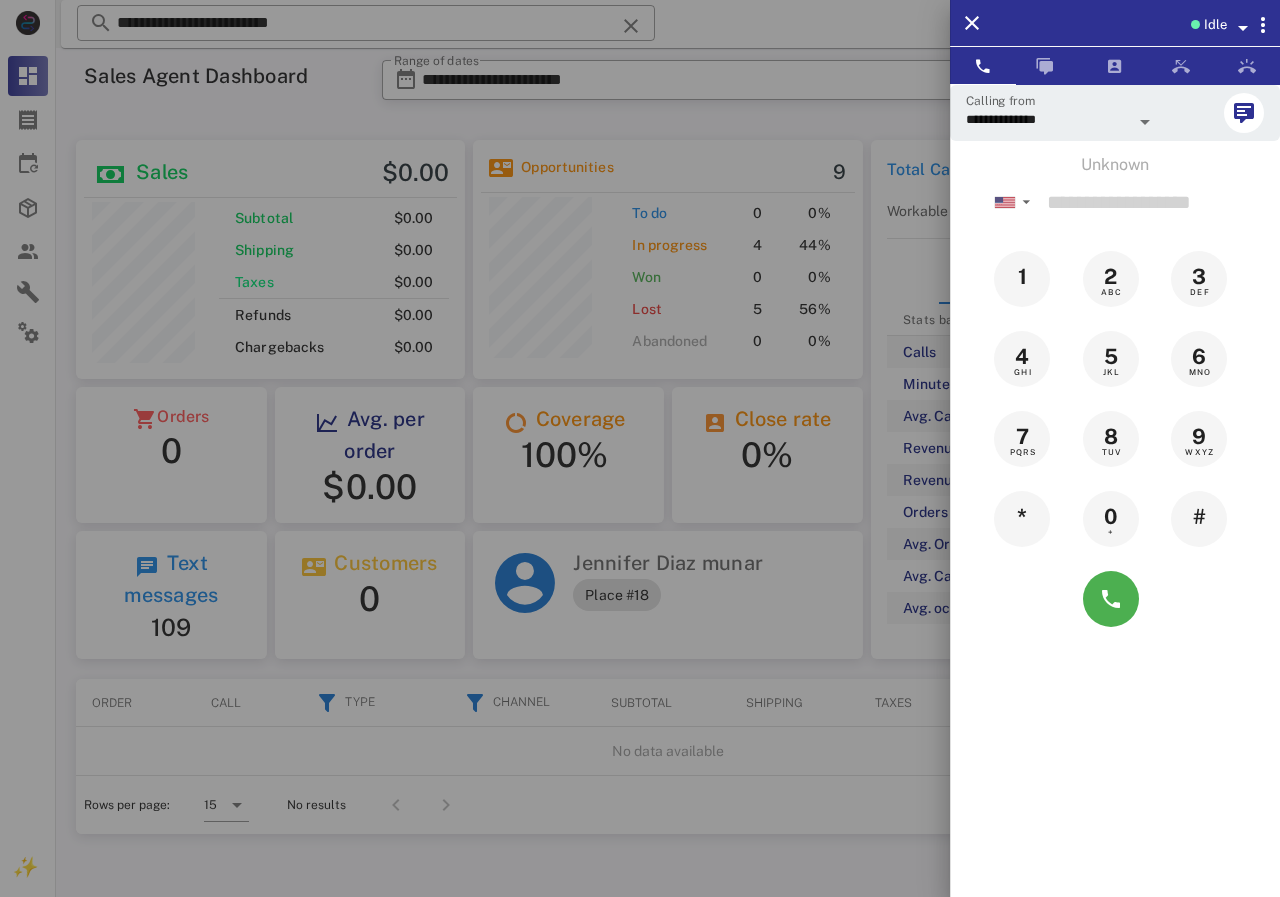 click at bounding box center [640, 448] 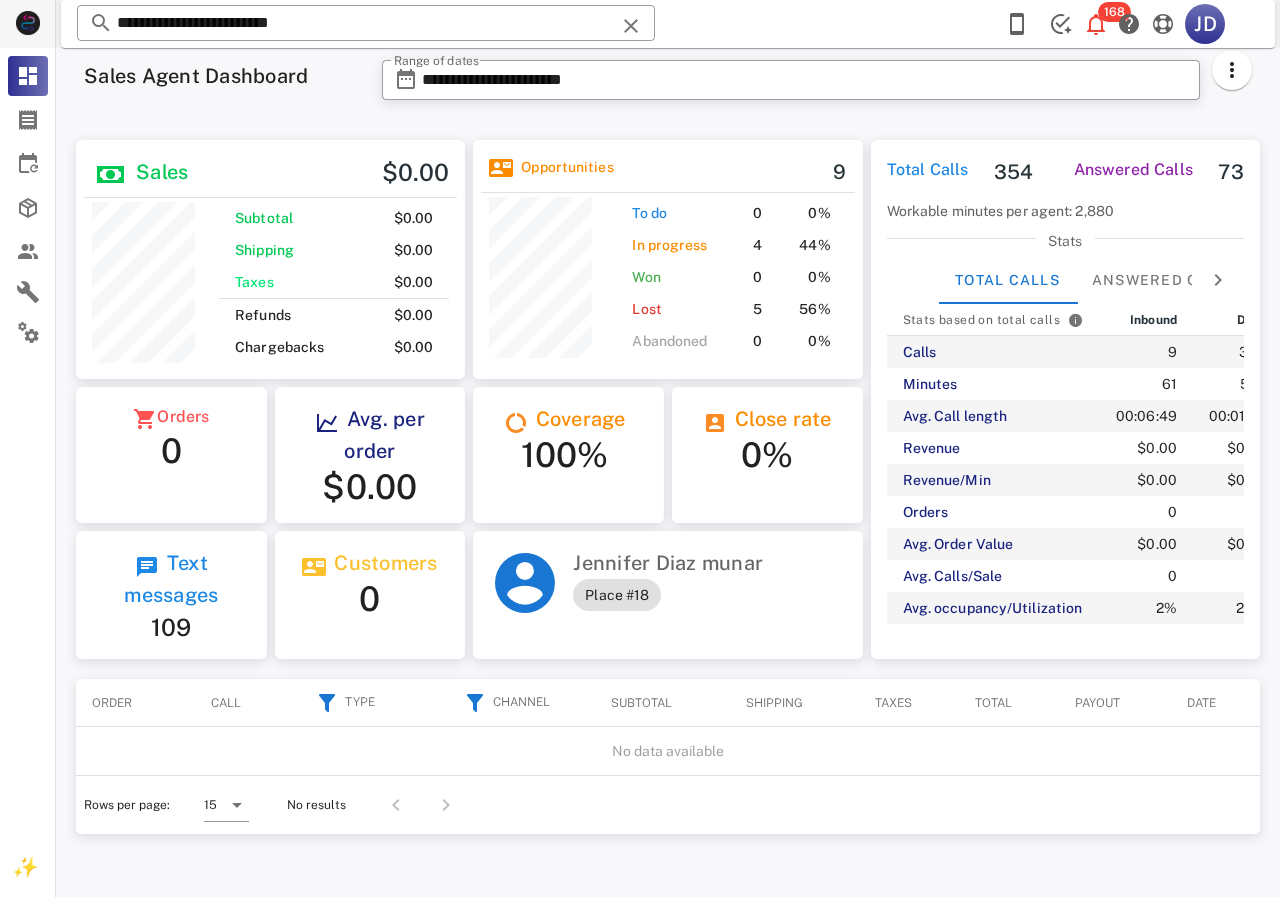 drag, startPoint x: 250, startPoint y: 45, endPoint x: 38, endPoint y: 45, distance: 212 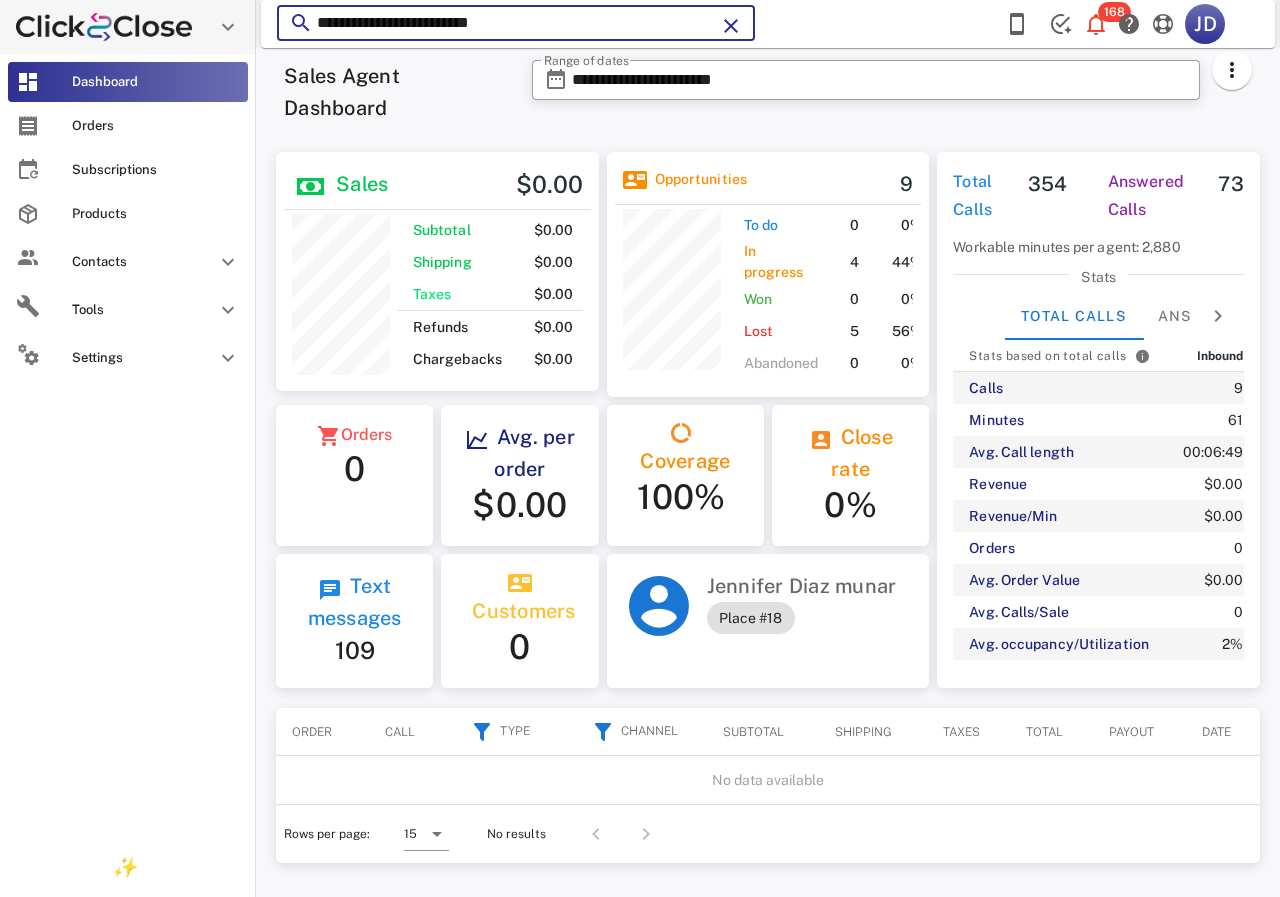 scroll, scrollTop: 250, scrollLeft: 320, axis: both 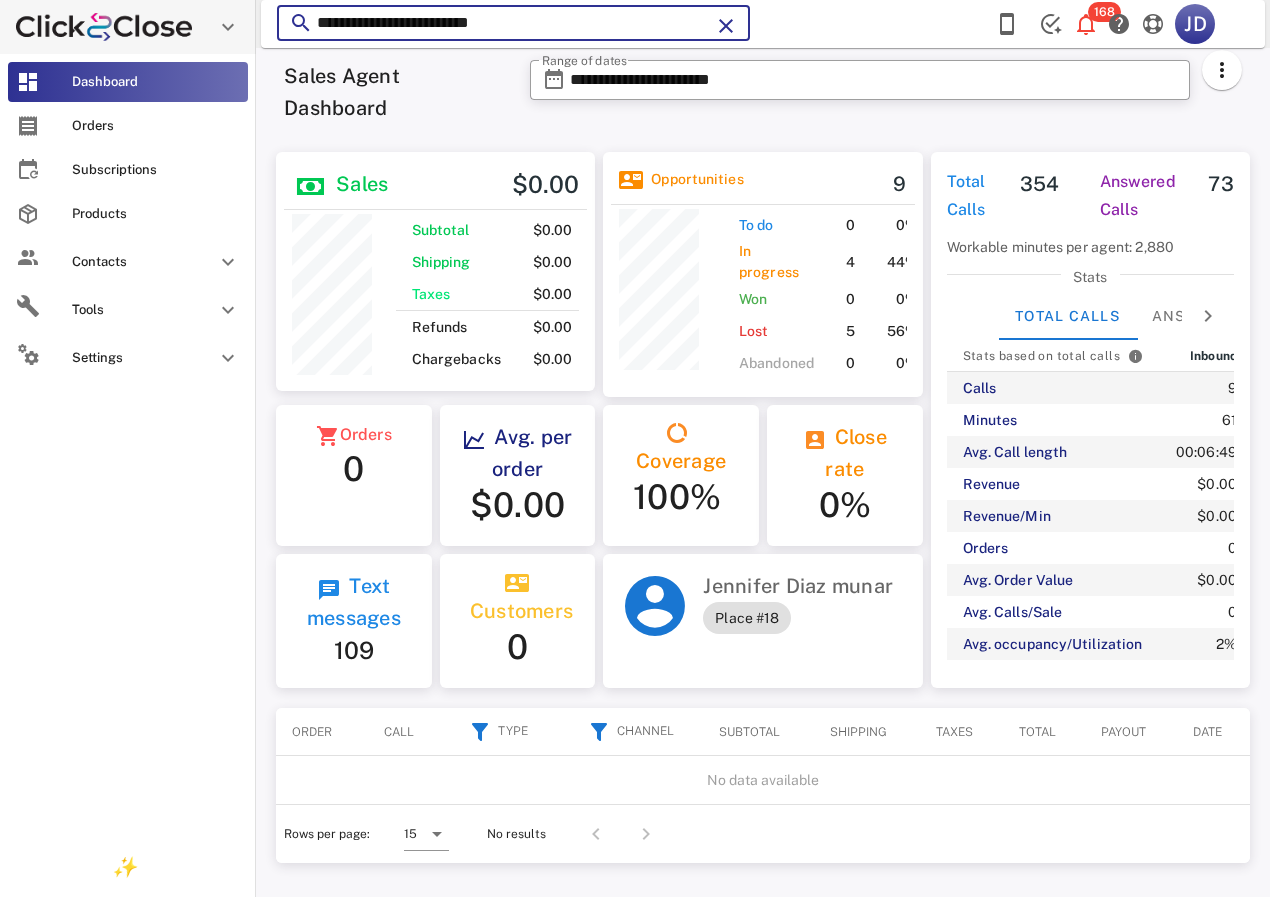paste 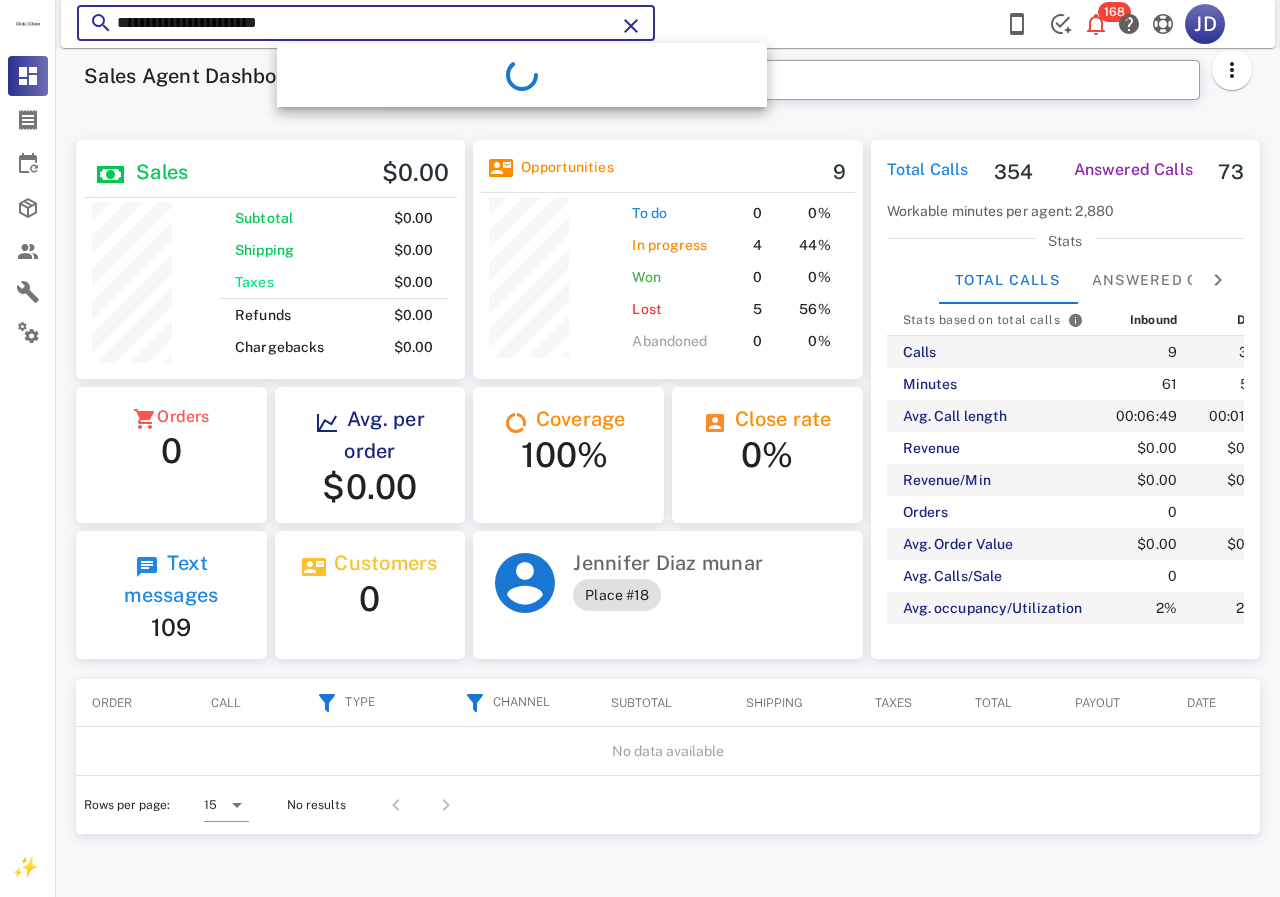 scroll, scrollTop: 999761, scrollLeft: 999611, axis: both 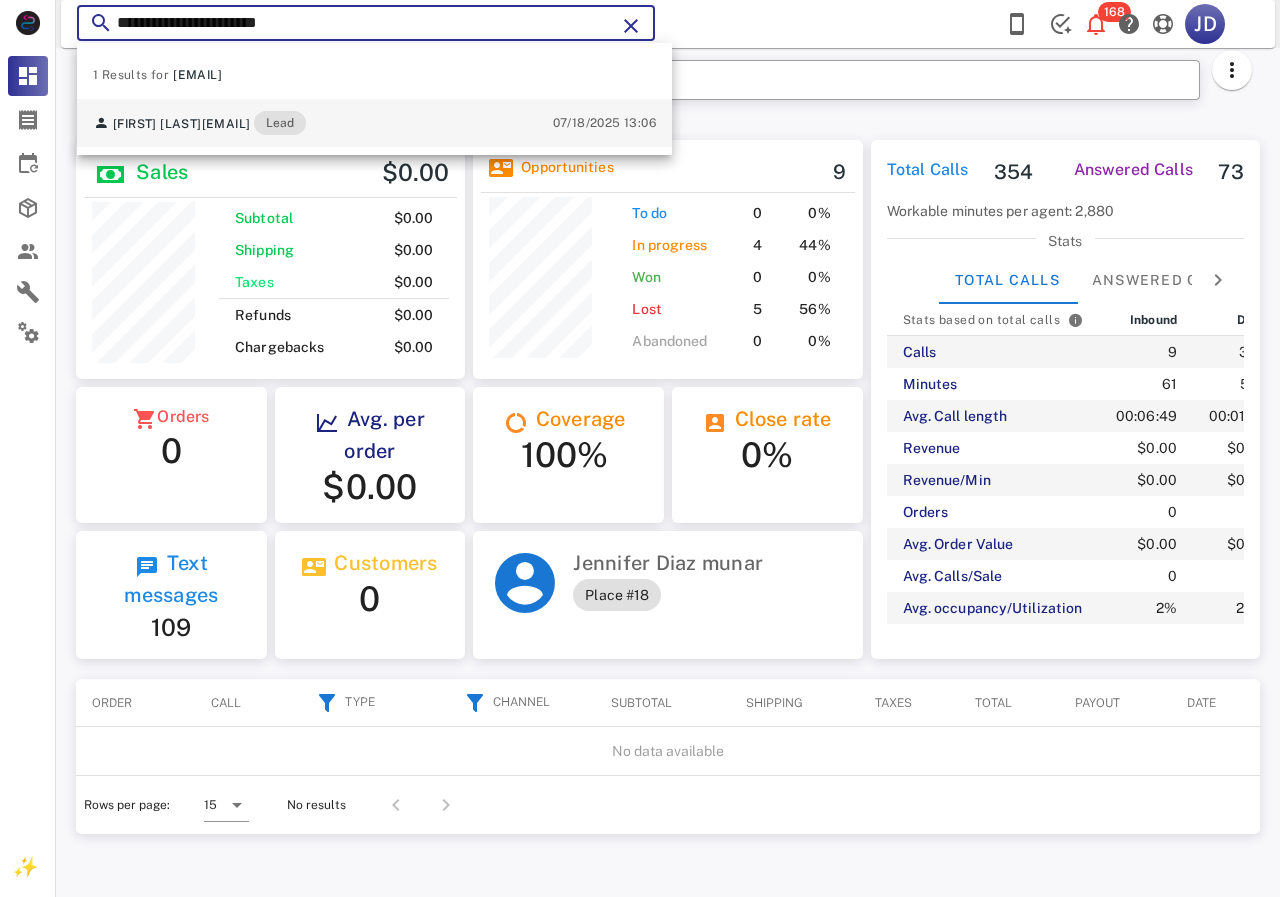 type on "**********" 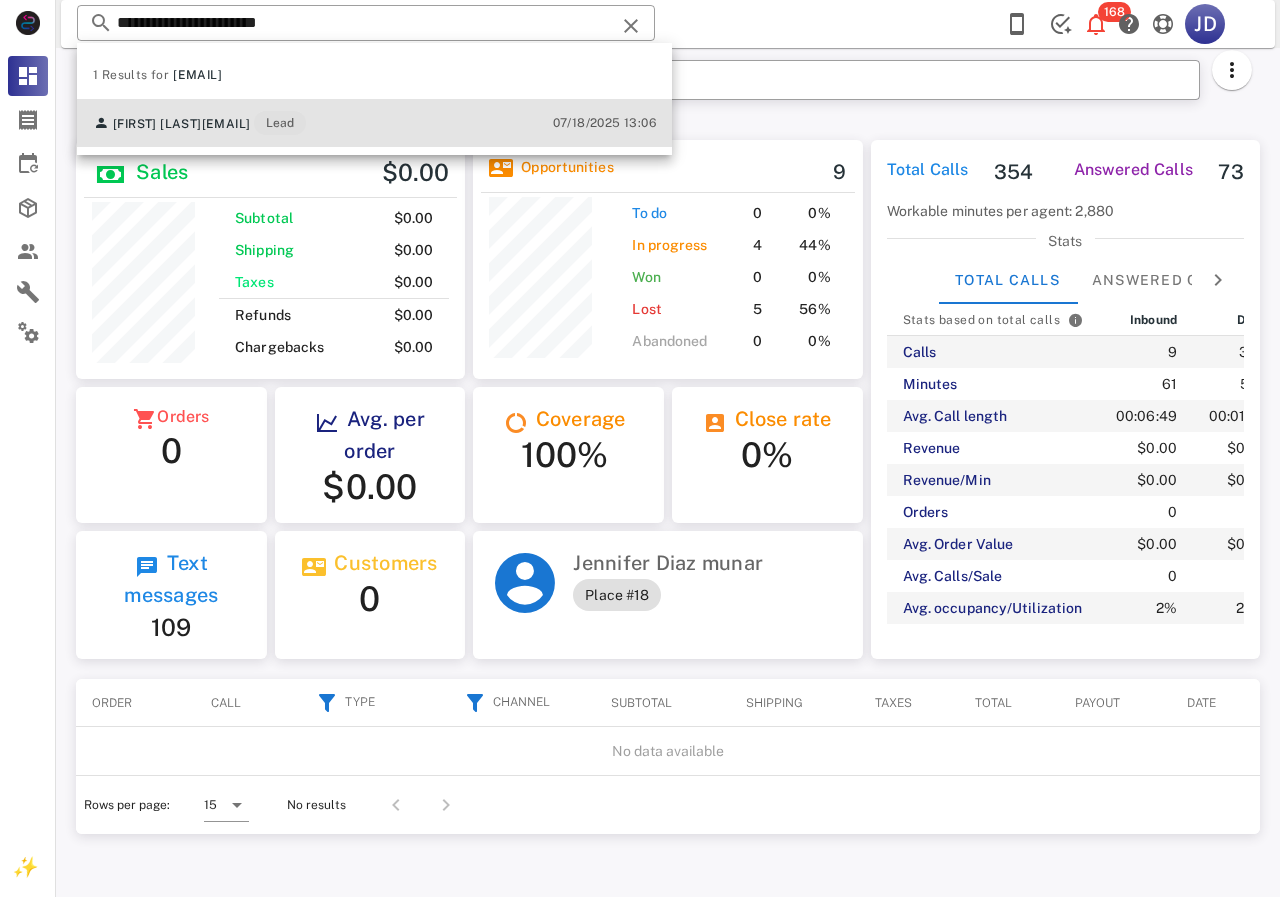 click on "[EMAIL]" at bounding box center [226, 124] 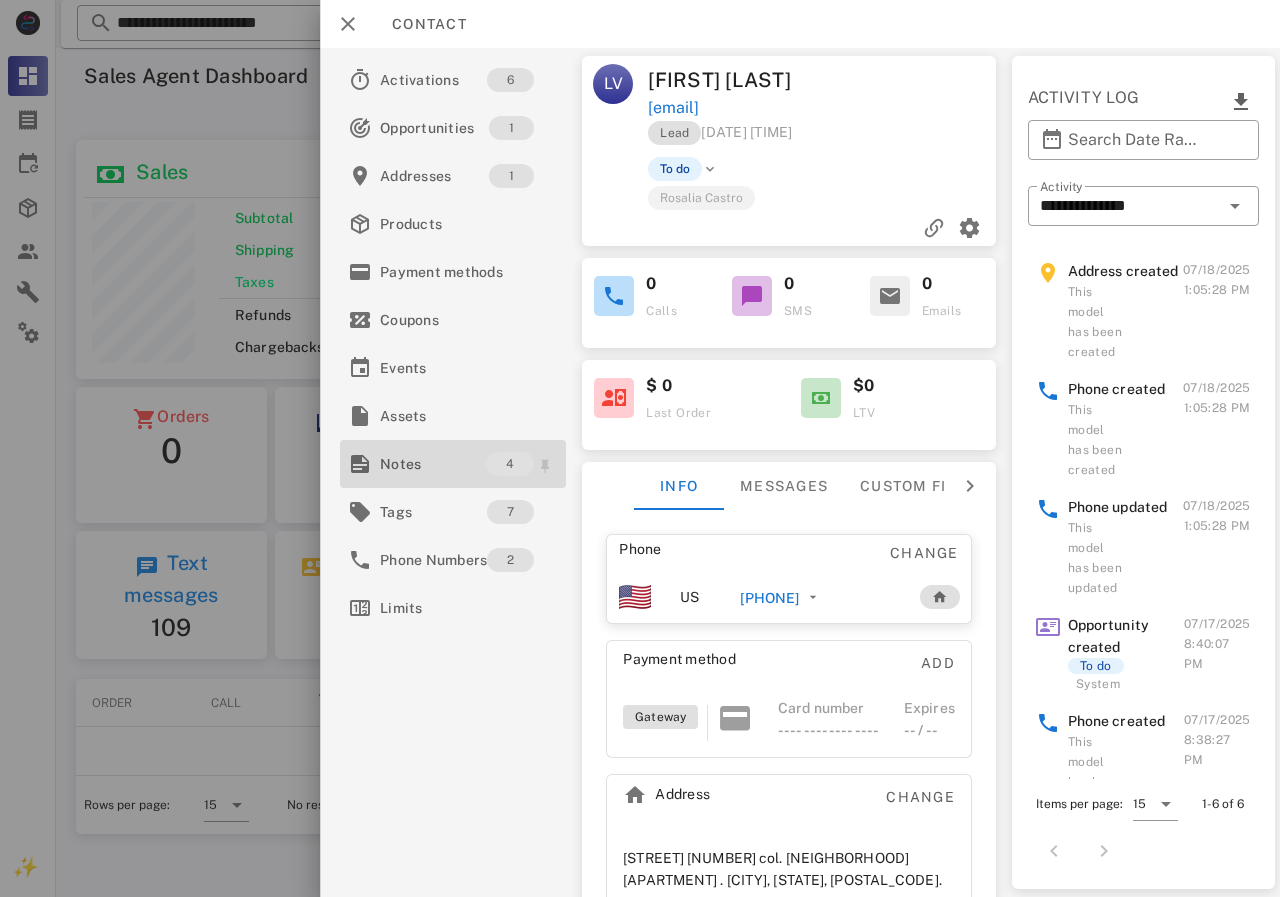 click on "Notes" at bounding box center (433, 464) 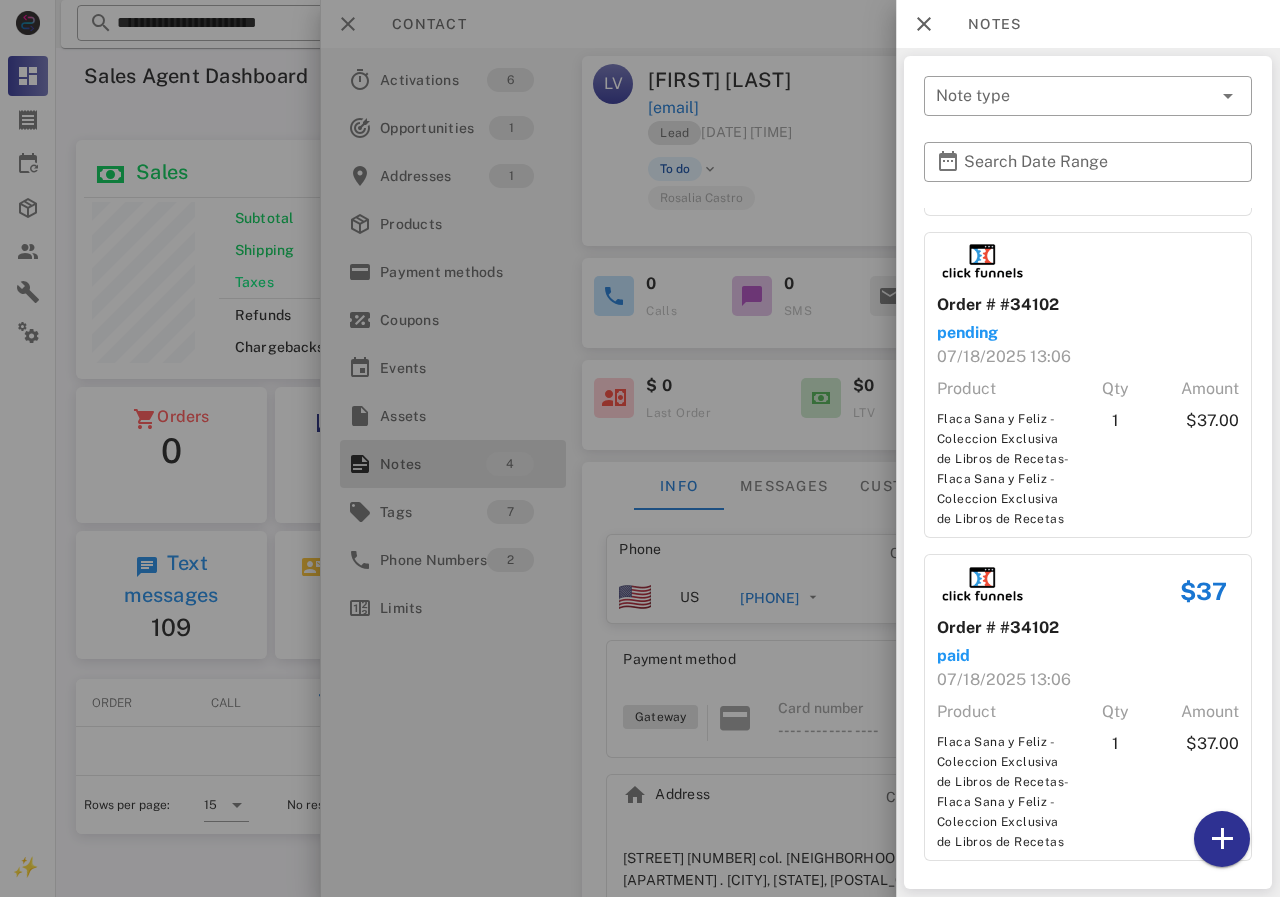 scroll, scrollTop: 466, scrollLeft: 0, axis: vertical 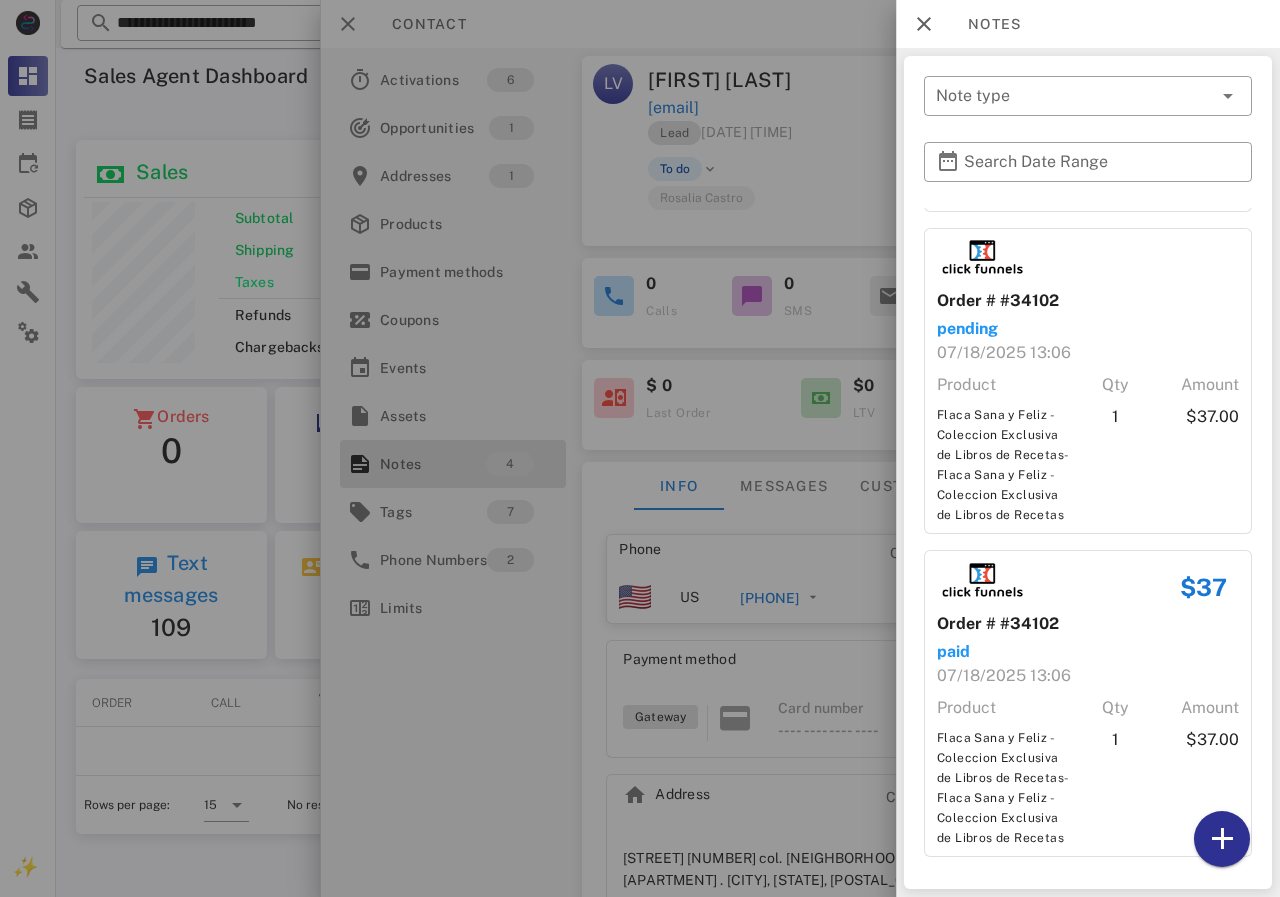 click at bounding box center [640, 448] 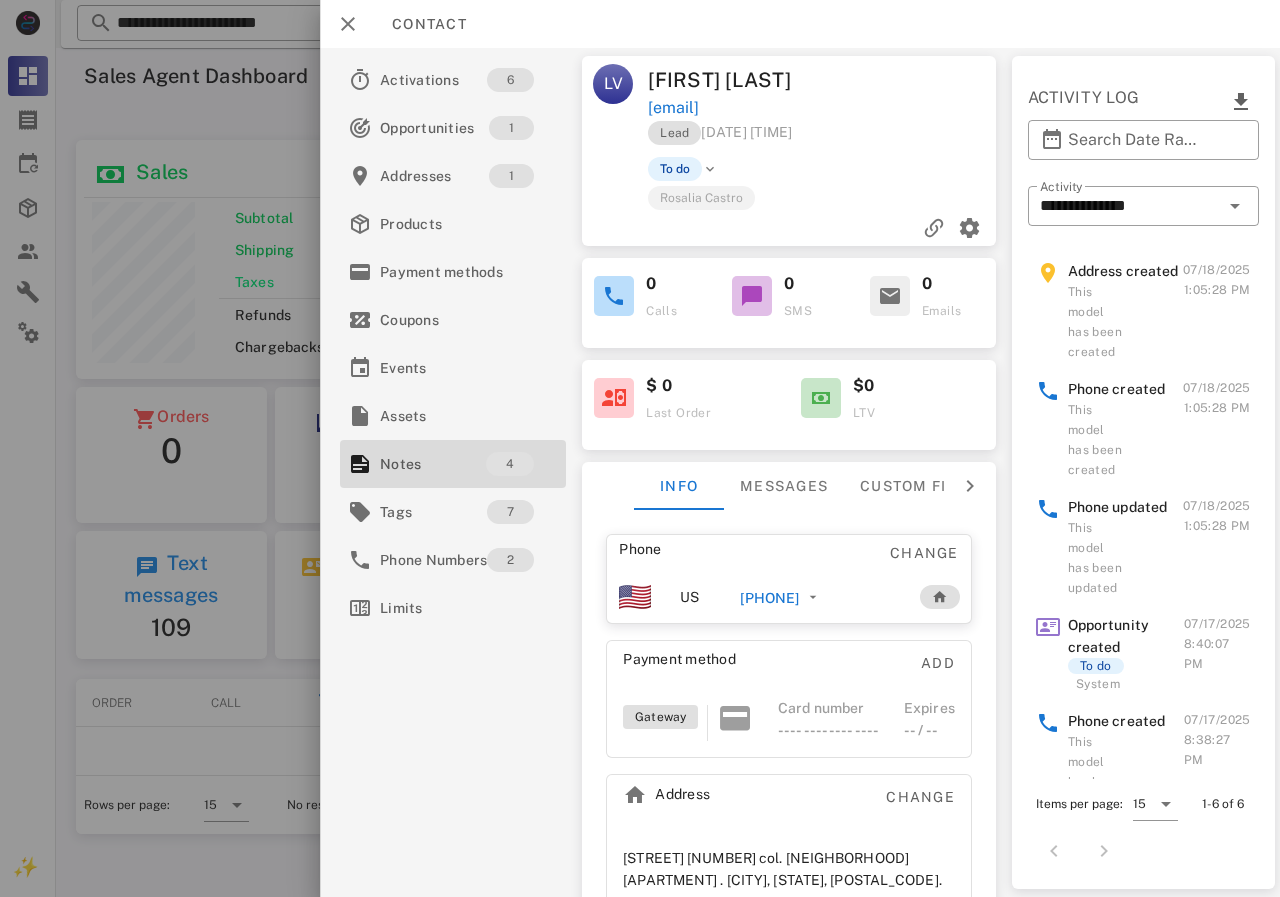 click on "[PHONE]" at bounding box center (769, 598) 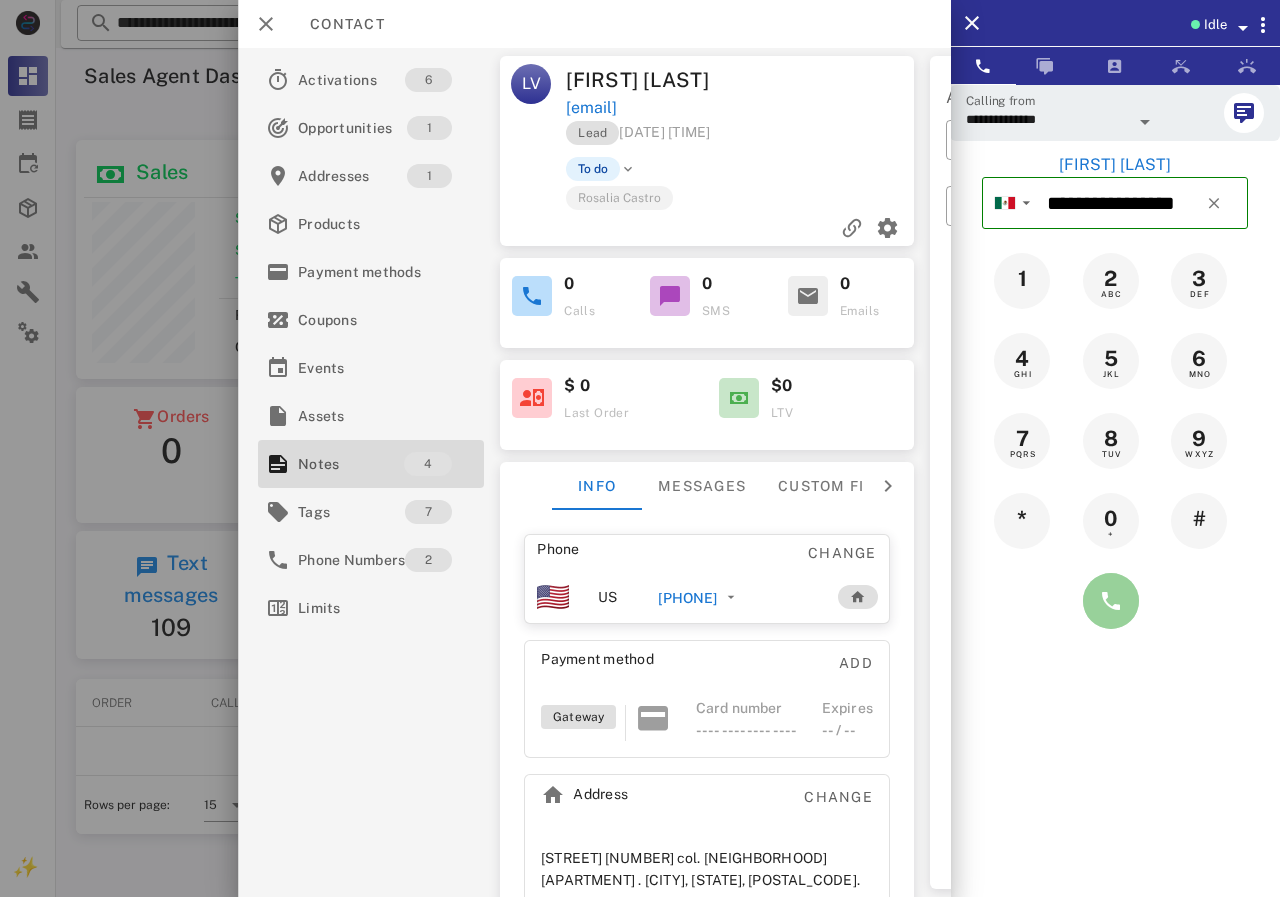 click at bounding box center (1111, 601) 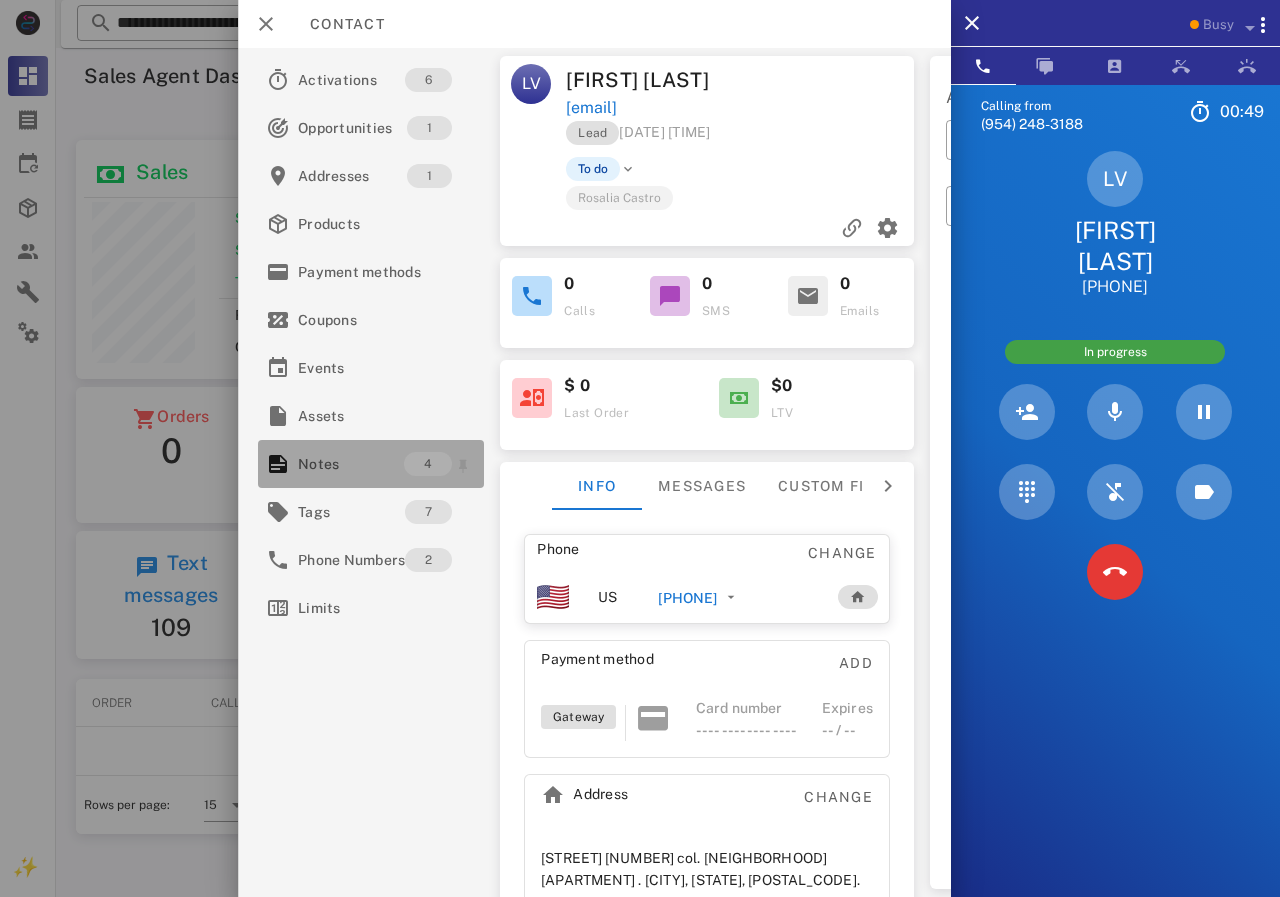 click on "Notes" at bounding box center (351, 464) 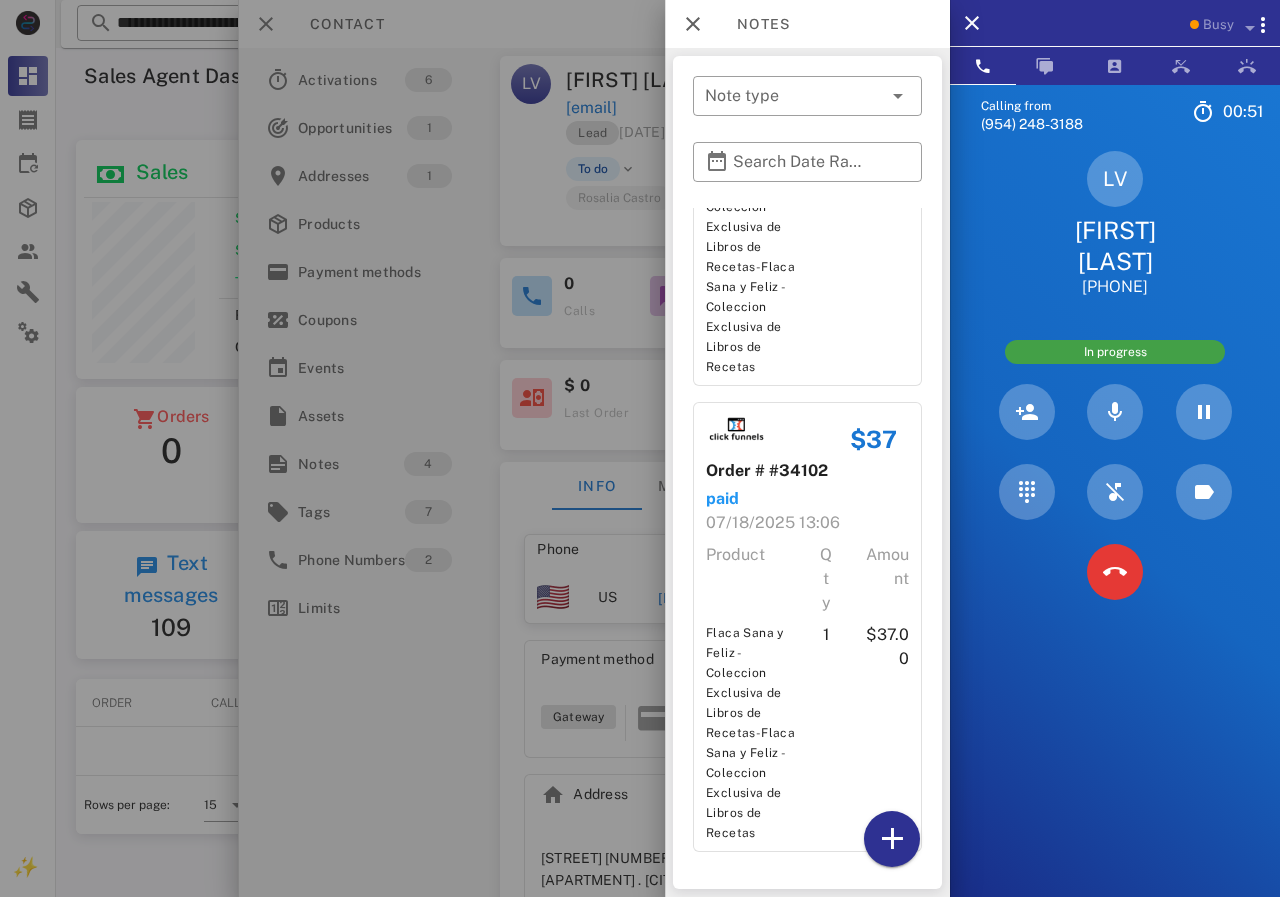 scroll, scrollTop: 880, scrollLeft: 0, axis: vertical 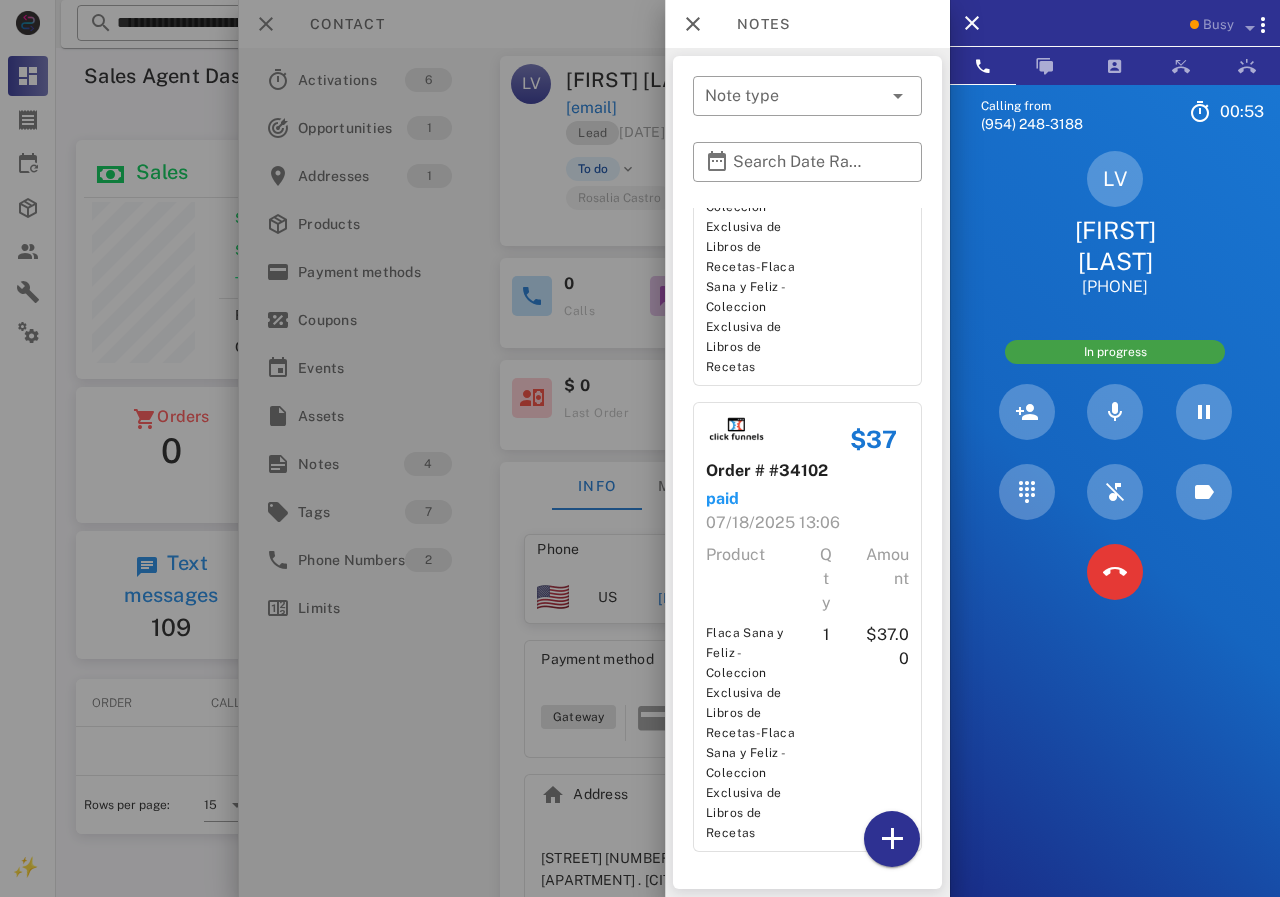click at bounding box center (640, 448) 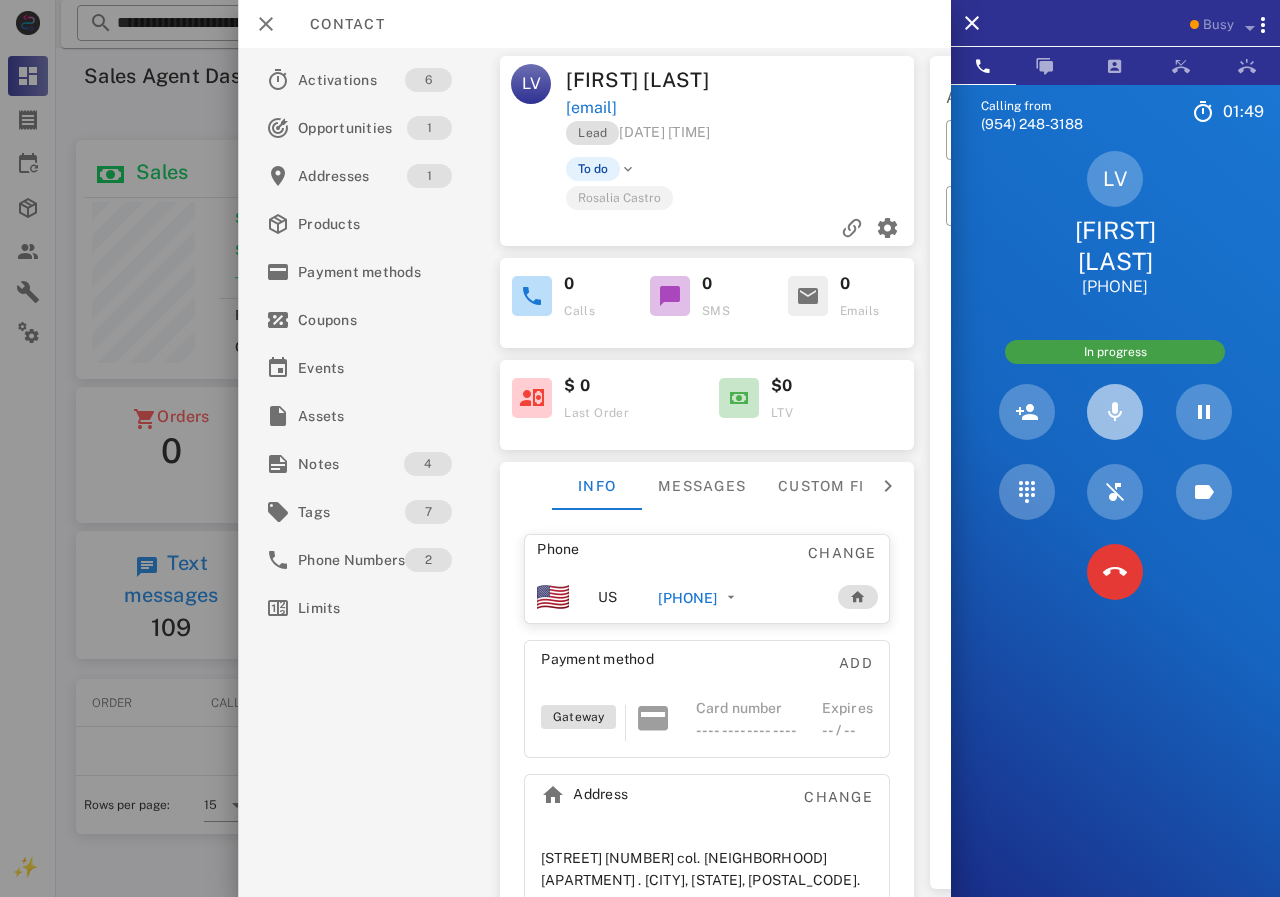 click at bounding box center (1115, 412) 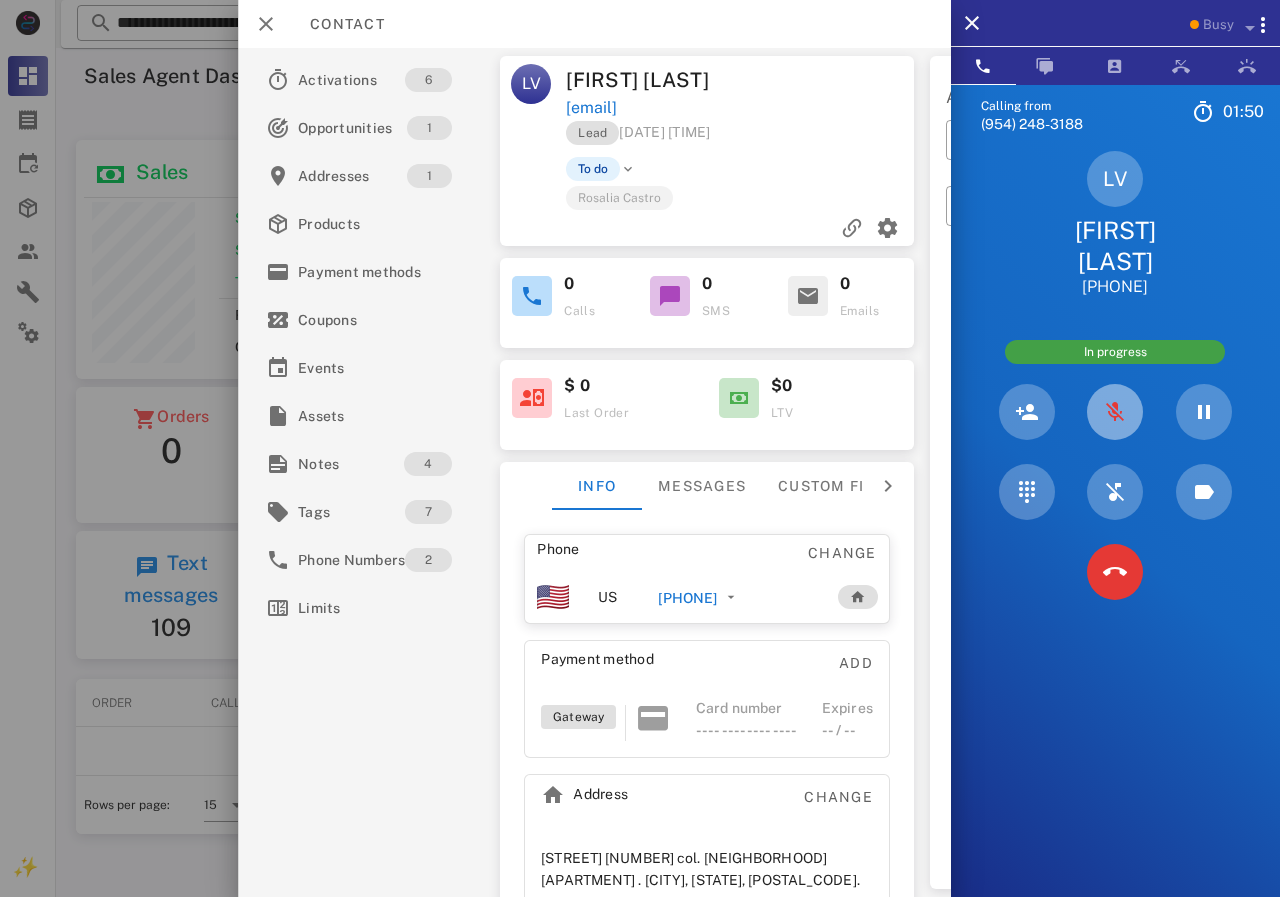 click at bounding box center (1115, 412) 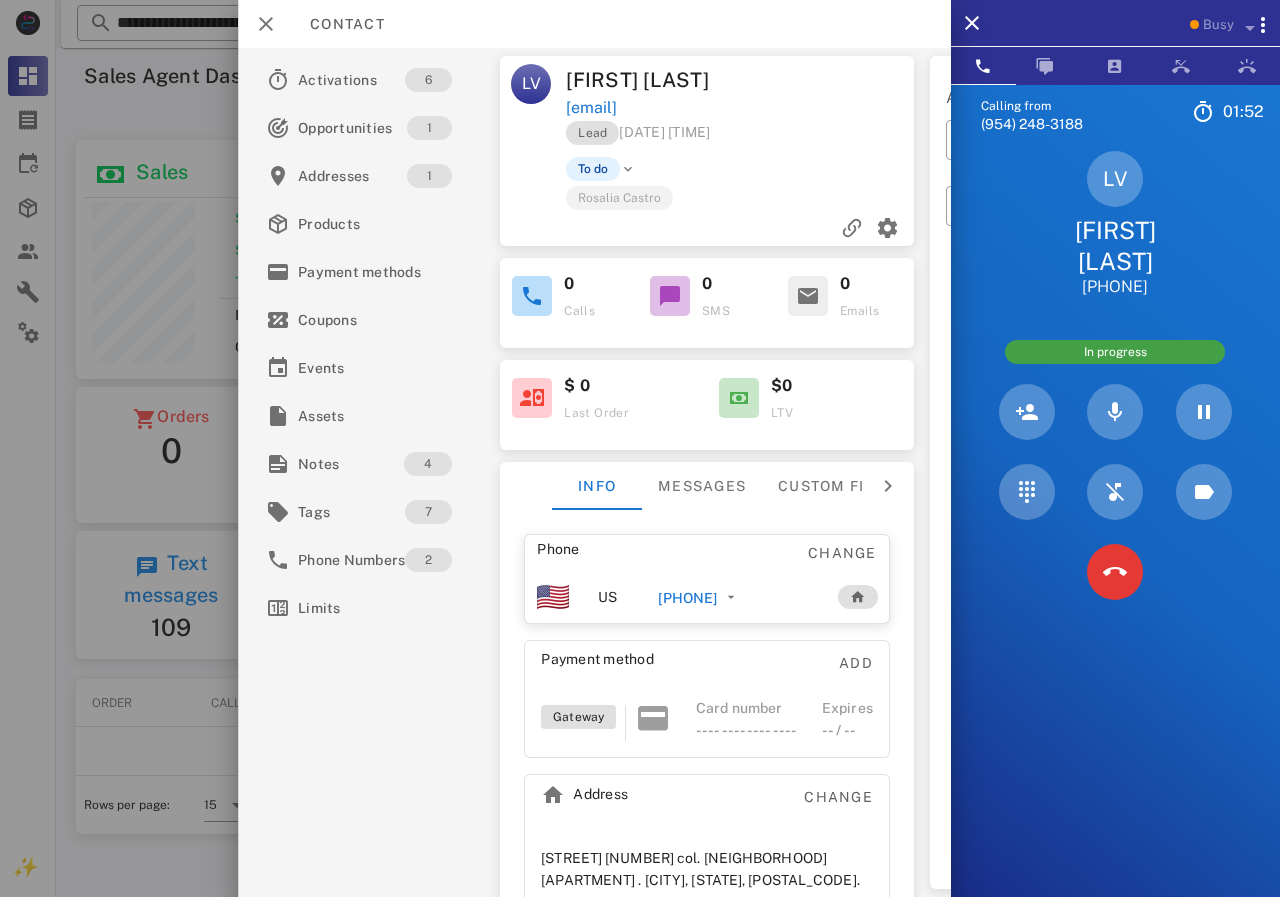 click on "[EMAIL]" at bounding box center [741, 108] 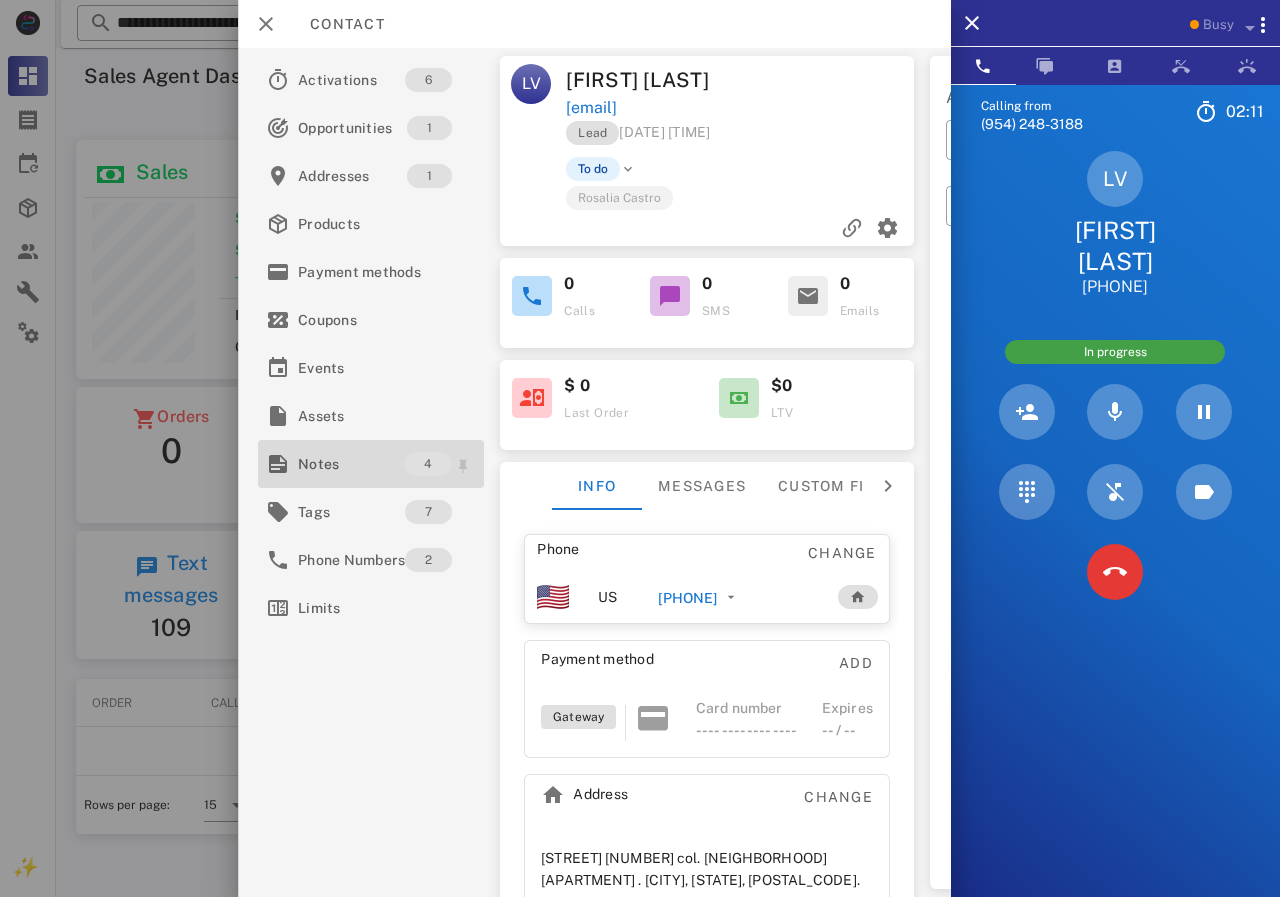 click on "Notes" at bounding box center (351, 464) 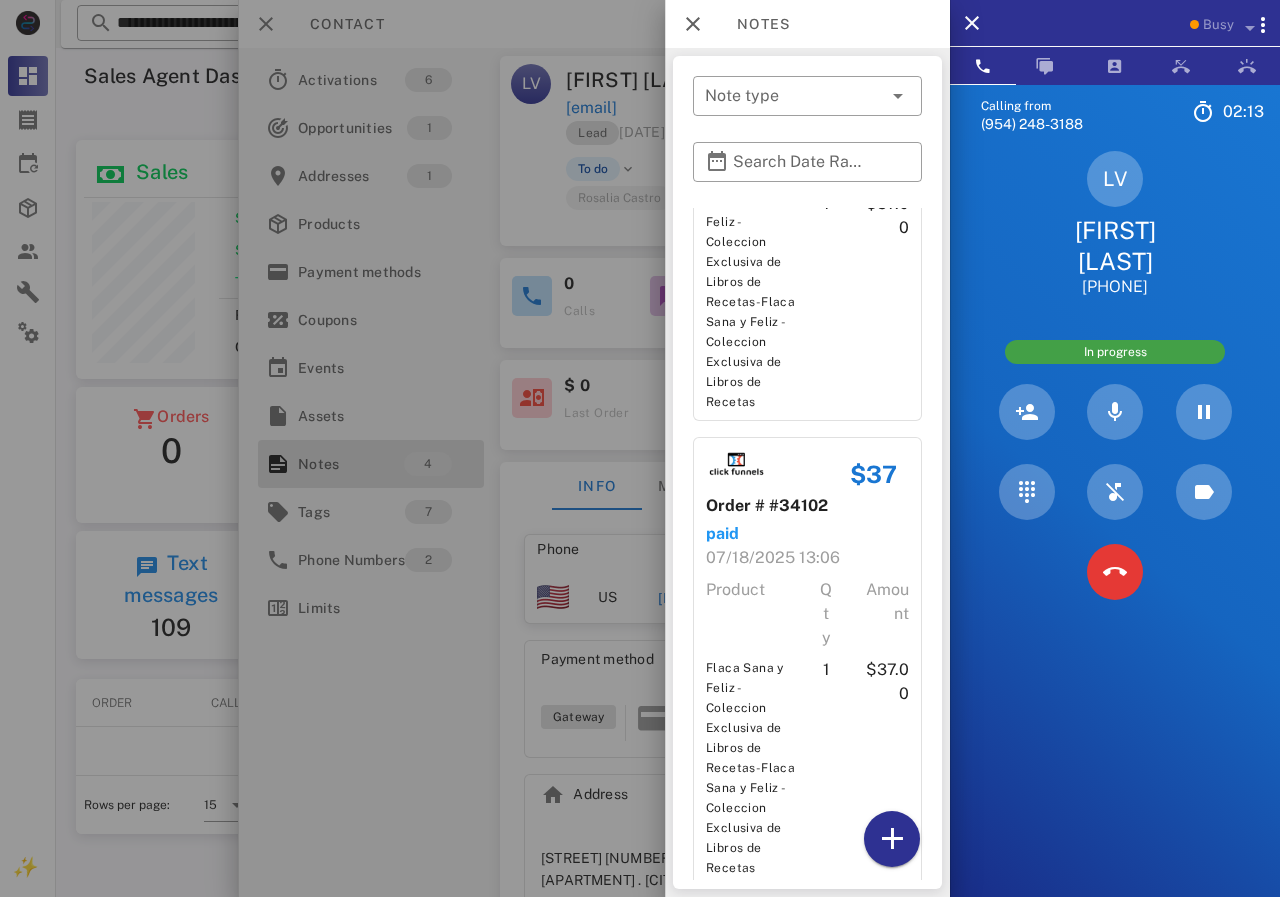 scroll, scrollTop: 880, scrollLeft: 0, axis: vertical 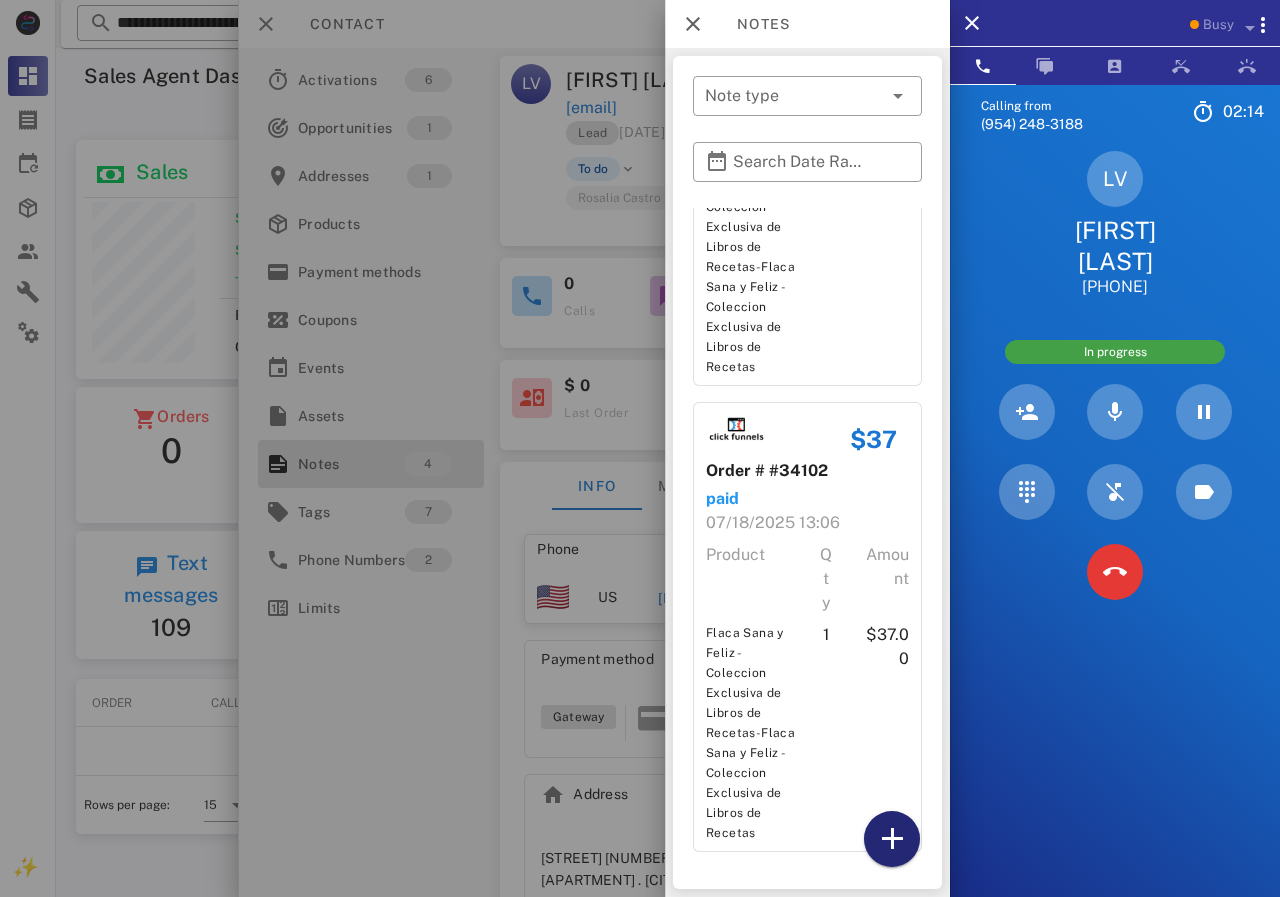 click at bounding box center (892, 839) 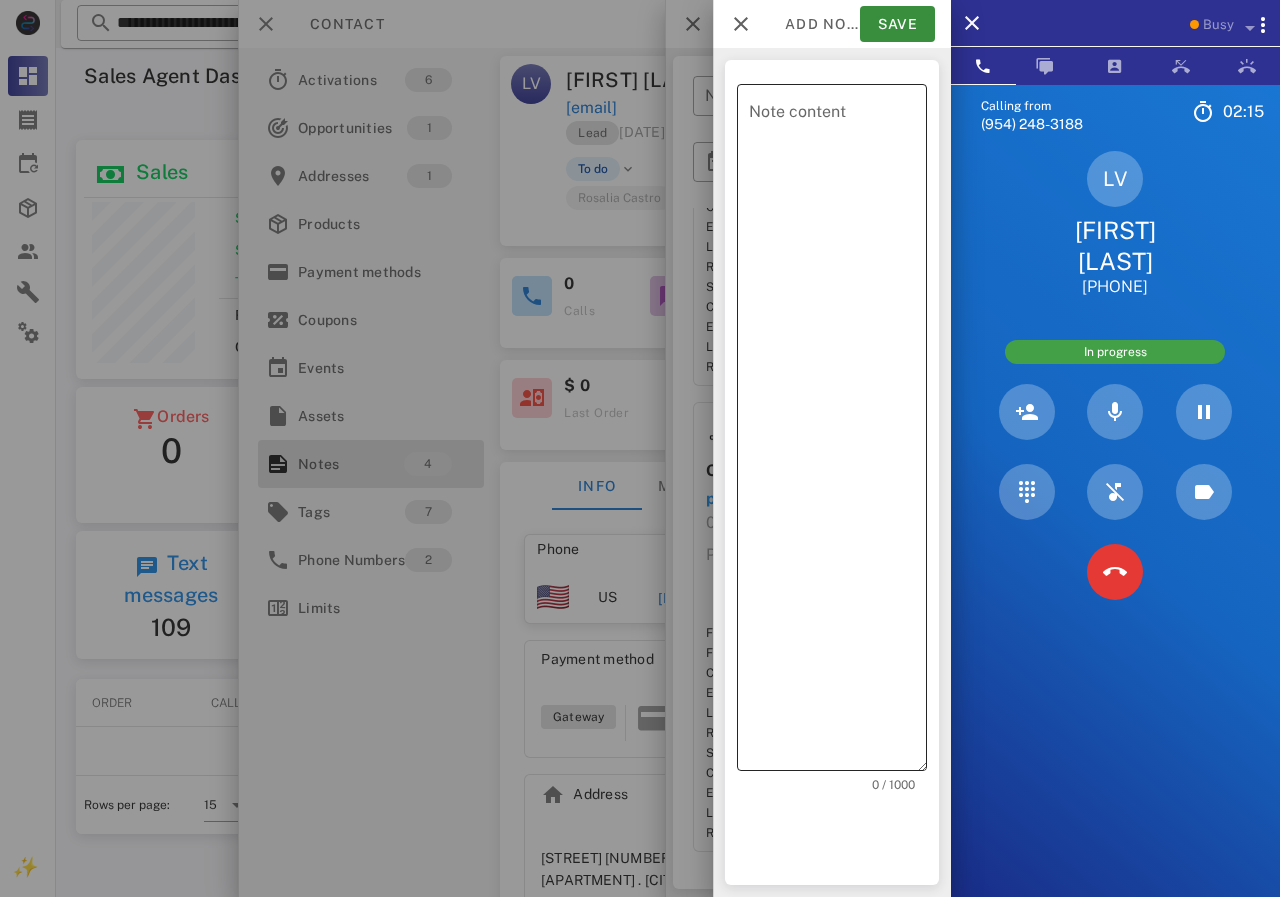 click on "Note content" at bounding box center [838, 432] 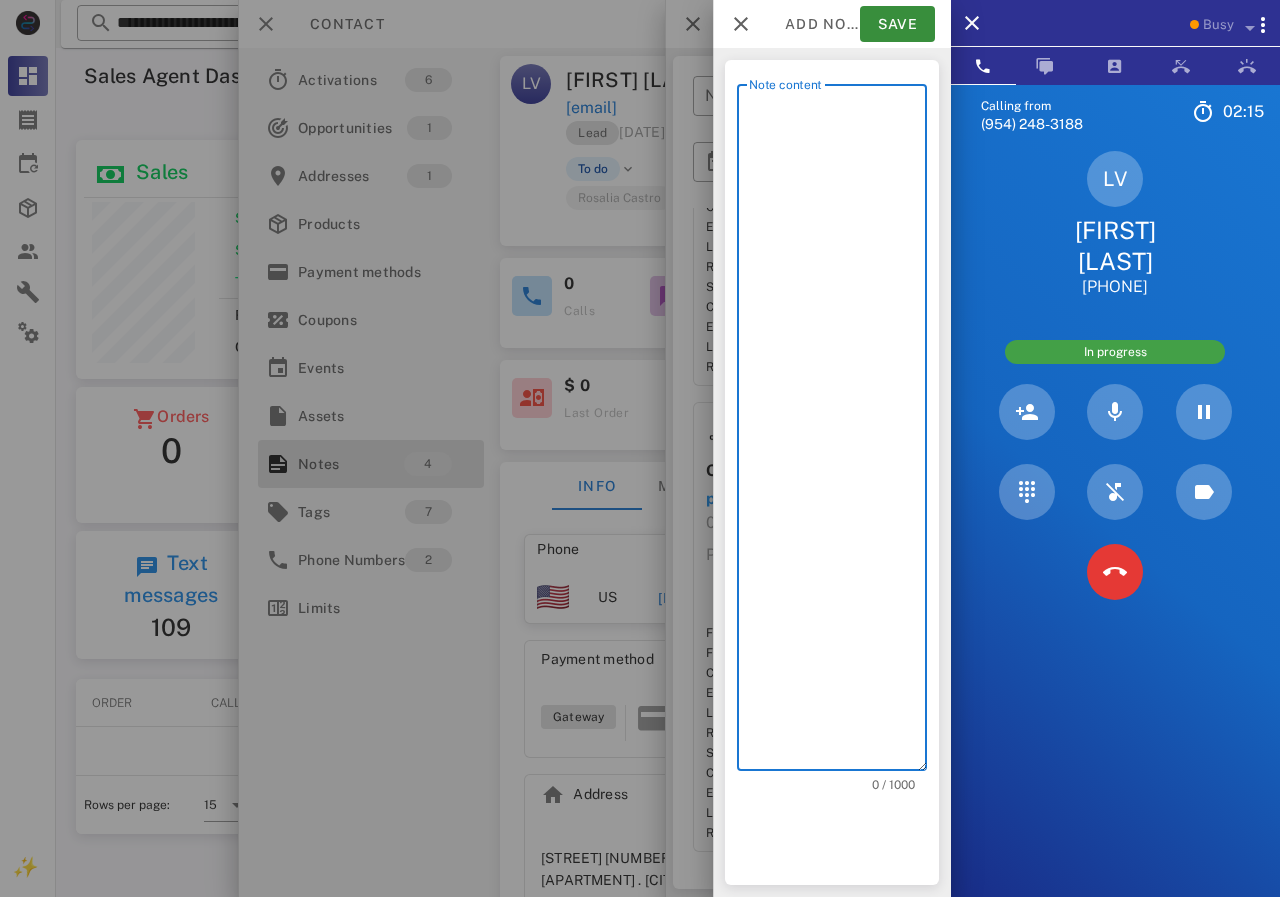 scroll, scrollTop: 240, scrollLeft: 390, axis: both 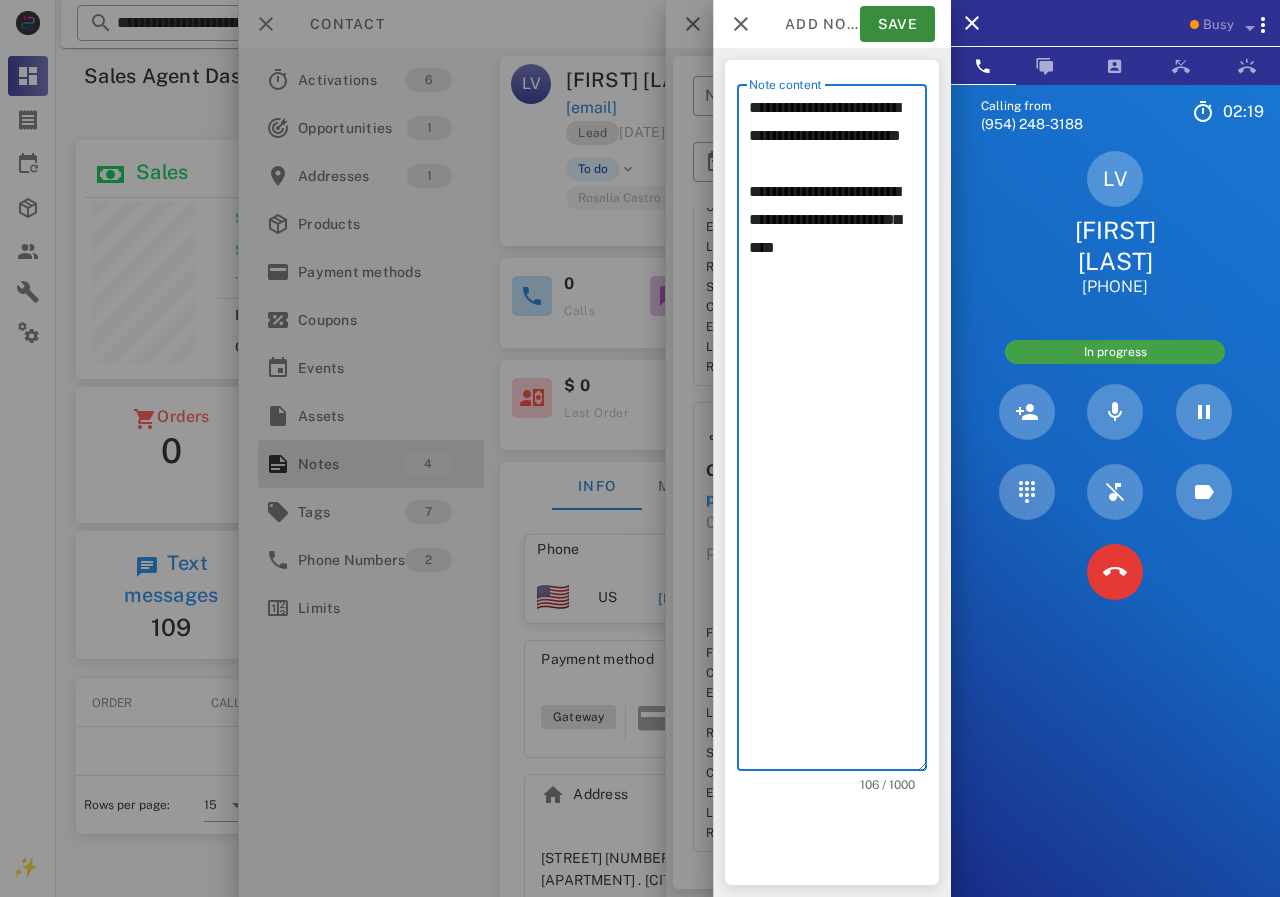 drag, startPoint x: 742, startPoint y: 150, endPoint x: 712, endPoint y: 118, distance: 43.863426 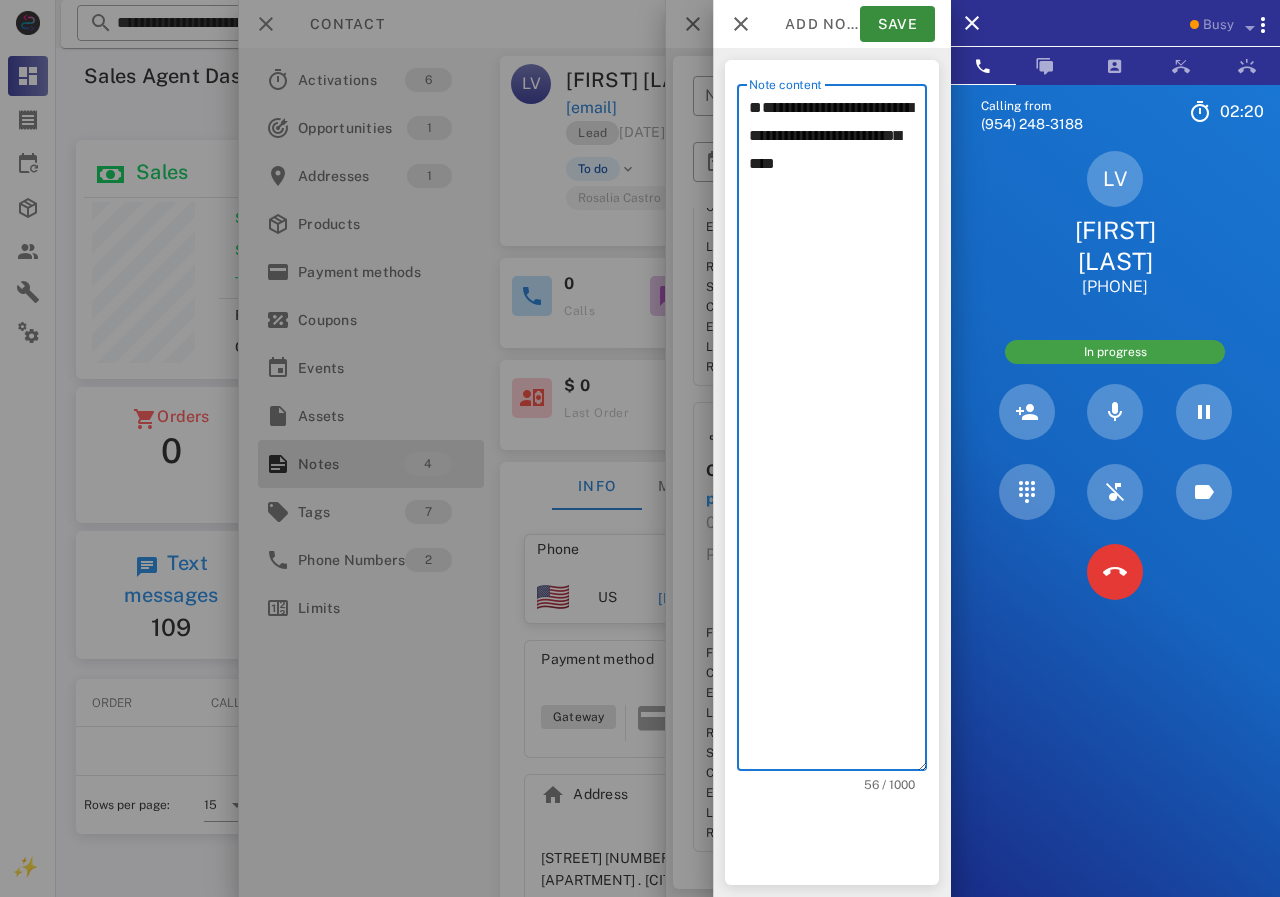 click on "**********" at bounding box center [838, 432] 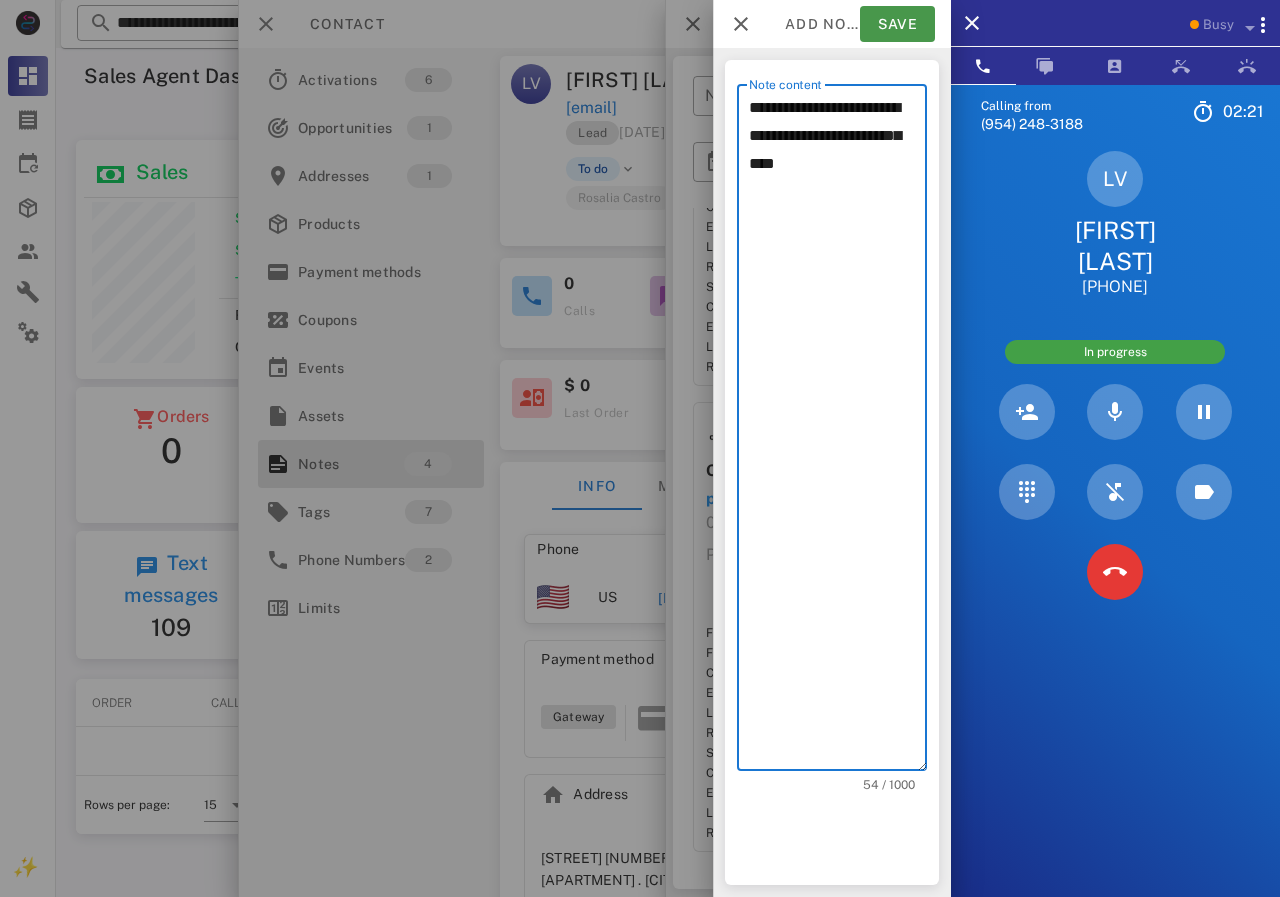 type on "**********" 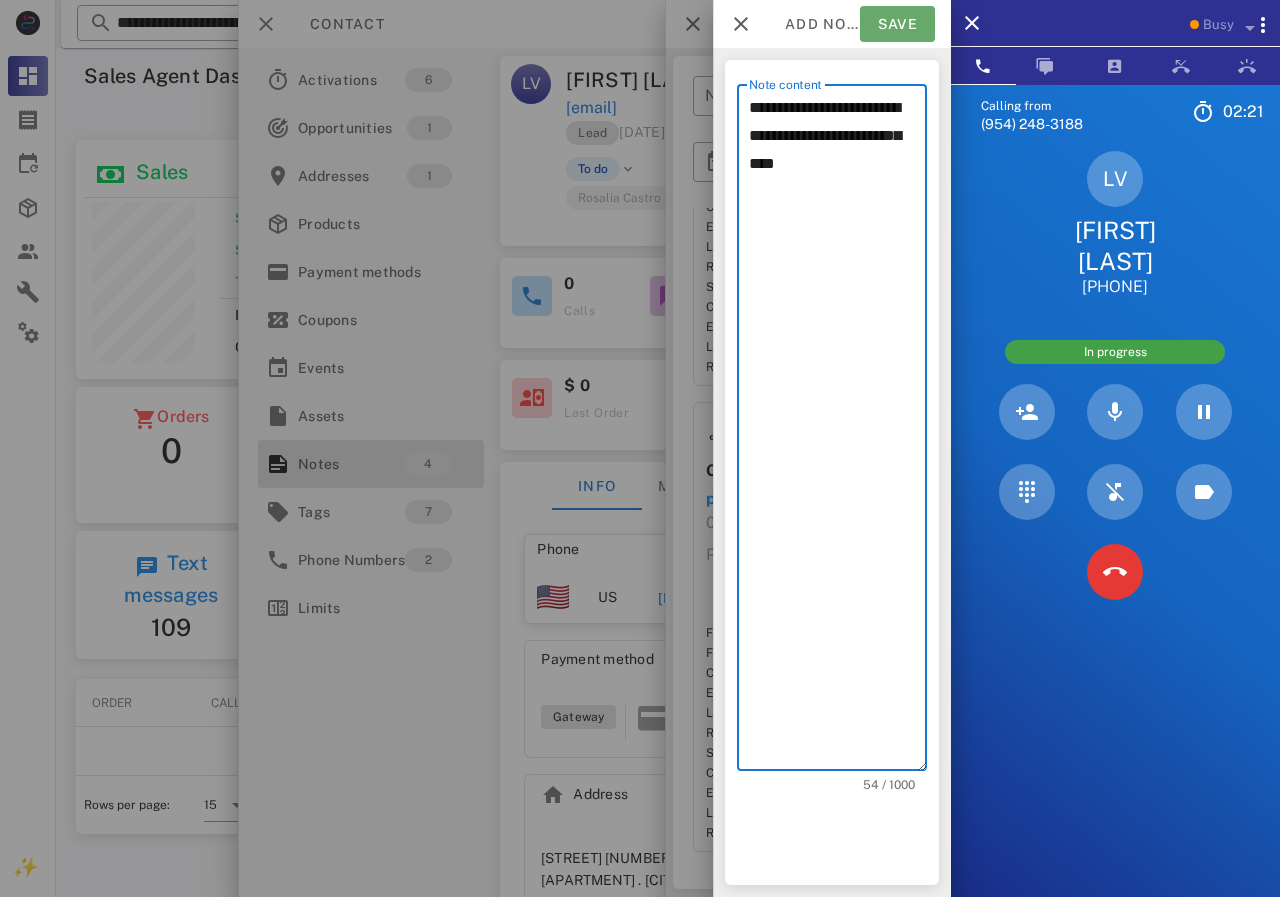 click on "Save" at bounding box center (897, 24) 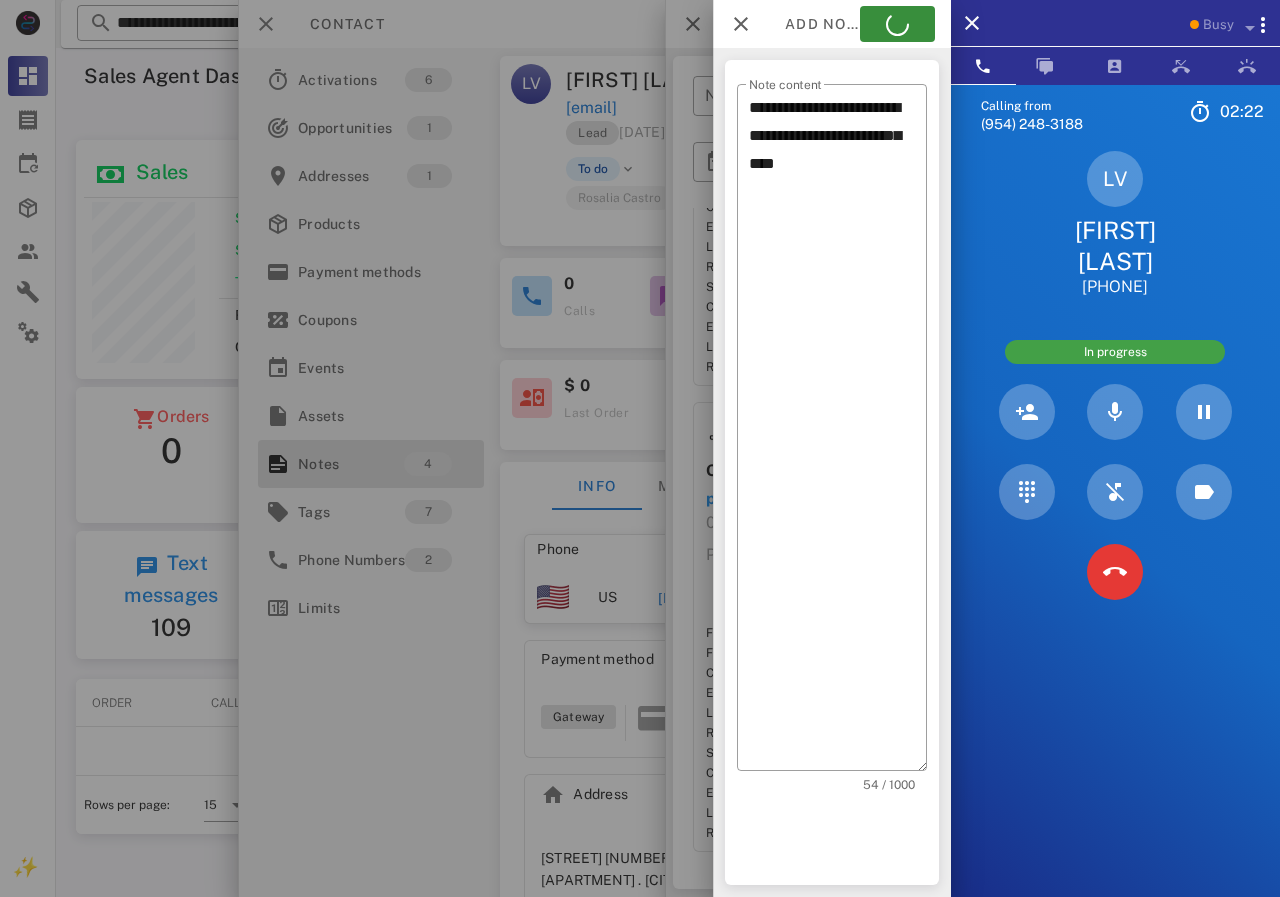 click at bounding box center (640, 448) 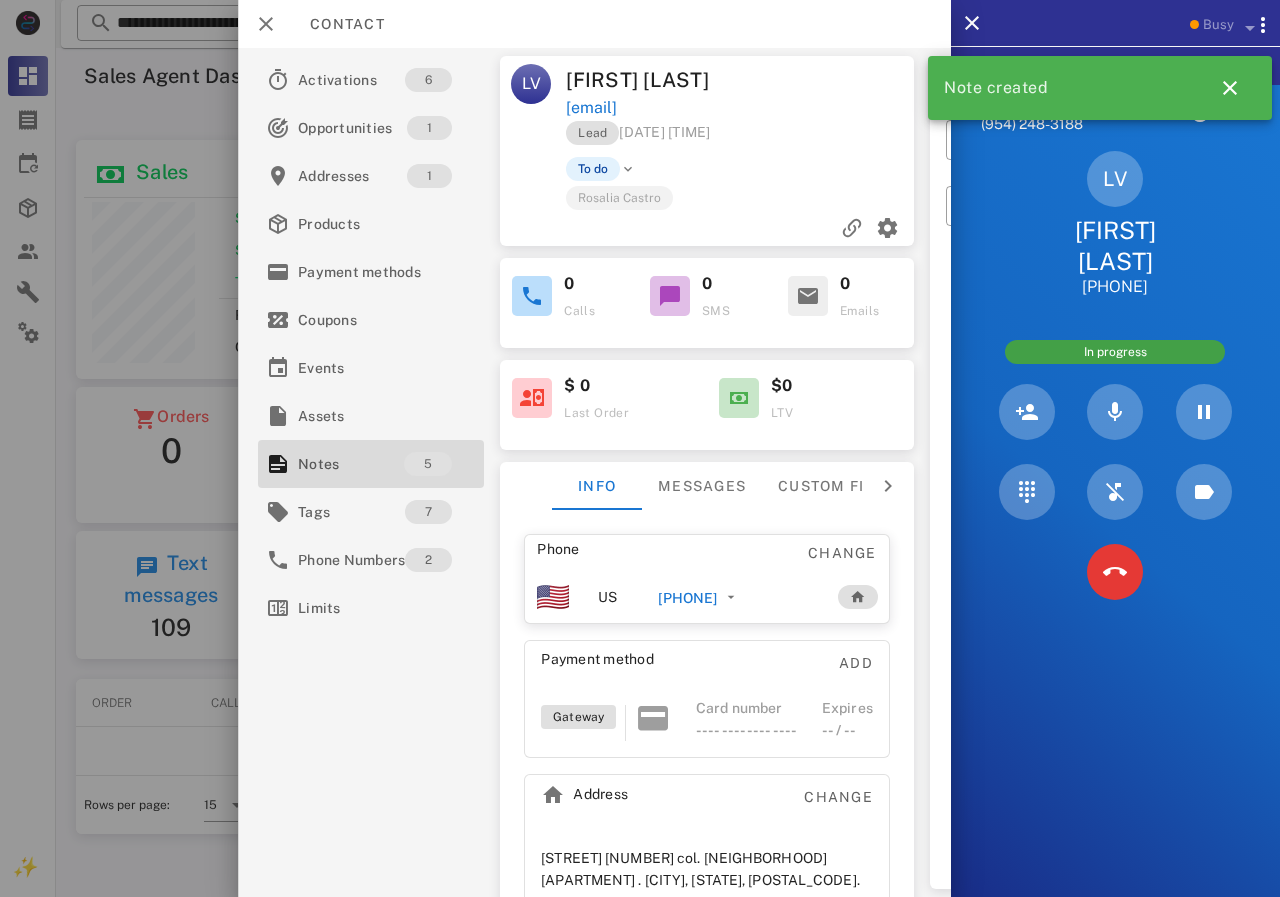 click at bounding box center [707, 228] 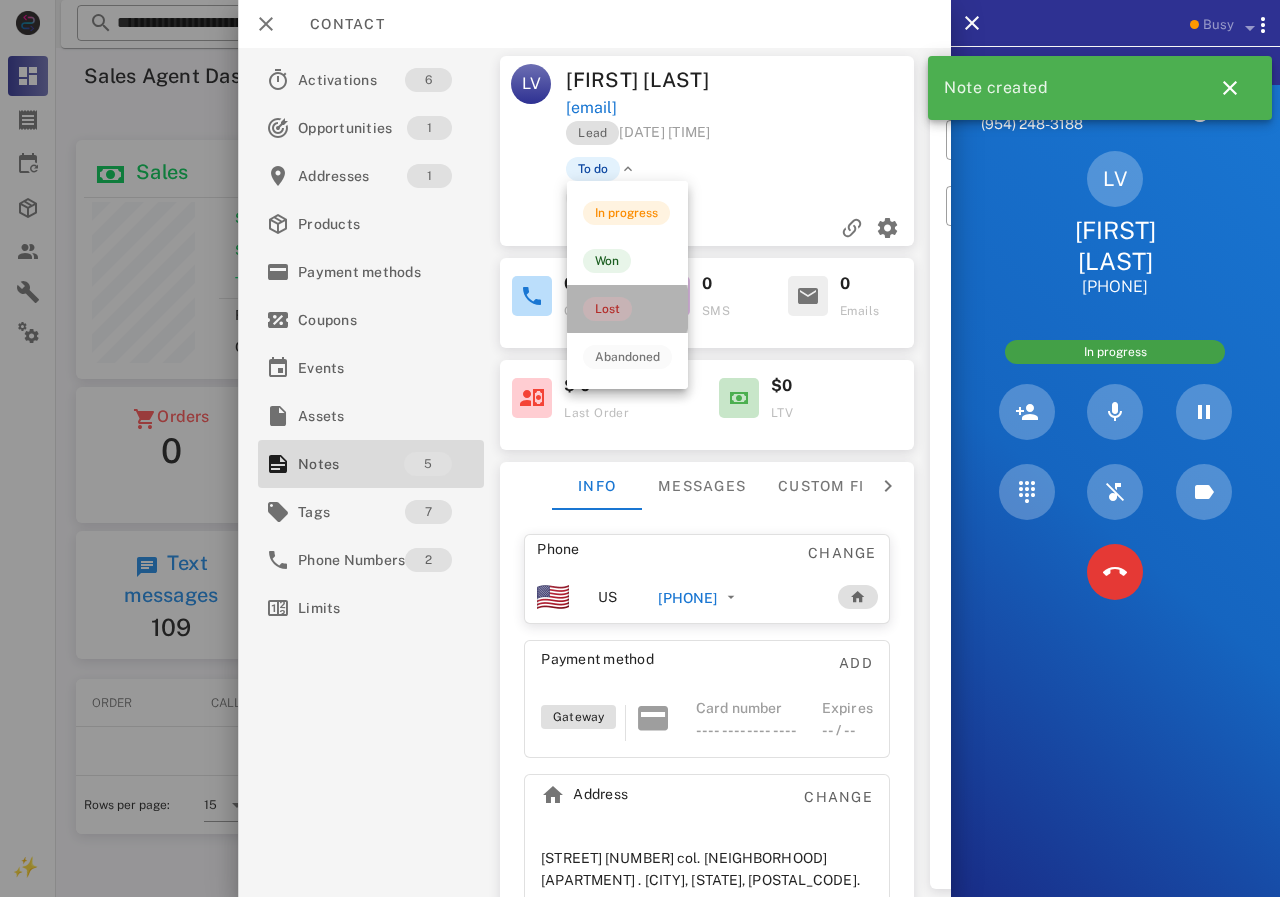 click on "Lost" at bounding box center (607, 309) 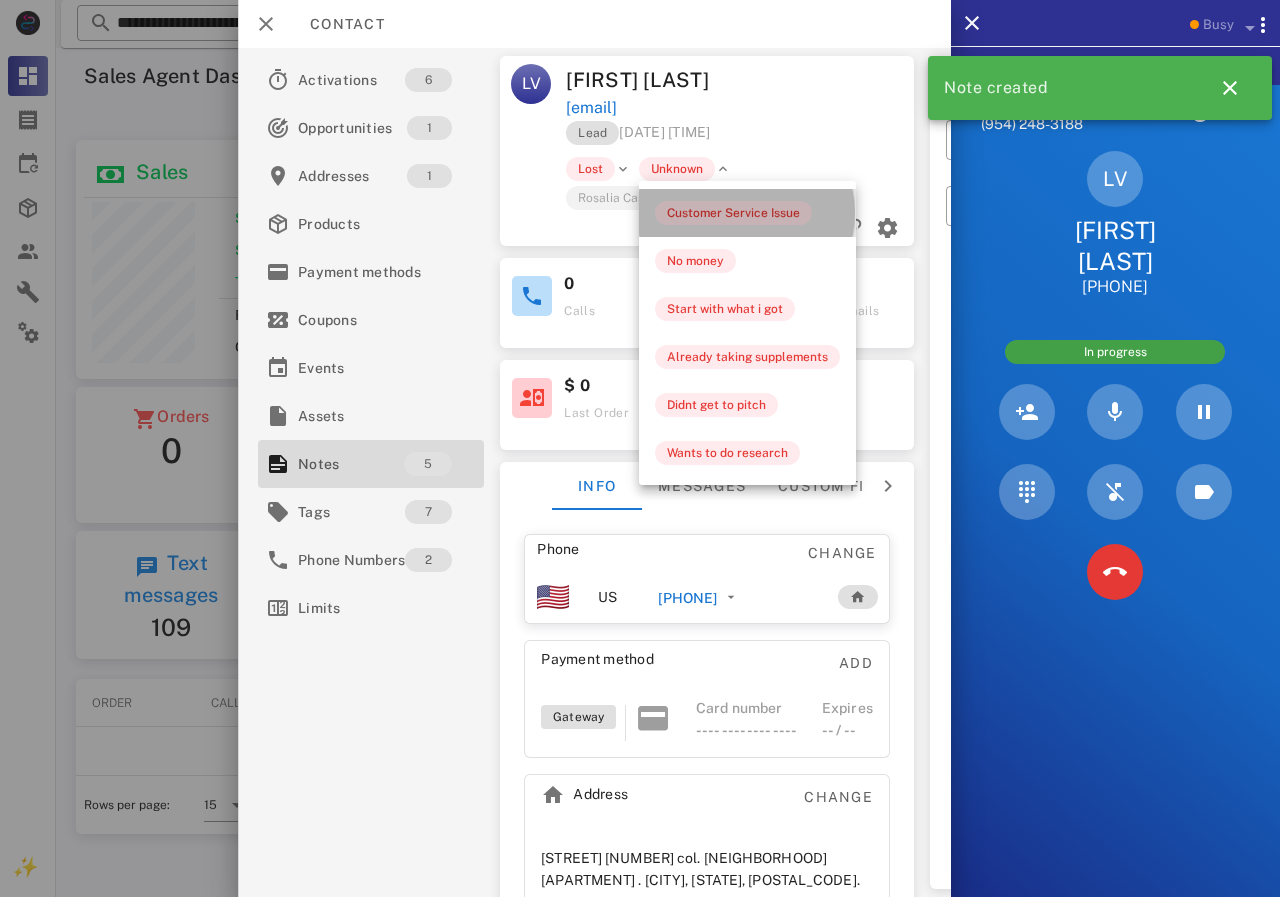 click on "Customer Service Issue" at bounding box center [733, 213] 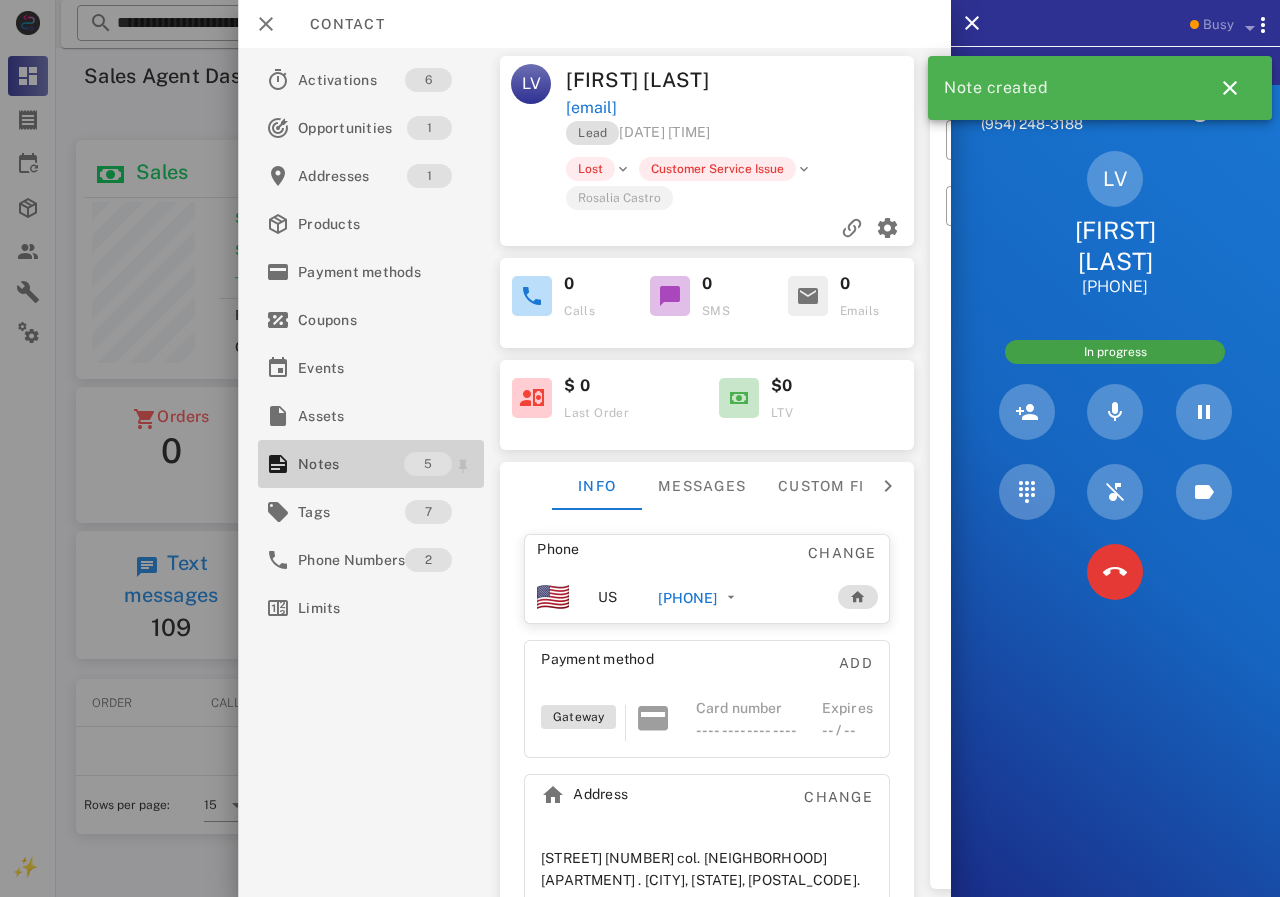 click on "Notes" at bounding box center (351, 464) 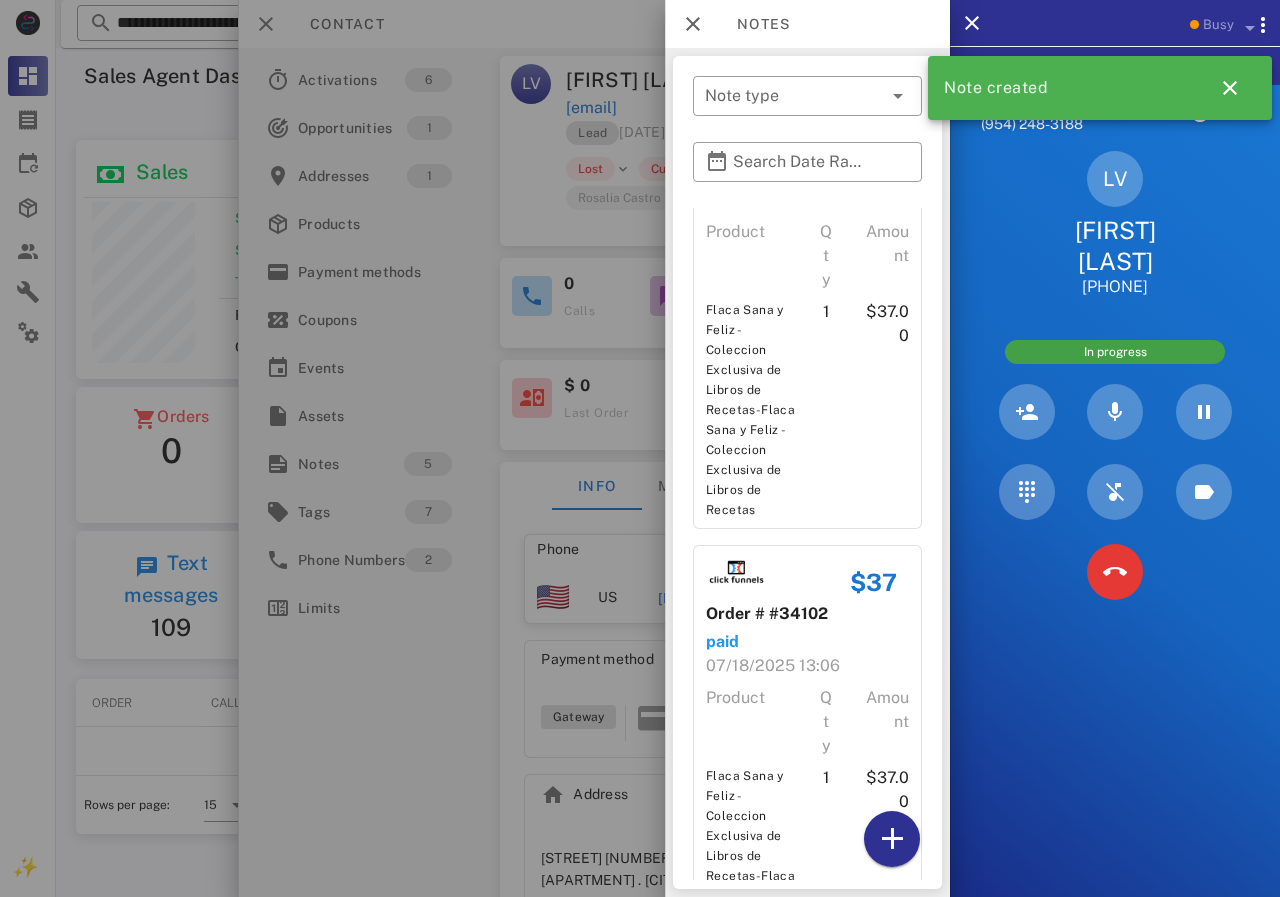 scroll, scrollTop: 1114, scrollLeft: 0, axis: vertical 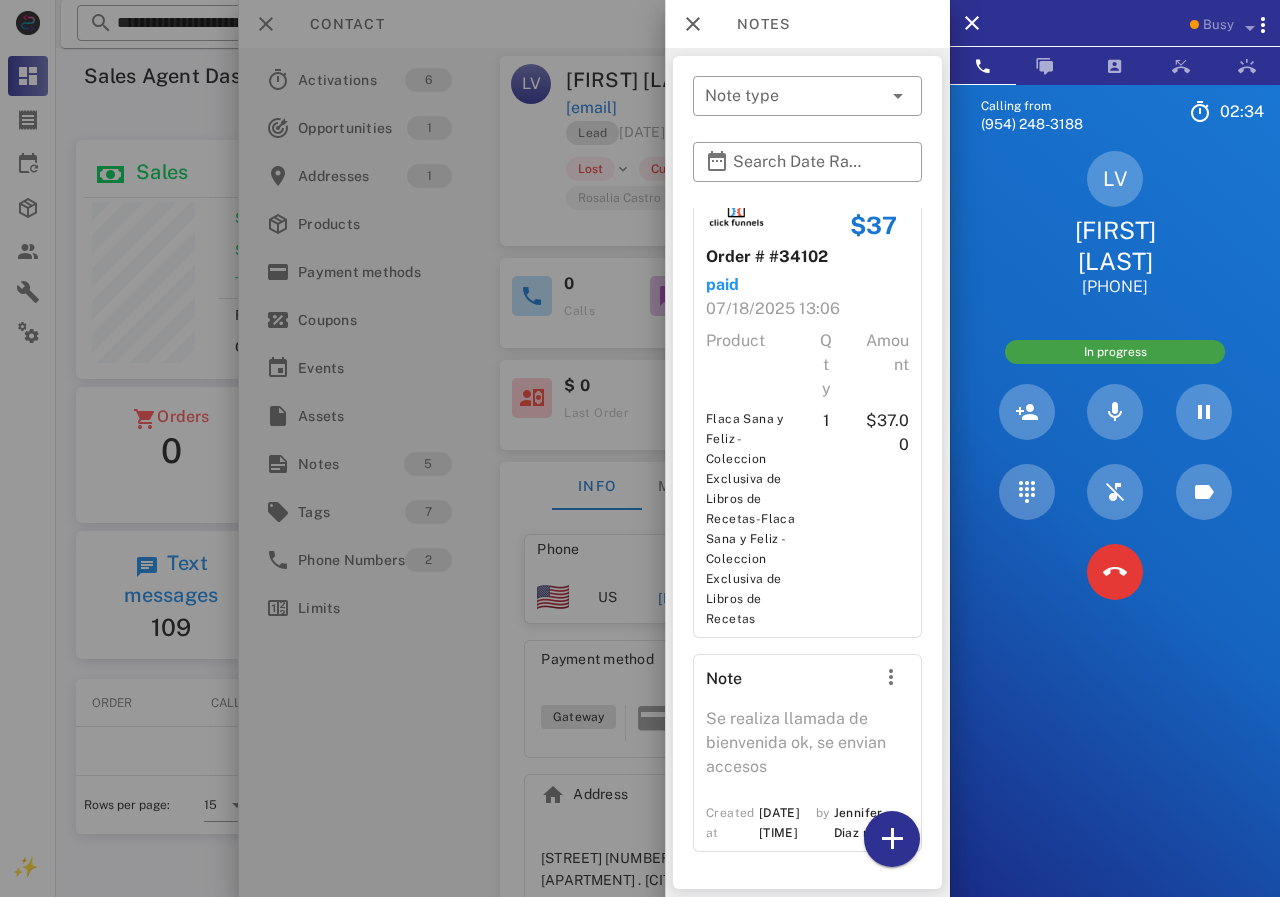 click at bounding box center (640, 448) 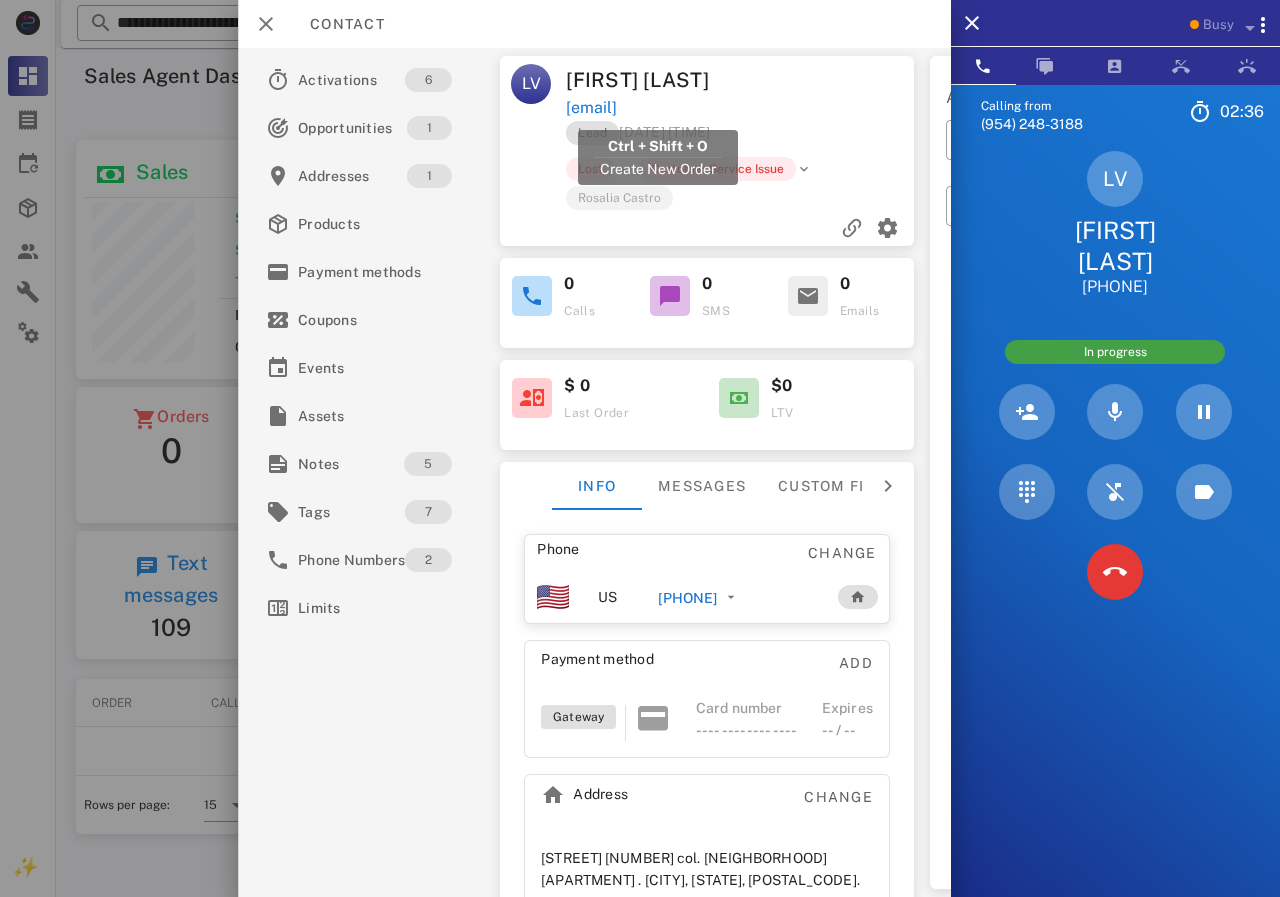 drag, startPoint x: 780, startPoint y: 113, endPoint x: 568, endPoint y: 107, distance: 212.08488 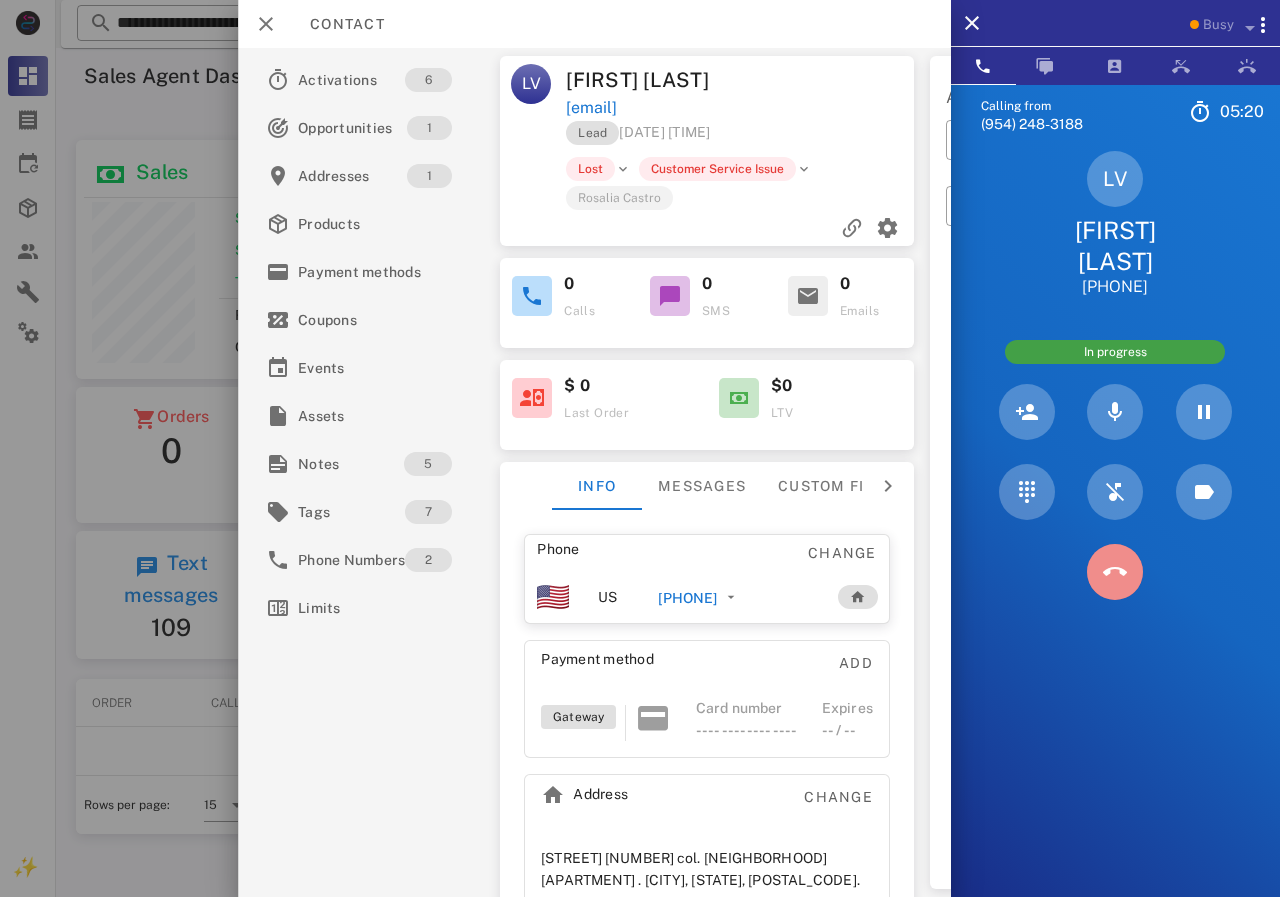 click at bounding box center [1115, 572] 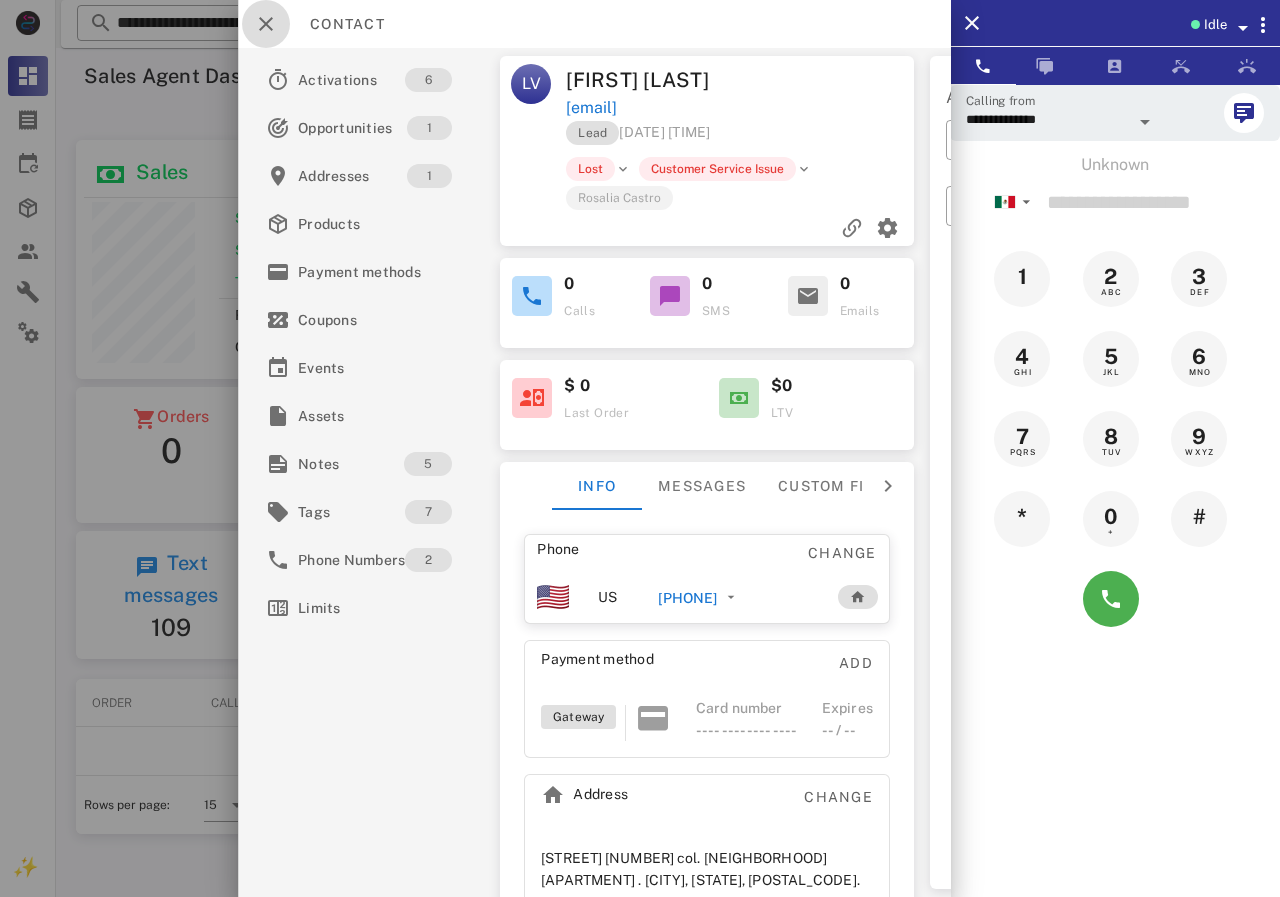 click at bounding box center (266, 24) 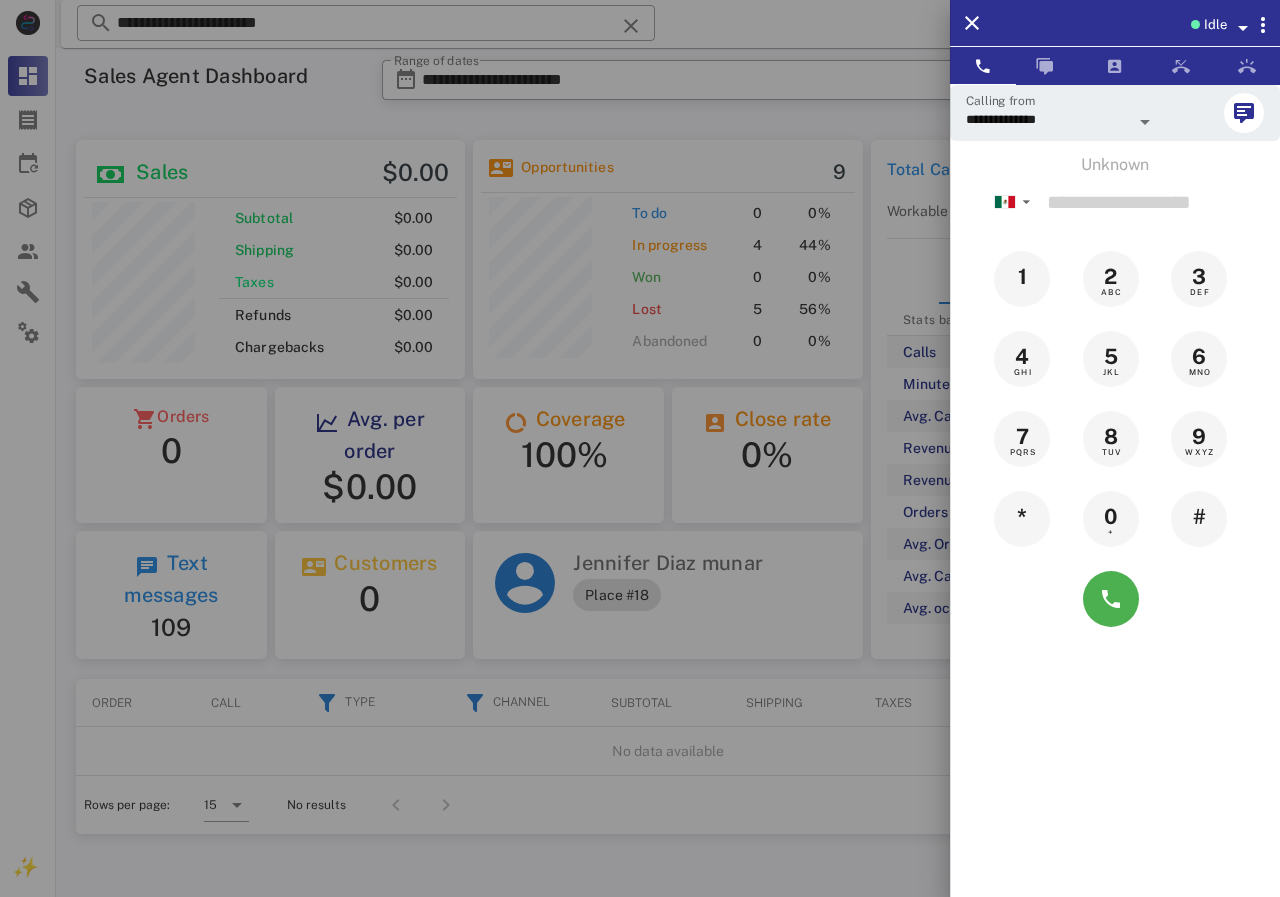 click at bounding box center (640, 448) 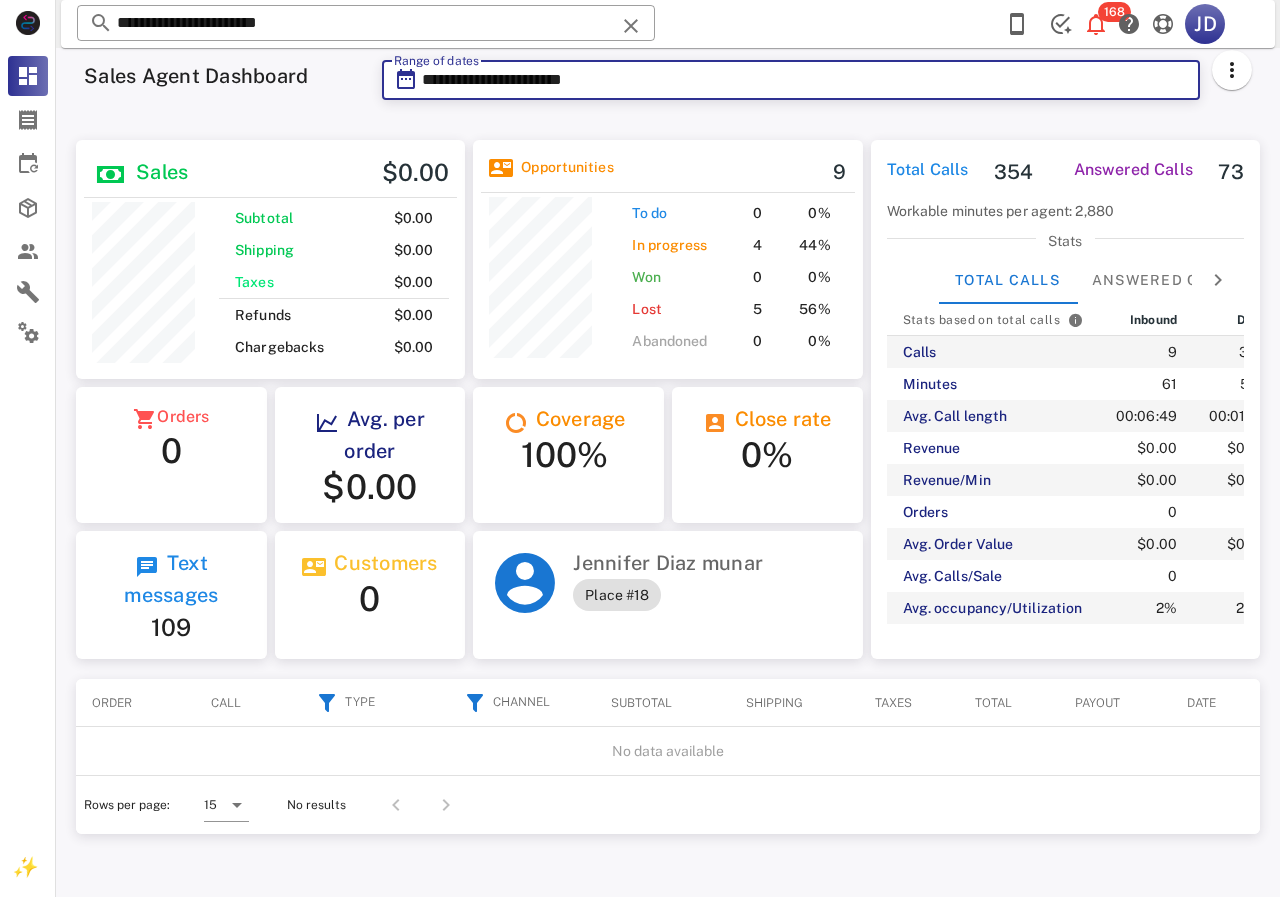 click on "**********" at bounding box center (805, 80) 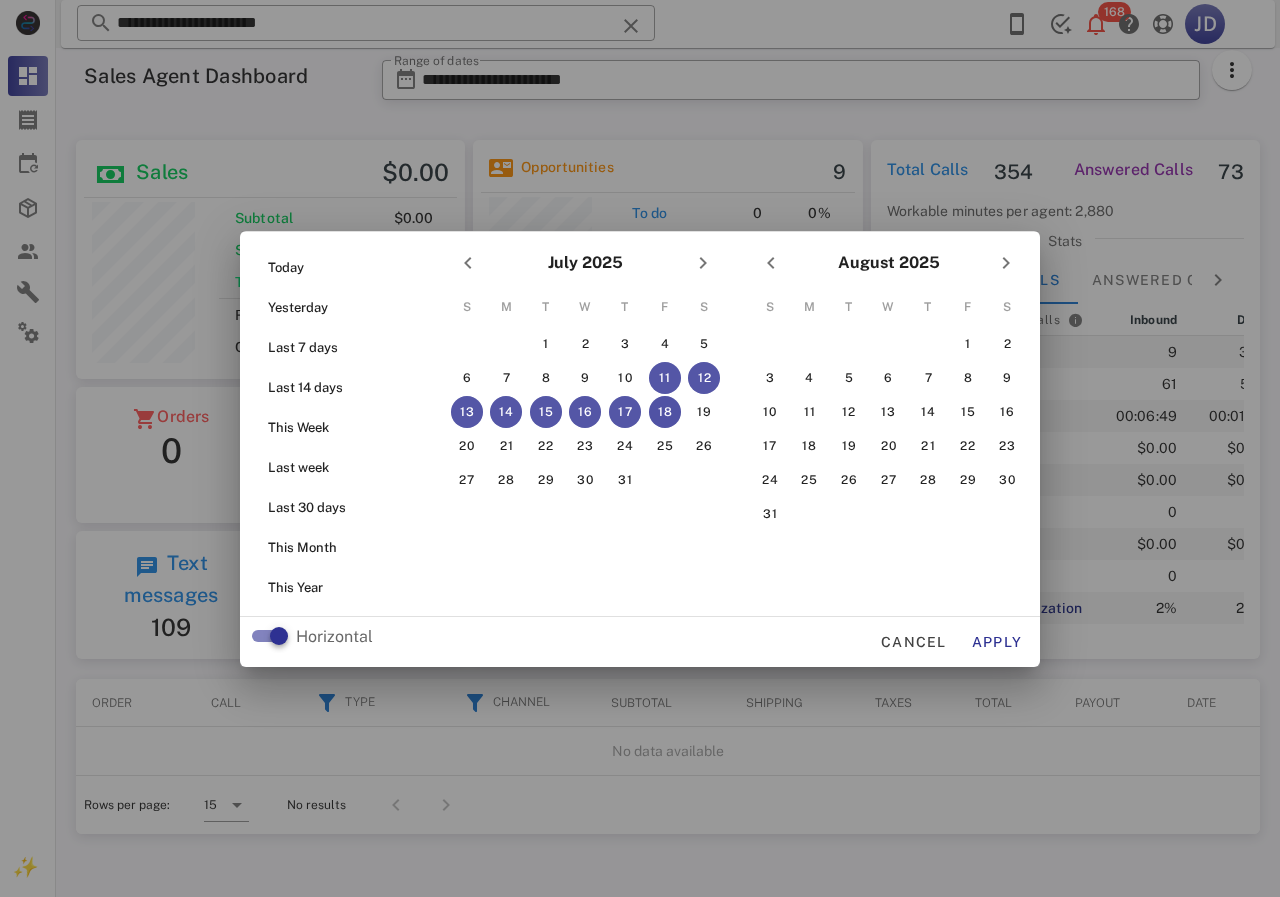 click on "18" at bounding box center [665, 412] 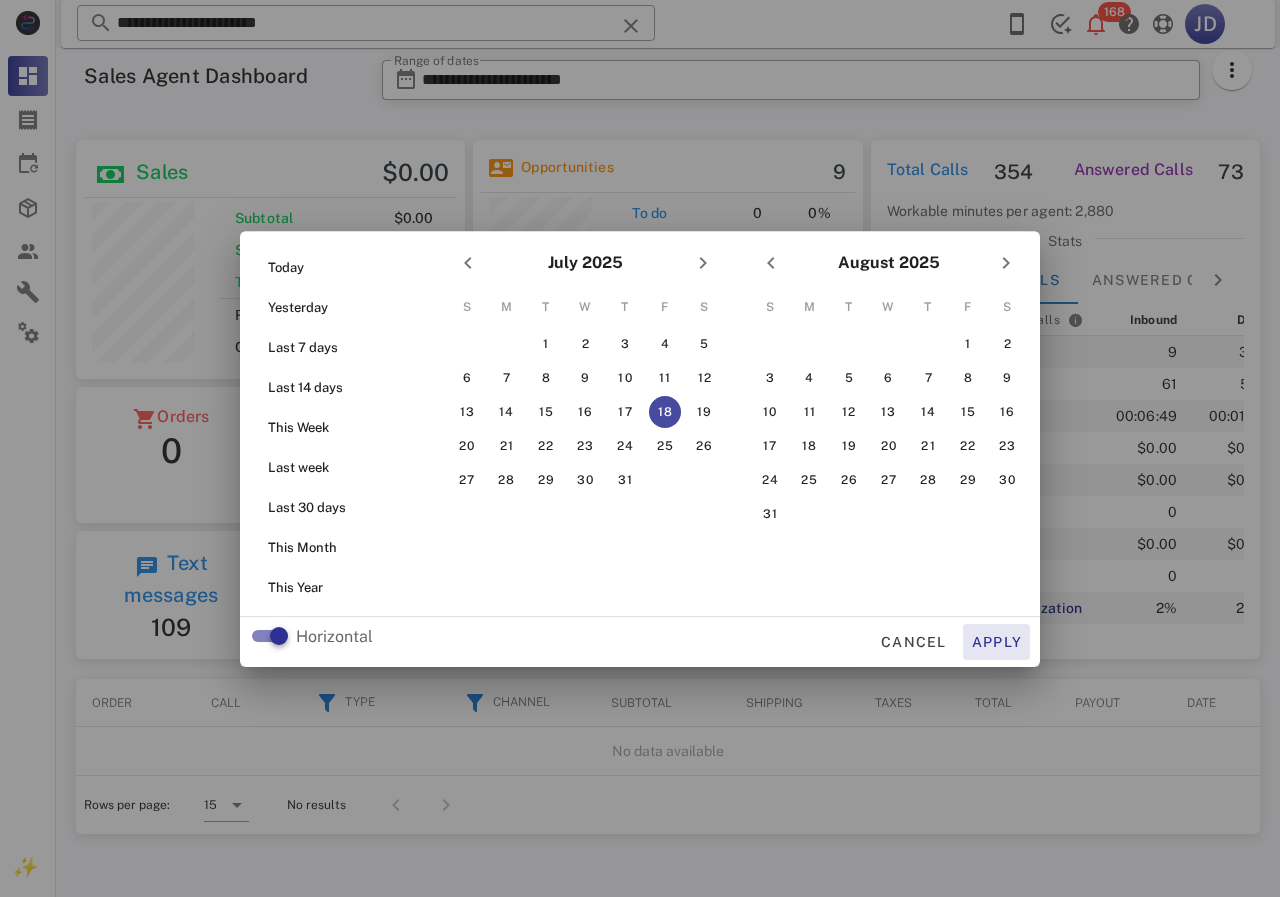 click on "Apply" at bounding box center [997, 642] 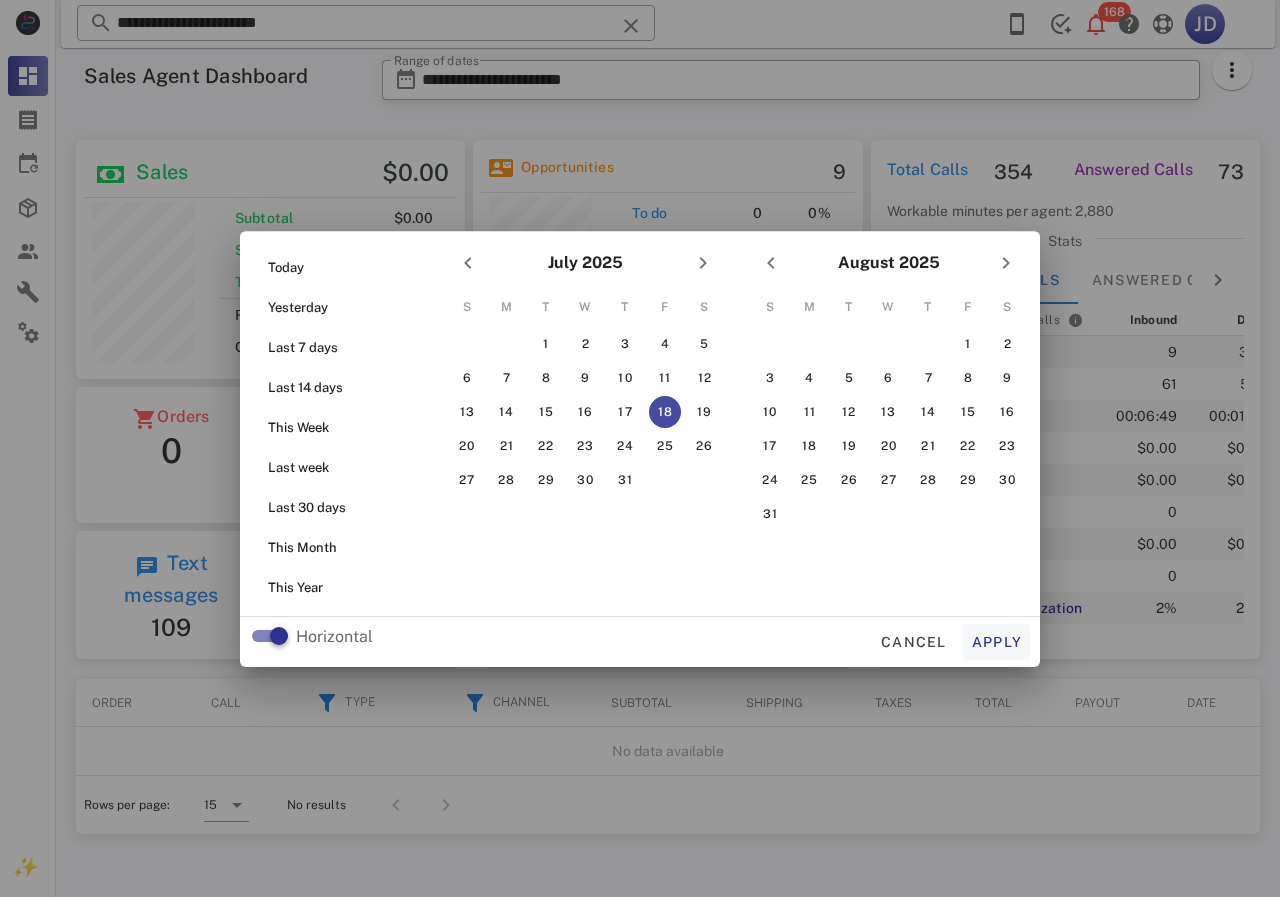 type on "**********" 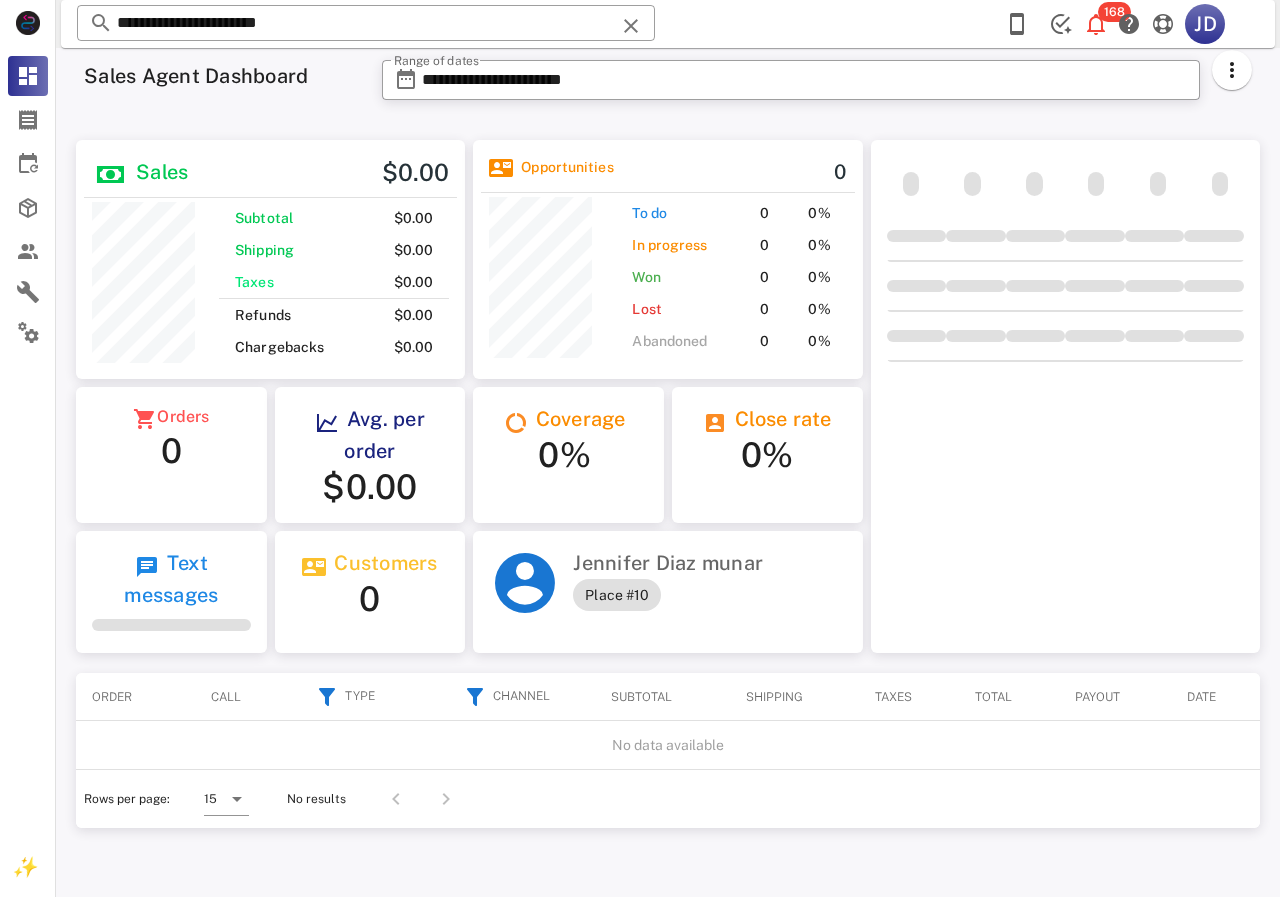 scroll, scrollTop: 999761, scrollLeft: 999611, axis: both 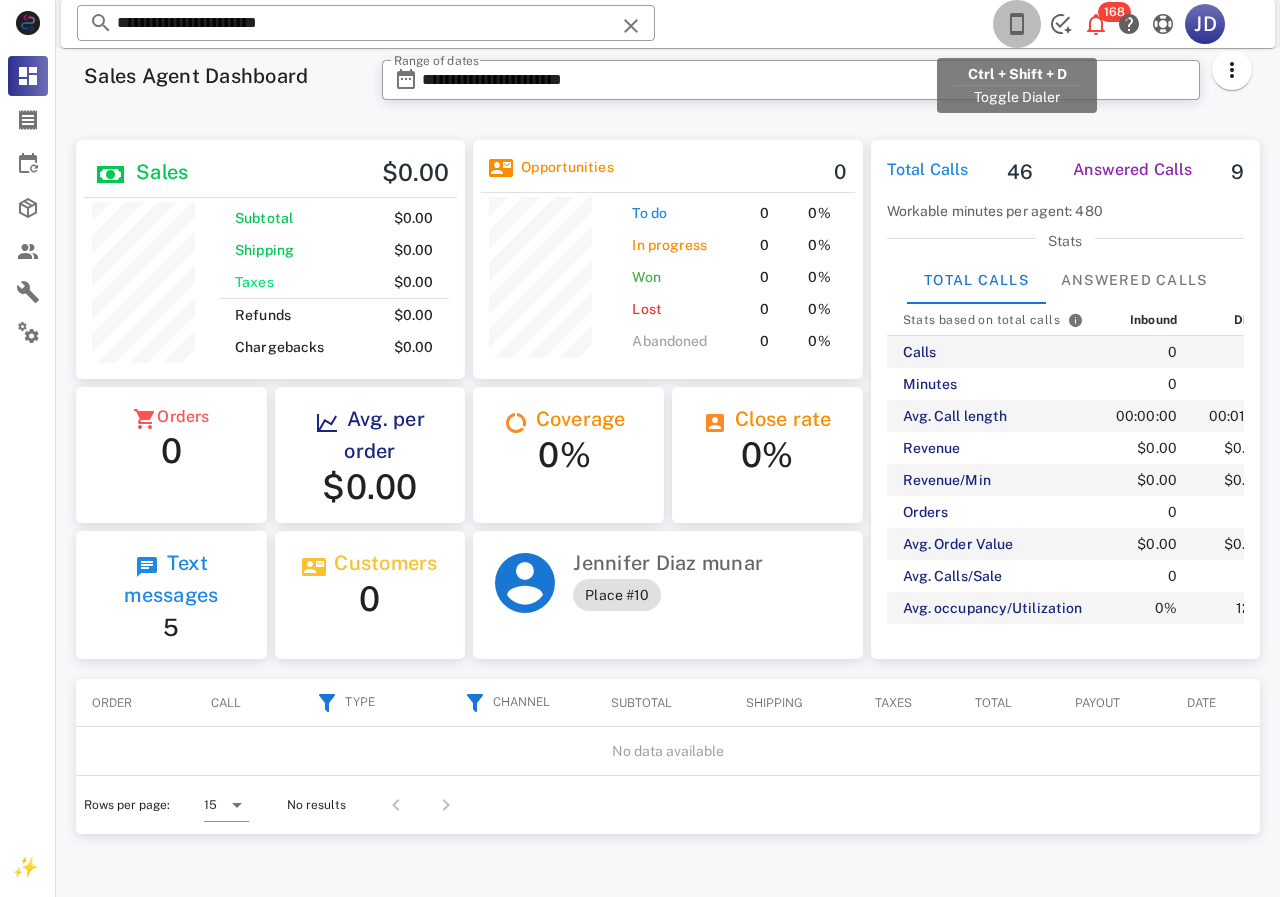 click at bounding box center [1017, 24] 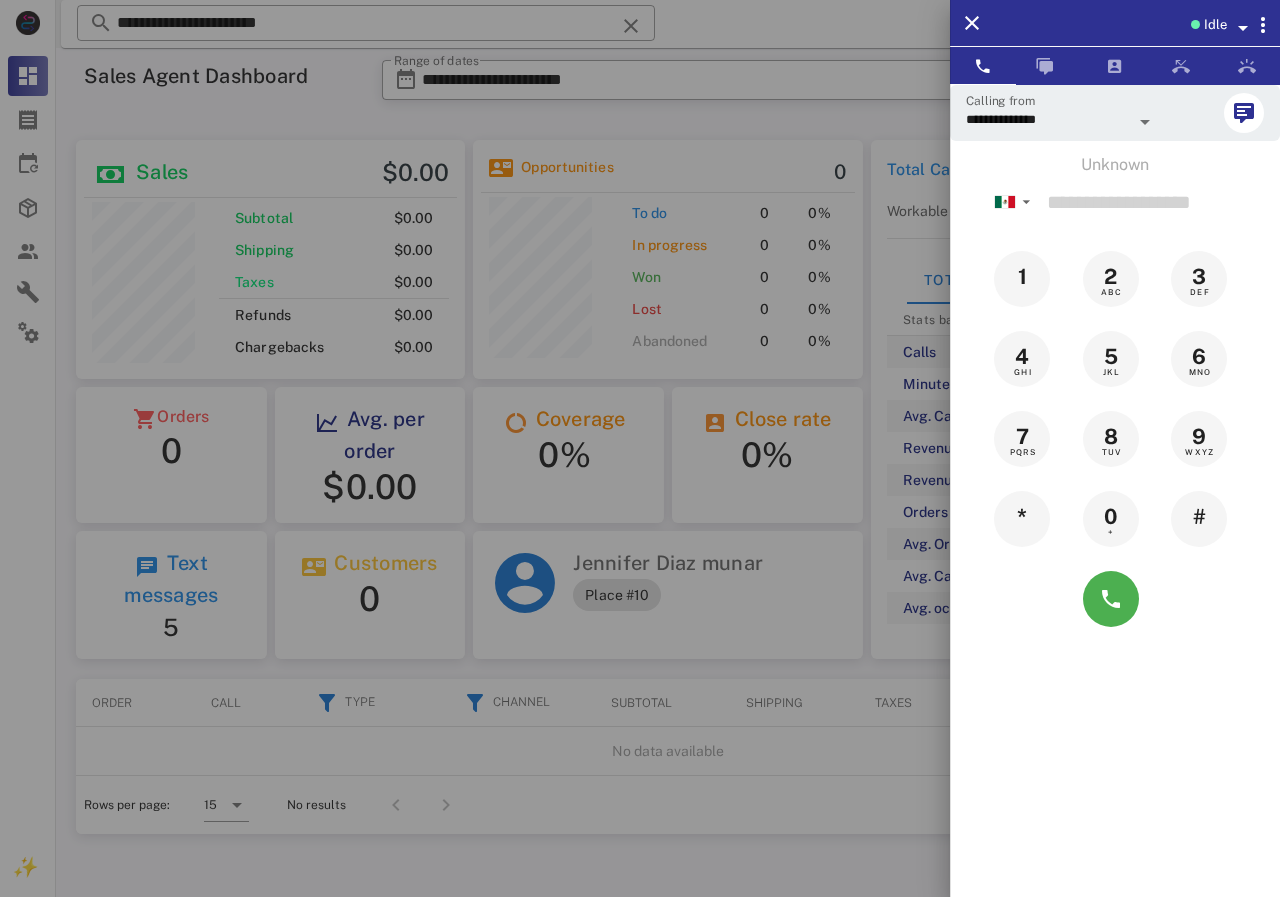 click at bounding box center [1243, 28] 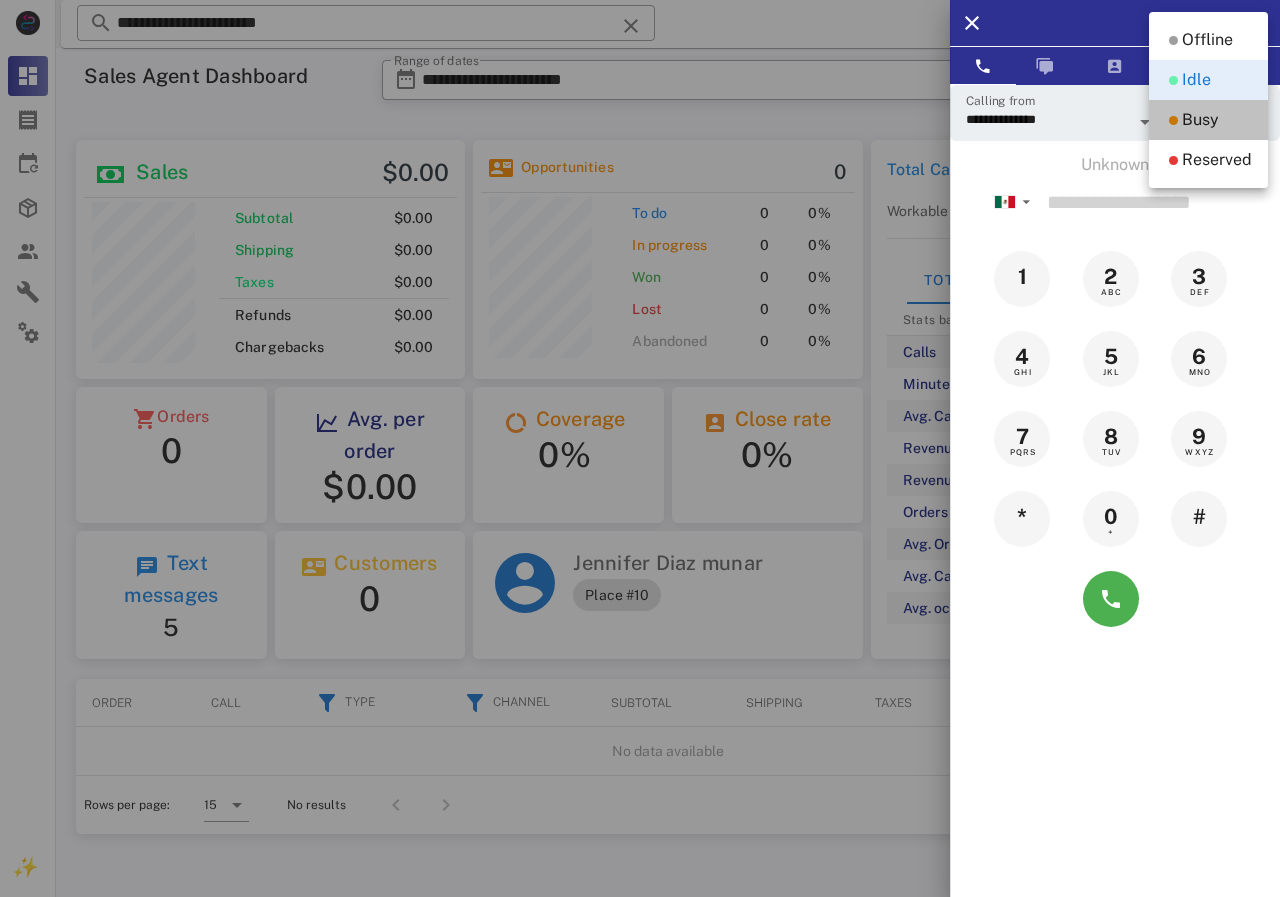 click on "Busy" at bounding box center [1200, 120] 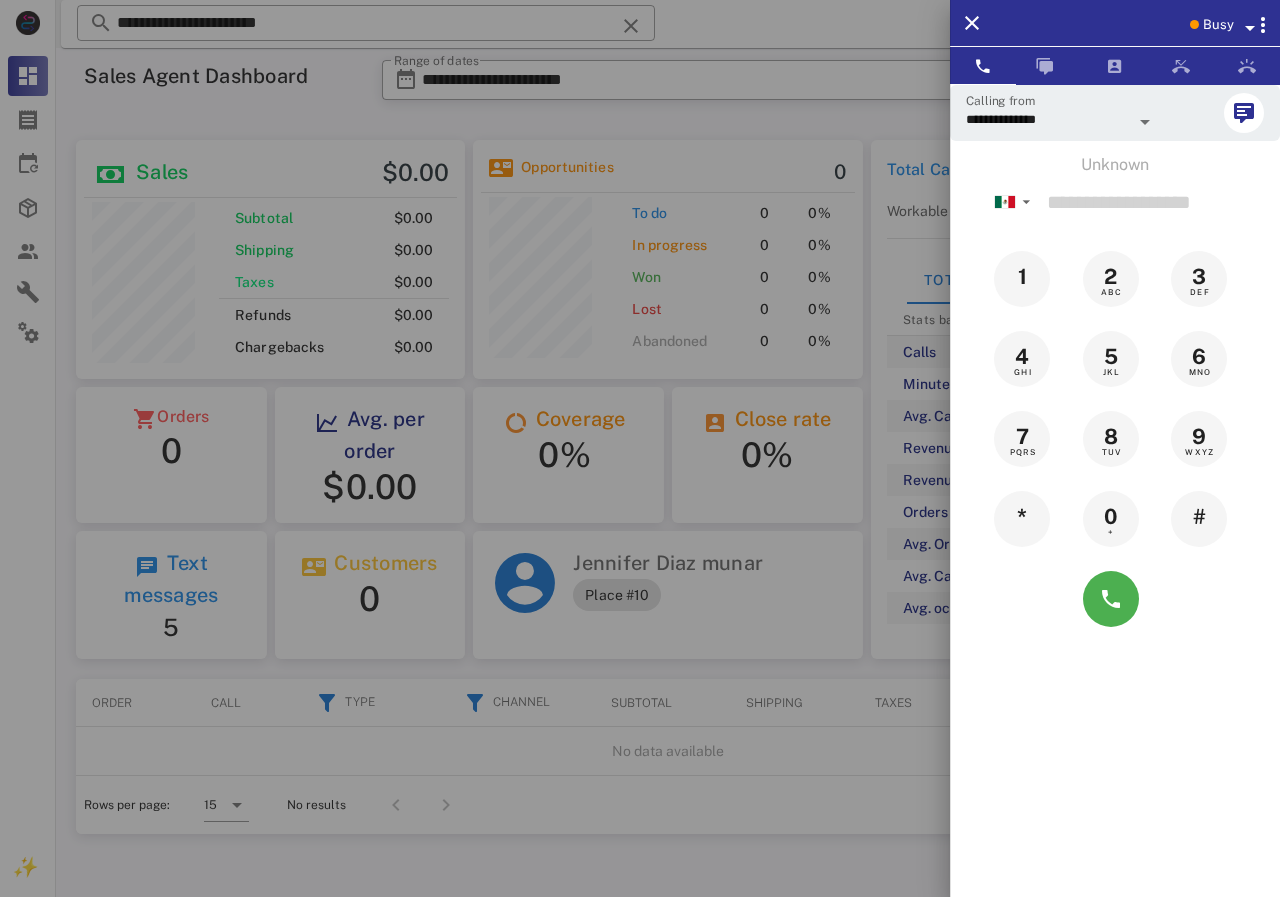 click on "Busy" at bounding box center [1218, 25] 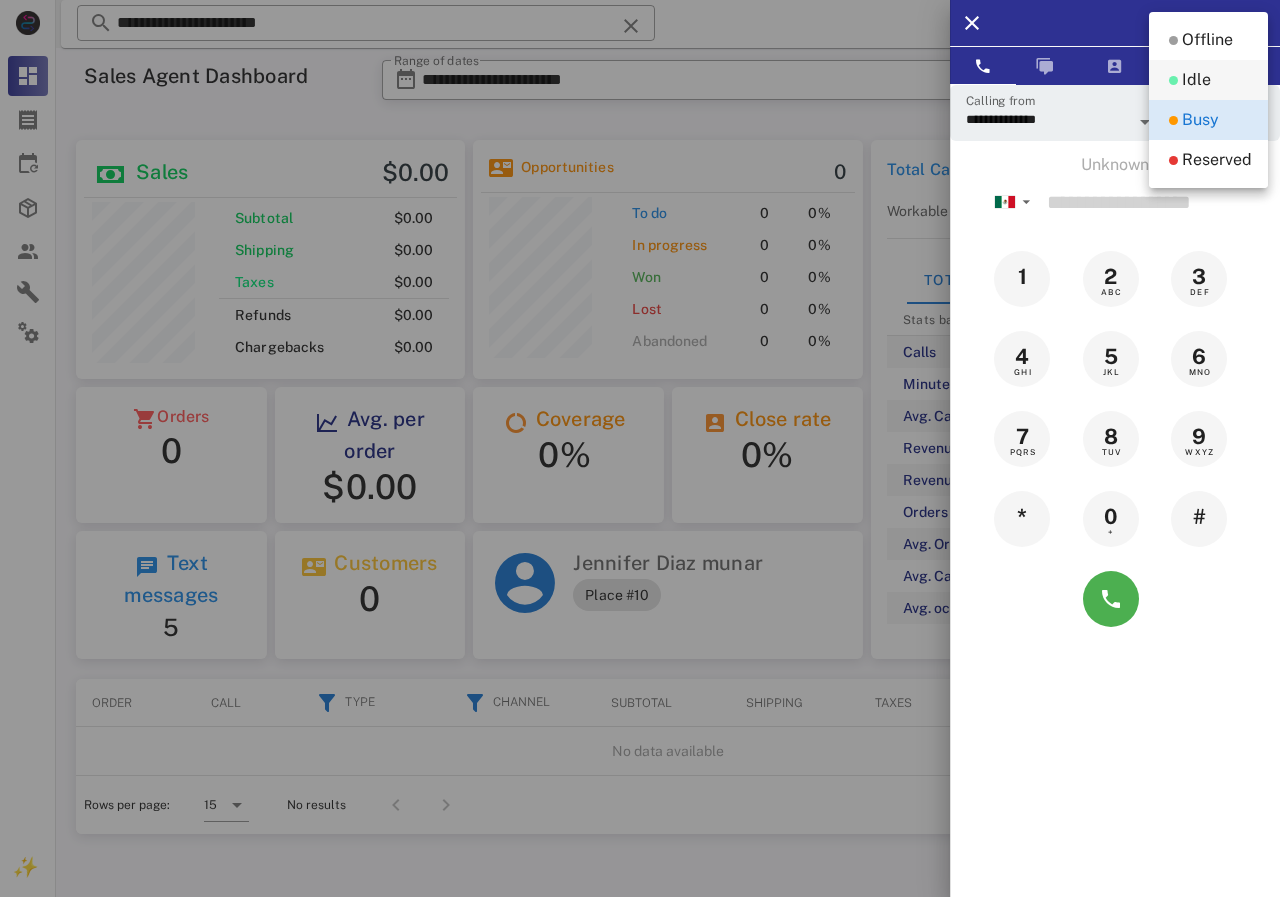 click on "Idle" at bounding box center (1196, 80) 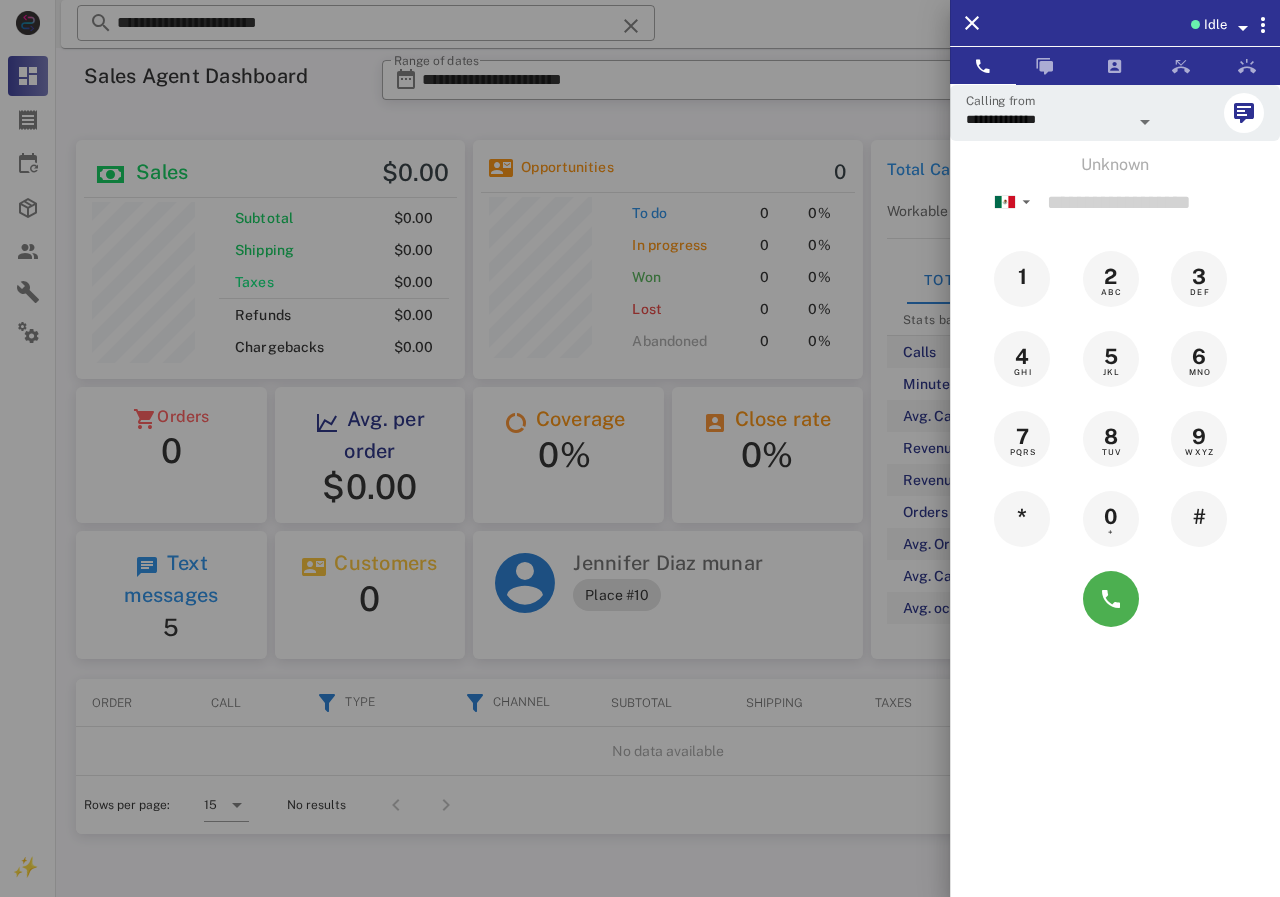 click at bounding box center [640, 448] 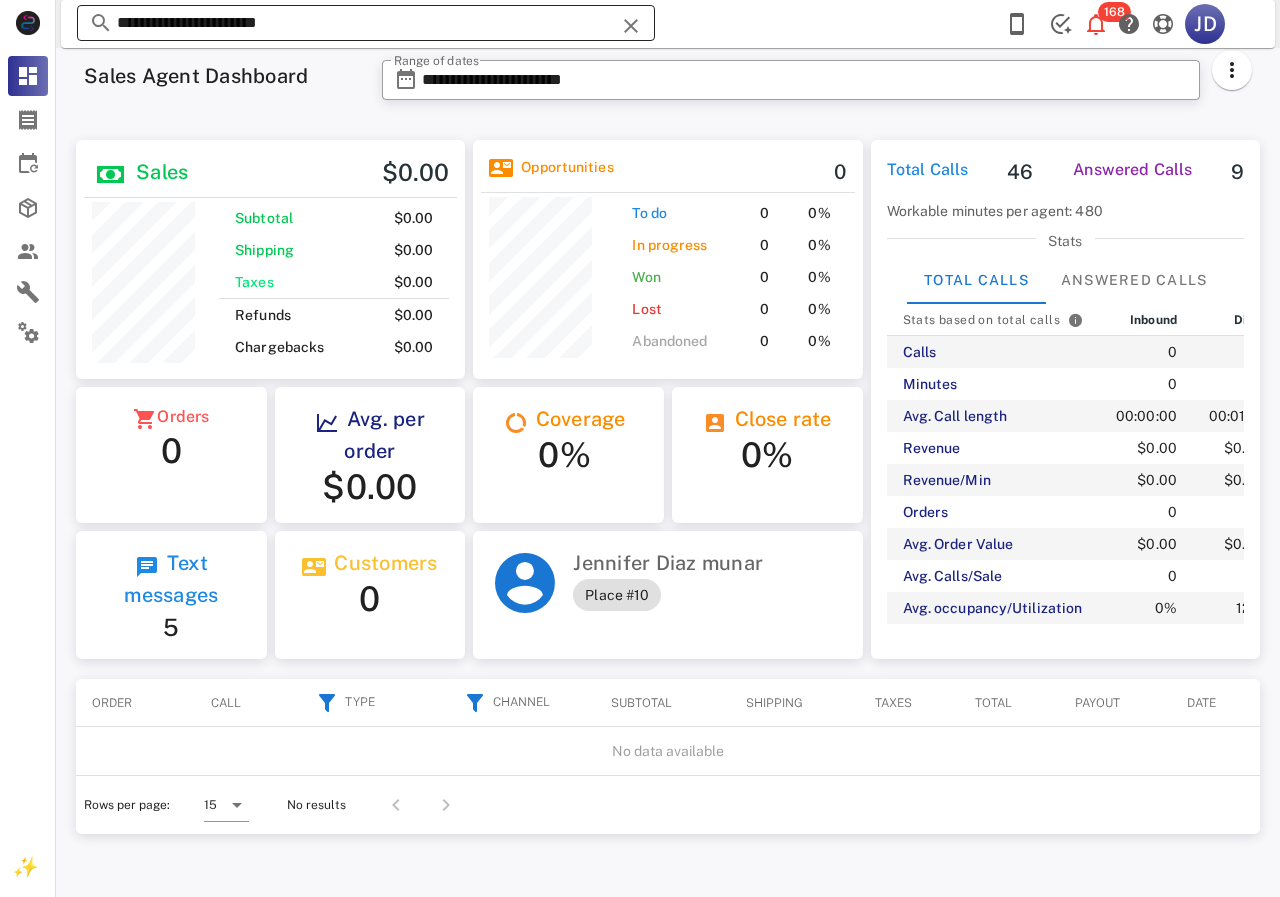 click on "**********" at bounding box center [366, 23] 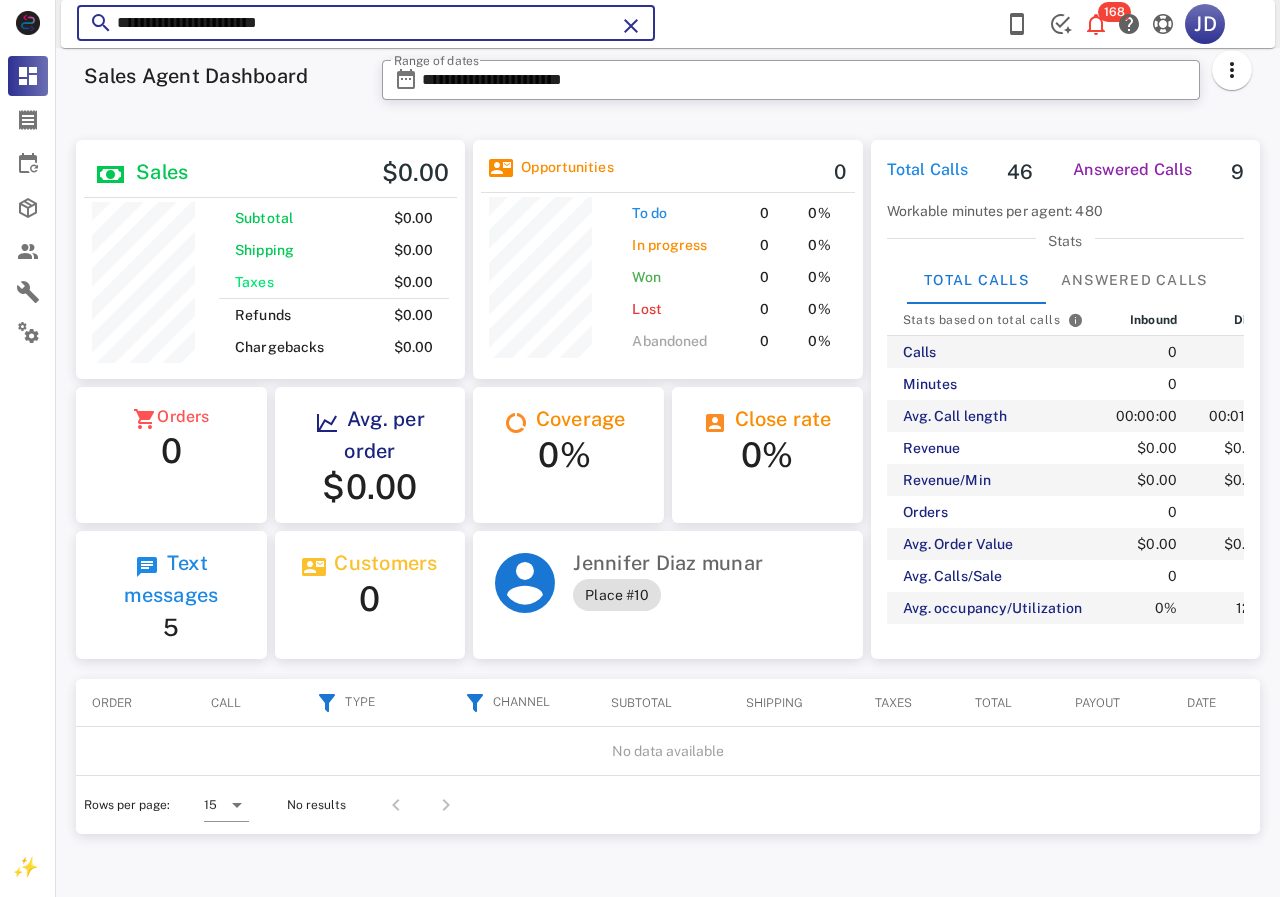 paste 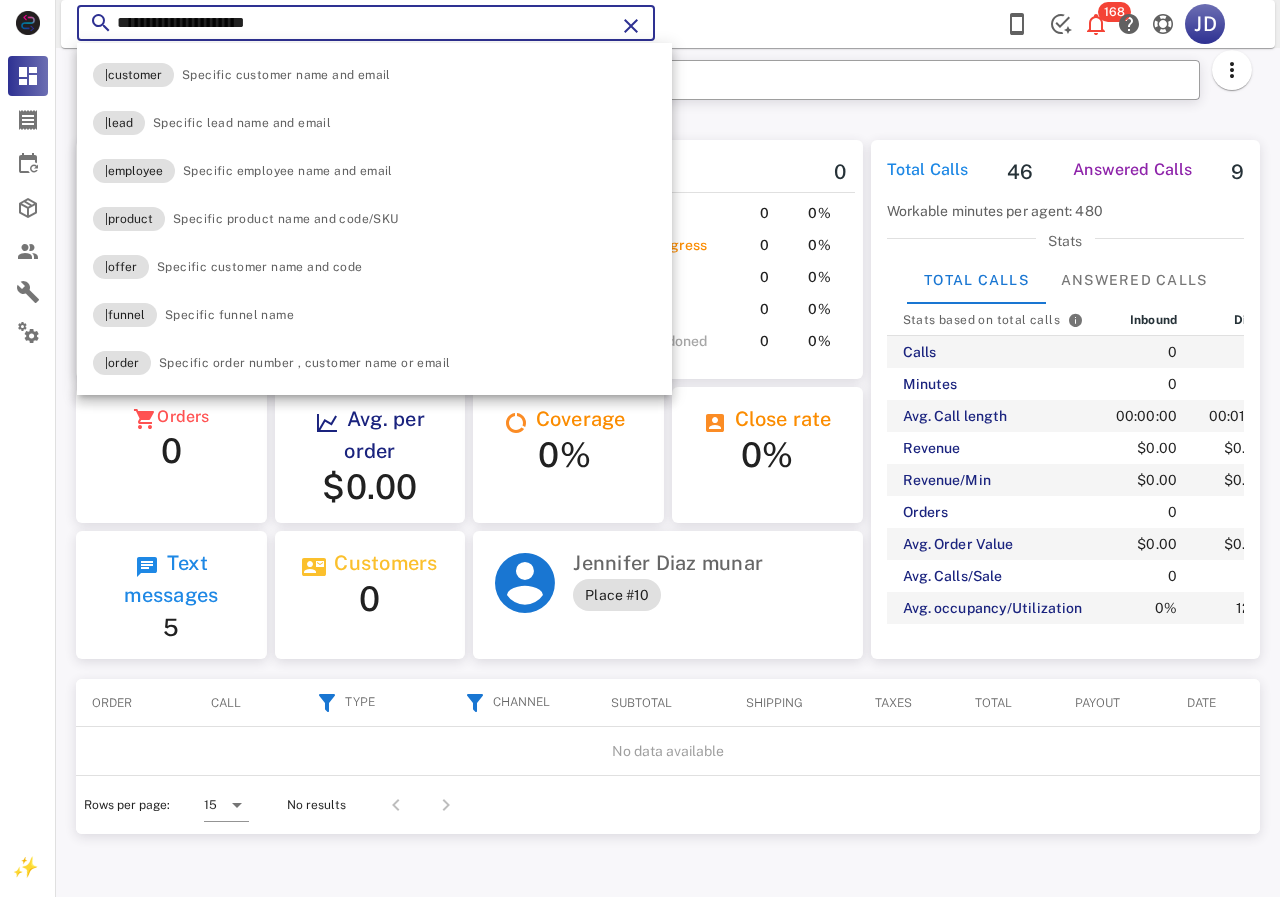 type on "**********" 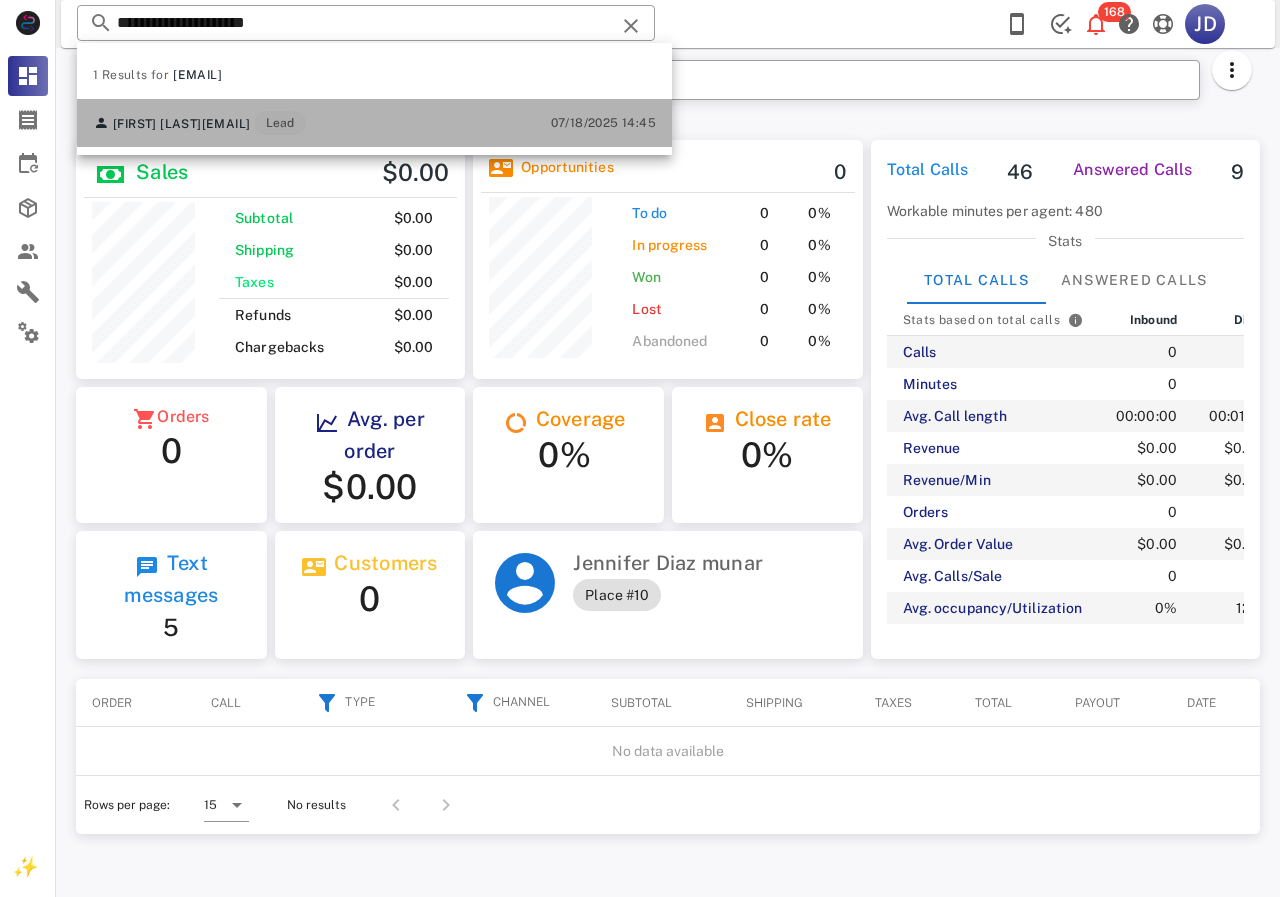 click on "[FIRST] [LAST]   [EMAIL]   Lead   [DATE] [TIME]" at bounding box center [374, 123] 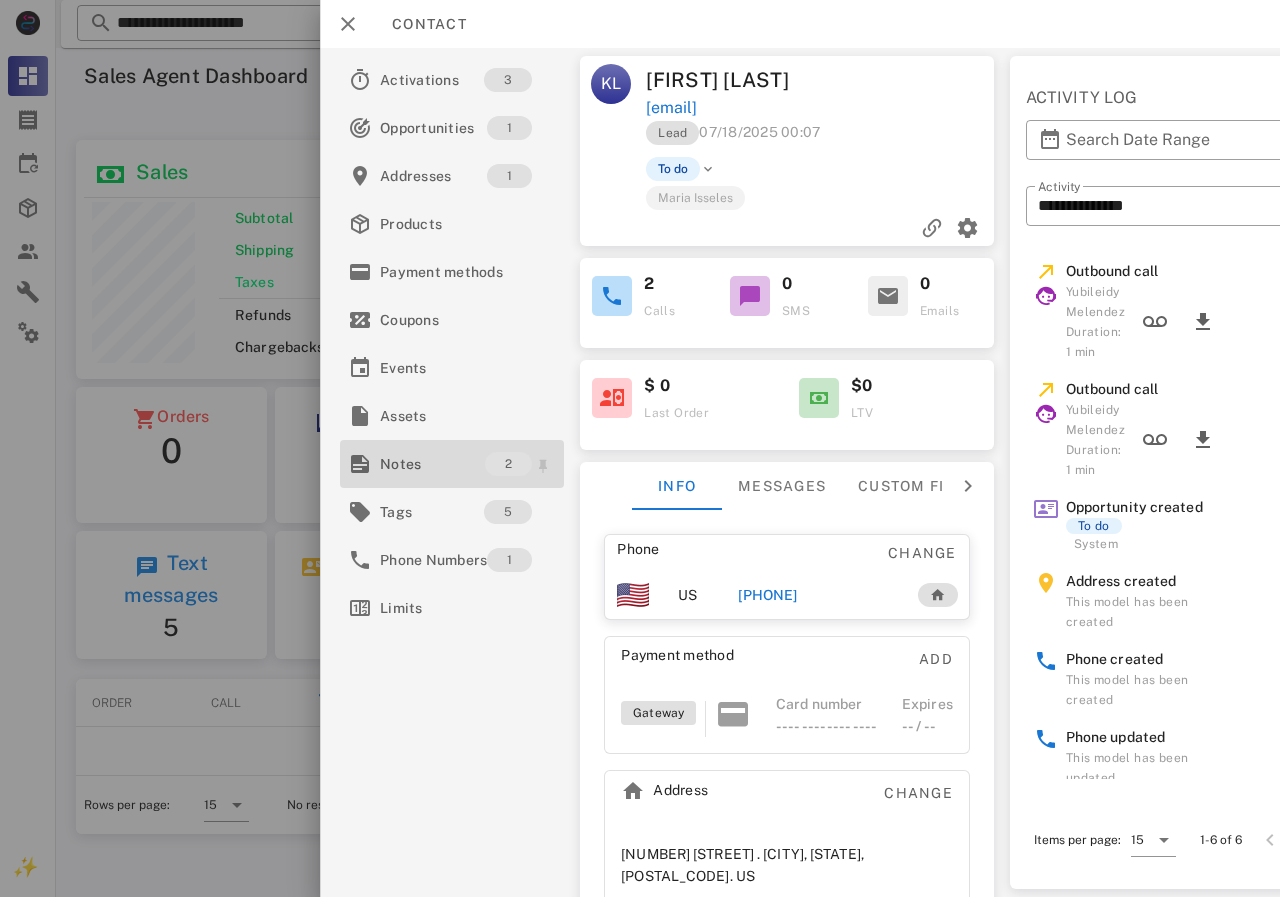 click on "Notes" at bounding box center (432, 464) 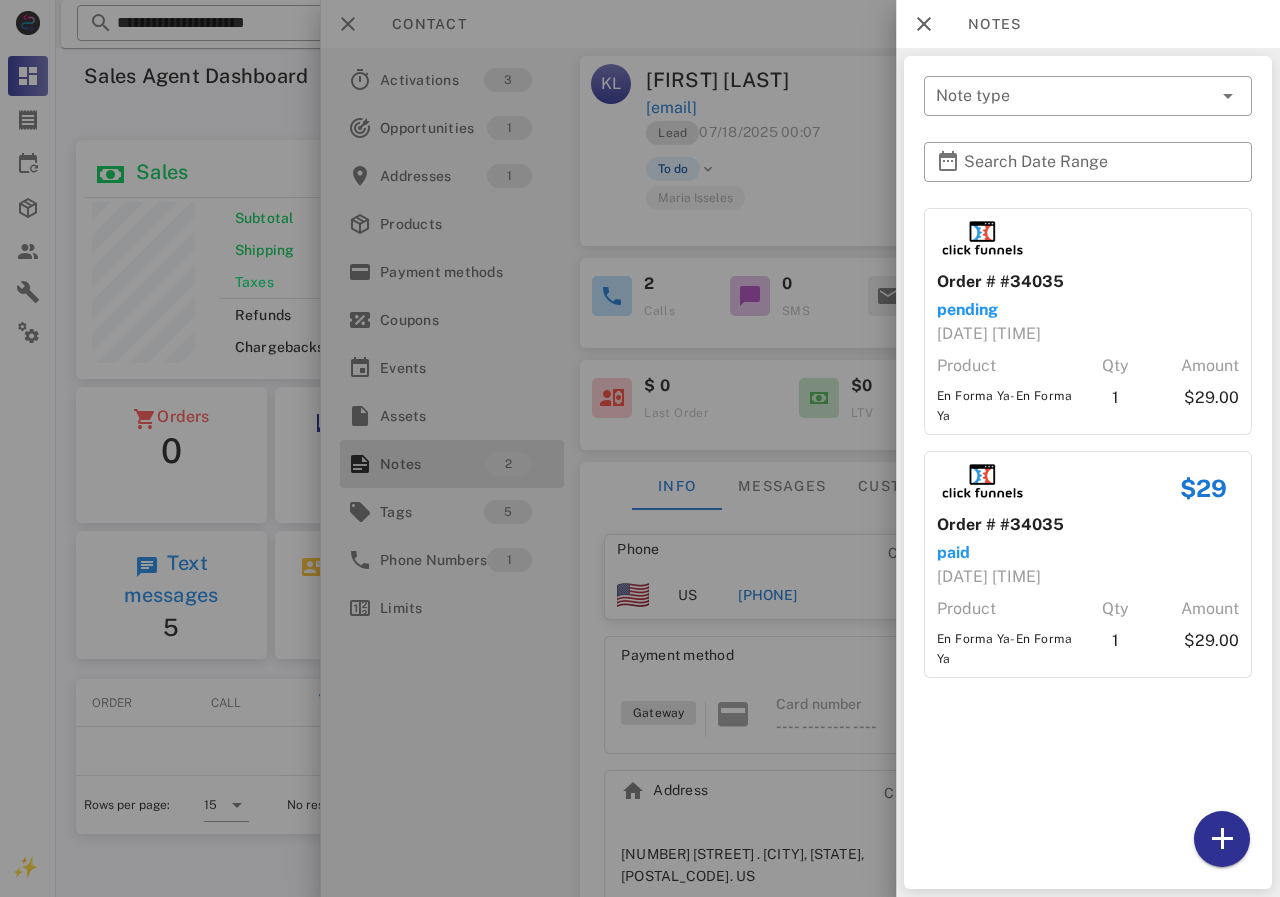 click at bounding box center [640, 448] 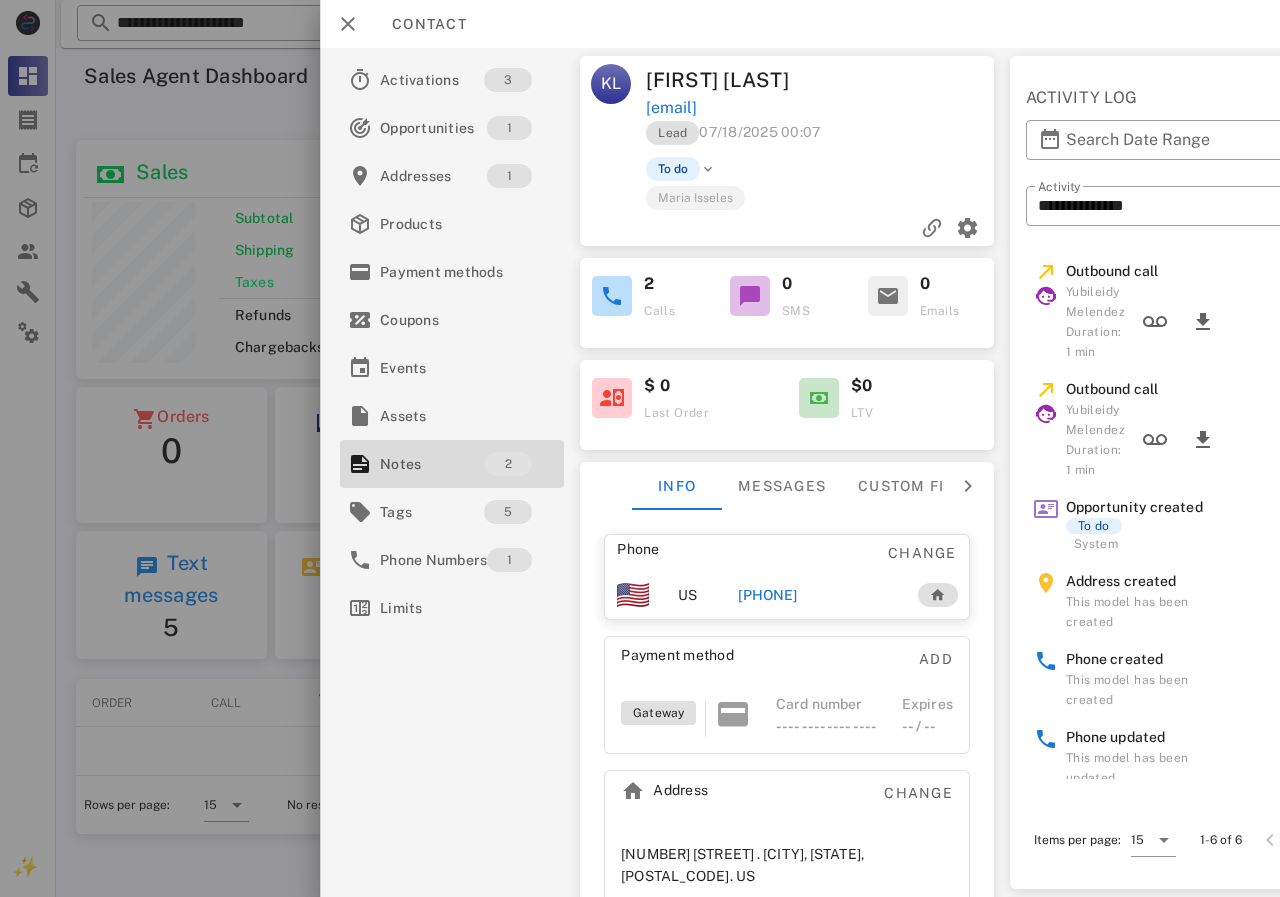 drag, startPoint x: 768, startPoint y: 589, endPoint x: 785, endPoint y: 602, distance: 21.400934 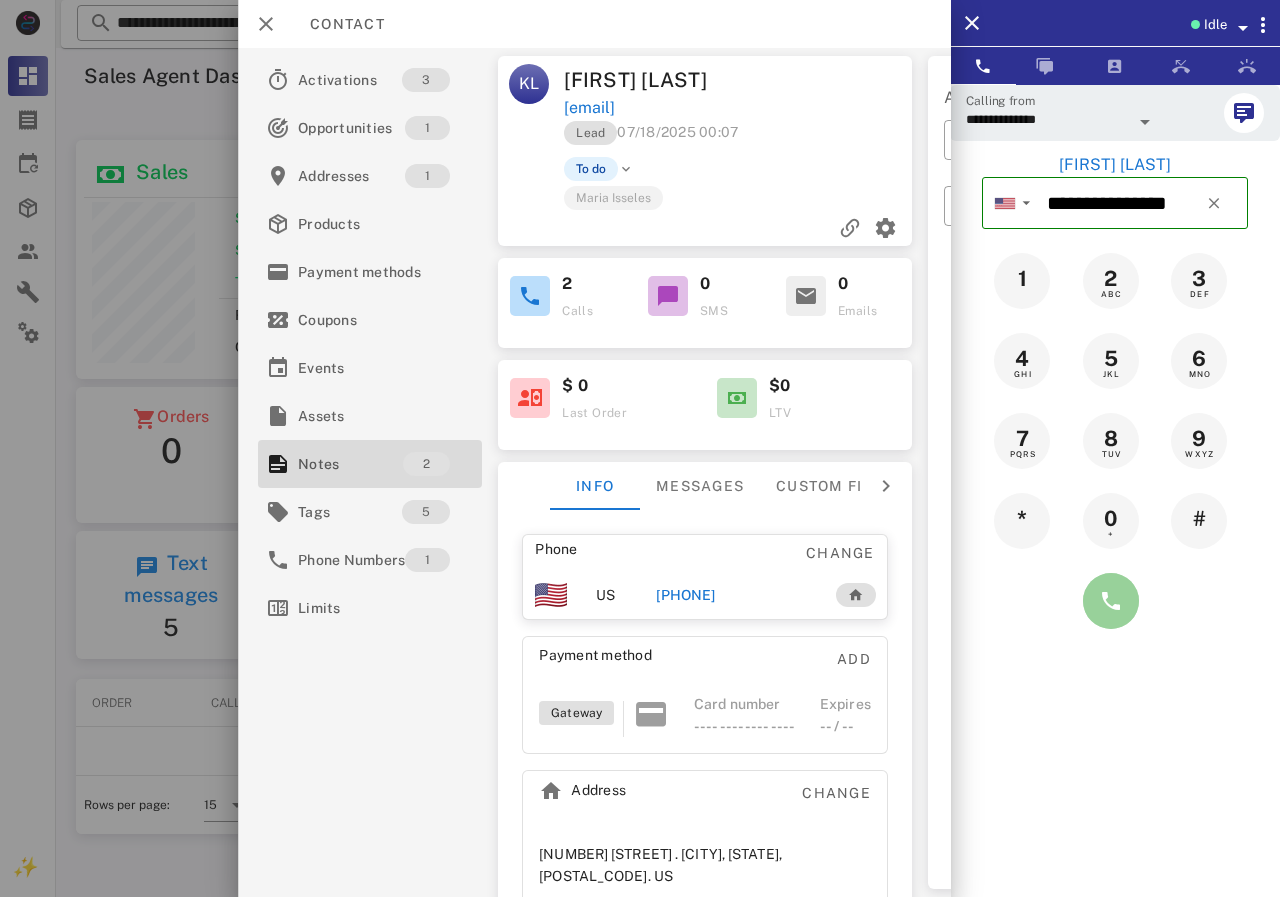 click at bounding box center [1111, 601] 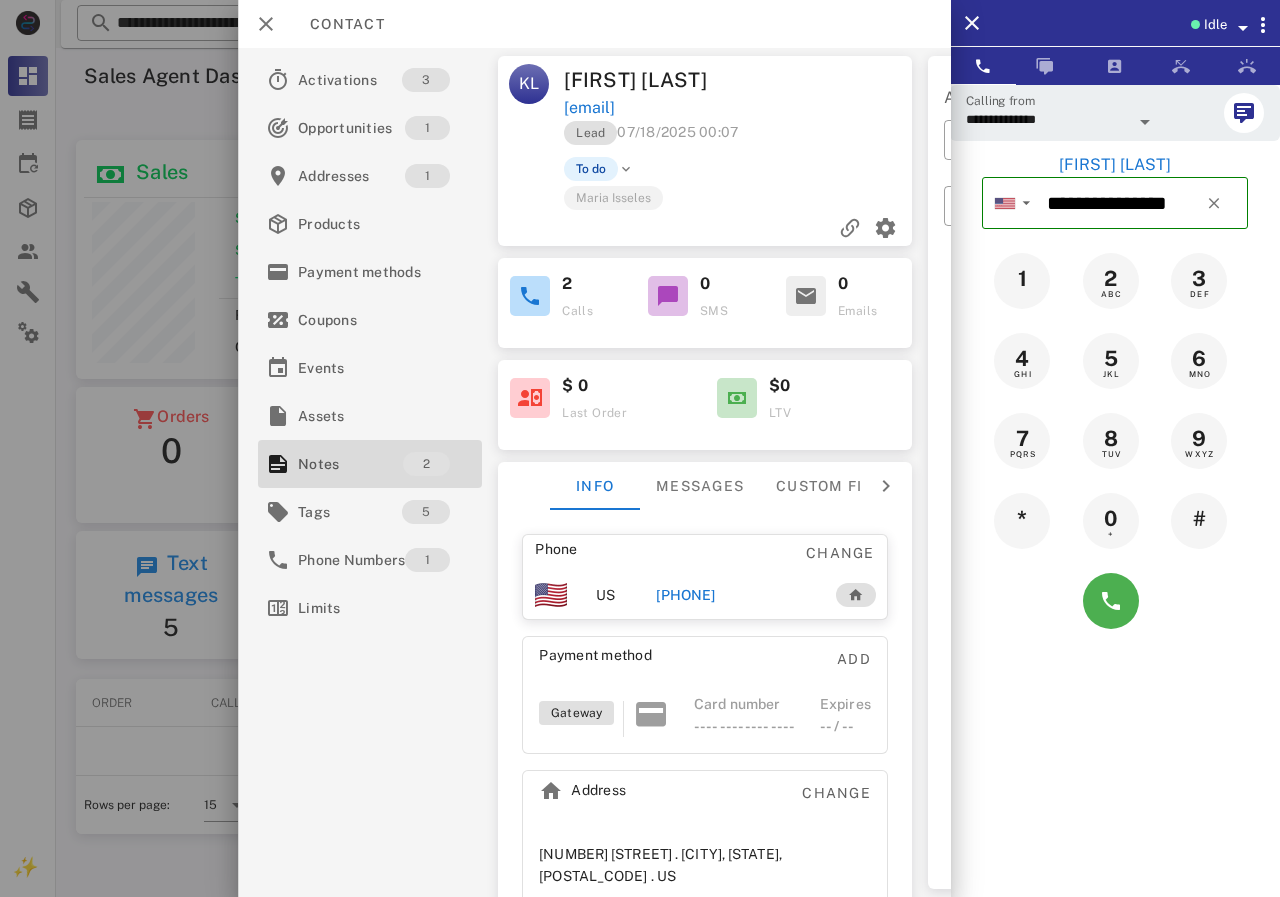 scroll, scrollTop: 0, scrollLeft: 0, axis: both 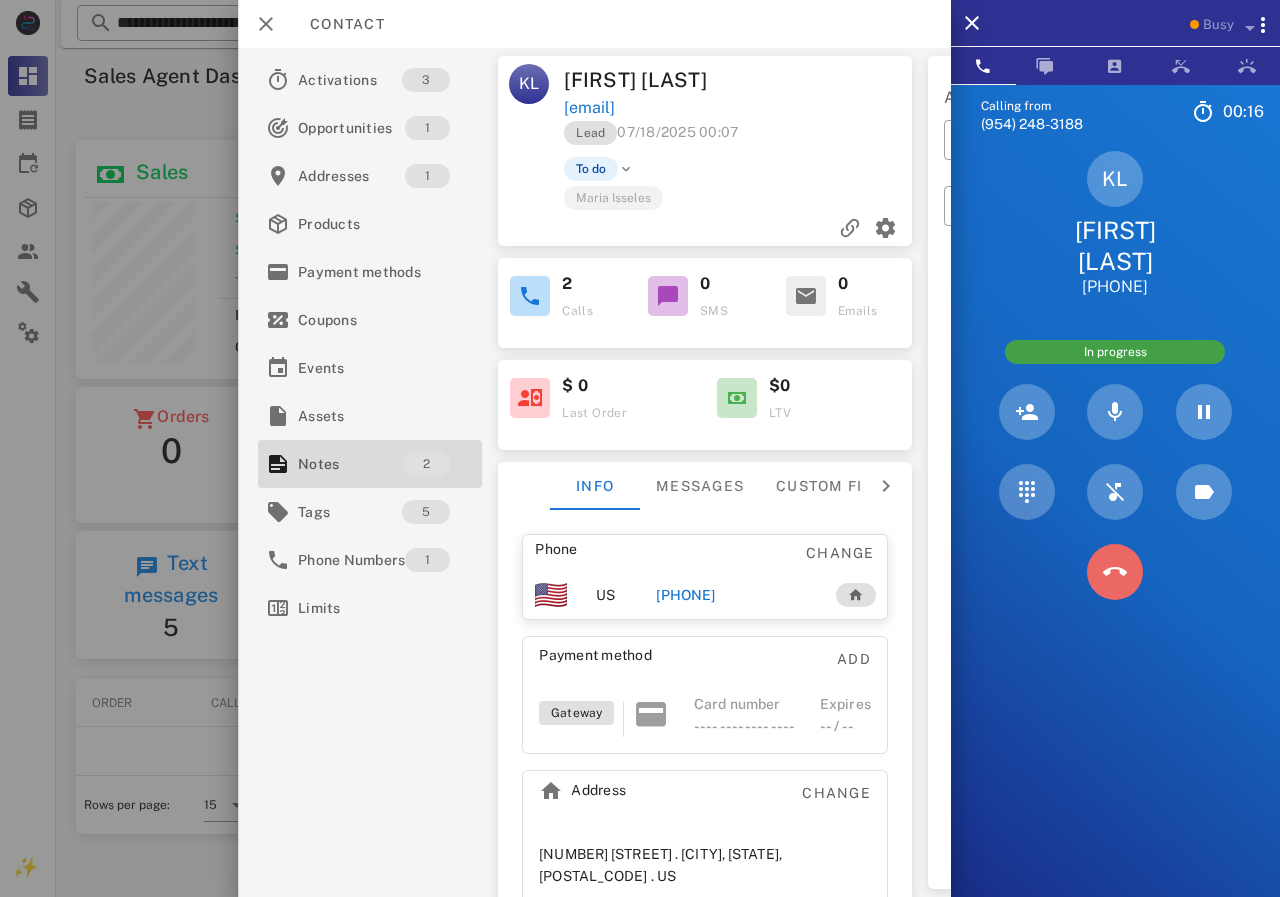 click at bounding box center (1115, 572) 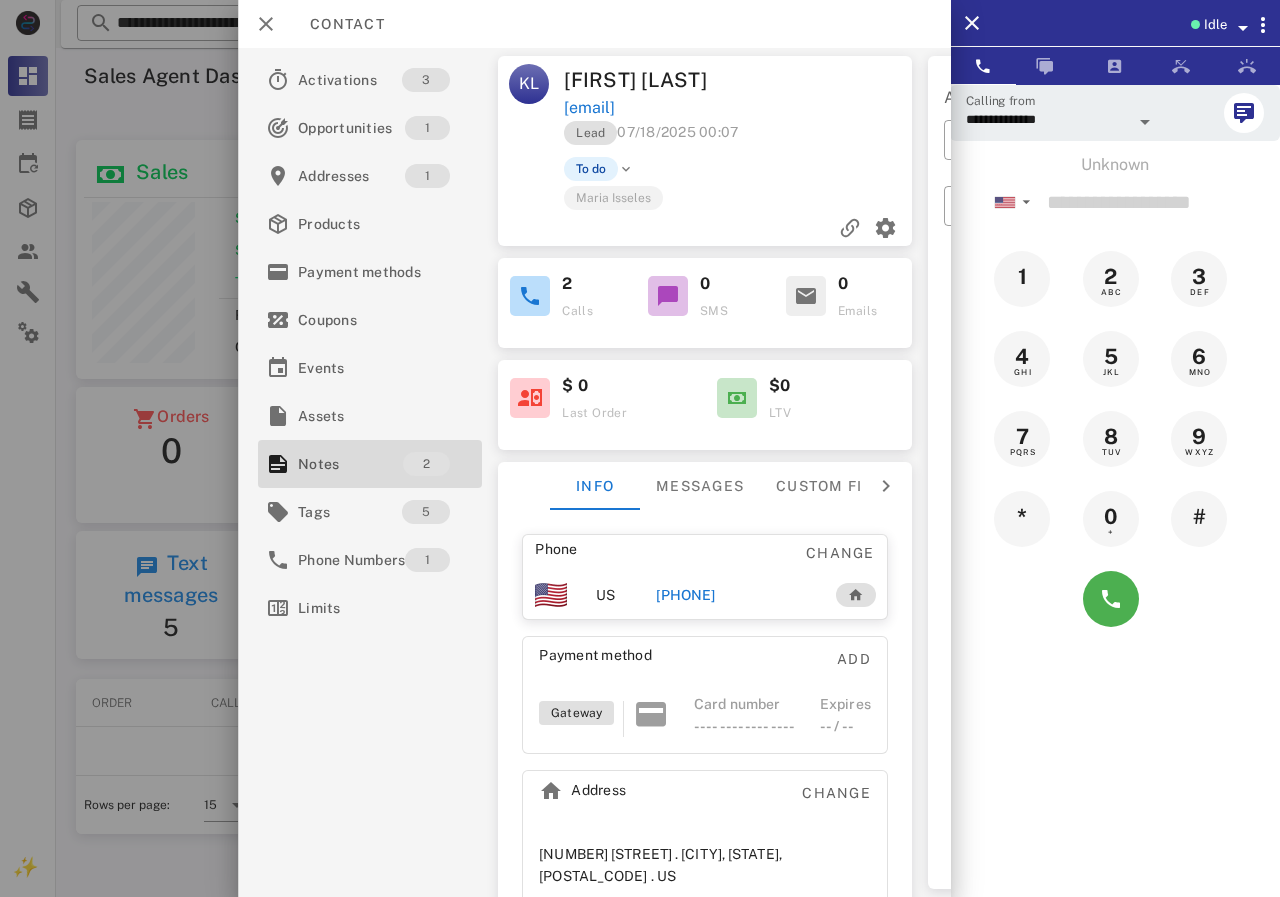 click on "[PHONE]" at bounding box center (685, 595) 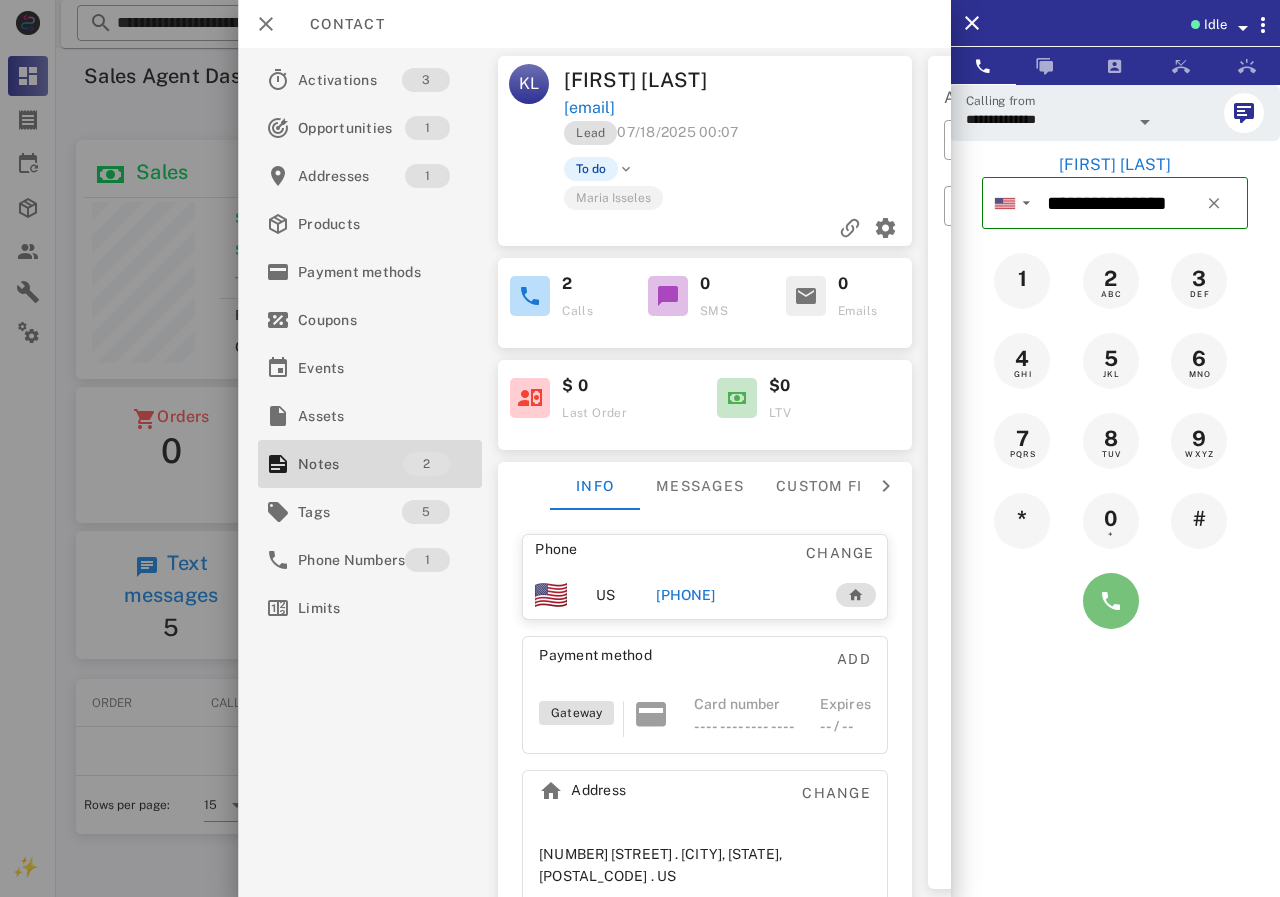 click at bounding box center [1111, 601] 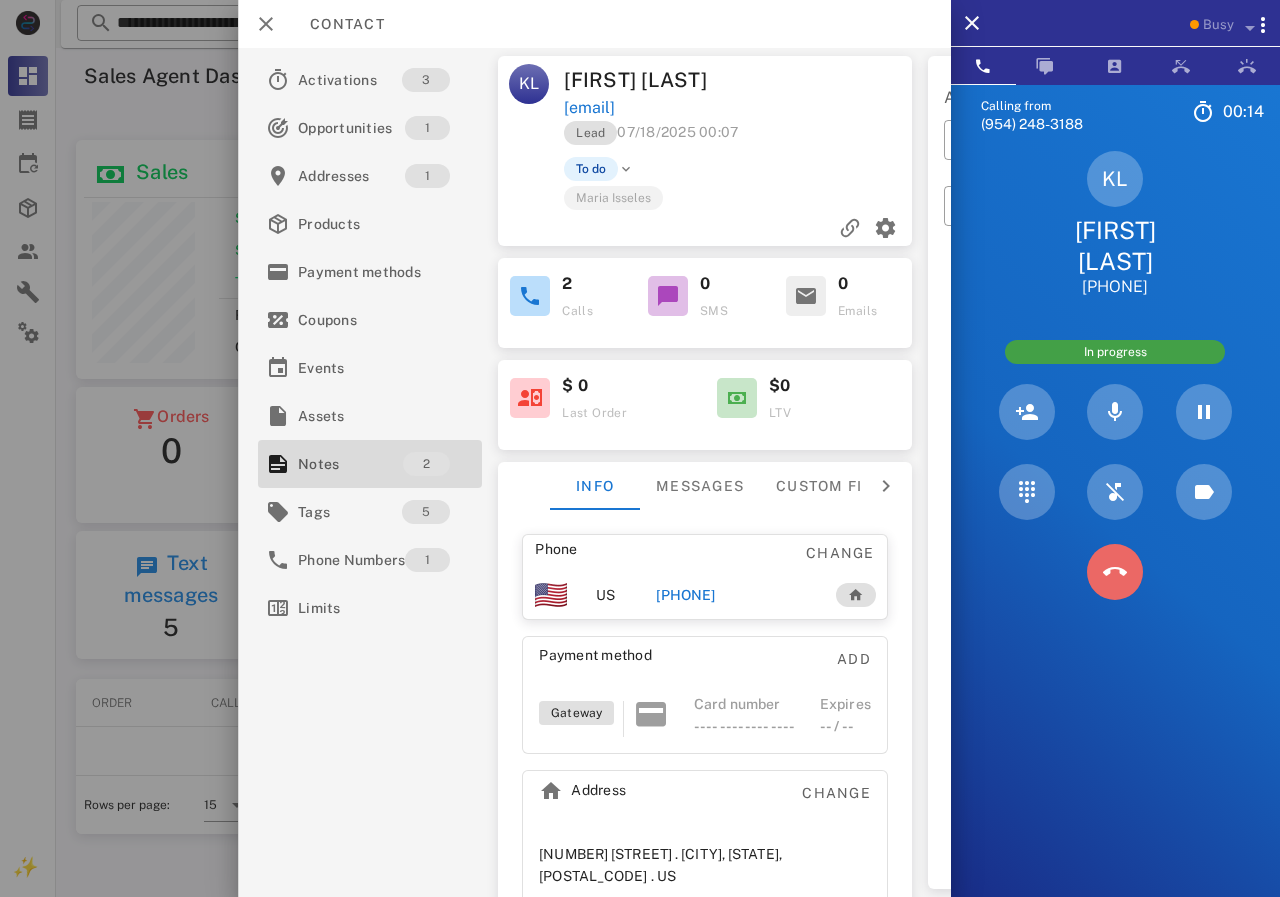 click at bounding box center [1115, 572] 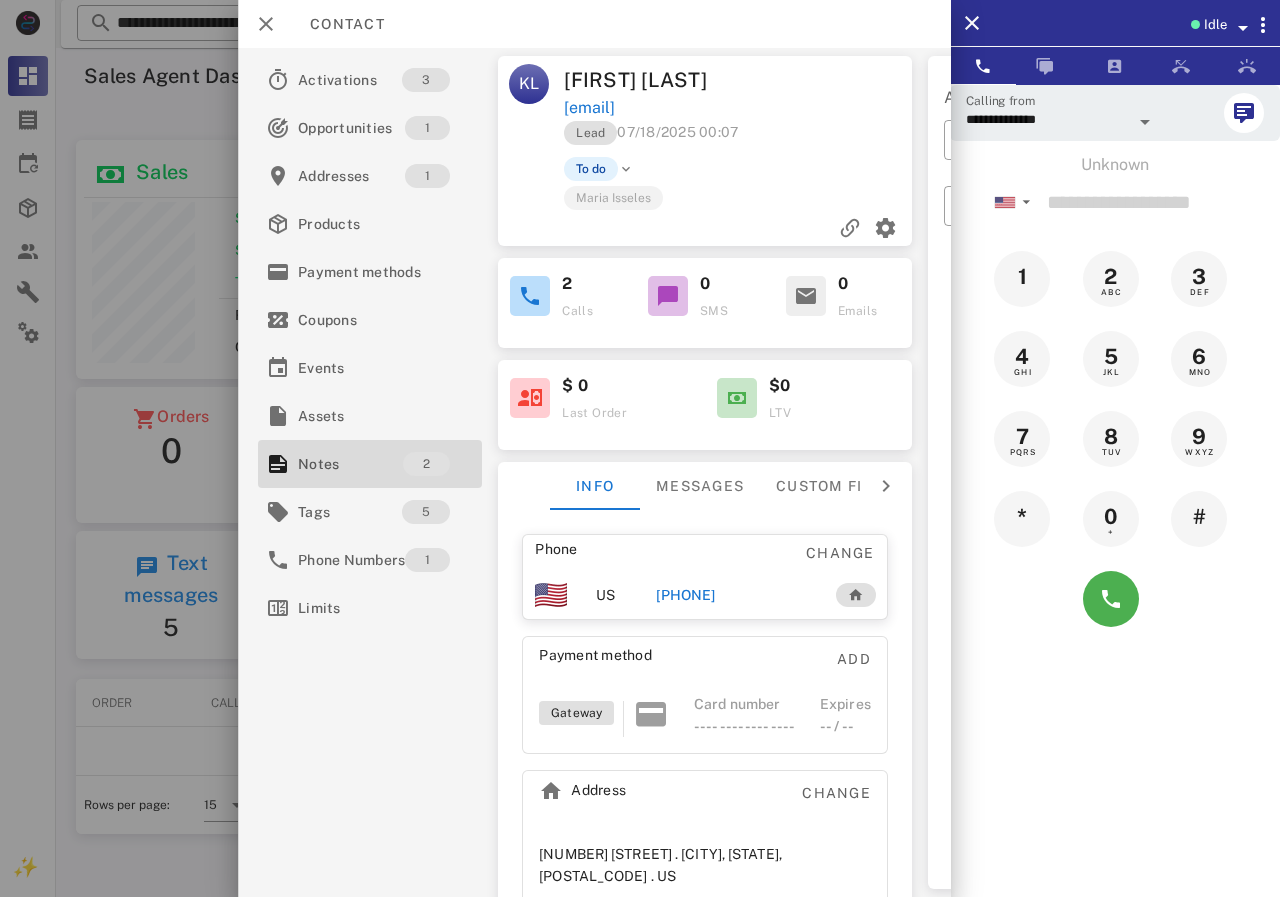 click on "[PHONE]" at bounding box center (685, 595) 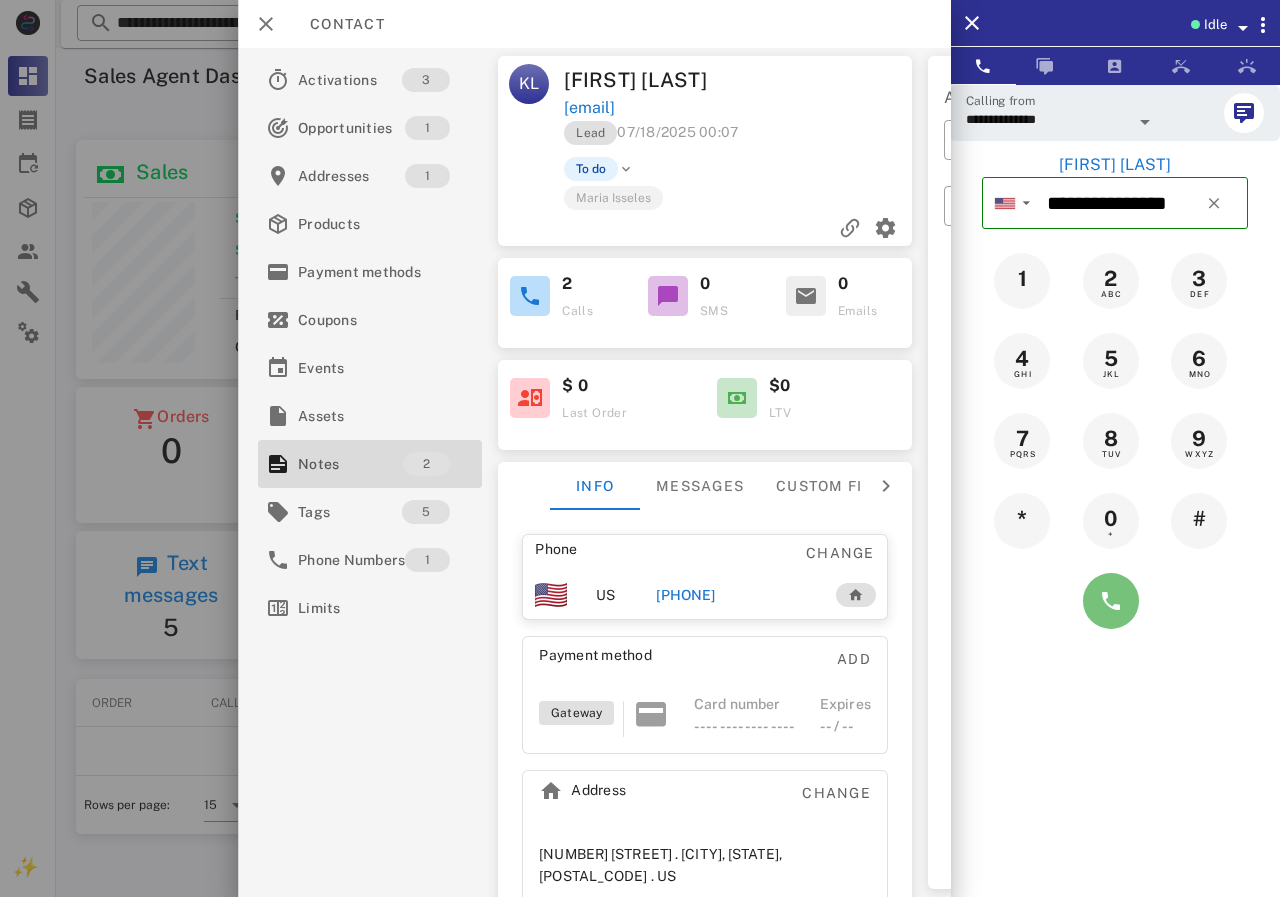 click at bounding box center [1111, 601] 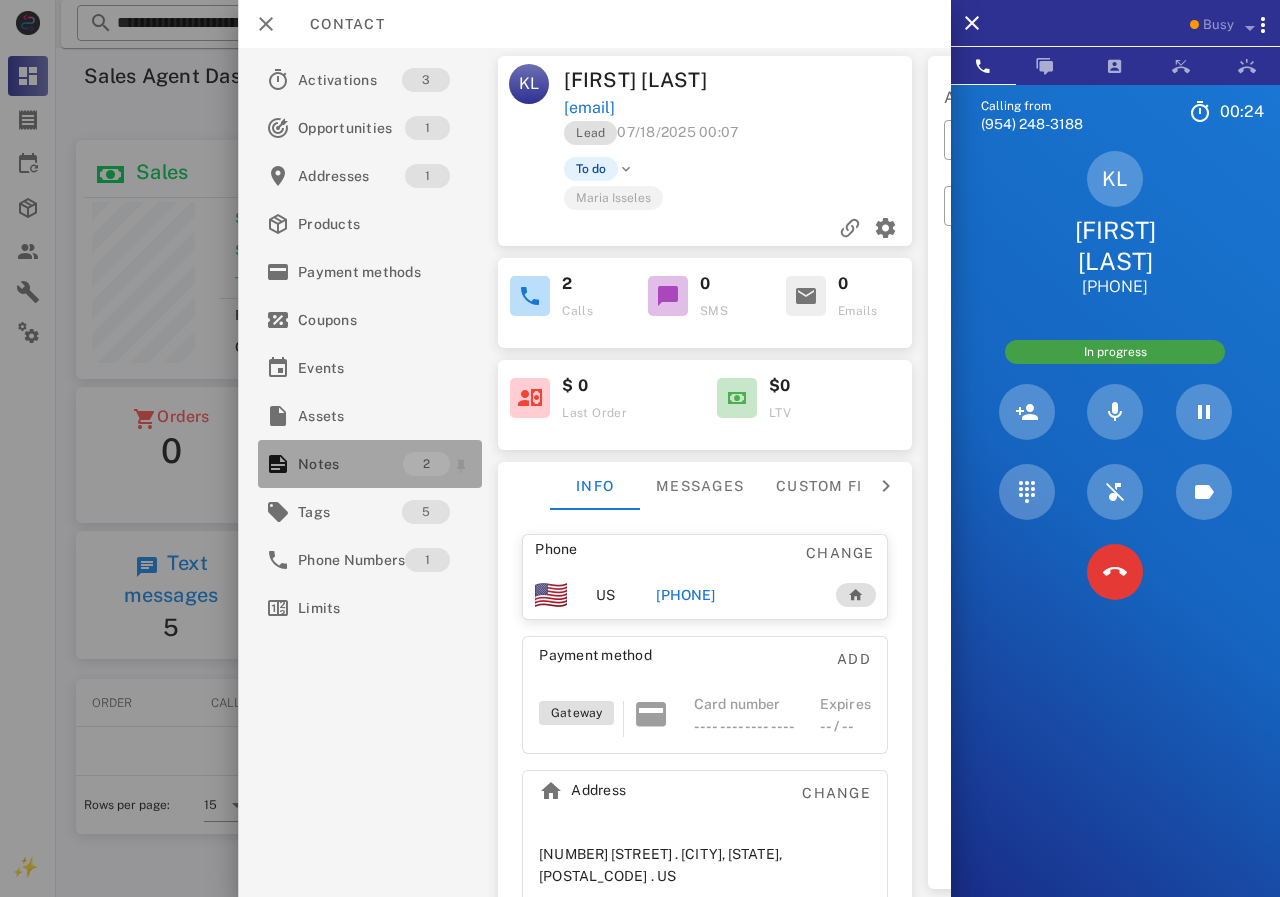 click on "Notes" at bounding box center [350, 464] 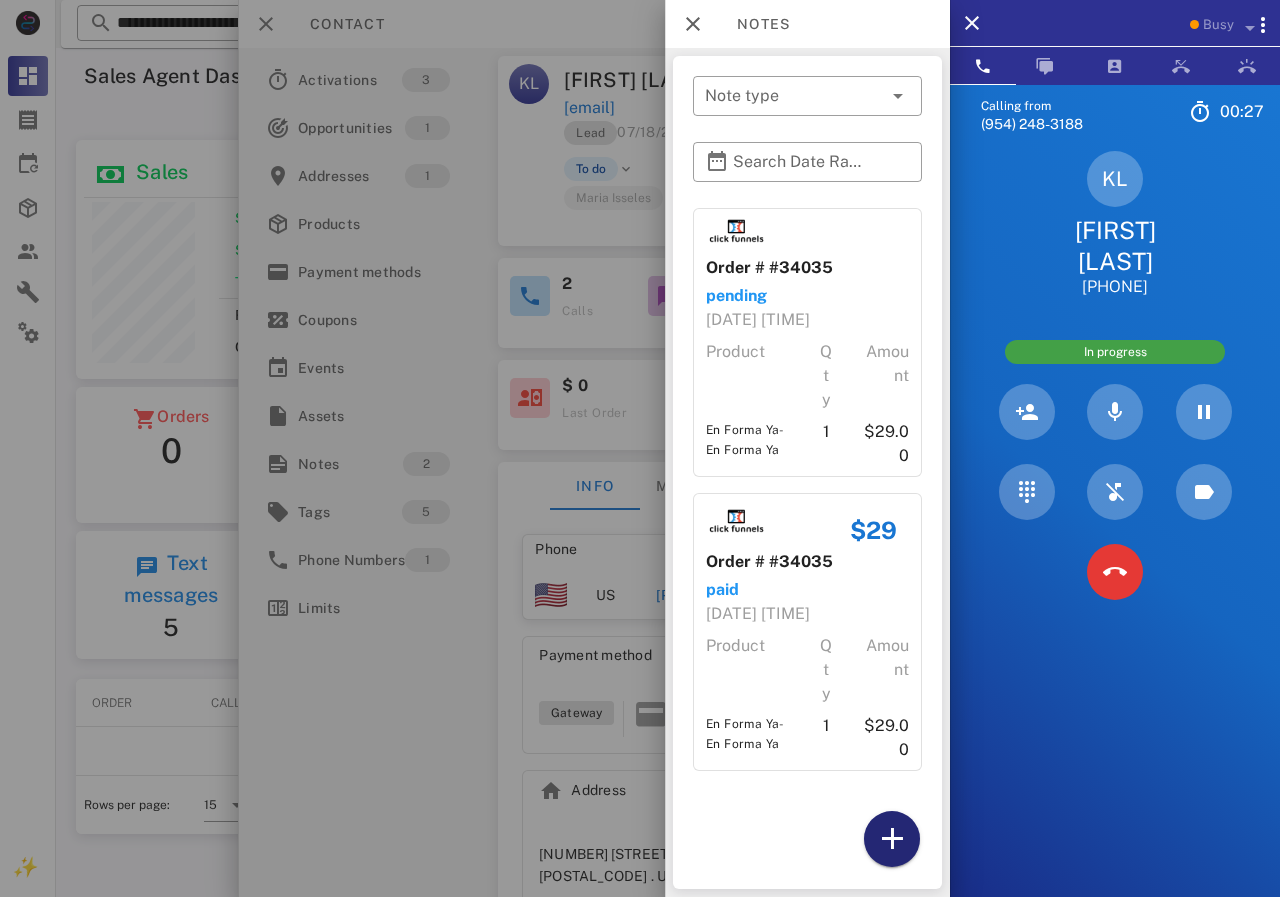 click at bounding box center [892, 839] 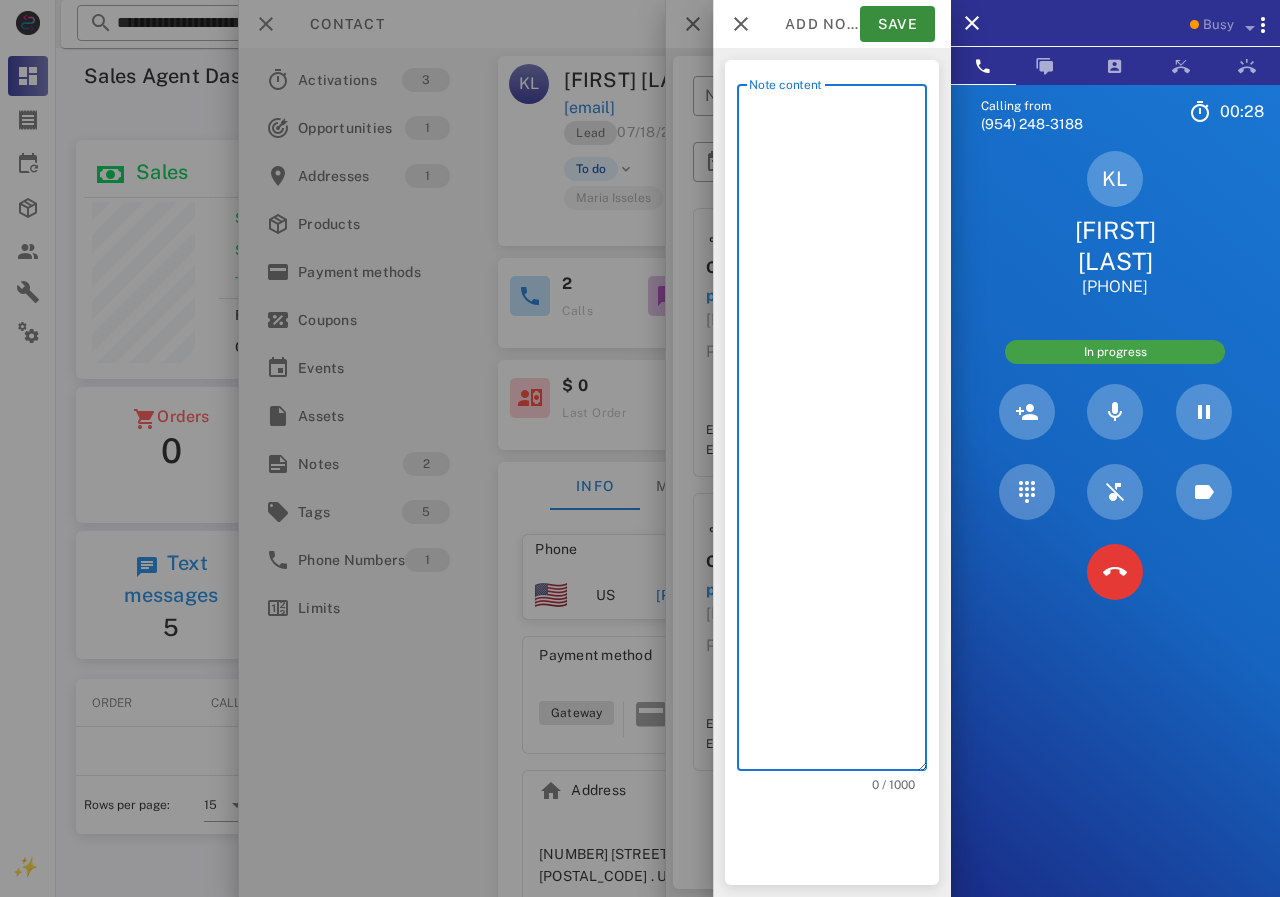 scroll, scrollTop: 240, scrollLeft: 390, axis: both 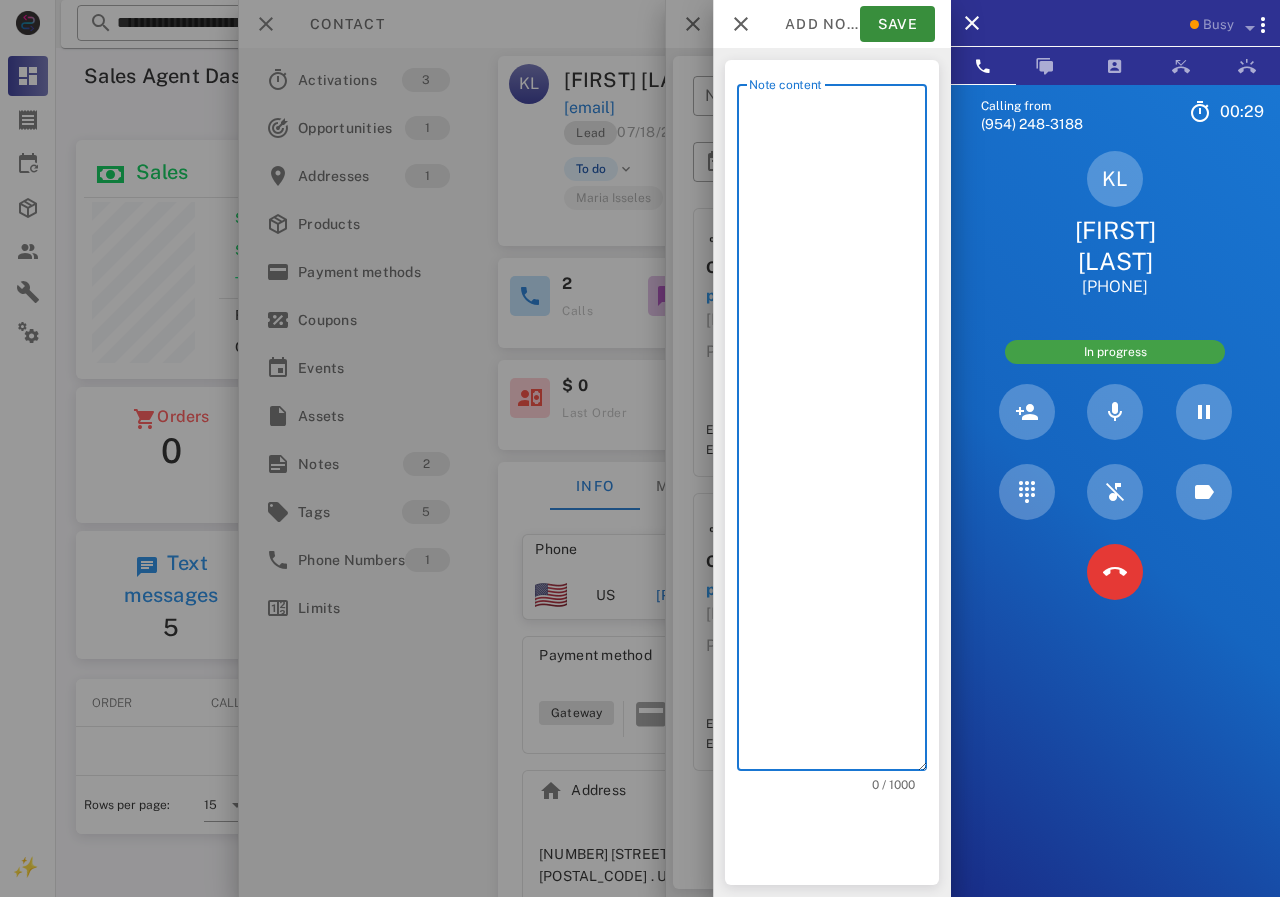 drag, startPoint x: 887, startPoint y: 450, endPoint x: 816, endPoint y: 281, distance: 183.30849 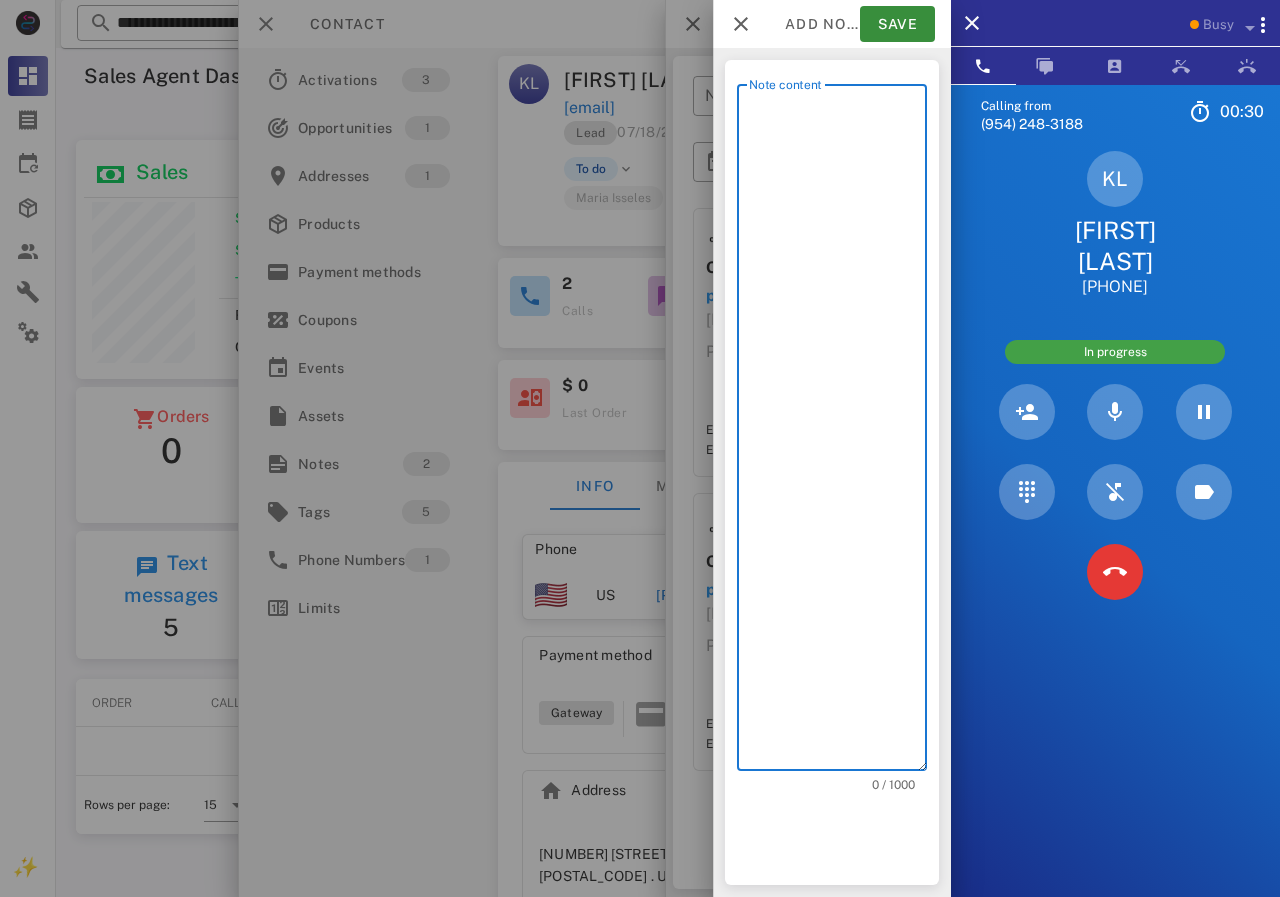 click on "Note content" at bounding box center [838, 432] 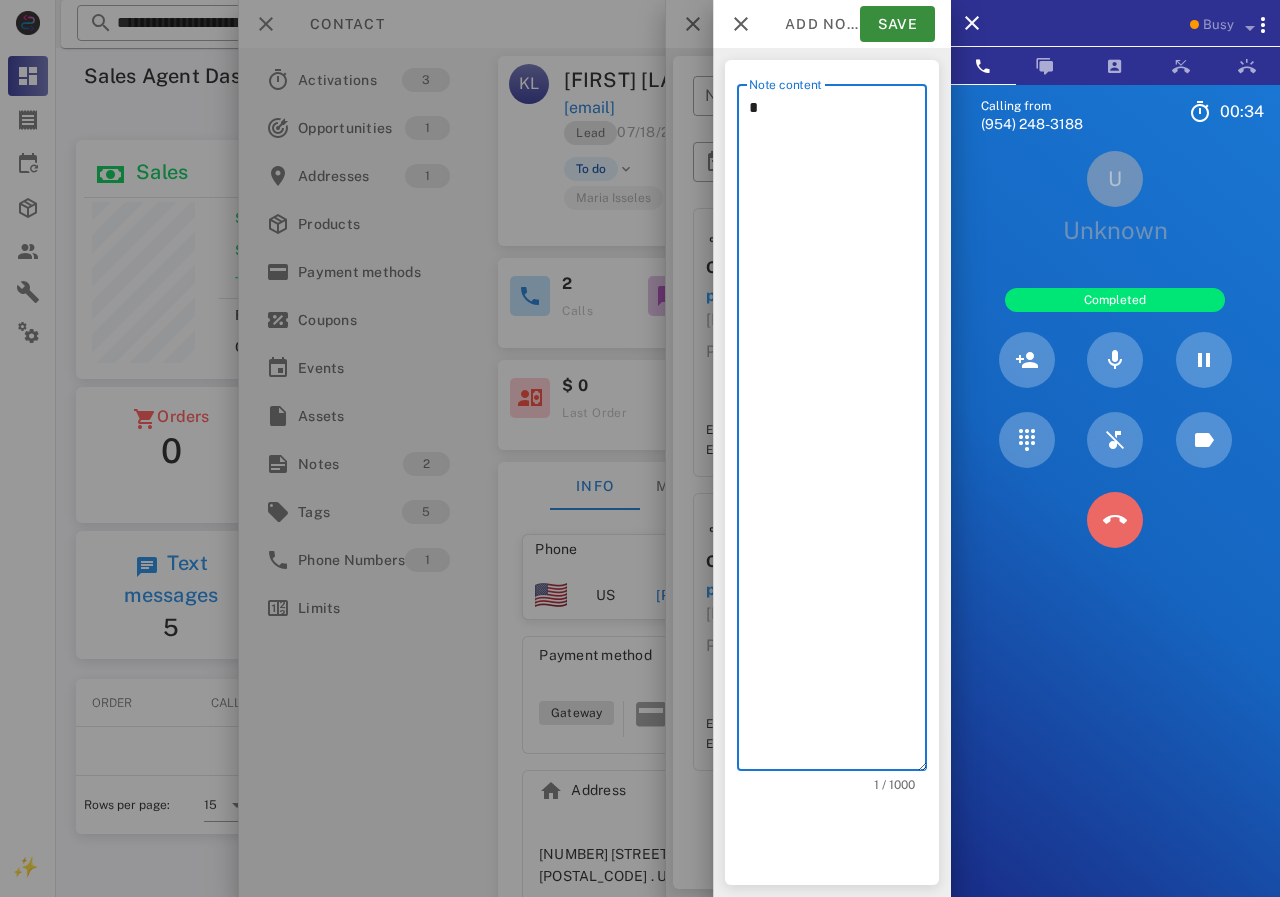 click at bounding box center [1115, 520] 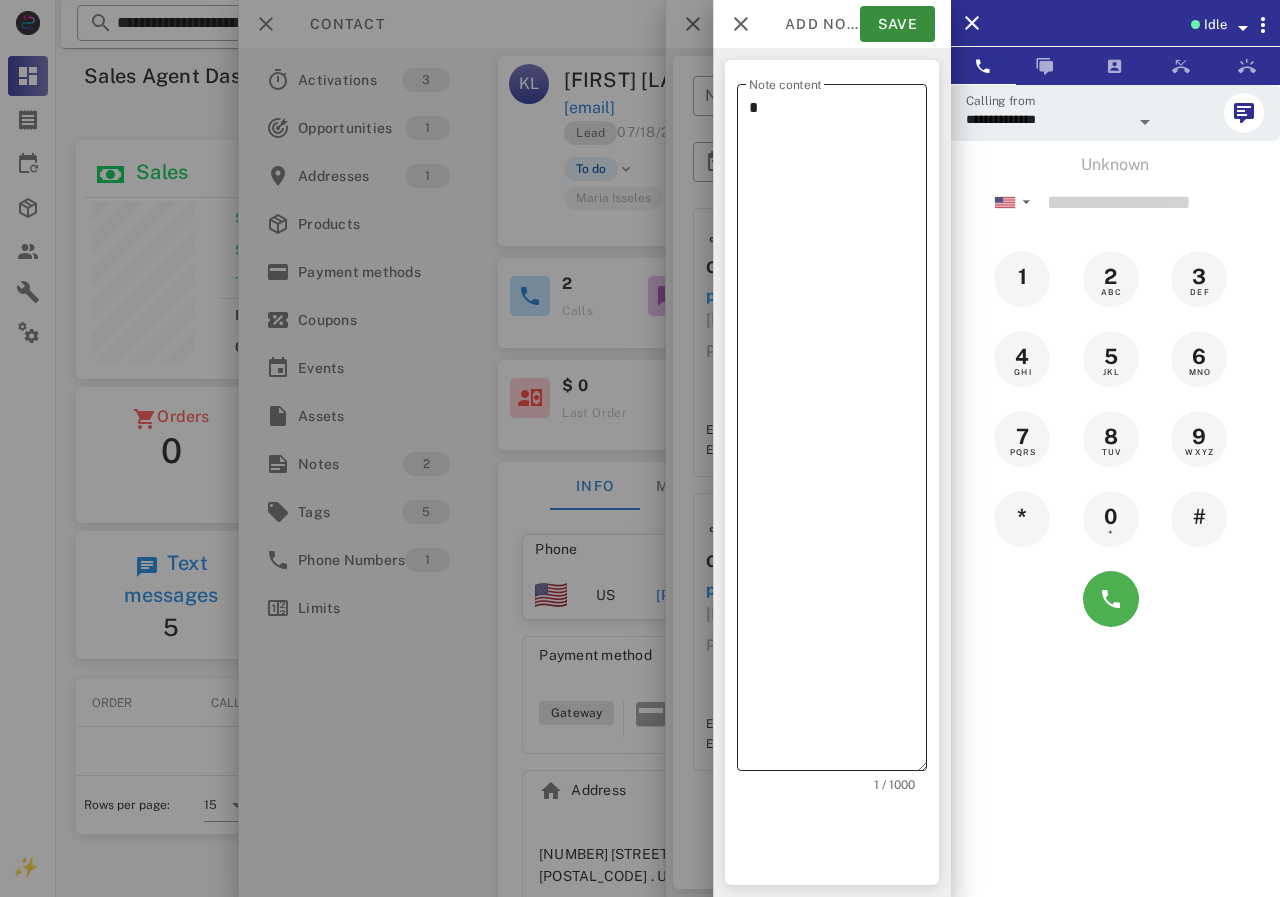 click on "*" at bounding box center [838, 432] 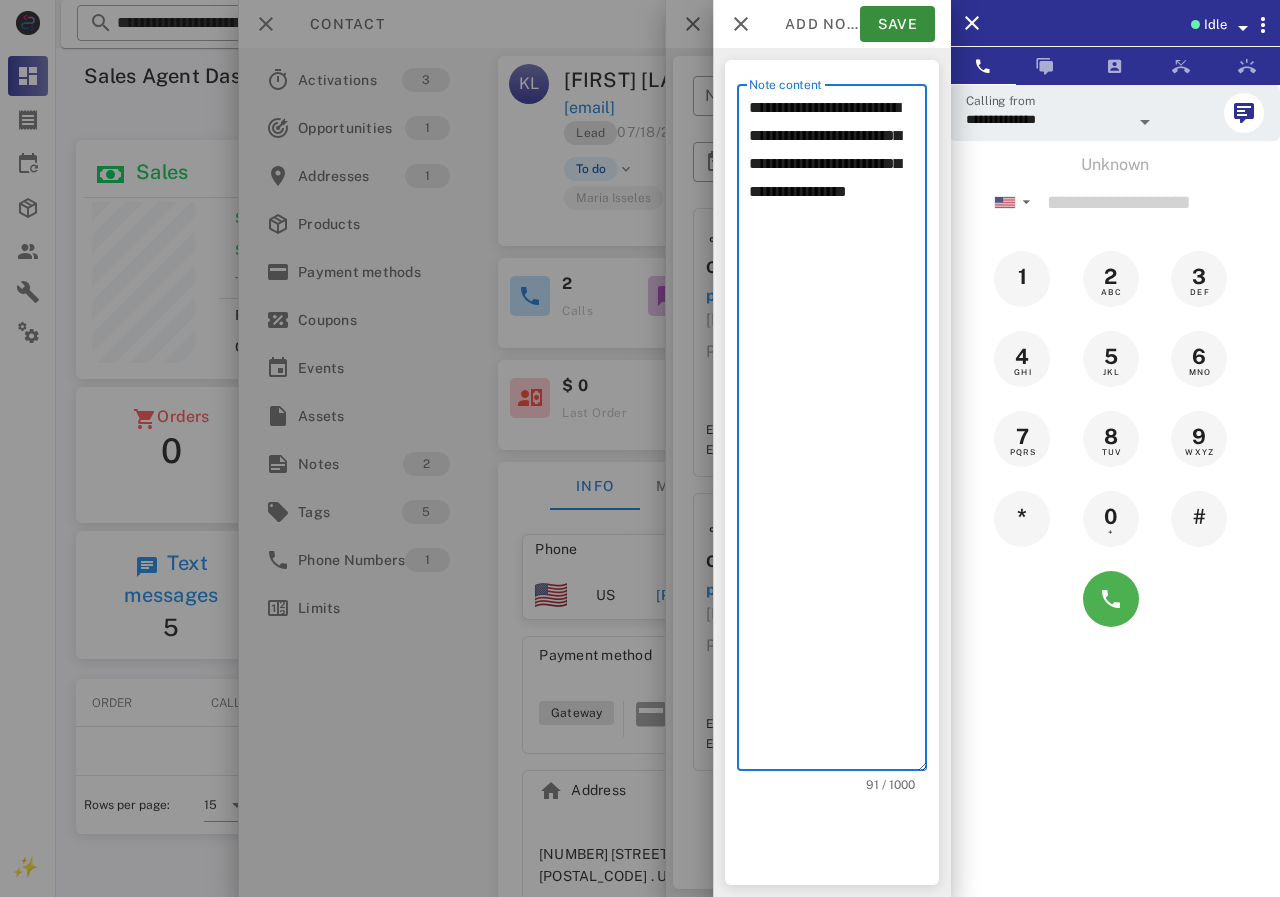 click on "**********" at bounding box center [838, 432] 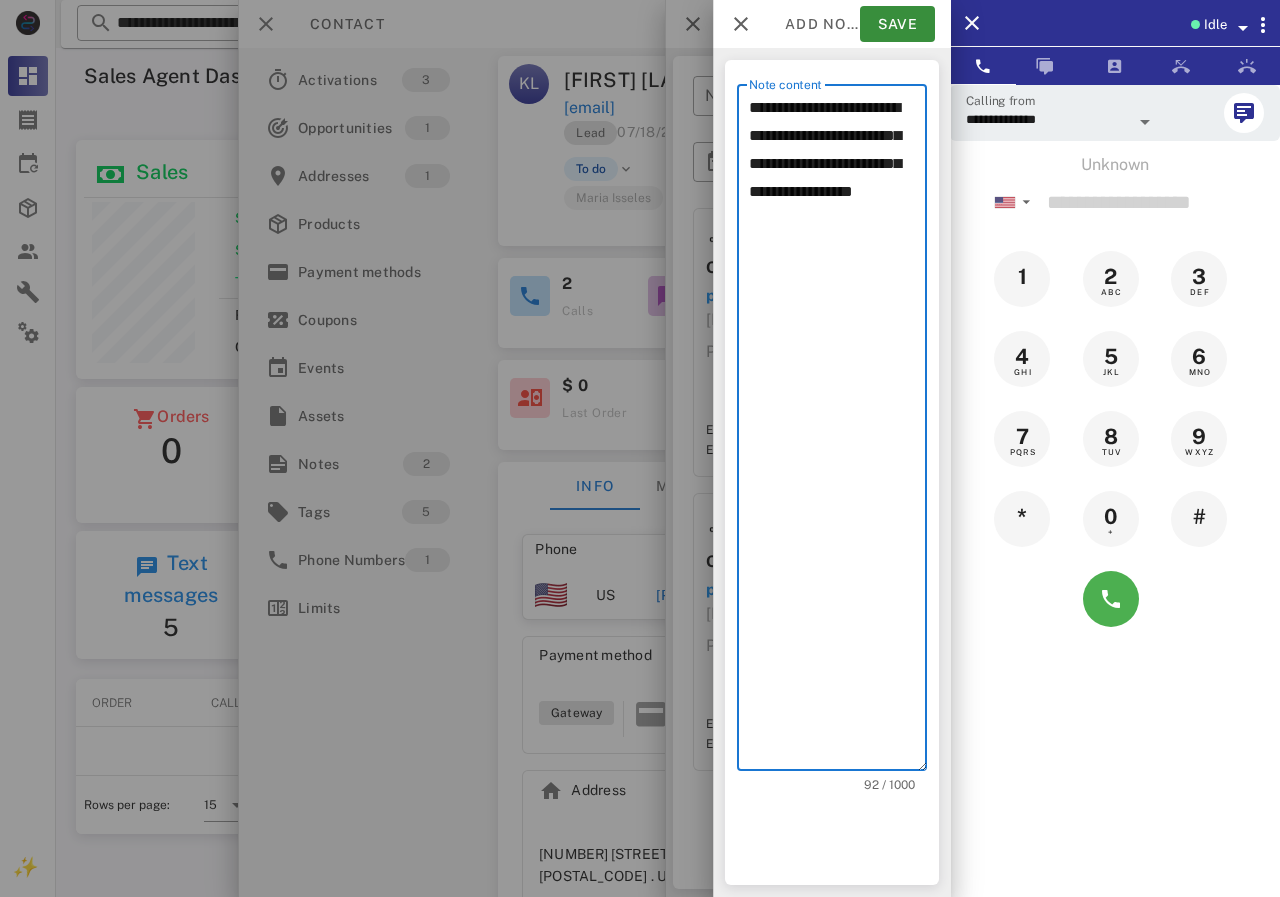 click on "**********" at bounding box center [838, 432] 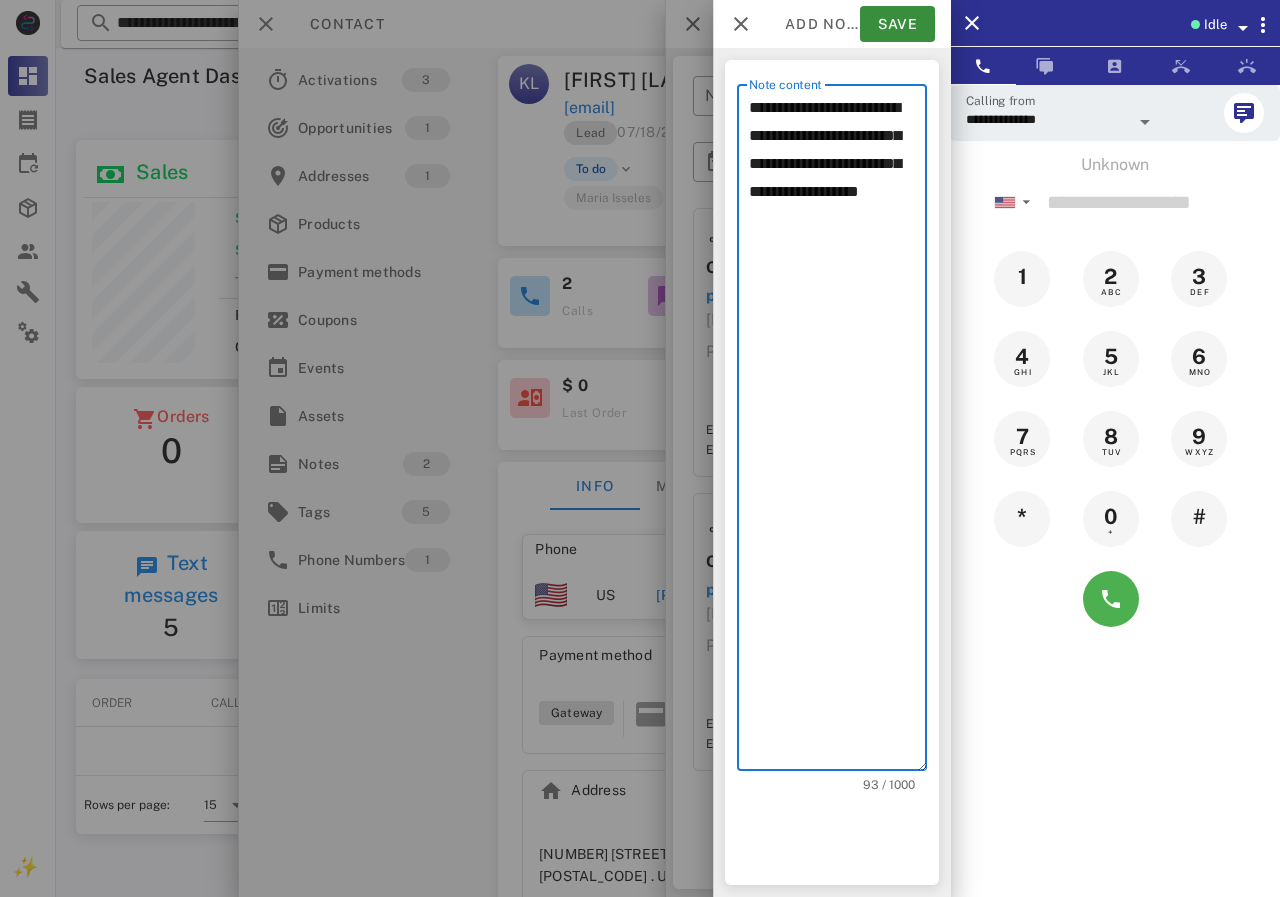 click on "**********" at bounding box center (838, 432) 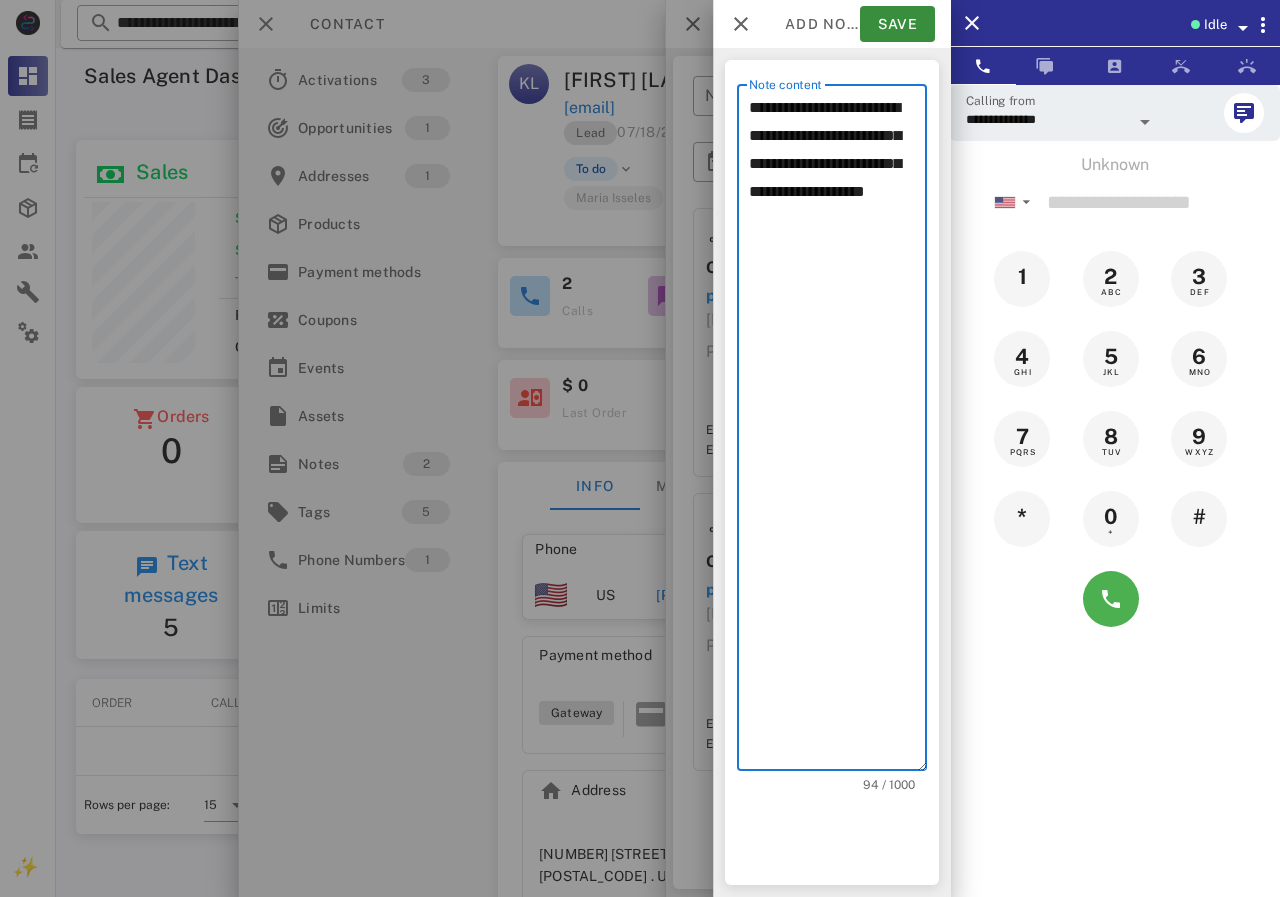 click on "**********" at bounding box center [838, 432] 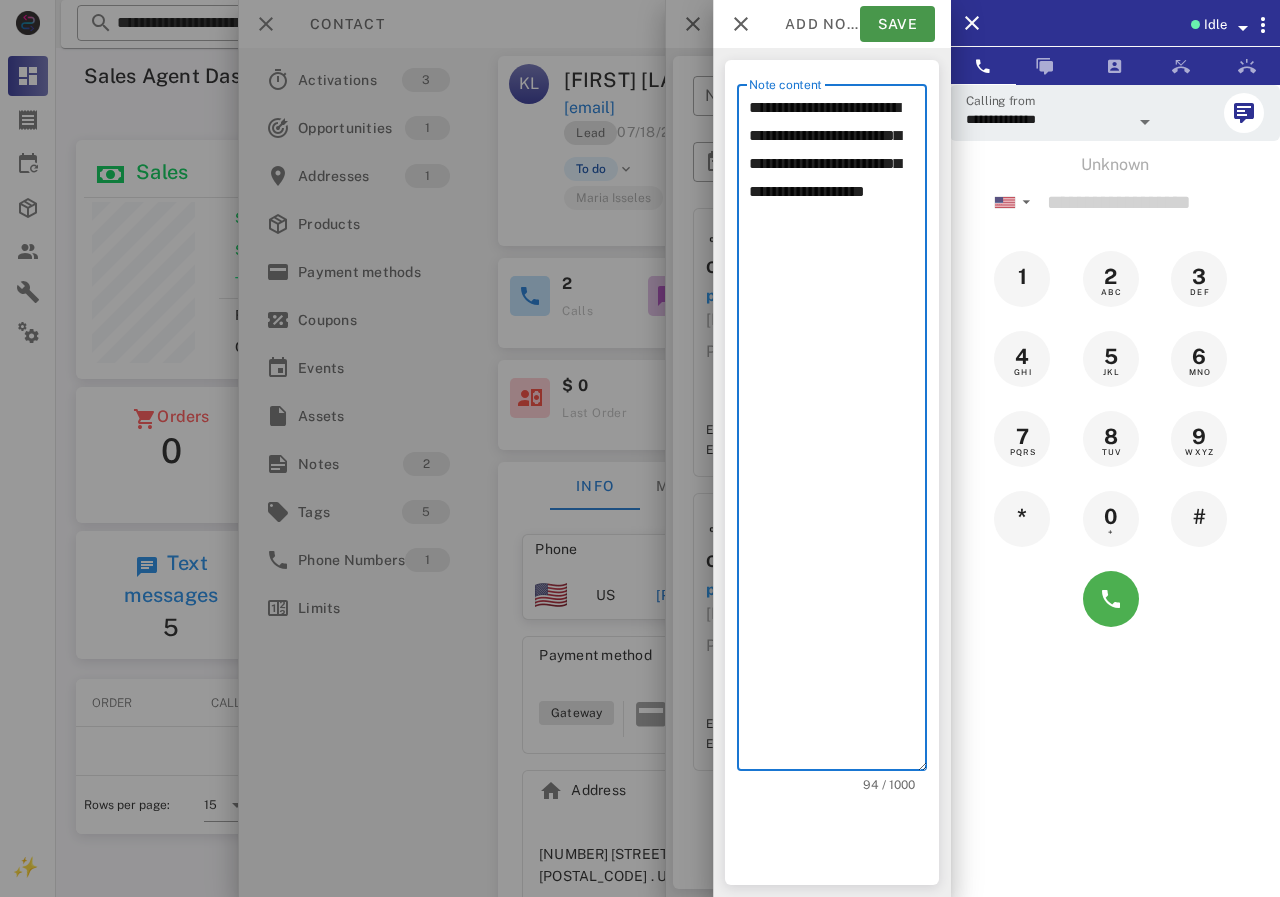 type on "**********" 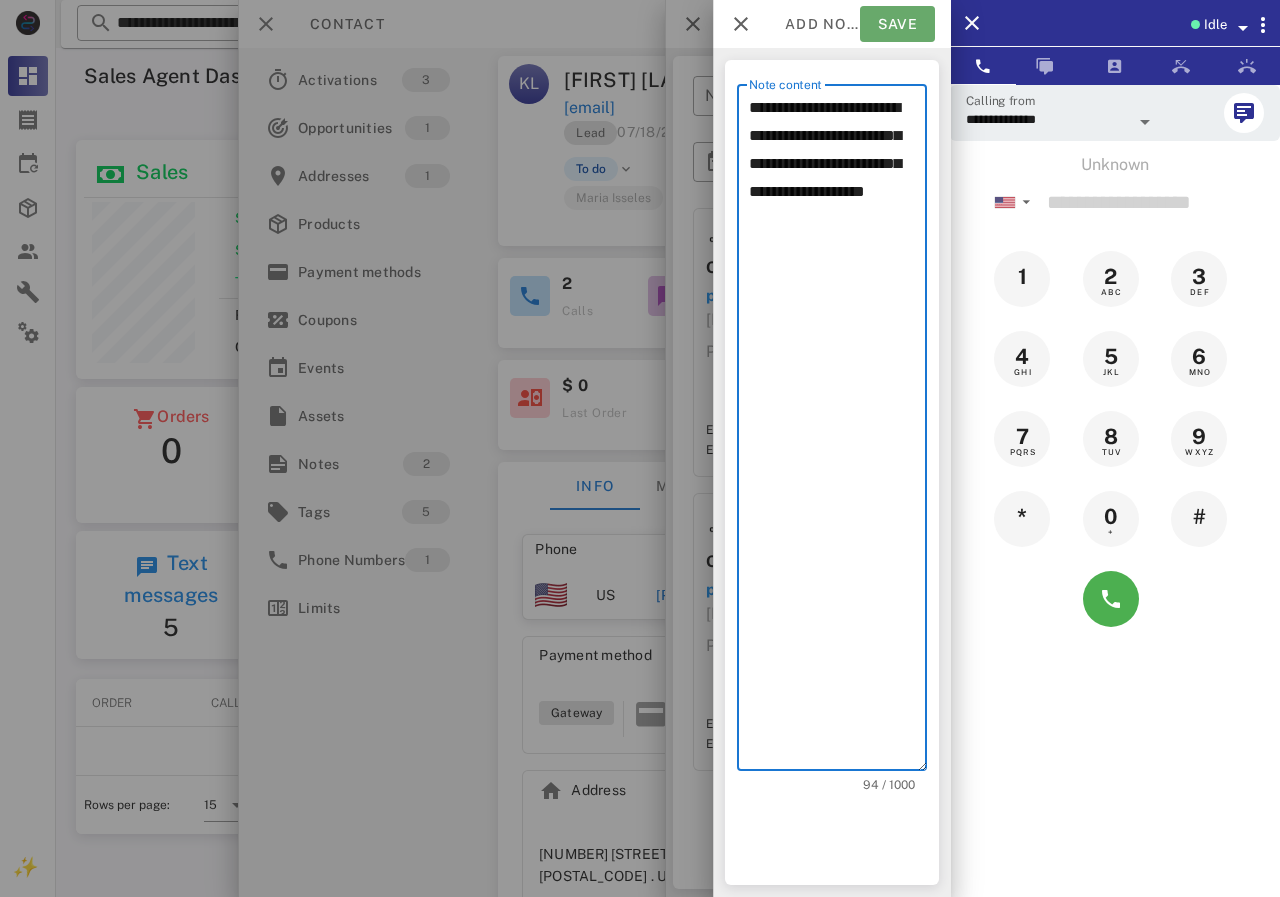 click on "Save" at bounding box center [897, 24] 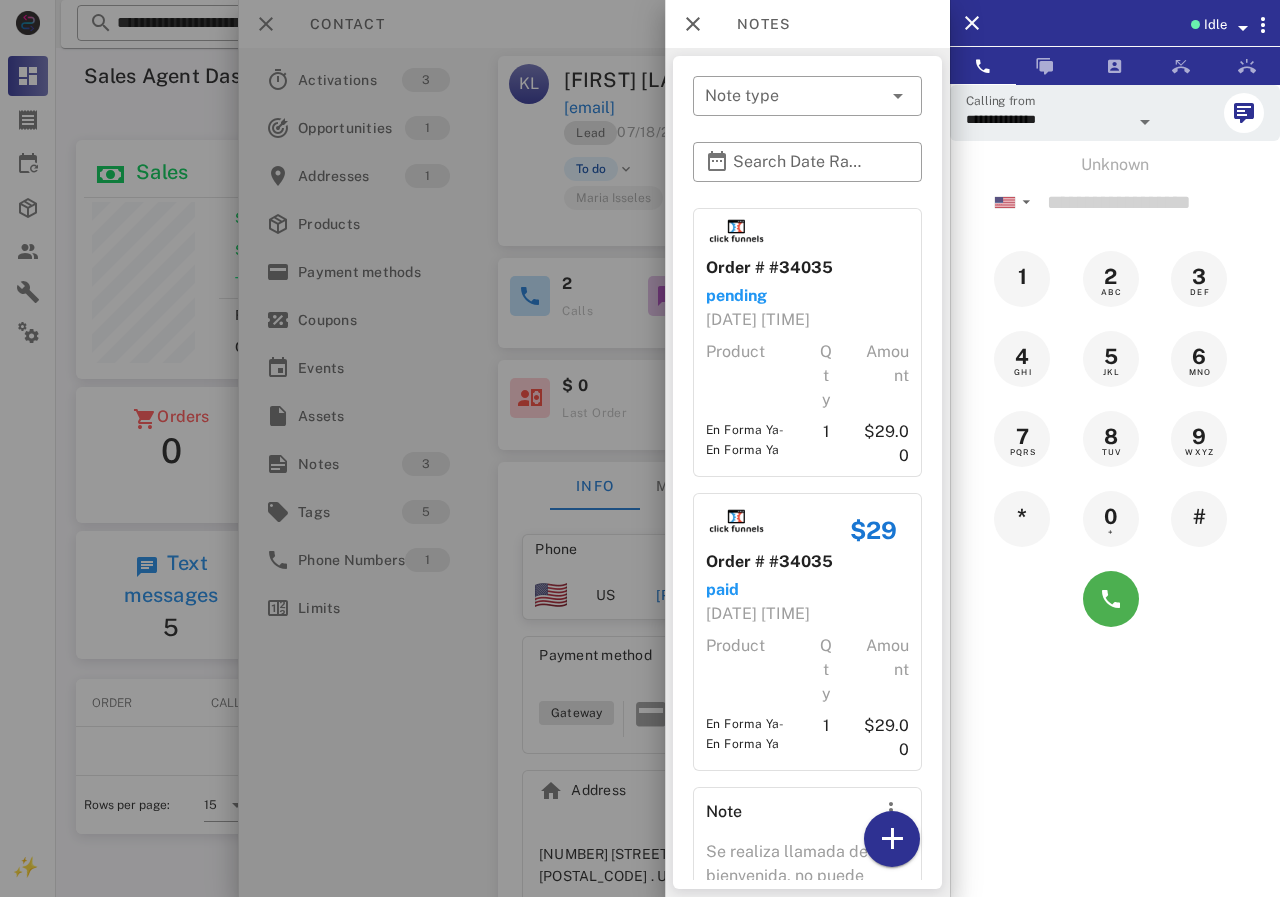 click at bounding box center (640, 448) 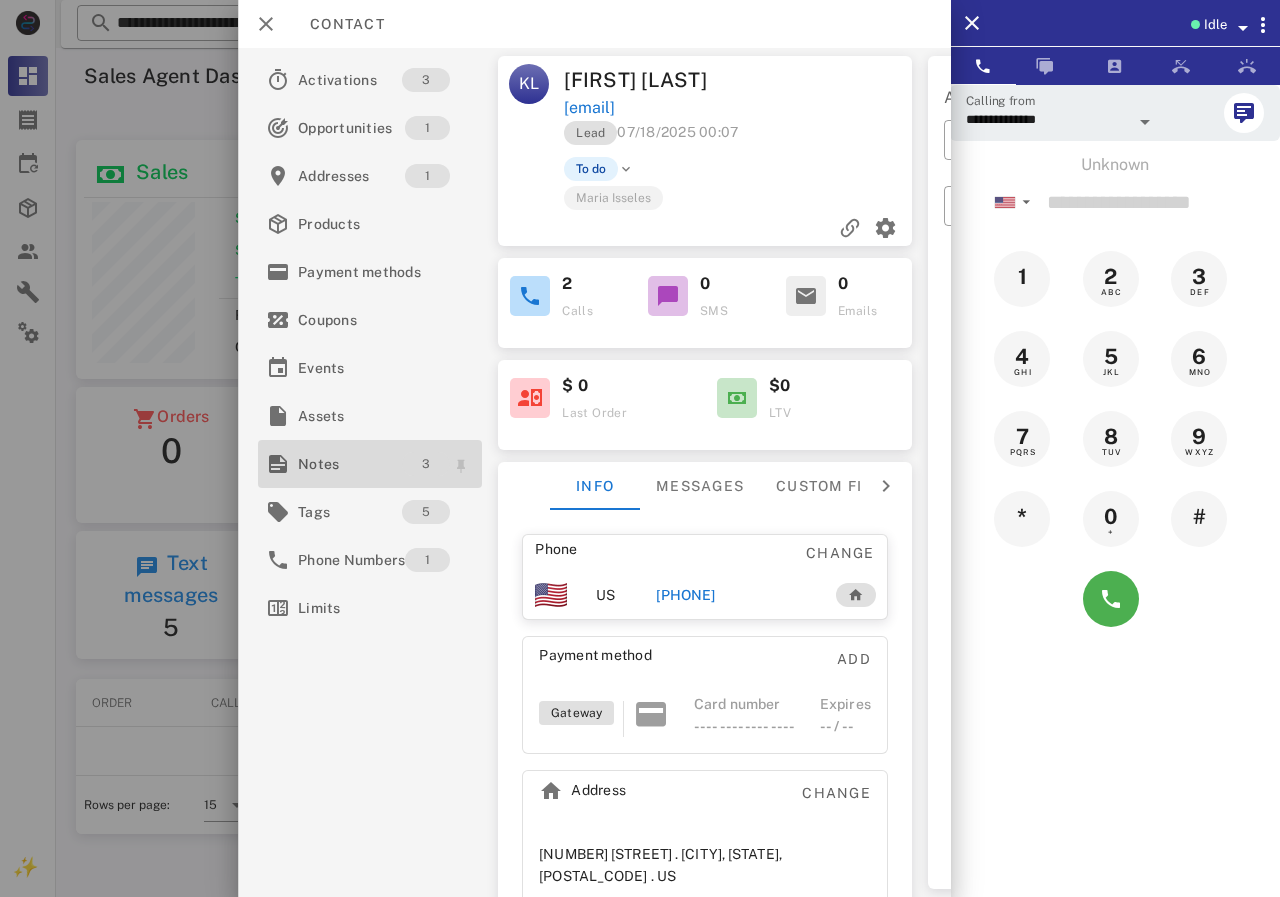 click on "3" at bounding box center [426, 464] 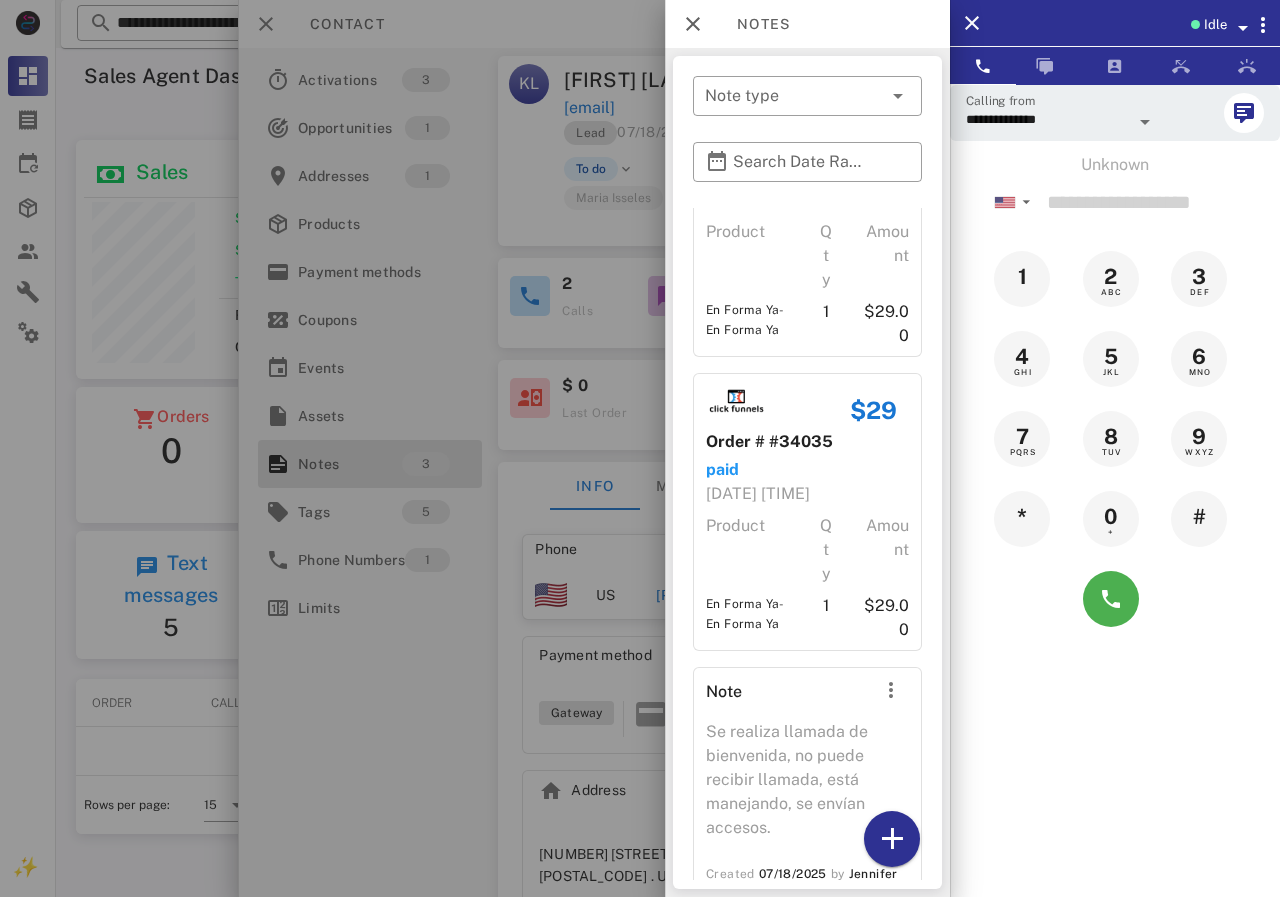 scroll, scrollTop: 200, scrollLeft: 0, axis: vertical 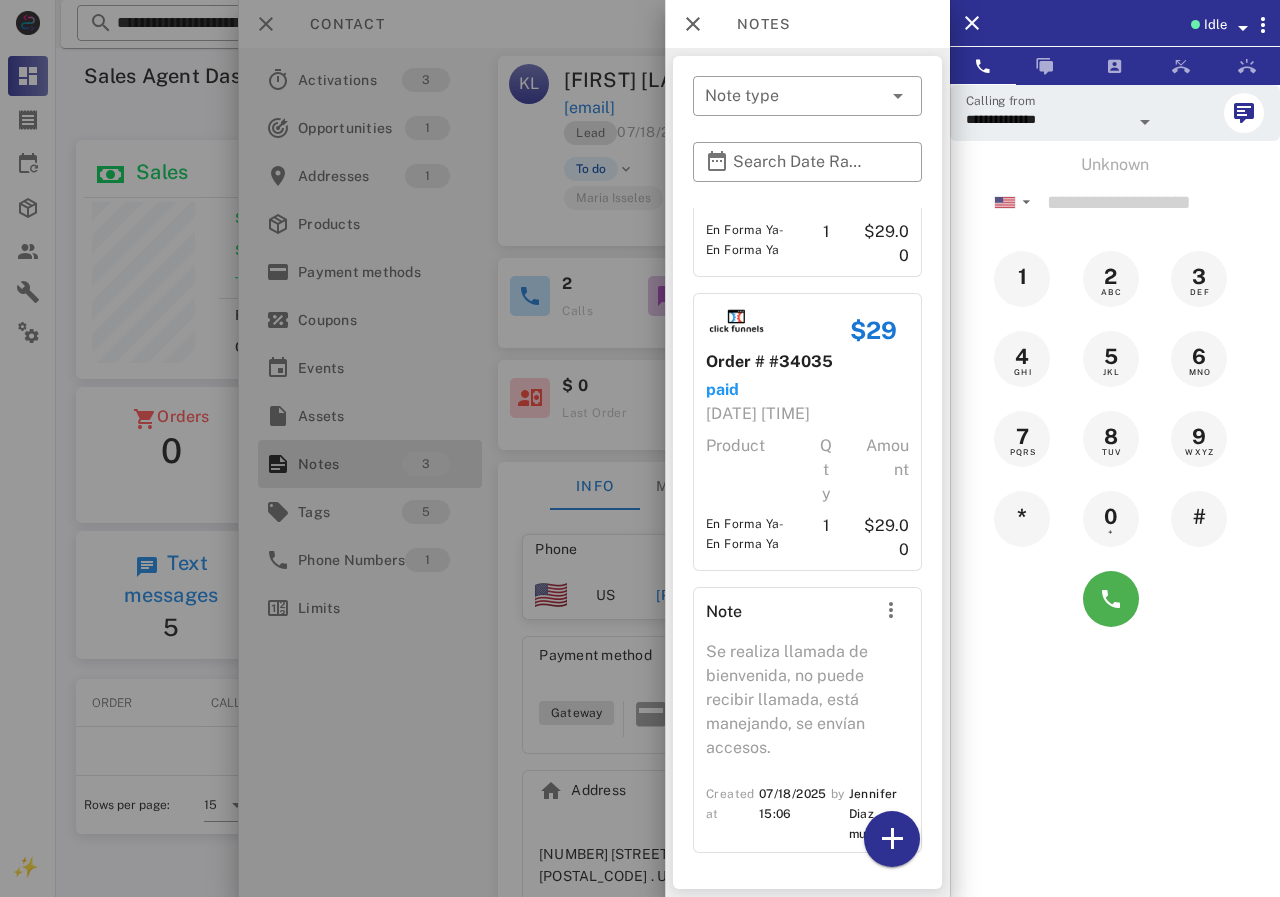 click at bounding box center (640, 448) 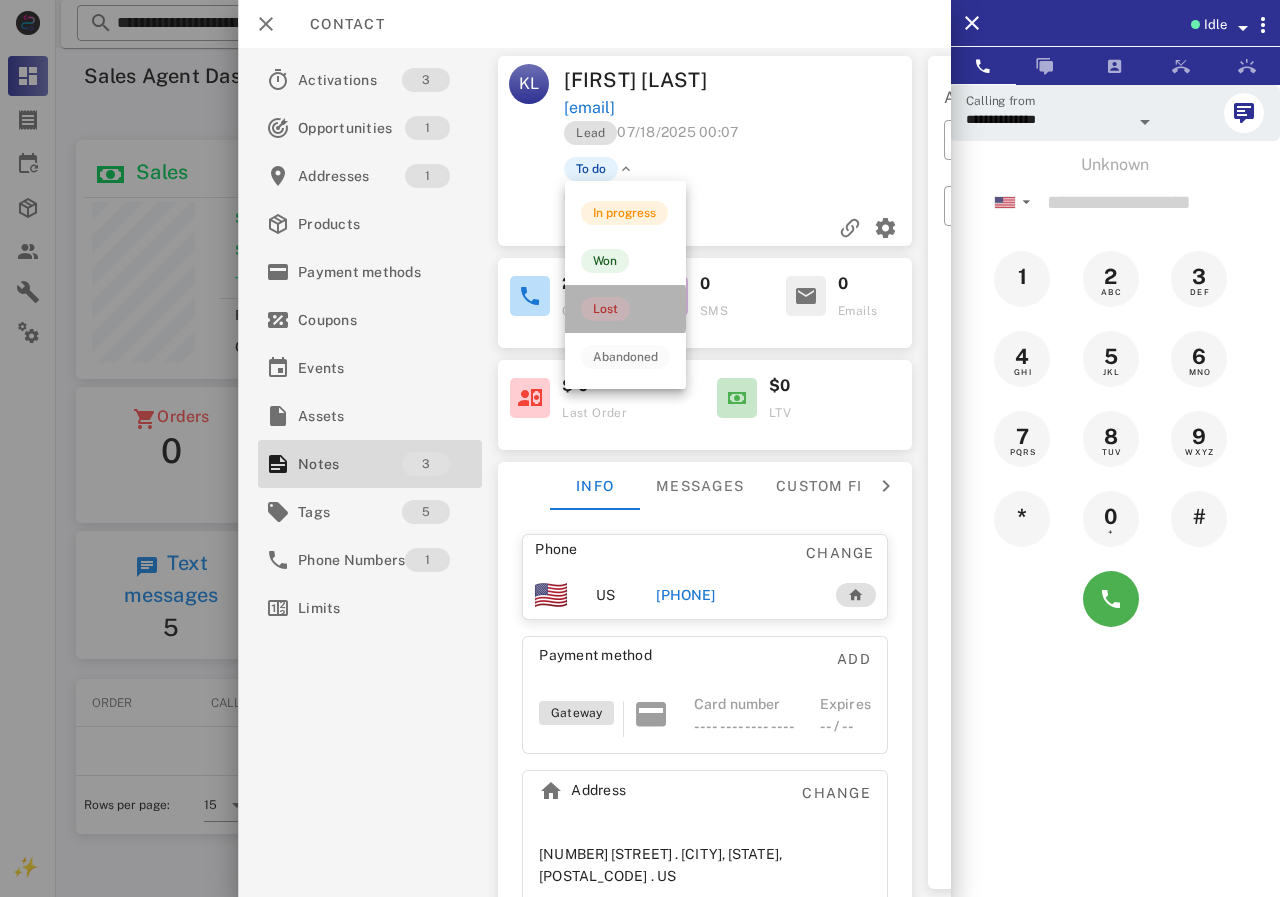 click on "Lost" at bounding box center (605, 309) 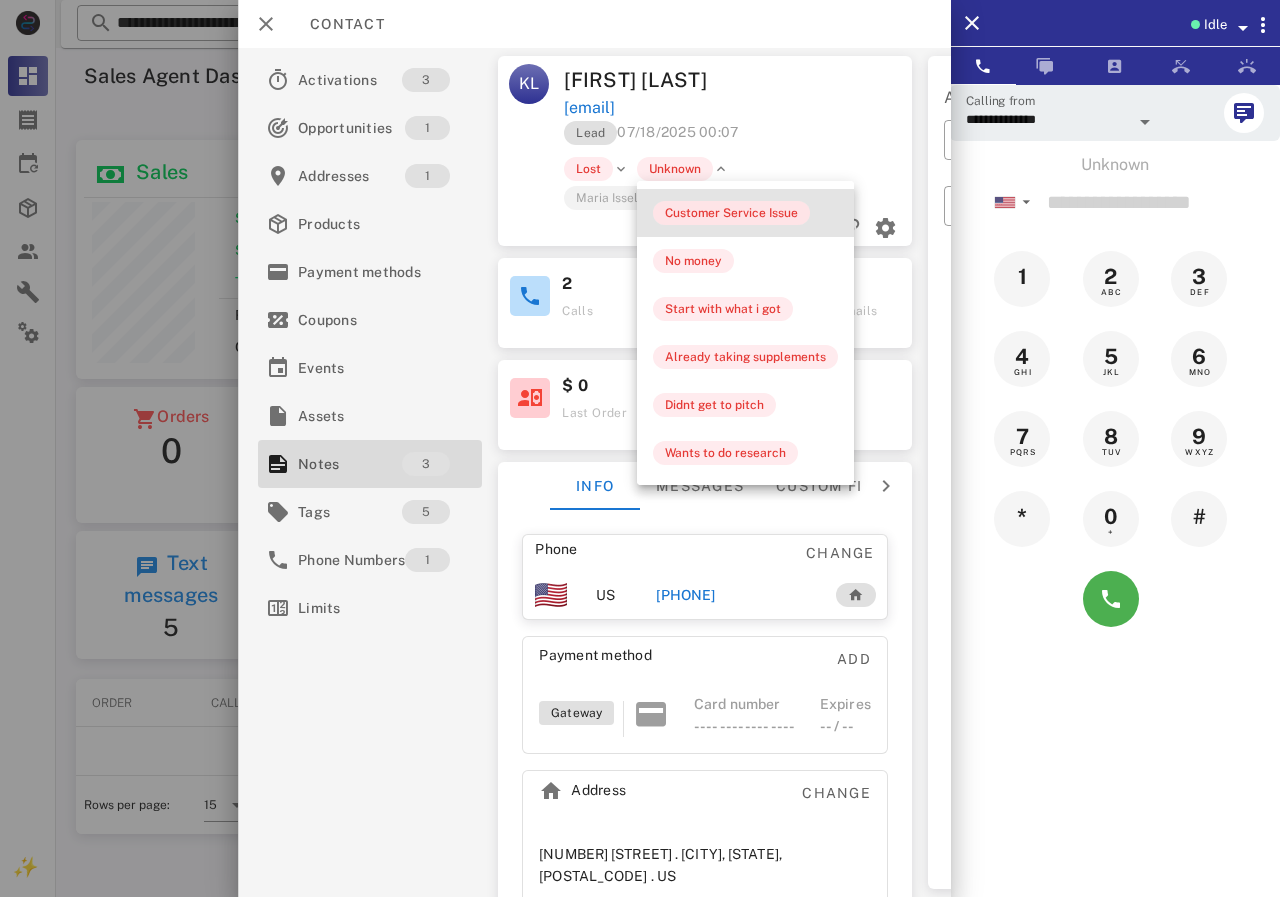 click on "Customer Service Issue" at bounding box center (731, 213) 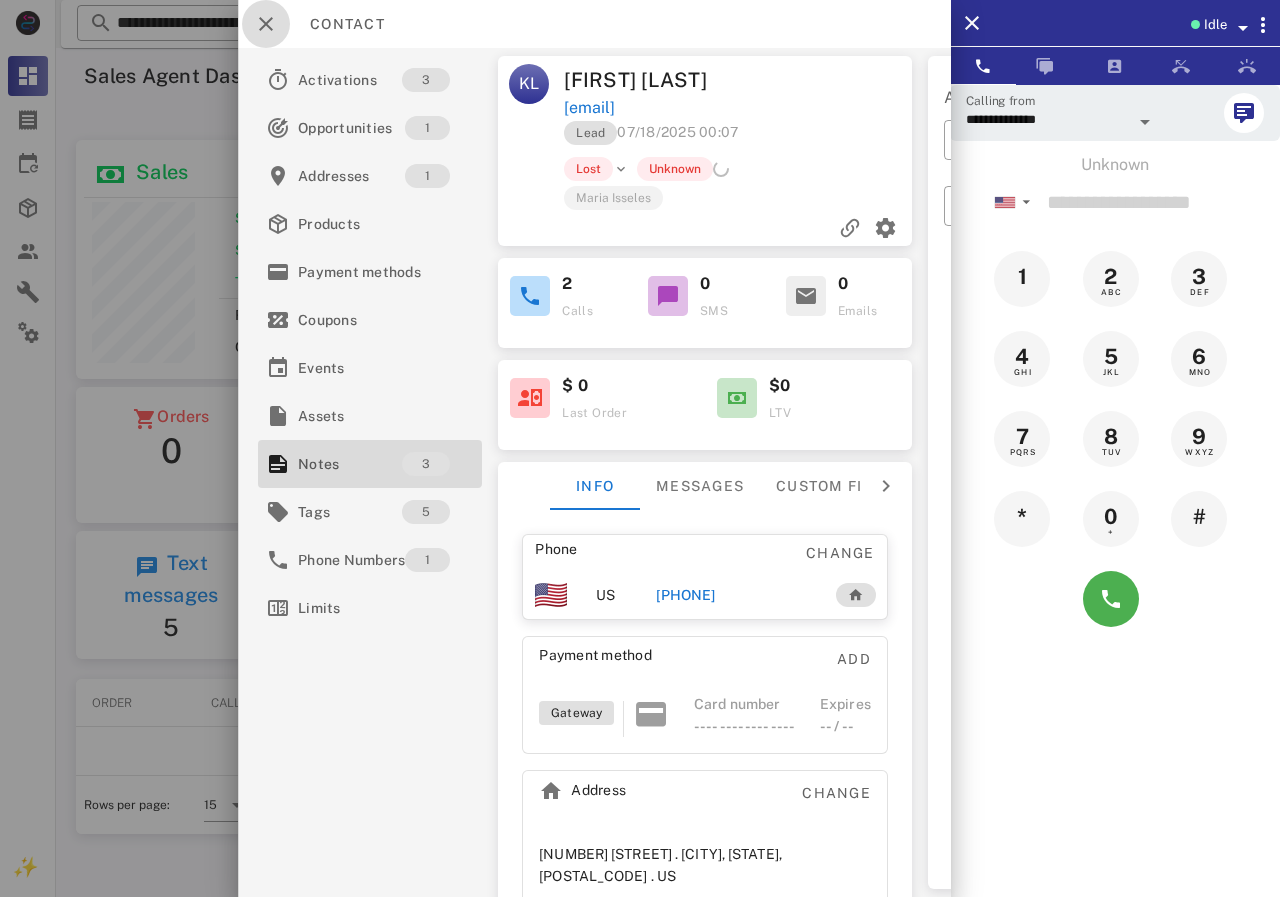 click at bounding box center (266, 24) 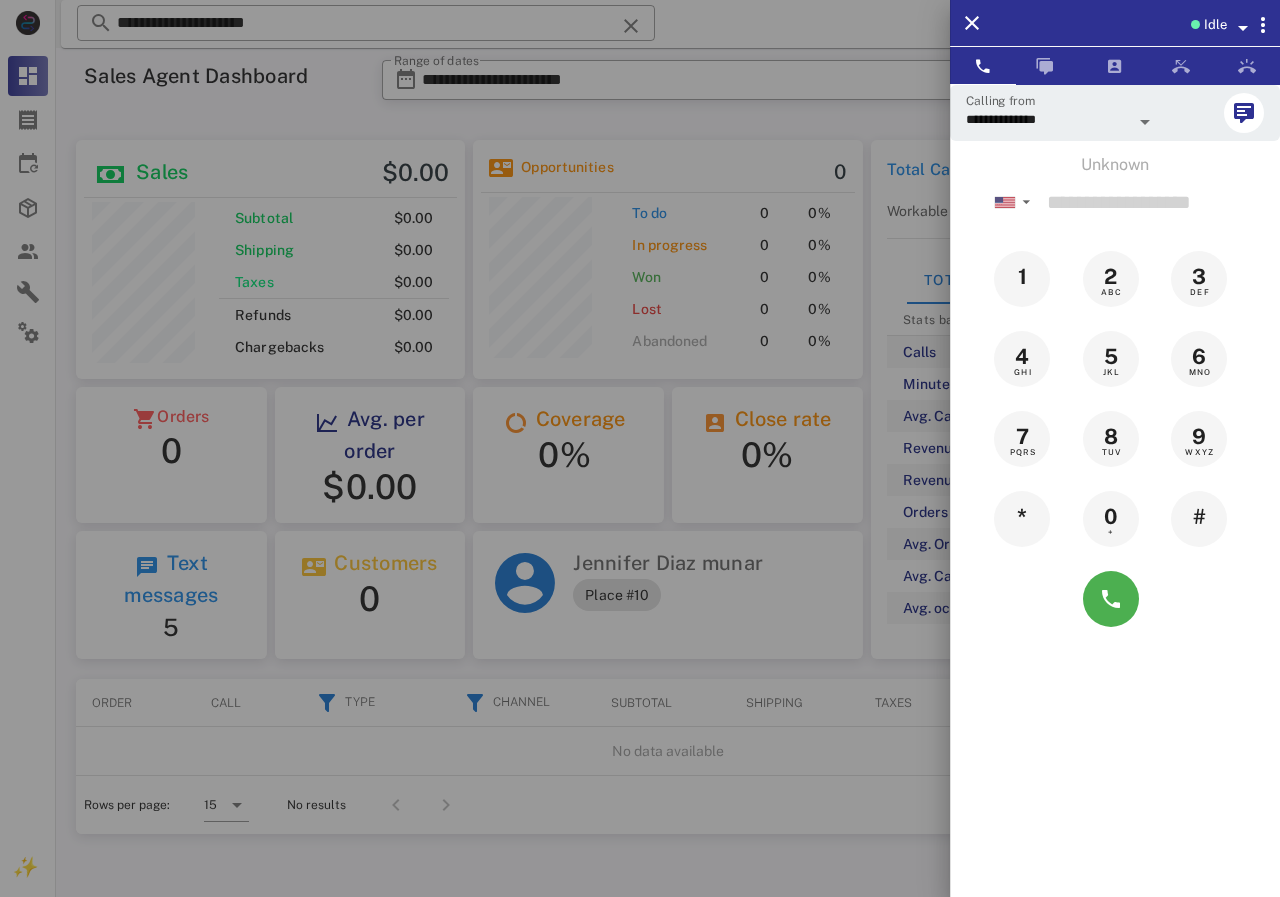 click at bounding box center (640, 448) 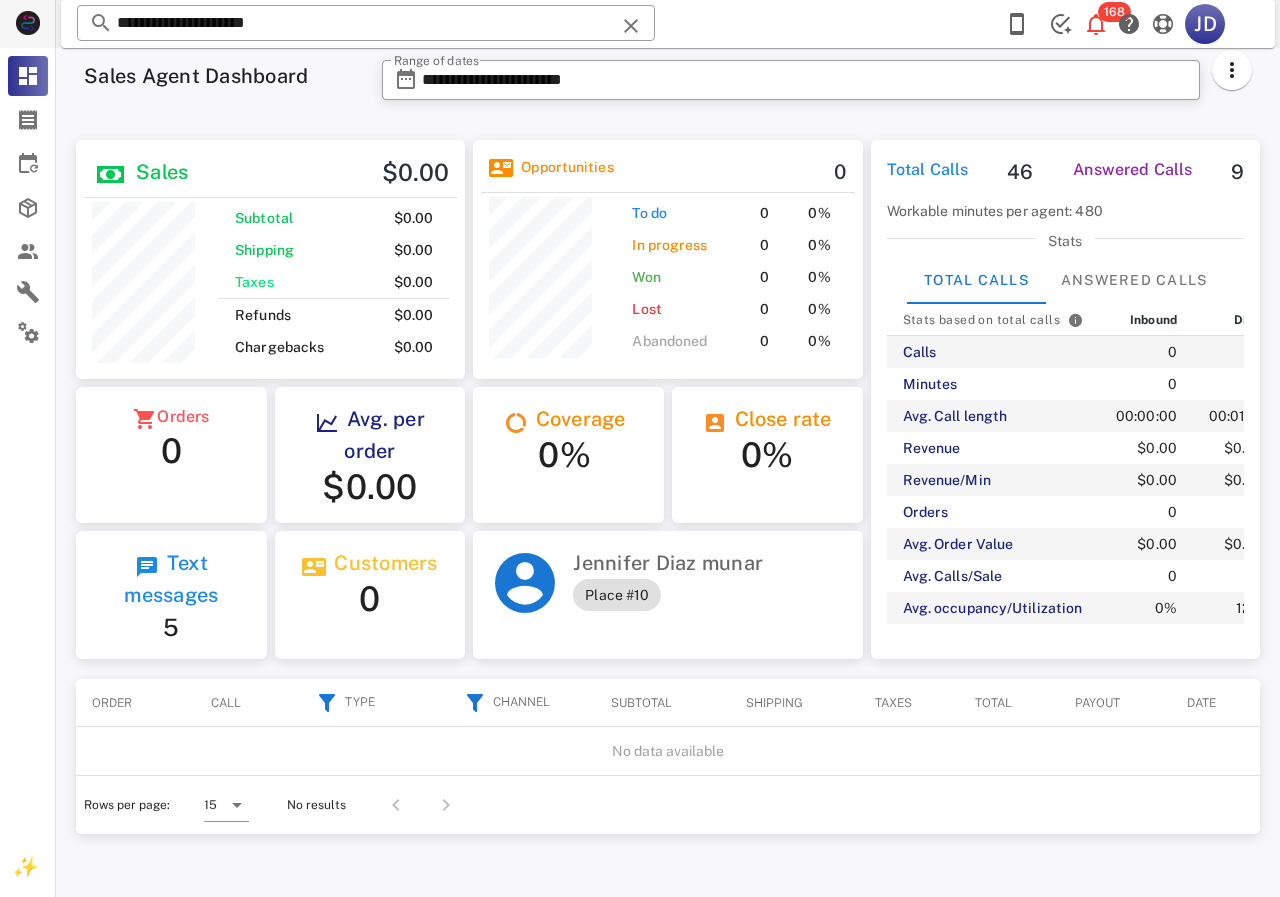 drag, startPoint x: 259, startPoint y: 29, endPoint x: 0, endPoint y: 39, distance: 259.193 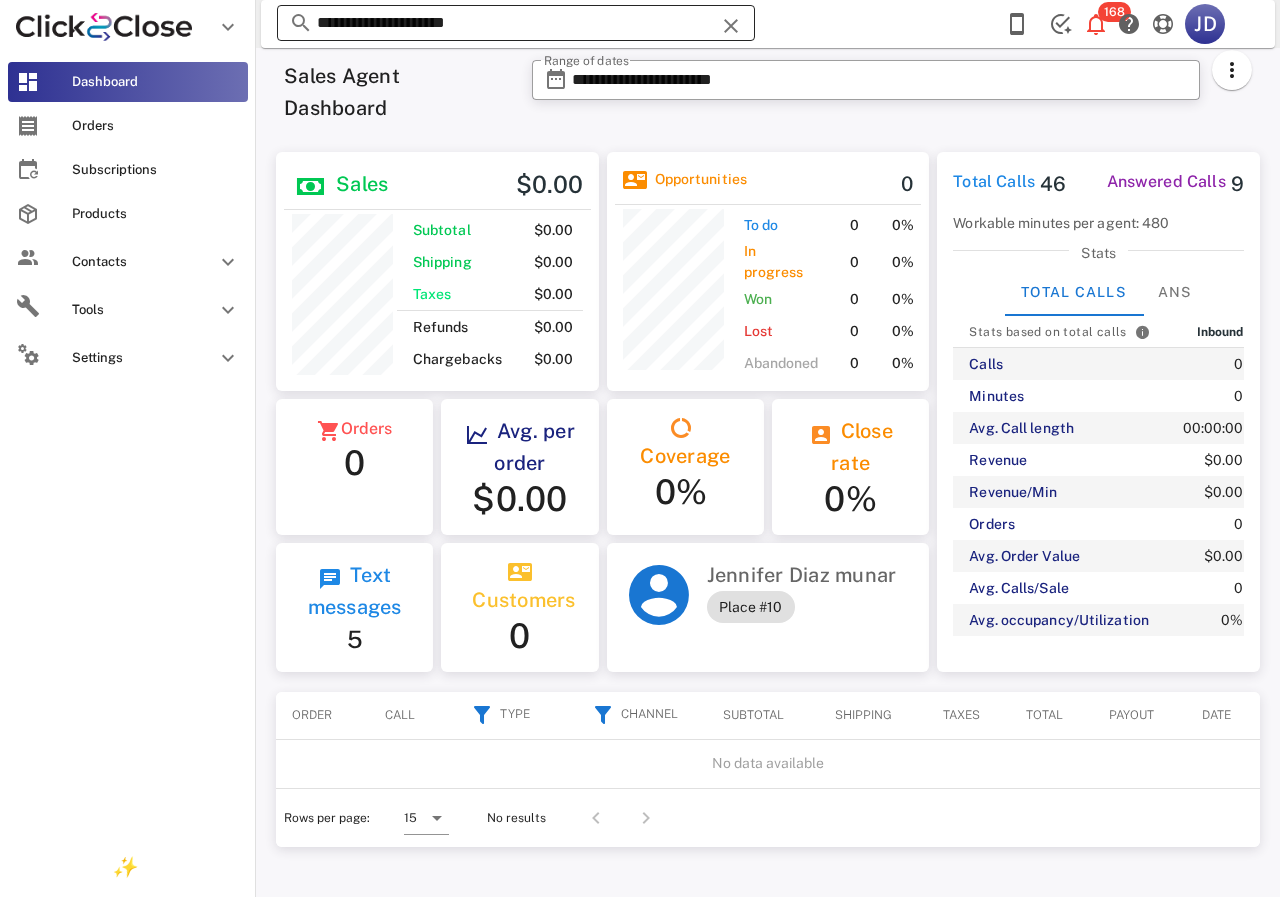 scroll, scrollTop: 250, scrollLeft: 322, axis: both 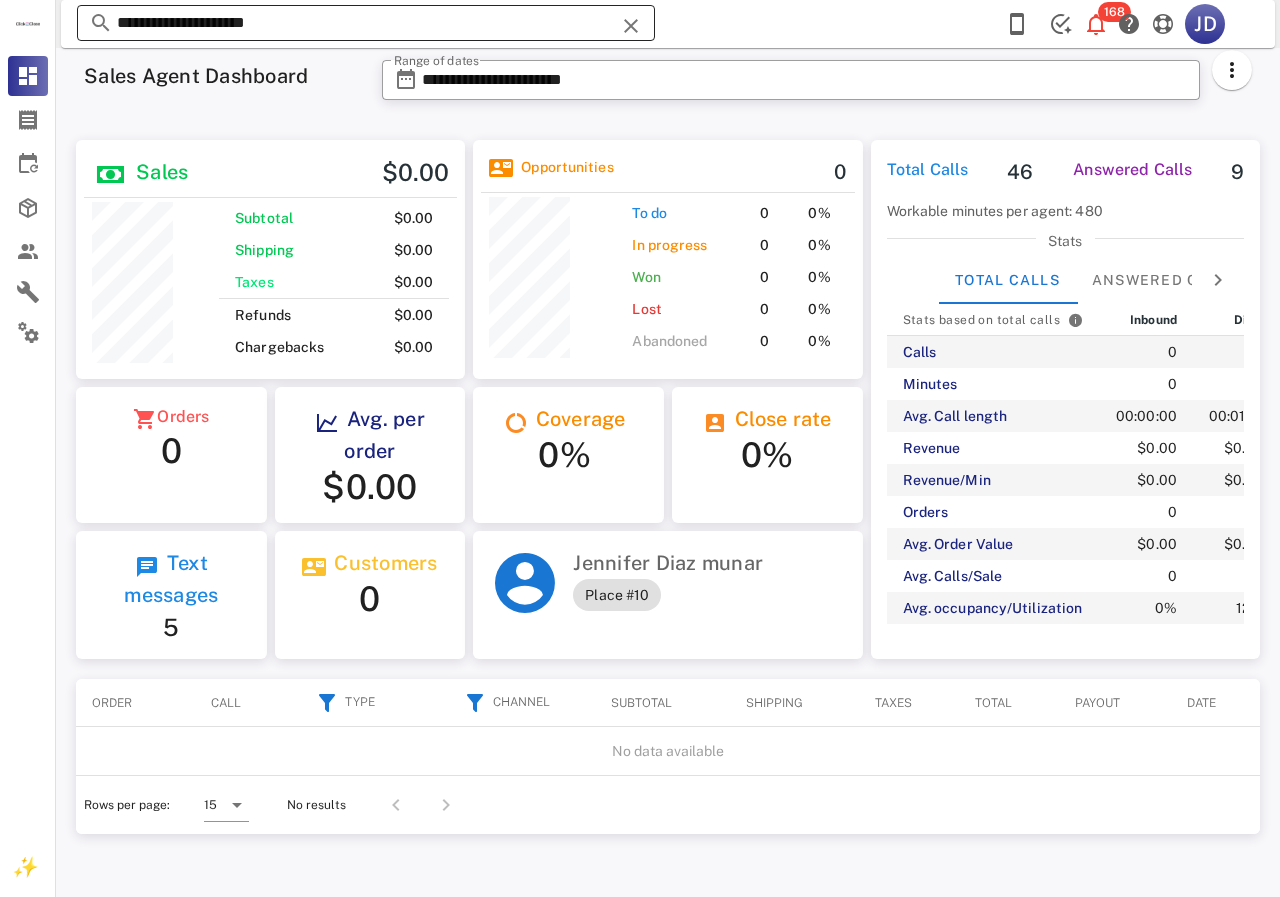 click on "**********" at bounding box center (366, 23) 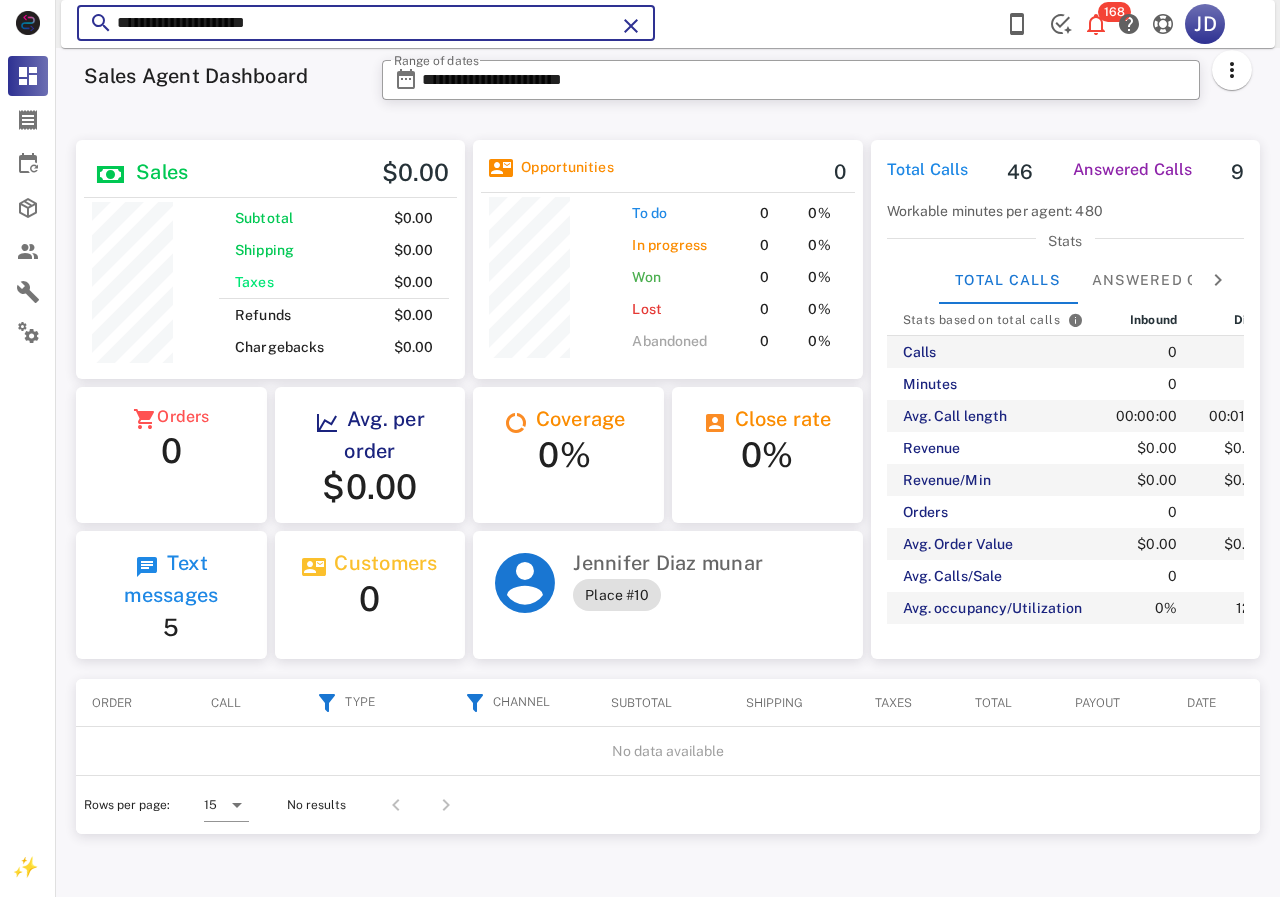 scroll, scrollTop: 999761, scrollLeft: 999611, axis: both 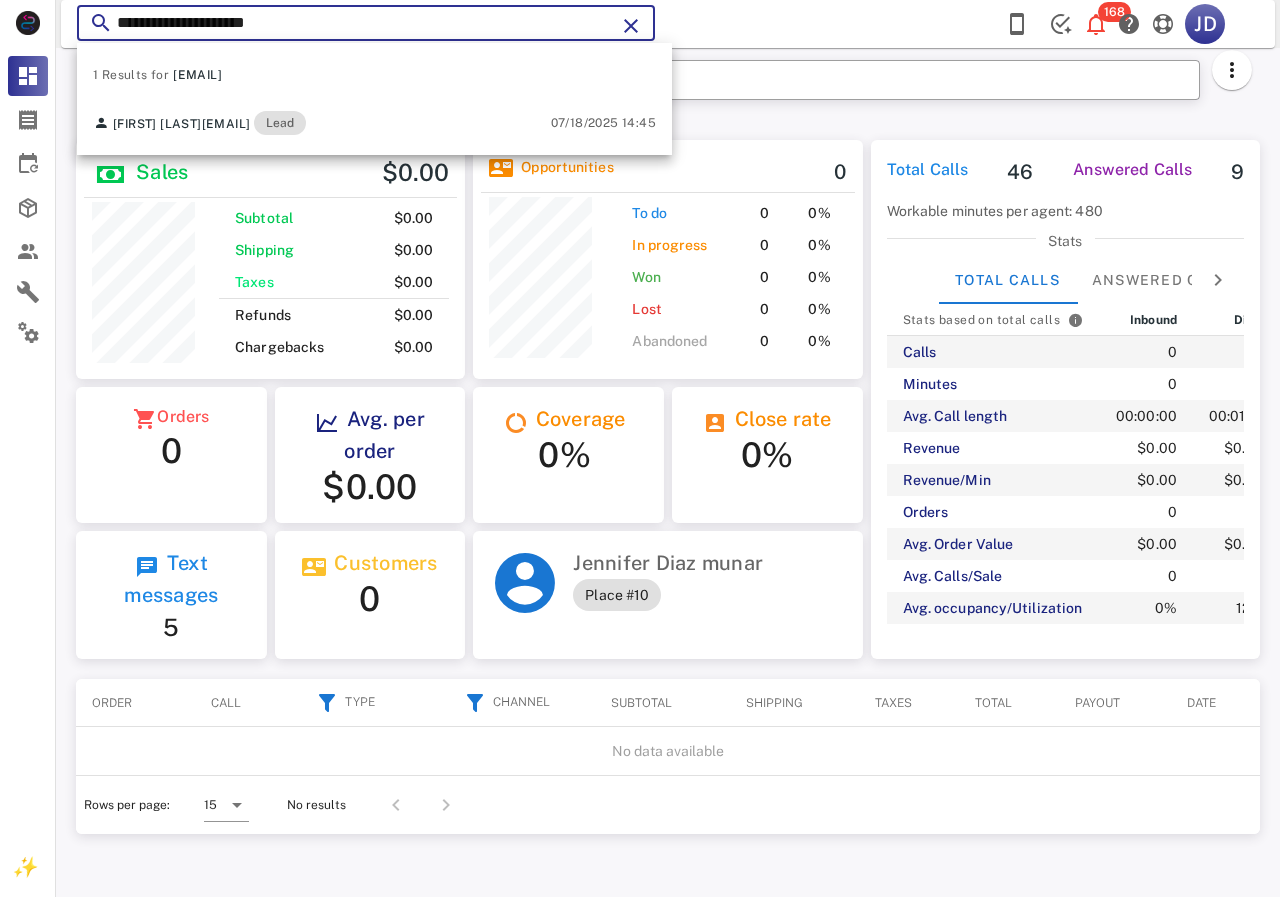 drag, startPoint x: 409, startPoint y: 27, endPoint x: 108, endPoint y: 45, distance: 301.53772 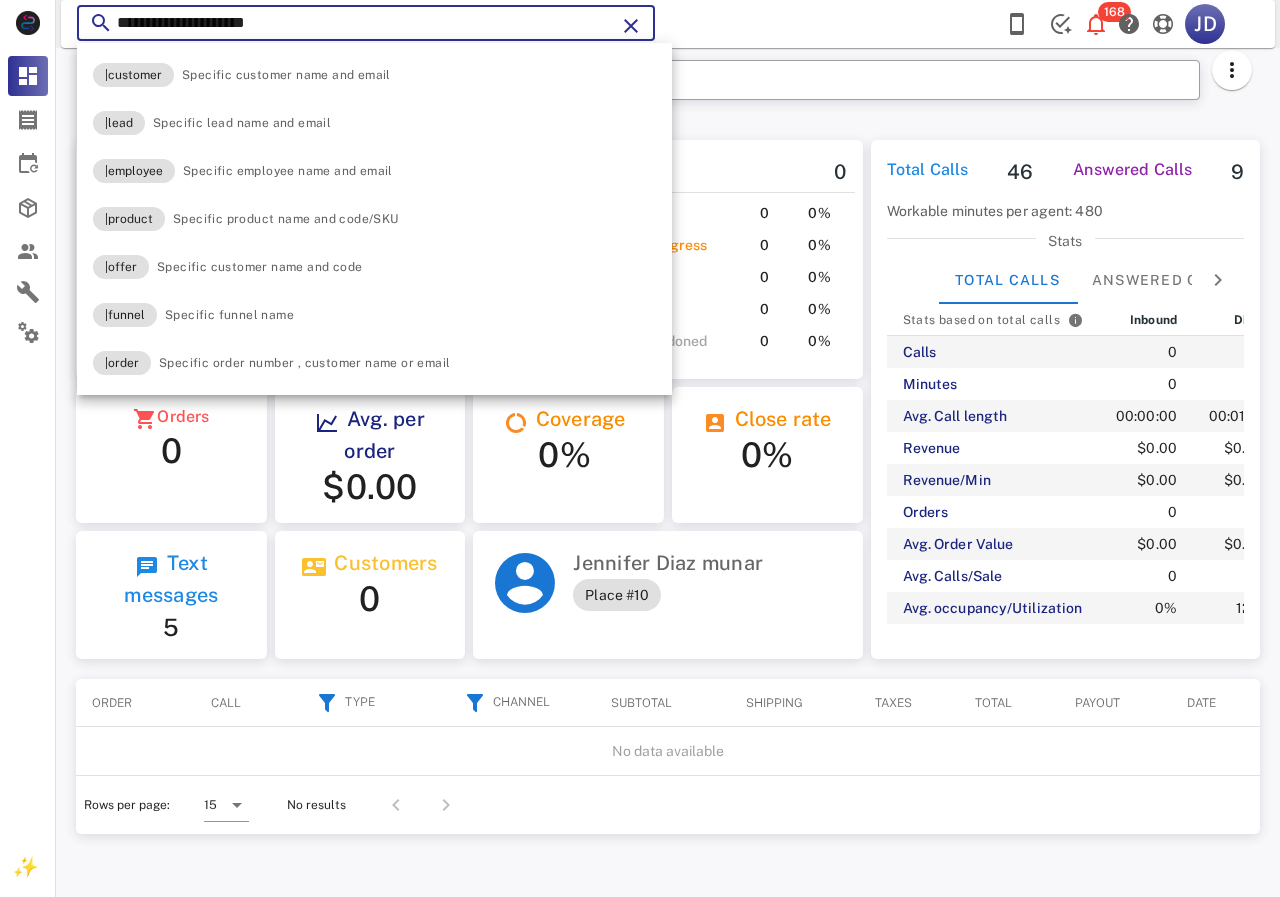 paste 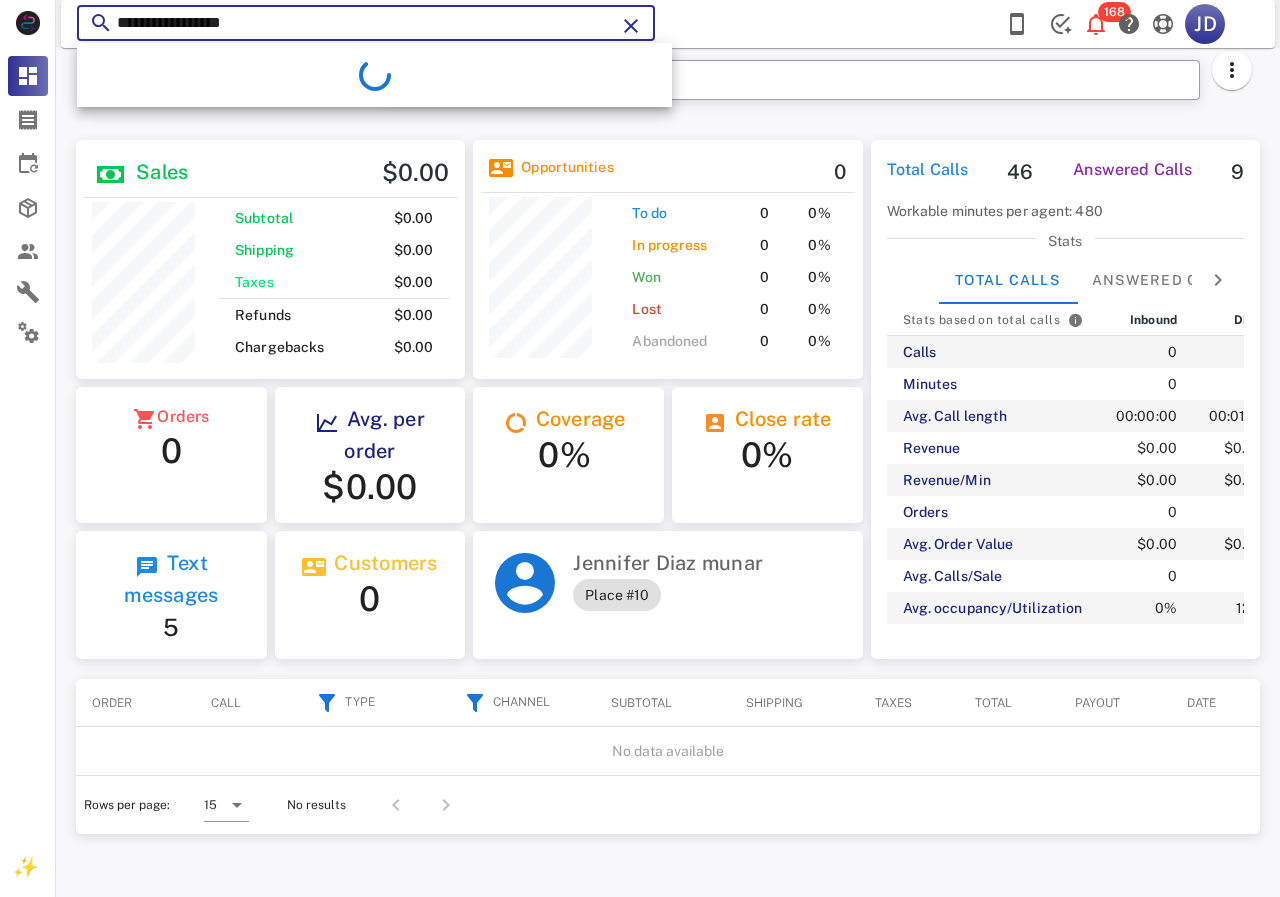 type on "**********" 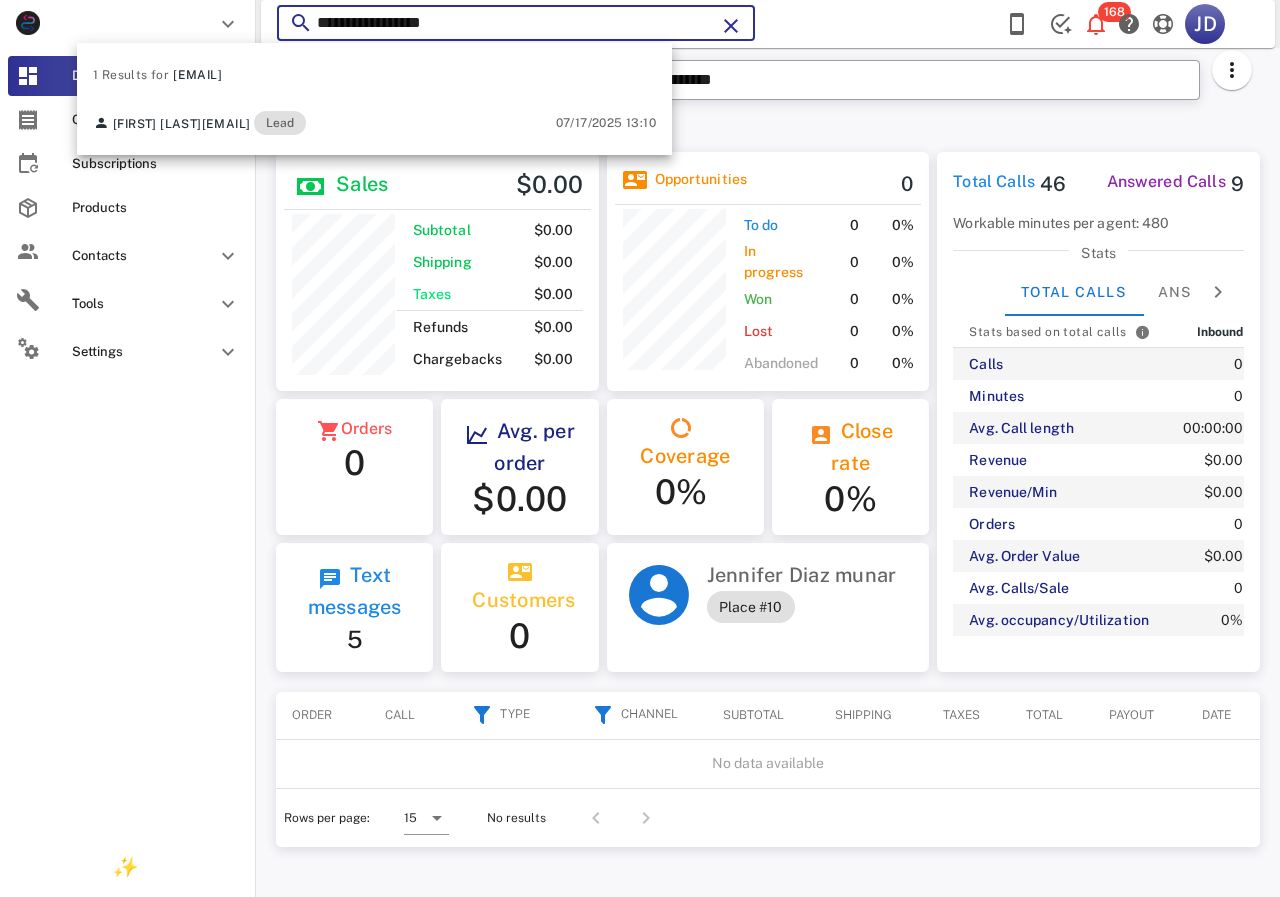 scroll, scrollTop: 240, scrollLeft: 332, axis: both 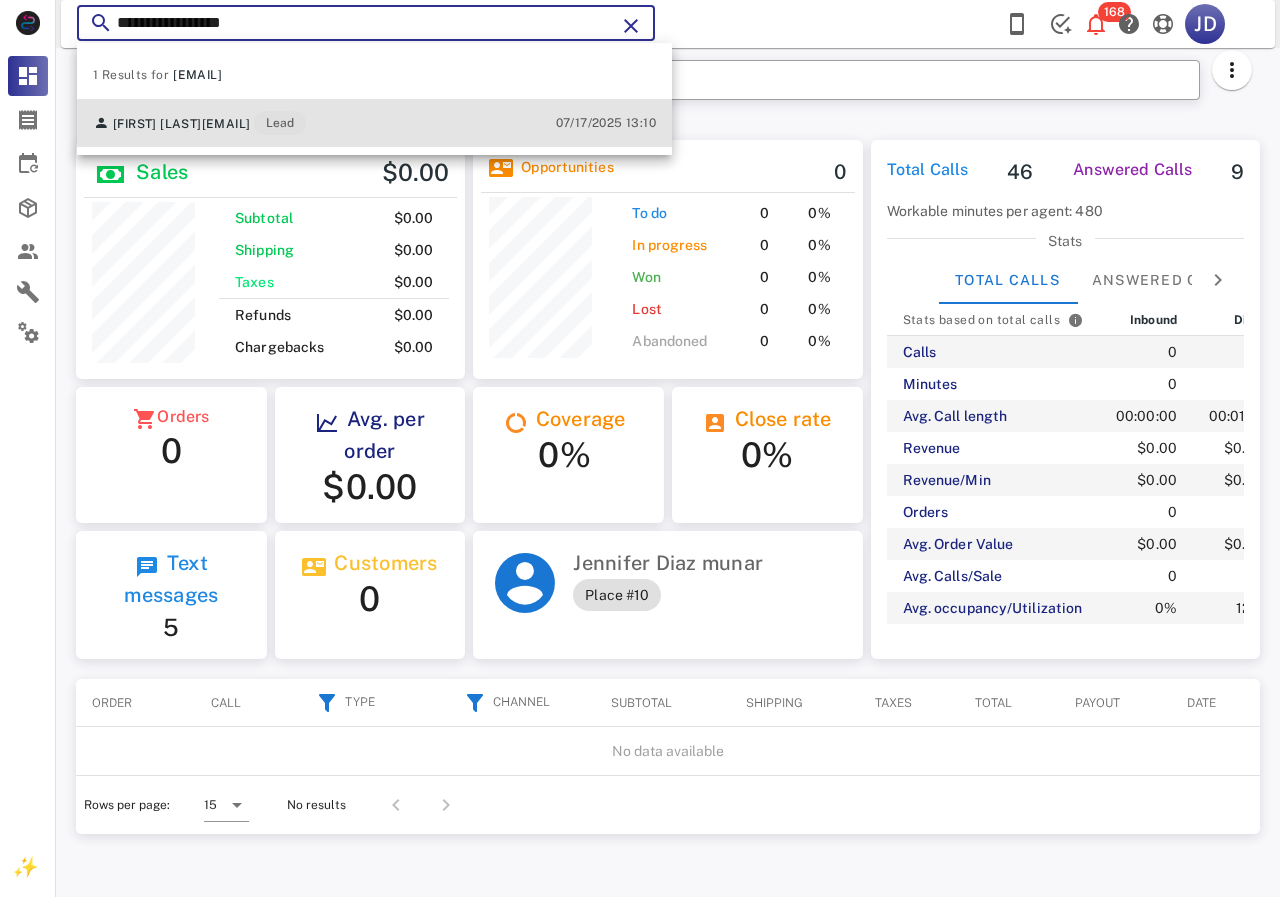 click on "Yiya Wiley" at bounding box center [157, 124] 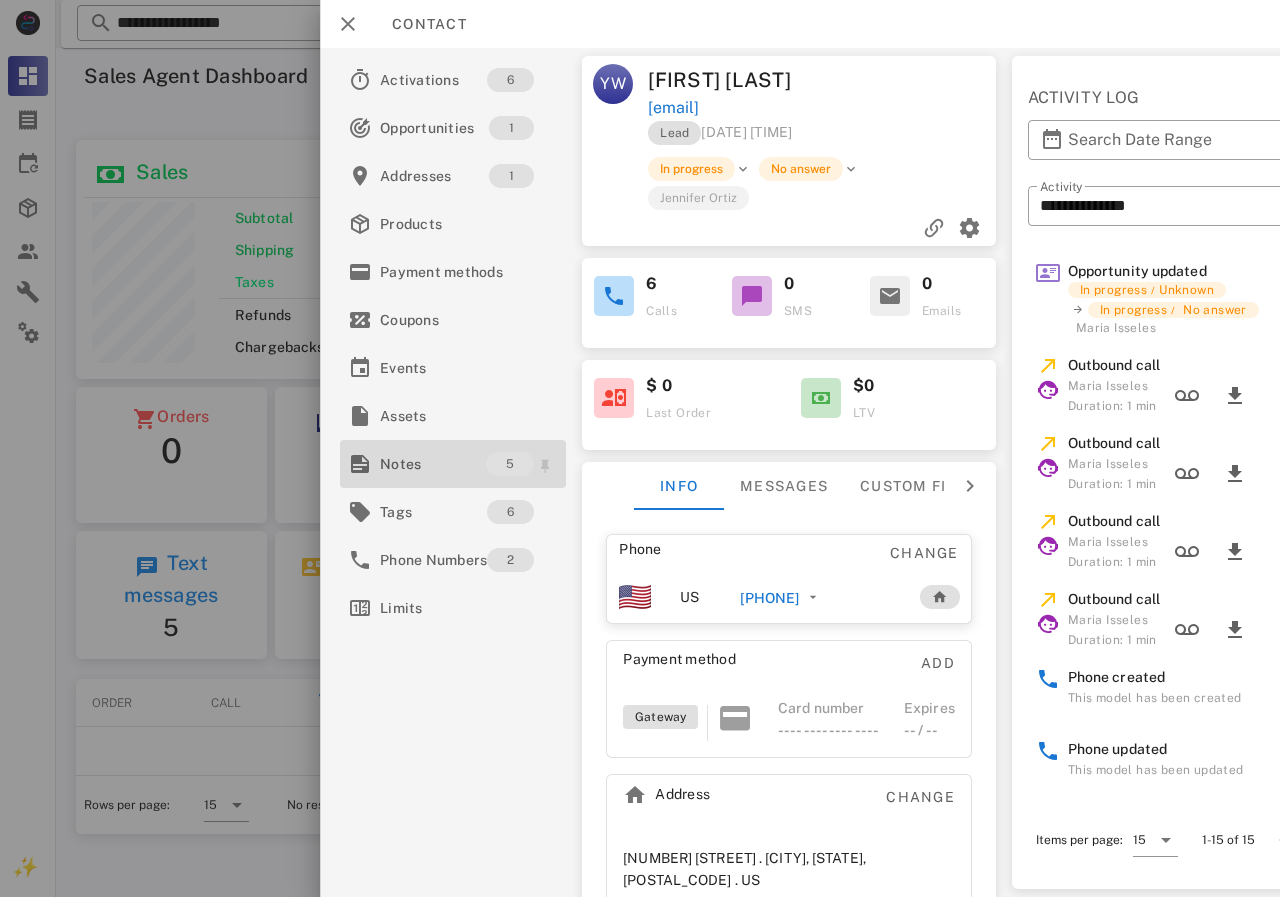 click on "Notes" at bounding box center [433, 464] 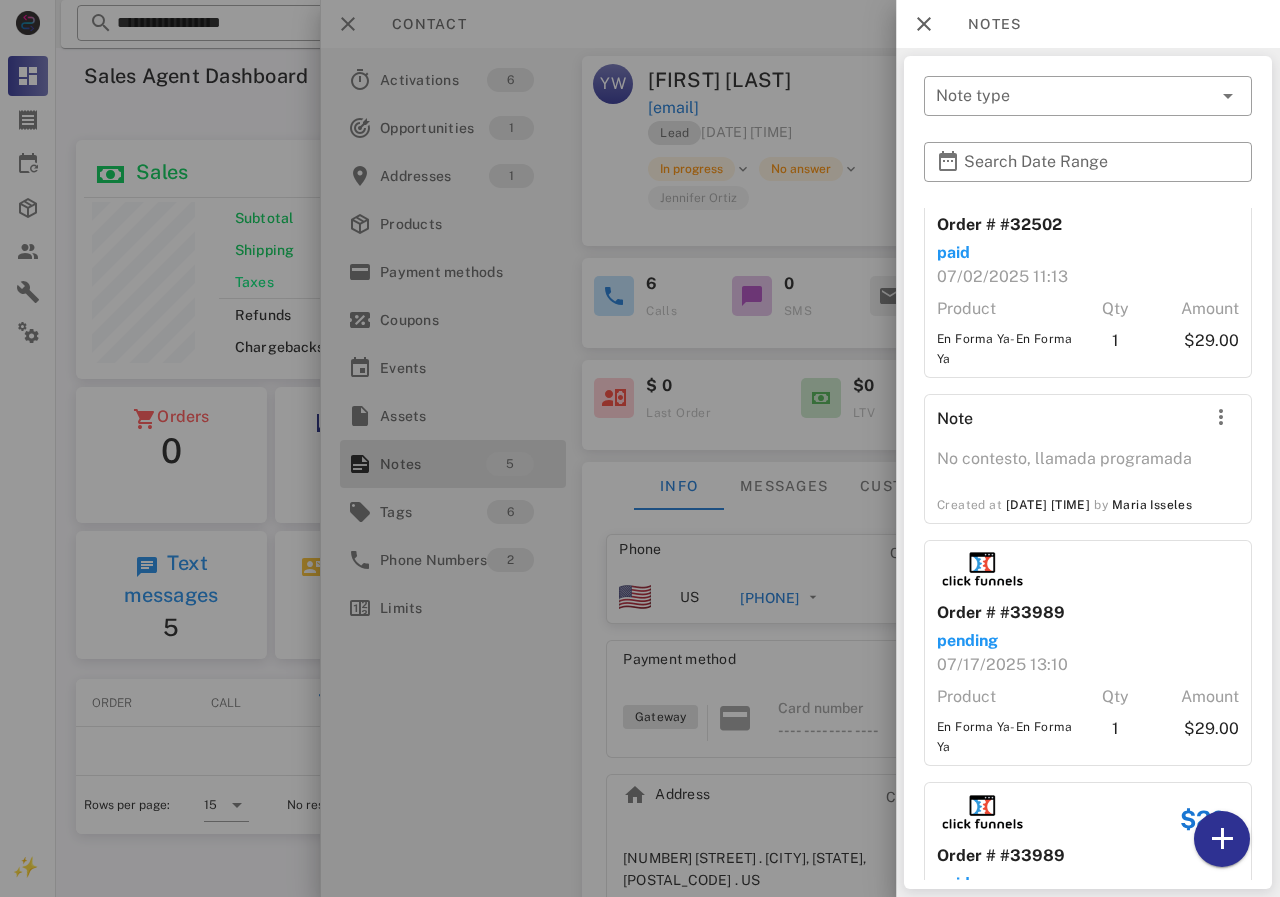 scroll, scrollTop: 452, scrollLeft: 0, axis: vertical 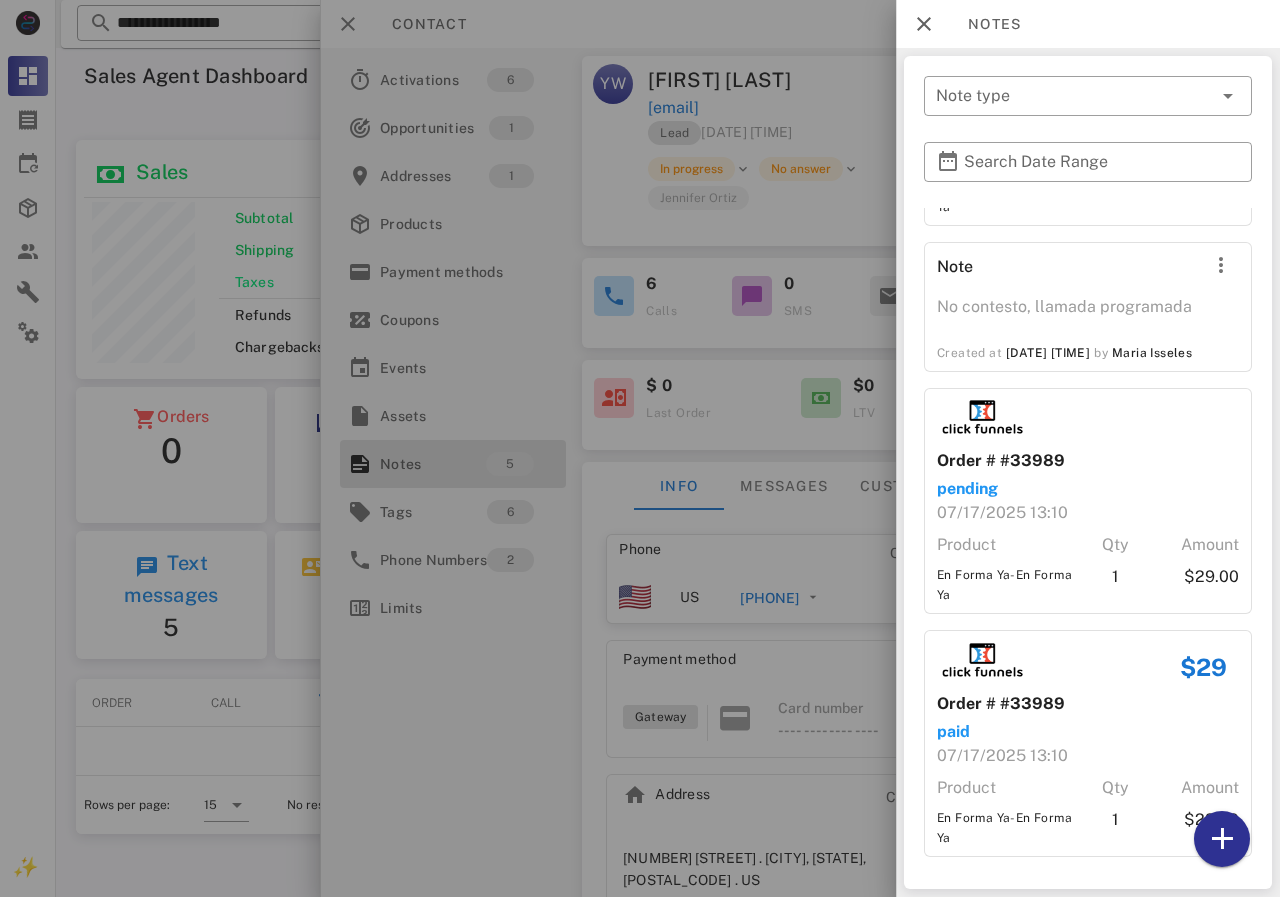 click at bounding box center [640, 448] 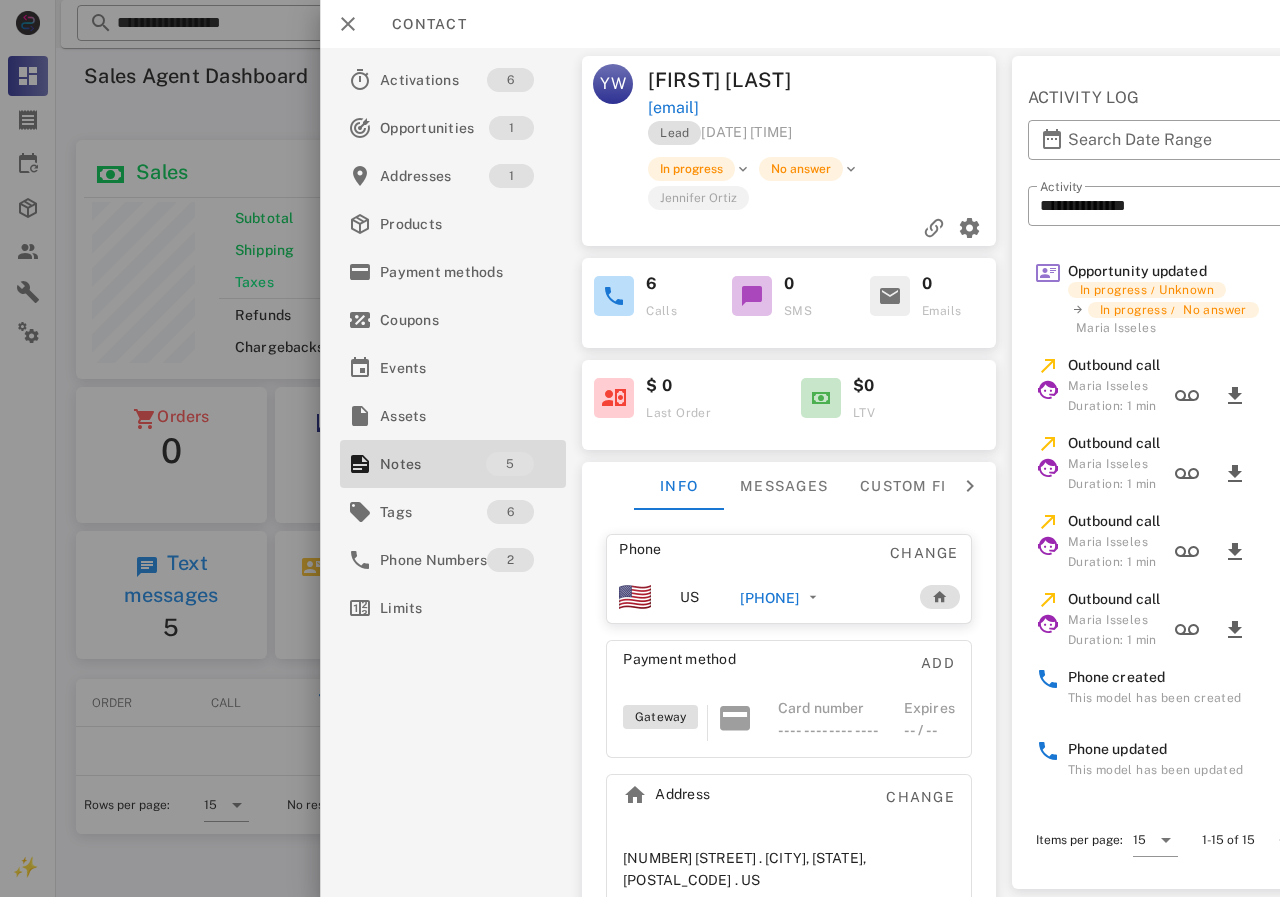 click on "+18324279640" at bounding box center (769, 598) 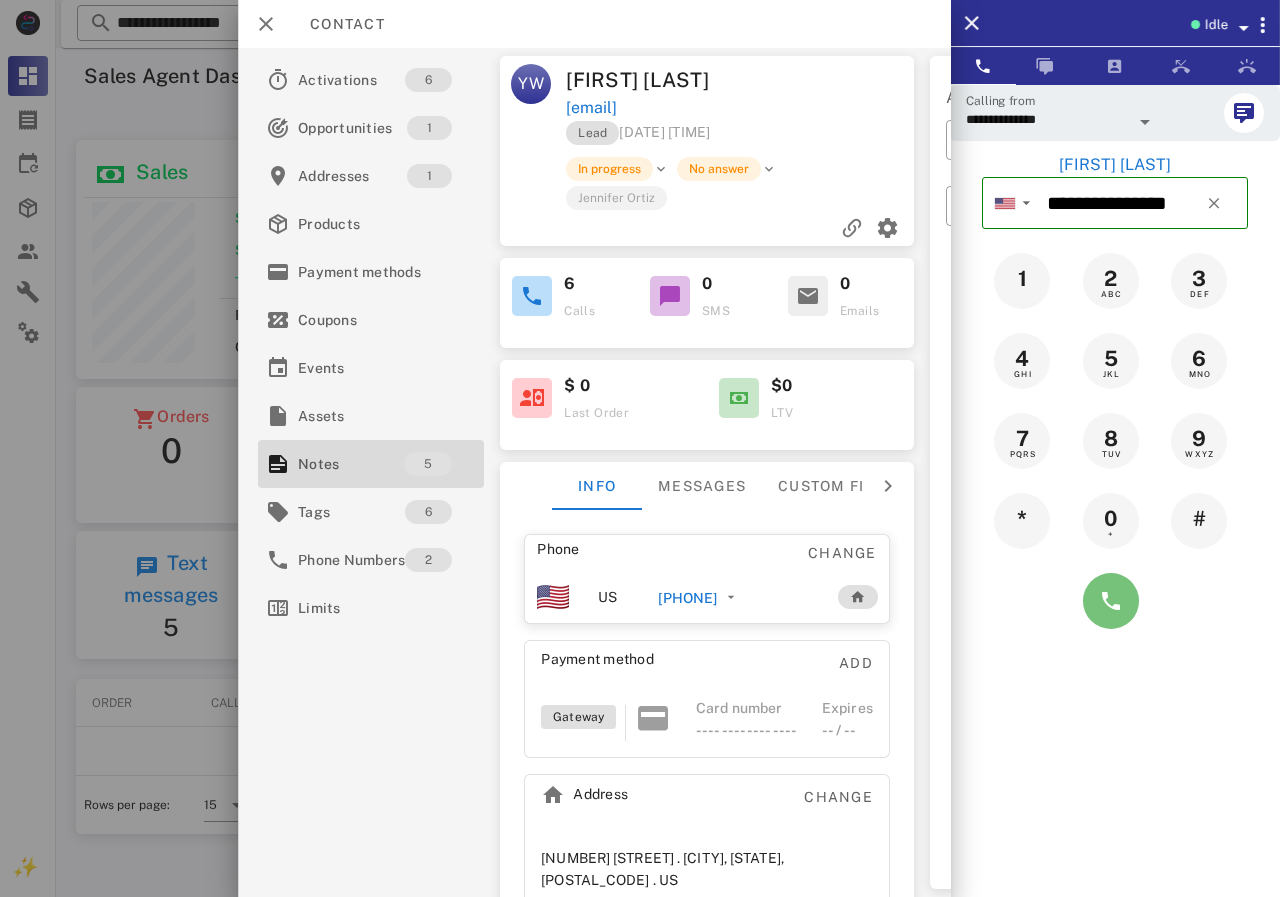click at bounding box center (1111, 601) 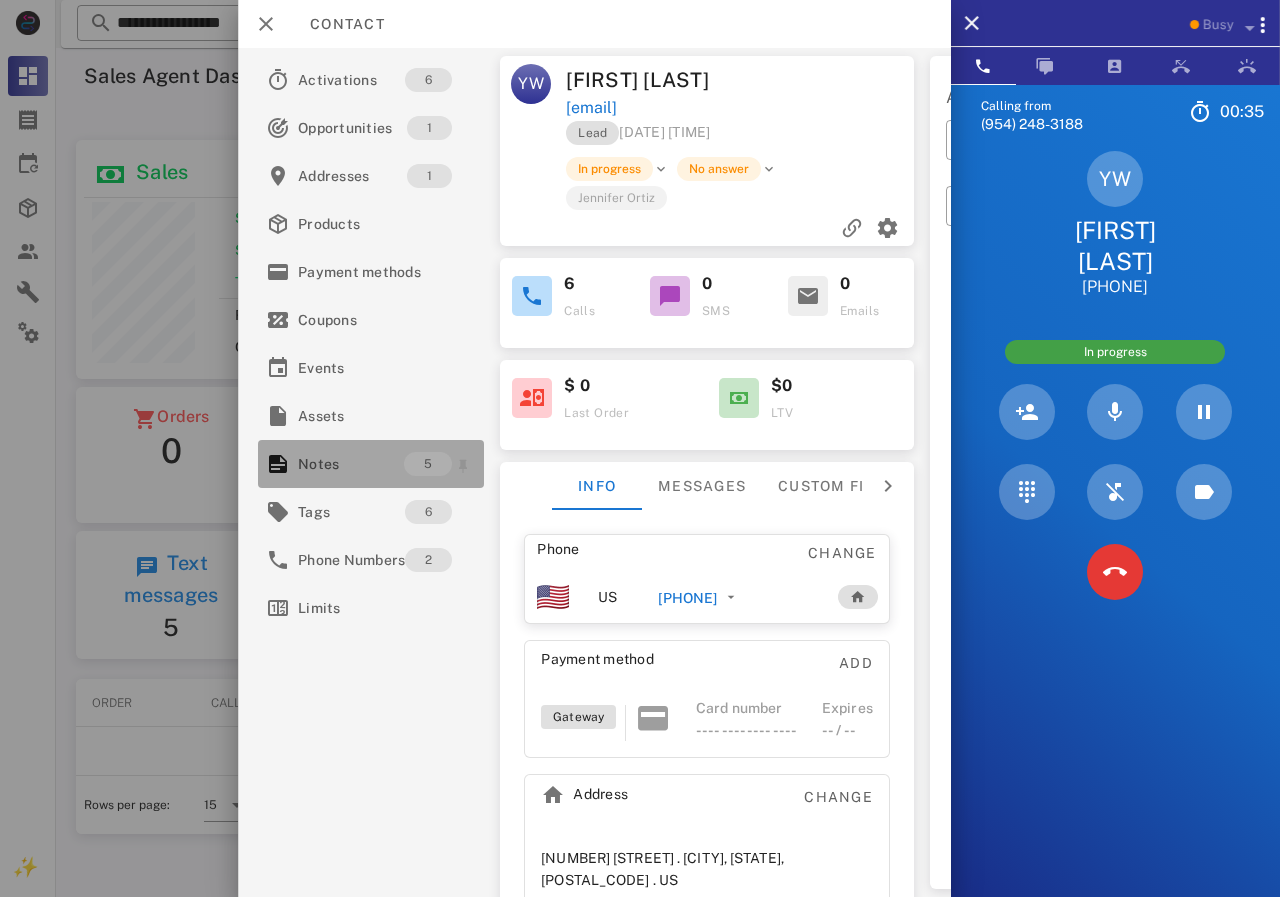 click on "Notes" at bounding box center (351, 464) 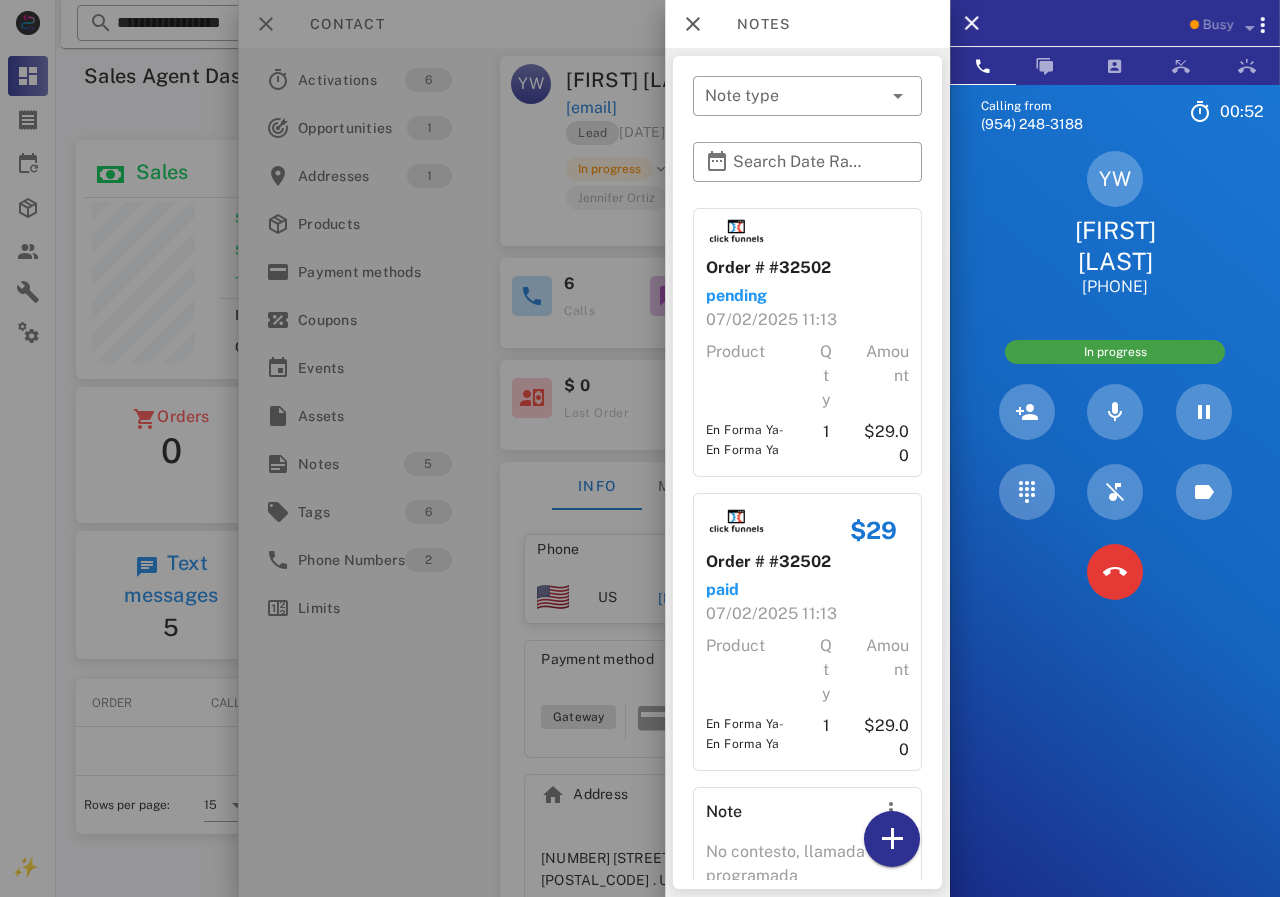 click at bounding box center (640, 448) 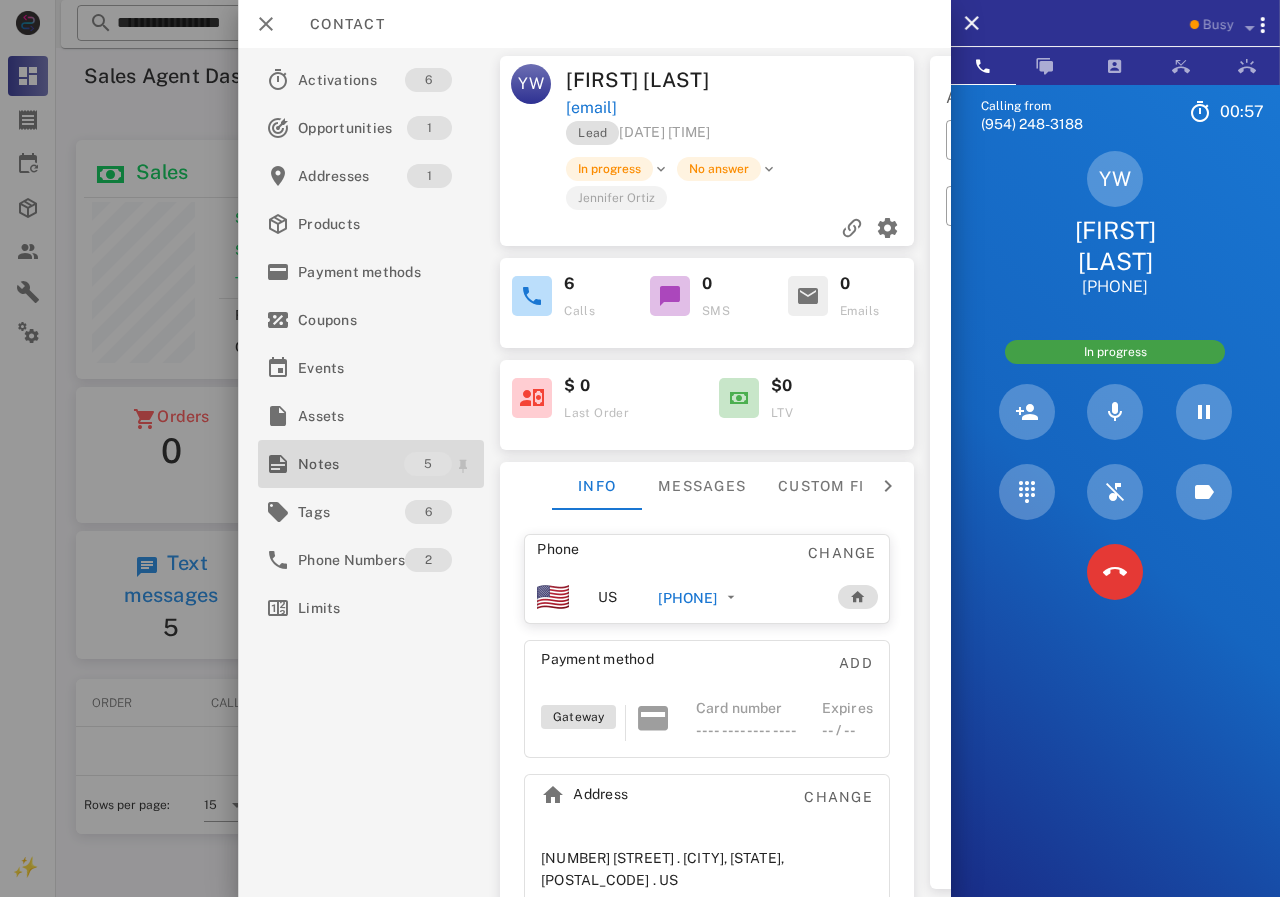 click on "Notes" at bounding box center [351, 464] 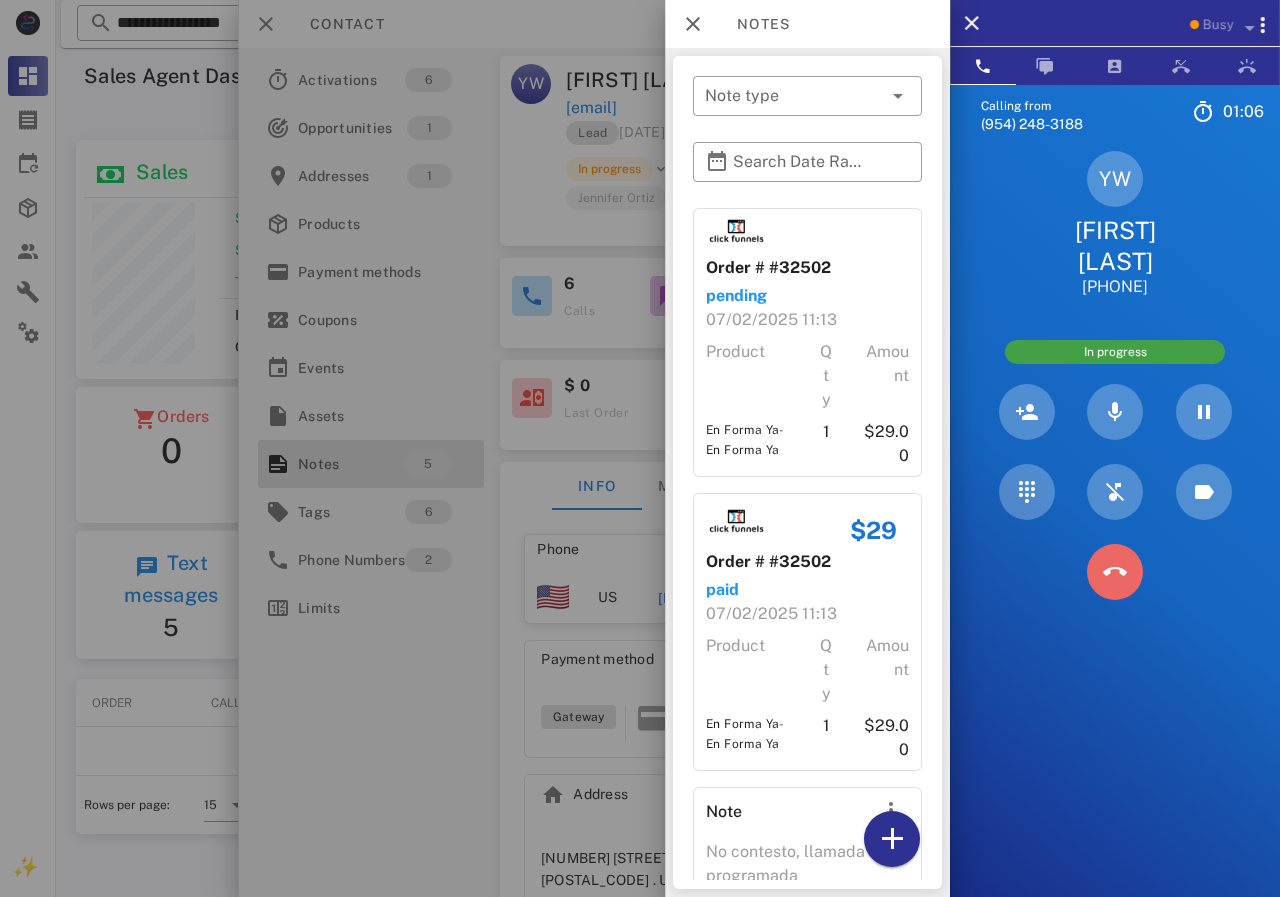 click at bounding box center [1115, 572] 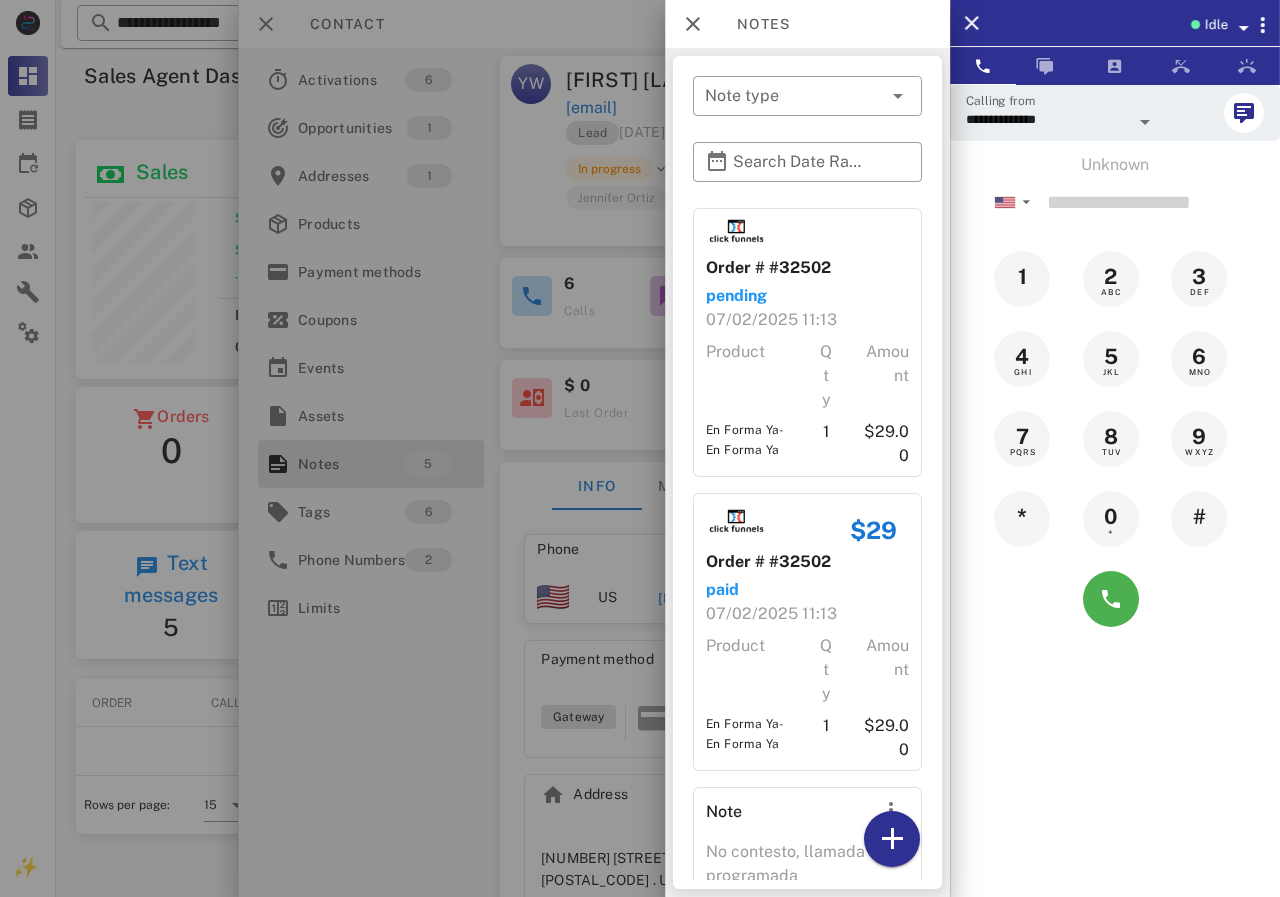 click at bounding box center [640, 448] 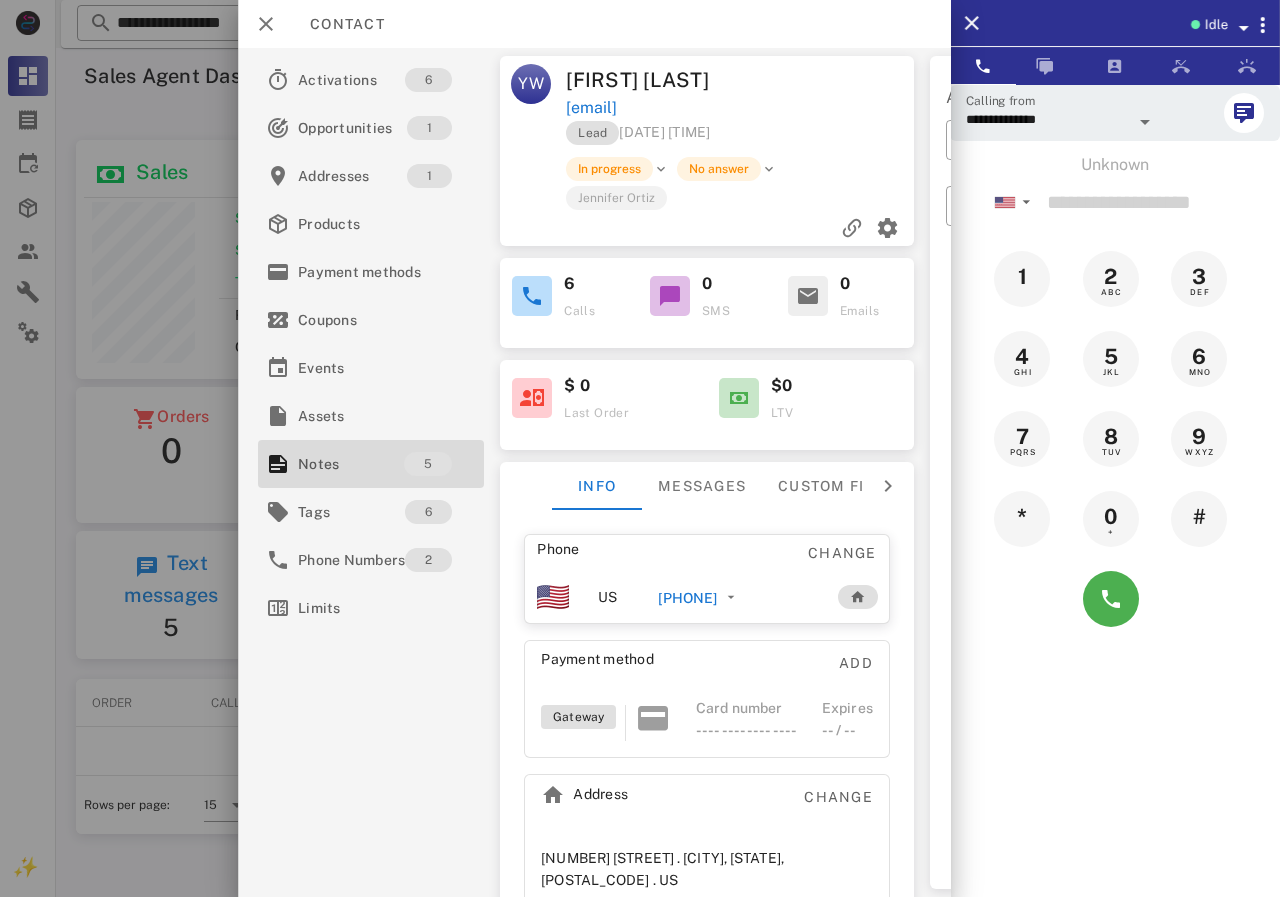 click on "+18324279640" at bounding box center [687, 598] 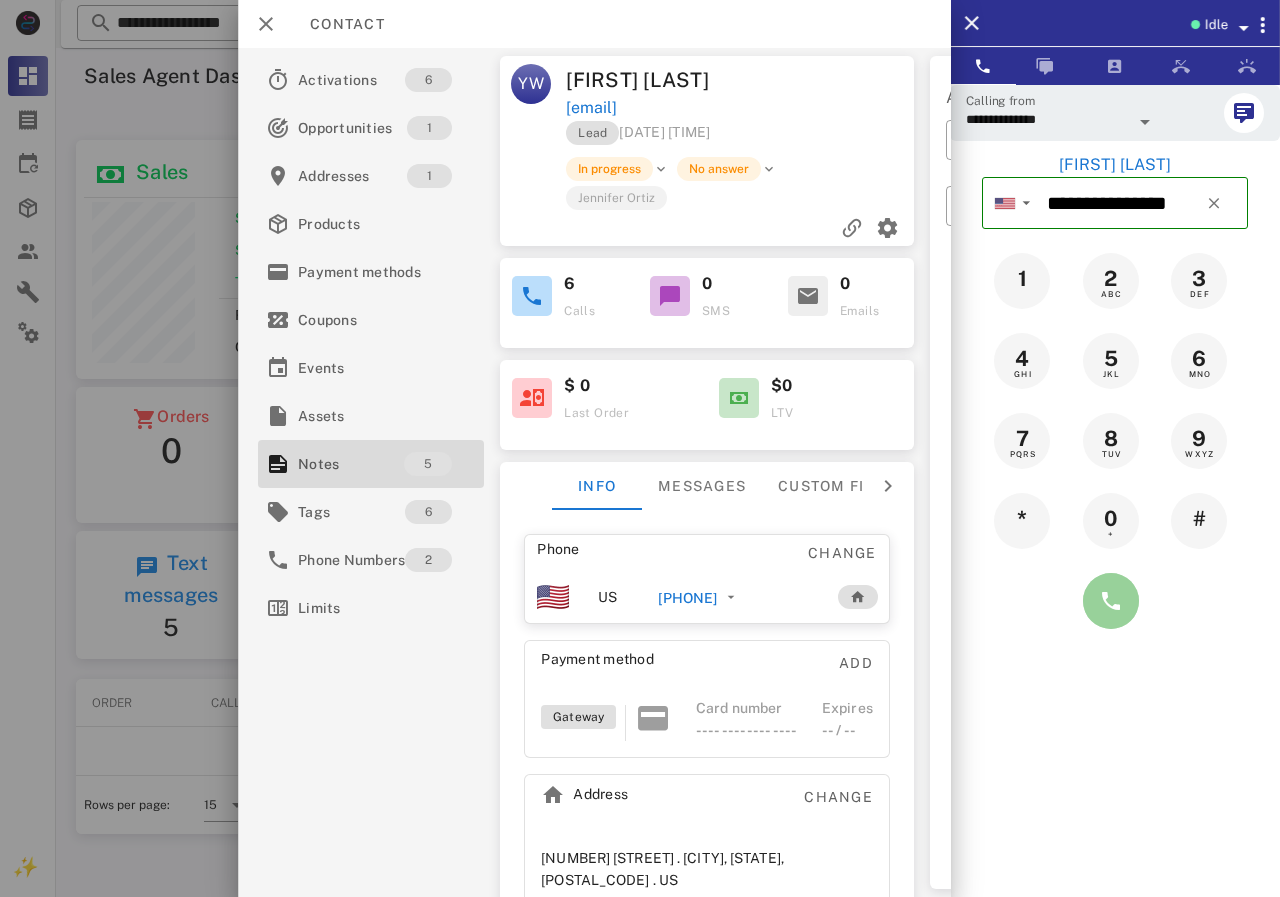 click at bounding box center [1111, 601] 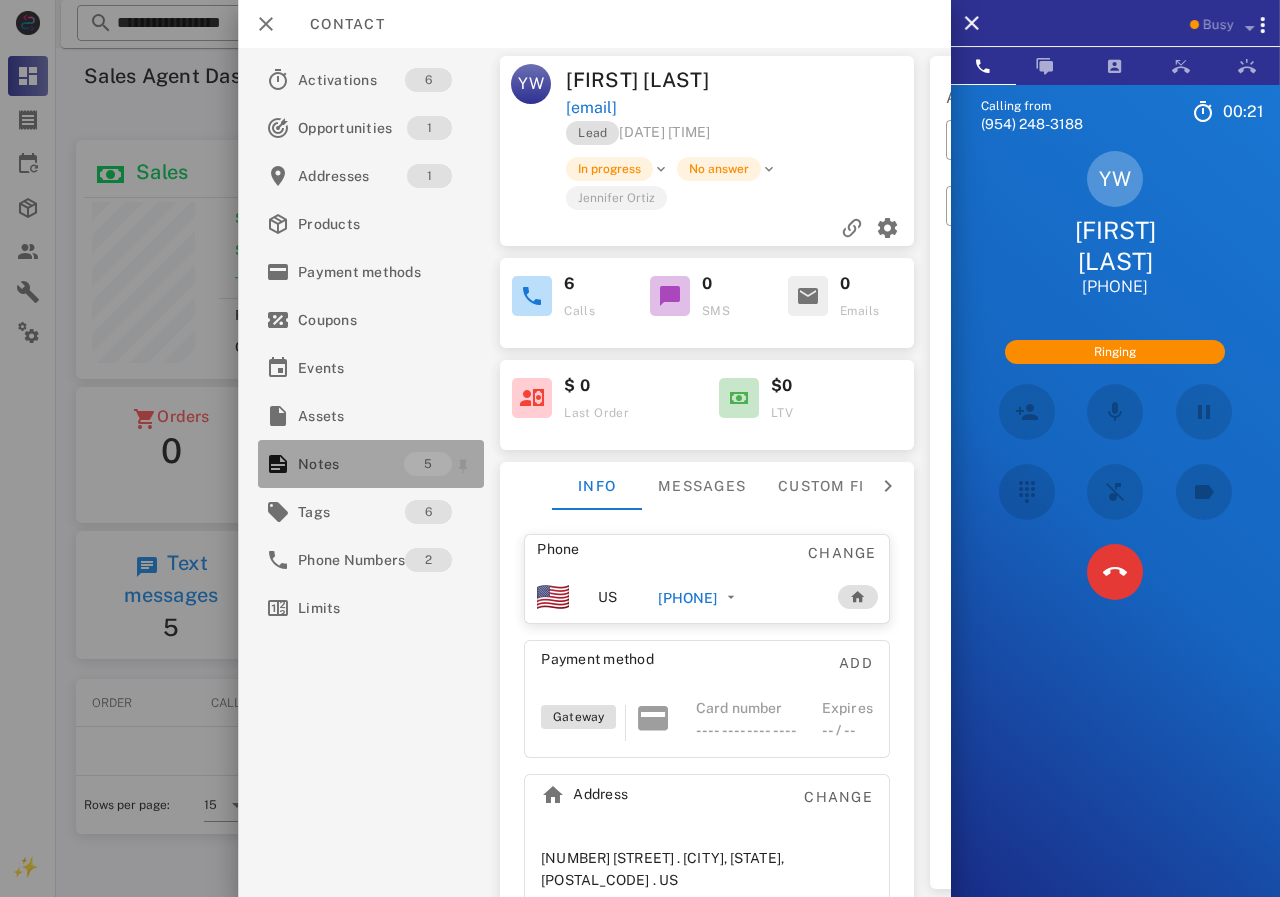 click on "Notes" at bounding box center (351, 464) 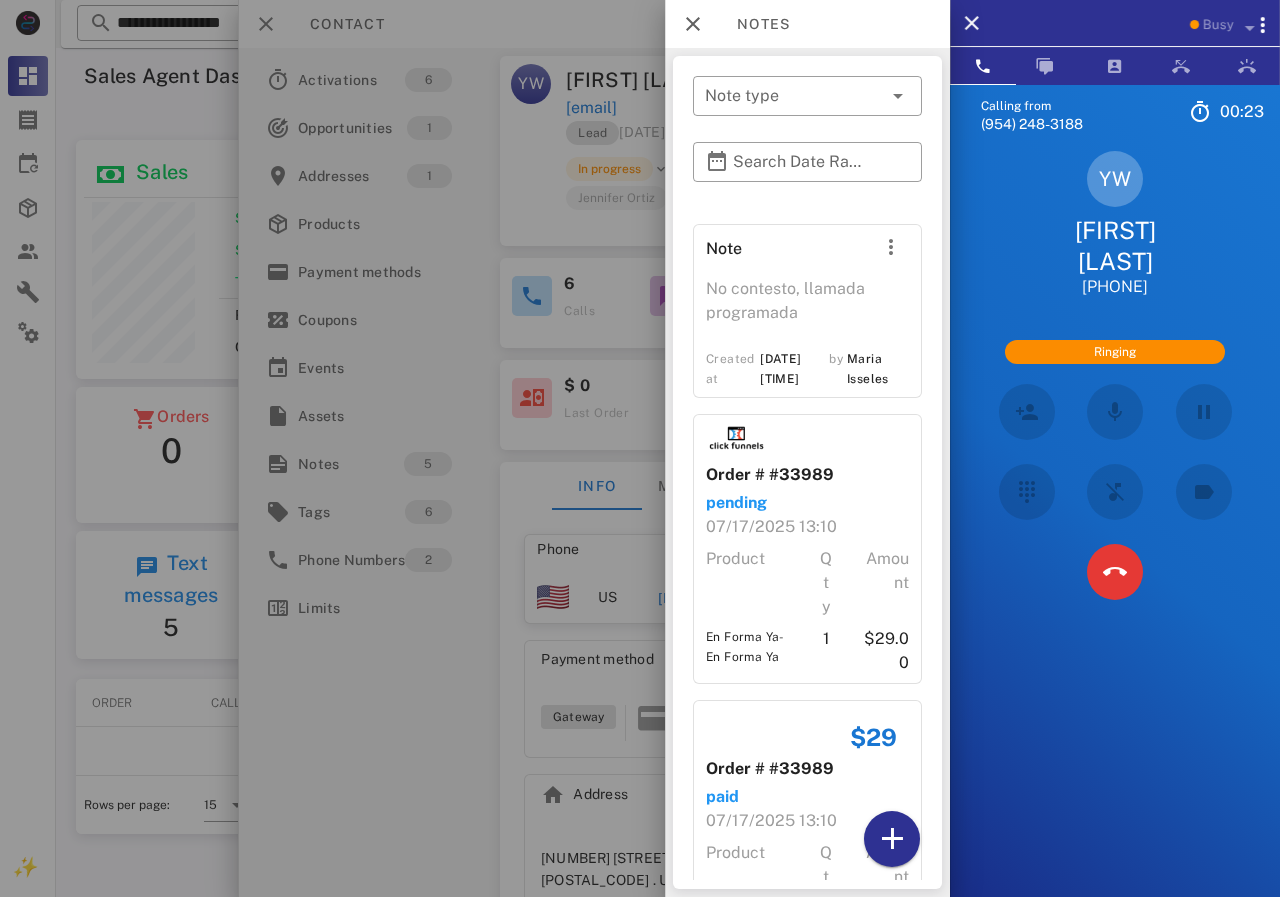 scroll, scrollTop: 686, scrollLeft: 0, axis: vertical 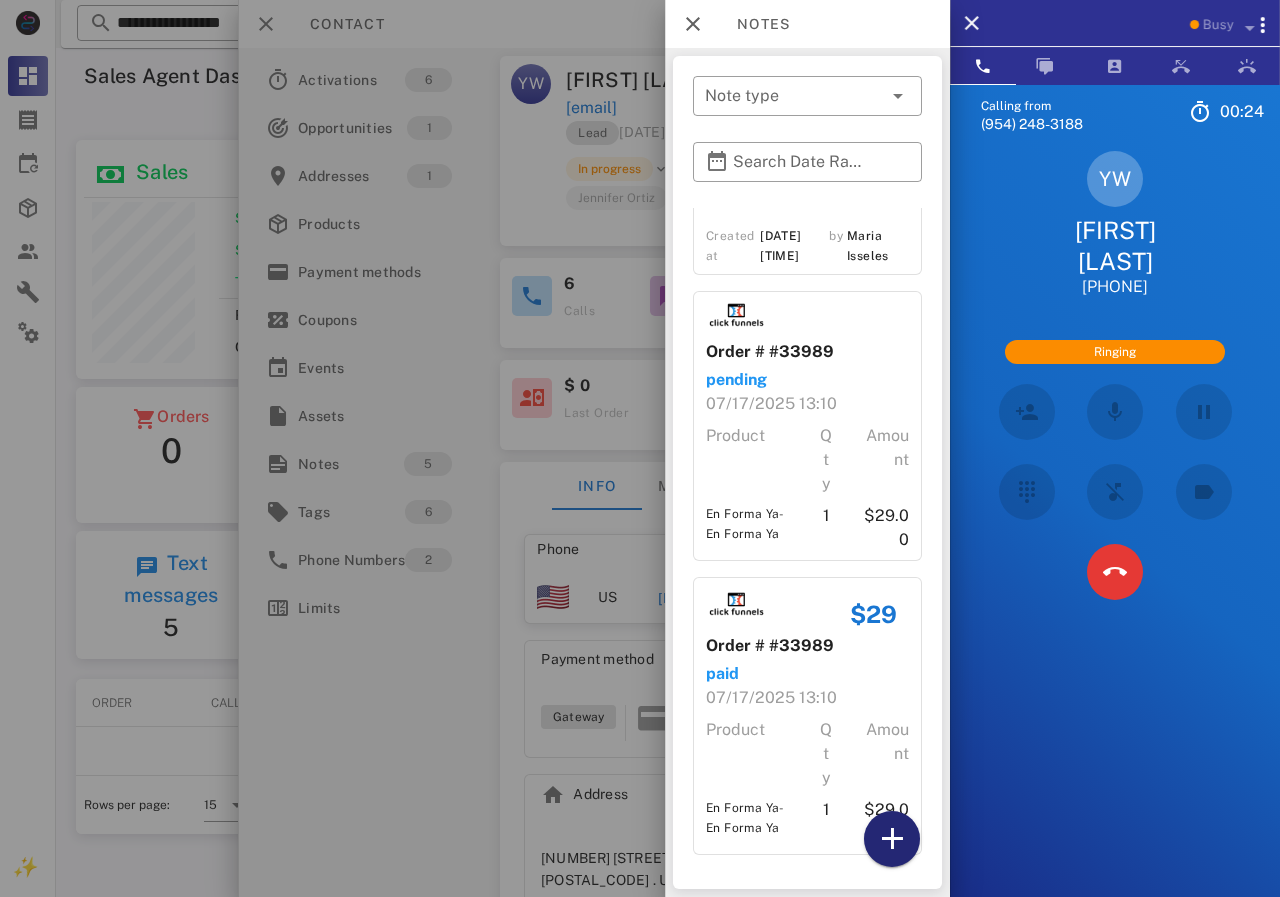 click at bounding box center (892, 839) 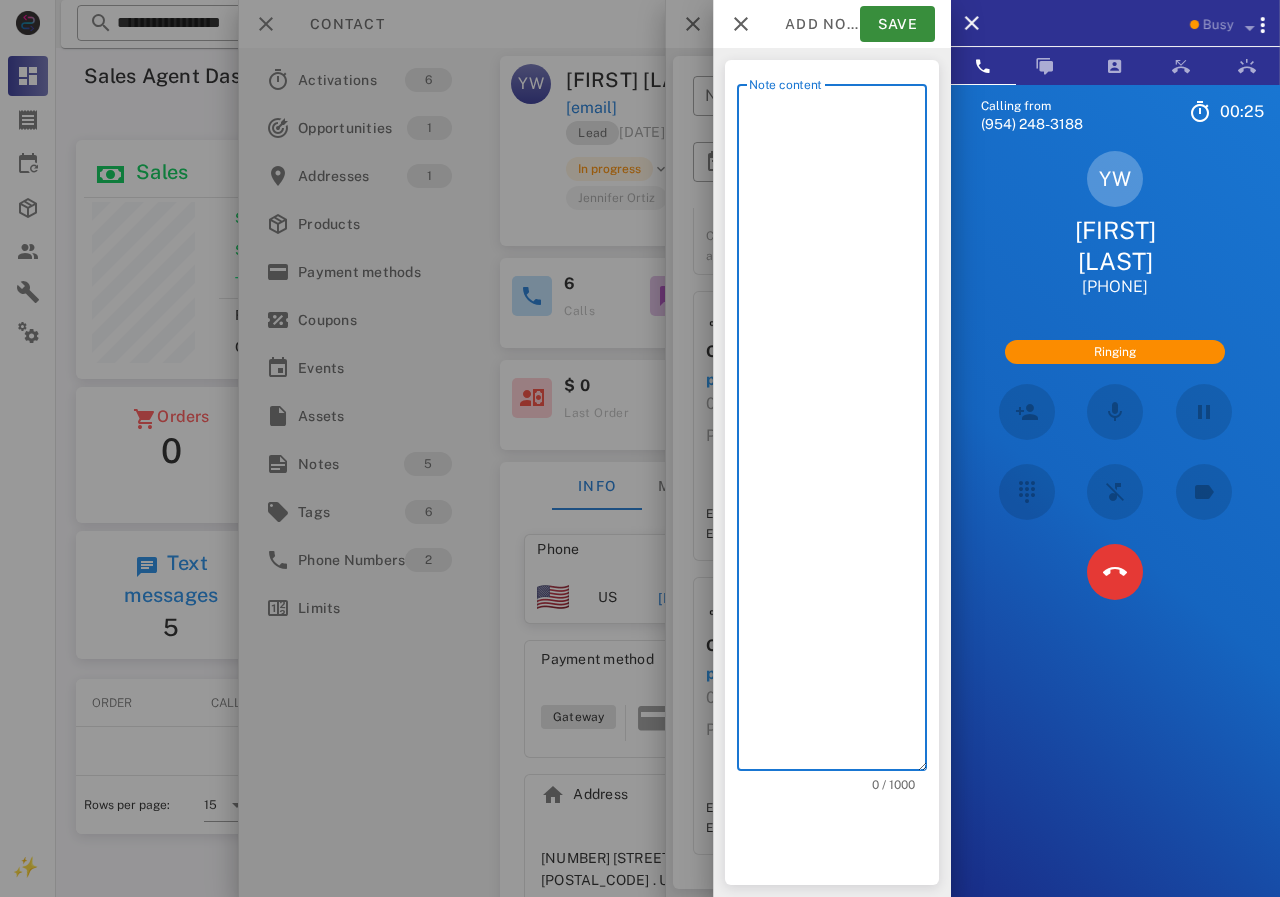 scroll, scrollTop: 240, scrollLeft: 390, axis: both 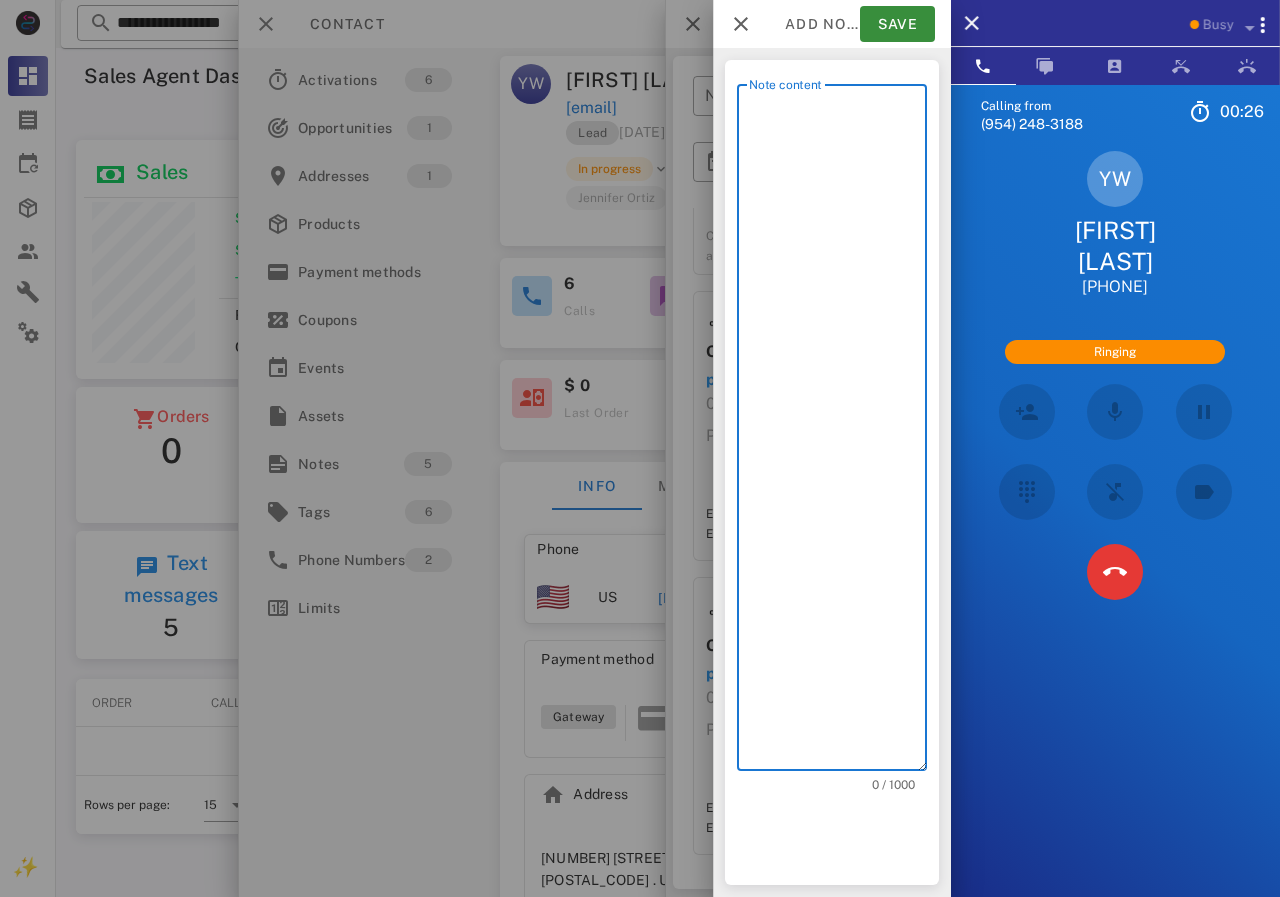 drag, startPoint x: 858, startPoint y: 482, endPoint x: 670, endPoint y: 361, distance: 223.57326 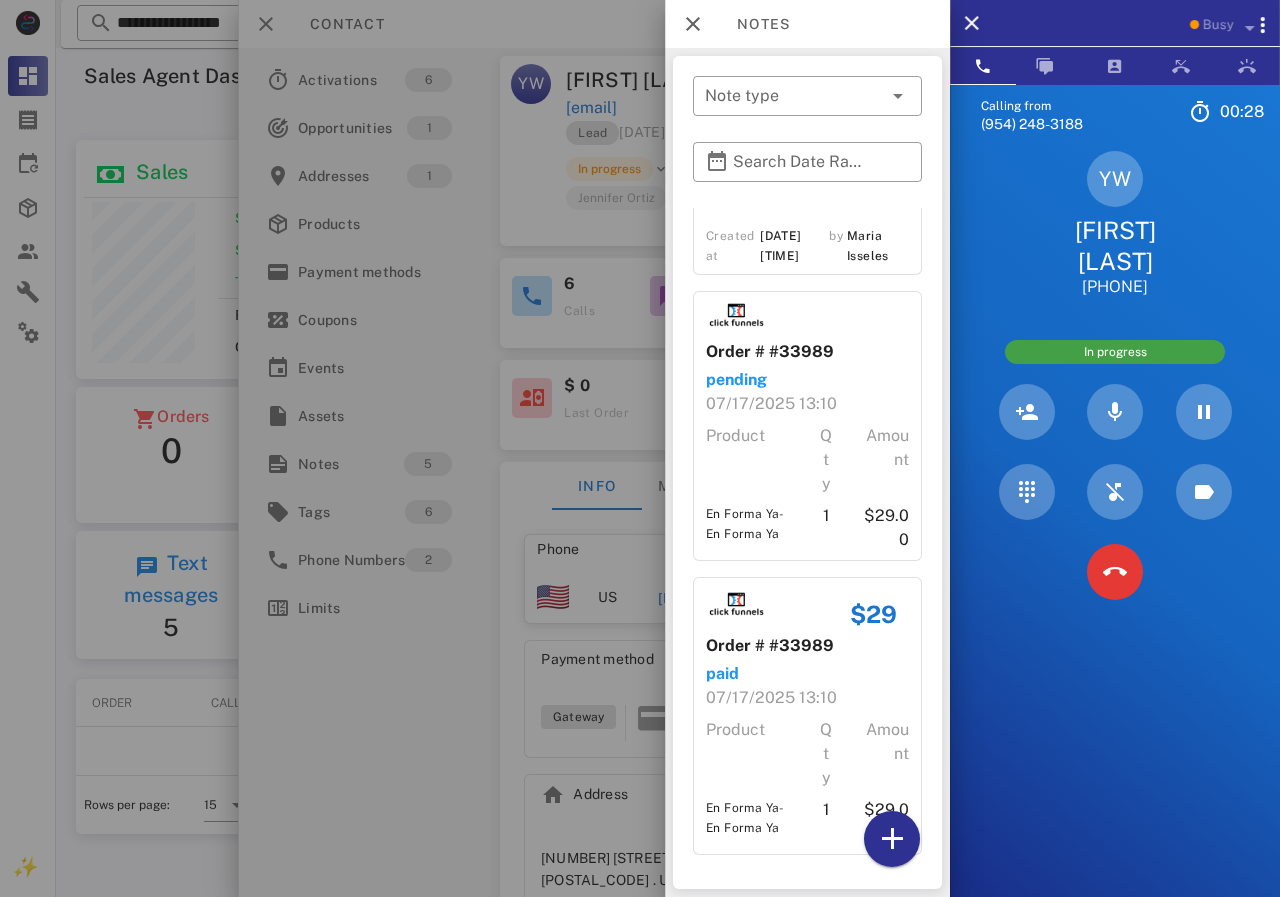 scroll, scrollTop: 586, scrollLeft: 0, axis: vertical 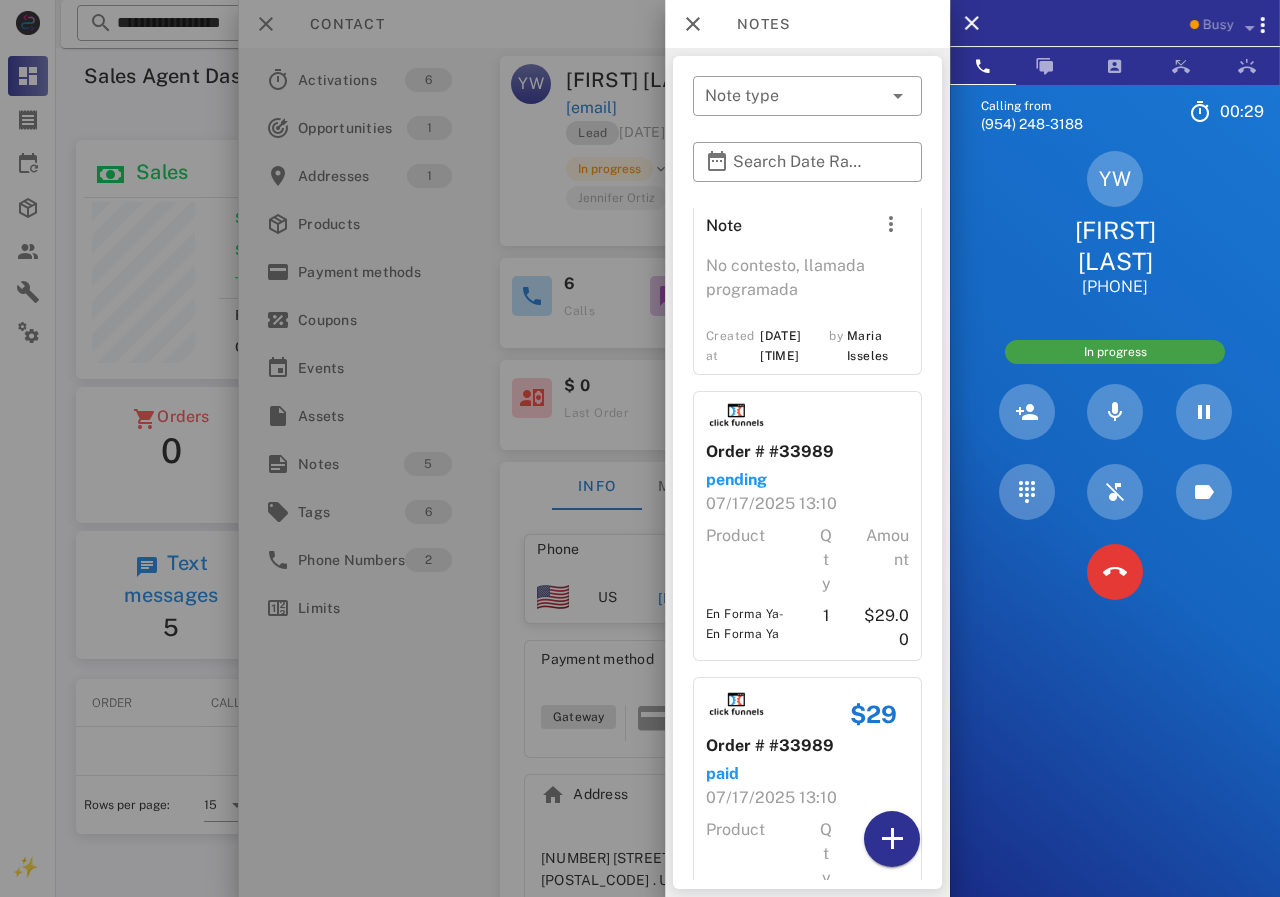 click at bounding box center (1115, 572) 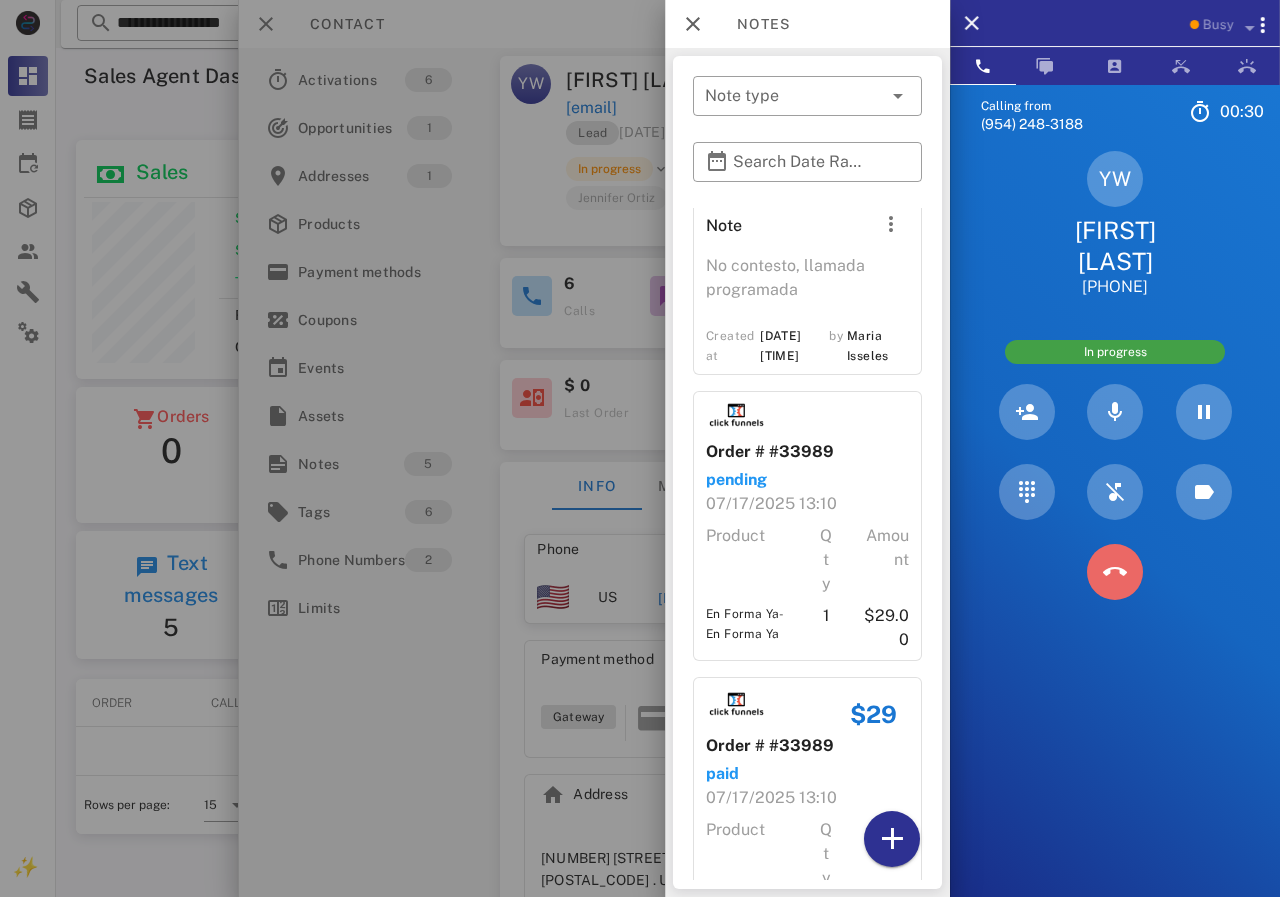 click at bounding box center (1115, 572) 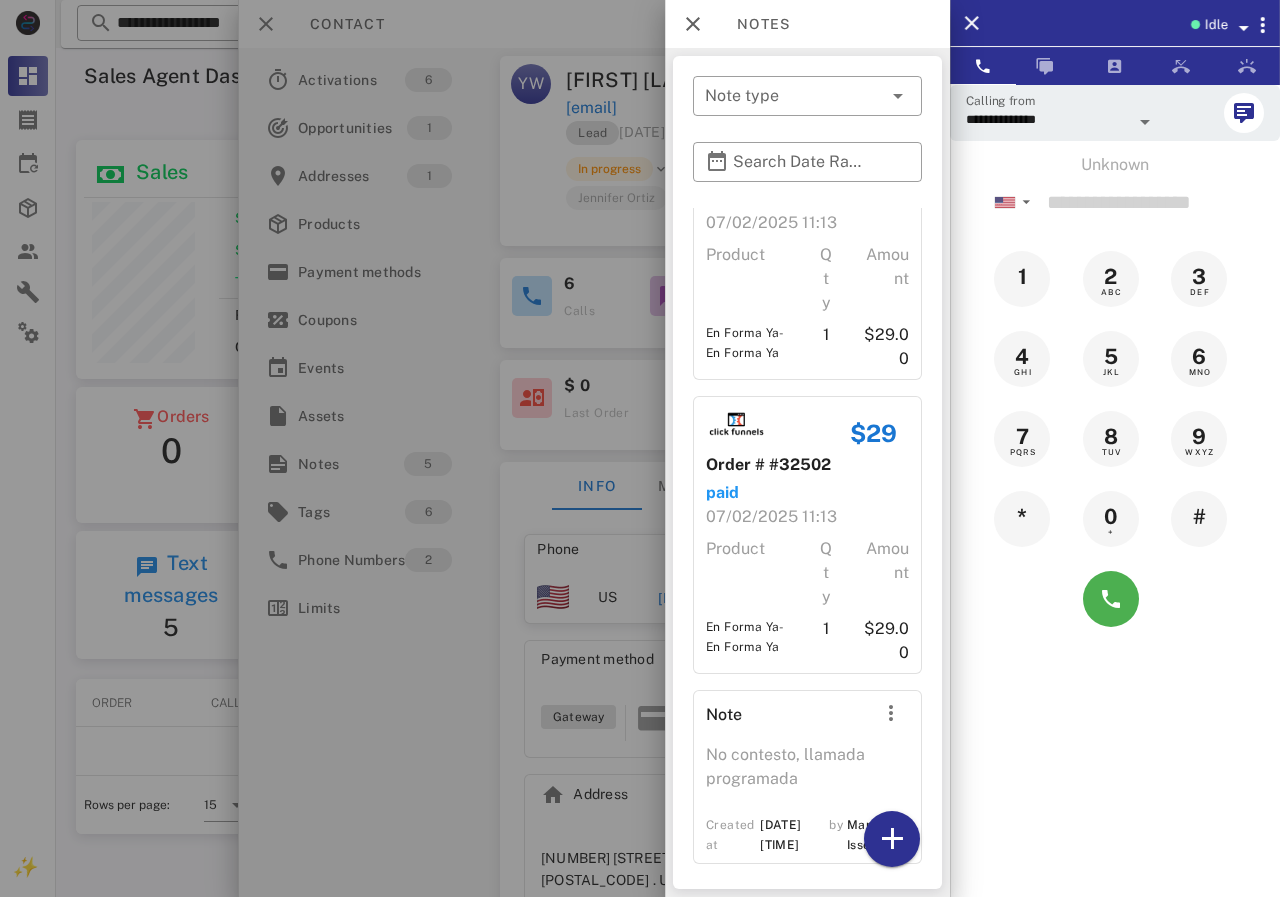 scroll, scrollTop: 0, scrollLeft: 0, axis: both 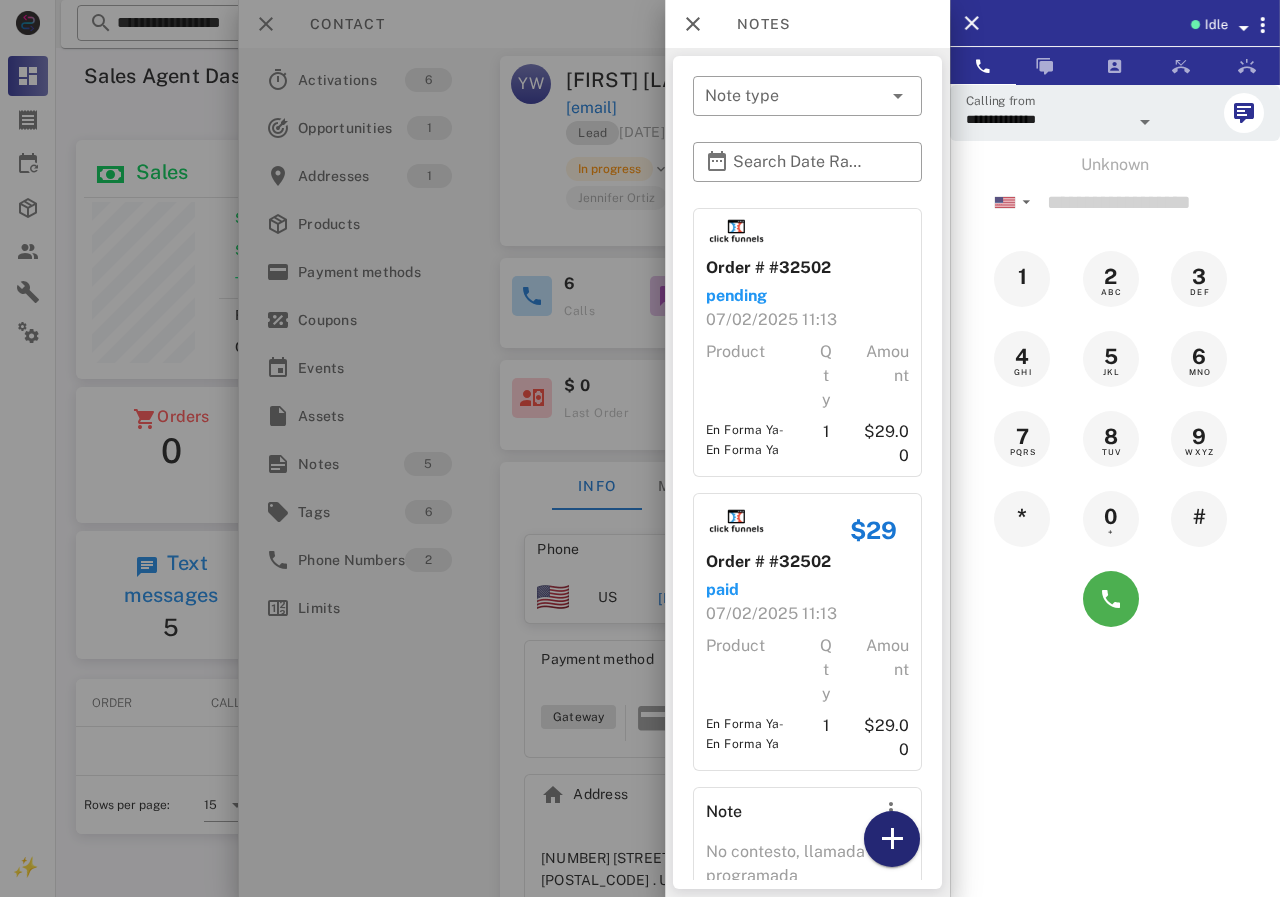 click at bounding box center [892, 839] 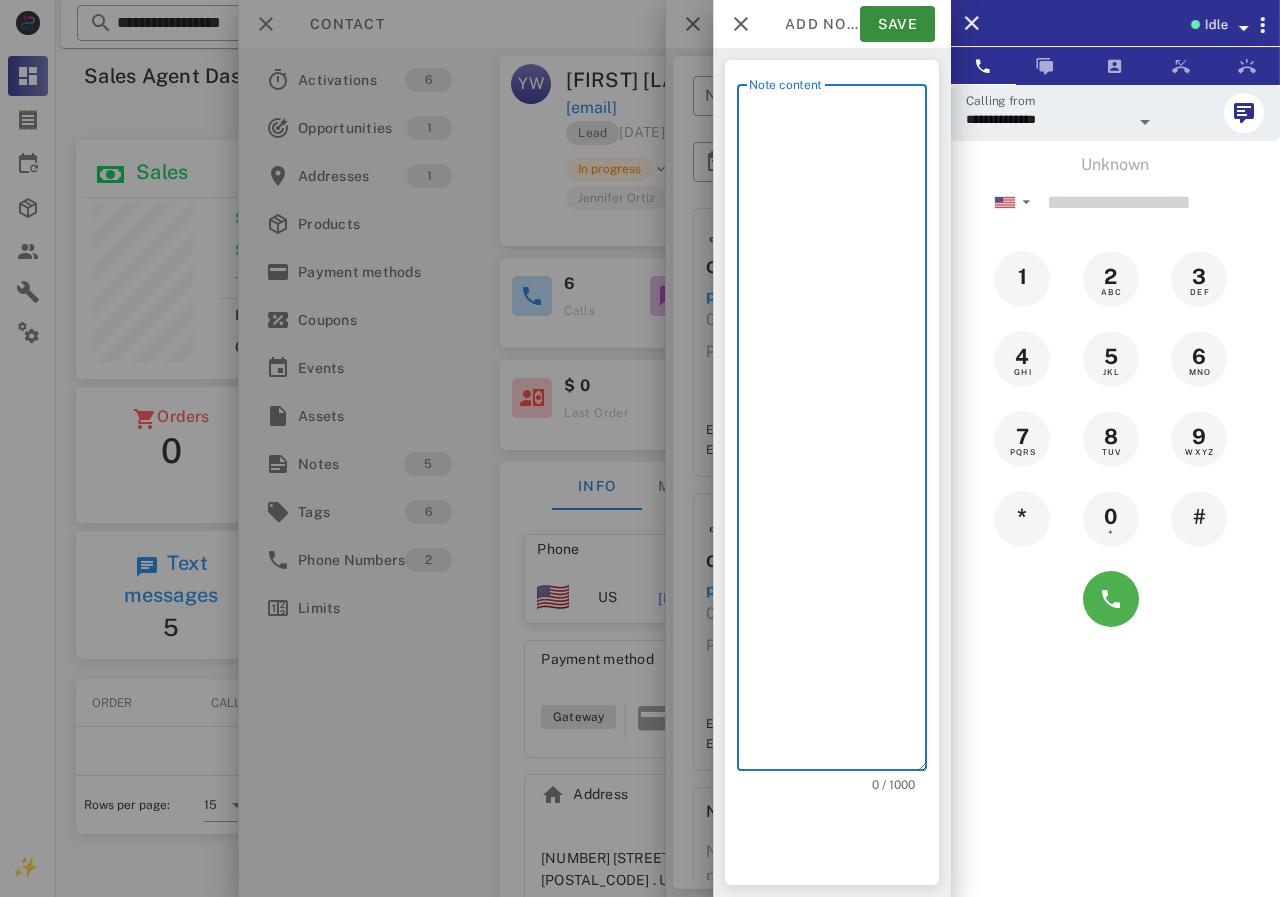 scroll, scrollTop: 240, scrollLeft: 390, axis: both 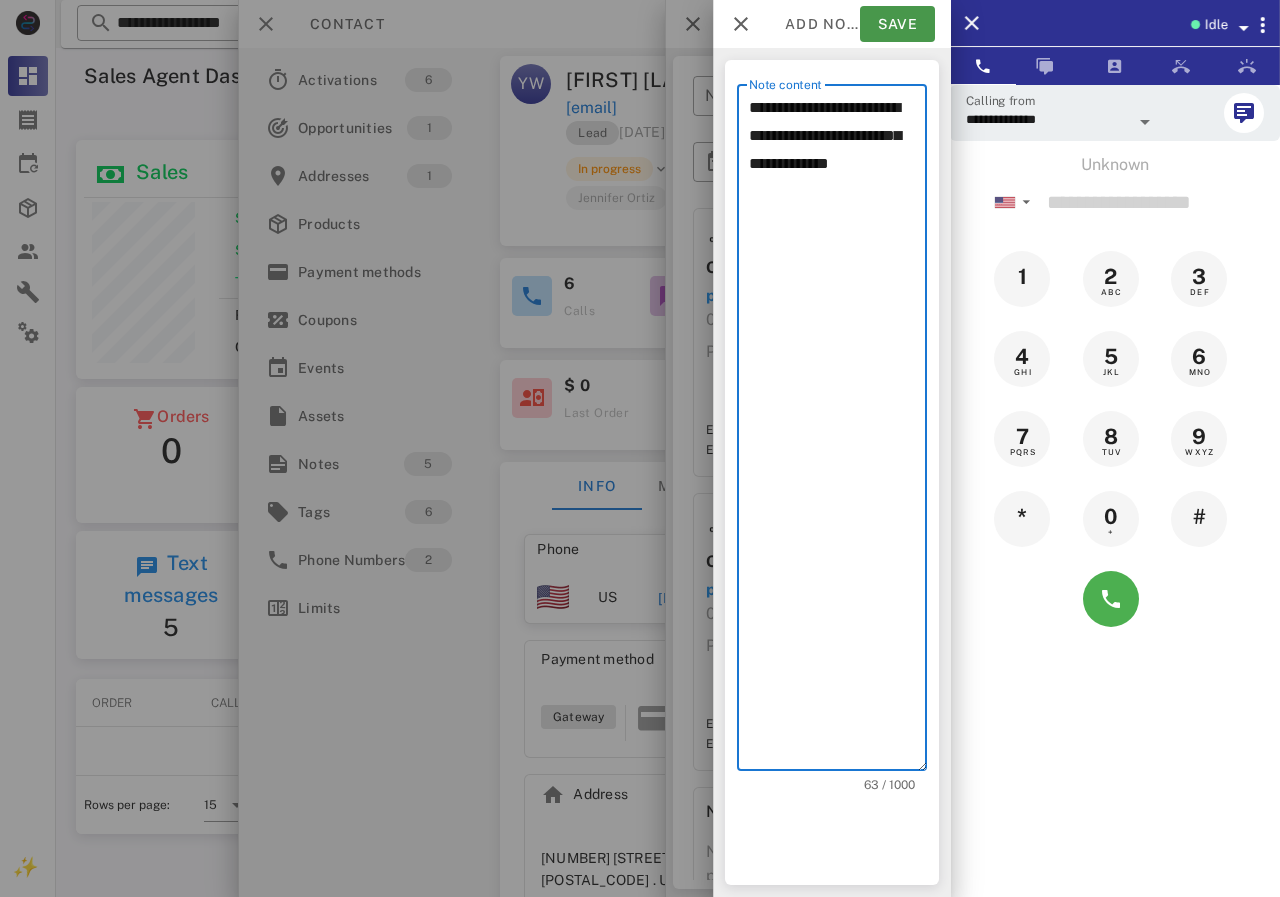 type on "**********" 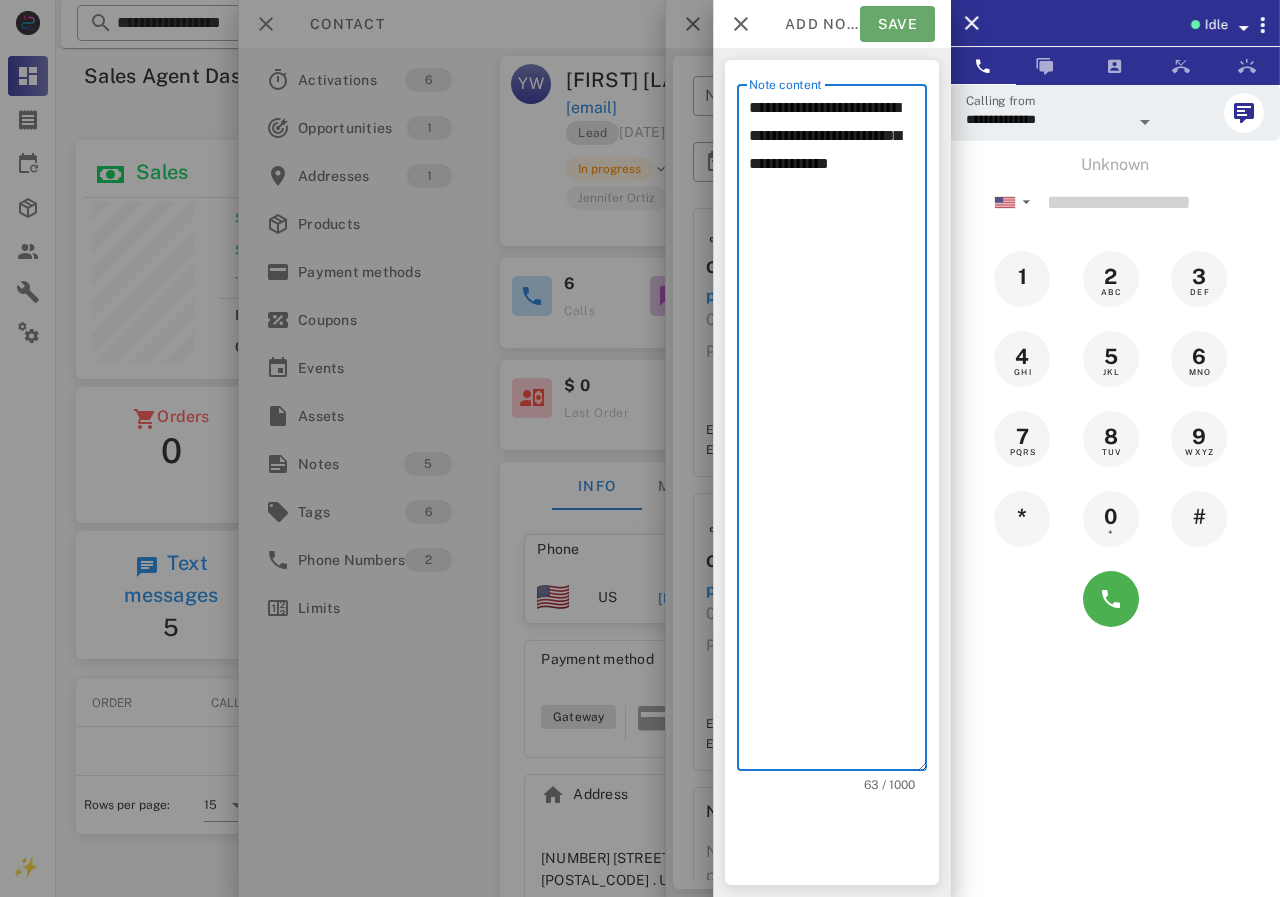 click on "Save" at bounding box center (897, 24) 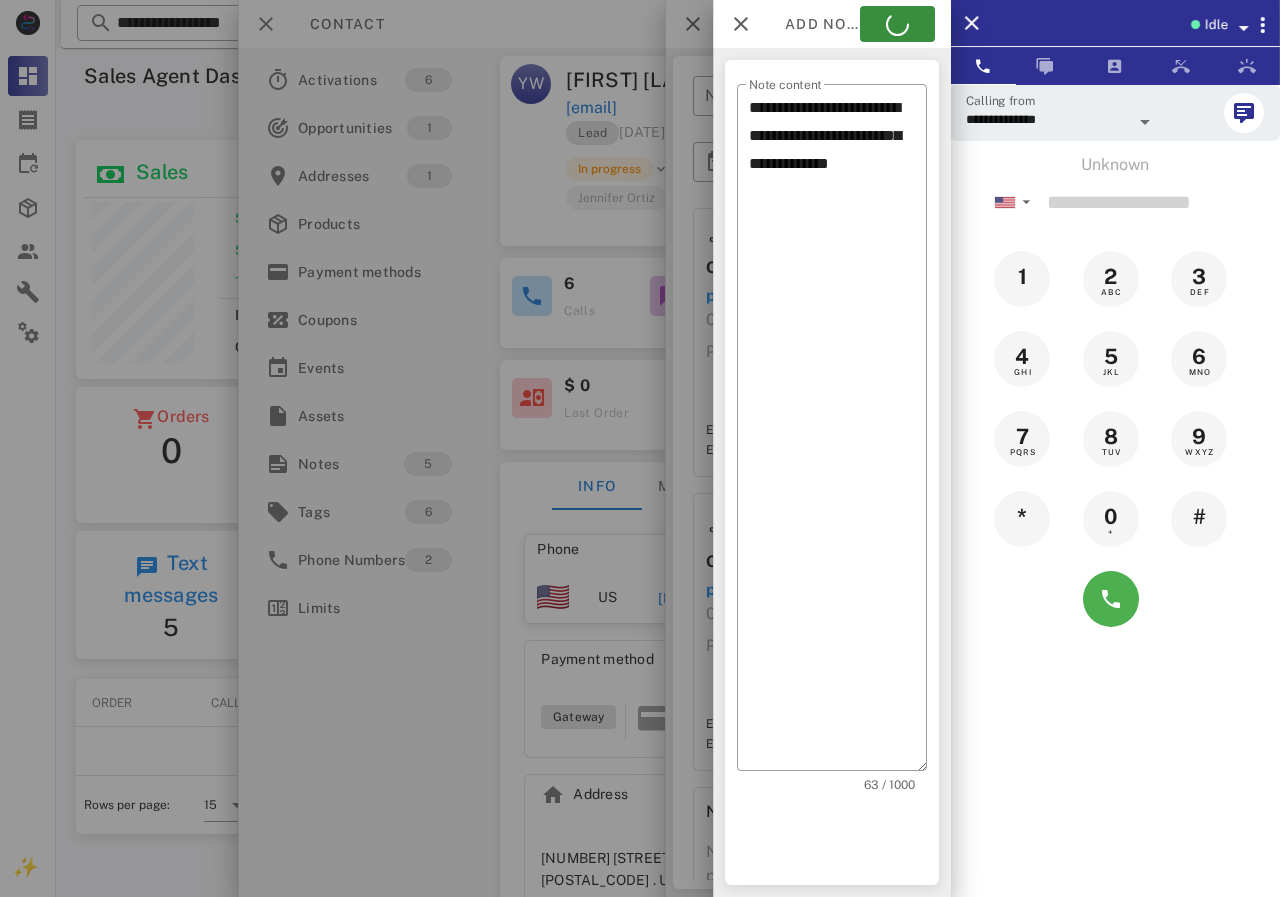 click at bounding box center (640, 448) 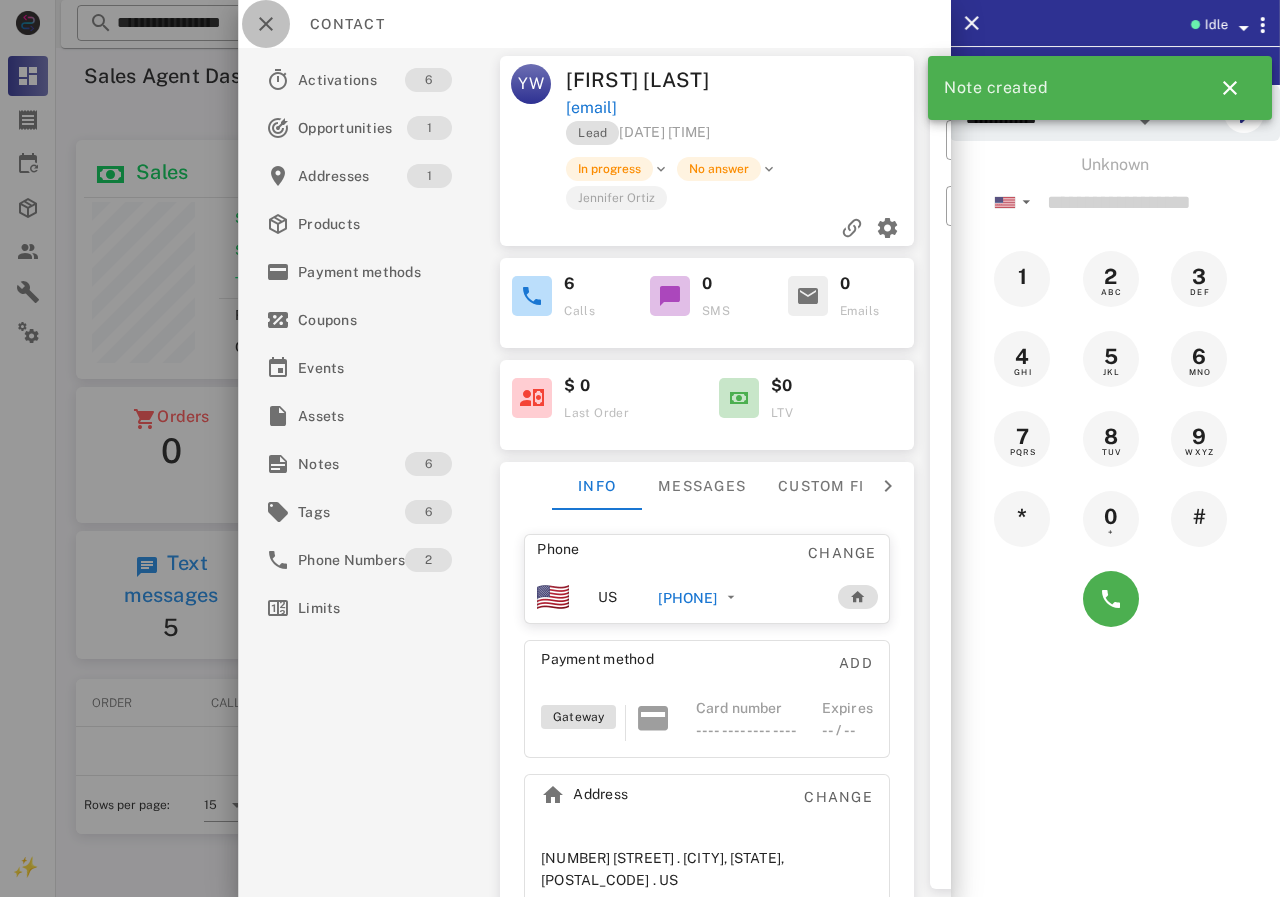 click at bounding box center (266, 24) 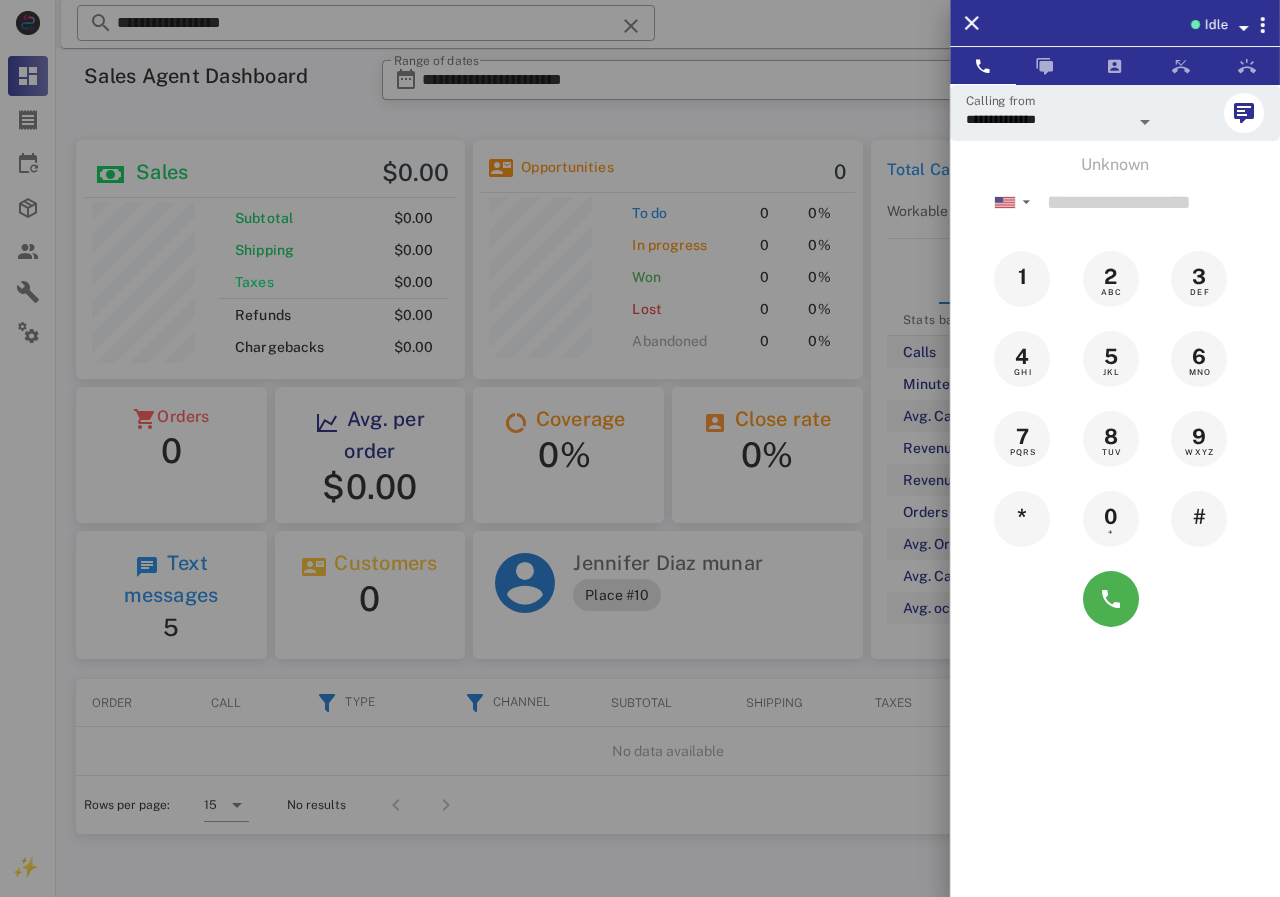 click at bounding box center (640, 448) 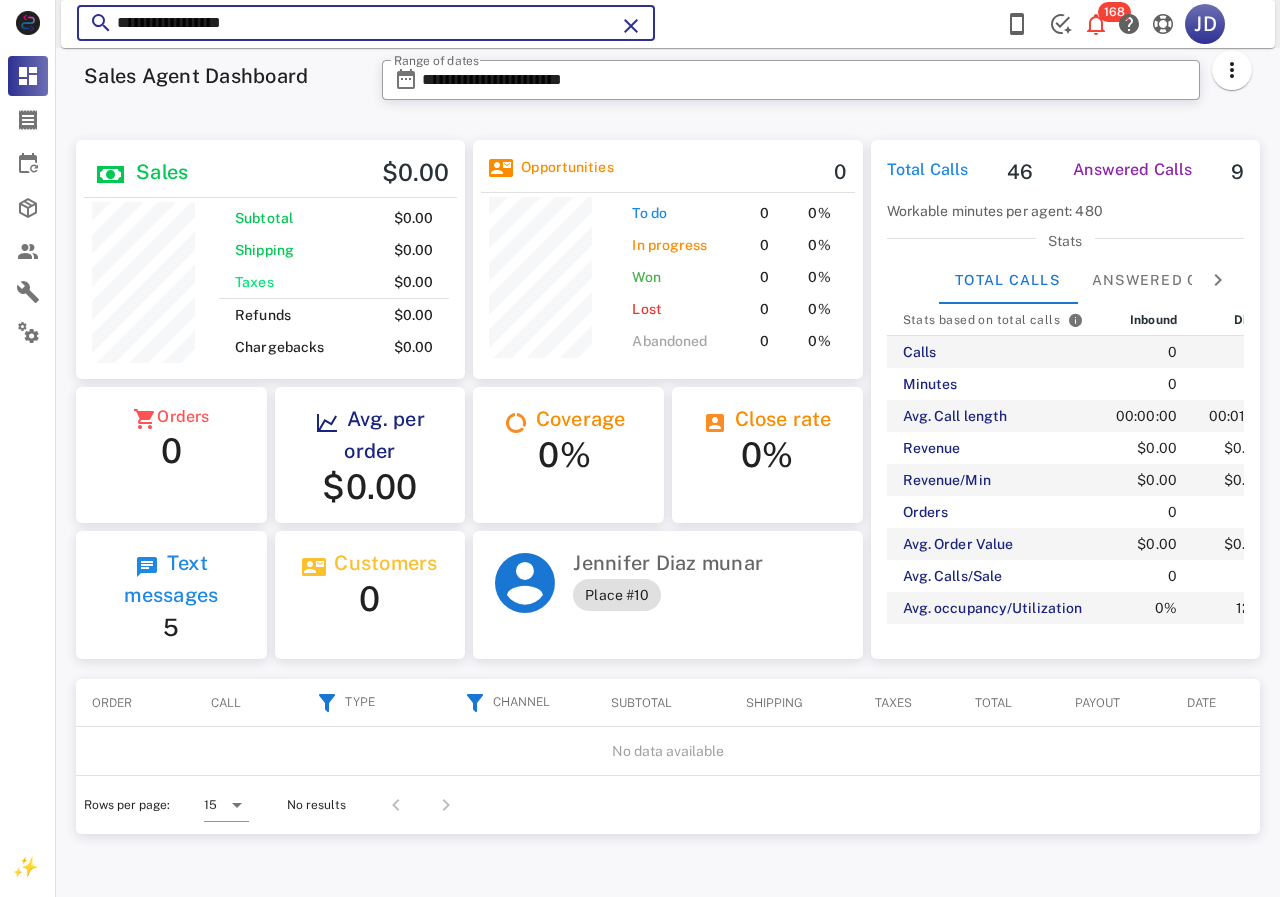 drag, startPoint x: 372, startPoint y: 19, endPoint x: 67, endPoint y: 14, distance: 305.041 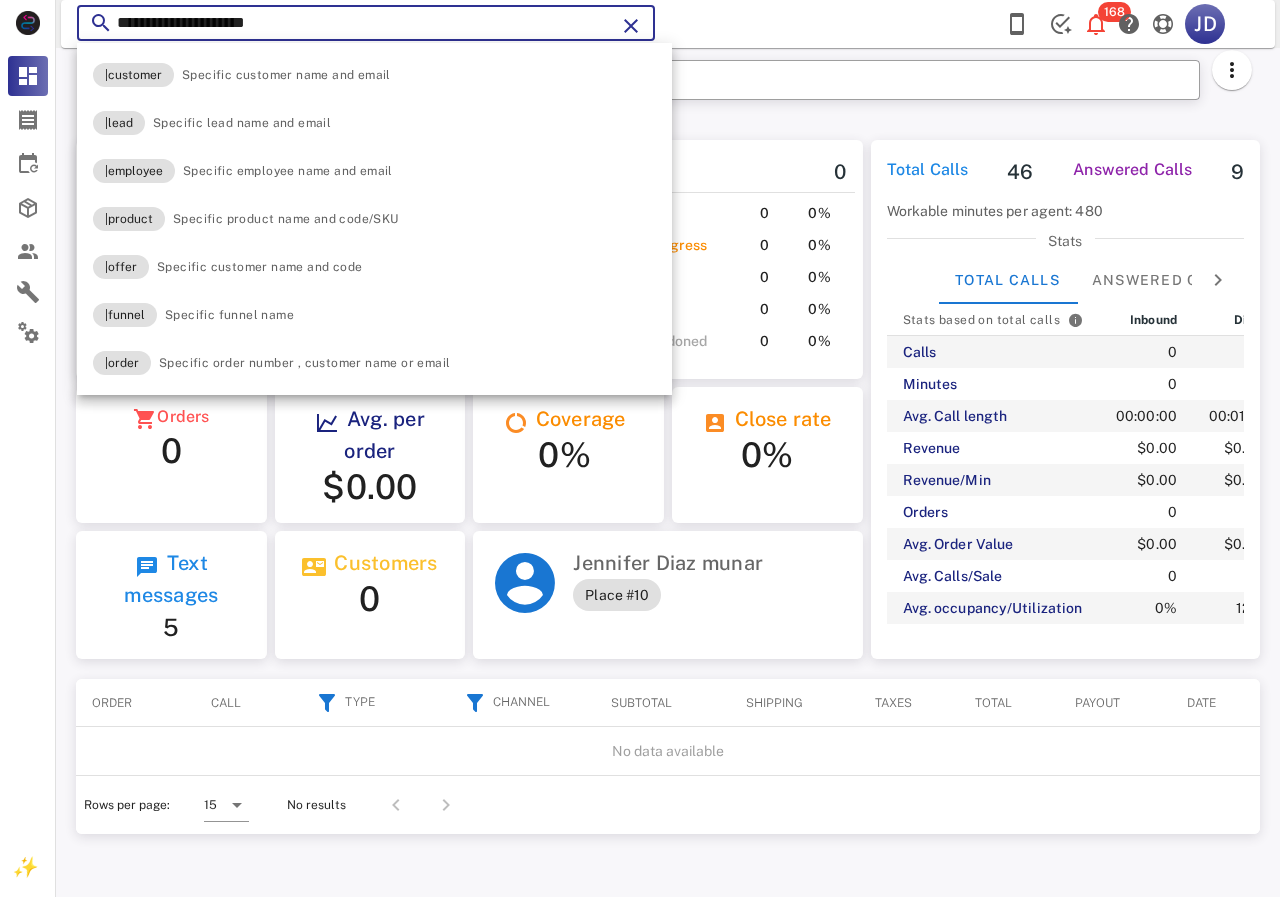 type on "**********" 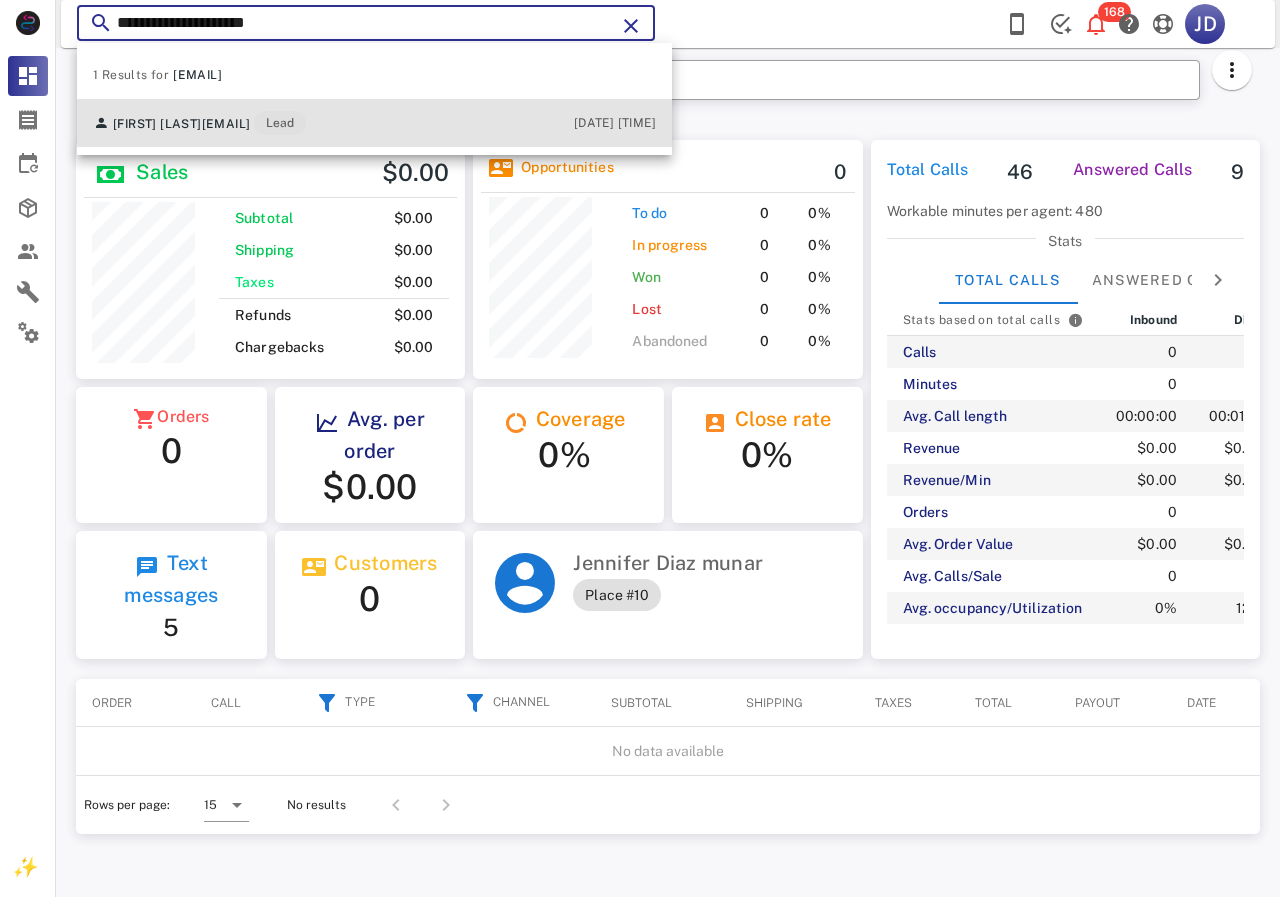 click on "Hazel Famolare   hazel30_5@hotmail.com   Lead   07/18/2025 07:46" at bounding box center (374, 123) 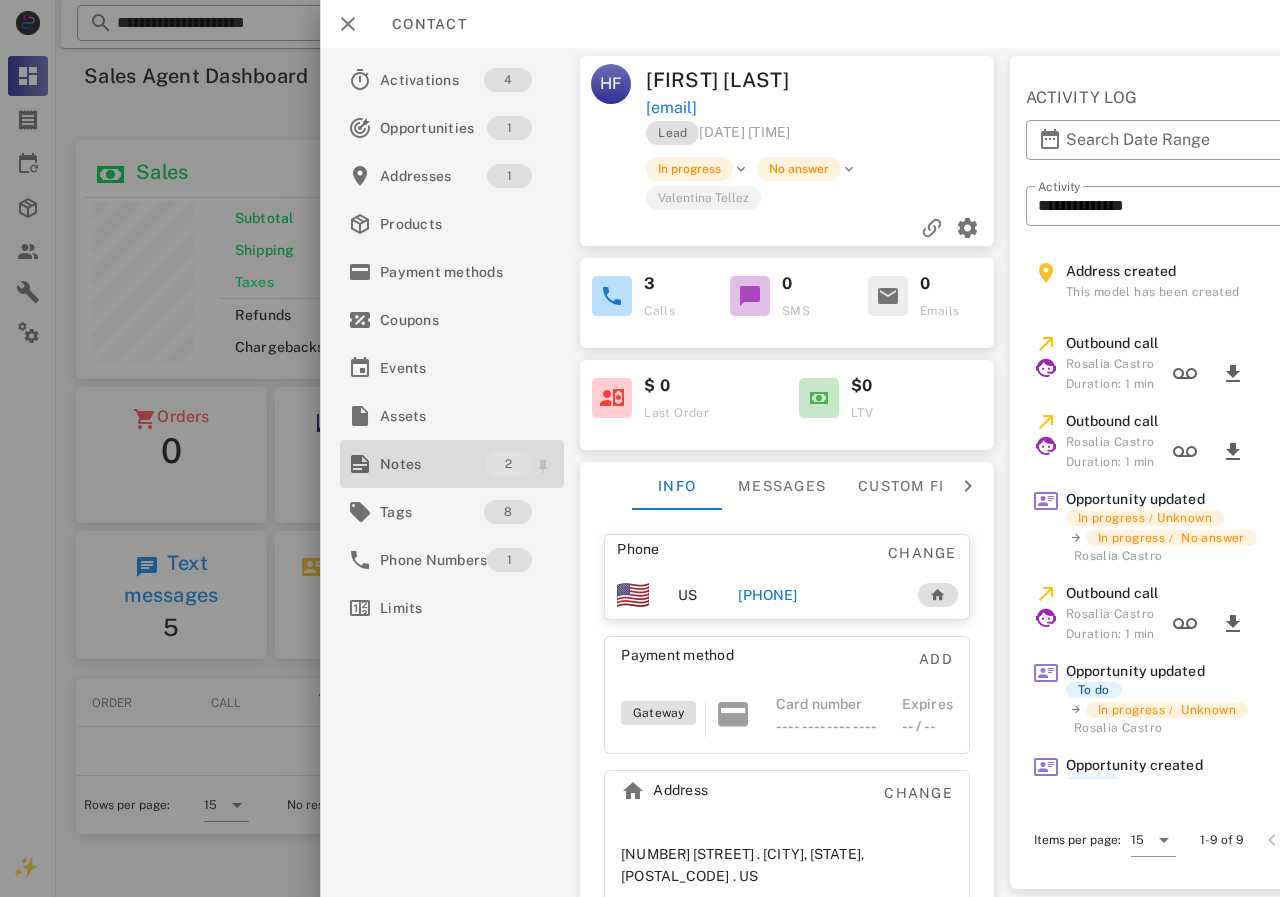 click on "Notes" at bounding box center (432, 464) 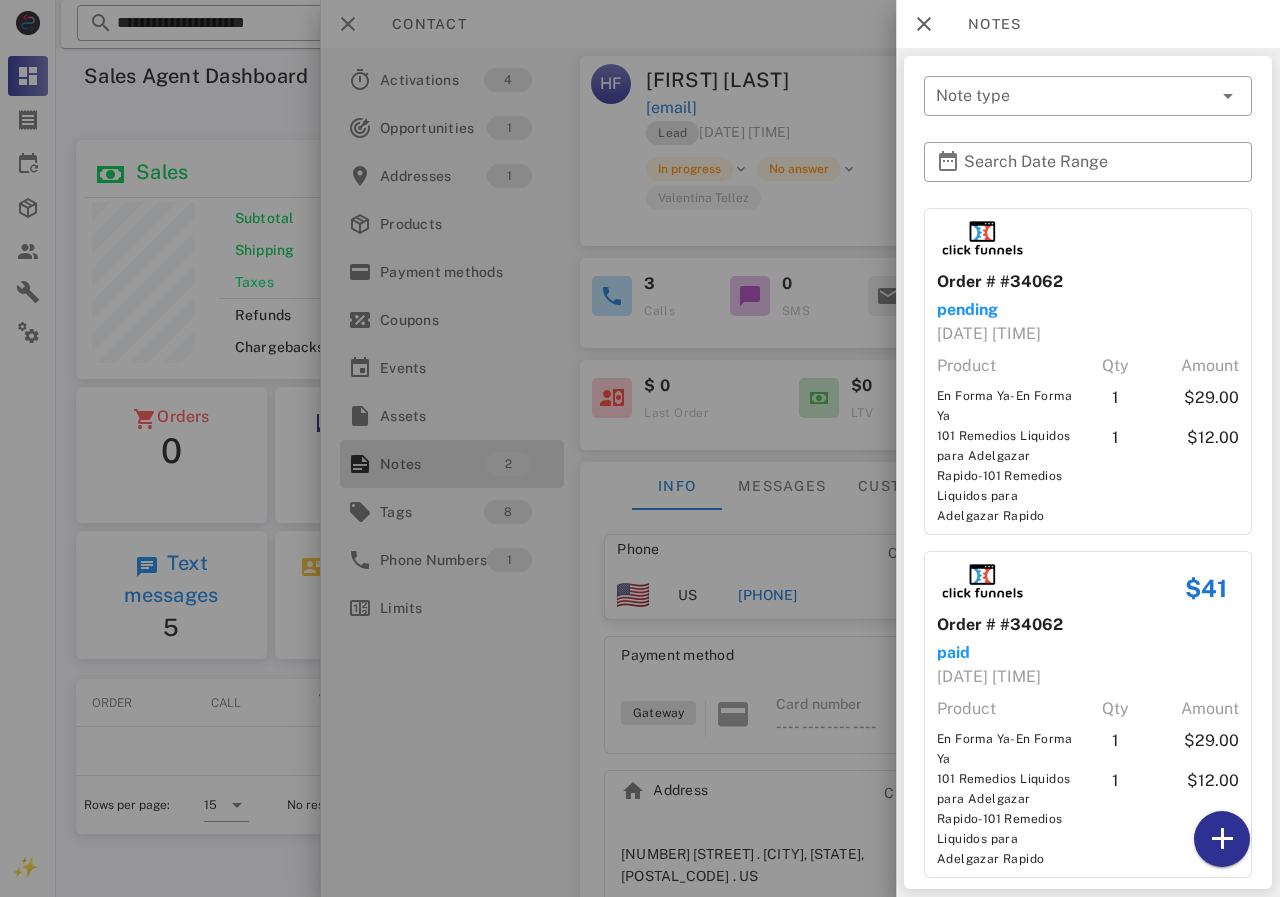 scroll, scrollTop: 23, scrollLeft: 0, axis: vertical 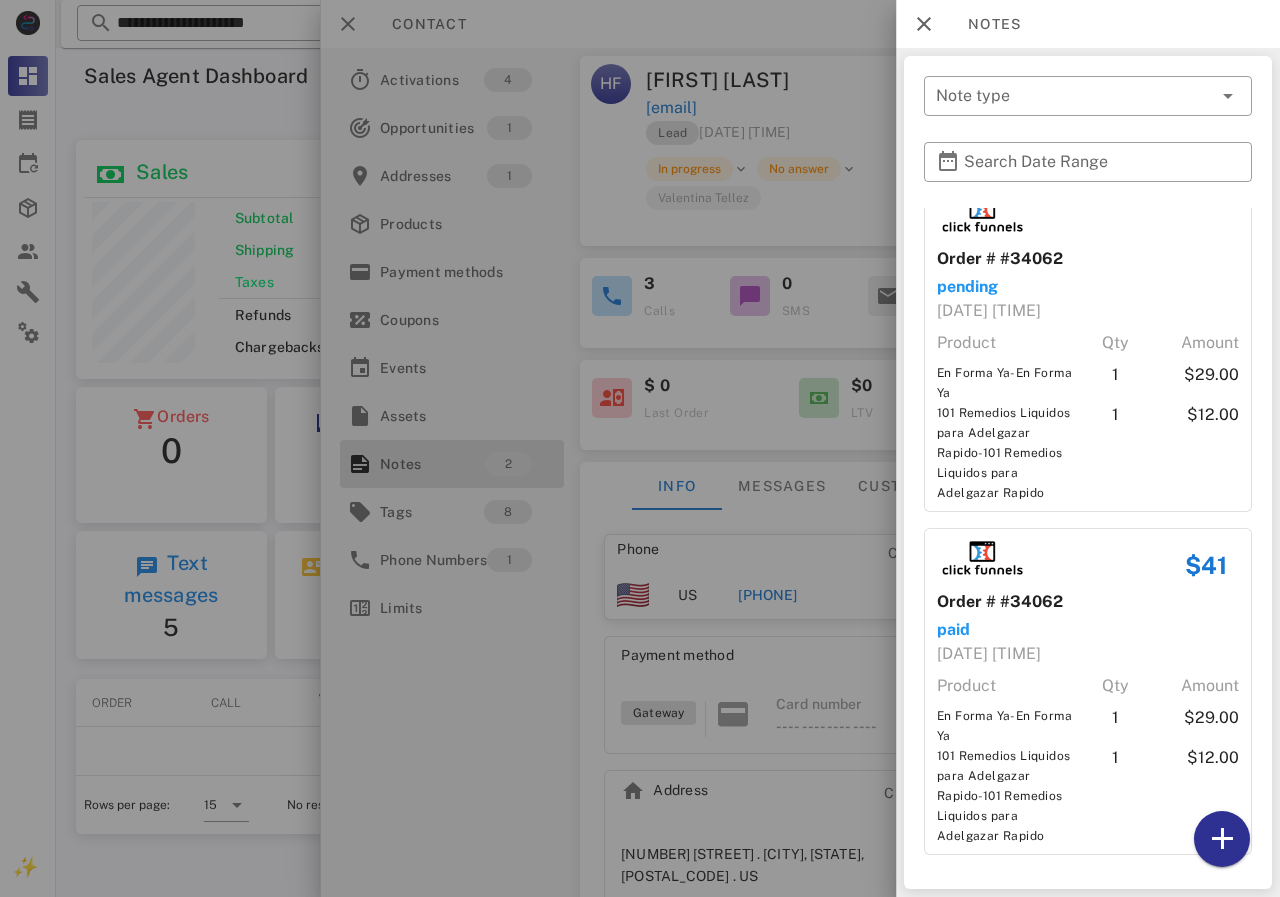 click at bounding box center [640, 448] 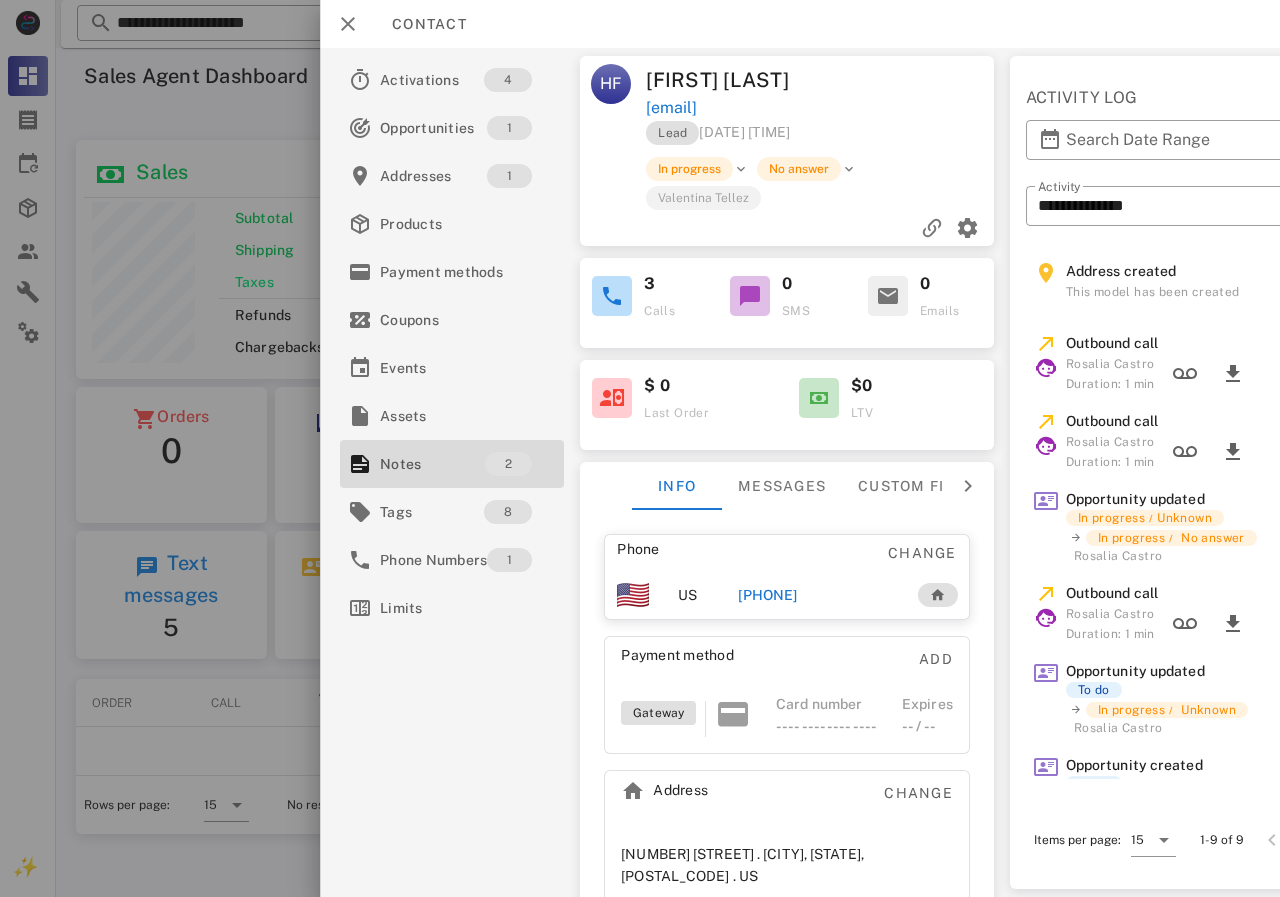 click on "+18025797494" at bounding box center [767, 595] 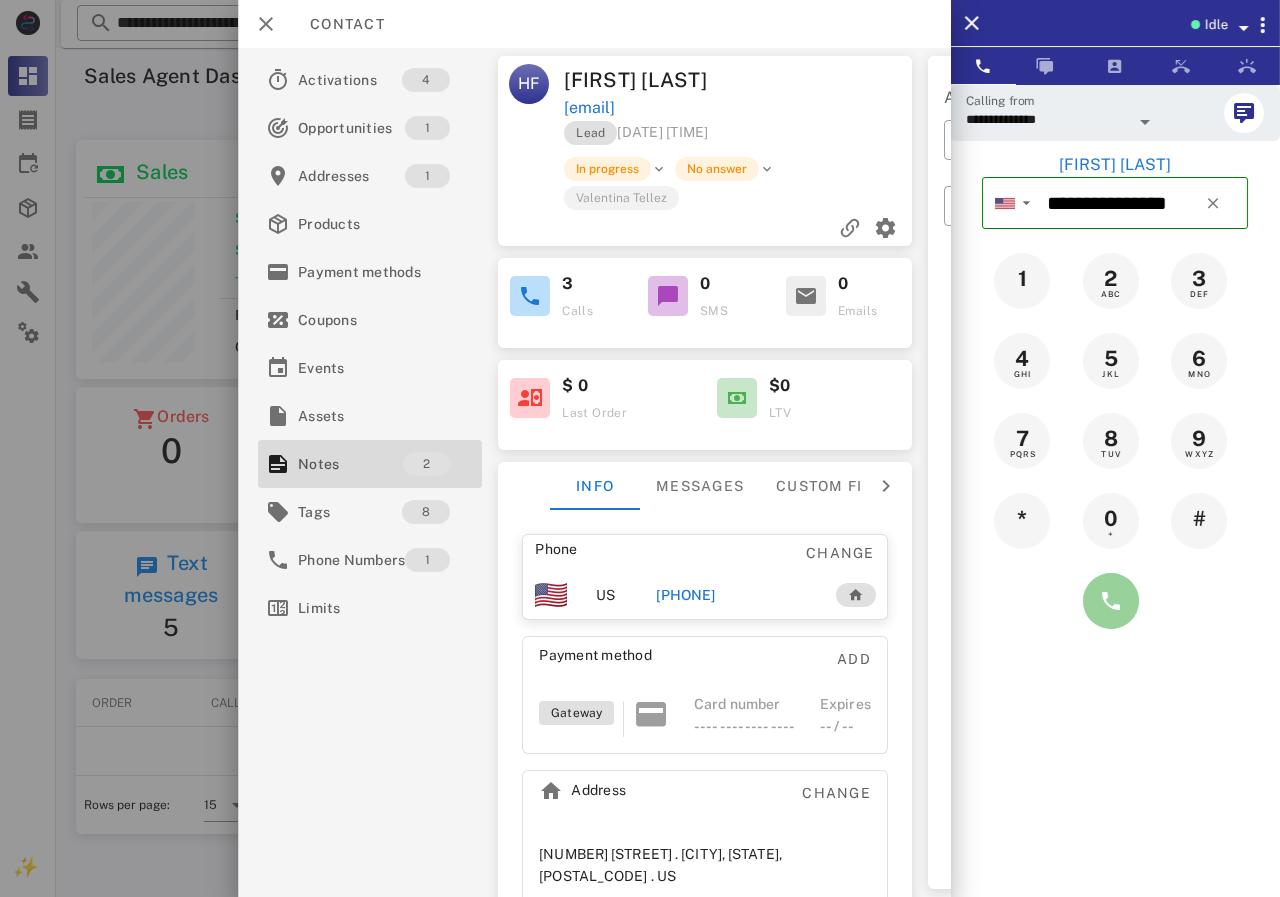 click at bounding box center (1111, 601) 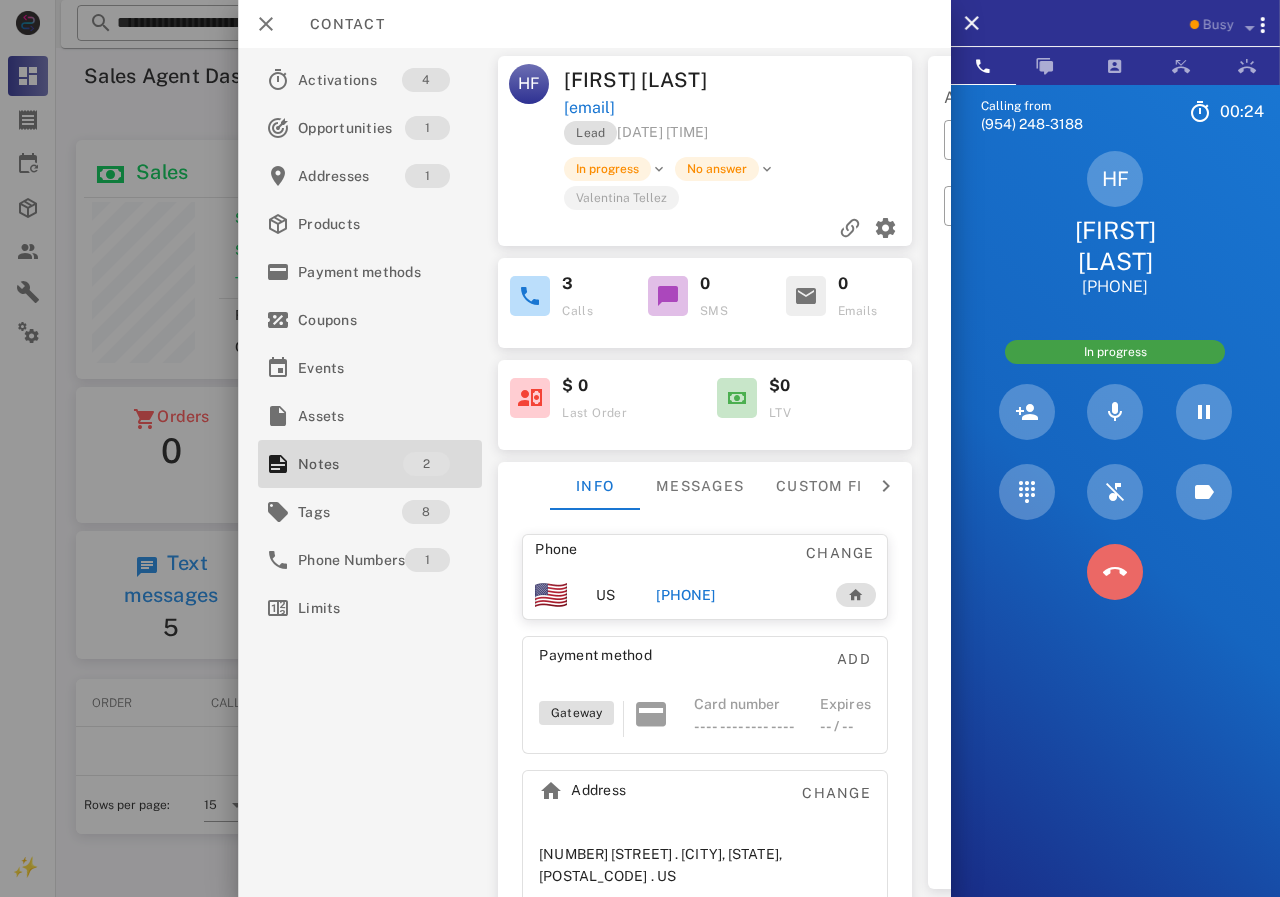 click at bounding box center [1115, 572] 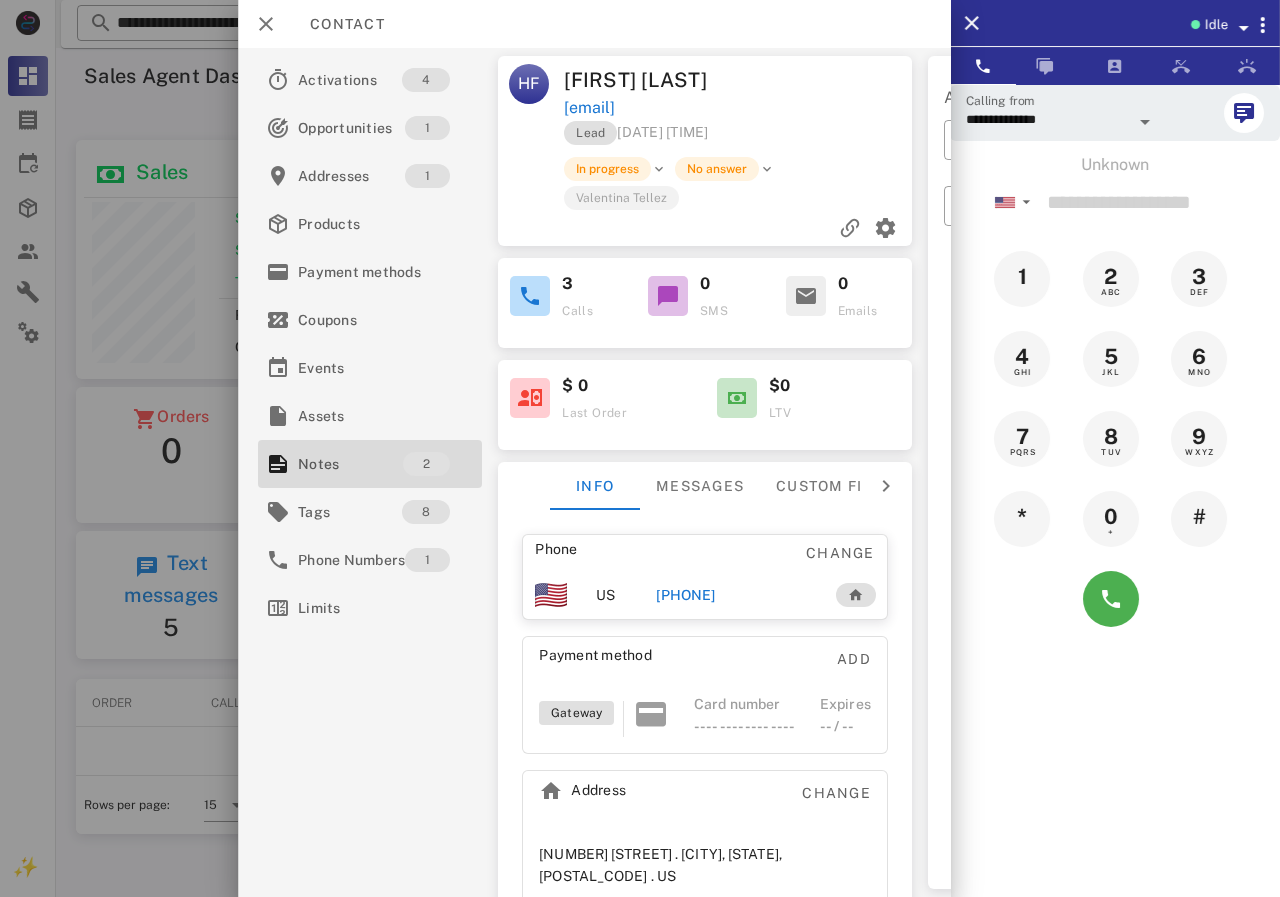 click on "+18025797494" at bounding box center [685, 595] 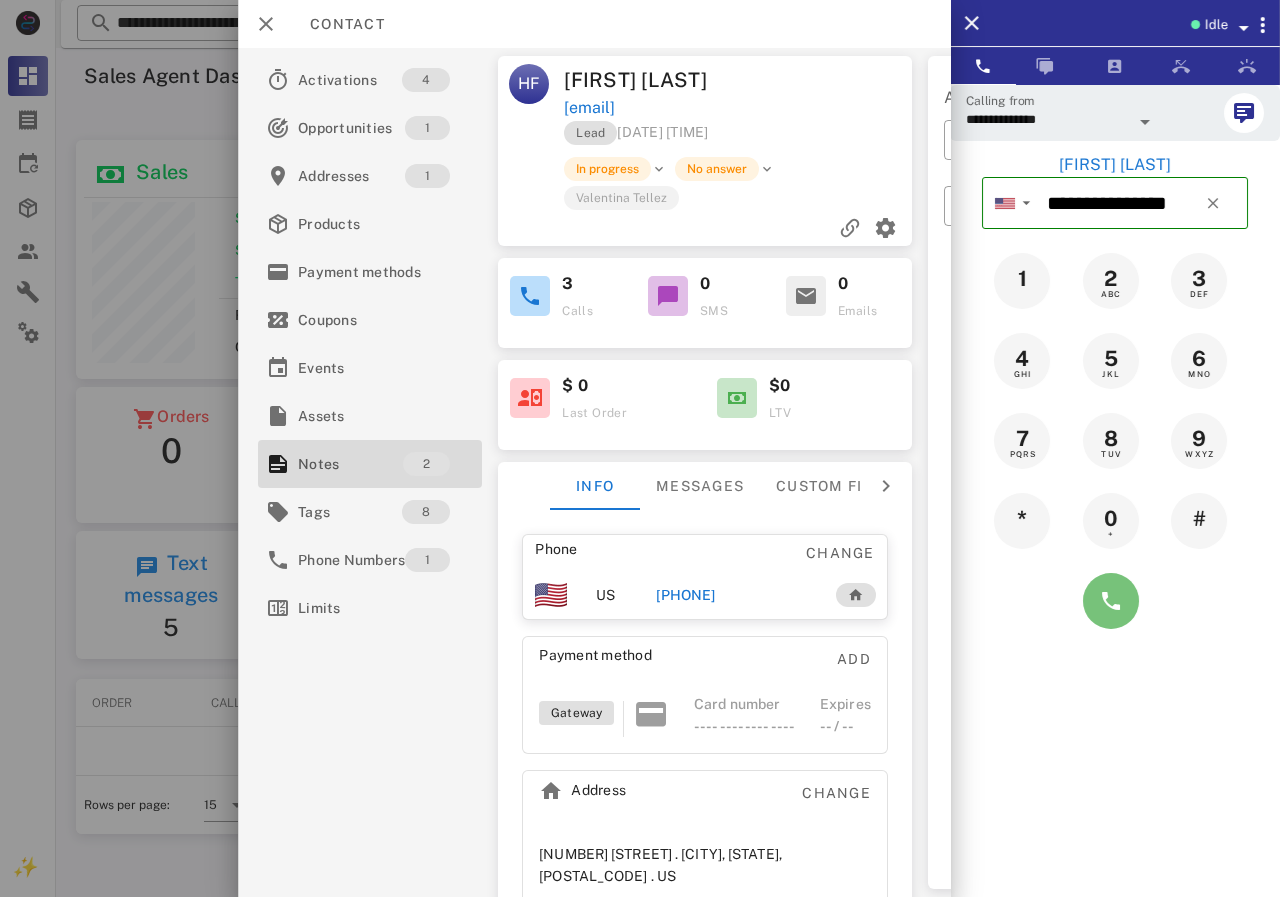 click at bounding box center (1111, 601) 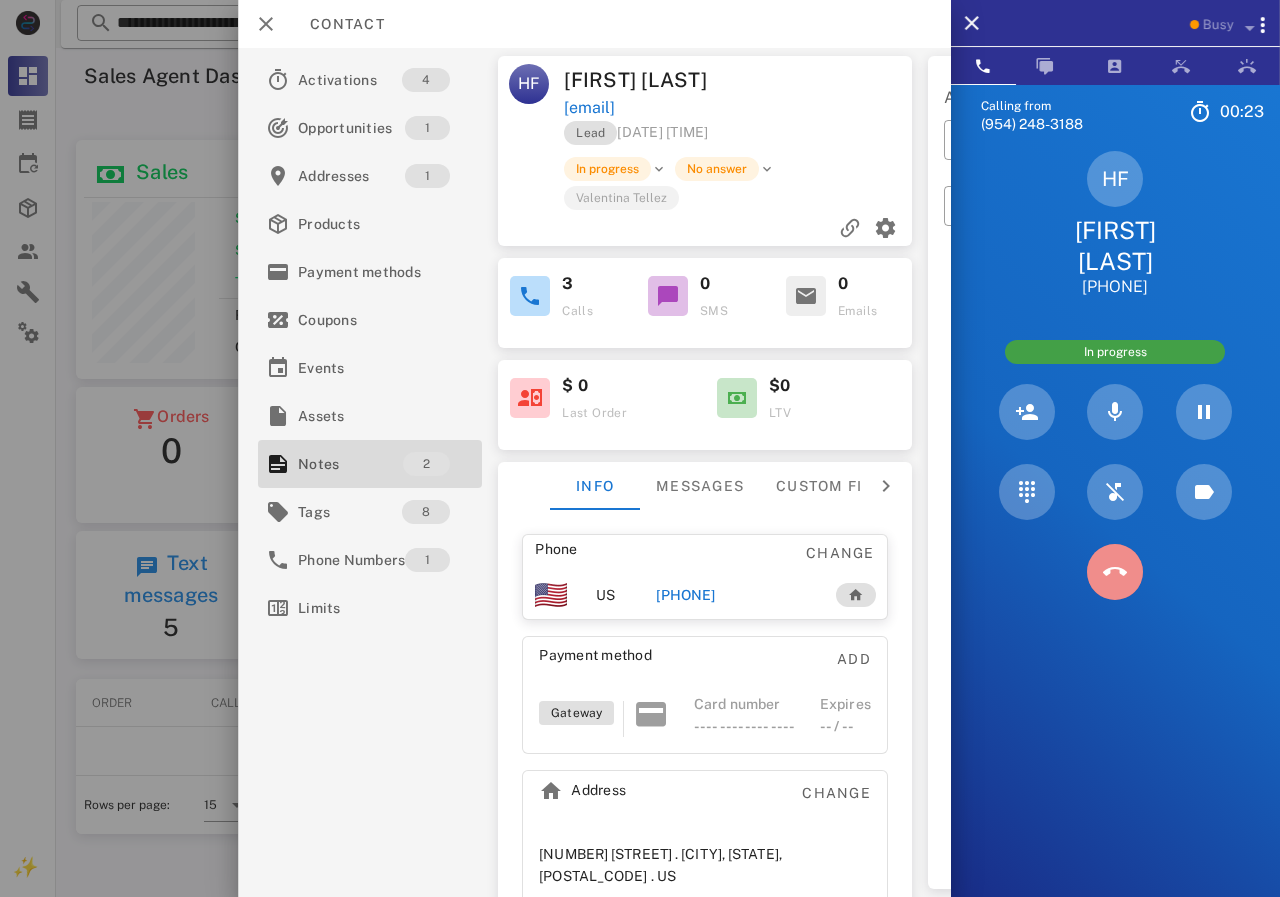 click at bounding box center [1115, 572] 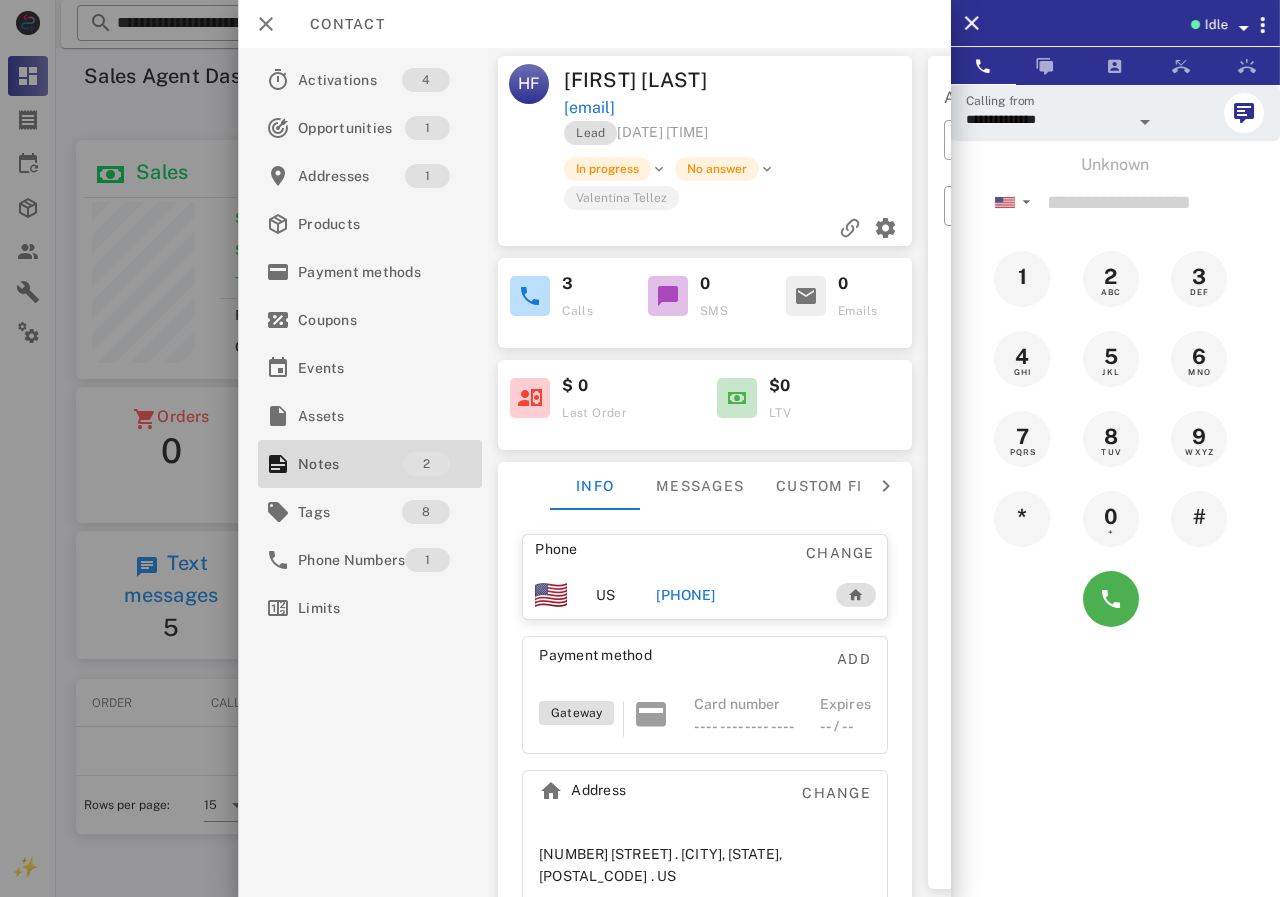 click on "+18025797494" at bounding box center (685, 595) 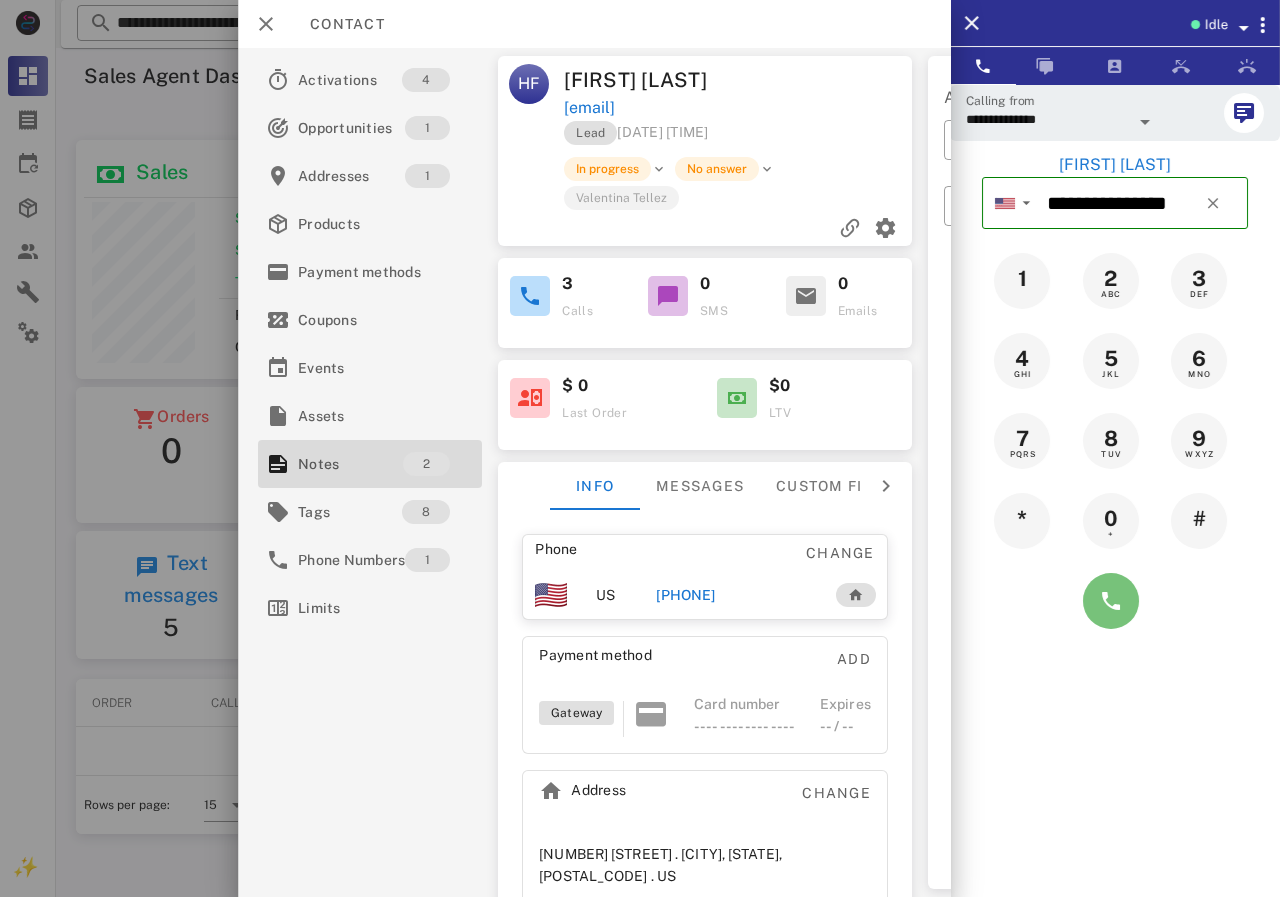 click at bounding box center [1111, 601] 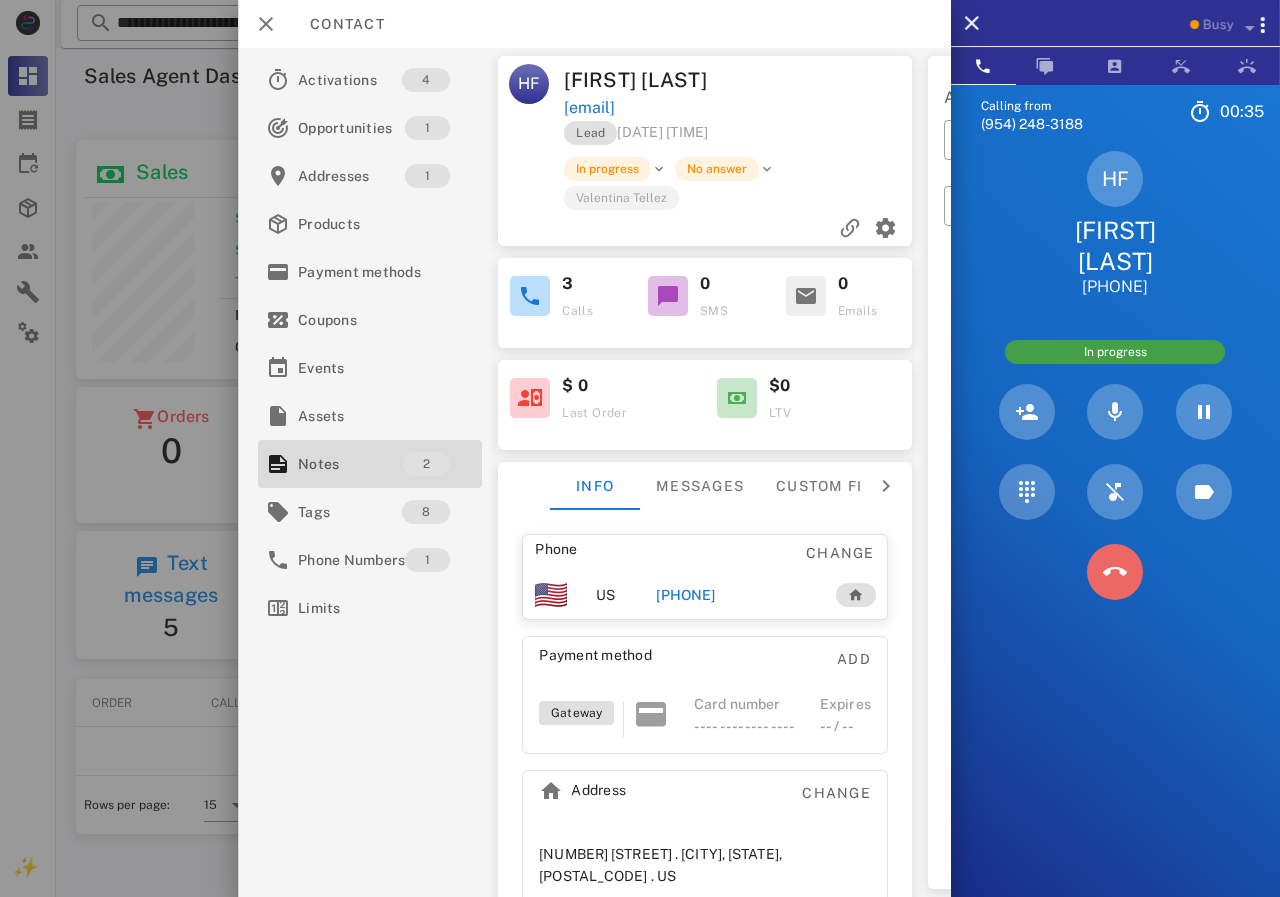 click at bounding box center [1115, 572] 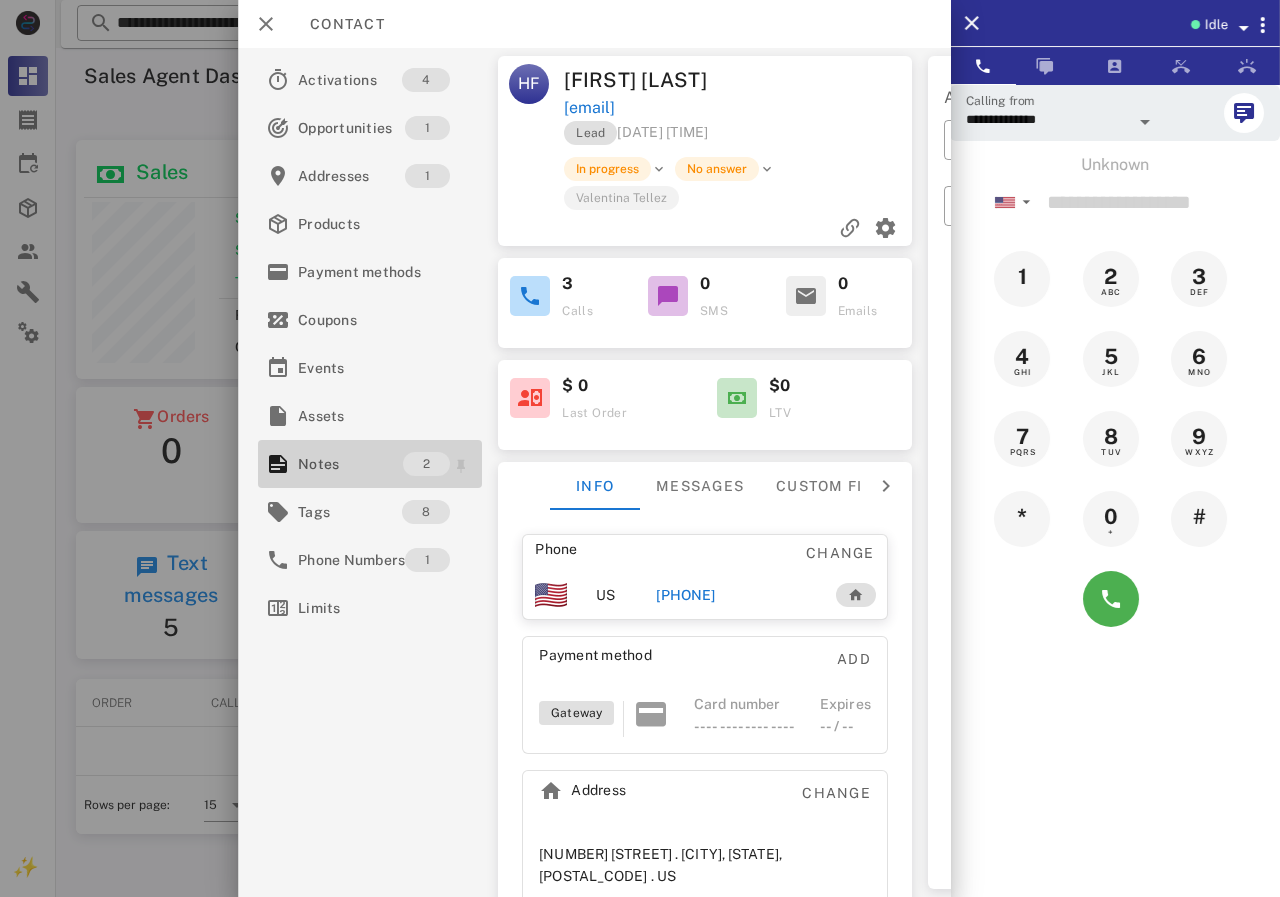 click on "Notes" at bounding box center [350, 464] 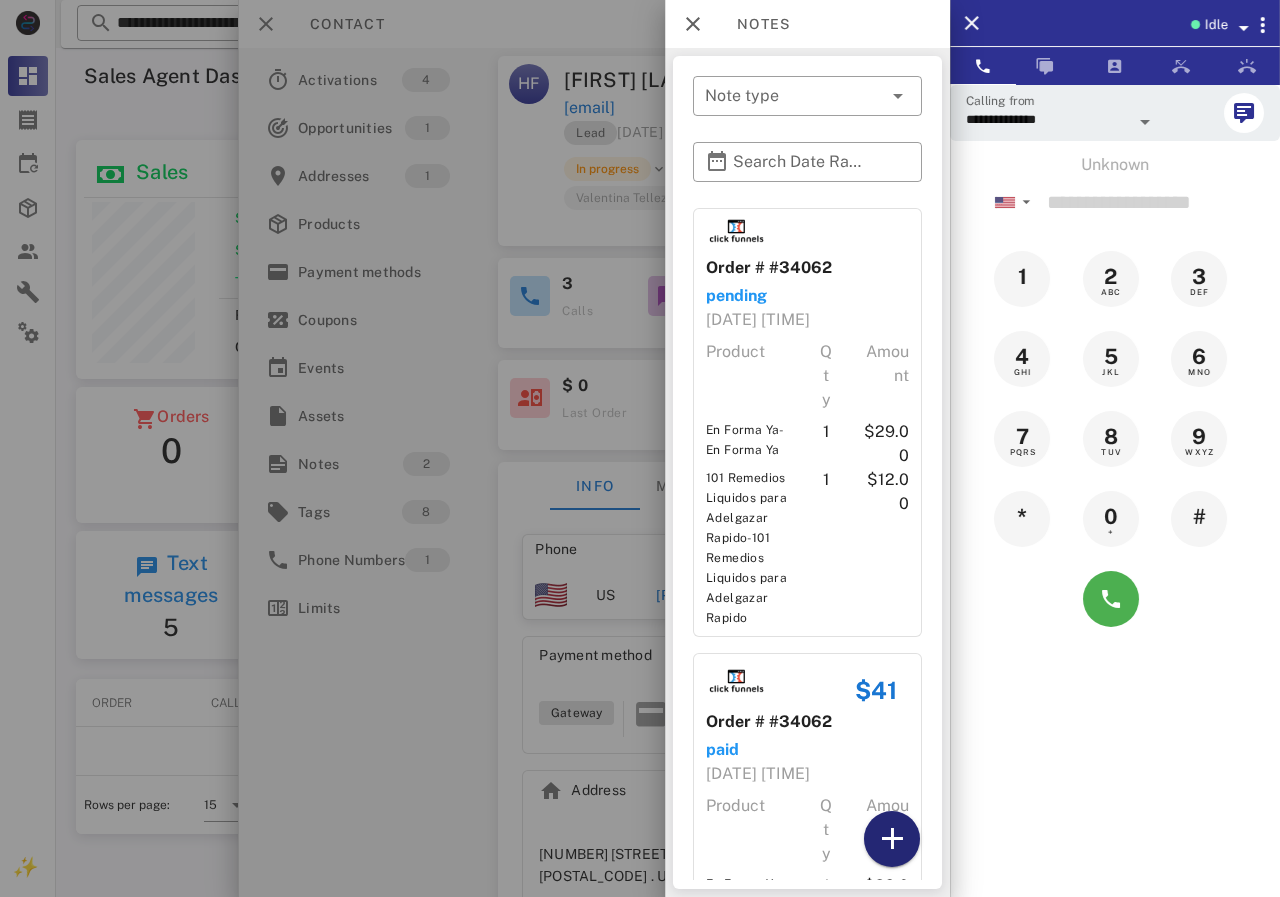 click at bounding box center [892, 839] 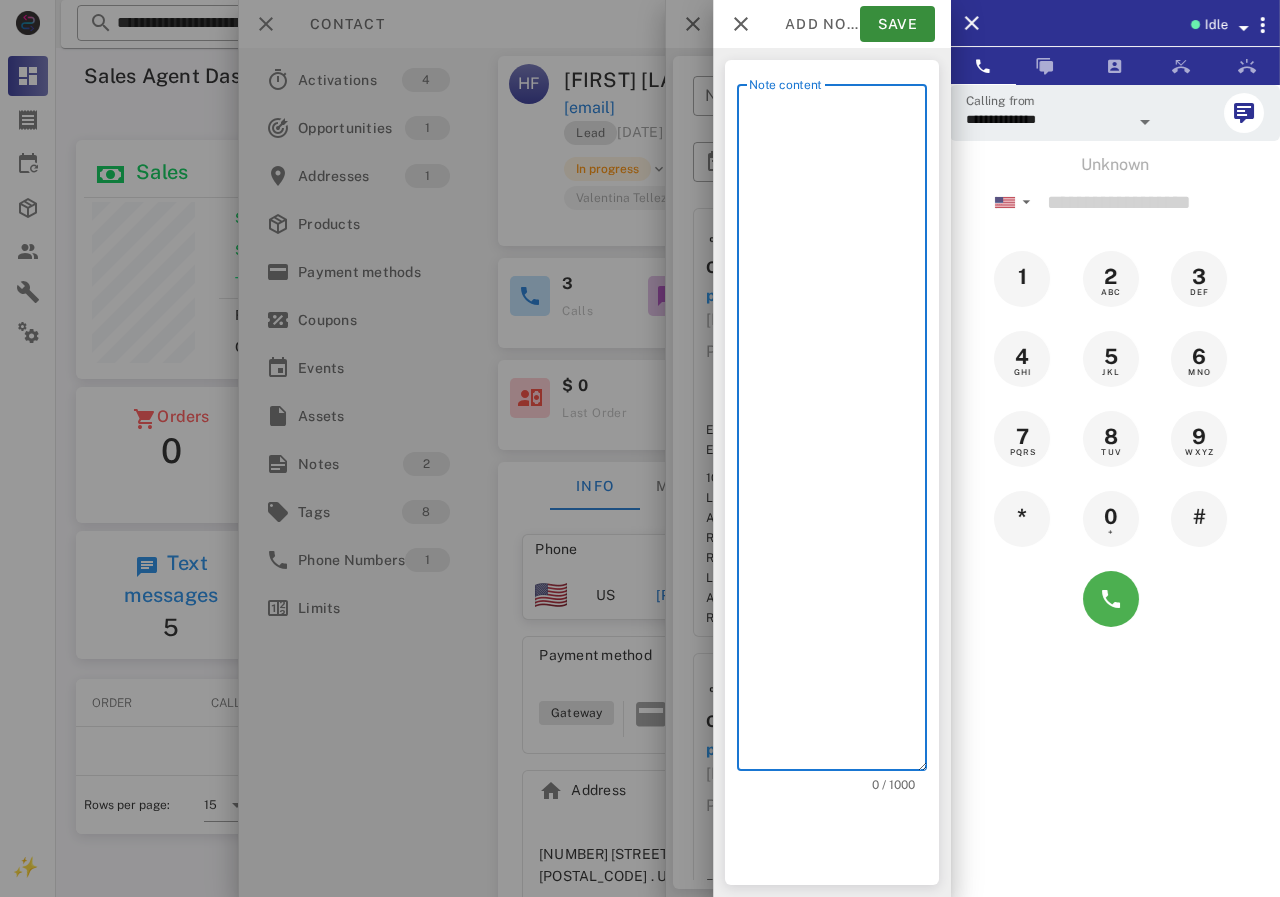 scroll, scrollTop: 240, scrollLeft: 390, axis: both 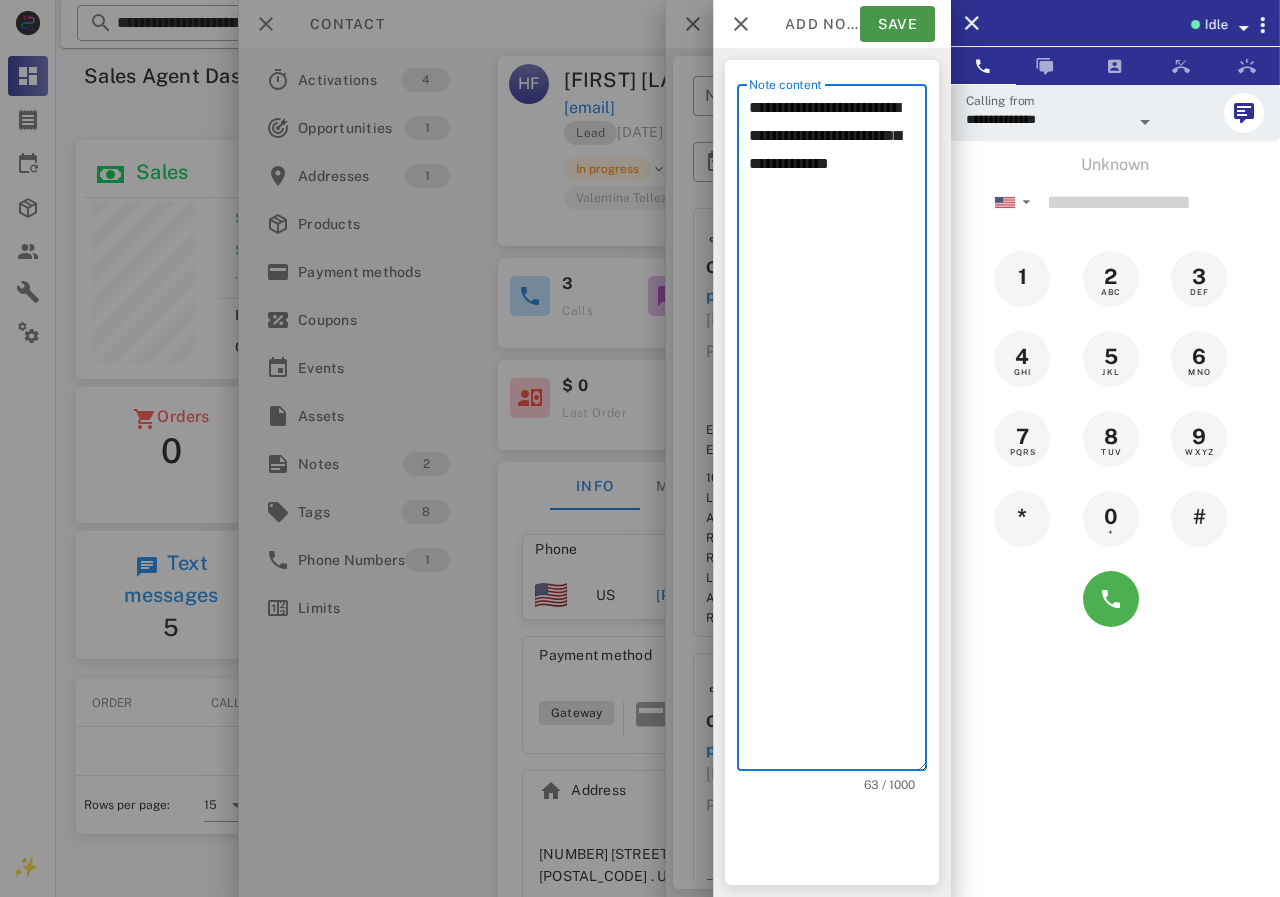 type on "**********" 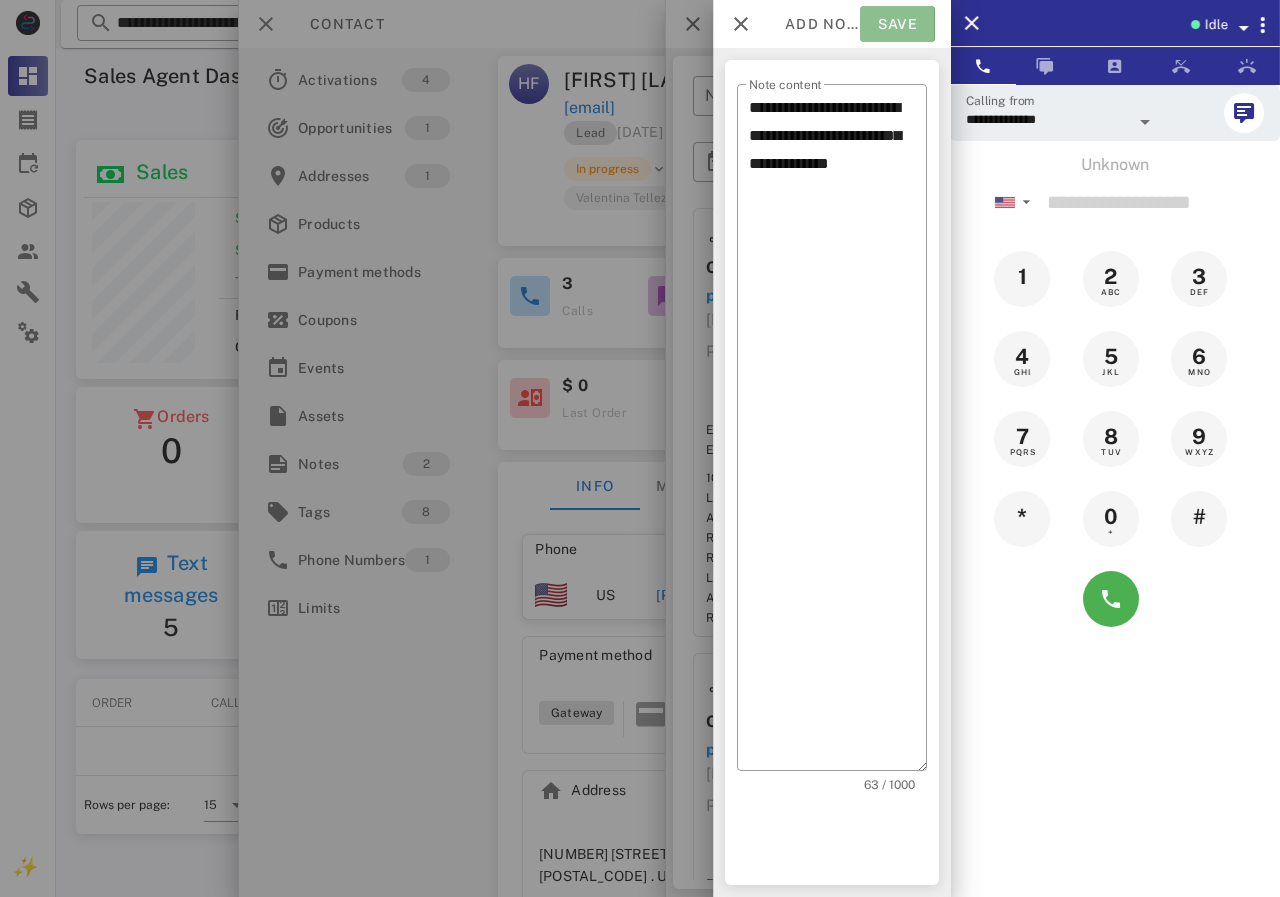 click on "Save" at bounding box center (897, 24) 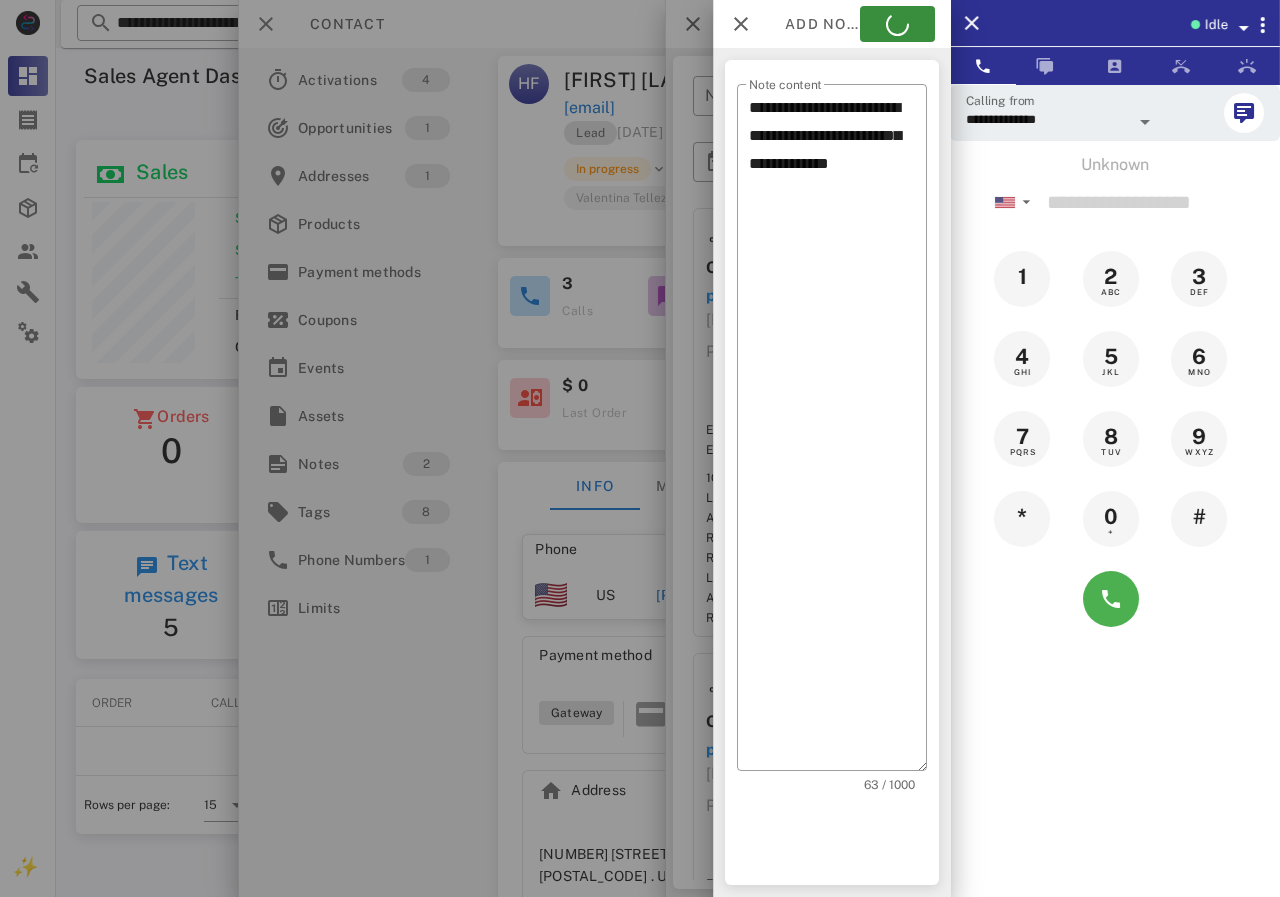 click at bounding box center [640, 448] 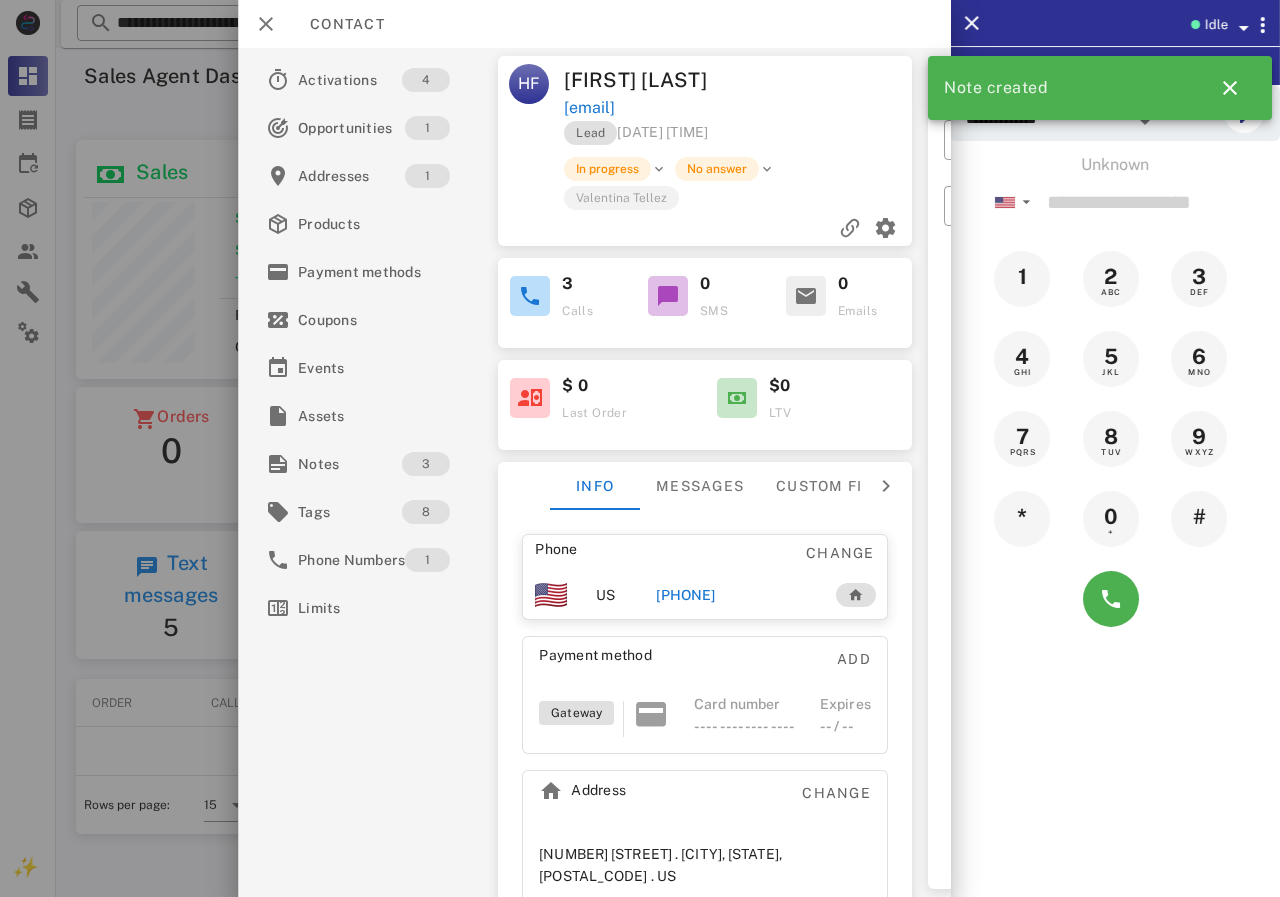 click at bounding box center (705, 228) 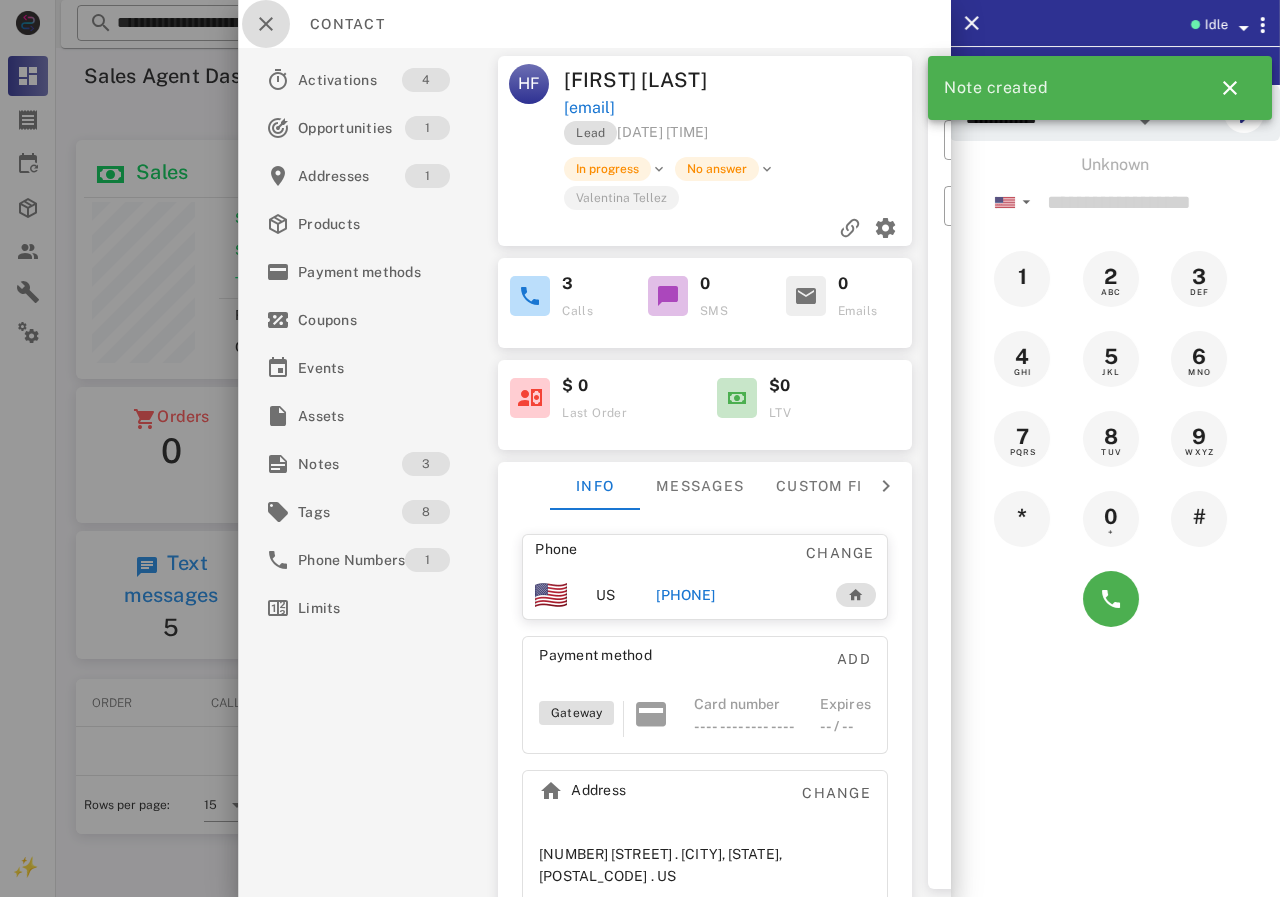 drag, startPoint x: 253, startPoint y: 31, endPoint x: 276, endPoint y: 25, distance: 23.769728 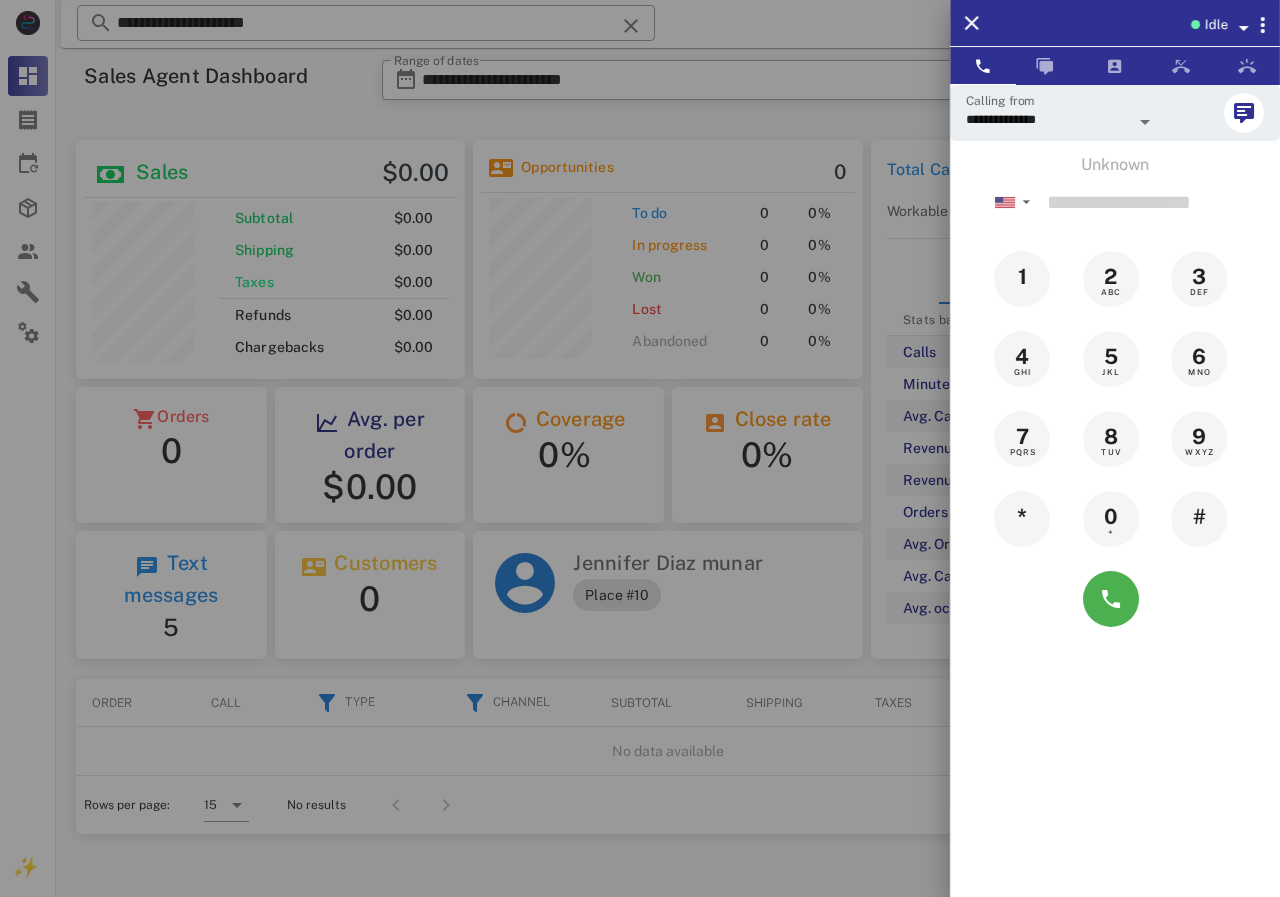 click at bounding box center (640, 448) 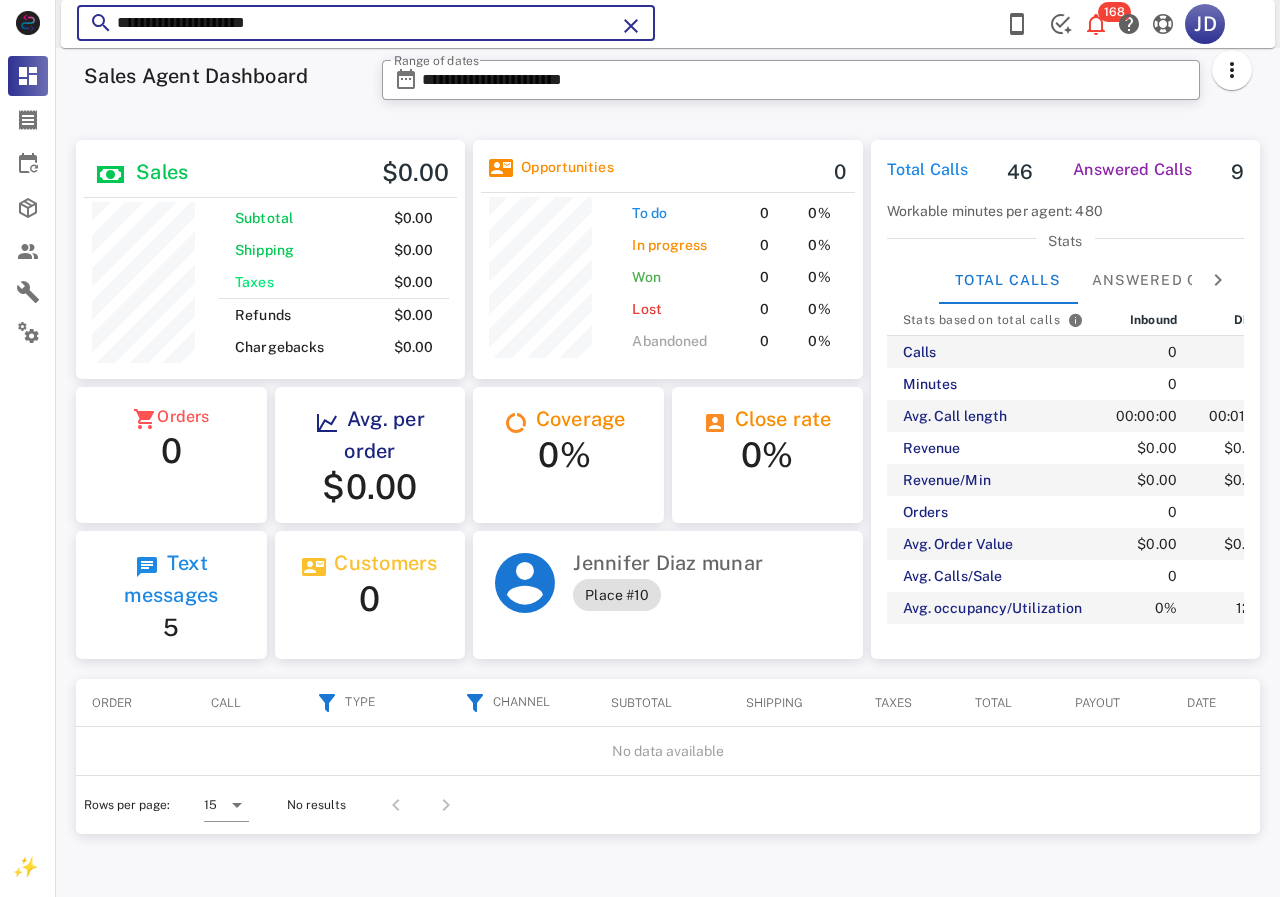 drag, startPoint x: 456, startPoint y: 20, endPoint x: 72, endPoint y: 15, distance: 384.03256 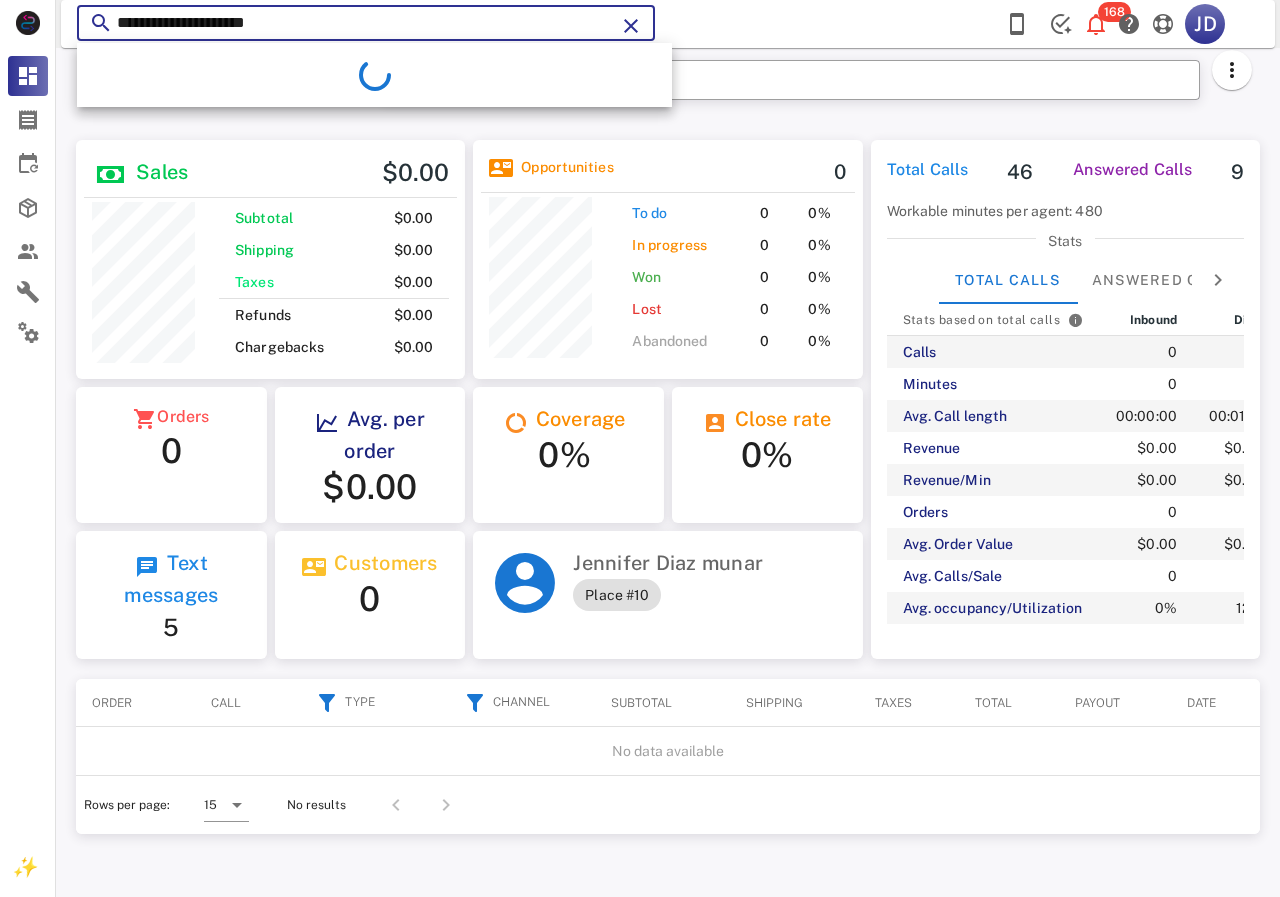 type on "**********" 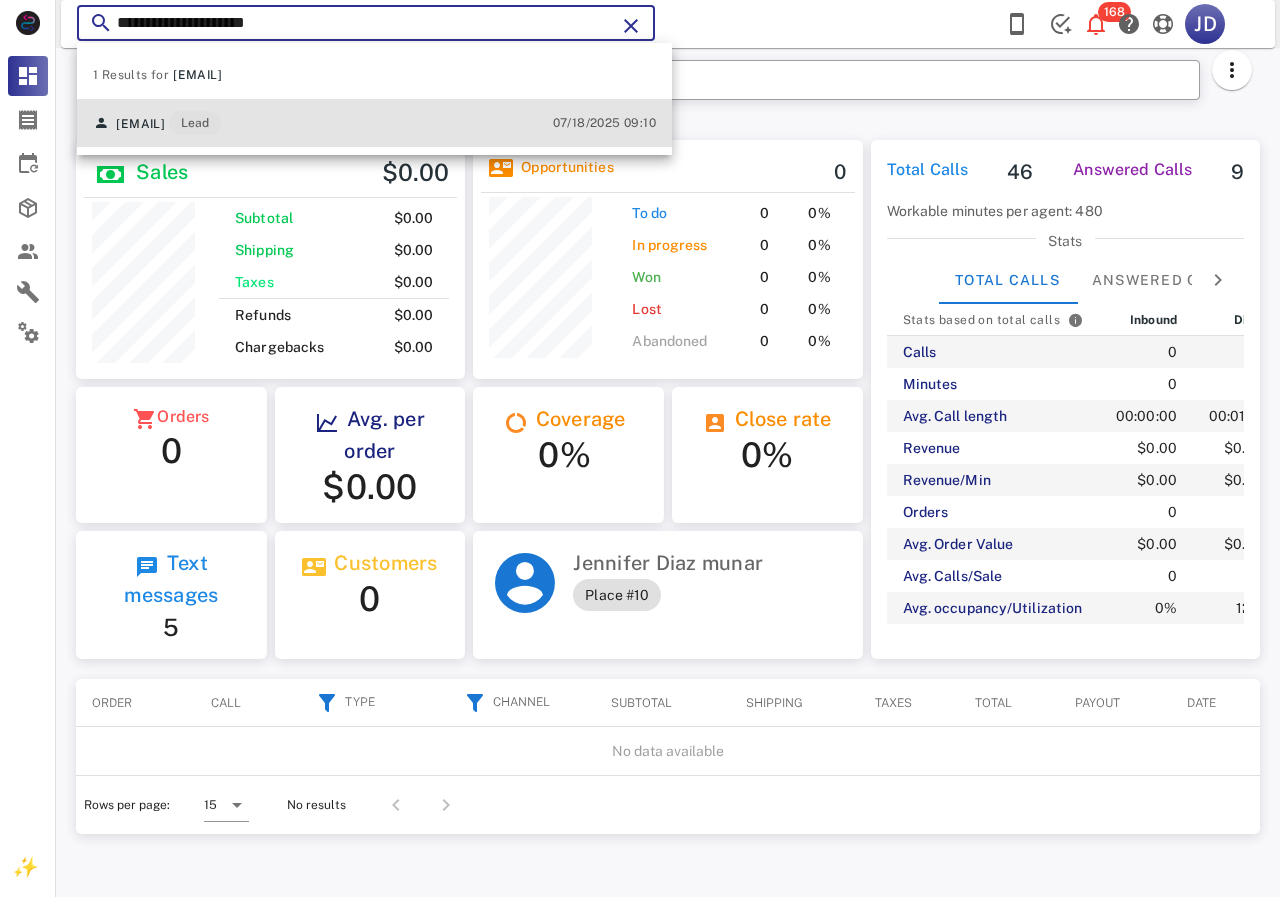 click on "deily.riera@gmail.com" at bounding box center [140, 124] 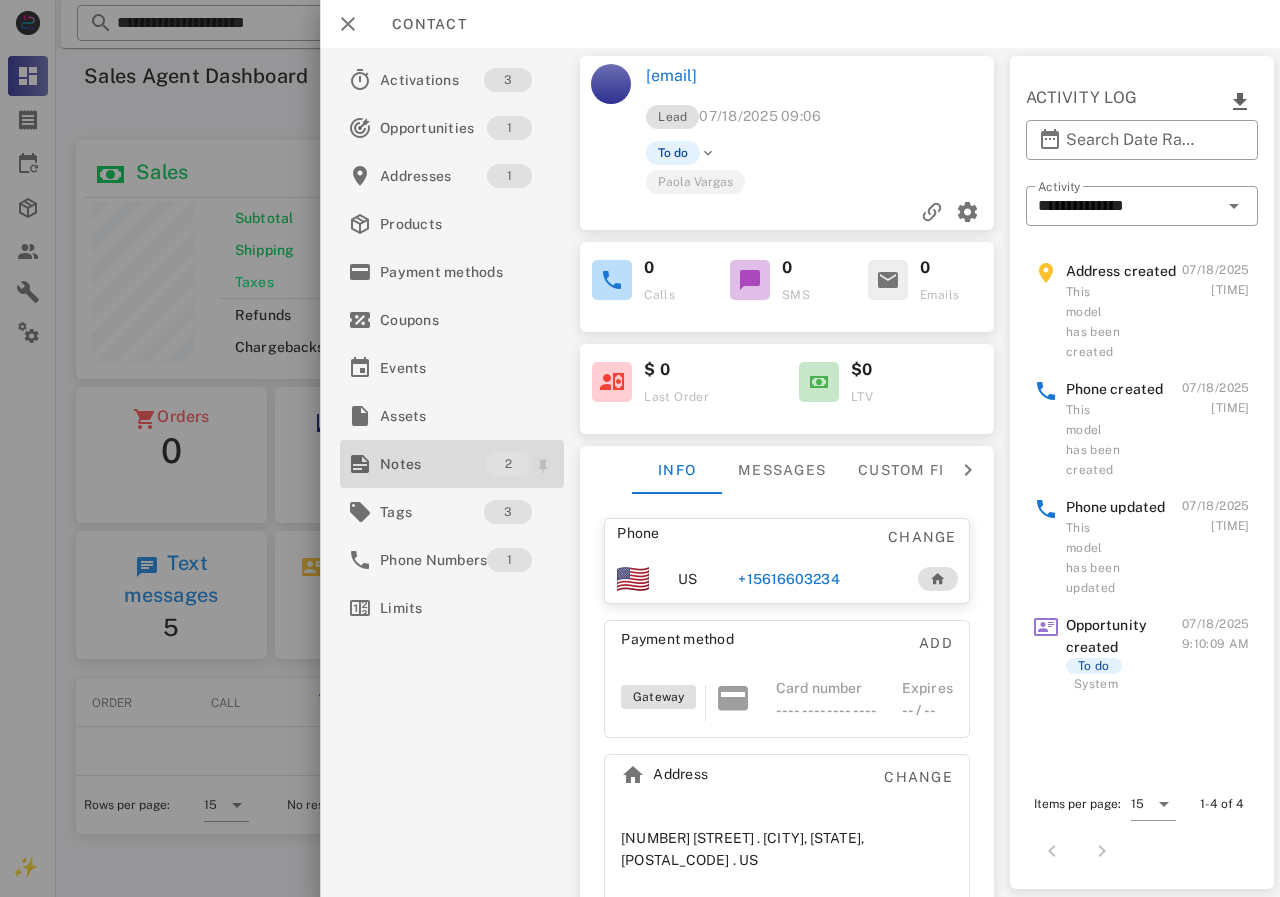 click on "Notes" at bounding box center (432, 464) 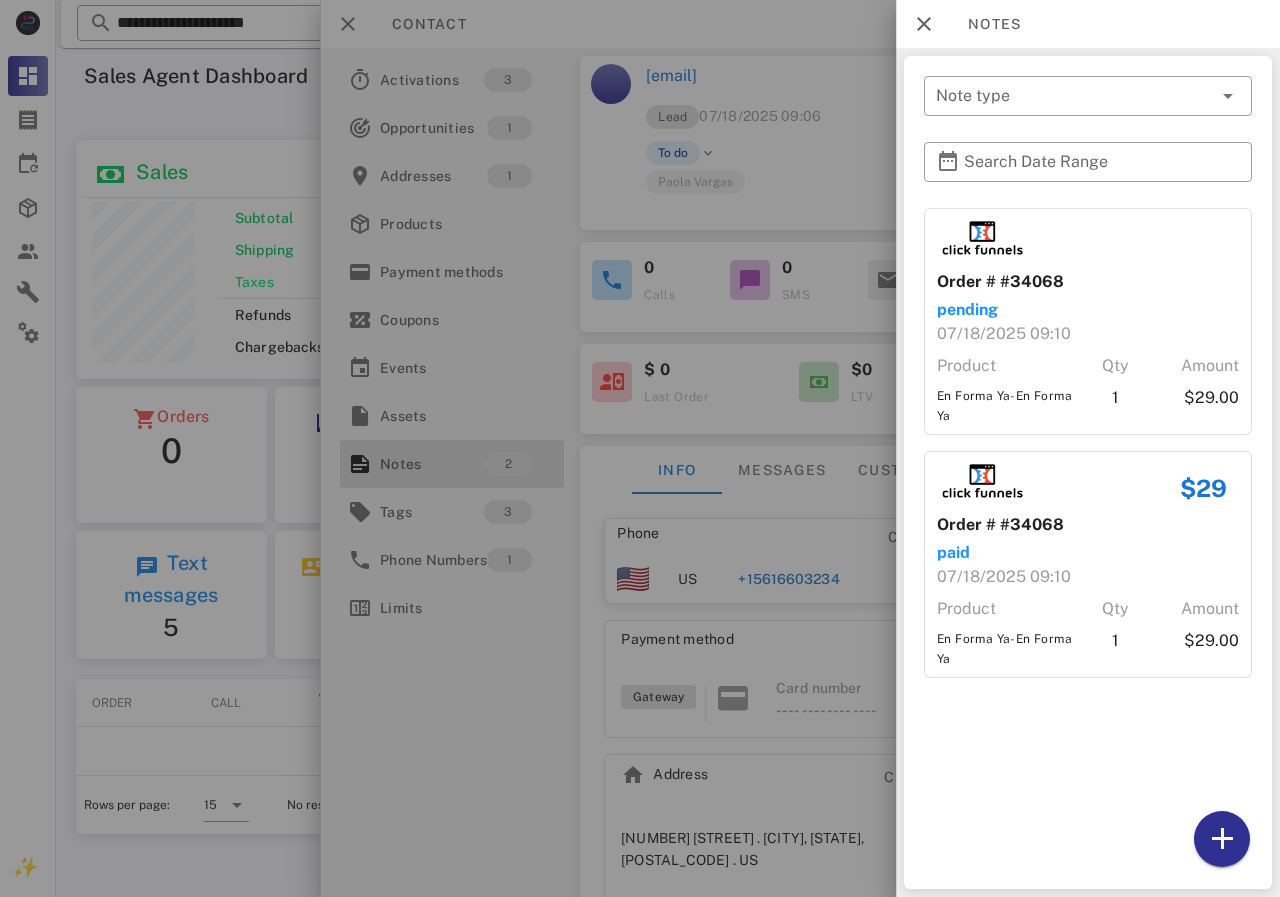 click at bounding box center [640, 448] 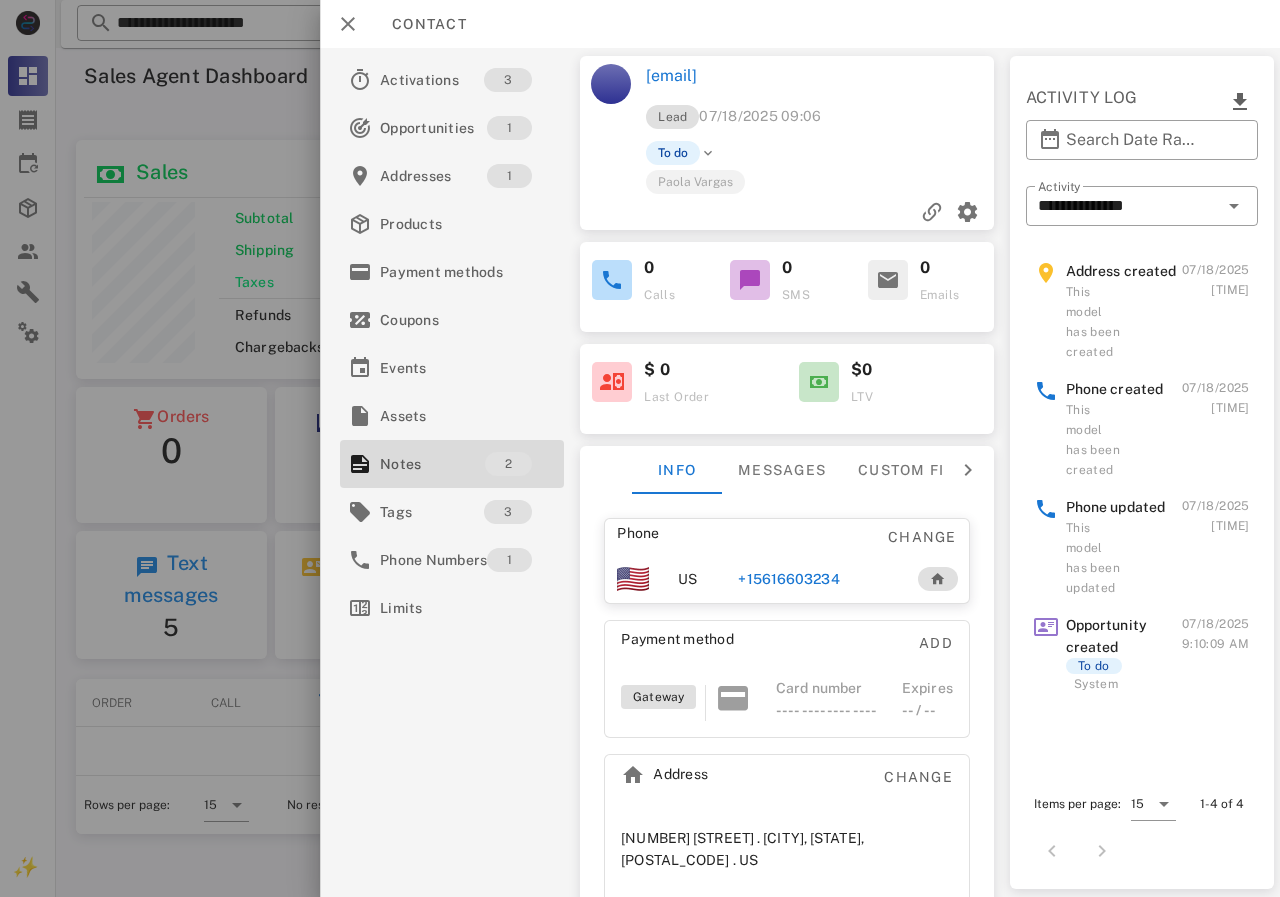 click on "+15616603234" at bounding box center [817, 579] 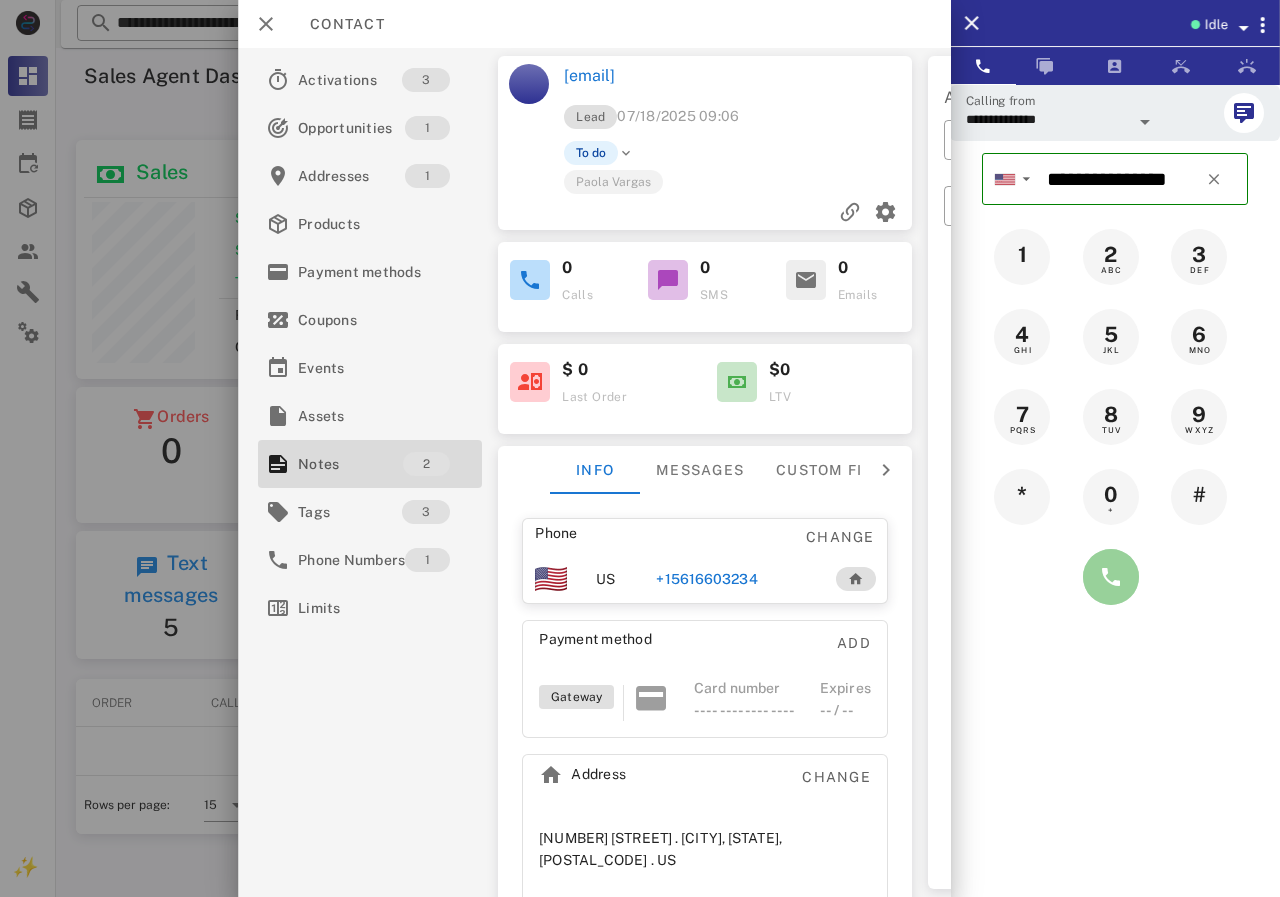 click at bounding box center (1111, 577) 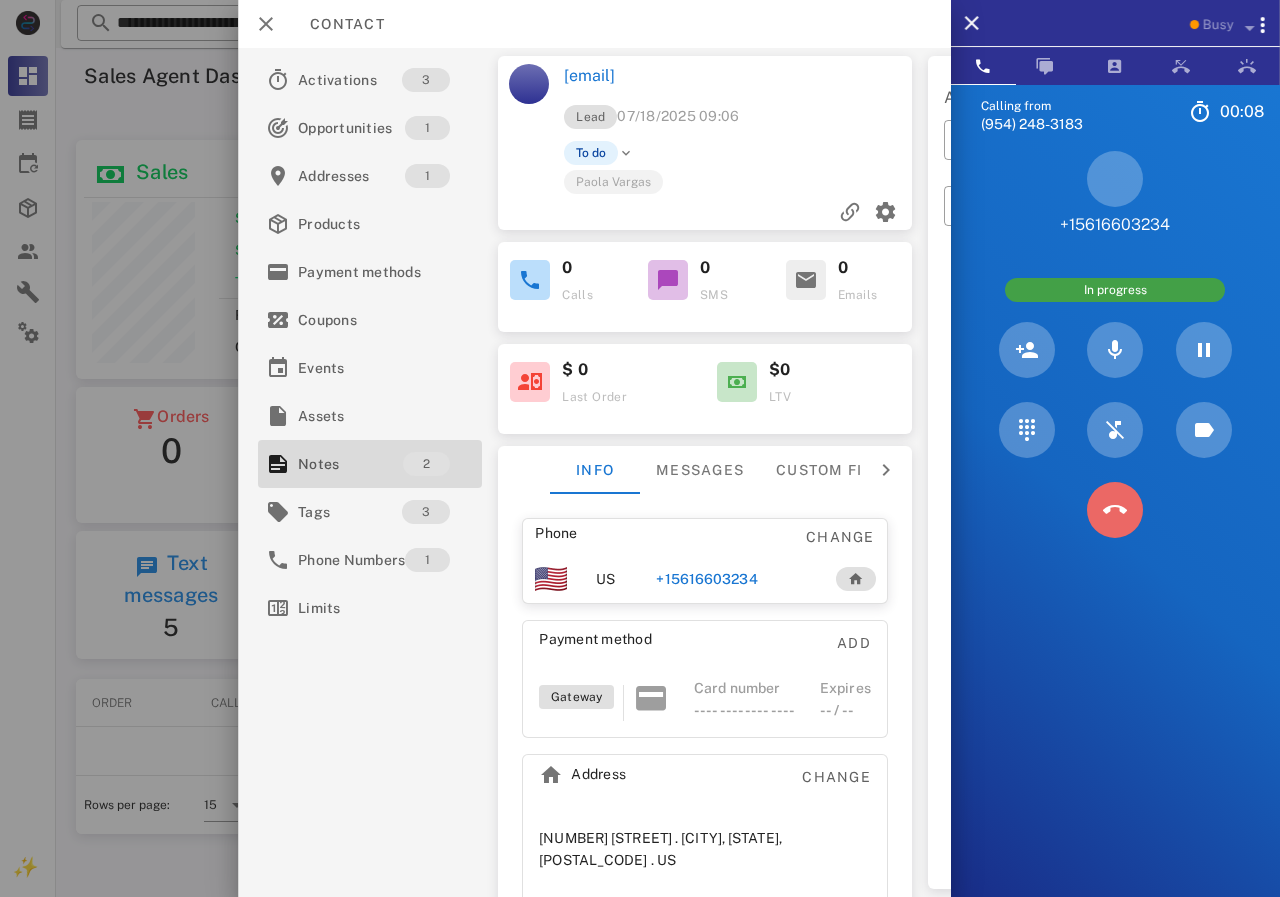 click at bounding box center (1115, 510) 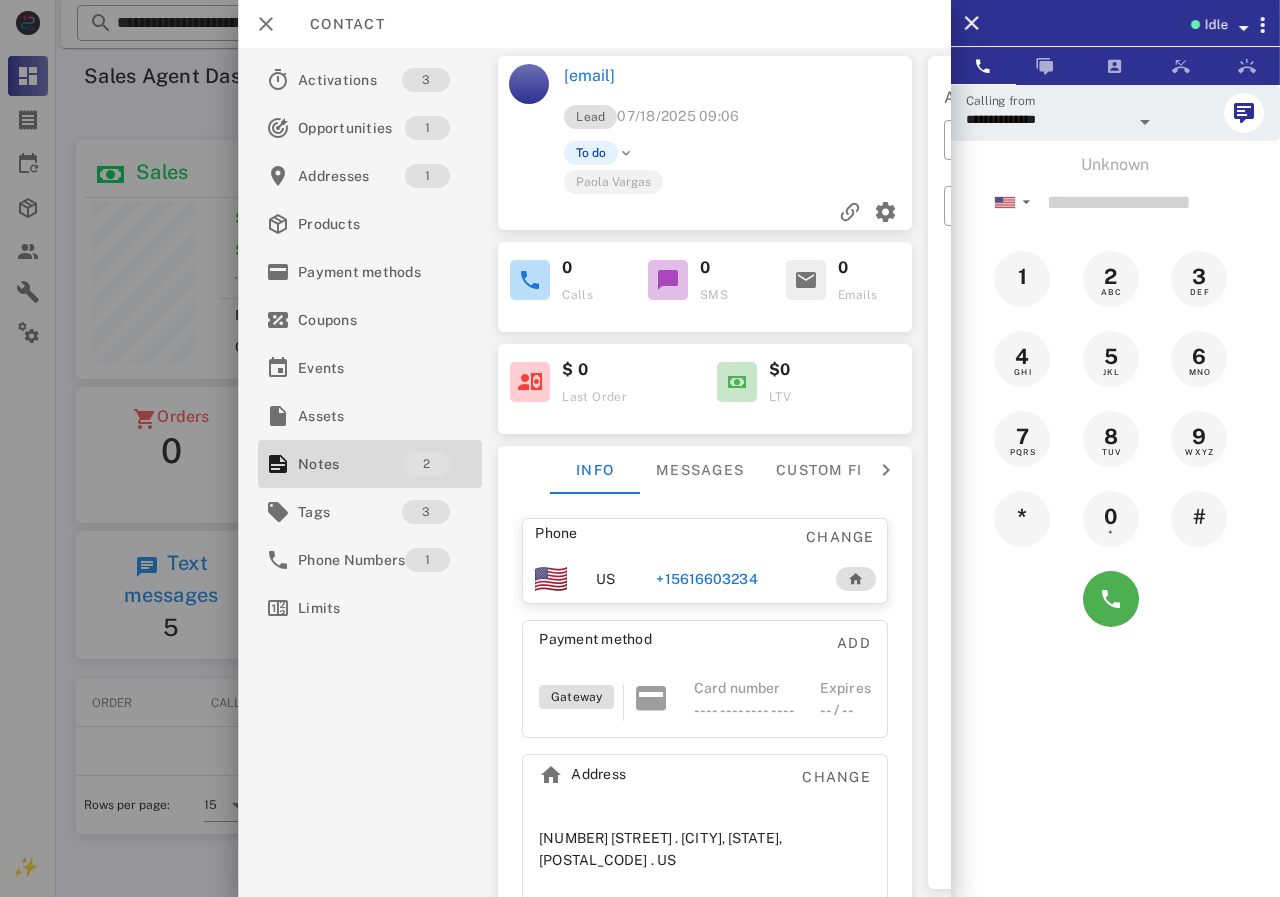 click on "+15616603234" at bounding box center [706, 579] 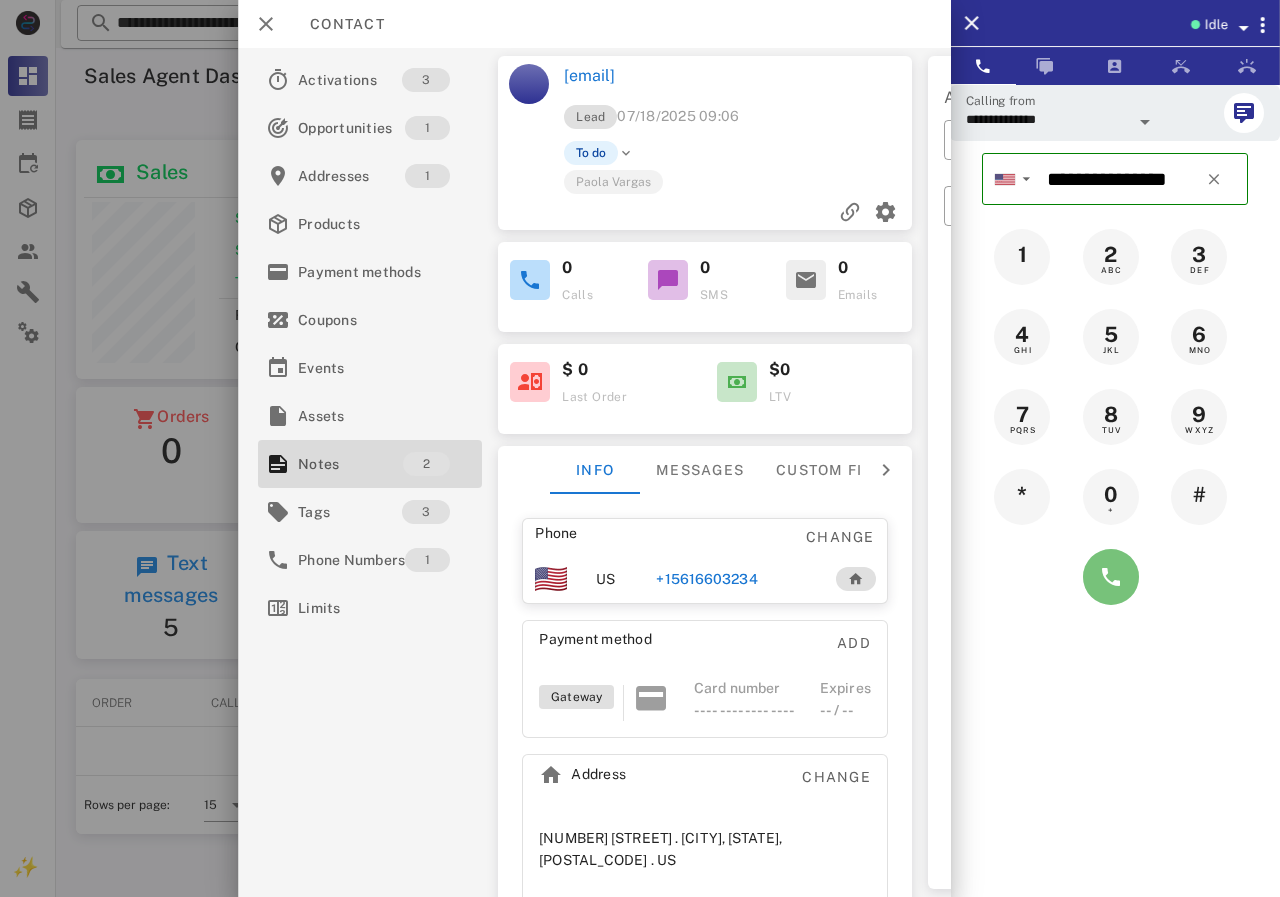 click at bounding box center [1111, 577] 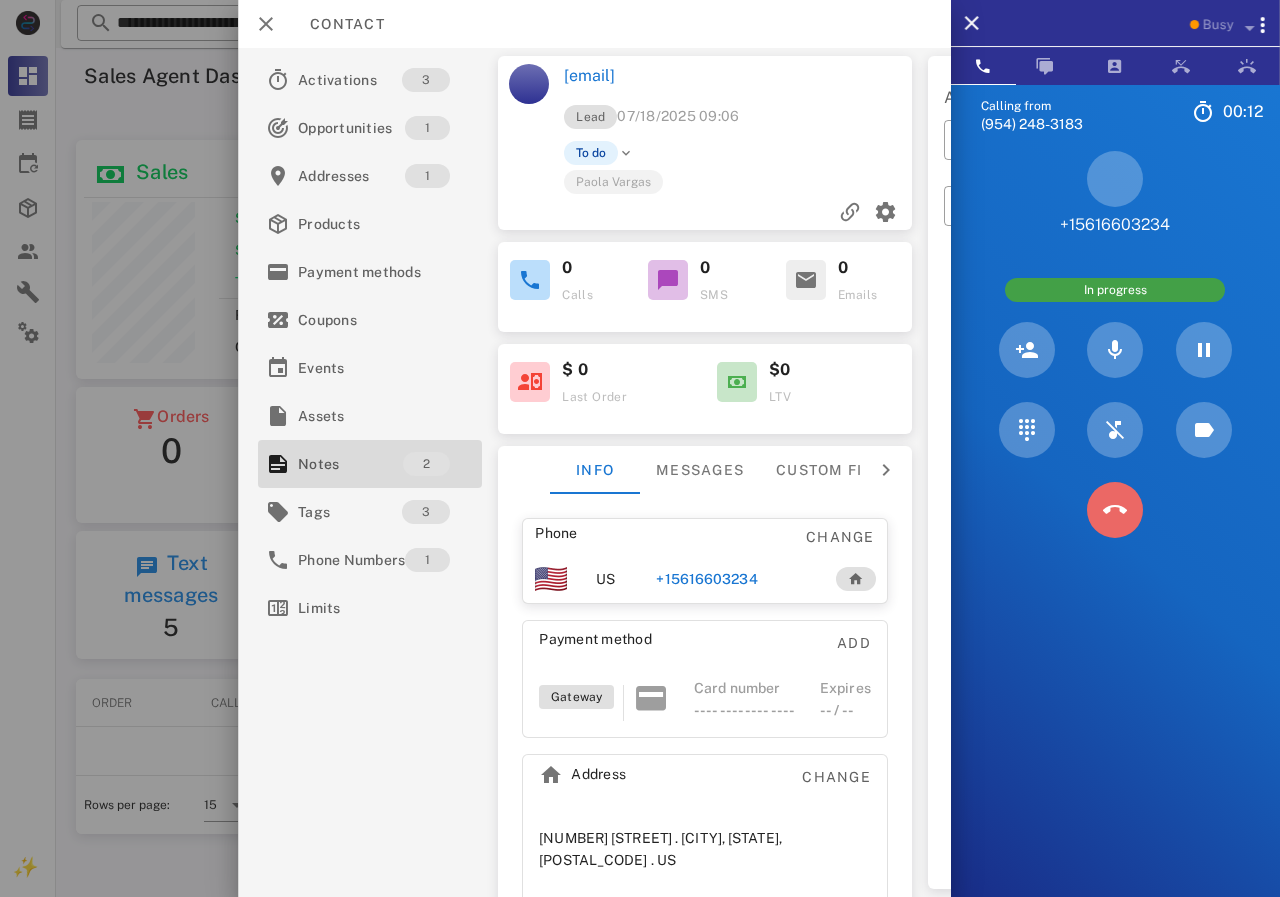 click at bounding box center [1115, 510] 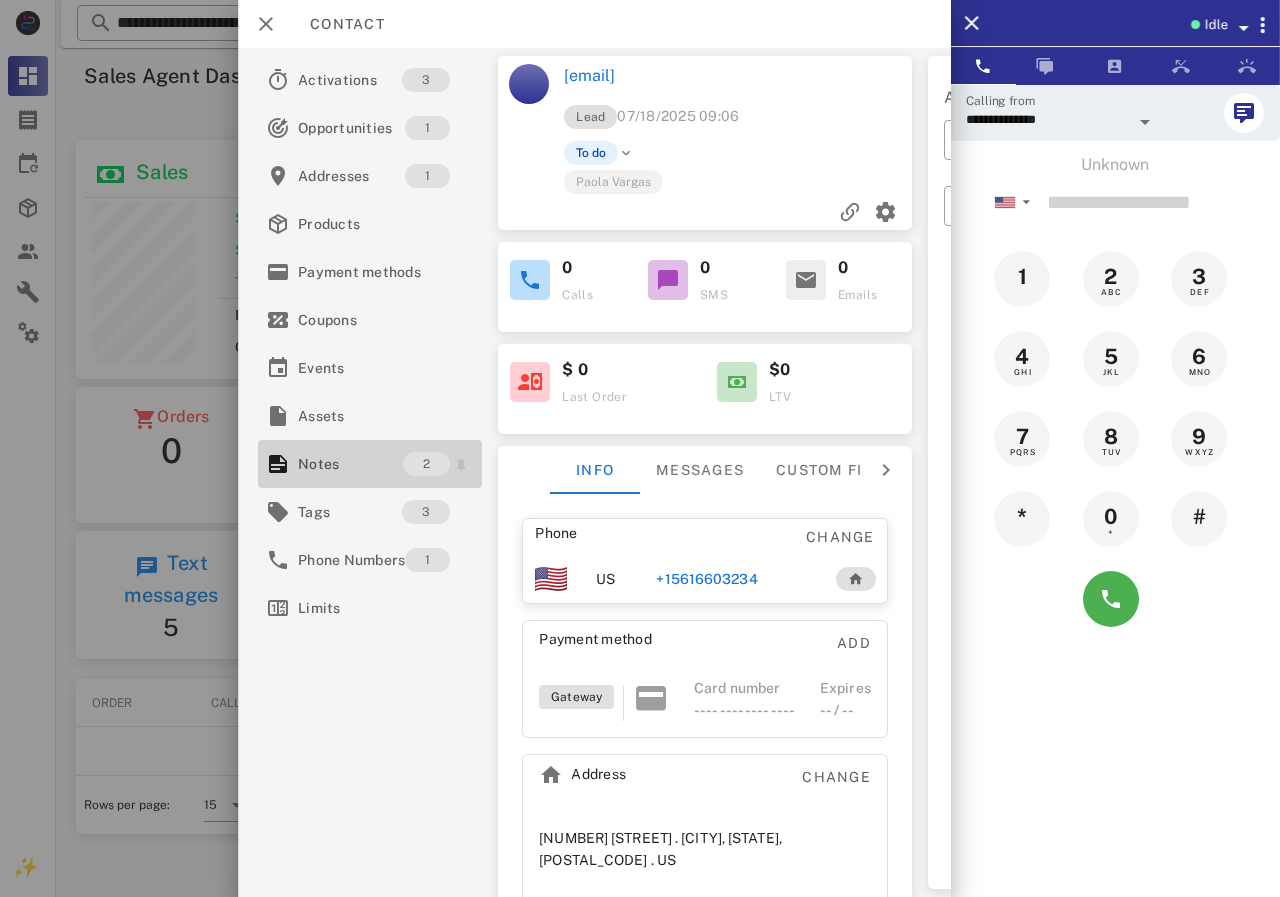 click on "Notes" at bounding box center (350, 464) 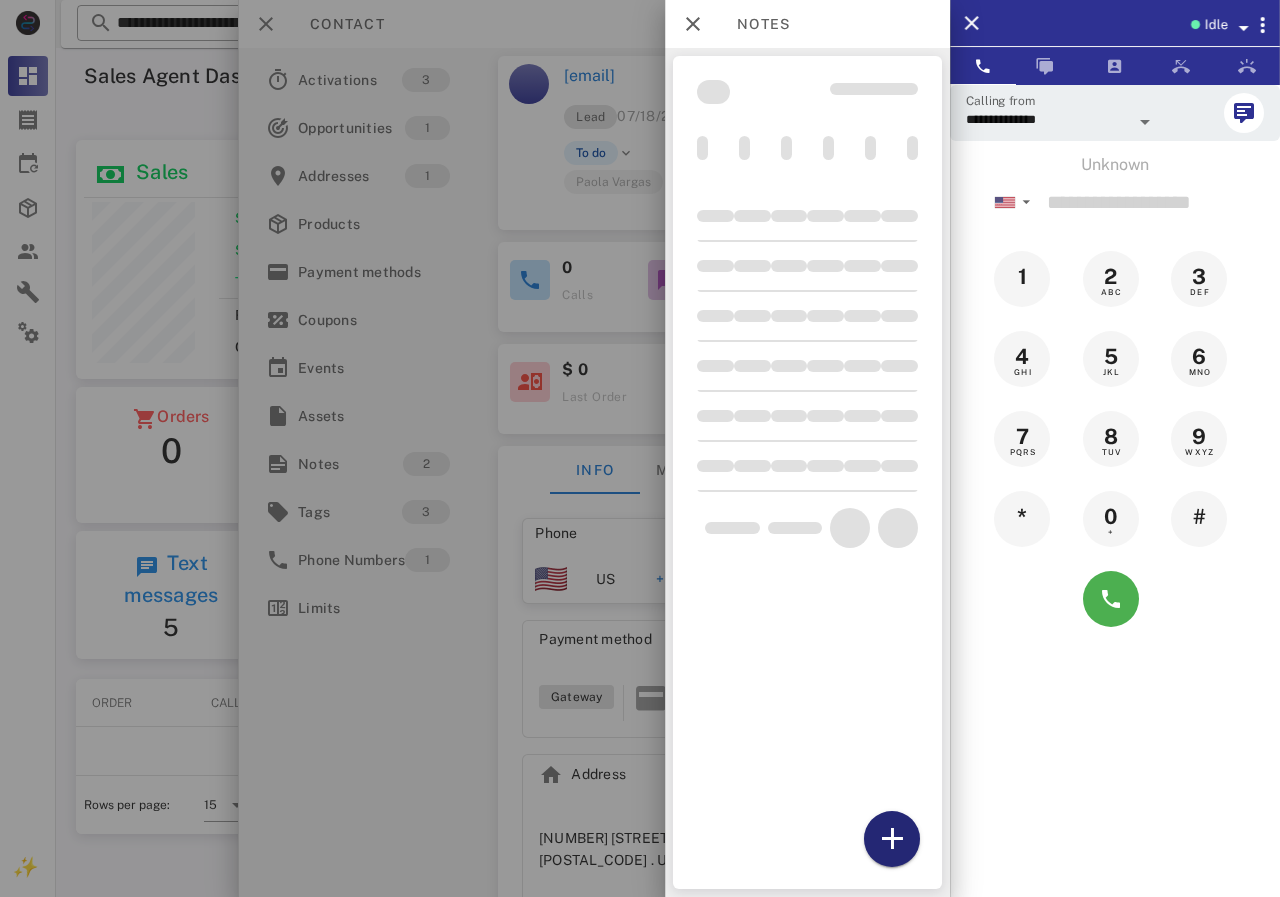 drag, startPoint x: 894, startPoint y: 842, endPoint x: 878, endPoint y: 623, distance: 219.5837 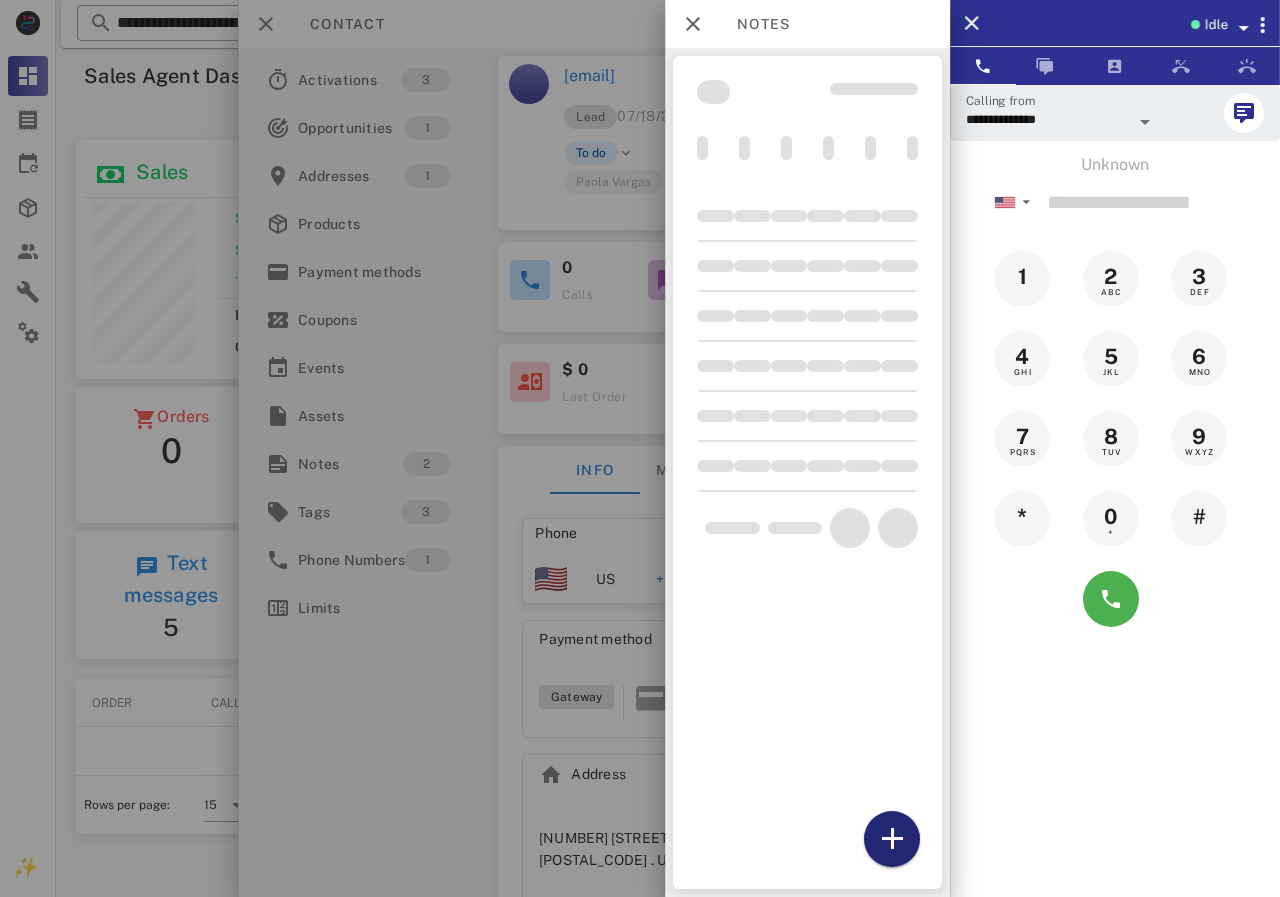 click at bounding box center (892, 839) 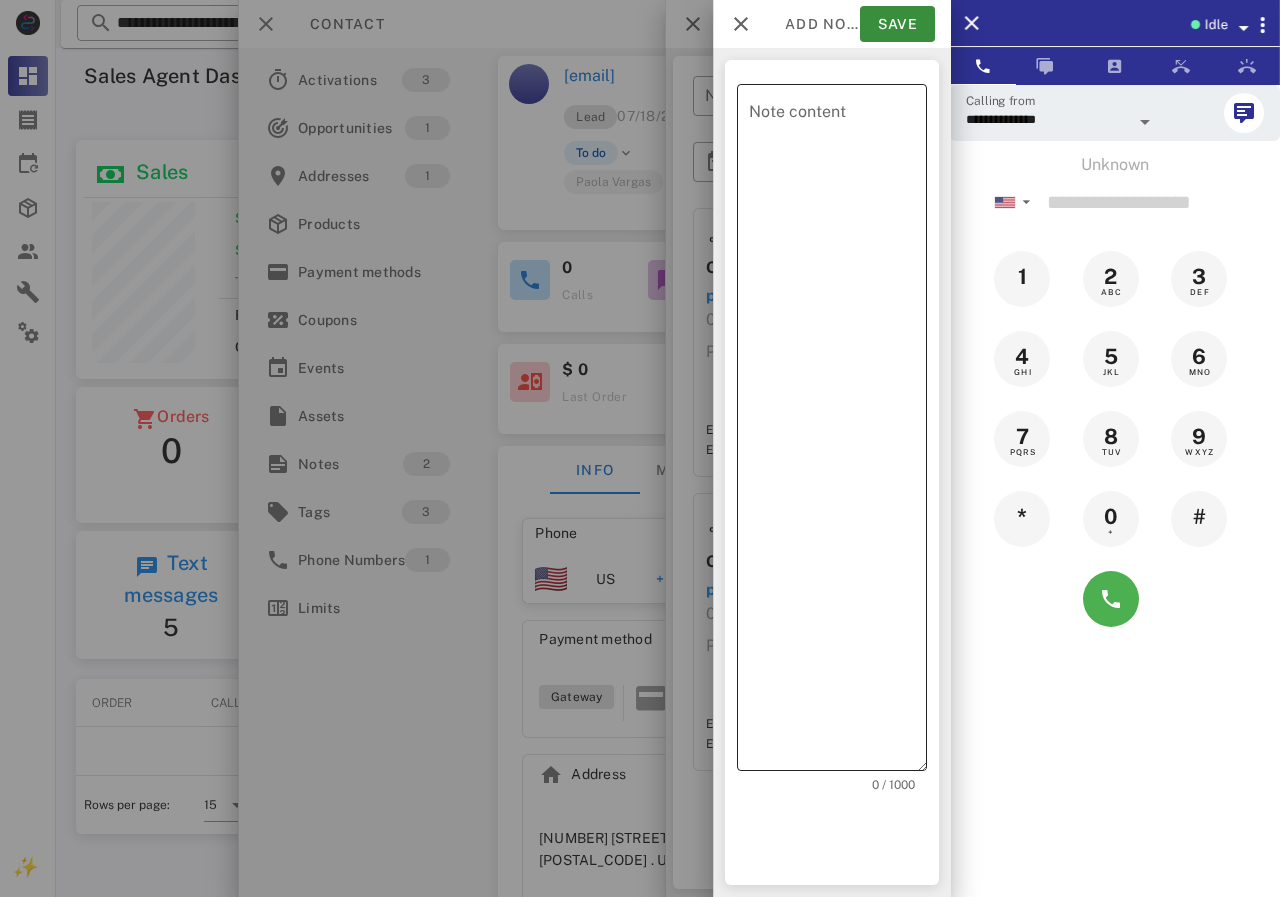 click on "Note content" at bounding box center [838, 432] 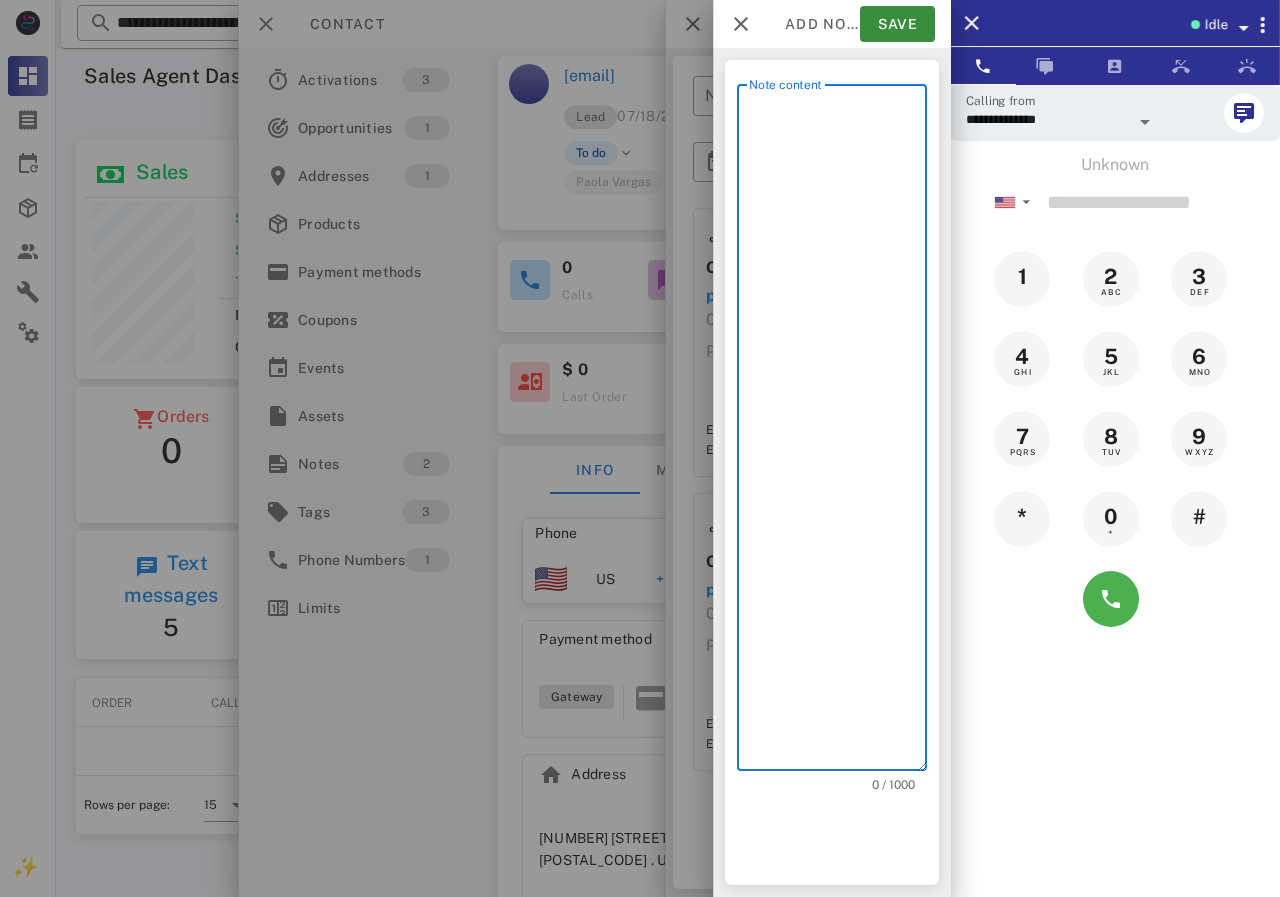 scroll, scrollTop: 240, scrollLeft: 390, axis: both 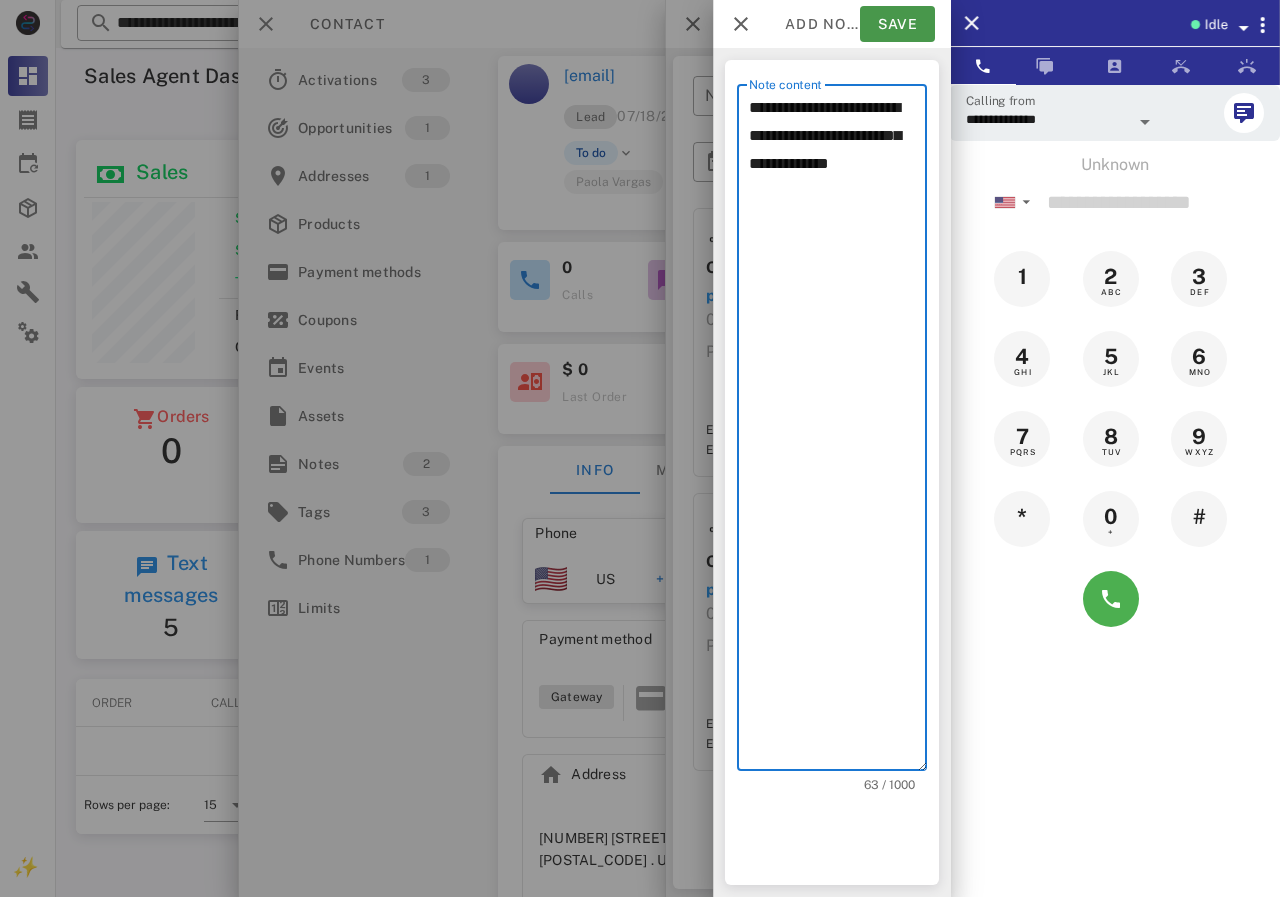 type on "**********" 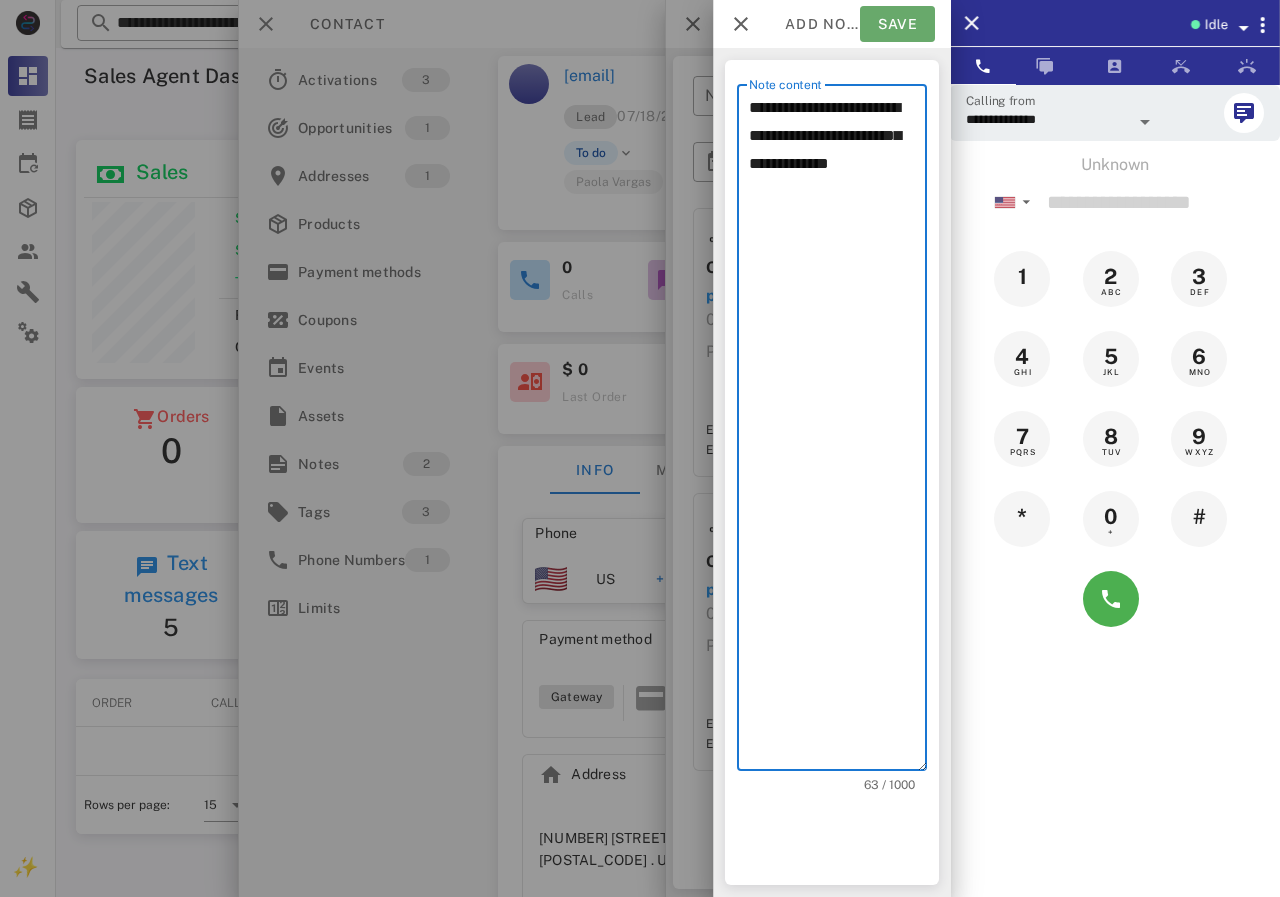 click on "Save" at bounding box center (897, 24) 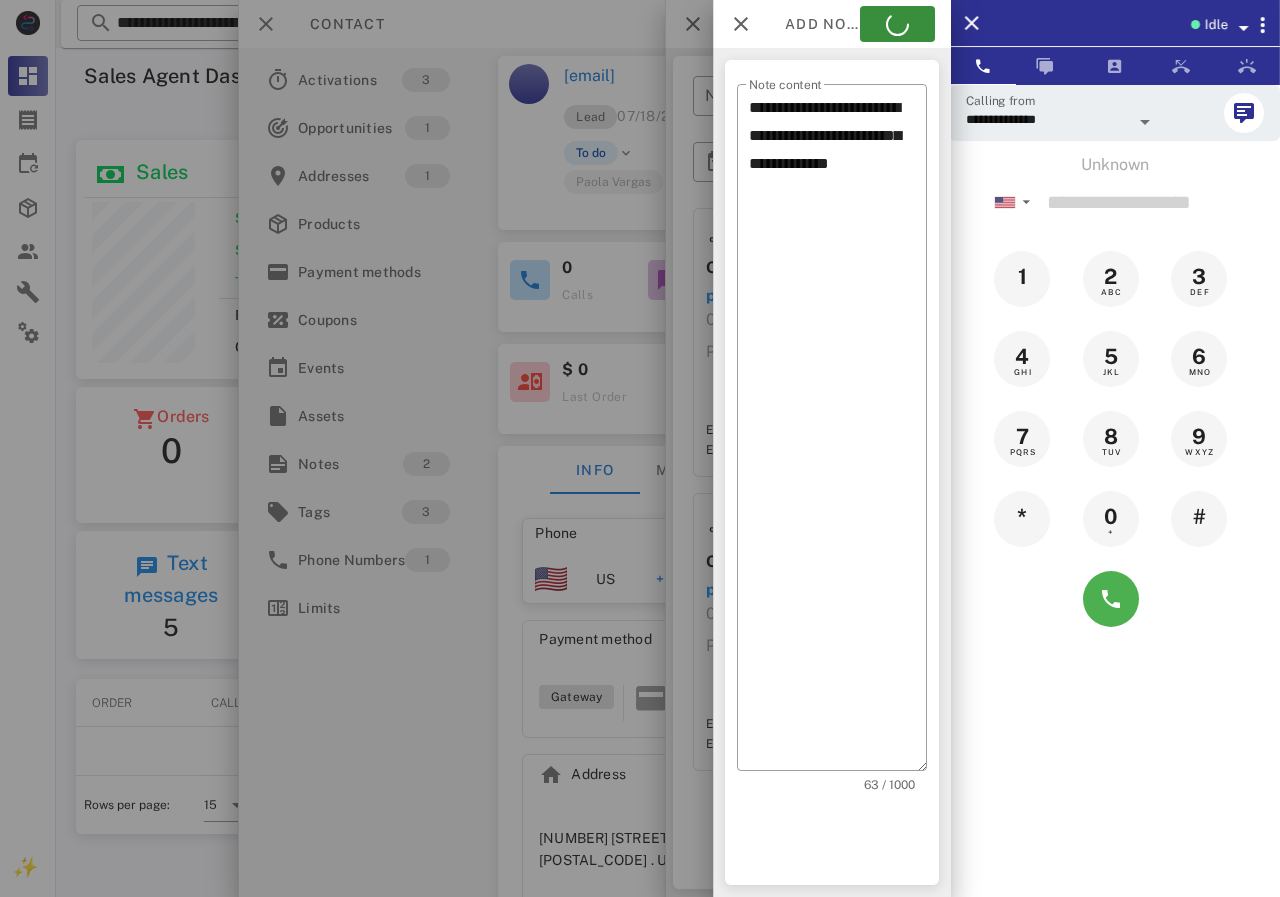 click at bounding box center [640, 448] 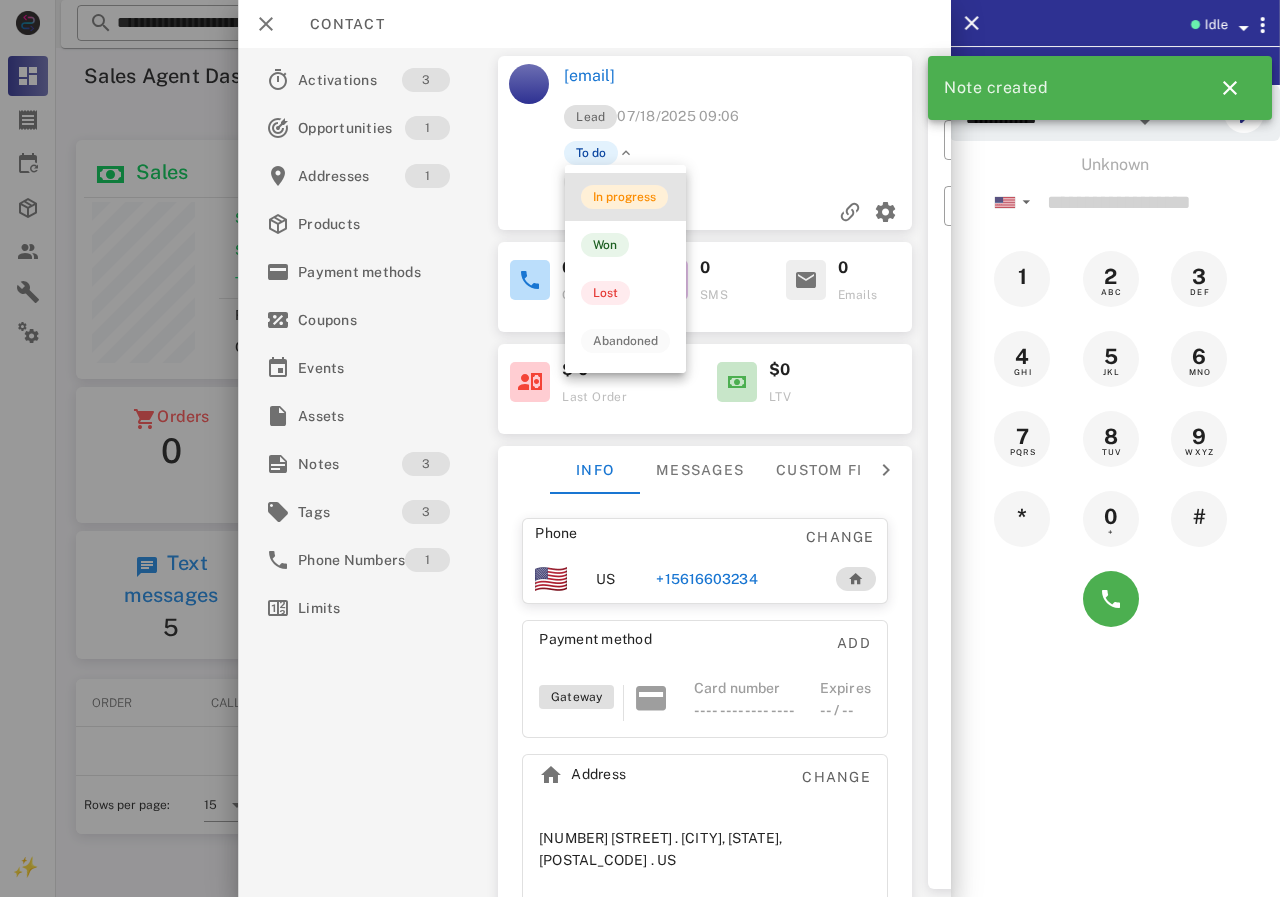 click on "In progress" at bounding box center (624, 197) 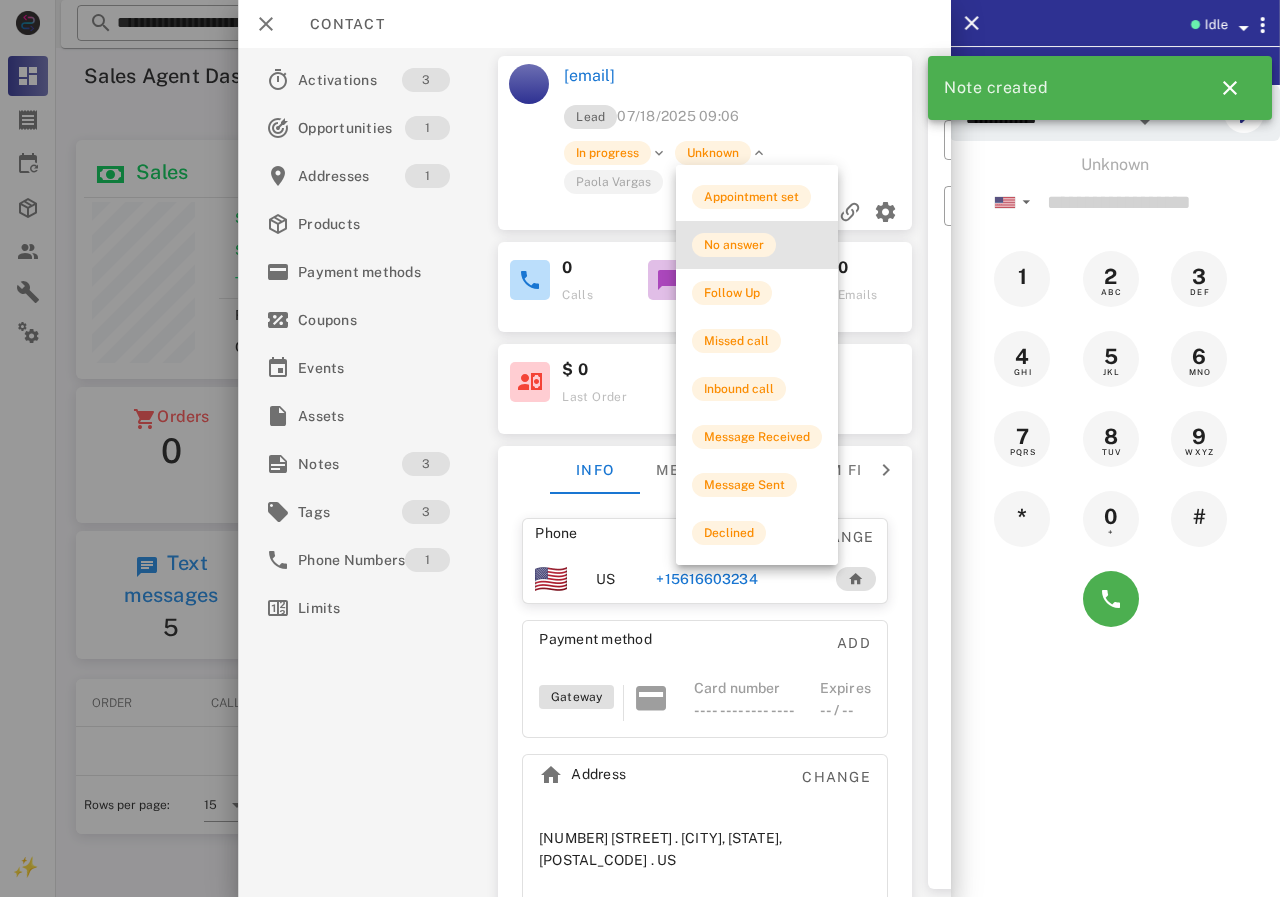 click on "No answer" at bounding box center (757, 245) 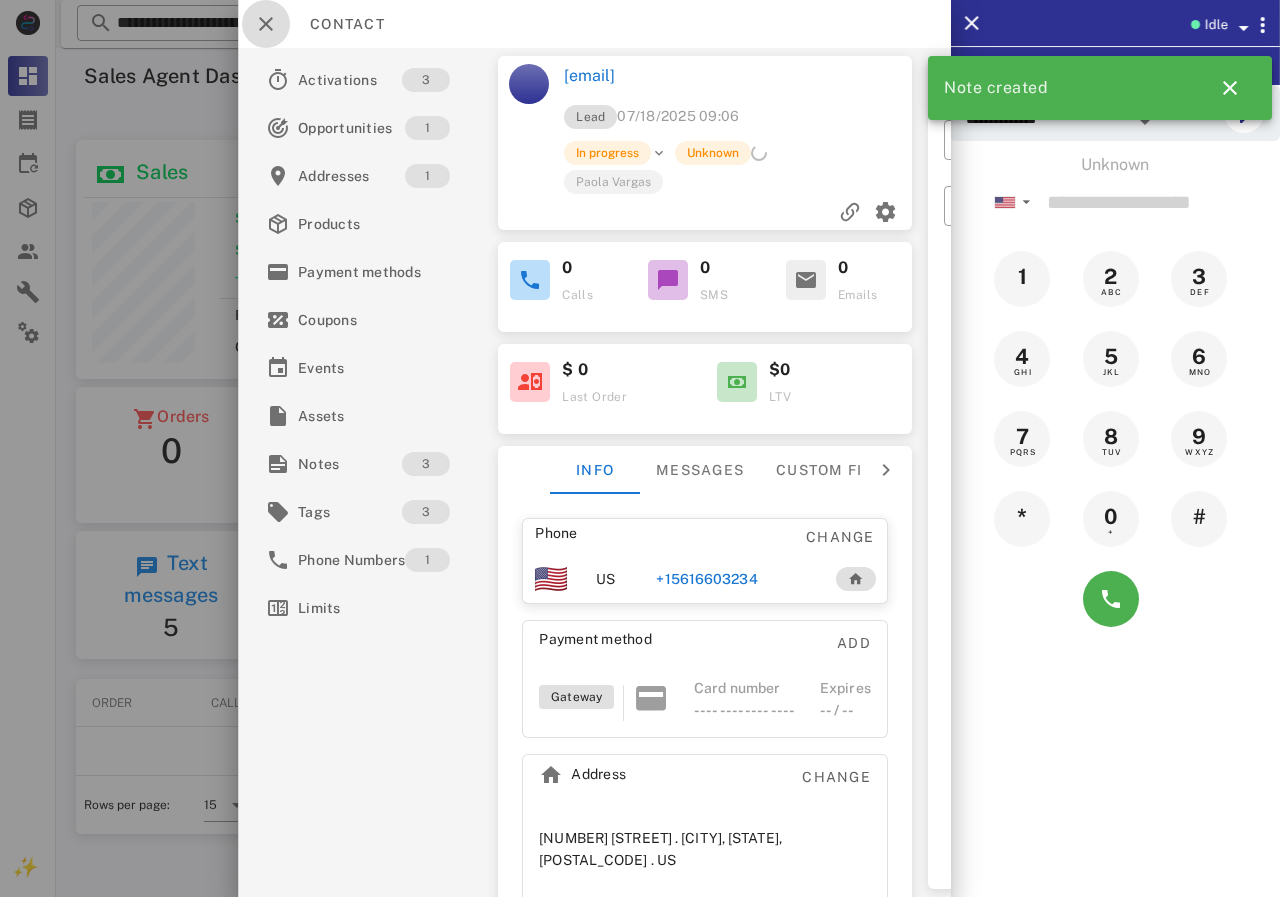 click at bounding box center (266, 24) 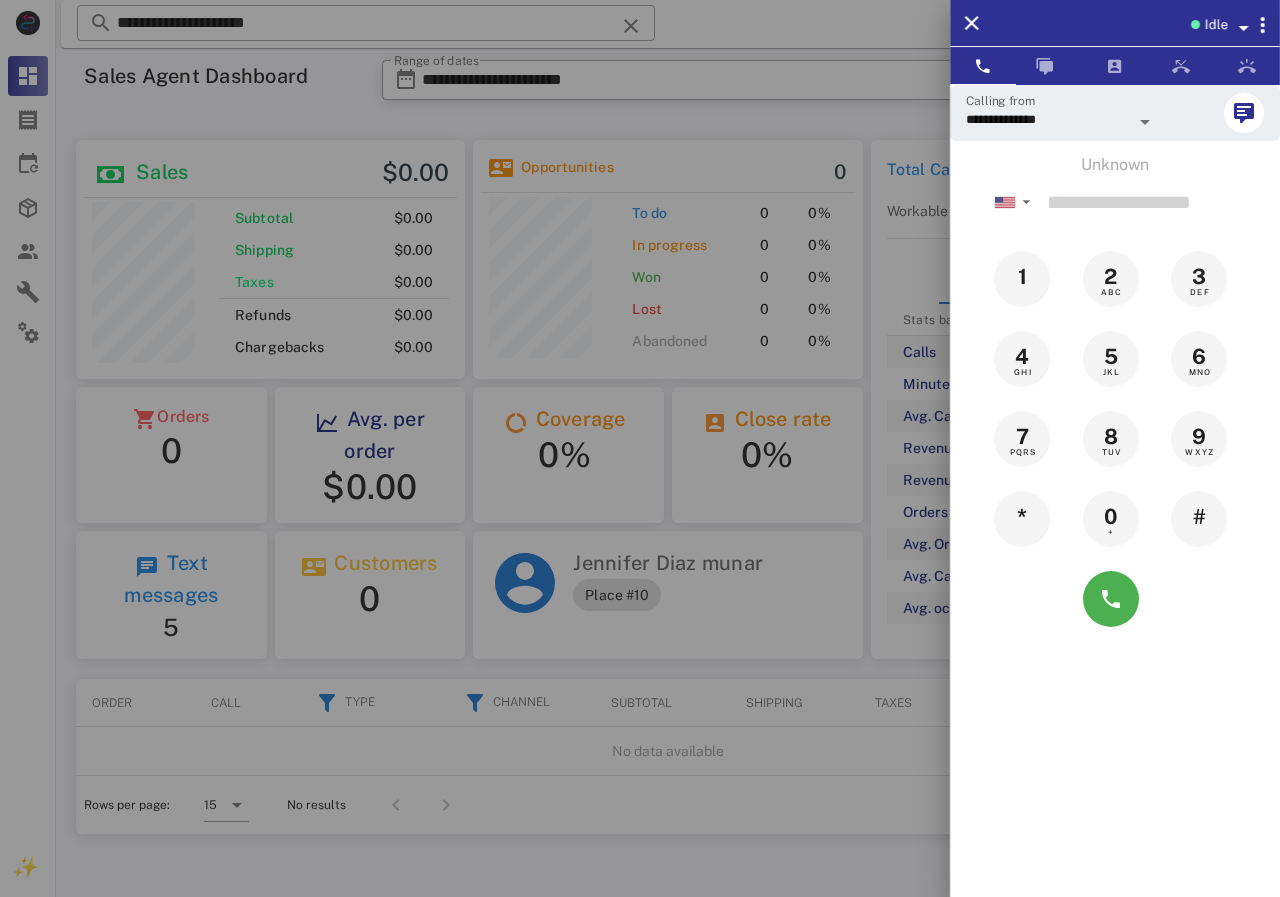 click at bounding box center (640, 448) 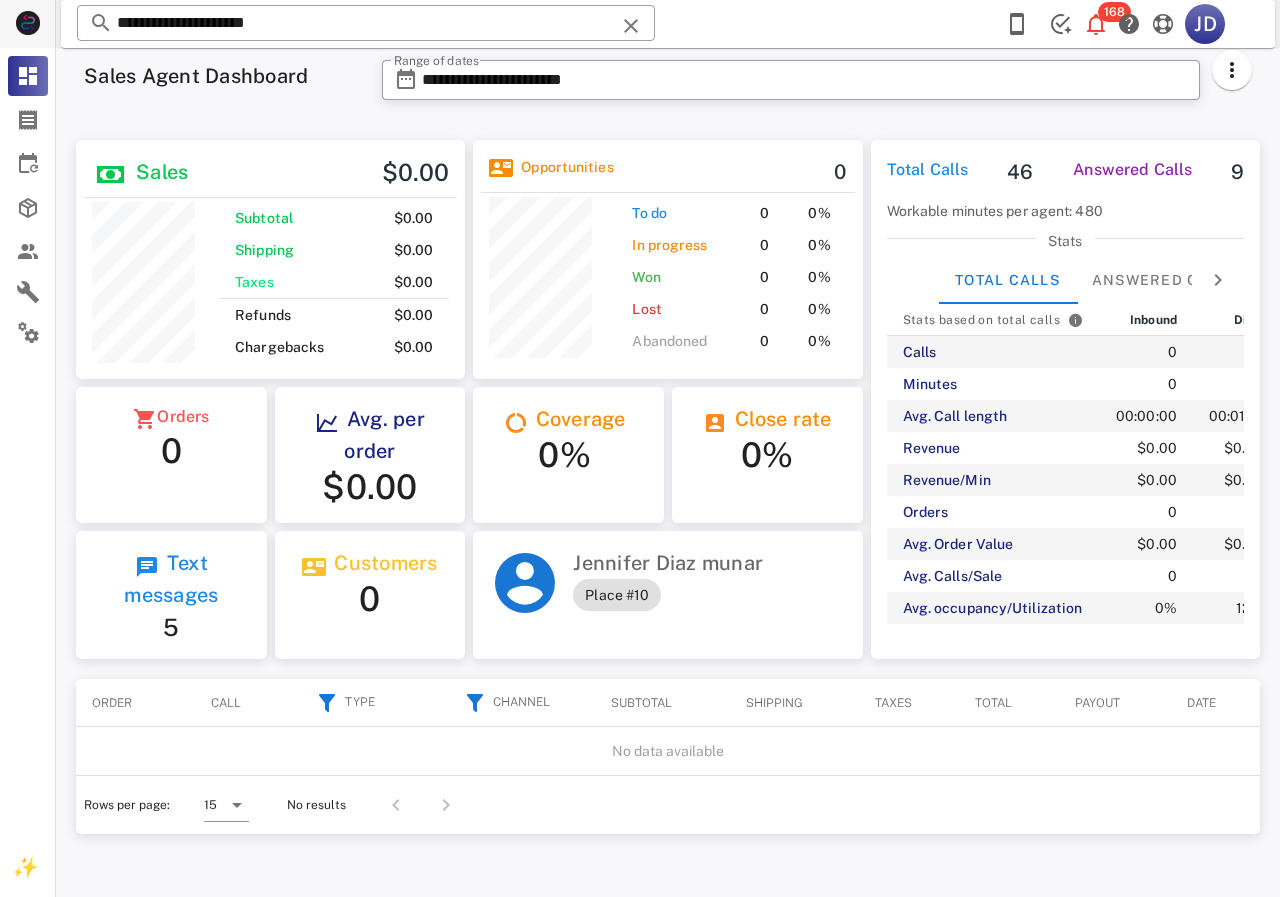 drag, startPoint x: 373, startPoint y: 22, endPoint x: 38, endPoint y: 24, distance: 335.00598 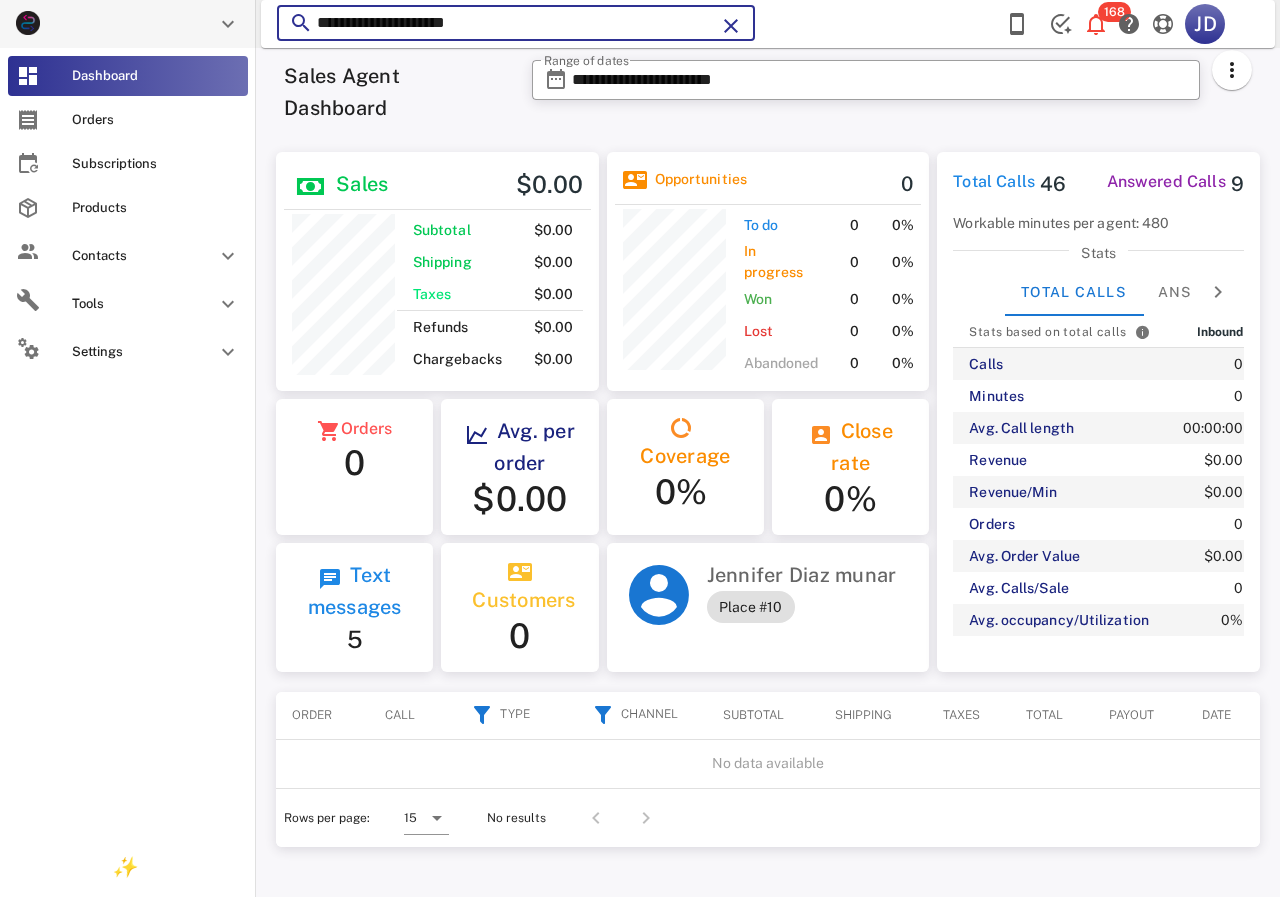 scroll, scrollTop: 250, scrollLeft: 322, axis: both 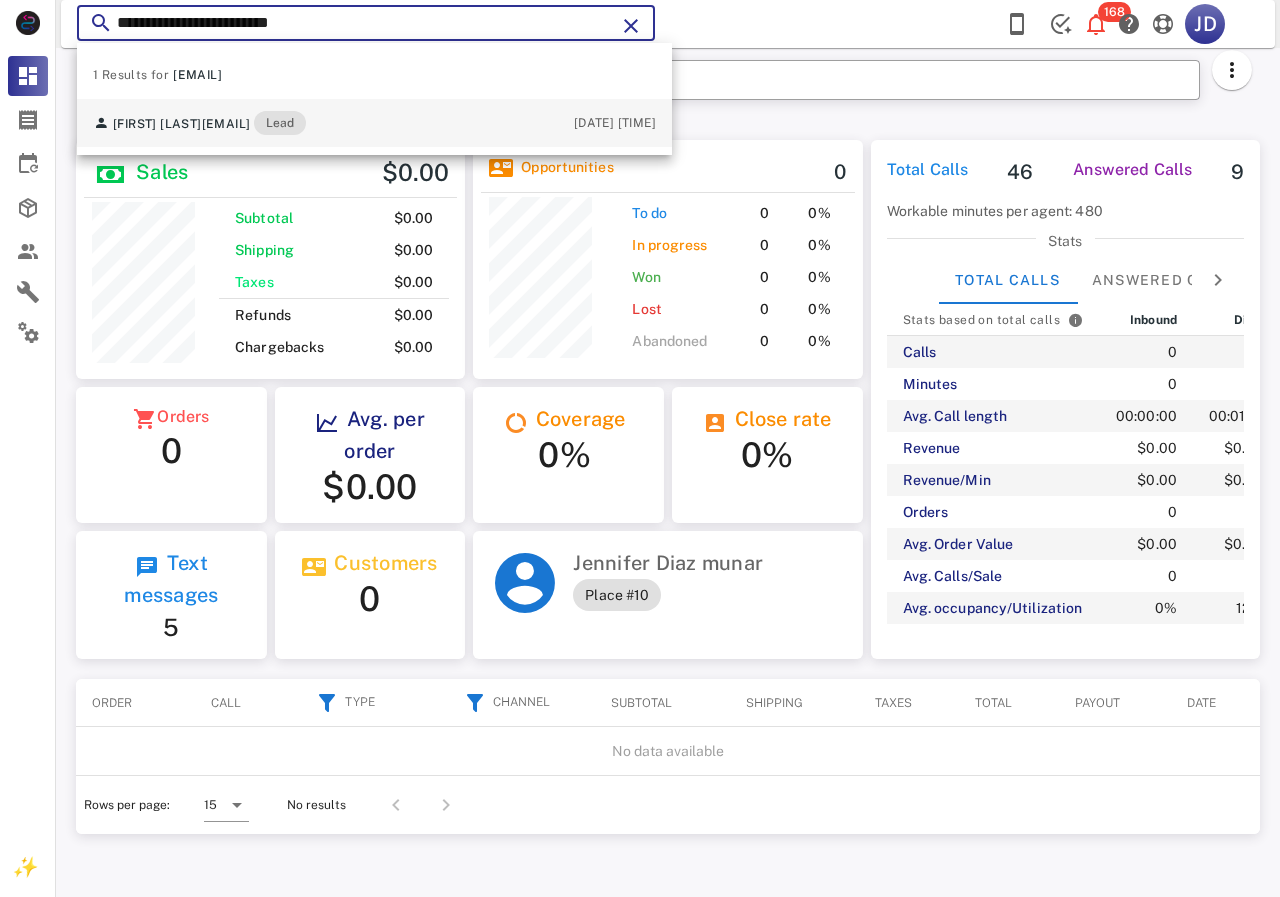 type on "**********" 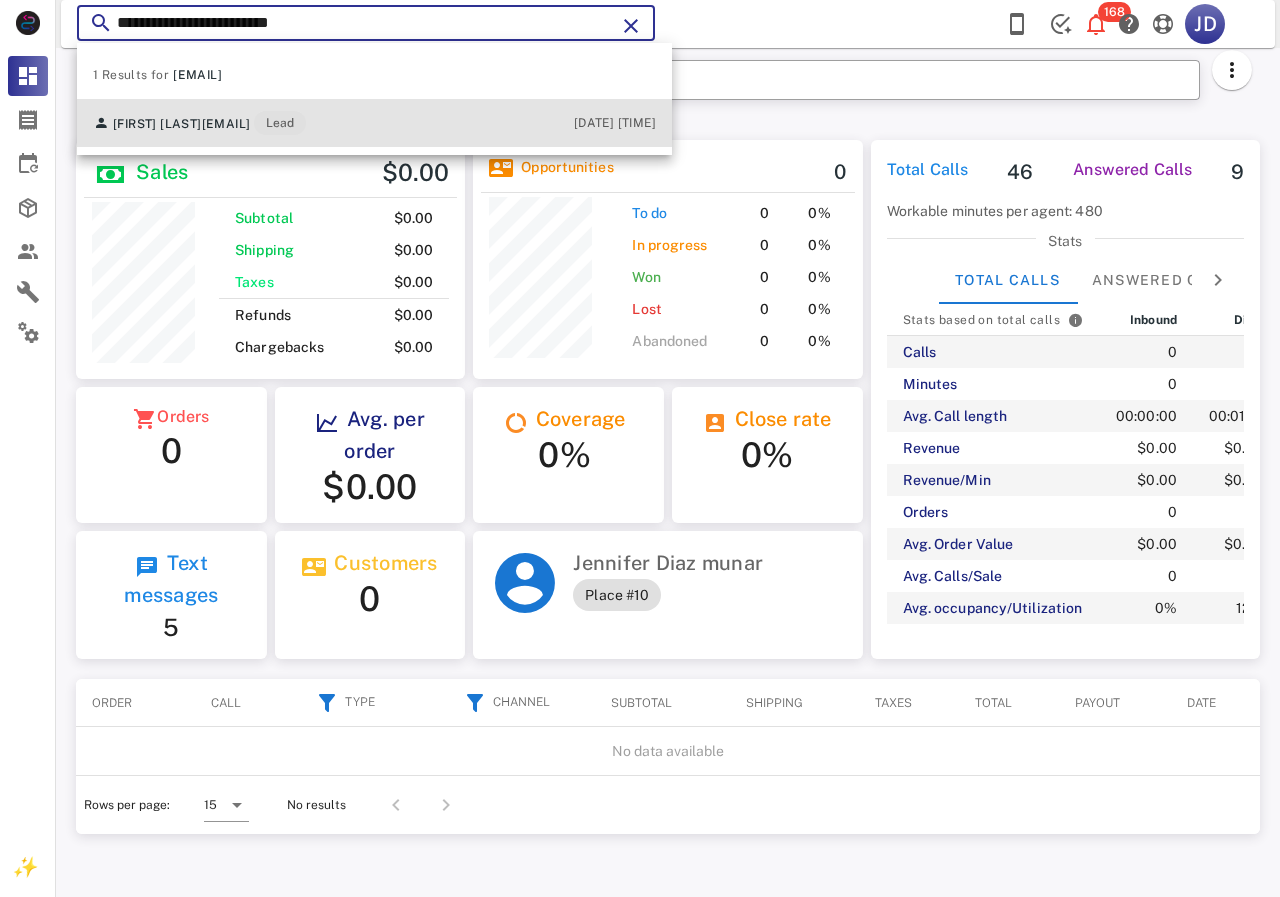 click on "Katherine Morales   kathe.morales86@gmail.com   Lead" at bounding box center [199, 123] 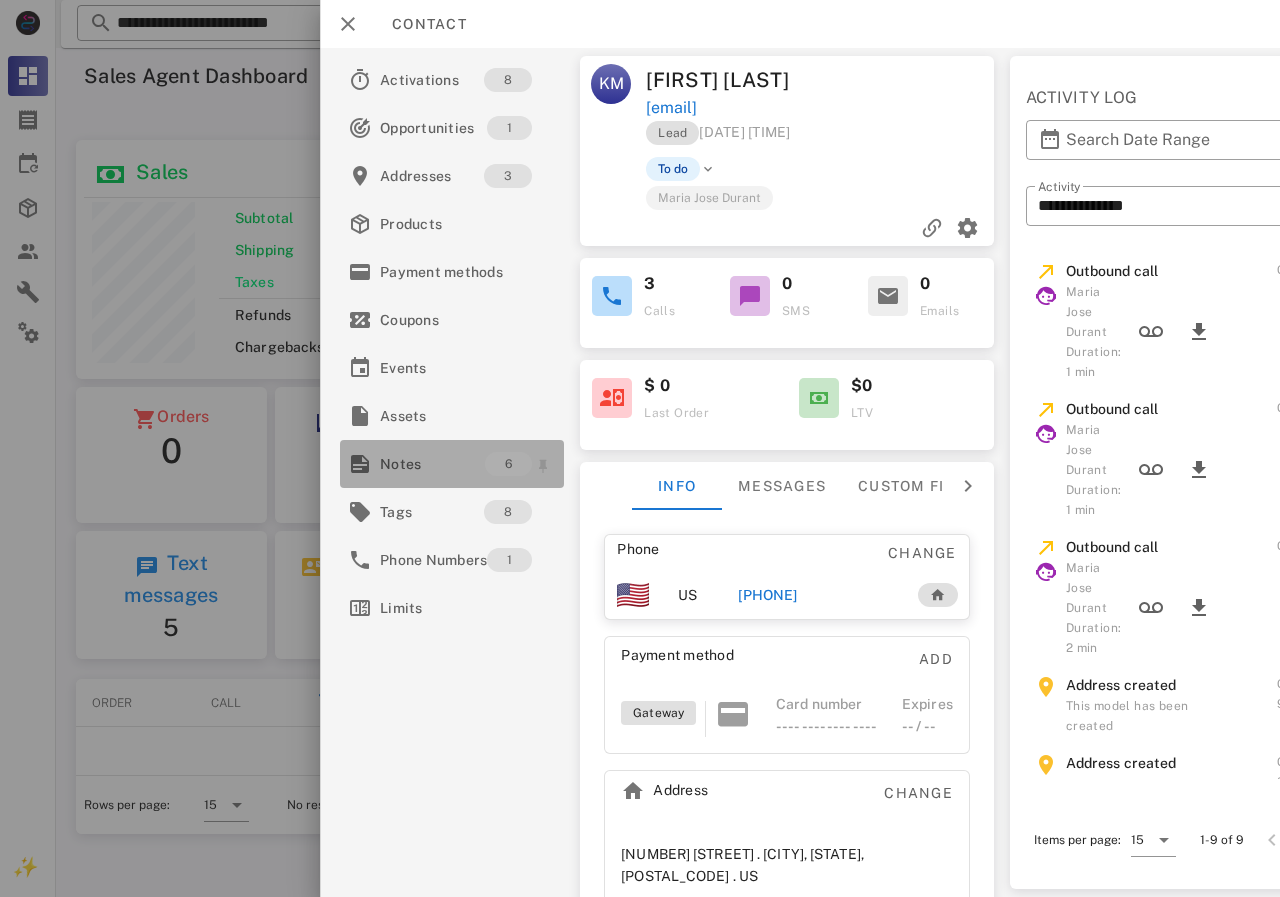 click on "Notes" at bounding box center (432, 464) 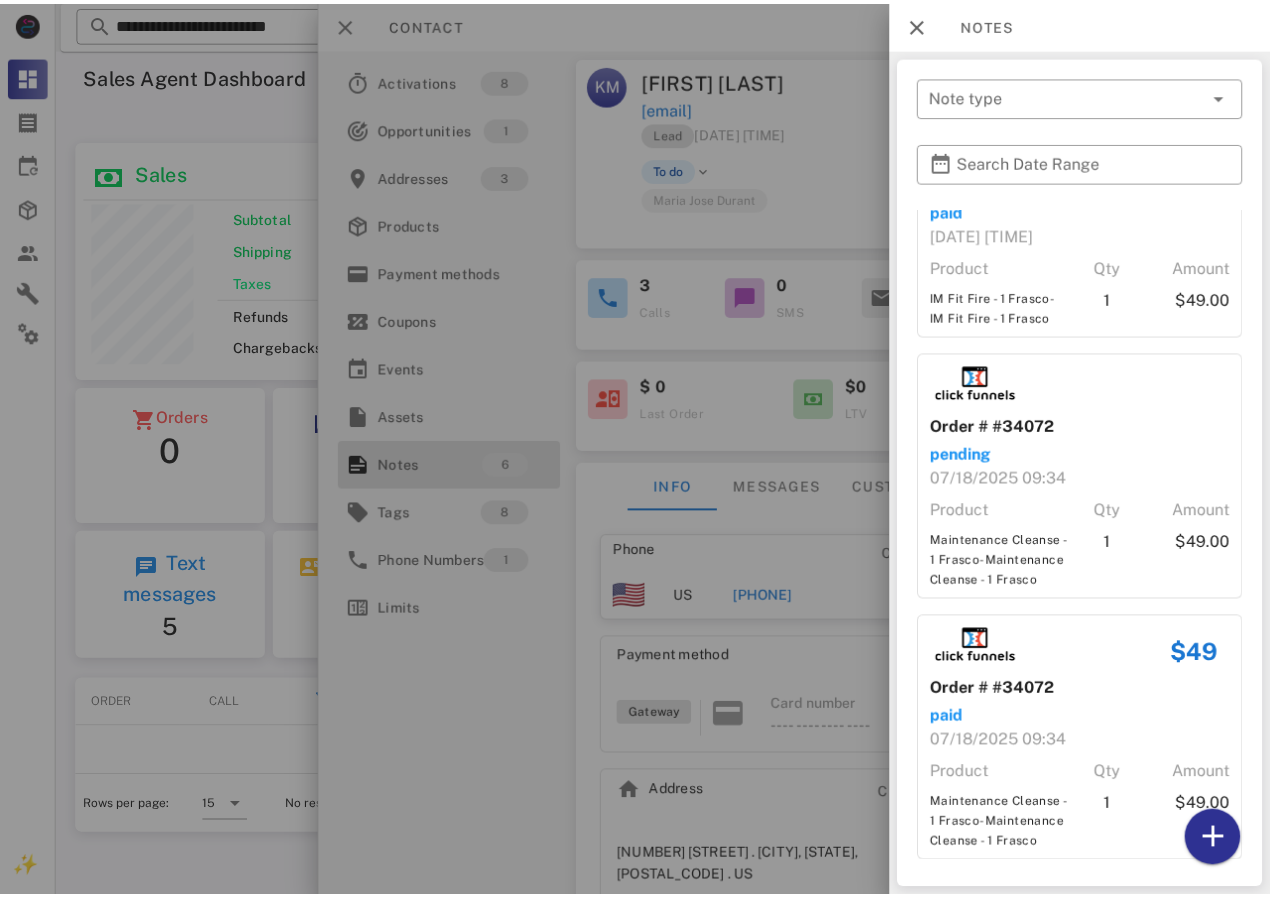 scroll, scrollTop: 828, scrollLeft: 0, axis: vertical 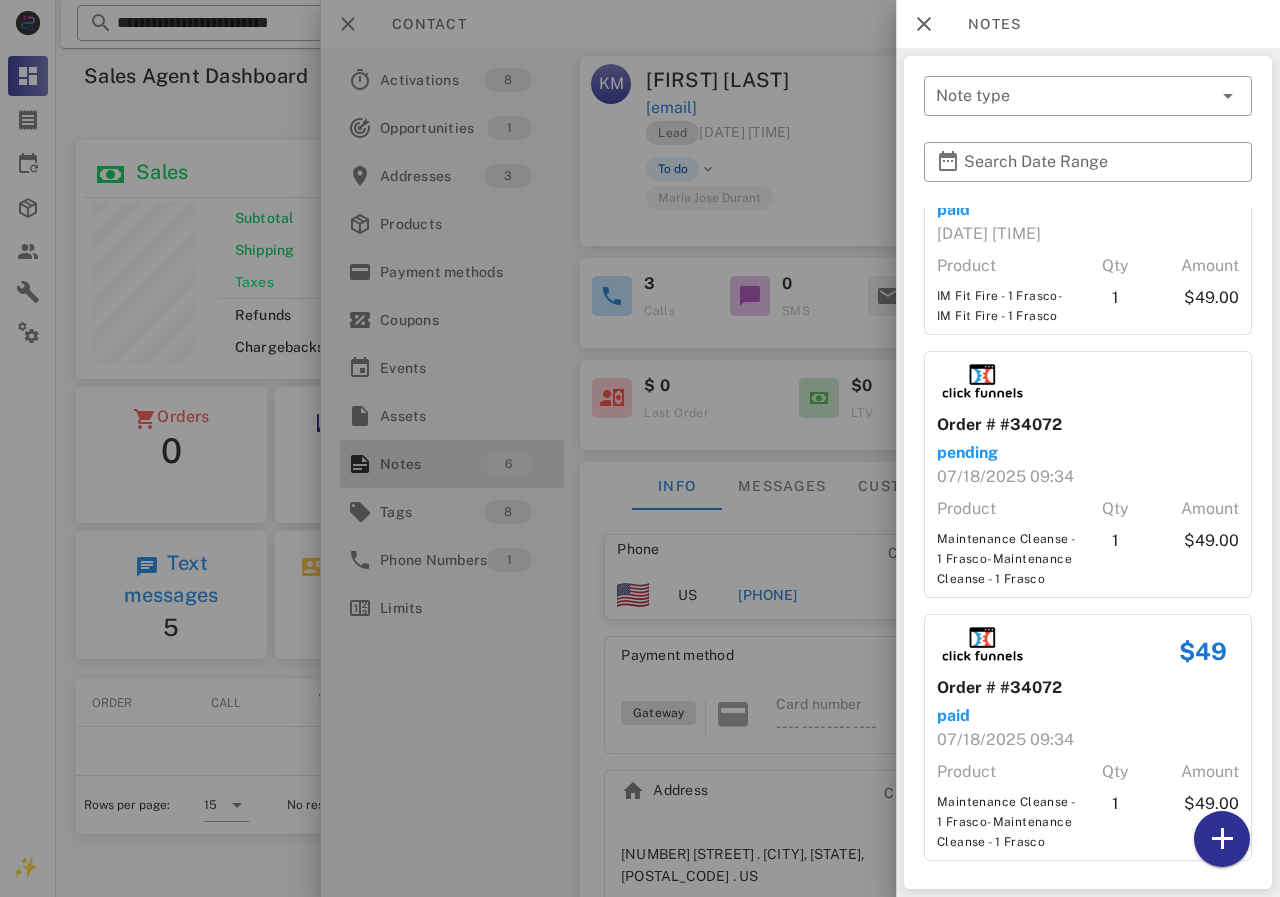 click at bounding box center [640, 448] 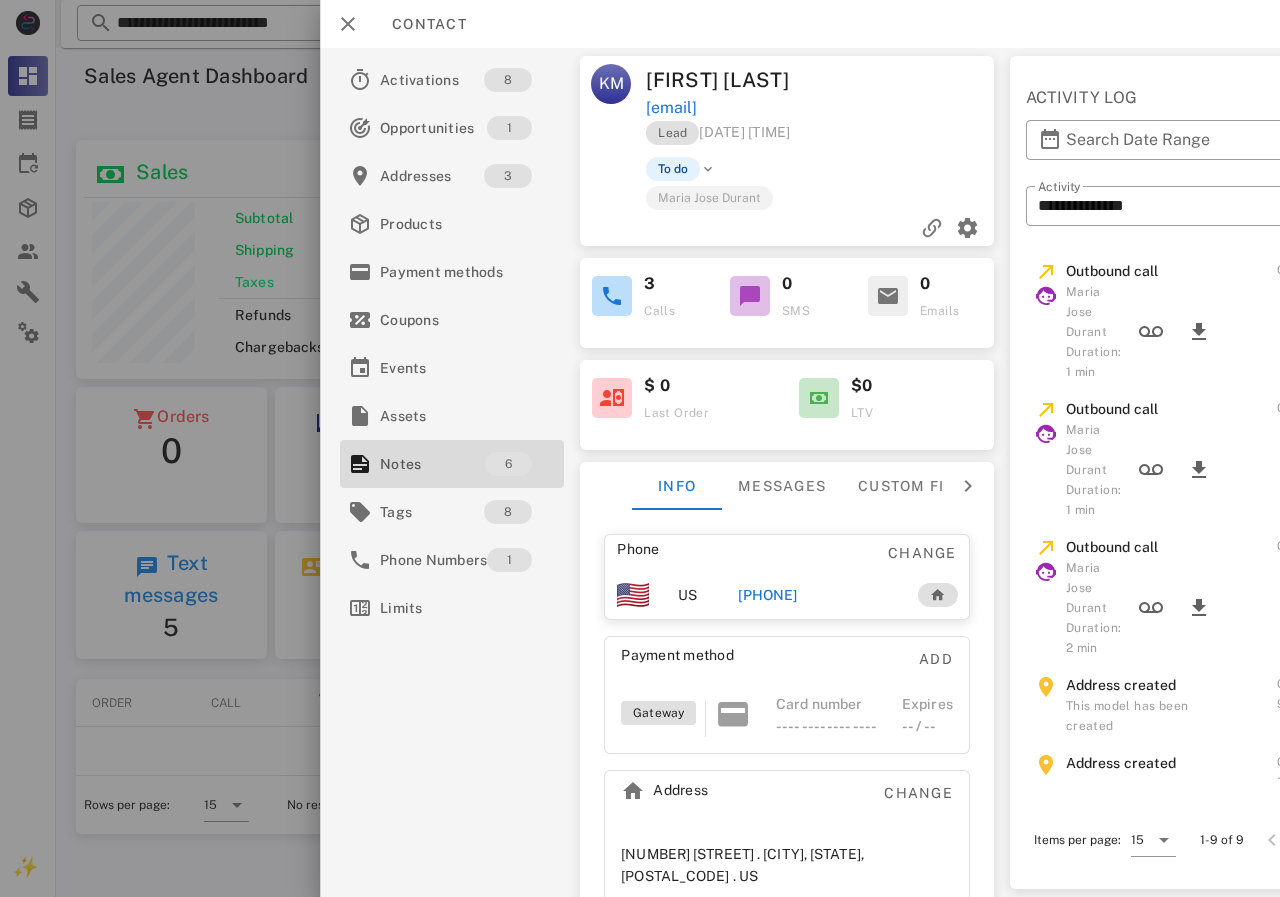 click on "+12677090229" at bounding box center (817, 595) 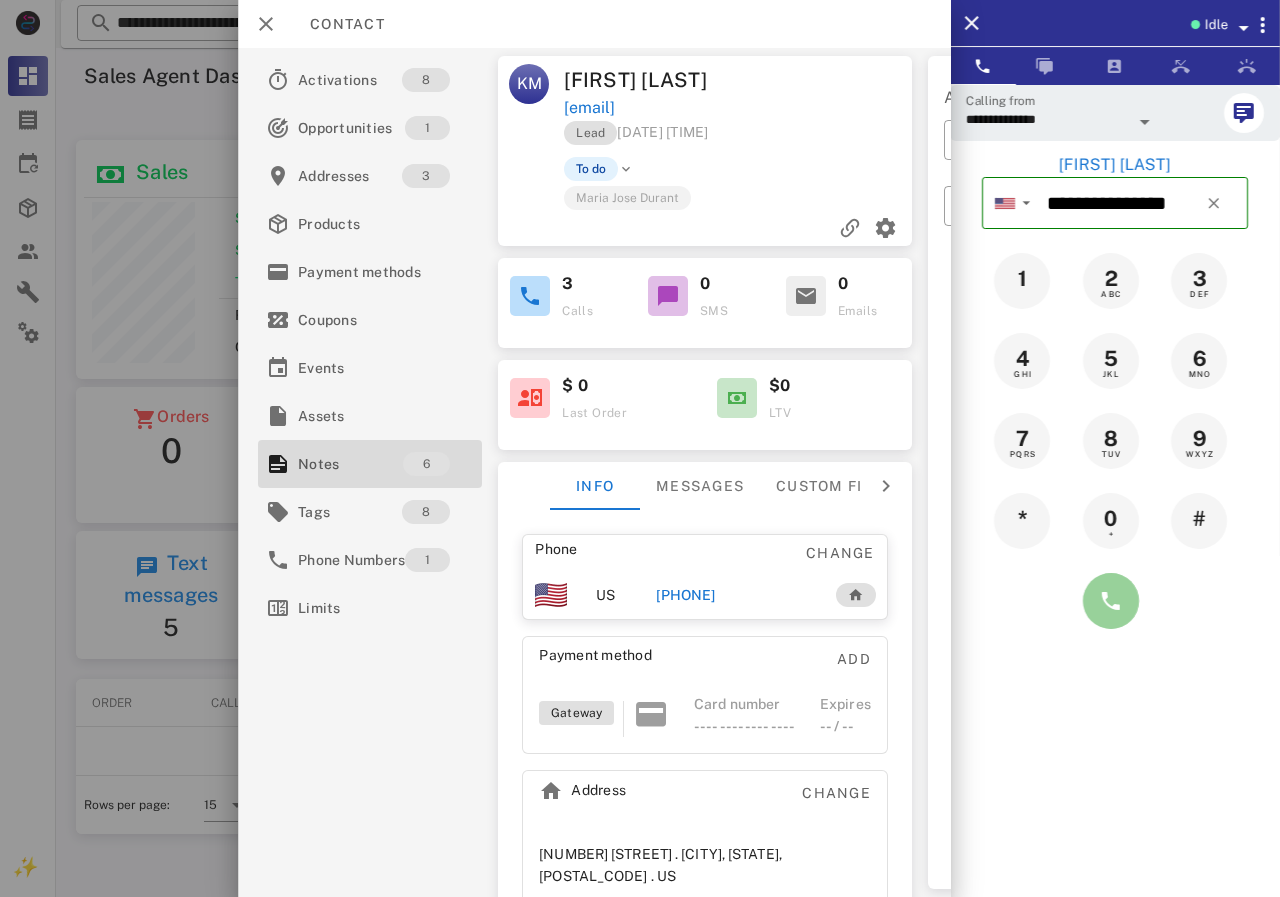 click at bounding box center (1111, 601) 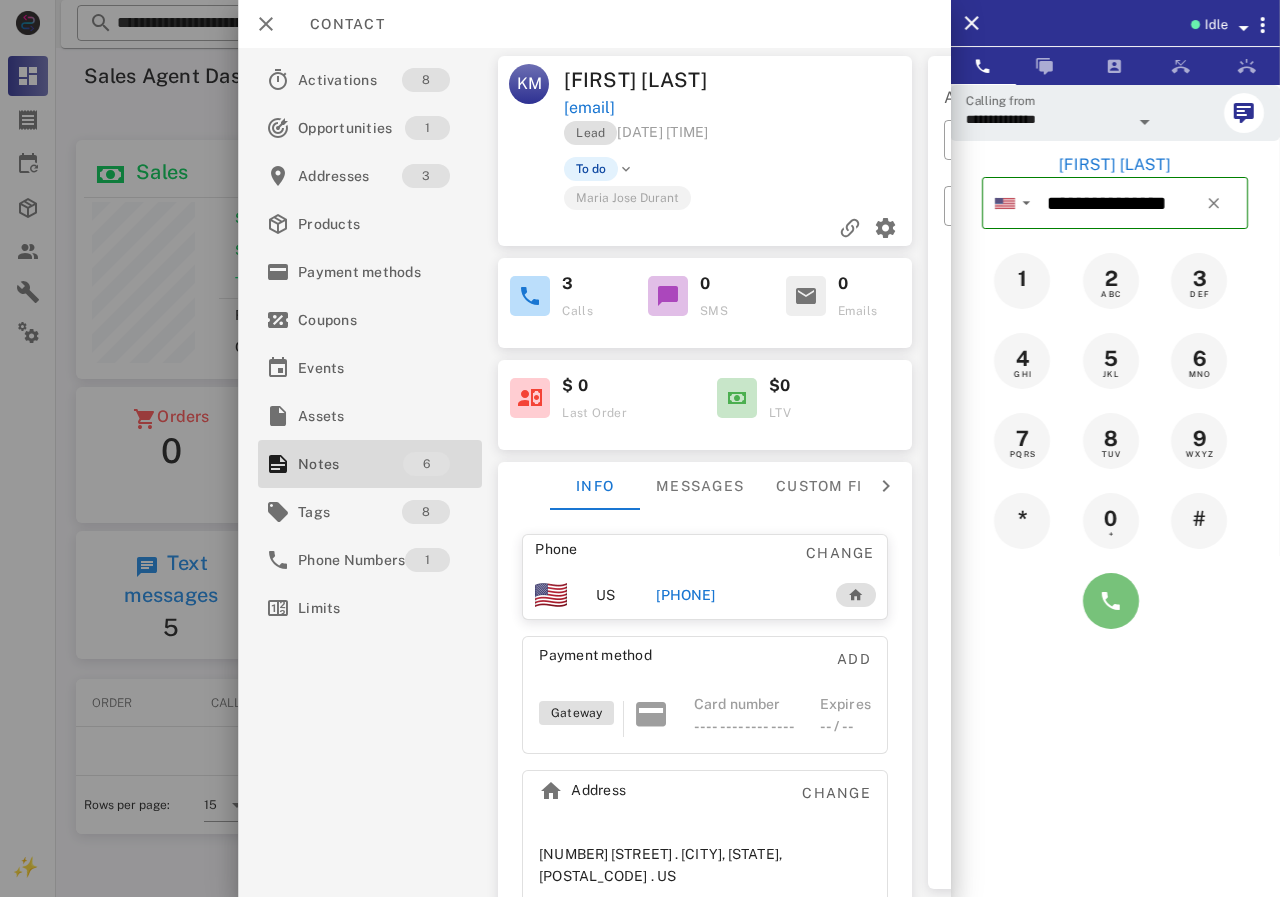 type 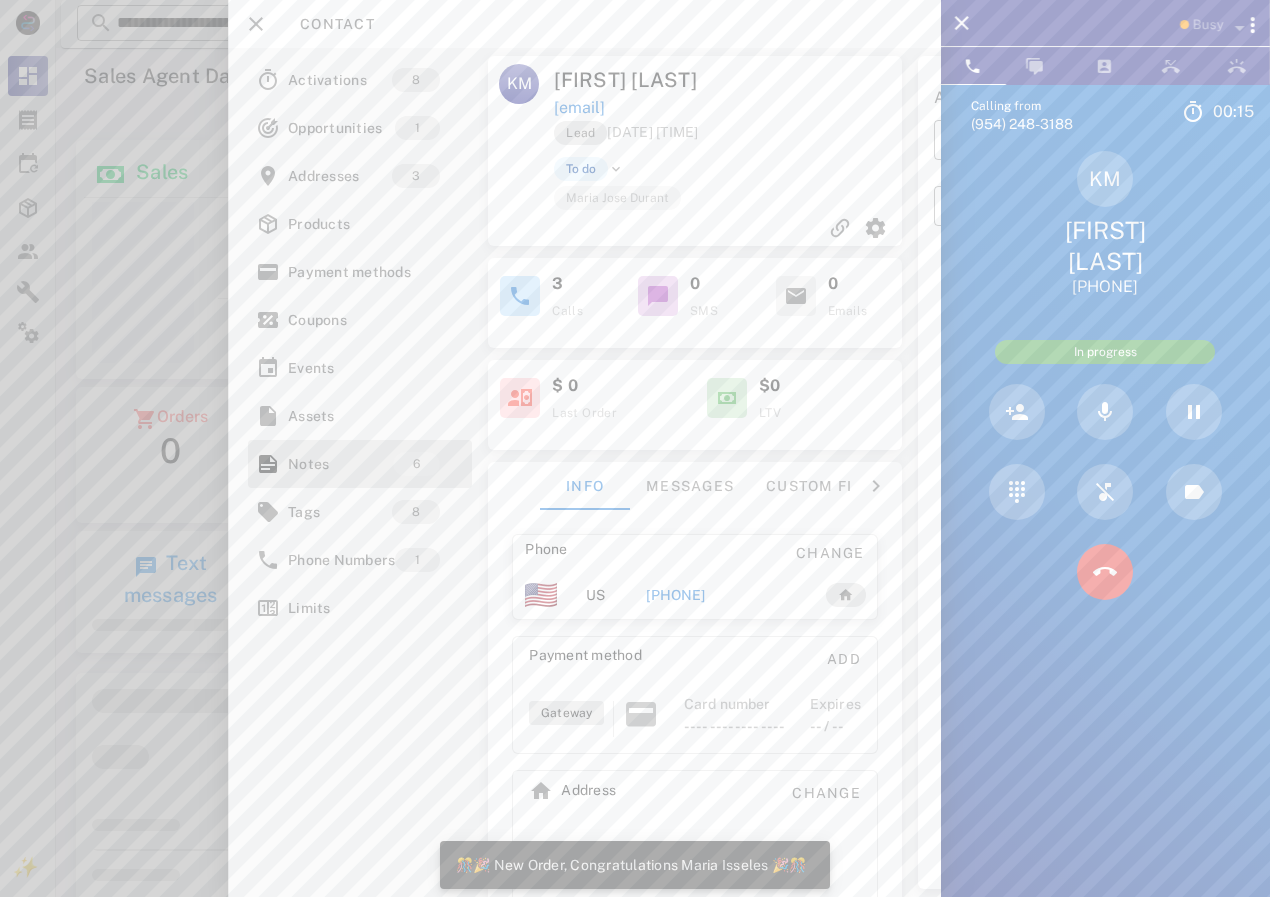 scroll, scrollTop: 999761, scrollLeft: 999614, axis: both 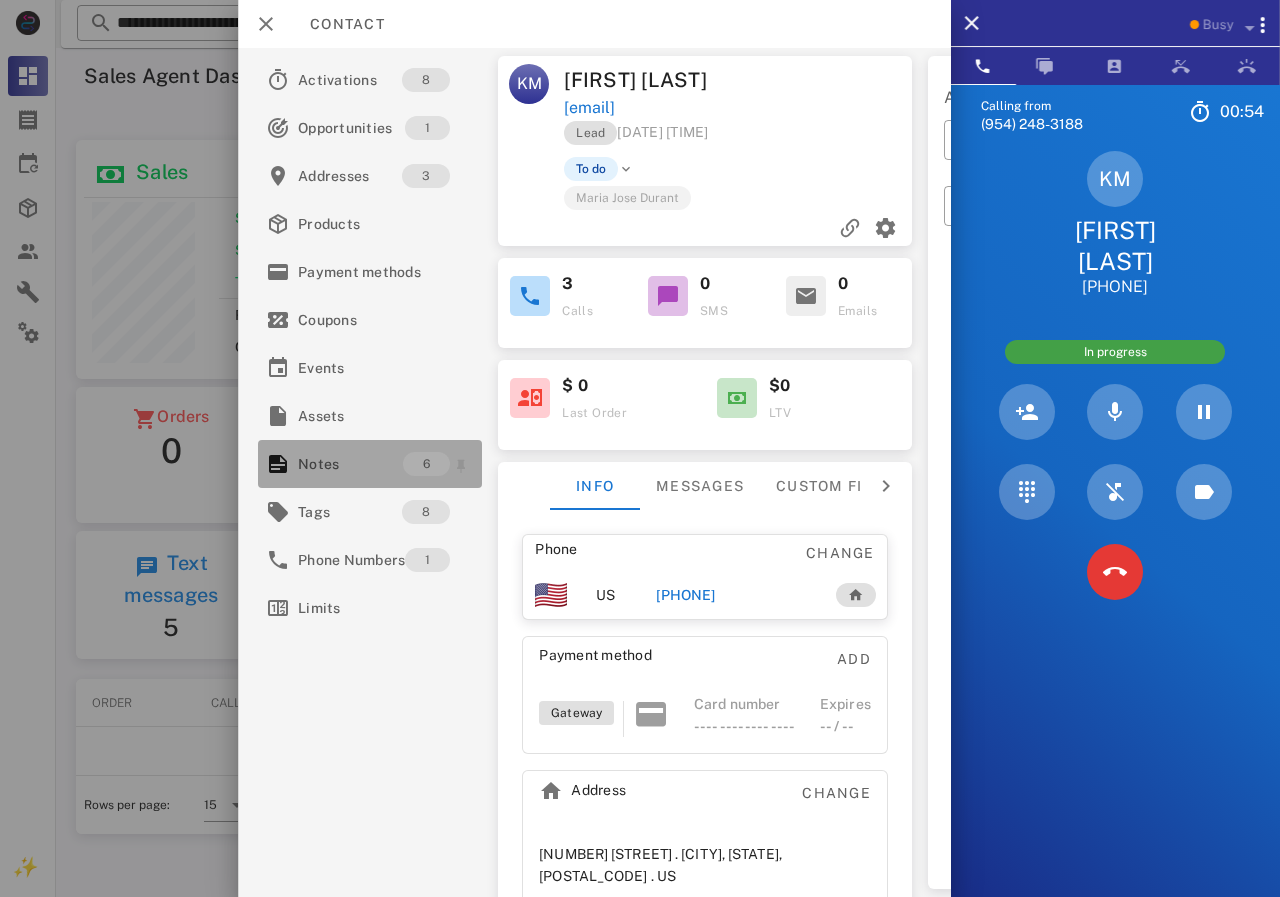 click on "Notes" at bounding box center (350, 464) 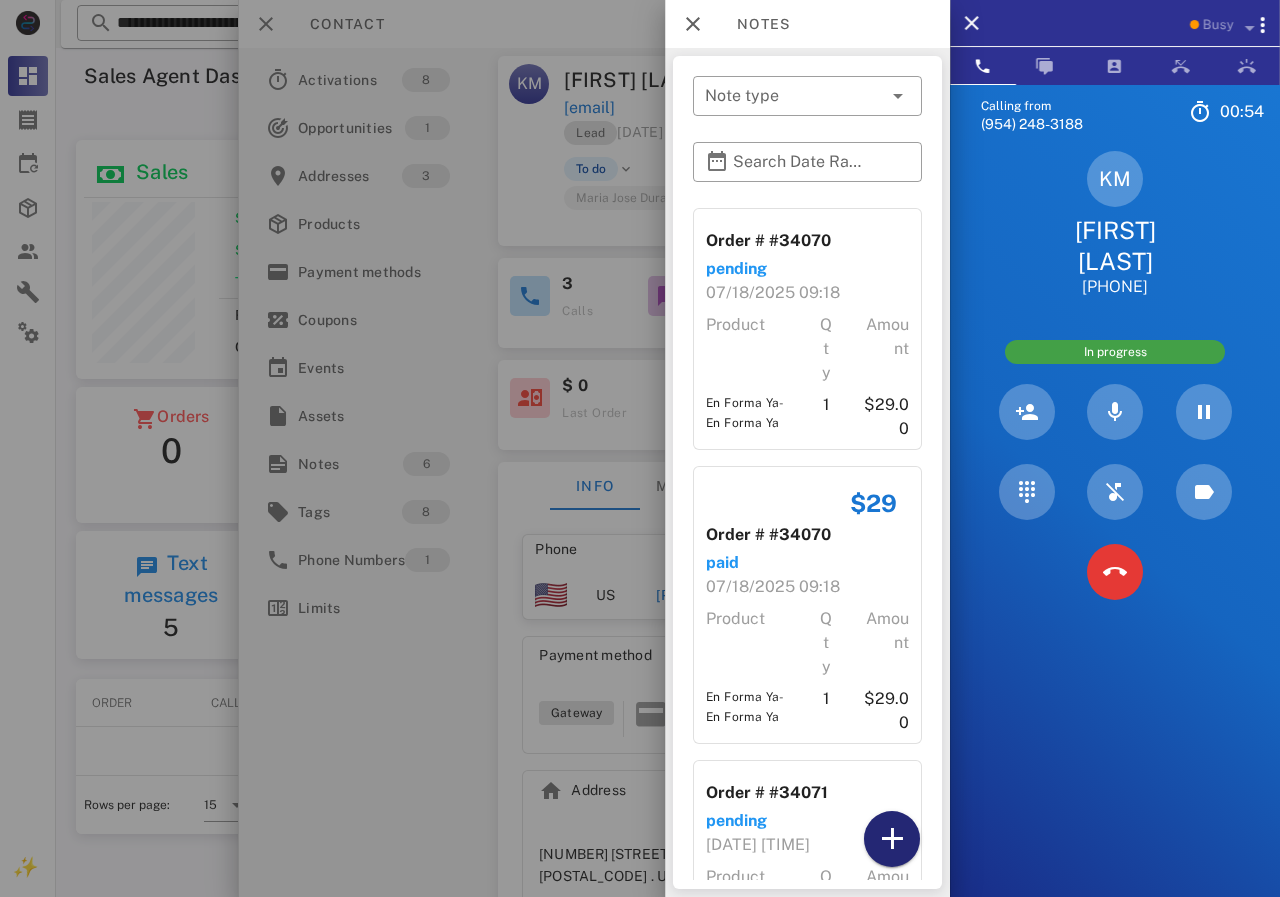 click at bounding box center [892, 839] 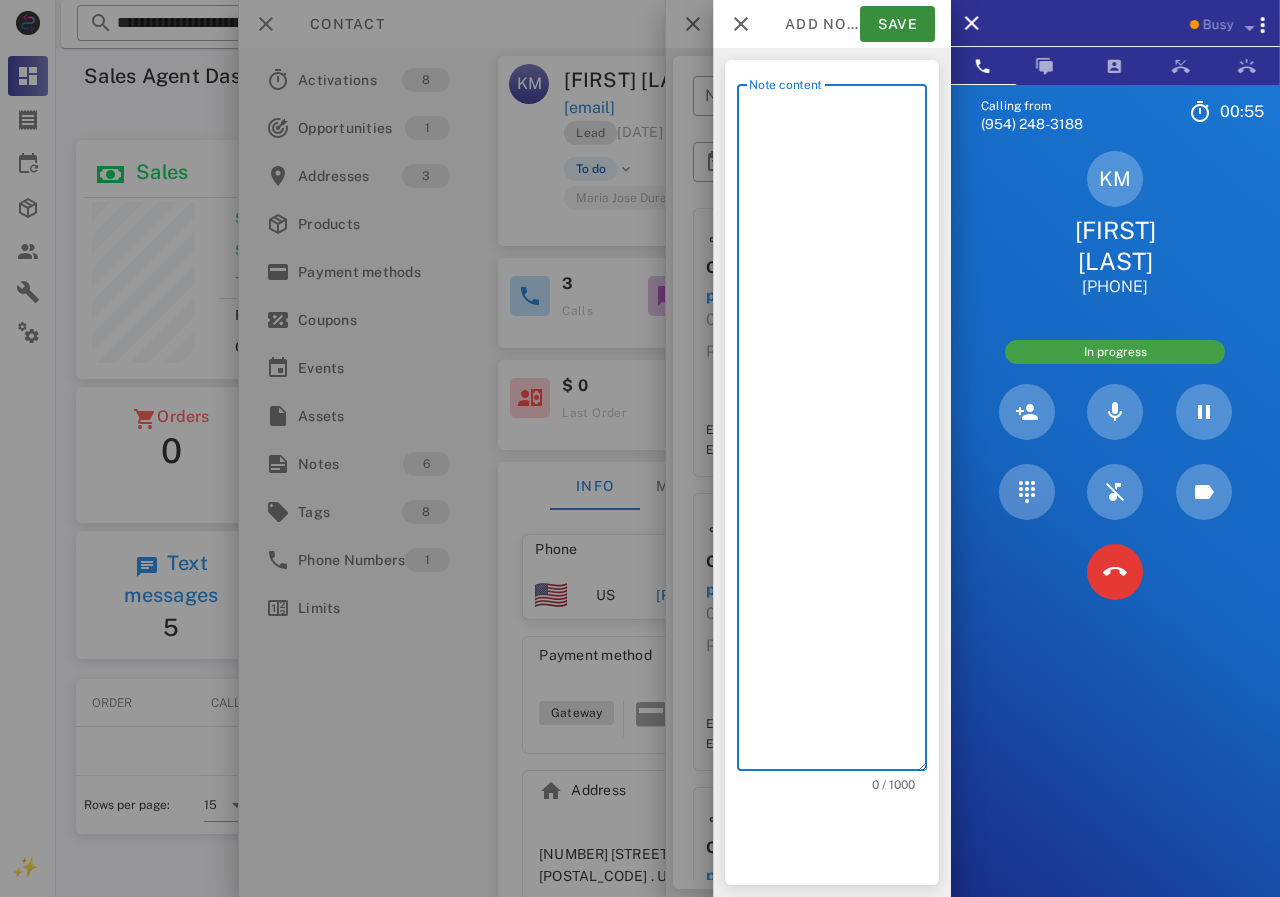 scroll, scrollTop: 240, scrollLeft: 390, axis: both 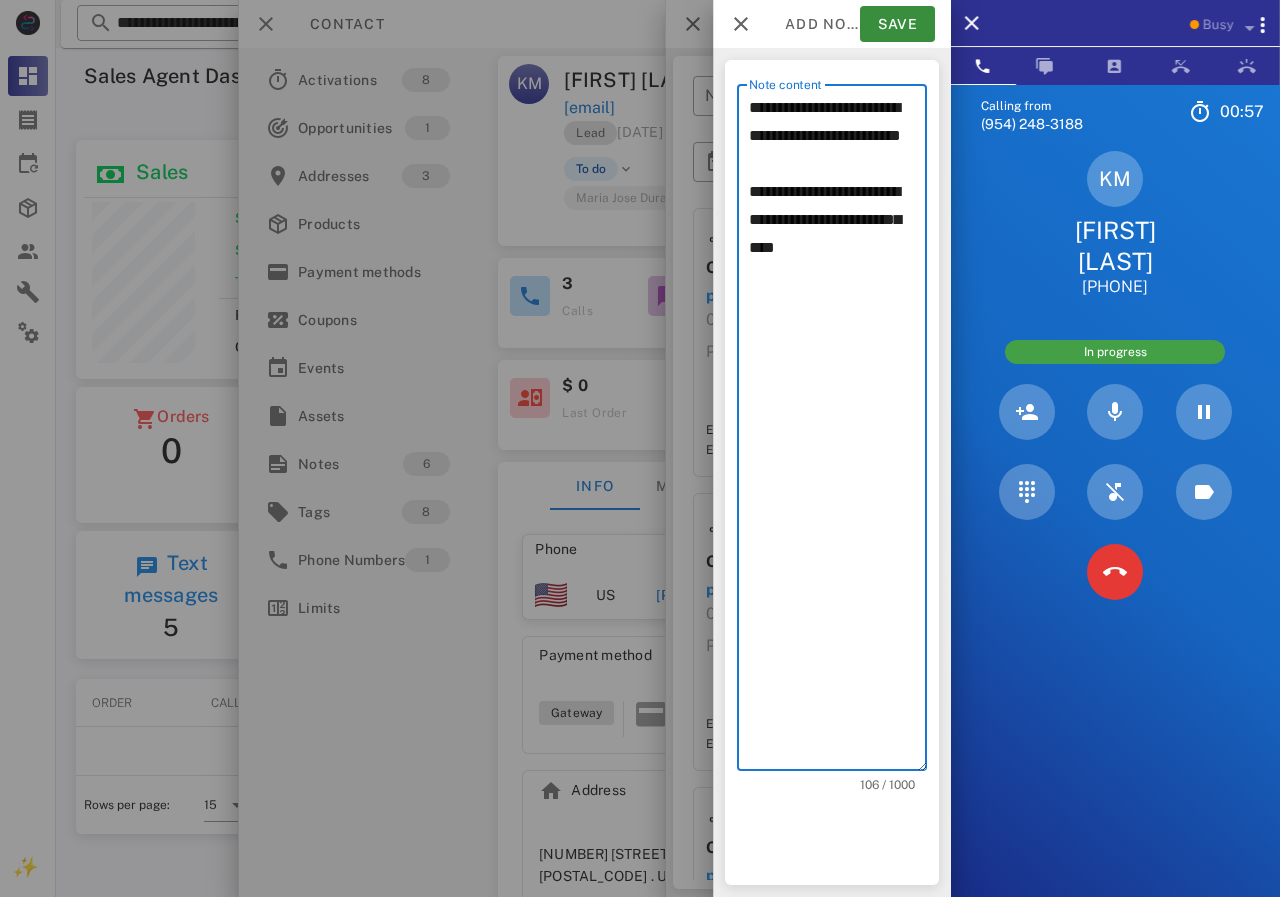 click on "**********" at bounding box center (832, 427) 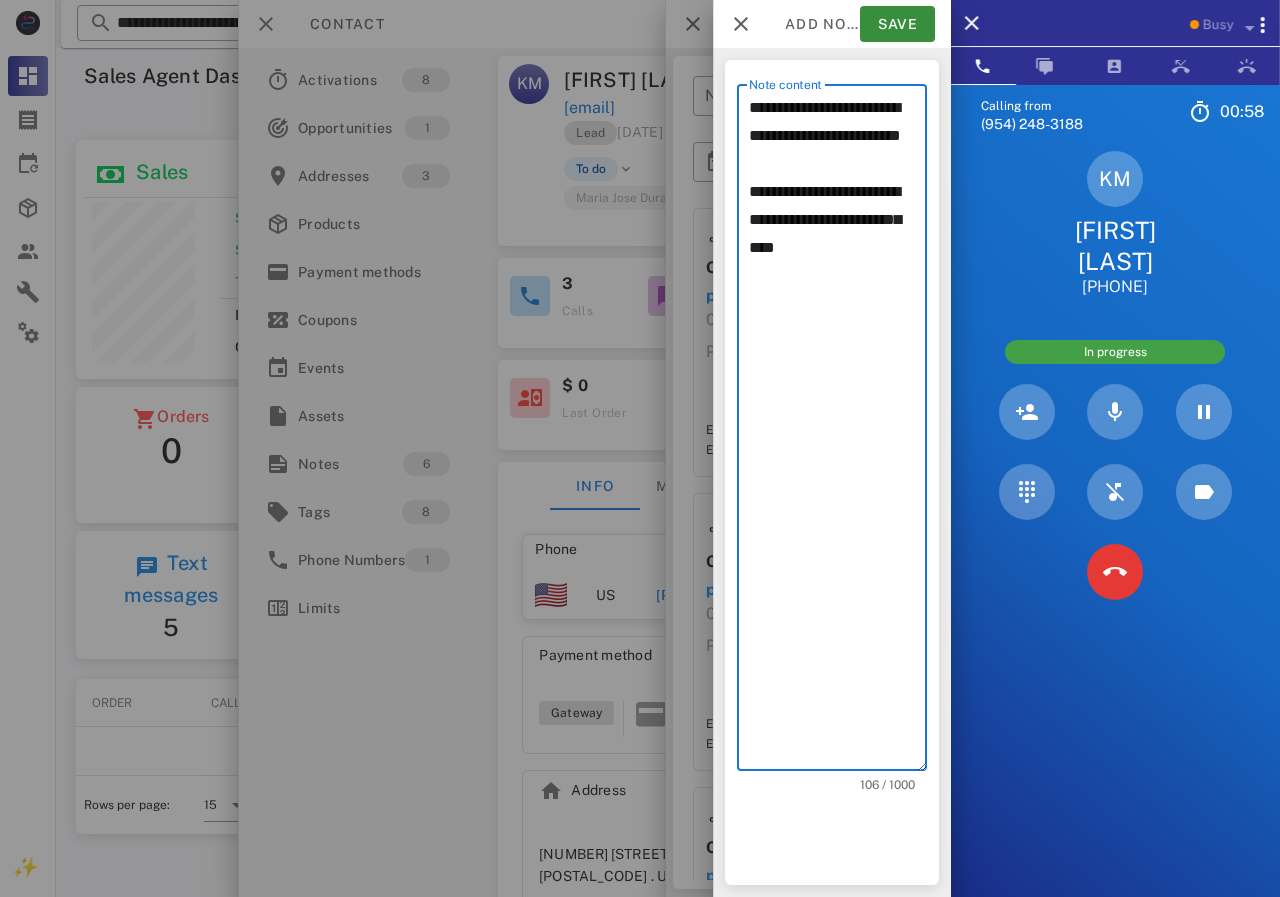 drag, startPoint x: 800, startPoint y: 266, endPoint x: 742, endPoint y: 214, distance: 77.89737 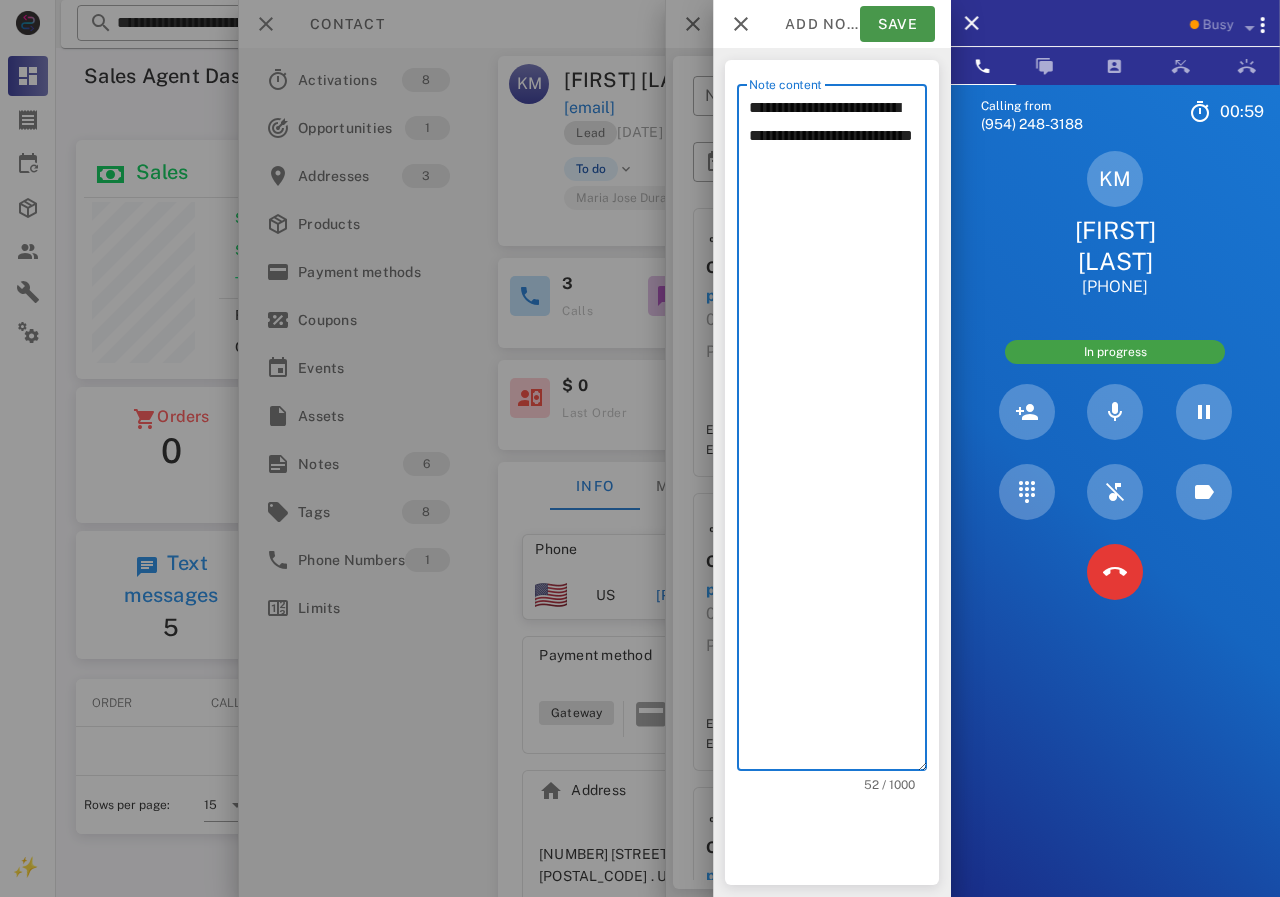 type on "**********" 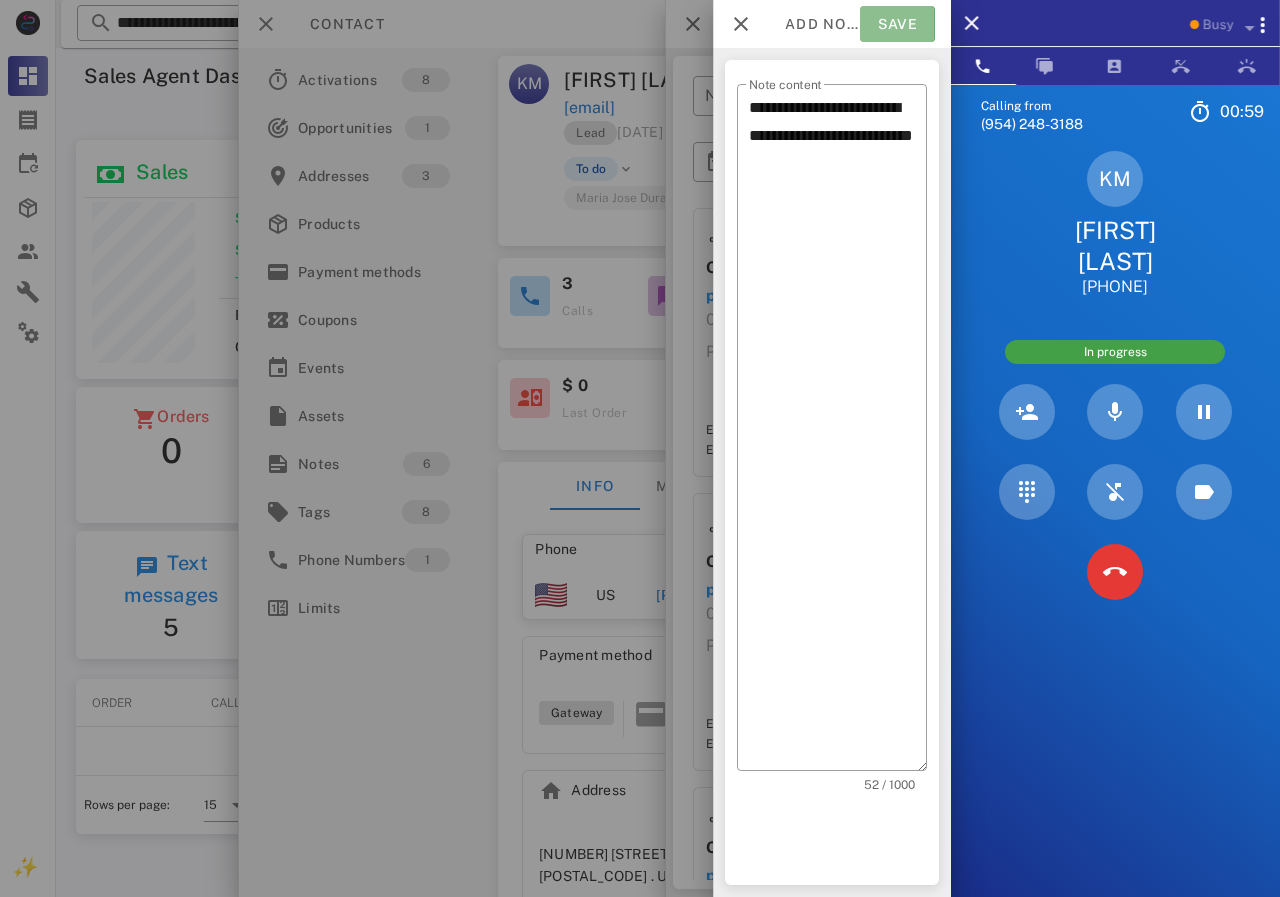 click on "Save" at bounding box center (897, 24) 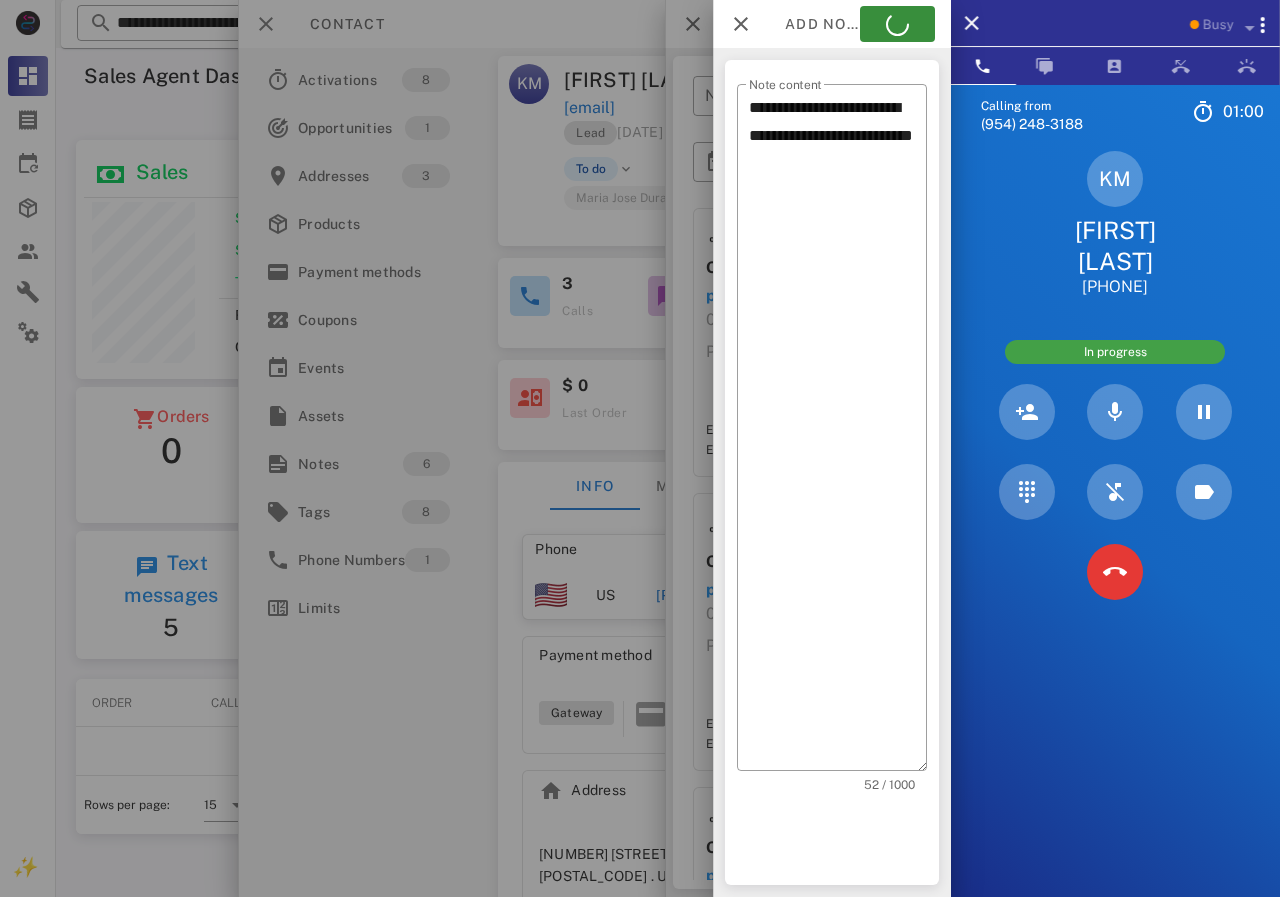 click at bounding box center [640, 448] 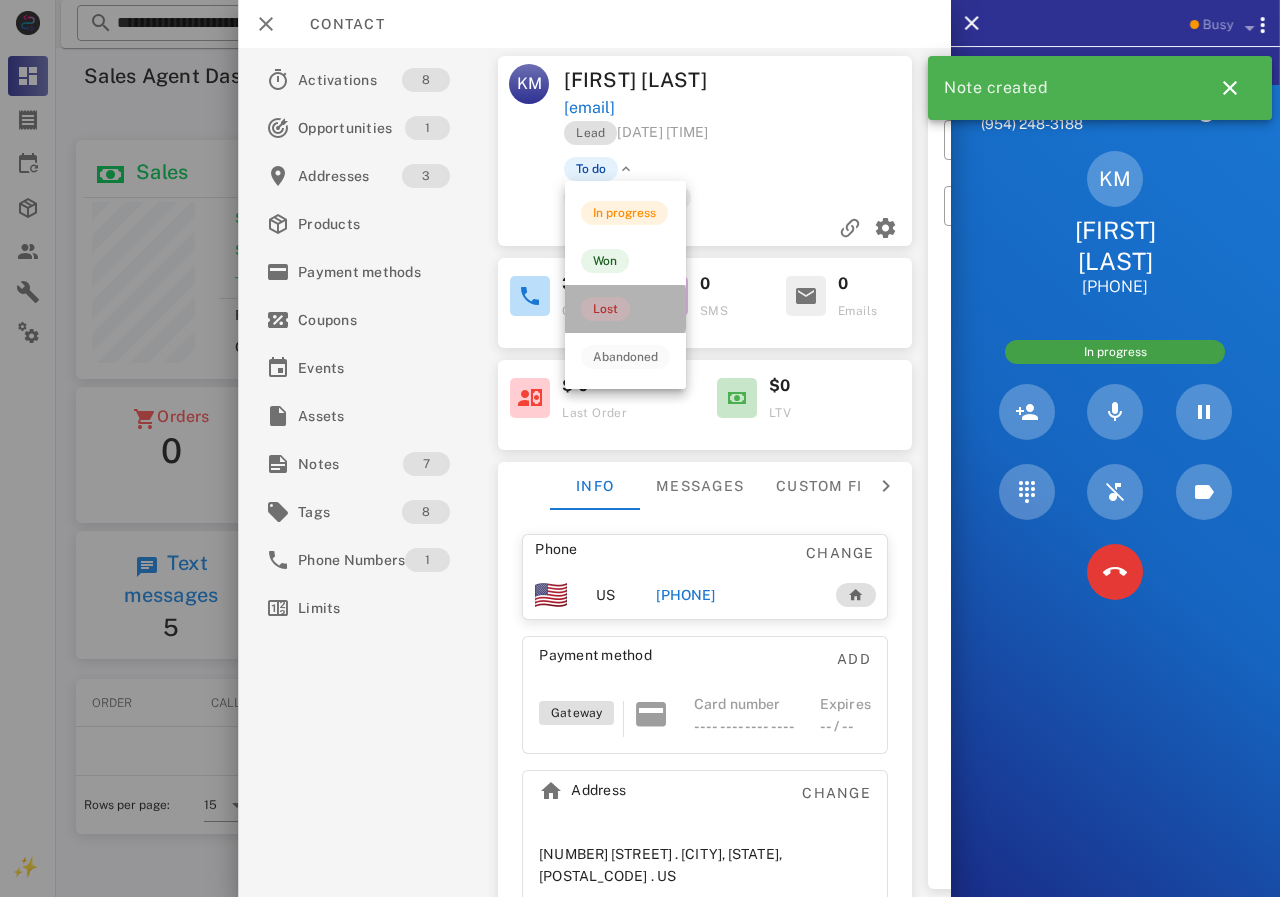 click on "Lost" at bounding box center (605, 309) 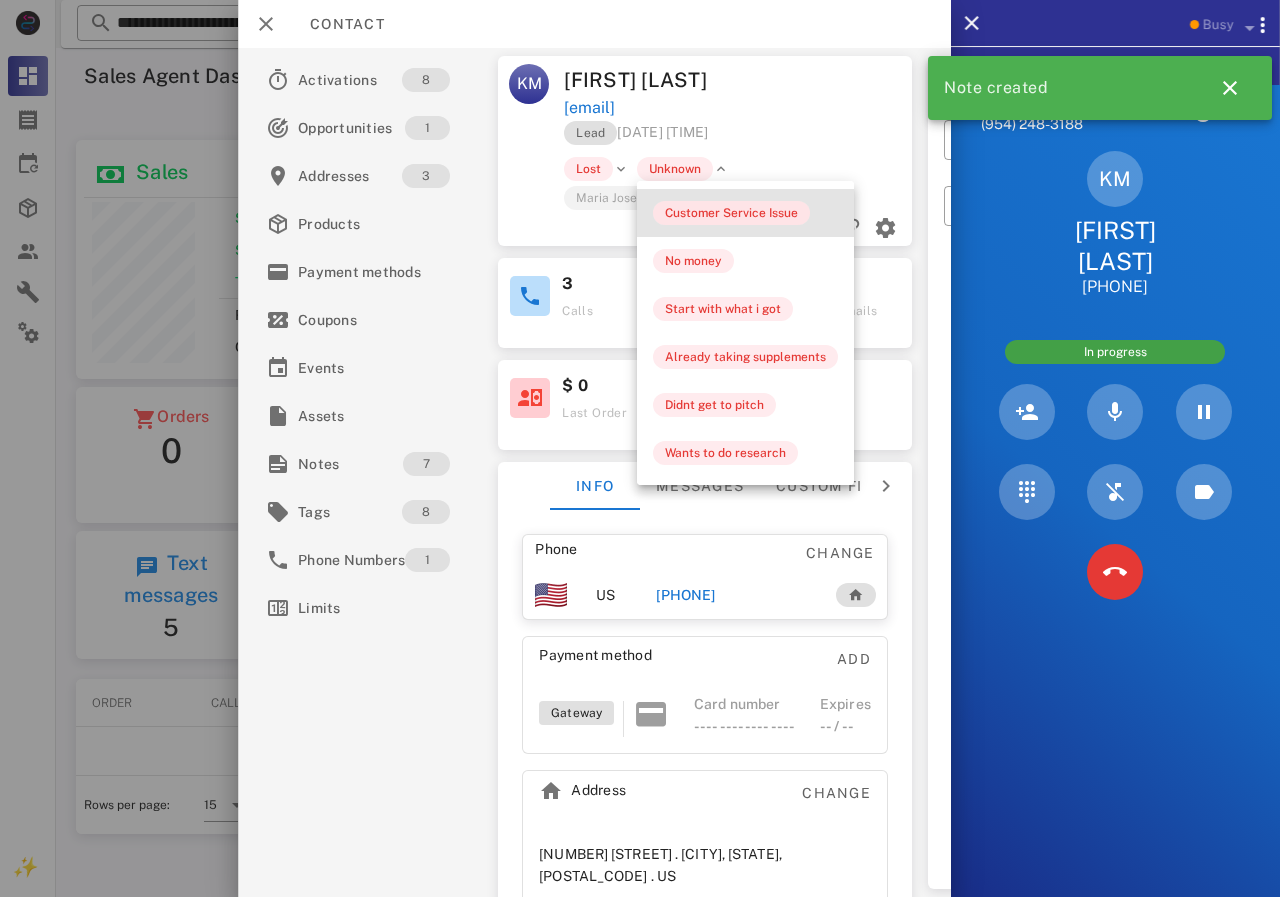 click on "Customer Service Issue" at bounding box center [731, 213] 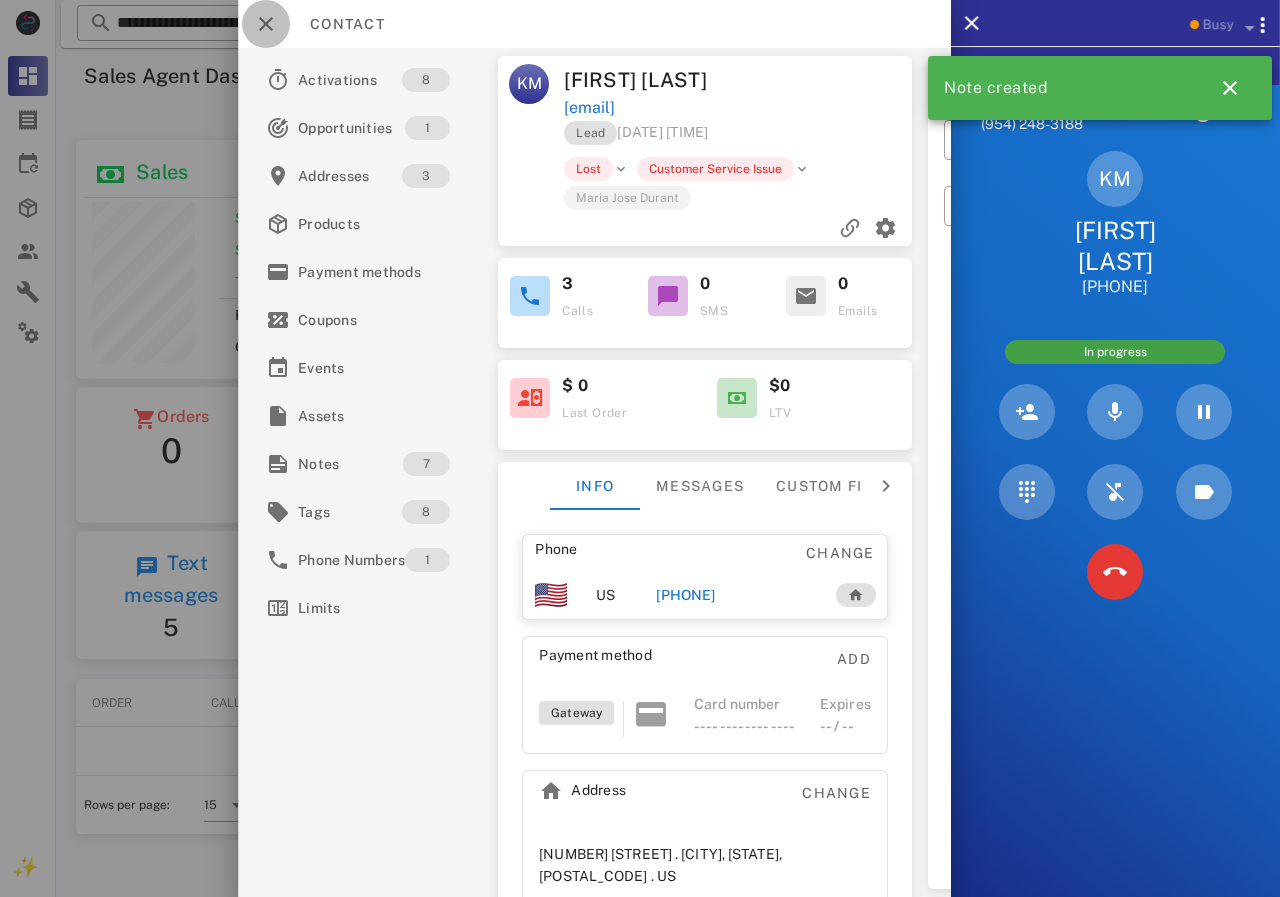 click at bounding box center (266, 24) 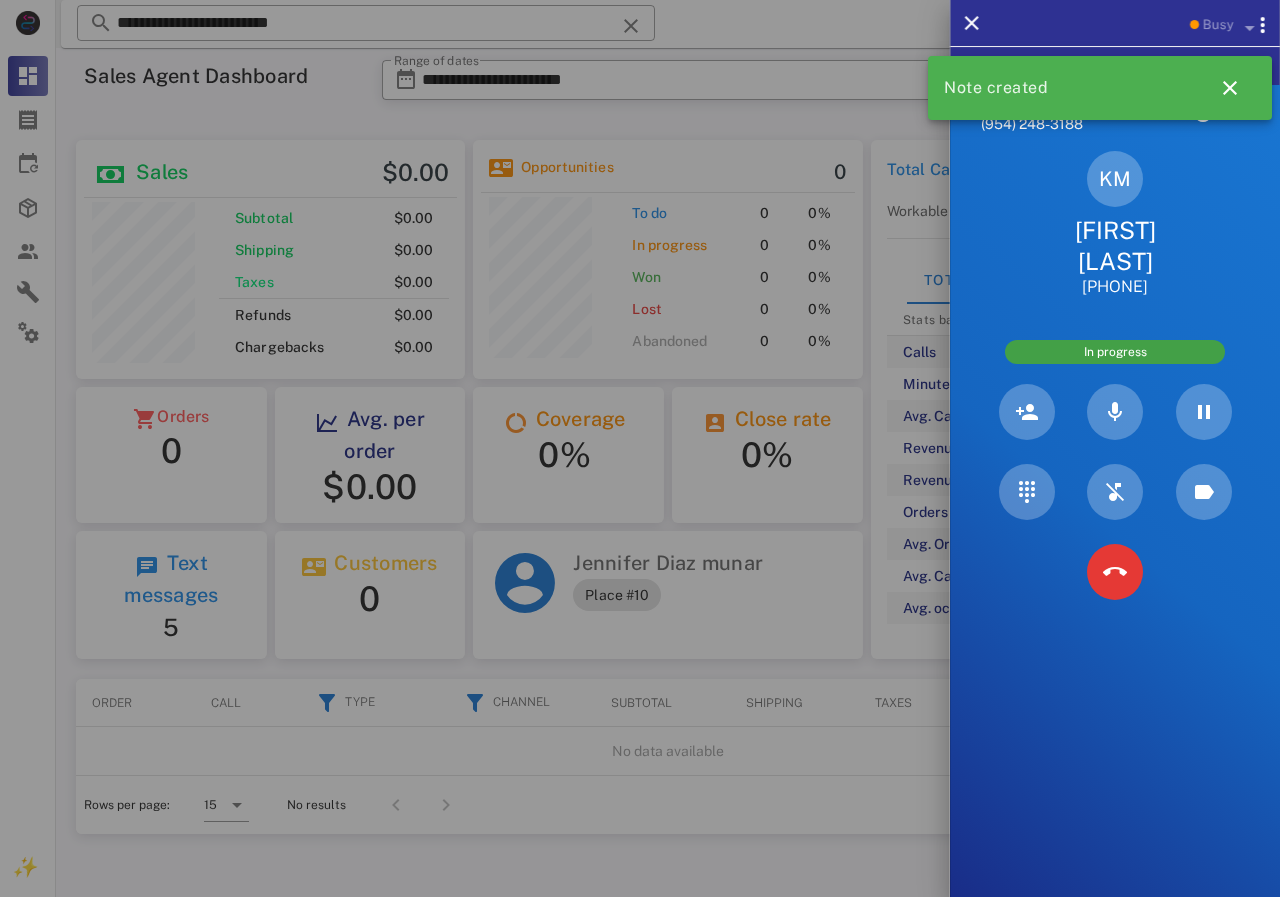 click at bounding box center (640, 448) 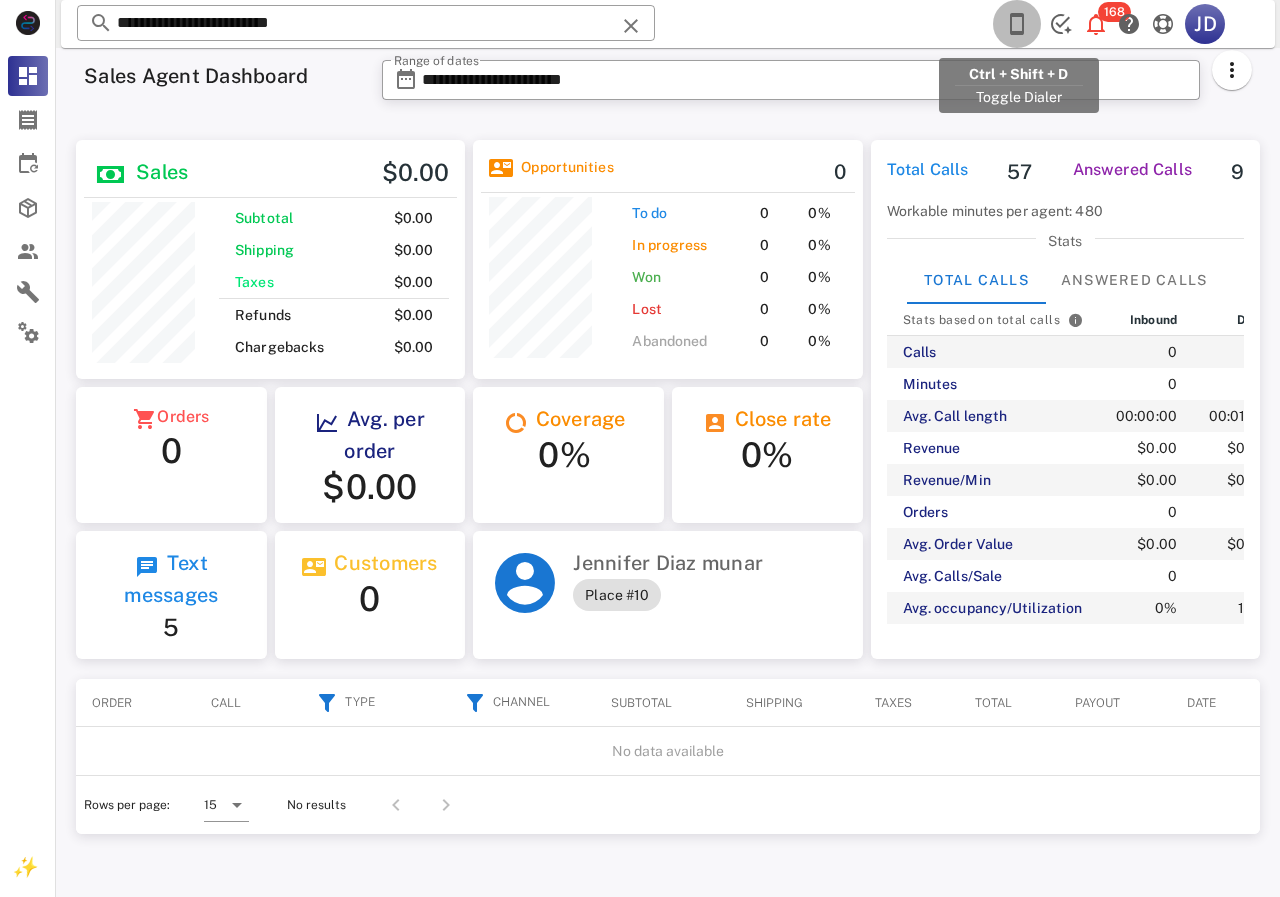 click at bounding box center (1017, 24) 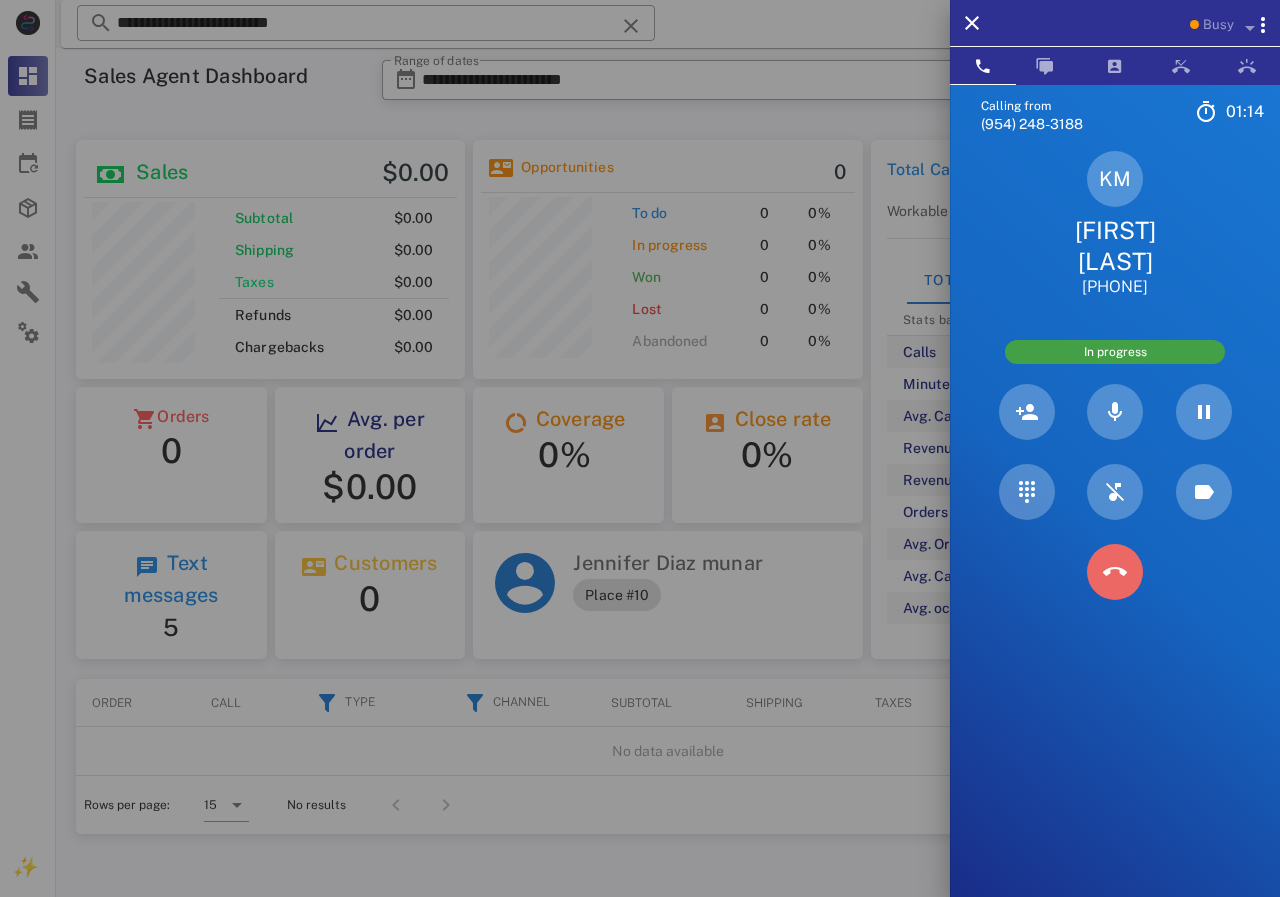 click at bounding box center (1115, 572) 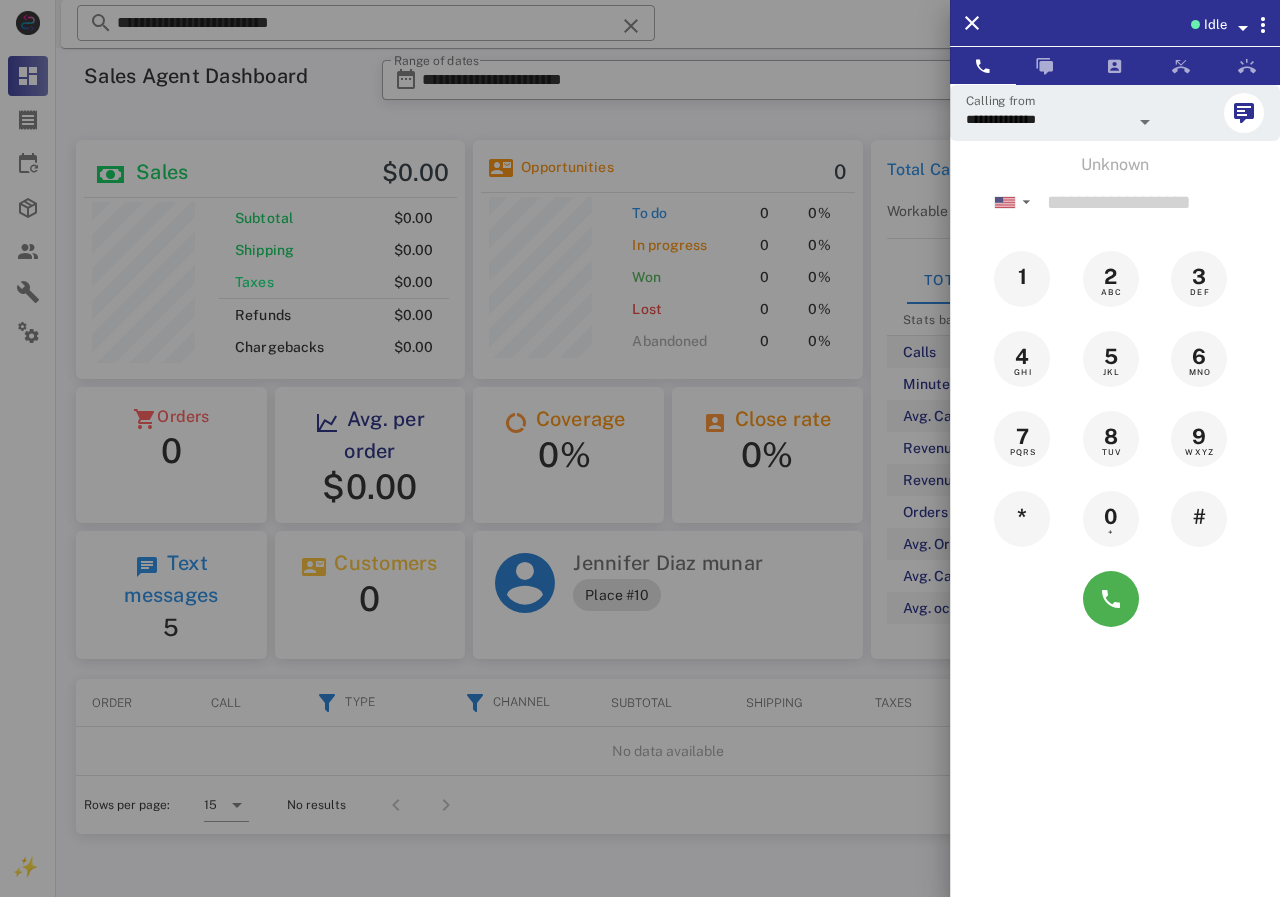 click at bounding box center (640, 448) 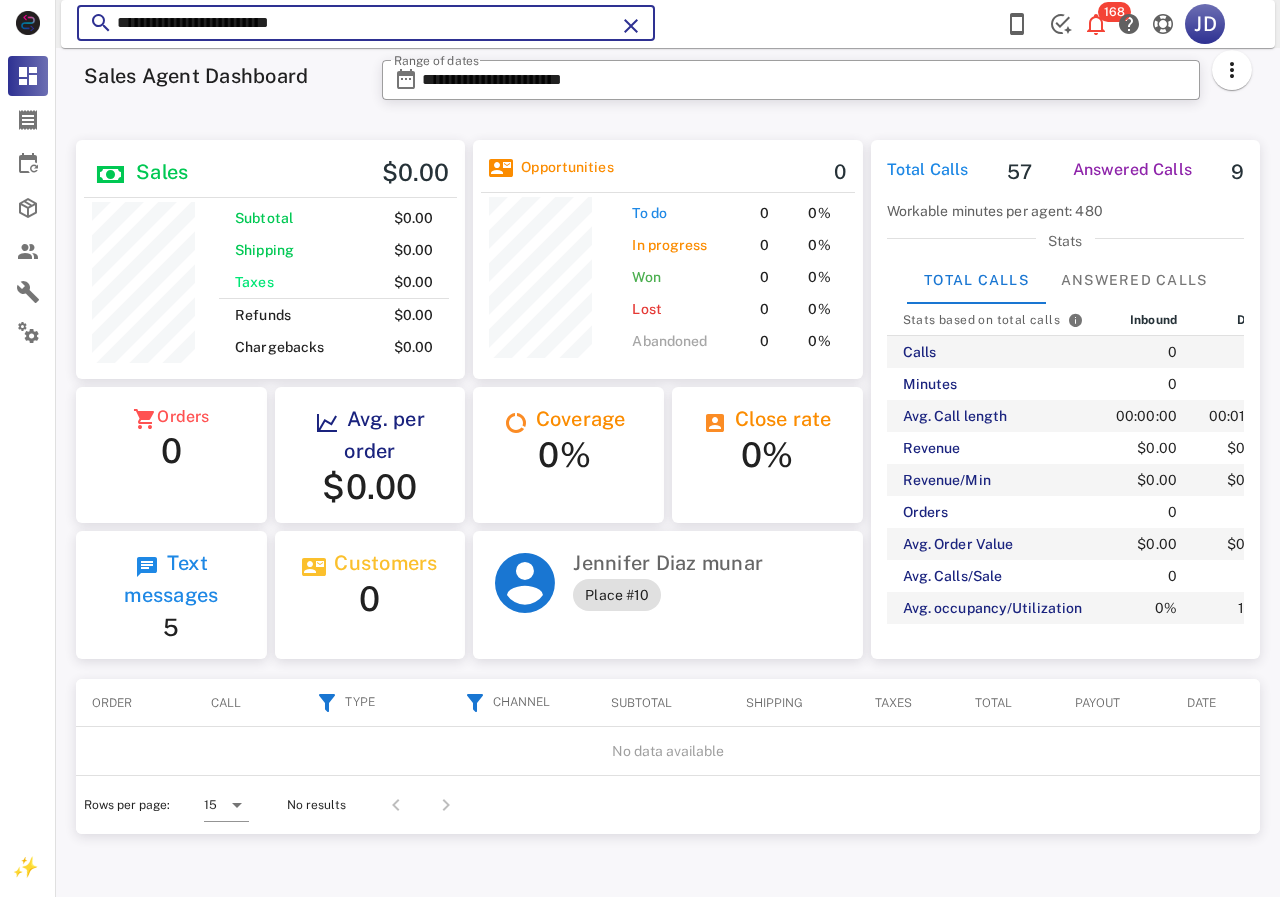 drag, startPoint x: 128, startPoint y: 30, endPoint x: 108, endPoint y: 31, distance: 20.024984 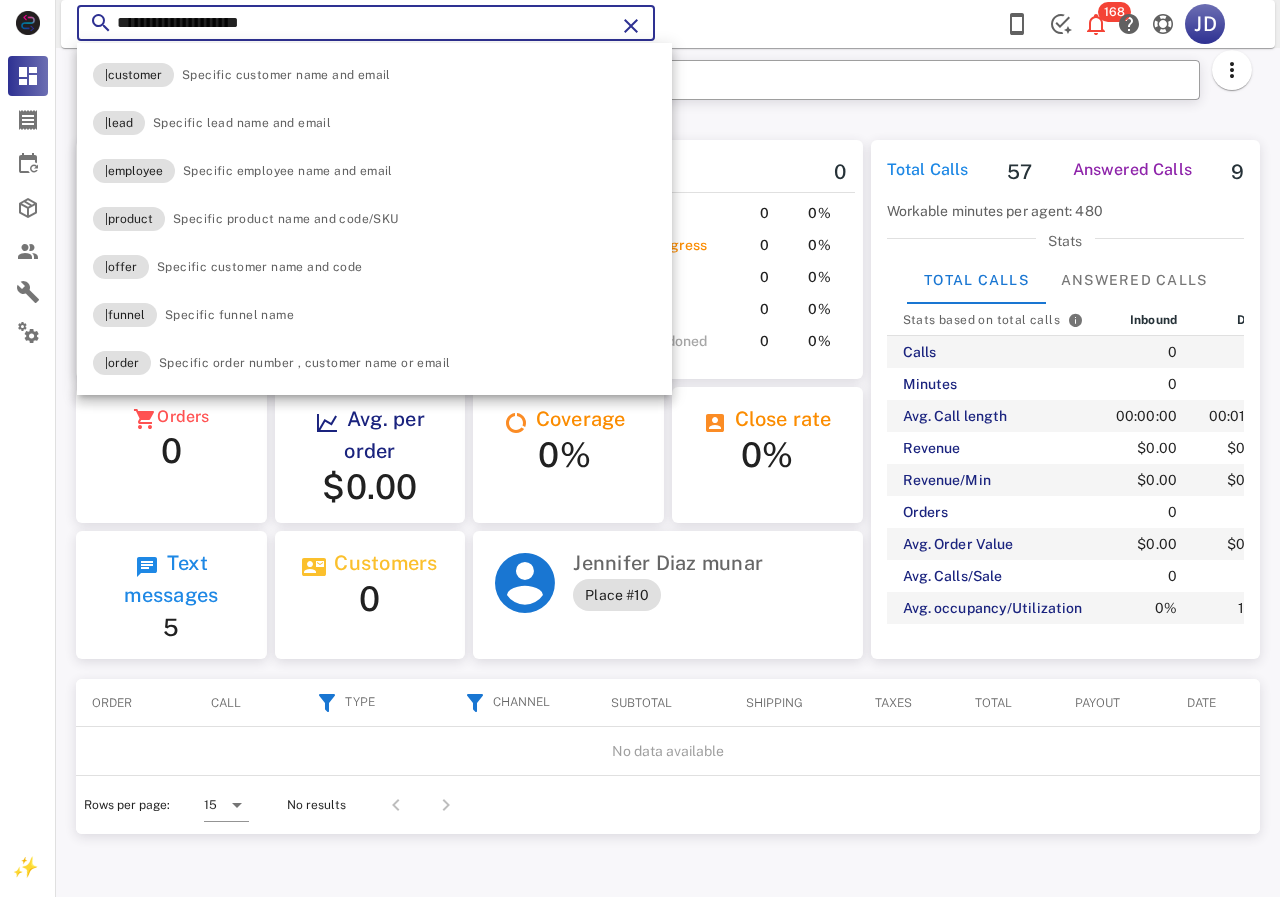type on "**********" 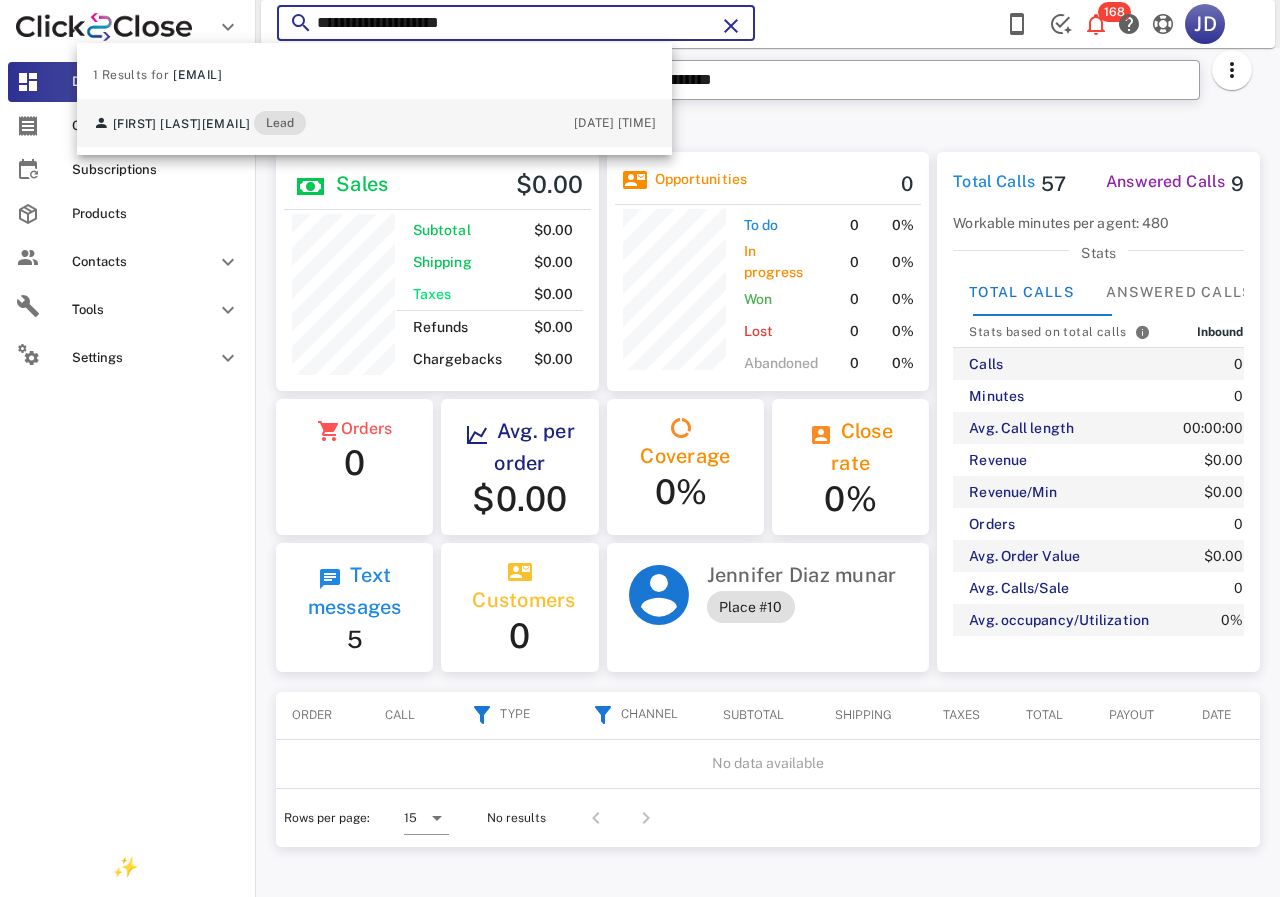 scroll, scrollTop: 240, scrollLeft: 354, axis: both 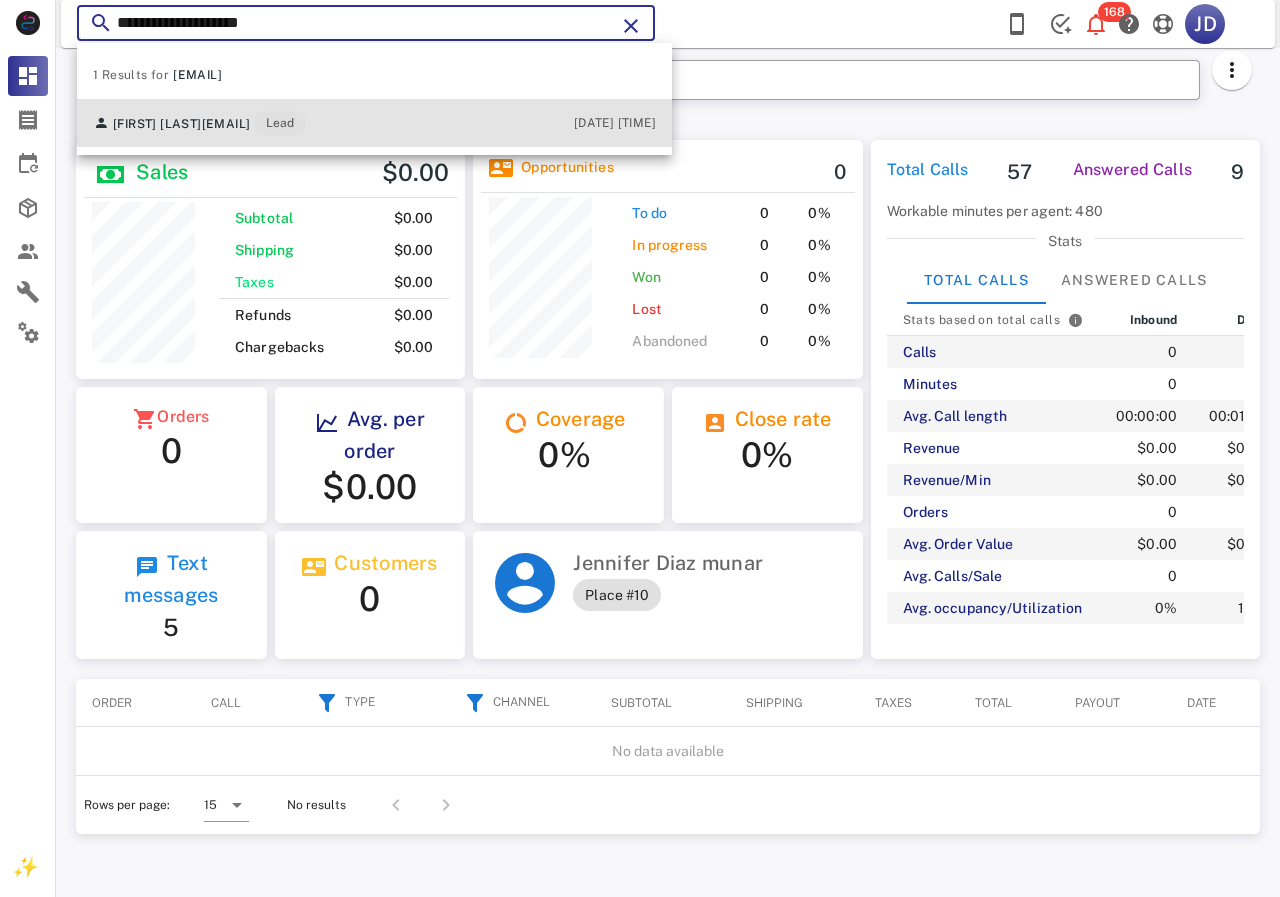 click on "Rosa Yovera   rossypym@hotmail.com   Lead" at bounding box center [199, 123] 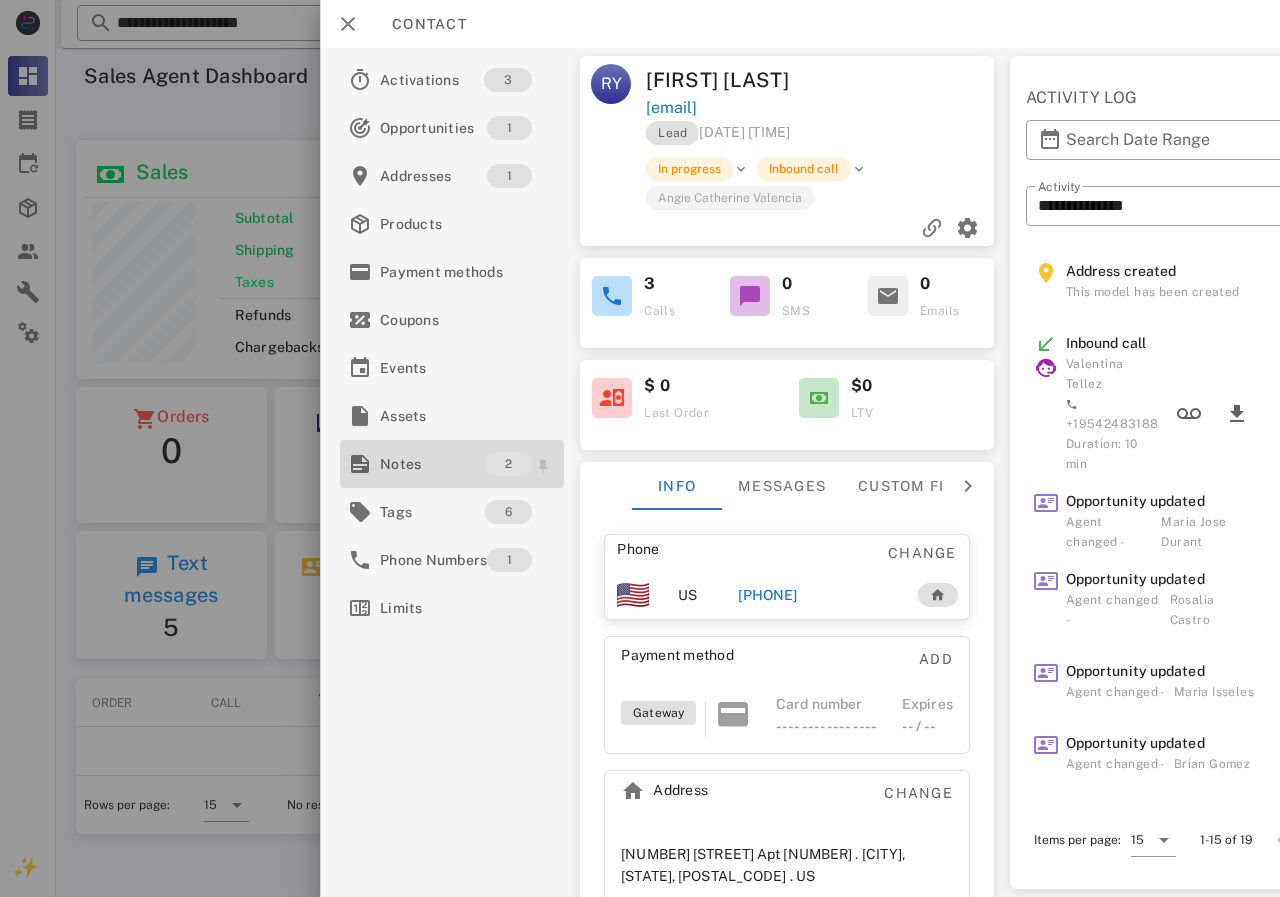 click on "Notes" at bounding box center [432, 464] 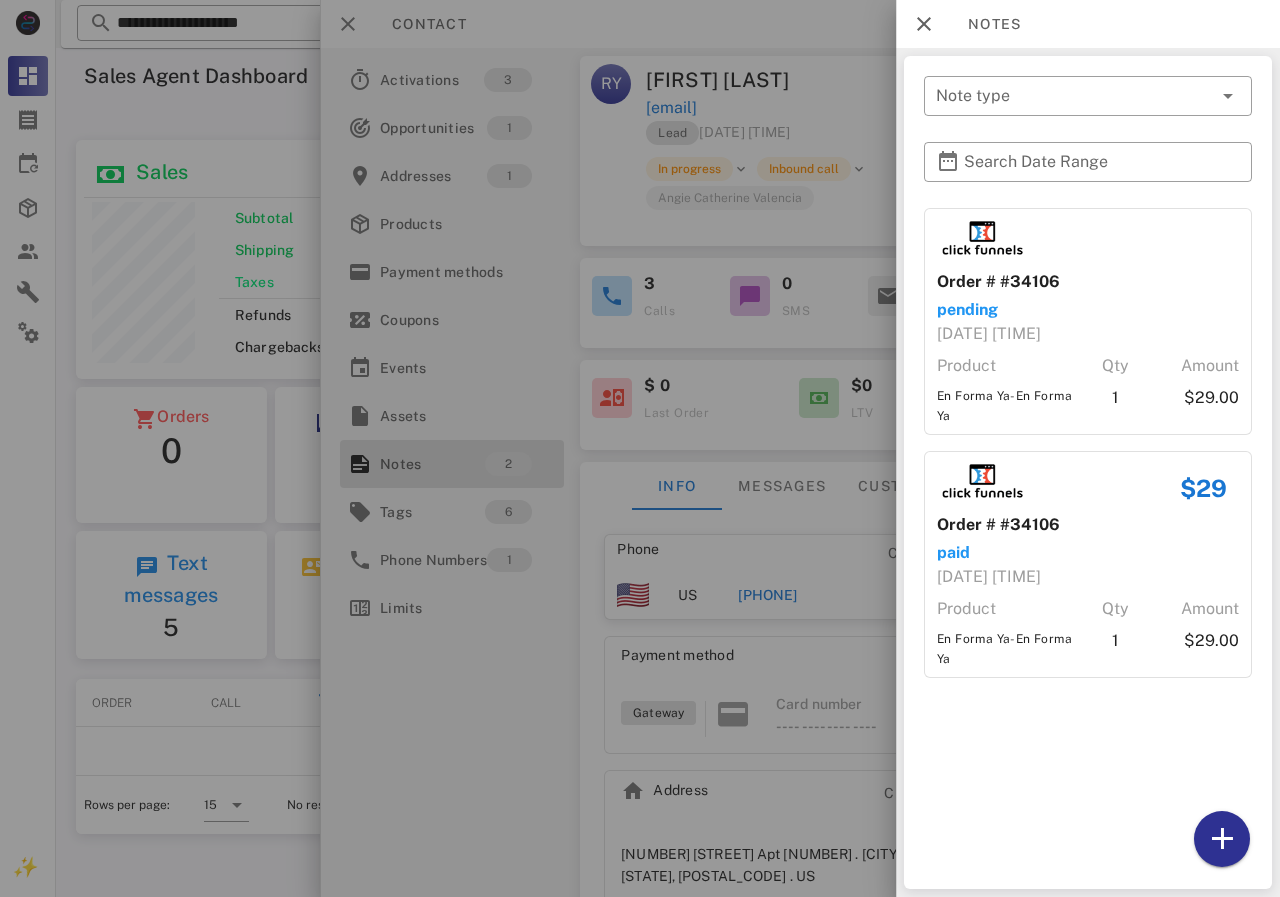 drag, startPoint x: 622, startPoint y: 227, endPoint x: 831, endPoint y: 423, distance: 286.52573 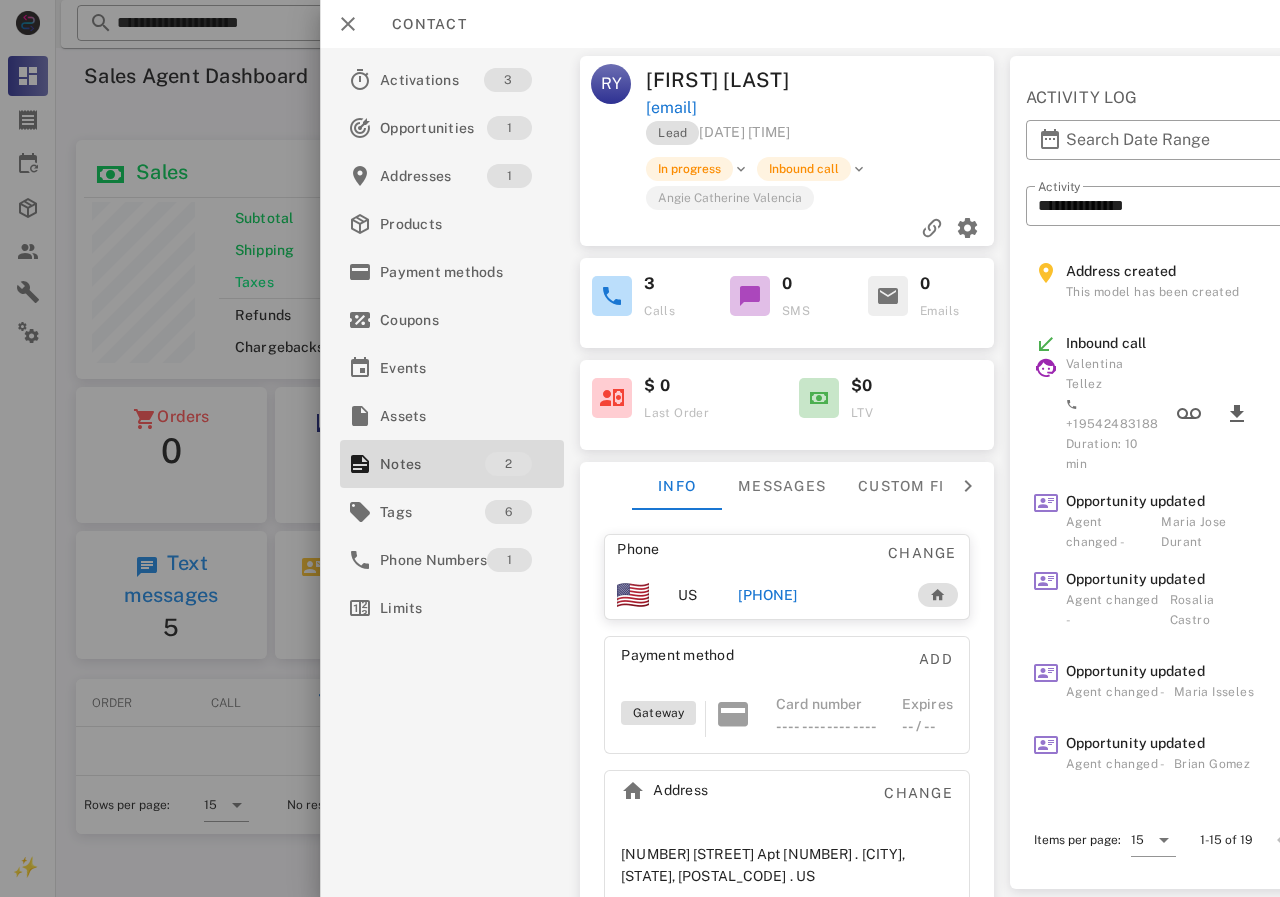 click on "+15713559608" at bounding box center (767, 595) 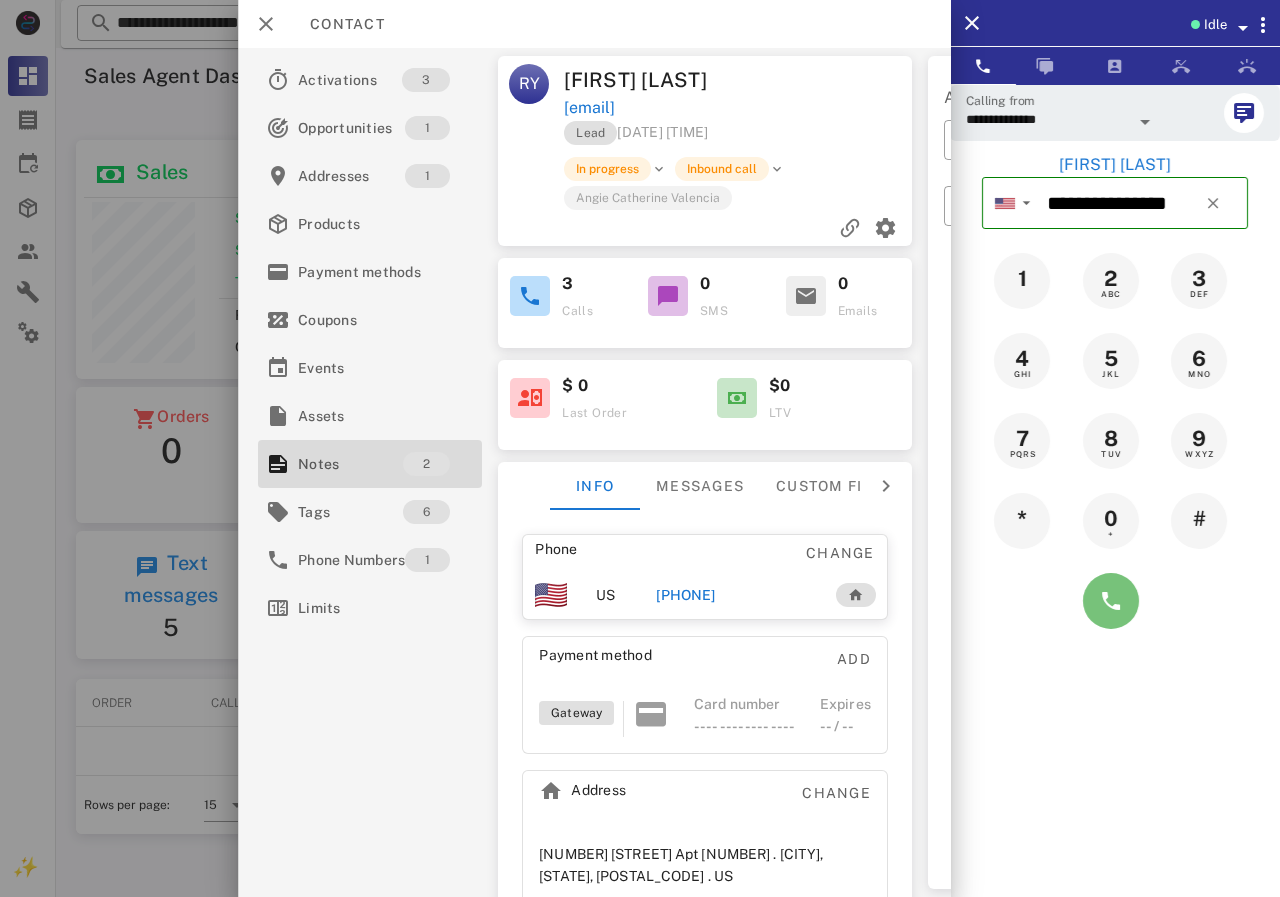 click at bounding box center [1111, 601] 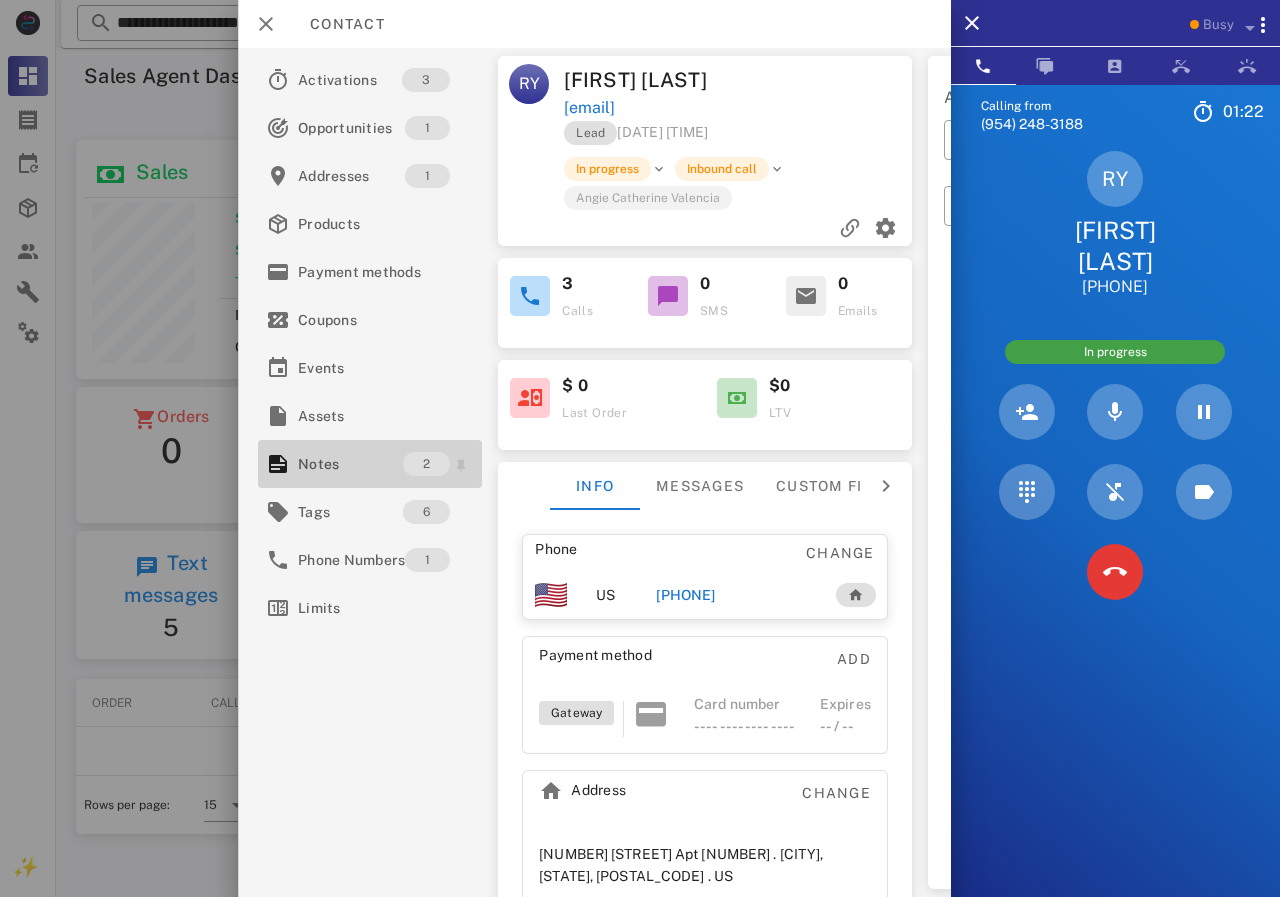 click on "Notes" at bounding box center [350, 464] 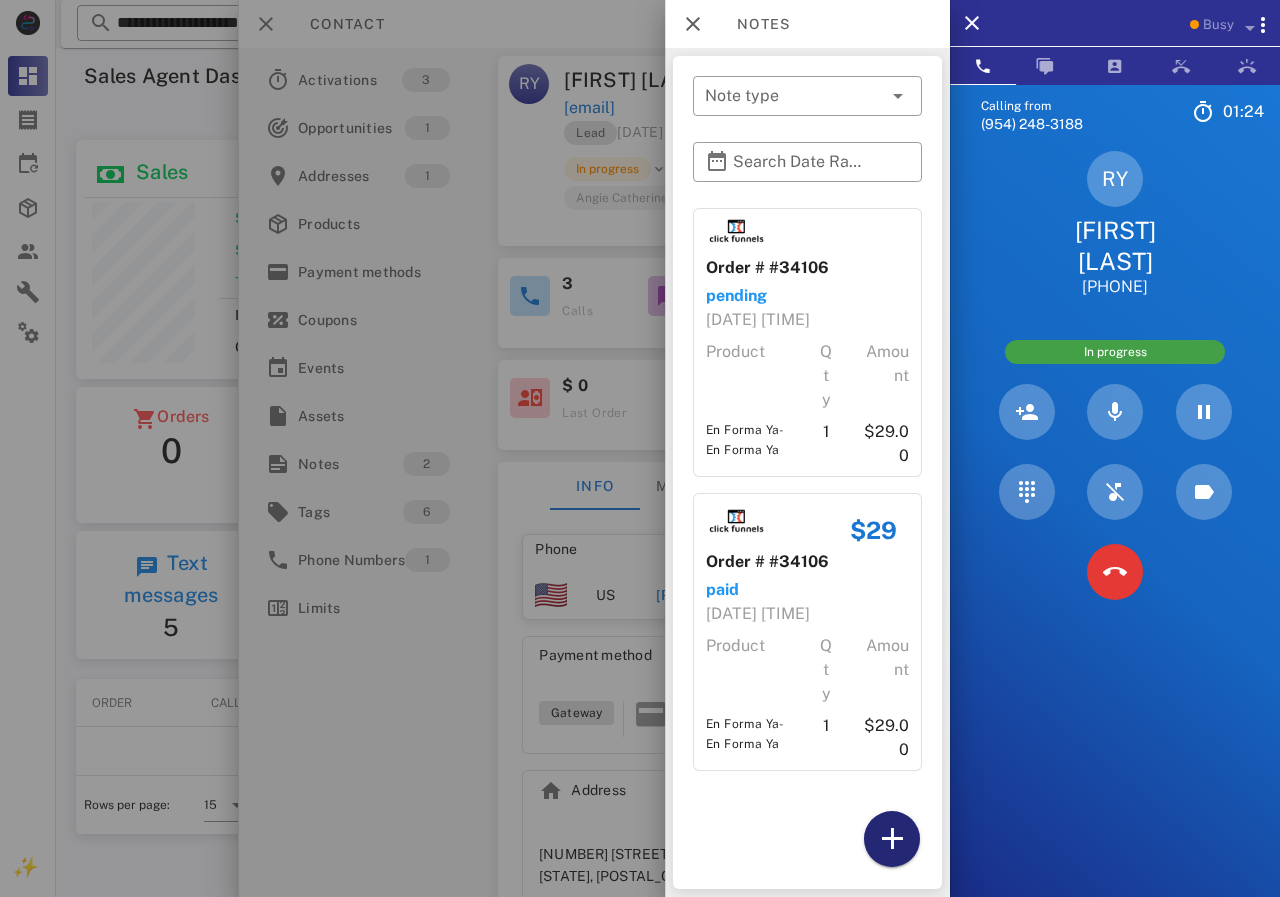 click at bounding box center [892, 839] 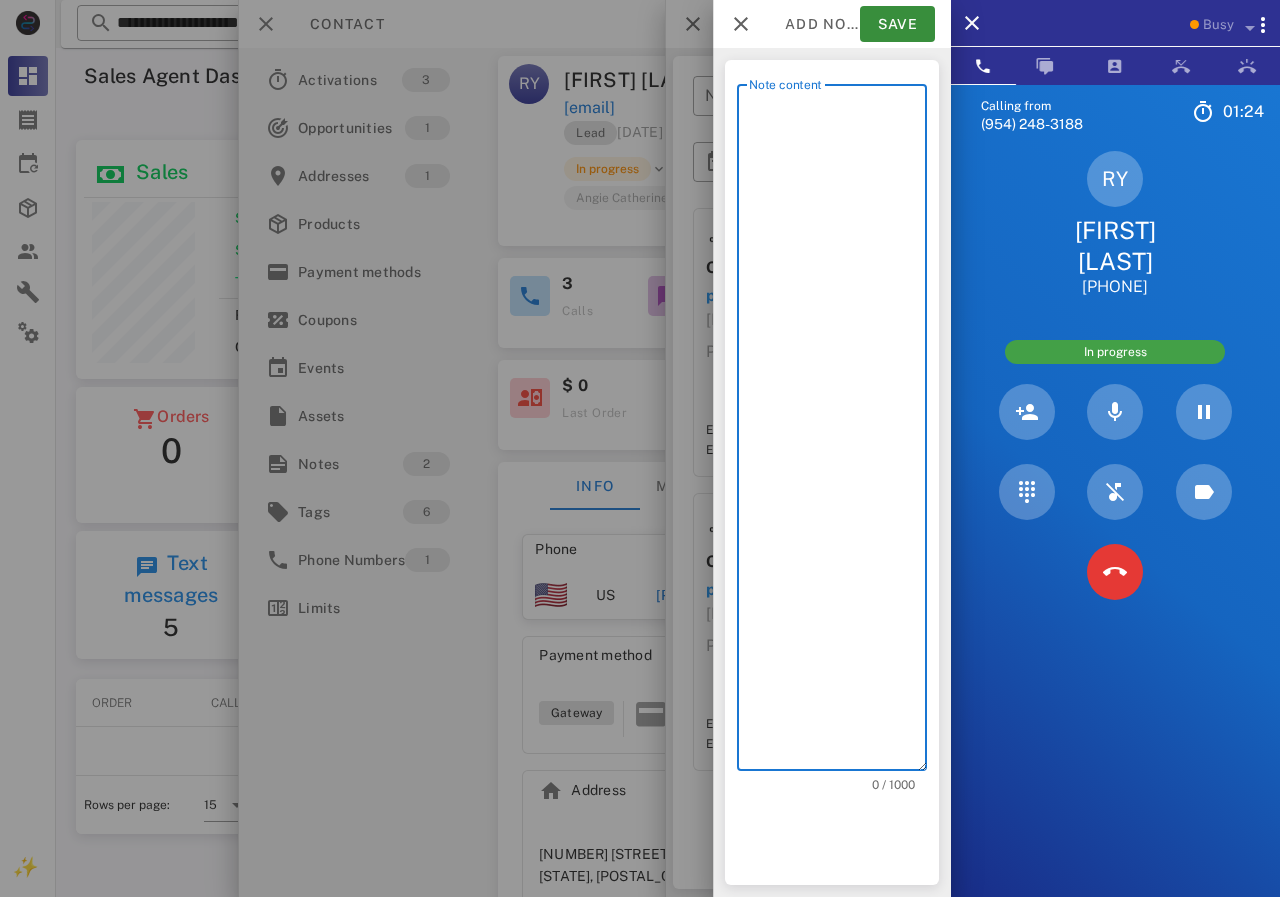 scroll, scrollTop: 240, scrollLeft: 390, axis: both 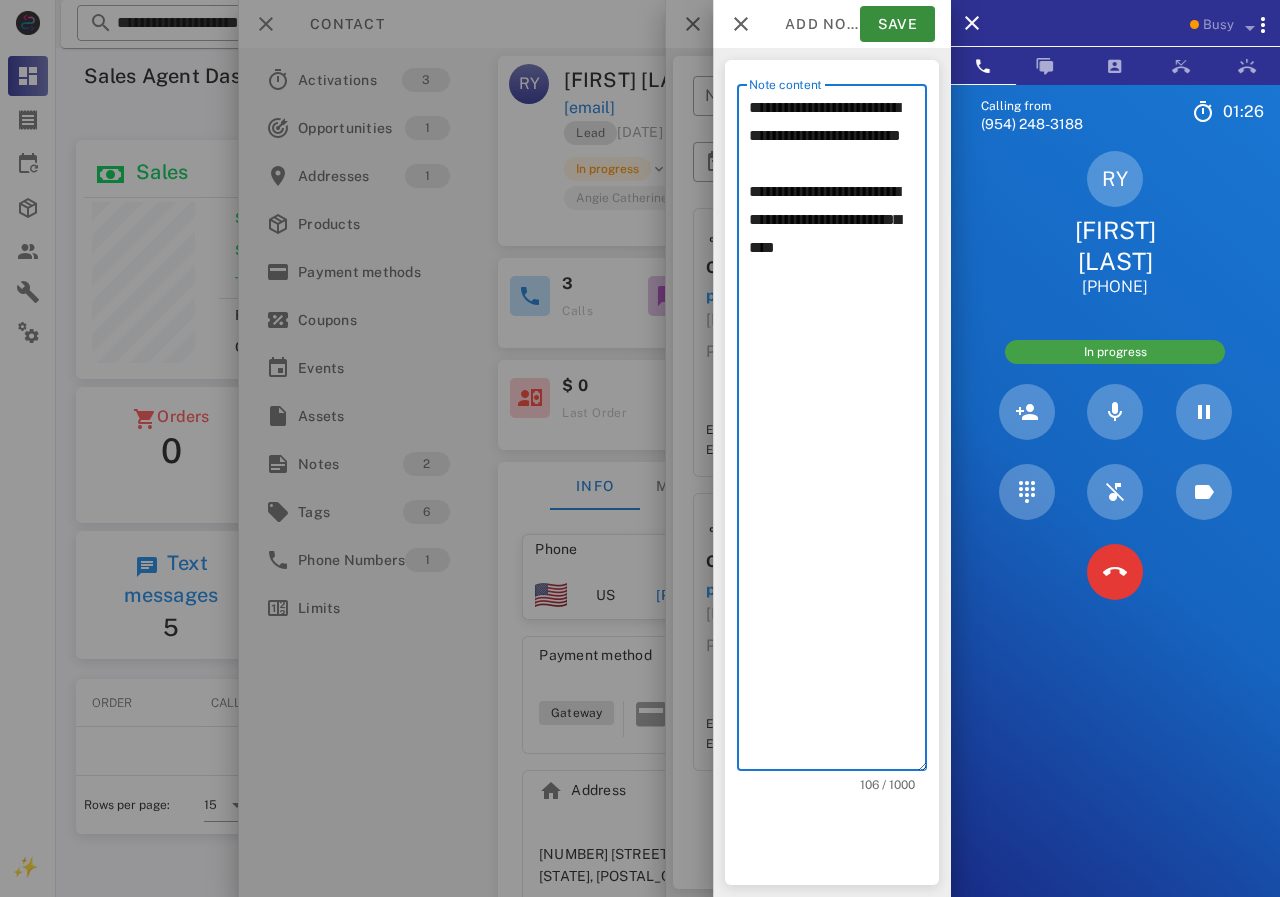 drag, startPoint x: 838, startPoint y: 301, endPoint x: 926, endPoint y: 409, distance: 139.31259 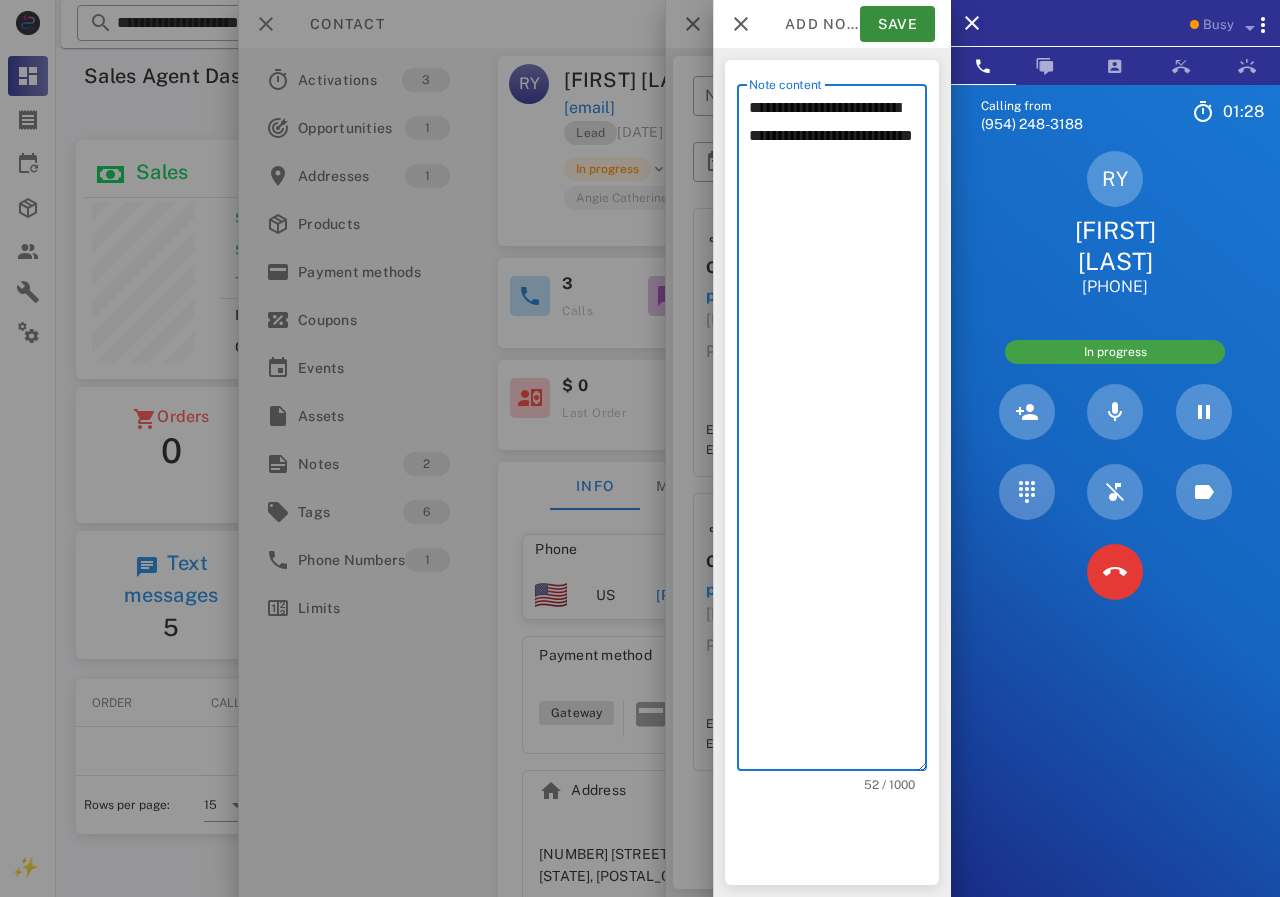 type on "**********" 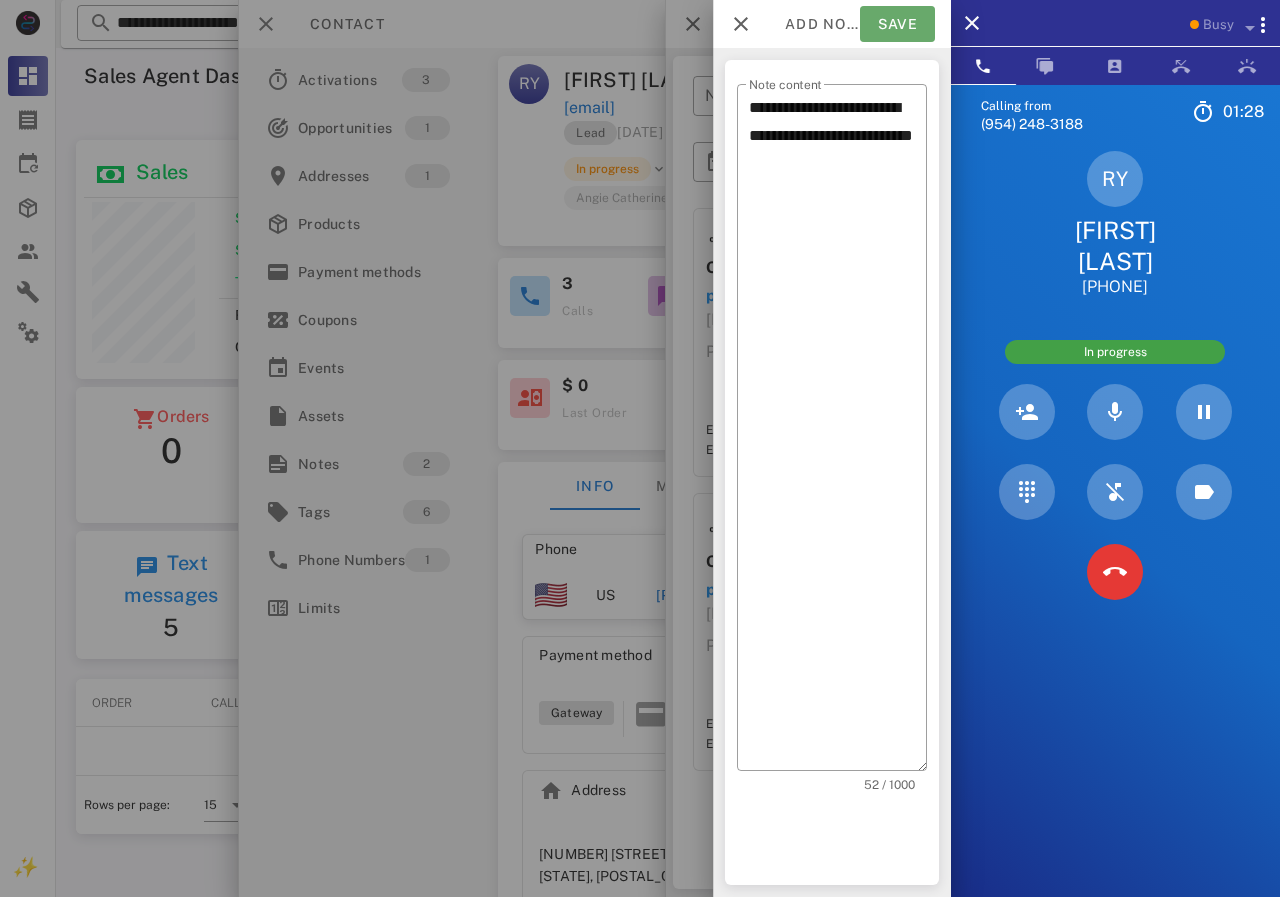 click on "Save" at bounding box center (897, 24) 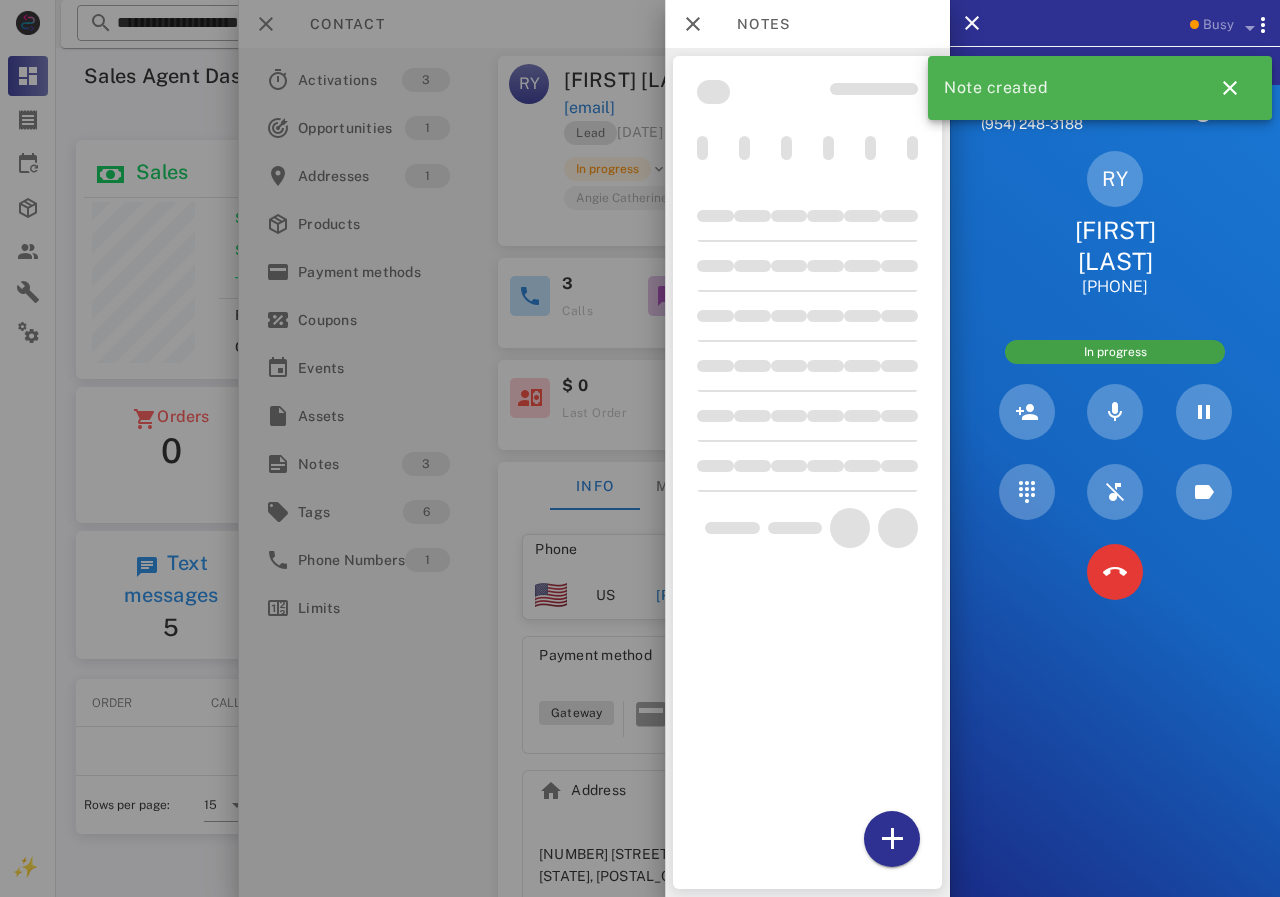 click at bounding box center [640, 448] 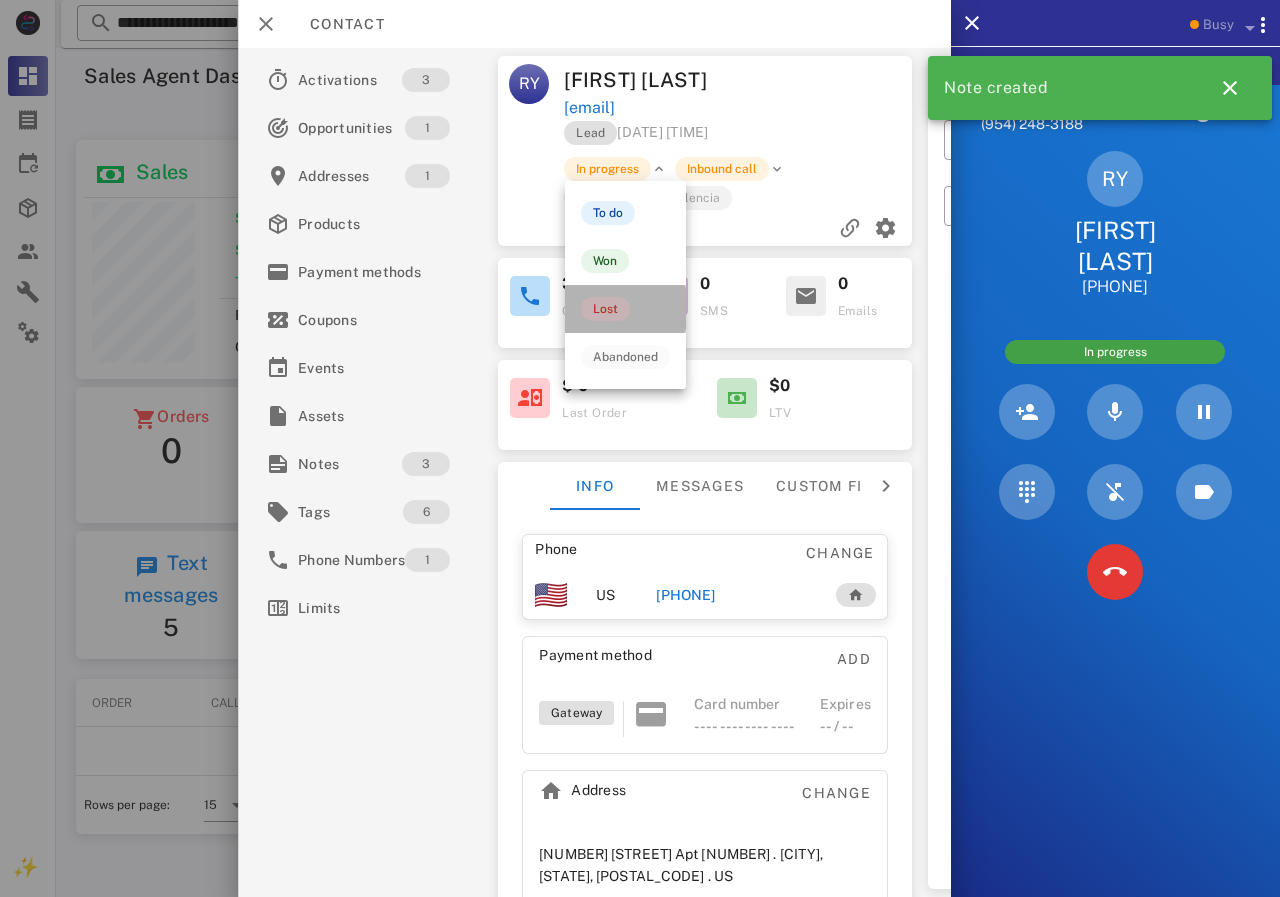 click on "Lost" at bounding box center (605, 309) 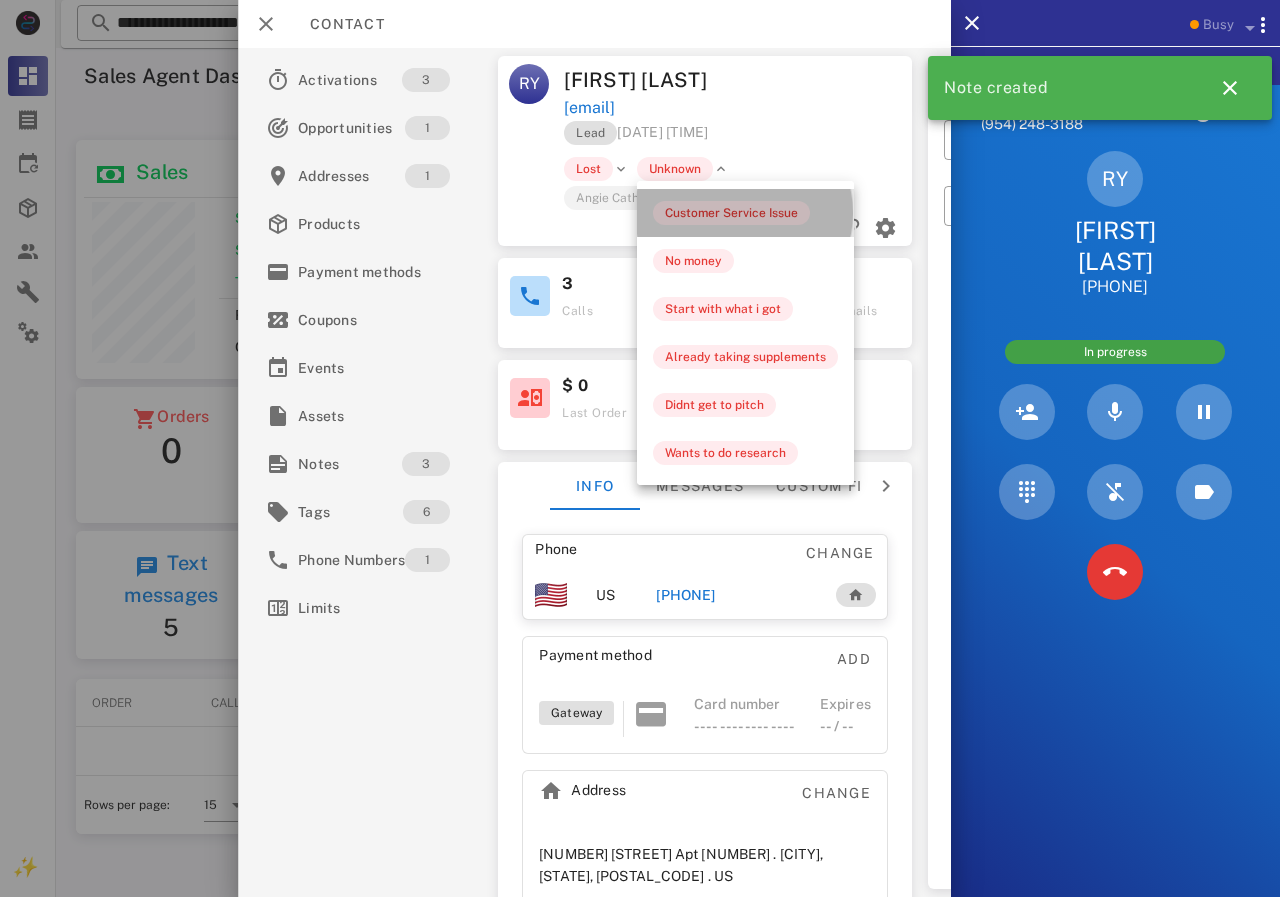 click on "Customer Service Issue" at bounding box center (745, 213) 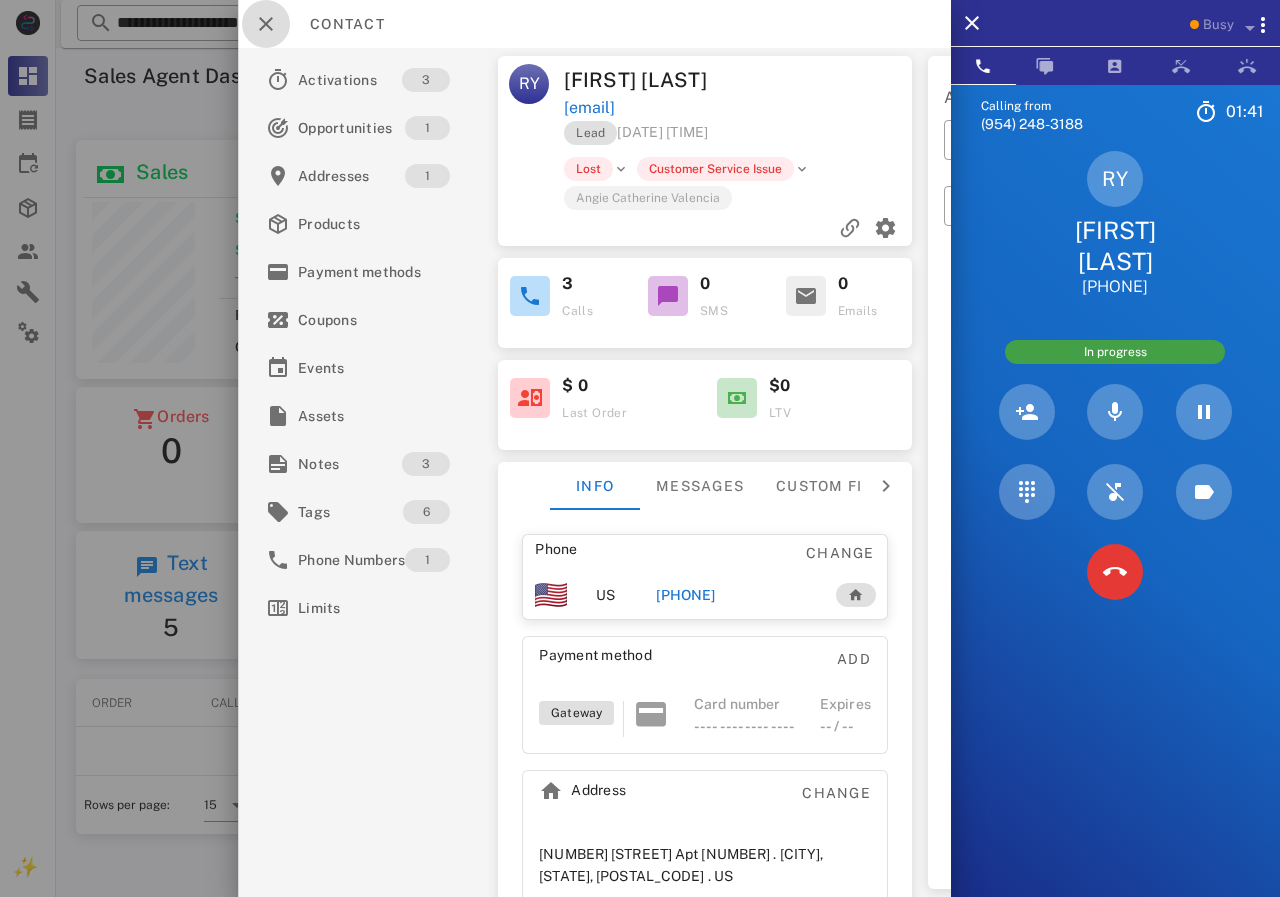 click at bounding box center (266, 24) 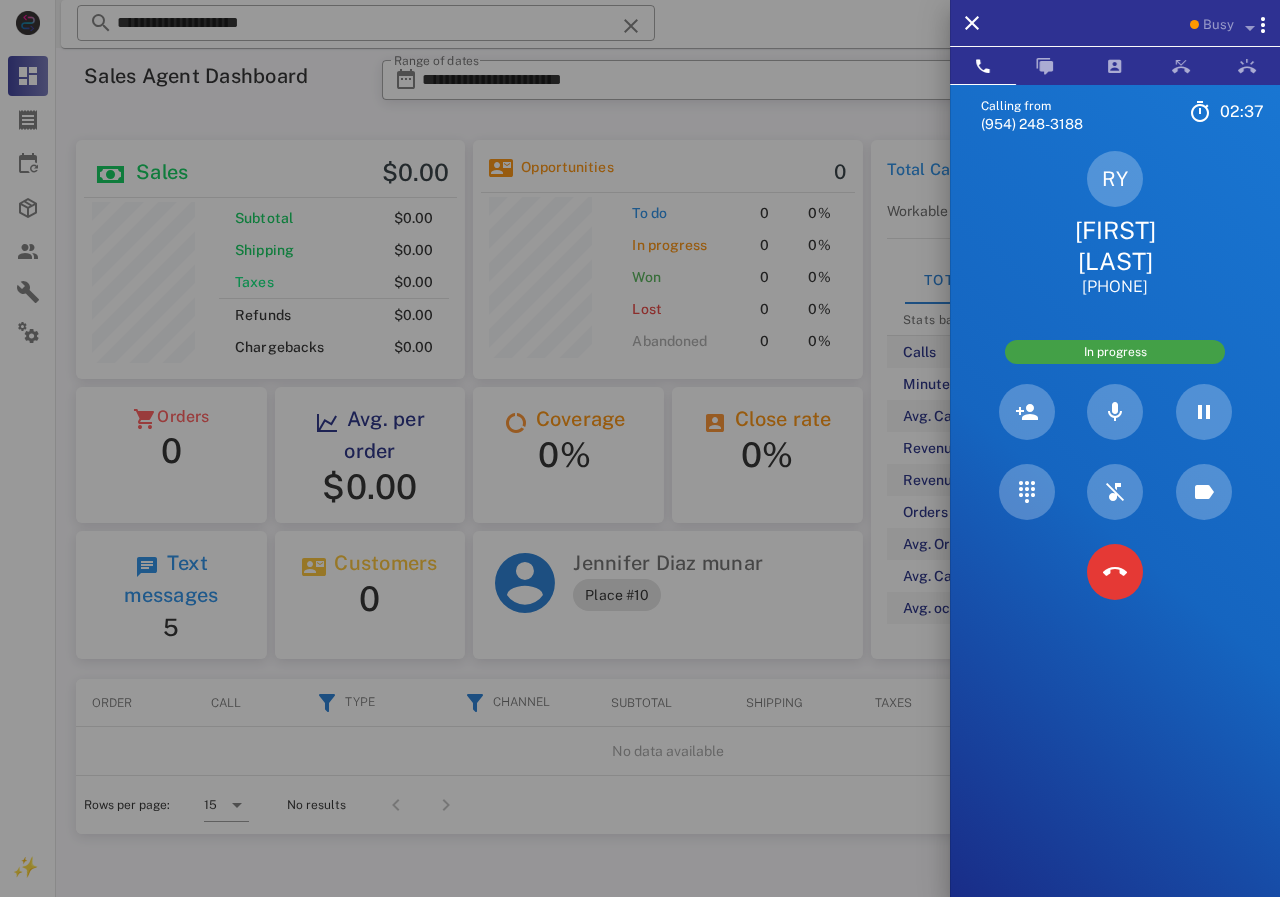 scroll, scrollTop: 999761, scrollLeft: 999611, axis: both 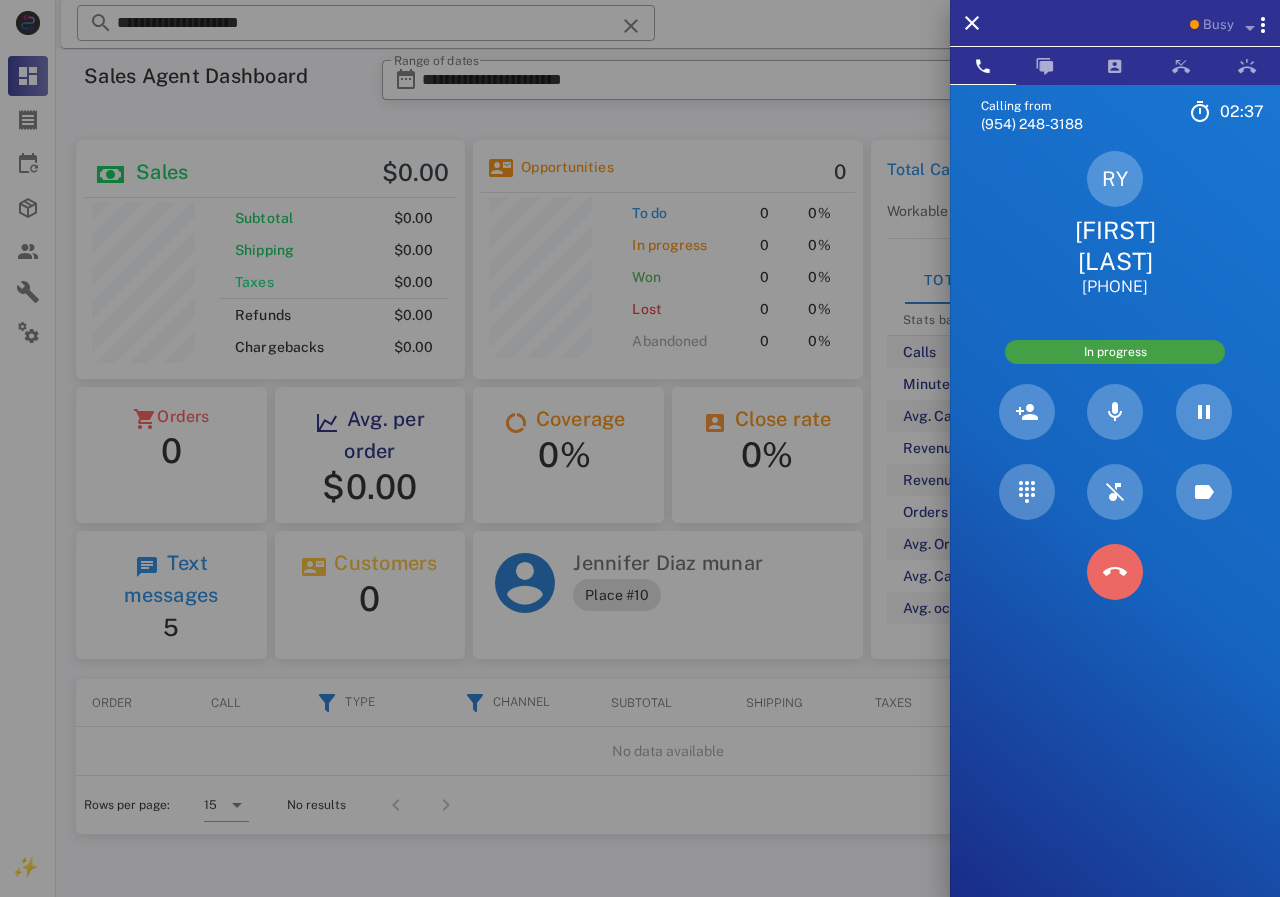 click at bounding box center [1115, 572] 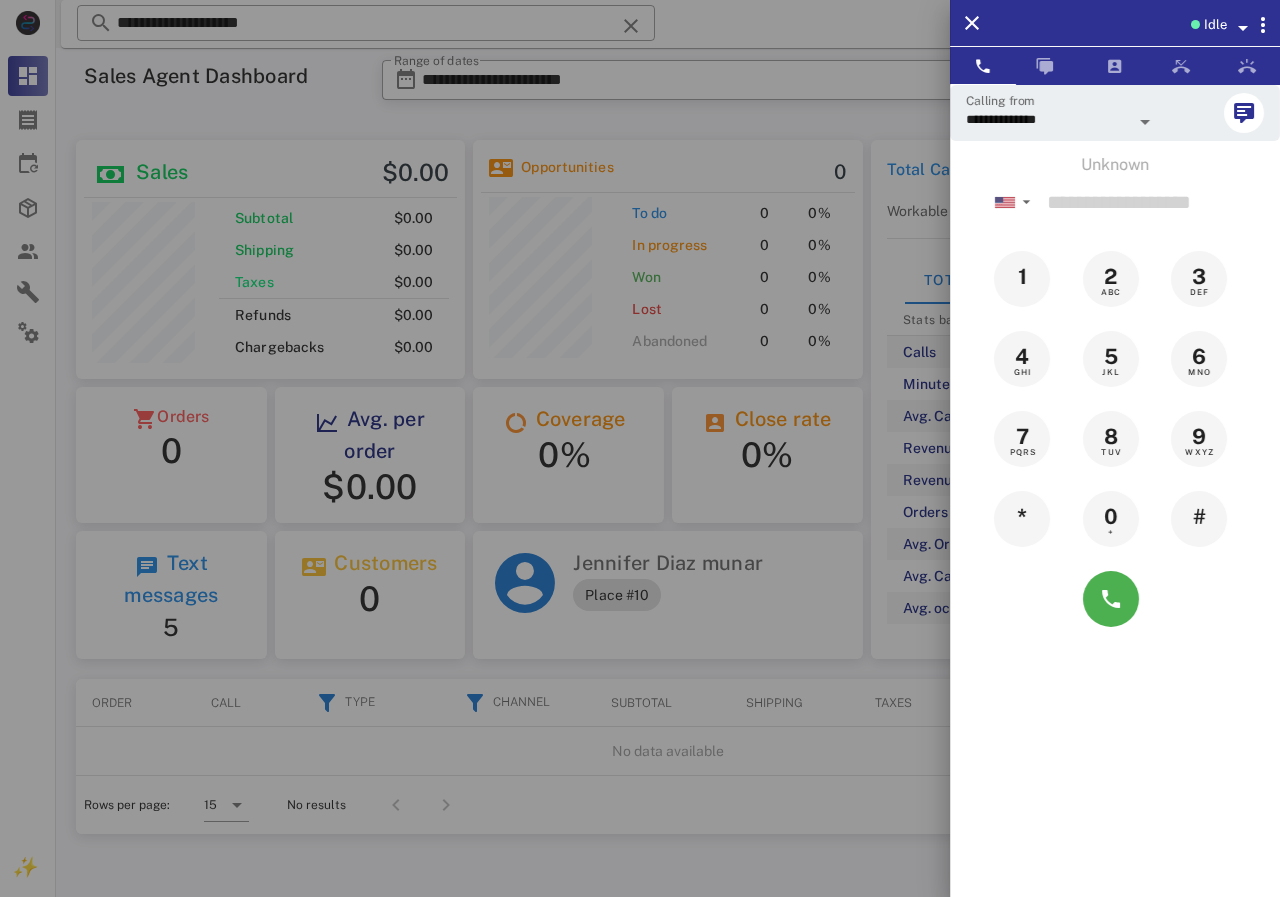 click at bounding box center (640, 448) 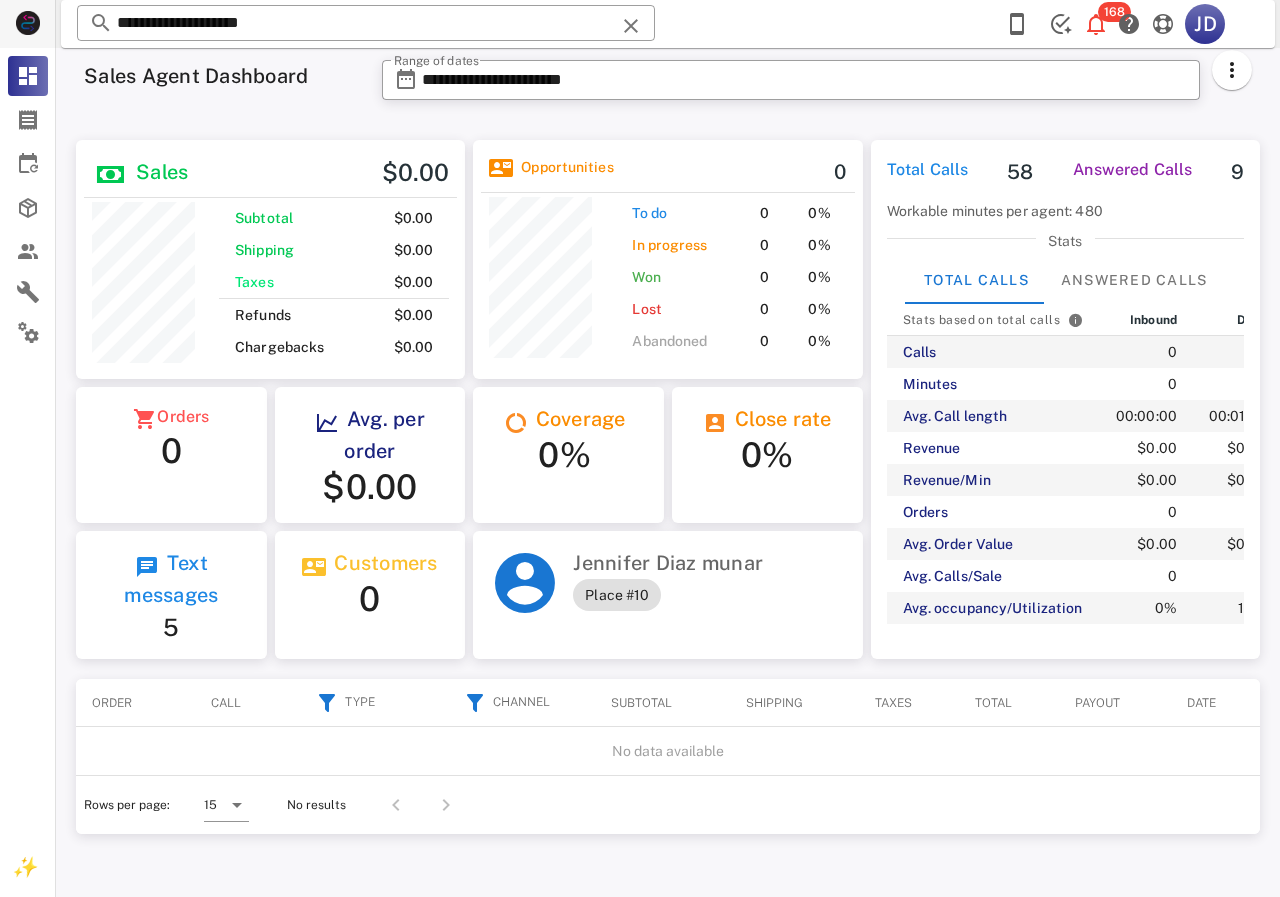 drag, startPoint x: 476, startPoint y: 29, endPoint x: 41, endPoint y: 29, distance: 435 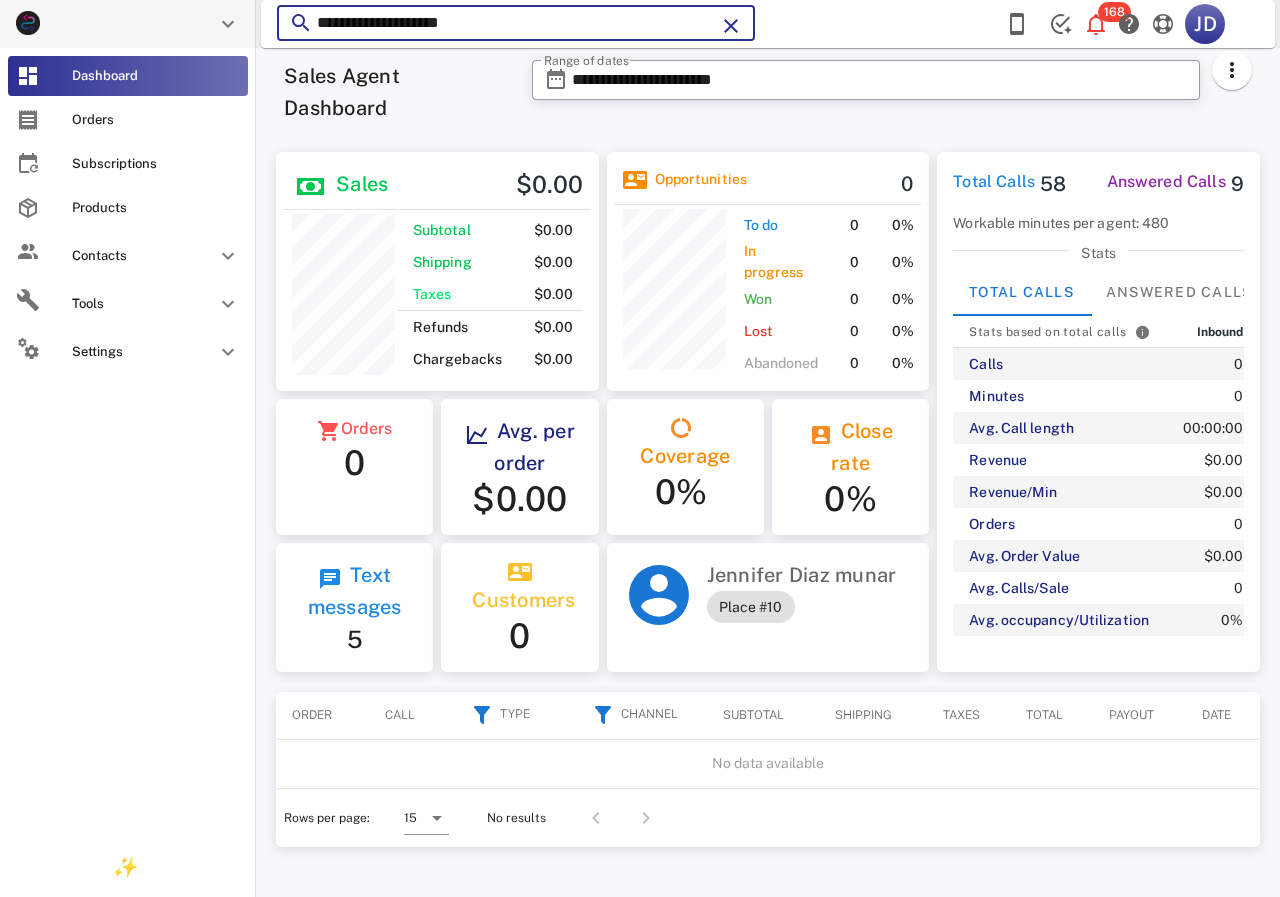 paste on "*" 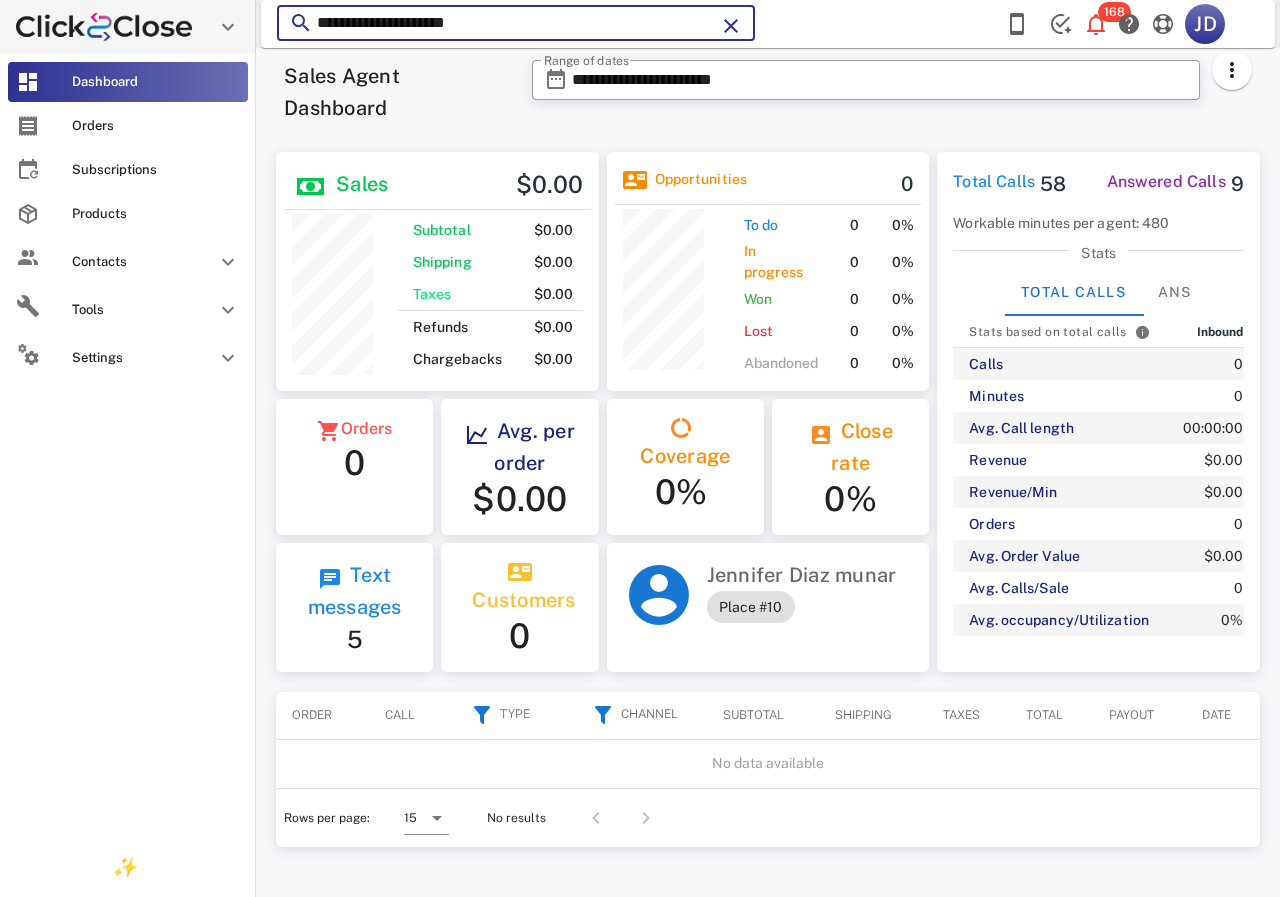 scroll, scrollTop: 250, scrollLeft: 322, axis: both 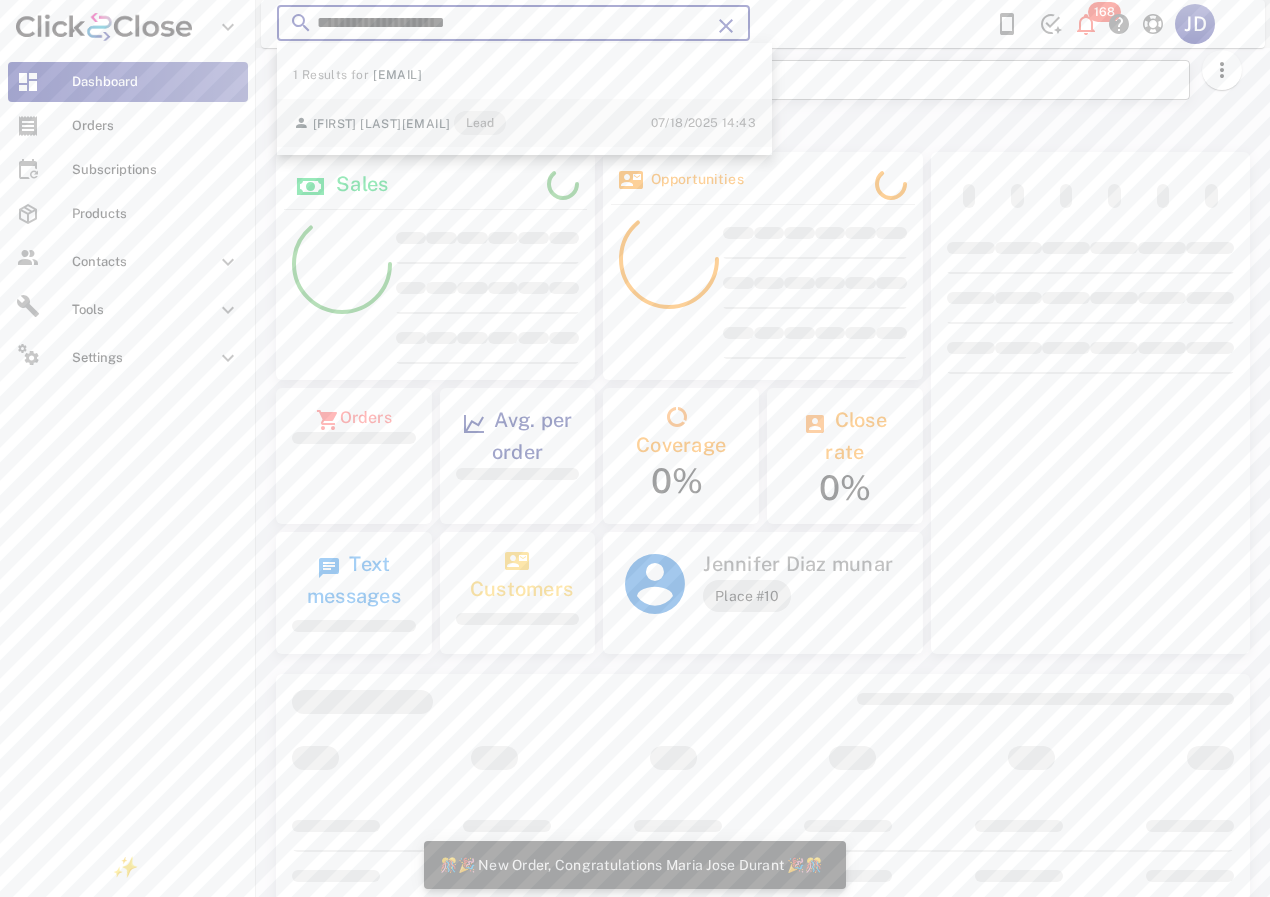 type on "**********" 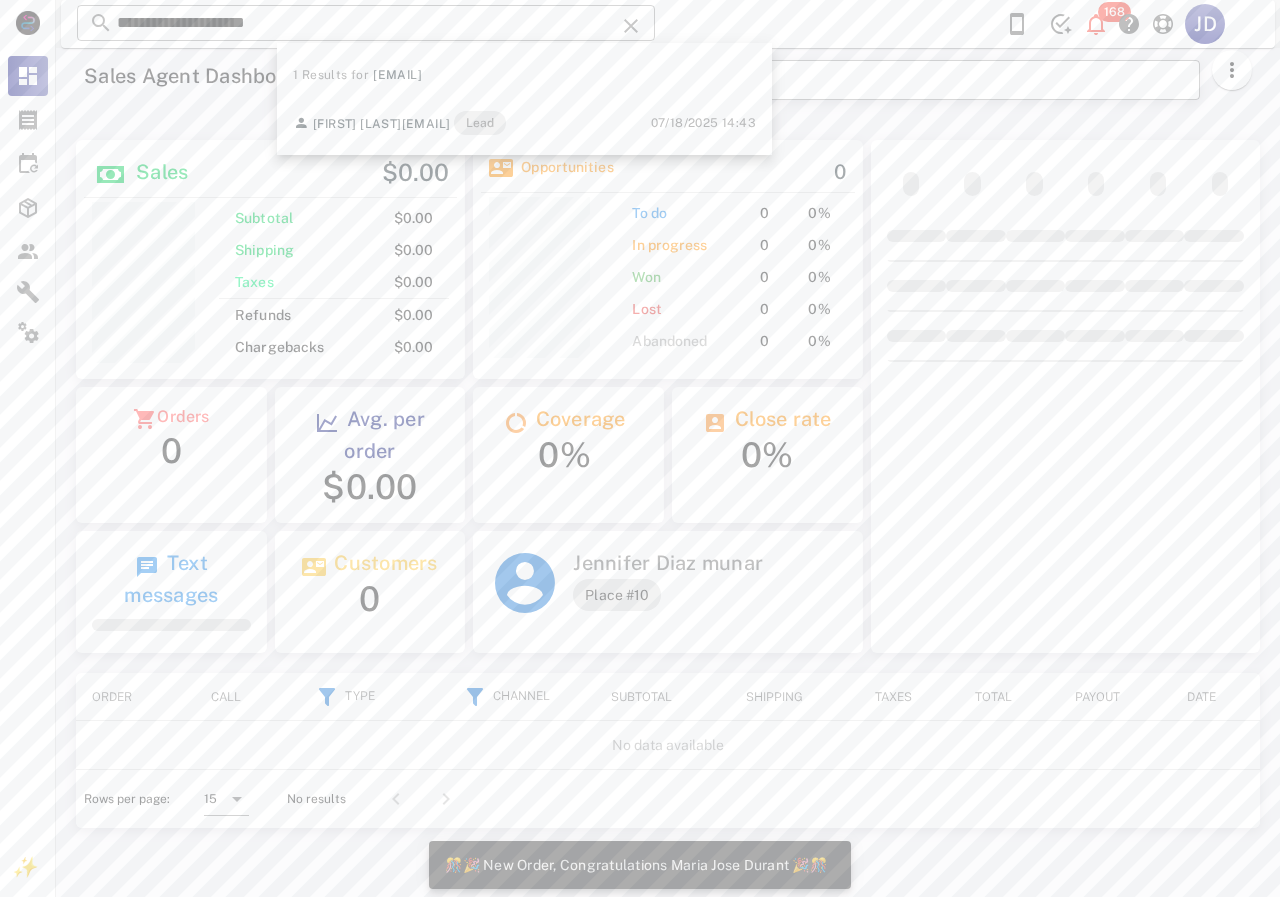 click on "**********" at bounding box center [817, 86] 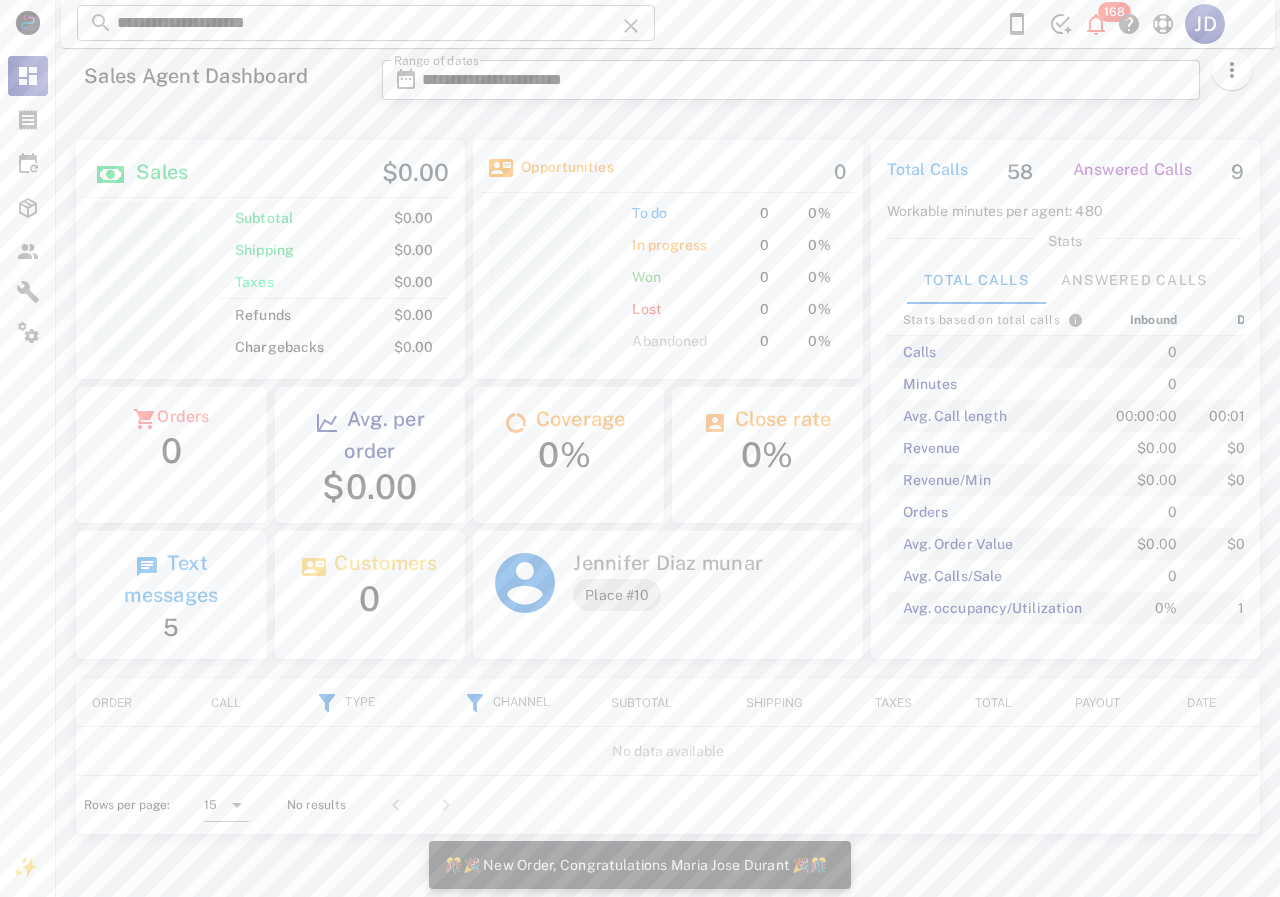 scroll, scrollTop: 999756, scrollLeft: 999611, axis: both 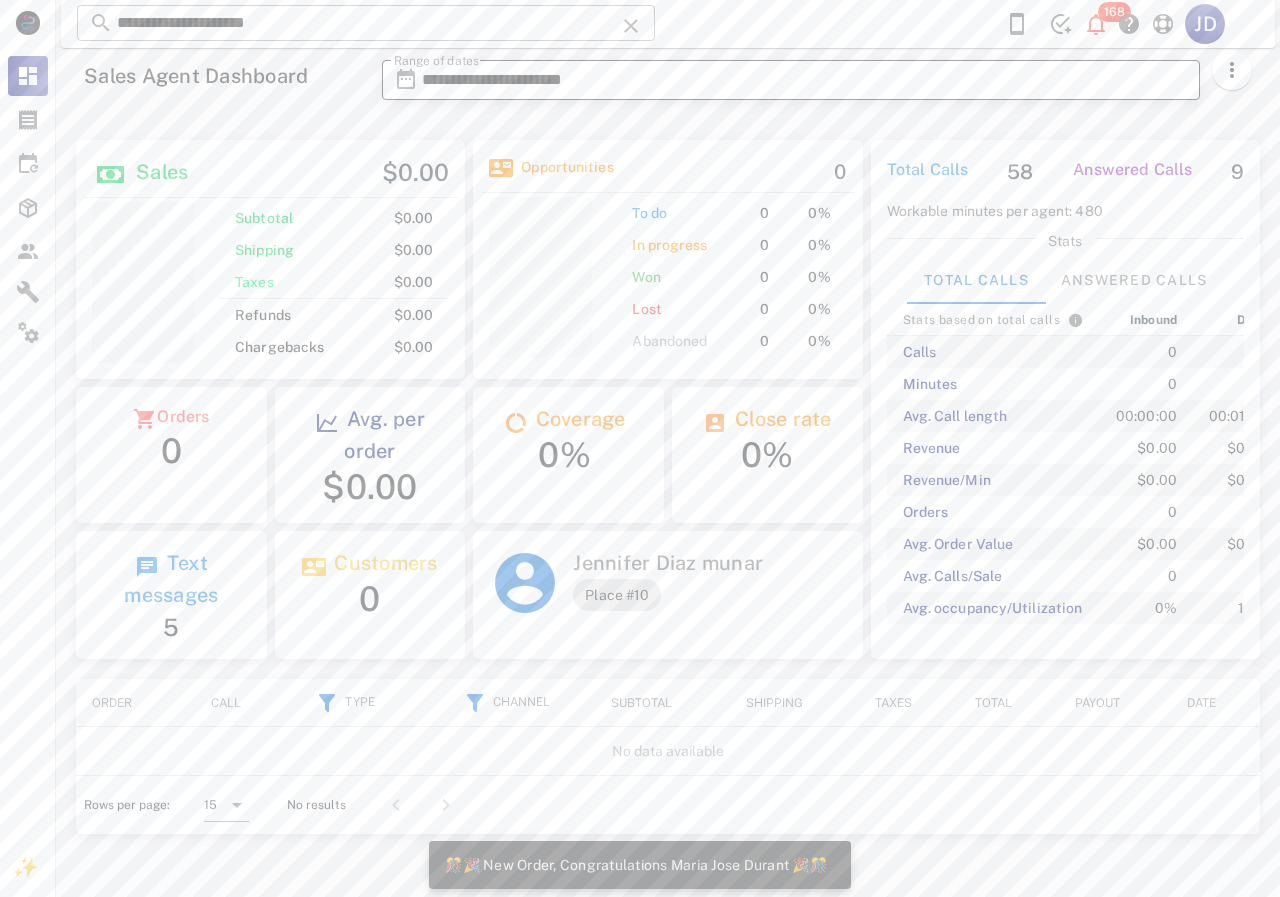 click on "**********" at bounding box center [805, 80] 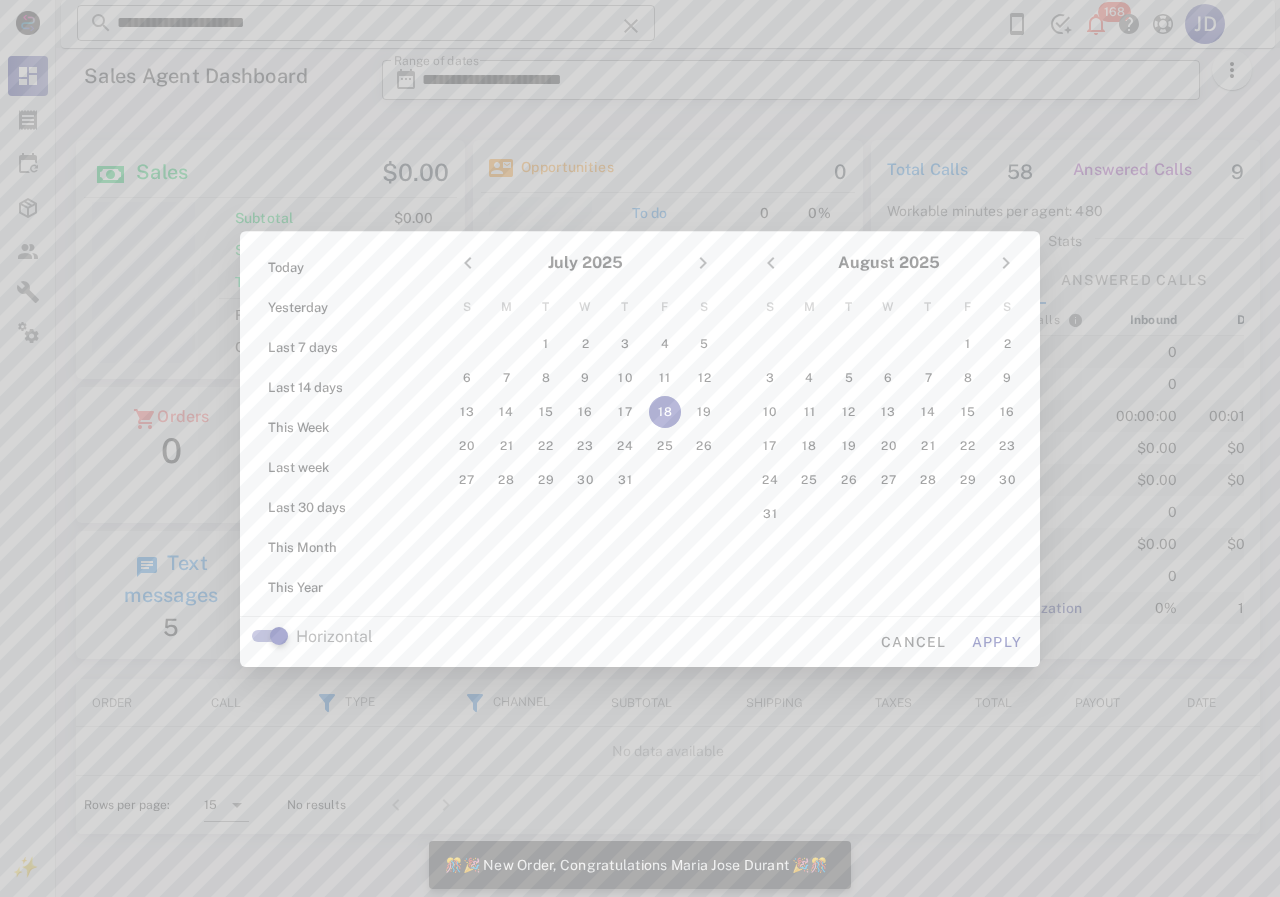 click on "18" at bounding box center [665, 412] 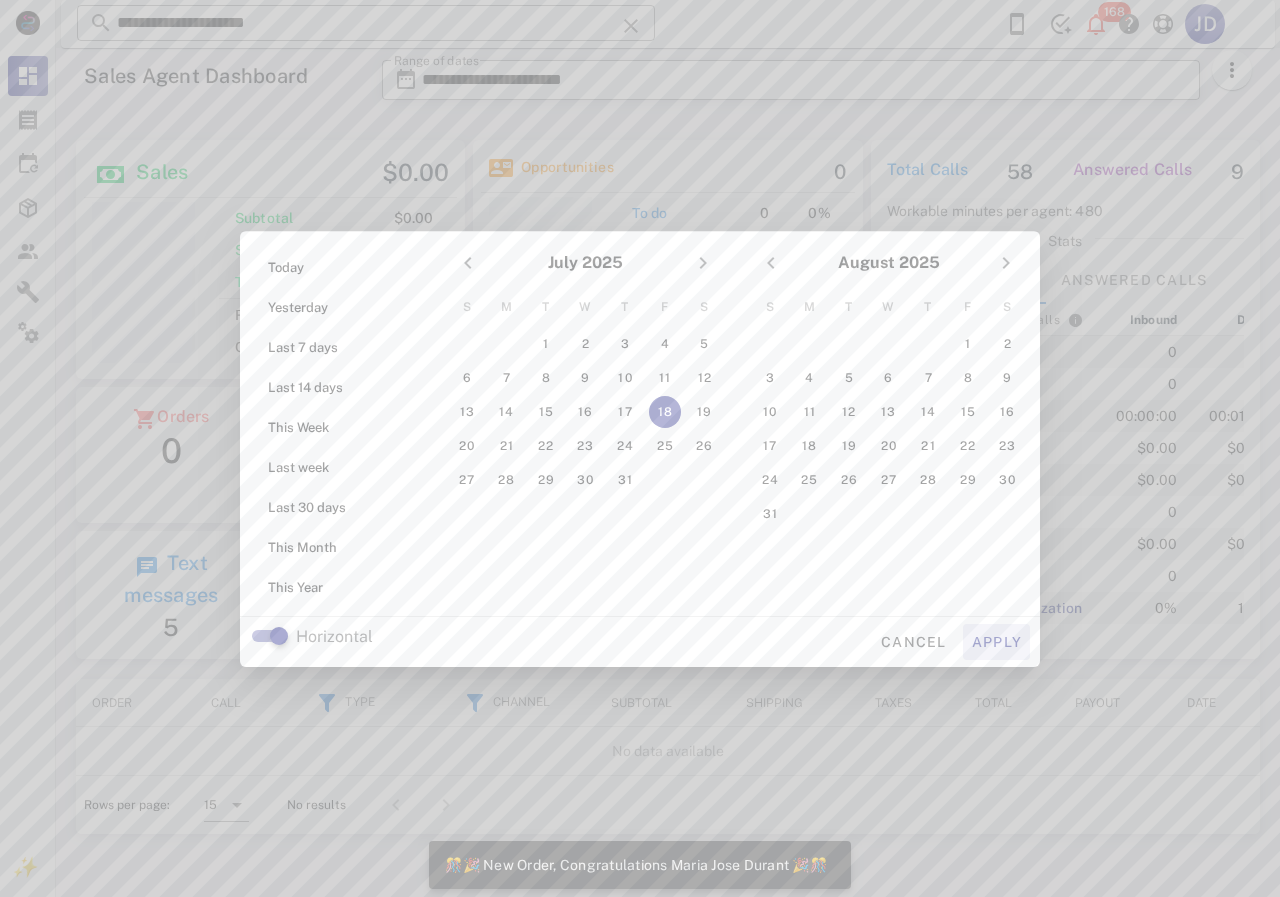 click on "Apply" at bounding box center [997, 642] 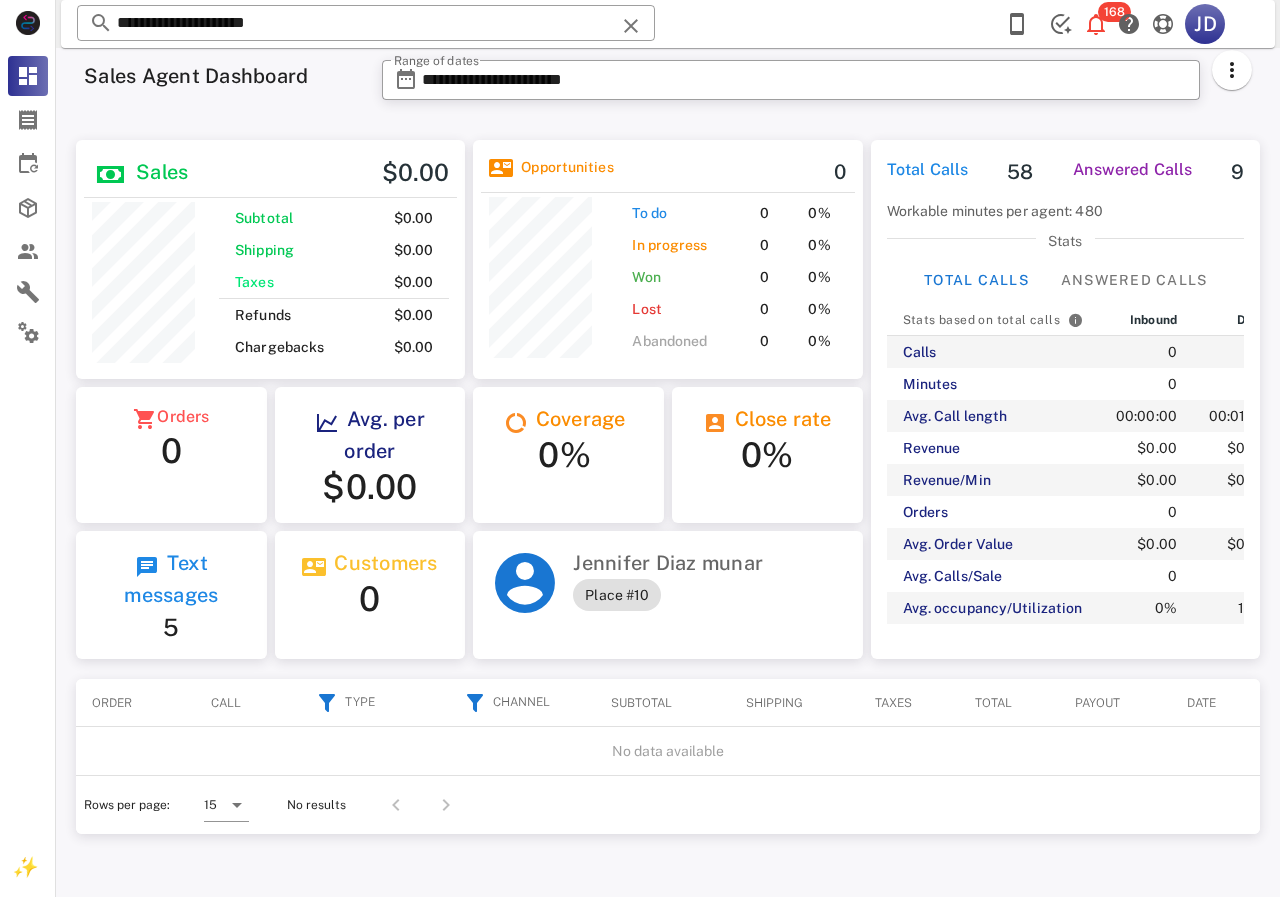 scroll, scrollTop: 999761, scrollLeft: 999611, axis: both 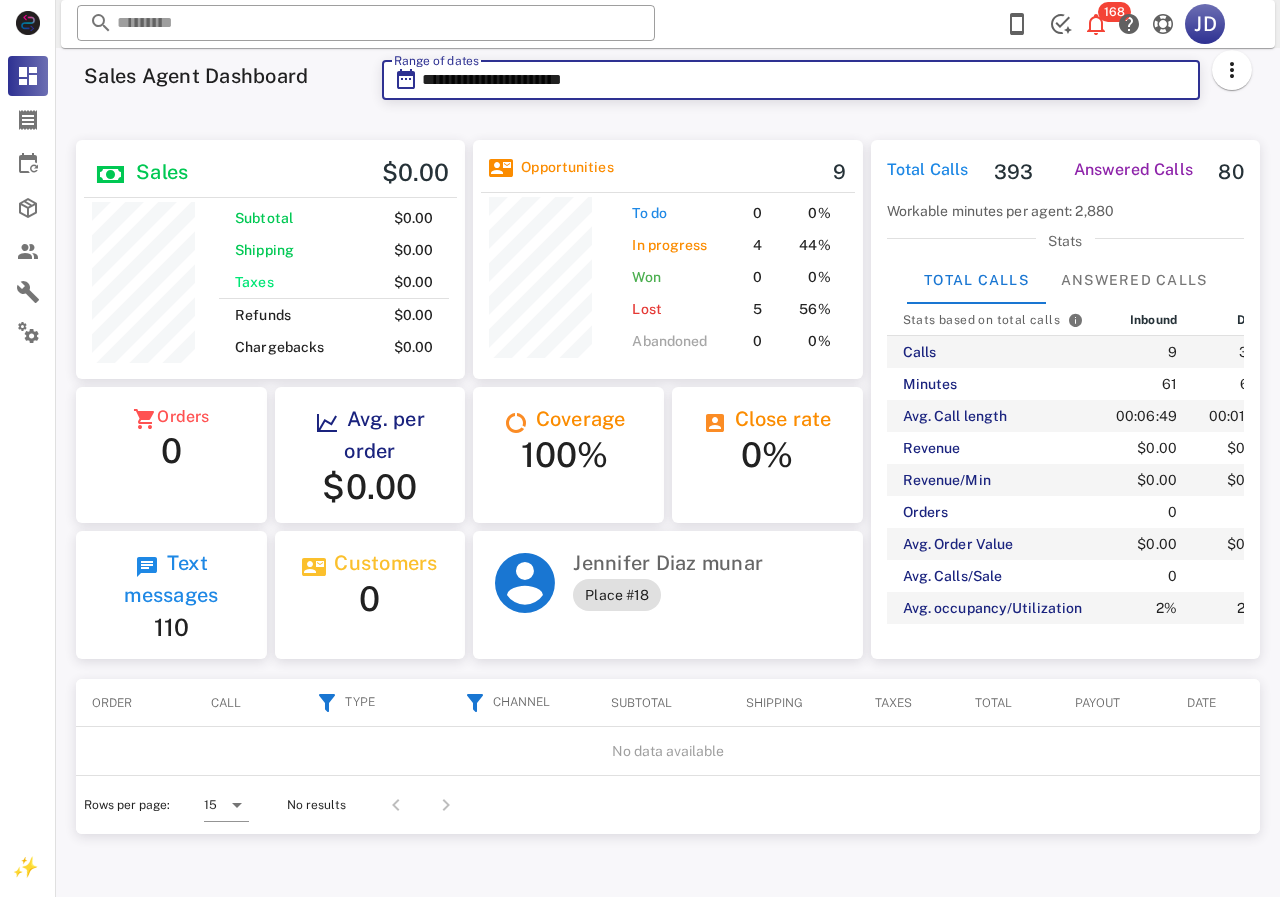 click on "**********" at bounding box center [805, 80] 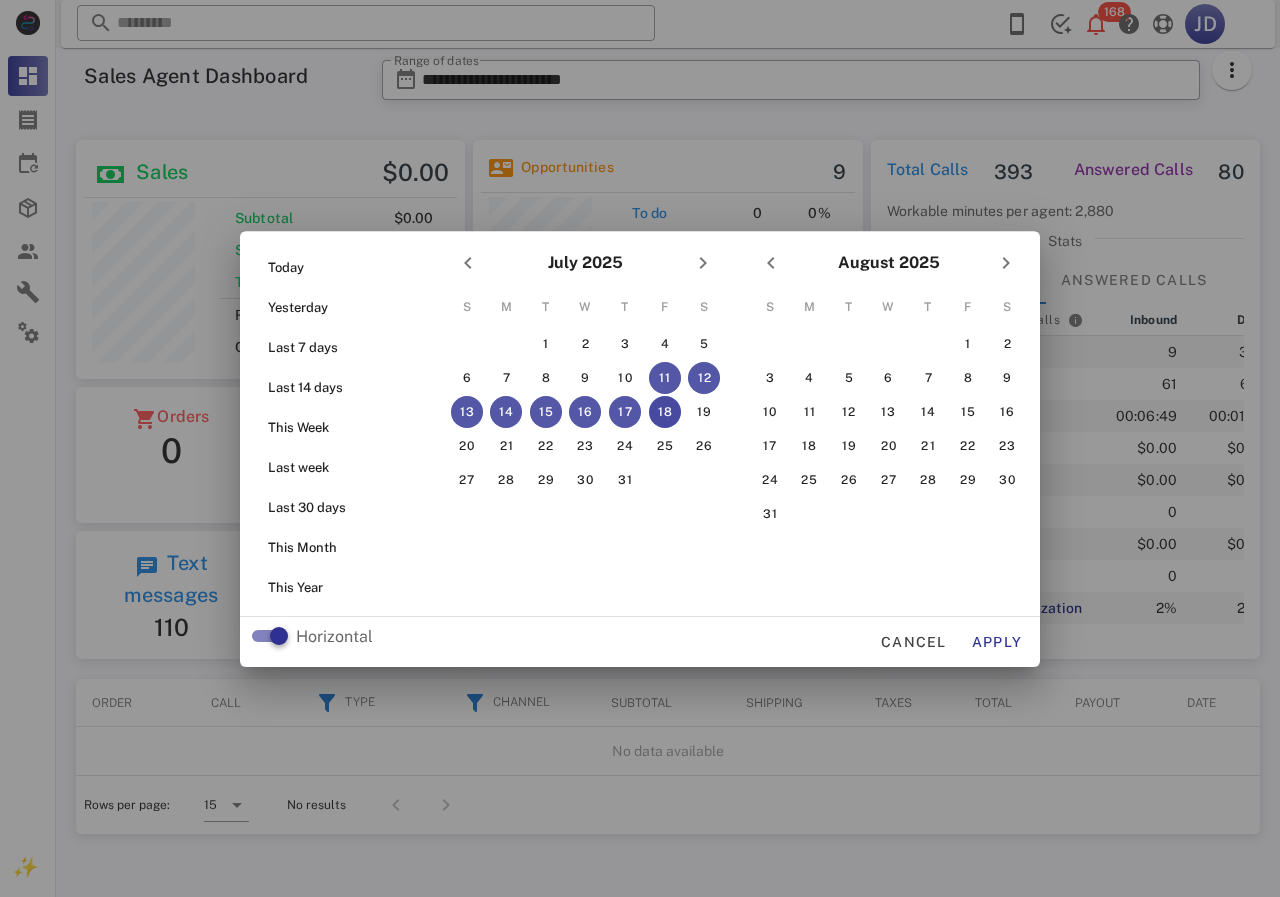 click on "July 2025" at bounding box center (585, 263) 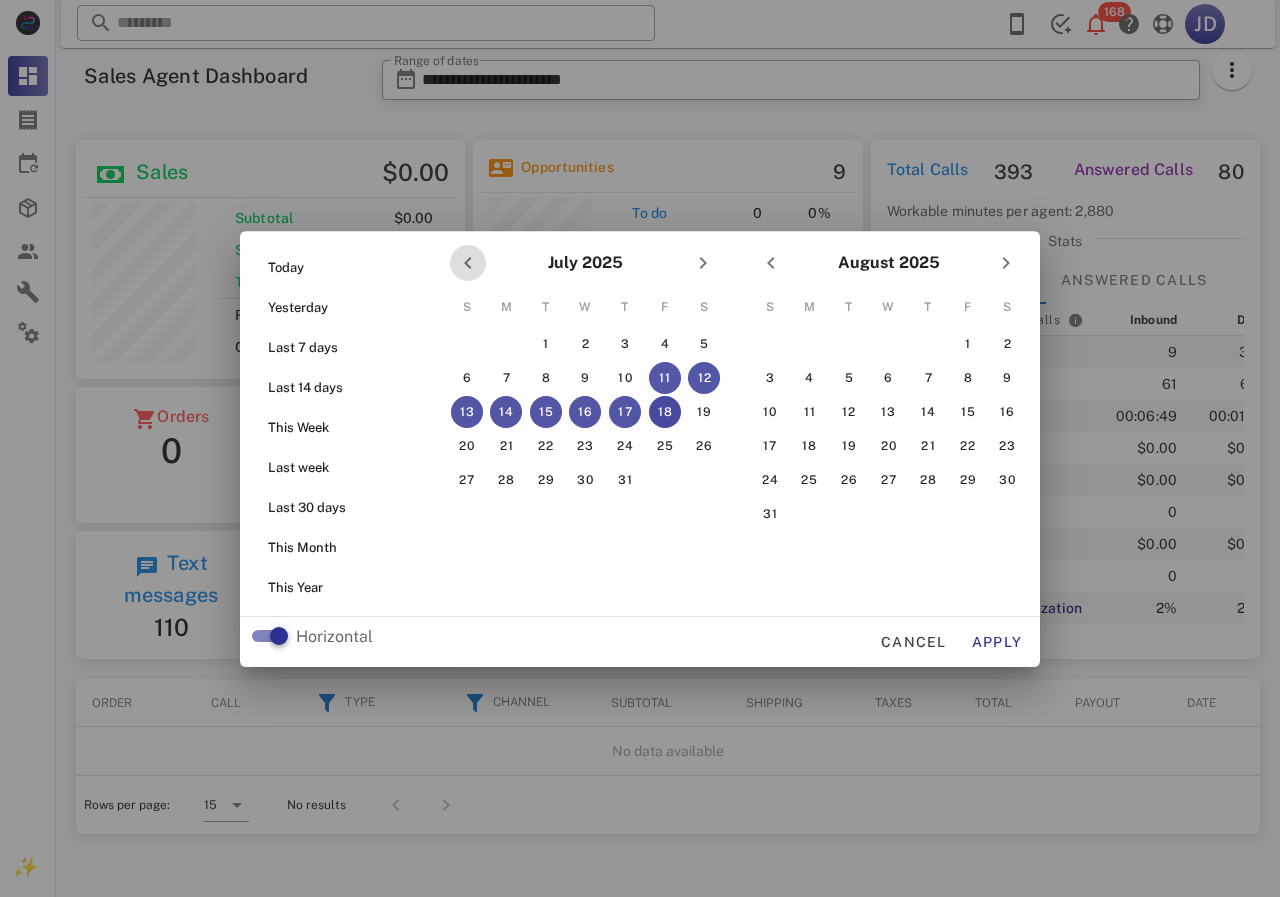click at bounding box center (468, 263) 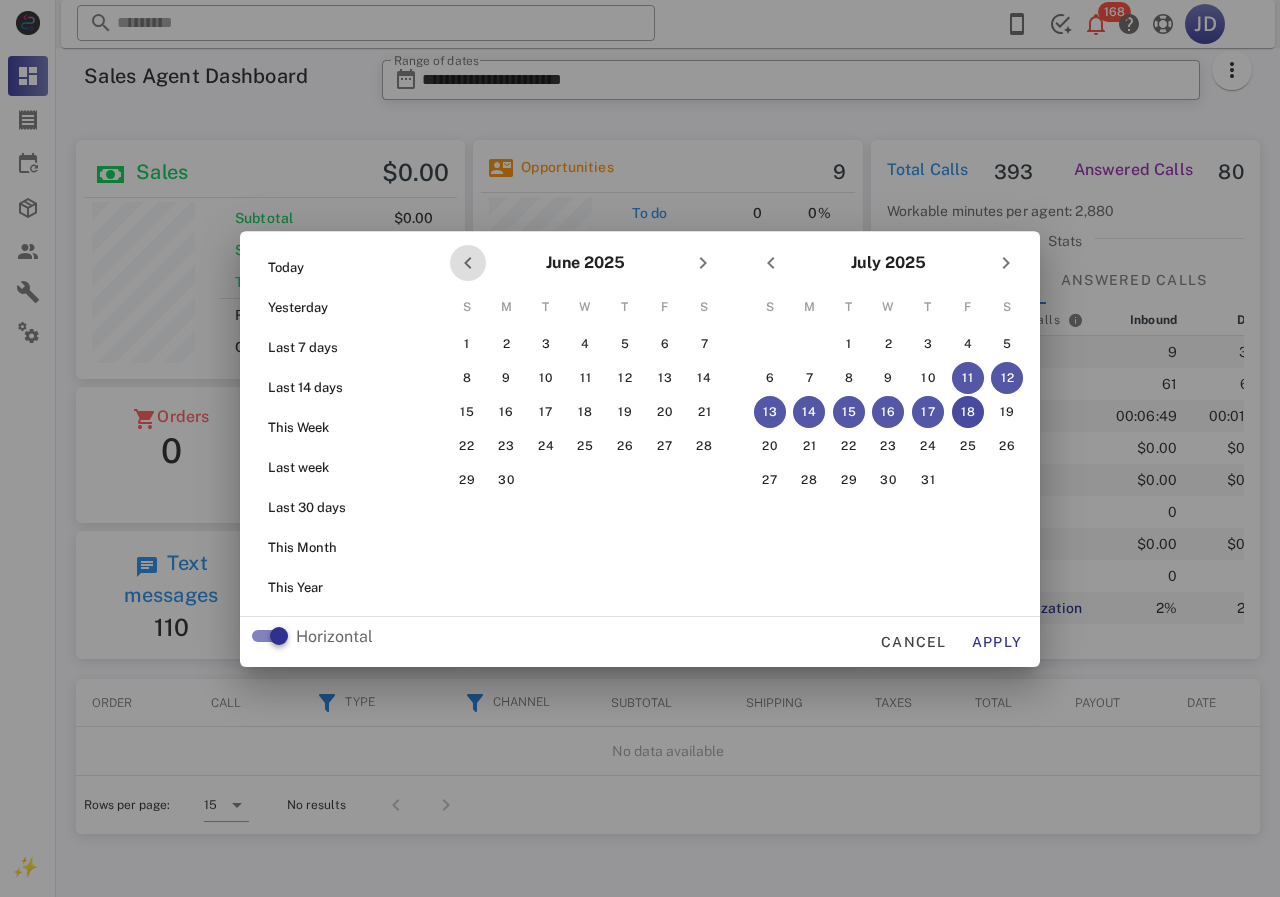 click at bounding box center [468, 263] 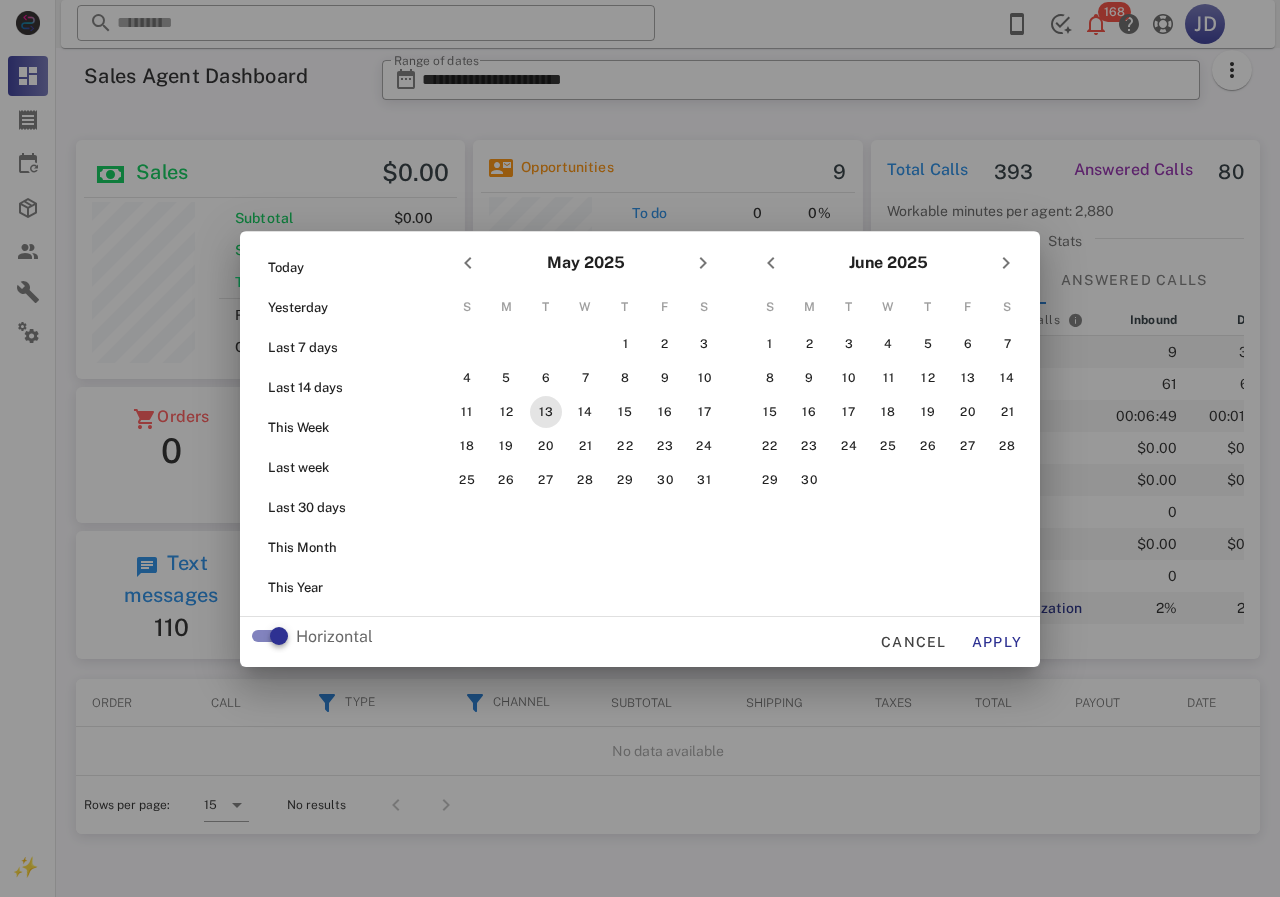 click on "13" at bounding box center (546, 412) 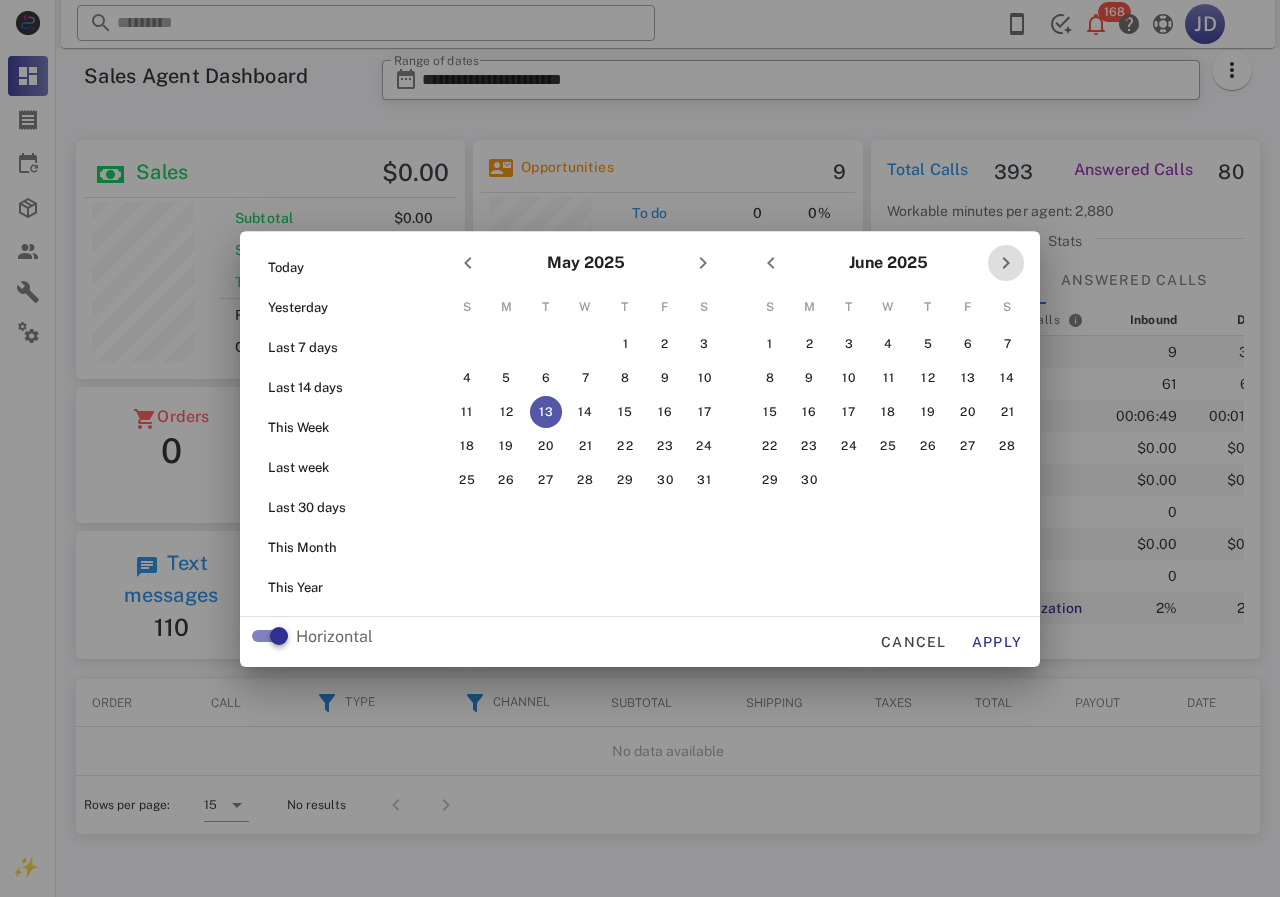 click at bounding box center (1006, 263) 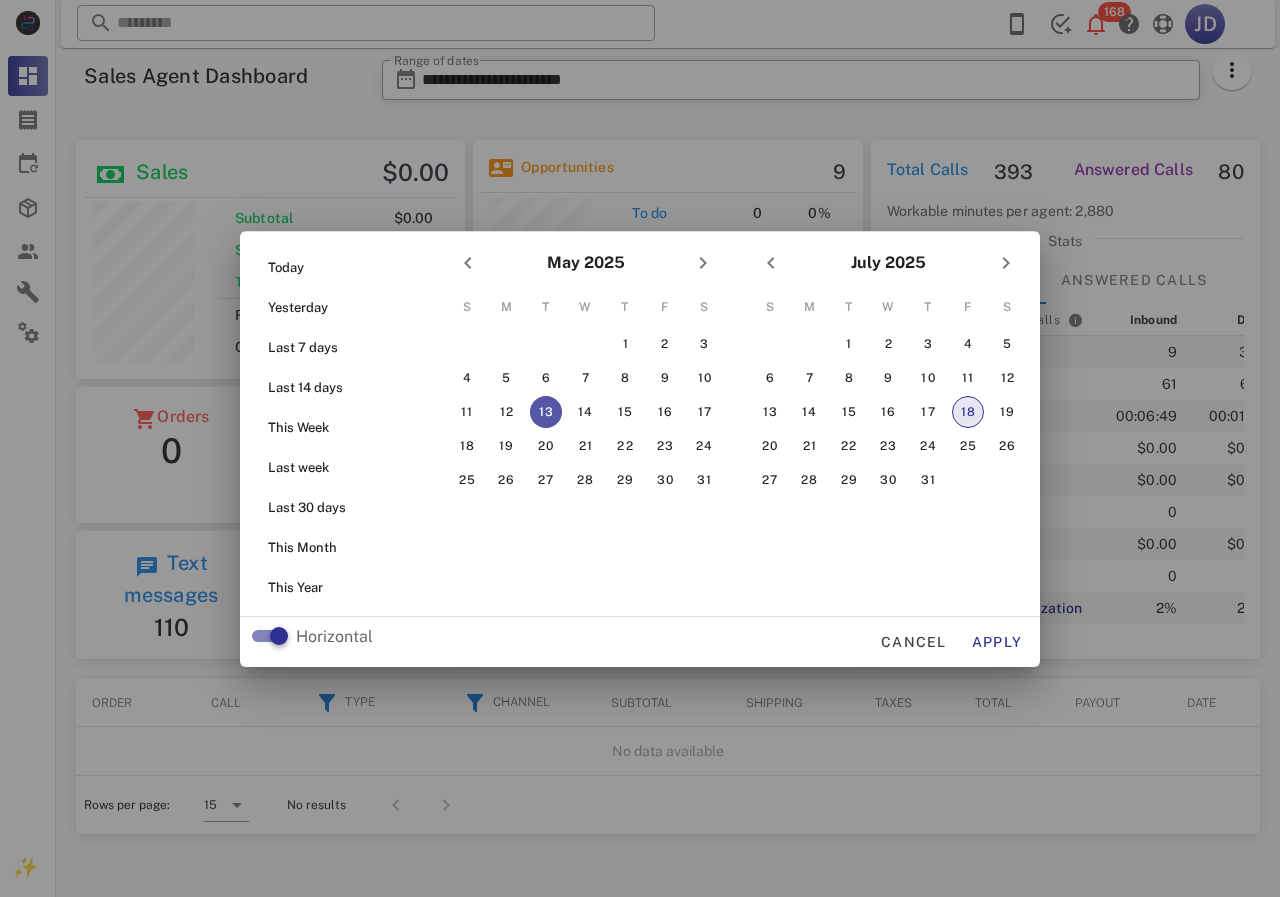 click on "18" at bounding box center [968, 412] 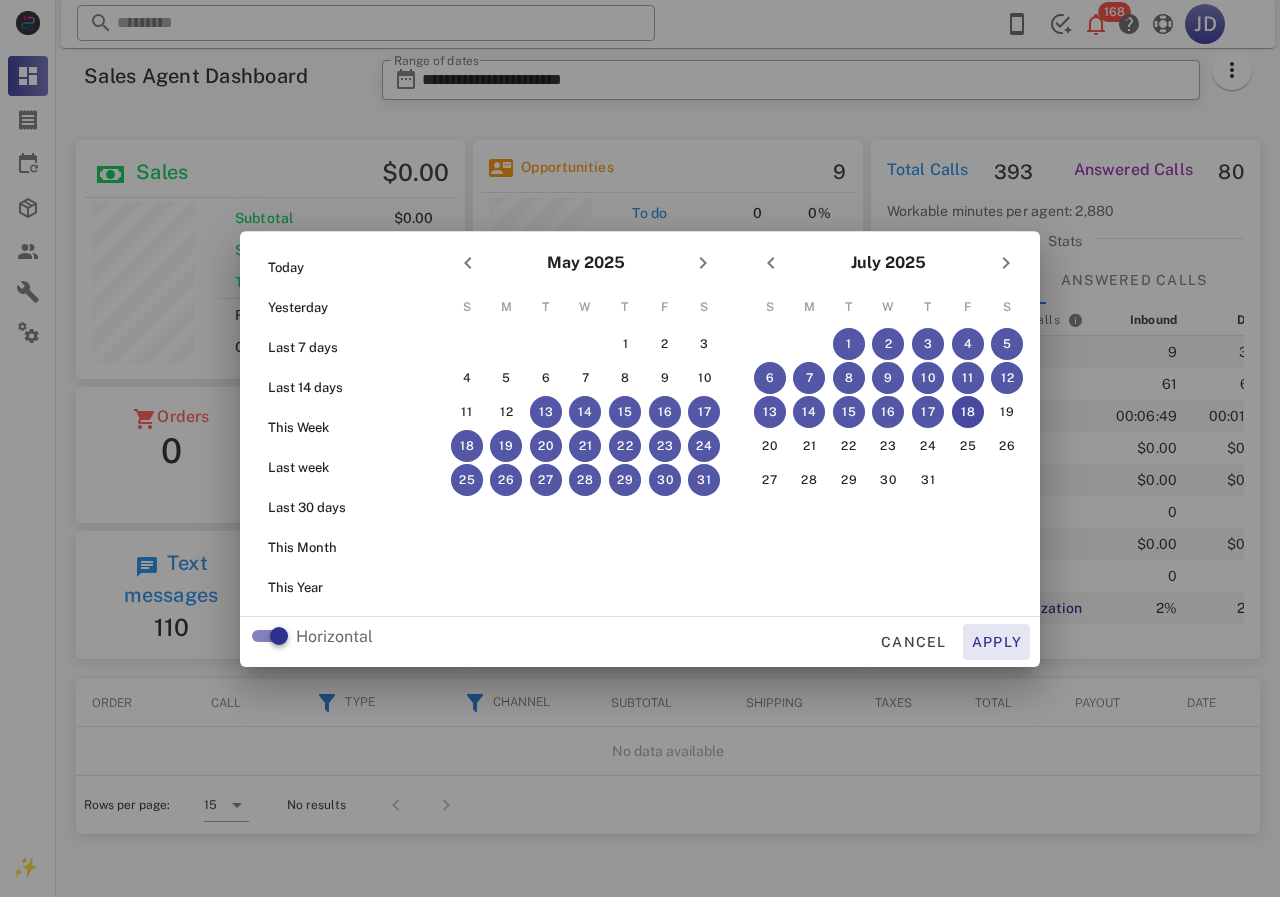 click on "Apply" at bounding box center [997, 642] 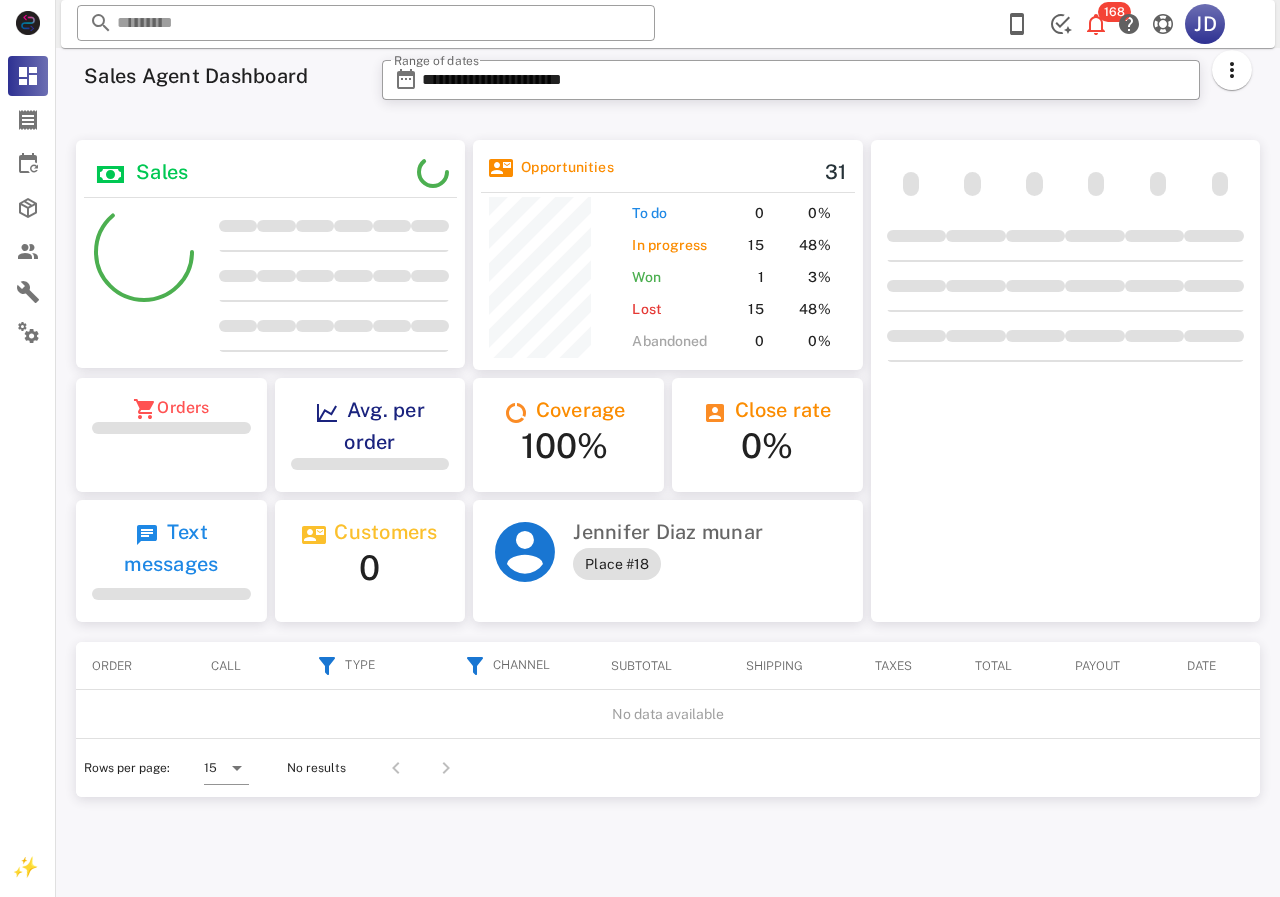 scroll, scrollTop: 999770, scrollLeft: 999611, axis: both 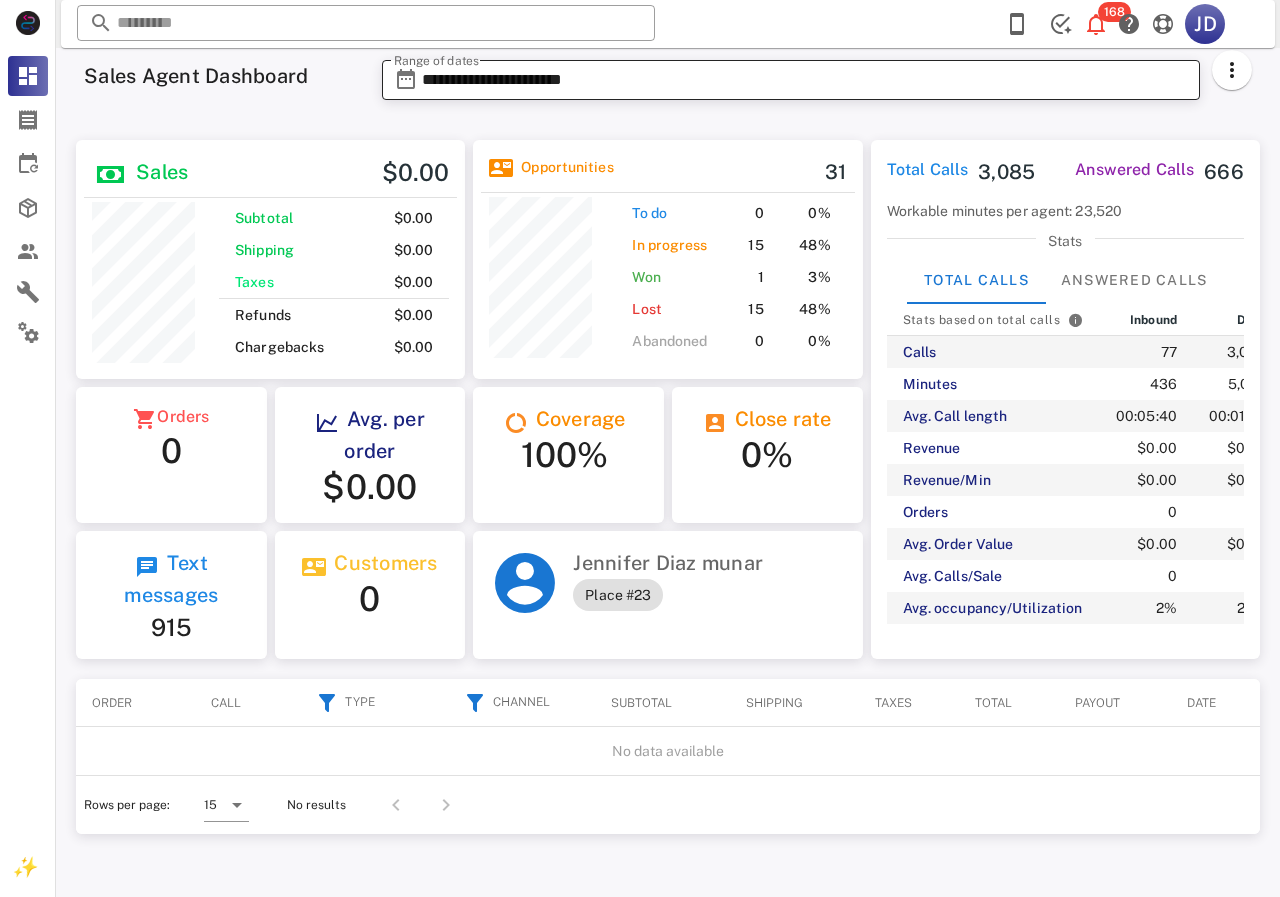 click on "**********" at bounding box center [805, 80] 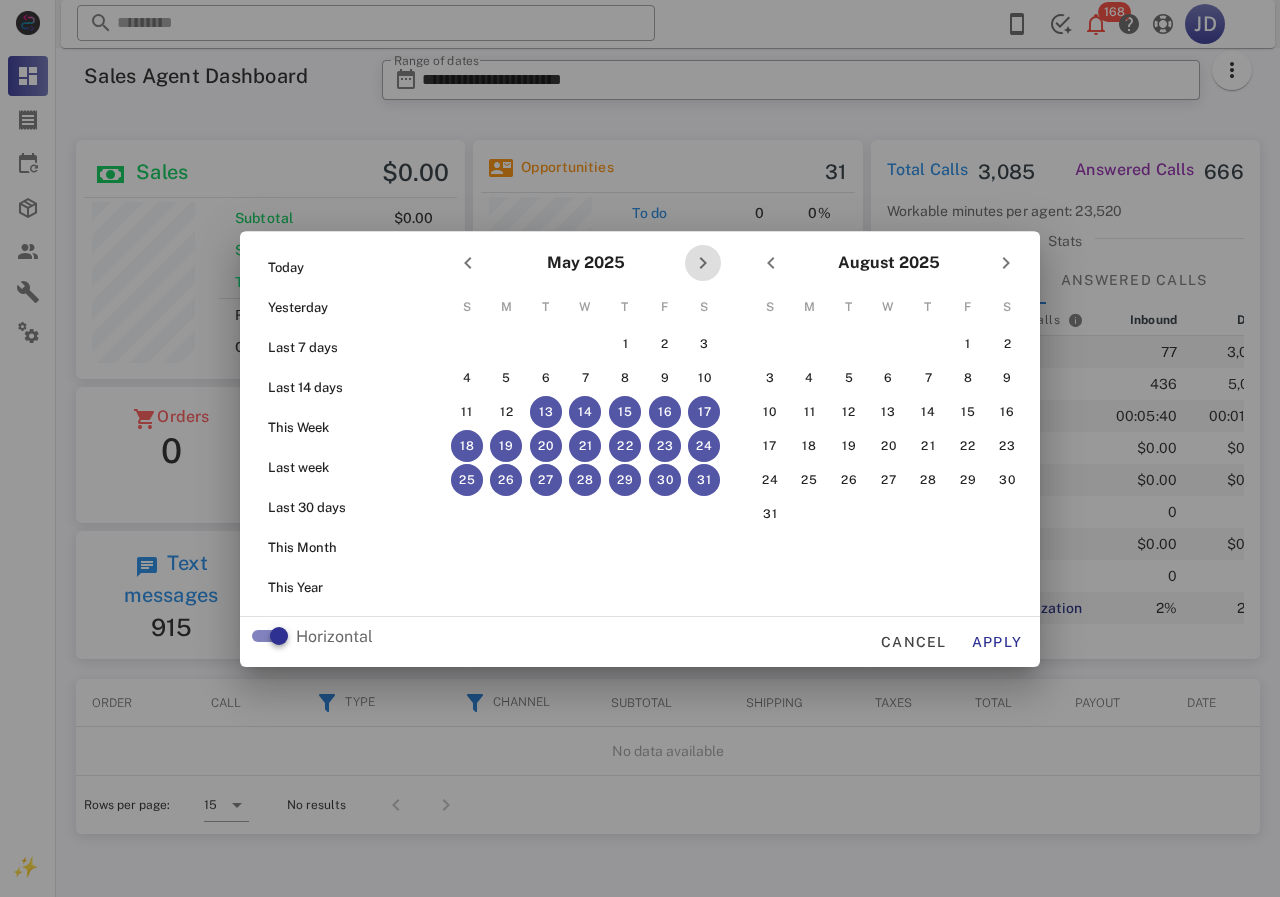 click at bounding box center (703, 263) 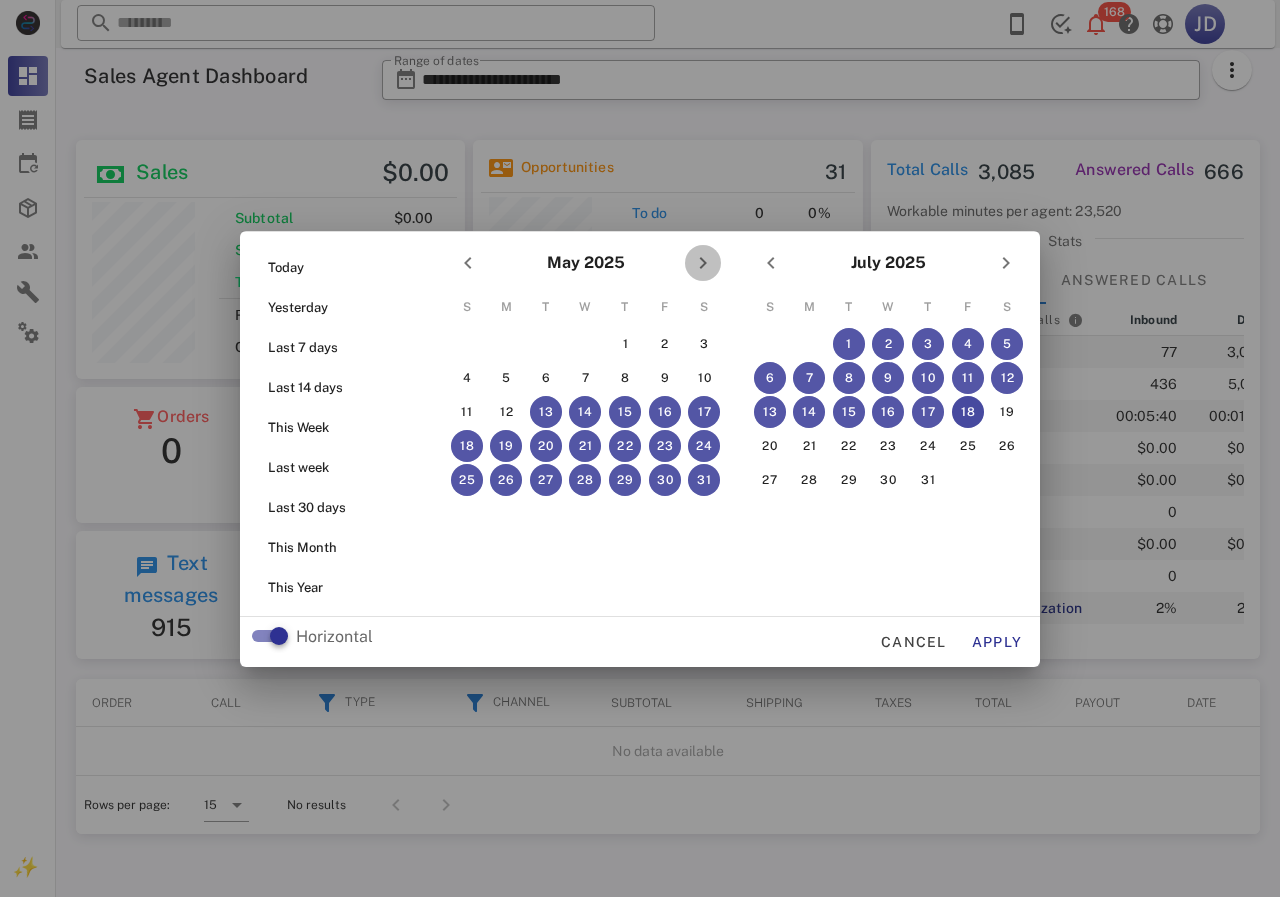 click at bounding box center (703, 263) 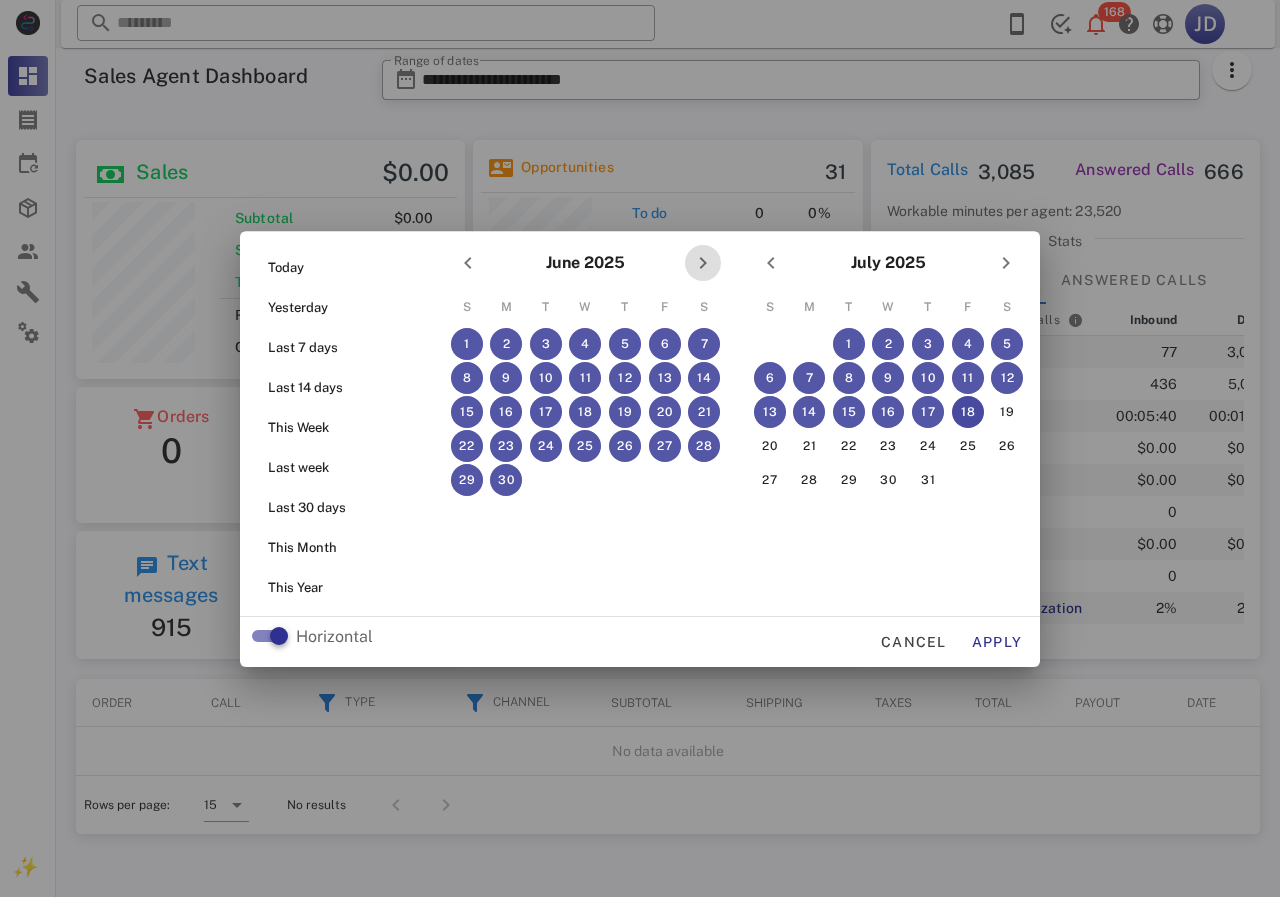 click at bounding box center (703, 263) 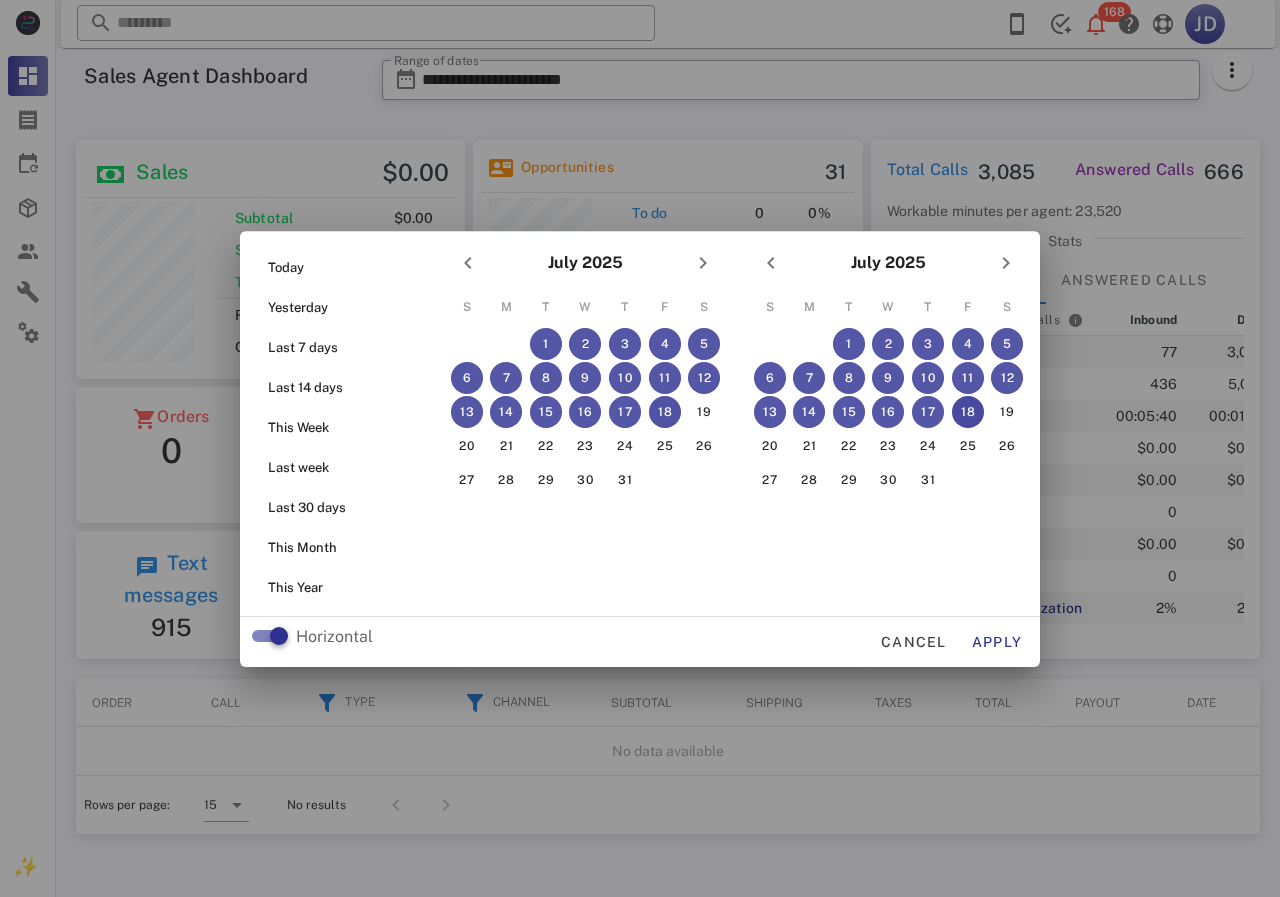 click on "18" at bounding box center [665, 412] 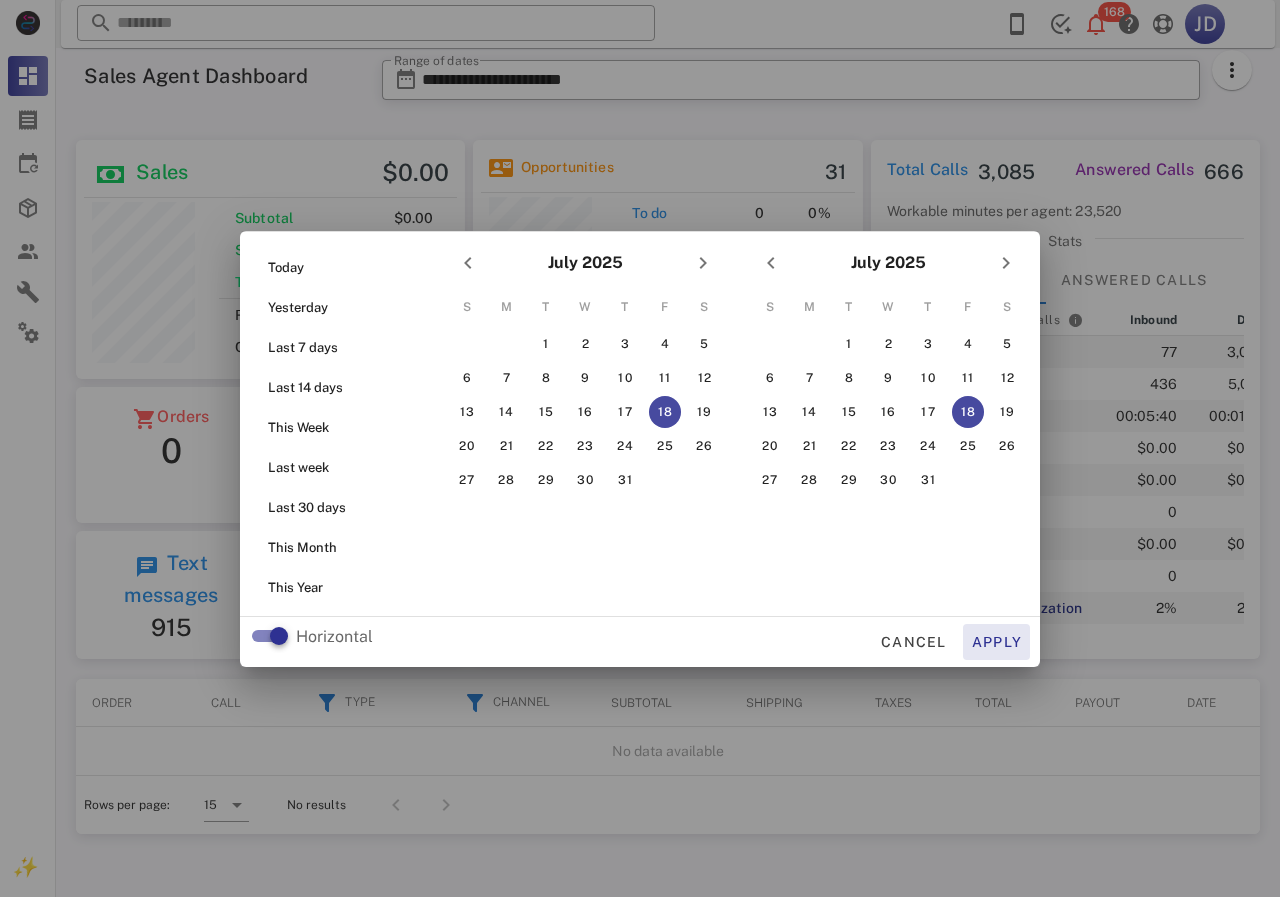 click on "Apply" at bounding box center (997, 642) 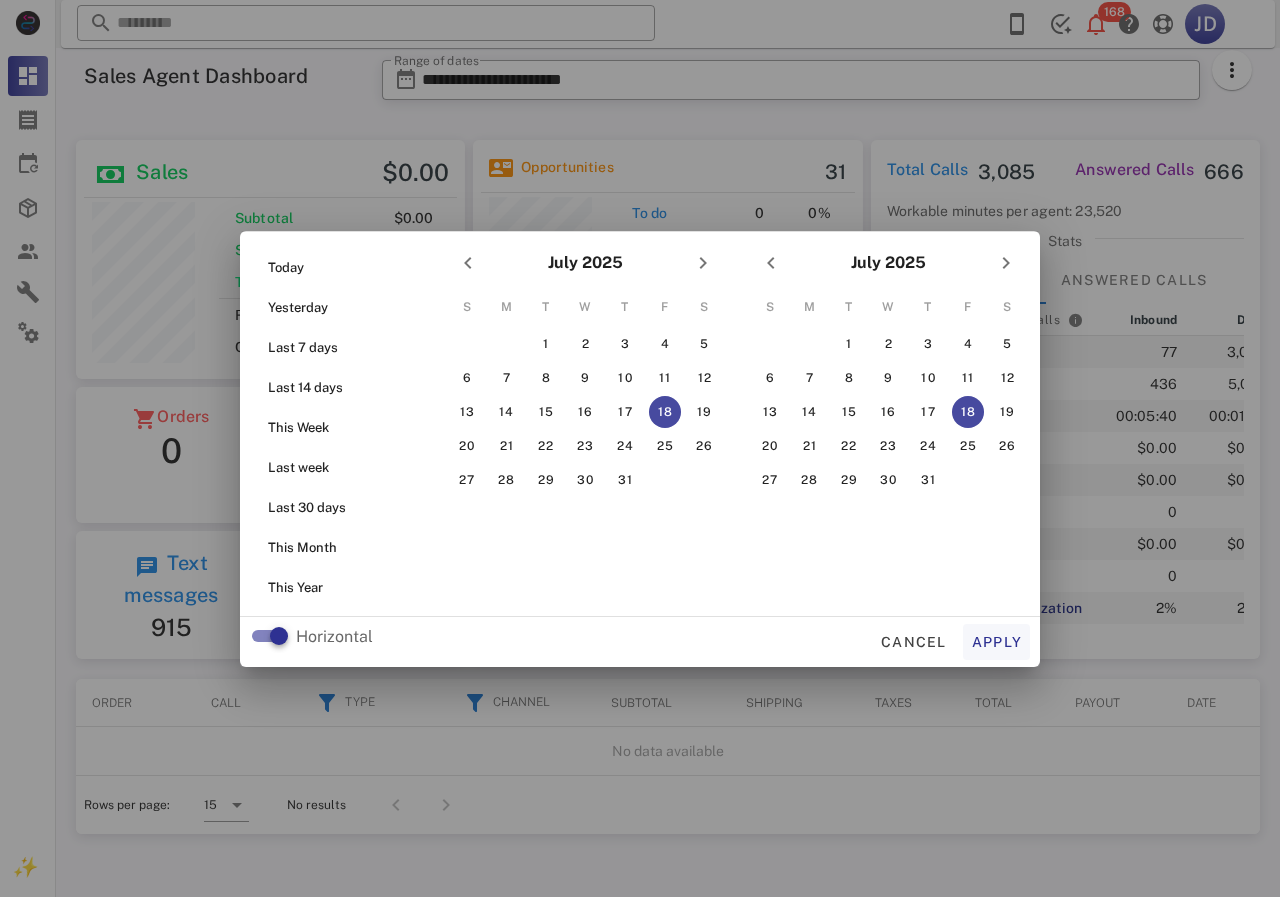 type on "**********" 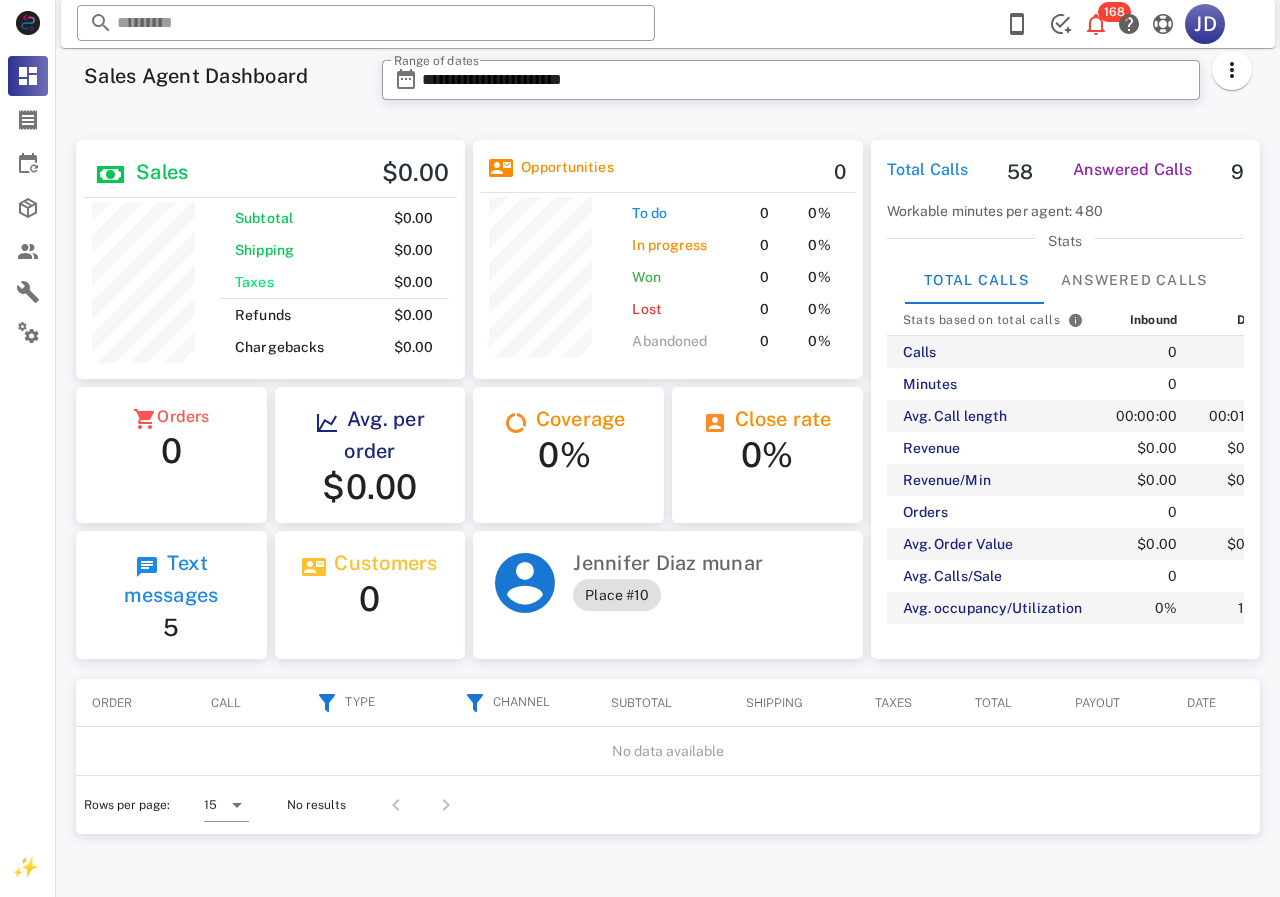scroll, scrollTop: 999756, scrollLeft: 999611, axis: both 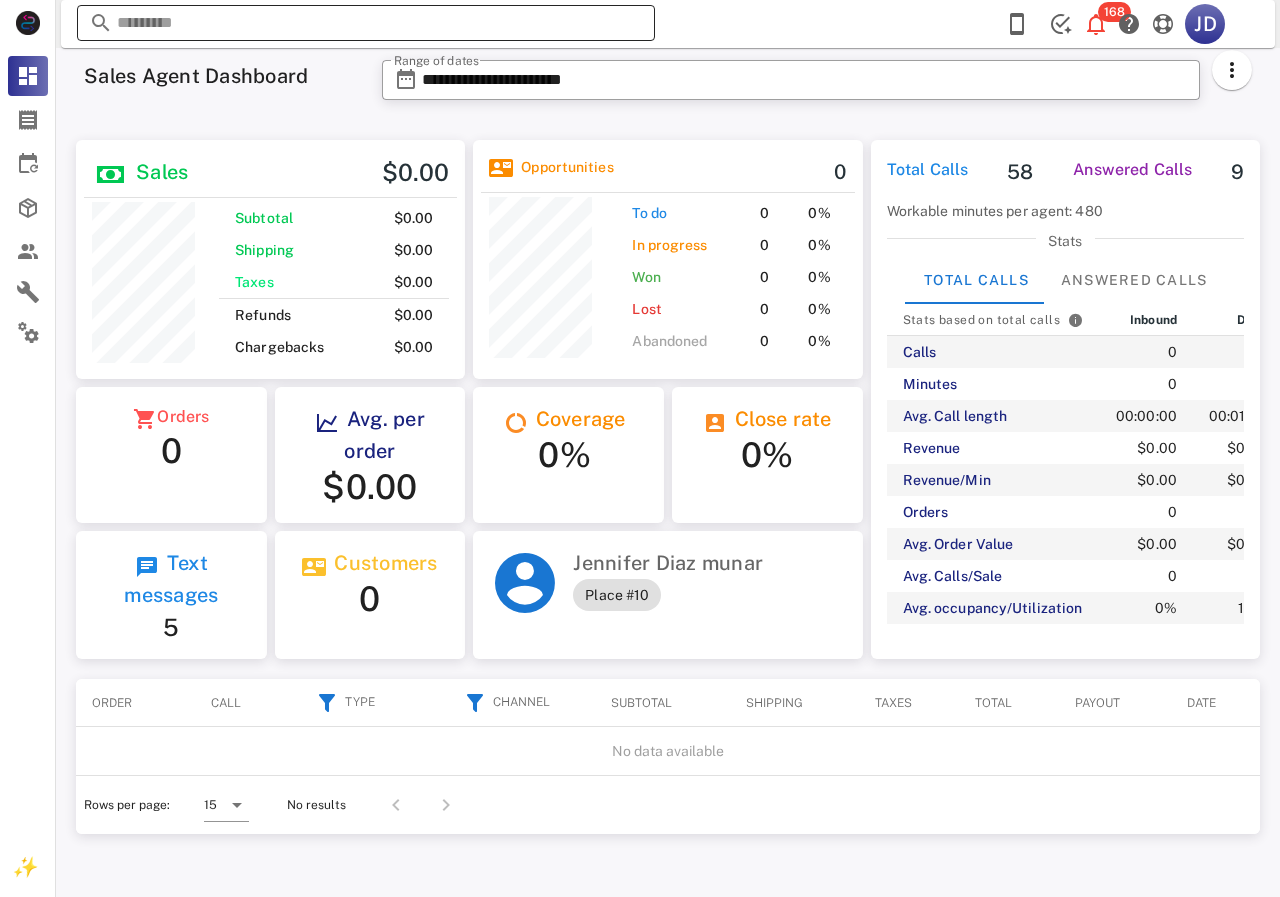 click at bounding box center (366, 23) 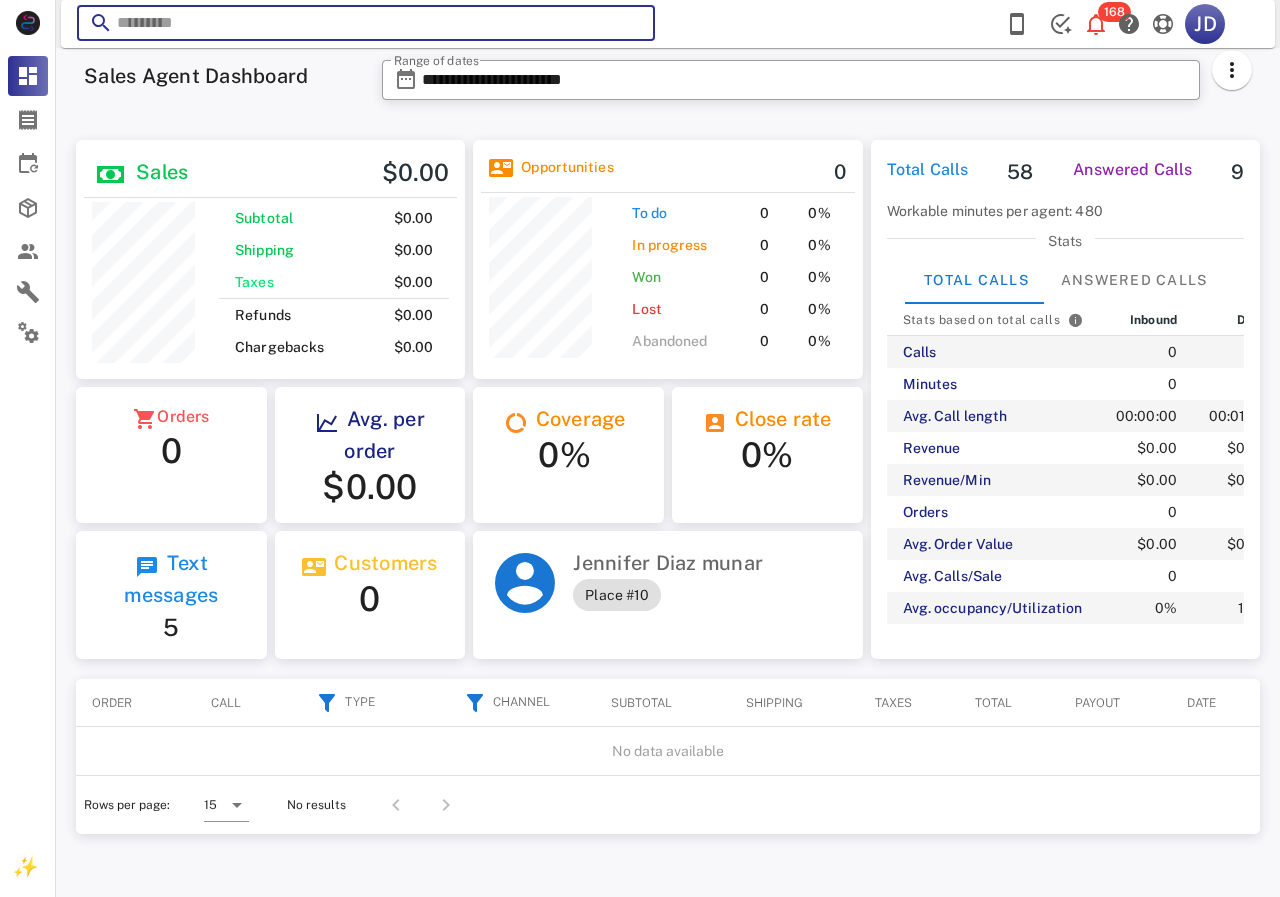 drag, startPoint x: 386, startPoint y: 31, endPoint x: 217, endPoint y: 33, distance: 169.01184 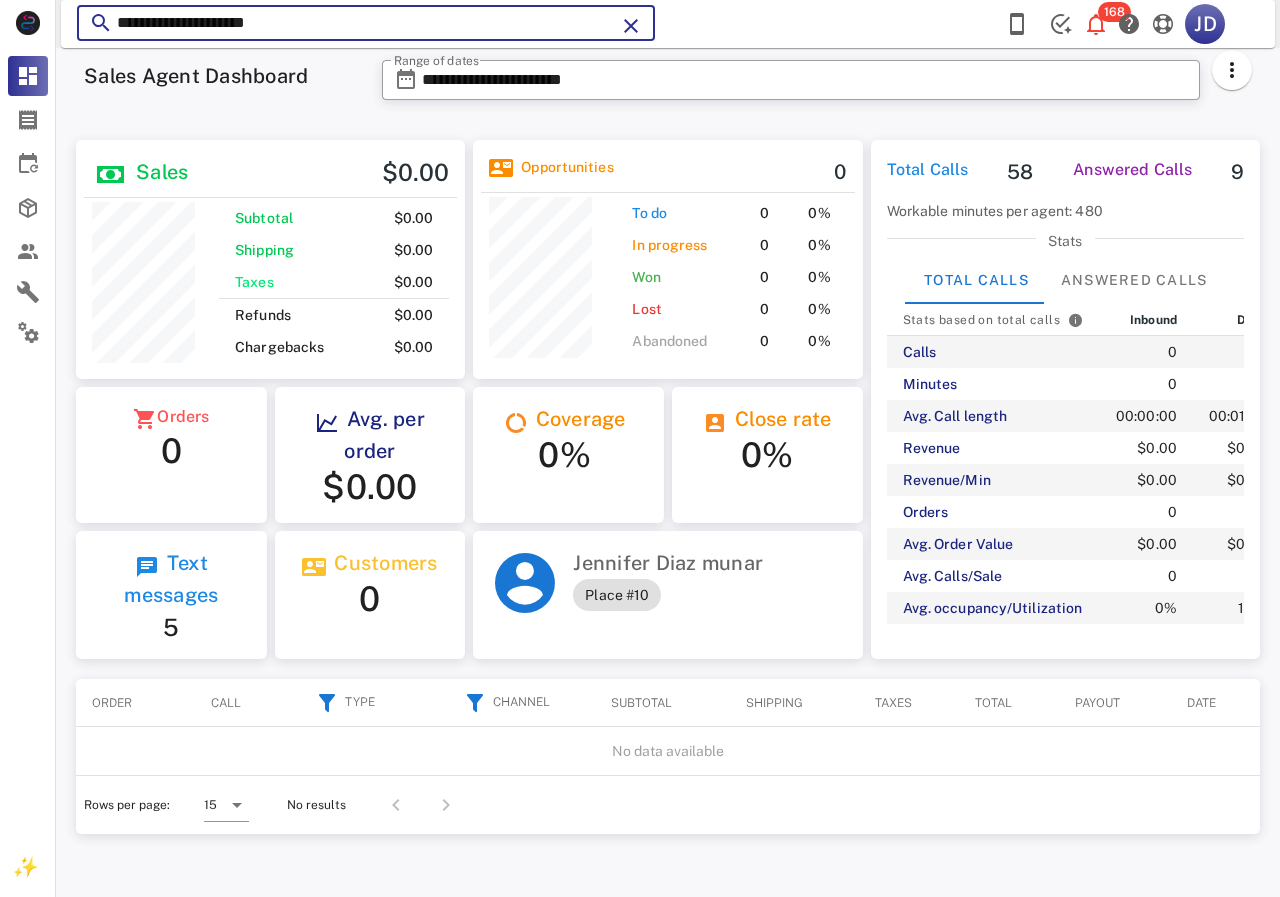 type on "**********" 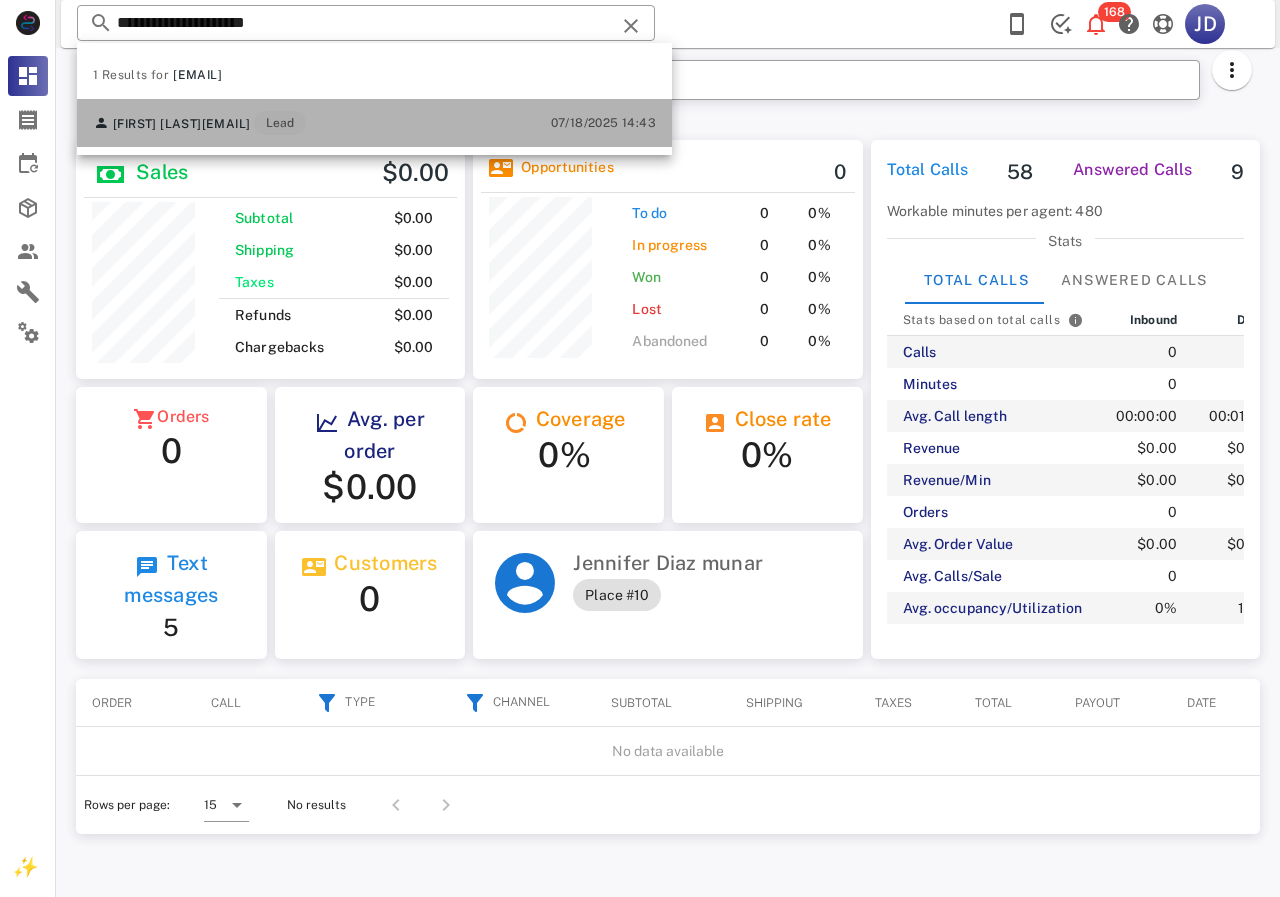 click on "paula vieira   pauvi163028@gmail.com   Lead   07/18/2025 14:43" at bounding box center (374, 123) 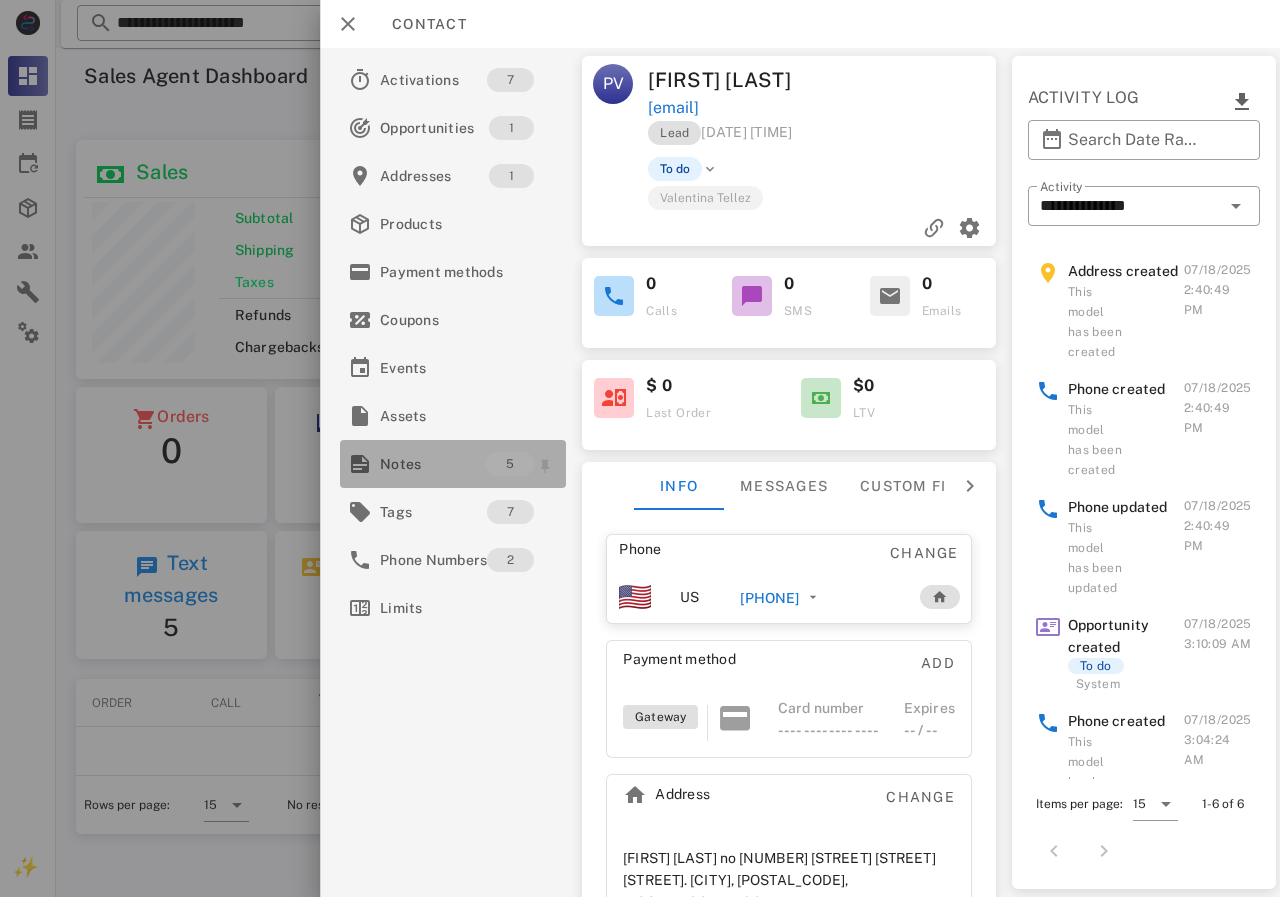 click on "Notes" at bounding box center [433, 464] 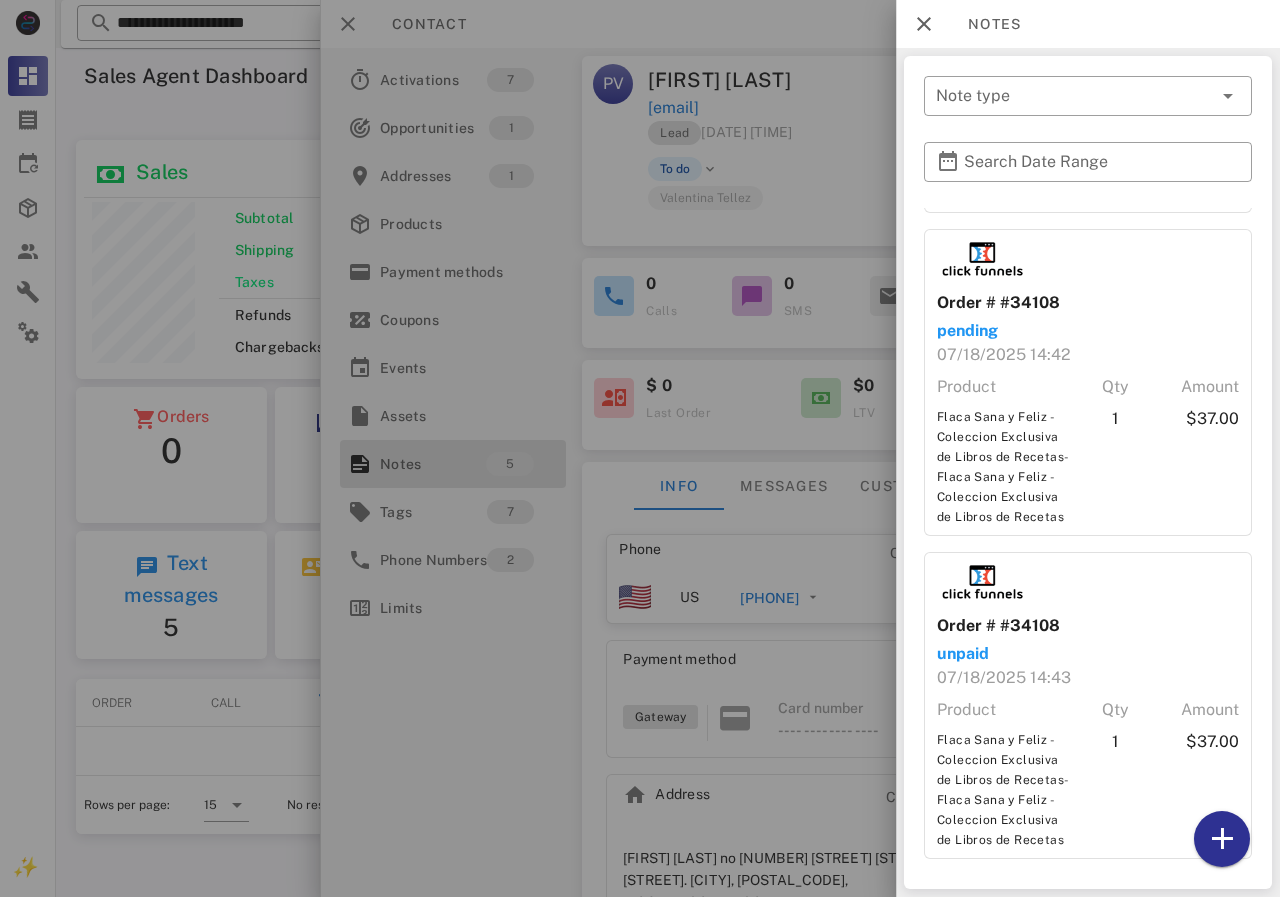 scroll, scrollTop: 707, scrollLeft: 0, axis: vertical 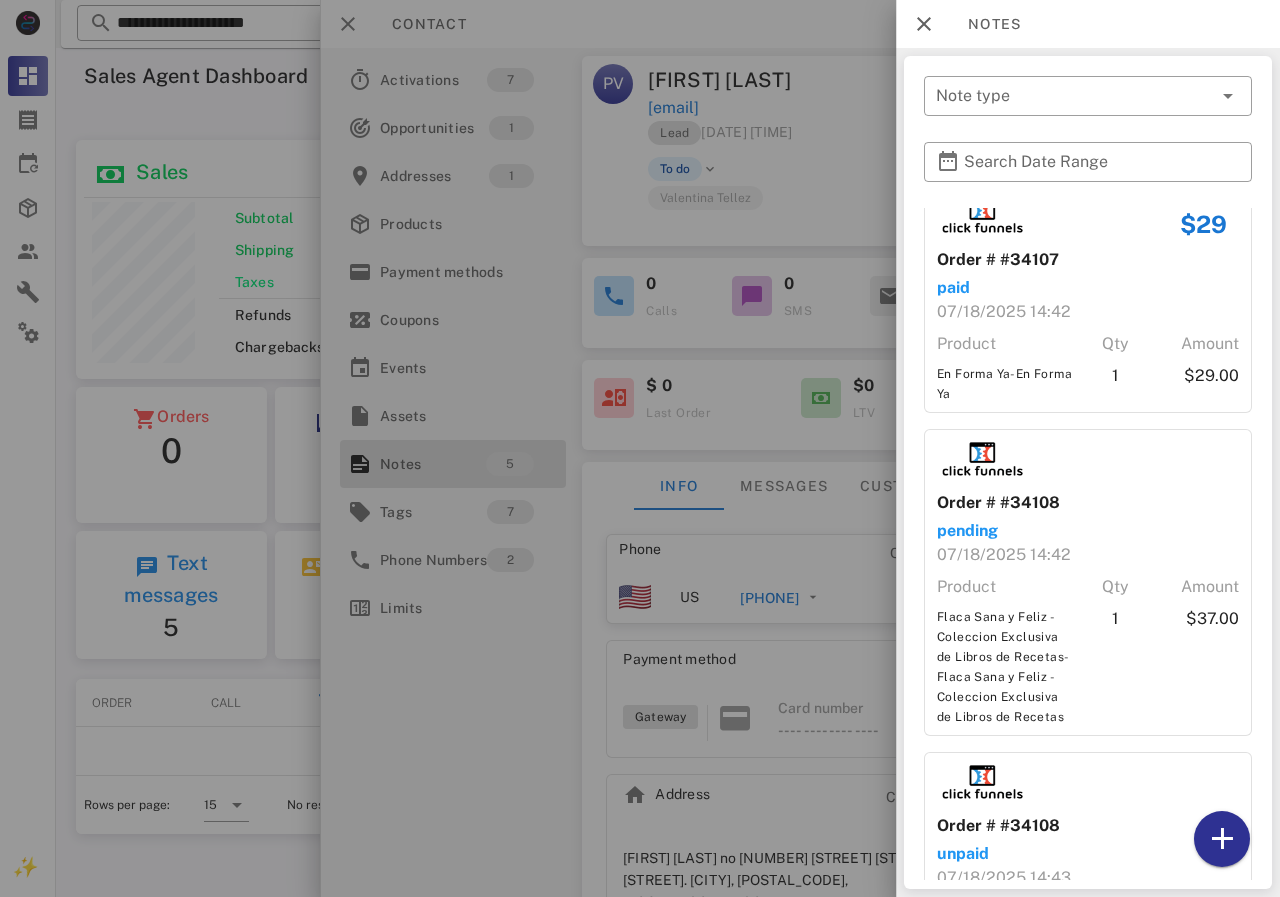 drag, startPoint x: 742, startPoint y: 385, endPoint x: 787, endPoint y: 621, distance: 240.25195 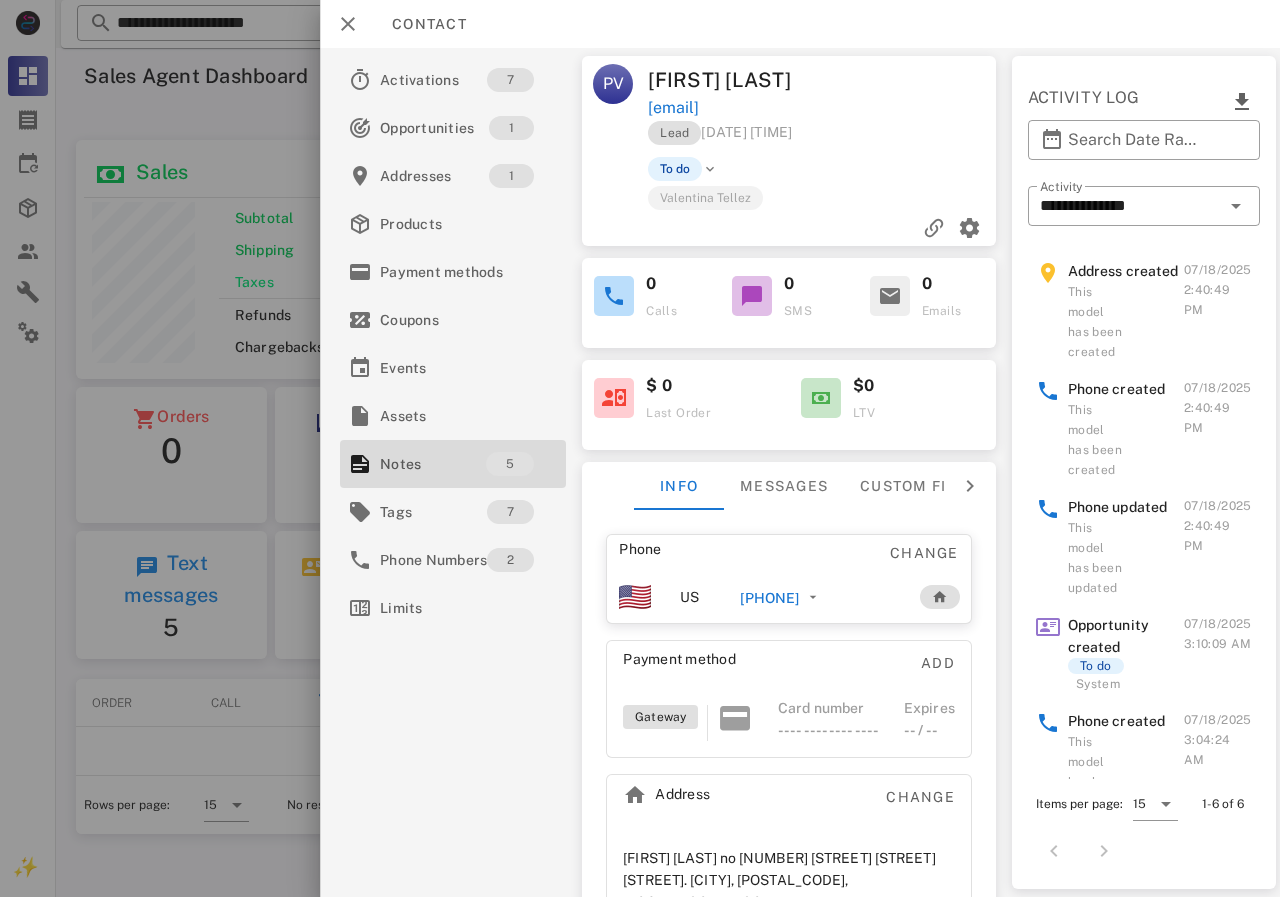 click on "+351933031611" at bounding box center [769, 598] 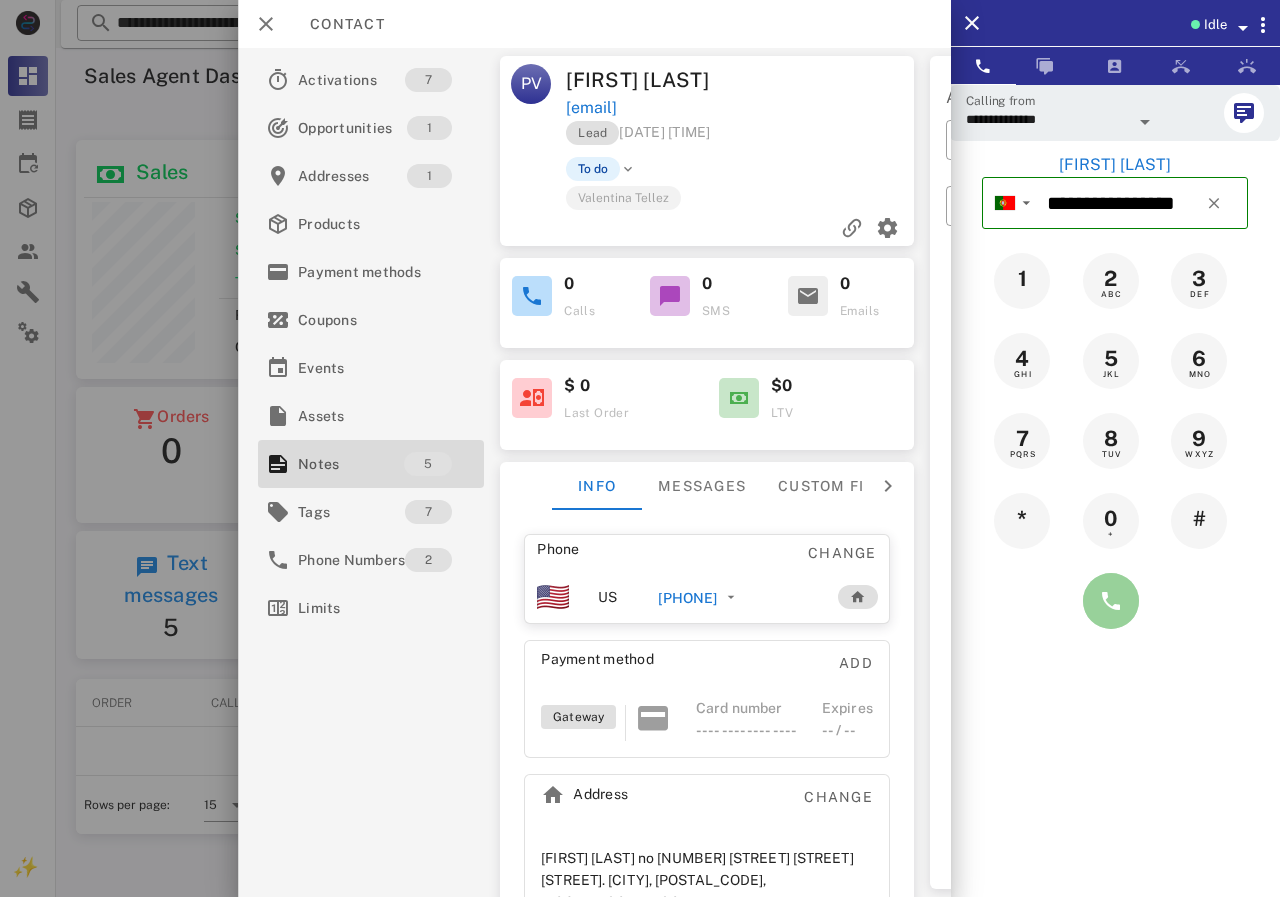 click at bounding box center [1111, 601] 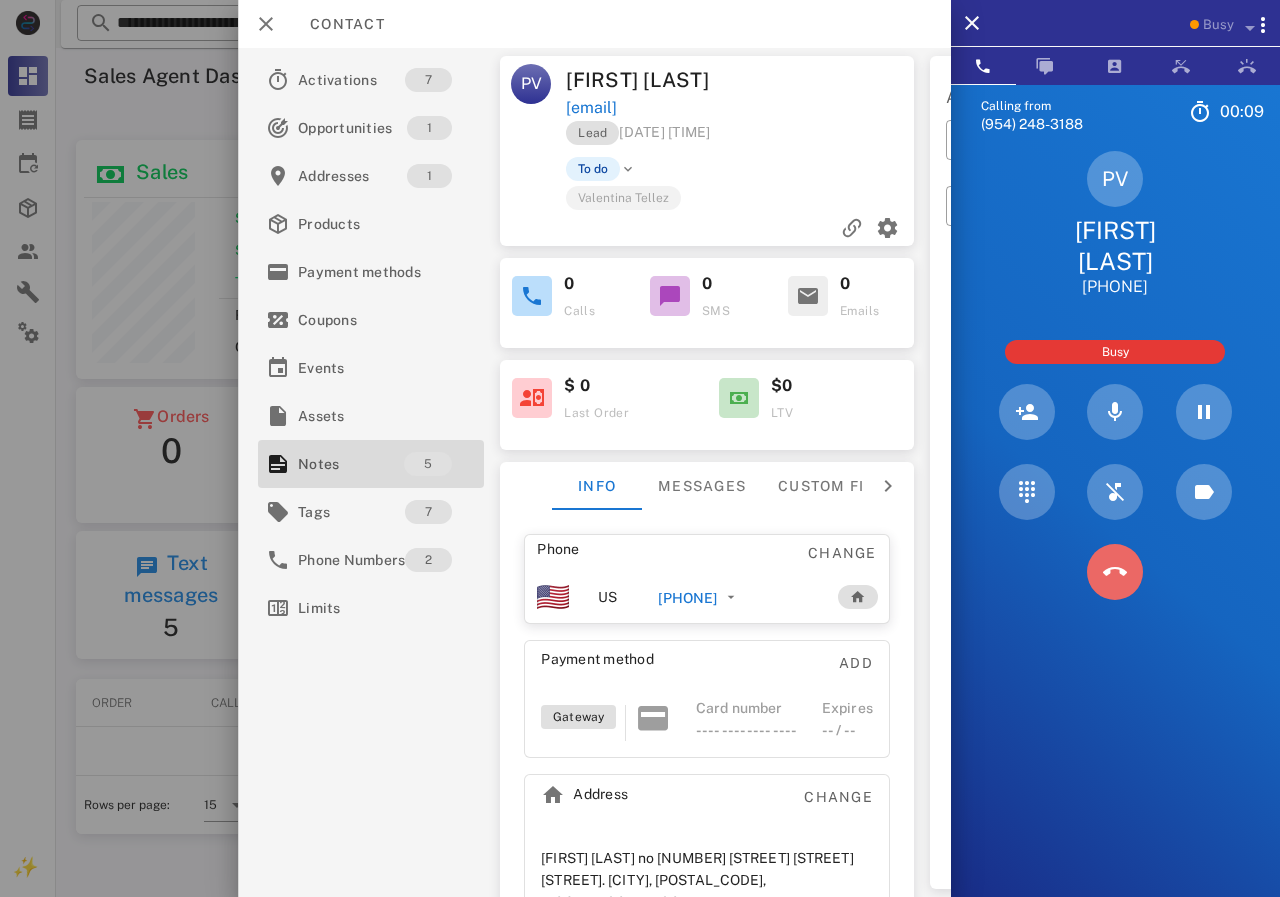 click at bounding box center [1115, 572] 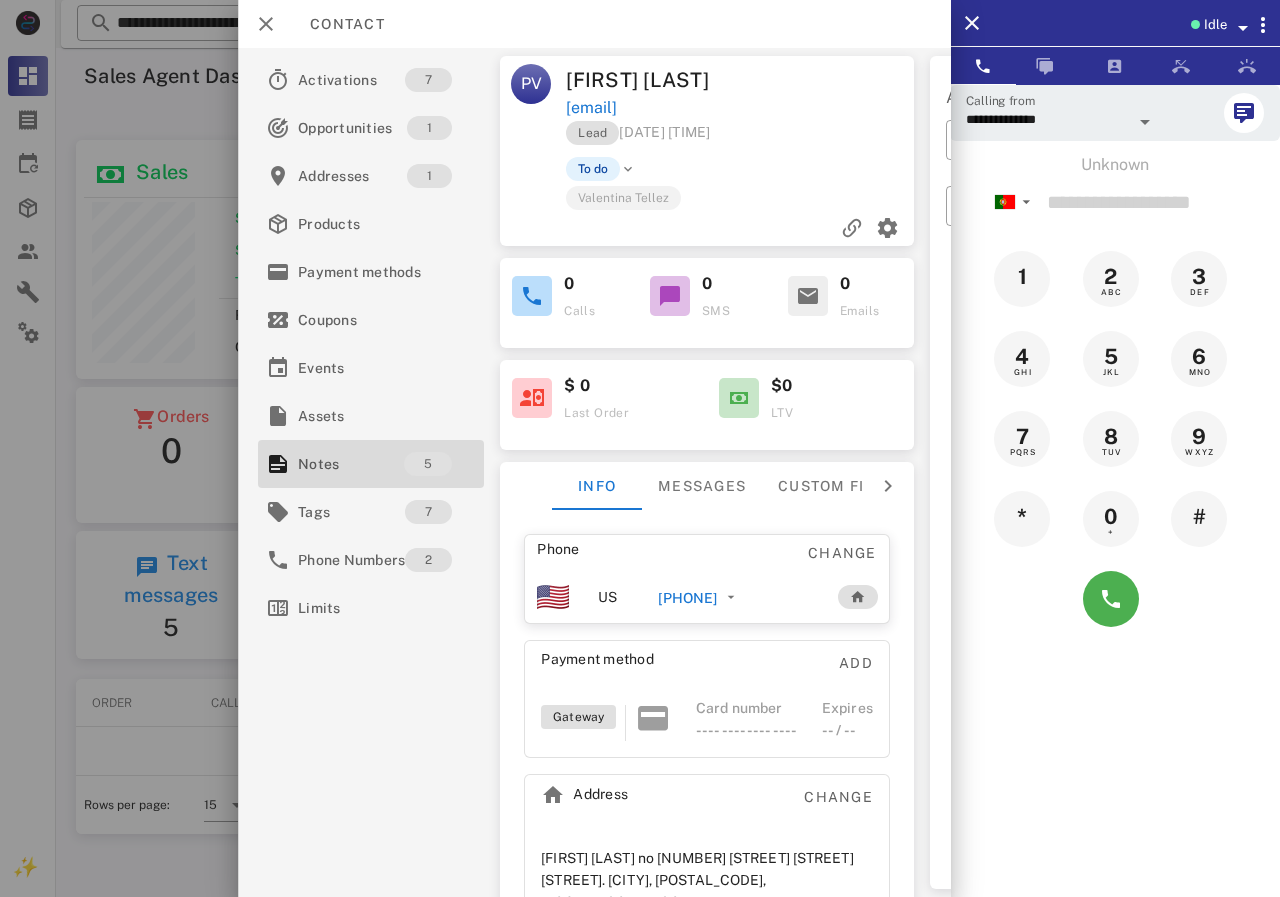 click on "+351933031611" at bounding box center (687, 598) 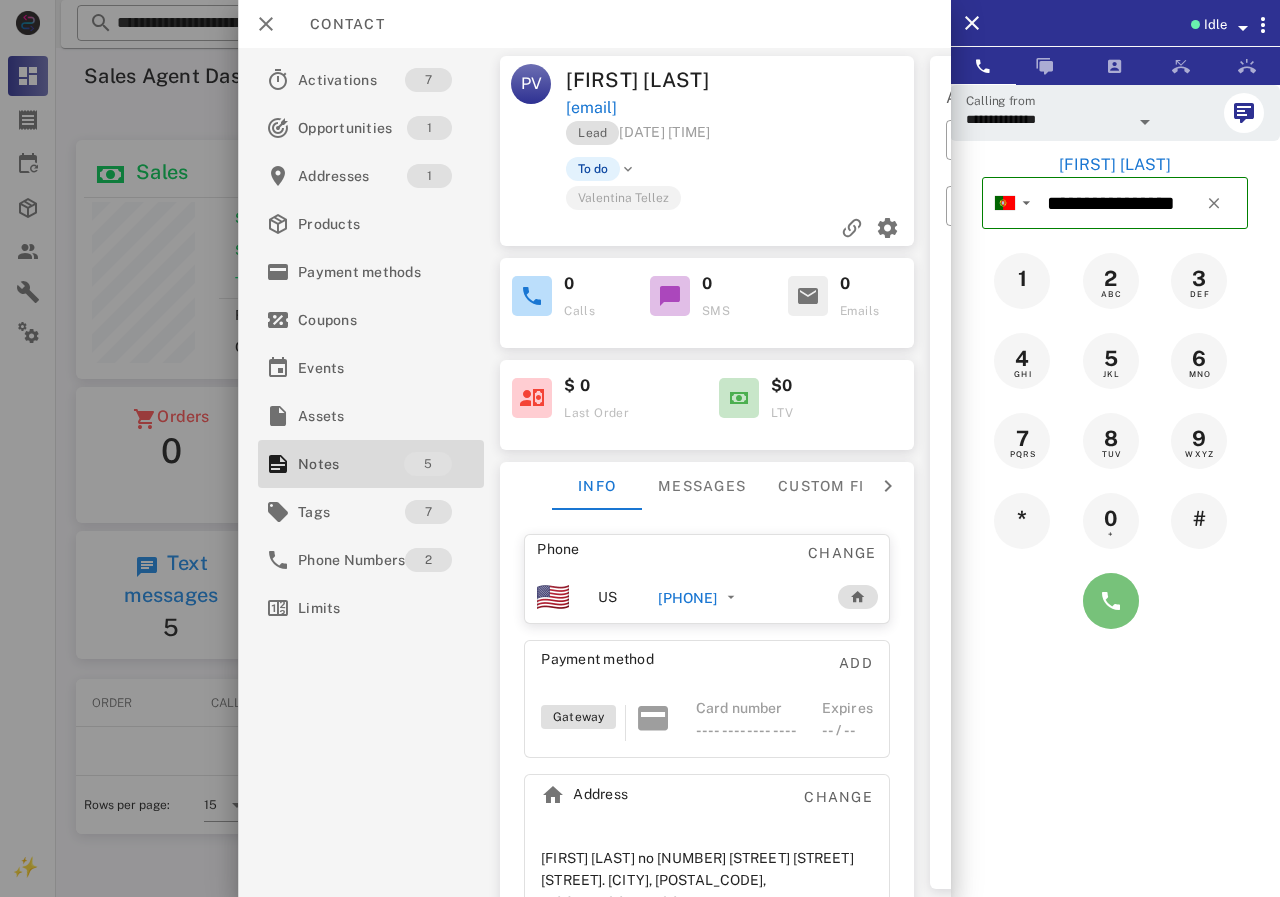 click at bounding box center (1111, 601) 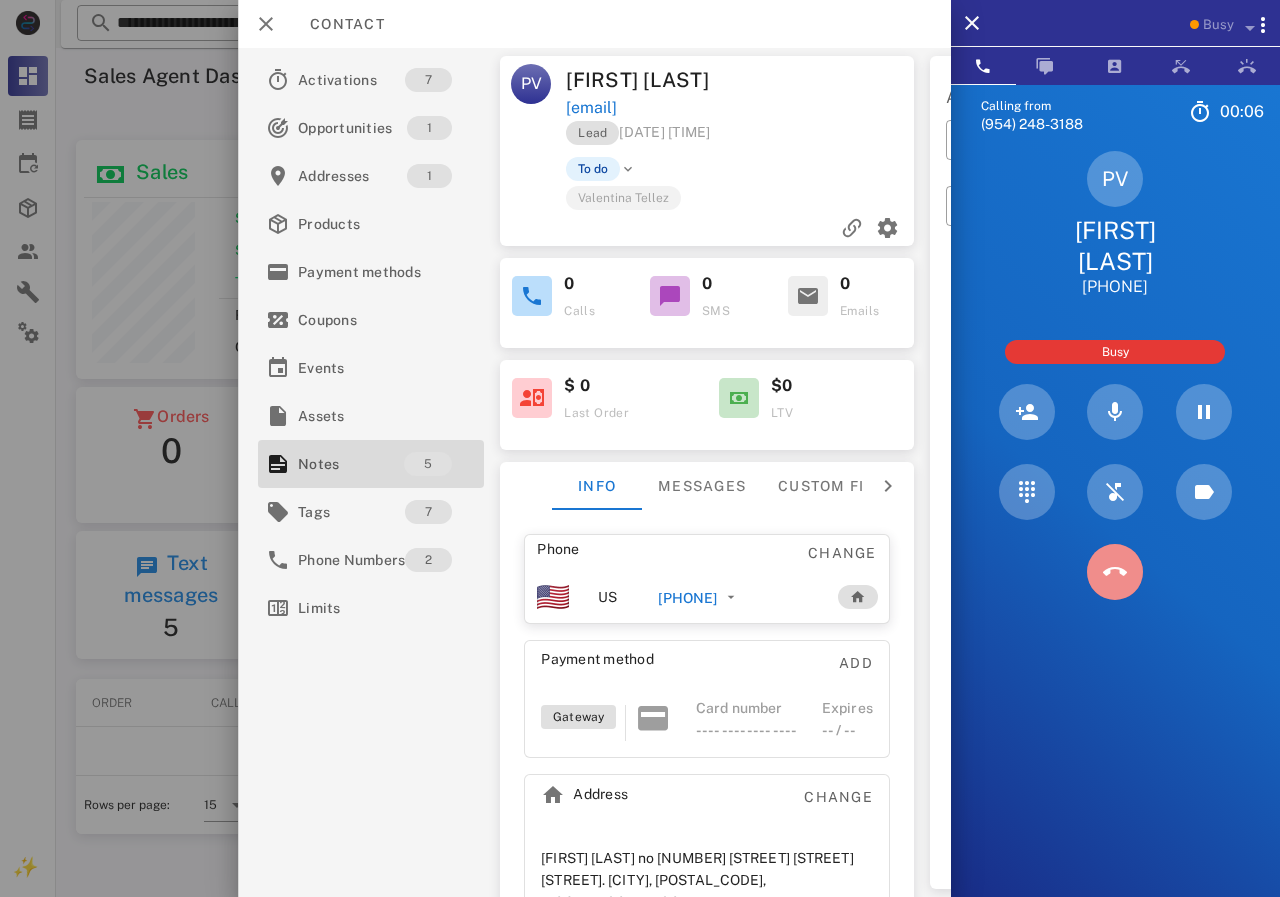 click at bounding box center [1115, 572] 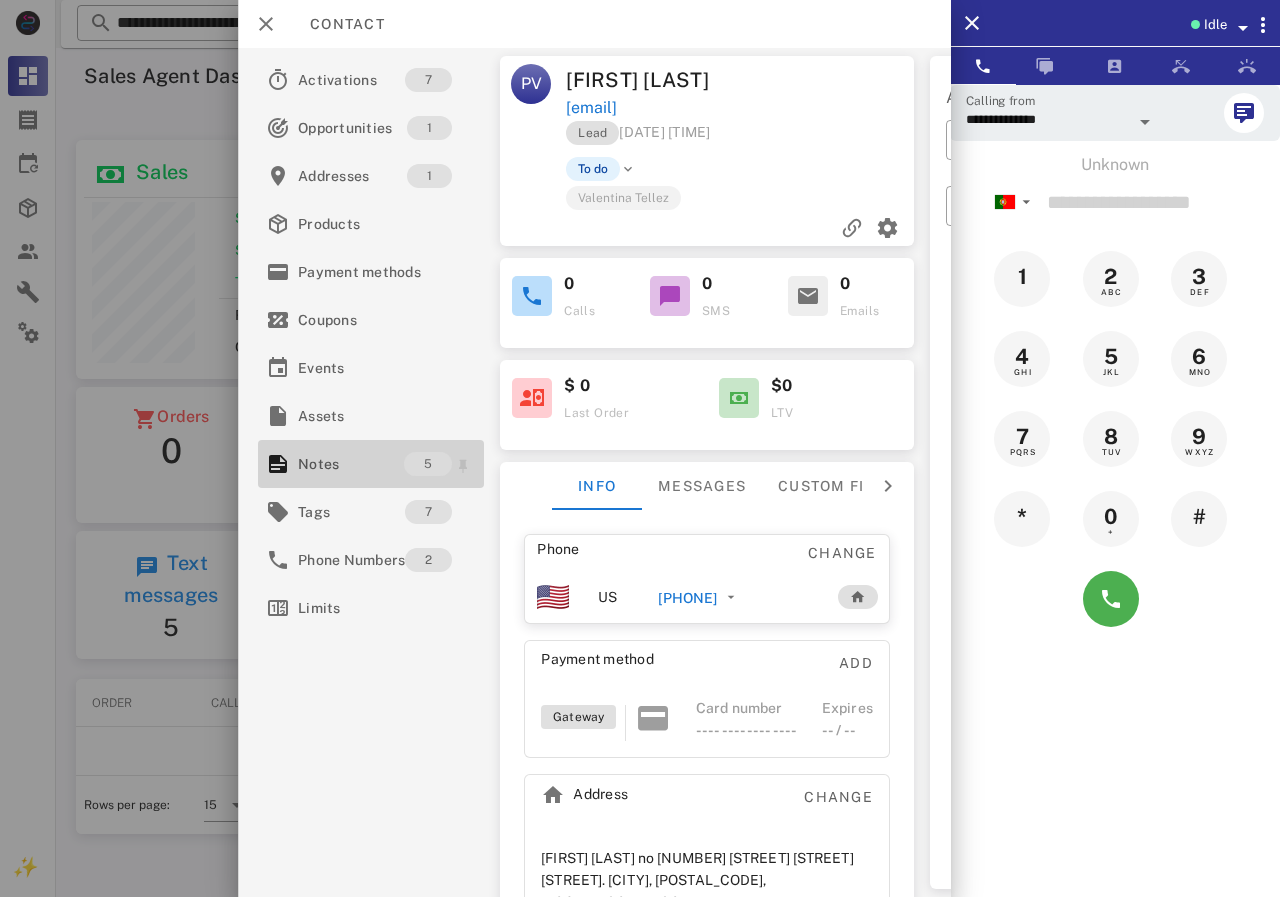 click on "5" at bounding box center [428, 464] 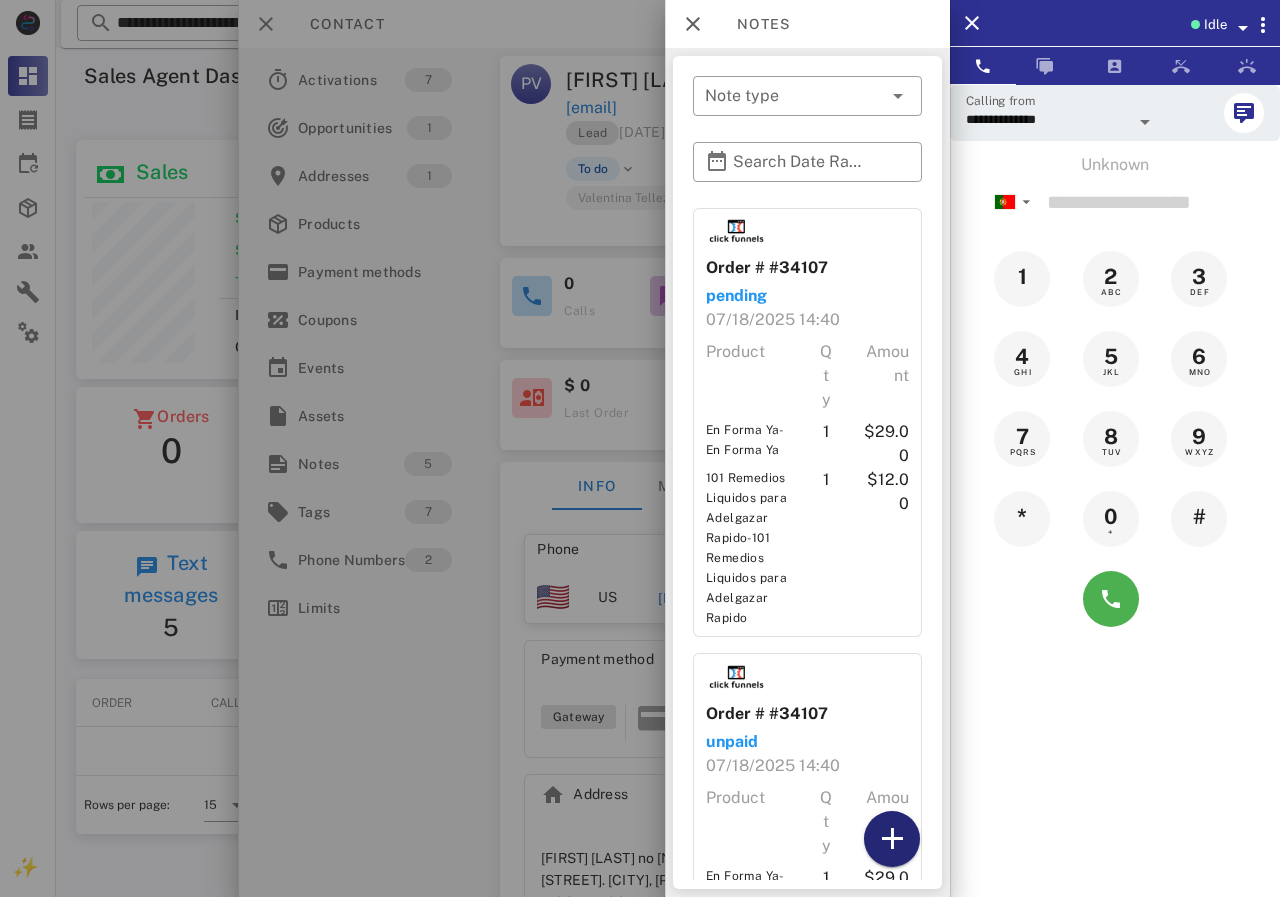 click at bounding box center [892, 839] 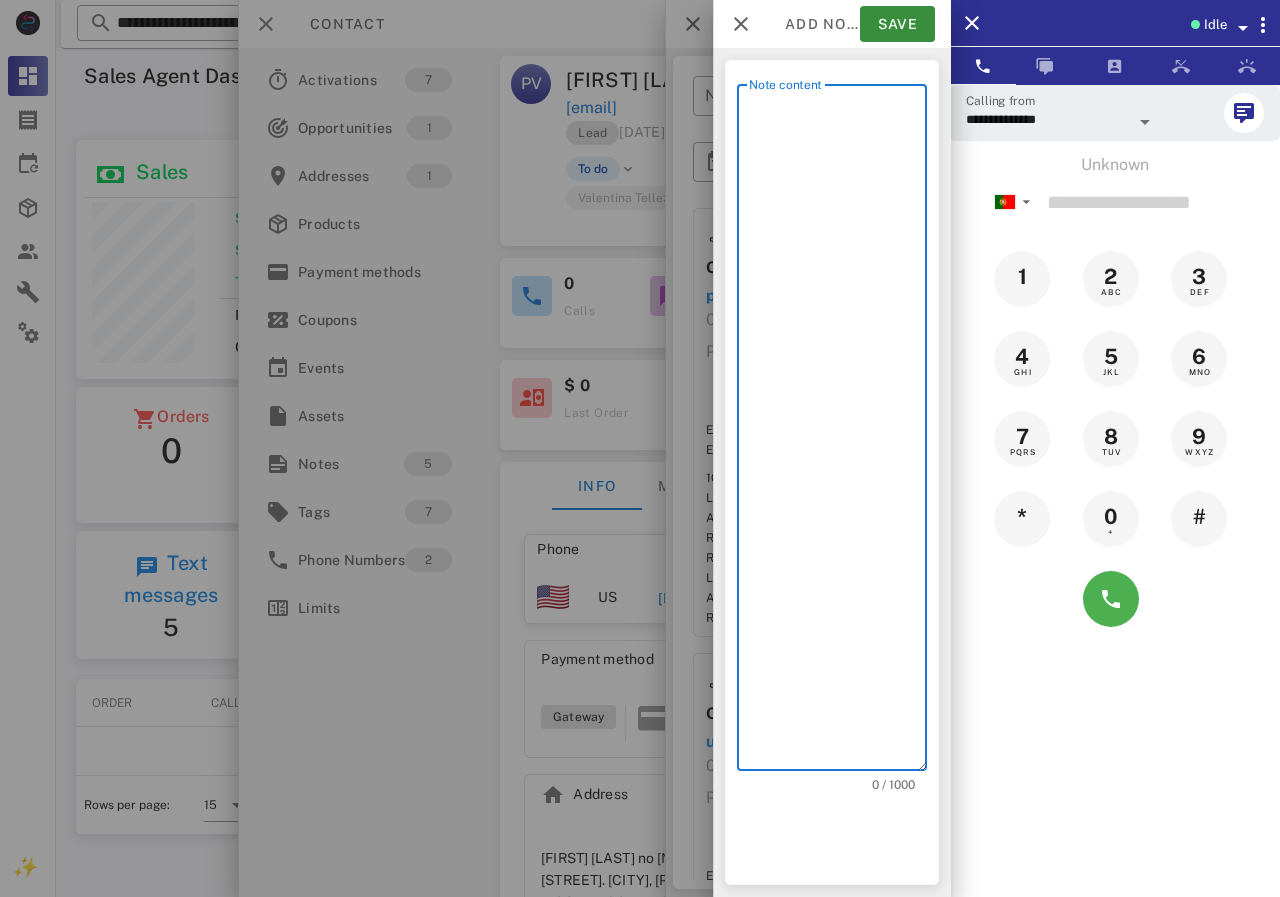 scroll, scrollTop: 240, scrollLeft: 390, axis: both 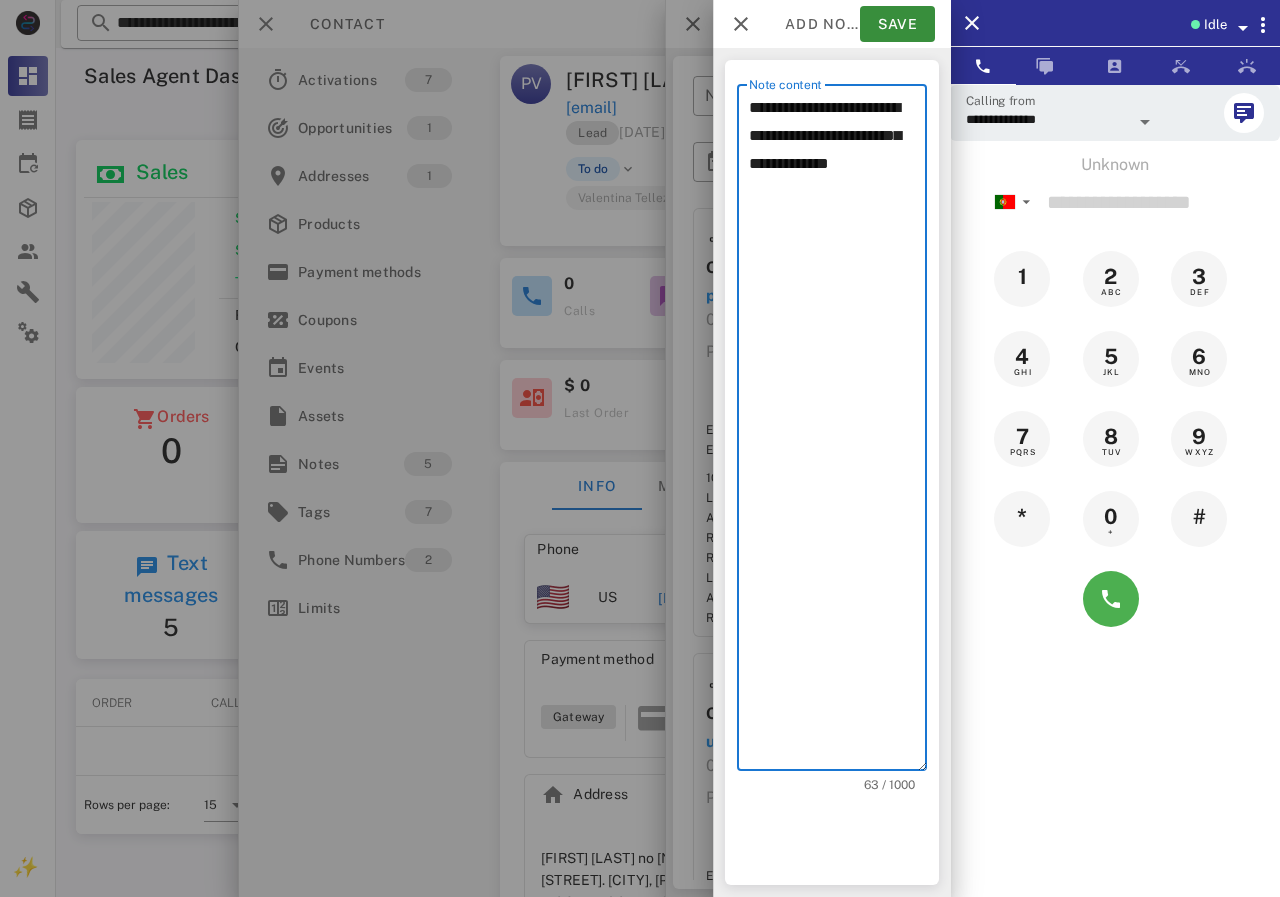type on "**********" 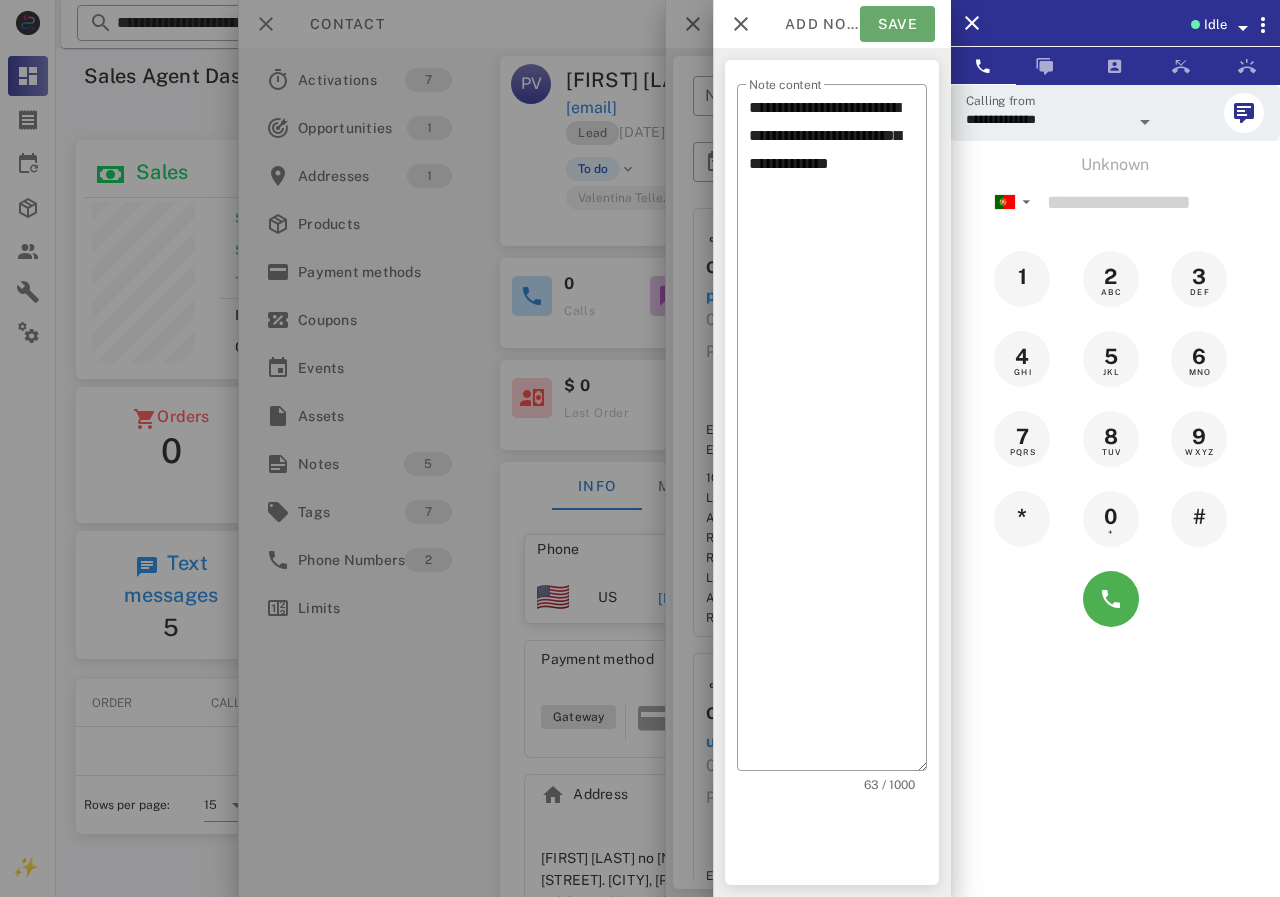 click on "Save" at bounding box center [897, 24] 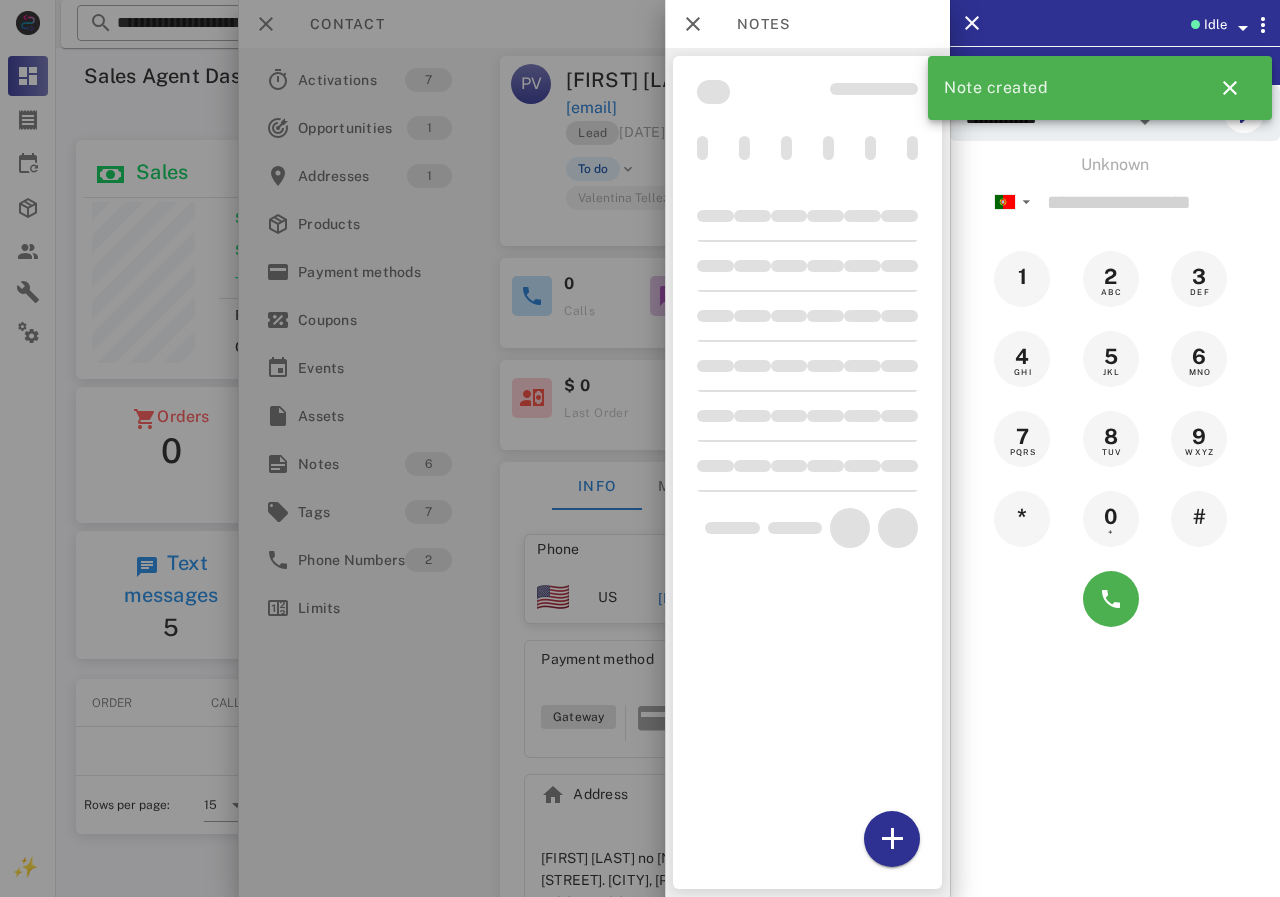 click at bounding box center (640, 448) 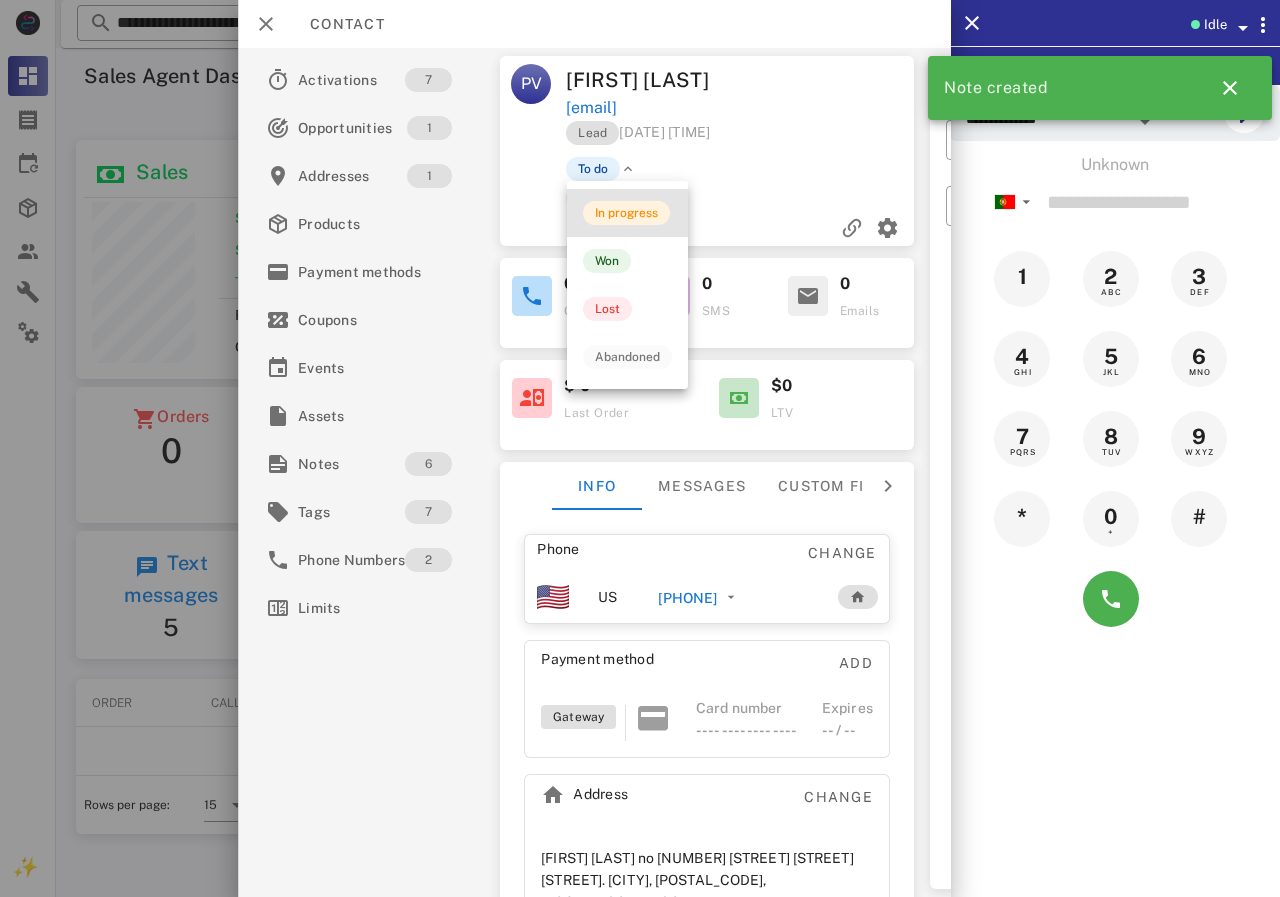 click on "In progress" at bounding box center [627, 213] 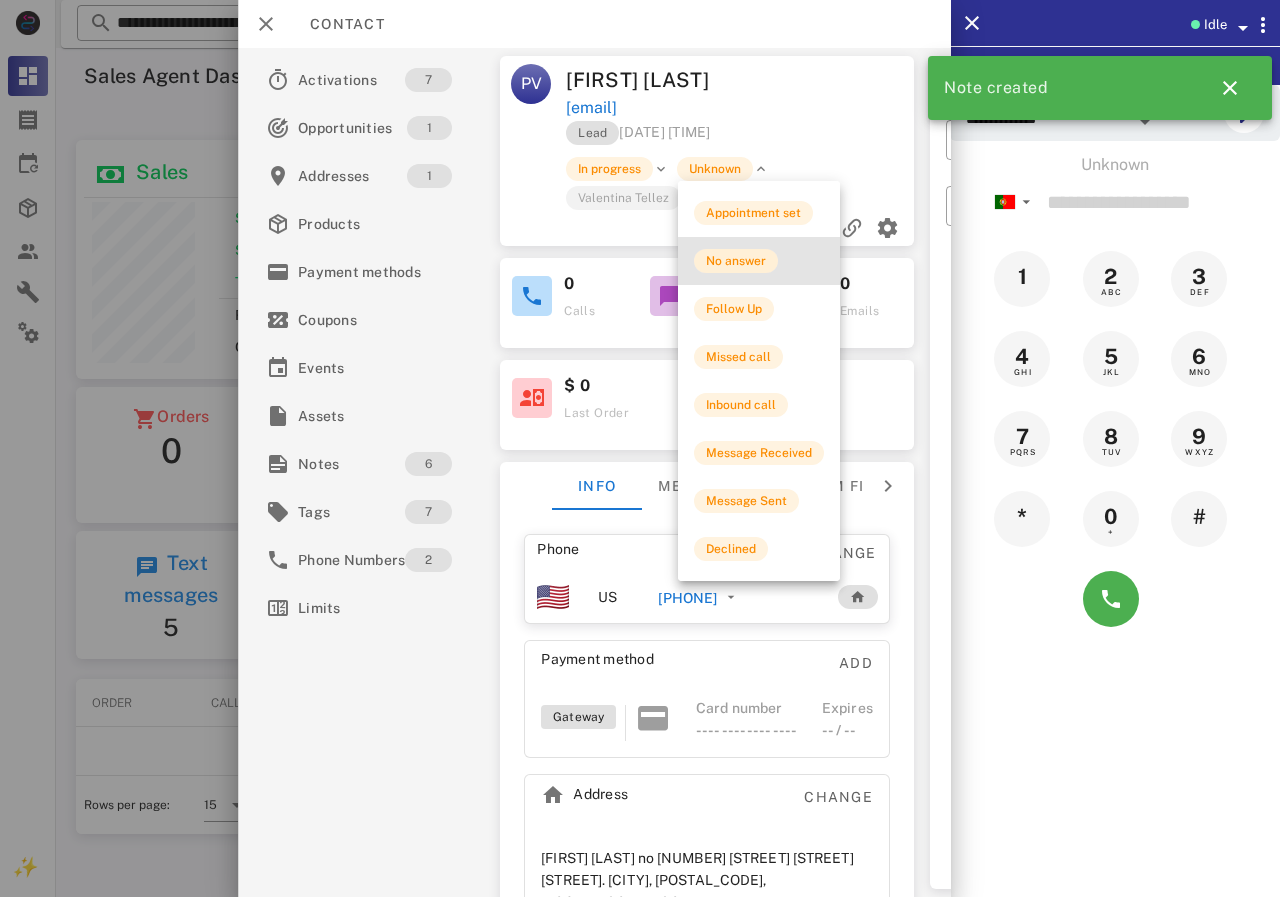 click on "No answer" at bounding box center (736, 261) 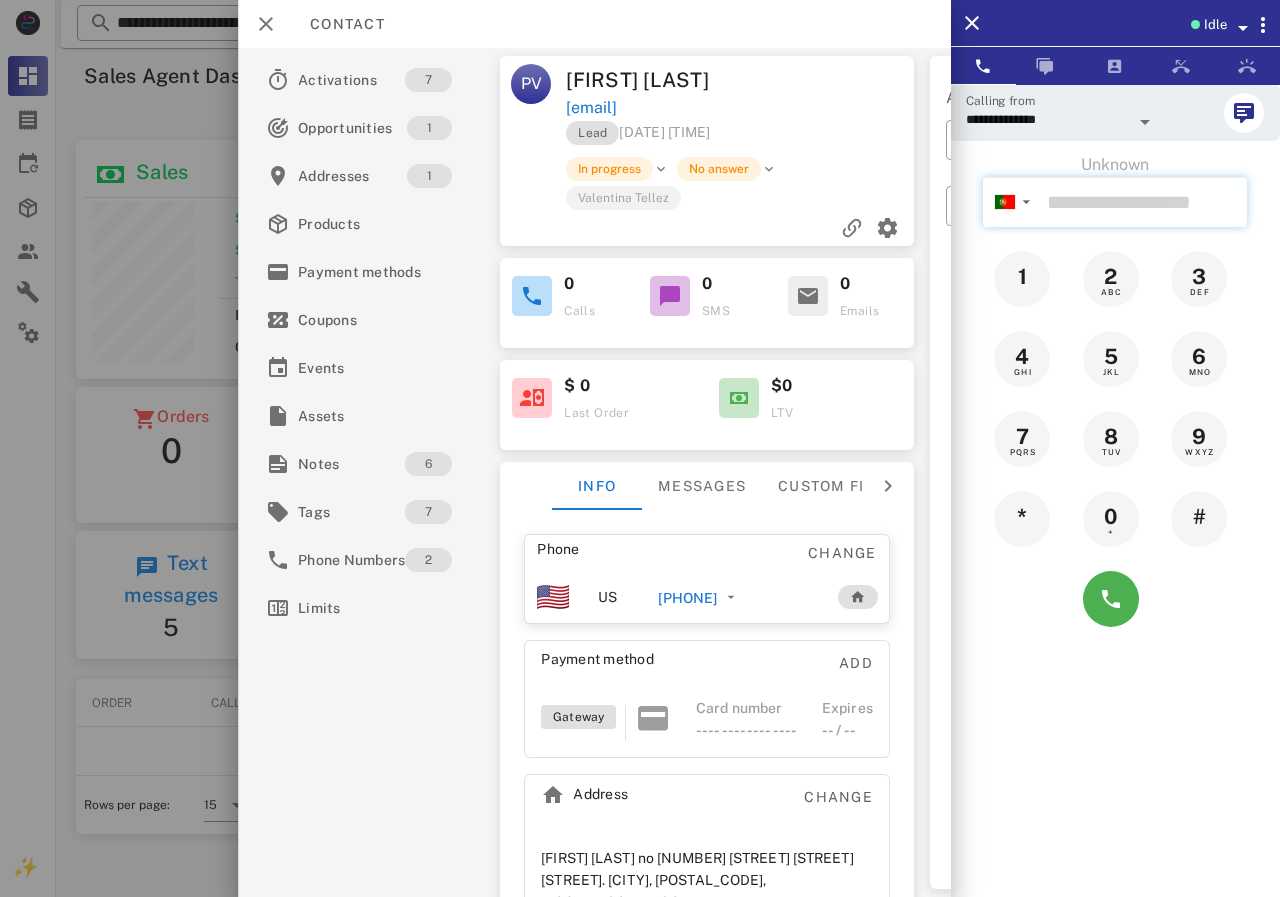 click at bounding box center [1143, 202] 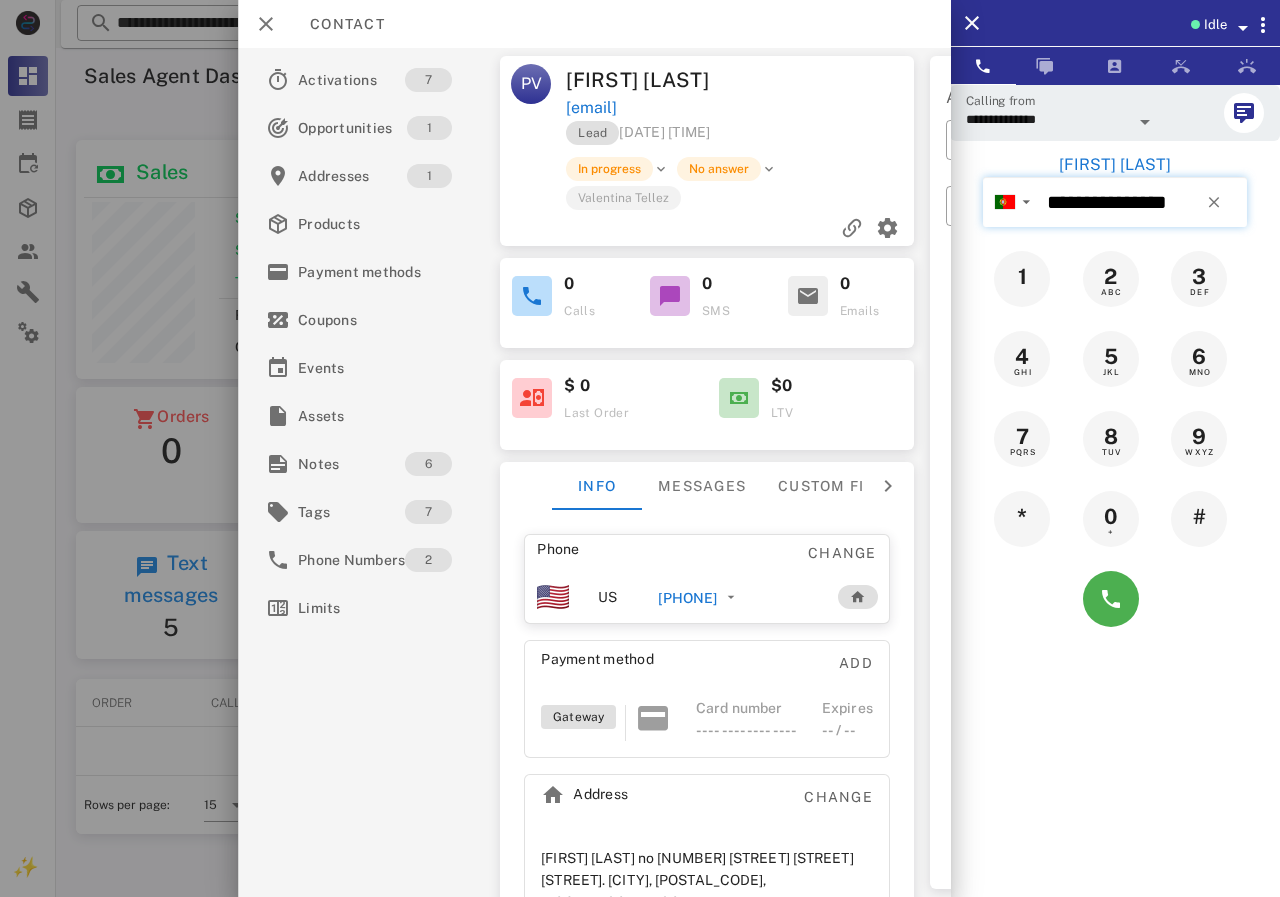type on "**********" 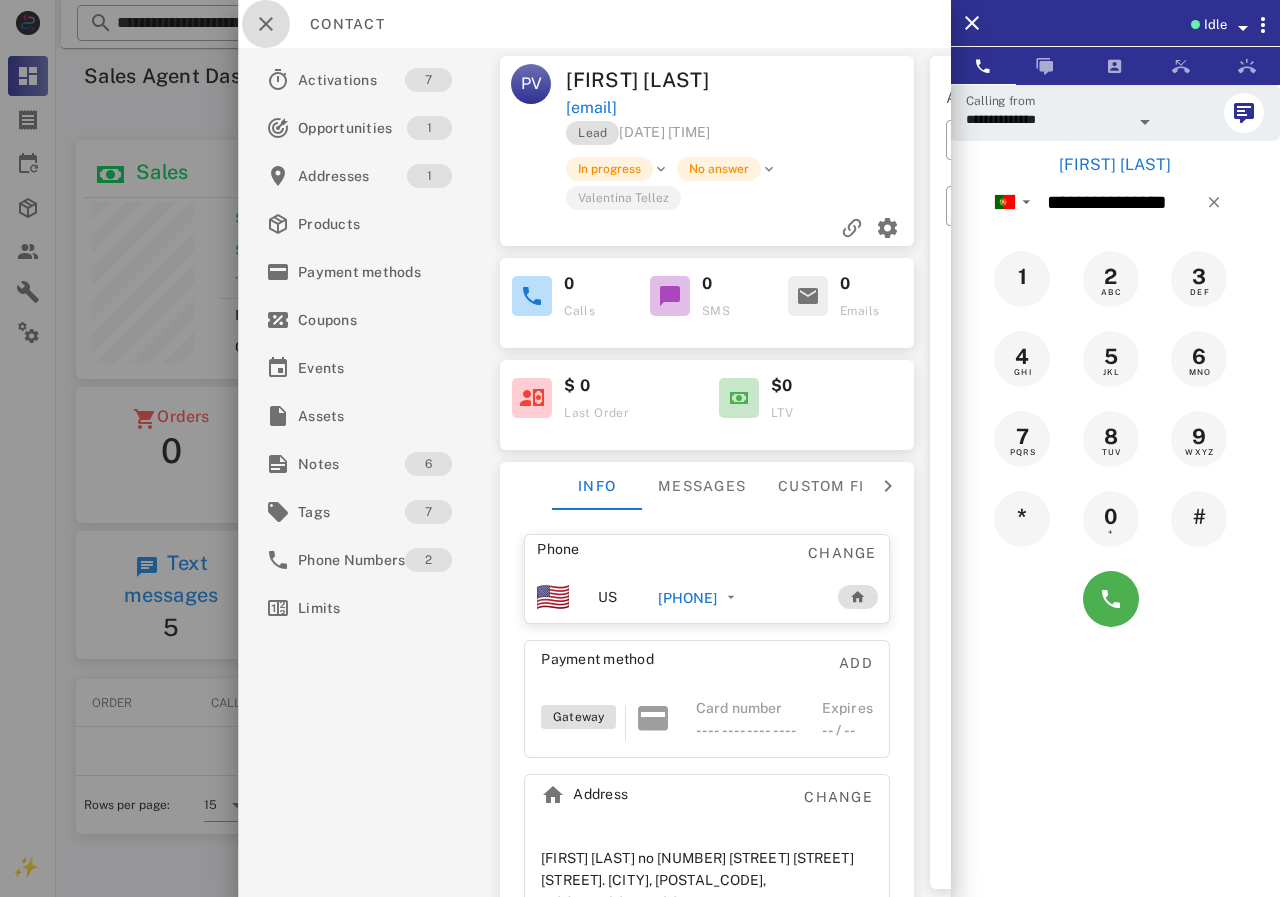 click at bounding box center [266, 24] 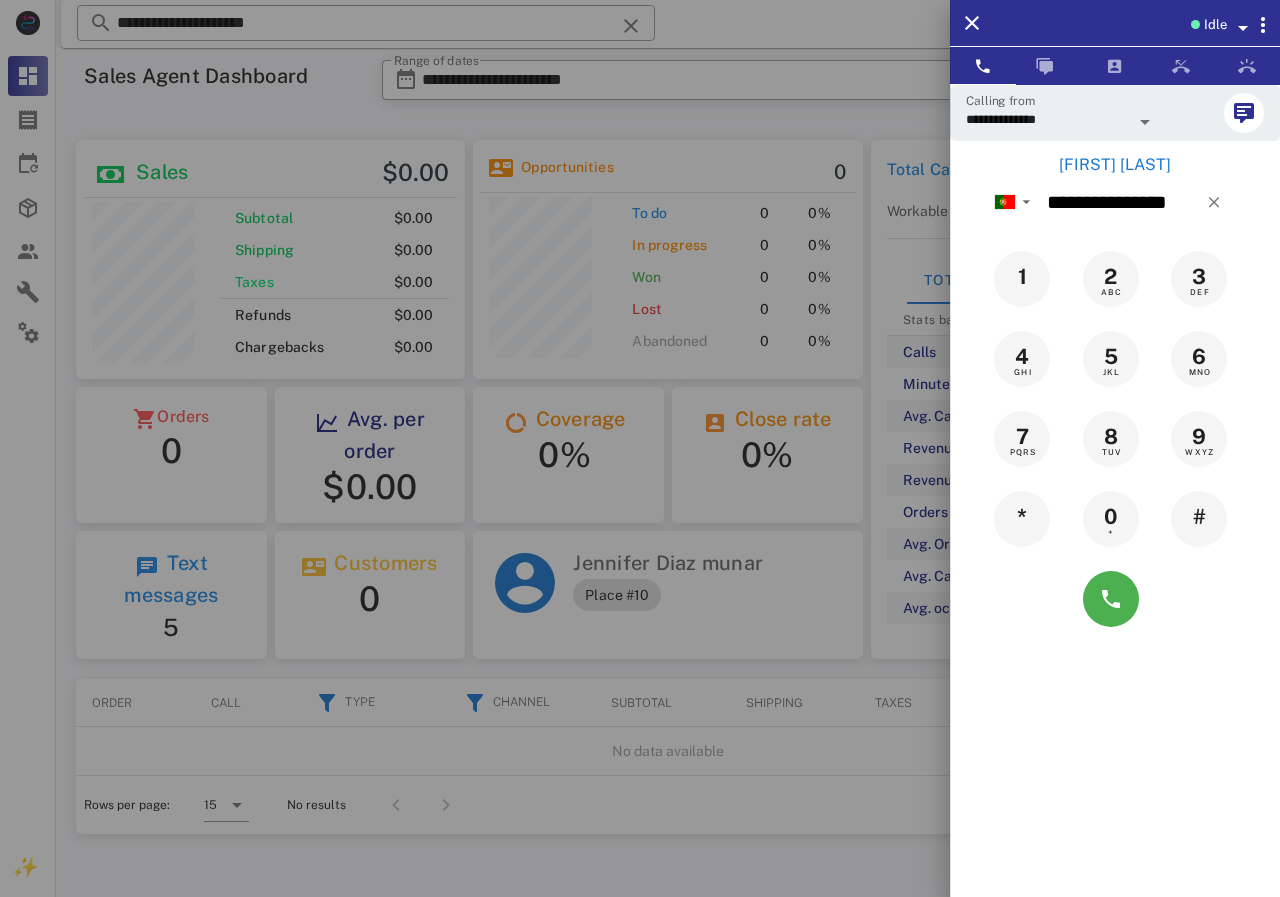 click on "Neri Lozano" at bounding box center (1115, 165) 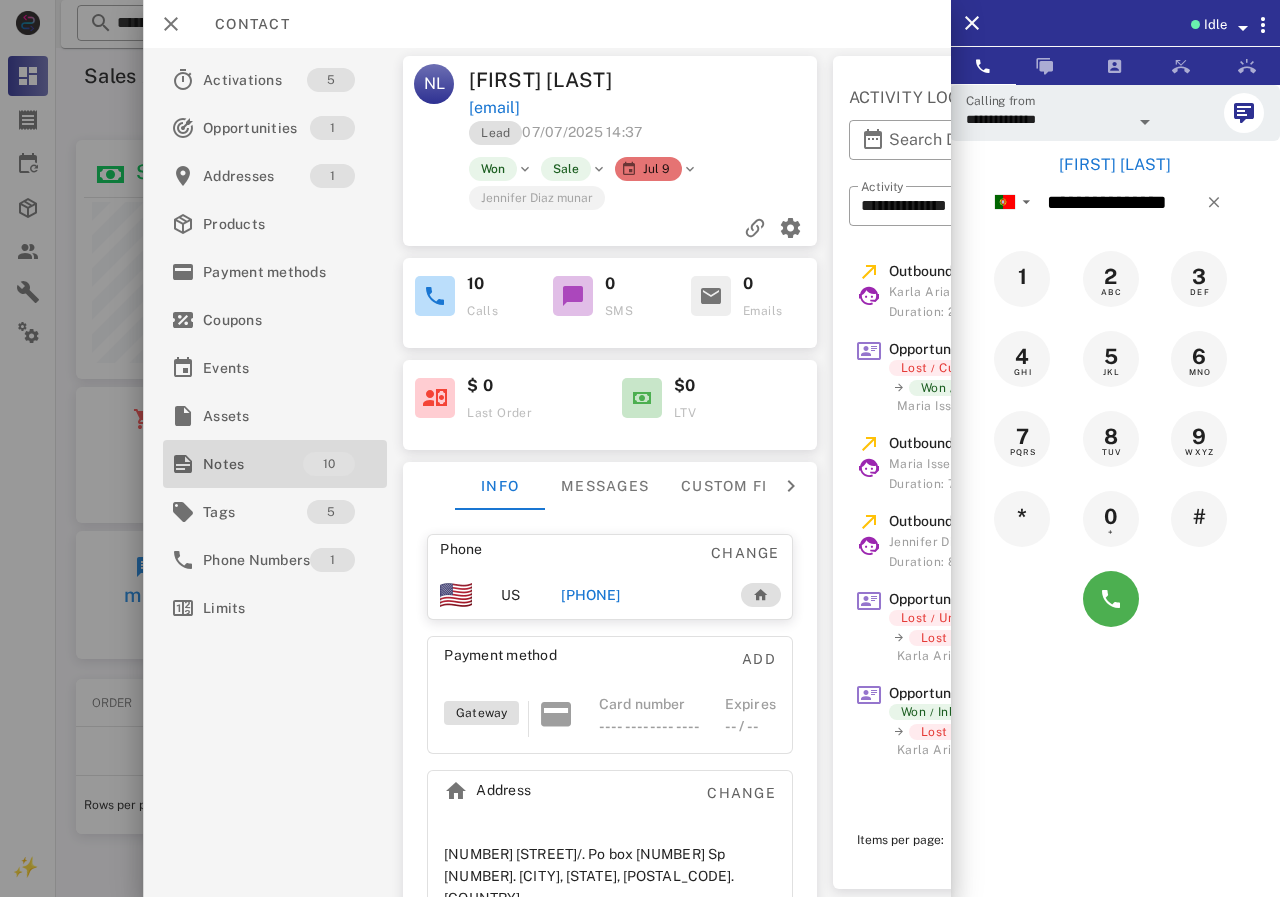click on "Notes" at bounding box center [253, 464] 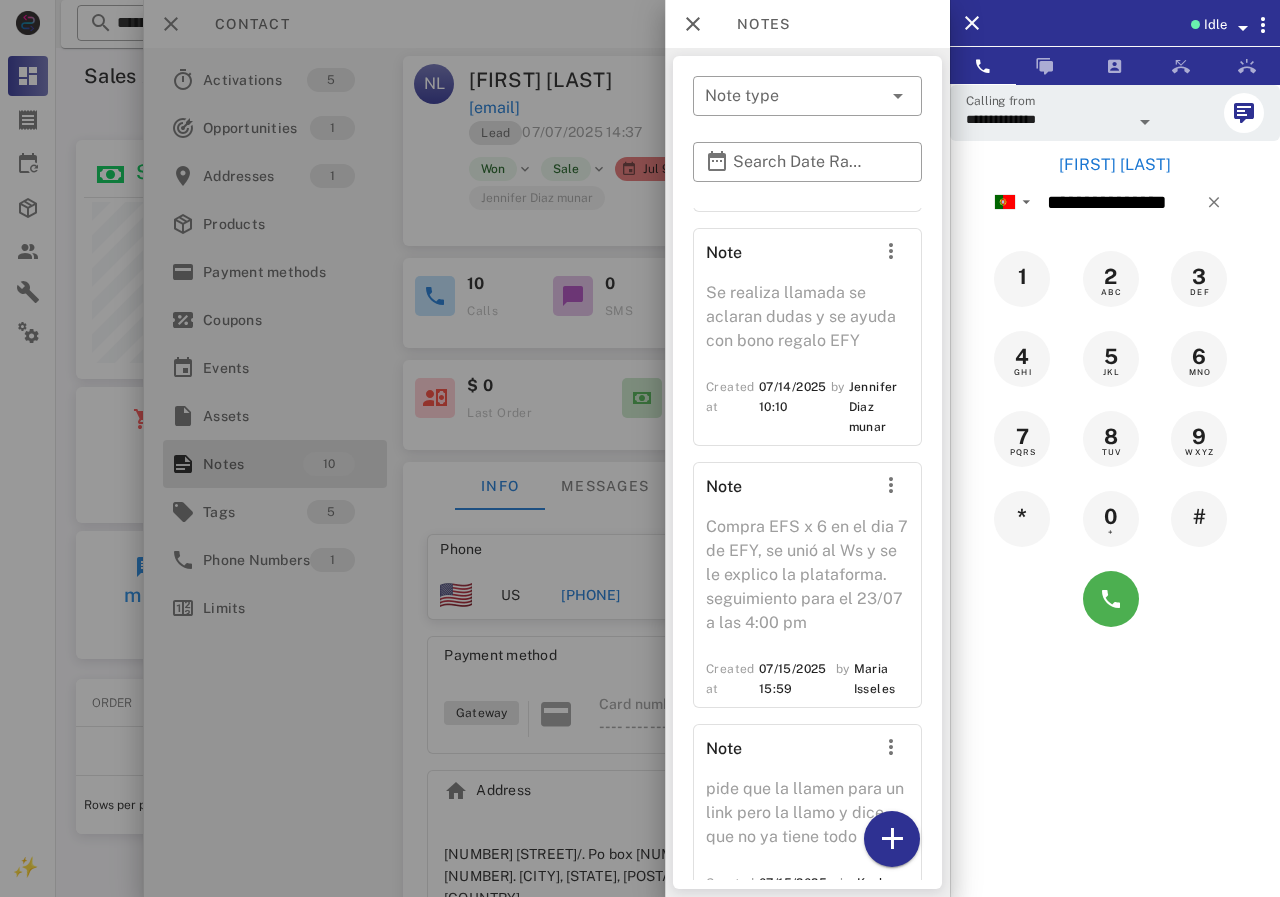 scroll, scrollTop: 2104, scrollLeft: 0, axis: vertical 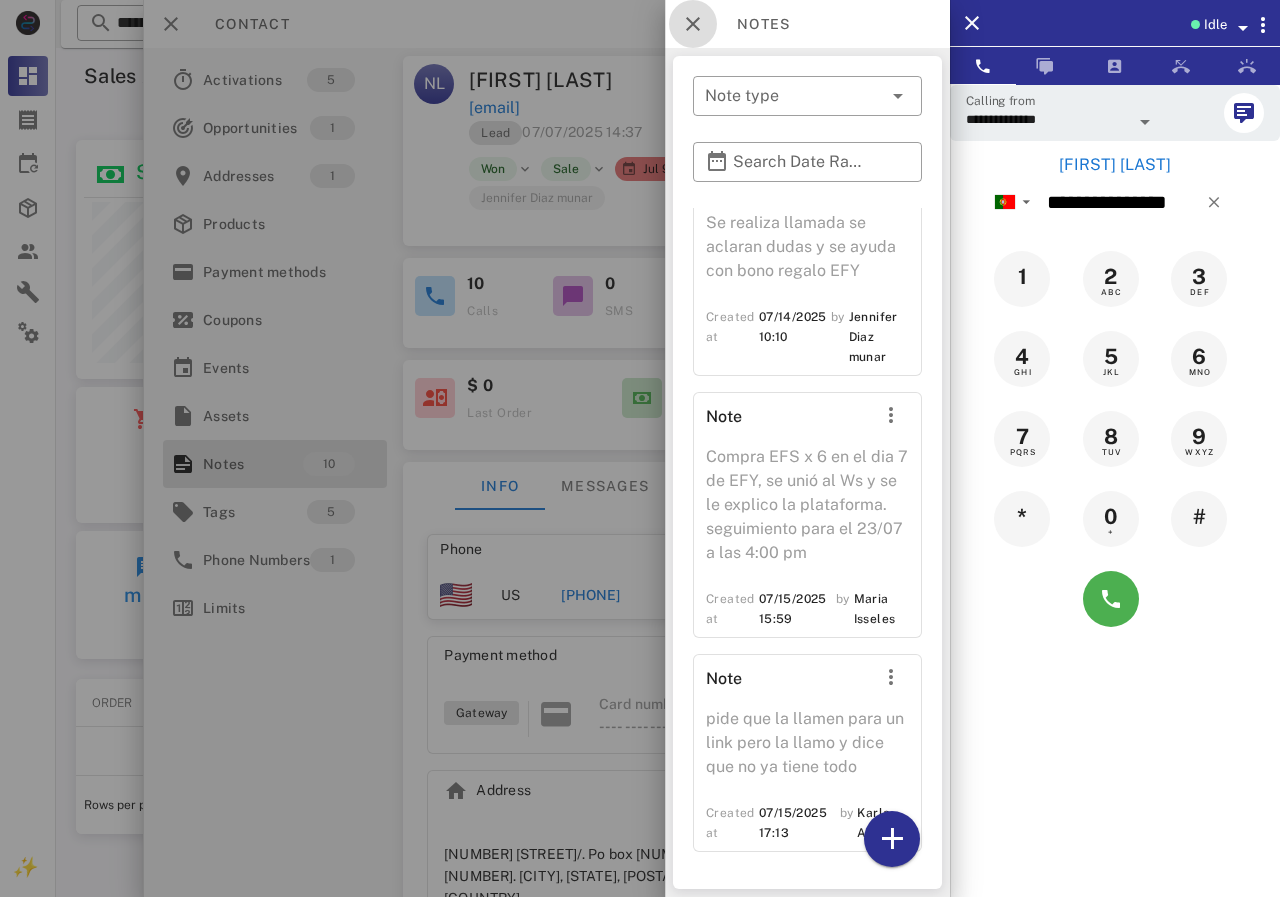 click at bounding box center [693, 24] 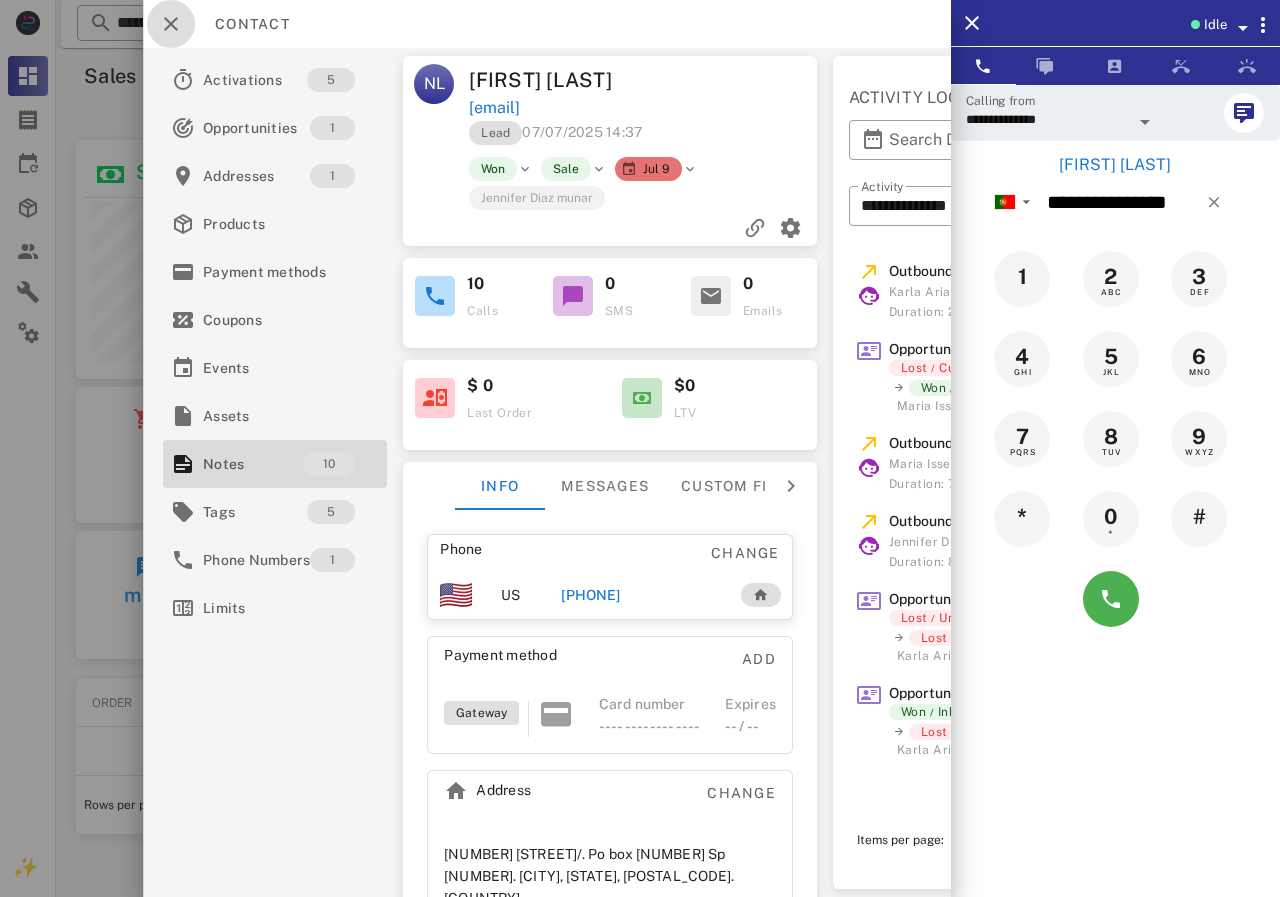 click at bounding box center (171, 24) 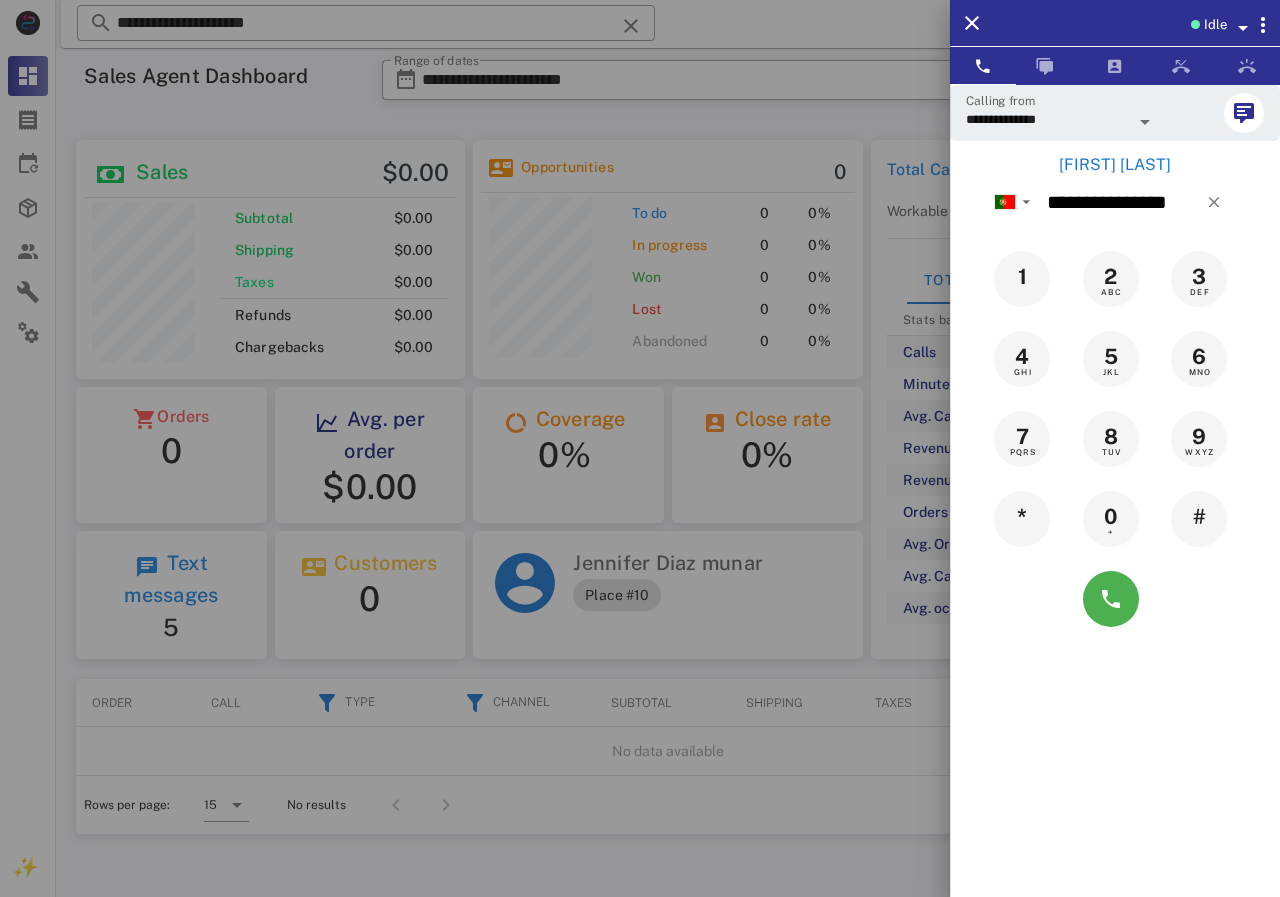 click at bounding box center (640, 448) 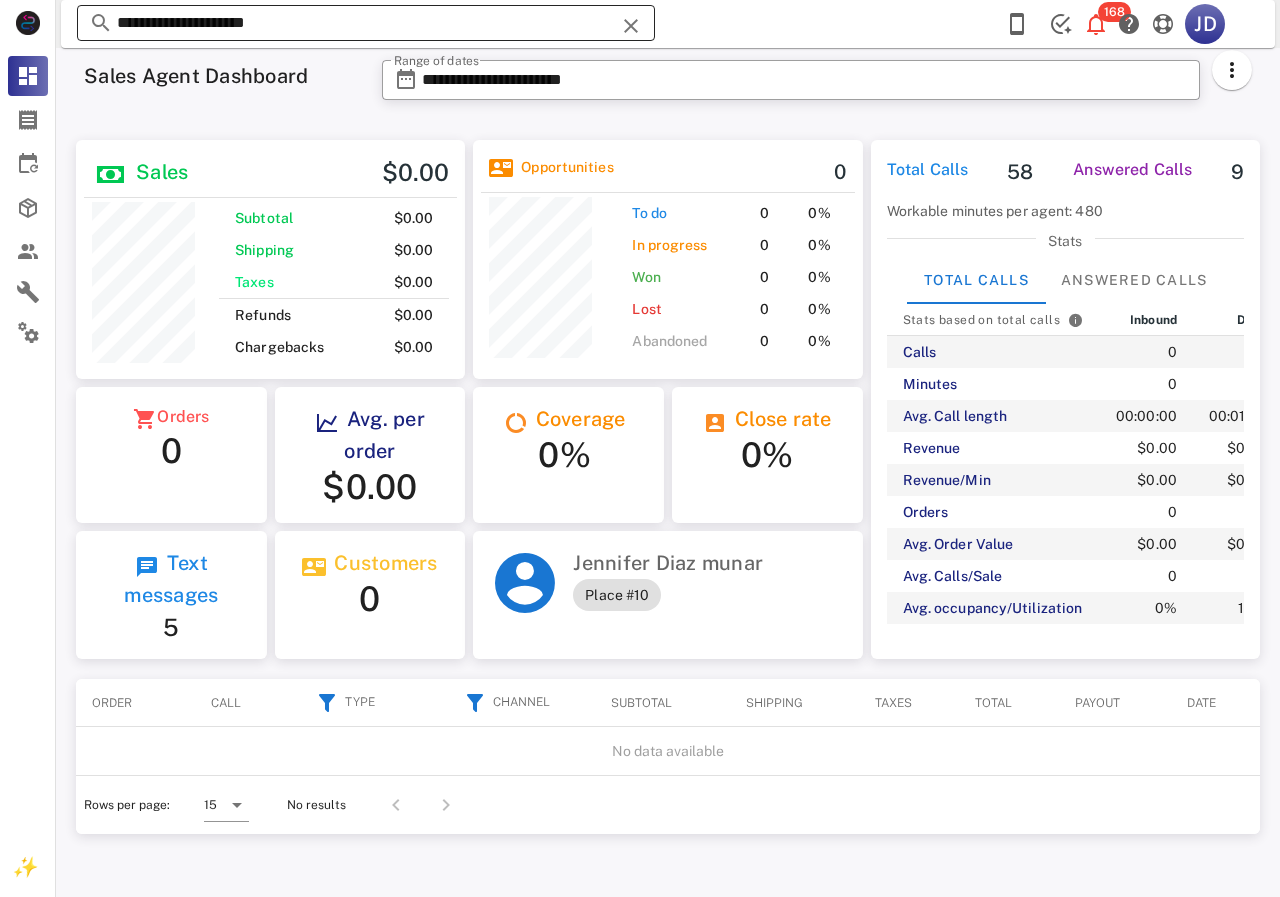 click on "**********" at bounding box center (366, 23) 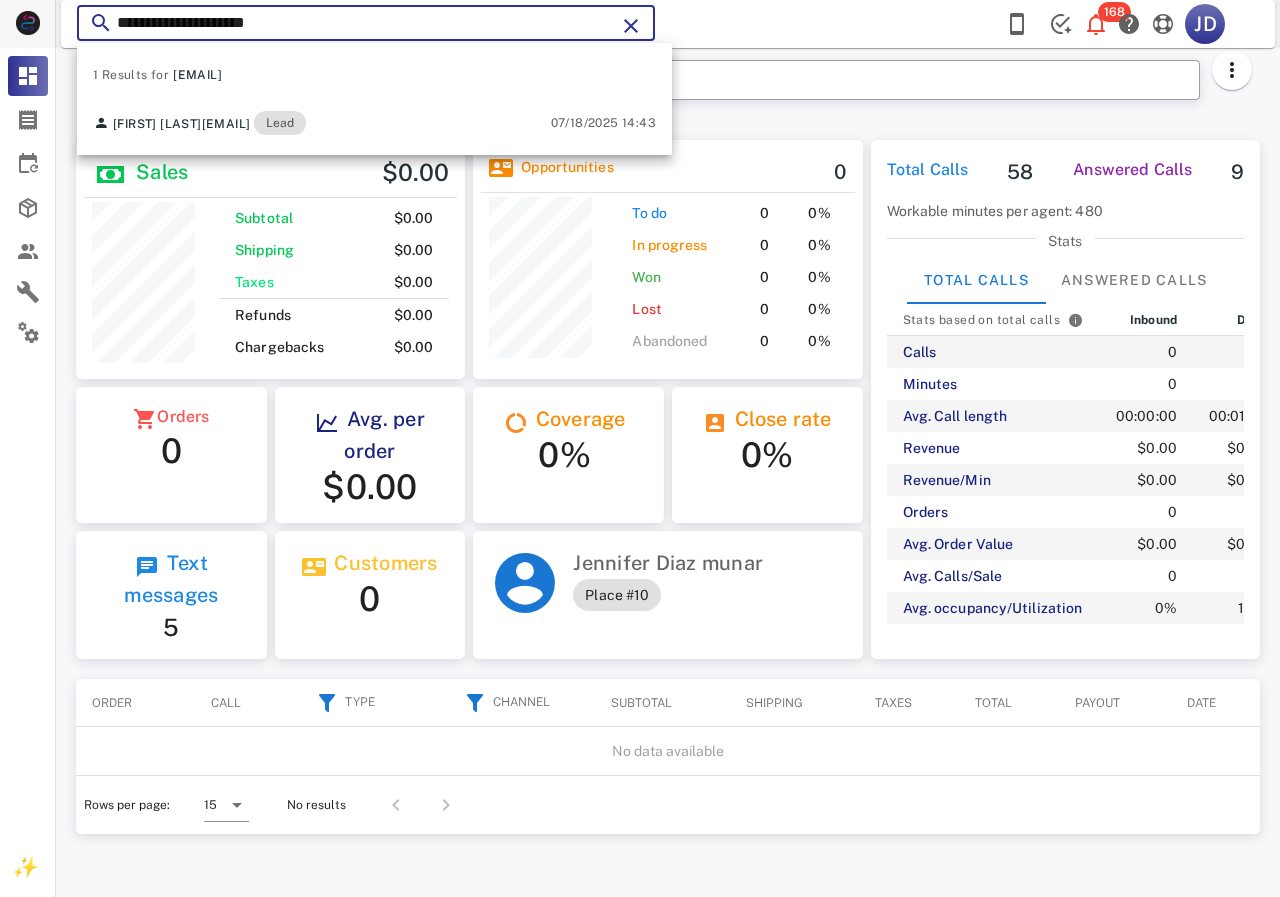 drag, startPoint x: 431, startPoint y: 22, endPoint x: 12, endPoint y: 18, distance: 419.0191 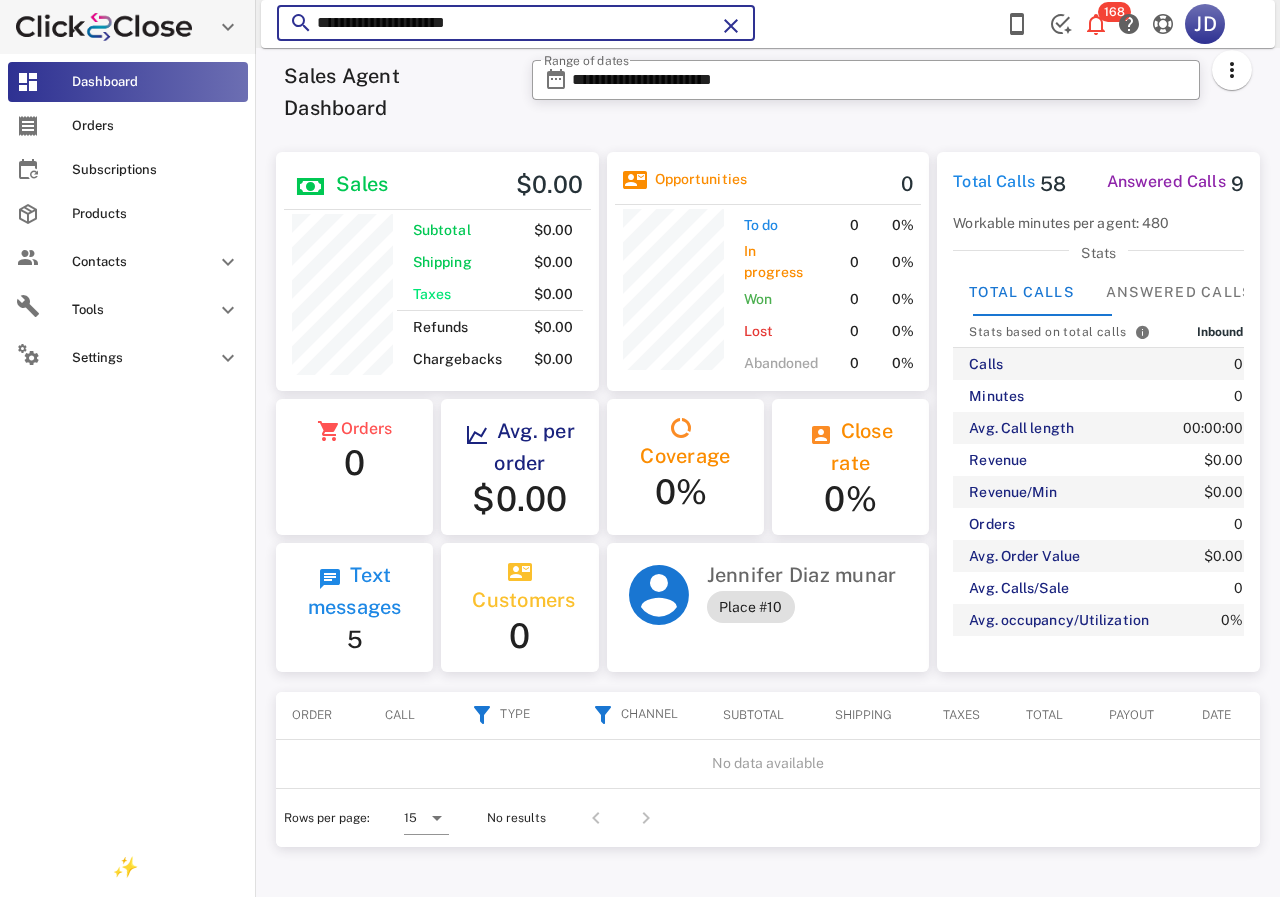 scroll, scrollTop: 250, scrollLeft: 322, axis: both 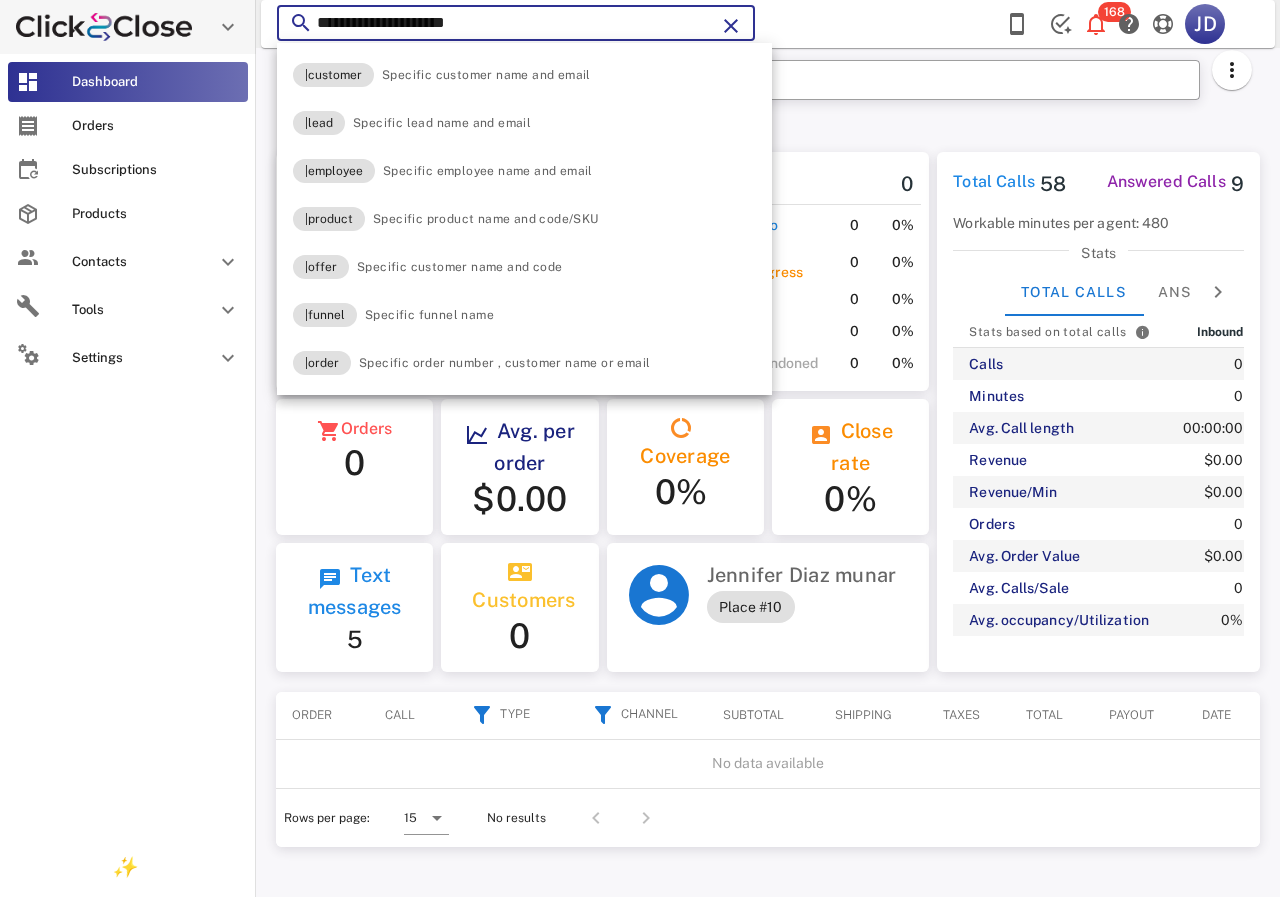 paste 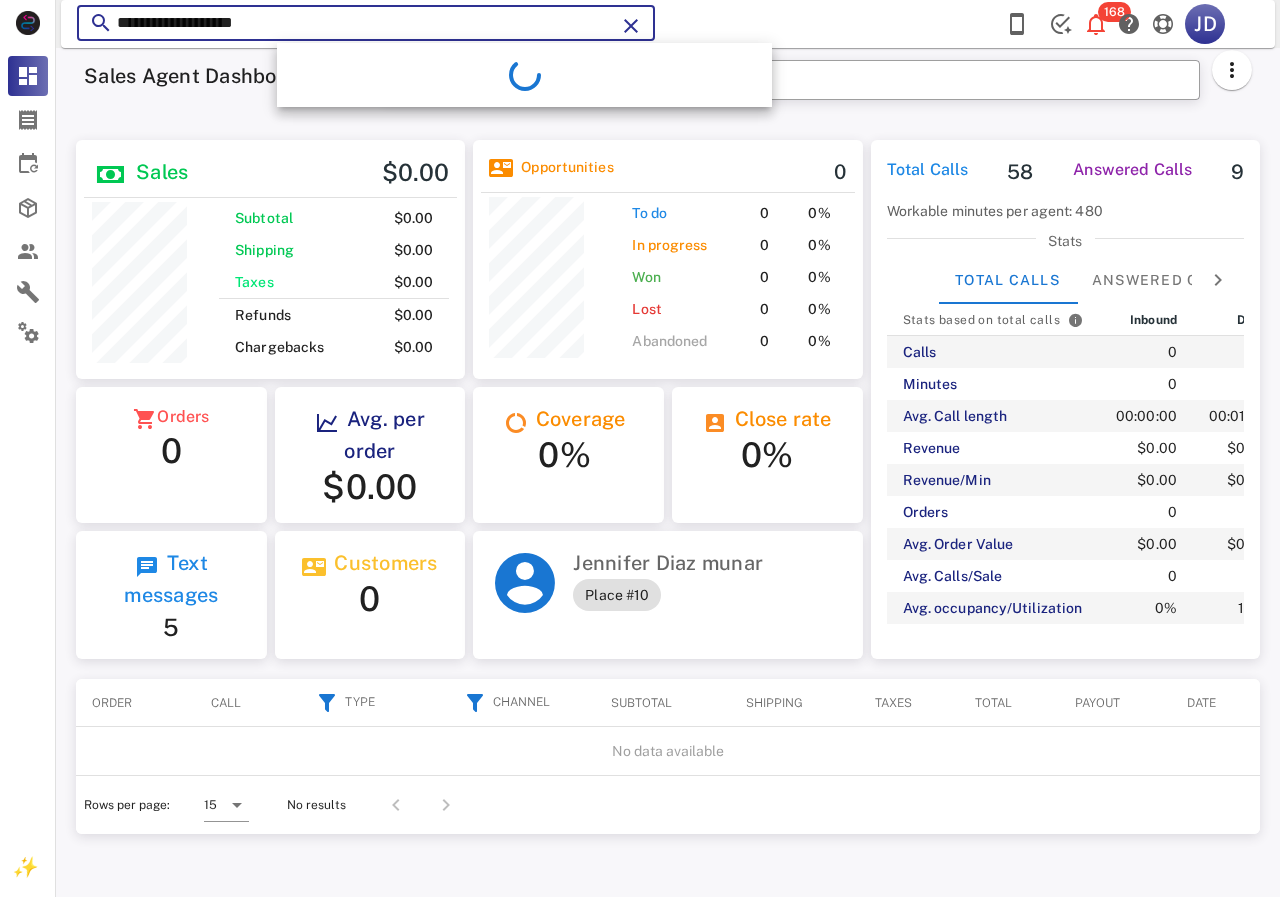 scroll, scrollTop: 999761, scrollLeft: 999611, axis: both 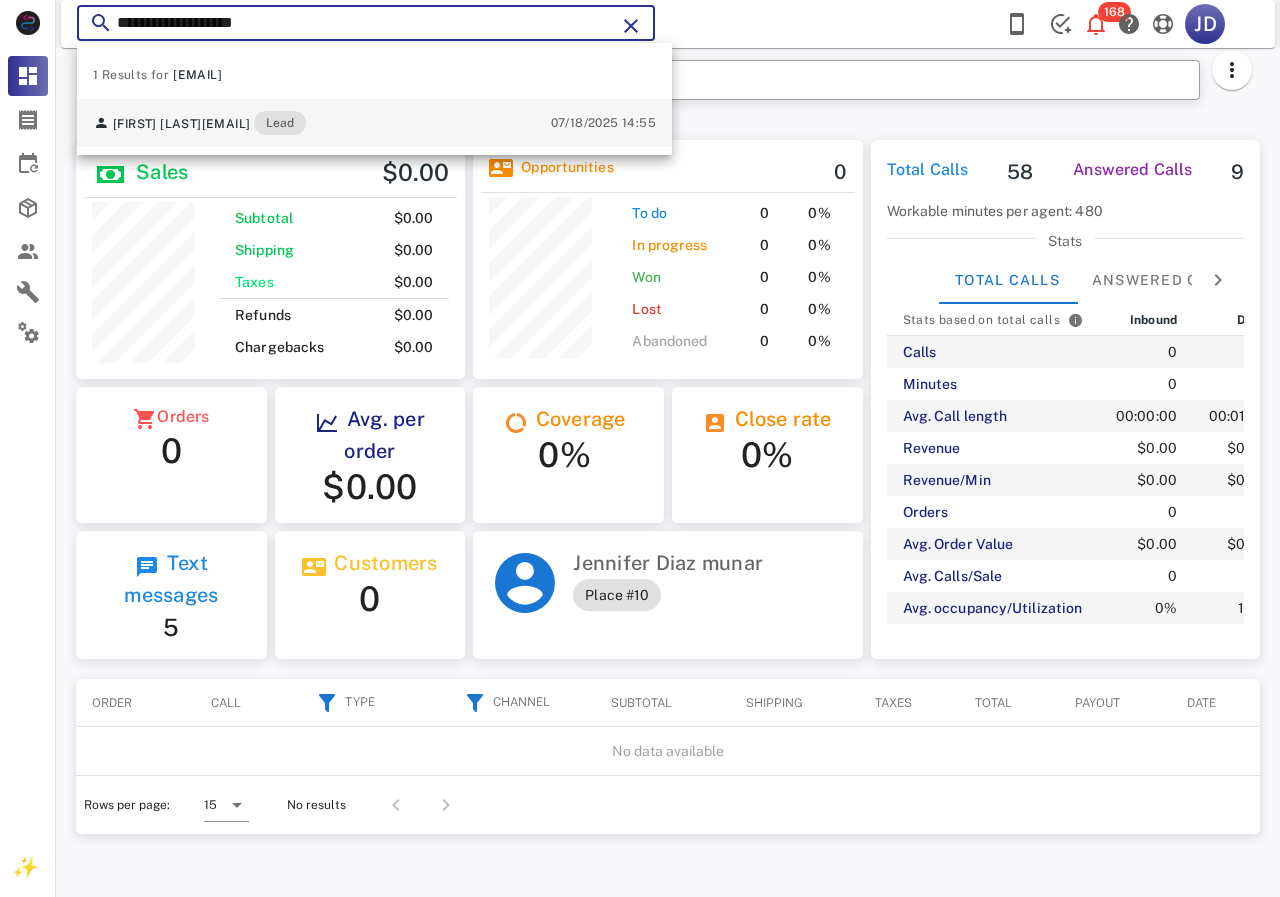 type on "**********" 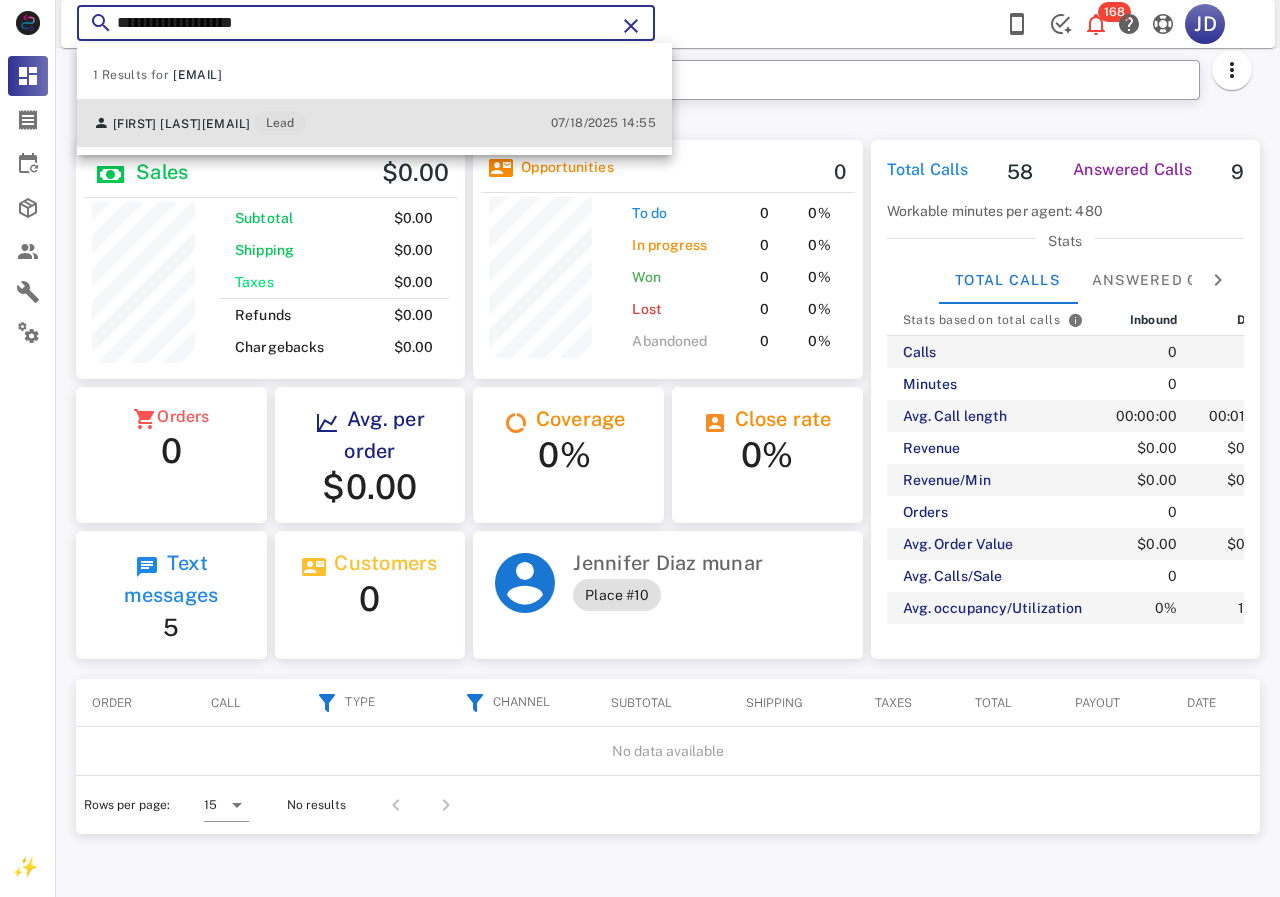 click on "kikyy2012@gmail.com" at bounding box center (226, 124) 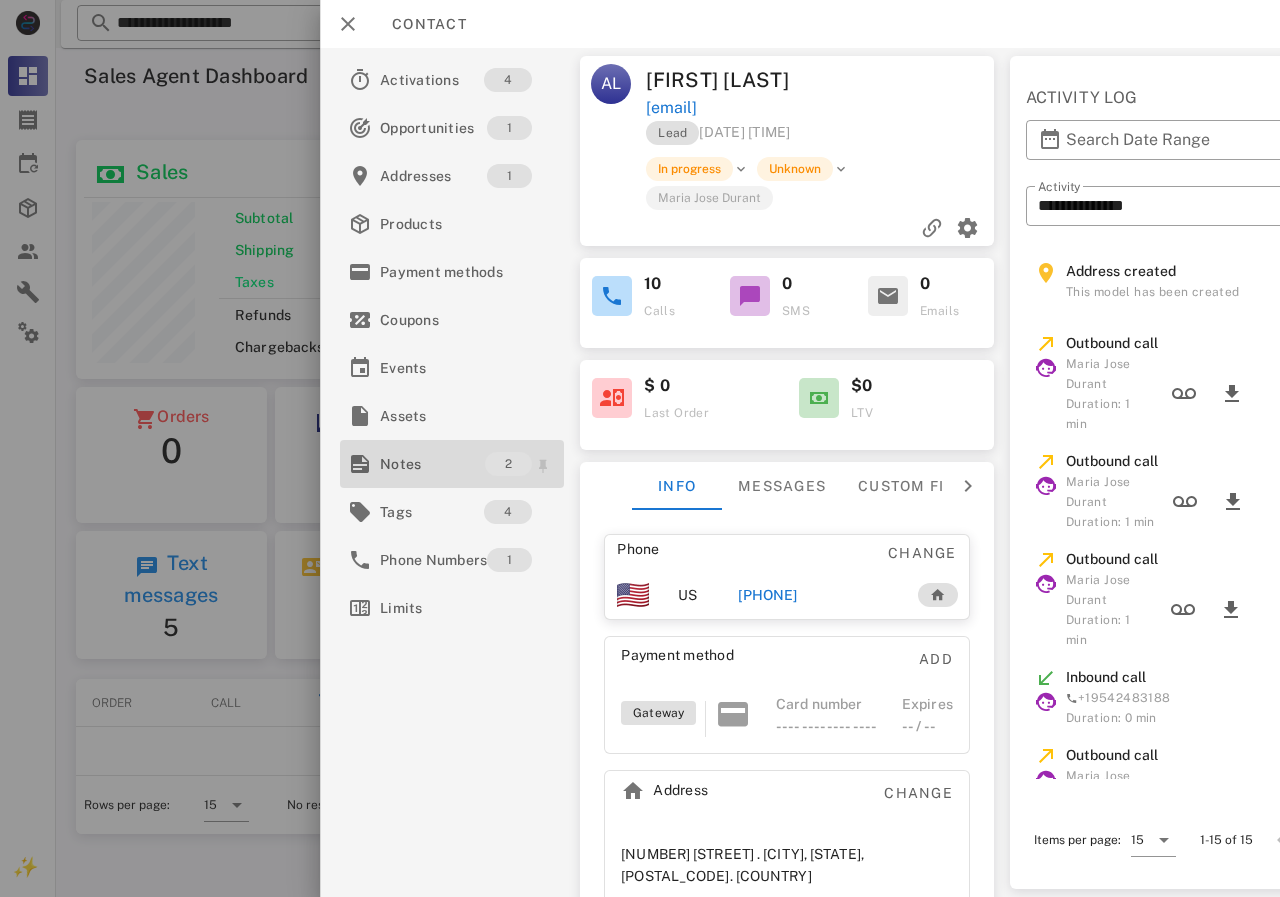 click on "Notes" at bounding box center [432, 464] 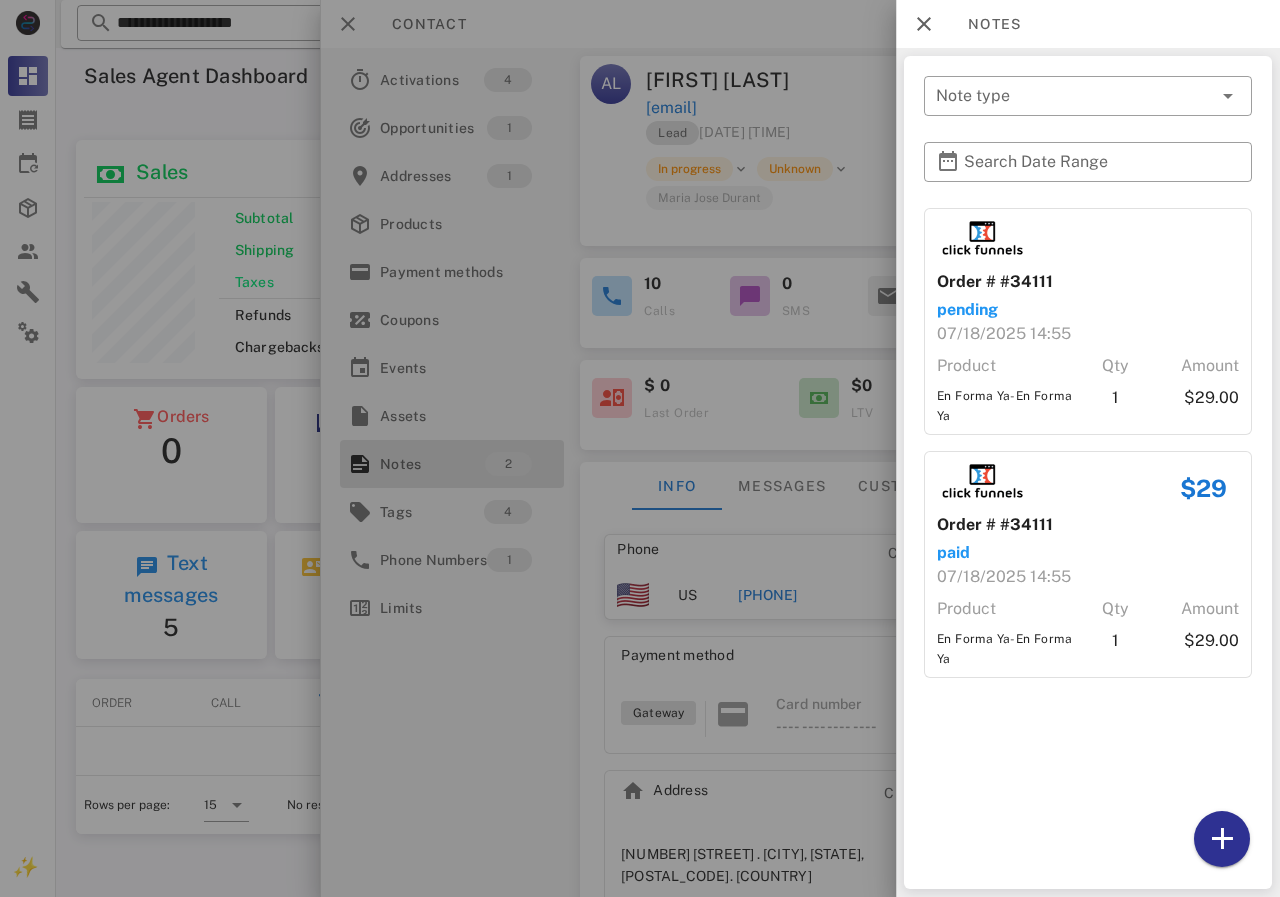 drag, startPoint x: 710, startPoint y: 398, endPoint x: 820, endPoint y: 581, distance: 213.51581 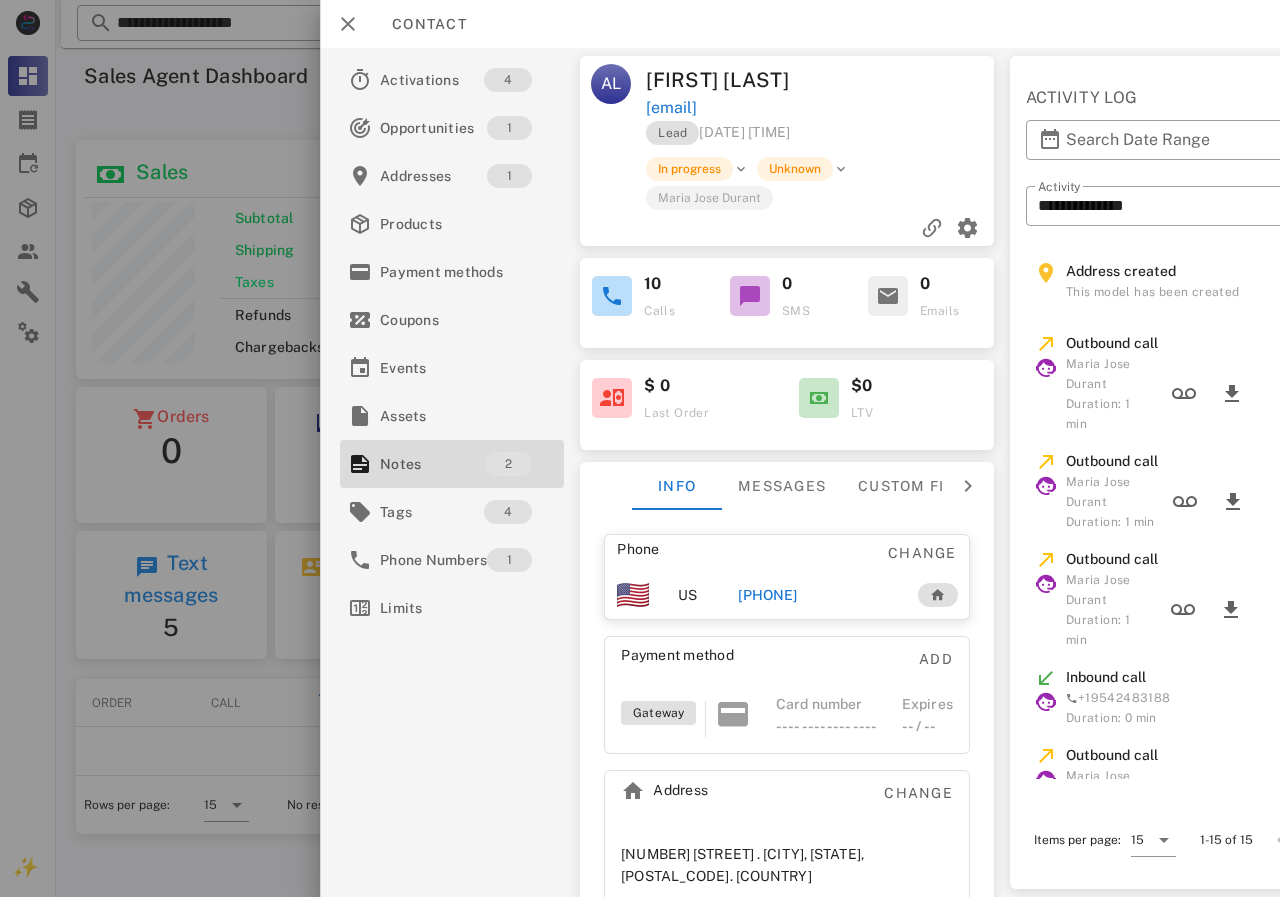 click on "+13103464177" at bounding box center [767, 595] 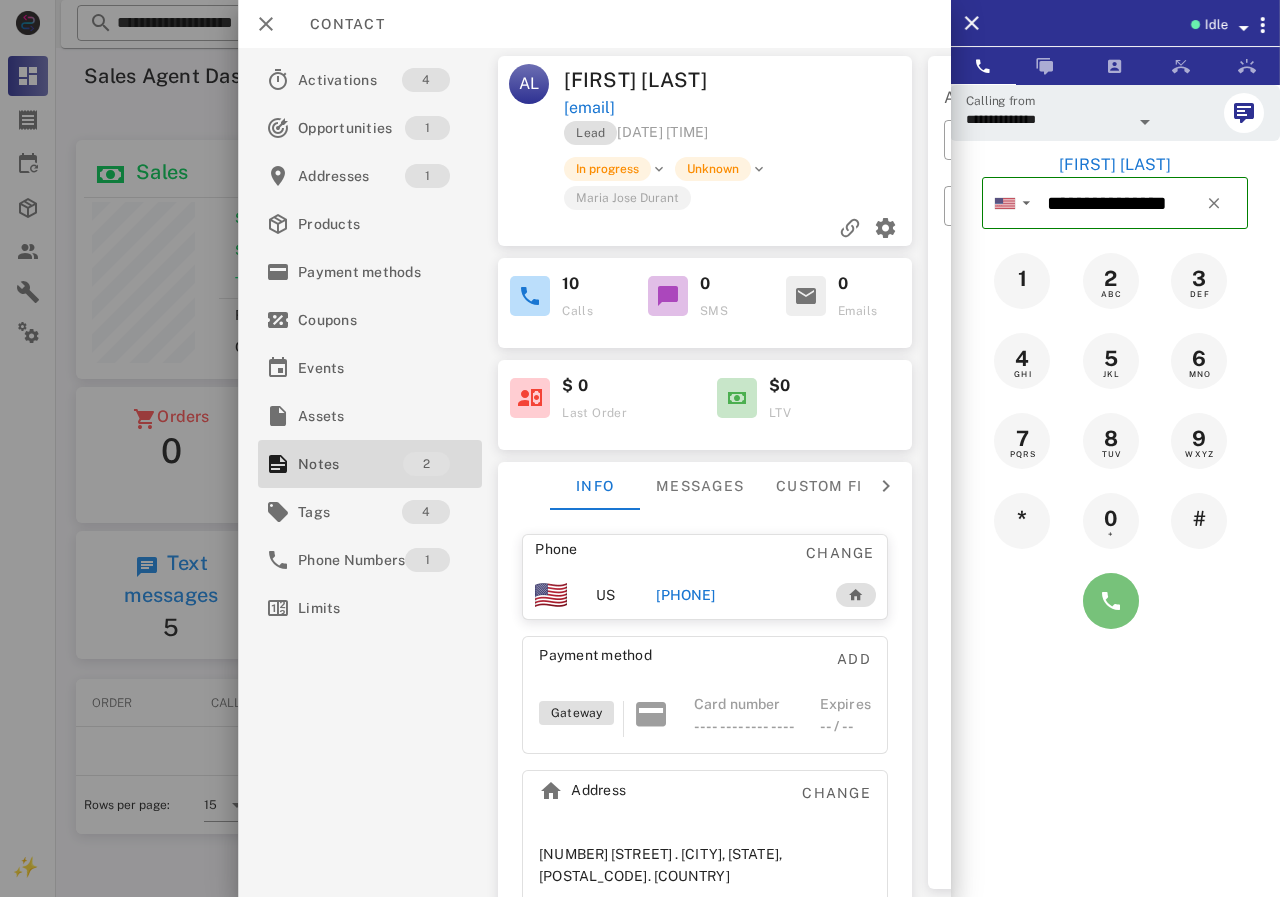 click at bounding box center (1111, 601) 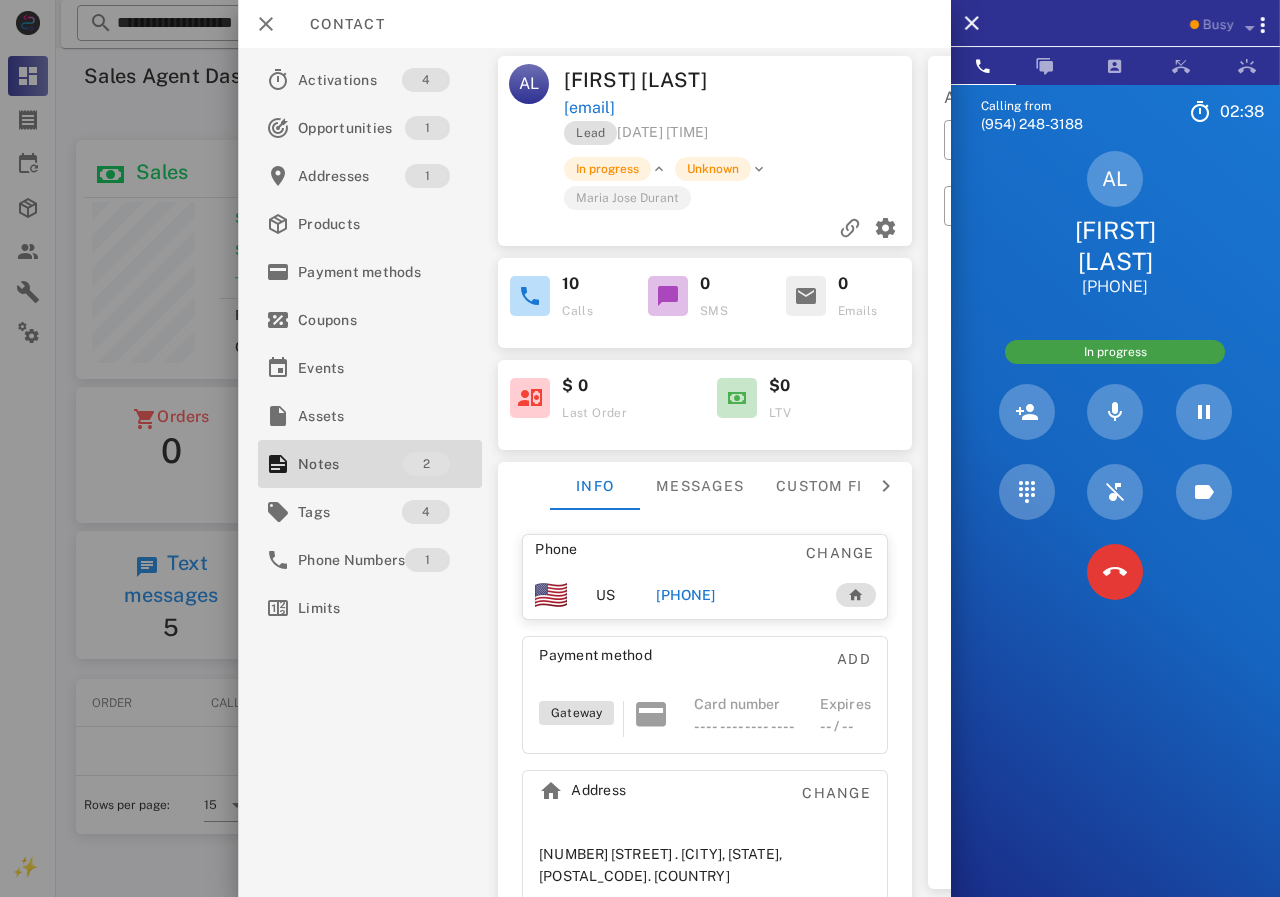 click on "Lead   06/24/2025 23:07   In progress   Unknown   Maria Jose Durant" at bounding box center (705, 183) 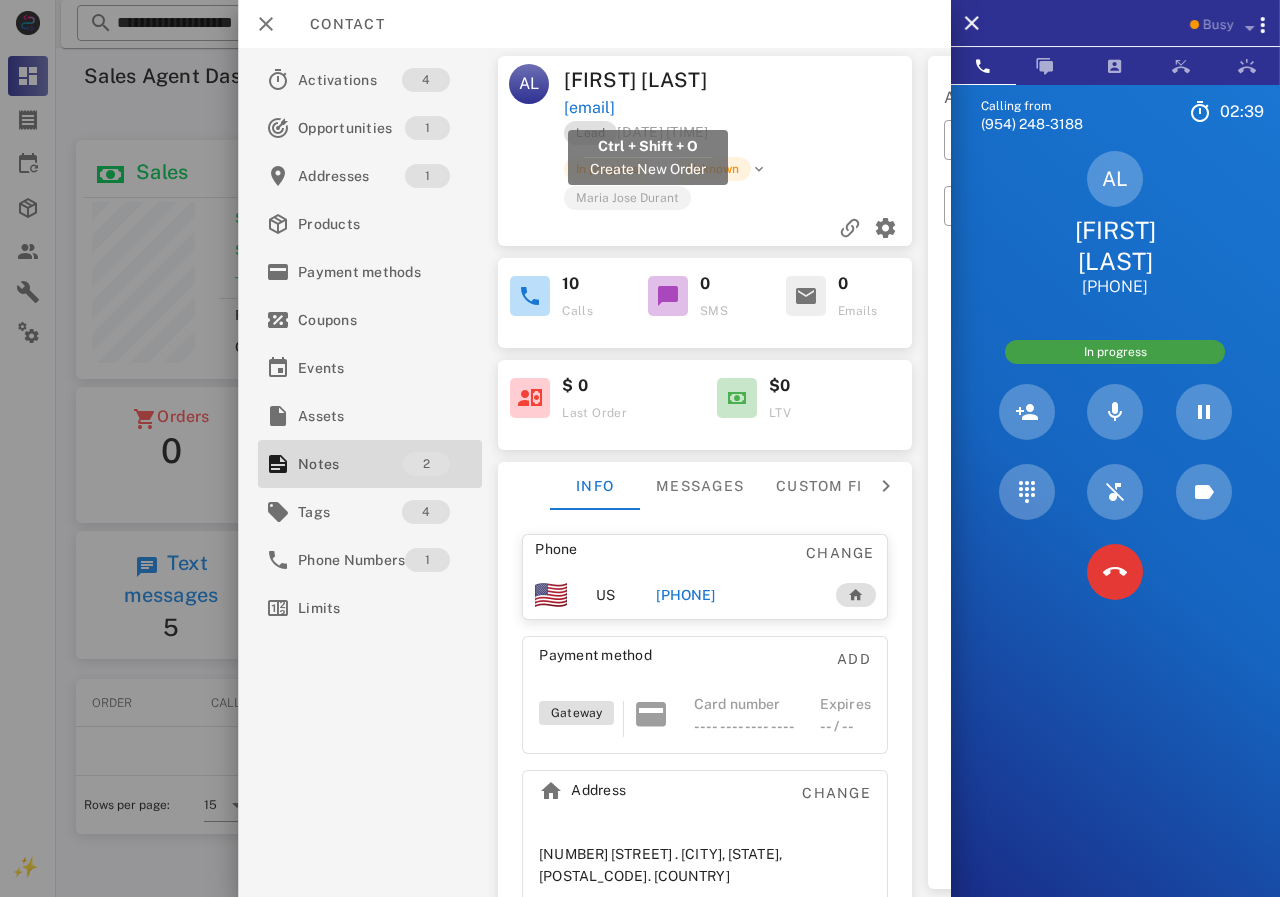 drag, startPoint x: 747, startPoint y: 105, endPoint x: 566, endPoint y: 105, distance: 181 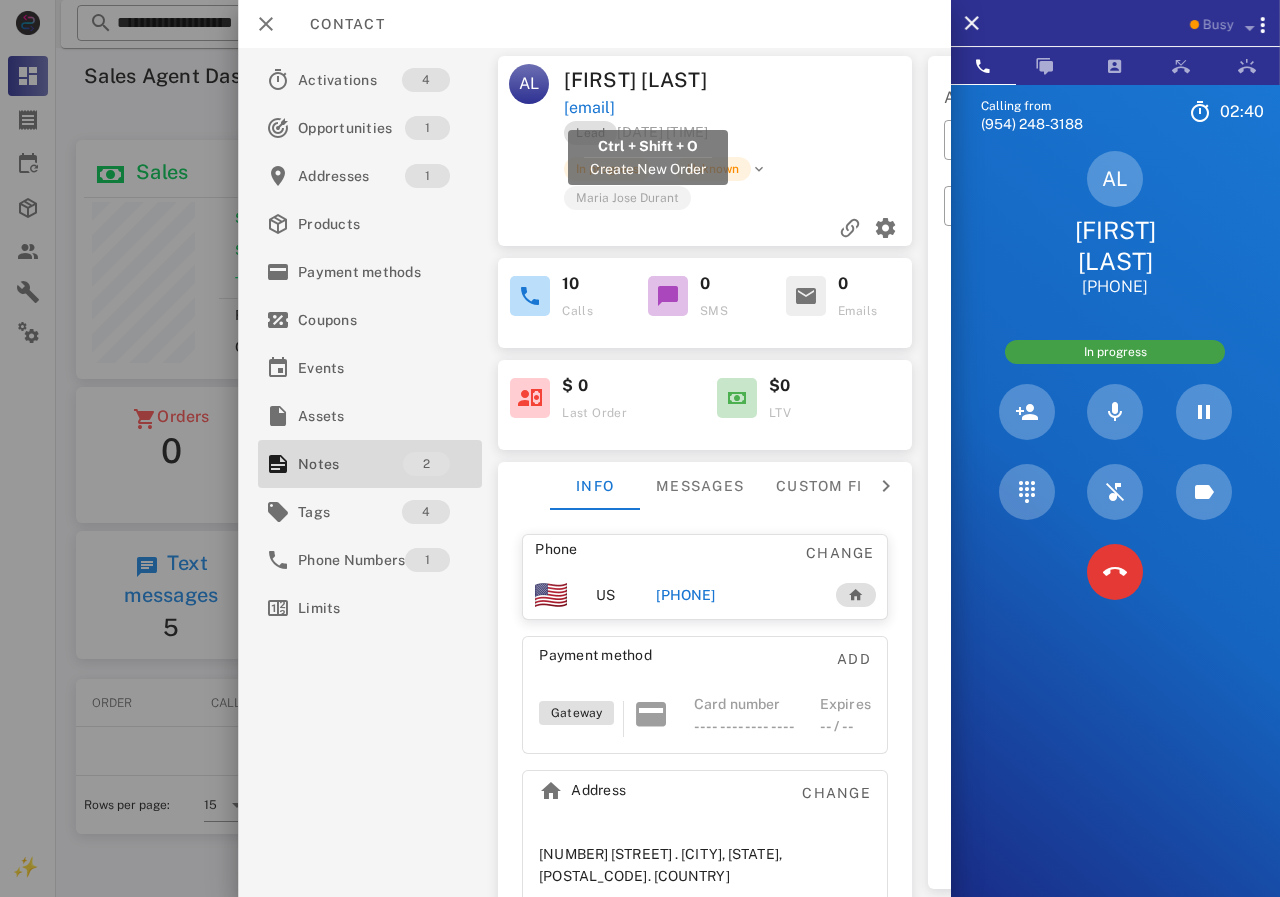 copy on "kikyy2012@gmail.com" 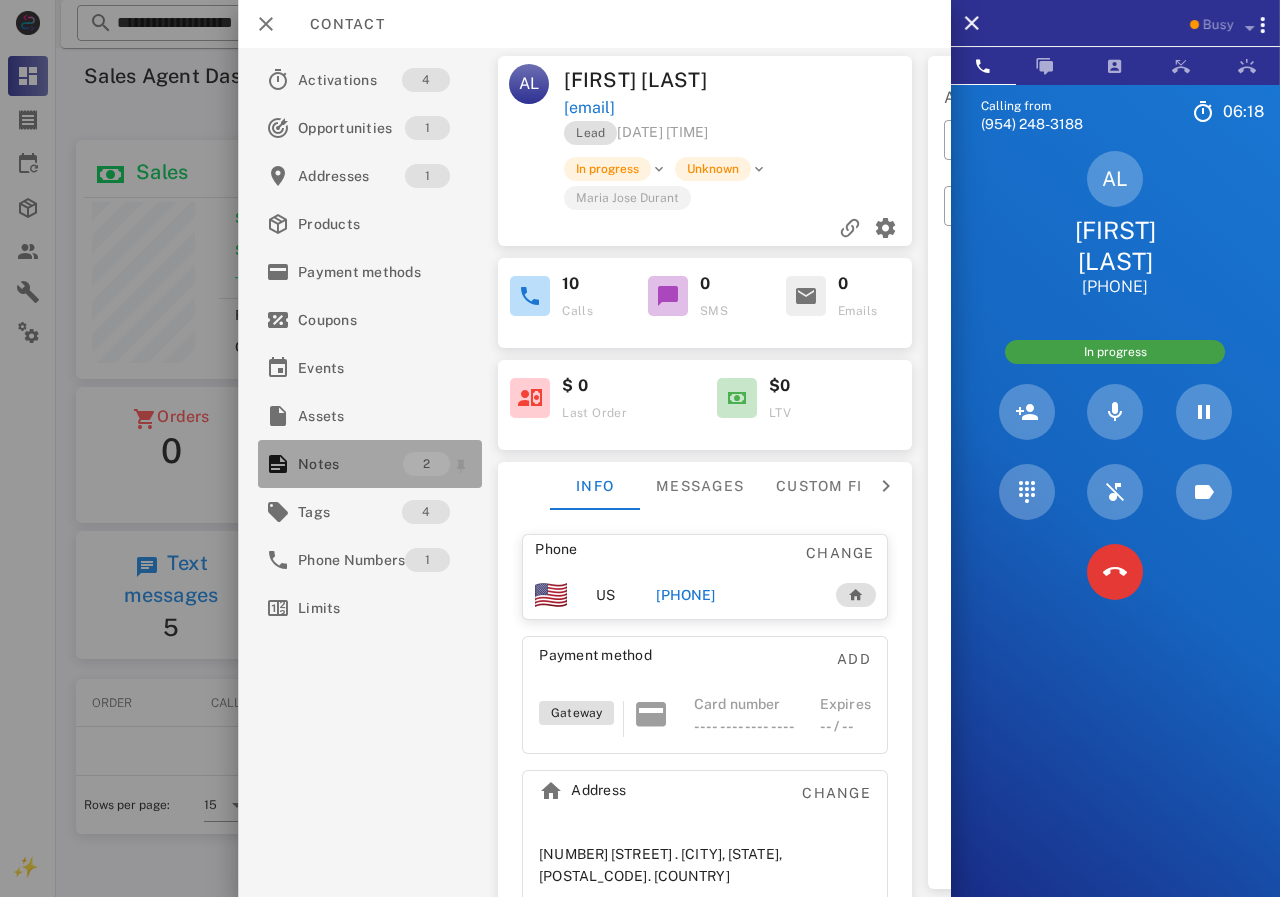click on "Notes  2" at bounding box center [370, 464] 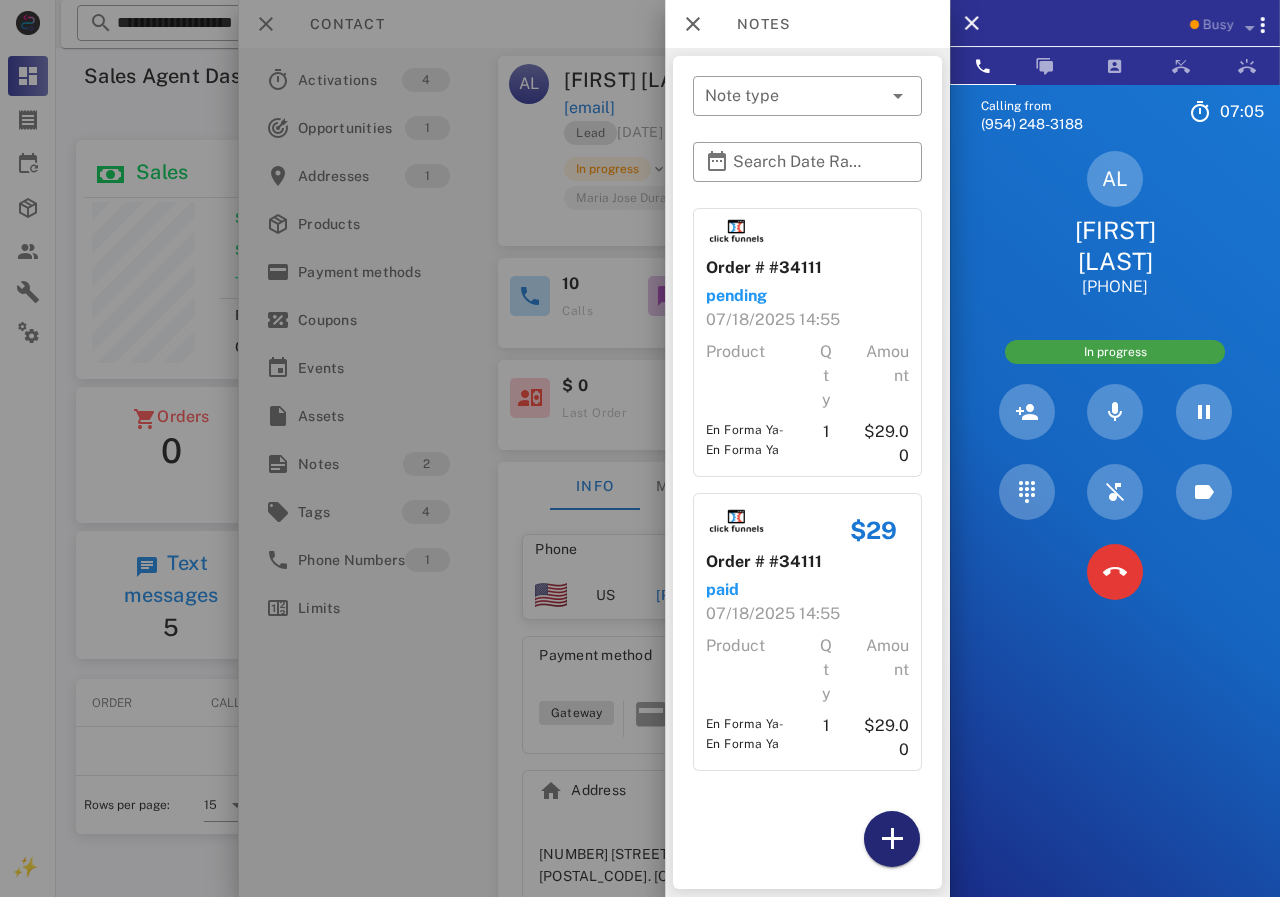 click at bounding box center (892, 839) 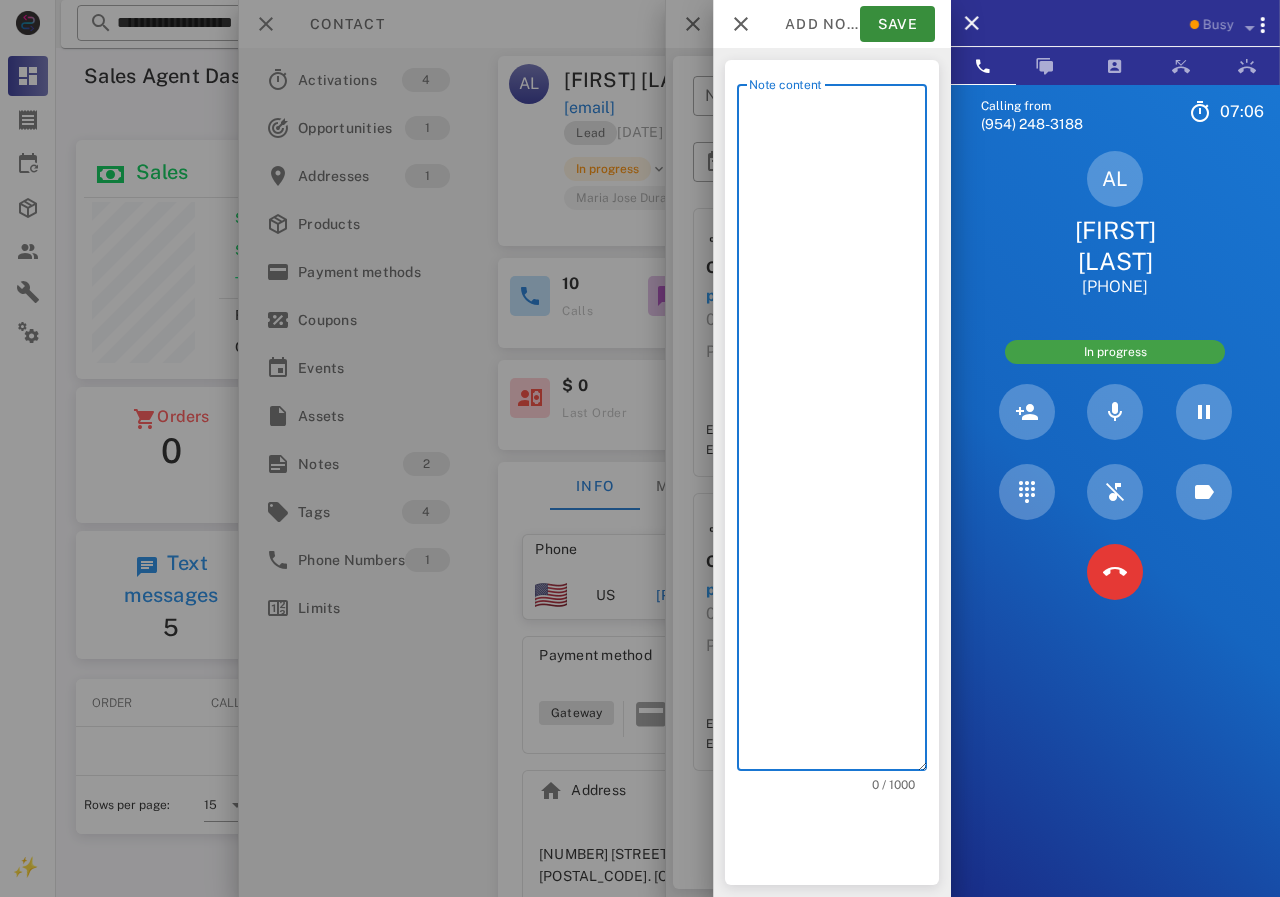 scroll, scrollTop: 240, scrollLeft: 390, axis: both 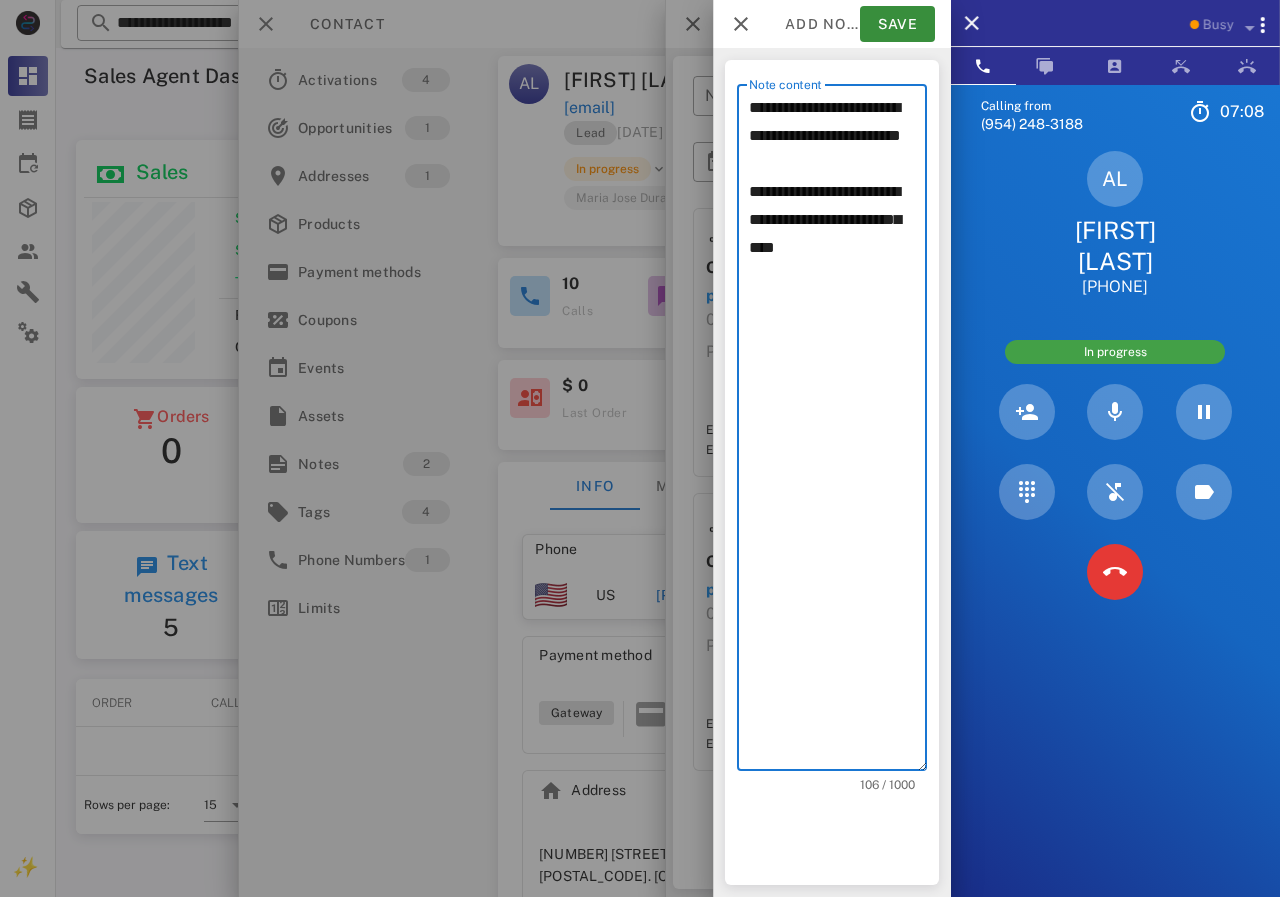 drag, startPoint x: 804, startPoint y: 147, endPoint x: 713, endPoint y: 100, distance: 102.4207 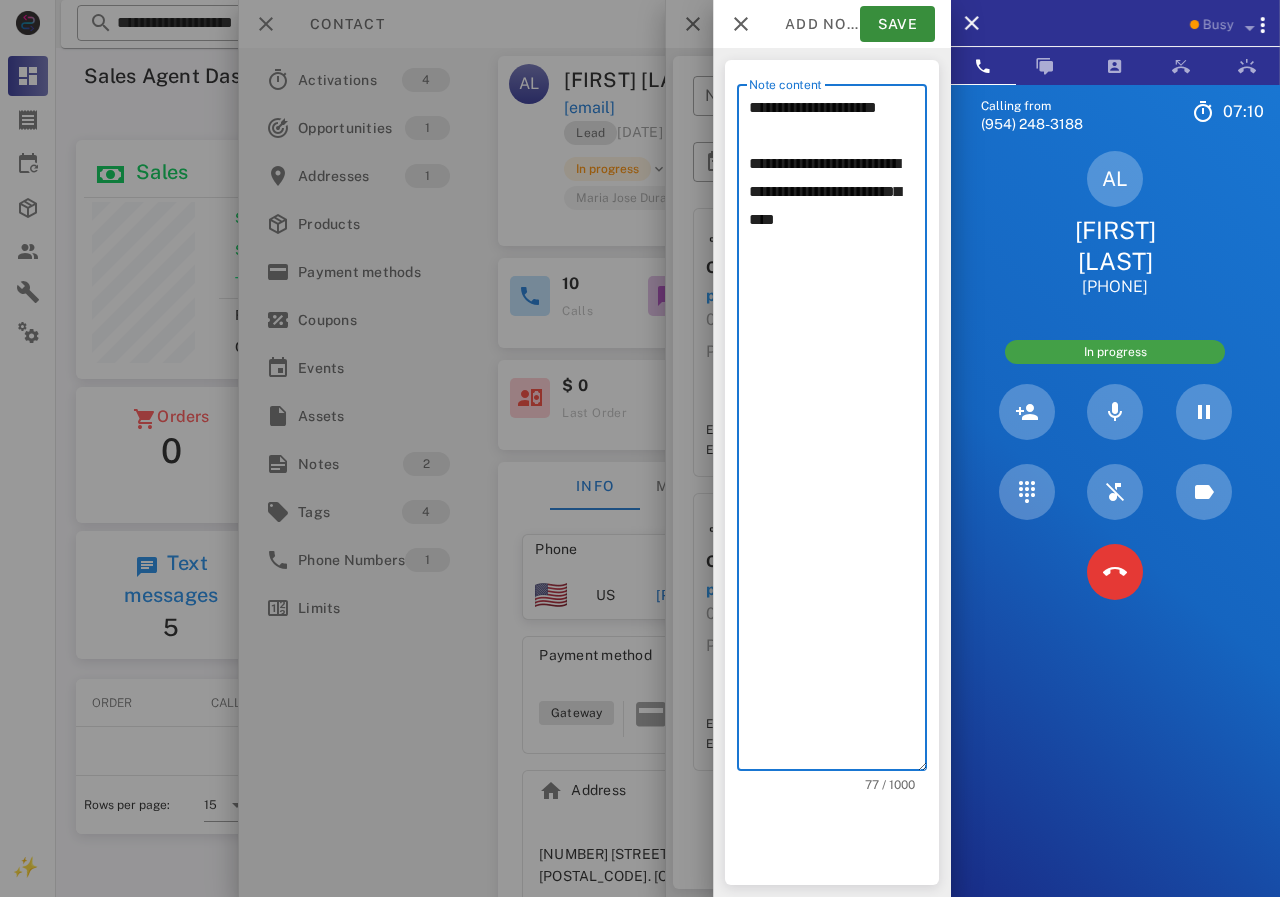 drag, startPoint x: 907, startPoint y: 117, endPoint x: 668, endPoint y: 116, distance: 239.00209 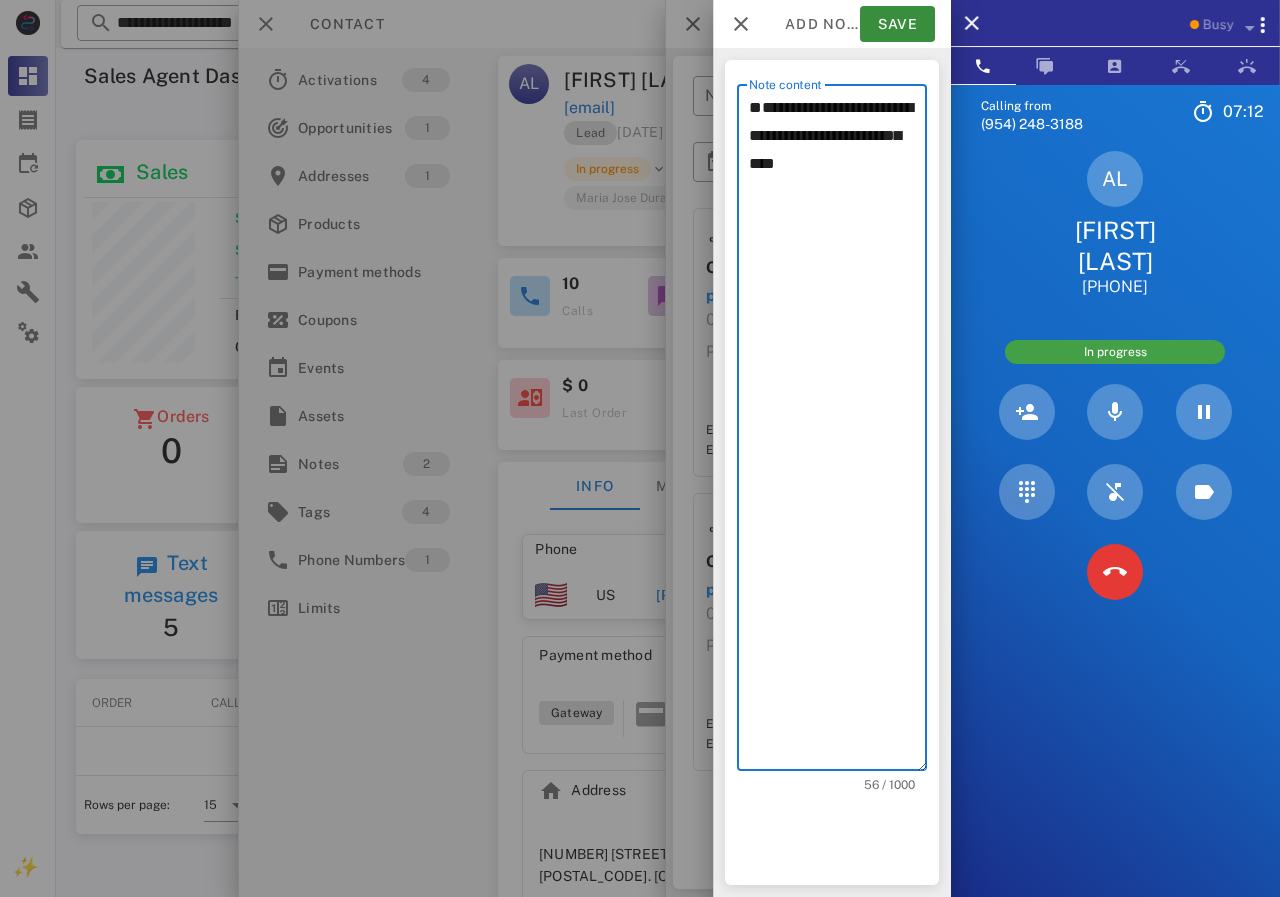 click on "**********" at bounding box center [838, 432] 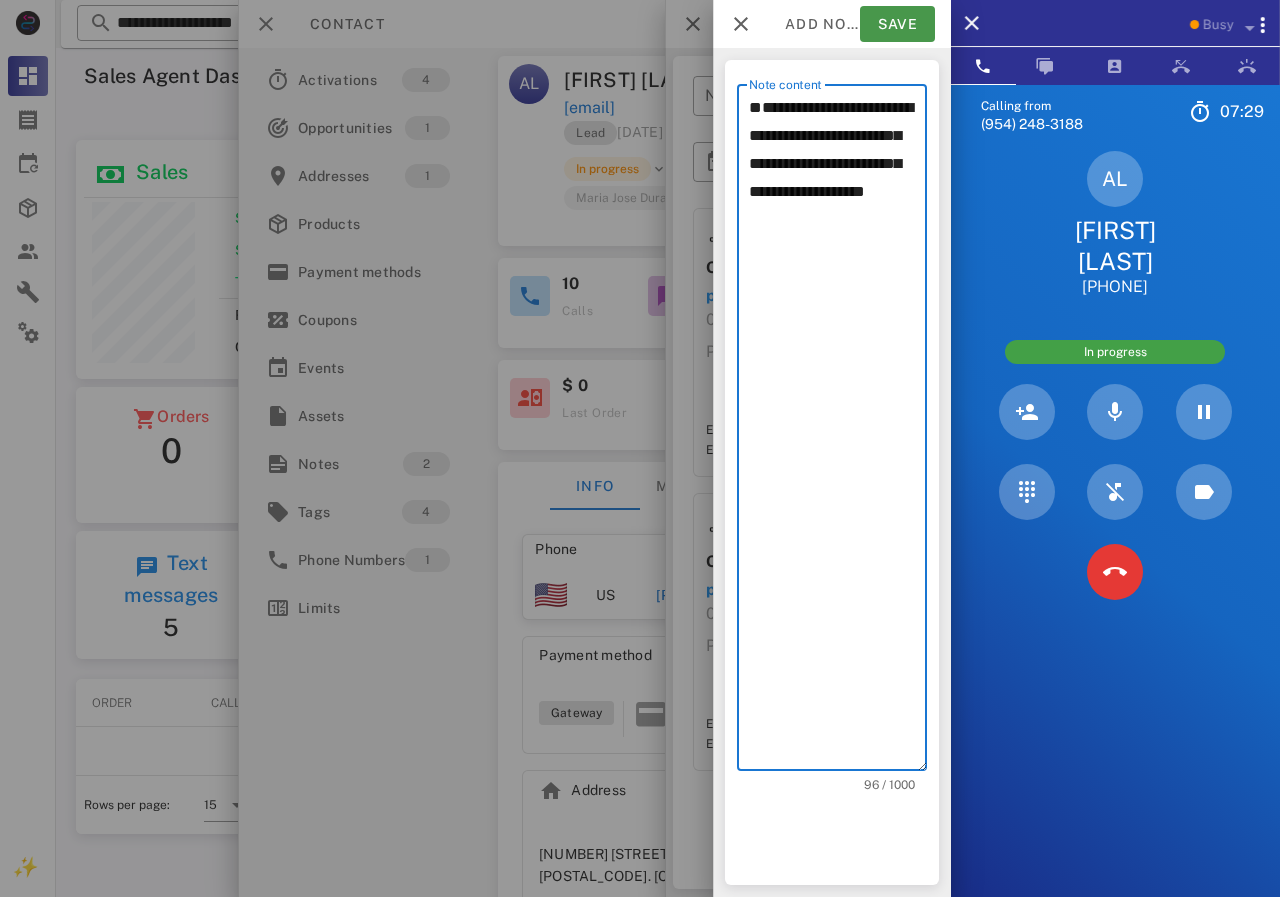 type on "**********" 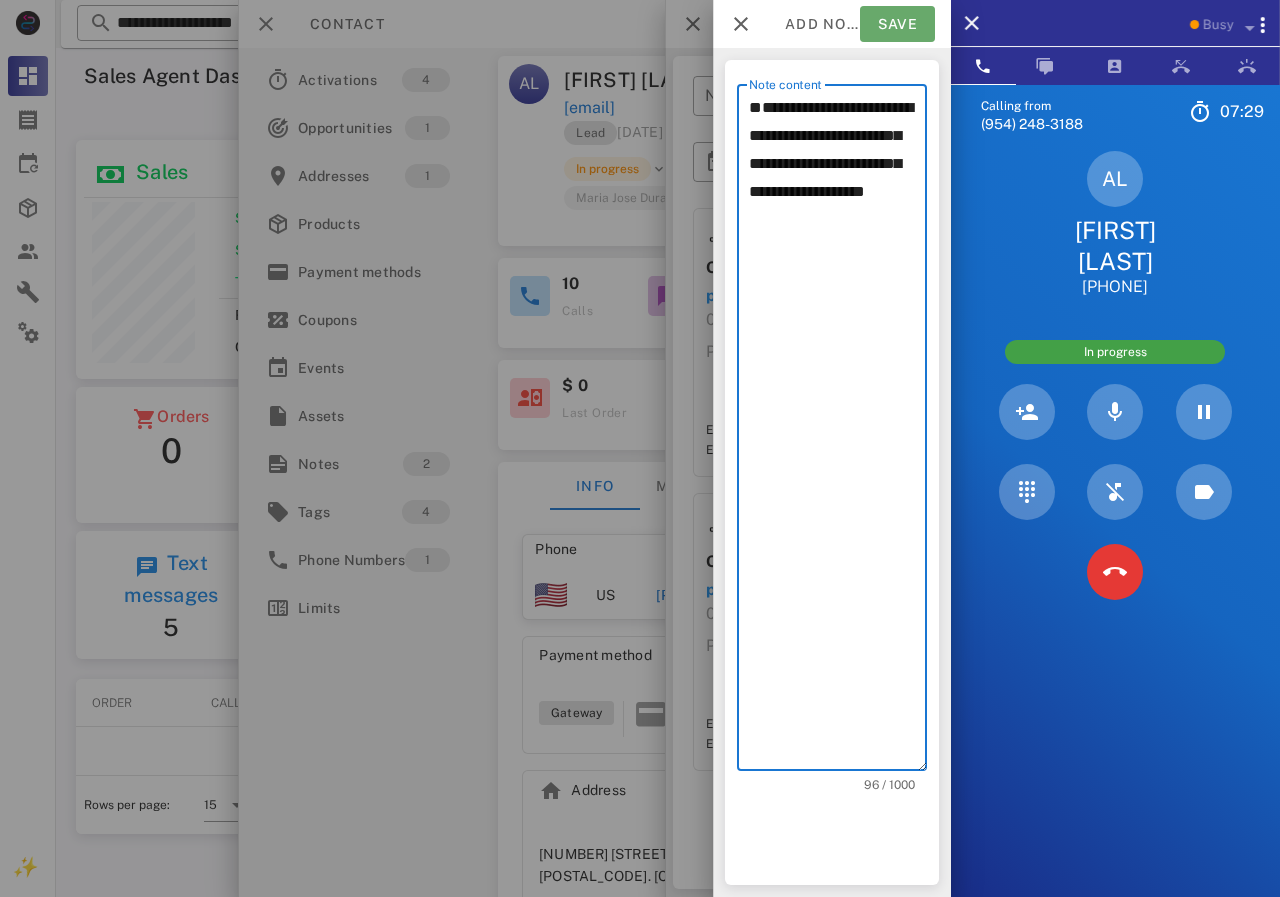 click on "Save" at bounding box center (897, 24) 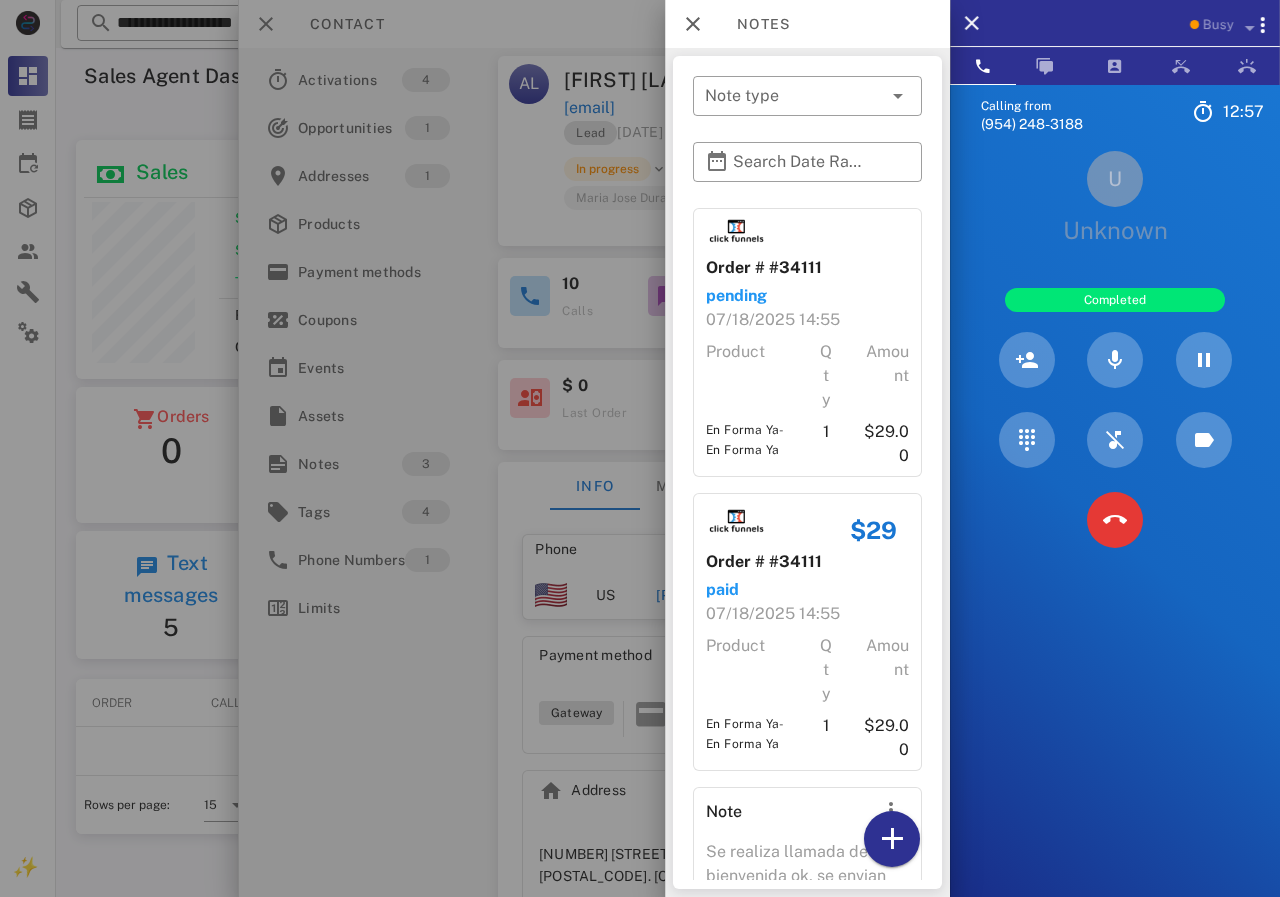 click at bounding box center [1115, 520] 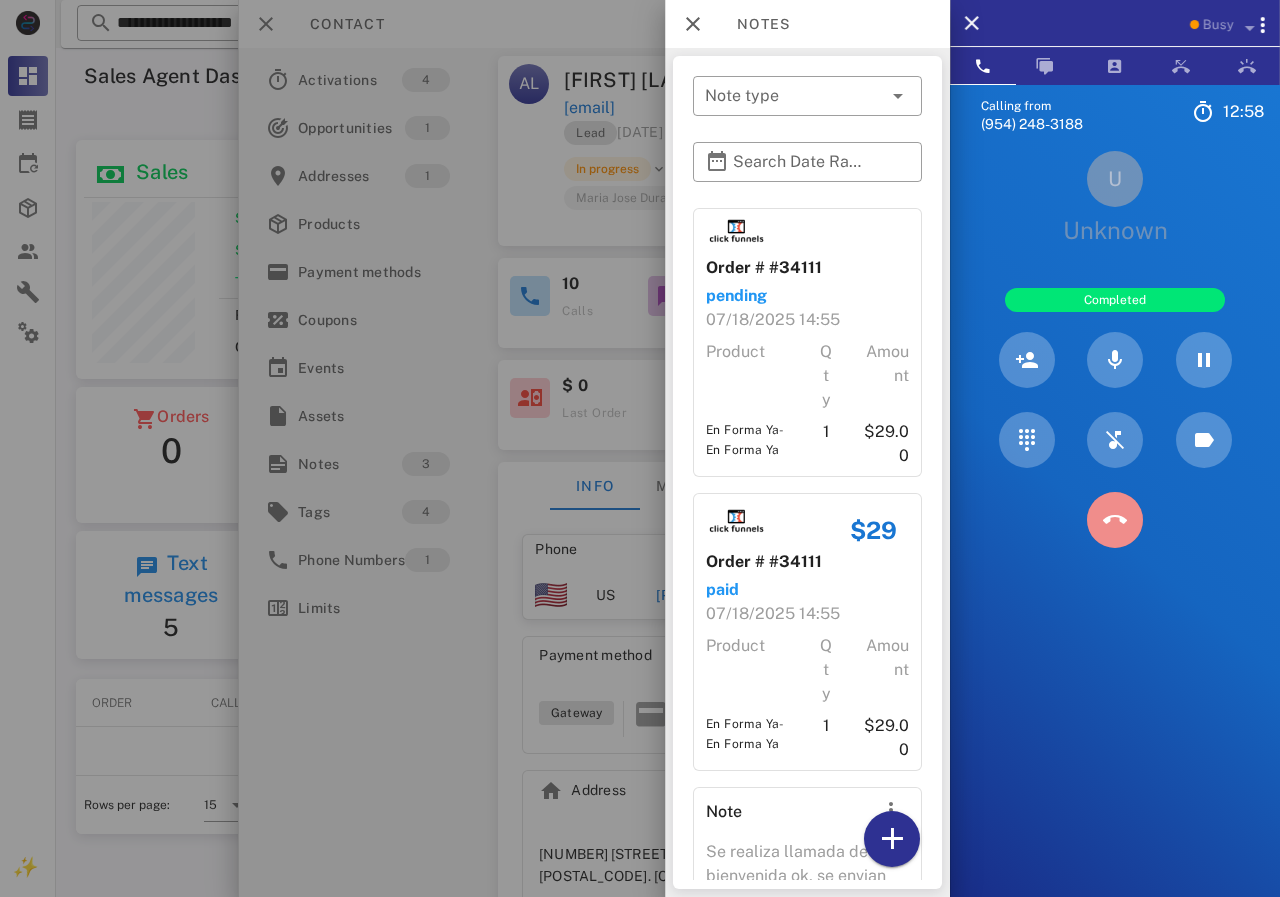 click at bounding box center (1115, 520) 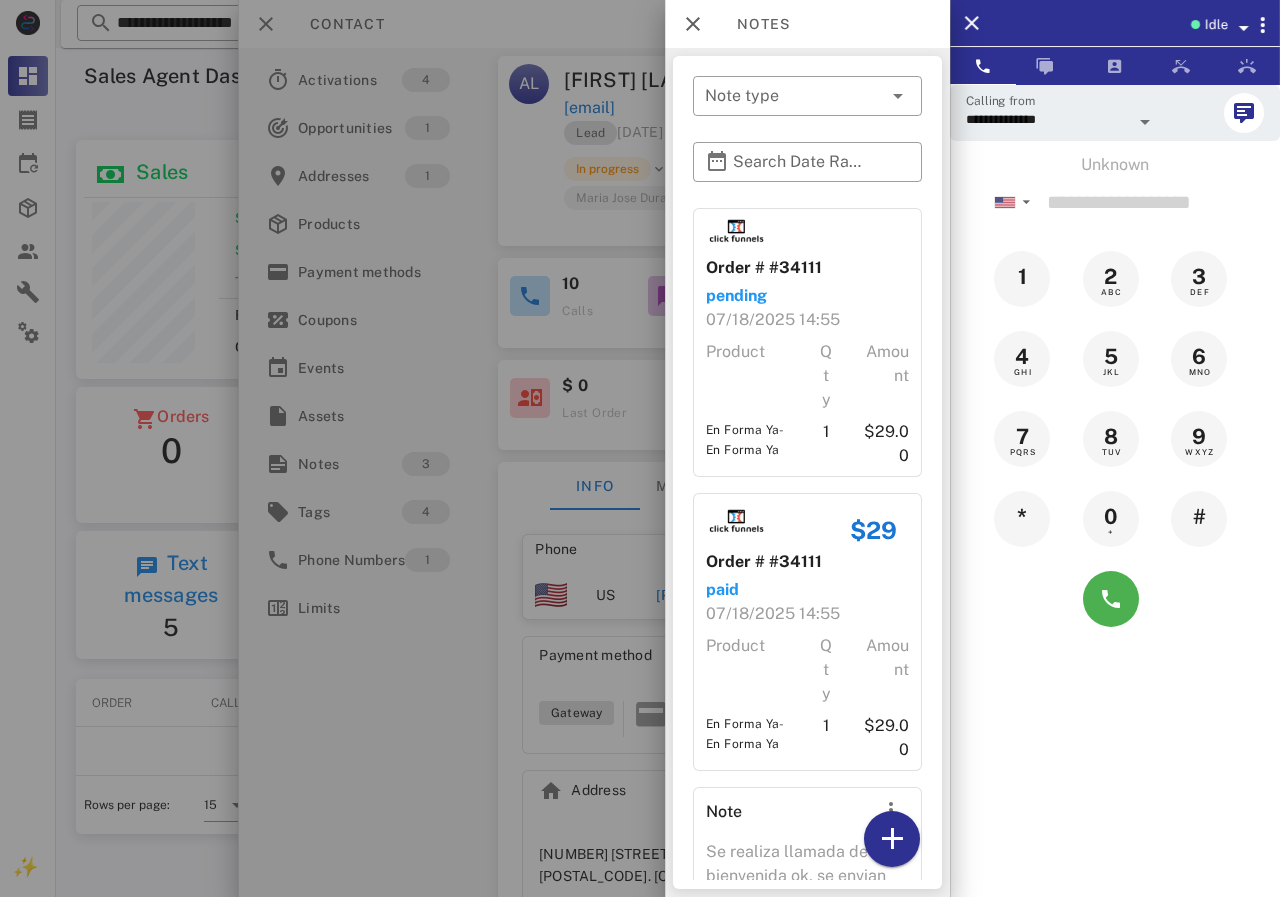 click at bounding box center (640, 448) 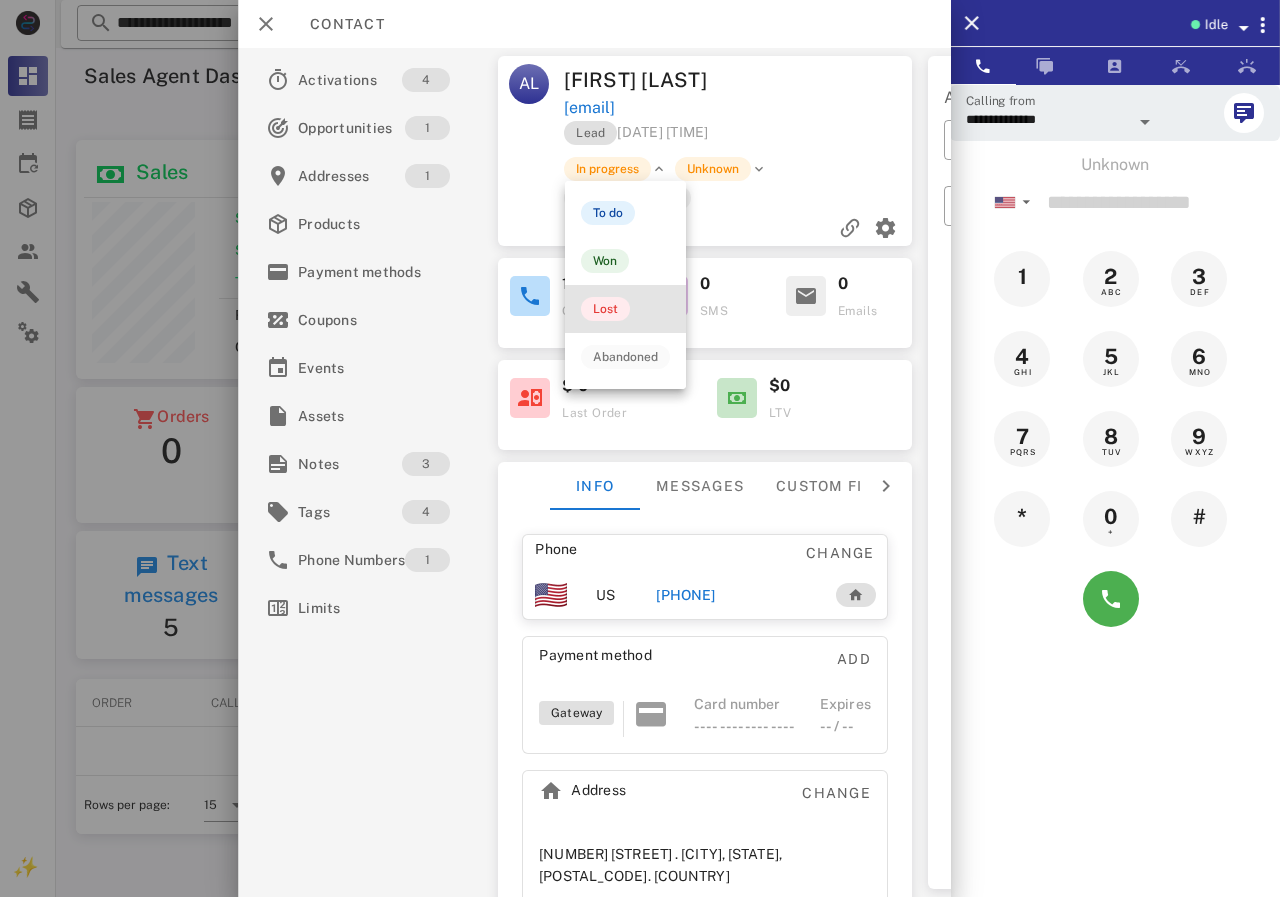 drag, startPoint x: 610, startPoint y: 304, endPoint x: 678, endPoint y: 278, distance: 72.8011 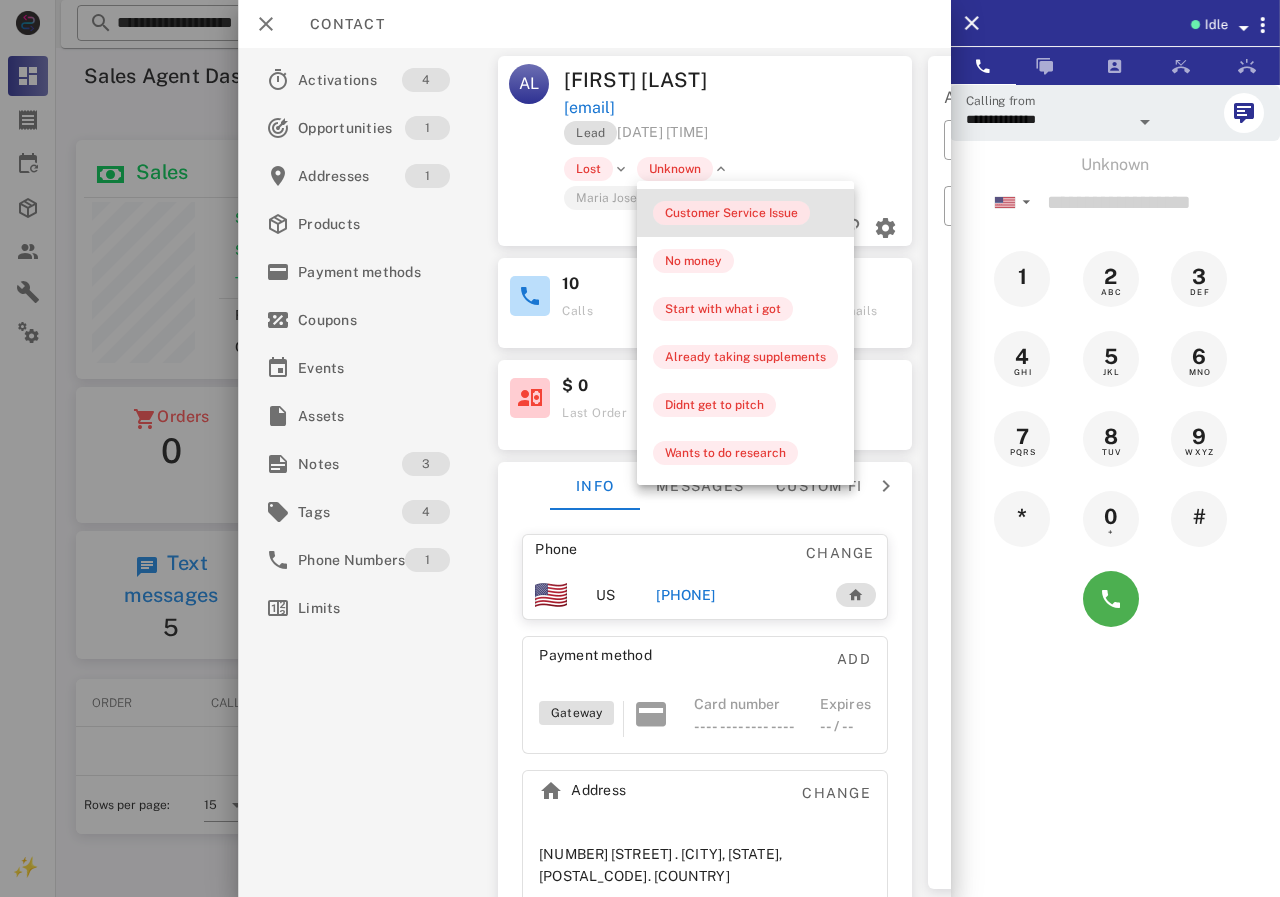 click on "Customer Service Issue" at bounding box center (731, 213) 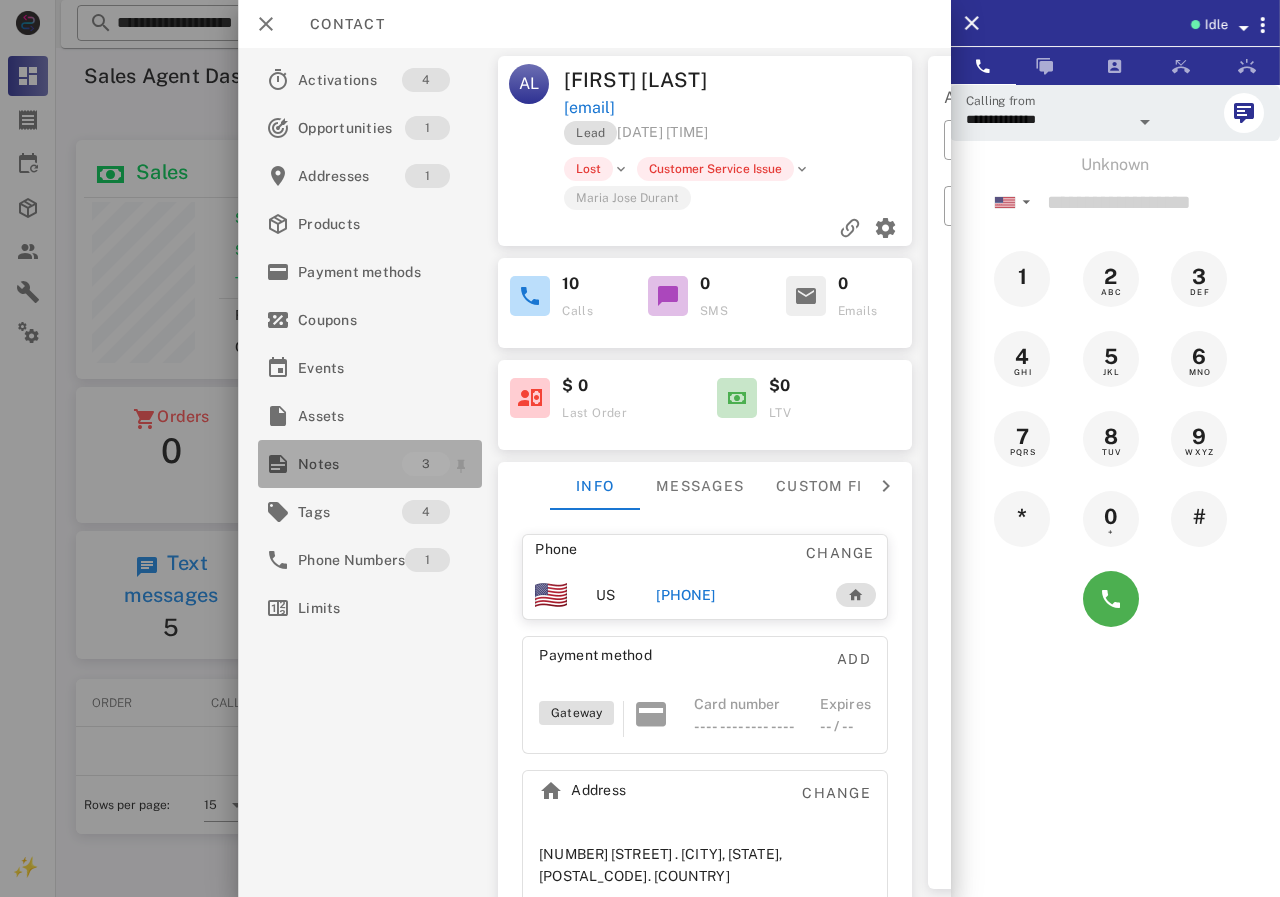 click on "Notes" at bounding box center [350, 464] 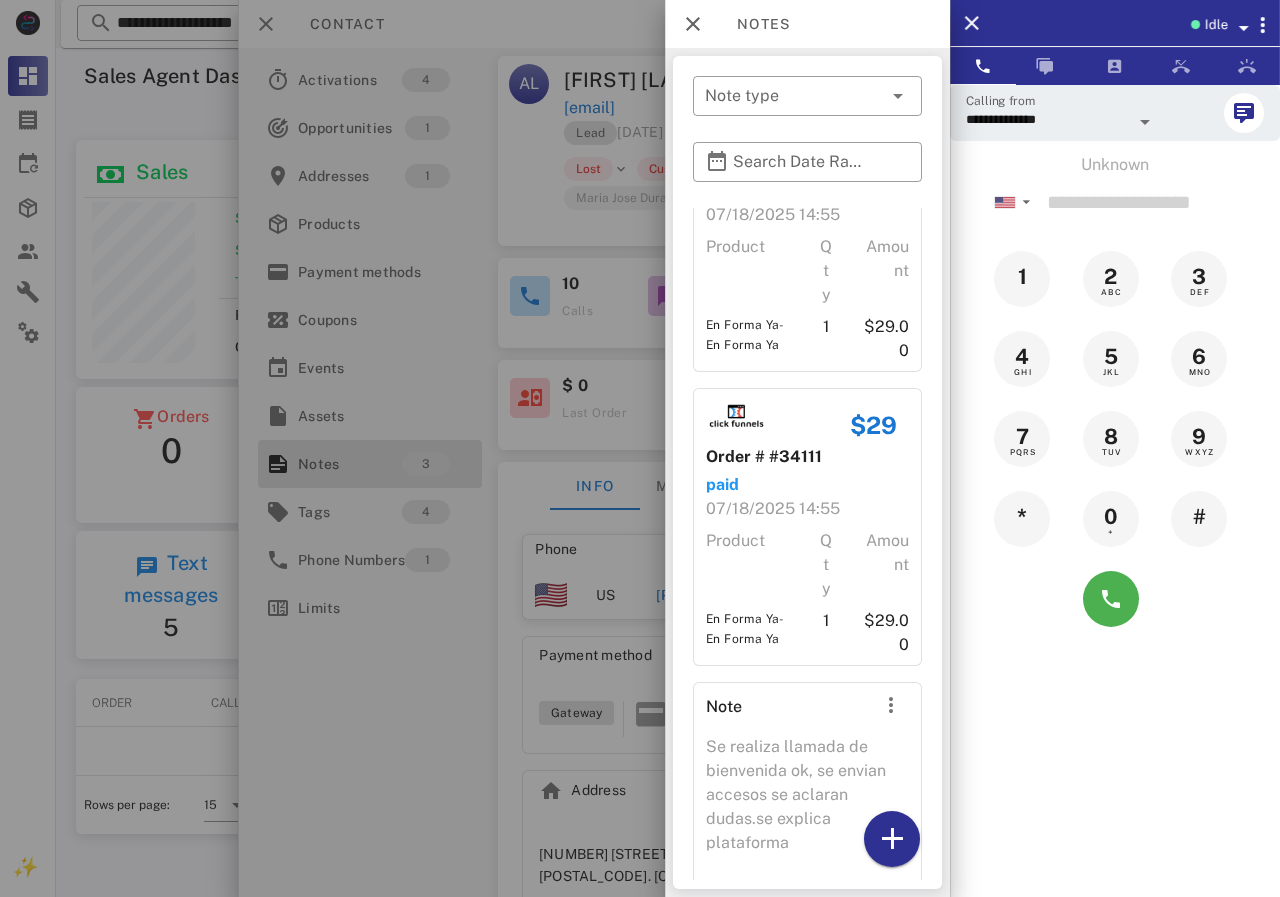 scroll, scrollTop: 200, scrollLeft: 0, axis: vertical 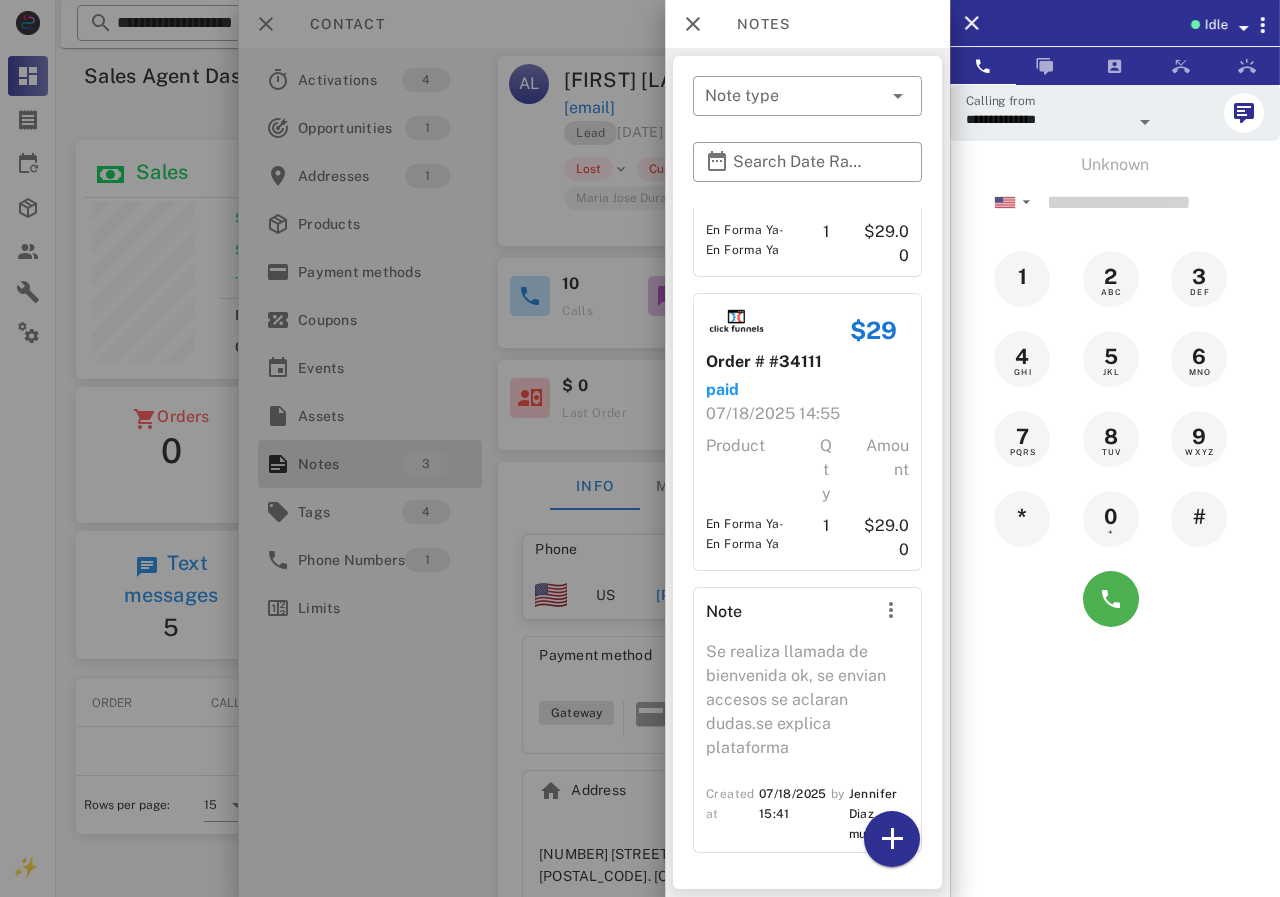 drag, startPoint x: 541, startPoint y: 156, endPoint x: 276, endPoint y: 36, distance: 290.90378 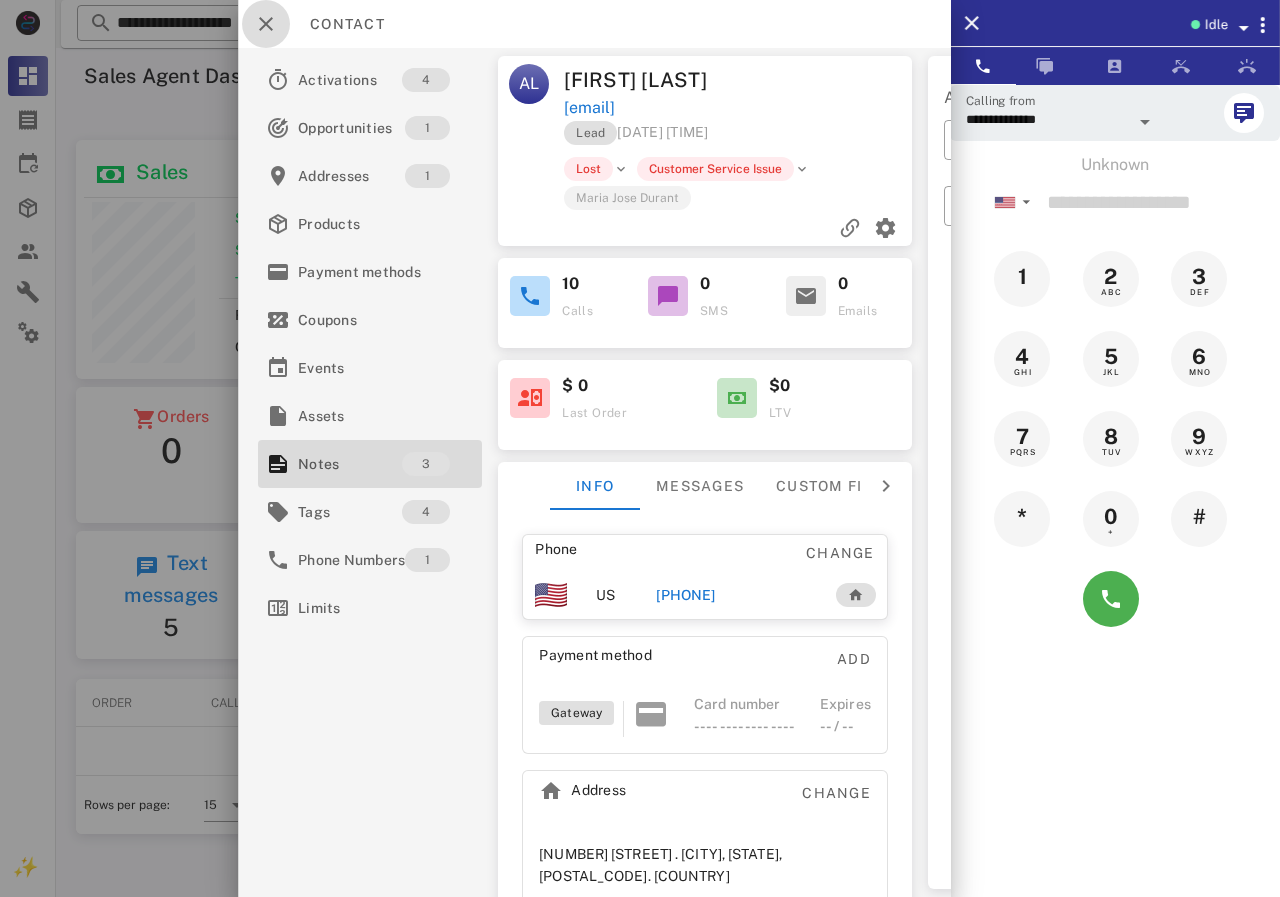 click at bounding box center [266, 24] 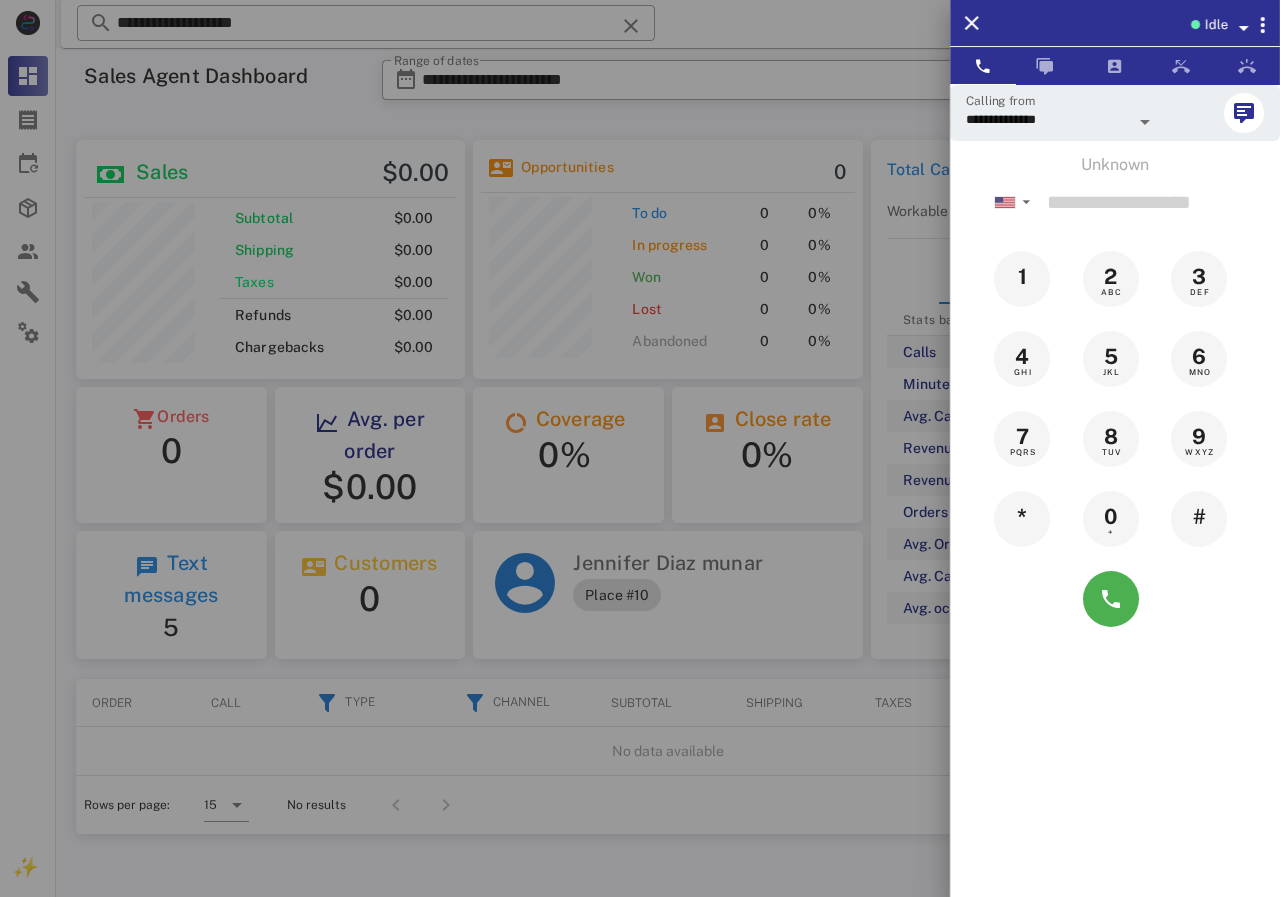 click at bounding box center [640, 448] 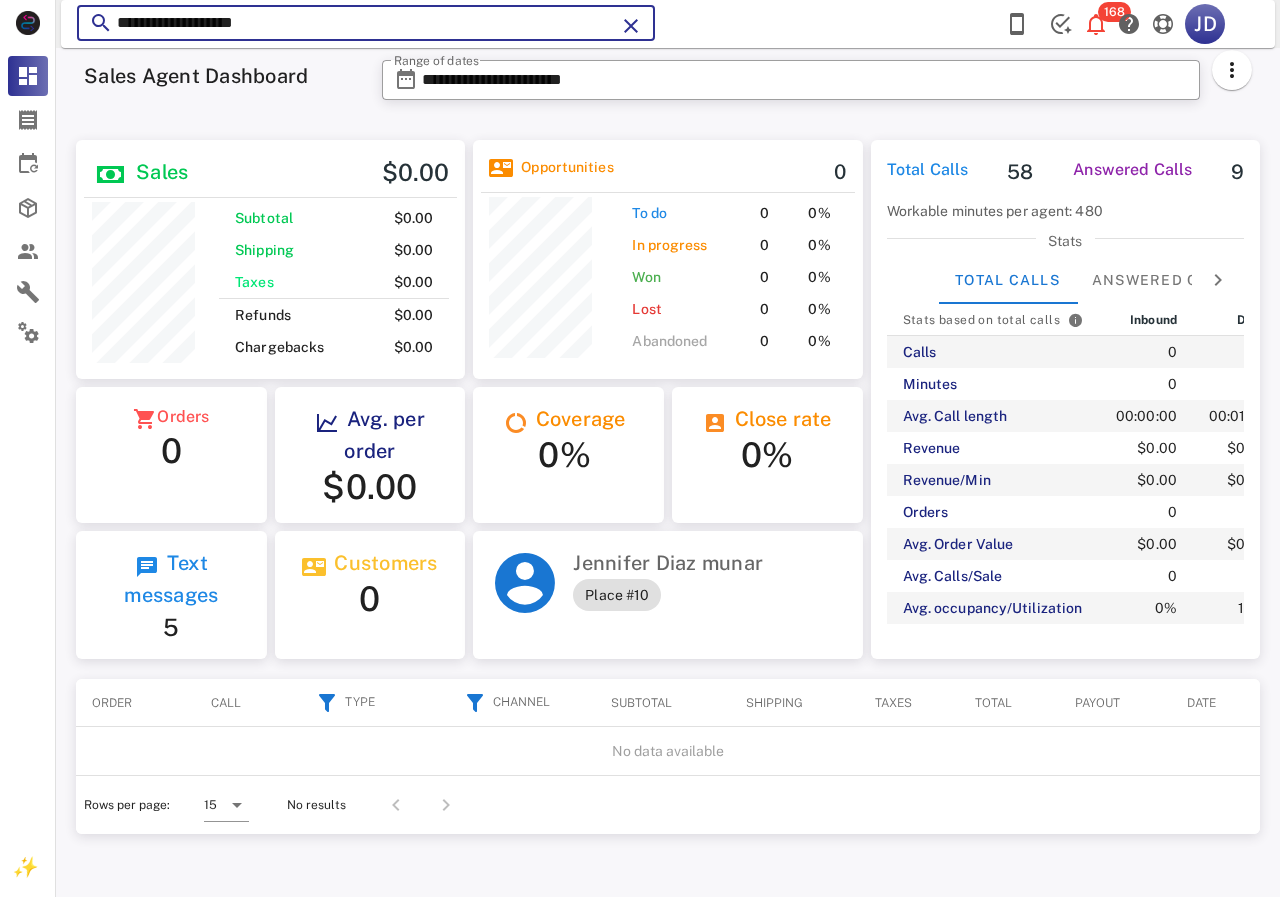 drag, startPoint x: 379, startPoint y: 24, endPoint x: 127, endPoint y: 23, distance: 252.00198 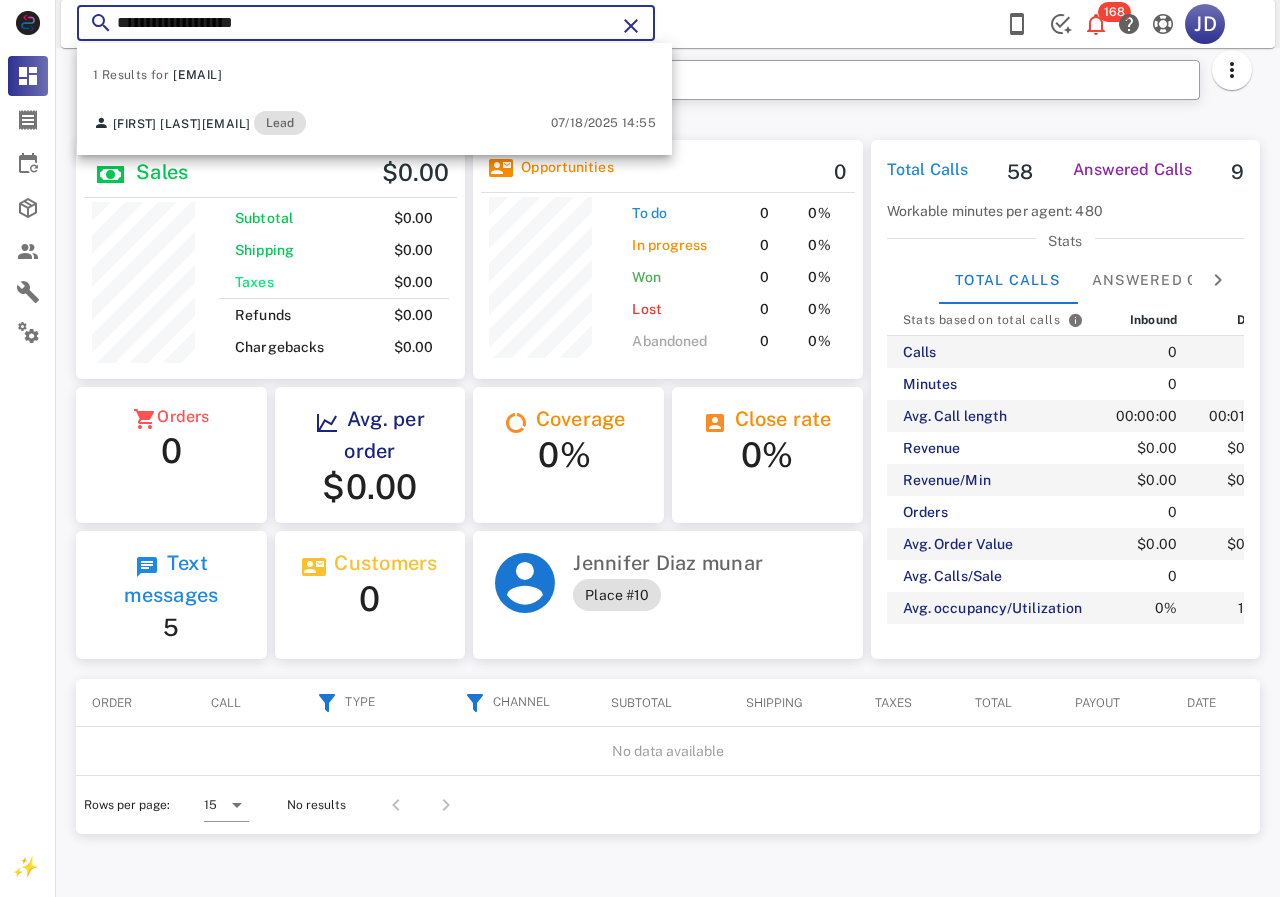 type on "*" 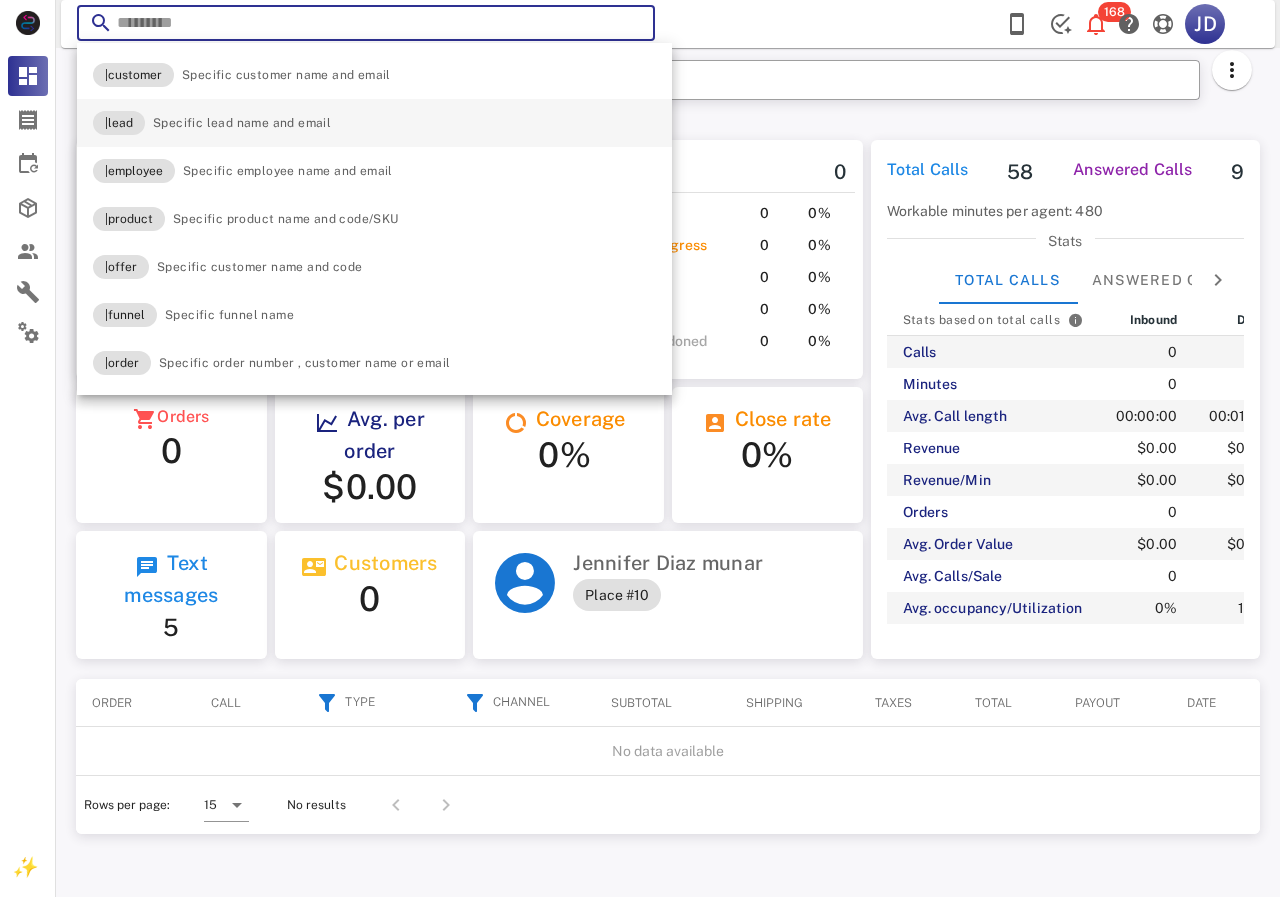 paste on "**********" 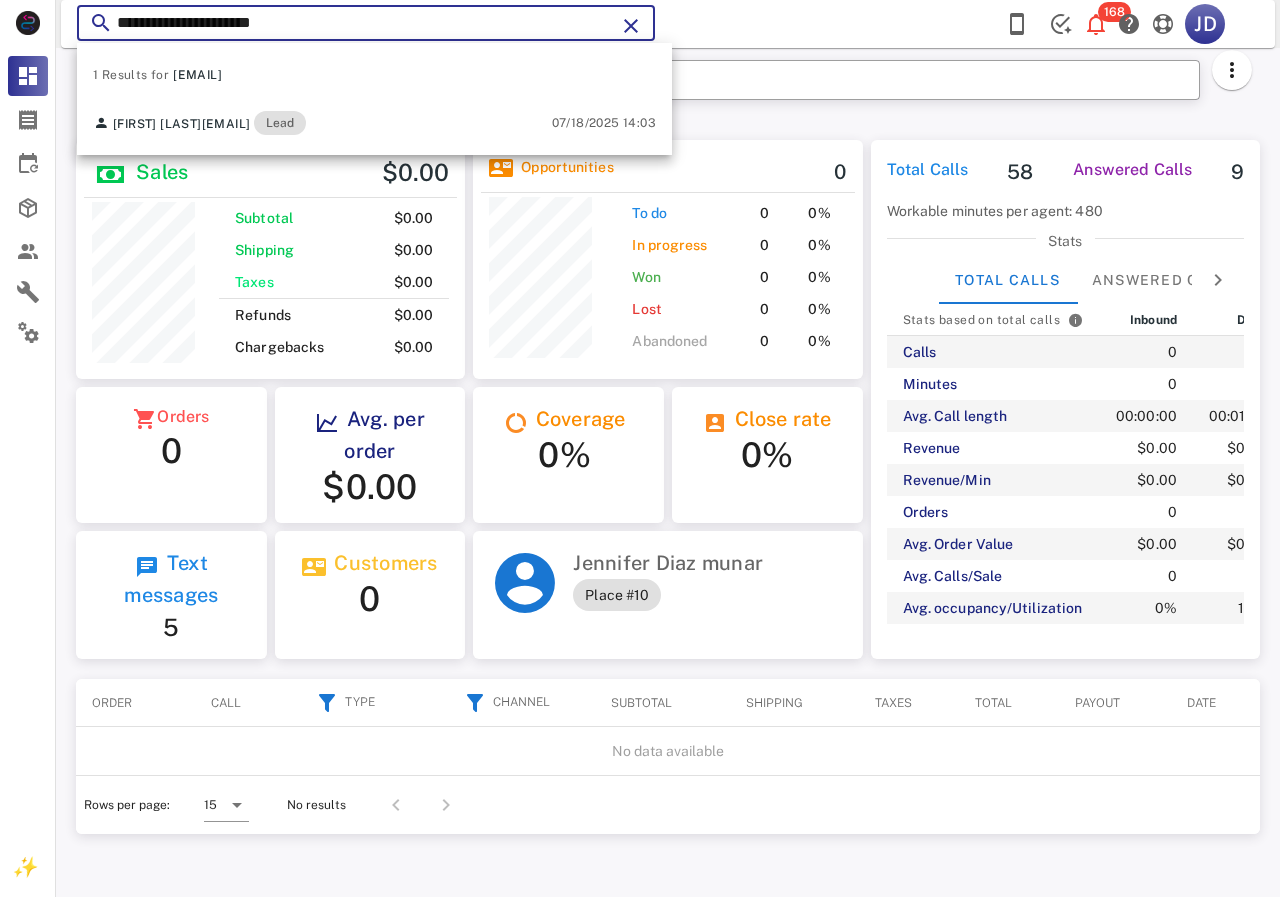 type on "**********" 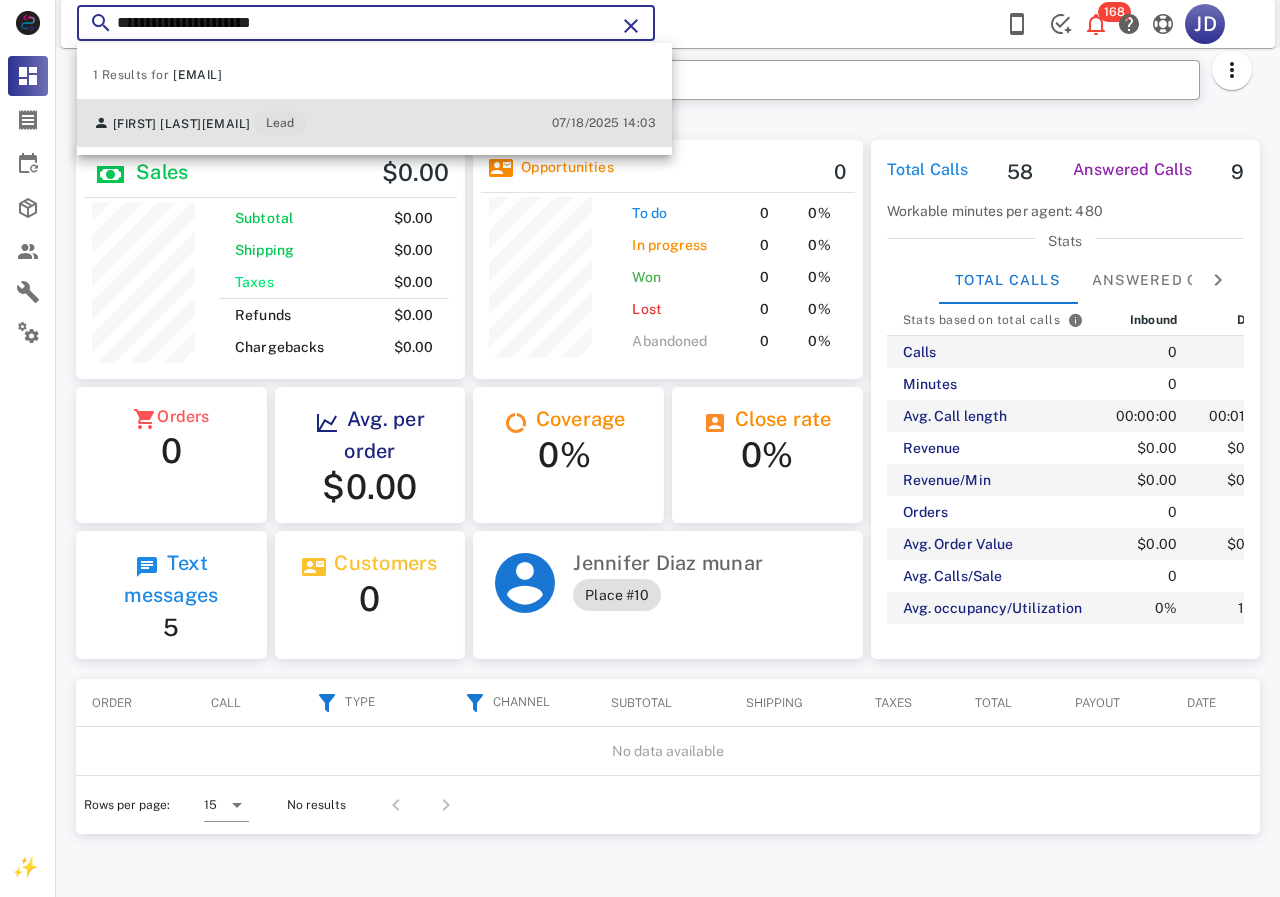 click on "Raquel Cruz   raquel59cruz@gmail.com   Lead   07/18/2025 14:03" at bounding box center (374, 123) 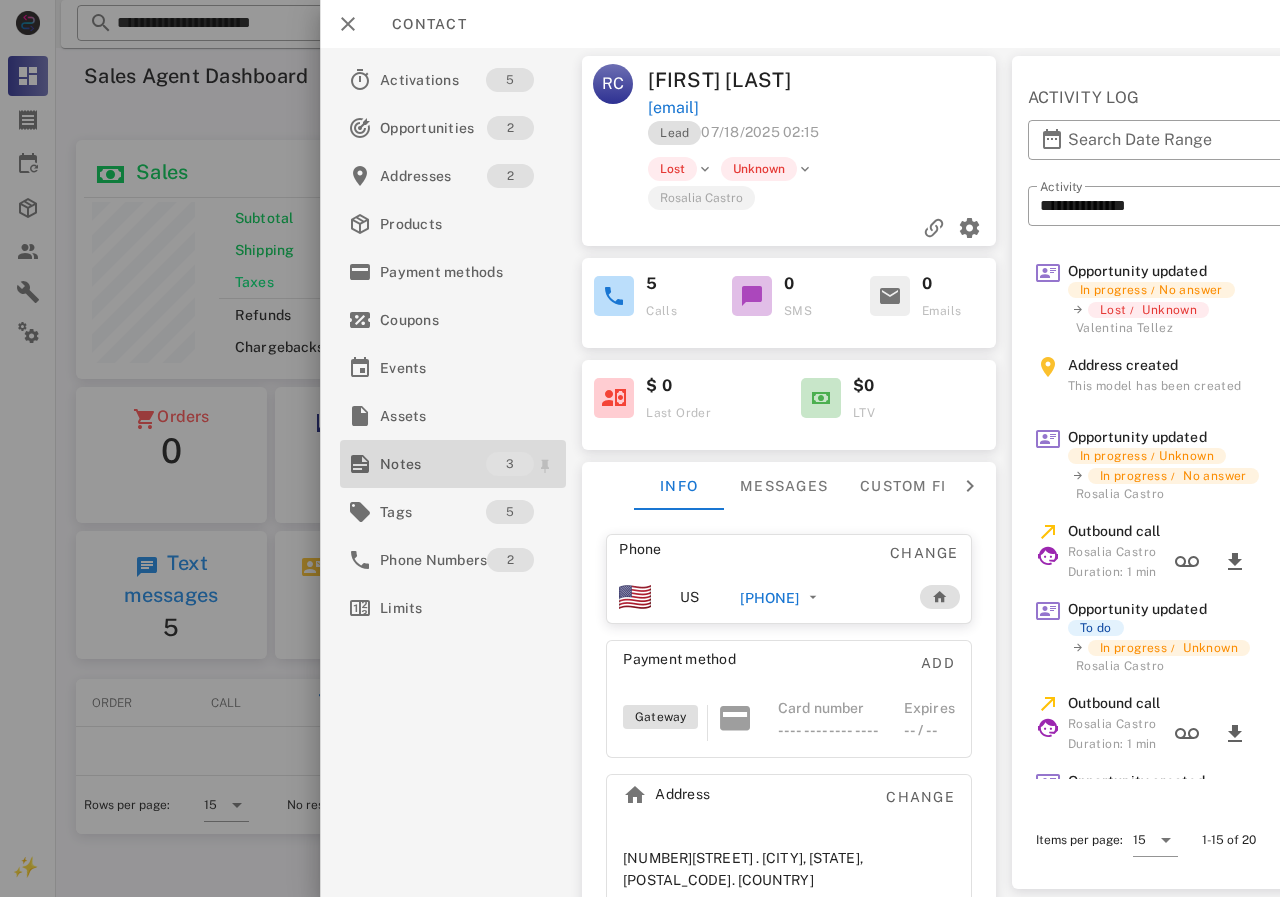 click on "Notes" at bounding box center (433, 464) 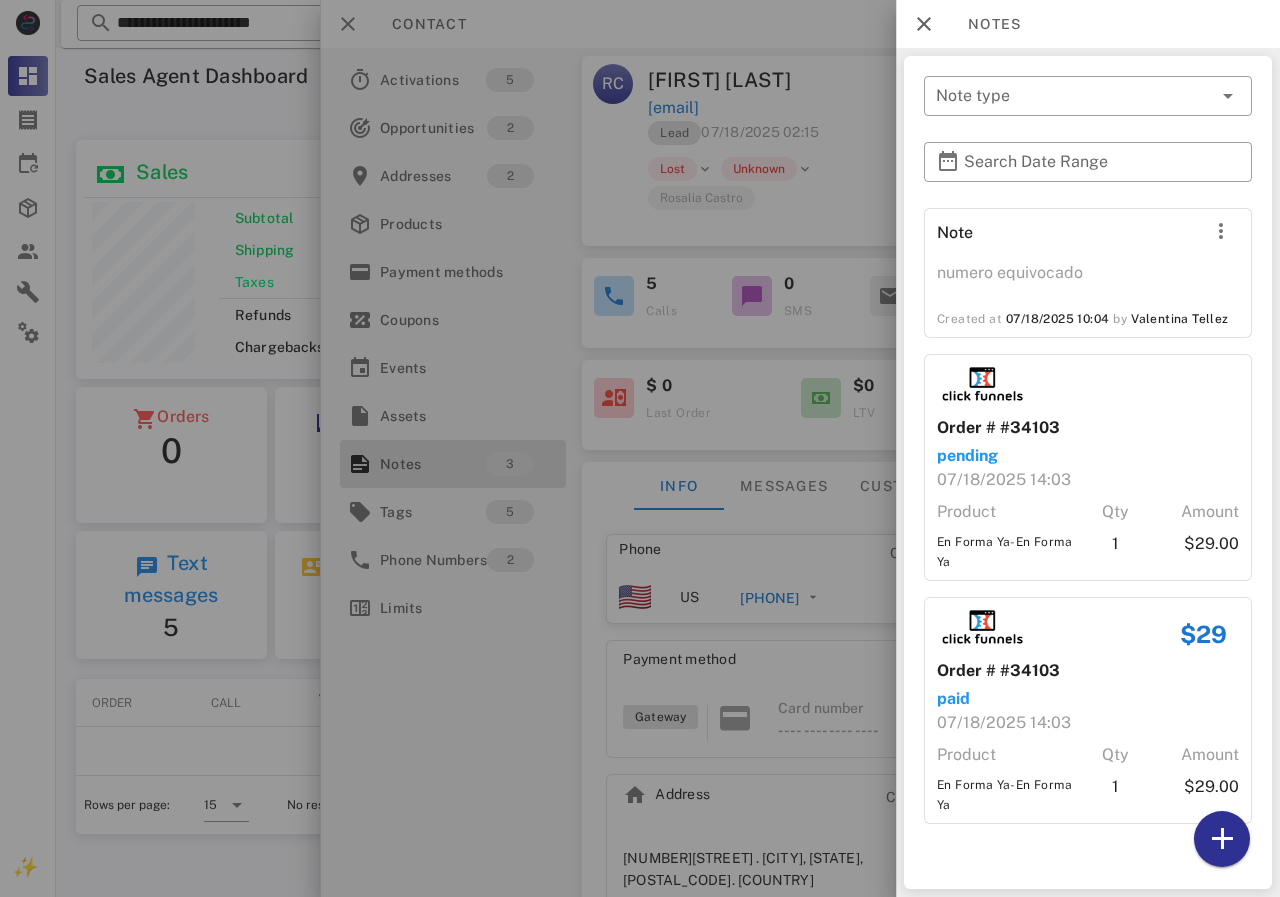 click at bounding box center [640, 448] 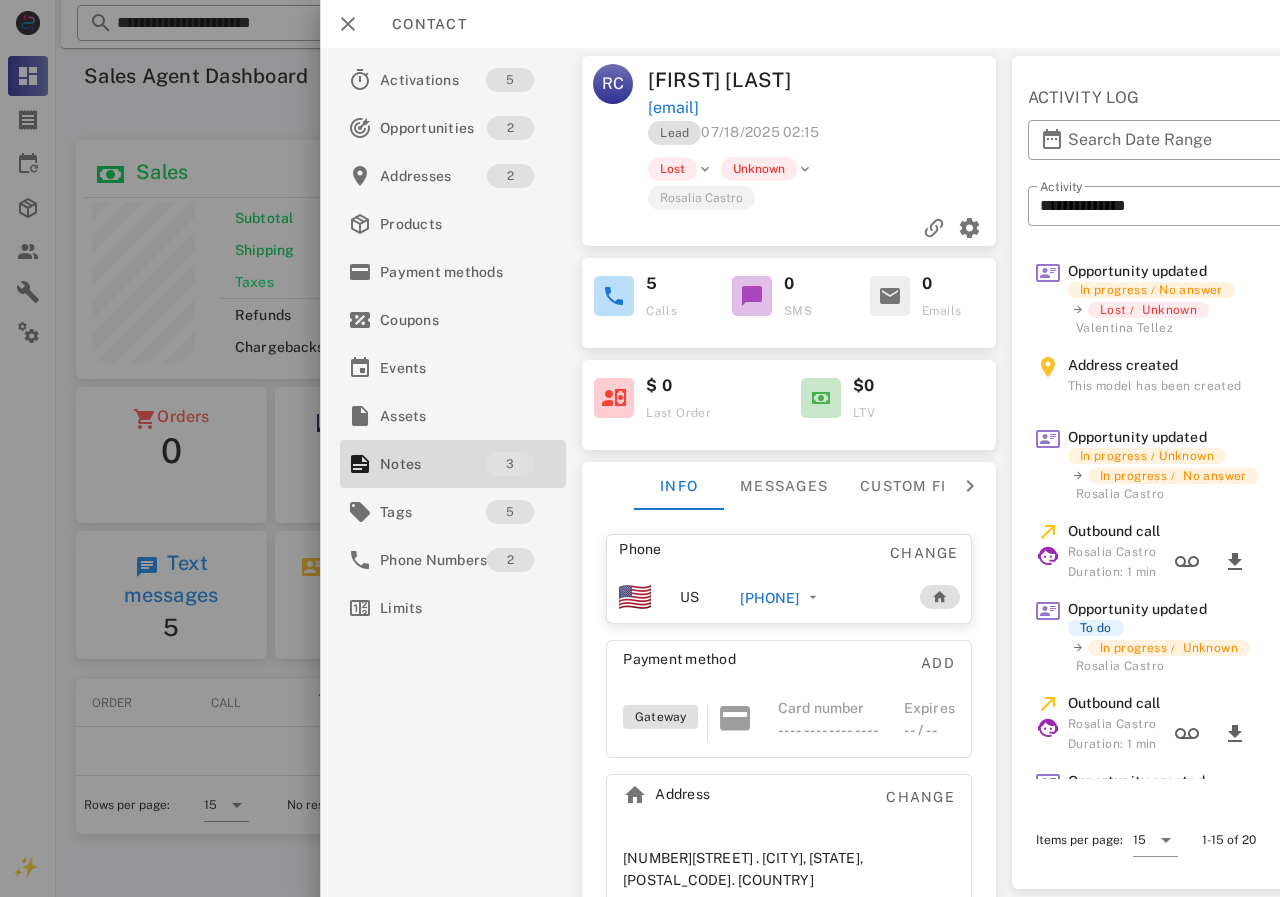 click on "+19513356552" at bounding box center (819, 597) 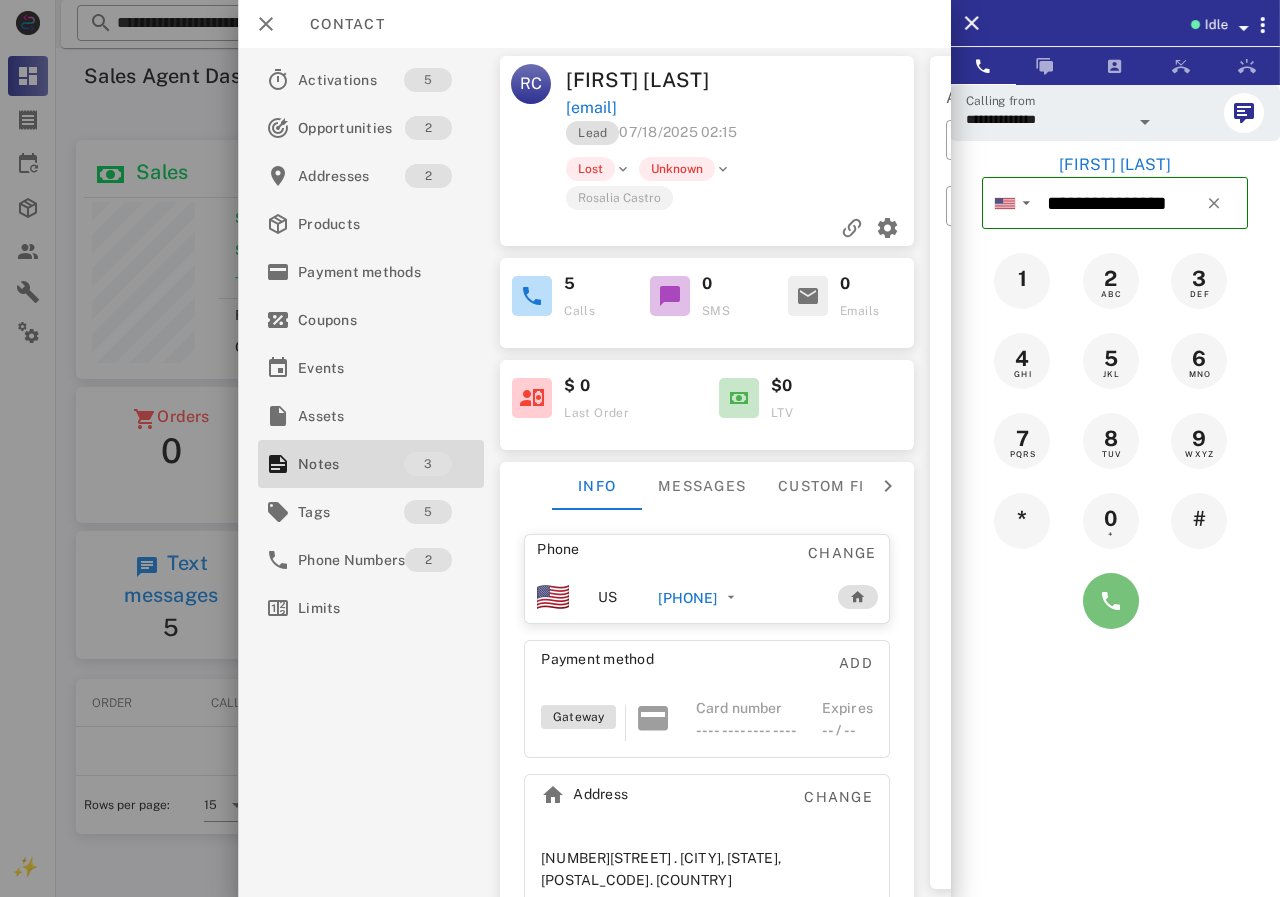 click at bounding box center [1111, 601] 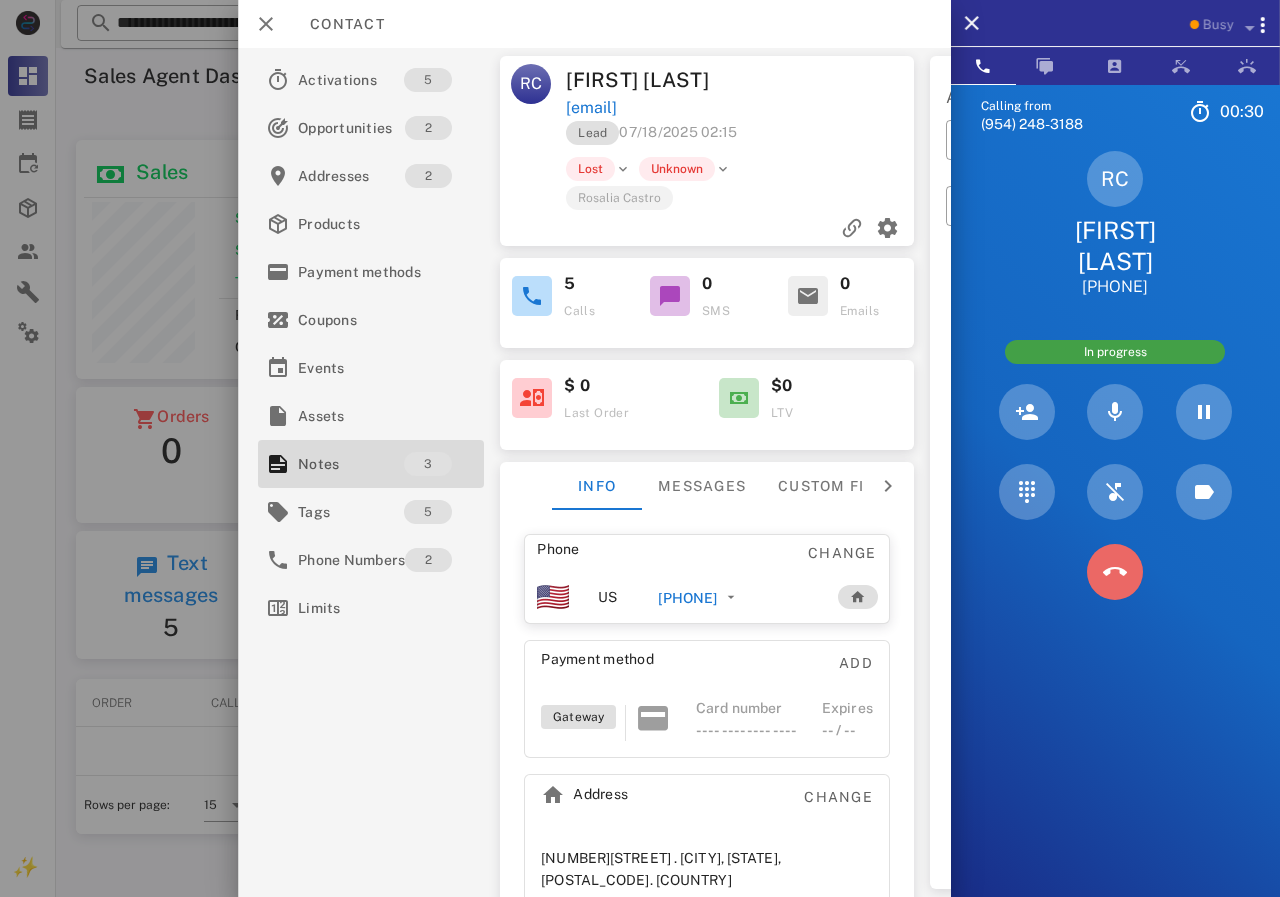 click at bounding box center (1115, 572) 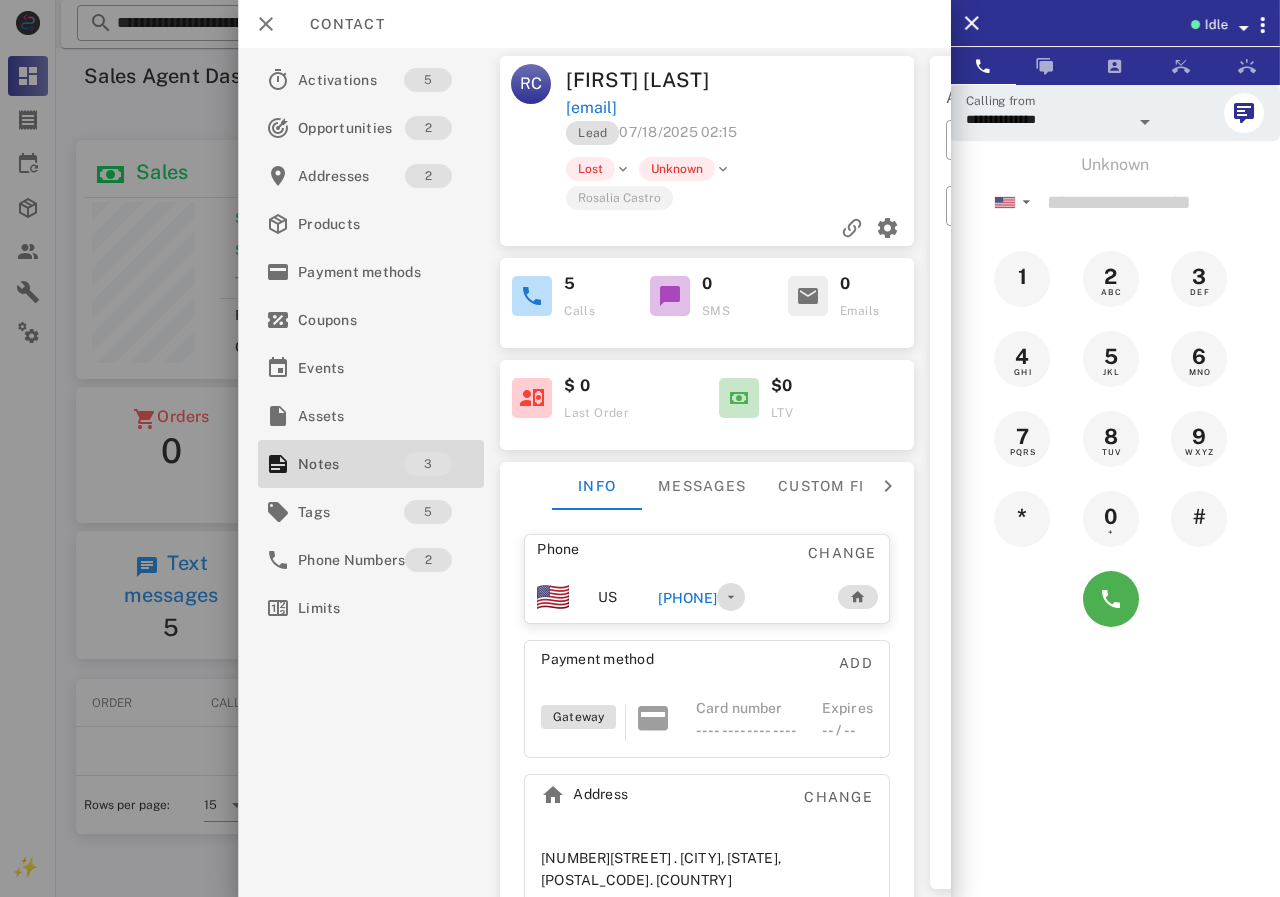 click at bounding box center [731, 597] 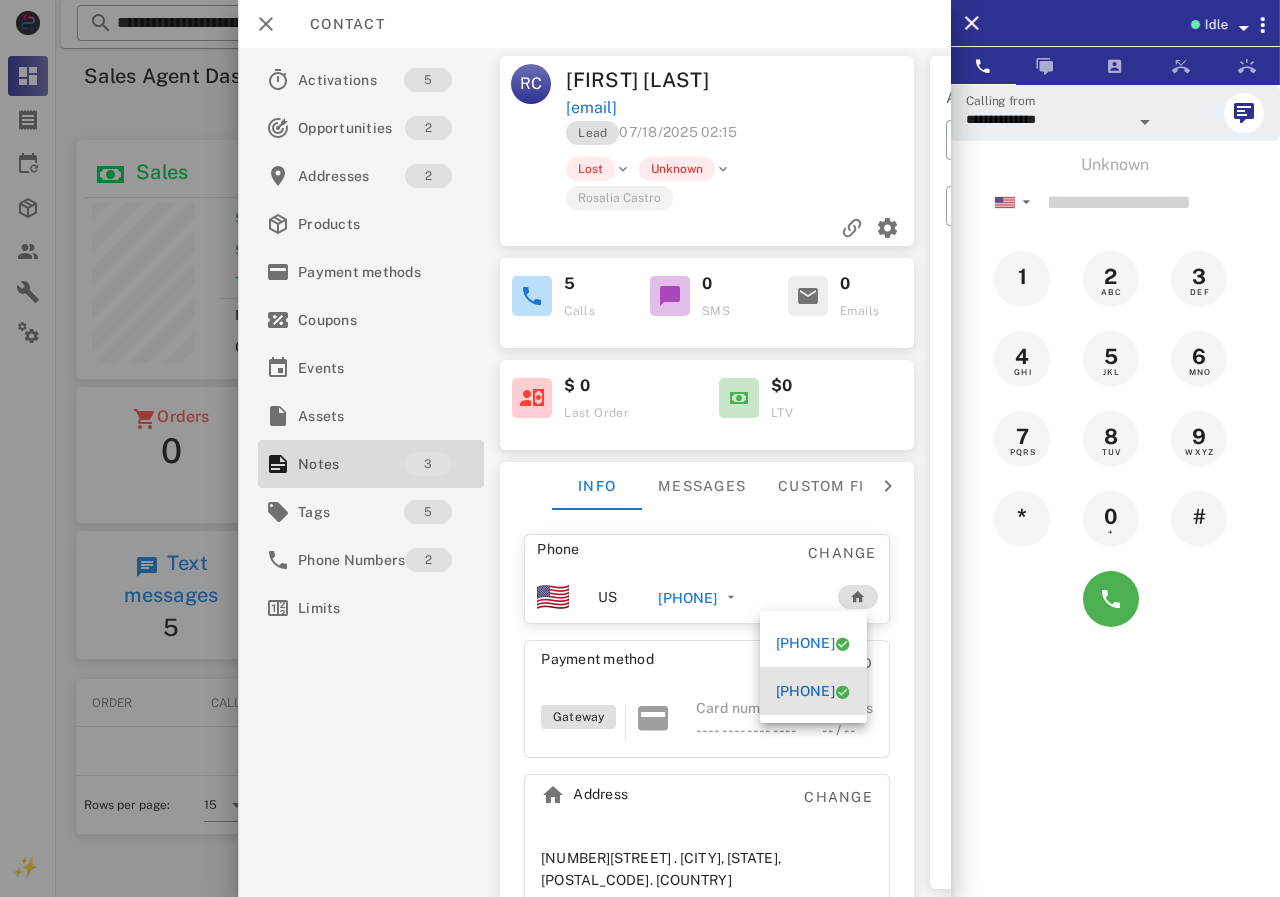 click on "+19513356522" at bounding box center (805, 691) 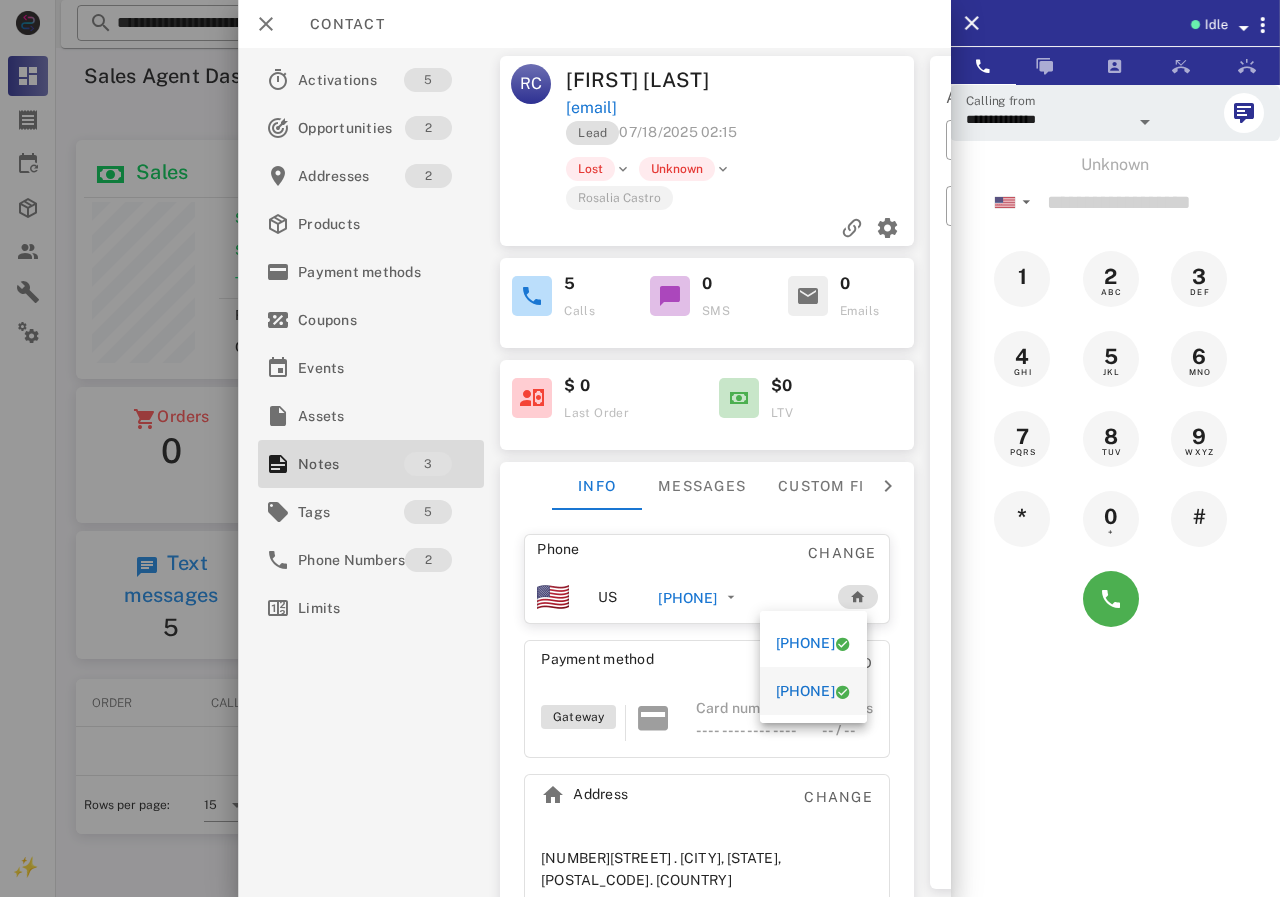 type on "**********" 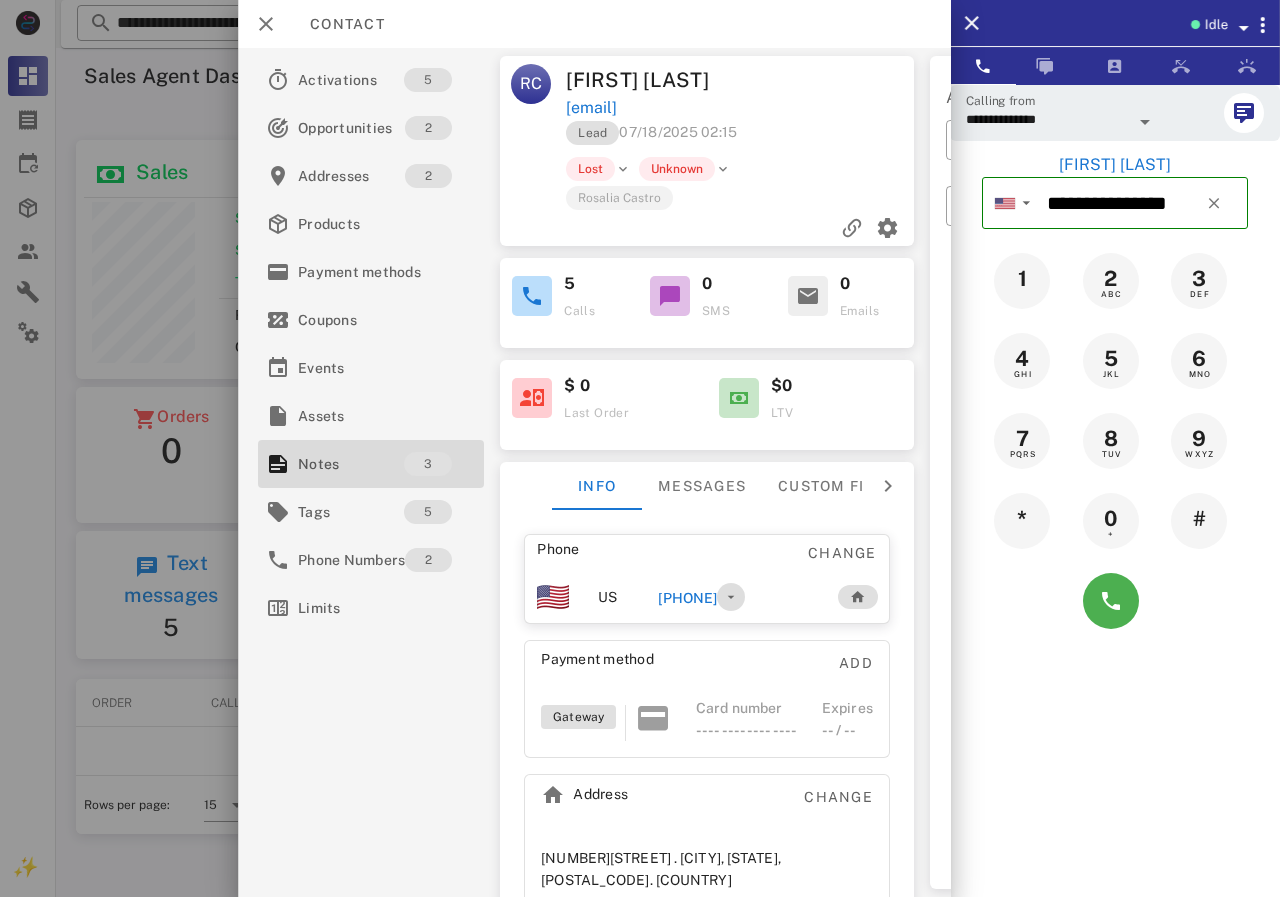 click at bounding box center [731, 597] 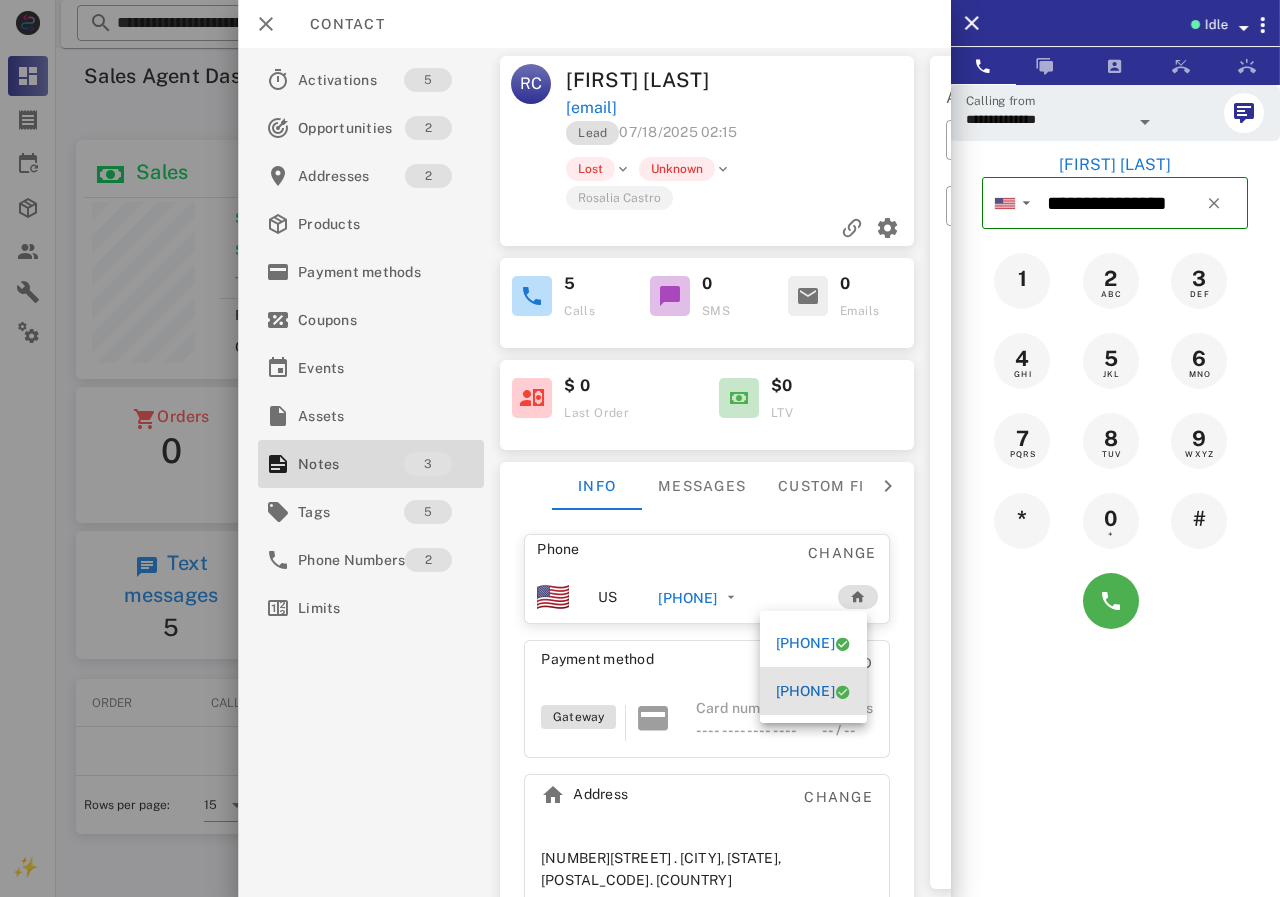 click on "+19513356522" at bounding box center (805, 691) 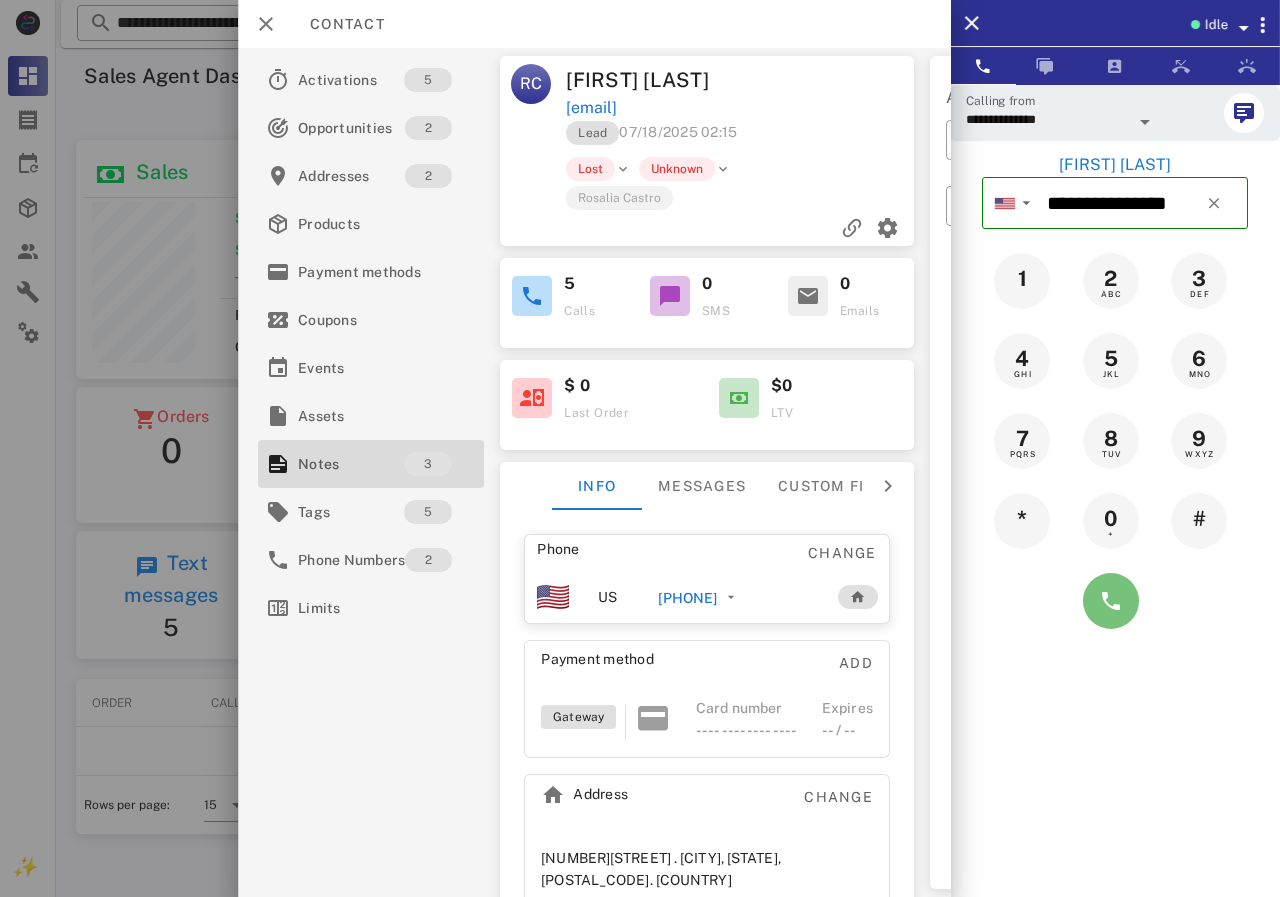 click at bounding box center [1111, 601] 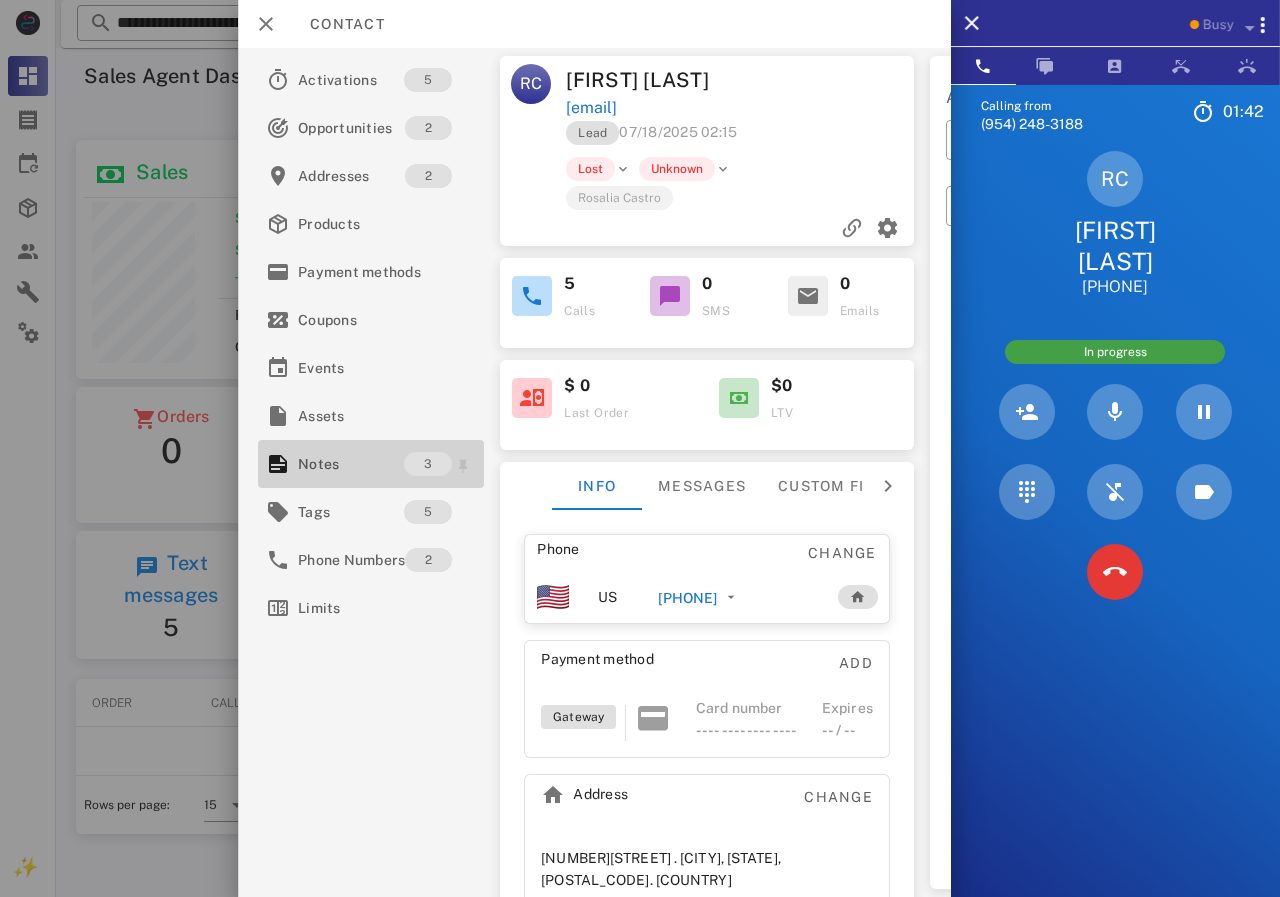 click on "Notes" at bounding box center (351, 464) 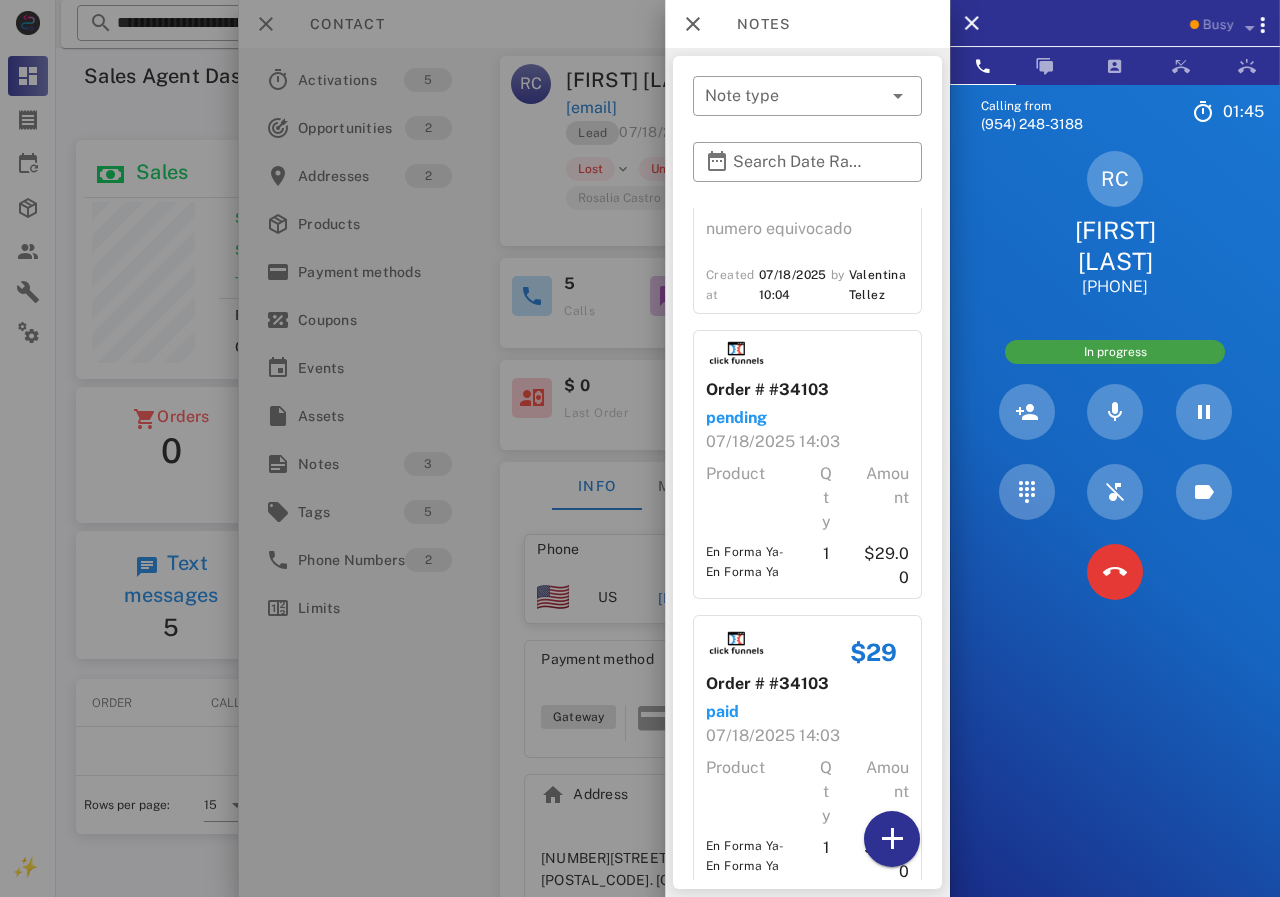 scroll, scrollTop: 84, scrollLeft: 0, axis: vertical 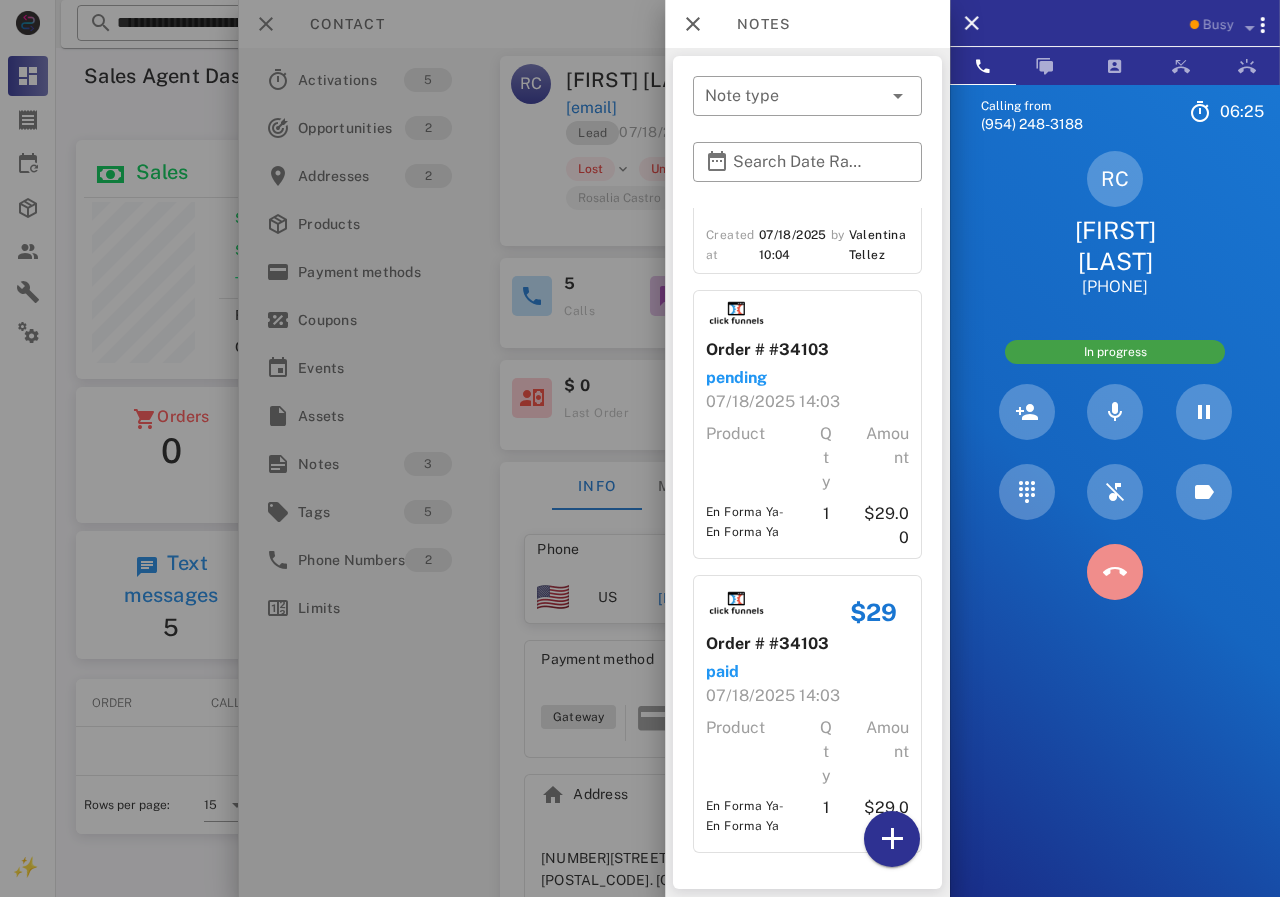 click at bounding box center [1115, 572] 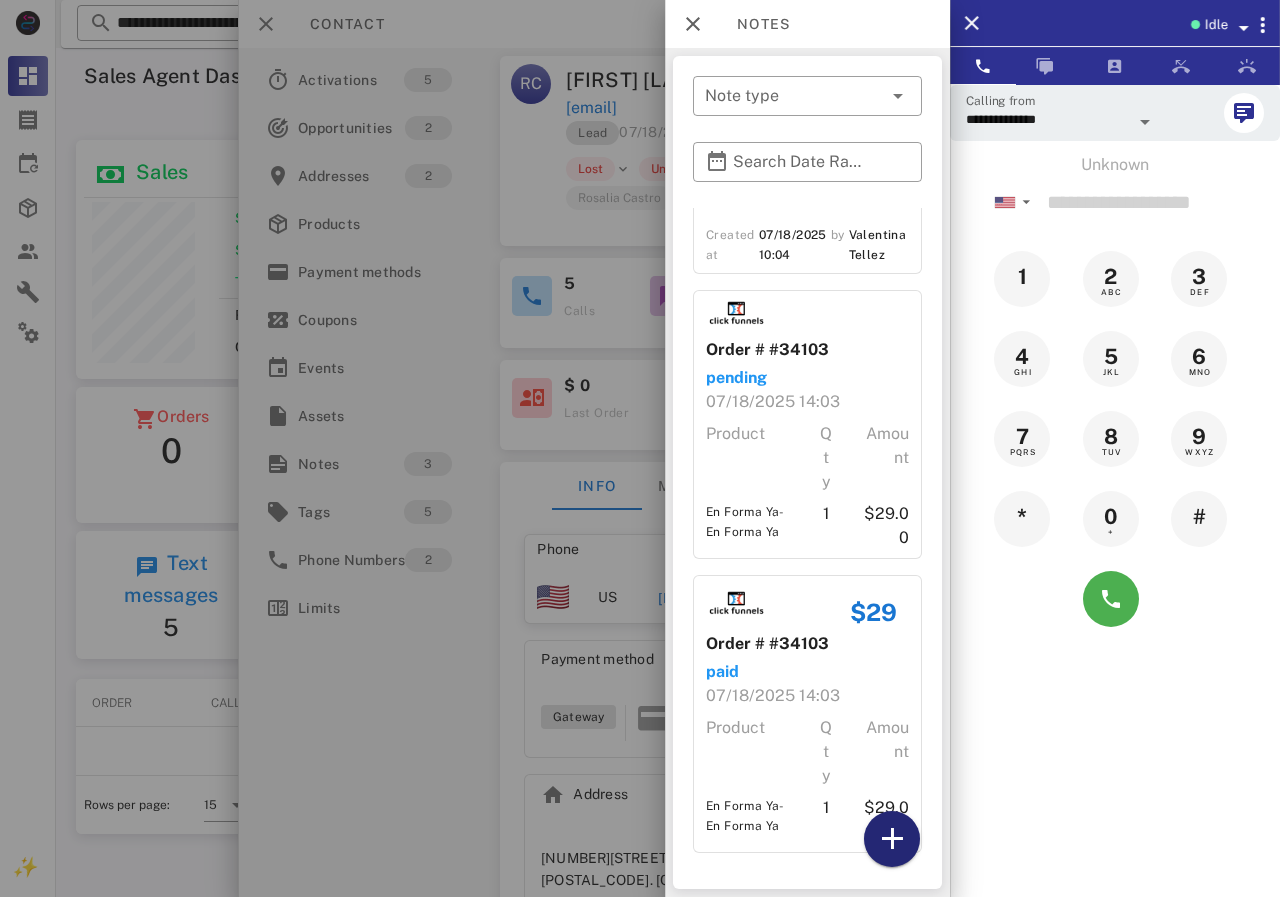 click at bounding box center [892, 839] 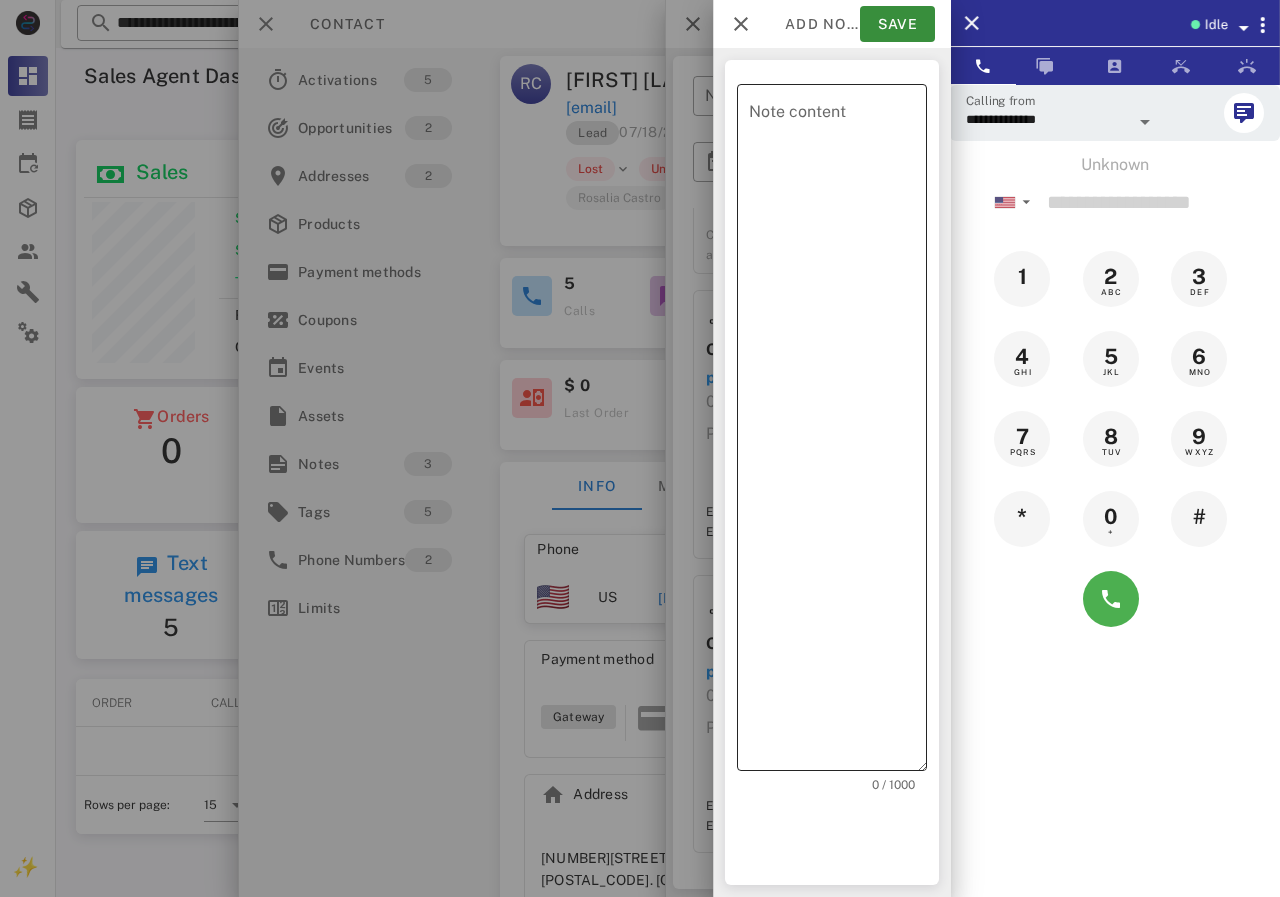 click on "Note content" at bounding box center [838, 432] 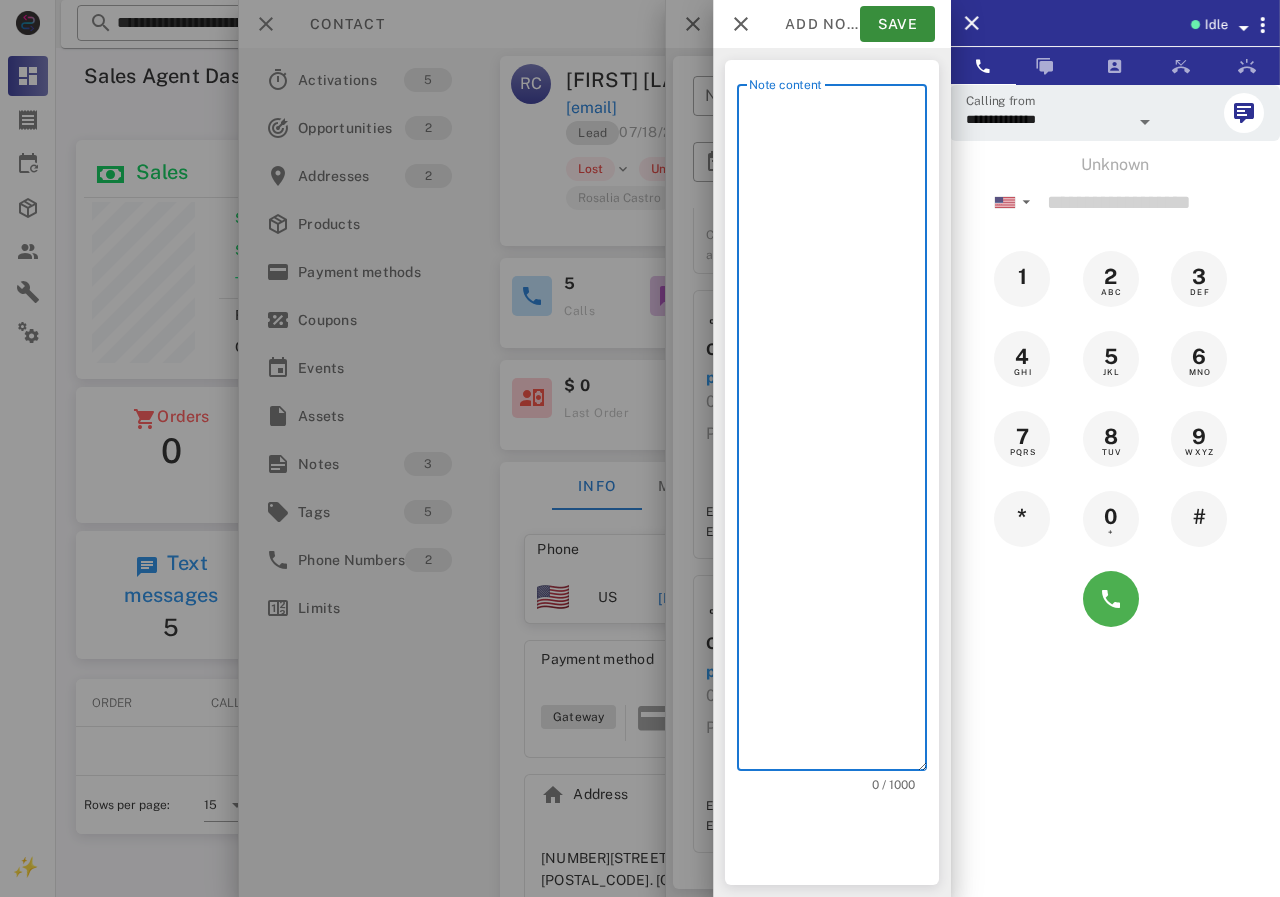 scroll, scrollTop: 240, scrollLeft: 390, axis: both 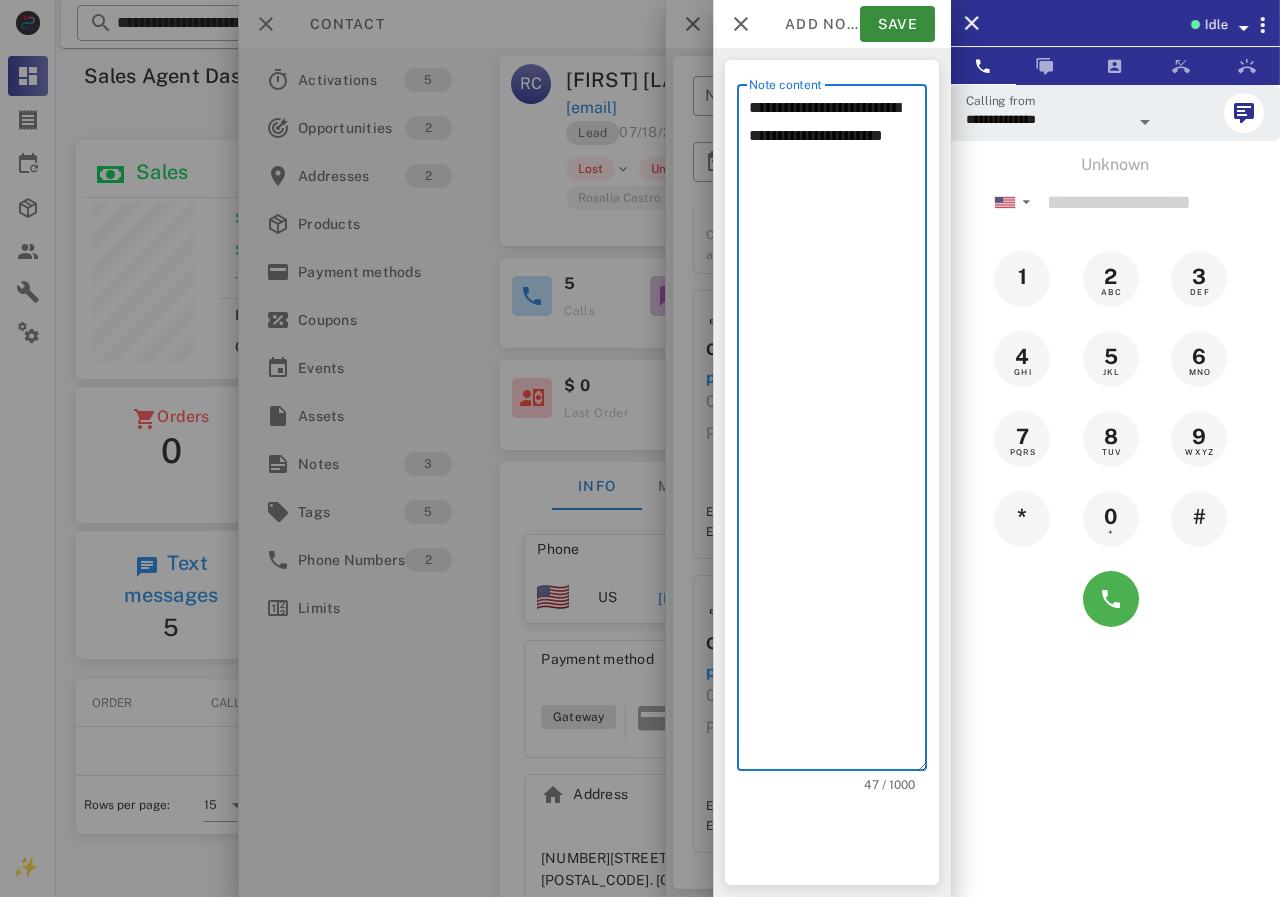 drag, startPoint x: 814, startPoint y: 175, endPoint x: 726, endPoint y: 86, distance: 125.1599 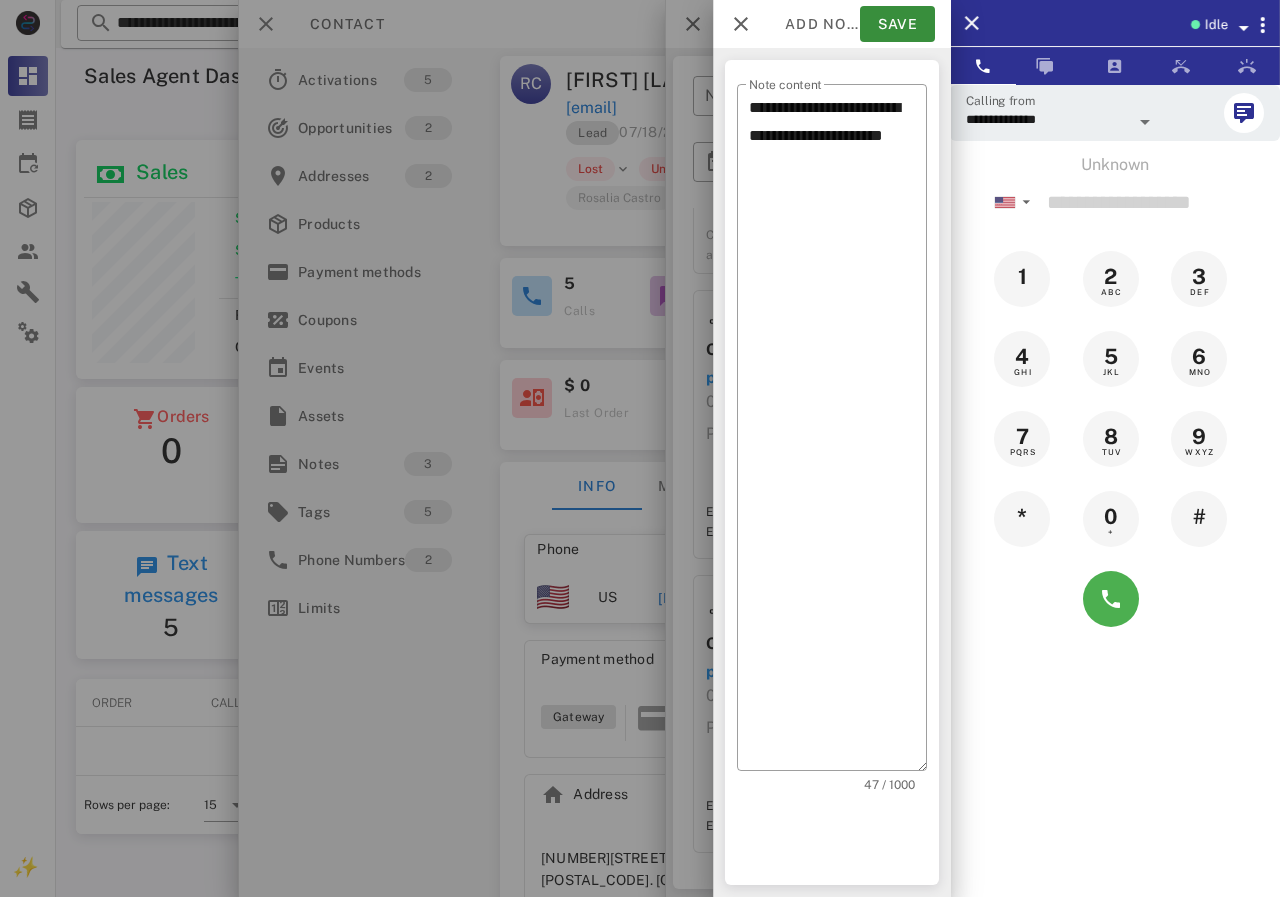 click at bounding box center [640, 448] 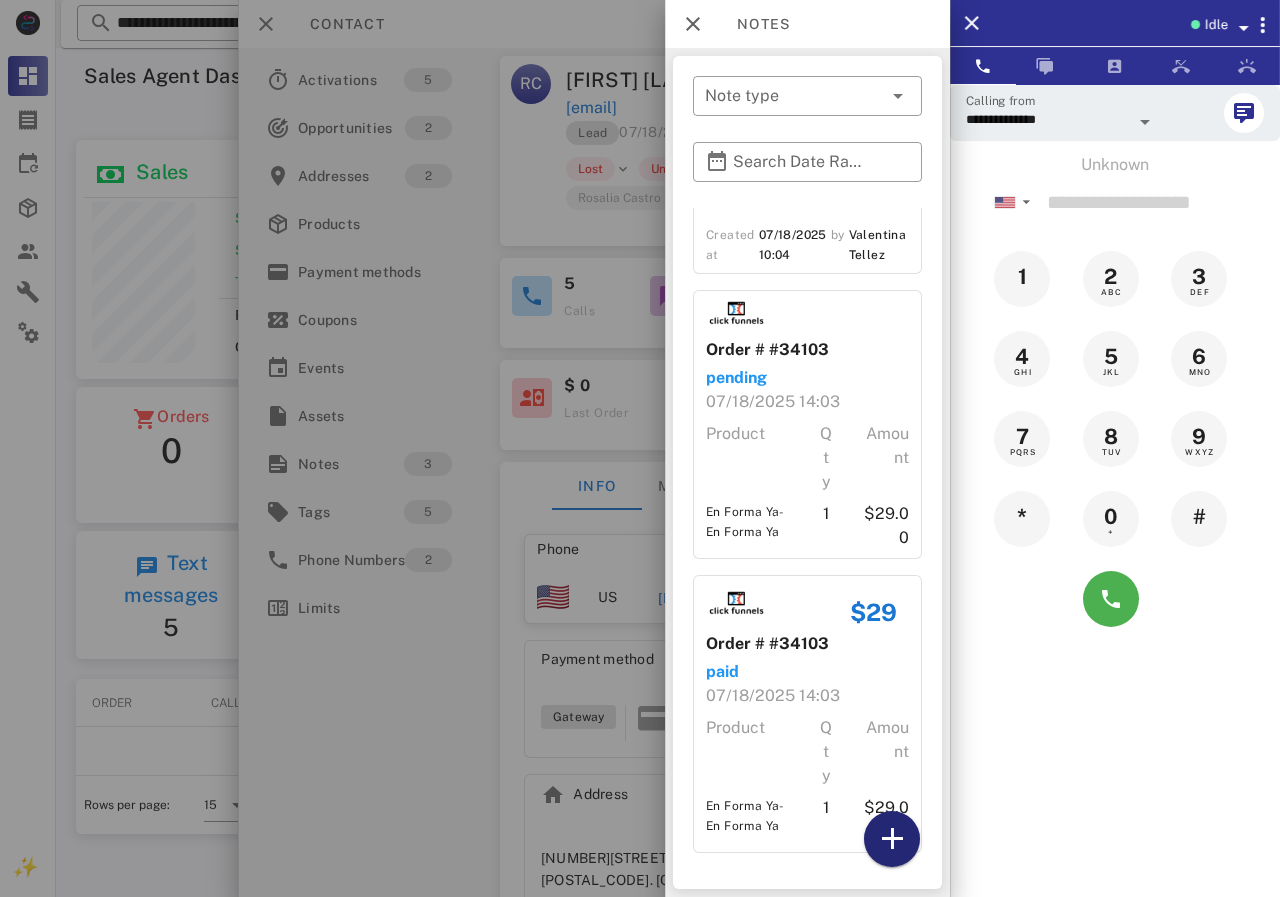 click at bounding box center (892, 839) 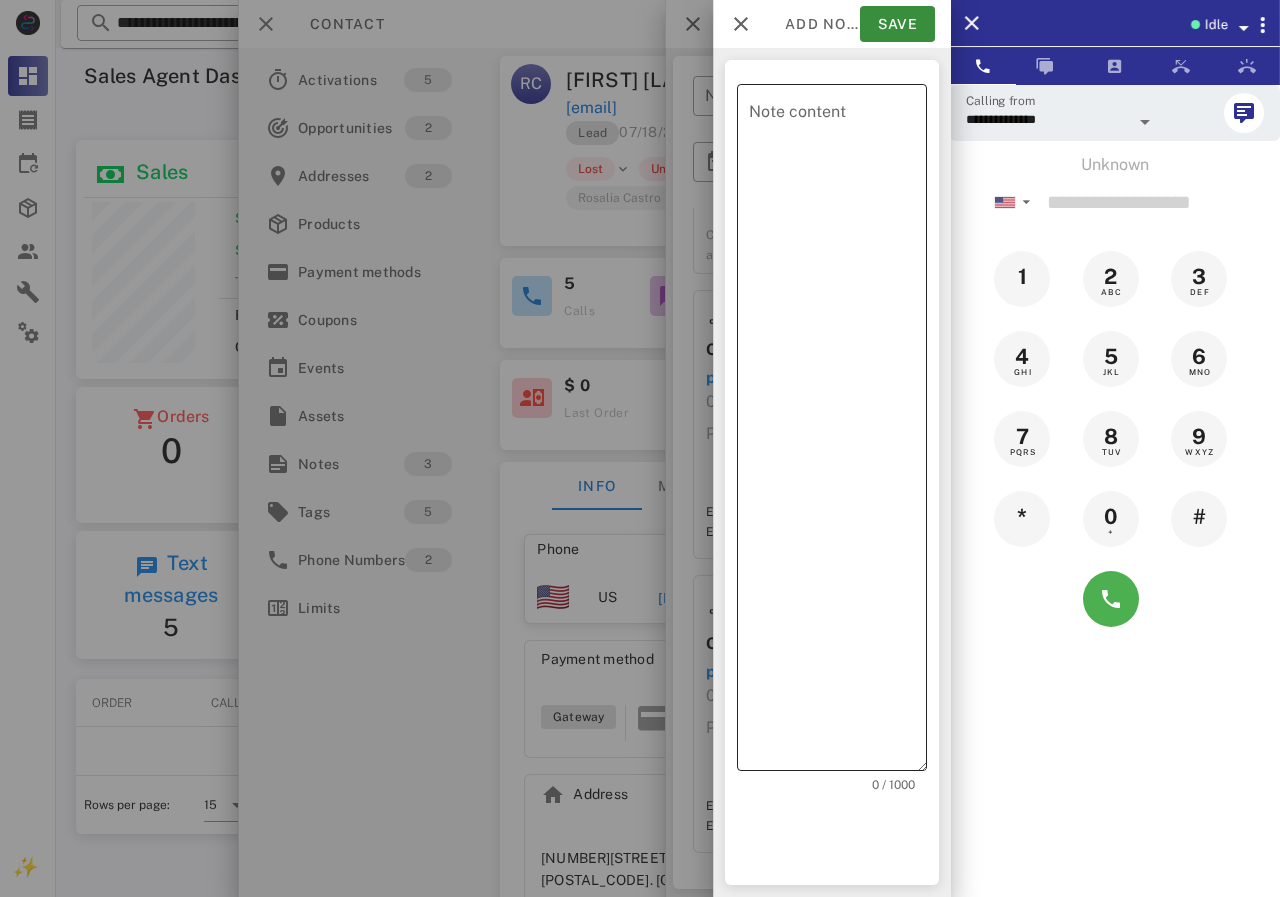 click on "Note content" at bounding box center [838, 432] 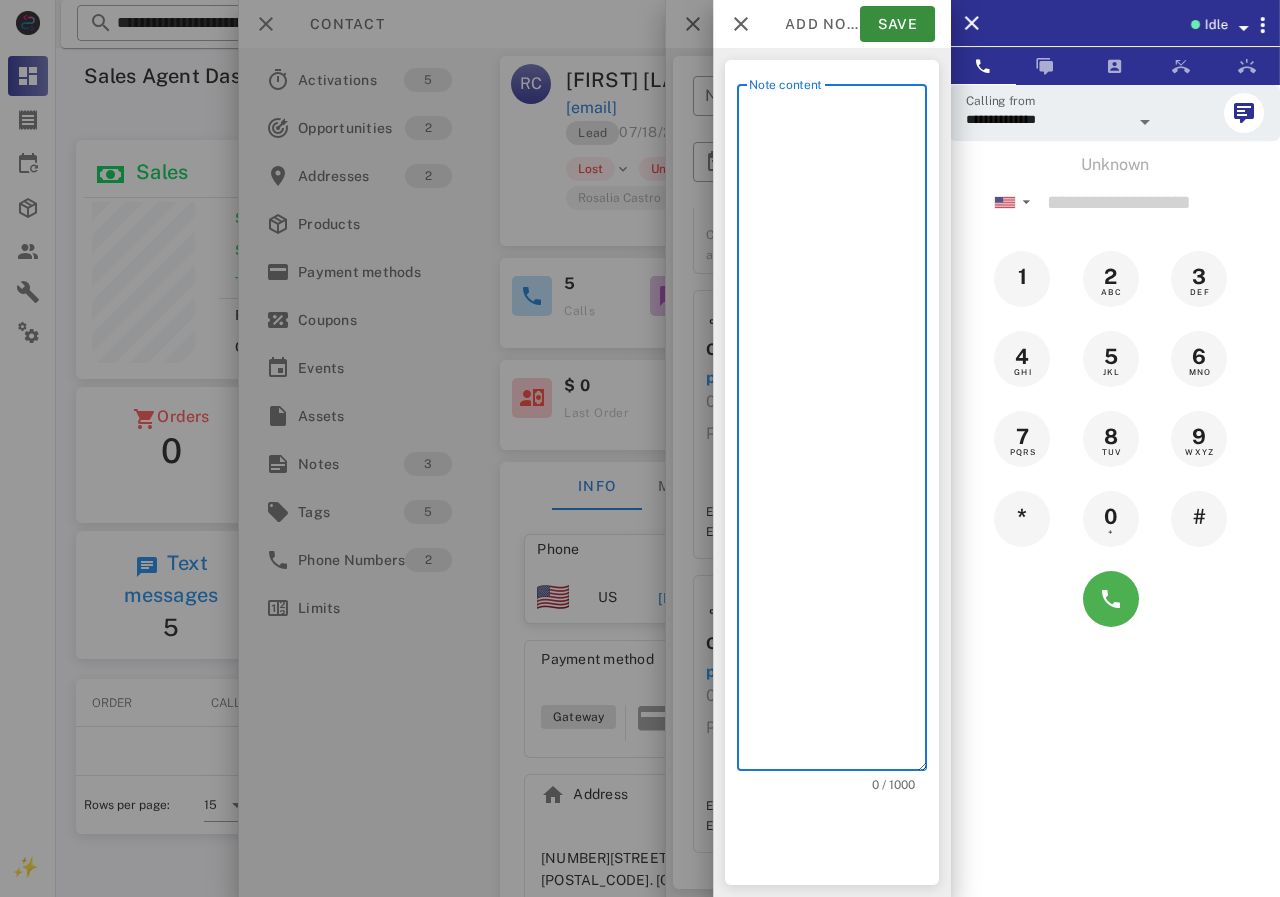 paste on "**********" 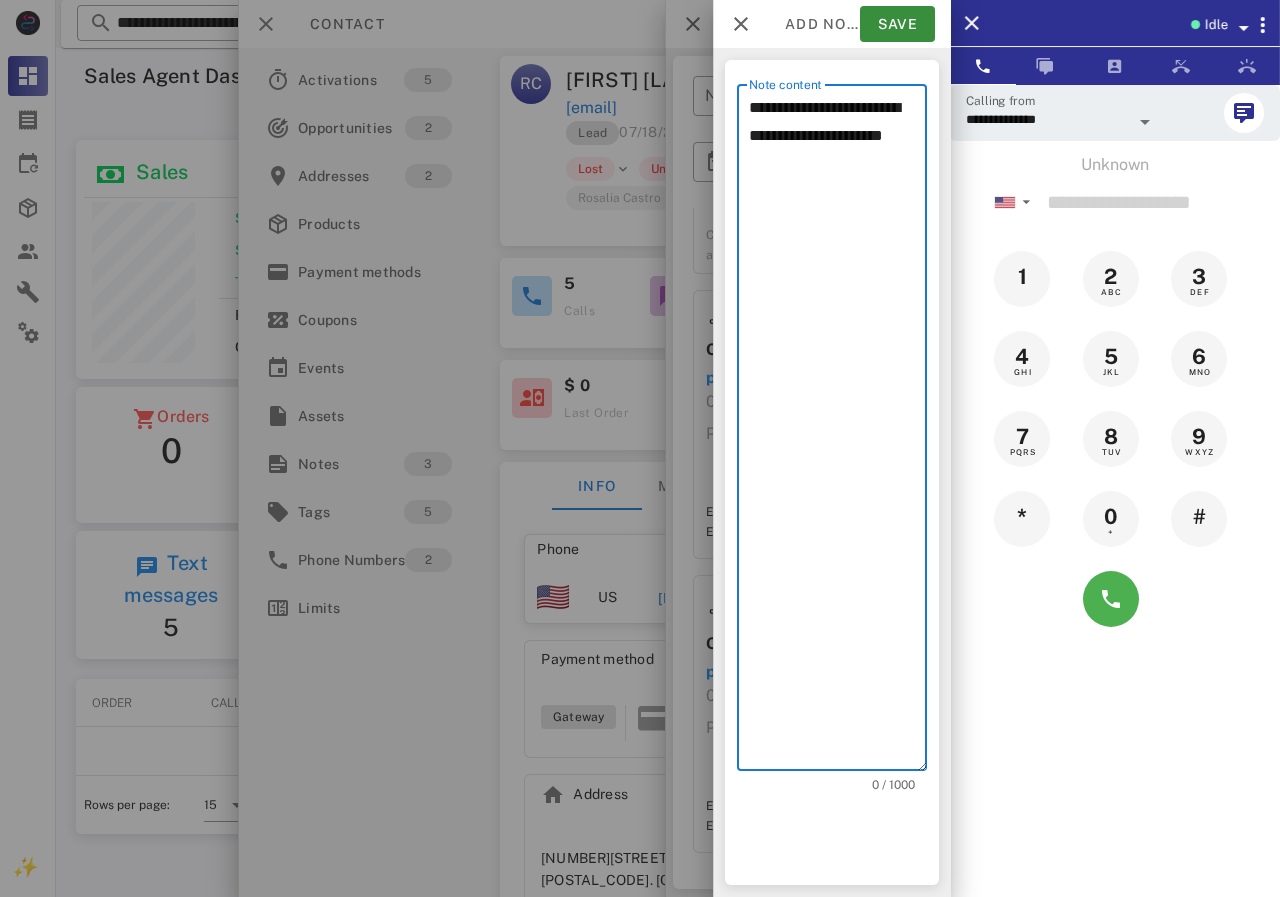 scroll, scrollTop: 240, scrollLeft: 390, axis: both 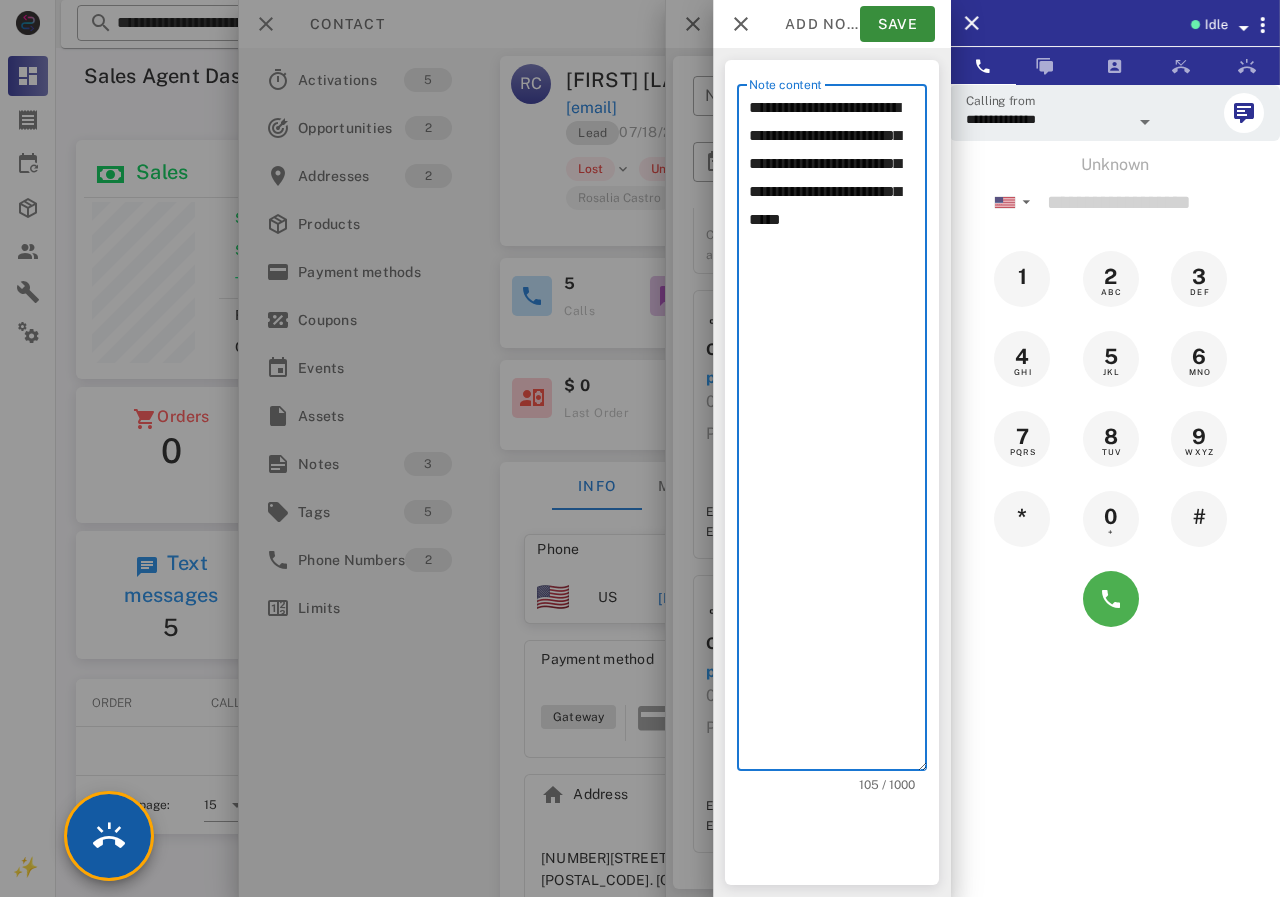 click at bounding box center [109, 836] 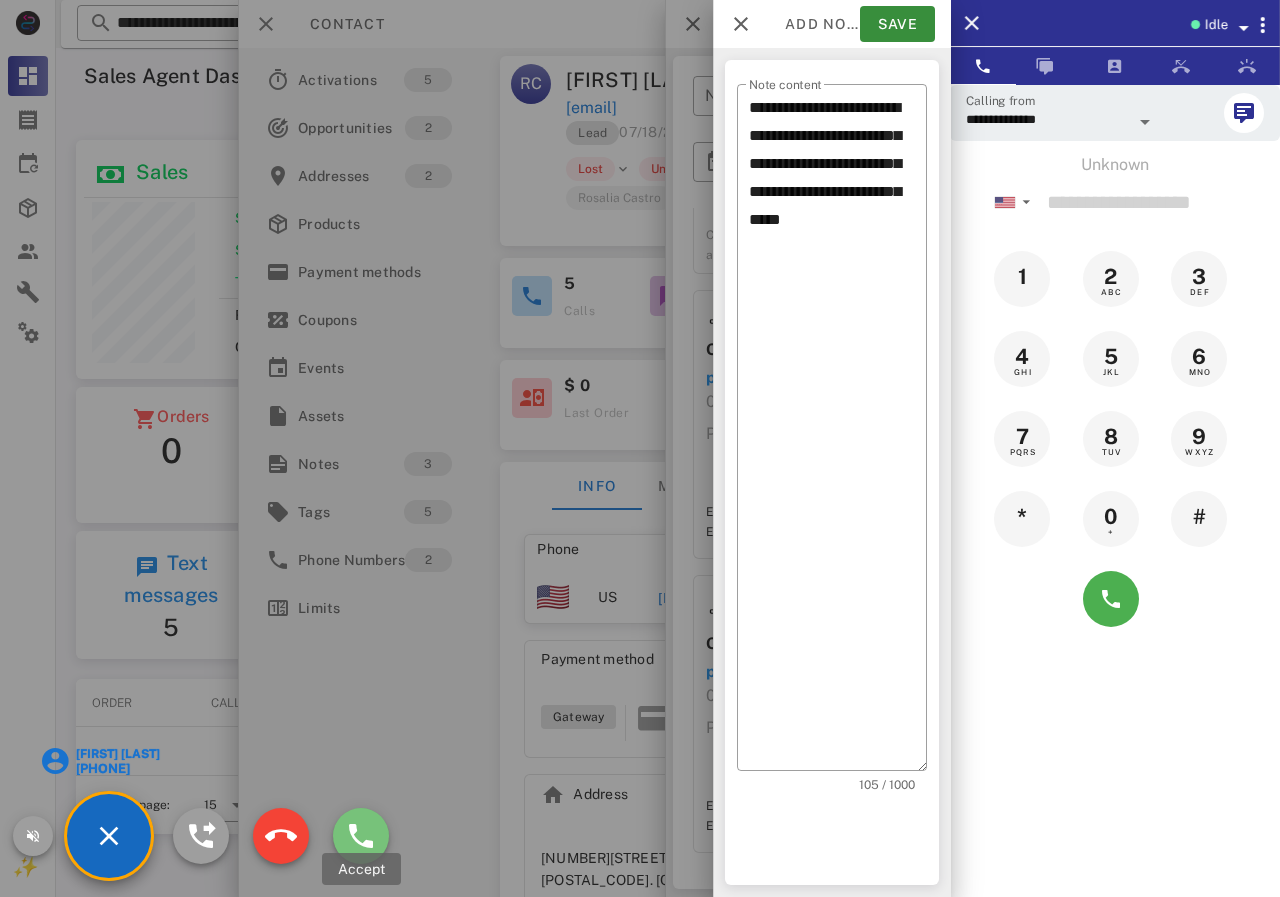 click at bounding box center (361, 836) 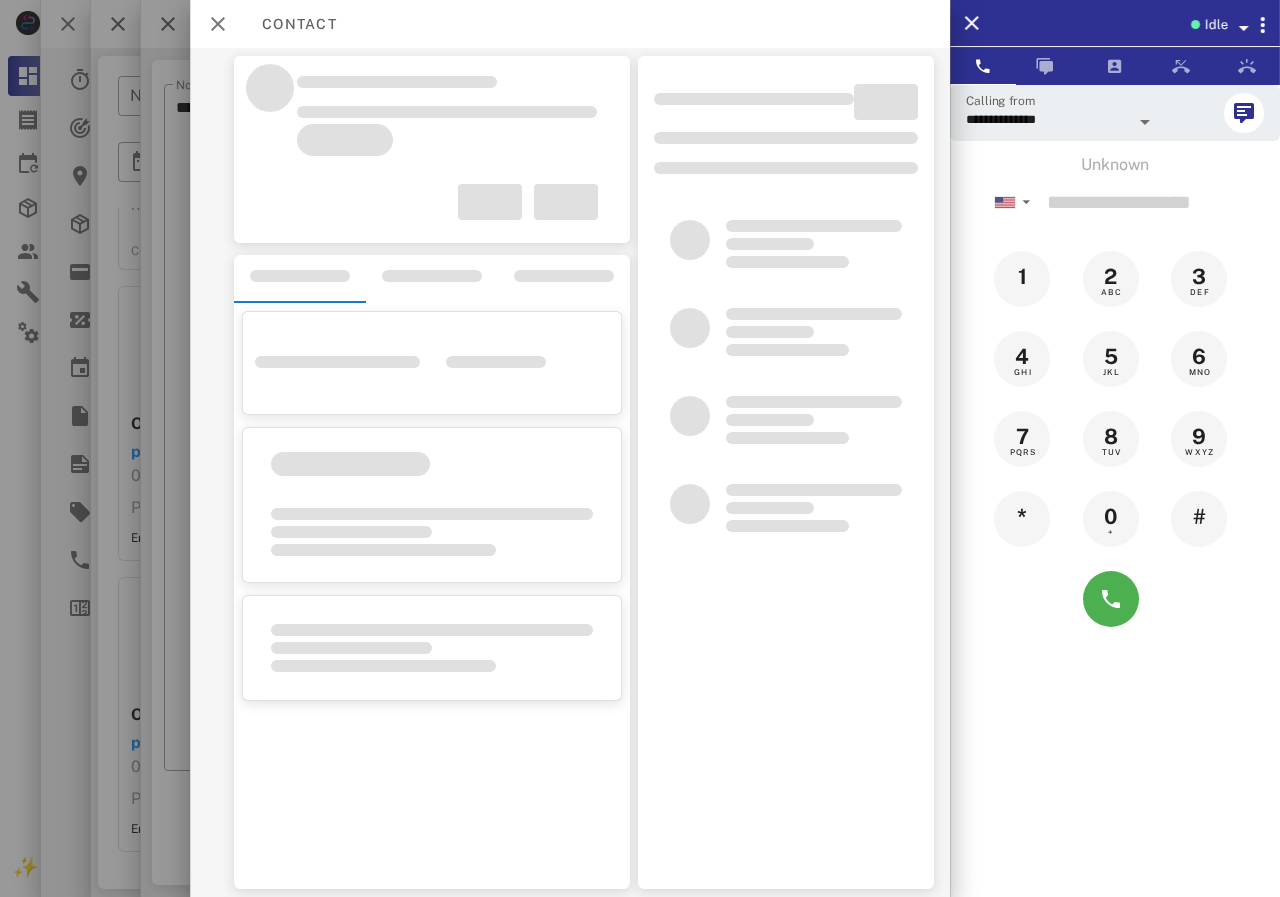 scroll, scrollTop: 0, scrollLeft: 0, axis: both 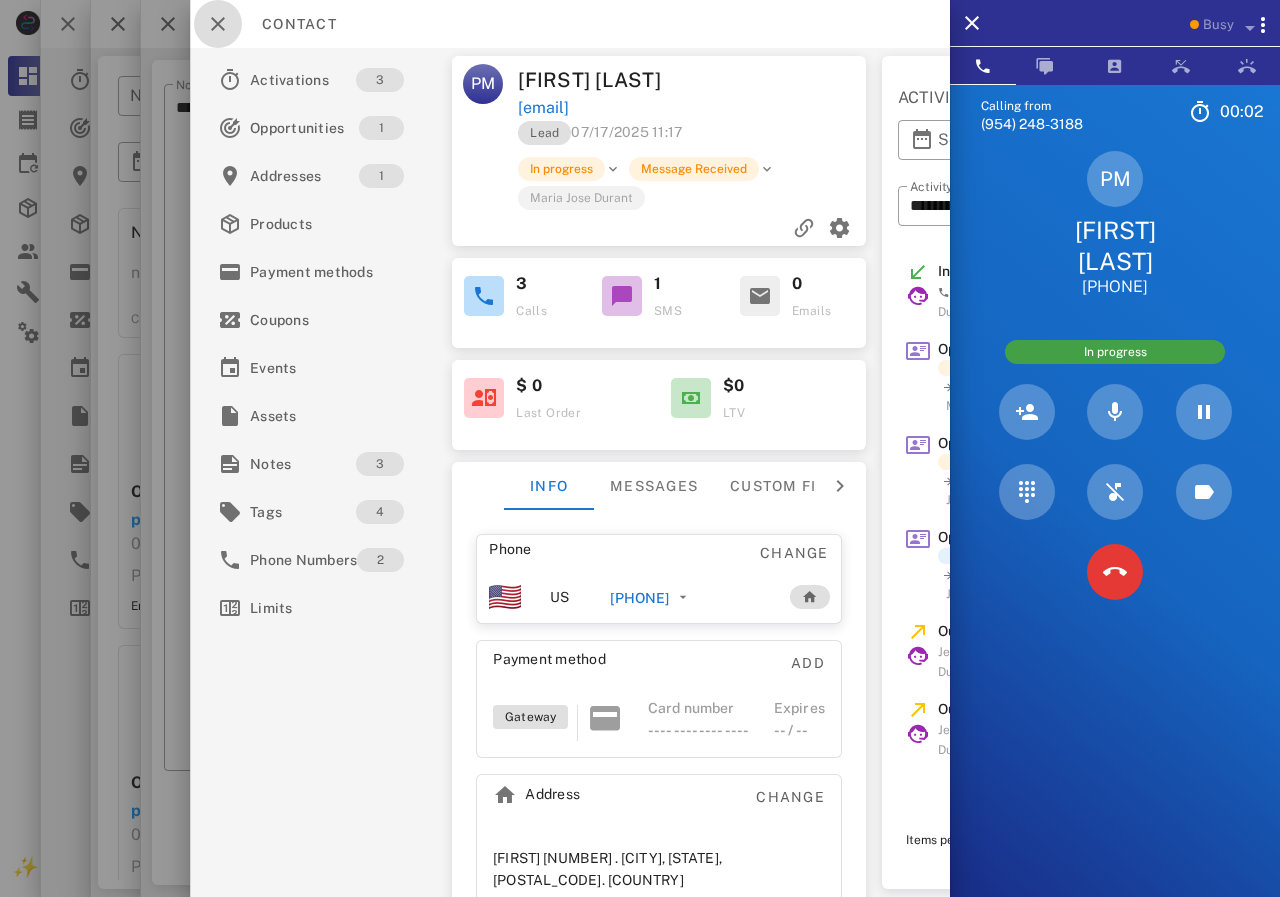 click at bounding box center (218, 24) 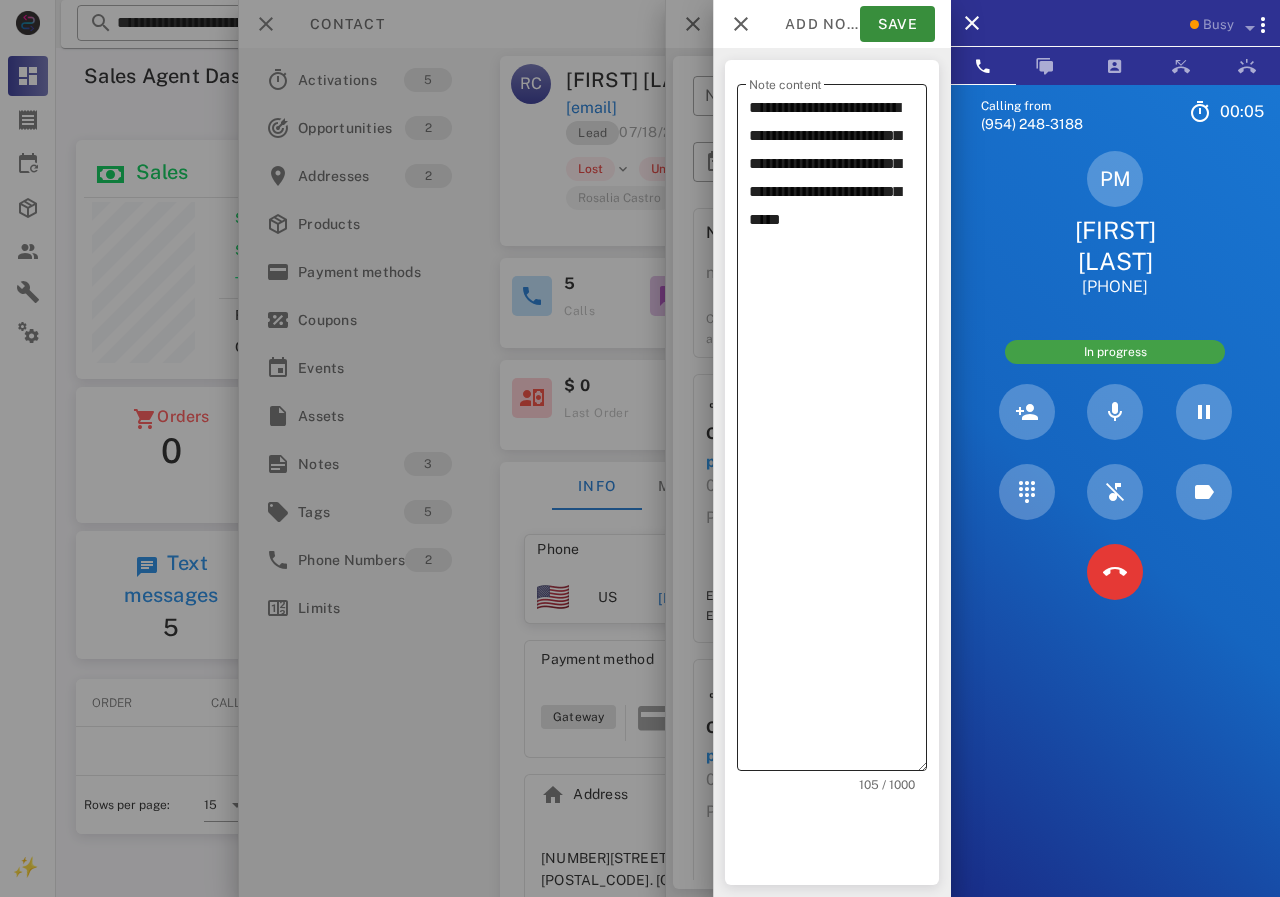 click on "**********" at bounding box center (838, 432) 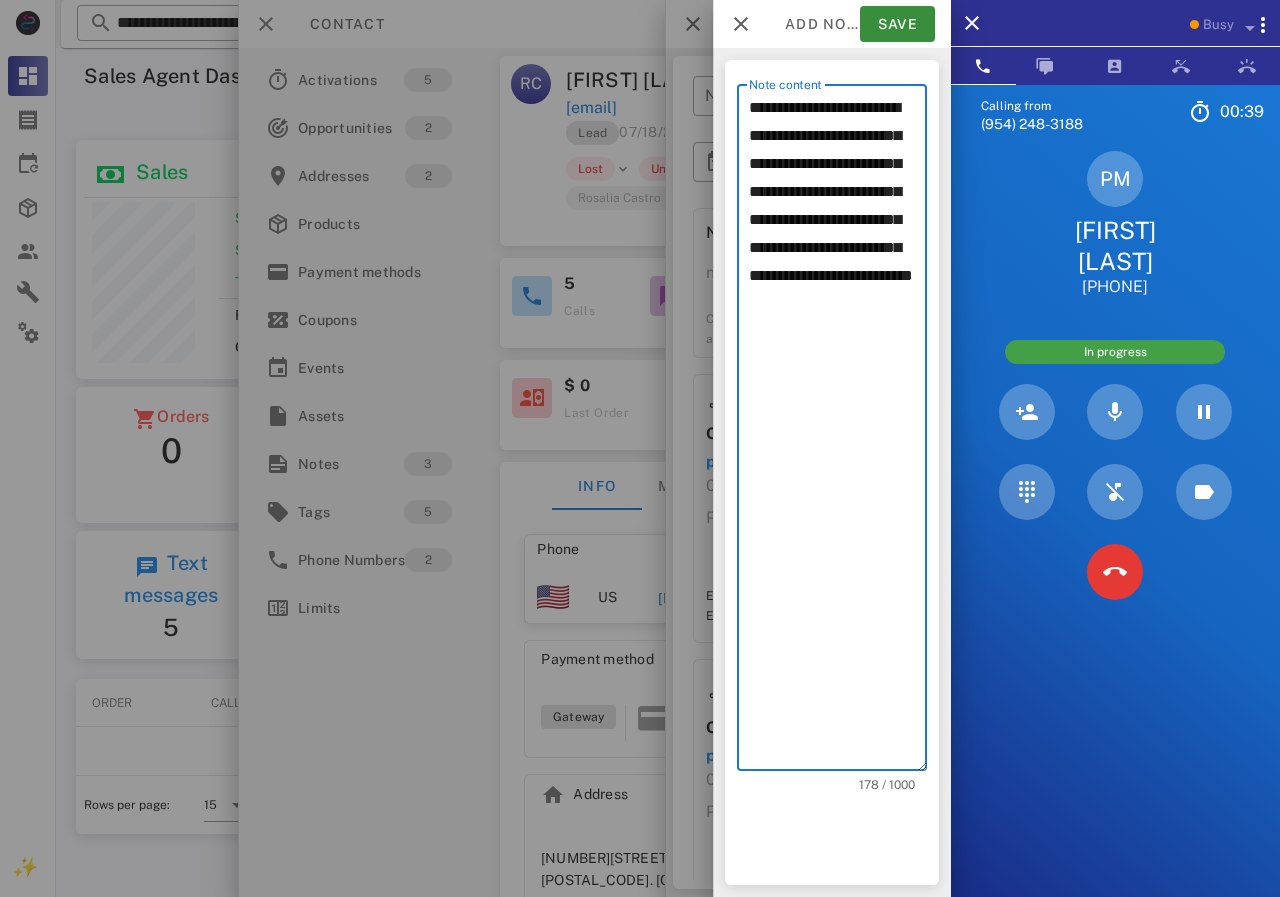 drag, startPoint x: 787, startPoint y: 364, endPoint x: 872, endPoint y: 375, distance: 85.70881 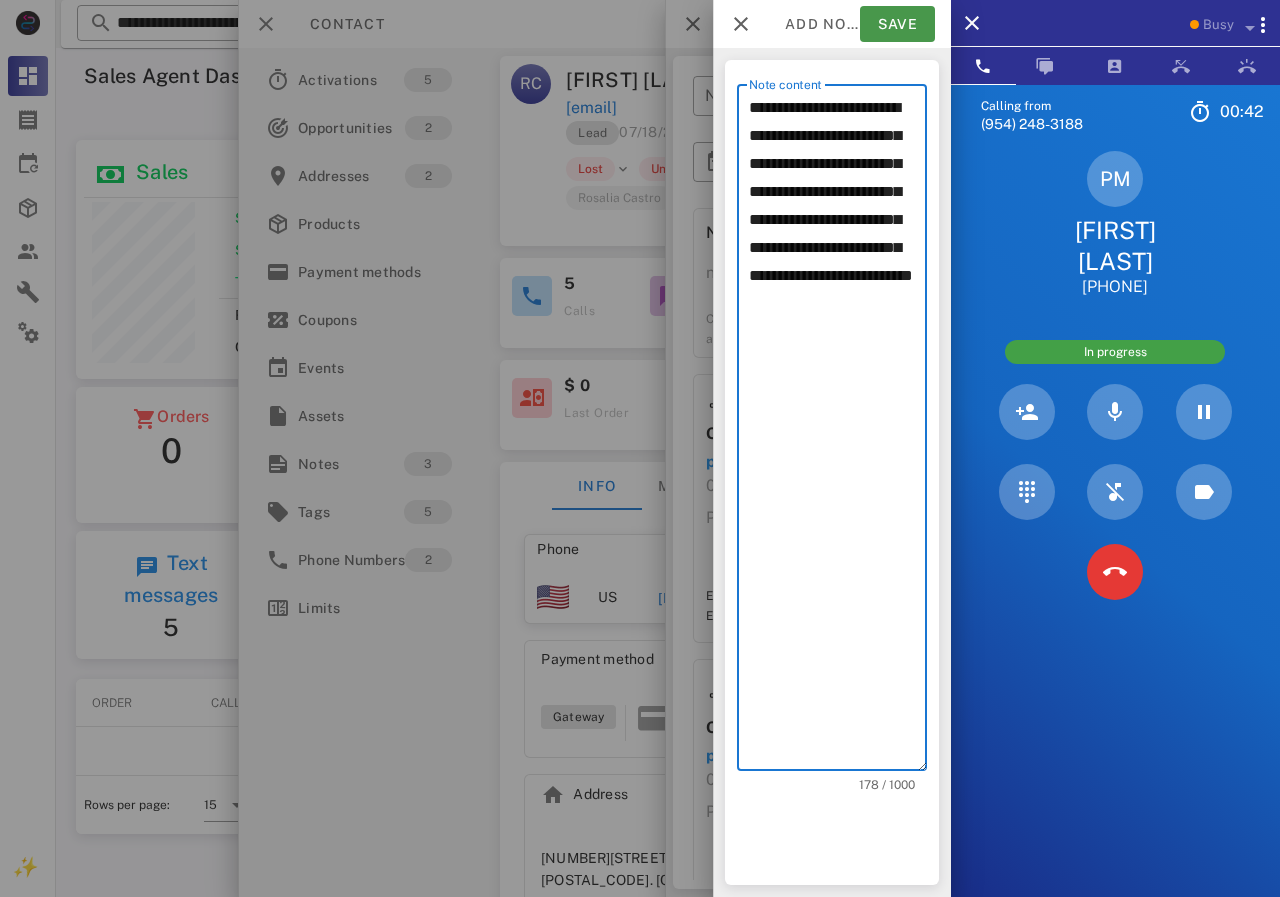 type on "**********" 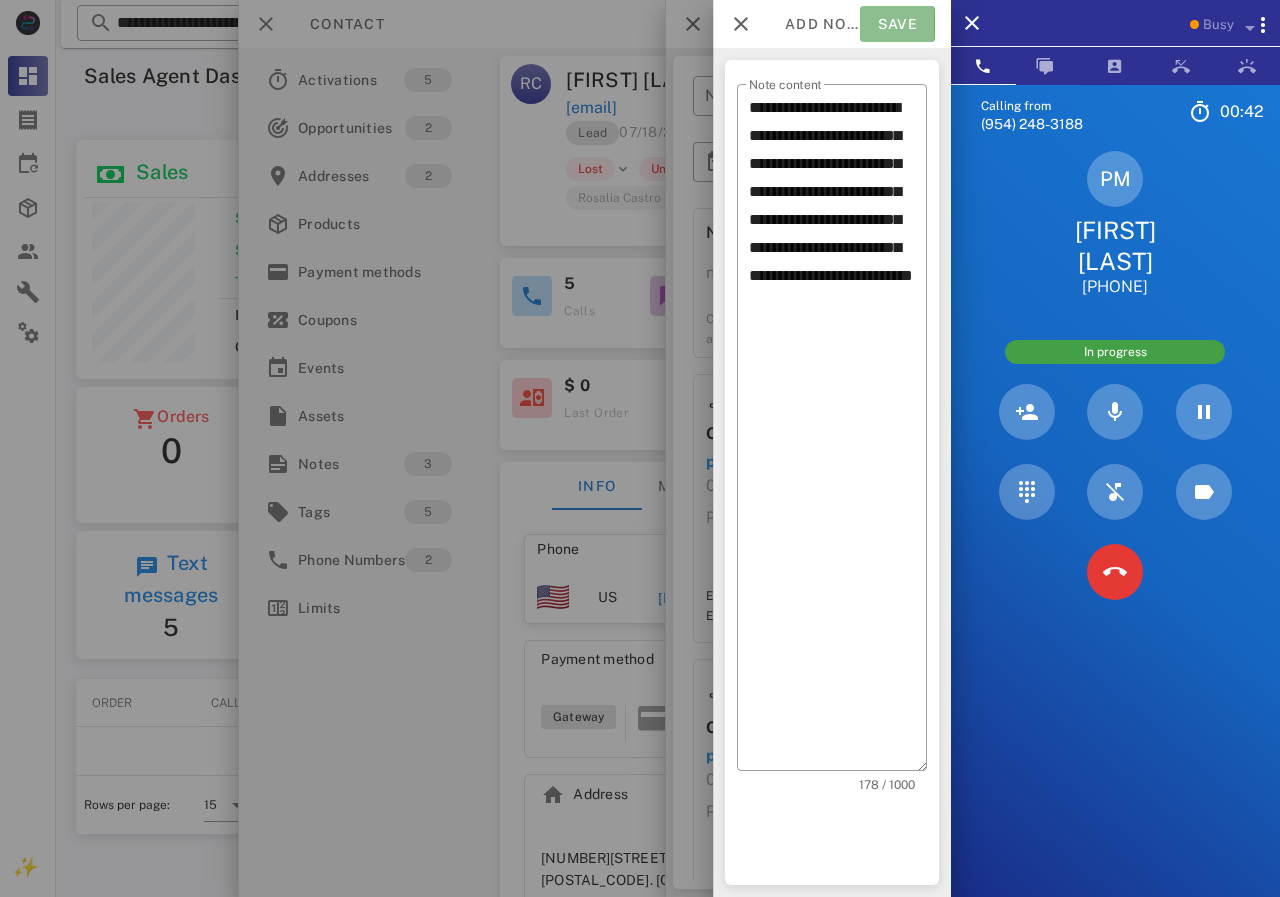 click on "Save" at bounding box center [897, 24] 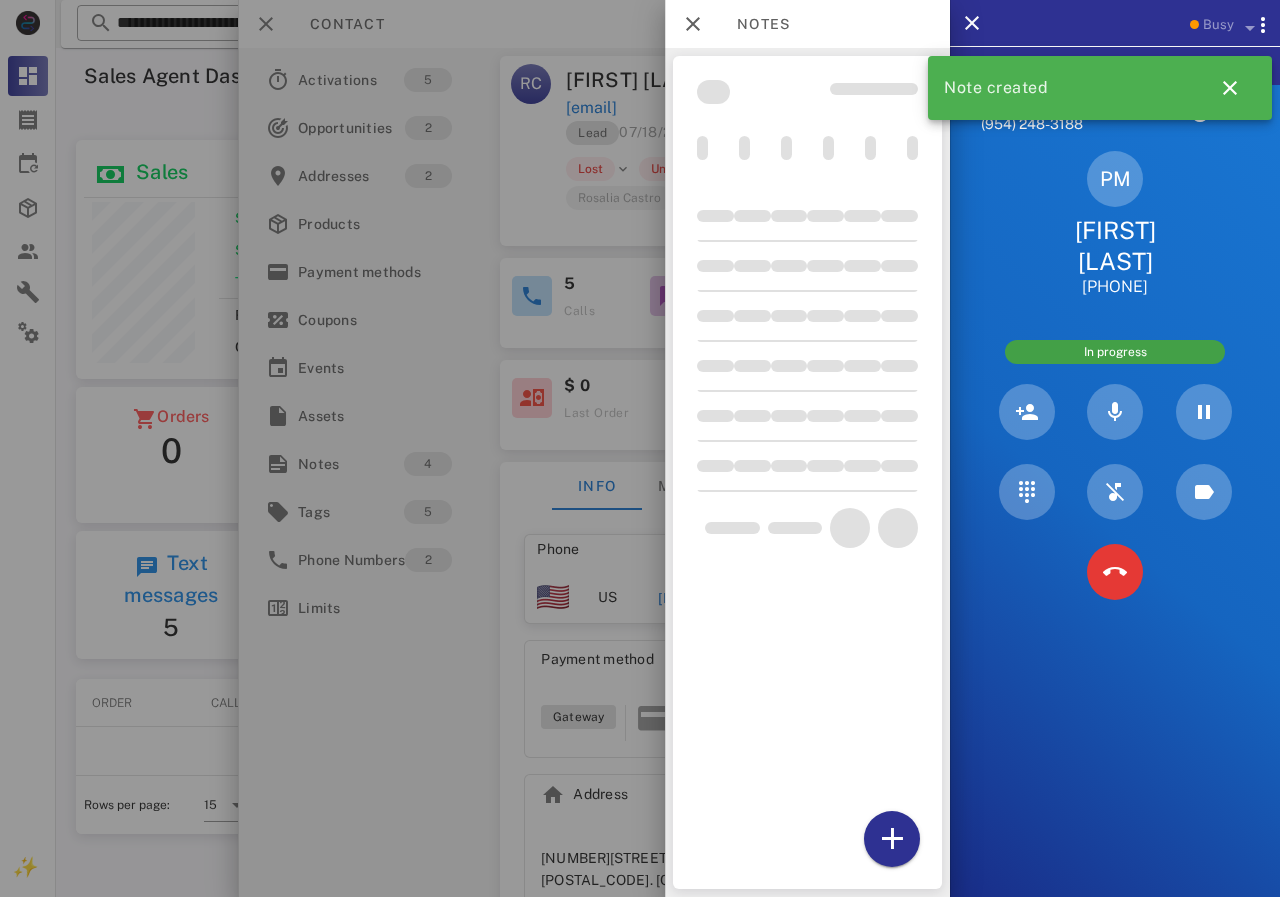 click at bounding box center (640, 448) 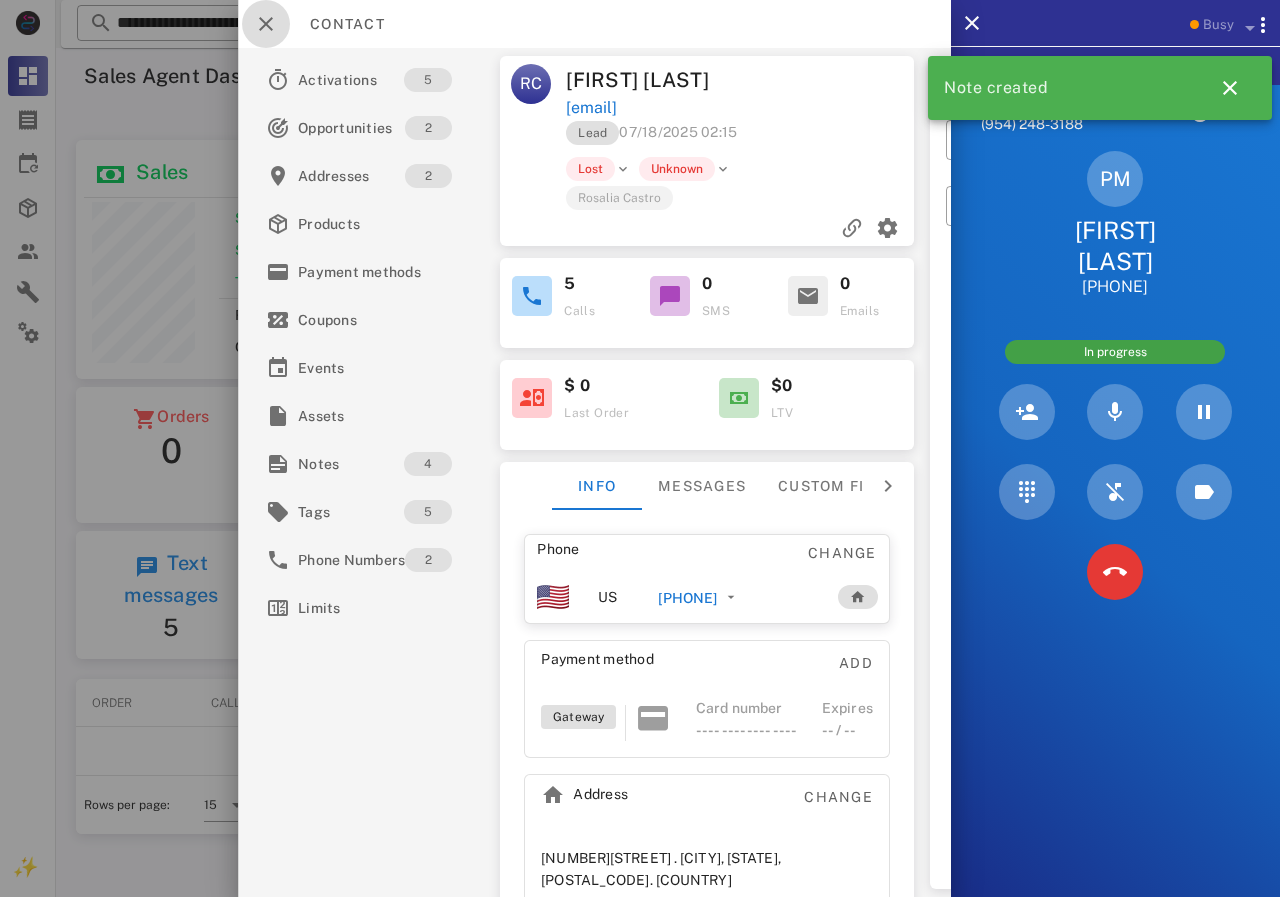 click at bounding box center (266, 24) 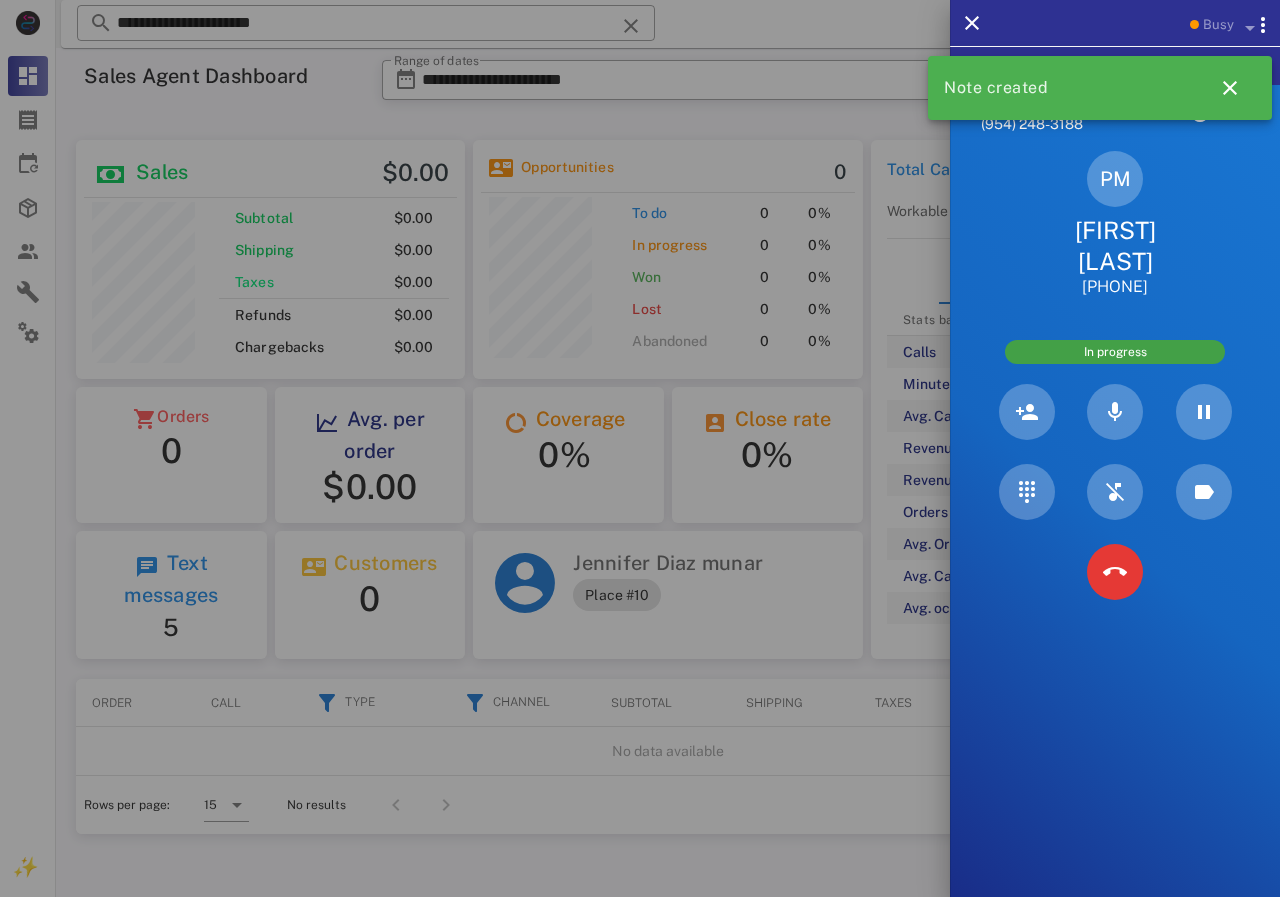 click on "[FIRST] [LAST]" at bounding box center [1115, 246] 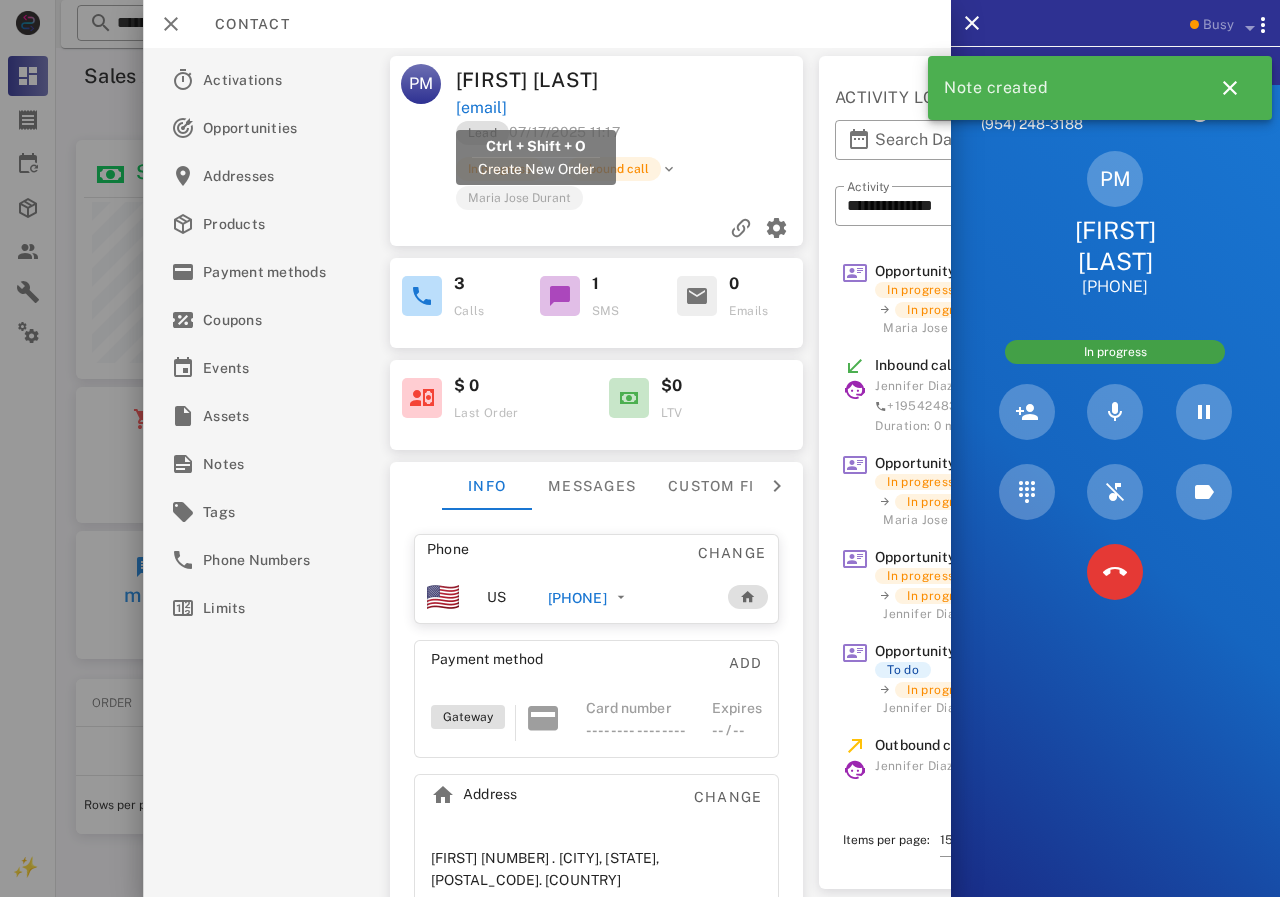 drag, startPoint x: 456, startPoint y: 112, endPoint x: 615, endPoint y: 111, distance: 159.00314 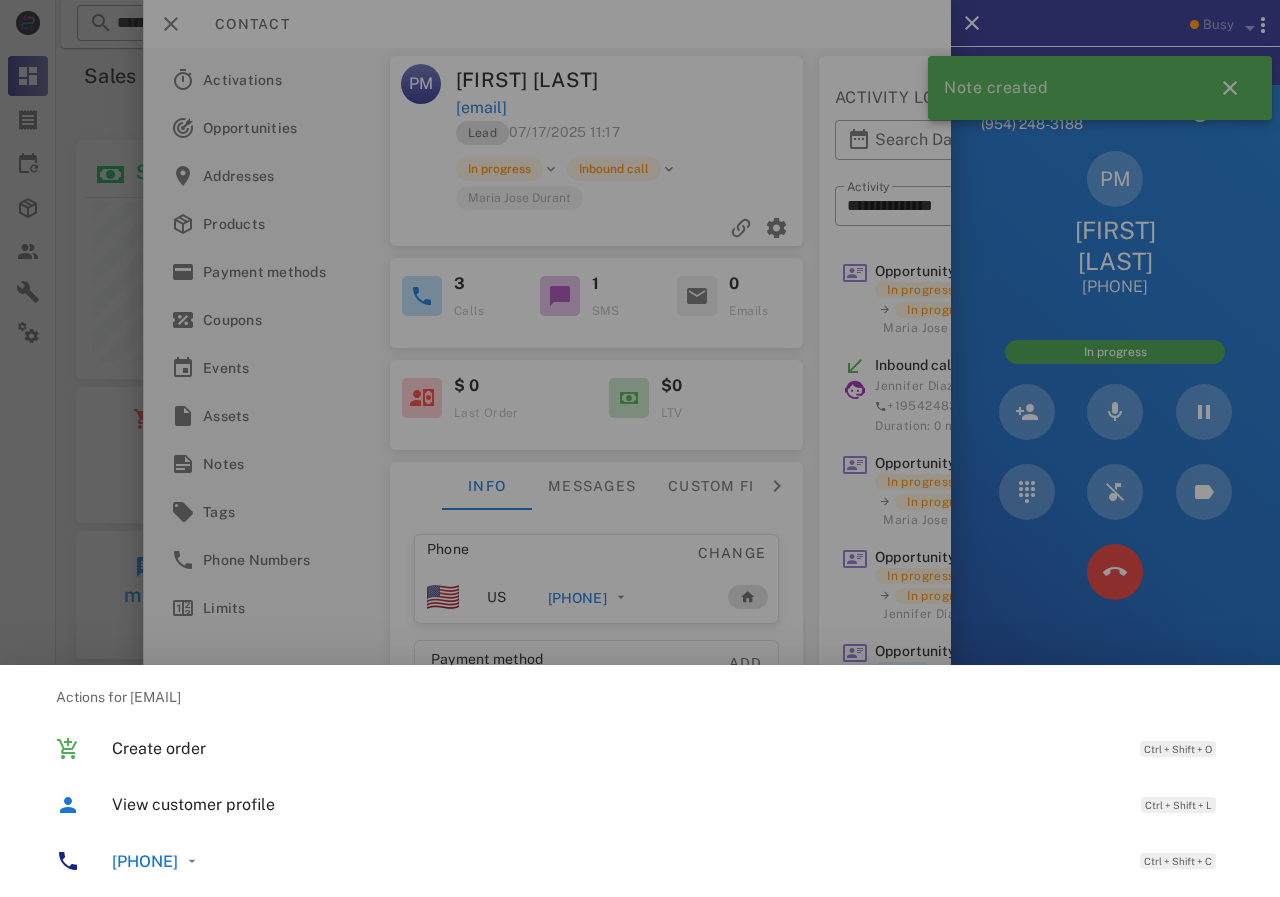 copy on "[EMAIL]" 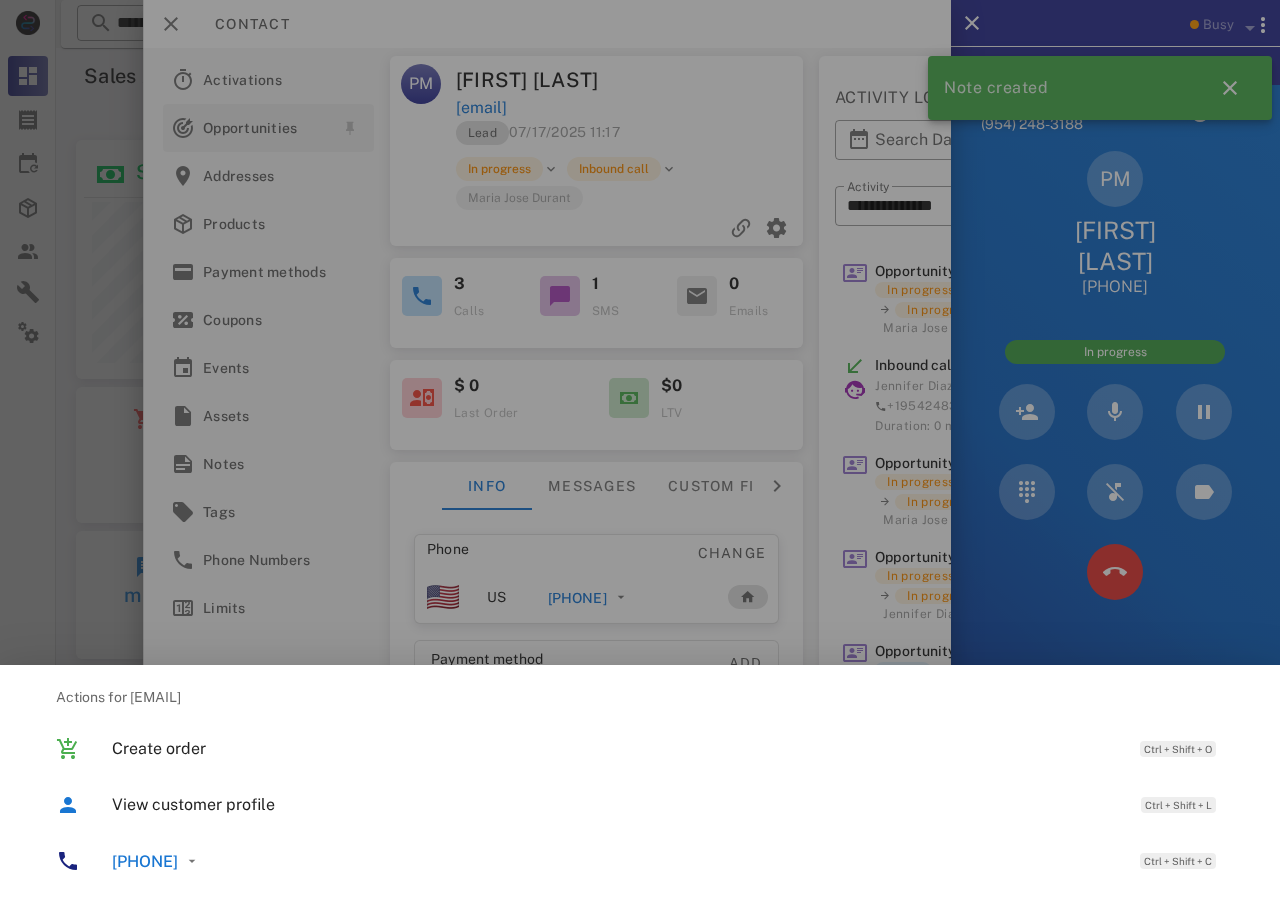 drag, startPoint x: 379, startPoint y: 189, endPoint x: 354, endPoint y: 139, distance: 55.9017 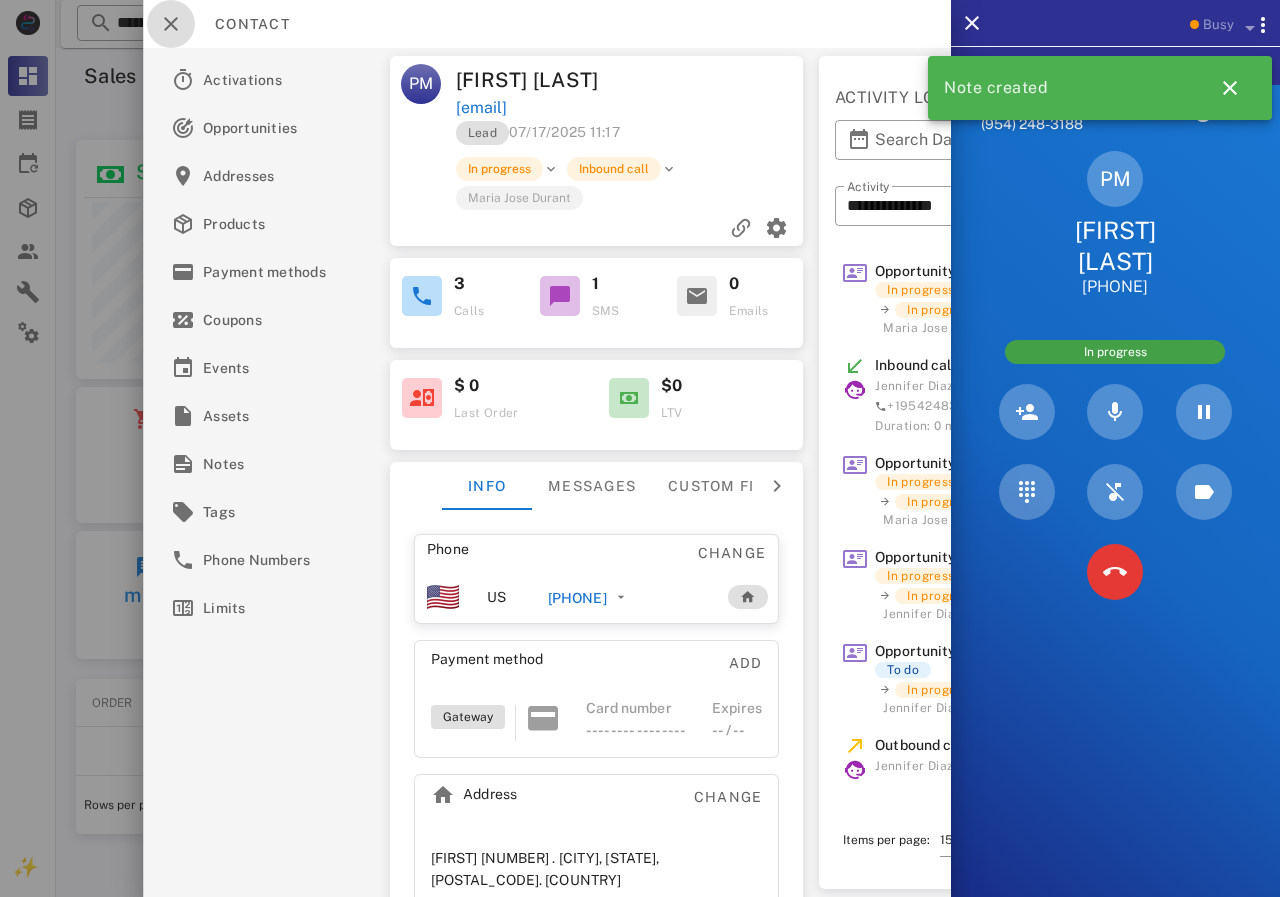 click at bounding box center [171, 24] 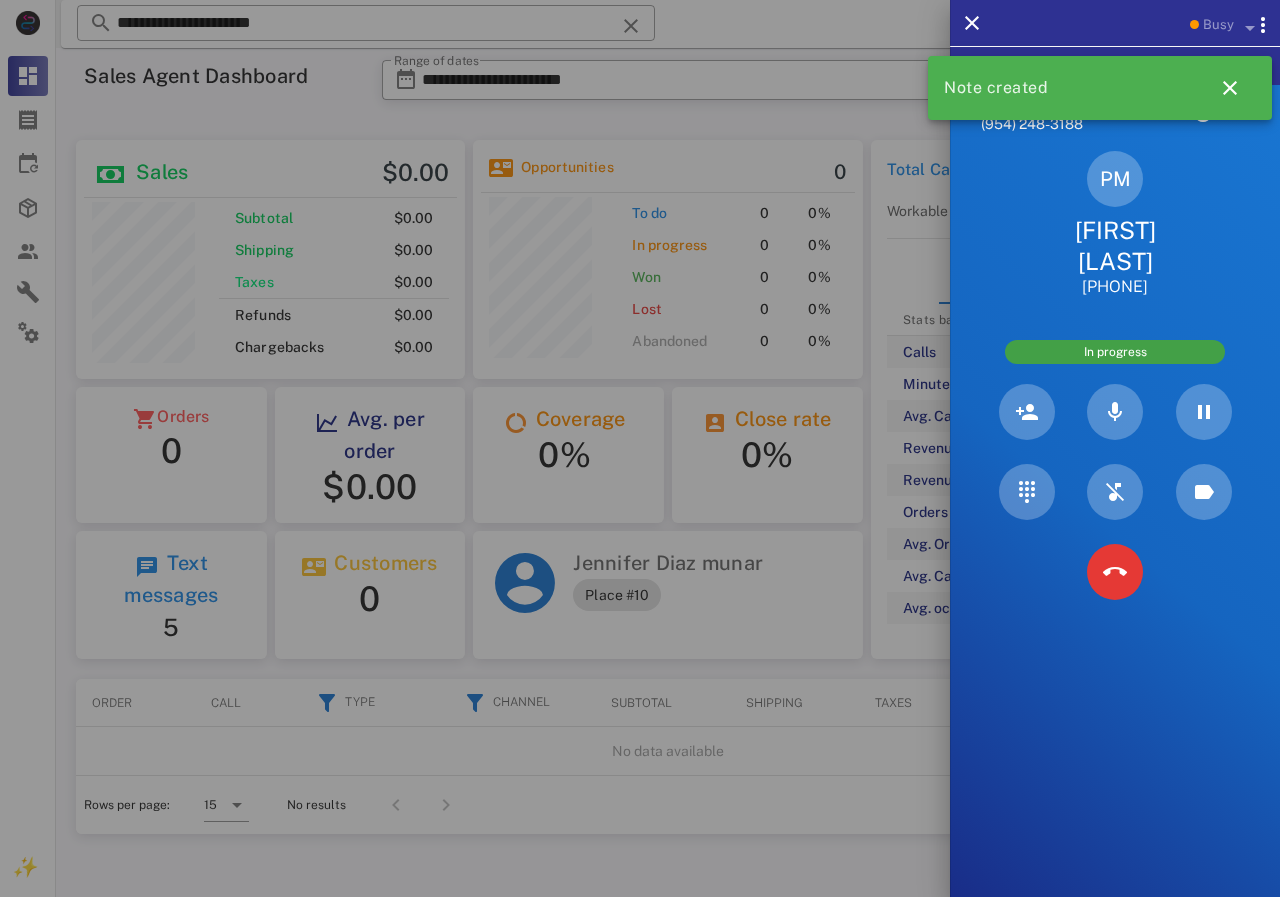 click at bounding box center (640, 448) 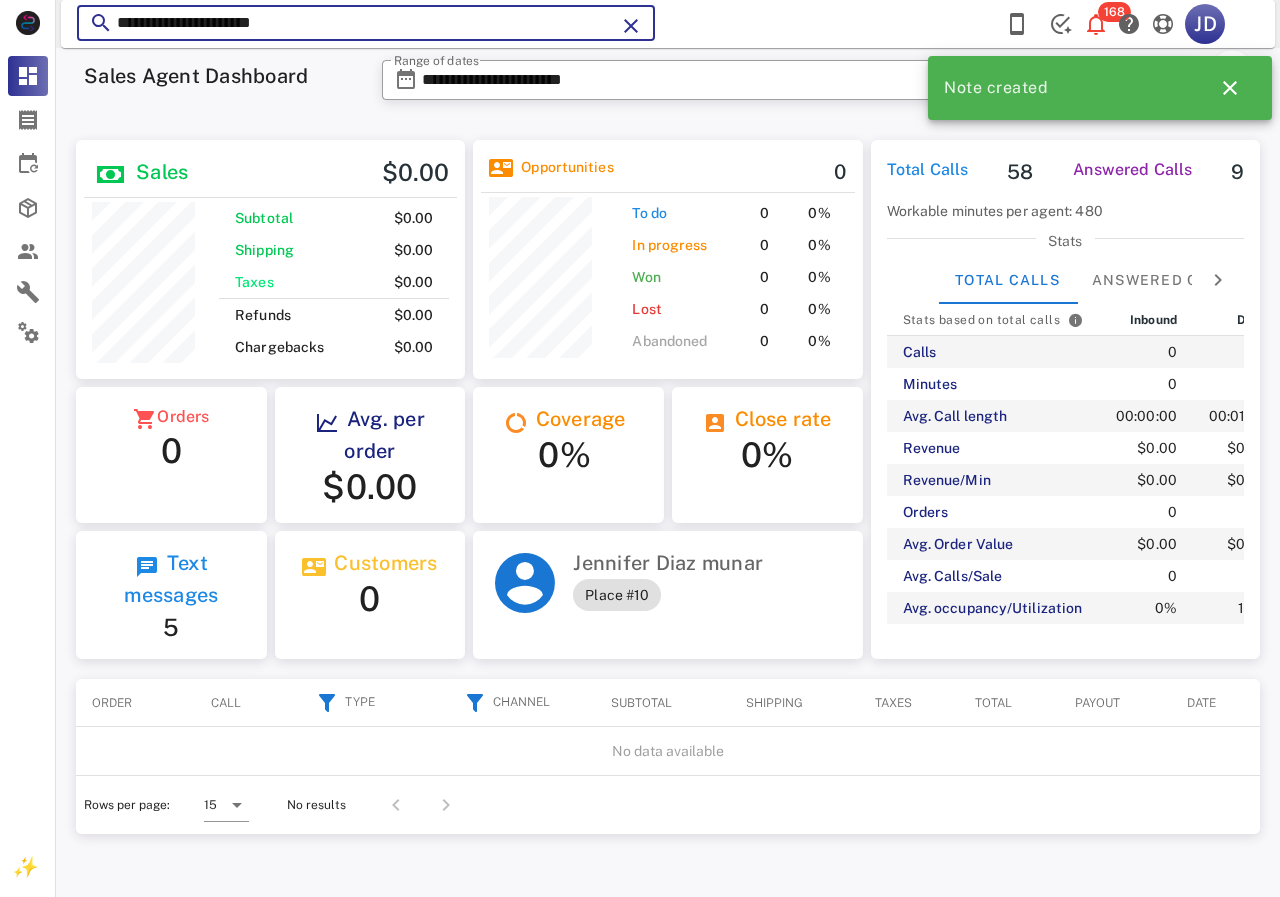 drag, startPoint x: 355, startPoint y: 21, endPoint x: 66, endPoint y: 41, distance: 289.69122 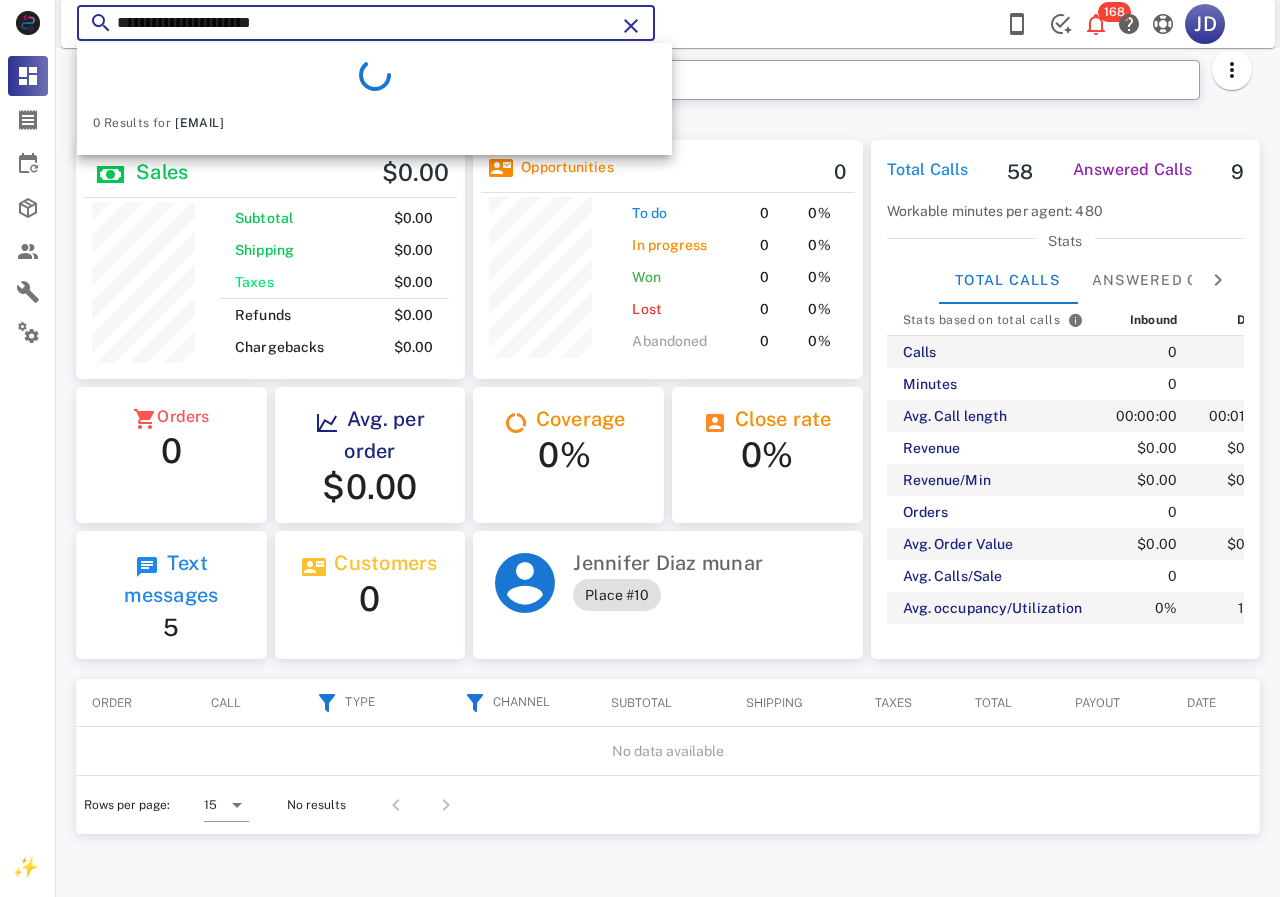 click on "**********" at bounding box center [366, 23] 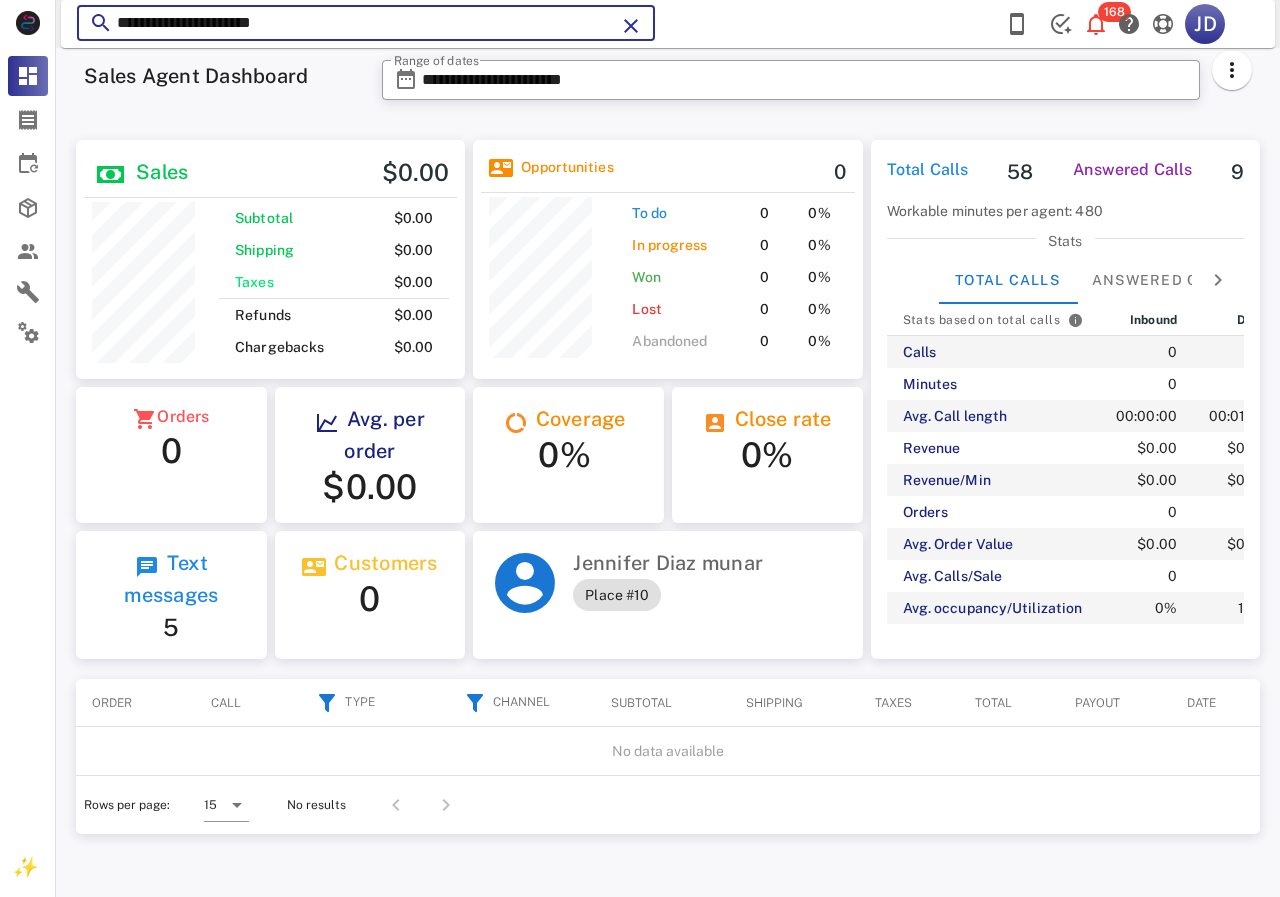 drag, startPoint x: 285, startPoint y: 30, endPoint x: 106, endPoint y: 30, distance: 179 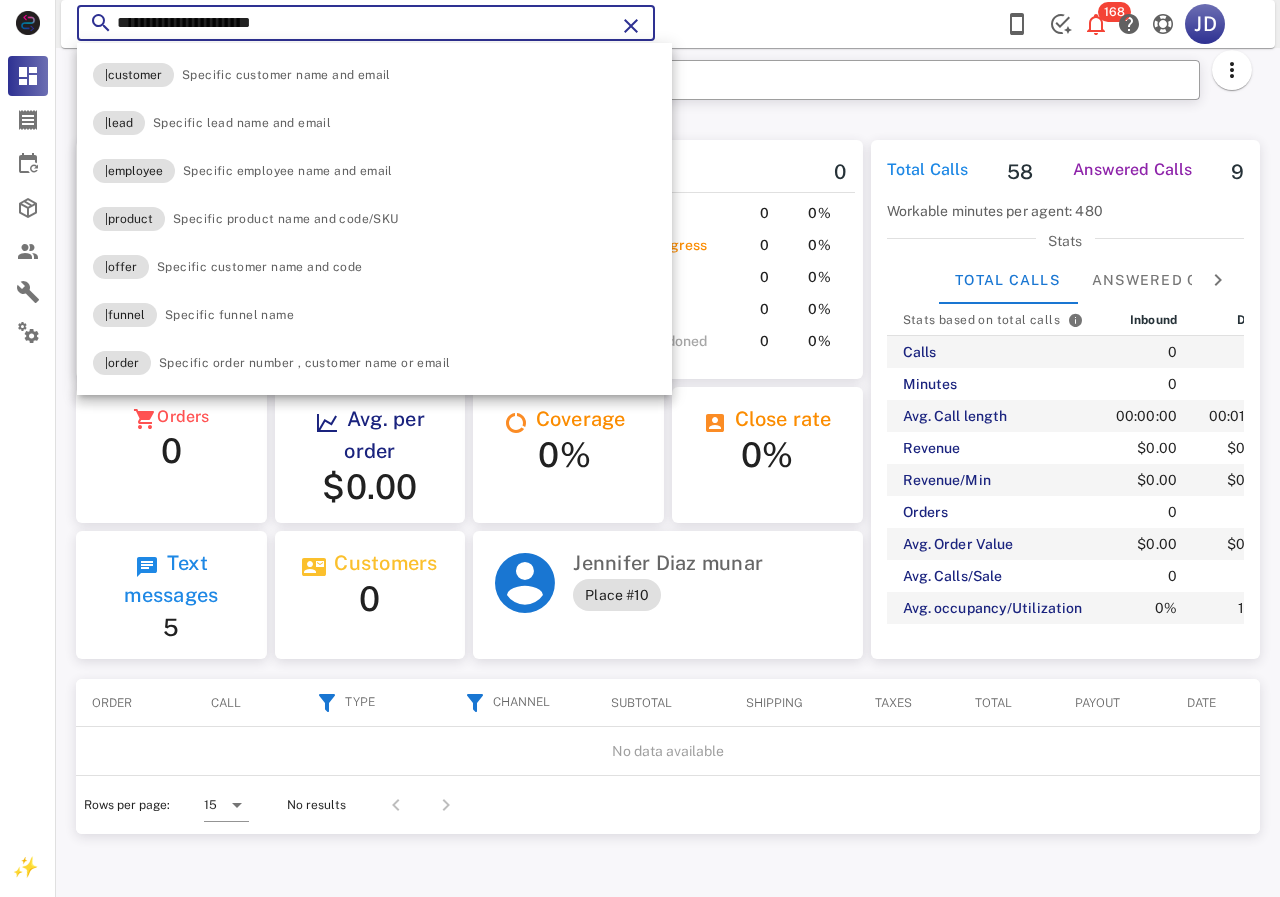 paste on "**********" 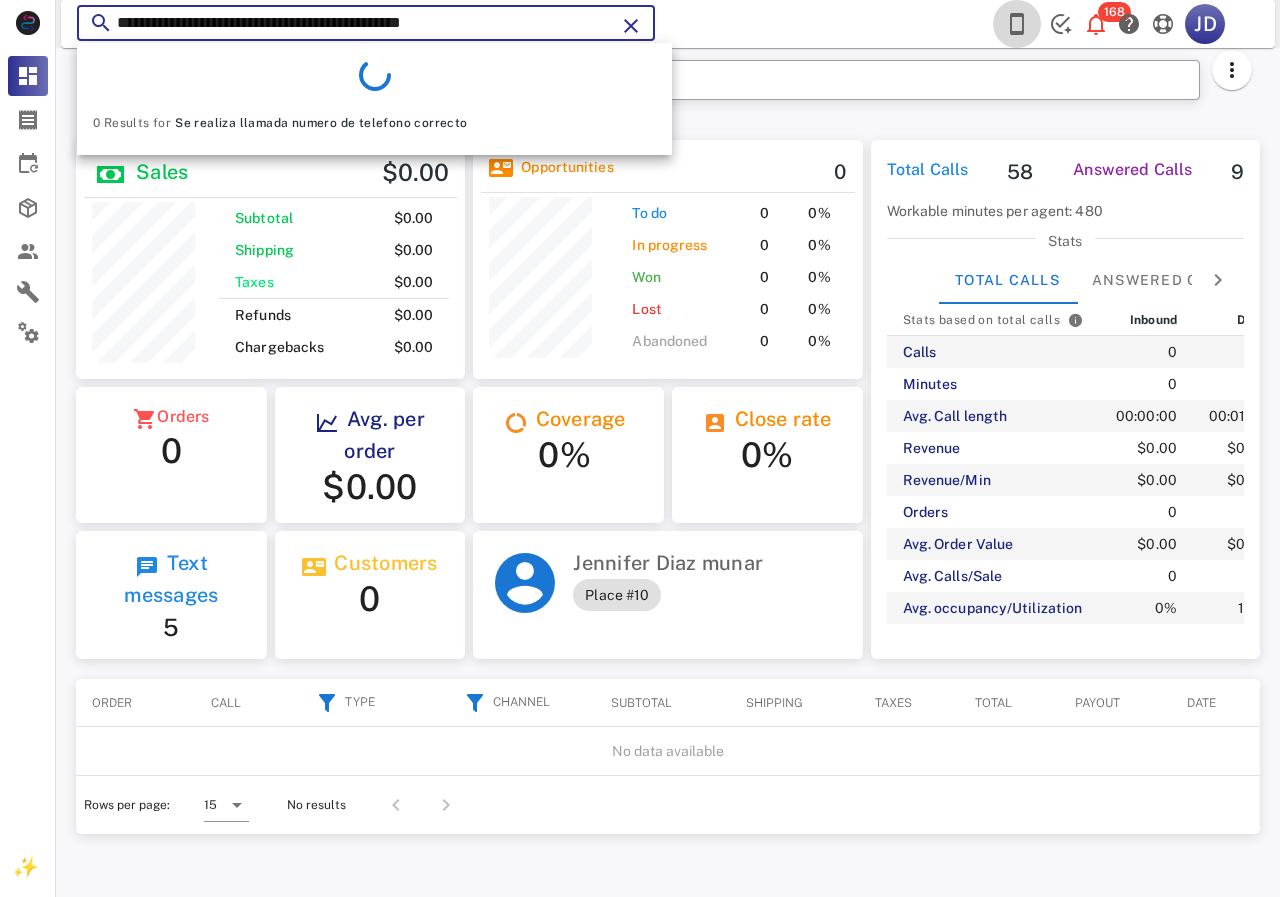click at bounding box center [1017, 24] 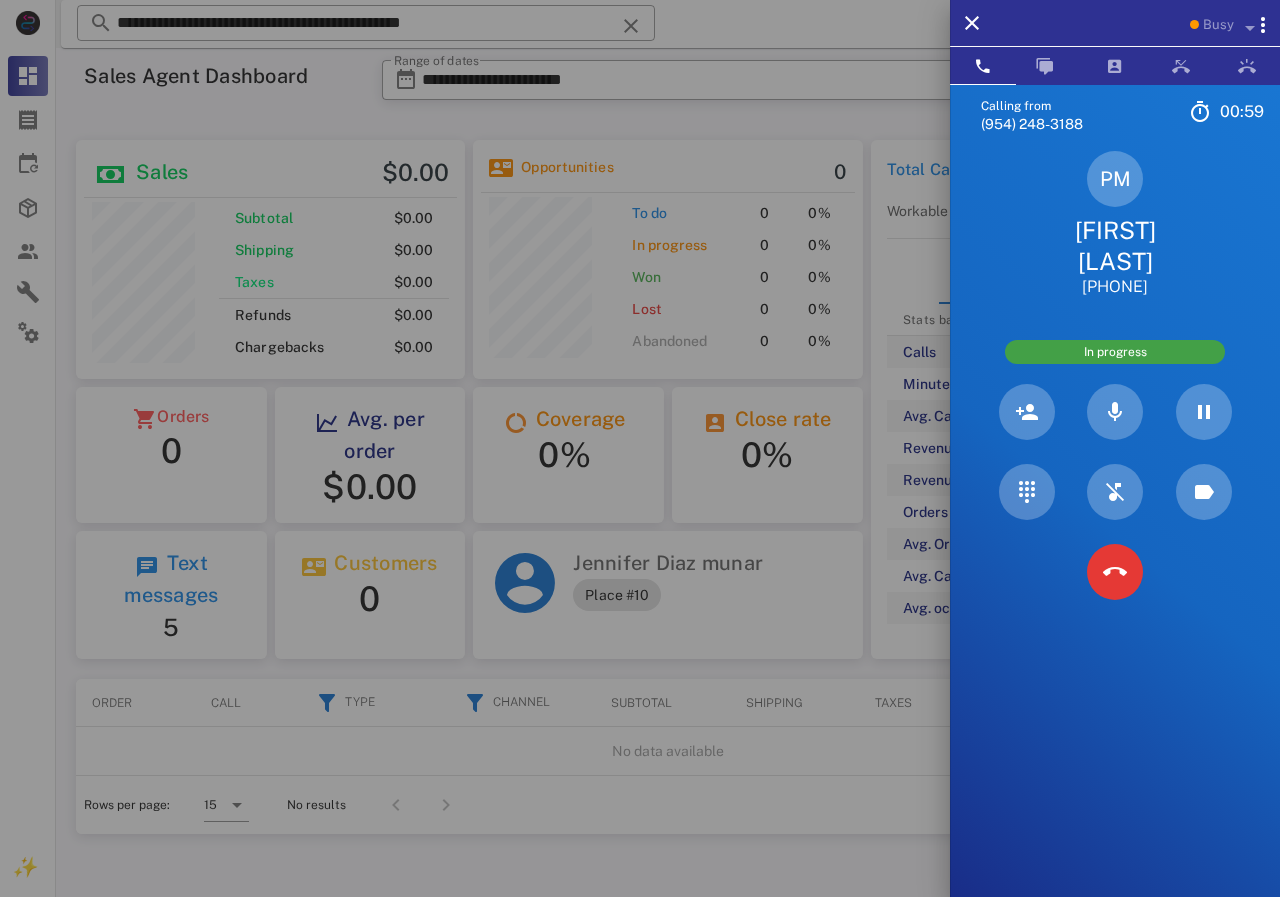 click on "[FIRST] [LAST]" at bounding box center (1115, 246) 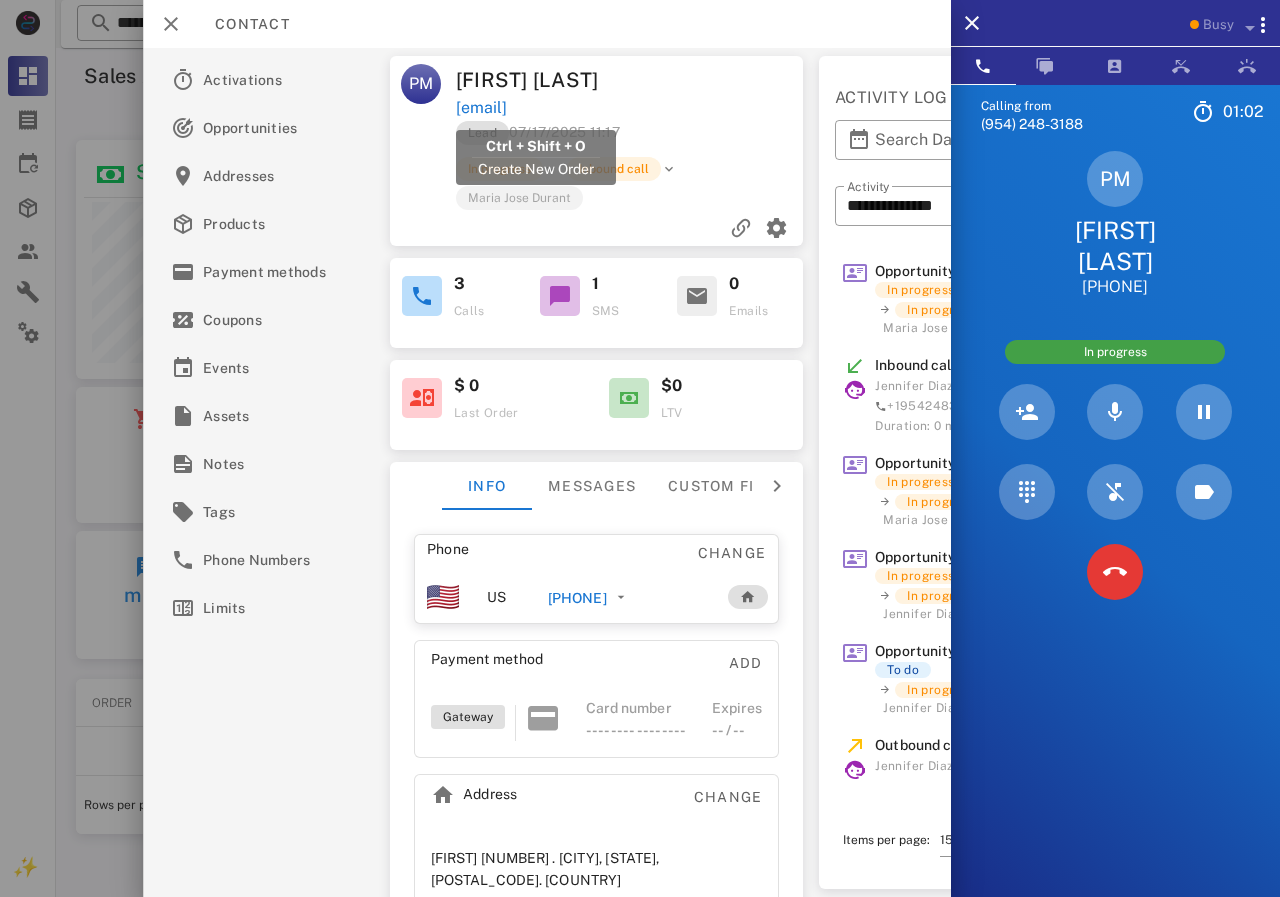 drag, startPoint x: 630, startPoint y: 111, endPoint x: 455, endPoint y: 111, distance: 175 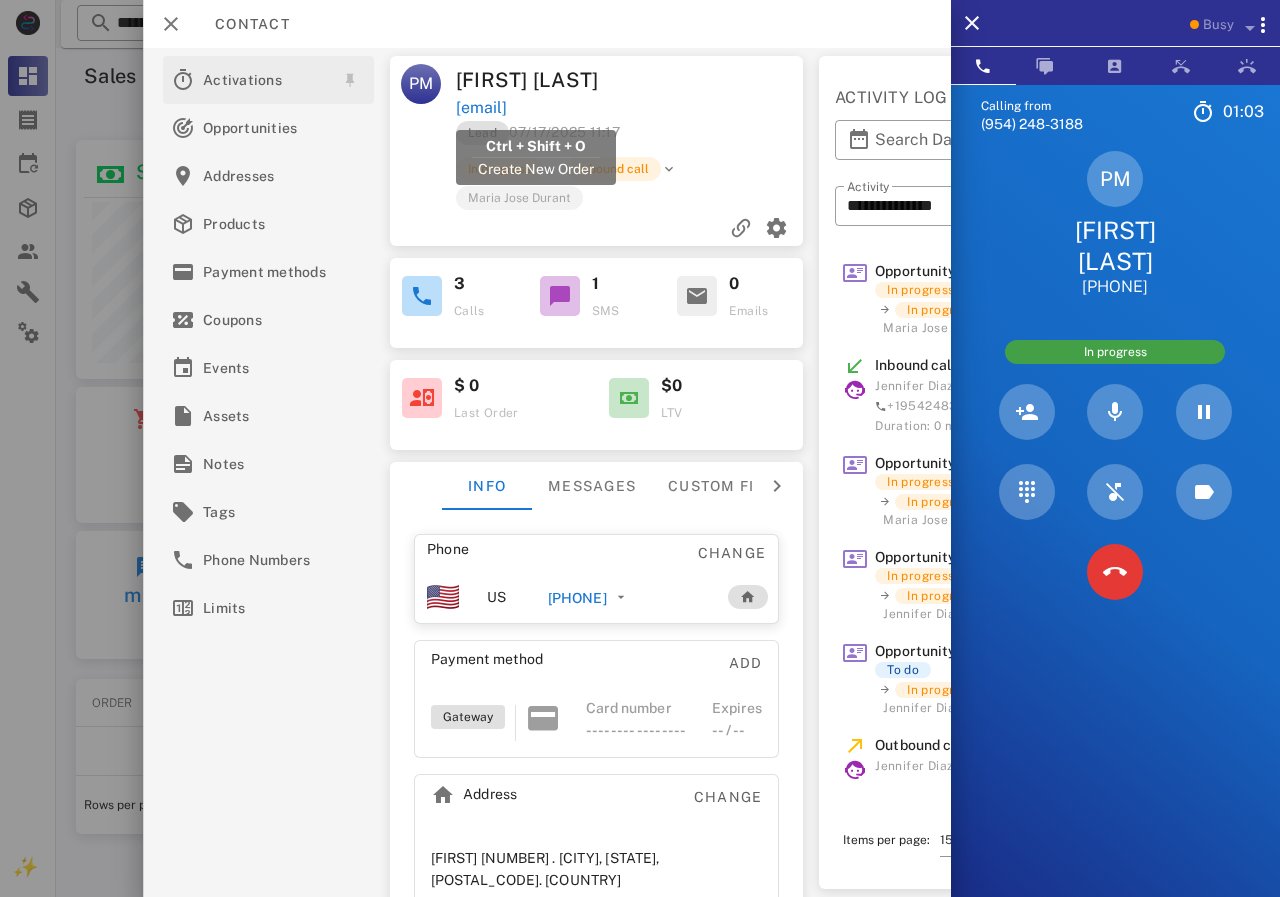 copy on "[EMAIL]" 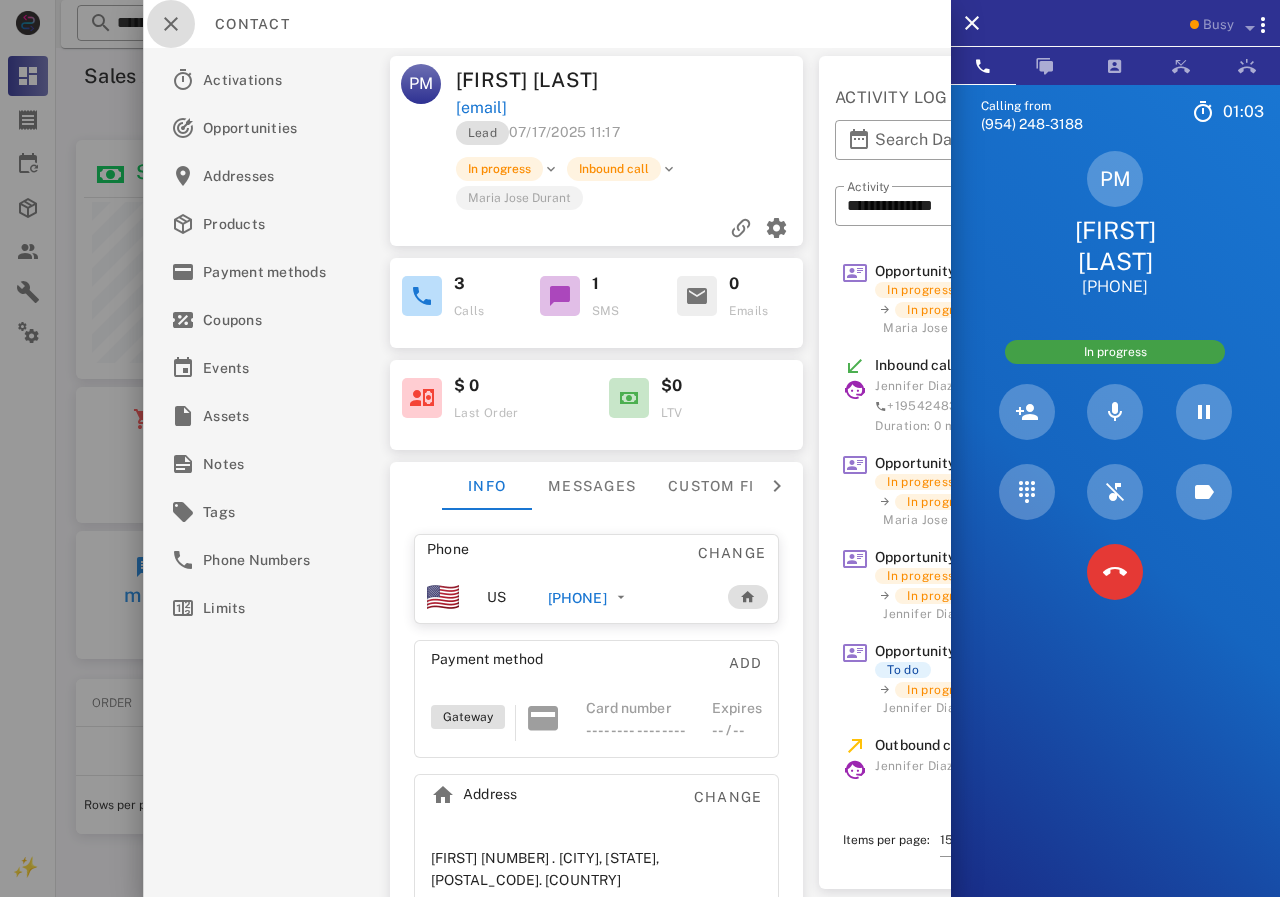 click at bounding box center [171, 24] 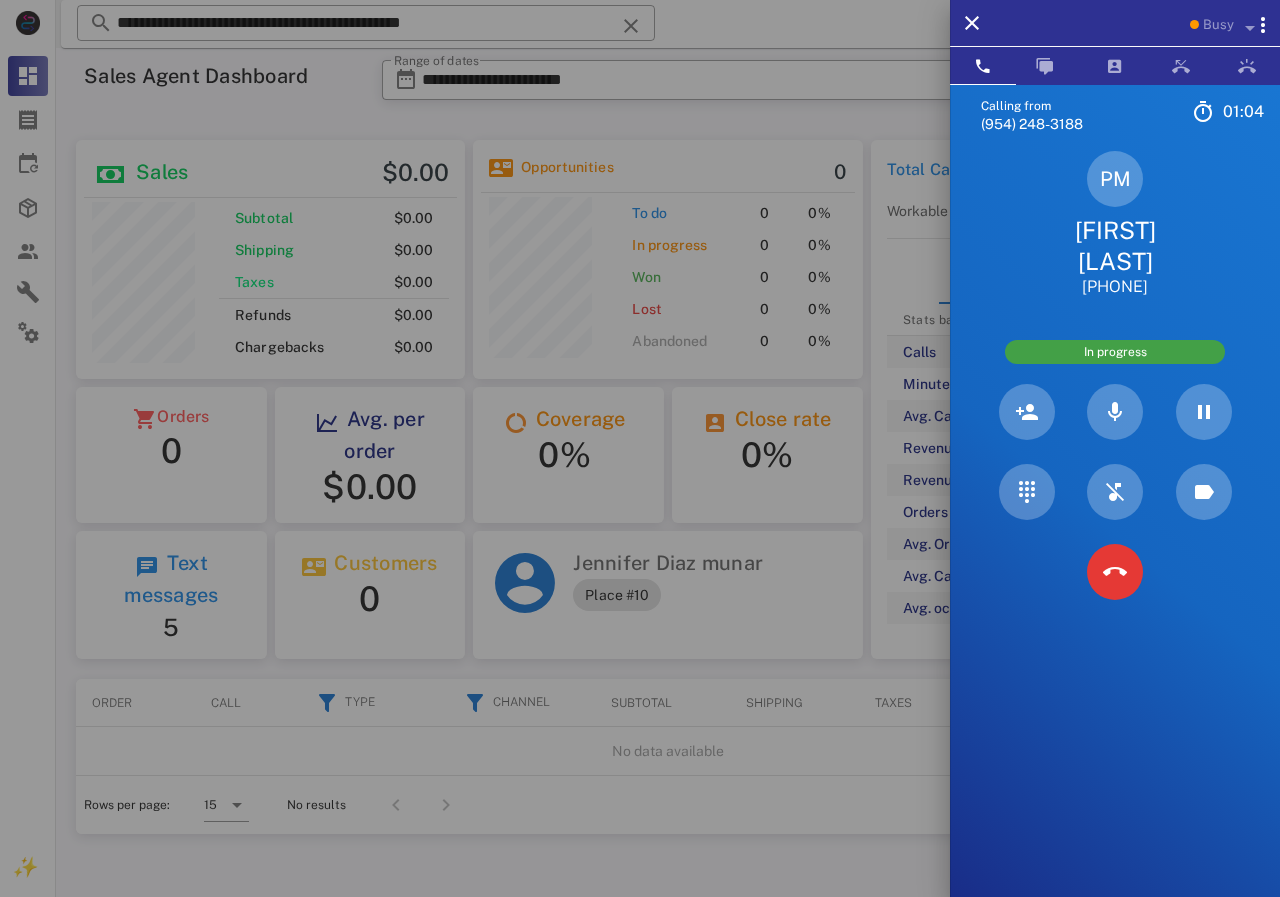 click at bounding box center [640, 448] 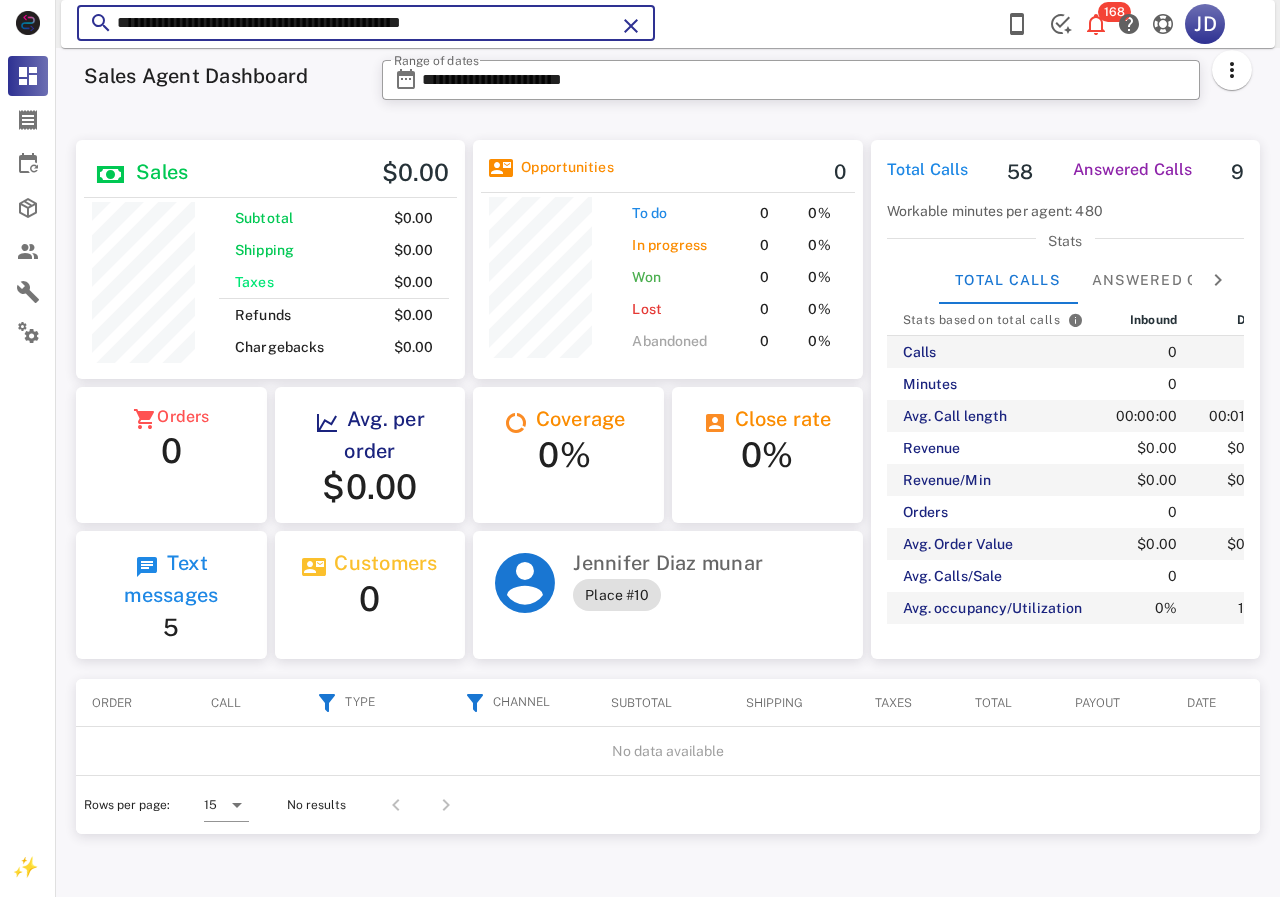 drag, startPoint x: 432, startPoint y: 23, endPoint x: 0, endPoint y: 58, distance: 433.4155 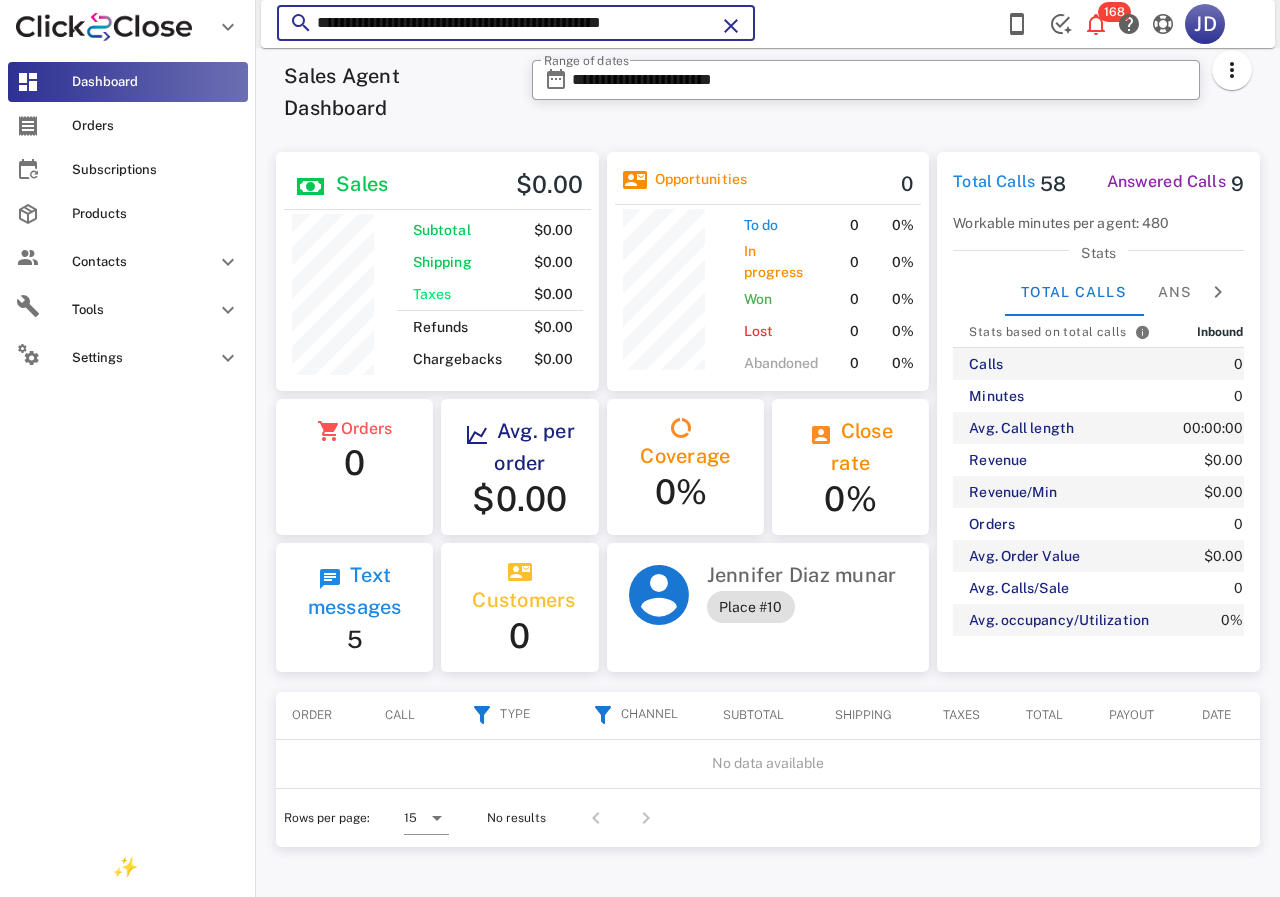 paste 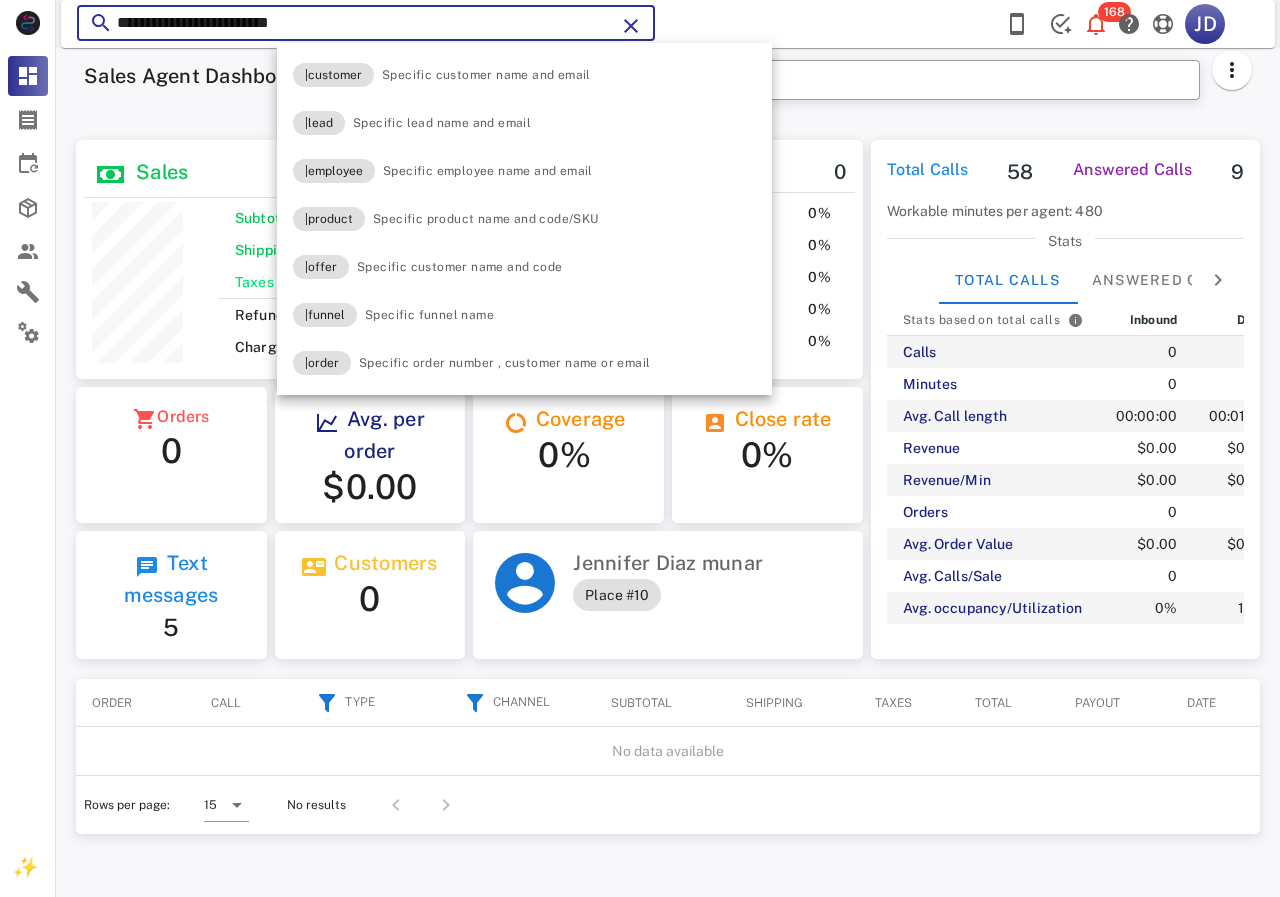 scroll, scrollTop: 999761, scrollLeft: 999611, axis: both 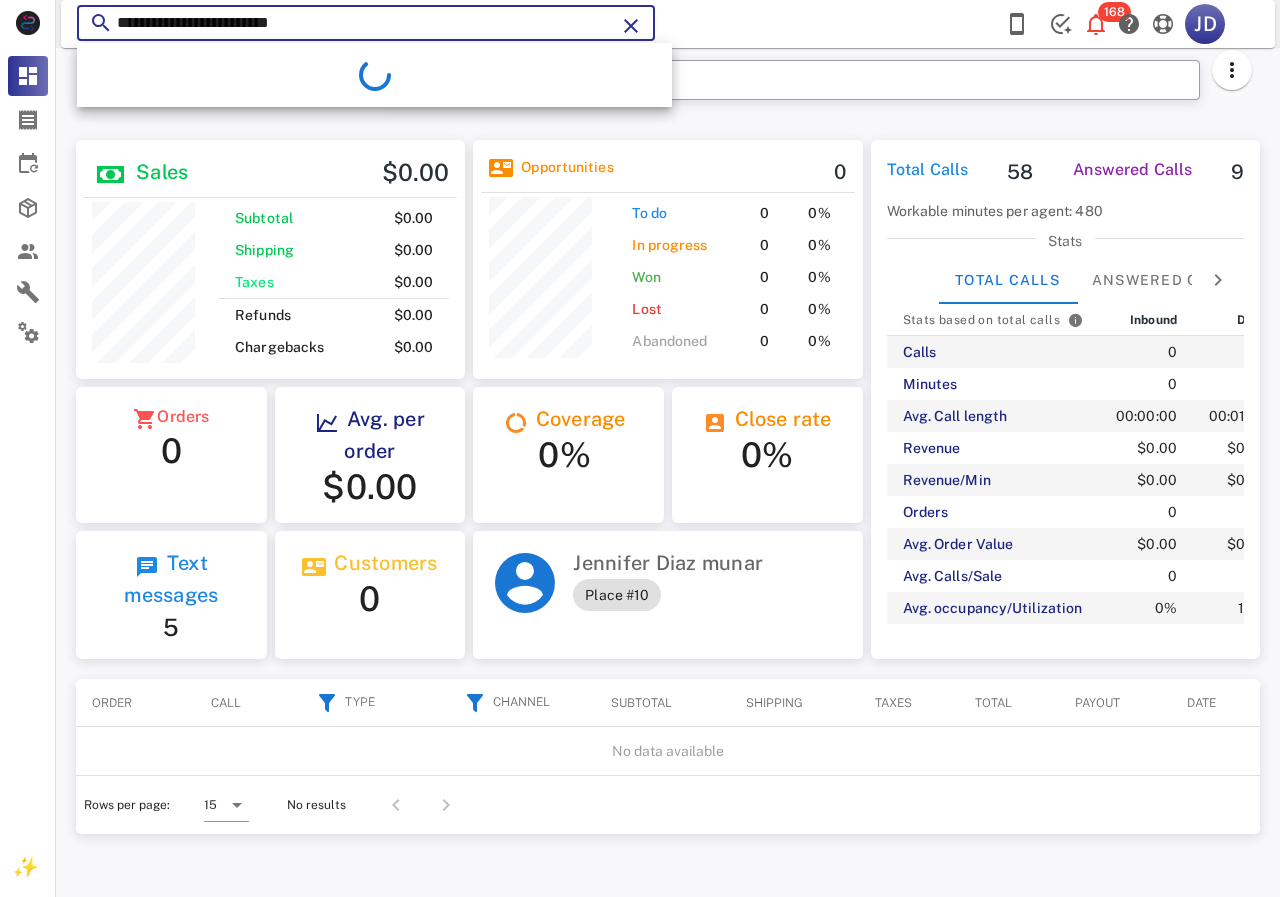 drag, startPoint x: 415, startPoint y: 27, endPoint x: 102, endPoint y: 40, distance: 313.26987 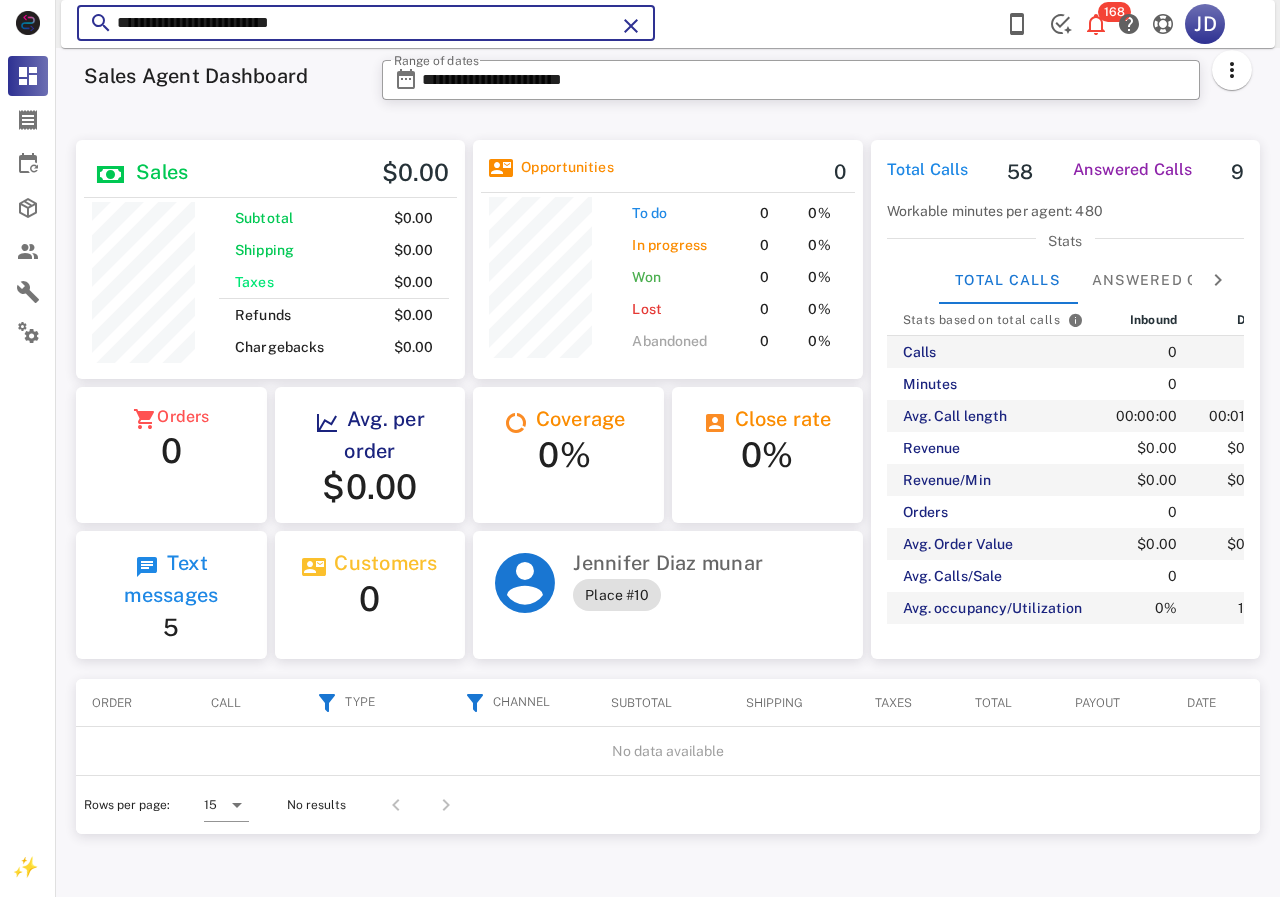 paste 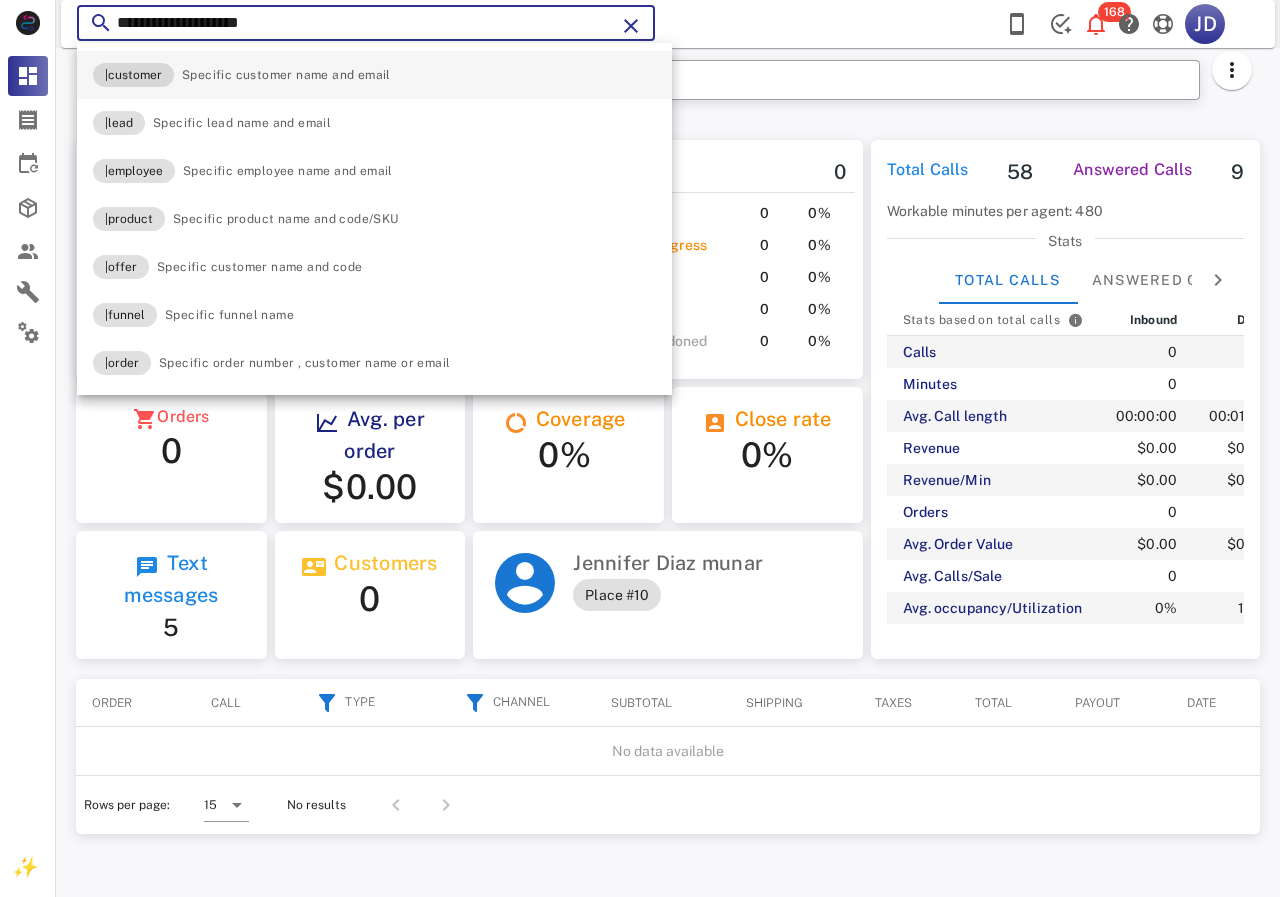 type on "**********" 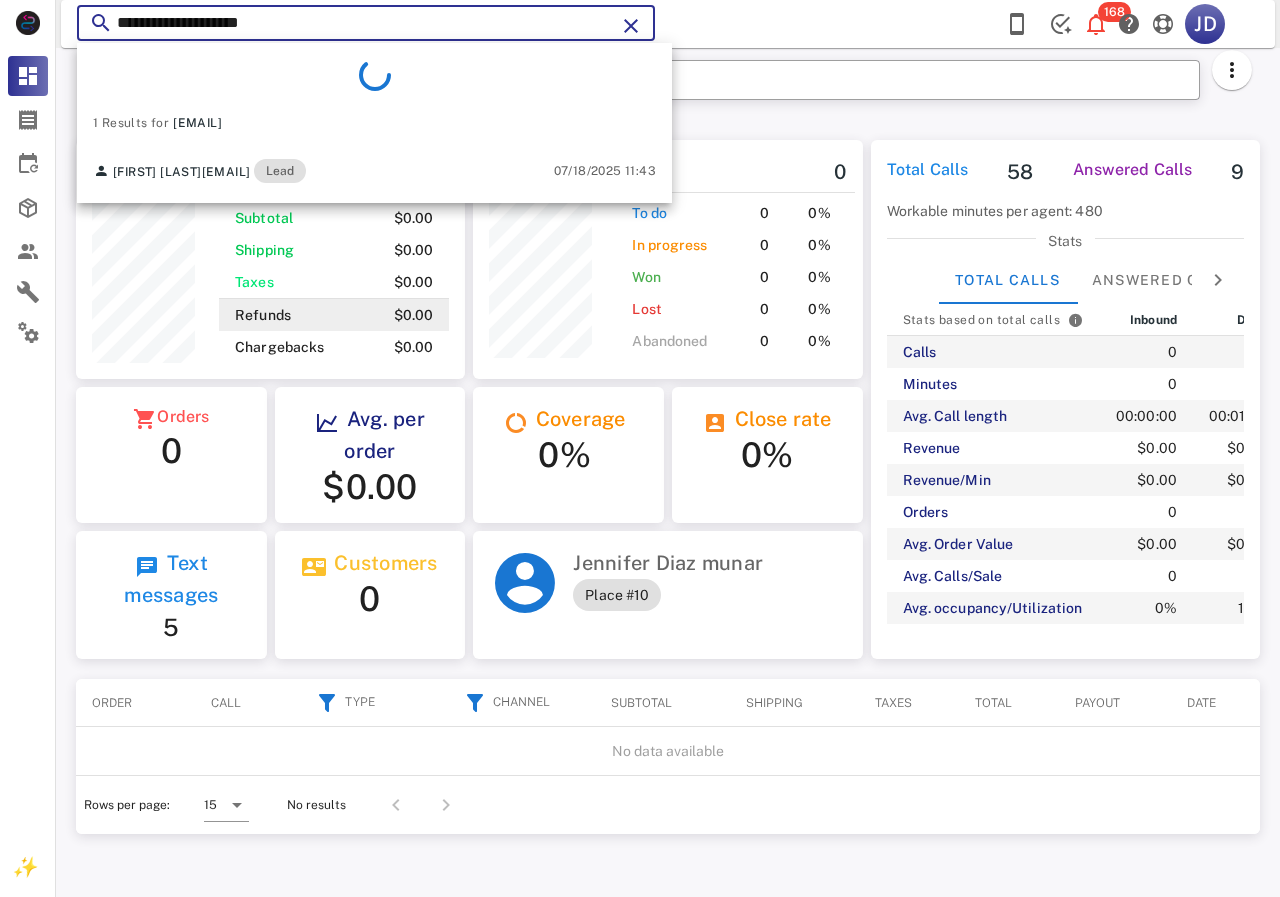 scroll, scrollTop: 240, scrollLeft: 390, axis: both 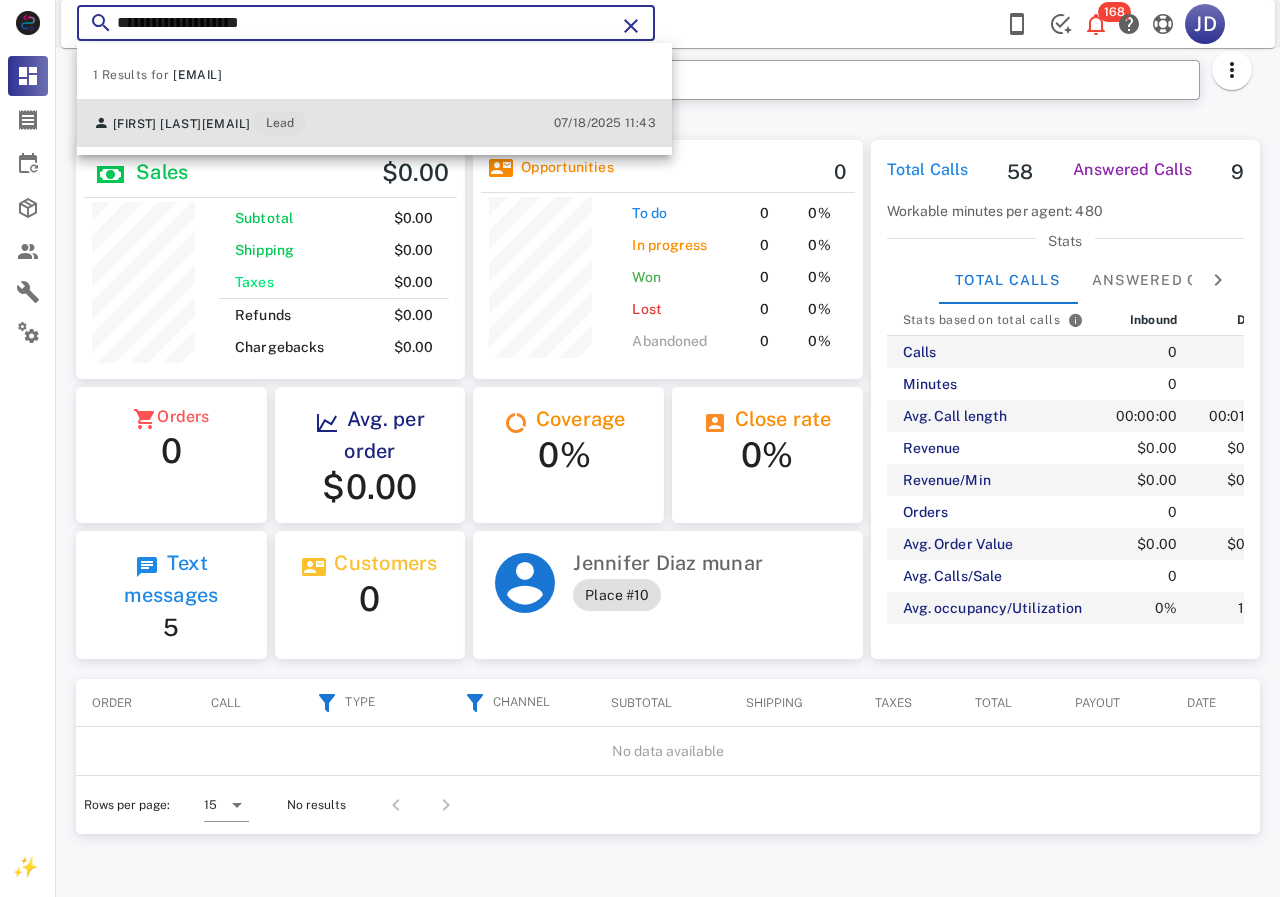click on "[FIRST] [LAST]" at bounding box center [157, 124] 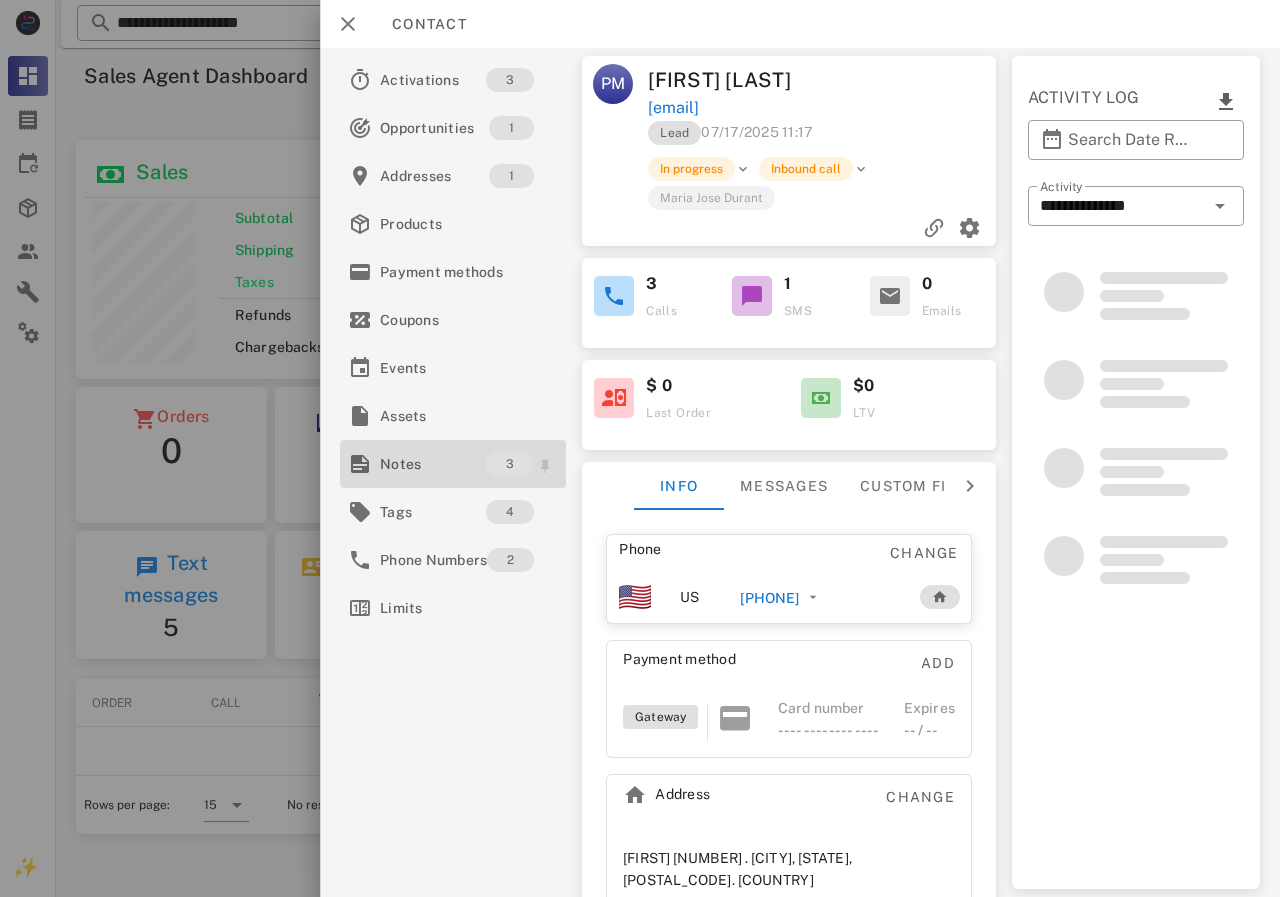 click on "Notes" at bounding box center [433, 464] 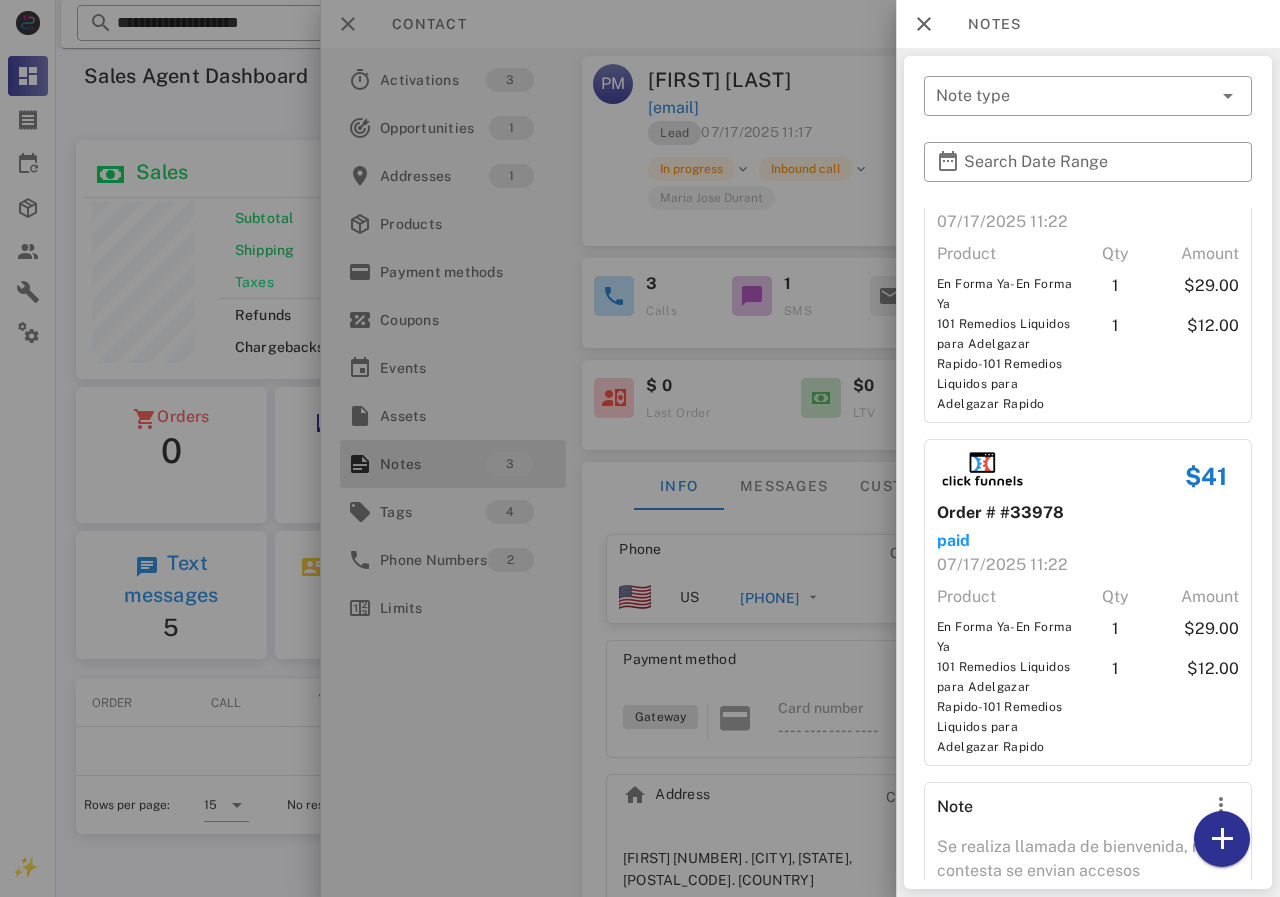 scroll, scrollTop: 213, scrollLeft: 0, axis: vertical 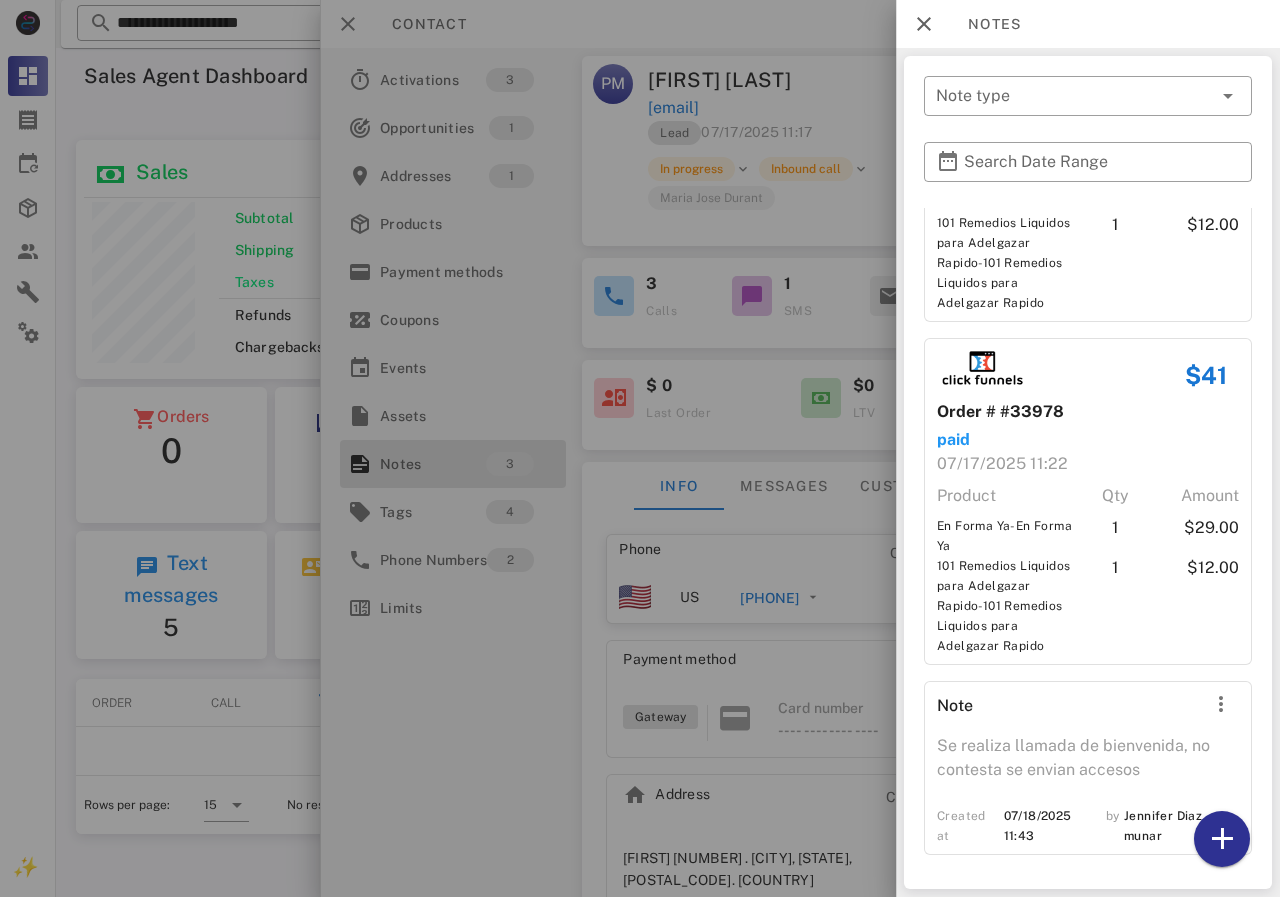 click at bounding box center (640, 448) 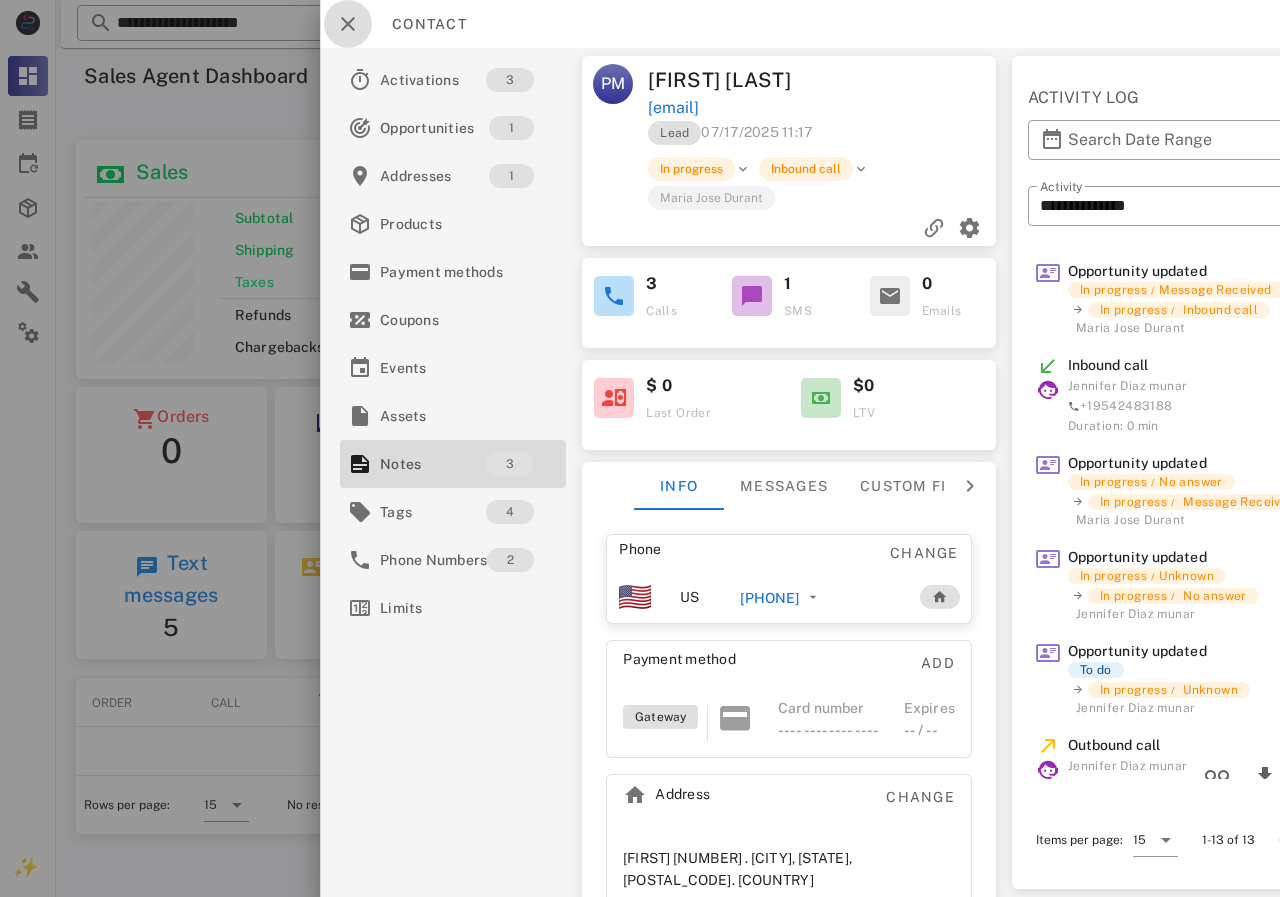 click at bounding box center (348, 24) 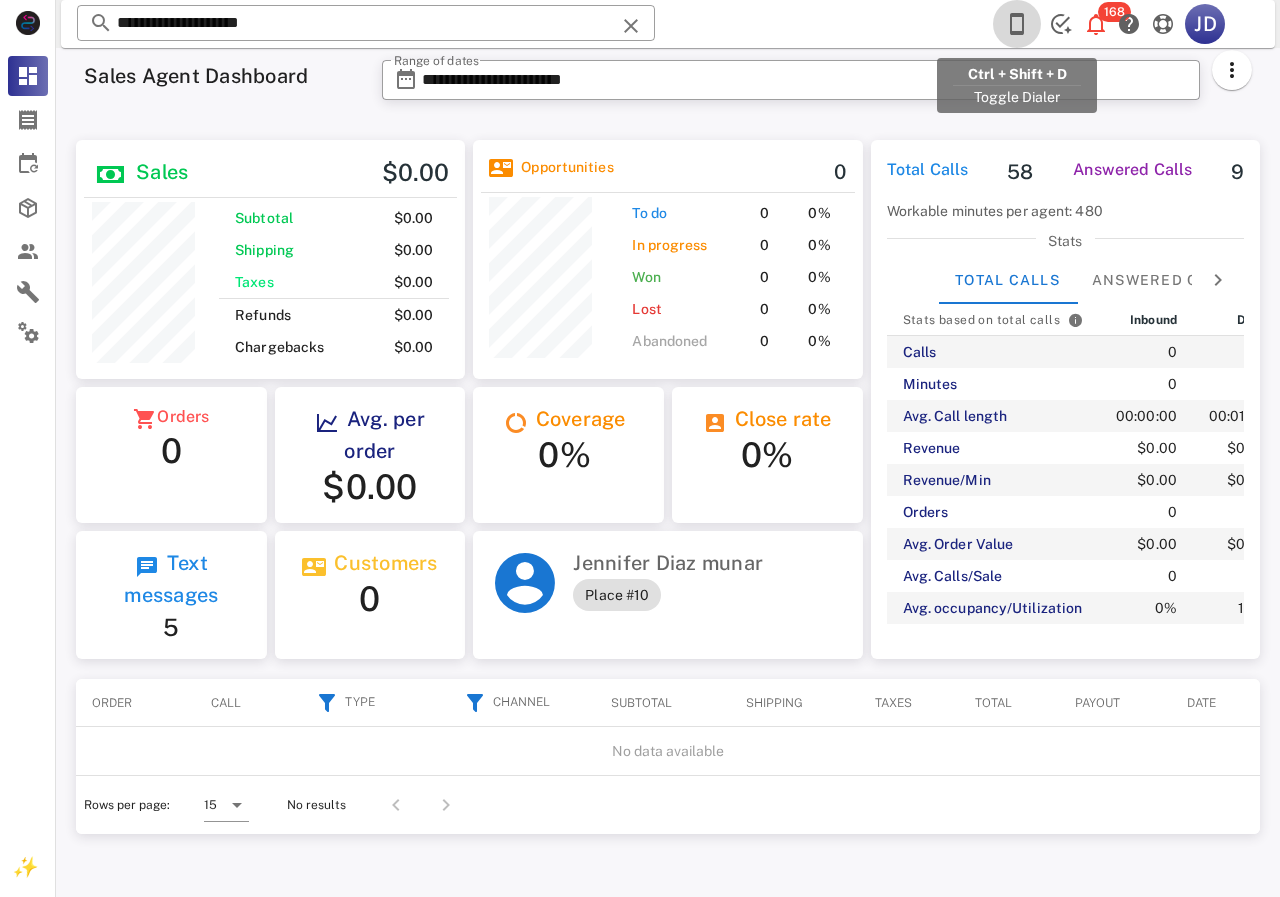 click at bounding box center (1017, 24) 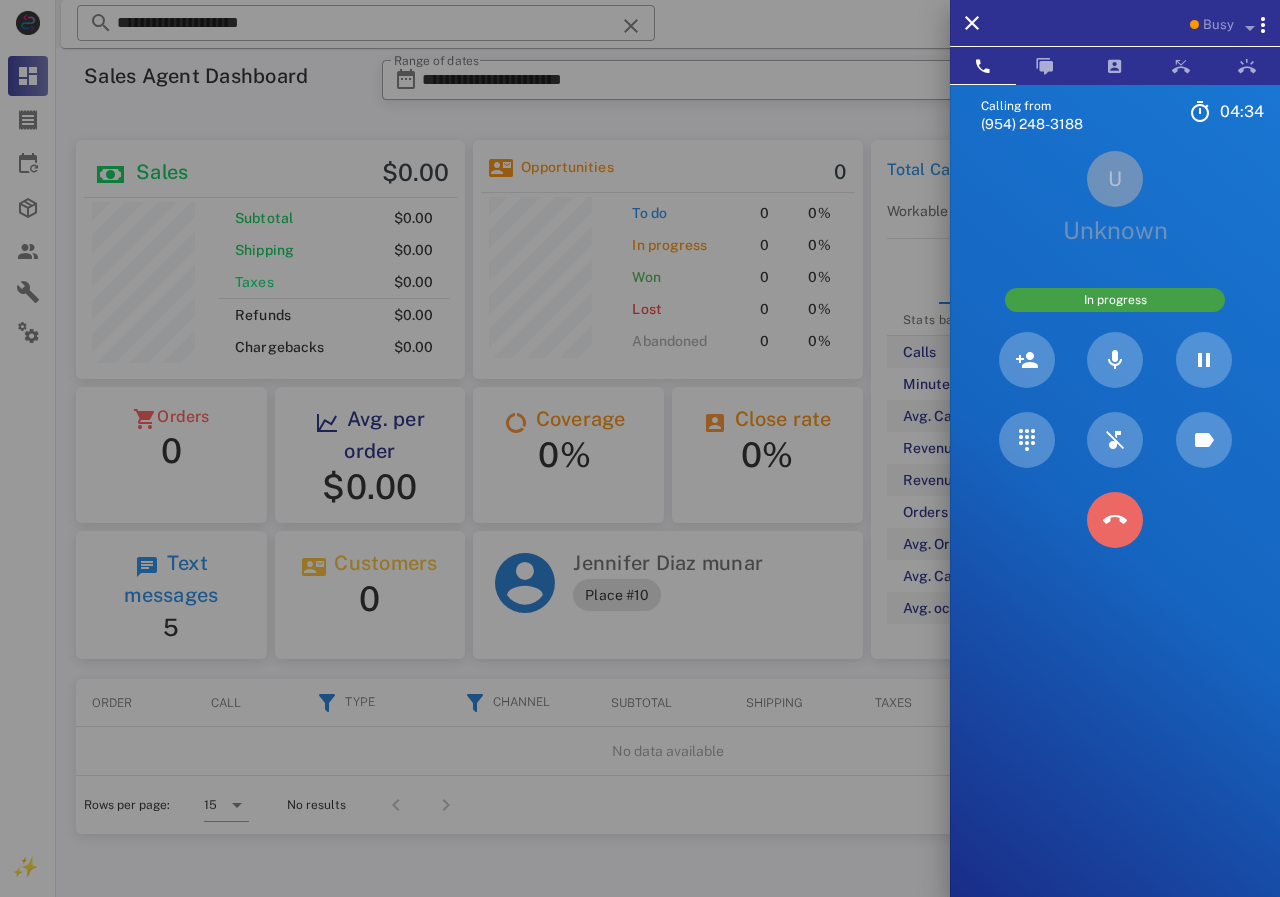click at bounding box center [1115, 520] 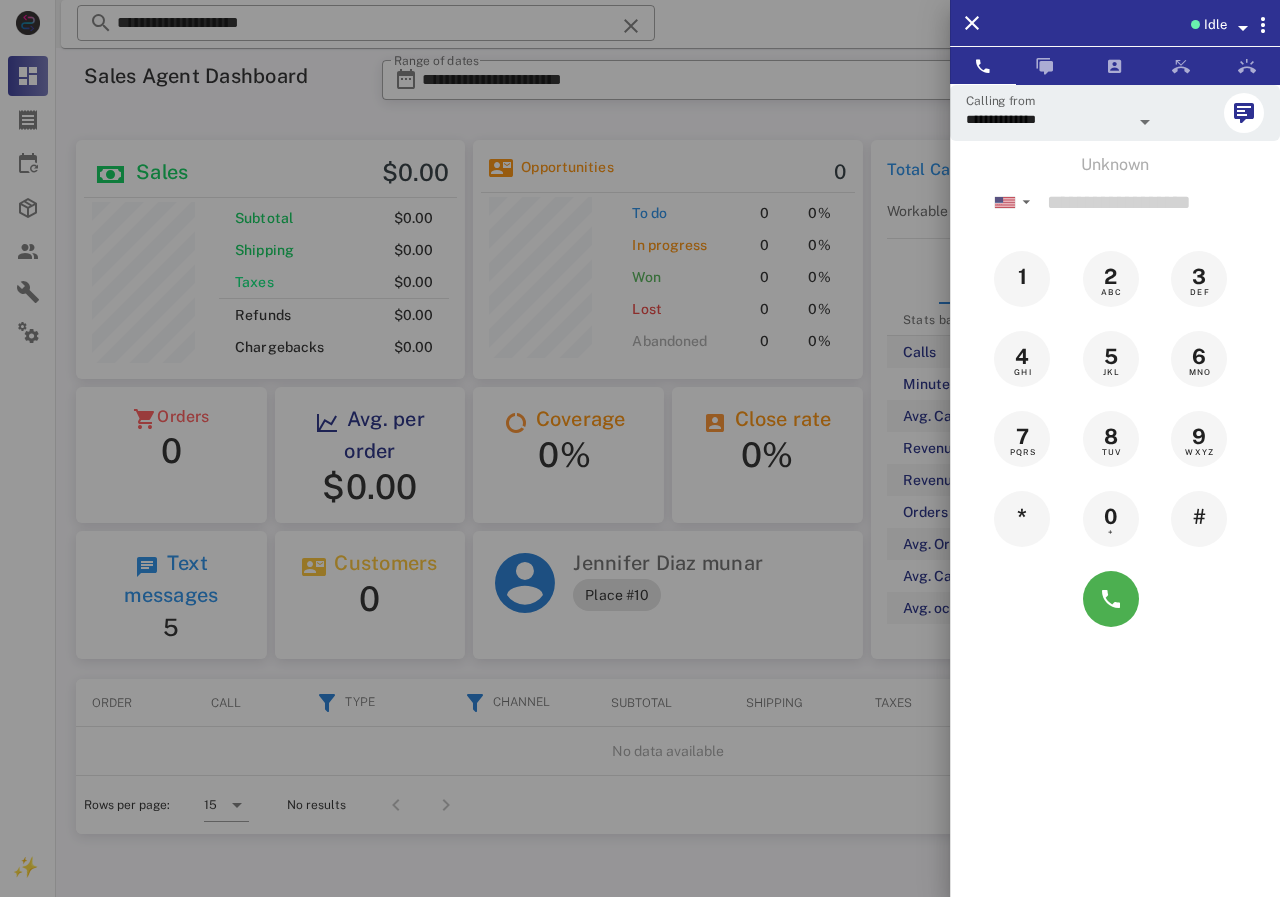 click at bounding box center [640, 448] 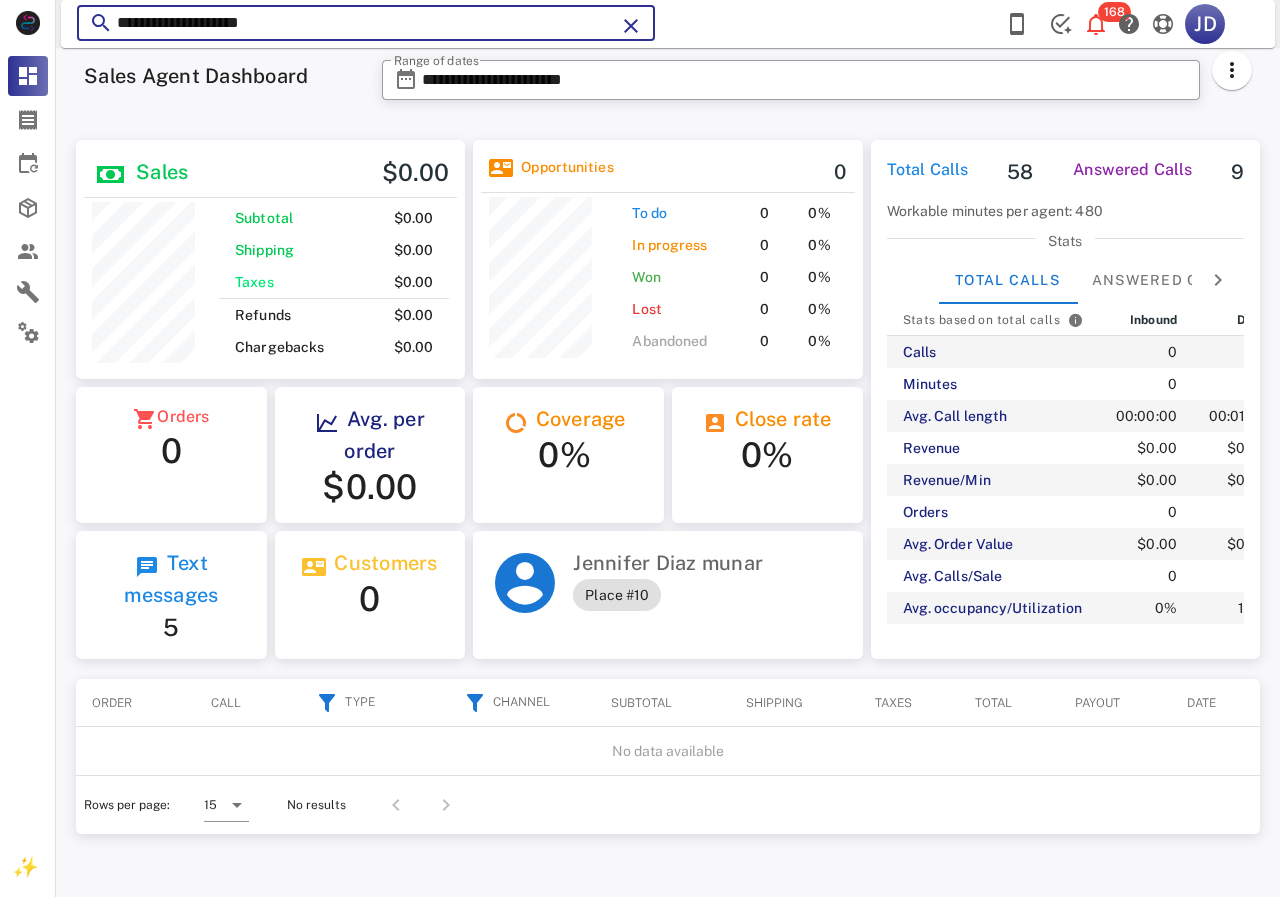 click on "**********" at bounding box center [366, 23] 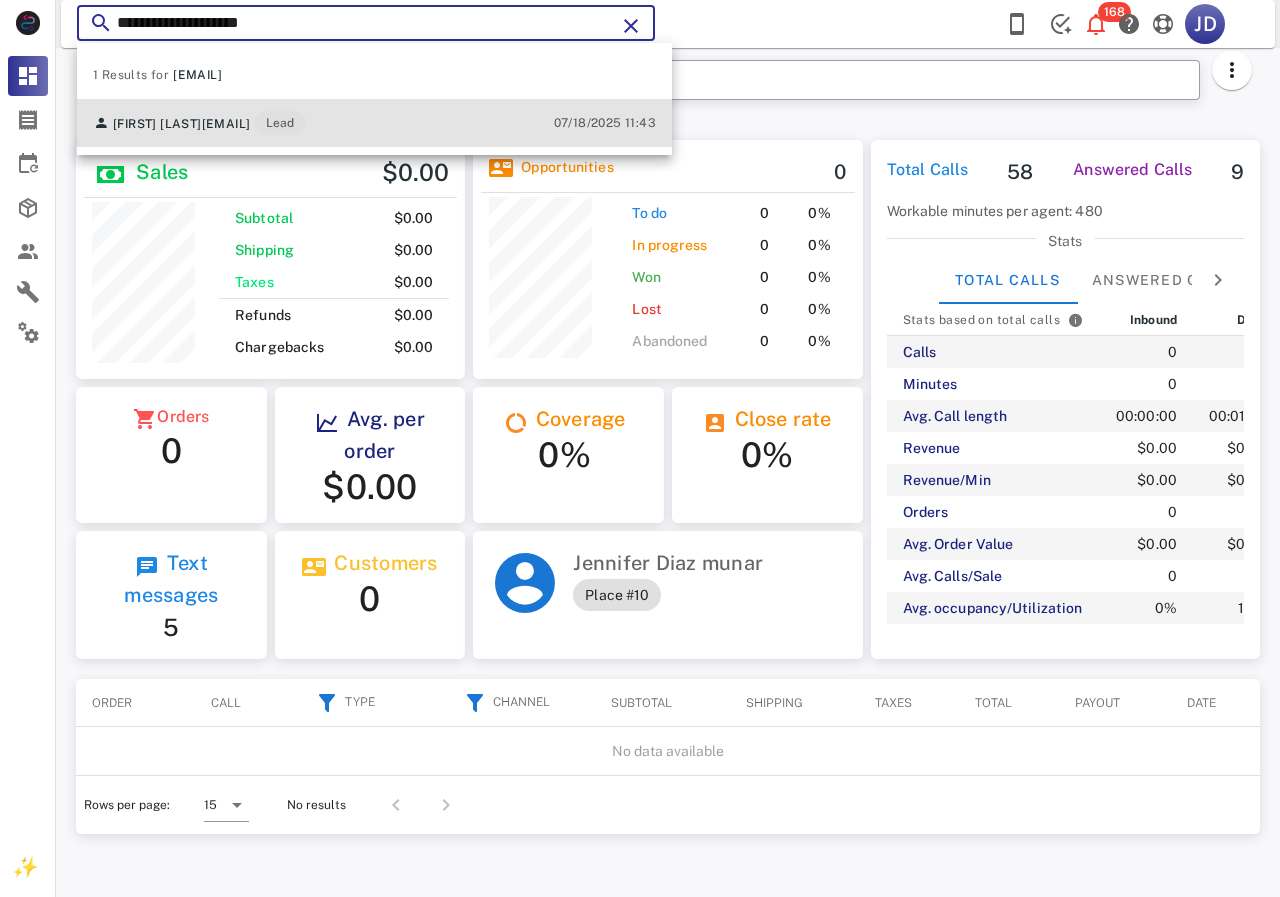 click on "Perla Mastache   perla.tx@hotmail.com   Lead" at bounding box center (199, 123) 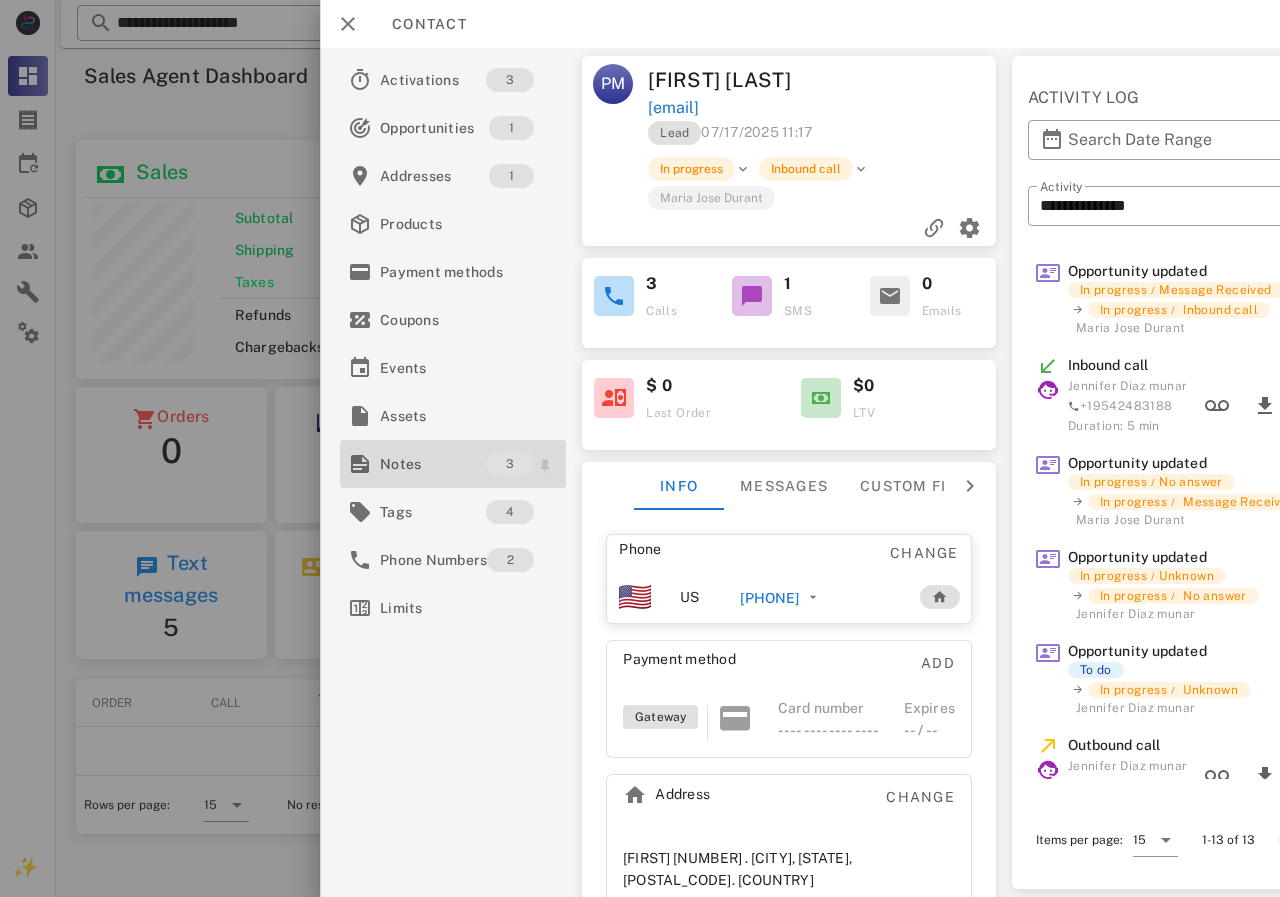click on "Notes" at bounding box center [433, 464] 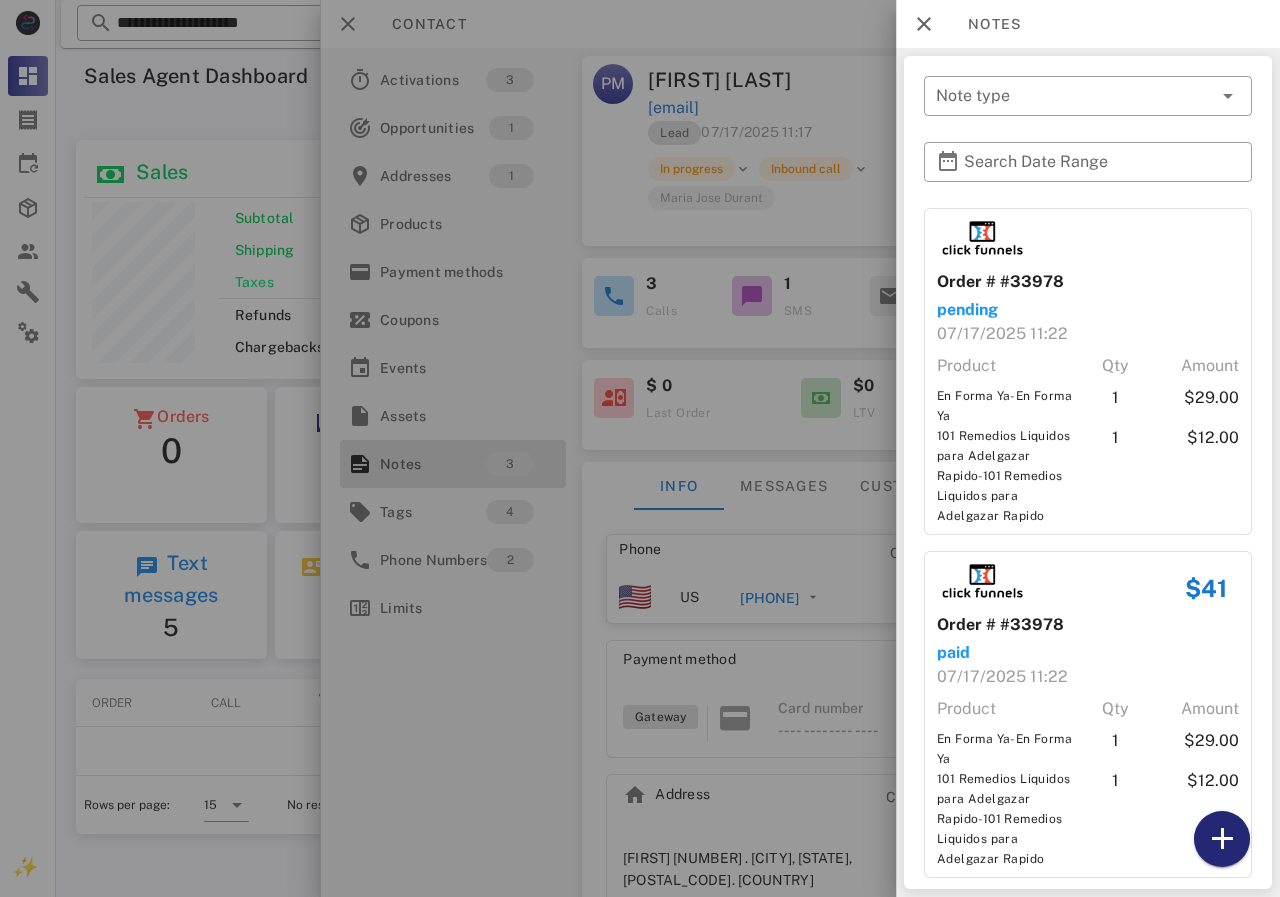 click at bounding box center [1222, 839] 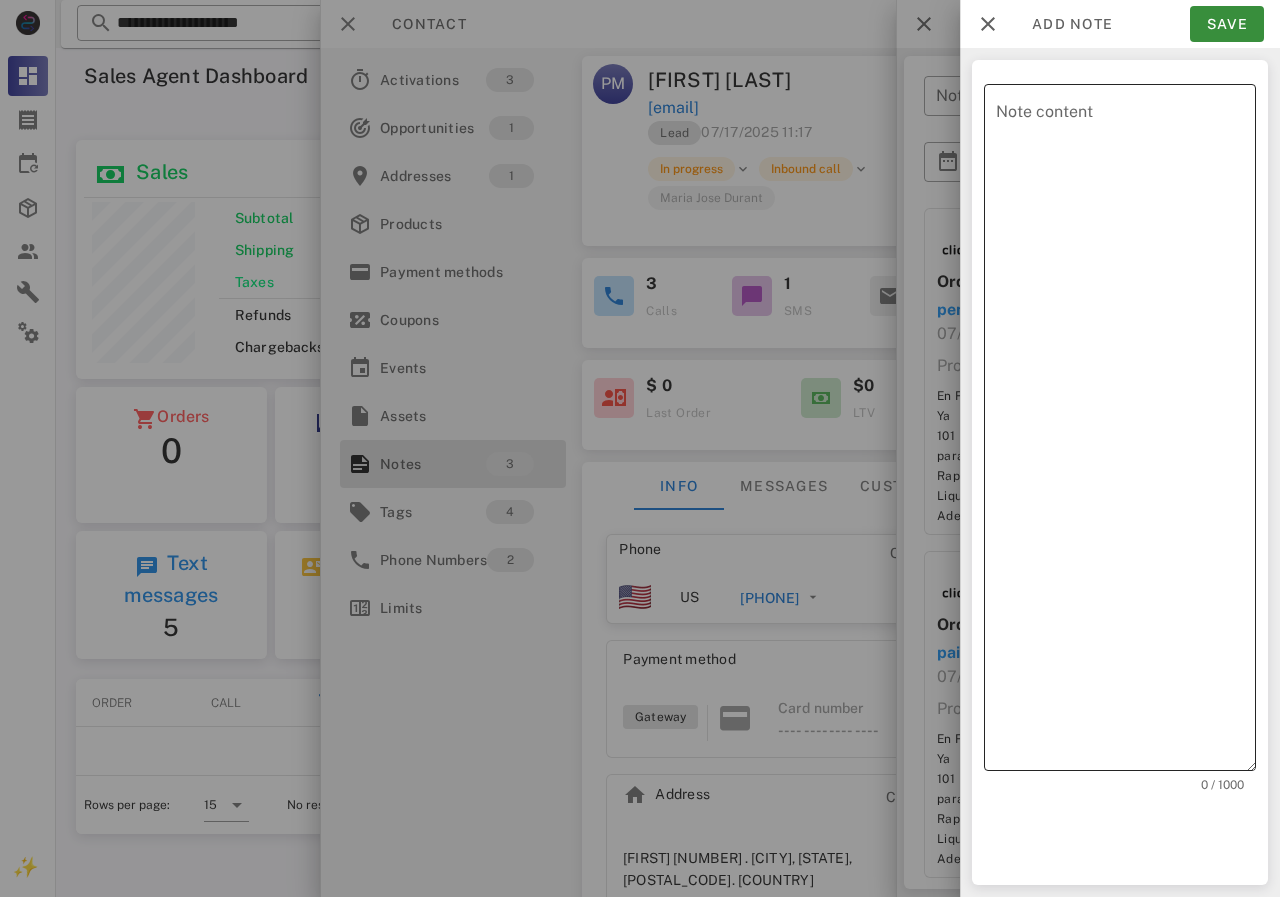 click on "Note content" at bounding box center (1126, 432) 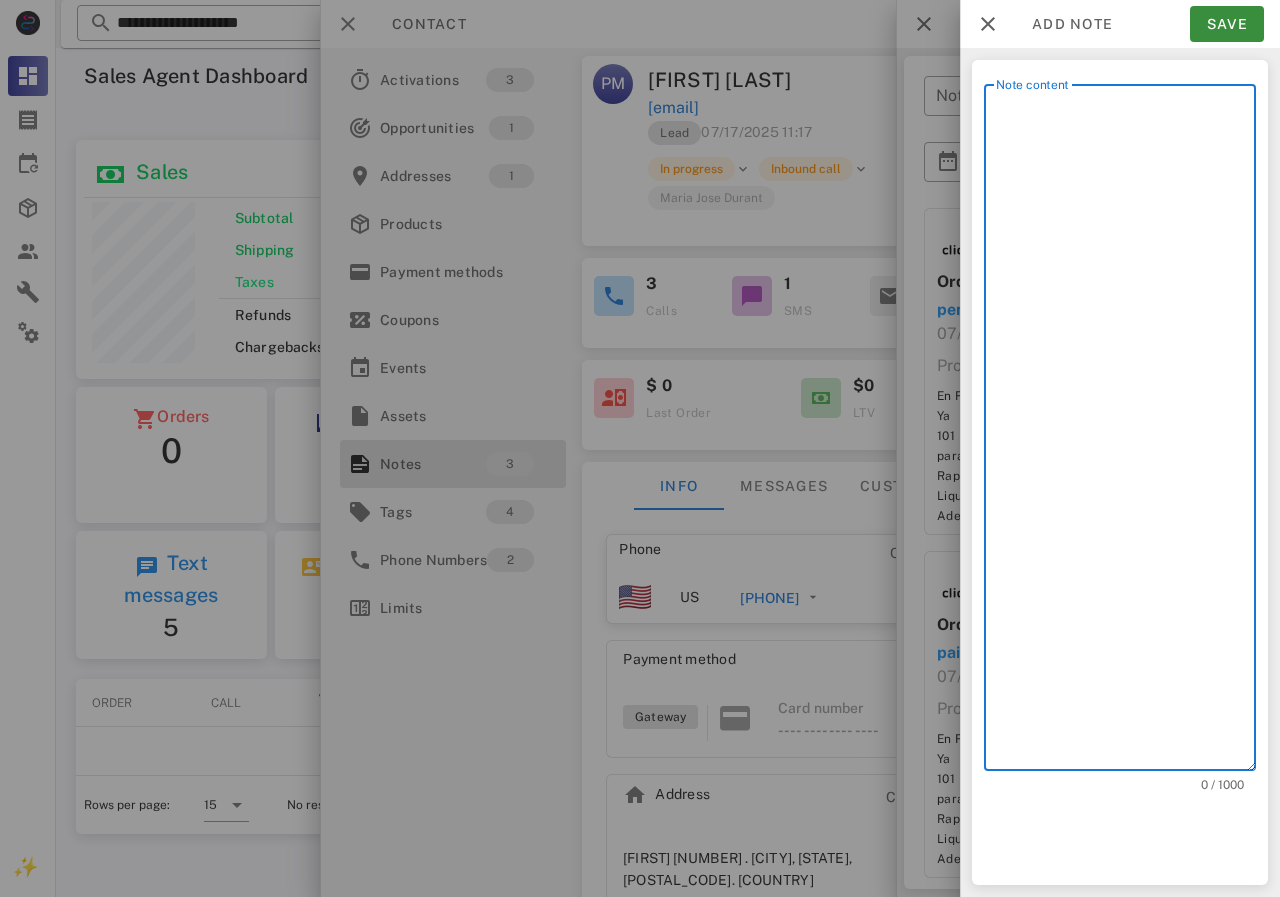 scroll, scrollTop: 240, scrollLeft: 390, axis: both 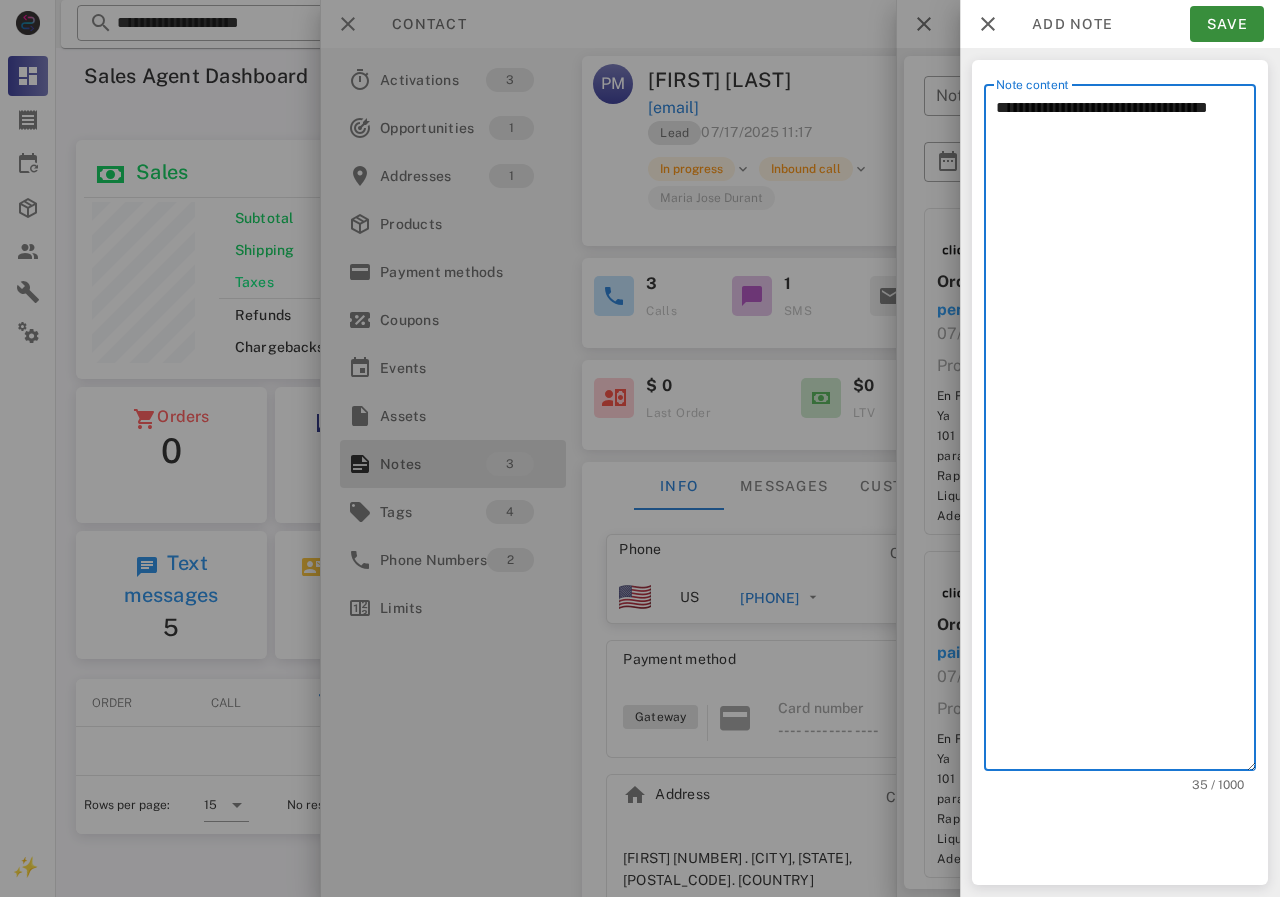 click on "**********" at bounding box center (1126, 432) 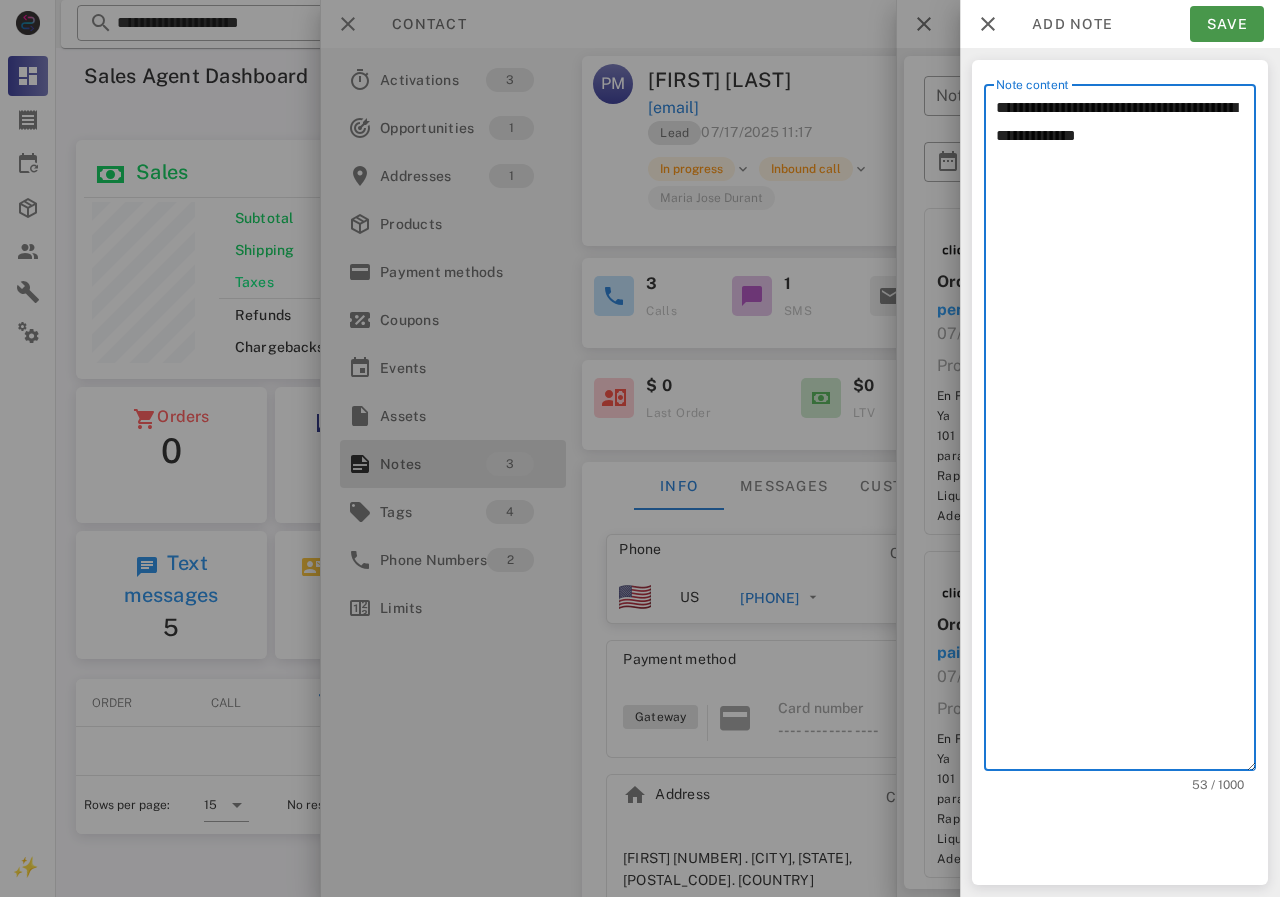 type on "**********" 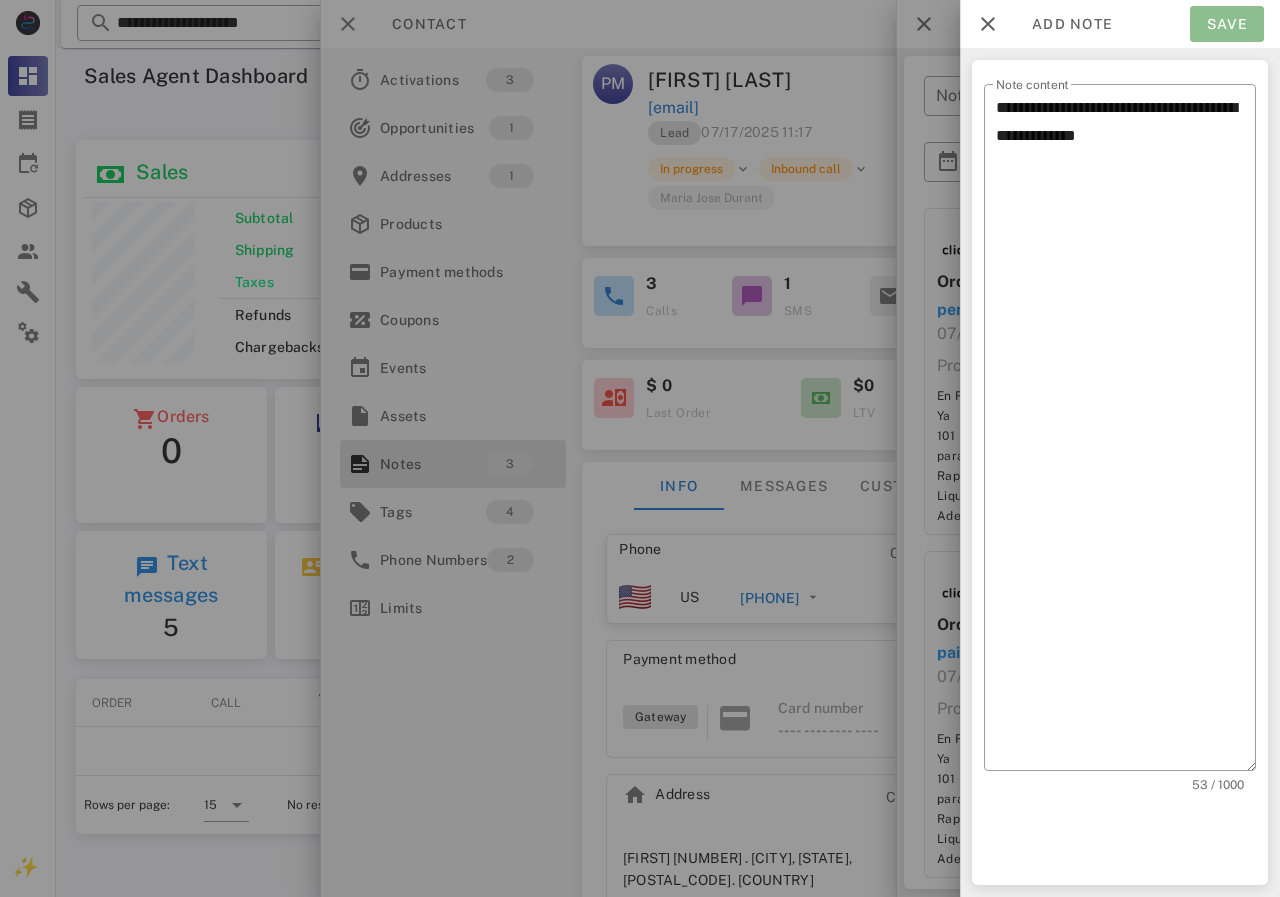drag, startPoint x: 1248, startPoint y: 25, endPoint x: 943, endPoint y: 138, distance: 325.2599 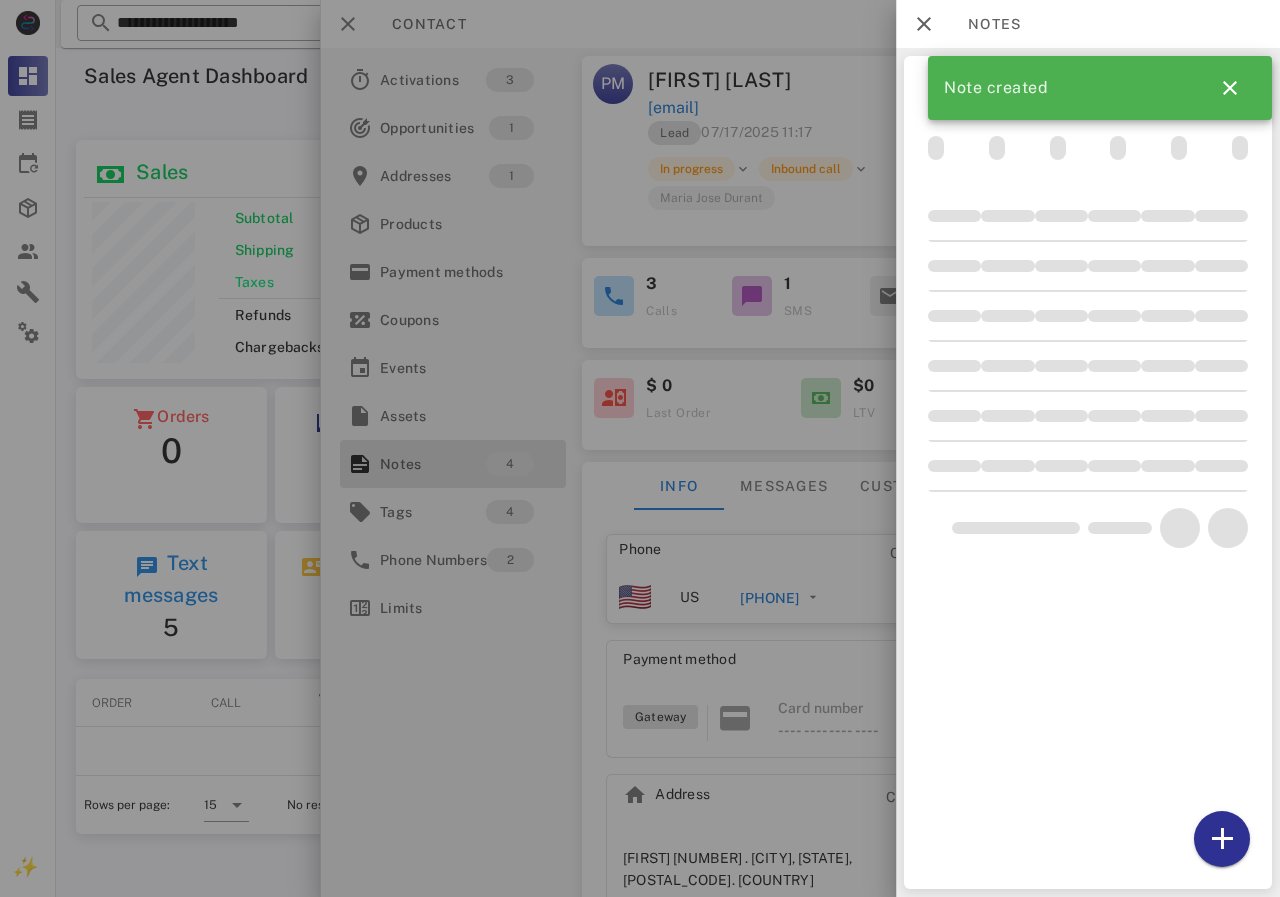 click at bounding box center [640, 448] 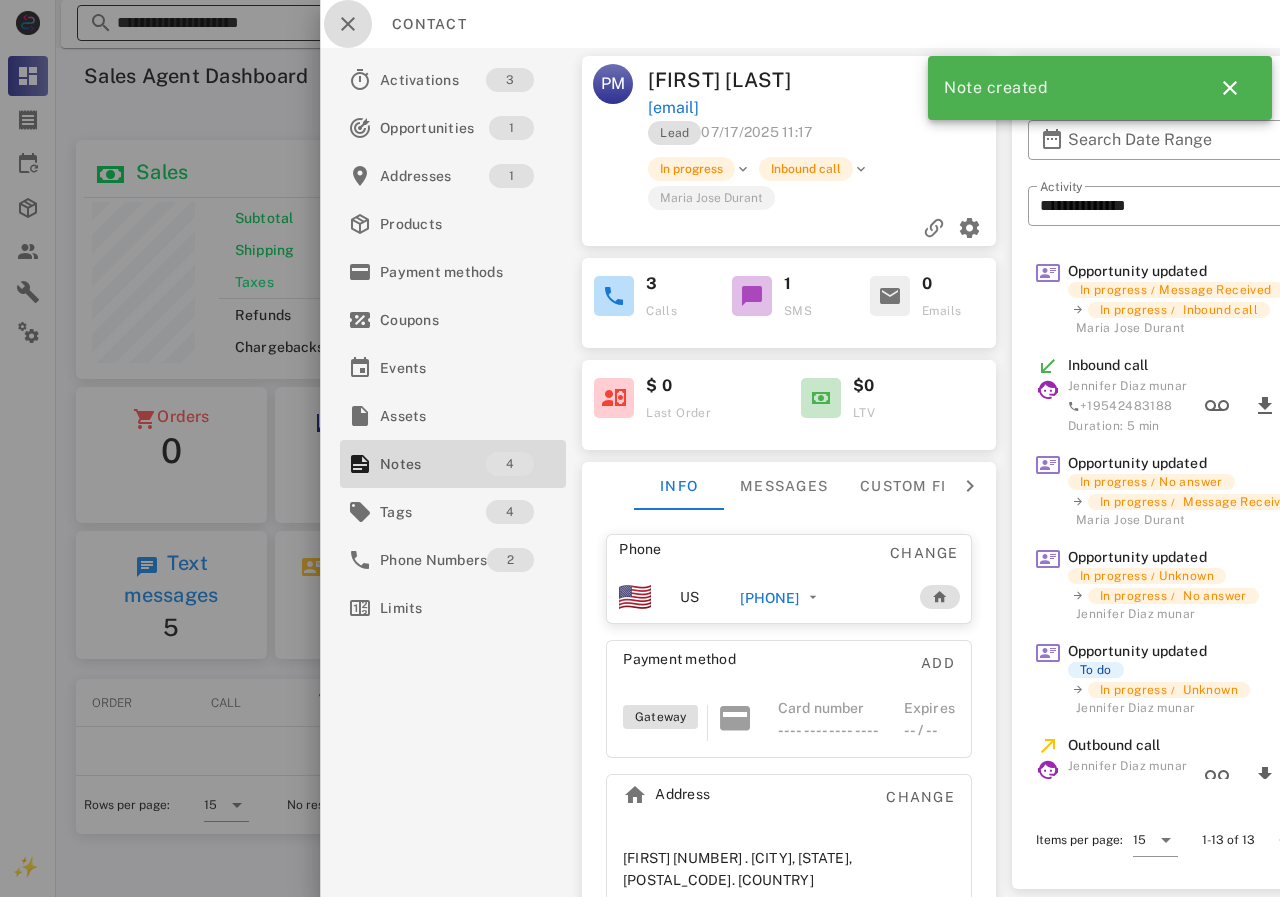 click at bounding box center (348, 24) 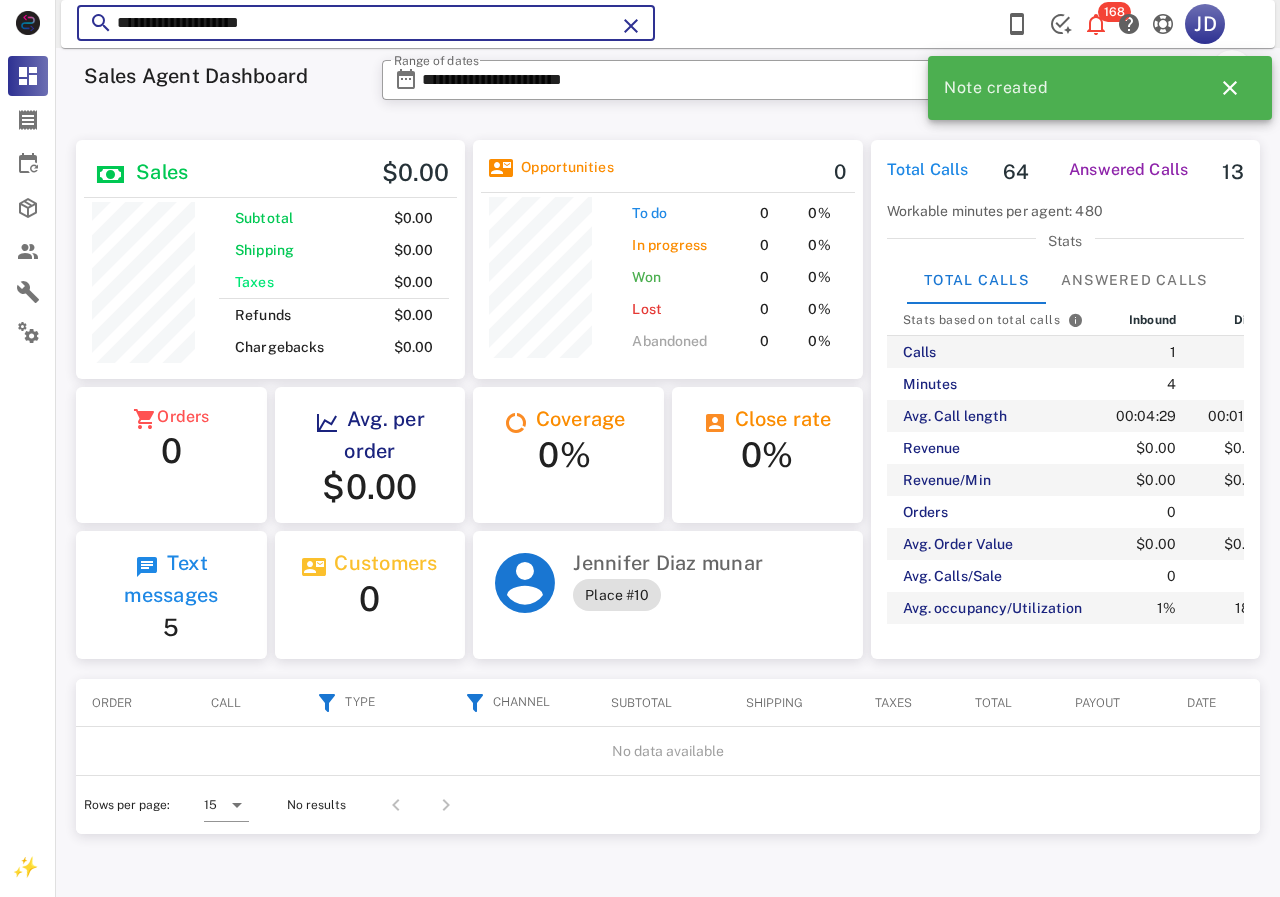 drag, startPoint x: 334, startPoint y: 23, endPoint x: 78, endPoint y: 35, distance: 256.2811 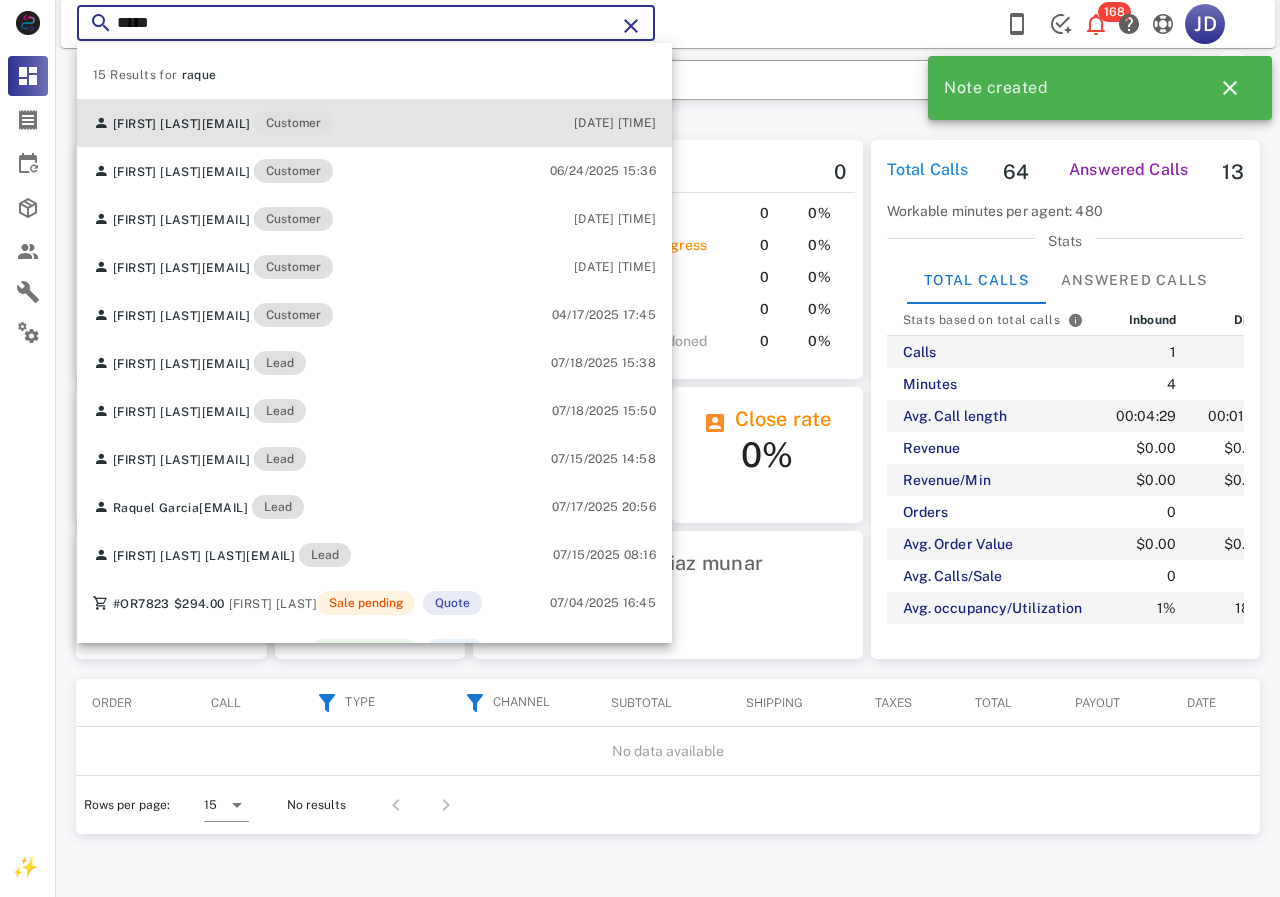 click on "coolcruz222@icloud.com" at bounding box center [226, 124] 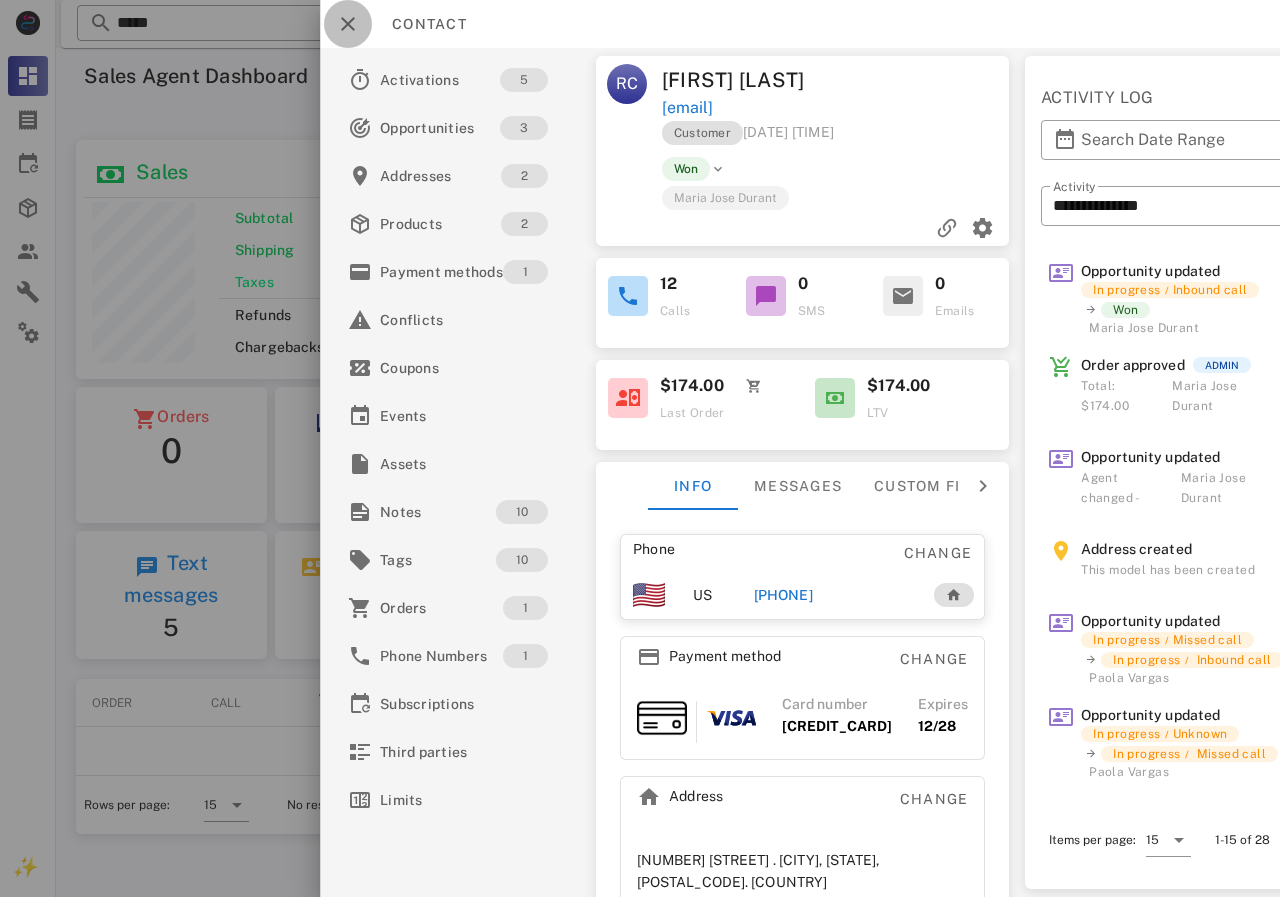 click at bounding box center (348, 24) 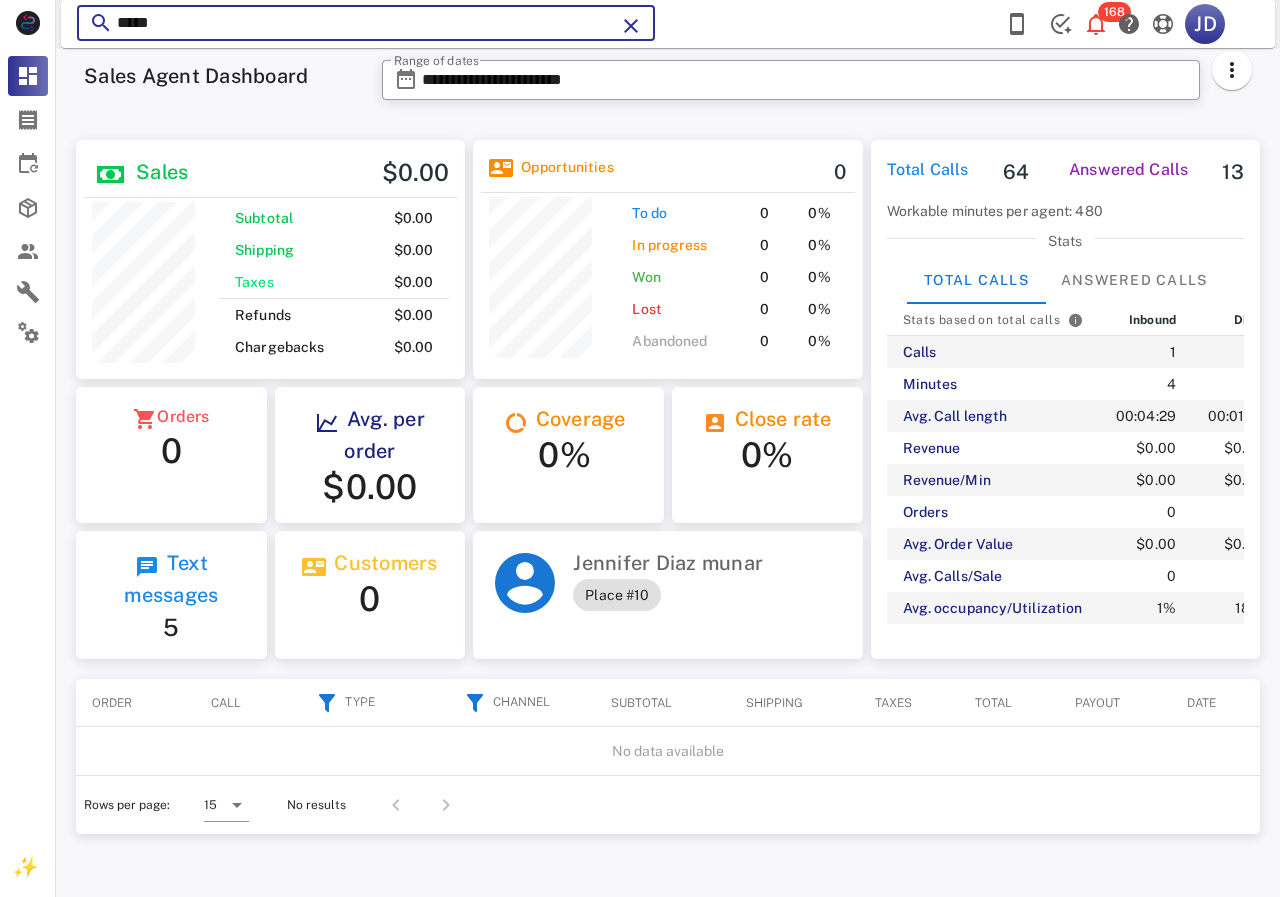 click on "*****" at bounding box center [366, 23] 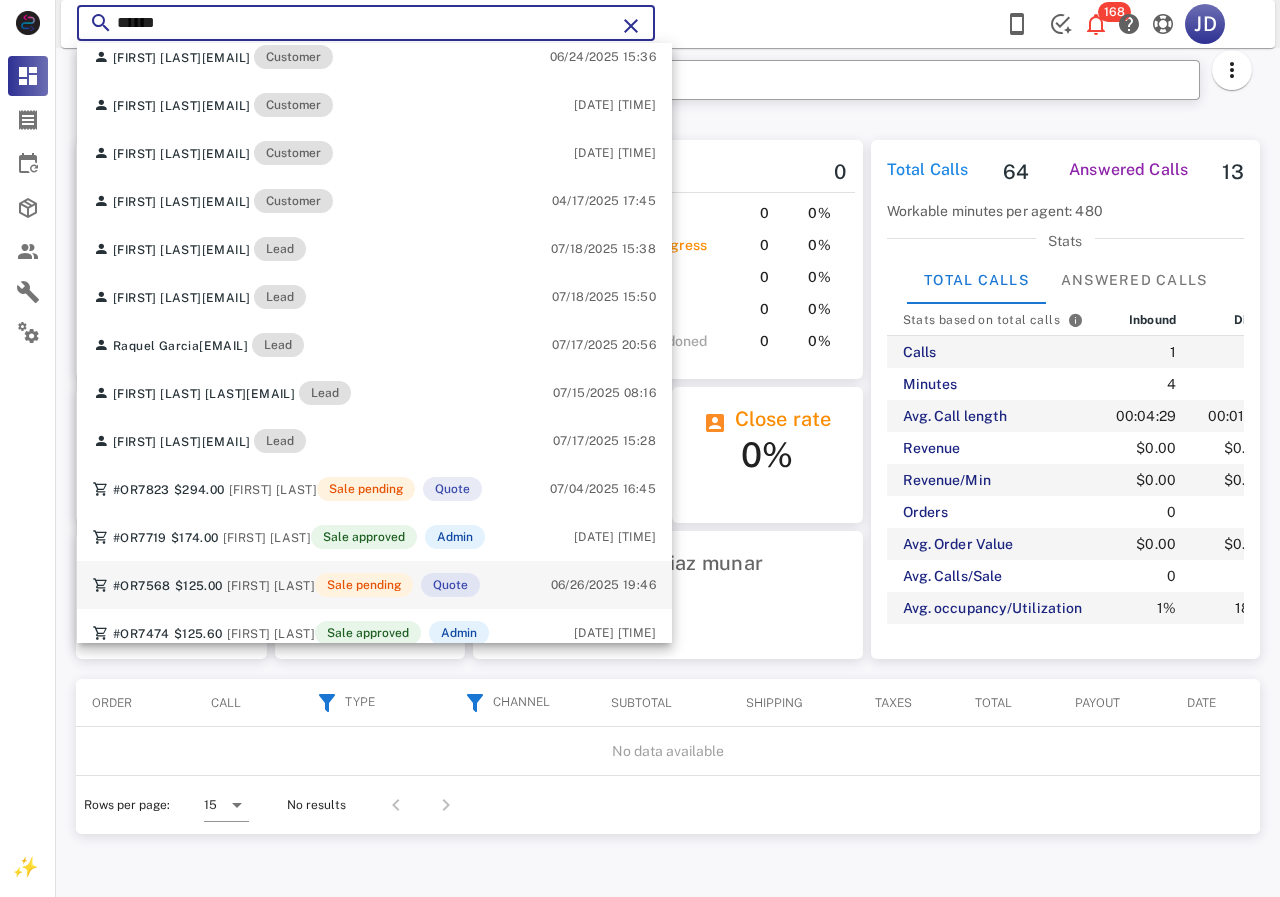 scroll, scrollTop: 84, scrollLeft: 0, axis: vertical 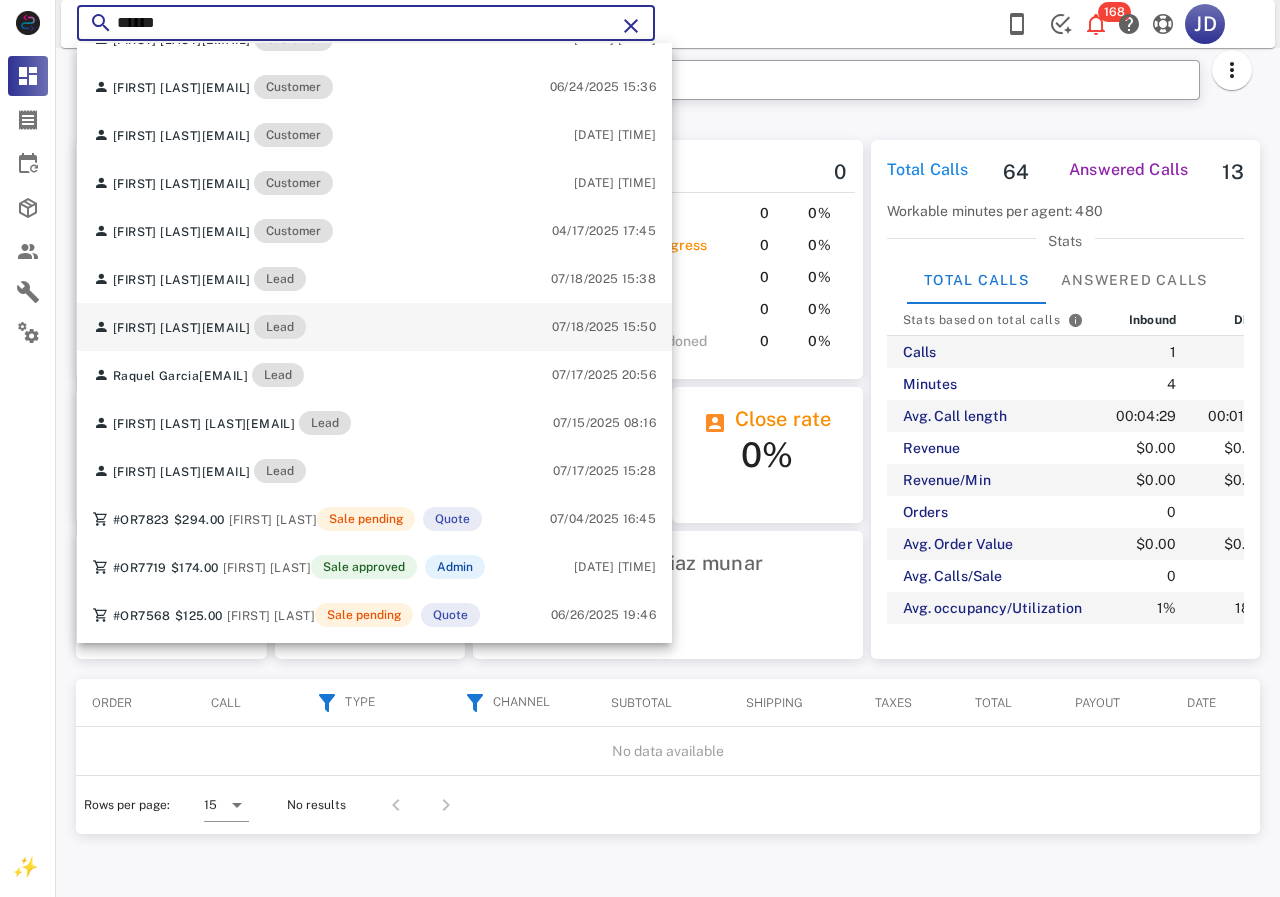 type on "******" 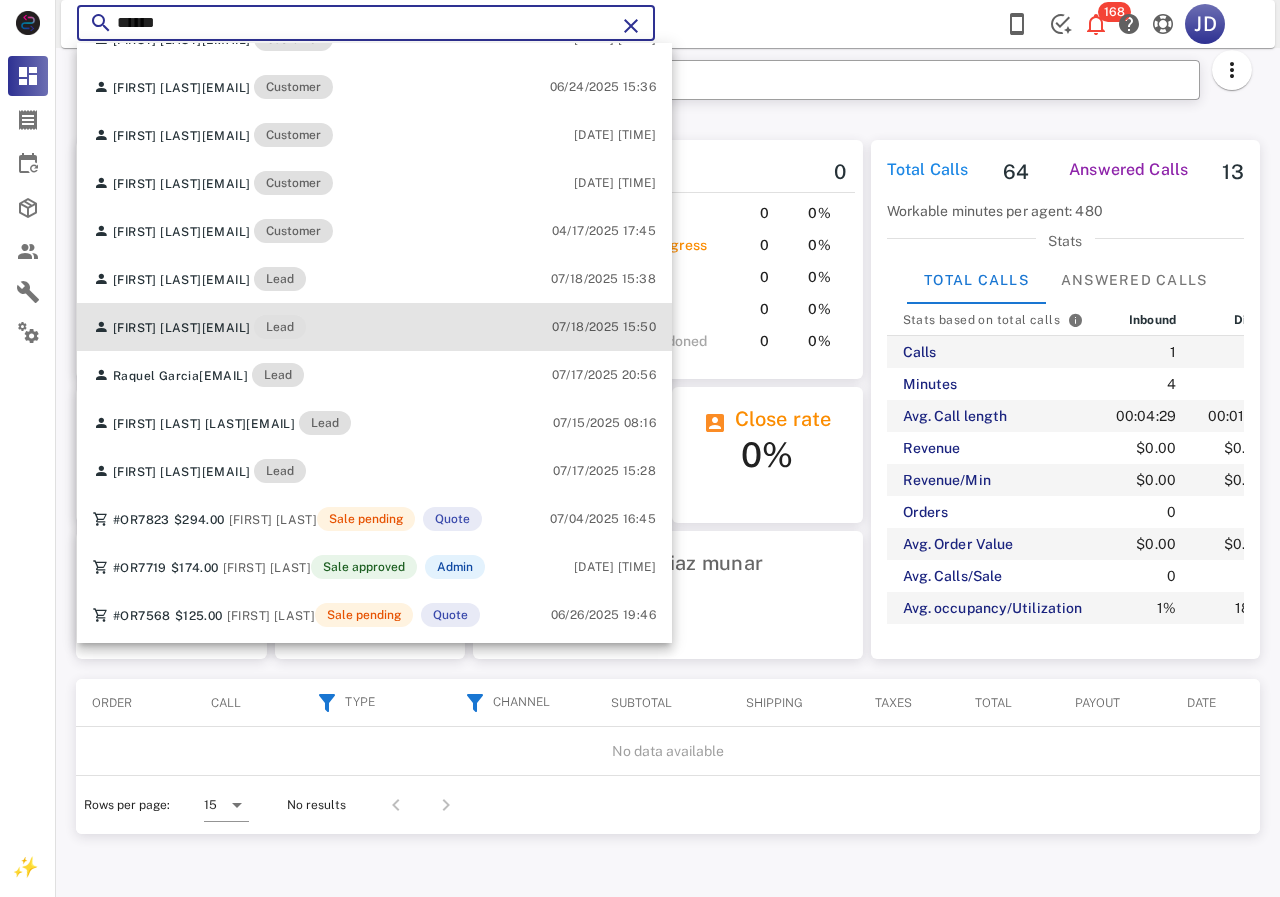 click on "Raquel Cruz   raquel59cruz@gmail.com   Lead   07/18/2025 15:50" at bounding box center (374, 327) 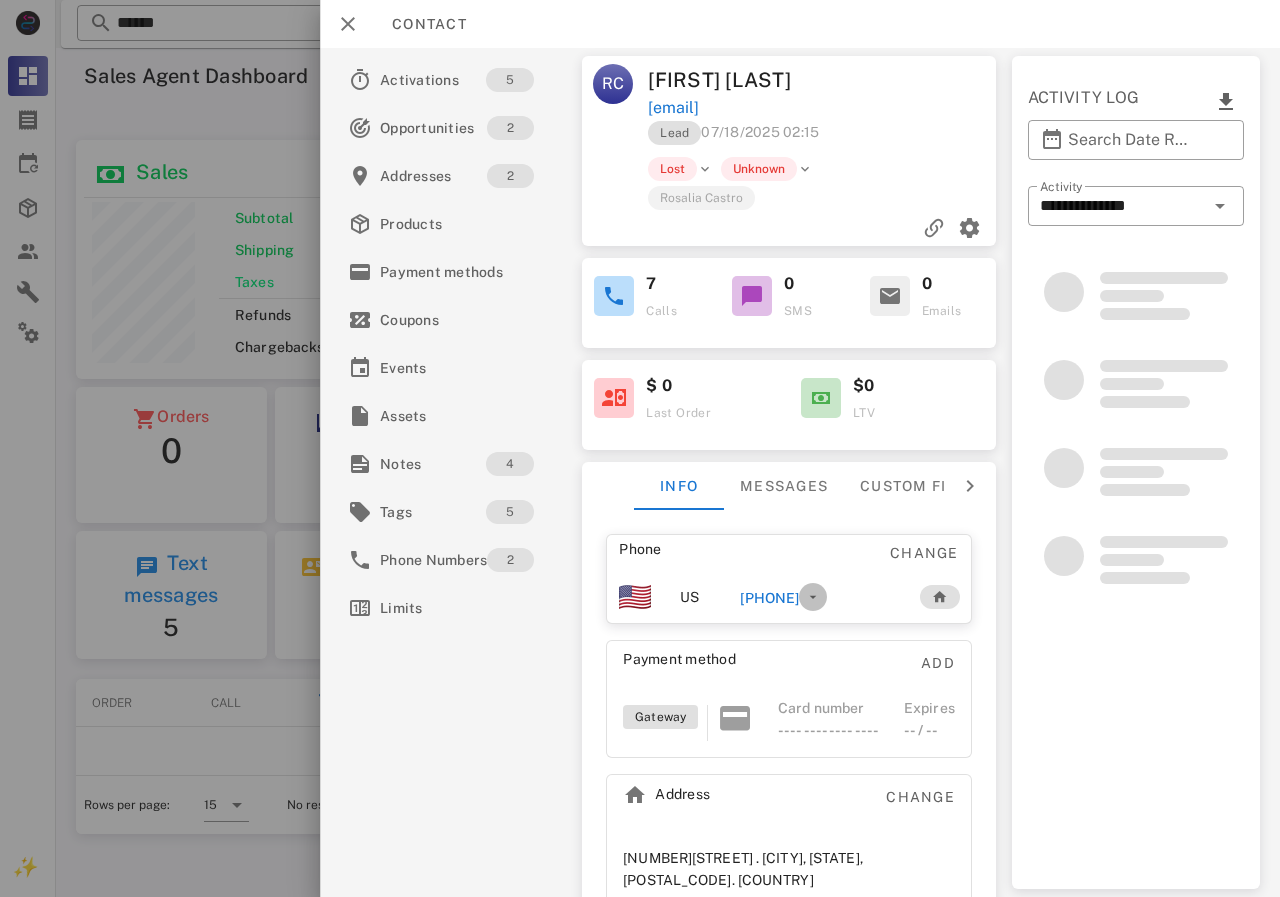 click at bounding box center (813, 597) 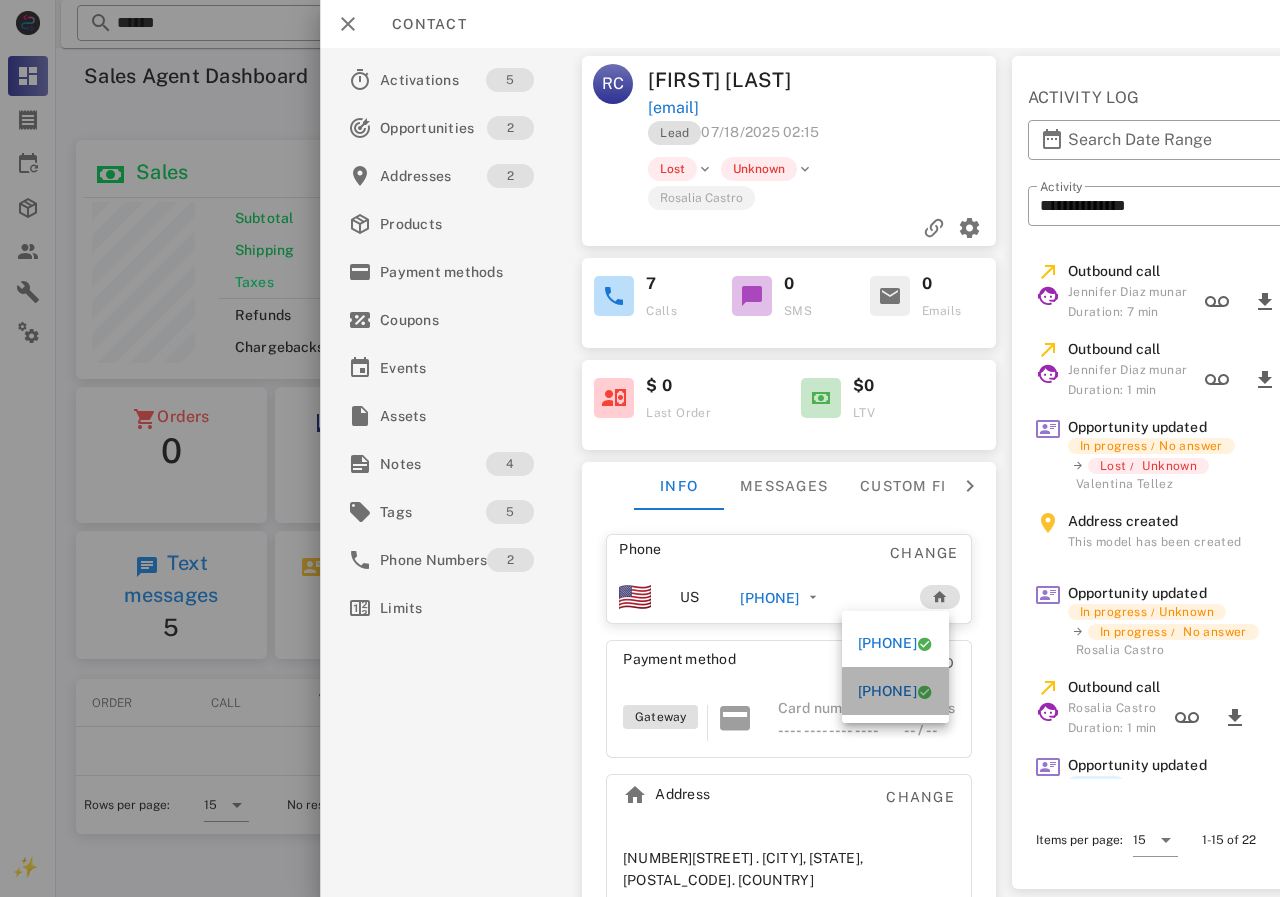 click on "+19513356522" at bounding box center [895, 691] 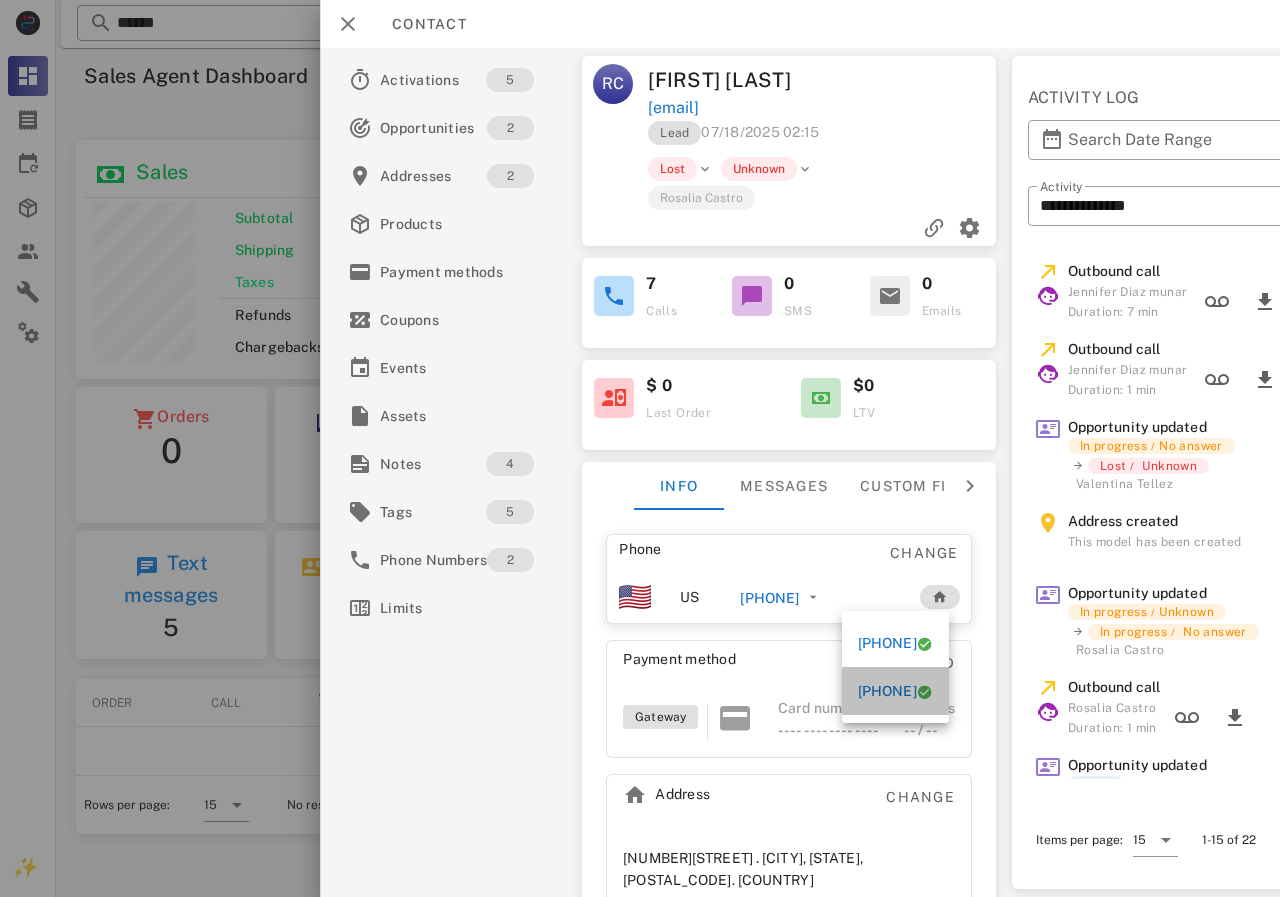type on "**********" 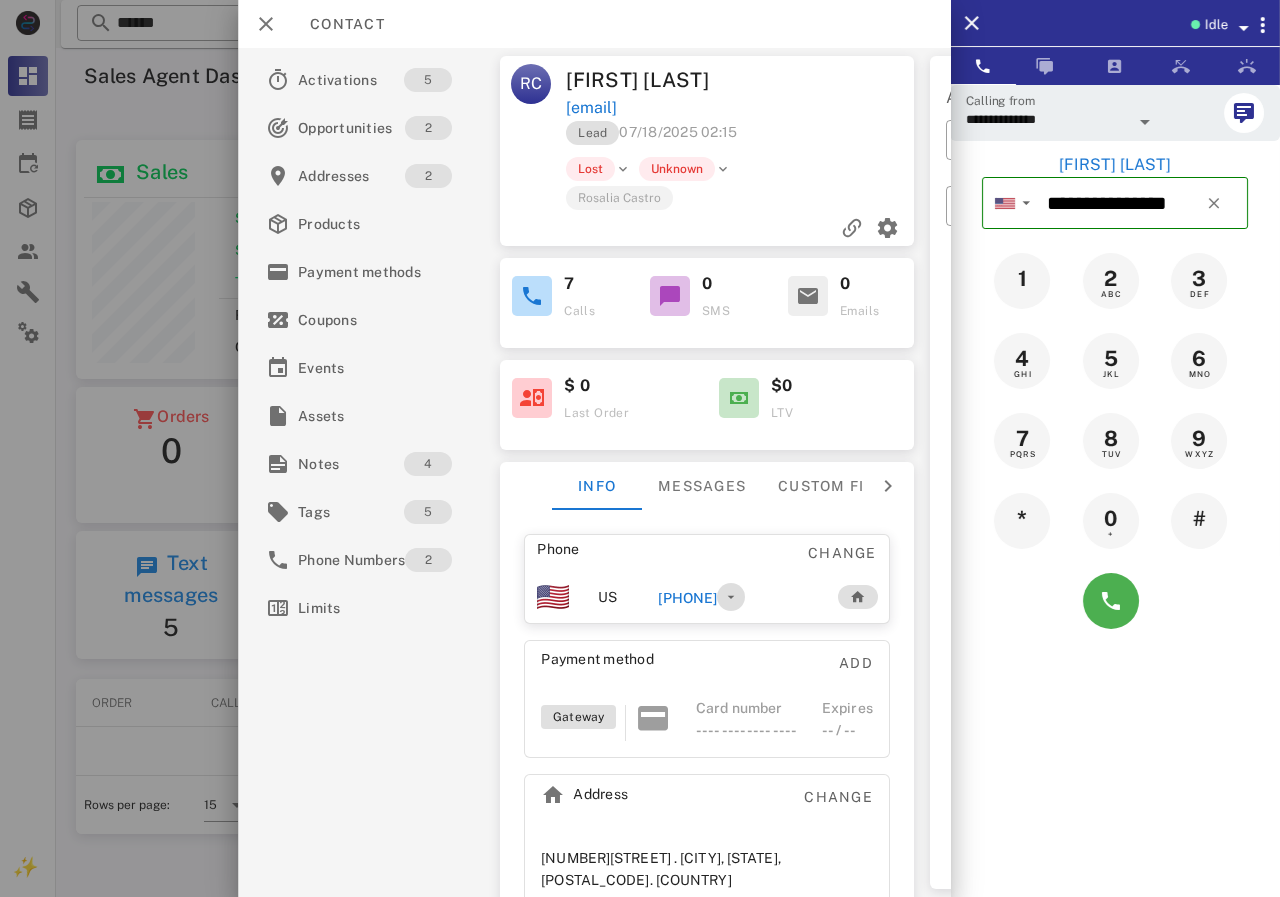 drag, startPoint x: 762, startPoint y: 604, endPoint x: 665, endPoint y: 607, distance: 97.04638 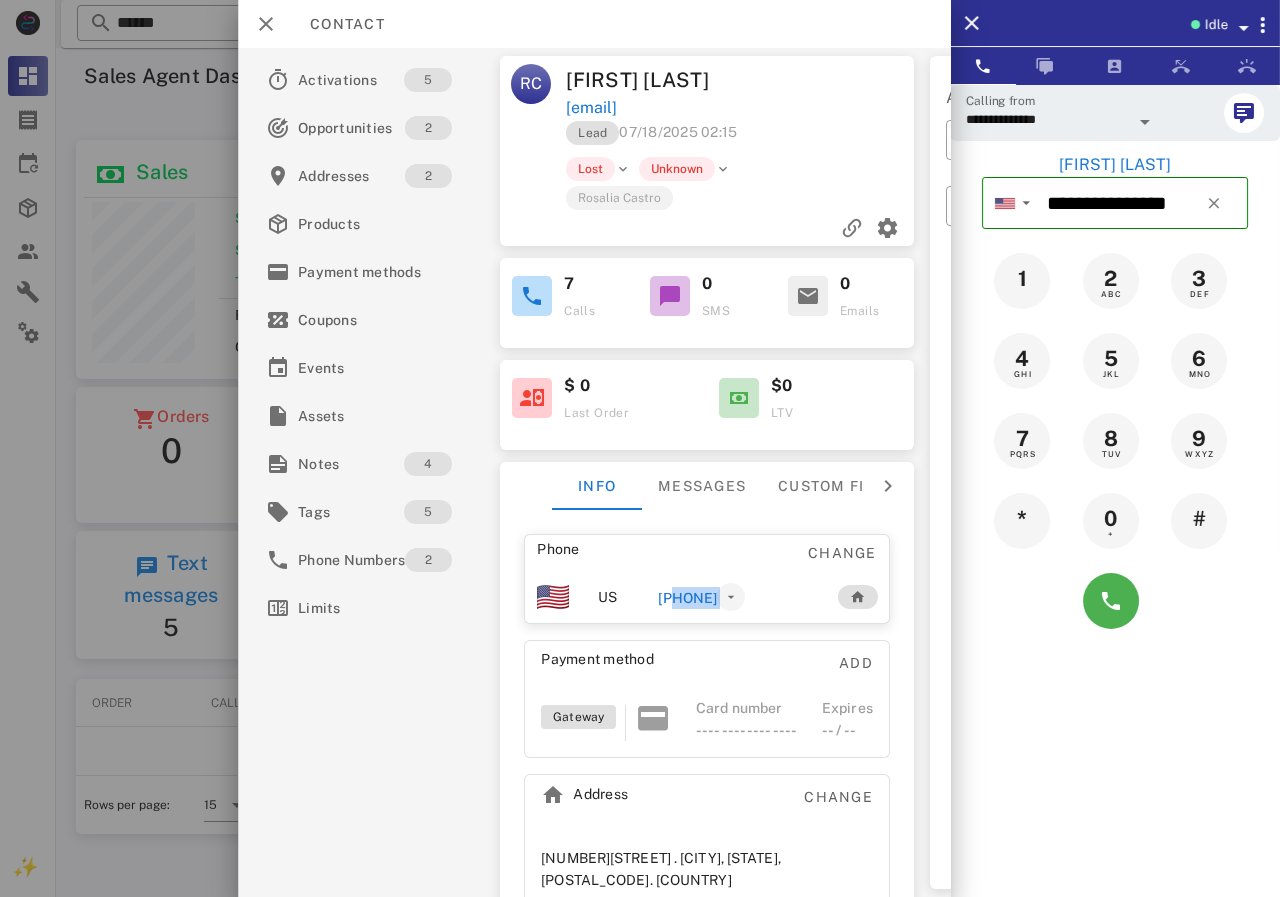 drag, startPoint x: 666, startPoint y: 603, endPoint x: 769, endPoint y: 602, distance: 103.00485 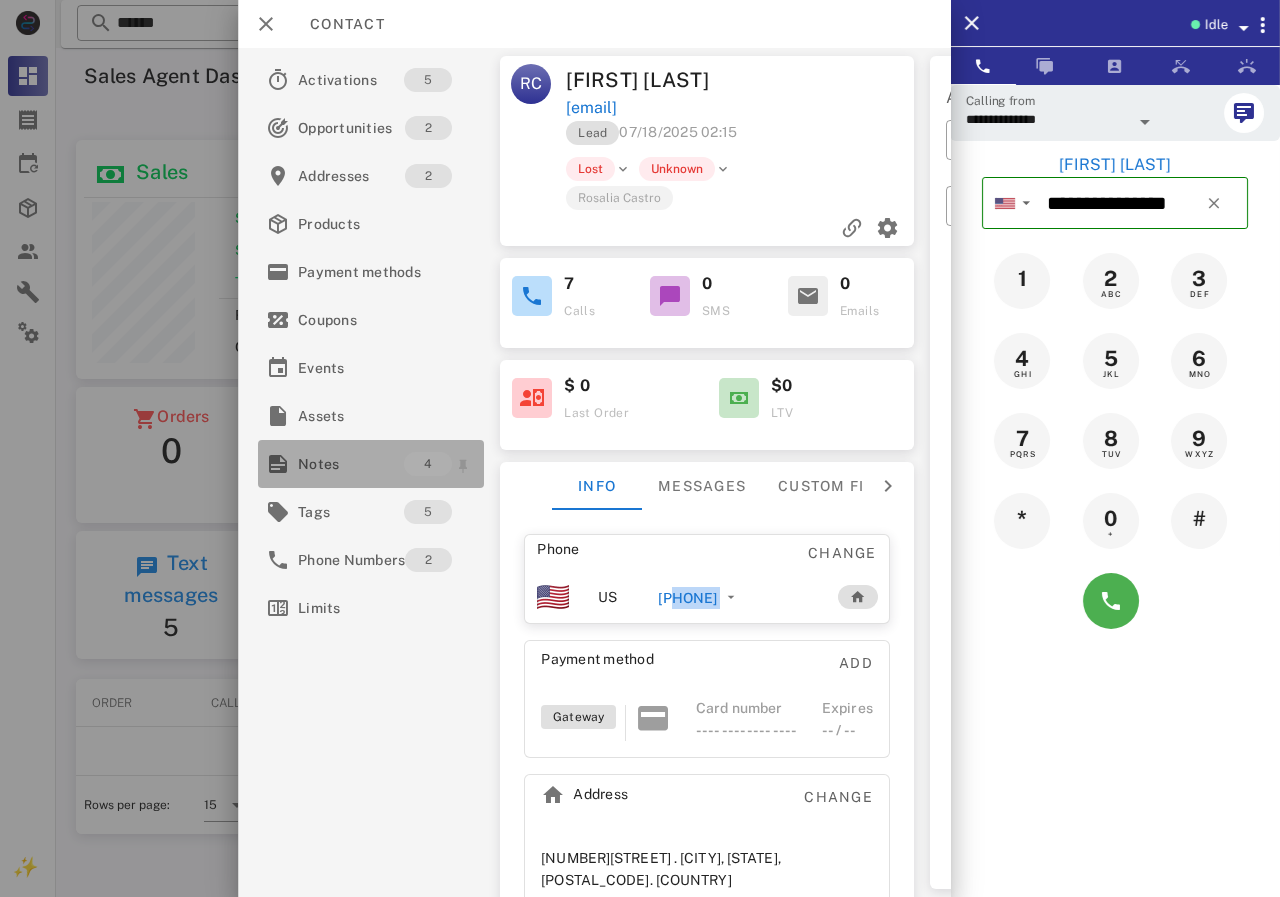 click on "Notes" at bounding box center (351, 464) 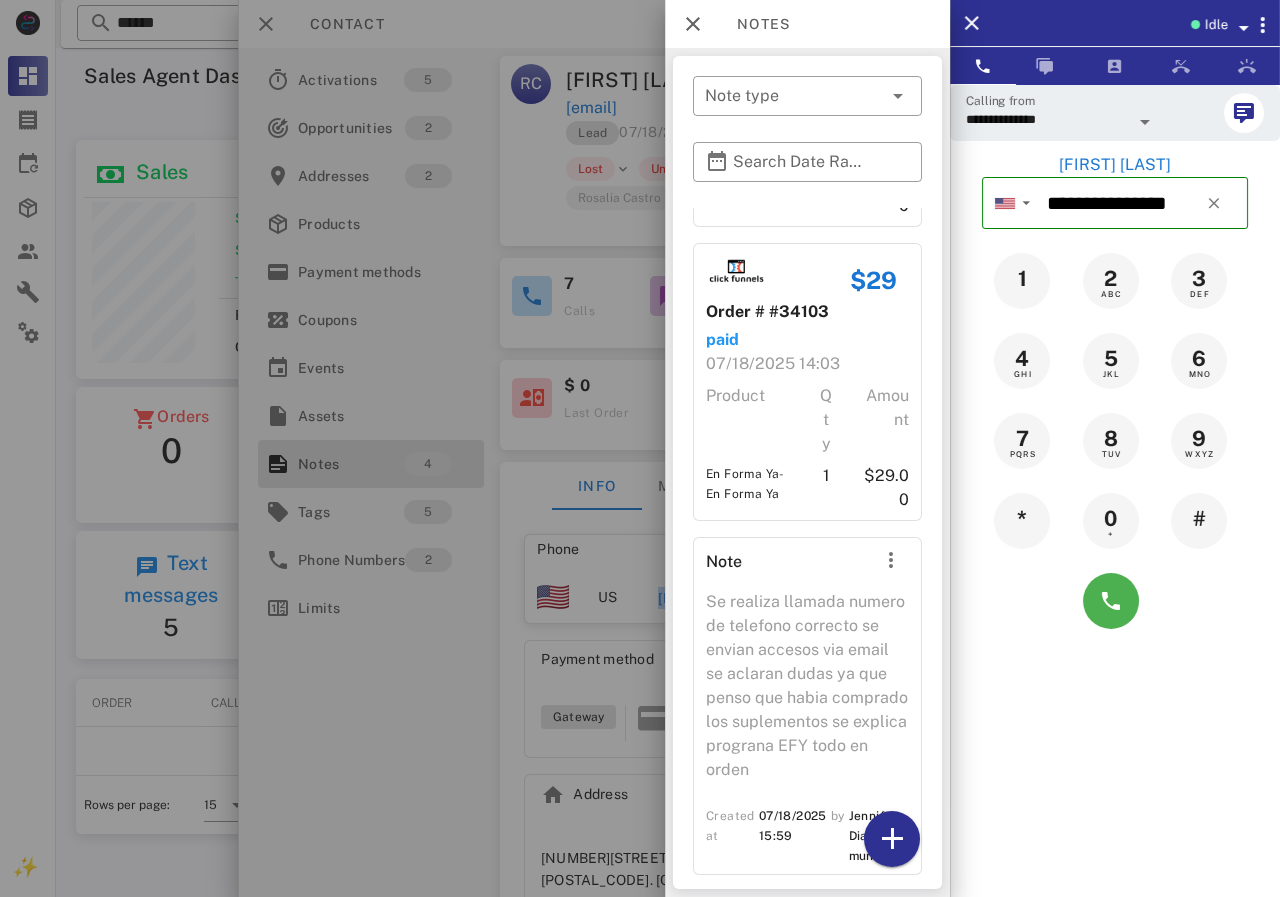 scroll, scrollTop: 486, scrollLeft: 0, axis: vertical 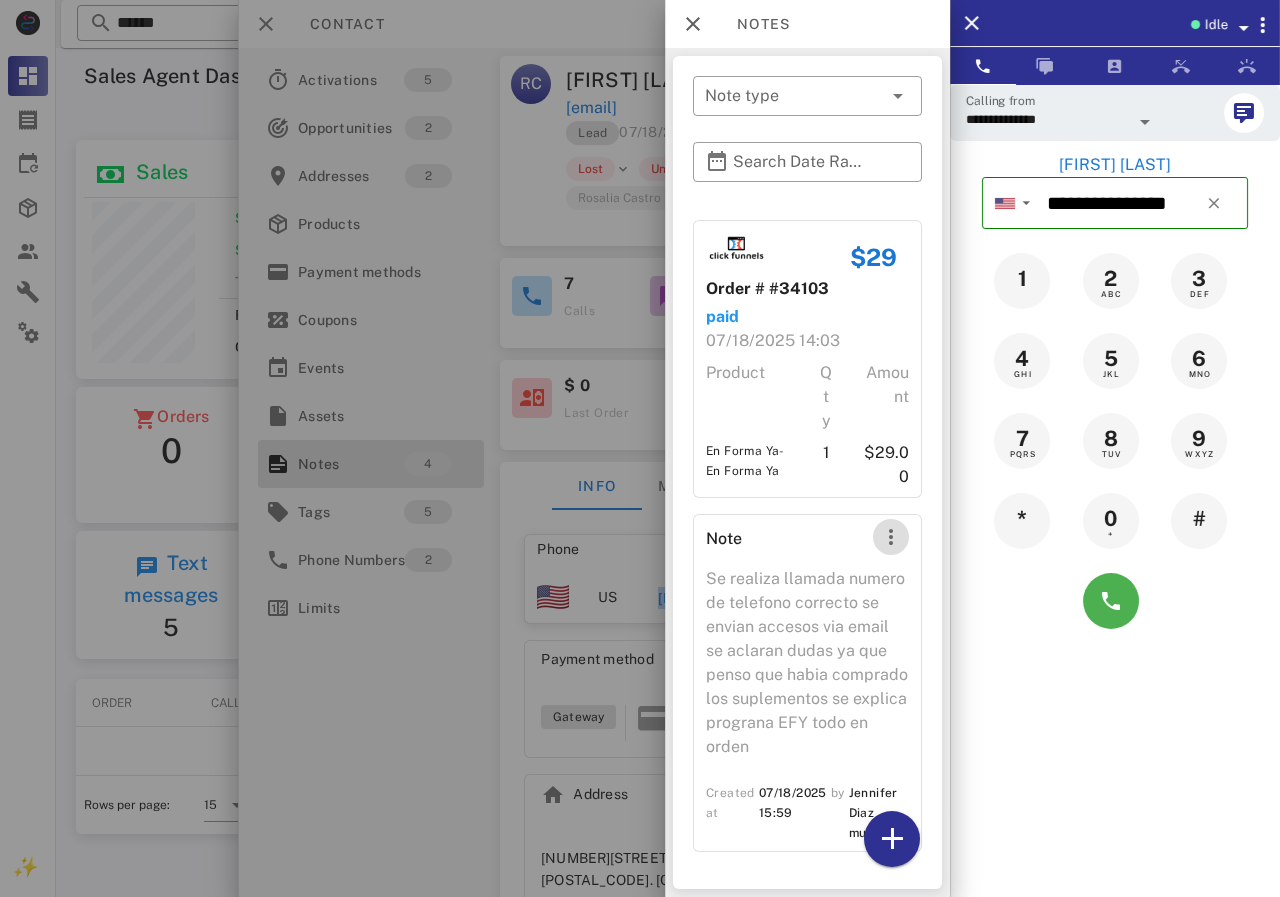 click at bounding box center (891, 537) 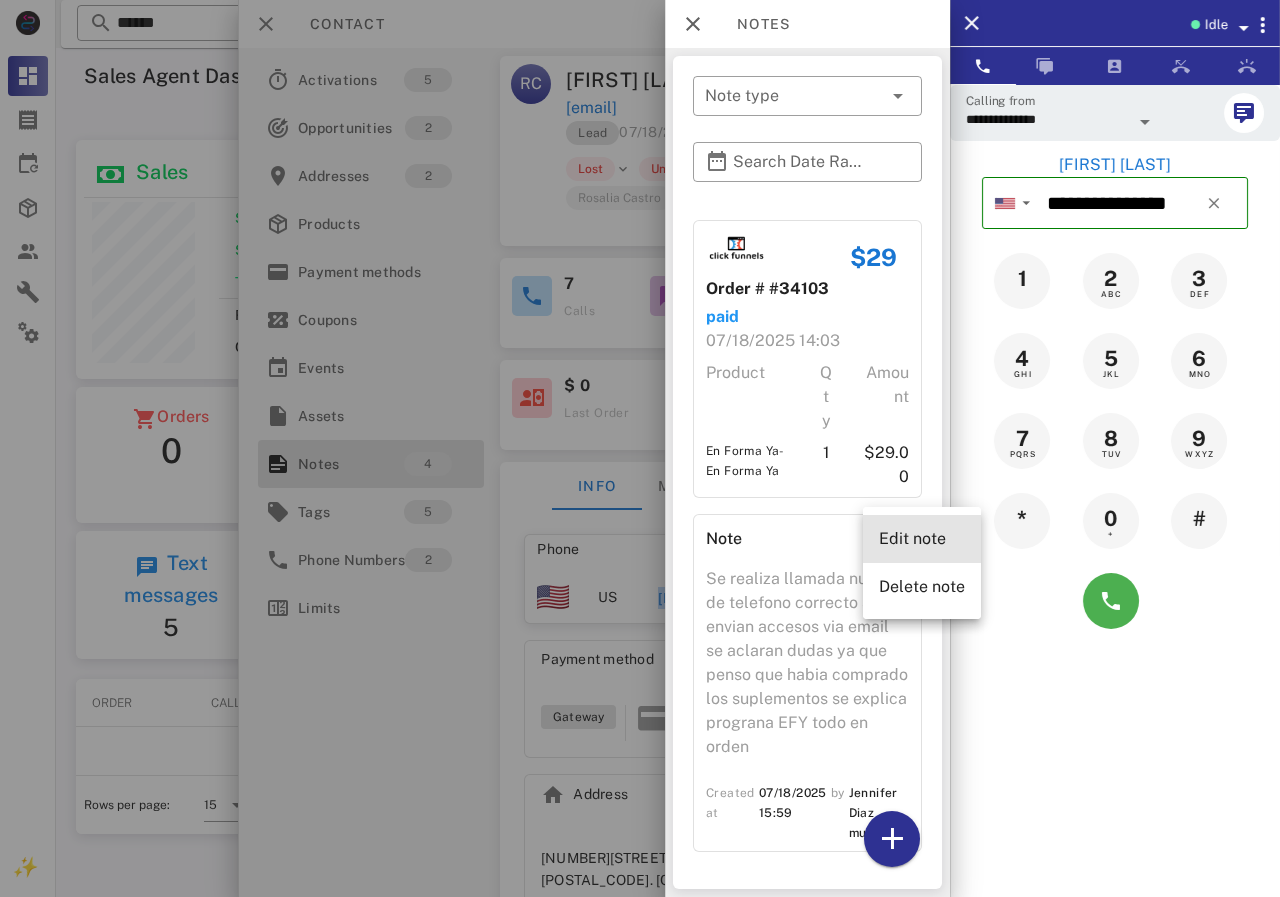 click on "Edit note" at bounding box center (922, 538) 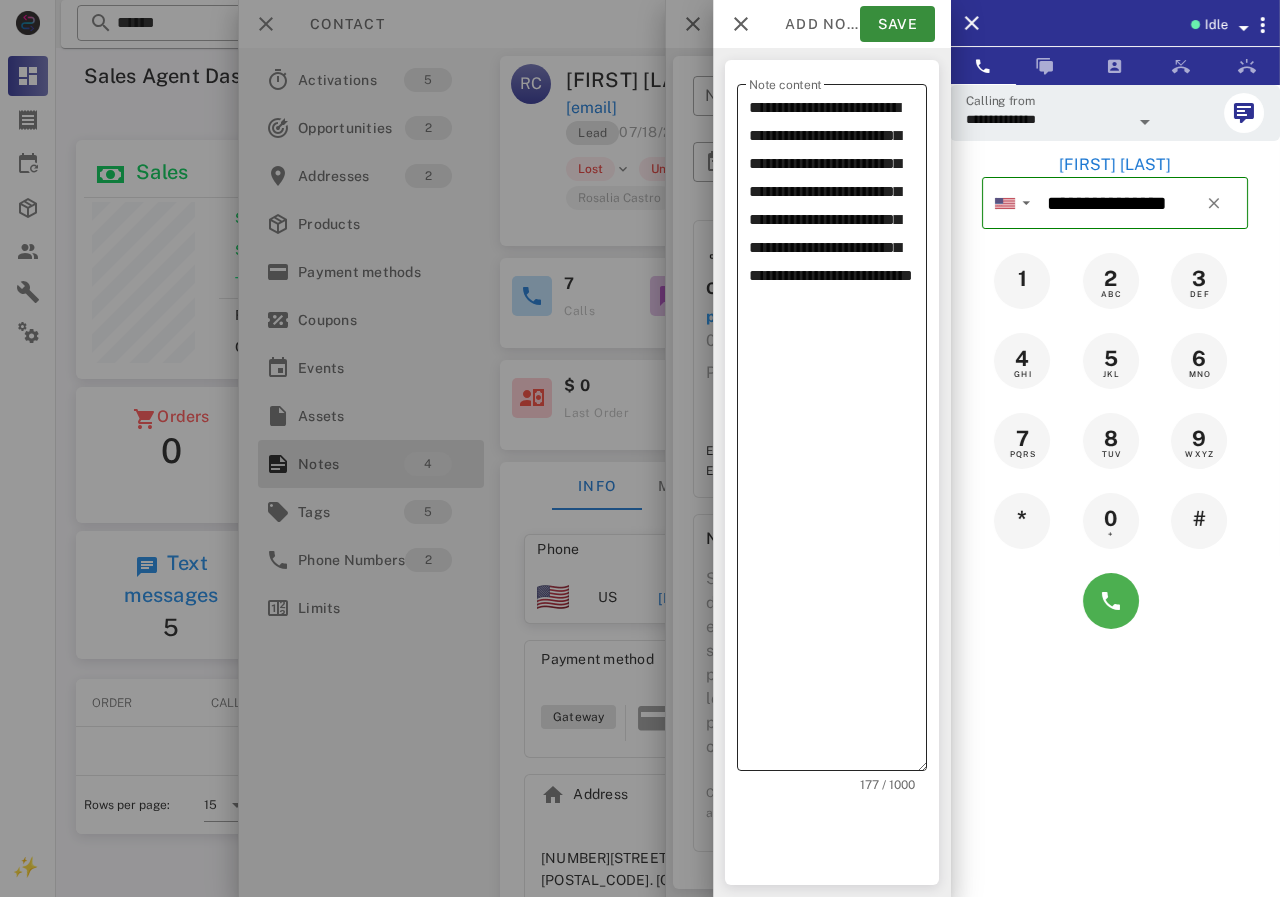 click on "**********" at bounding box center [838, 432] 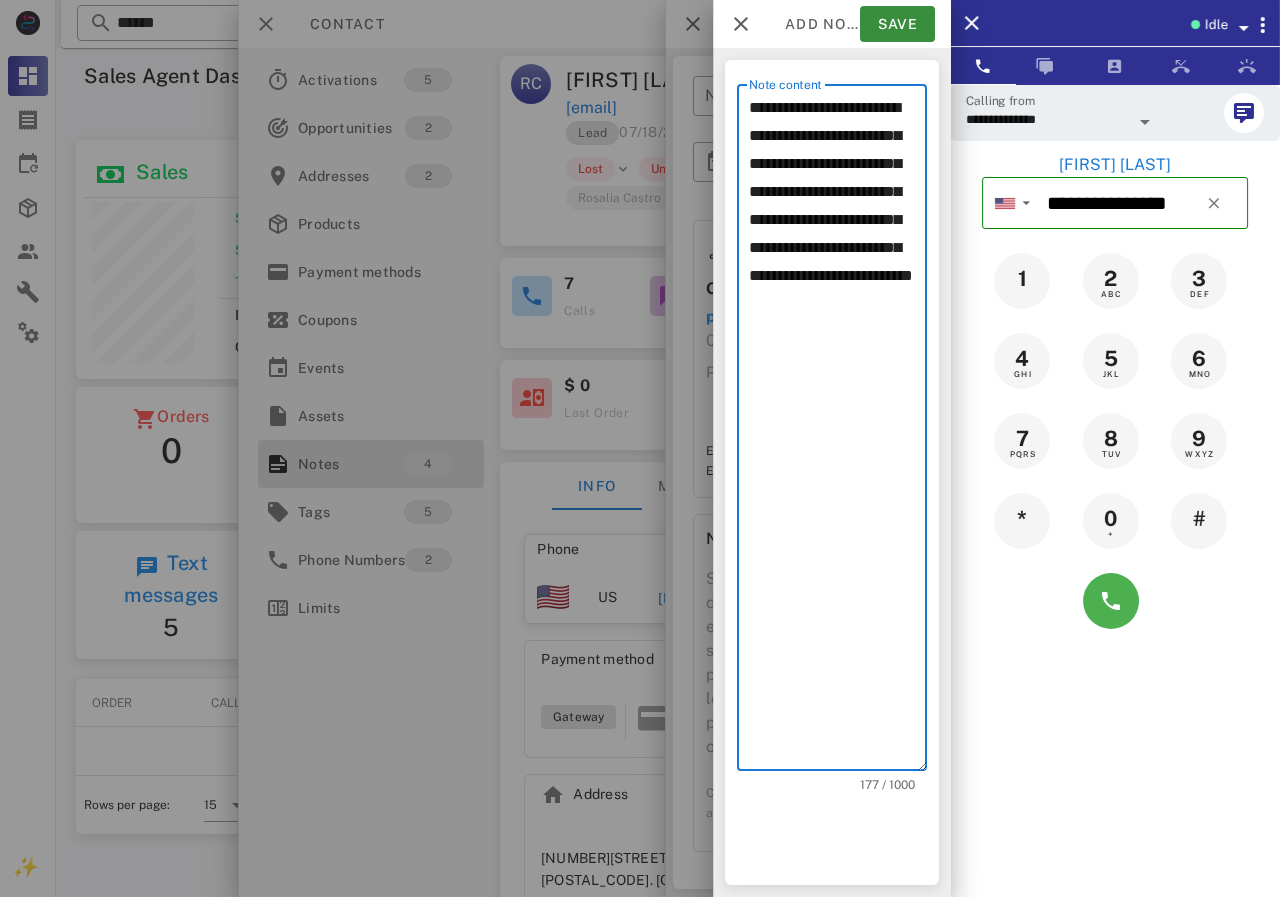 scroll, scrollTop: 240, scrollLeft: 390, axis: both 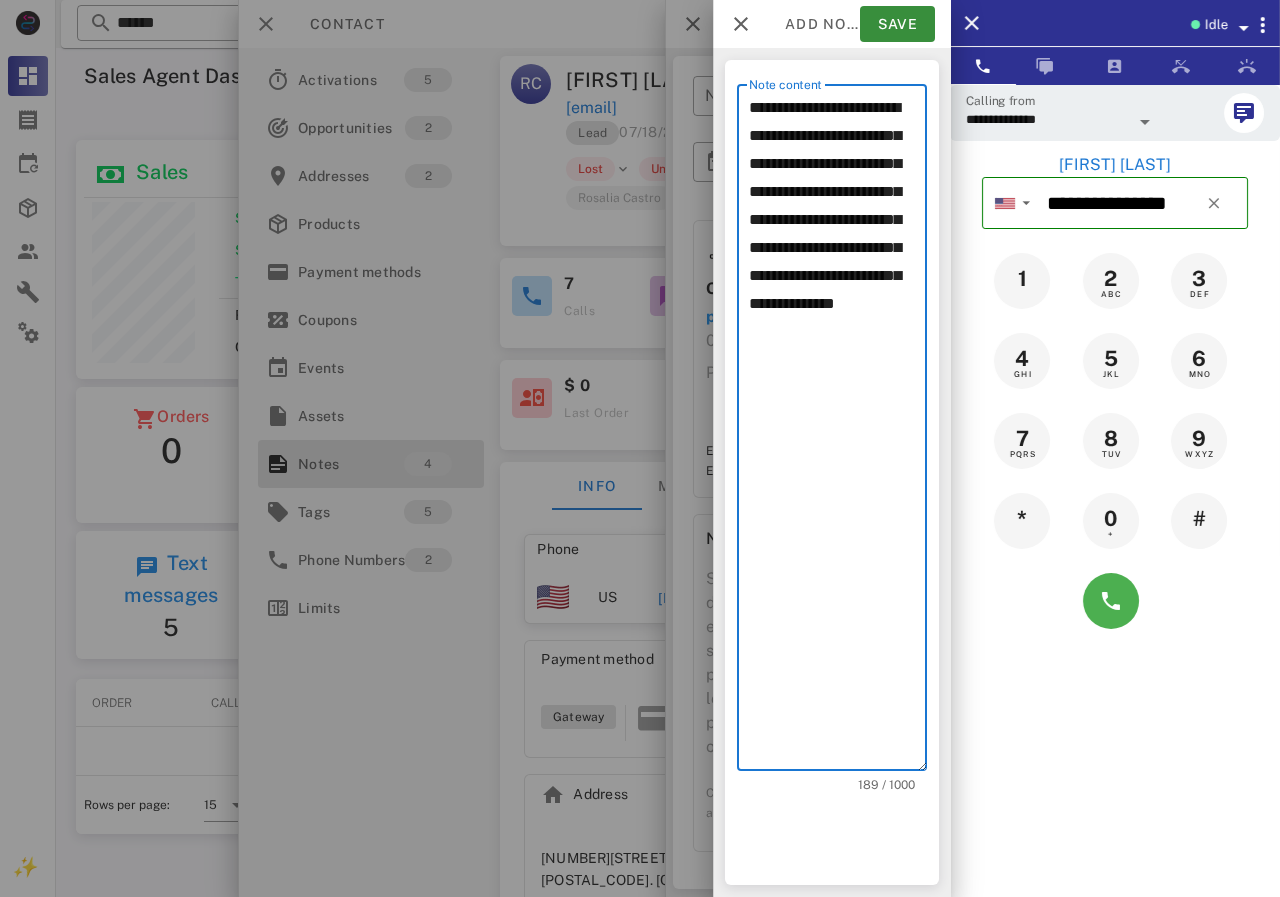 click on "**********" at bounding box center (838, 432) 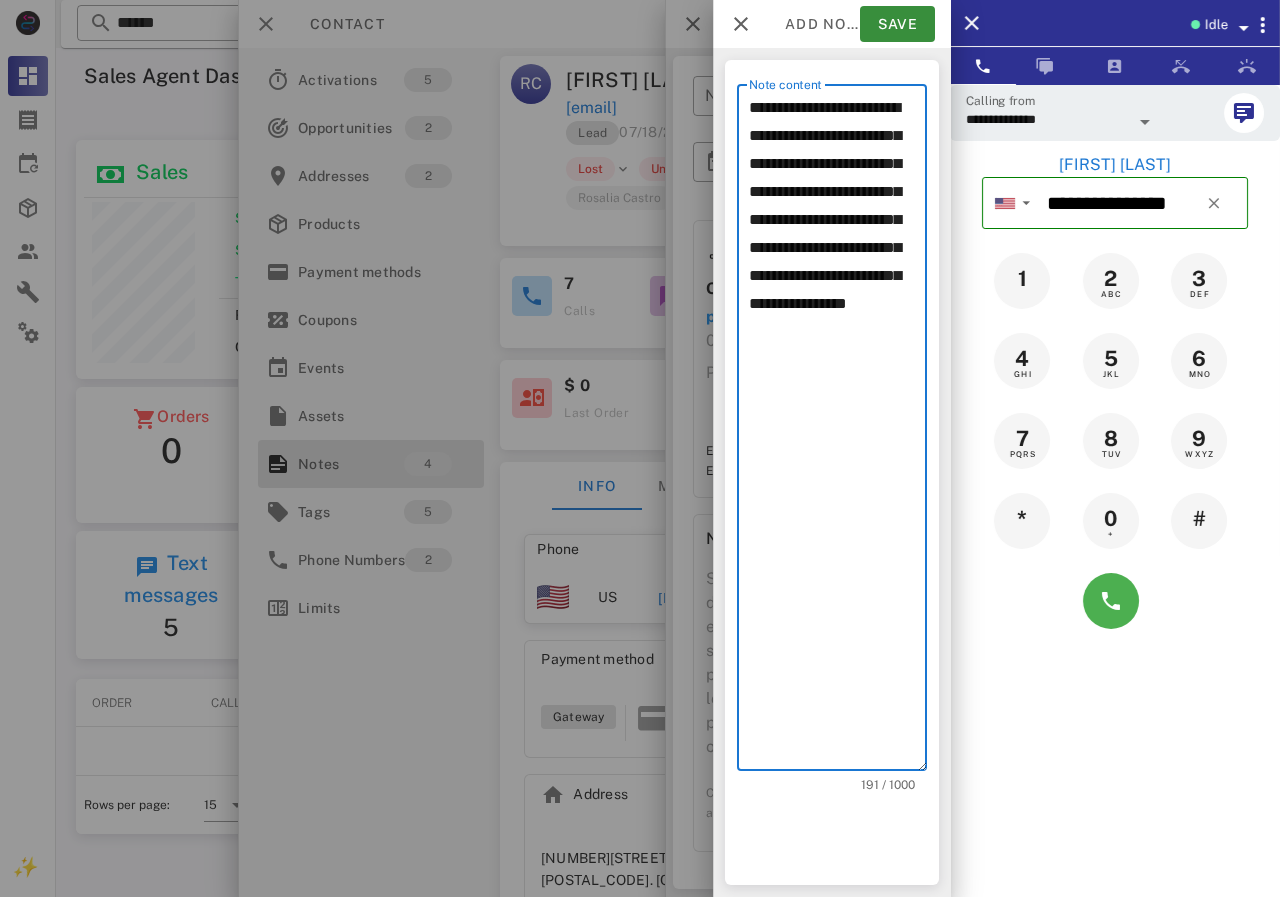 click on "**********" at bounding box center [838, 432] 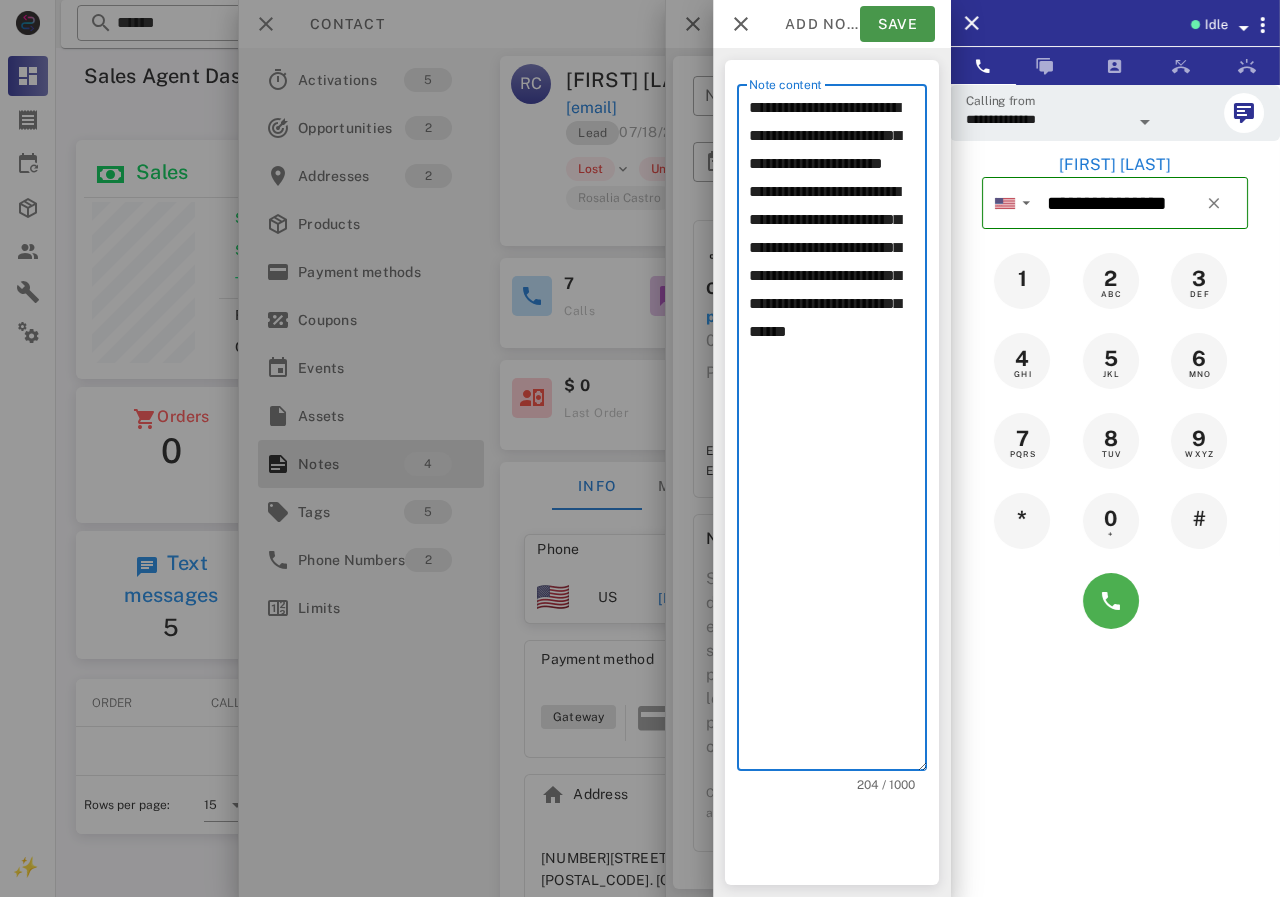 type on "**********" 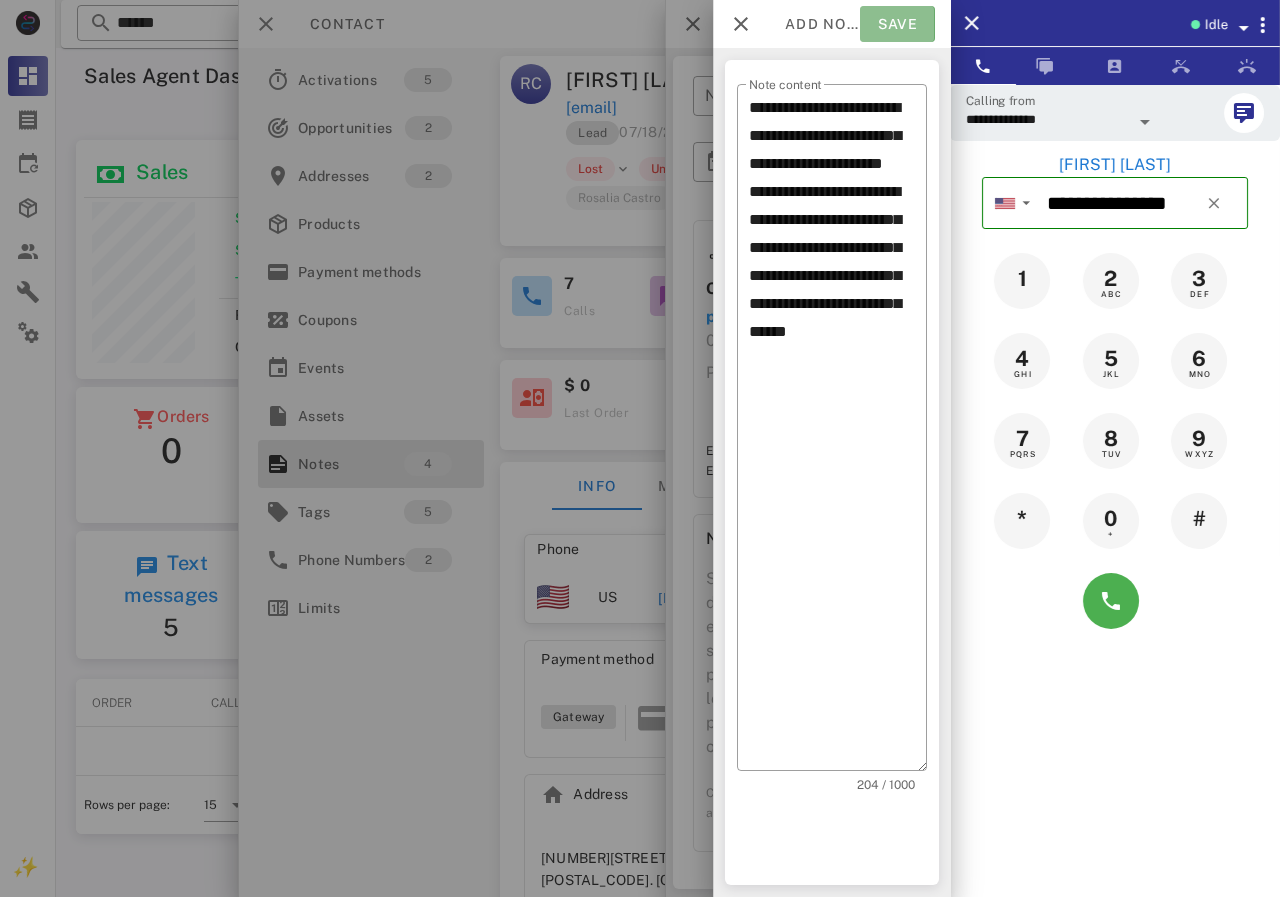 click on "Save" at bounding box center (897, 24) 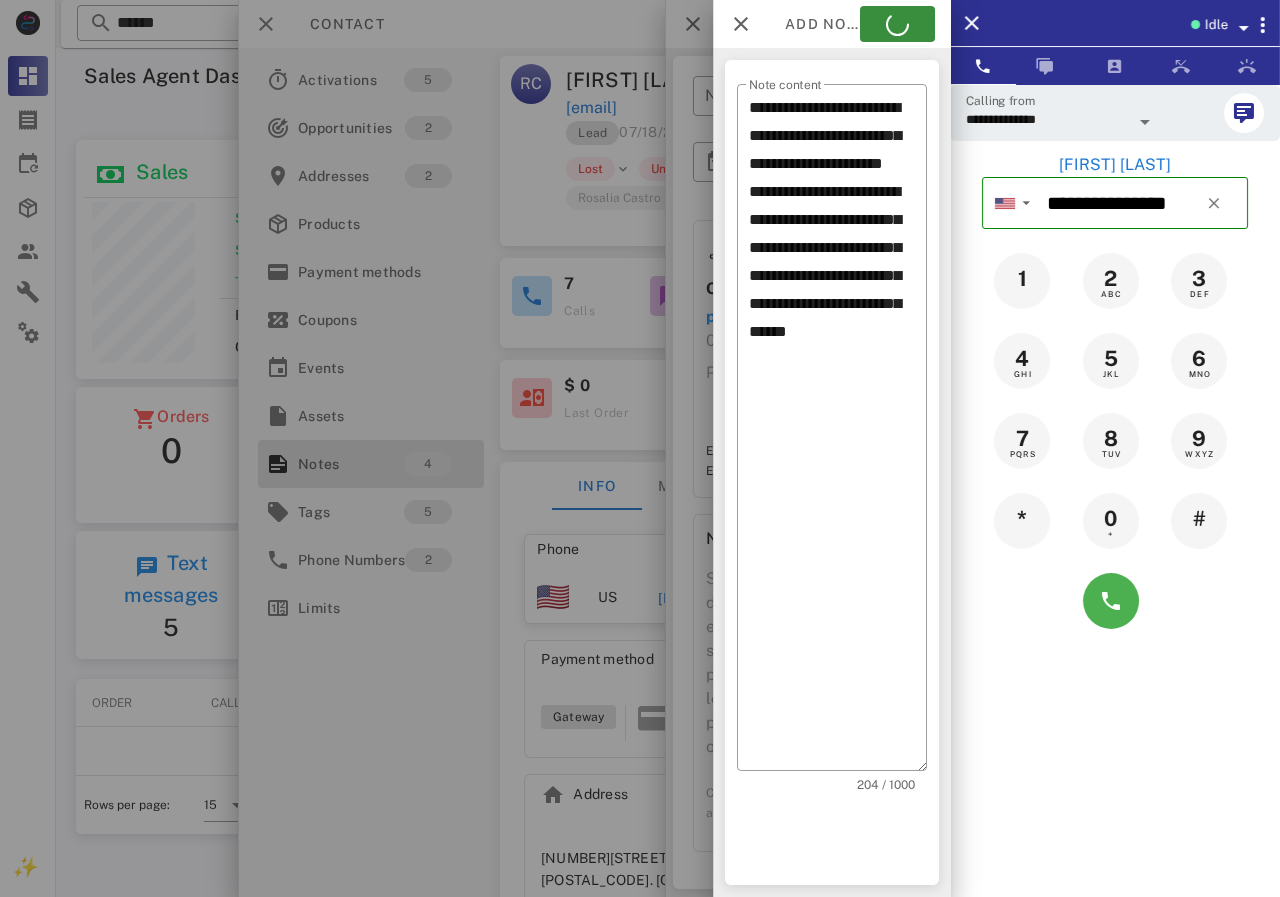 click at bounding box center (640, 448) 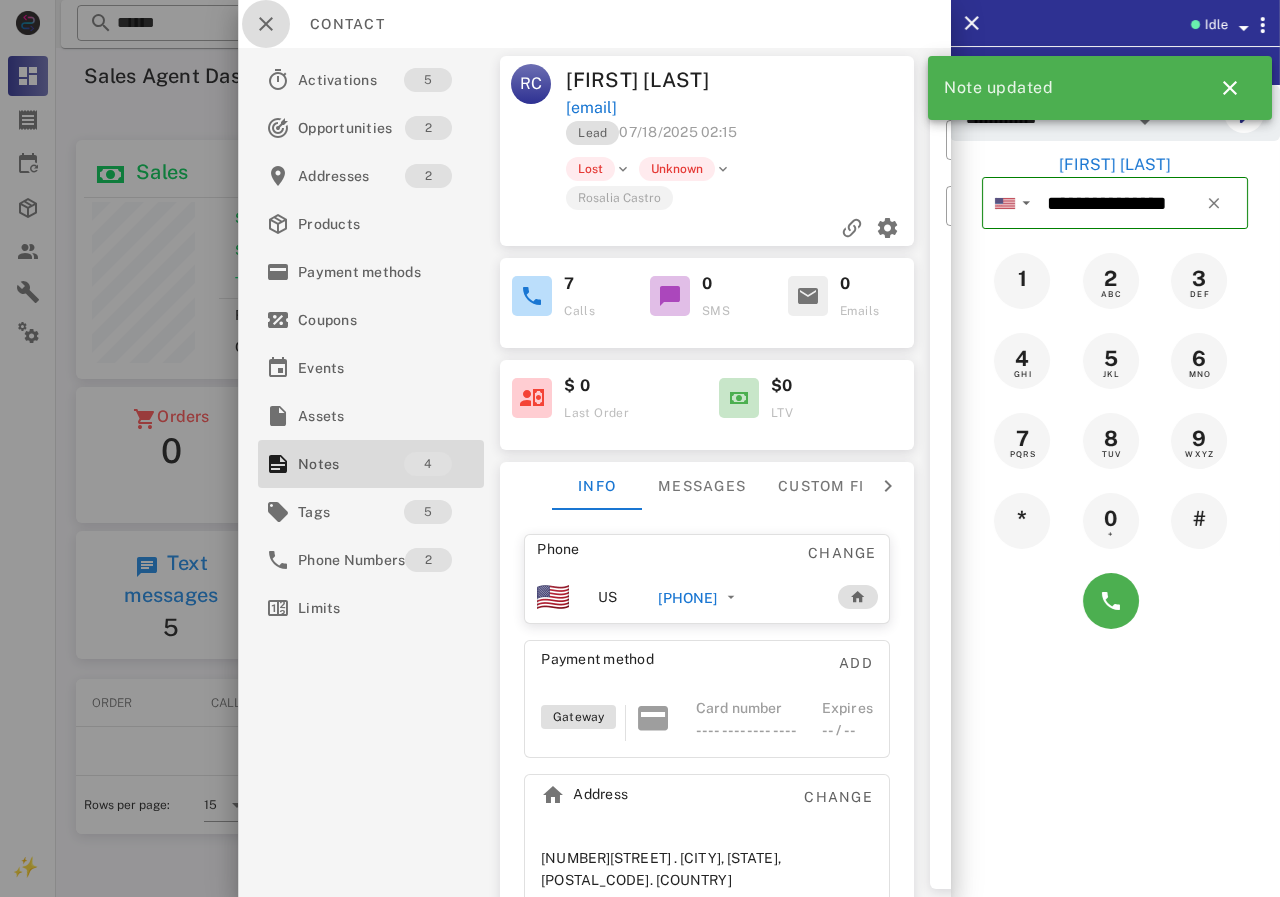 click at bounding box center (266, 24) 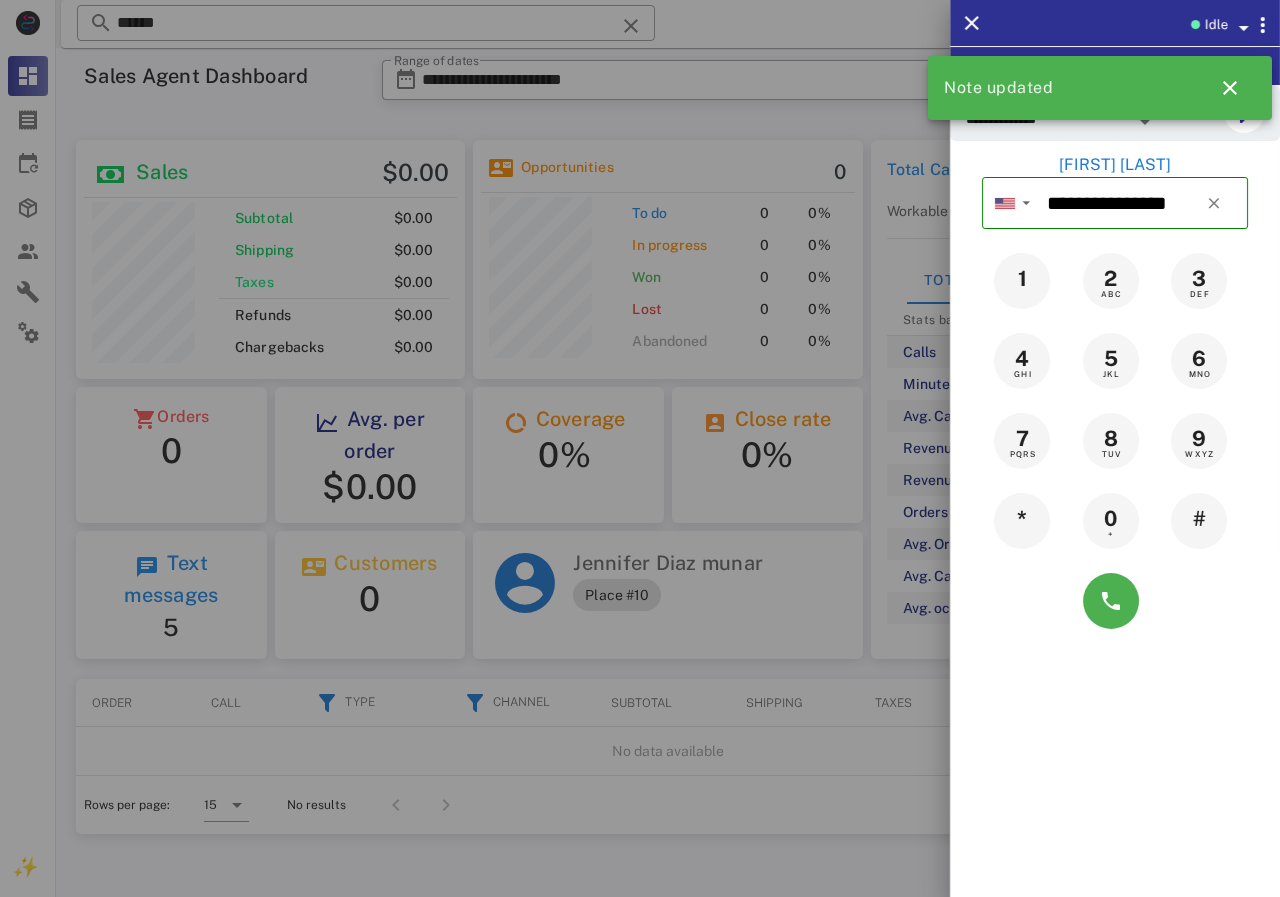 click on "Idle" at bounding box center (1215, 25) 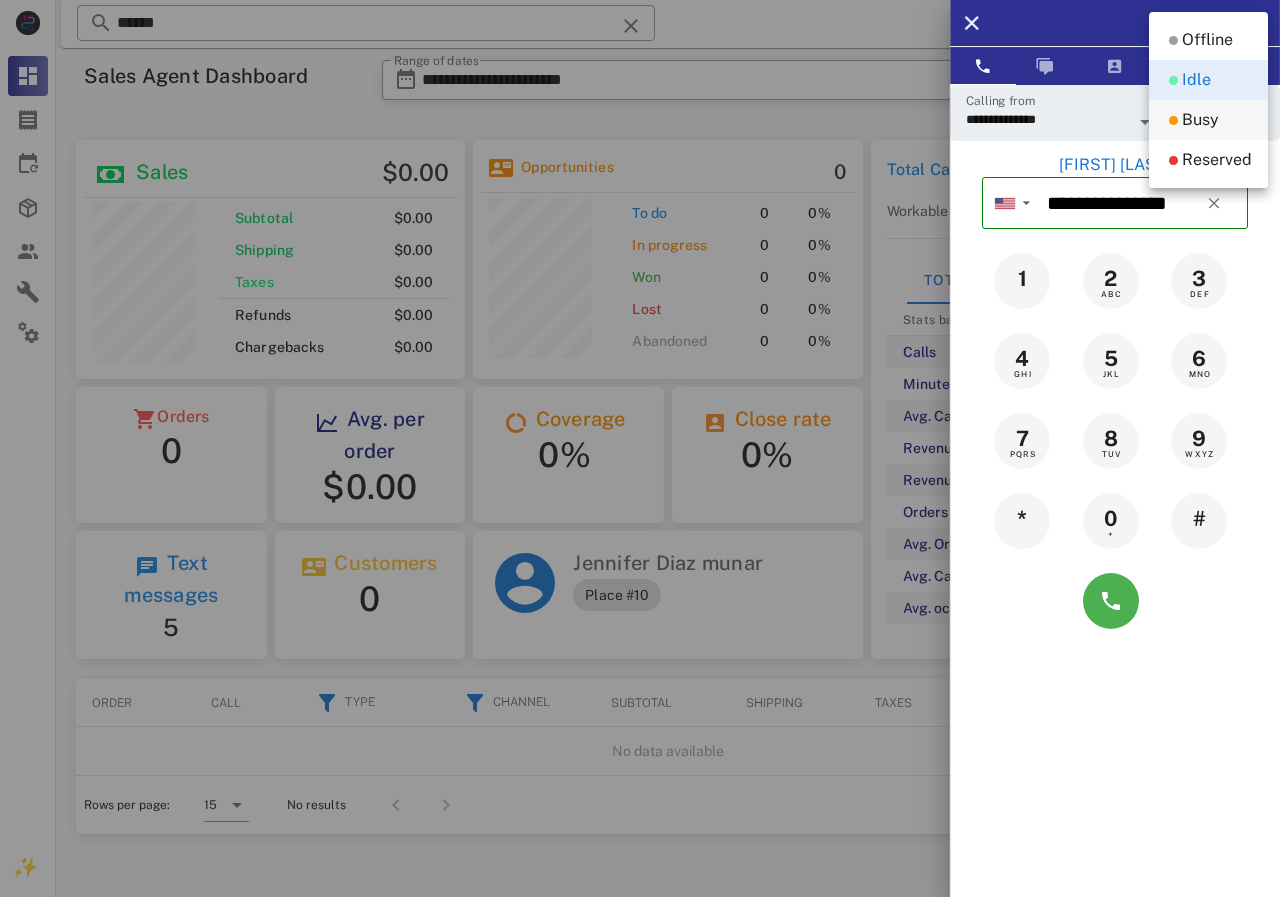 click on "Busy" at bounding box center (1200, 120) 